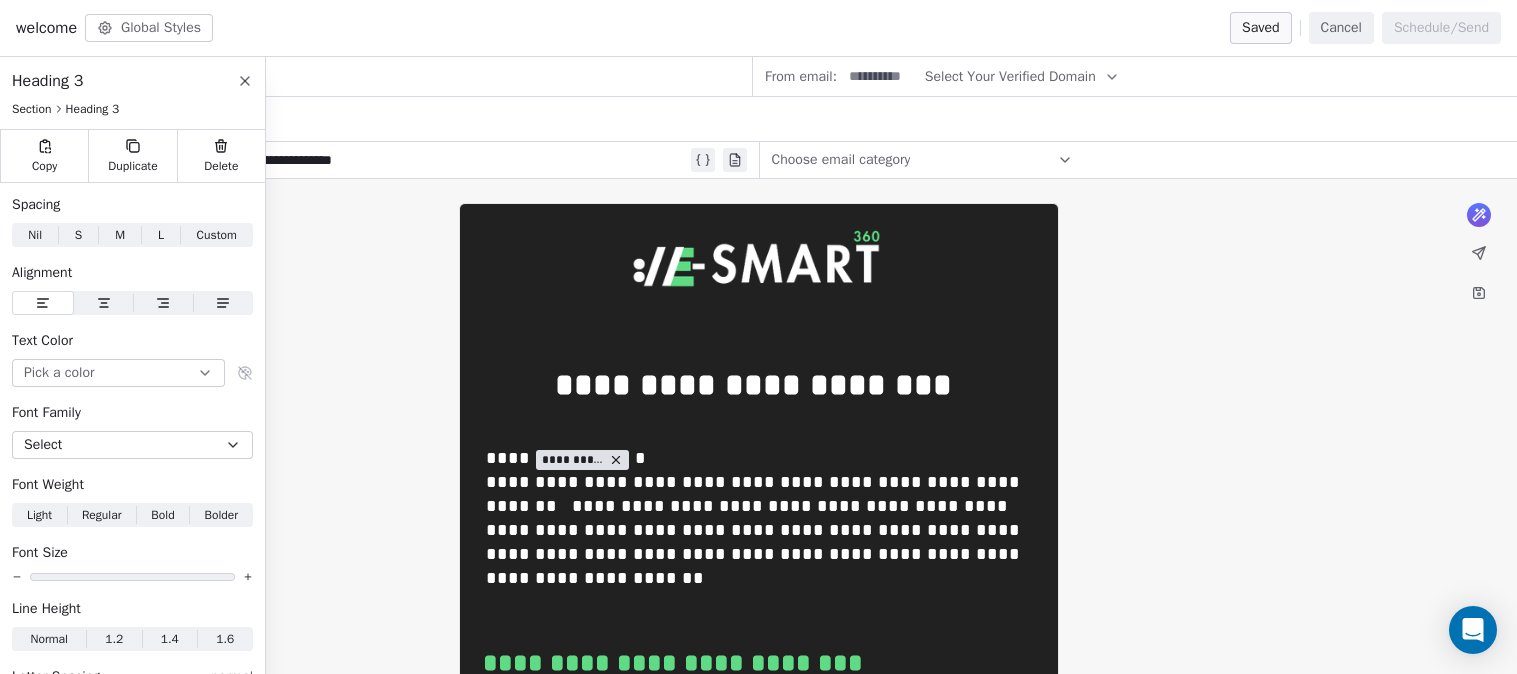 scroll, scrollTop: 0, scrollLeft: 0, axis: both 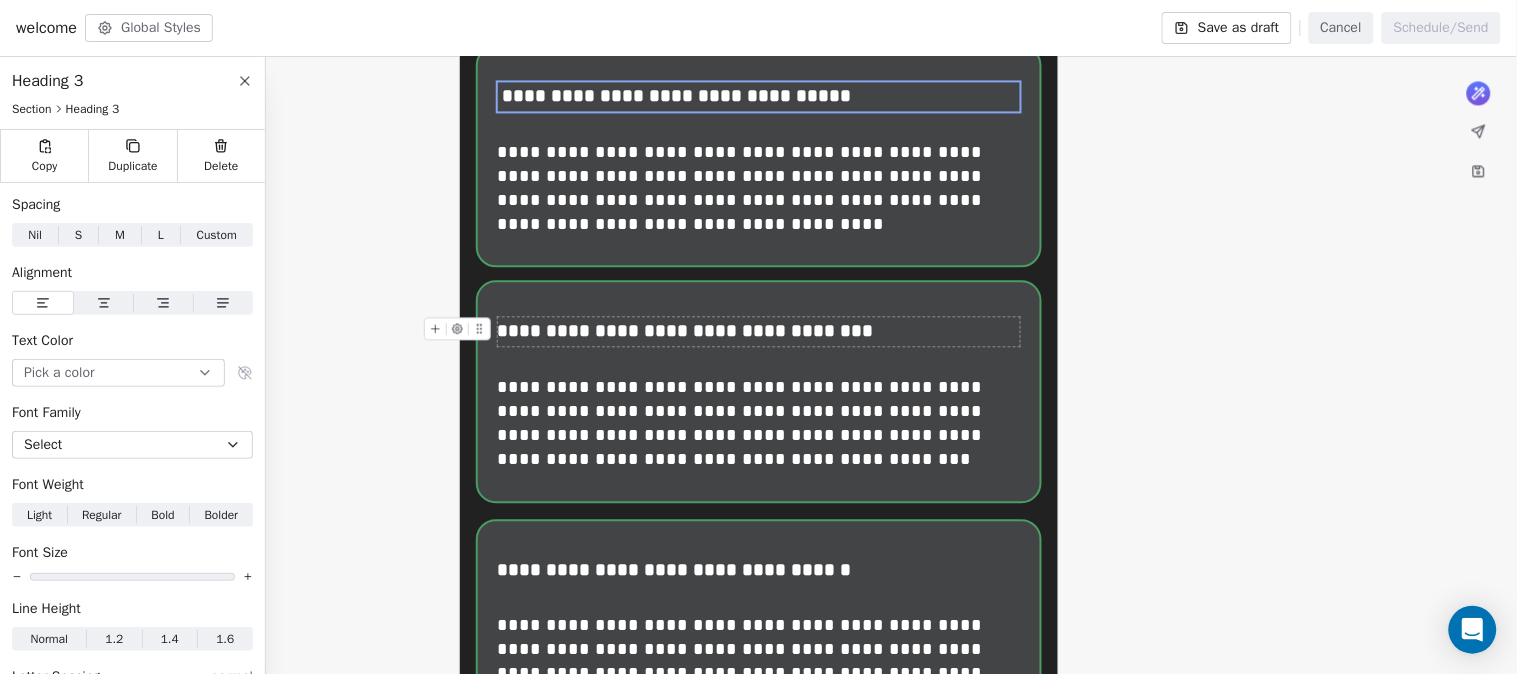 click on "**********" at bounding box center [760, 331] 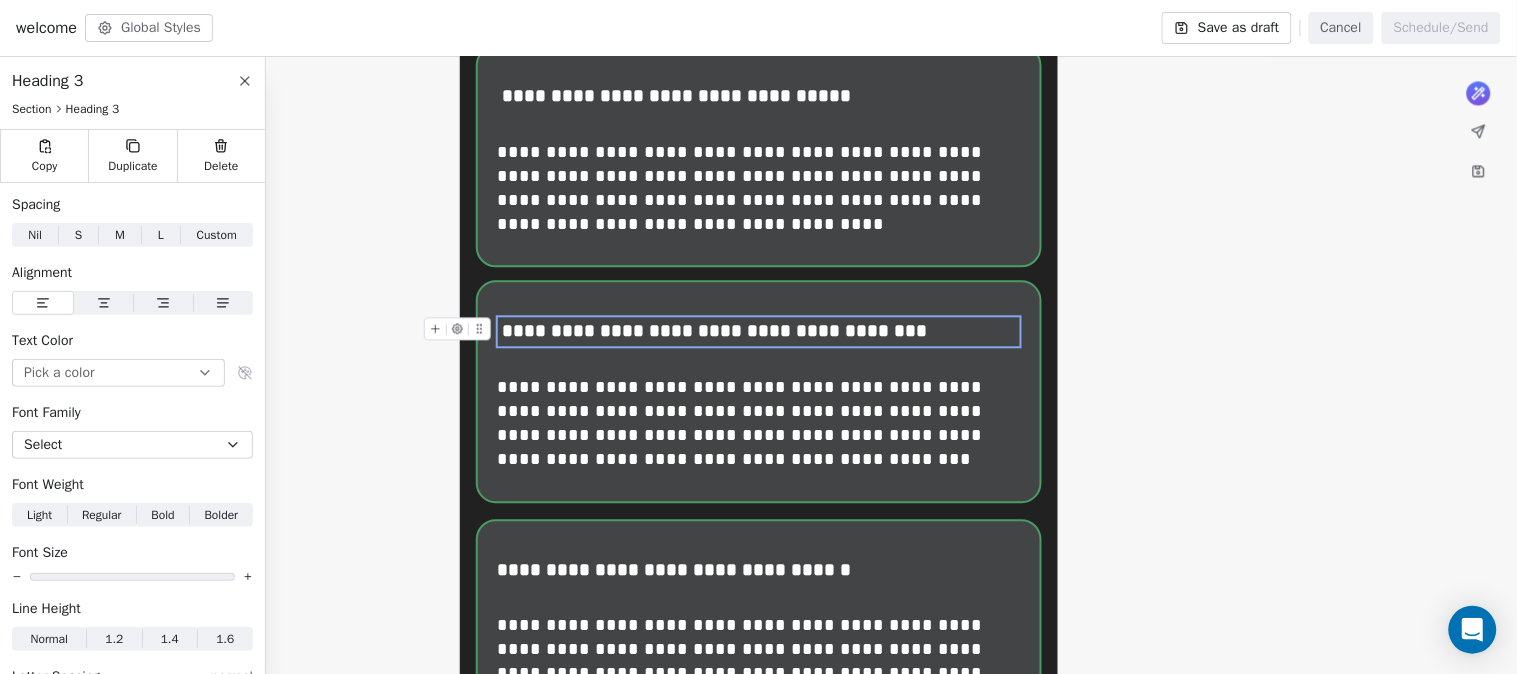 click on "**********" at bounding box center [760, 331] 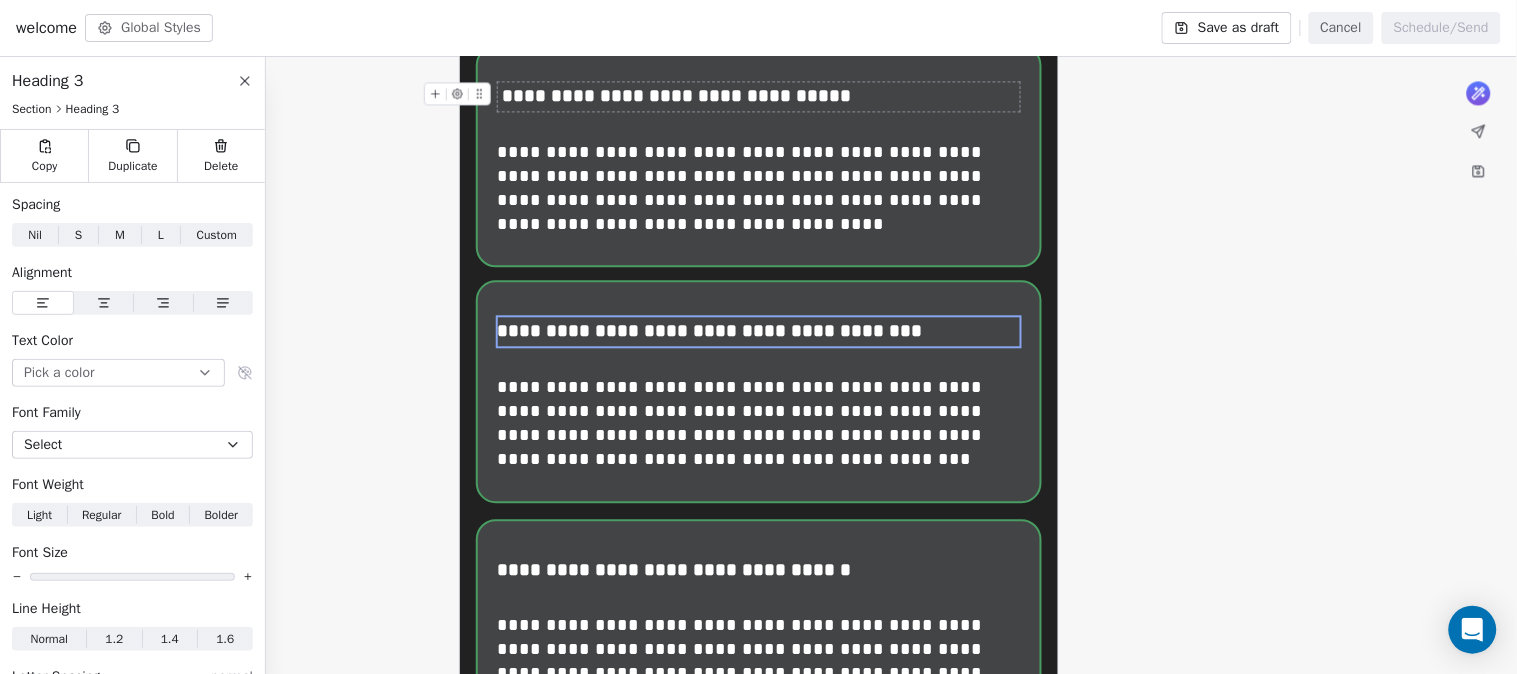 click on "**********" at bounding box center [760, 96] 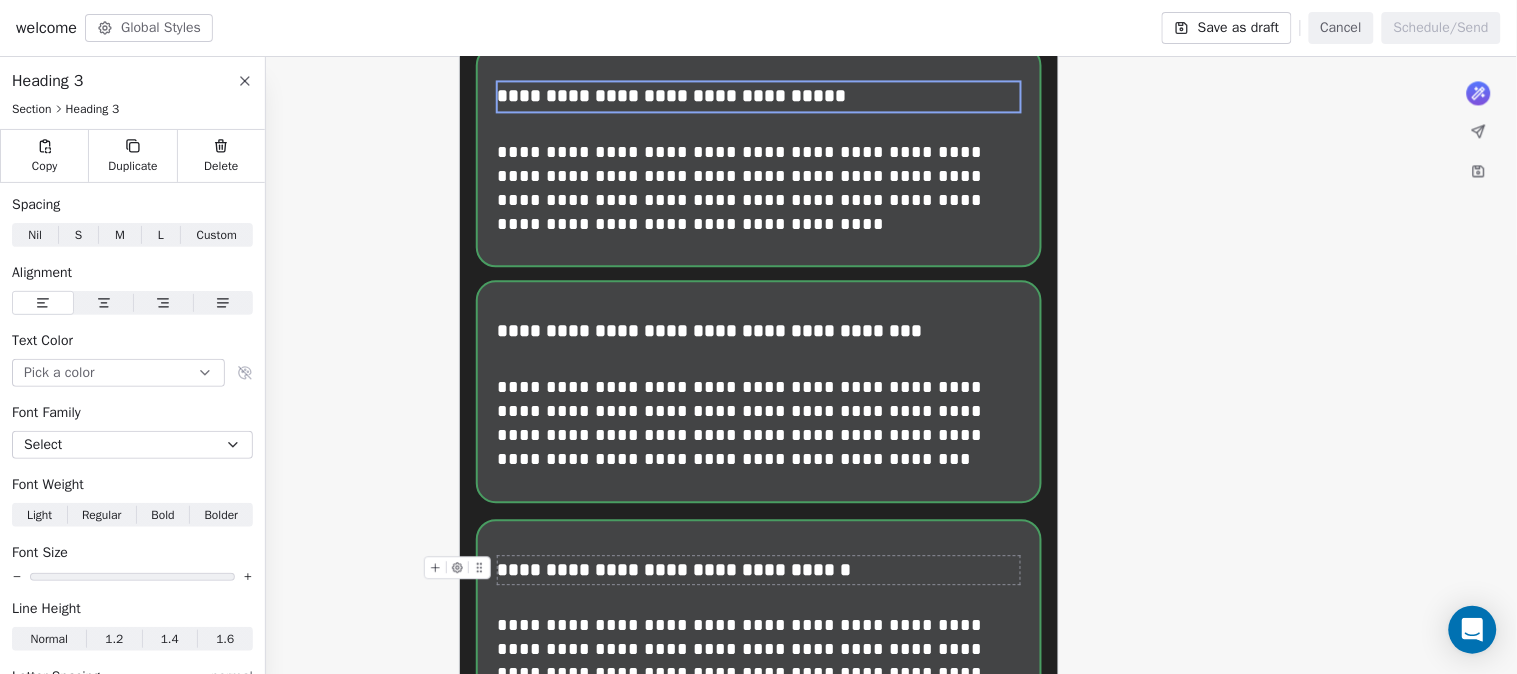 click on "**********" at bounding box center [760, 570] 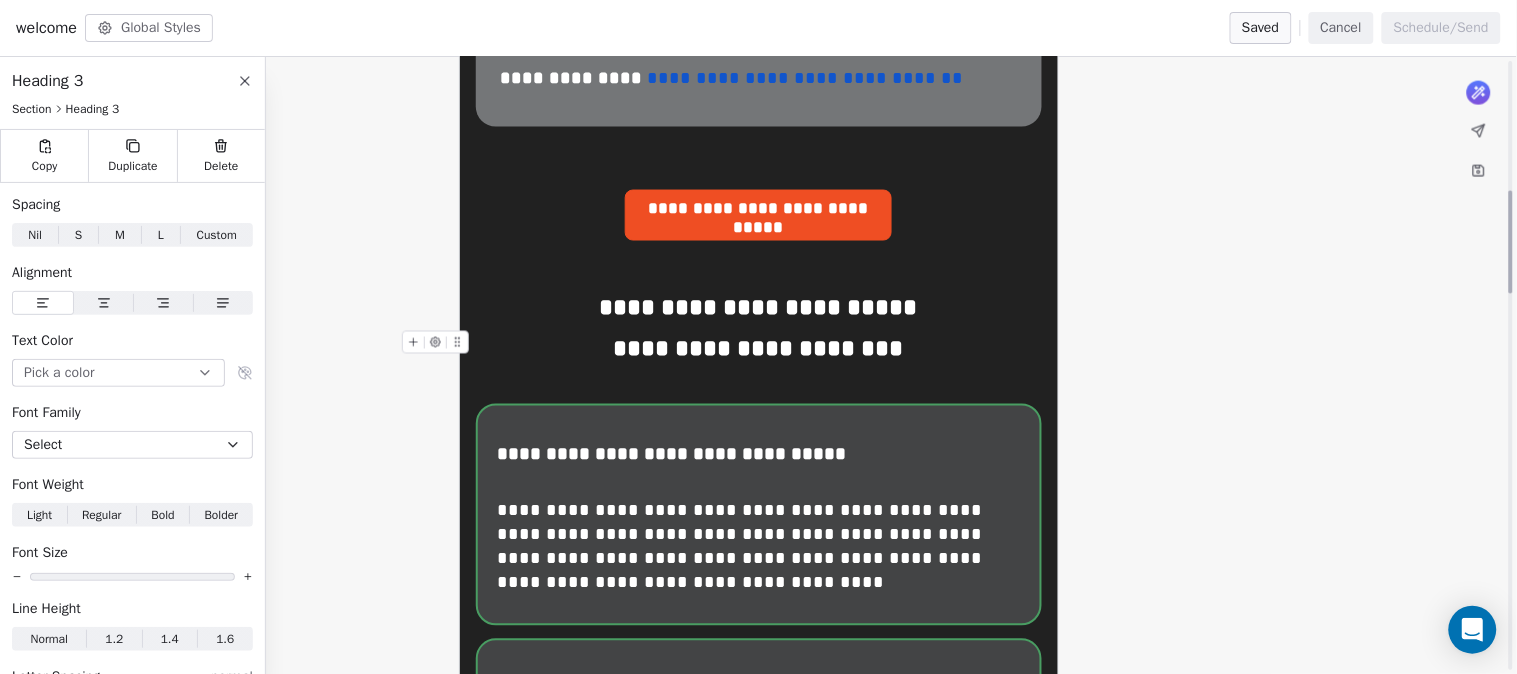 scroll, scrollTop: 777, scrollLeft: 0, axis: vertical 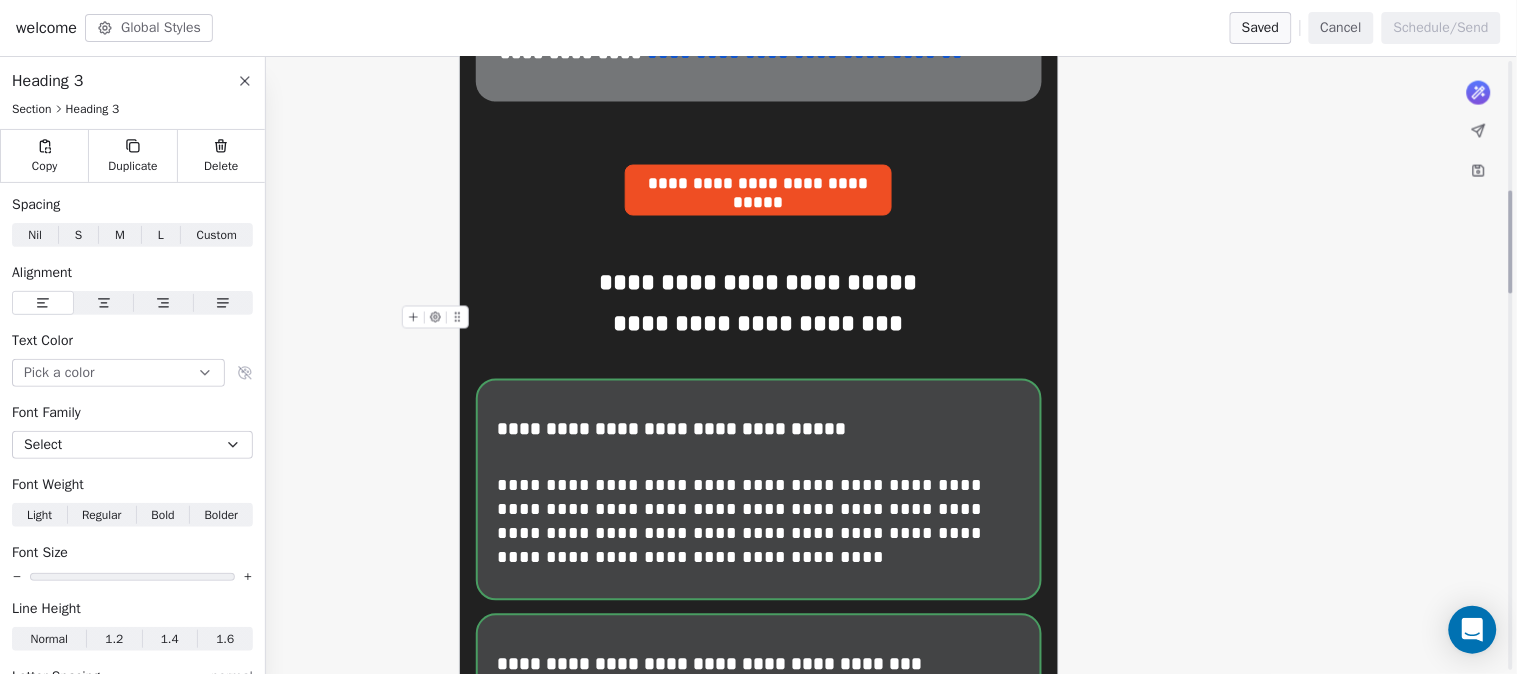 click on "**********" at bounding box center (759, 324) 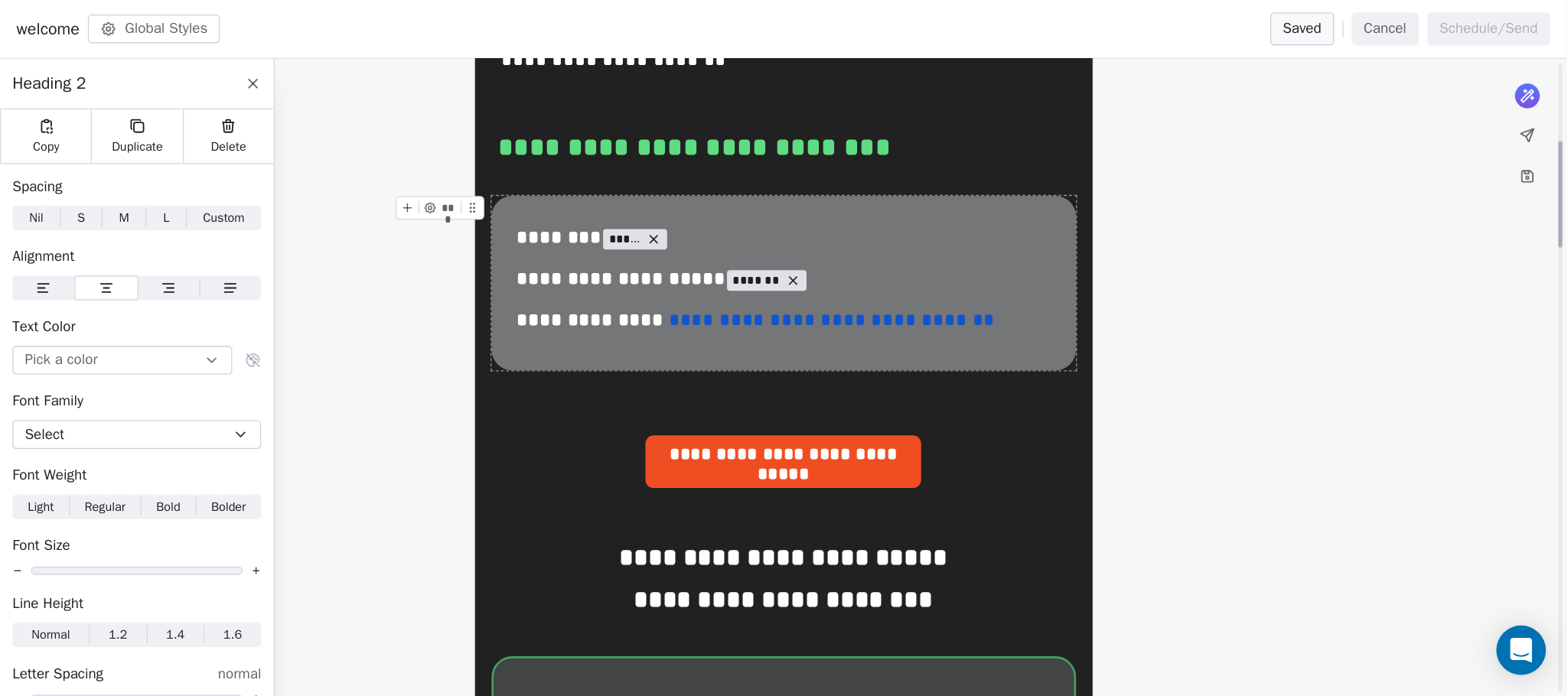 scroll, scrollTop: 340, scrollLeft: 0, axis: vertical 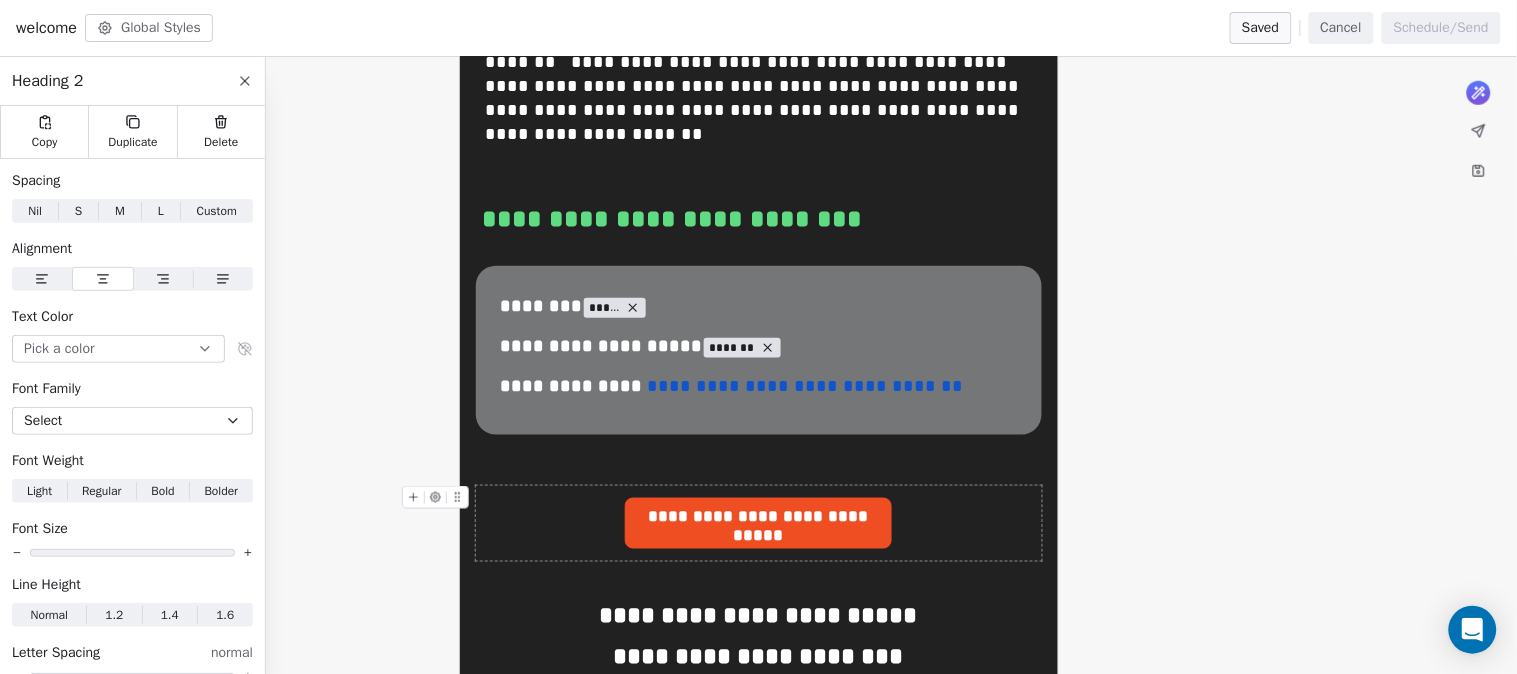 click 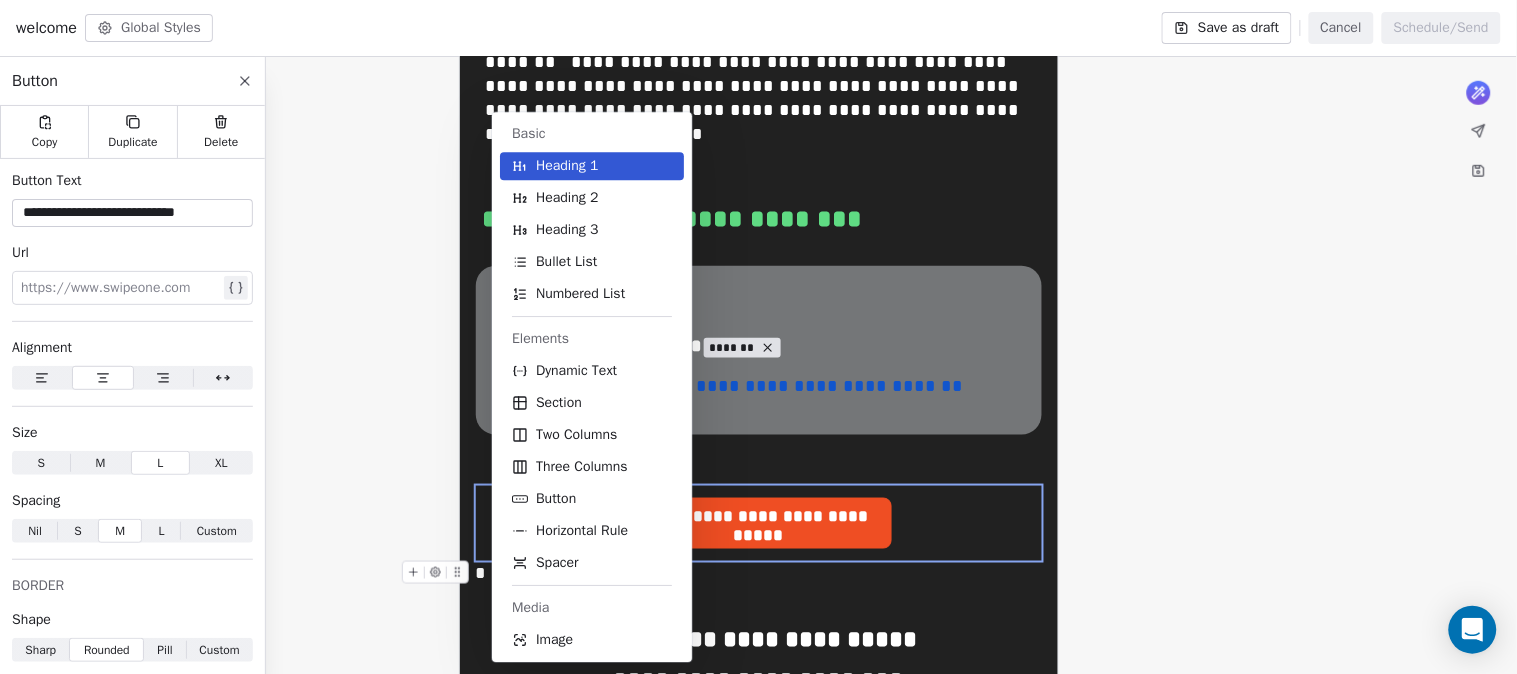 click on "*" at bounding box center [759, 573] 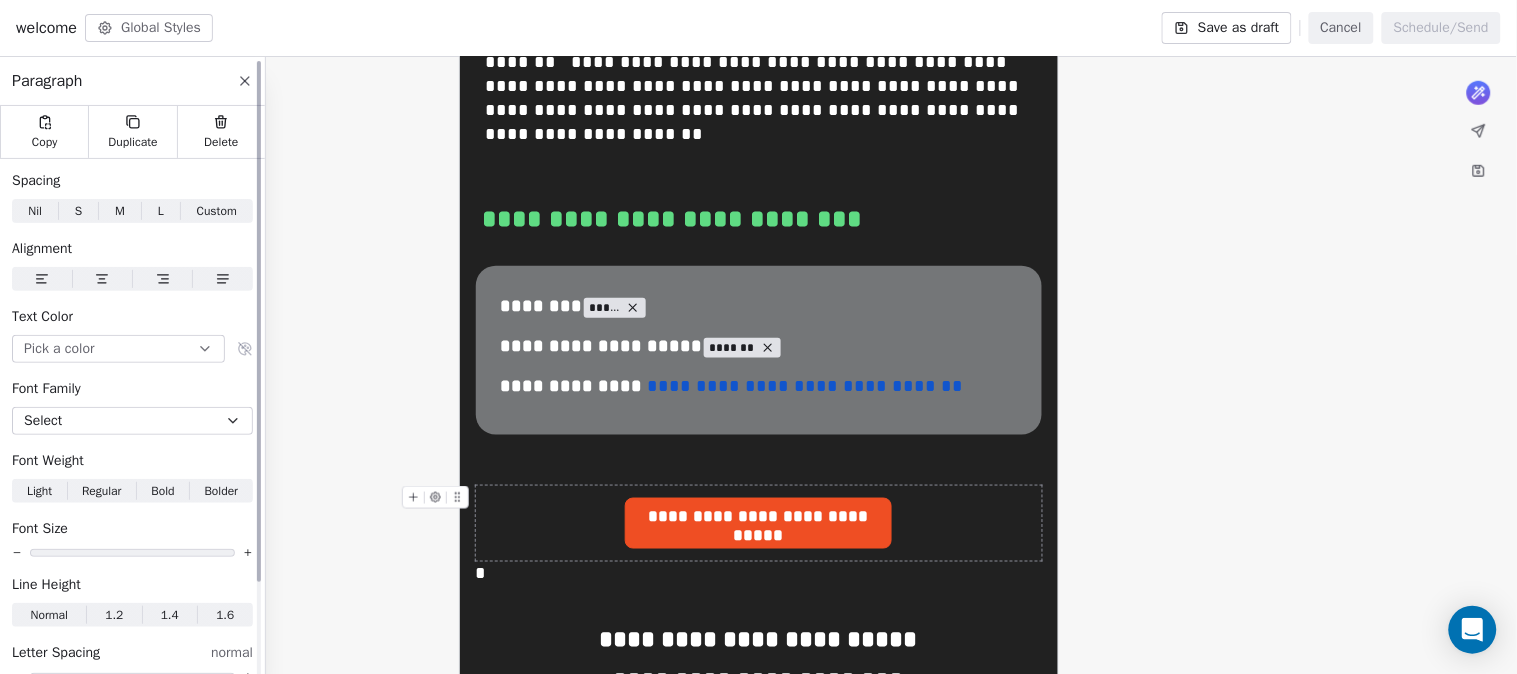click 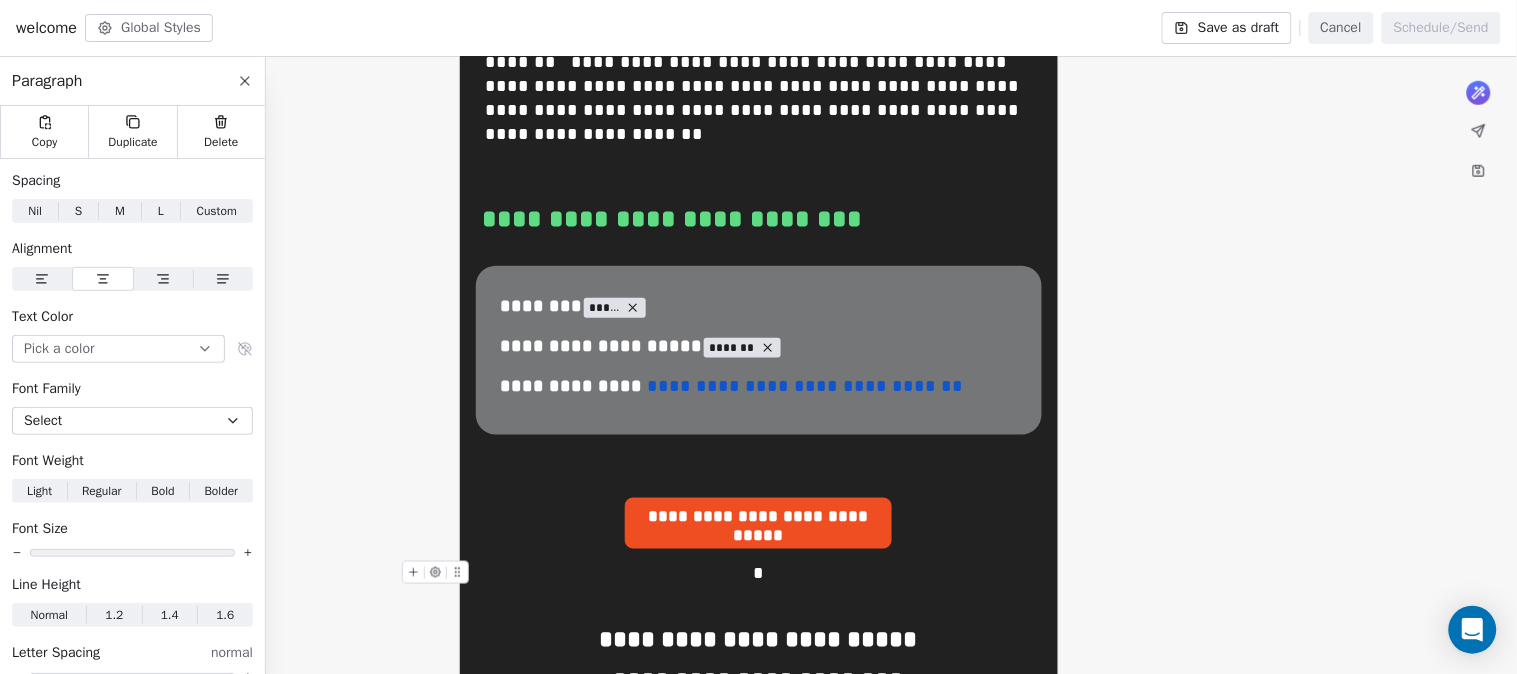 click on "*" at bounding box center [759, 573] 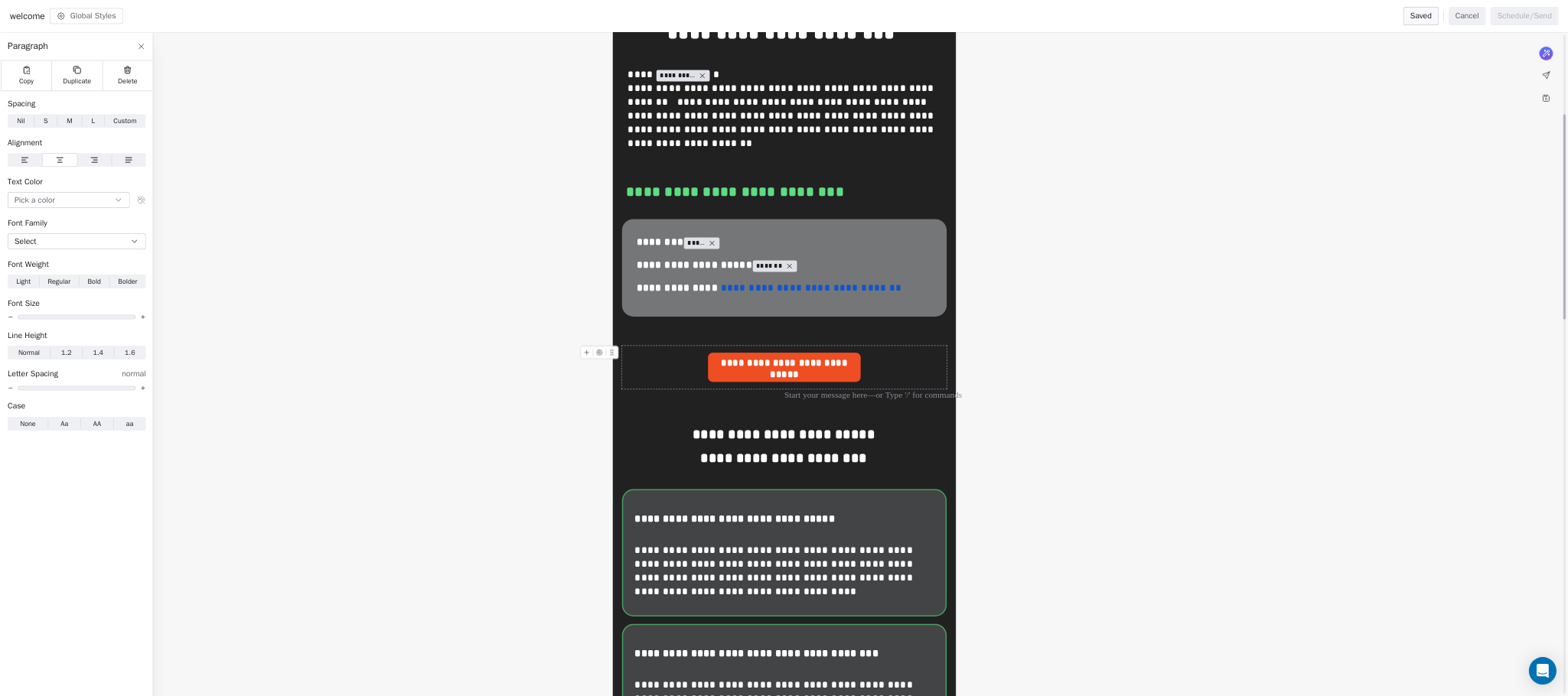 scroll, scrollTop: 188, scrollLeft: 0, axis: vertical 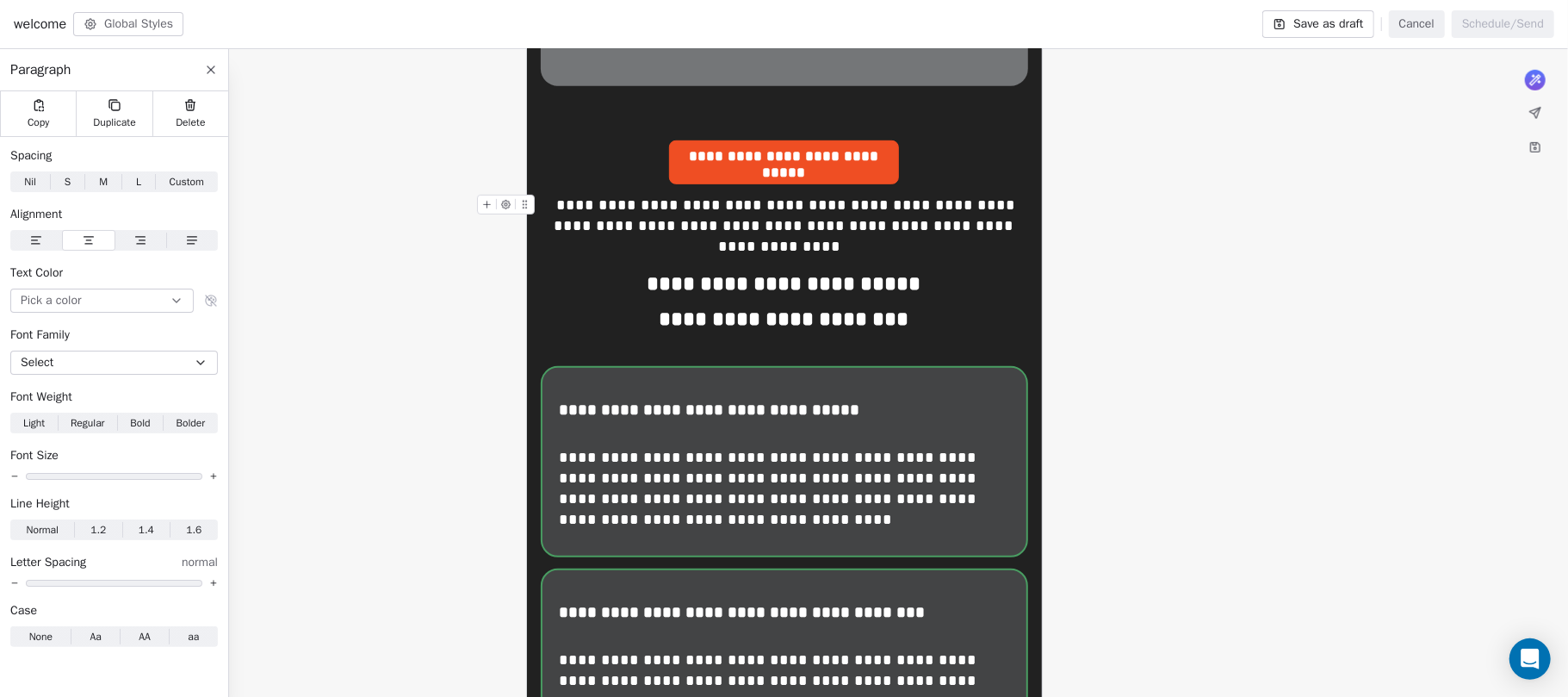 click on "**********" at bounding box center (784, 215) 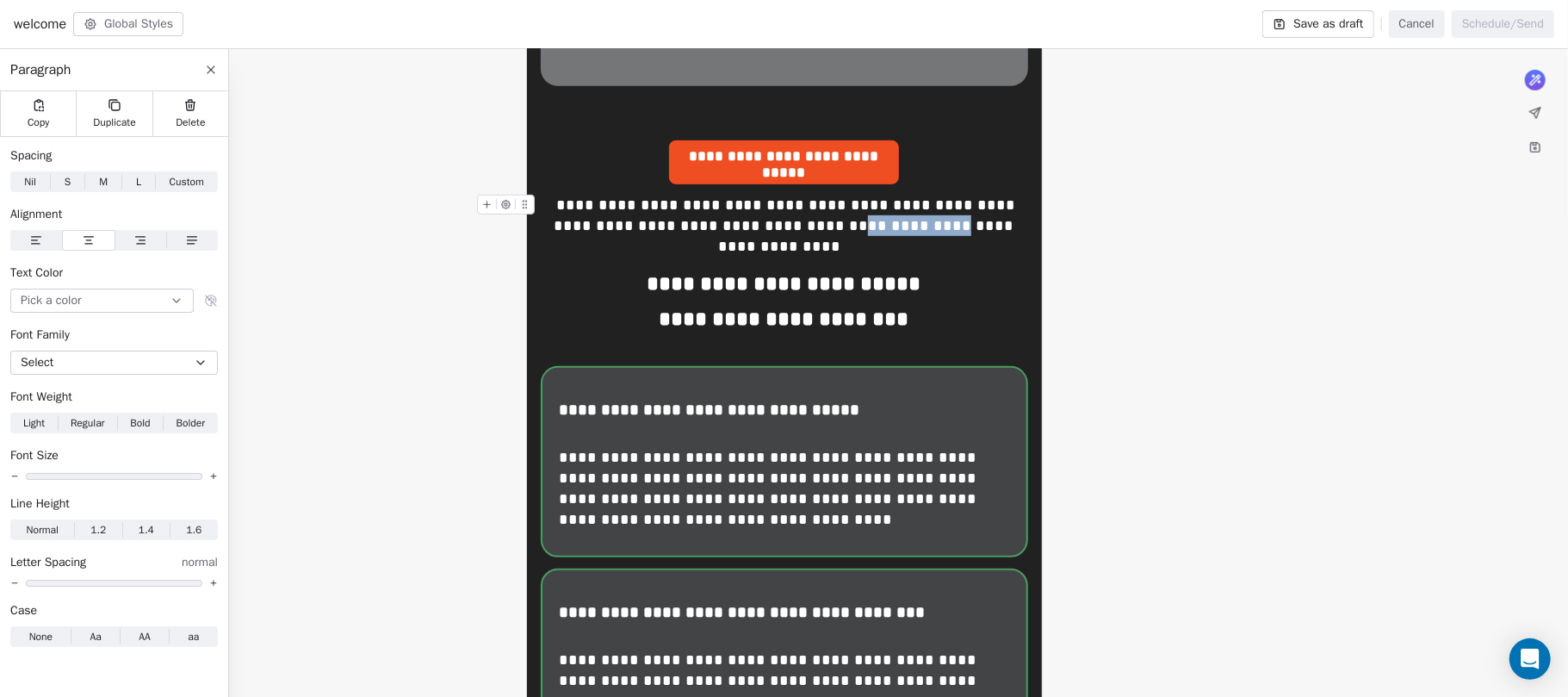 click on "**********" at bounding box center [784, 215] 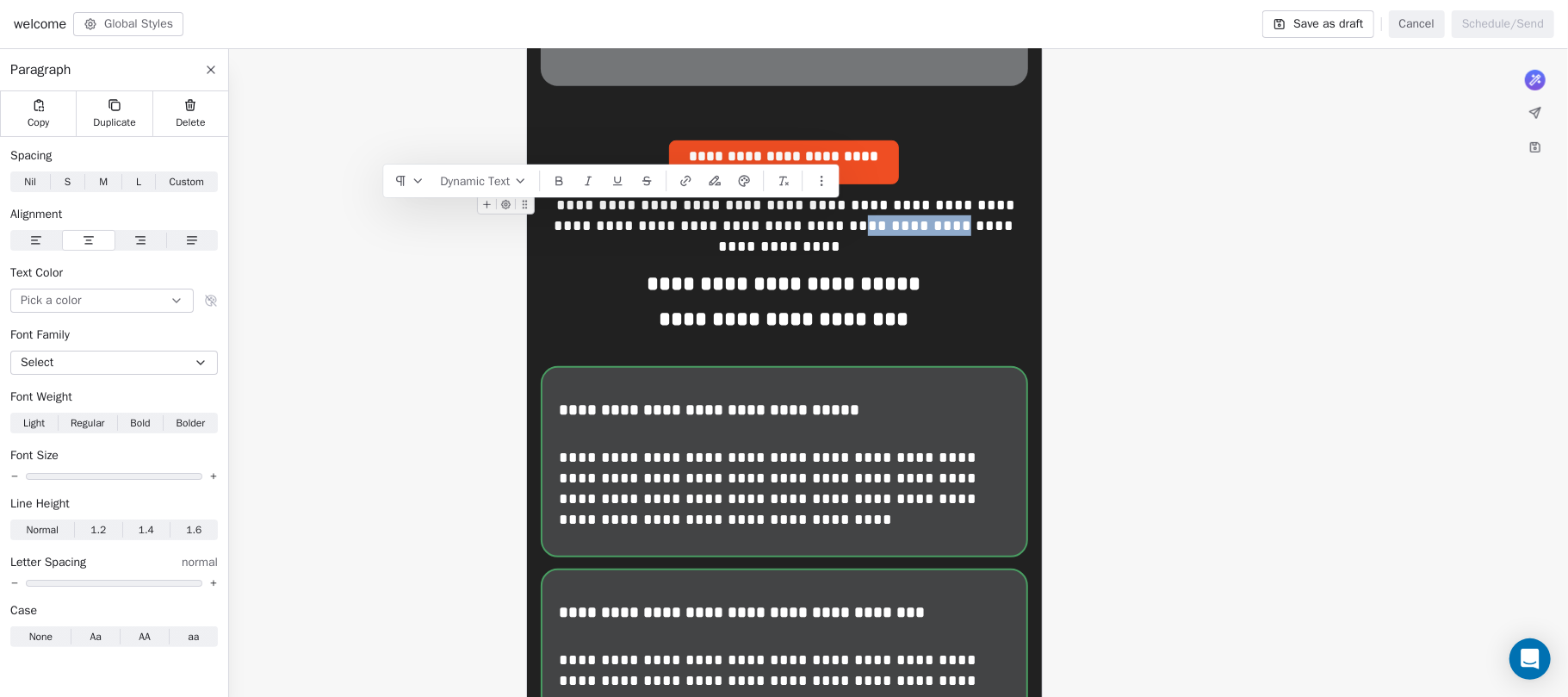click on "**********" at bounding box center [784, 215] 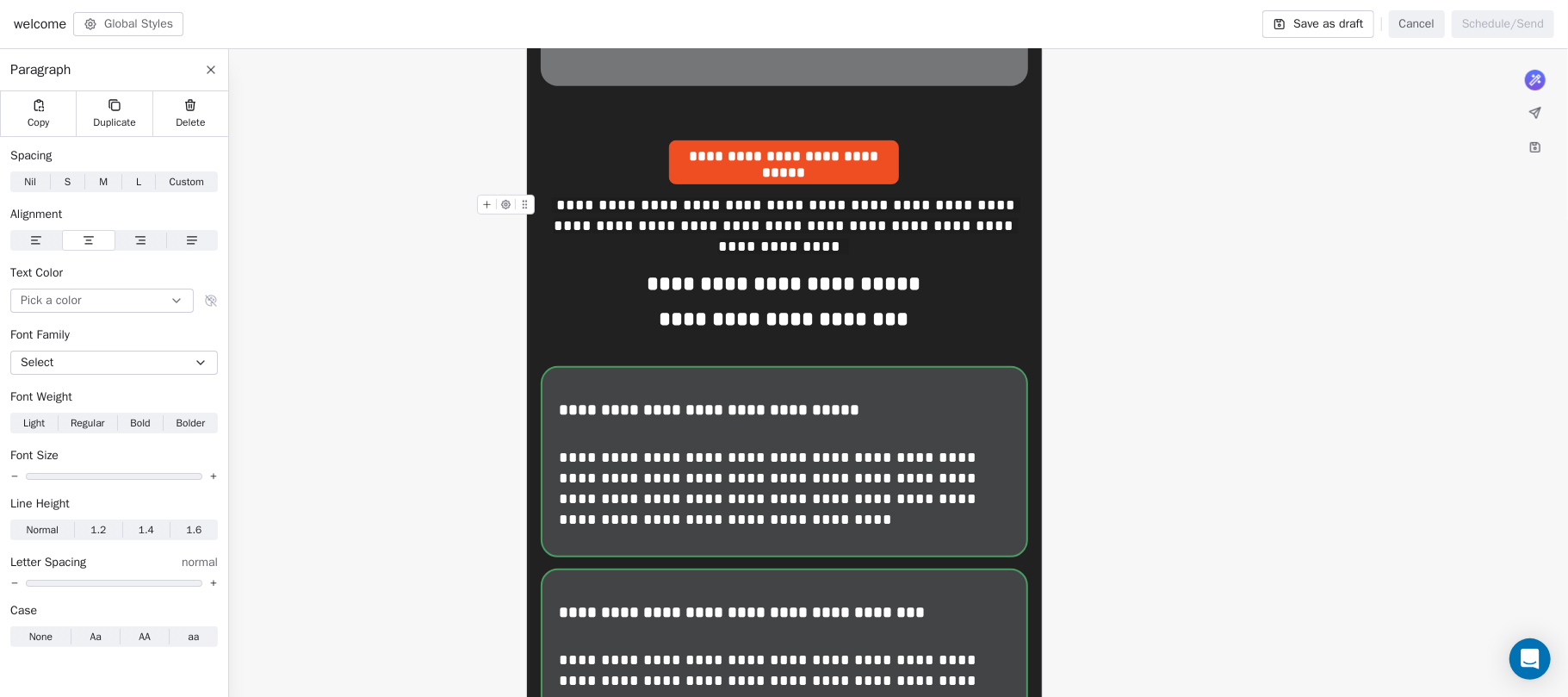click on "**********" at bounding box center (784, 1072) 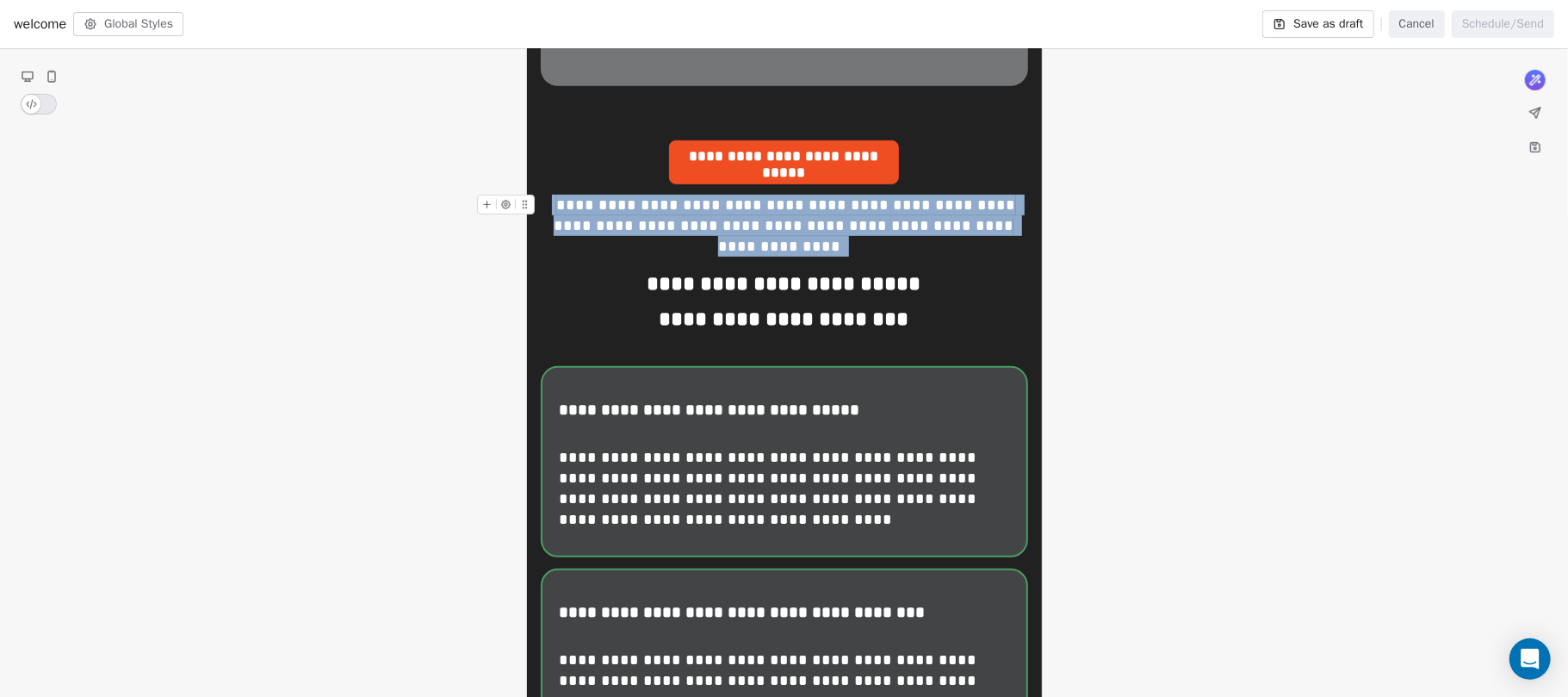 click on "**********" at bounding box center (784, 215) 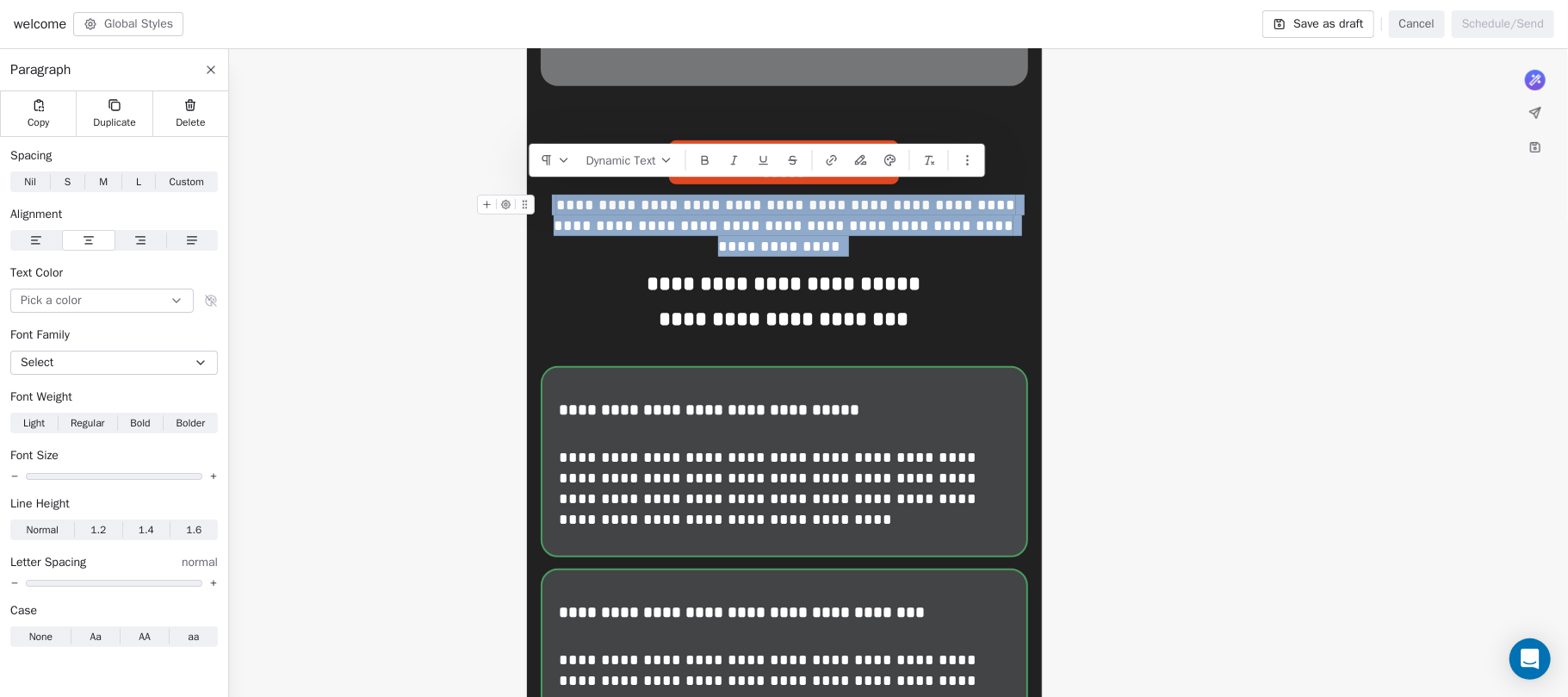 click on "**********" at bounding box center (784, 215) 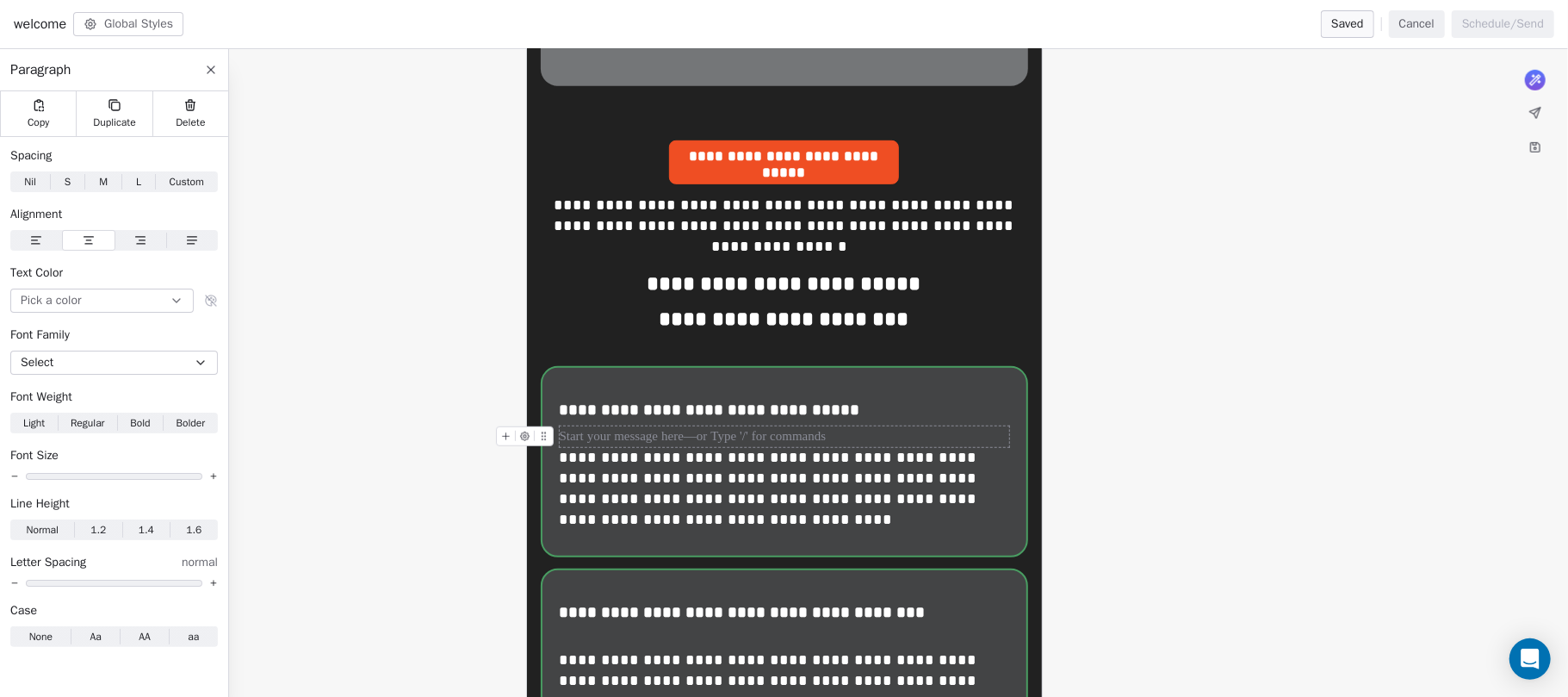 click at bounding box center (784, 437) 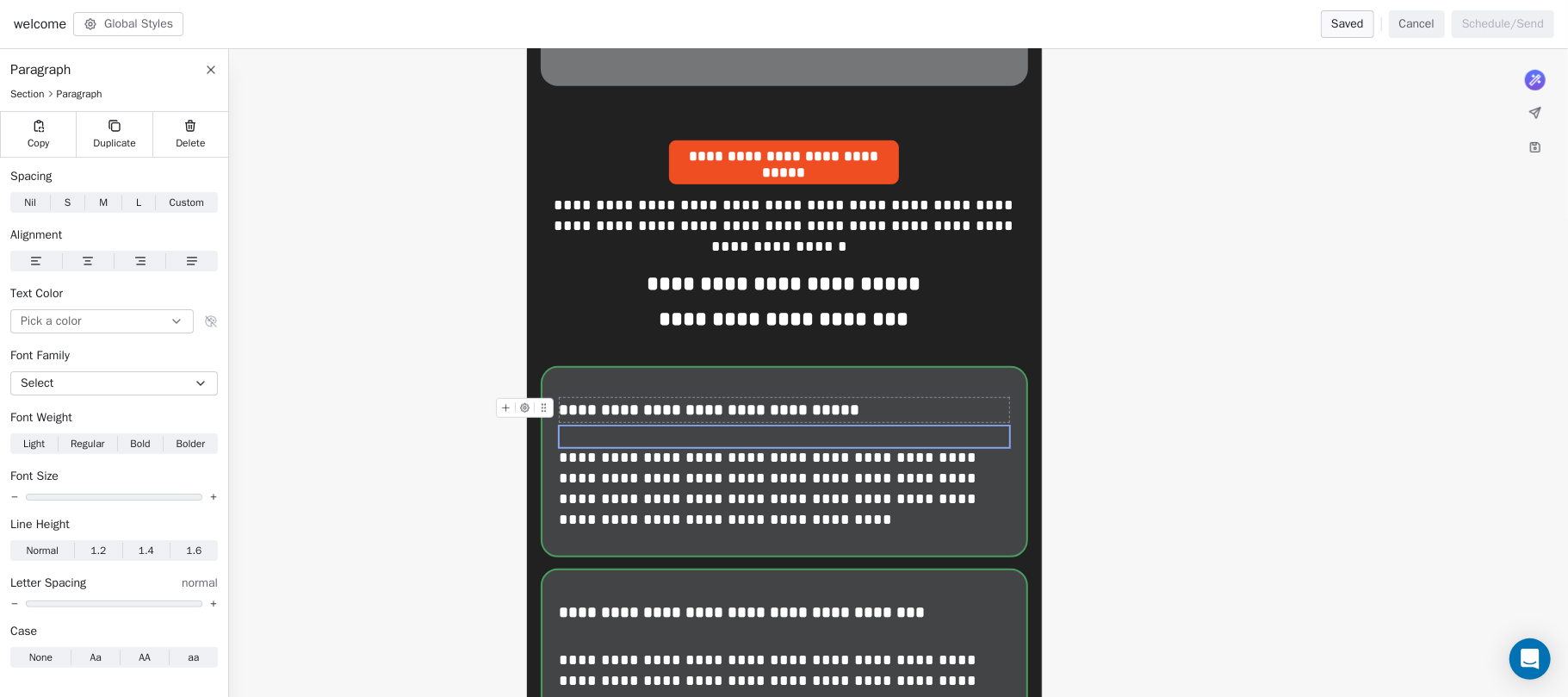click on "**********" at bounding box center (784, 410) 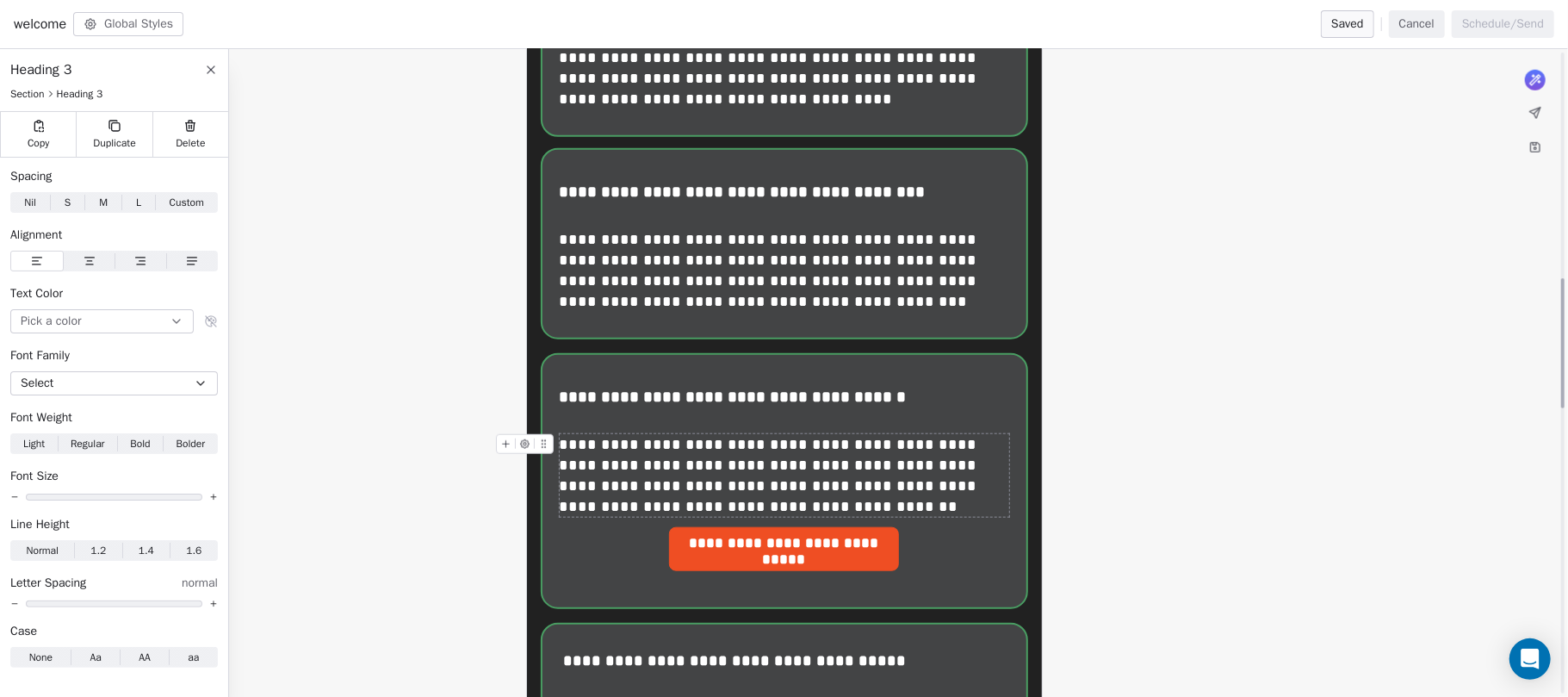 scroll, scrollTop: 1131, scrollLeft: 0, axis: vertical 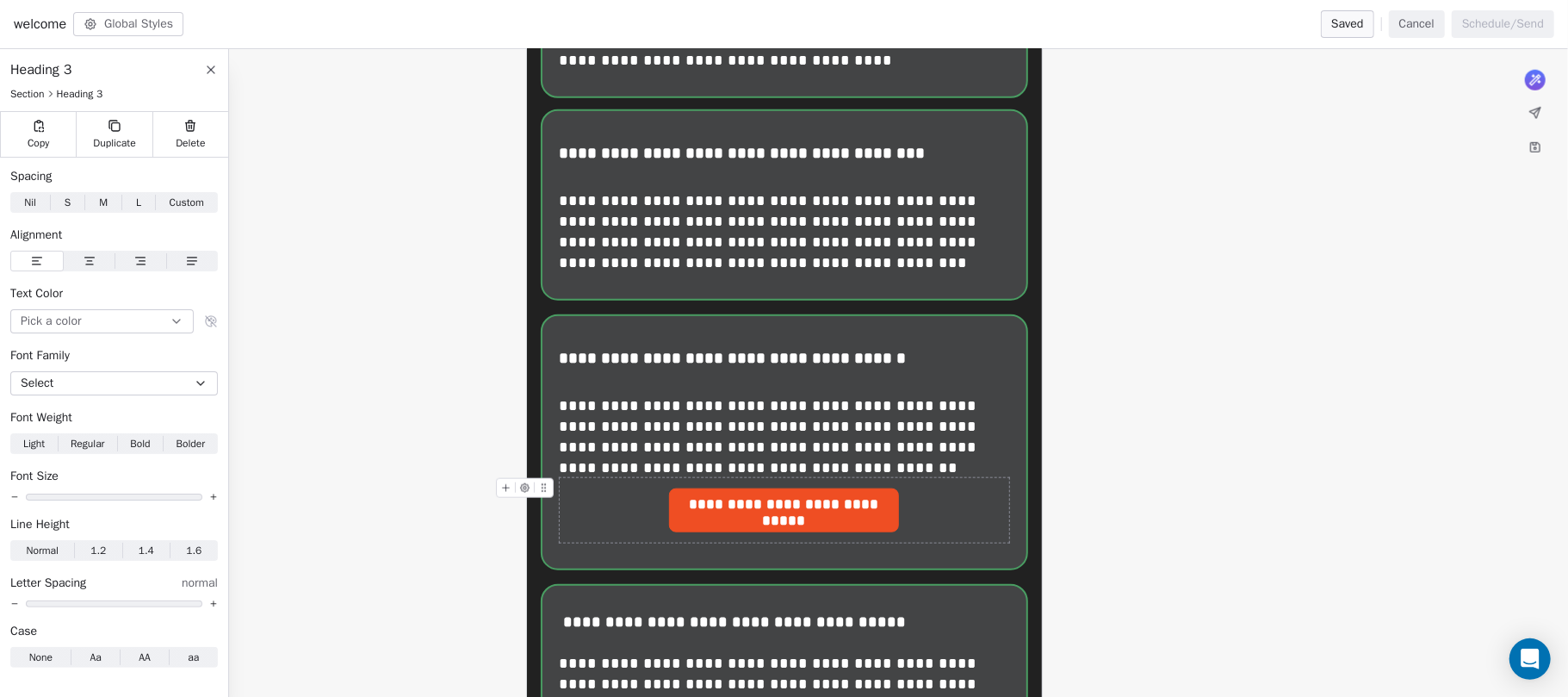 click on "**********" at bounding box center (784, 510) 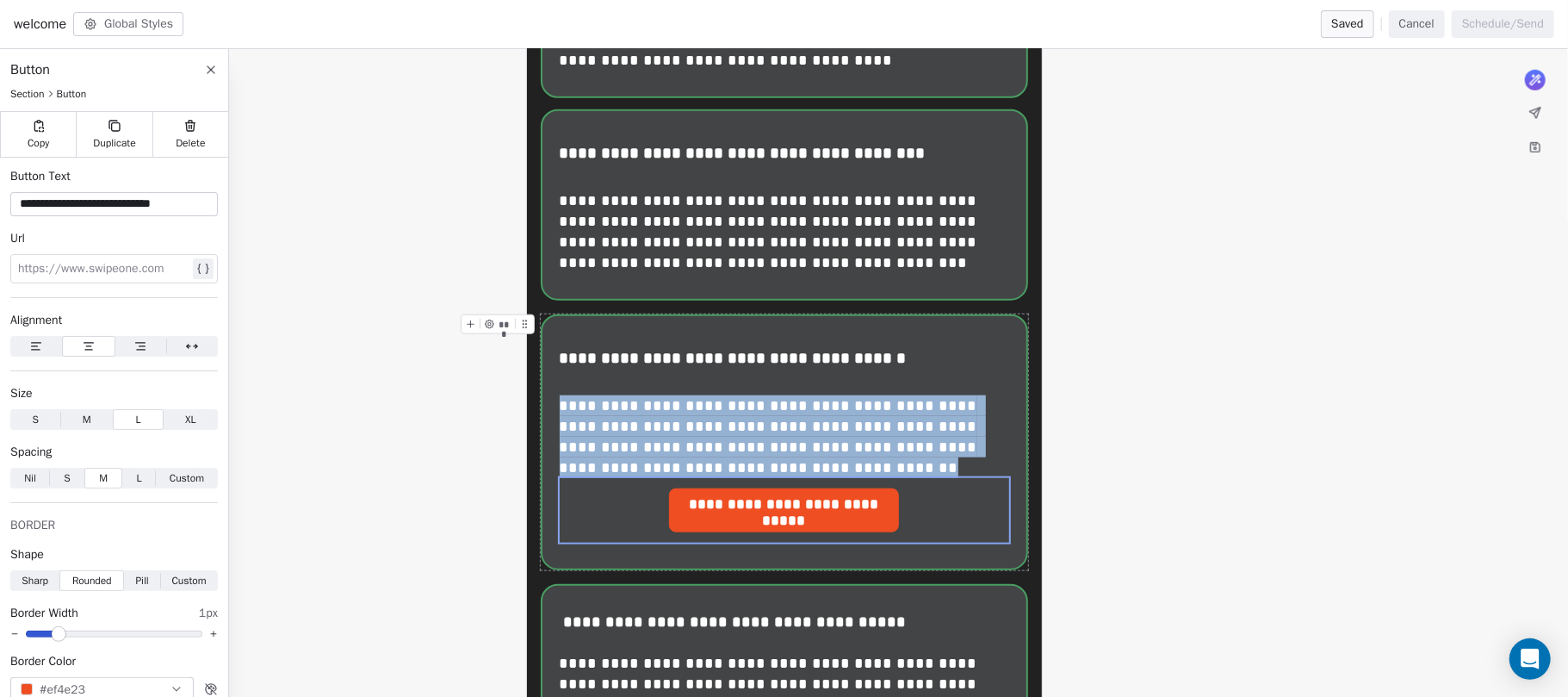 click on "**********" at bounding box center [784, 613] 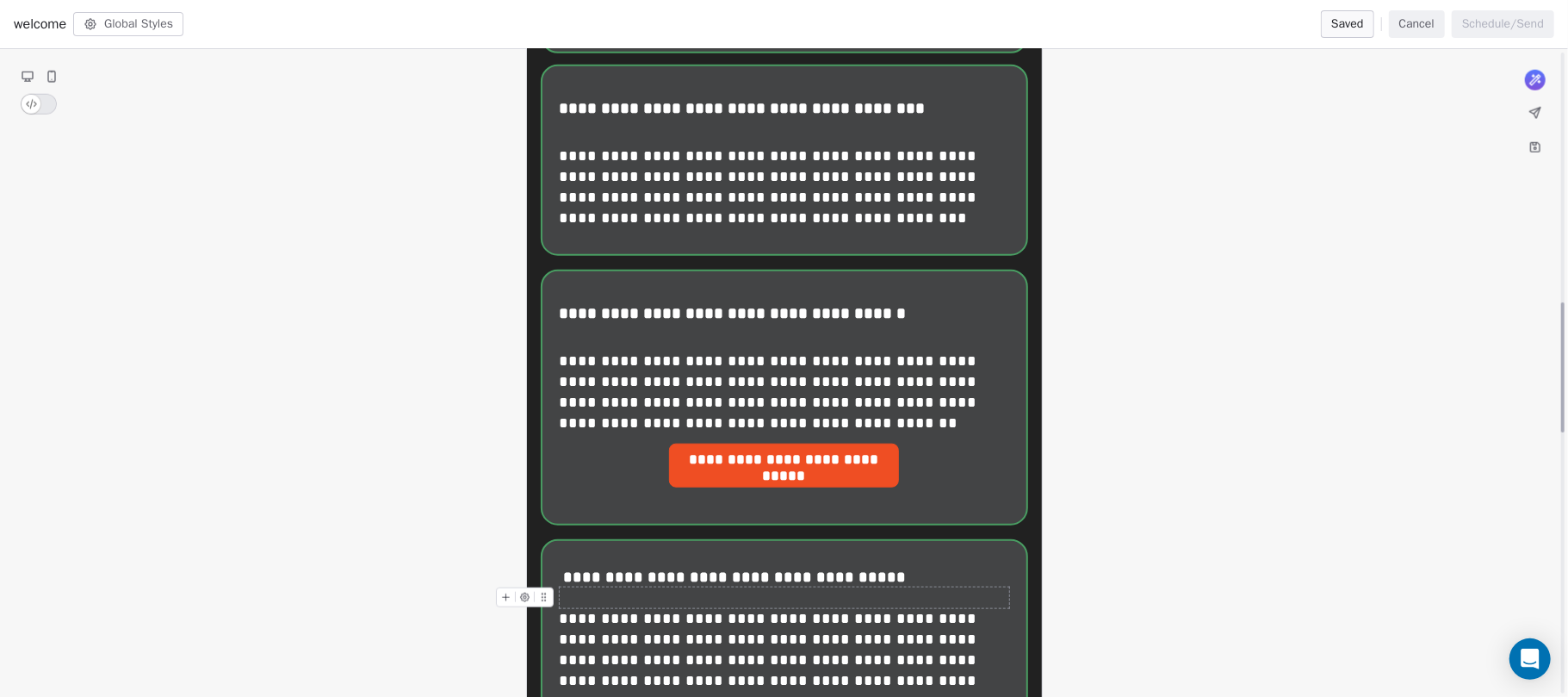 scroll, scrollTop: 1246, scrollLeft: 0, axis: vertical 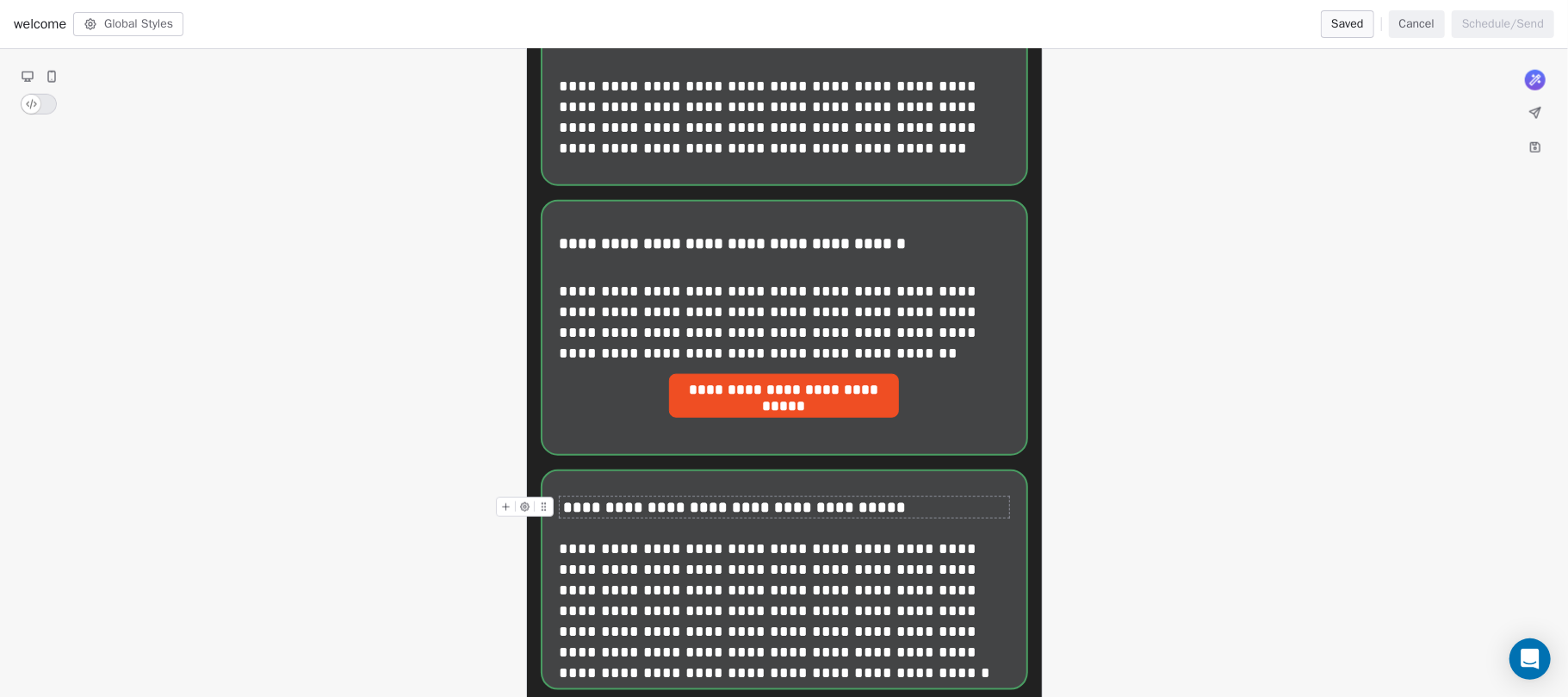 click on "**********" at bounding box center [733, 507] 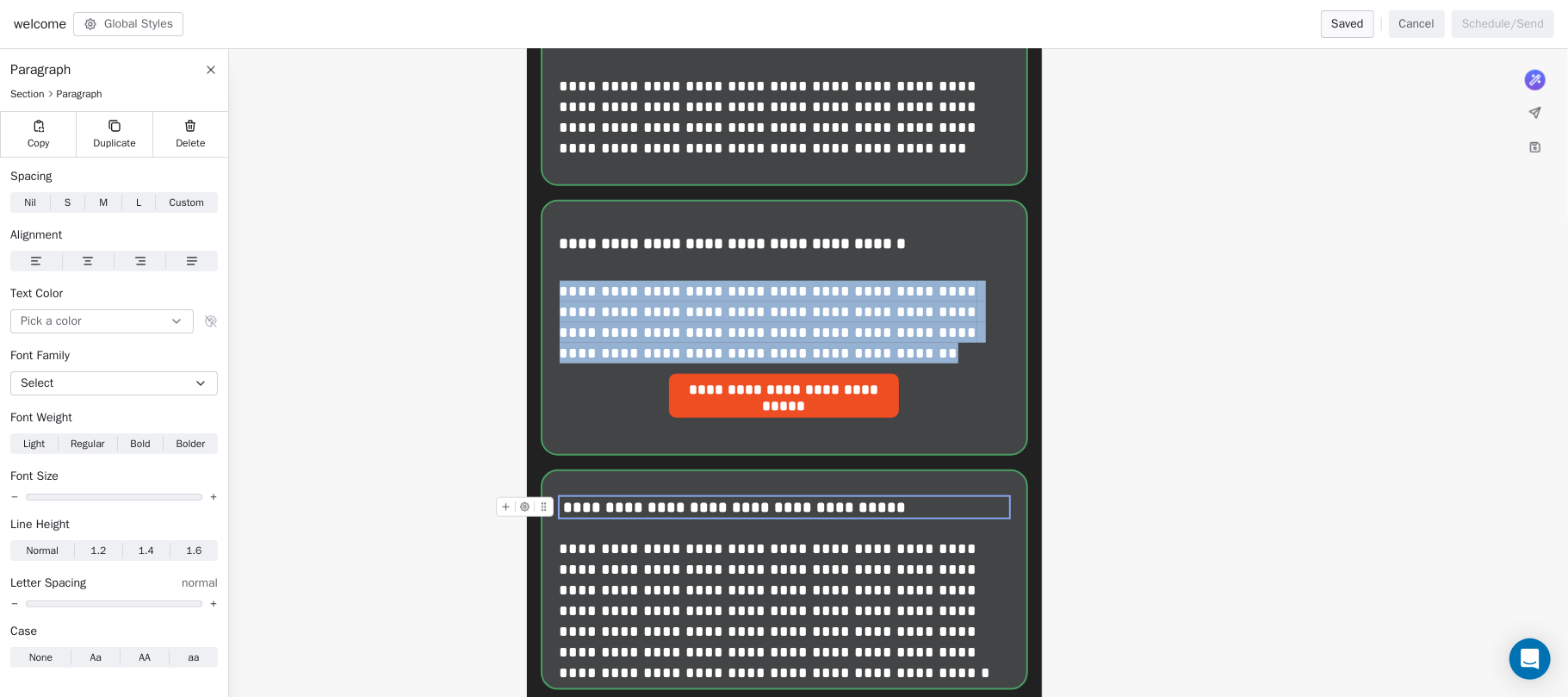 click on "**********" at bounding box center (733, 507) 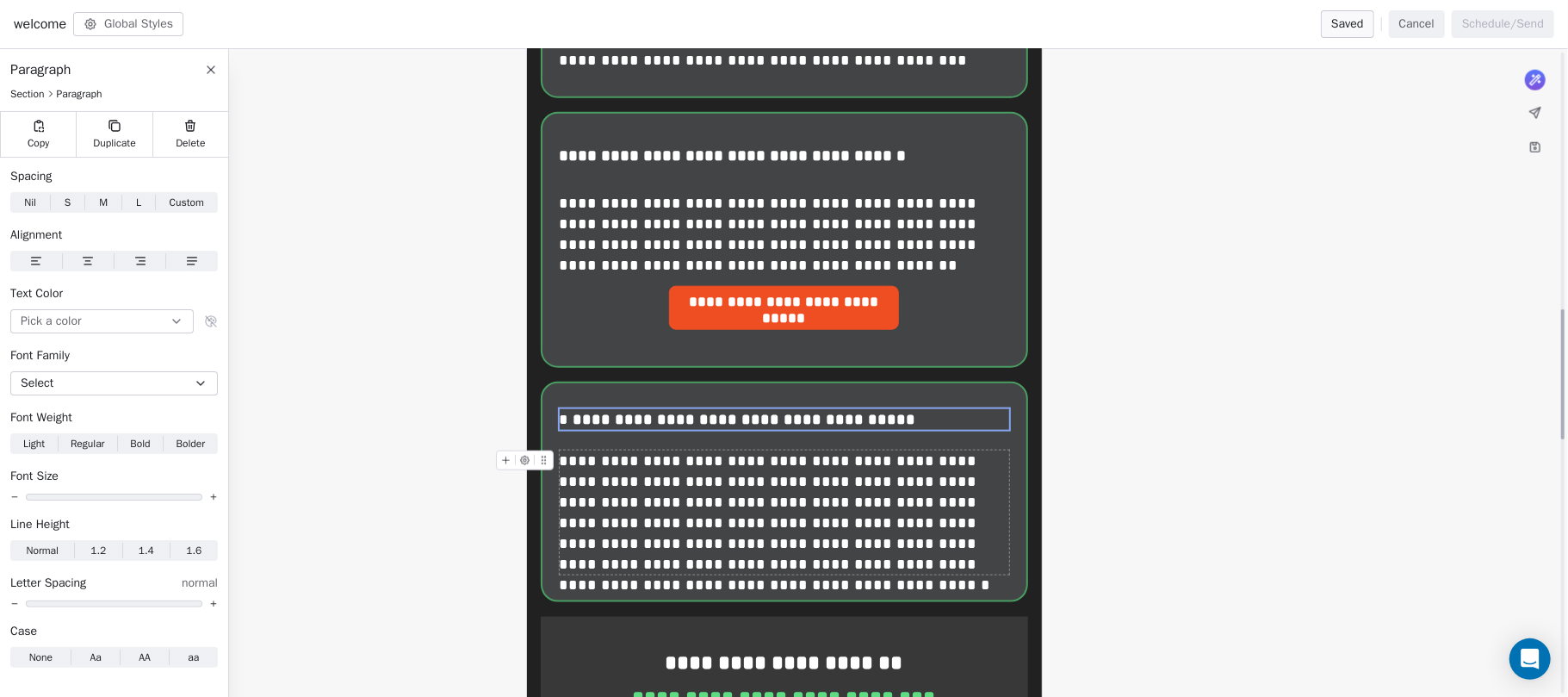 scroll, scrollTop: 1476, scrollLeft: 0, axis: vertical 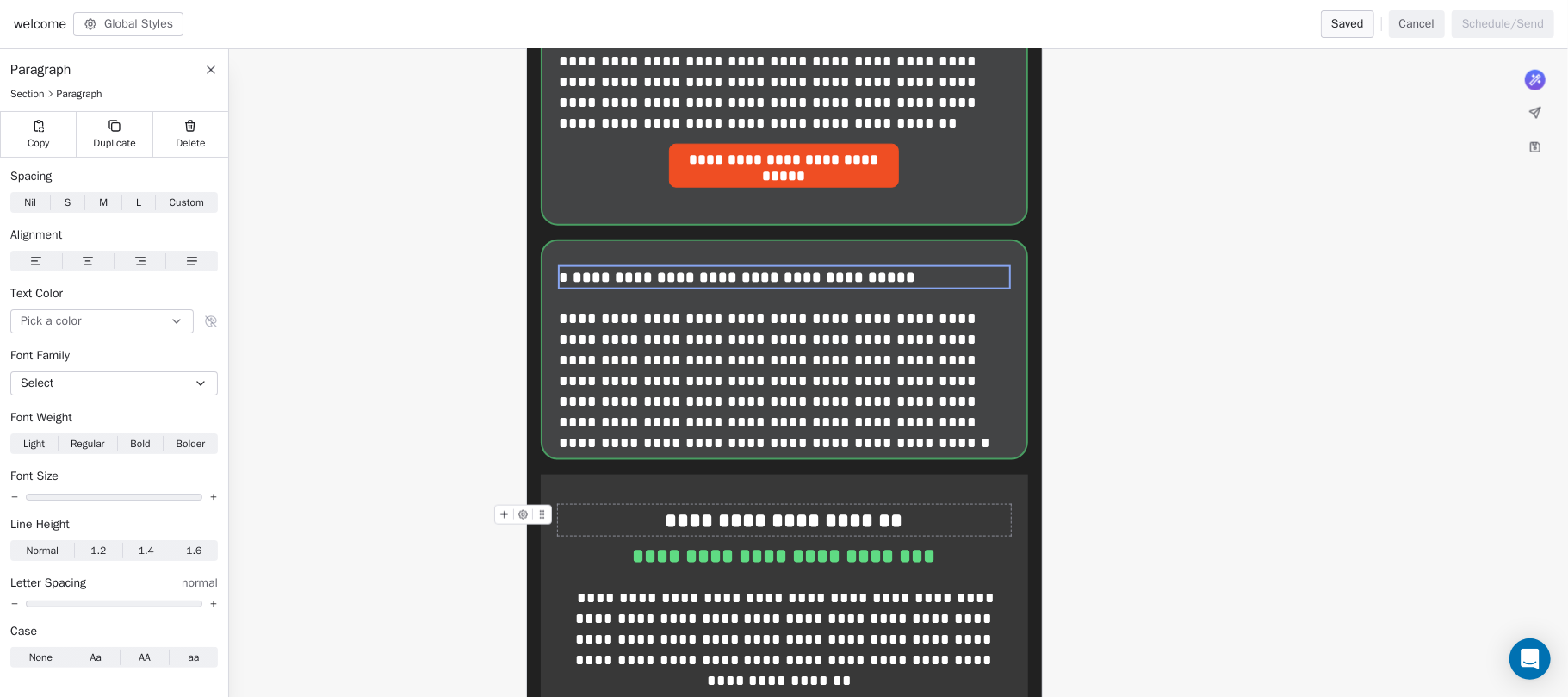 click on "**********" at bounding box center (784, 520) 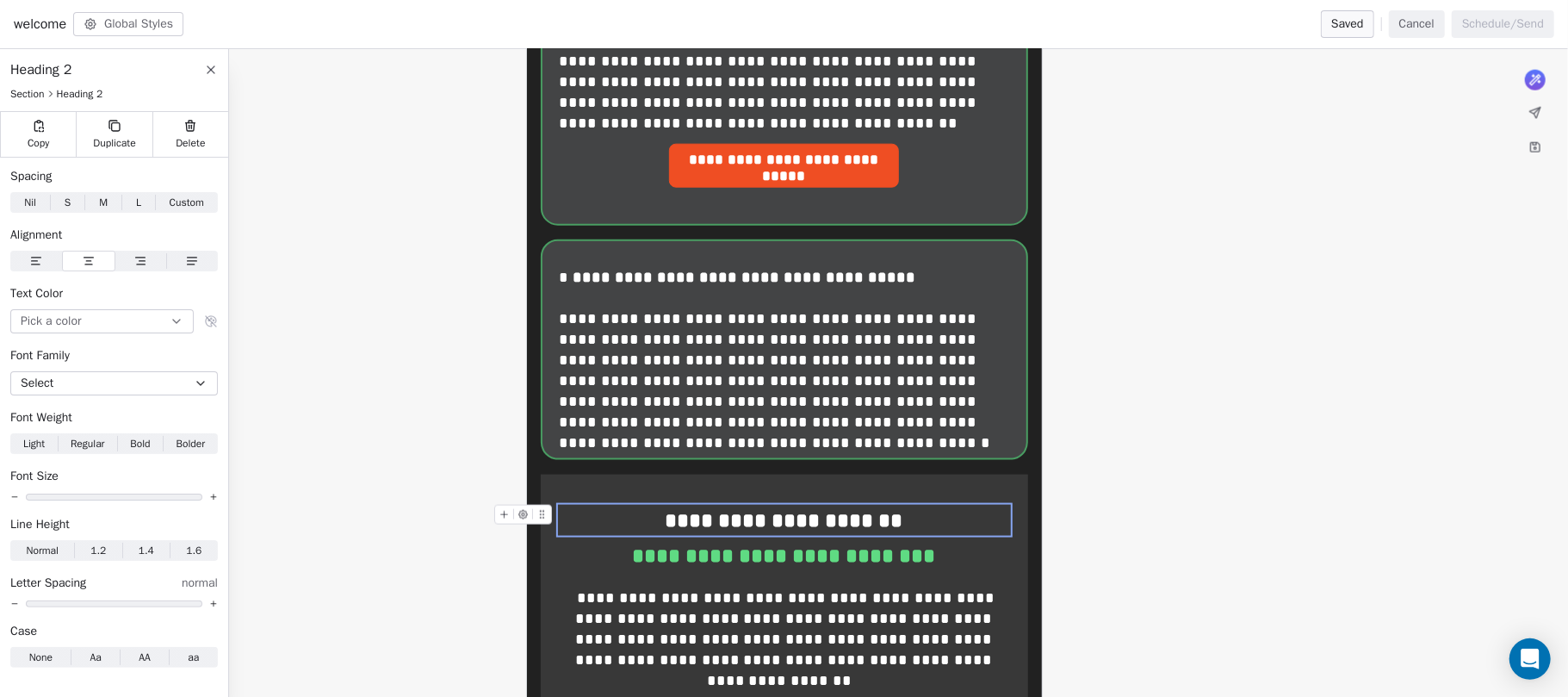 drag, startPoint x: 637, startPoint y: 489, endPoint x: 603, endPoint y: 488, distance: 34.0147 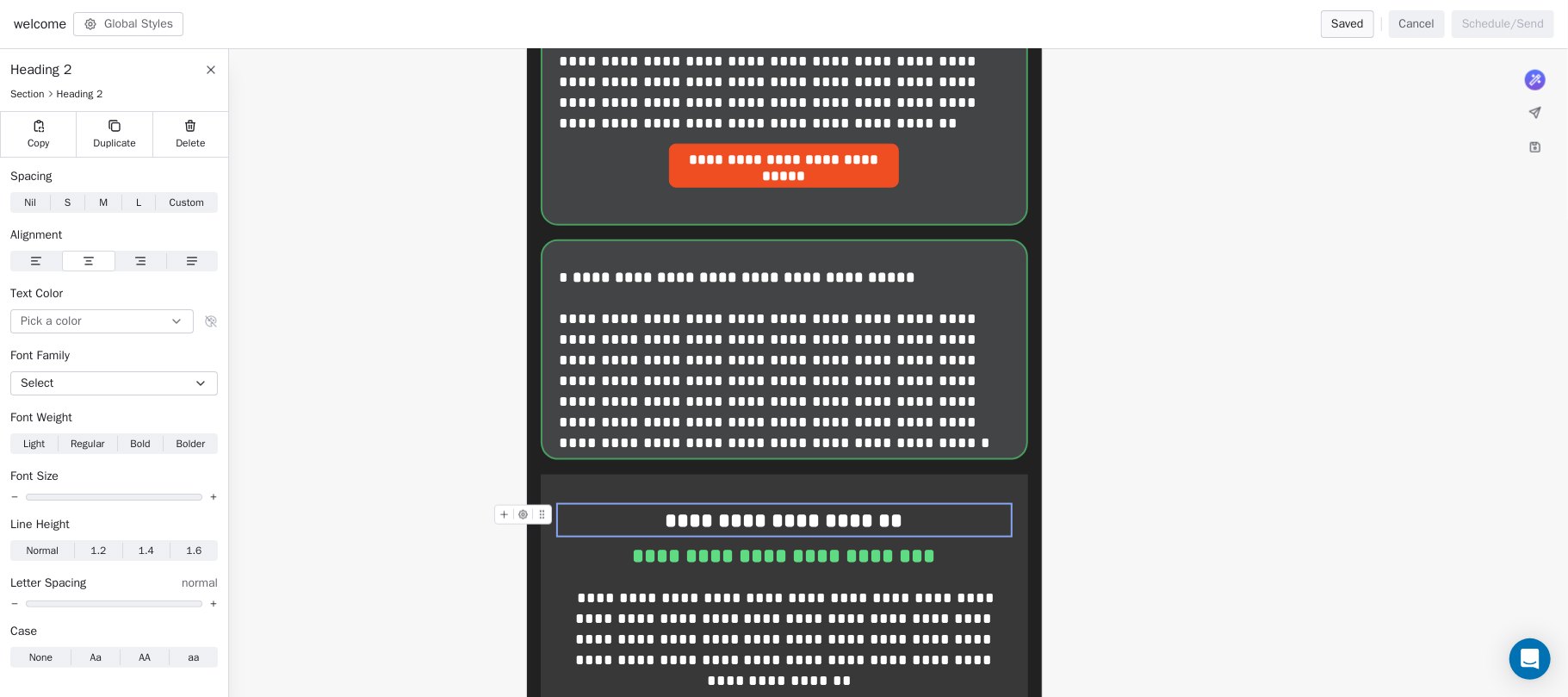 drag, startPoint x: 603, startPoint y: 488, endPoint x: 668, endPoint y: 500, distance: 66.09841 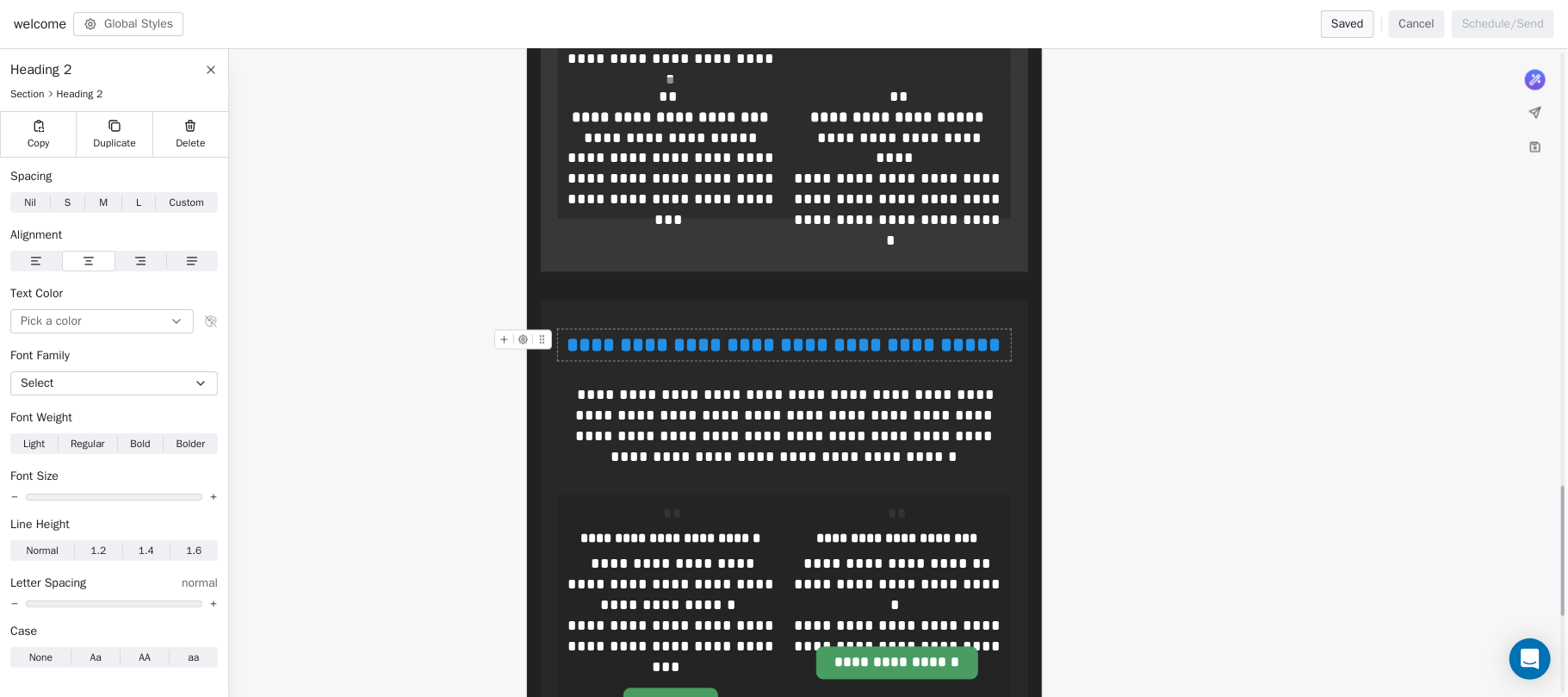 scroll, scrollTop: 2280, scrollLeft: 0, axis: vertical 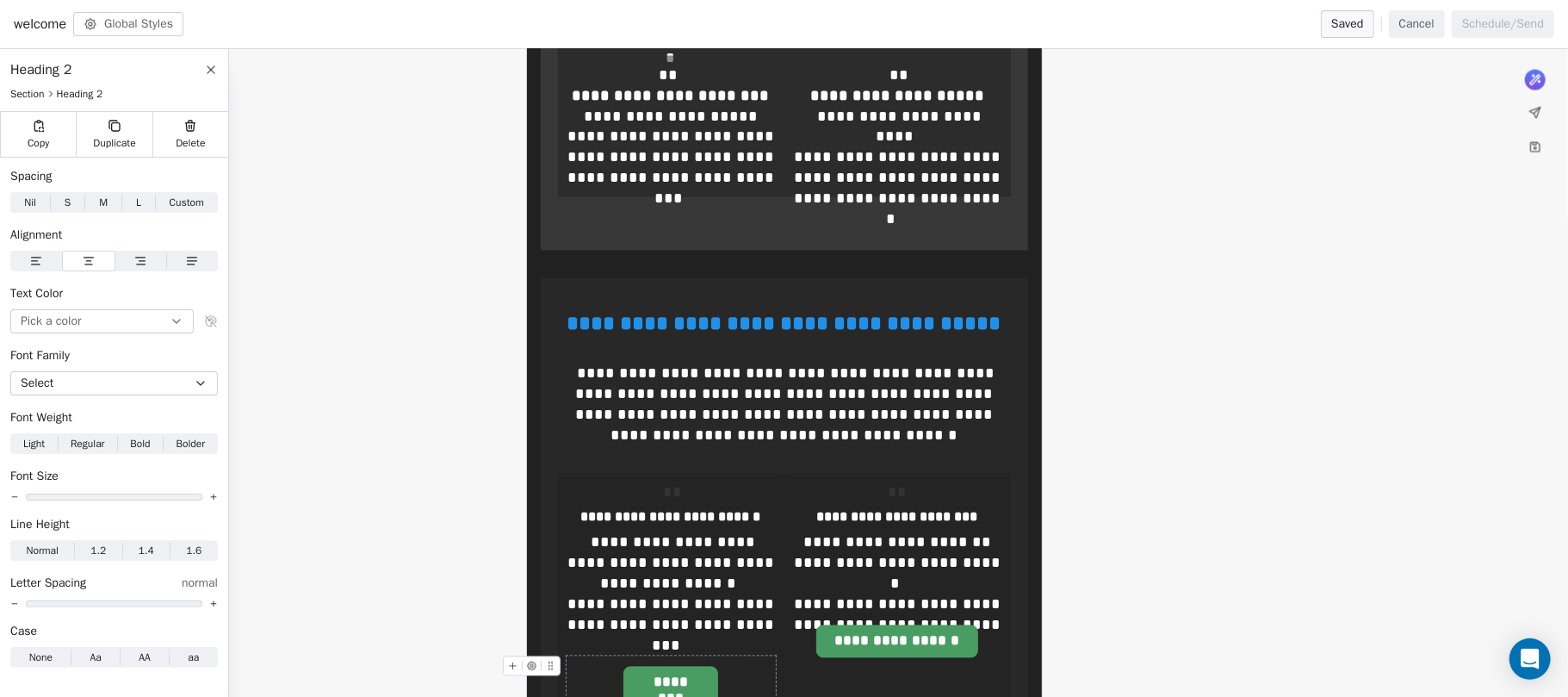 click on "********" at bounding box center [671, 683] 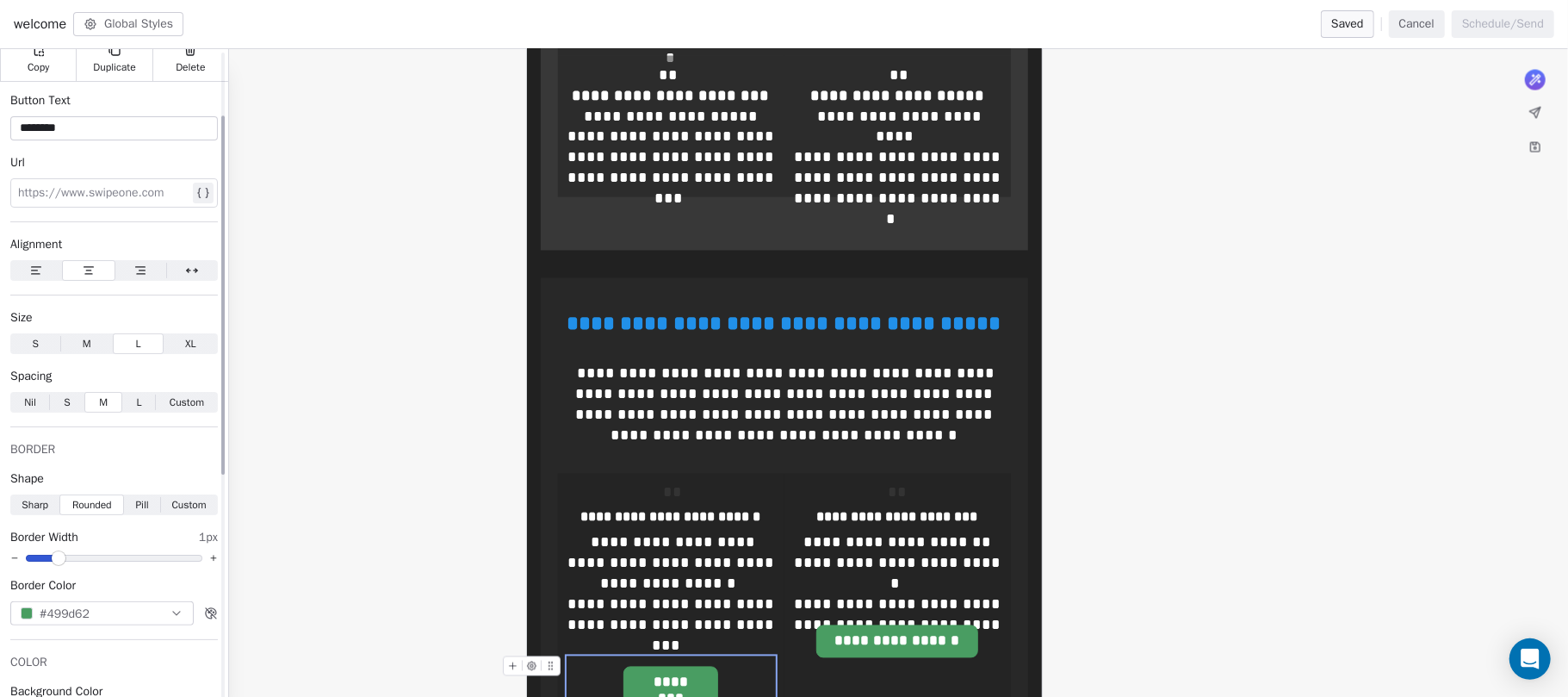 scroll, scrollTop: 115, scrollLeft: 0, axis: vertical 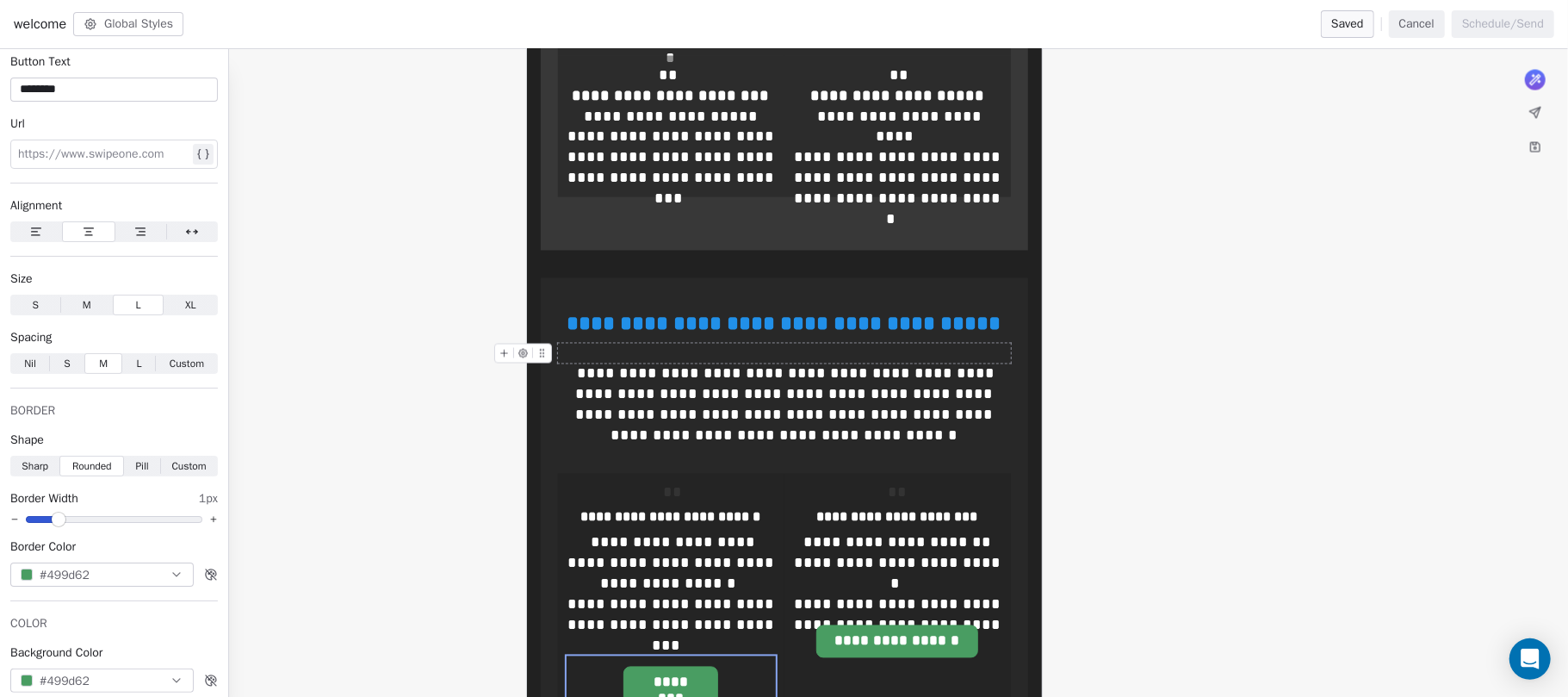 click on "**********" at bounding box center [784, 324] 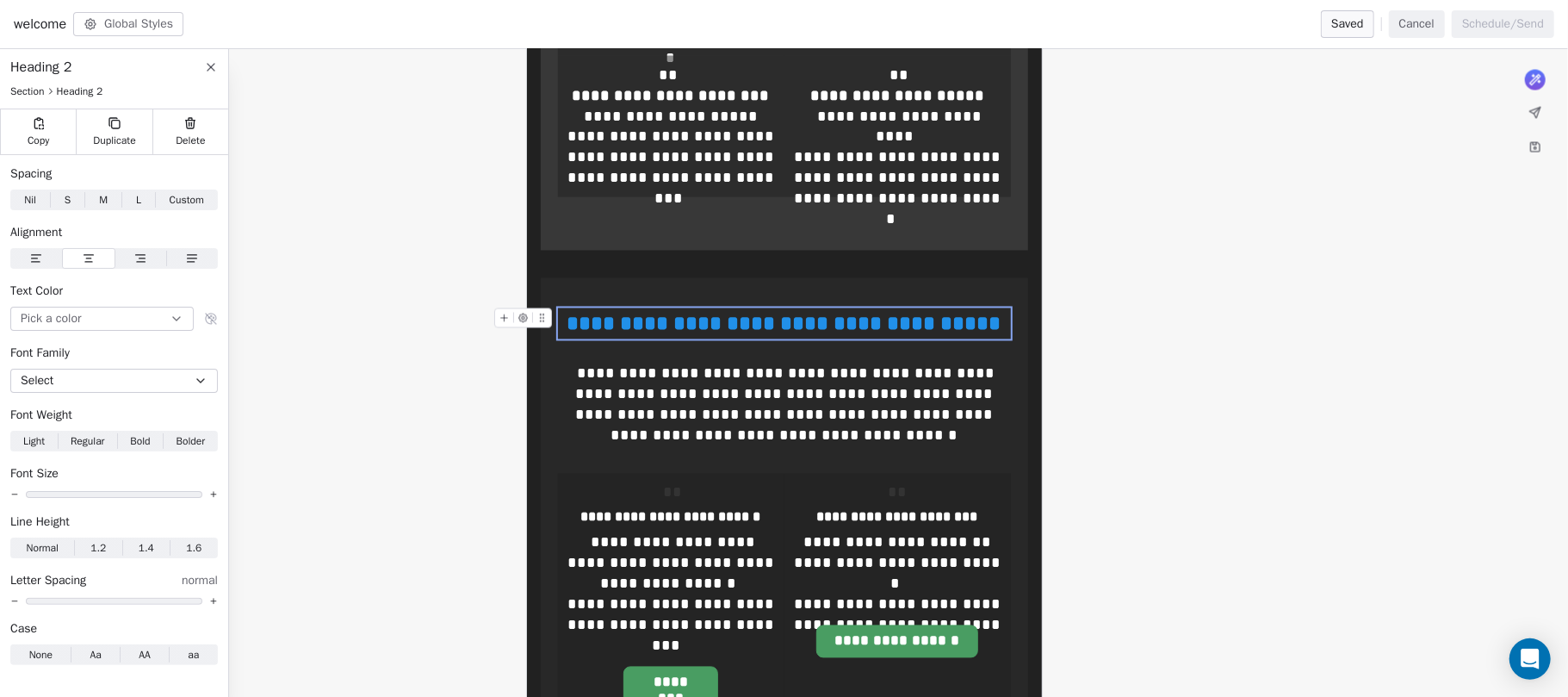 scroll, scrollTop: 2, scrollLeft: 0, axis: vertical 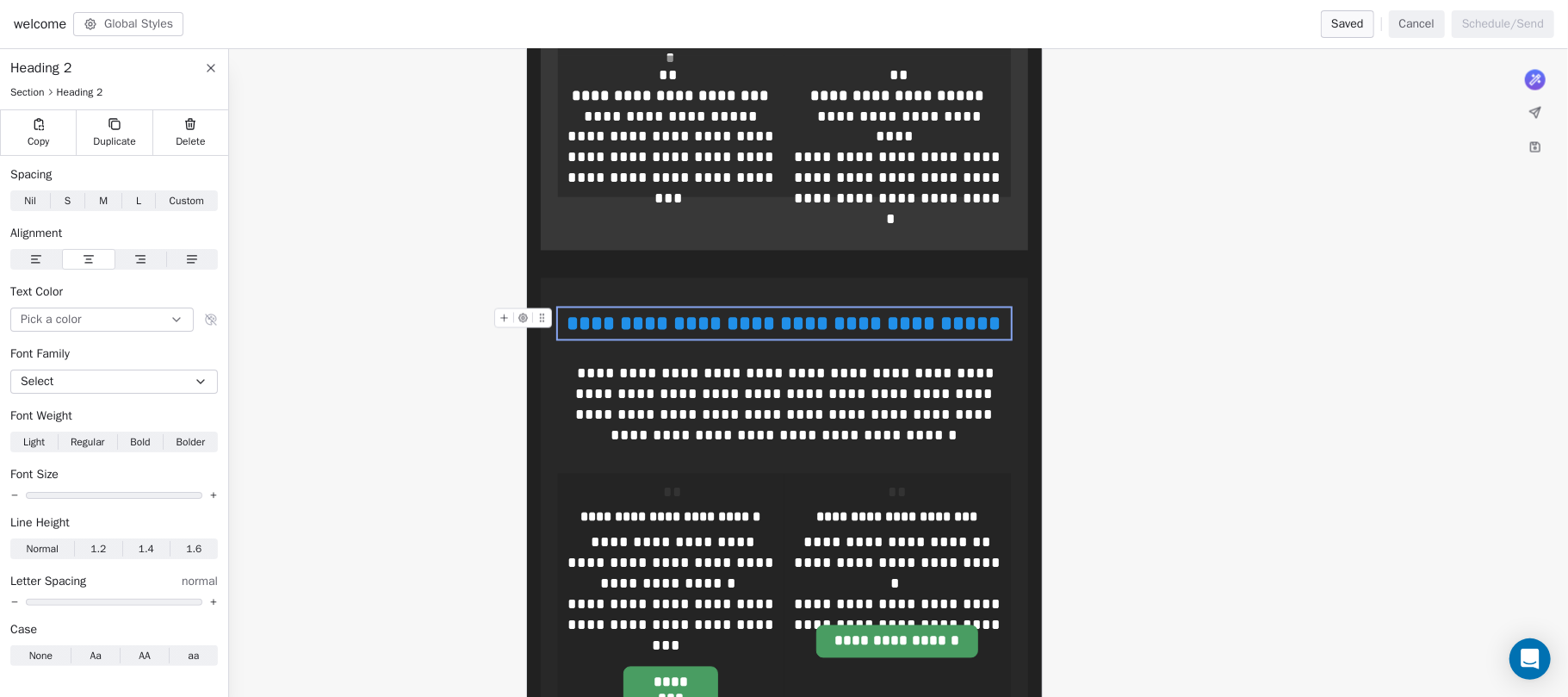 click on "**********" at bounding box center [784, 324] 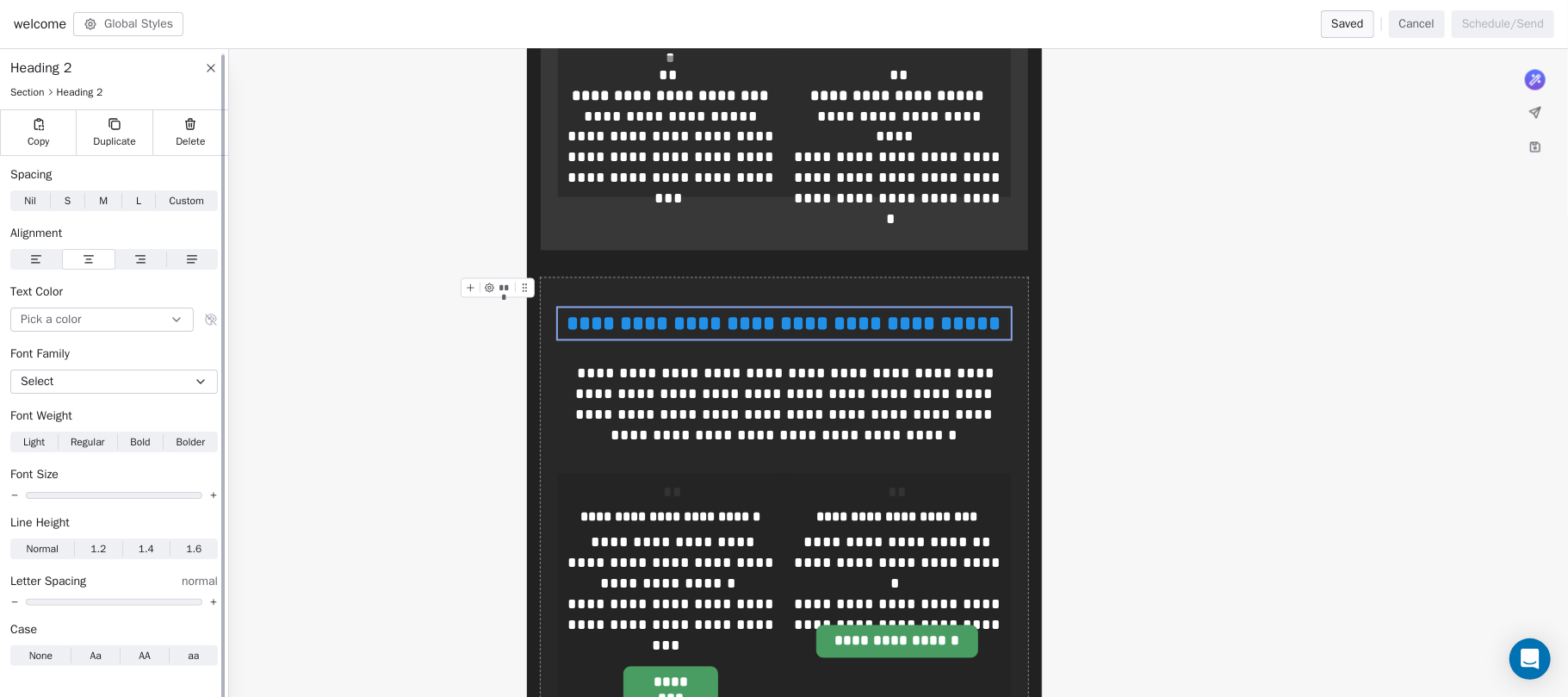 click on "Select" at bounding box center (114, 382) 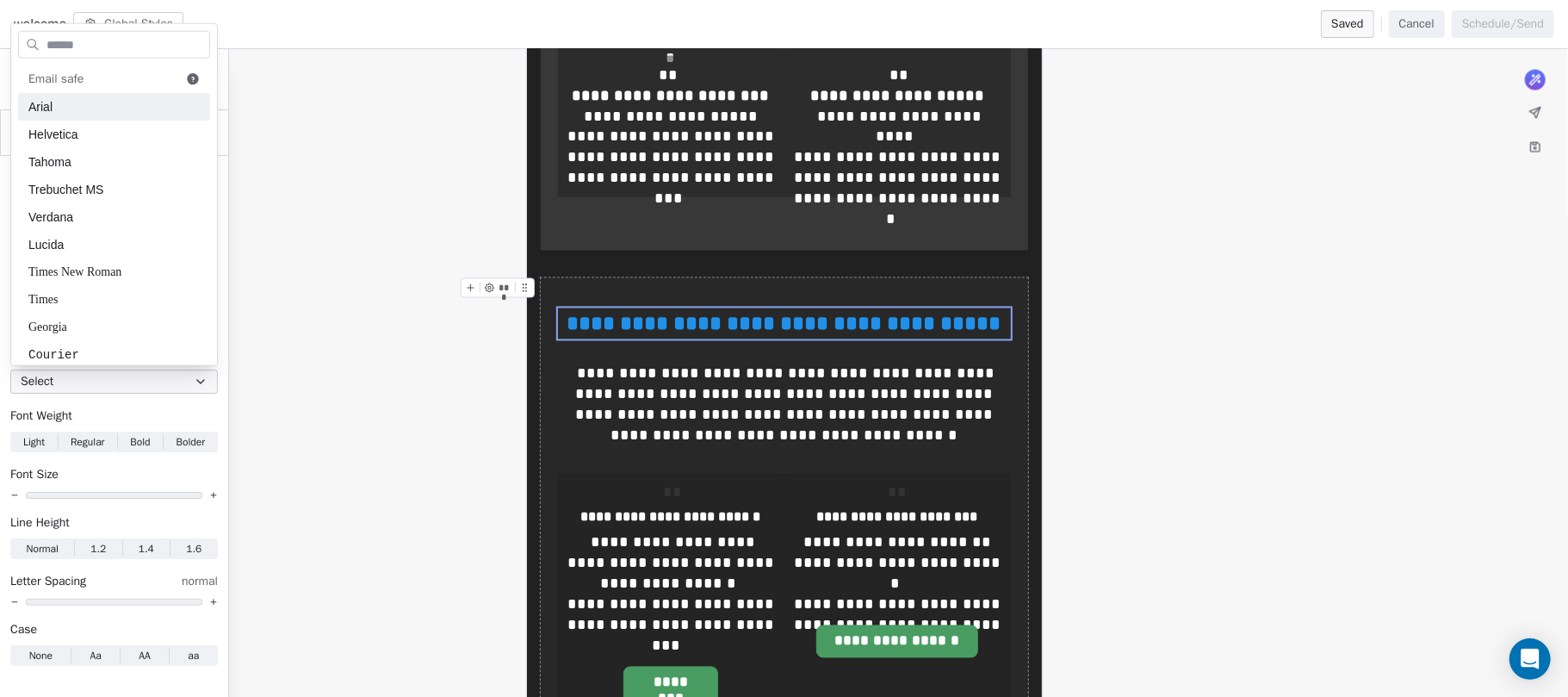 click on "**********" at bounding box center (784, -536) 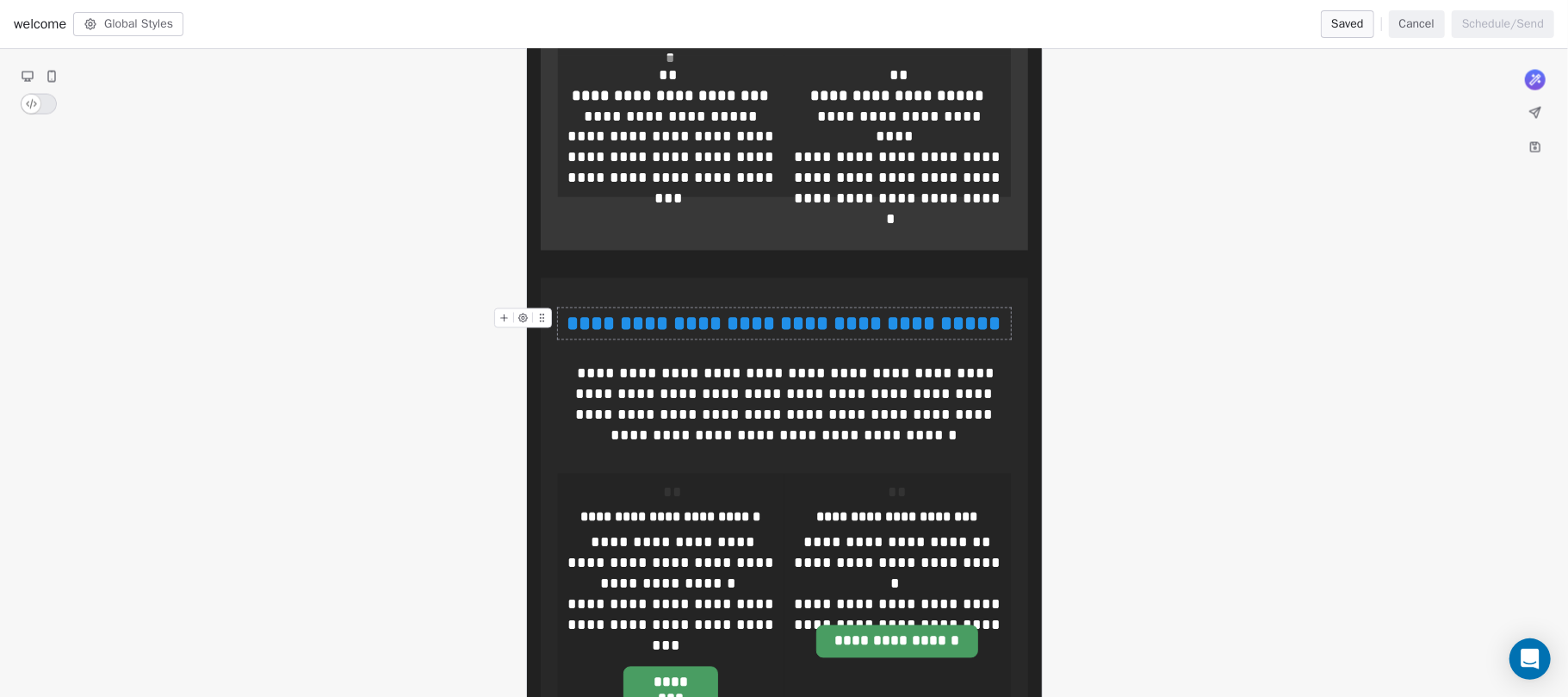 click on "**********" at bounding box center (784, 324) 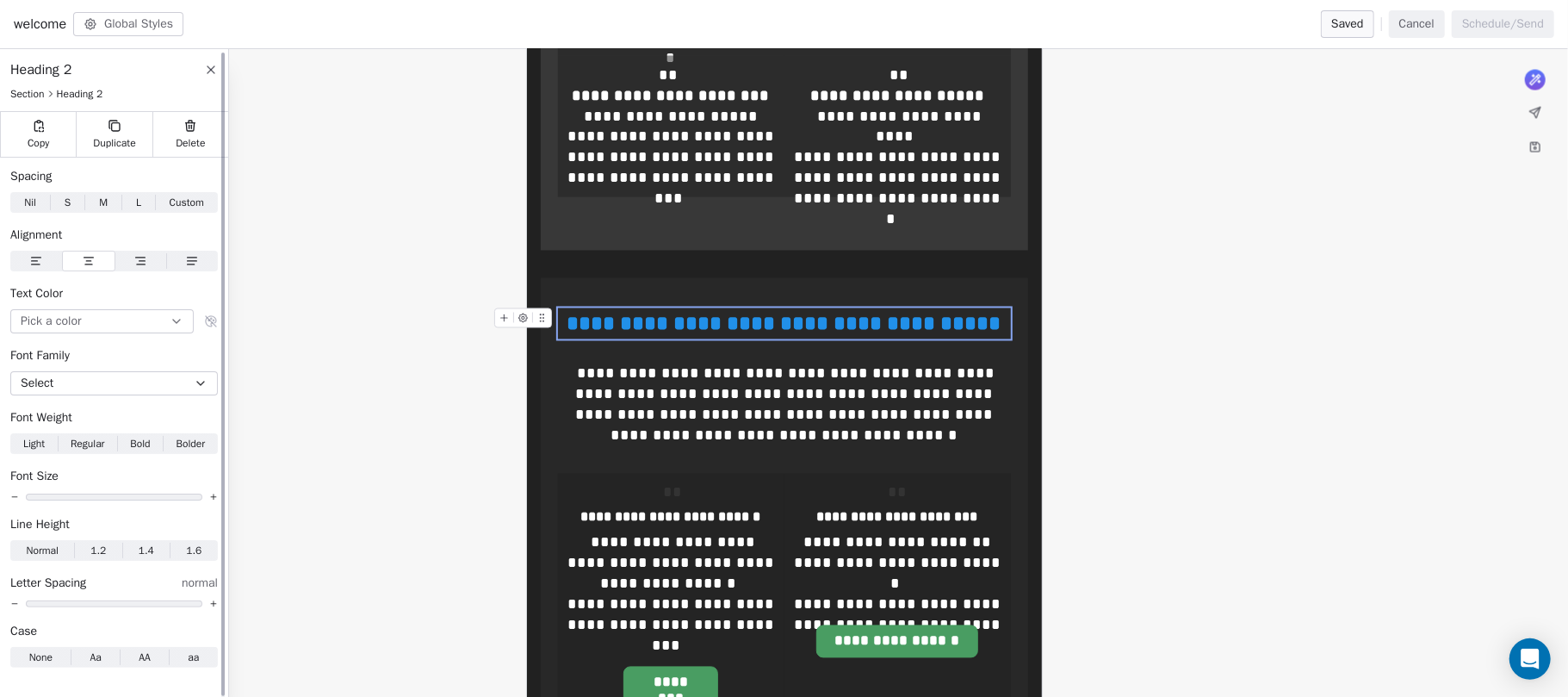 click on "Pick a color" at bounding box center (102, 321) 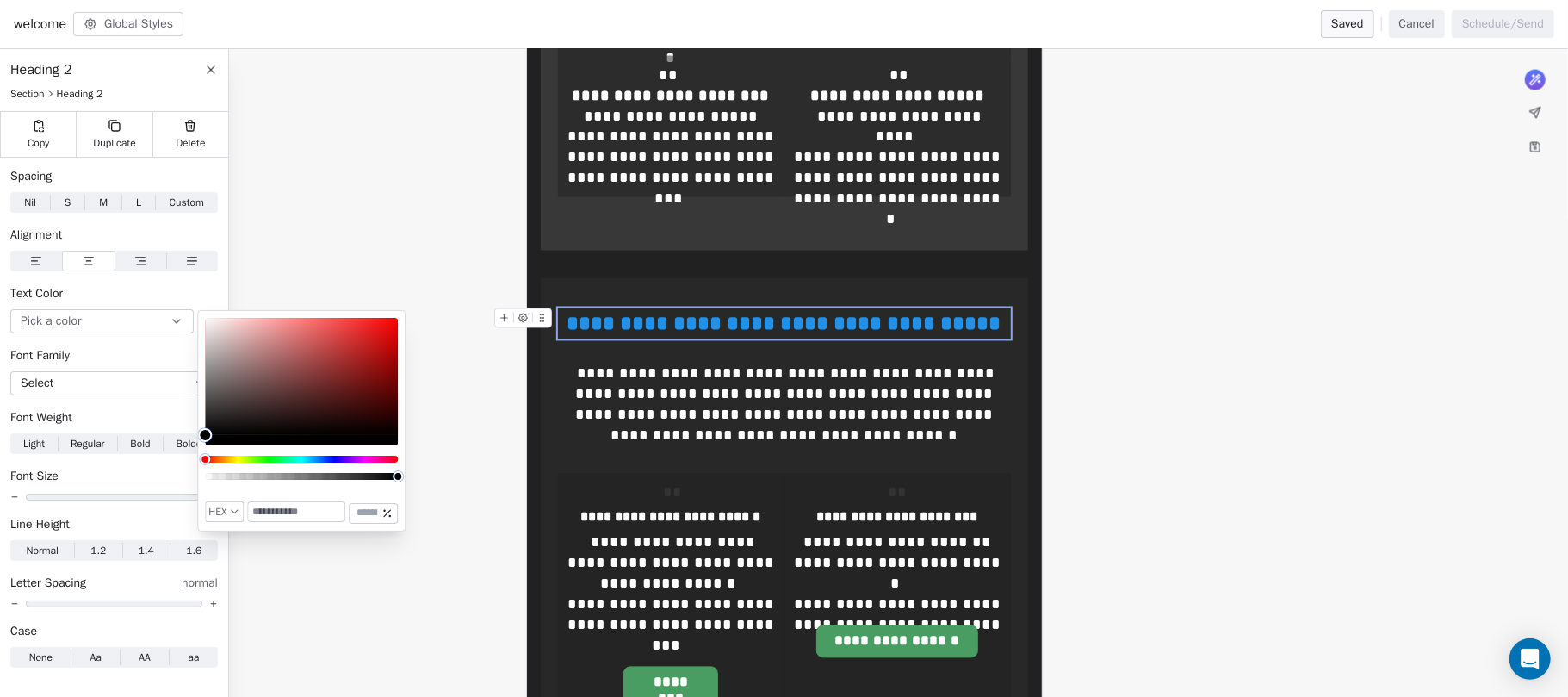 click on "**********" at bounding box center (784, 324) 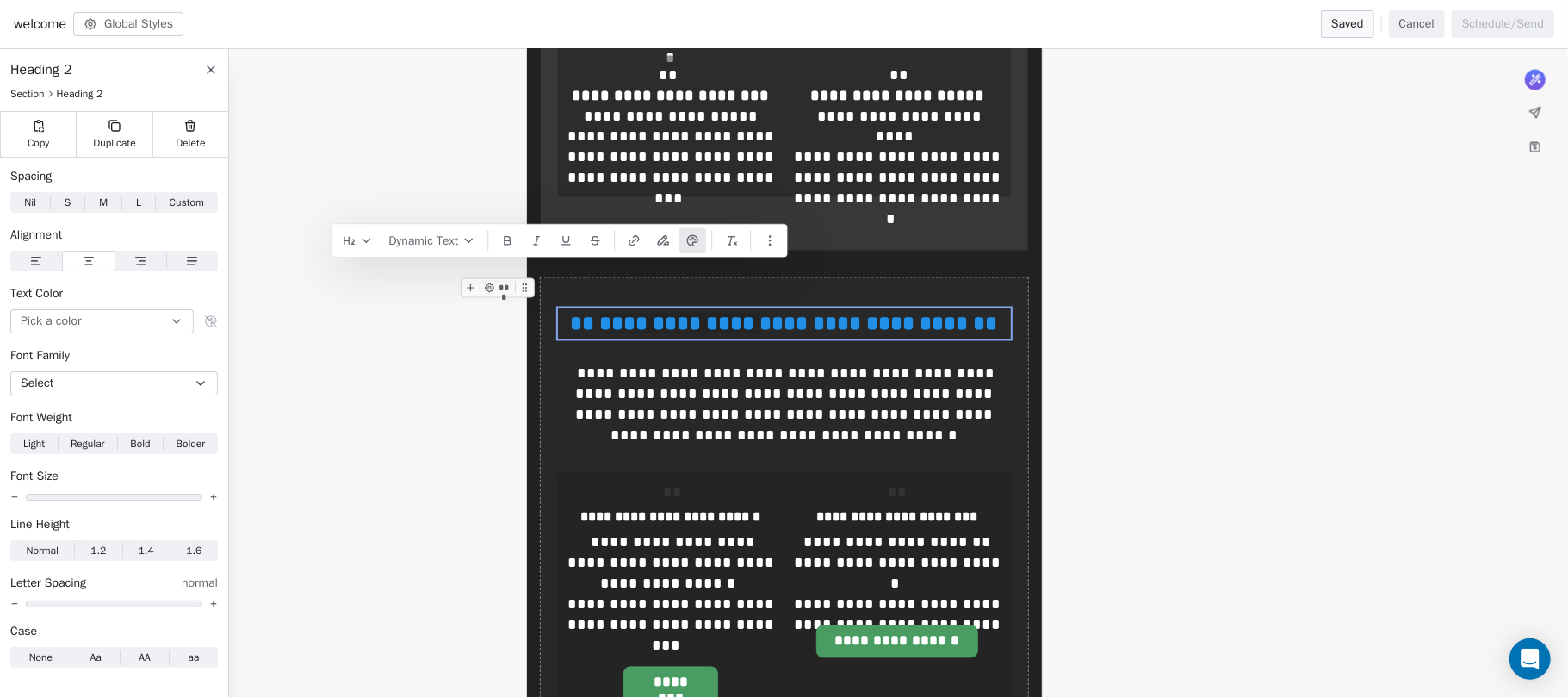 click 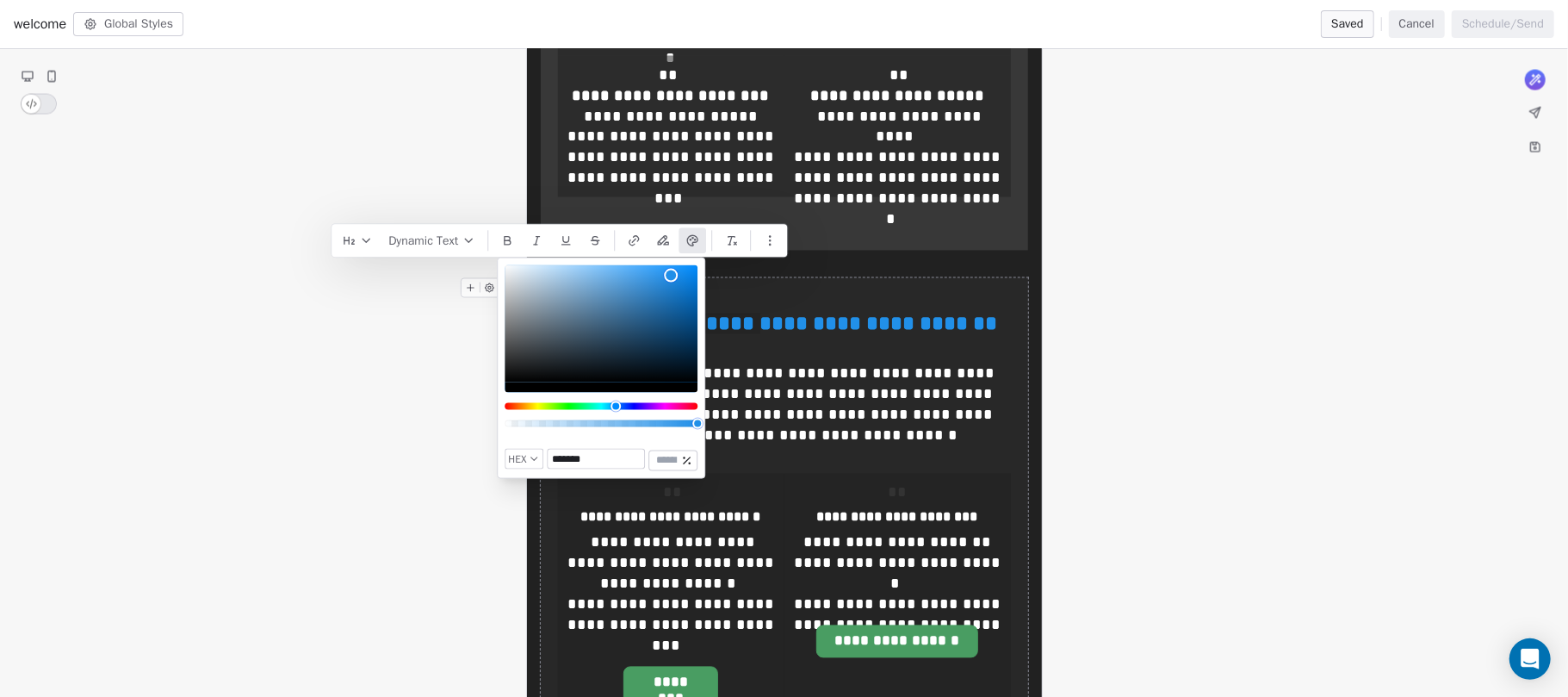 click on "*******" at bounding box center (597, 459) 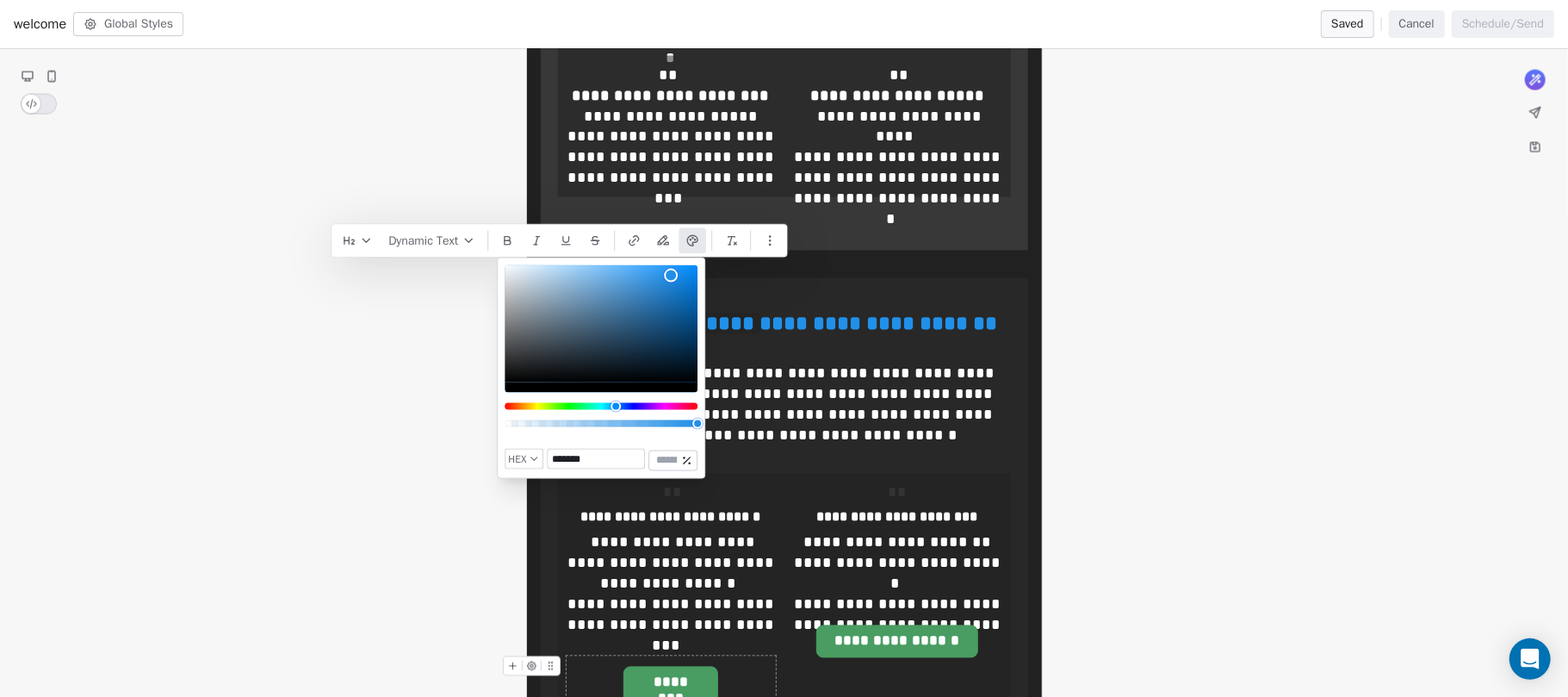 click on "********" at bounding box center (671, 683) 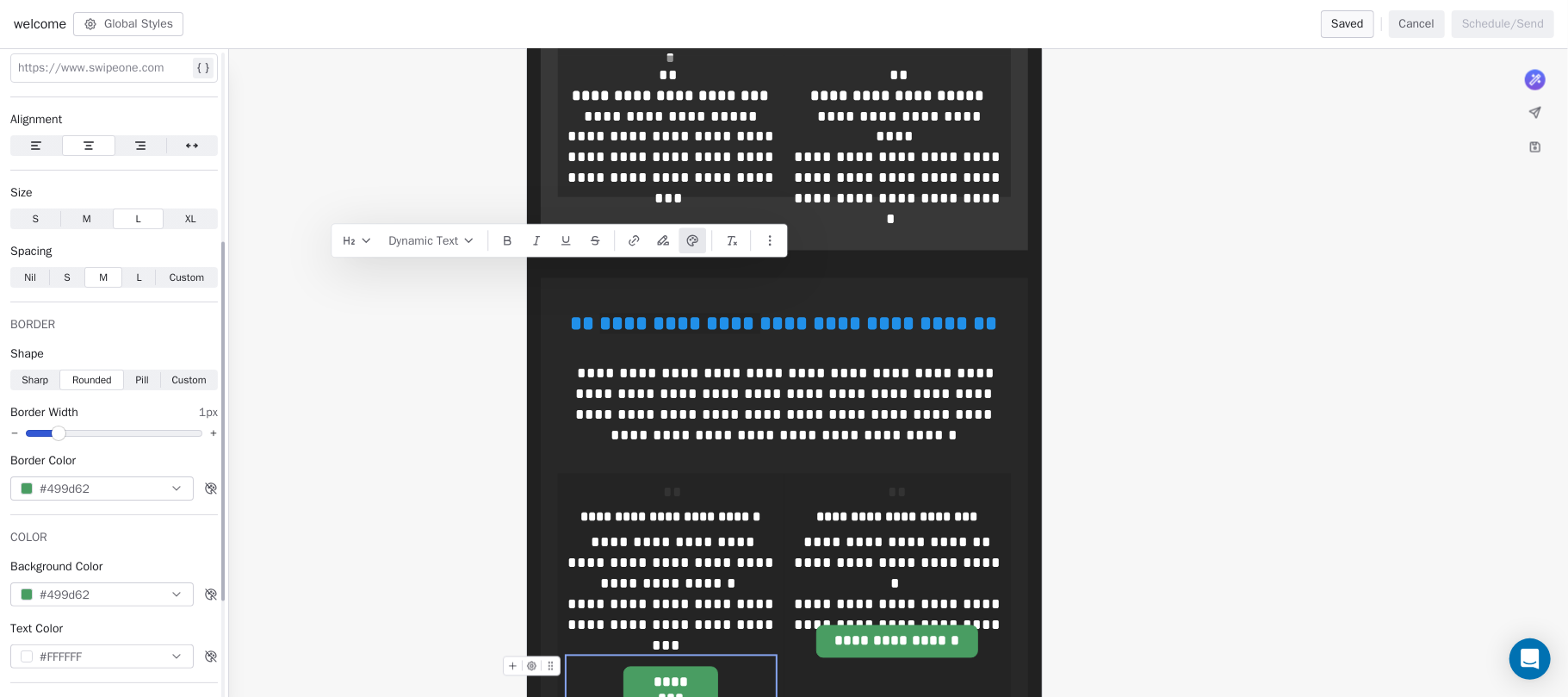 scroll, scrollTop: 345, scrollLeft: 0, axis: vertical 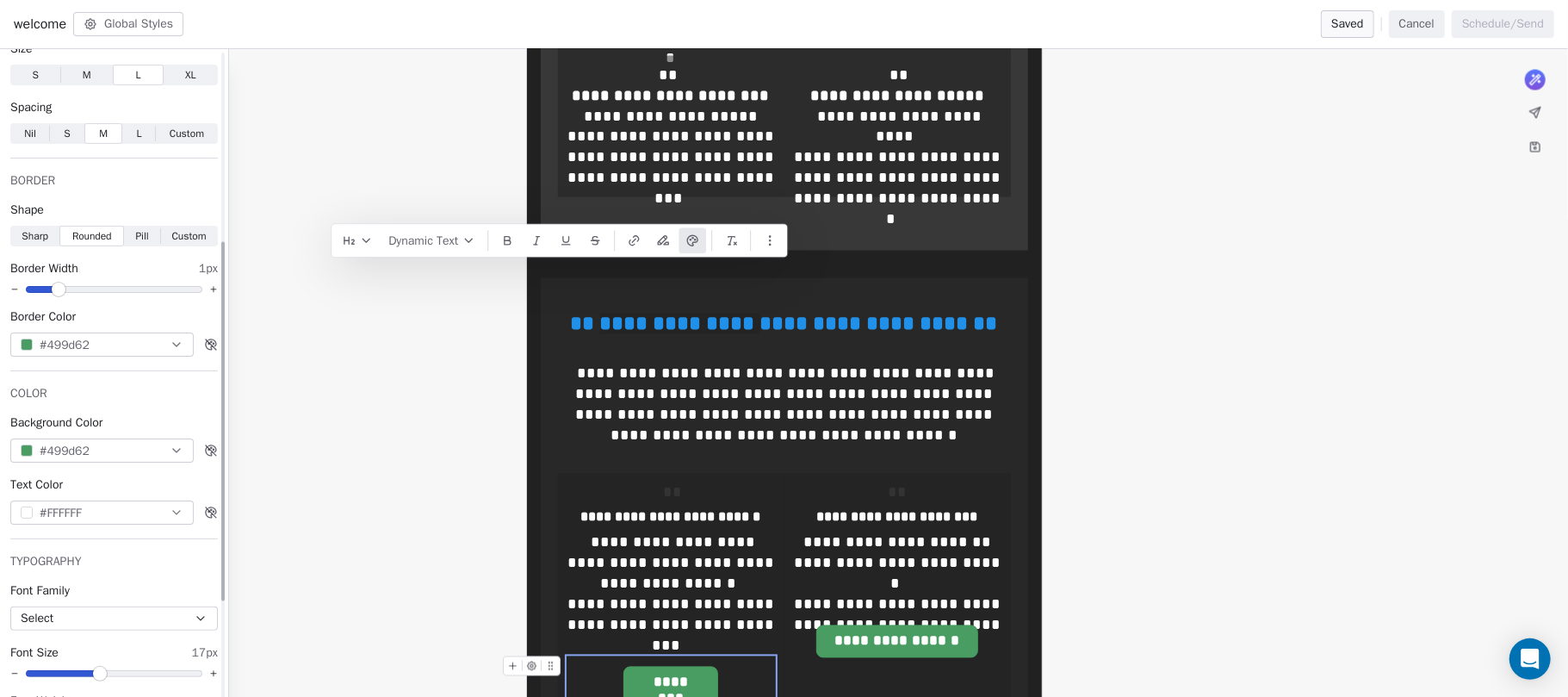 click on "#499d62" at bounding box center [102, 451] 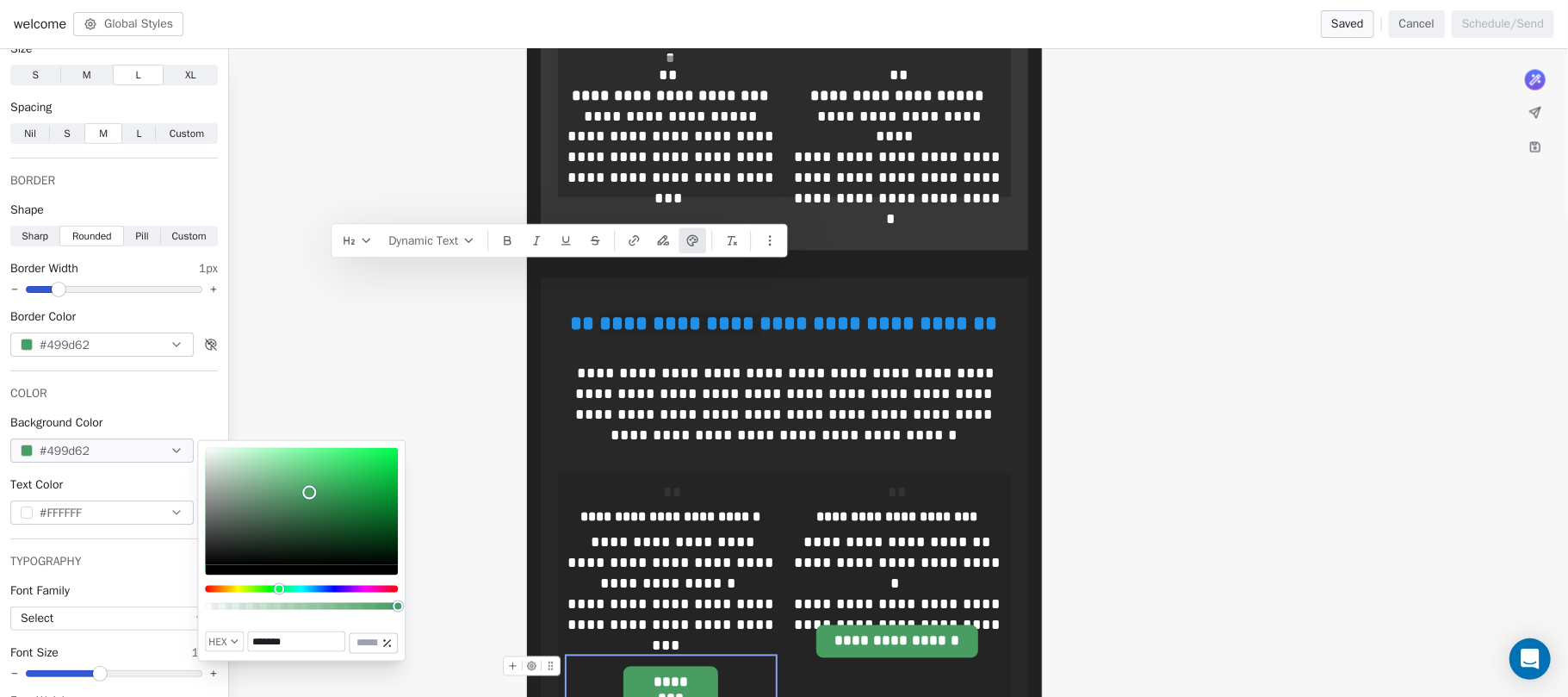 click on "*******" at bounding box center [297, 642] 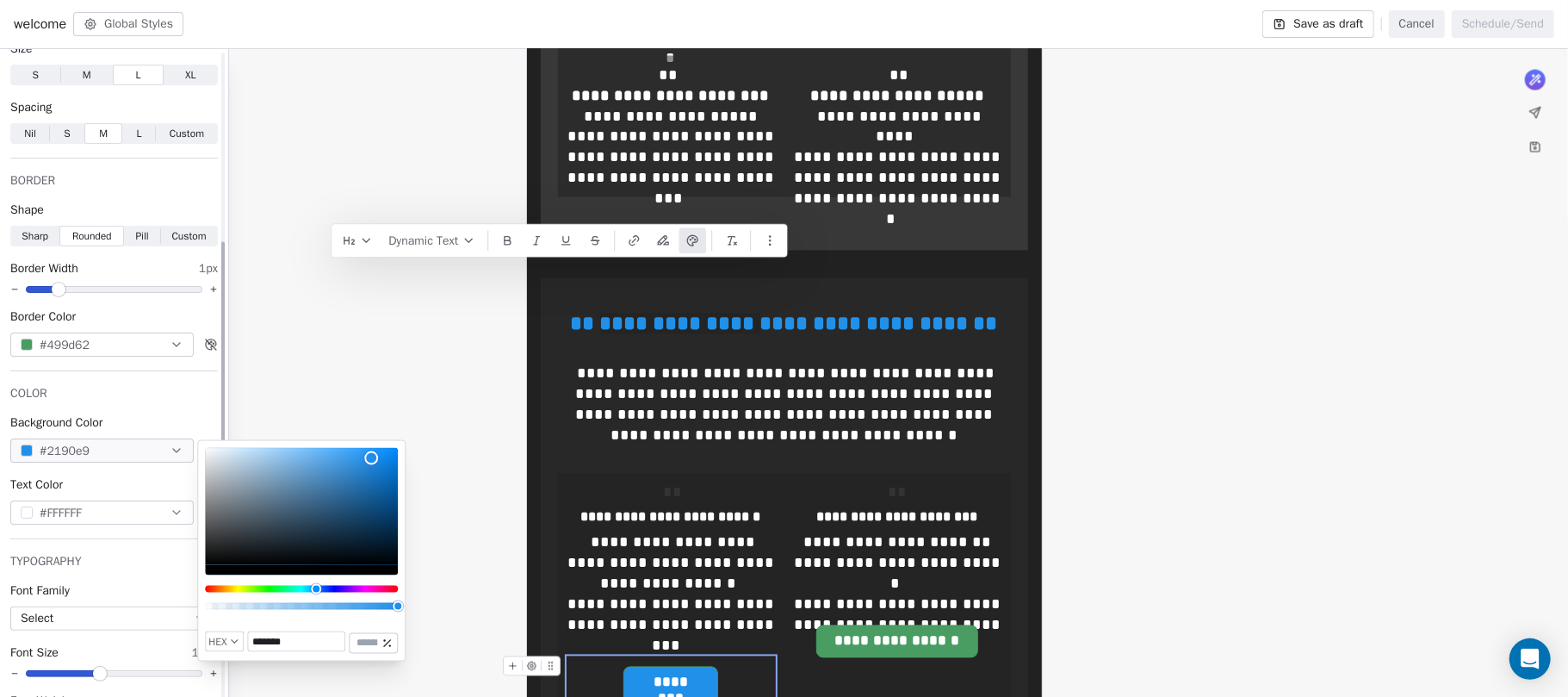 type on "*******" 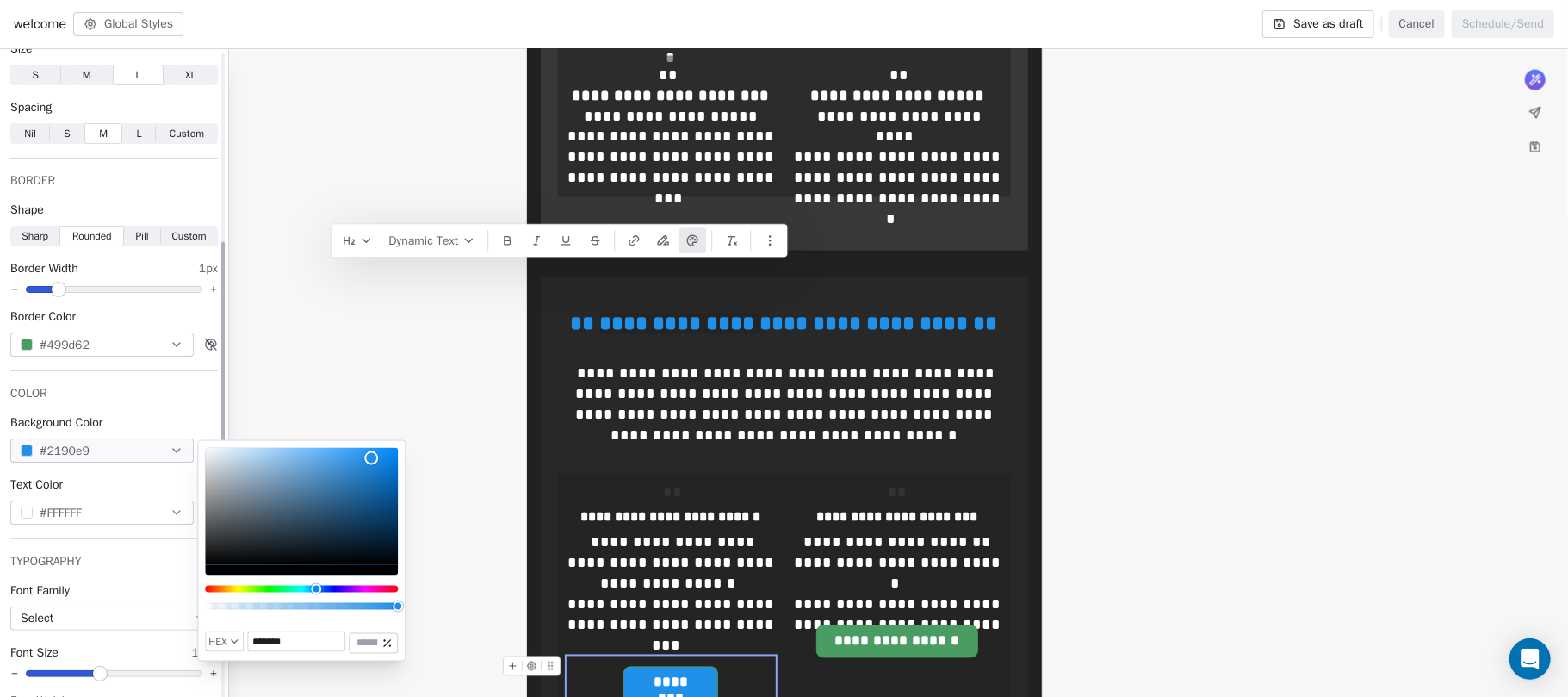 click on "#499d62" at bounding box center (65, 345) 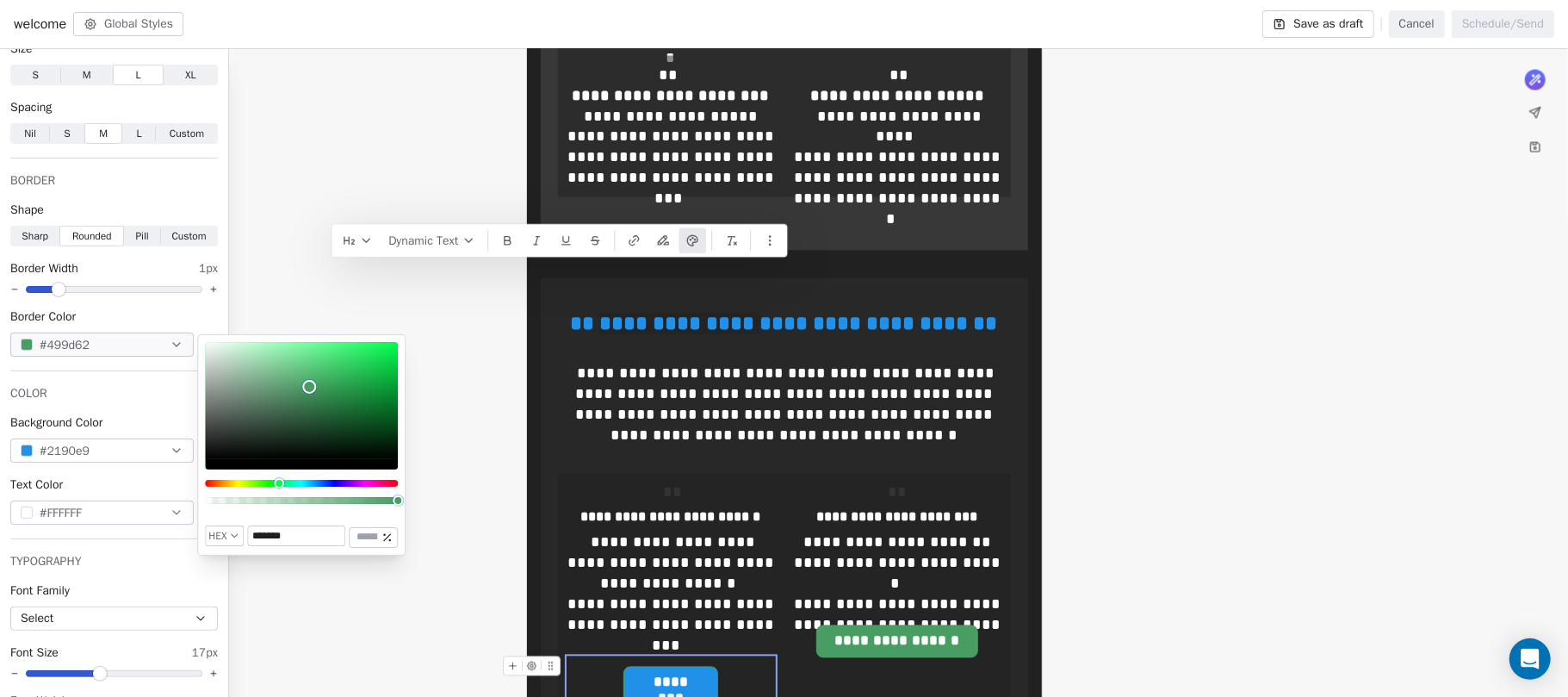 click on "*******" at bounding box center [297, 536] 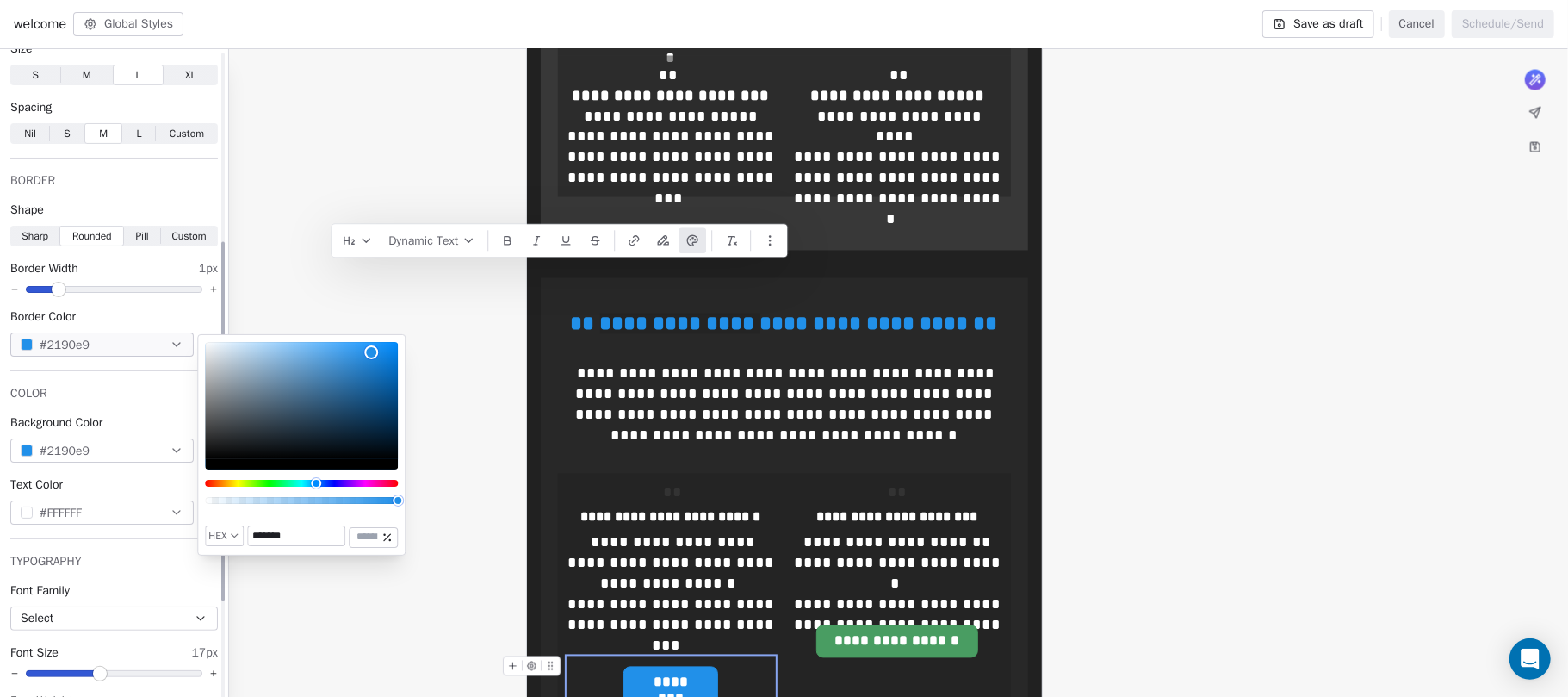 type on "*******" 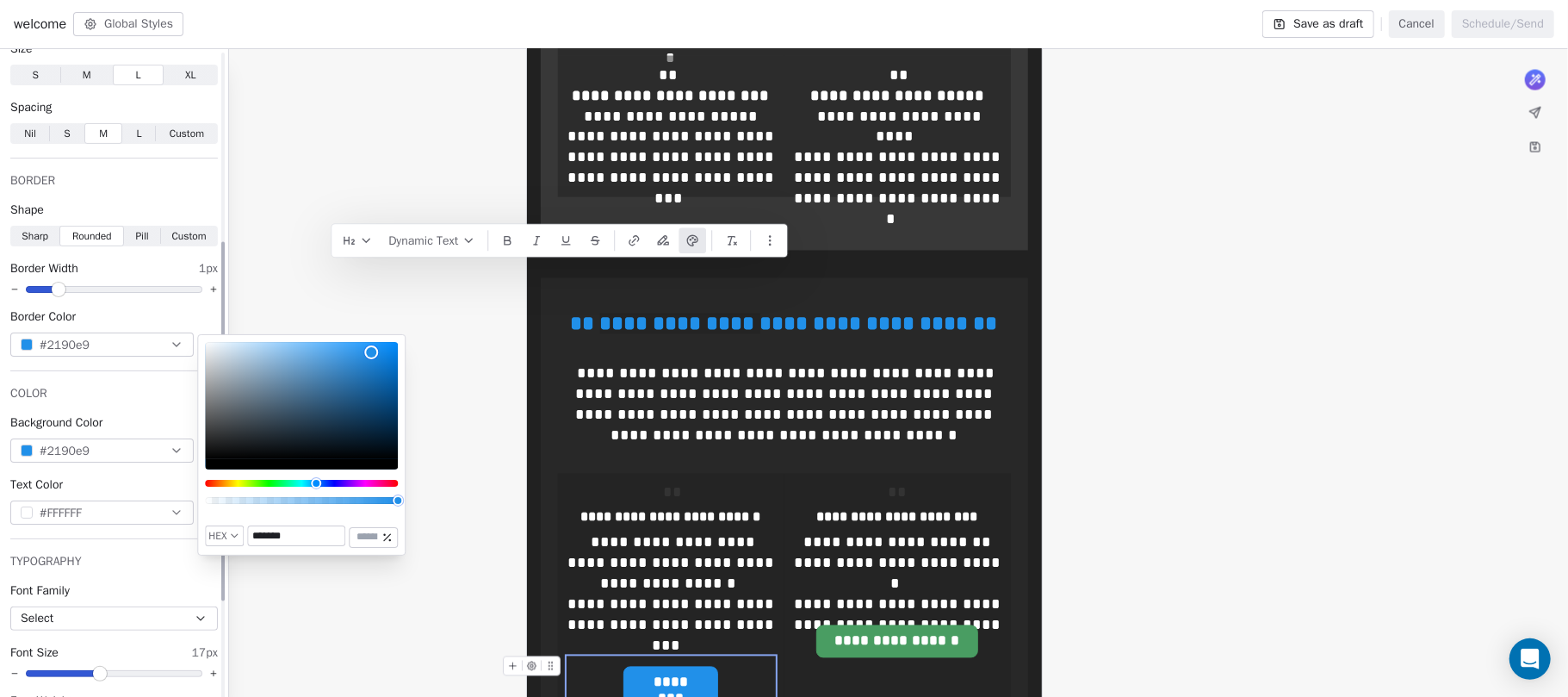 click on "COLOR" at bounding box center (114, 394) 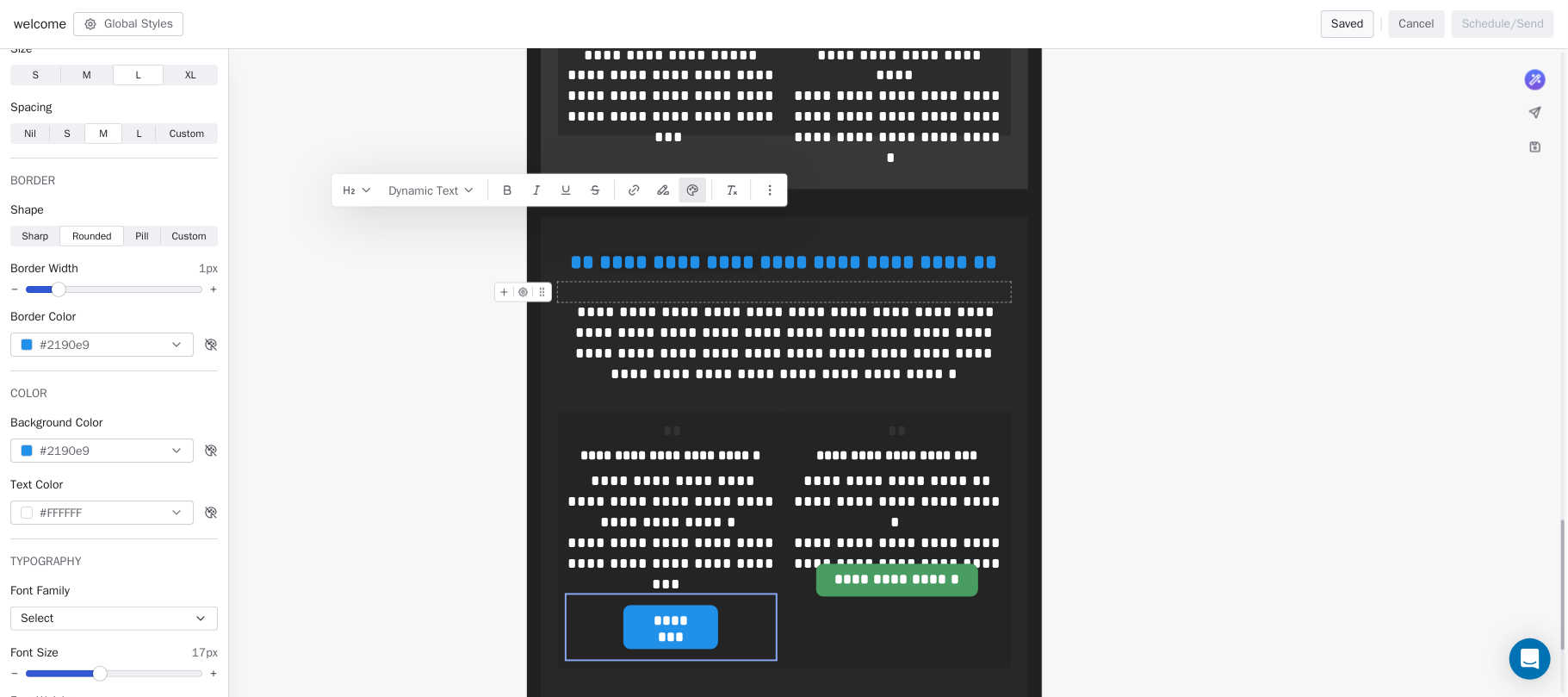 scroll, scrollTop: 2435, scrollLeft: 0, axis: vertical 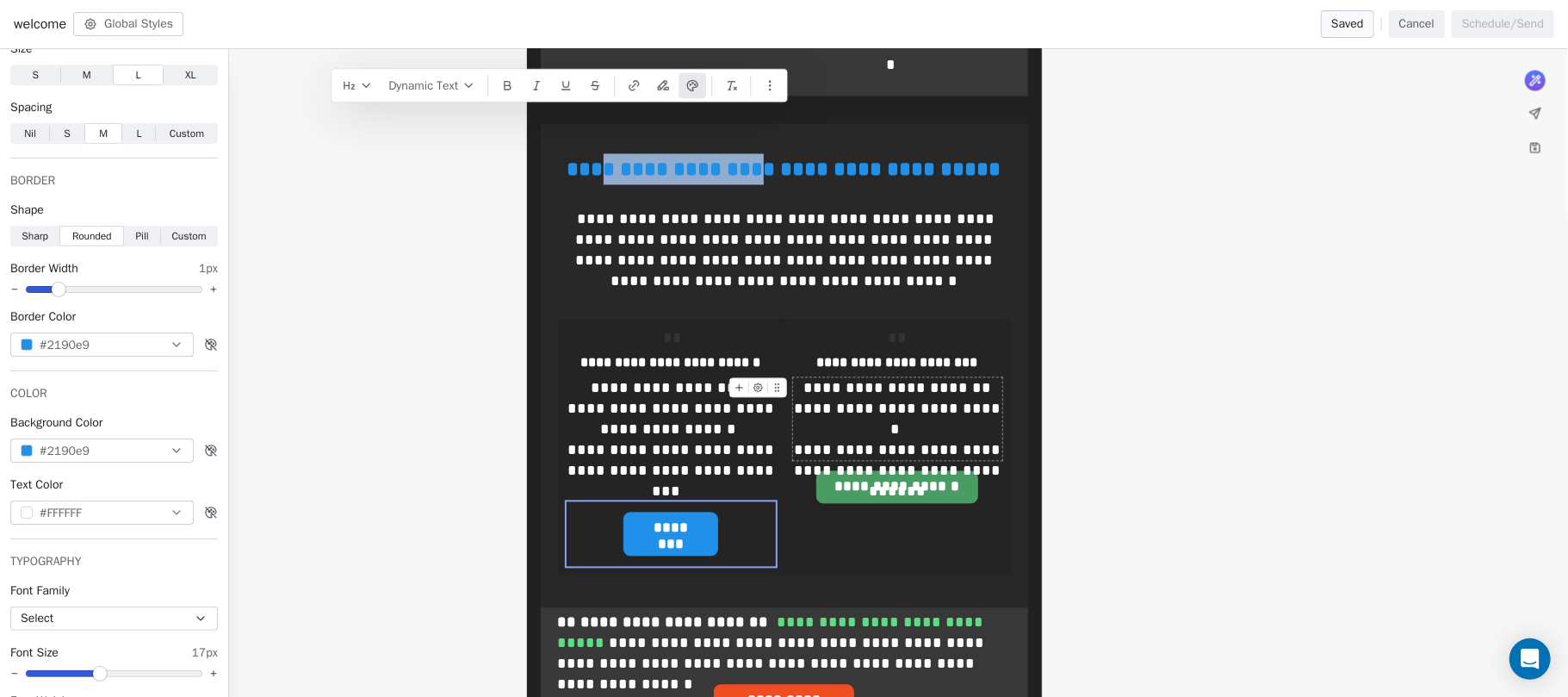 click on "**********" at bounding box center [897, 419] 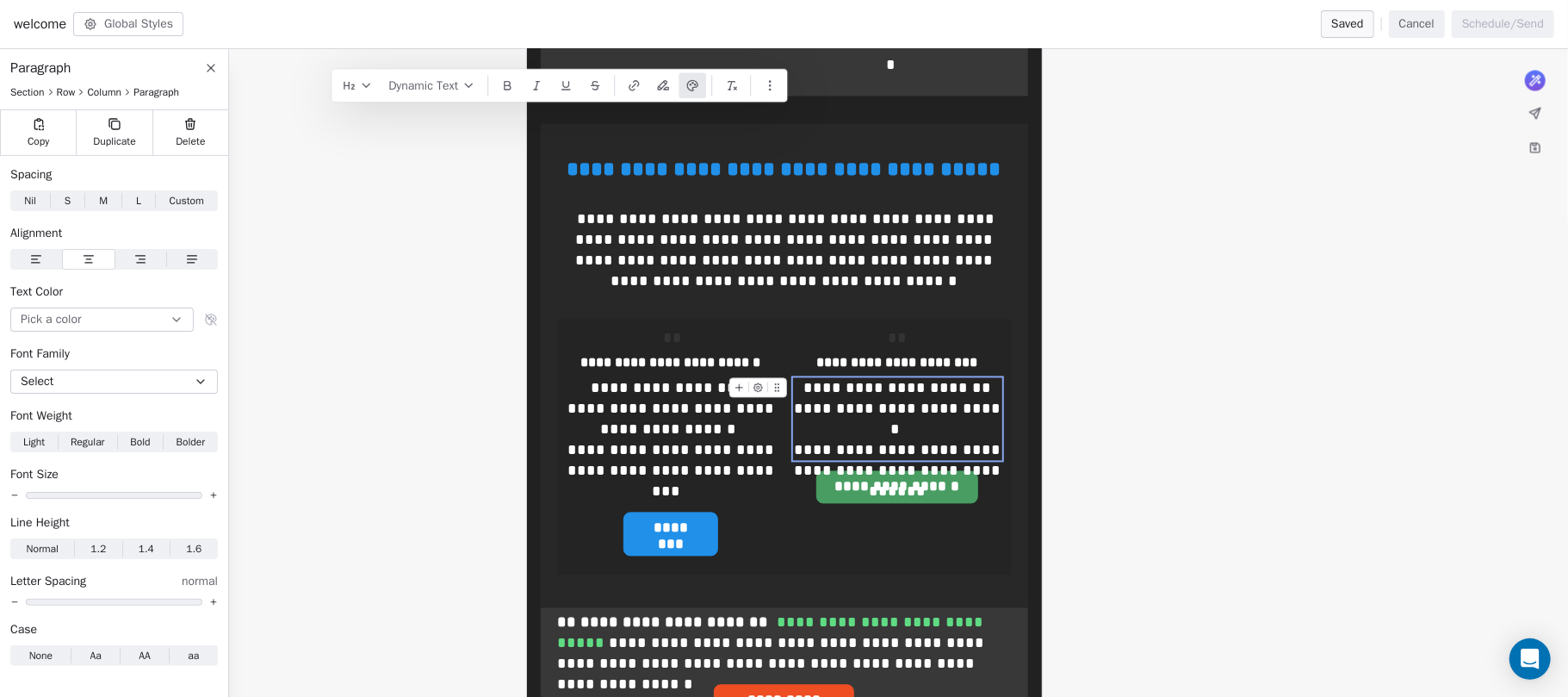 click on "**********" at bounding box center (899, 470) 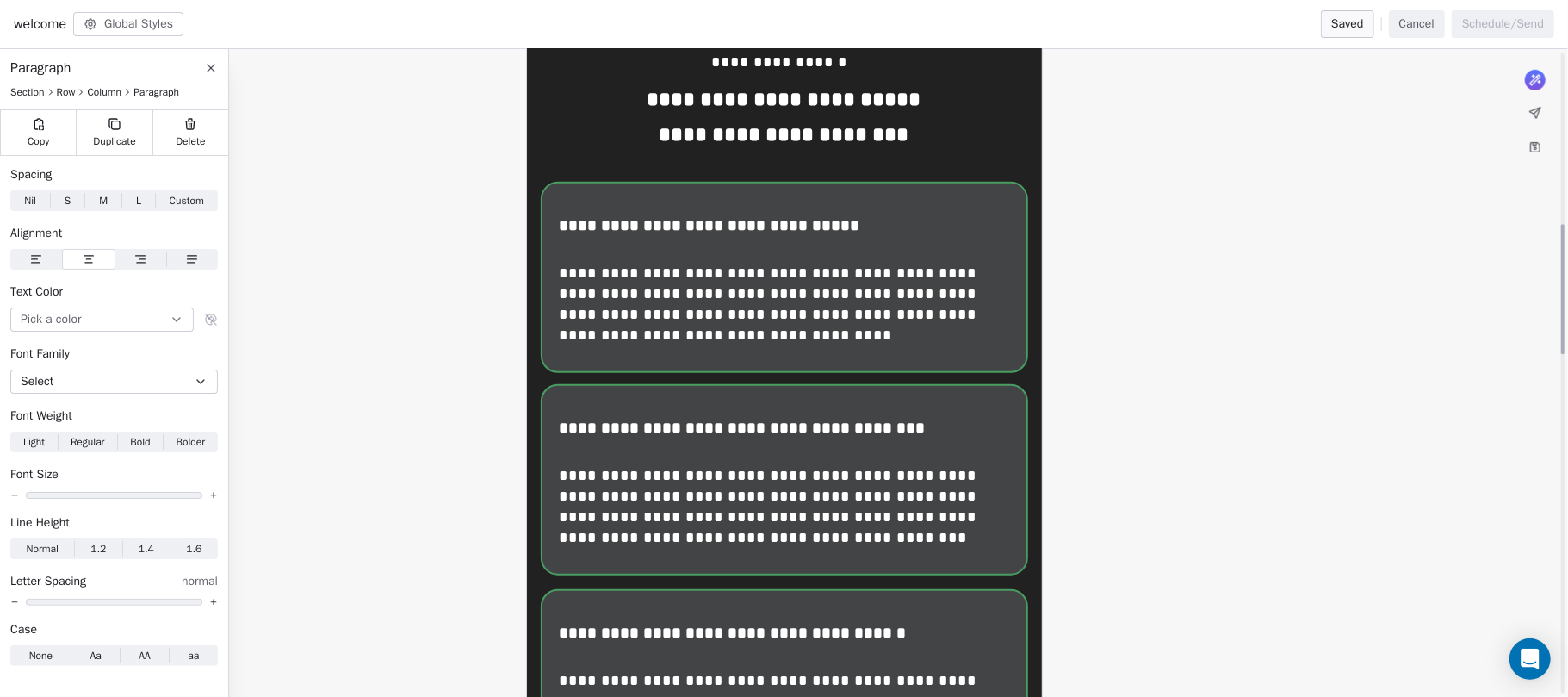 scroll, scrollTop: 1034, scrollLeft: 0, axis: vertical 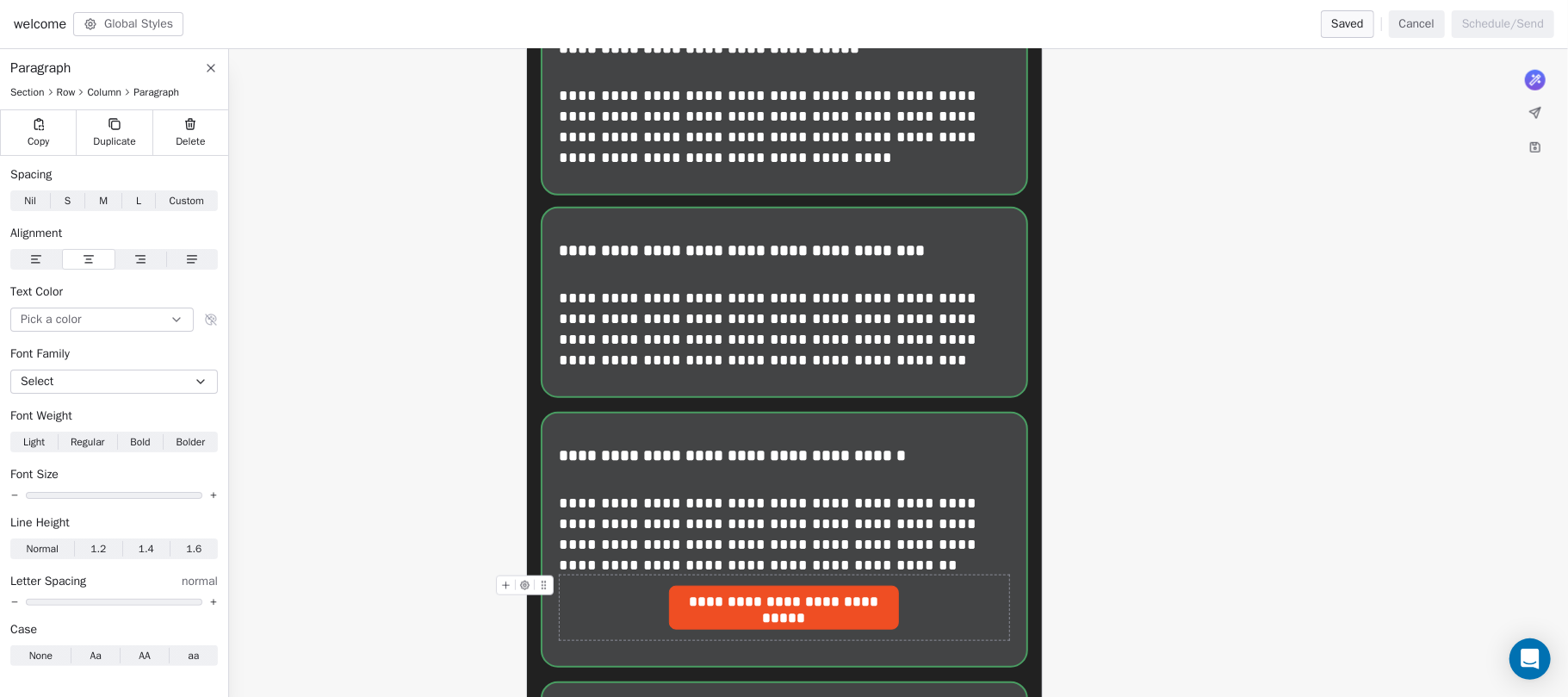 click on "**********" at bounding box center (784, 602) 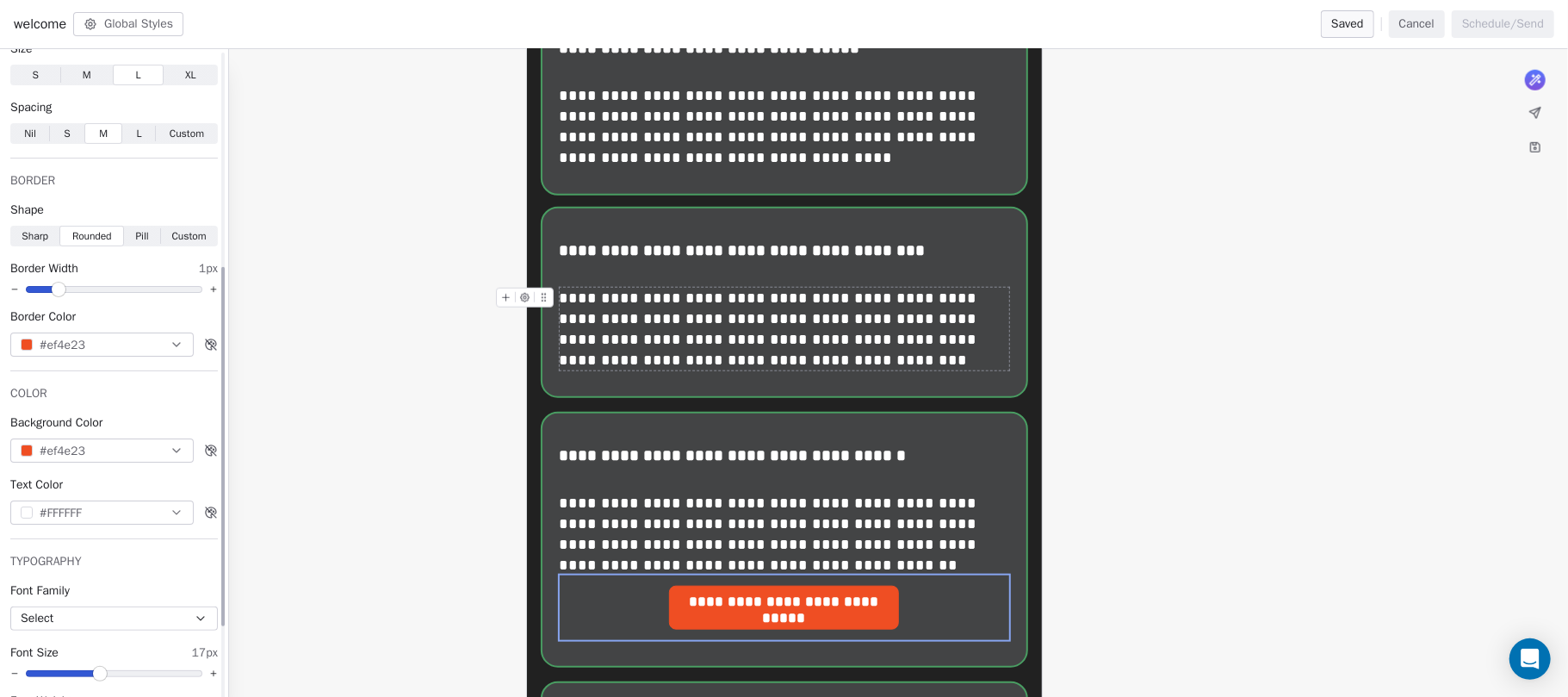 scroll, scrollTop: 524, scrollLeft: 0, axis: vertical 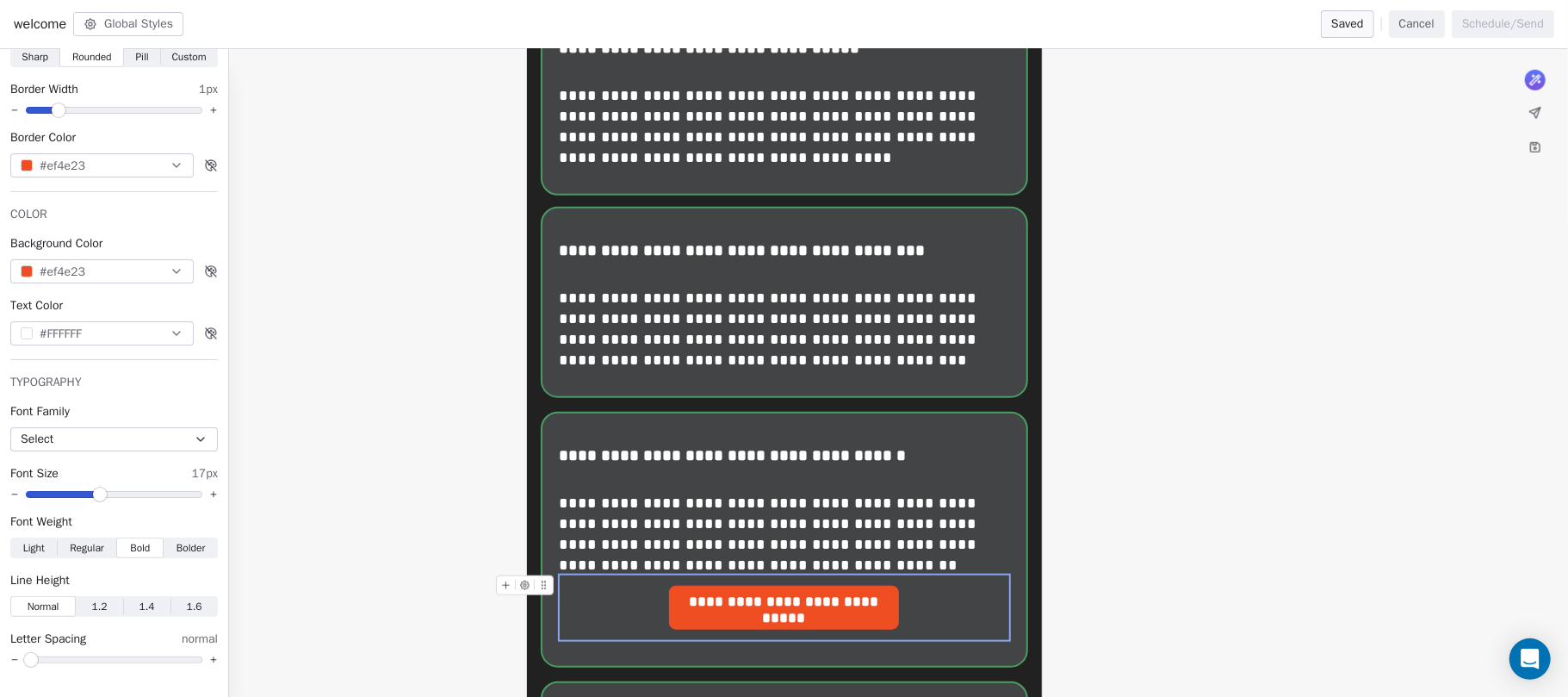 click on "**********" at bounding box center [784, 607] 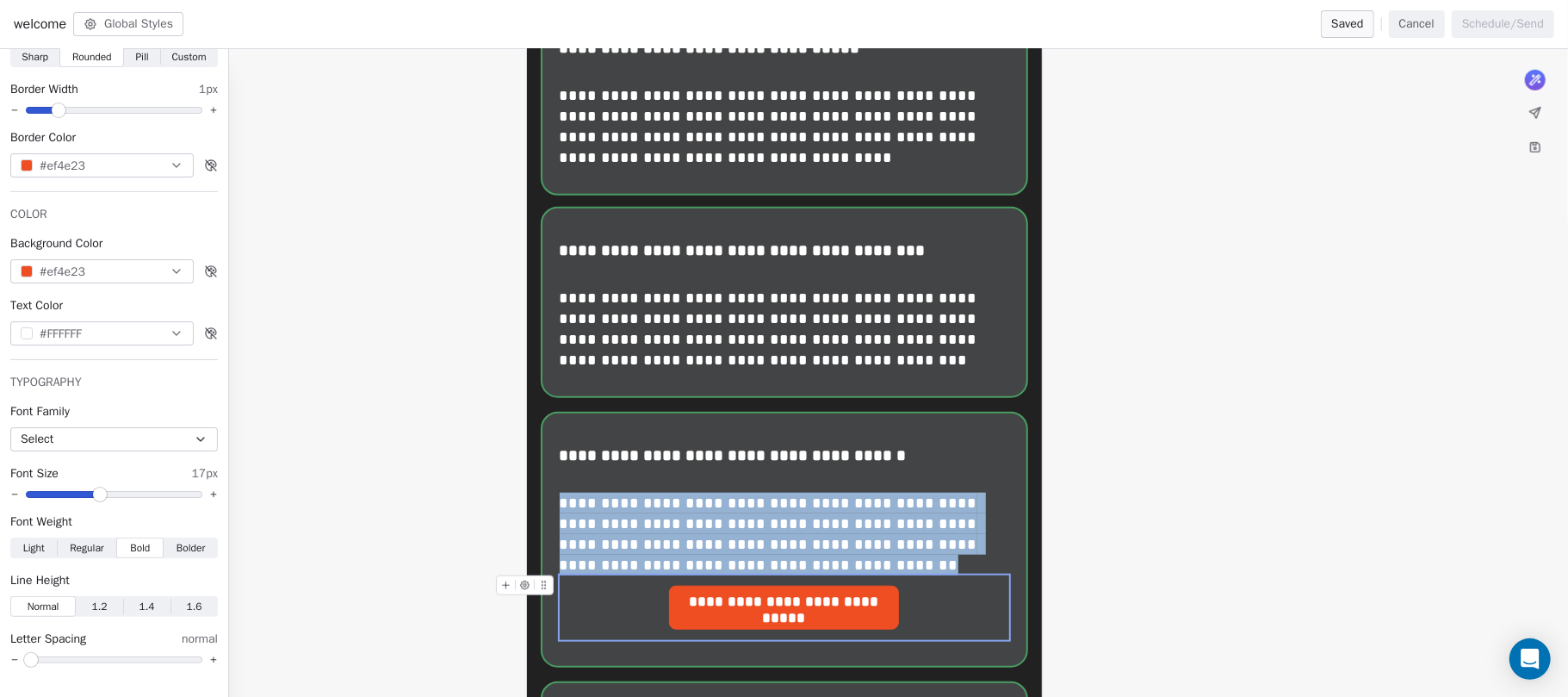 click on "**********" at bounding box center (784, 607) 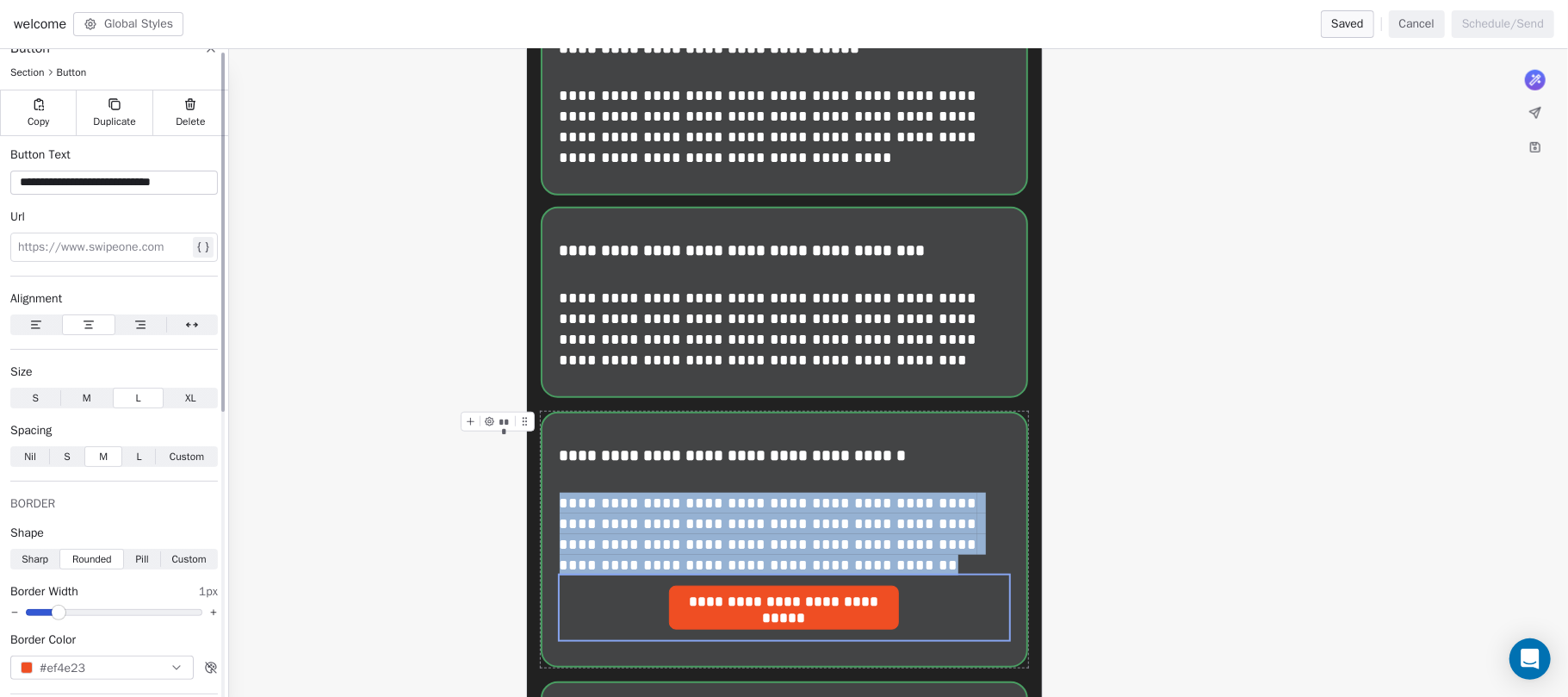 scroll, scrollTop: 0, scrollLeft: 0, axis: both 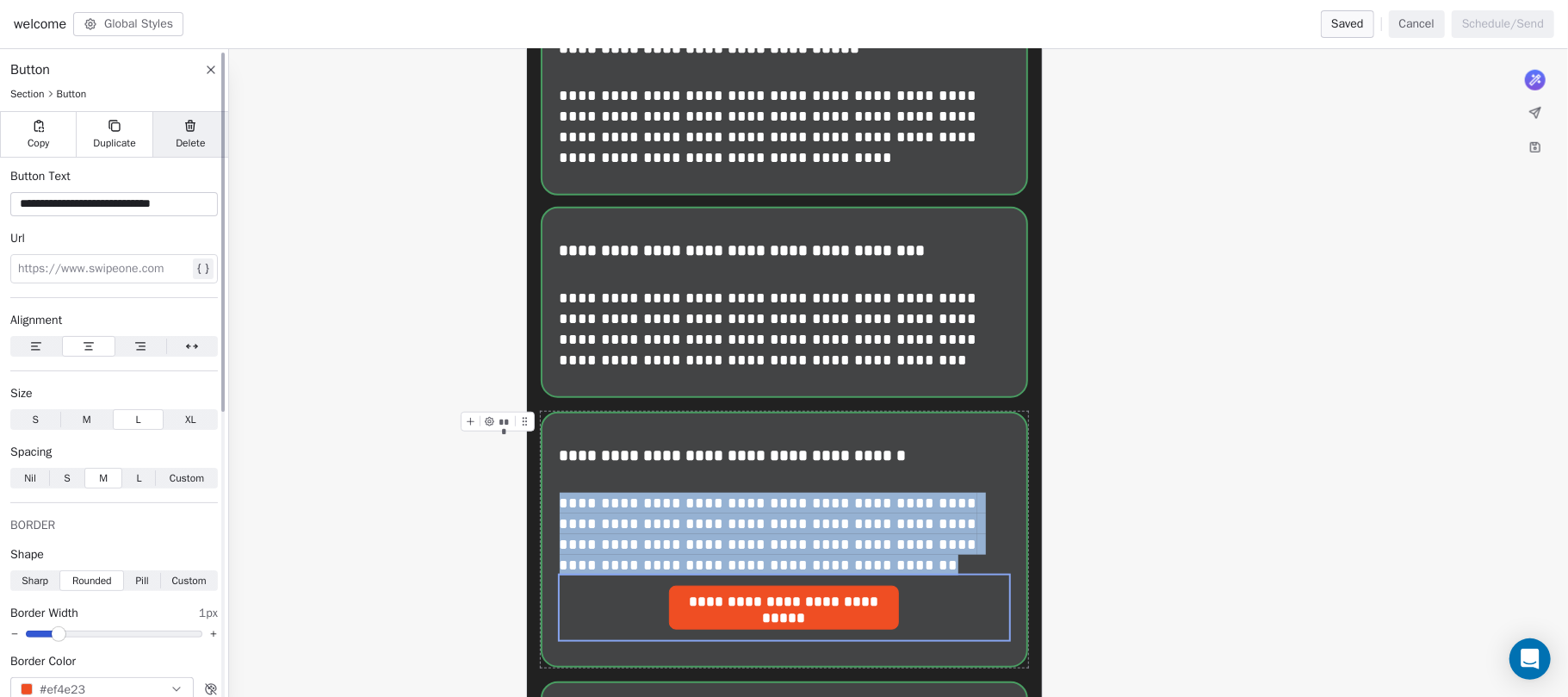 click on "Delete" at bounding box center [190, 143] 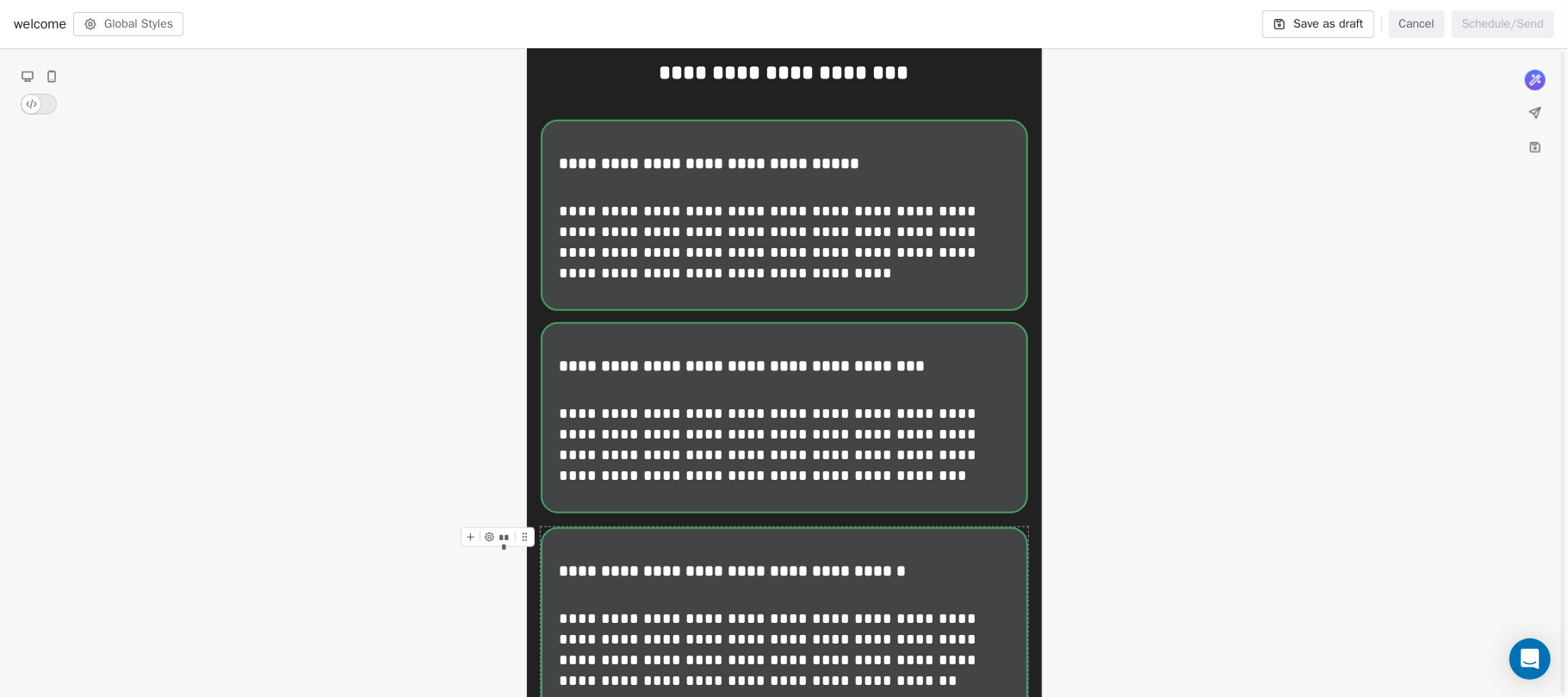scroll, scrollTop: 574, scrollLeft: 0, axis: vertical 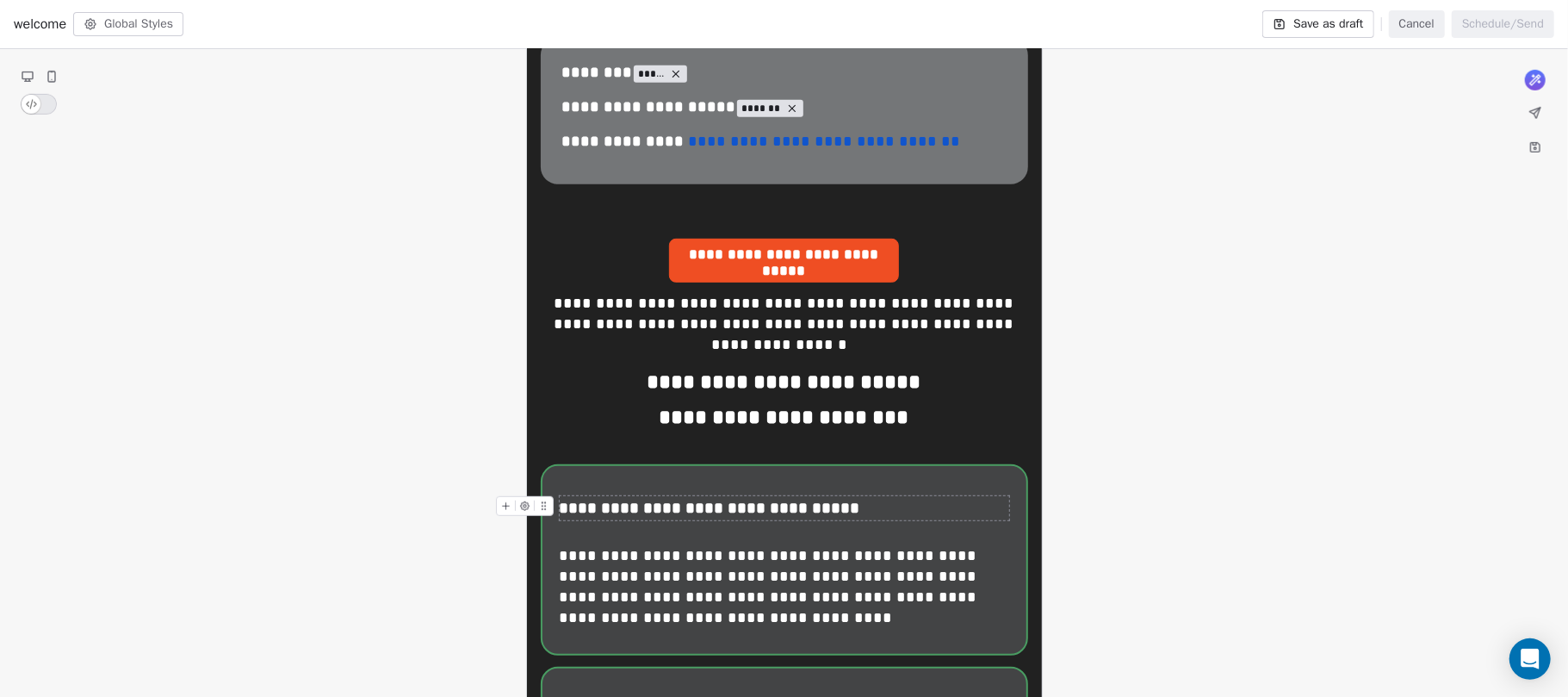 click on "**********" at bounding box center [784, 508] 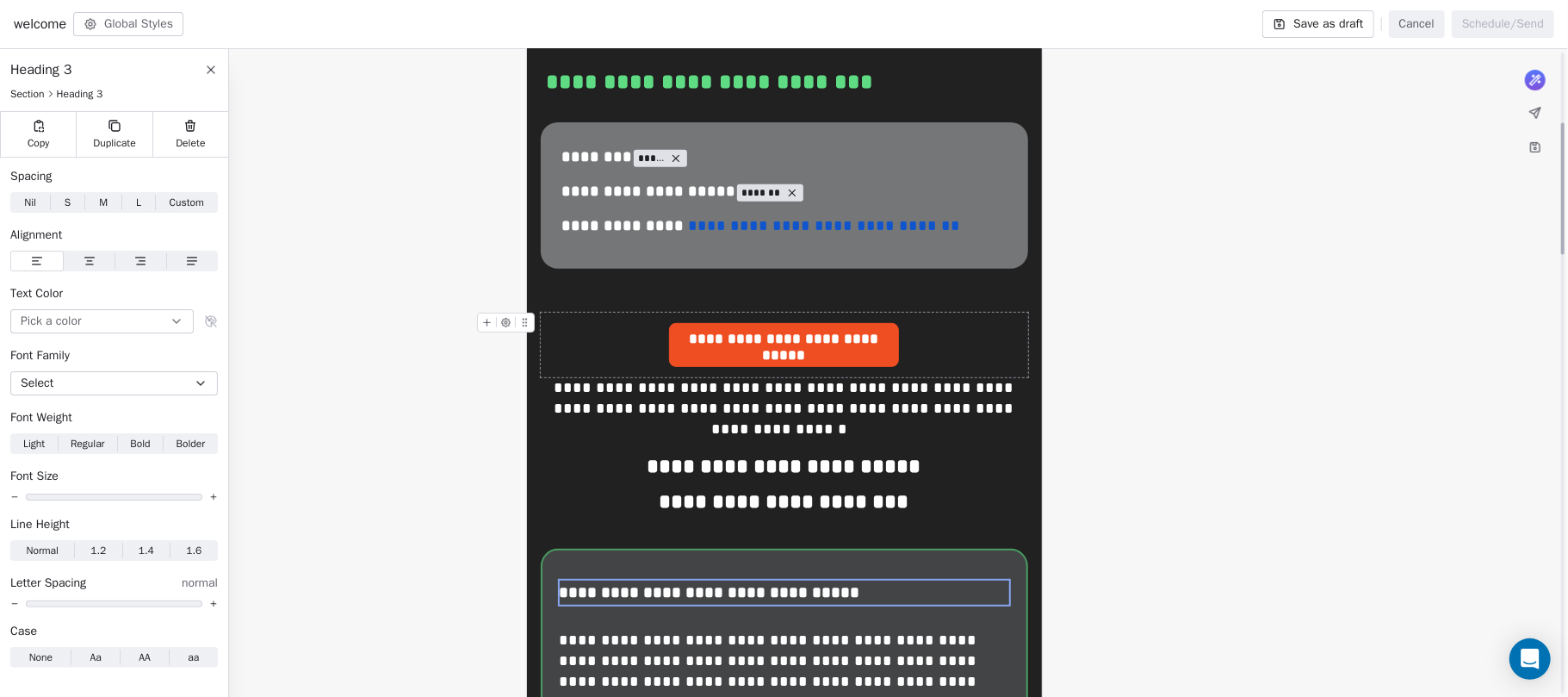 scroll, scrollTop: 345, scrollLeft: 0, axis: vertical 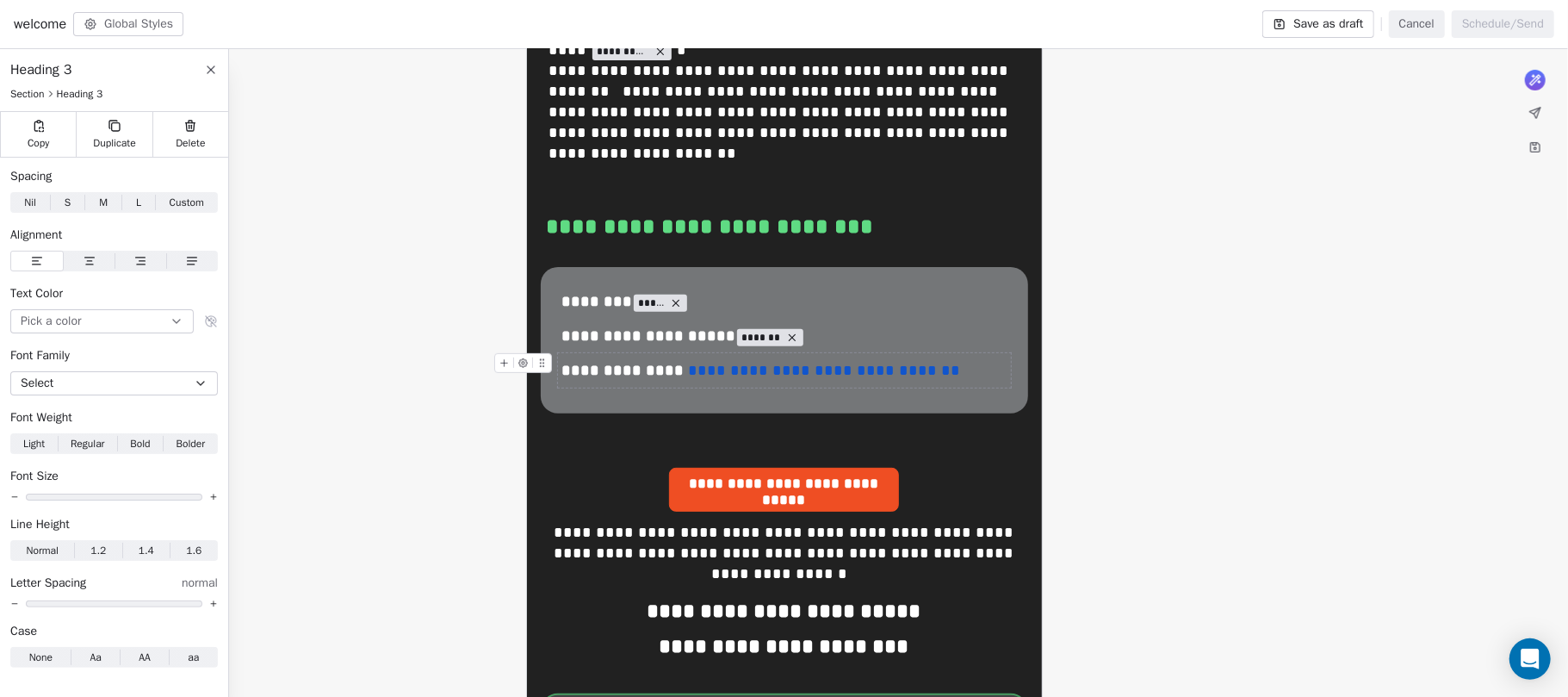 click on "**********" at bounding box center (784, 370) 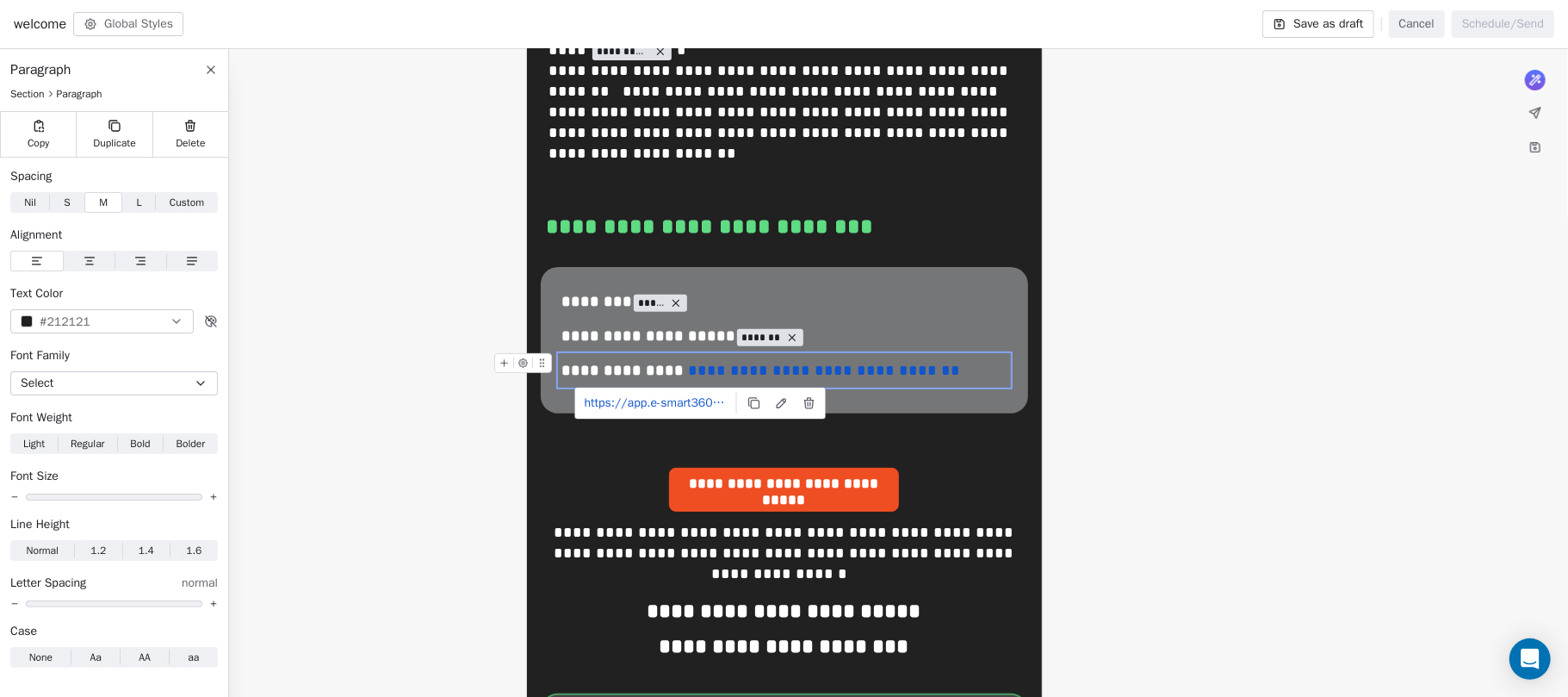 click on "**********" at bounding box center (825, 370) 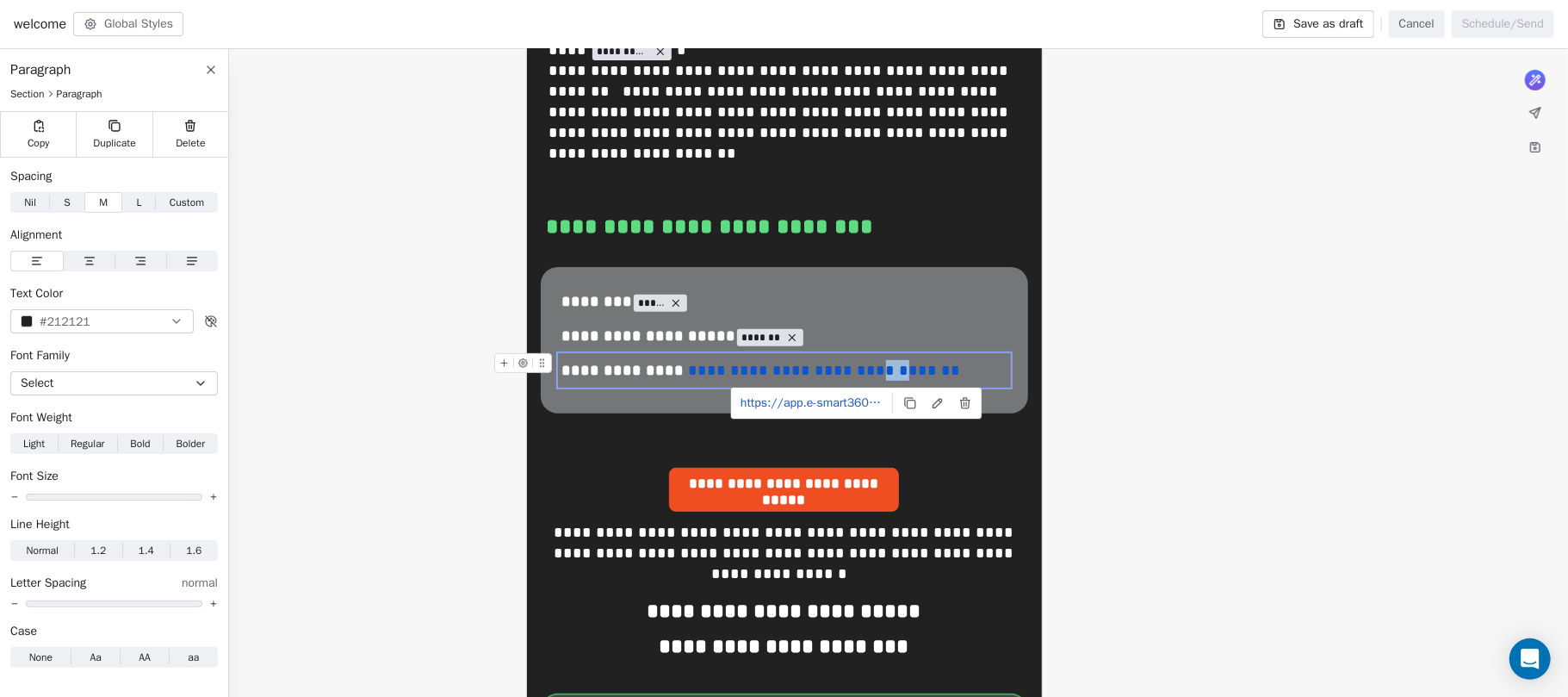 click on "**********" at bounding box center (784, 370) 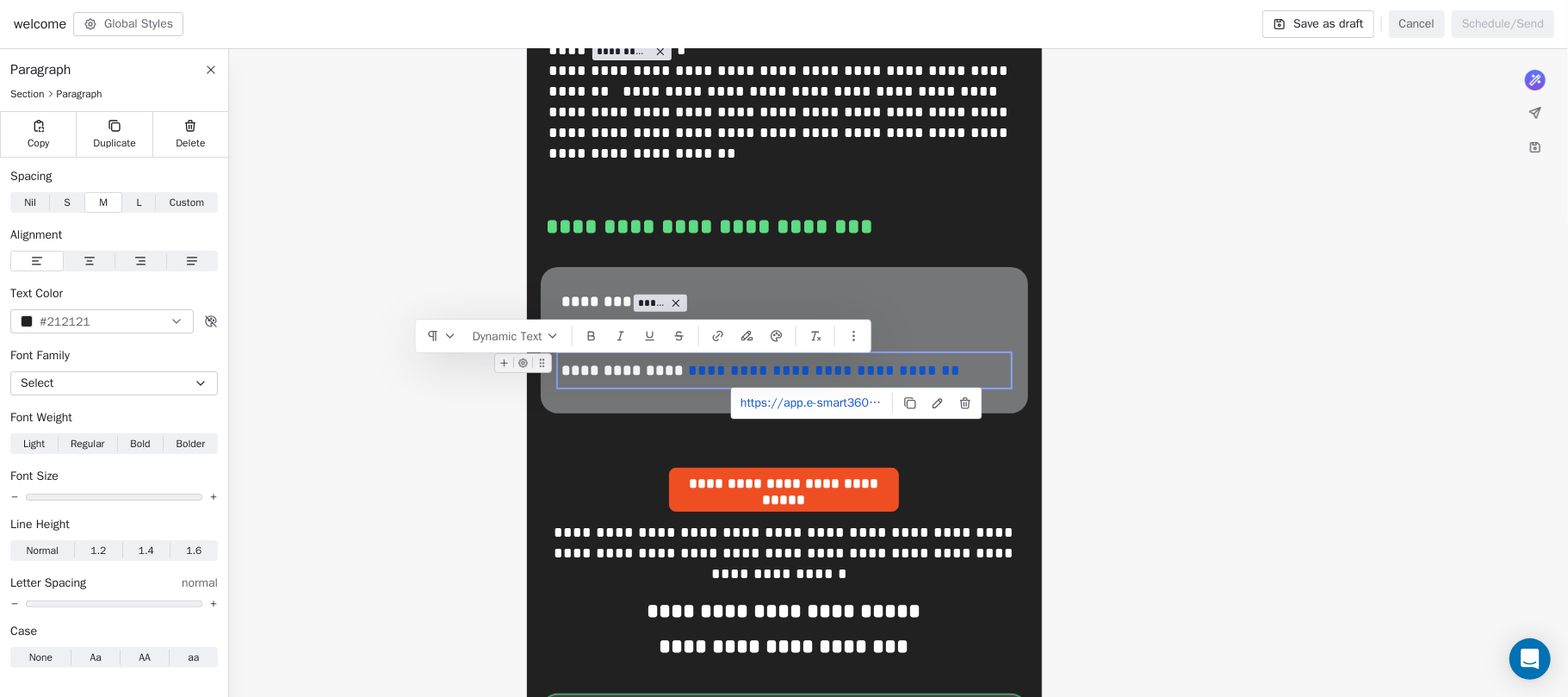 click on "**********" at bounding box center (825, 370) 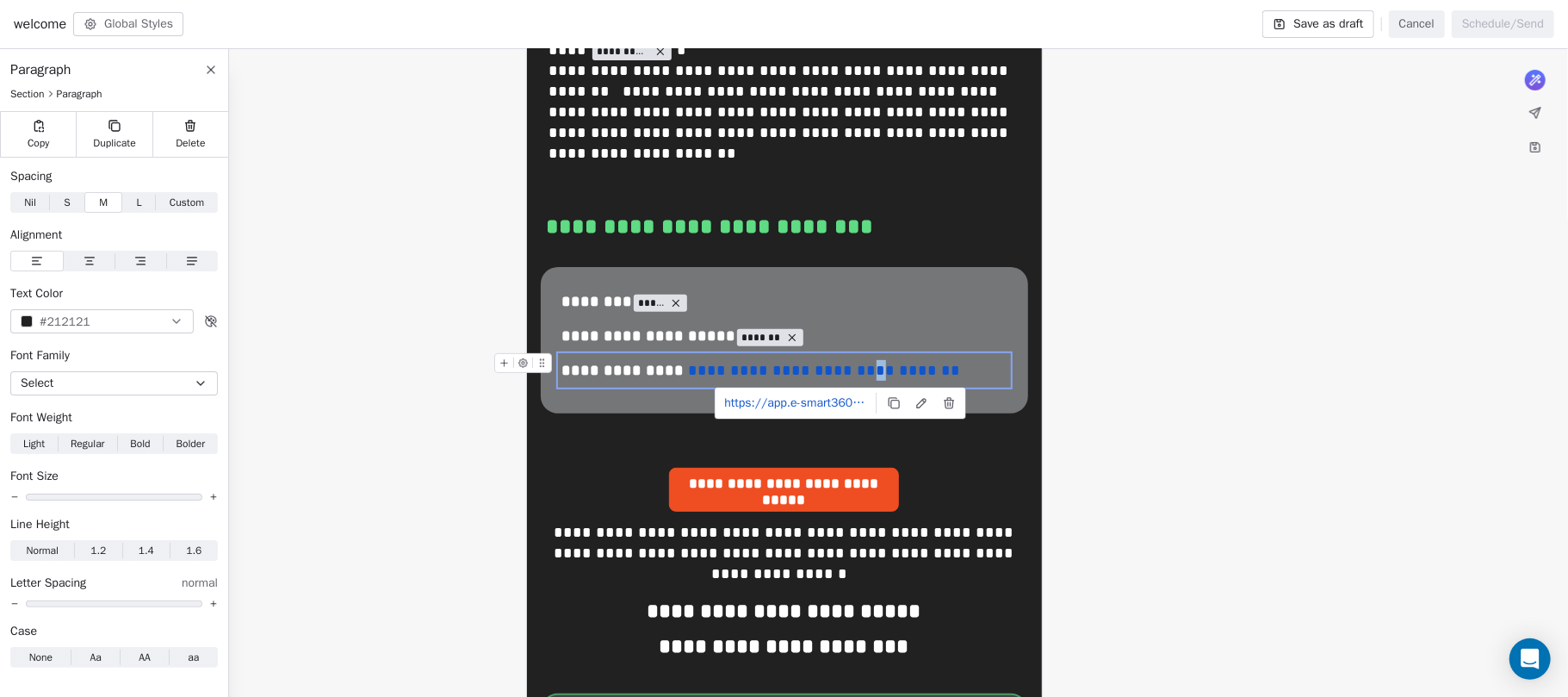click on "**********" at bounding box center [825, 370] 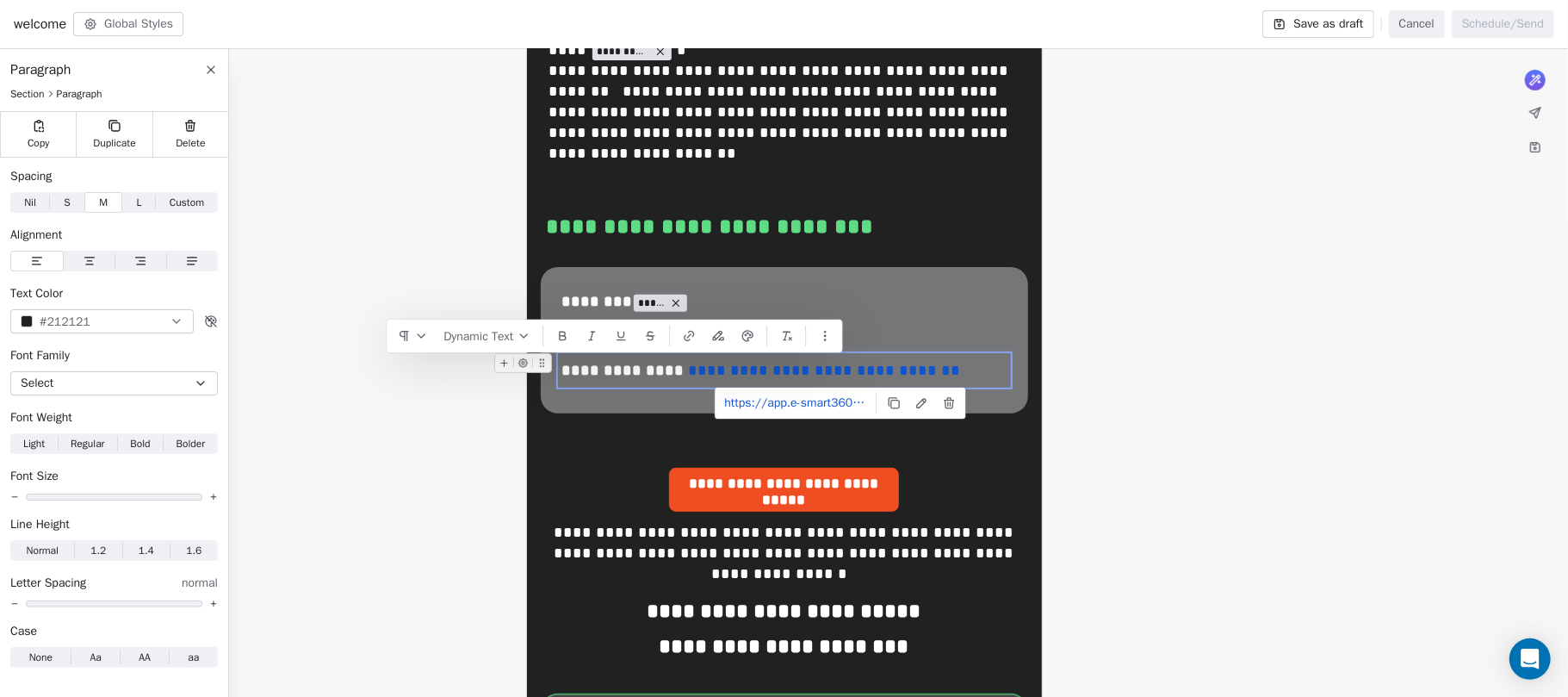 click on "**********" at bounding box center (825, 370) 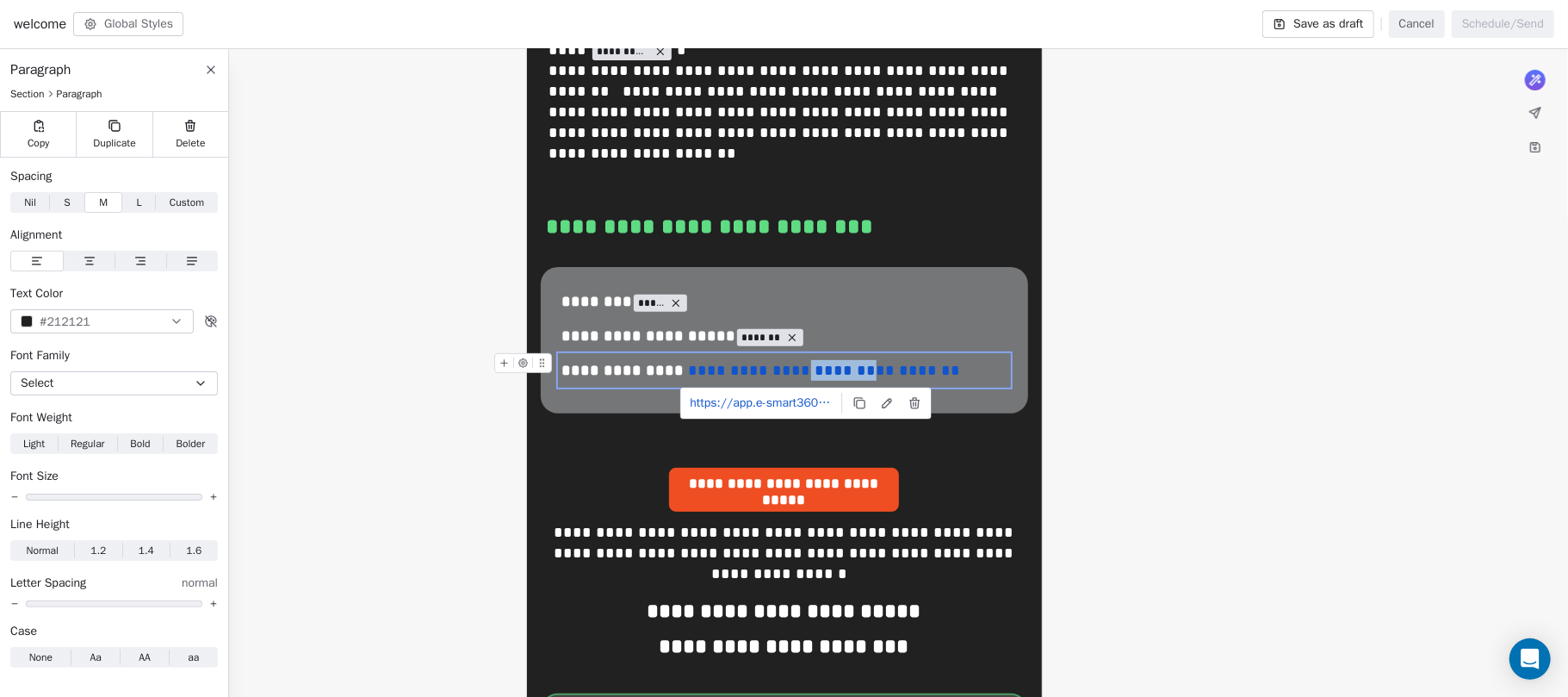 click on "**********" at bounding box center (825, 370) 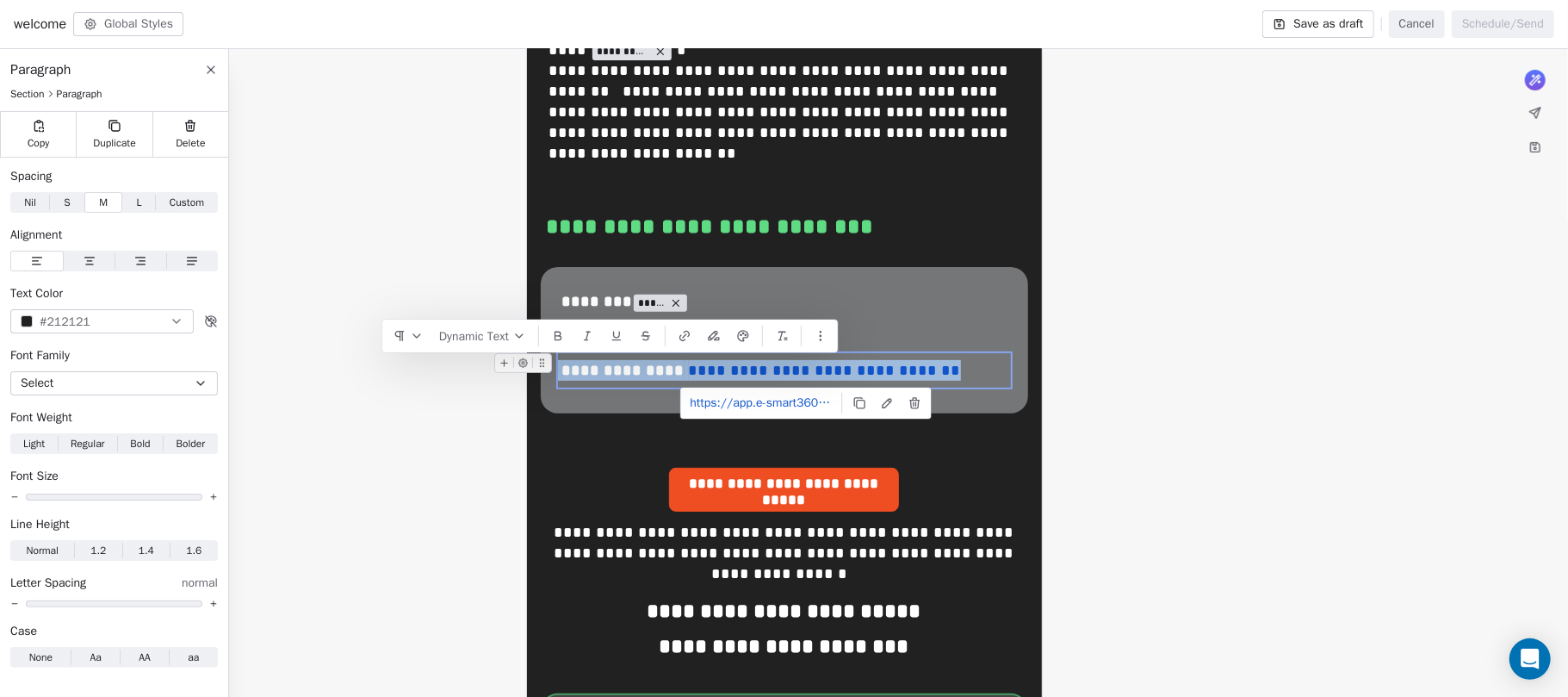 click on "**********" at bounding box center [825, 370] 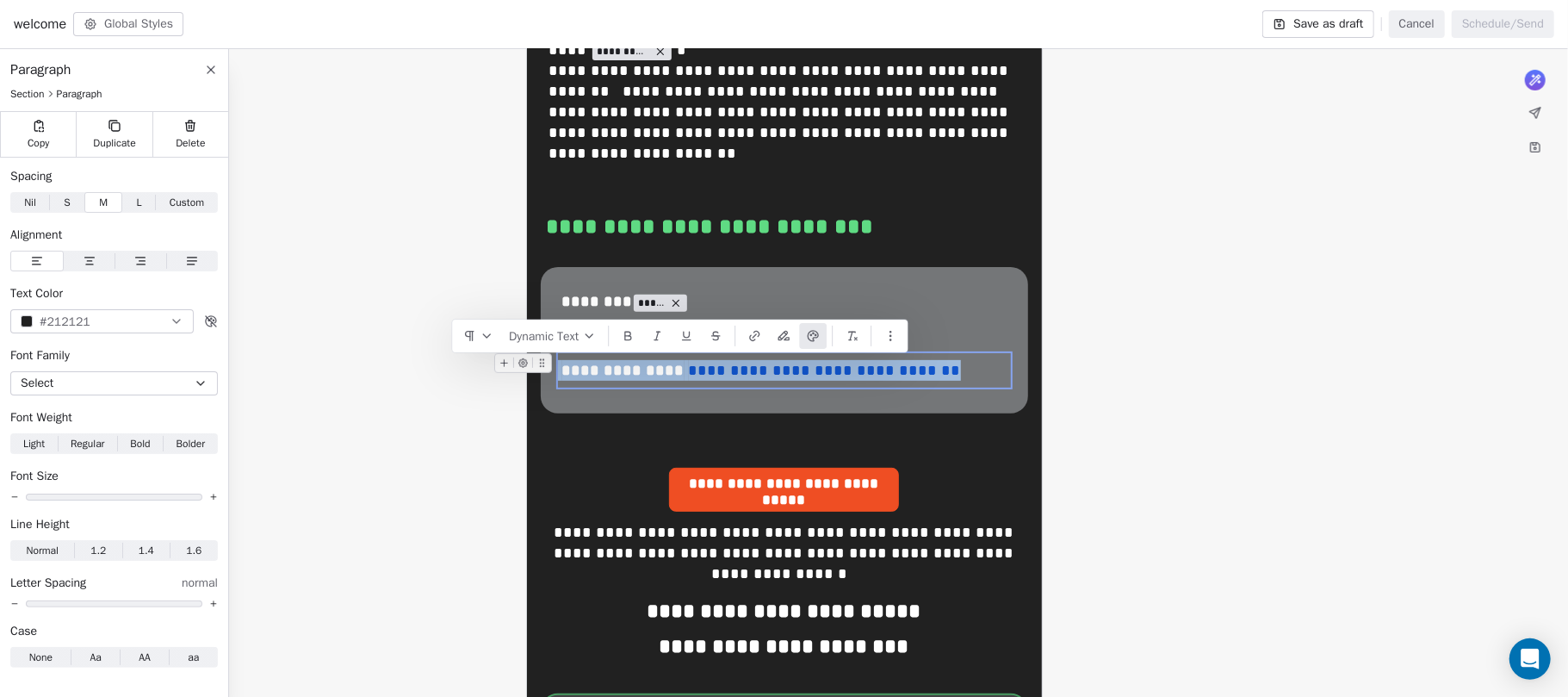 click on "**********" at bounding box center (825, 370) 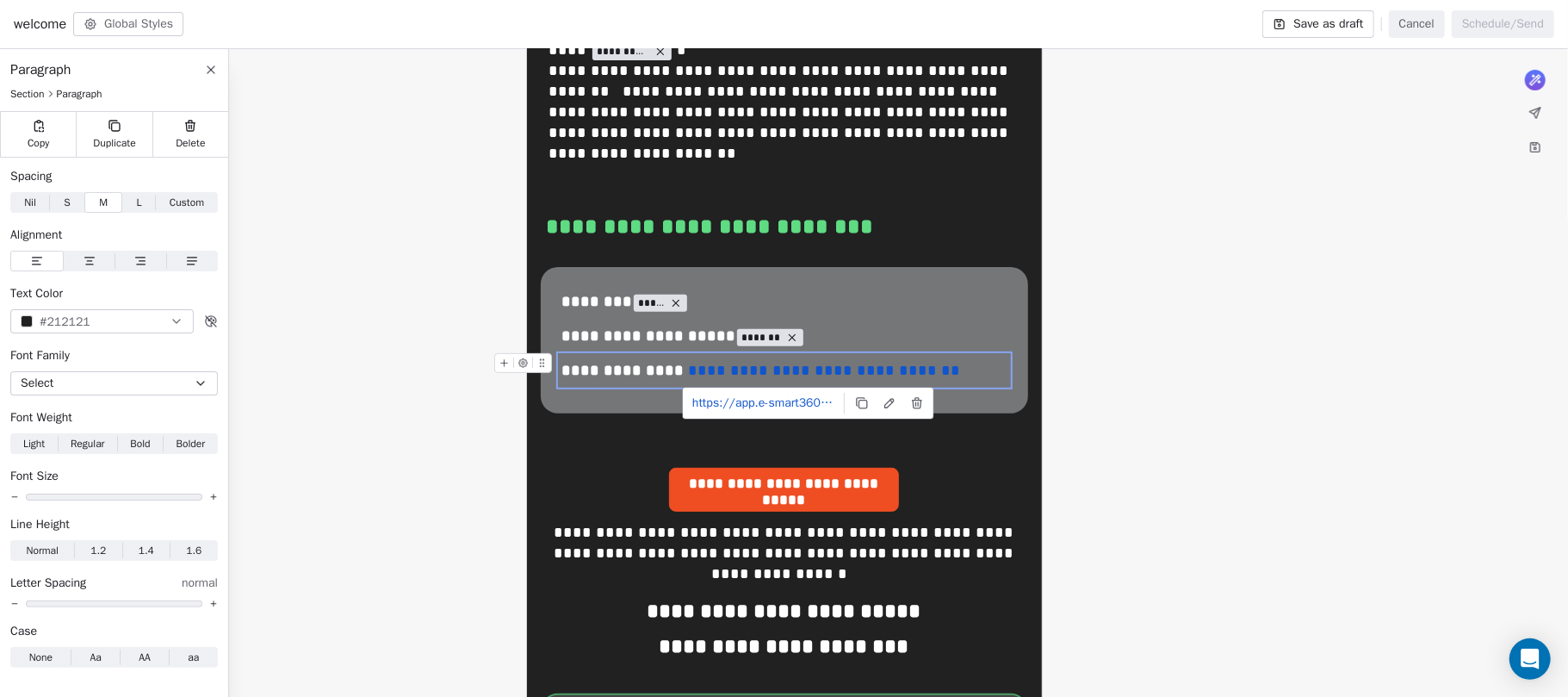 click on "**********" at bounding box center (825, 370) 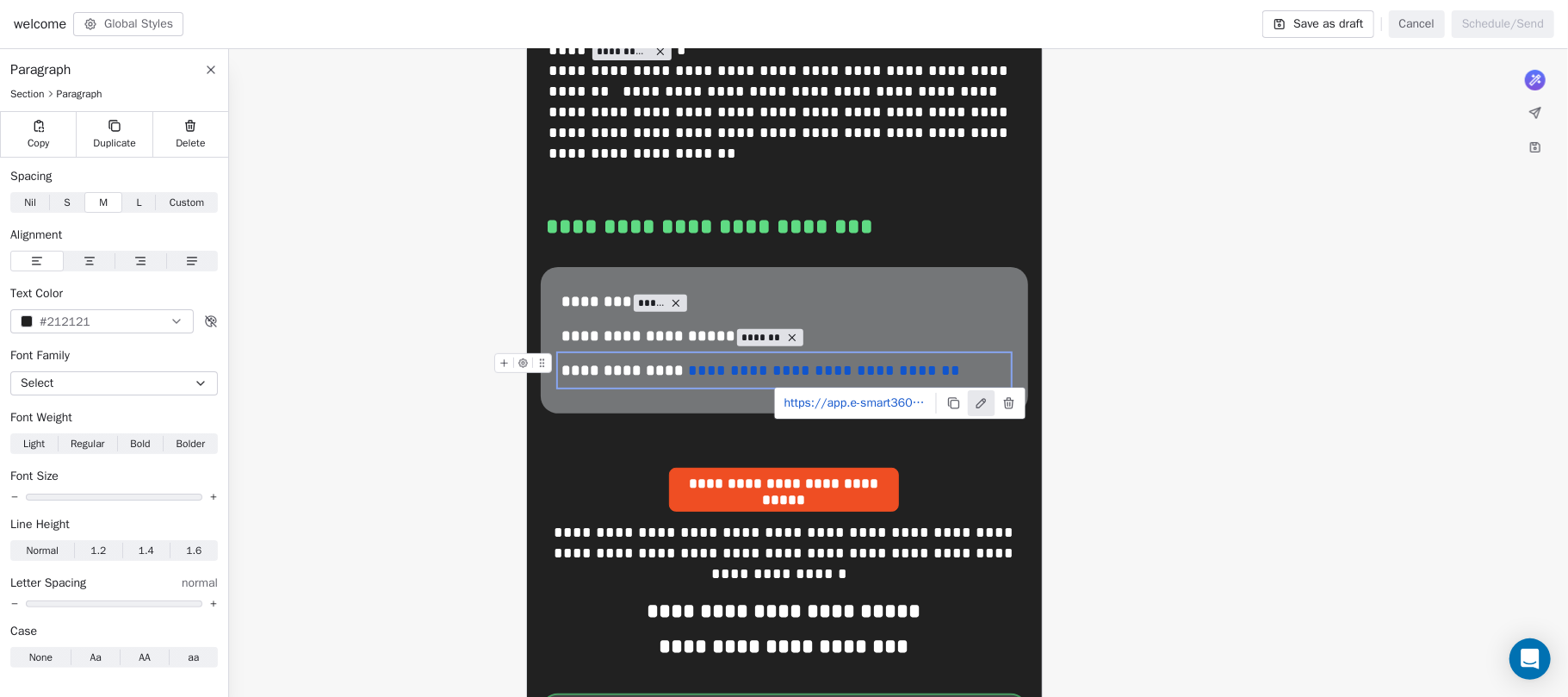 click 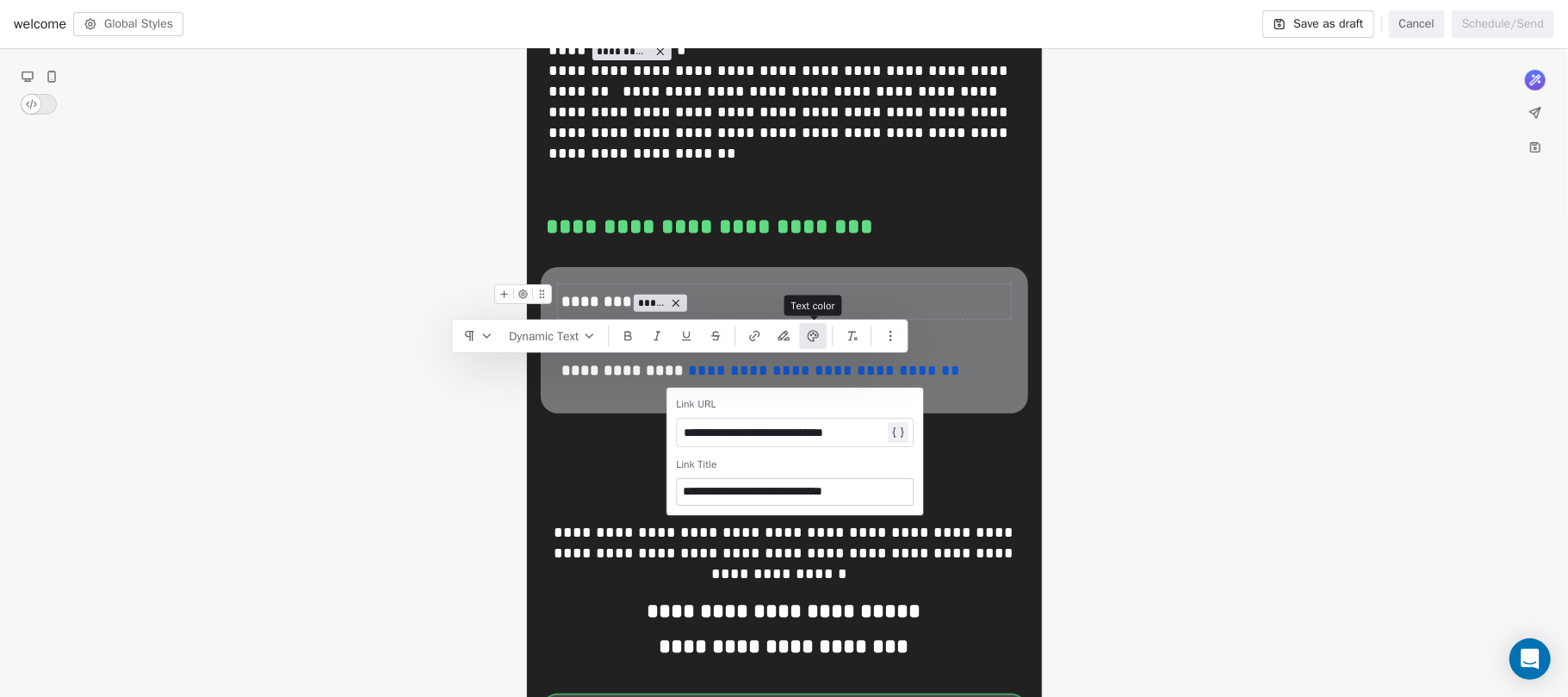 click 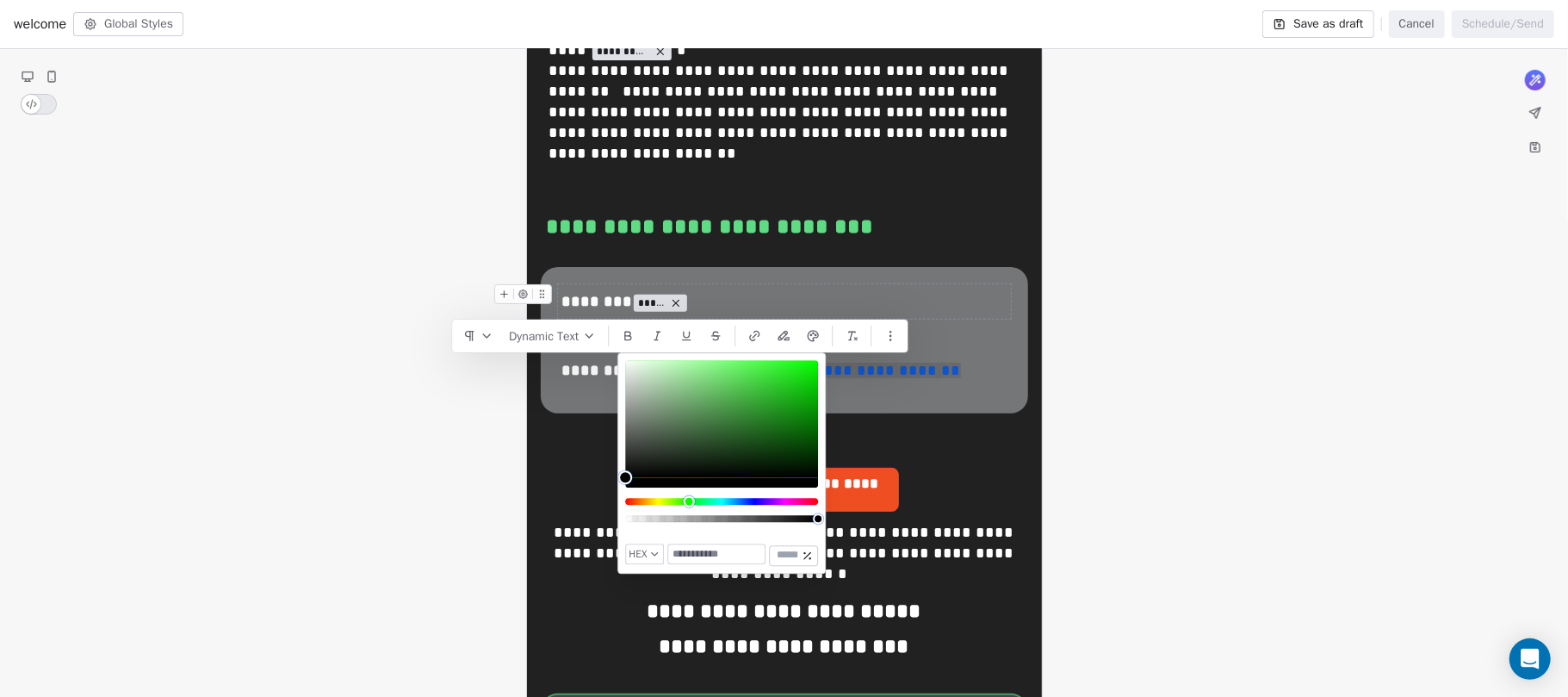 click at bounding box center [722, 501] 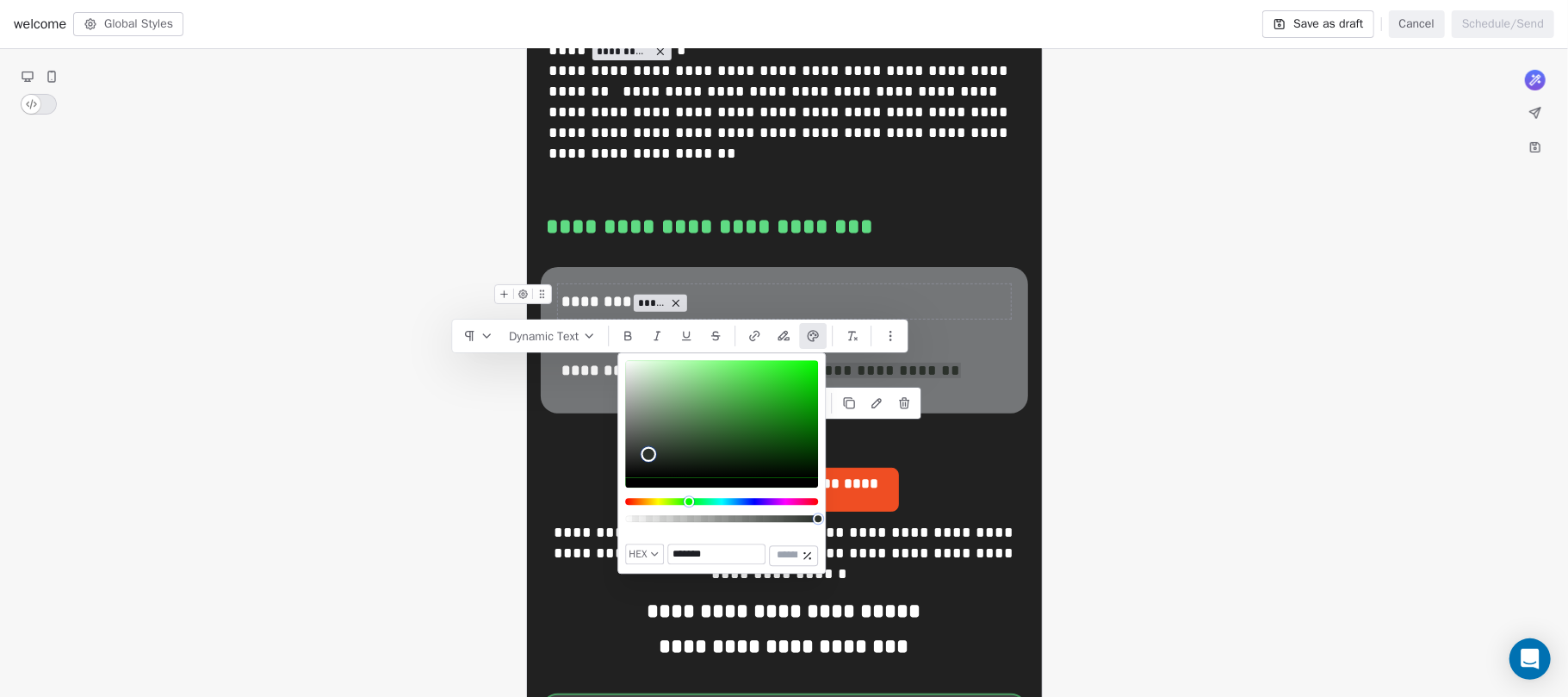 click at bounding box center (722, 419) 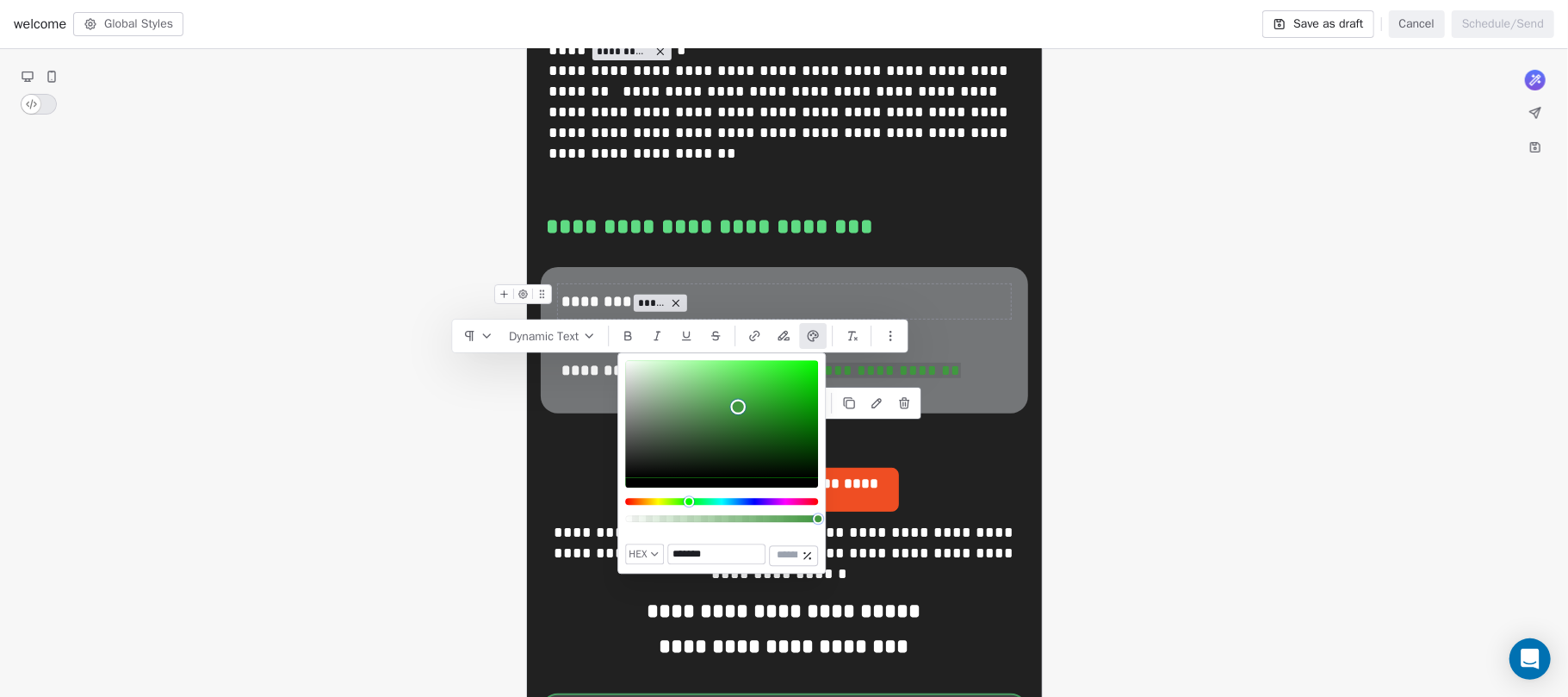 drag, startPoint x: 691, startPoint y: 421, endPoint x: 746, endPoint y: 408, distance: 56.515485 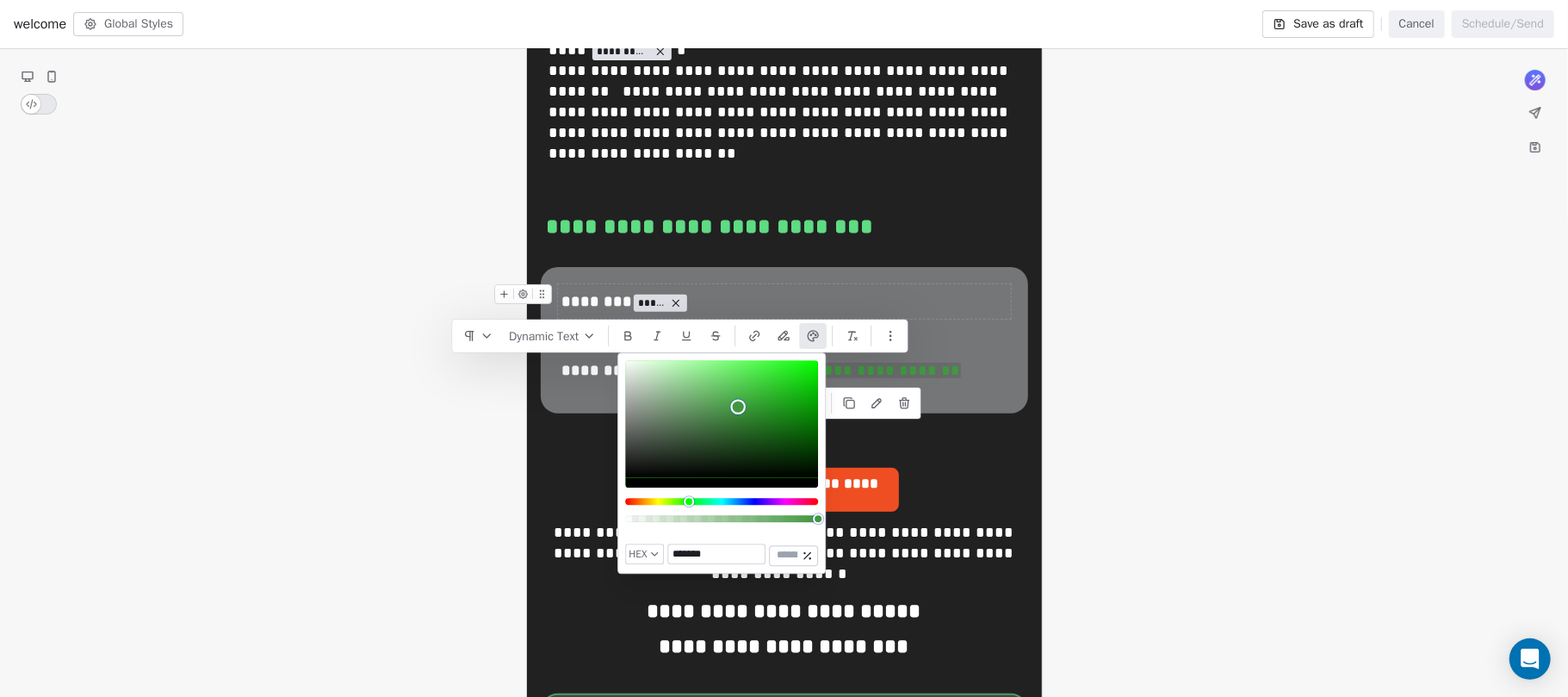 click at bounding box center [722, 419] 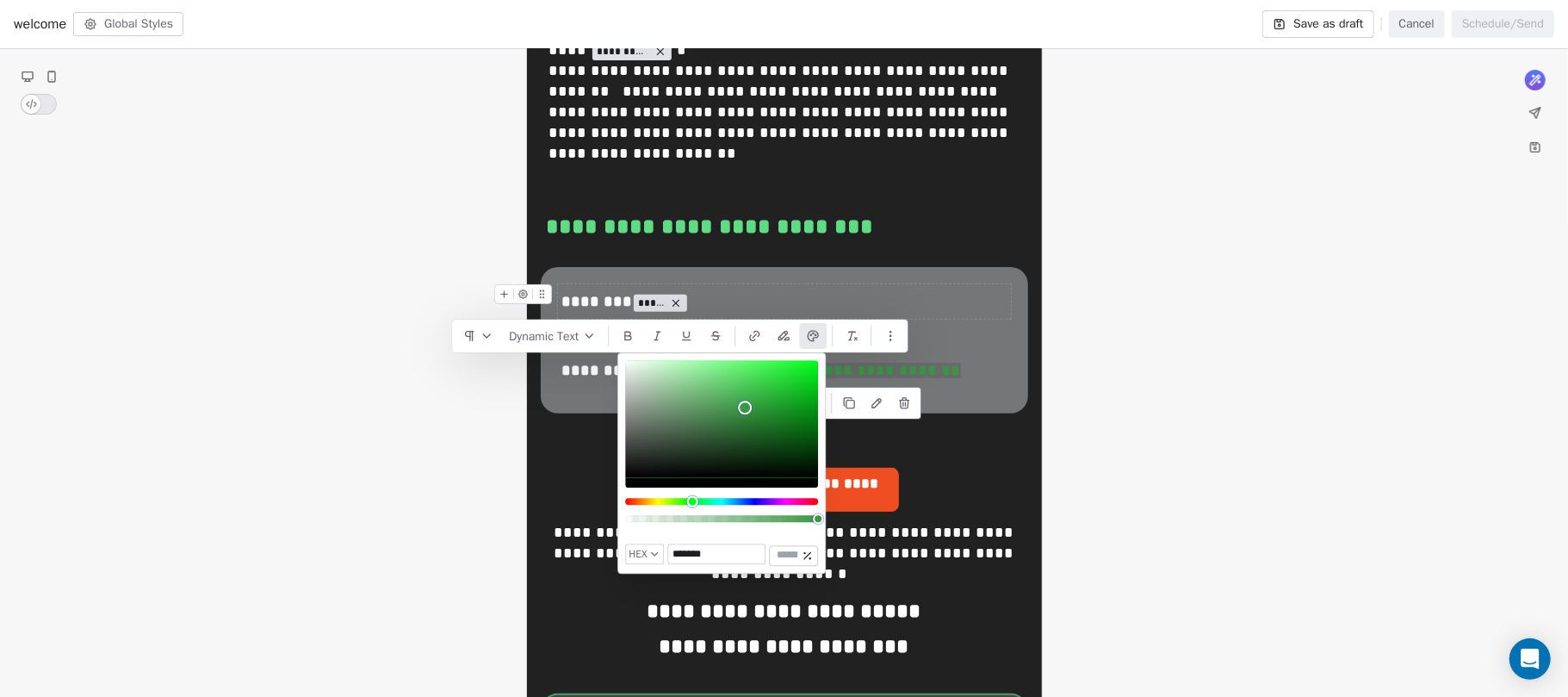 type on "*******" 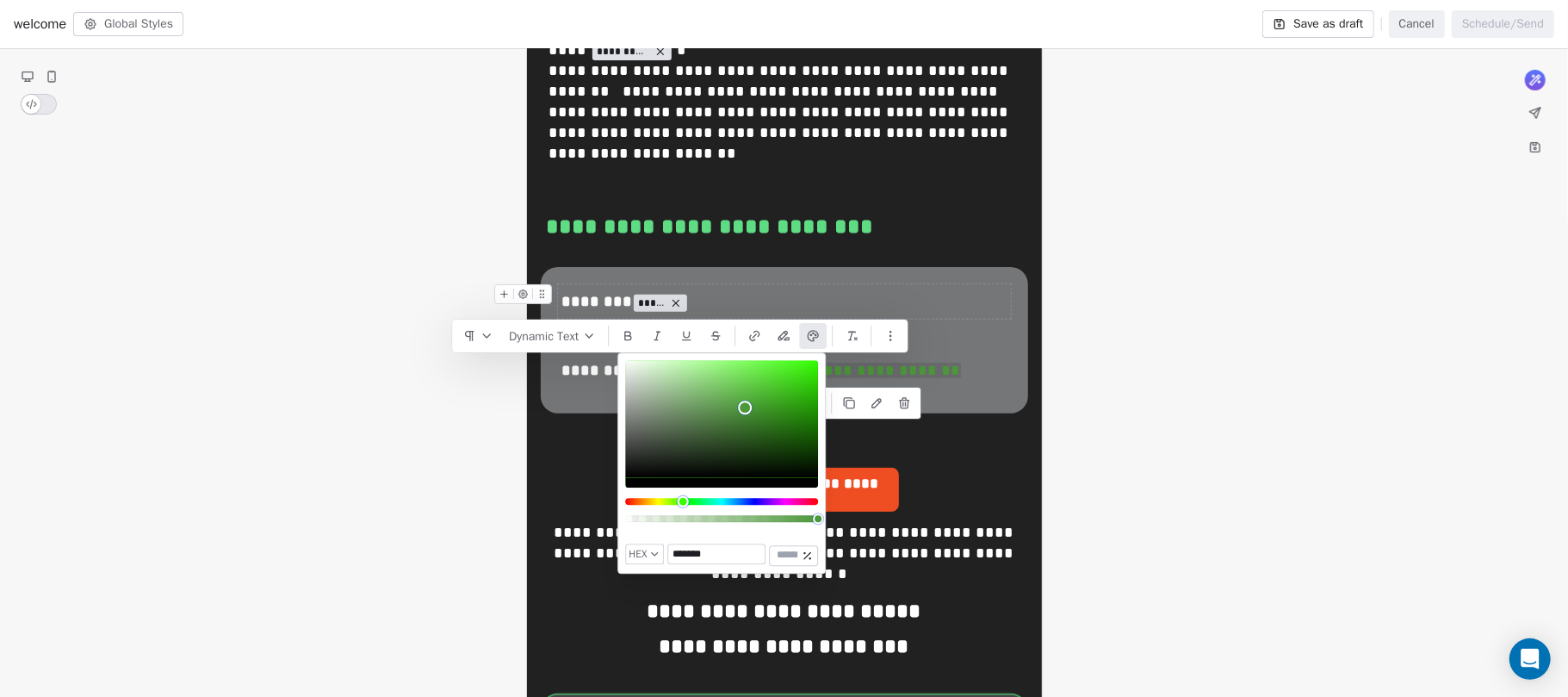 drag, startPoint x: 734, startPoint y: 503, endPoint x: 684, endPoint y: 486, distance: 52.810984 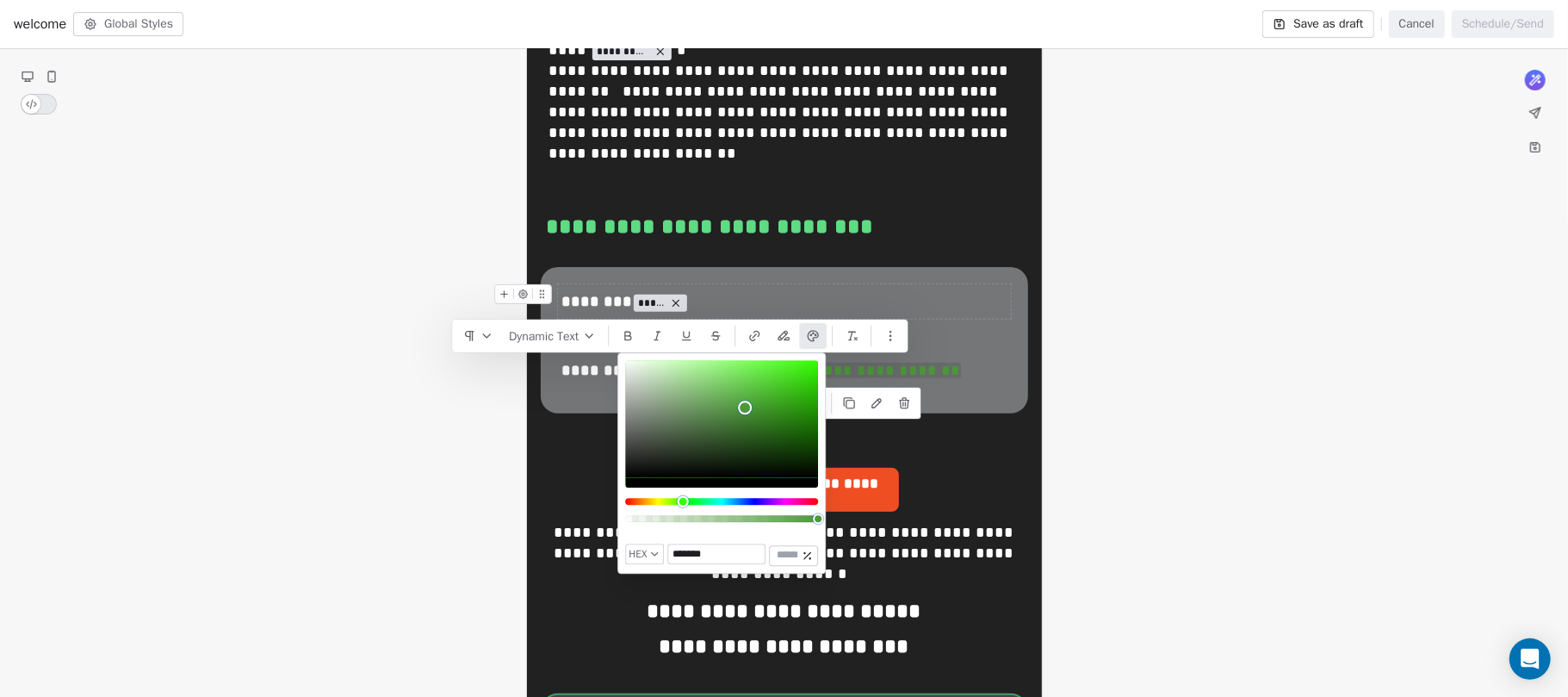 click at bounding box center [722, 446] 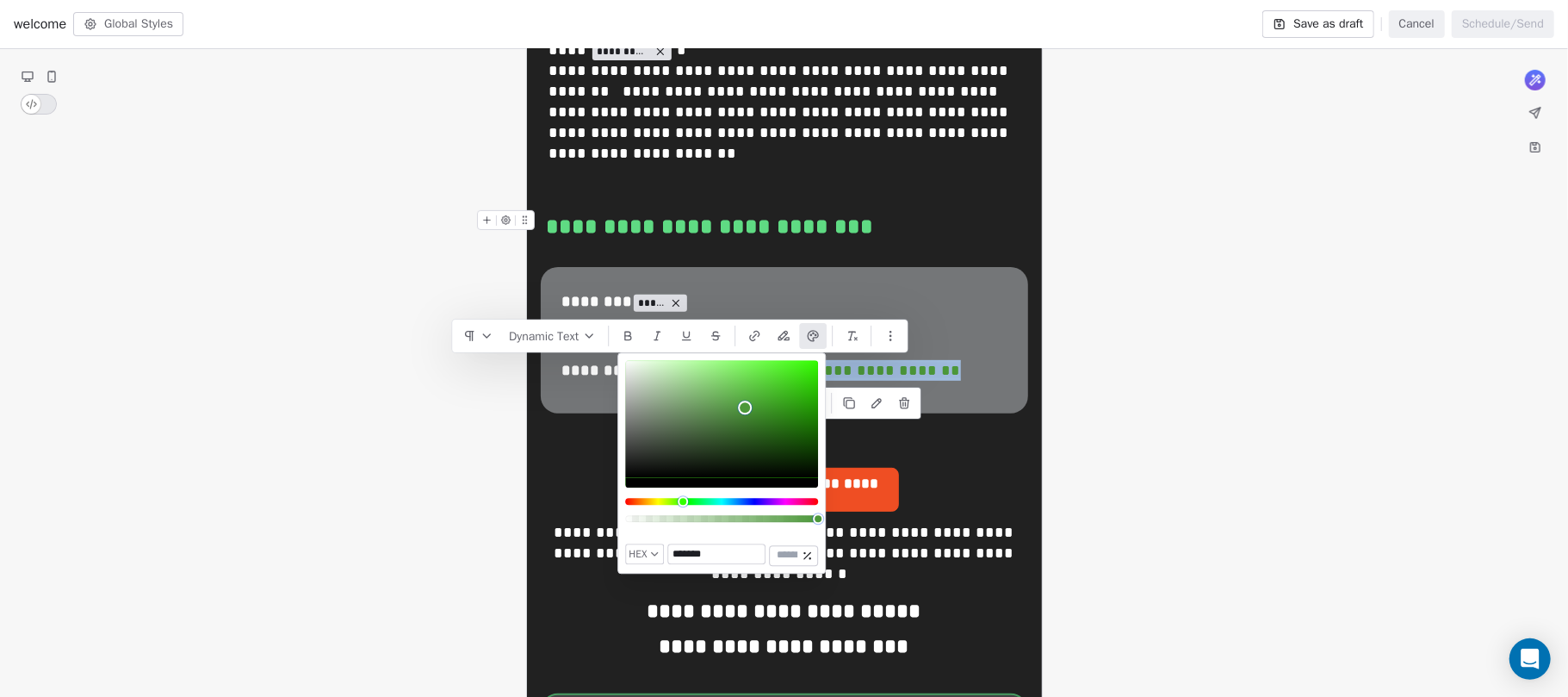 click on "**********" at bounding box center [784, 227] 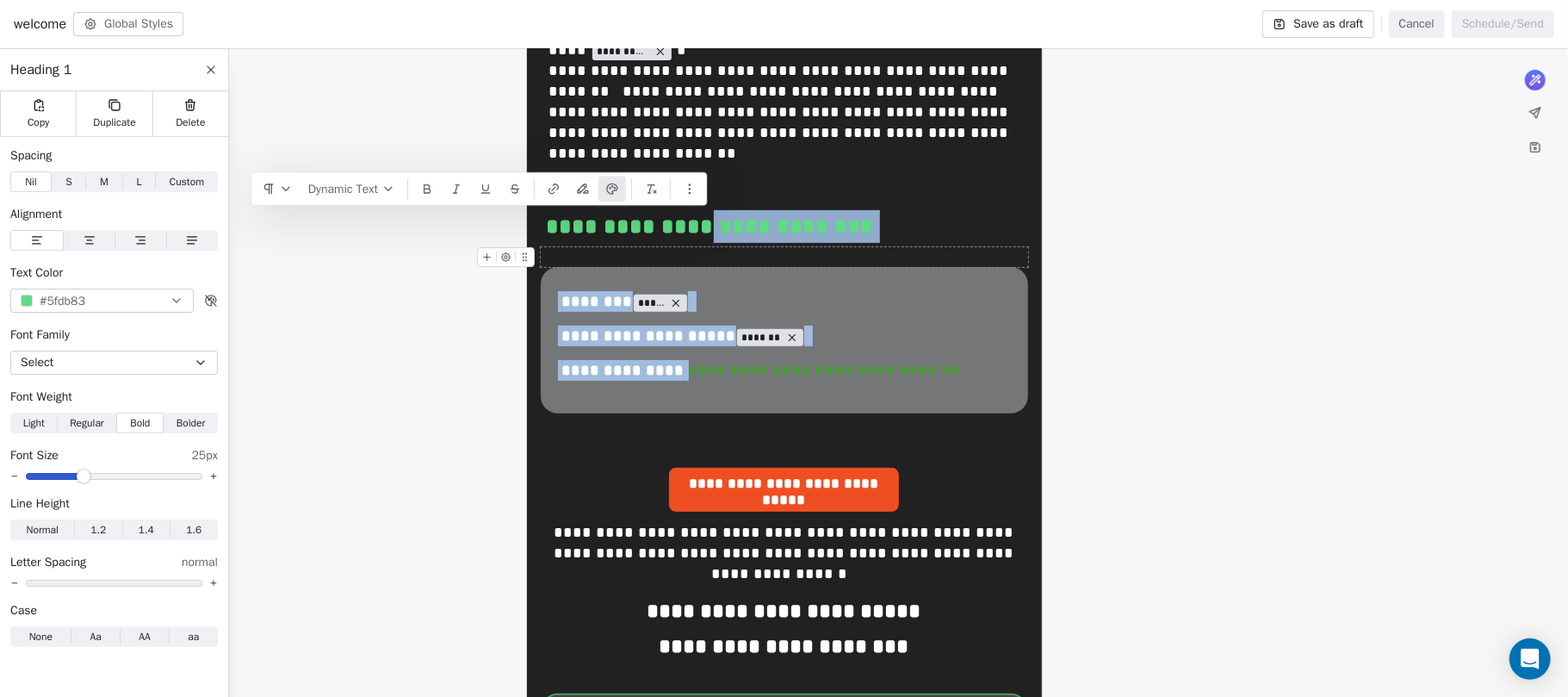 click on "#5fdb83" at bounding box center (62, 301) 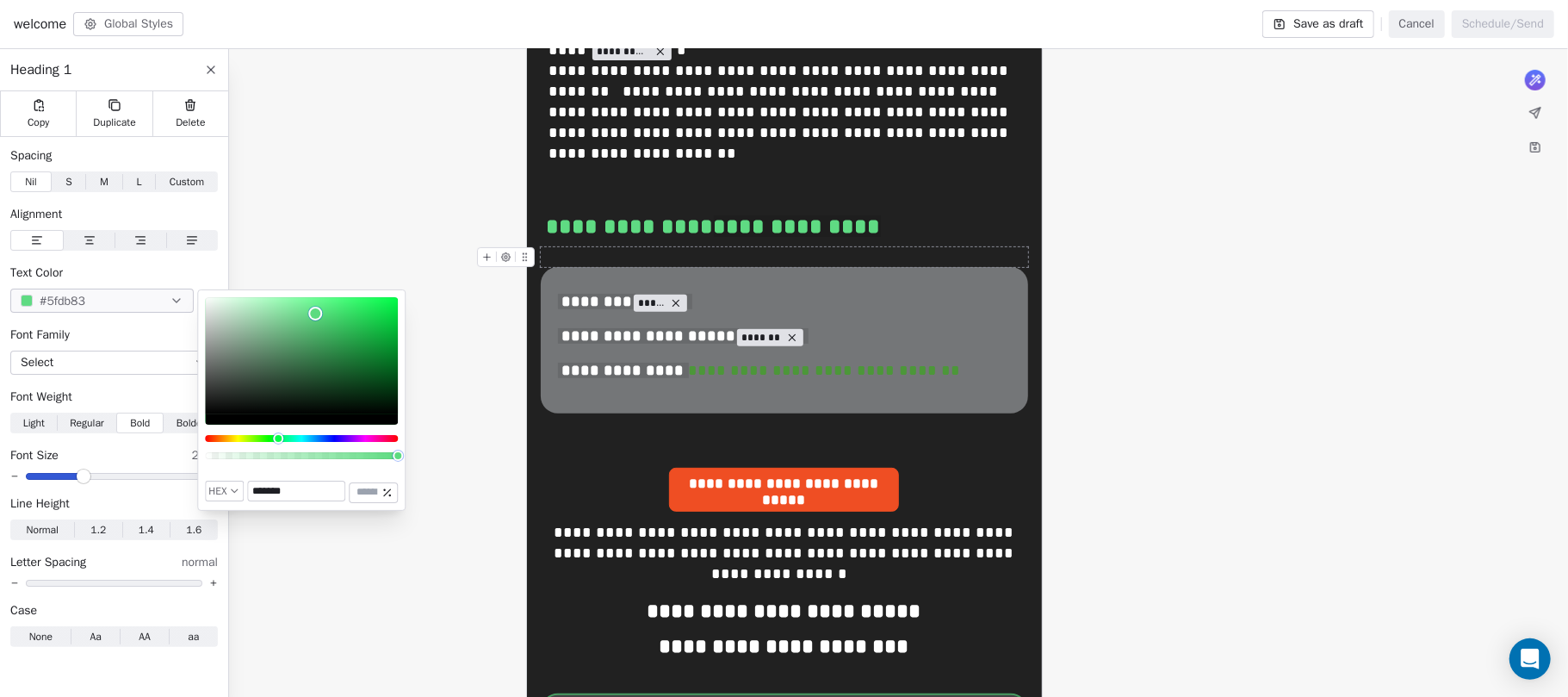 click on "*******" at bounding box center (297, 491) 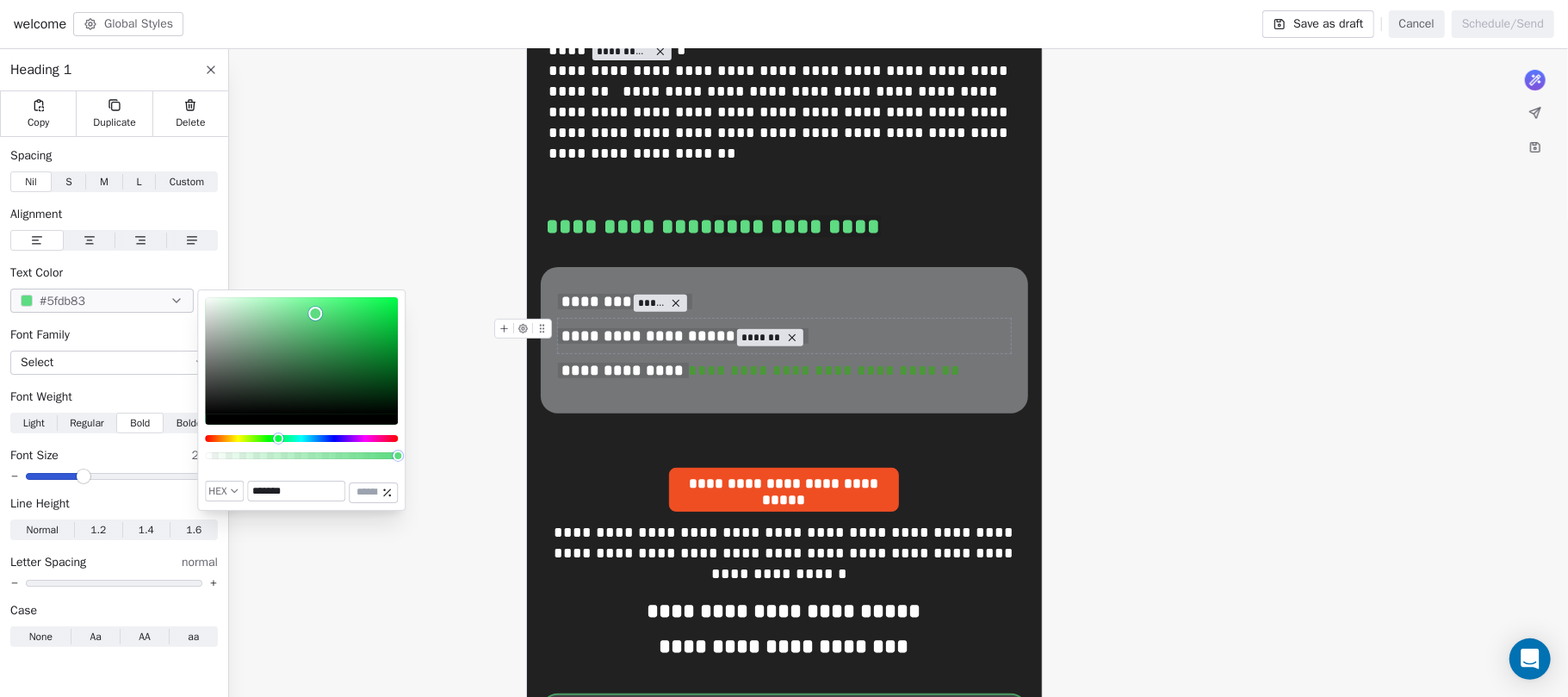 click on "**********" at bounding box center (825, 370) 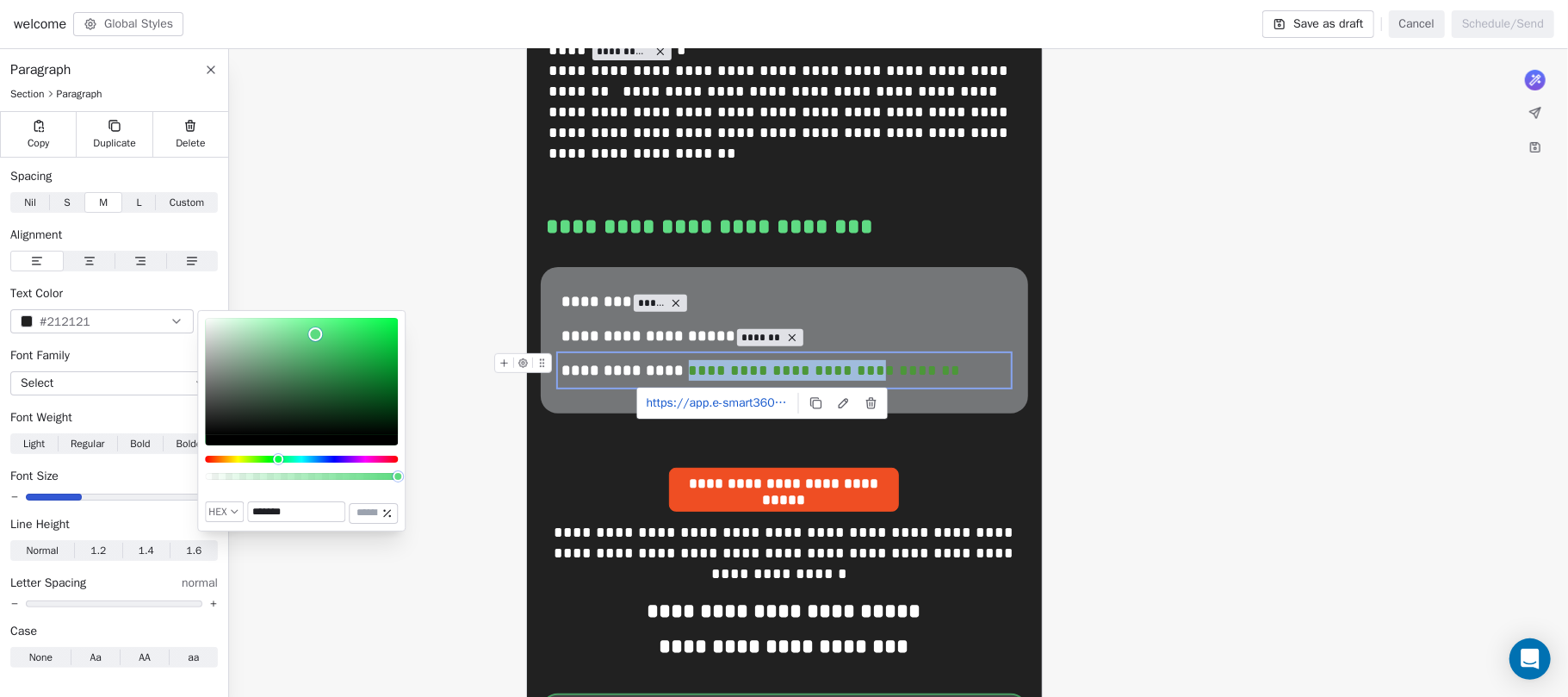 click on "**********" at bounding box center (825, 370) 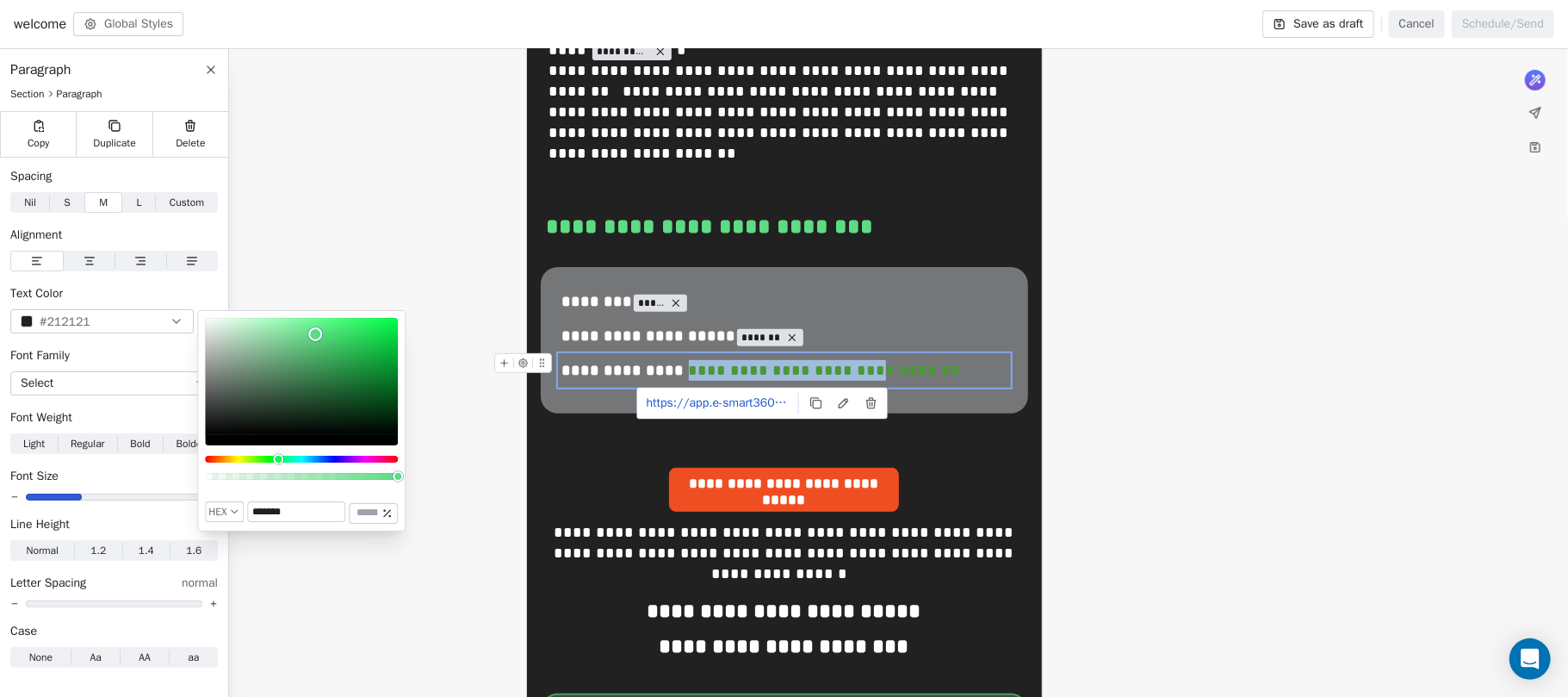 click on "**********" at bounding box center [825, 370] 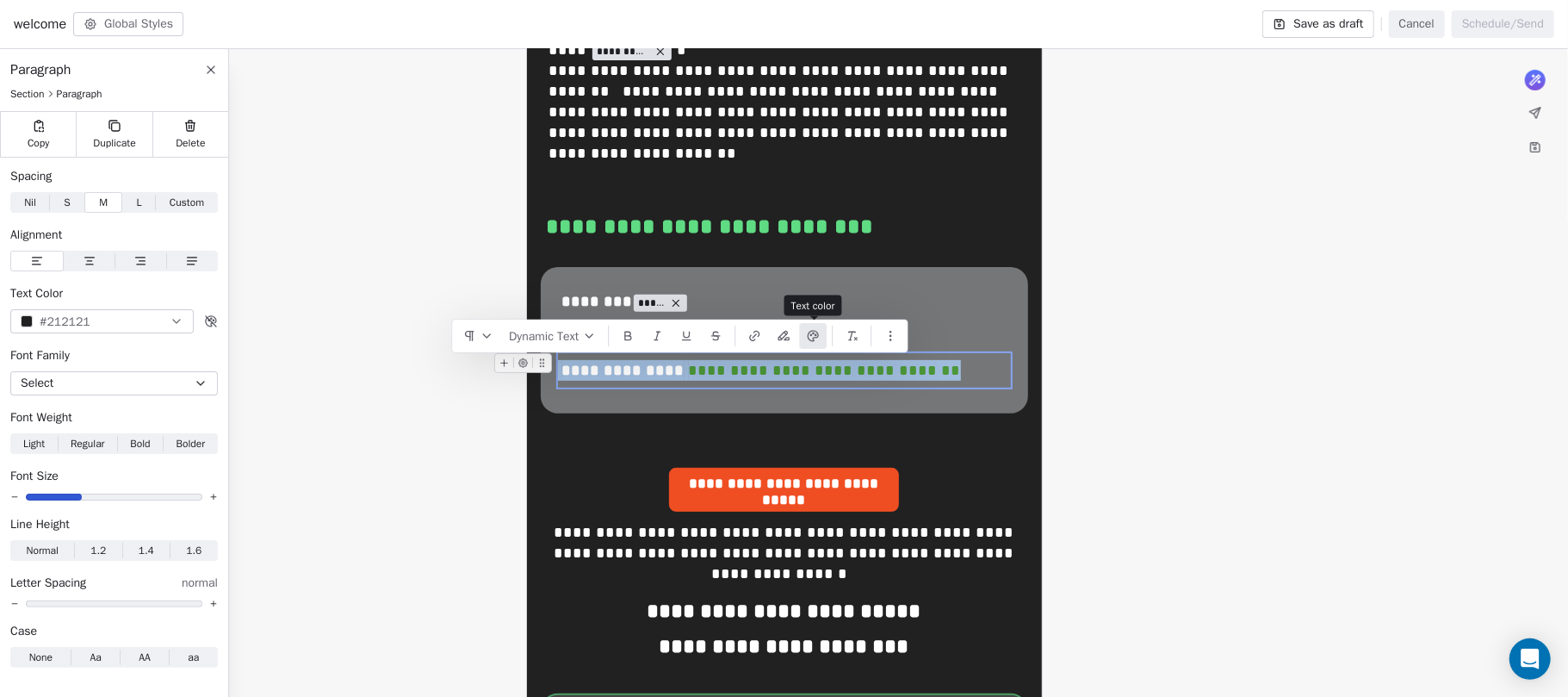 click 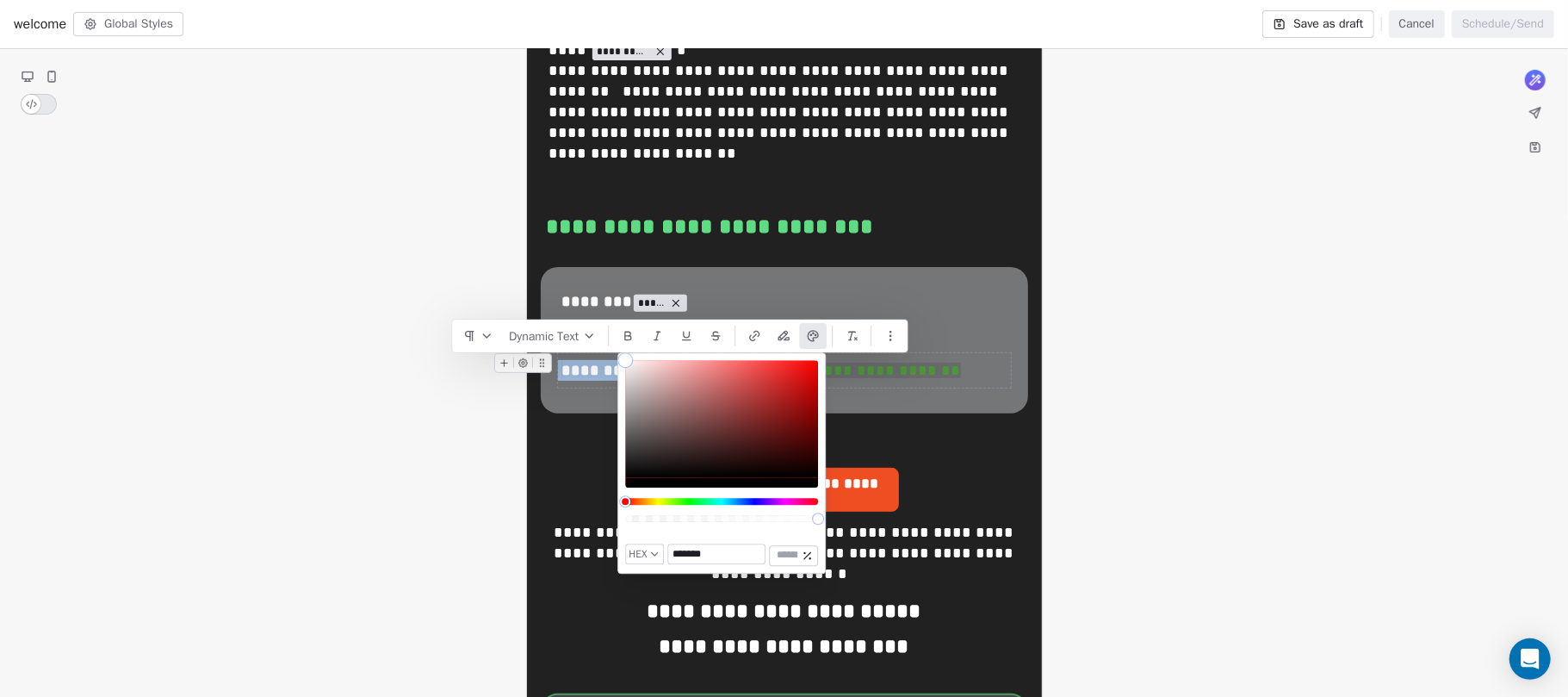 click on "**********" at bounding box center [784, 370] 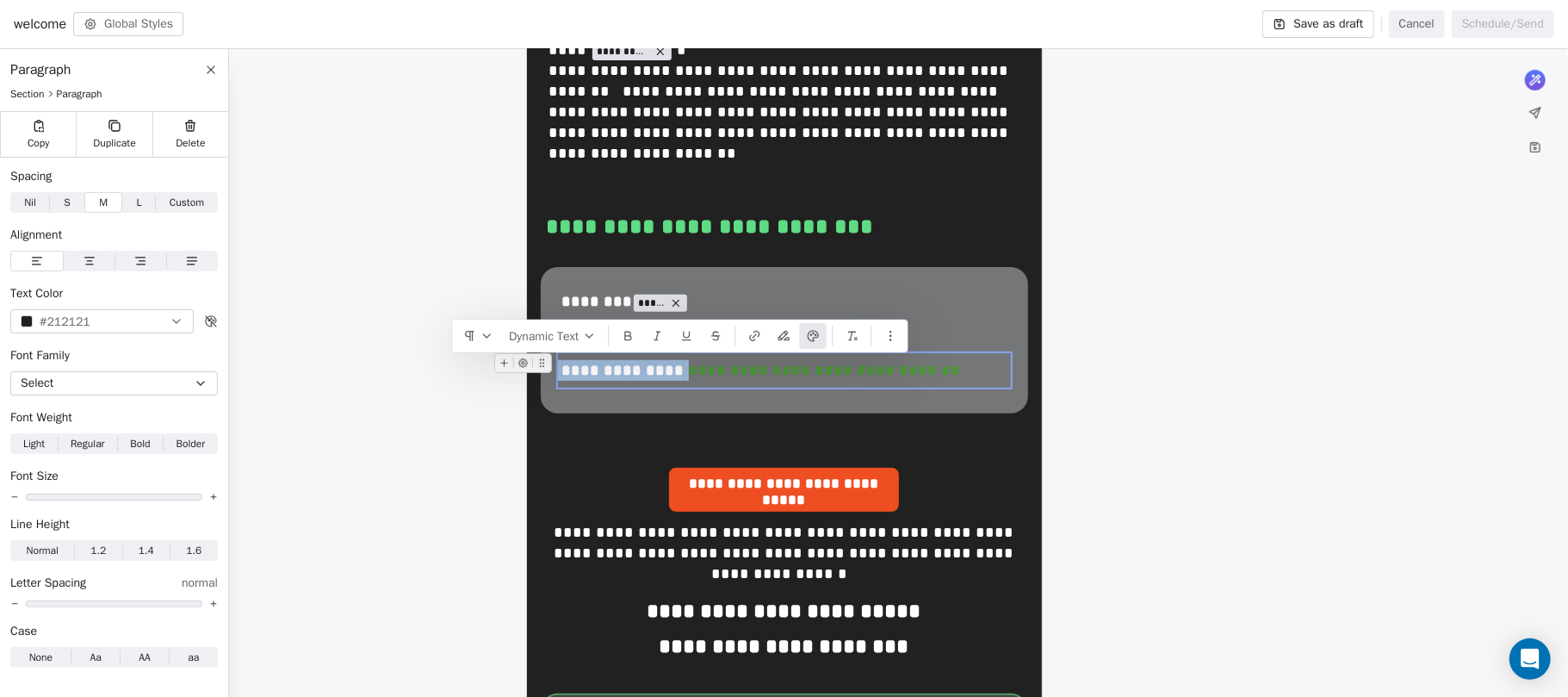 click on "**********" at bounding box center [825, 370] 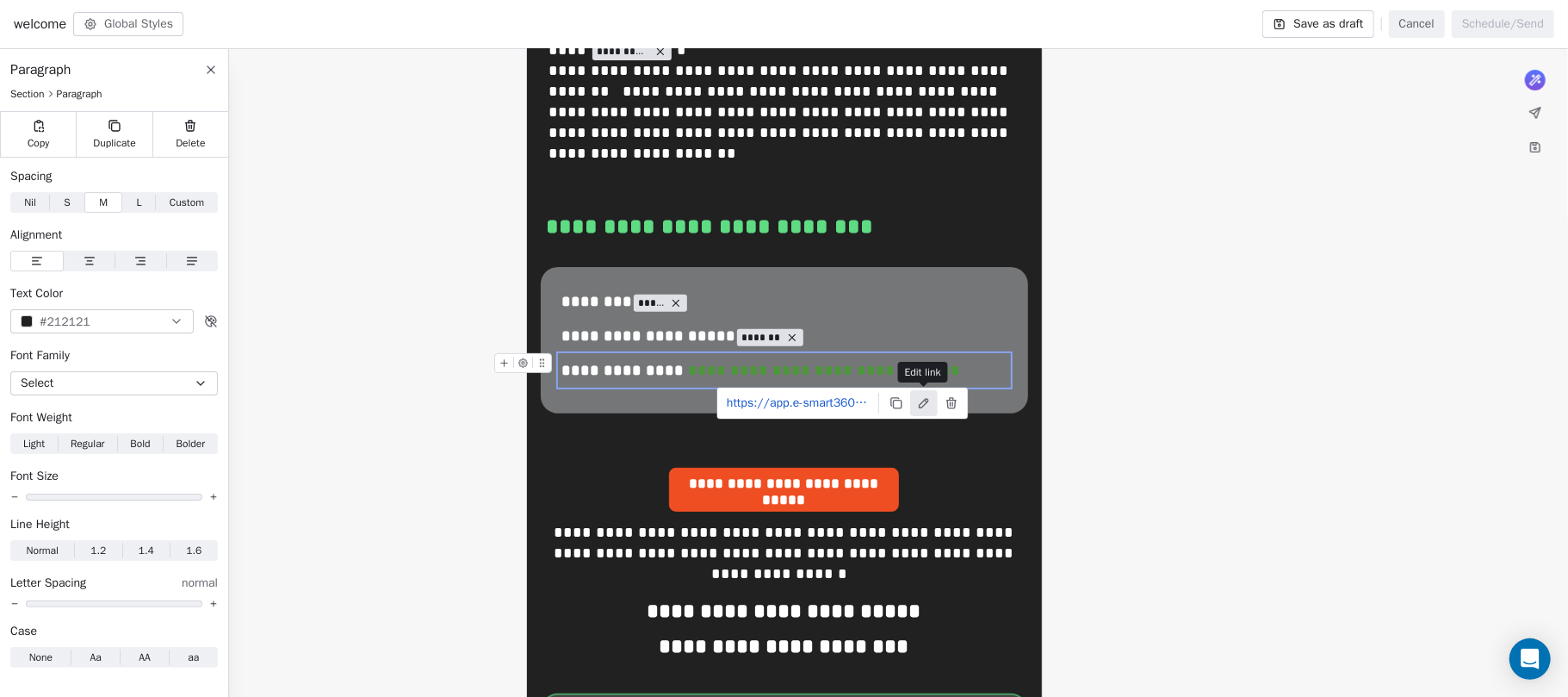 click at bounding box center (924, 403) 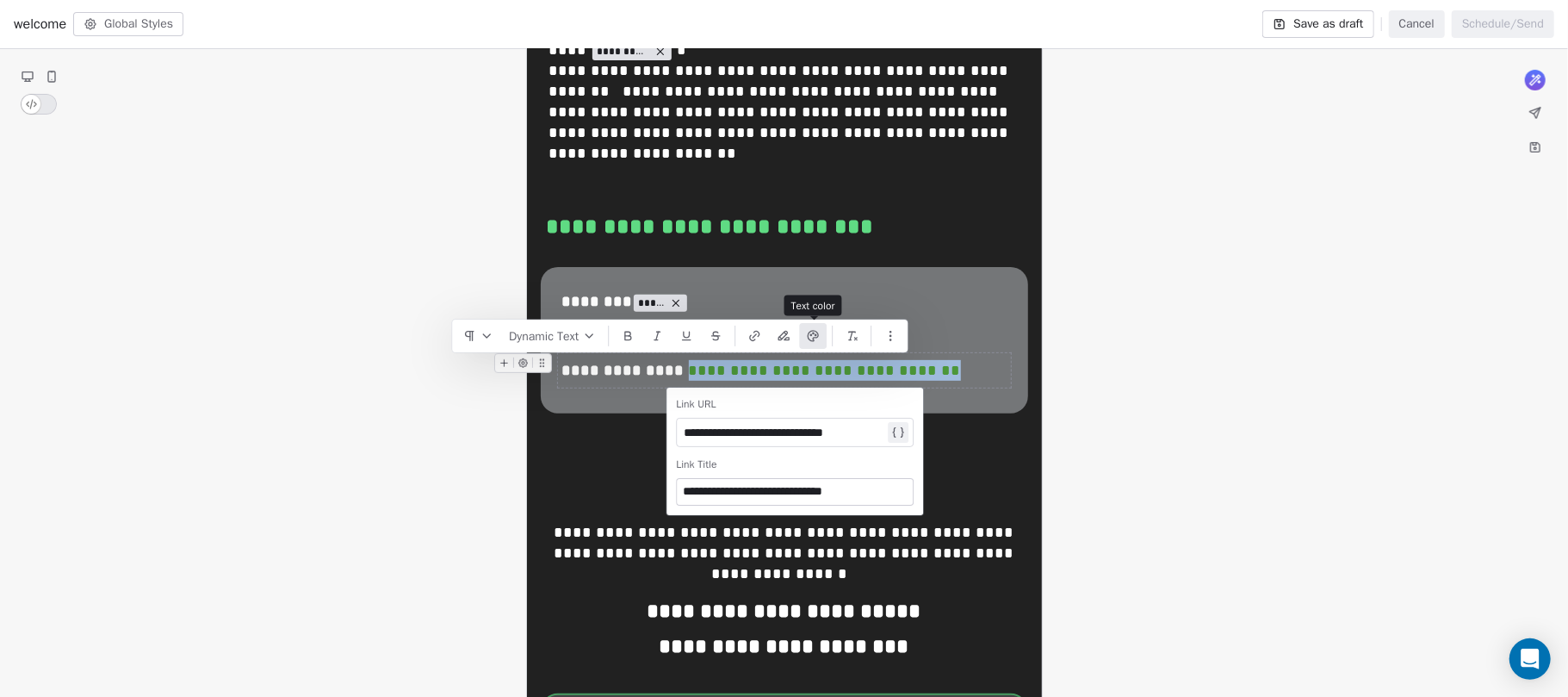 click 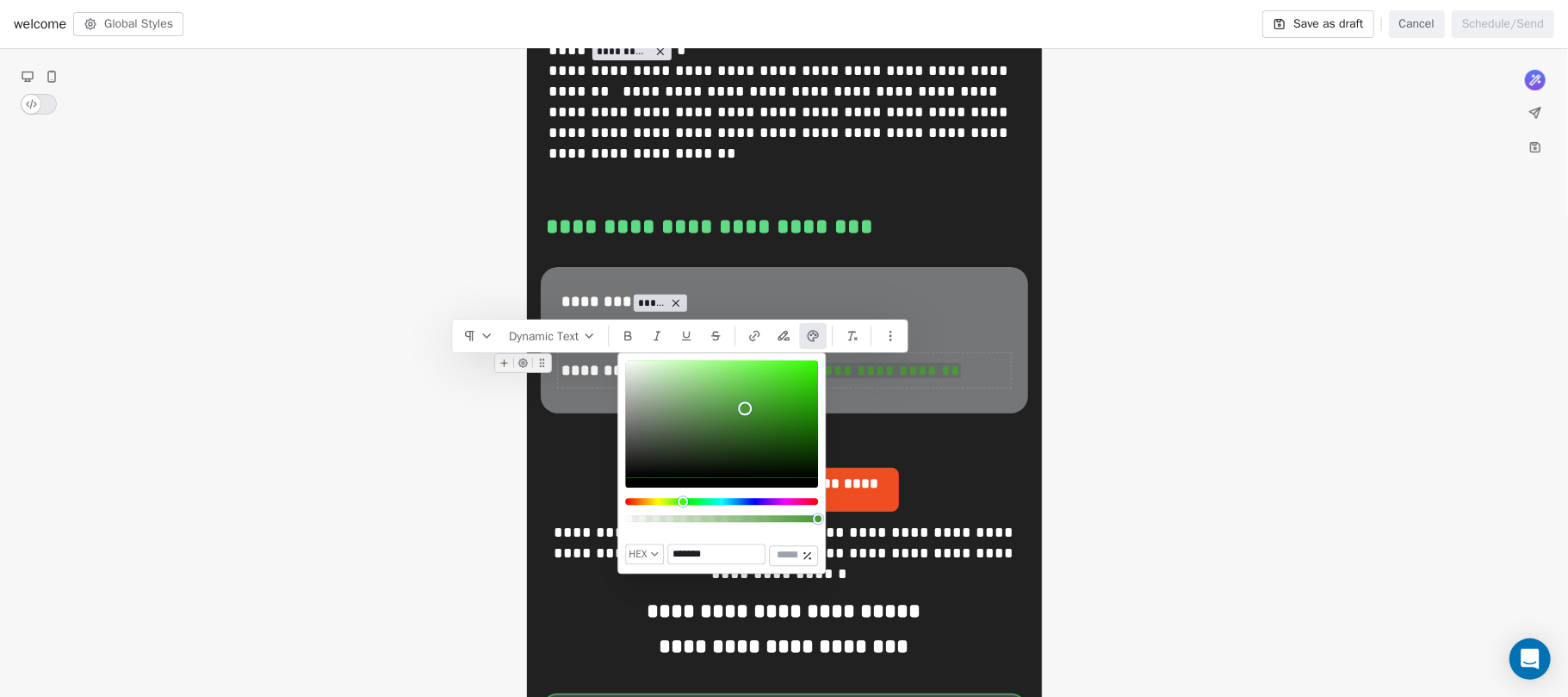 click on "*******" at bounding box center [717, 555] 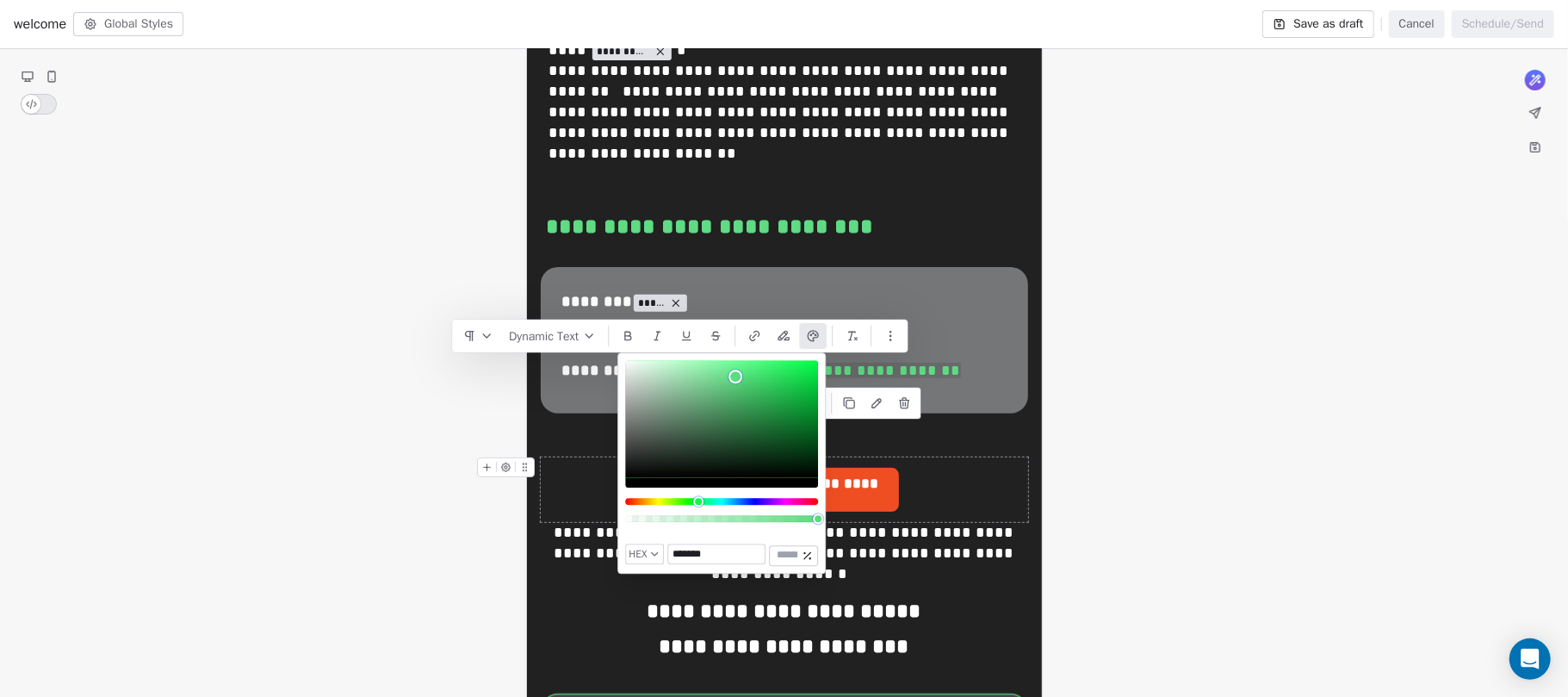 click on "**********" at bounding box center [784, 489] 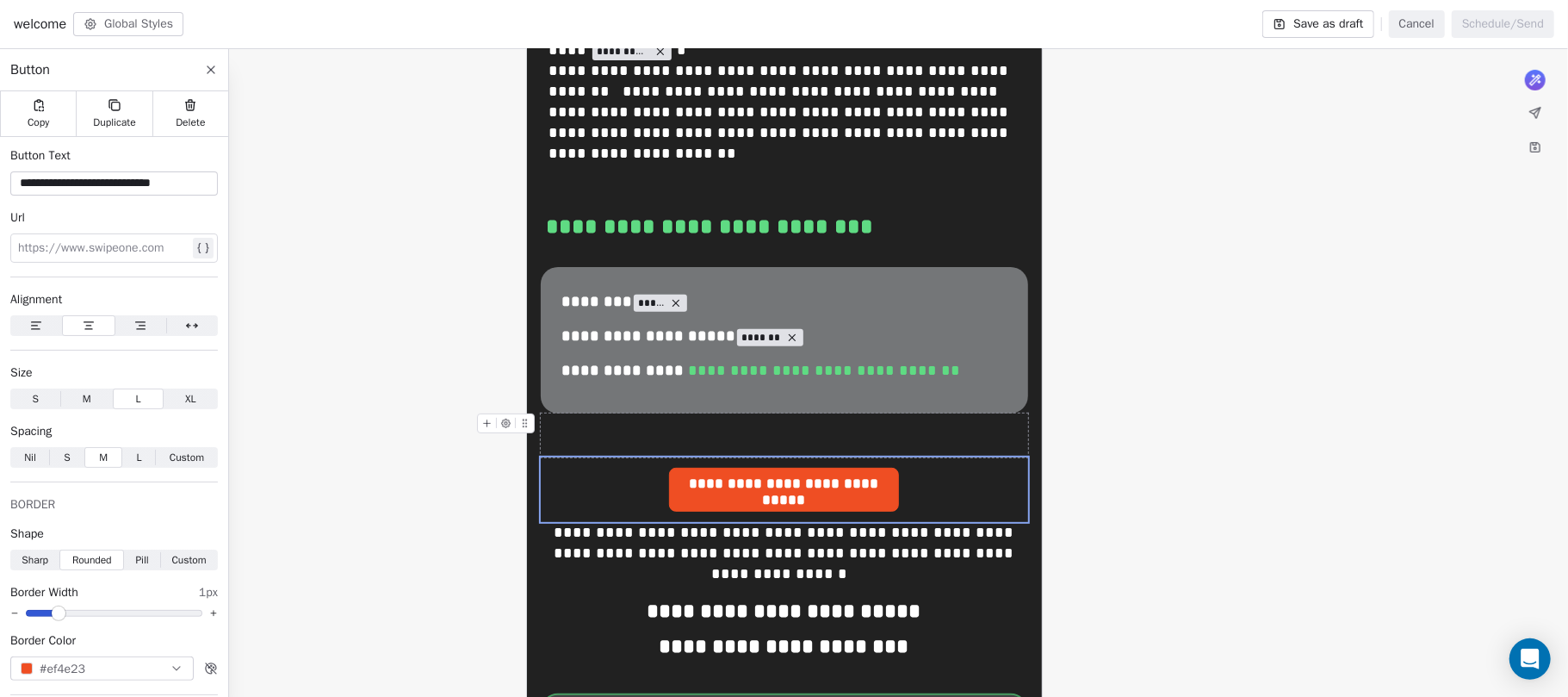 click at bounding box center (784, 435) 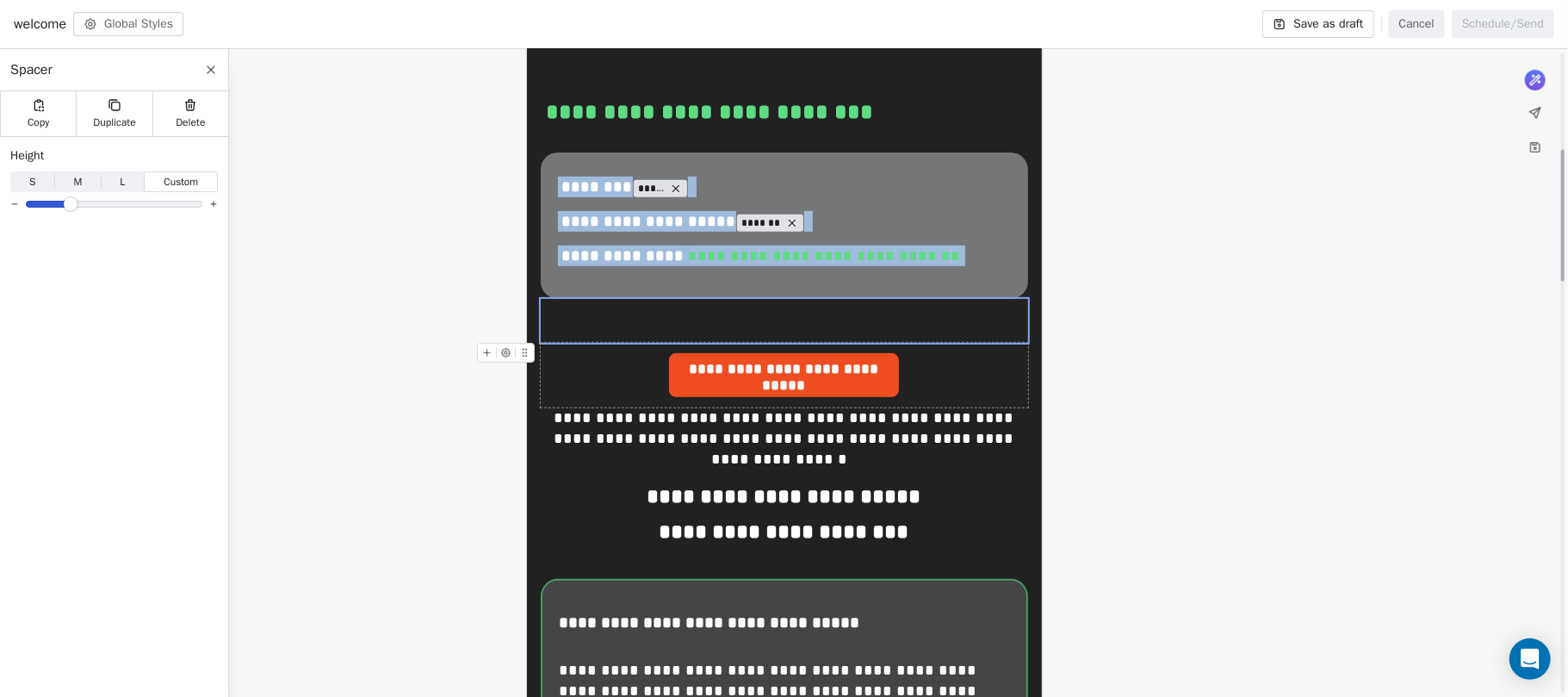scroll, scrollTop: 574, scrollLeft: 0, axis: vertical 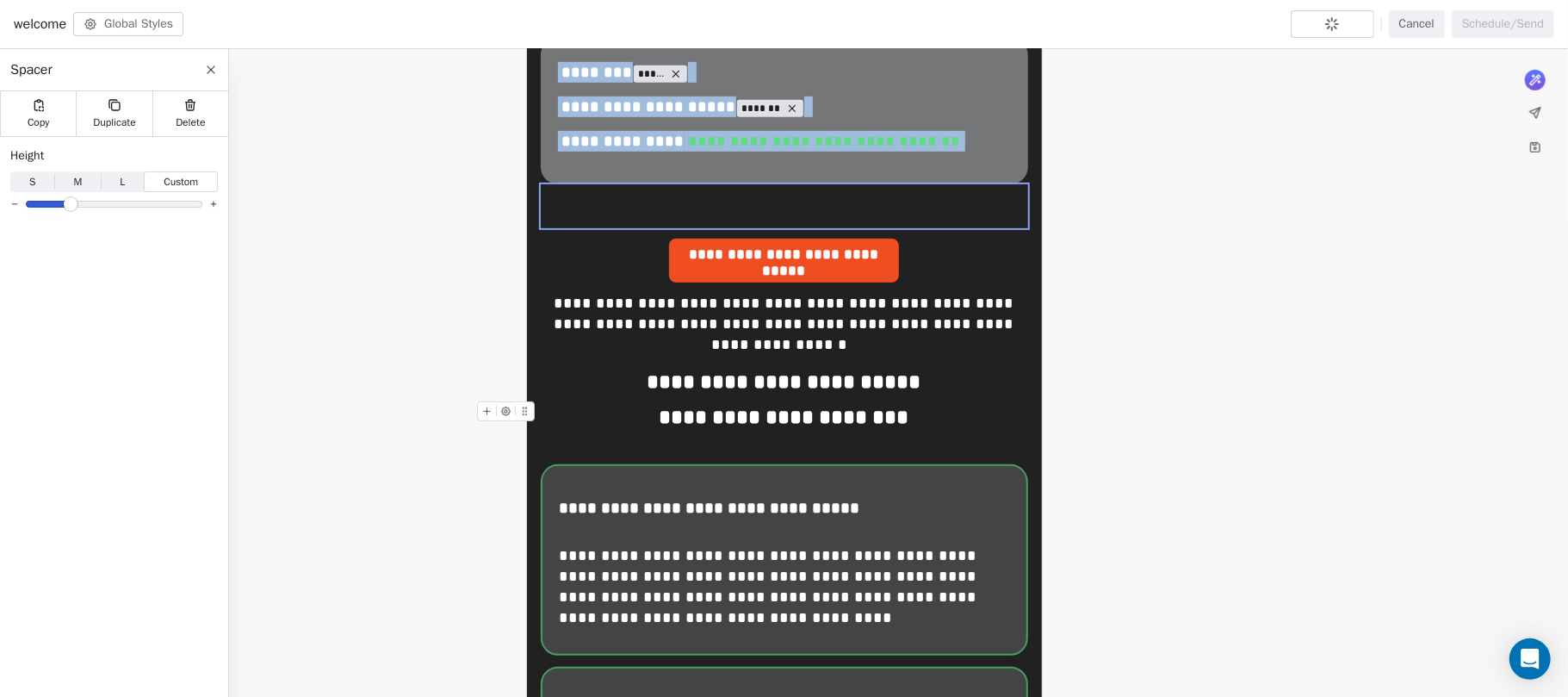 click on "**********" at bounding box center (784, 382) 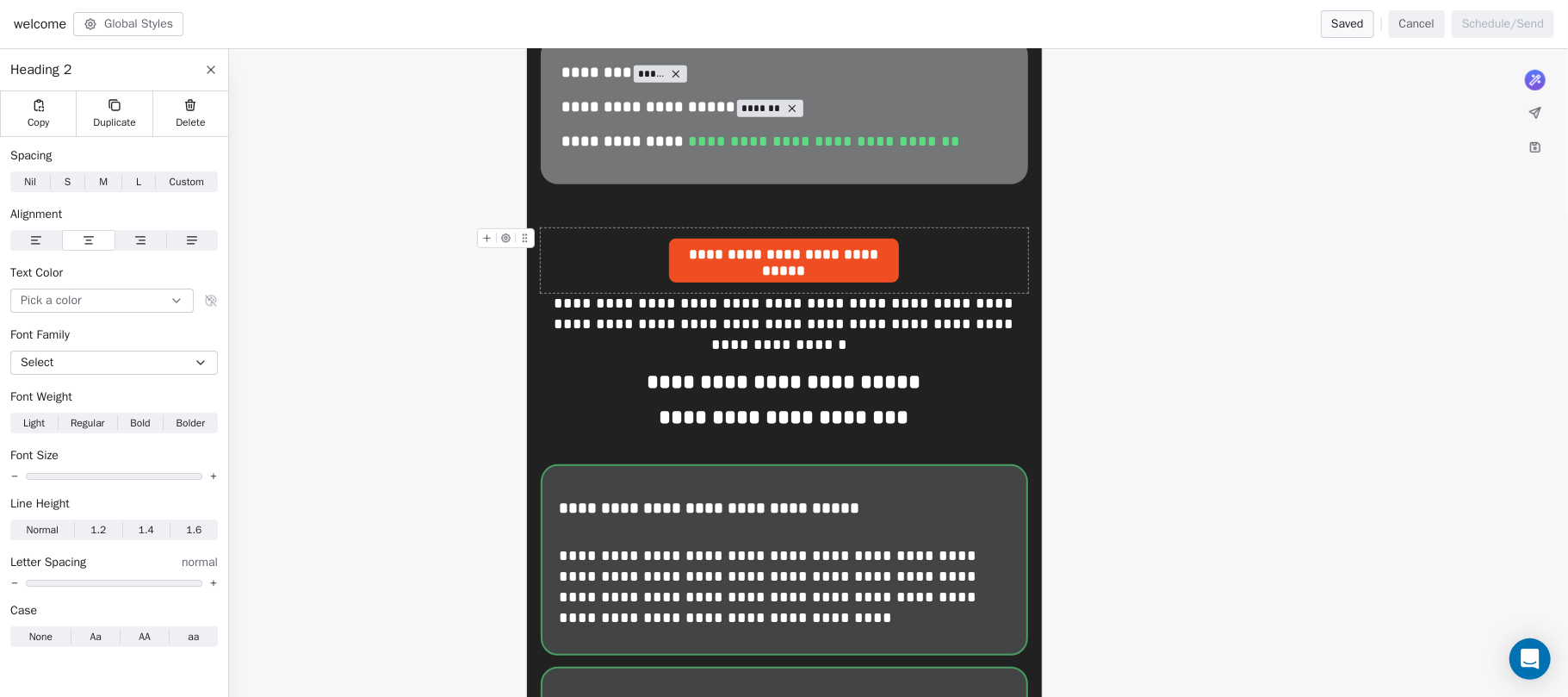 drag, startPoint x: 882, startPoint y: 249, endPoint x: 914, endPoint y: 276, distance: 41.868843 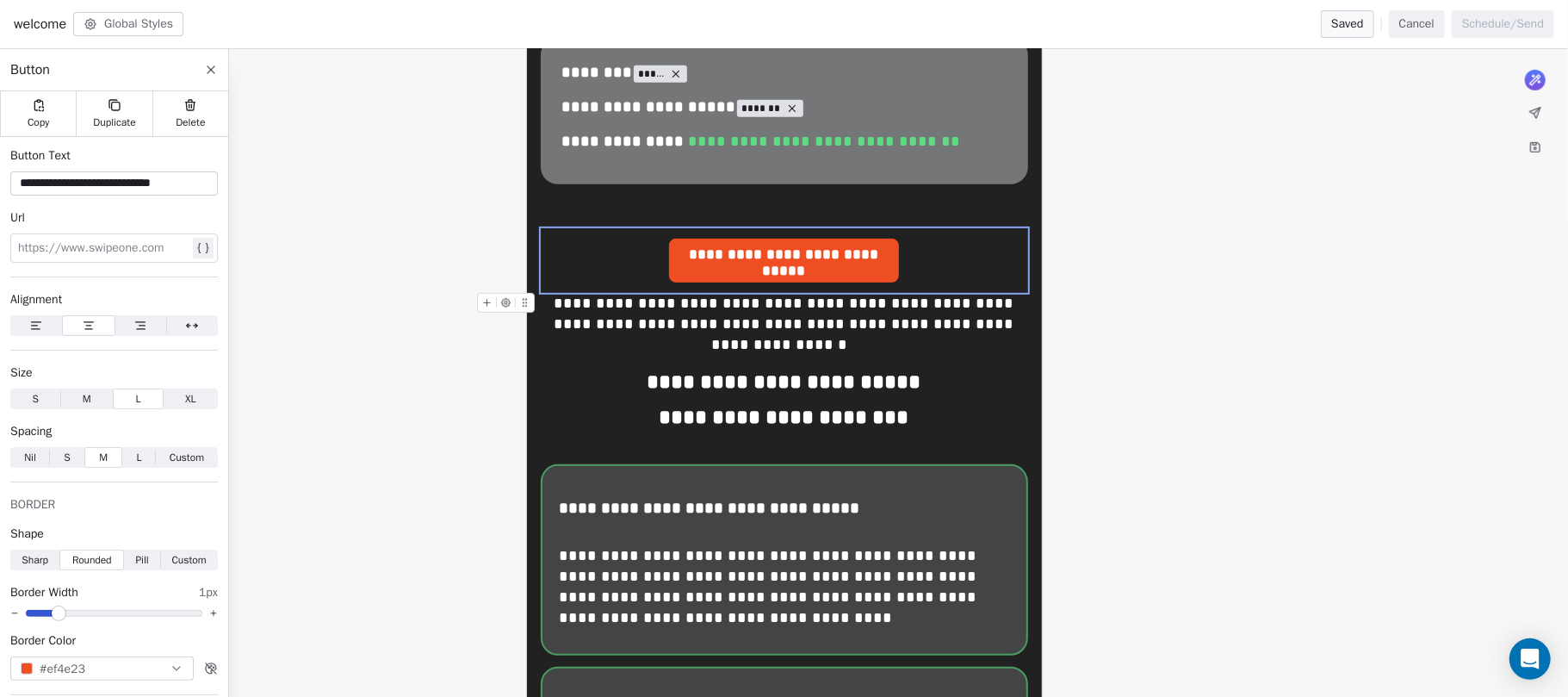 type 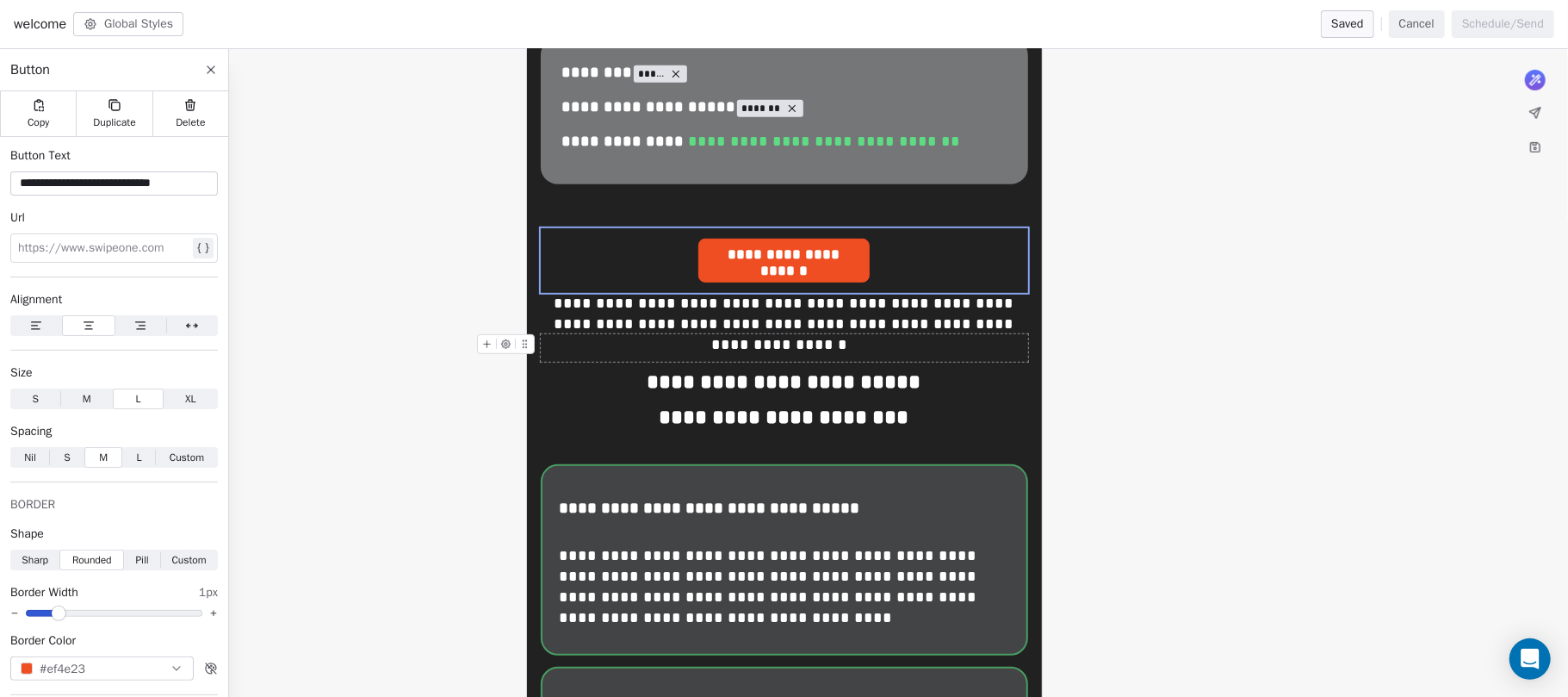 click at bounding box center (784, 348) 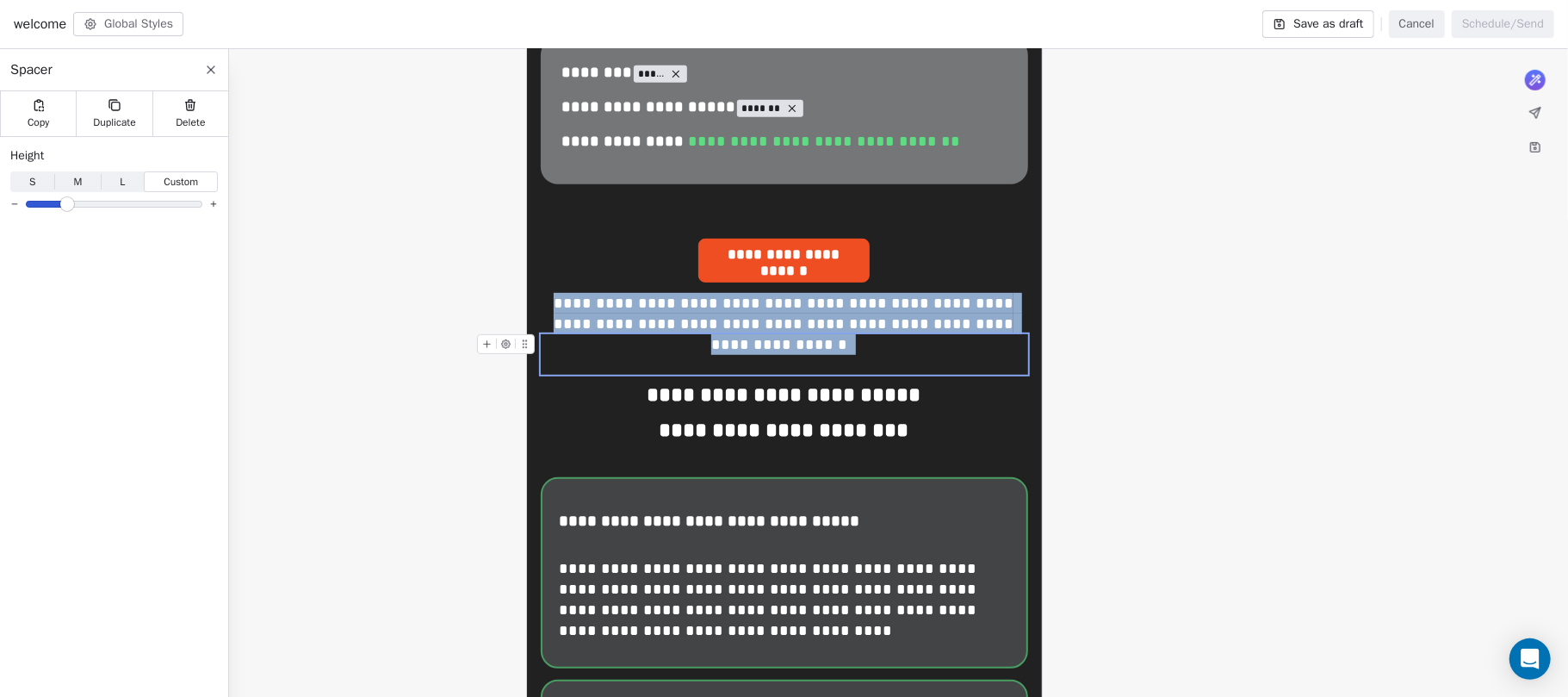 click at bounding box center [67, 204] 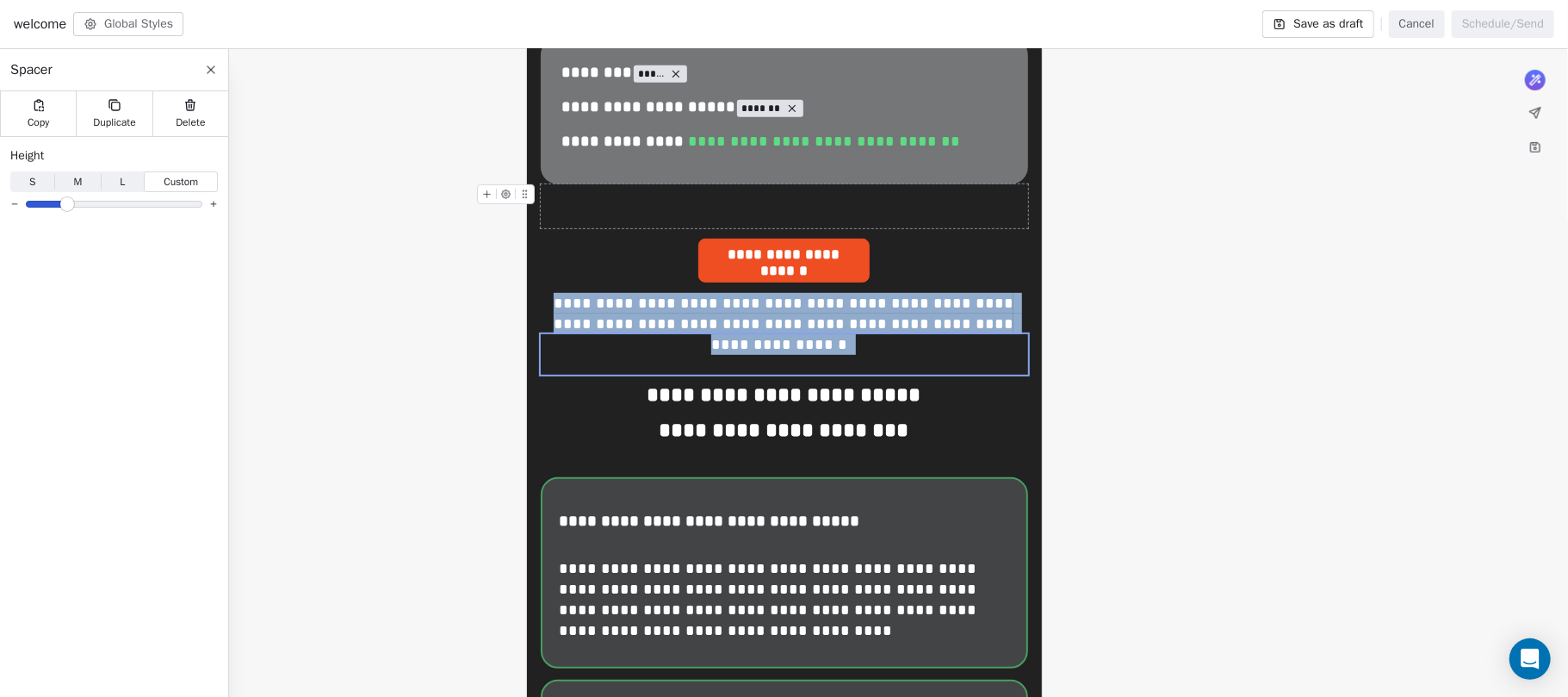 click at bounding box center (784, 206) 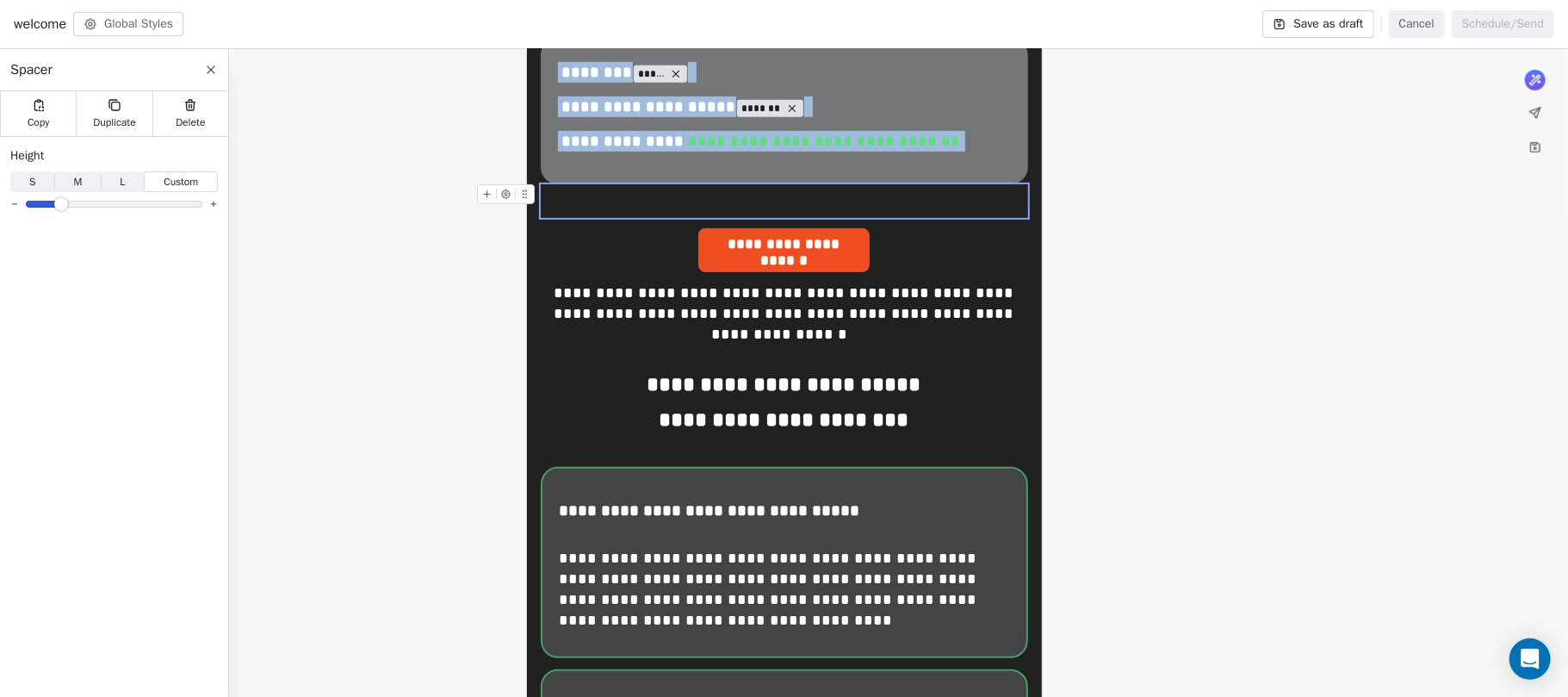 click at bounding box center [61, 204] 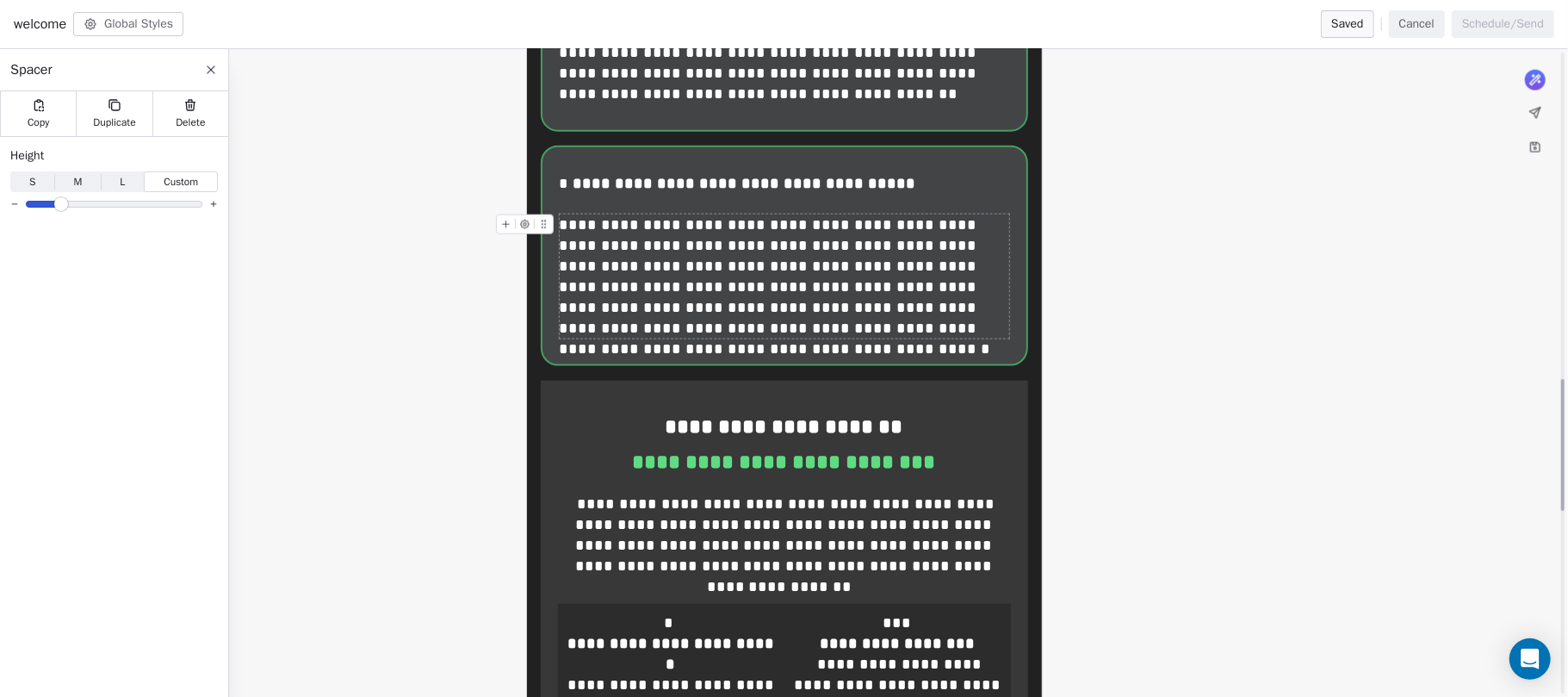 scroll, scrollTop: 1608, scrollLeft: 0, axis: vertical 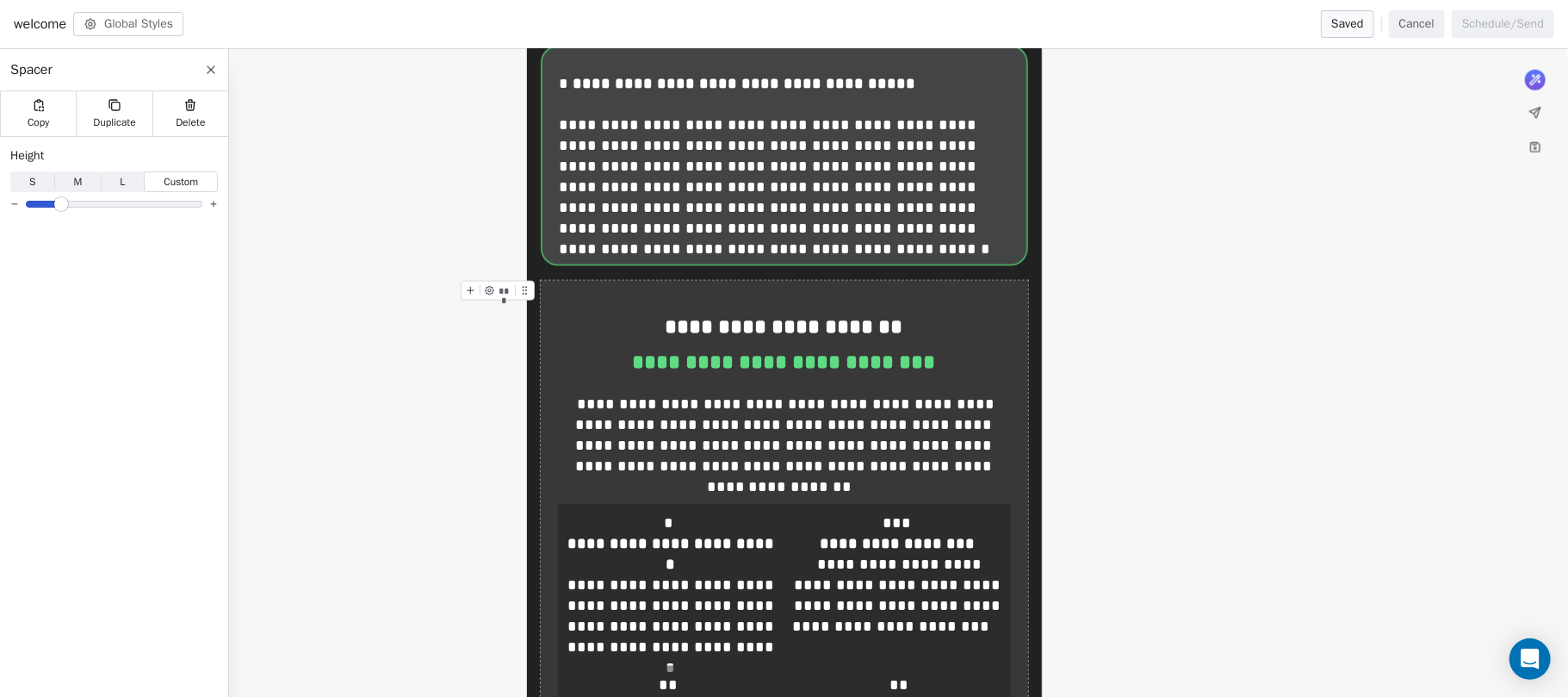 click on "**********" at bounding box center (784, 570) 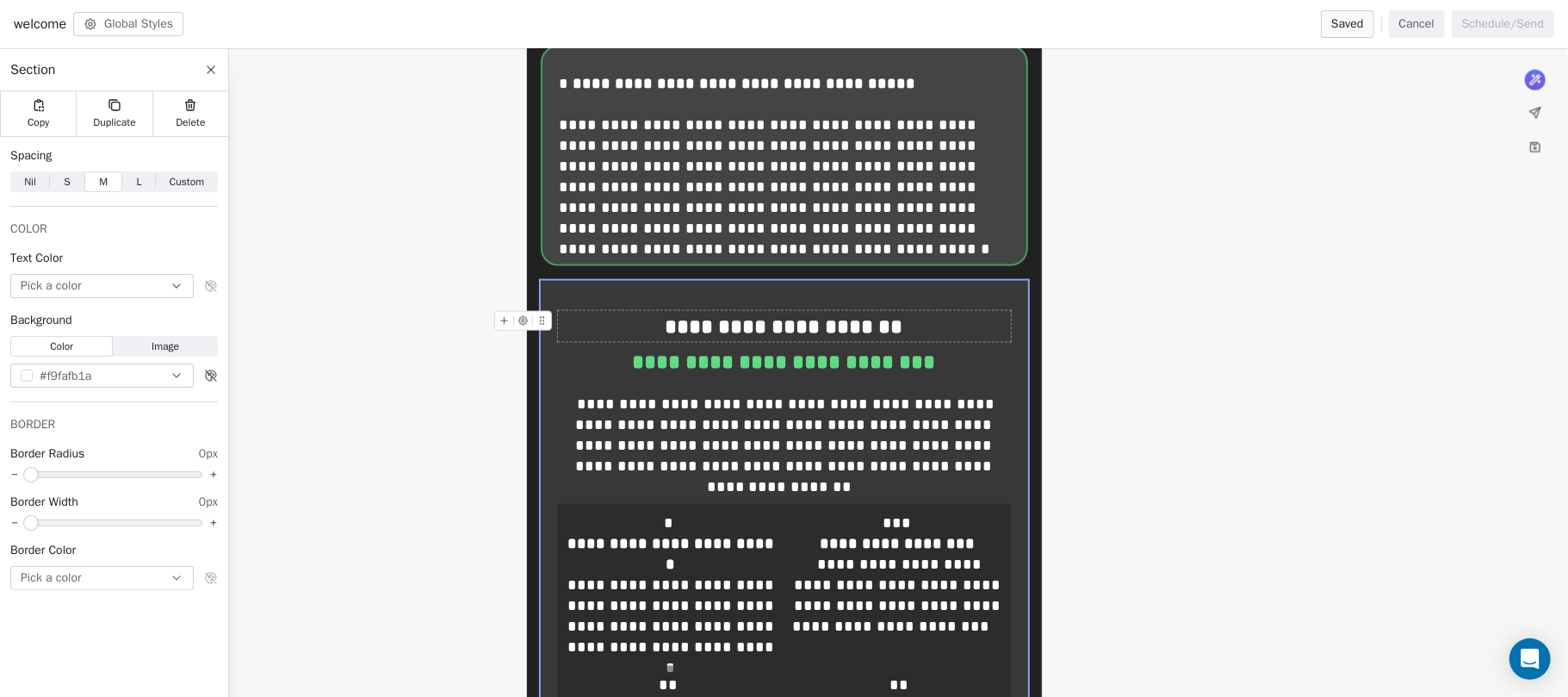 click on "**********" at bounding box center (784, 327) 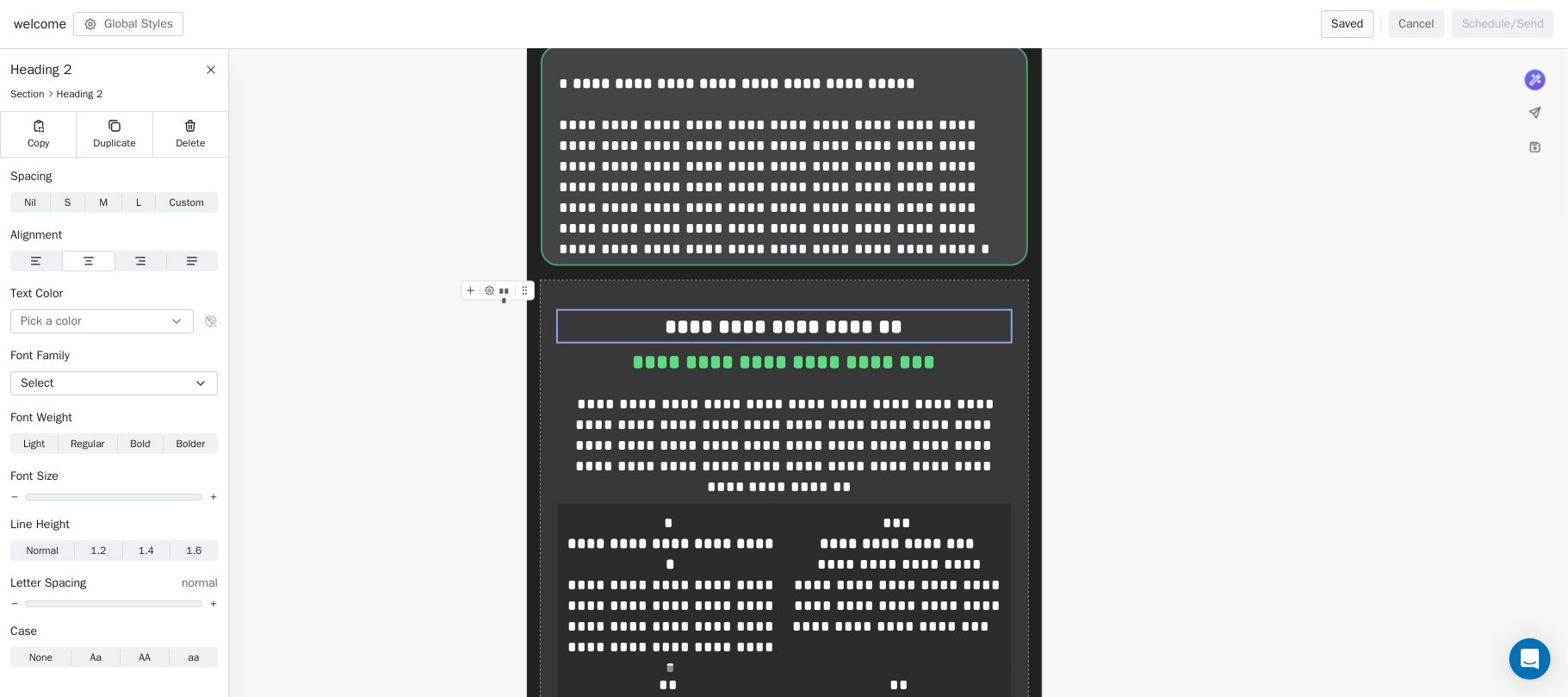 click on "**********" at bounding box center [784, 570] 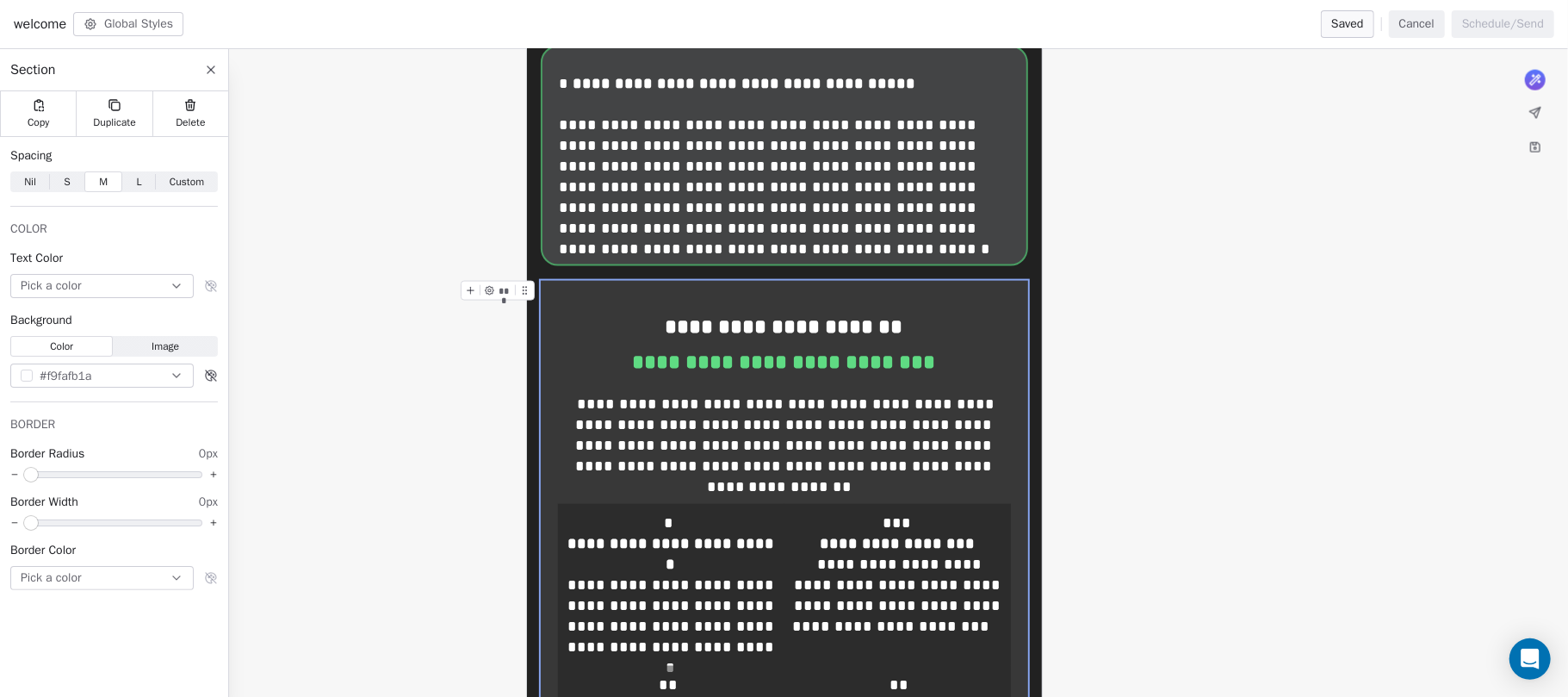 click on "**********" at bounding box center [784, 105] 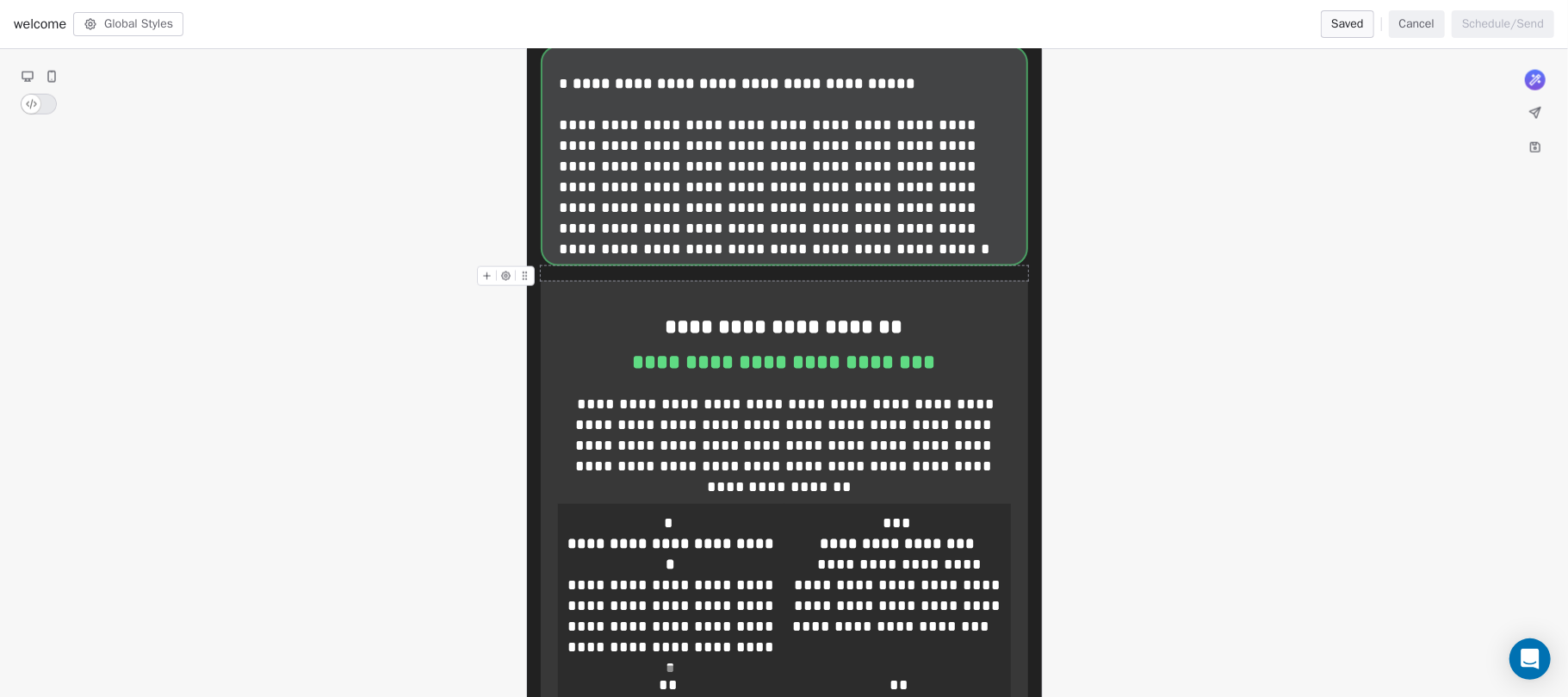 click at bounding box center [784, 273] 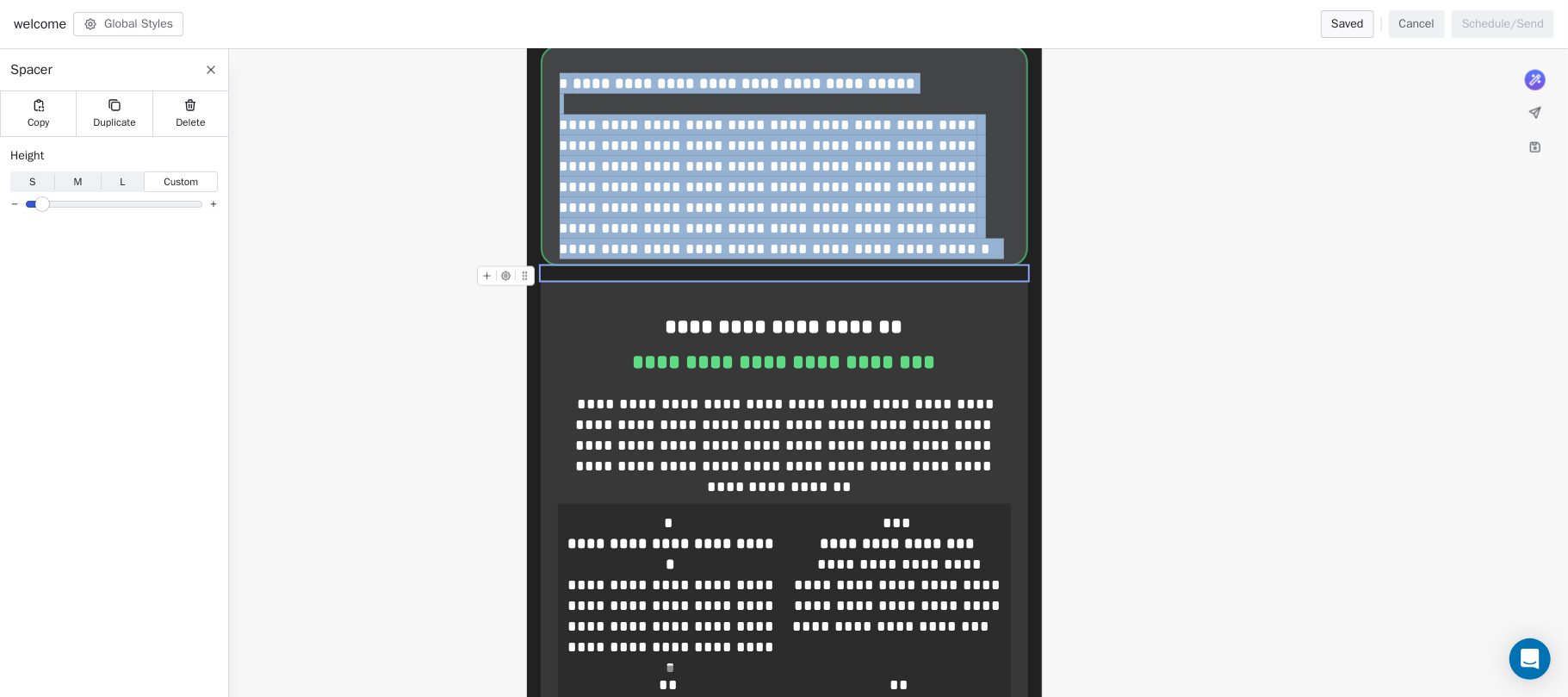 click at bounding box center [784, 273] 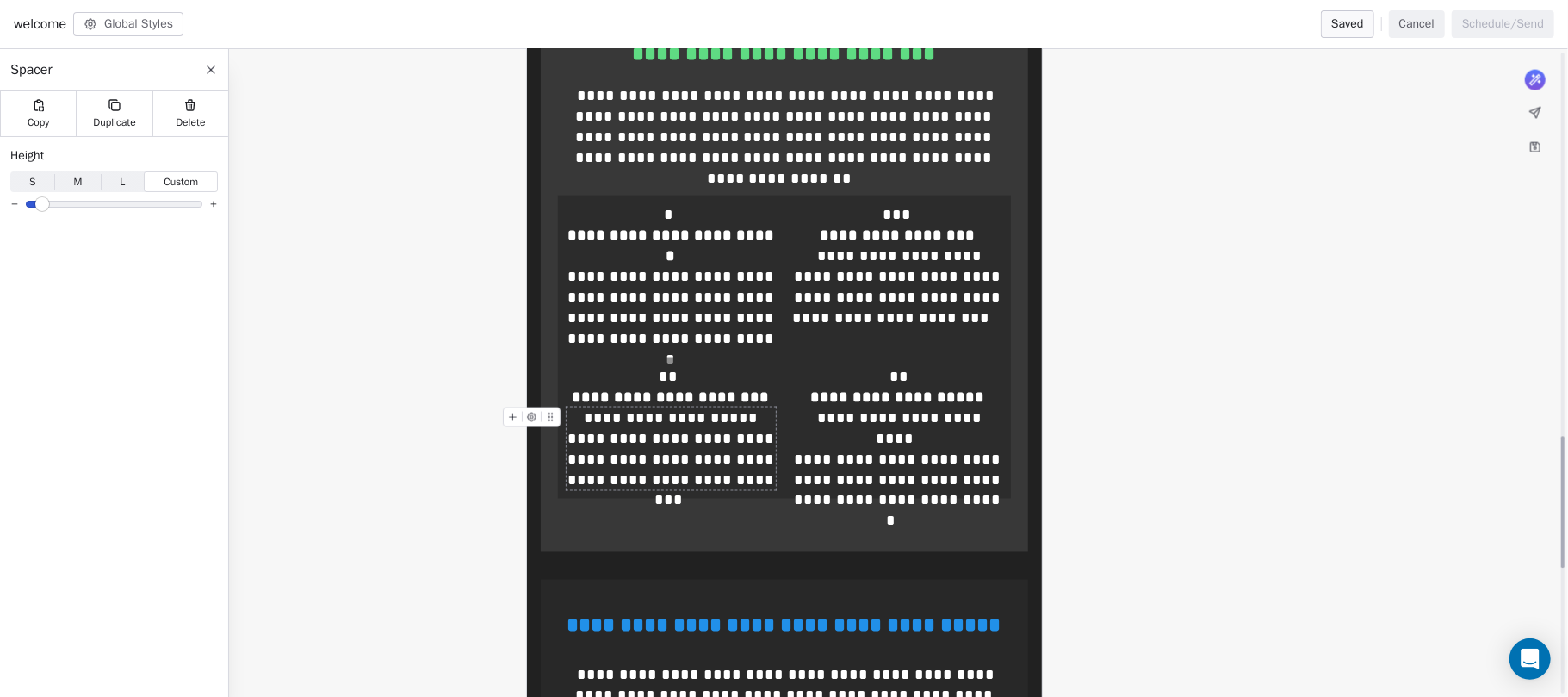 scroll, scrollTop: 1952, scrollLeft: 0, axis: vertical 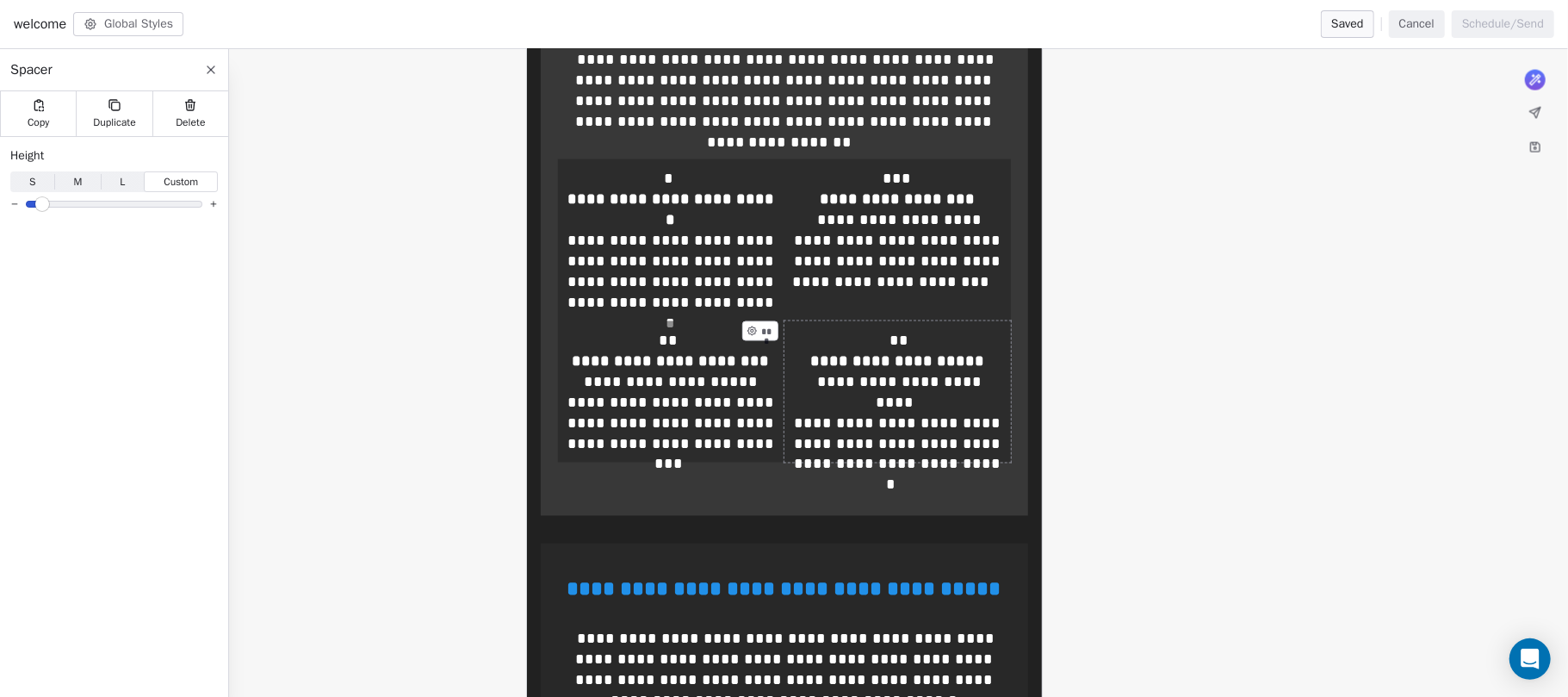 click on "**********" at bounding box center [897, 392] 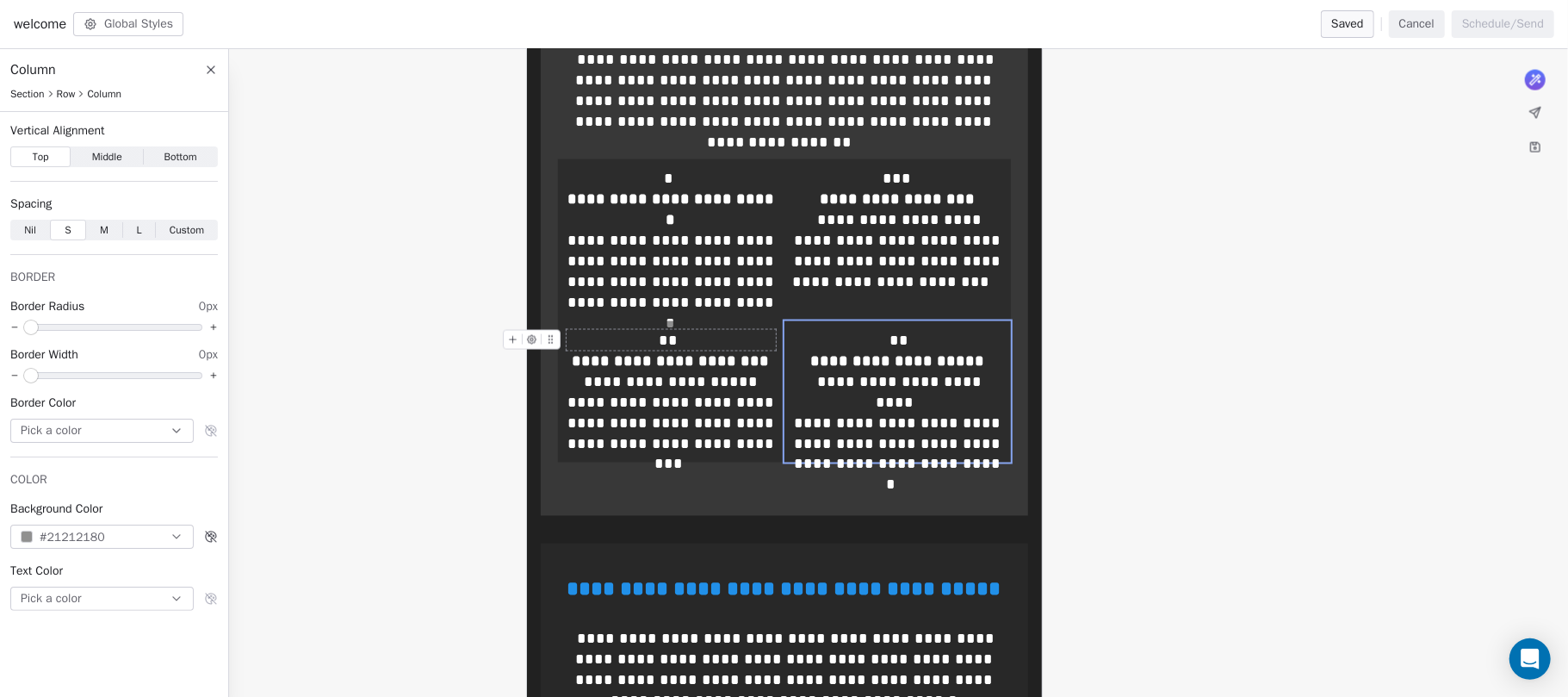 click on "**" at bounding box center [671, 340] 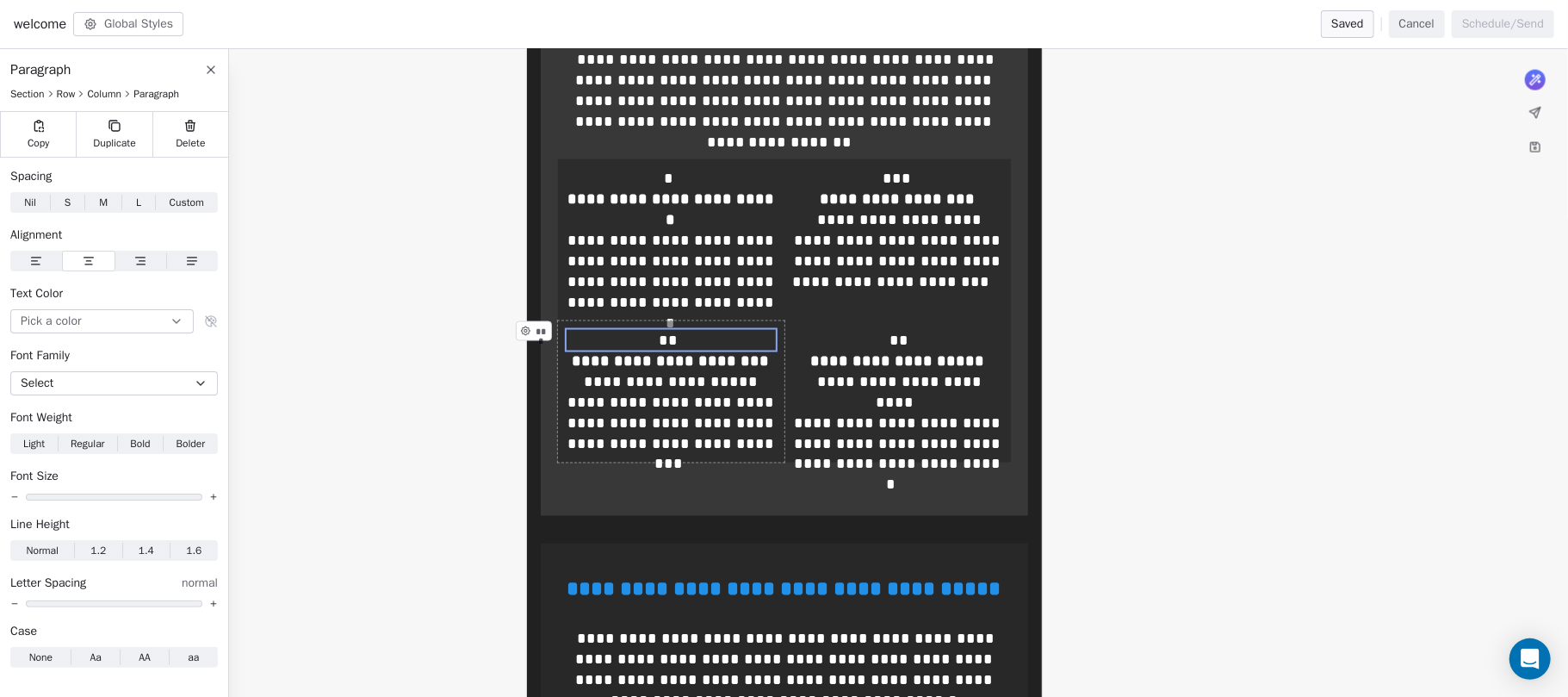 click on "**********" at bounding box center [671, 392] 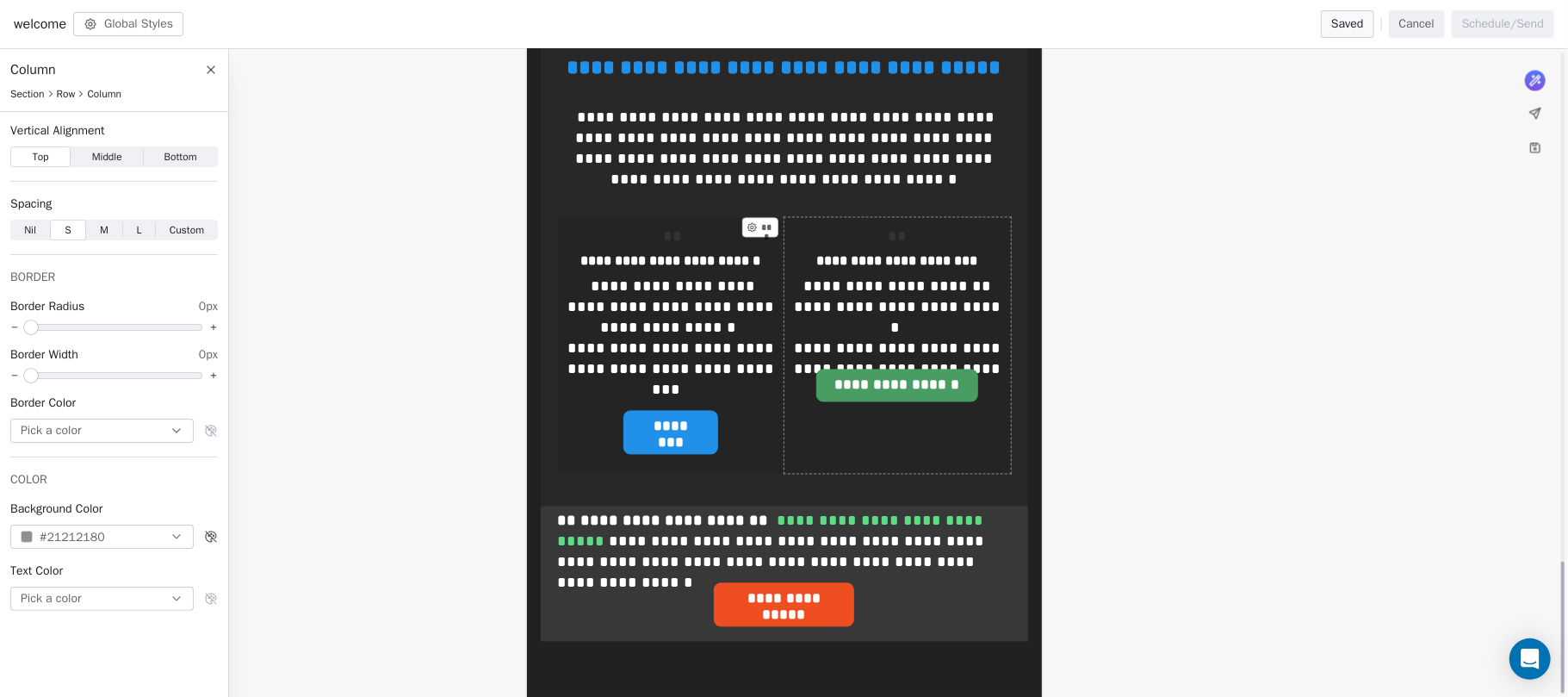 scroll, scrollTop: 2499, scrollLeft: 0, axis: vertical 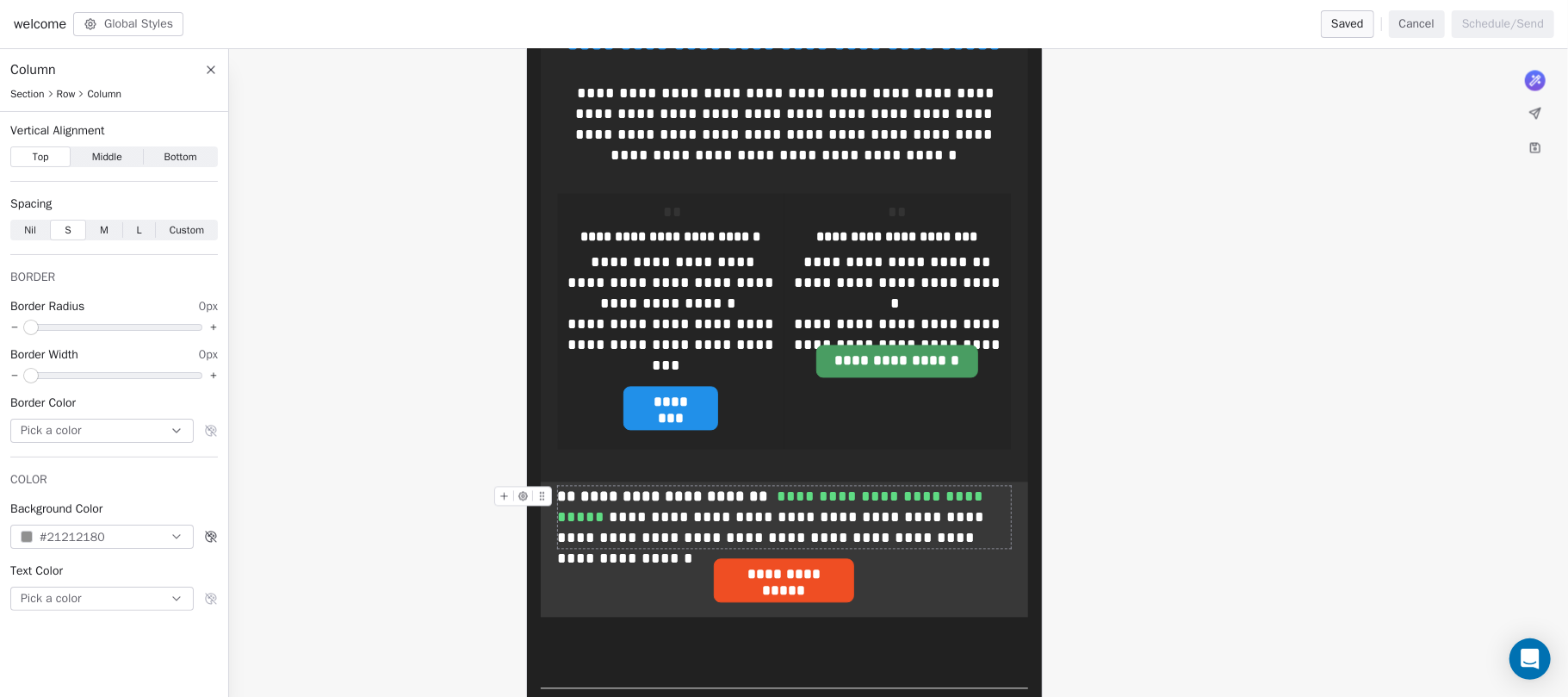 click on "**********" at bounding box center [784, 517] 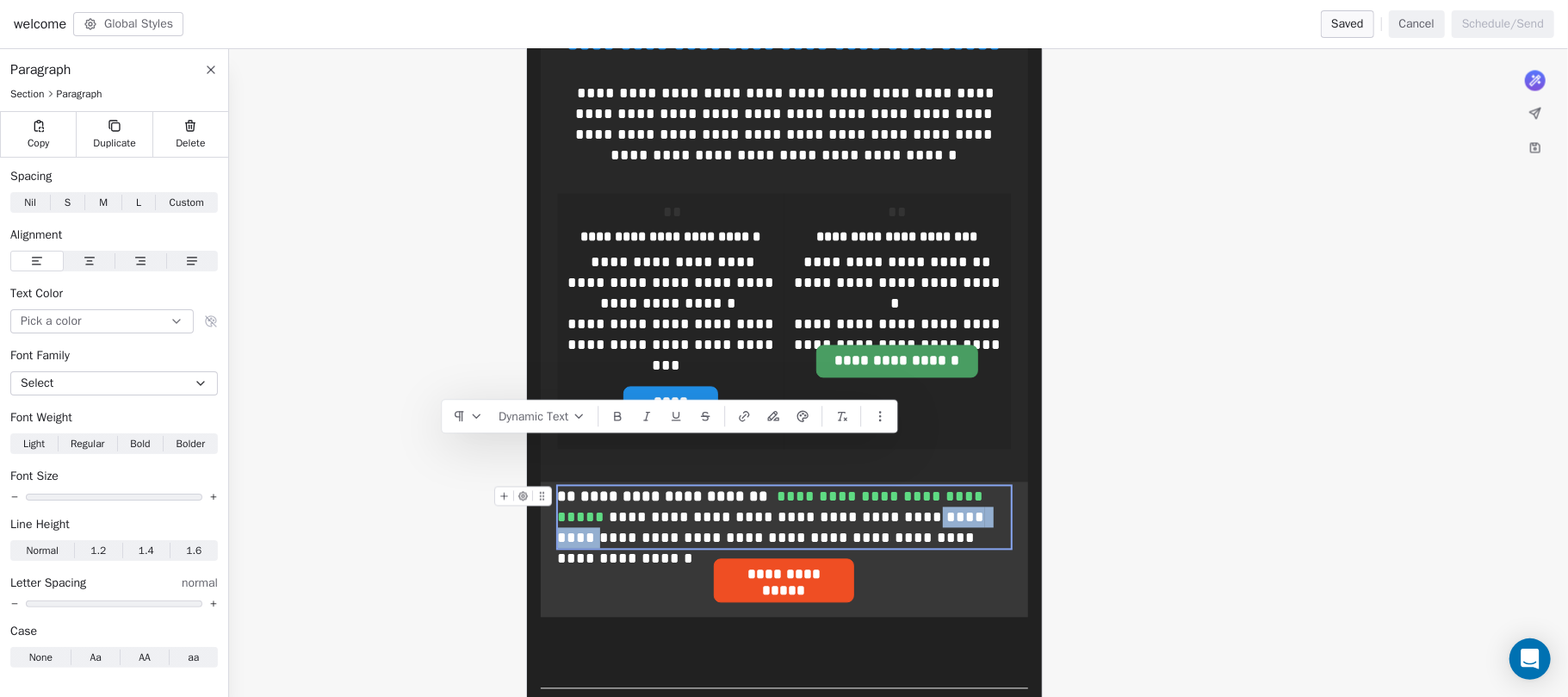 drag, startPoint x: 821, startPoint y: 441, endPoint x: 896, endPoint y: 451, distance: 75.66373 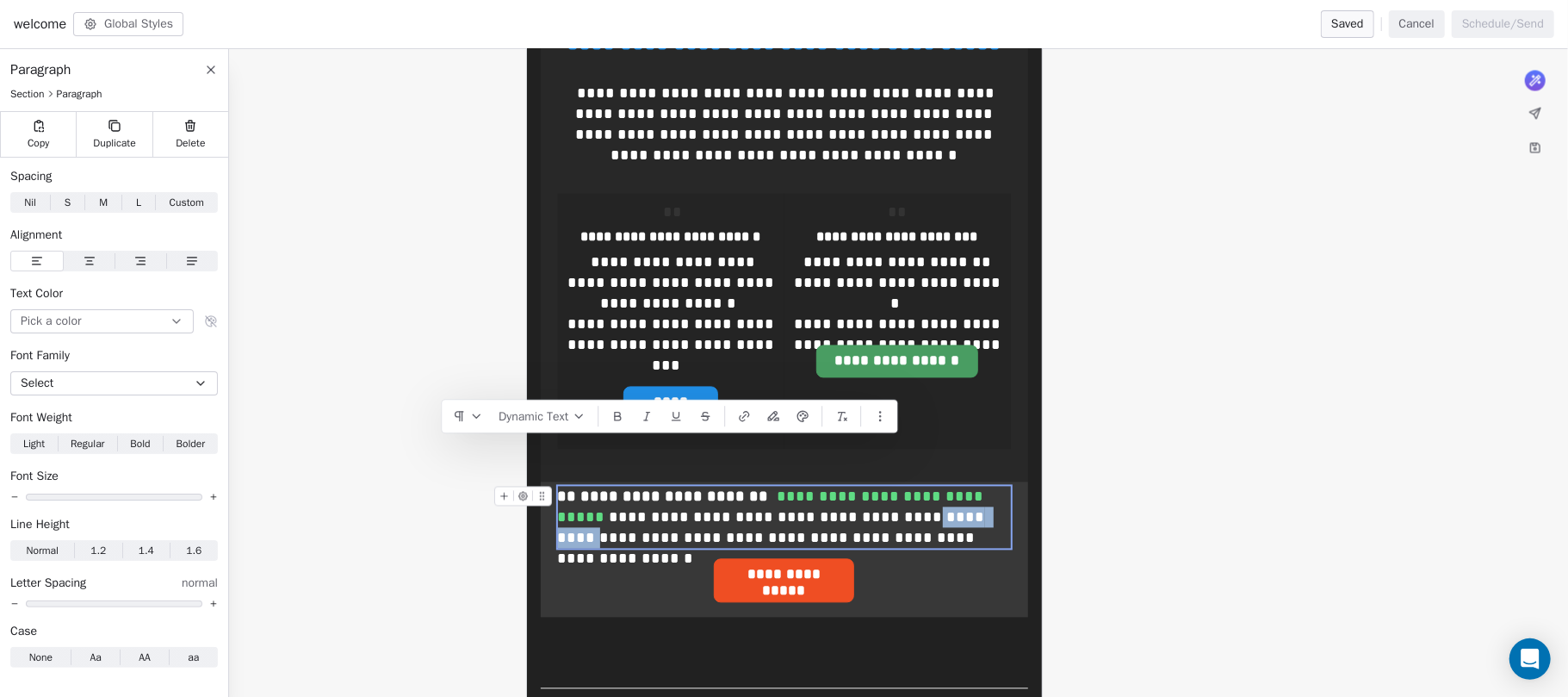 click on "**********" at bounding box center [784, 517] 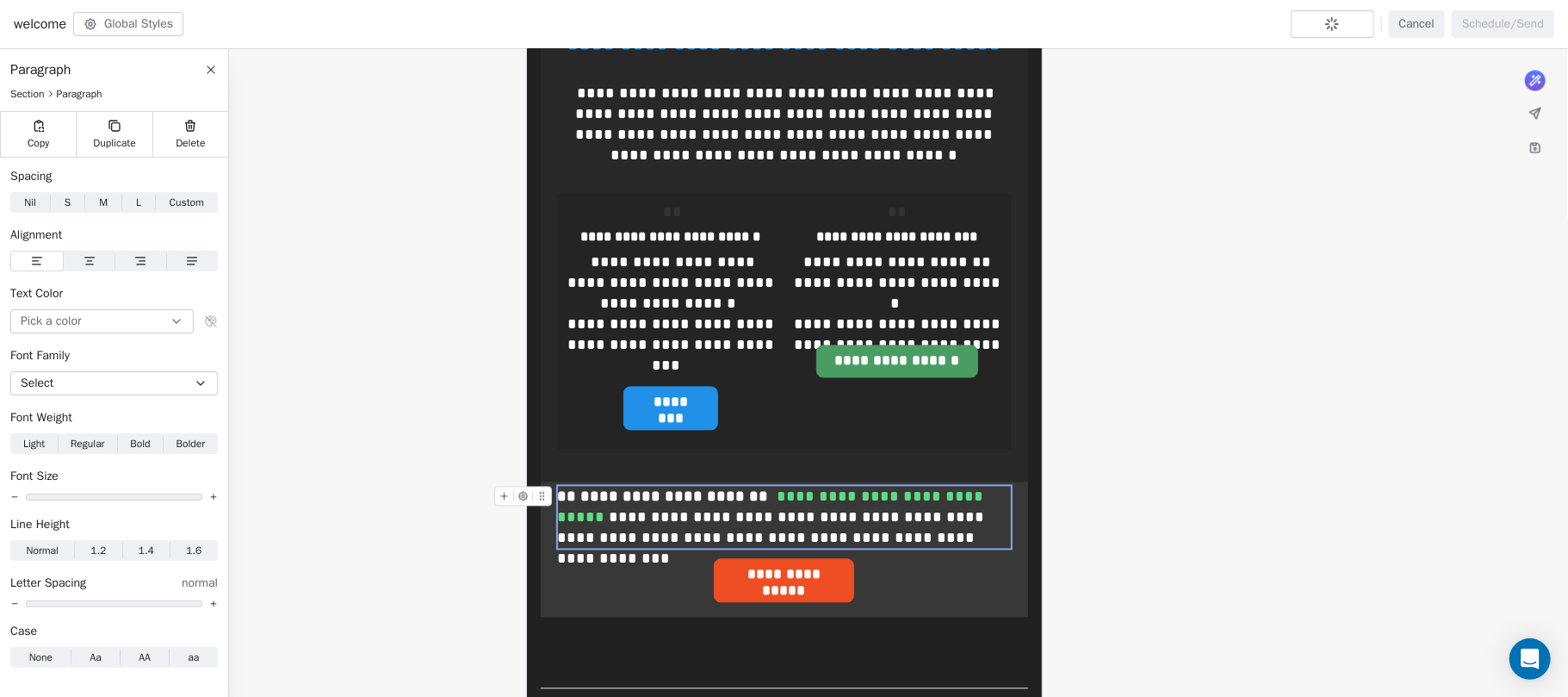 click on "**********" at bounding box center (784, 517) 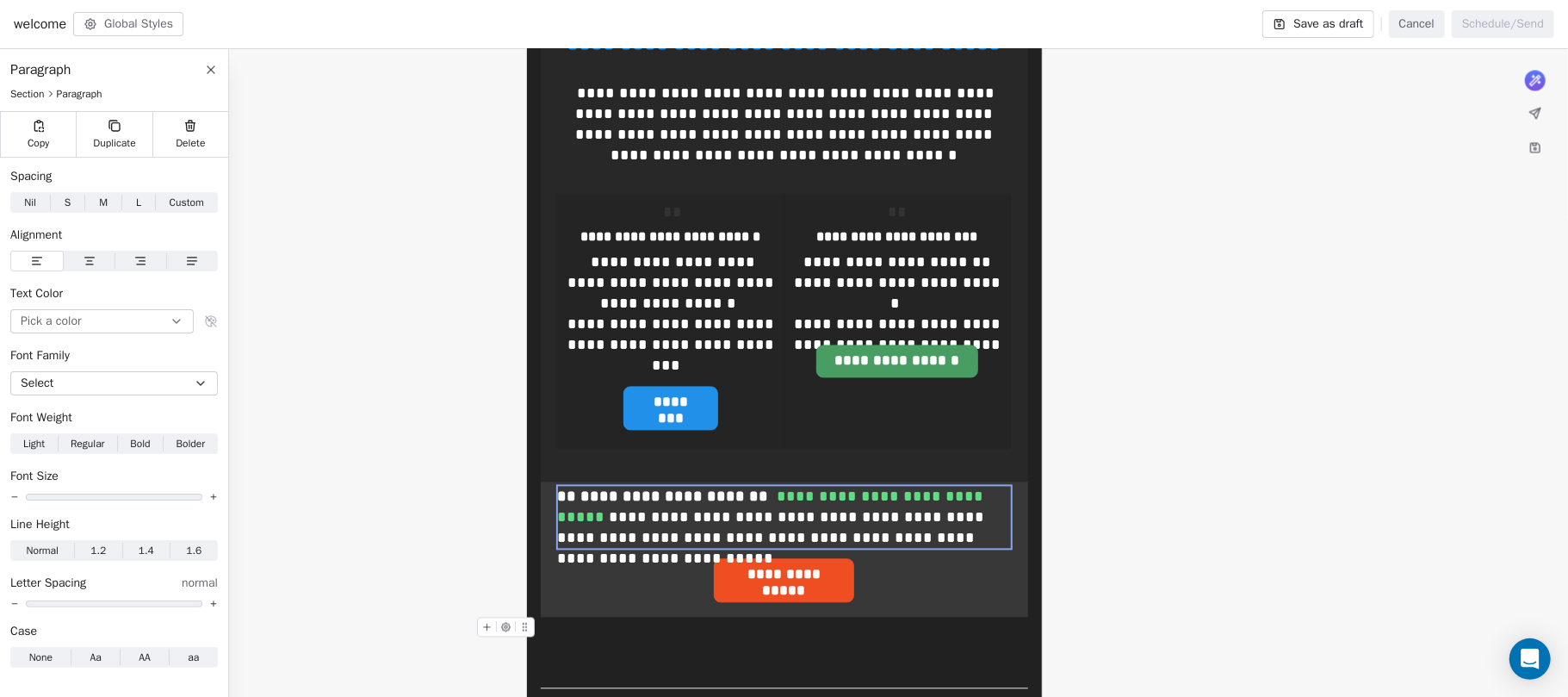 click at bounding box center [784, 627] 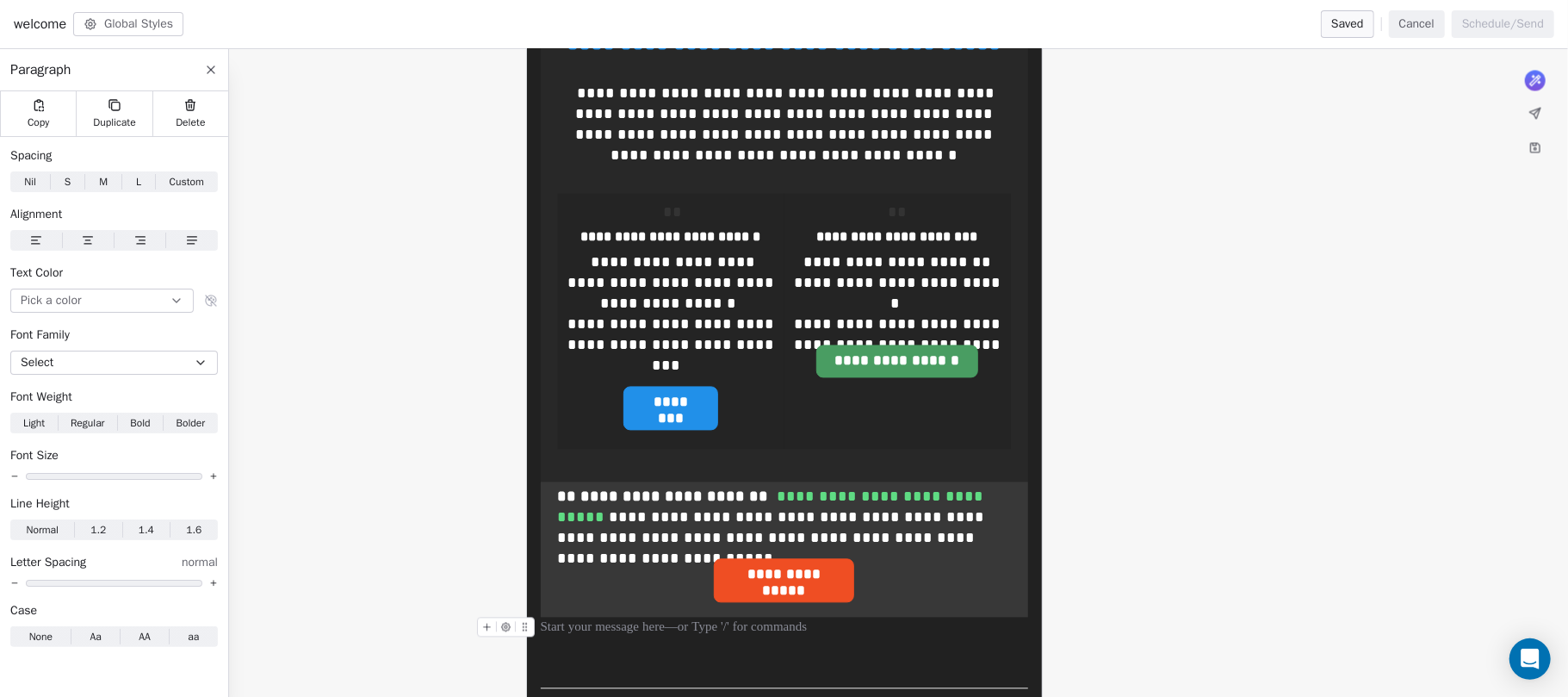 click on "**********" at bounding box center (784, -786) 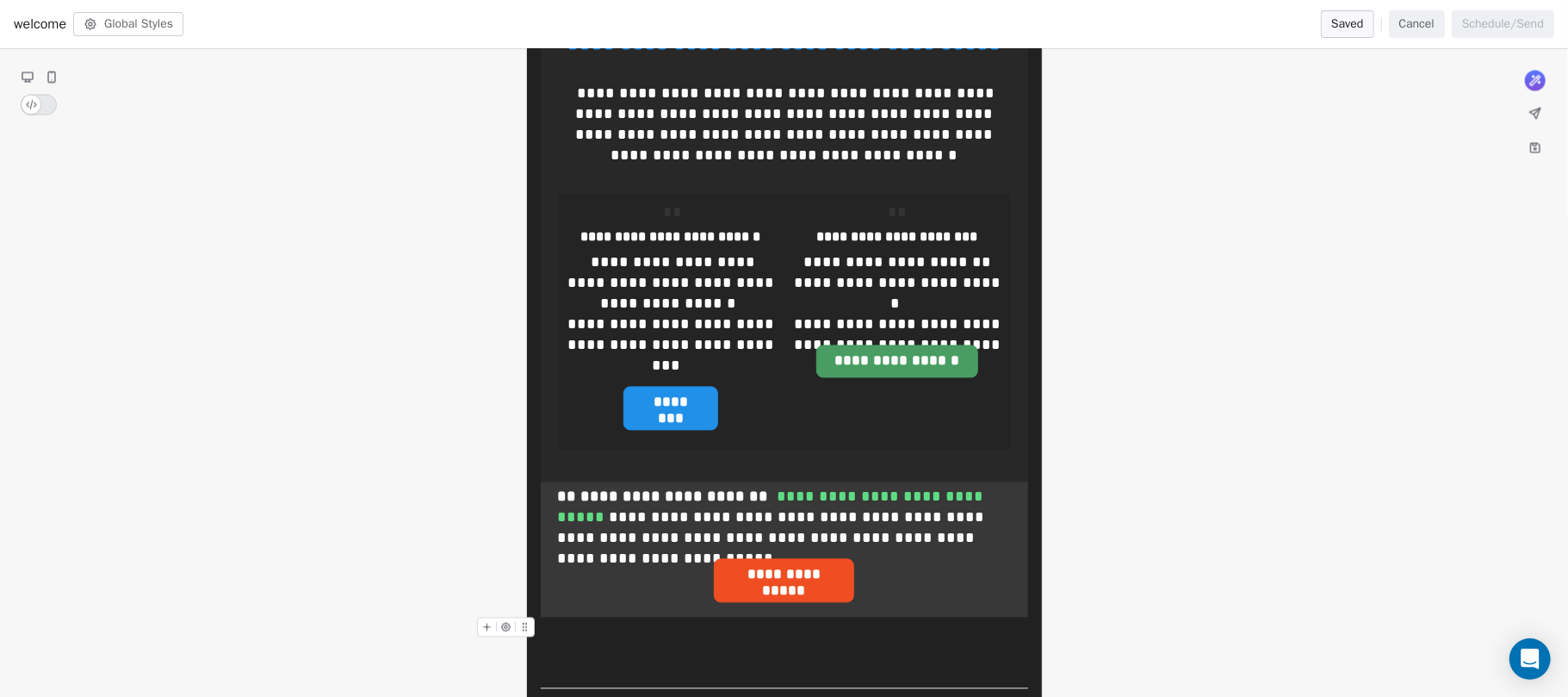 click on "**********" at bounding box center [784, -786] 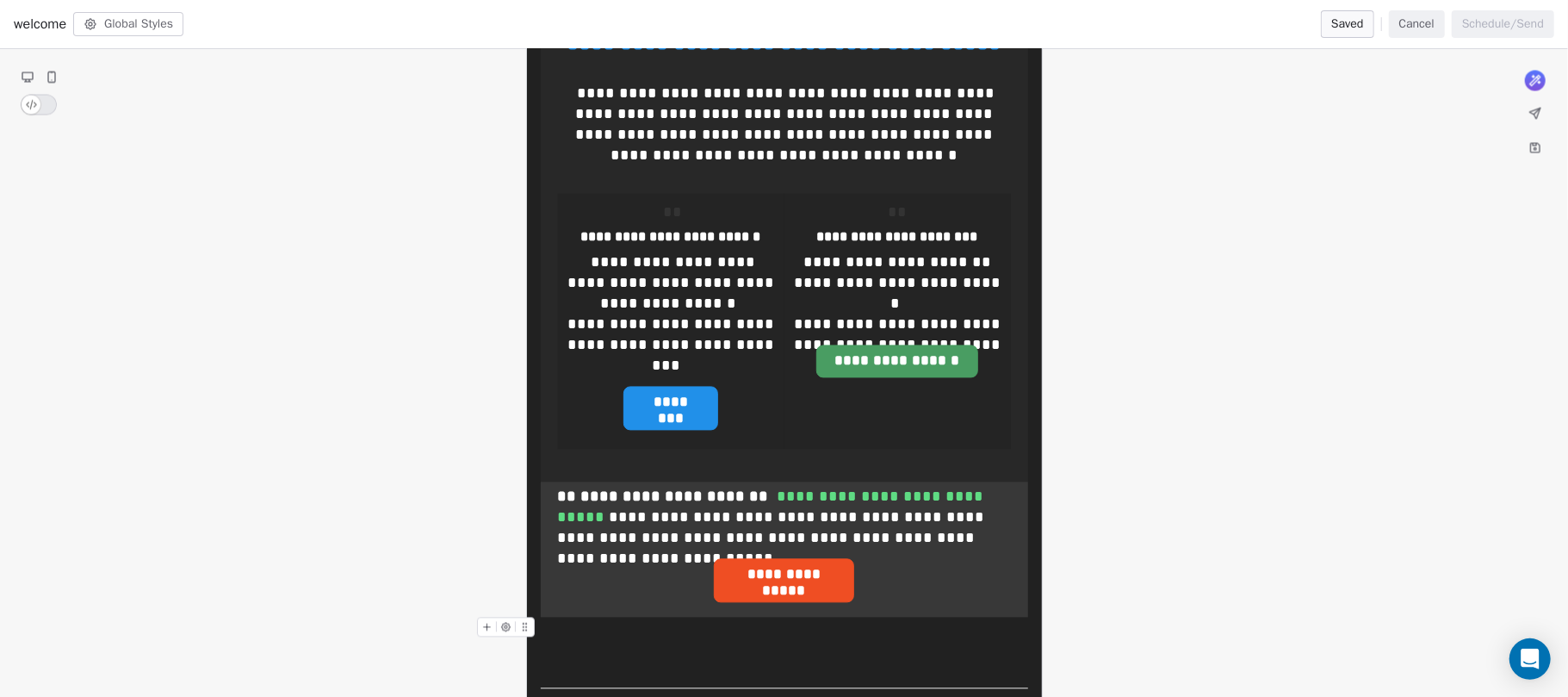 click on "**********" at bounding box center [784, -786] 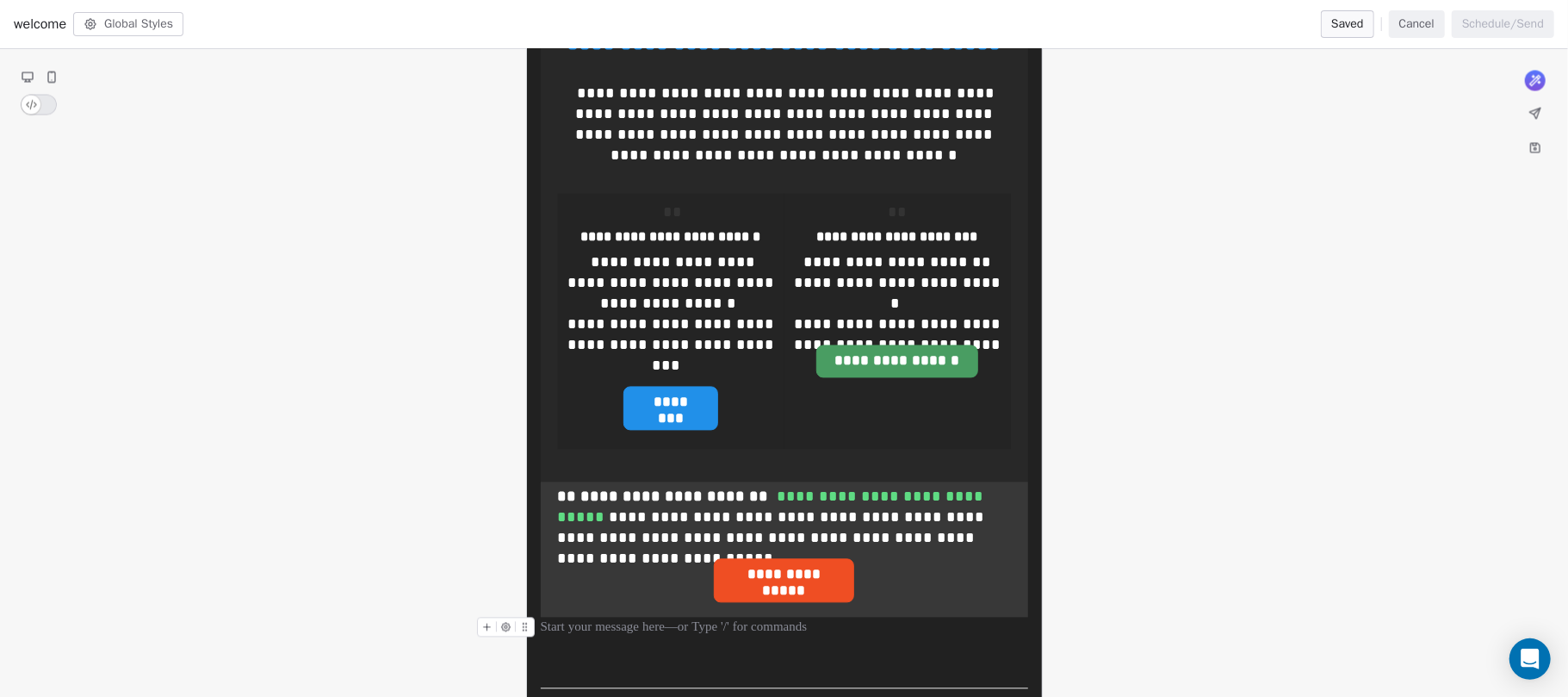 click on "**********" at bounding box center [784, -825] 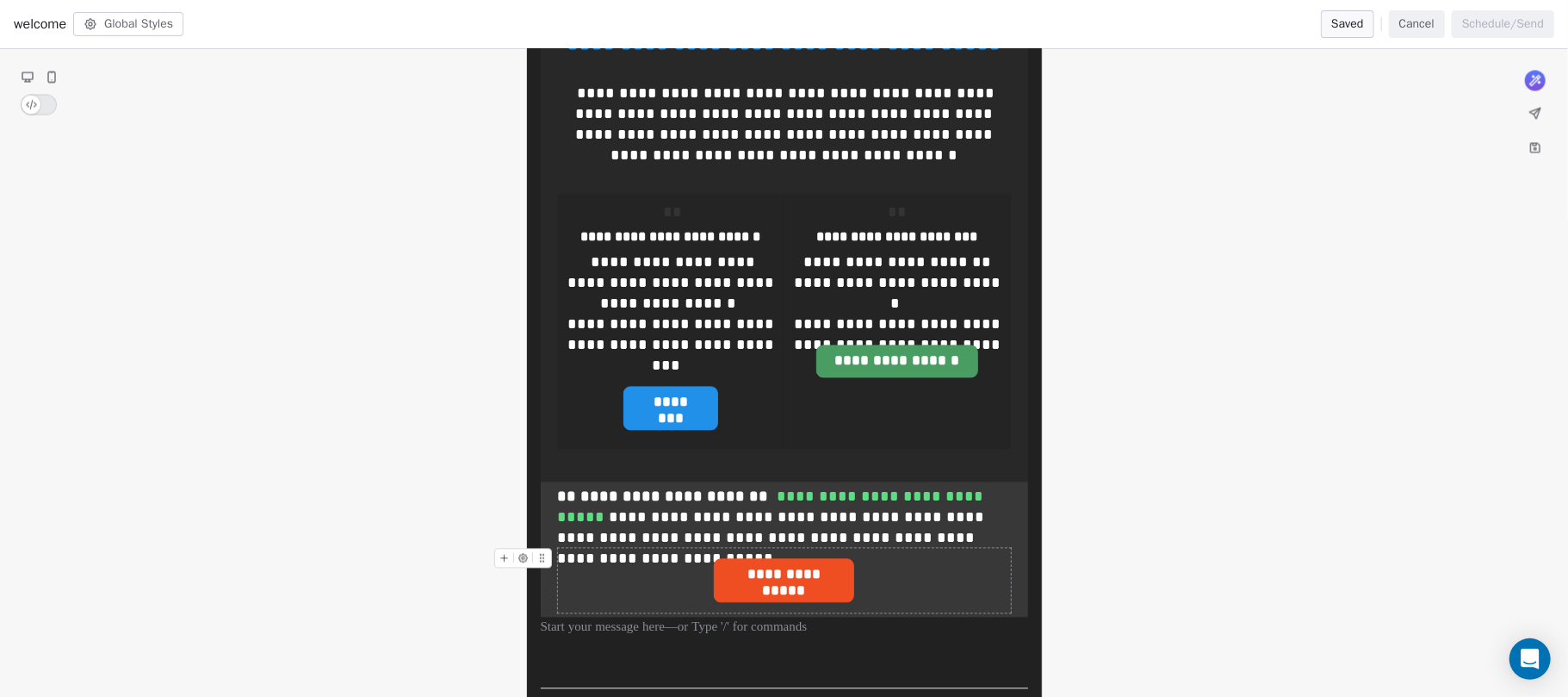 click on "**********" at bounding box center [784, -825] 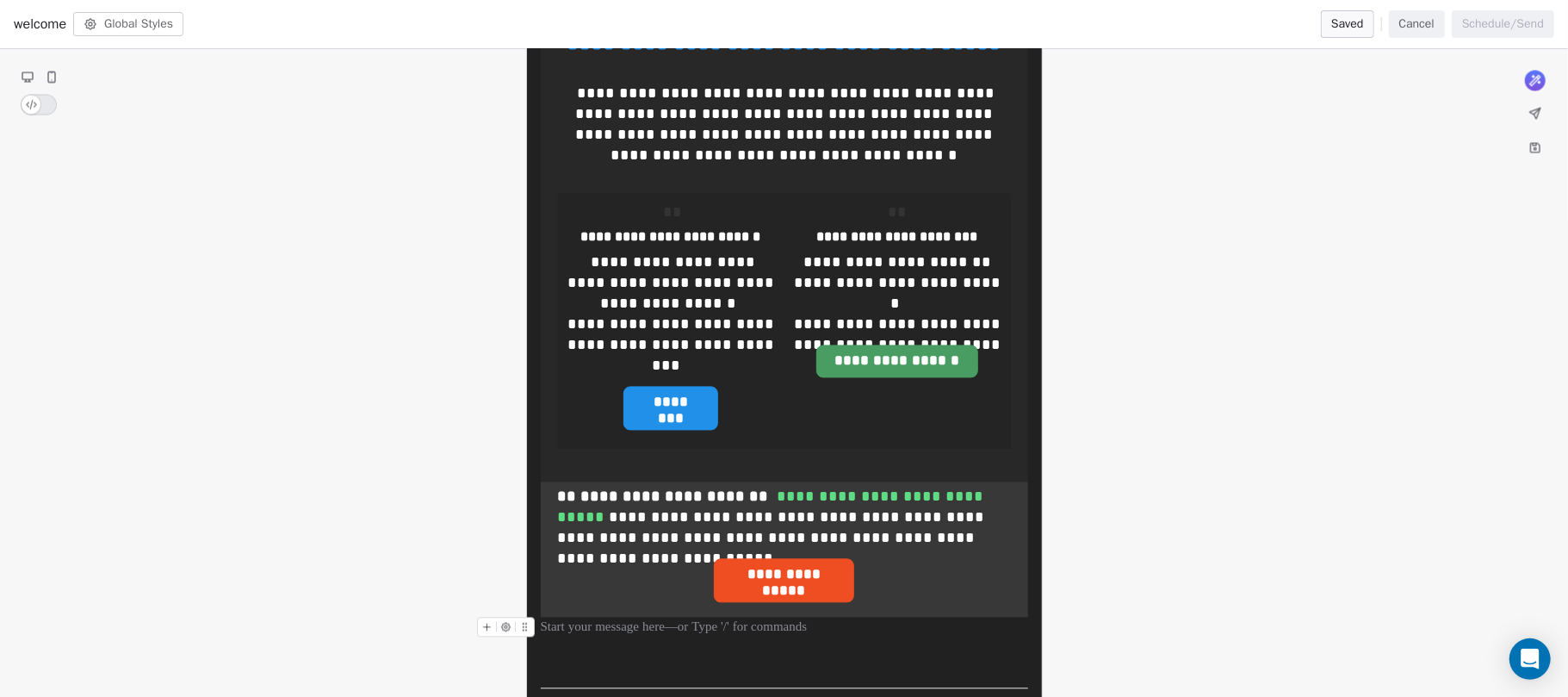 click at bounding box center (784, 627) 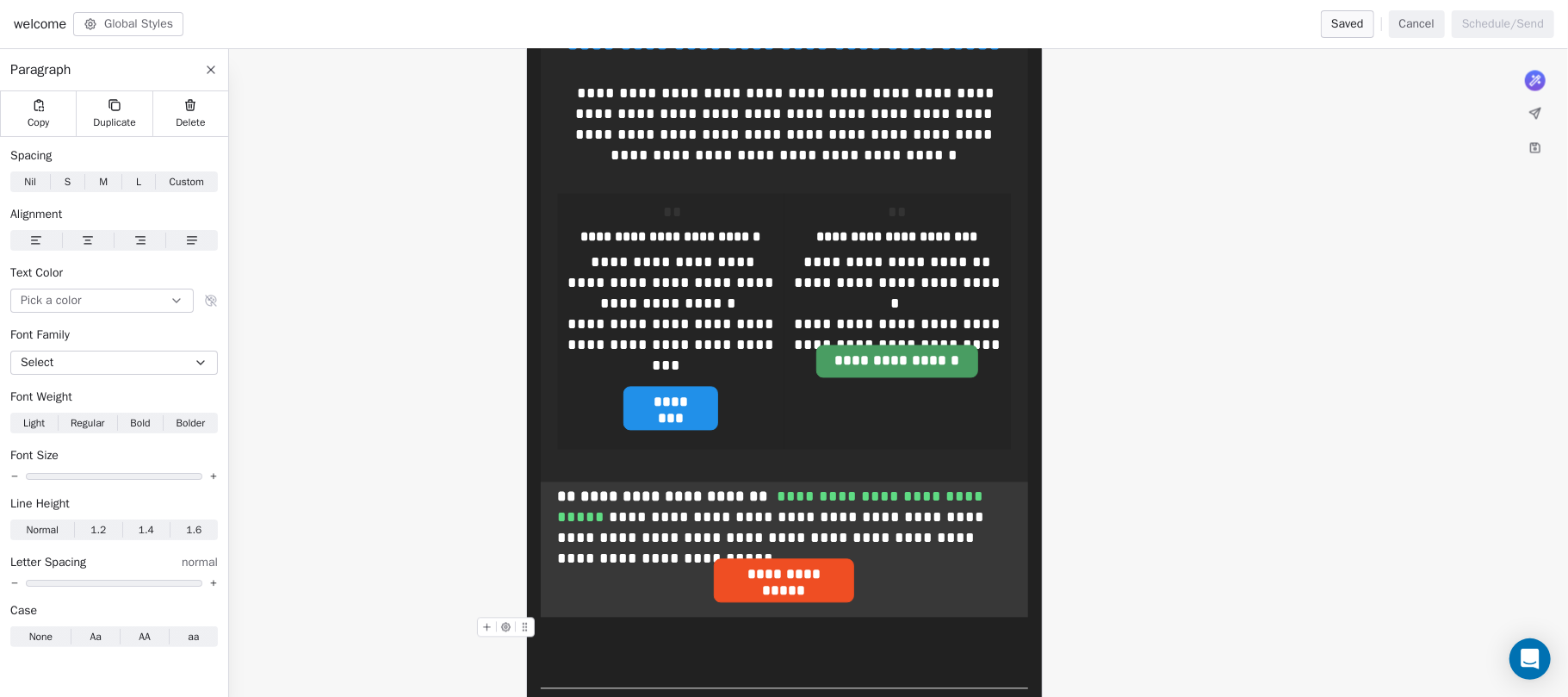 click 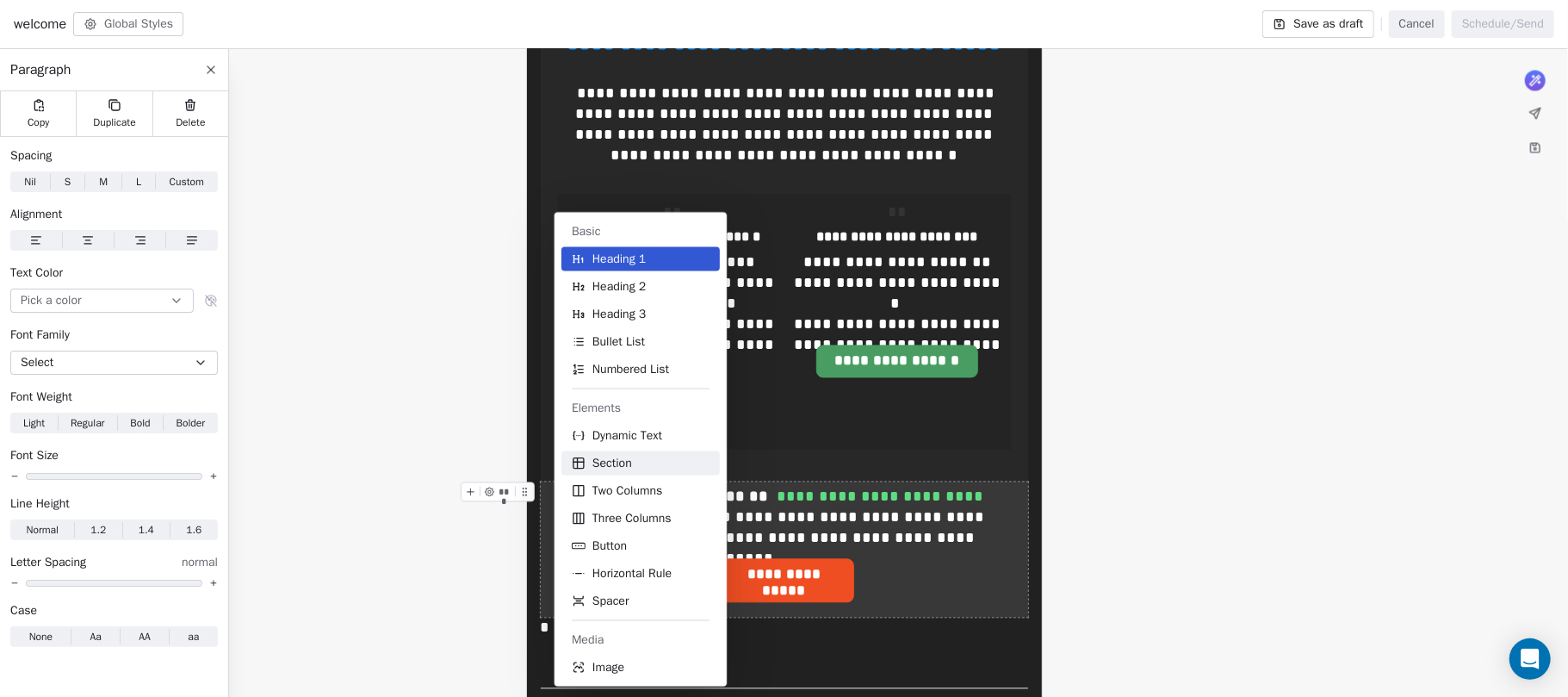 click on "Section" at bounding box center (641, 464) 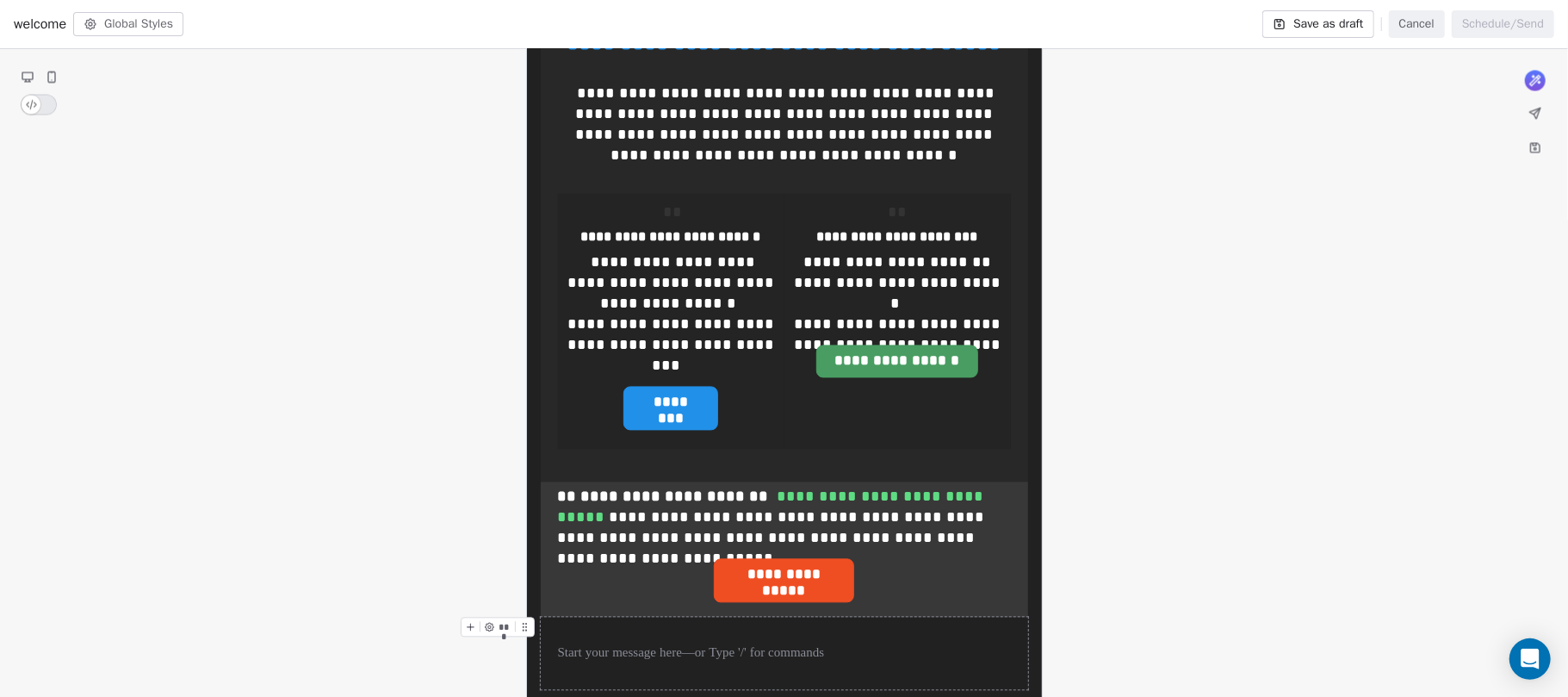 click at bounding box center (784, 653) 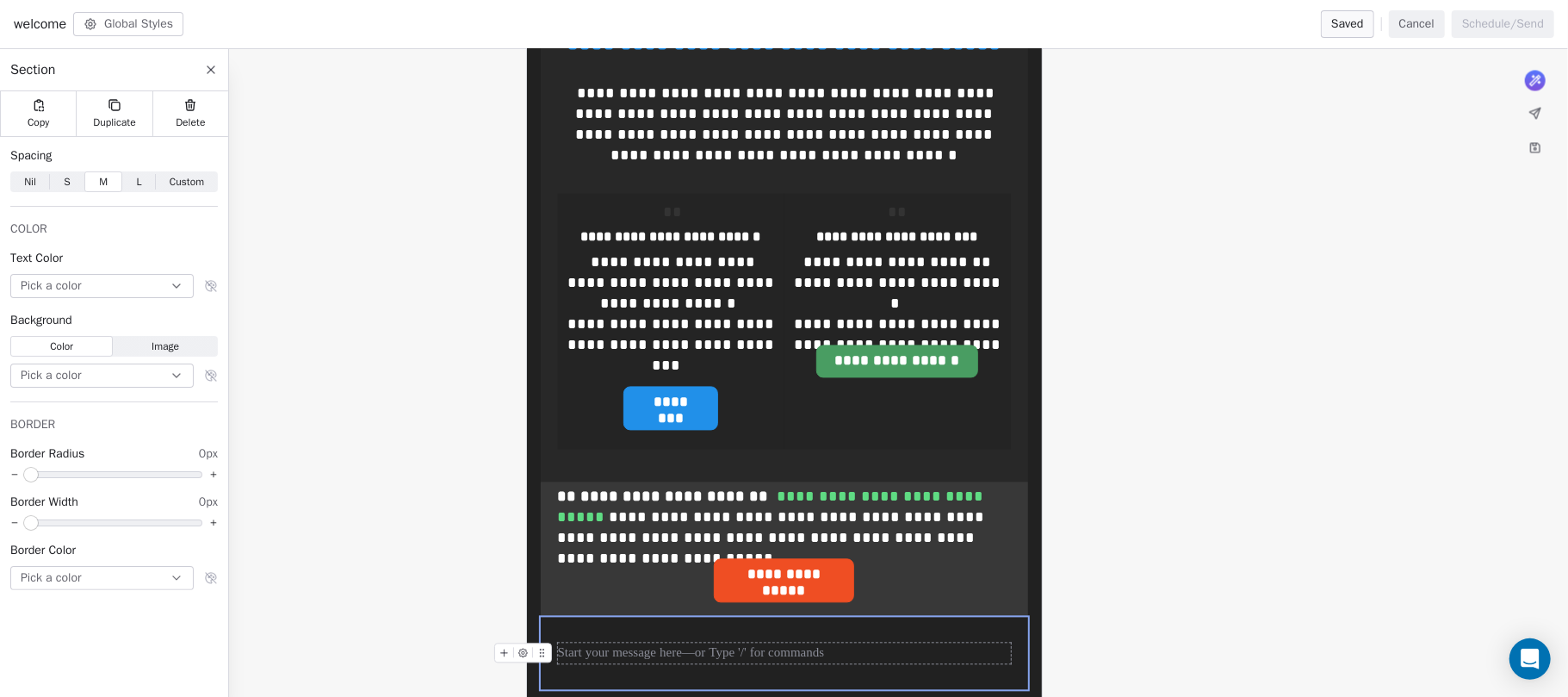 click at bounding box center (784, 653) 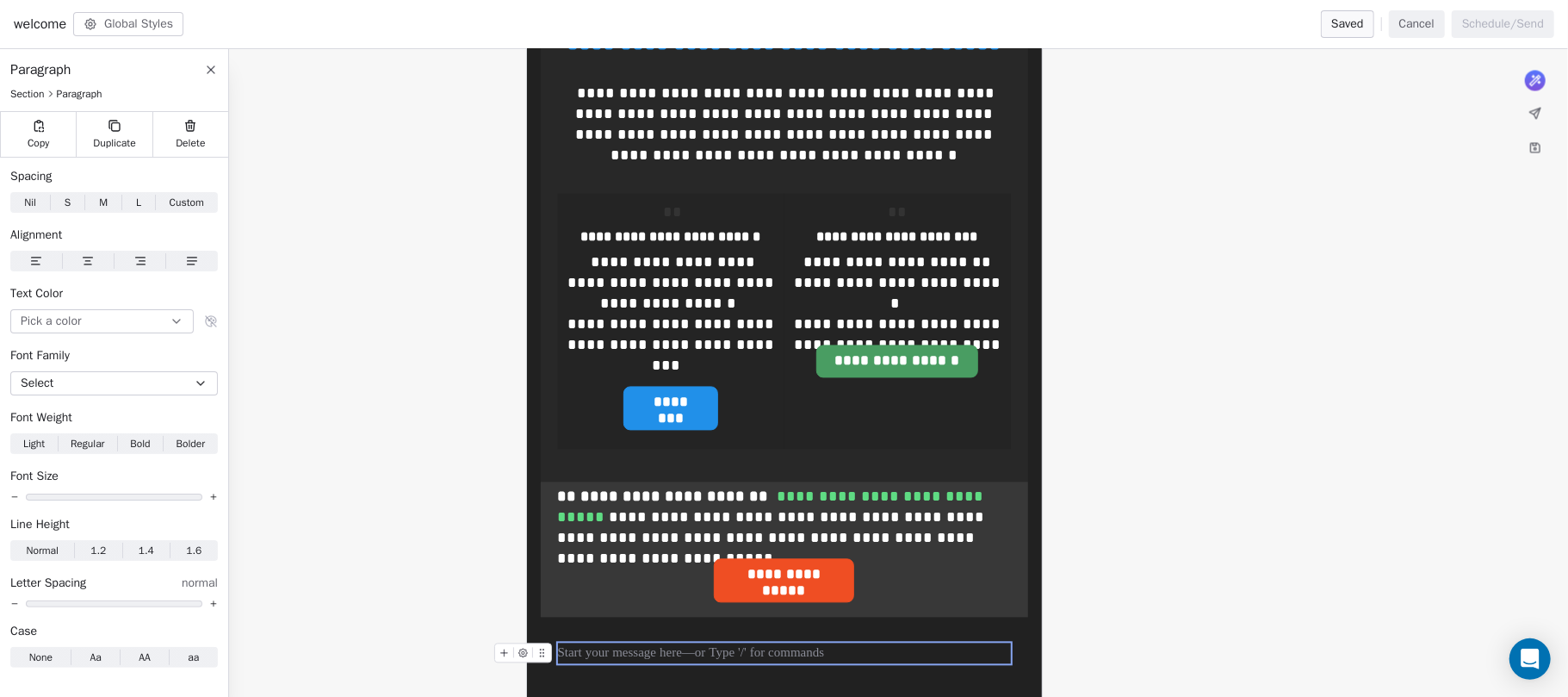 click at bounding box center [784, 653] 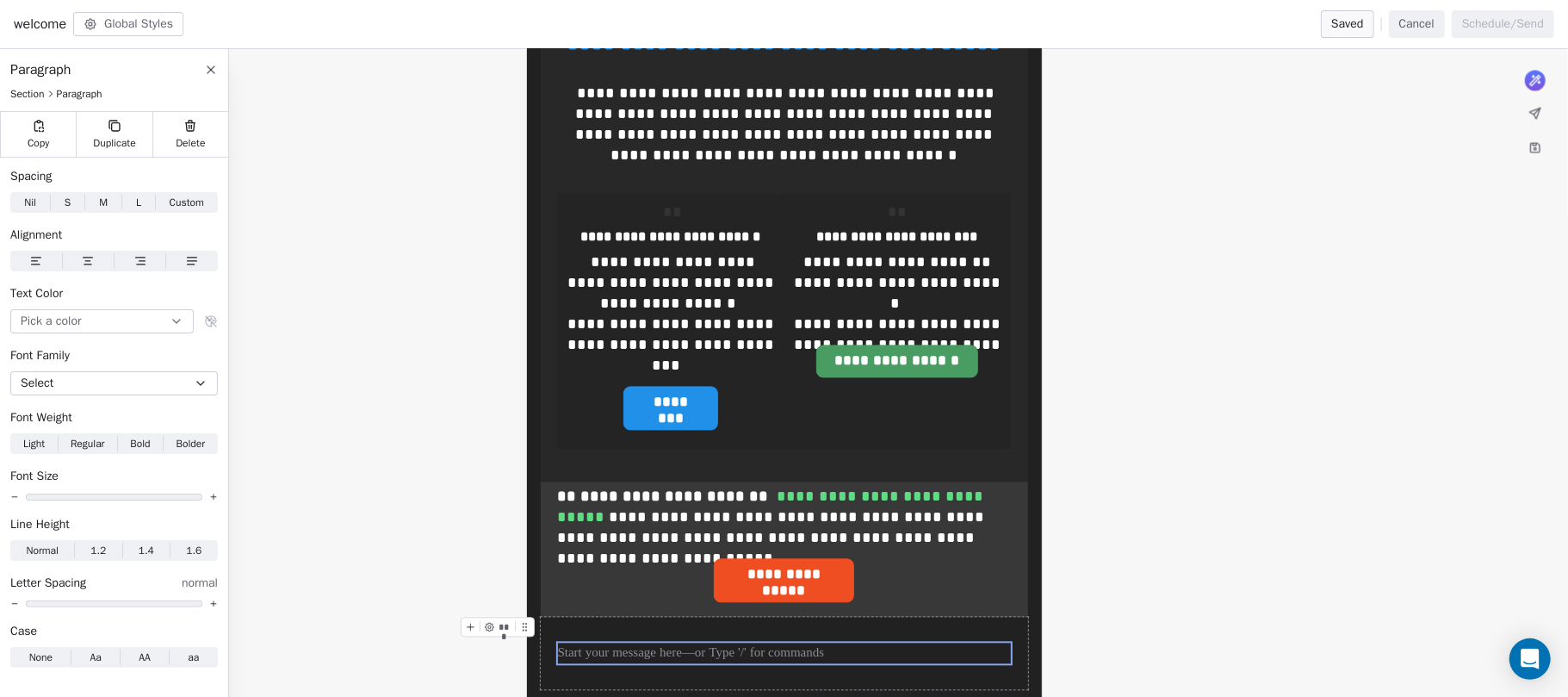 click at bounding box center [784, 653] 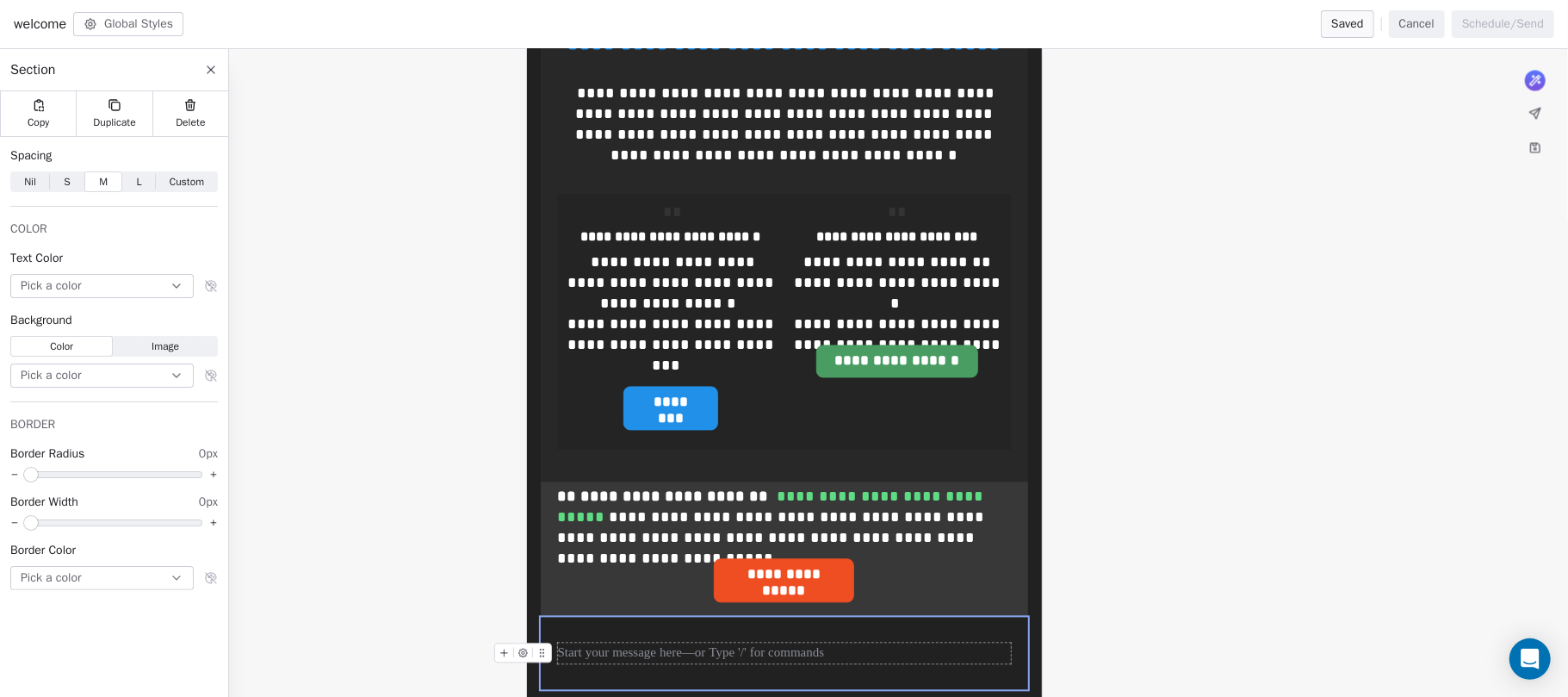 click at bounding box center [784, 653] 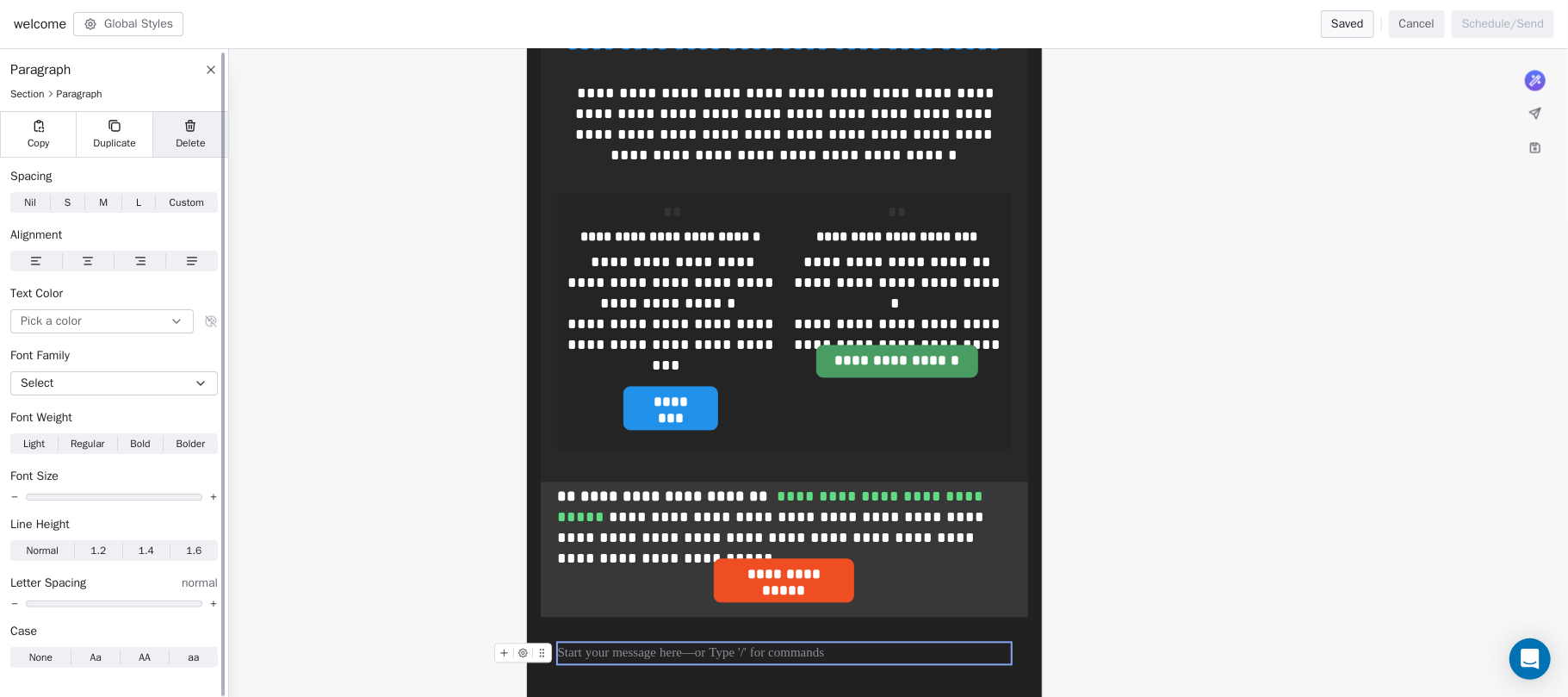 click on "Delete" at bounding box center [190, 143] 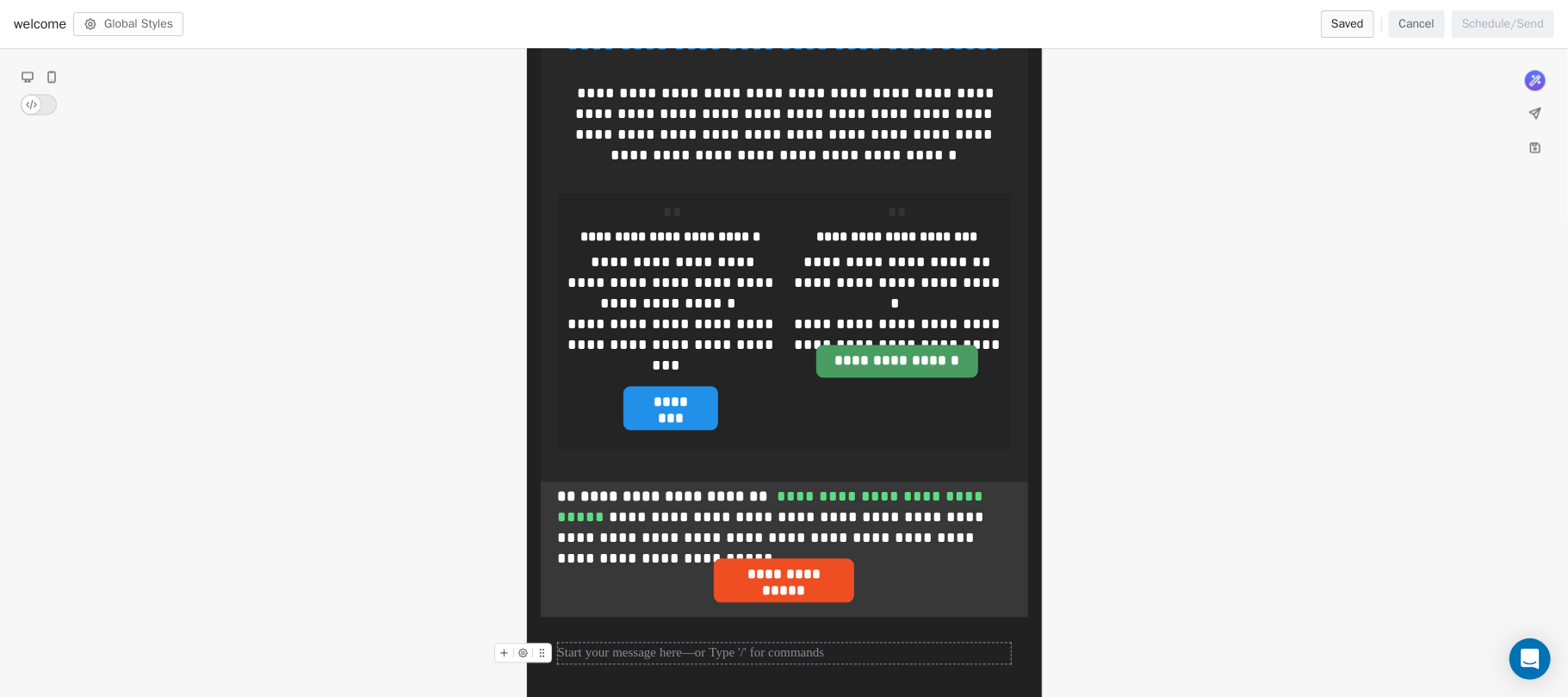 click at bounding box center [784, 653] 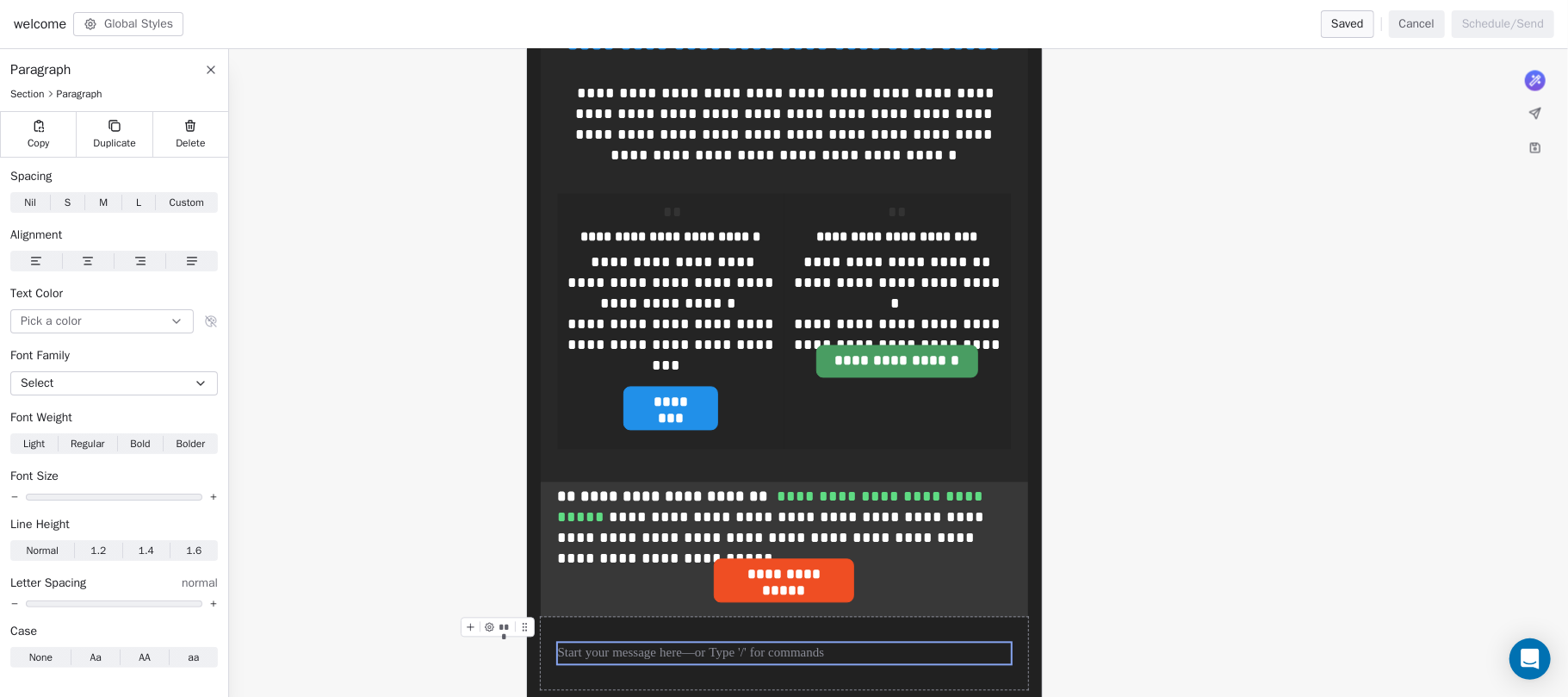 click at bounding box center (784, 653) 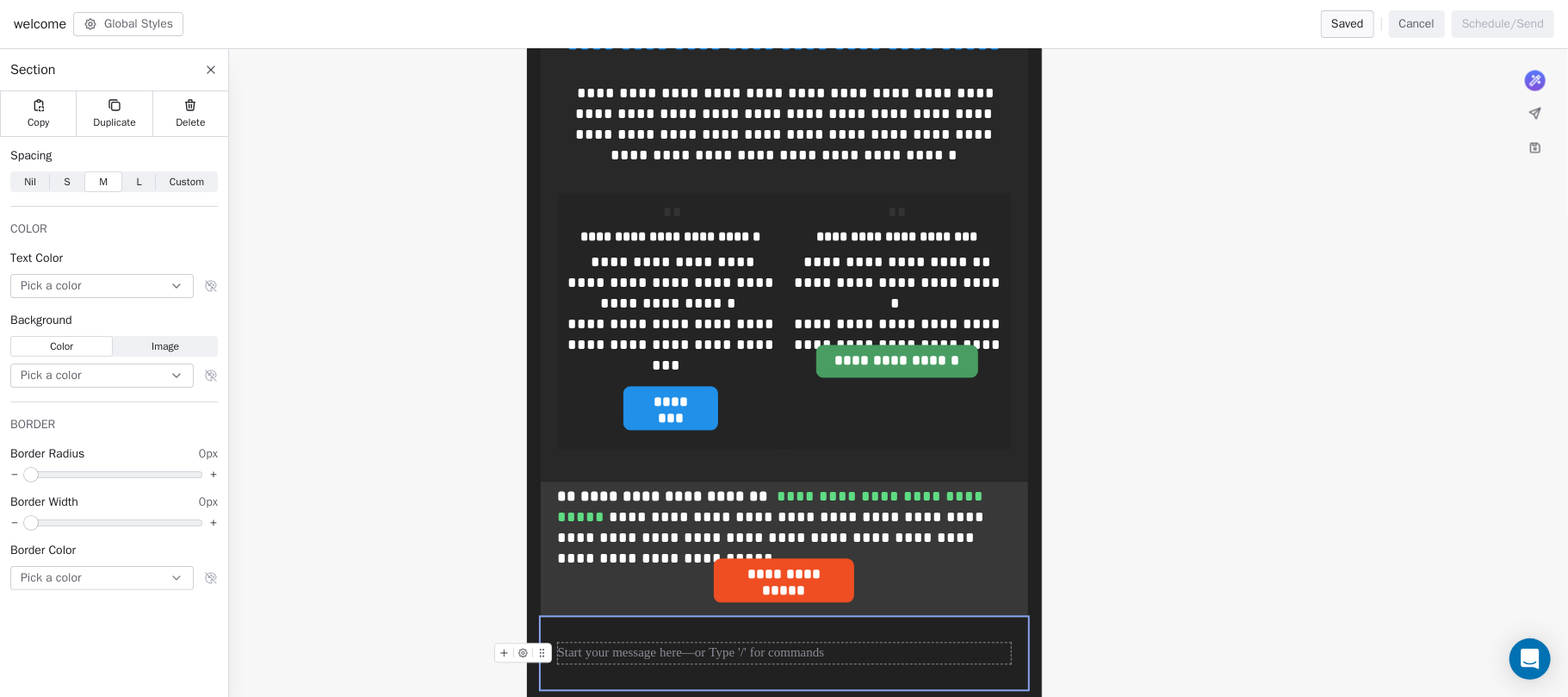 click at bounding box center [784, 653] 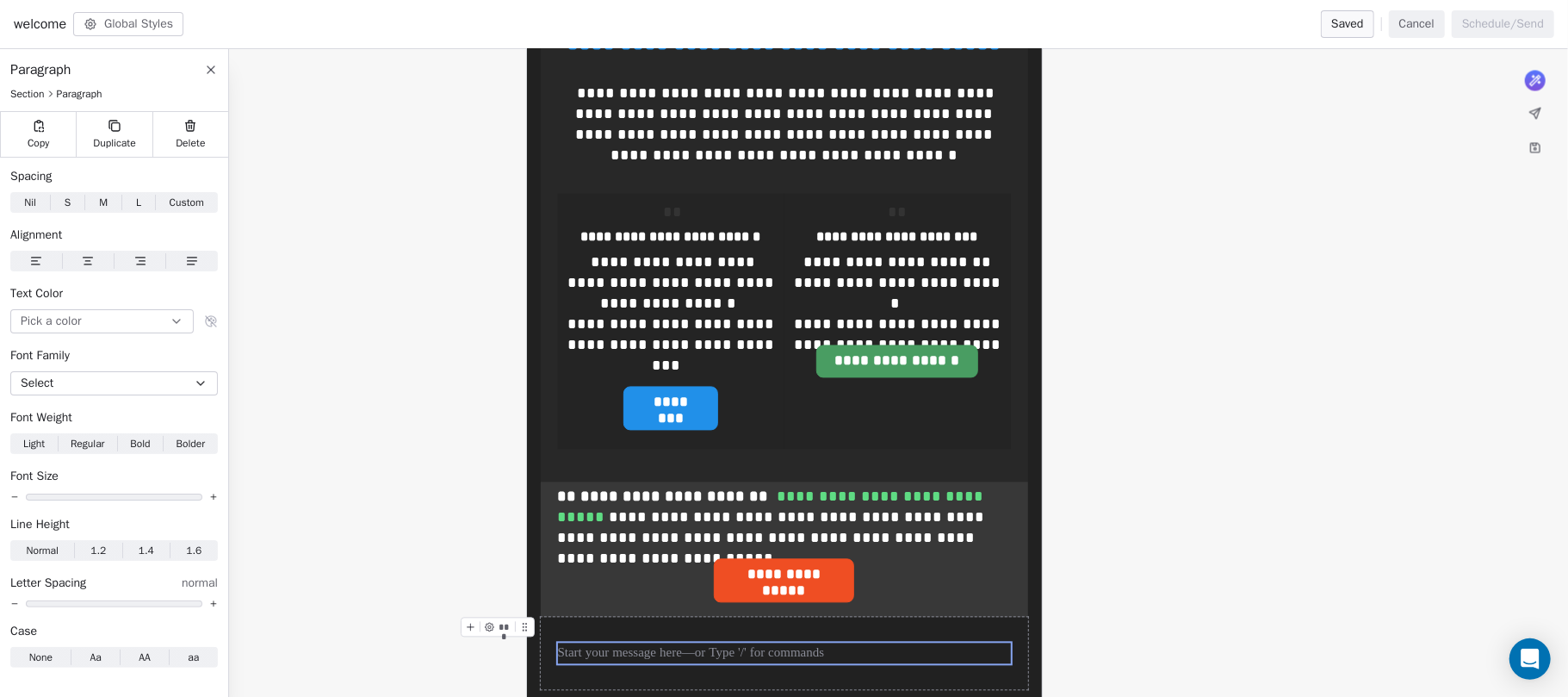click at bounding box center (784, 653) 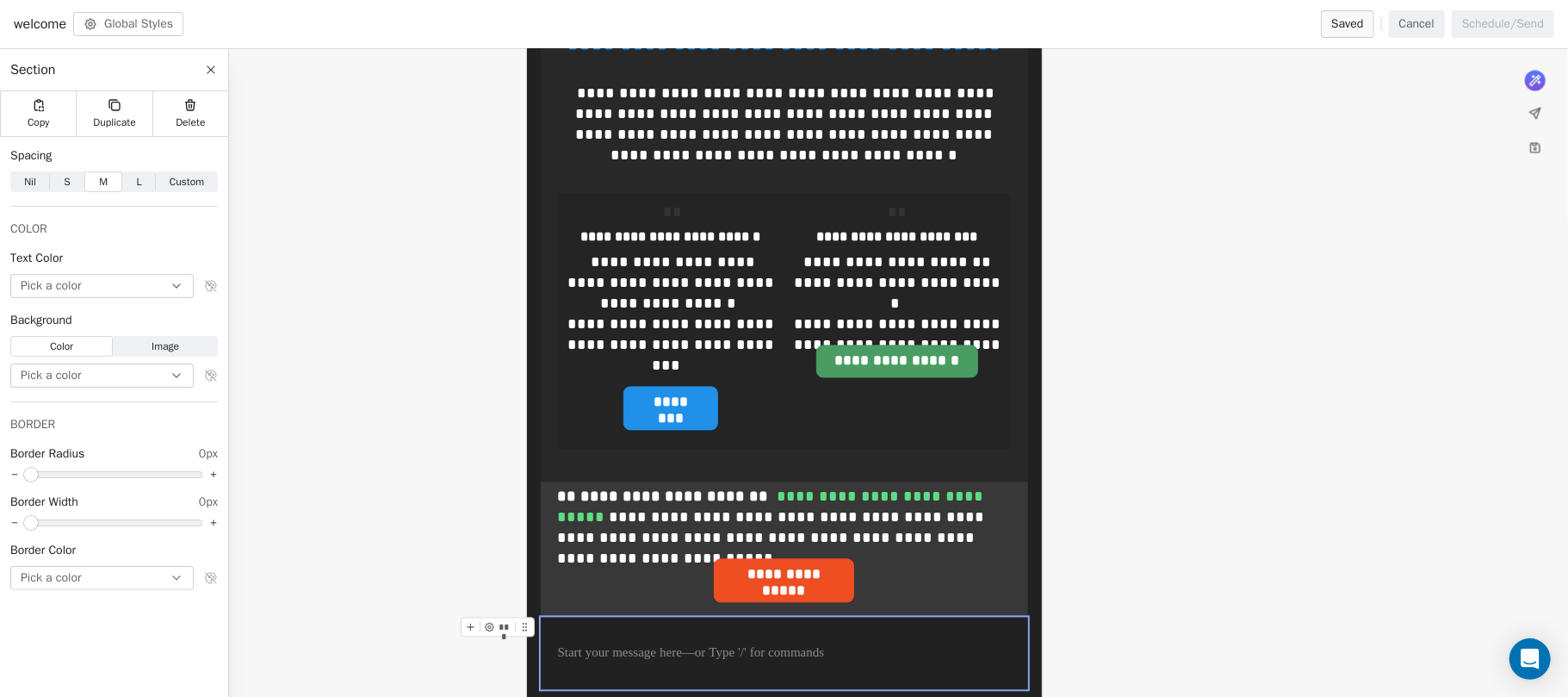 click at bounding box center (784, 653) 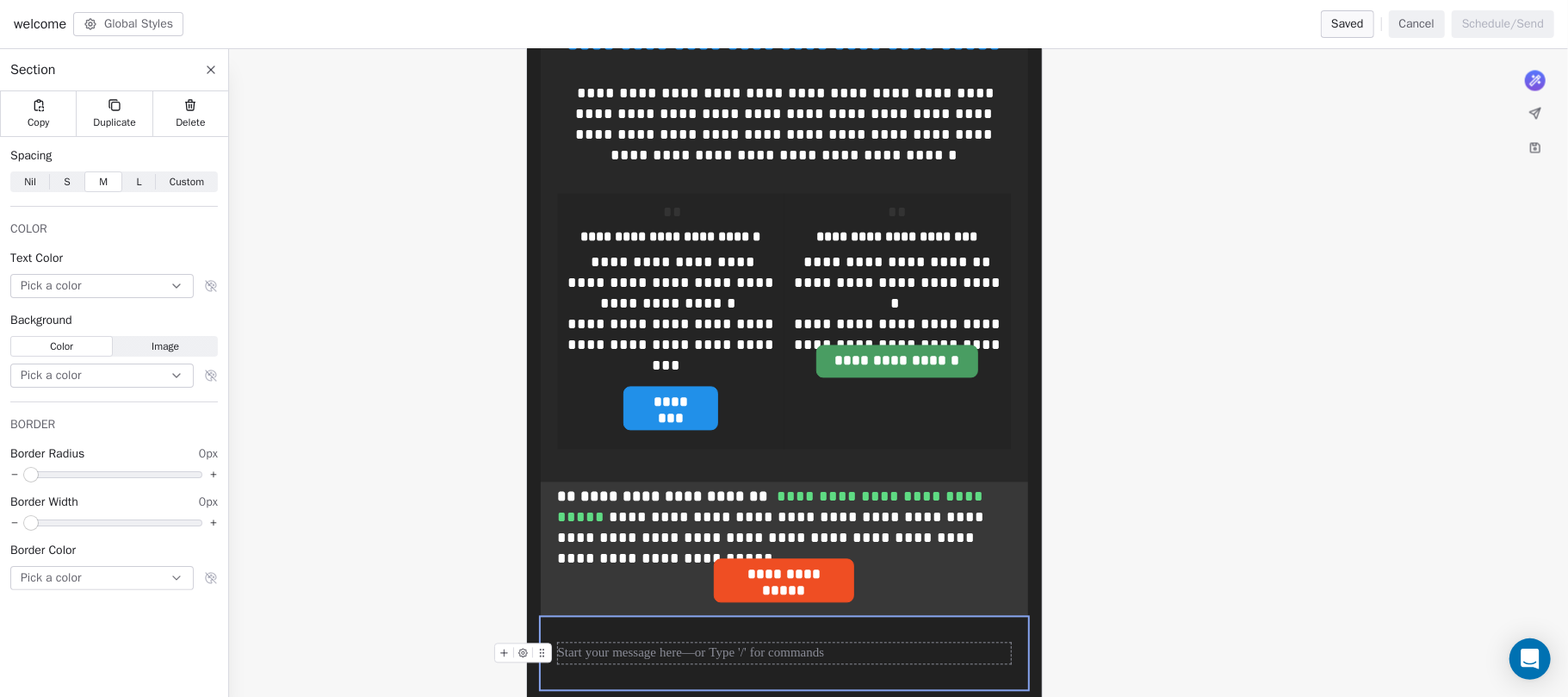 click at bounding box center (784, 653) 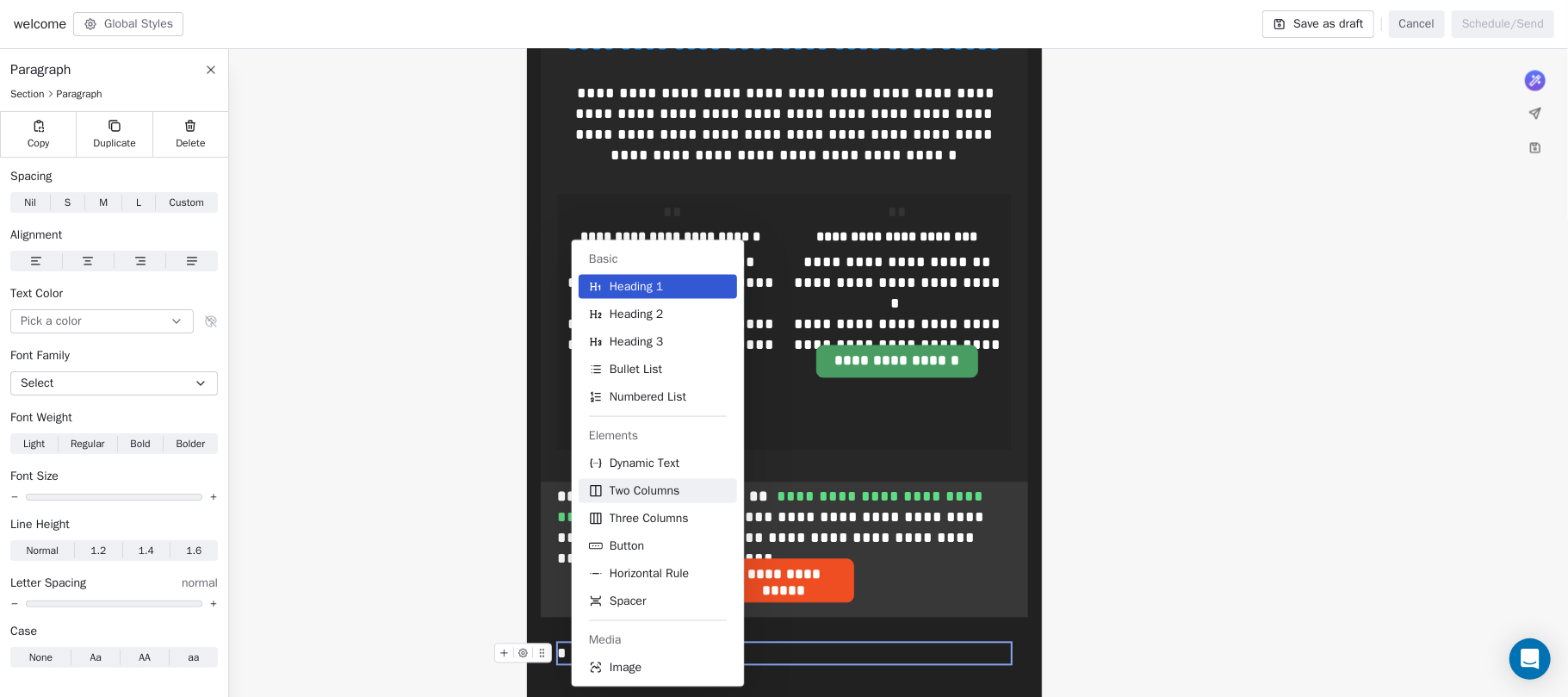 click on "Two Columns" at bounding box center [644, 491] 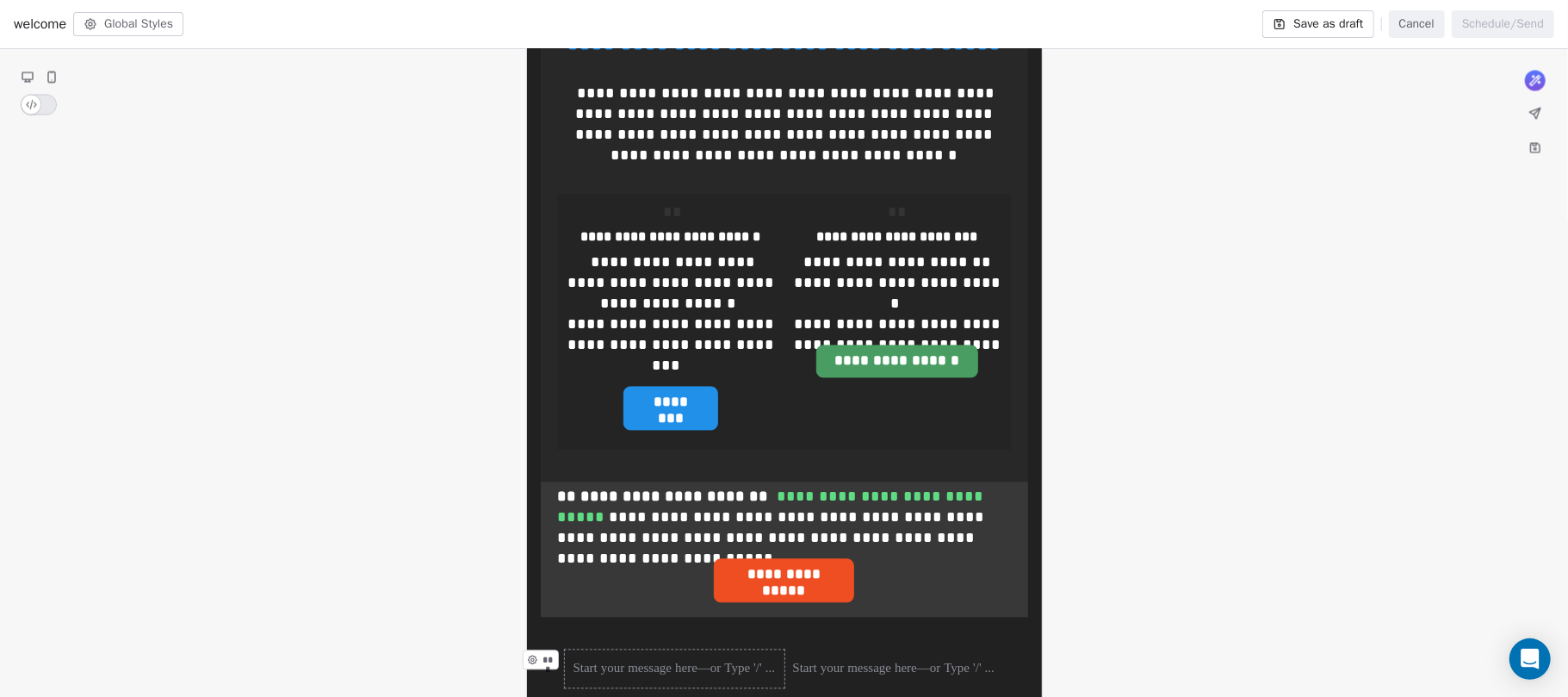 click on "***" at bounding box center [674, 669] 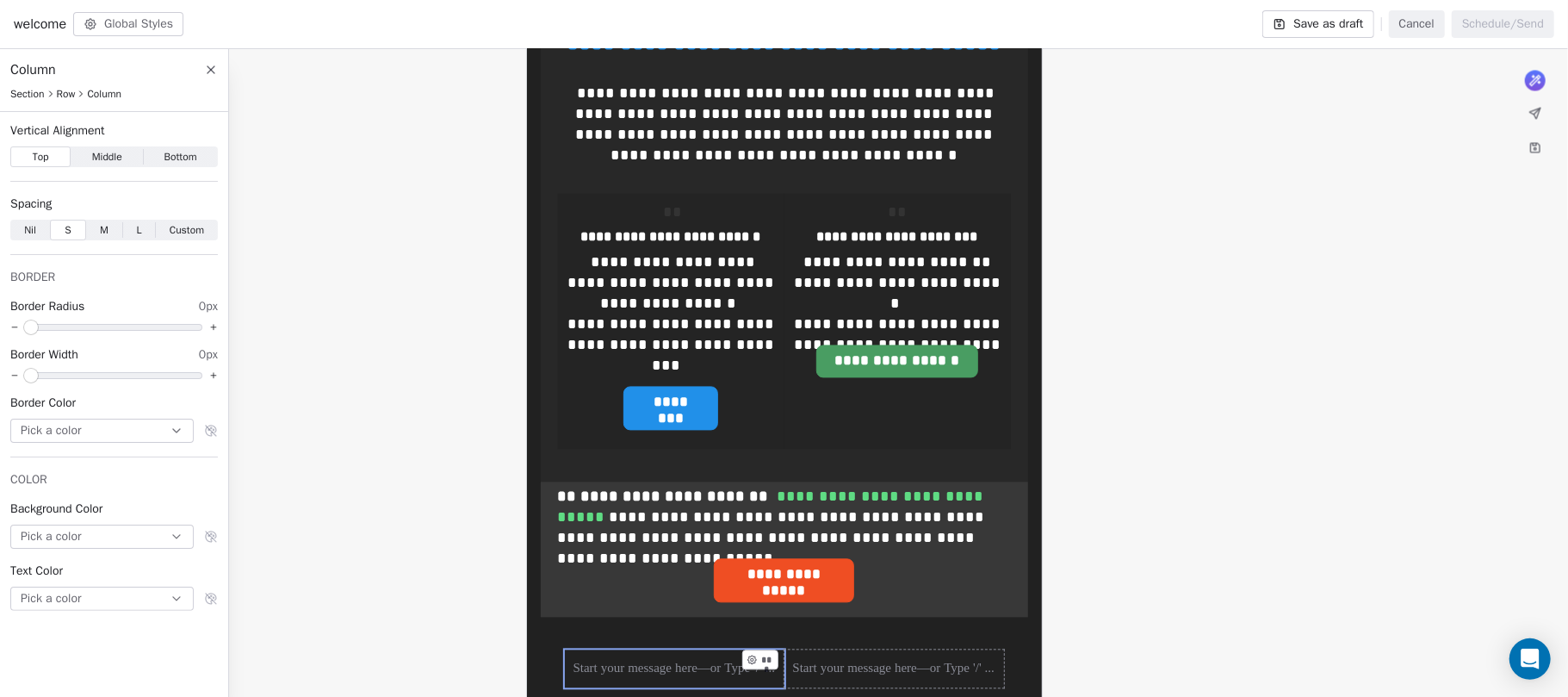 click on "***" at bounding box center (894, 669) 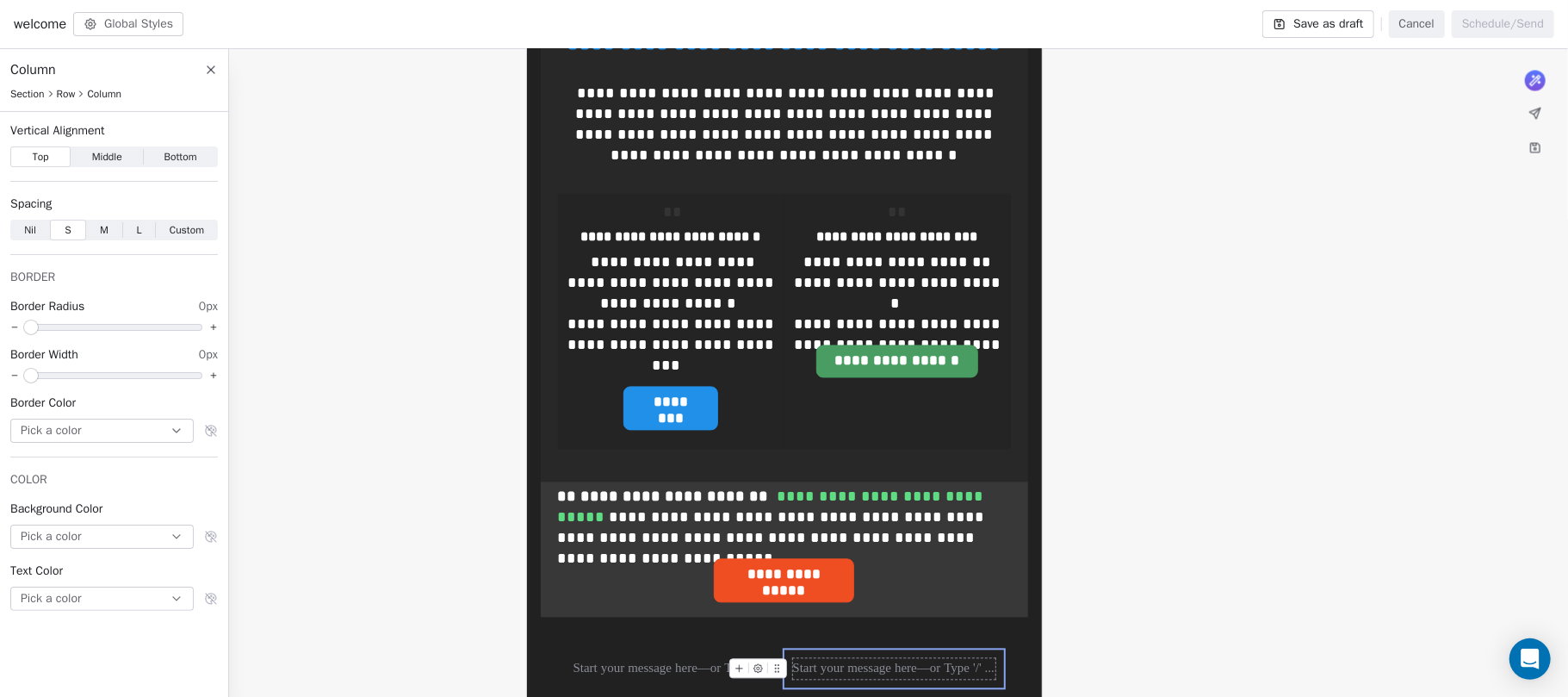 click on "*** *** ***" at bounding box center [784, 669] 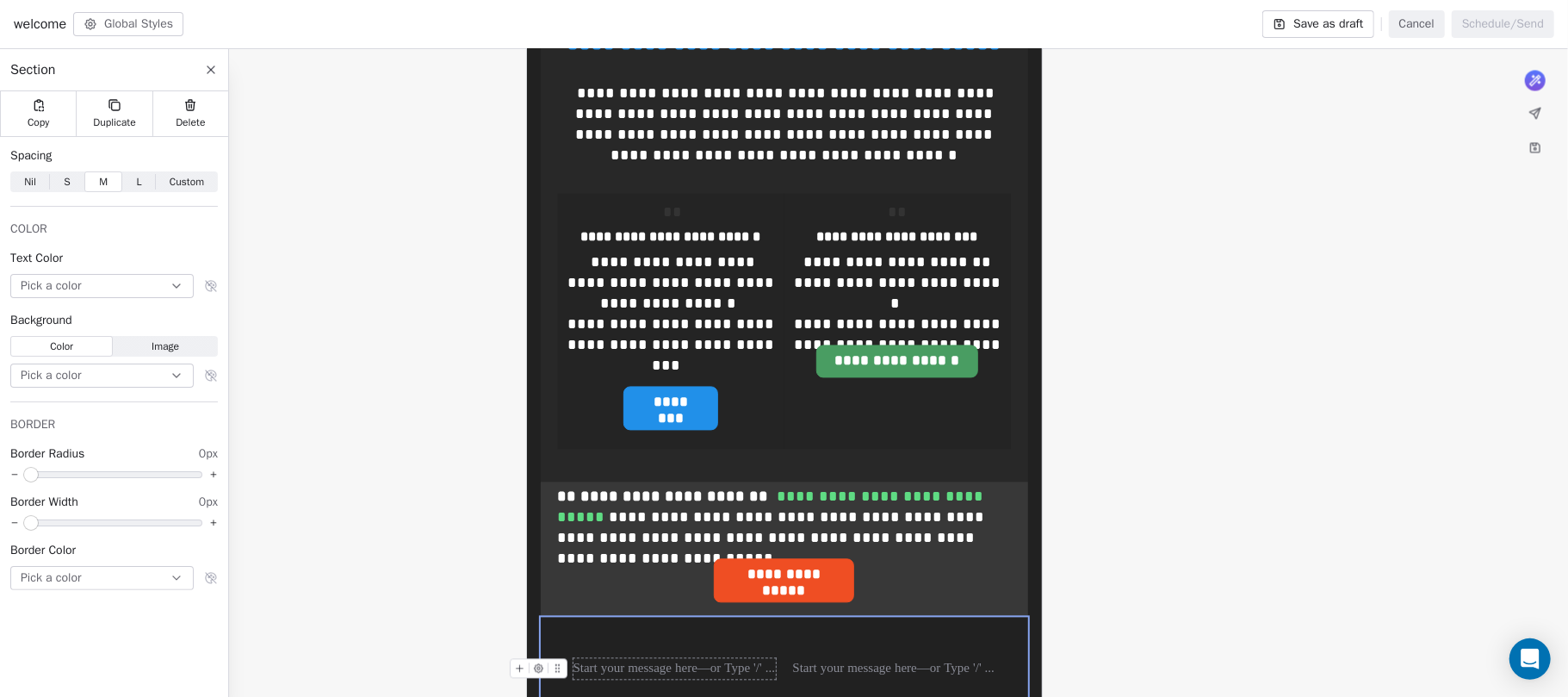 click at bounding box center [674, 669] 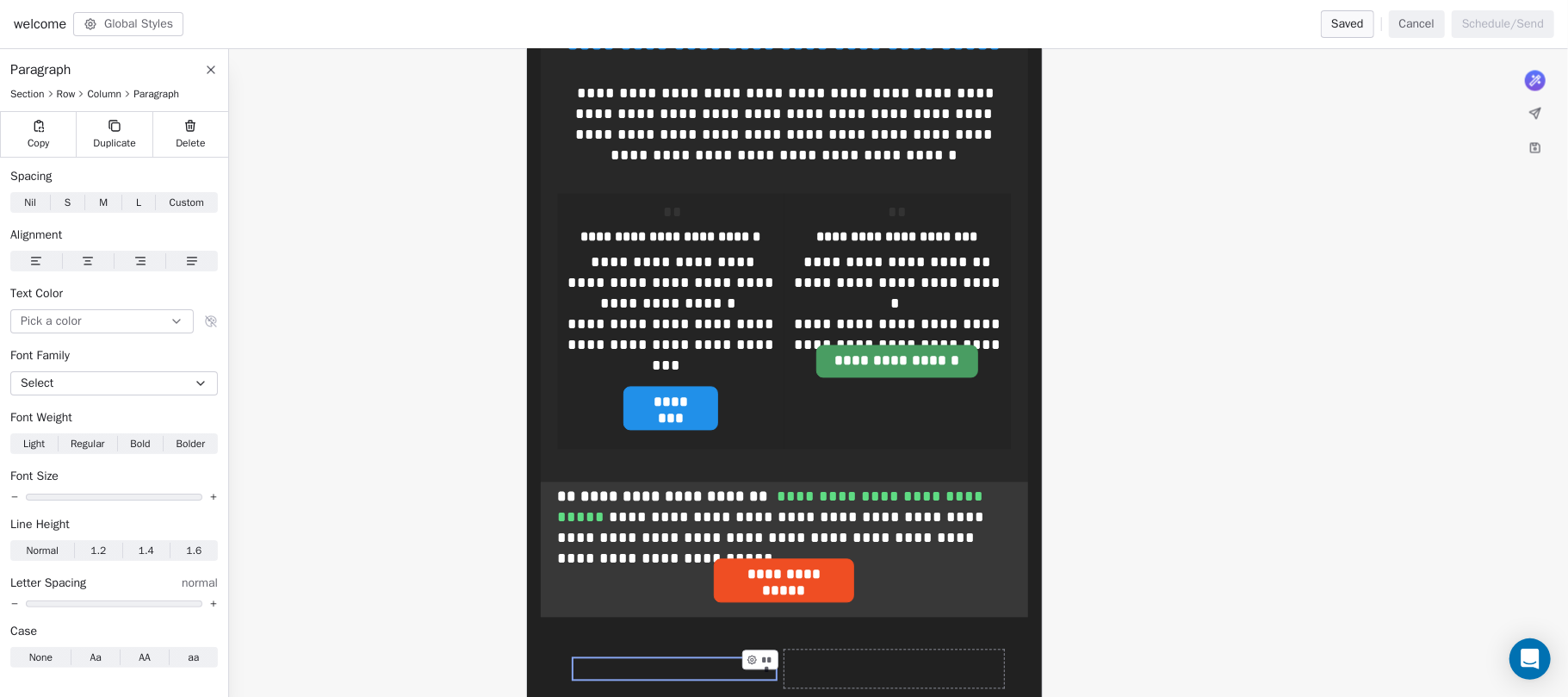 click on "***" at bounding box center (763, 664) 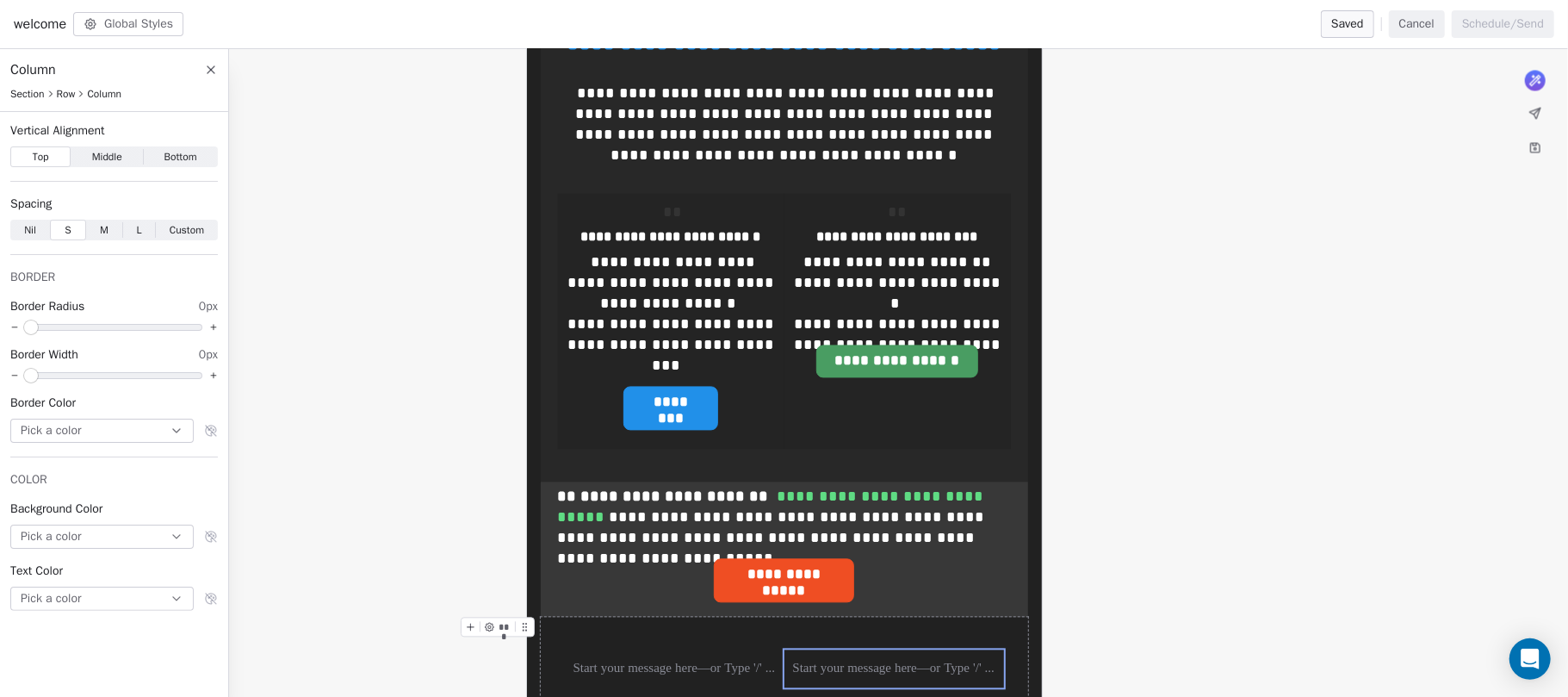 click on "*** *** ***" at bounding box center [784, 669] 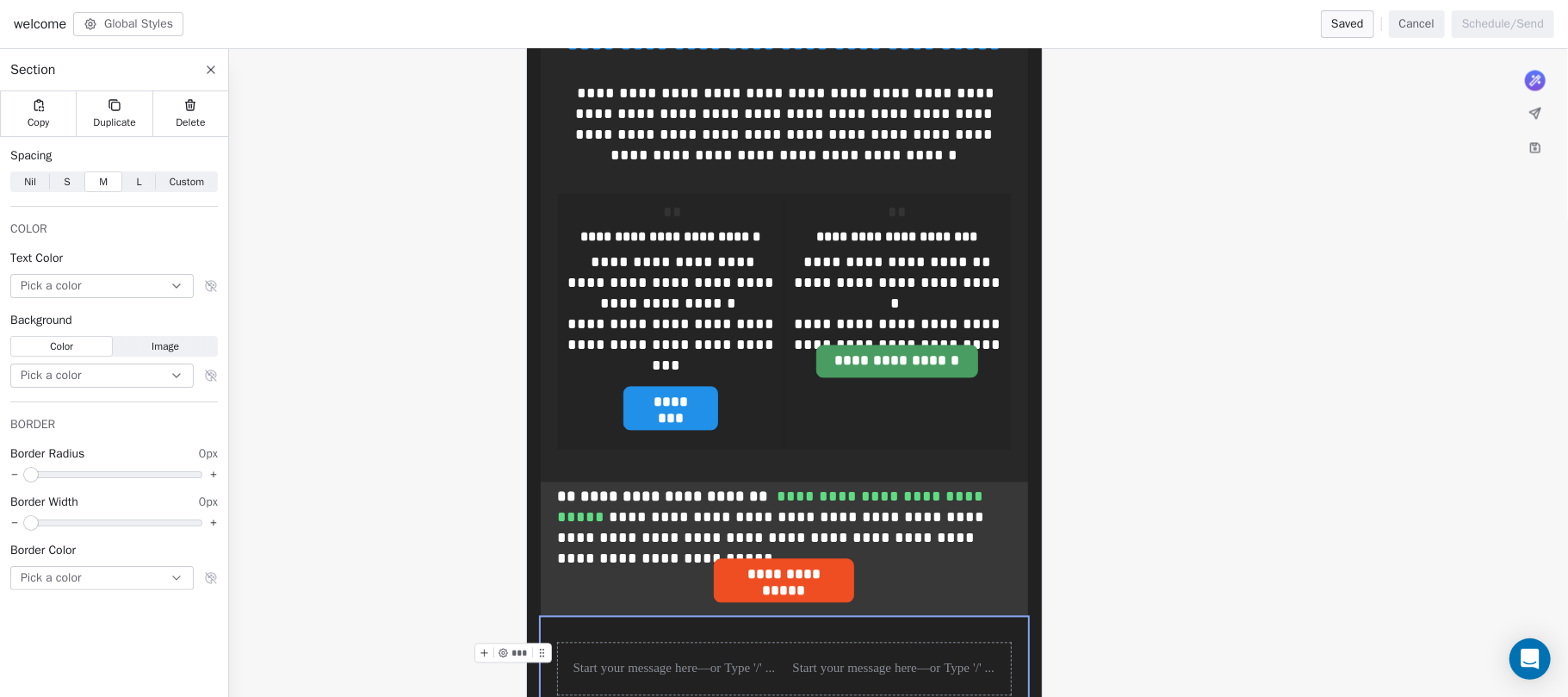 click on "COLOR" at bounding box center (114, 229) 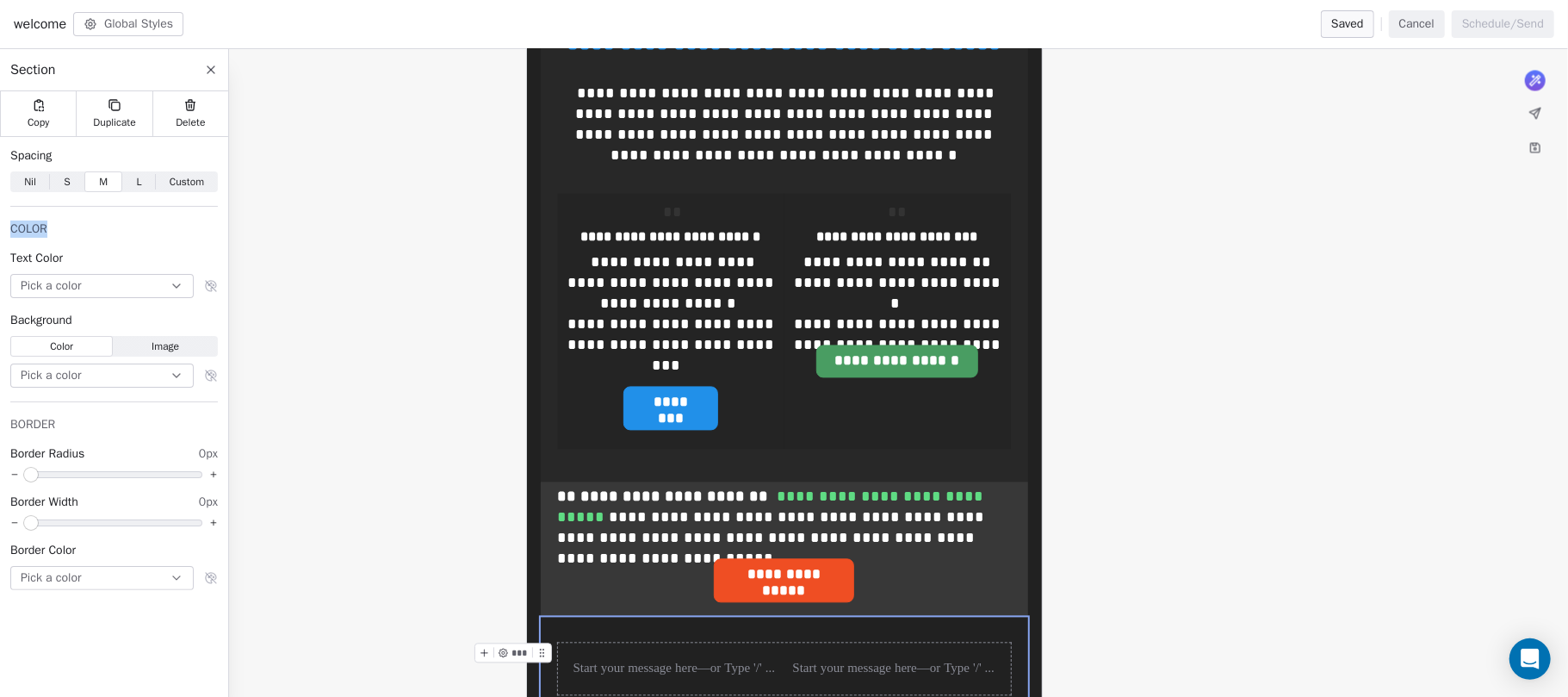 click on "COLOR" at bounding box center [114, 229] 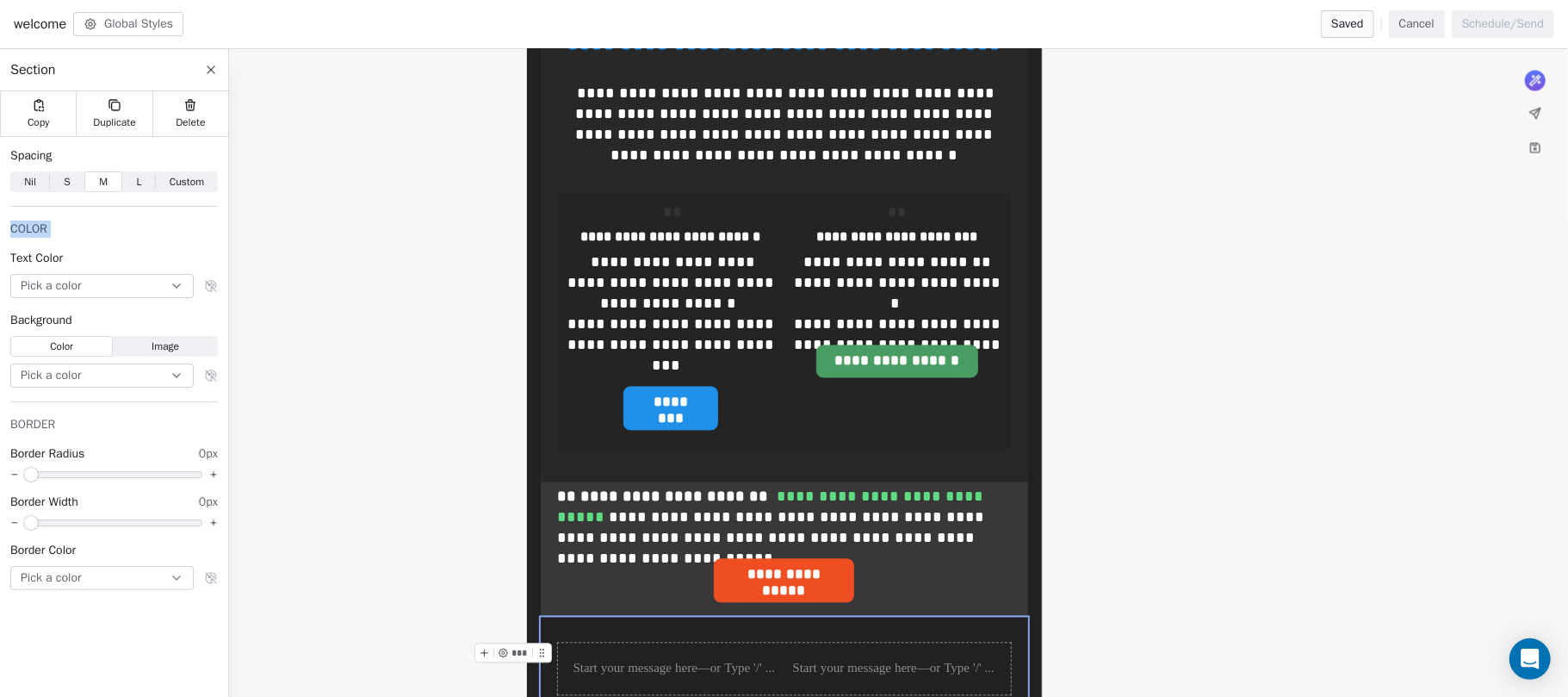 click on "COLOR" at bounding box center (114, 229) 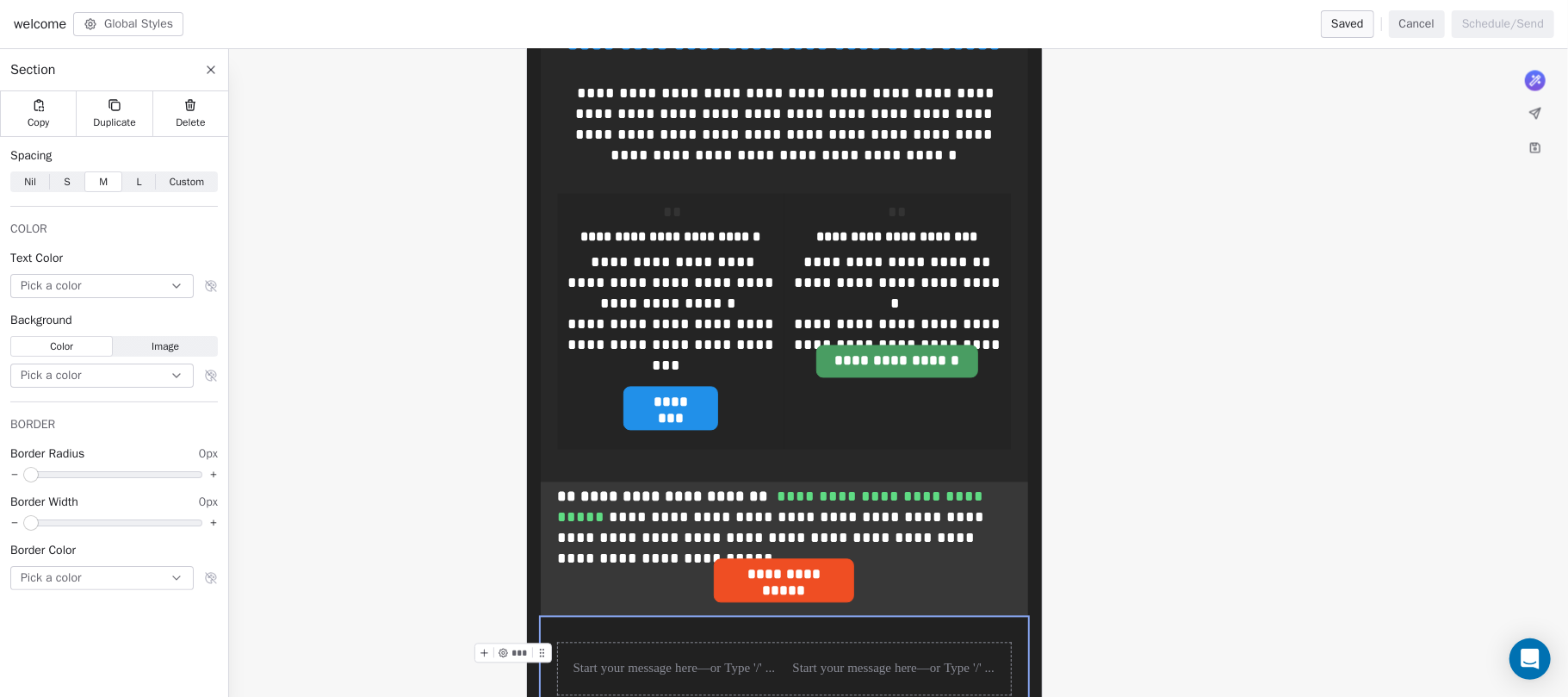 click on "COLOR Text Color Pick a color" at bounding box center (114, 259) 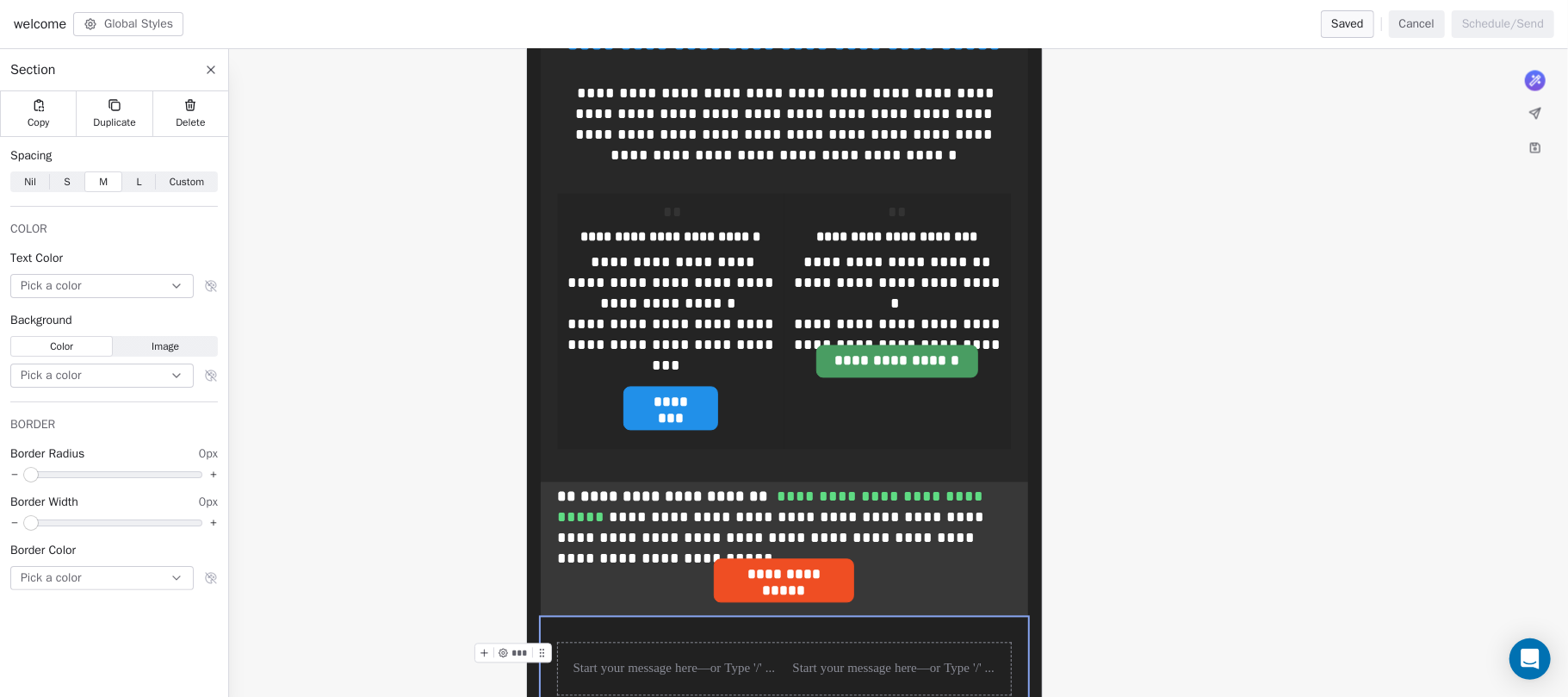 click on "***" at bounding box center (674, 669) 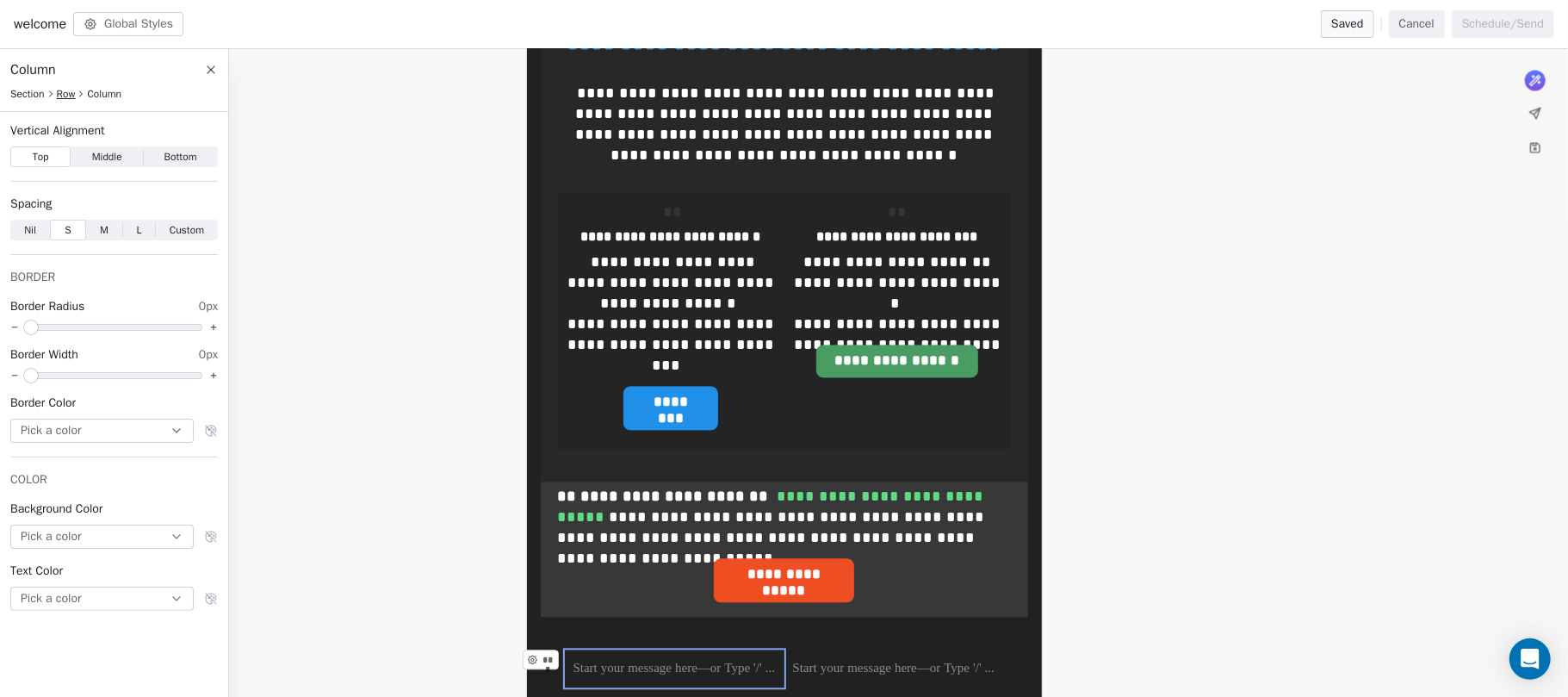 click on "Row" at bounding box center (66, 94) 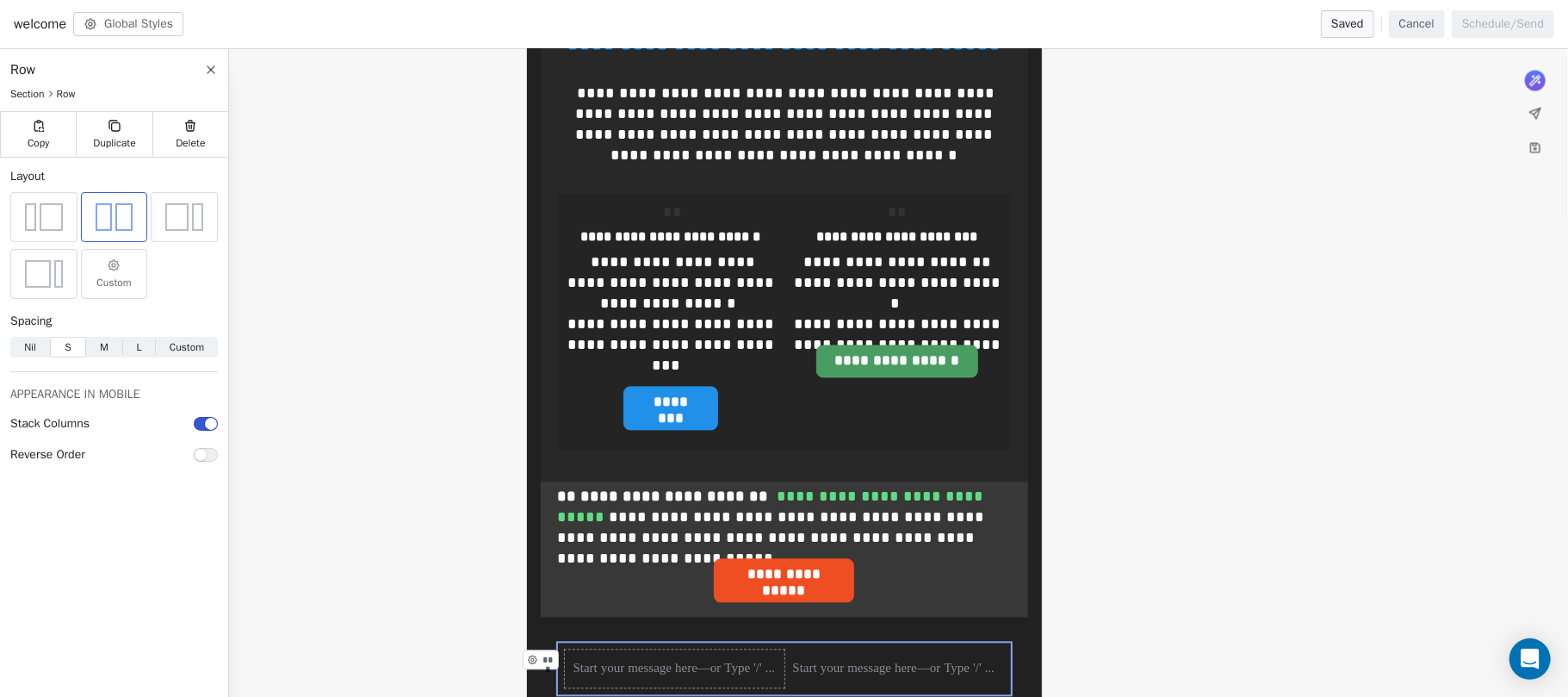click on "Custom" at bounding box center [187, 347] 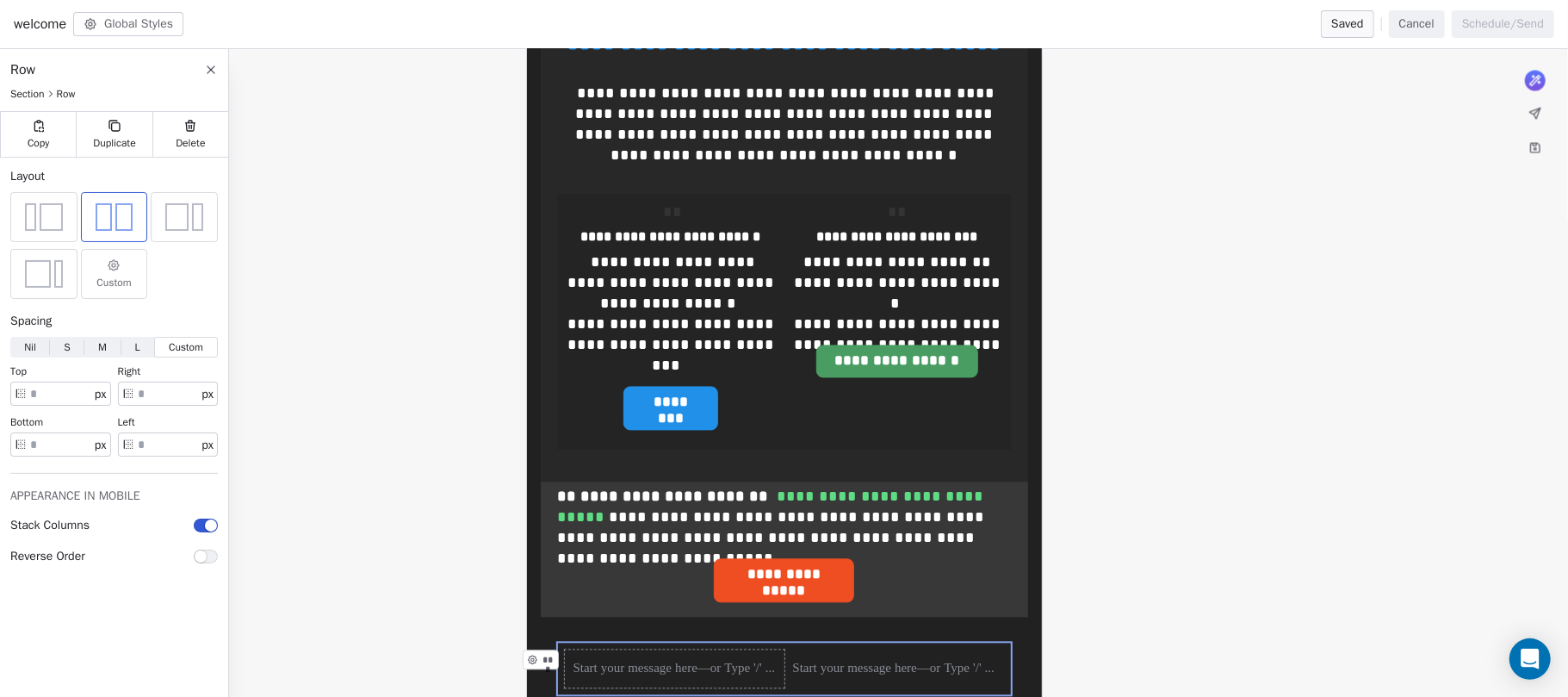 click on "***" at bounding box center [674, 669] 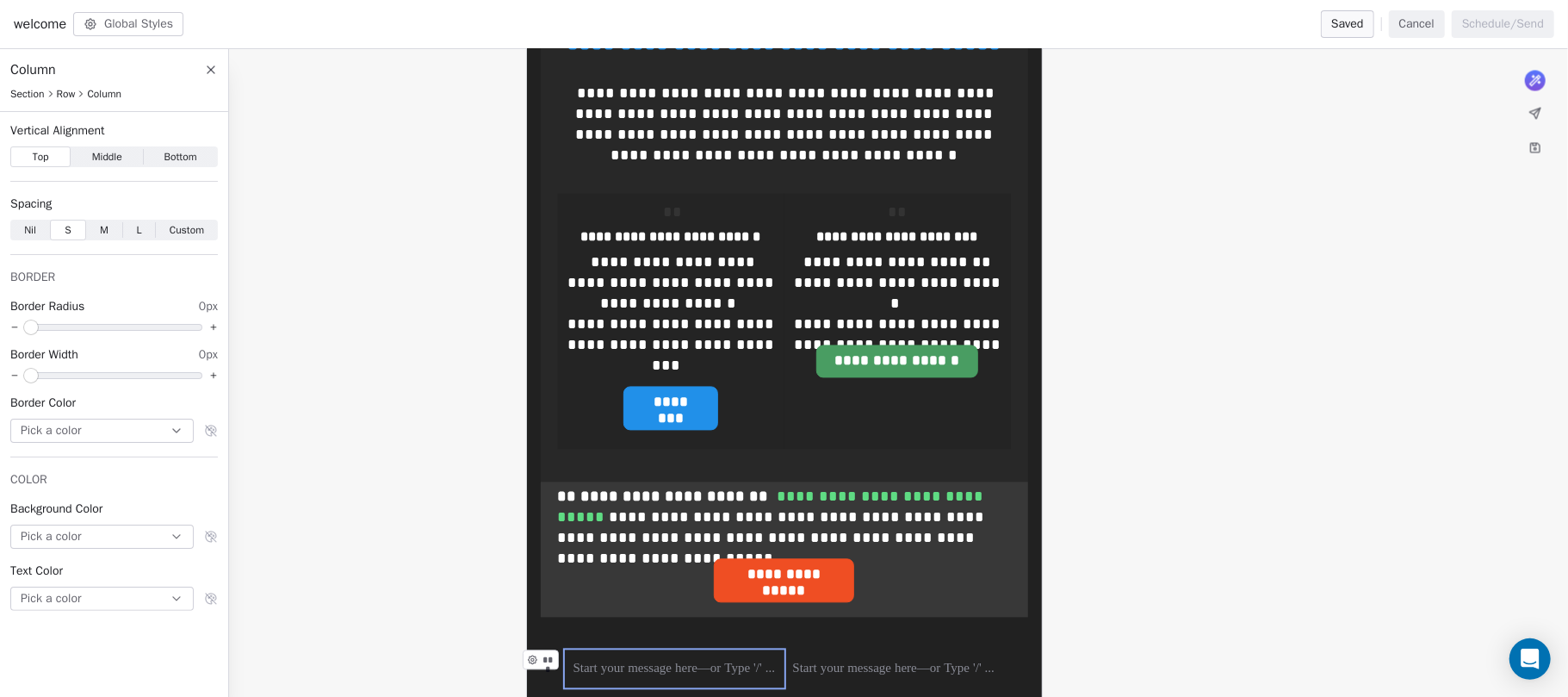 click on "***" at bounding box center (674, 669) 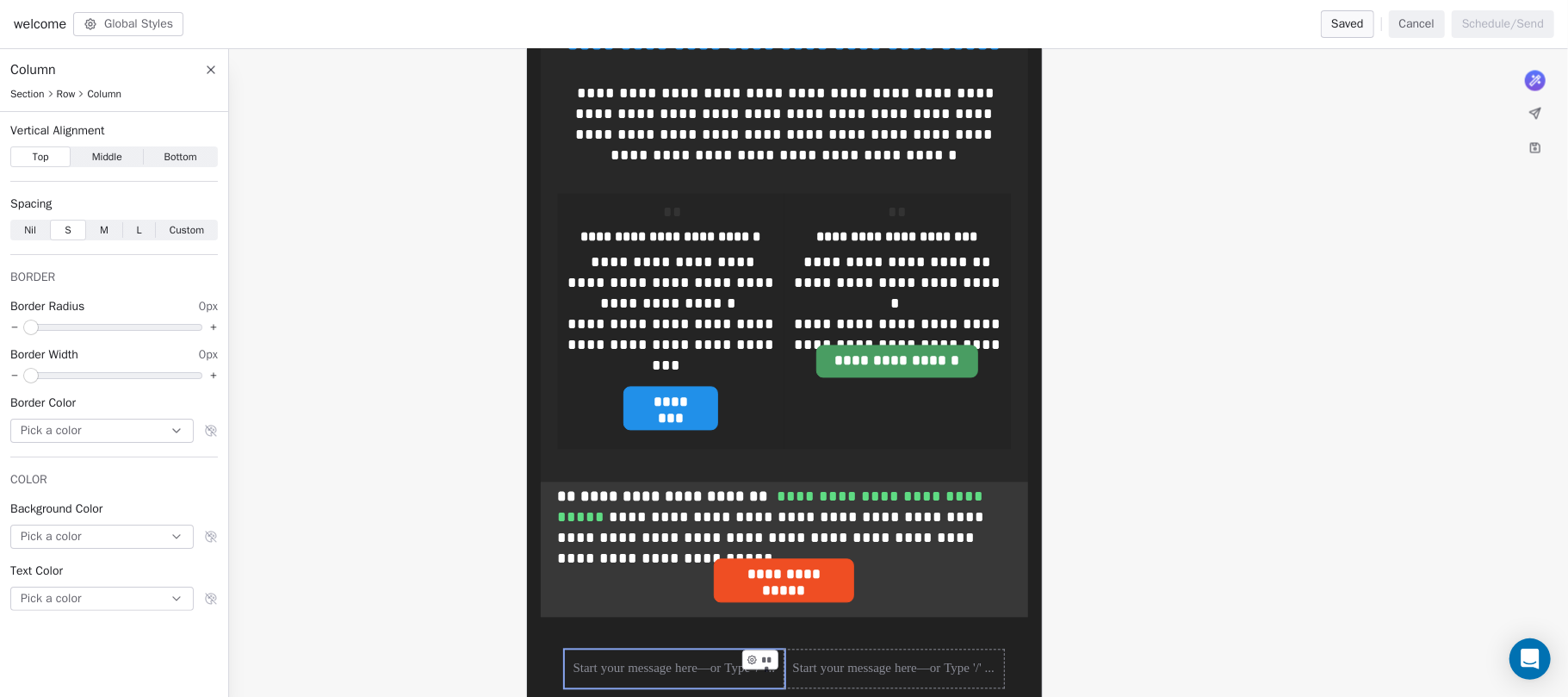 click on "***" at bounding box center (765, 659) 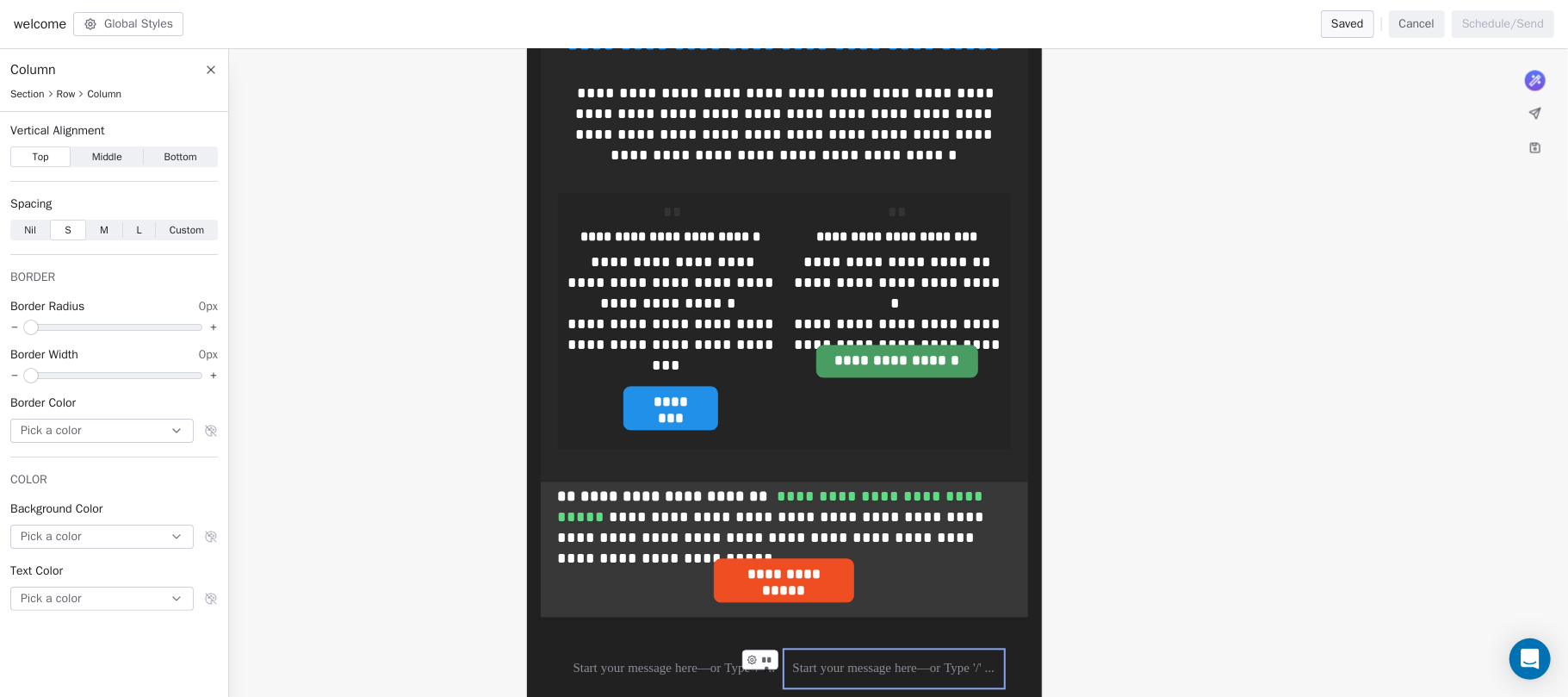 click on "***" at bounding box center [765, 659] 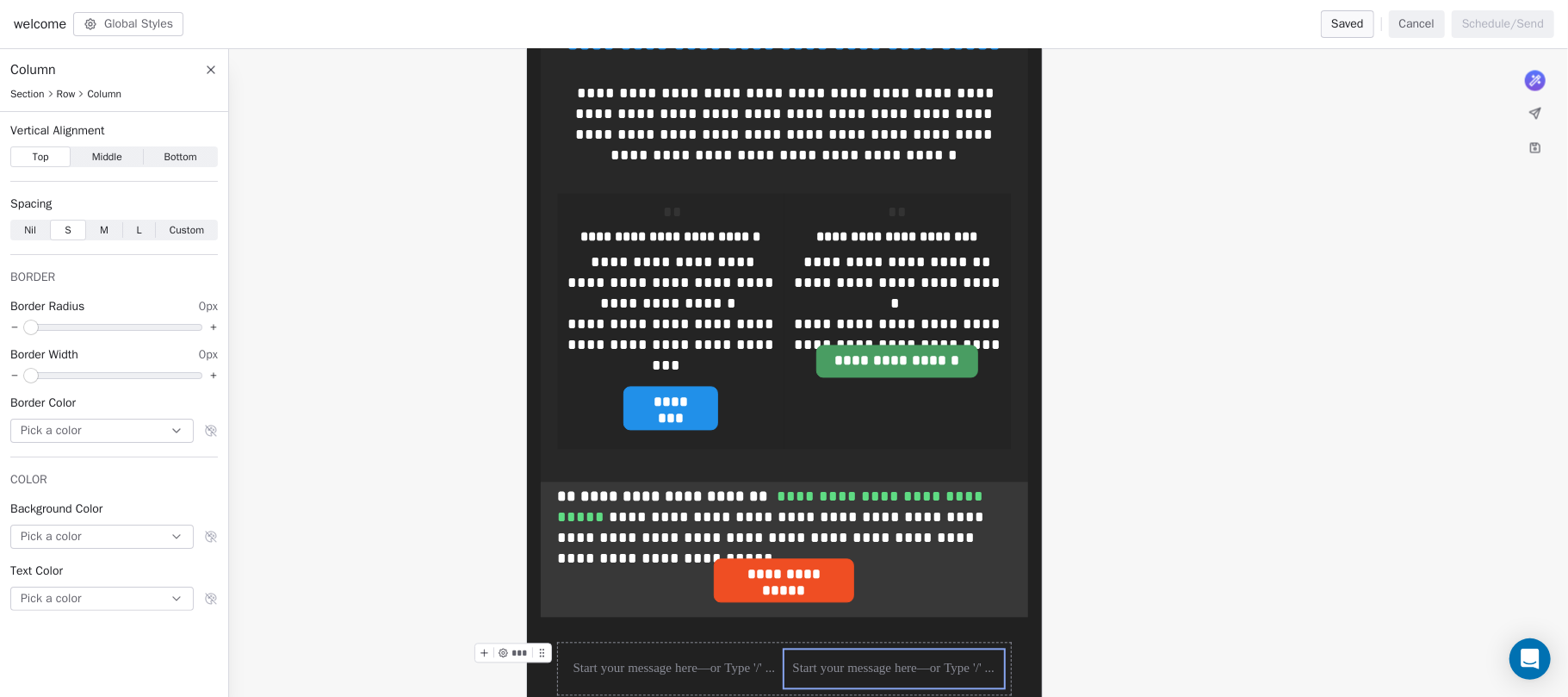 click on "*** ***" at bounding box center [784, 669] 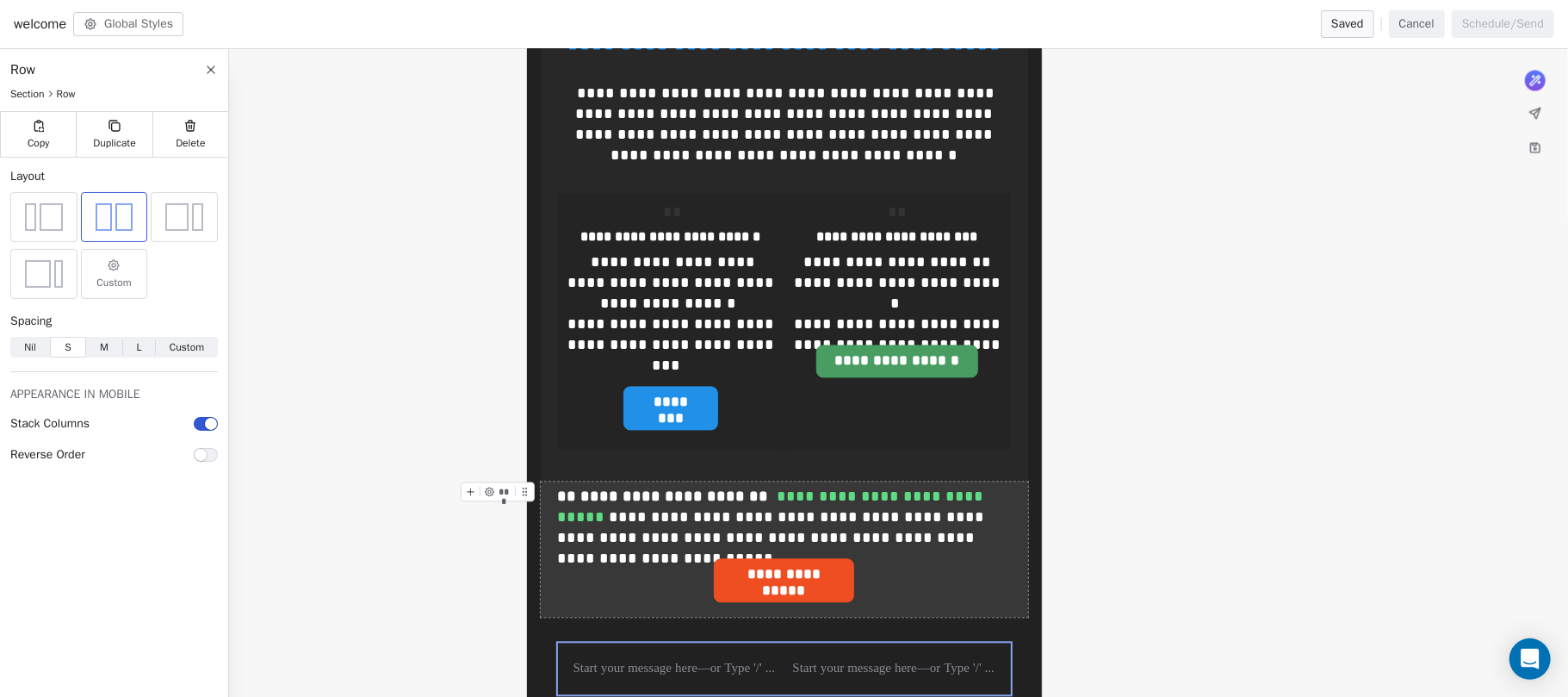 click on "Custom" at bounding box center (115, 274) 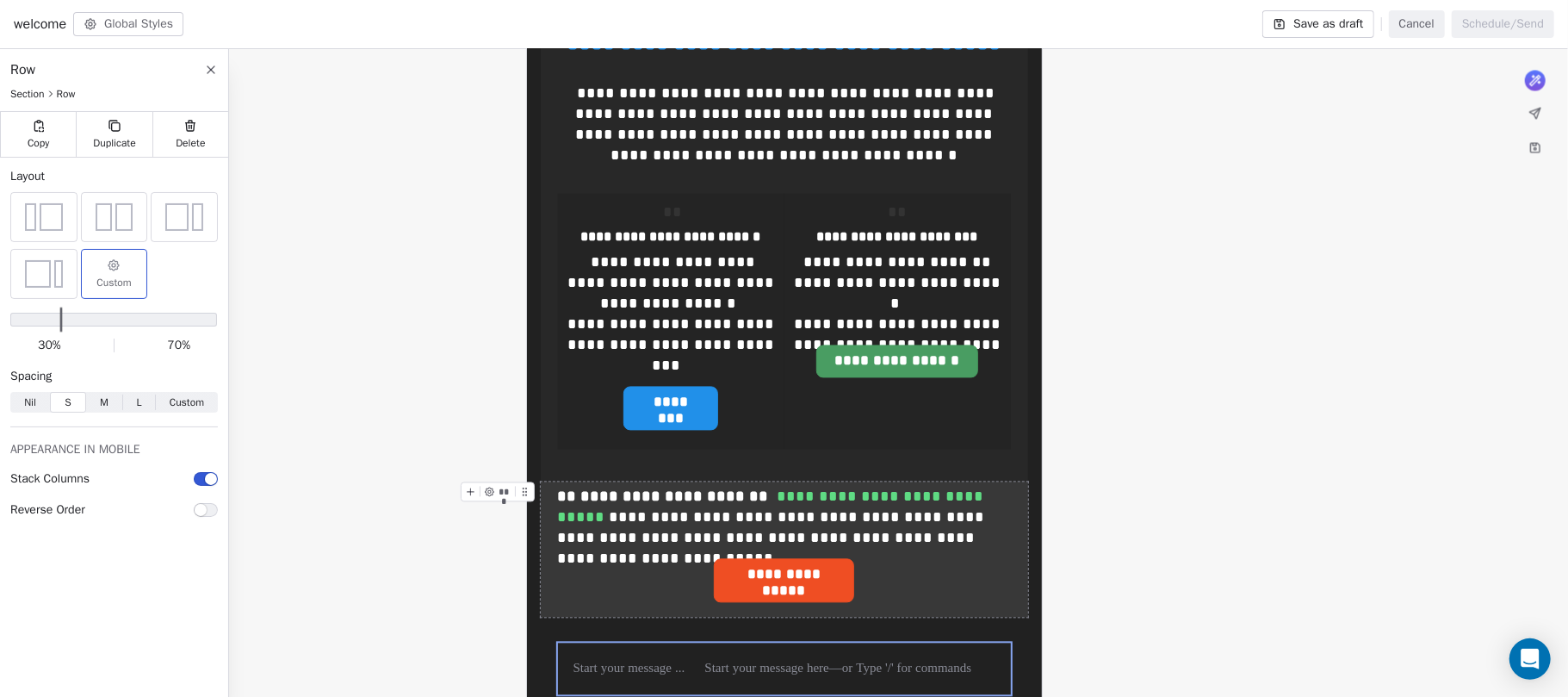 click at bounding box center [62, 320] 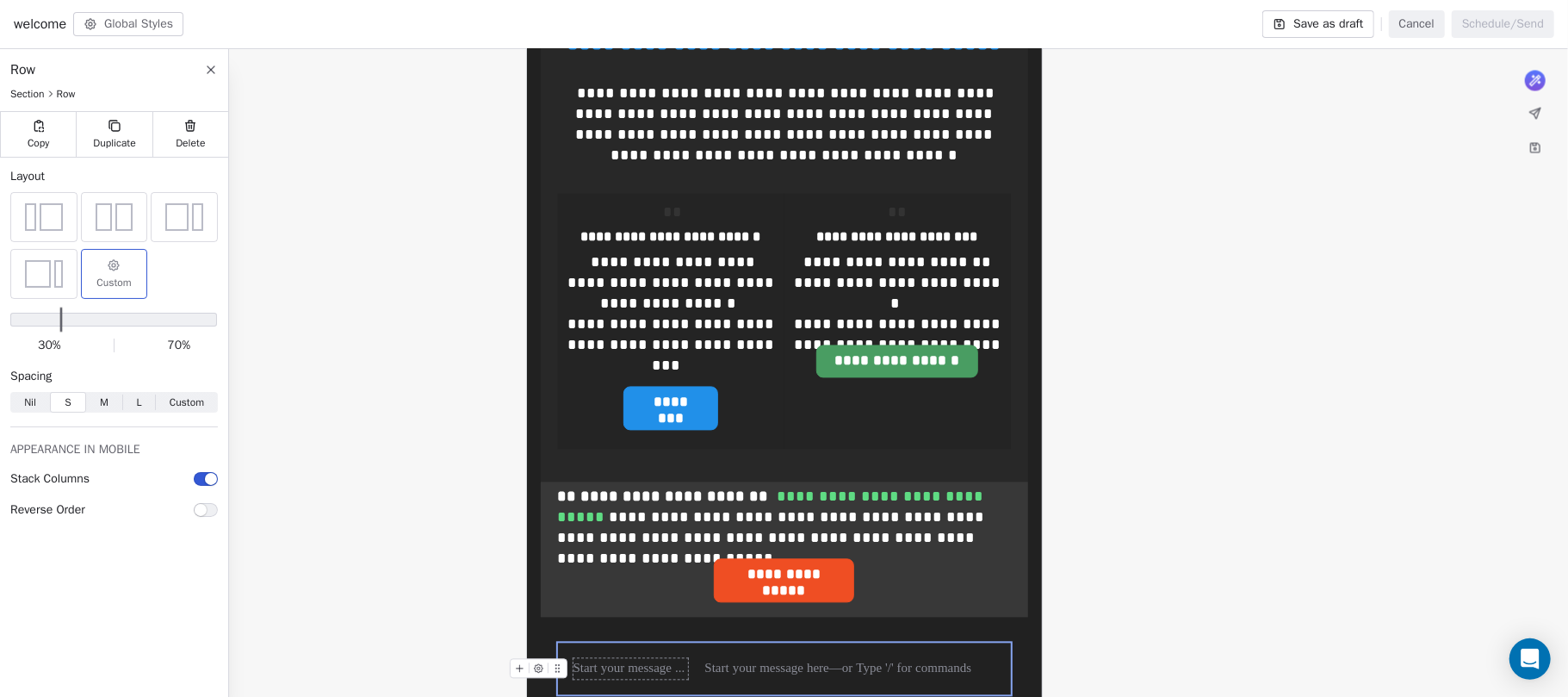 click at bounding box center [630, 669] 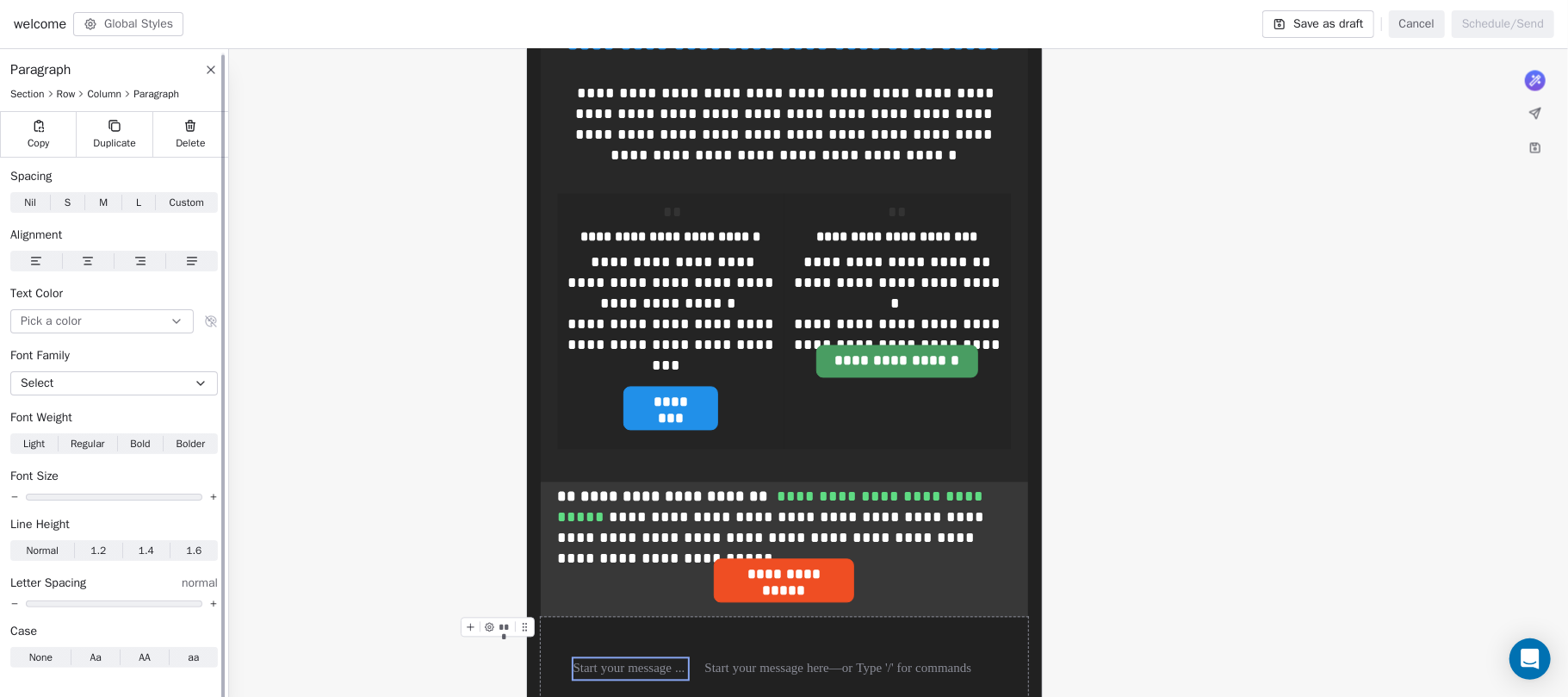 scroll, scrollTop: 2, scrollLeft: 0, axis: vertical 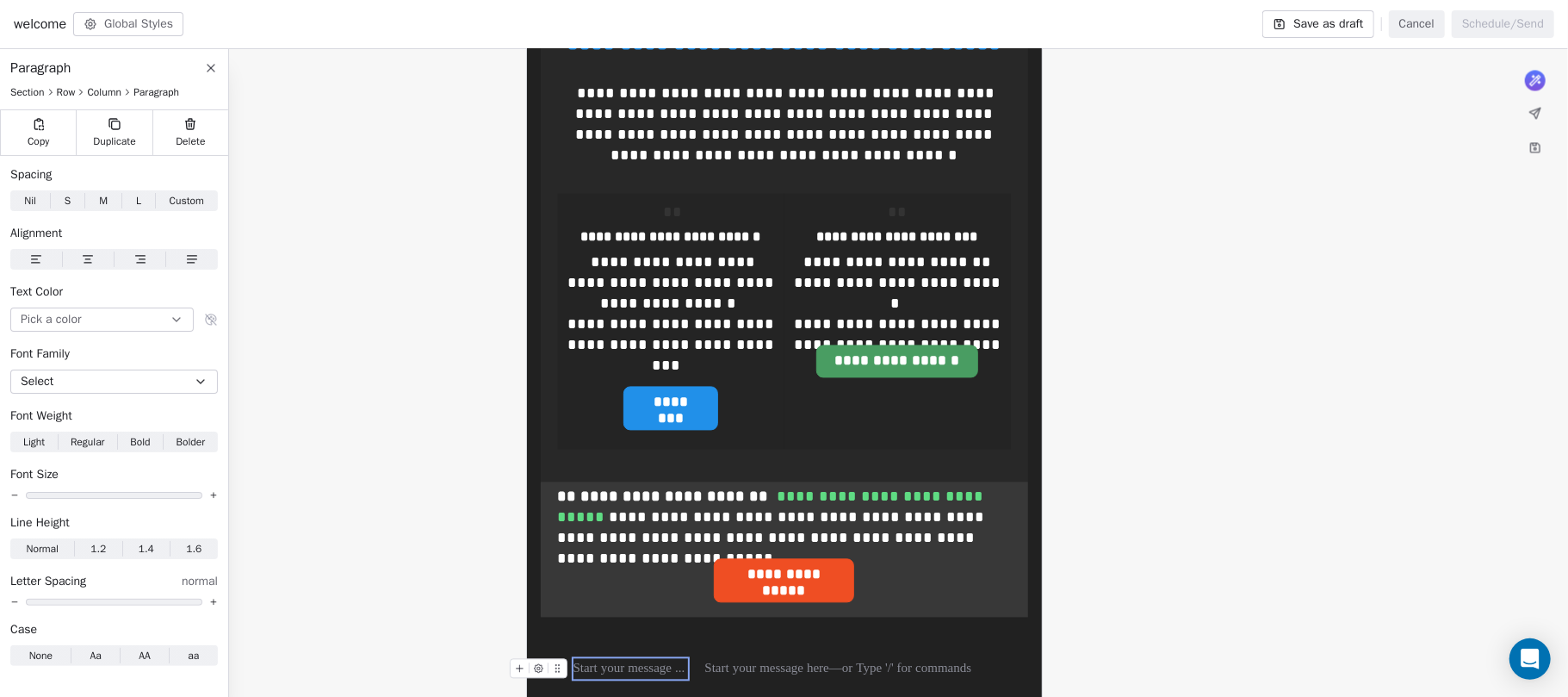 click at bounding box center (630, 669) 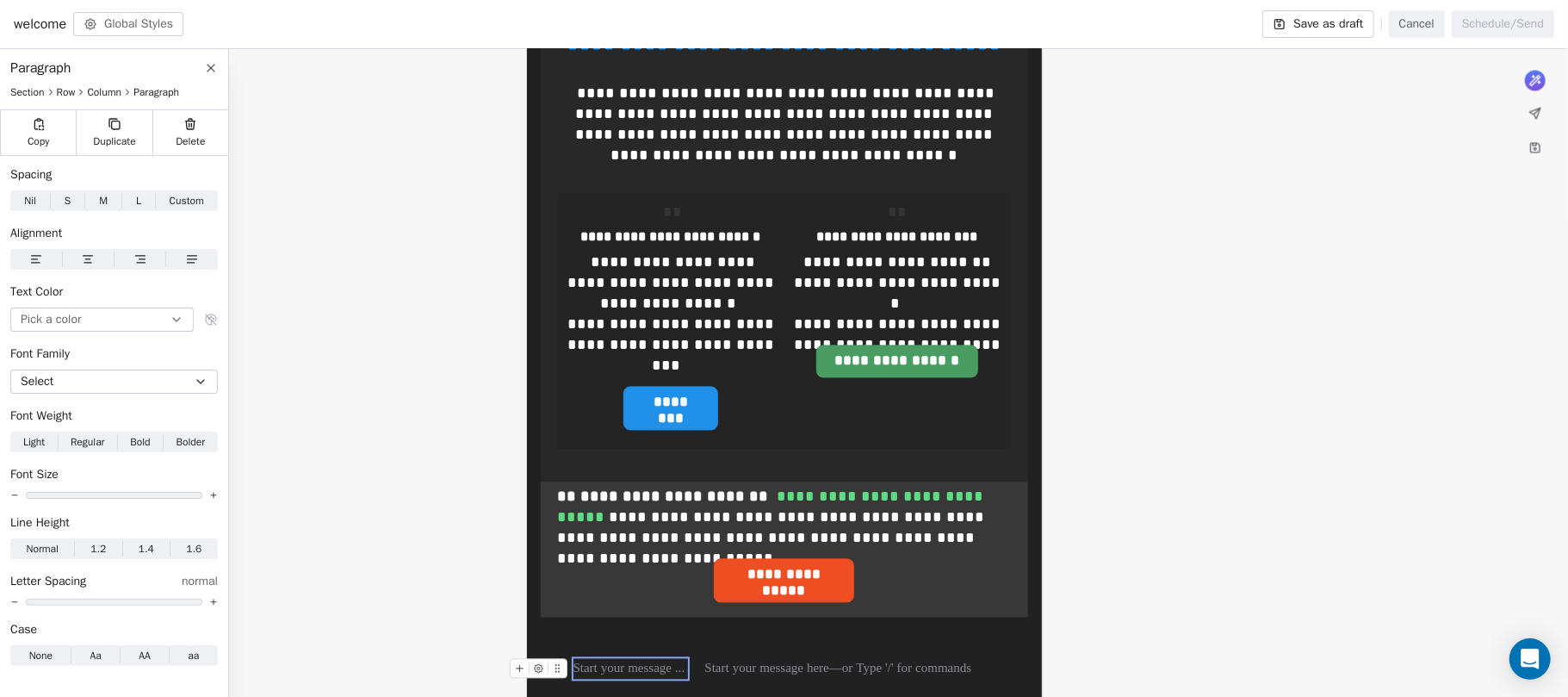 click at bounding box center (630, 669) 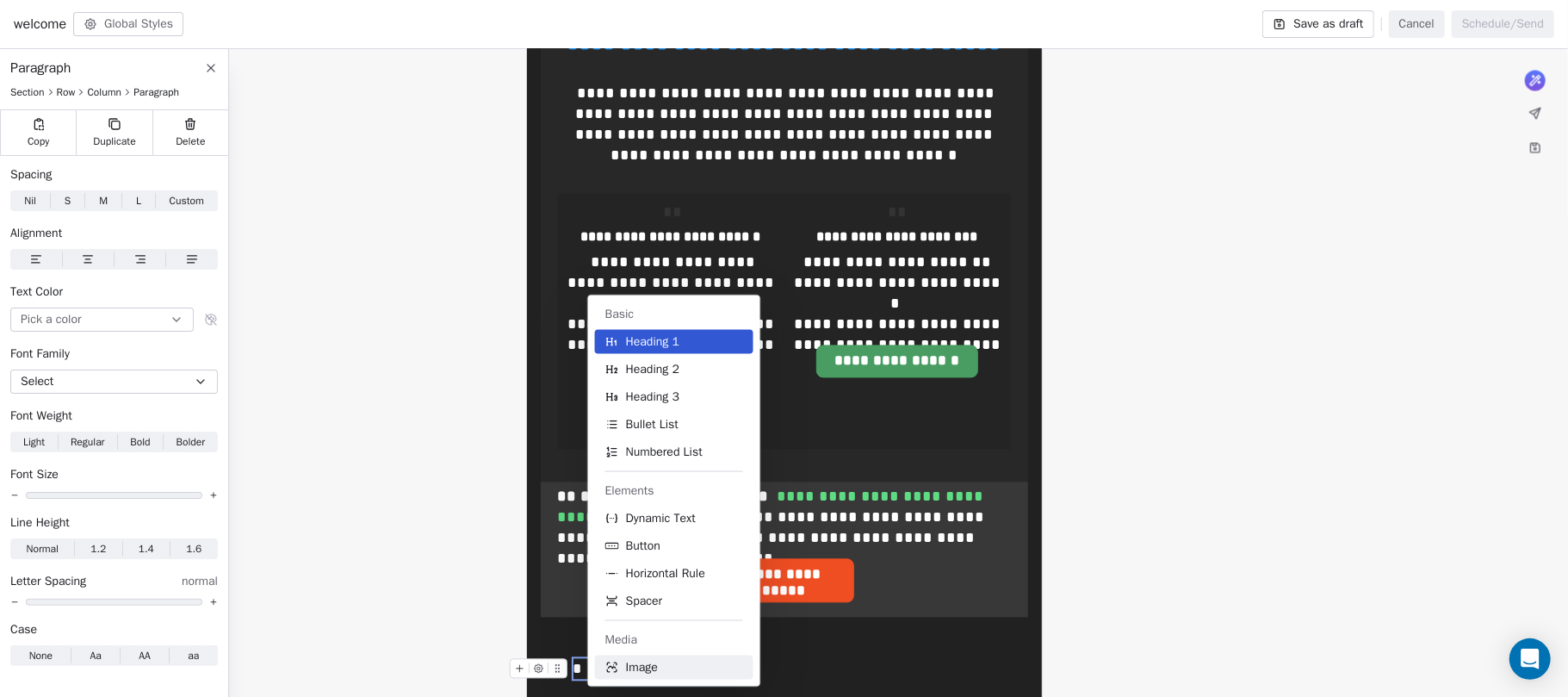 click on "Image" at bounding box center [674, 668] 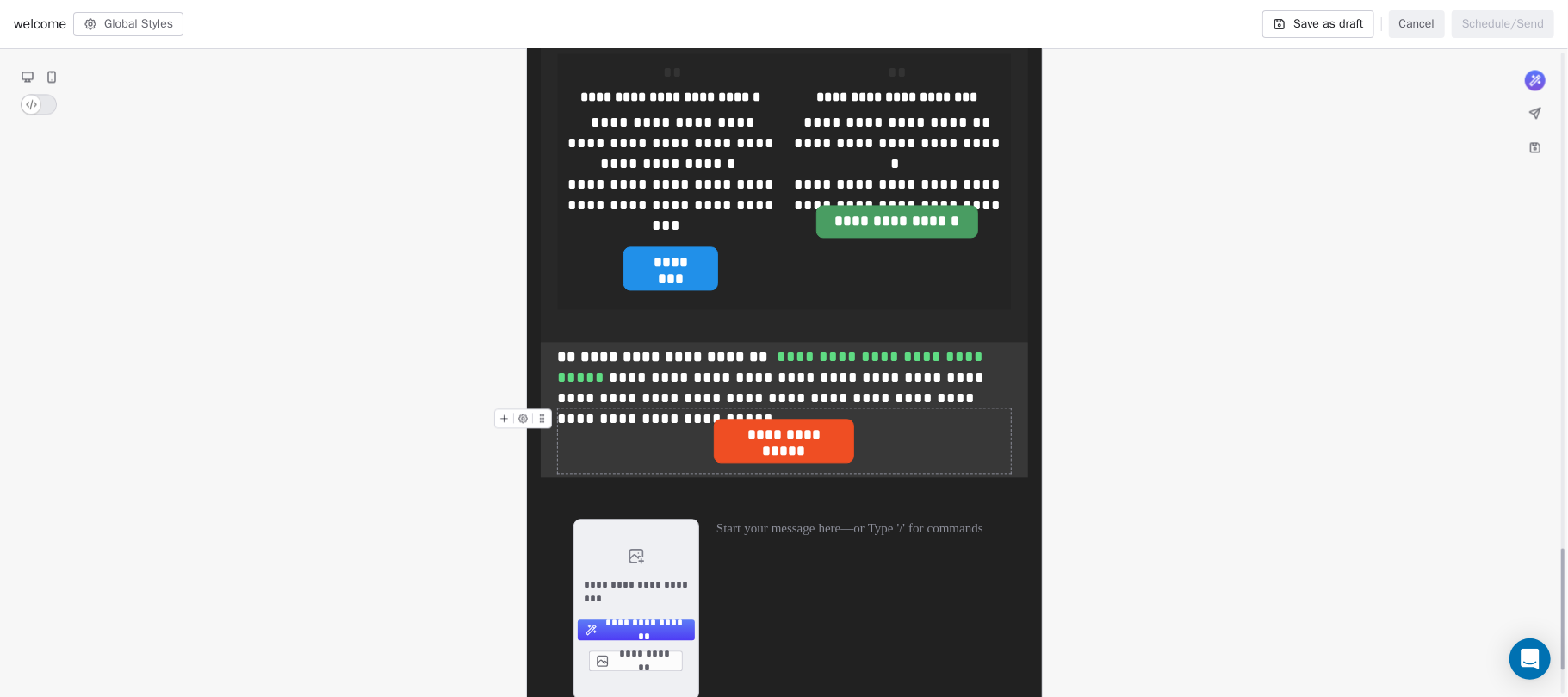 scroll, scrollTop: 2762, scrollLeft: 0, axis: vertical 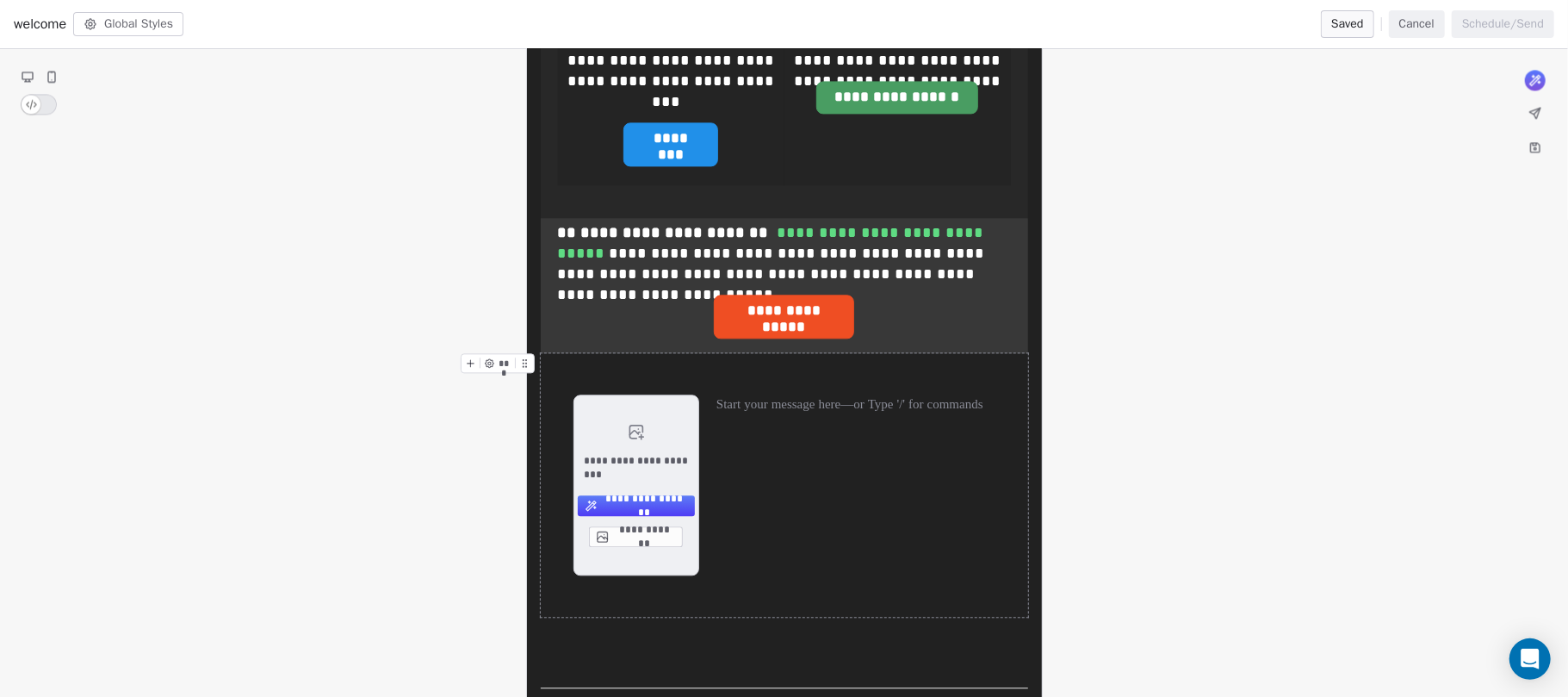 click on "**********" at bounding box center [784, 485] 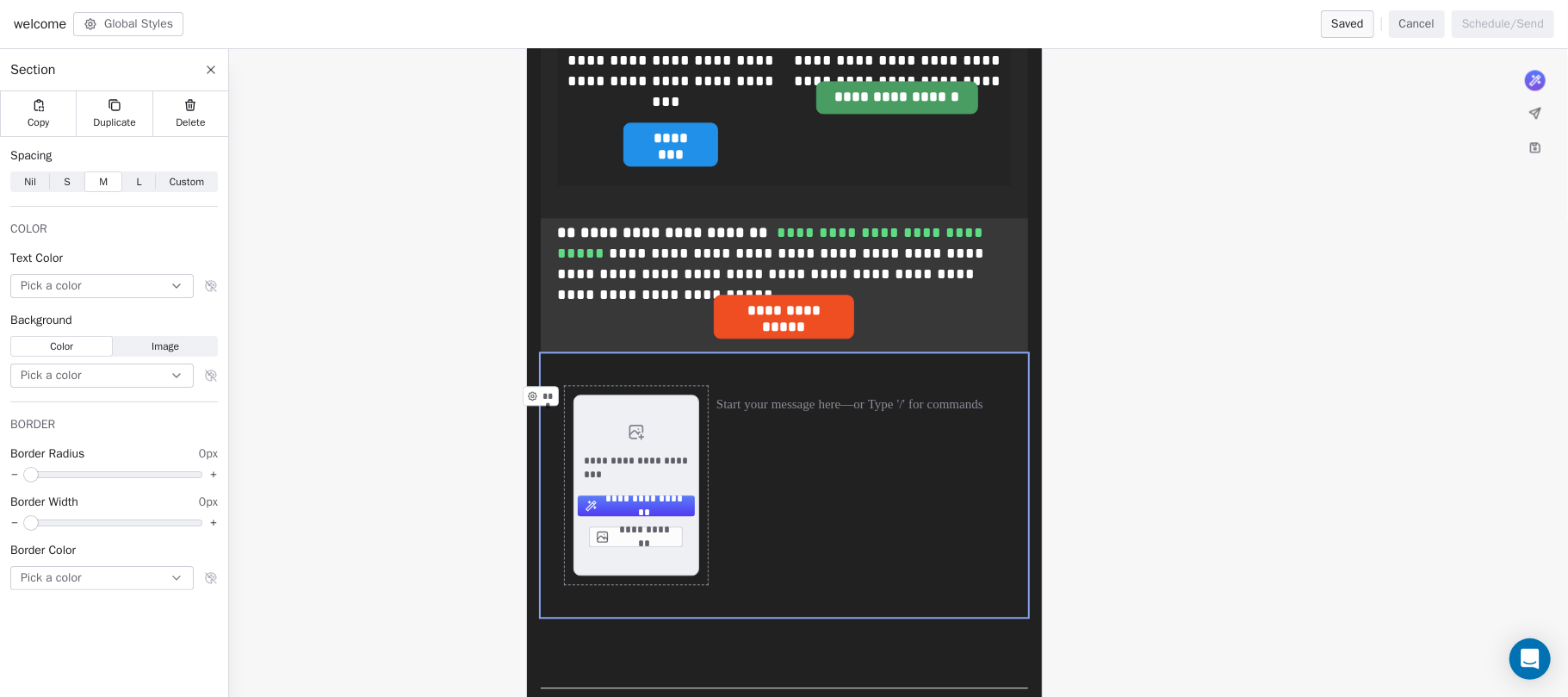 click on "**********" at bounding box center (636, 485) 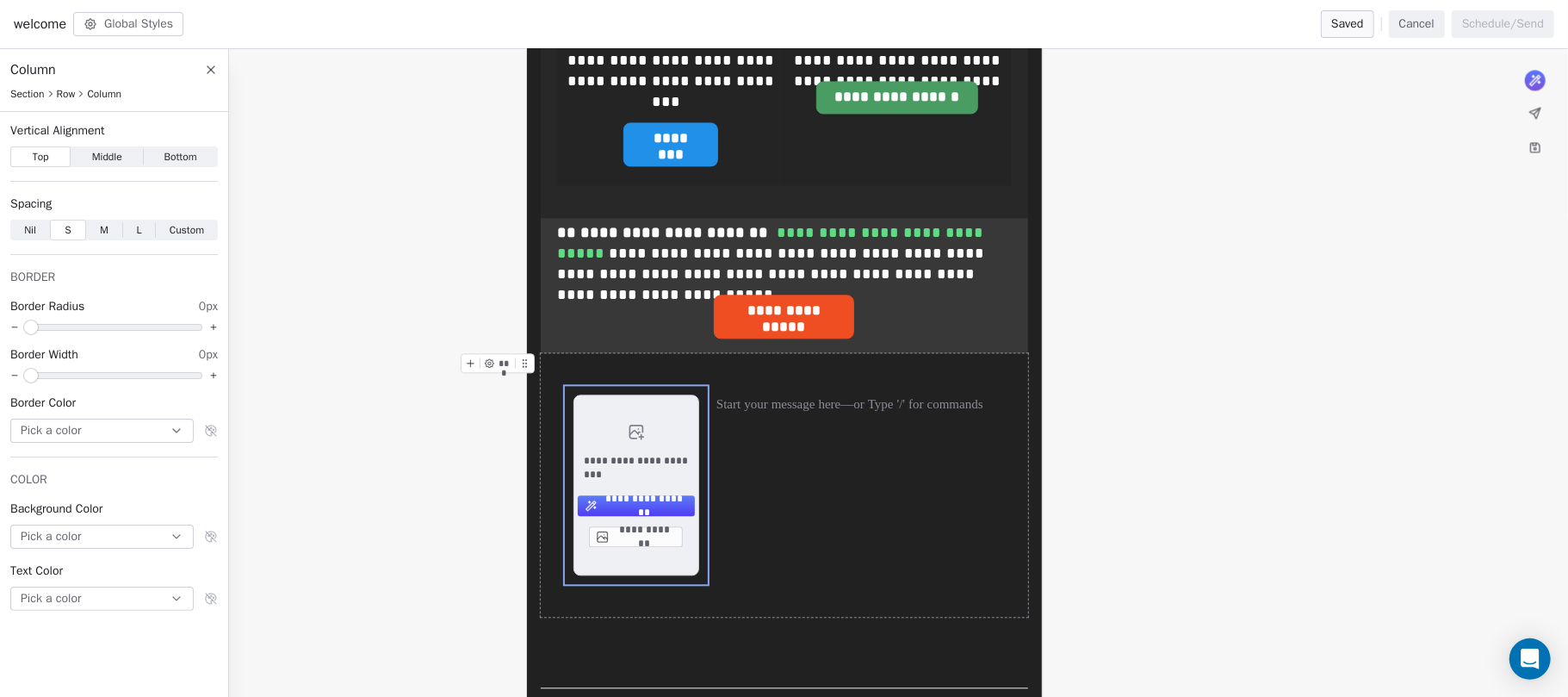 click on "**********" at bounding box center [784, 485] 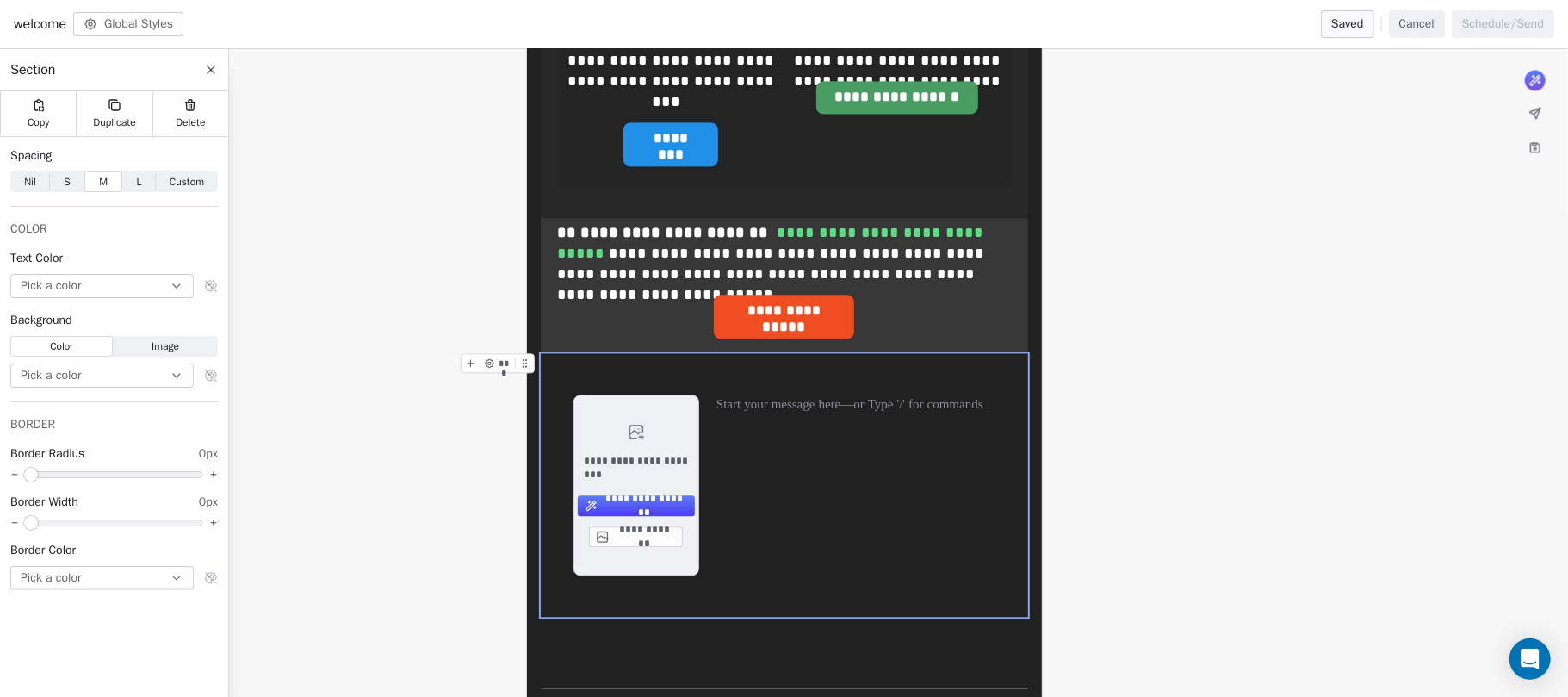 click on "***" at bounding box center (503, 363) 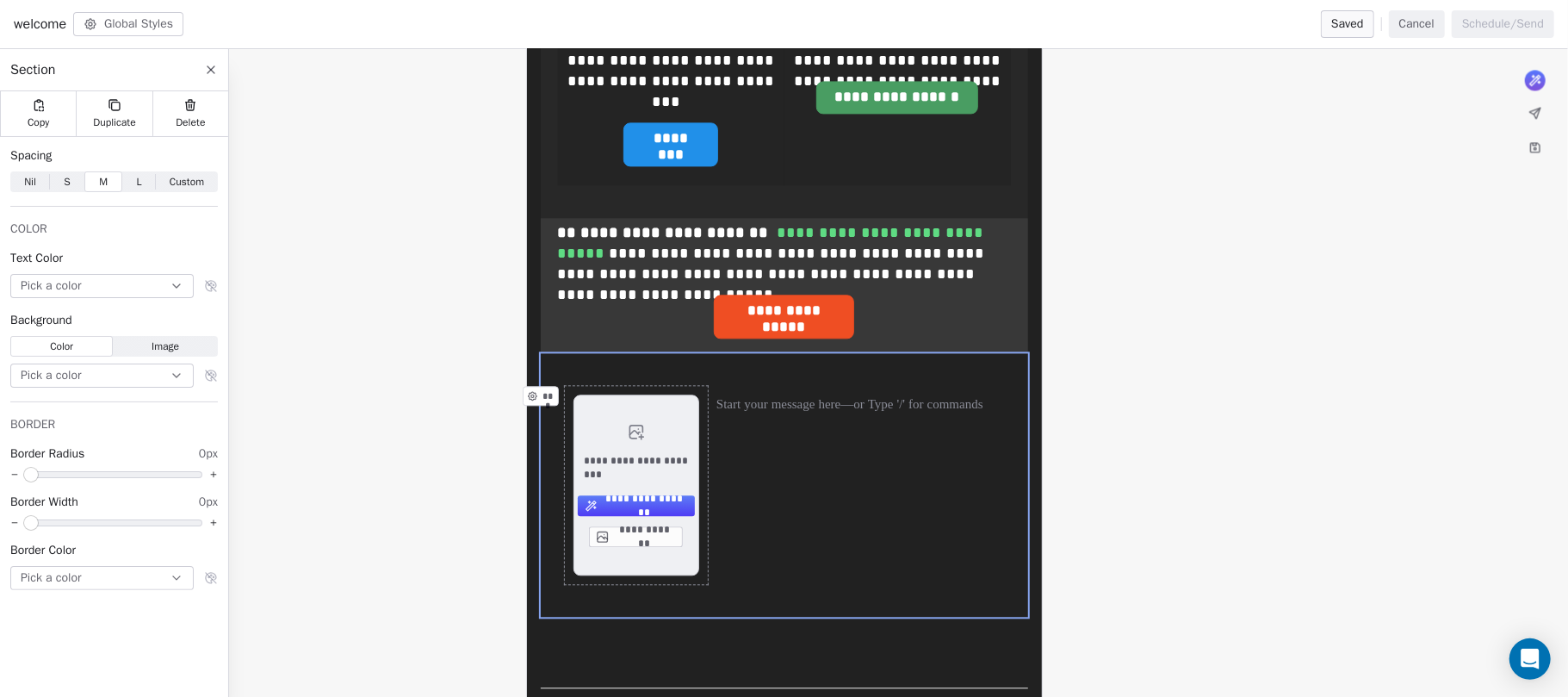 click on "***" at bounding box center [856, 485] 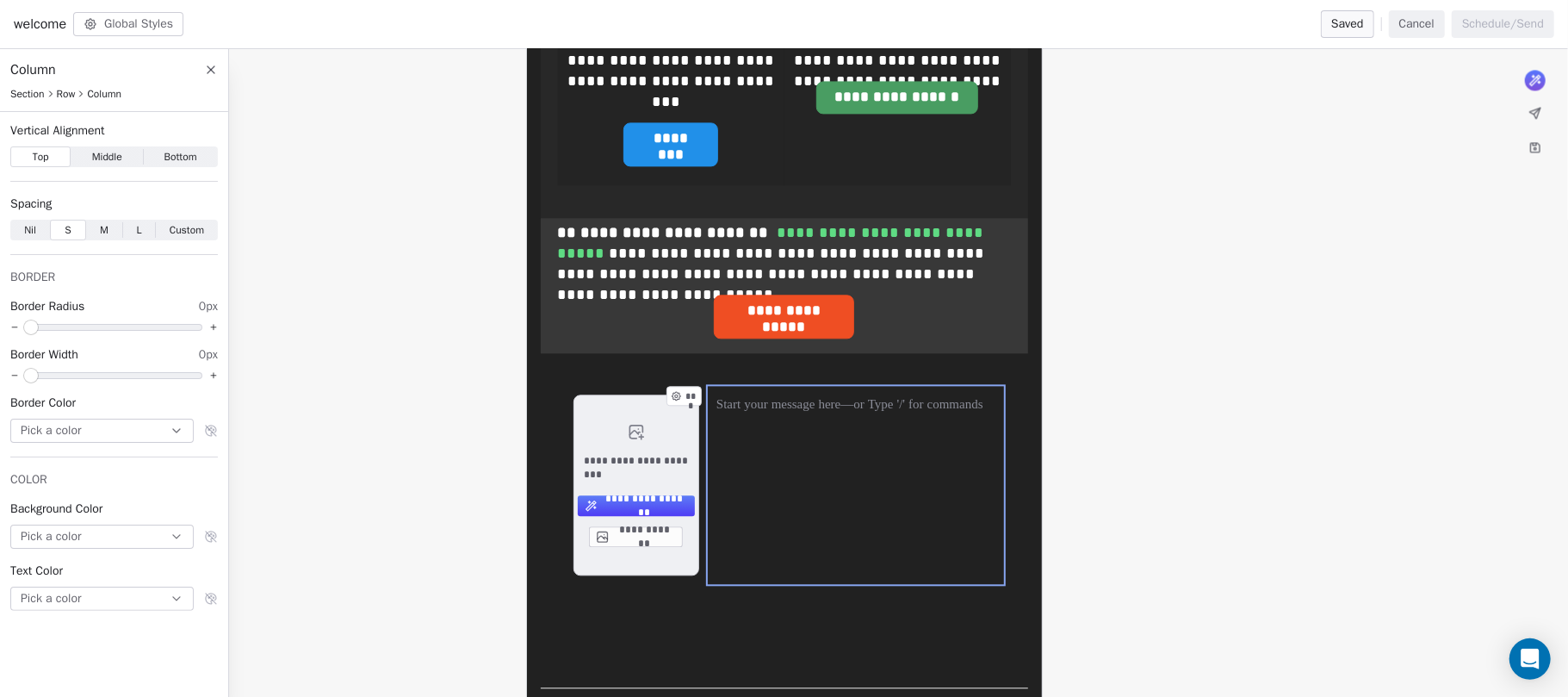 click 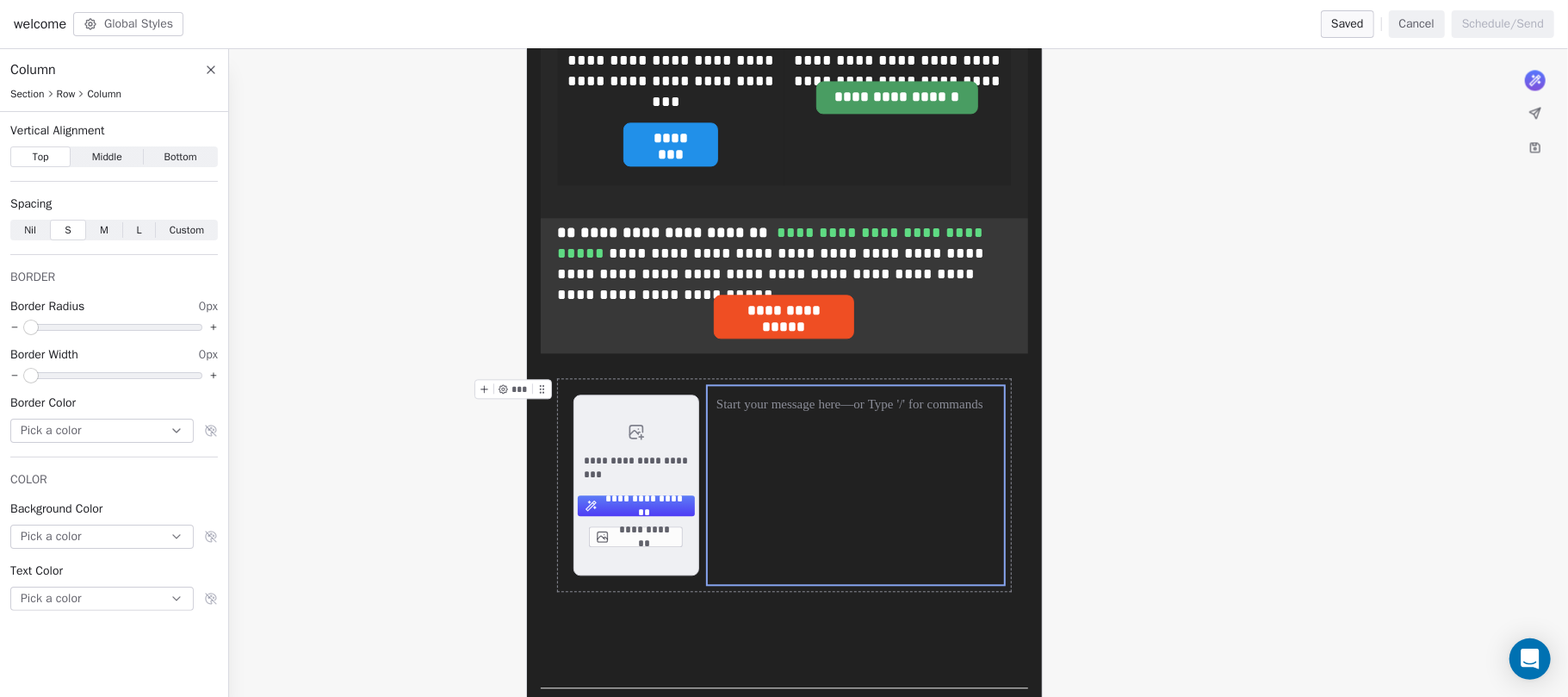 click on "Custom" at bounding box center [187, 230] 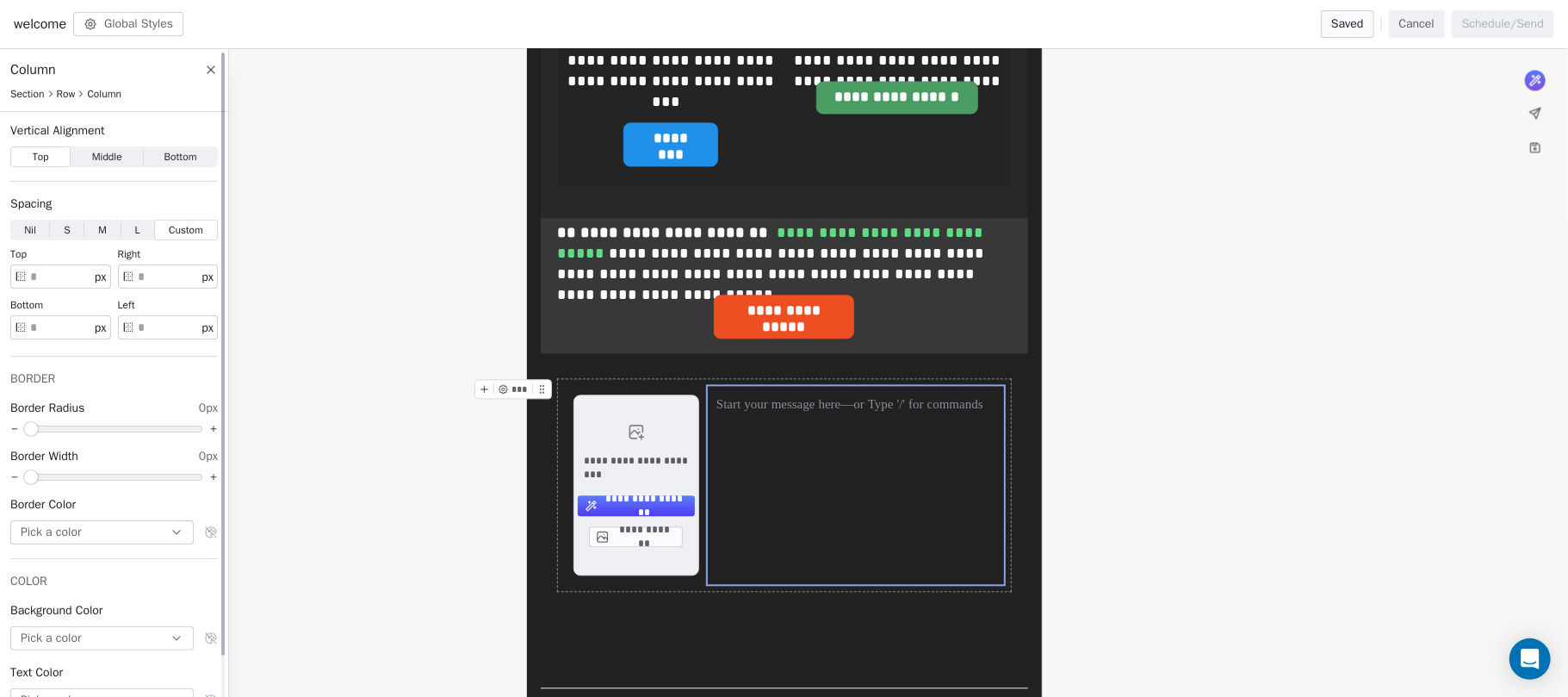 click on "Nil" at bounding box center (30, 230) 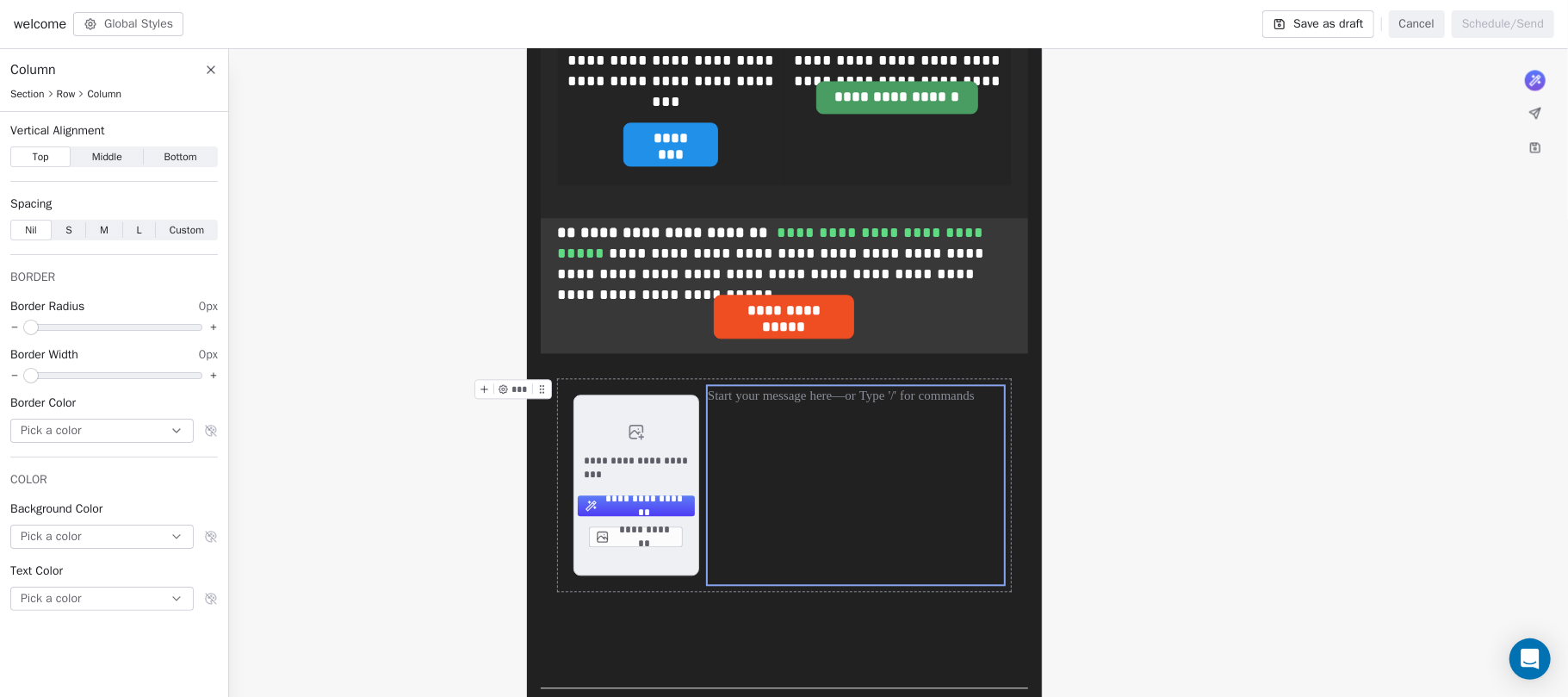 click on "Custom Custom" at bounding box center (187, 230) 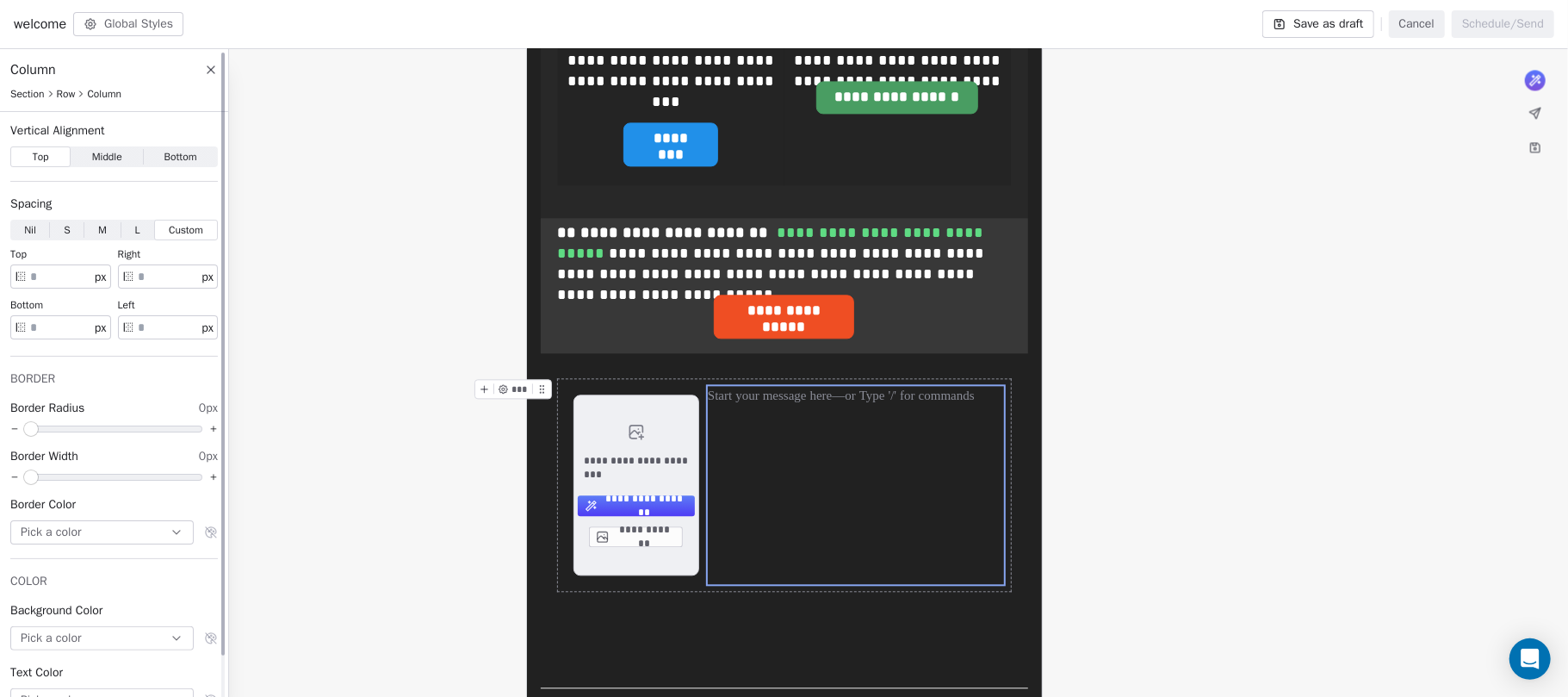 click on "Nil" at bounding box center [30, 230] 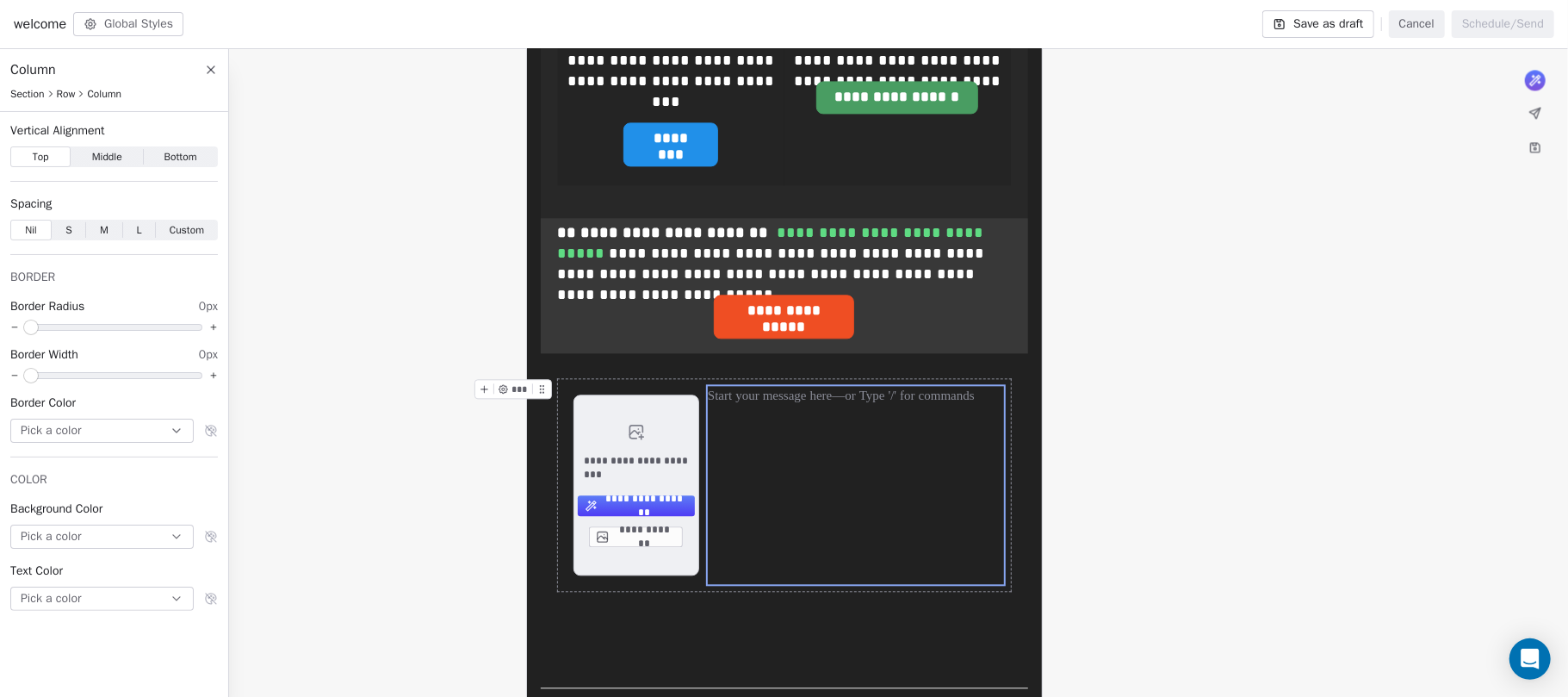 click on "S S" at bounding box center [69, 230] 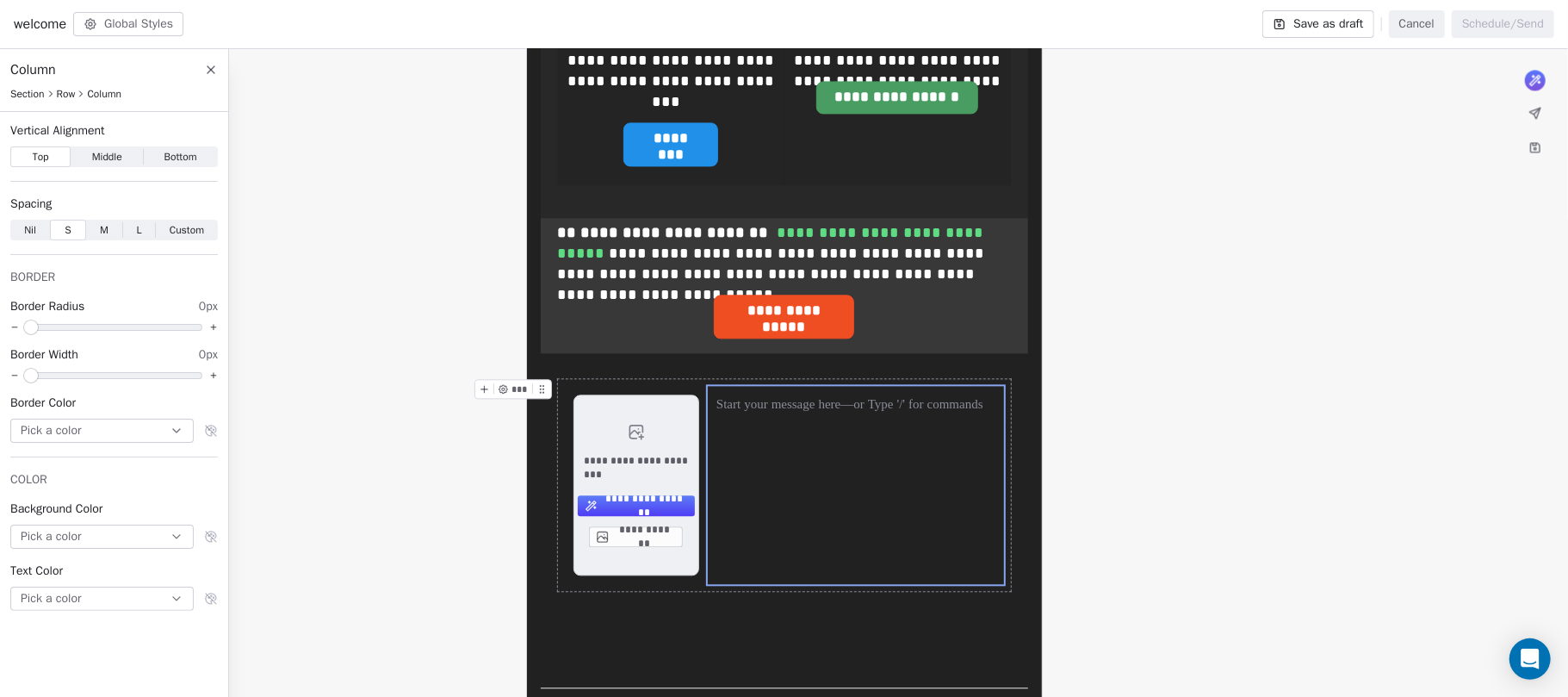 click on "Nil" at bounding box center (30, 230) 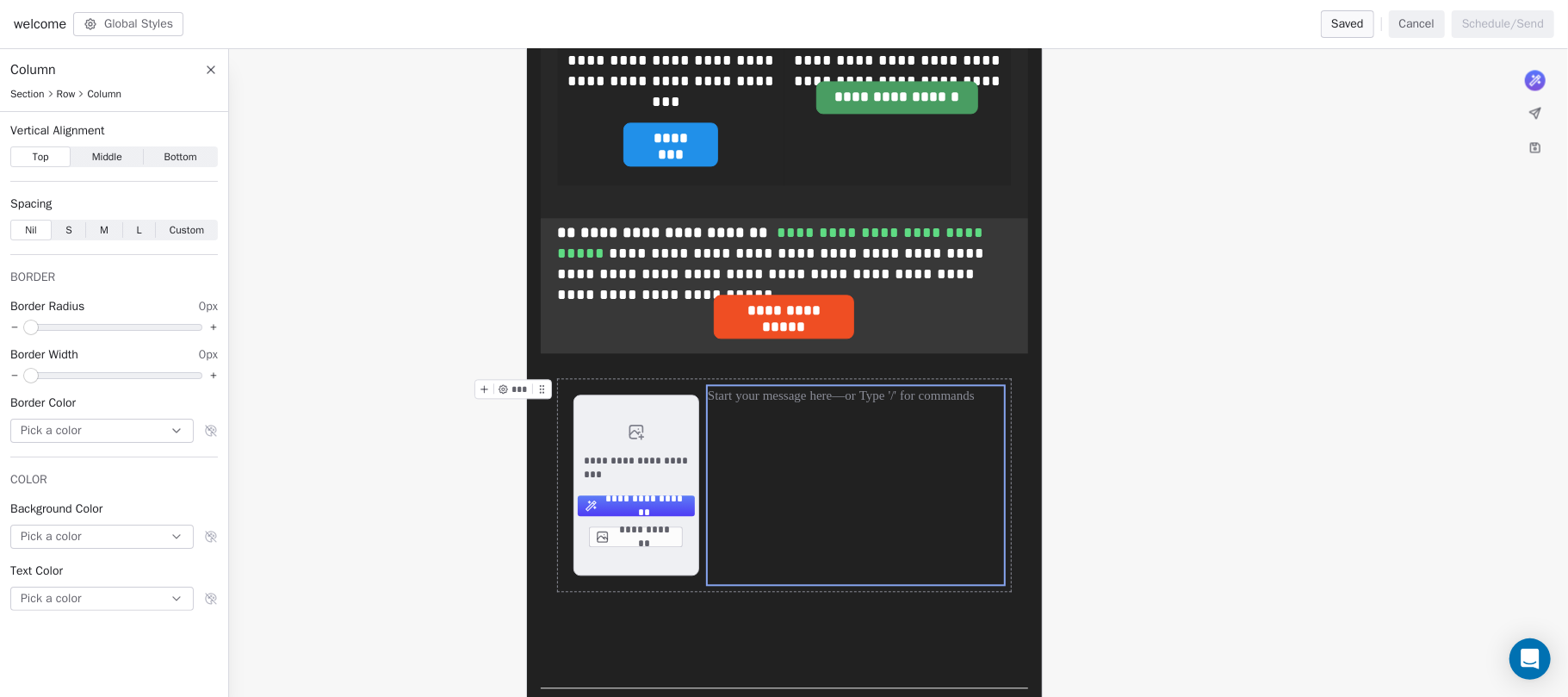 click on "**********" at bounding box center (784, 485) 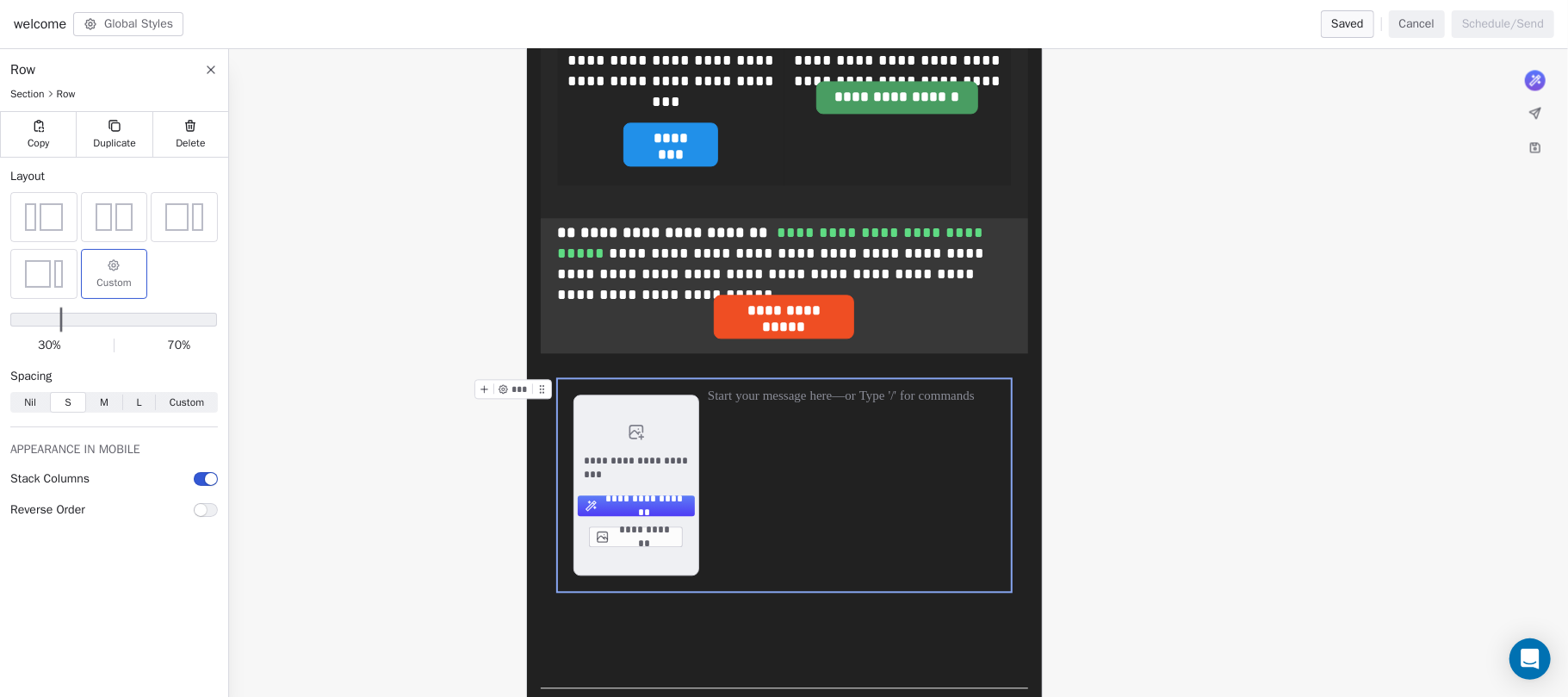 click on "Custom" at bounding box center [115, 274] 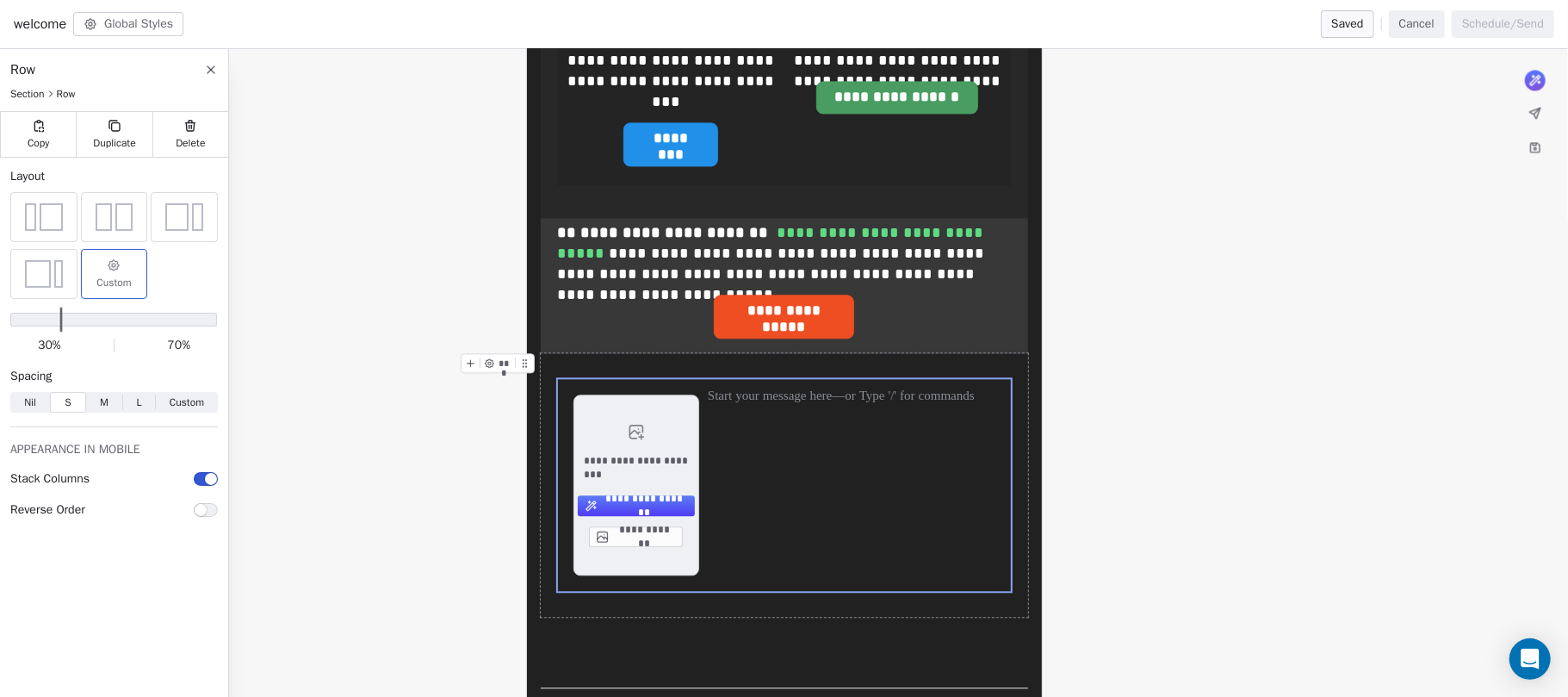 click on "**********" at bounding box center (784, 485) 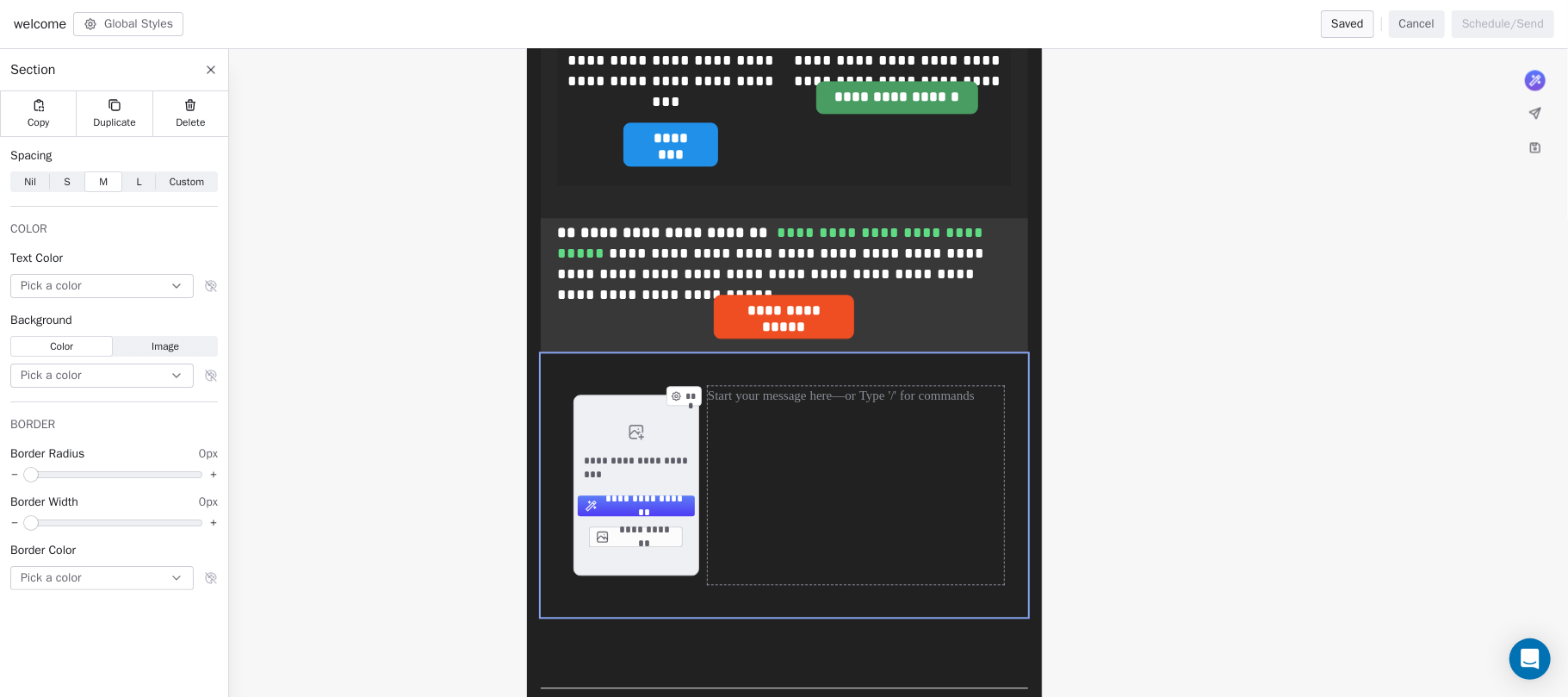 click on "***" at bounding box center (856, 485) 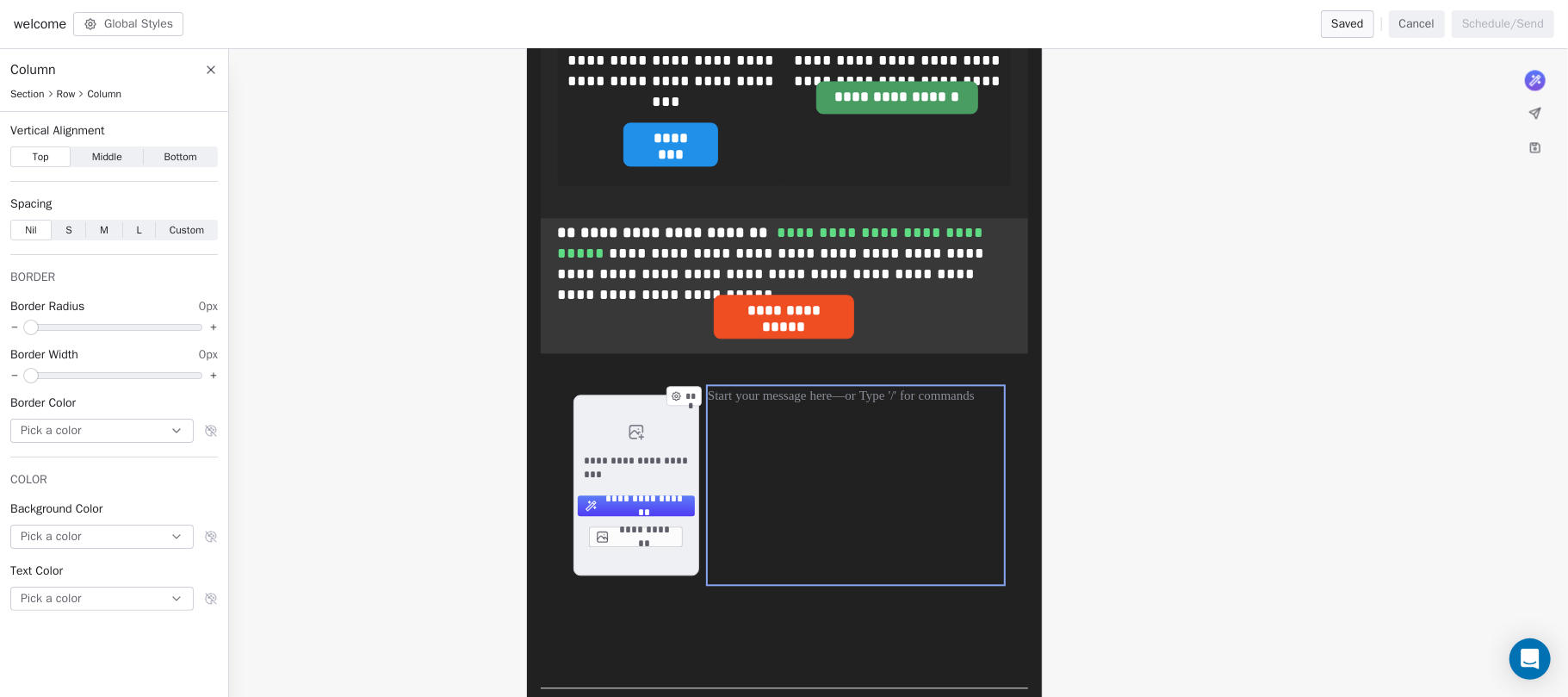 click on "***" at bounding box center (690, 395) 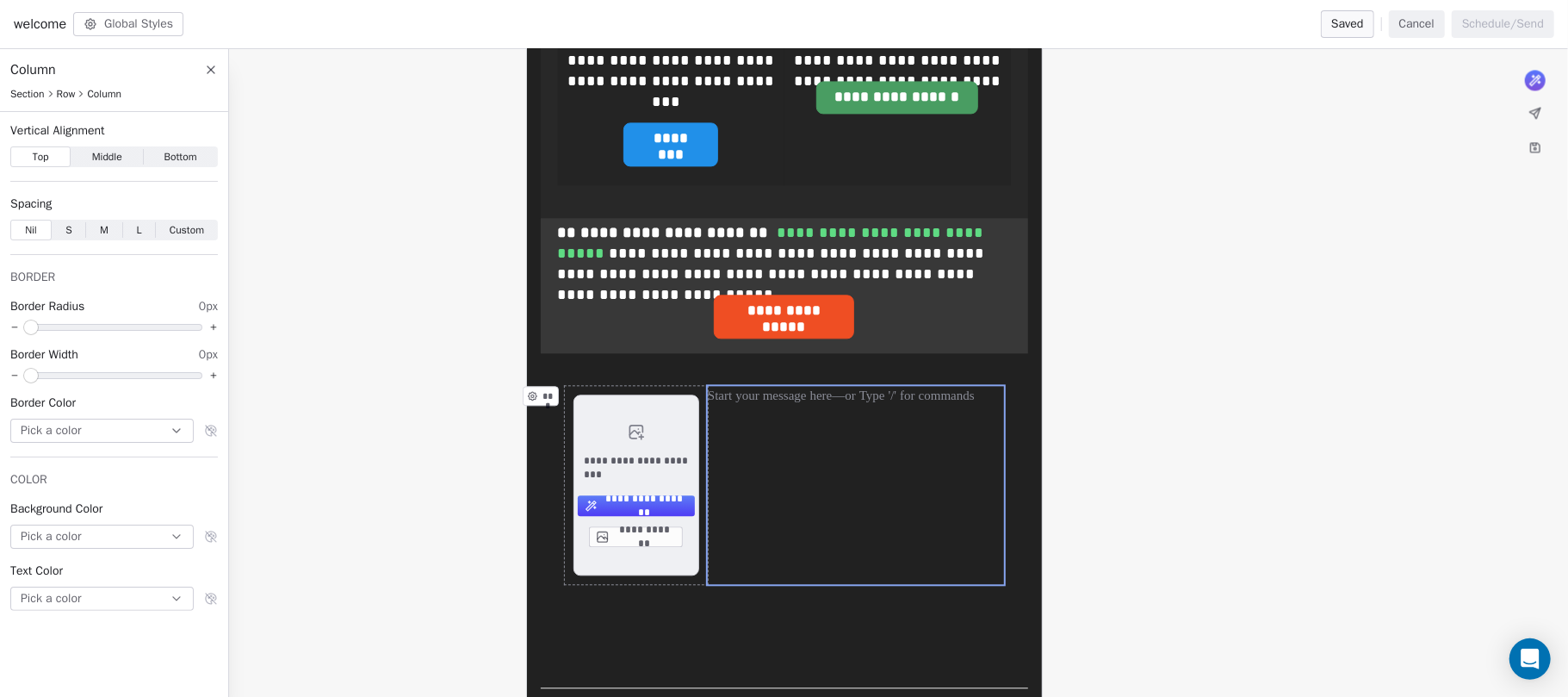 click on "***" at bounding box center [546, 395] 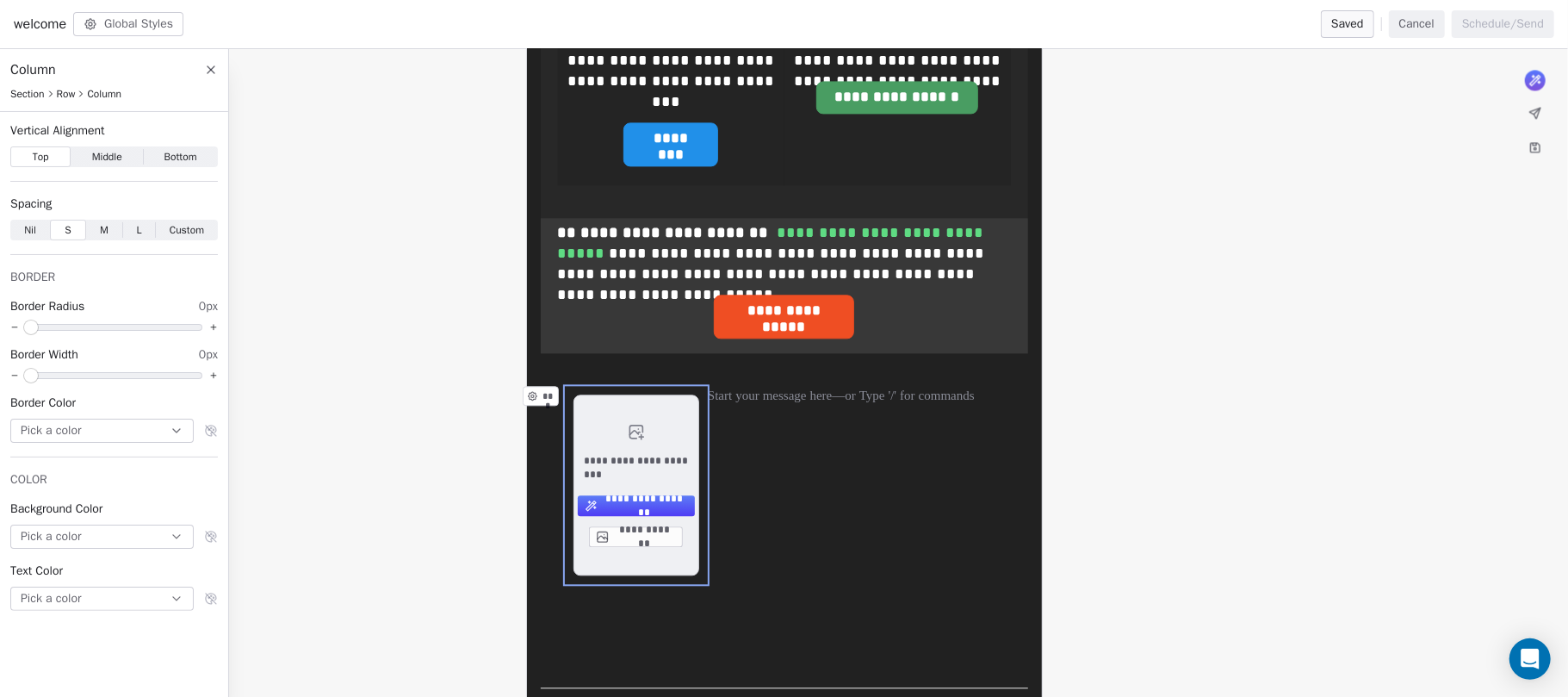 click 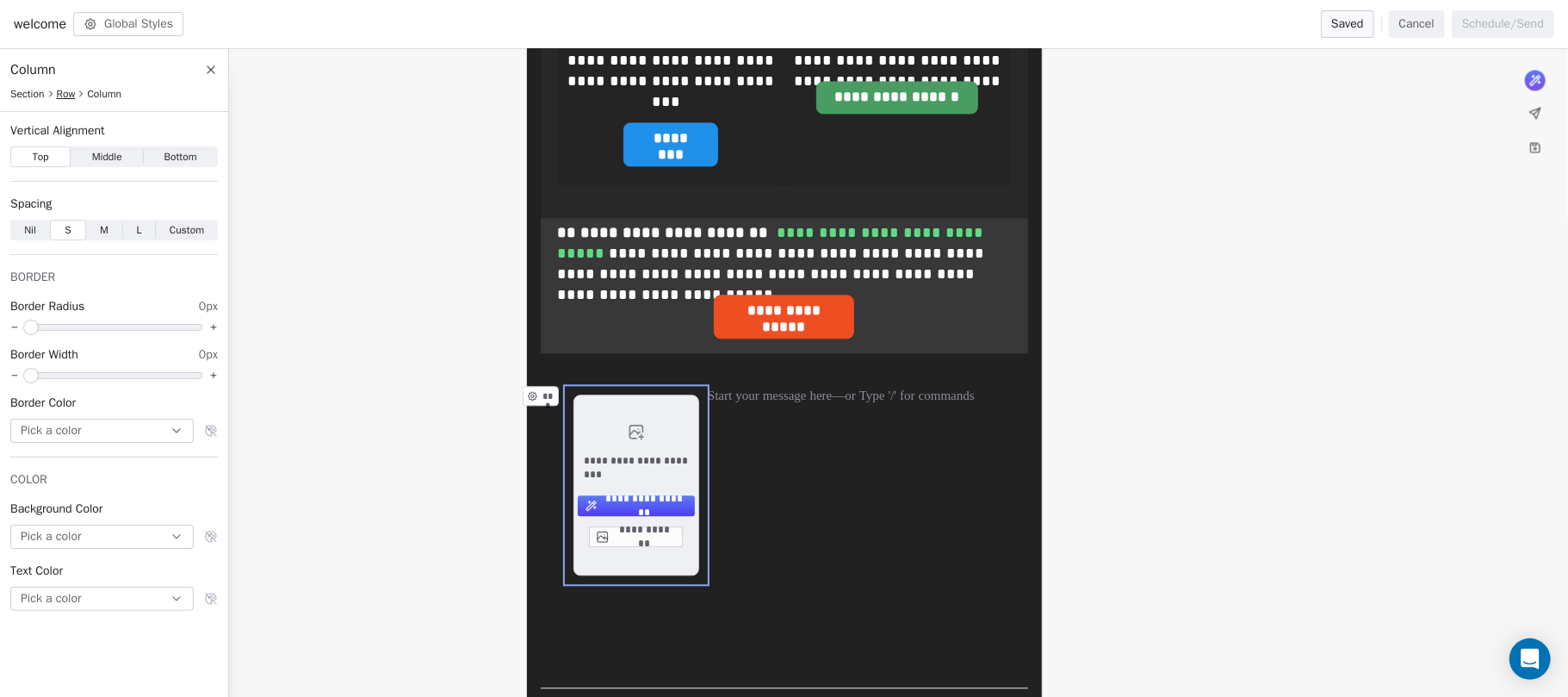 click on "Row" at bounding box center [66, 94] 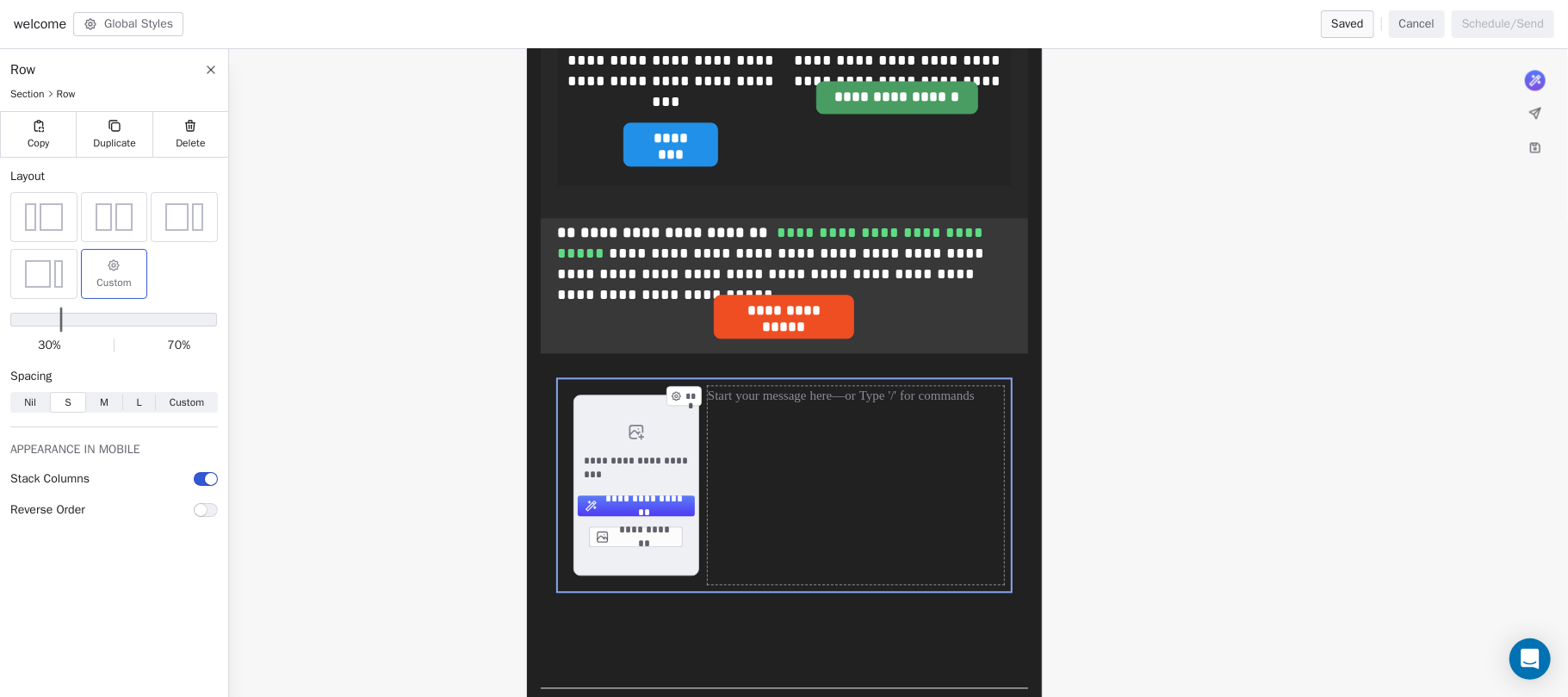 click on "***" at bounding box center (856, 485) 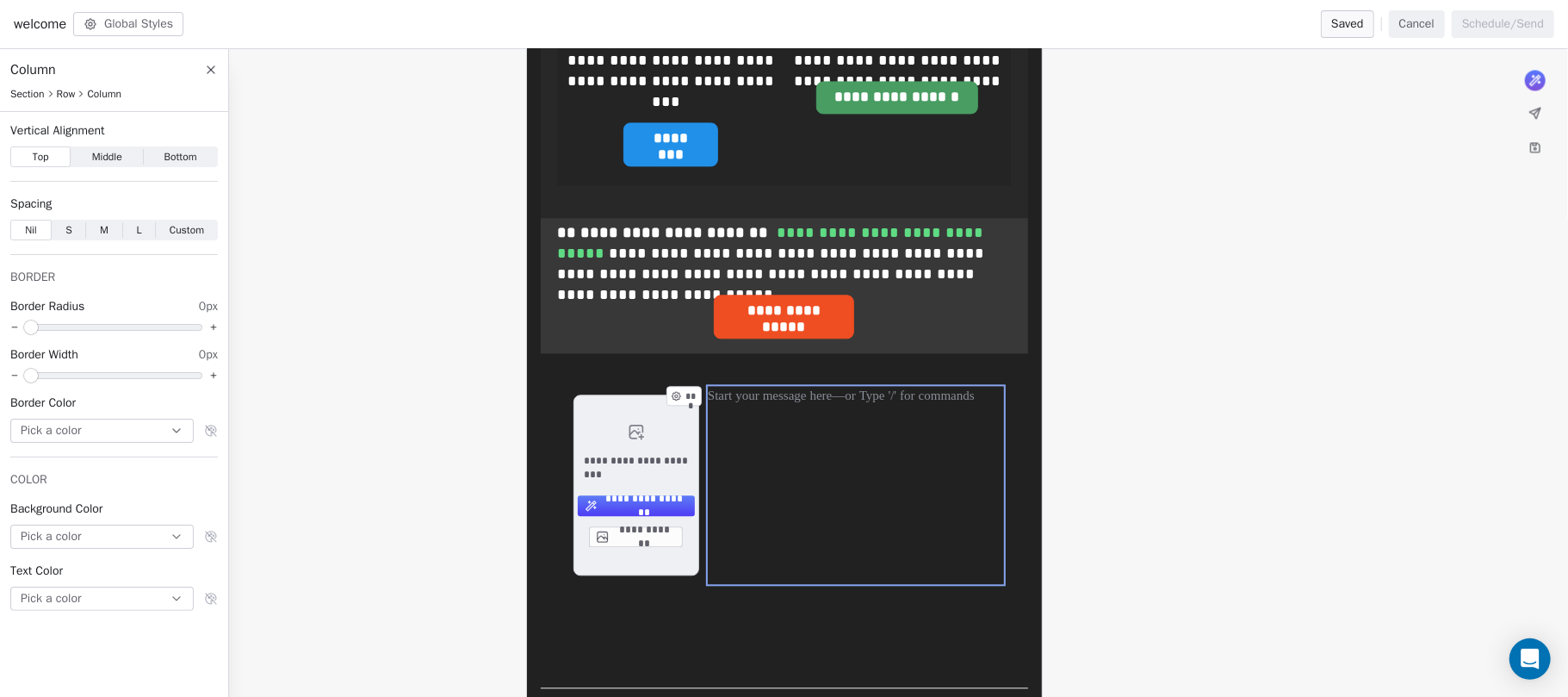 click on "***" at bounding box center [856, 485] 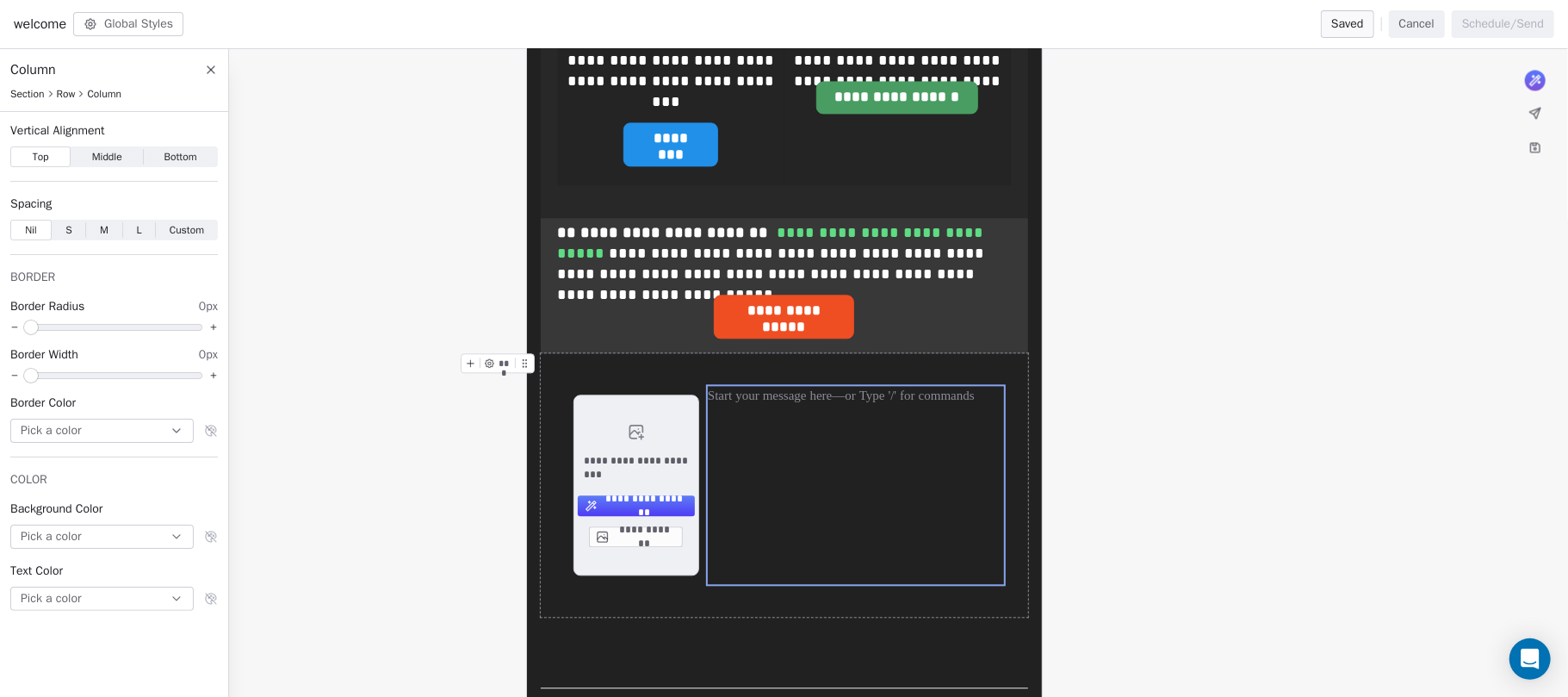 click on "**********" at bounding box center (784, 485) 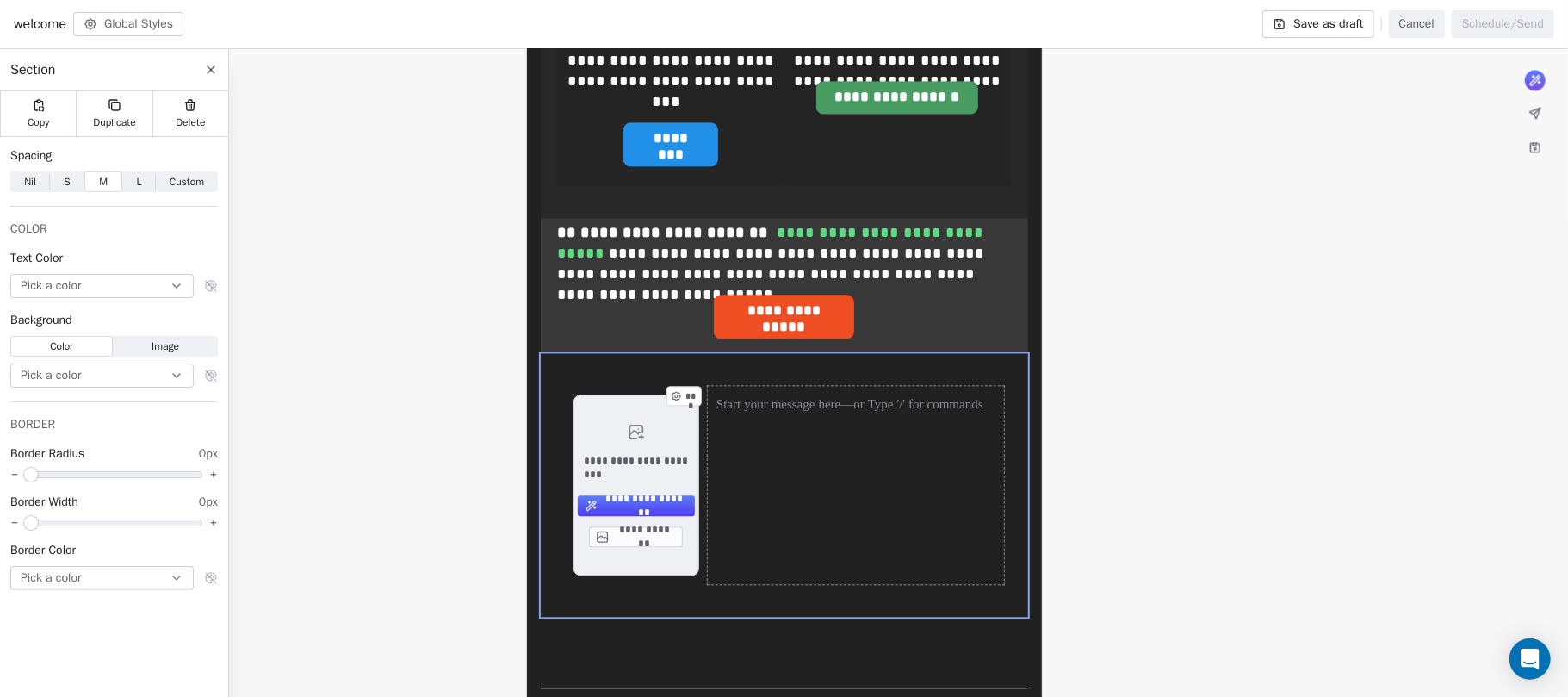 scroll, scrollTop: 2602, scrollLeft: 0, axis: vertical 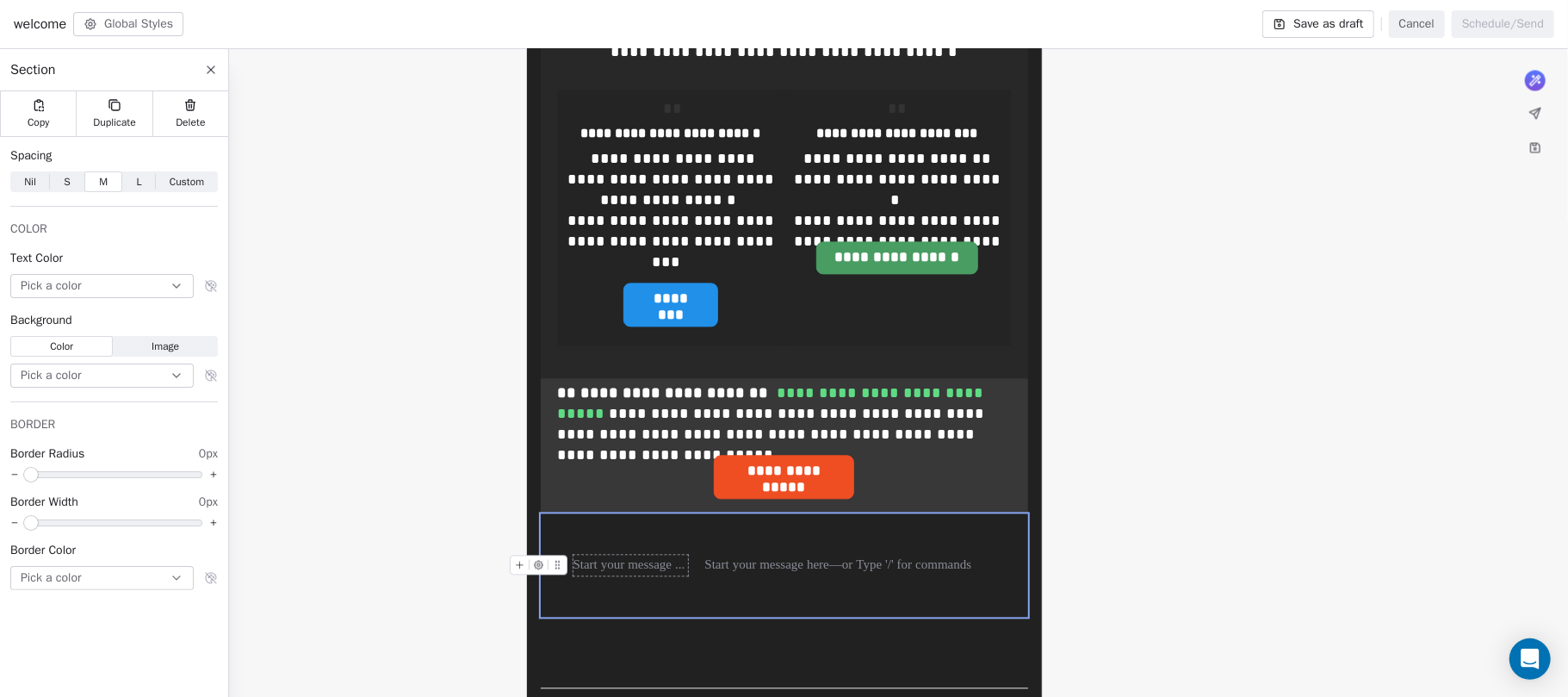 click at bounding box center [630, 565] 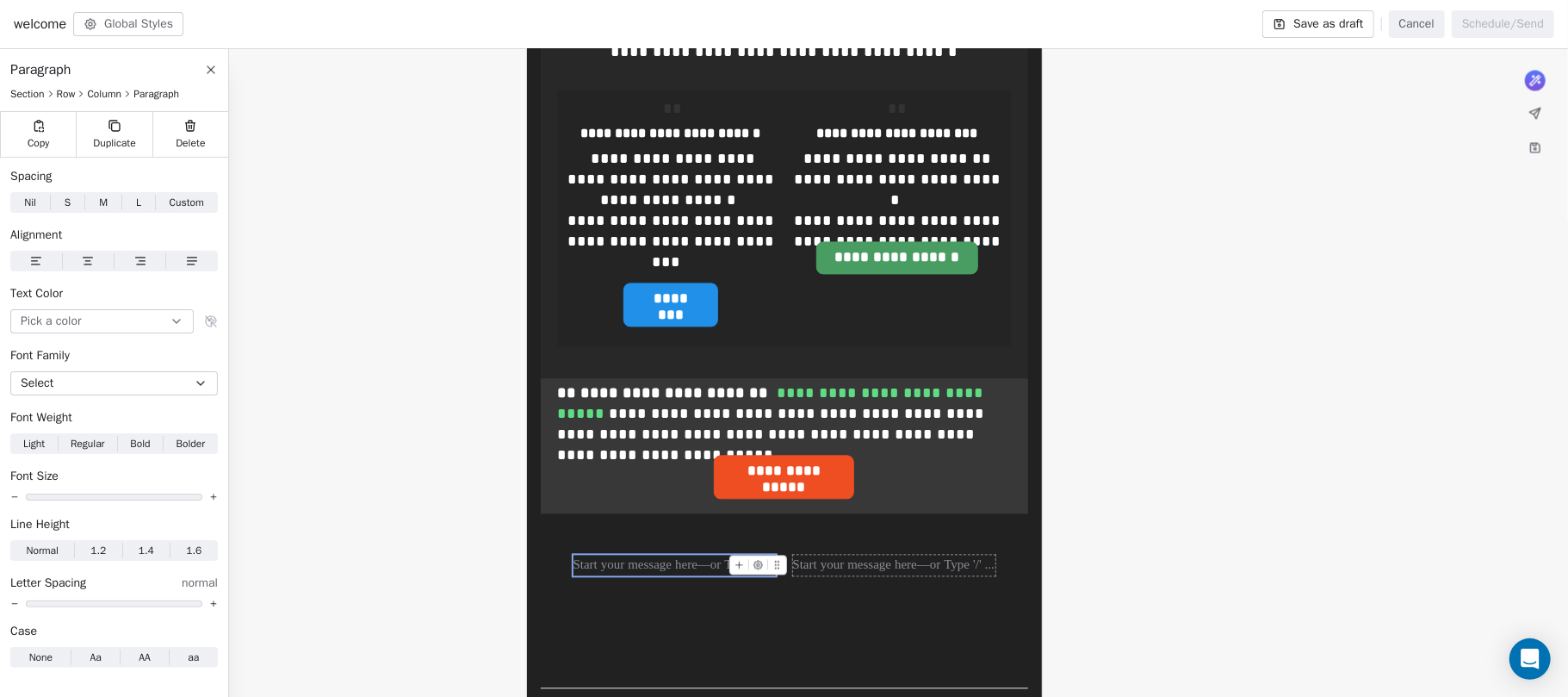 scroll, scrollTop: 2571, scrollLeft: 0, axis: vertical 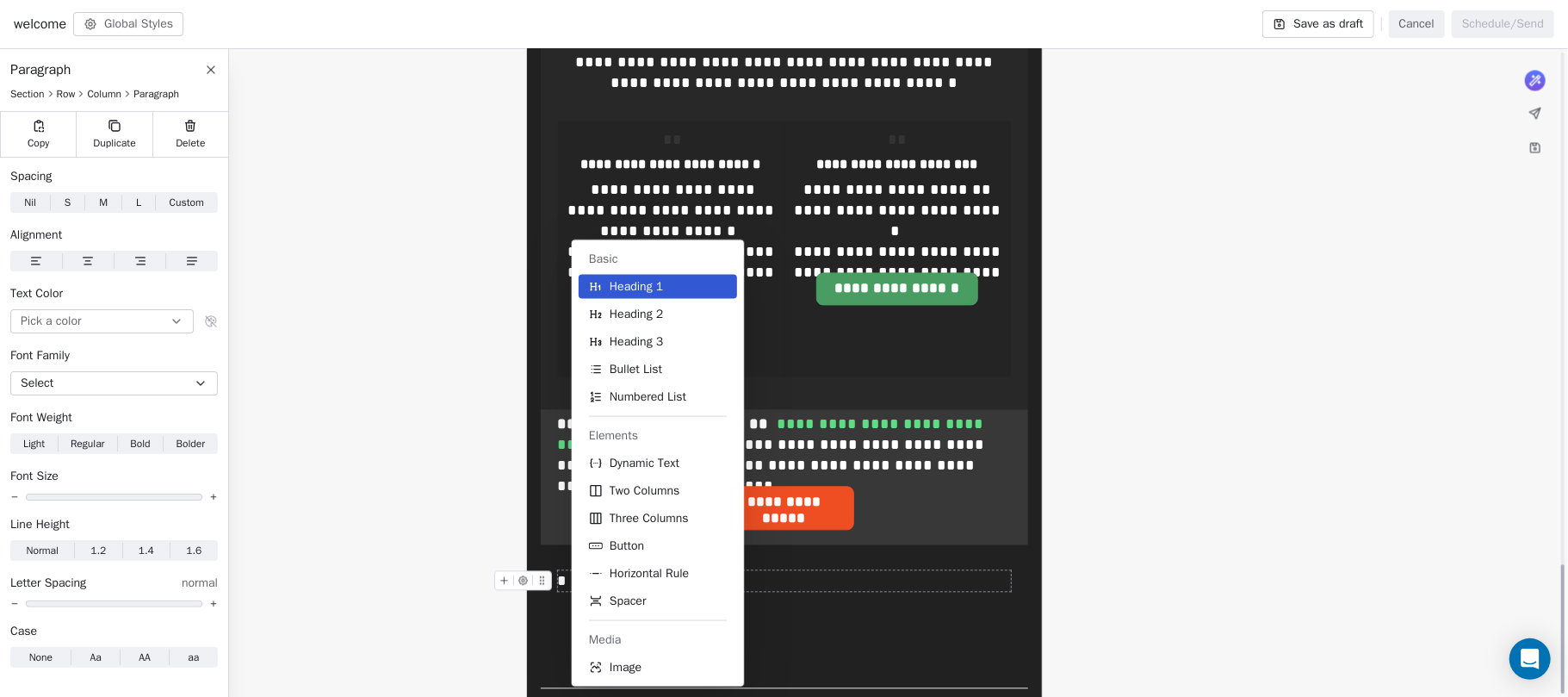 click on "Basic Heading 1 Heading 2 Heading 3 Bullet List Numbered List Elements Dynamic Text Two Columns Three Columns Button Horizontal Rule Spacer Media Image" at bounding box center (682, 464) 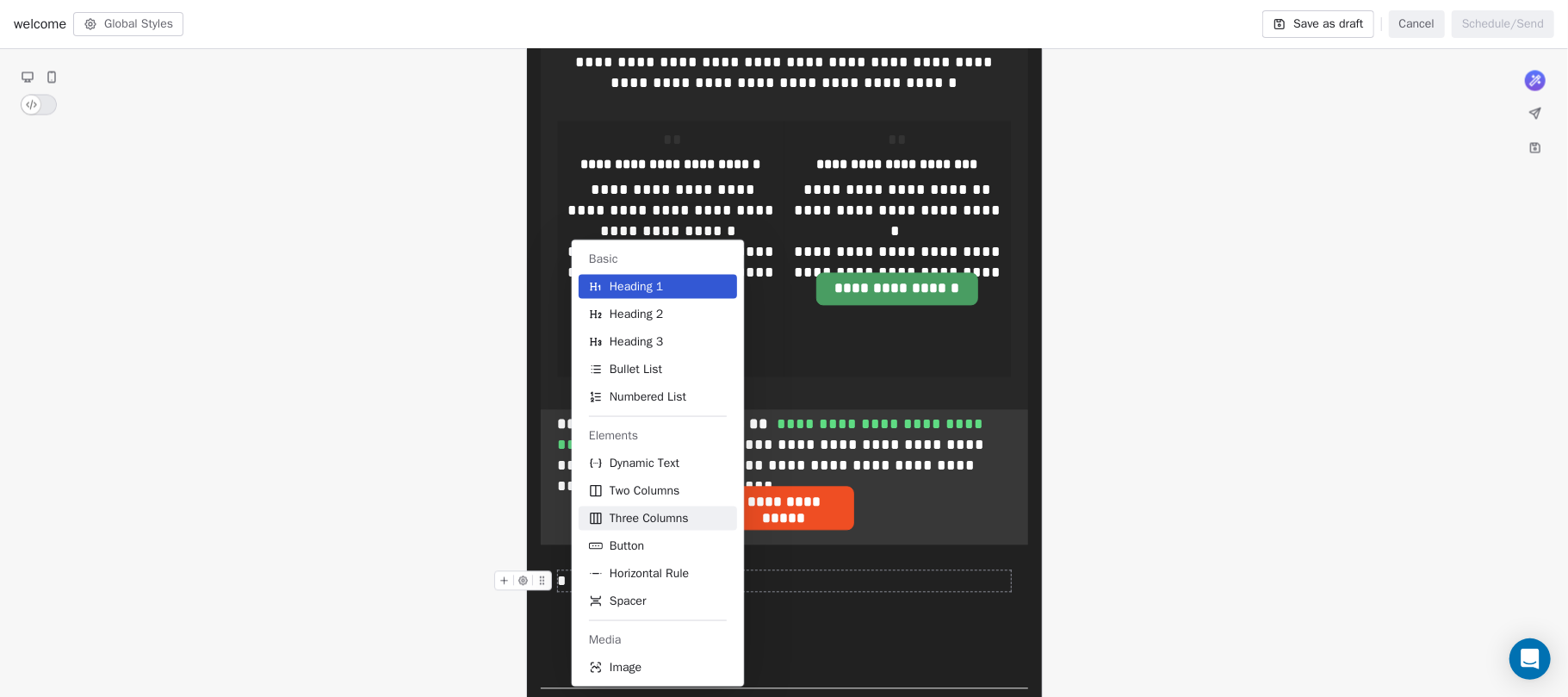 click on "Three Columns" at bounding box center [649, 519] 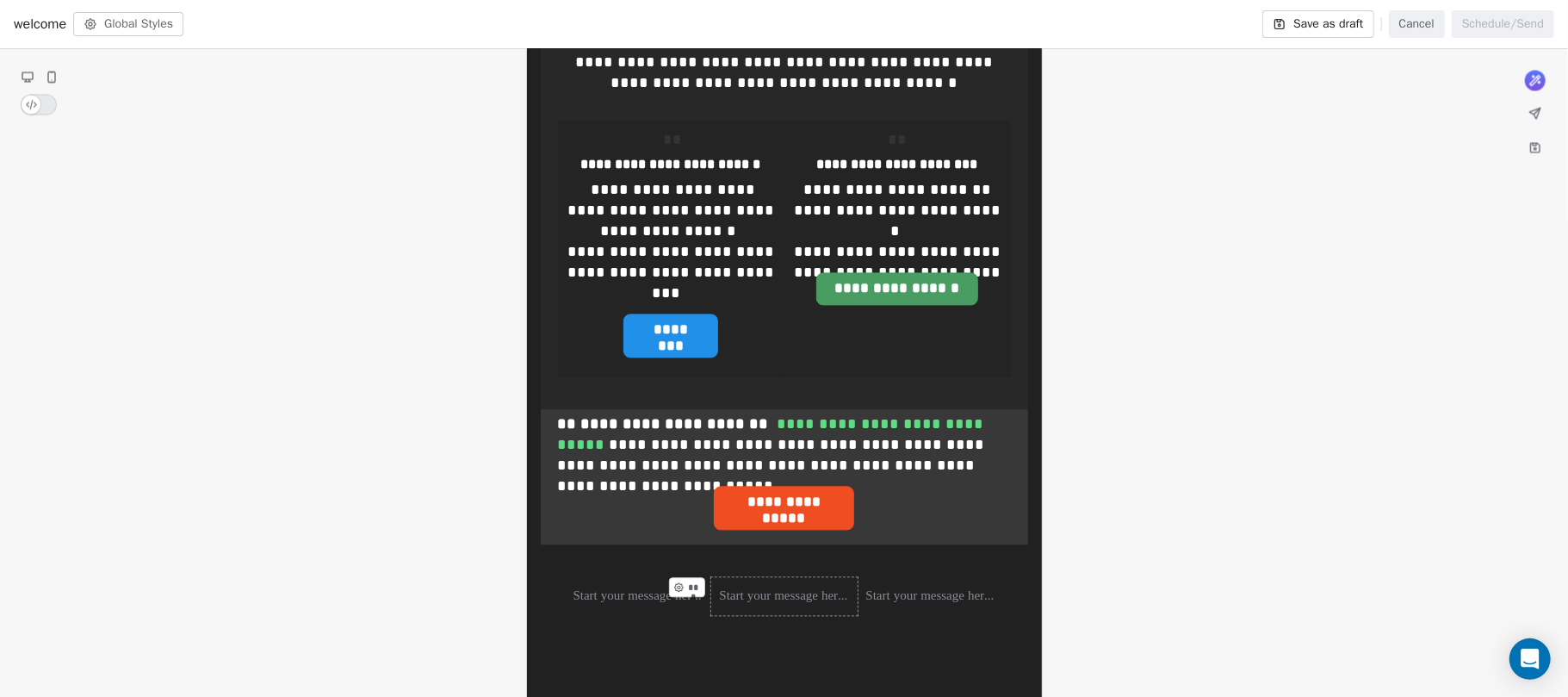 click on "***" at bounding box center [692, 587] 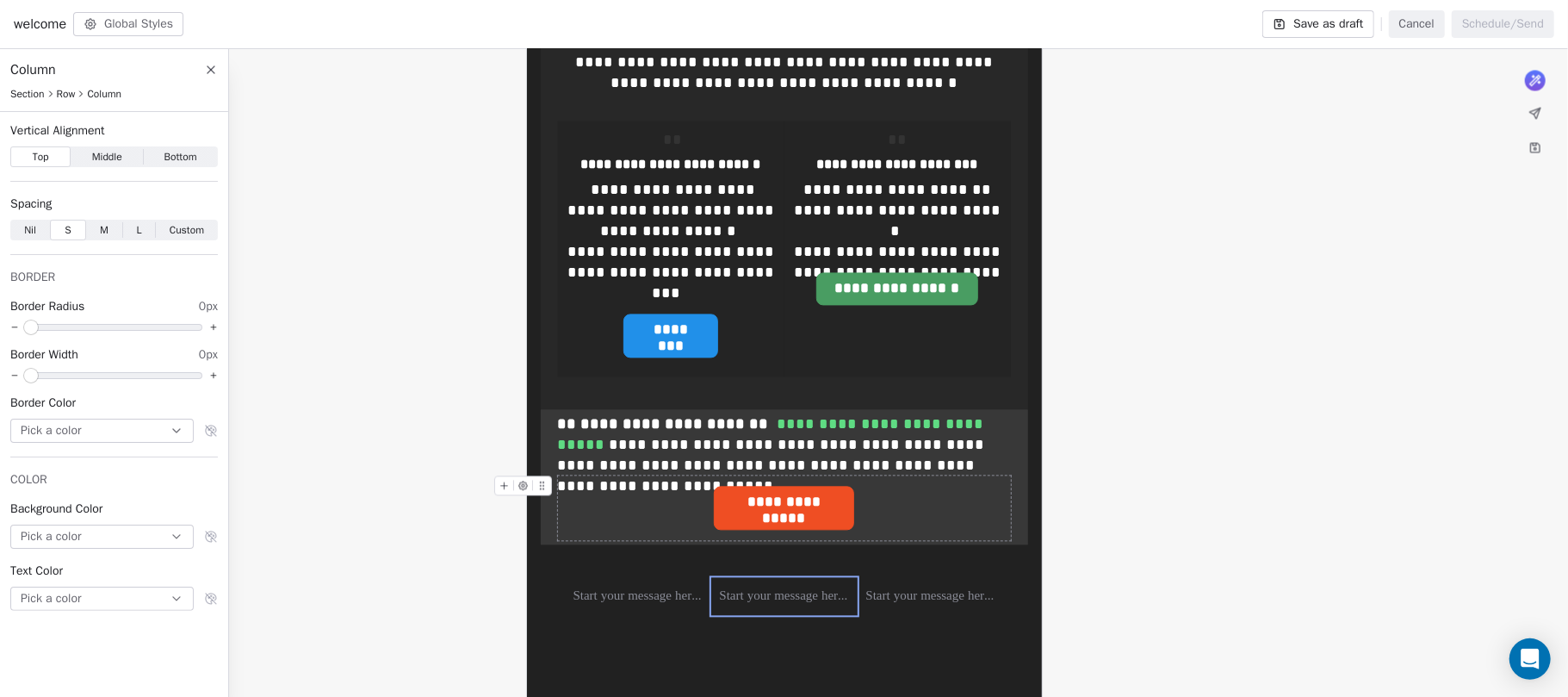 click on "L L" at bounding box center (139, 230) 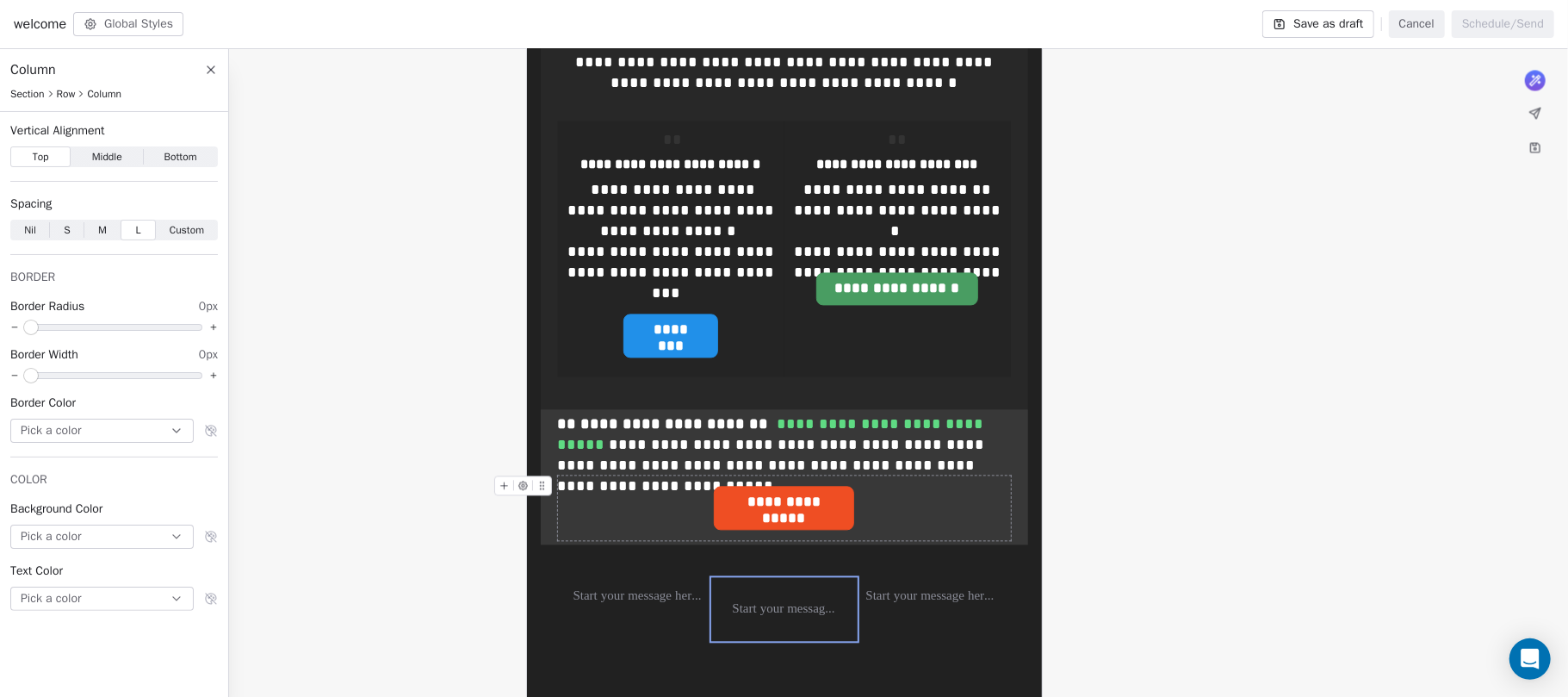 click on "Nil Nil" at bounding box center (30, 230) 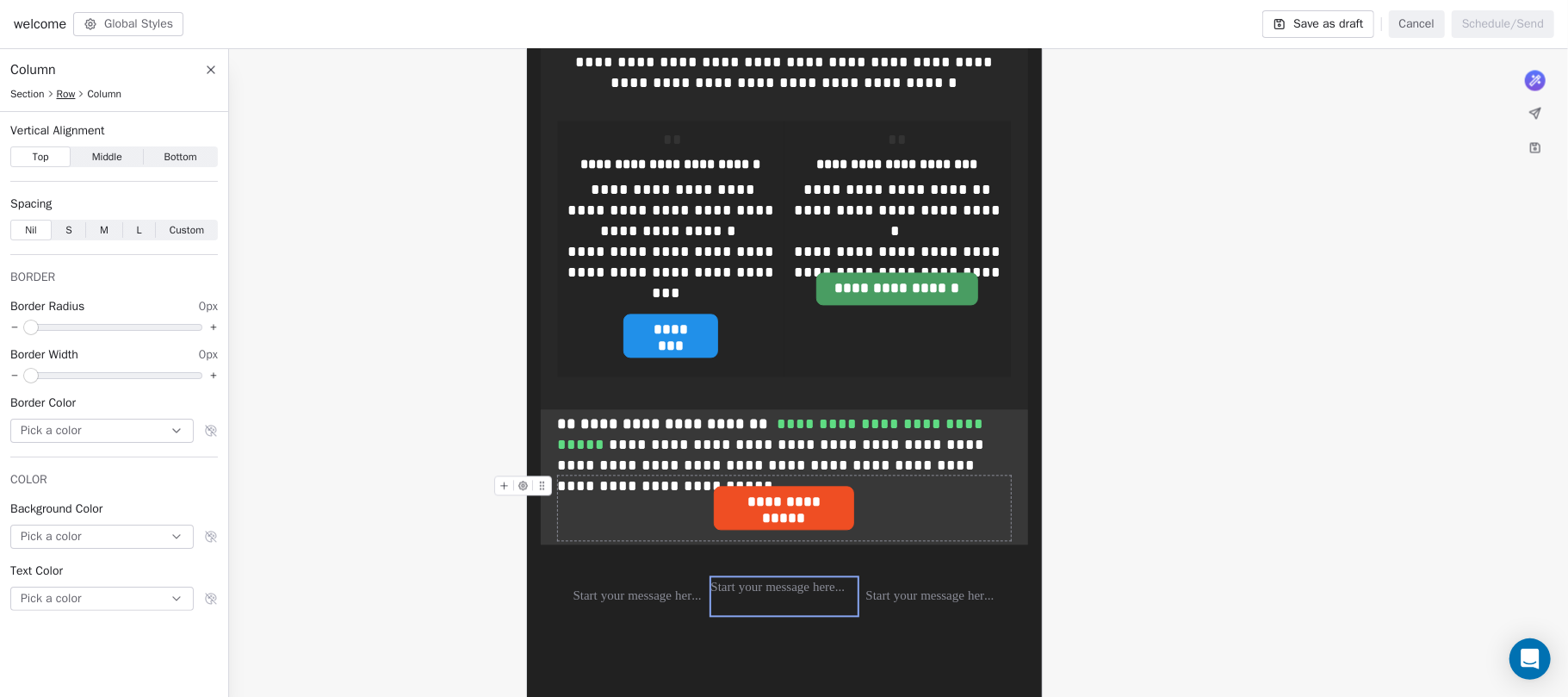 click on "Row" at bounding box center (66, 94) 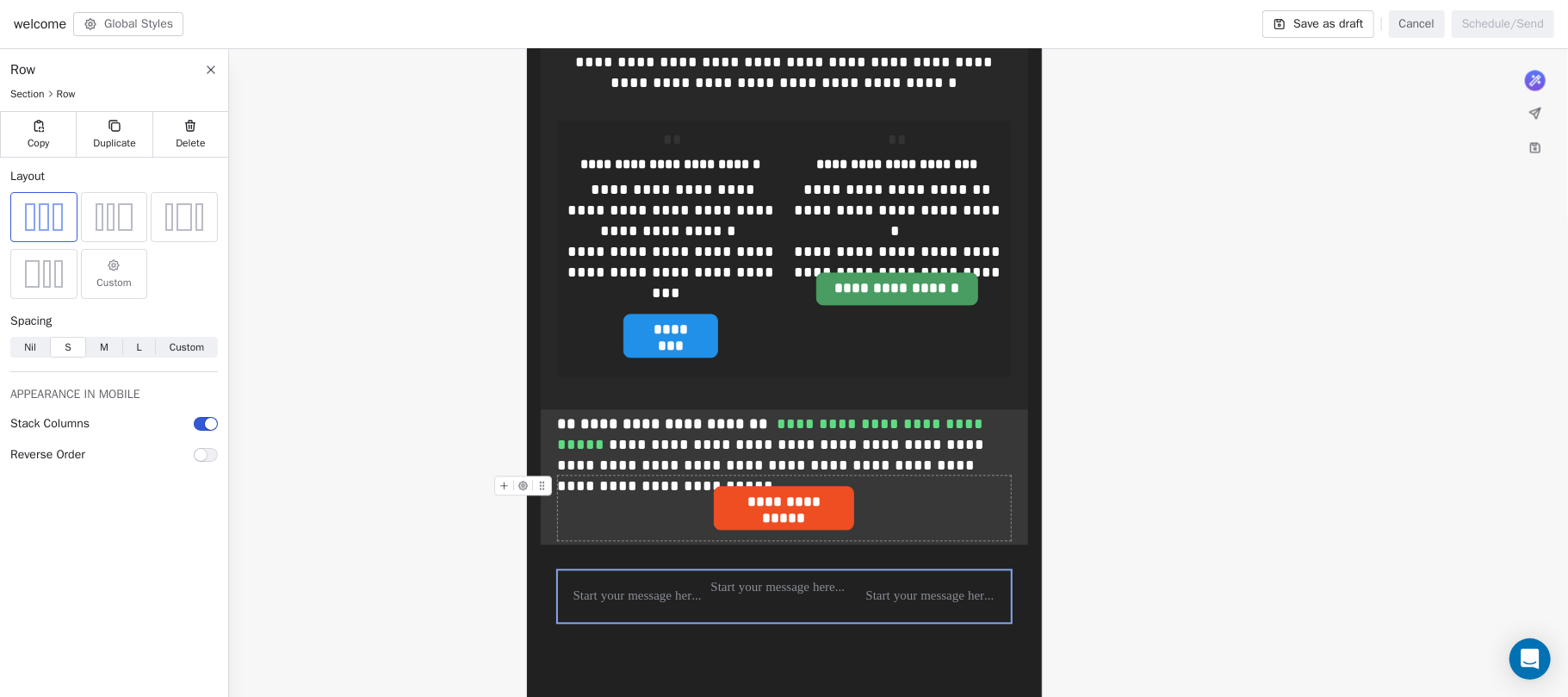 click on "Custom" at bounding box center [114, 283] 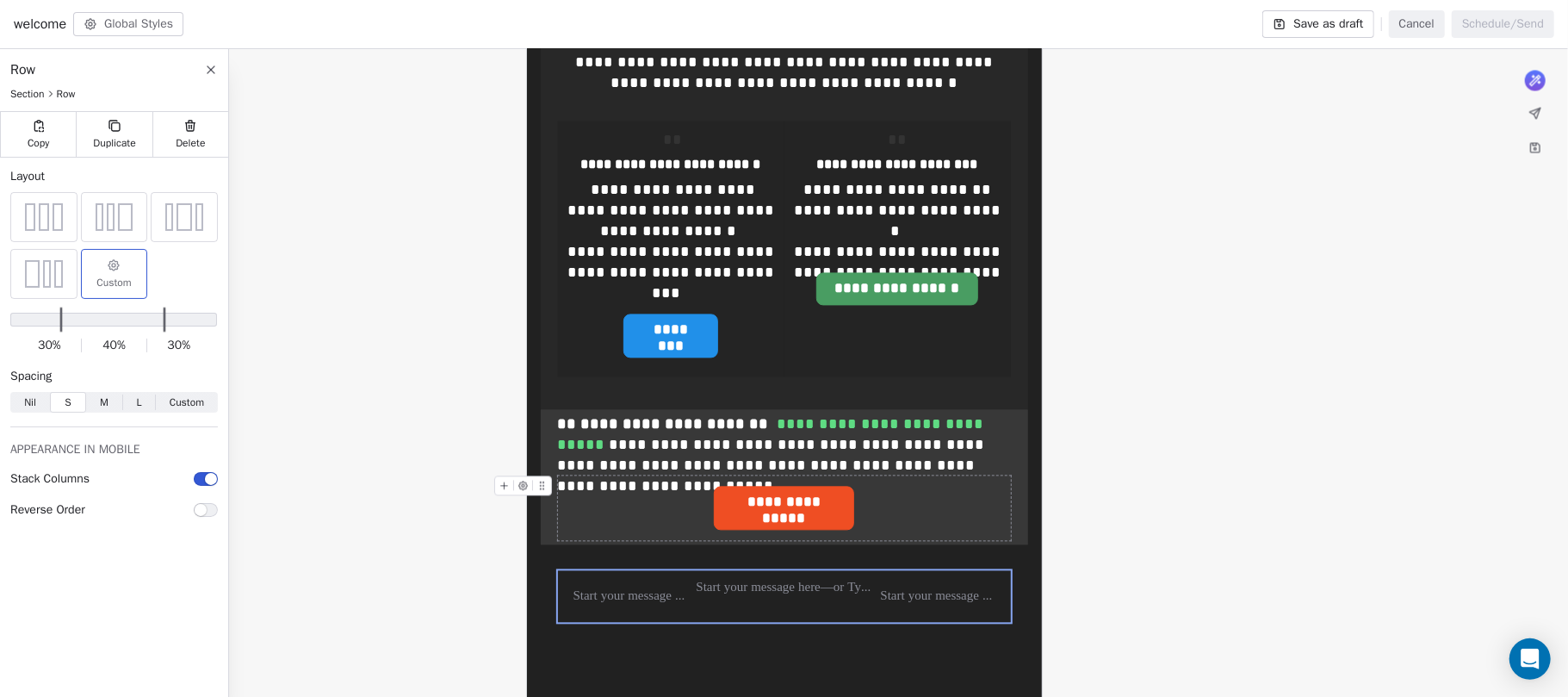 click at bounding box center (62, 320) 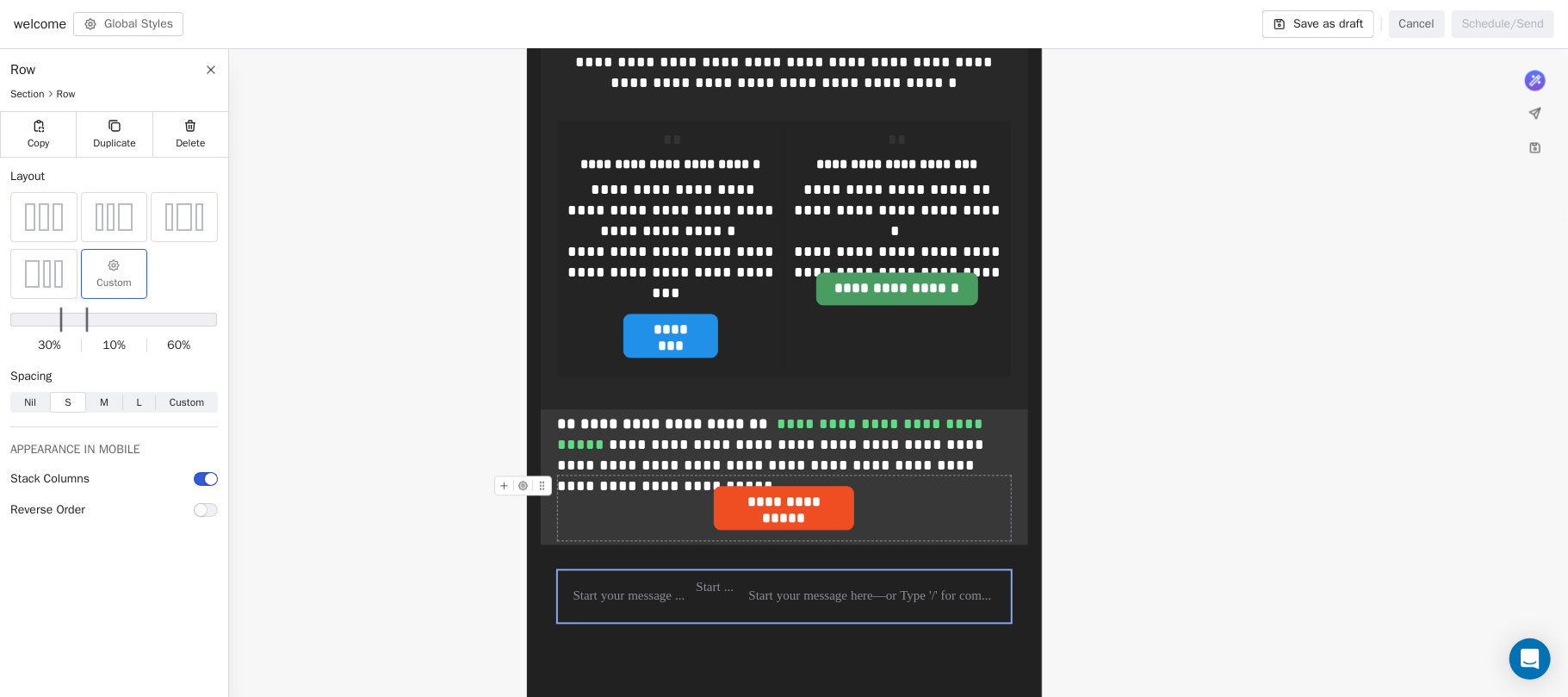 click at bounding box center [88, 320] 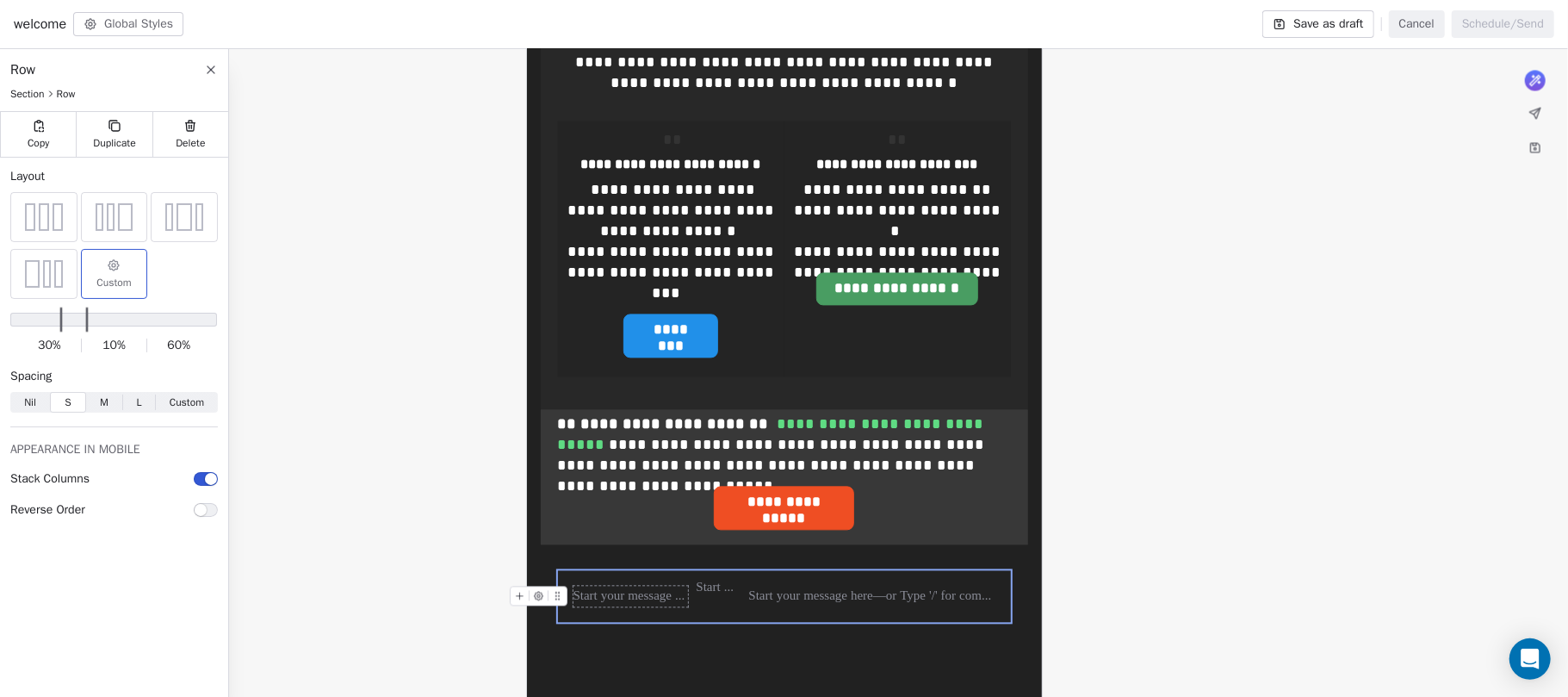 click at bounding box center [630, 596] 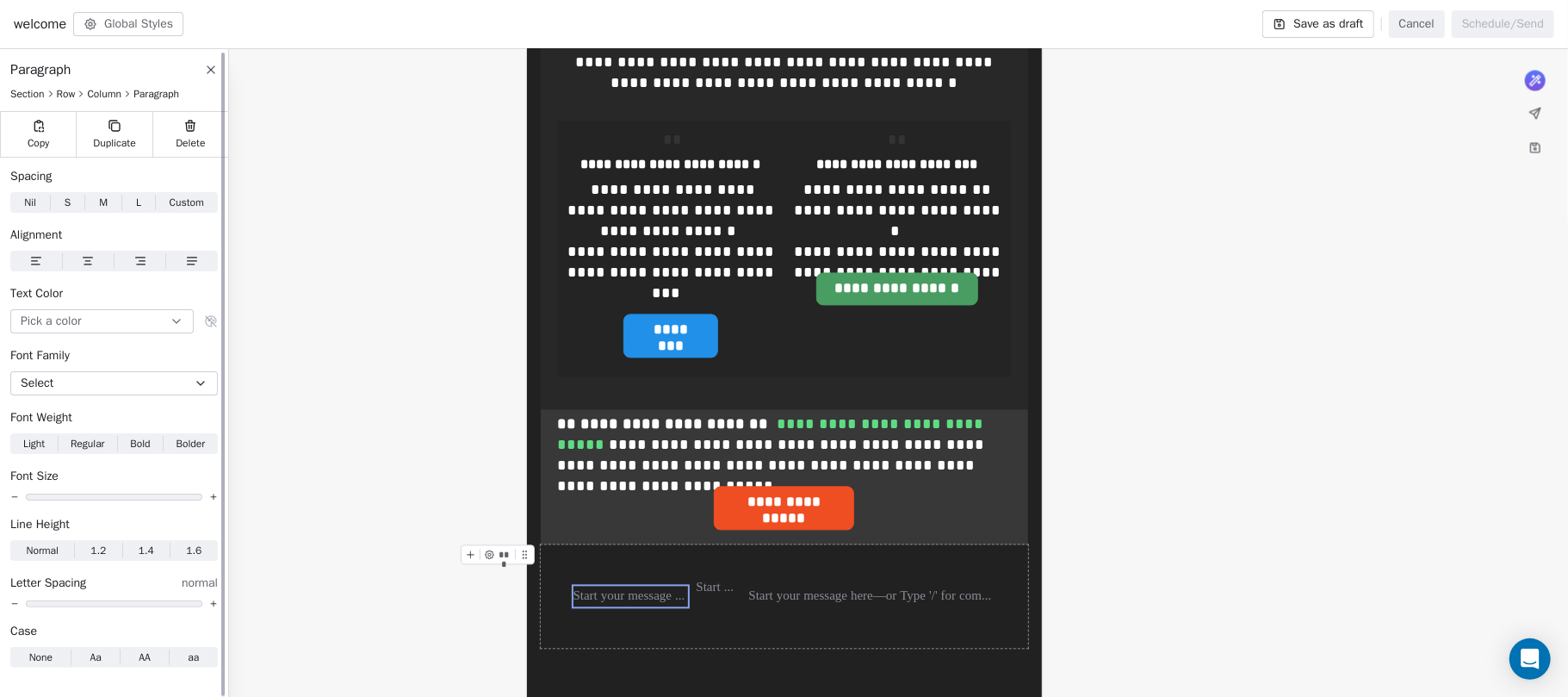 click on "Section Row Column Paragraph" at bounding box center (114, 90) 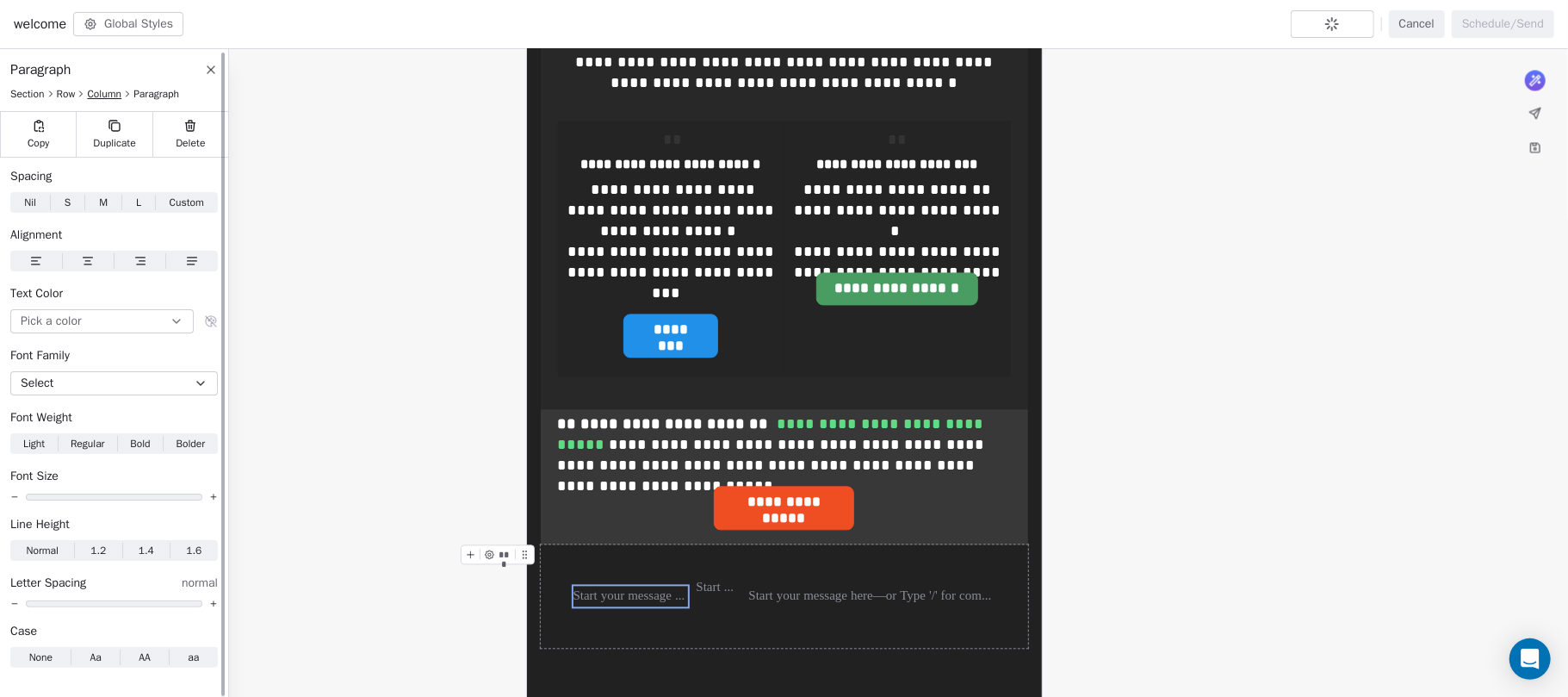 click on "Column" at bounding box center [104, 94] 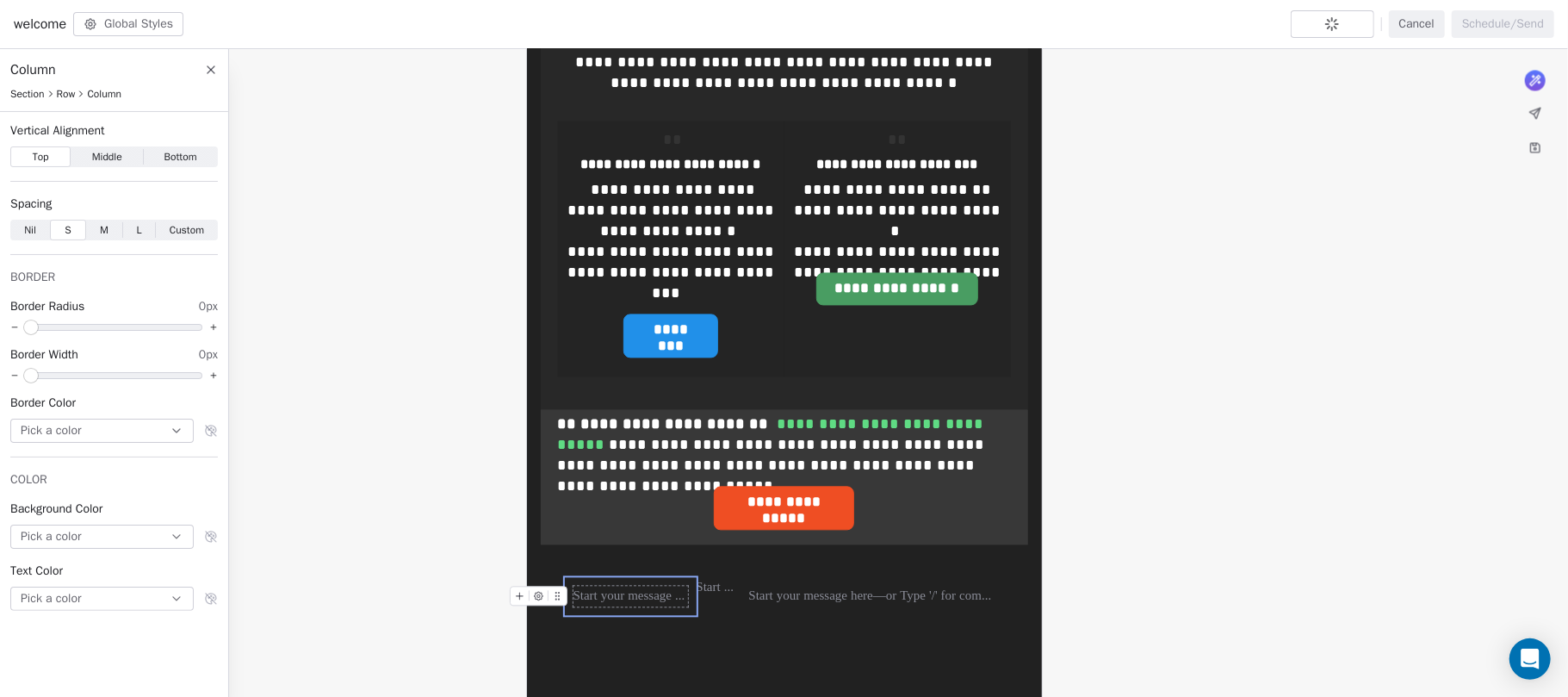 click at bounding box center (630, 596) 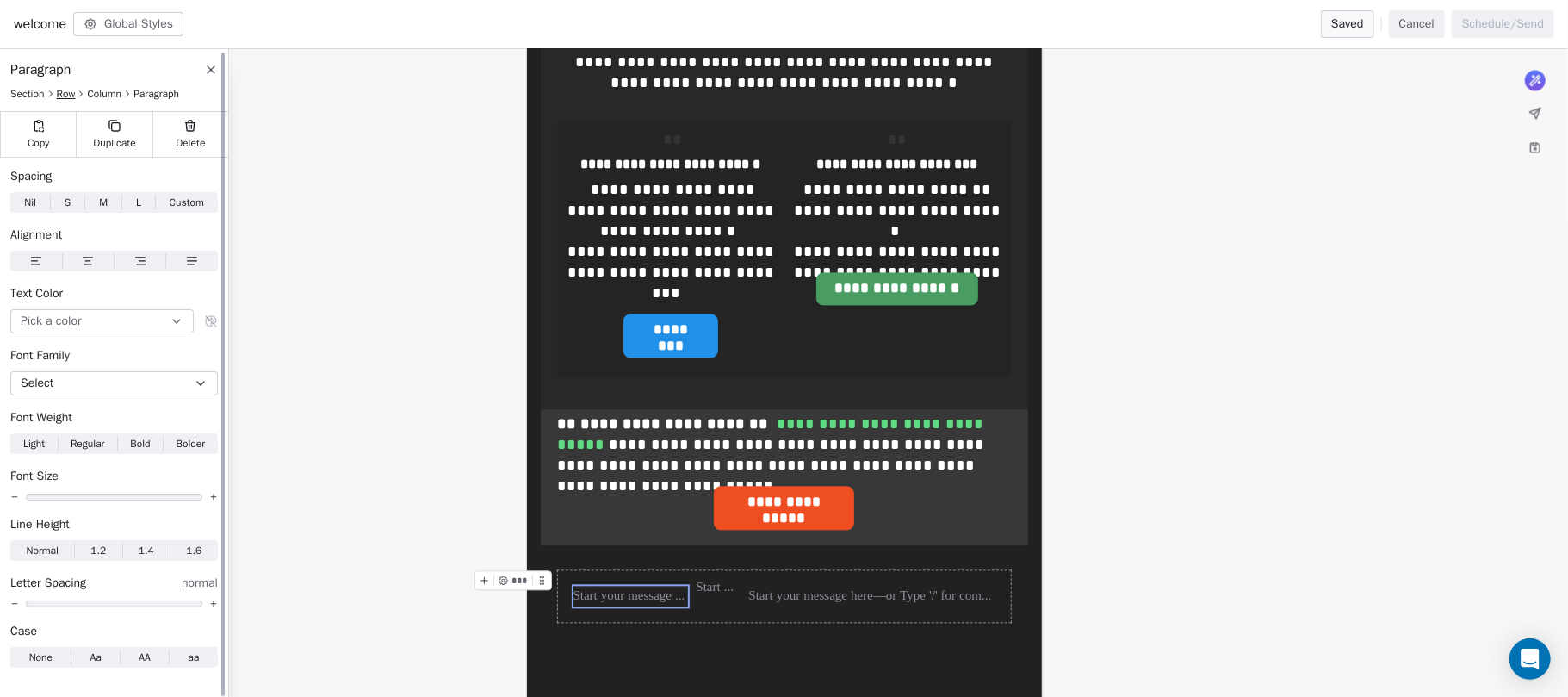 click on "Row" at bounding box center (66, 94) 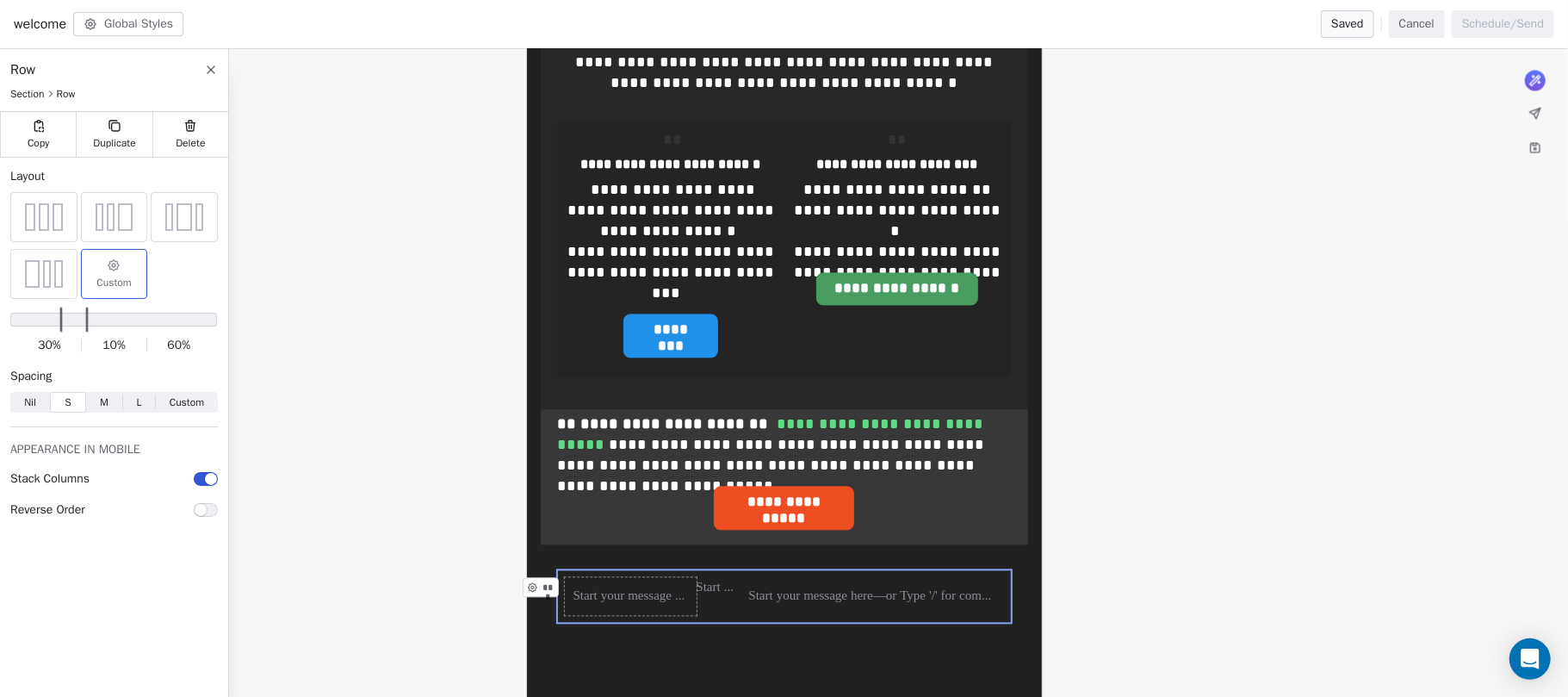 click at bounding box center [630, 596] 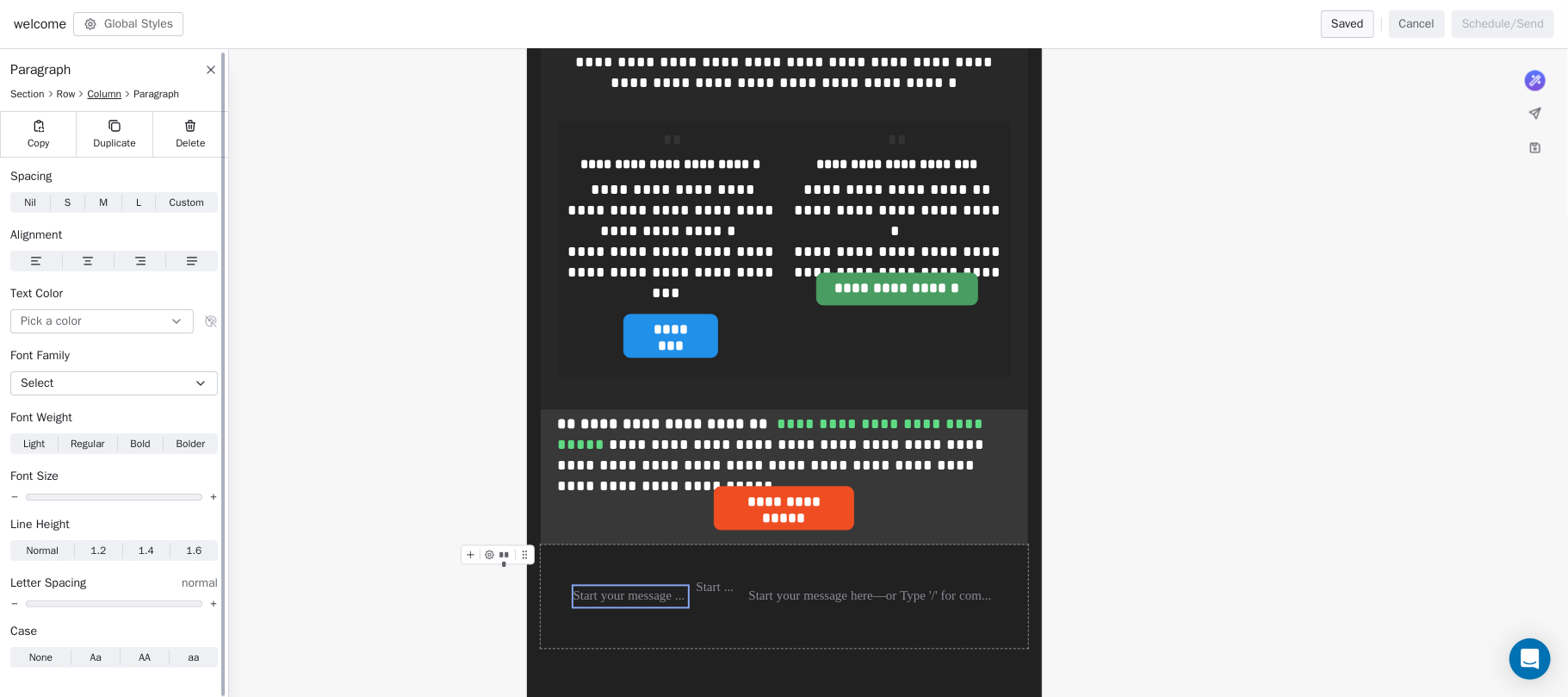 click on "Column" at bounding box center [104, 94] 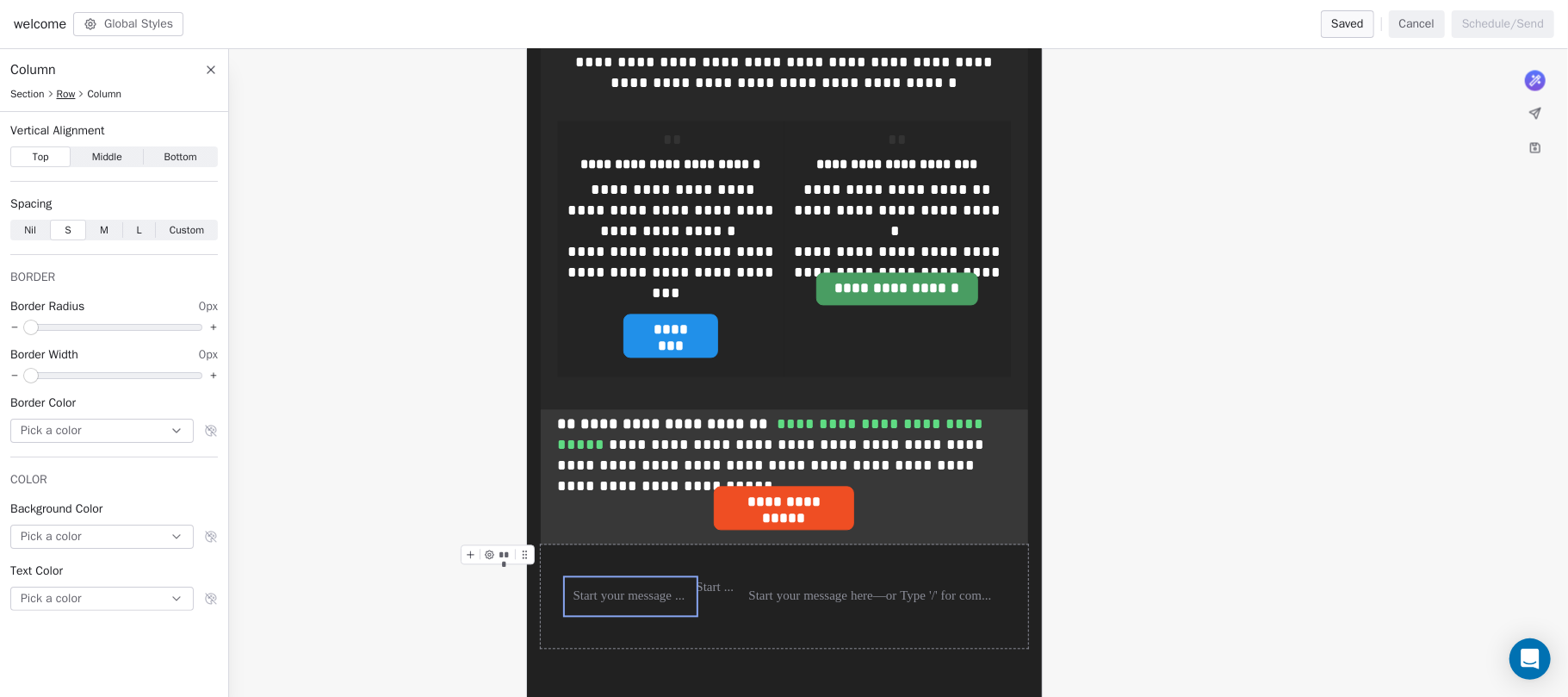 click on "Row" at bounding box center (66, 94) 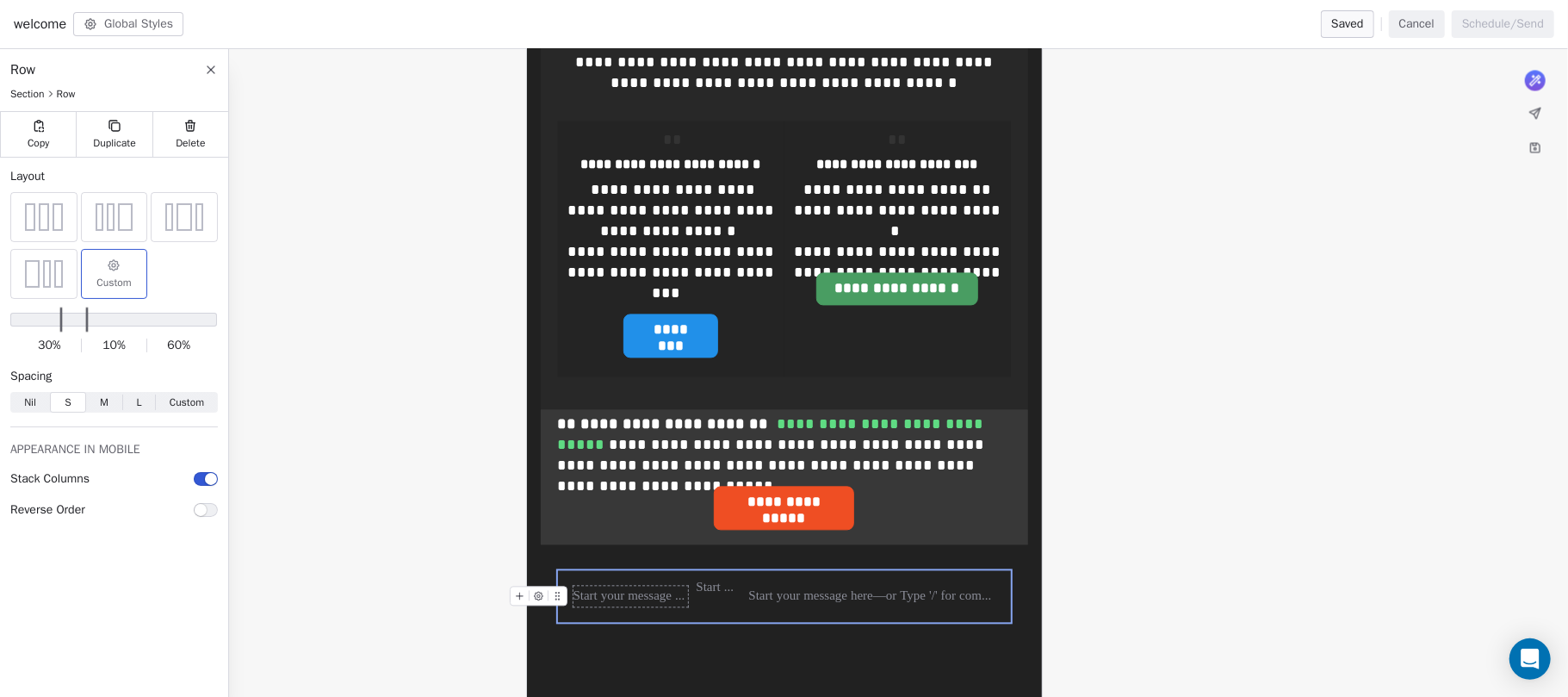click at bounding box center (630, 596) 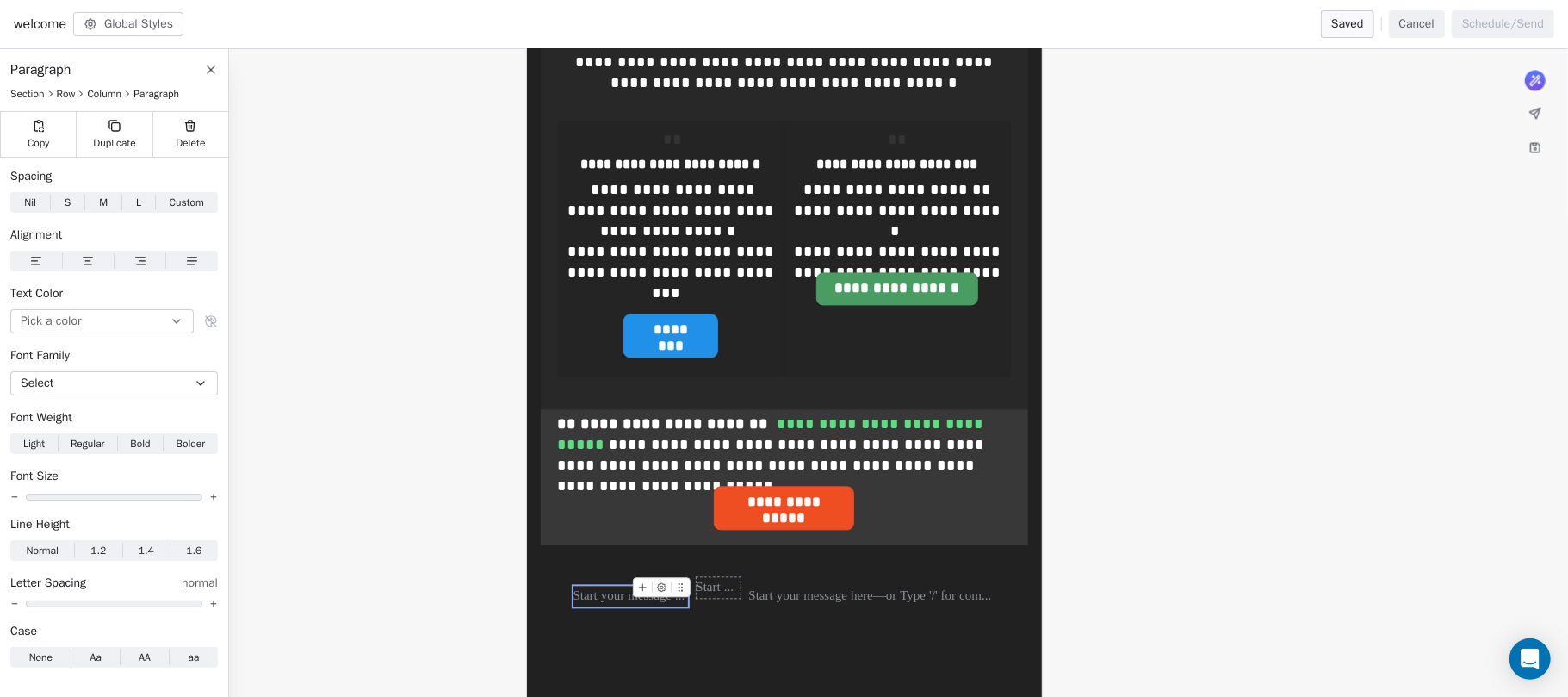click at bounding box center (718, 588) 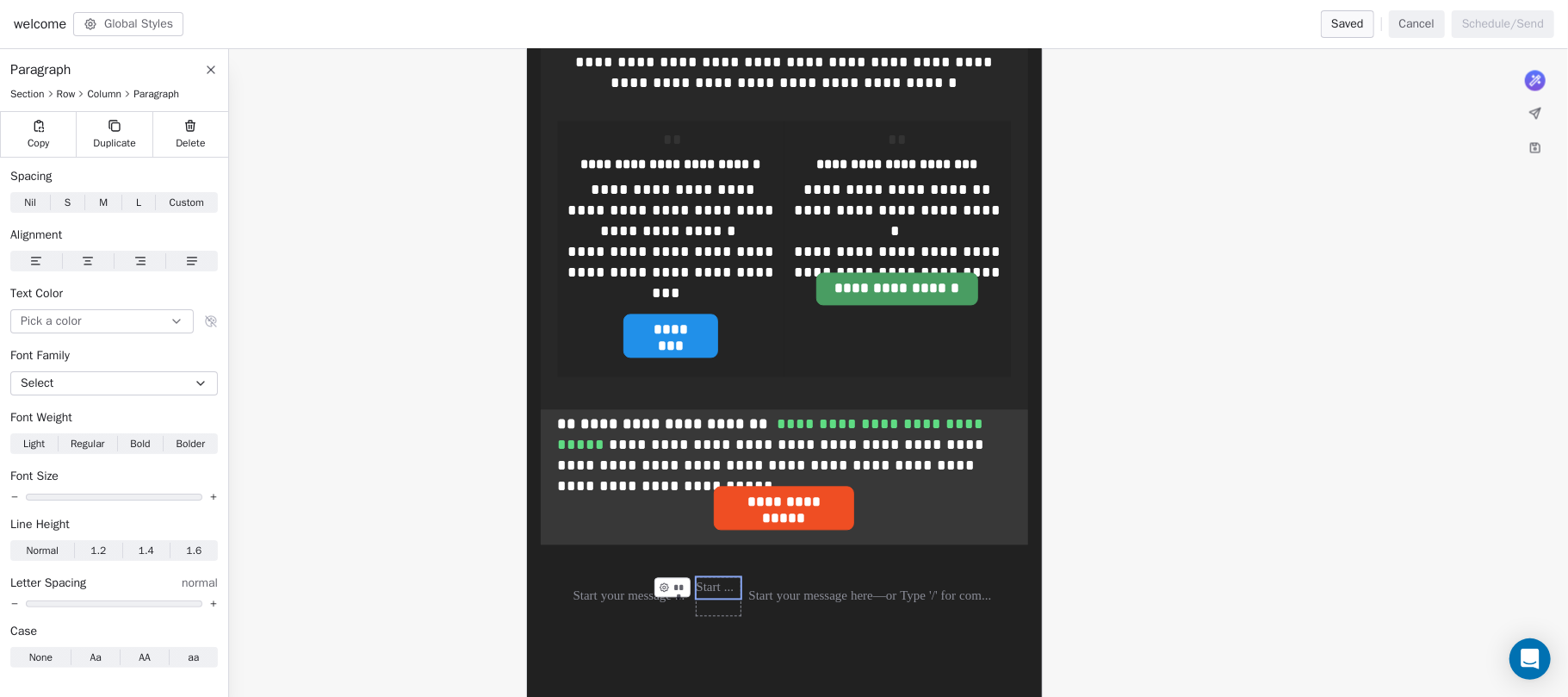 click on "***" at bounding box center (718, 596) 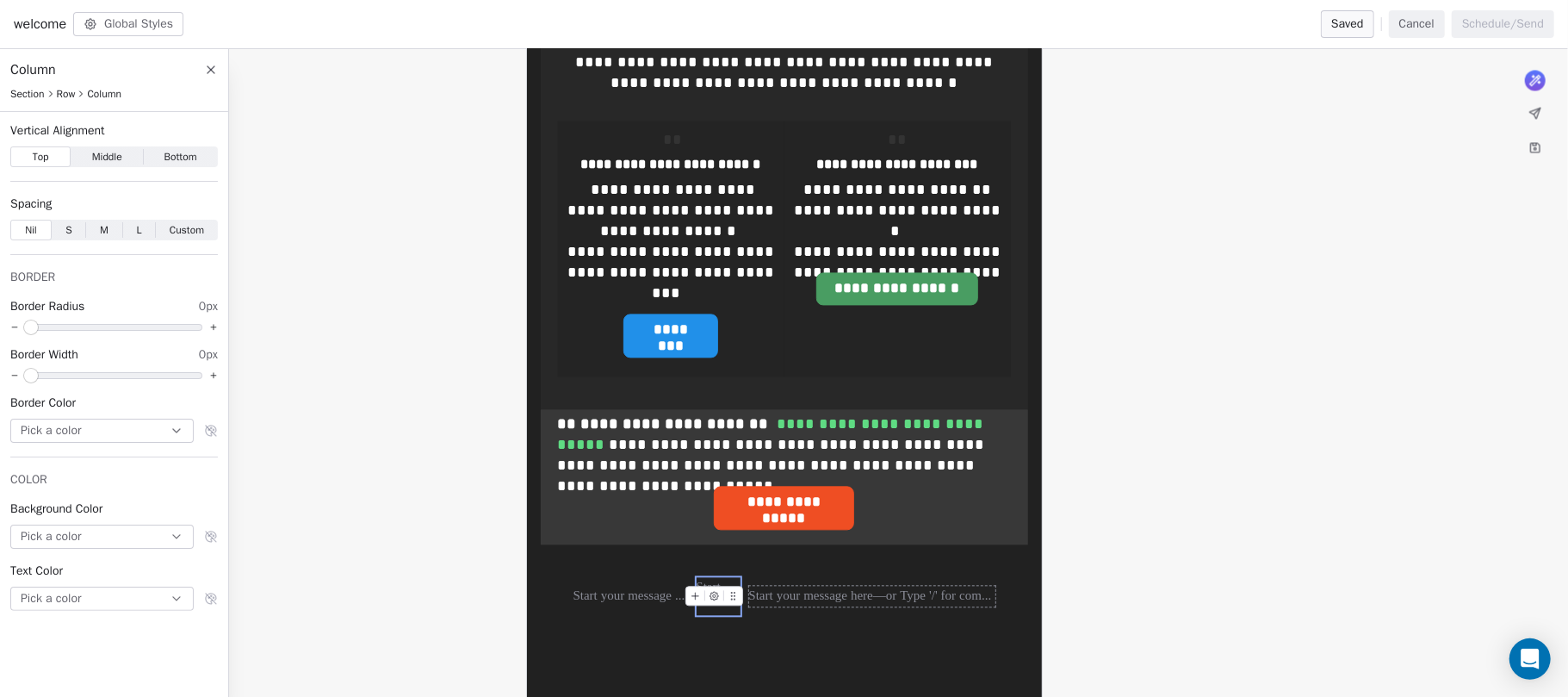 click at bounding box center [872, 596] 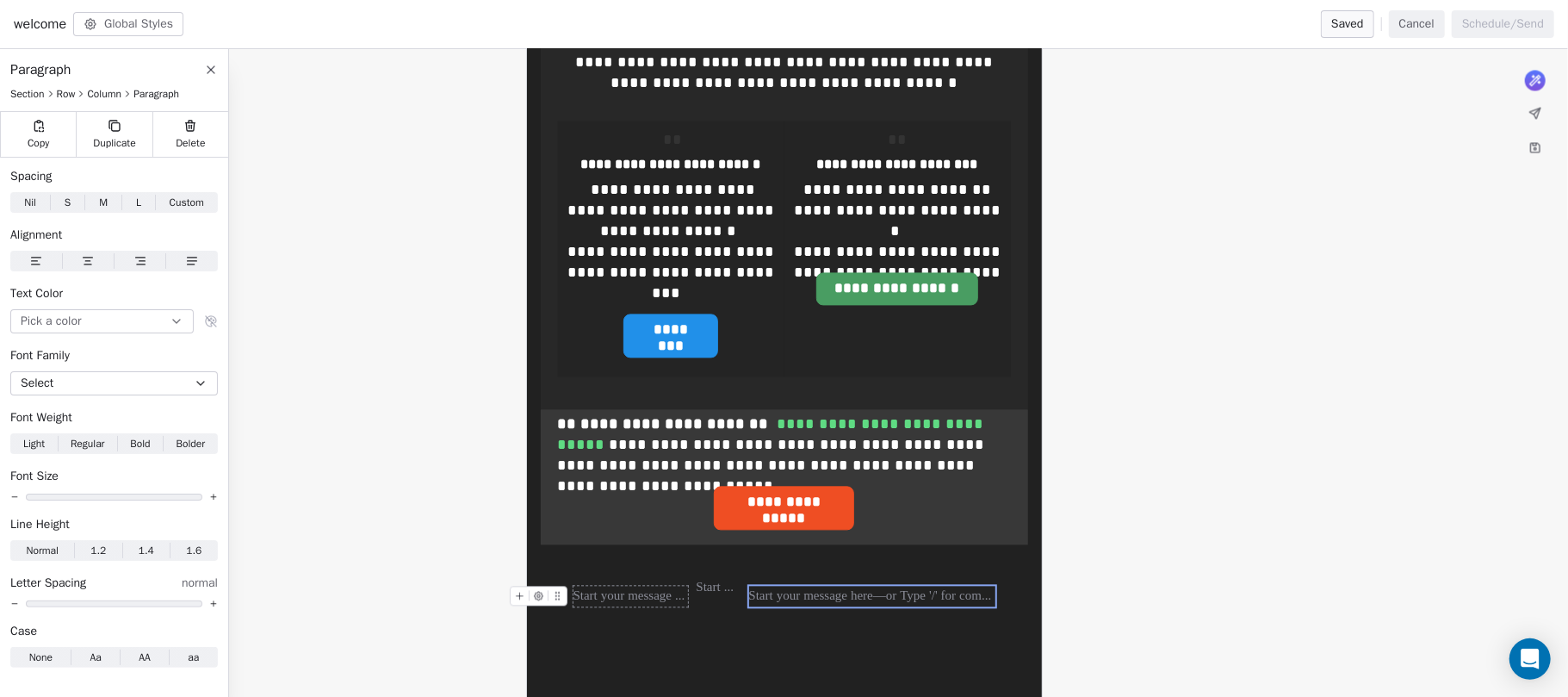 click at bounding box center (630, 596) 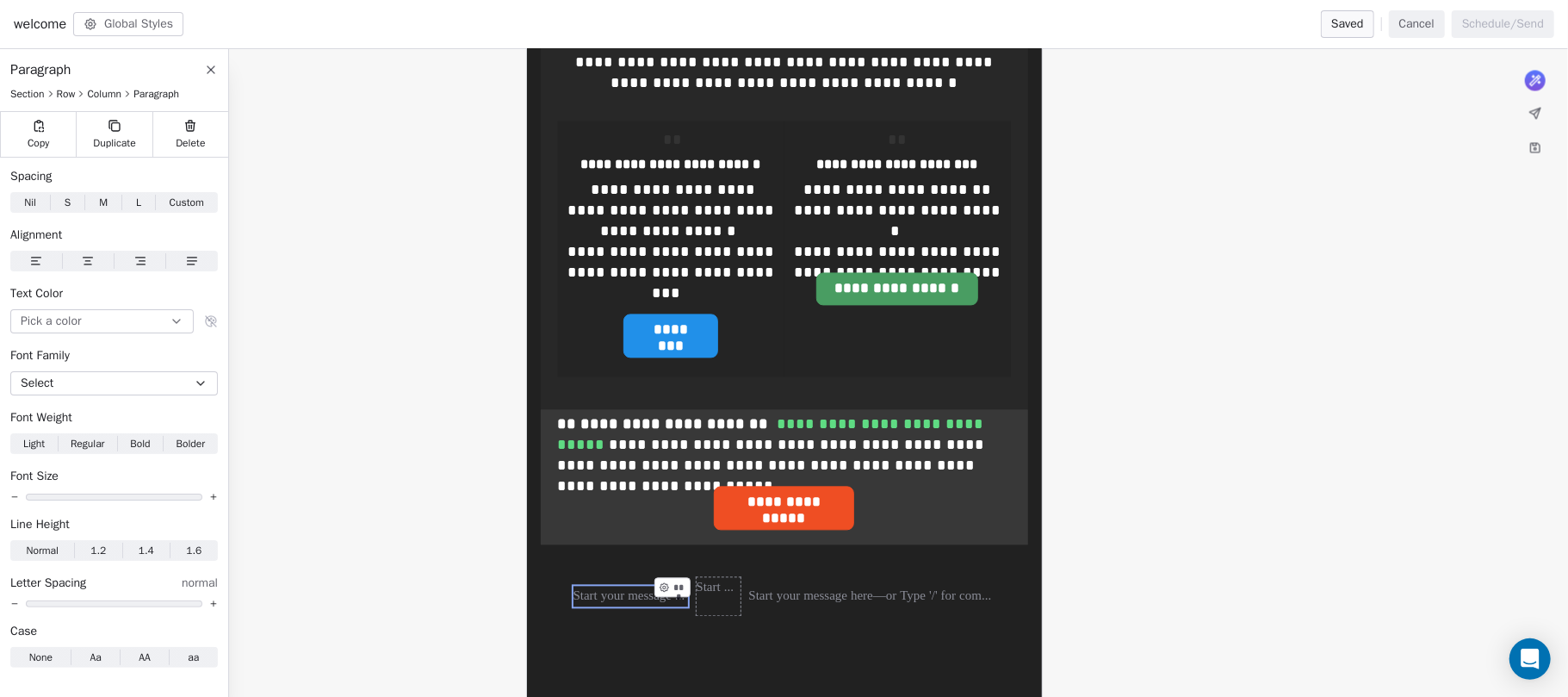click on "***" at bounding box center (718, 596) 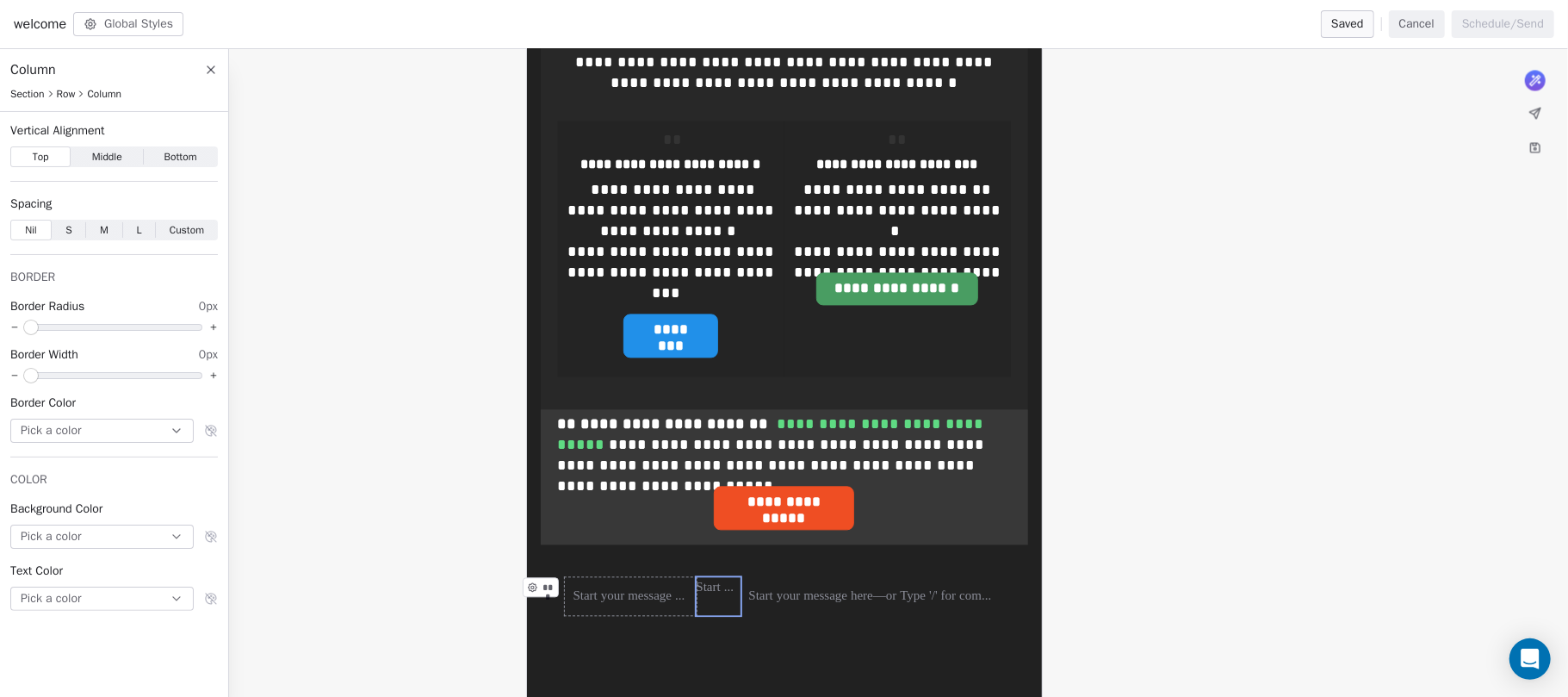 click on "***" at bounding box center [546, 587] 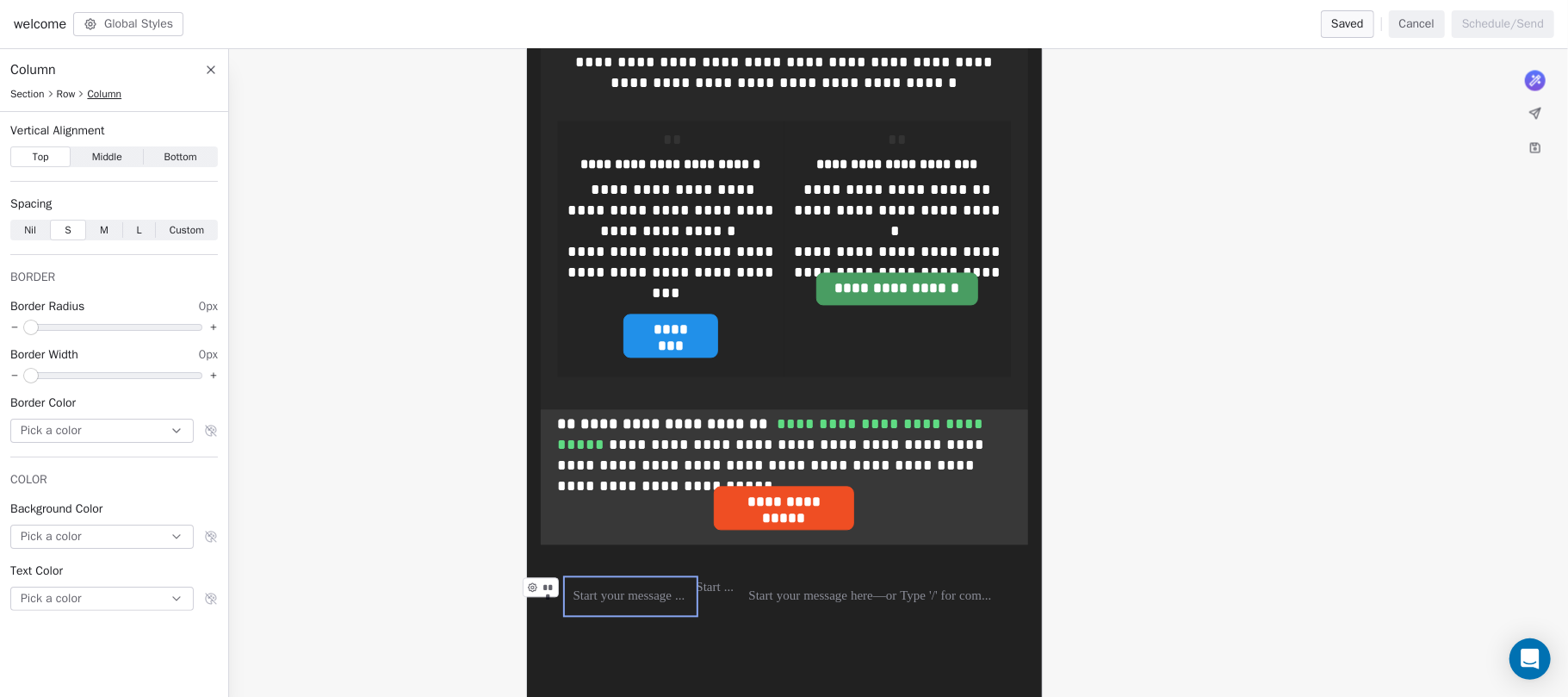 click on "Column" at bounding box center (104, 94) 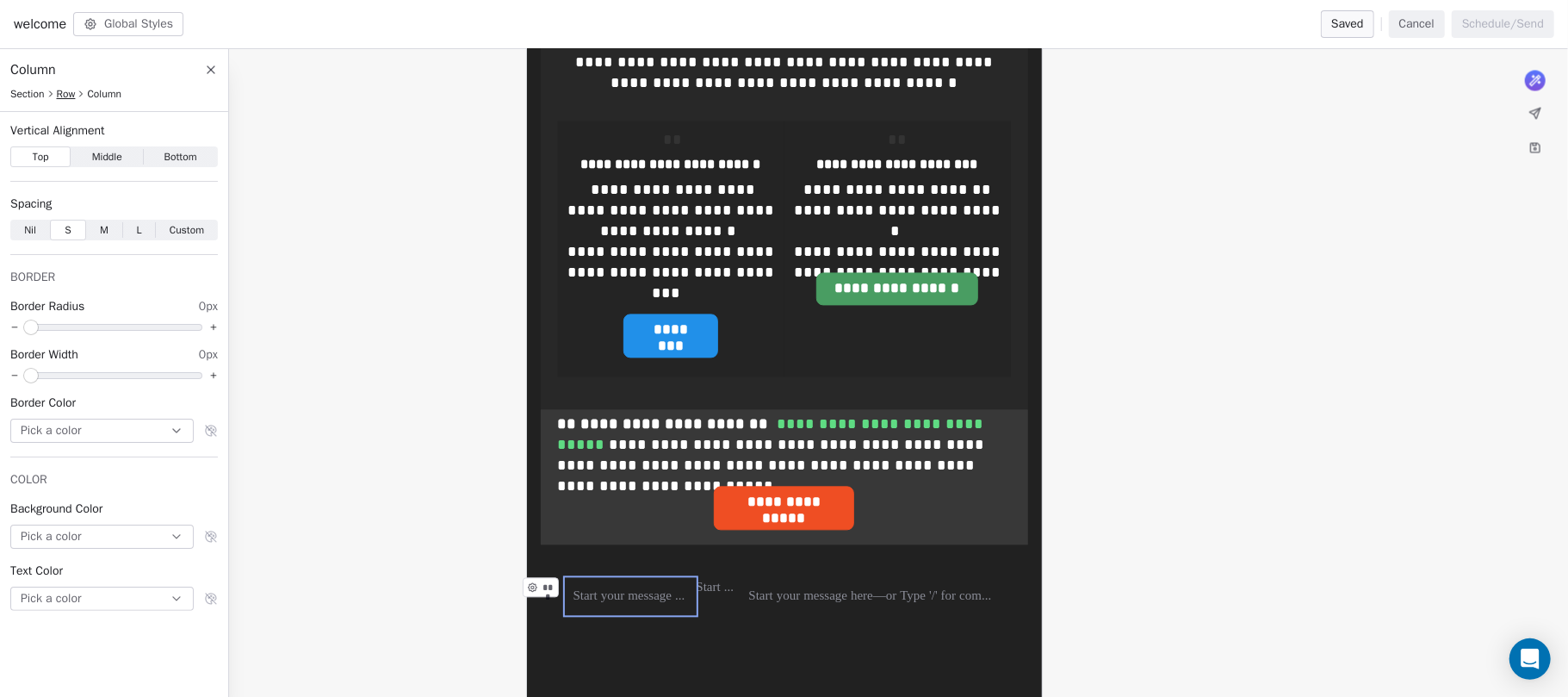 click on "Row" at bounding box center (66, 94) 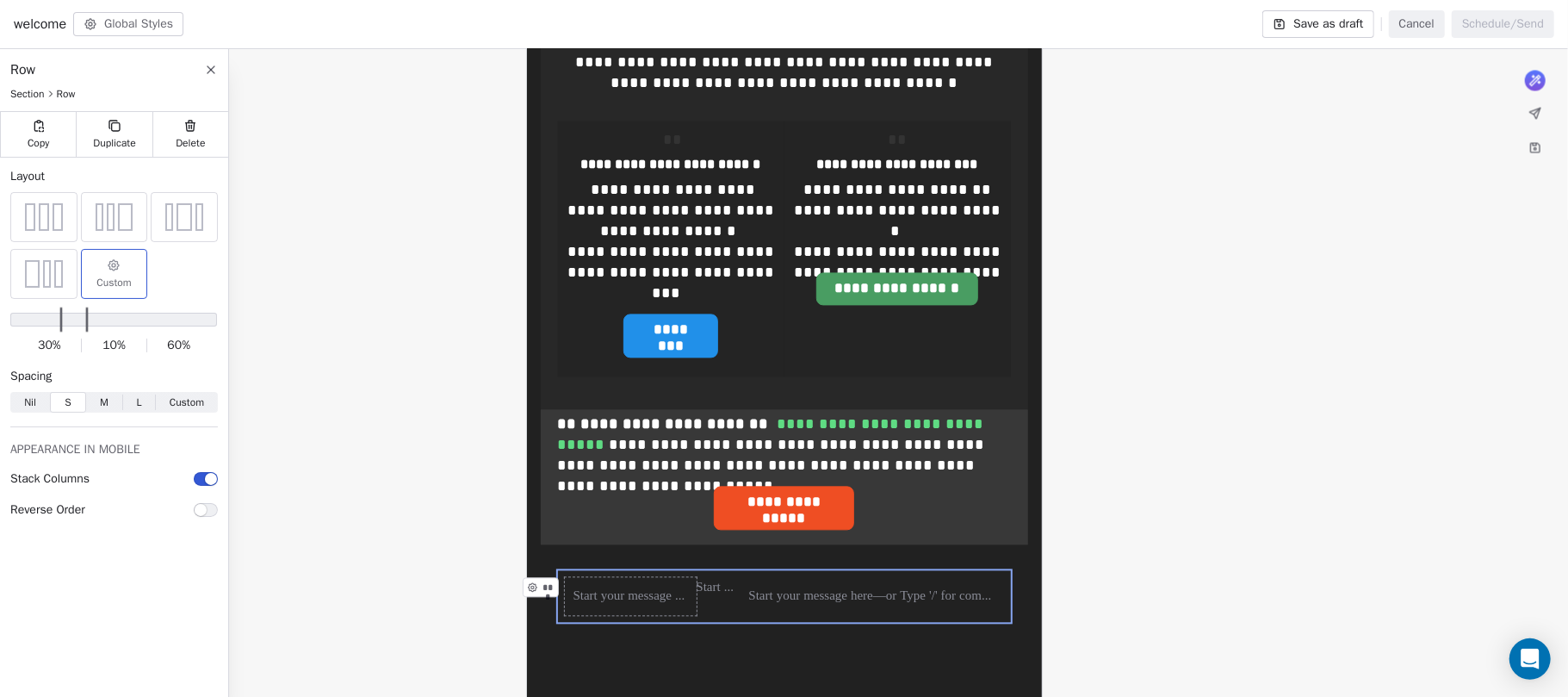click at bounding box center (88, 320) 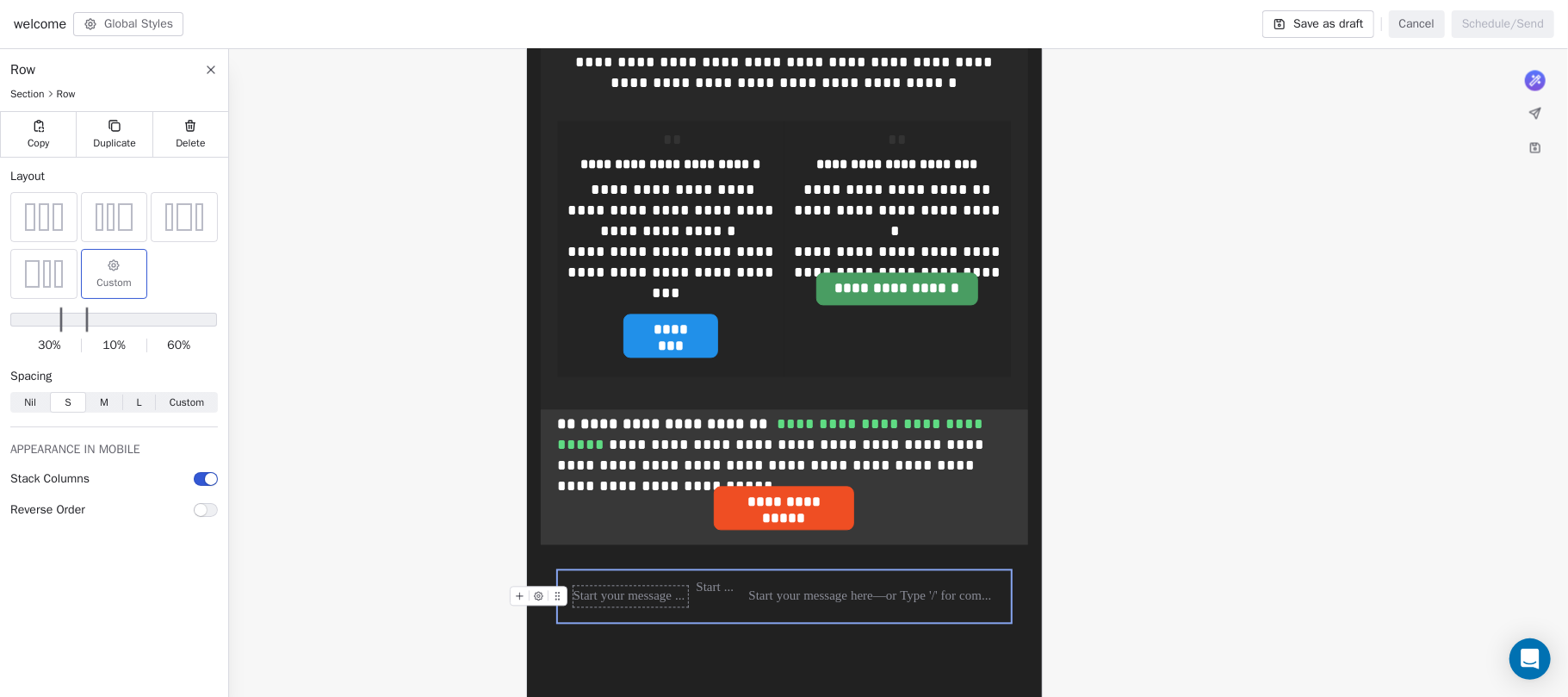 click at bounding box center [630, 596] 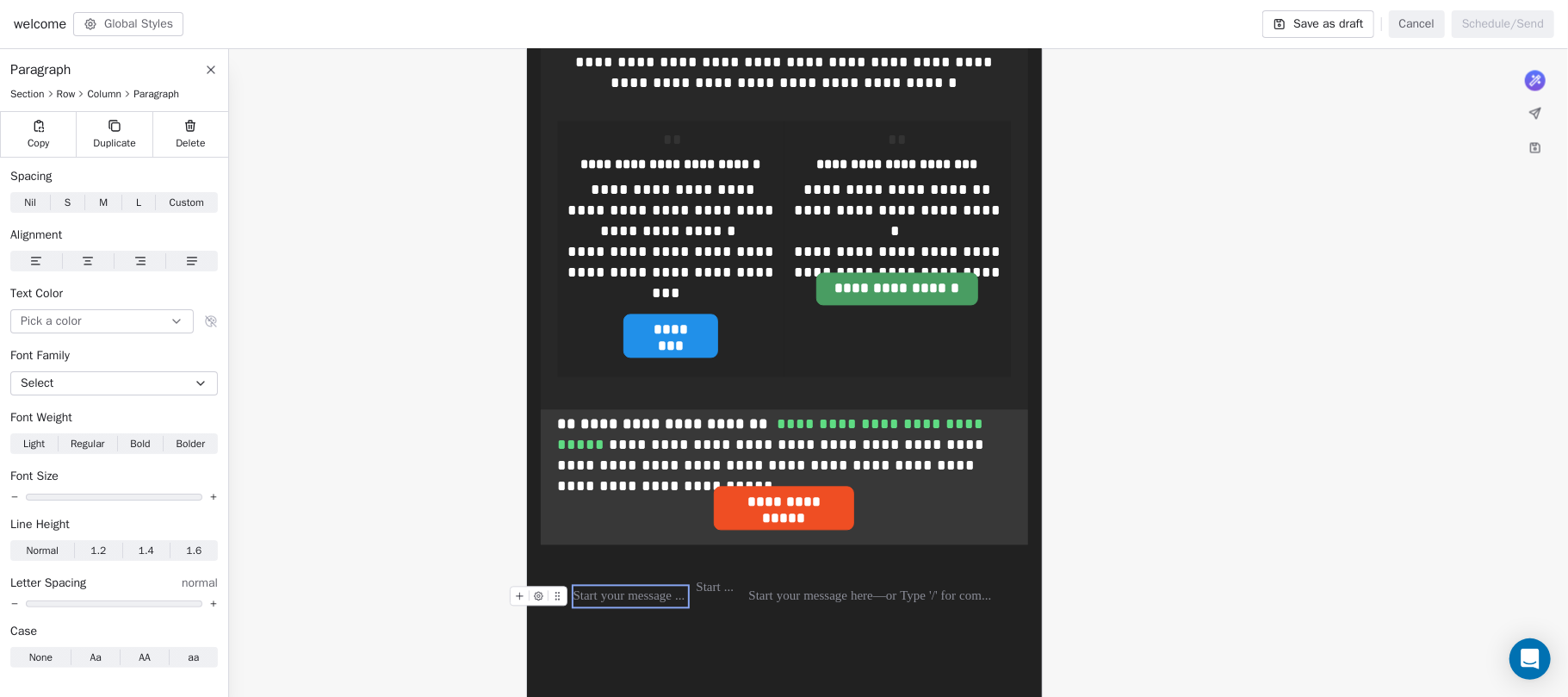 click at bounding box center (630, 596) 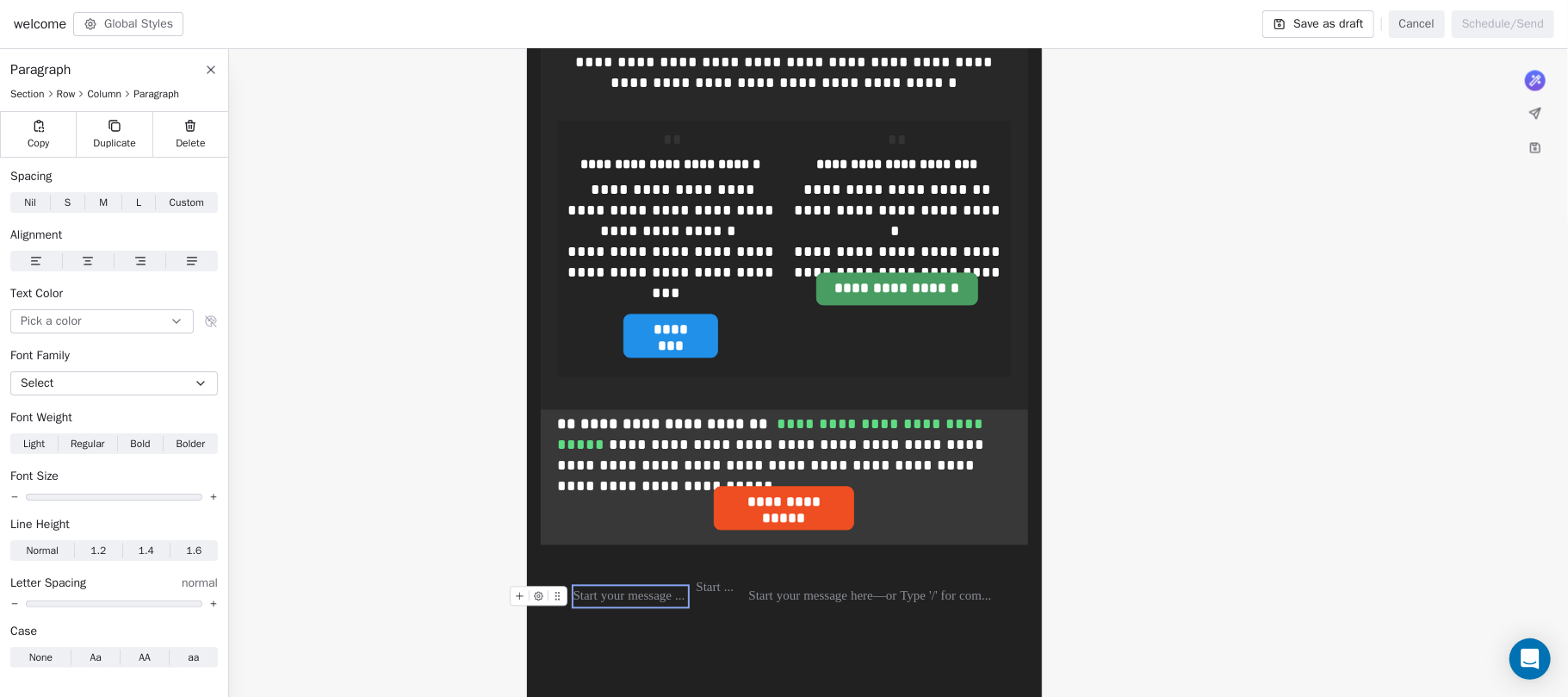 click at bounding box center [630, 596] 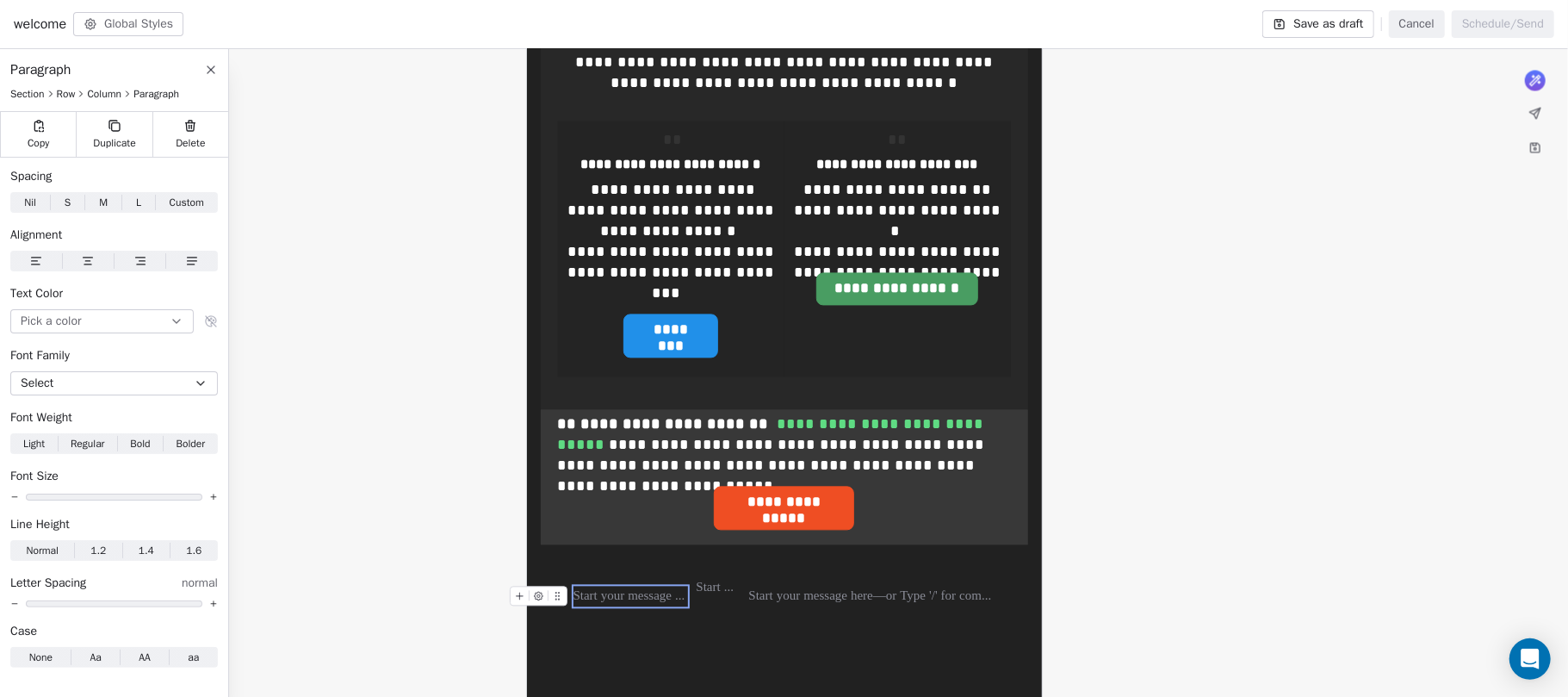 click 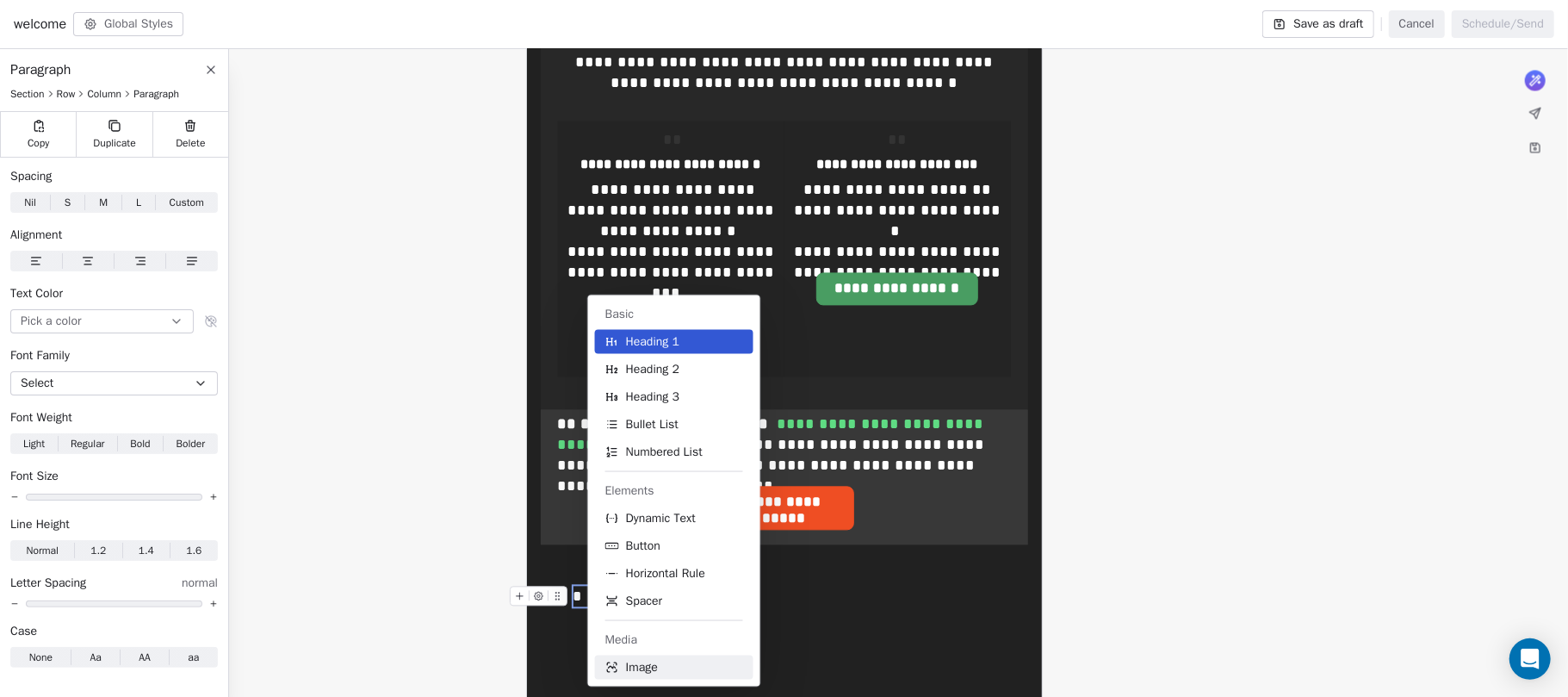 click on "Image" at bounding box center (674, 668) 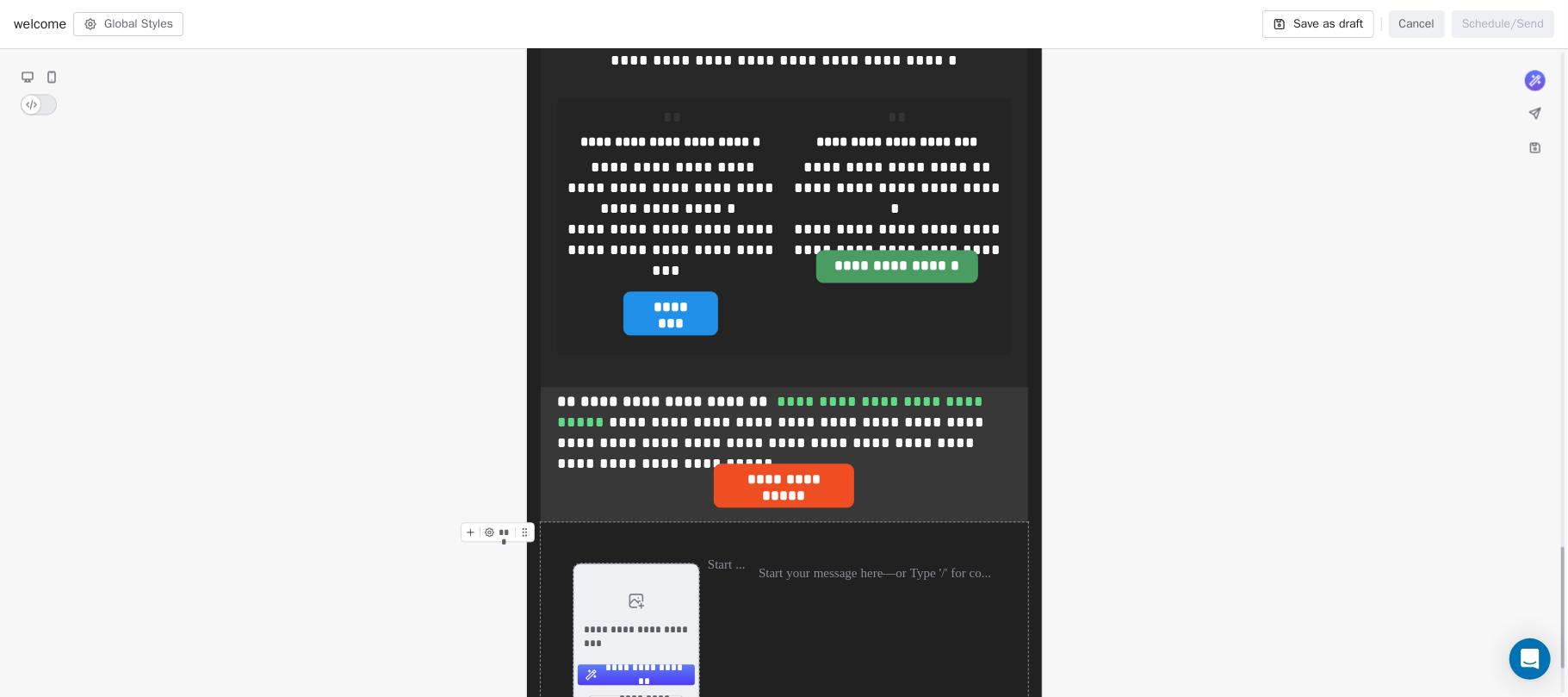 scroll, scrollTop: 2631, scrollLeft: 0, axis: vertical 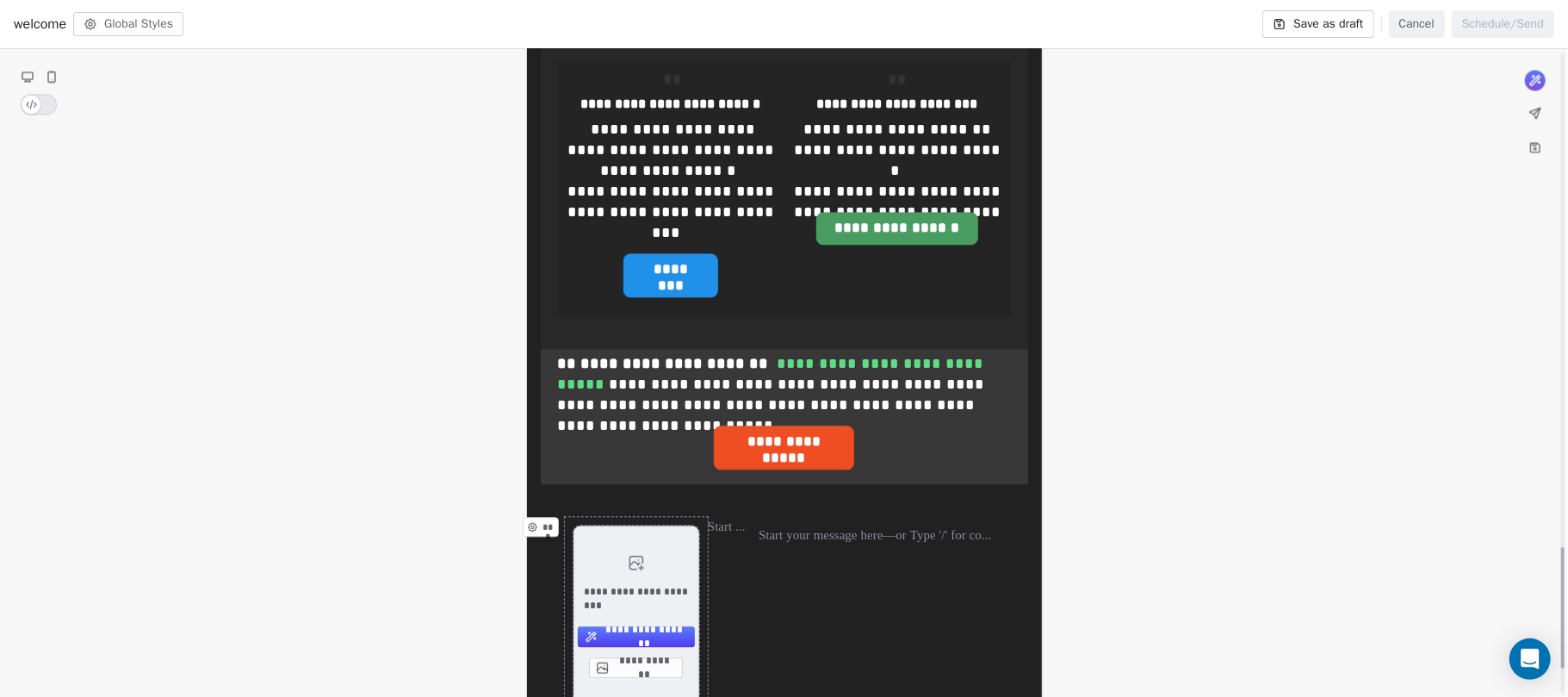 click on "**********" at bounding box center (635, 668) 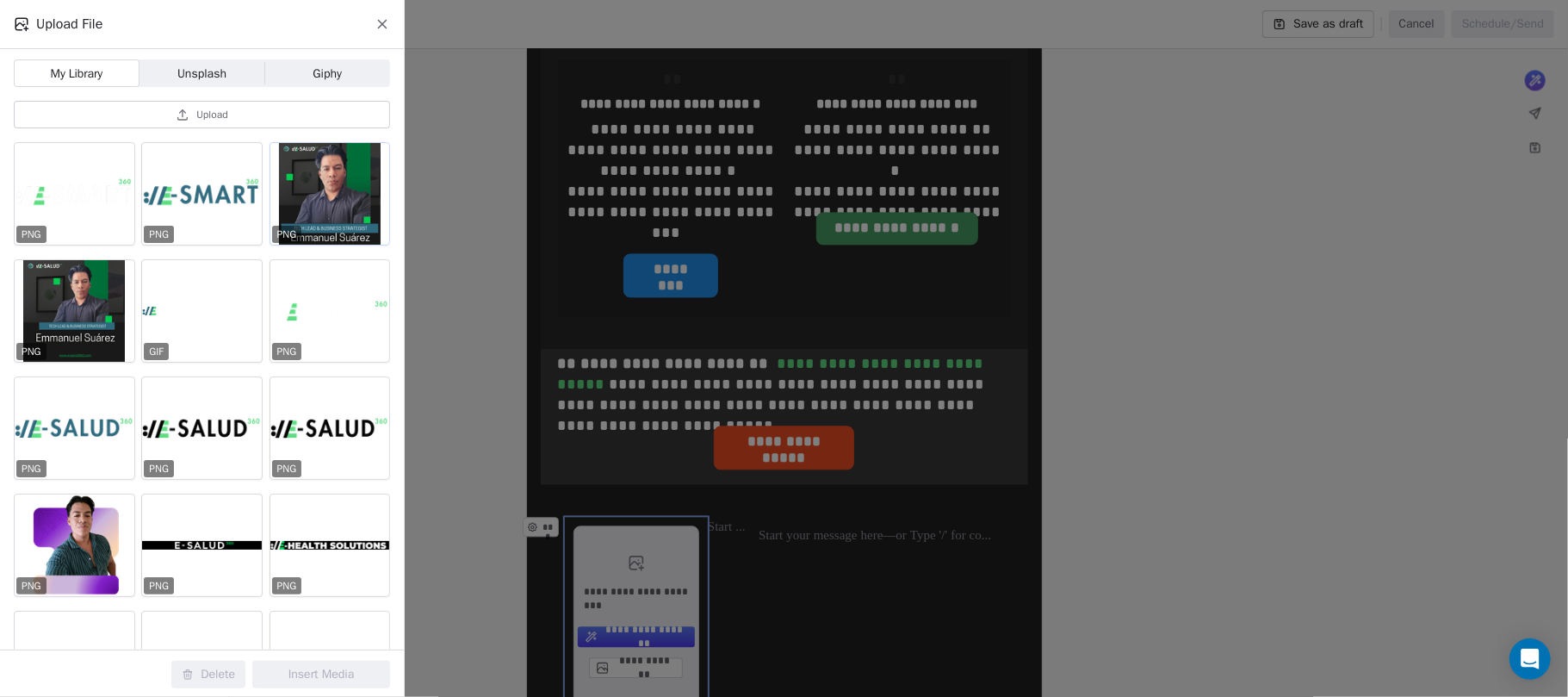 click at bounding box center [330, 194] 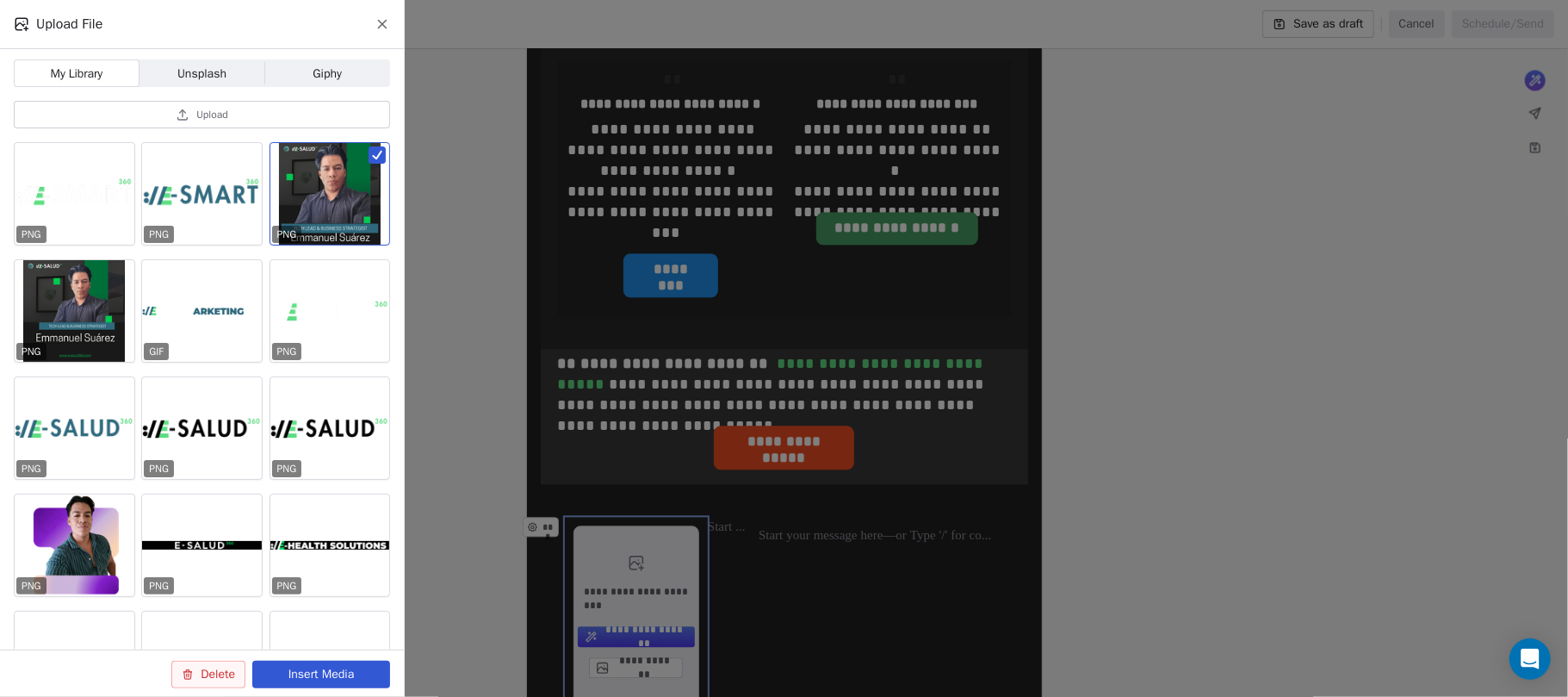 click on "Insert Media" at bounding box center (321, 675) 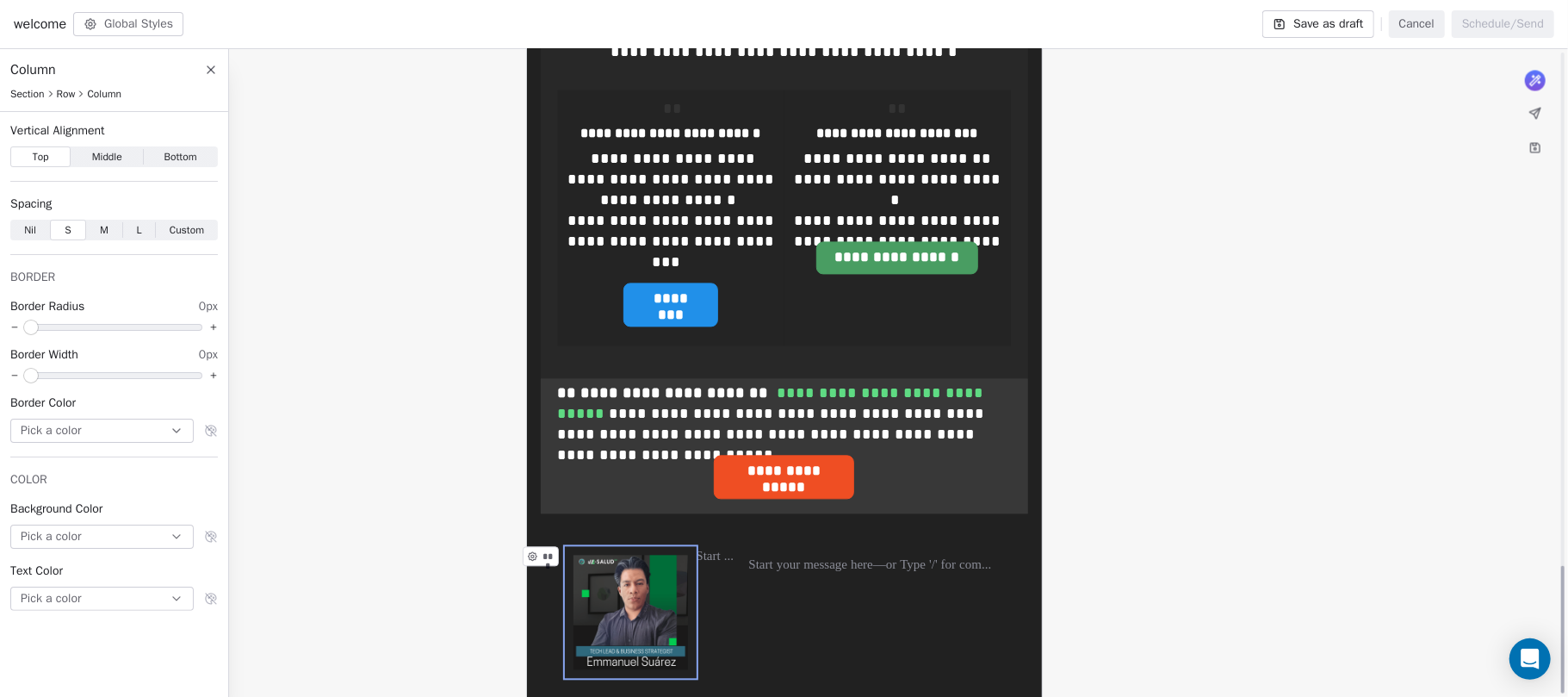 scroll, scrollTop: 2631, scrollLeft: 0, axis: vertical 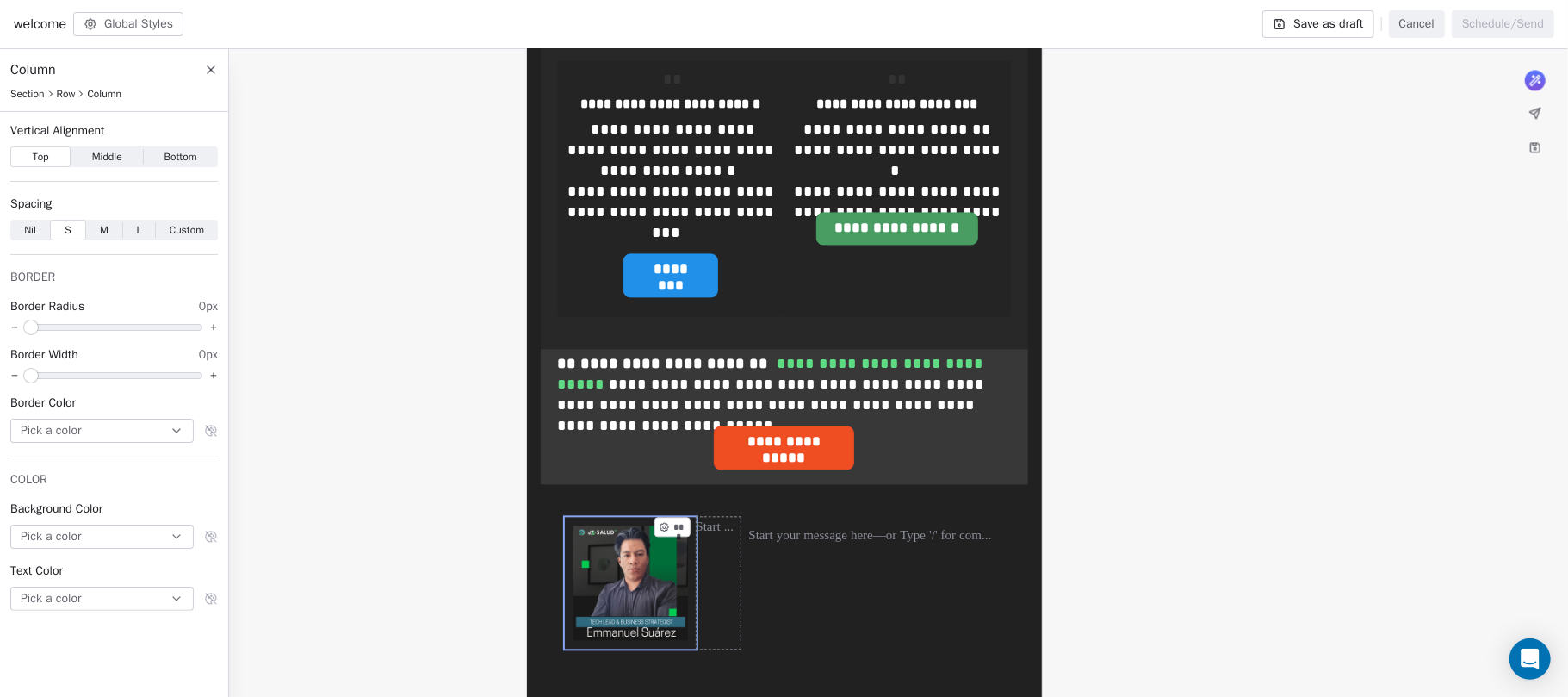 click on "***" at bounding box center [718, 582] 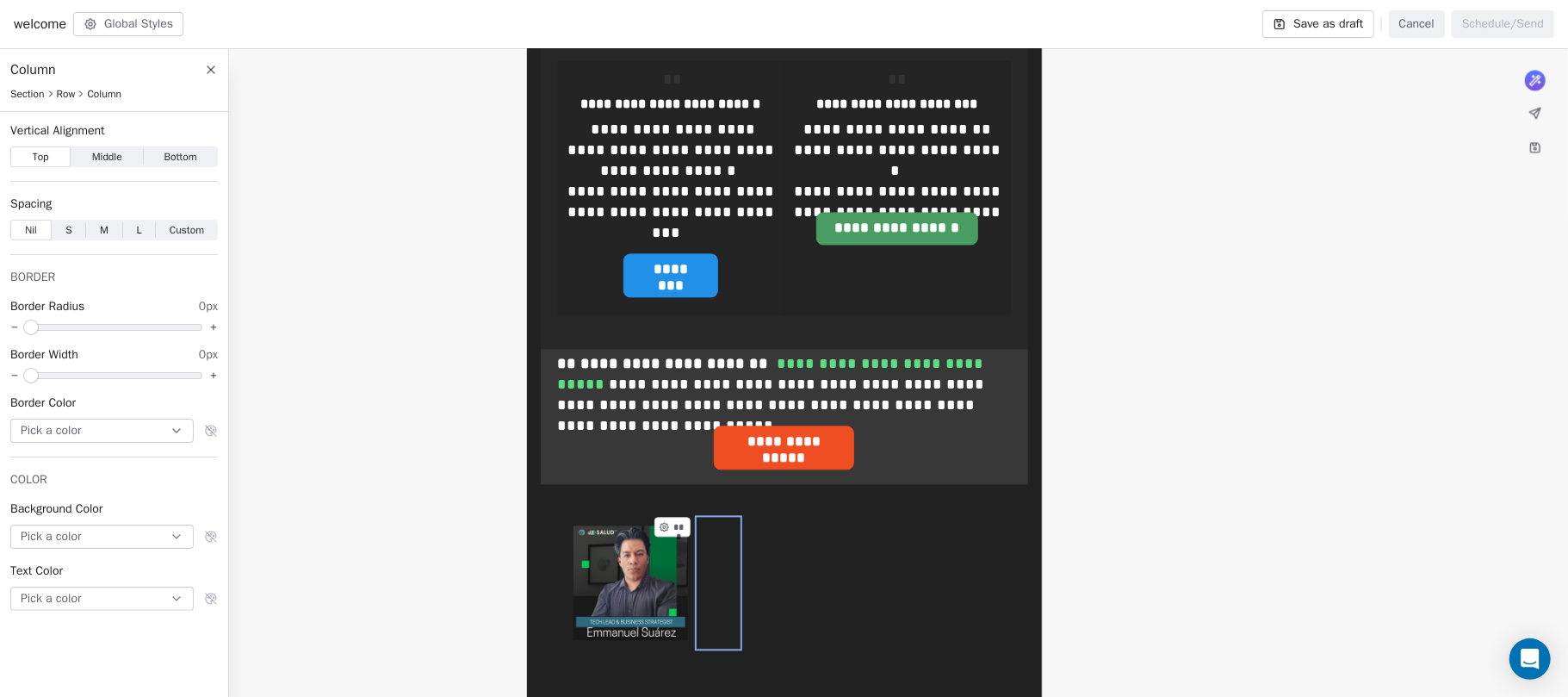 click on "***" at bounding box center (718, 582) 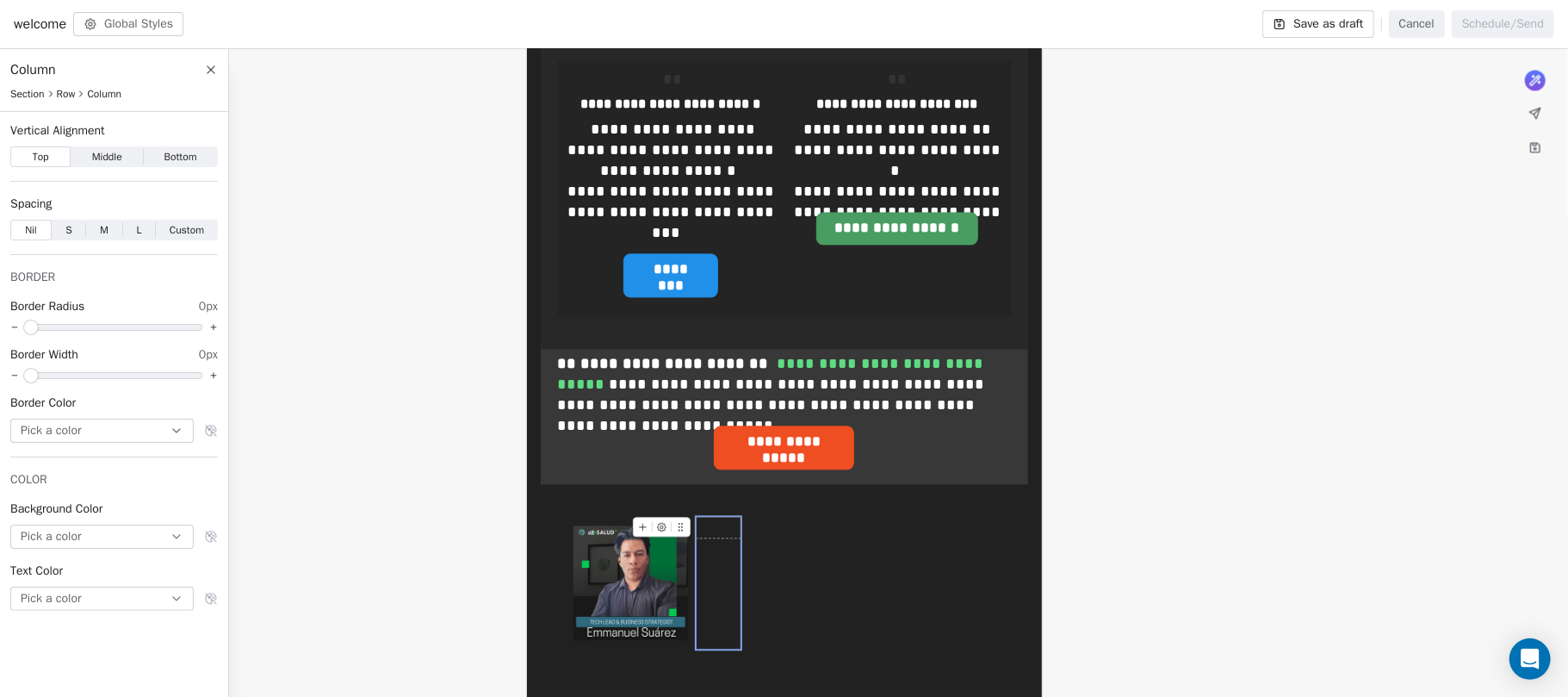 click at bounding box center (718, 527) 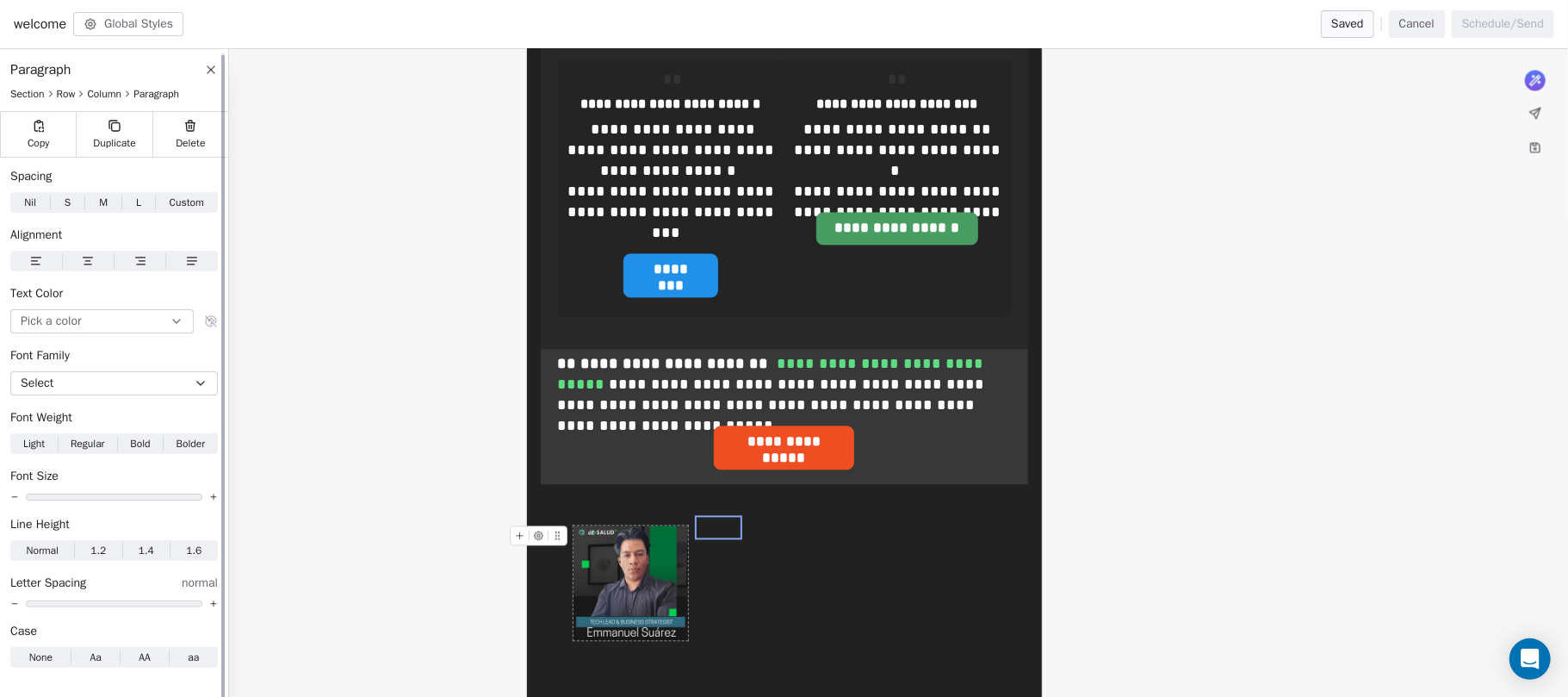 scroll, scrollTop: 2, scrollLeft: 0, axis: vertical 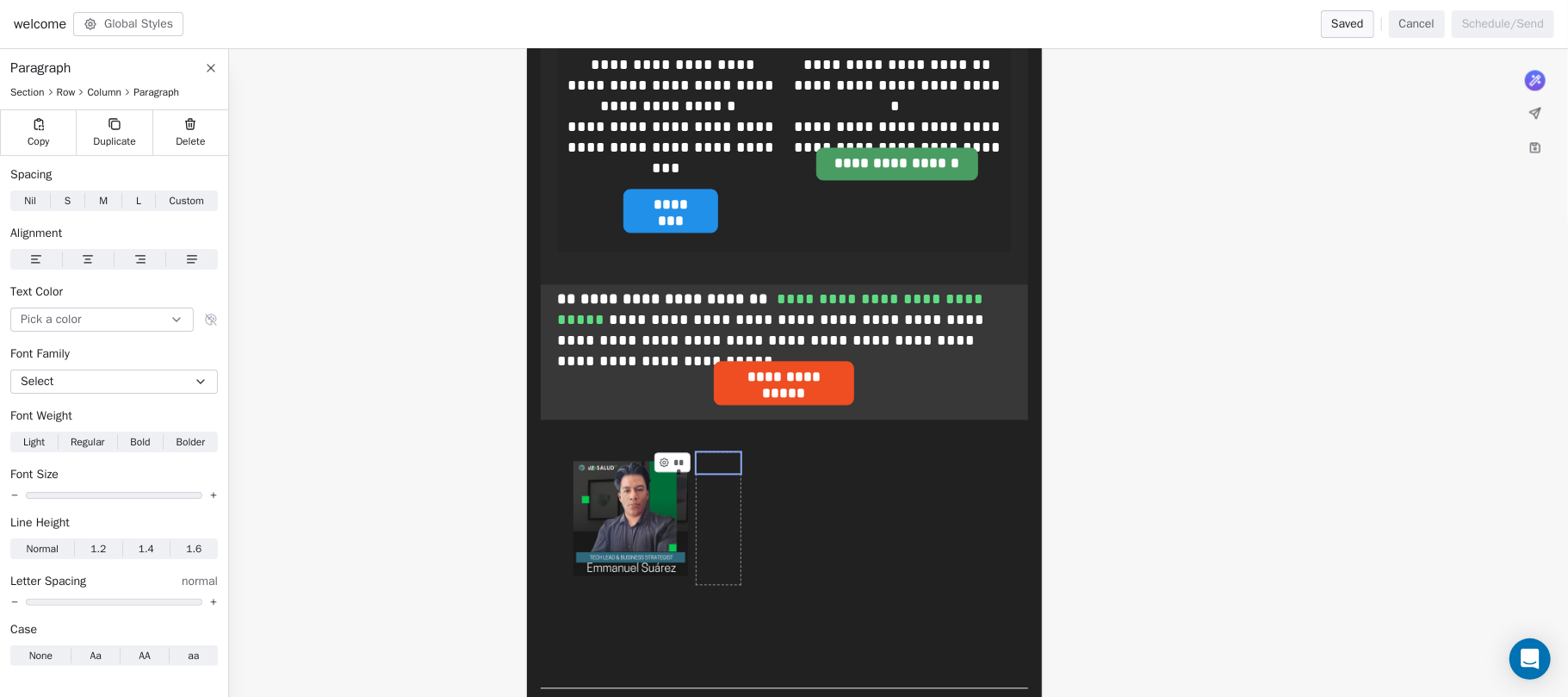 click on "***" at bounding box center (718, 518) 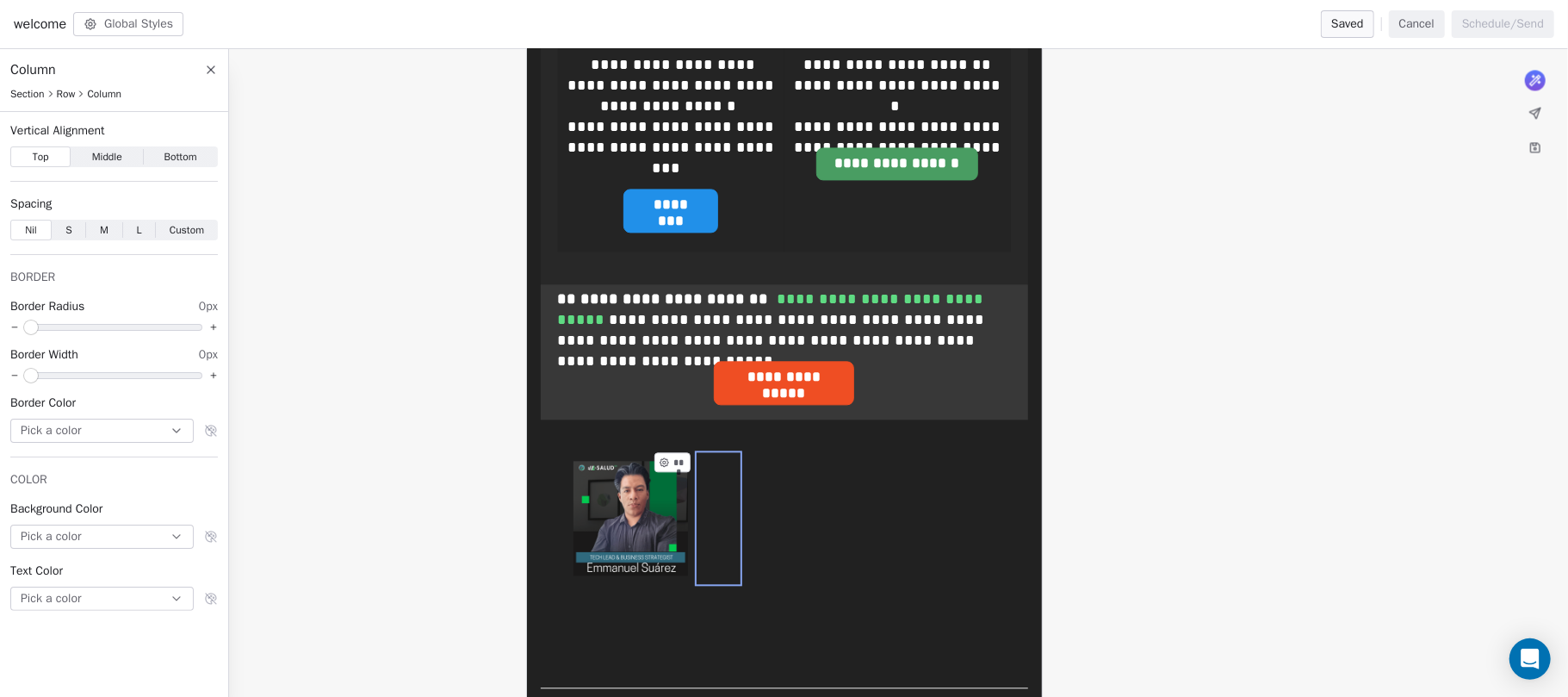 scroll, scrollTop: 0, scrollLeft: 0, axis: both 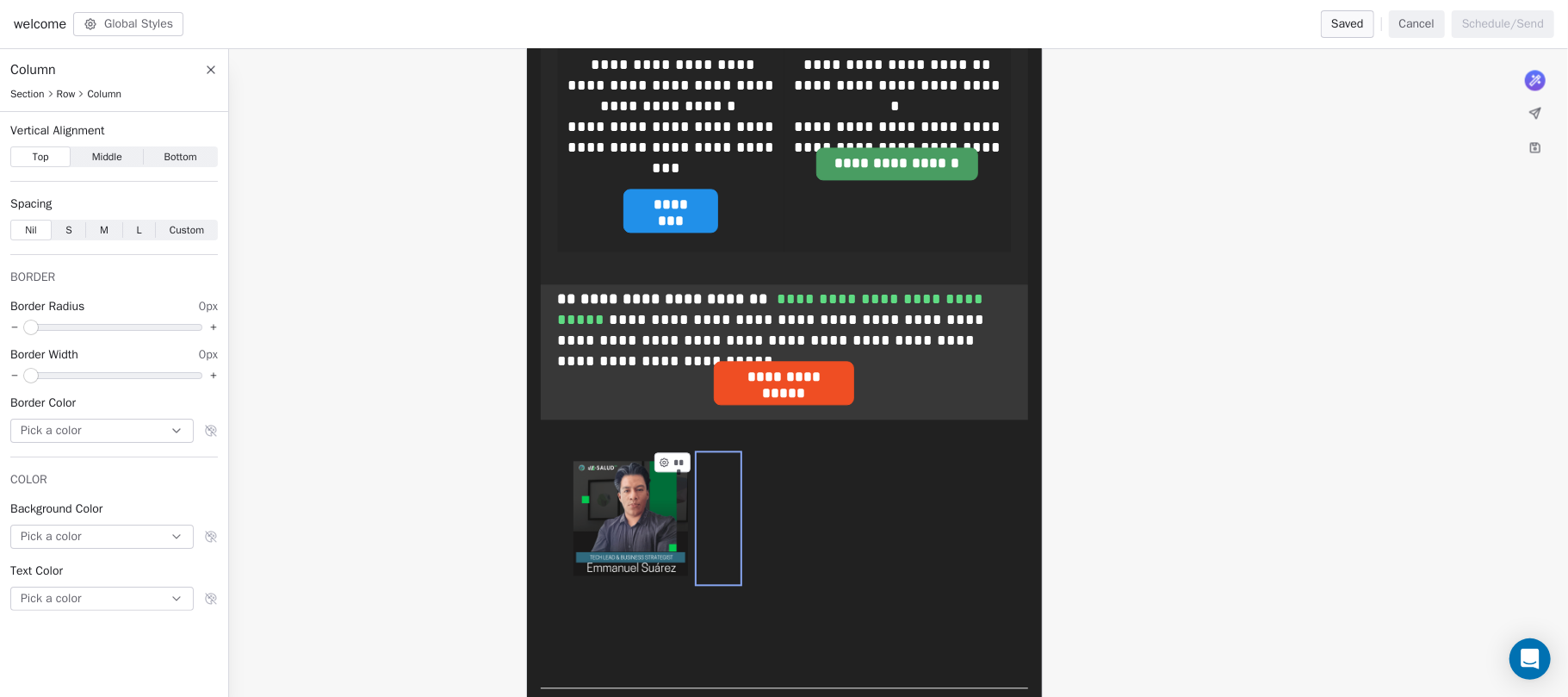 click at bounding box center [718, 463] 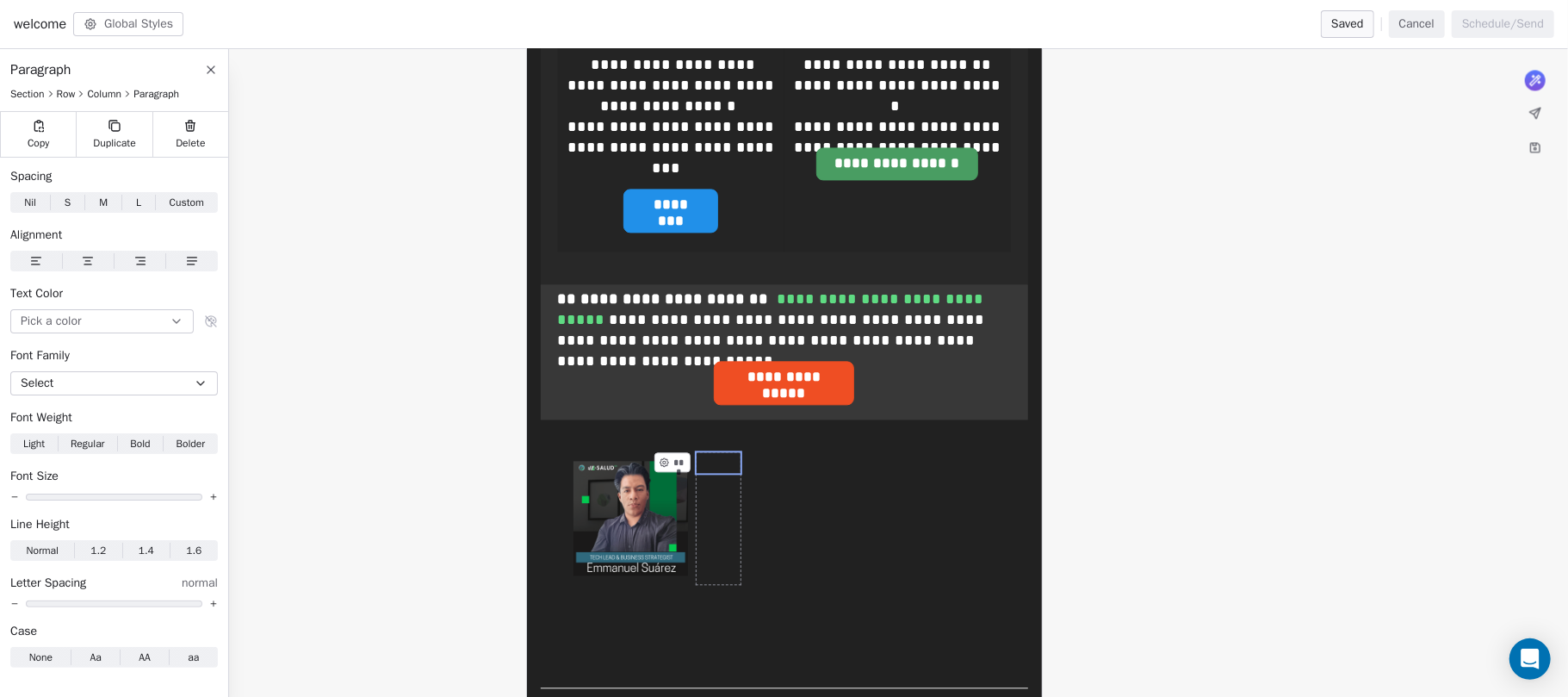 click on "***" at bounding box center [718, 518] 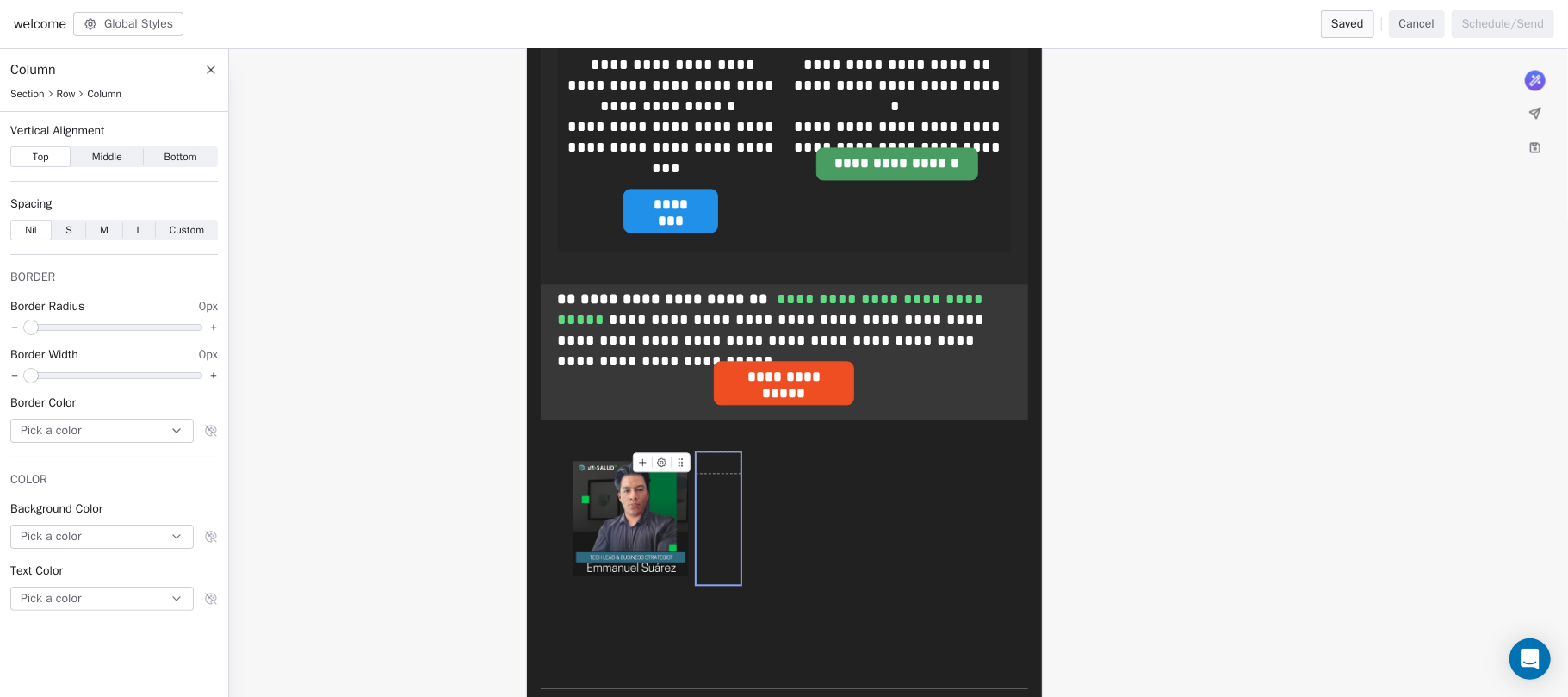 click at bounding box center [718, 463] 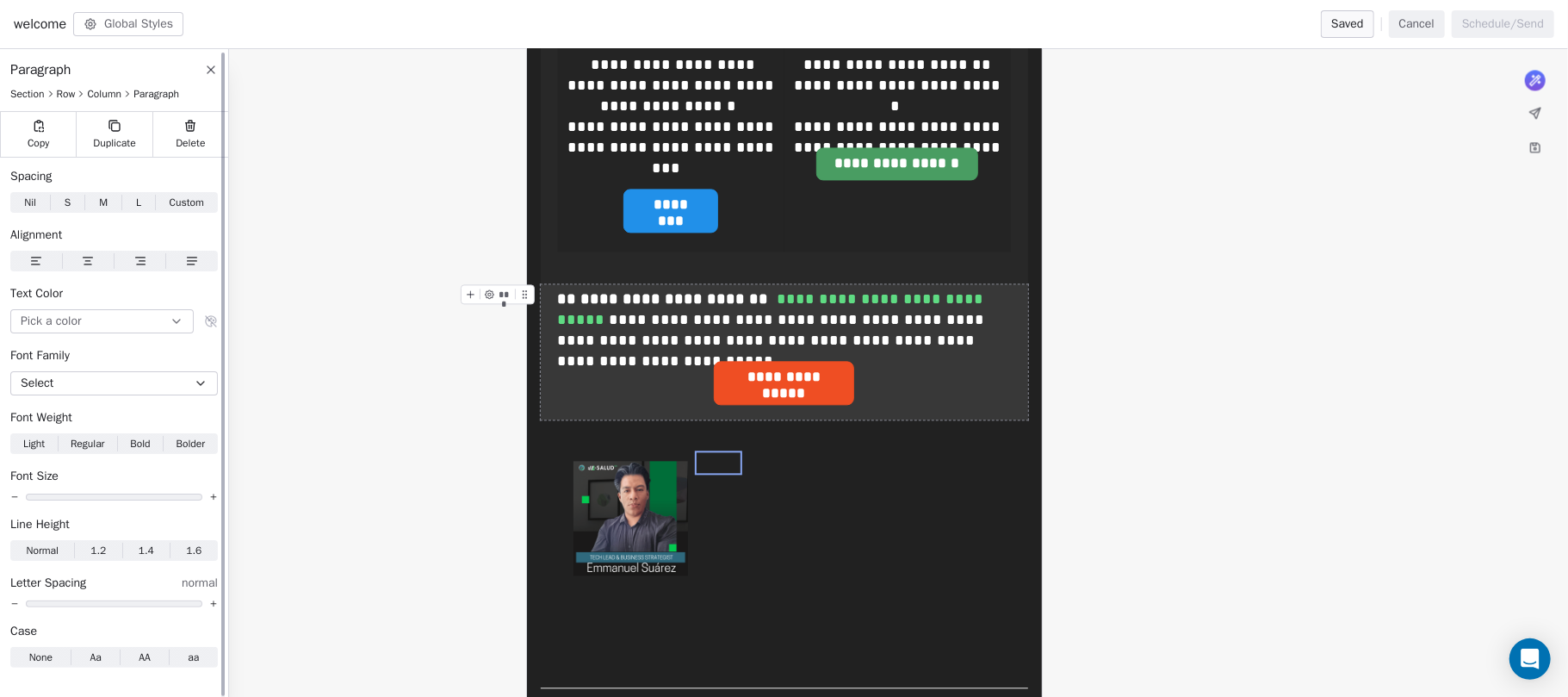 click 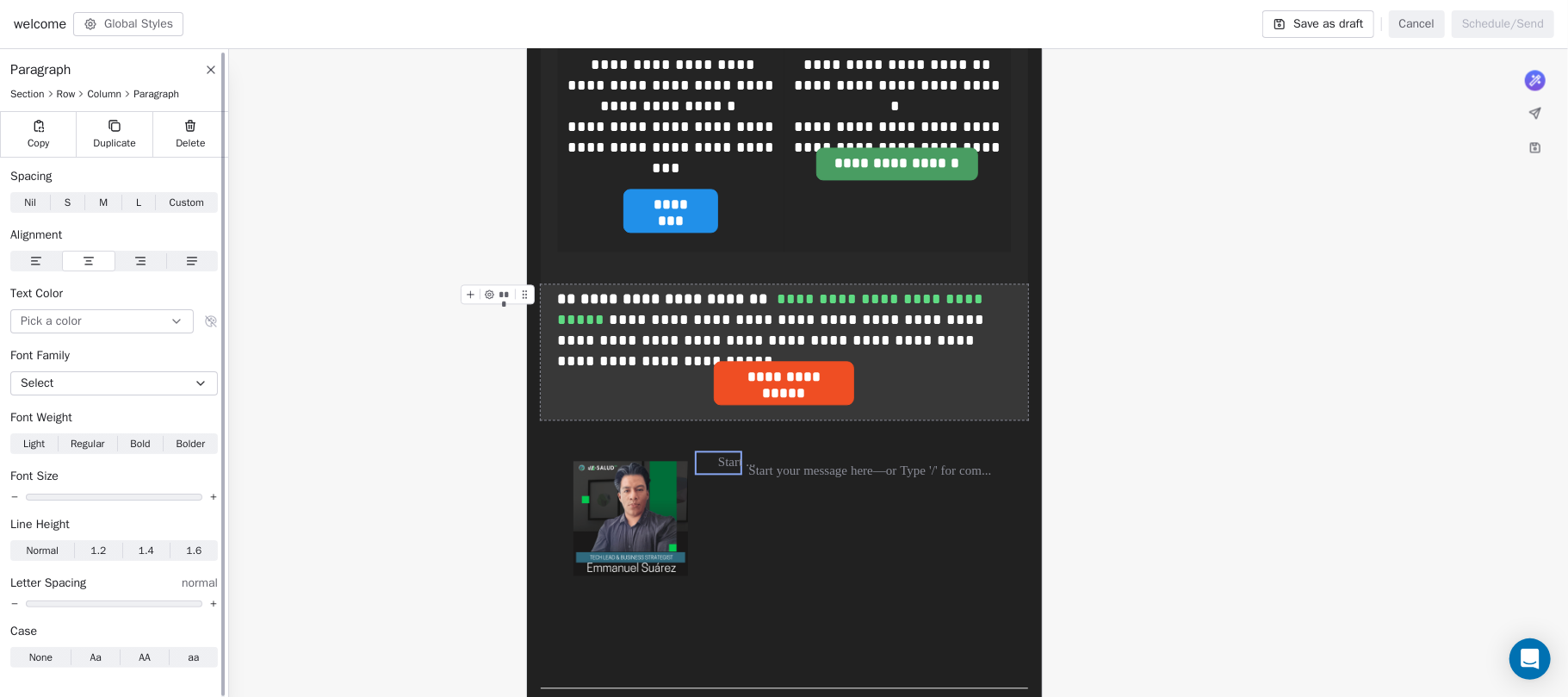 click 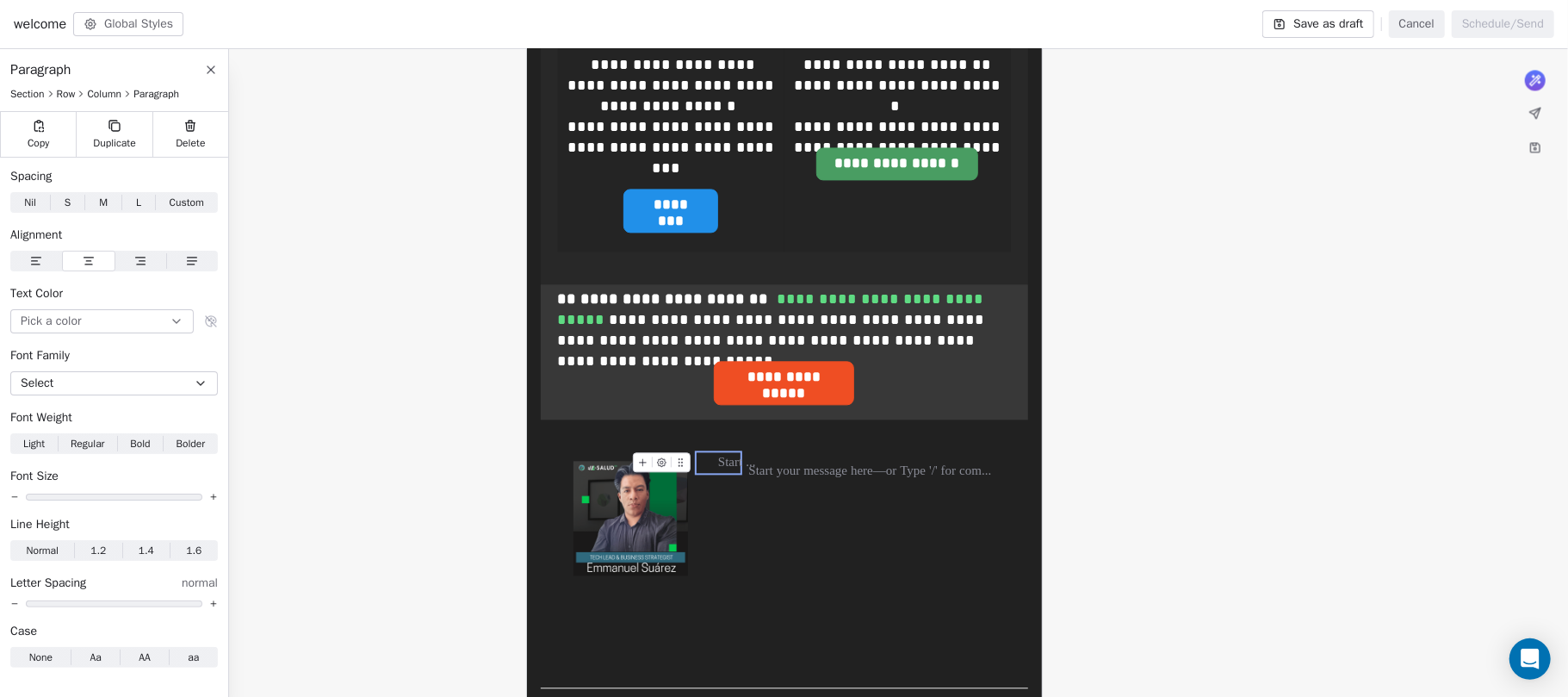click at bounding box center (718, 463) 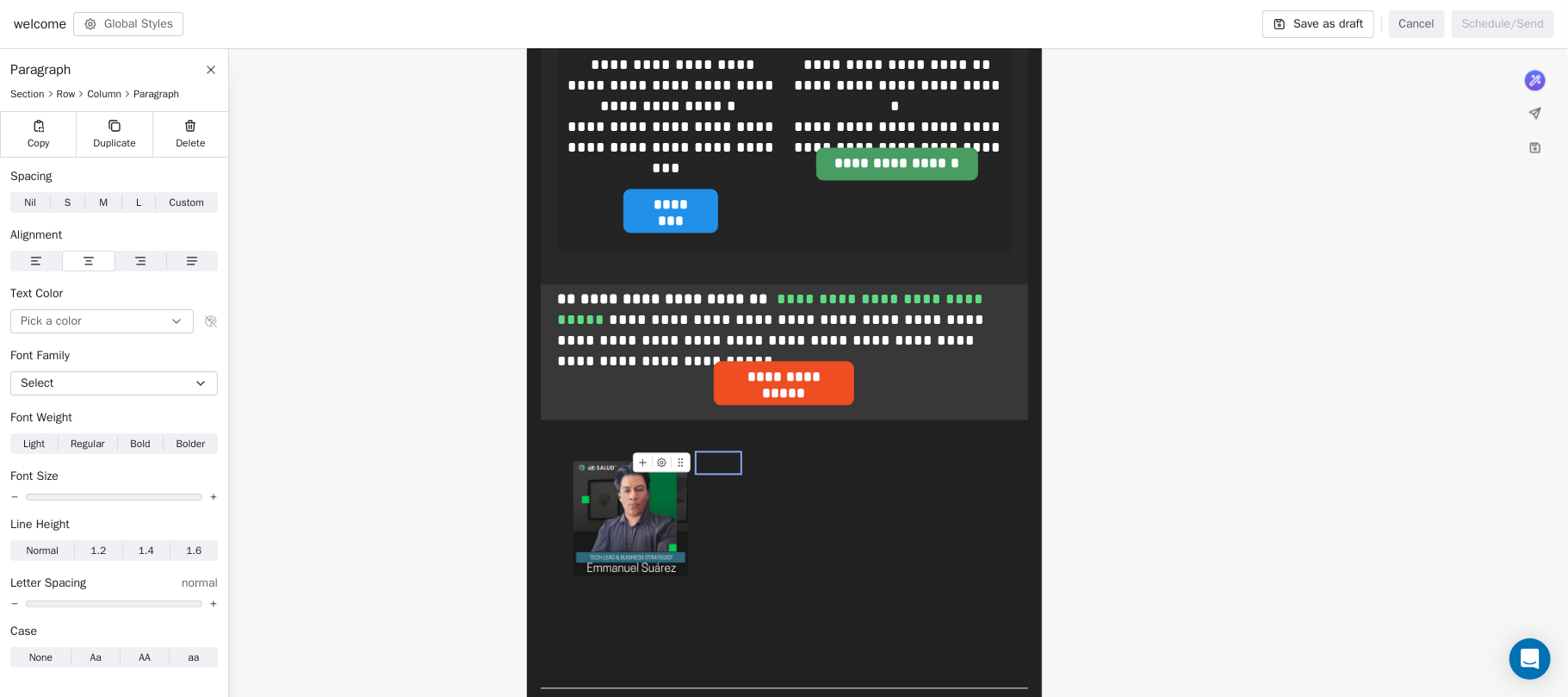 click at bounding box center (718, 463) 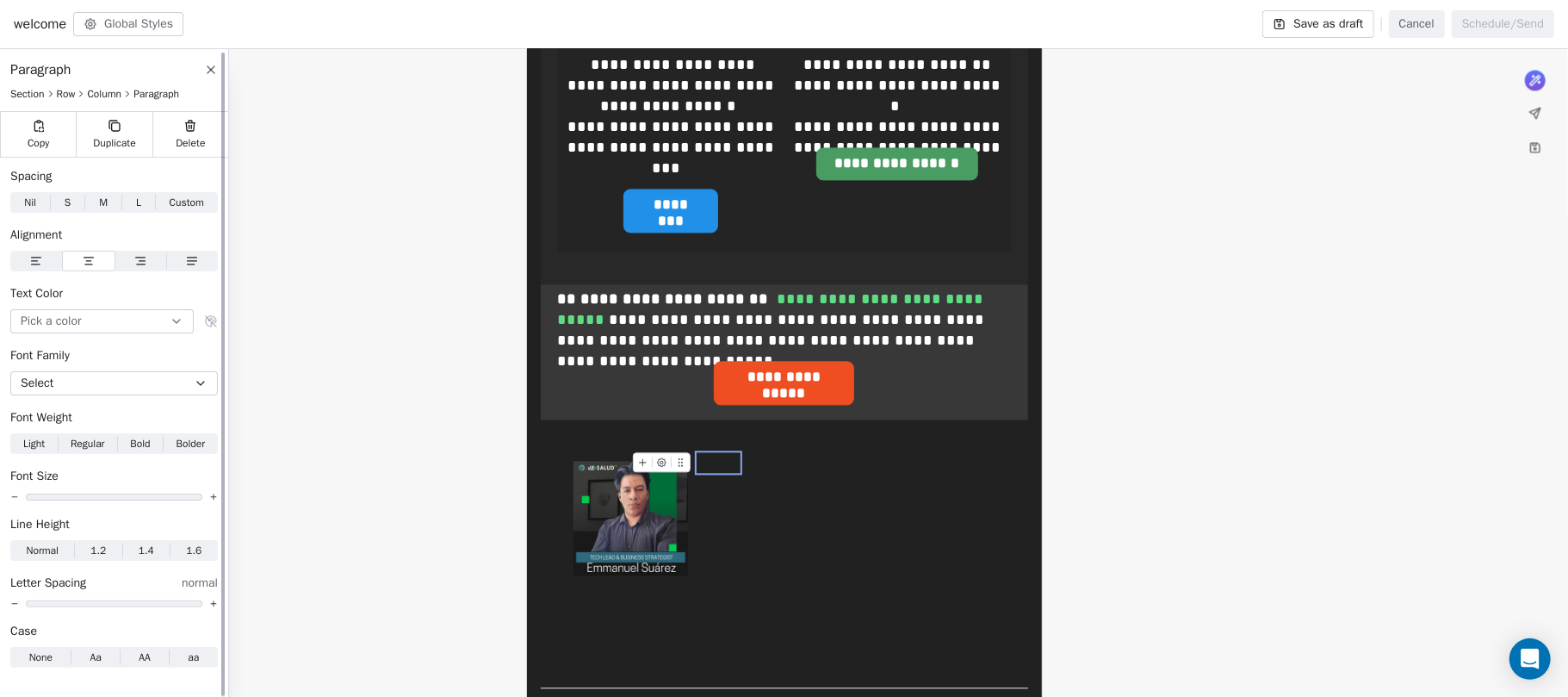 scroll, scrollTop: 2, scrollLeft: 0, axis: vertical 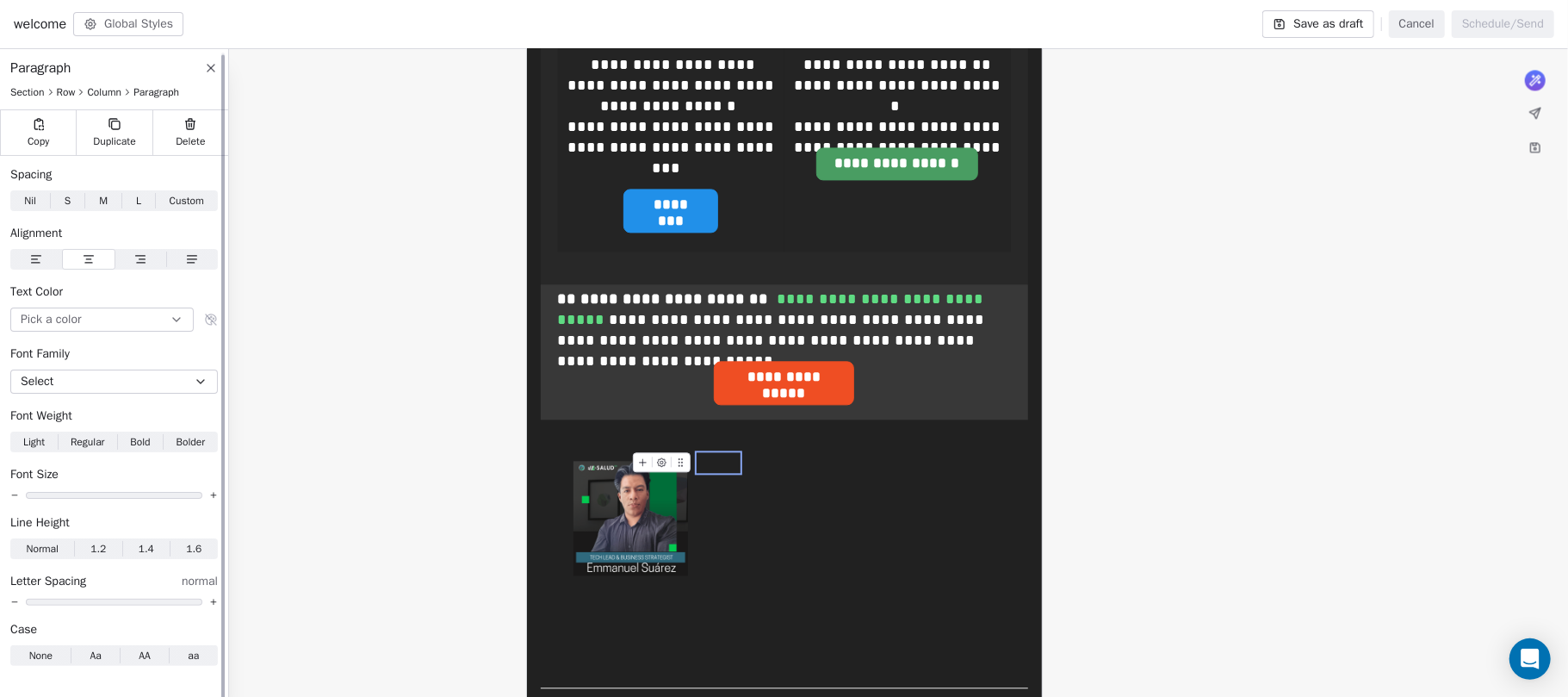click on "Select" at bounding box center (37, 382) 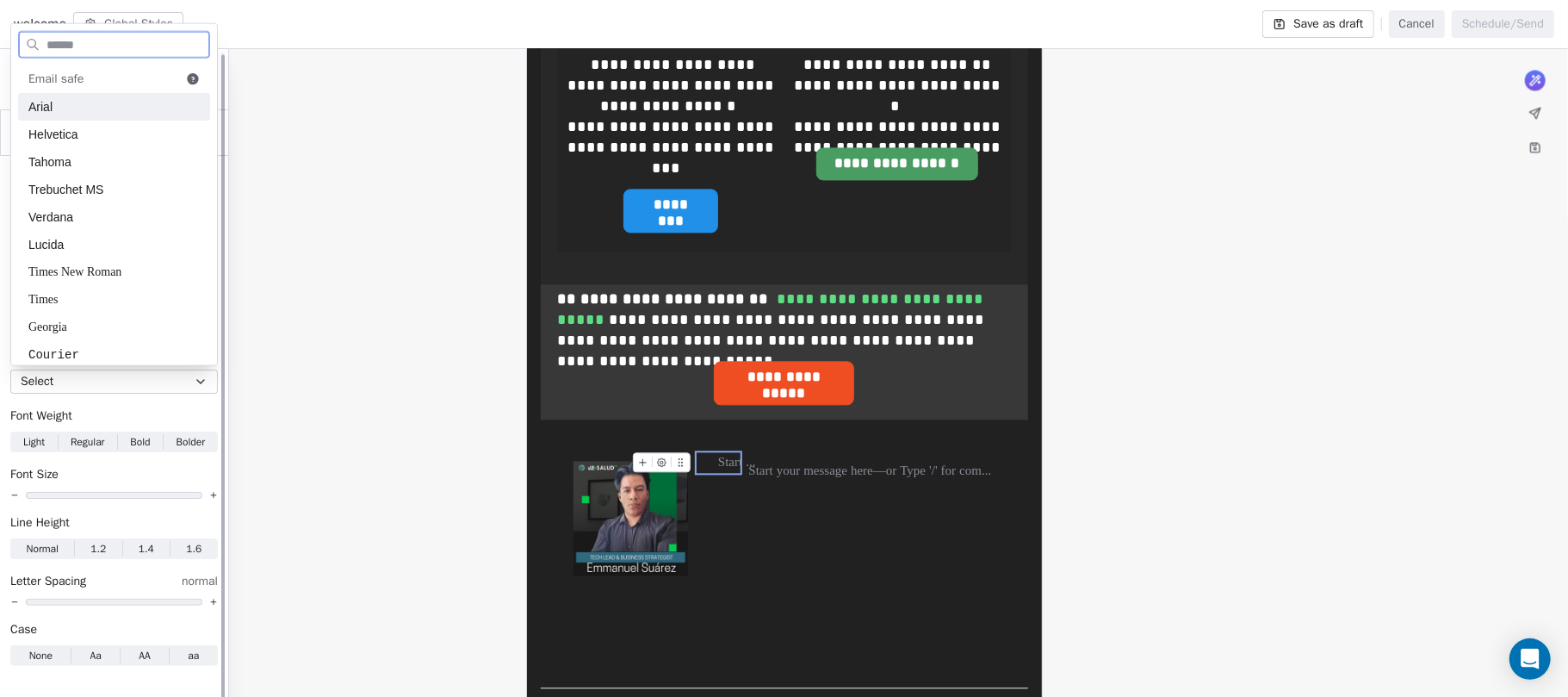 click on "Select" at bounding box center [37, 382] 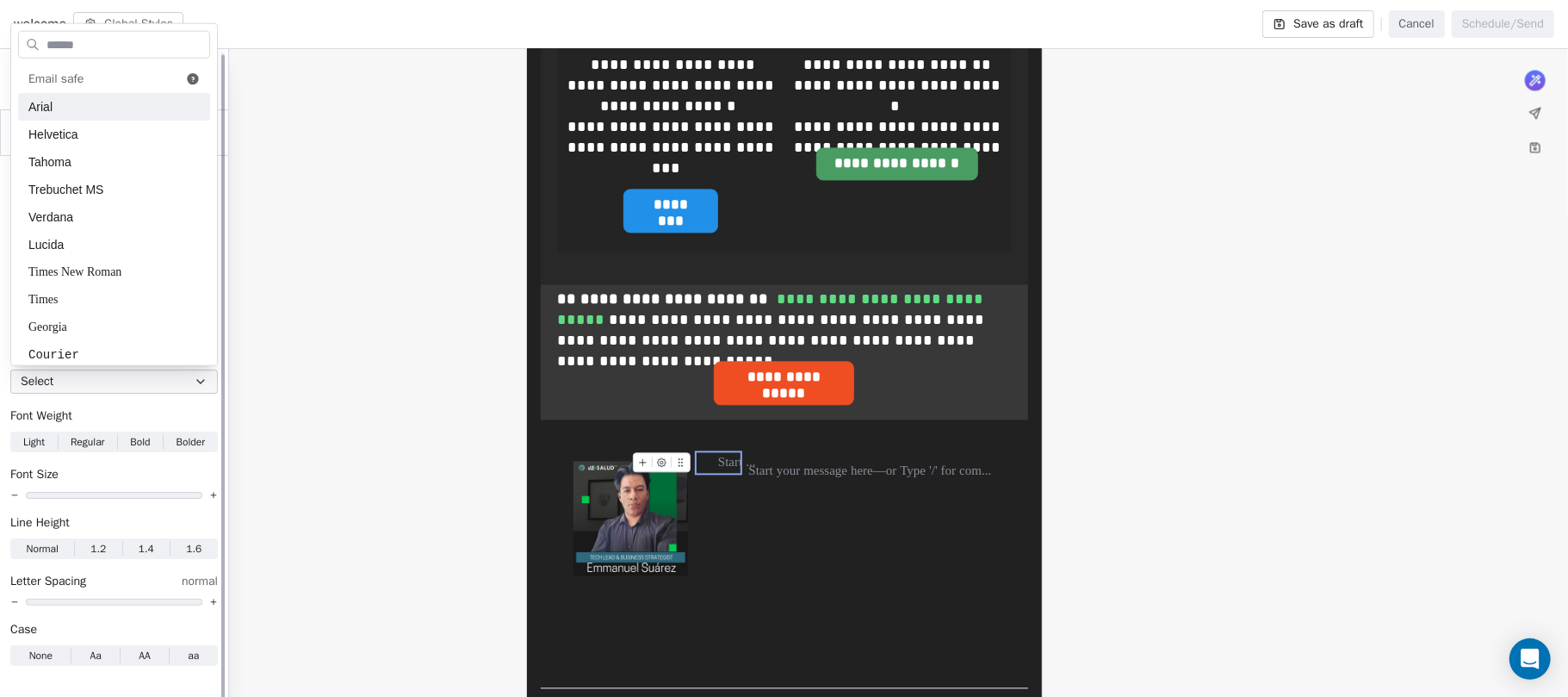 click on "Spacing Nil Nil S S M M L L Custom Custom Alignment Text Color Pick a color Font Family Select Font Weight Light Light Regular Regular Bold Bold Bolder Bolder Font Size Line Height Normal Normal 1.2 1.2 1.4 1.4 1.6 1.6 Letter Spacing normal Case None None Aa Aa AA AA aa aa" at bounding box center [114, 416] 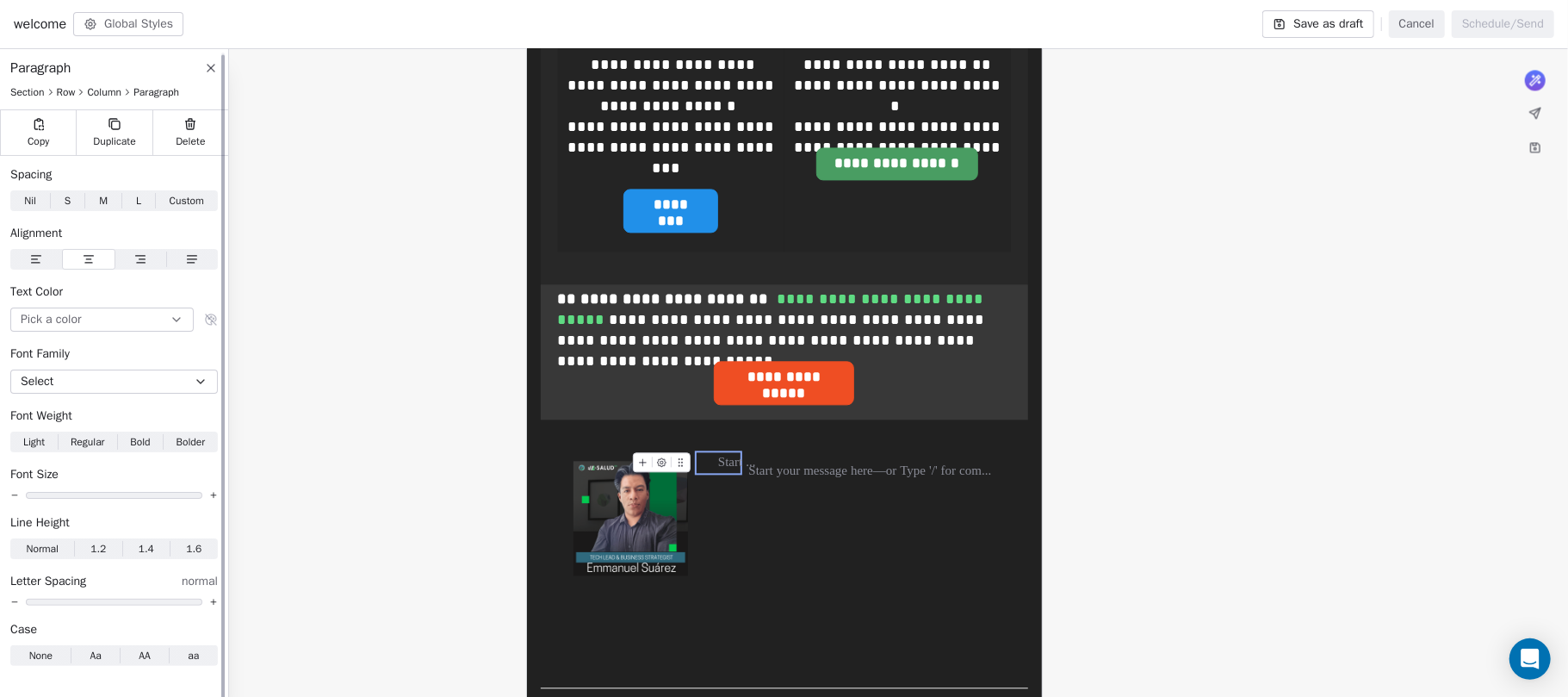 click on "Pick a color" at bounding box center (102, 320) 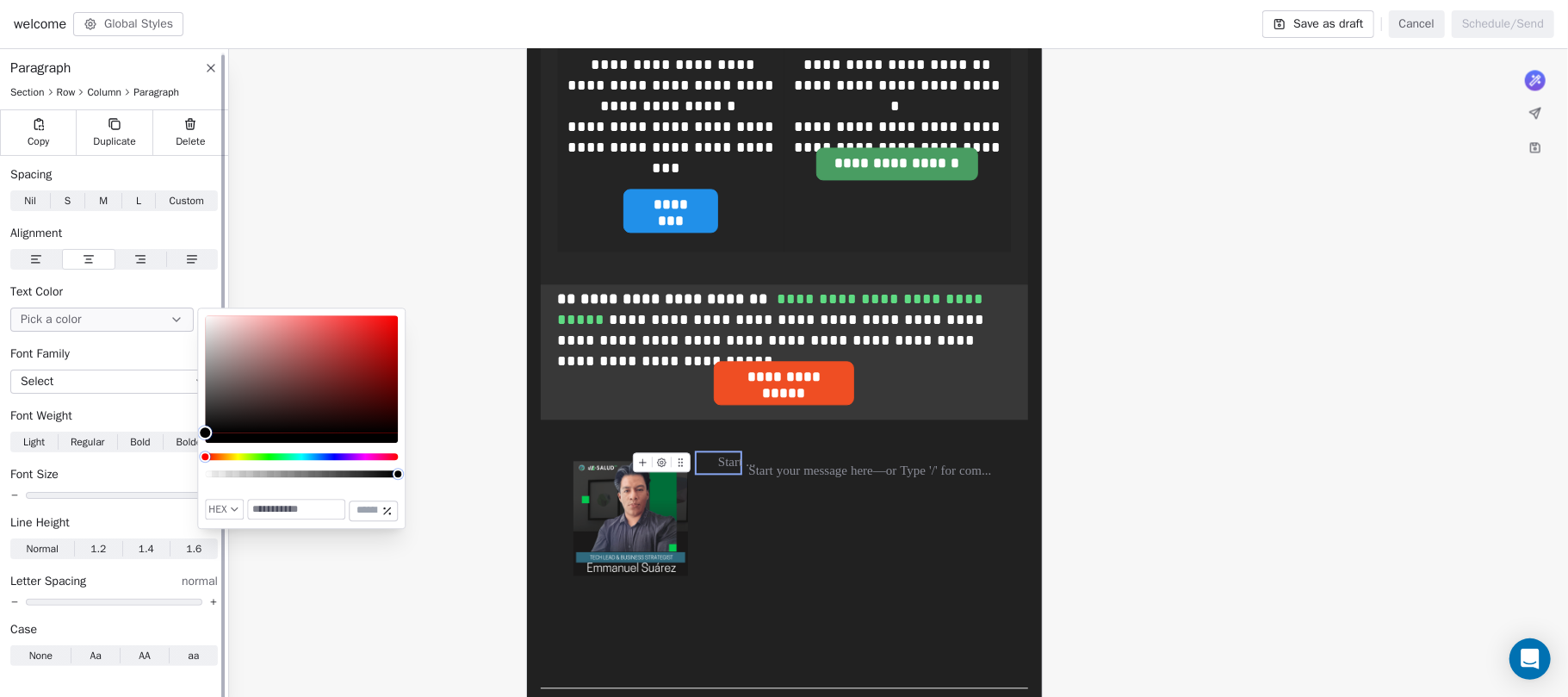 click on "Pick a color" at bounding box center (102, 320) 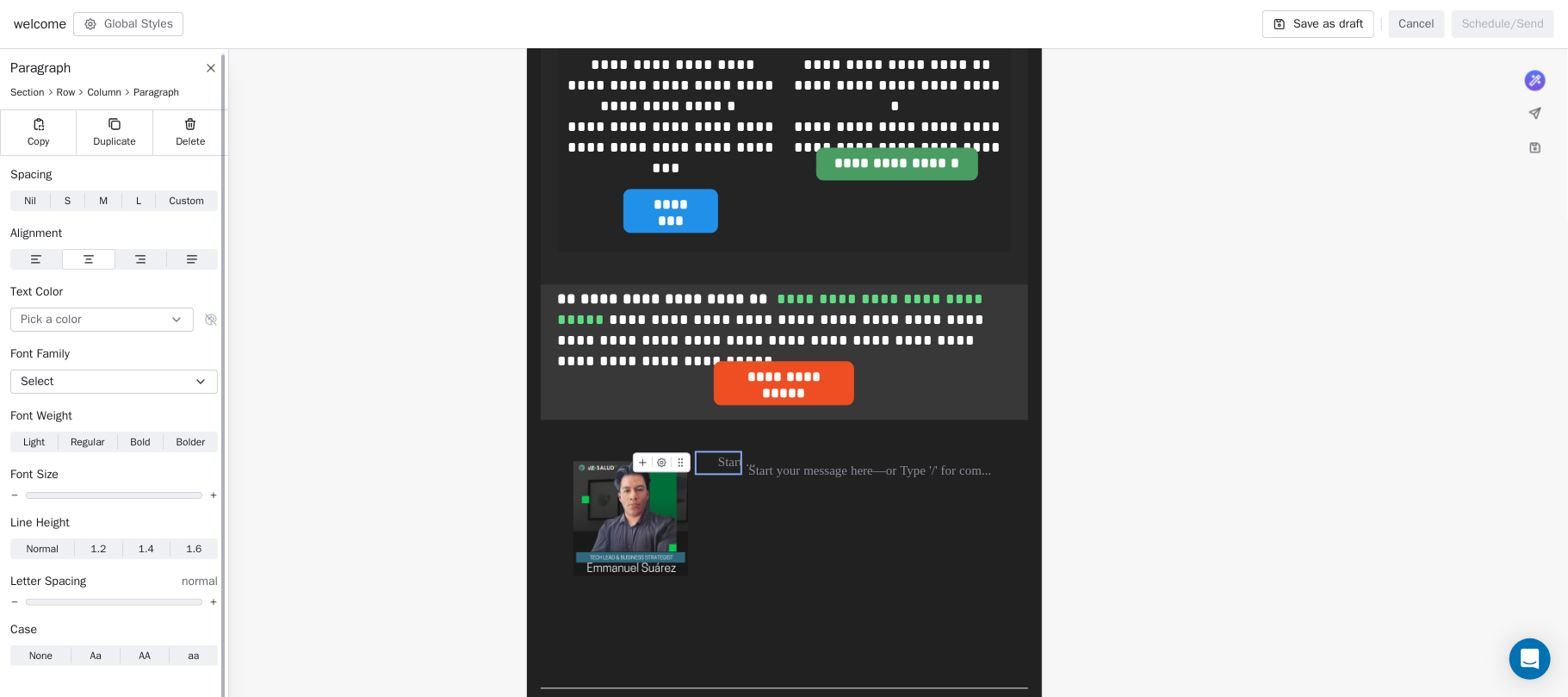 click on "Pick a color" at bounding box center [102, 320] 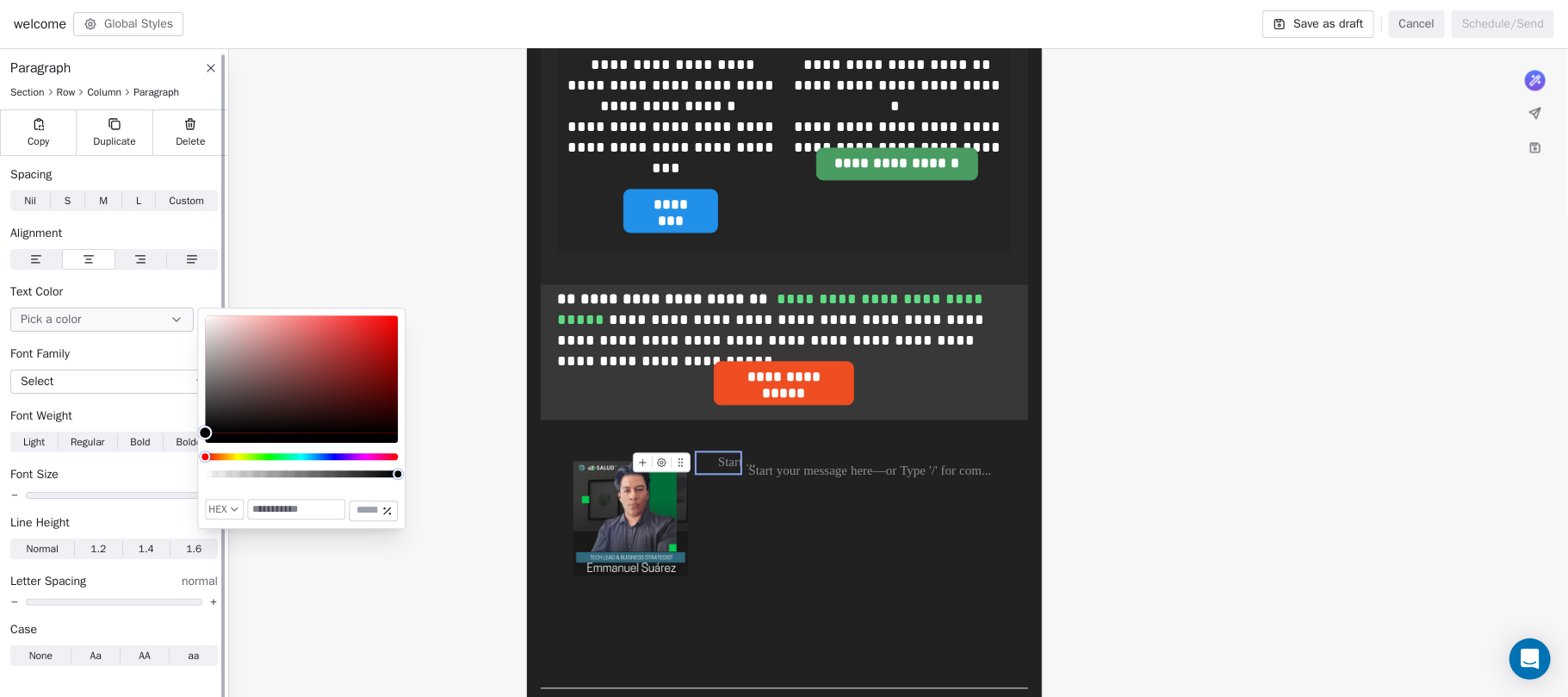 click on "Font Family" at bounding box center [114, 354] 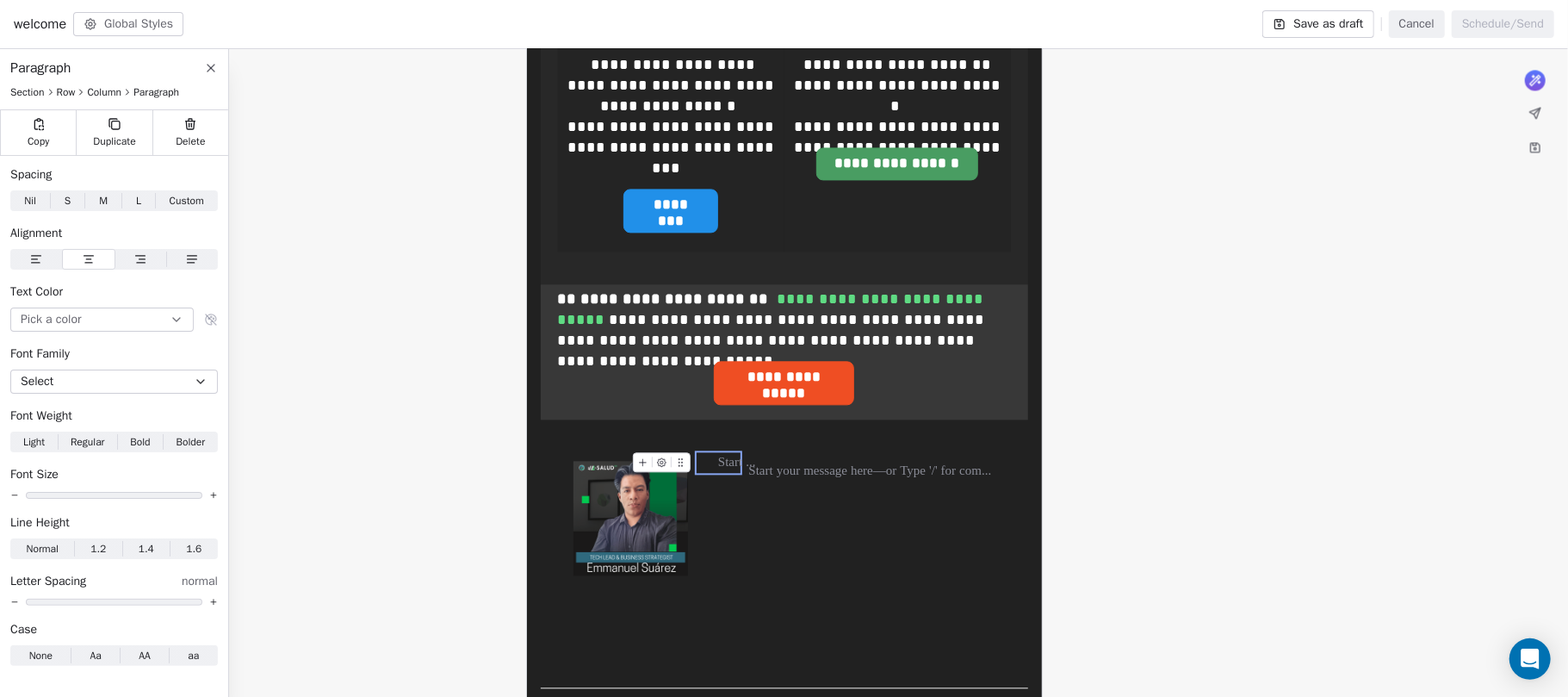 click at bounding box center [718, 463] 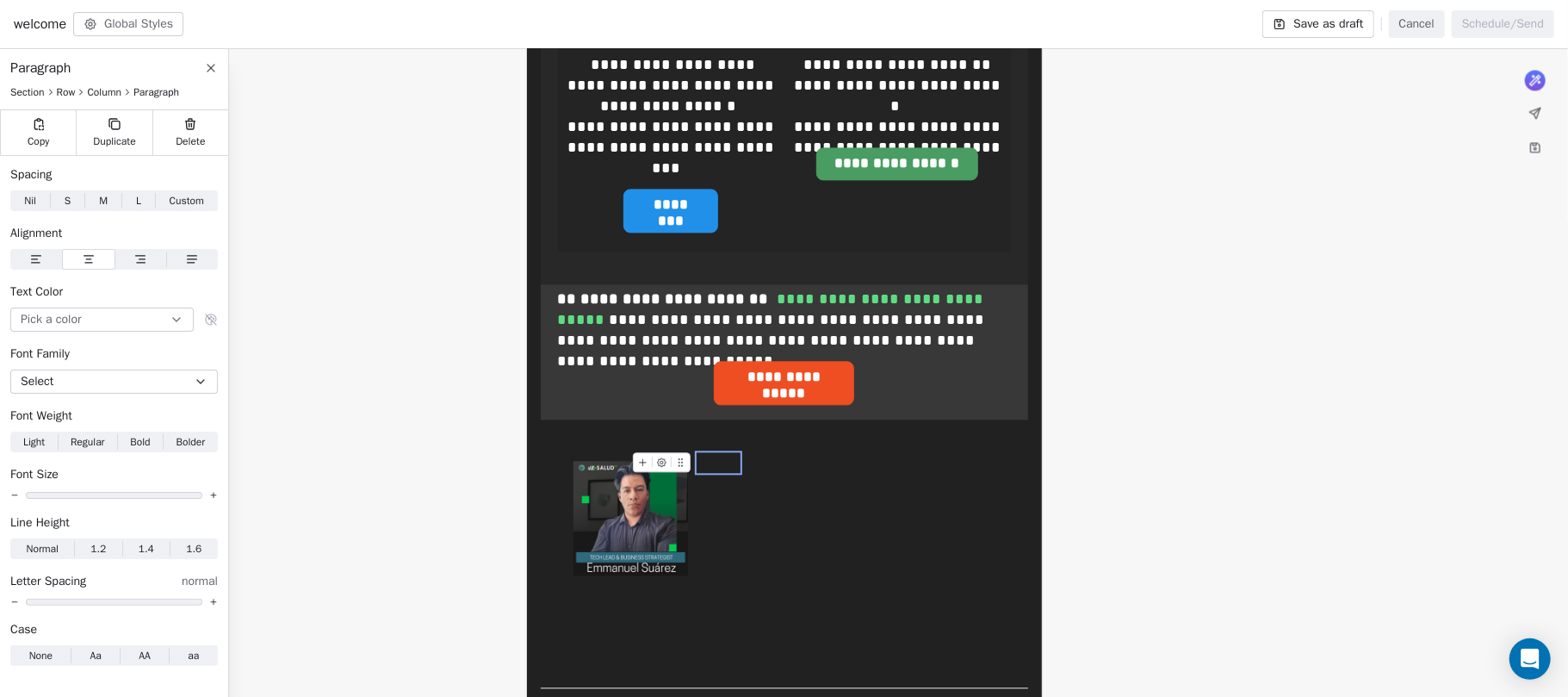 click 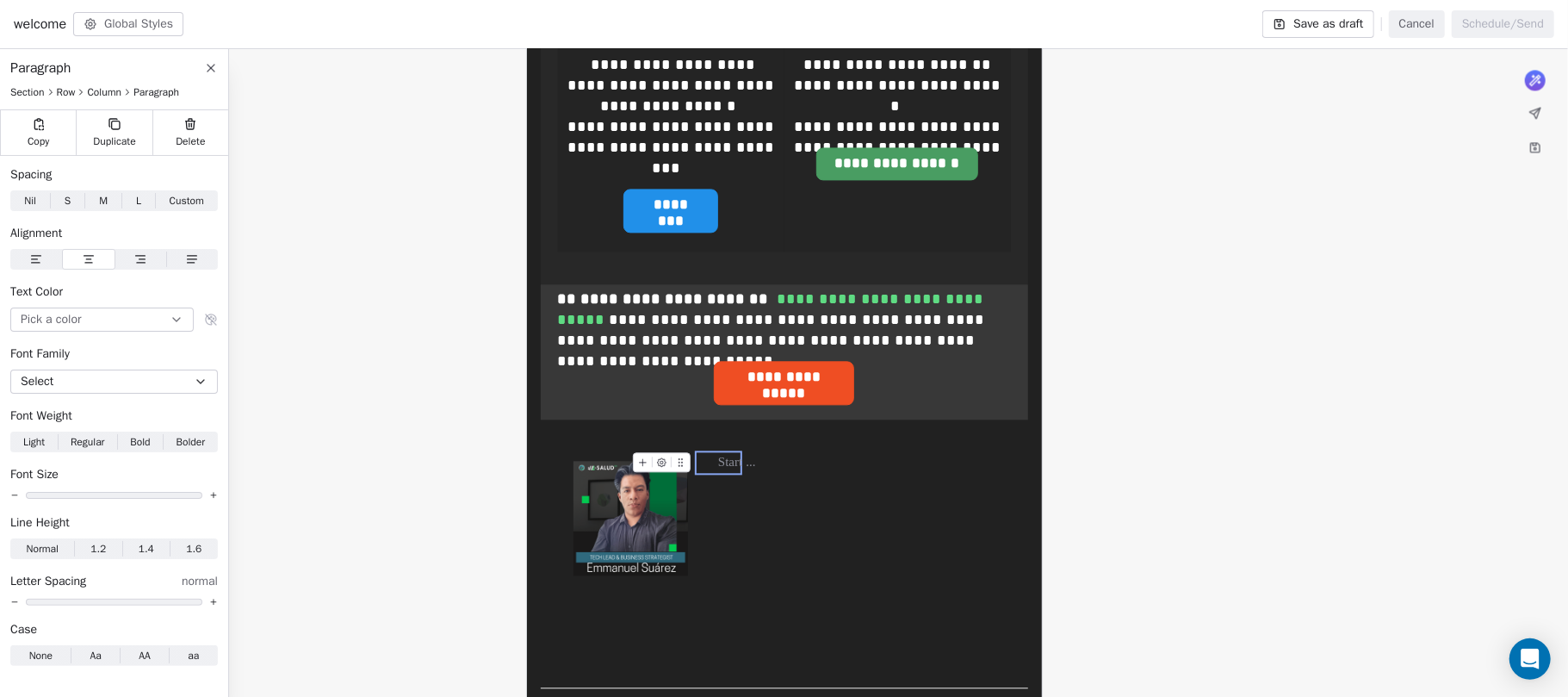 click 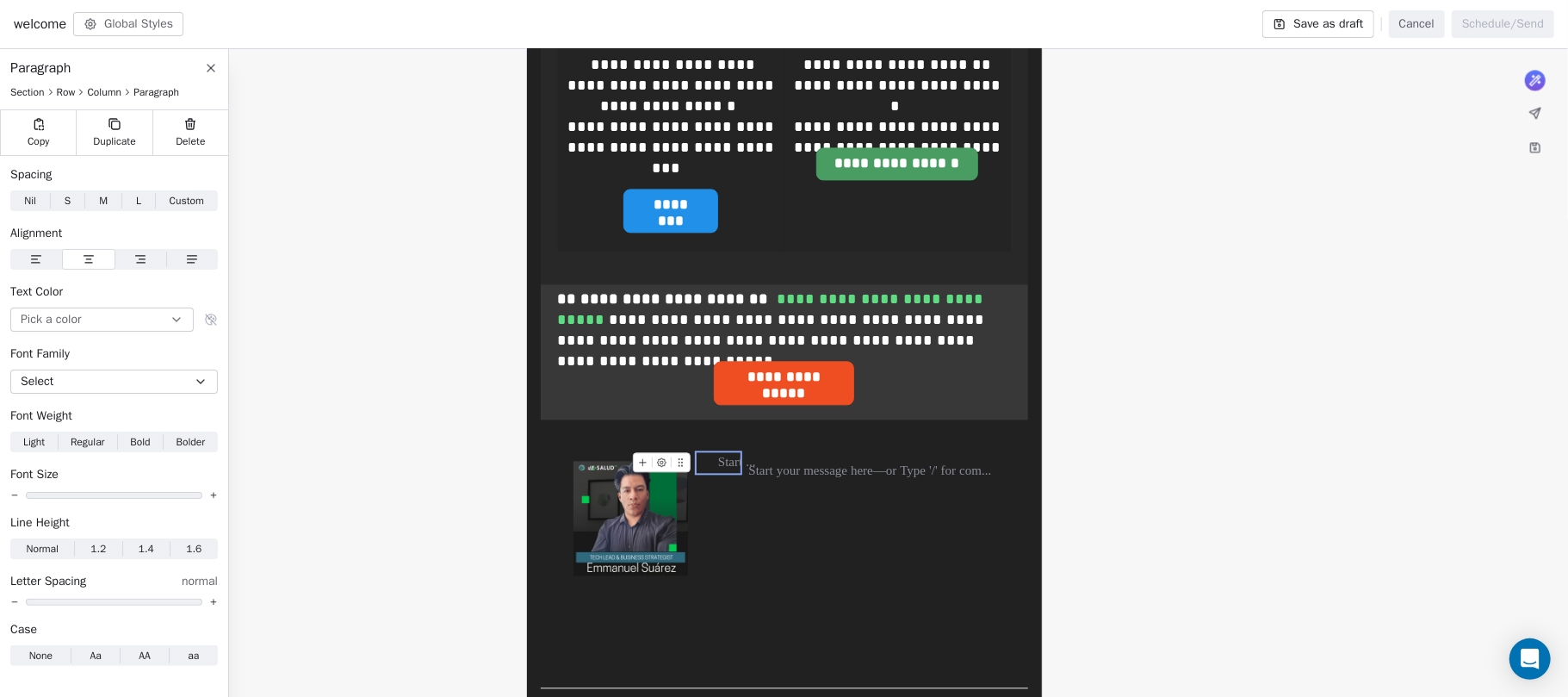 click at bounding box center (718, 463) 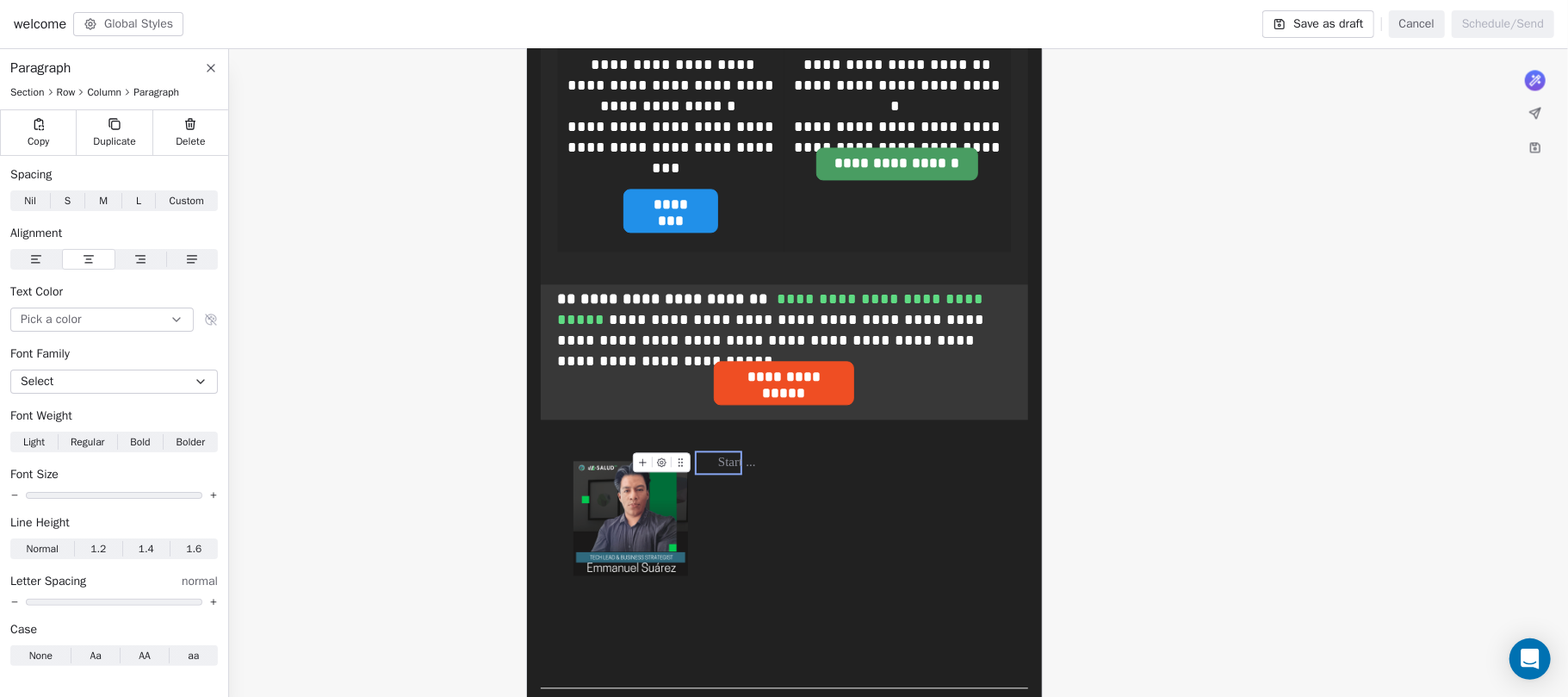 click 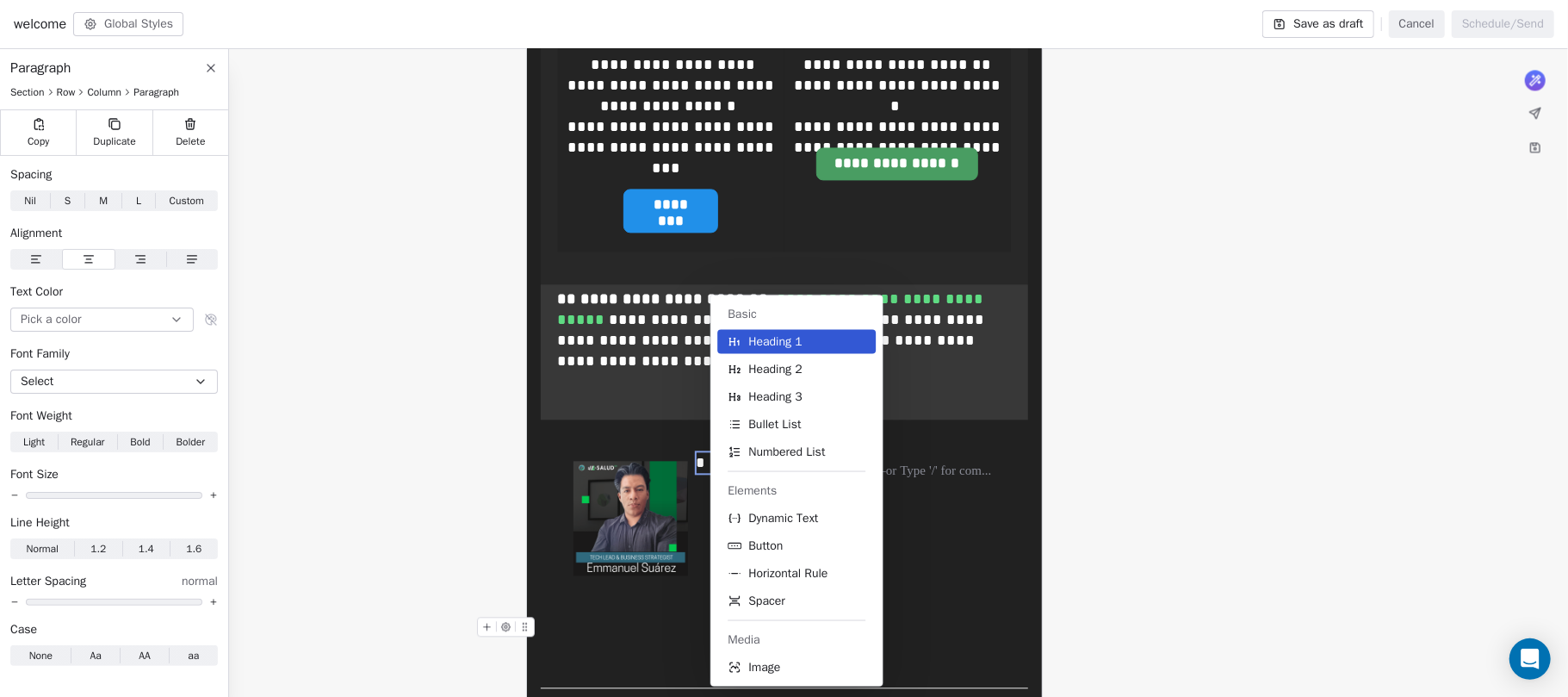 click on "Horizontal Rule" at bounding box center (796, 574) 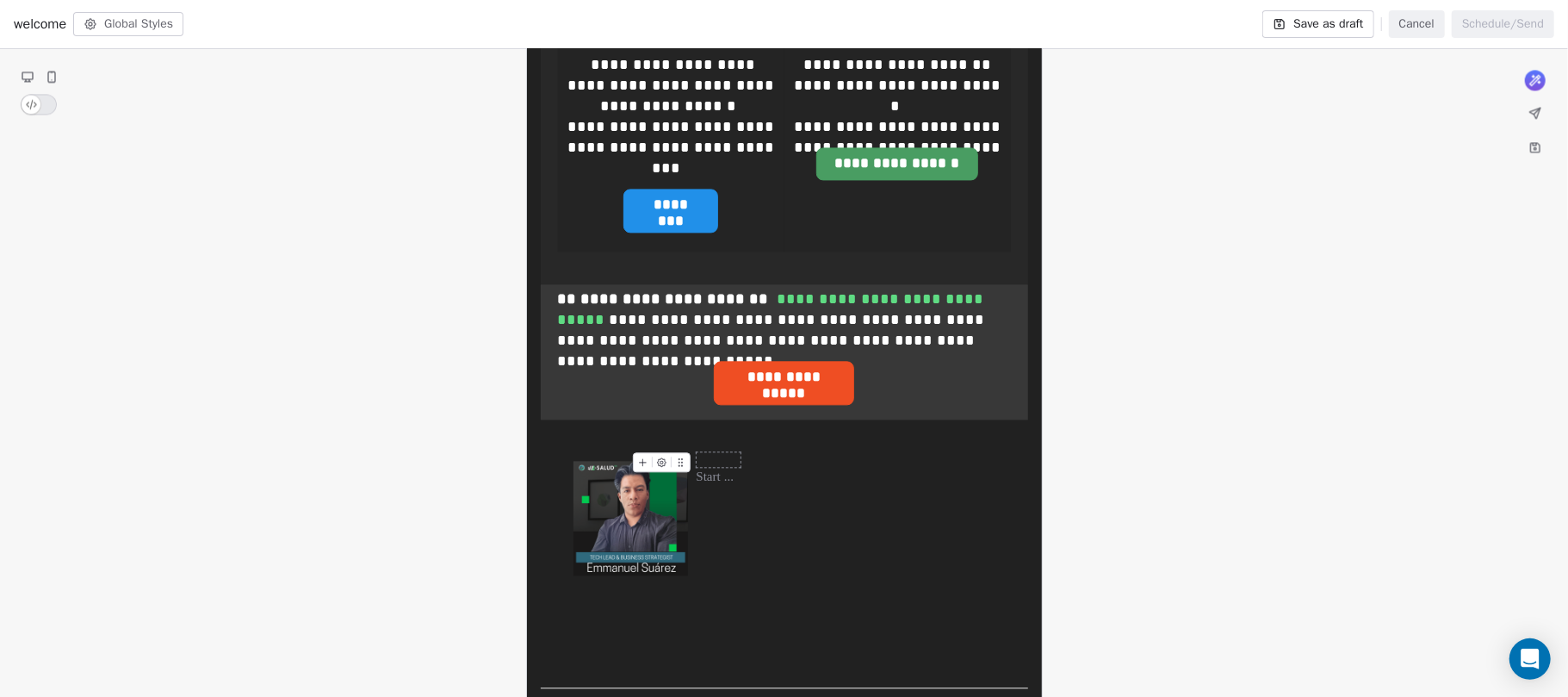 click at bounding box center (718, 459) 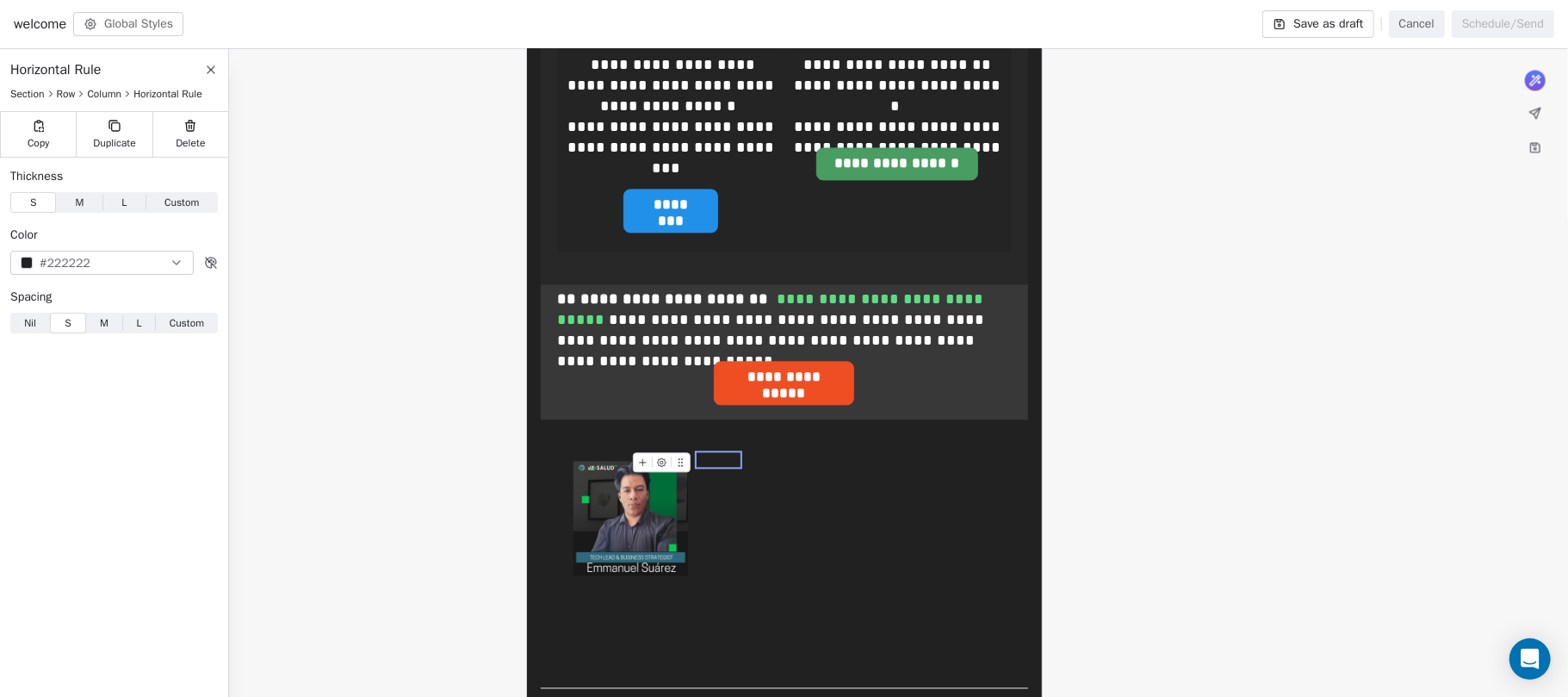 click at bounding box center [718, 459] 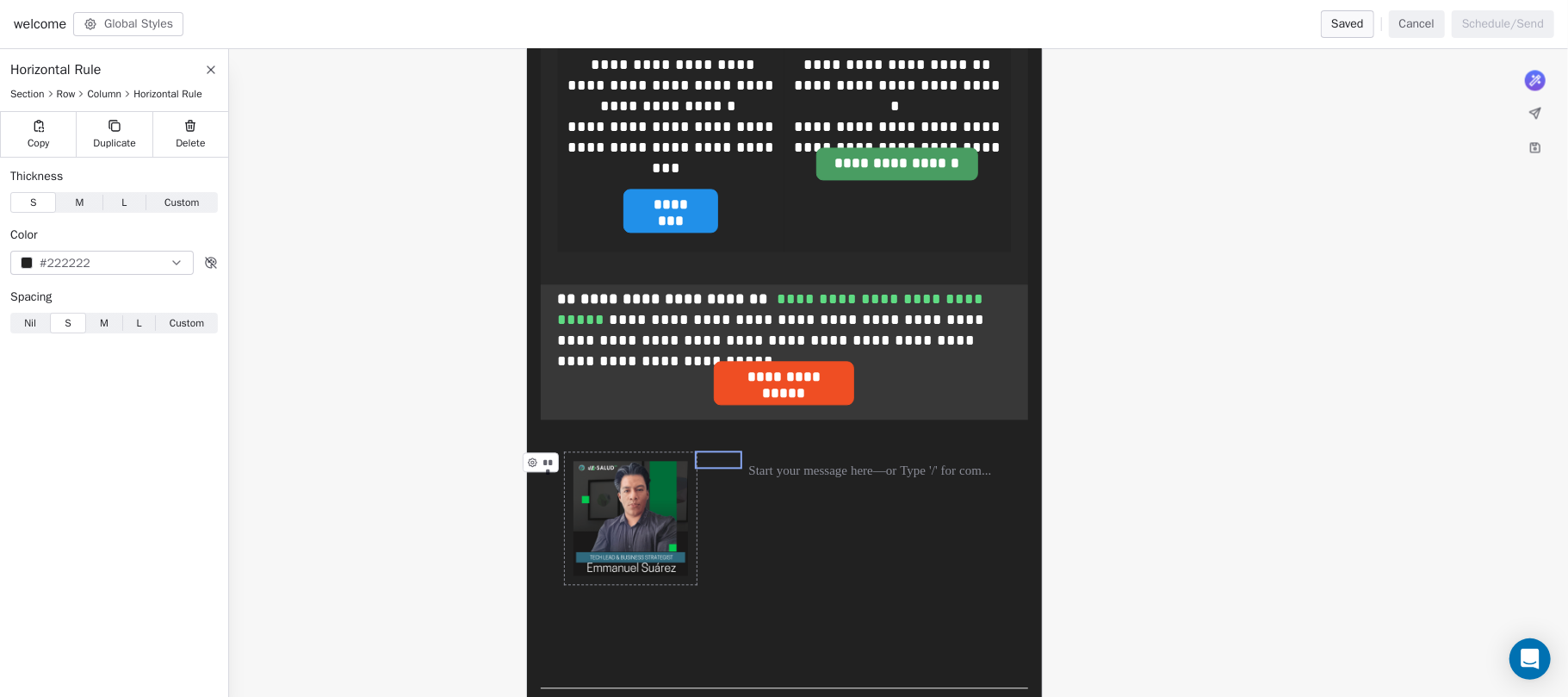 click on "Custom" at bounding box center (182, 202) 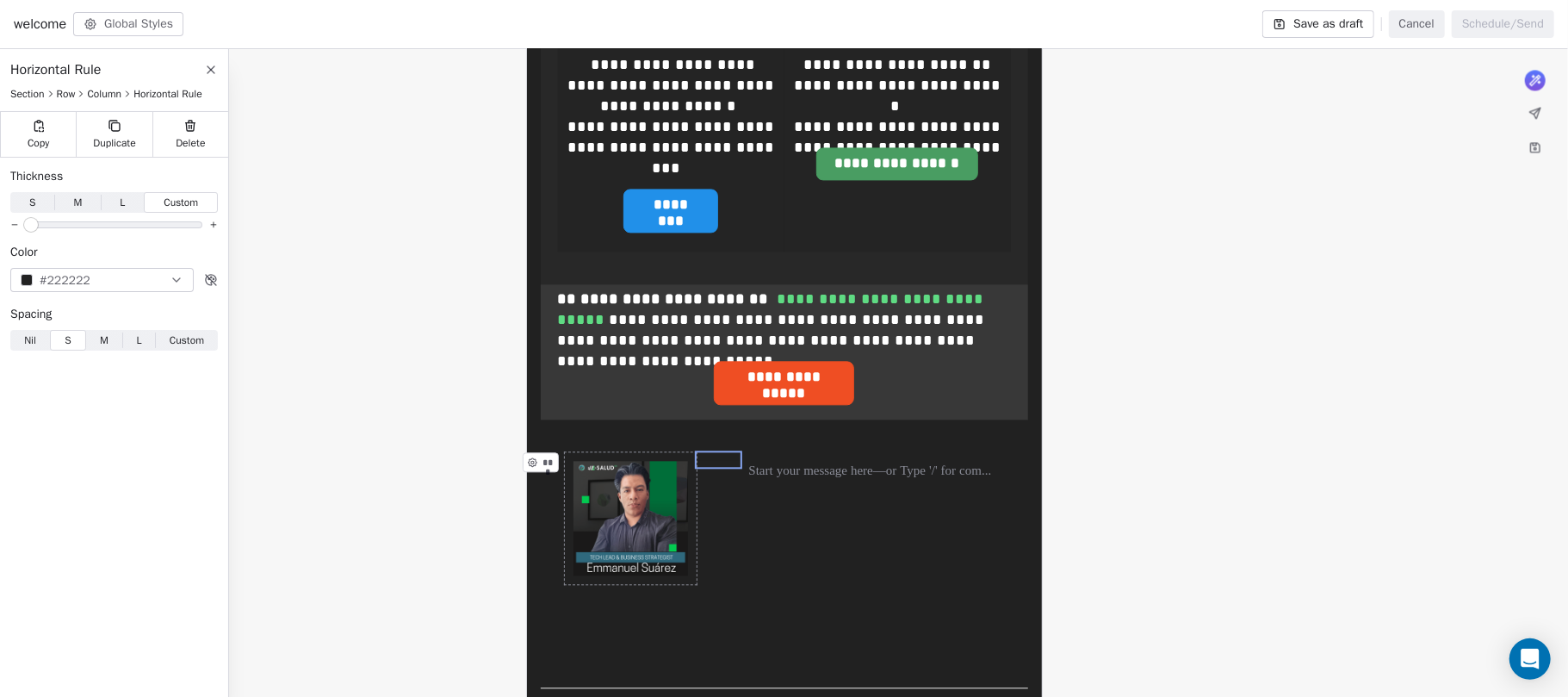 click at bounding box center [31, 225] 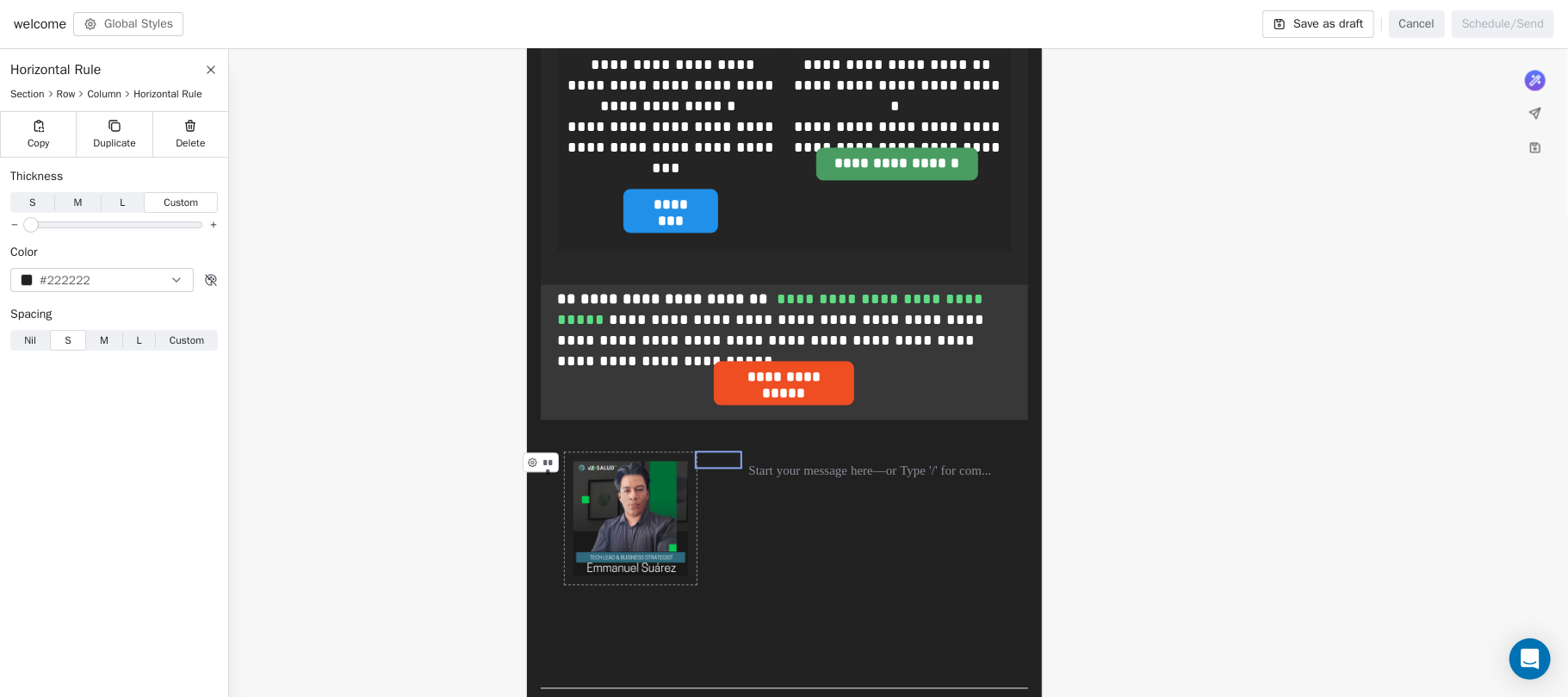 click on "#222222" at bounding box center (102, 280) 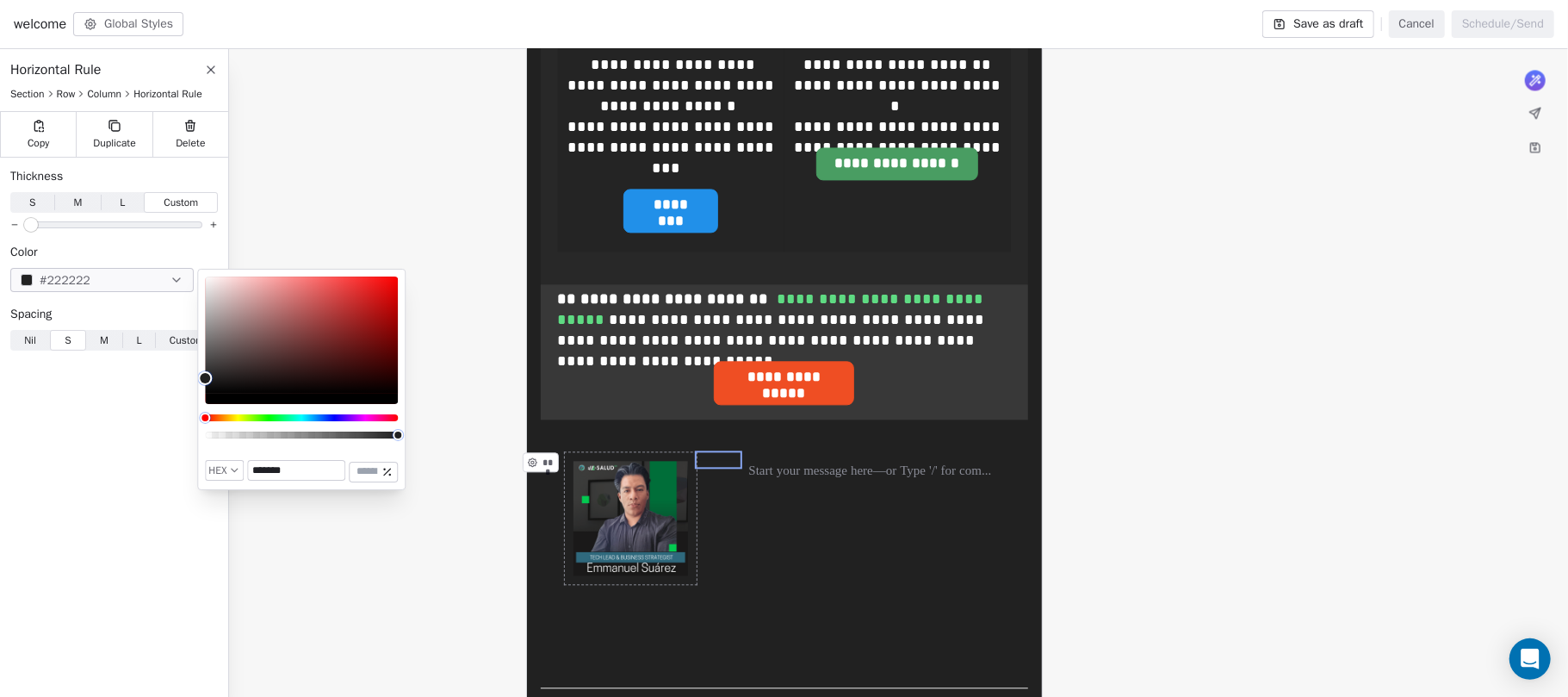 type on "*******" 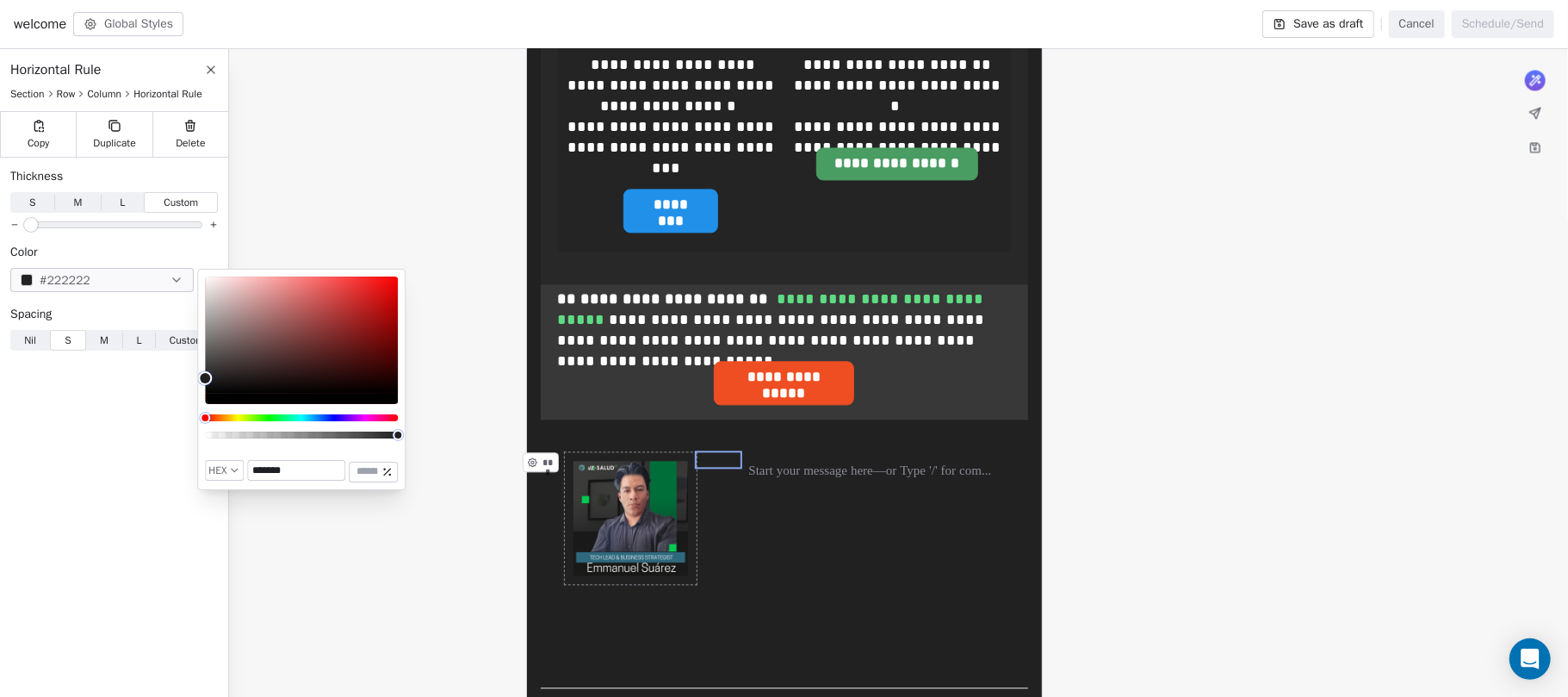 drag, startPoint x: 184, startPoint y: 200, endPoint x: 177, endPoint y: 190, distance: 12 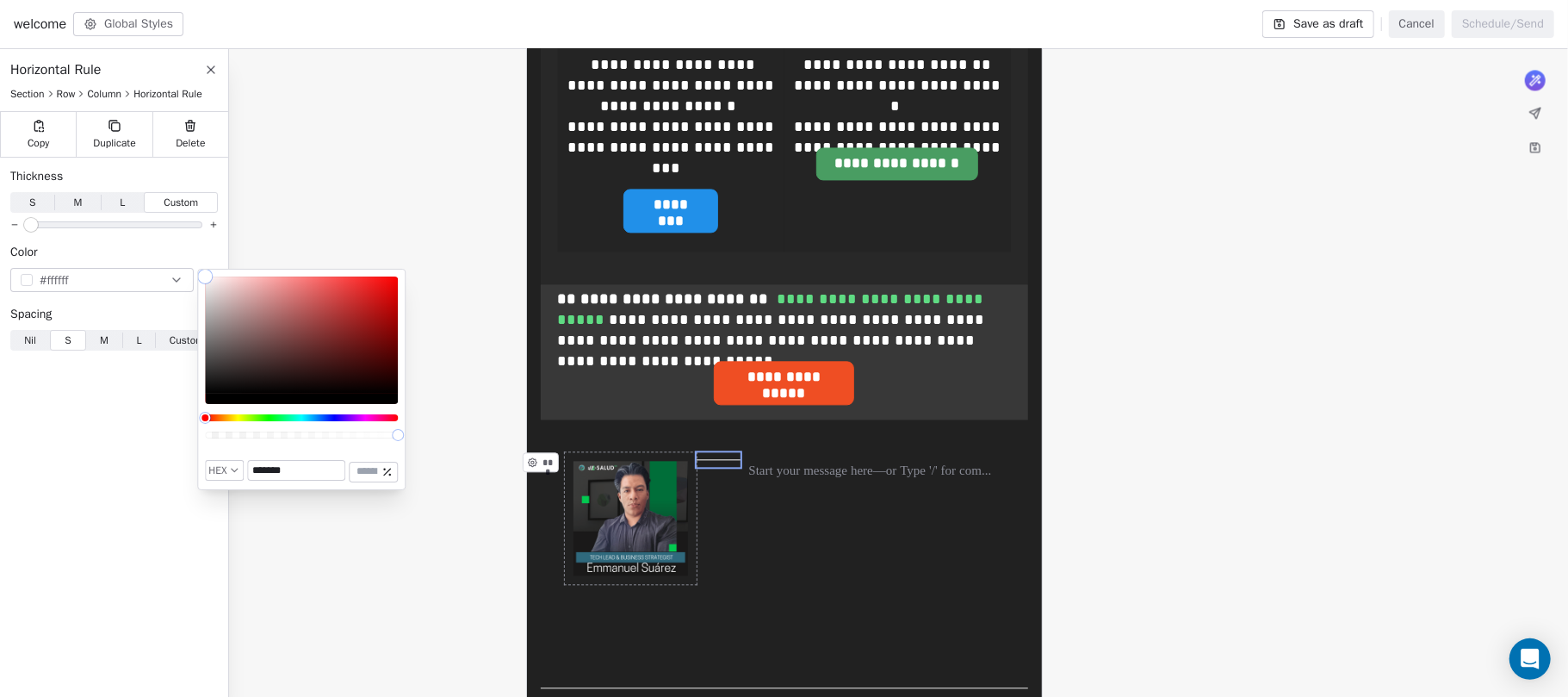 click on "Horizontal Rule Section Row Column Horizontal Rule Copy Duplicate Delete Thickness S S M M L L Custom Custom Color #ffffff Spacing Nil Nil S S M M L L Custom Custom" at bounding box center [114, 376] 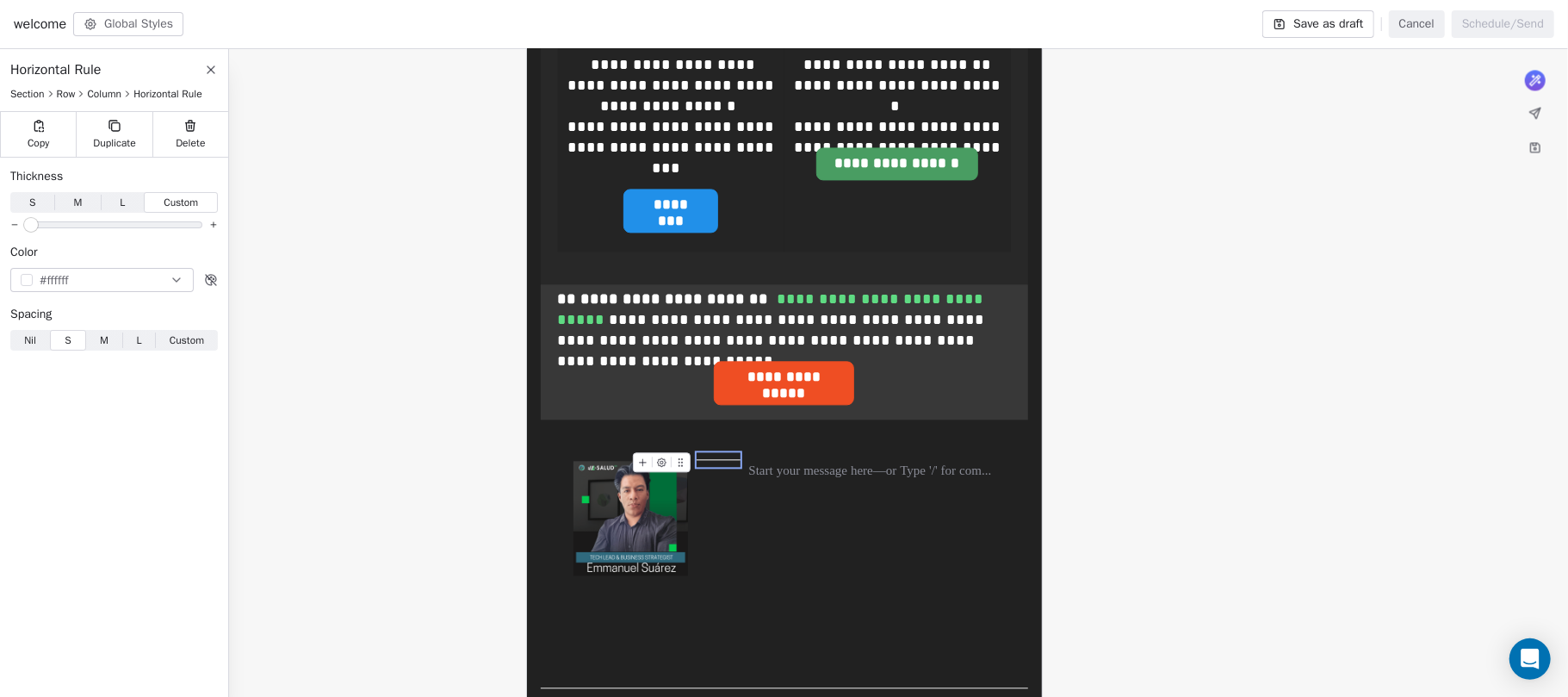 click at bounding box center [718, 459] 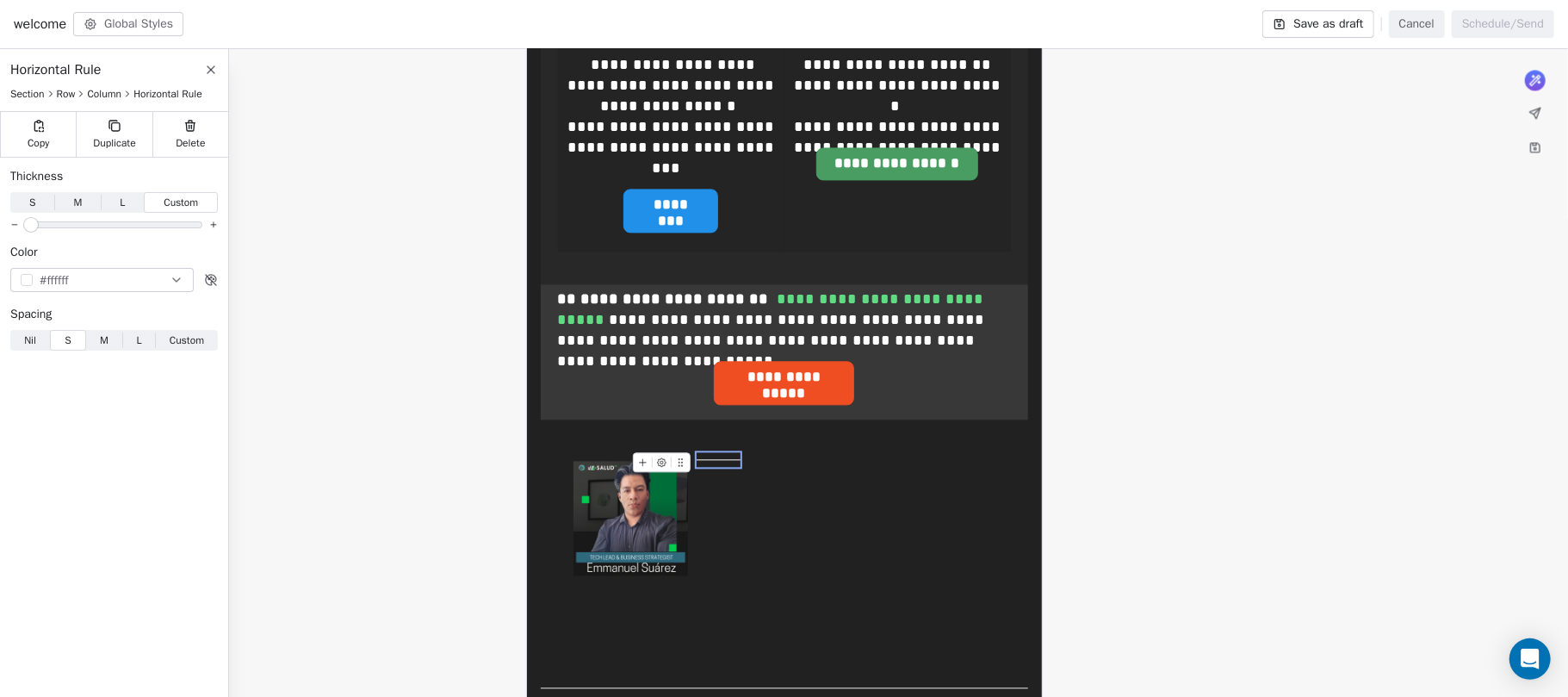 click at bounding box center (661, 462) 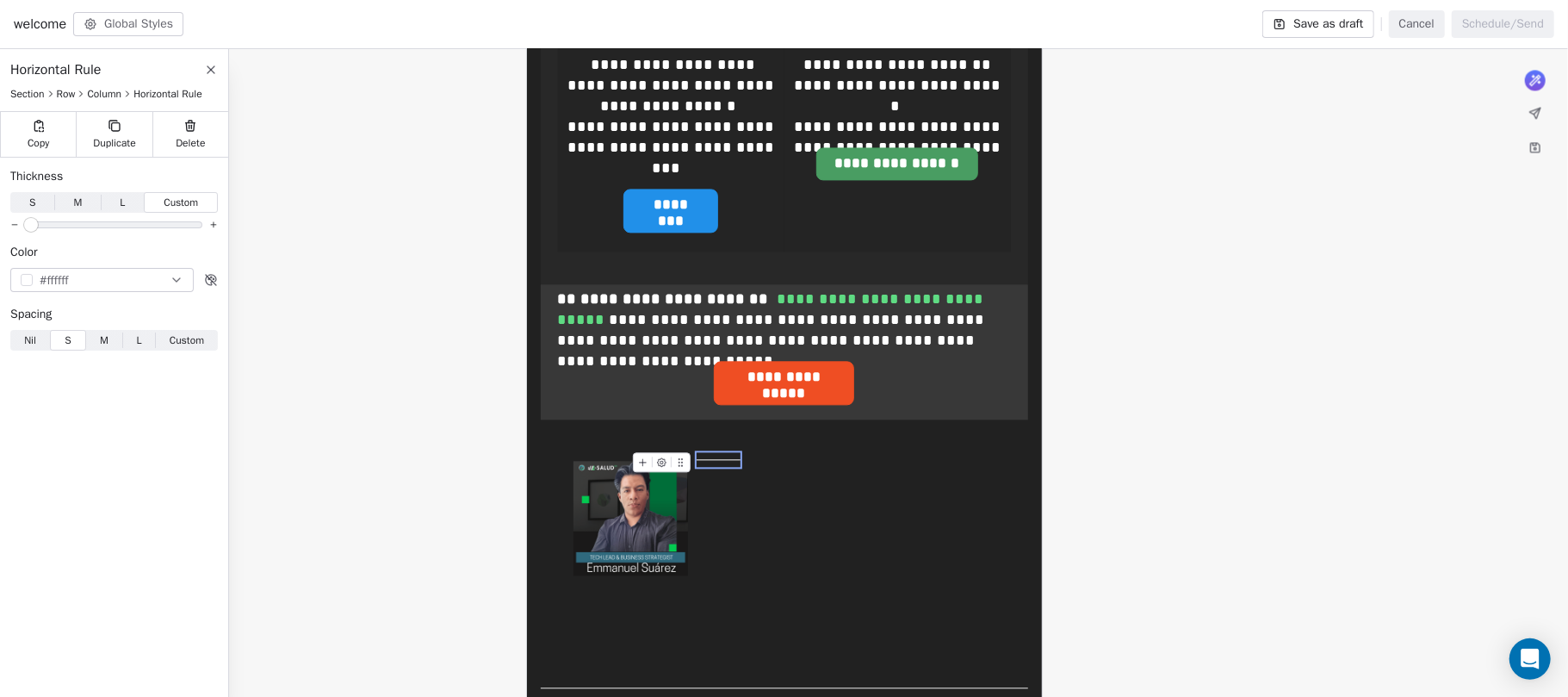 click at bounding box center (718, 459) 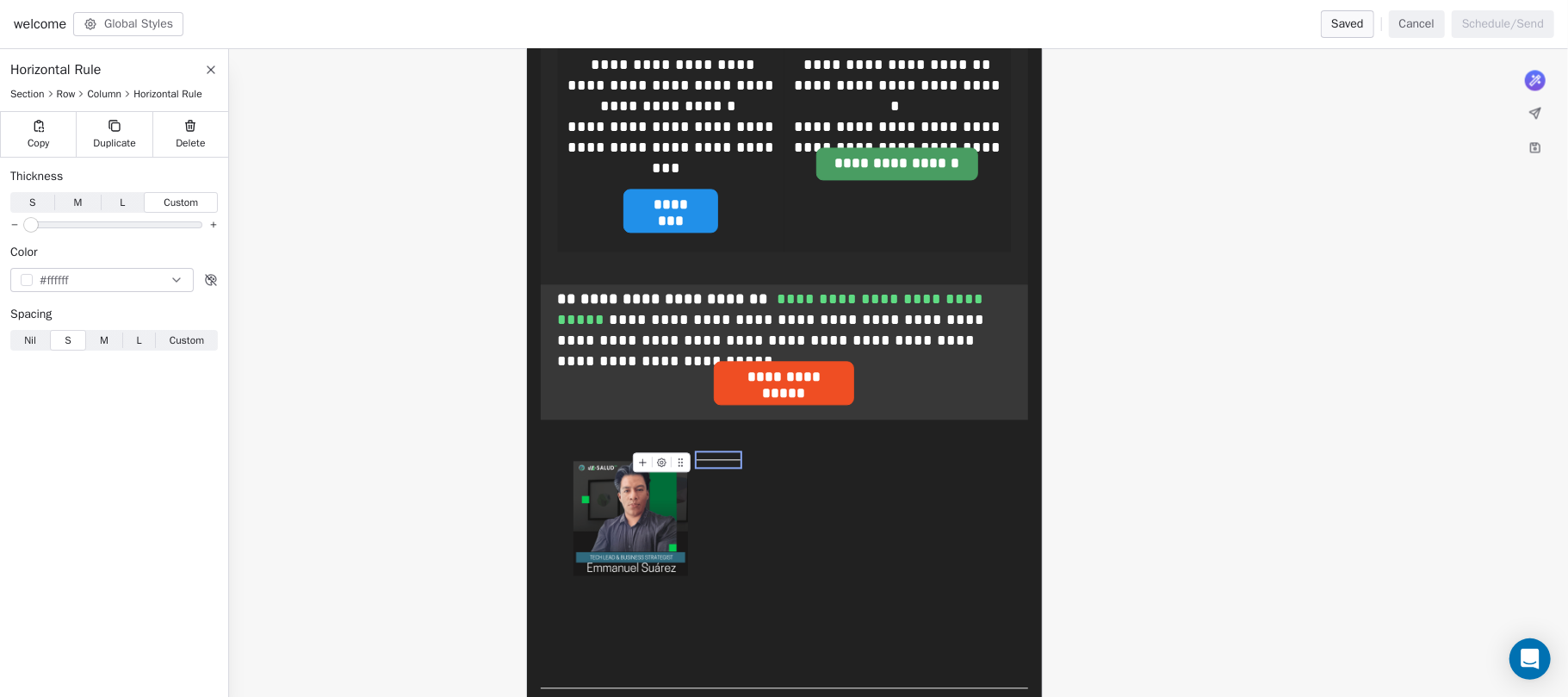 click at bounding box center [718, 459] 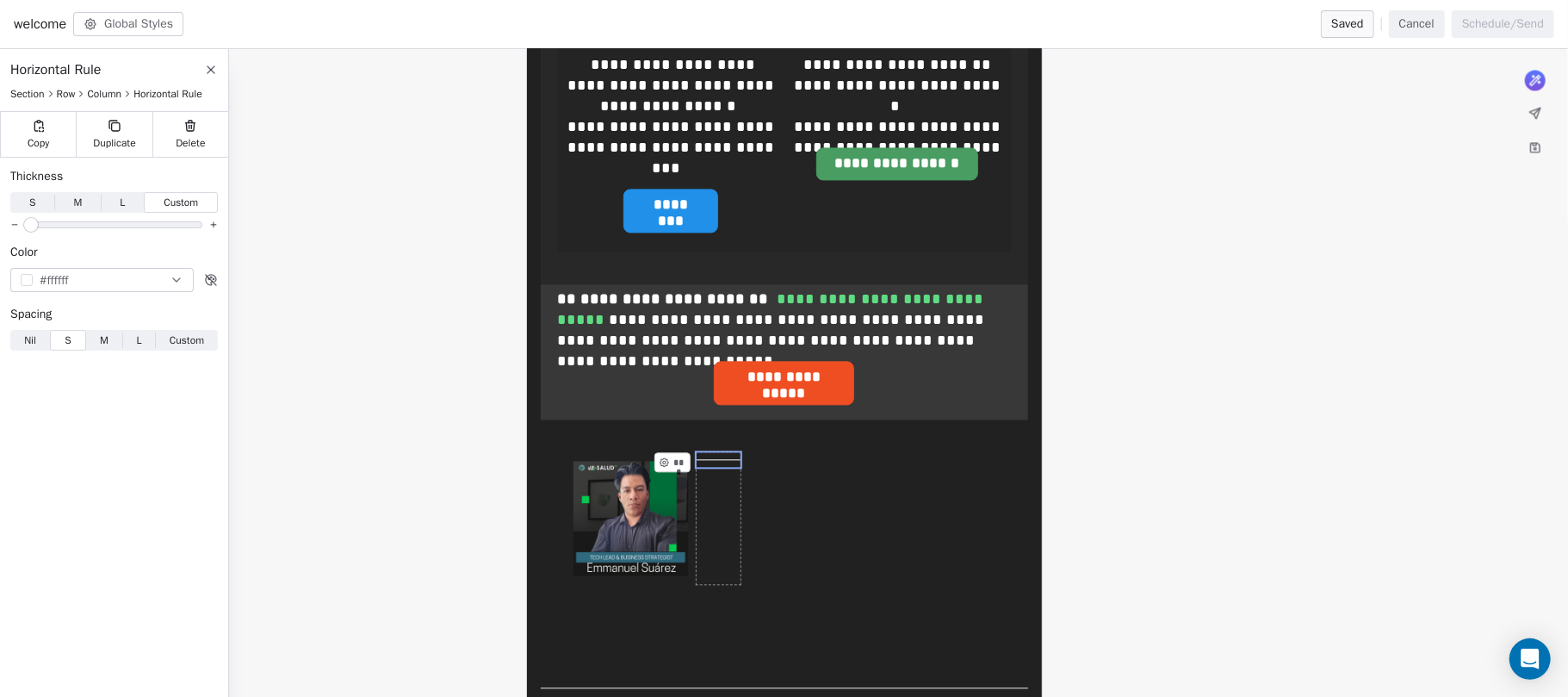 click on "***" at bounding box center [718, 518] 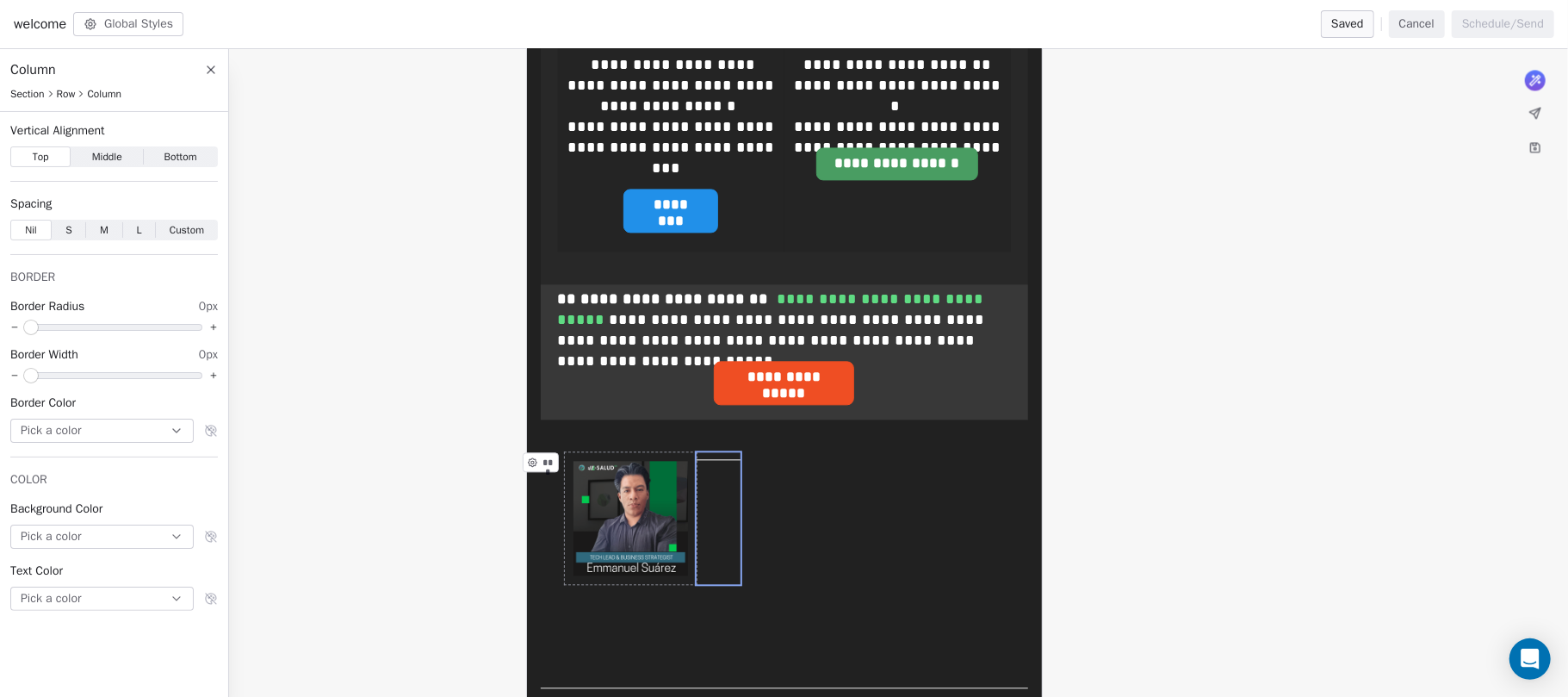click on "Middle" at bounding box center (107, 157) 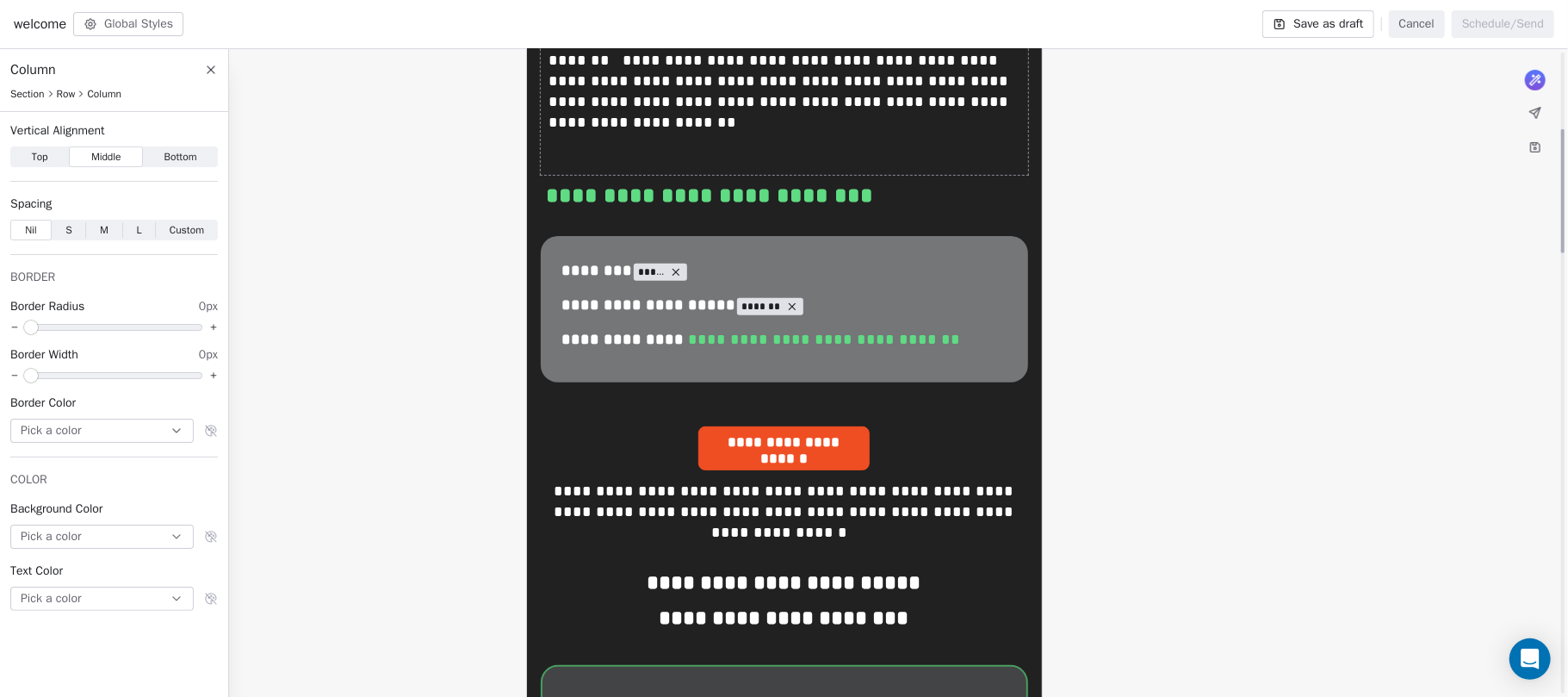 scroll, scrollTop: 398, scrollLeft: 0, axis: vertical 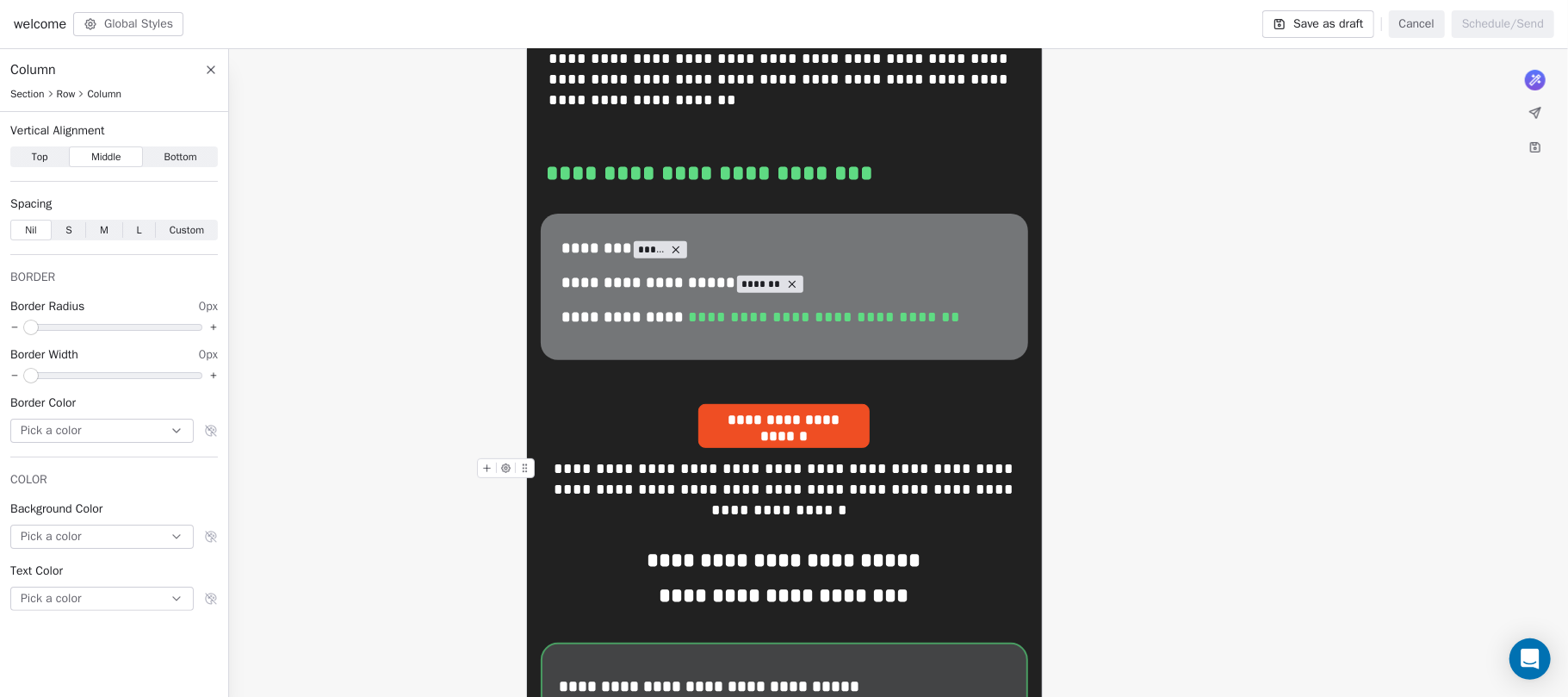 drag, startPoint x: 720, startPoint y: 459, endPoint x: 728, endPoint y: 462, distance: 8.544004 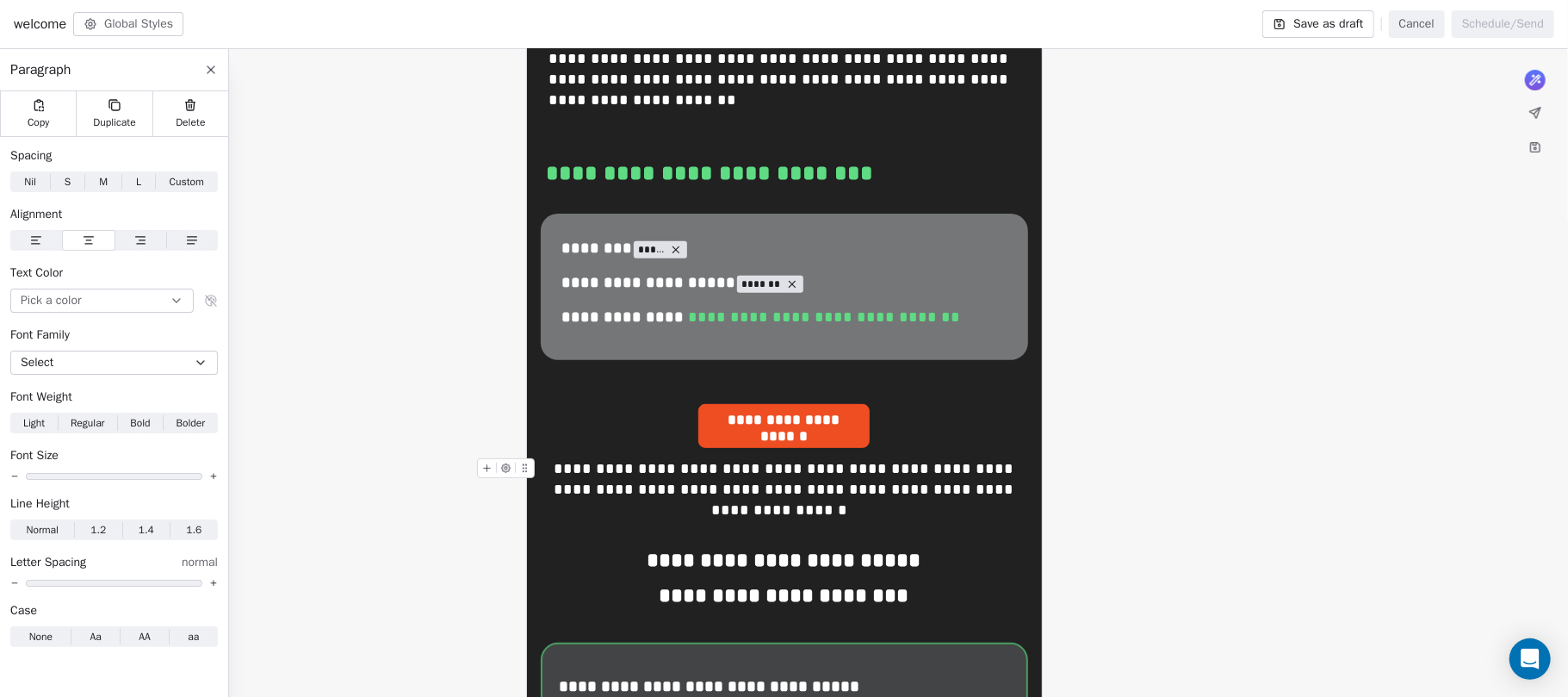 click on "**********" at bounding box center [784, 479] 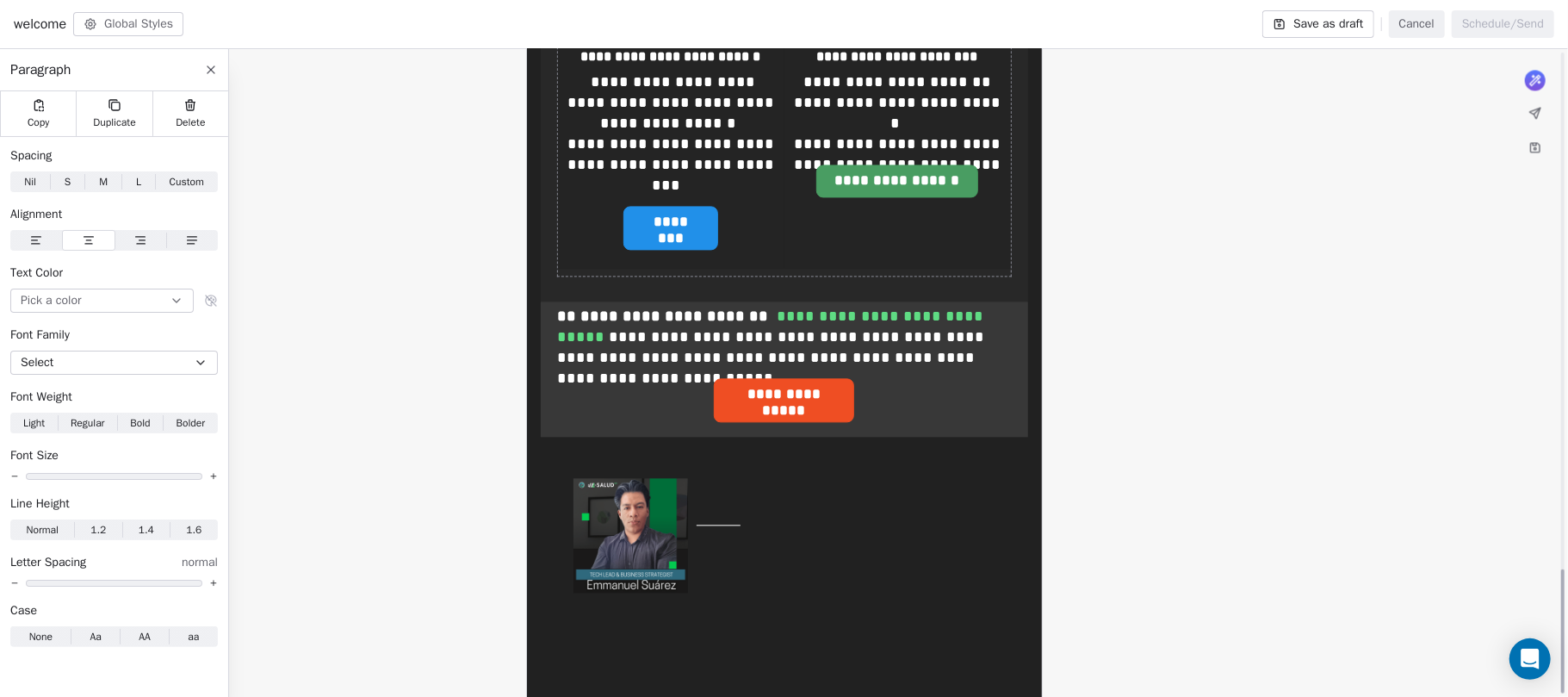 scroll, scrollTop: 2696, scrollLeft: 0, axis: vertical 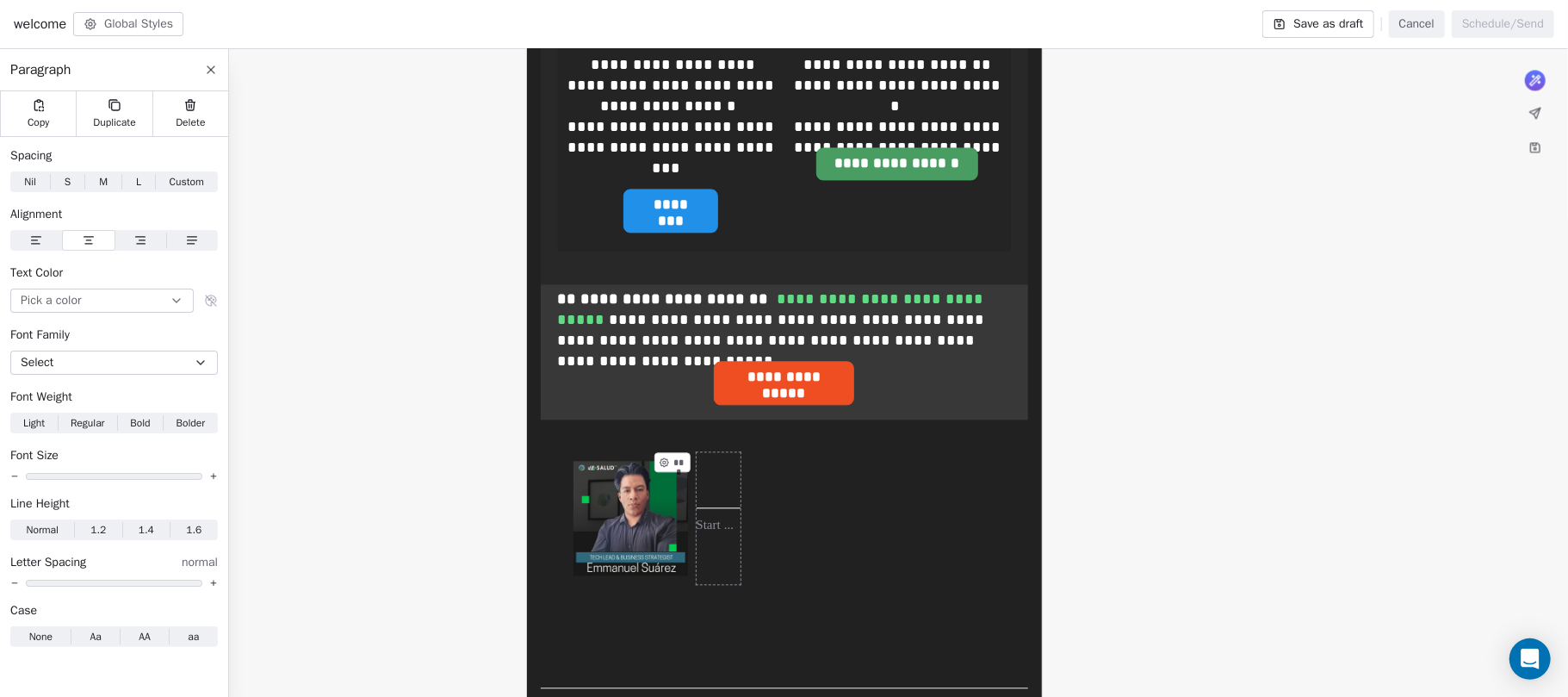 click on "***" at bounding box center [718, 518] 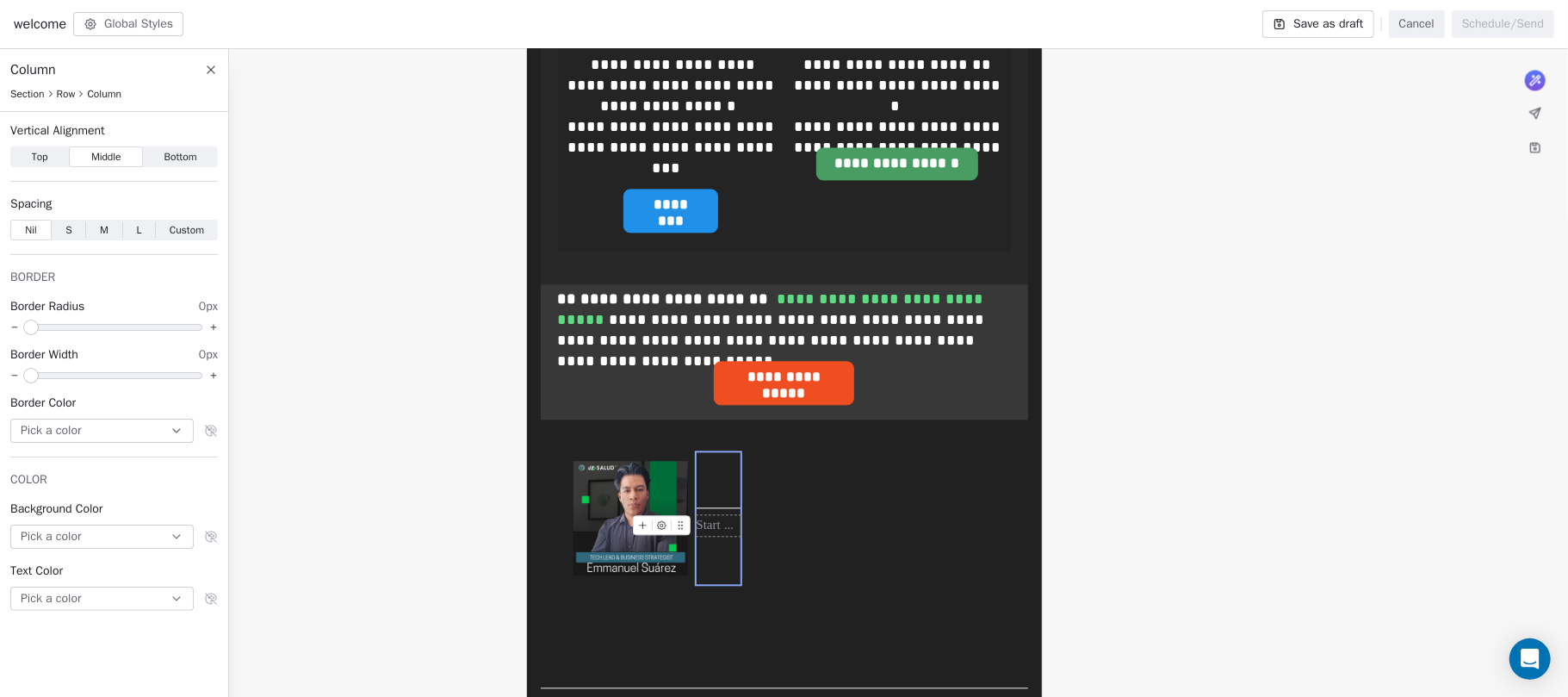 click at bounding box center (718, 526) 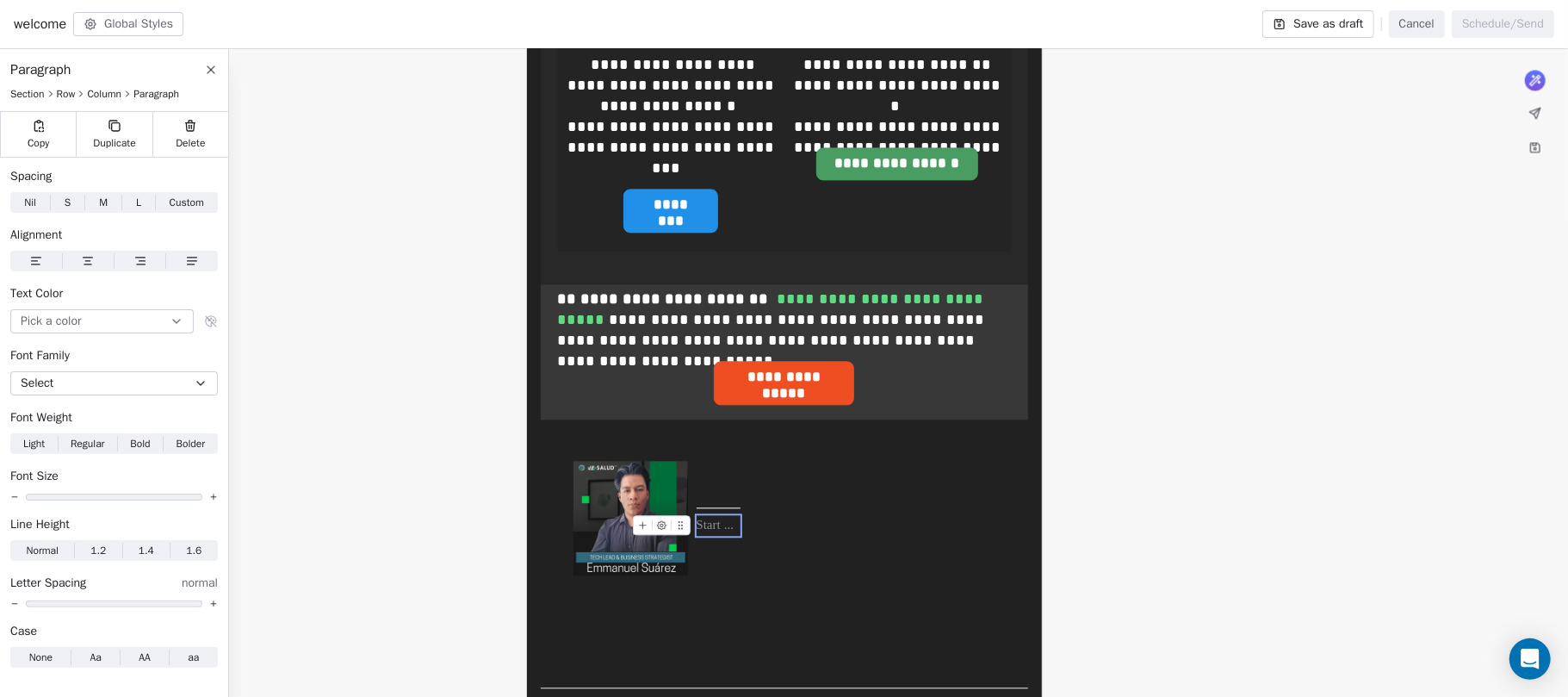 click at bounding box center [642, 525] 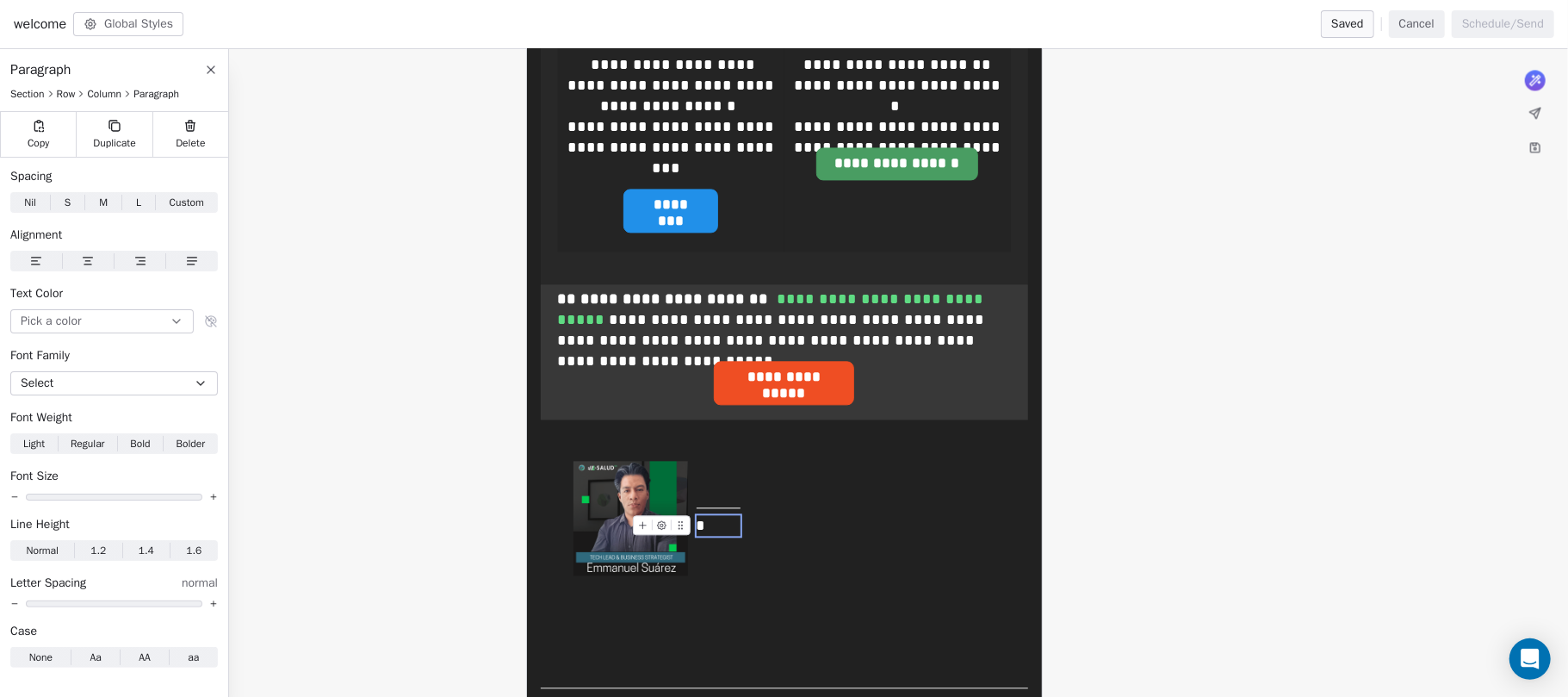 click on "*" at bounding box center [701, 526] 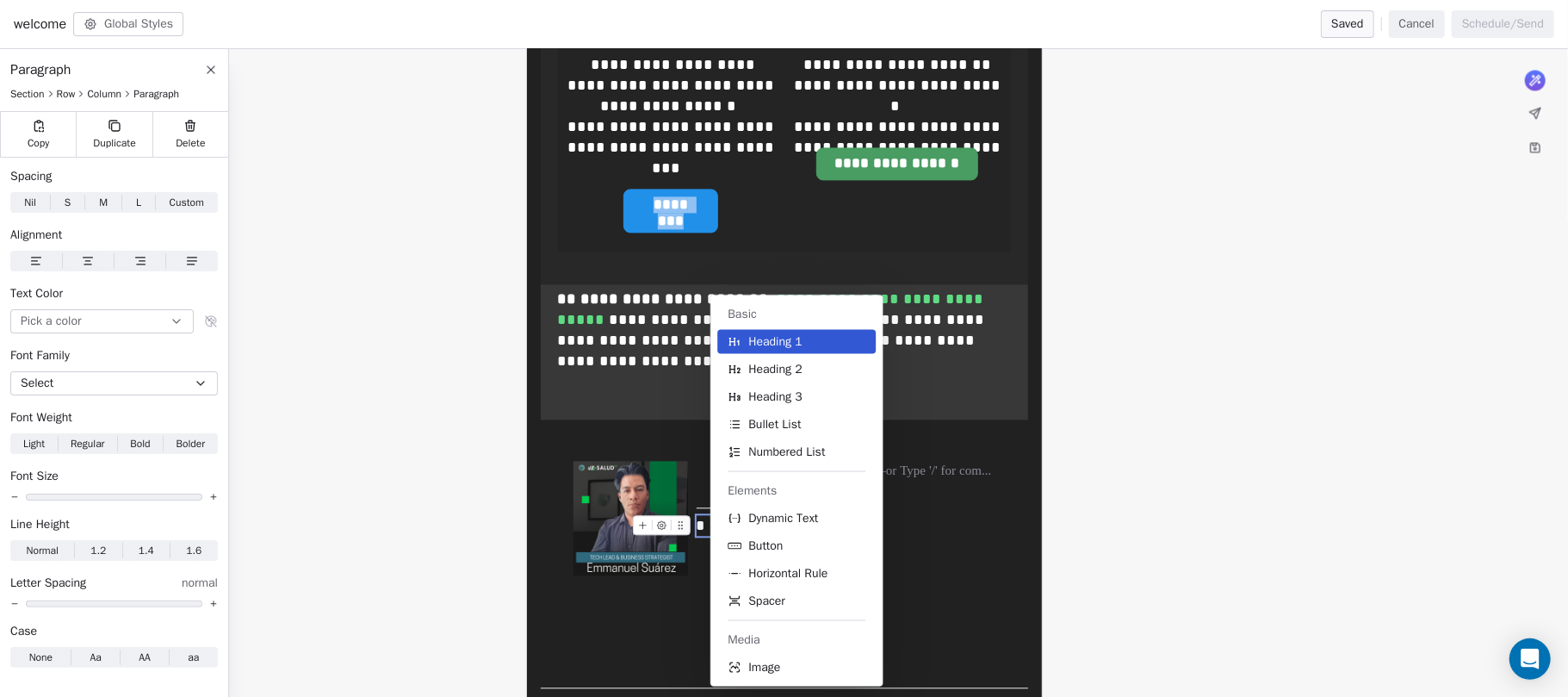drag, startPoint x: 714, startPoint y: 453, endPoint x: 706, endPoint y: 442, distance: 13.601471 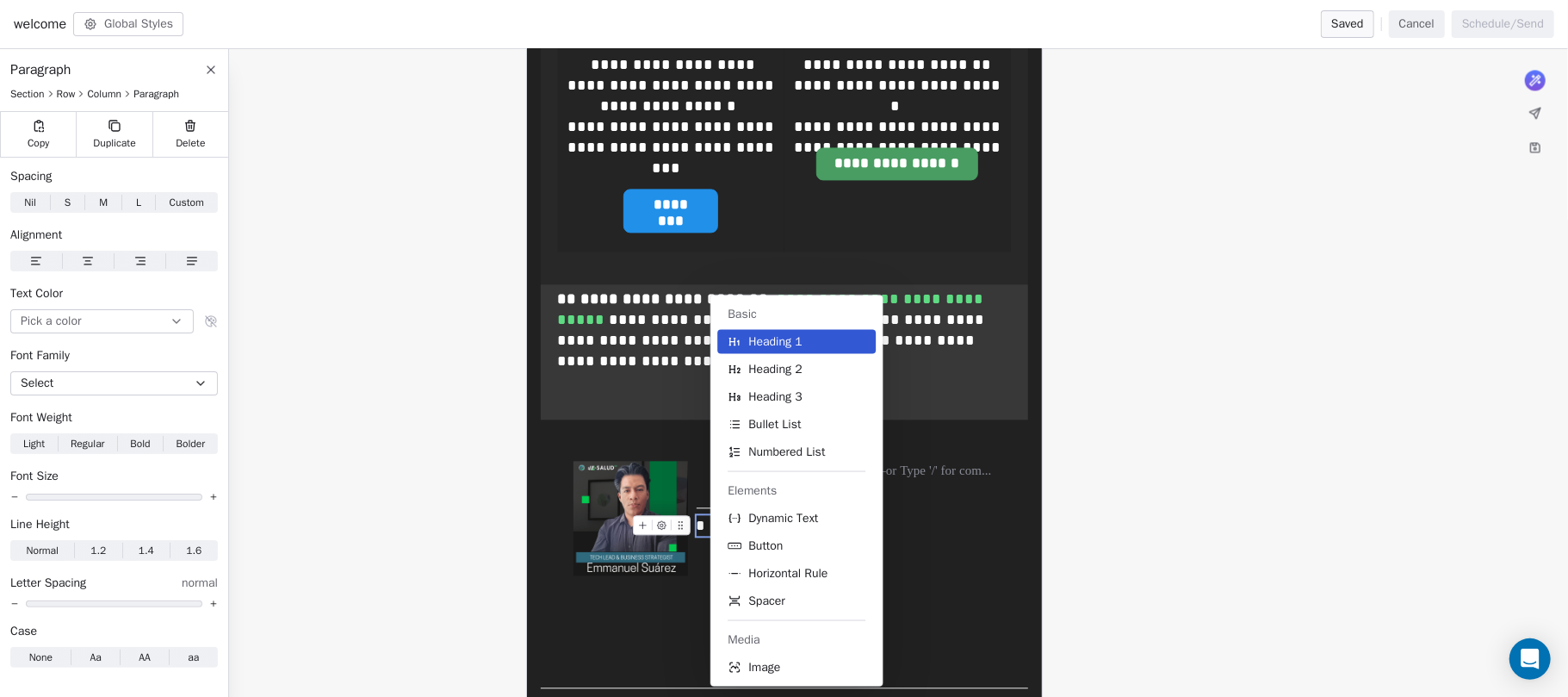 click on "*" at bounding box center (718, 526) 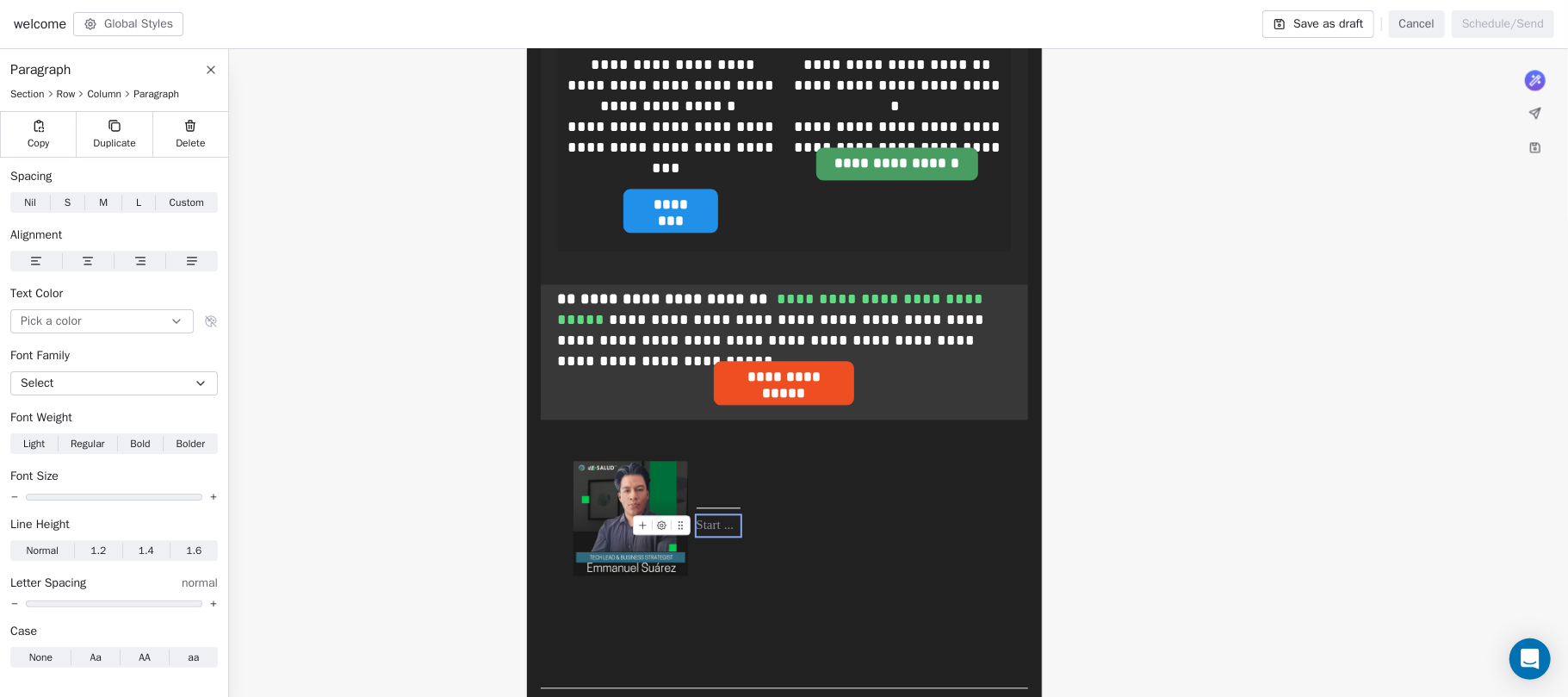 click at bounding box center (718, 526) 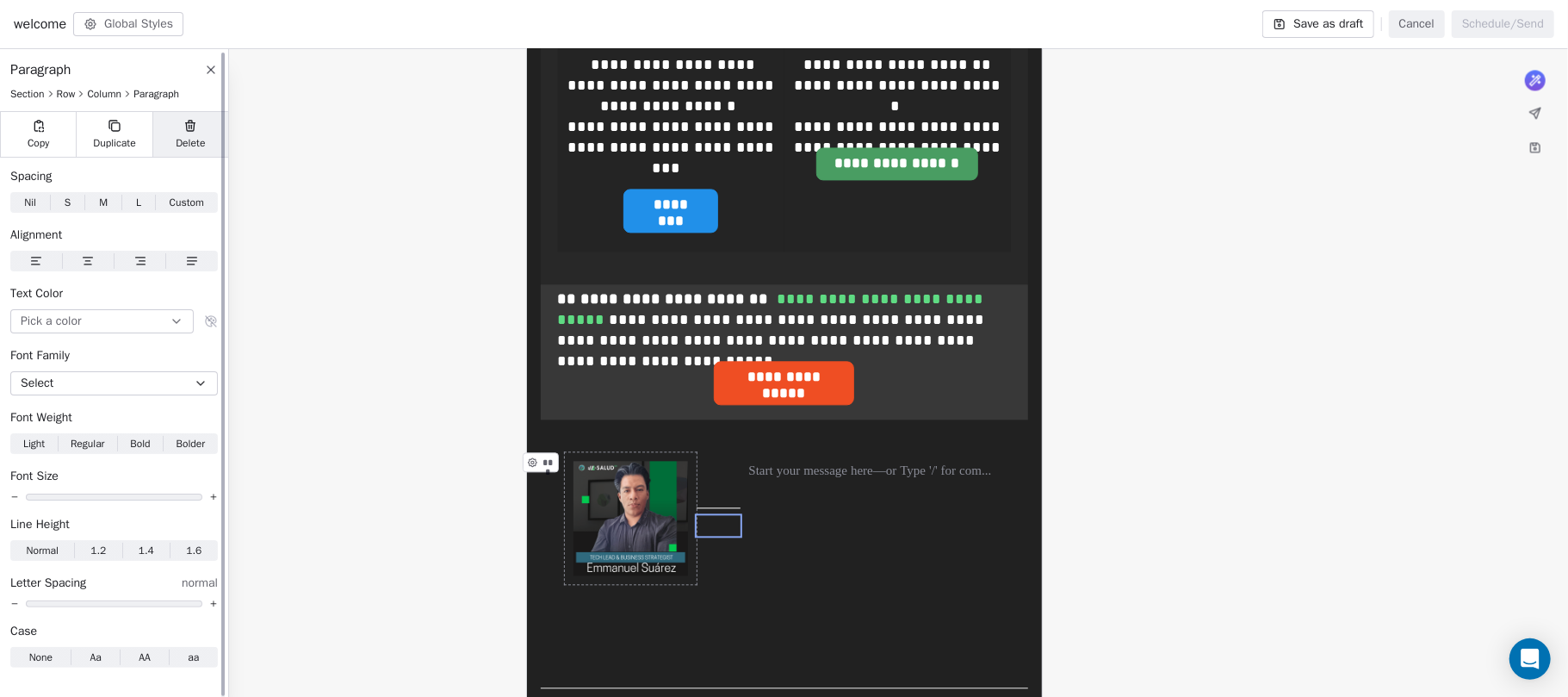 click on "Delete" at bounding box center [190, 134] 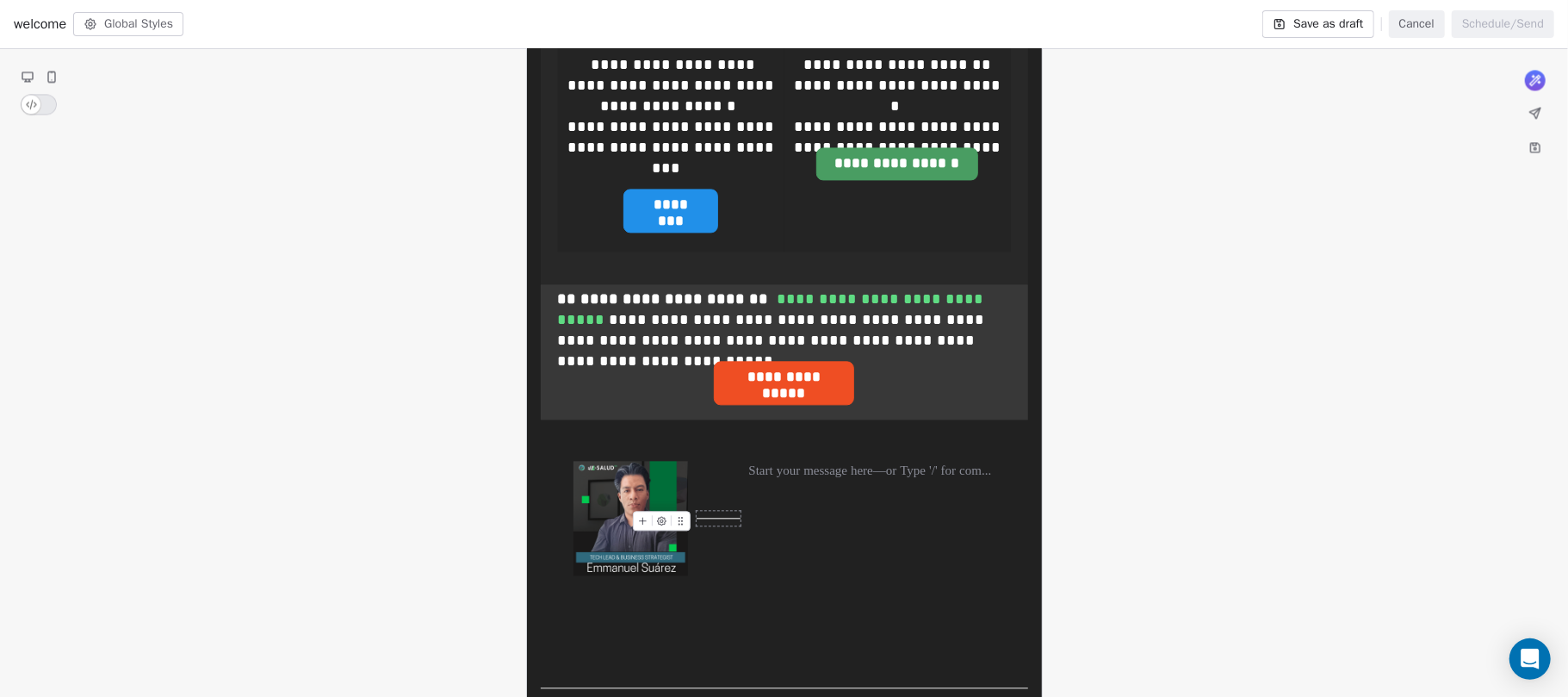 click at bounding box center (718, 518) 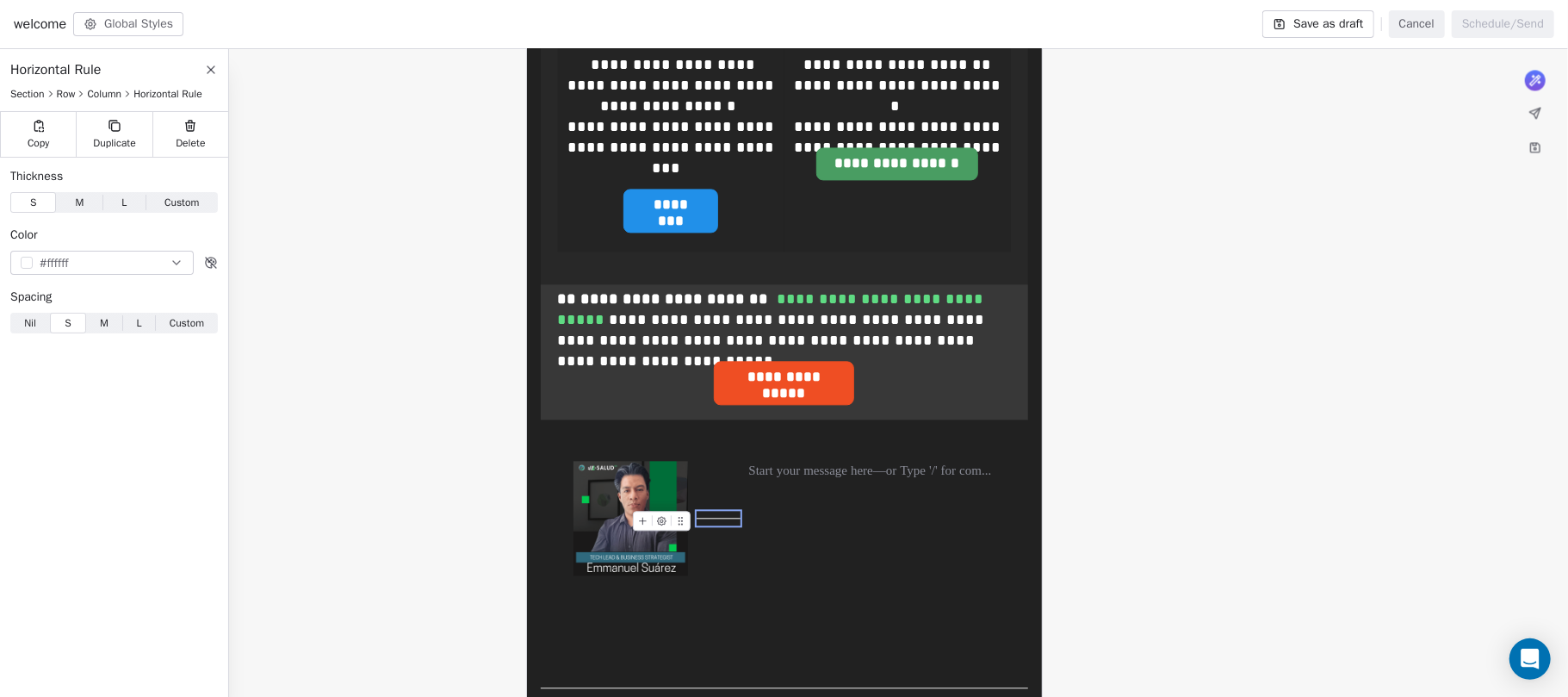 click 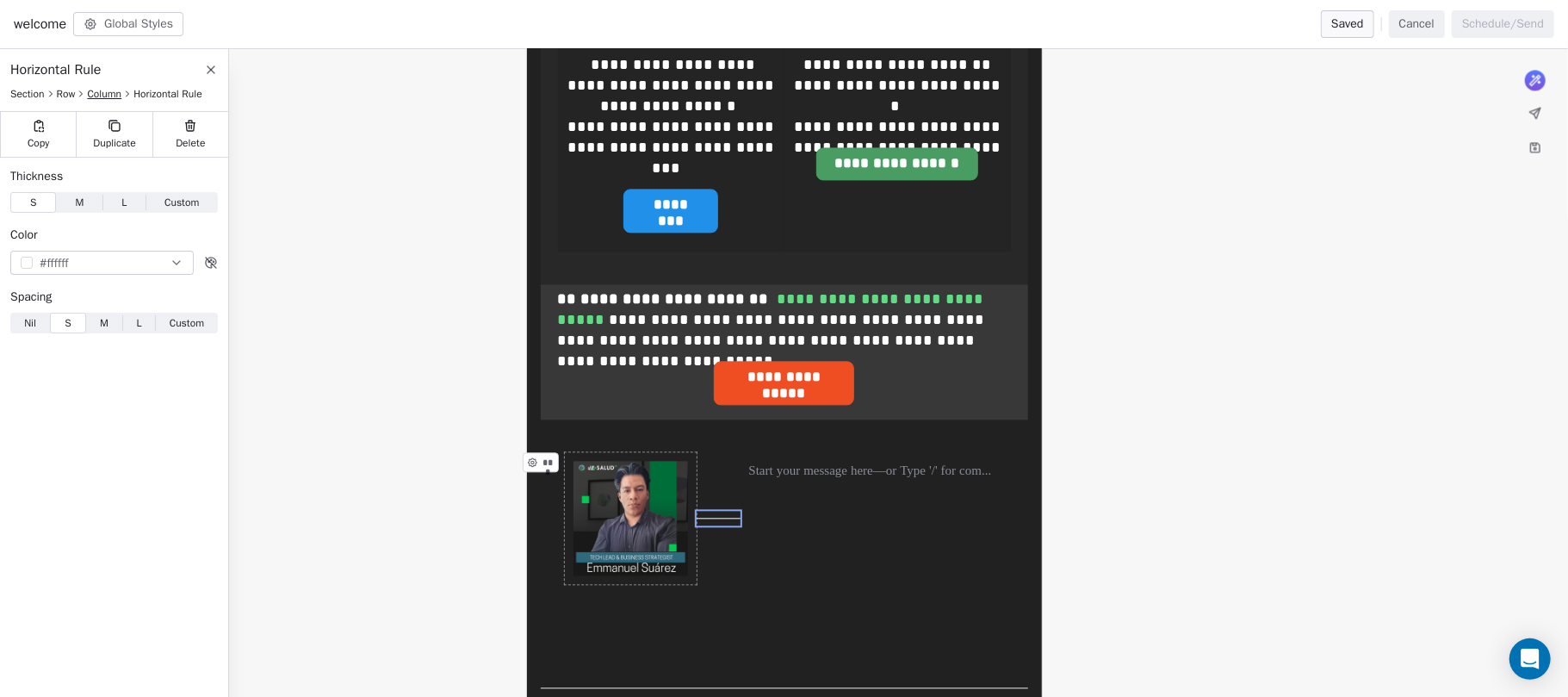 click on "Column" at bounding box center [104, 94] 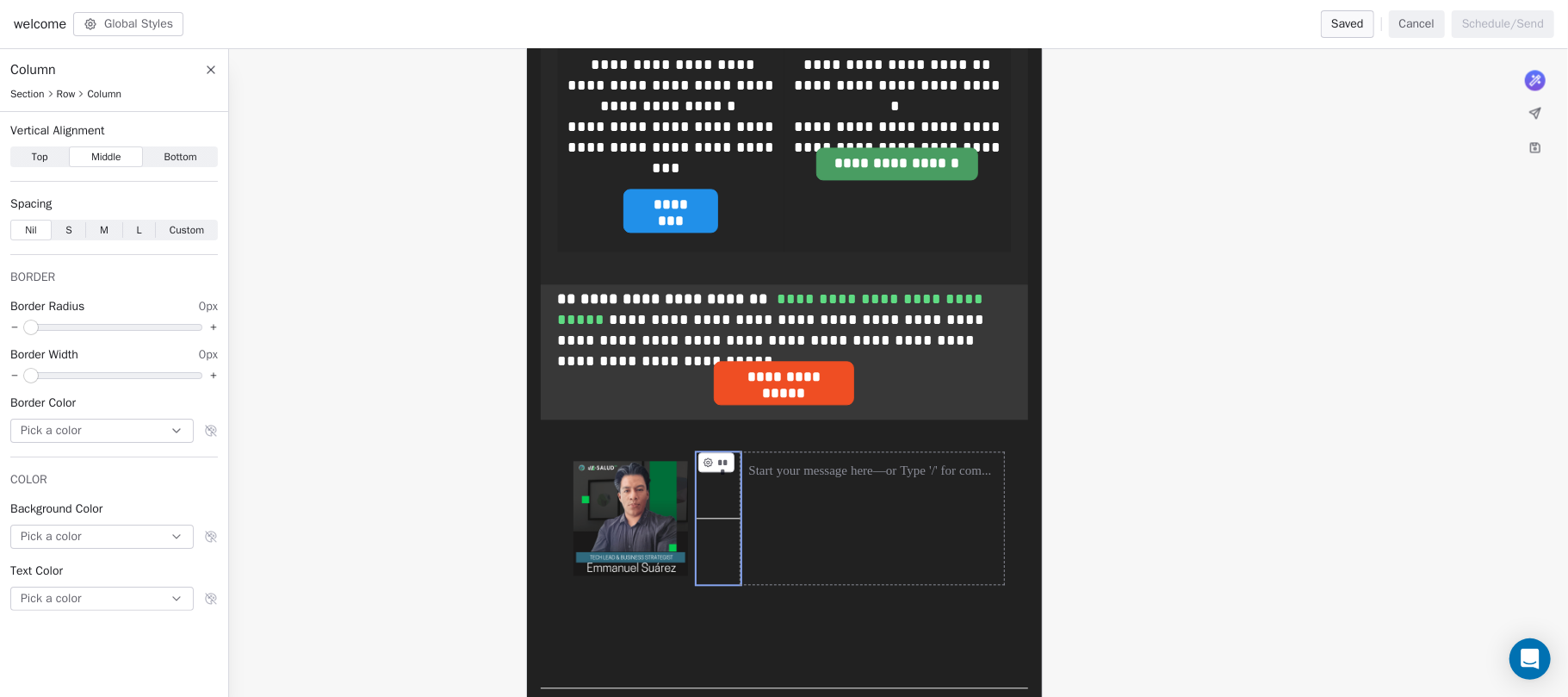 click on "***" at bounding box center [872, 518] 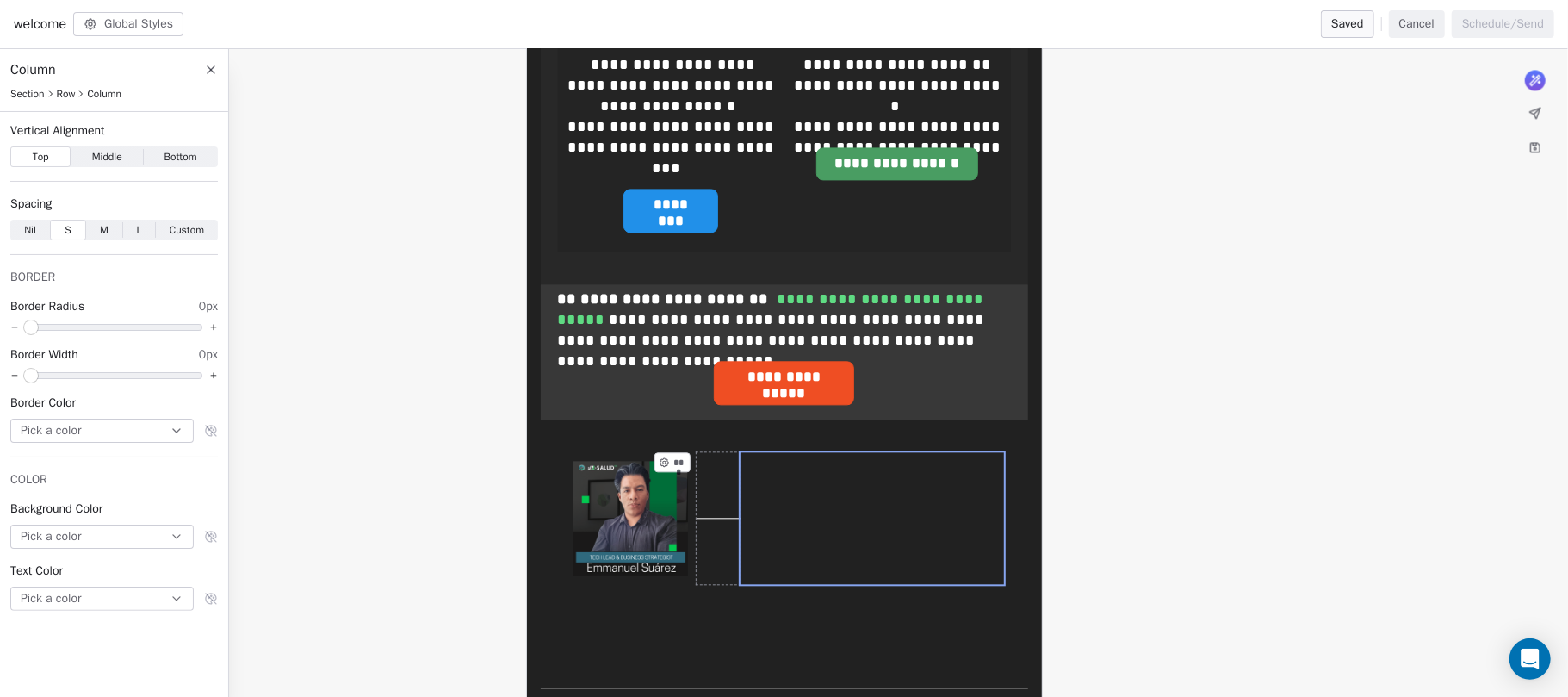 click on "***" at bounding box center [718, 518] 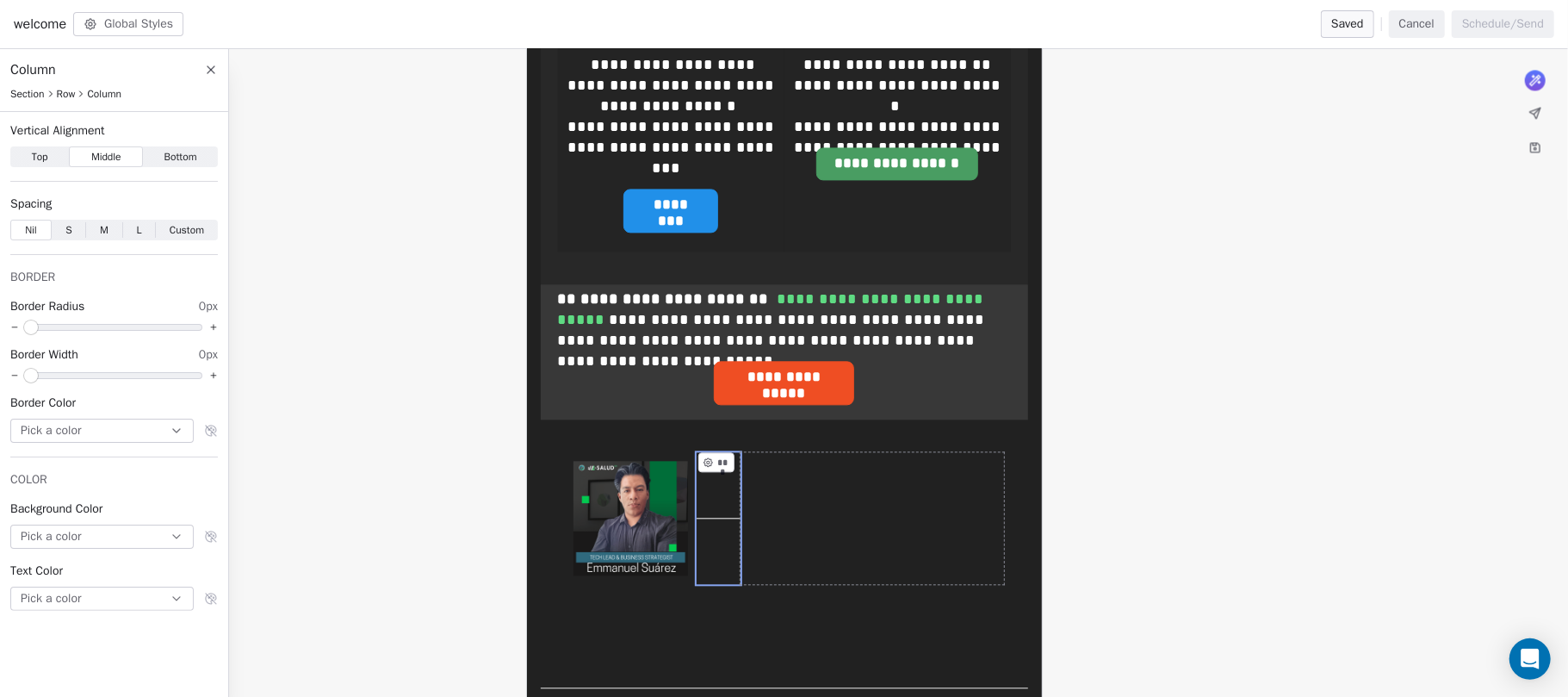 click on "***" at bounding box center [872, 518] 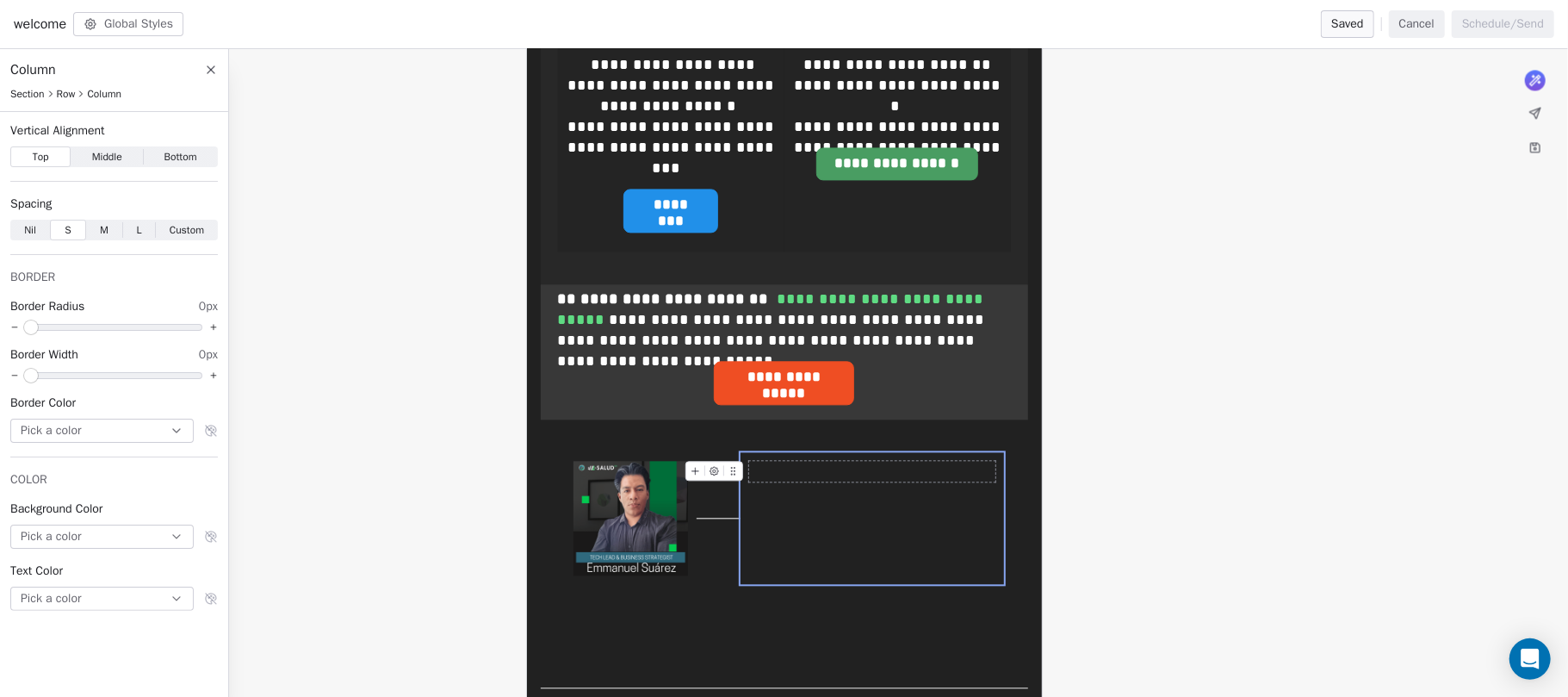 click at bounding box center [872, 471] 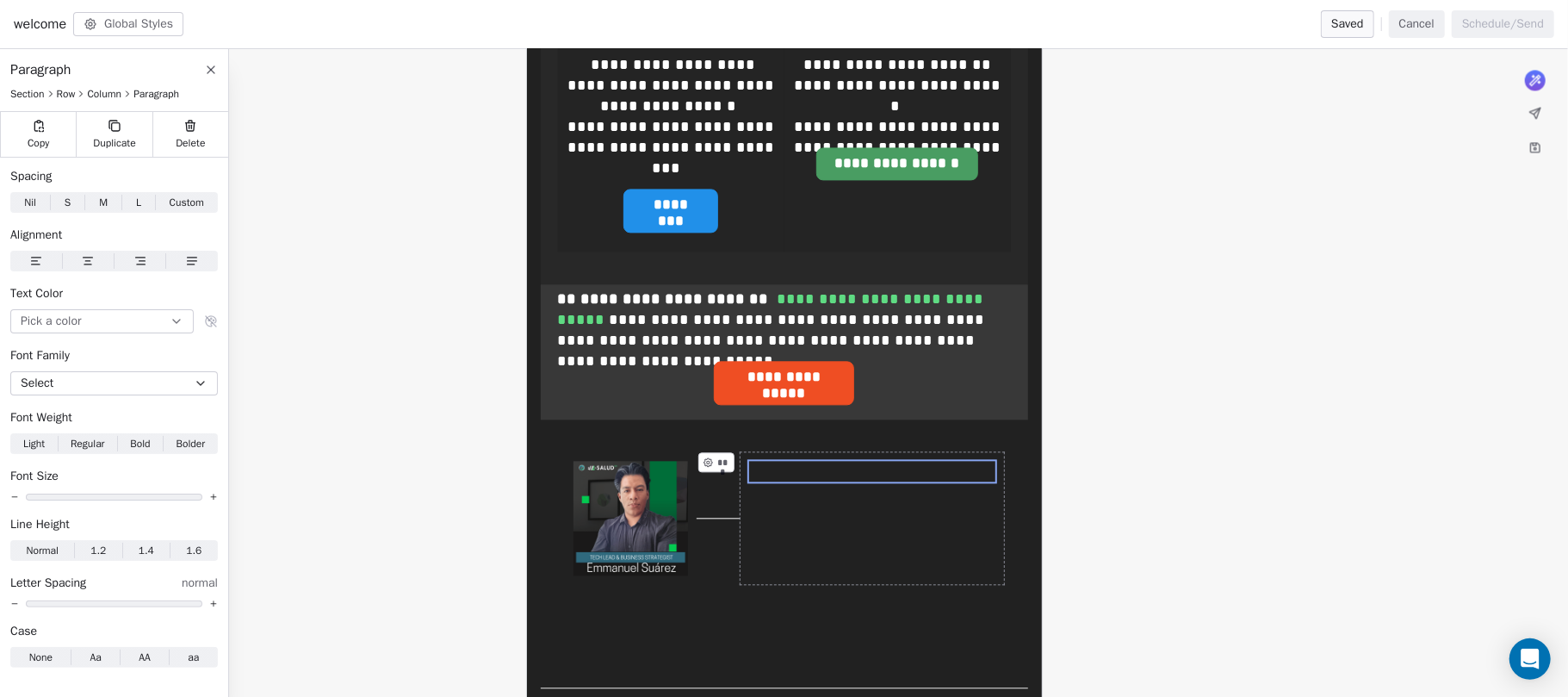 click on "***" at bounding box center (872, 518) 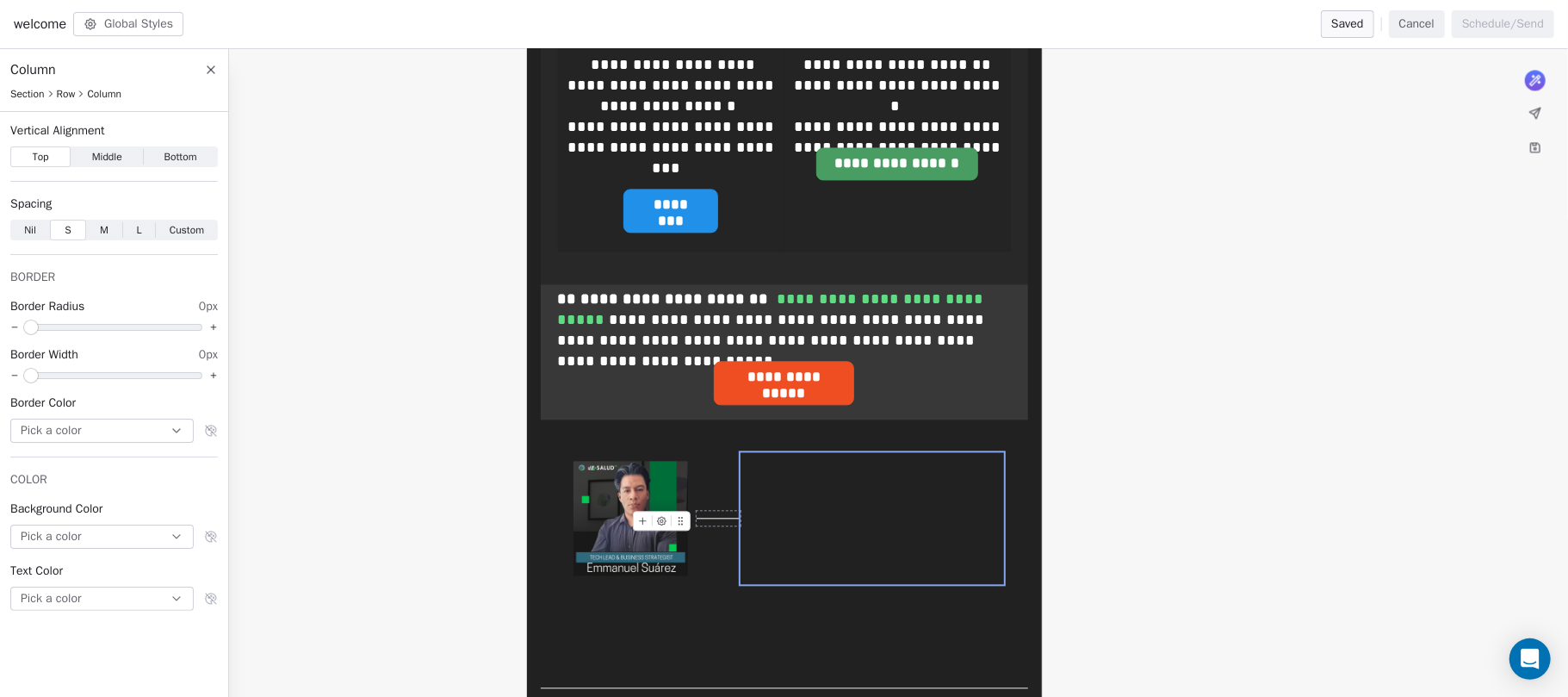 click at bounding box center [718, 518] 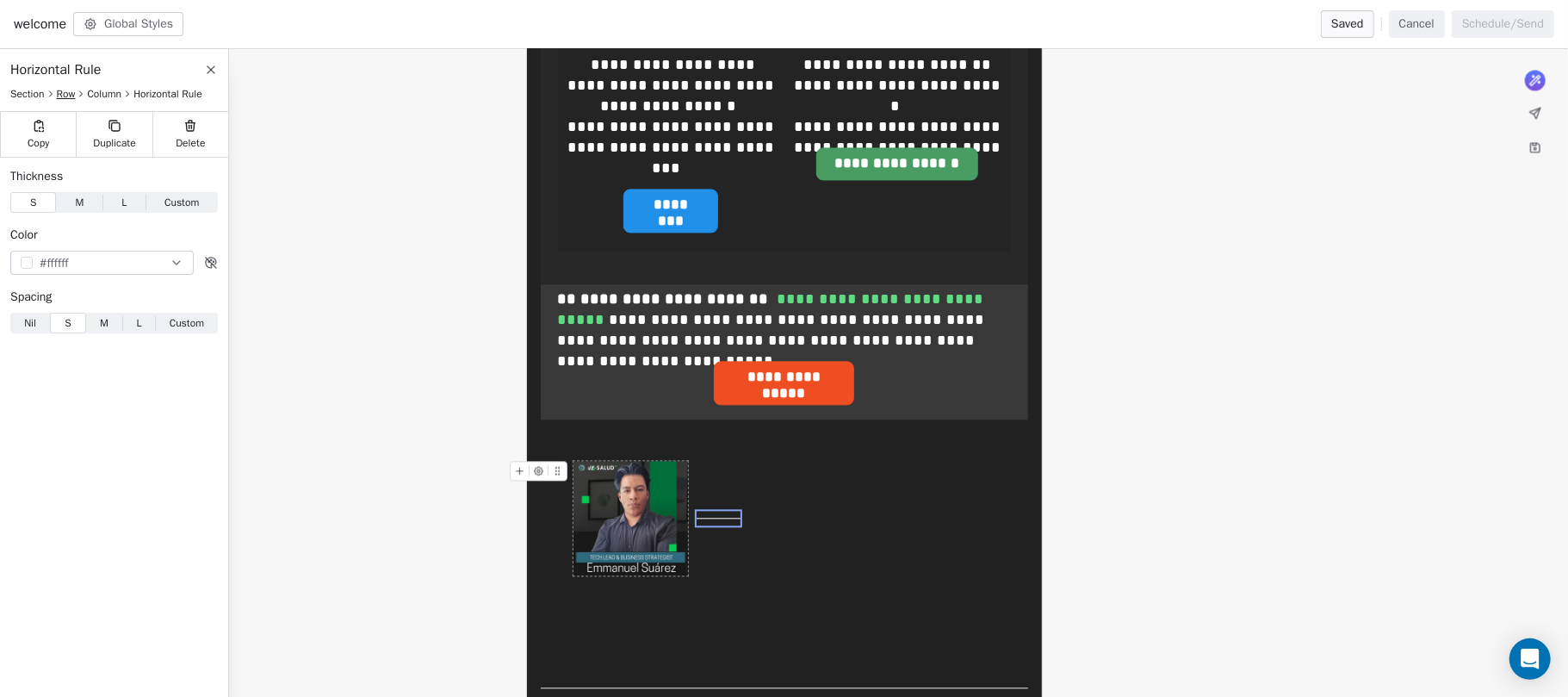 click on "Row" at bounding box center [66, 94] 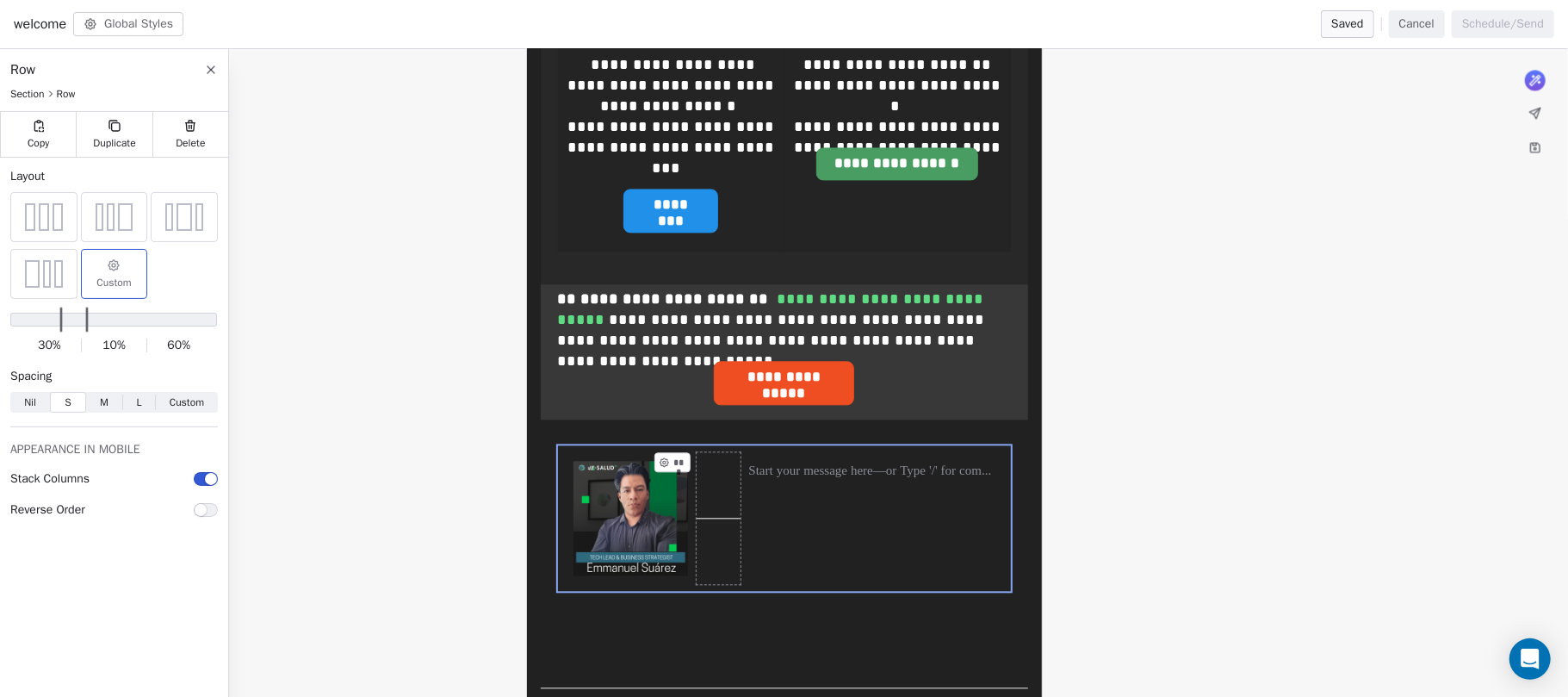 click on "***" at bounding box center (718, 518) 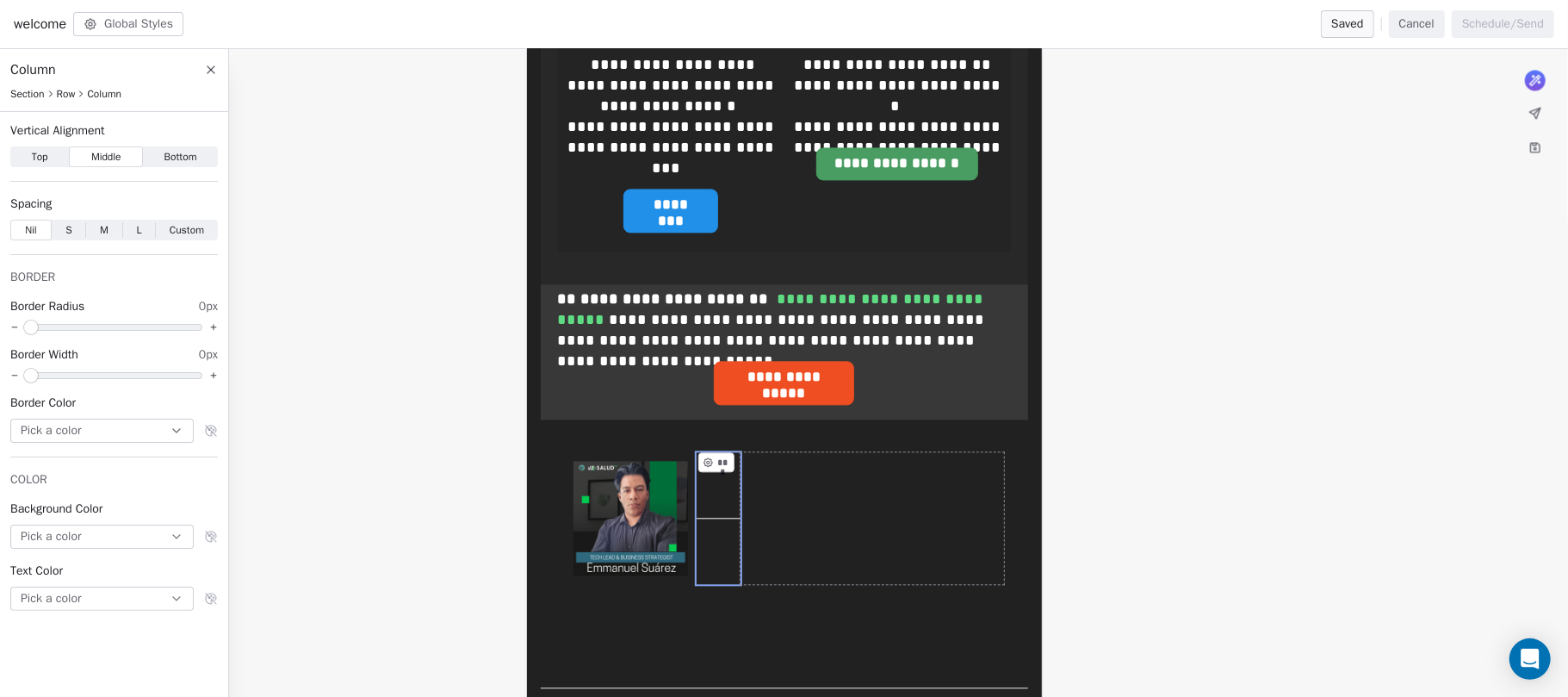 click on "***" at bounding box center (872, 518) 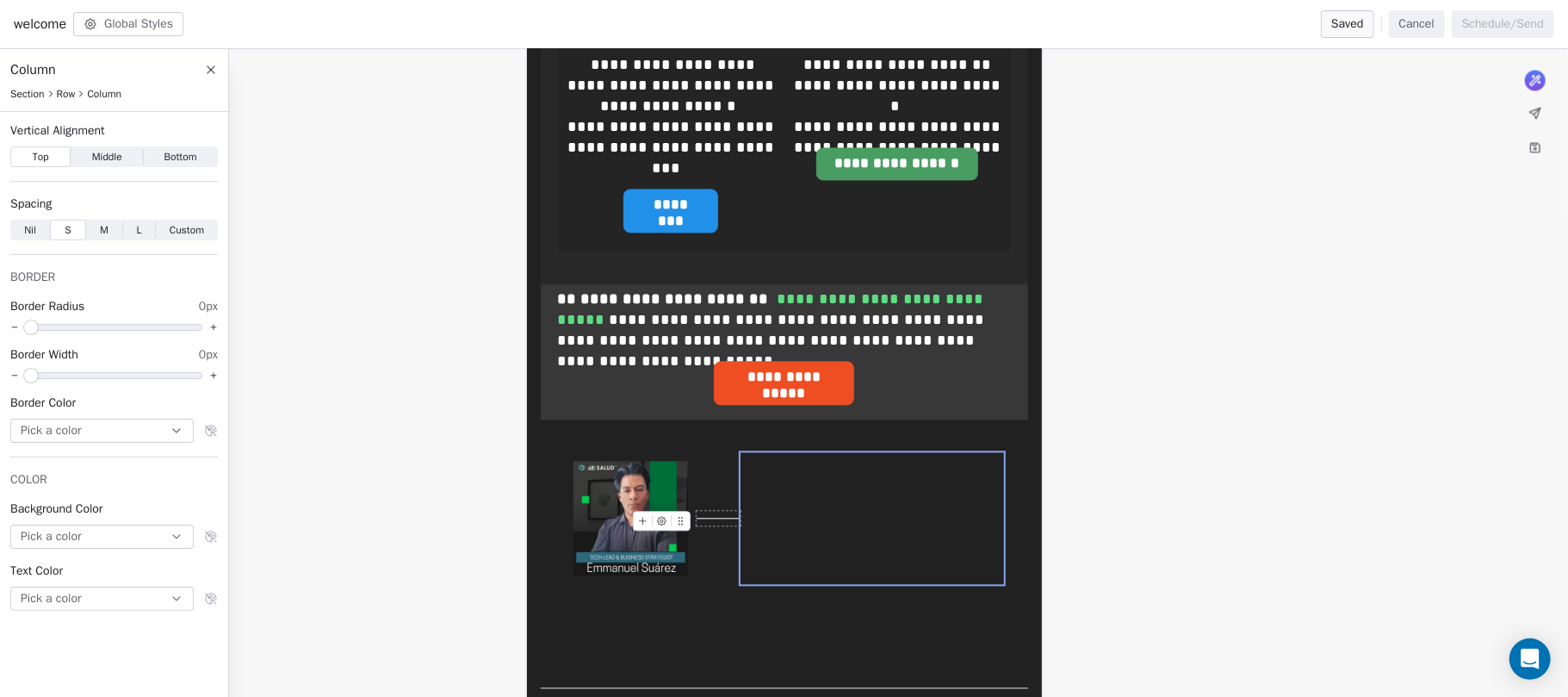 click at bounding box center (718, 518) 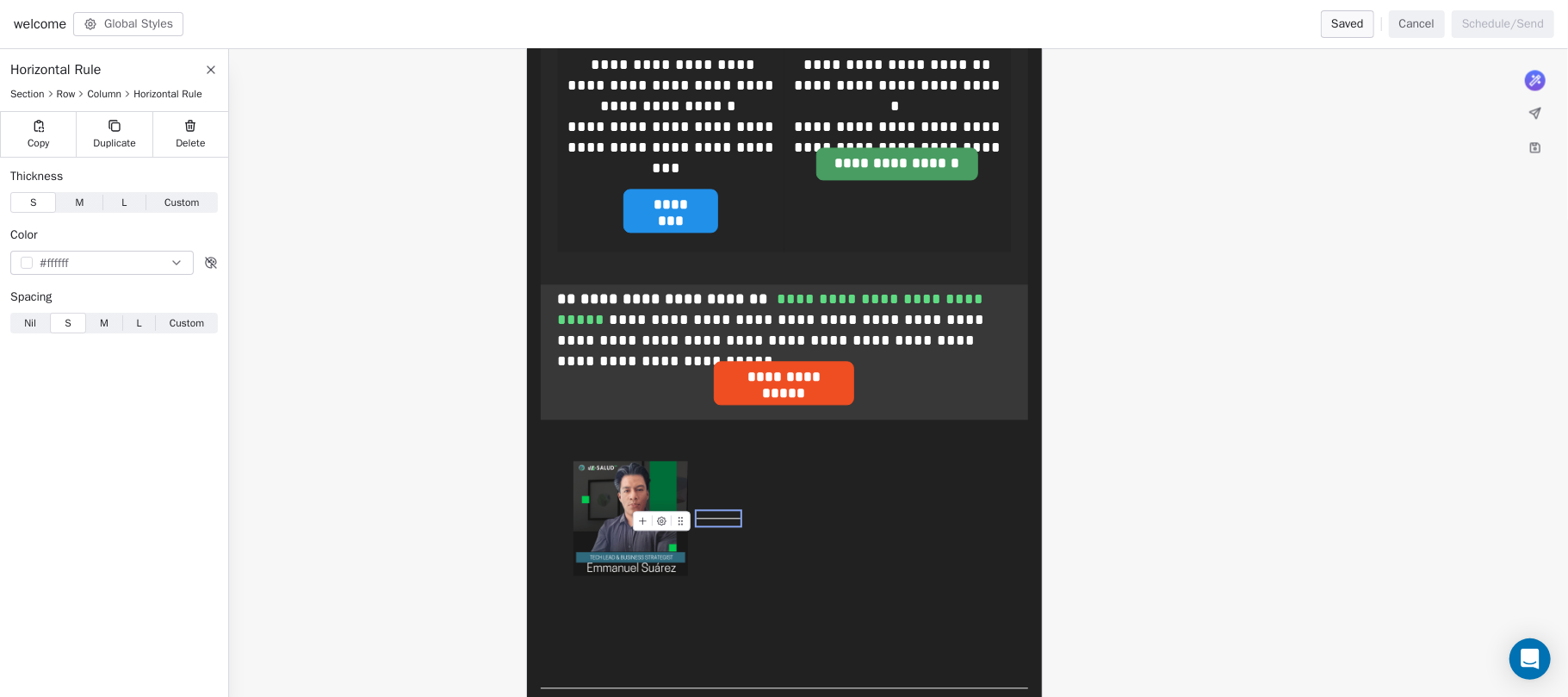 click at bounding box center (661, 520) 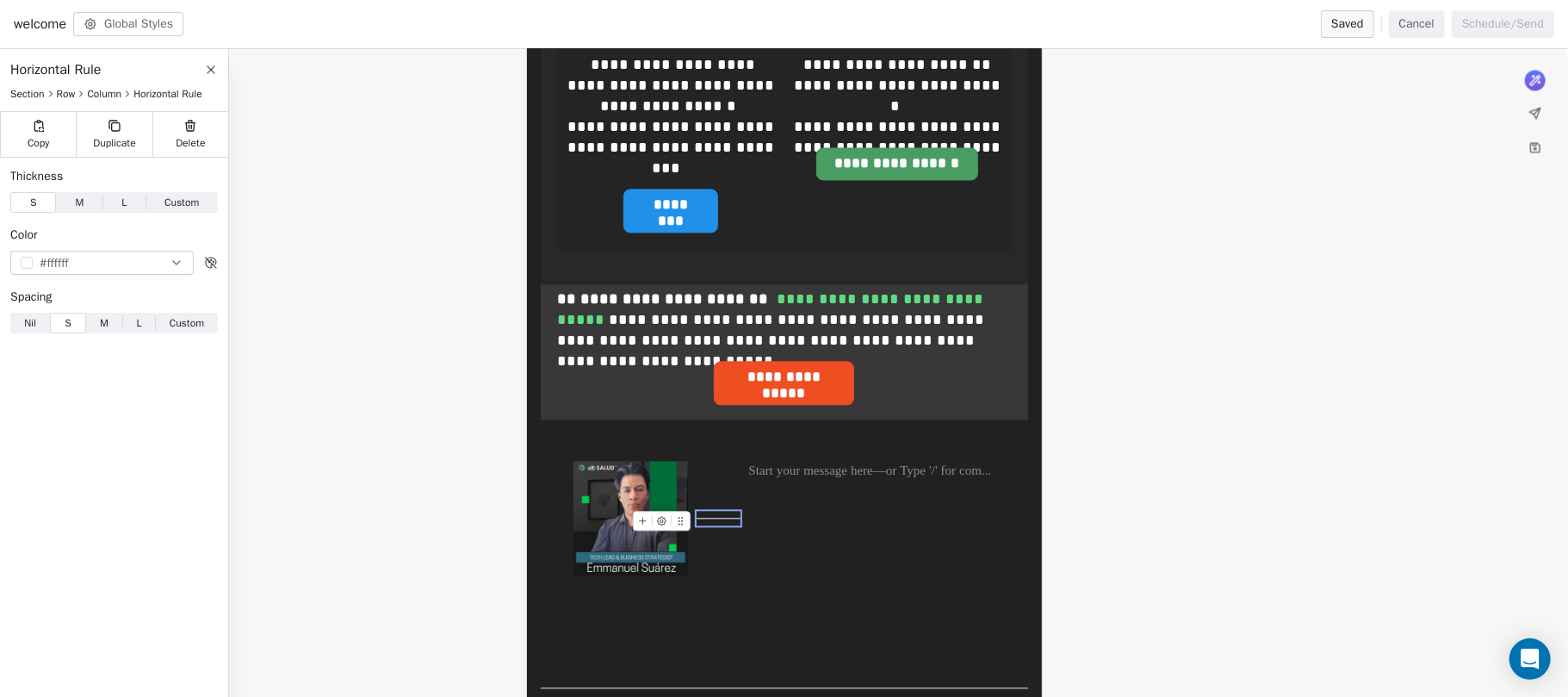 click 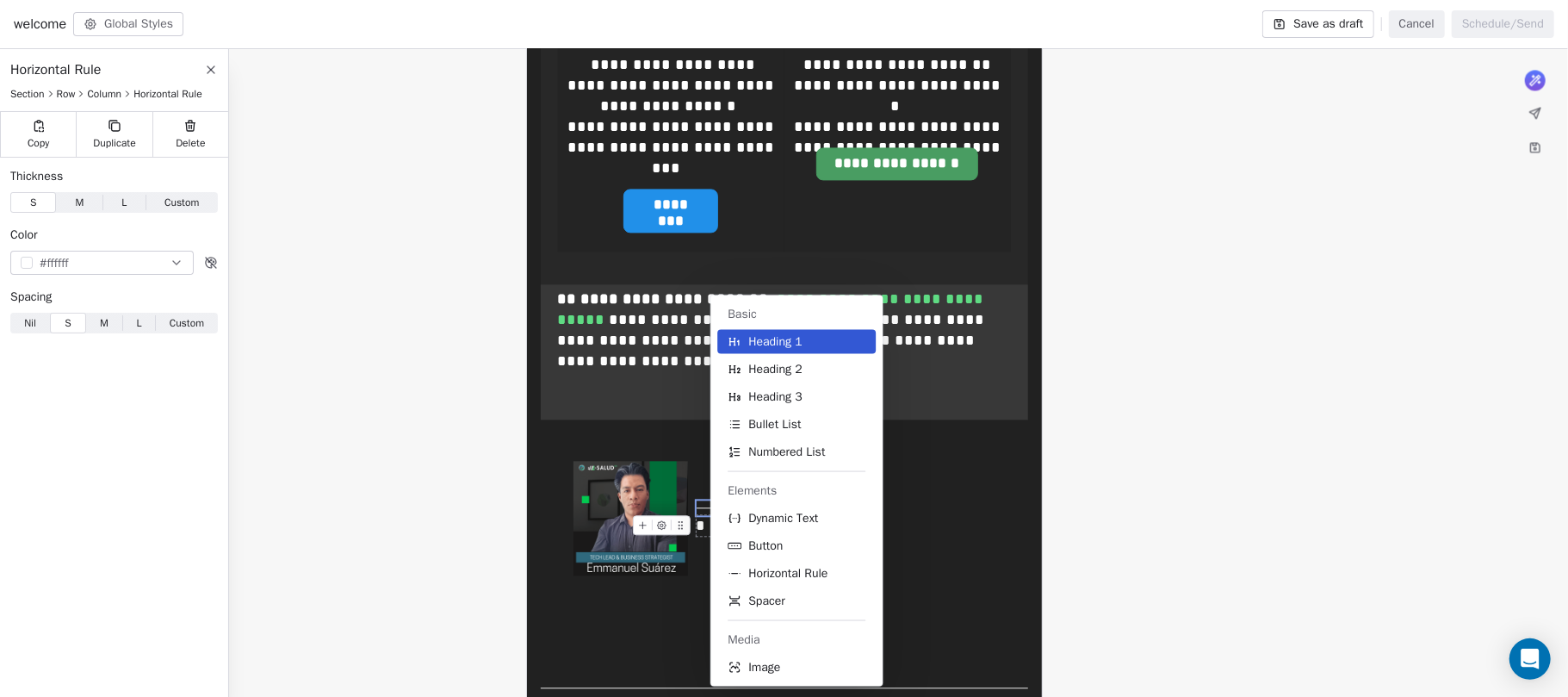 drag, startPoint x: 914, startPoint y: 432, endPoint x: 896, endPoint y: 421, distance: 21.095023 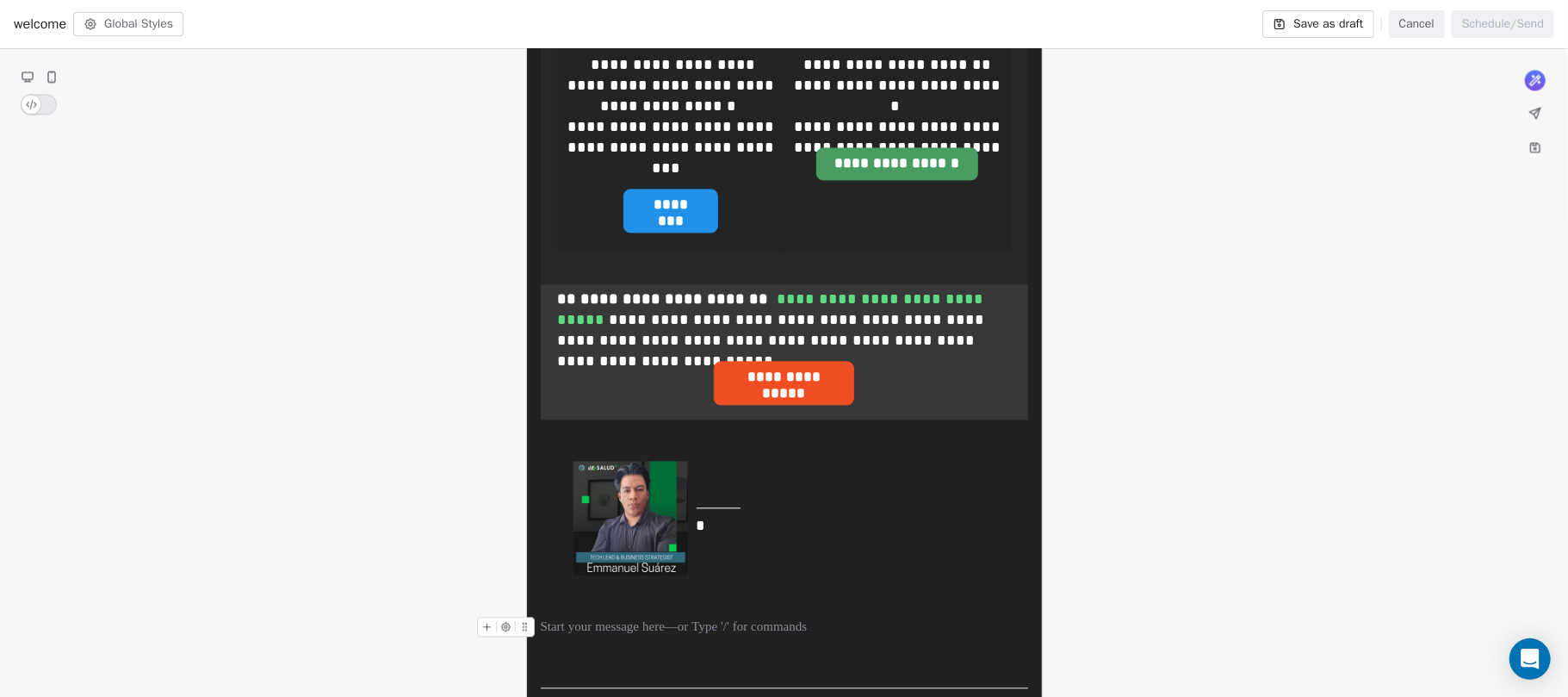 click on "**********" at bounding box center [784, -924] 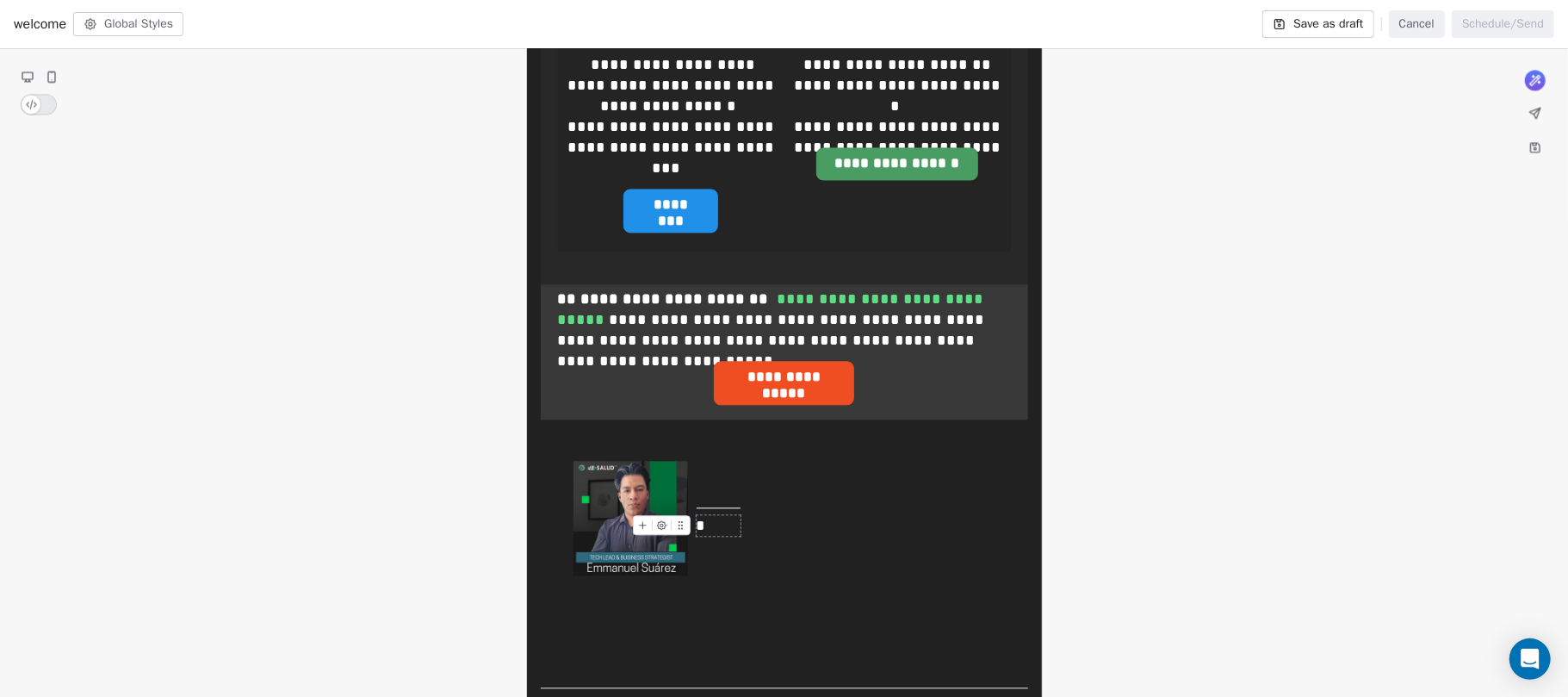 click on "*" at bounding box center [718, 526] 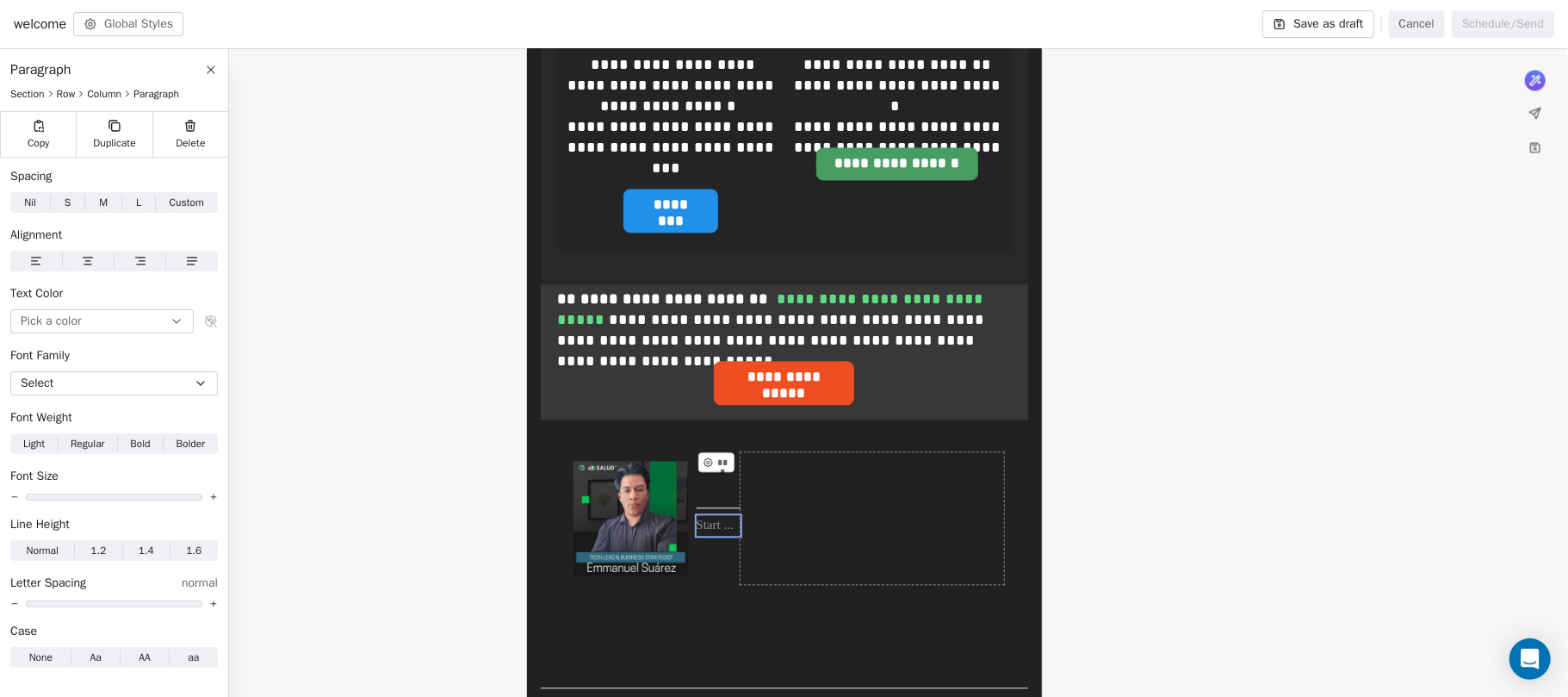 click on "***" at bounding box center (872, 518) 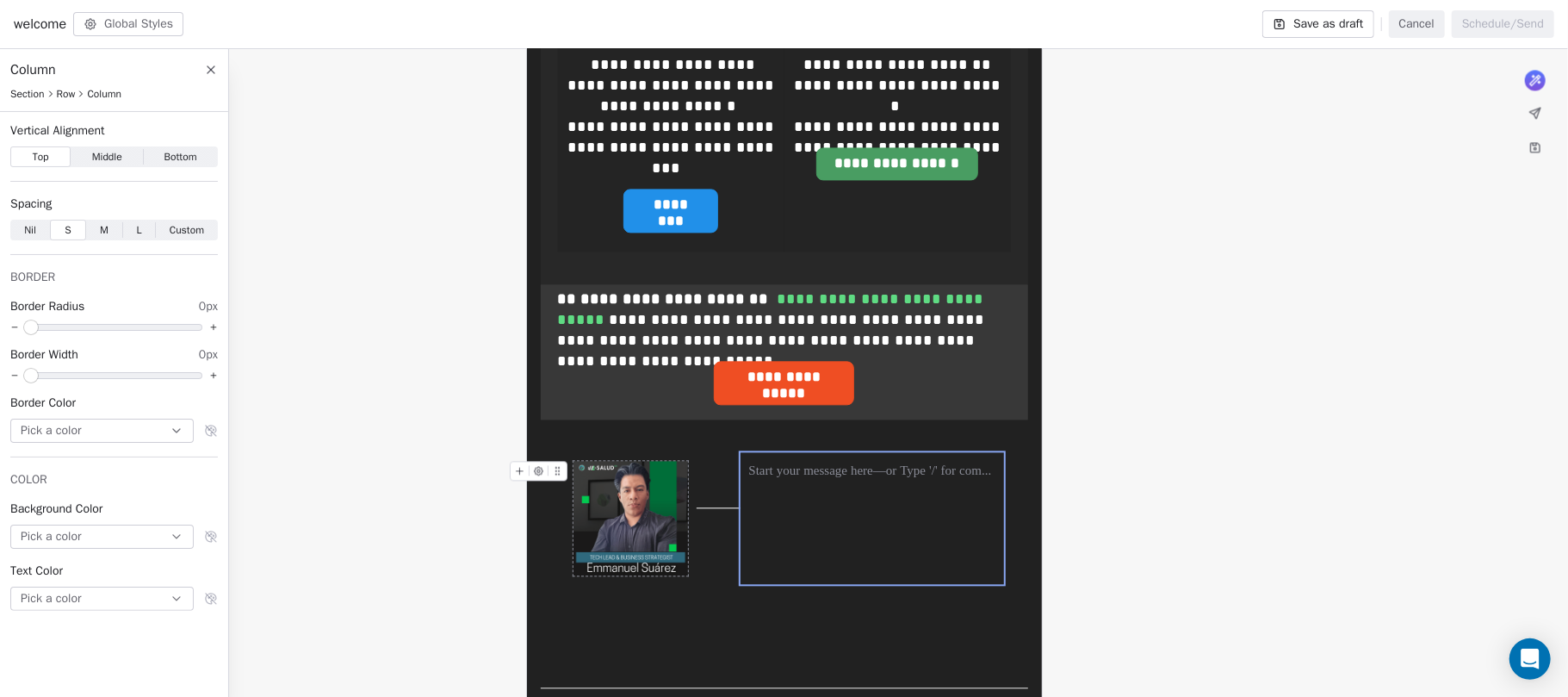 click at bounding box center (630, 518) 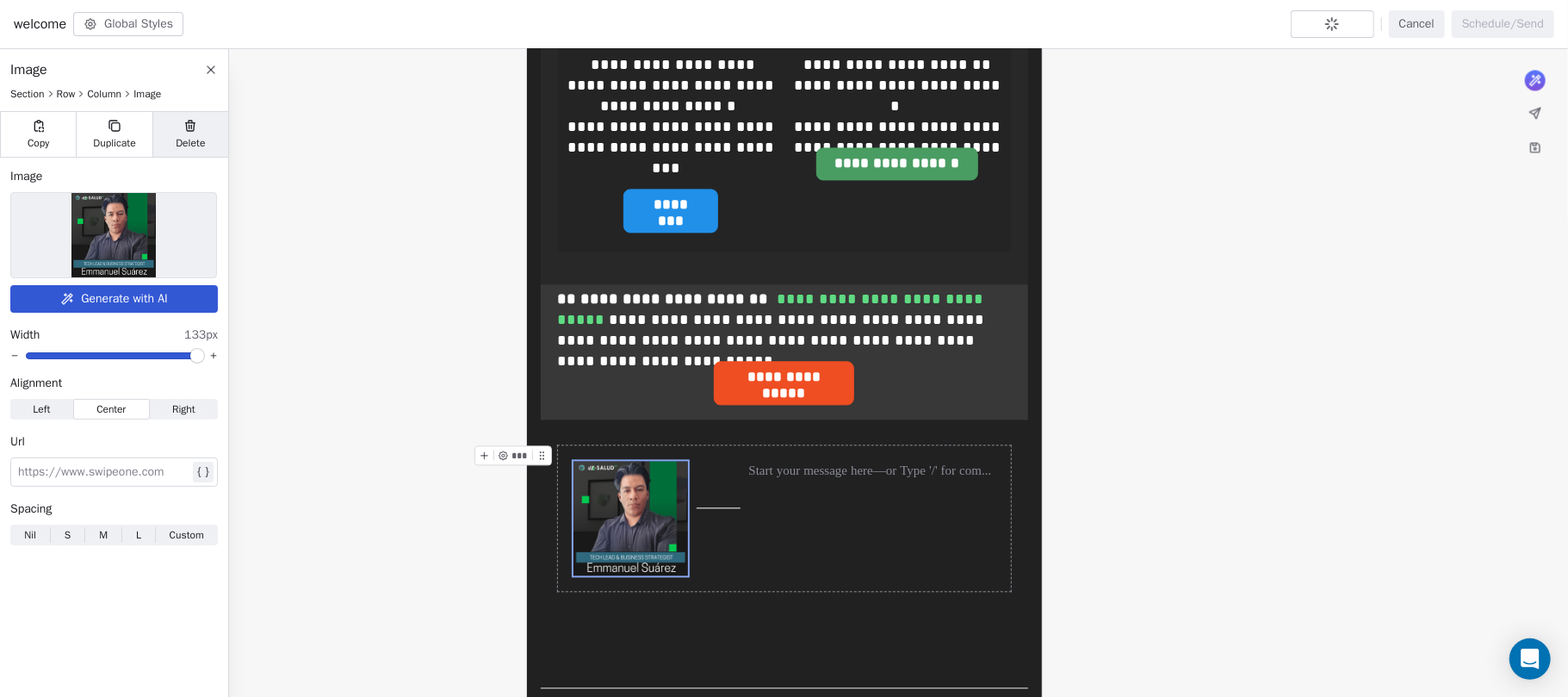 click on "Delete" at bounding box center [190, 143] 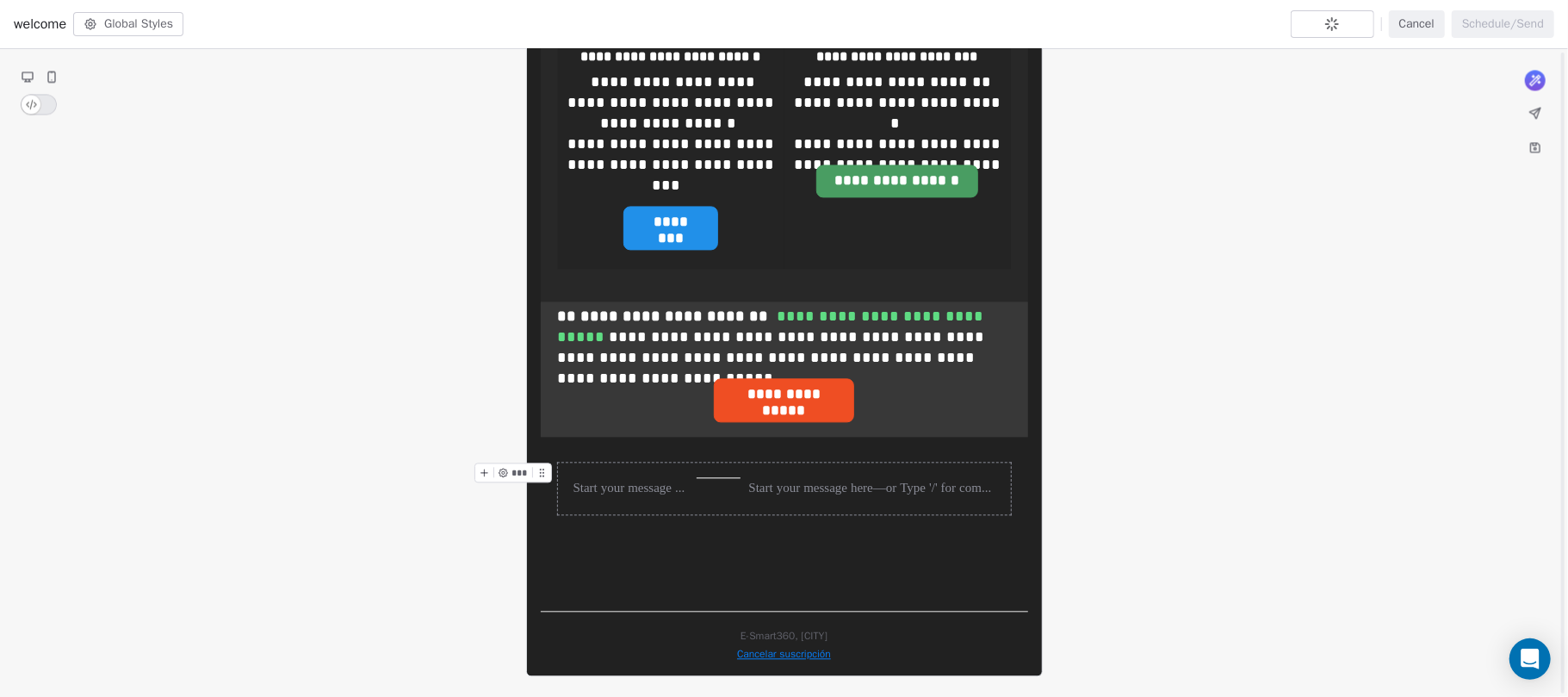scroll, scrollTop: 2602, scrollLeft: 0, axis: vertical 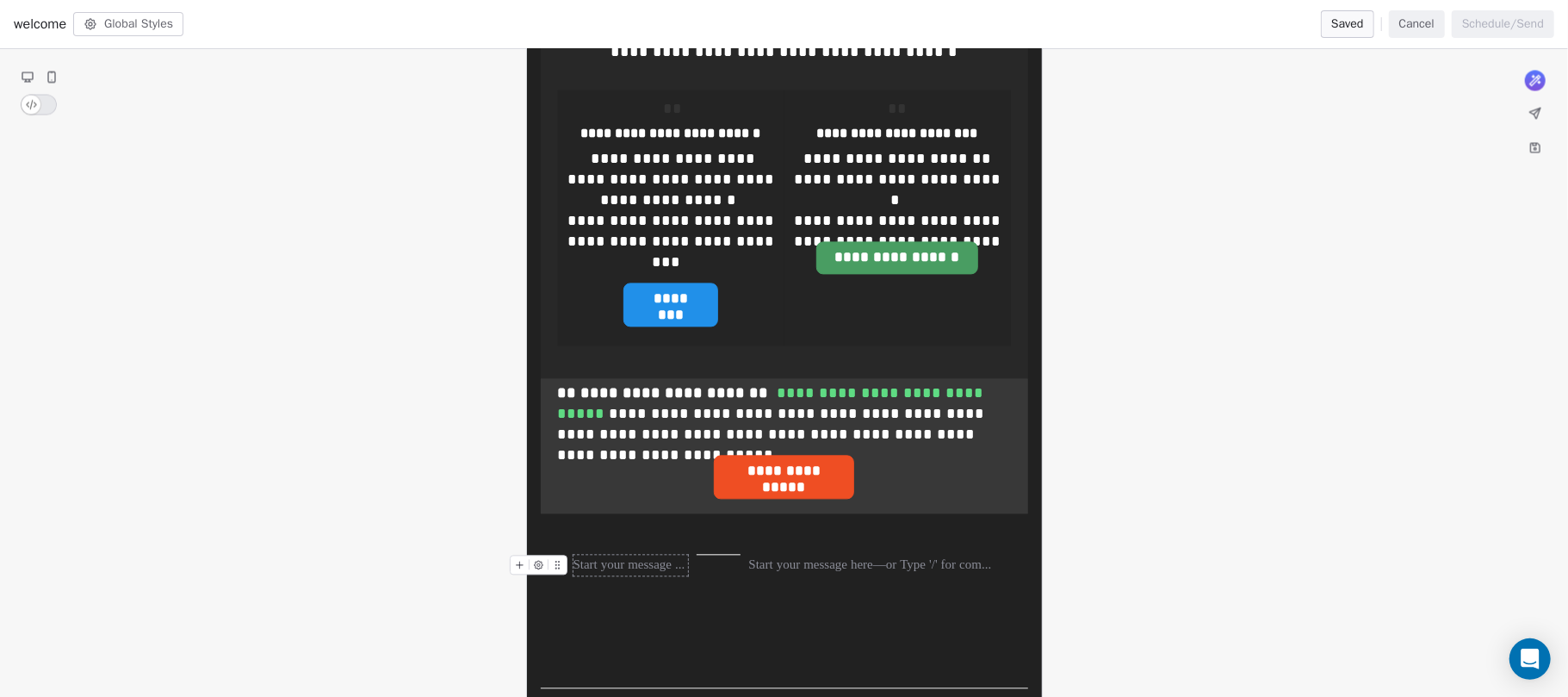 click at bounding box center [630, 565] 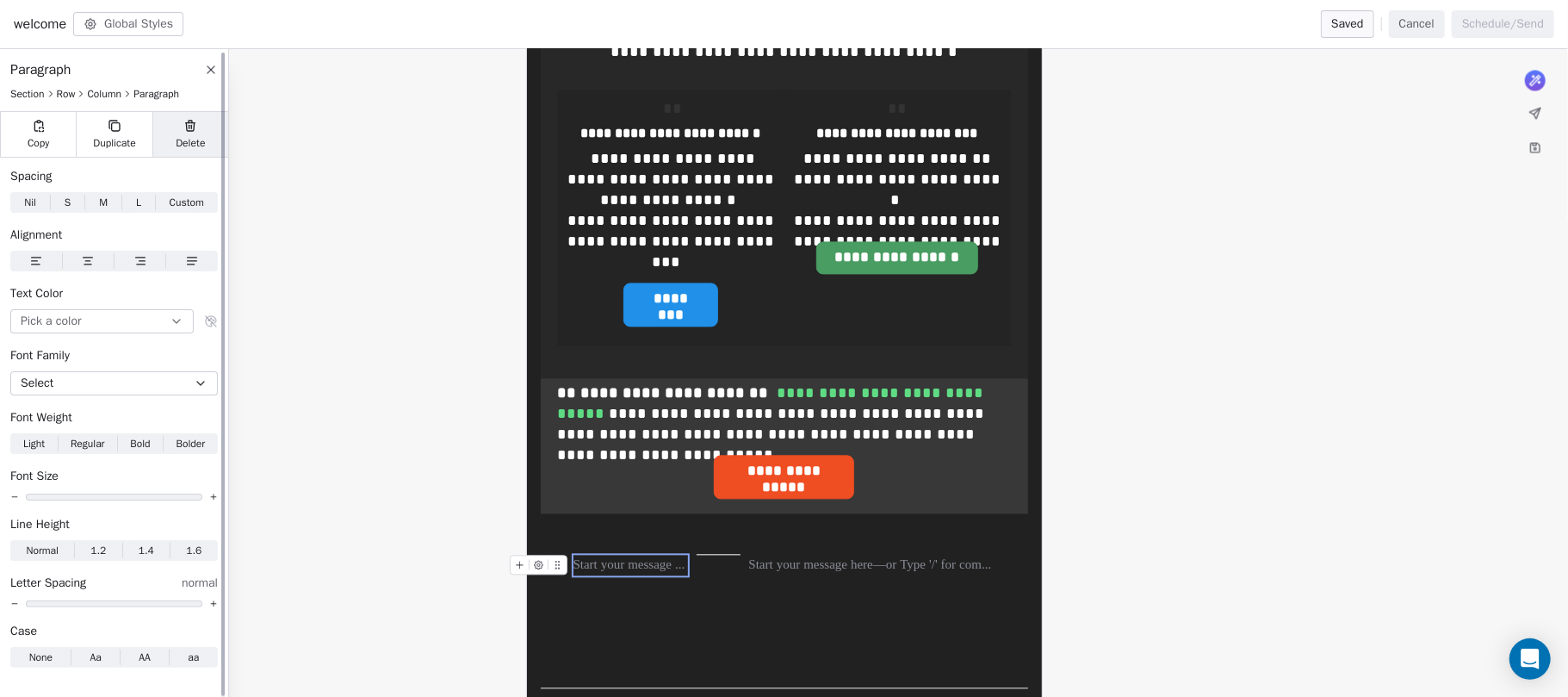 click 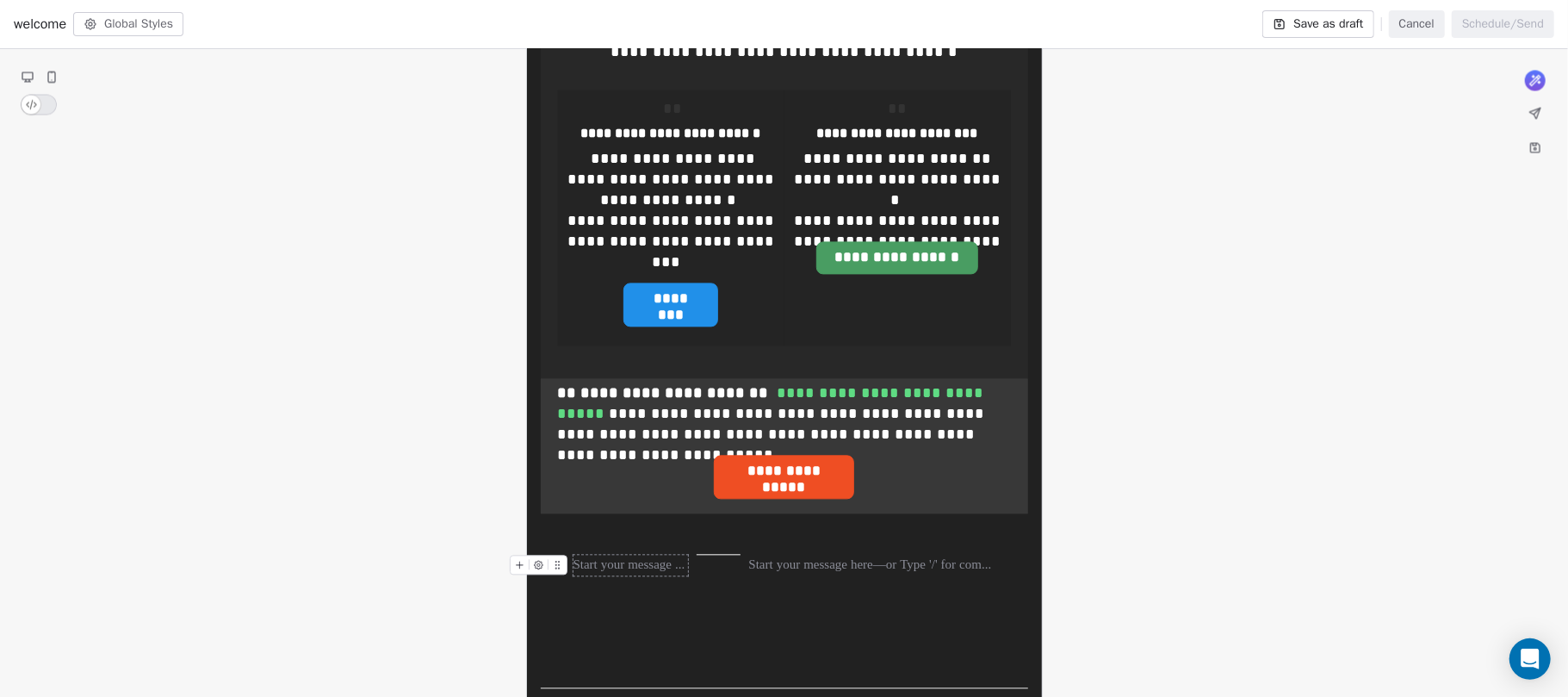 click at bounding box center (630, 565) 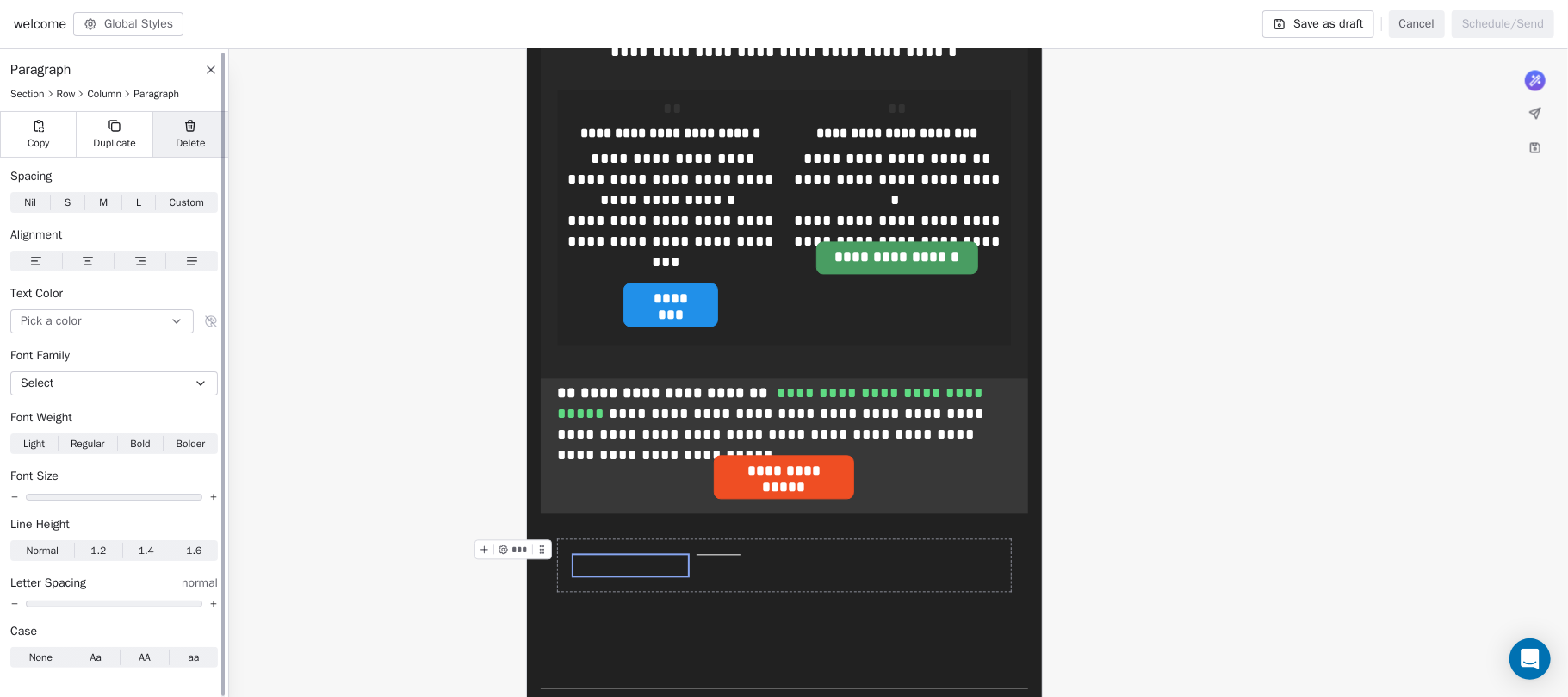 click 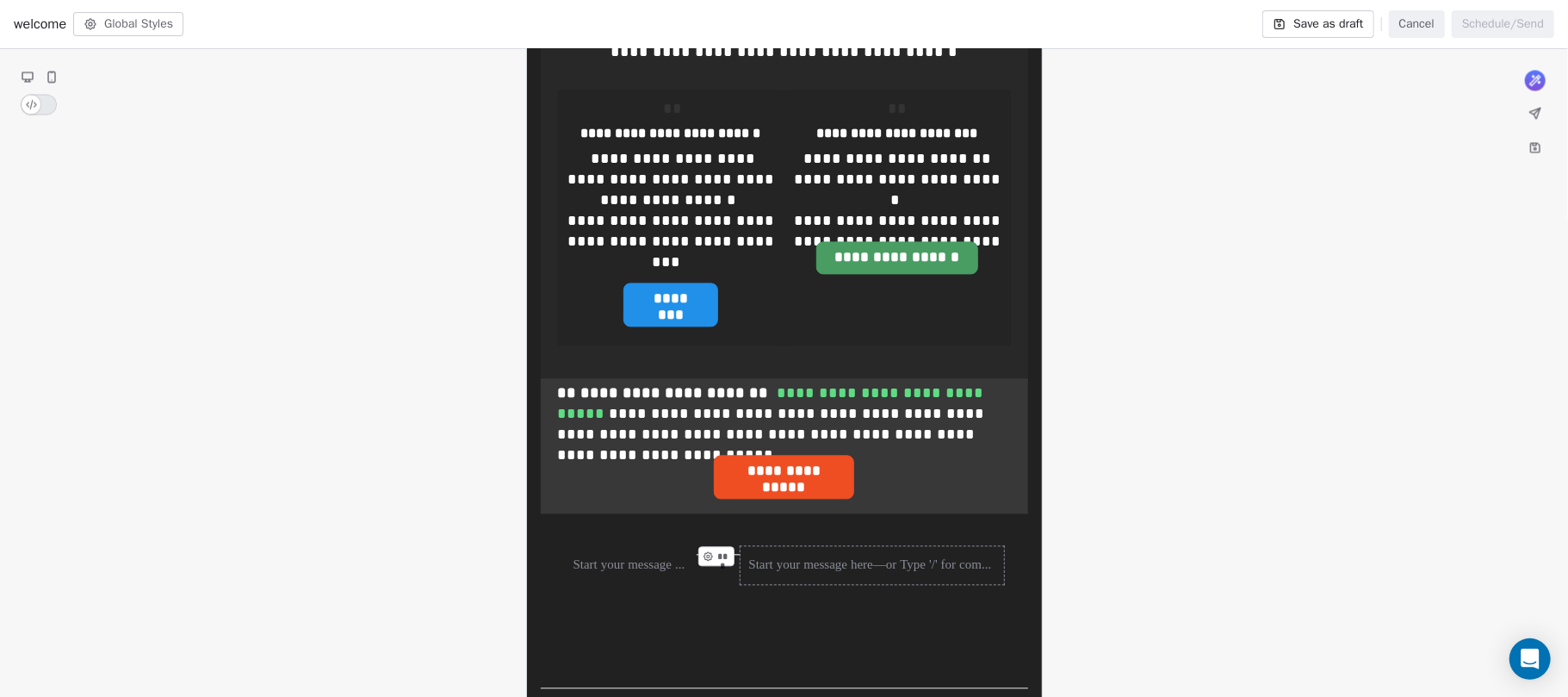 click on "***" at bounding box center [719, 561] 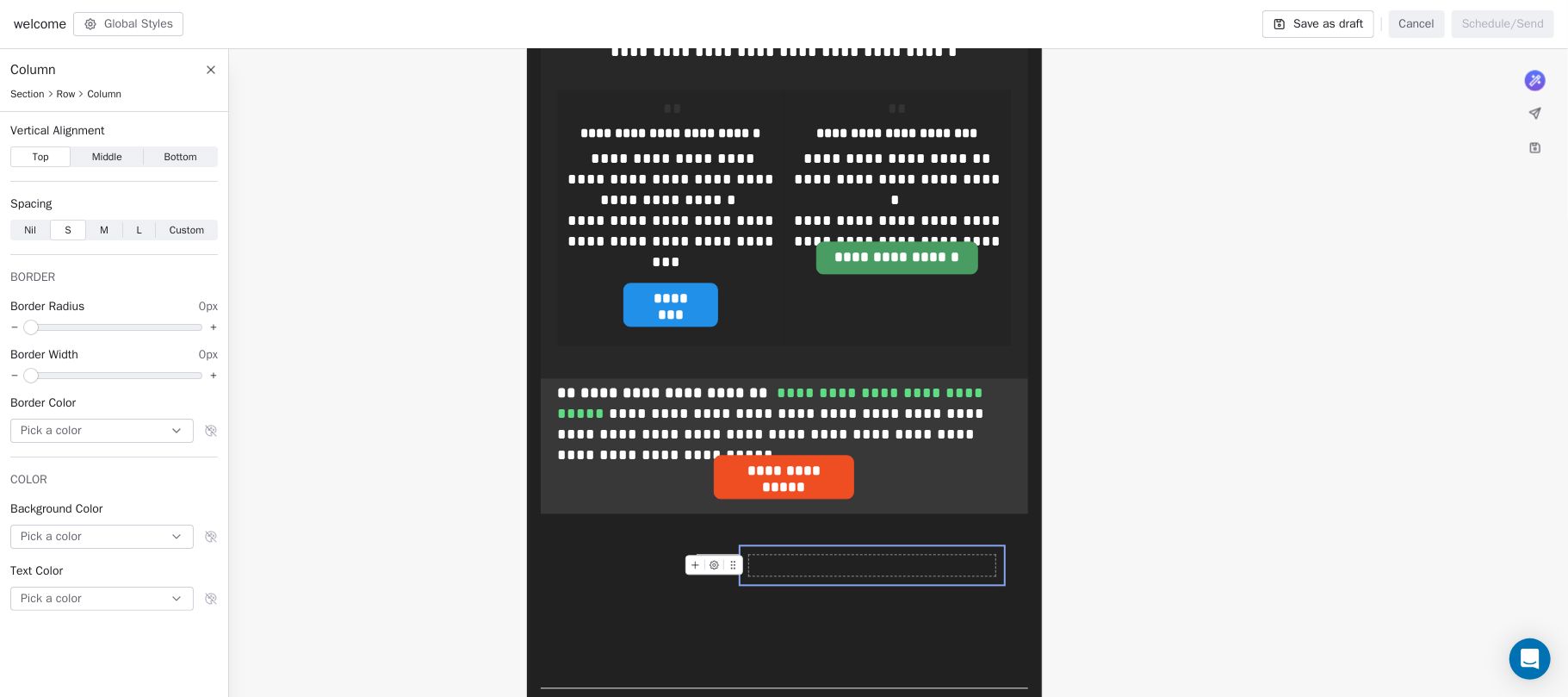 click at bounding box center [872, 565] 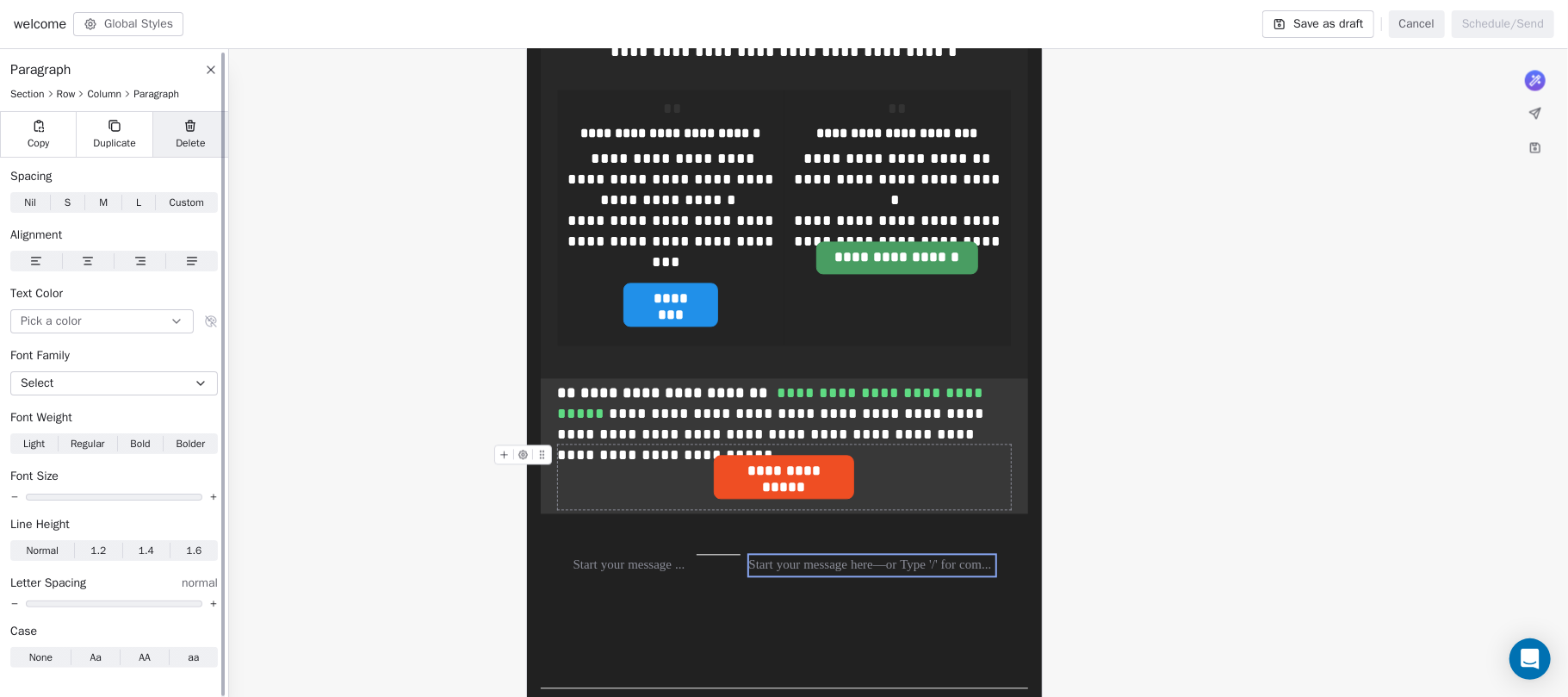 click on "Delete" at bounding box center (190, 143) 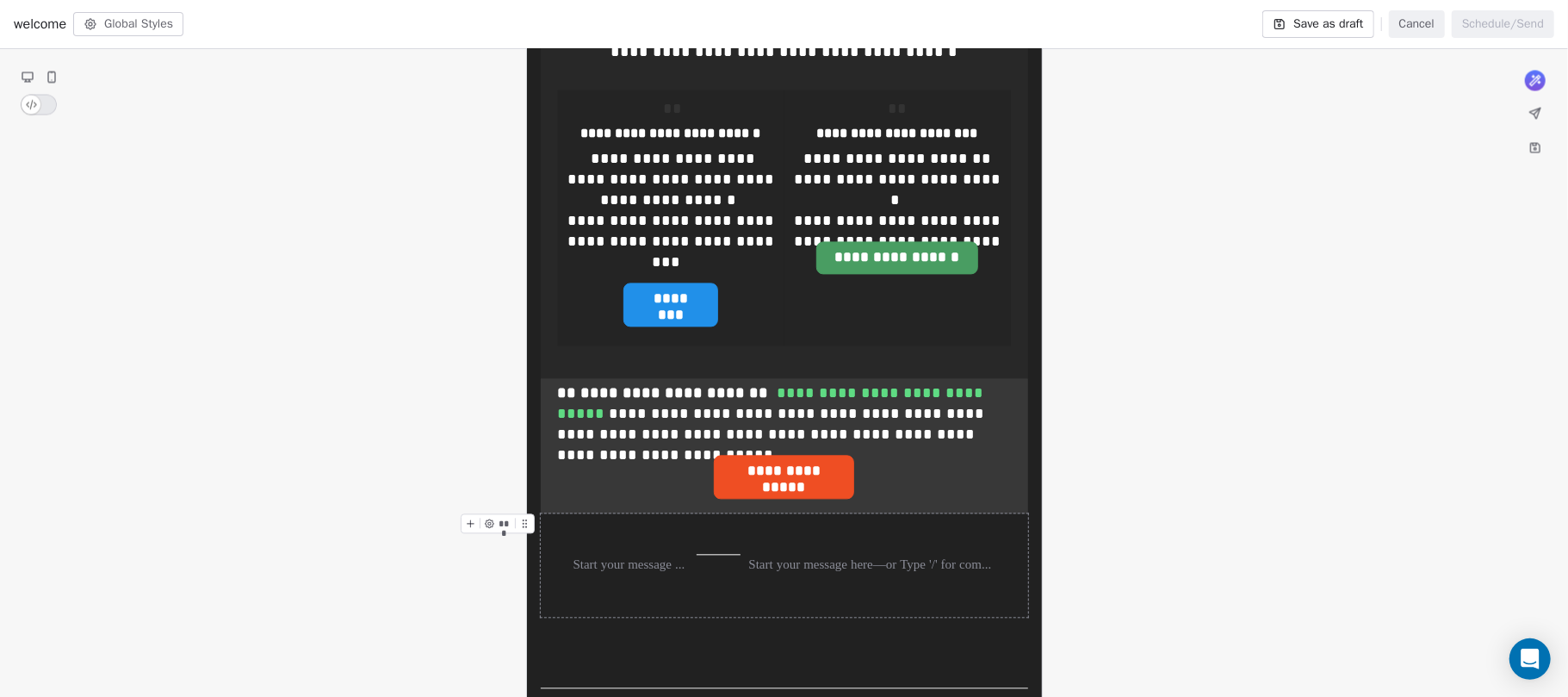 click on "*** *** *** ***" at bounding box center (784, 565) 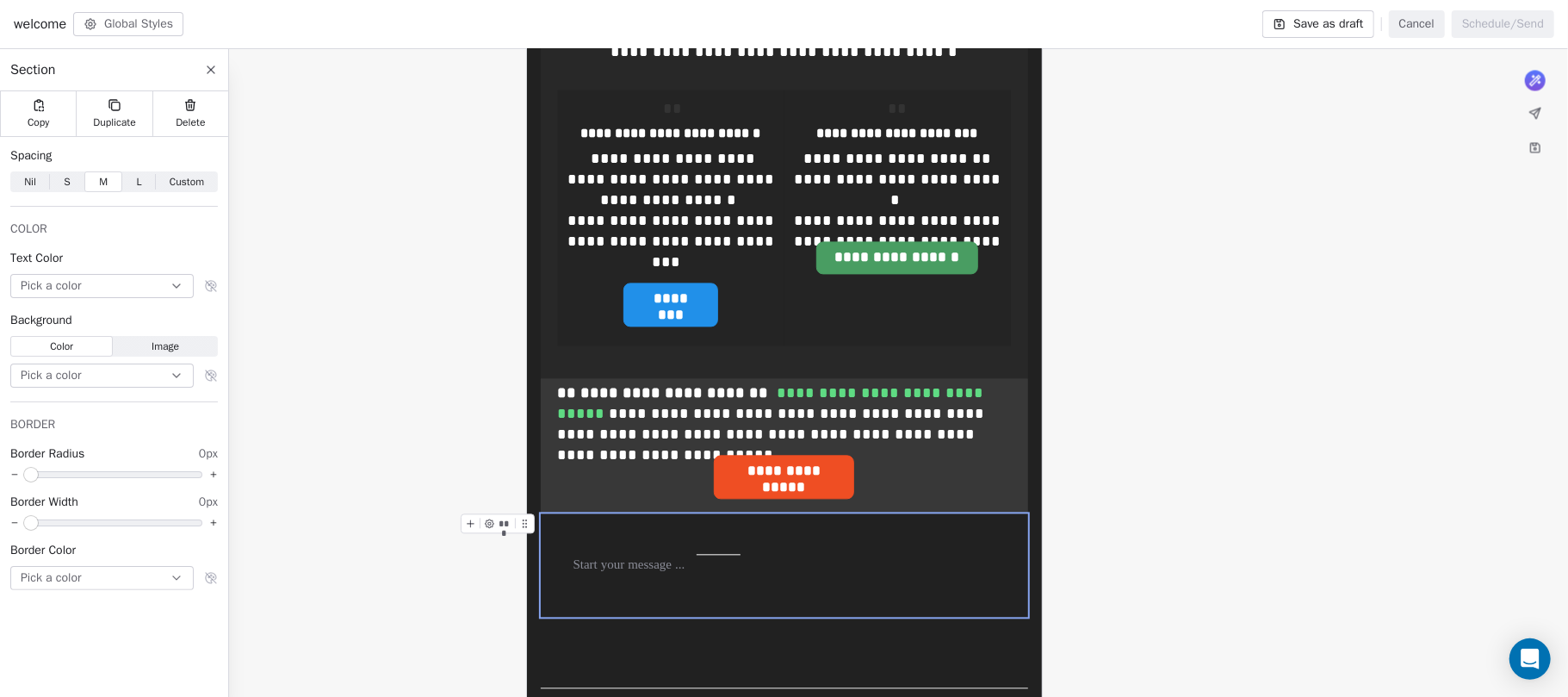 click on "*** *** *** ***" at bounding box center [784, 565] 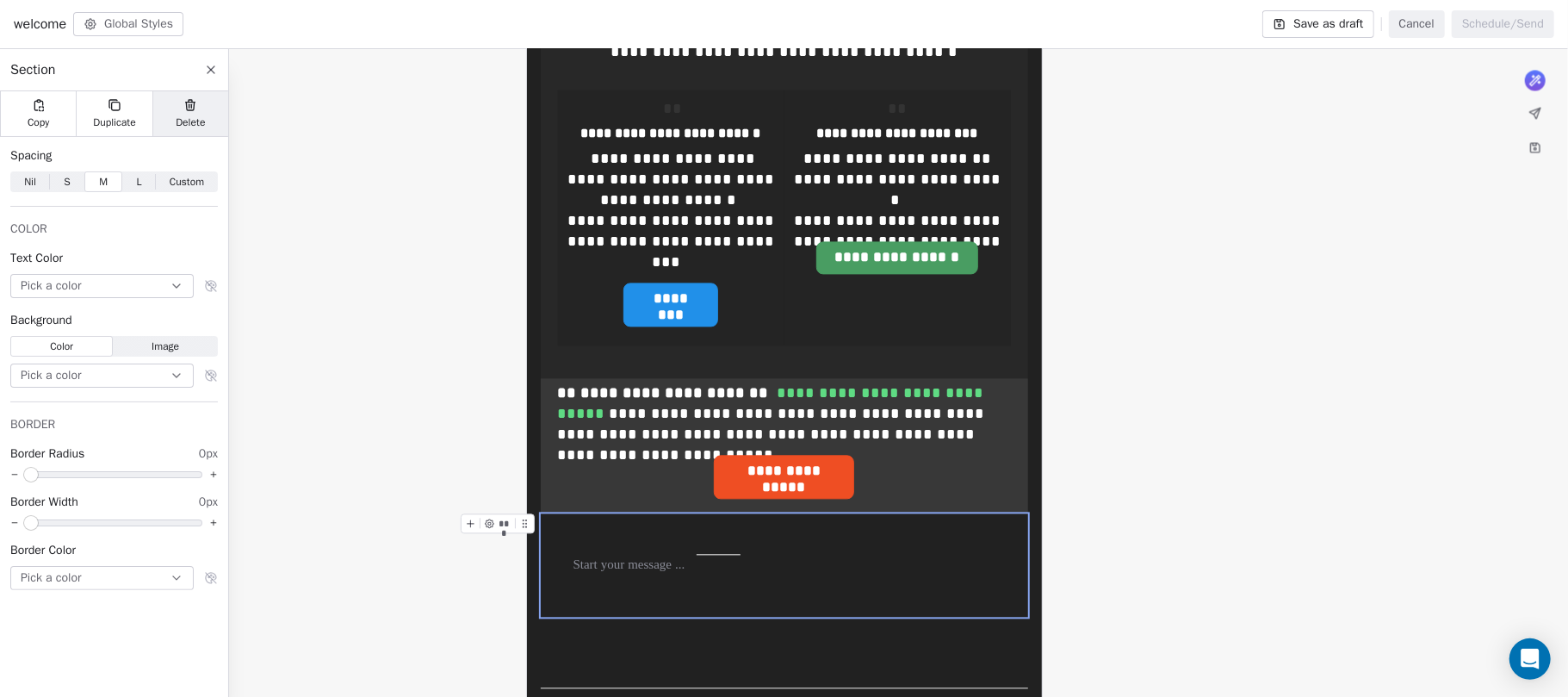 click 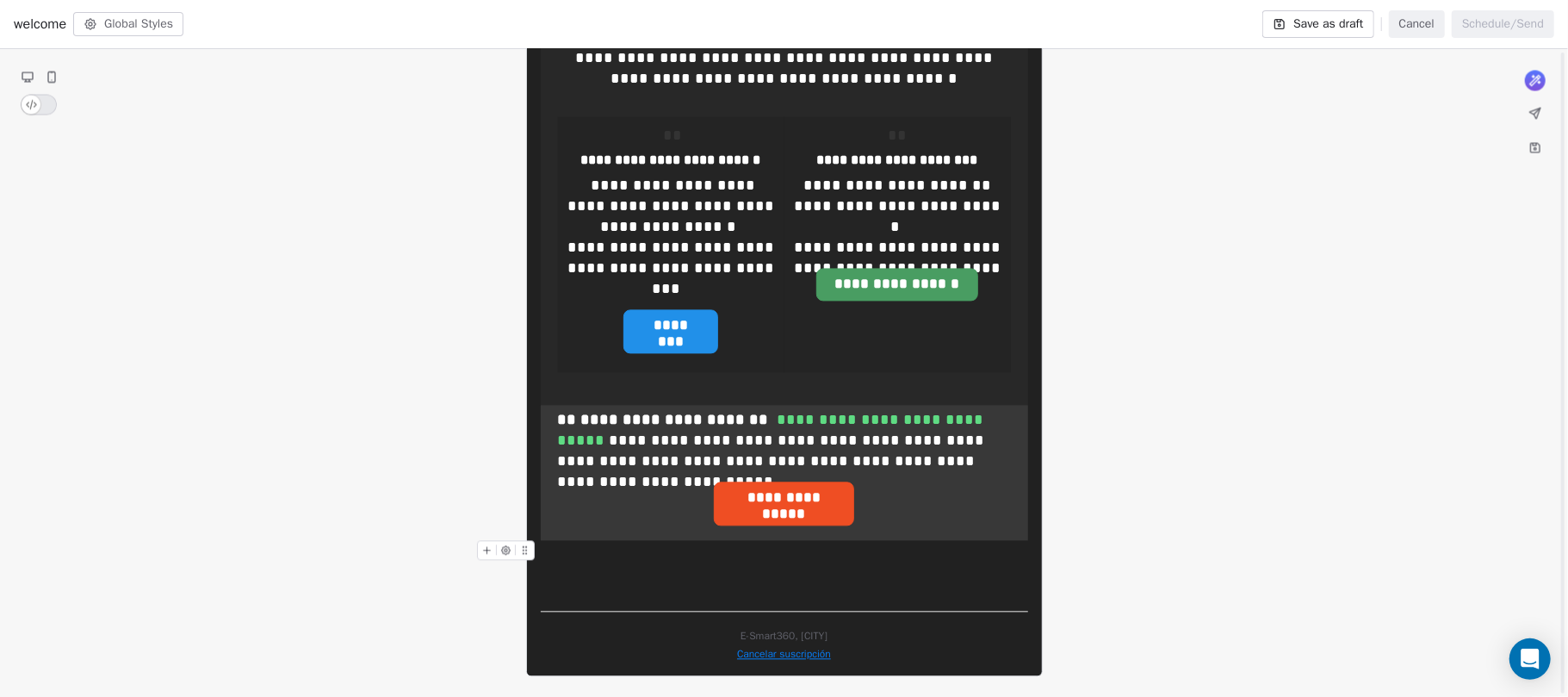 scroll, scrollTop: 2499, scrollLeft: 0, axis: vertical 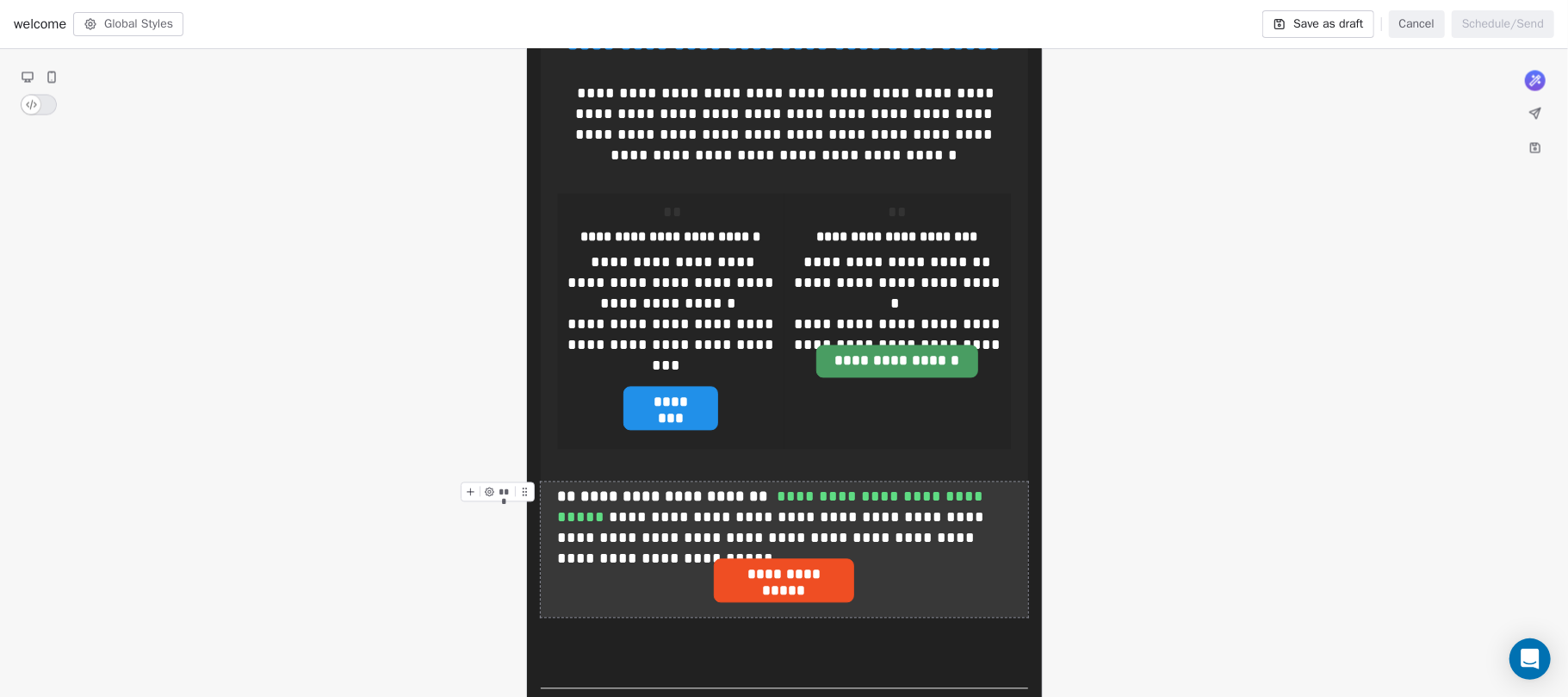 click 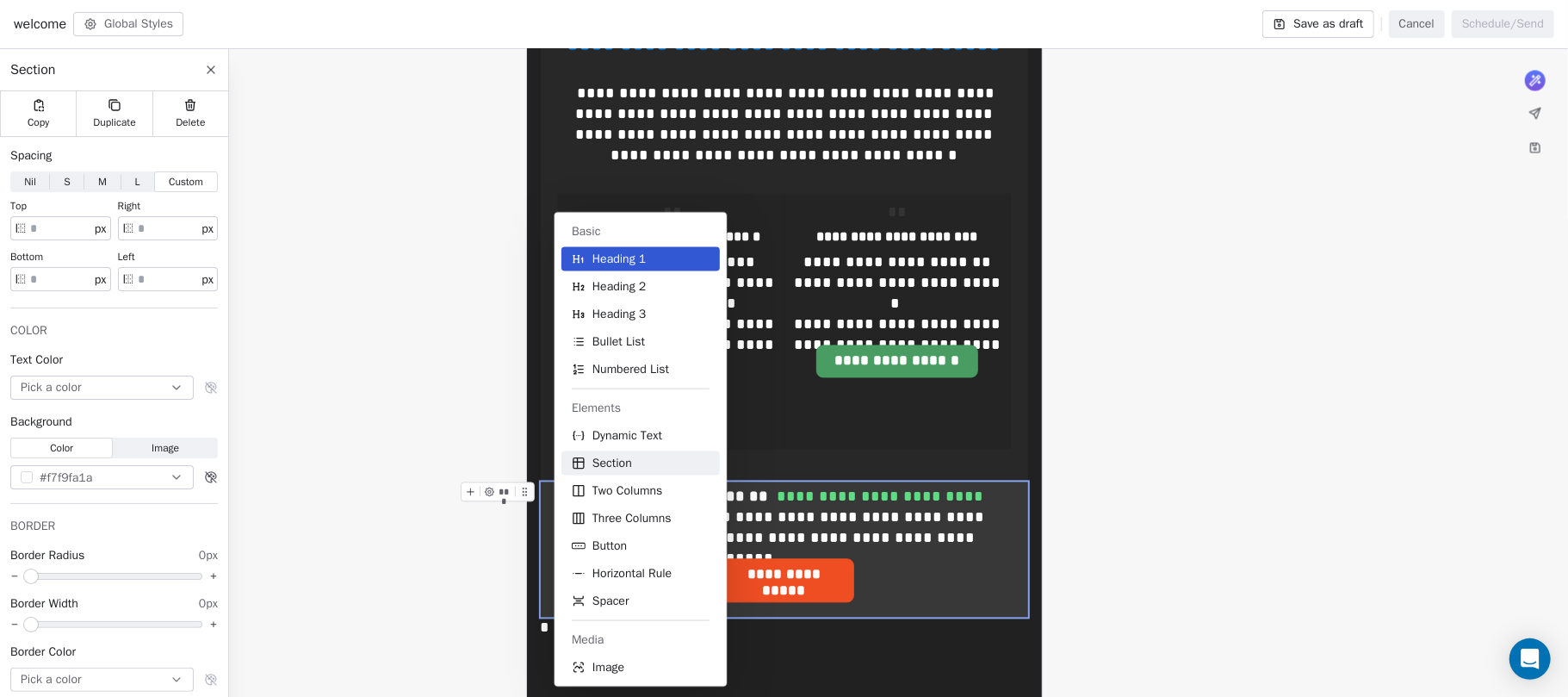 click on "Section" at bounding box center [641, 464] 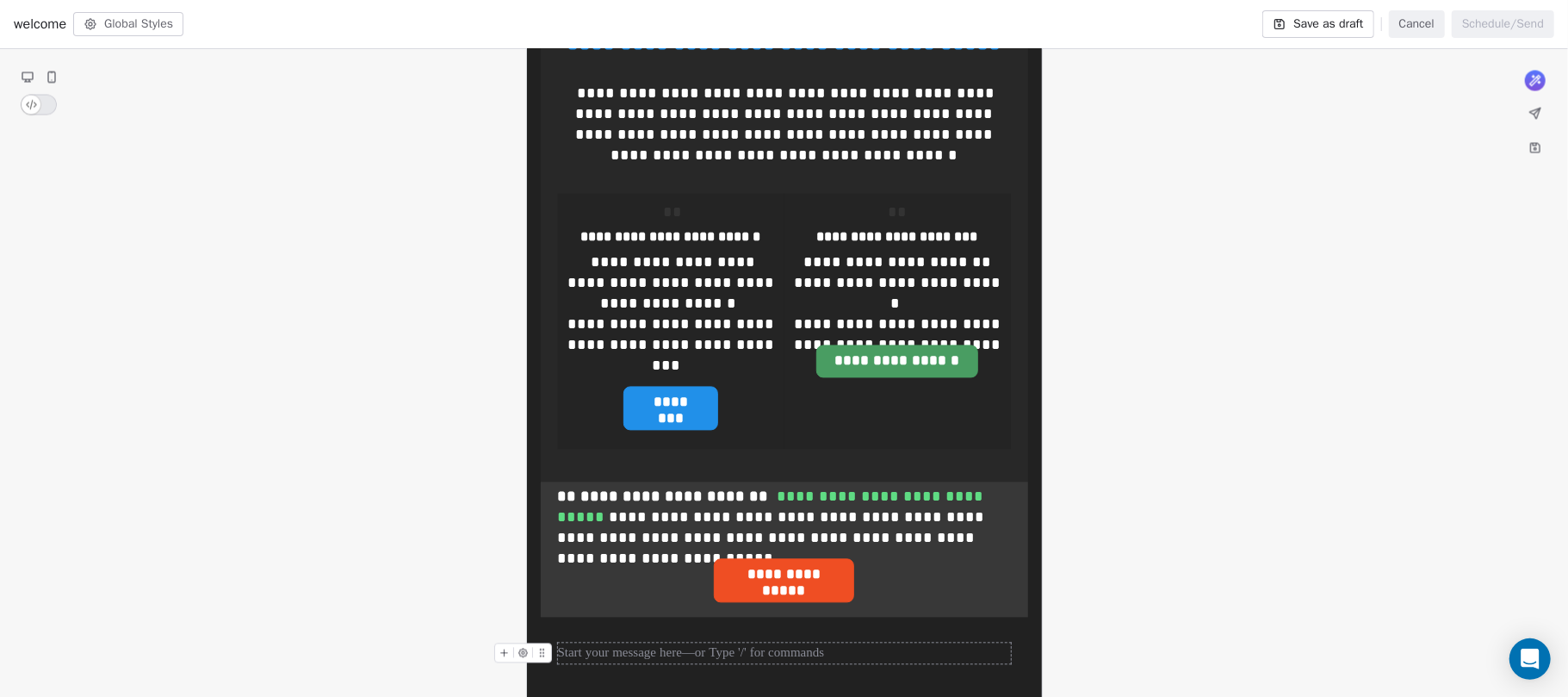 click 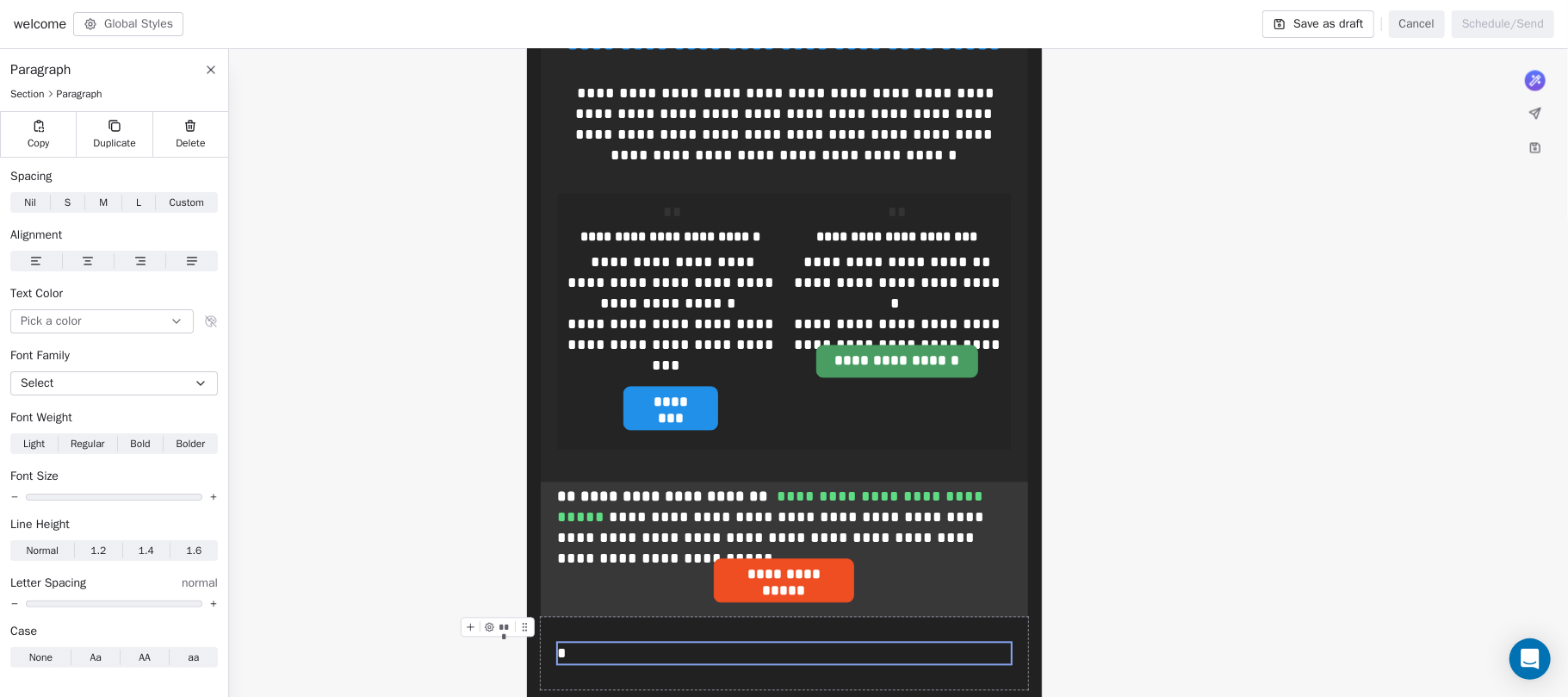 click on "*" at bounding box center (784, 653) 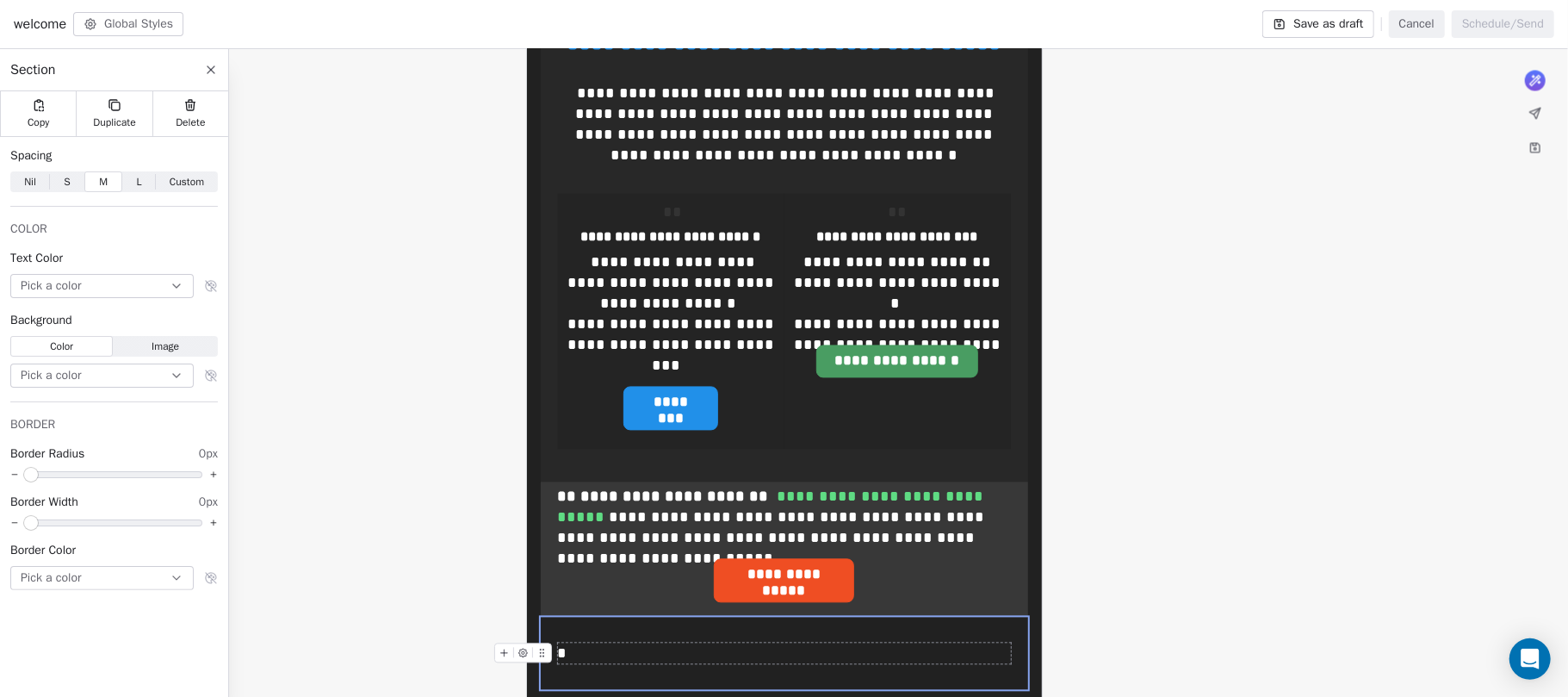 click on "*" at bounding box center [784, 653] 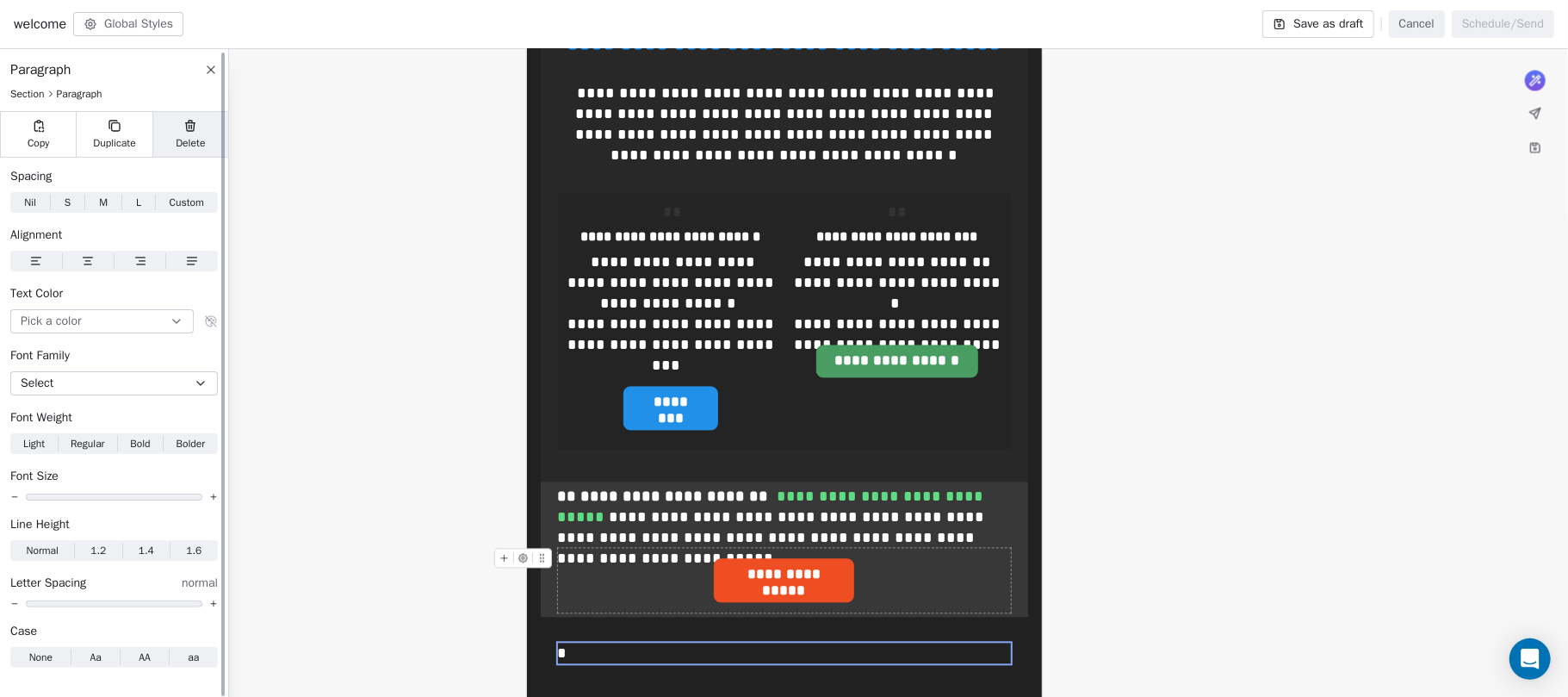 click on "Delete" at bounding box center (190, 143) 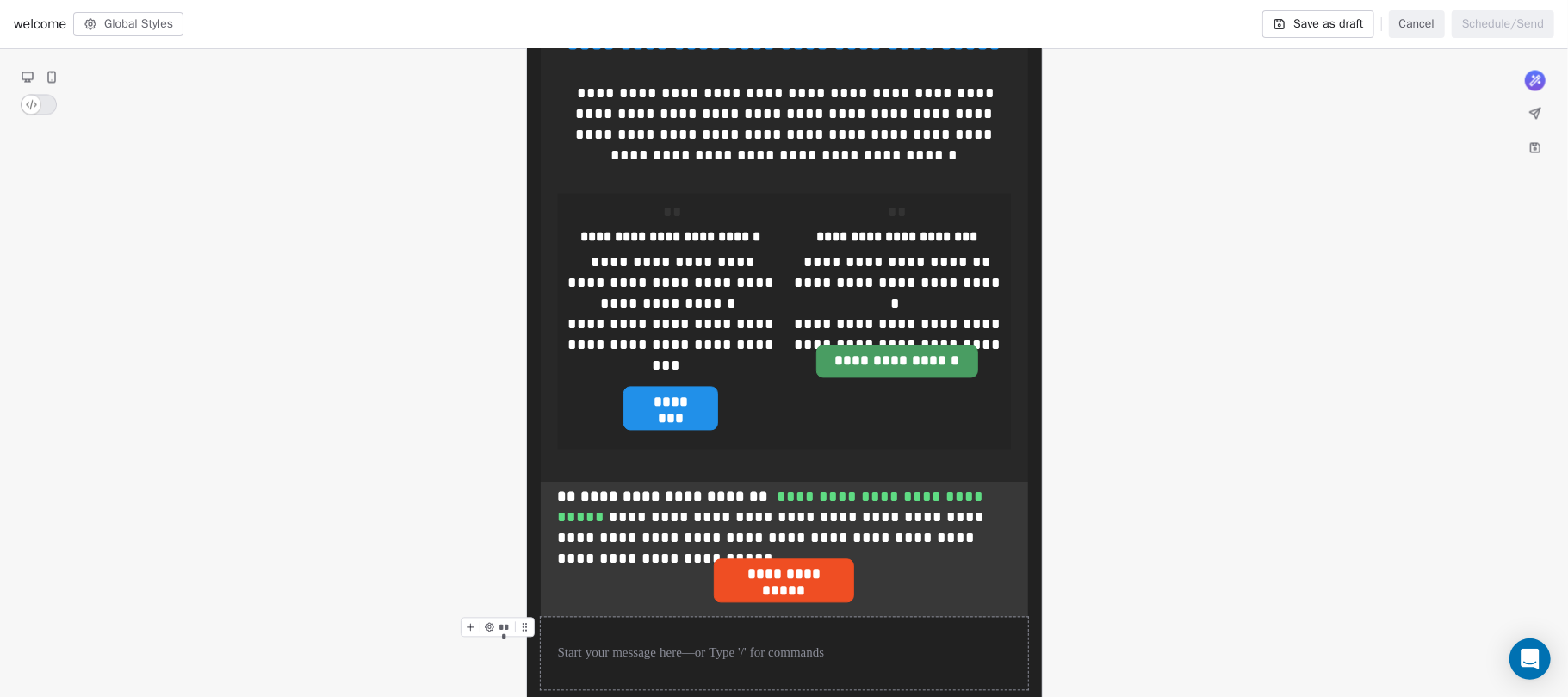 click at bounding box center [784, 653] 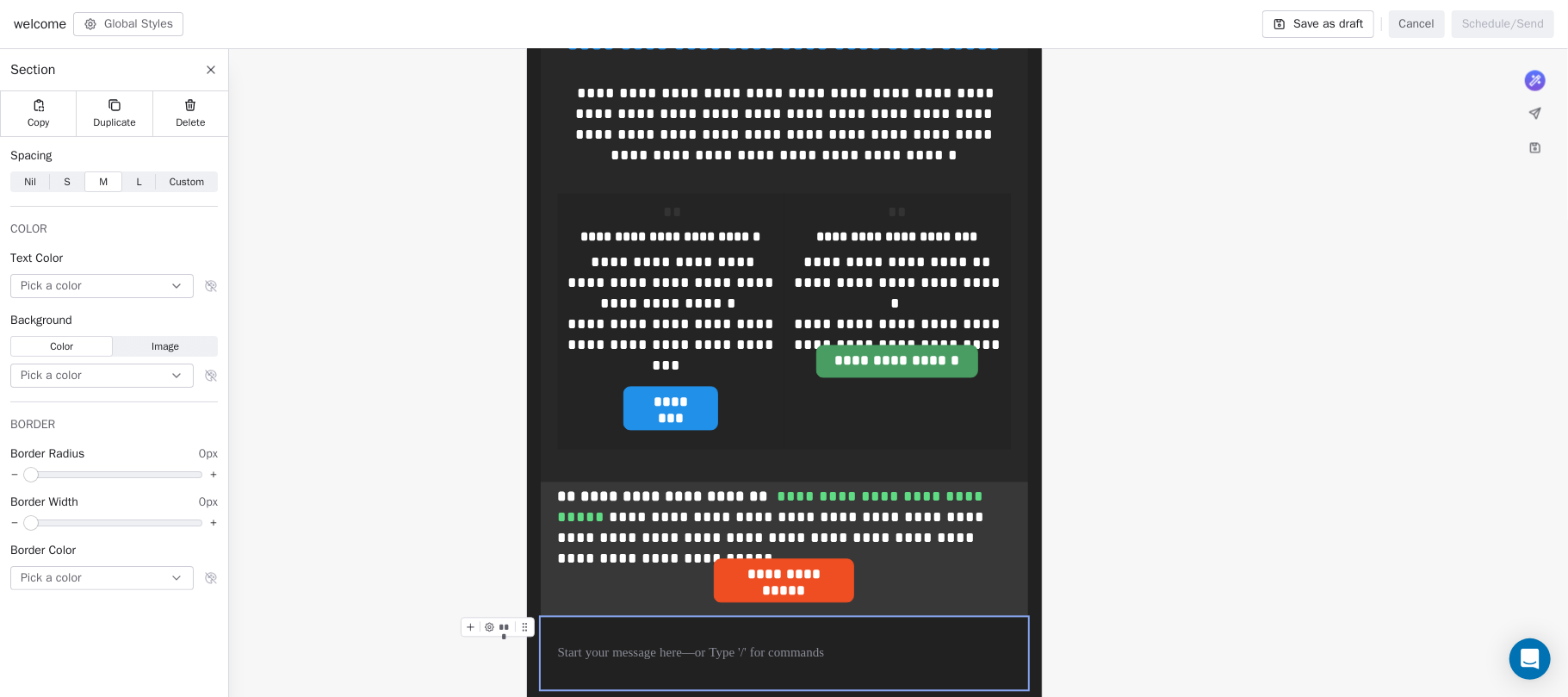 click at bounding box center (784, 653) 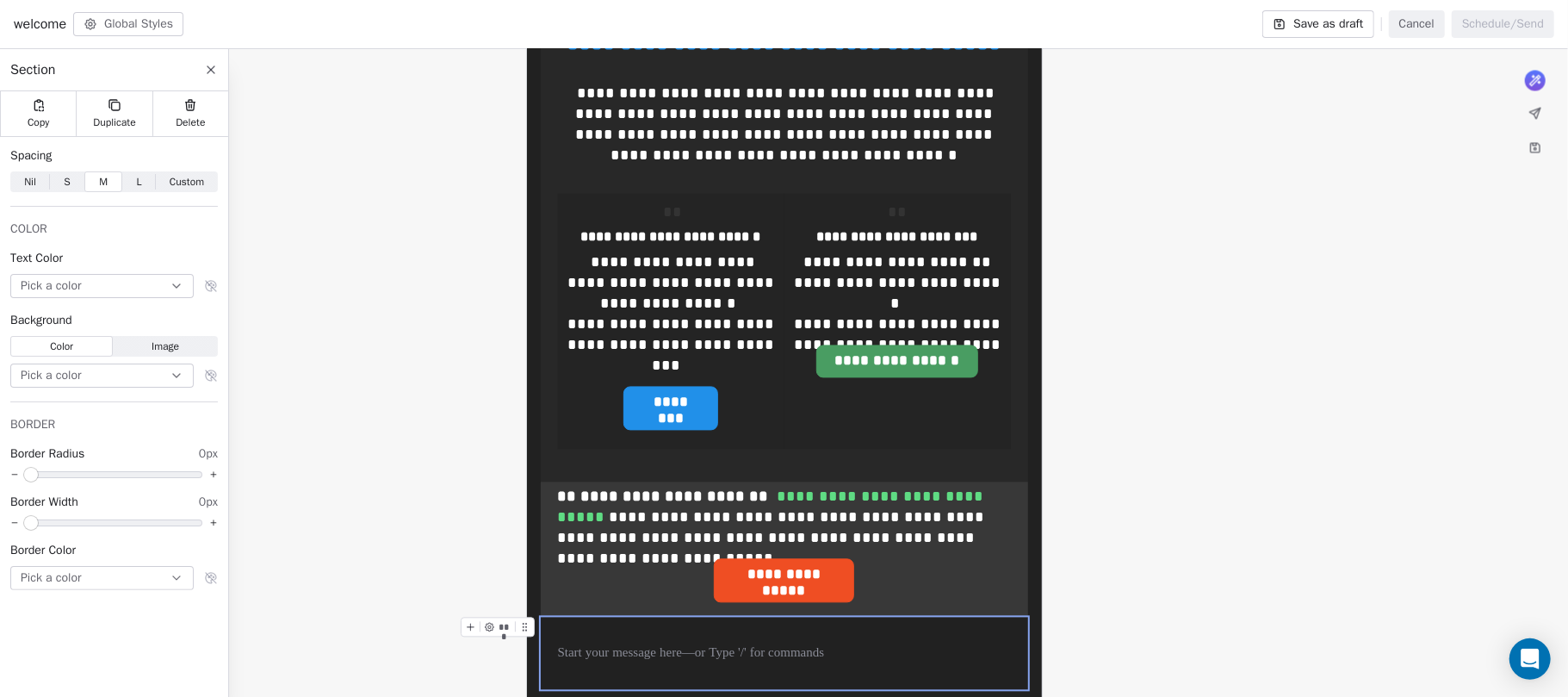 click 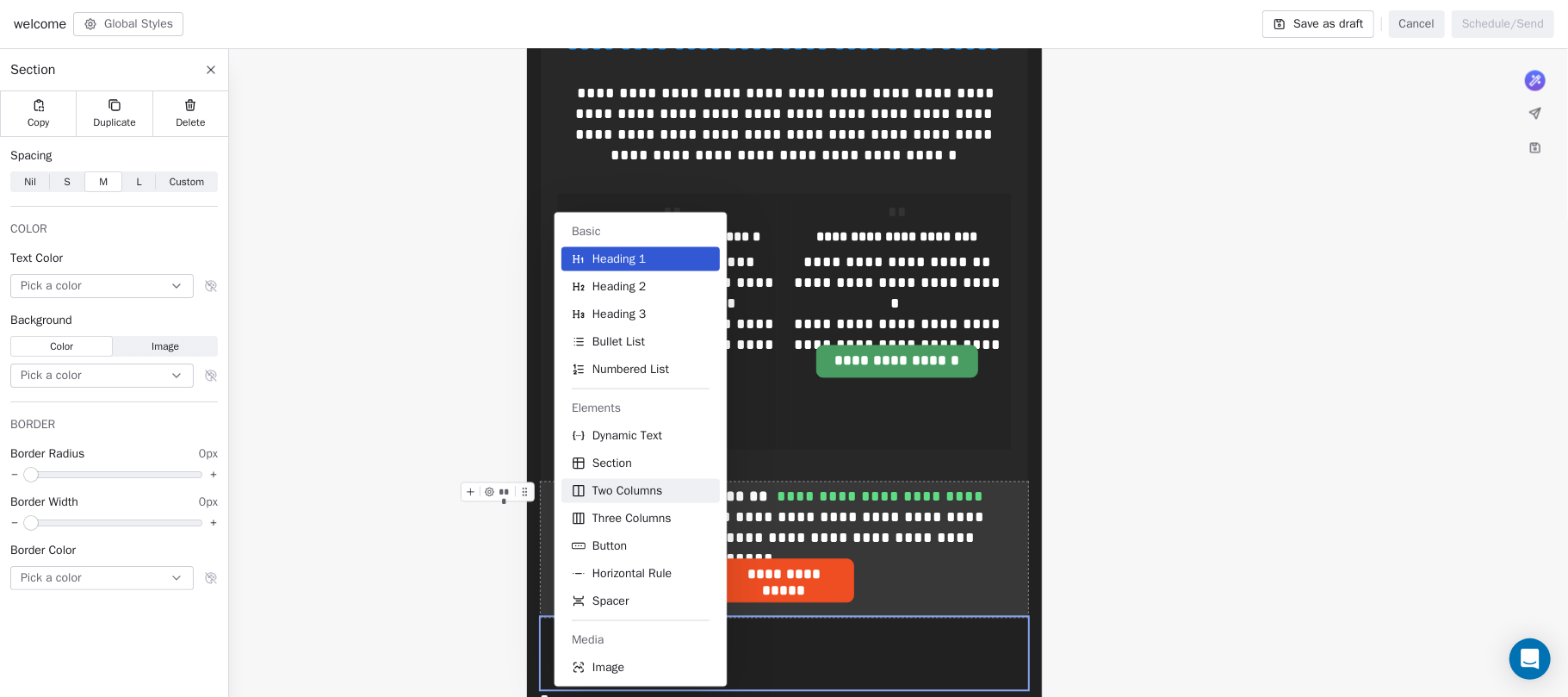 click on "Two Columns" at bounding box center (627, 491) 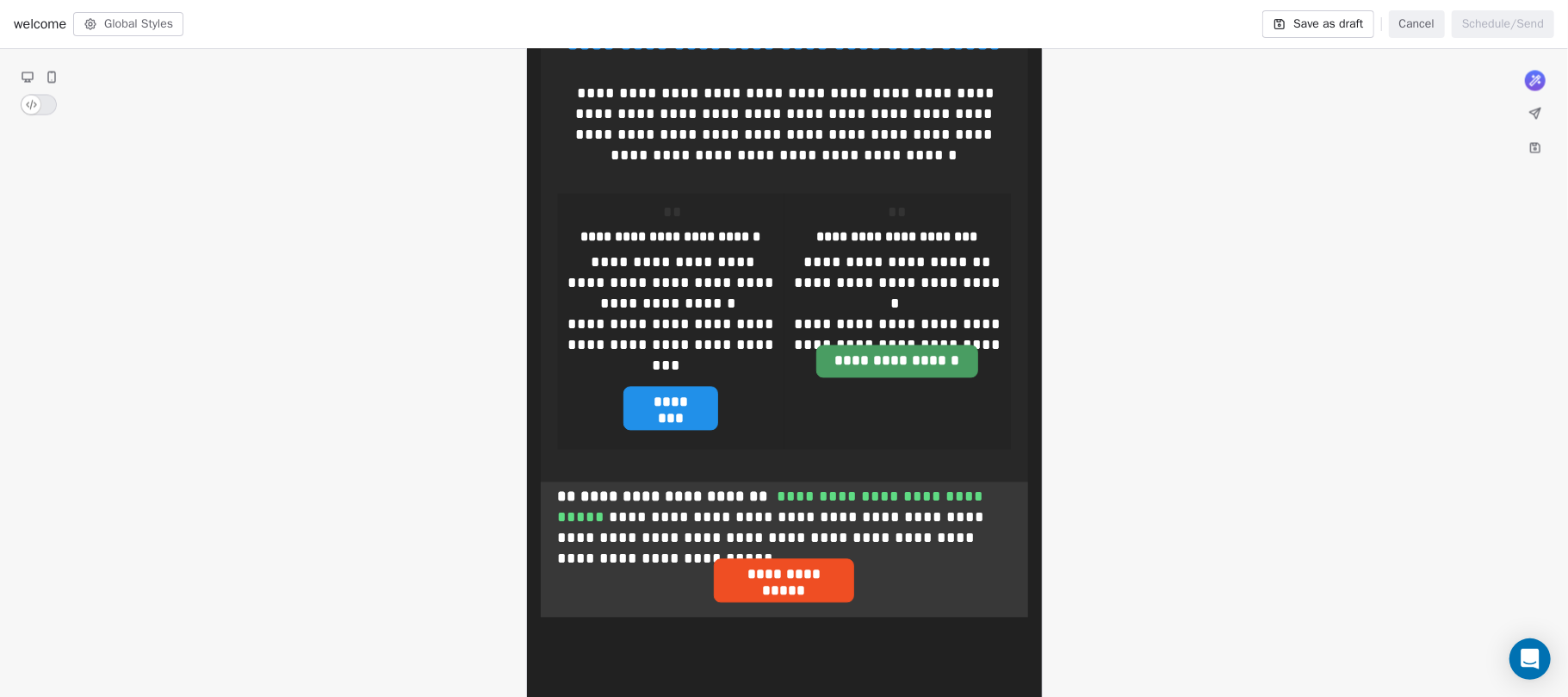 click 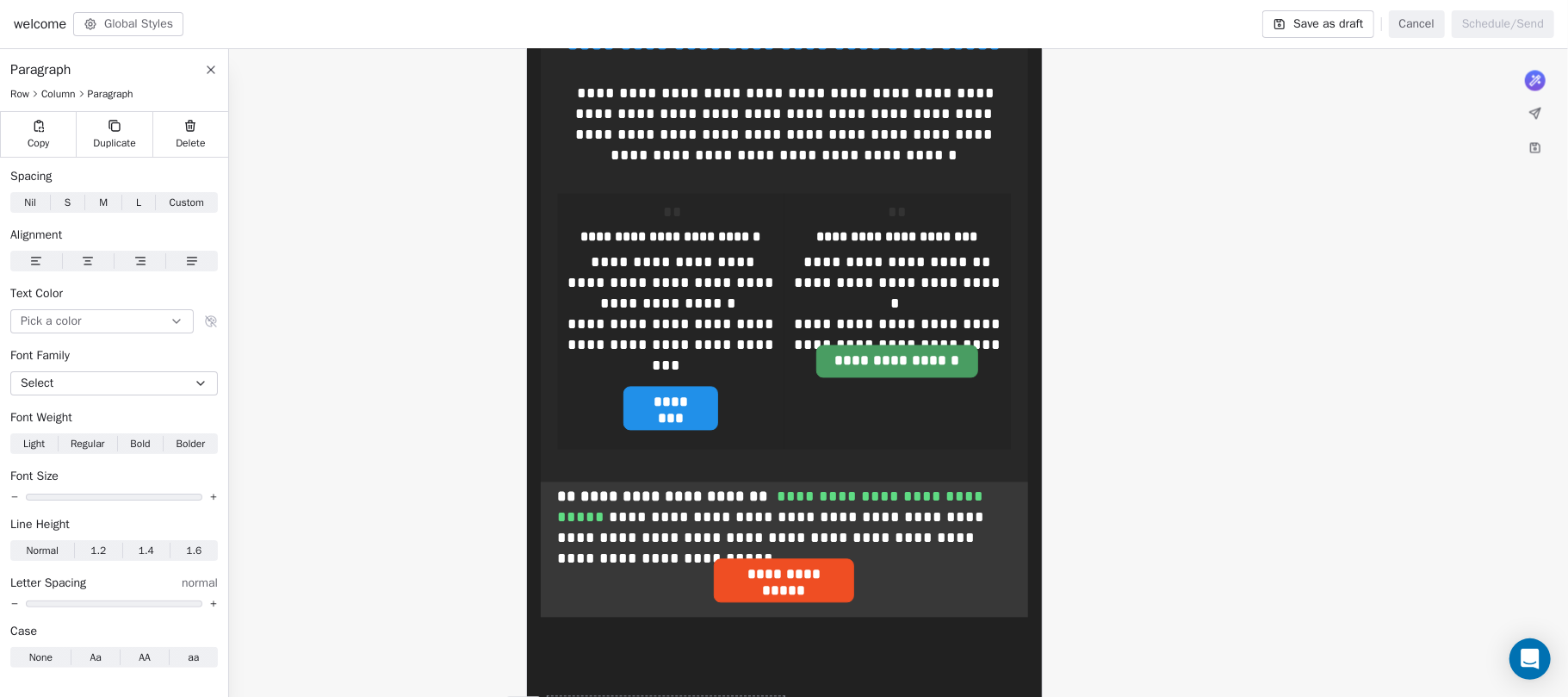 click on "***" at bounding box center [666, 715] 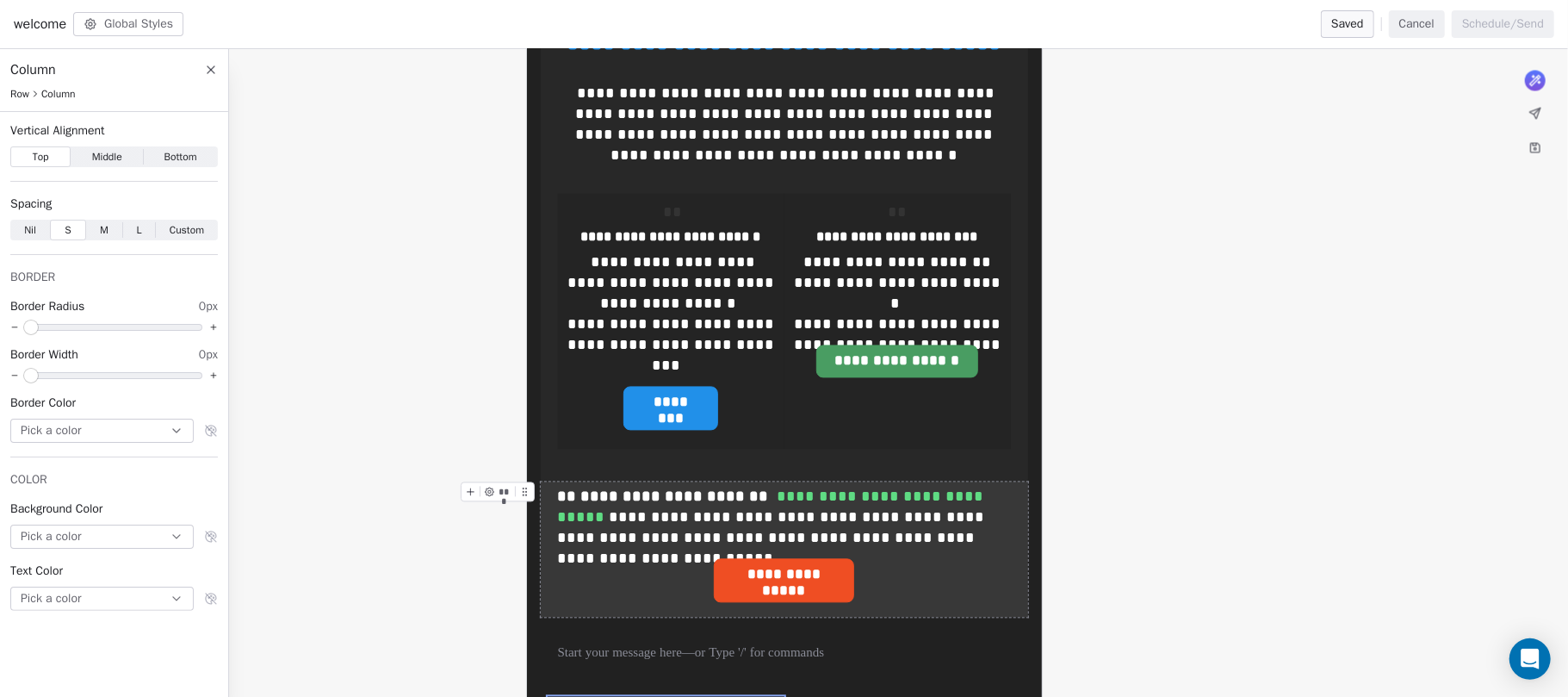 click on "Custom" at bounding box center (187, 230) 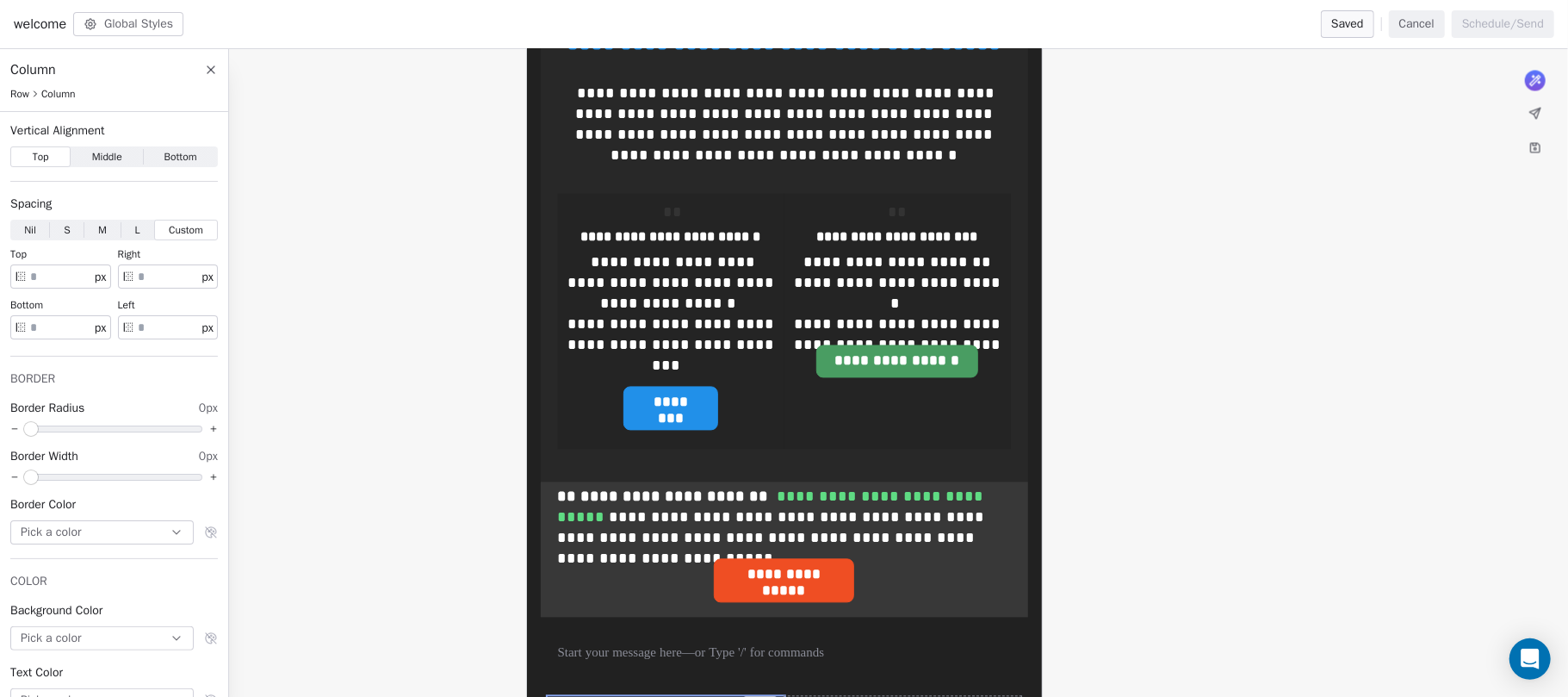 click on "***" at bounding box center [759, 706] 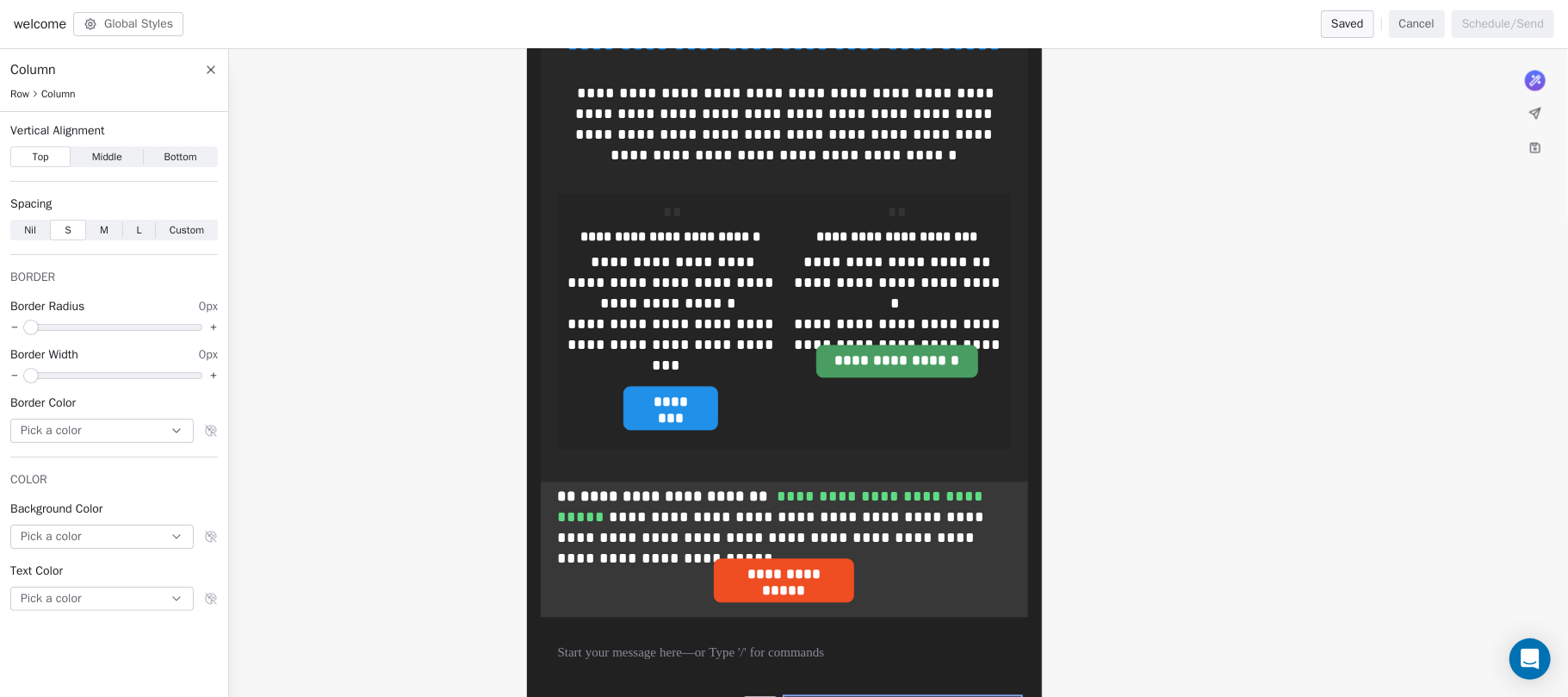 click on "***" at bounding box center [765, 706] 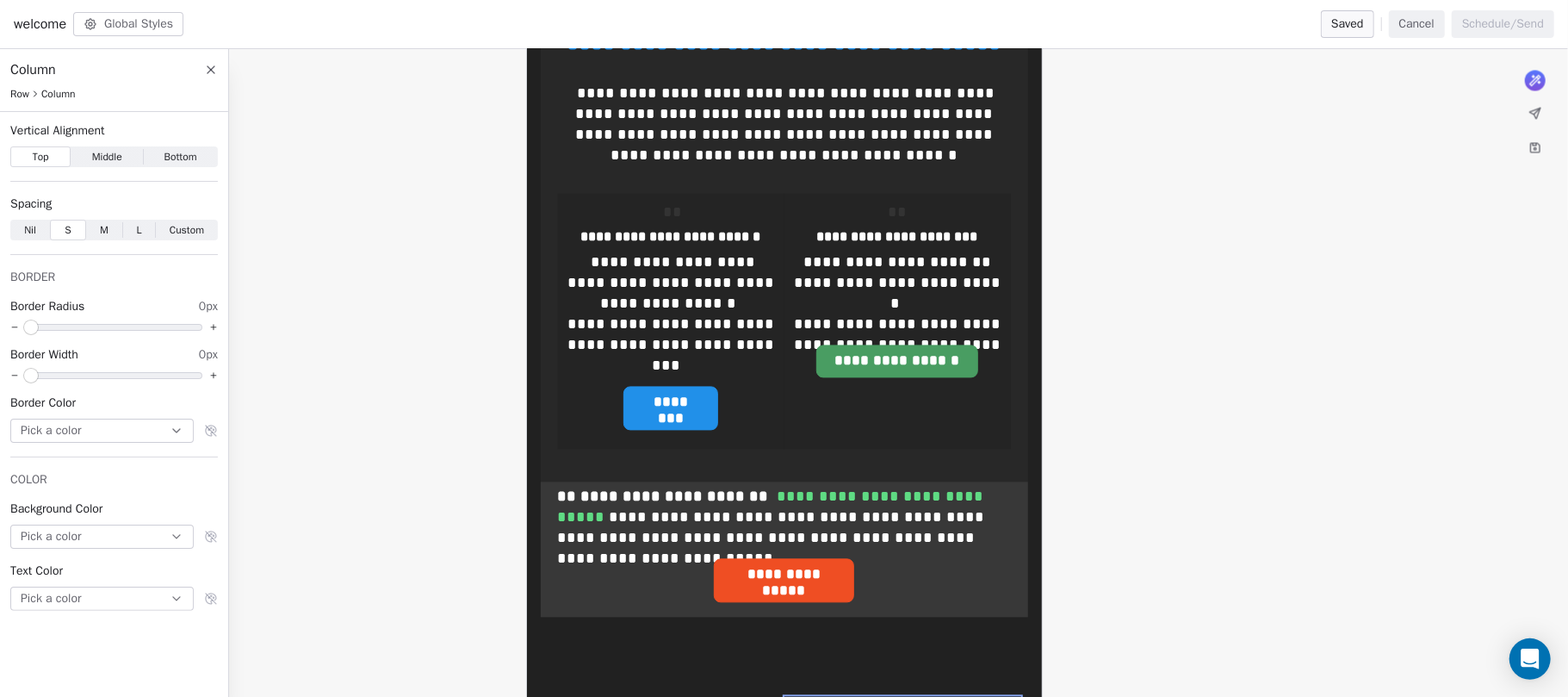 click at bounding box center (666, 715) 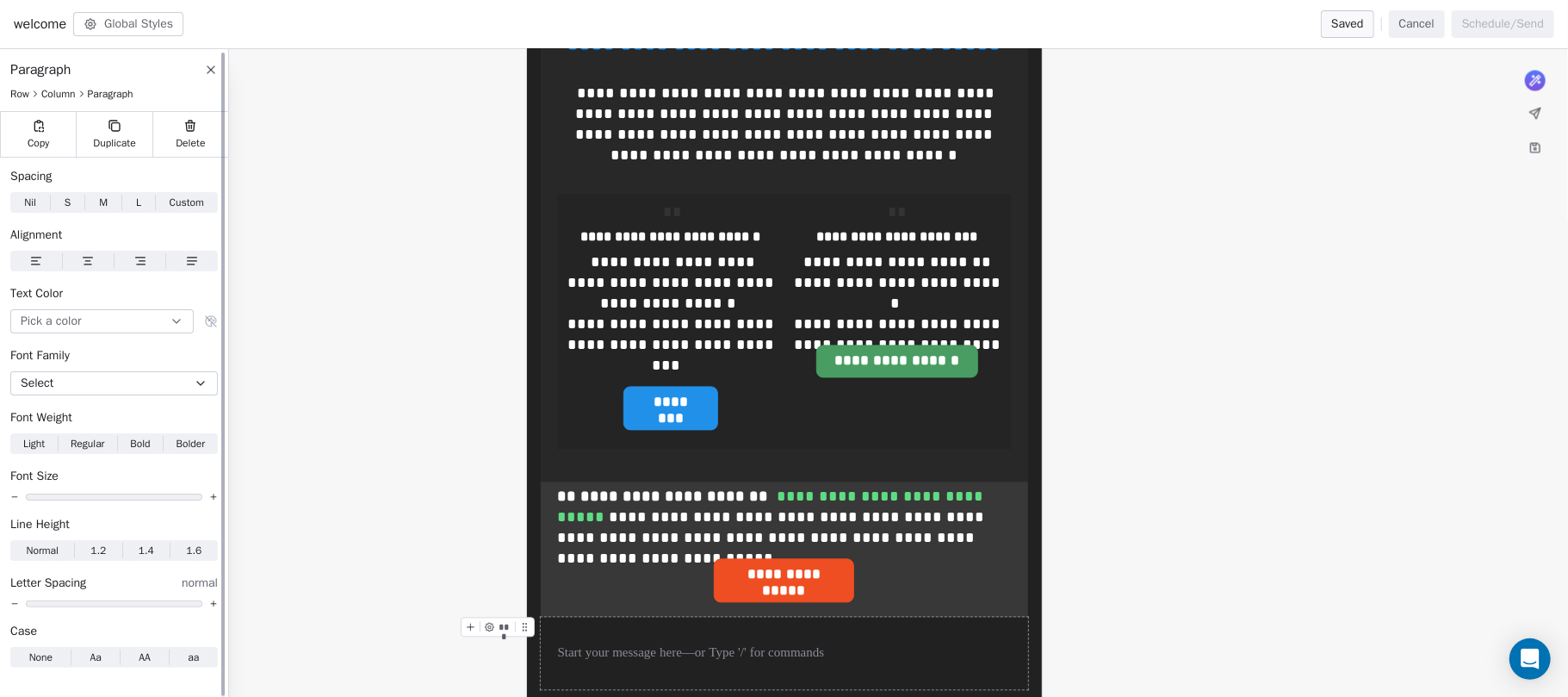 click on "Custom Custom" at bounding box center (186, 202) 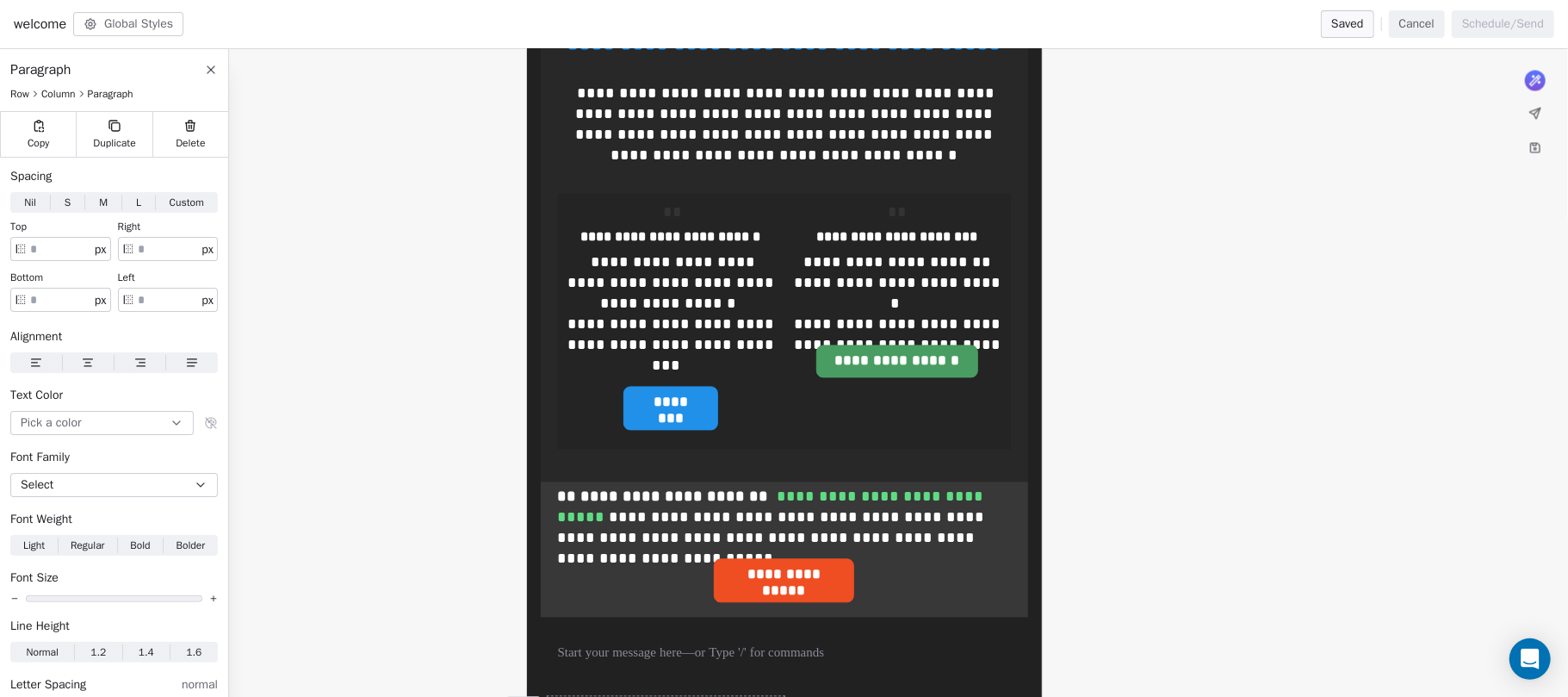 click on "***" at bounding box center [666, 715] 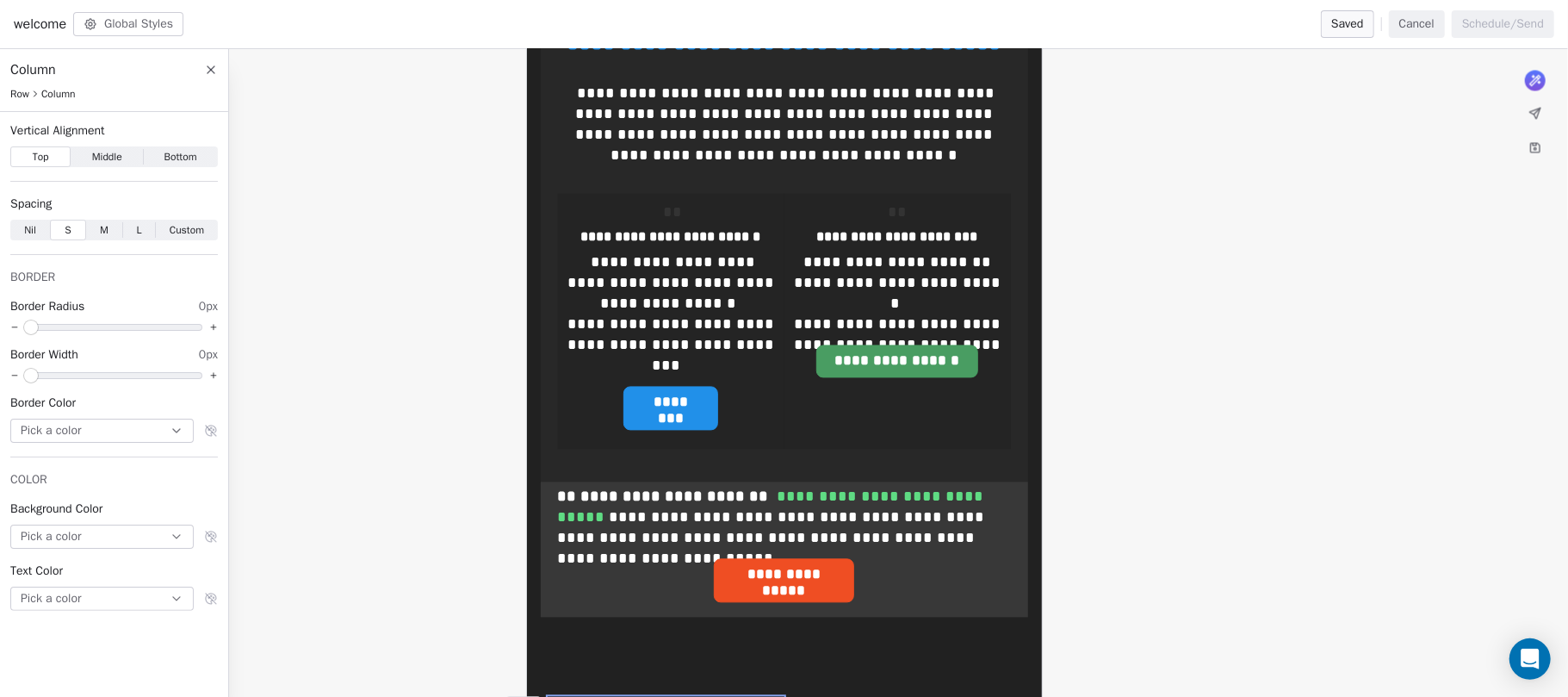 click on "***" at bounding box center [666, 715] 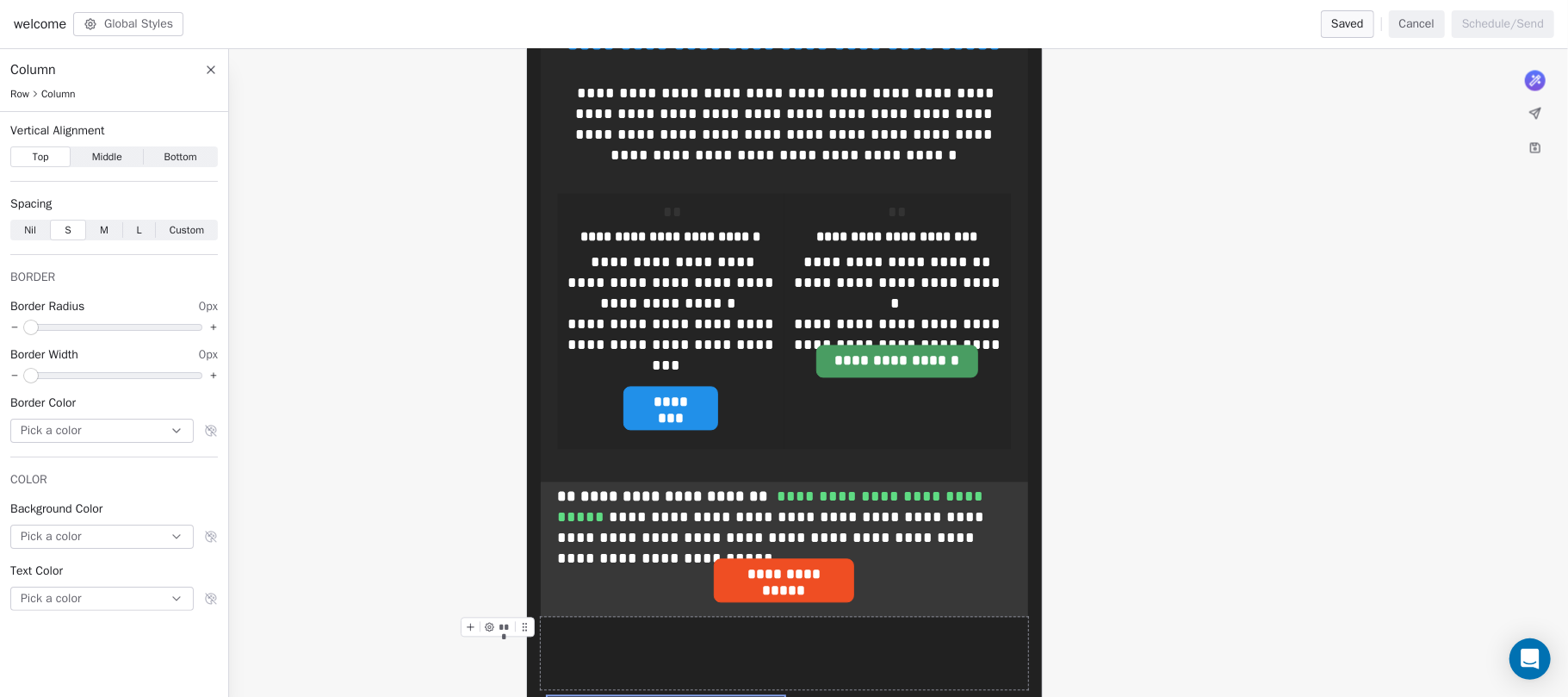 click on "Custom" at bounding box center [187, 230] 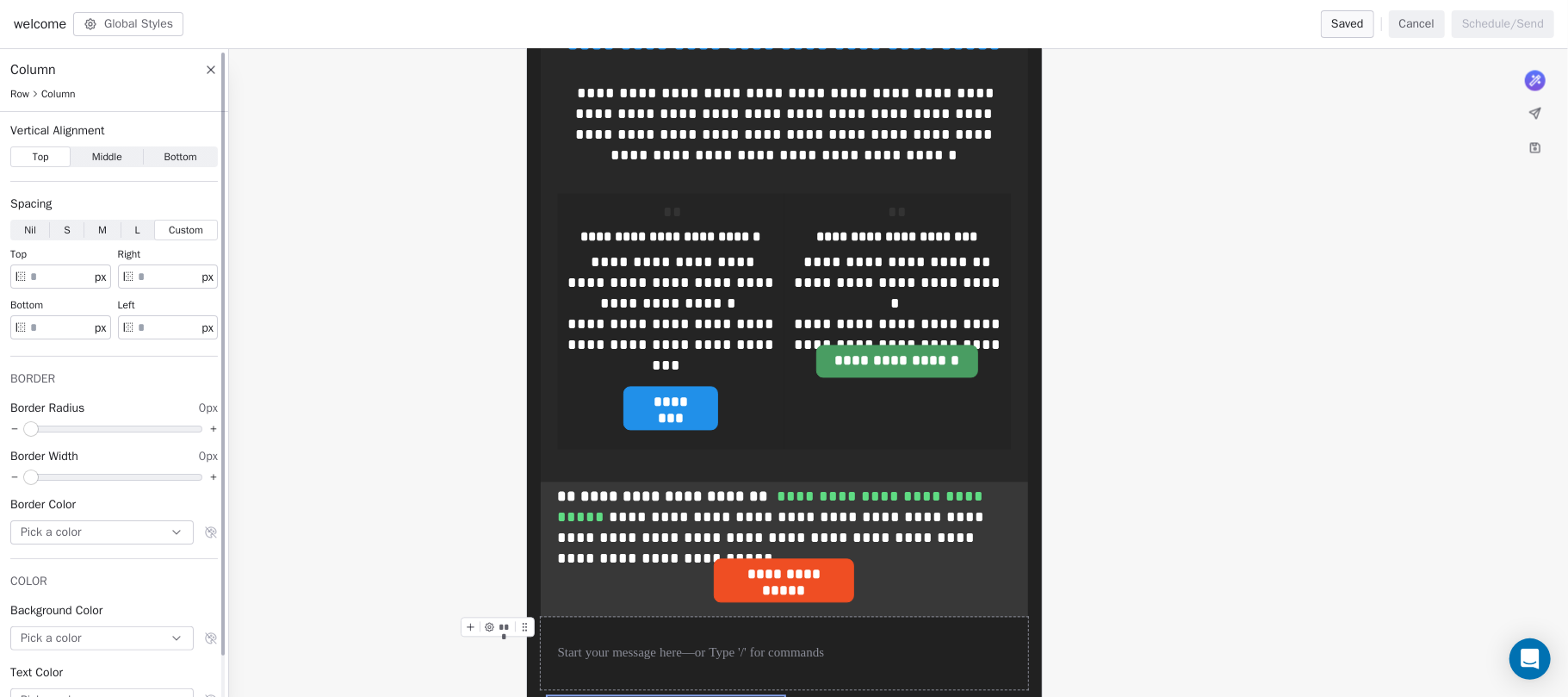 click on "Custom" at bounding box center (186, 230) 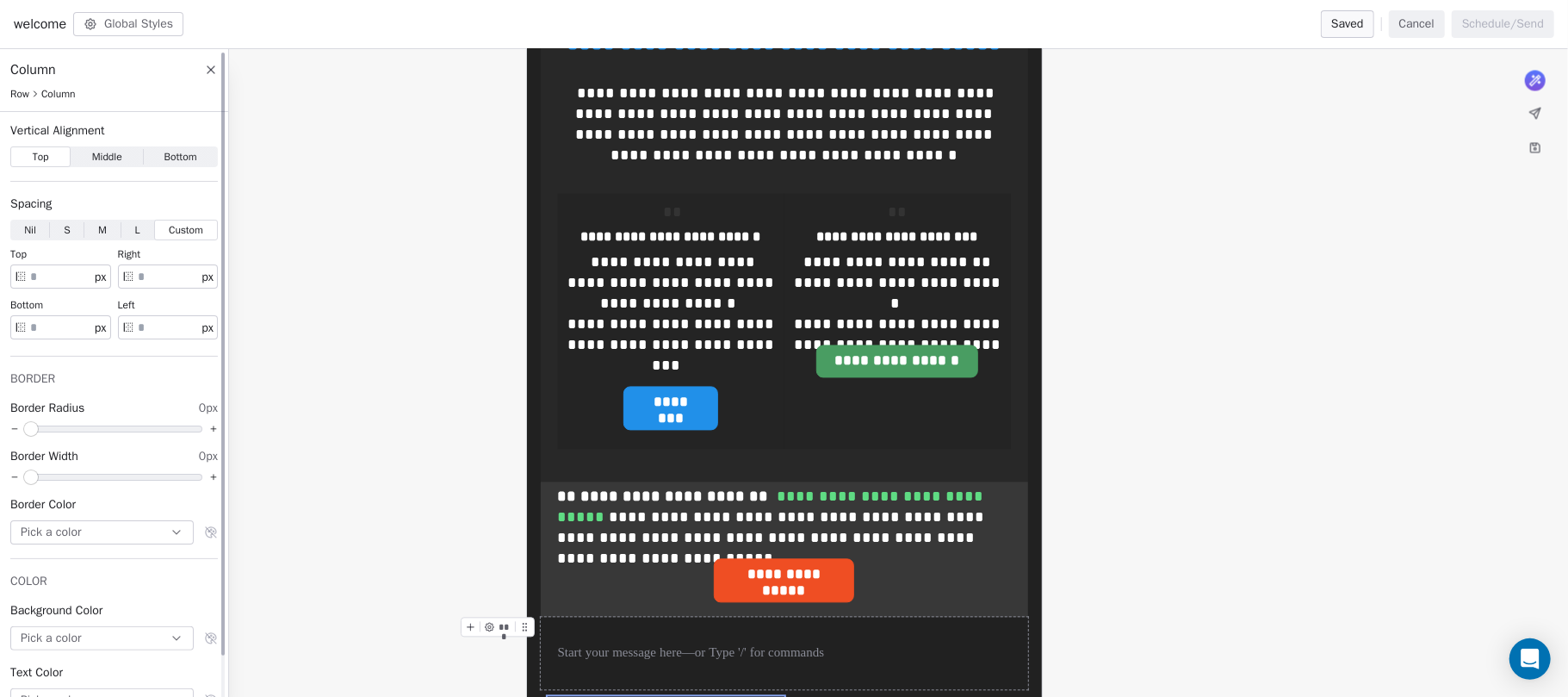 click on "Vertical Alignment Top Top Middle Middle Bottom Bottom Spacing Nil Nil S S M M L L Custom Custom top ** px right ** px bottom ** px left ** px BORDER Border Radius 0px Border Width 0px Border Color Pick a color COLOR Background Color Pick a color Text Color Pick a color" at bounding box center (114, 417) 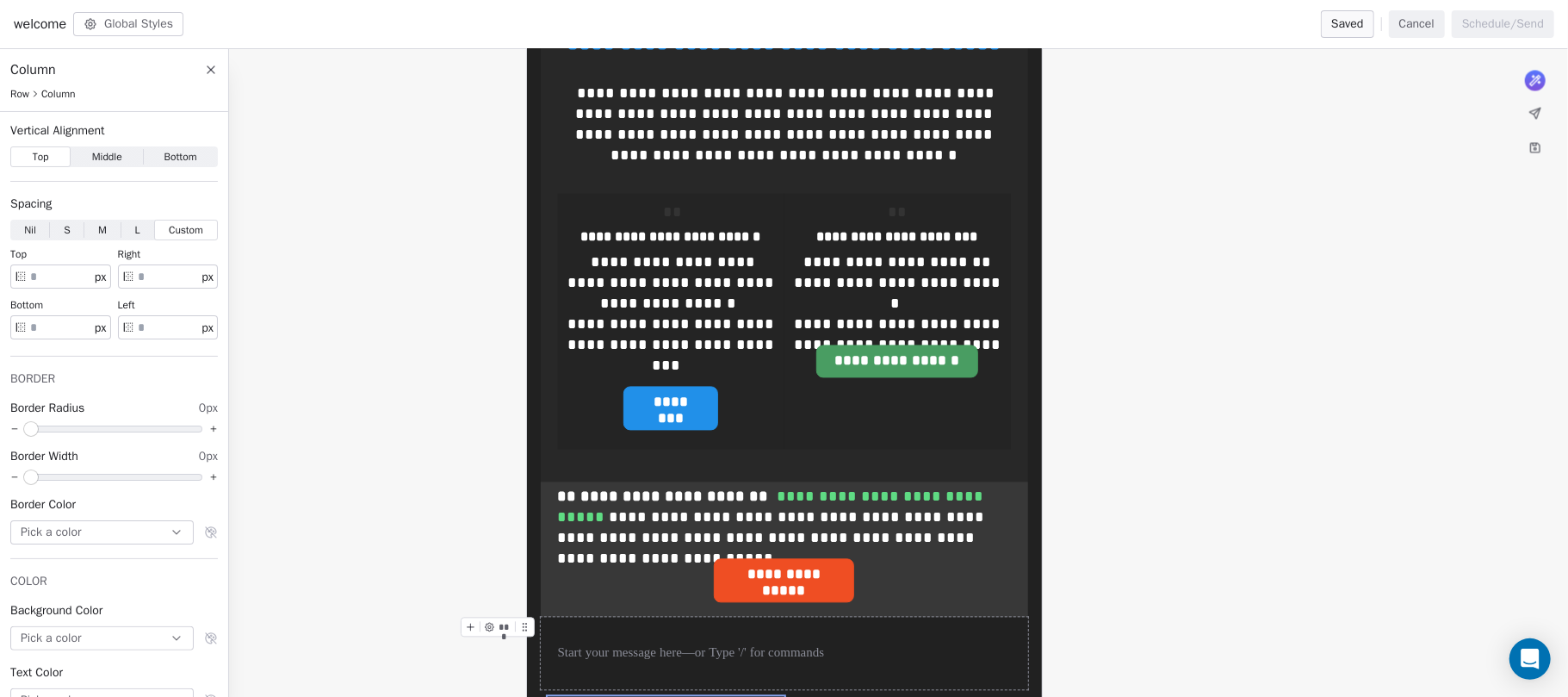click at bounding box center [784, 653] 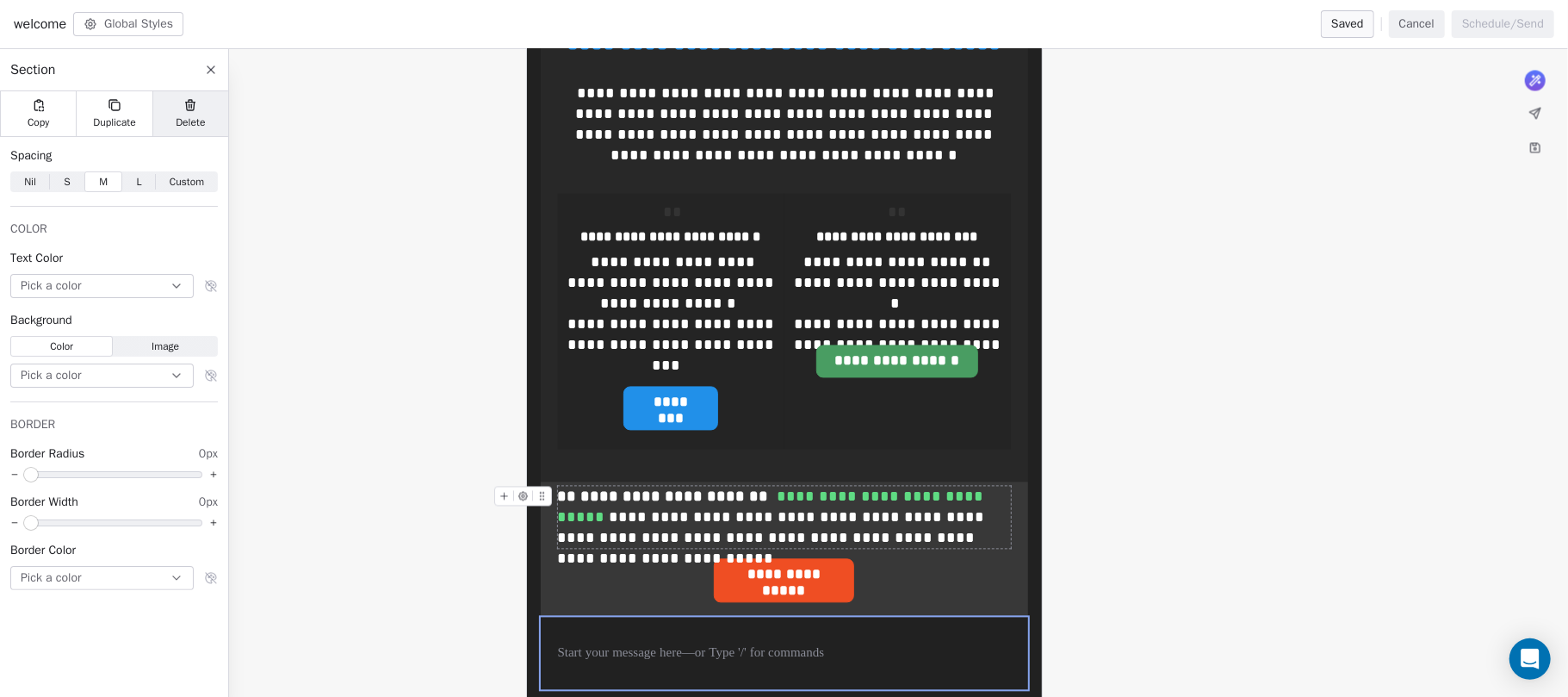 click on "Delete" at bounding box center (190, 114) 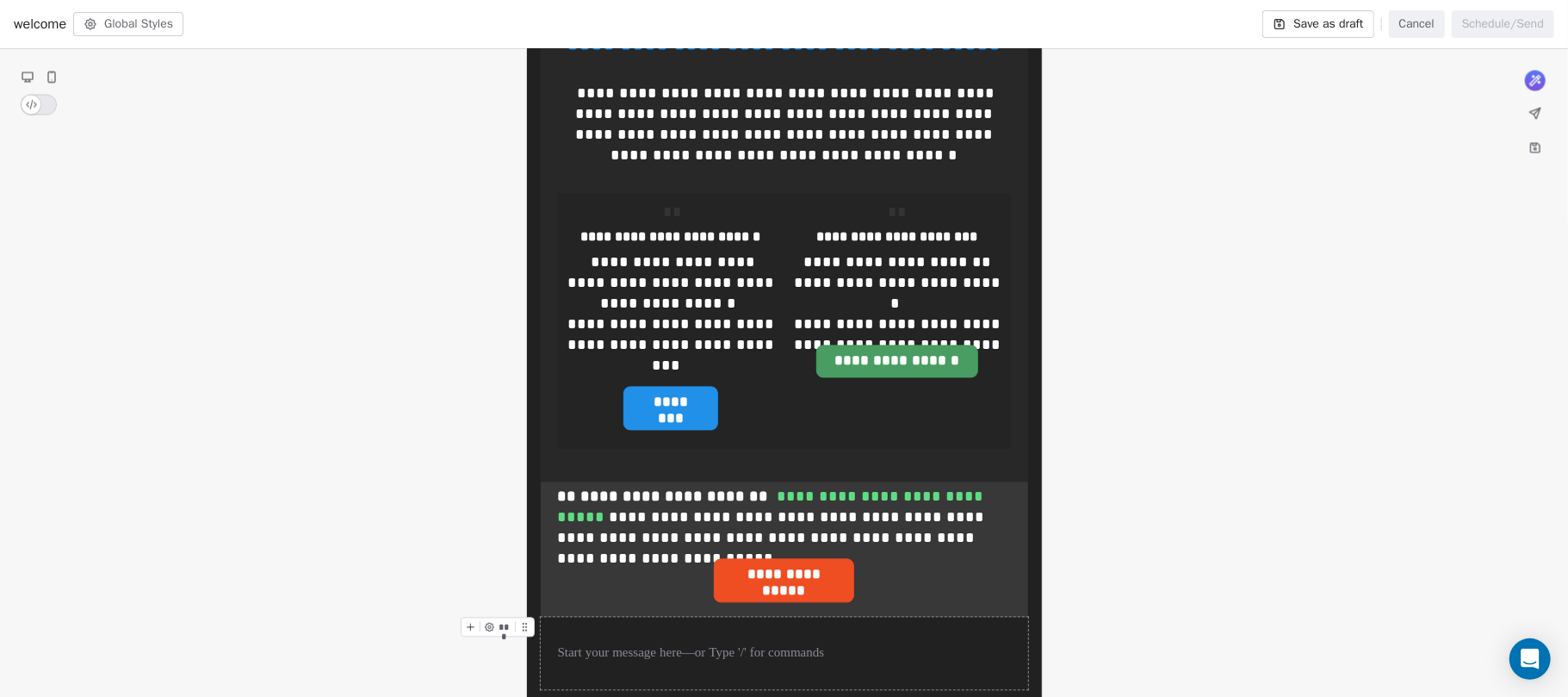 click at bounding box center [784, 653] 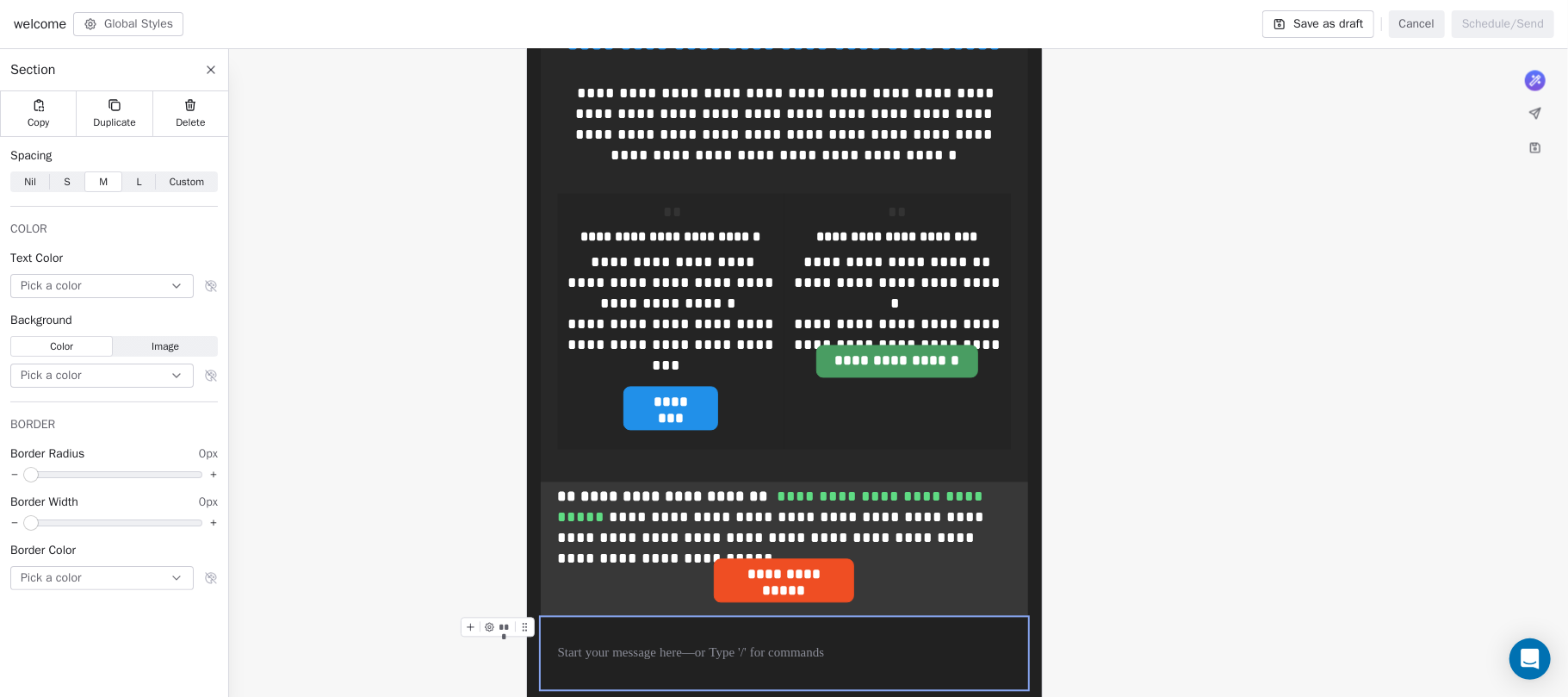 click 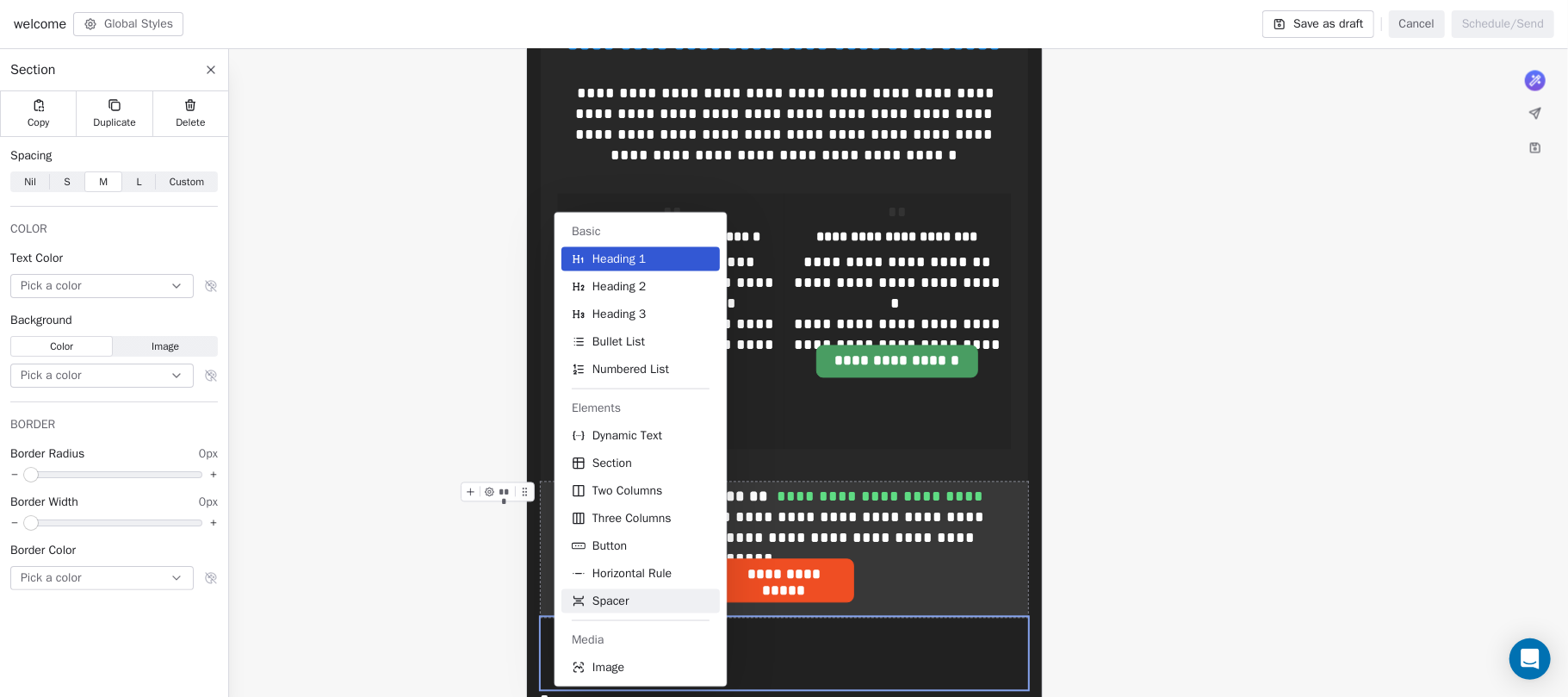 click on "Spacer" at bounding box center (641, 601) 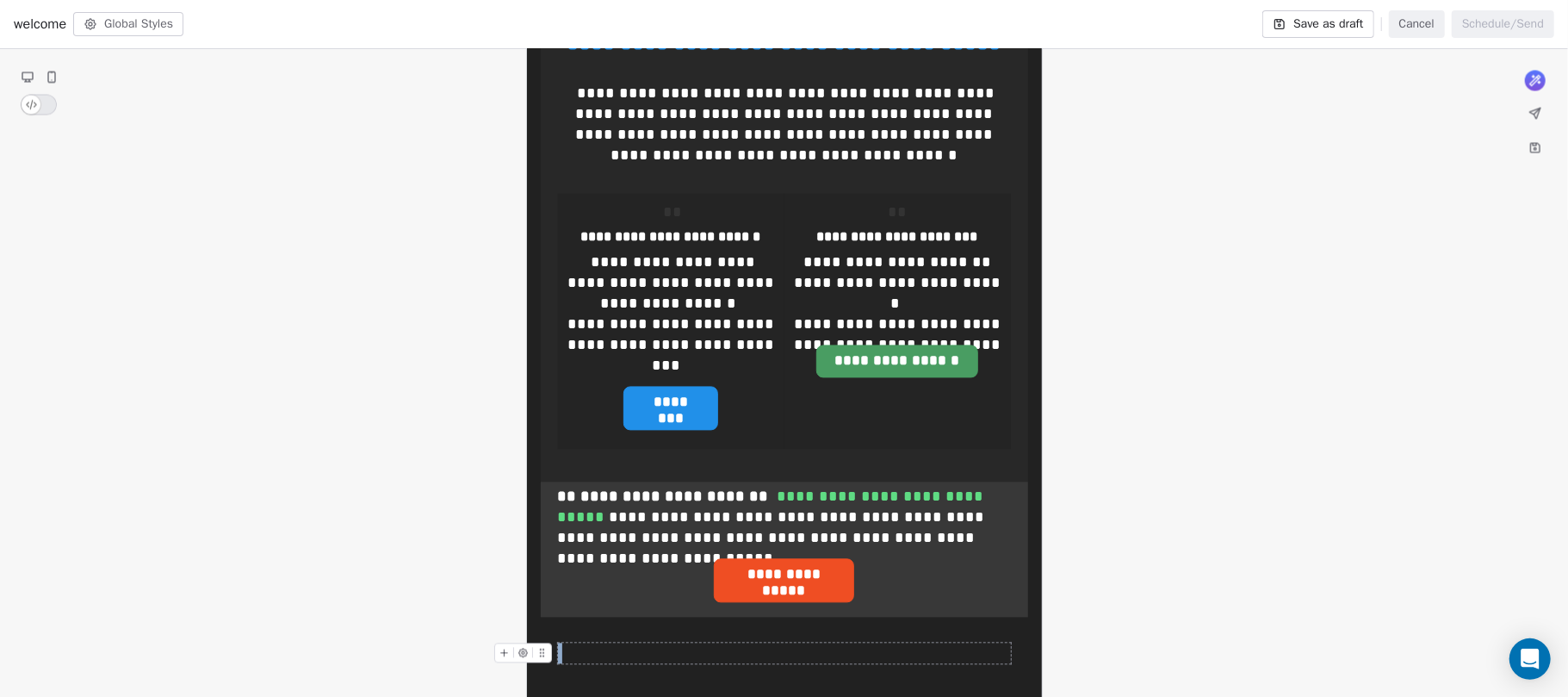 click at bounding box center (784, 653) 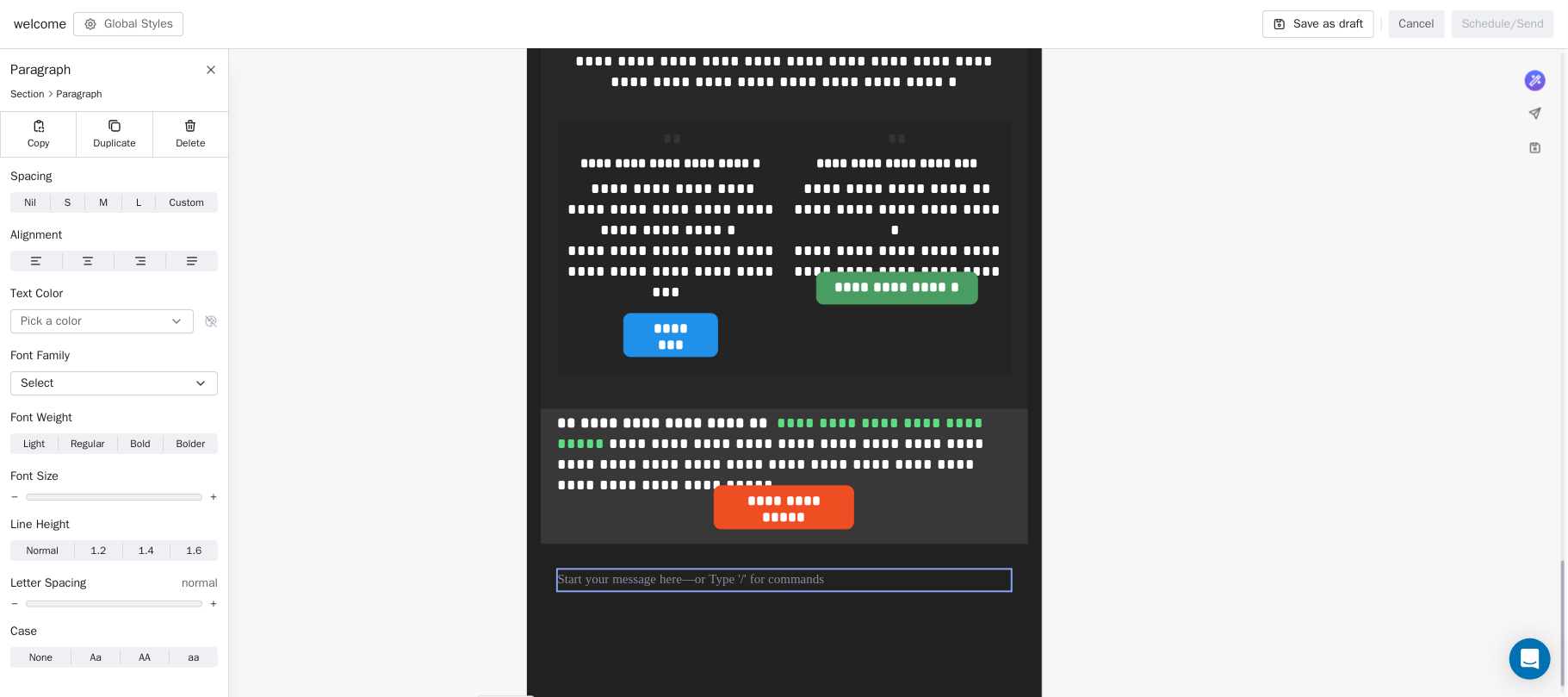 scroll, scrollTop: 2613, scrollLeft: 0, axis: vertical 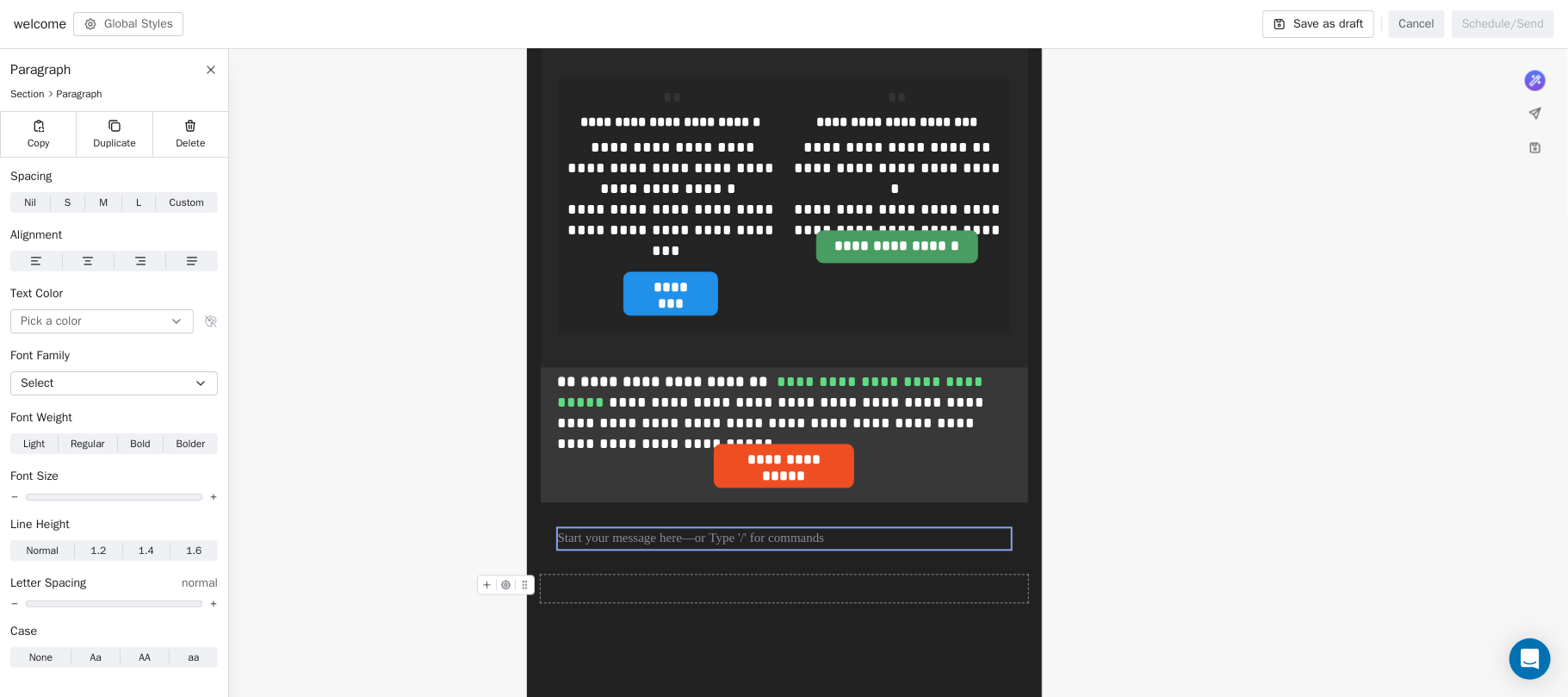 click at bounding box center (784, 588) 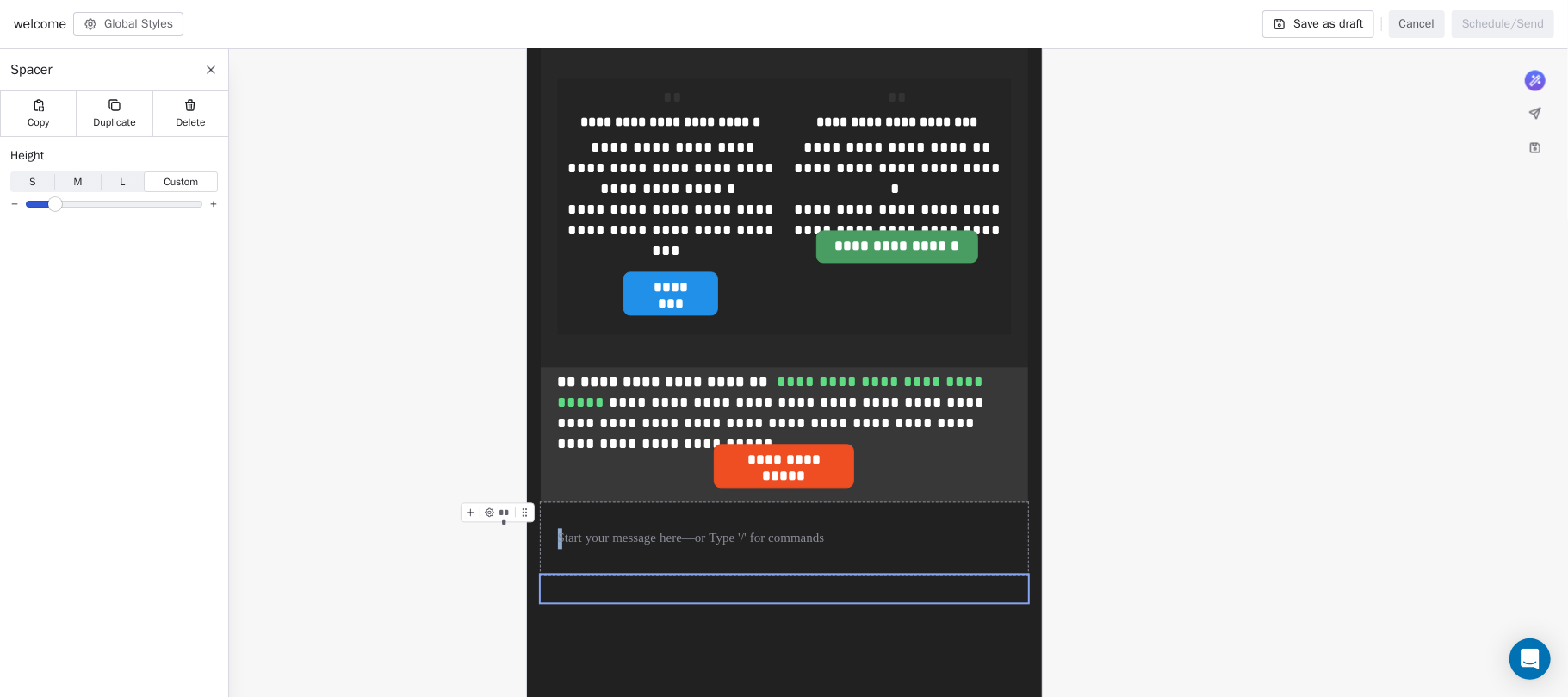 click at bounding box center (784, 538) 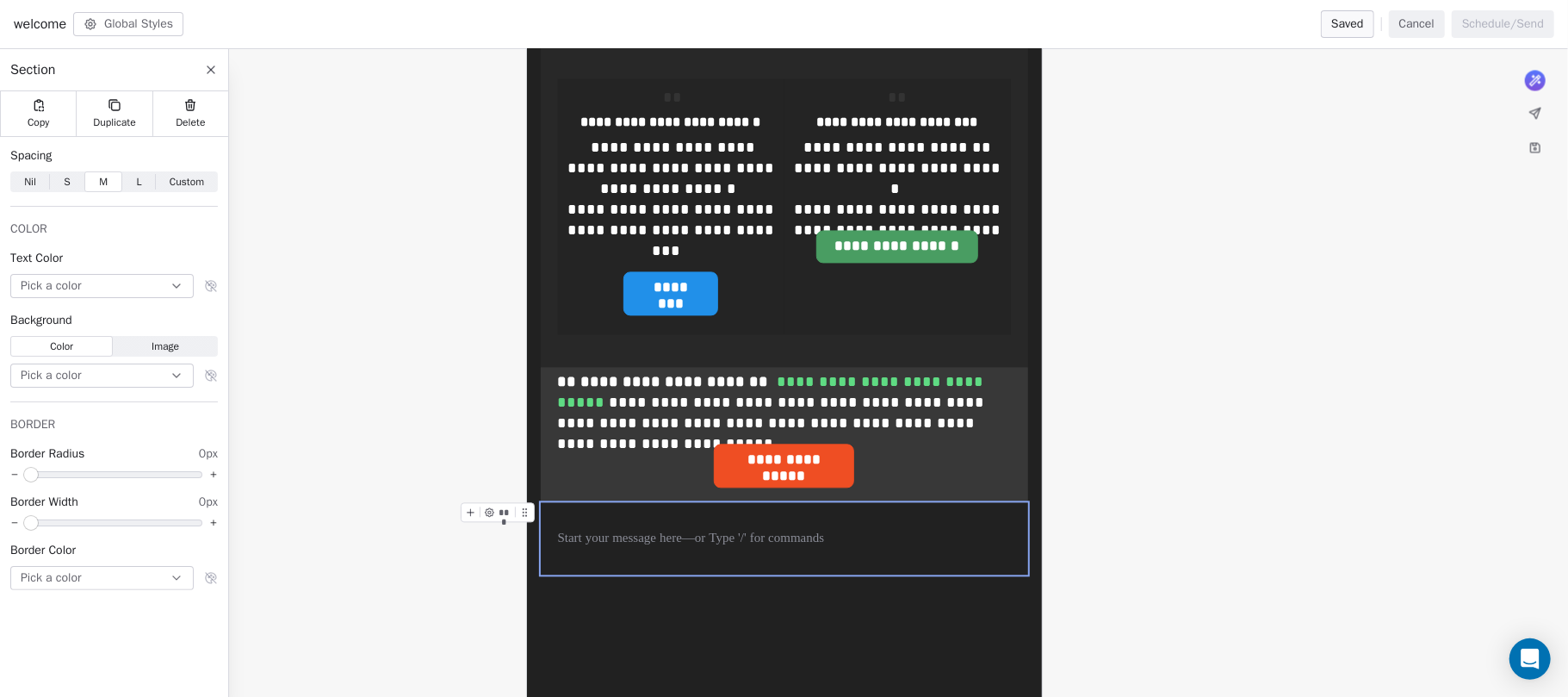 click at bounding box center [784, 538] 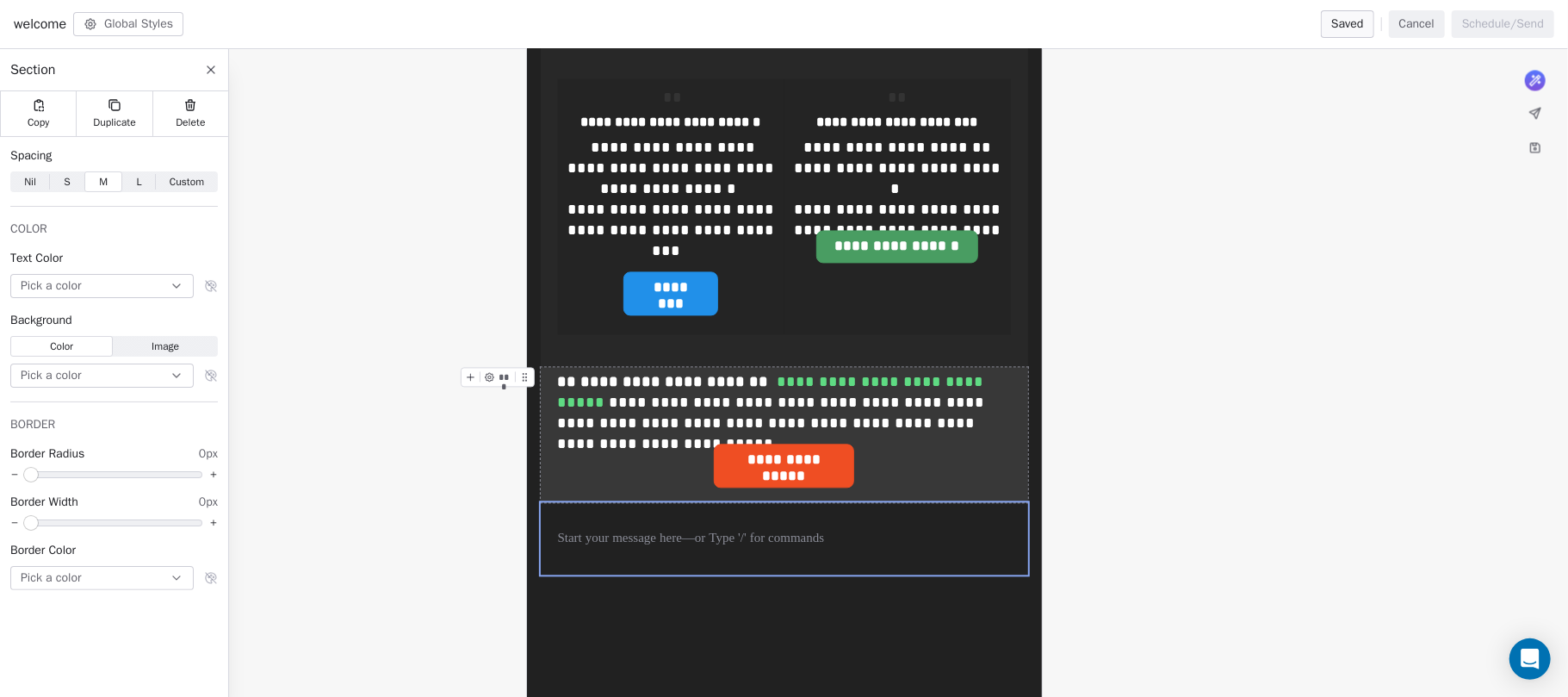 click on "Delete" at bounding box center (190, 114) 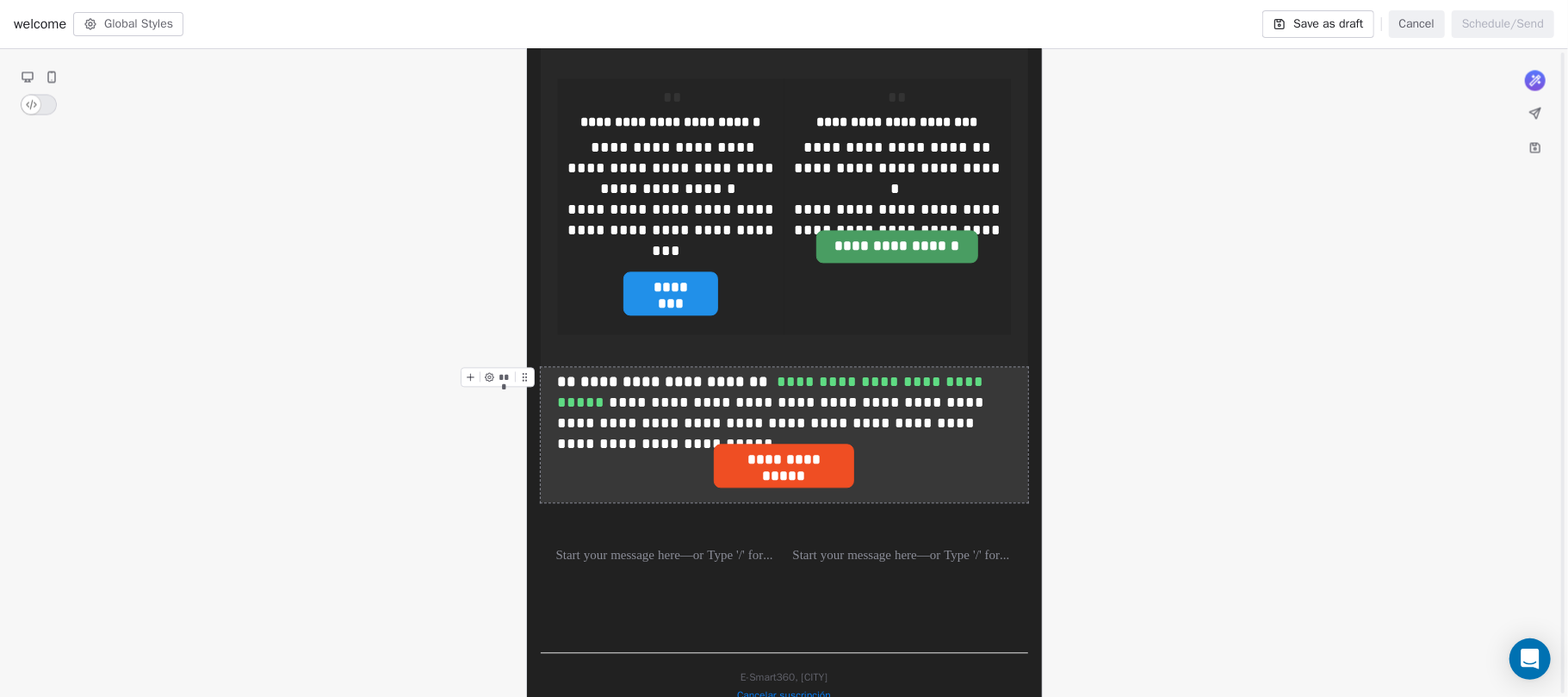 scroll, scrollTop: 2578, scrollLeft: 0, axis: vertical 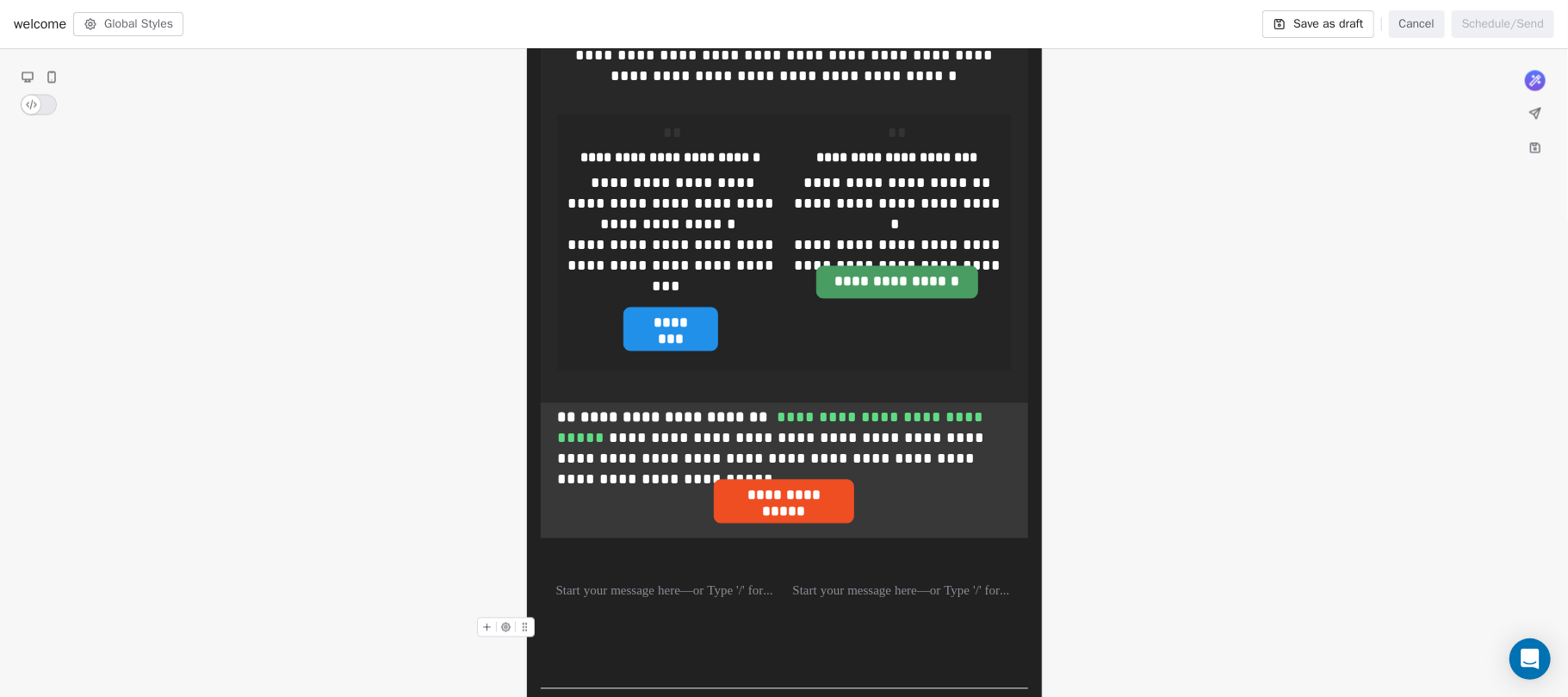click on "**********" at bounding box center [784, -825] 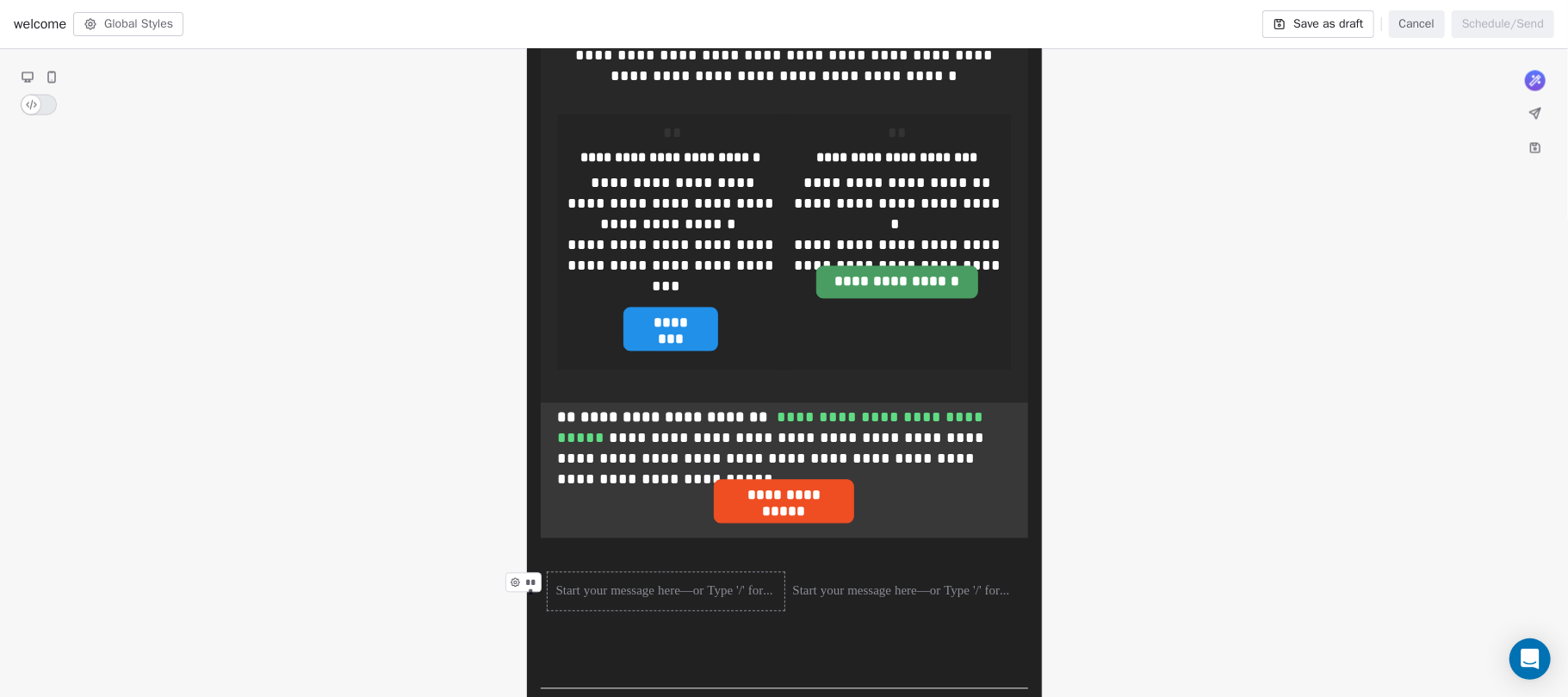 click on "***" at bounding box center [666, 591] 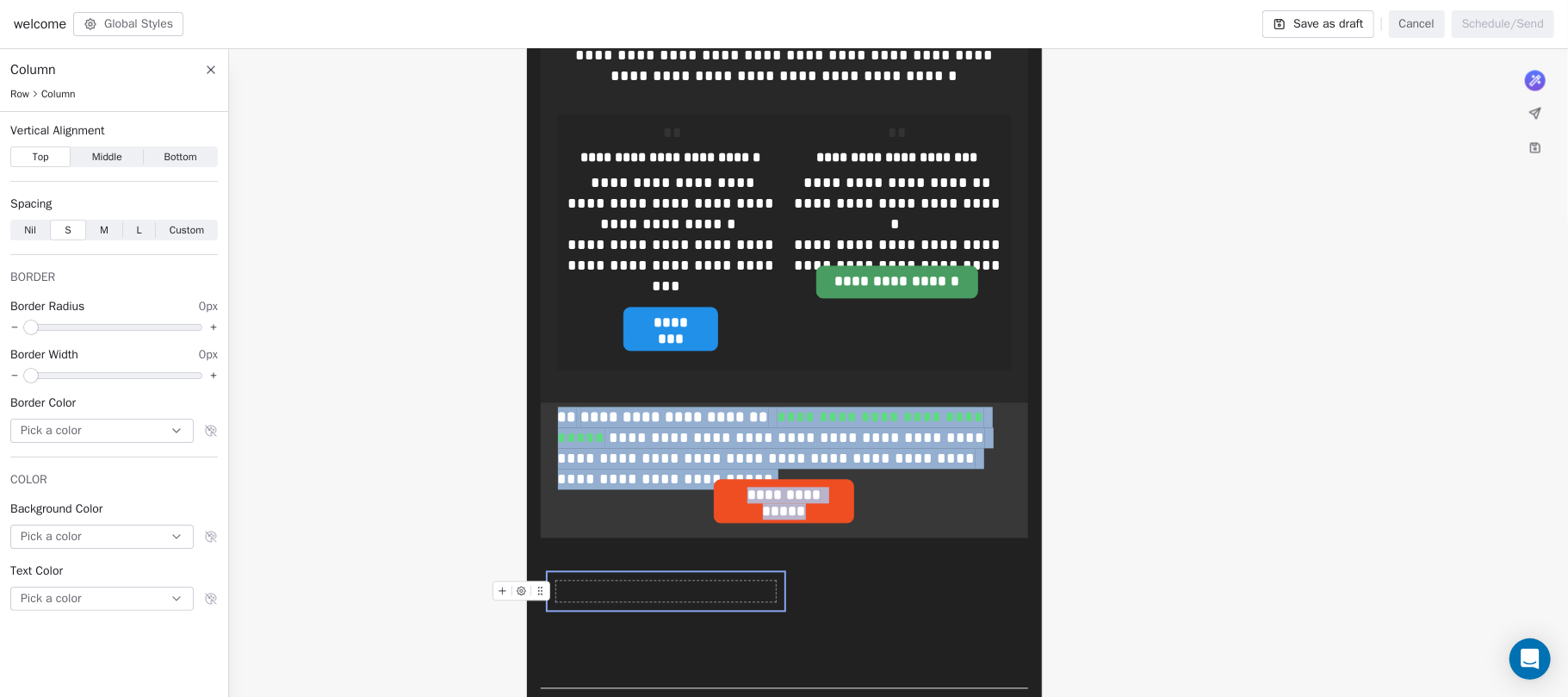 click on "L L" at bounding box center (139, 230) 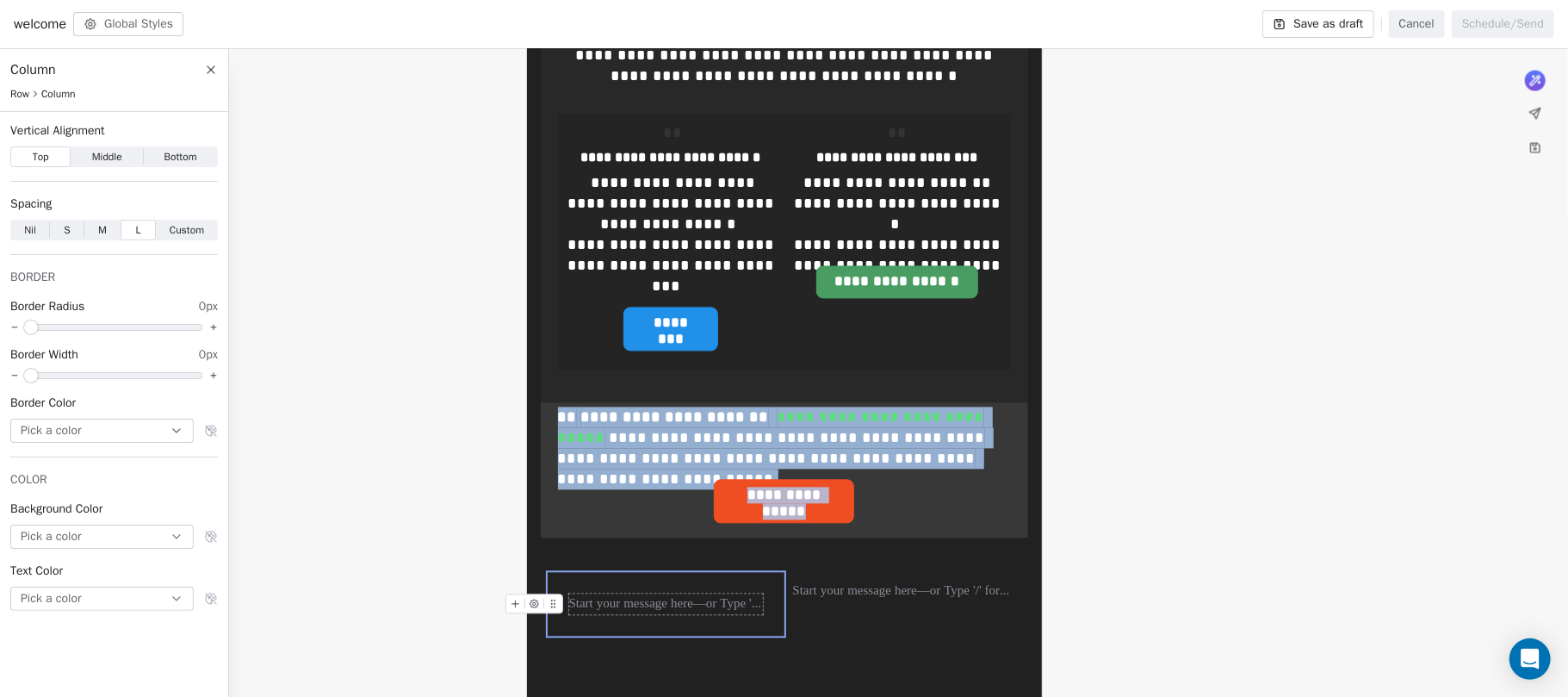 click on "Custom" at bounding box center [187, 230] 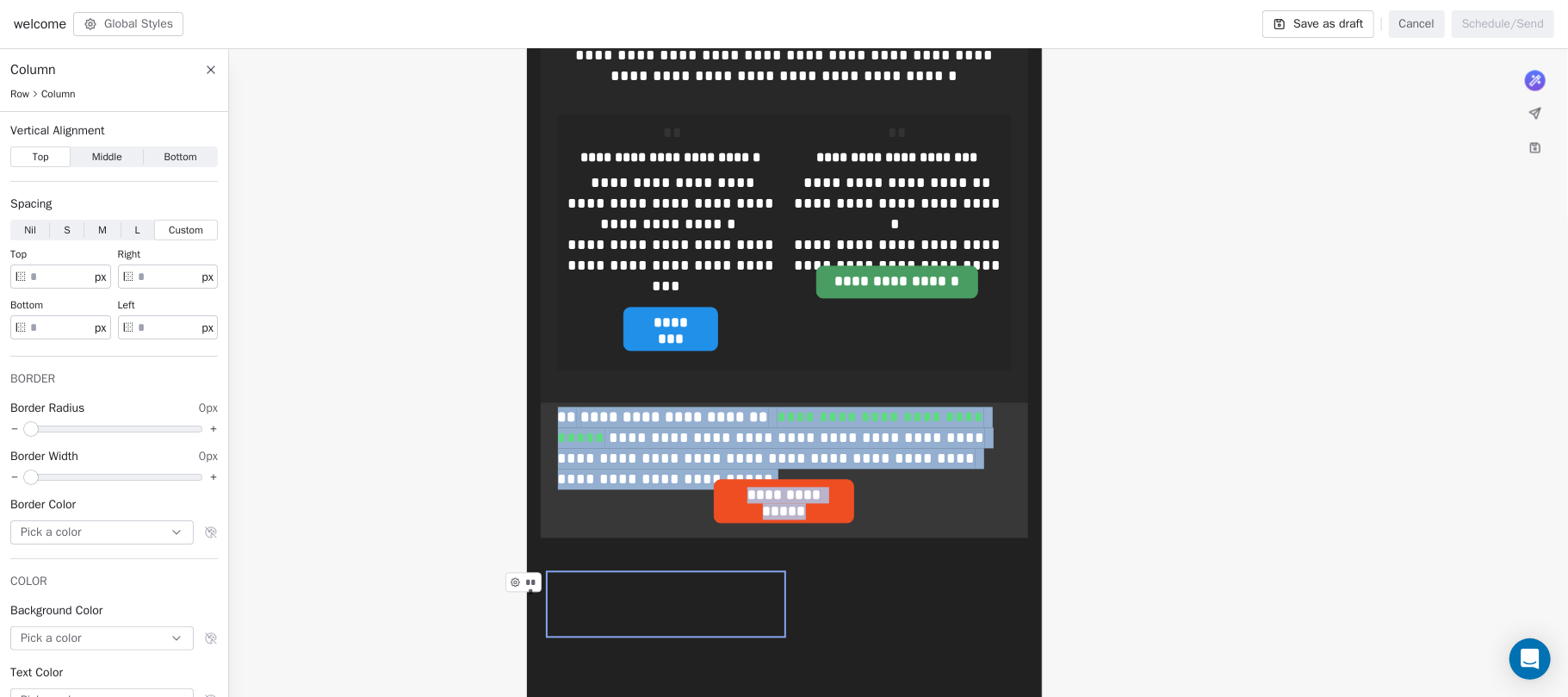 click on "***" at bounding box center [666, 604] 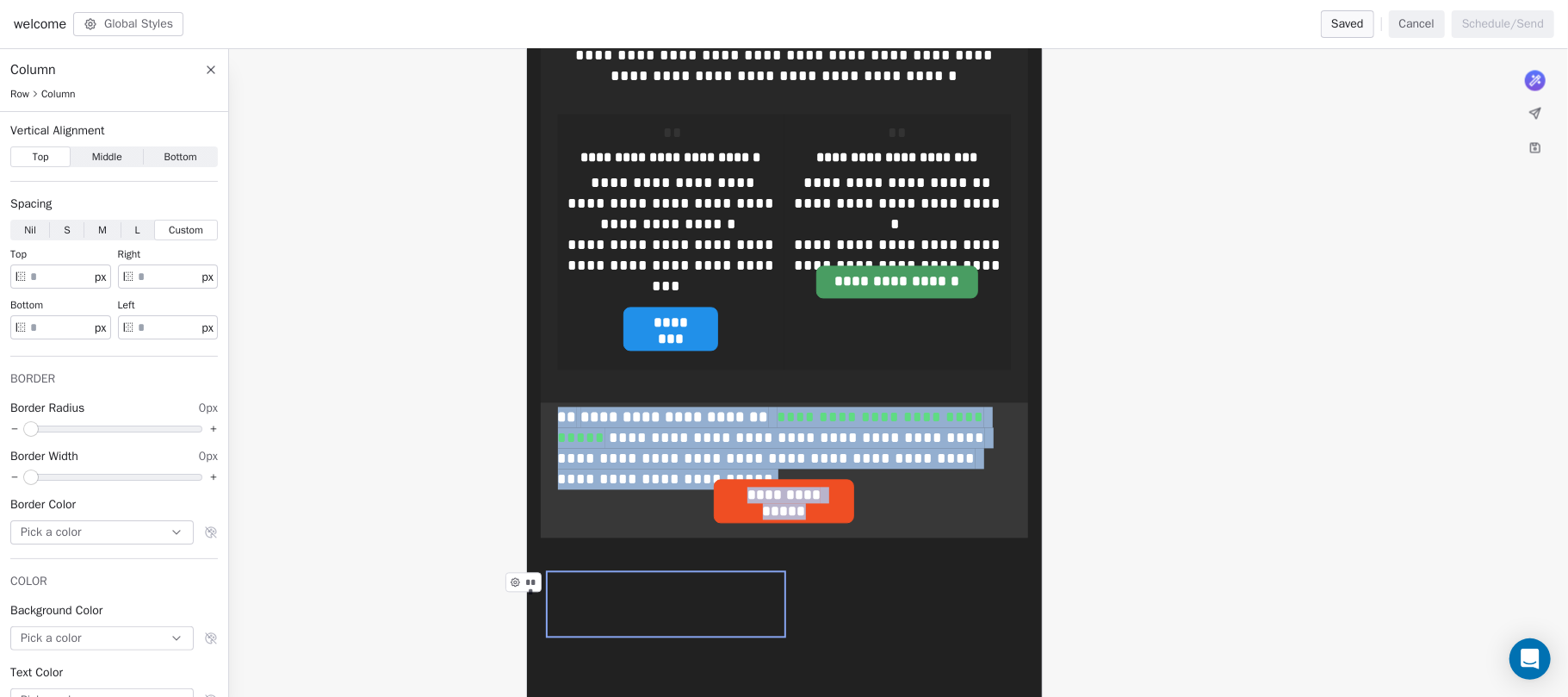 click on "***" at bounding box center (666, 604) 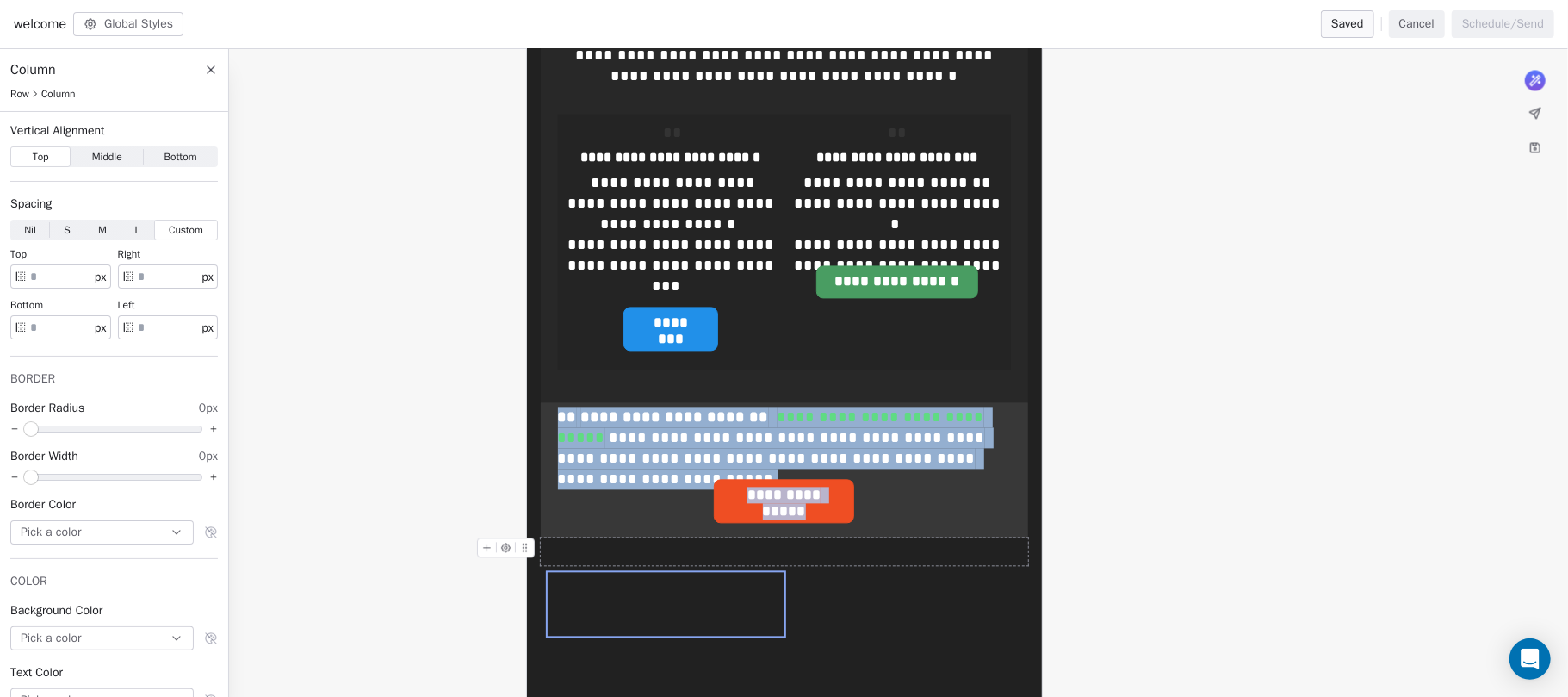 click at bounding box center [784, 551] 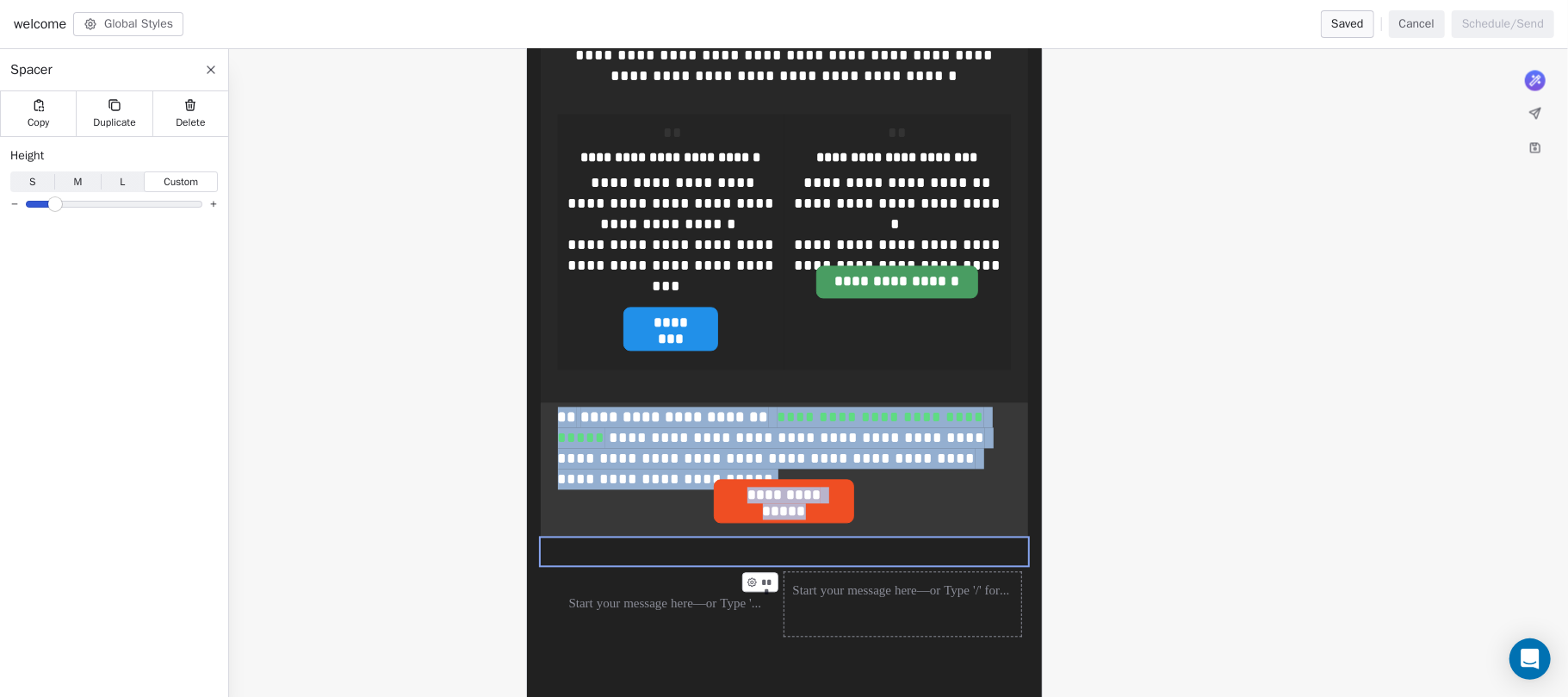 click on "***" at bounding box center (902, 604) 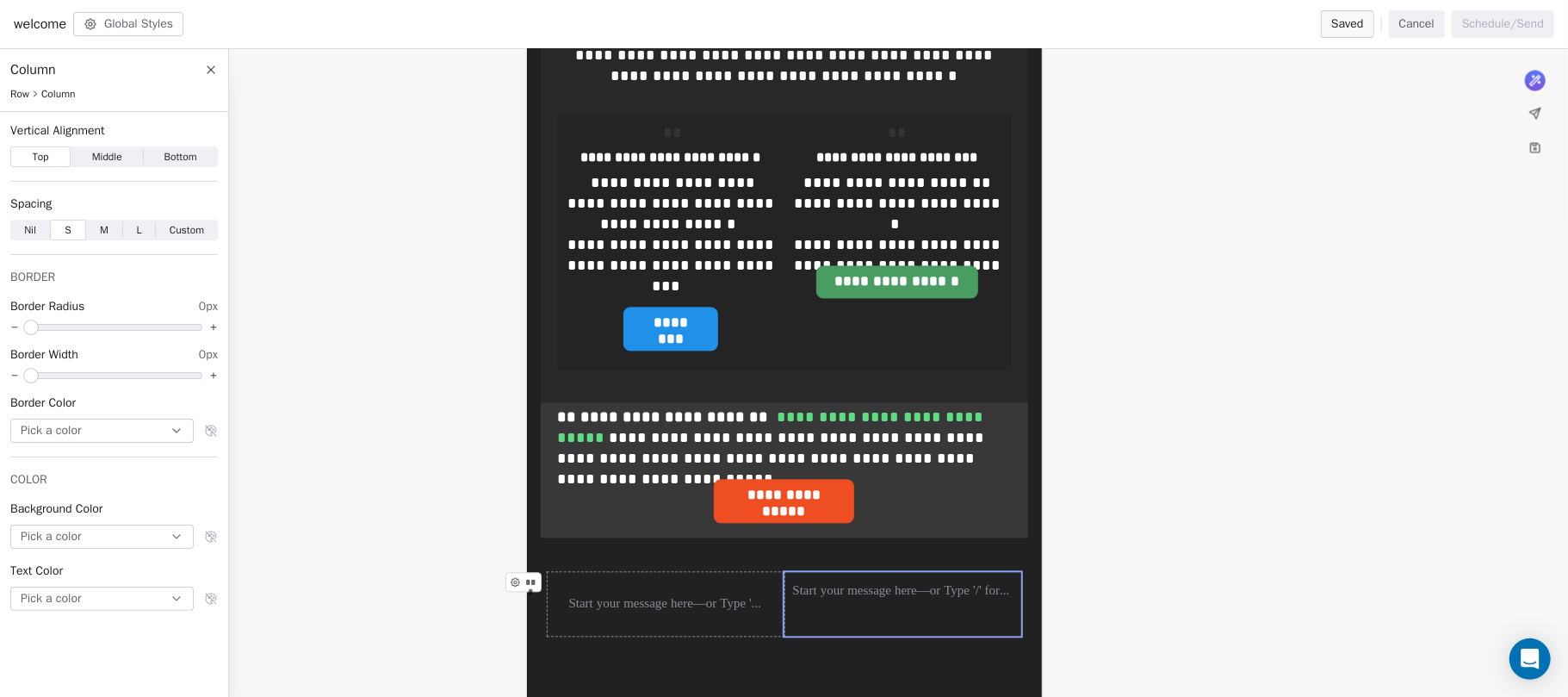 click on "***" at bounding box center [526, 587] 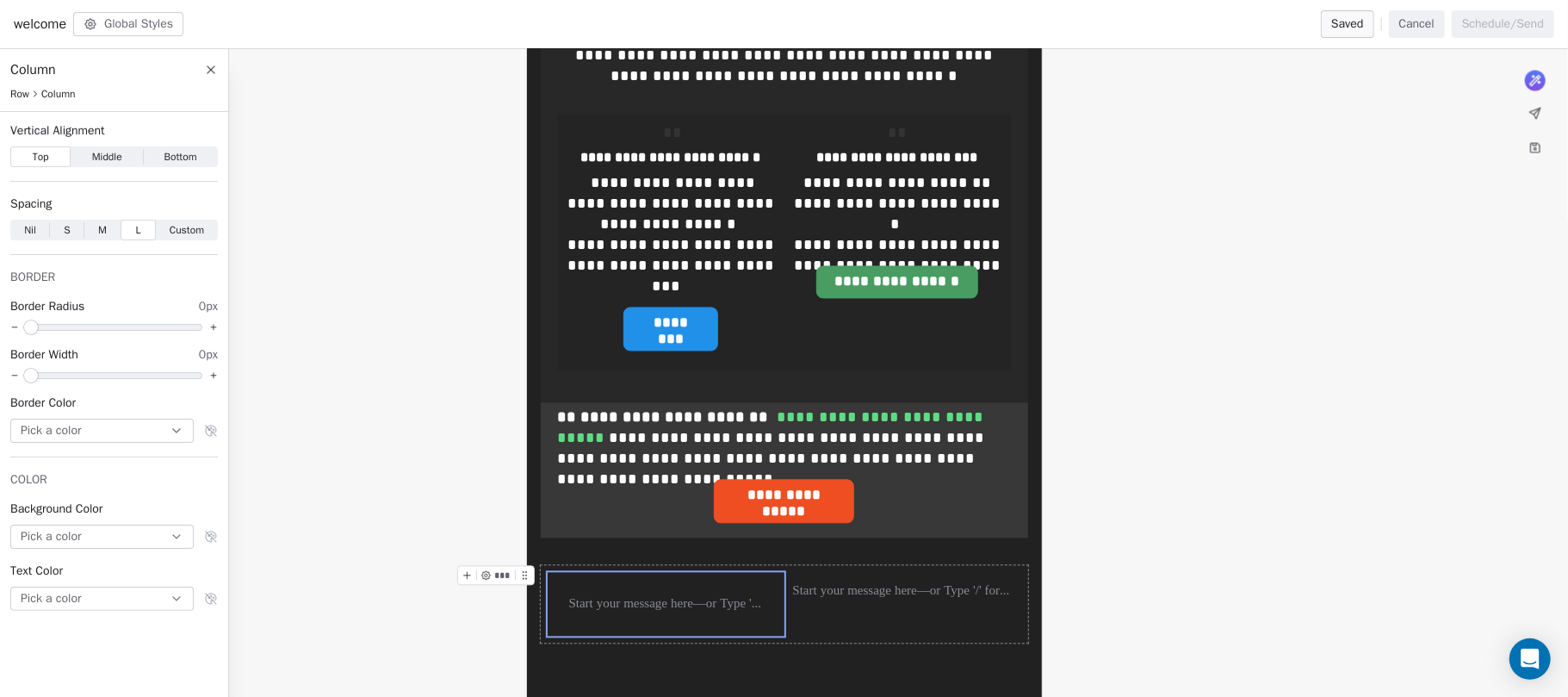 click on "*** ***" at bounding box center [784, 604] 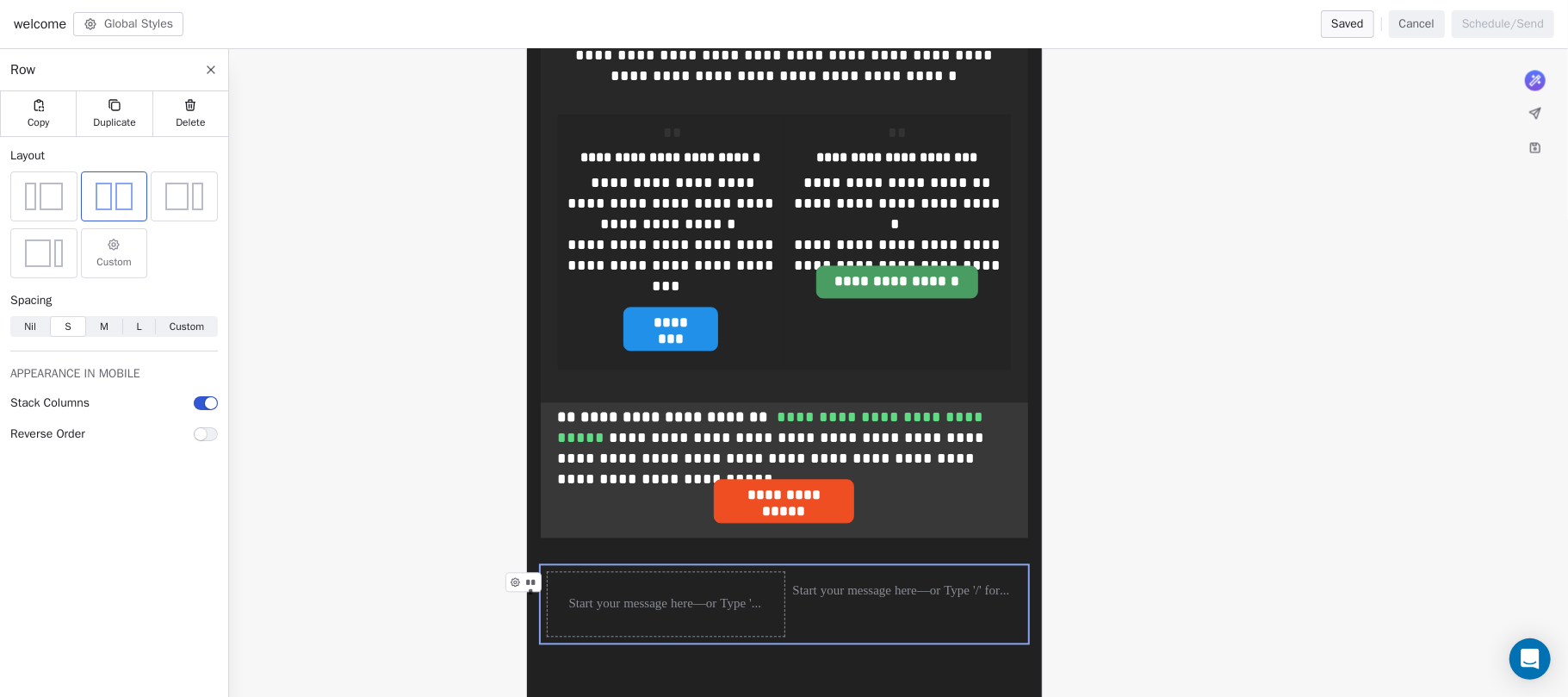 click on "Custom" at bounding box center [115, 253] 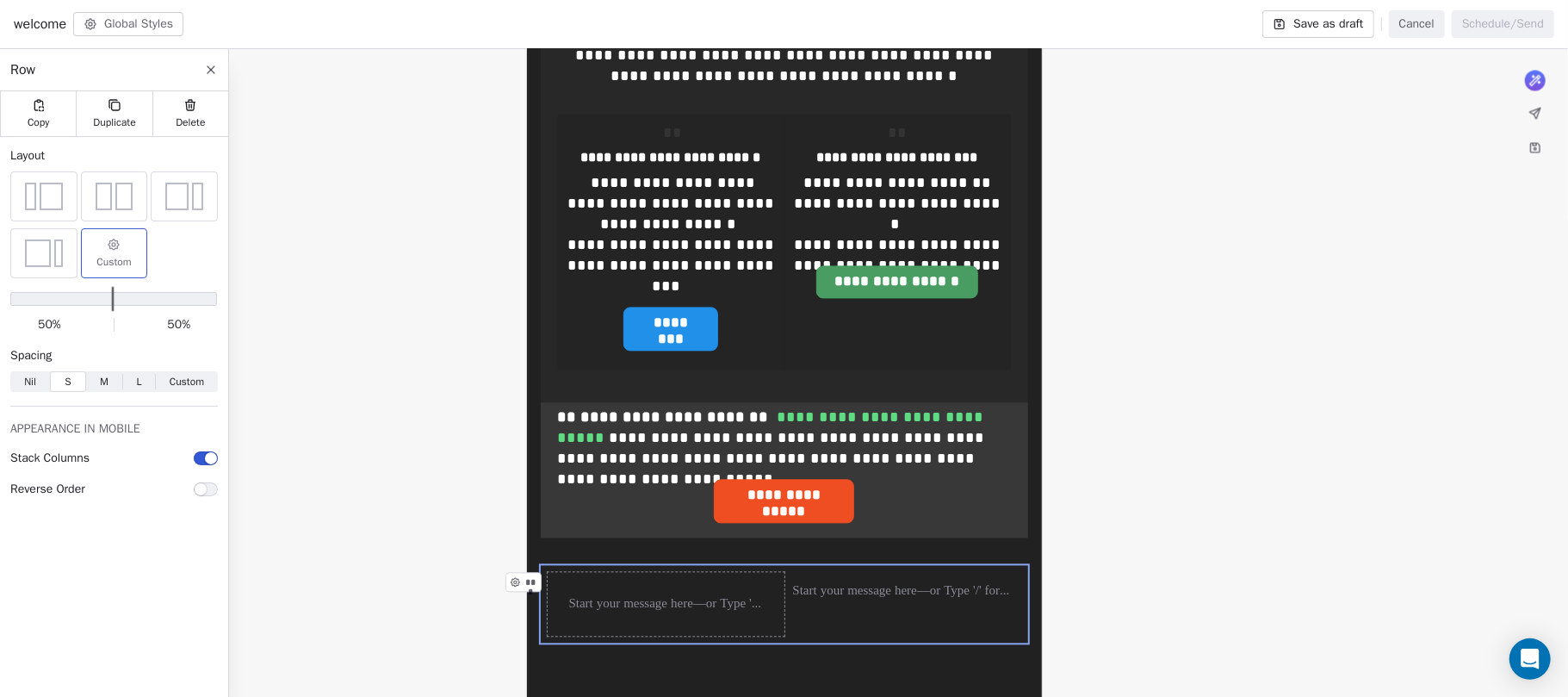 click at bounding box center (114, 299) 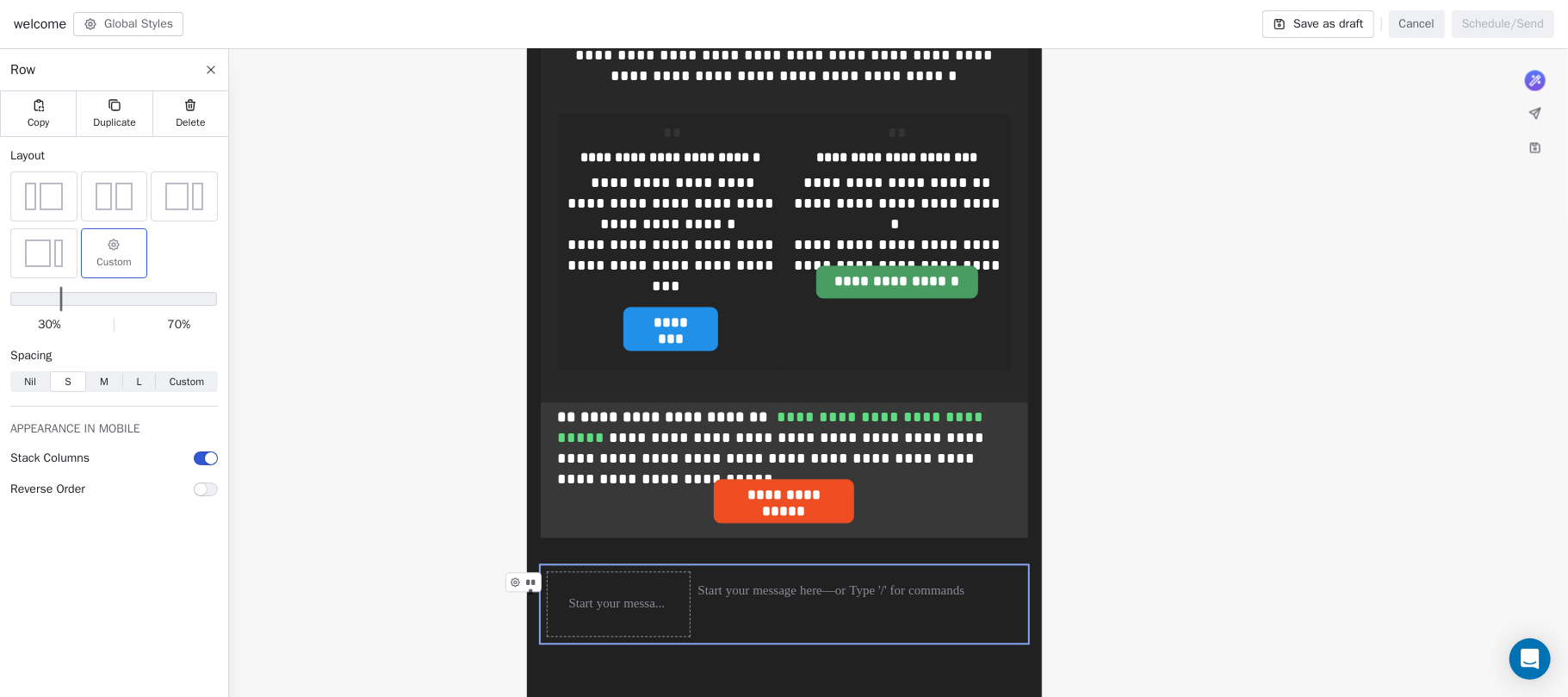 click at bounding box center [62, 299] 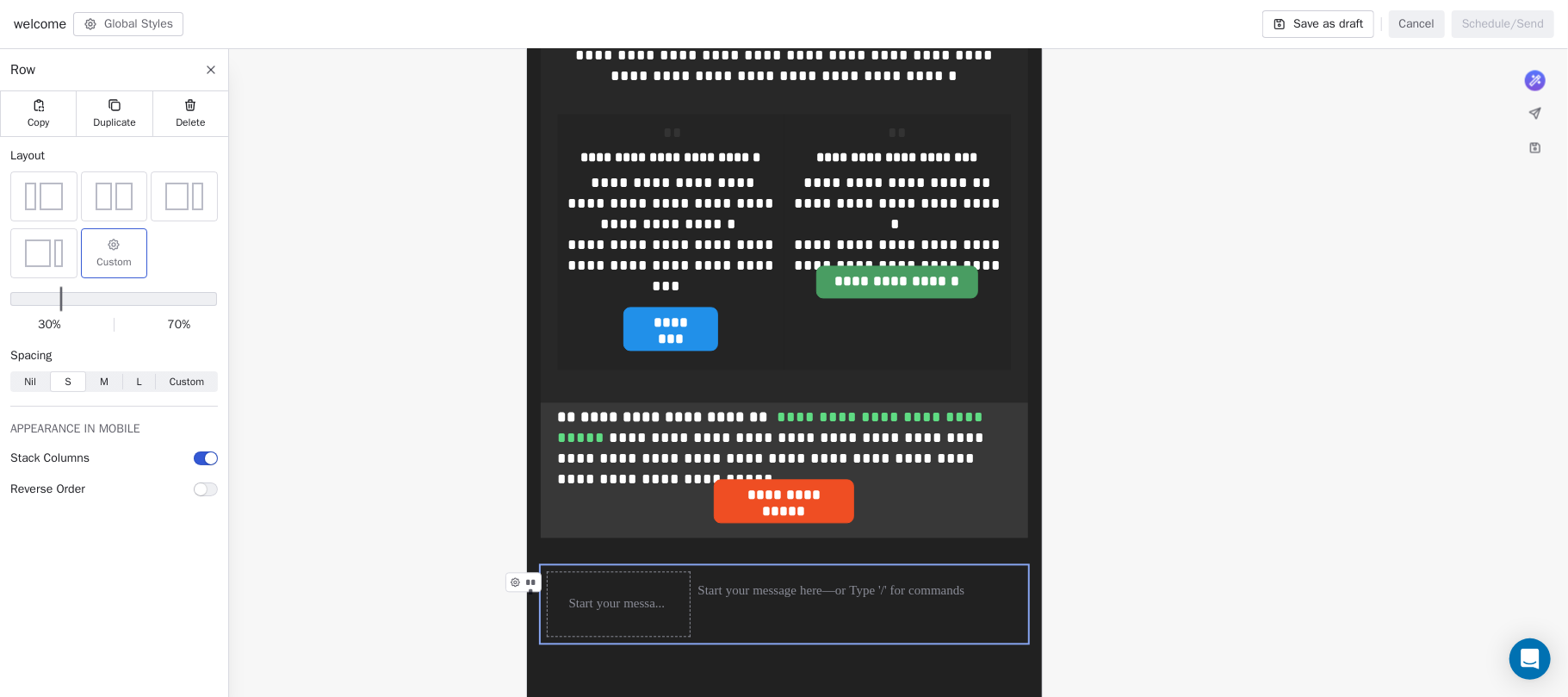 click on "***" at bounding box center (618, 604) 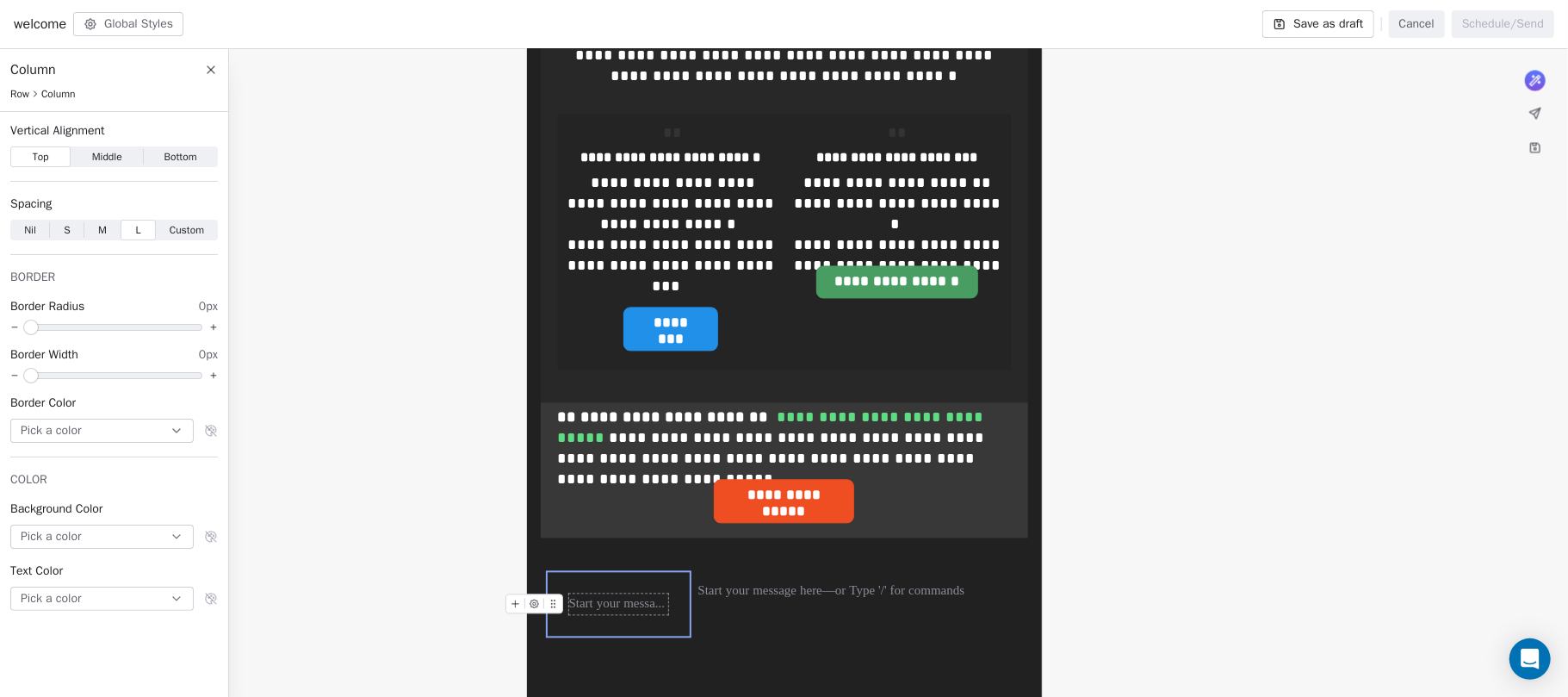click at bounding box center (618, 604) 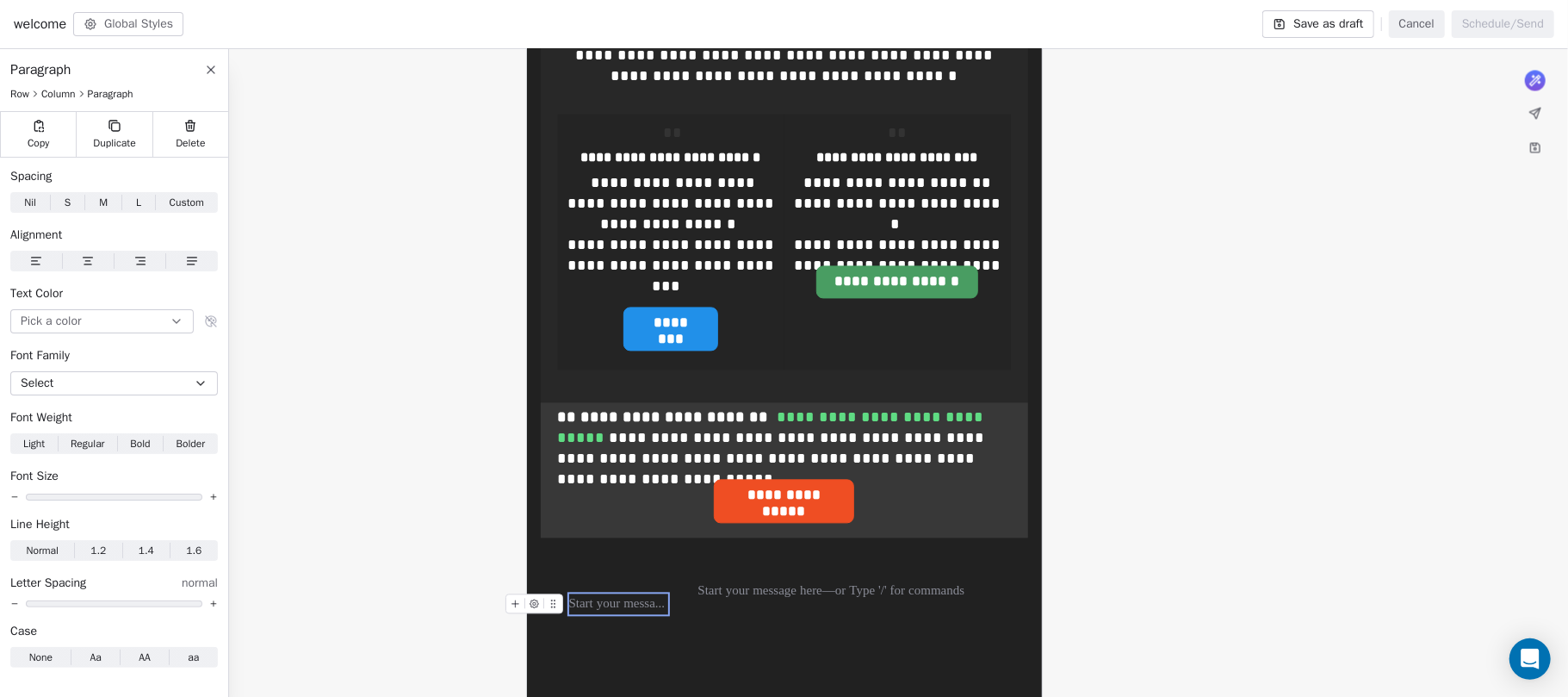 click at bounding box center [515, 603] 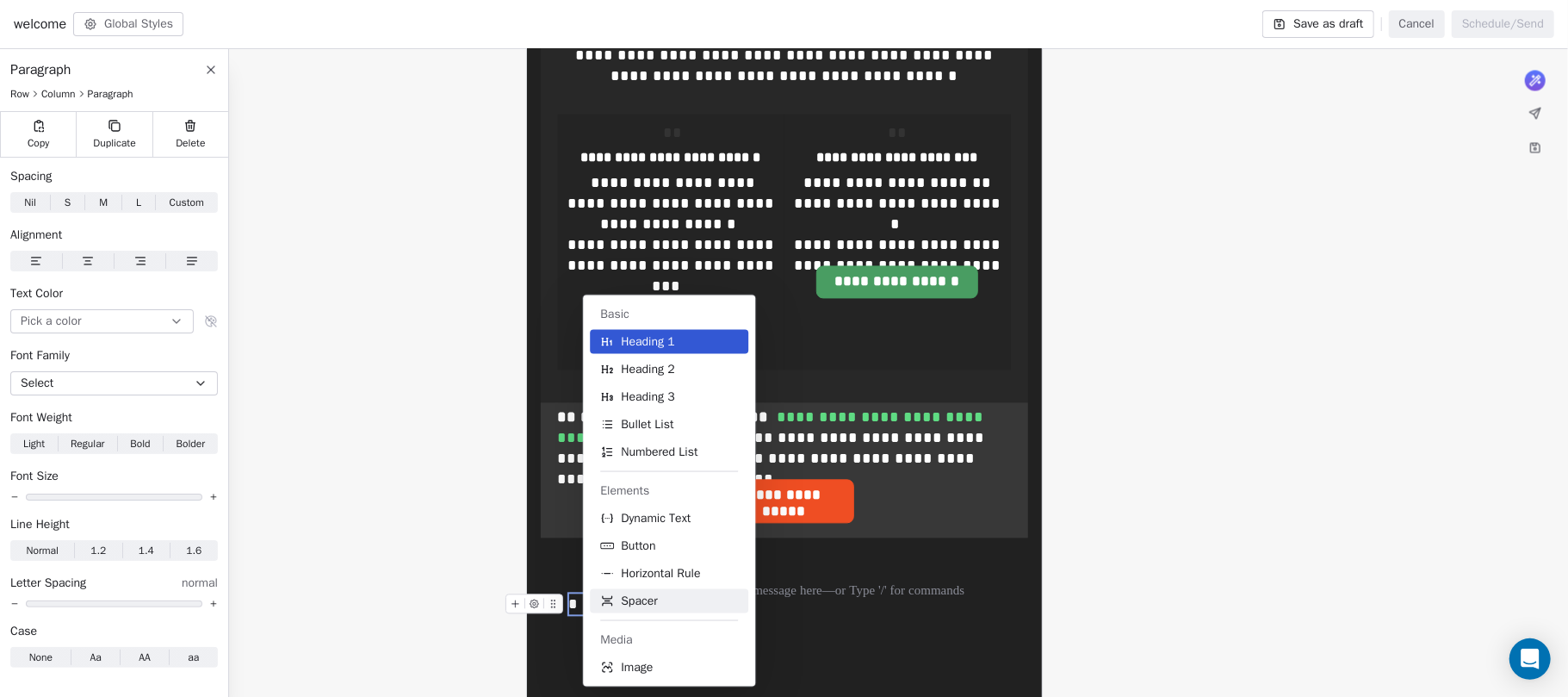 click on "Spacer" at bounding box center [669, 601] 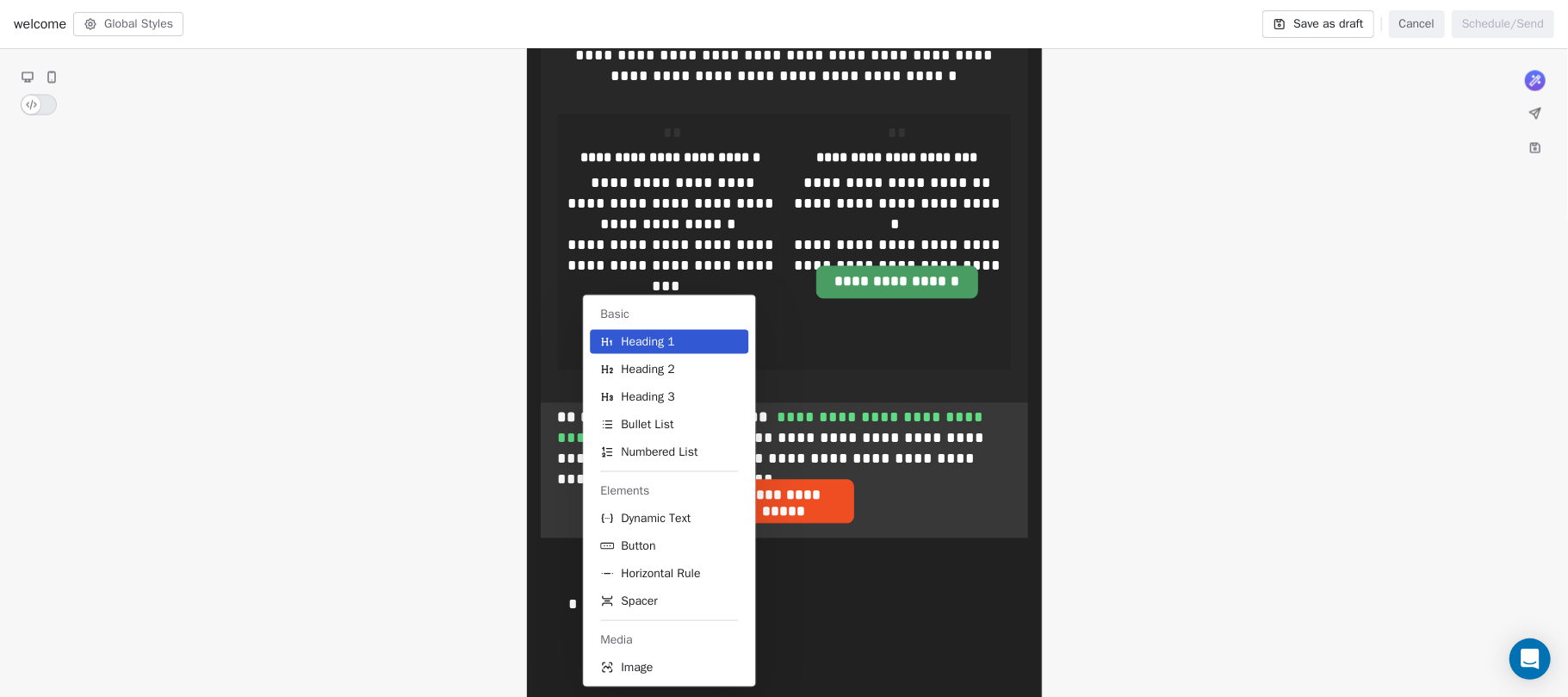 click on "Basic Heading 1 Heading 2 Heading 3 Bullet List Numbered List Elements Dynamic Text Button Horizontal Rule Spacer Media Image" at bounding box center [693, 491] 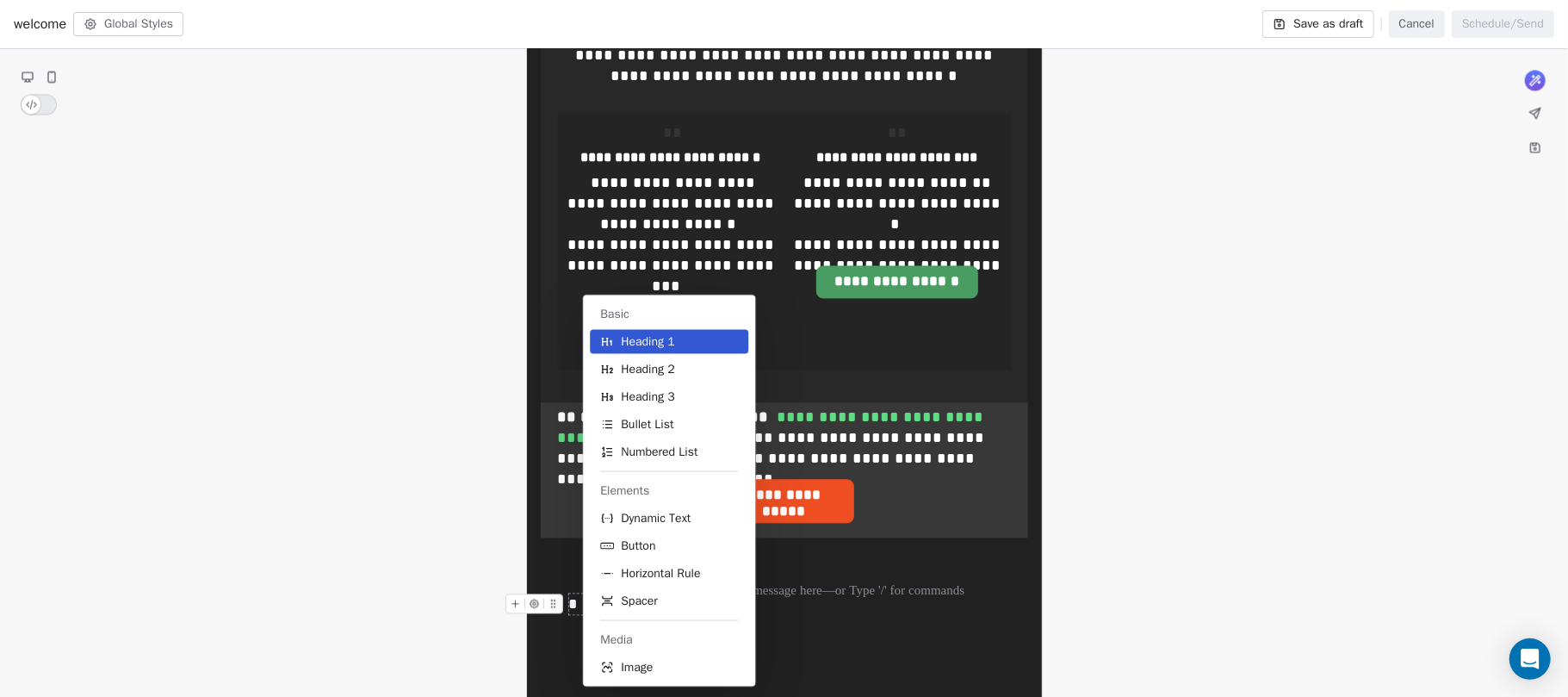 click at bounding box center [534, 603] 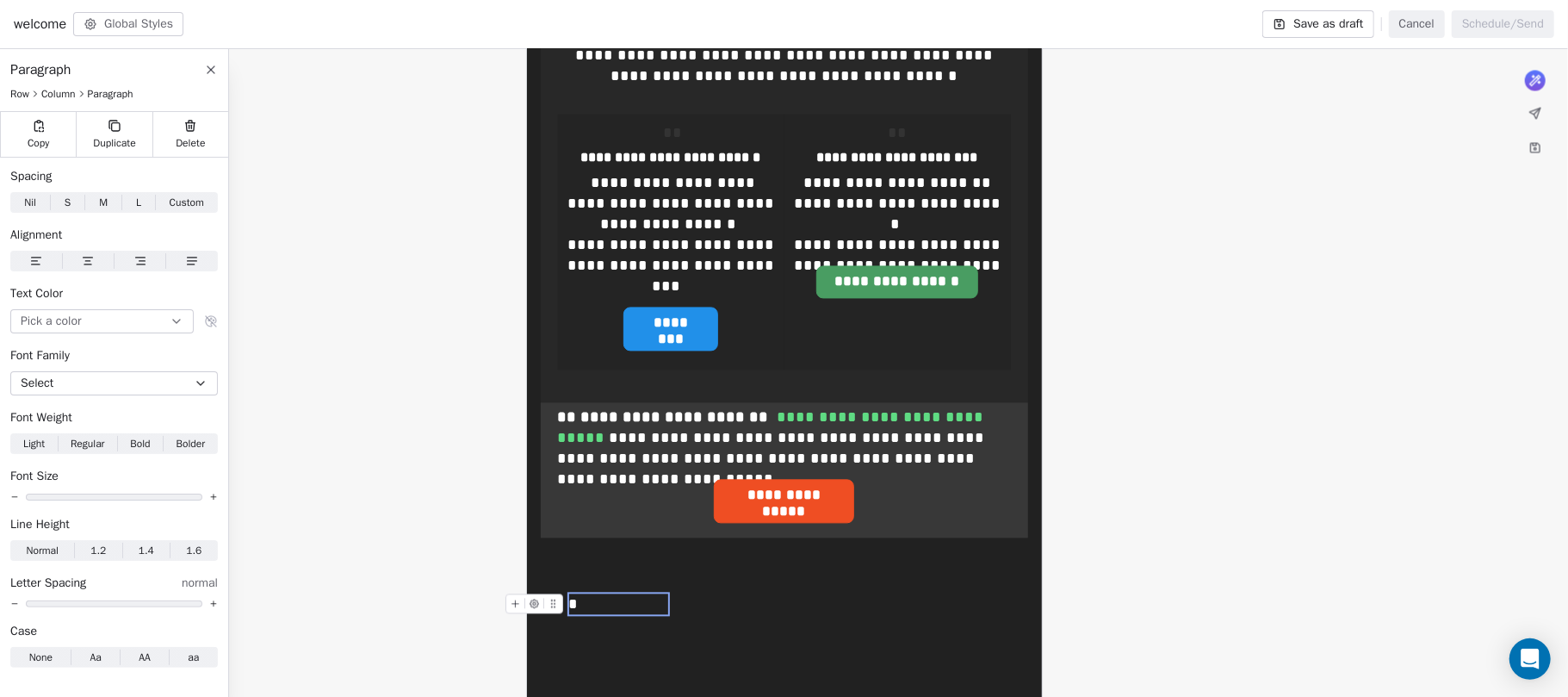 click on "*" at bounding box center [618, 604] 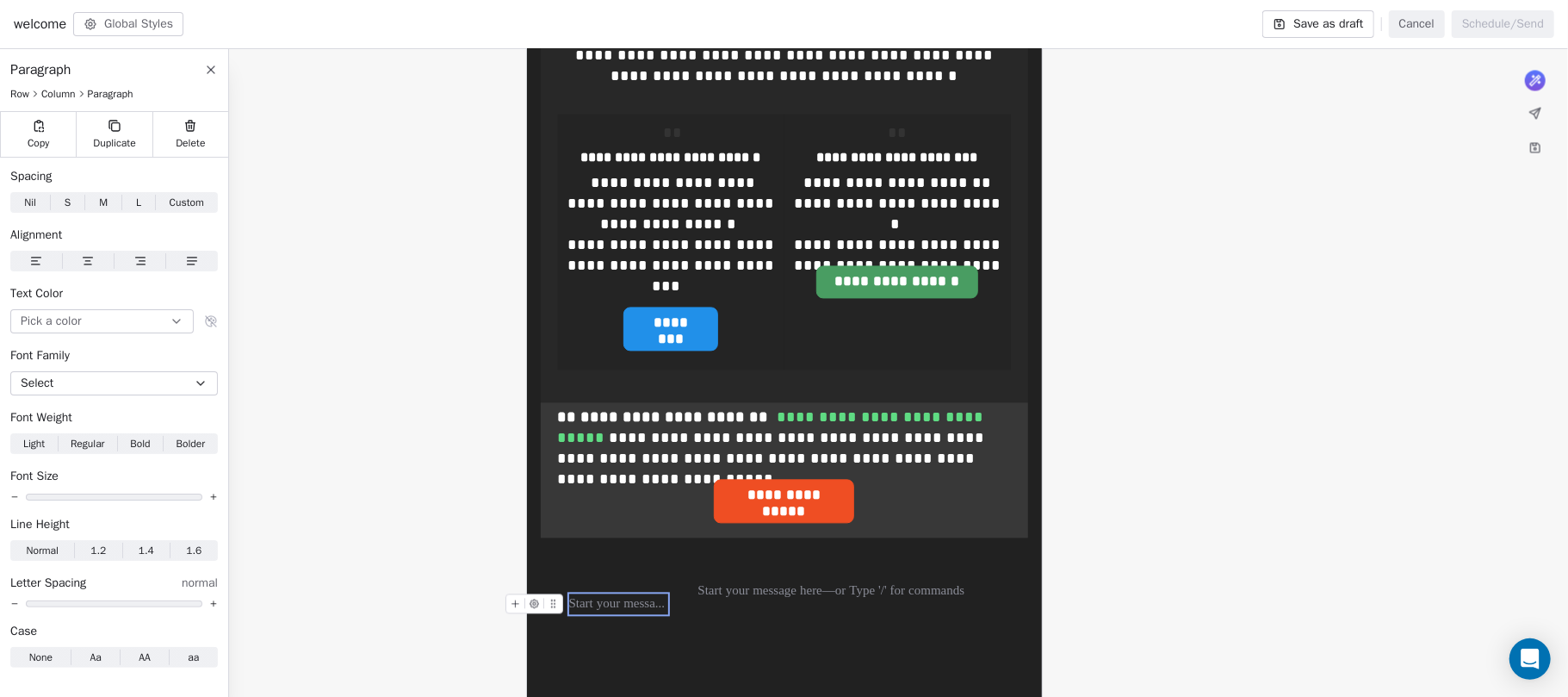 click 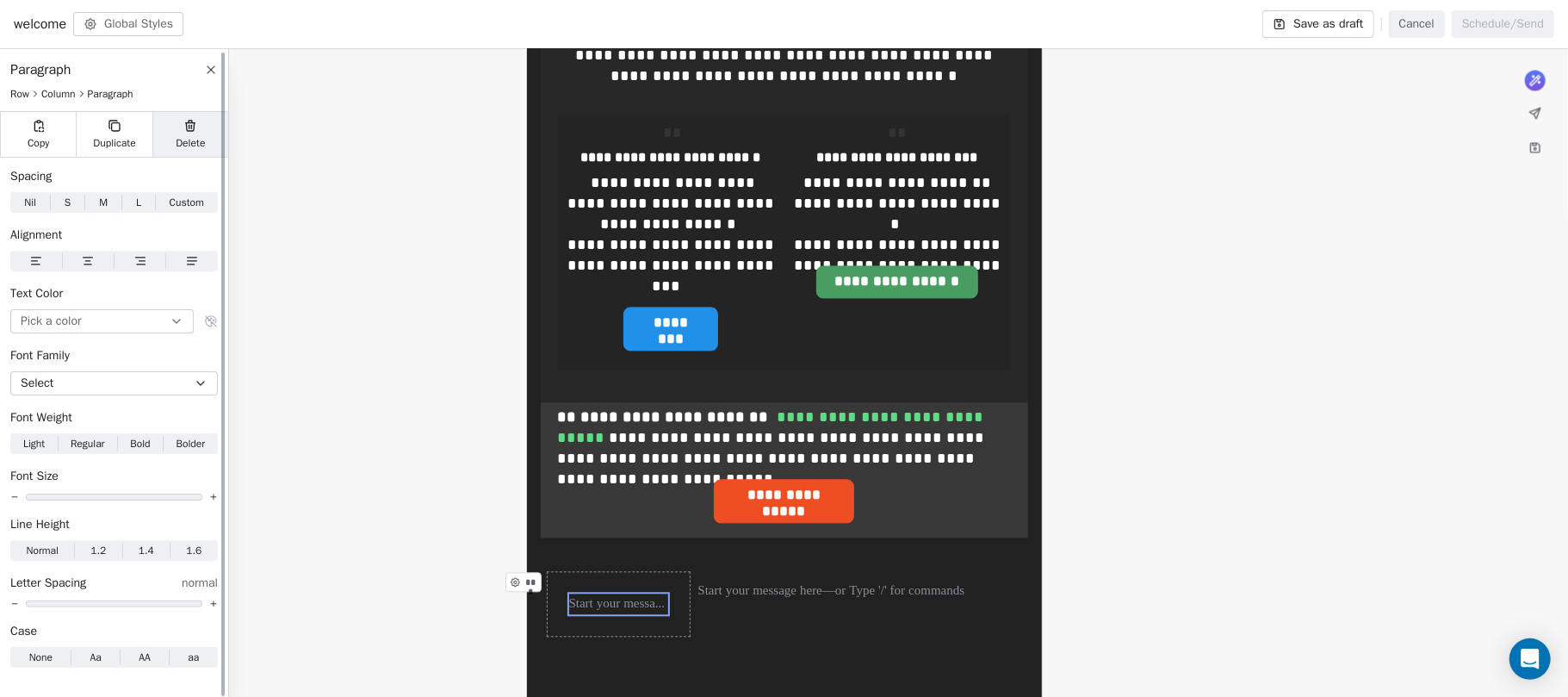 click on "Delete" at bounding box center [190, 134] 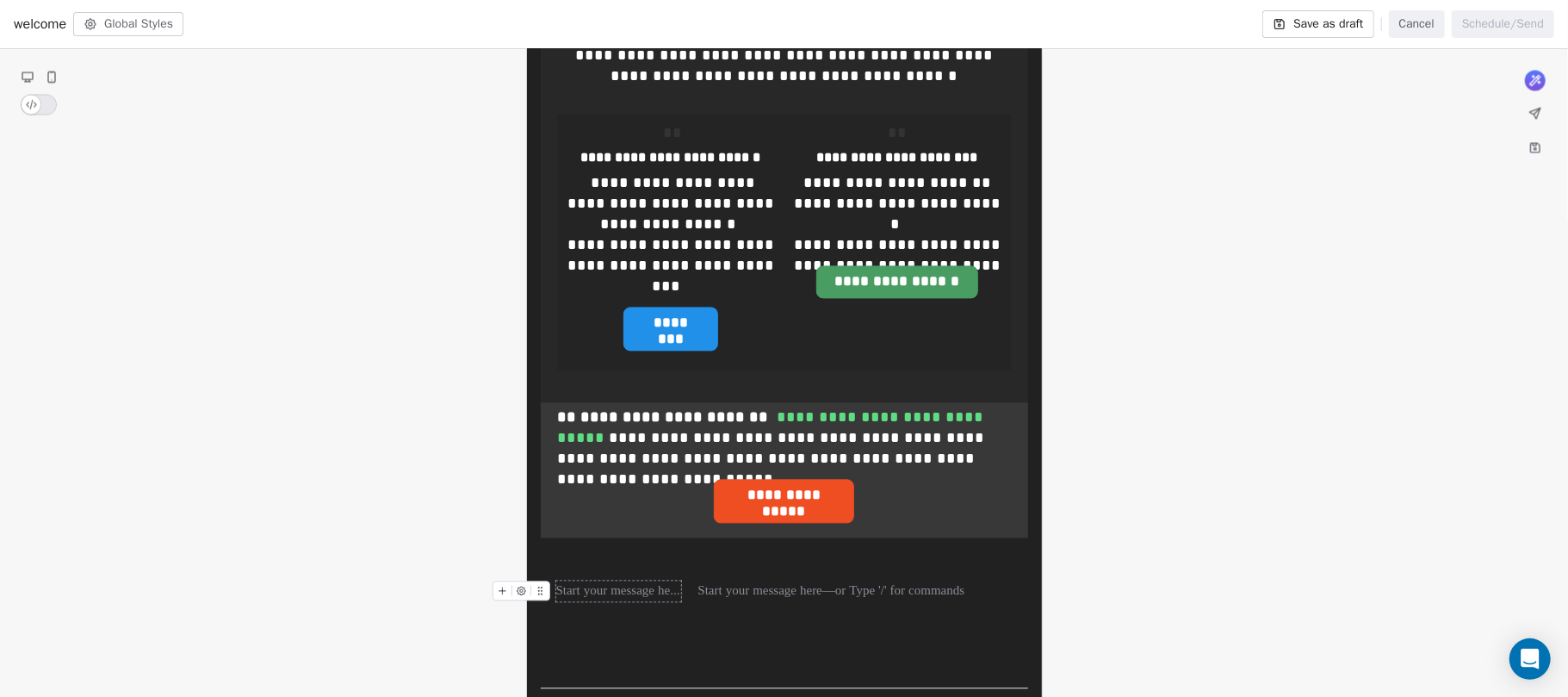 click at bounding box center (618, 591) 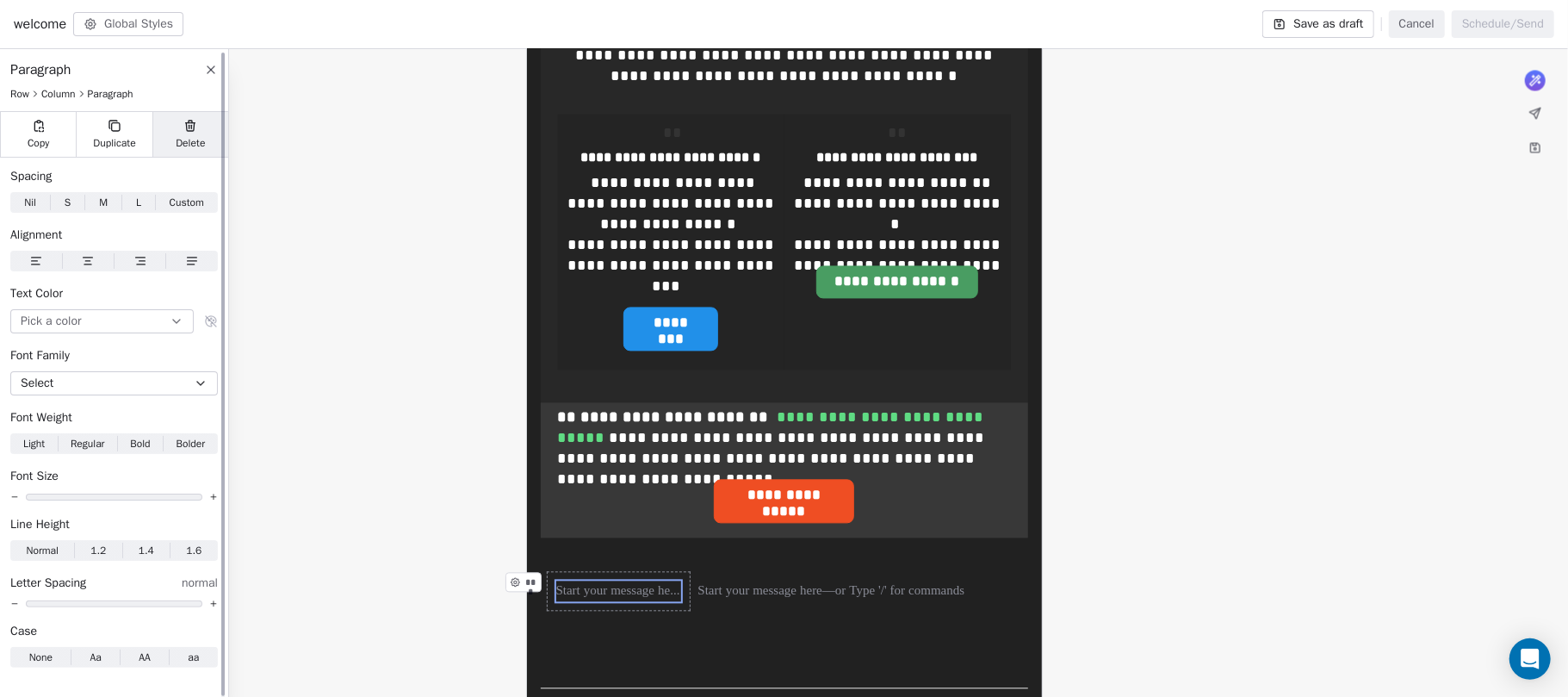 click on "Delete" at bounding box center (190, 143) 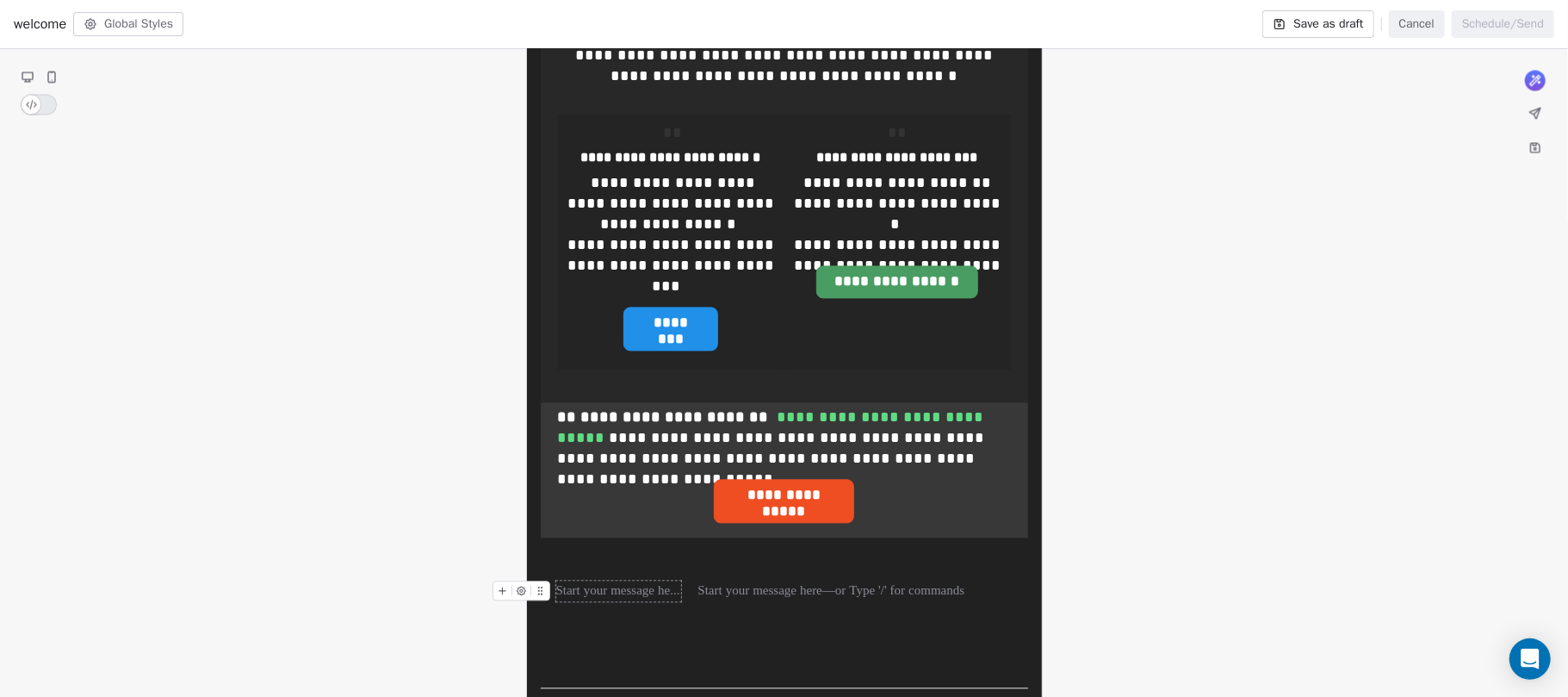 click at bounding box center (618, 591) 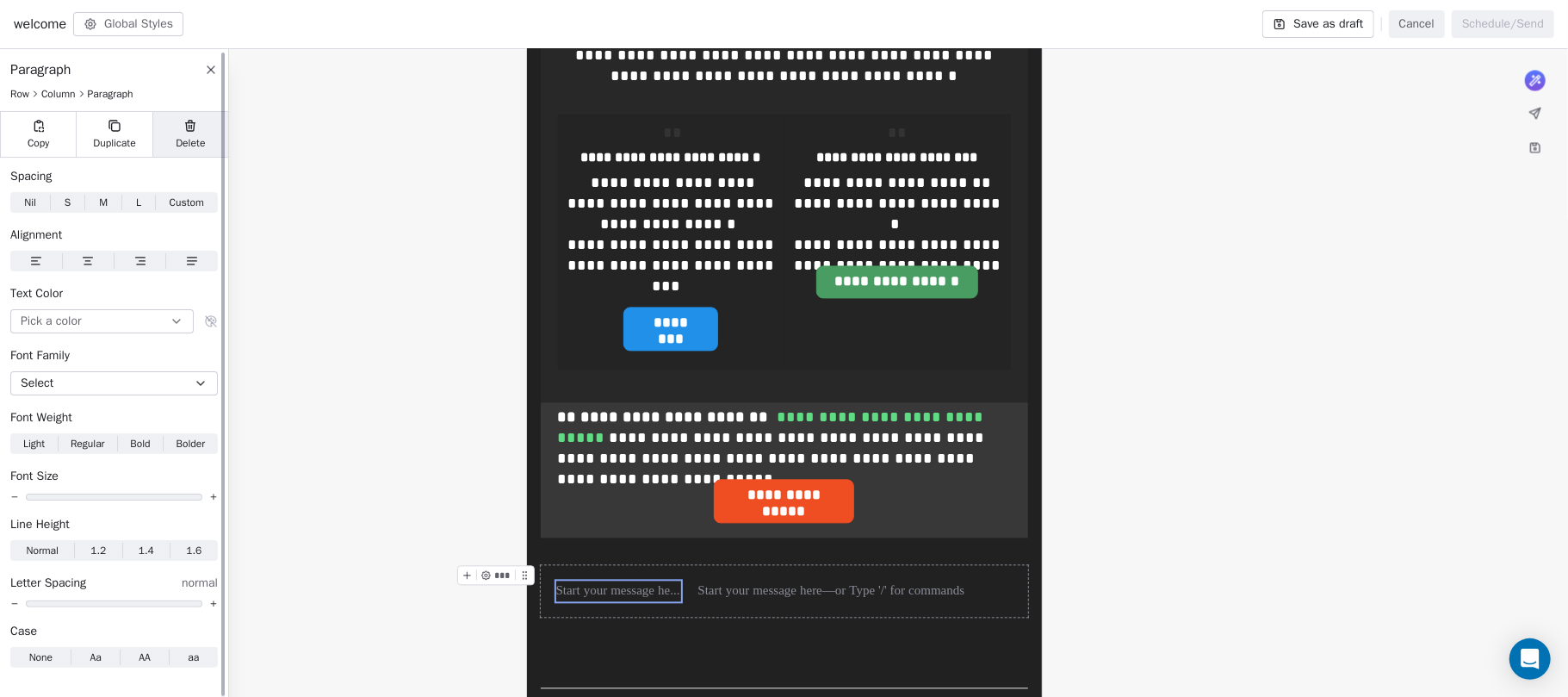 click on "Delete" at bounding box center (190, 134) 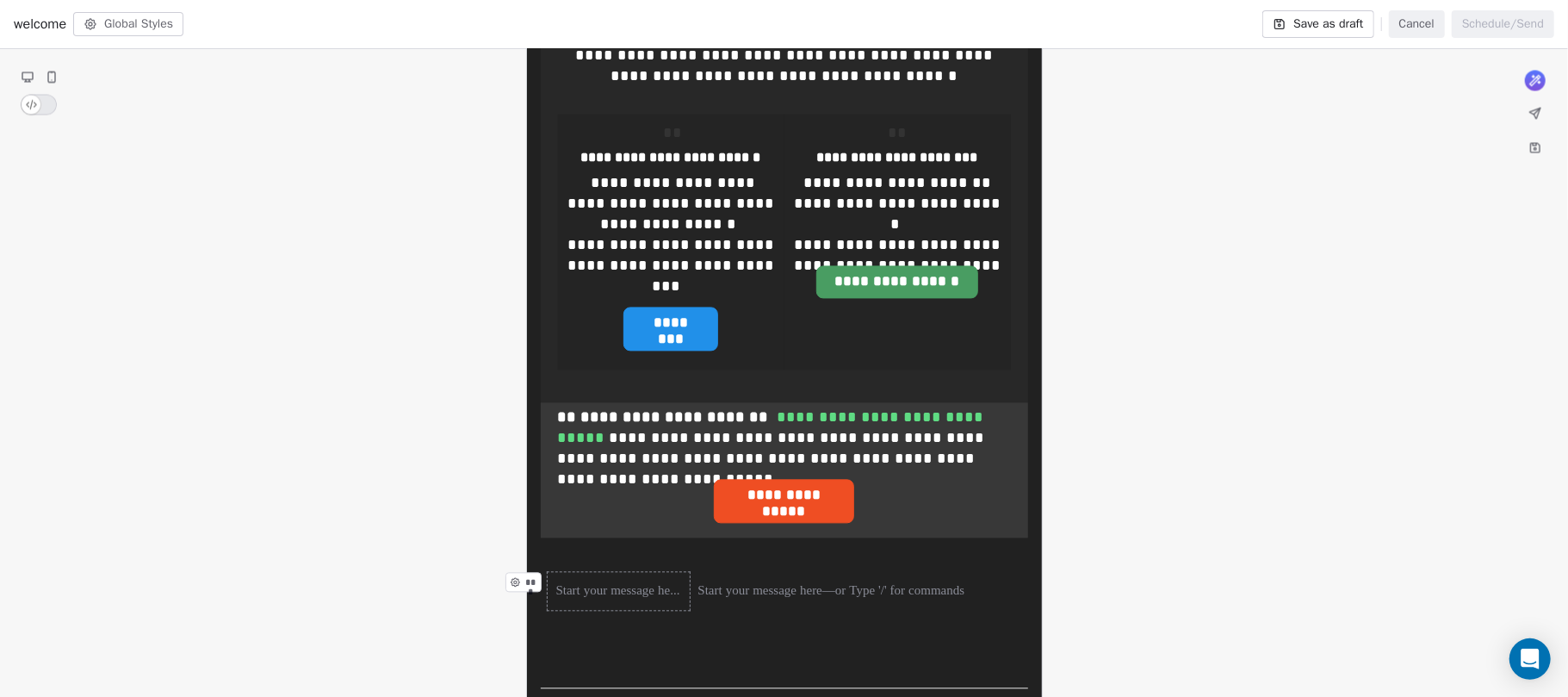 click on "***" at bounding box center (618, 591) 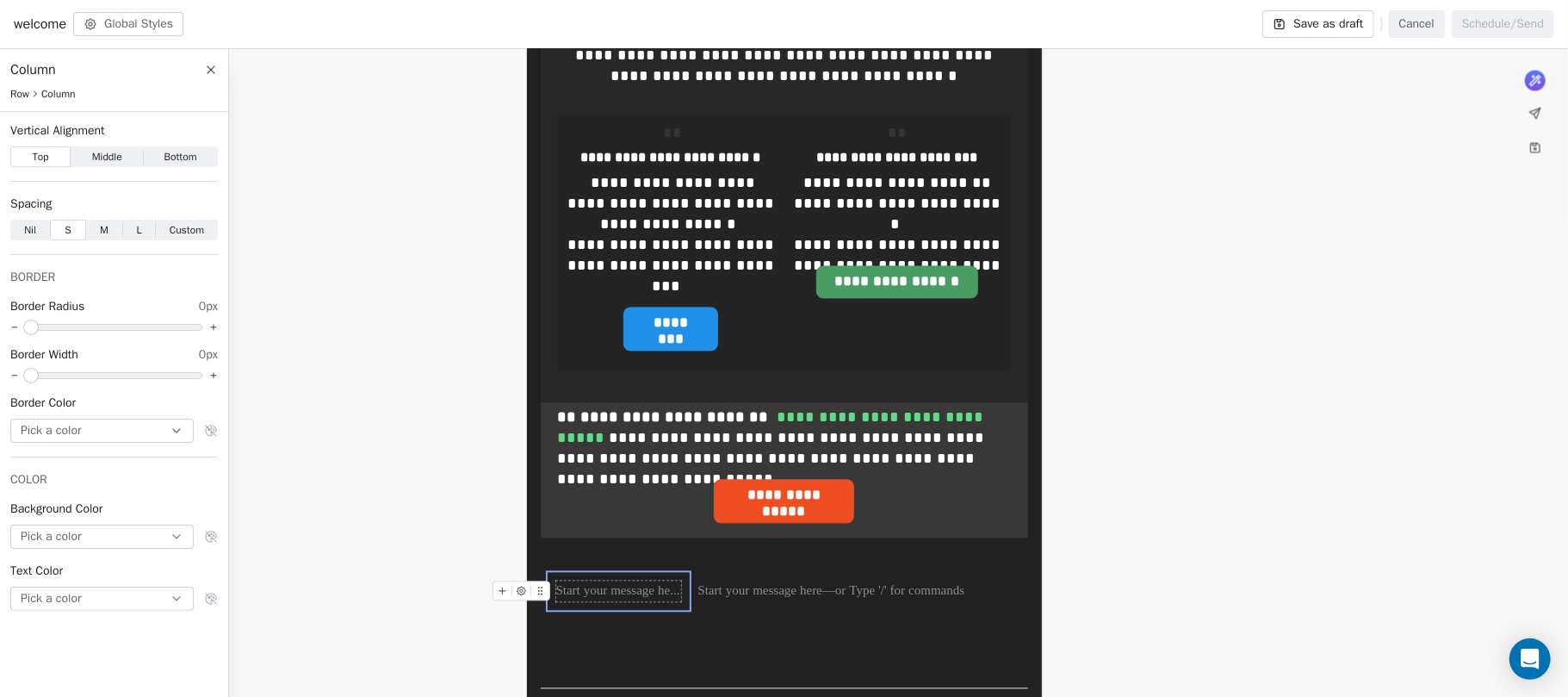 click at bounding box center (618, 591) 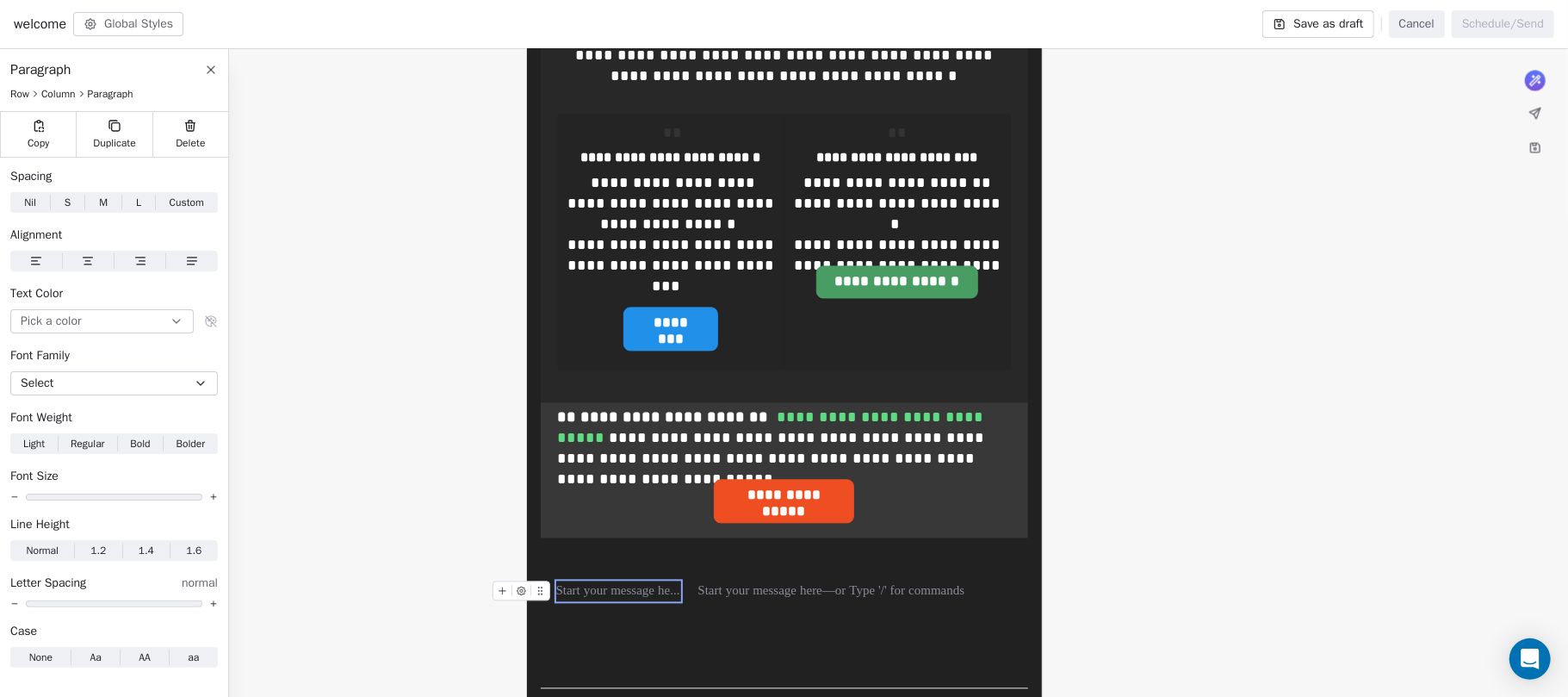 click at bounding box center [618, 591] 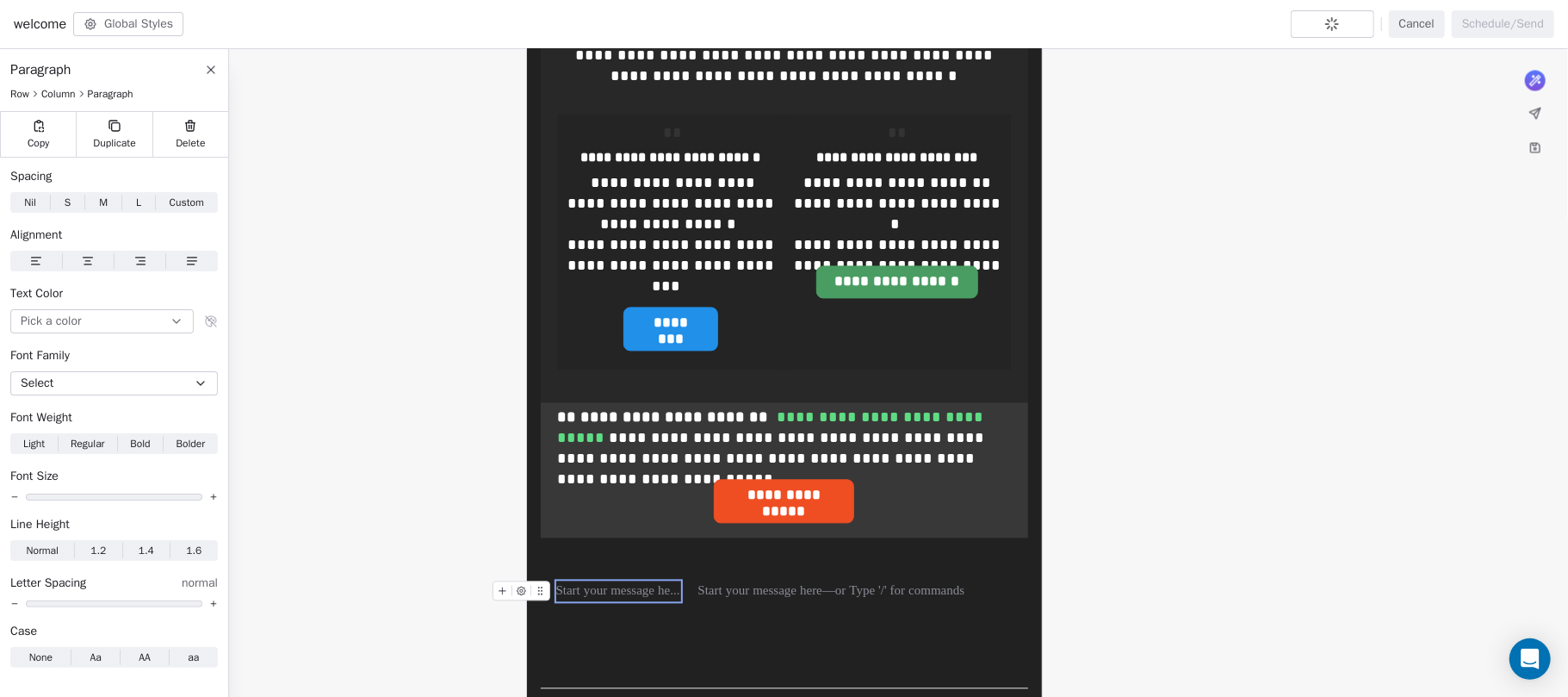 click at bounding box center [618, 591] 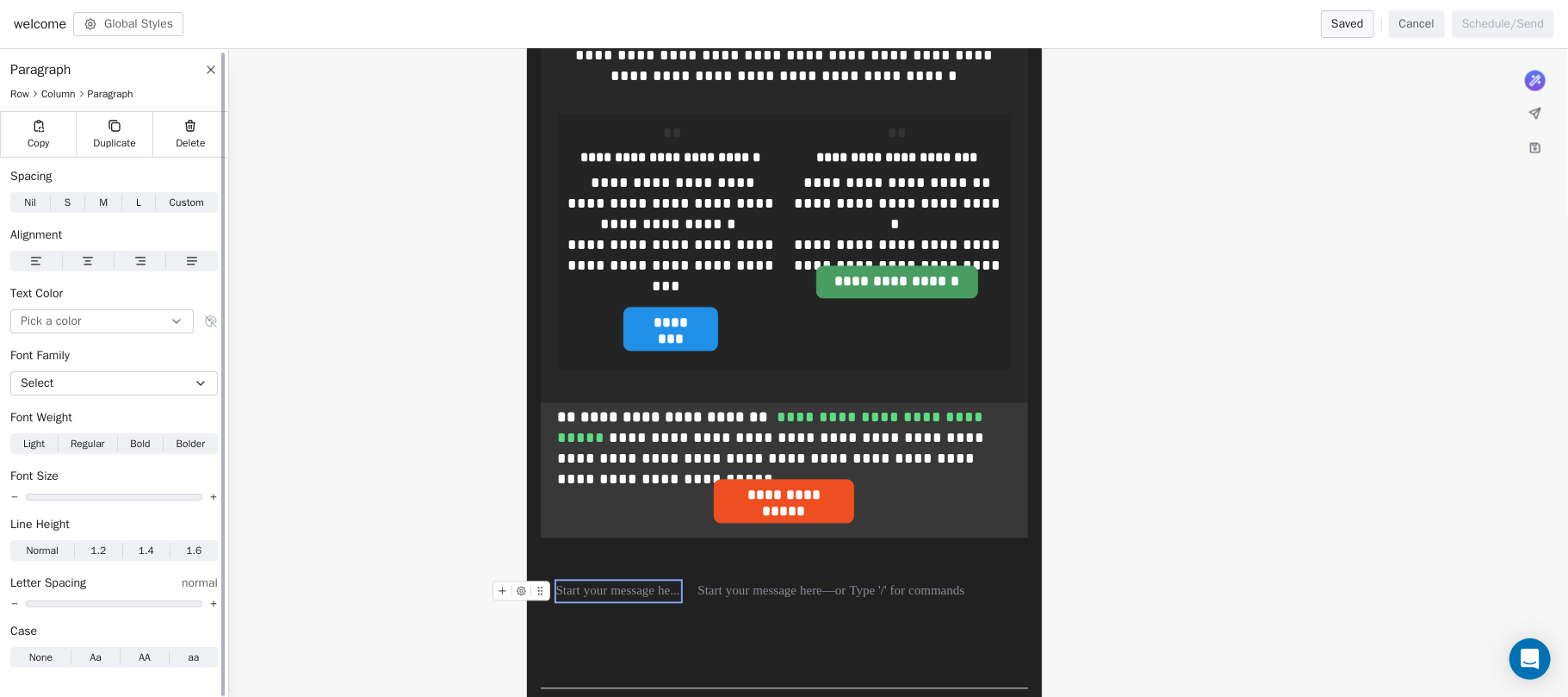 click on "Paragraph Row Column Paragraph" at bounding box center [114, 80] 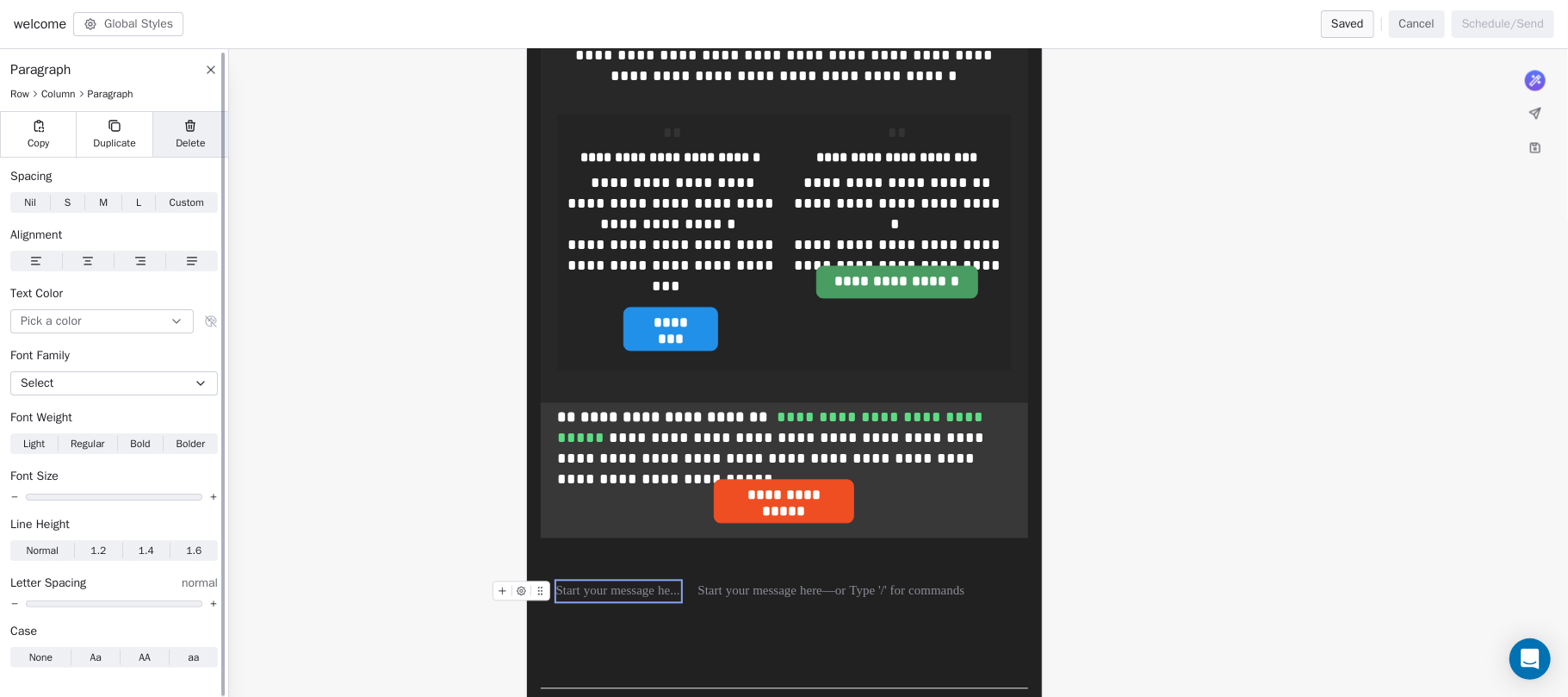 click 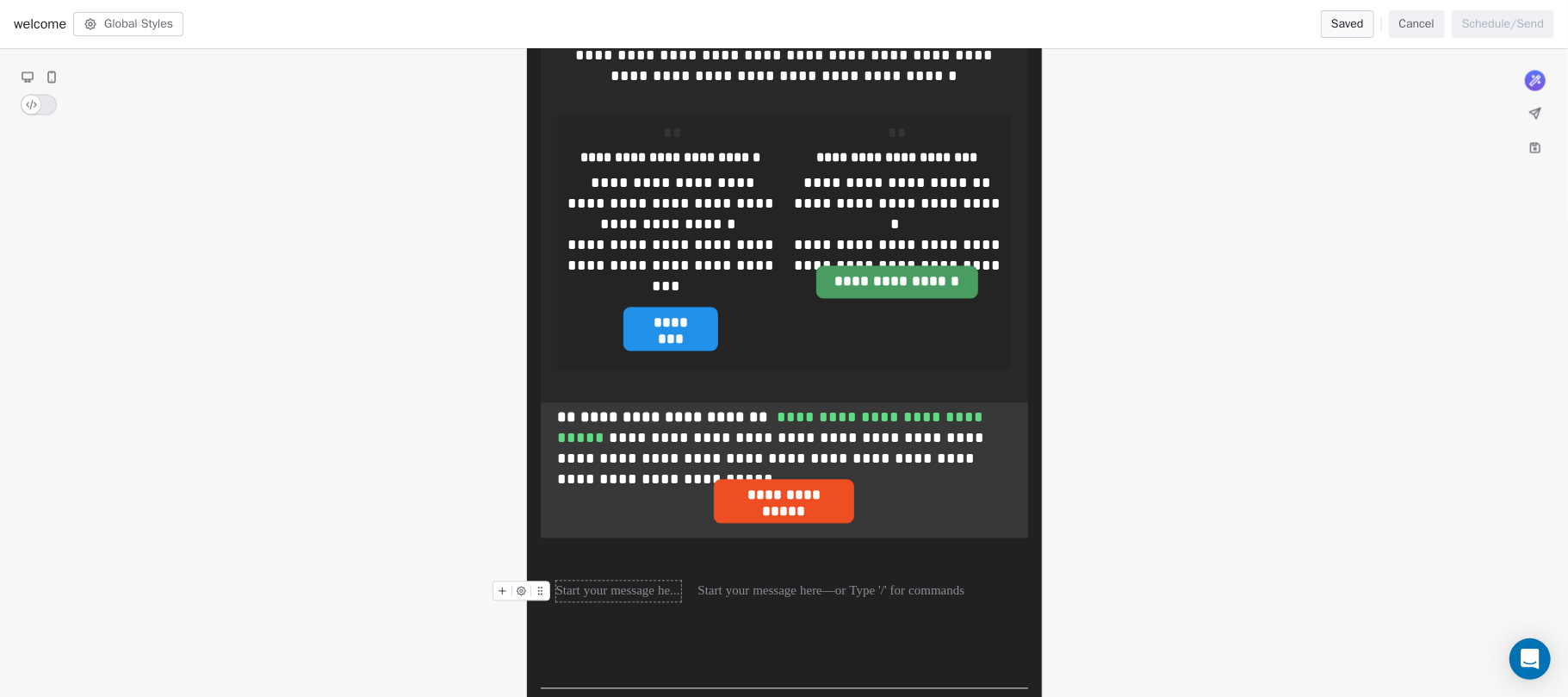 click at bounding box center [618, 591] 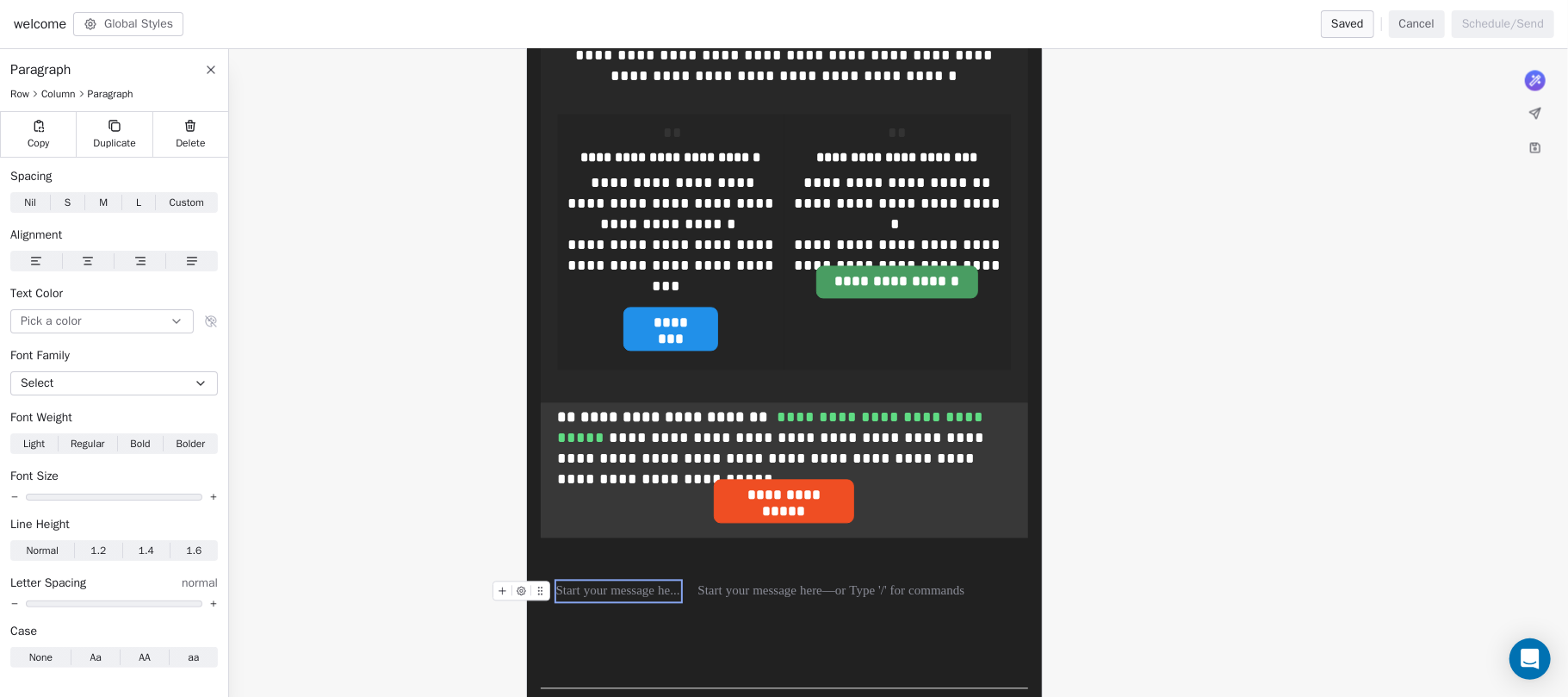 click at bounding box center [618, 591] 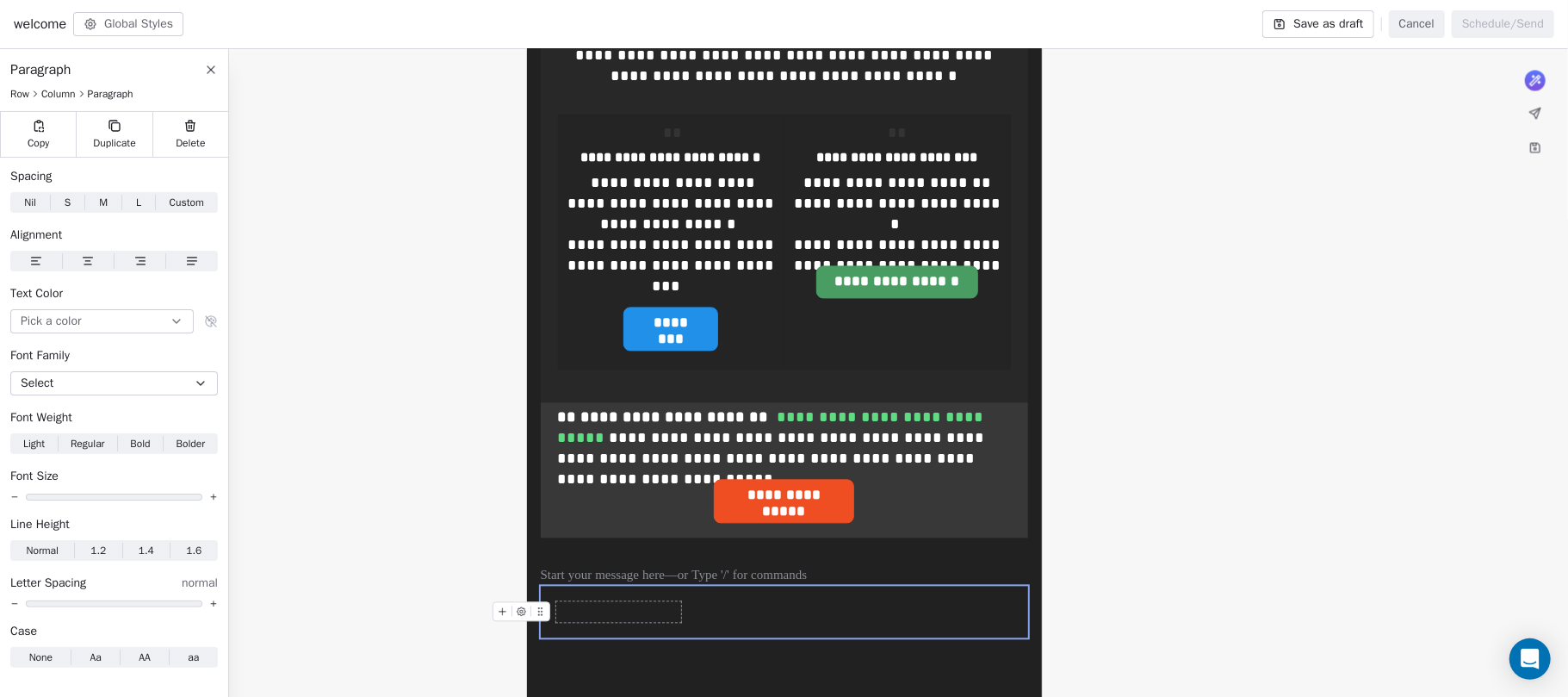 click 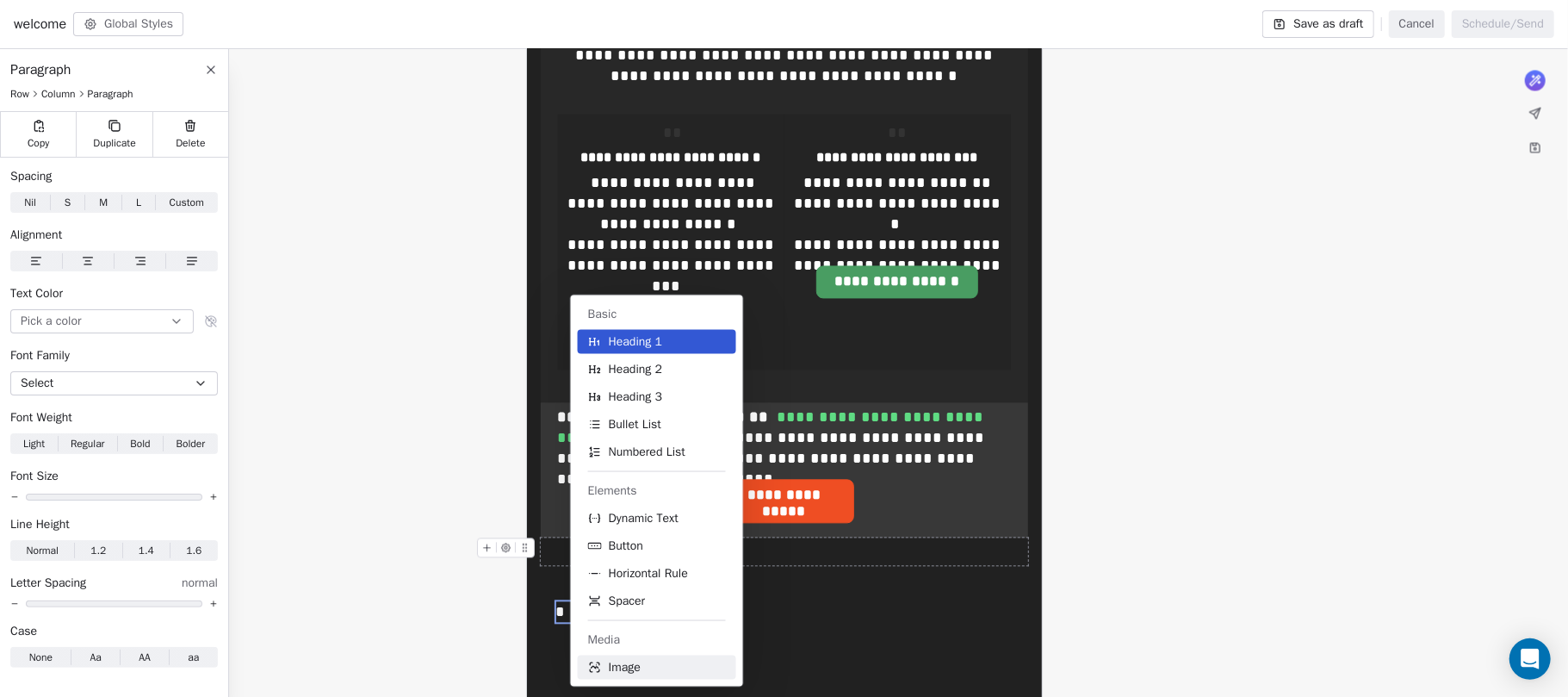 click on "Image" at bounding box center (657, 668) 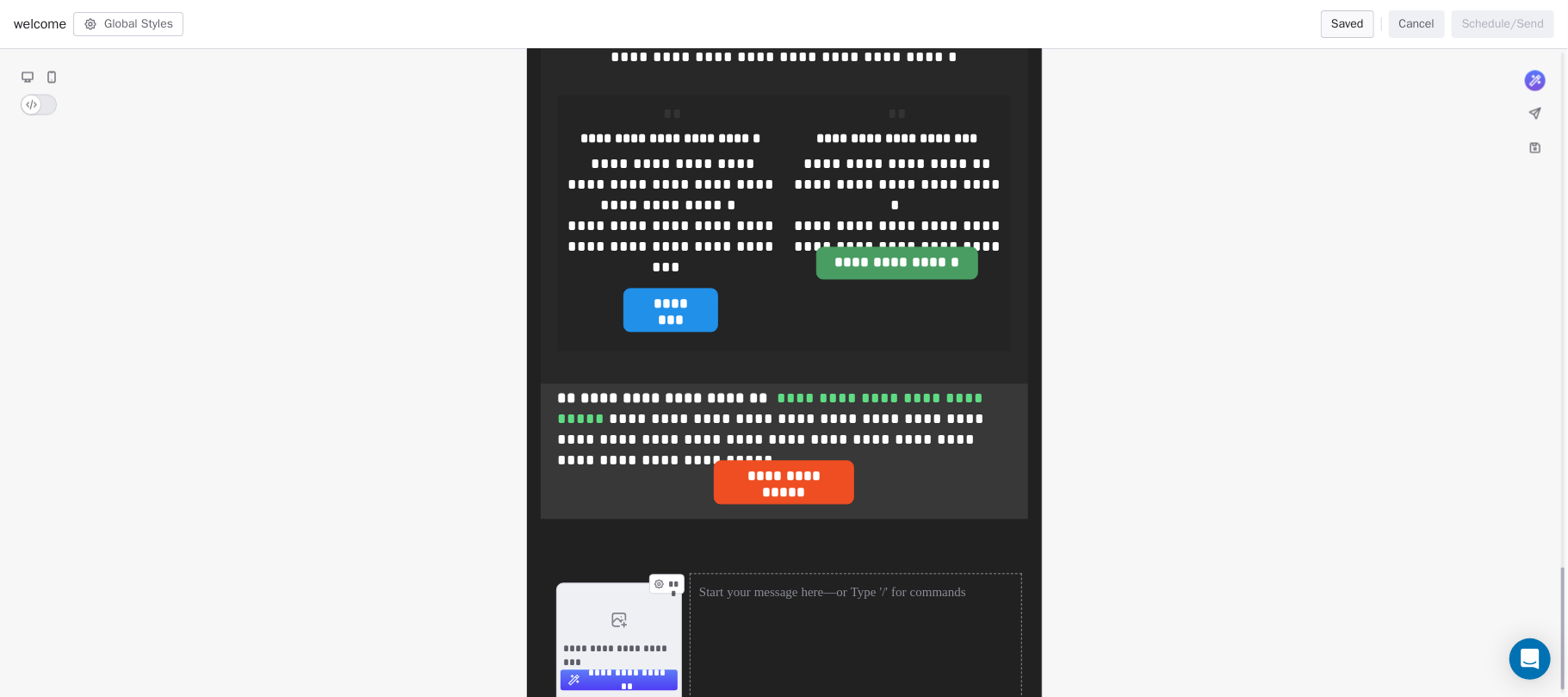scroll, scrollTop: 2745, scrollLeft: 0, axis: vertical 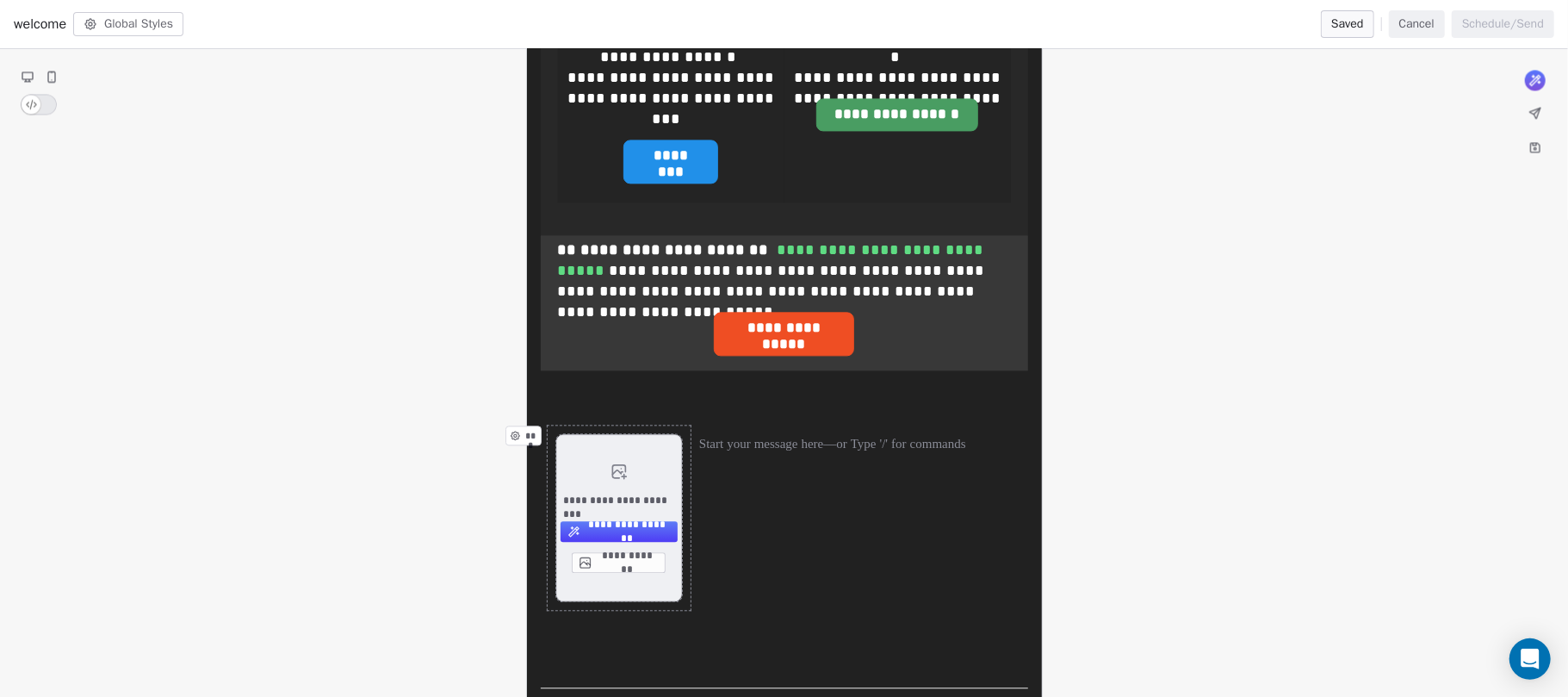 click on "**********" at bounding box center (618, 563) 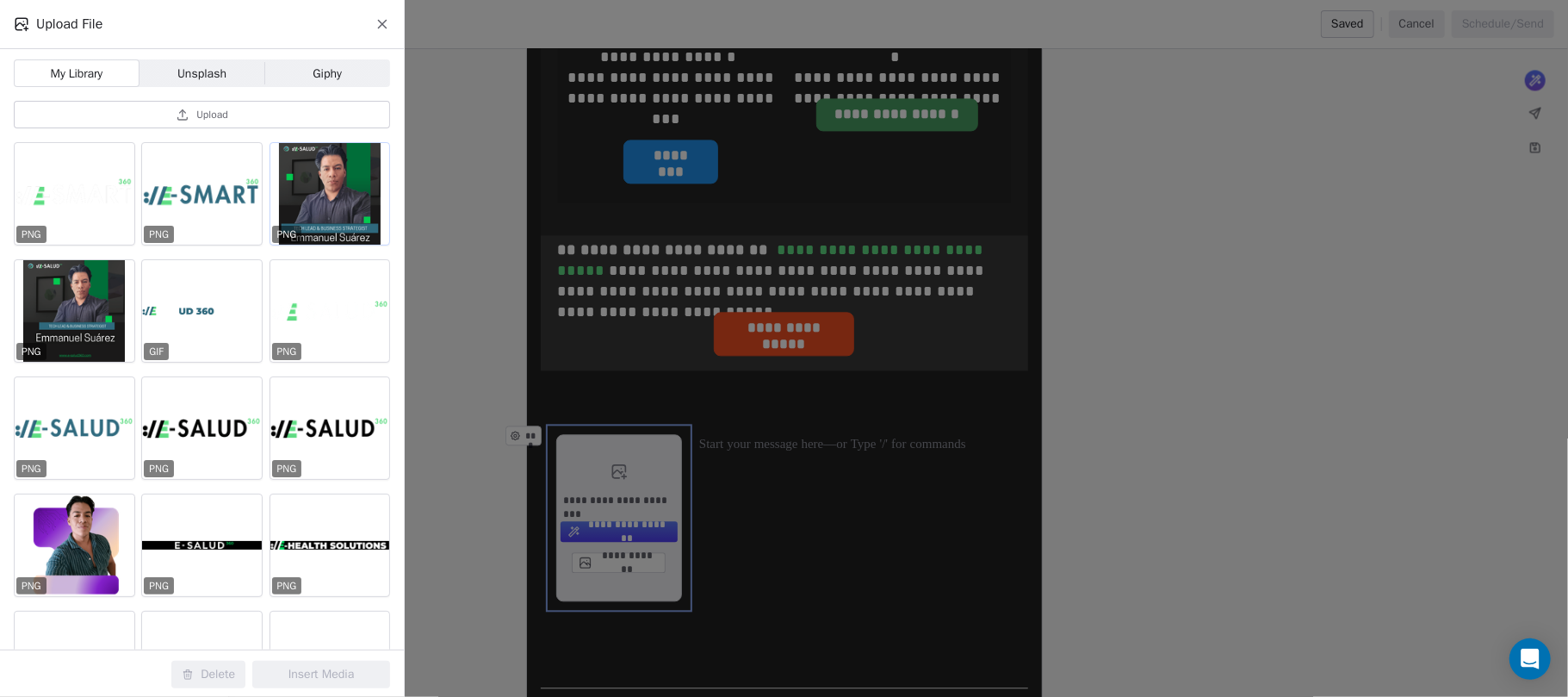 click at bounding box center (330, 194) 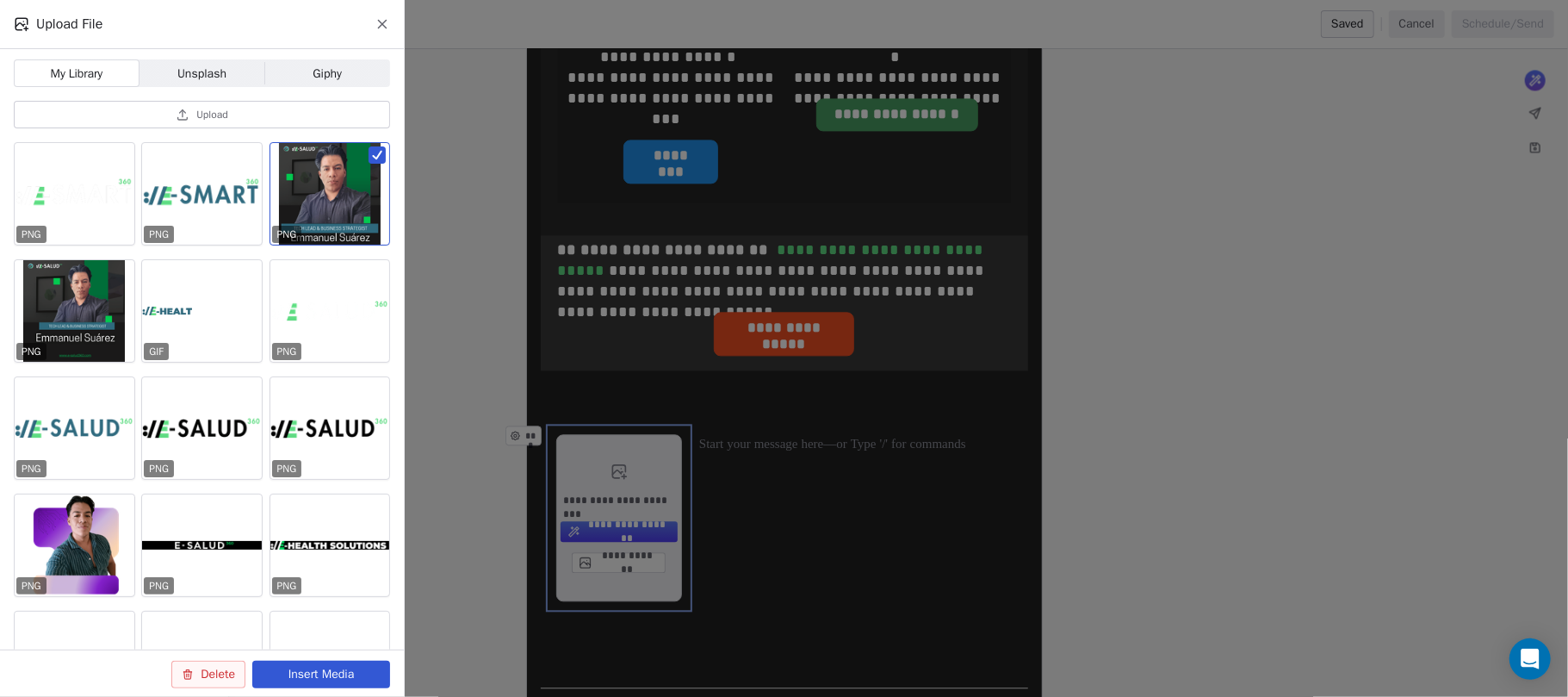 click on "Insert Media" at bounding box center [321, 675] 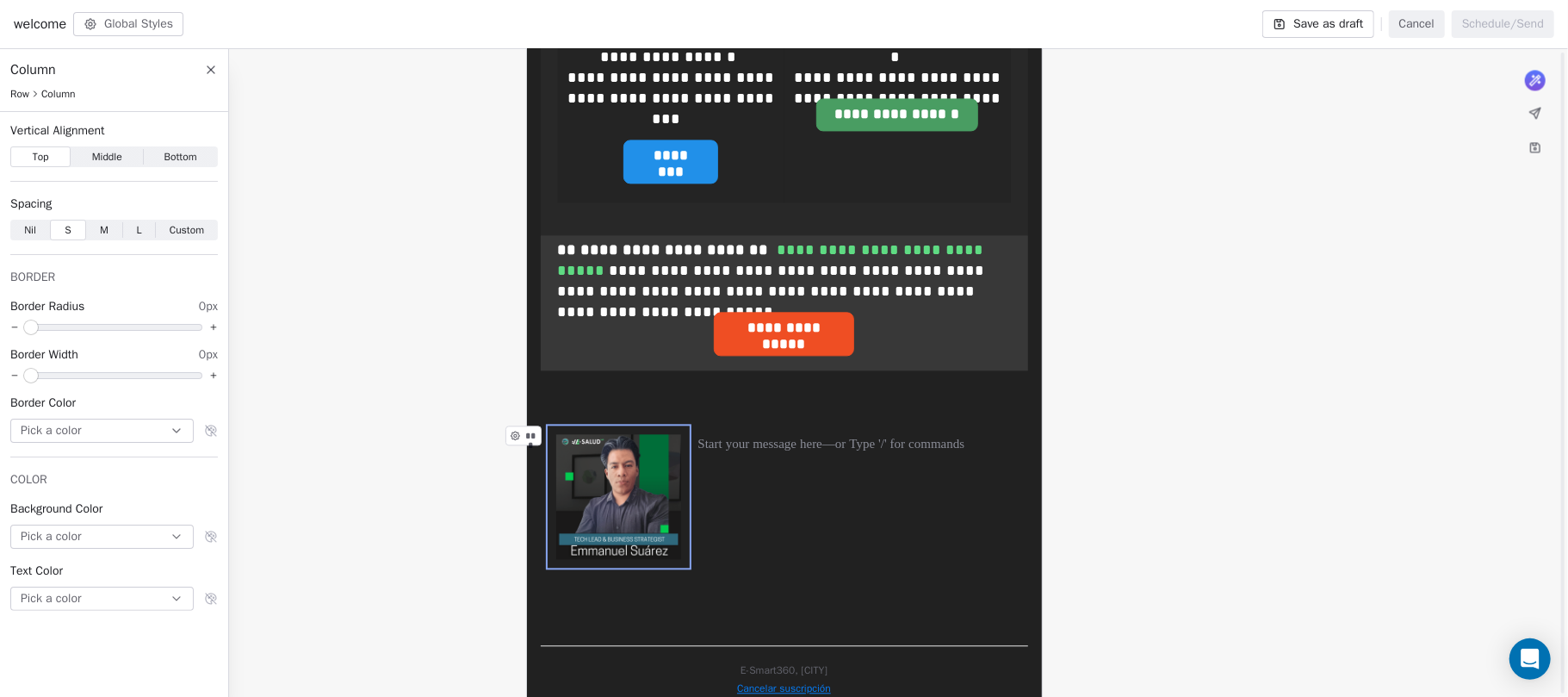 scroll, scrollTop: 2703, scrollLeft: 0, axis: vertical 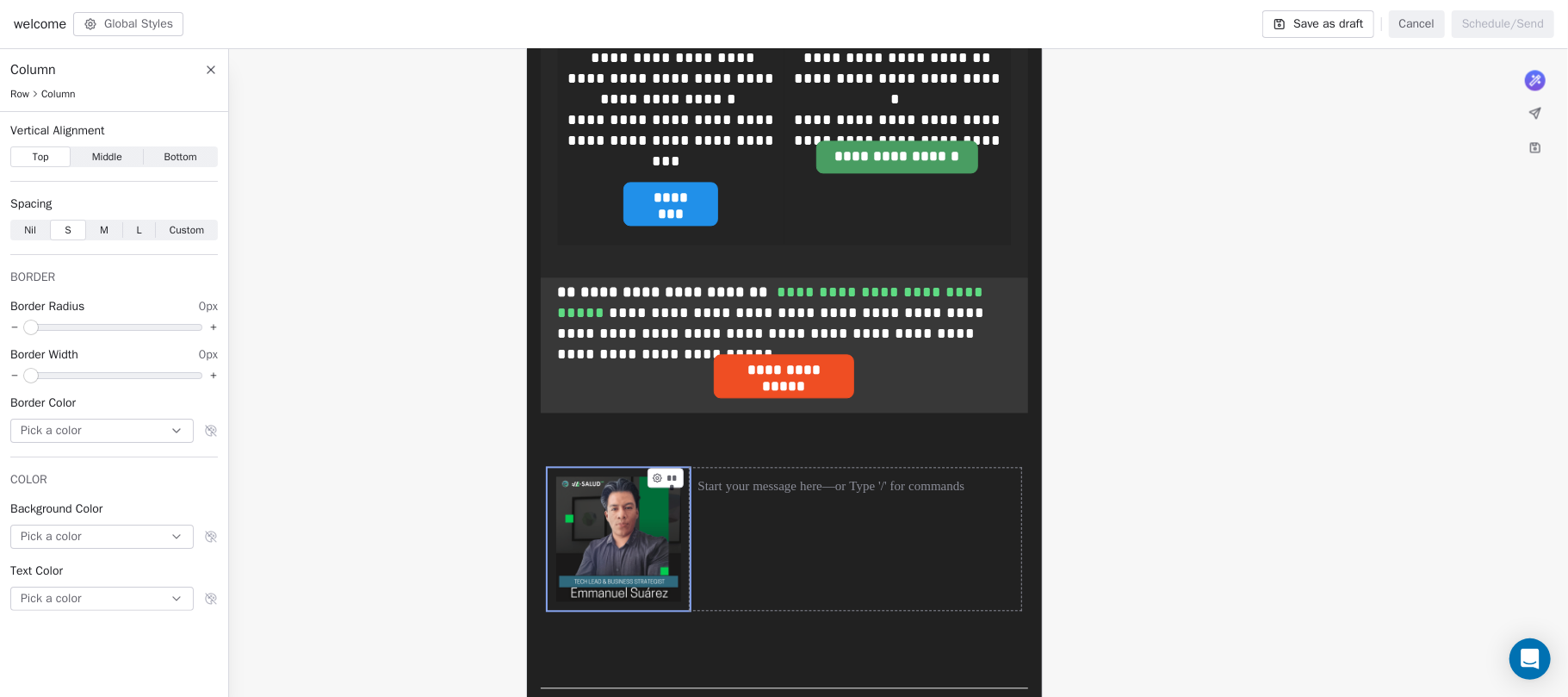 click at bounding box center (855, 487) 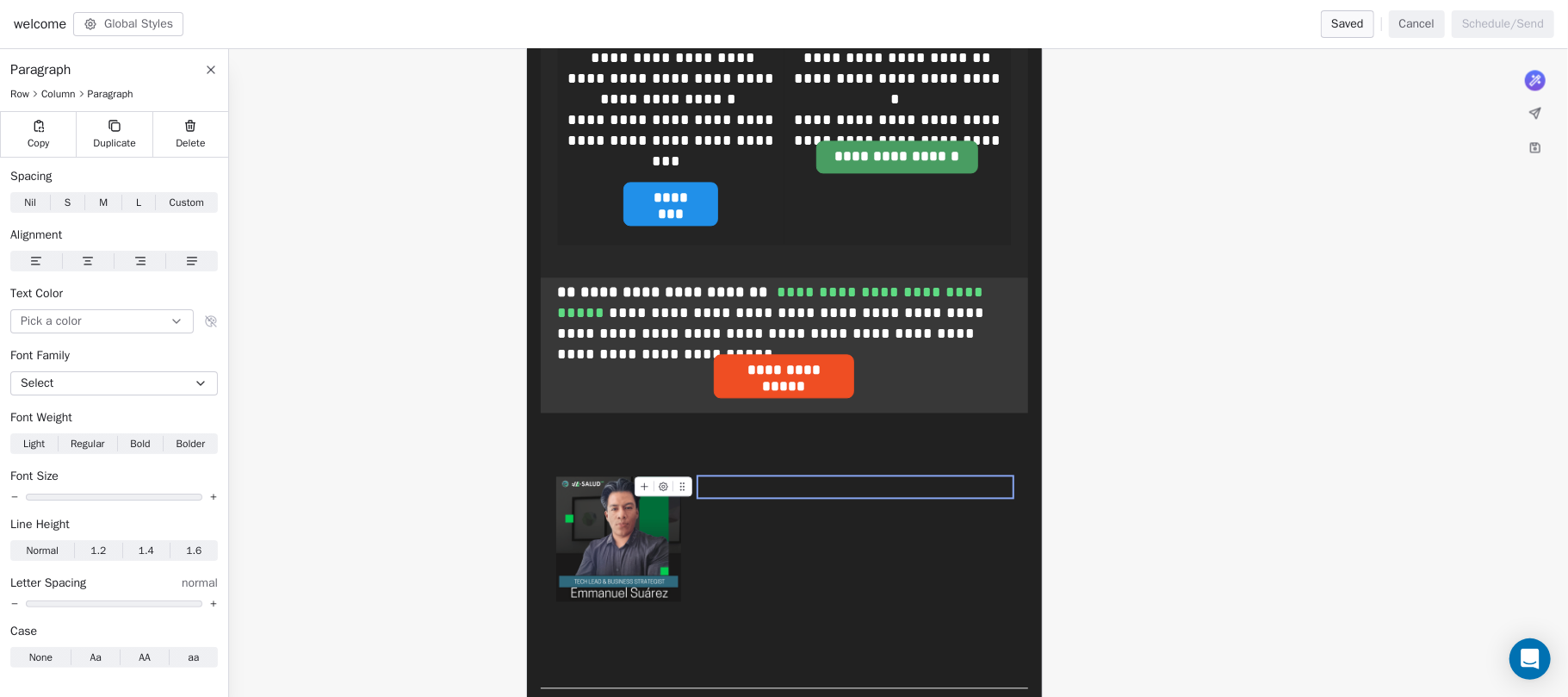 click at bounding box center (855, 487) 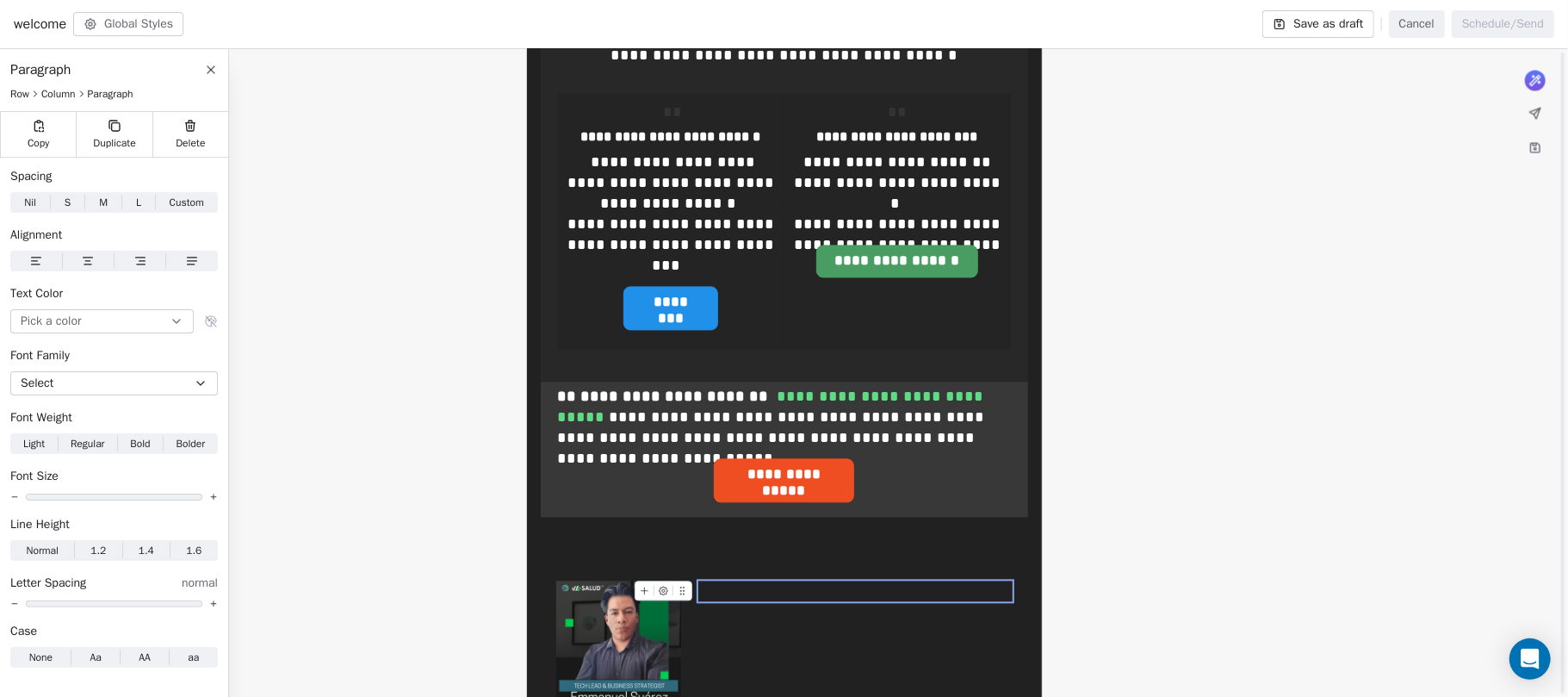 scroll, scrollTop: 2703, scrollLeft: 0, axis: vertical 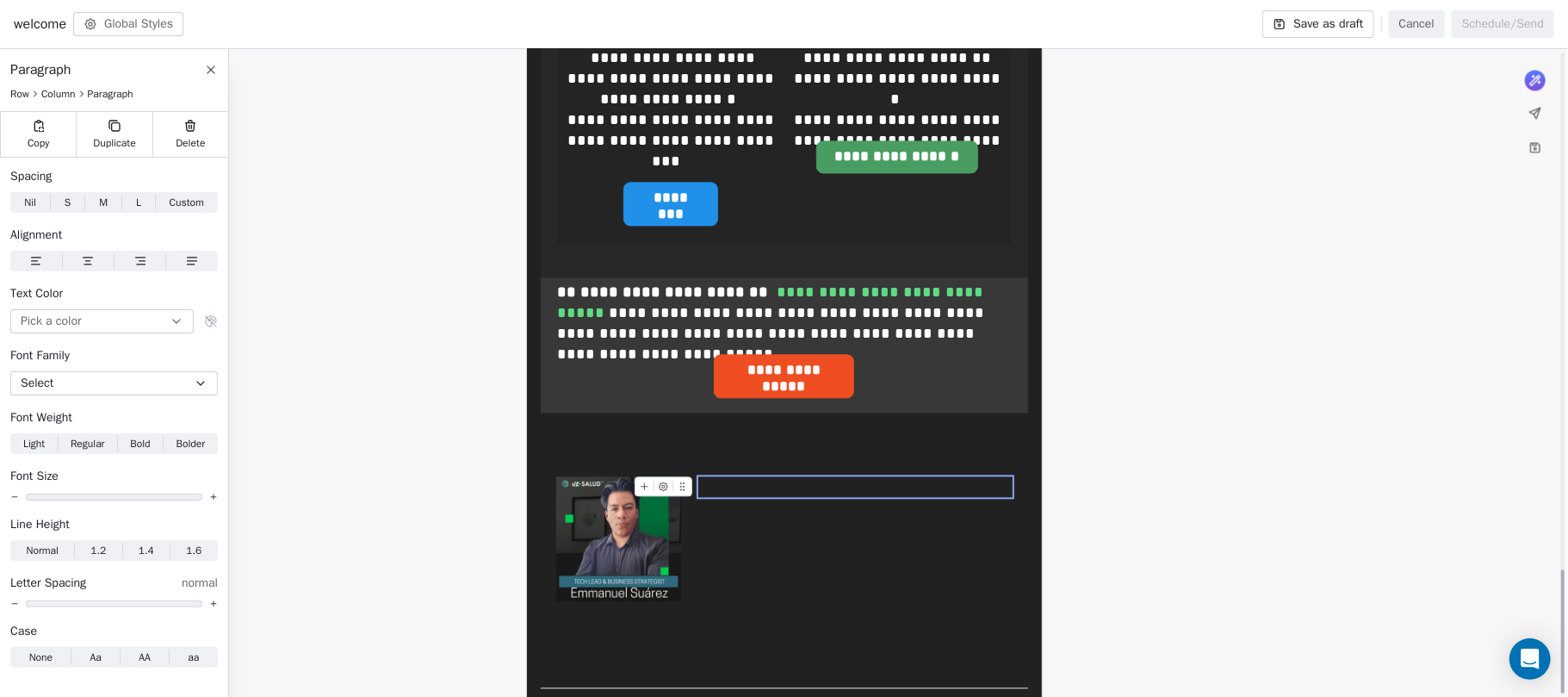 click at bounding box center (855, 487) 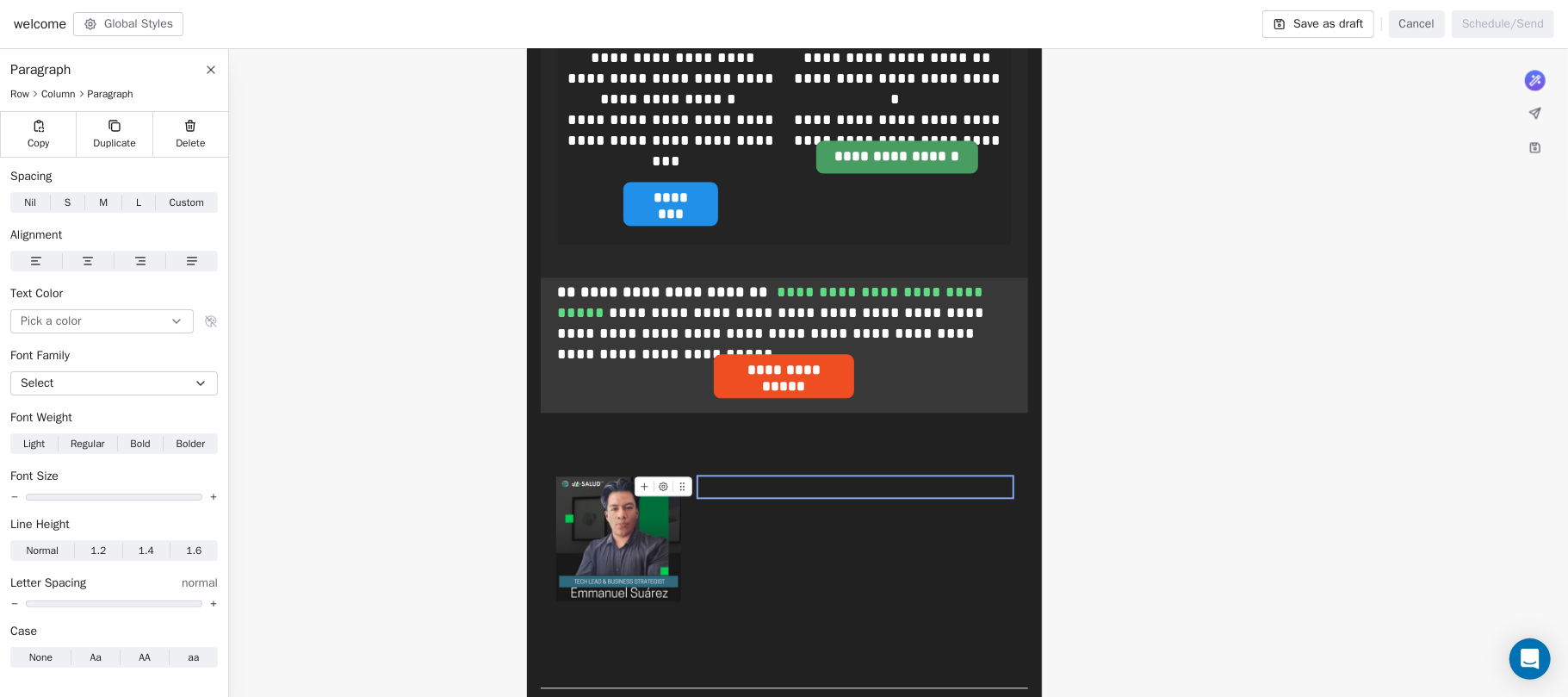 click at bounding box center (855, 487) 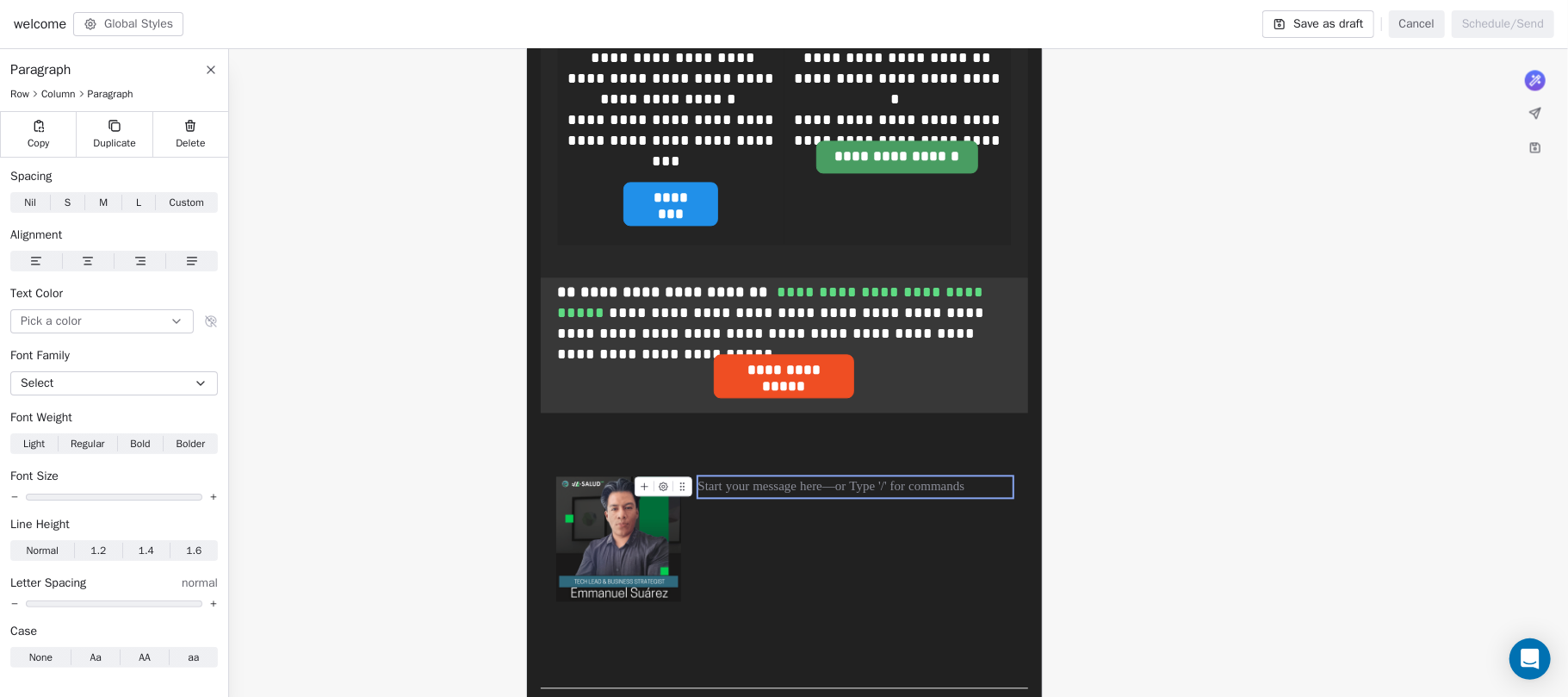 click at bounding box center [855, 487] 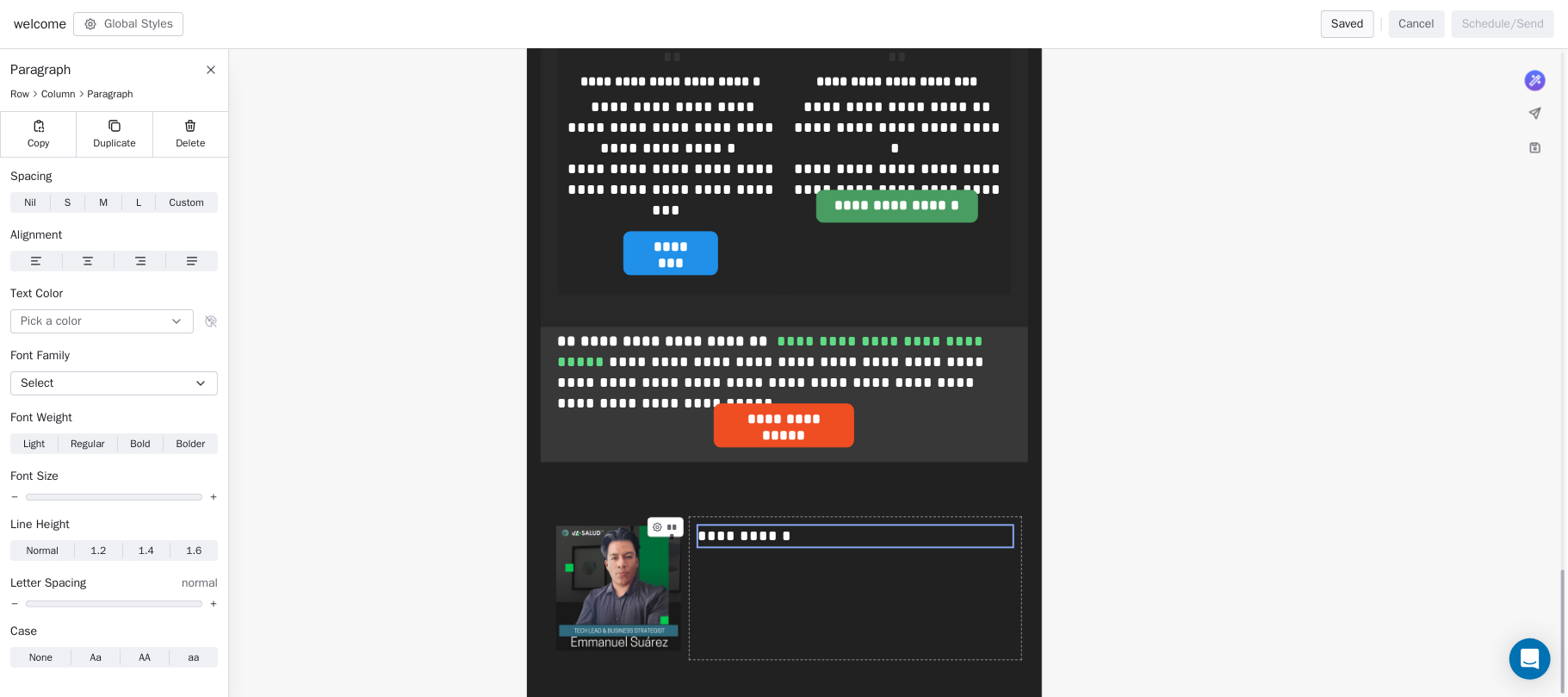 scroll, scrollTop: 2703, scrollLeft: 0, axis: vertical 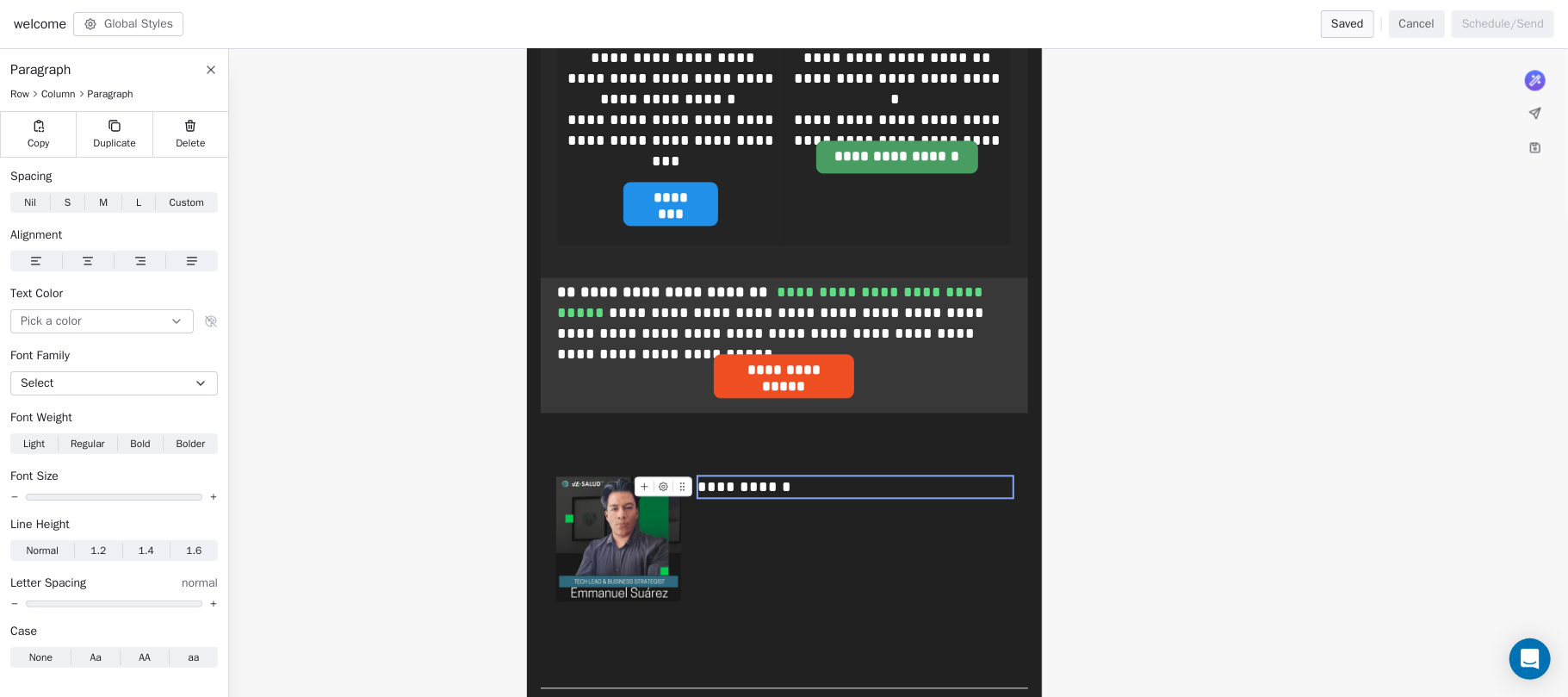 click on "**********" at bounding box center (855, 487) 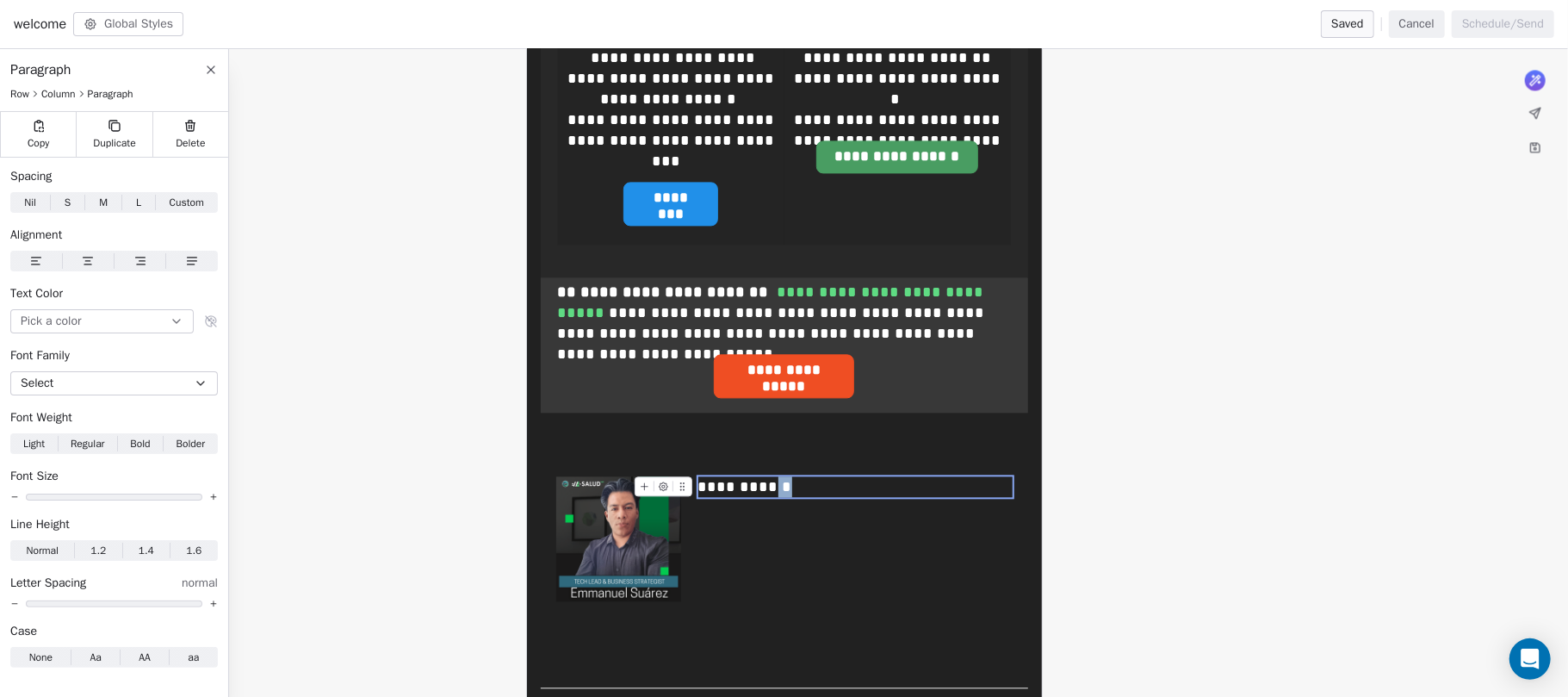 click on "**********" at bounding box center [855, 487] 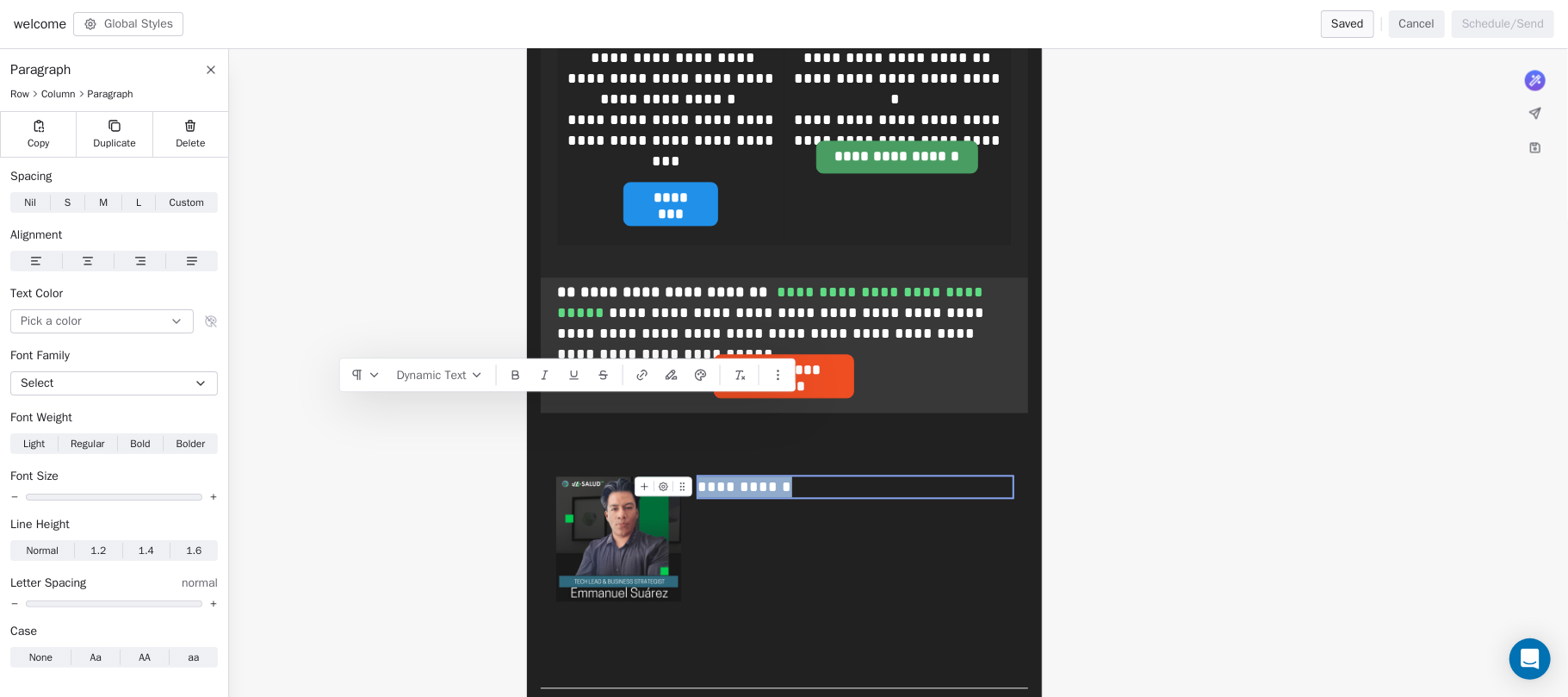 click on "**********" at bounding box center (855, 487) 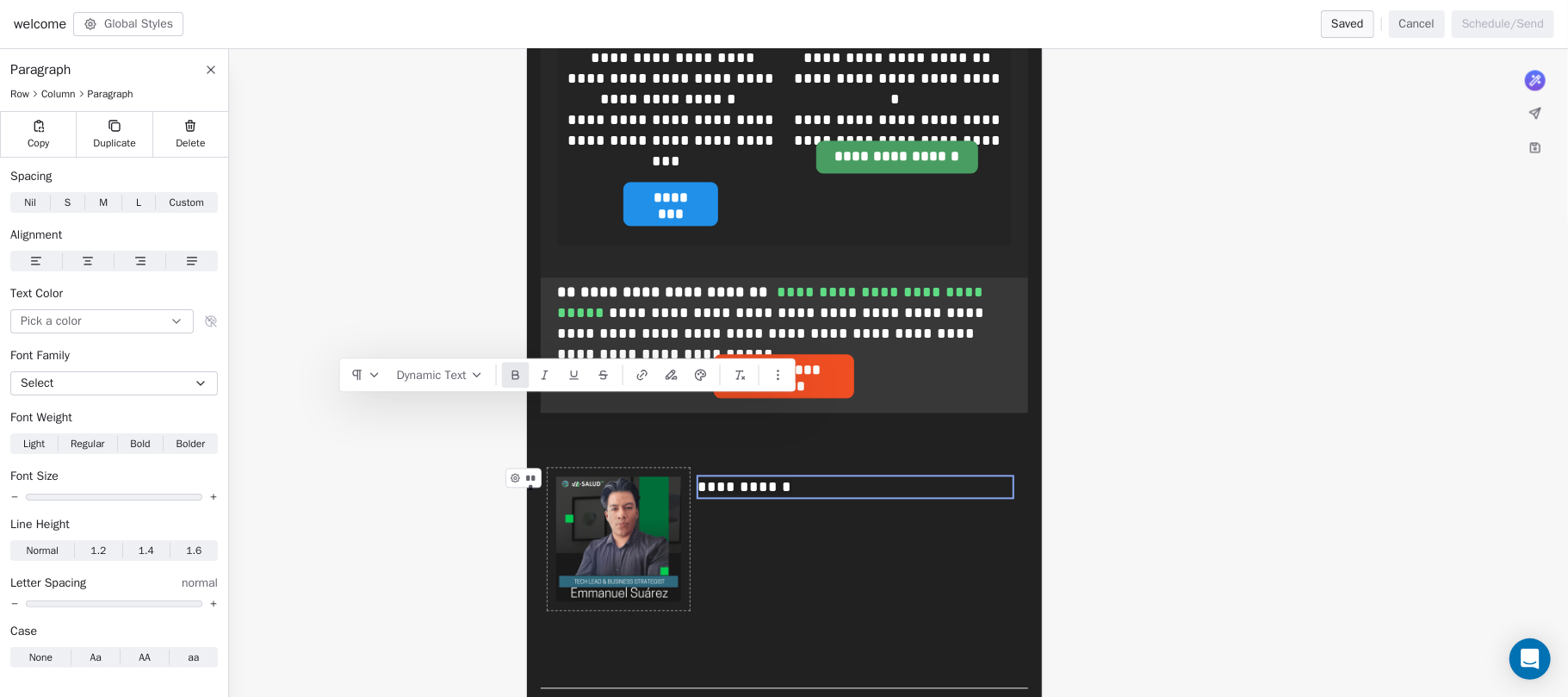 click 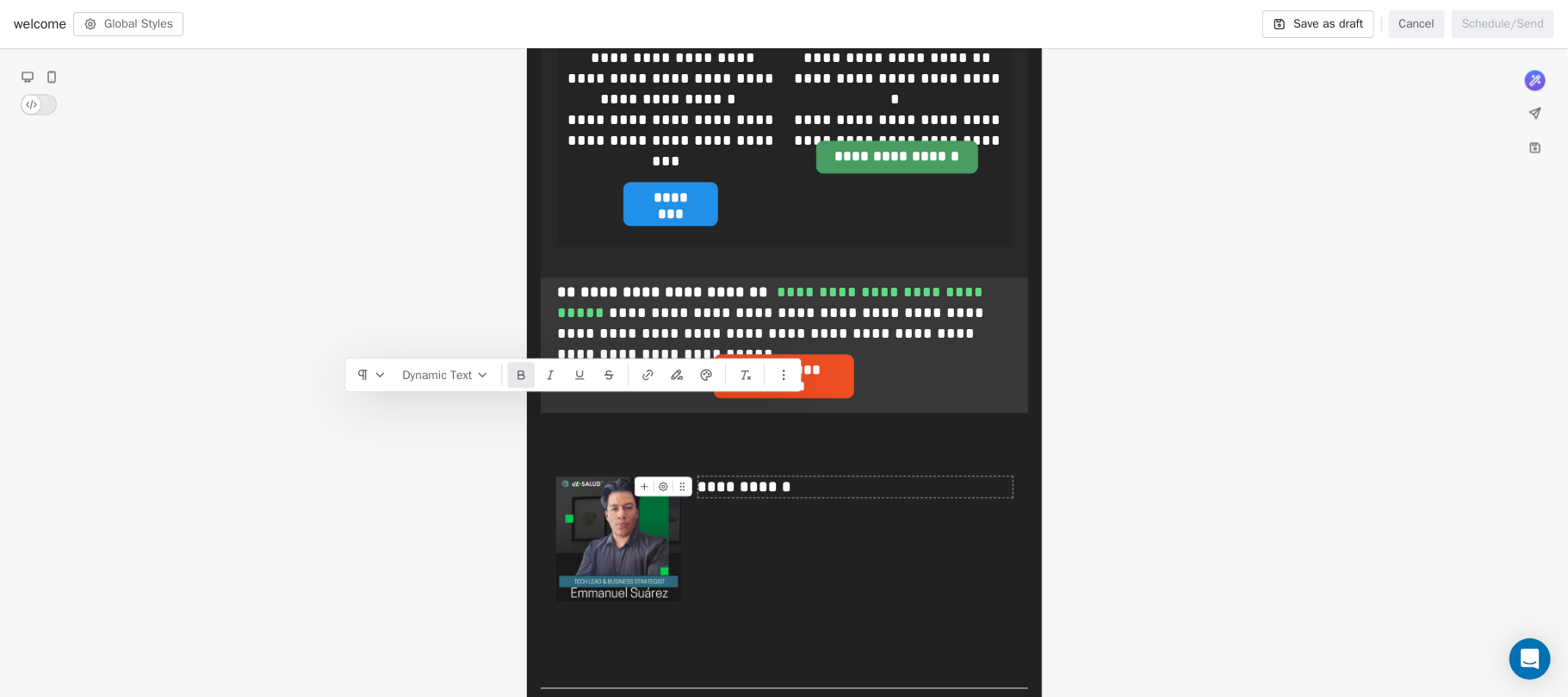 click on "**********" at bounding box center [855, 487] 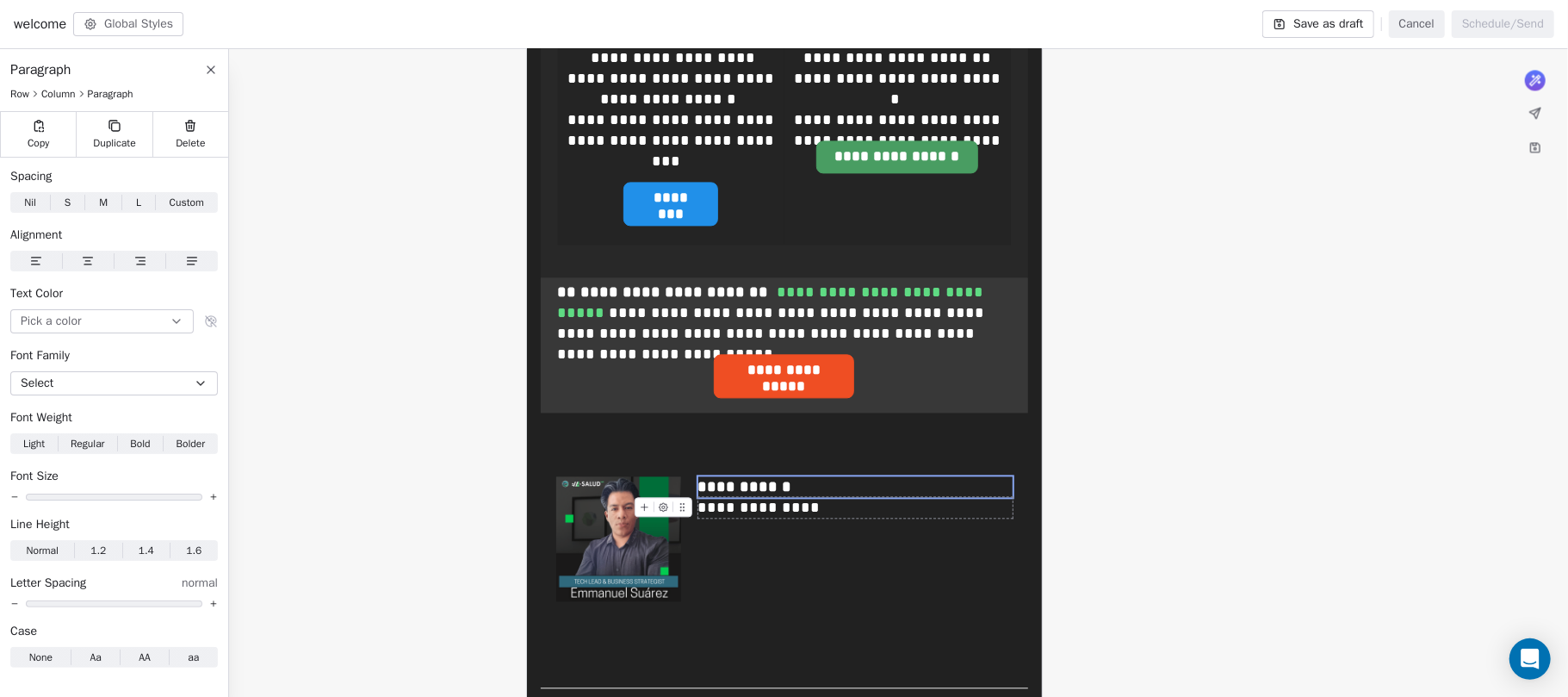 click on "**********" at bounding box center [855, 507] 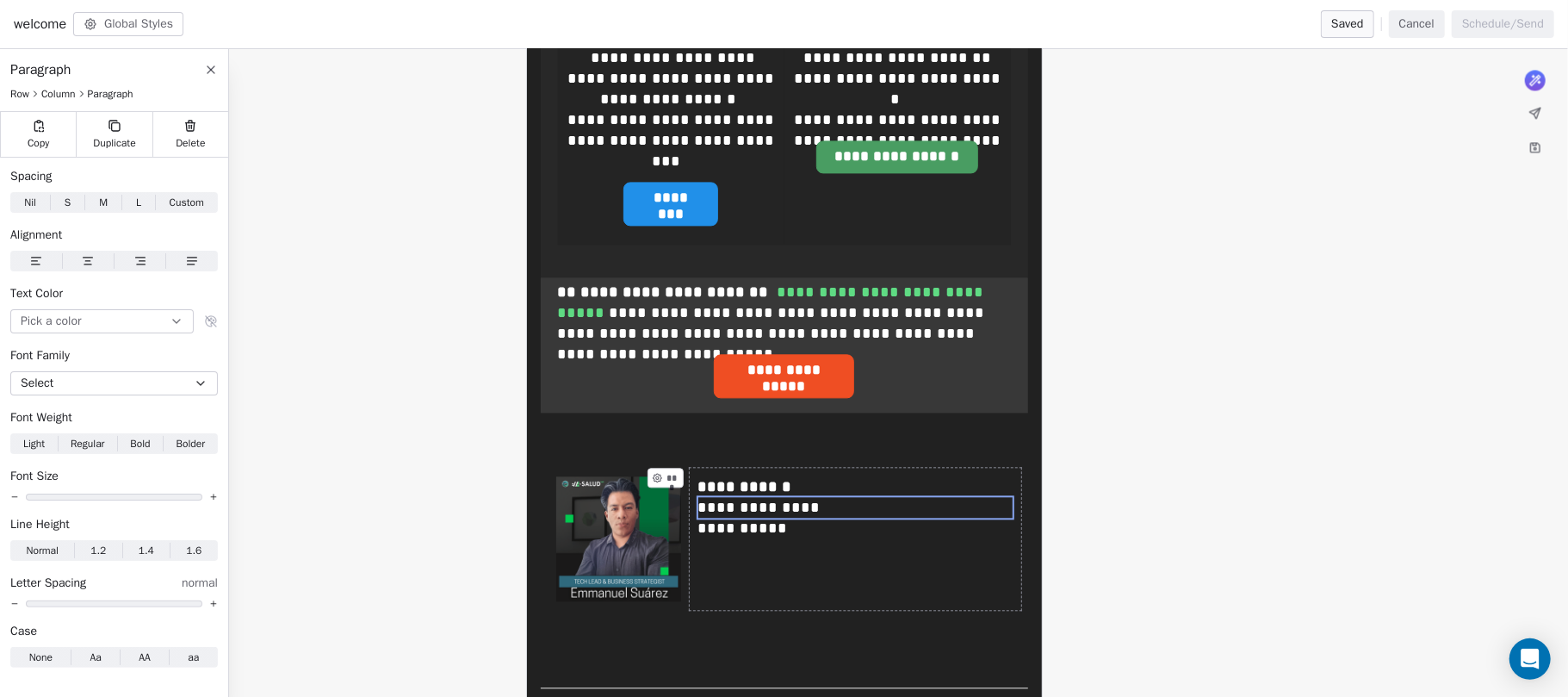 click on "**********" at bounding box center (855, 538) 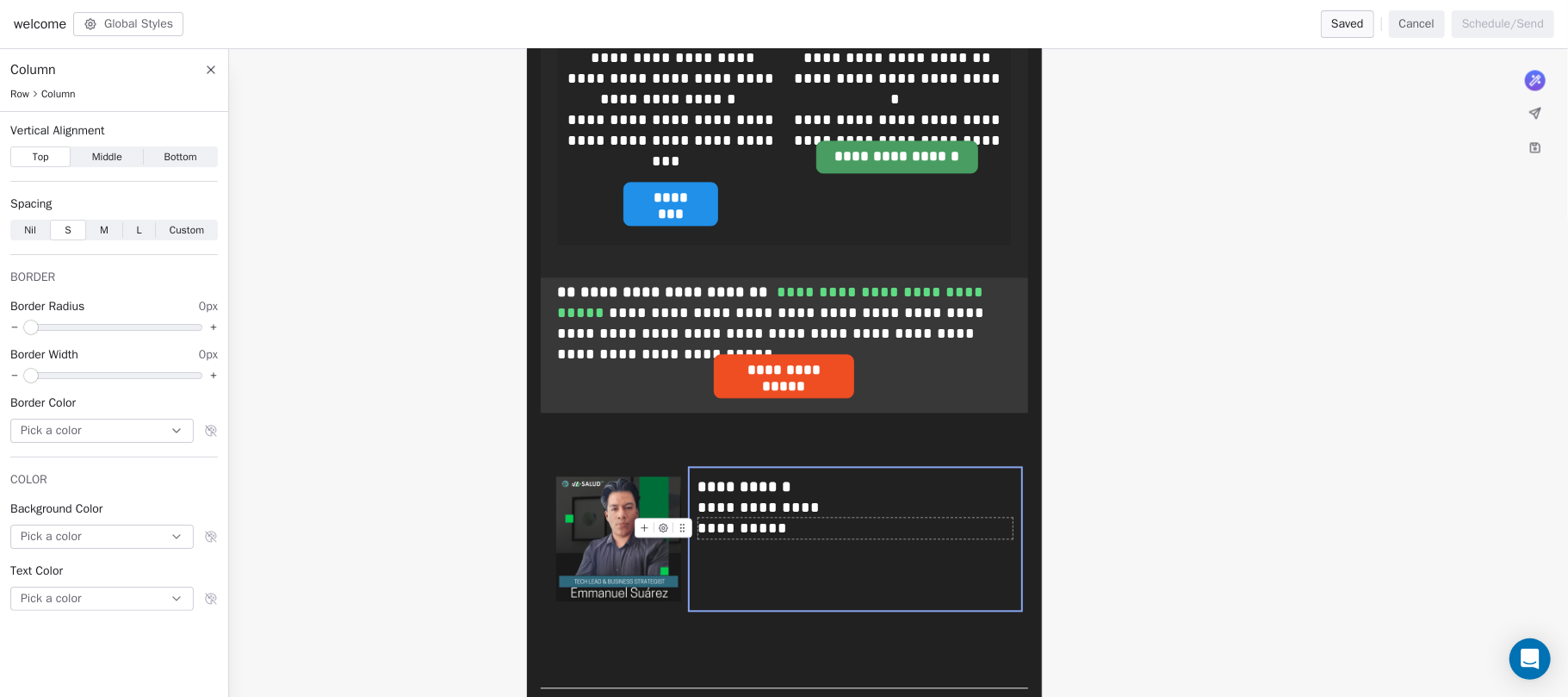 click on "**********" at bounding box center (855, 528) 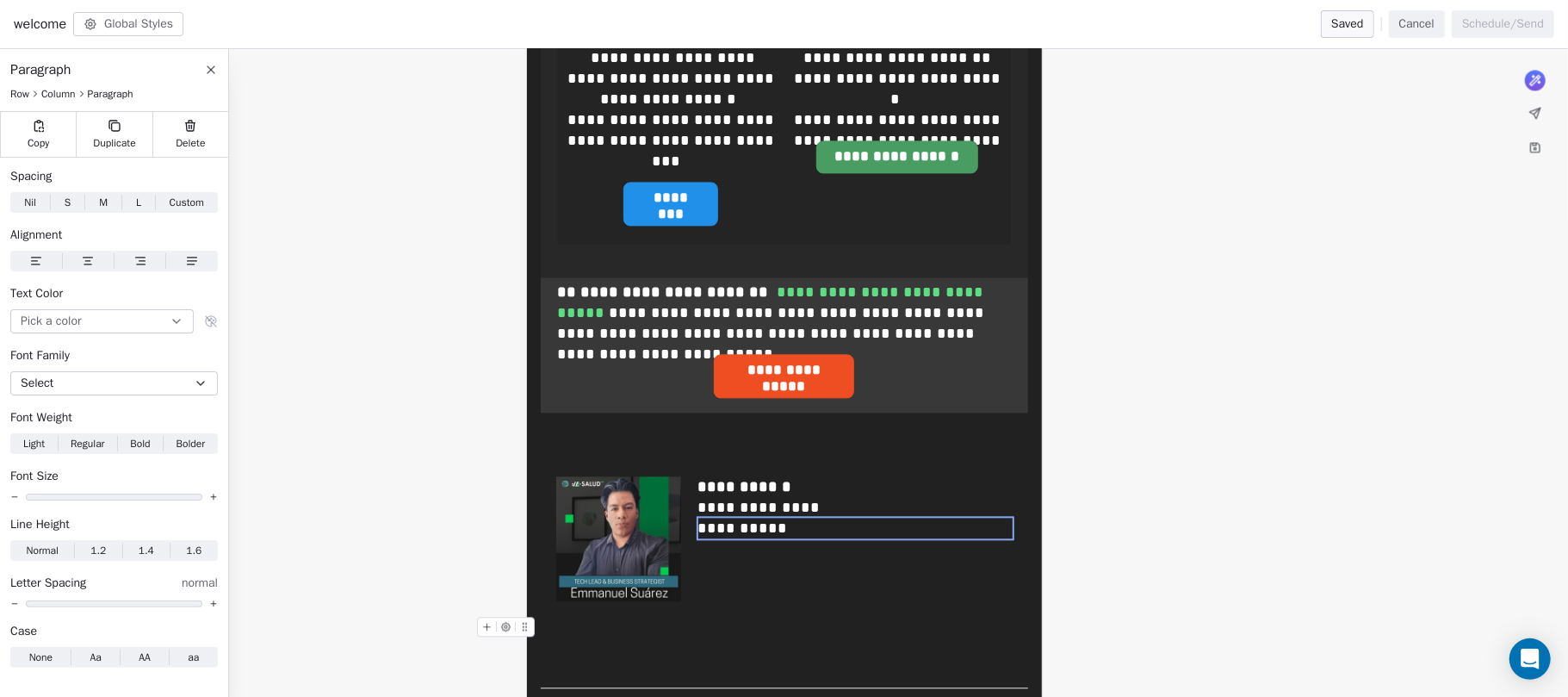 click on "**********" at bounding box center [784, -887] 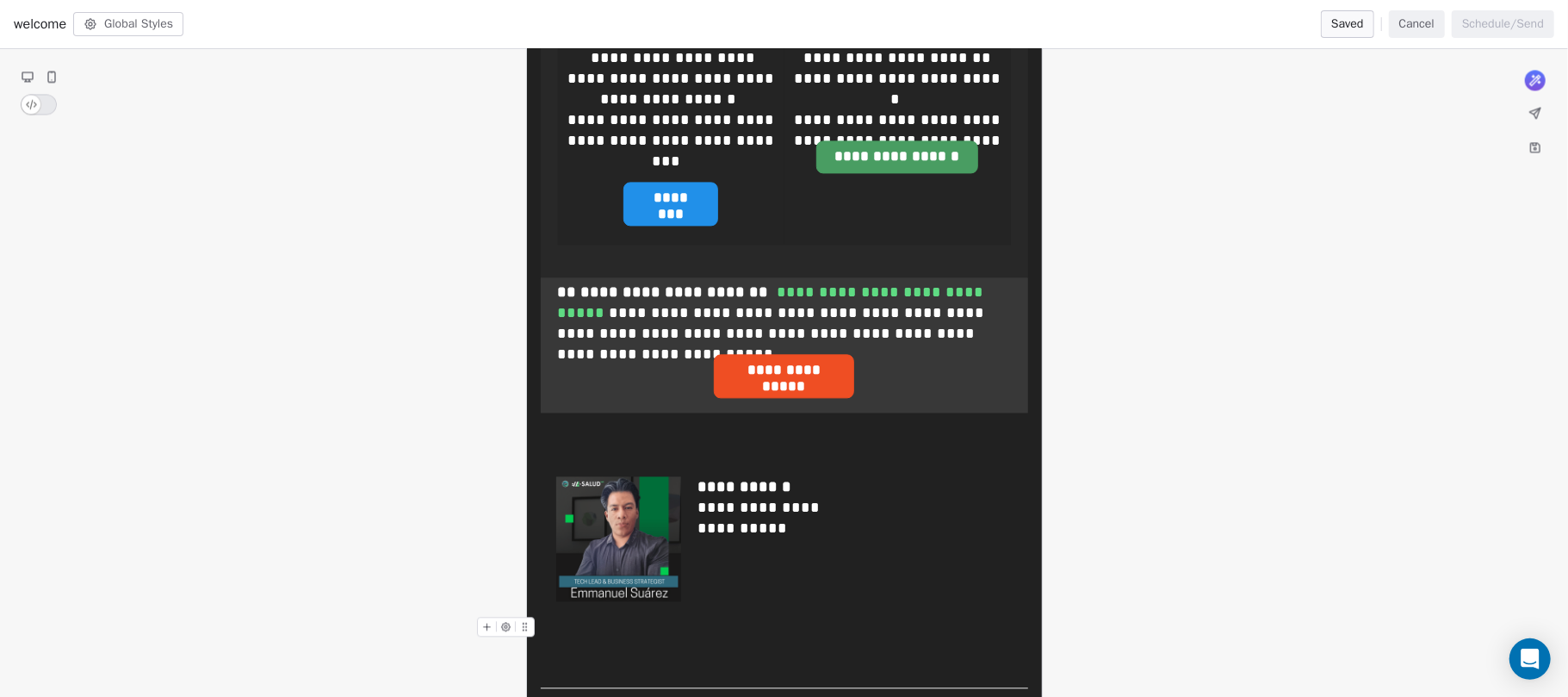 click on "**********" at bounding box center [784, -887] 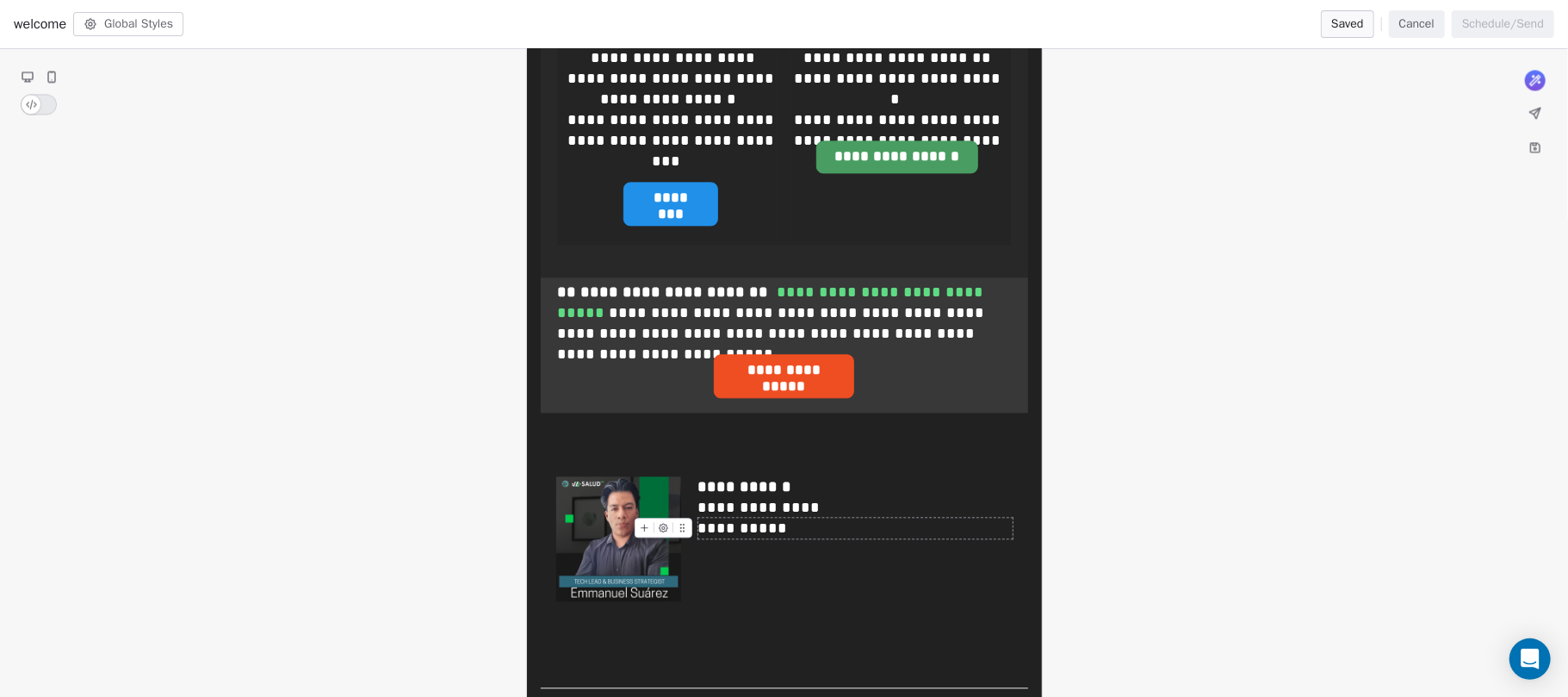 click on "**********" at bounding box center (855, 528) 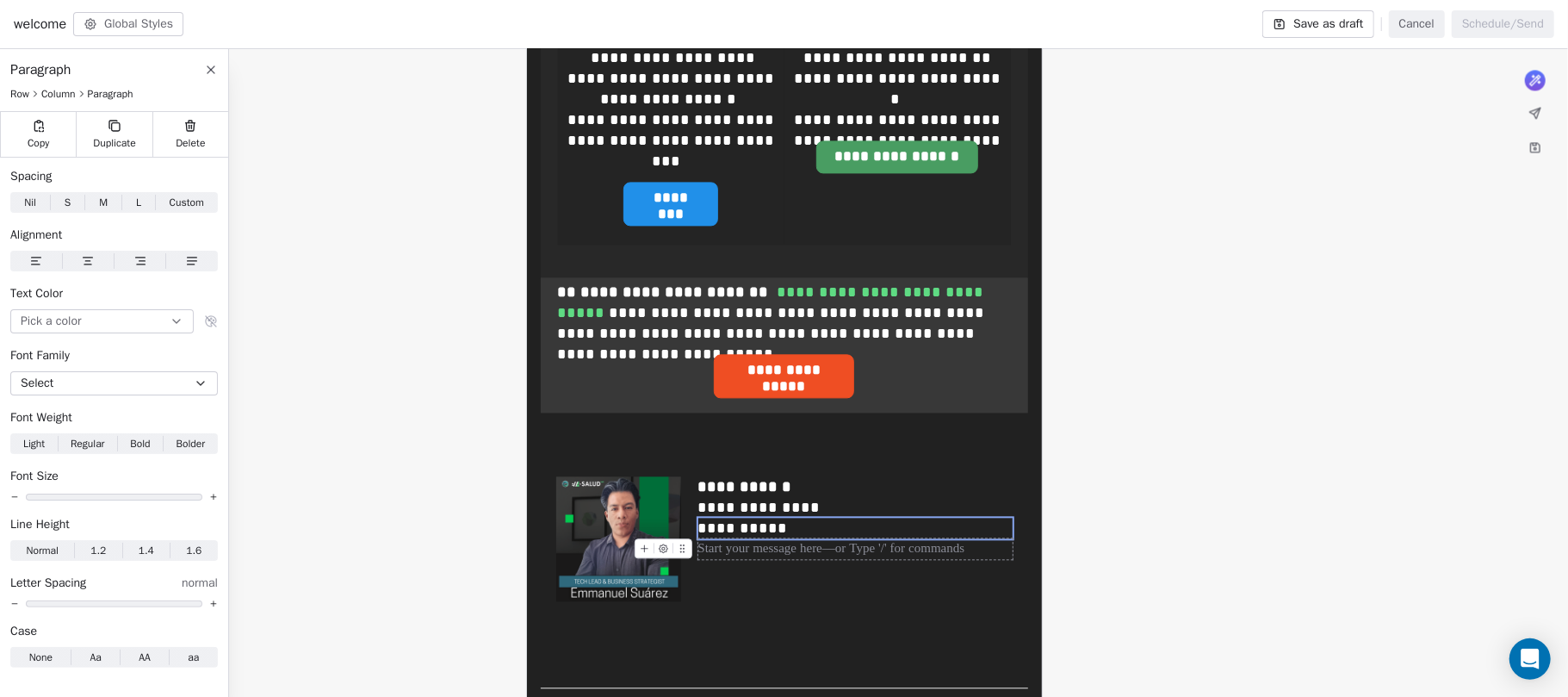 click at bounding box center [855, 549] 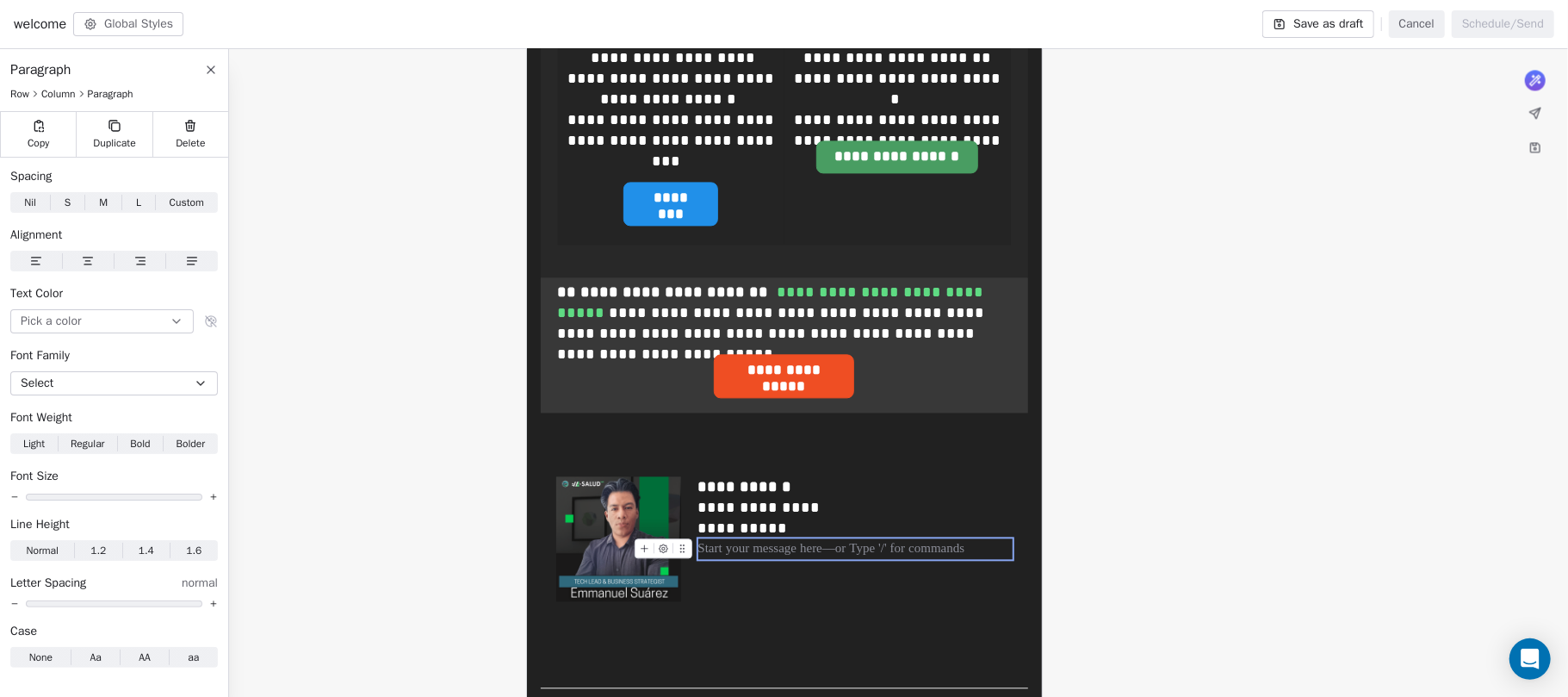click 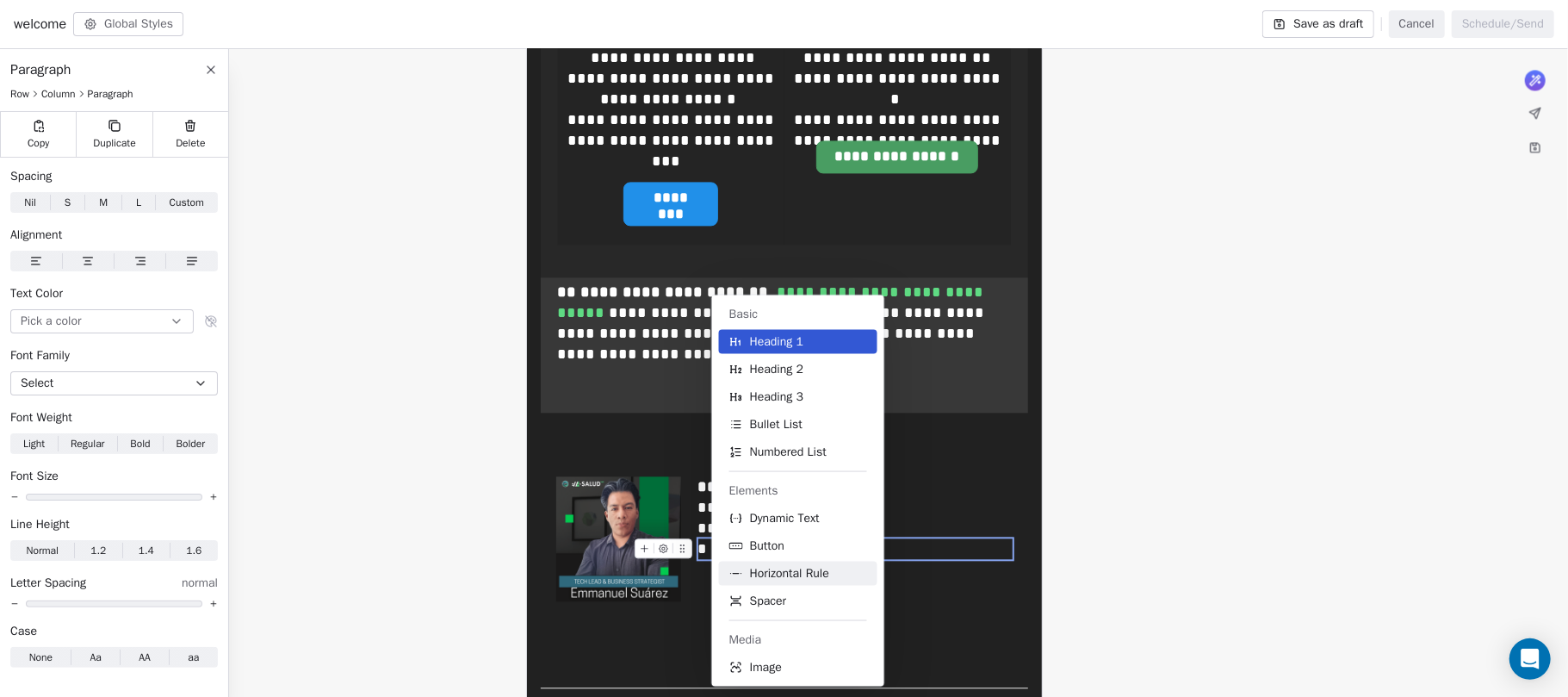 click on "Horizontal Rule" at bounding box center [798, 574] 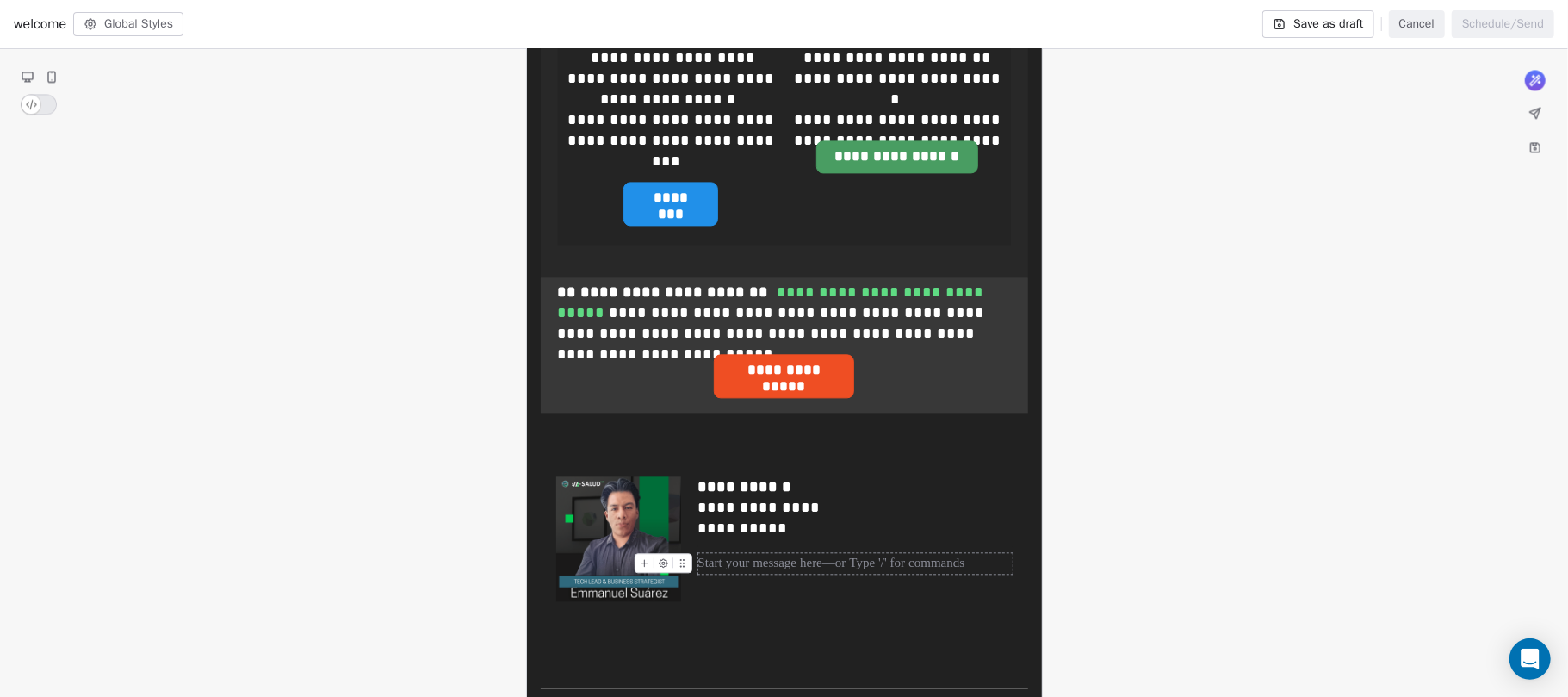 click at bounding box center (855, 563) 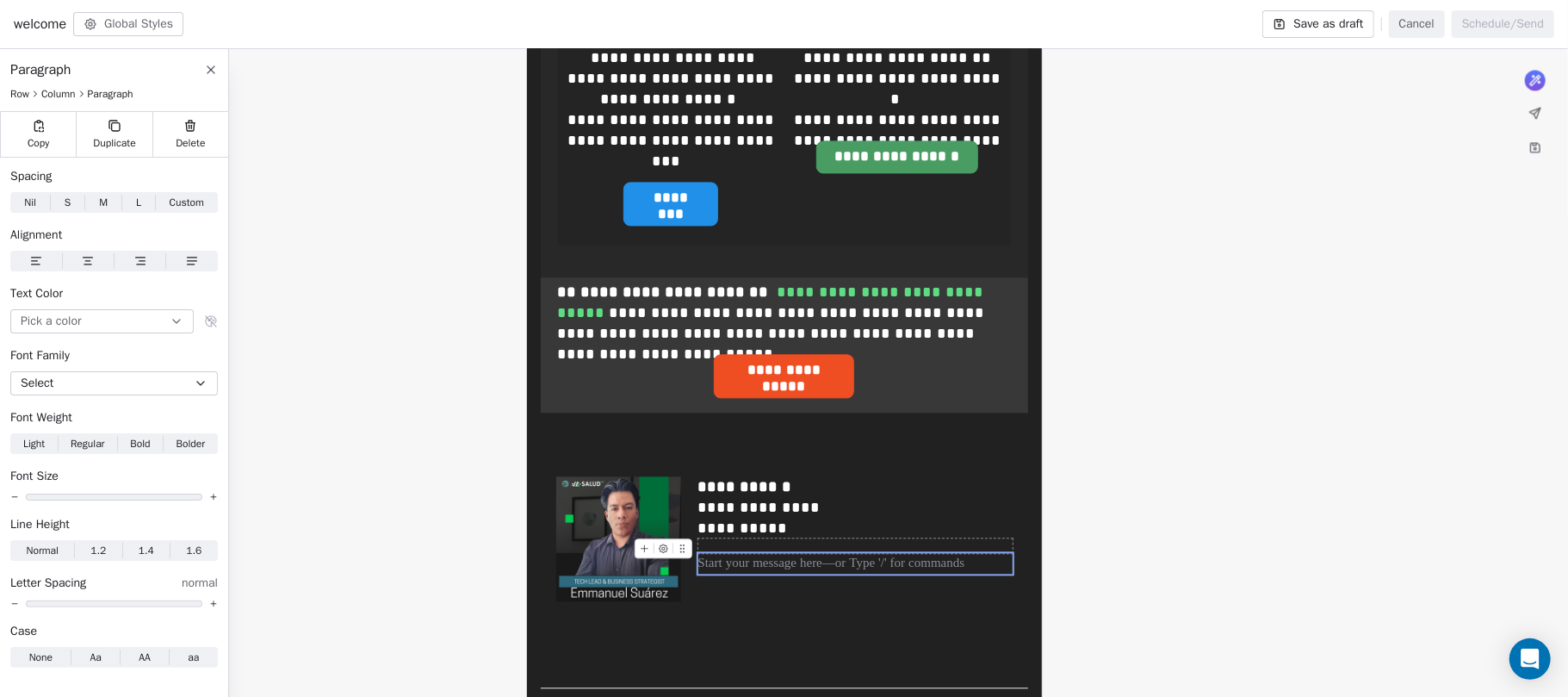 click at bounding box center [855, 545] 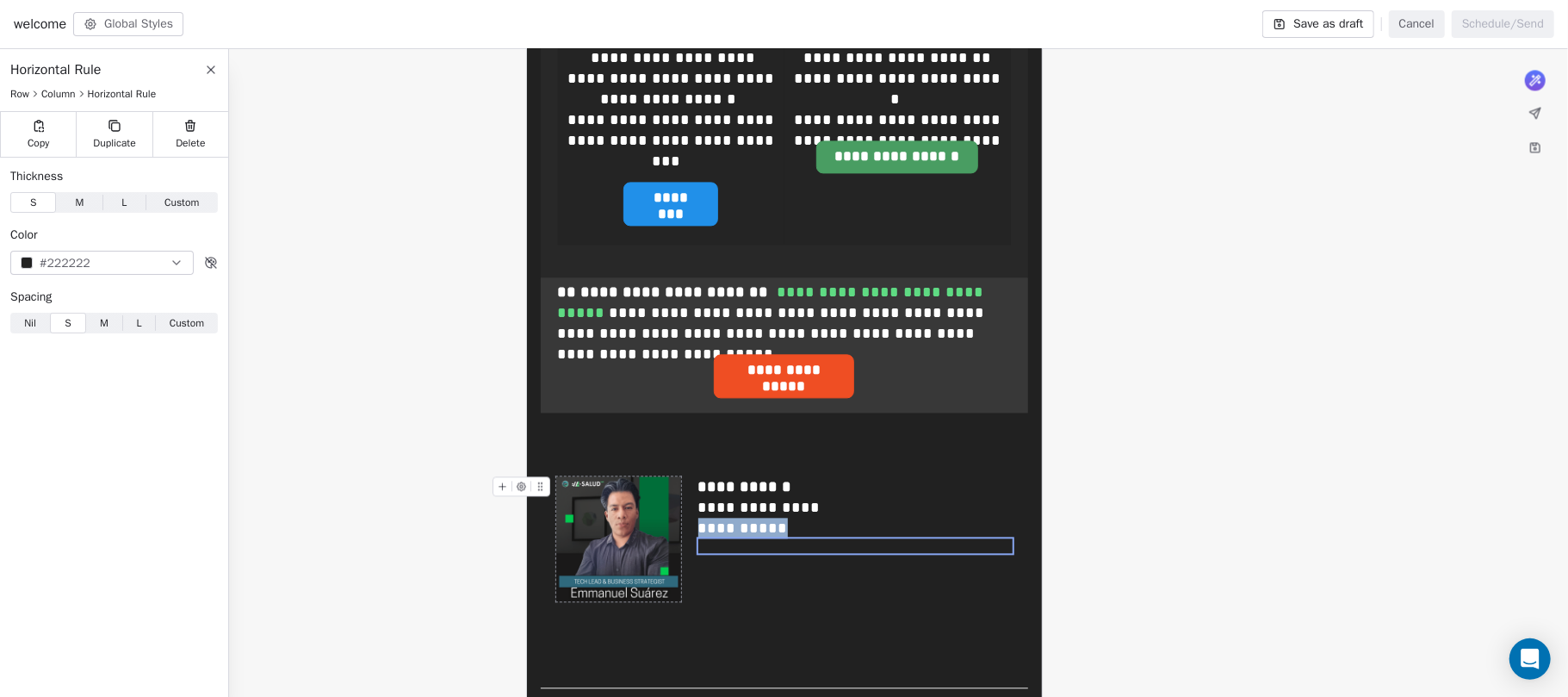 click on "#222222" at bounding box center [65, 263] 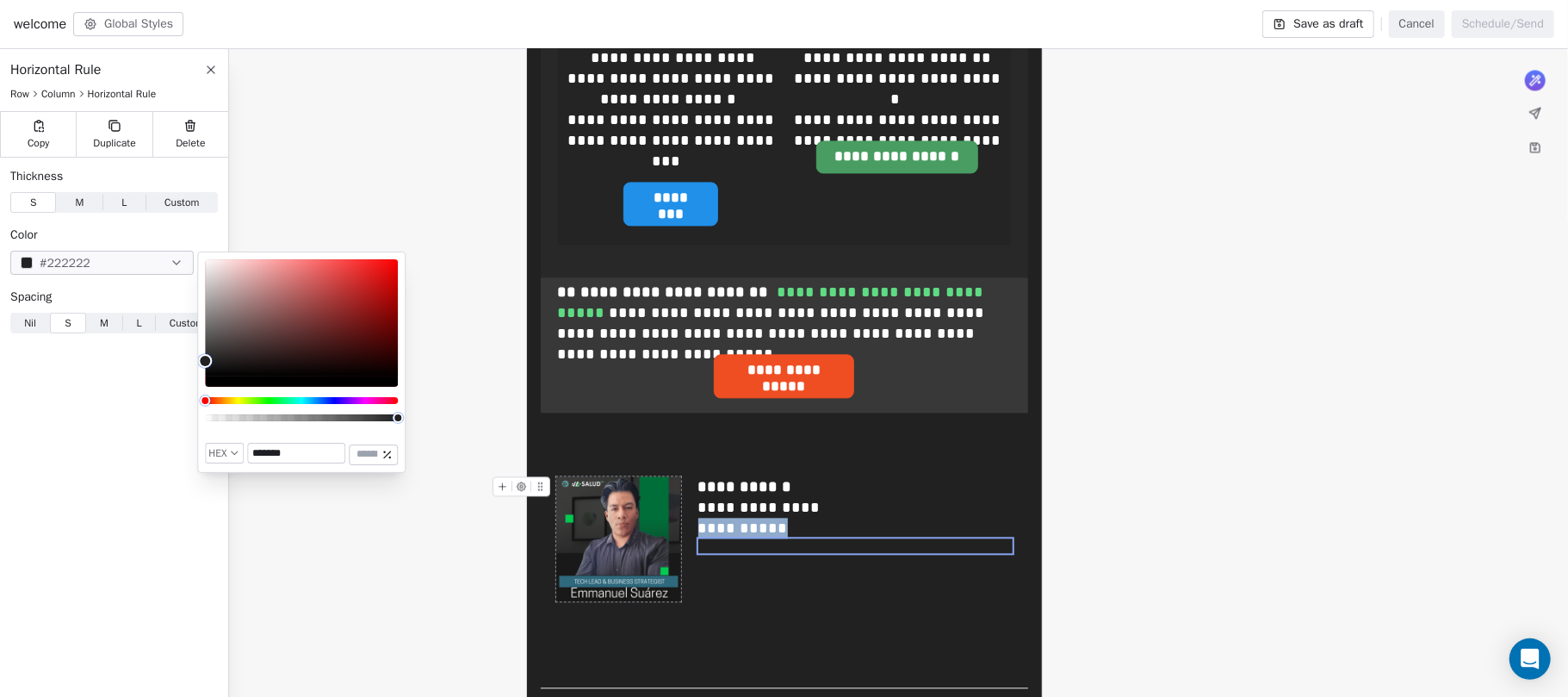 click on "**********" at bounding box center [784, 348] 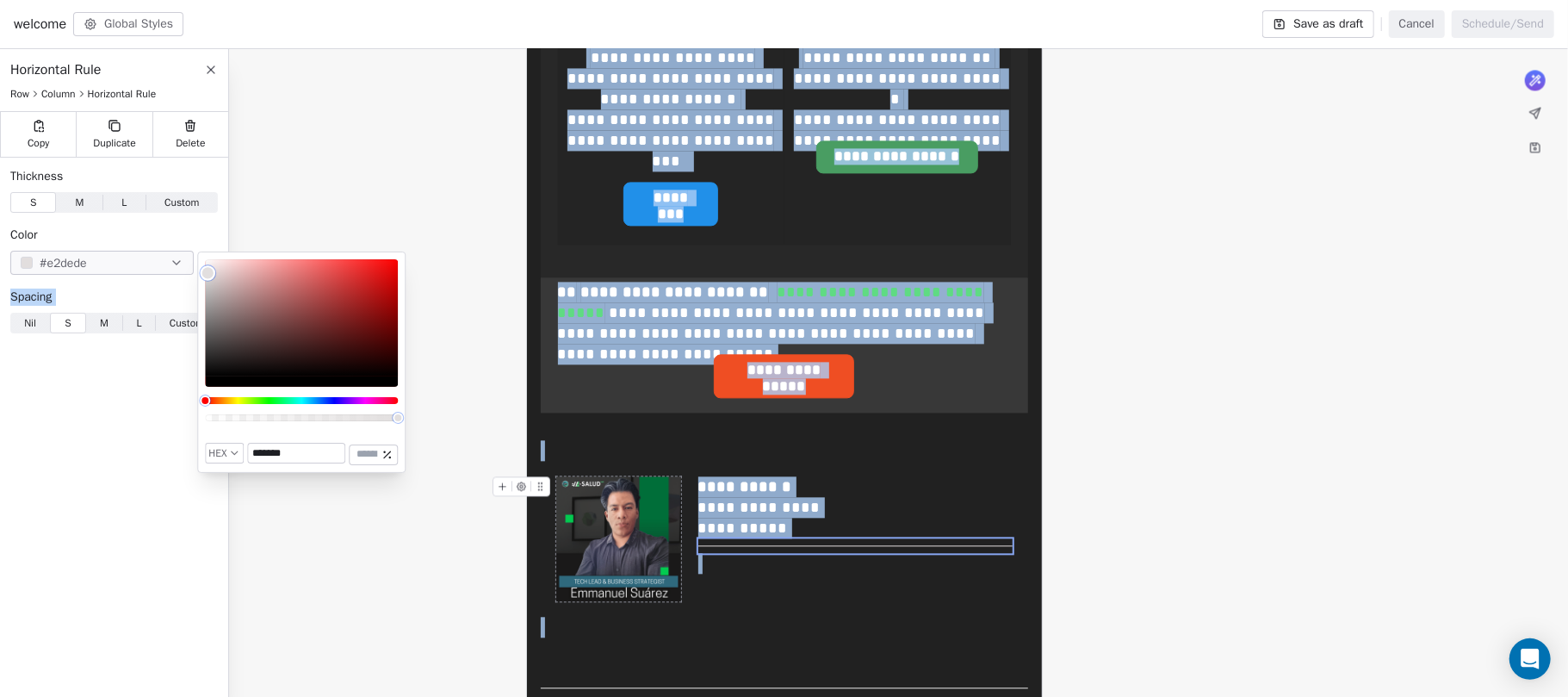 type on "*******" 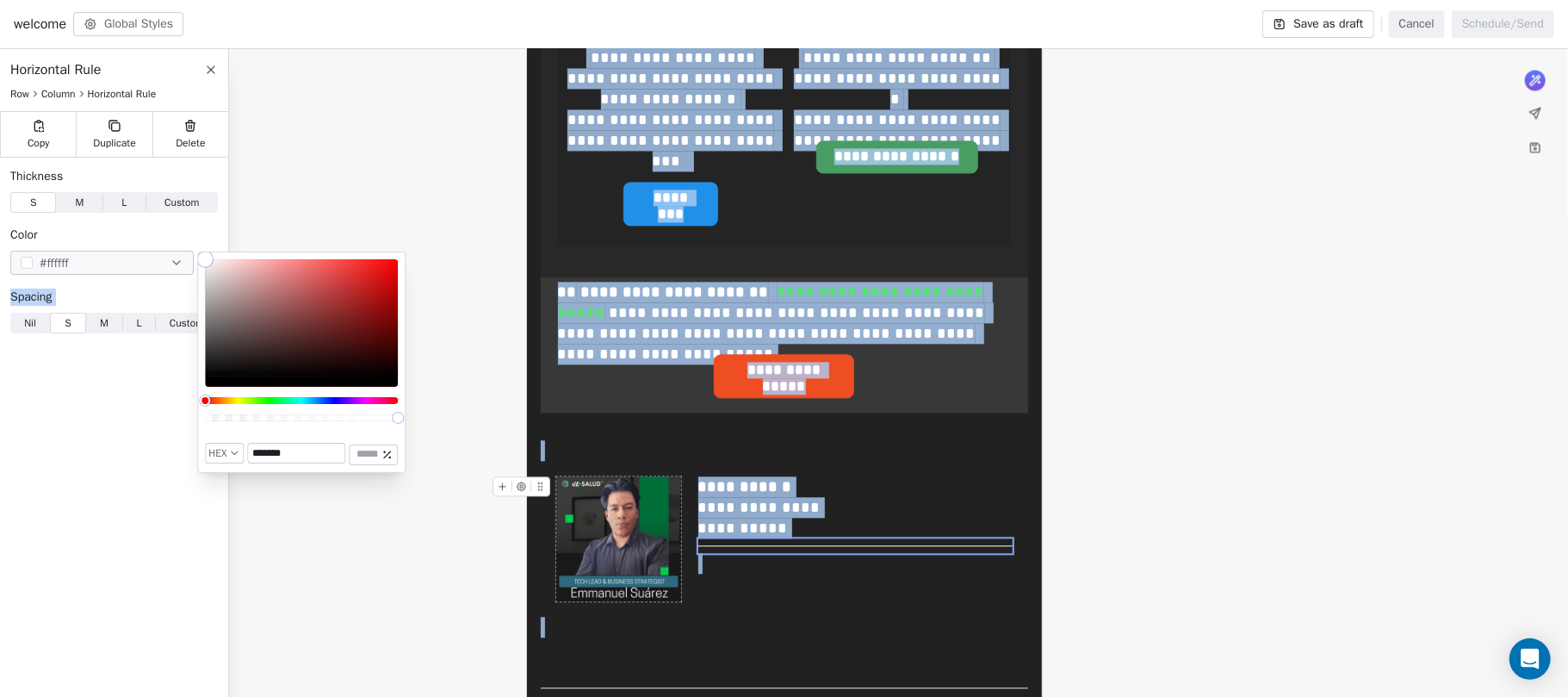 drag, startPoint x: 208, startPoint y: 273, endPoint x: 163, endPoint y: 234, distance: 59.5483 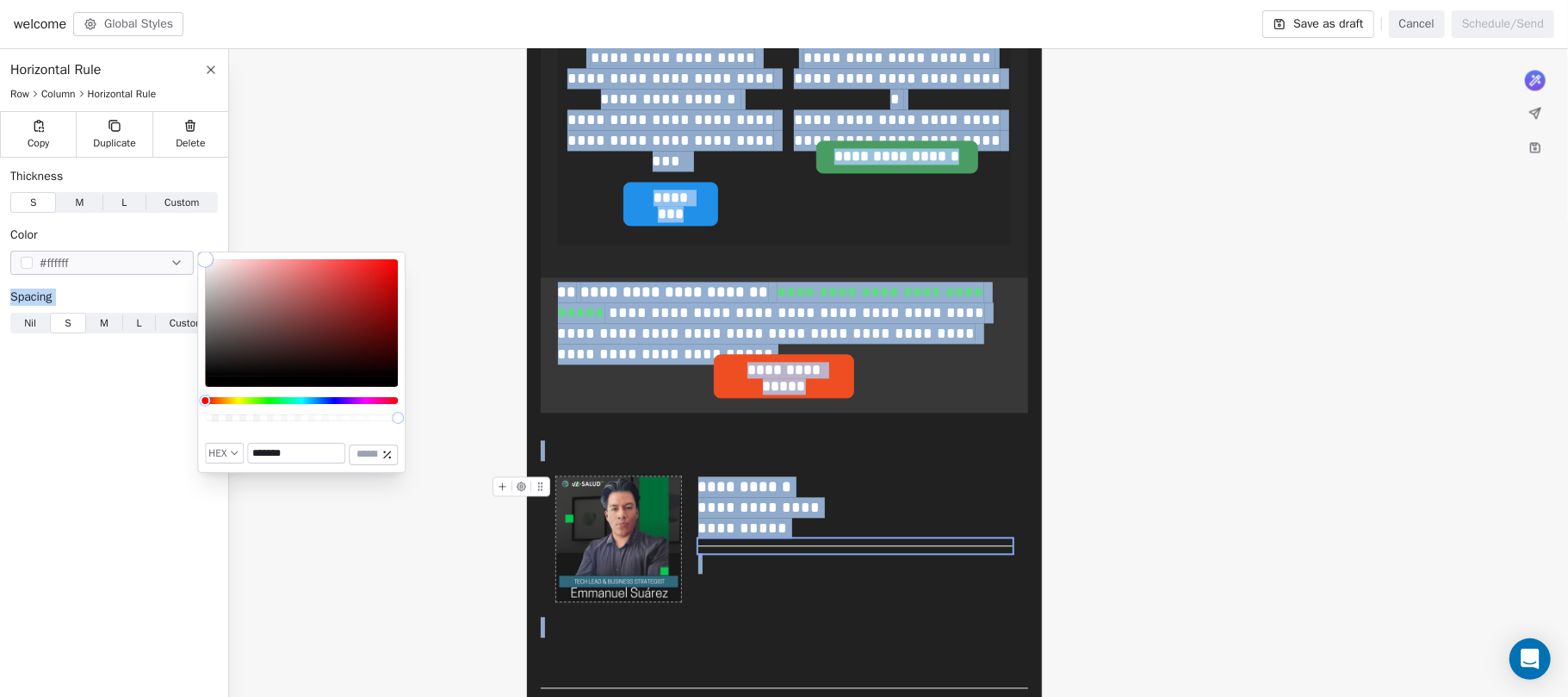 click on "**********" at bounding box center (784, 348) 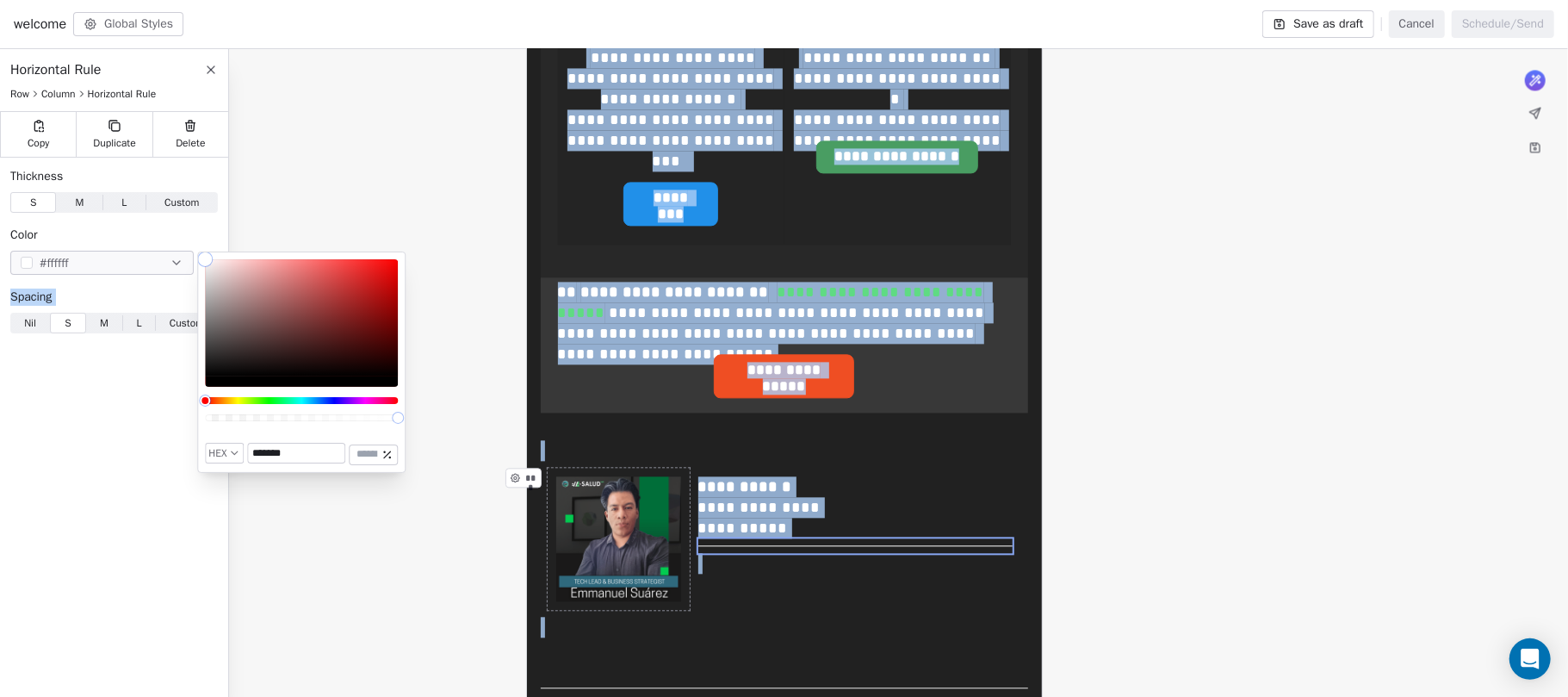click on "***" at bounding box center (618, 538) 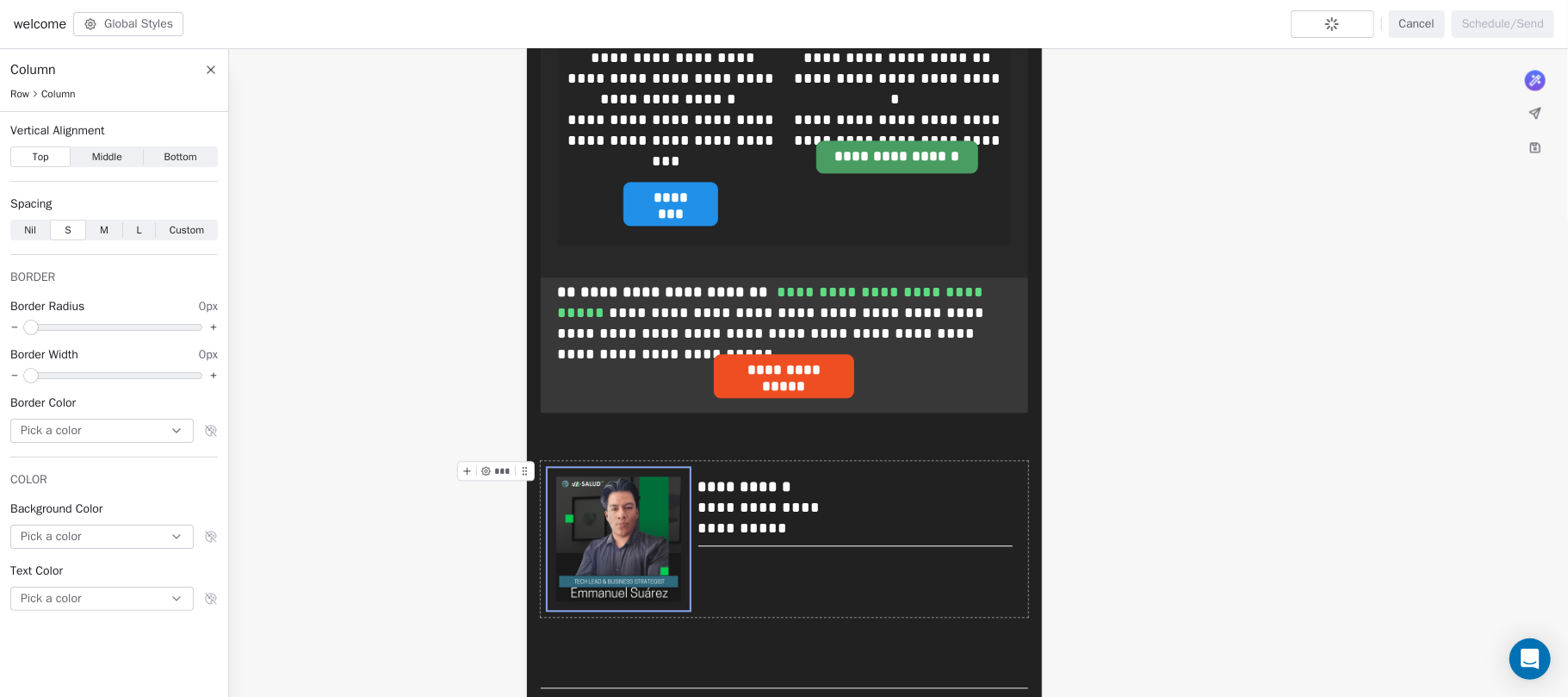 click on "**********" at bounding box center [784, -887] 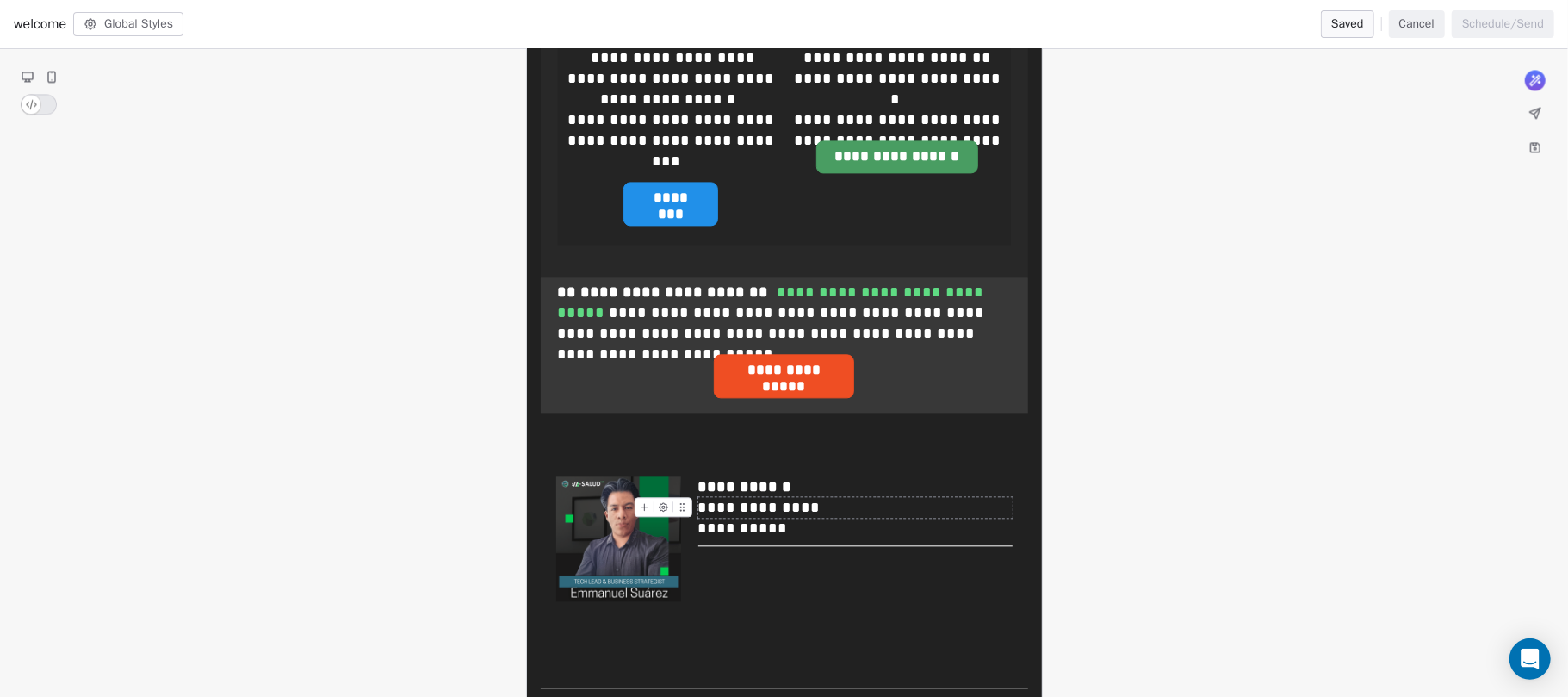 click on "**********" at bounding box center (855, 507) 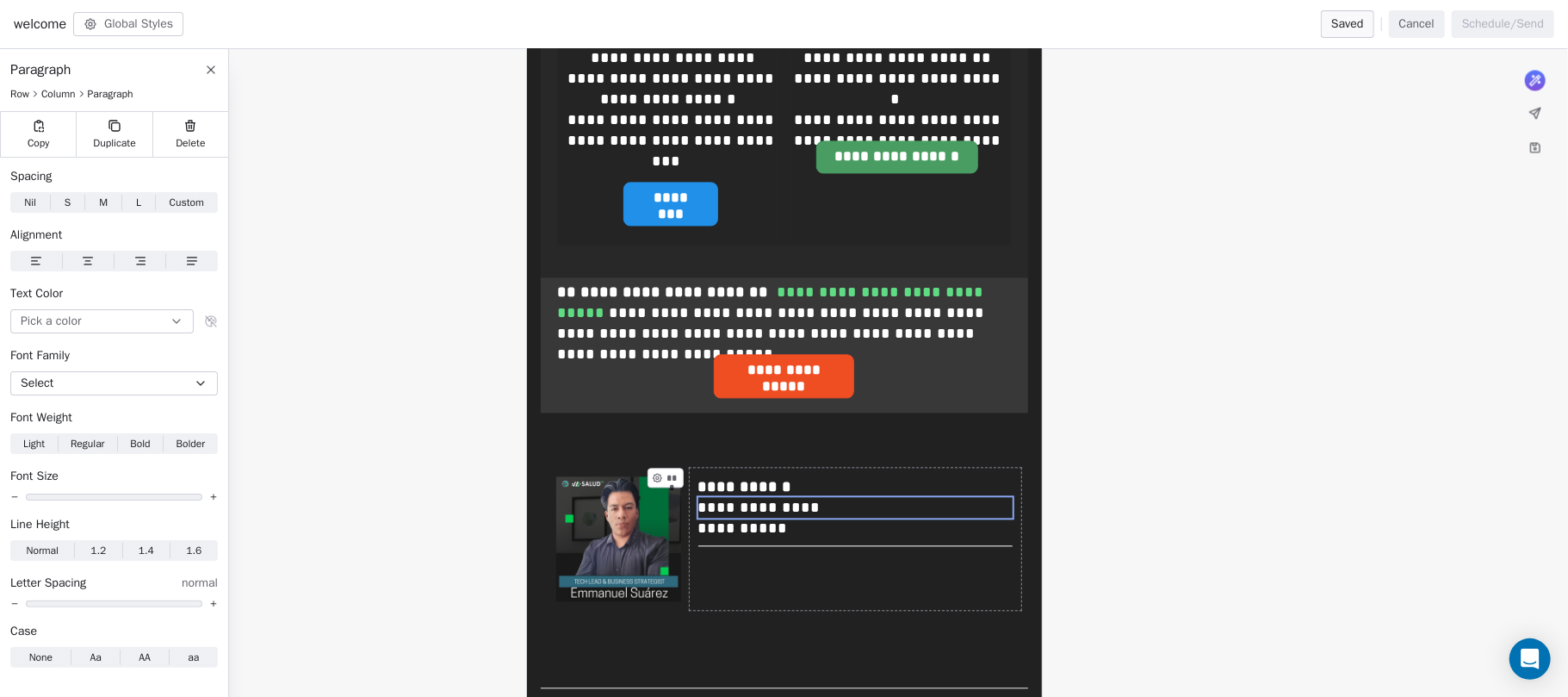 click on "**********" at bounding box center [784, -887] 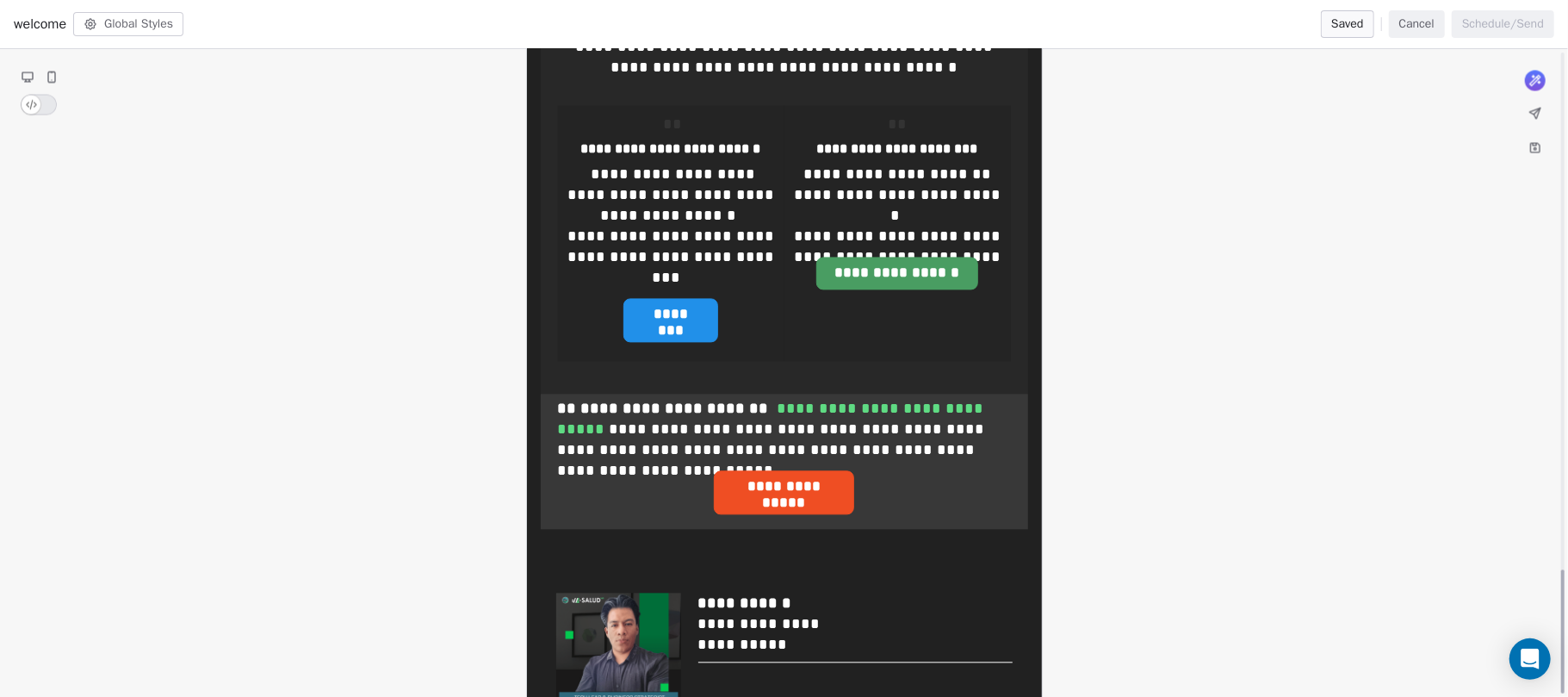scroll, scrollTop: 2703, scrollLeft: 0, axis: vertical 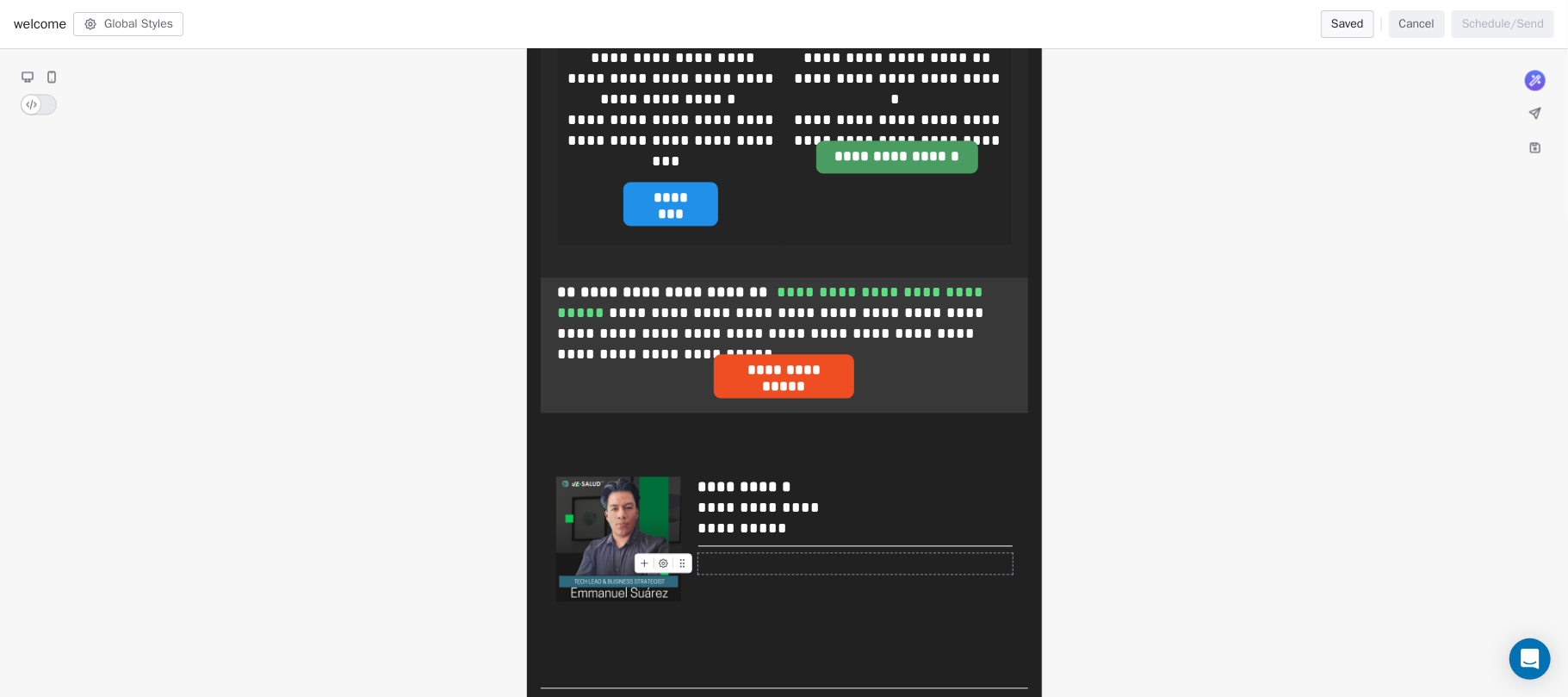 click at bounding box center [855, 563] 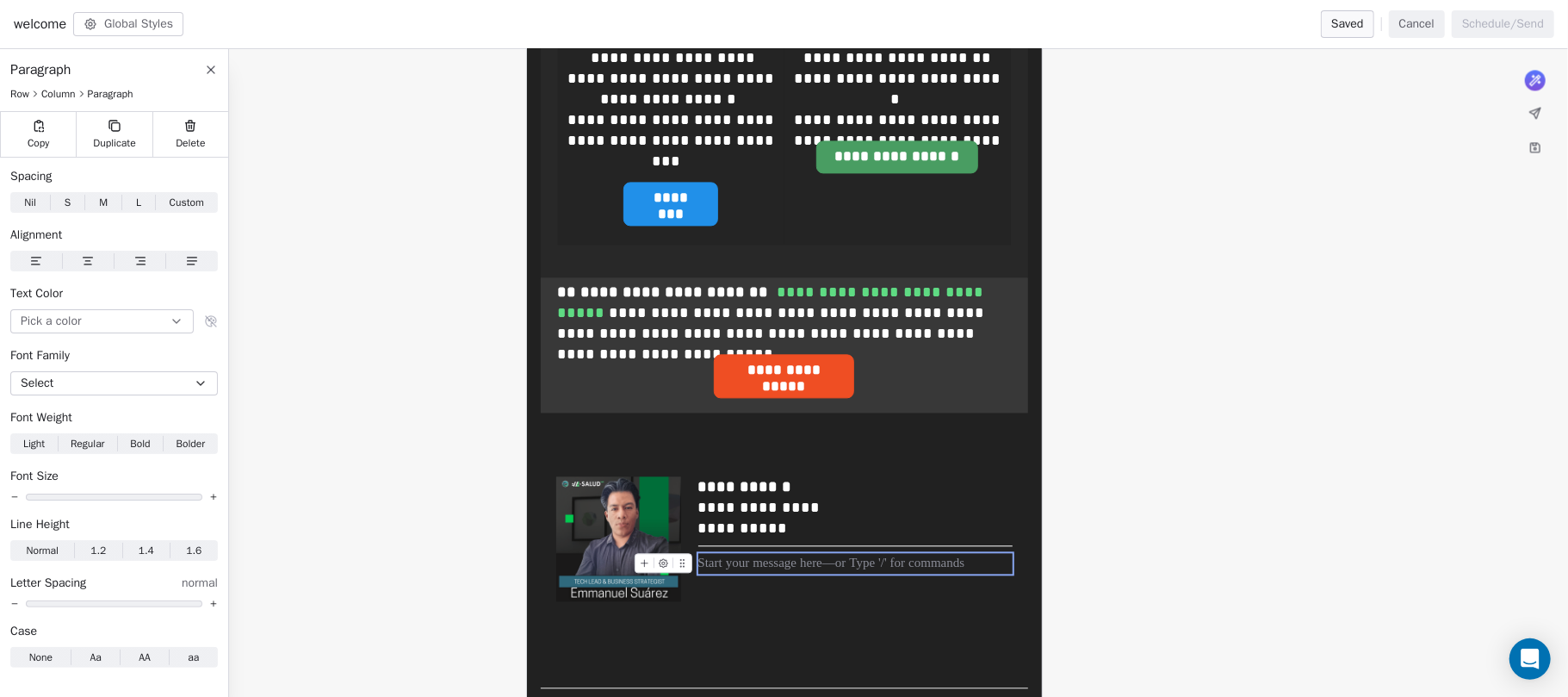 click 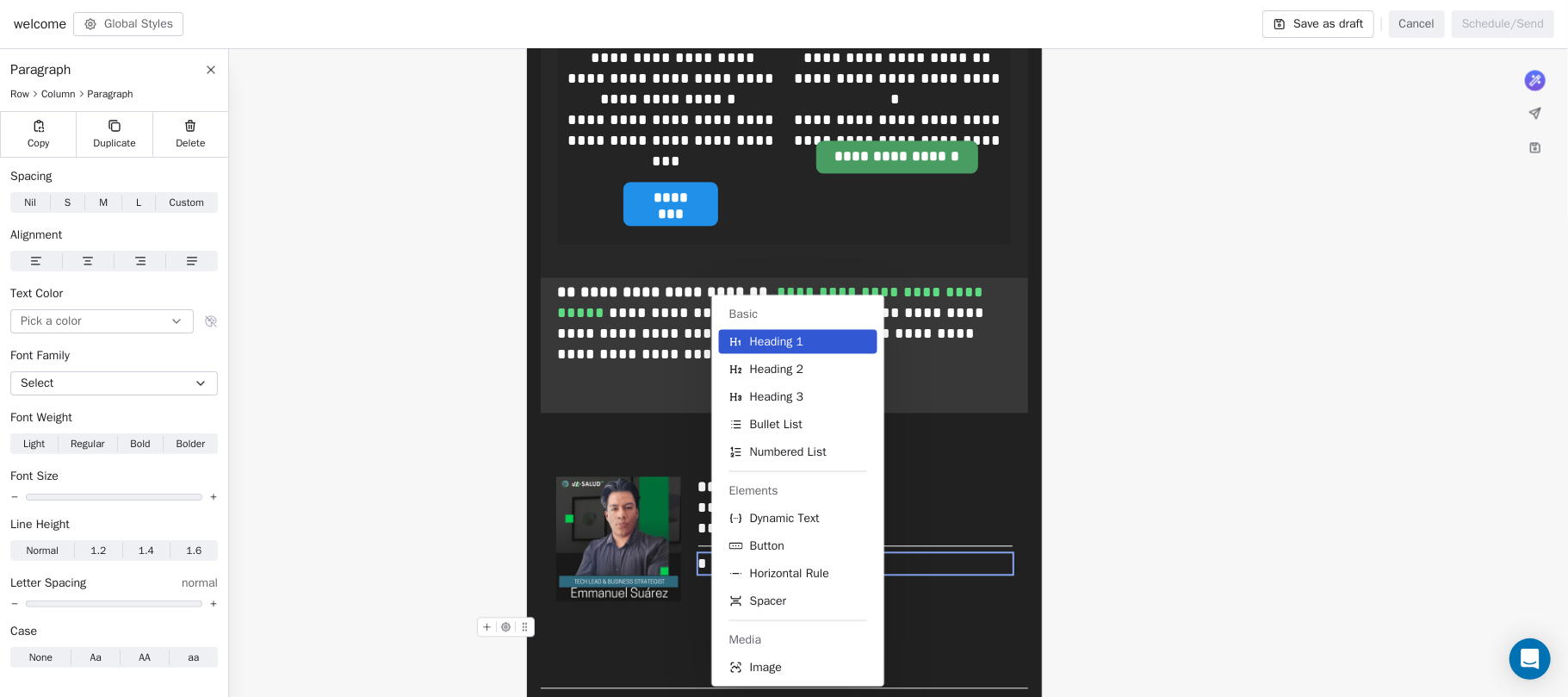 click at bounding box center (784, 627) 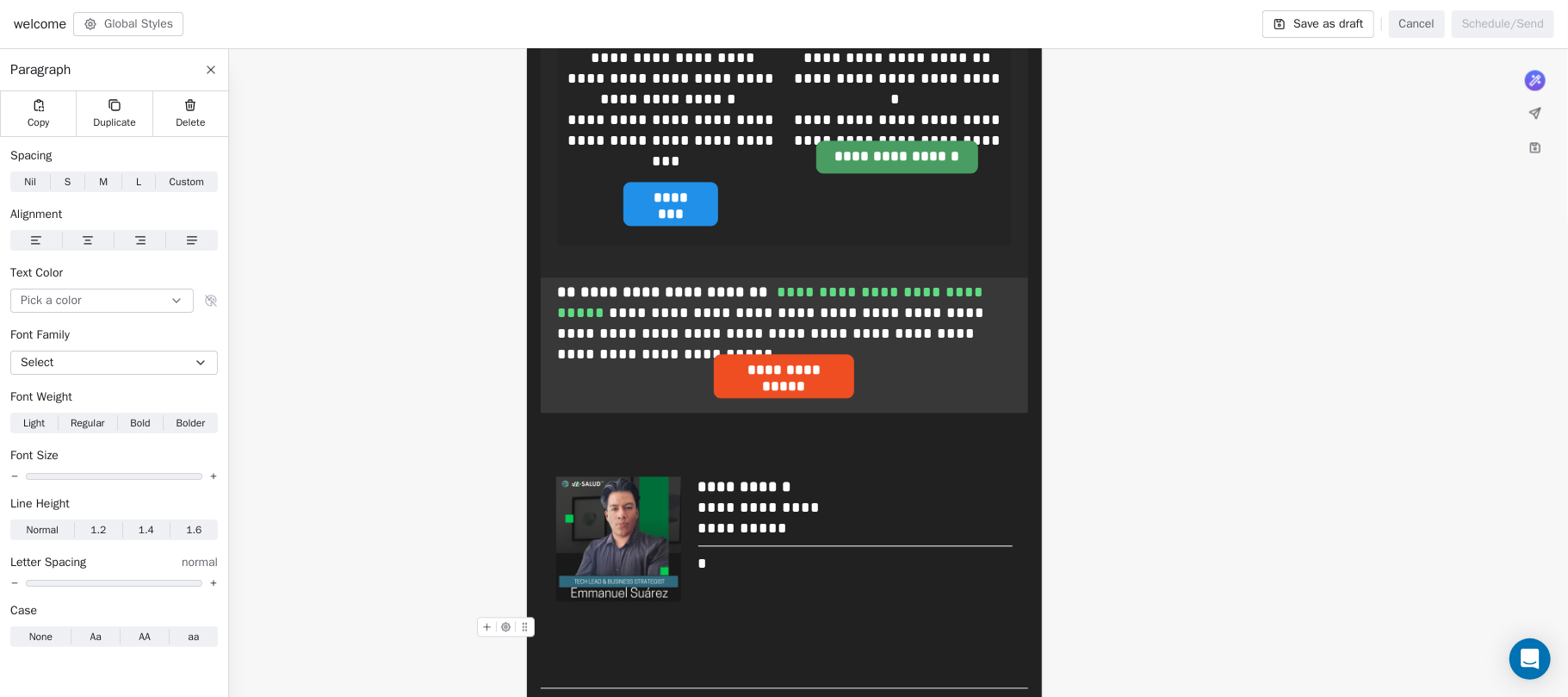 click 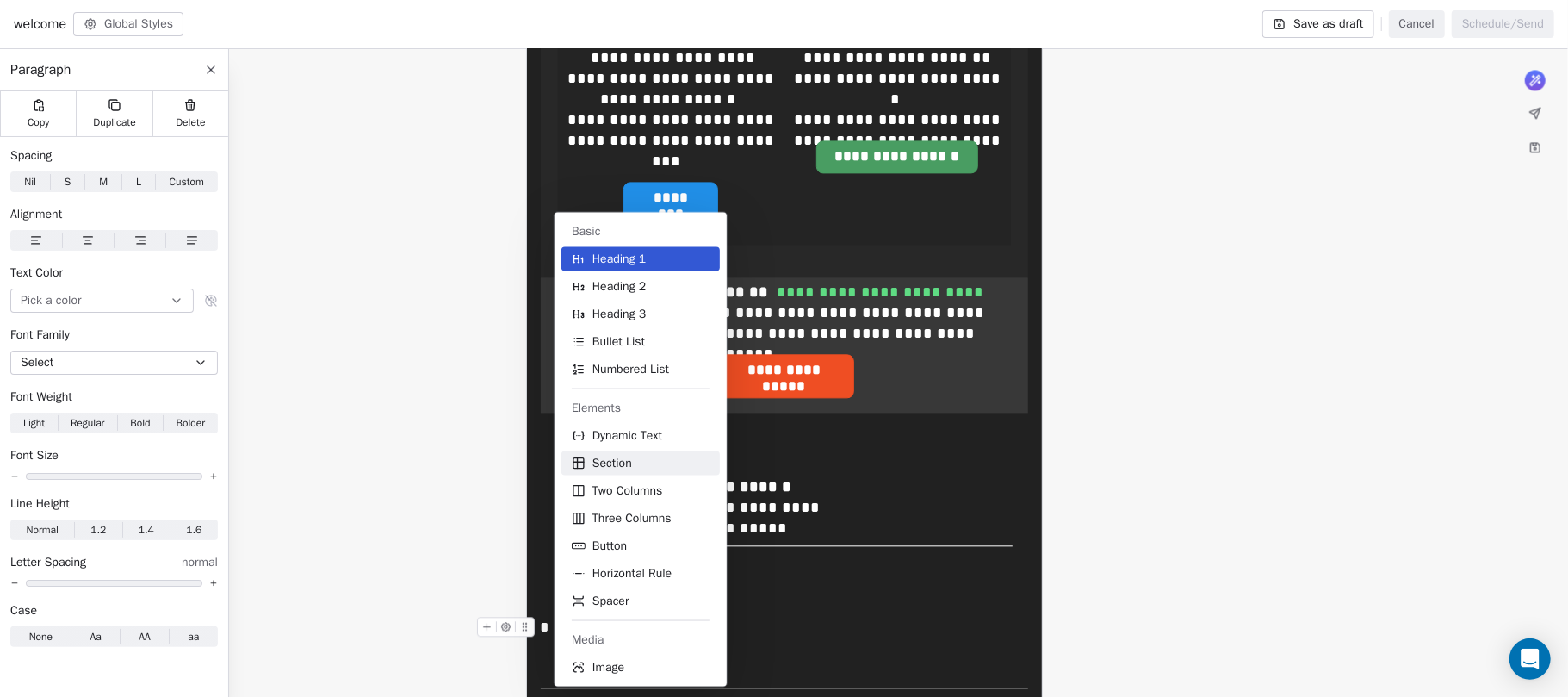 click on "Section" at bounding box center [641, 464] 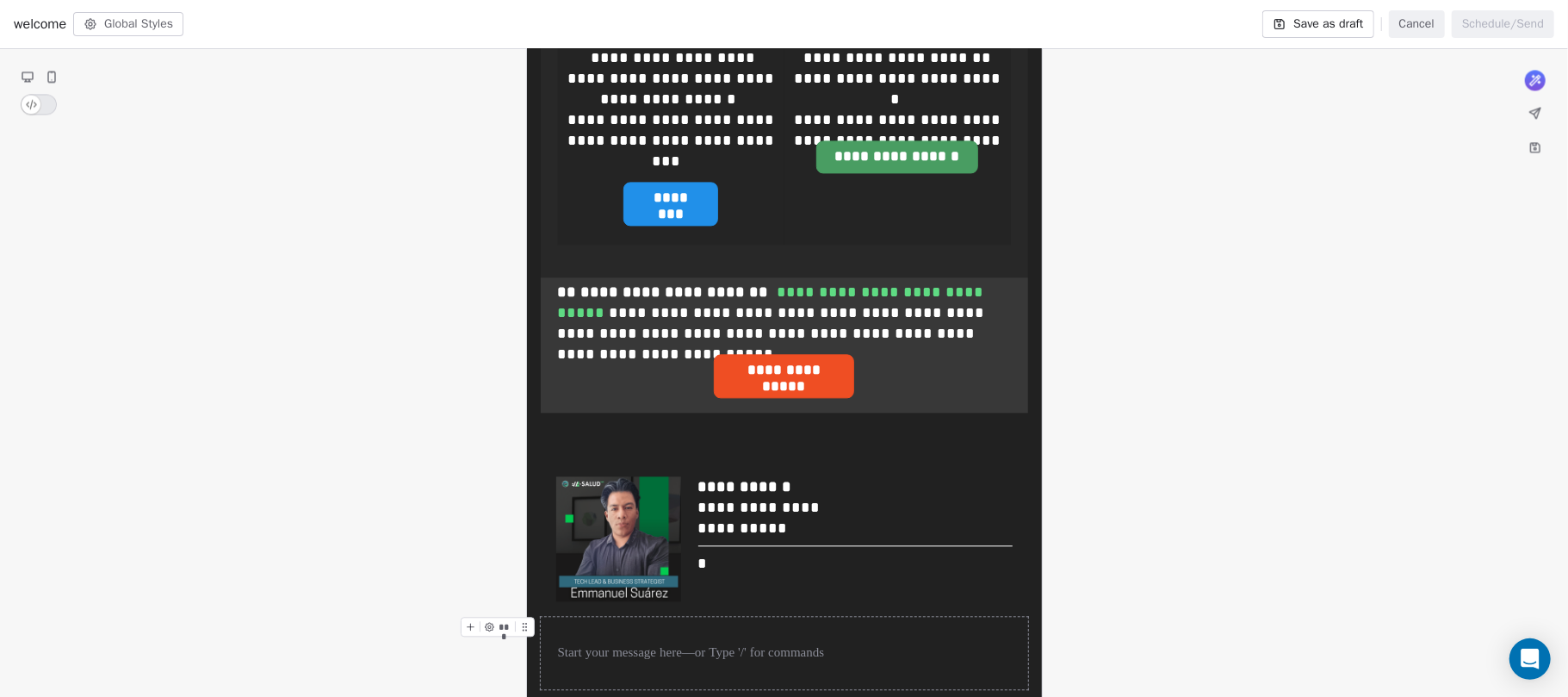 click at bounding box center (784, 653) 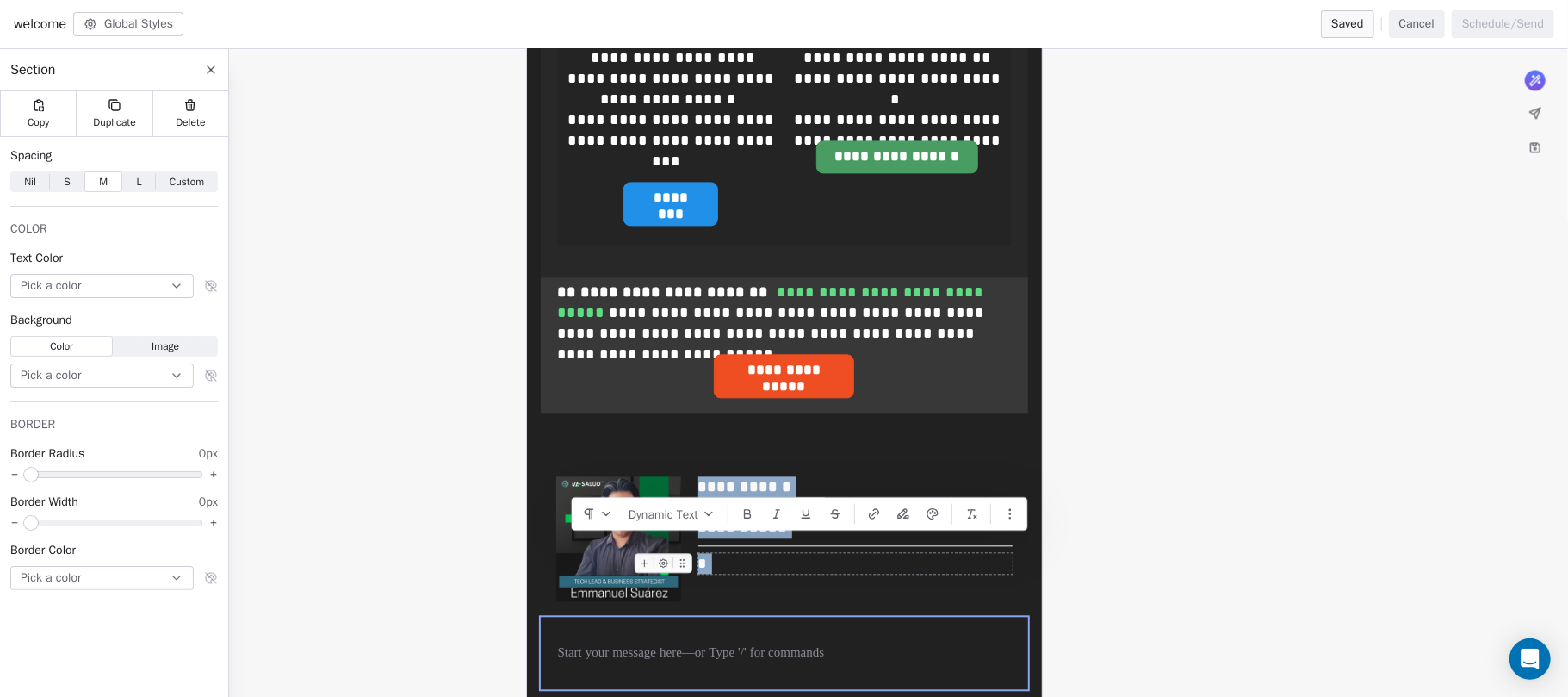 click on "*" at bounding box center [855, 563] 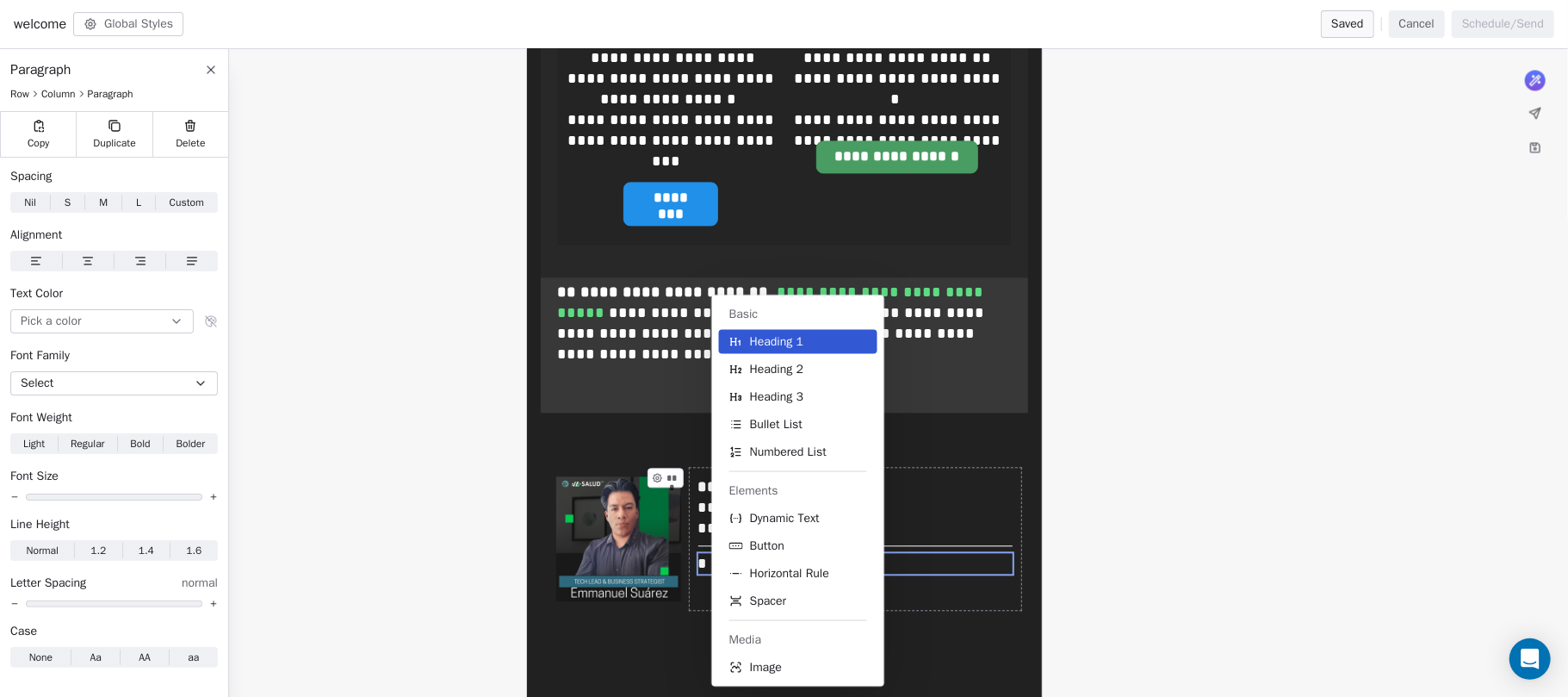 click on "**********" at bounding box center [855, 538] 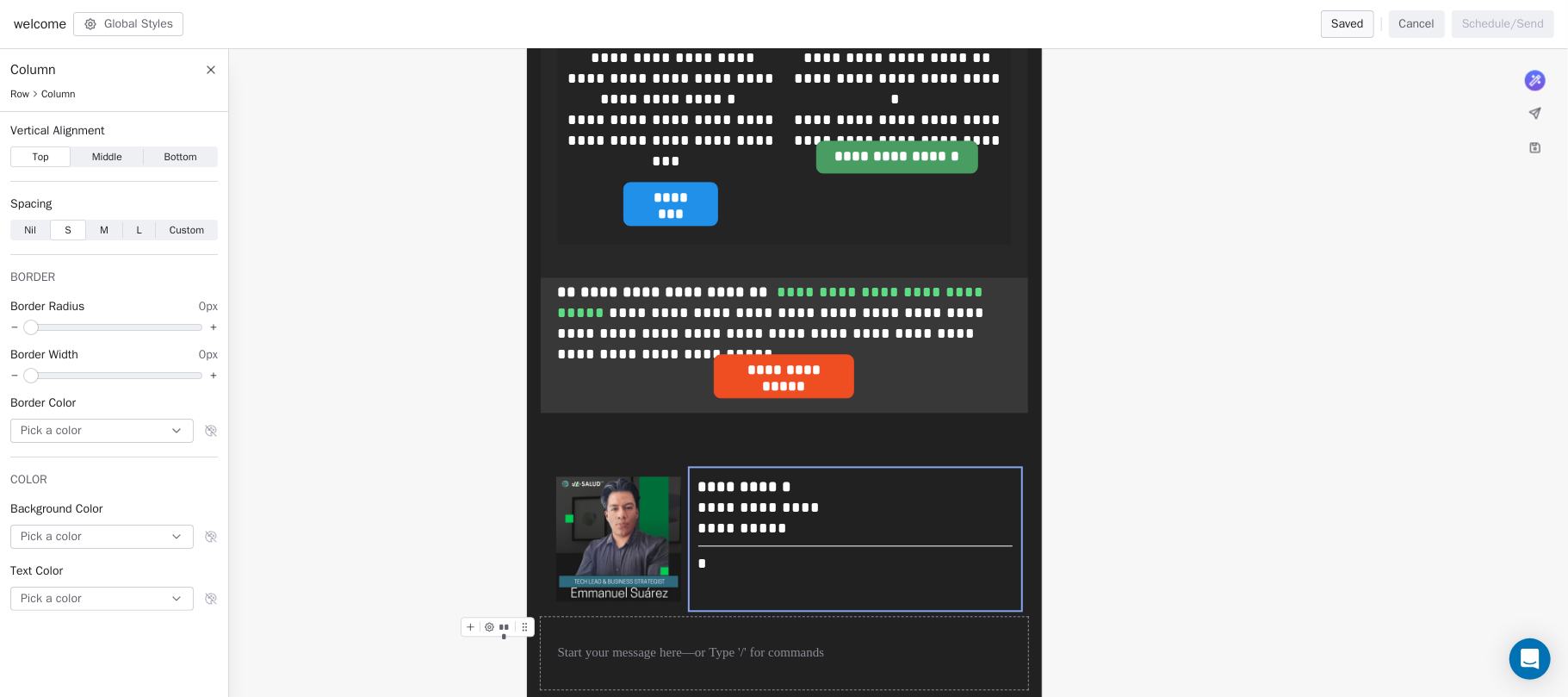 drag, startPoint x: 531, startPoint y: 548, endPoint x: 568, endPoint y: 567, distance: 41.59327 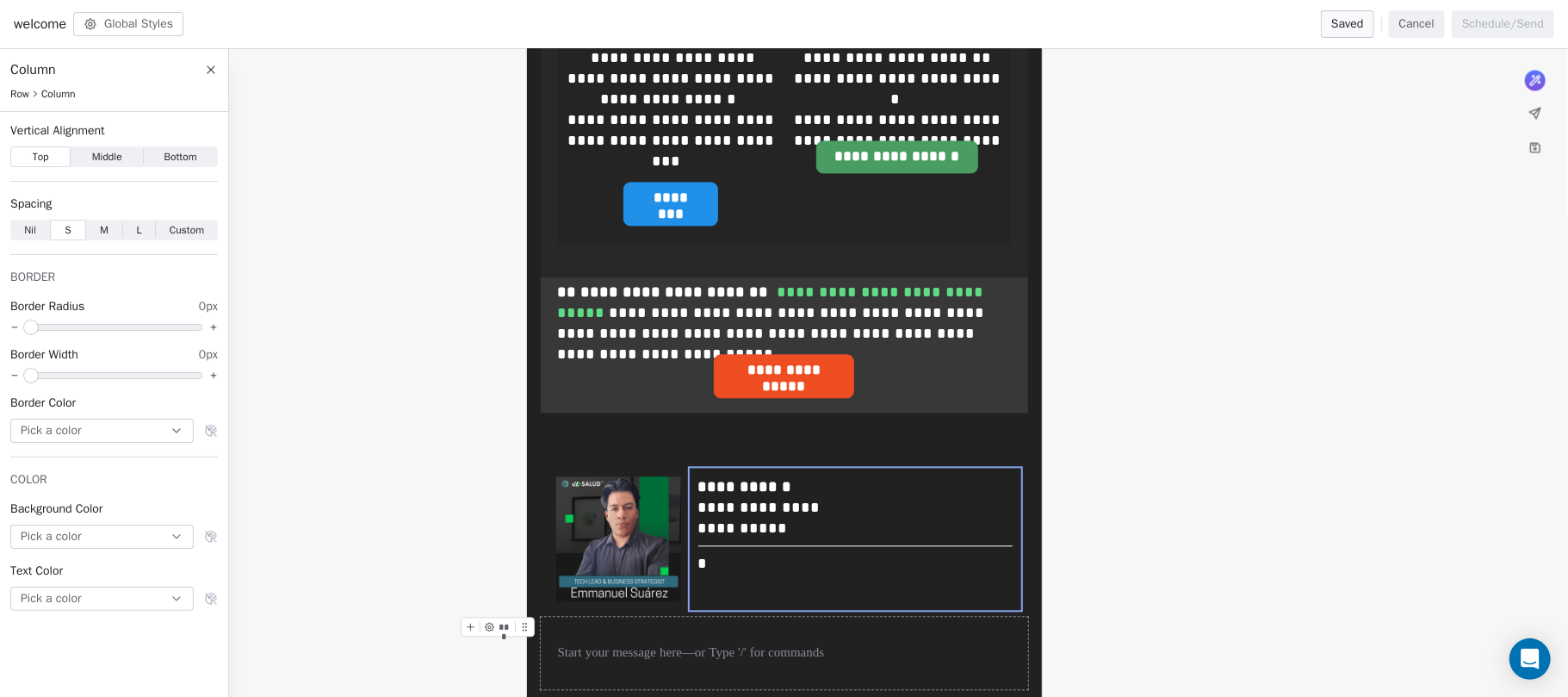 click on "***" at bounding box center [784, 653] 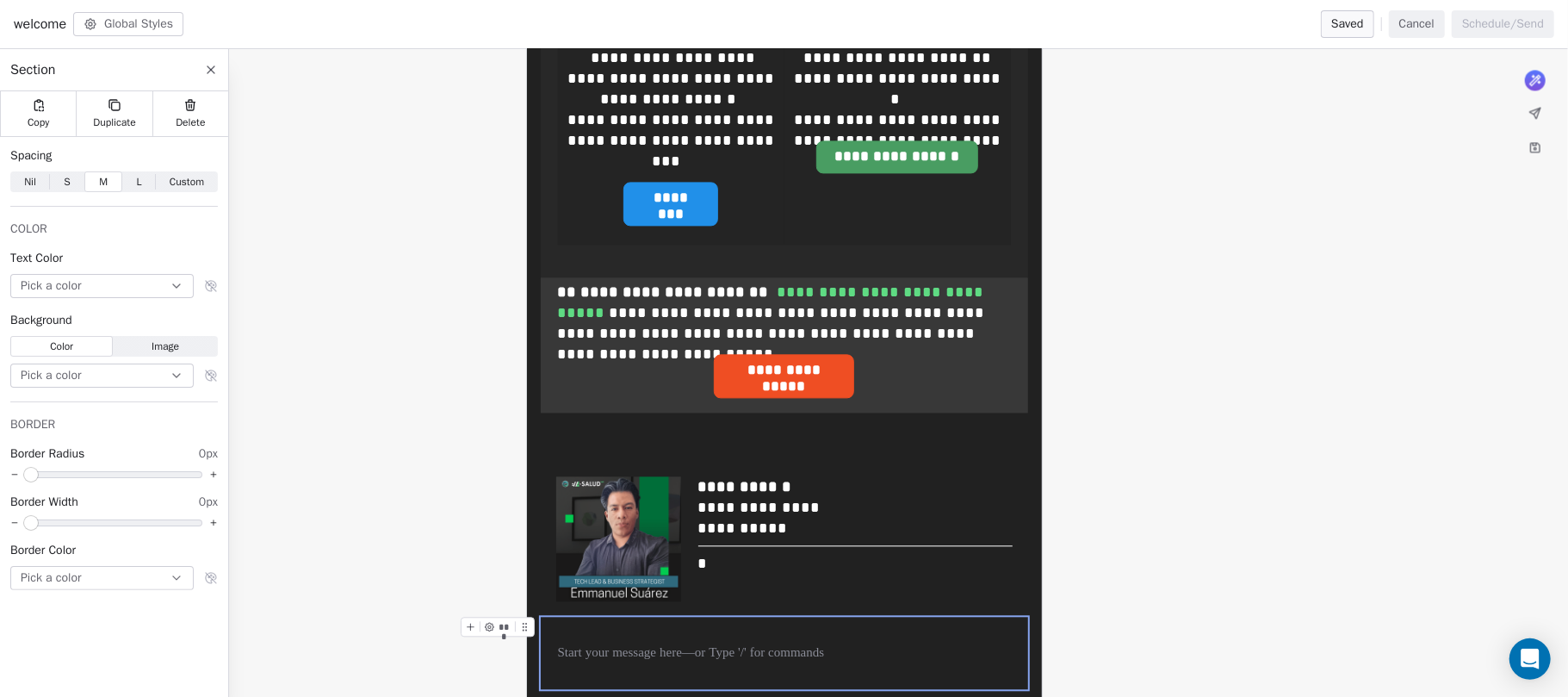click at bounding box center [784, 653] 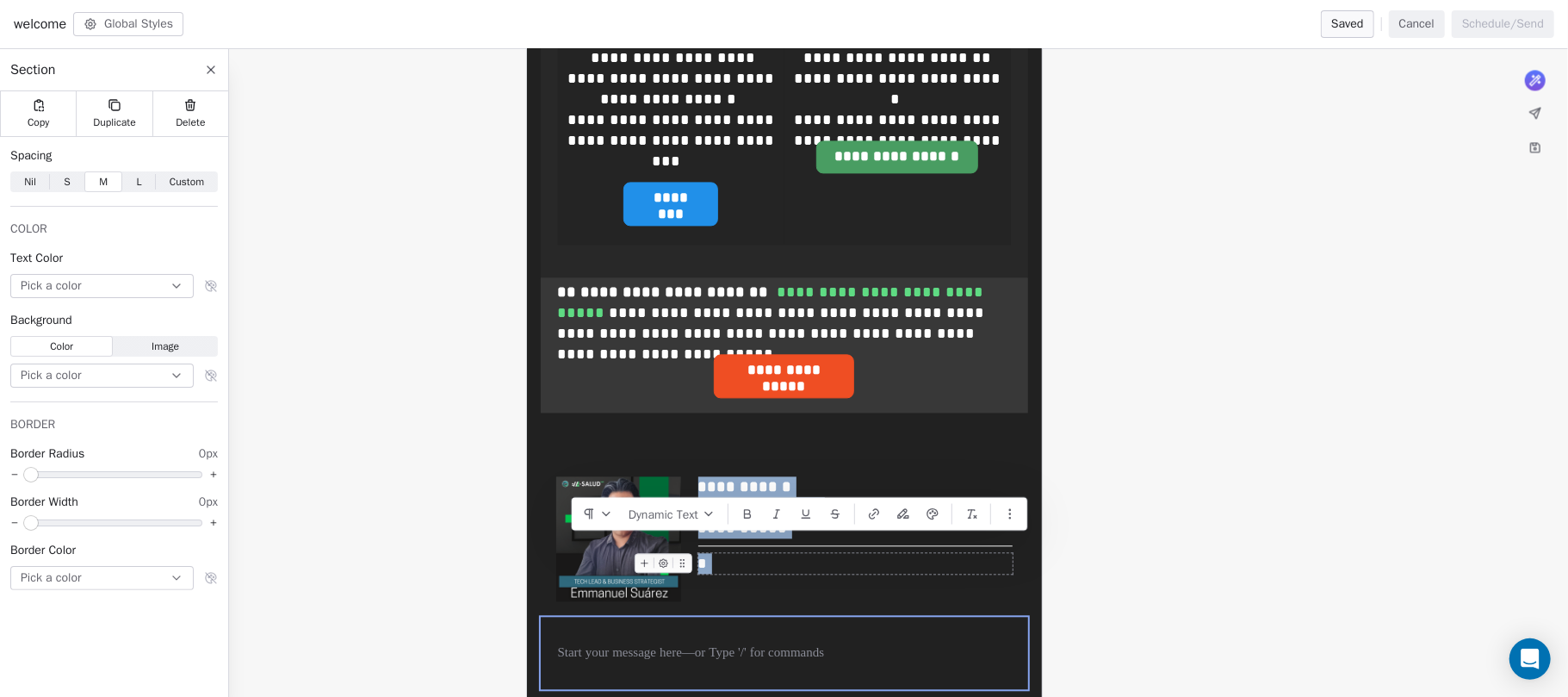 click on "**********" at bounding box center [784, 348] 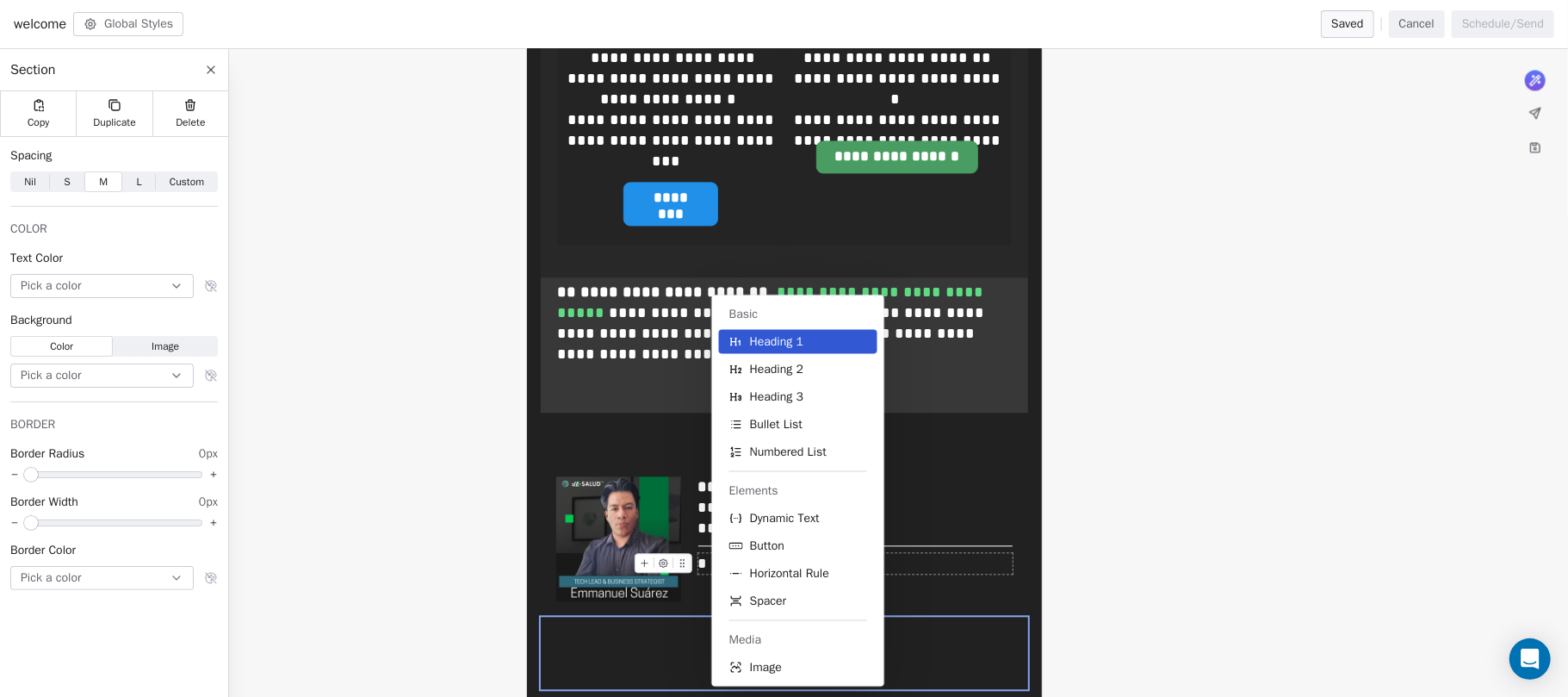 click on "Basic Heading 1 Heading 2 Heading 3 Bullet List Numbered List Elements Dynamic Text Button Horizontal Rule Spacer Media Image" at bounding box center [822, 491] 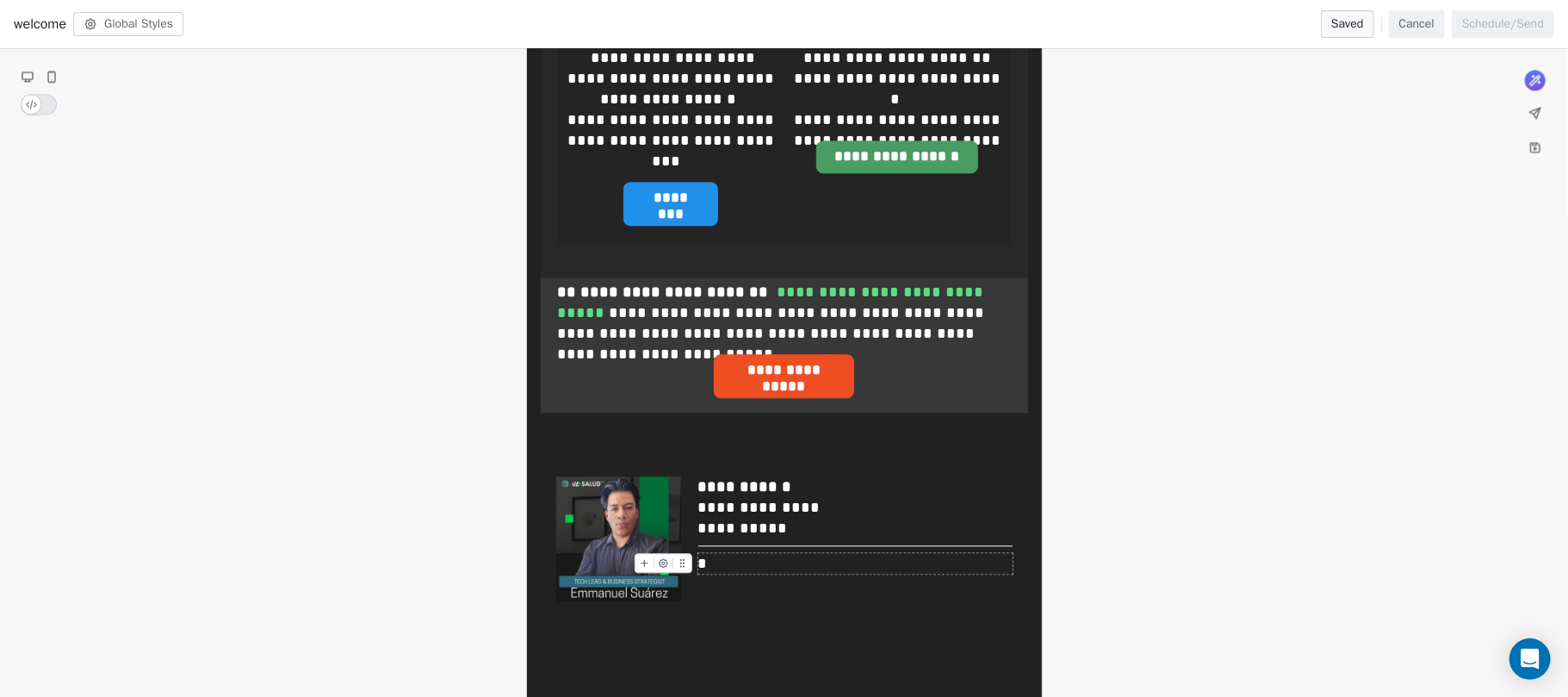 click at bounding box center (666, 568) 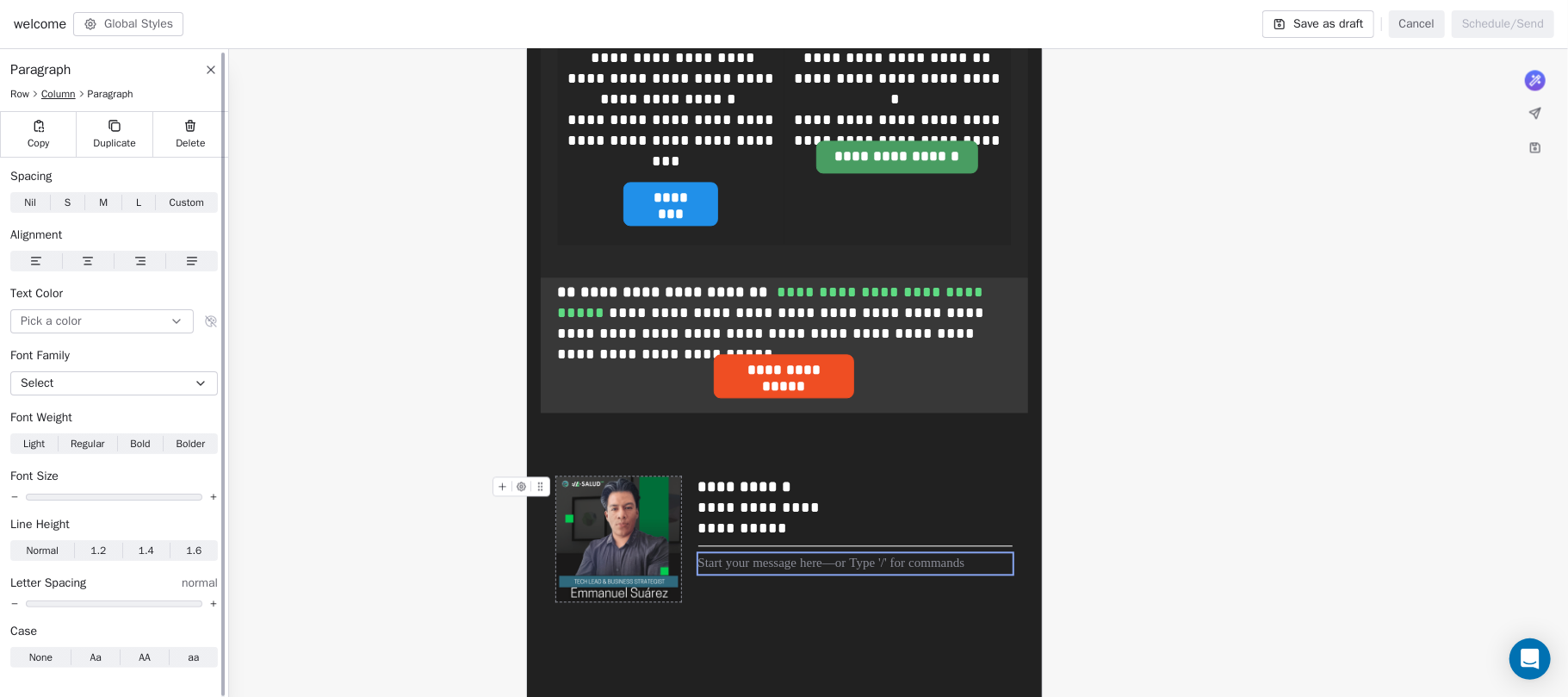 click on "Column" at bounding box center (59, 94) 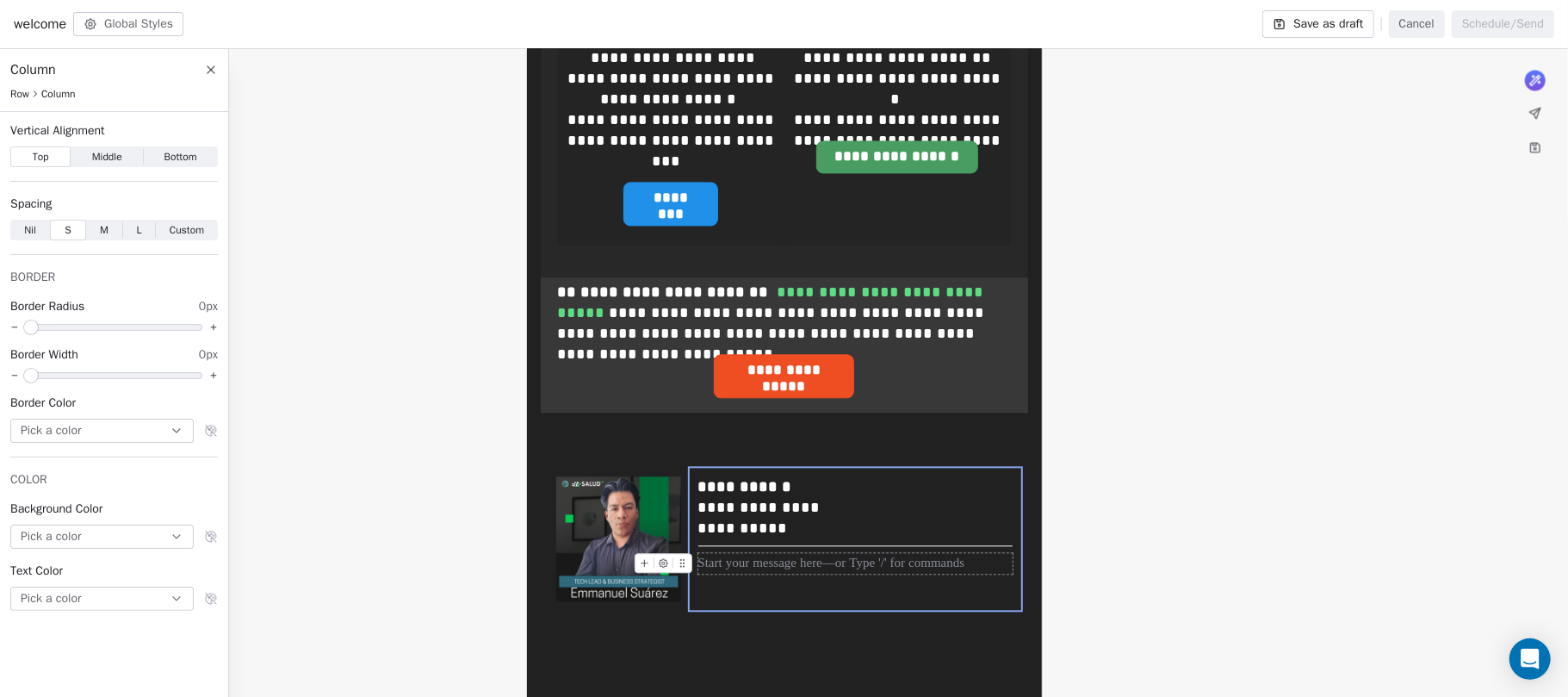 click at bounding box center (855, 563) 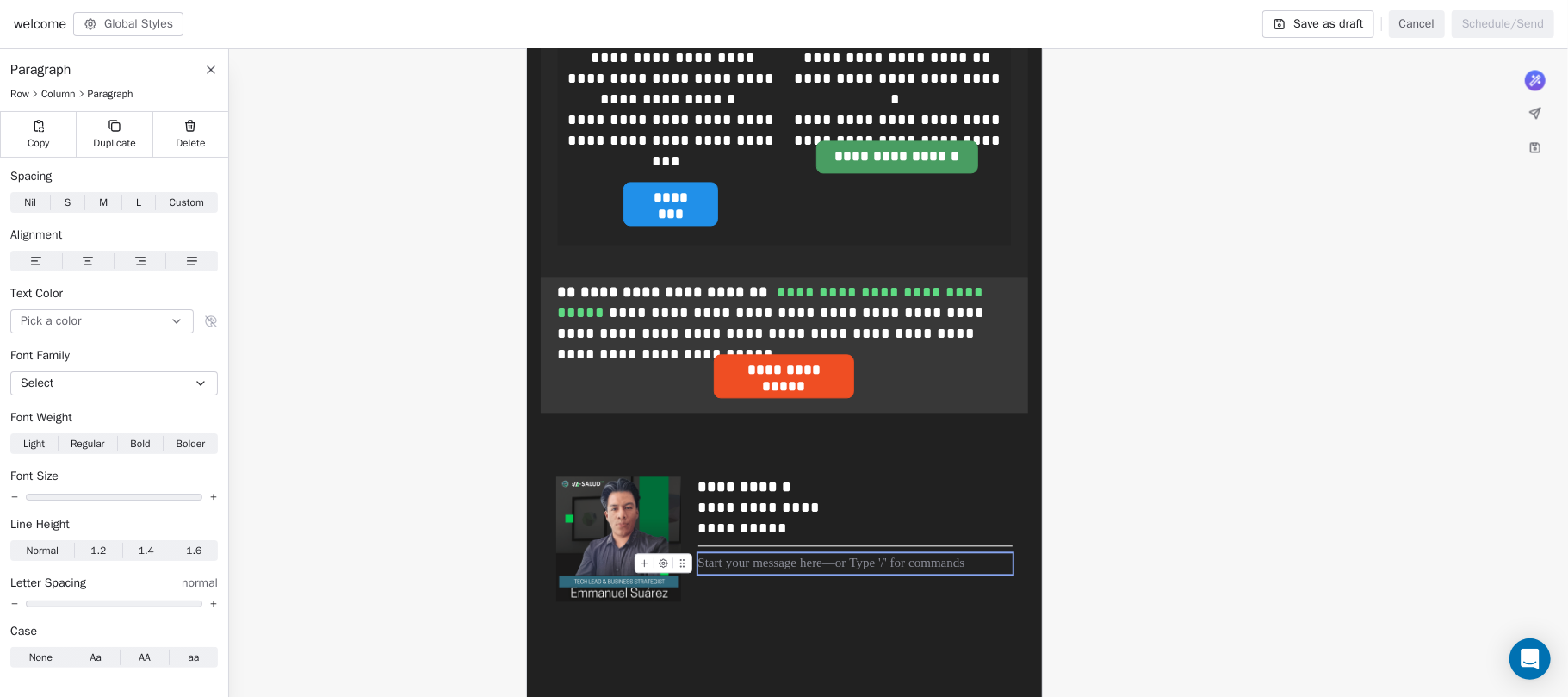 click at bounding box center [855, 563] 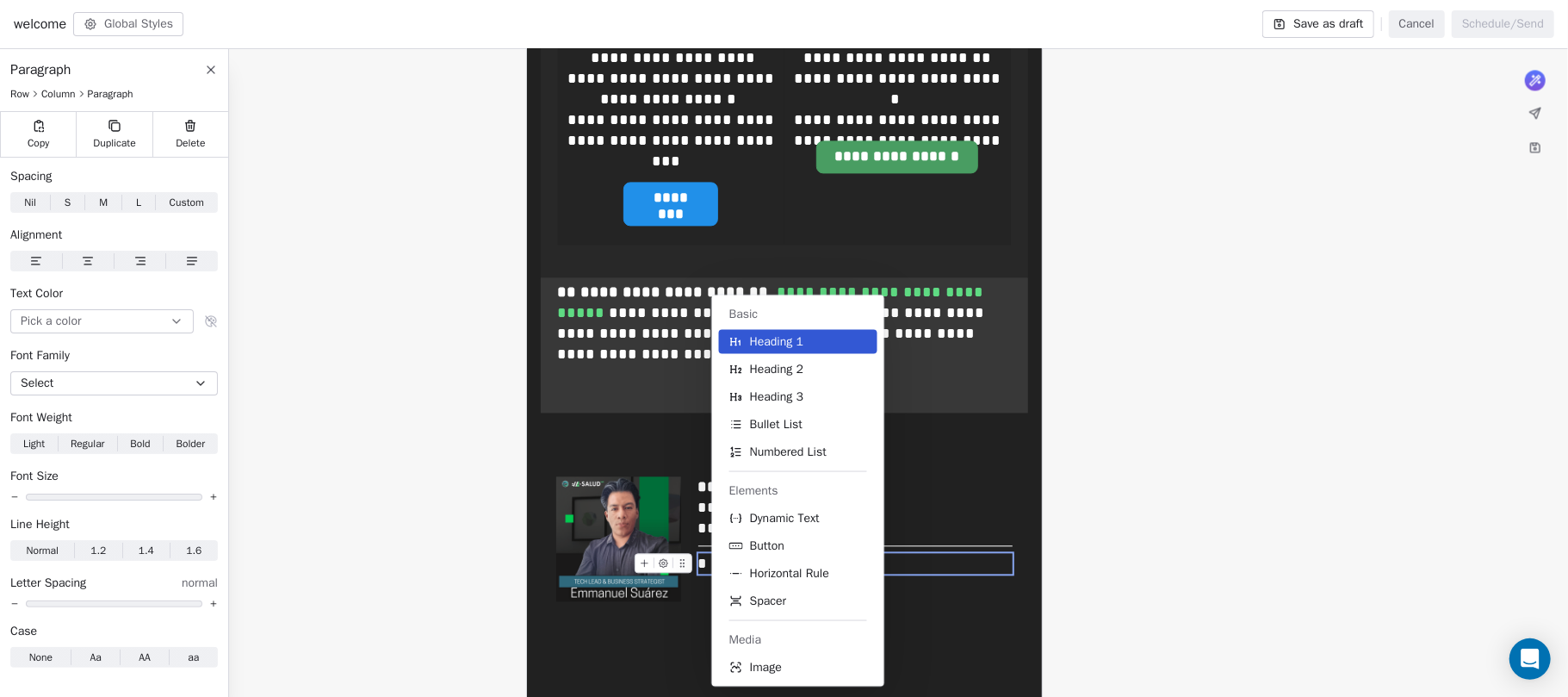 click on "Basic Heading 1 Heading 2 Heading 3 Bullet List Numbered List Elements Dynamic Text Button Horizontal Rule Spacer Media Image" at bounding box center (822, 491) 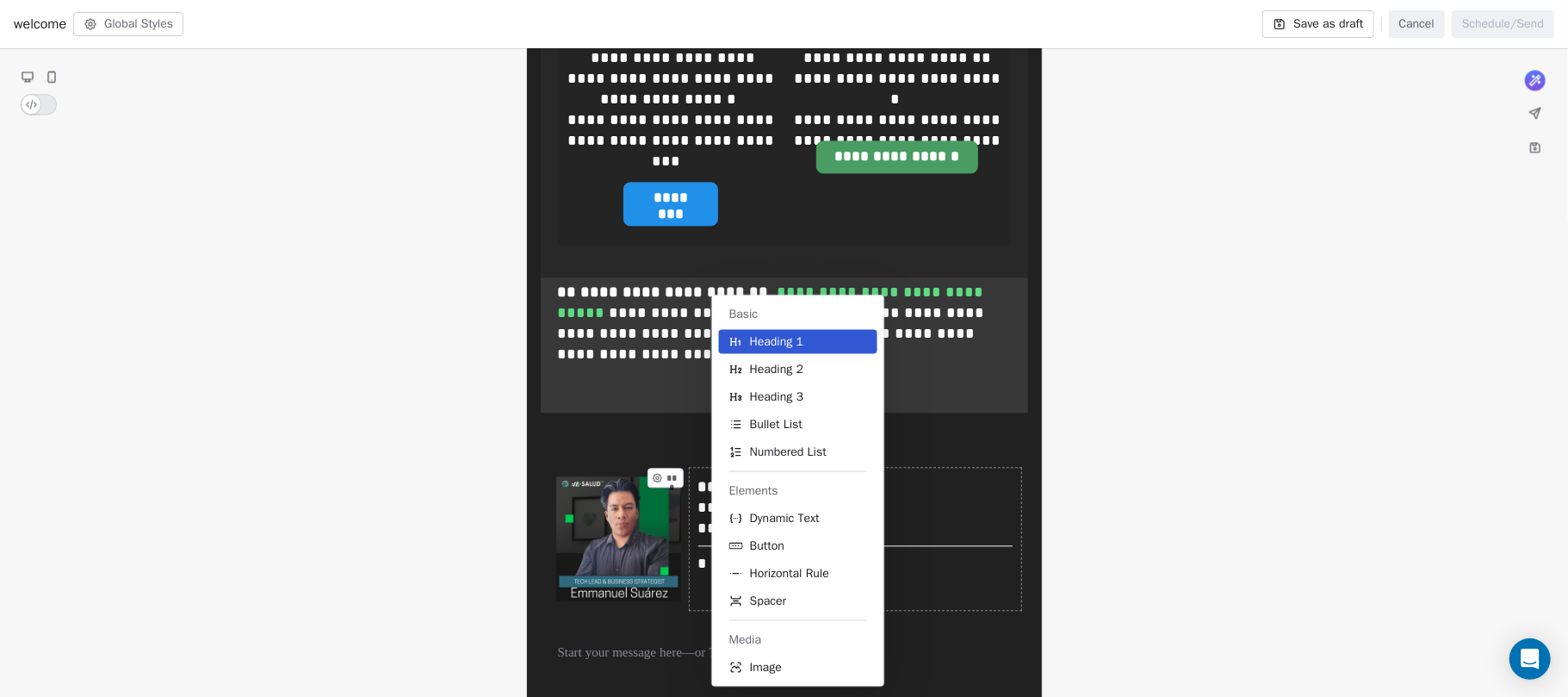 click on "**********" at bounding box center [784, -851] 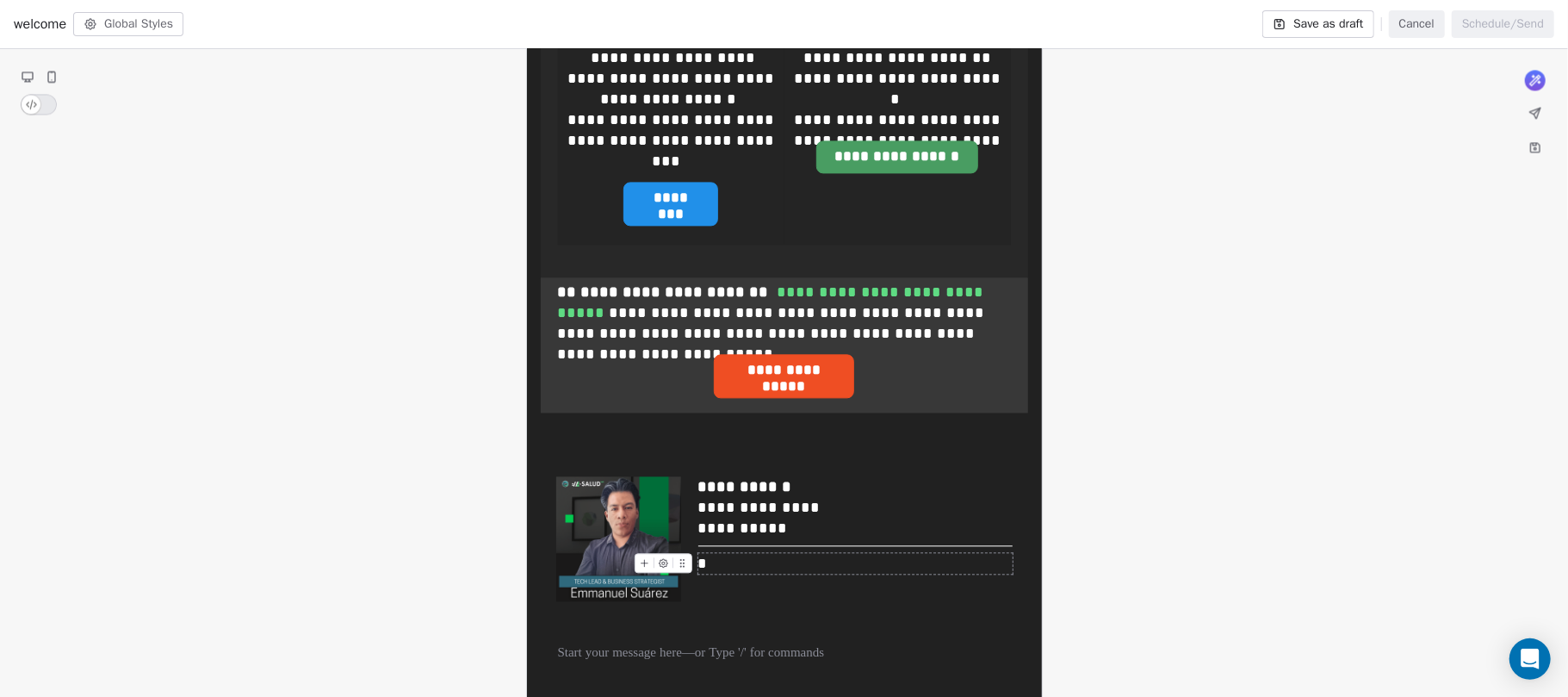 click on "*" at bounding box center [855, 563] 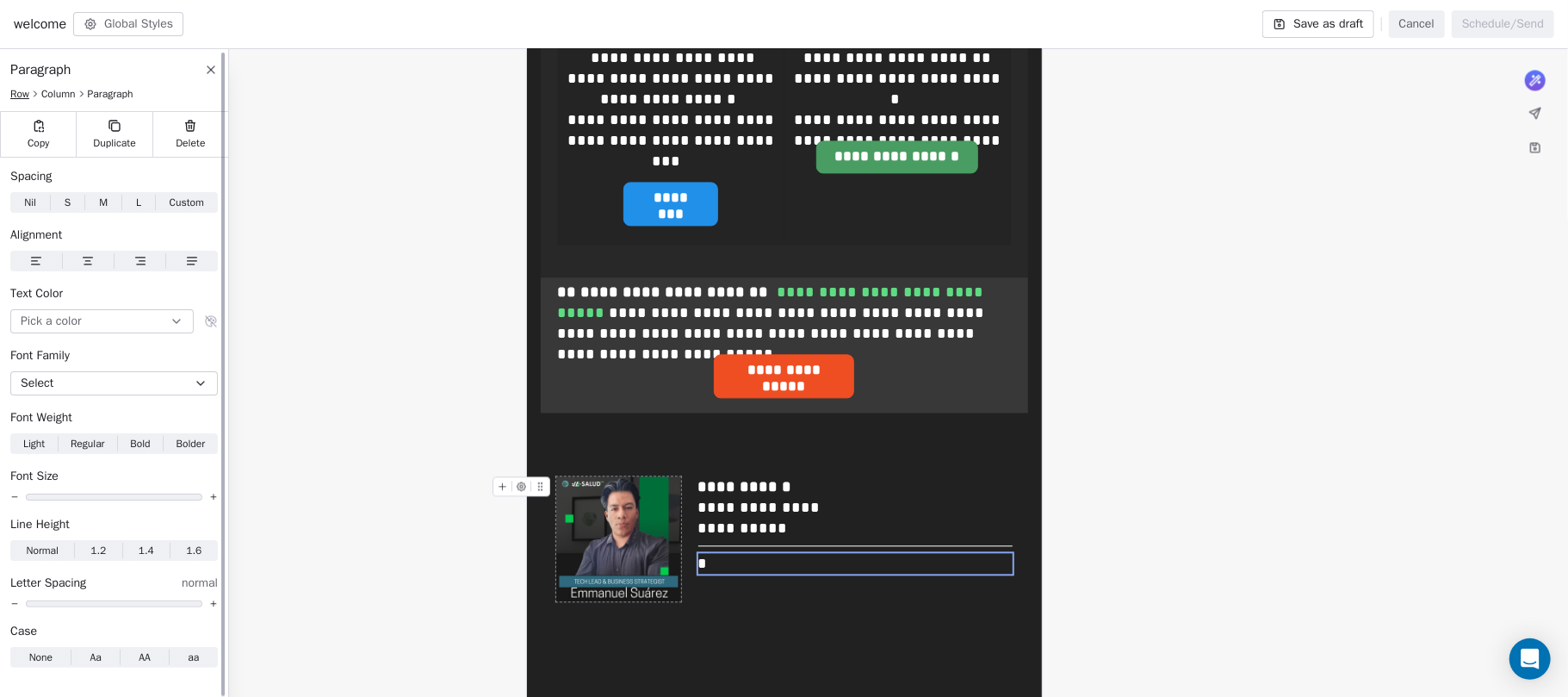 click on "Row" at bounding box center (20, 94) 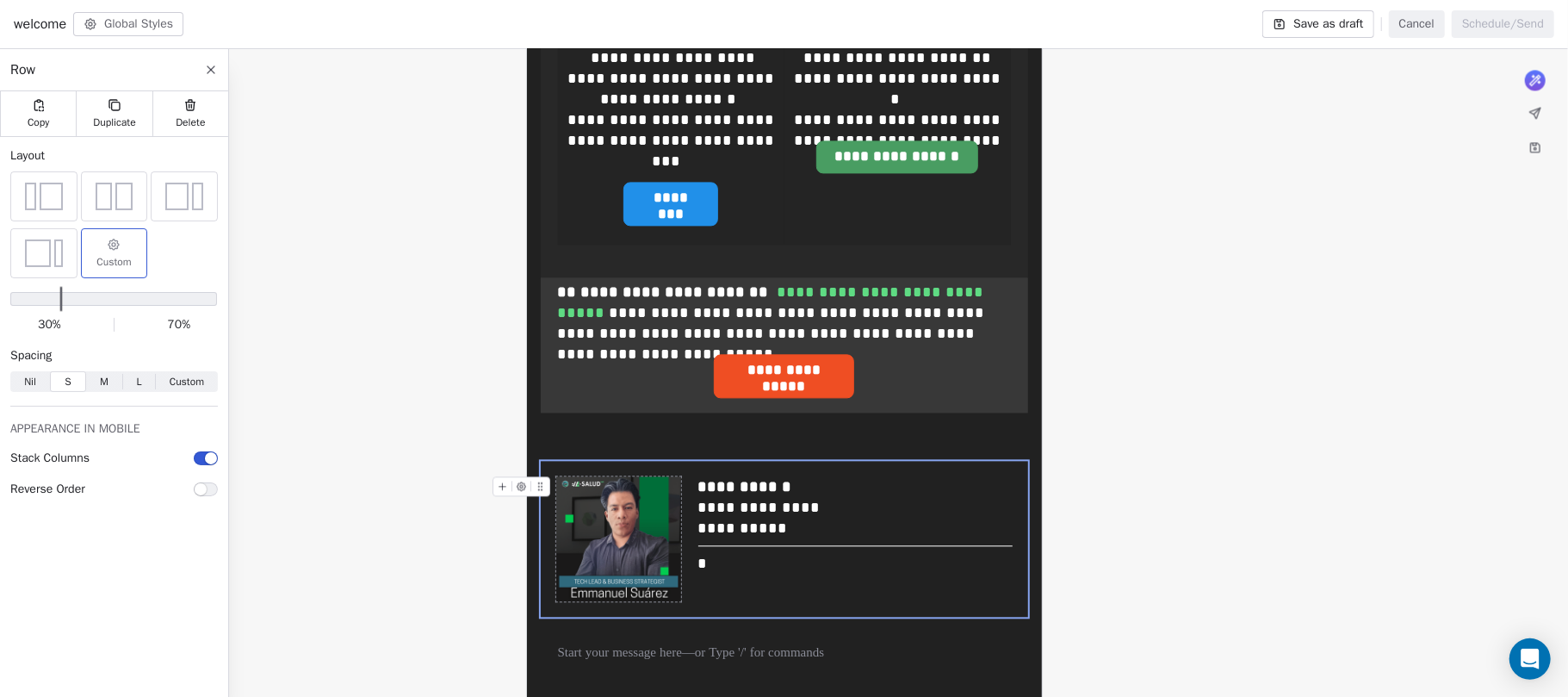 click 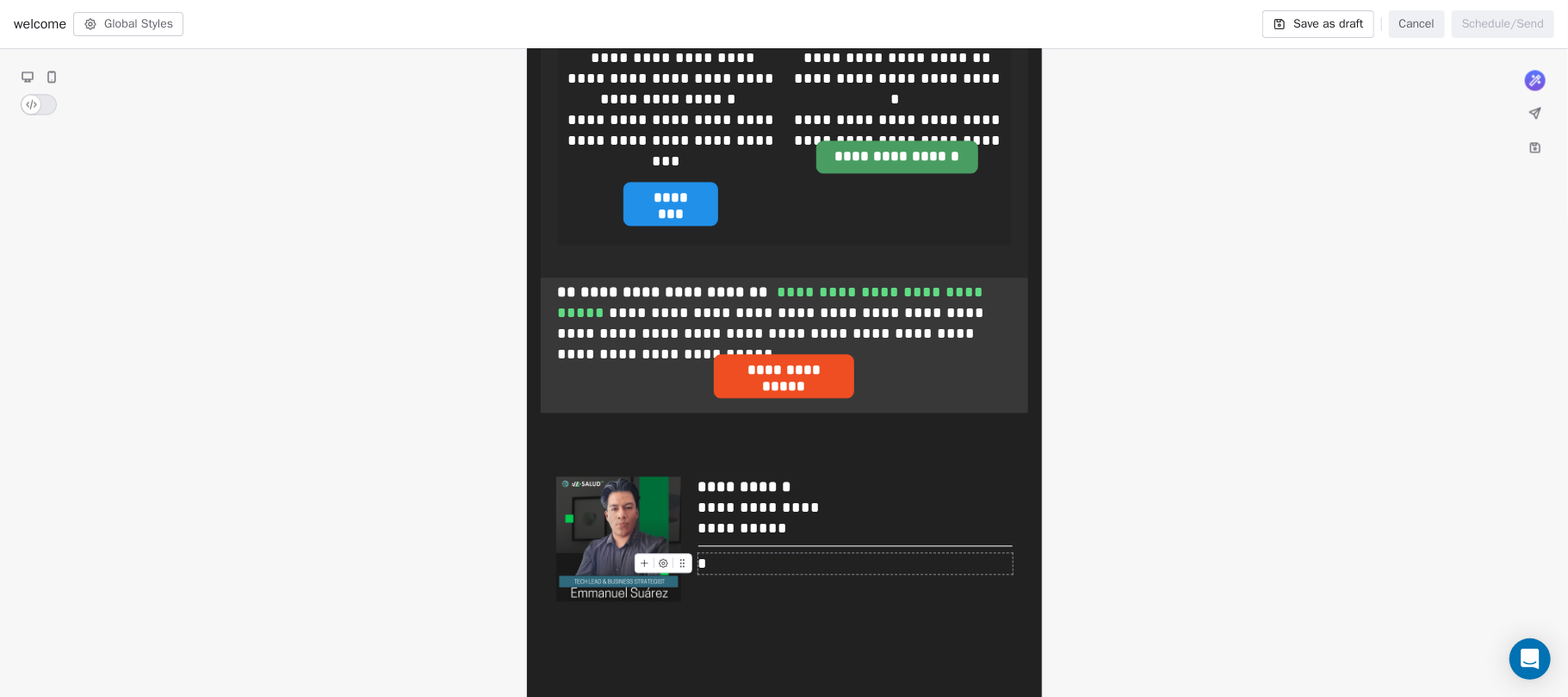 click on "*" at bounding box center (855, 563) 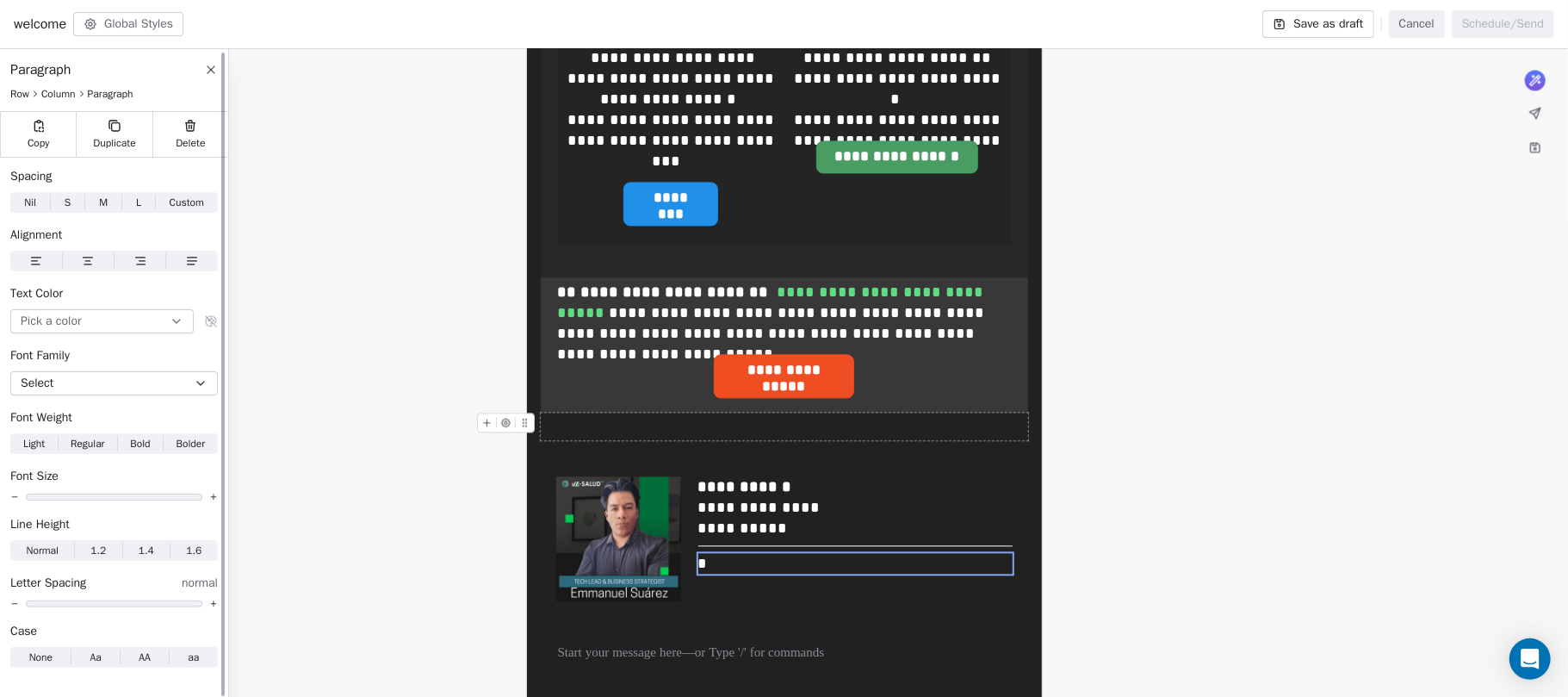 click on "Row Column Paragraph" at bounding box center [114, 90] 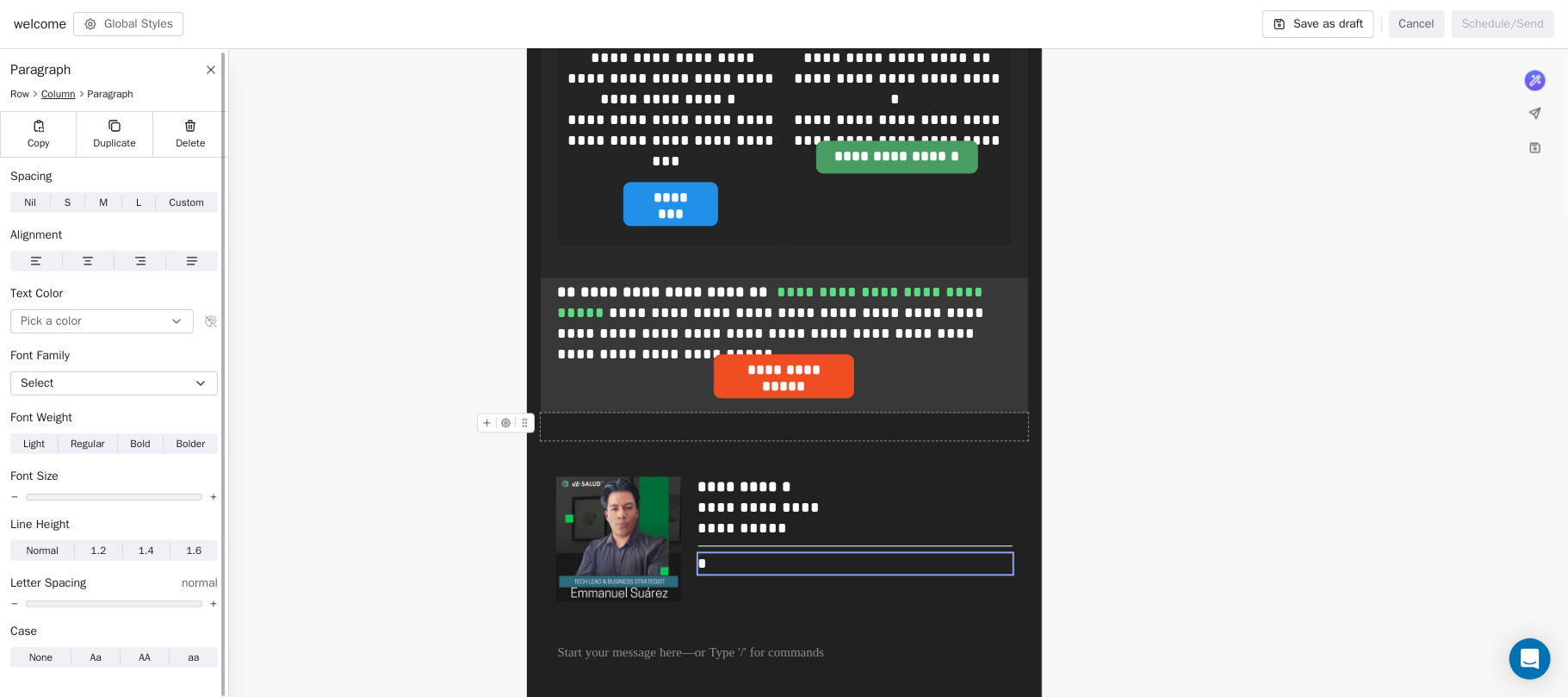 click on "Column" at bounding box center (59, 94) 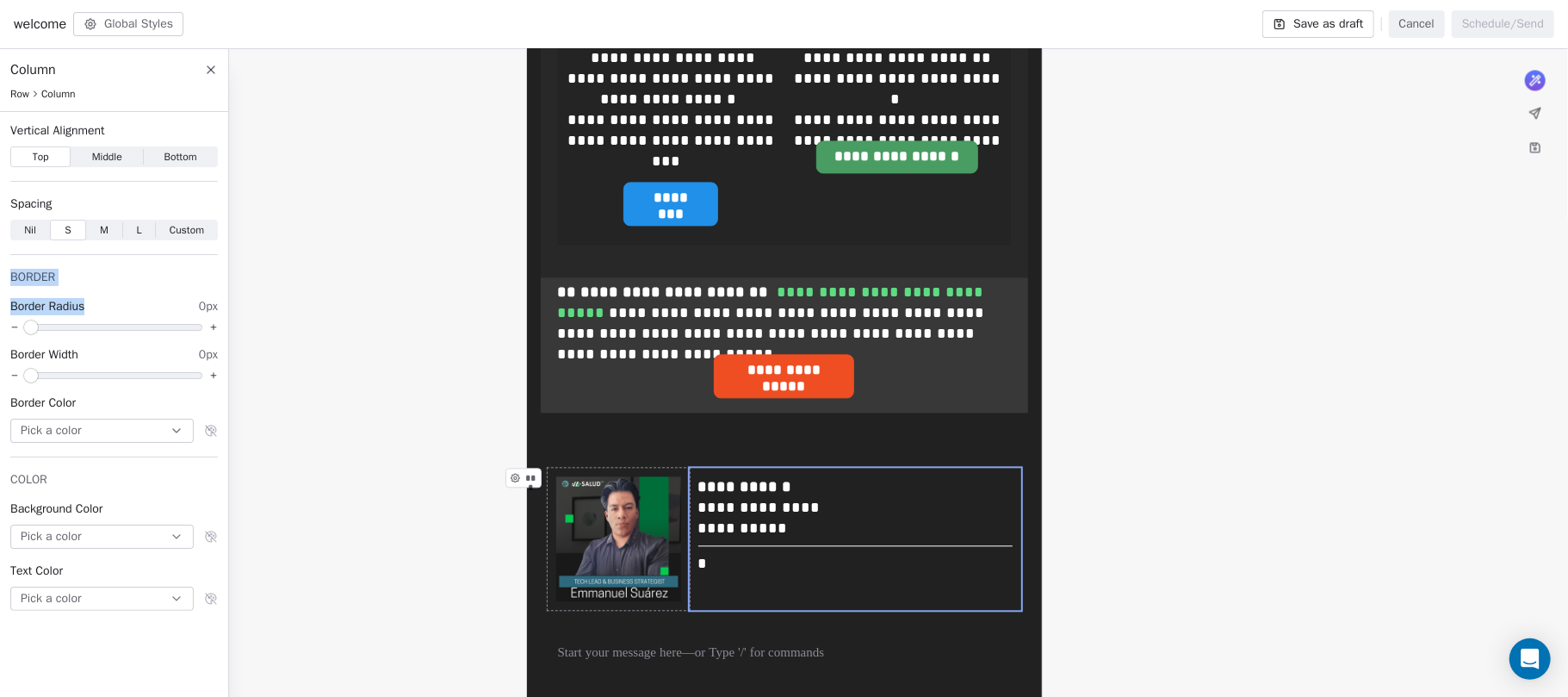 drag, startPoint x: 117, startPoint y: 248, endPoint x: 132, endPoint y: 359, distance: 112.00893 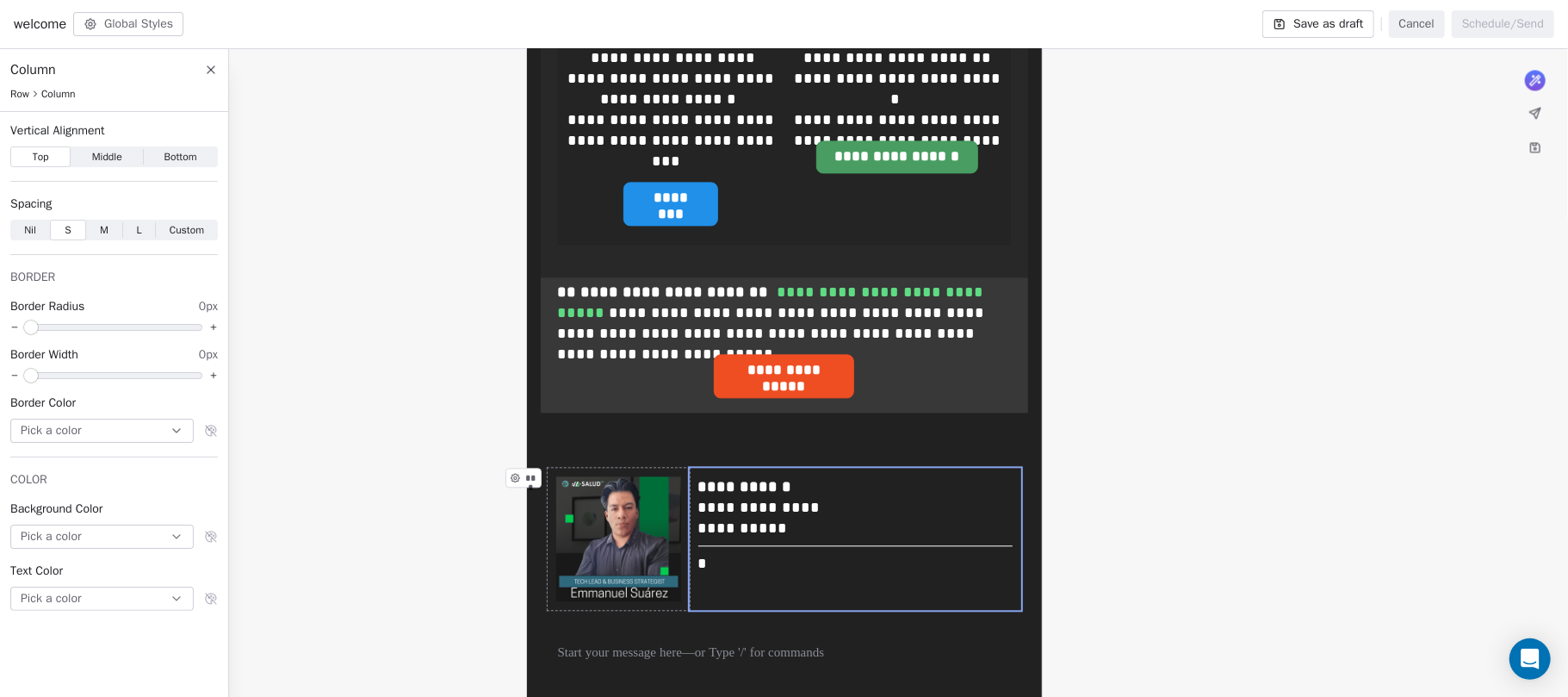 click on "Background Color" at bounding box center (114, 509) 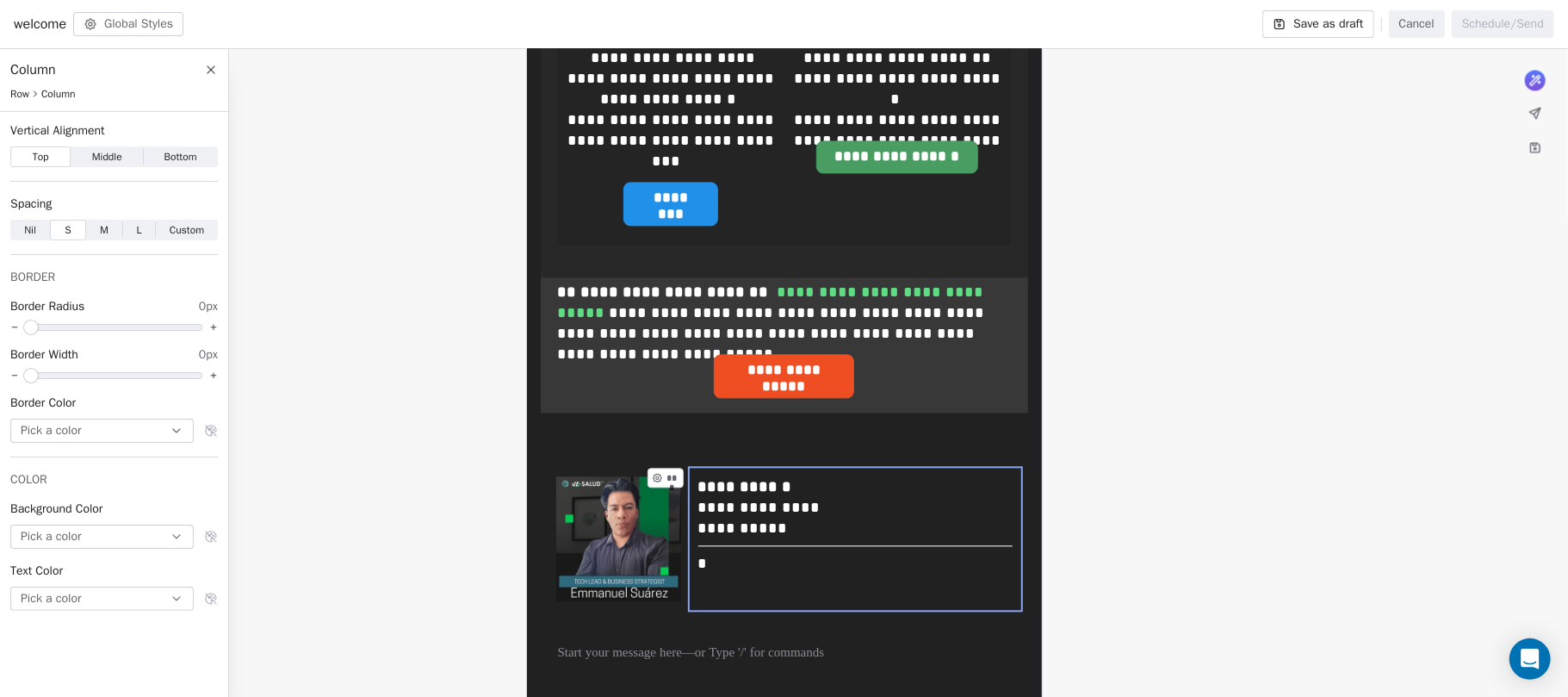 click on "**********" at bounding box center (855, 538) 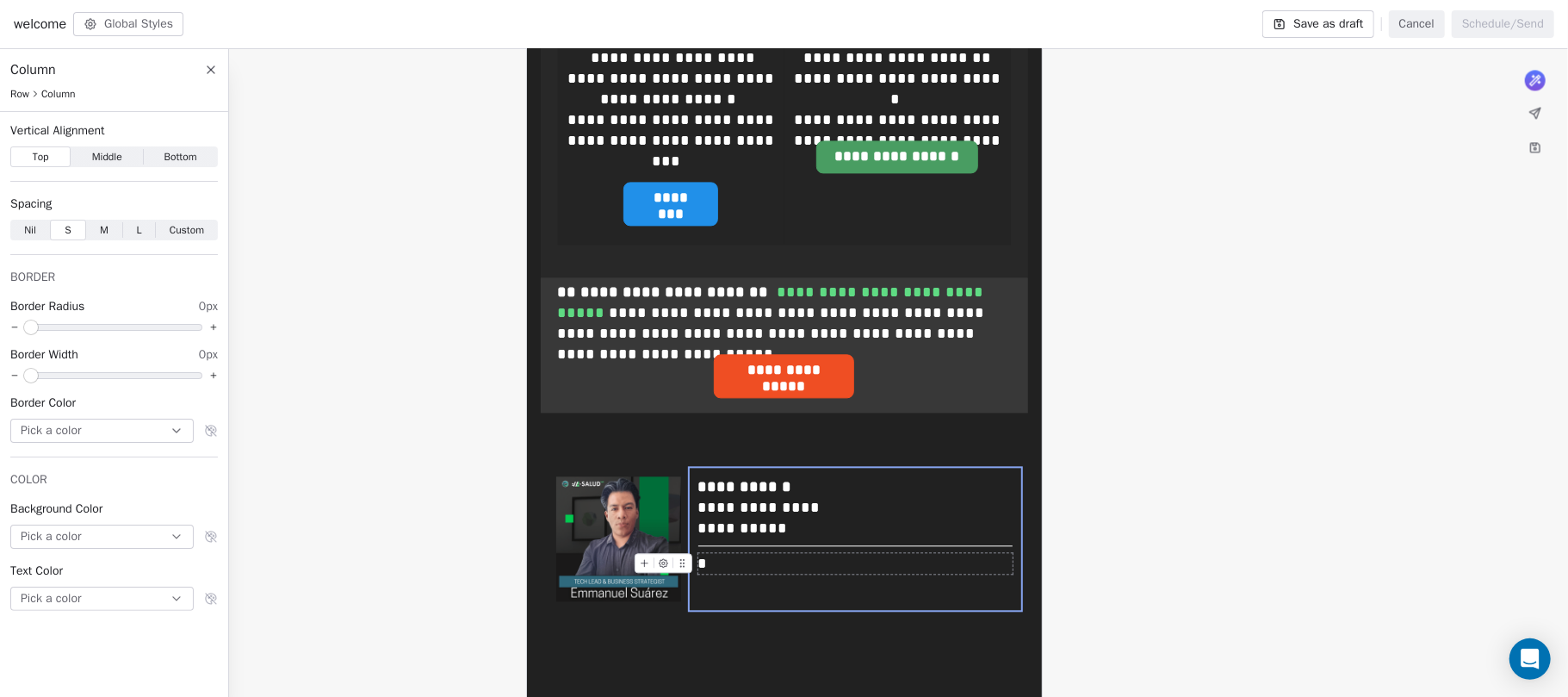 click on "*" at bounding box center [855, 563] 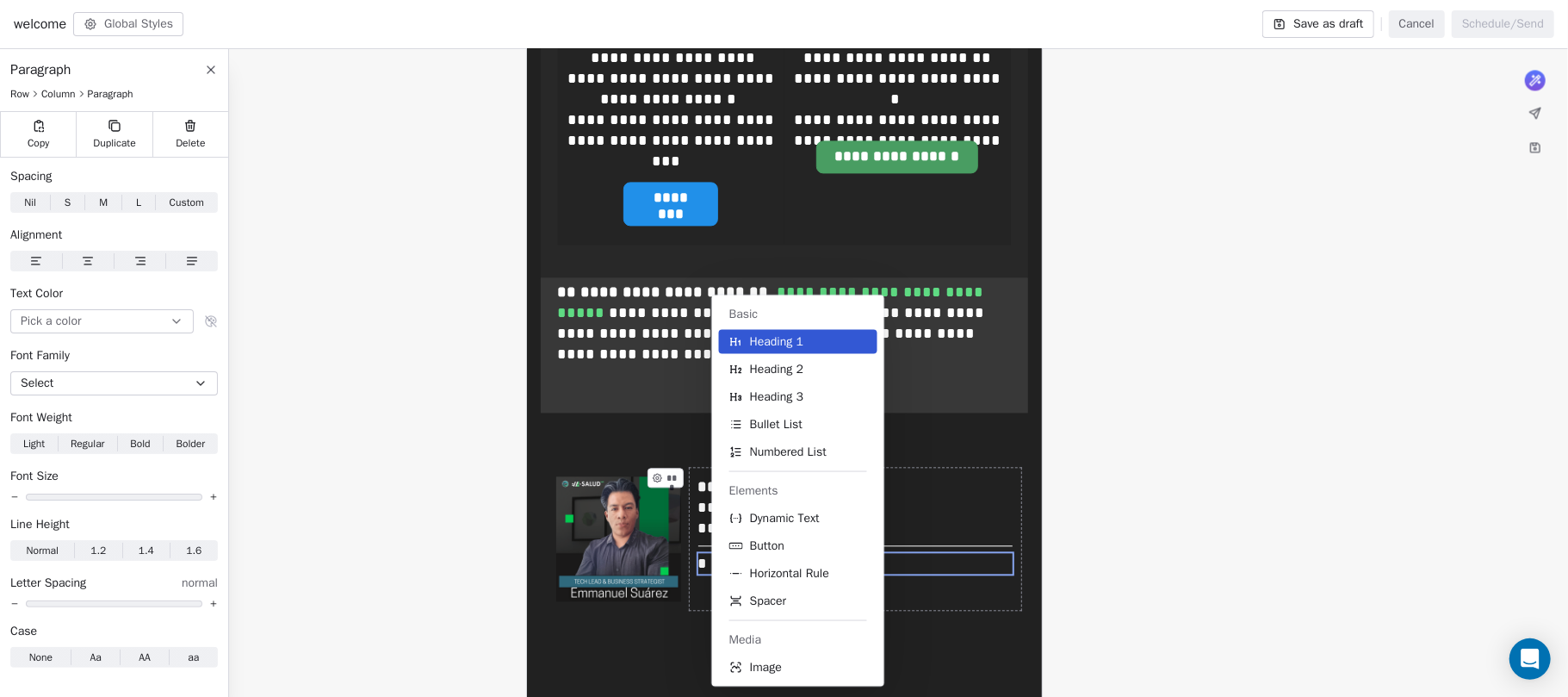 click on "**********" at bounding box center [855, 538] 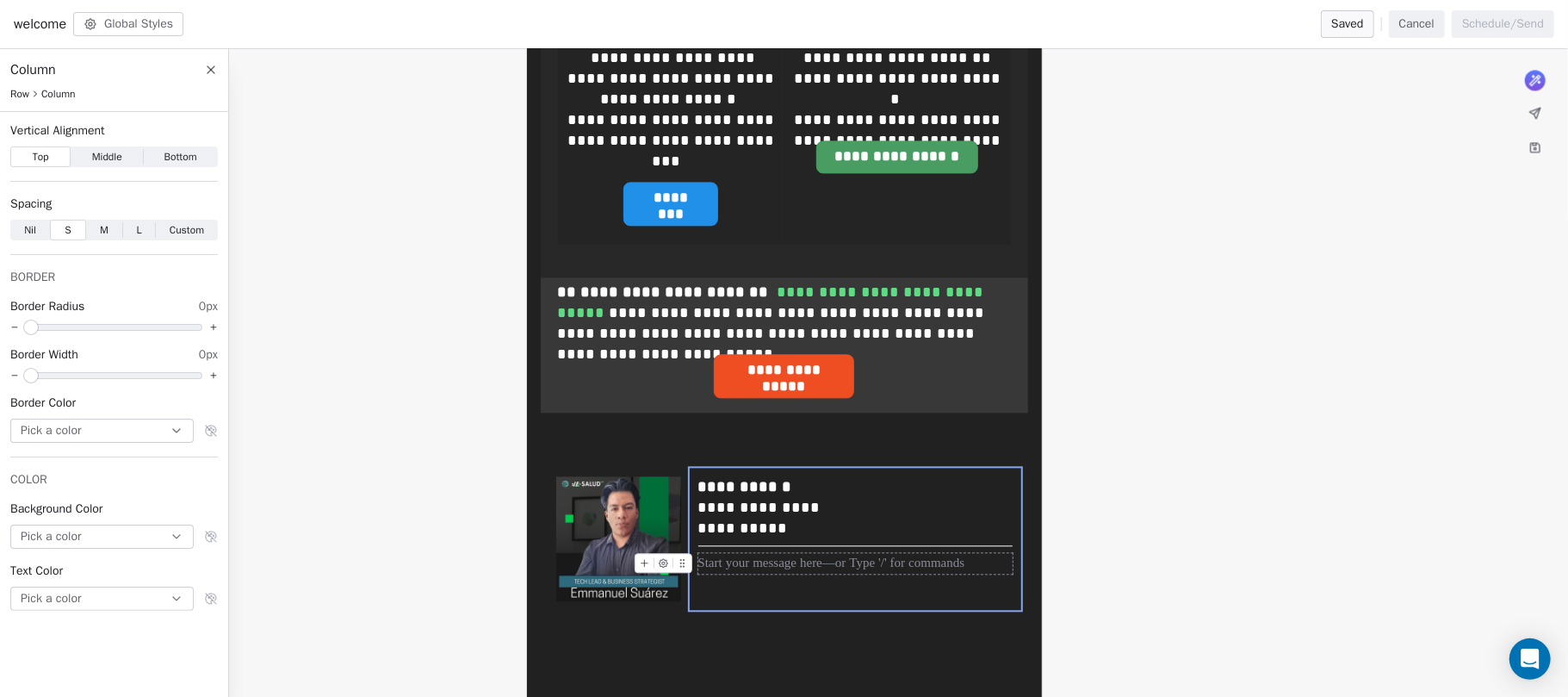 click at bounding box center (855, 563) 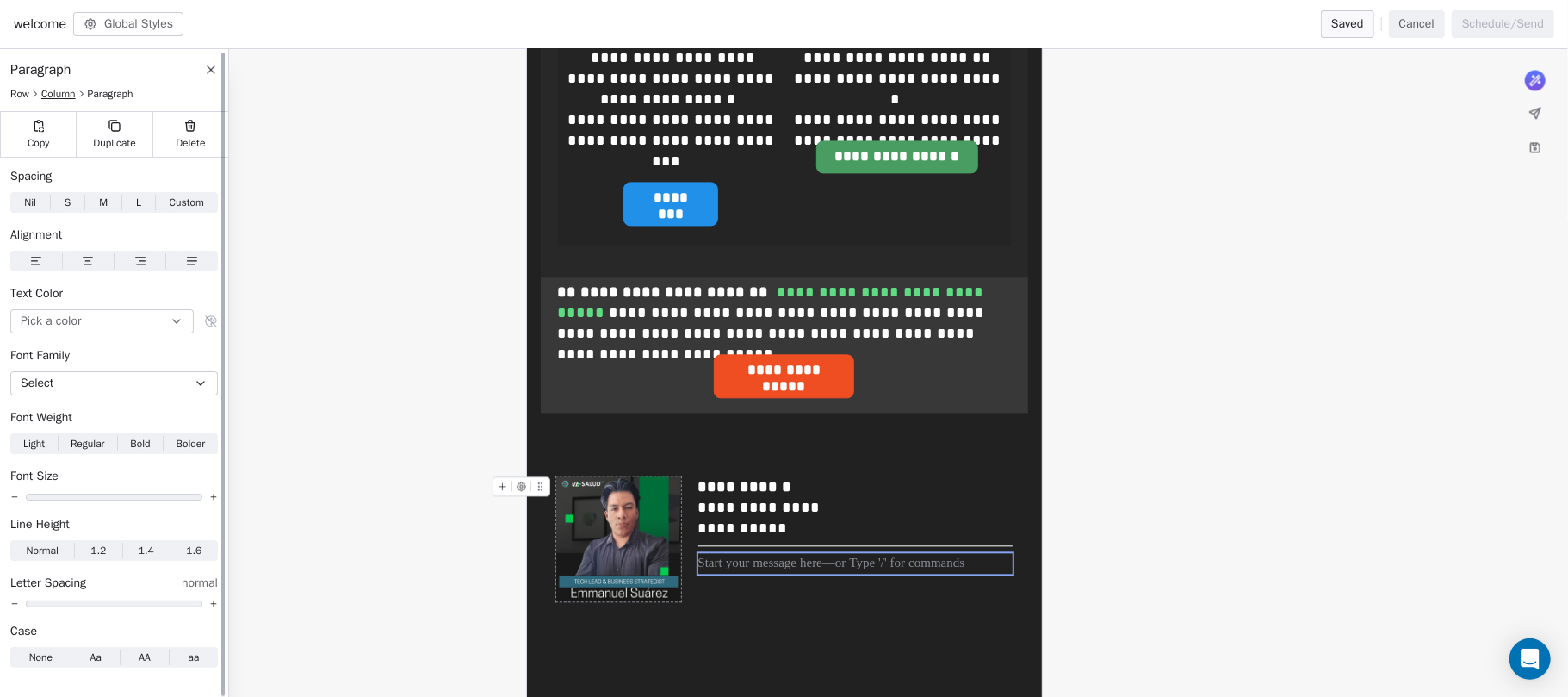click on "Column" at bounding box center (59, 94) 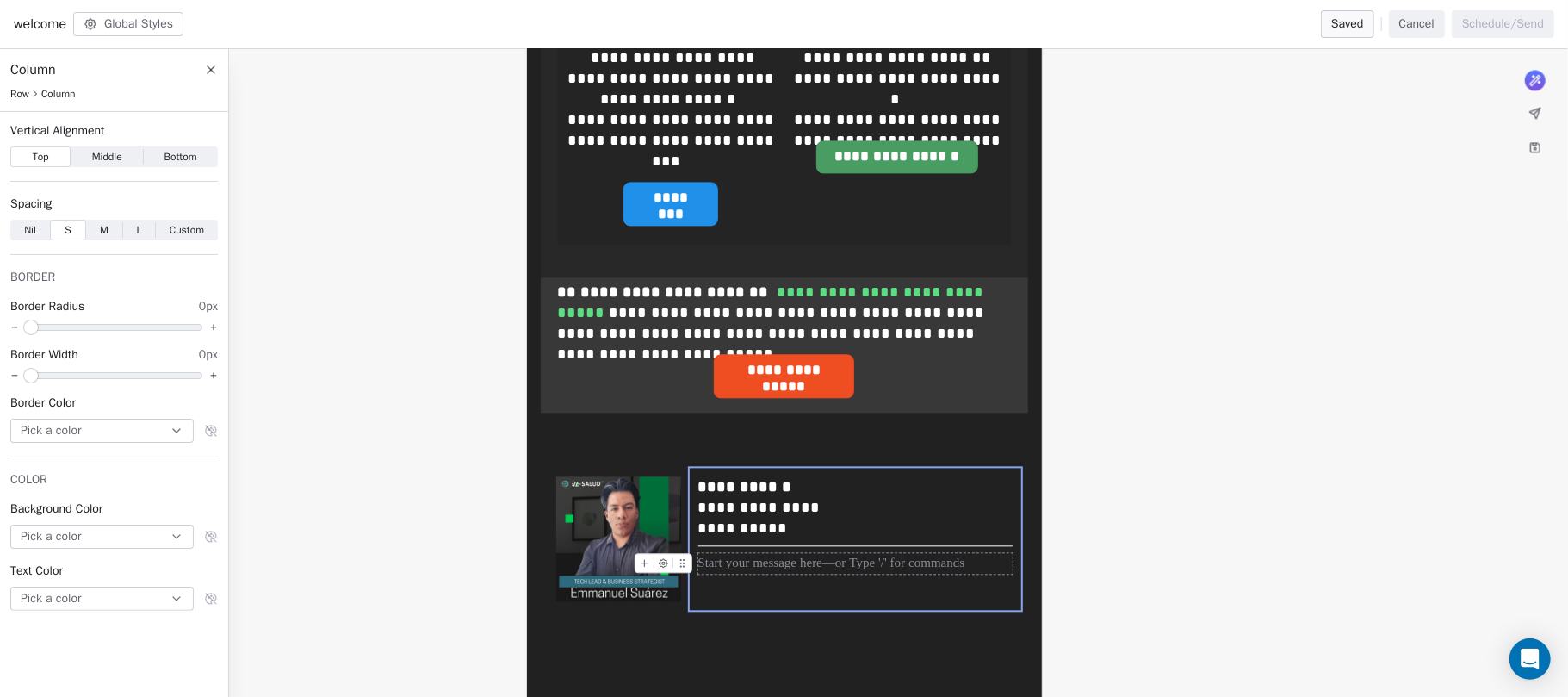 click at bounding box center [855, 563] 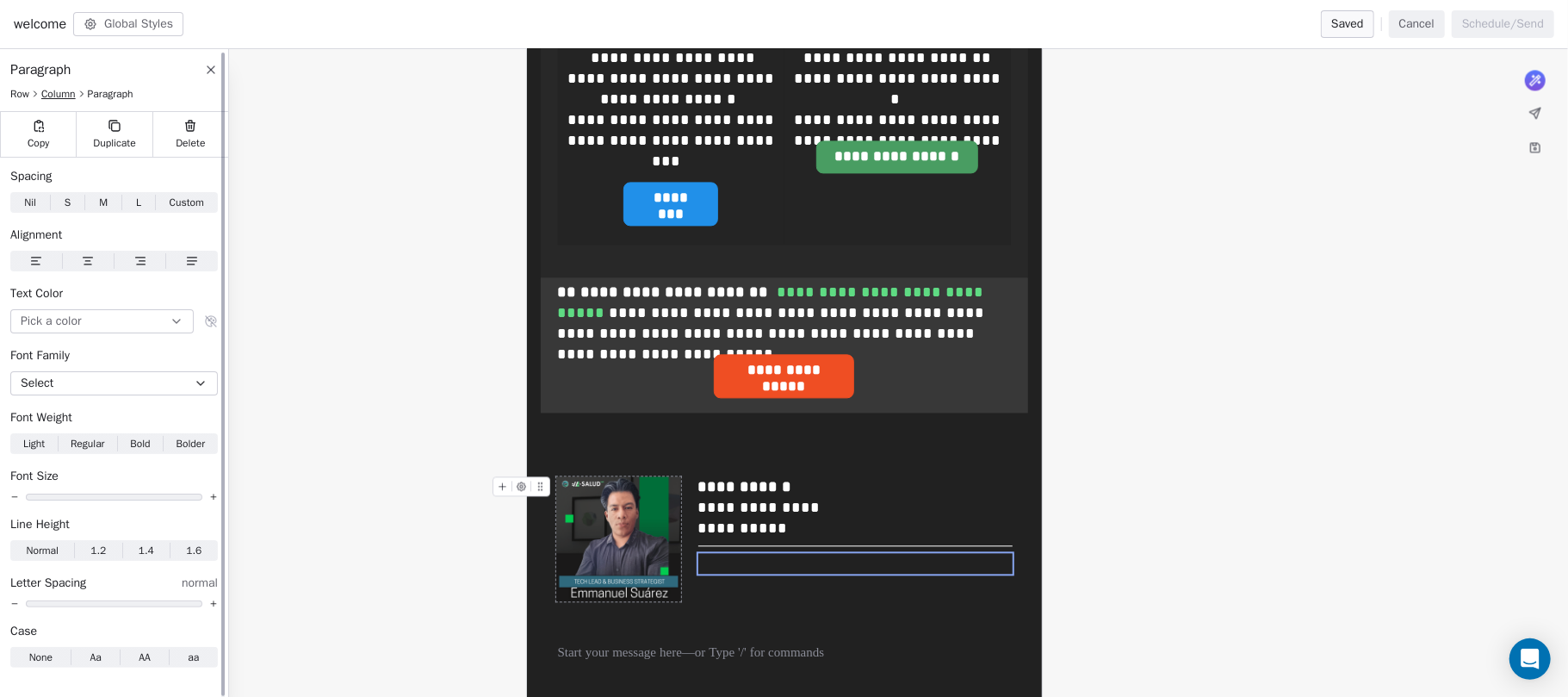 click on "Column" at bounding box center (59, 94) 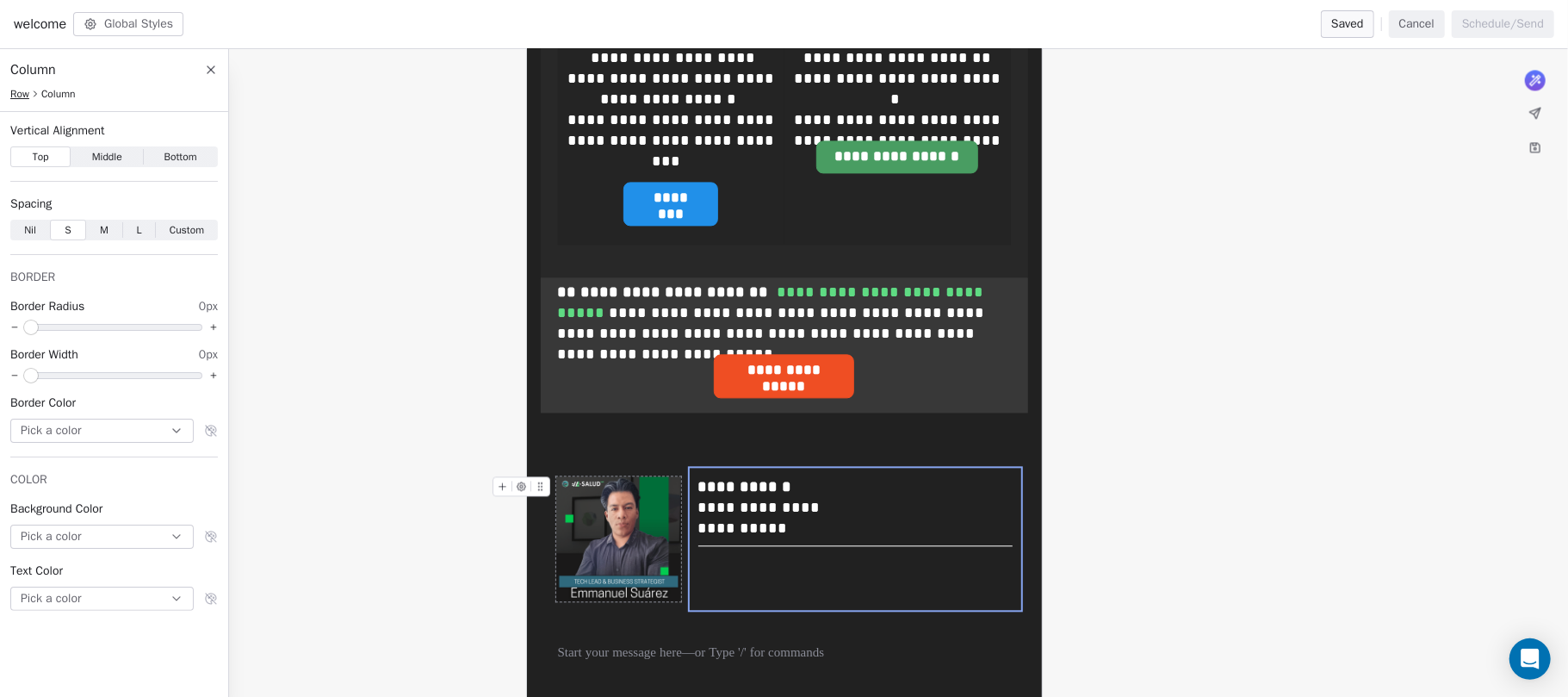 click on "Row" at bounding box center [20, 94] 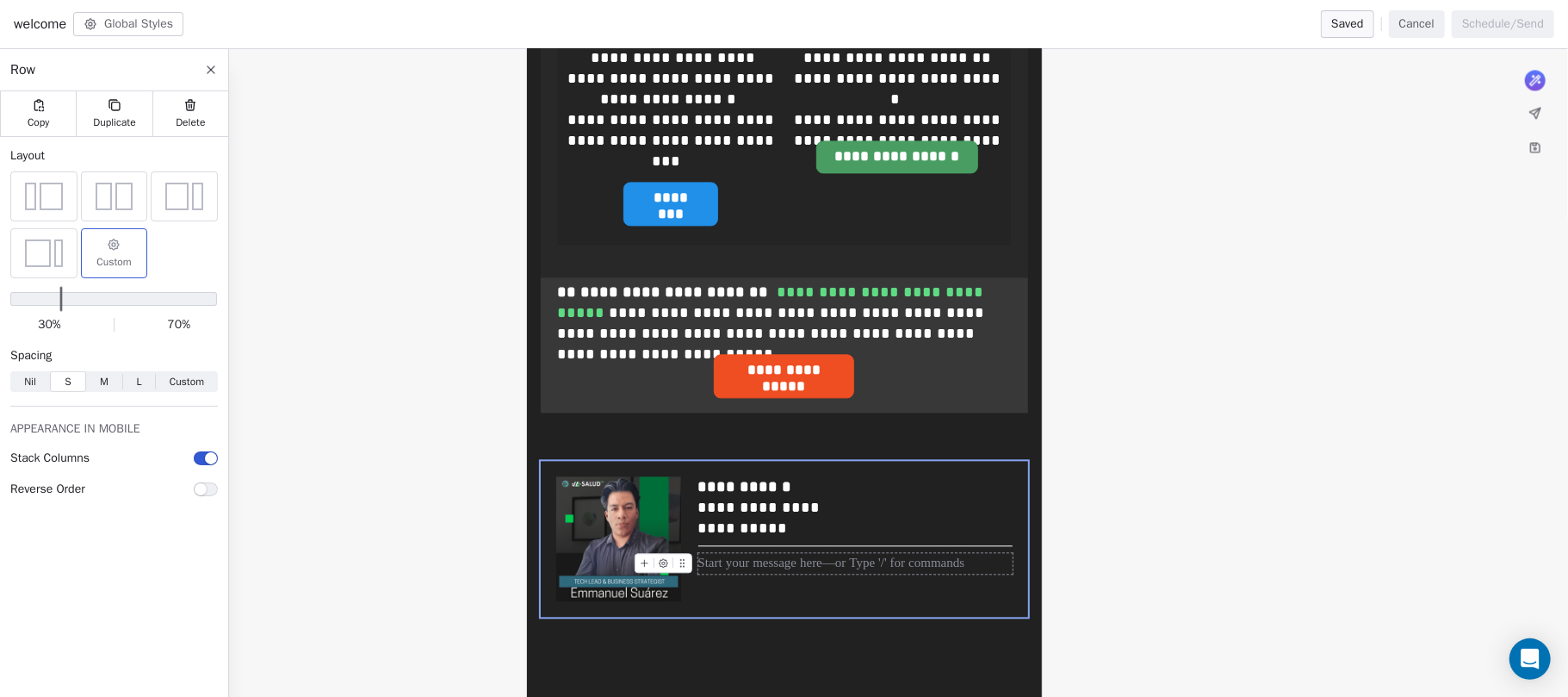 click at bounding box center (855, 563) 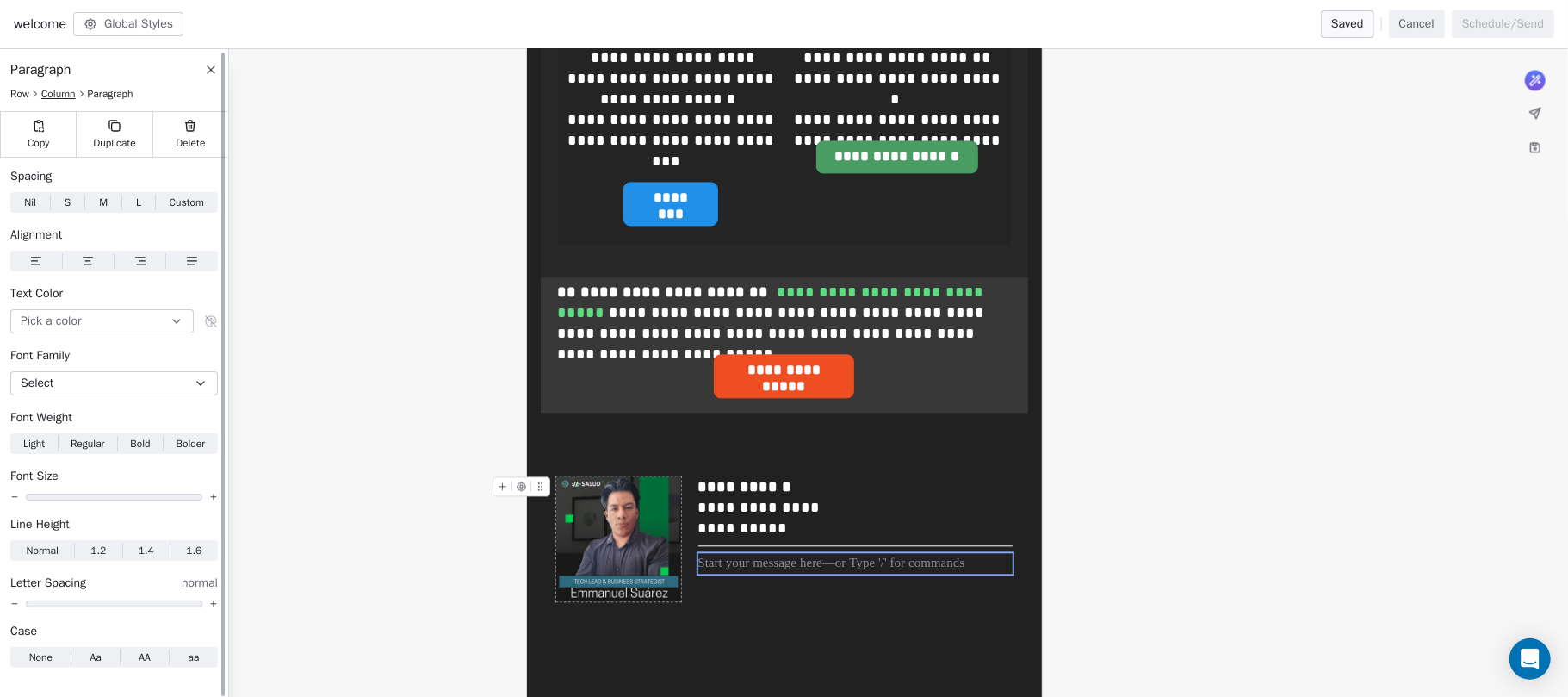 click on "Column" at bounding box center (59, 94) 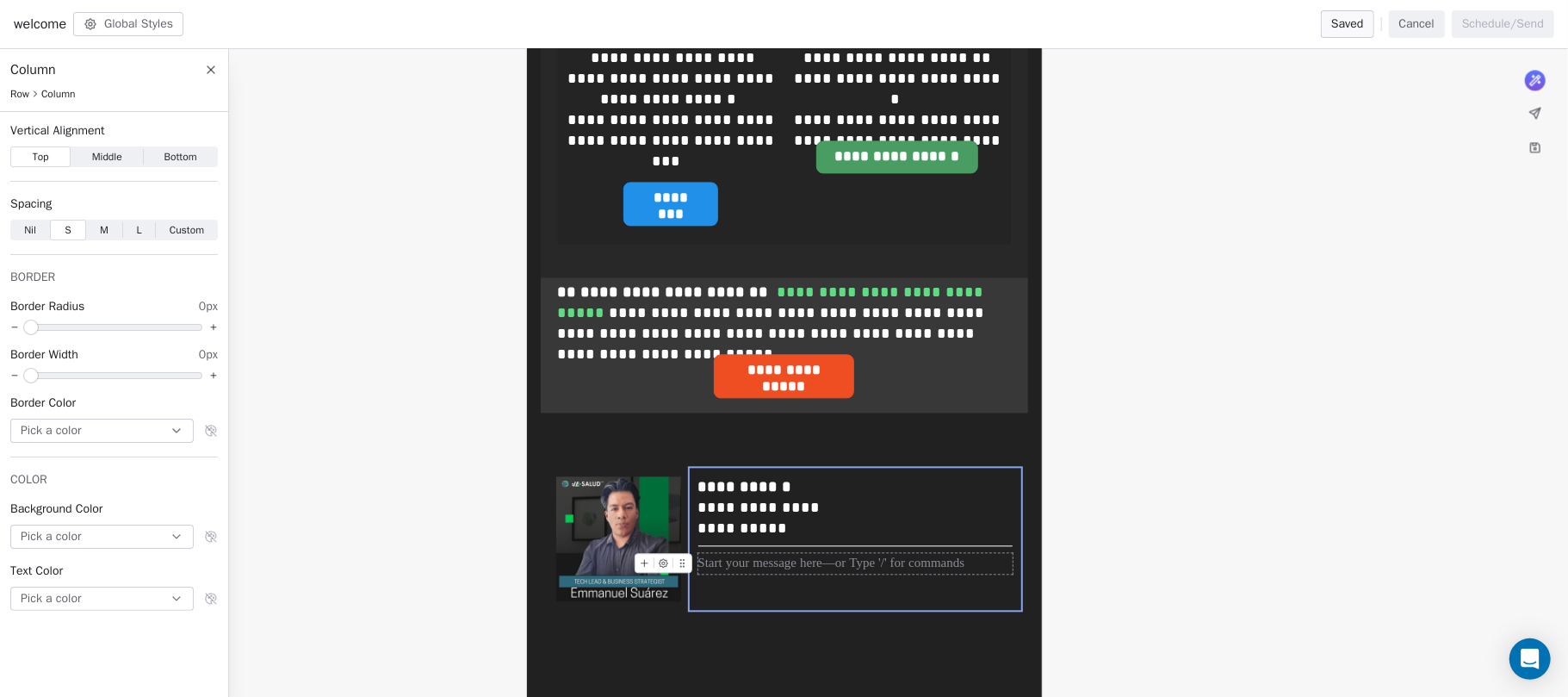click at bounding box center [855, 563] 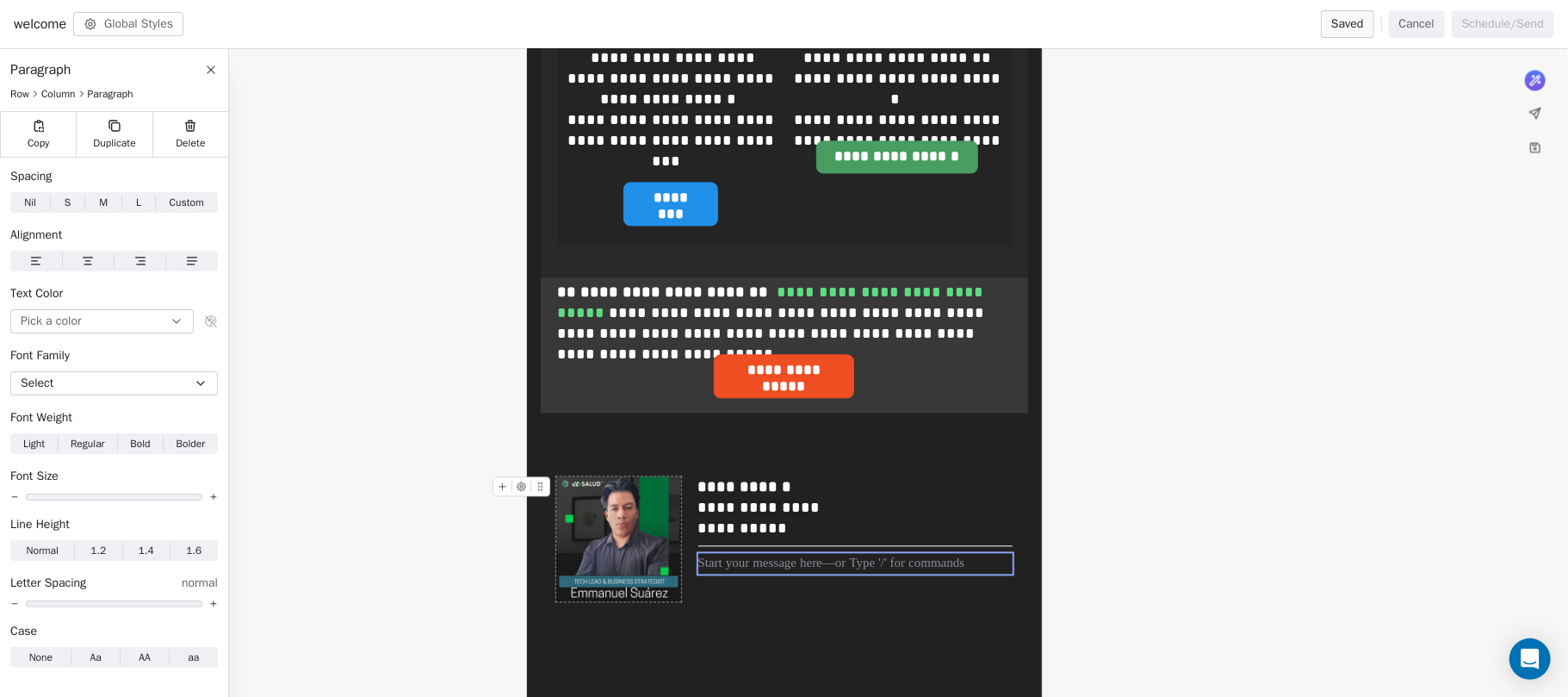 click at bounding box center [618, 538] 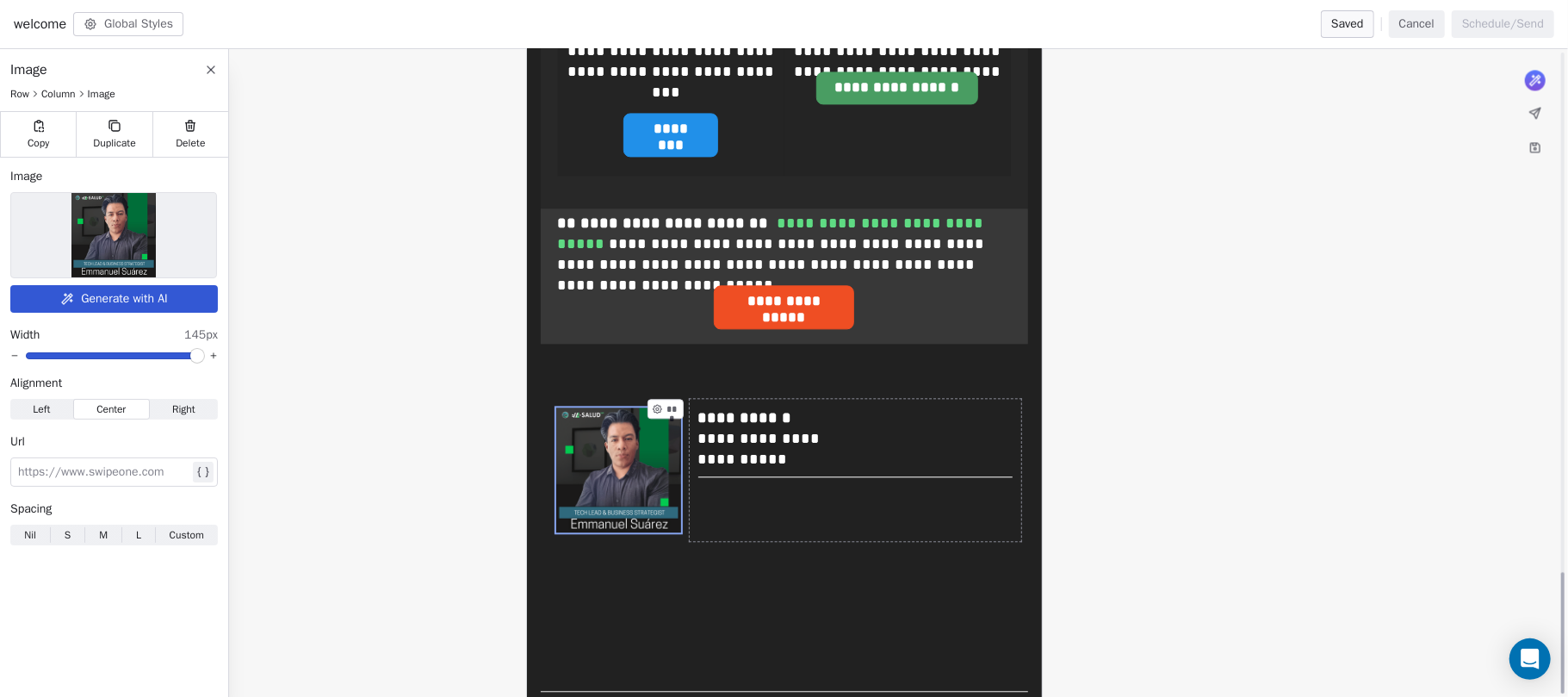 scroll, scrollTop: 2775, scrollLeft: 0, axis: vertical 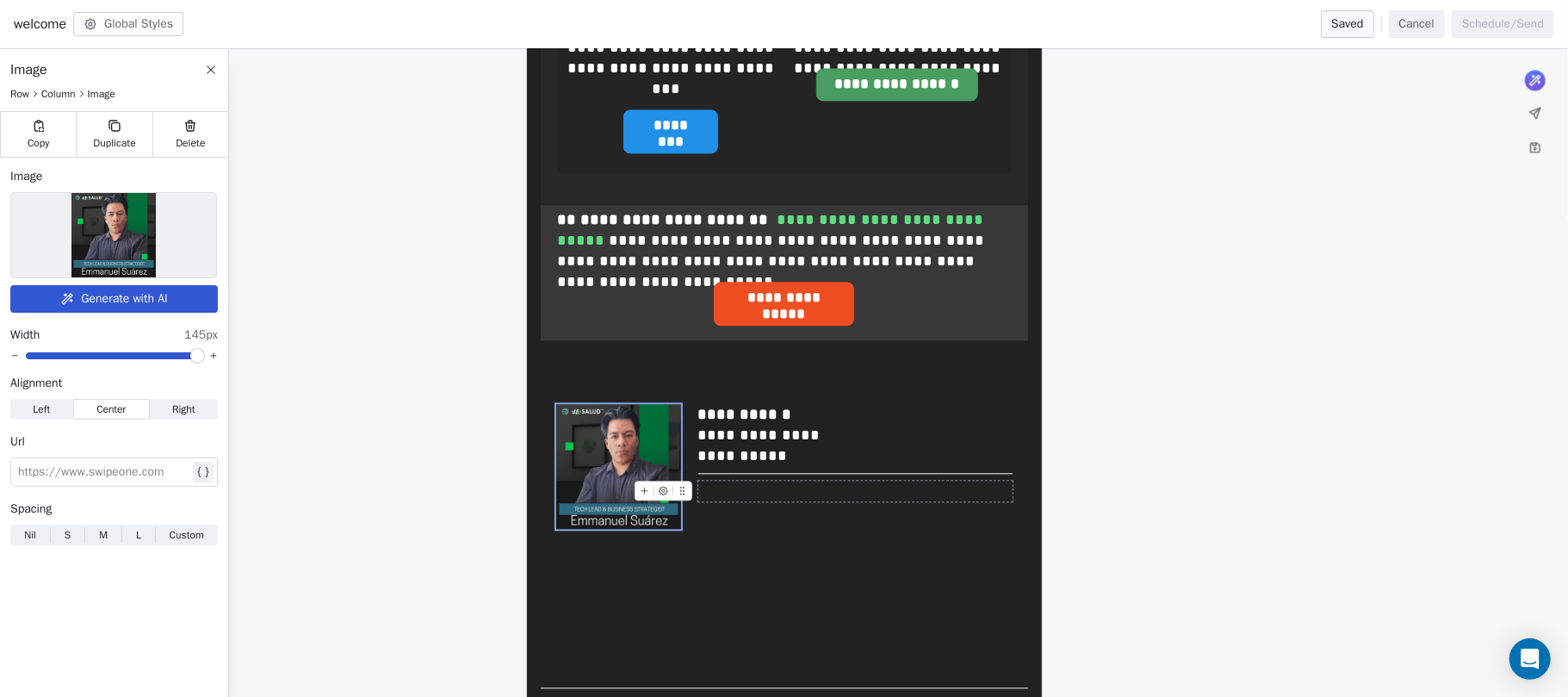 click at bounding box center (855, 491) 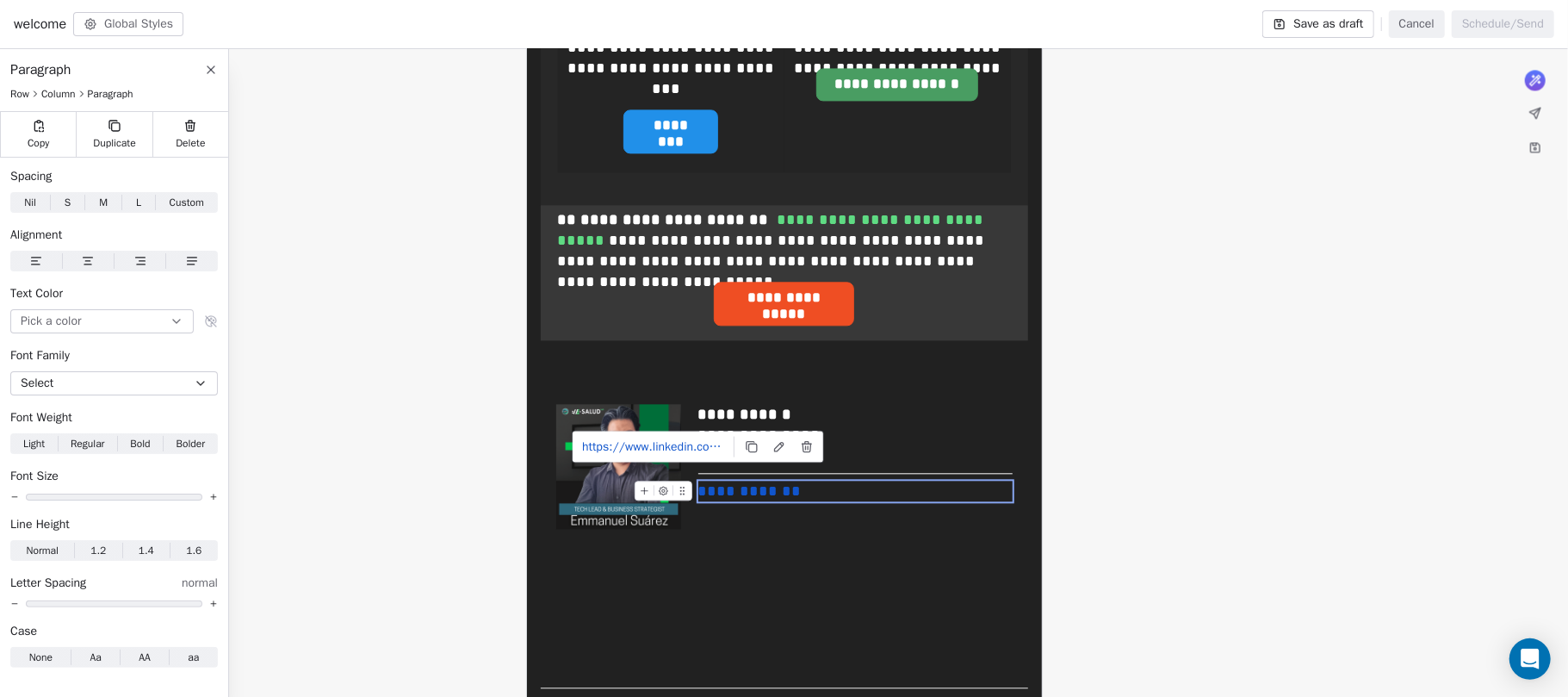 click on "**********" at bounding box center [855, 491] 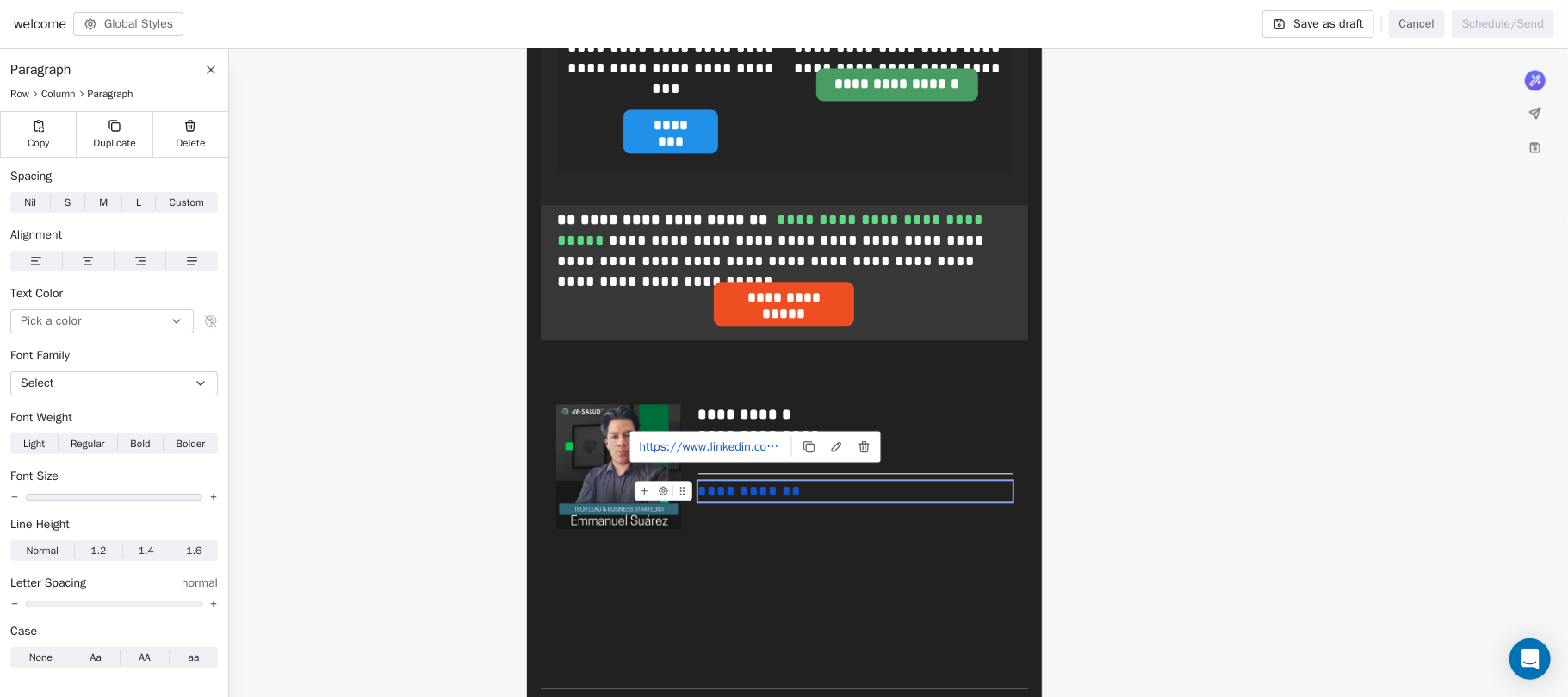 click on "**********" at bounding box center [750, 491] 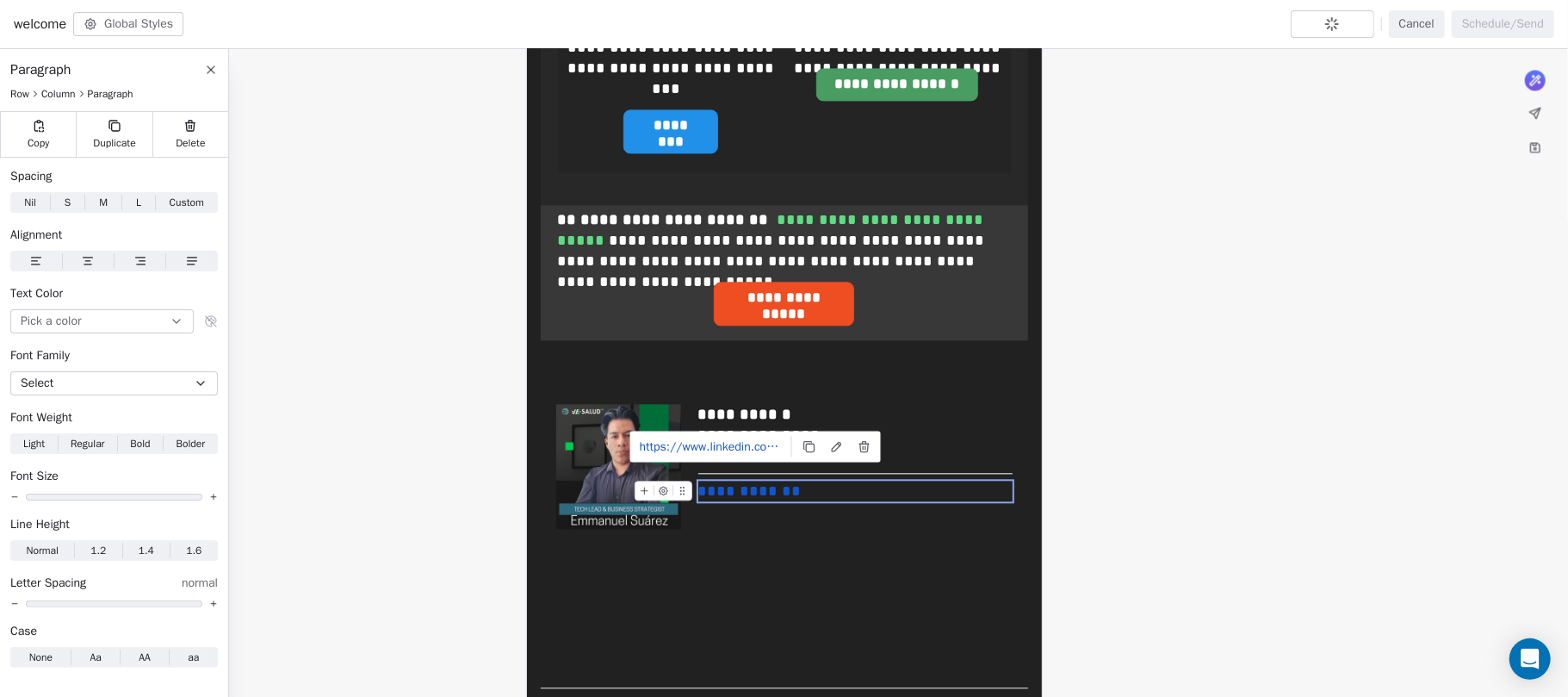 click on "**********" at bounding box center [855, 491] 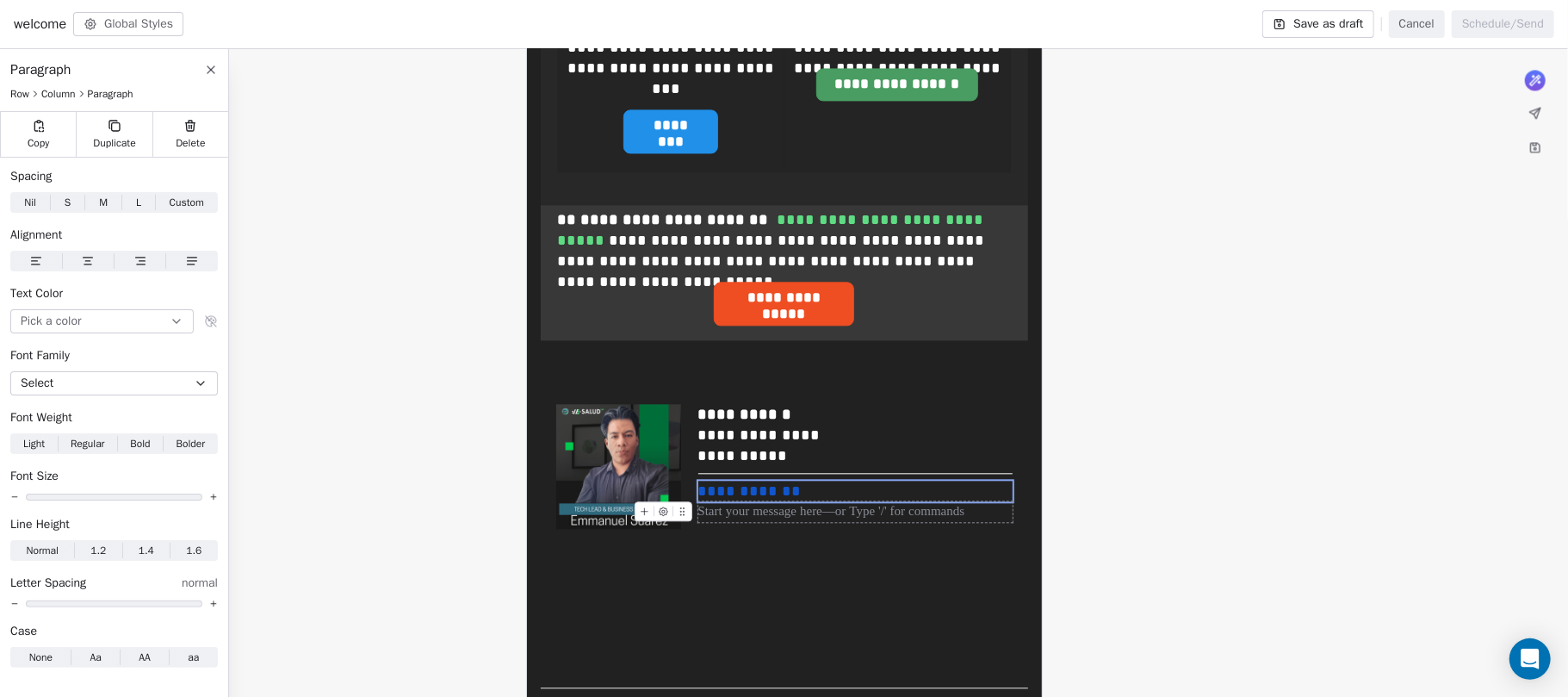 click at bounding box center (855, 512) 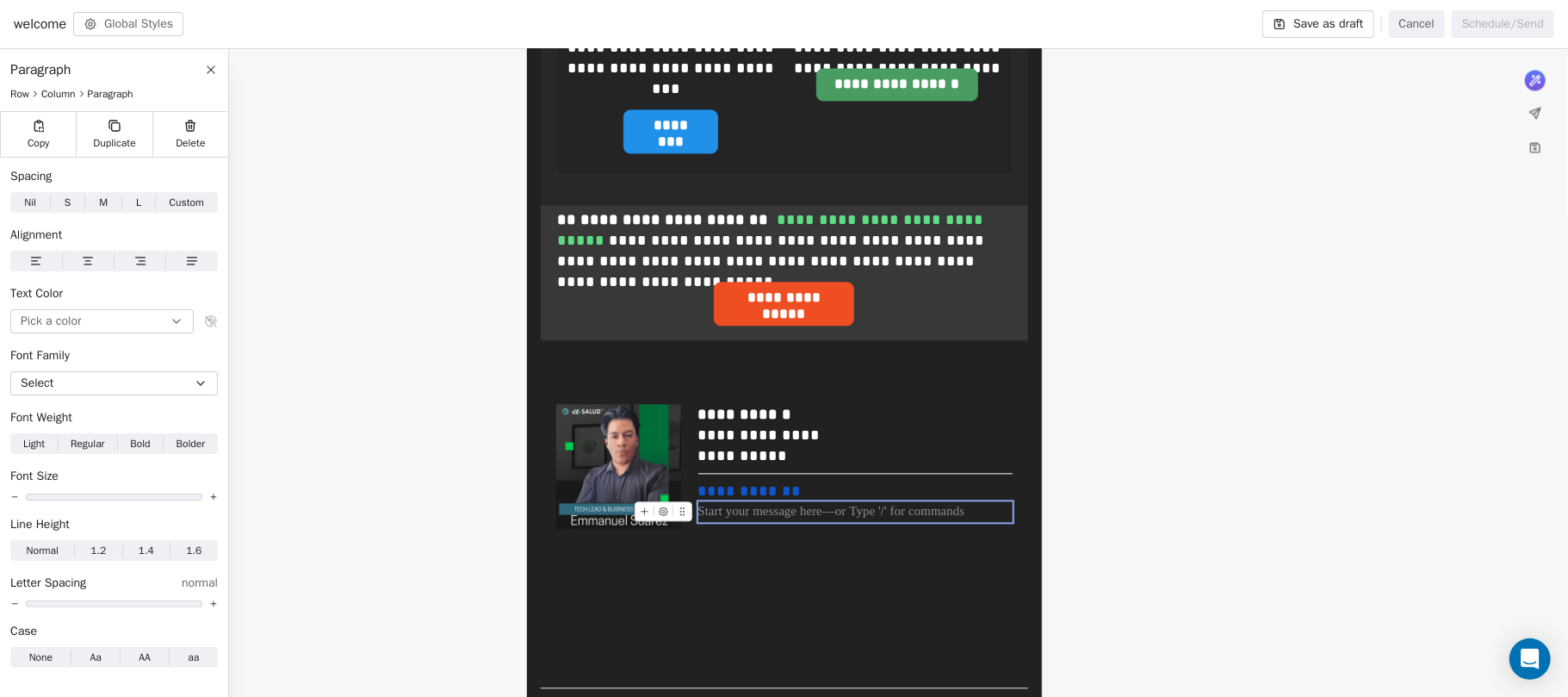 click at bounding box center (855, 512) 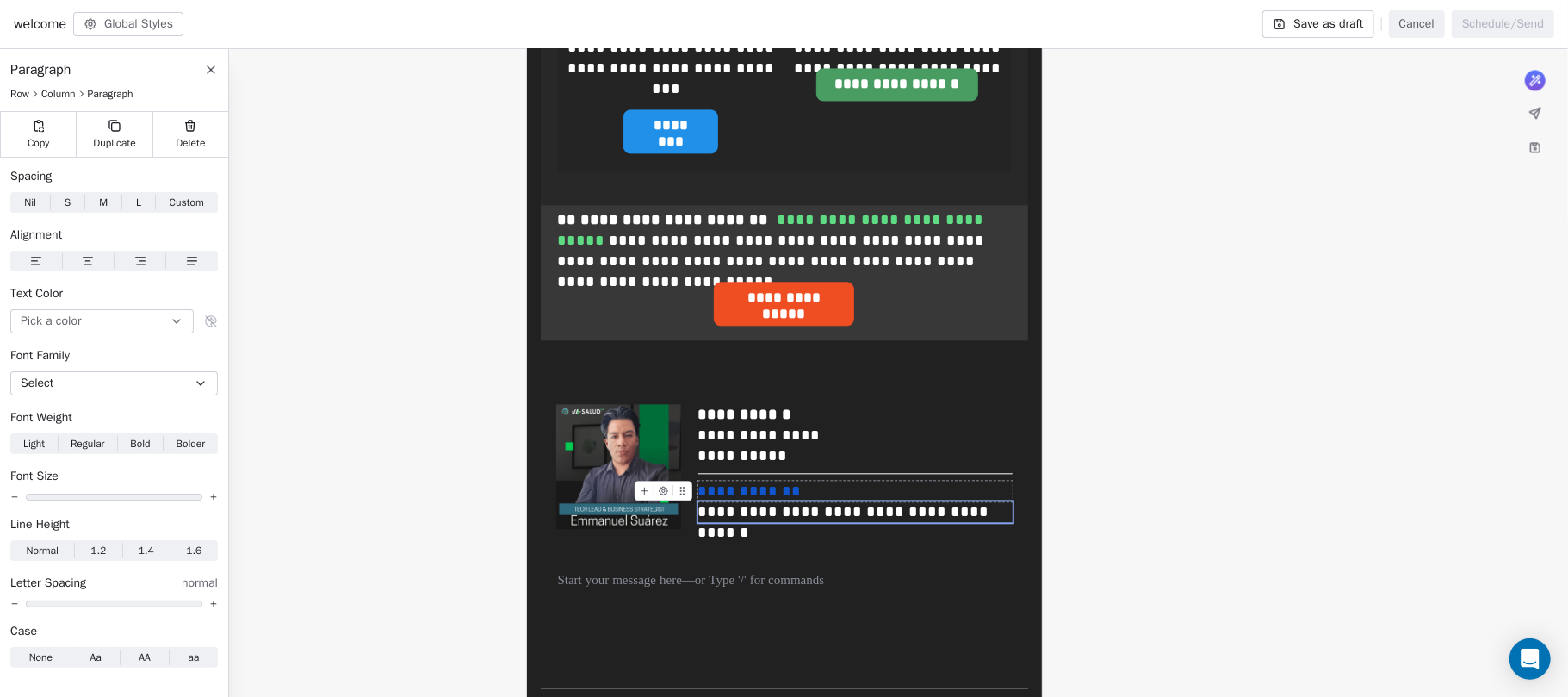 click on "**********" at bounding box center [855, 491] 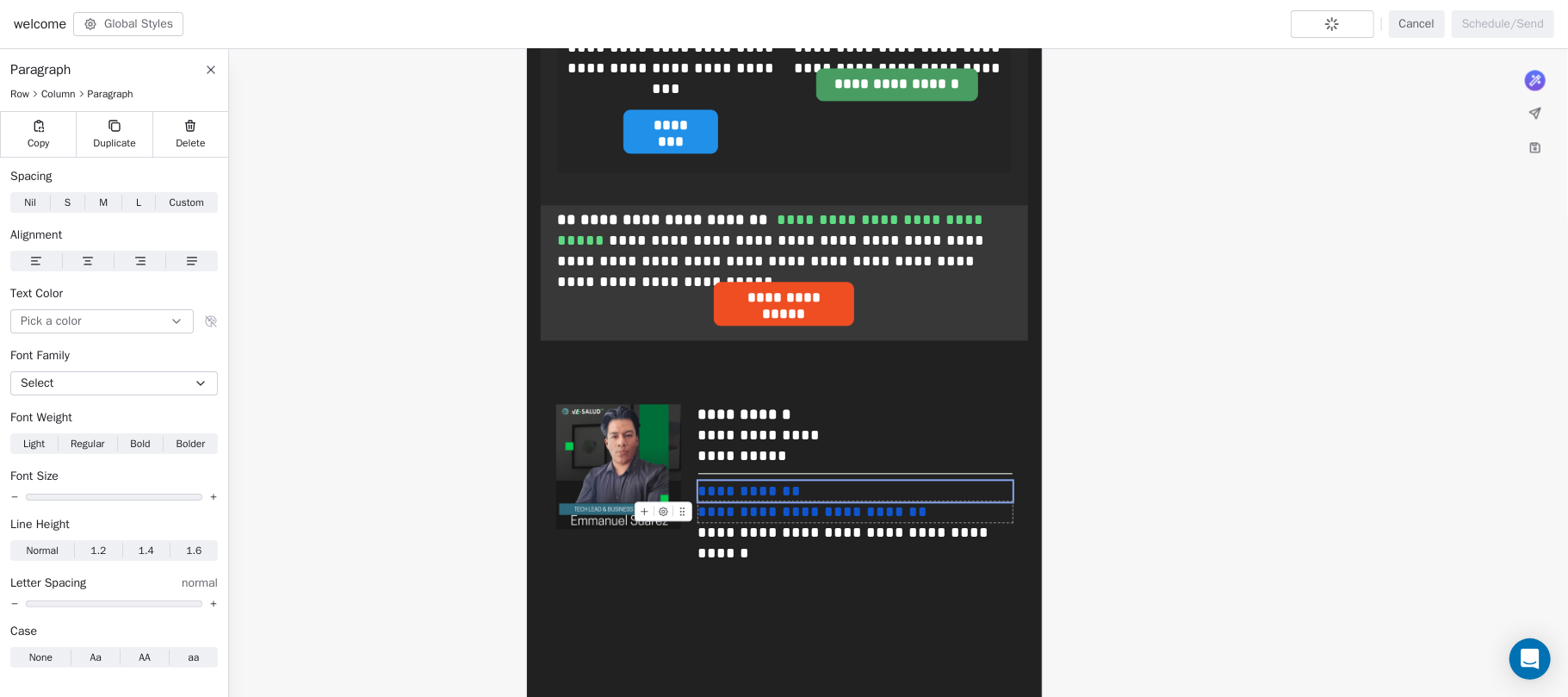 click on "**********" at bounding box center (855, 512) 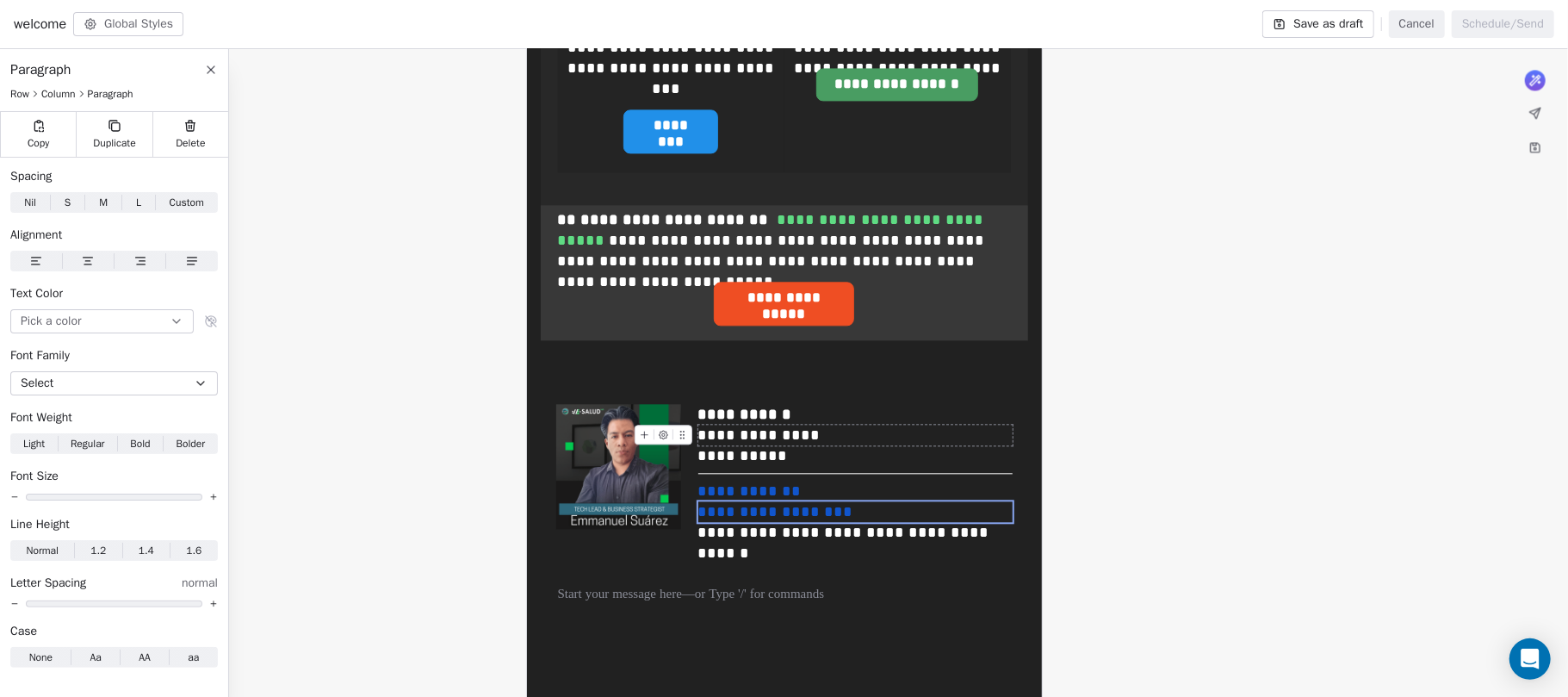 click on "**********" at bounding box center [784, -917] 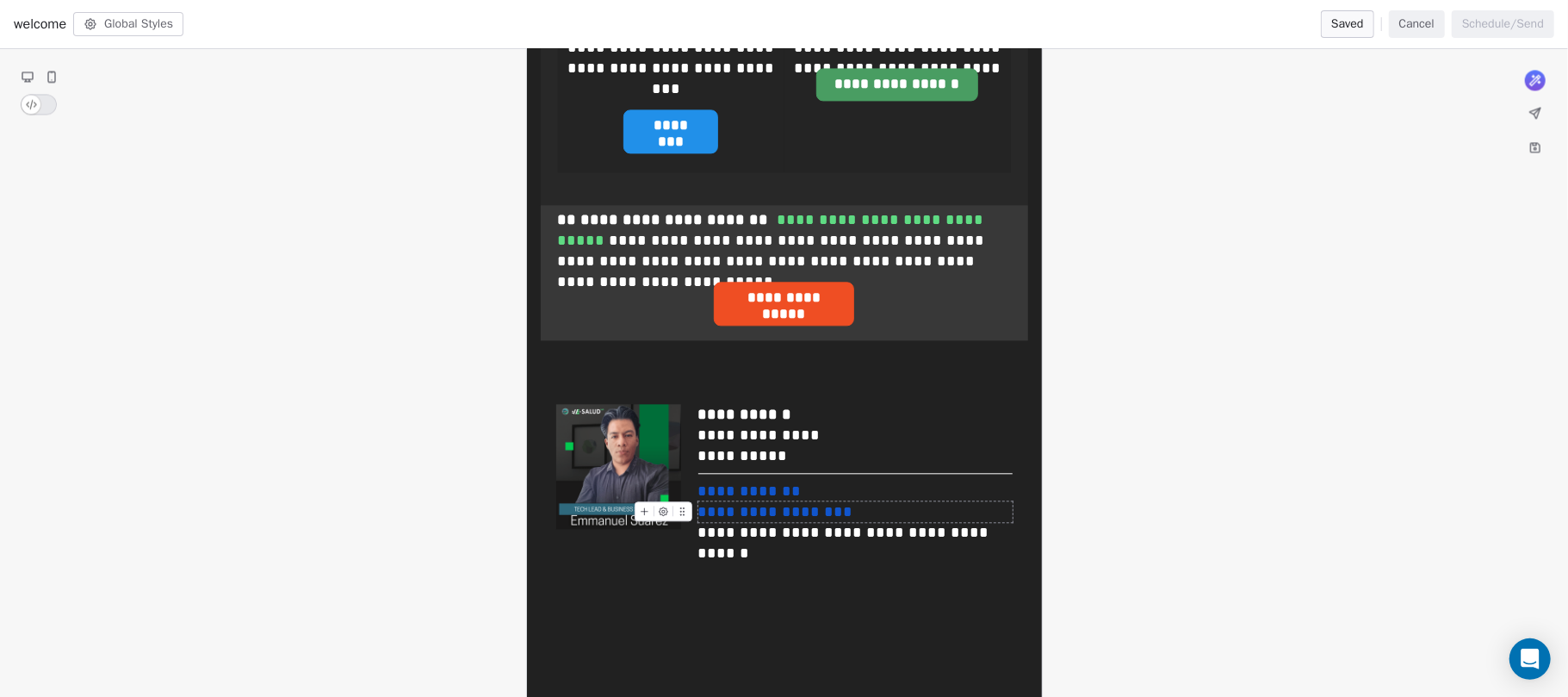 click on "**********" at bounding box center (855, 512) 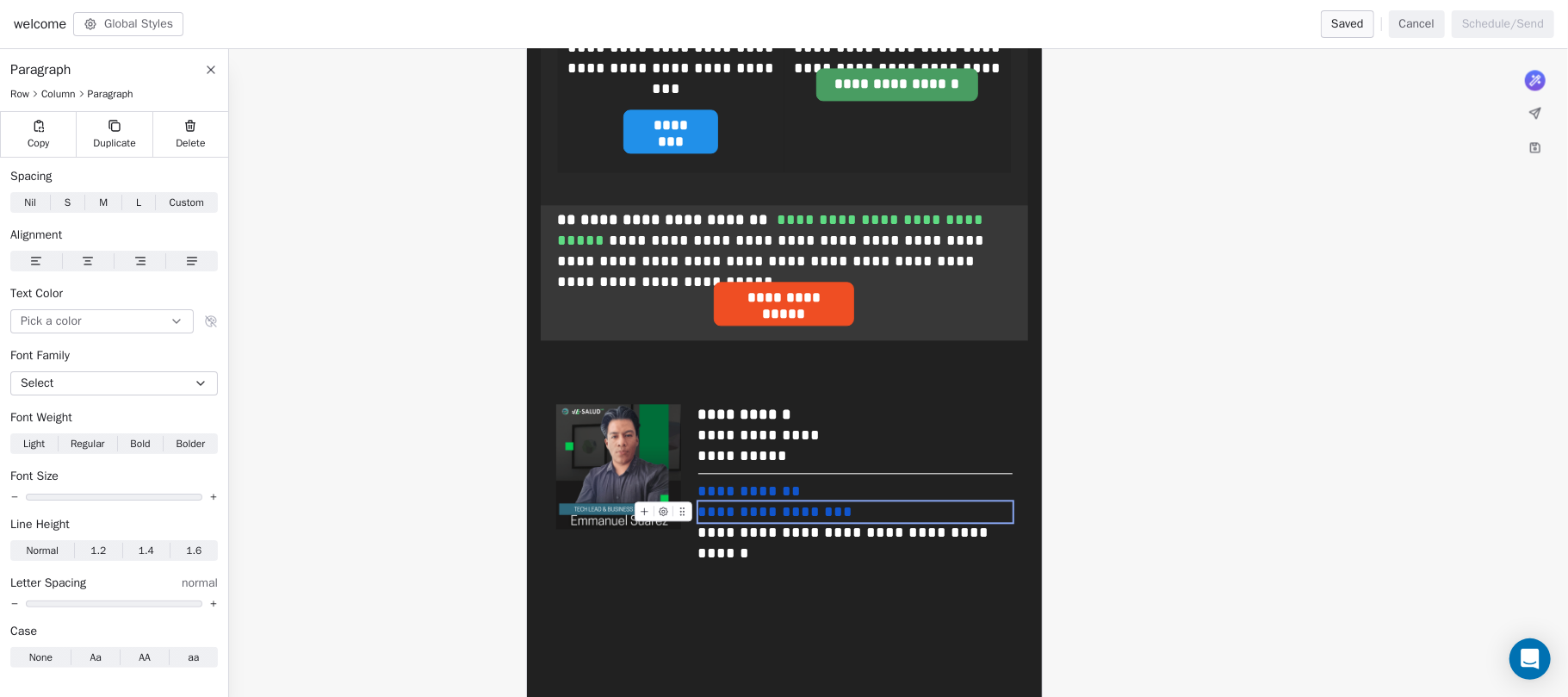 click on "**********" at bounding box center [776, 512] 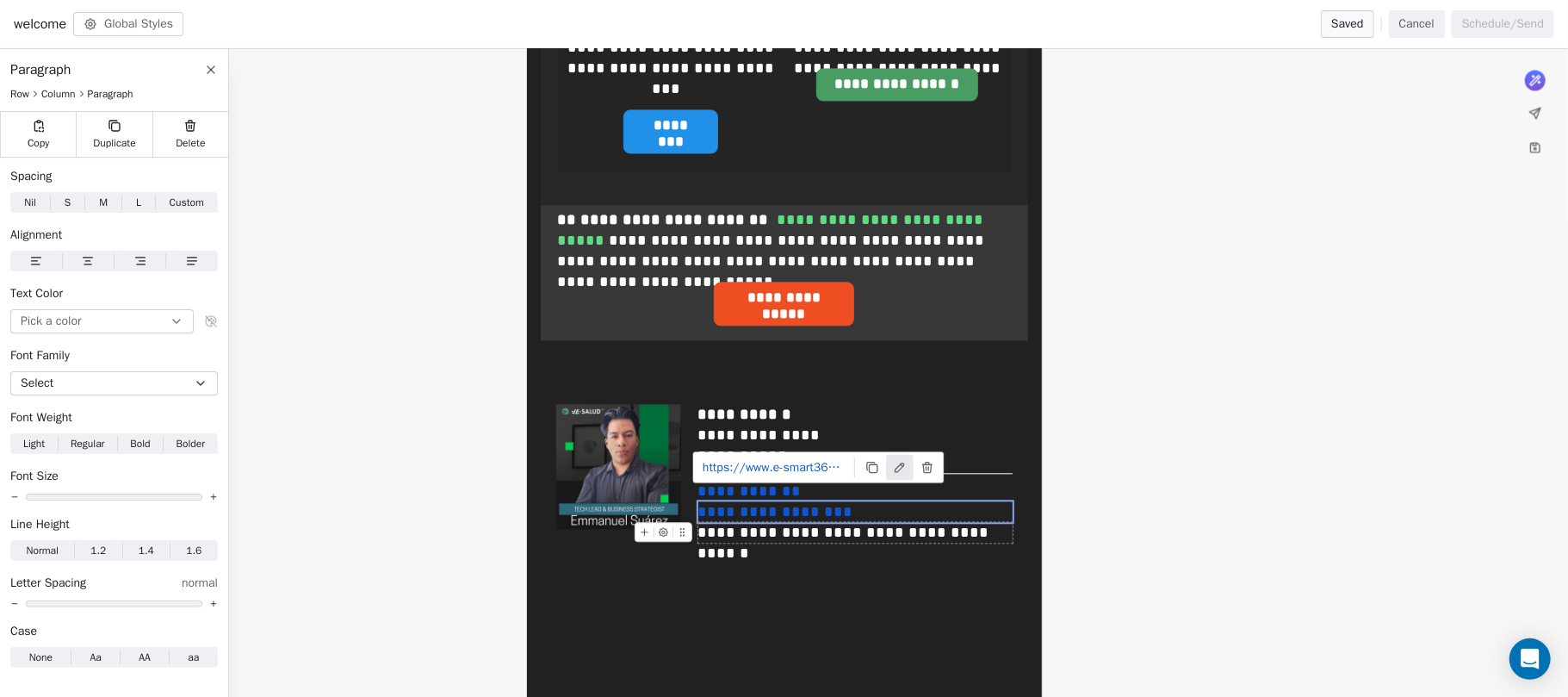 click 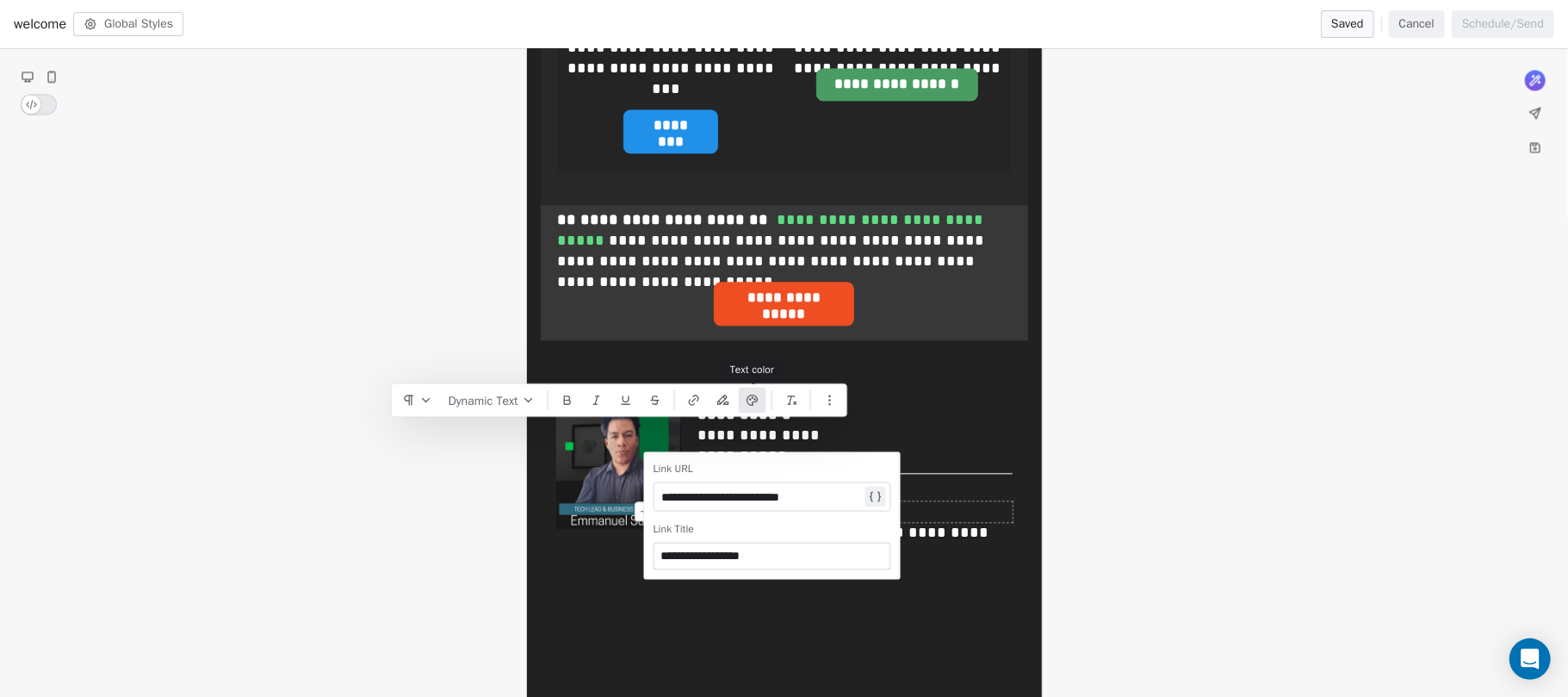 click 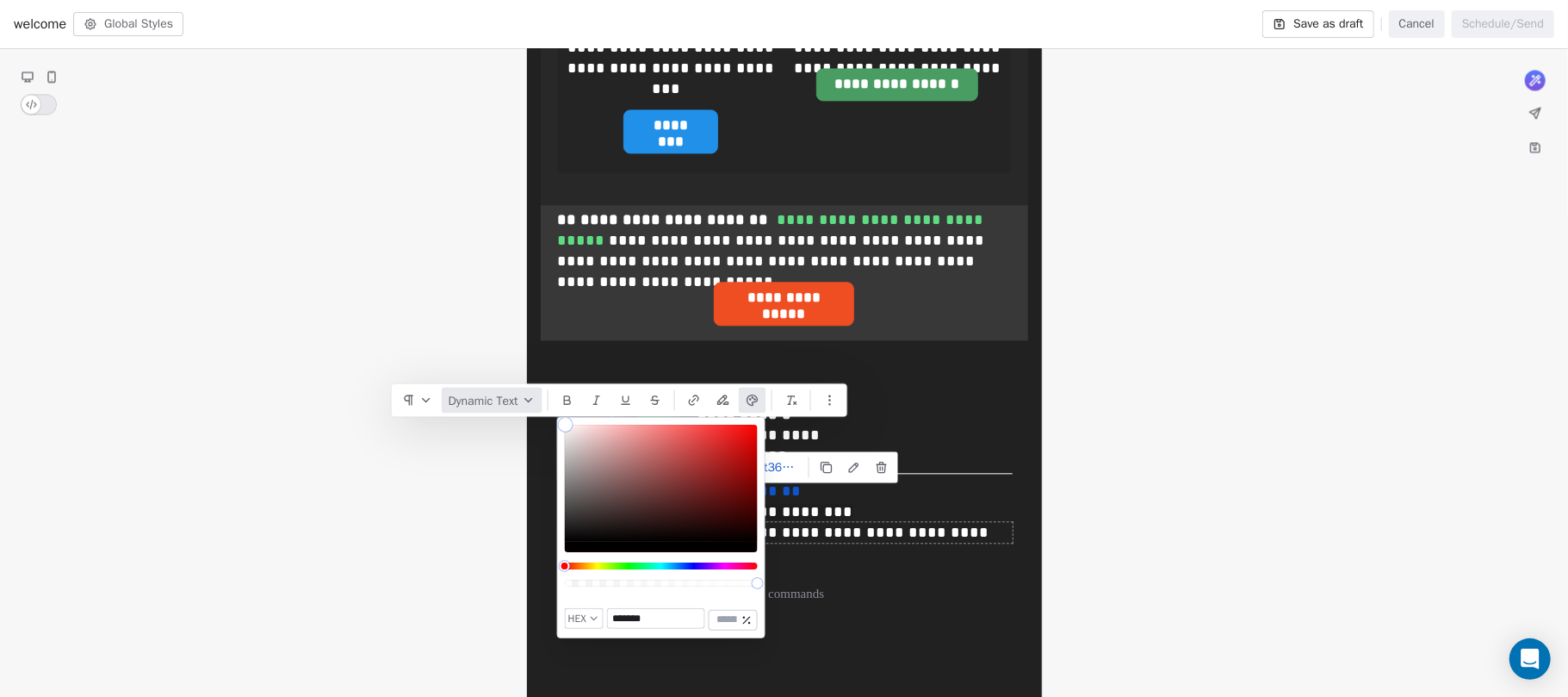 type on "*******" 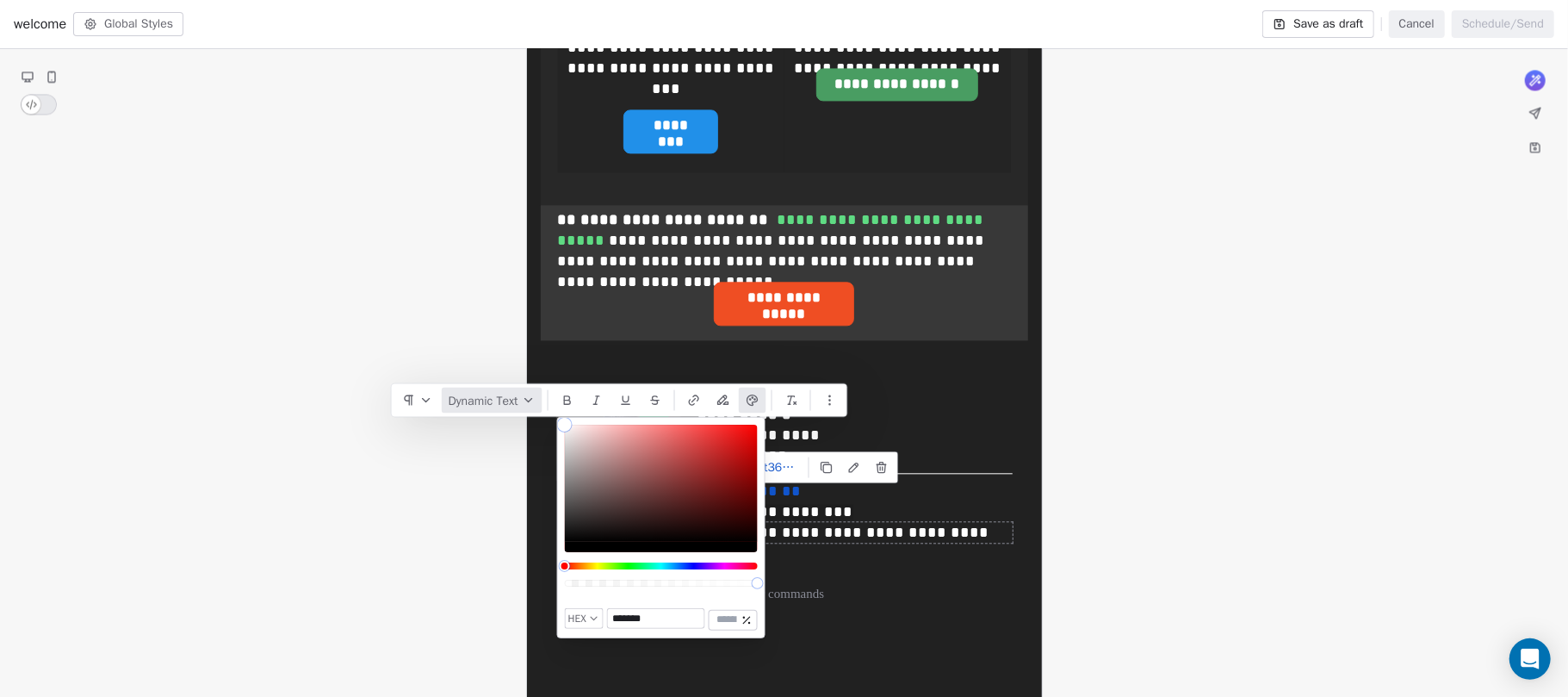drag, startPoint x: 566, startPoint y: 417, endPoint x: 518, endPoint y: 389, distance: 55.56978 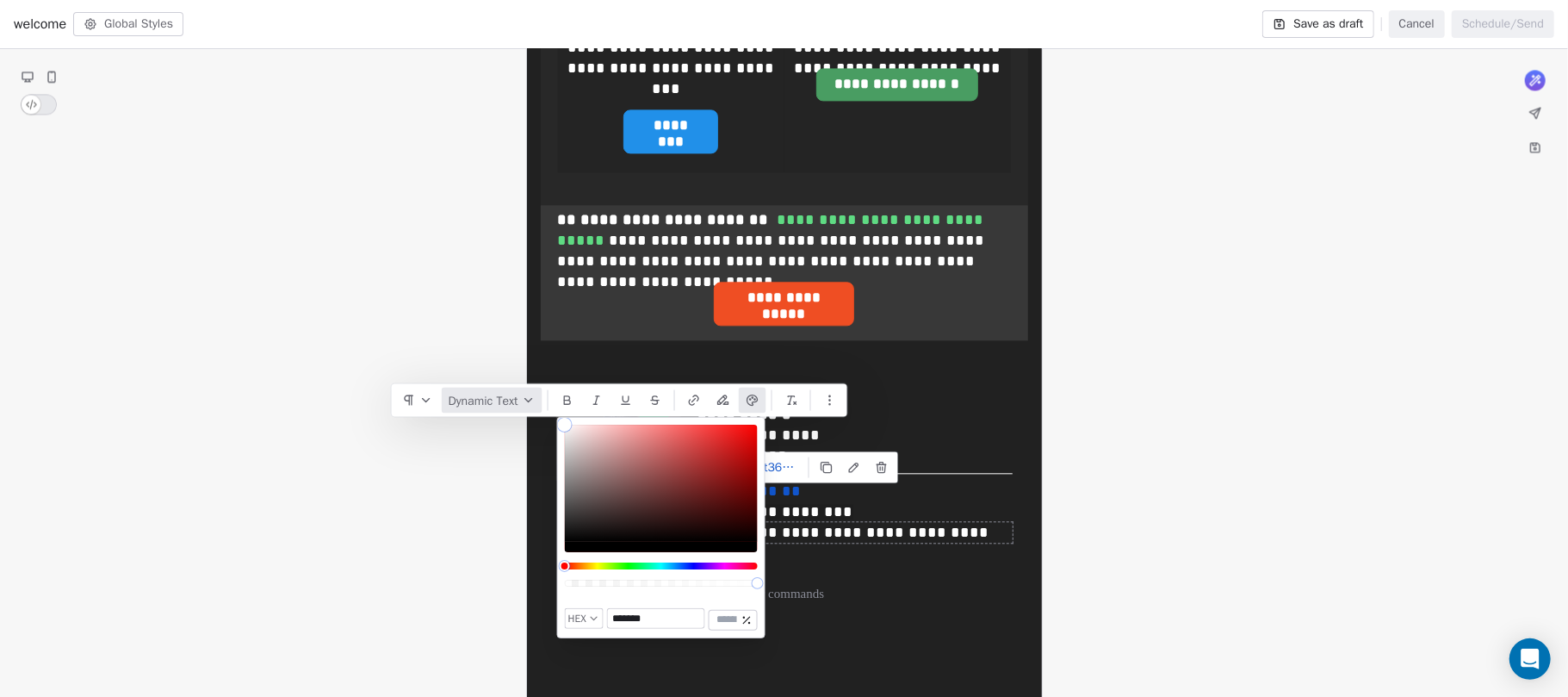 click on "**********" at bounding box center [784, 348] 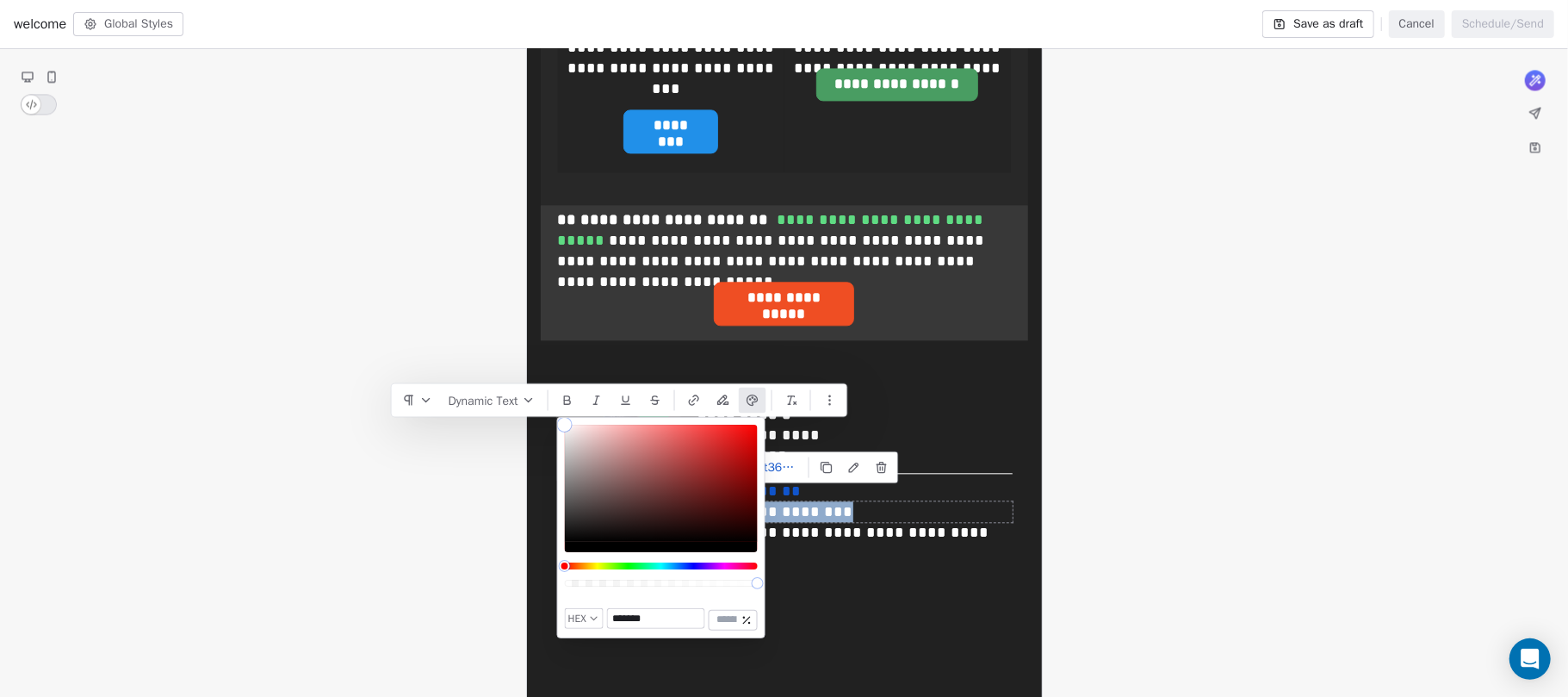 click on "**********" at bounding box center (855, 512) 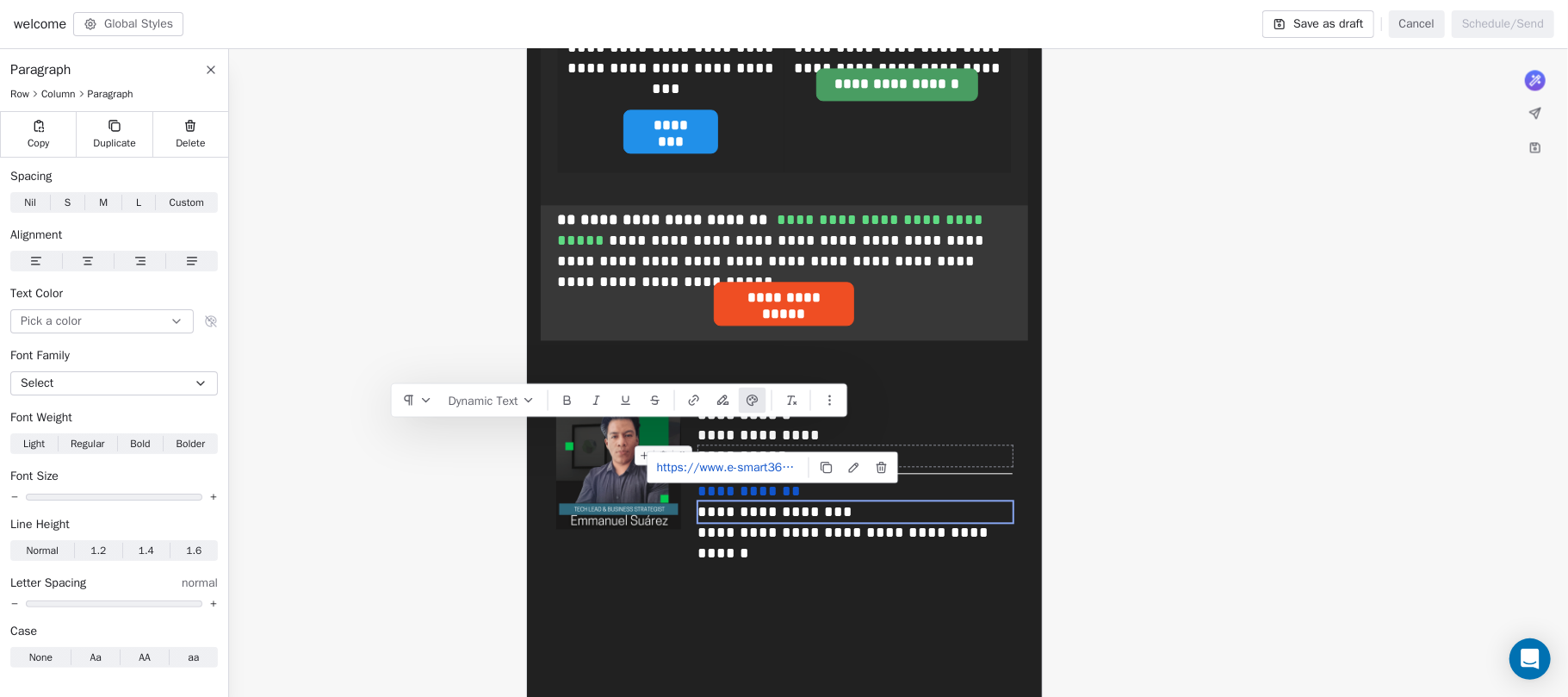 click on "**********" at bounding box center [855, 435] 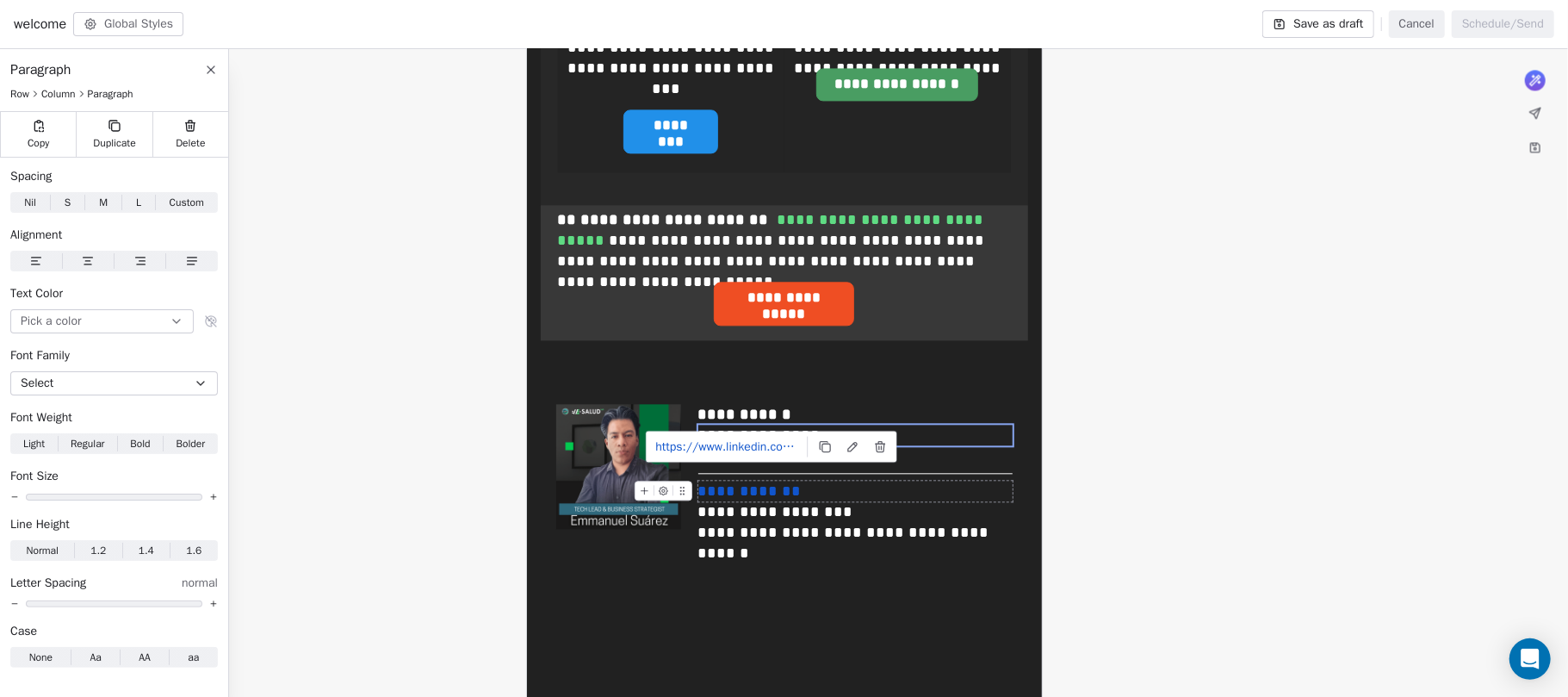 click on "**********" at bounding box center (750, 491) 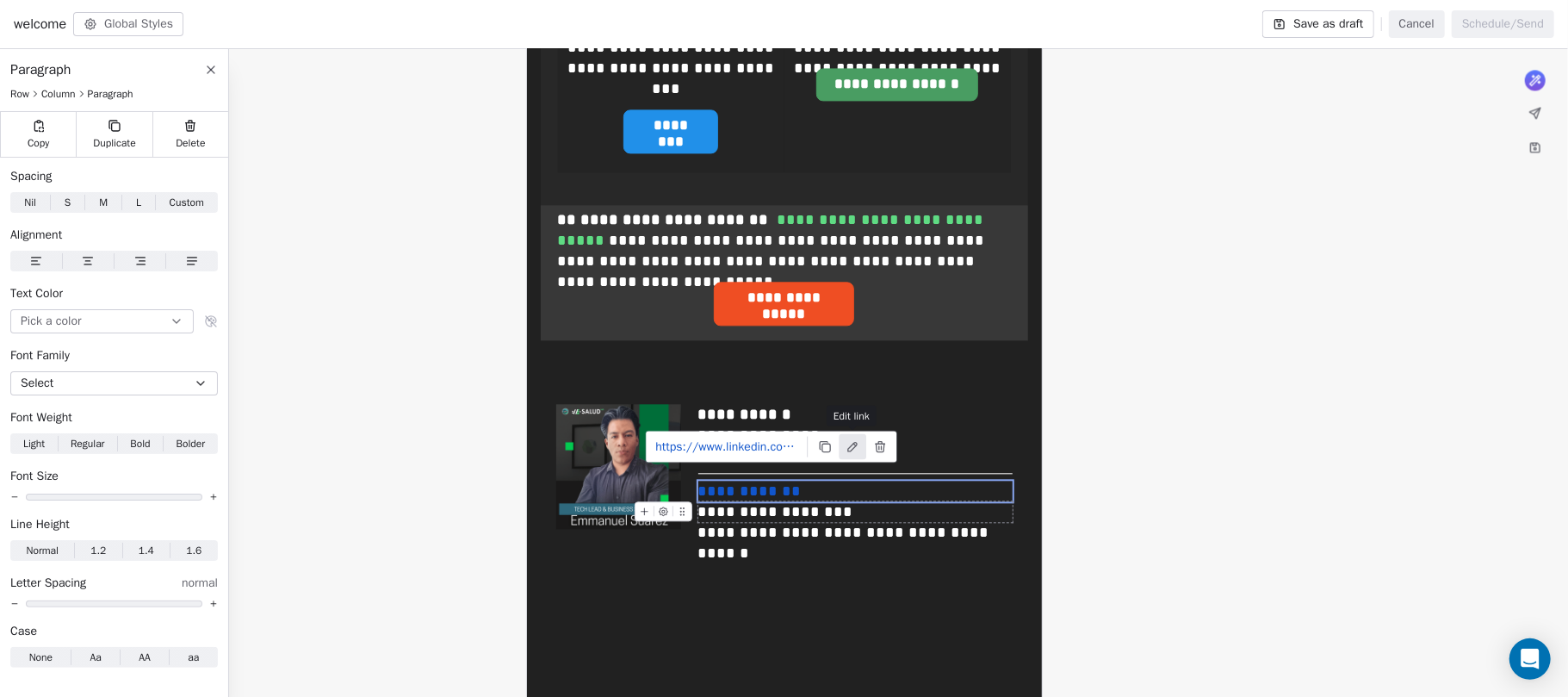 click 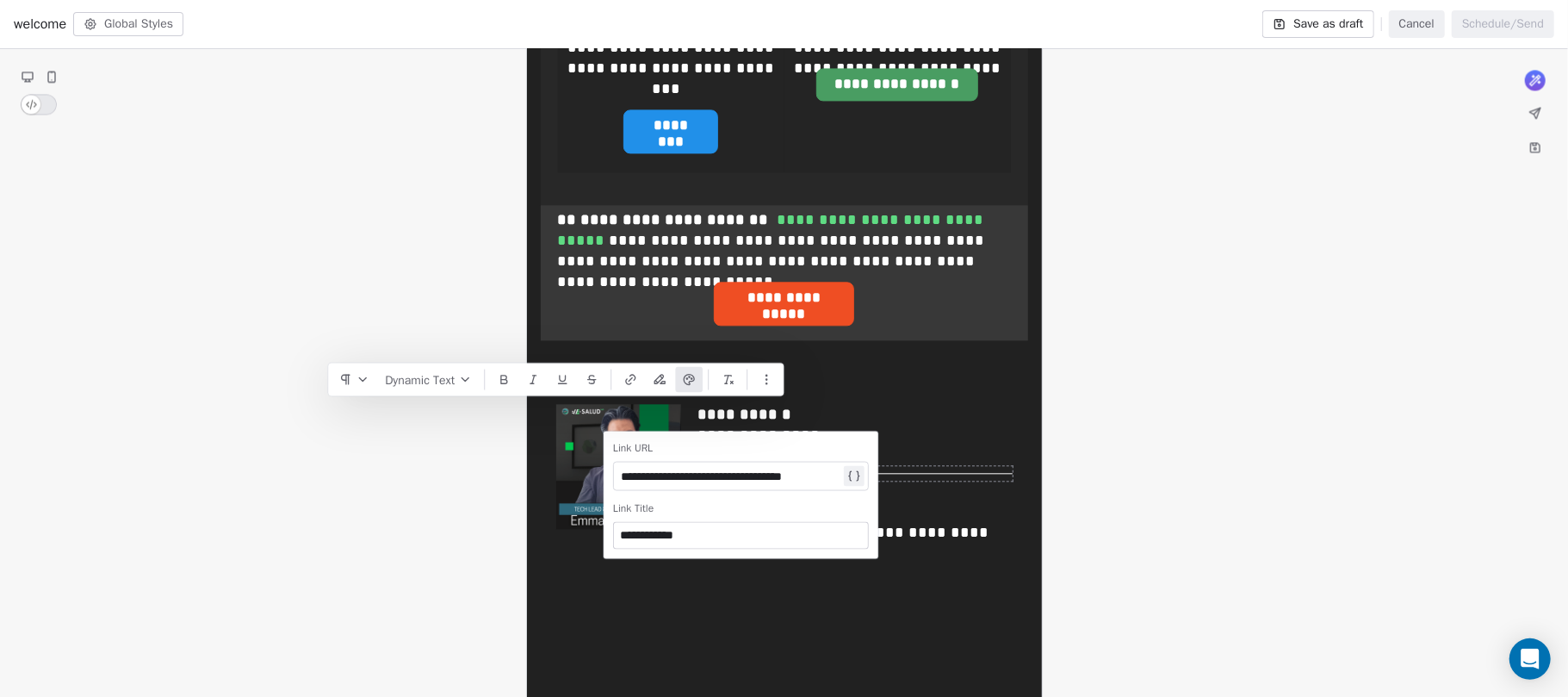 click 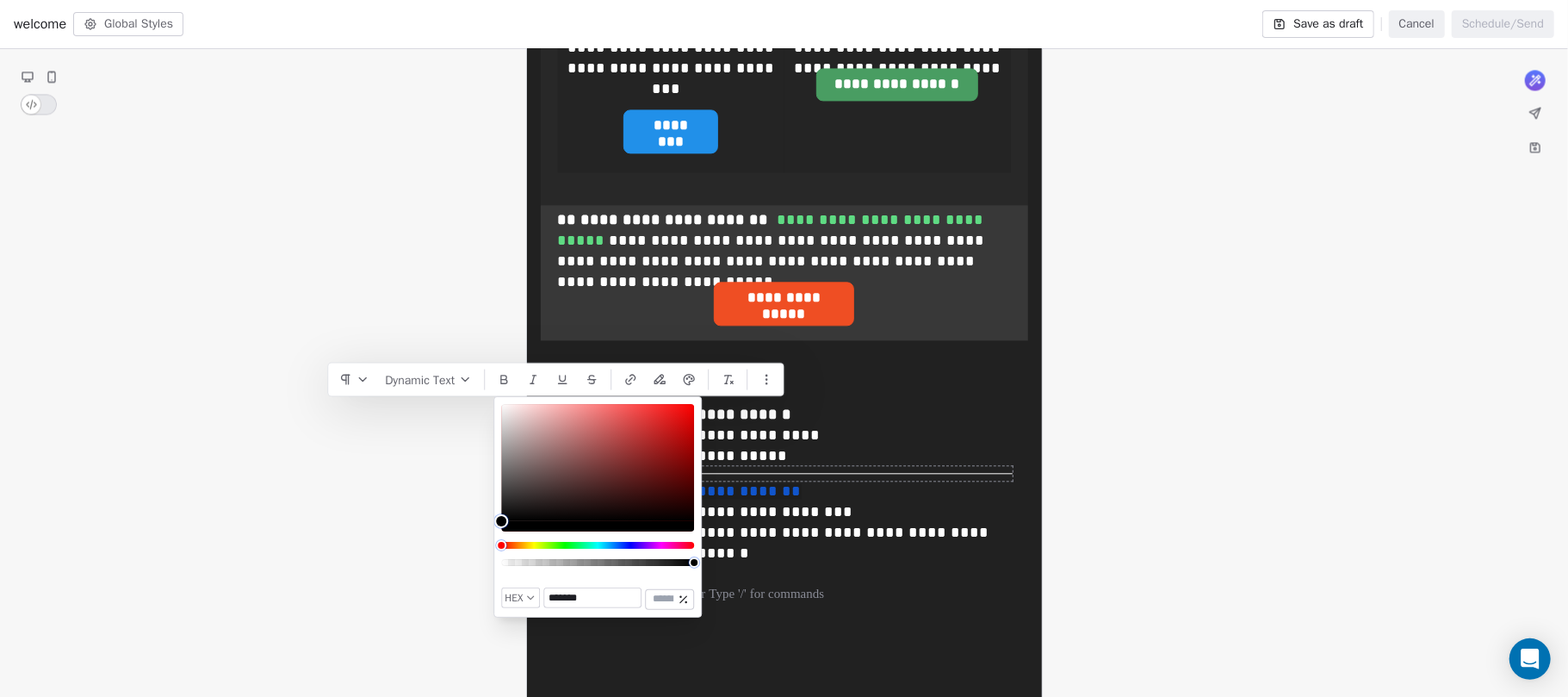 type on "*******" 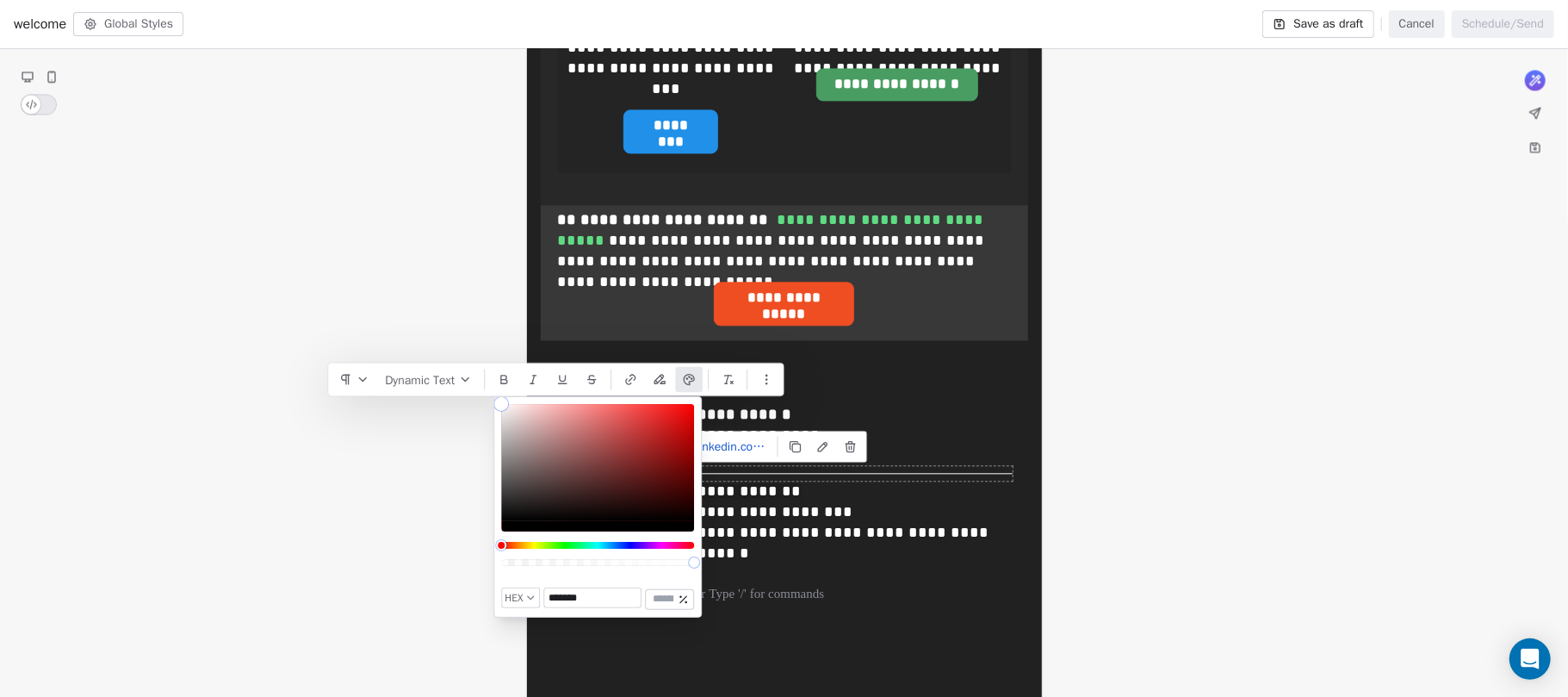 drag, startPoint x: 568, startPoint y: 474, endPoint x: 472, endPoint y: 359, distance: 149.8032 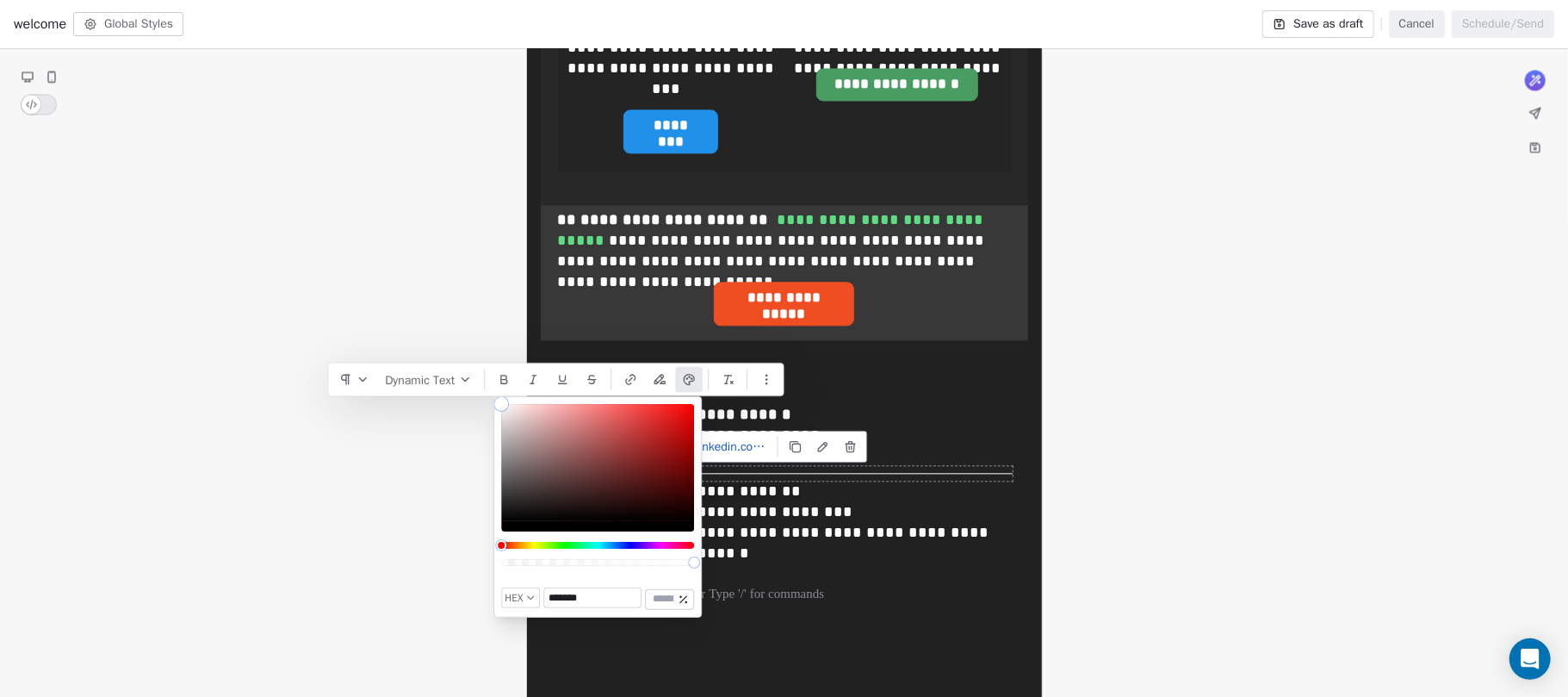 click on "**********" at bounding box center (784, 348) 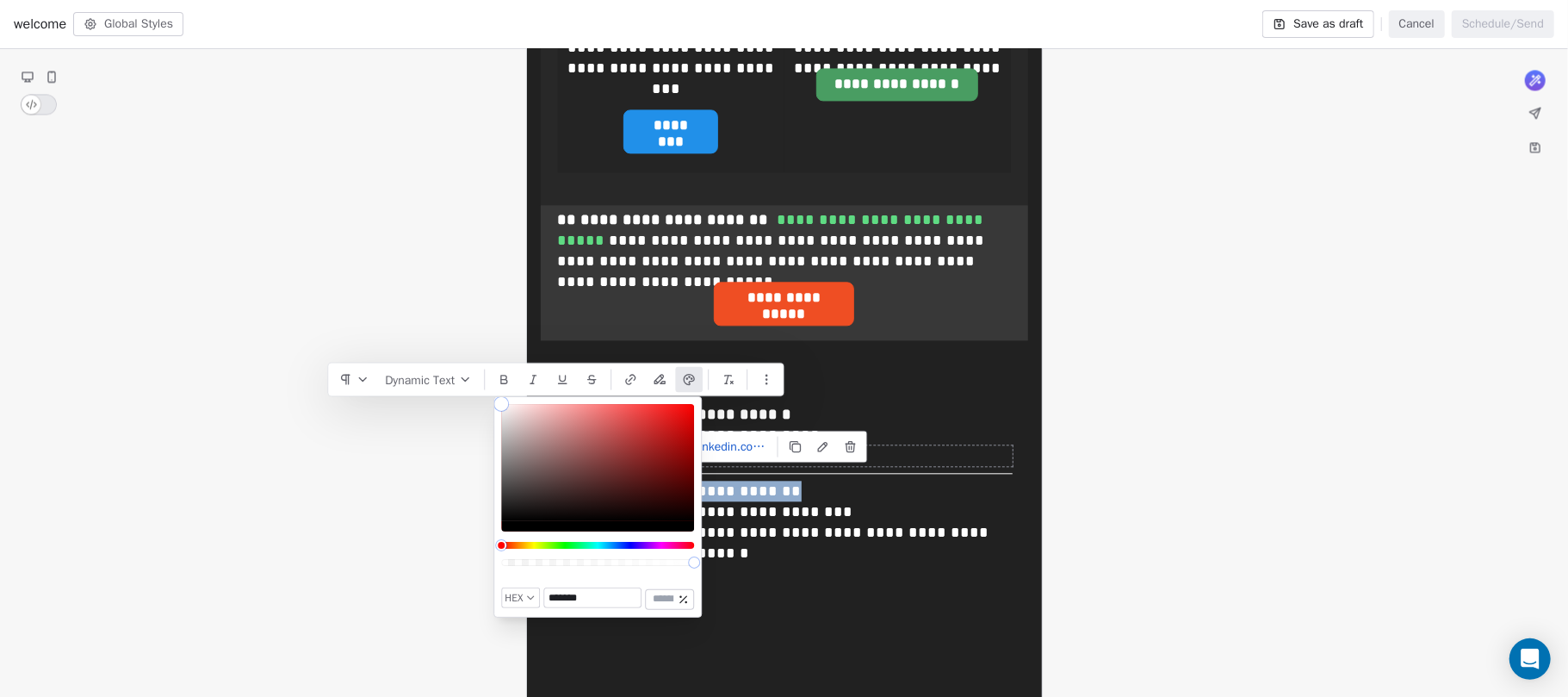 click on "**********" at bounding box center (855, 456) 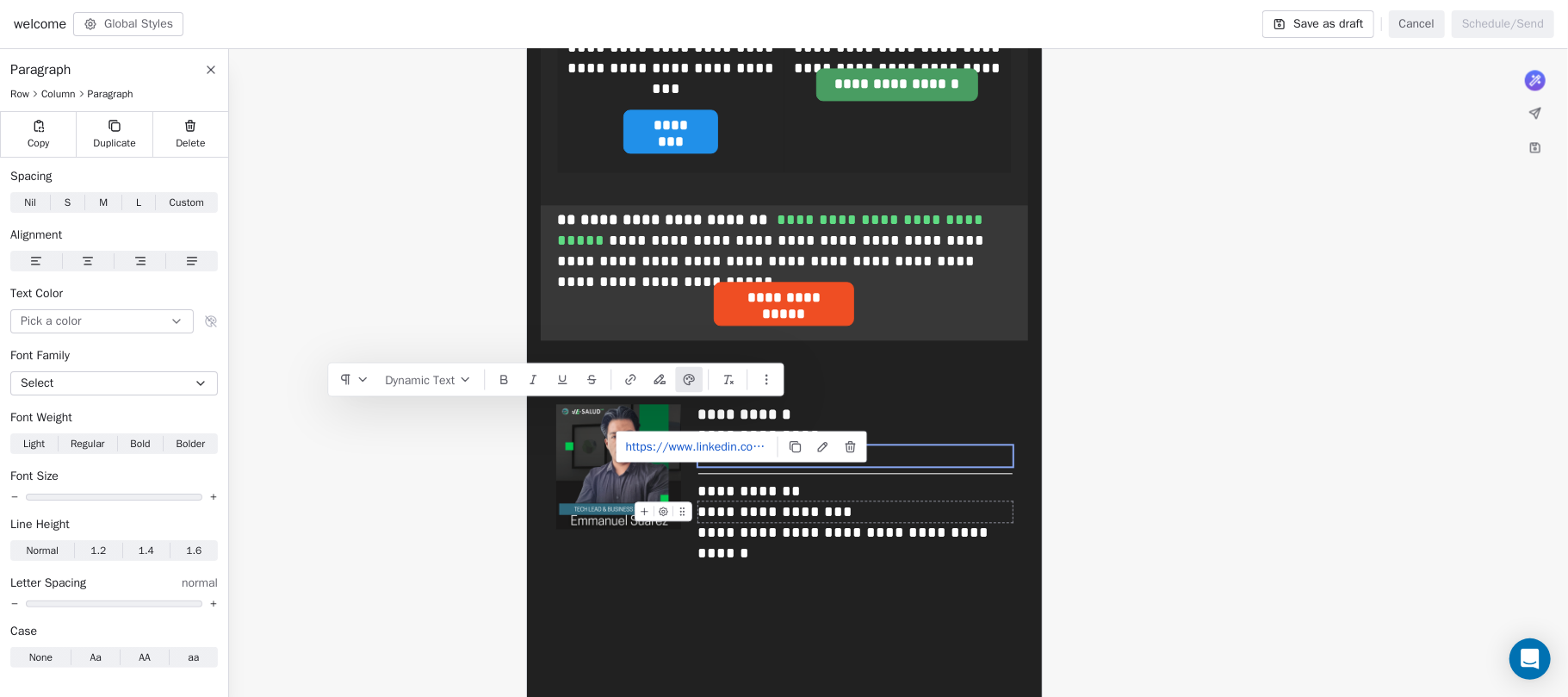 click on "**********" at bounding box center [855, 512] 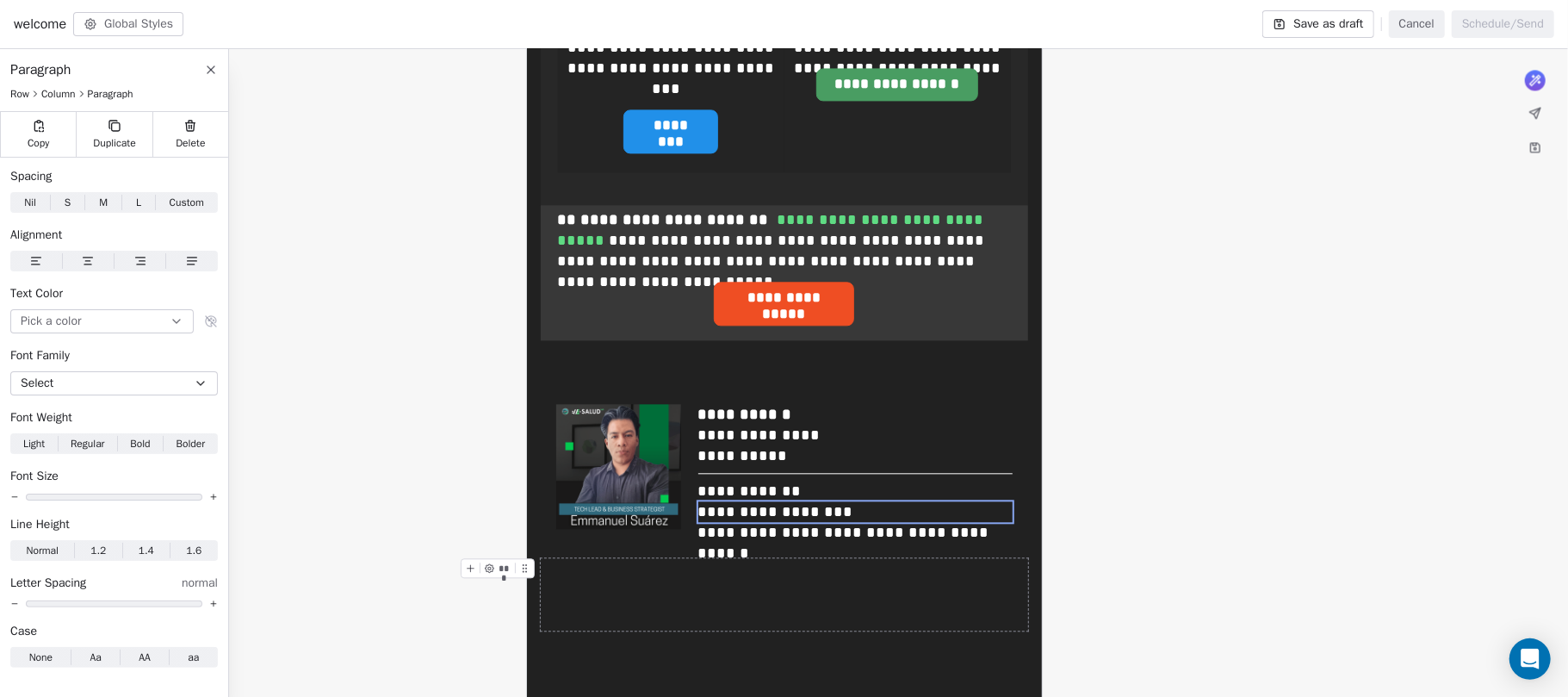click at bounding box center [784, 594] 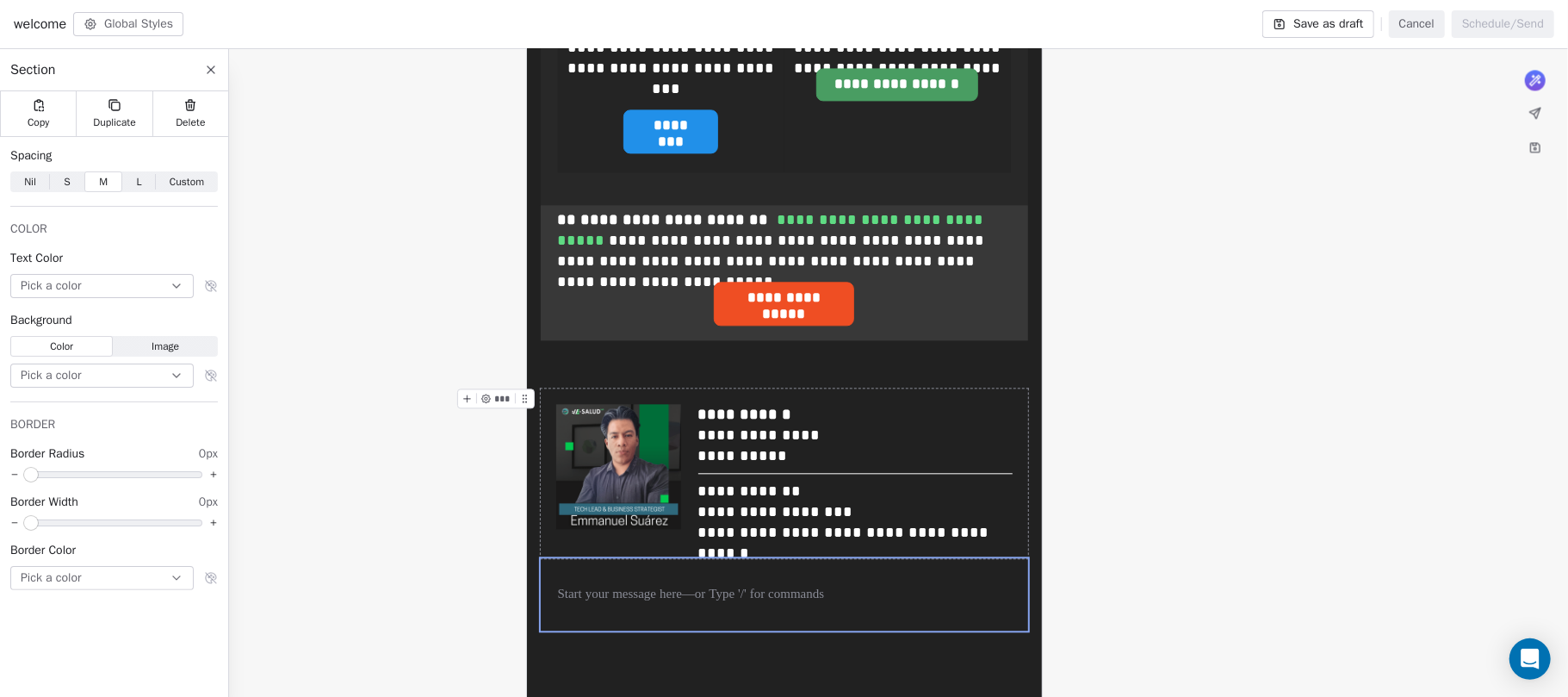 click on "**********" at bounding box center [784, -917] 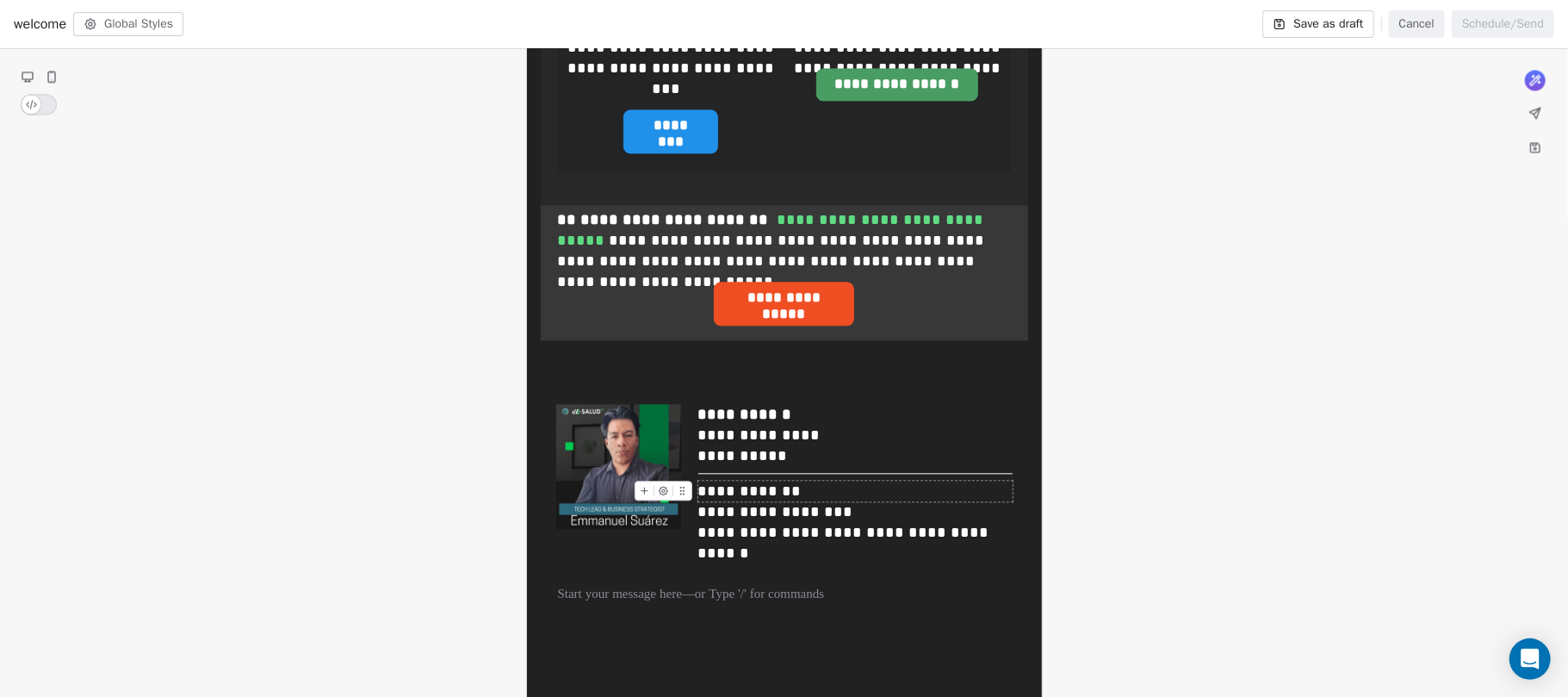 click on "**********" at bounding box center (855, 491) 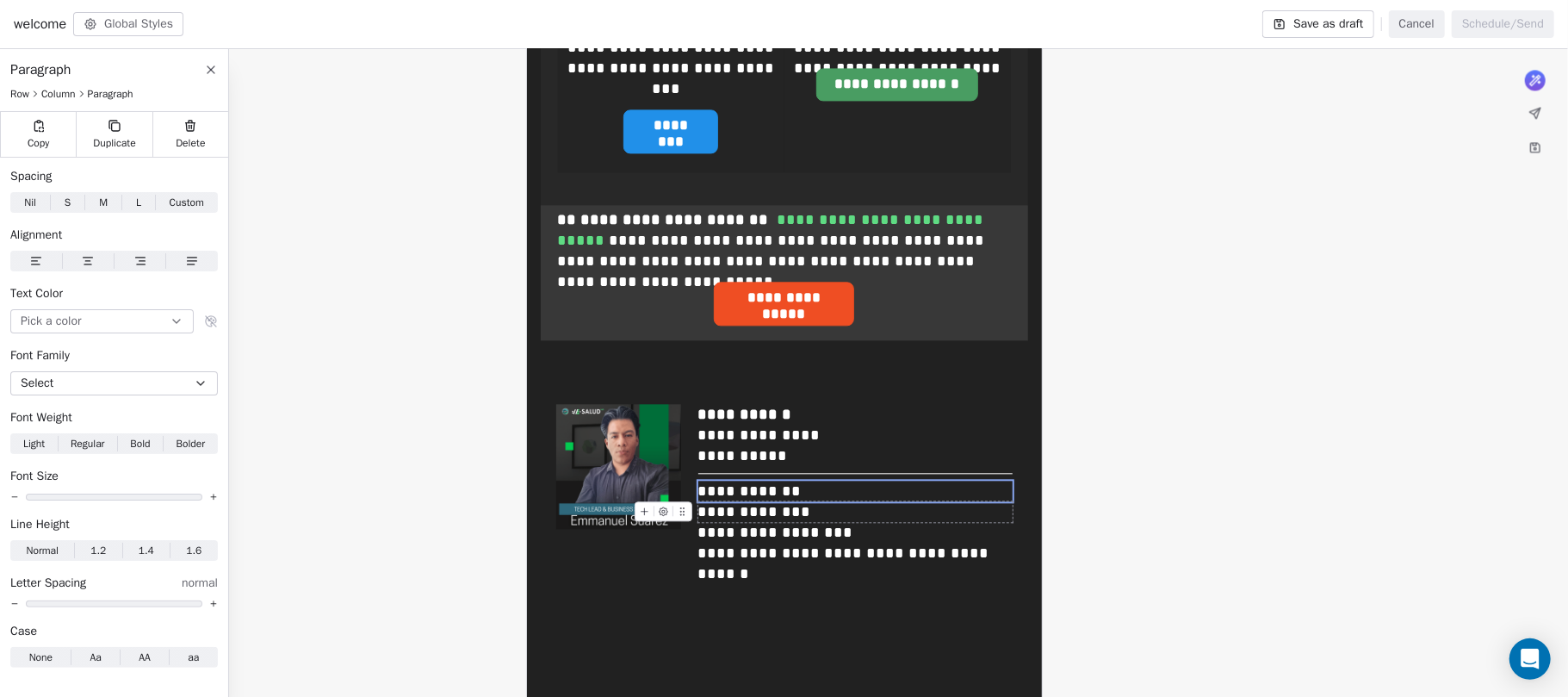 click on "**********" at bounding box center (855, 512) 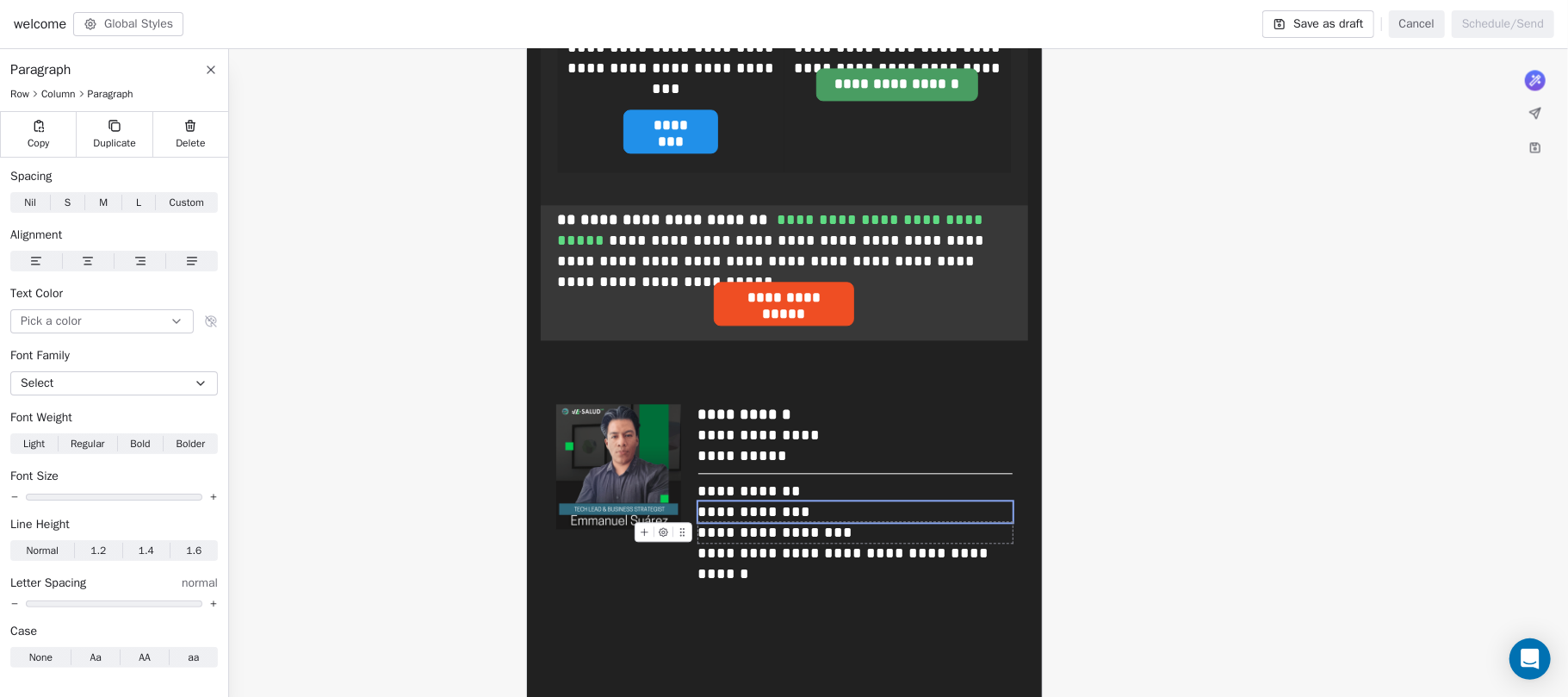 click on "**********" at bounding box center [784, -906] 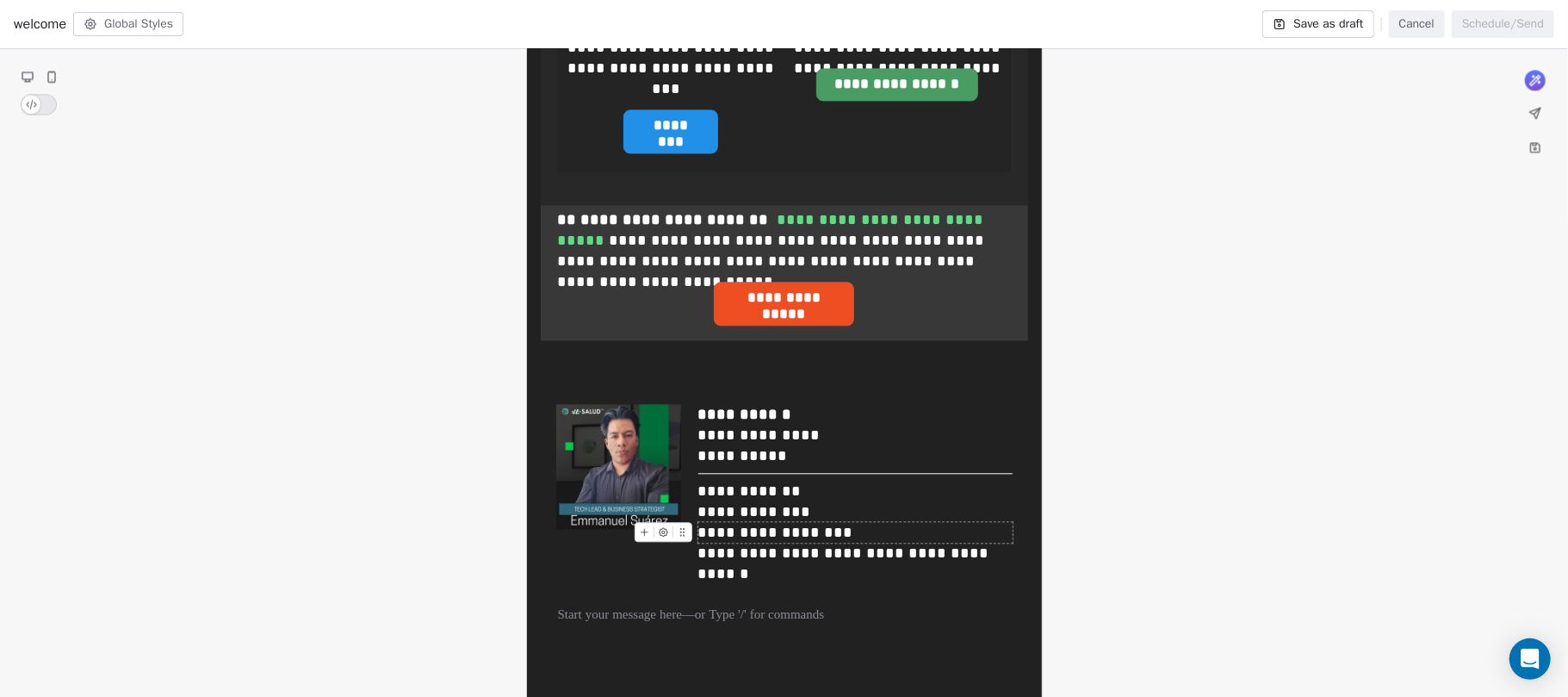 drag, startPoint x: 1329, startPoint y: 535, endPoint x: 1323, endPoint y: 528, distance: 9.219544 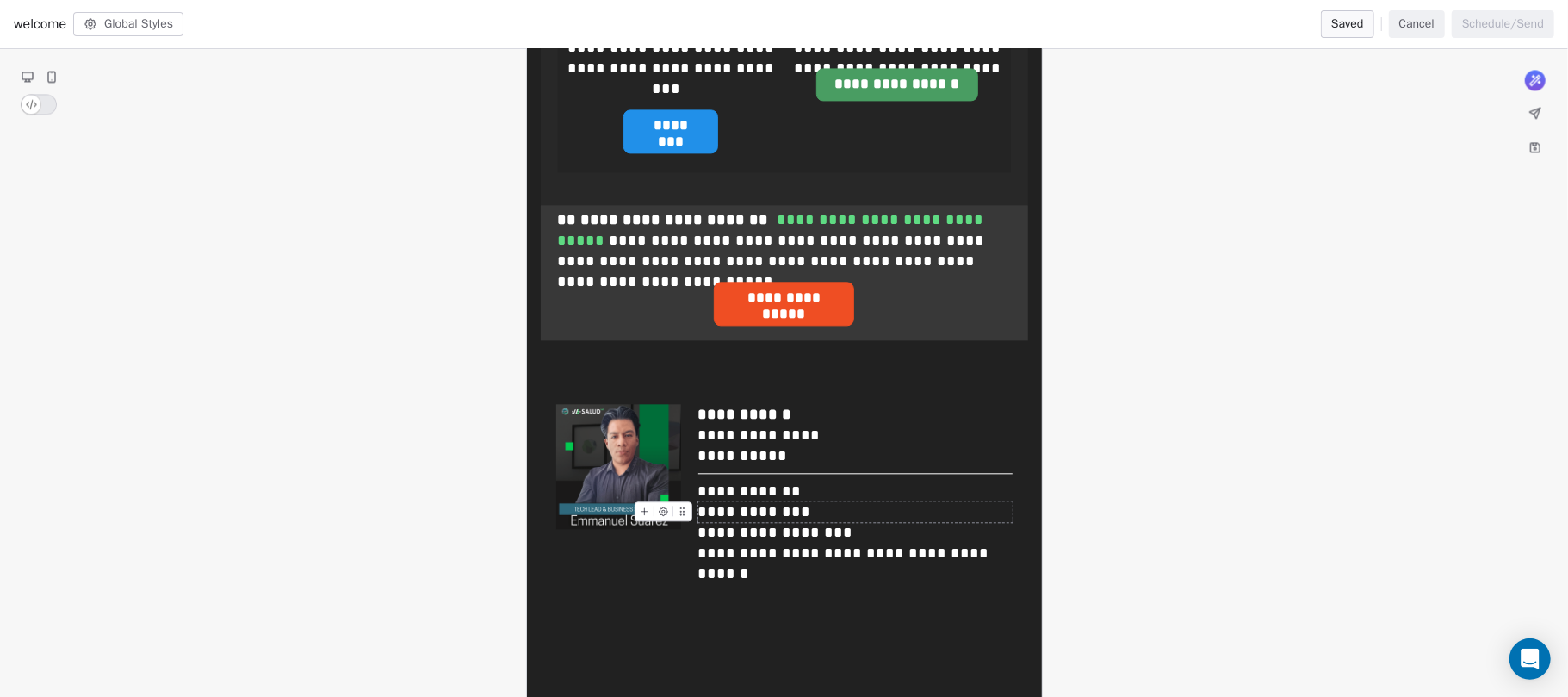 click on "**********" at bounding box center (855, 512) 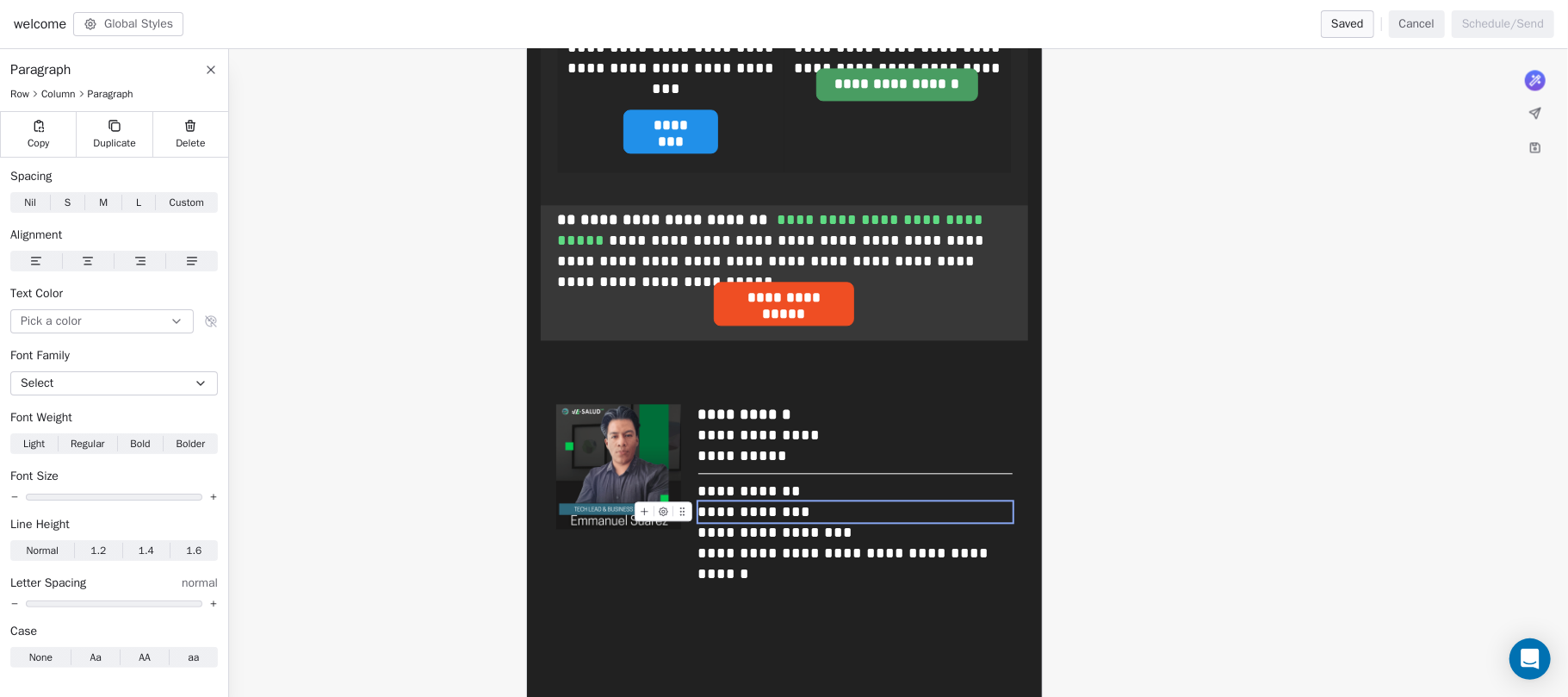 click on "**********" at bounding box center [855, 512] 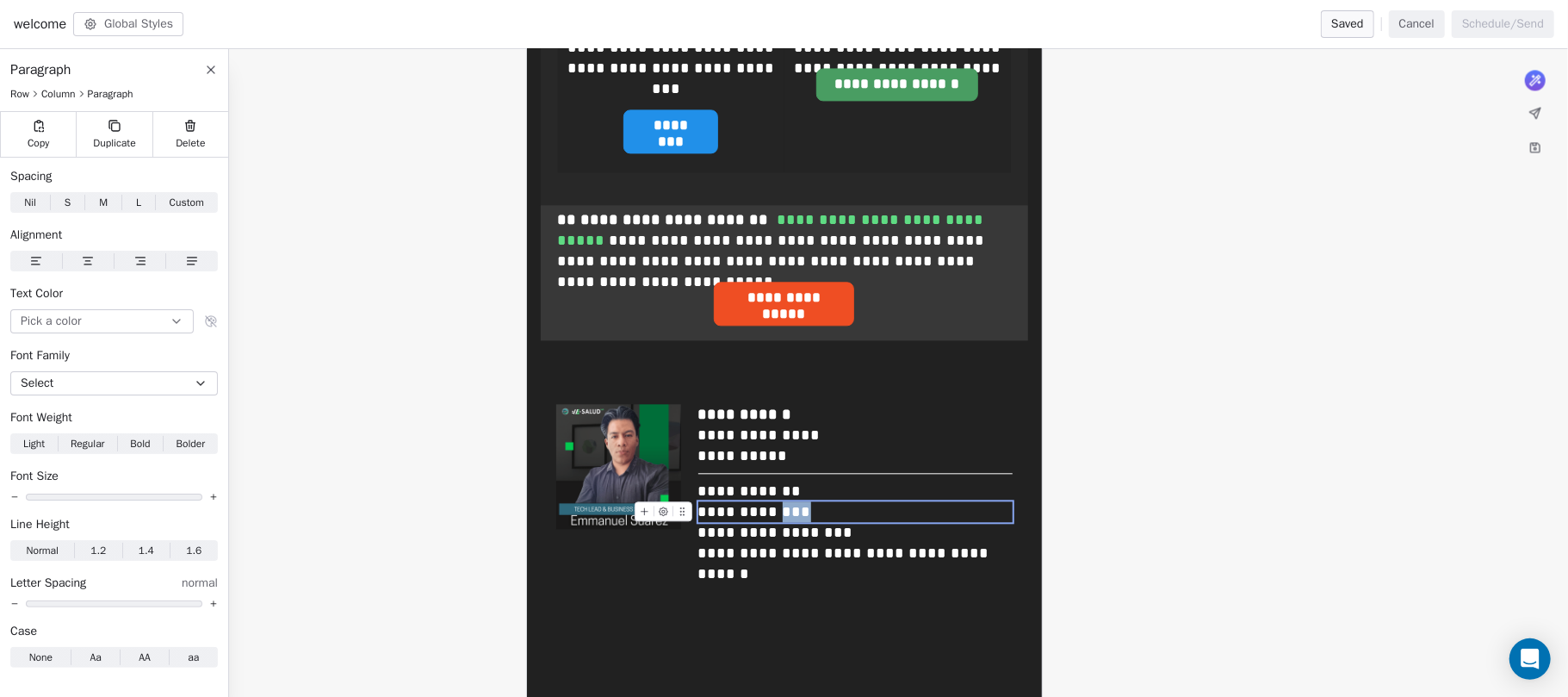 click on "**********" at bounding box center [855, 512] 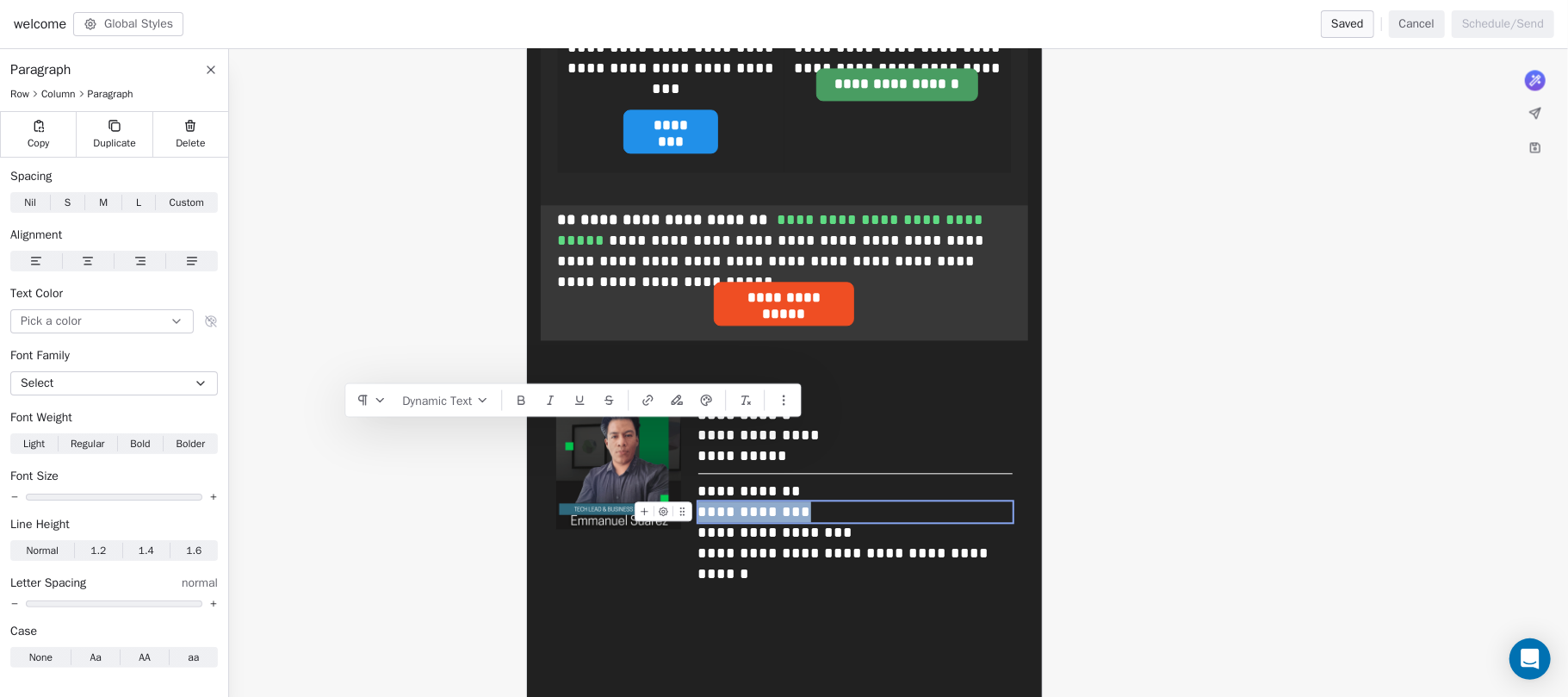 click on "**********" at bounding box center [855, 512] 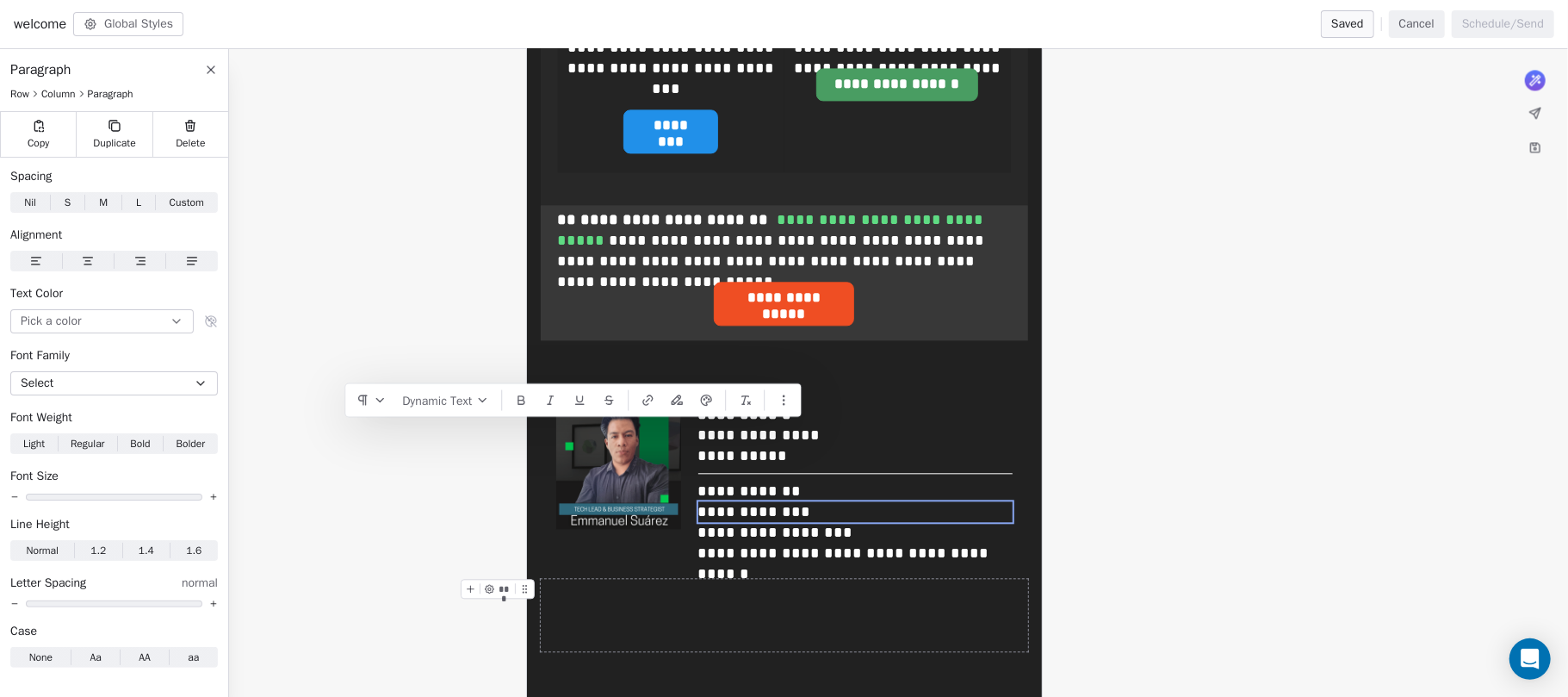 click at bounding box center (784, 615) 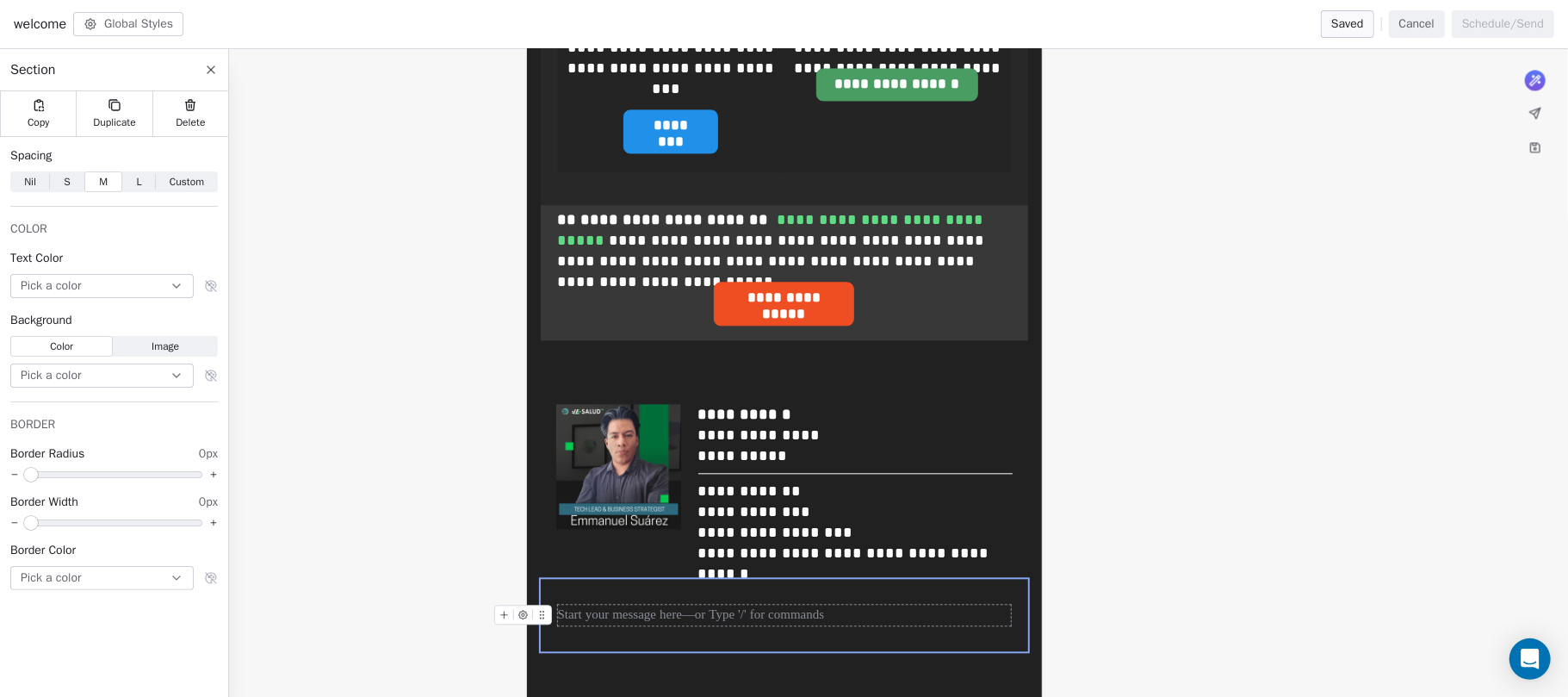 click at bounding box center (784, 615) 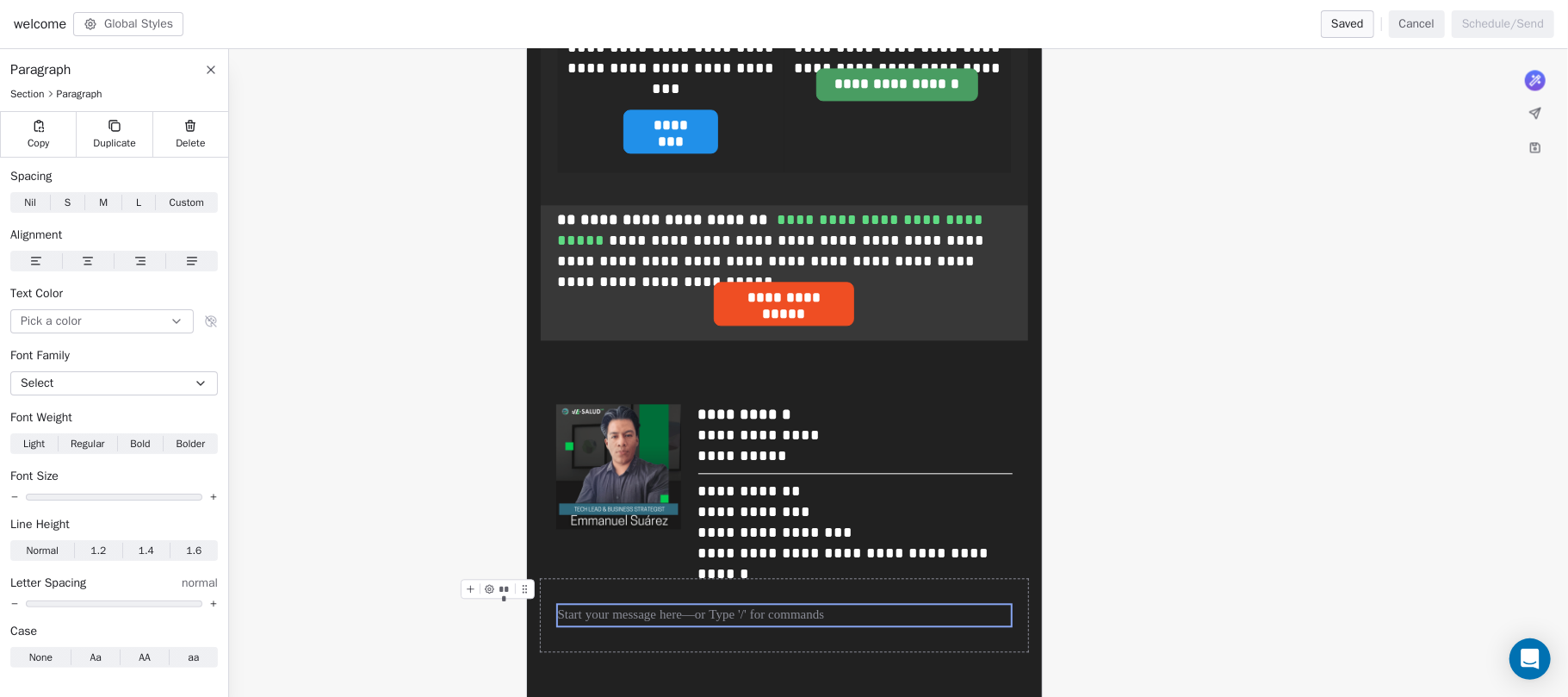 click on "**********" at bounding box center (784, -906) 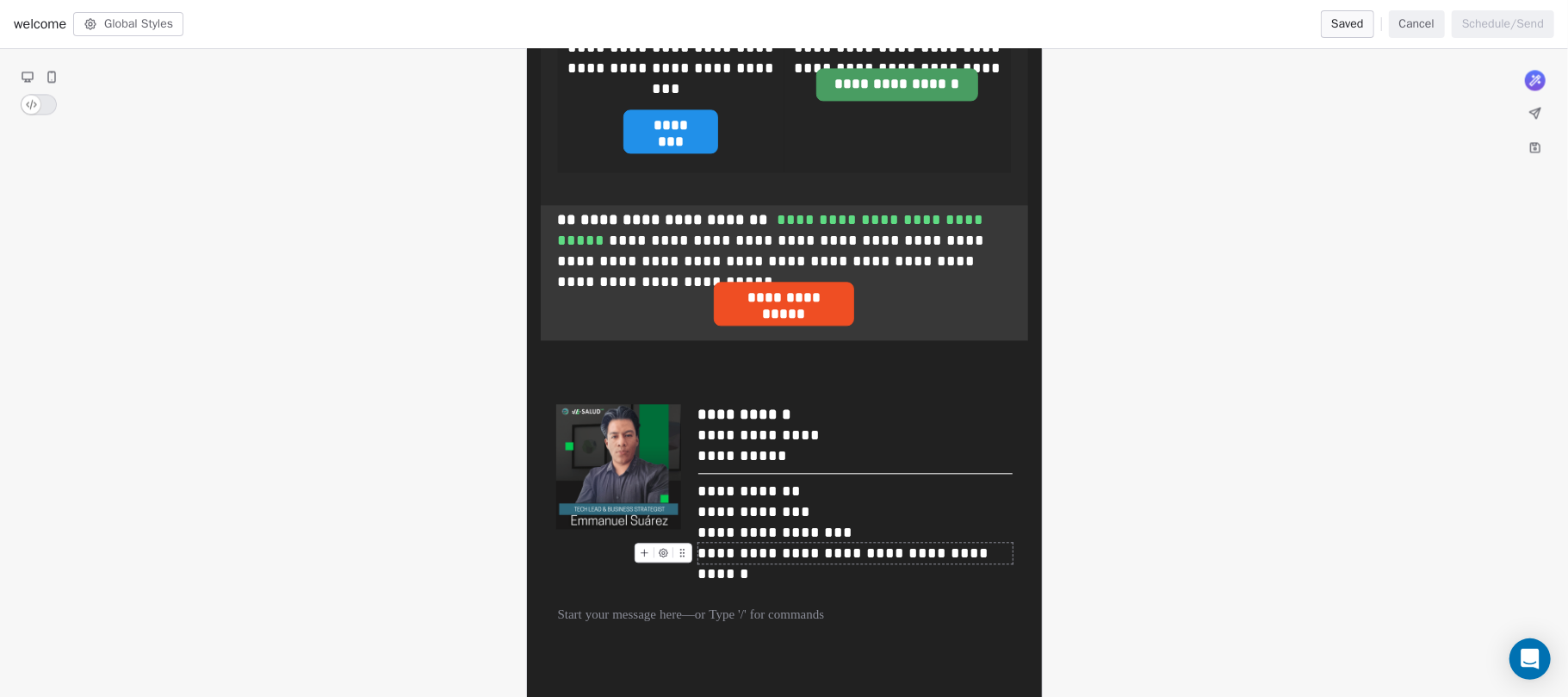 drag, startPoint x: 787, startPoint y: 472, endPoint x: 834, endPoint y: 452, distance: 51.078371 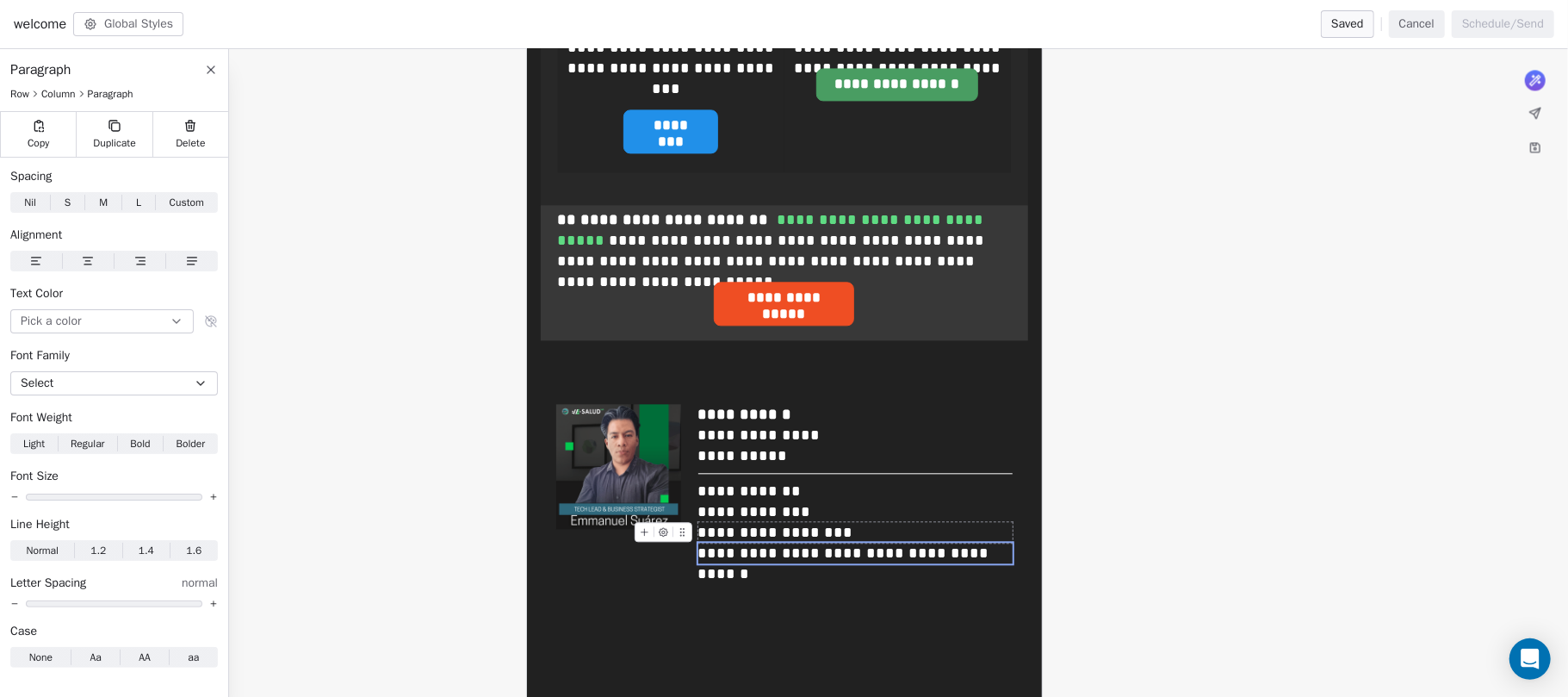 click on "**********" at bounding box center (855, 532) 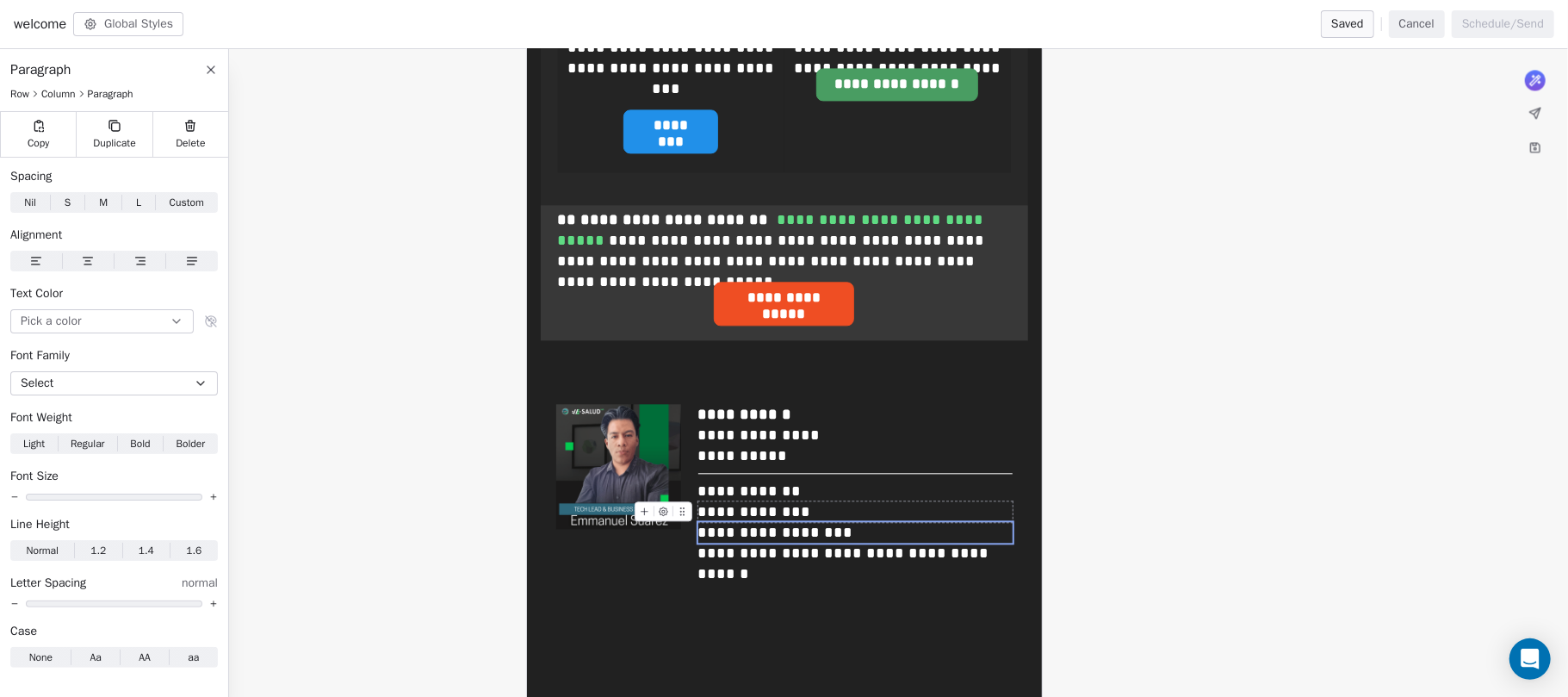 click on "**********" at bounding box center [855, 512] 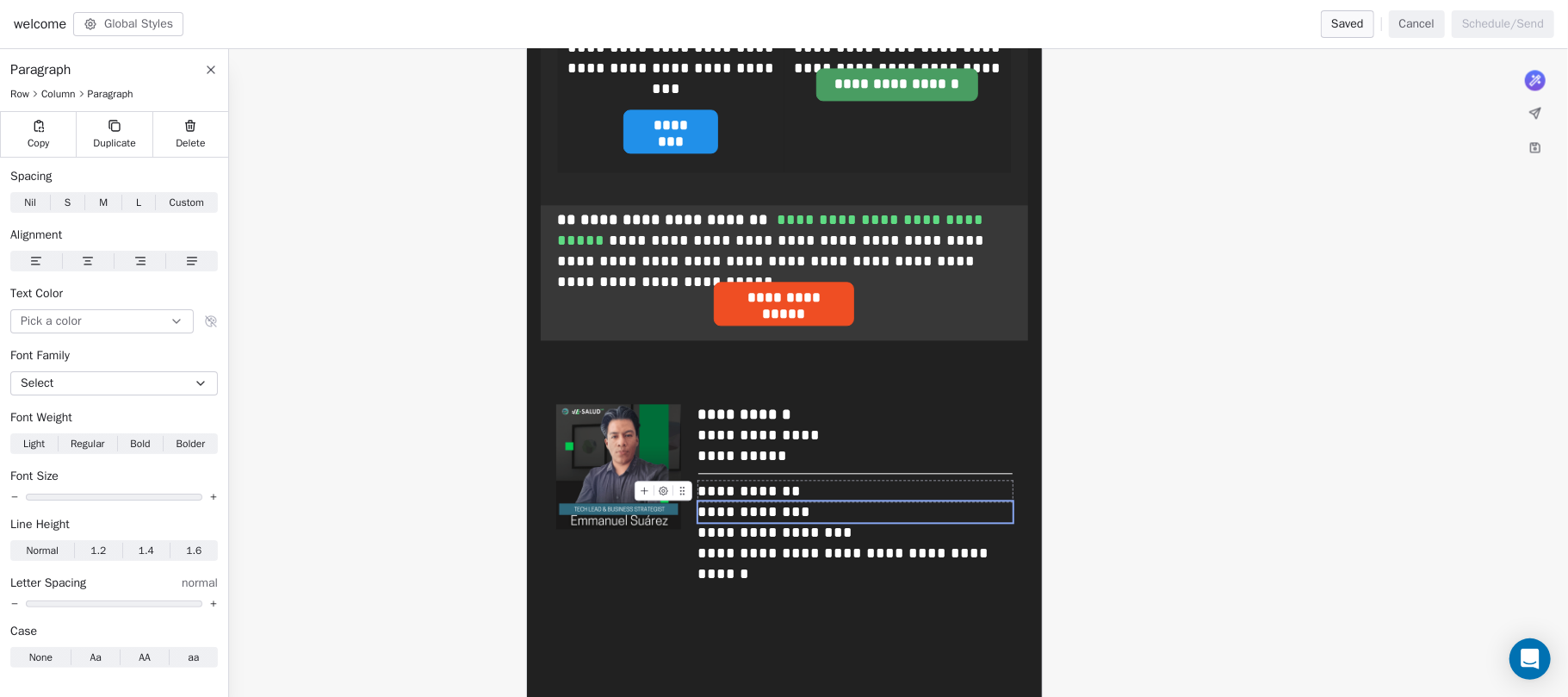 click on "**********" at bounding box center (855, 491) 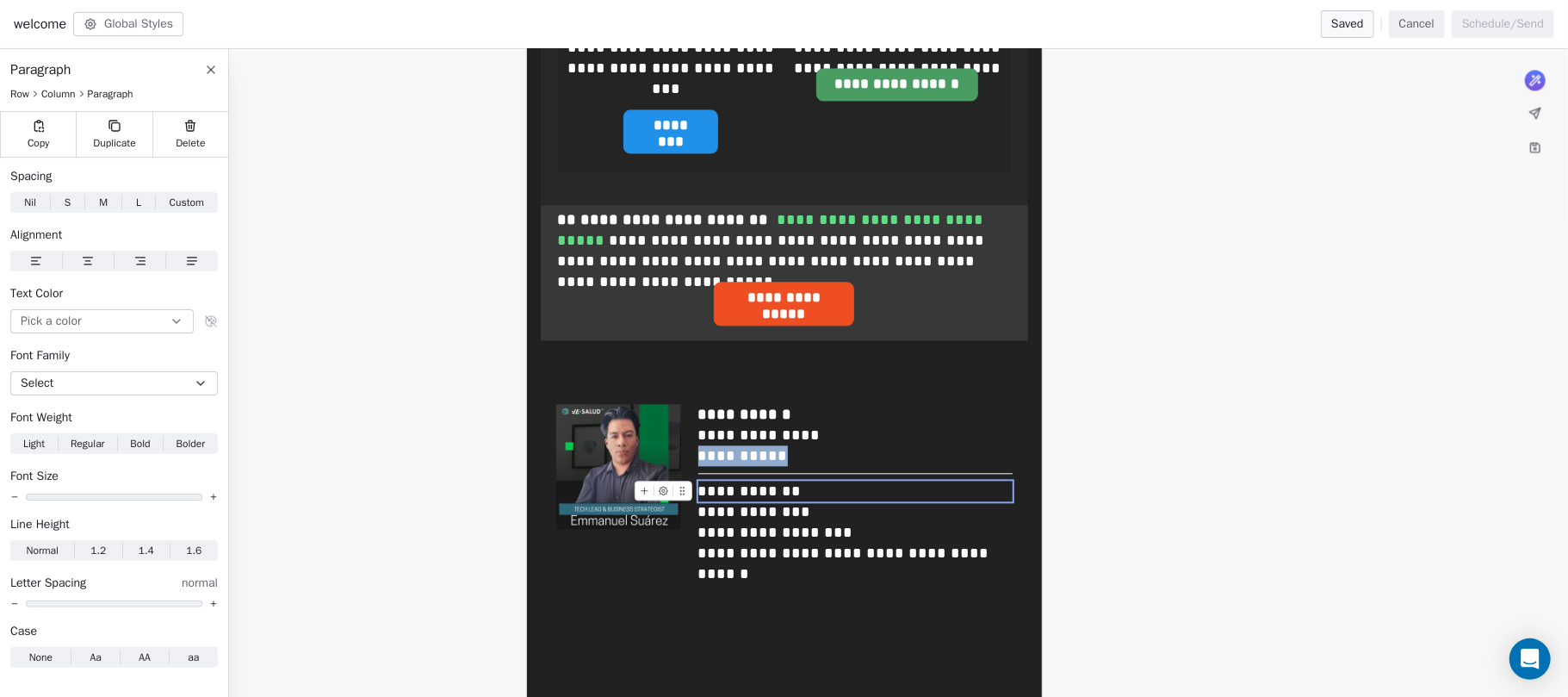 click on "**********" at bounding box center (750, 491) 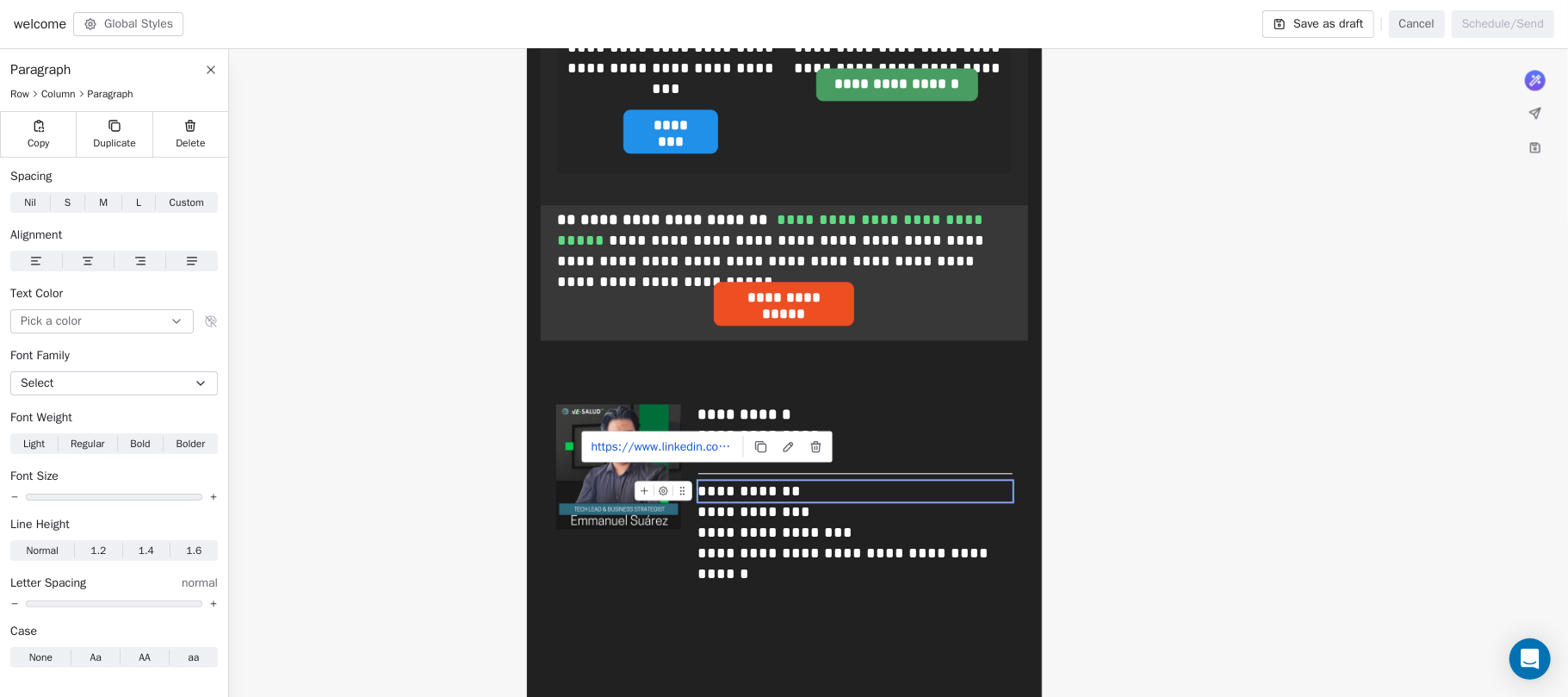 click on "**********" at bounding box center [855, 491] 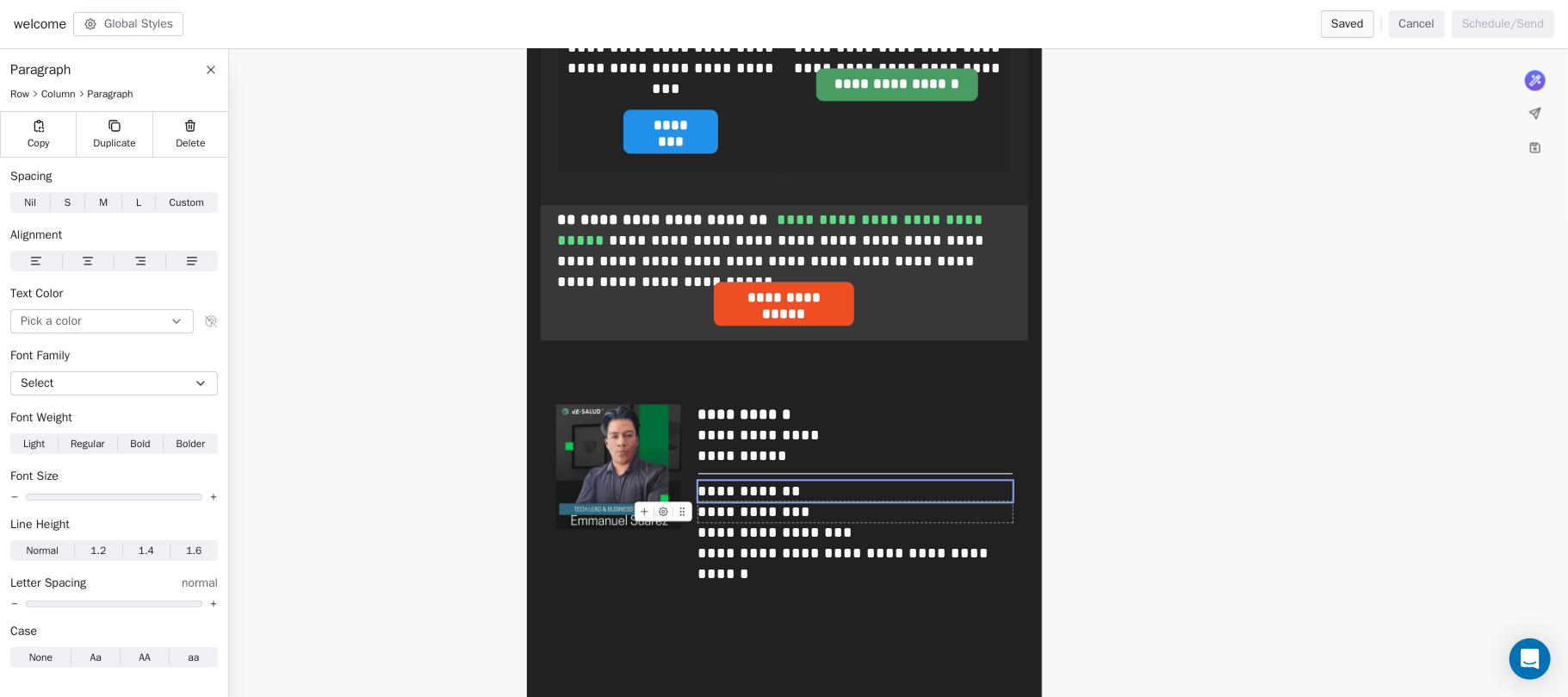 click on "**********" at bounding box center [855, 512] 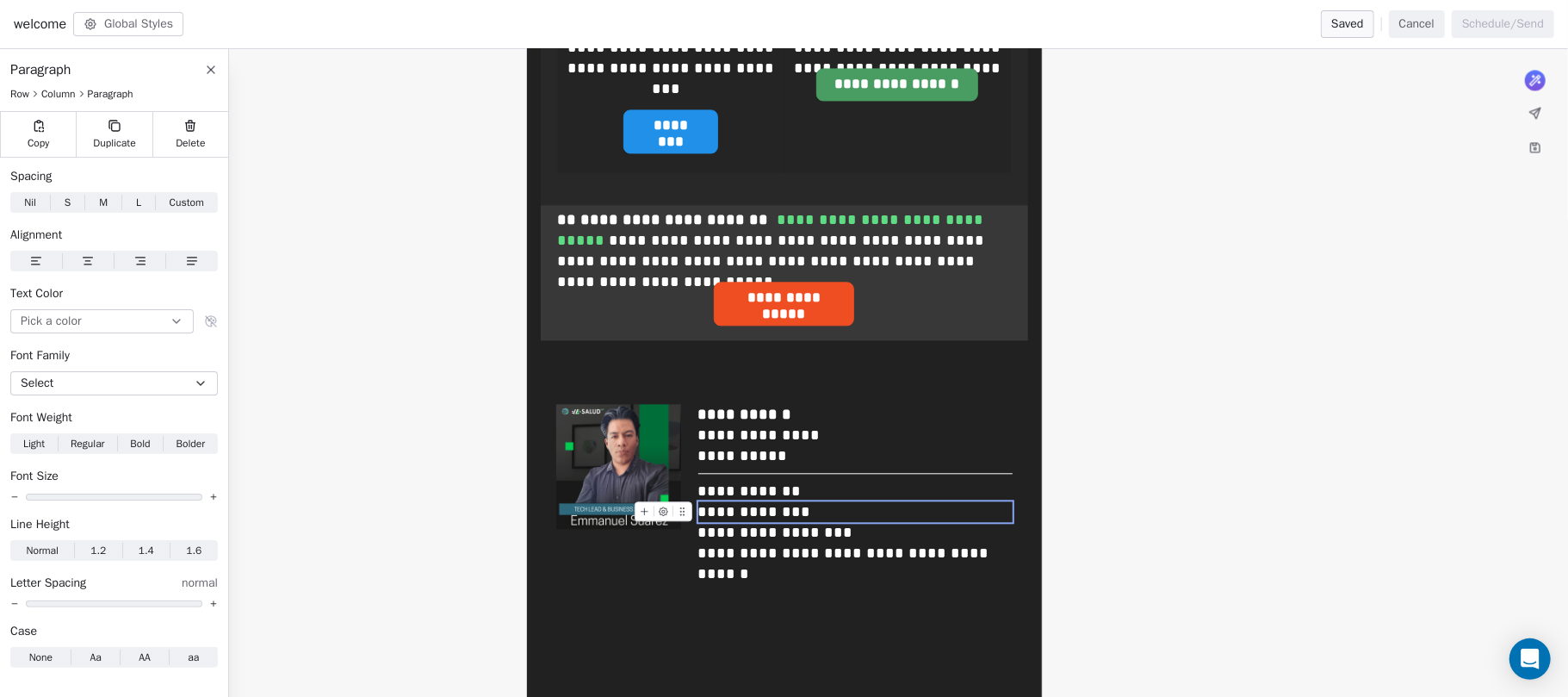 click on "**********" at bounding box center (855, 512) 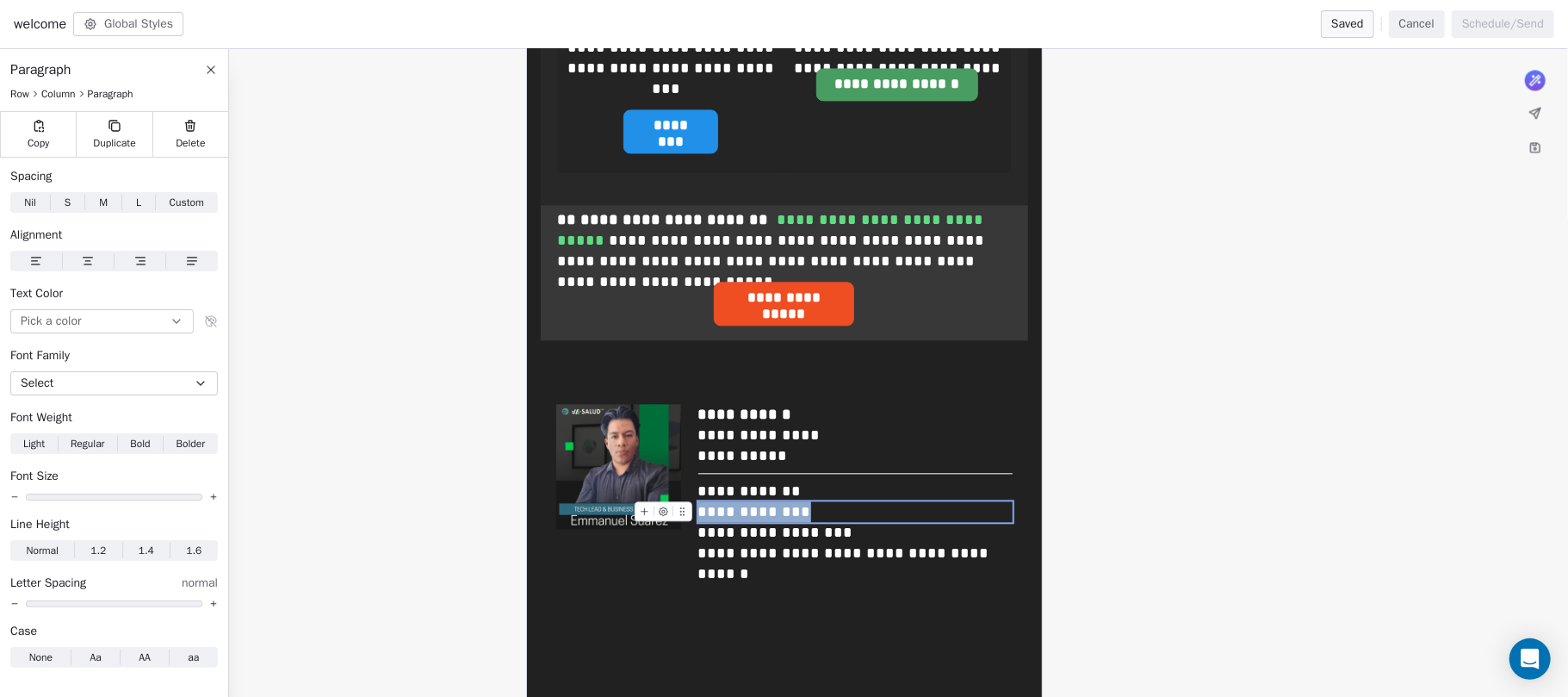 click on "**********" at bounding box center (855, 512) 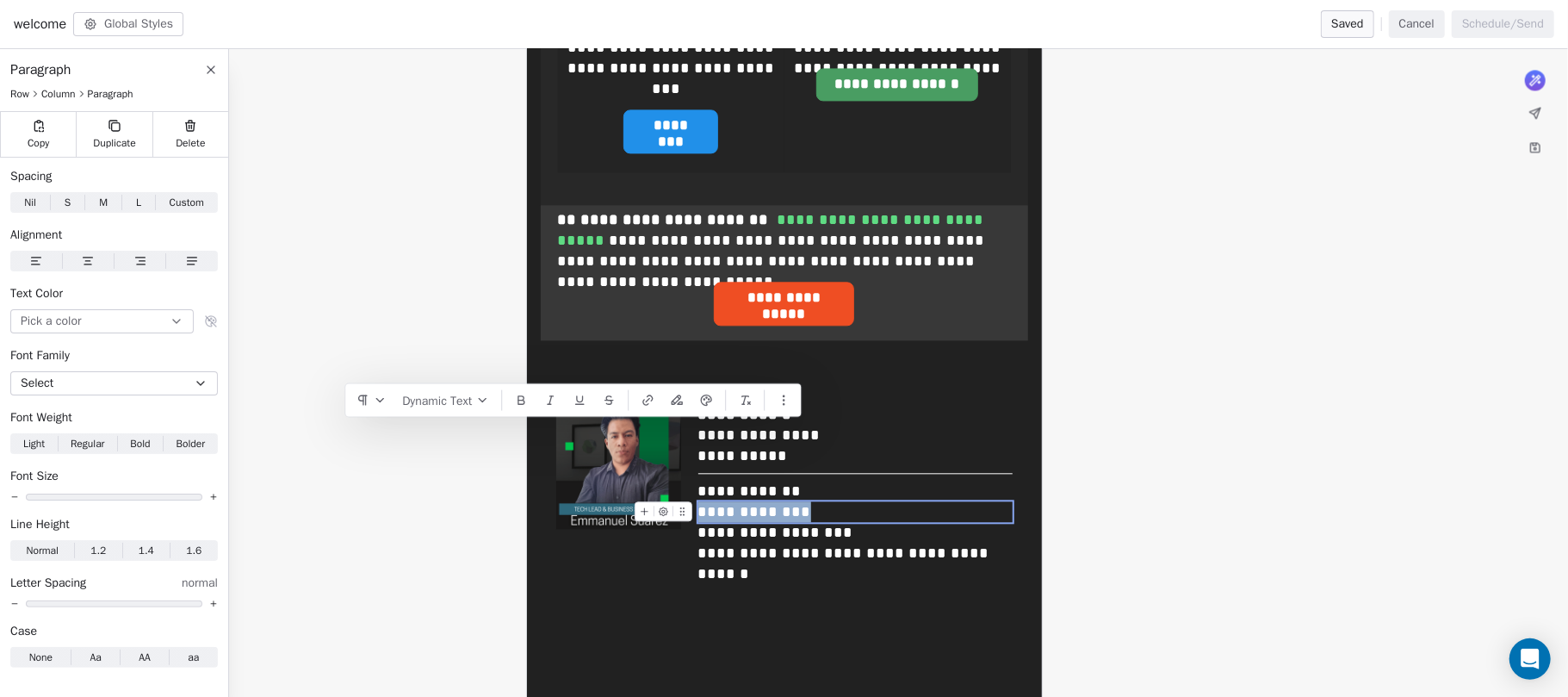 click on "**********" at bounding box center (855, 512) 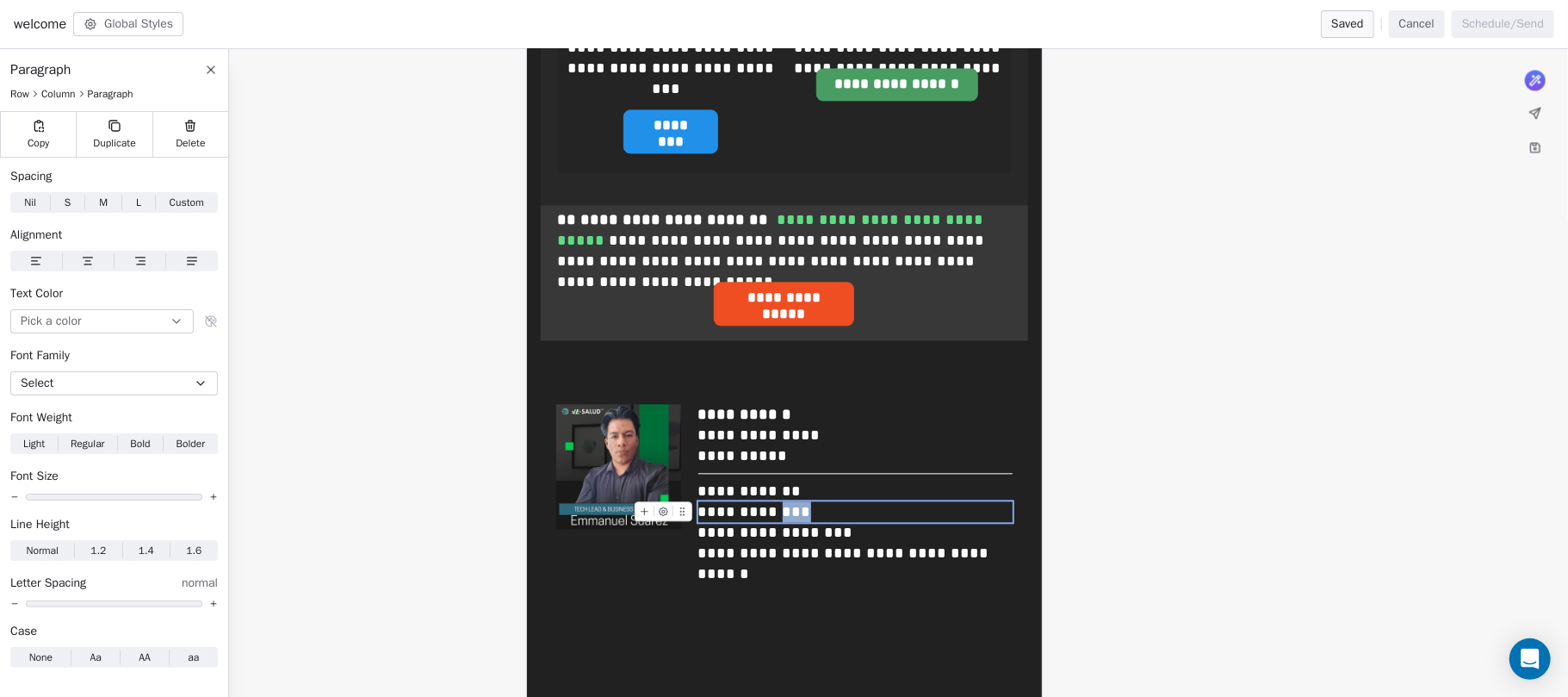 click on "**********" at bounding box center [855, 512] 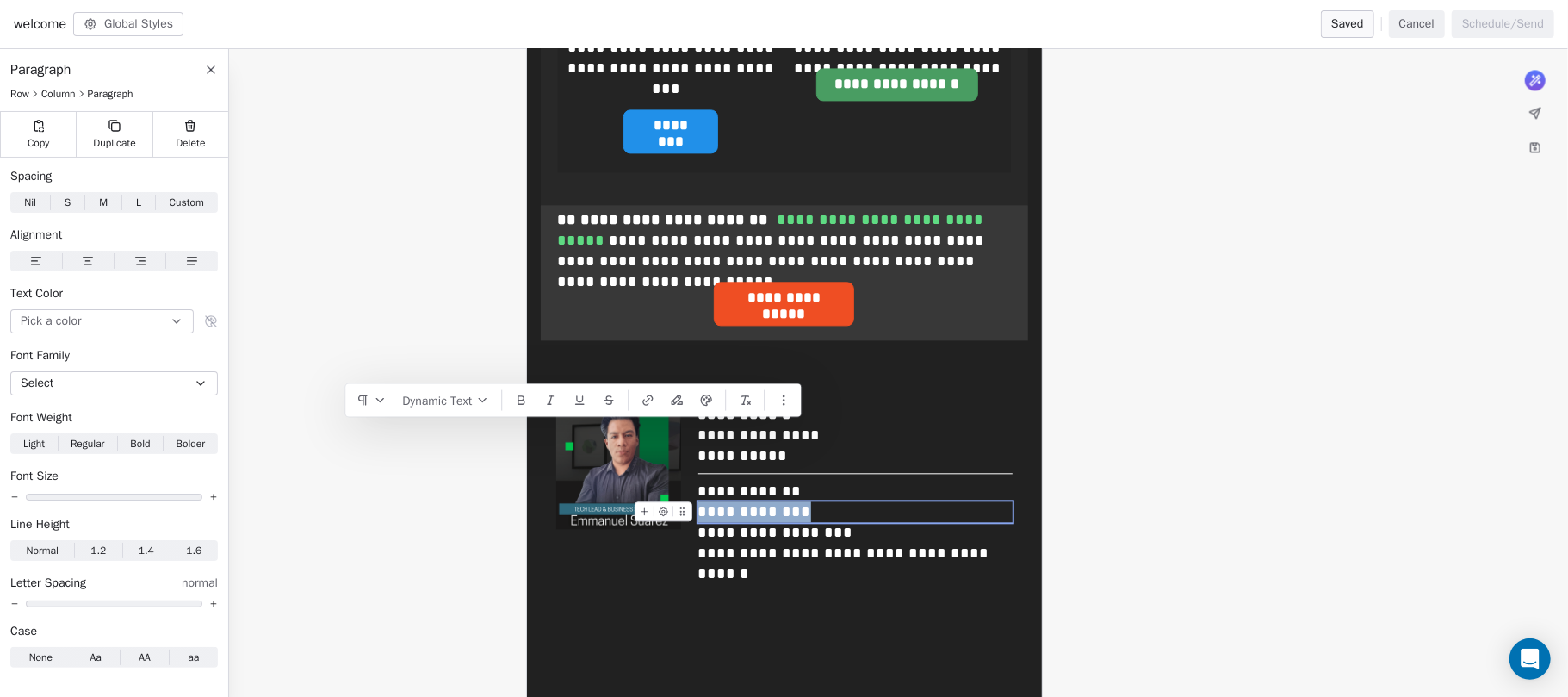 click on "**********" at bounding box center (855, 512) 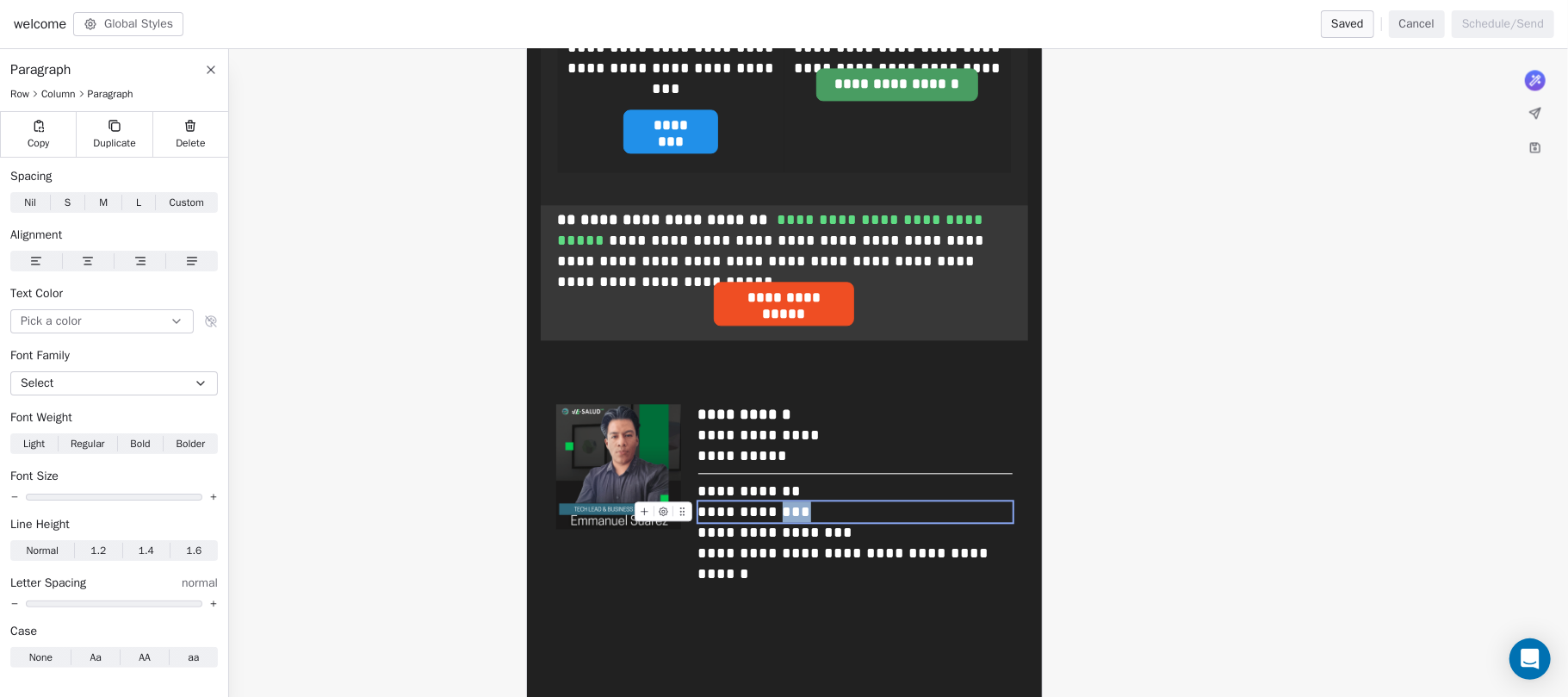 click on "**********" at bounding box center (855, 512) 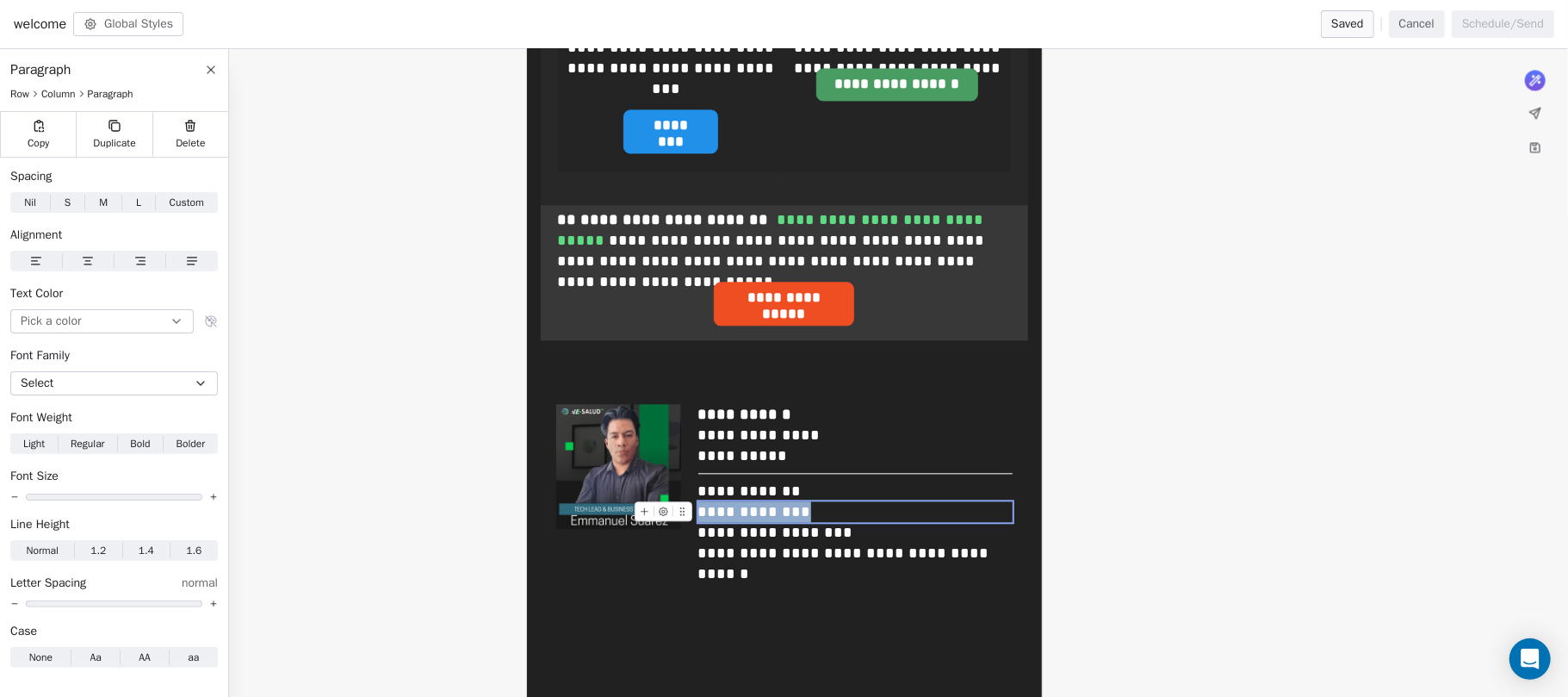 click on "**********" at bounding box center [855, 512] 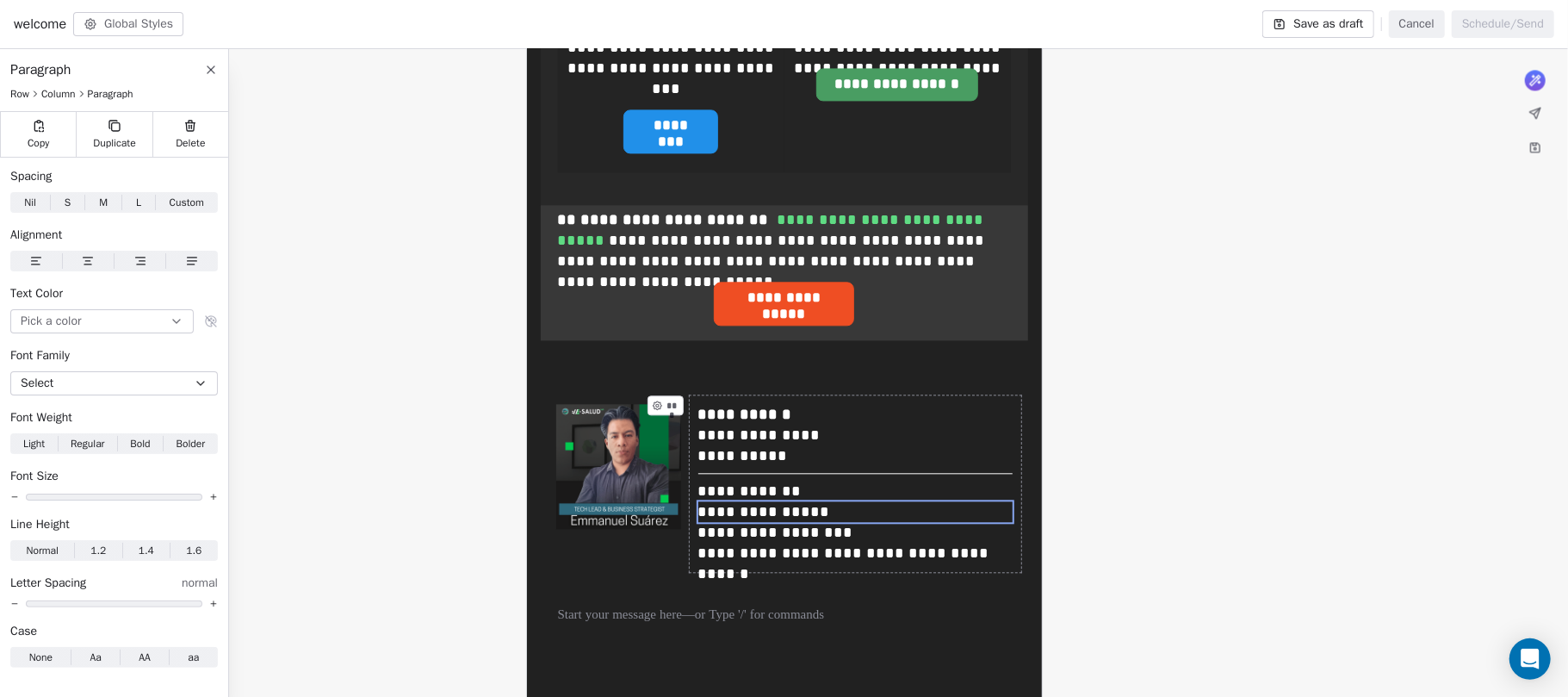 click on "**********" at bounding box center [784, -906] 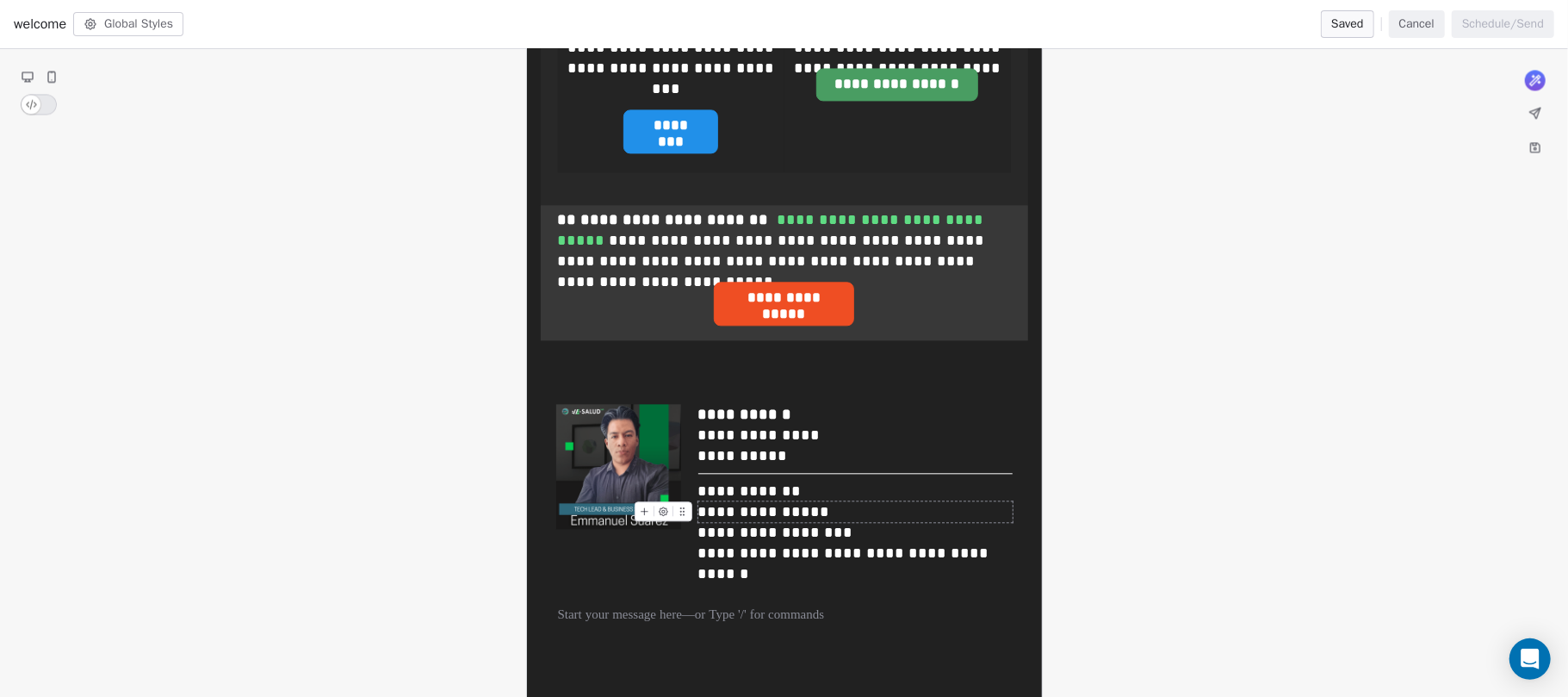 click on "**********" at bounding box center [855, 512] 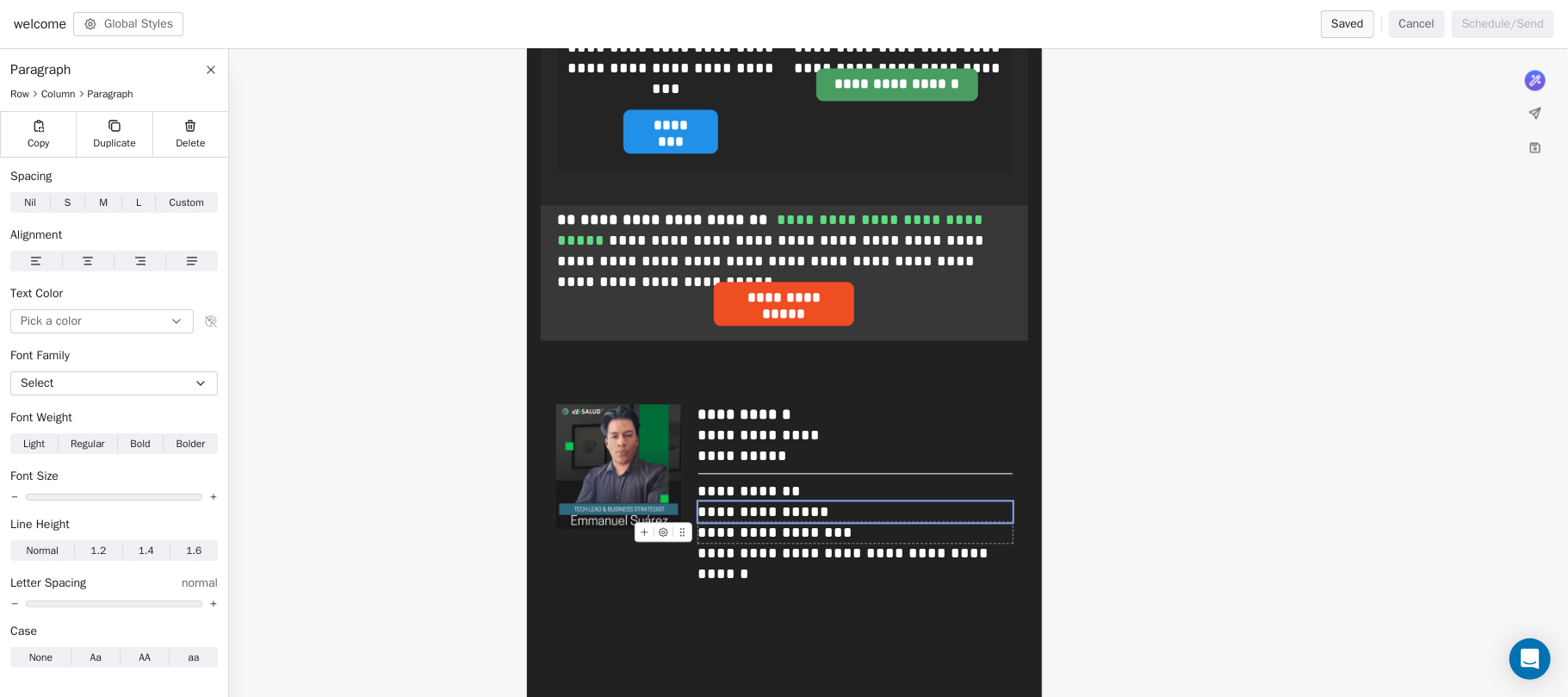 click on "**********" at bounding box center (855, 532) 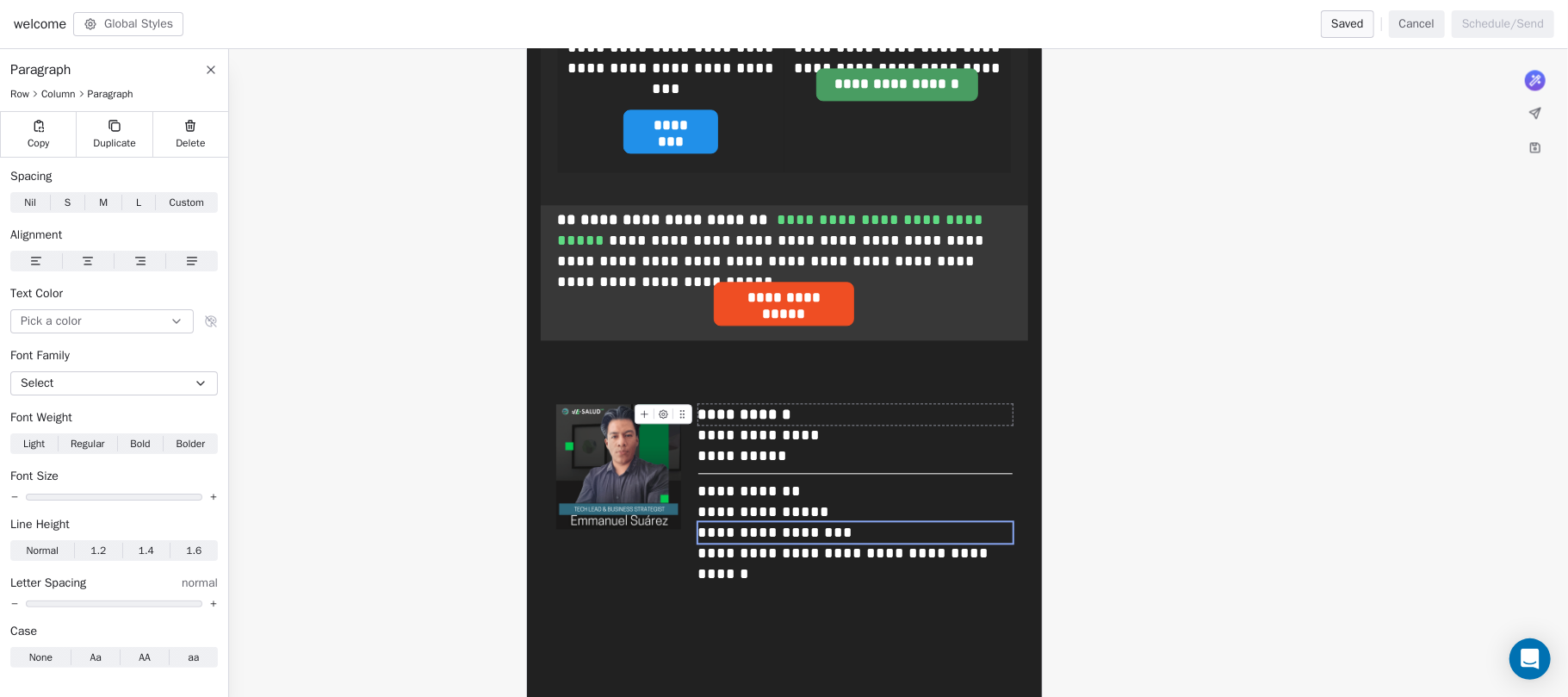 click on "**********" at bounding box center (855, 483) 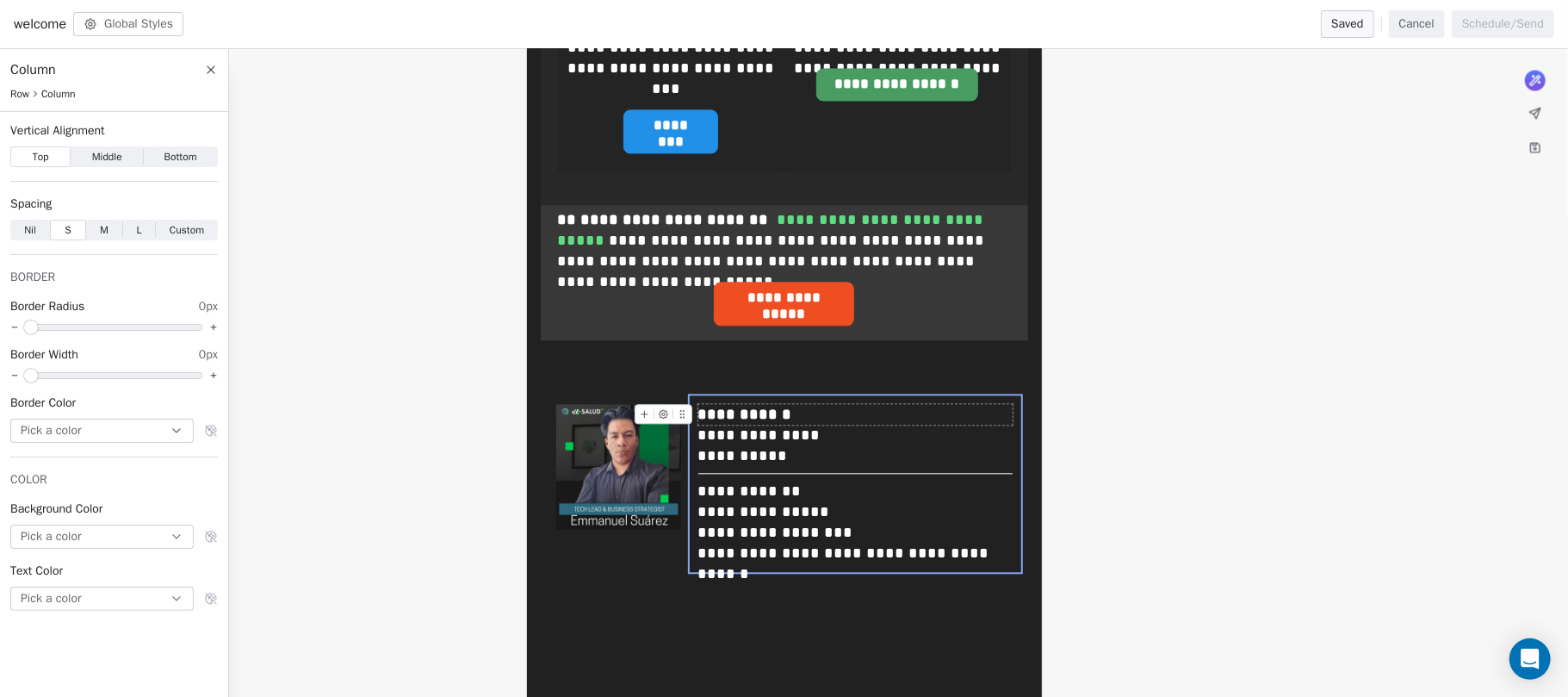 click on "**********" at bounding box center [855, 414] 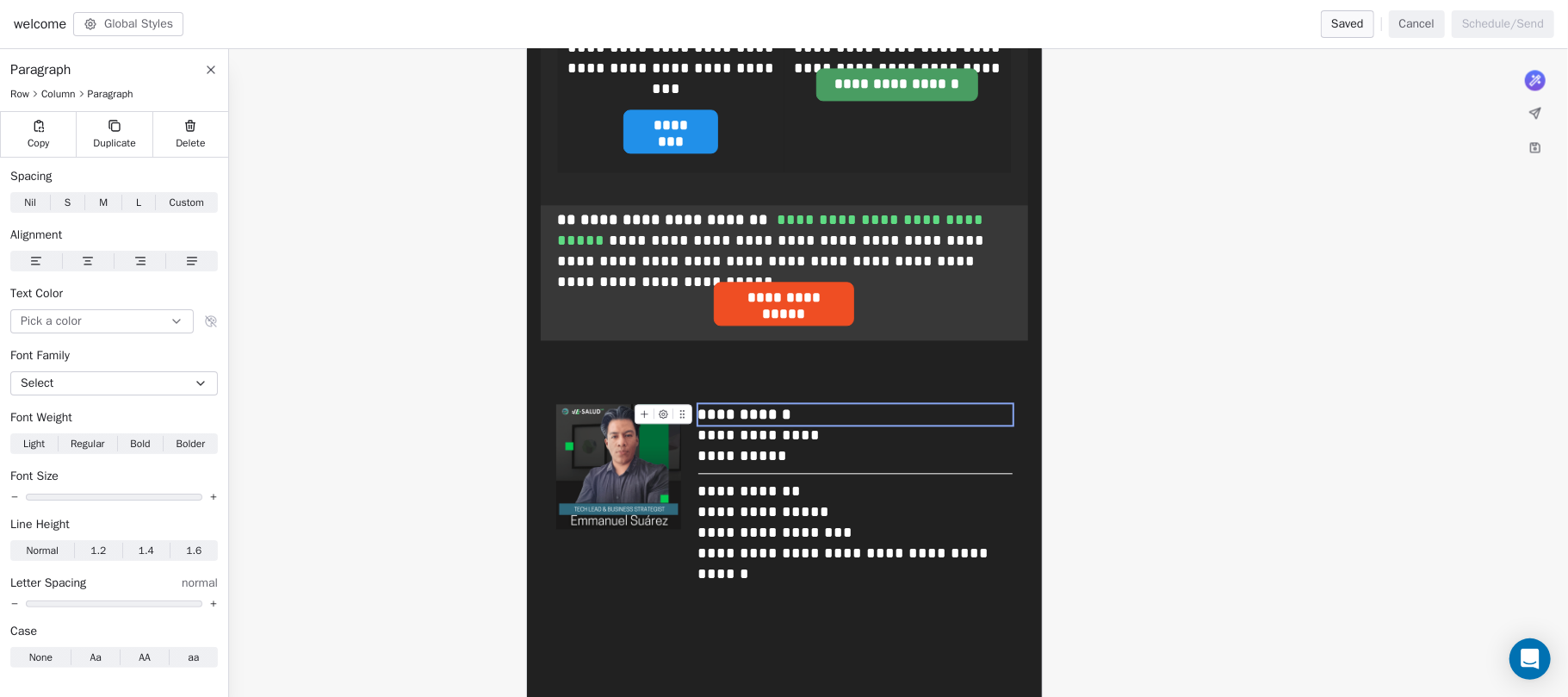 click on "**********" at bounding box center [855, 435] 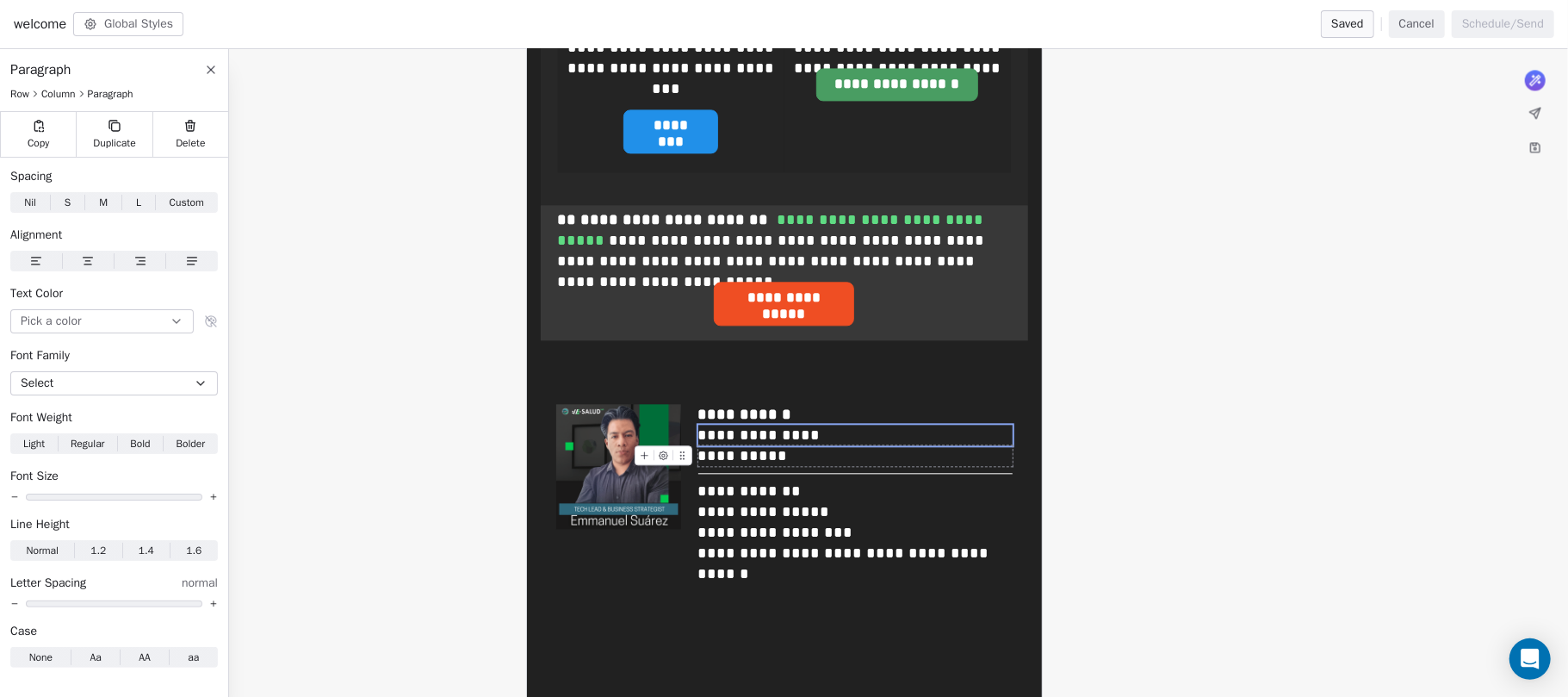 click on "**********" at bounding box center [855, 456] 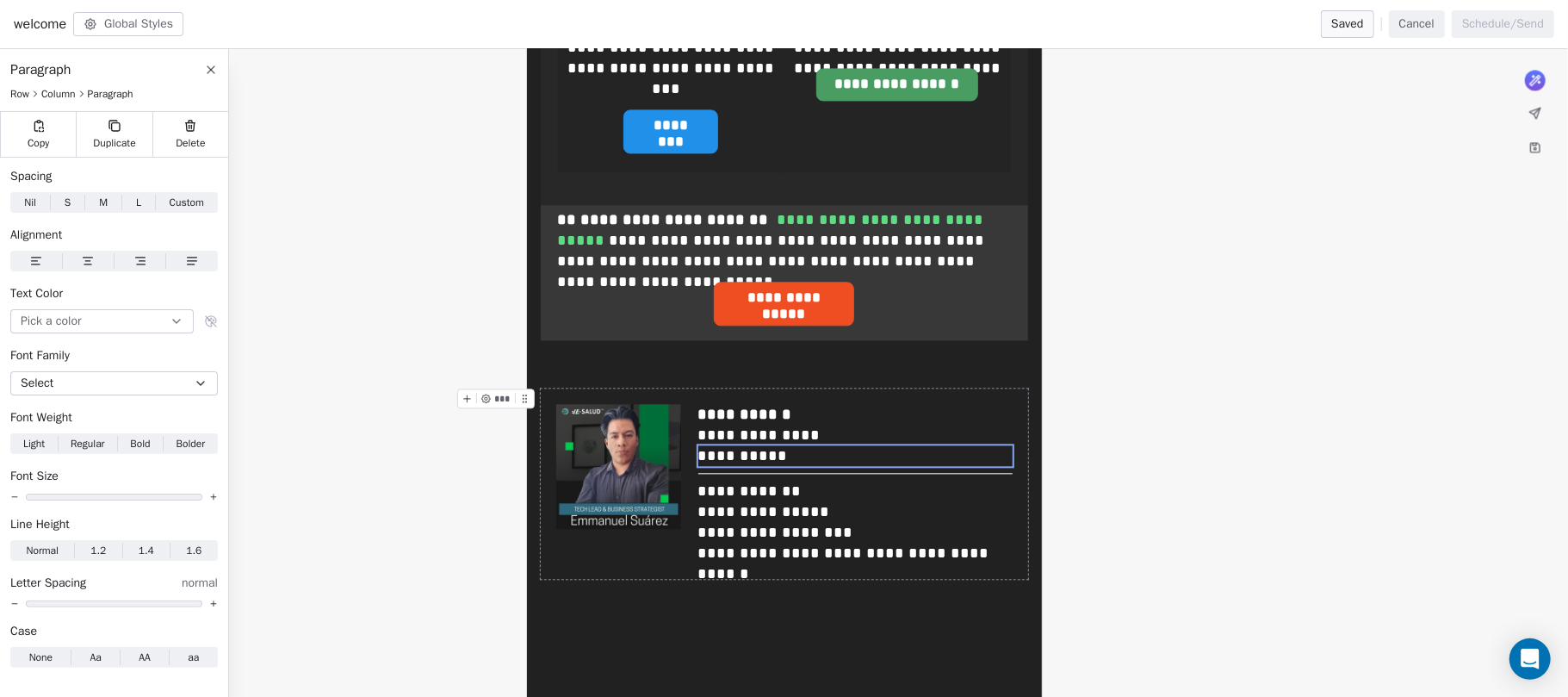click on "**********" at bounding box center [784, -906] 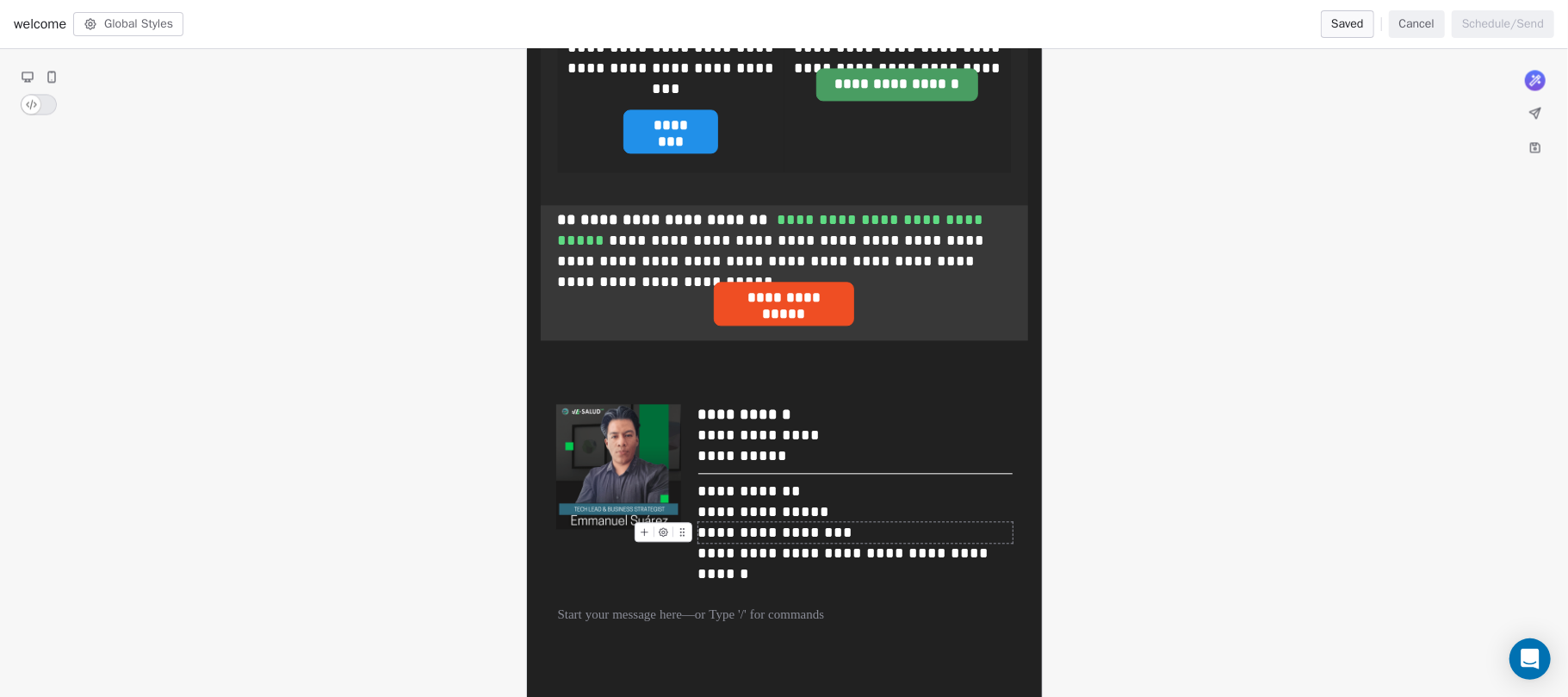 click on "**********" at bounding box center (855, 532) 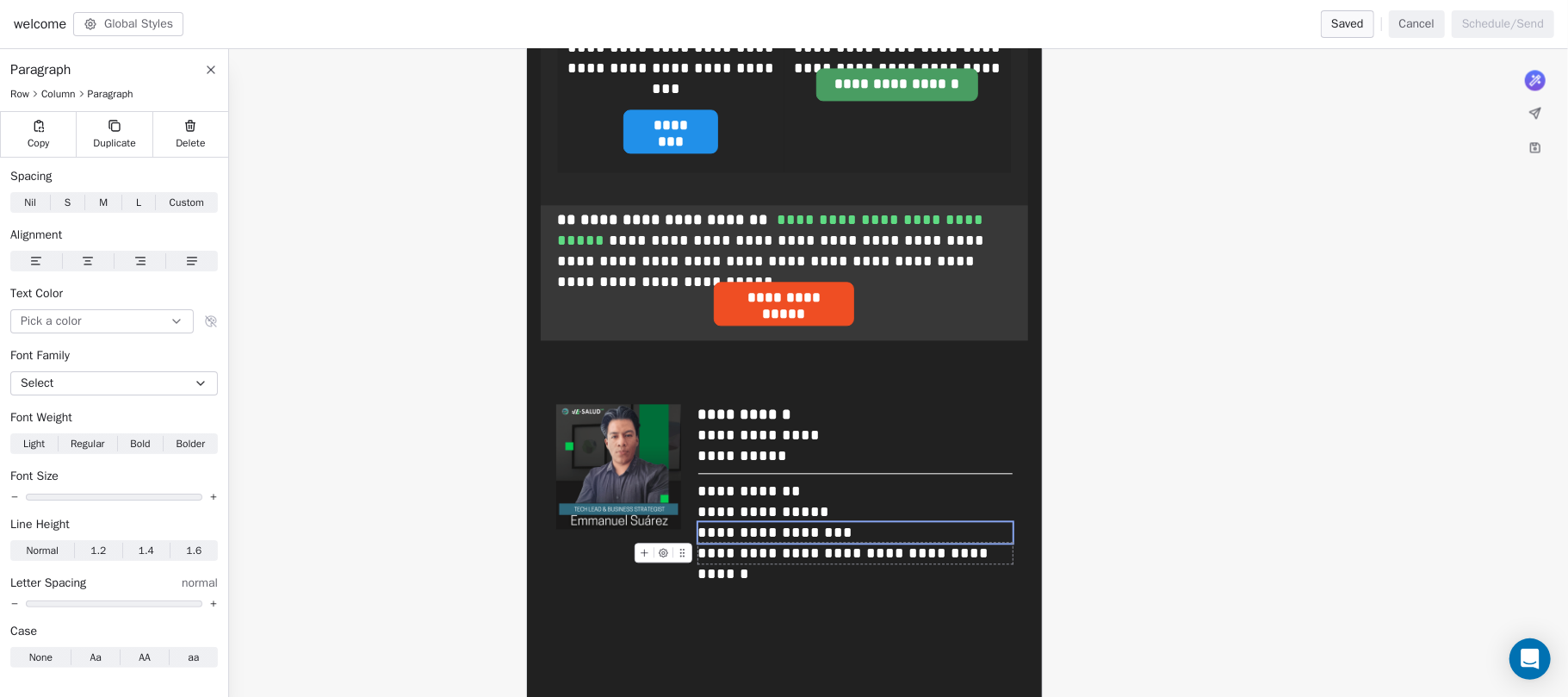 click on "**********" at bounding box center (855, 553) 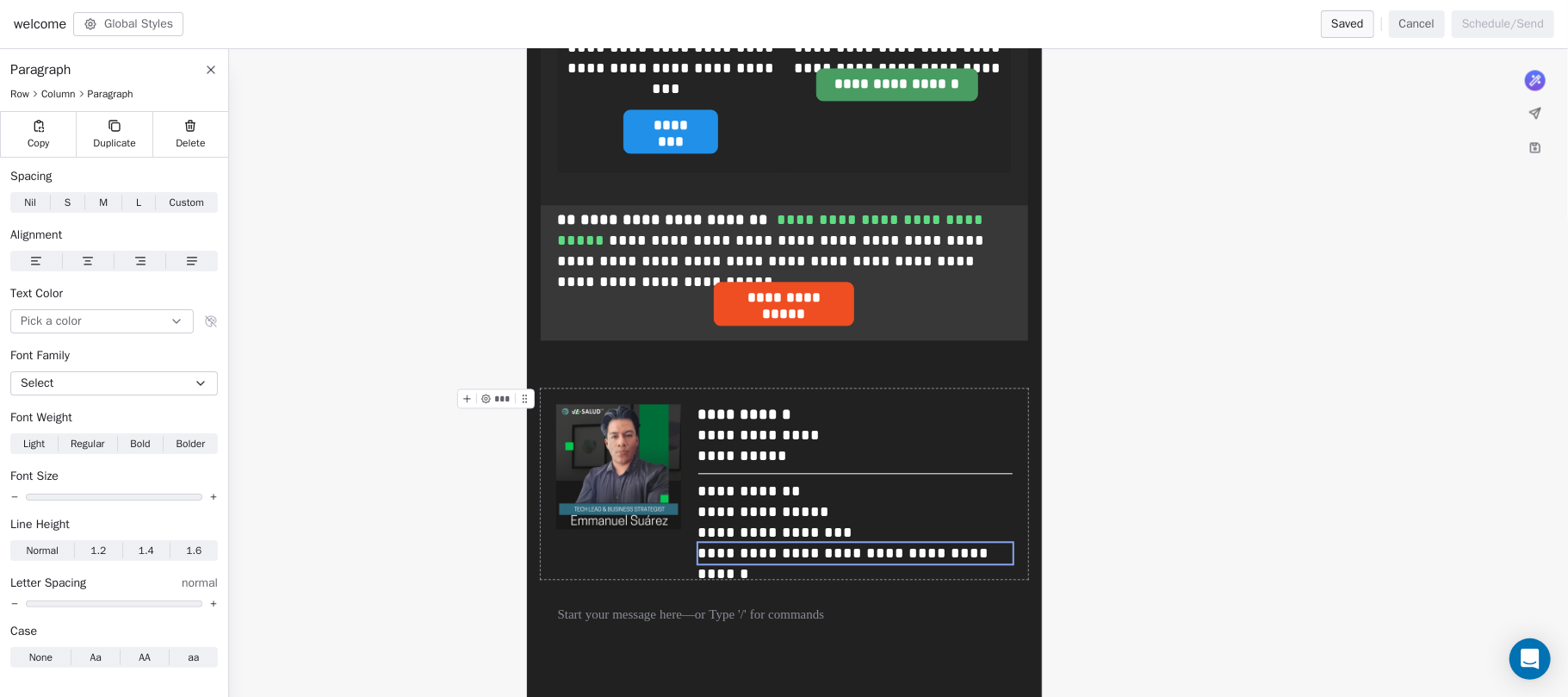 click on "**********" at bounding box center [784, -906] 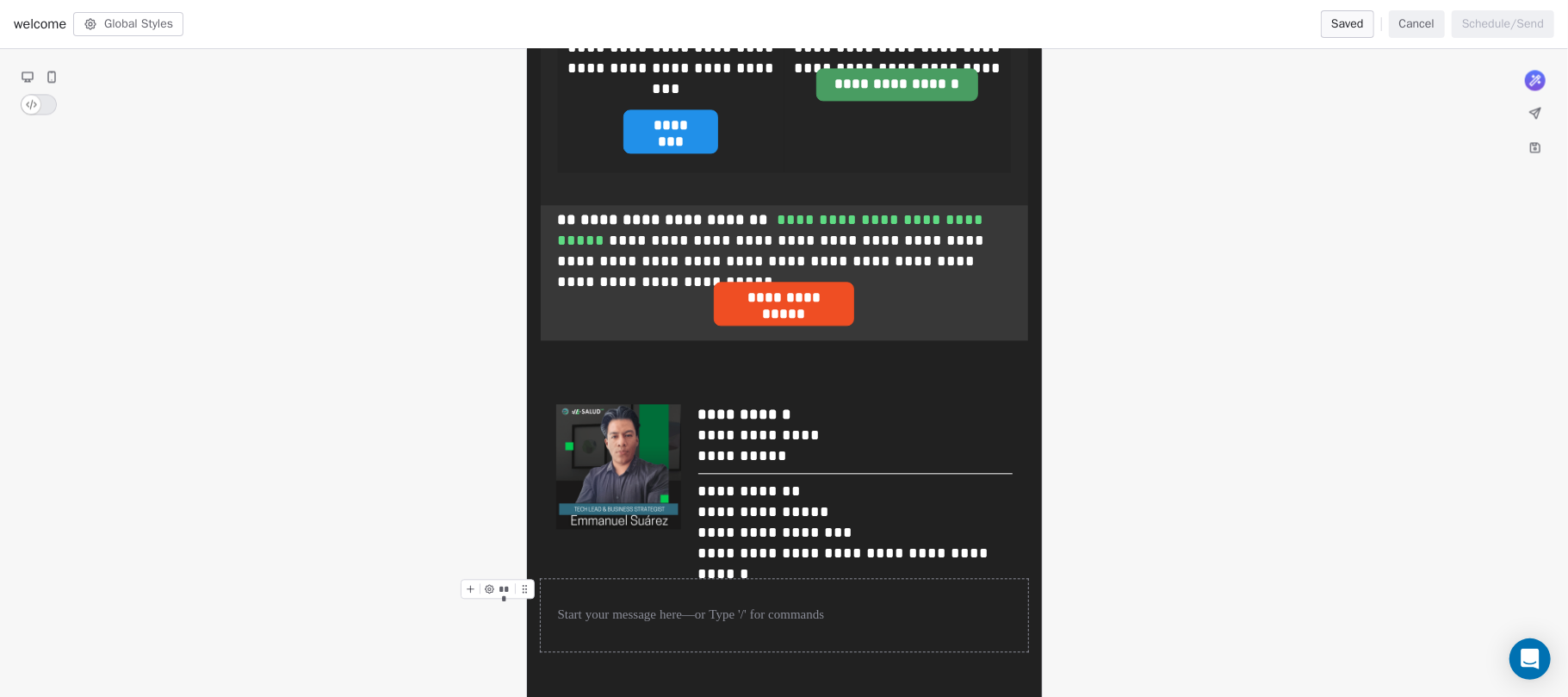 click at bounding box center [784, 615] 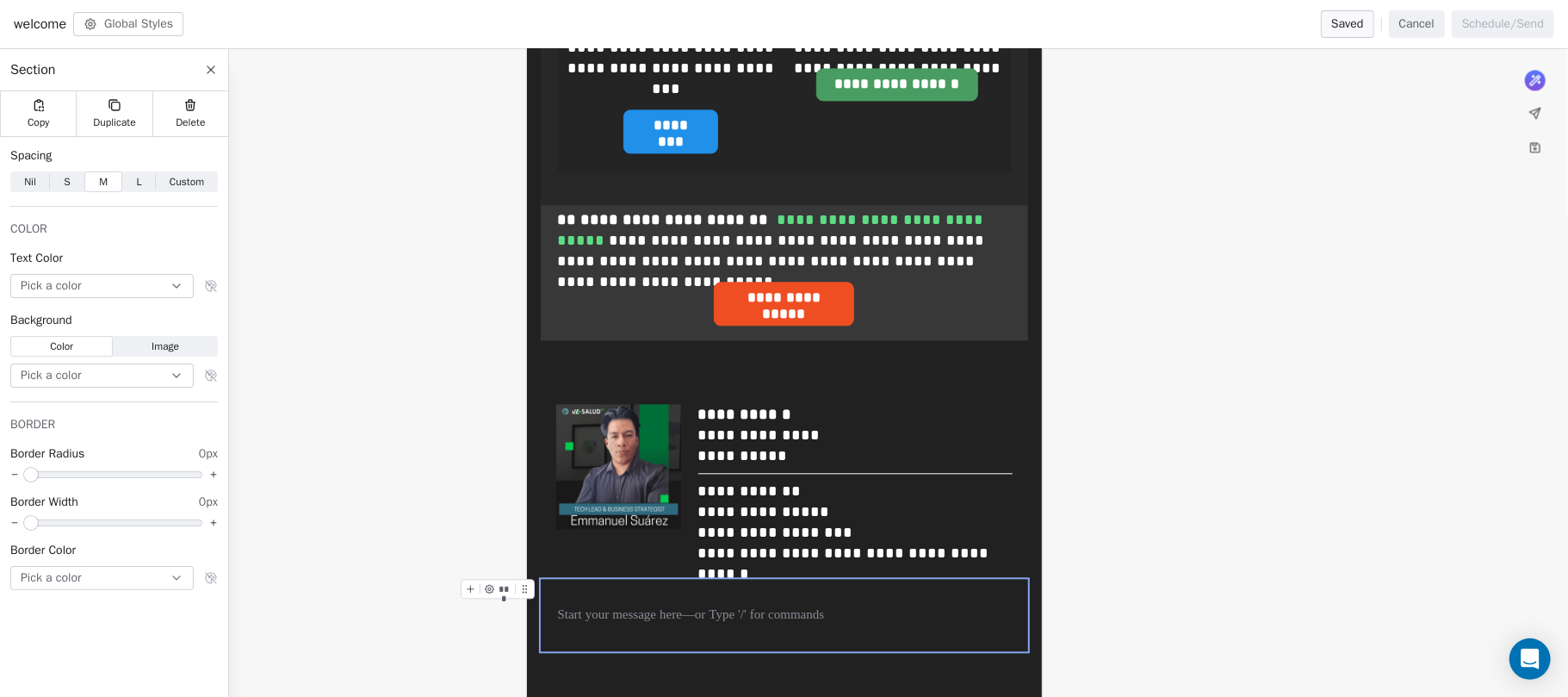 click at bounding box center [784, 615] 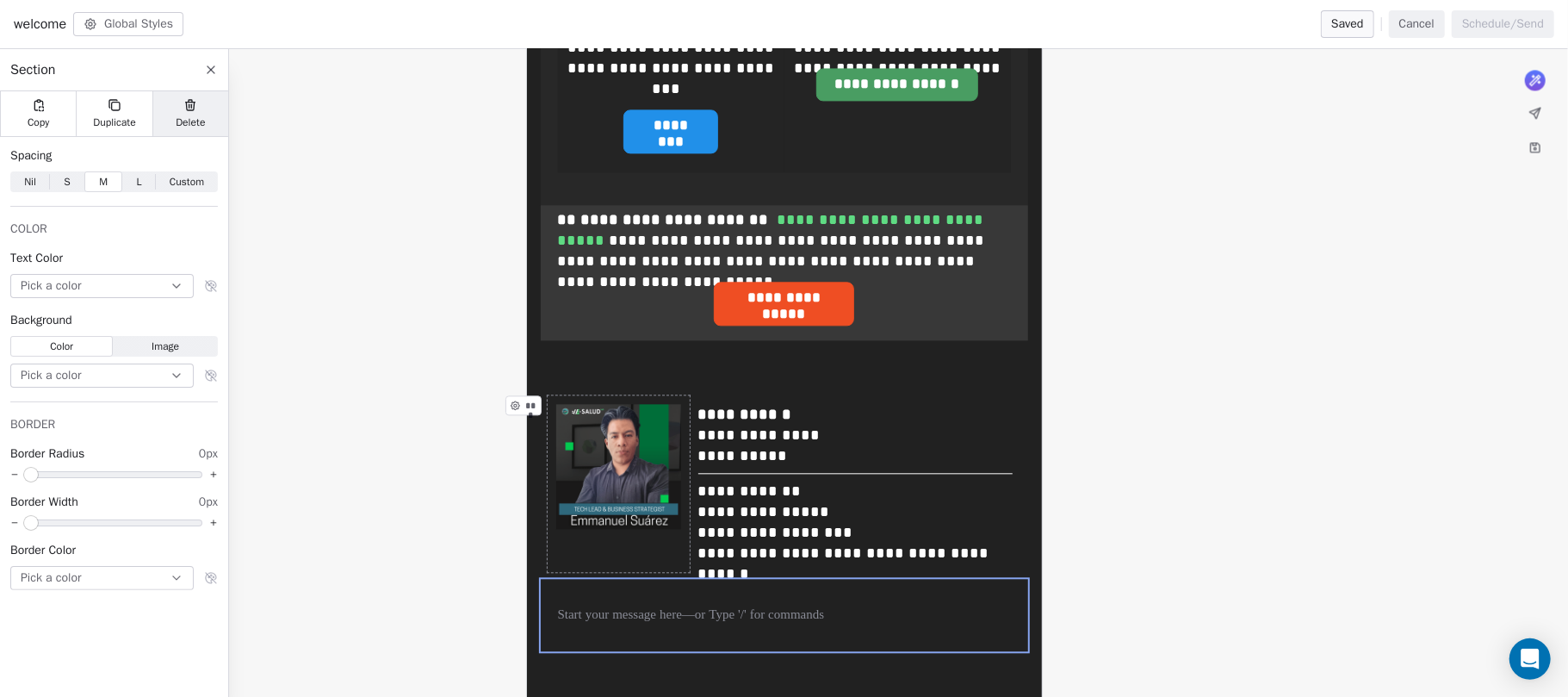 click on "Delete" at bounding box center (190, 114) 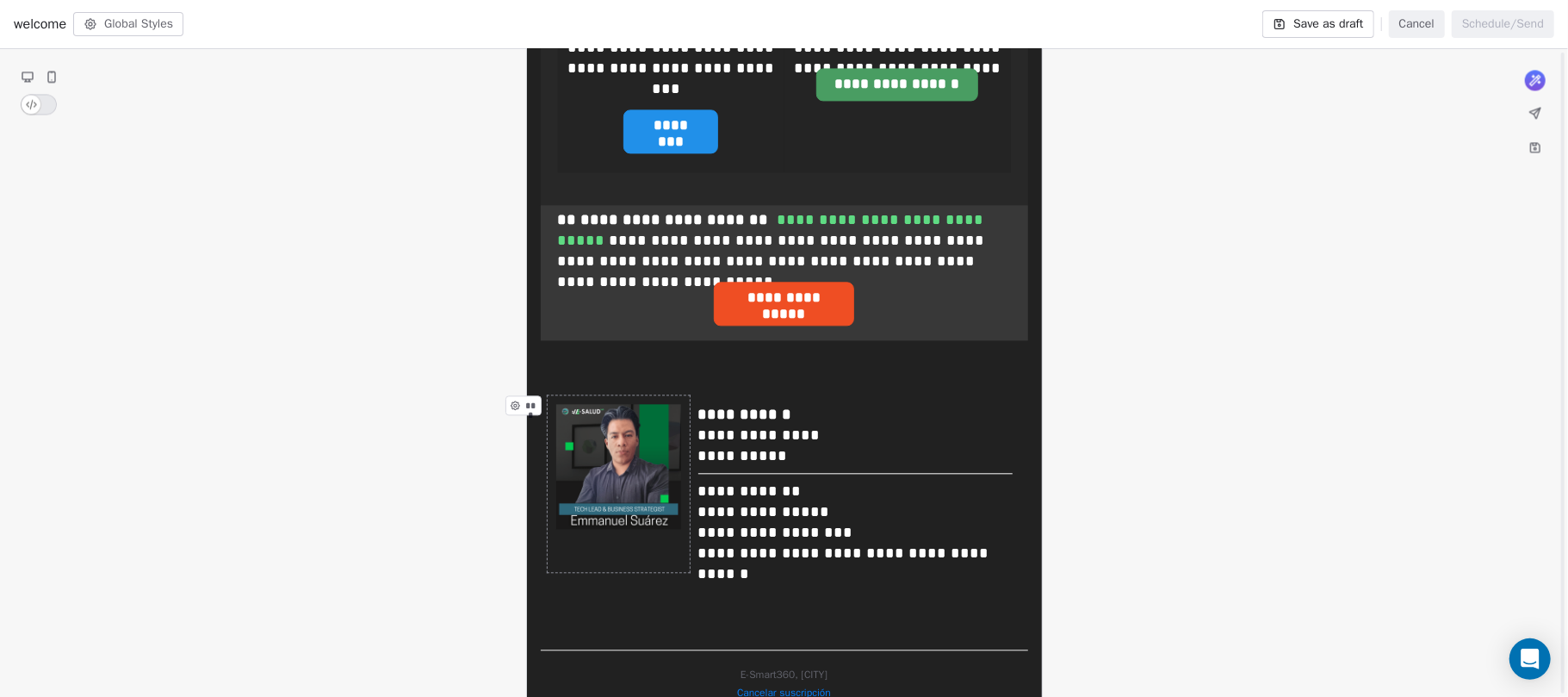 scroll, scrollTop: 2737, scrollLeft: 0, axis: vertical 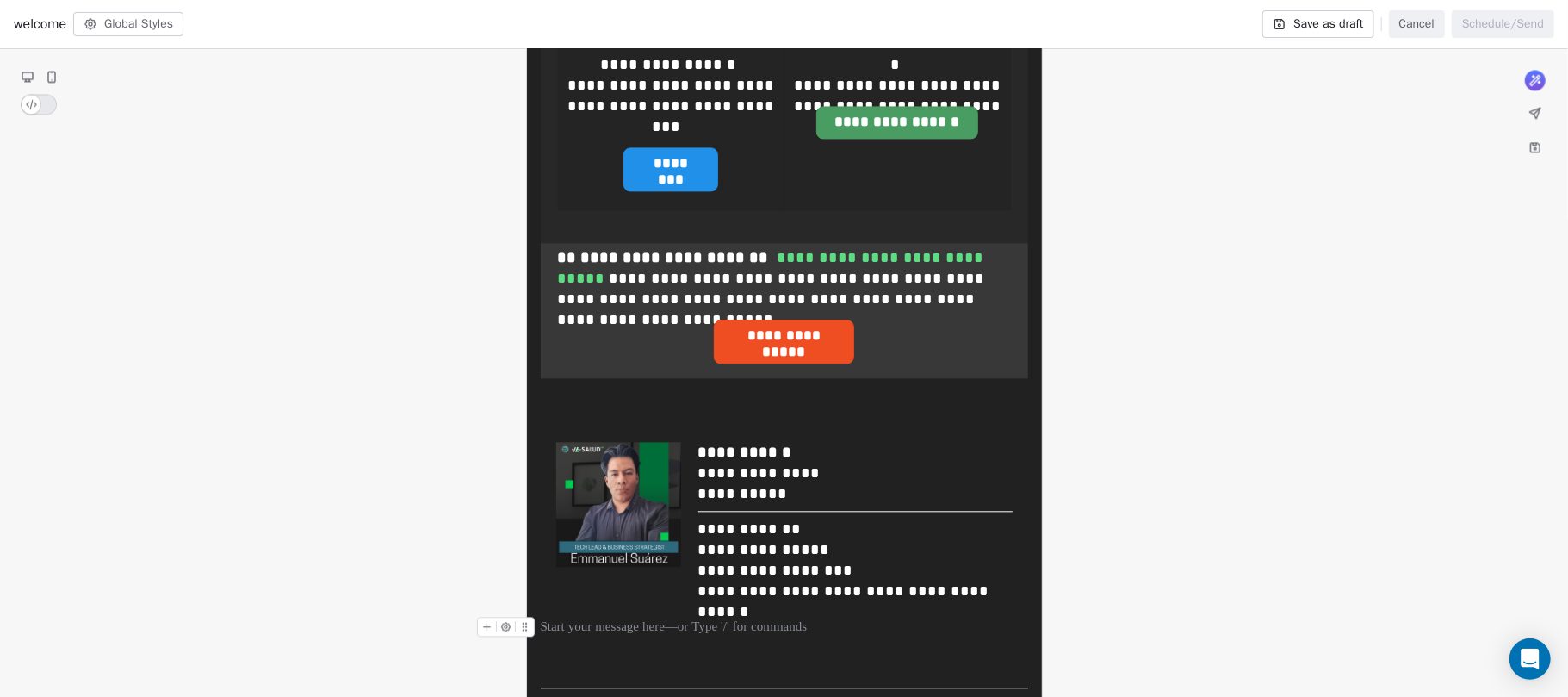 click on "**********" at bounding box center (784, -944) 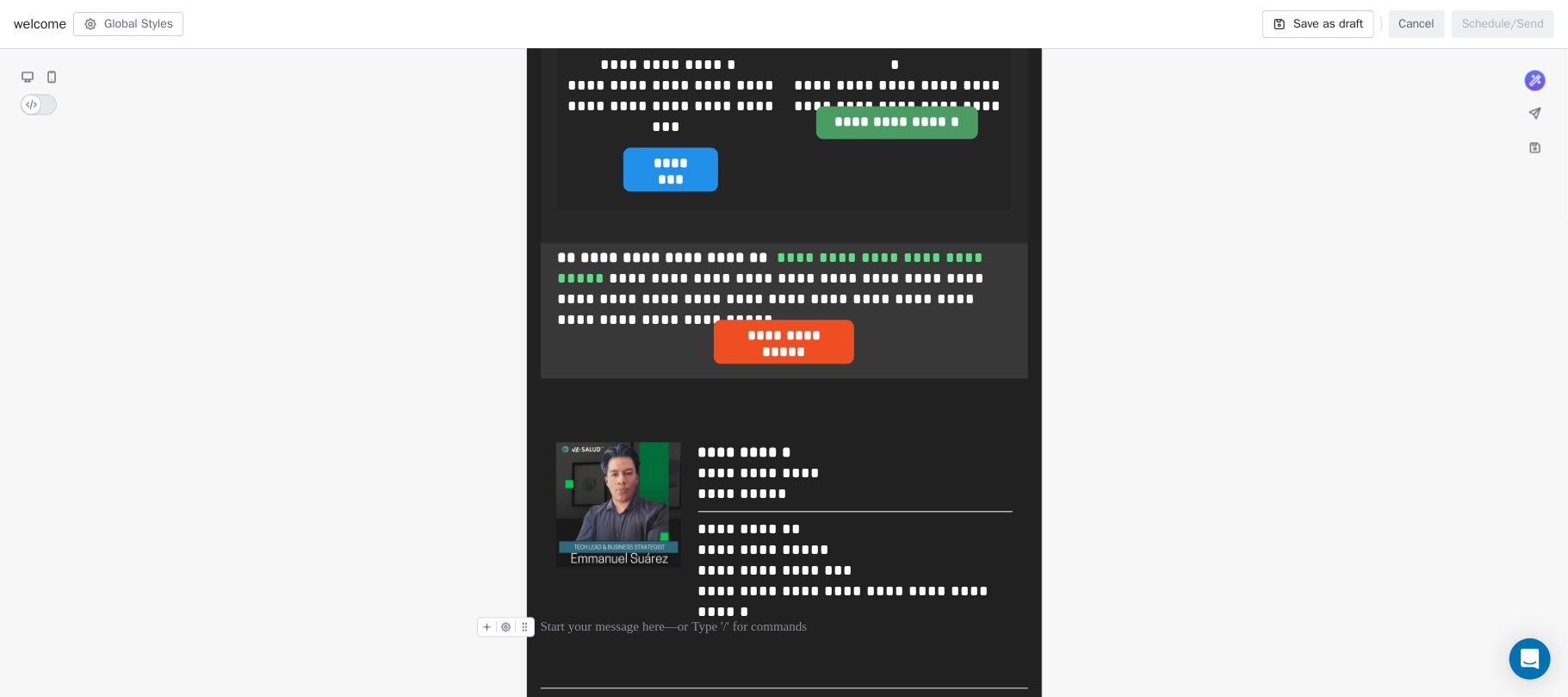 click on "**********" at bounding box center (784, -944) 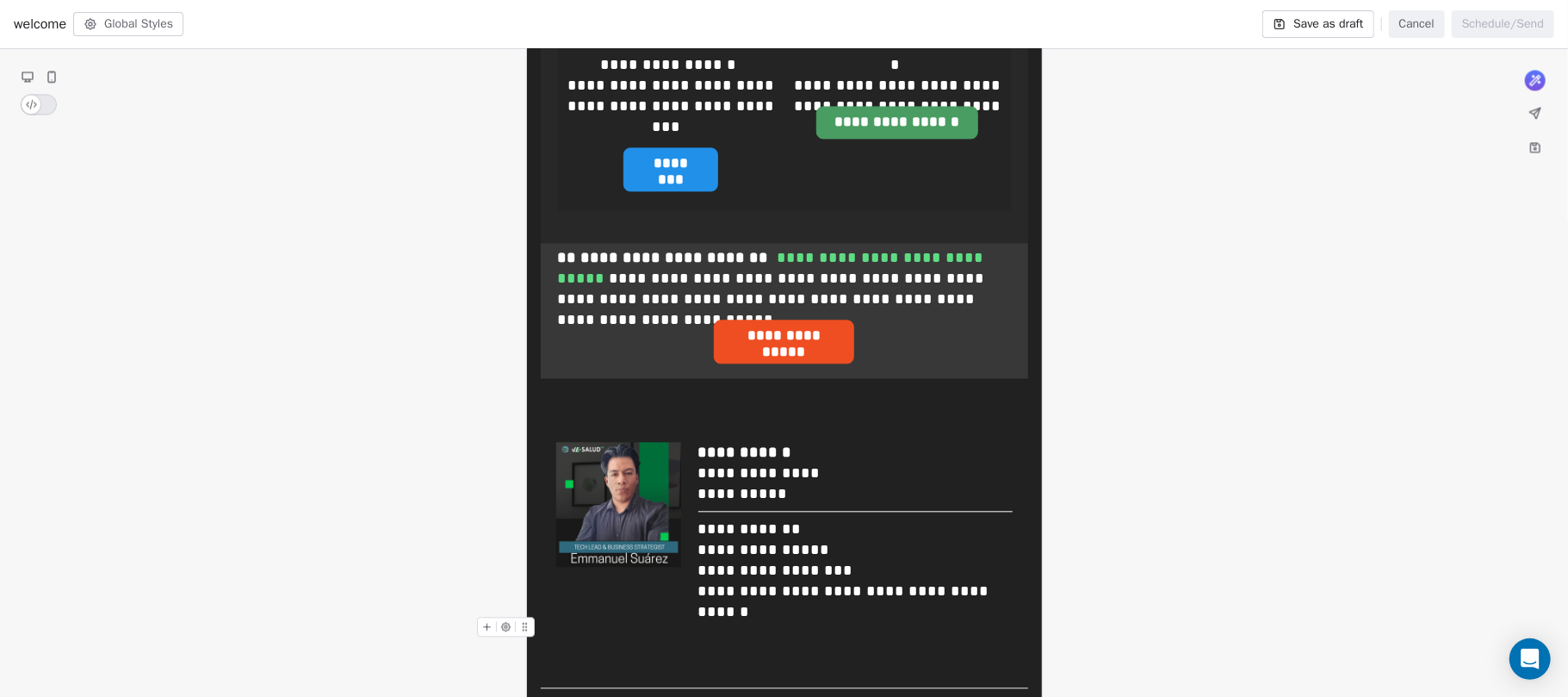 click on "**********" at bounding box center (784, -944) 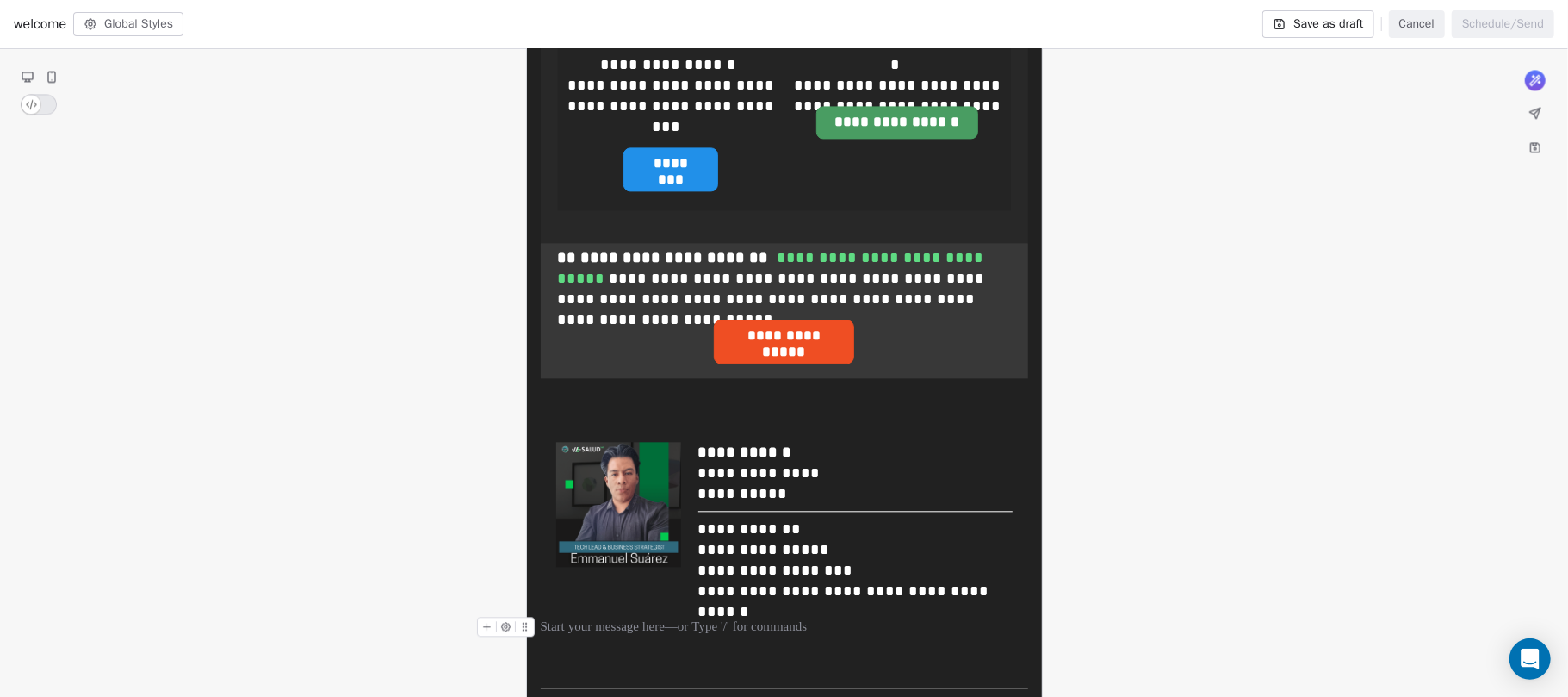 click on "**********" at bounding box center [784, -944] 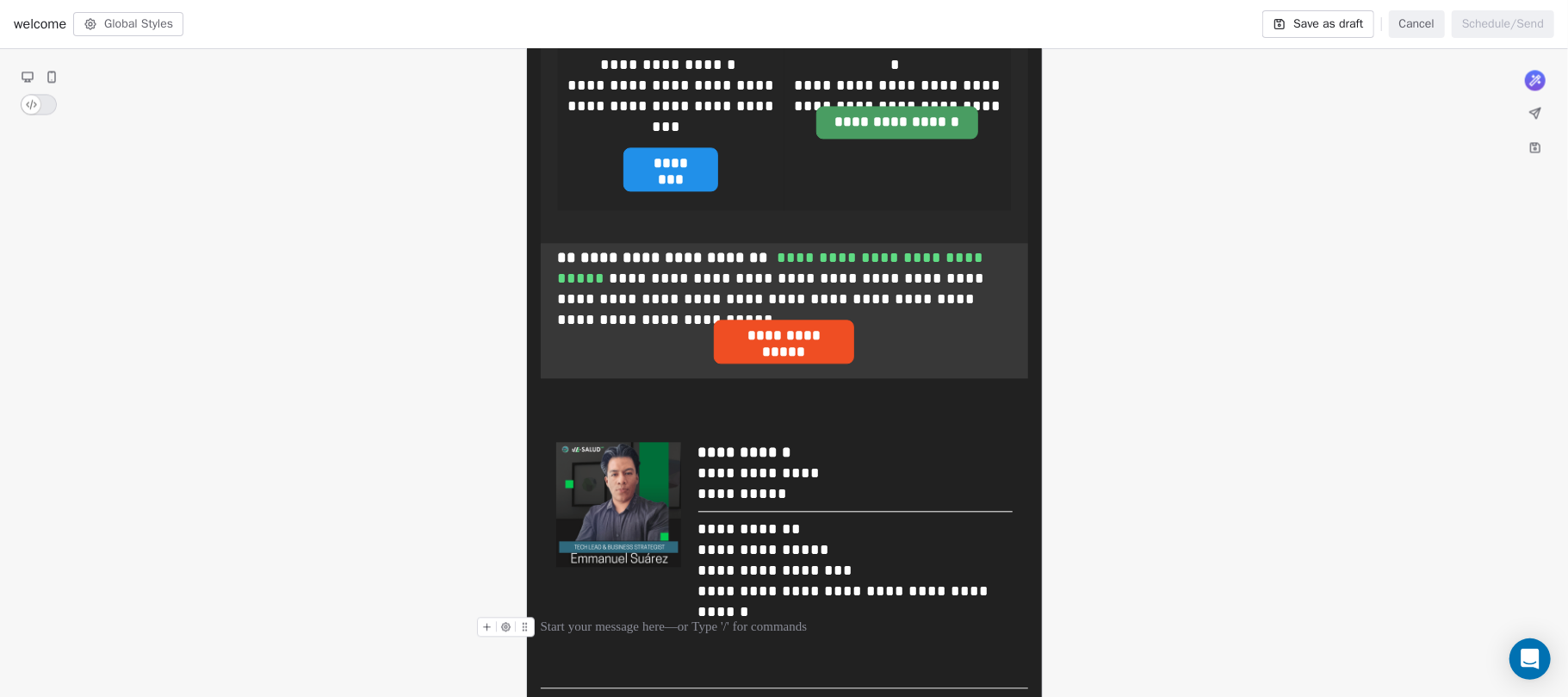 click at bounding box center (784, 627) 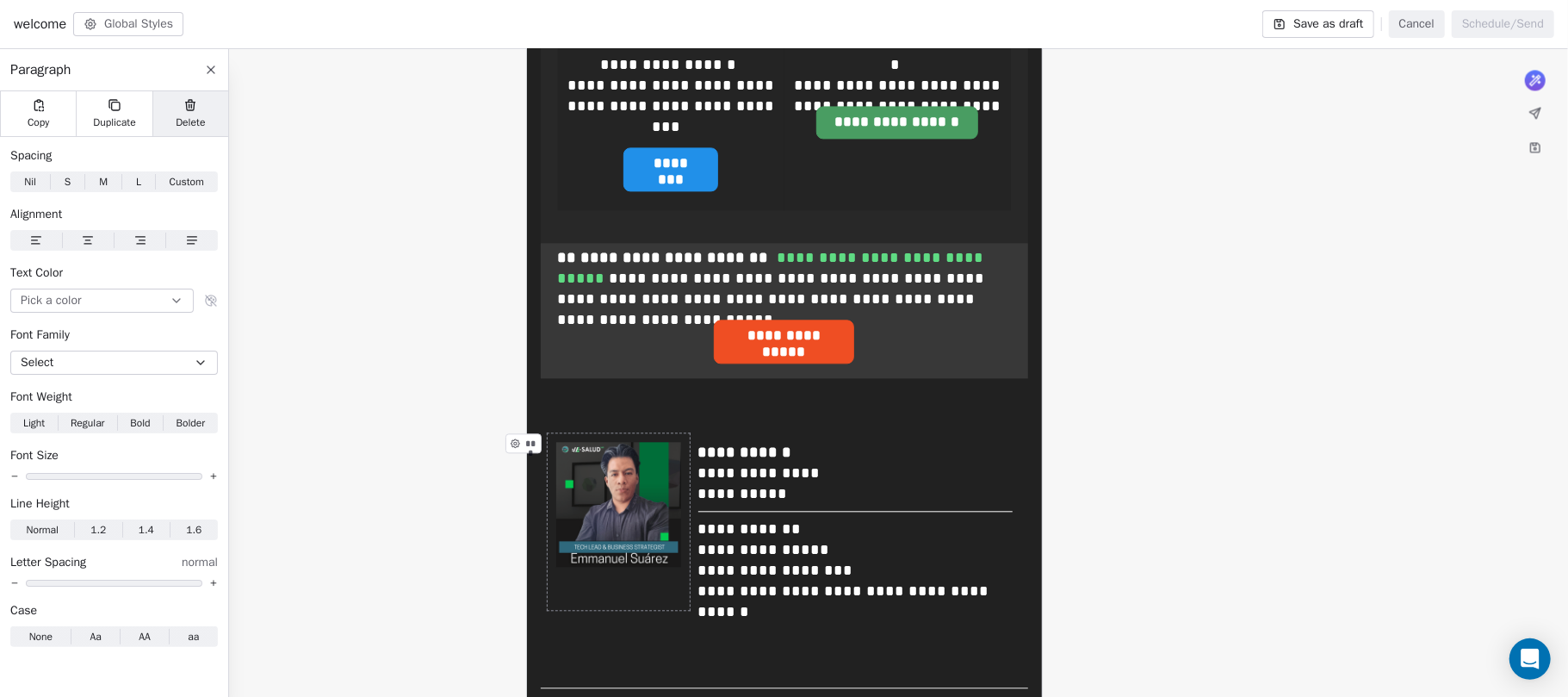 click on "Delete" at bounding box center [190, 114] 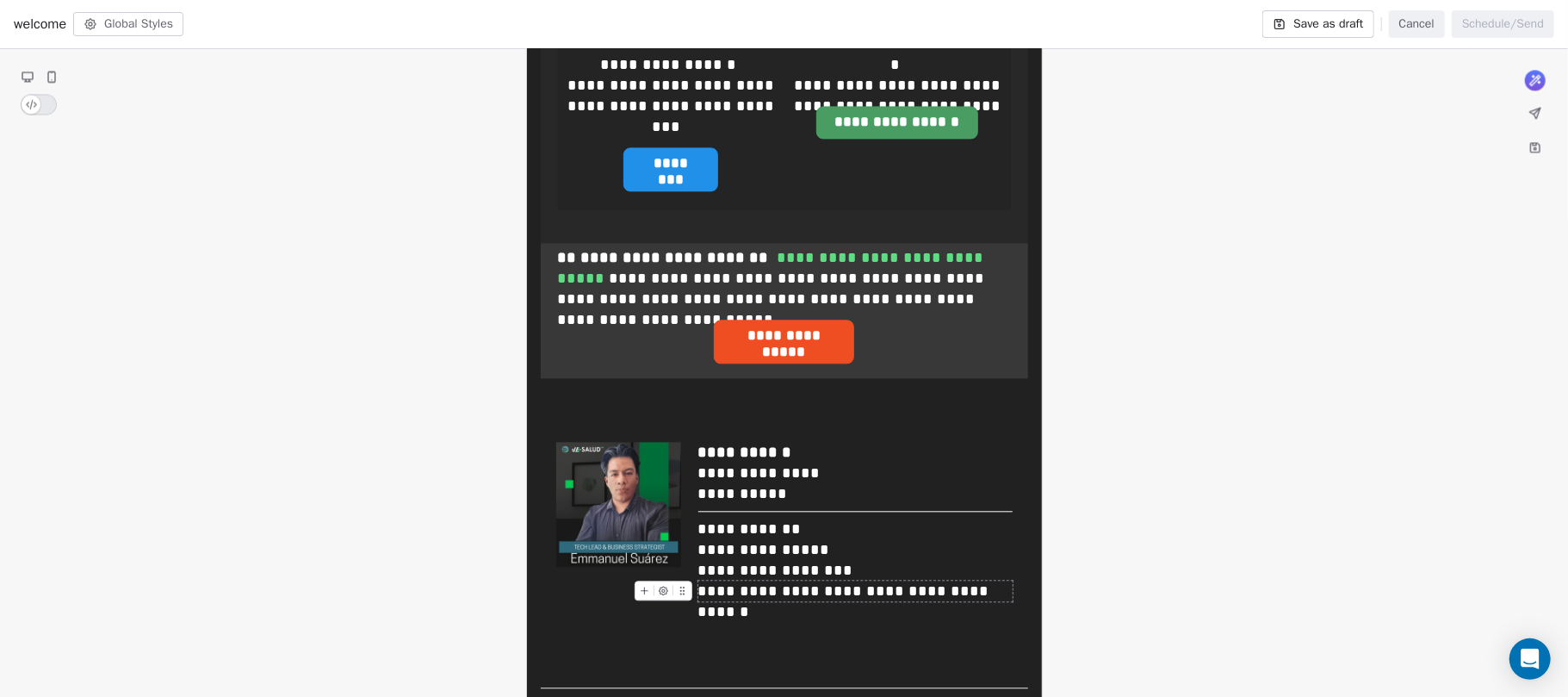 click on "**********" at bounding box center [784, -905] 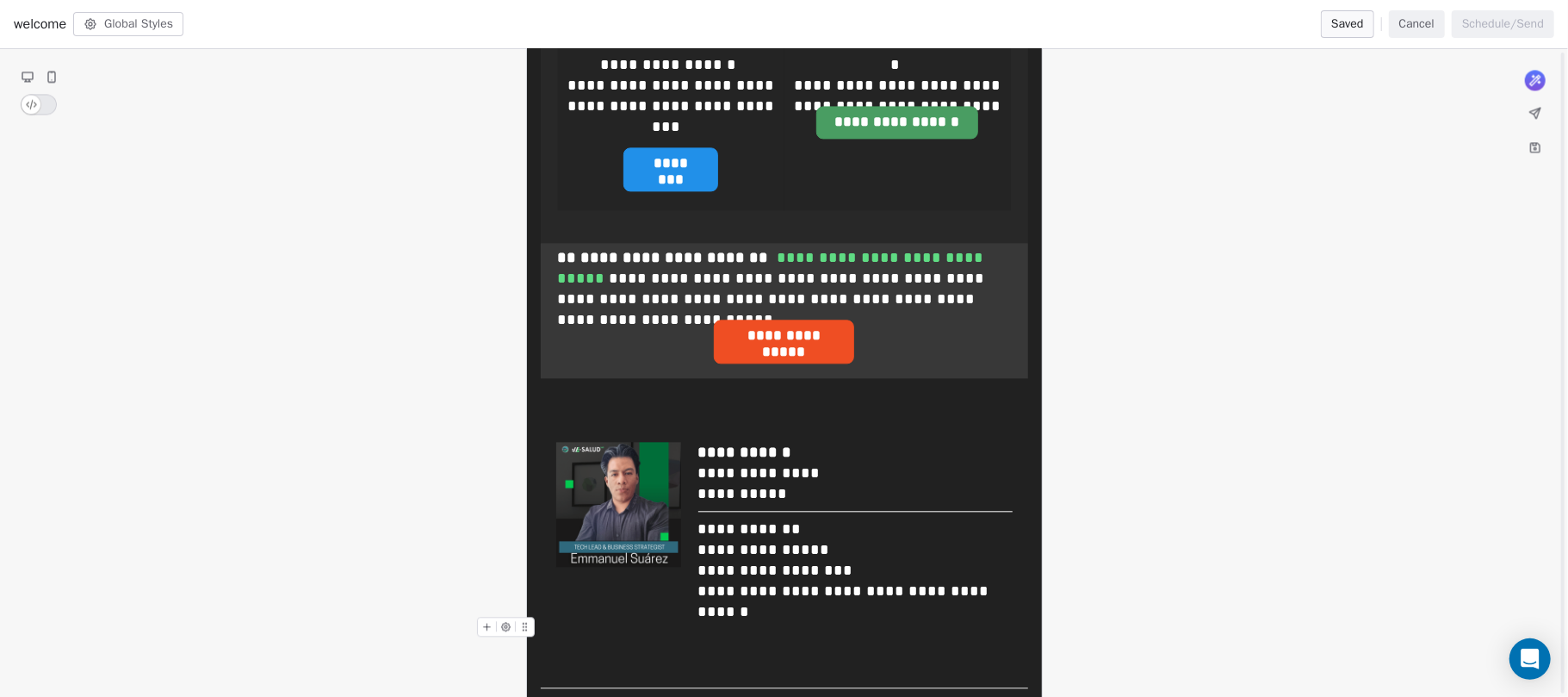 scroll, scrollTop: 2623, scrollLeft: 0, axis: vertical 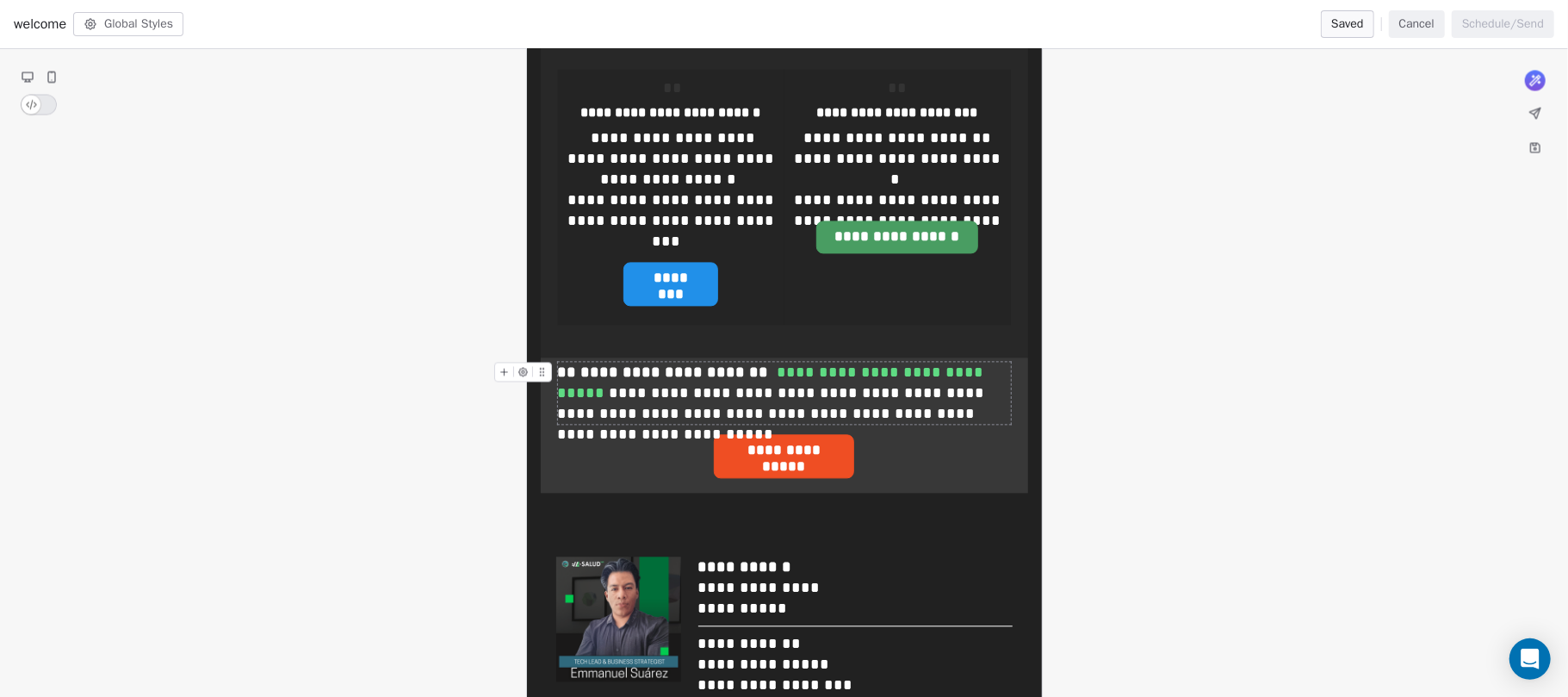 click on "**********" at bounding box center [773, 383] 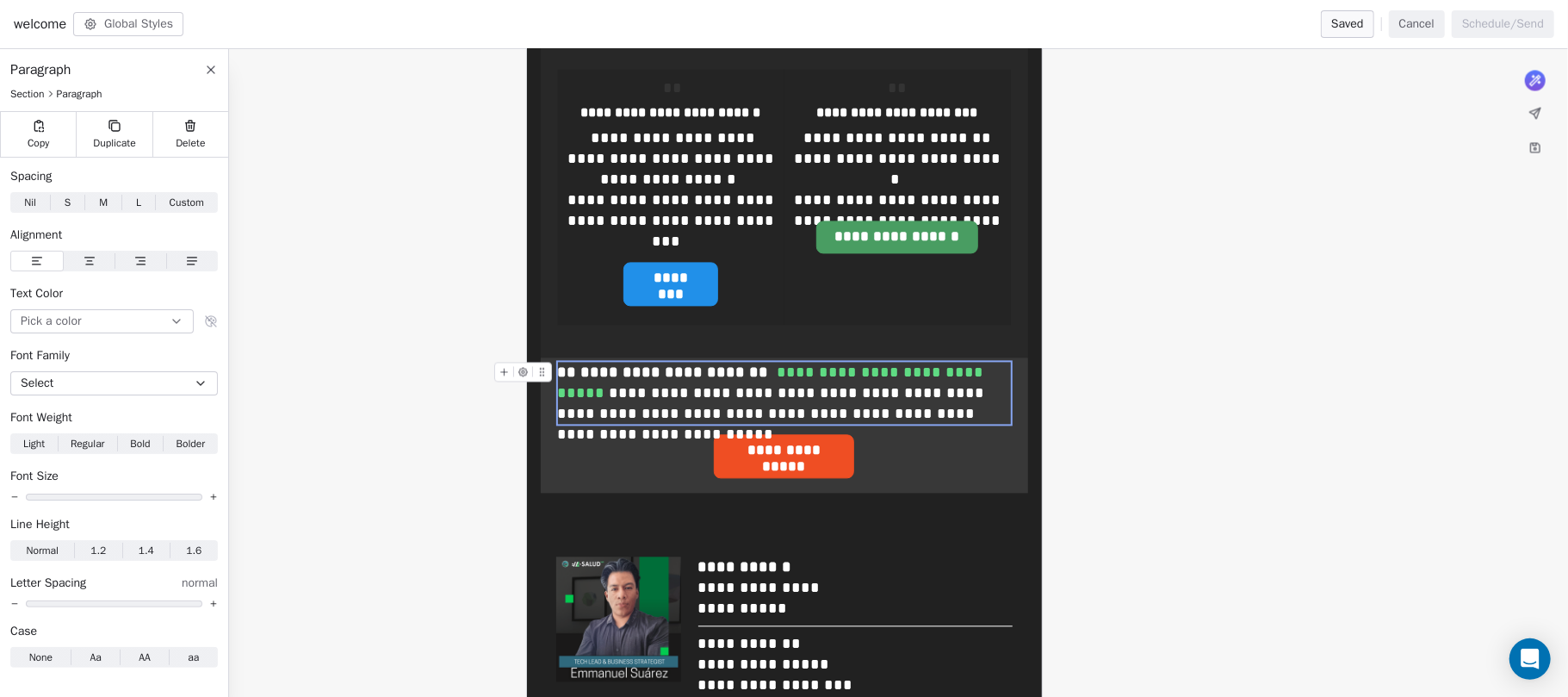 click on "**********" at bounding box center (773, 383) 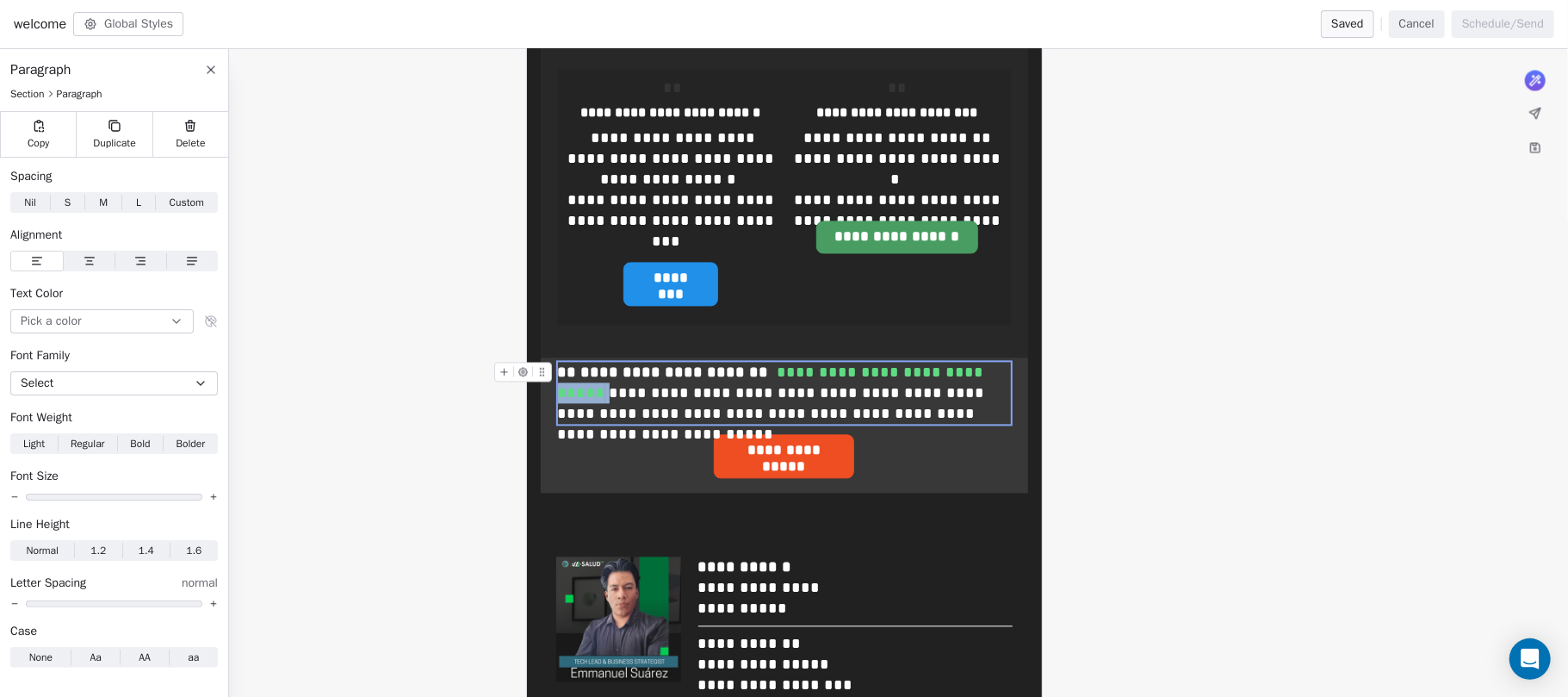 click on "**********" at bounding box center (773, 383) 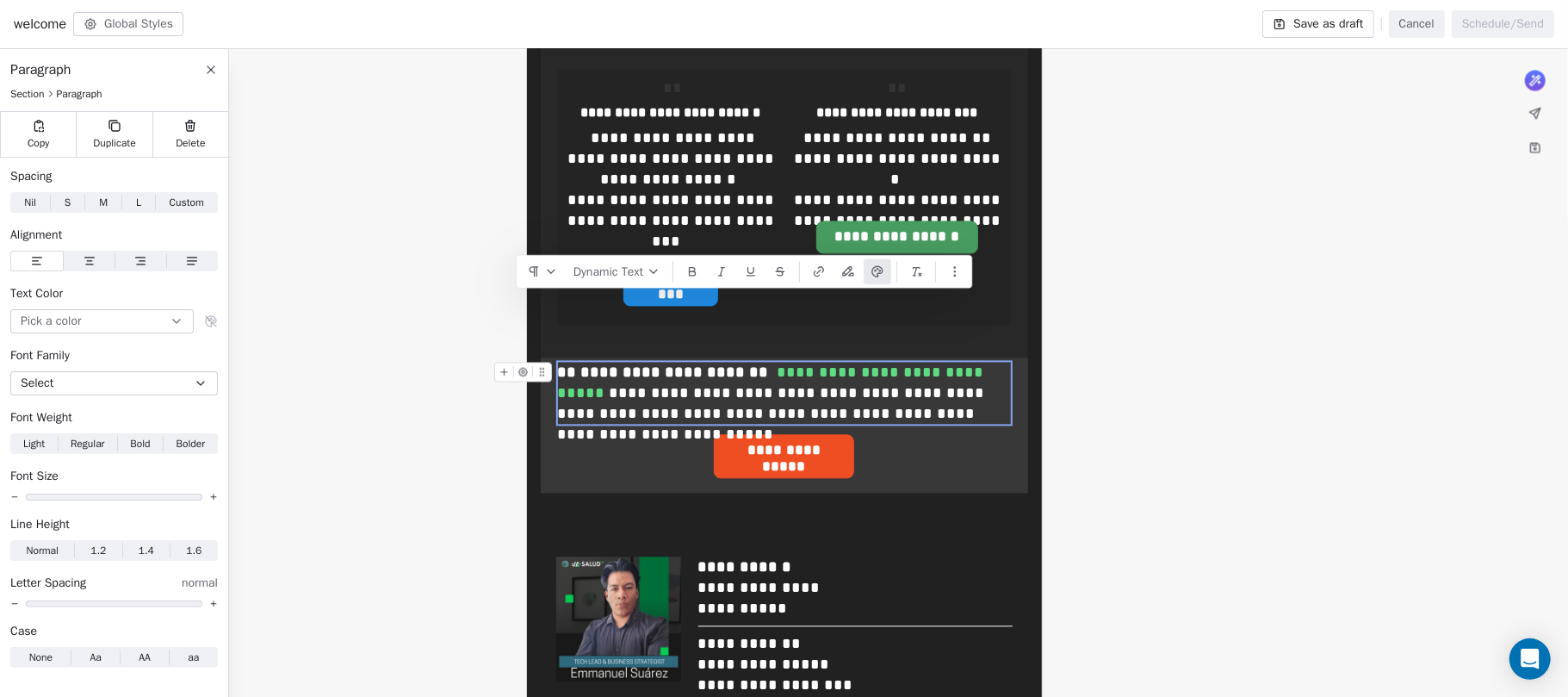 click on "**********" at bounding box center [773, 383] 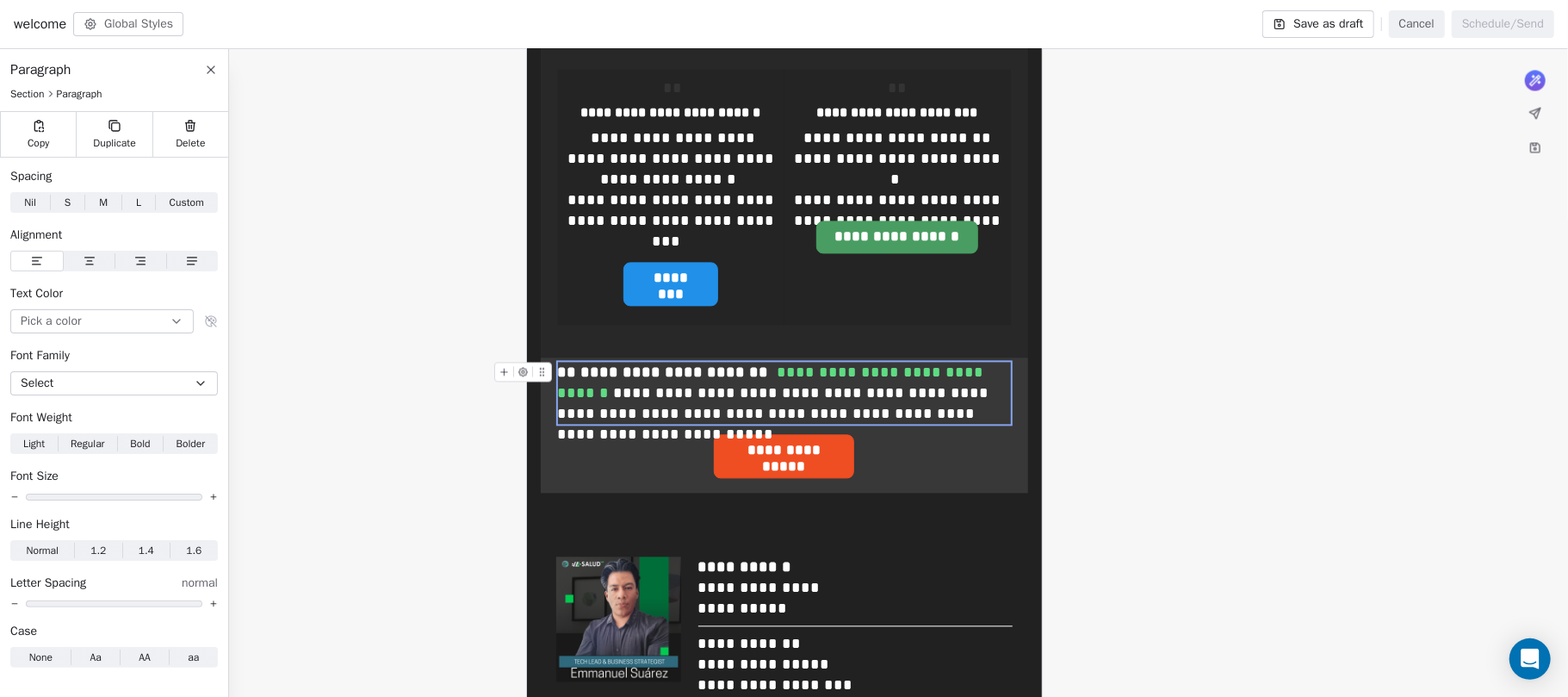 click on "**********" at bounding box center [784, 393] 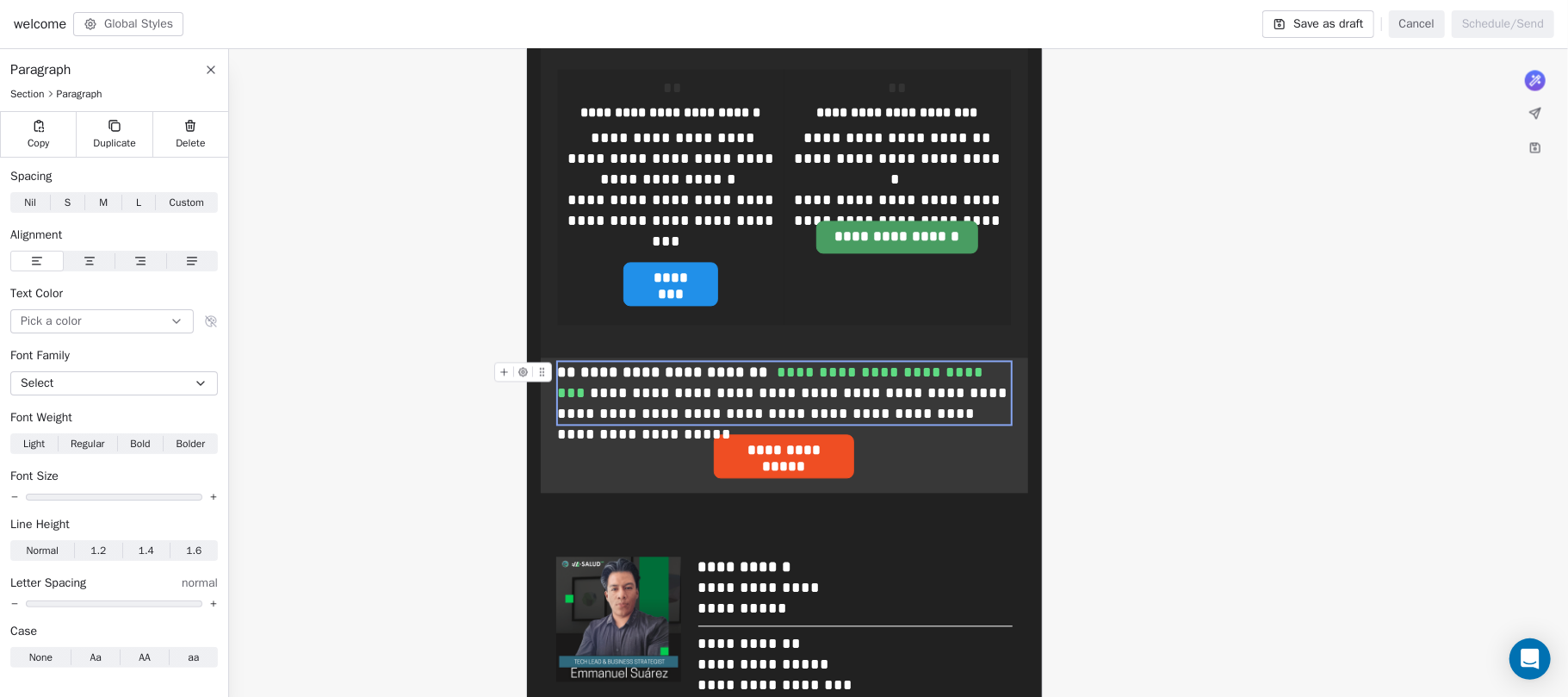 click on "**********" at bounding box center [773, 383] 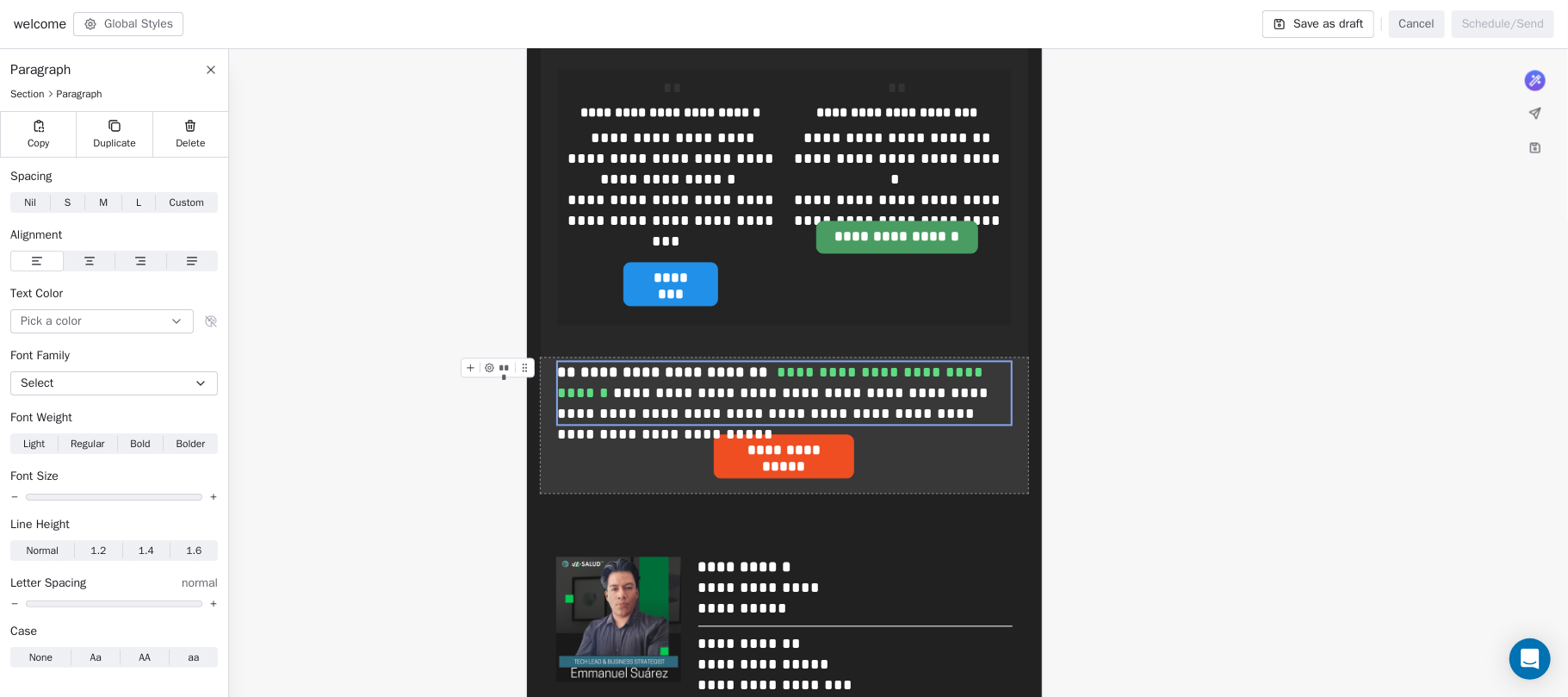 click on "**********" at bounding box center (784, -790) 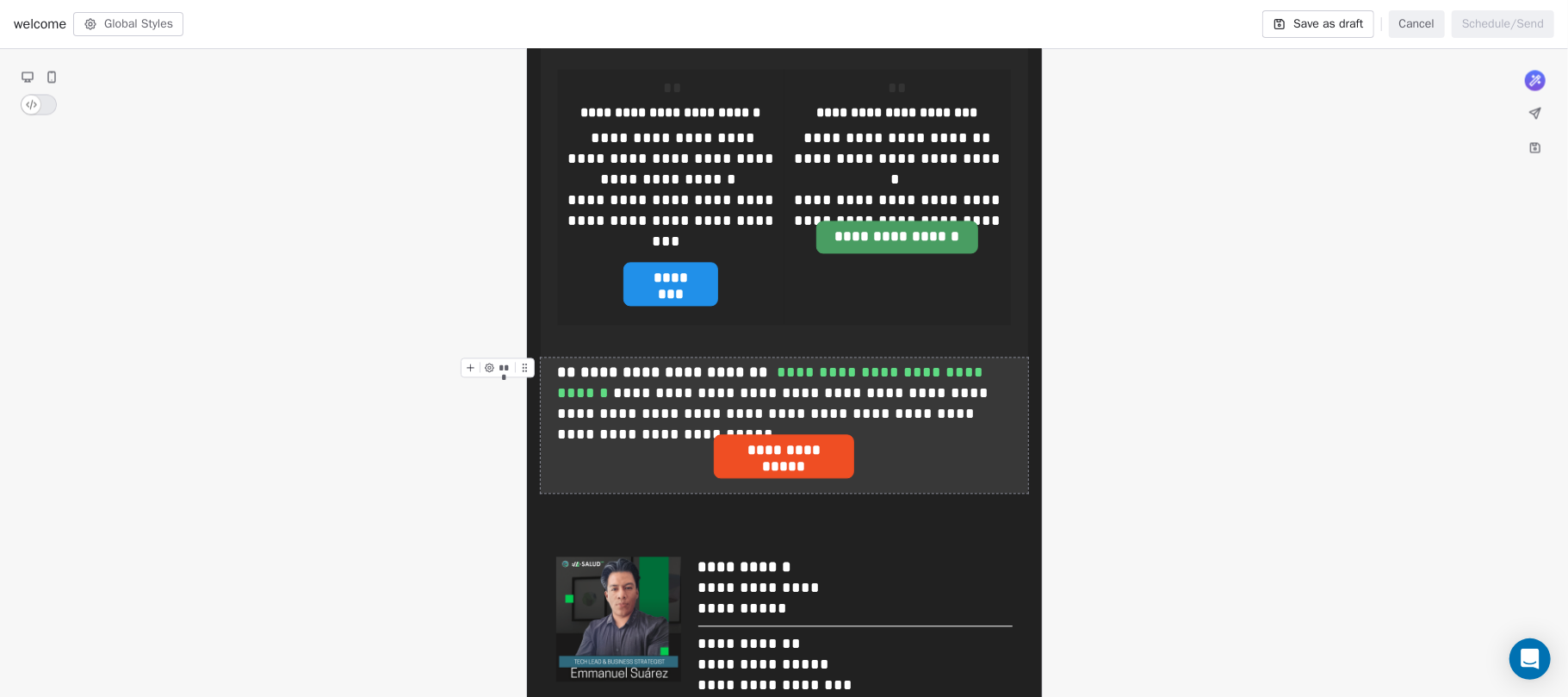 click on "**********" at bounding box center [784, -790] 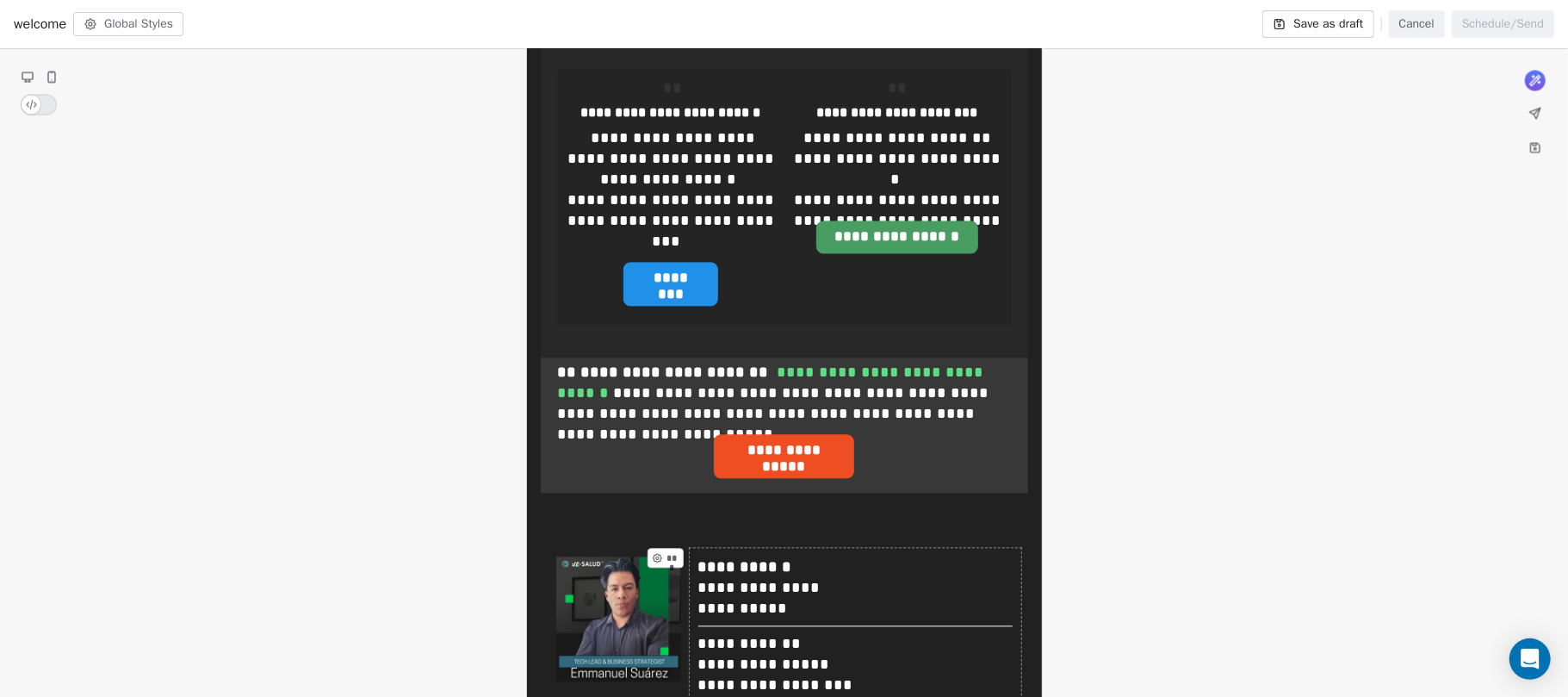 click on "**********" at bounding box center [855, 636] 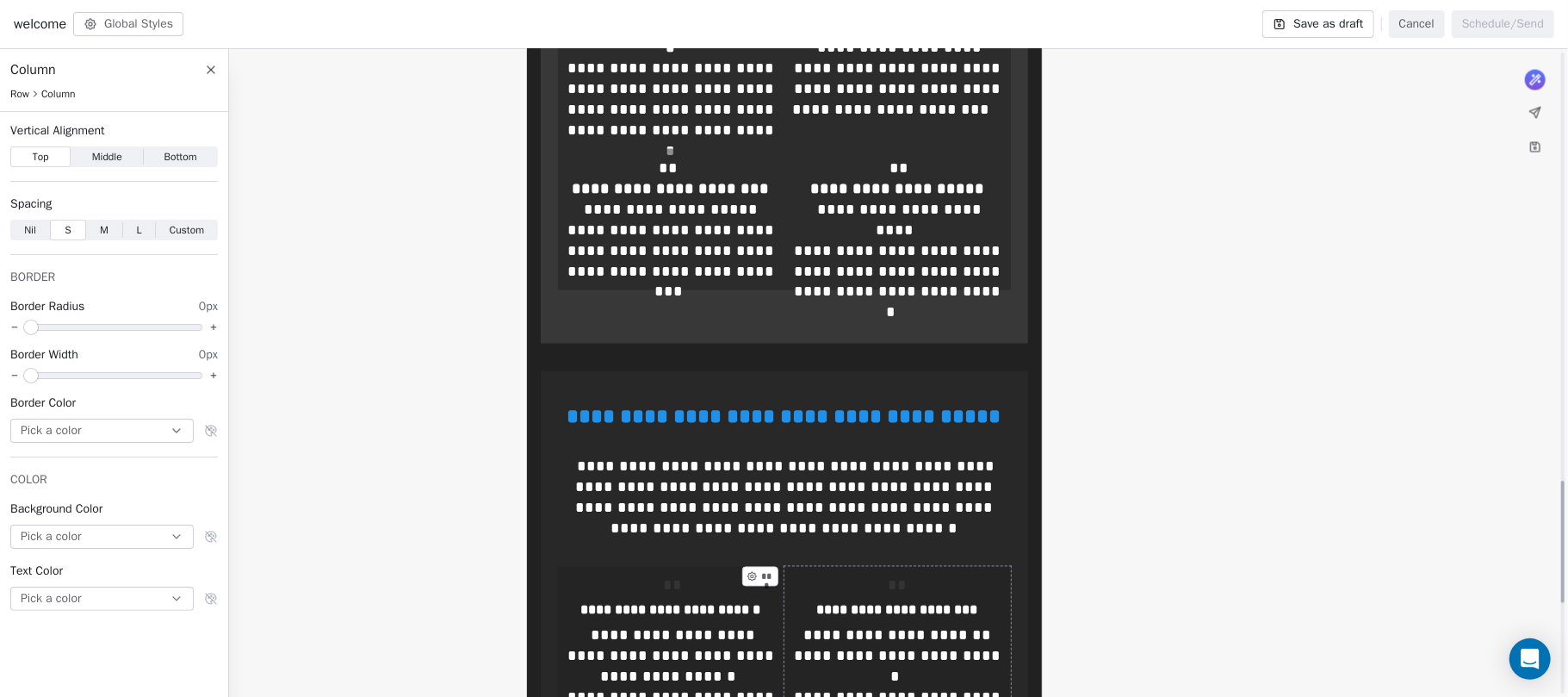 scroll, scrollTop: 2278, scrollLeft: 0, axis: vertical 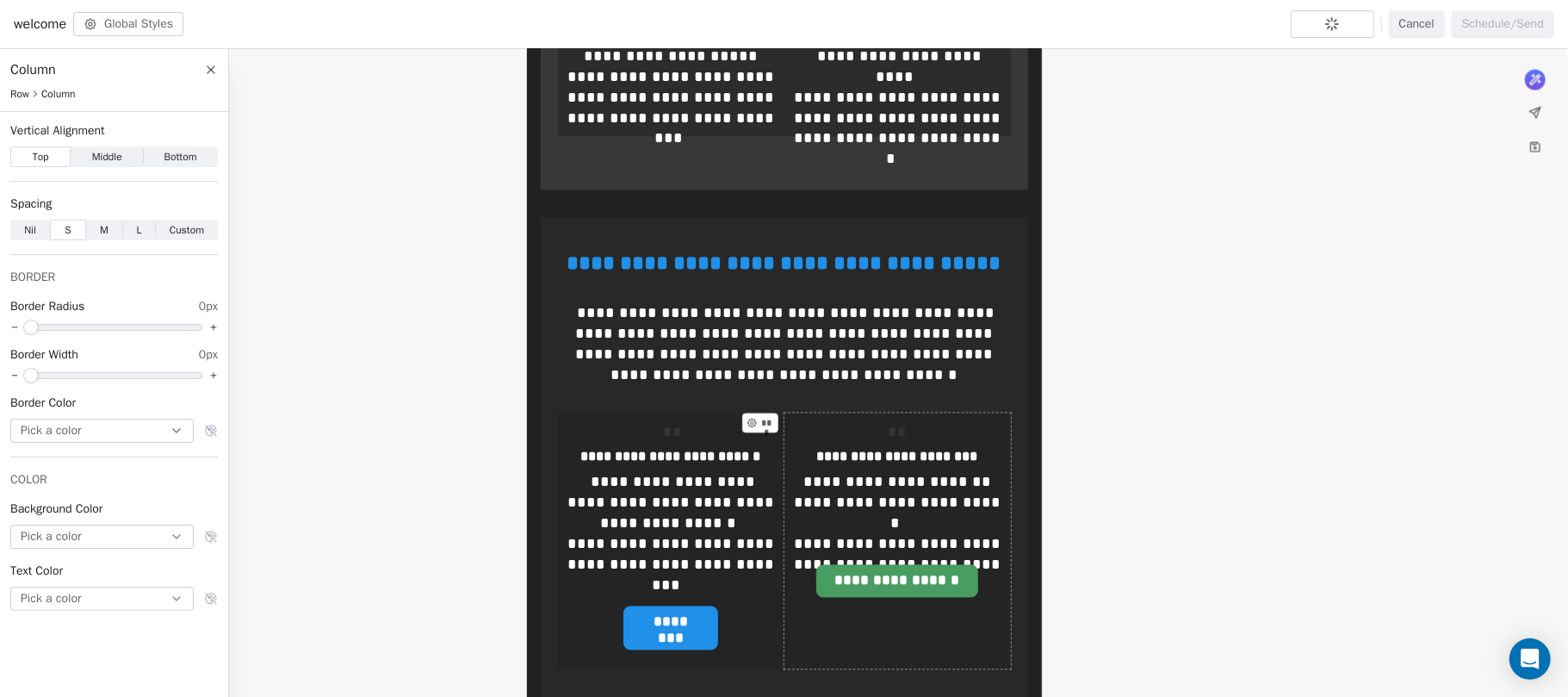 click on "**********" at bounding box center [784, -445] 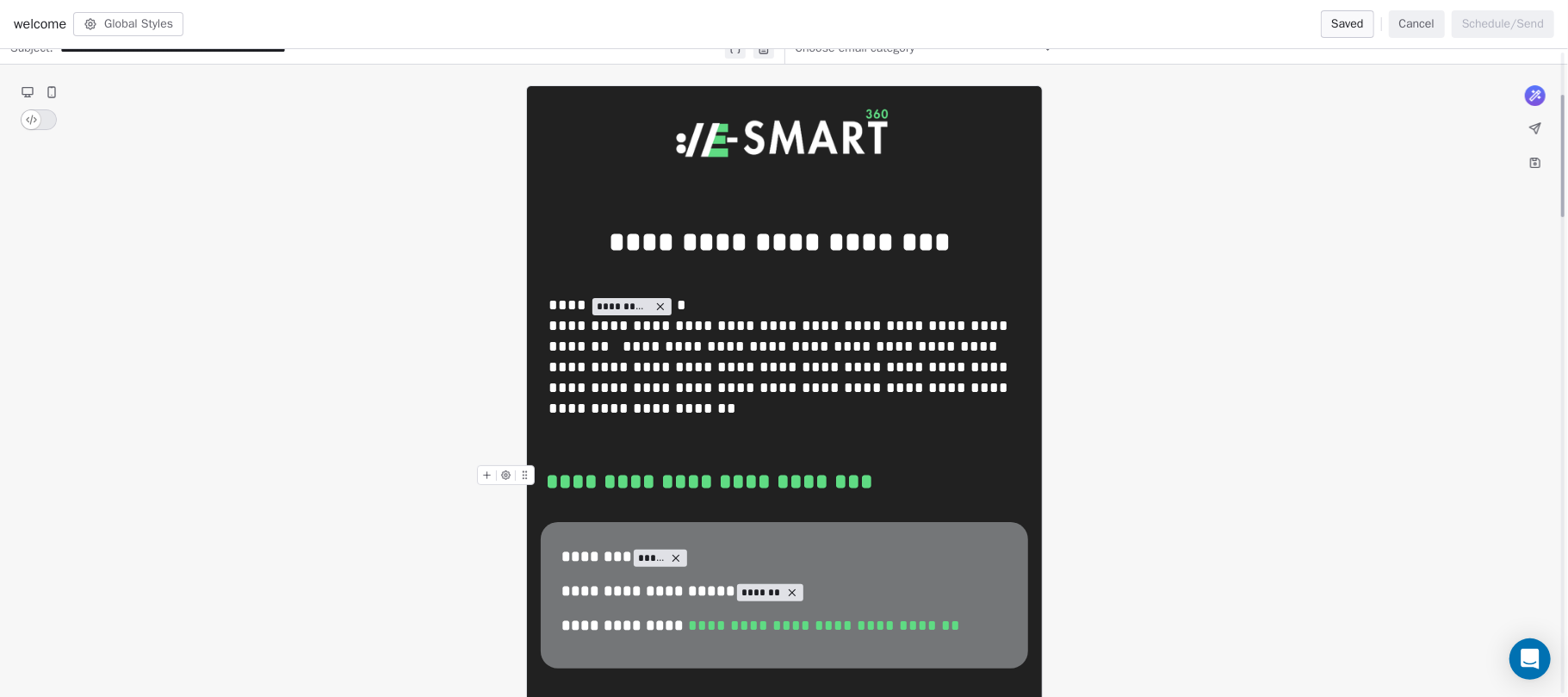 scroll, scrollTop: 229, scrollLeft: 0, axis: vertical 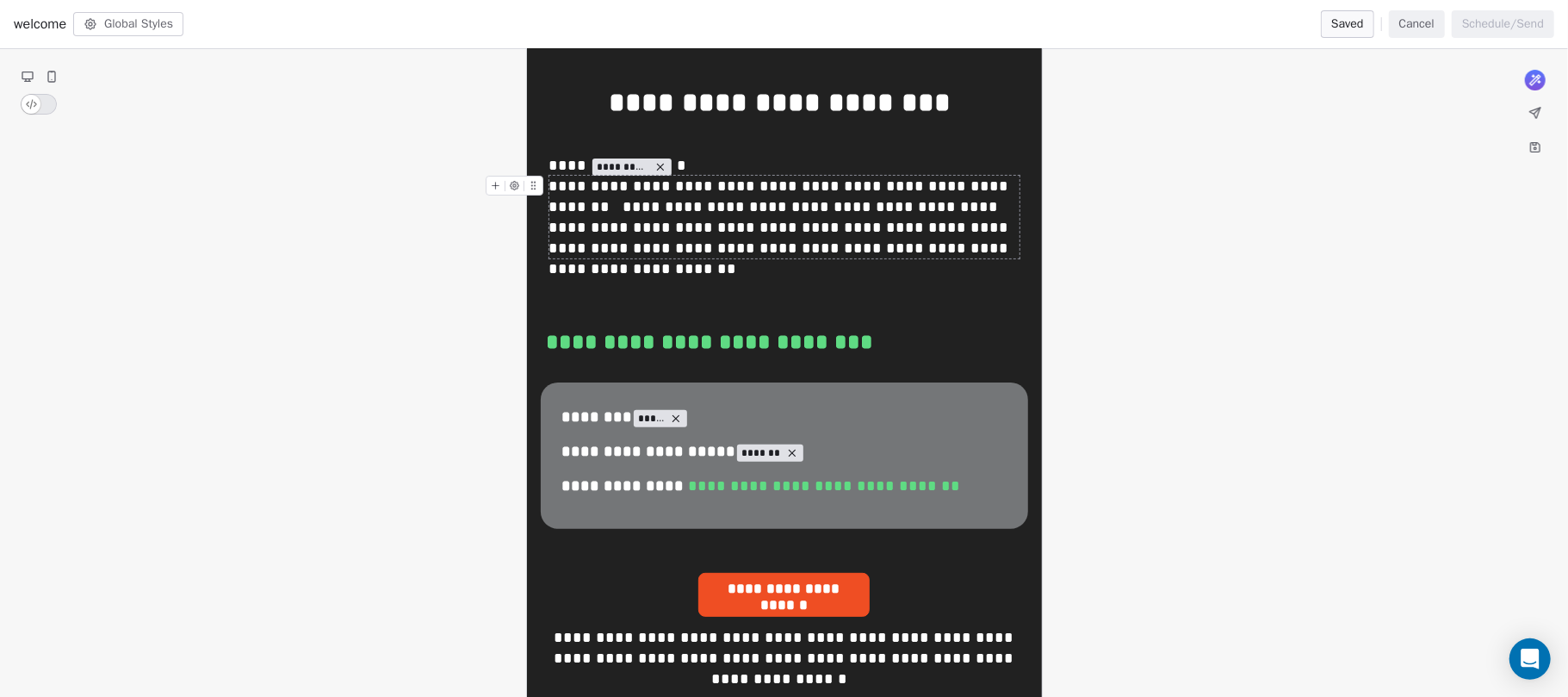 click on "**********" at bounding box center [784, 217] 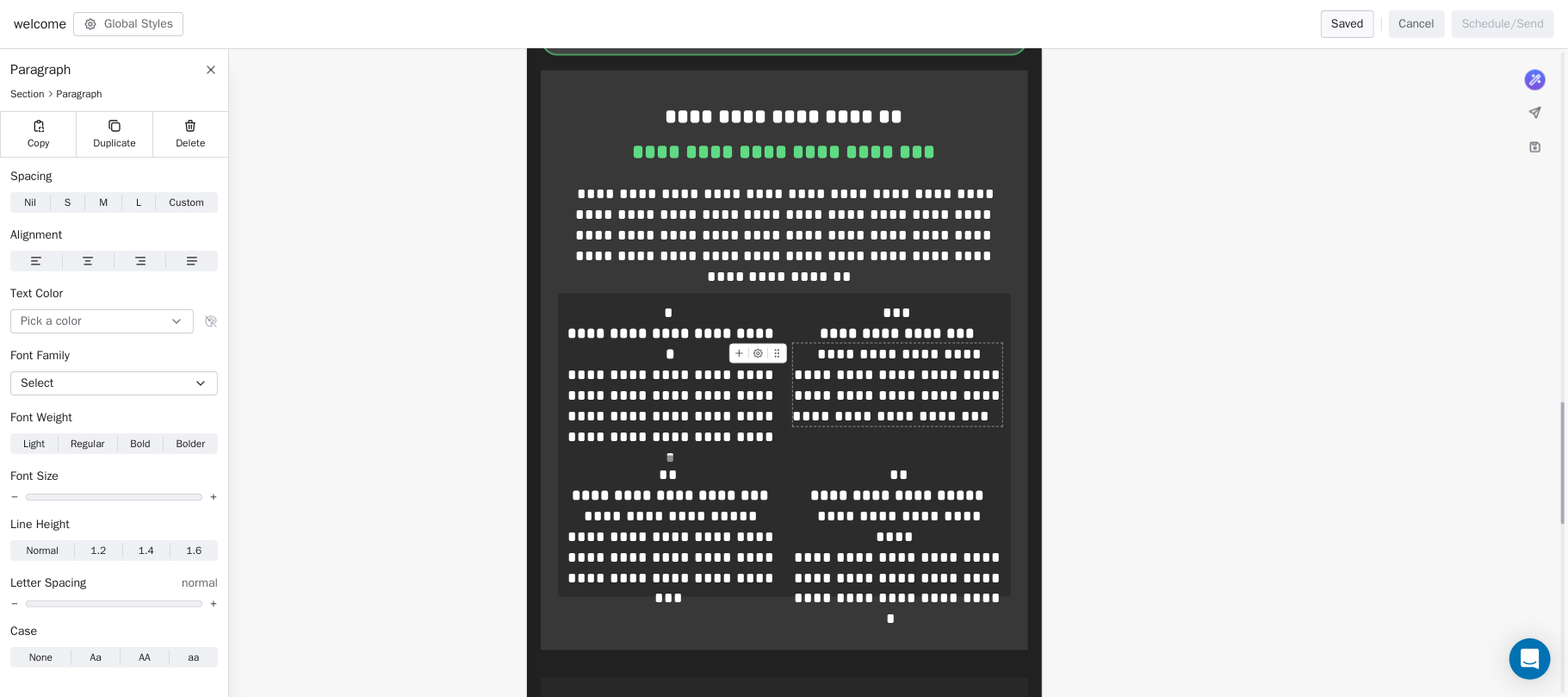 scroll, scrollTop: 1933, scrollLeft: 0, axis: vertical 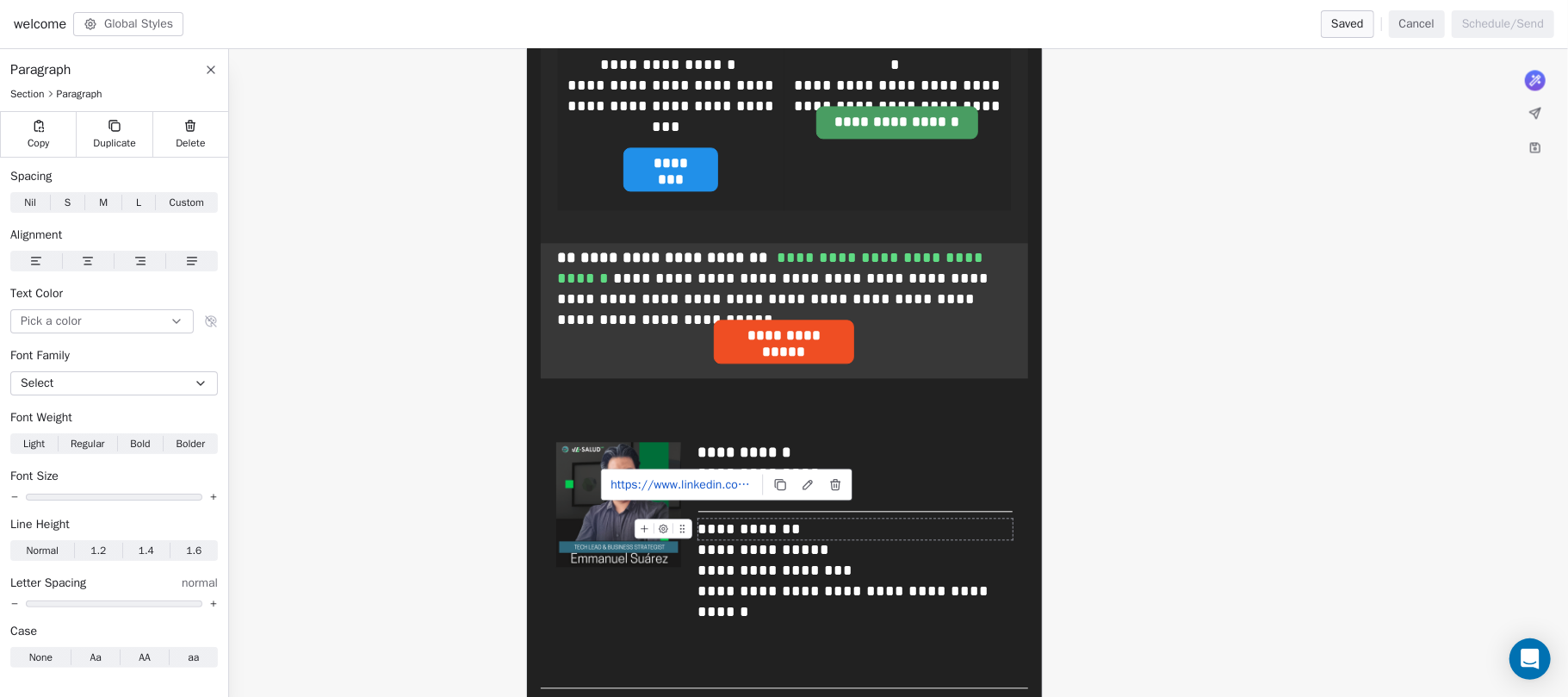 click on "**********" at bounding box center (750, 529) 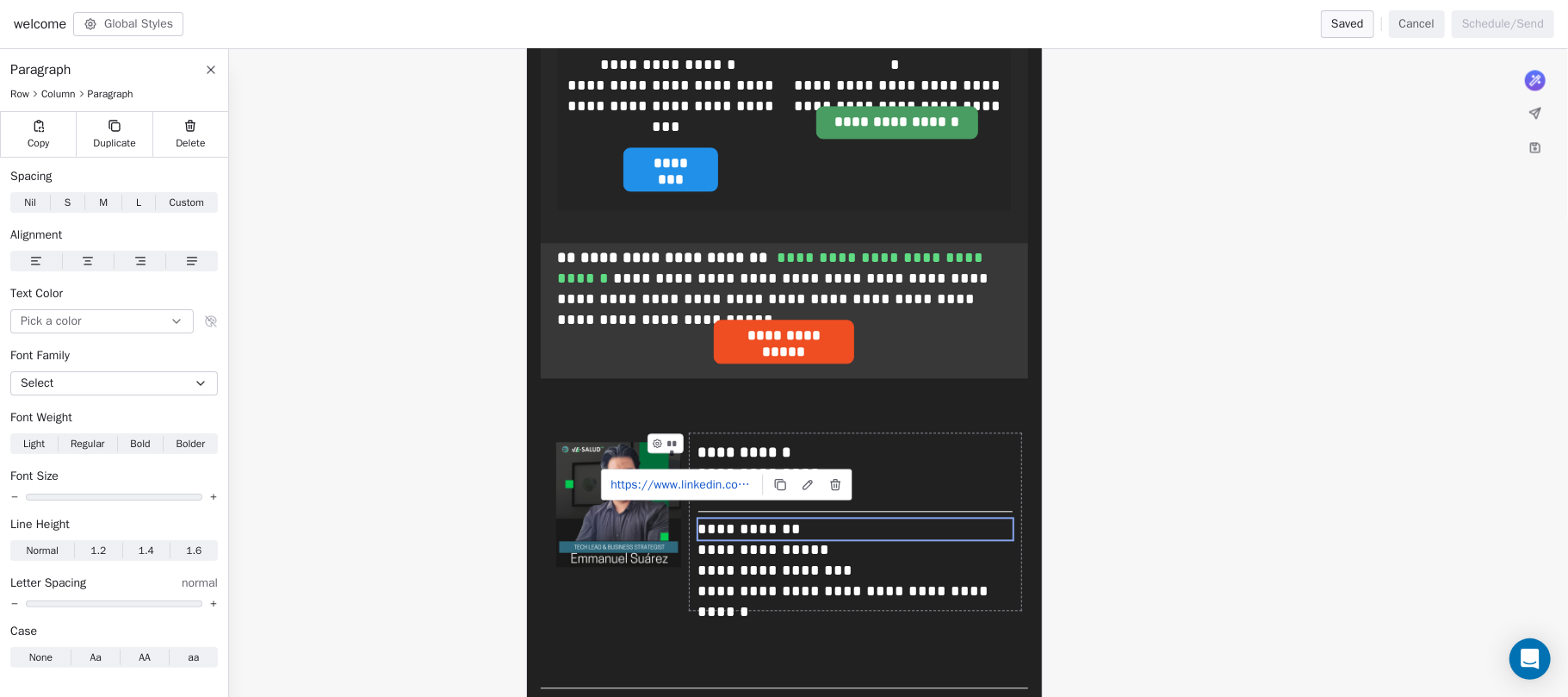 click on "**********" at bounding box center (784, -905) 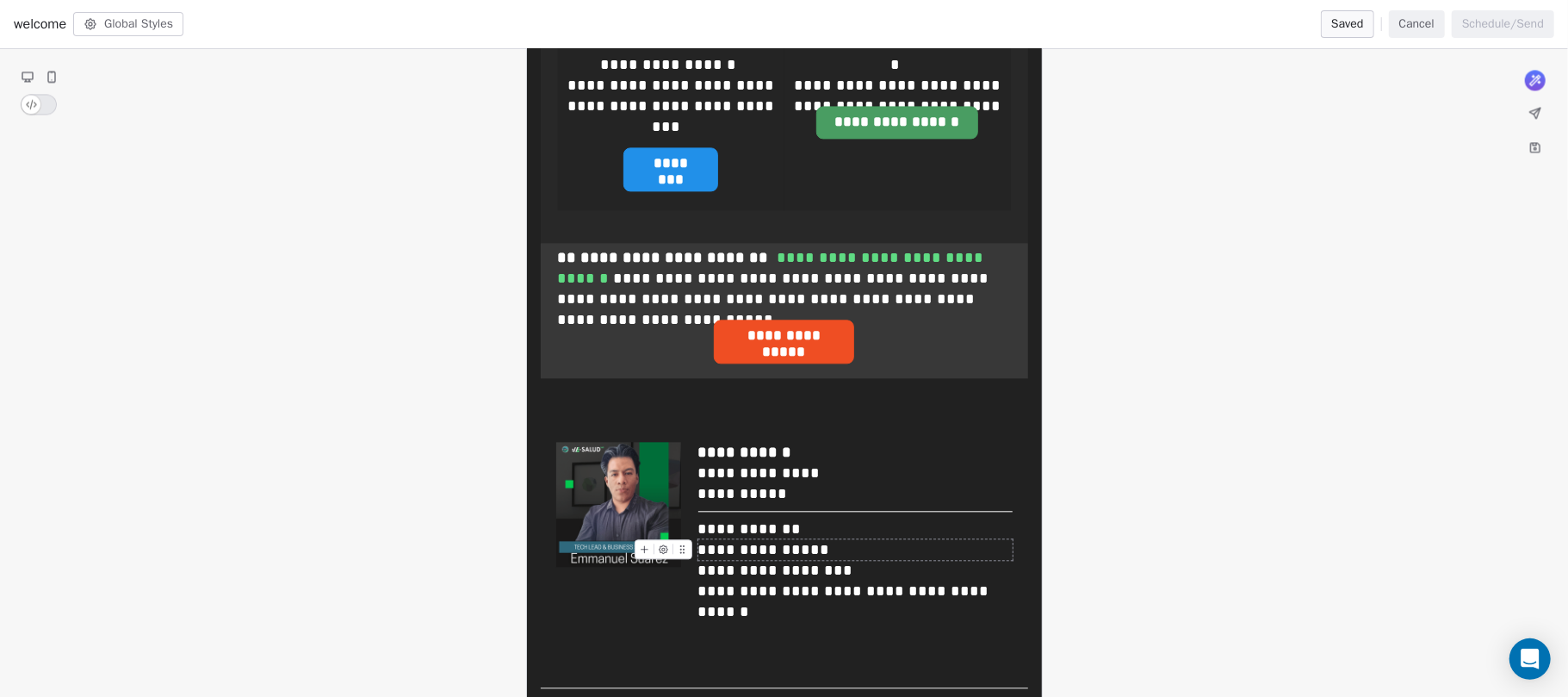 click on "**********" at bounding box center (855, 550) 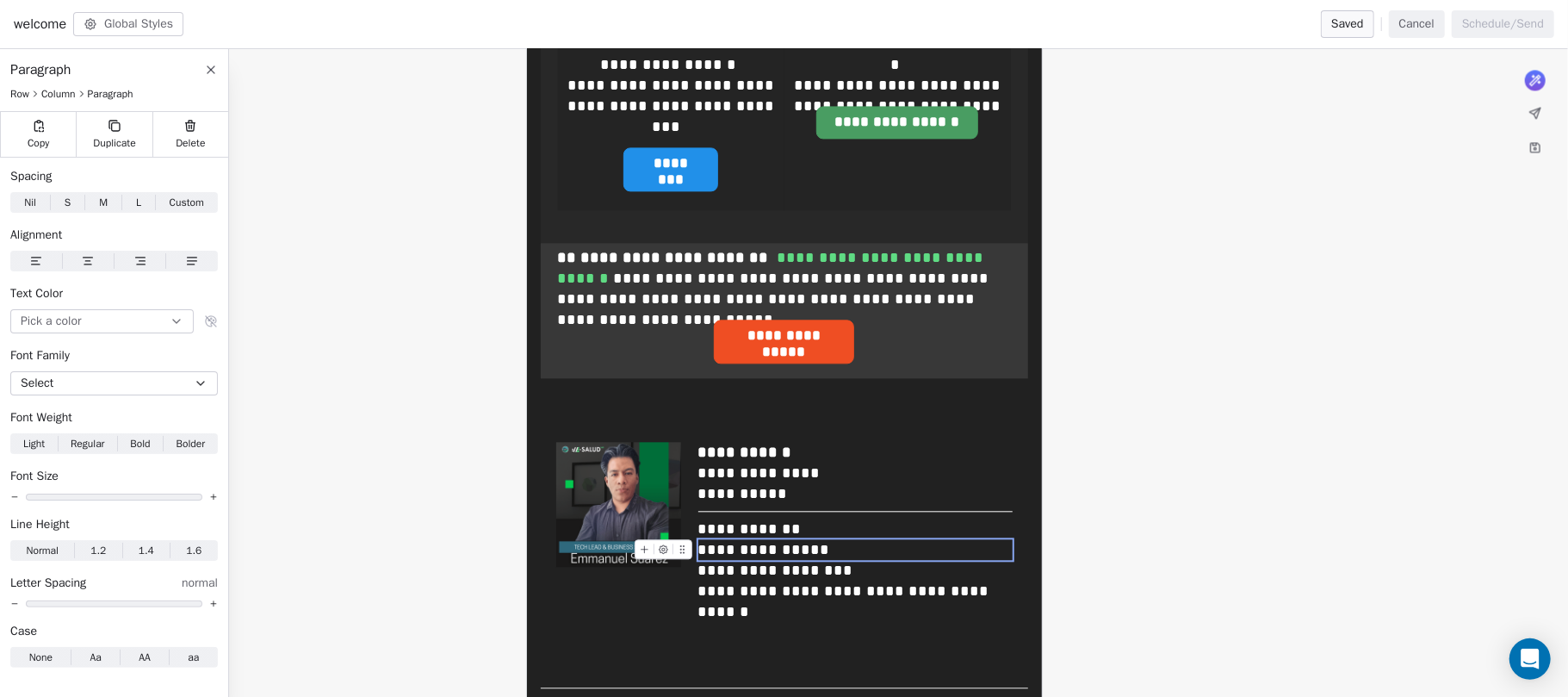 click on "**********" at bounding box center [855, 550] 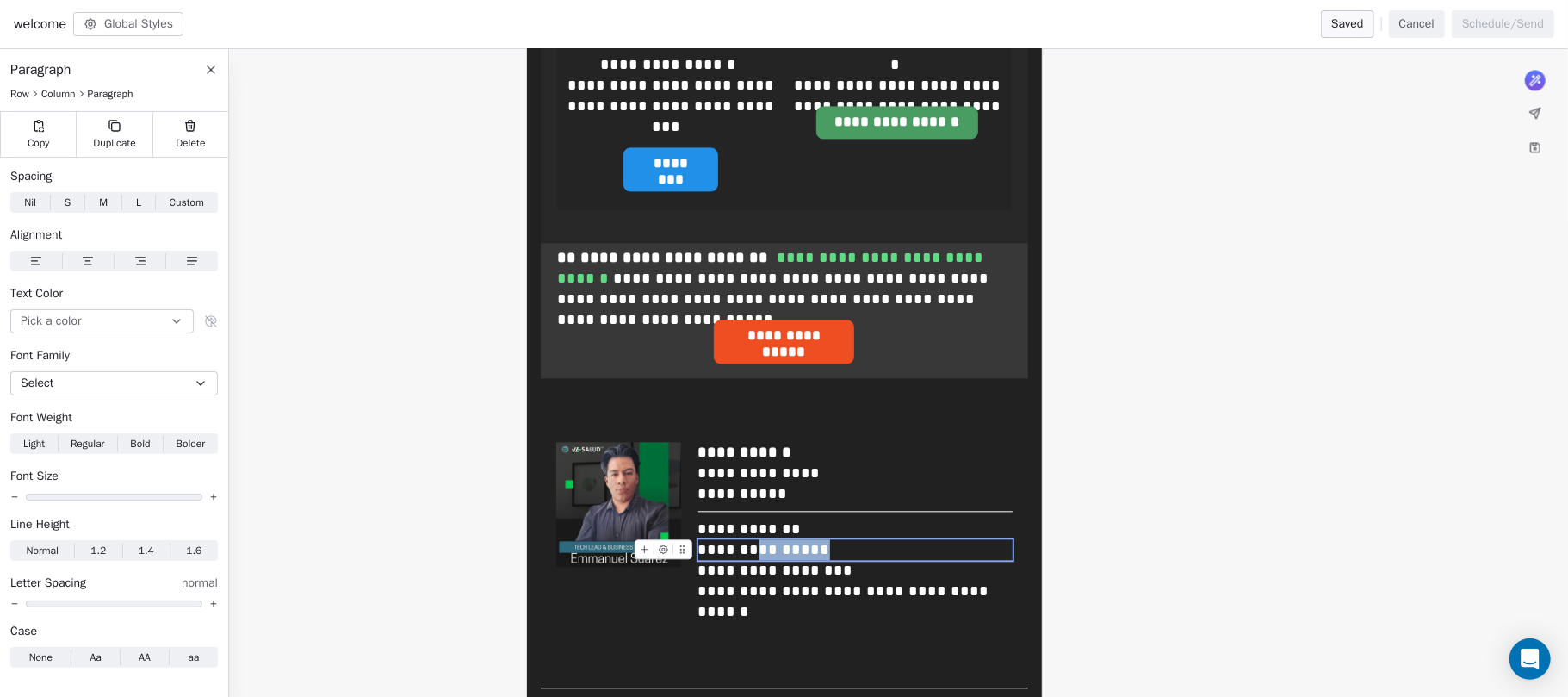 click on "**********" at bounding box center [855, 550] 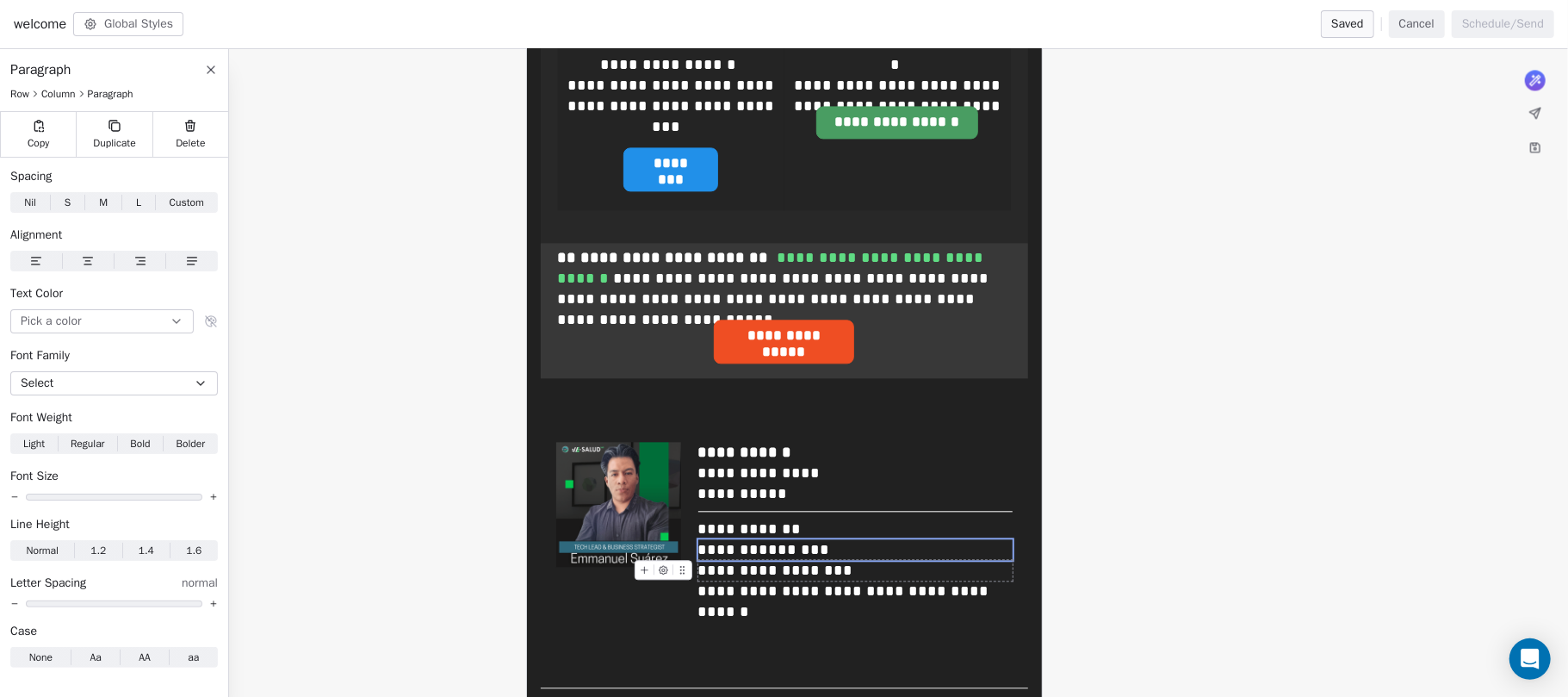 click on "**********" at bounding box center [784, -905] 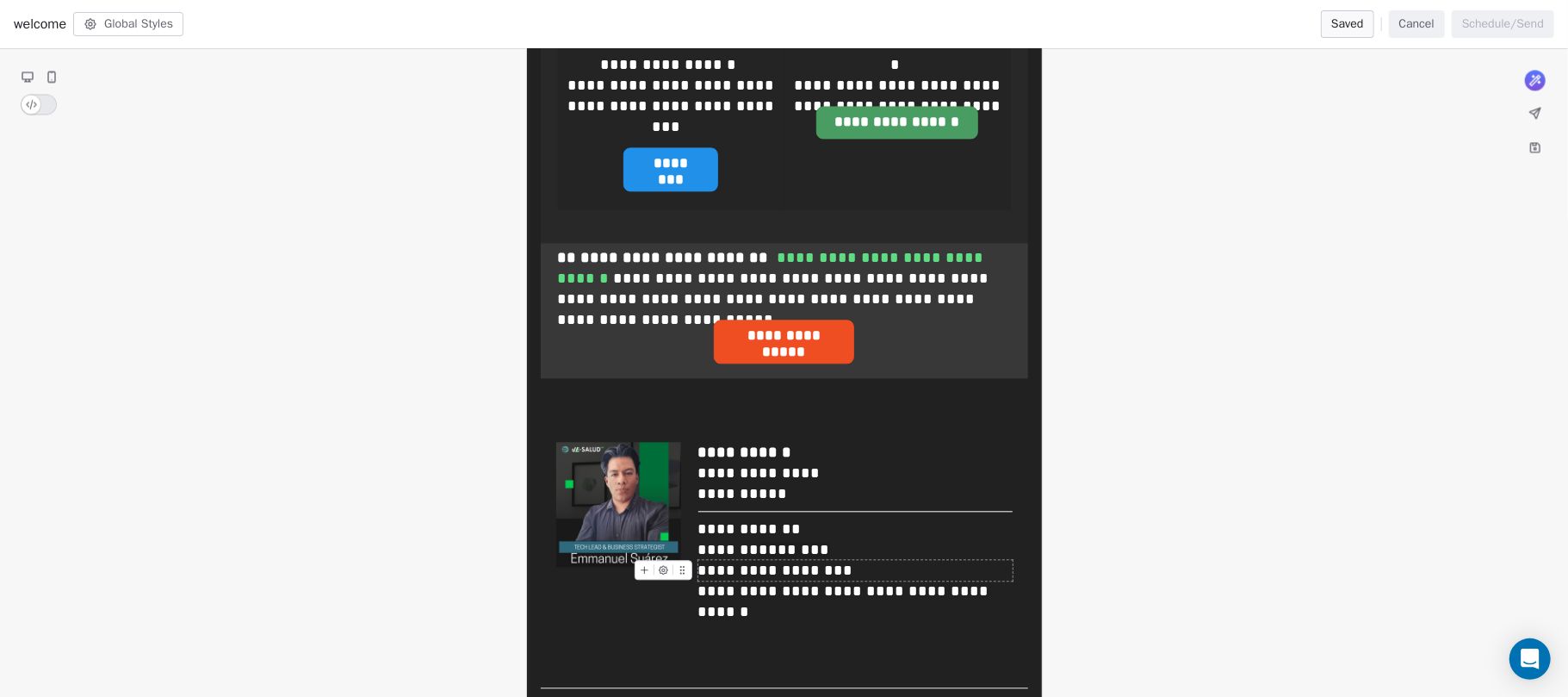 click on "**********" at bounding box center [784, -905] 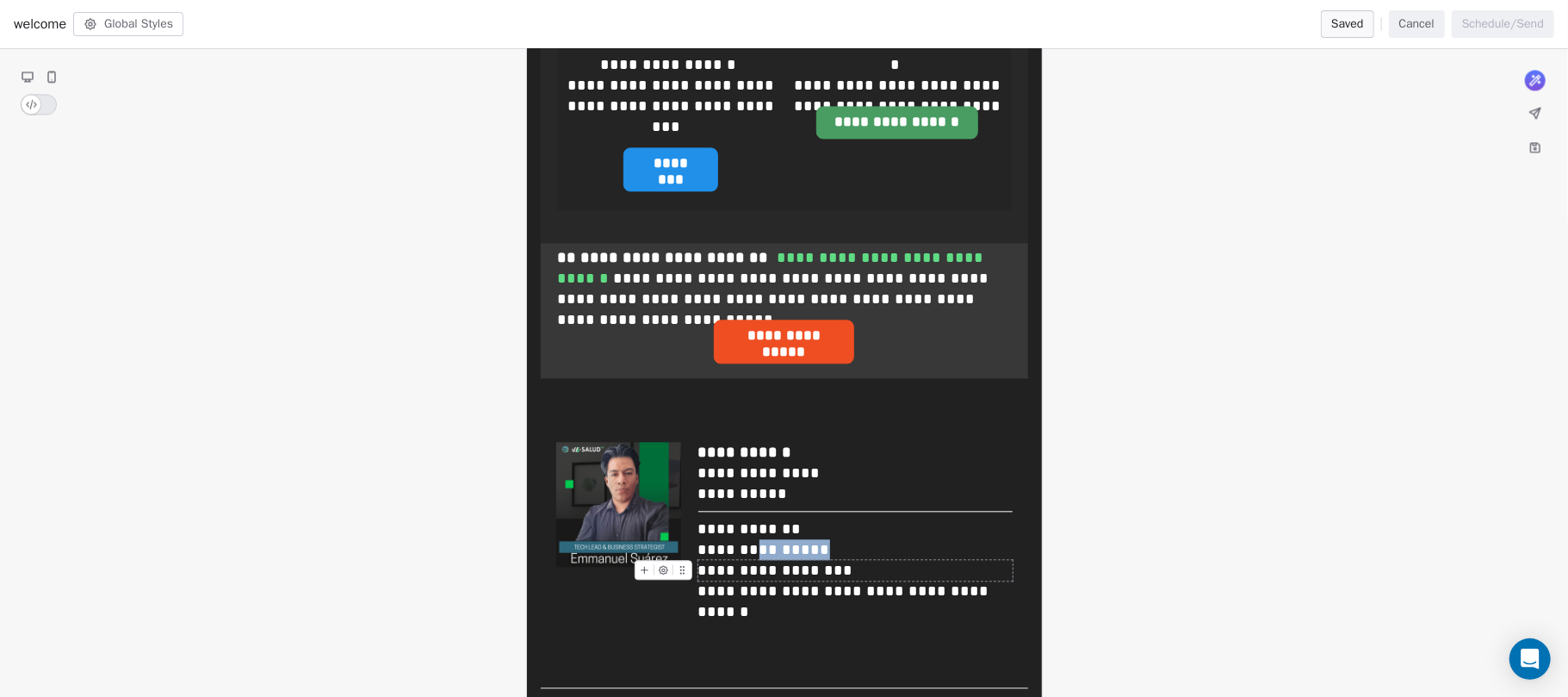 click on "**********" at bounding box center (776, 570) 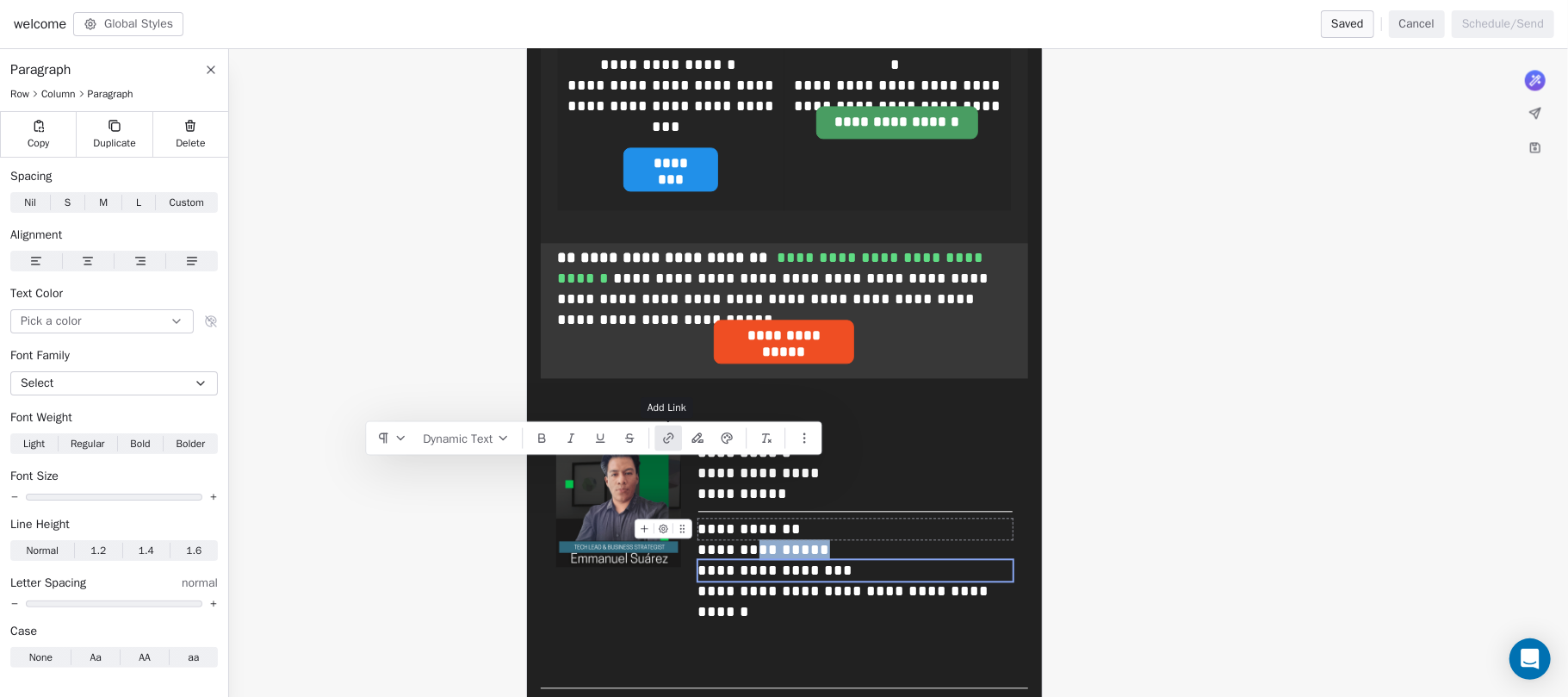 click 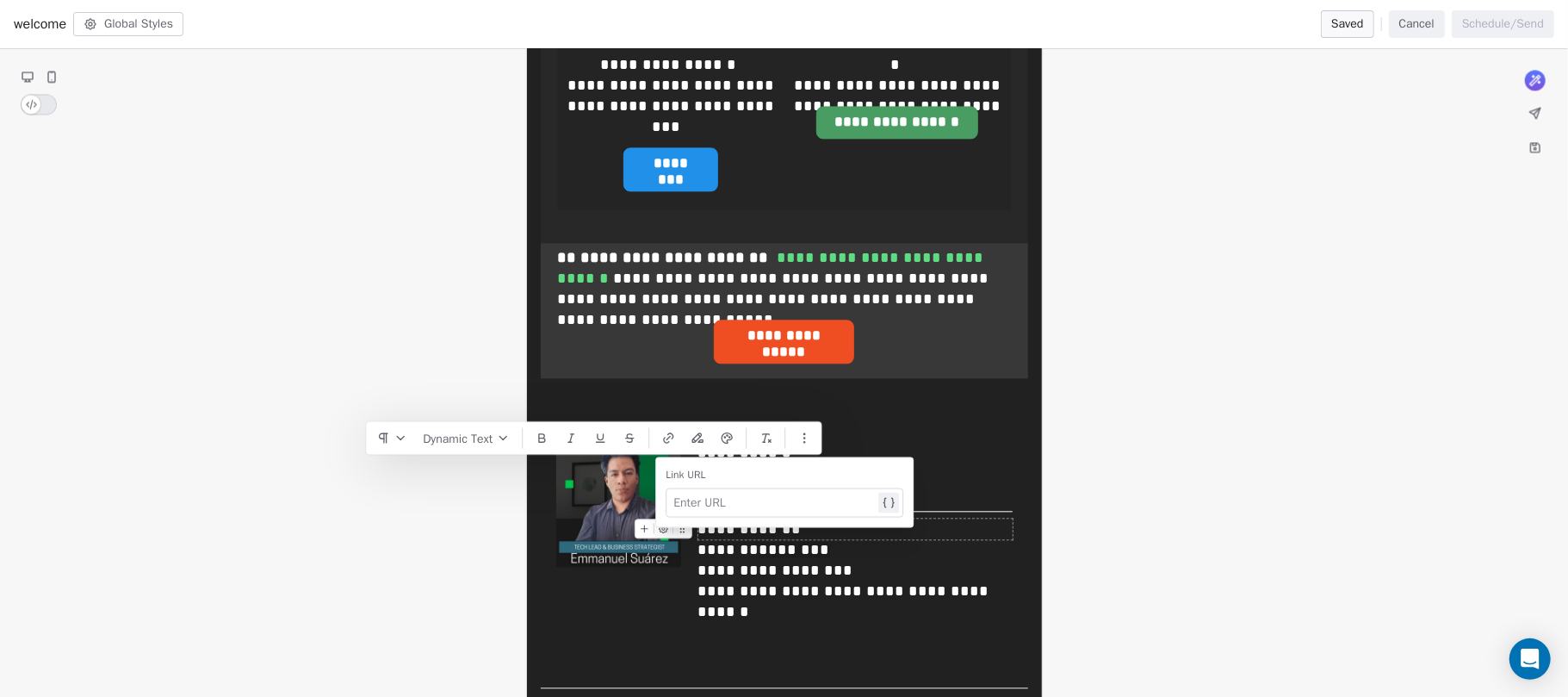 click at bounding box center (774, 503) 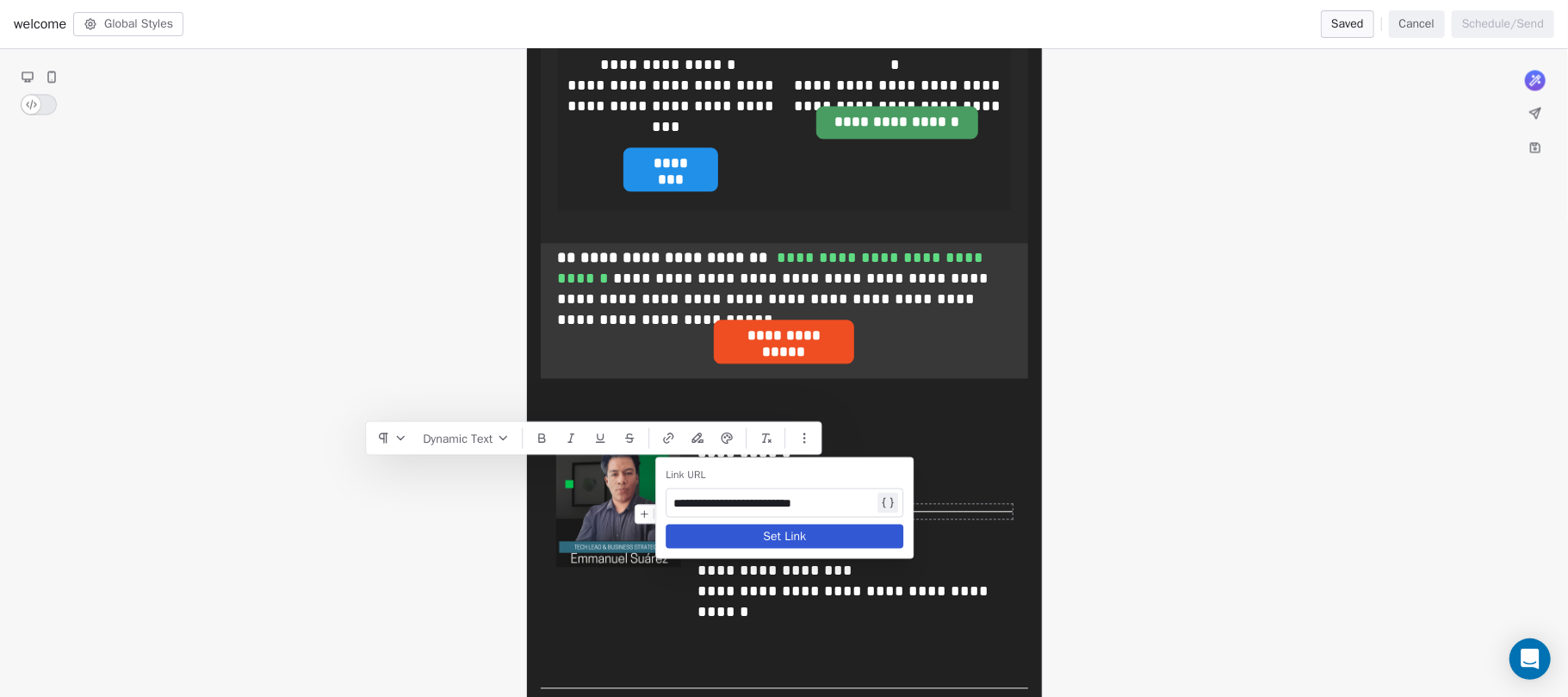 click on "Set Link" at bounding box center [784, 537] 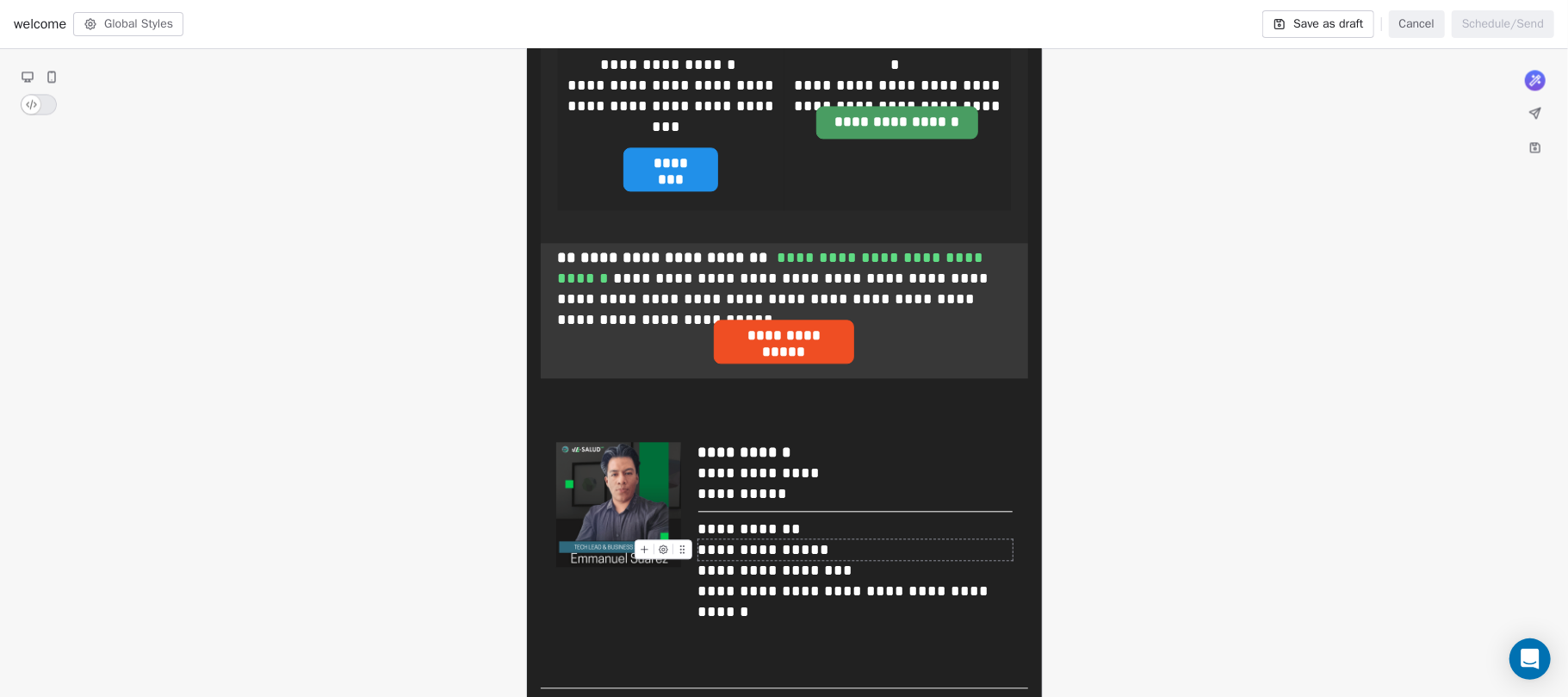 click on "**********" at bounding box center (855, 550) 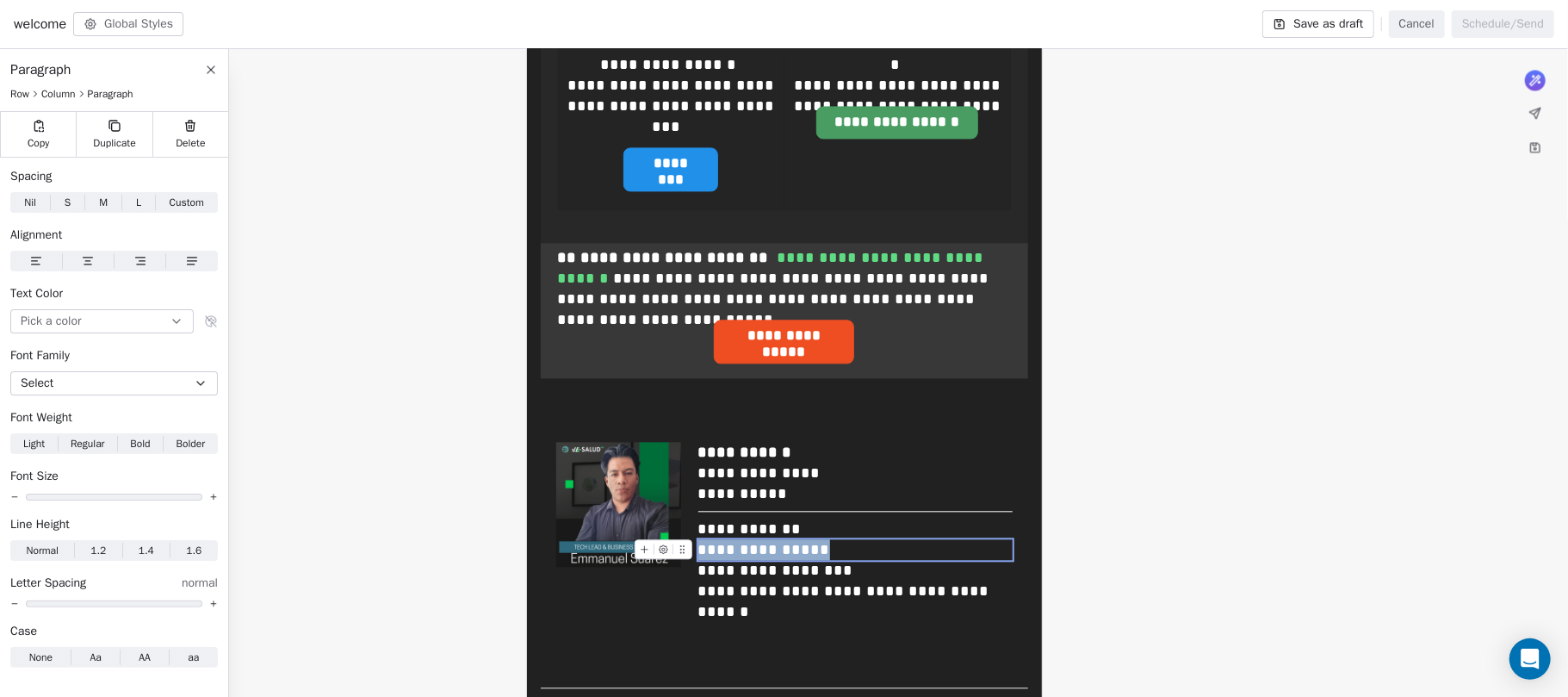 click on "**********" at bounding box center (855, 550) 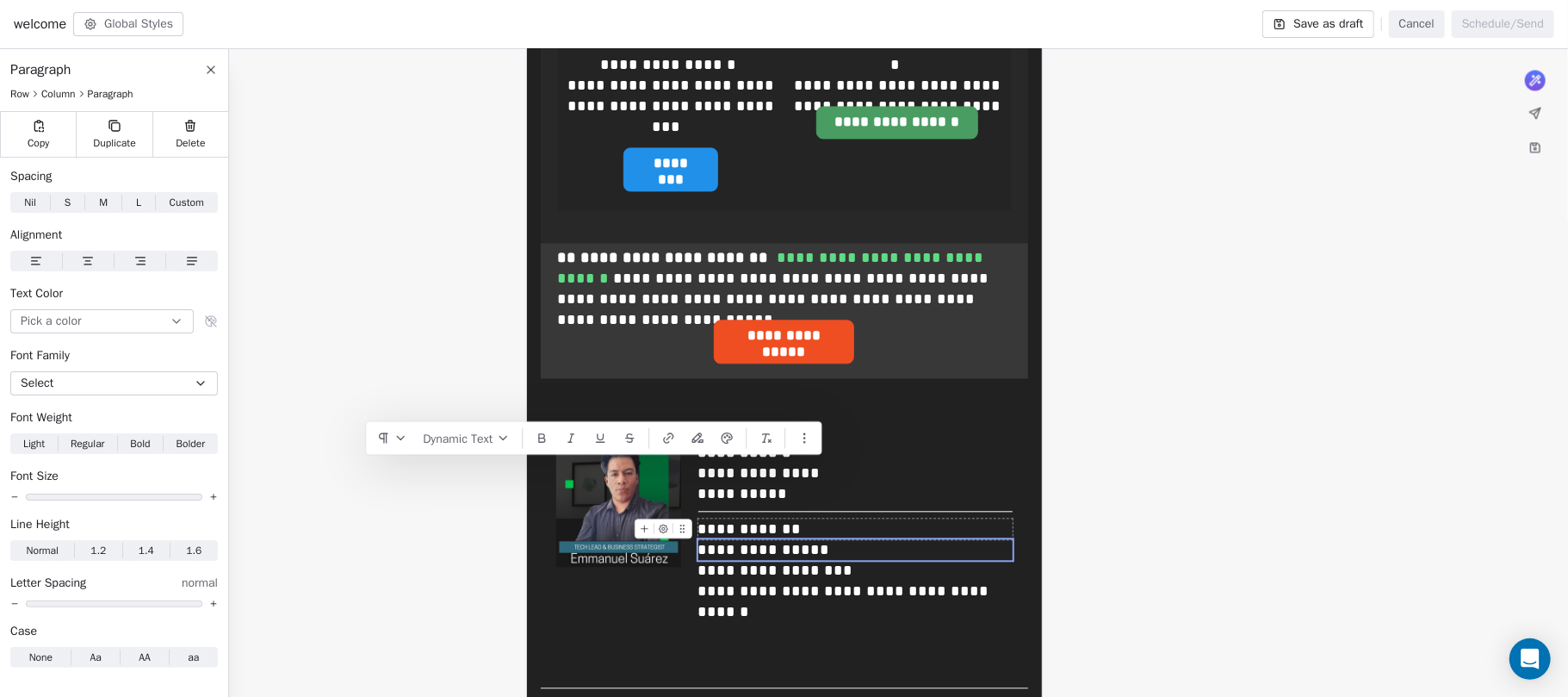 click on "**********" at bounding box center (855, 529) 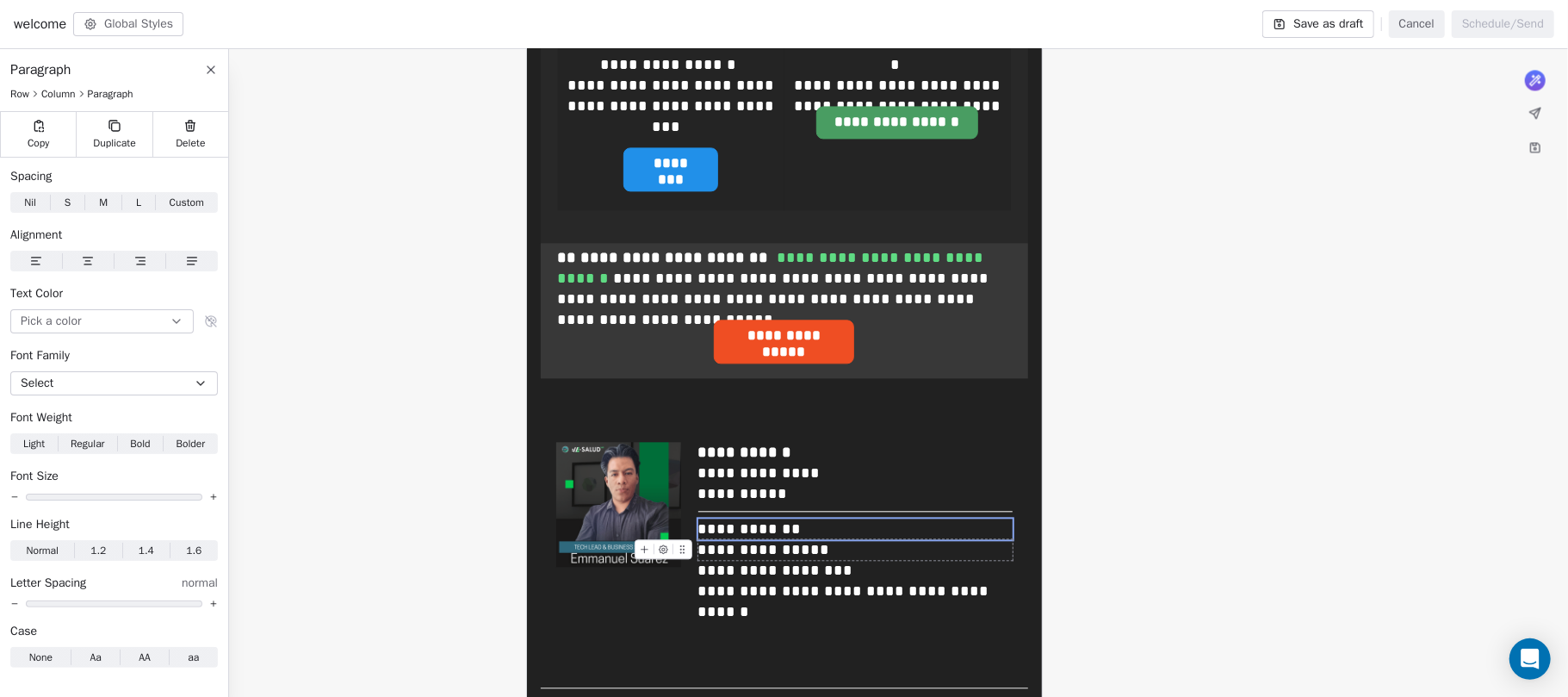 click on "**********" at bounding box center [855, 550] 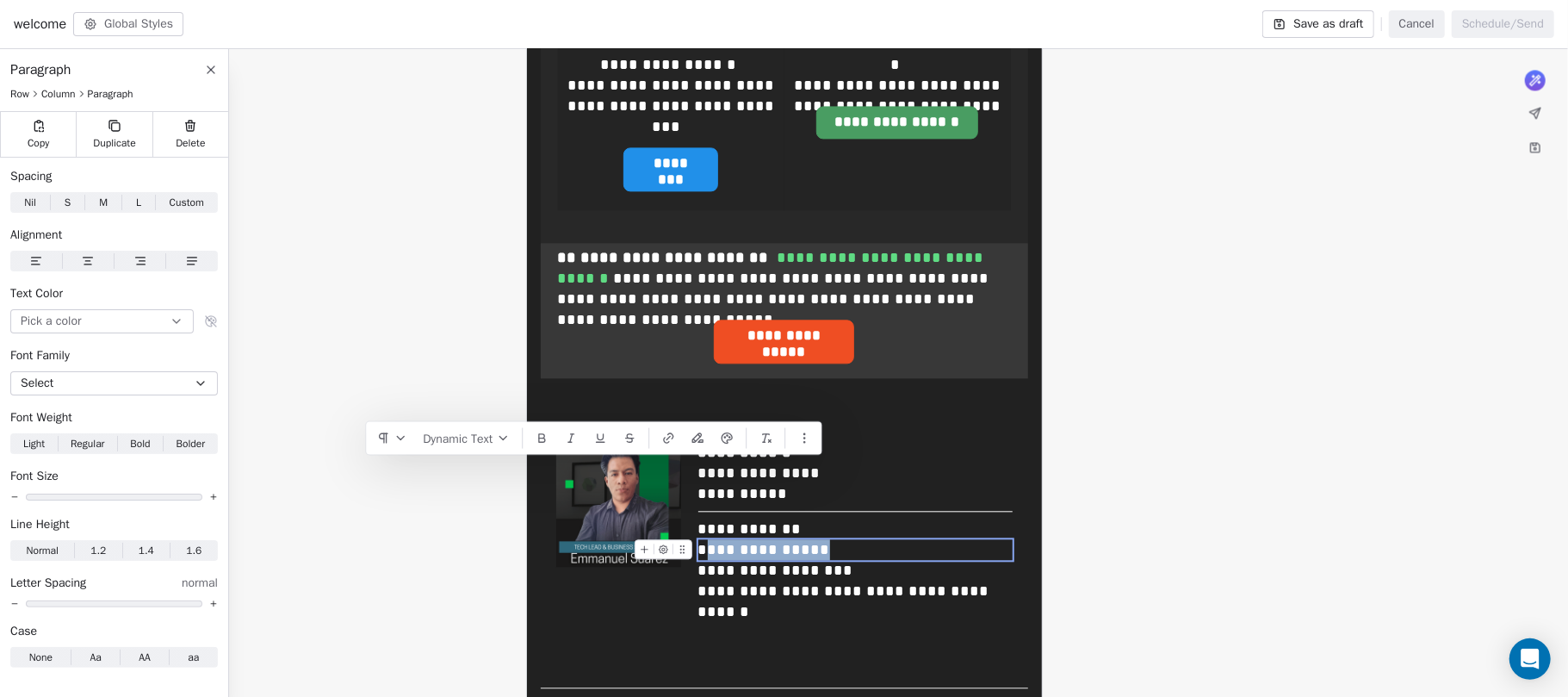 drag, startPoint x: 830, startPoint y: 474, endPoint x: 703, endPoint y: 476, distance: 127.0157 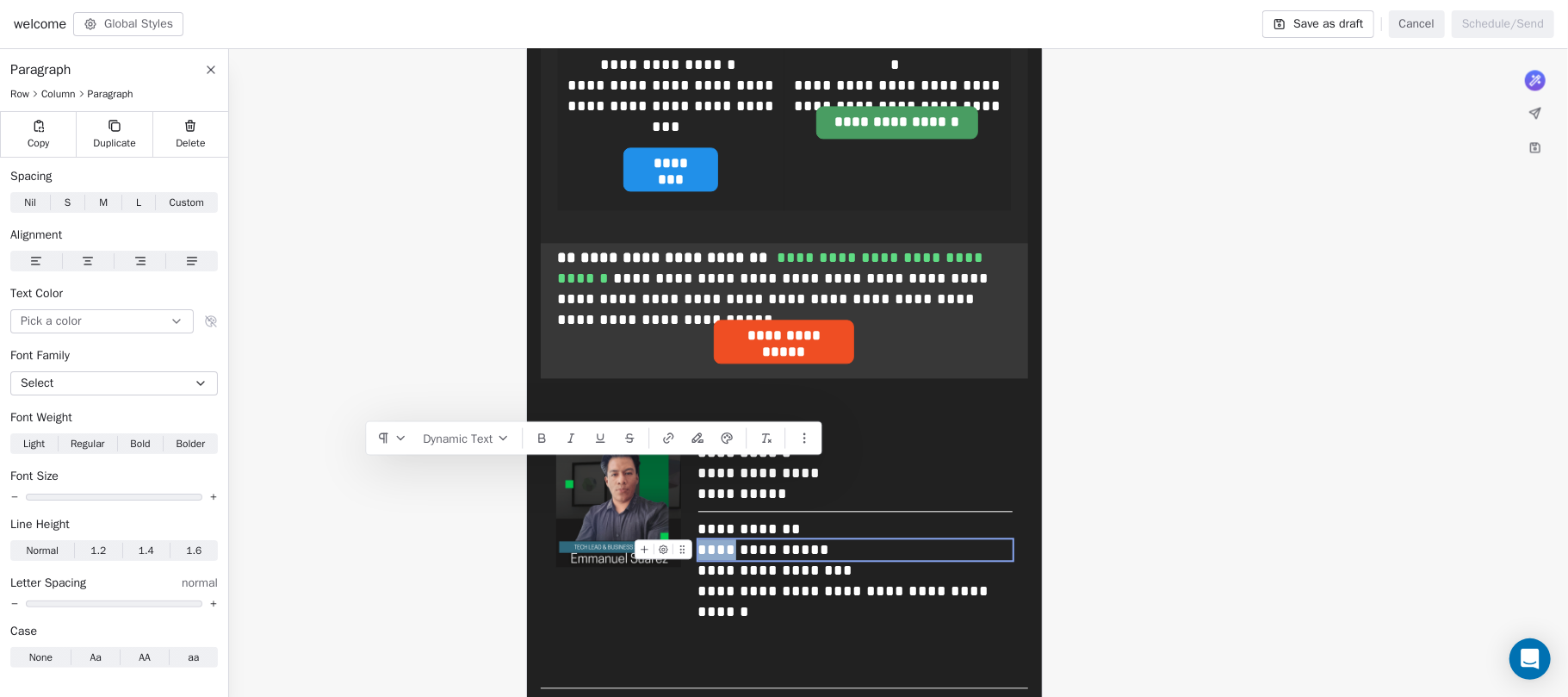 click on "**********" at bounding box center [855, 550] 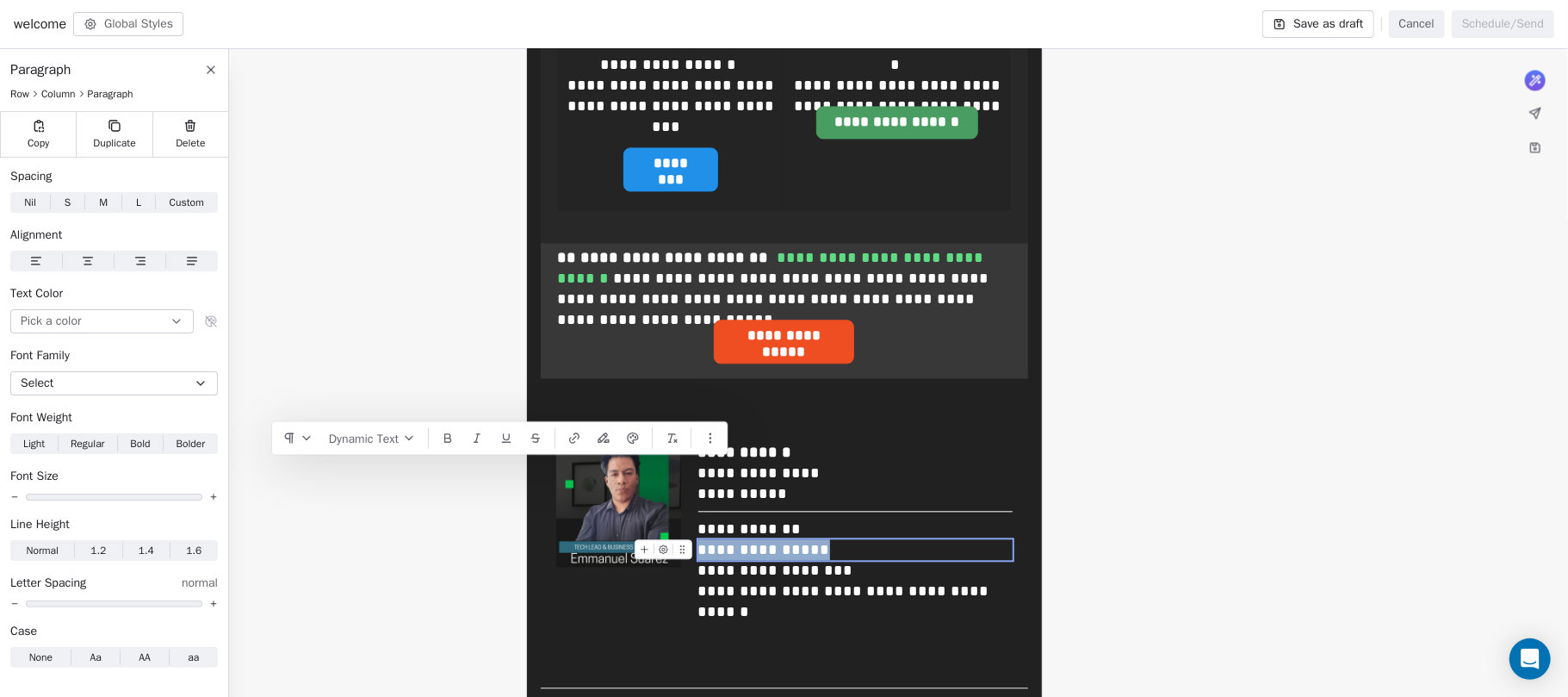 click on "**********" at bounding box center [855, 550] 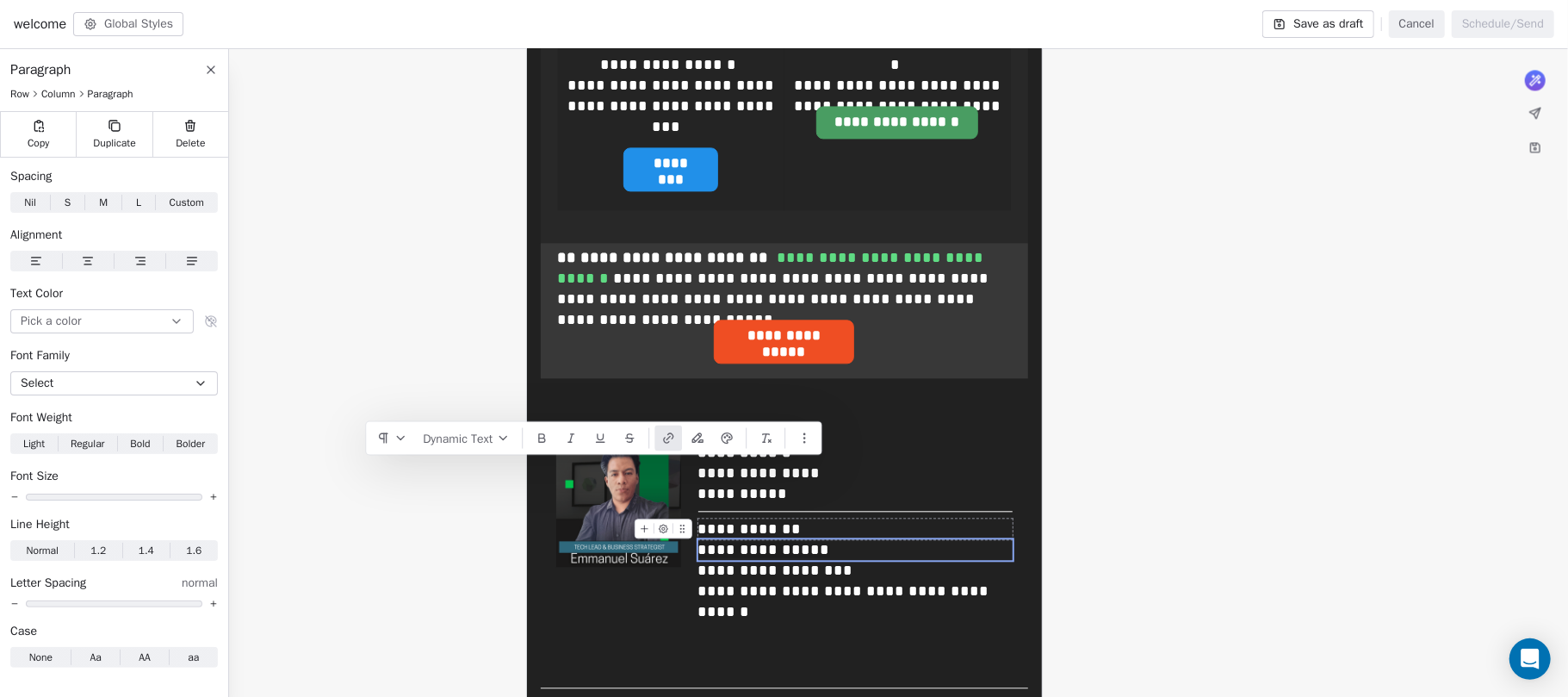 click 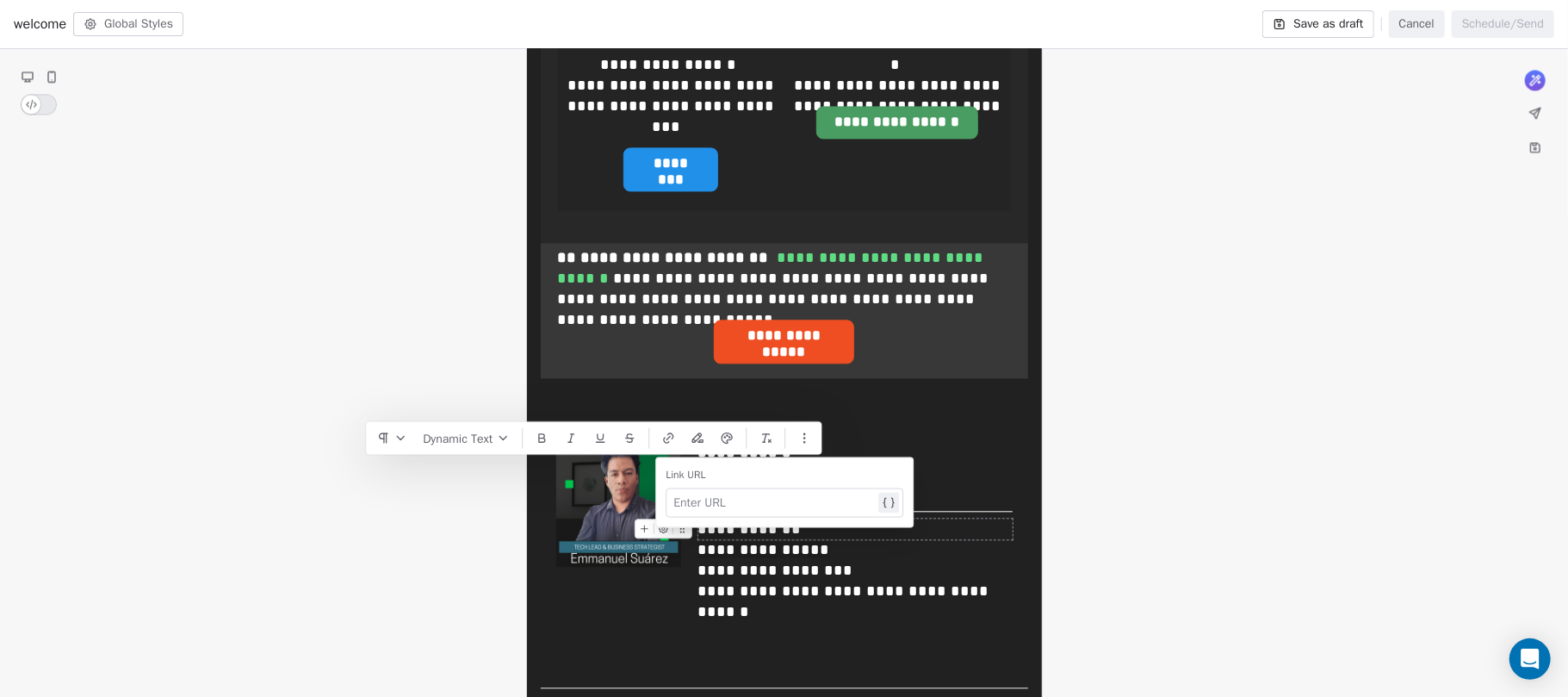 click at bounding box center (774, 503) 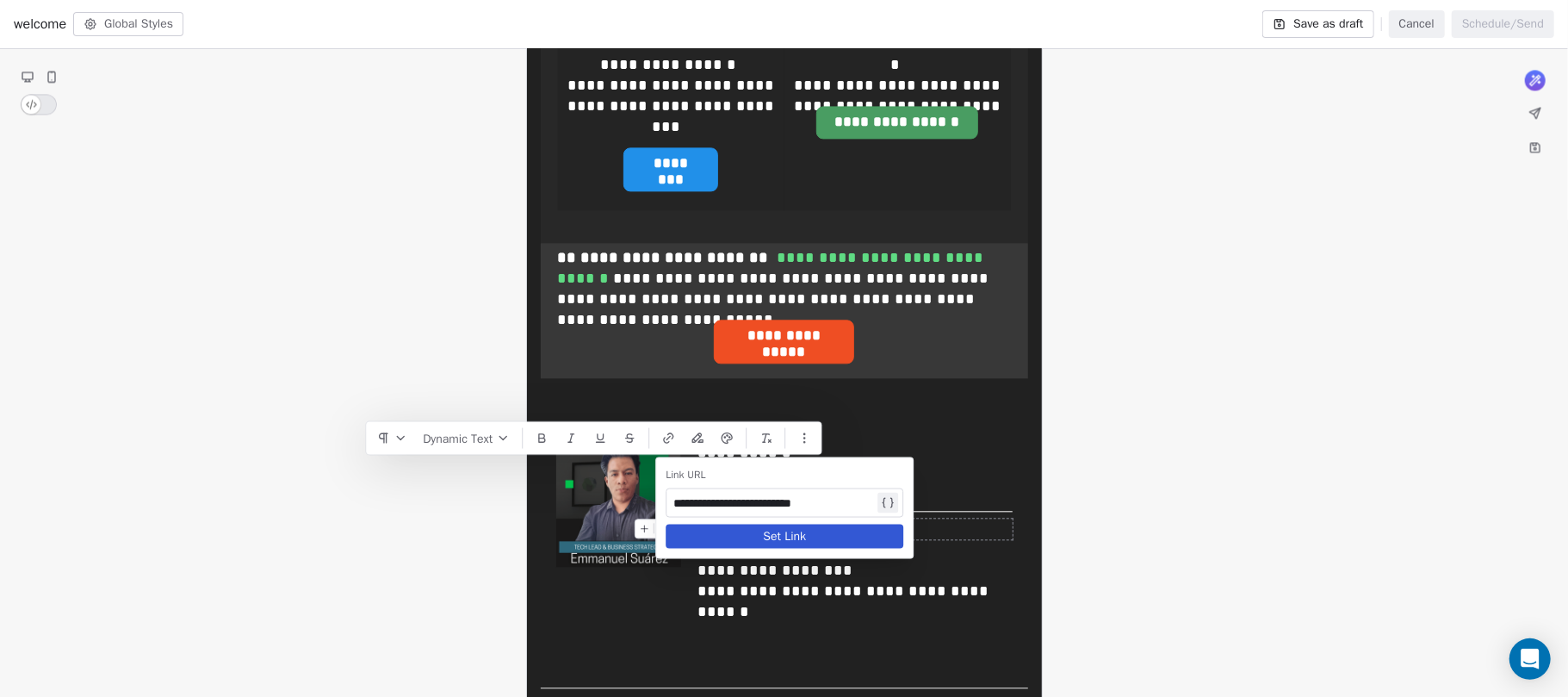 click on "Set Link" at bounding box center [784, 537] 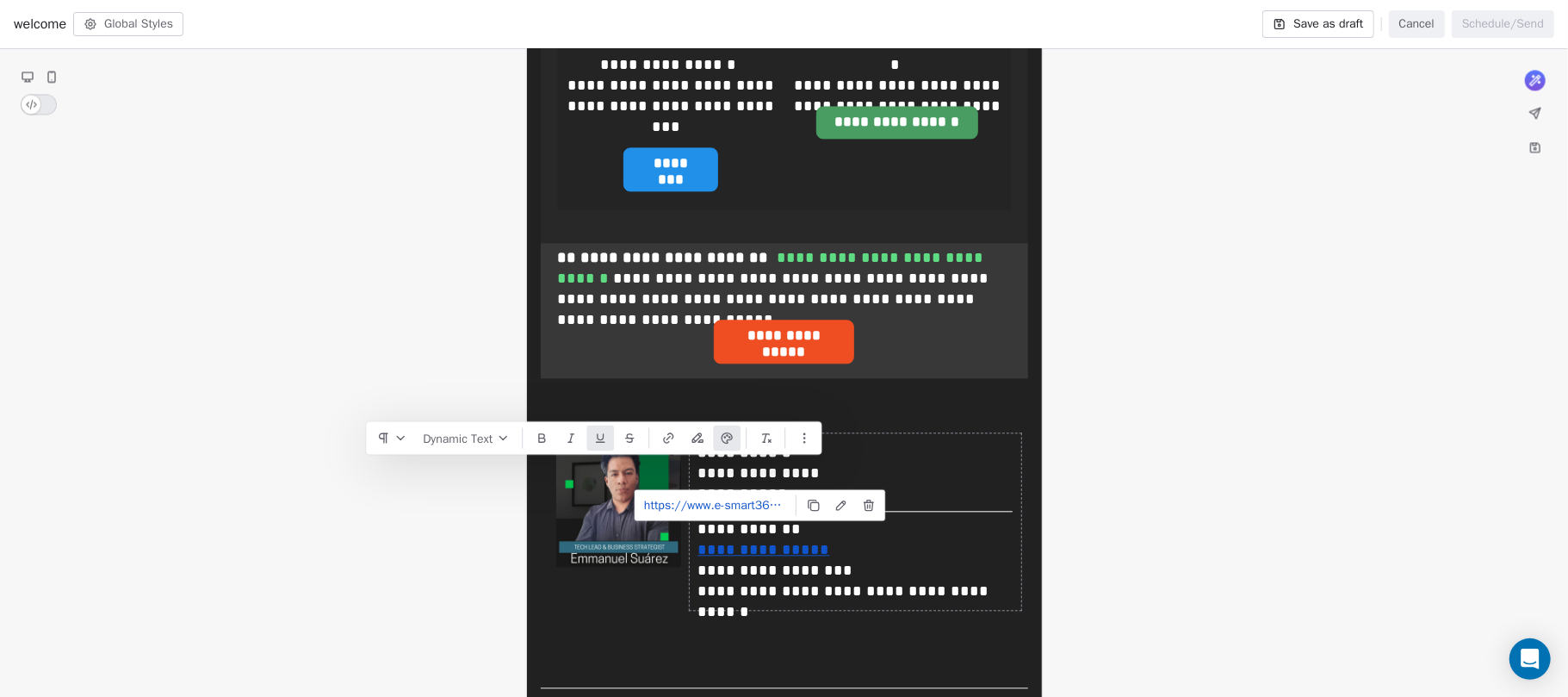 click on "**********" at bounding box center (784, -905) 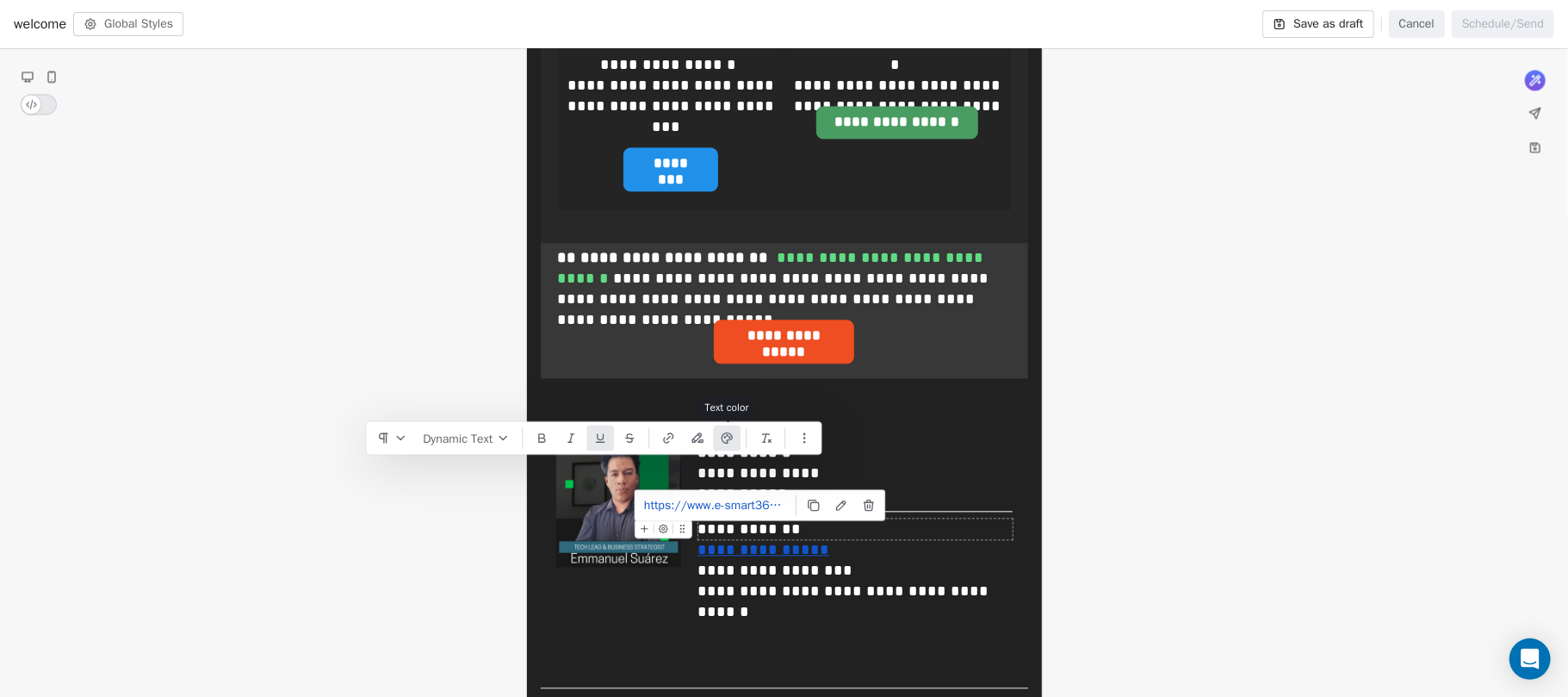 click 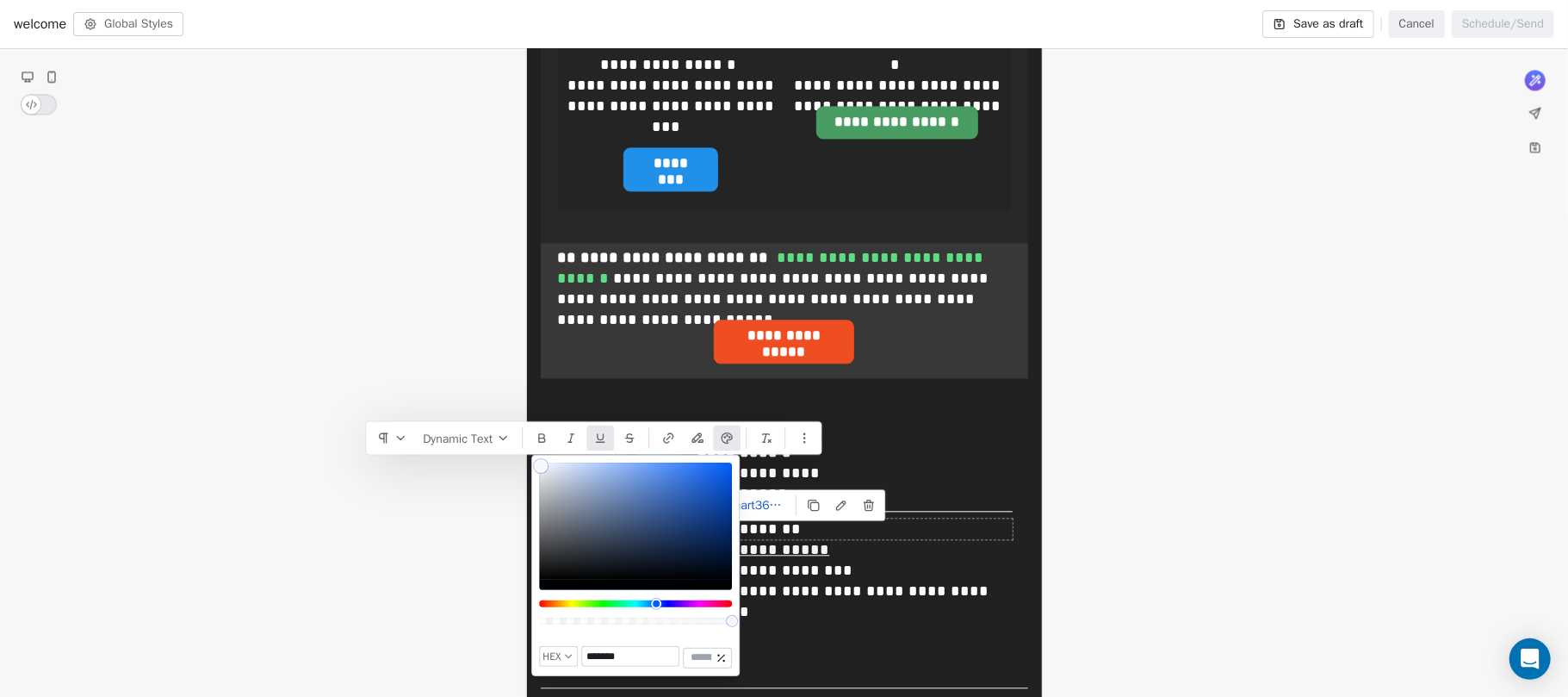 drag, startPoint x: 545, startPoint y: 469, endPoint x: 538, endPoint y: 463, distance: 9.219544 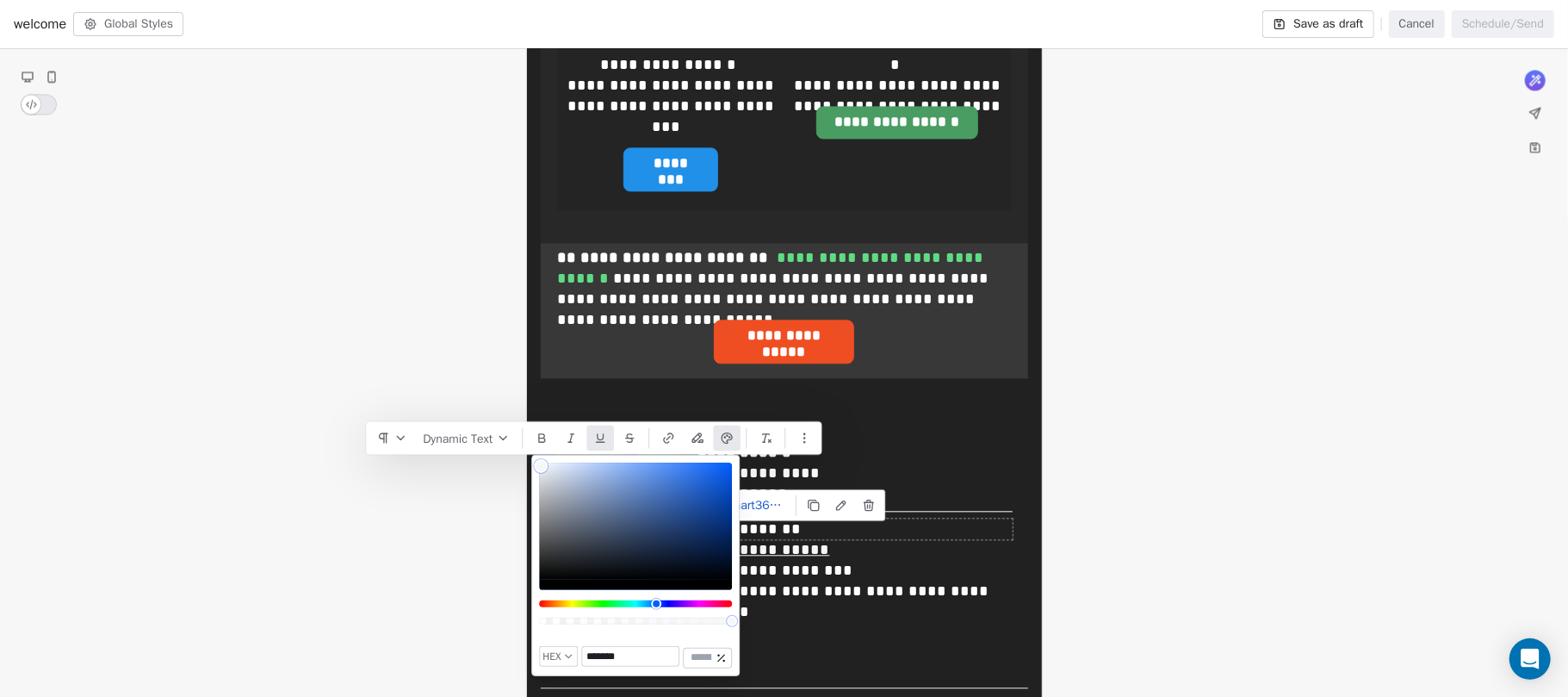 click at bounding box center (635, 521) 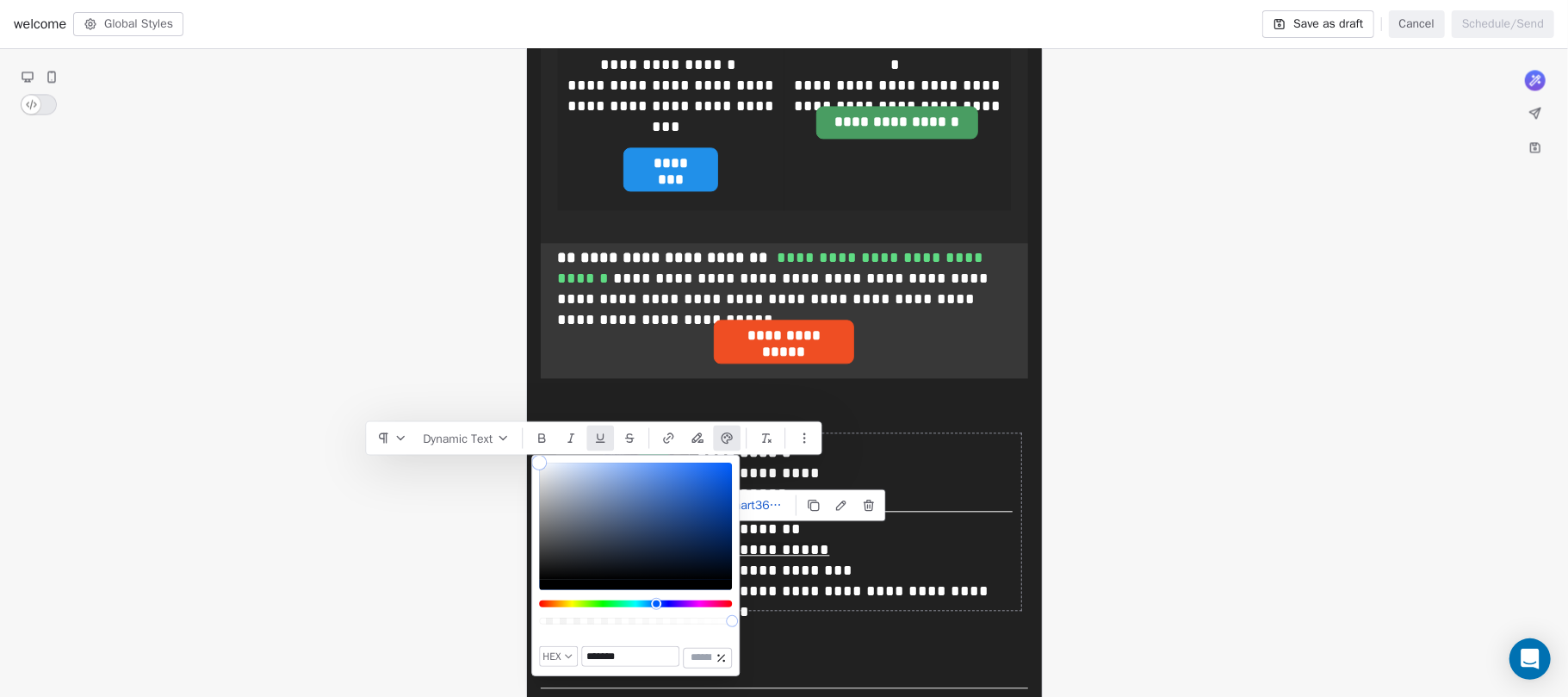 click on "**********" at bounding box center (784, -905) 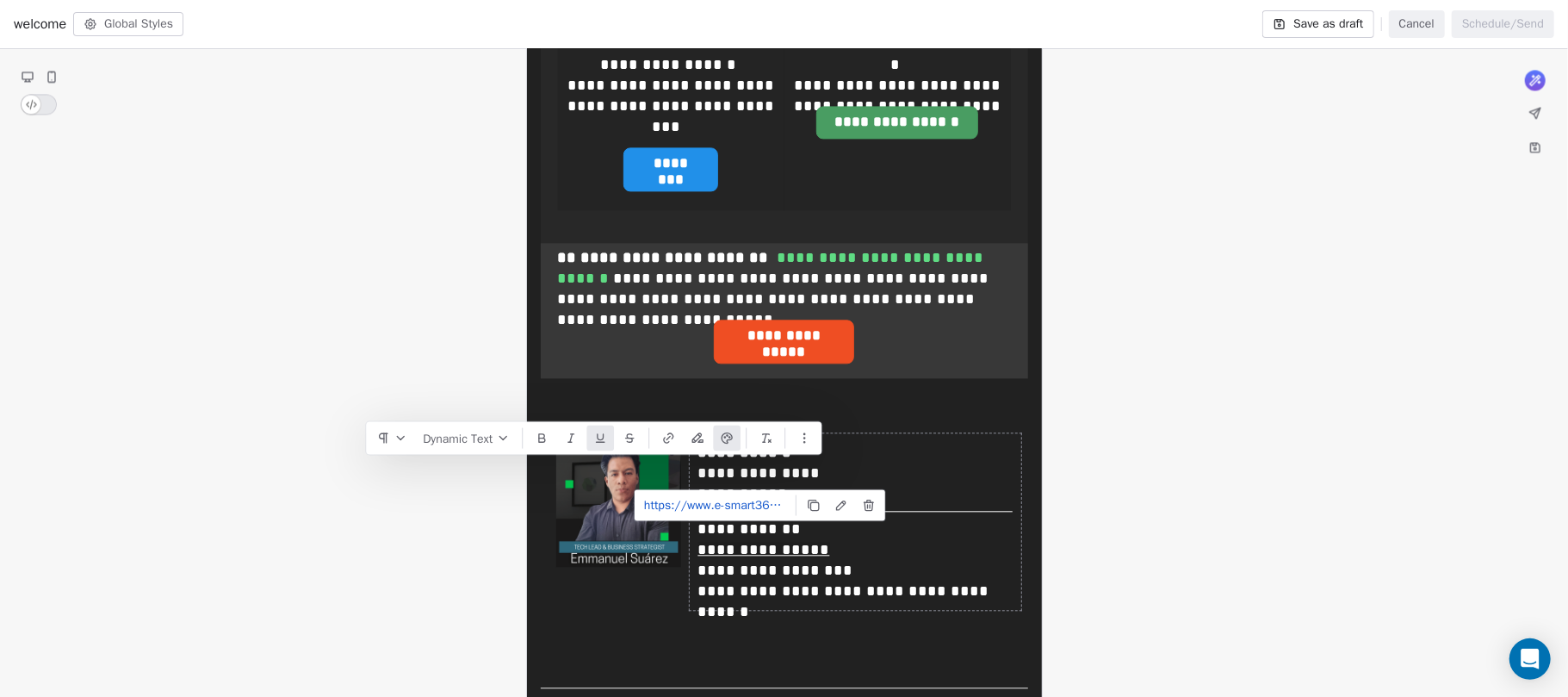 click on "**********" at bounding box center [784, -905] 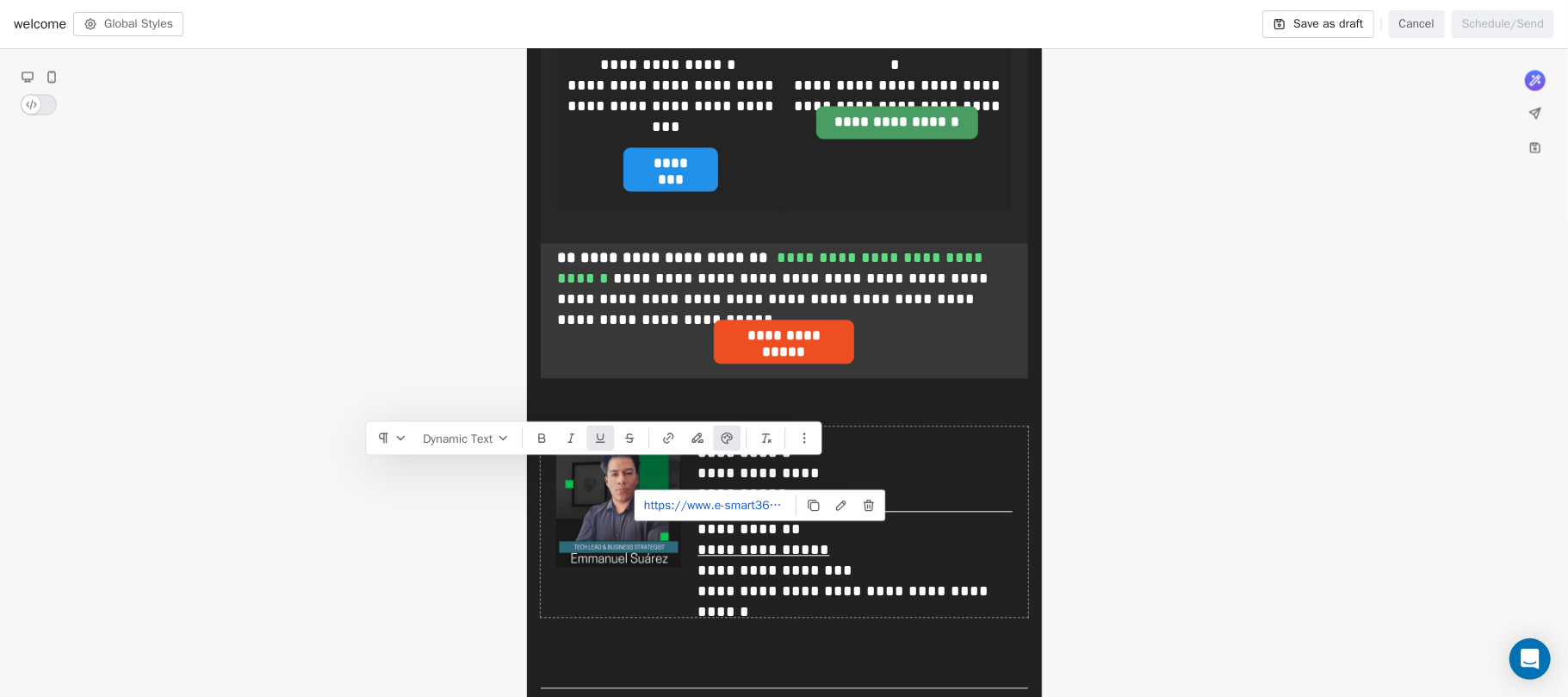 click on "**********" at bounding box center [784, 521] 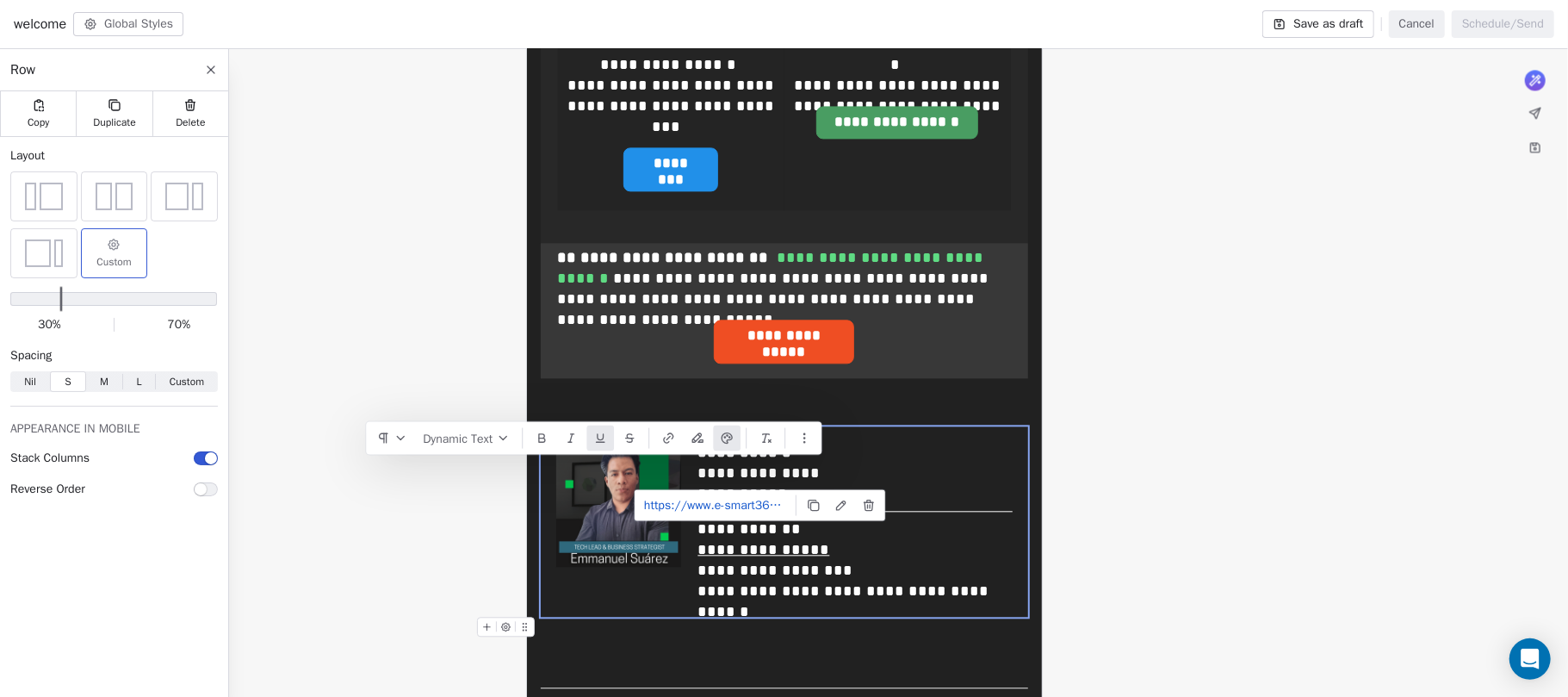 click on "**********" at bounding box center (784, -944) 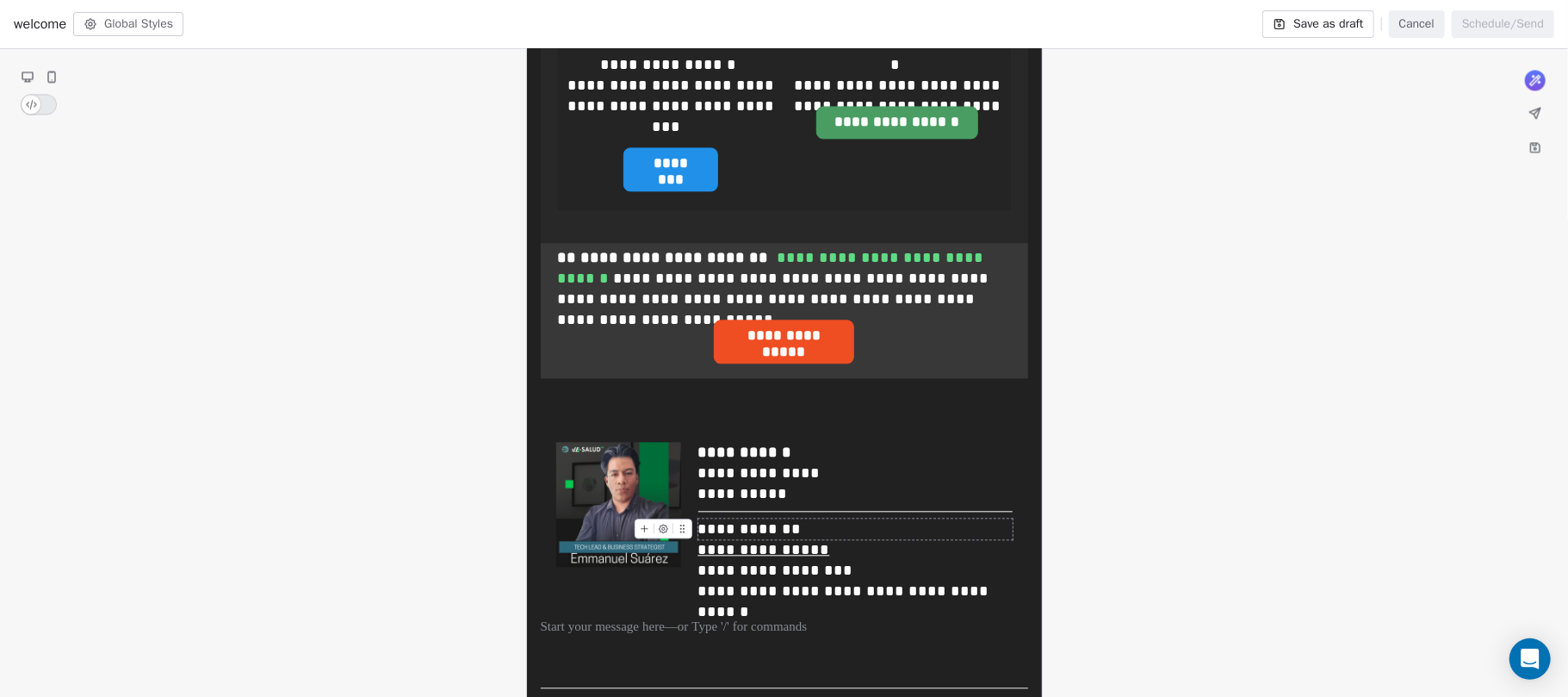 click on "**********" at bounding box center [750, 529] 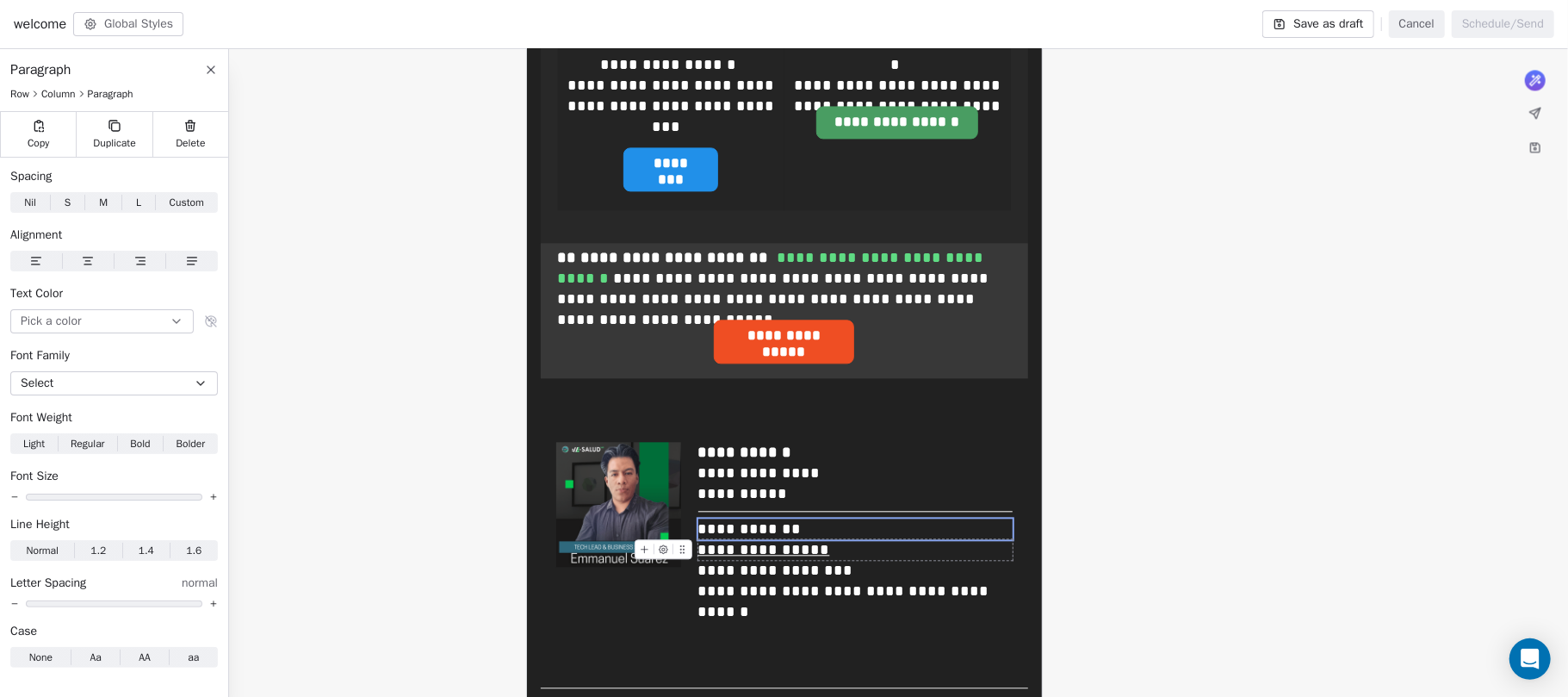 click on "**********" at bounding box center [784, -905] 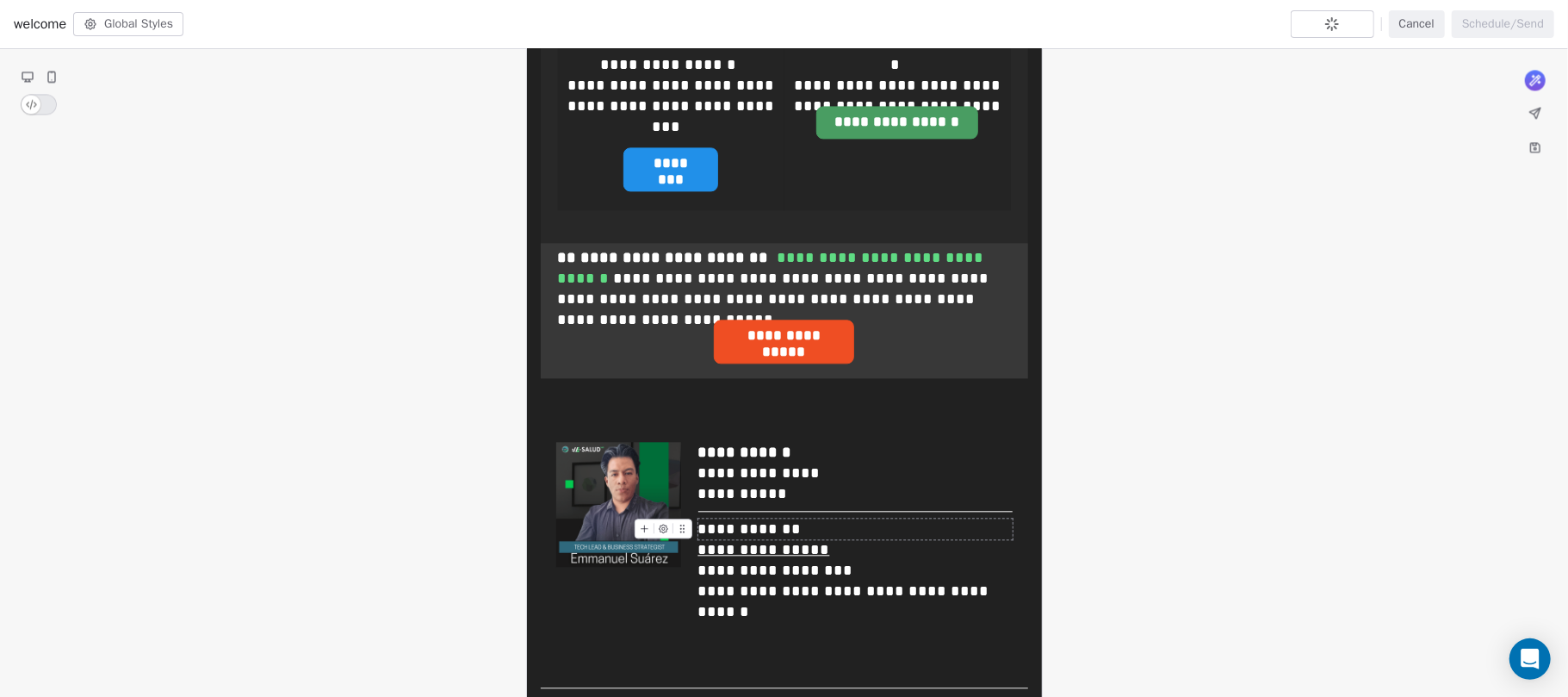 click on "**********" at bounding box center (750, 529) 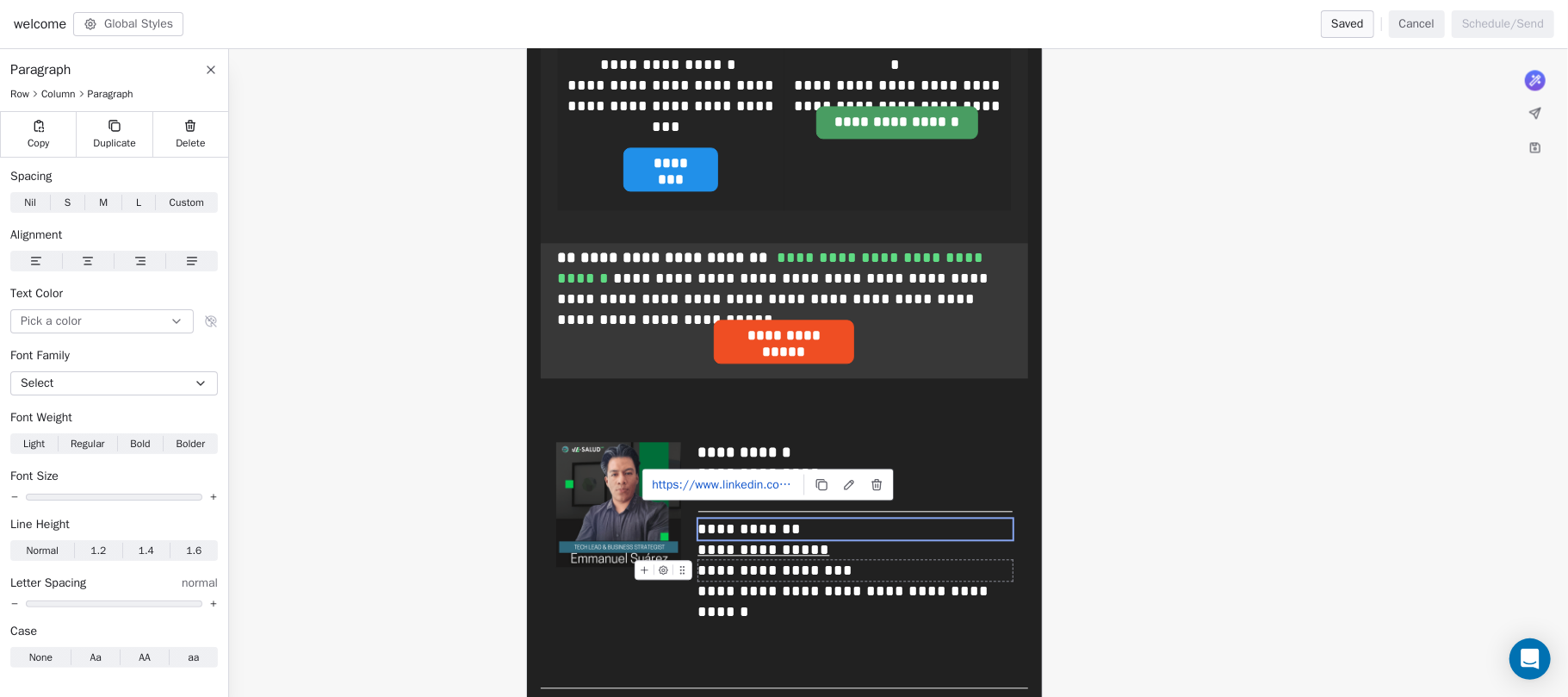 click on "**********" at bounding box center [784, -905] 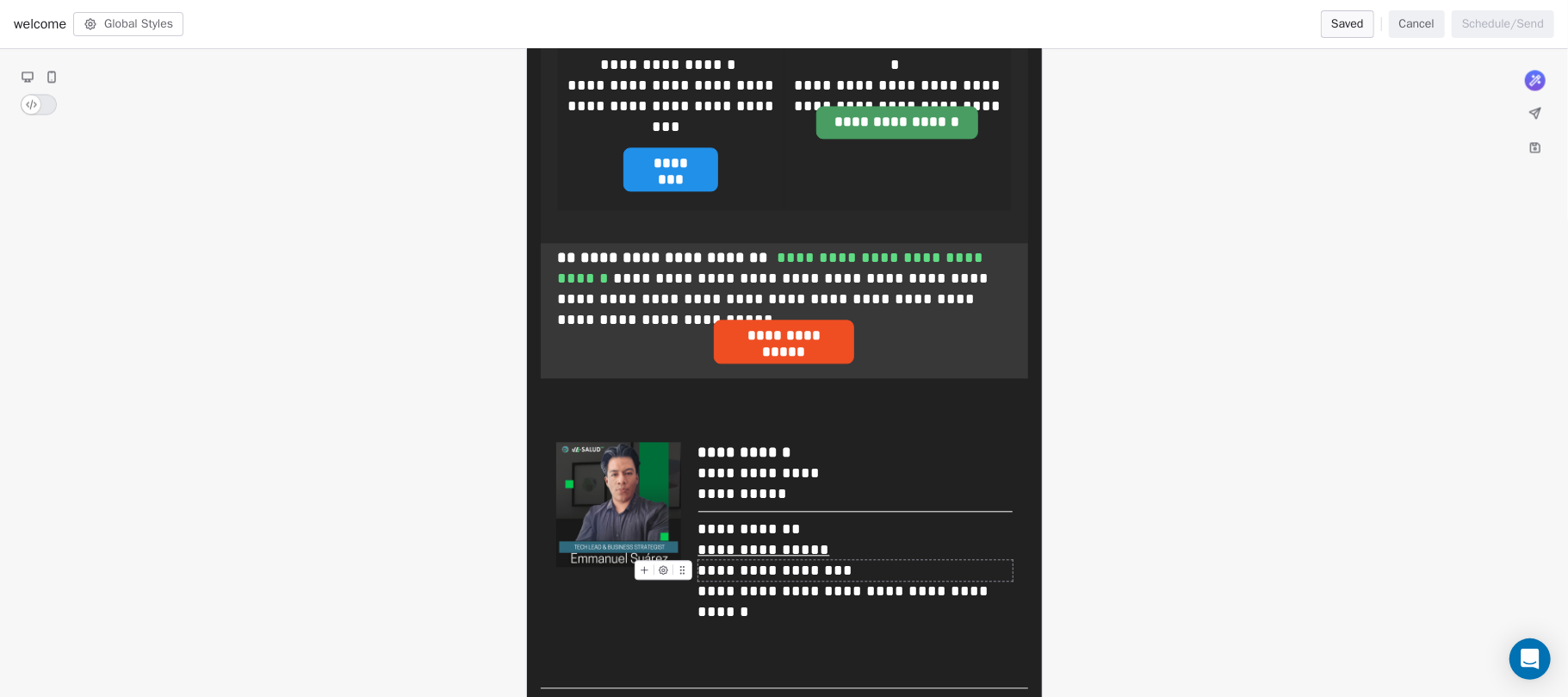 click on "**********" at bounding box center [784, -905] 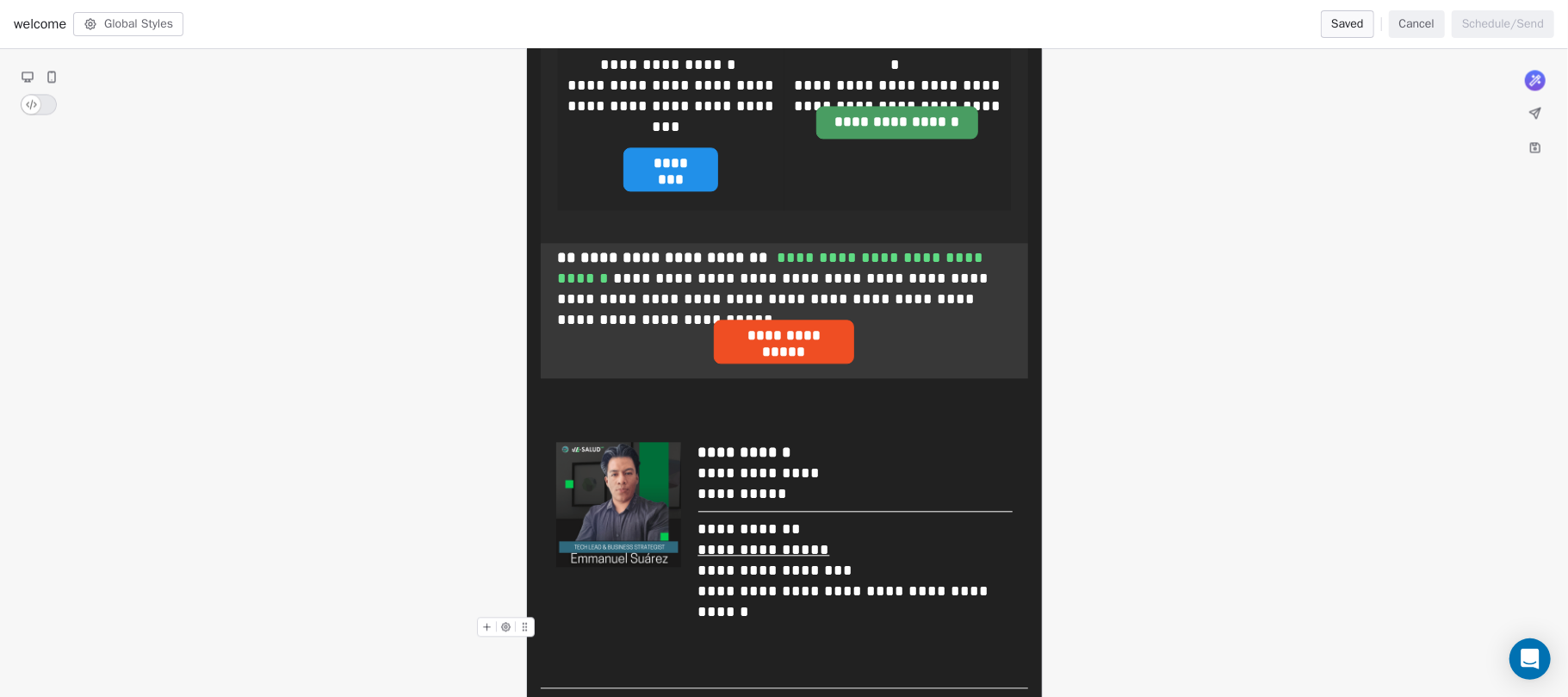 click on "**********" at bounding box center (784, -944) 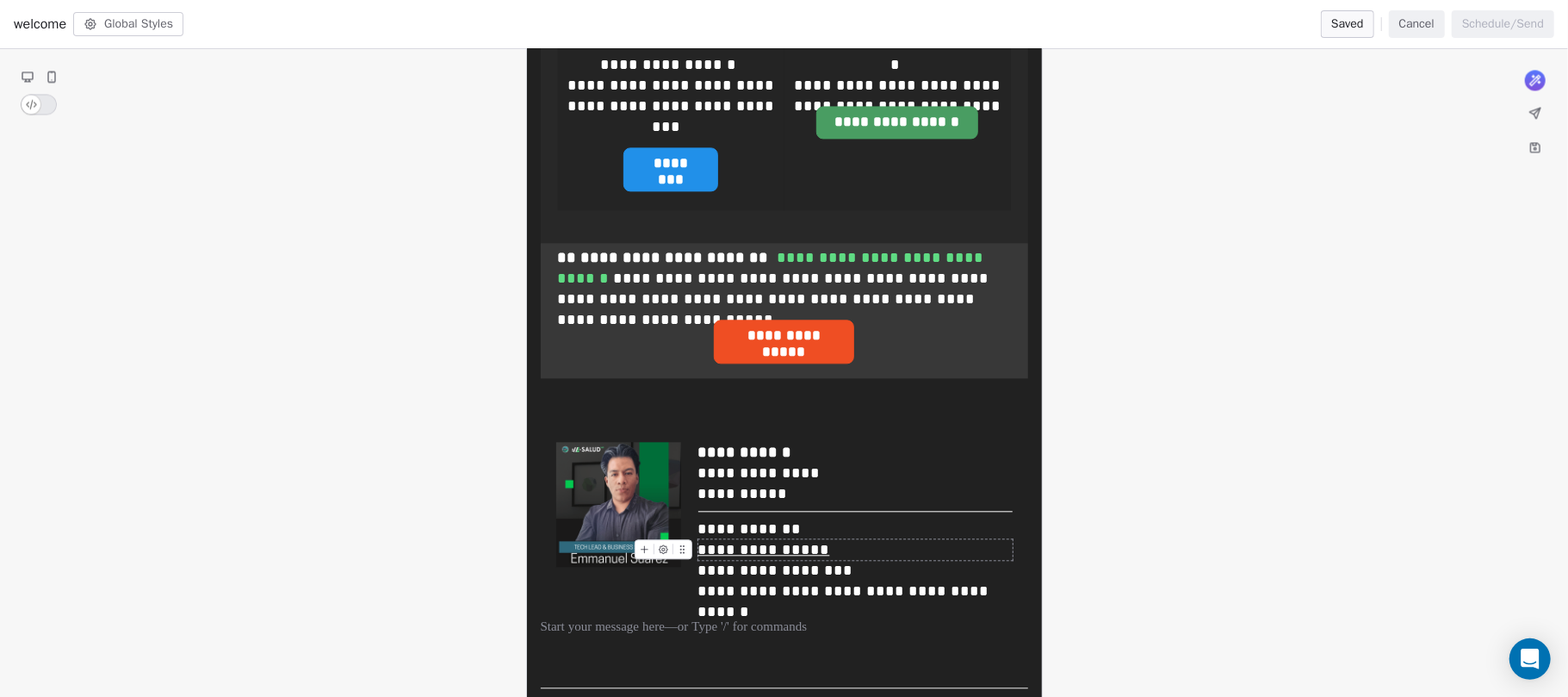 click on "**********" at bounding box center [764, 550] 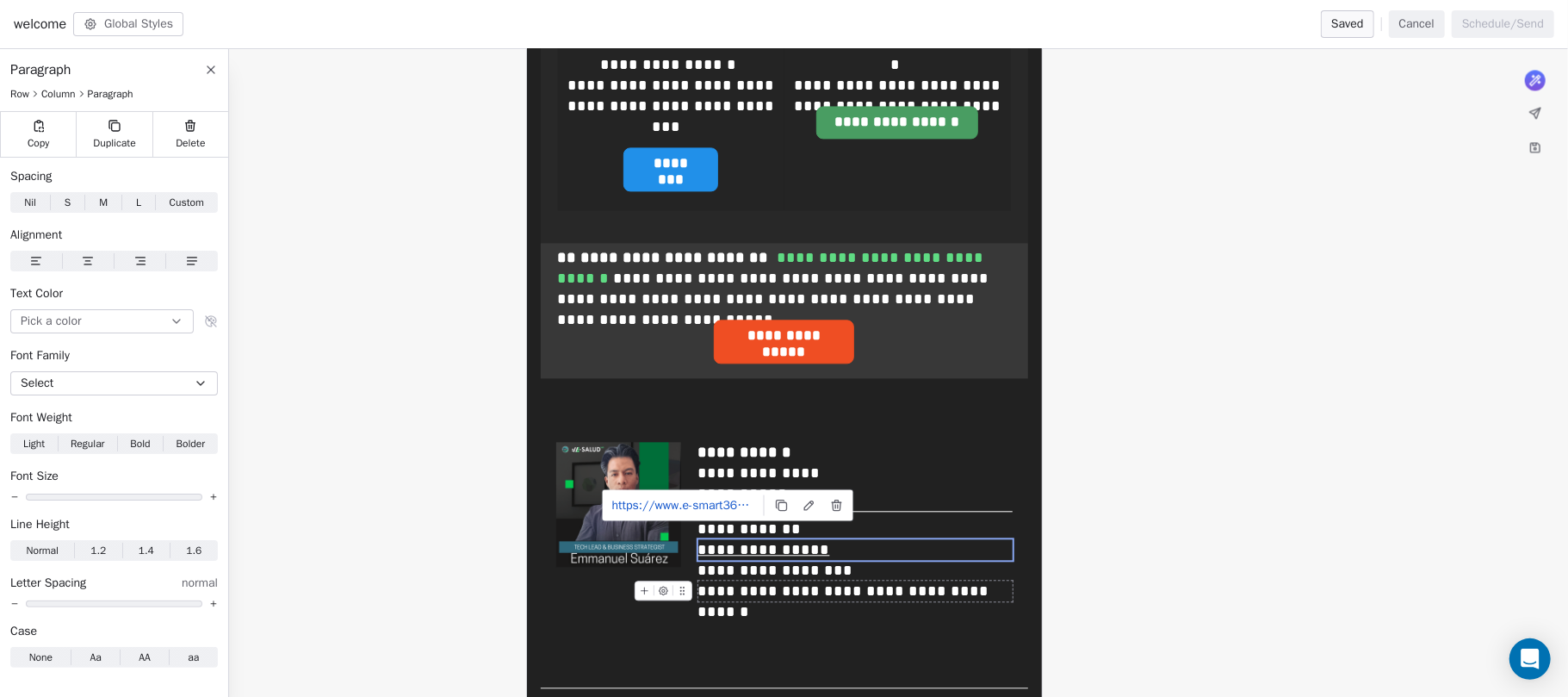 click on "**********" at bounding box center [784, -905] 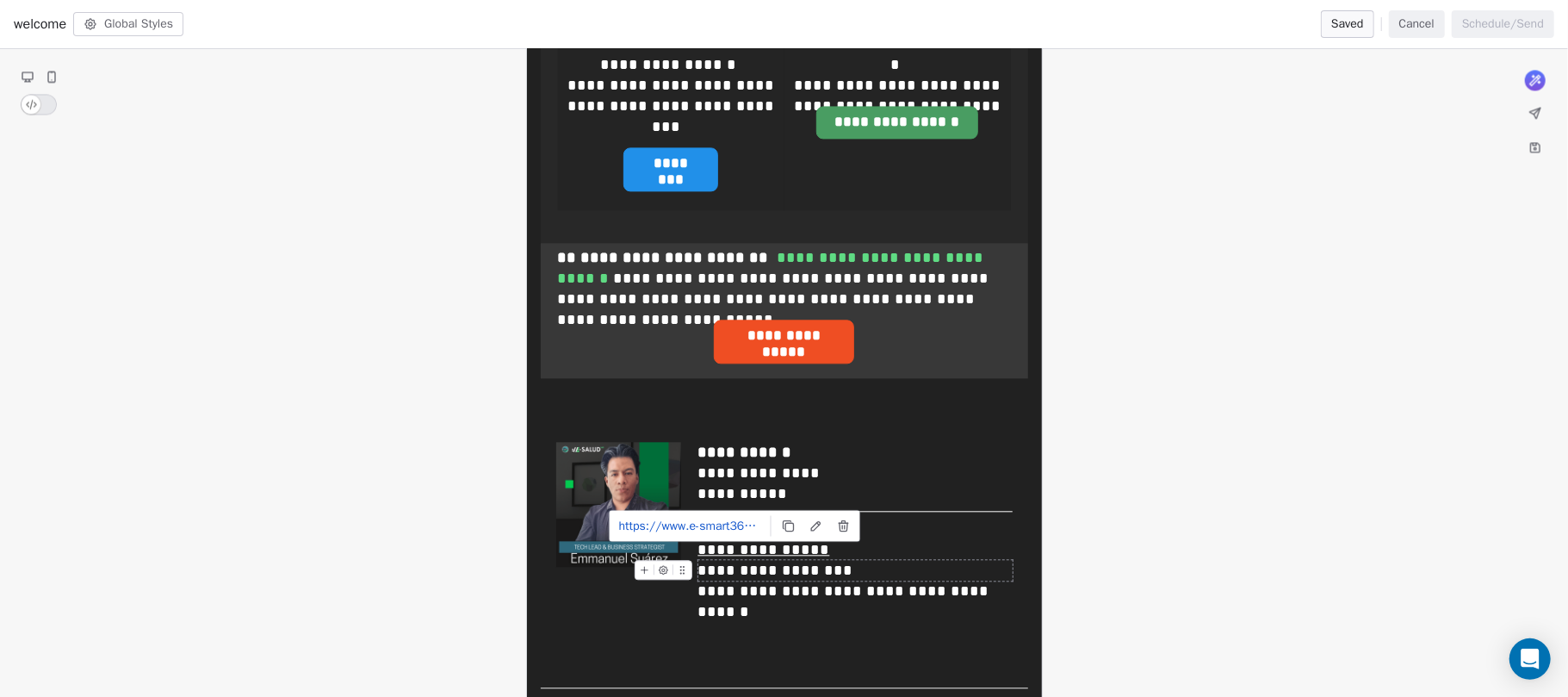 click on "**********" at bounding box center [776, 570] 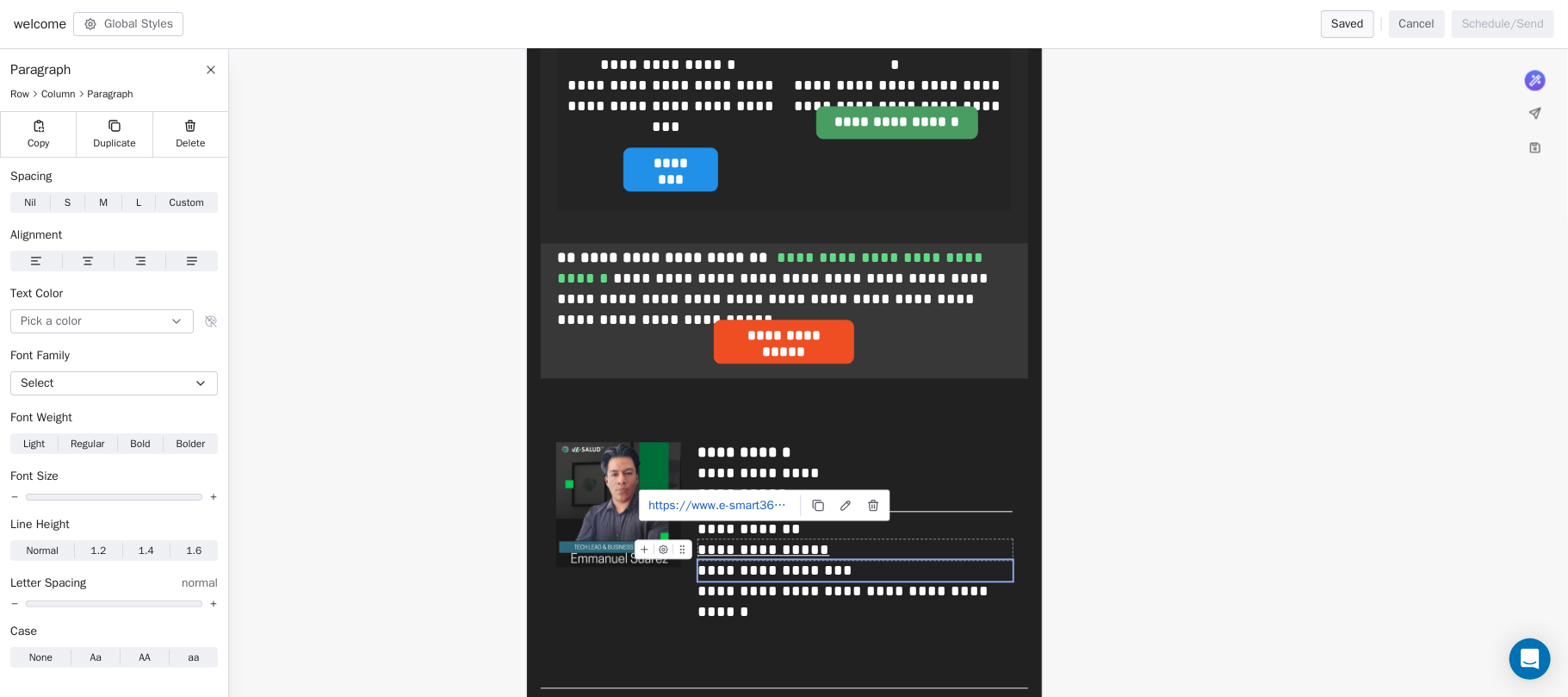 click on "**********" at bounding box center [764, 550] 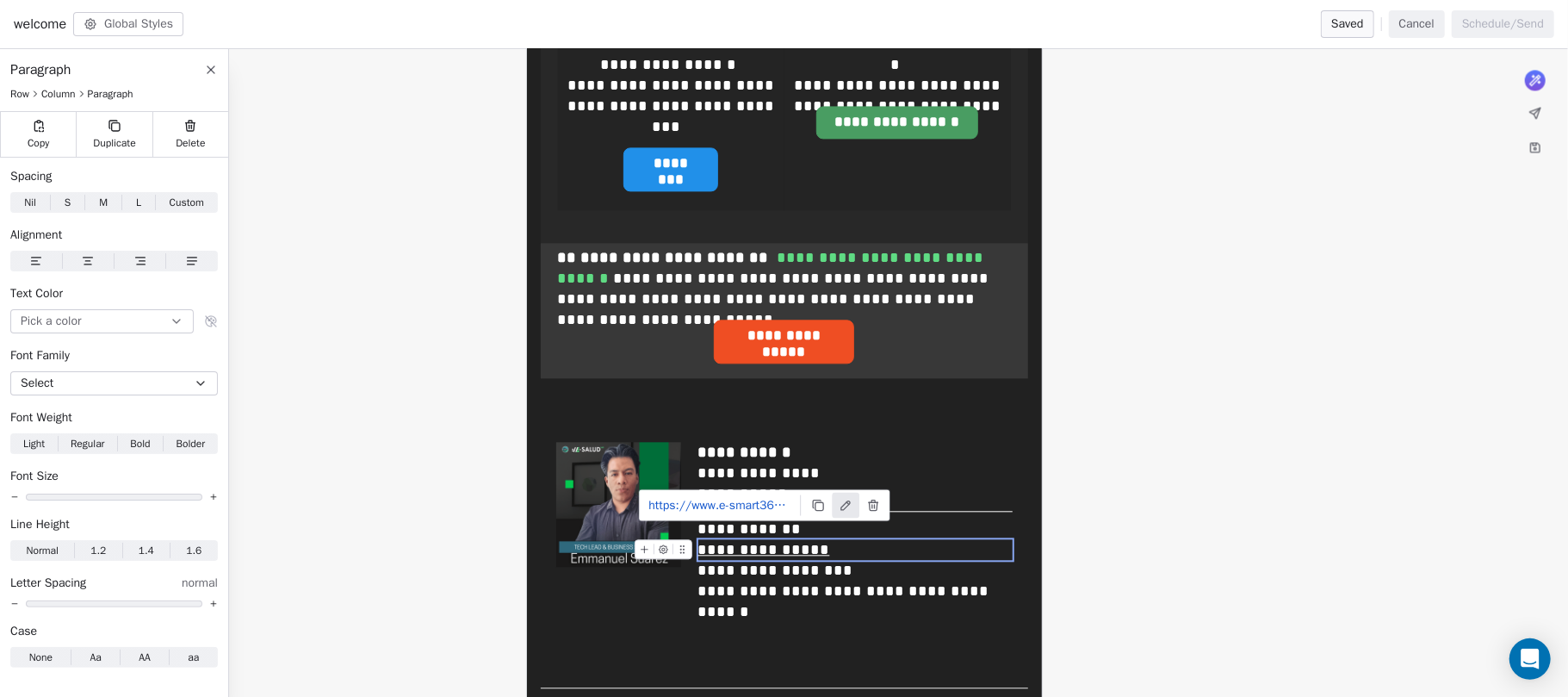click 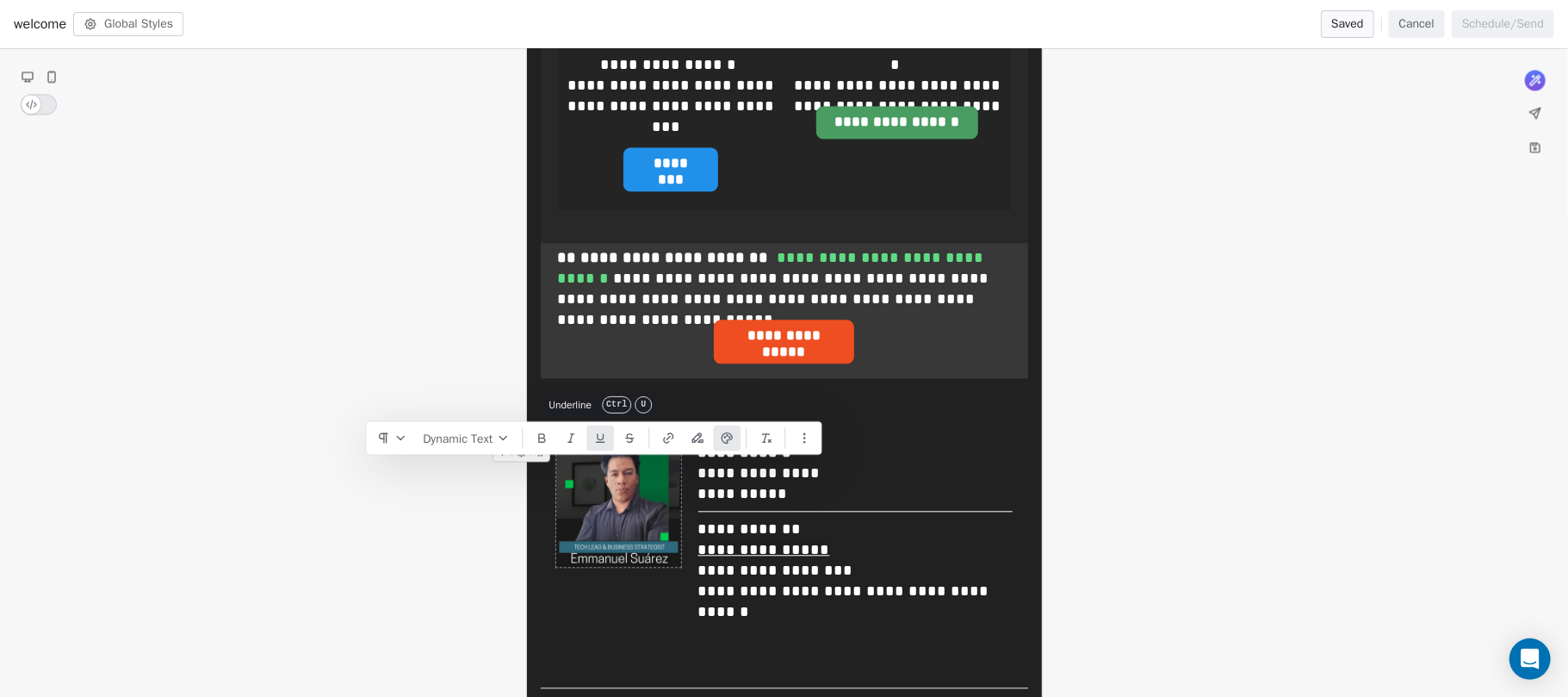 click 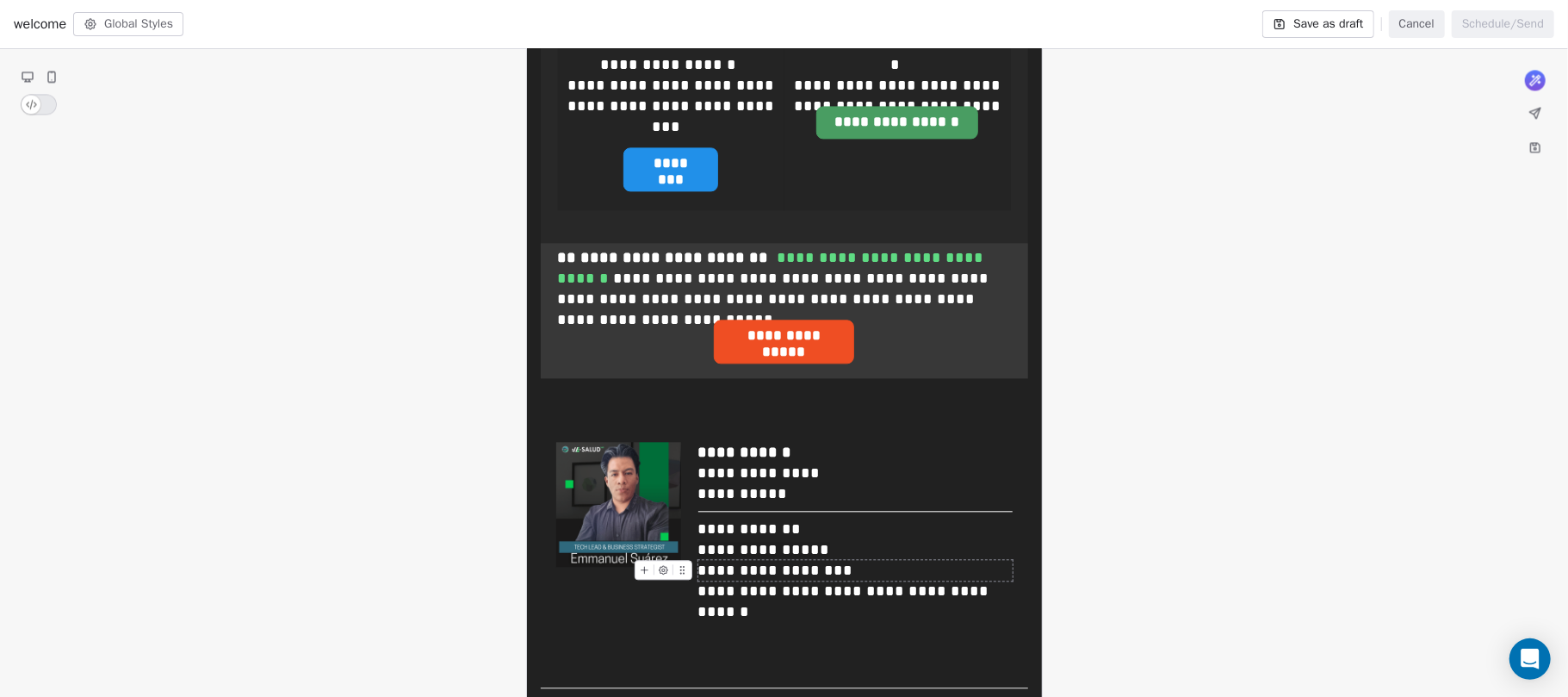 click on "**********" at bounding box center (784, -905) 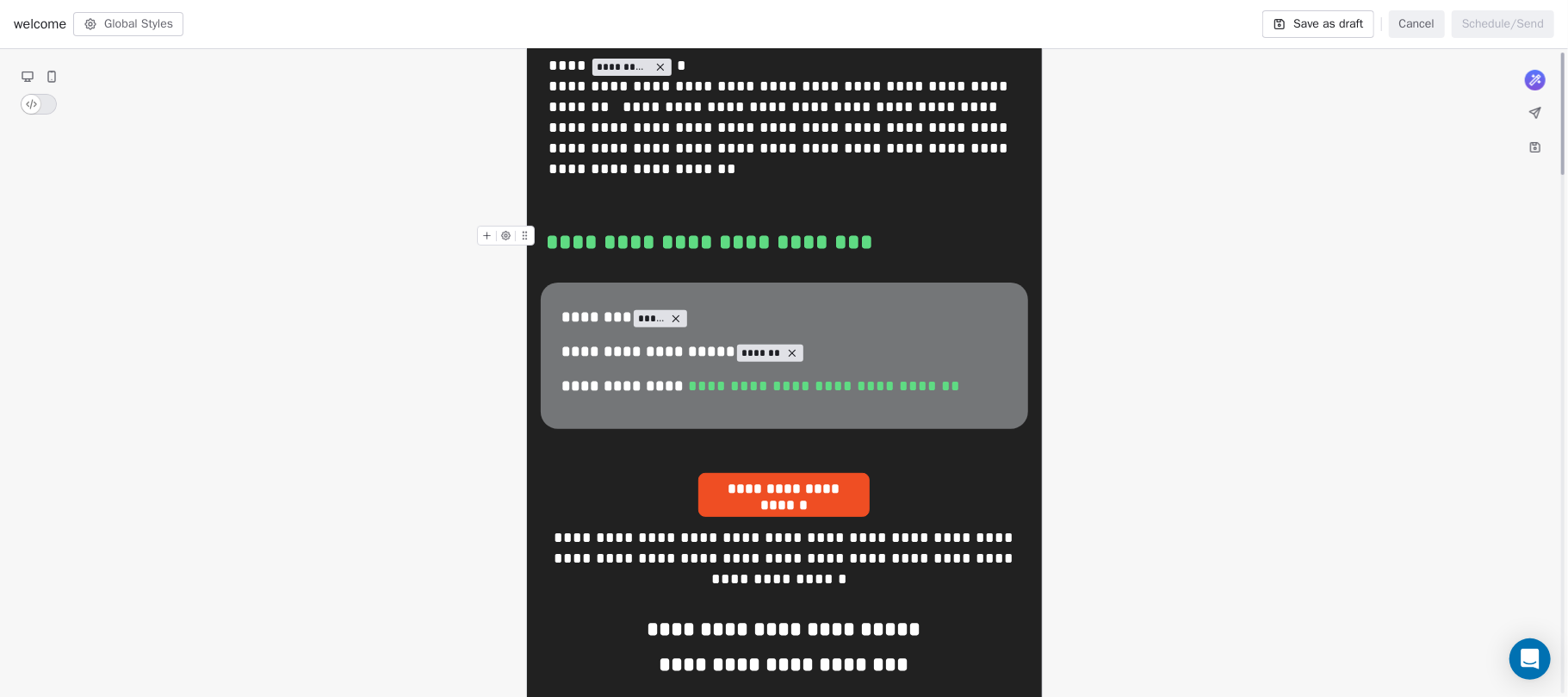 scroll, scrollTop: 0, scrollLeft: 0, axis: both 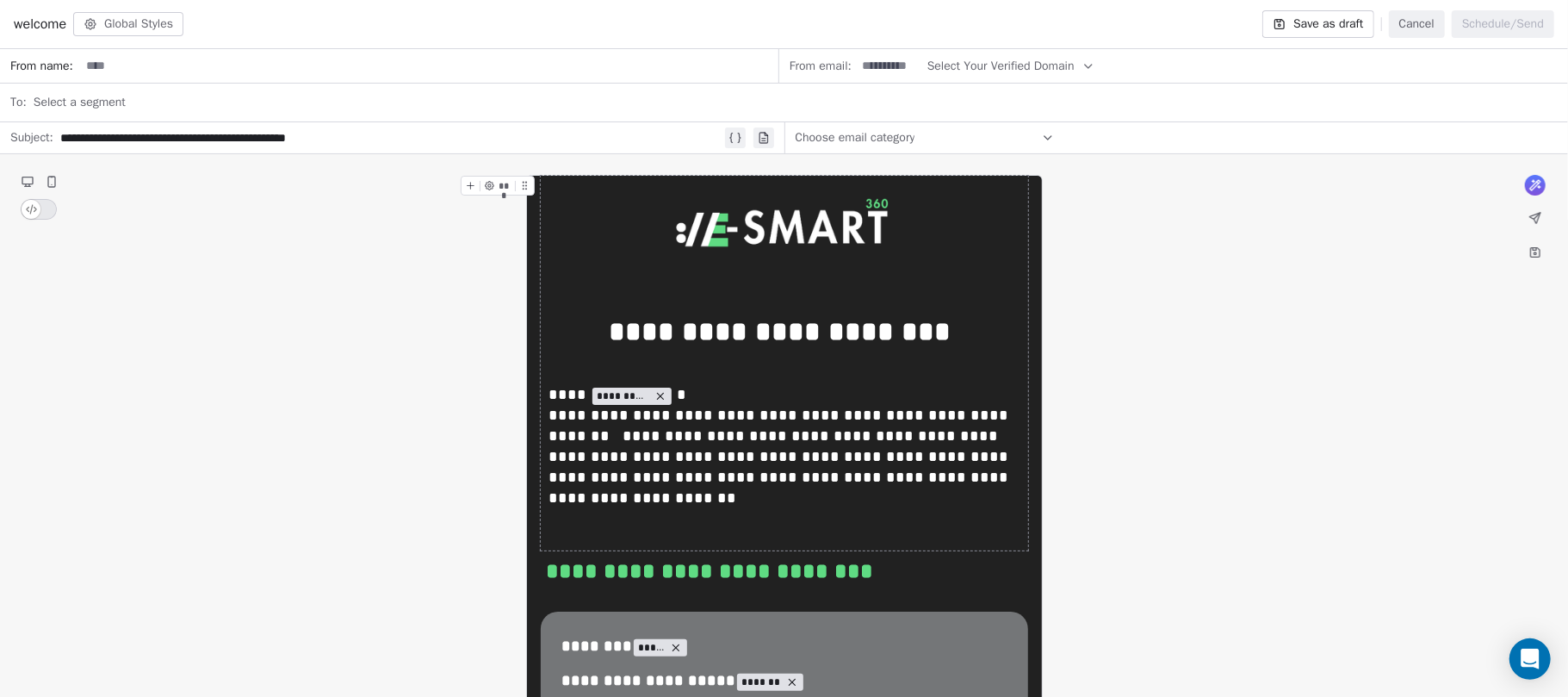 click on "Save as draft" at bounding box center [1317, 24] 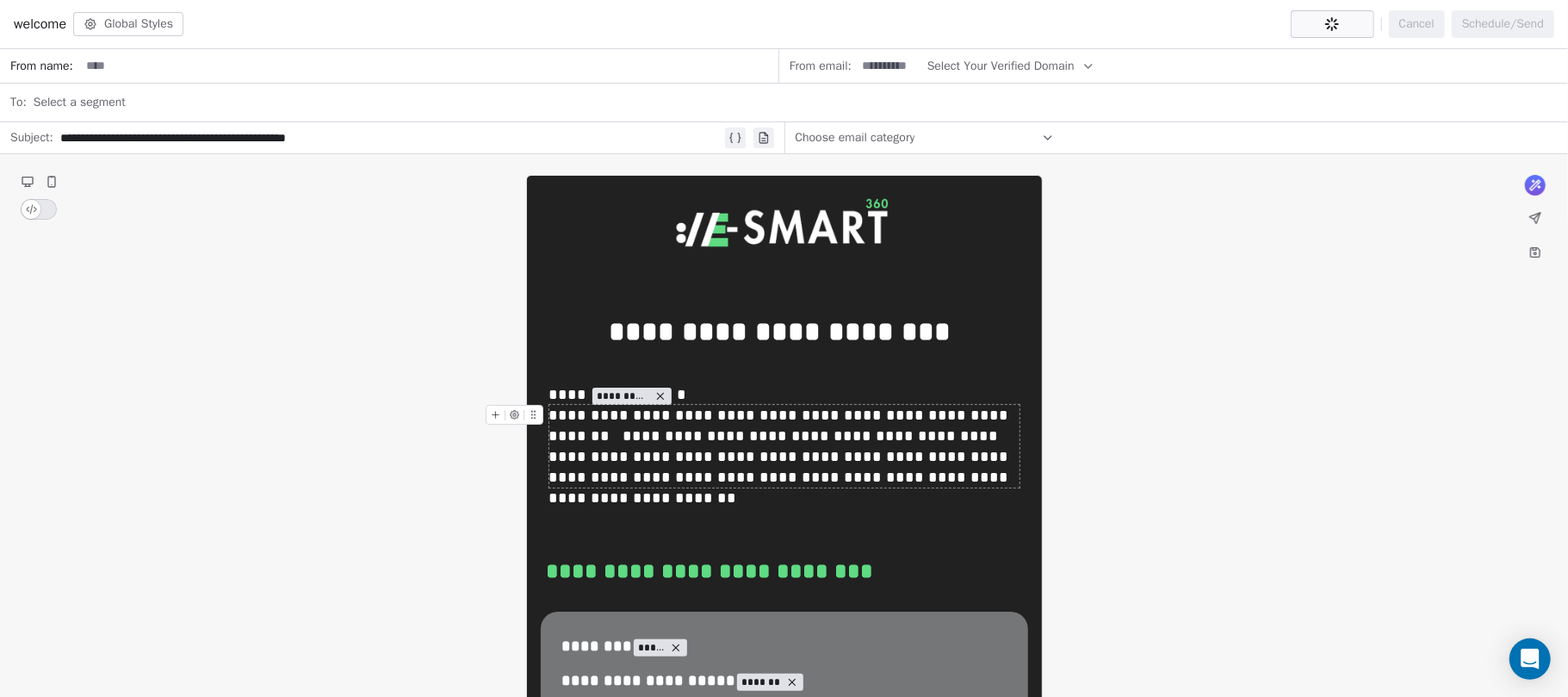 click at bounding box center [429, 65] 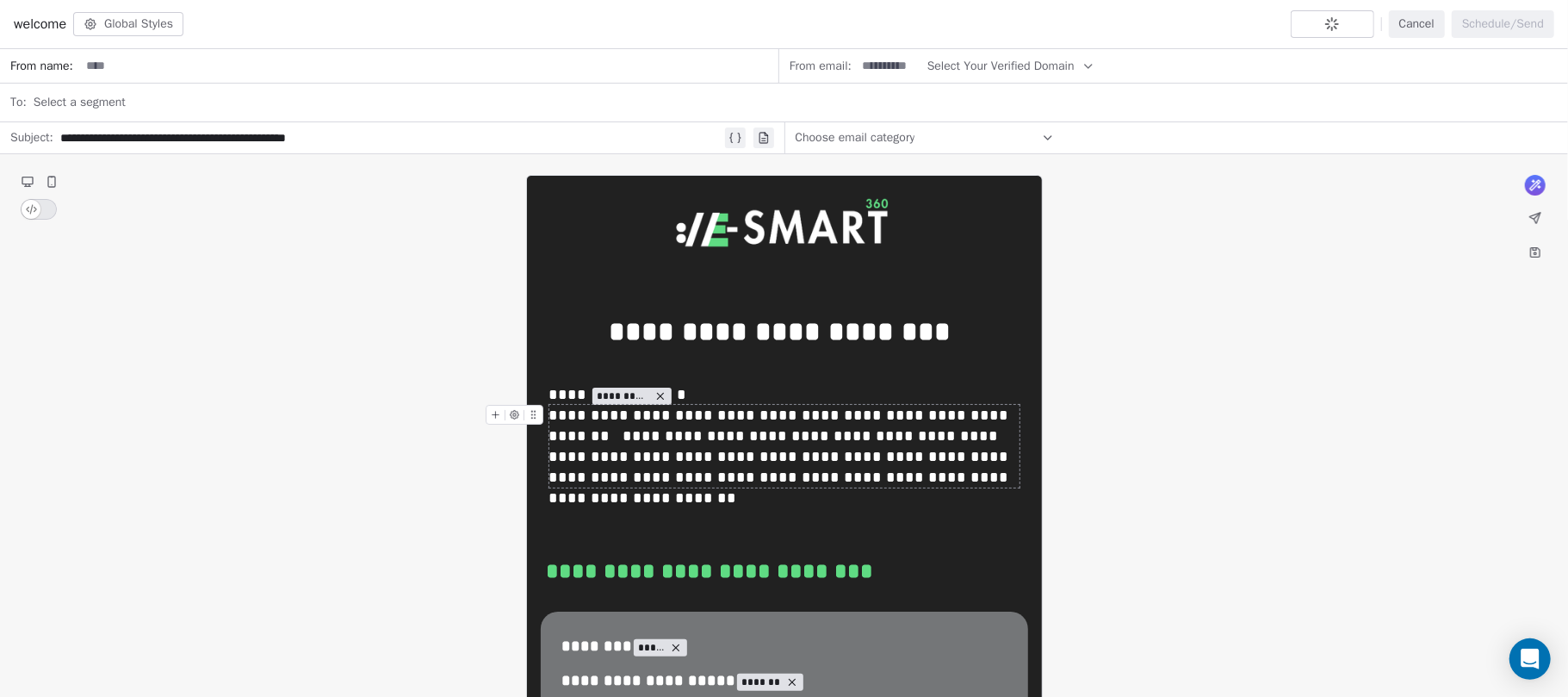 click on "Select Your Verified Domain" at bounding box center [1001, 65] 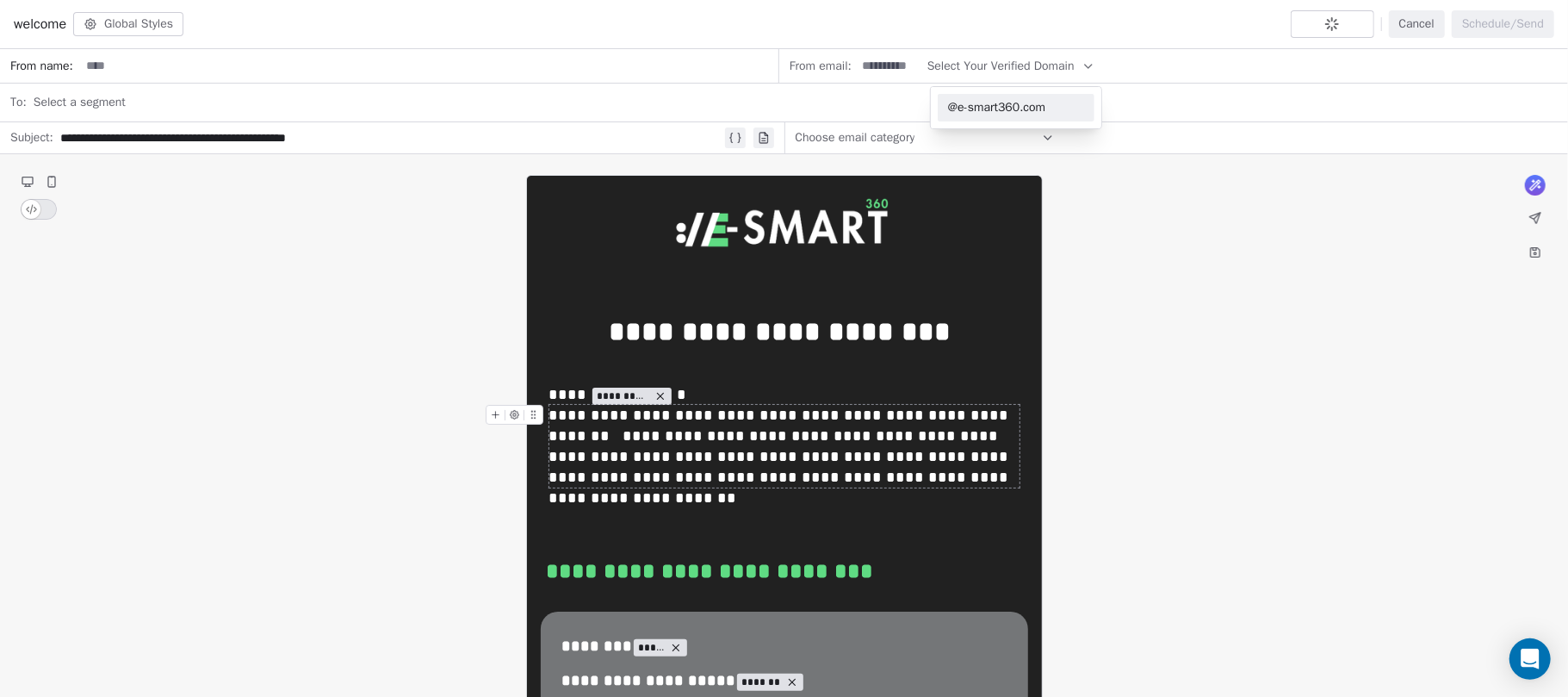 click on "@e-smart360.com" at bounding box center [1016, 108] 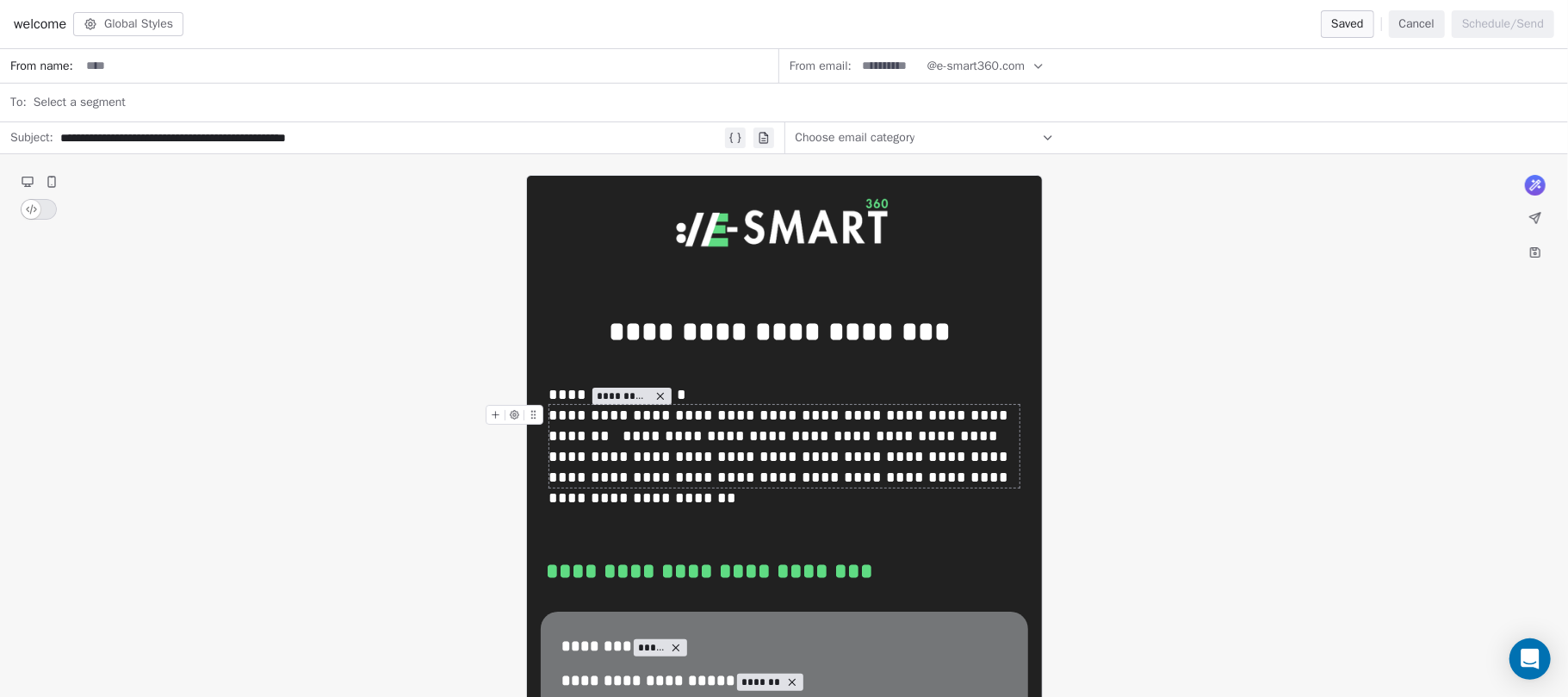 click on "**********" at bounding box center [391, 138] 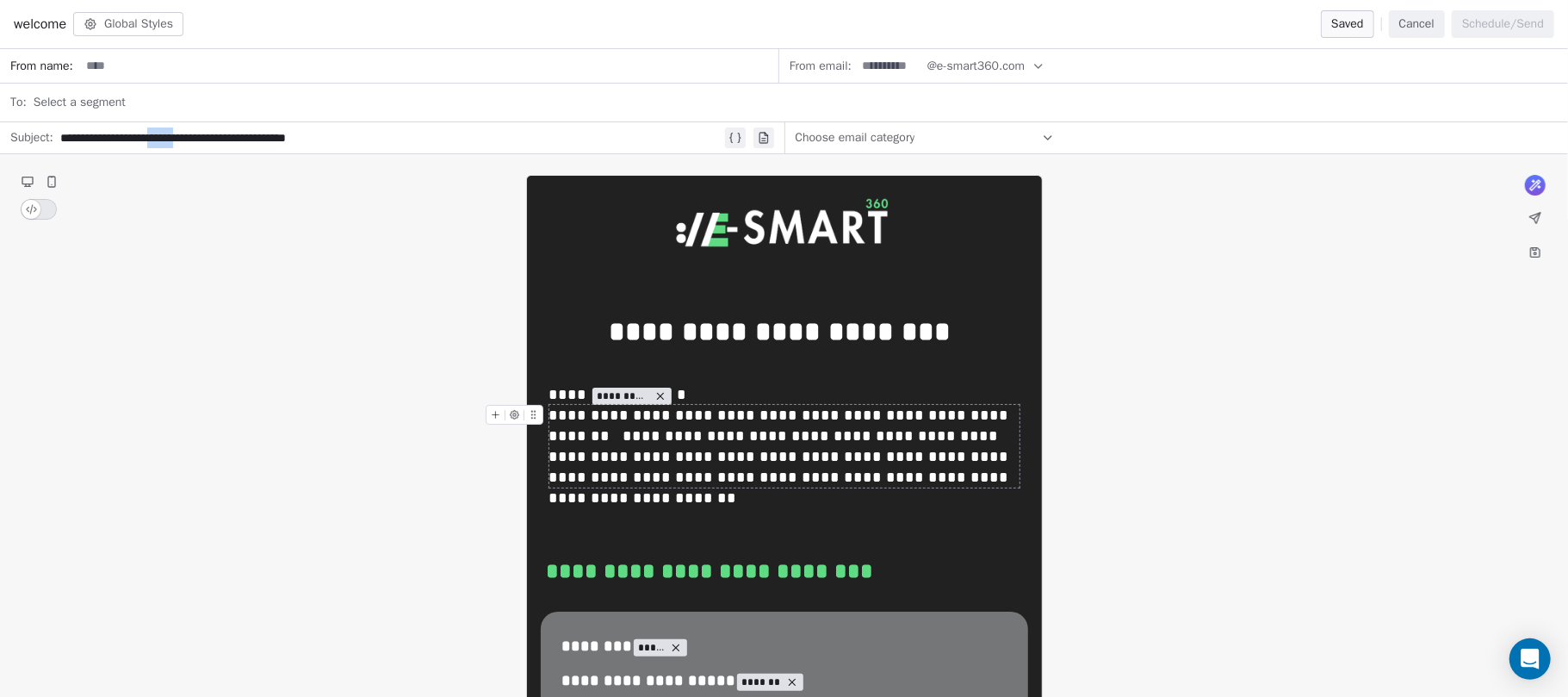 click on "**********" at bounding box center (391, 138) 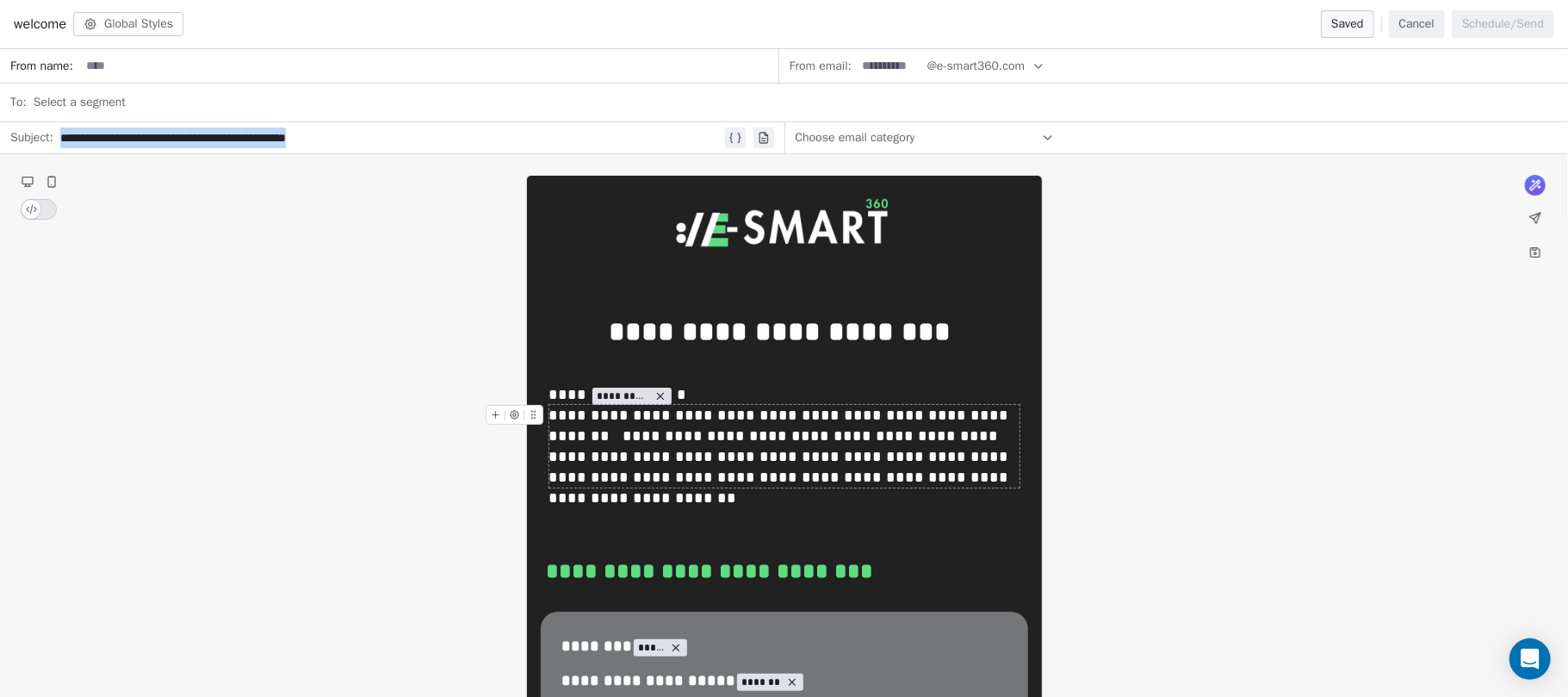 click on "**********" at bounding box center [391, 138] 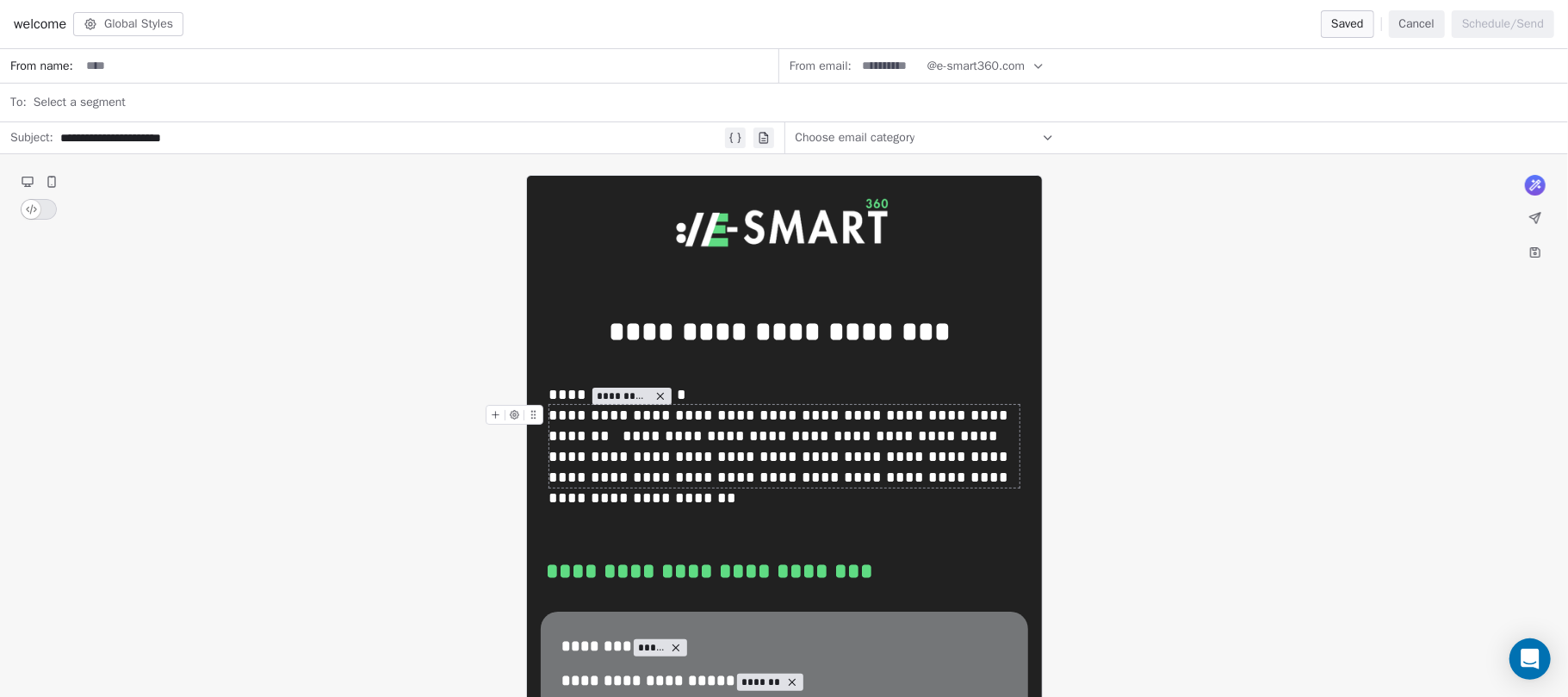 click at bounding box center (429, 65) 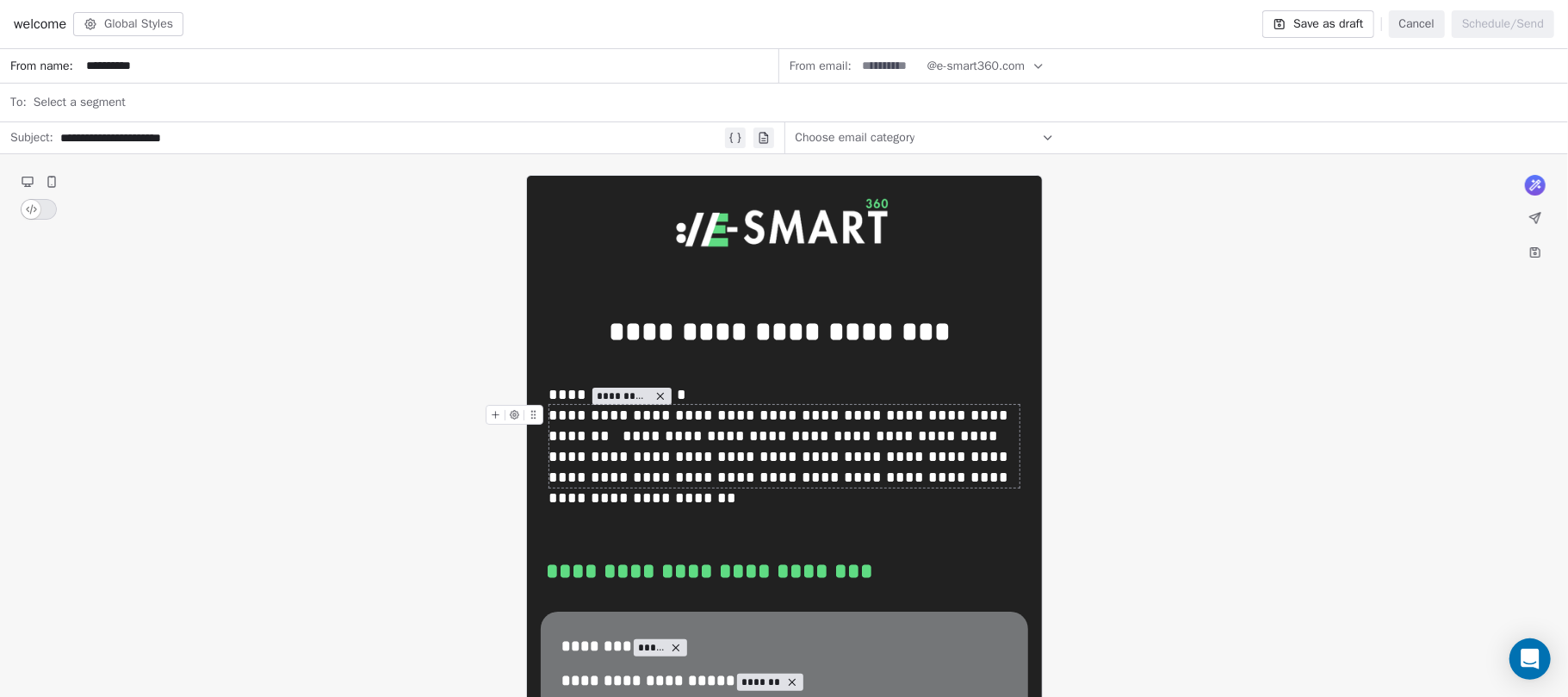 click on "**********" at bounding box center (429, 65) 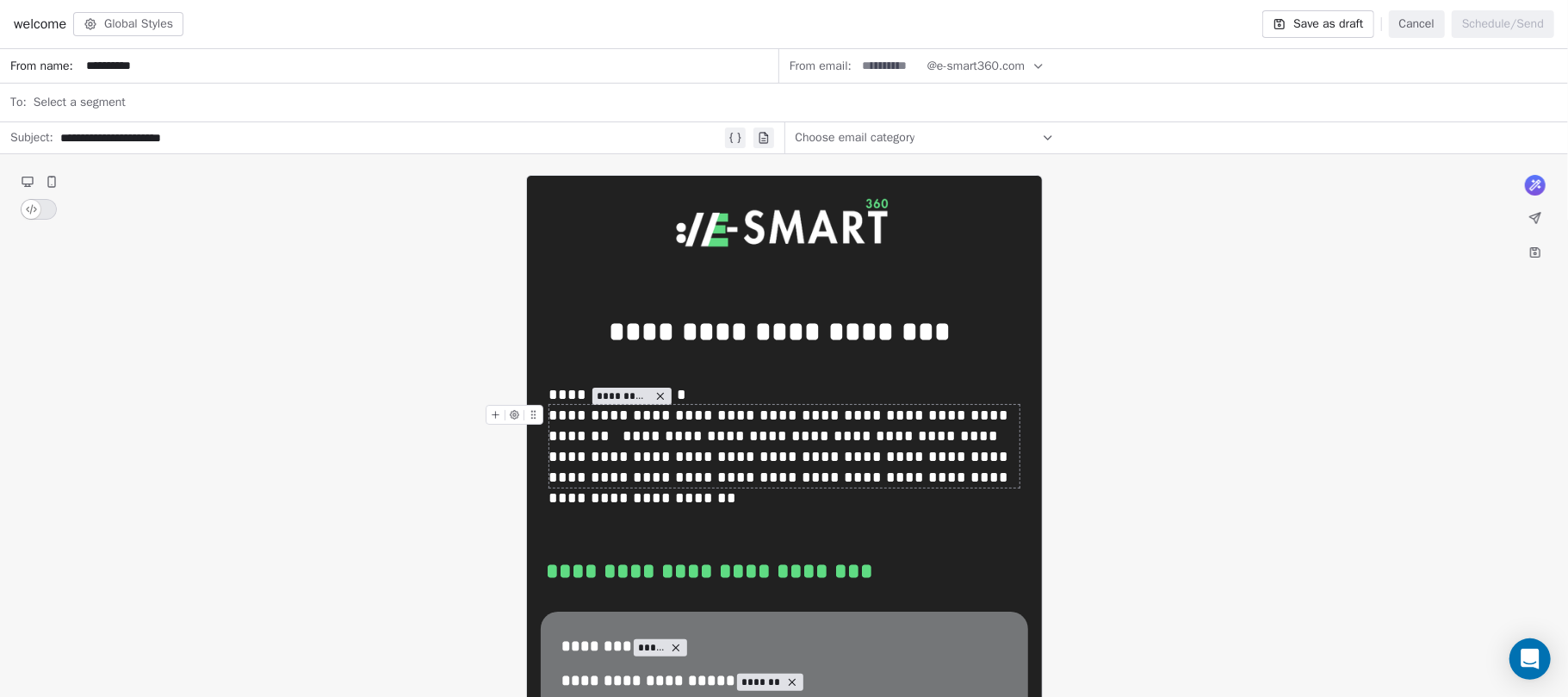 type on "**********" 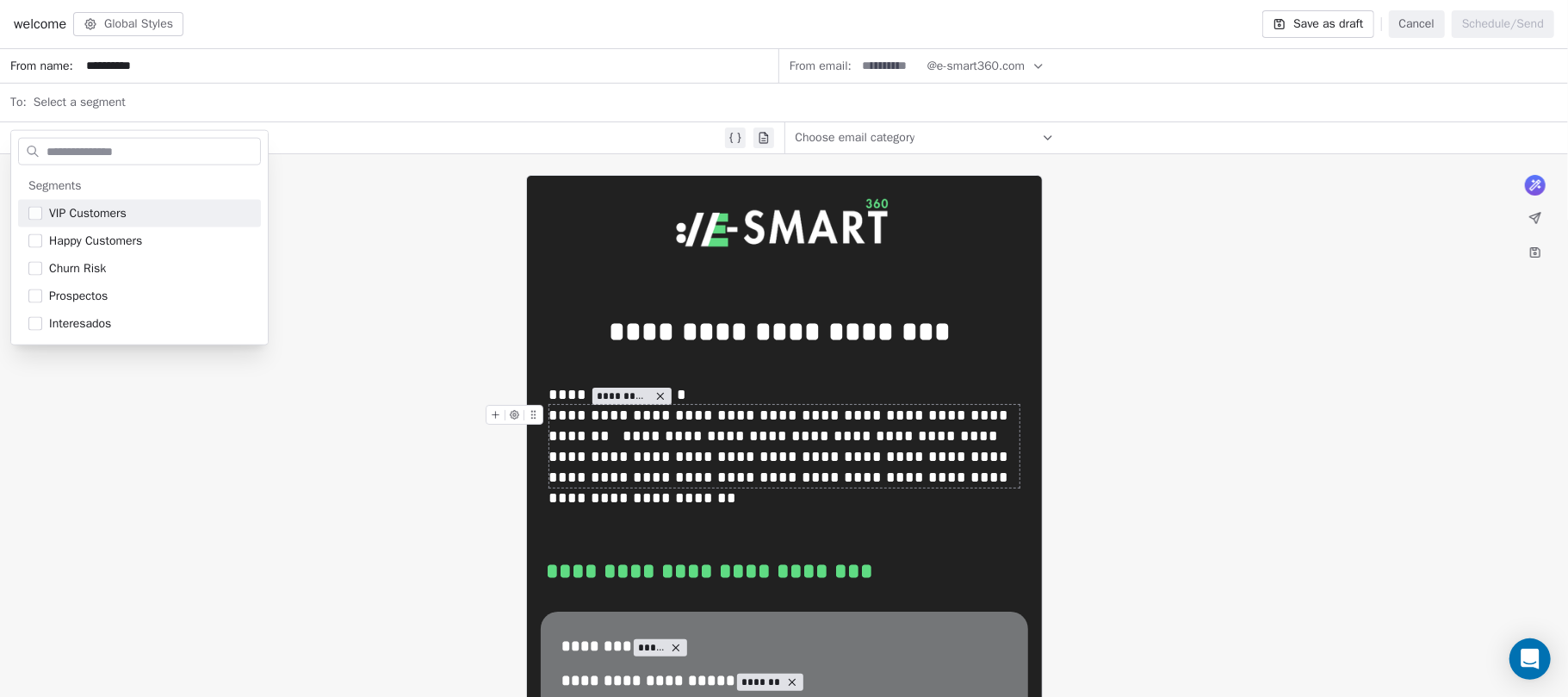 click on "Select a segment" at bounding box center [796, 103] 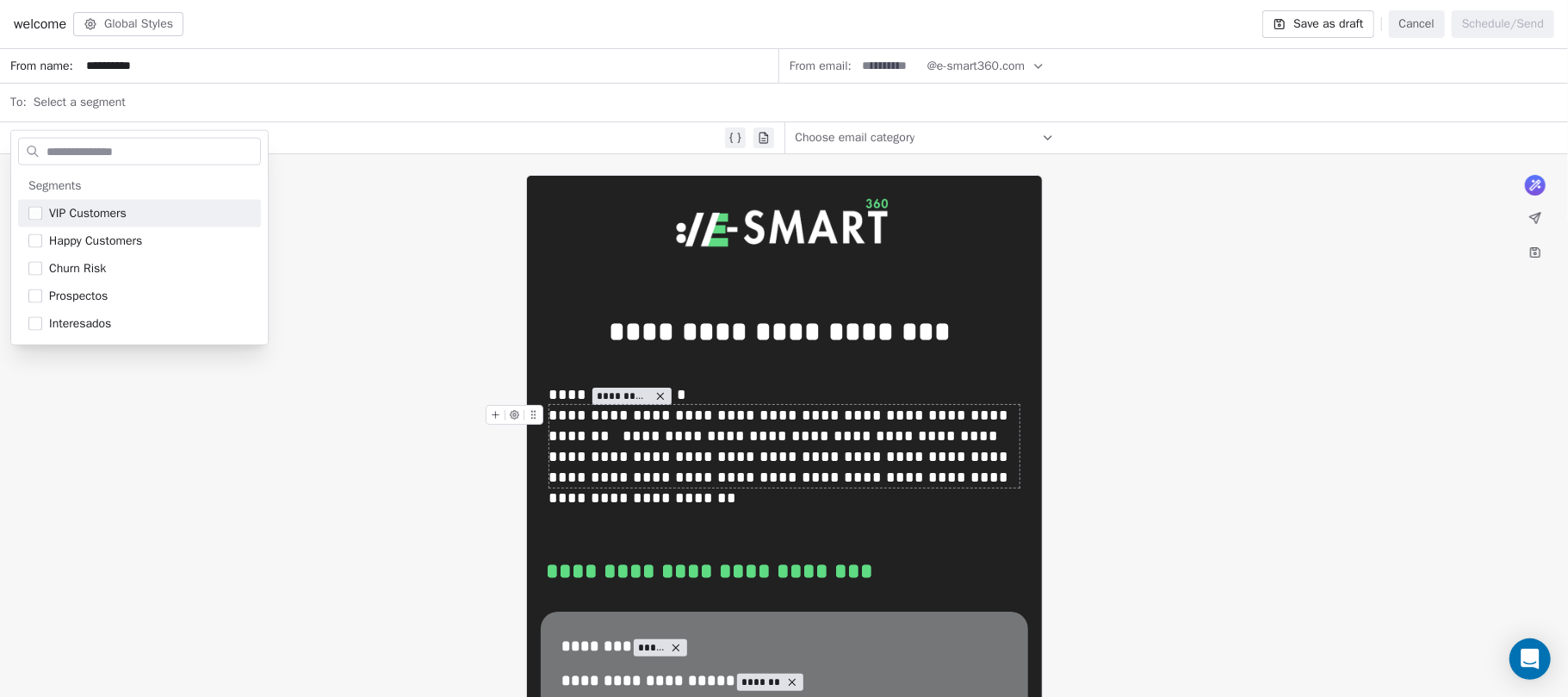 click on "Select a segment" at bounding box center (79, 103) 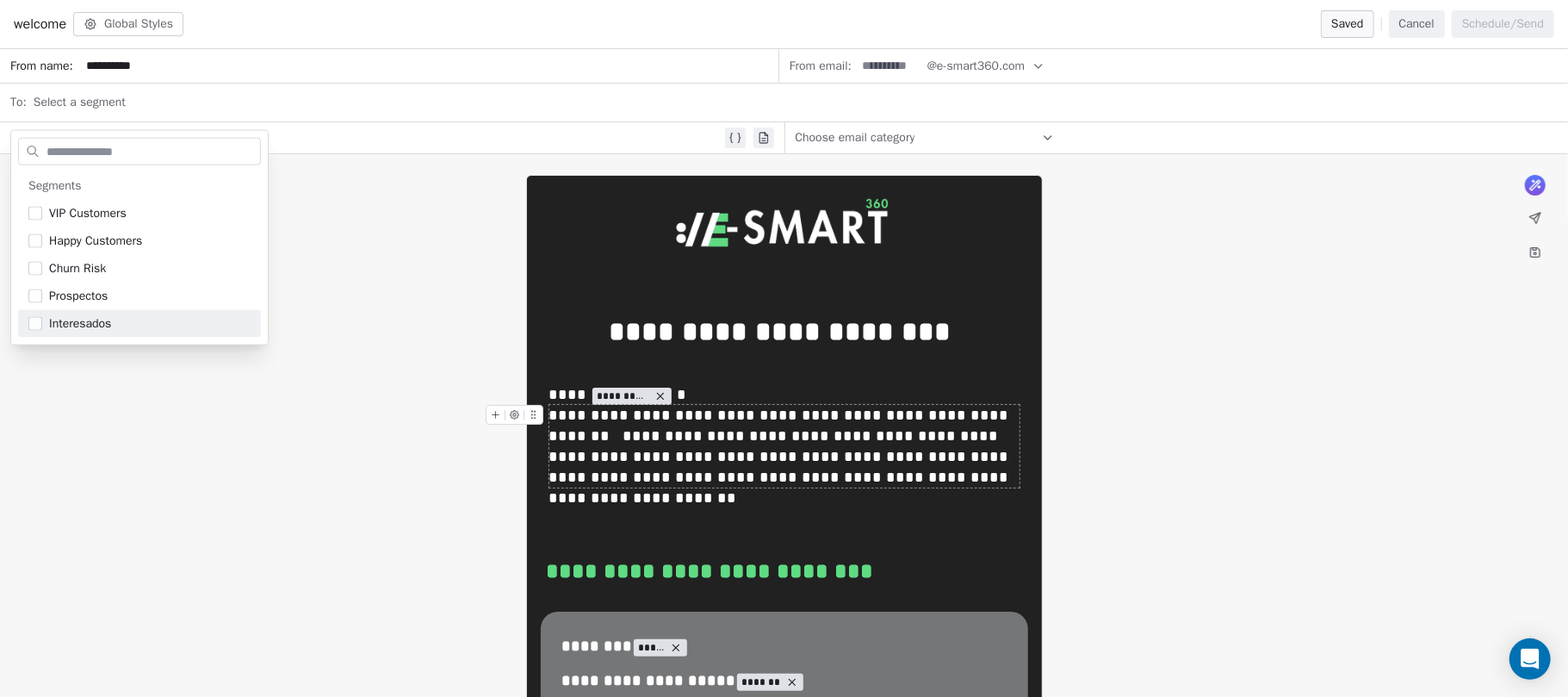 click on "**********" at bounding box center [784, 1833] 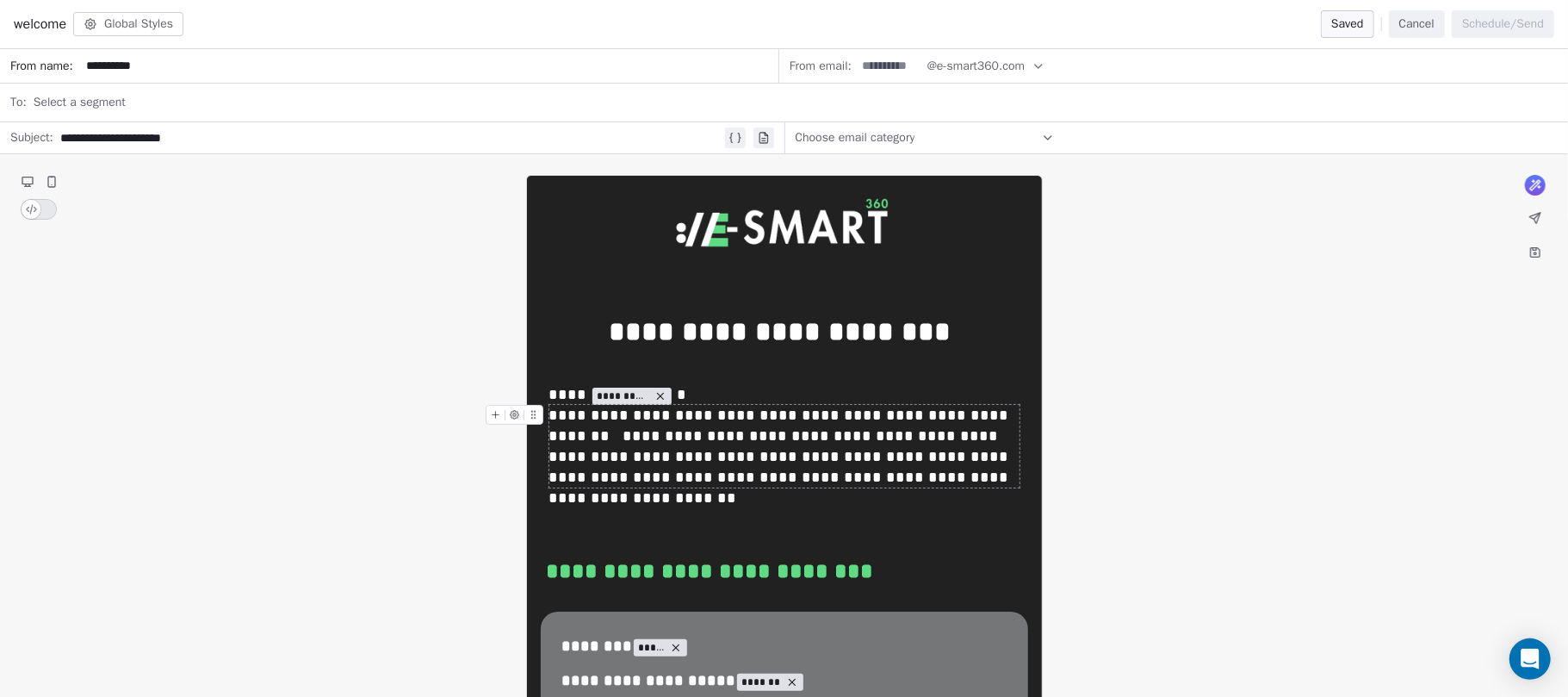 click on "Select a segment" at bounding box center (796, 103) 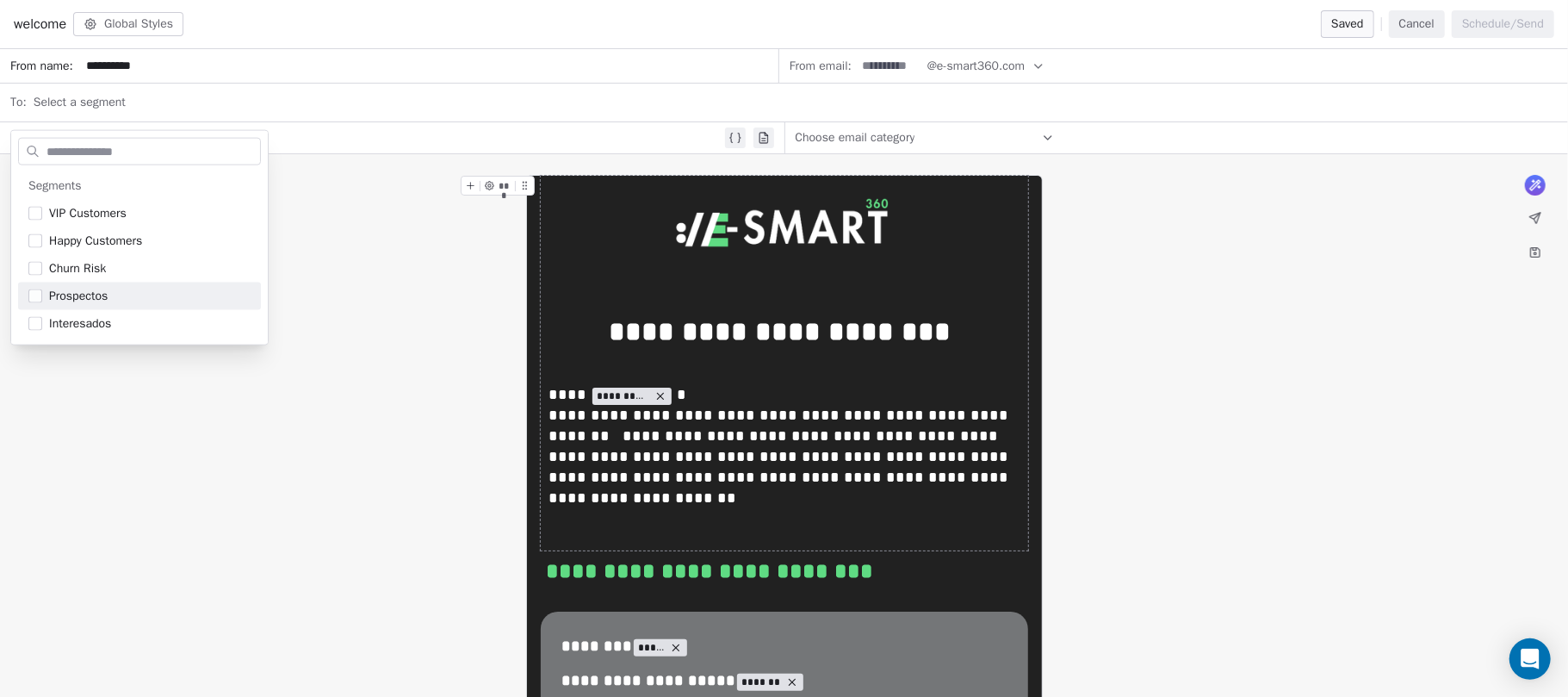 click on "**********" at bounding box center (784, 1833) 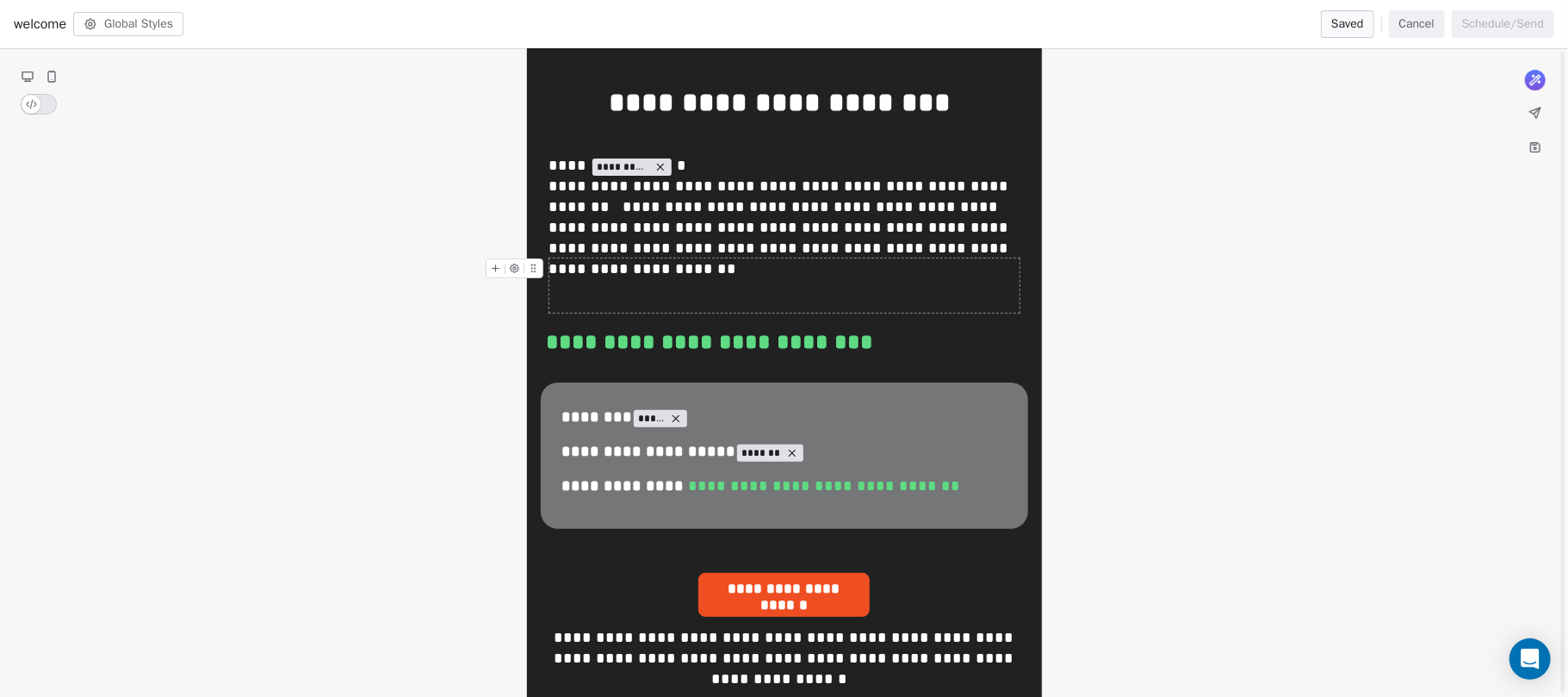 scroll, scrollTop: 0, scrollLeft: 0, axis: both 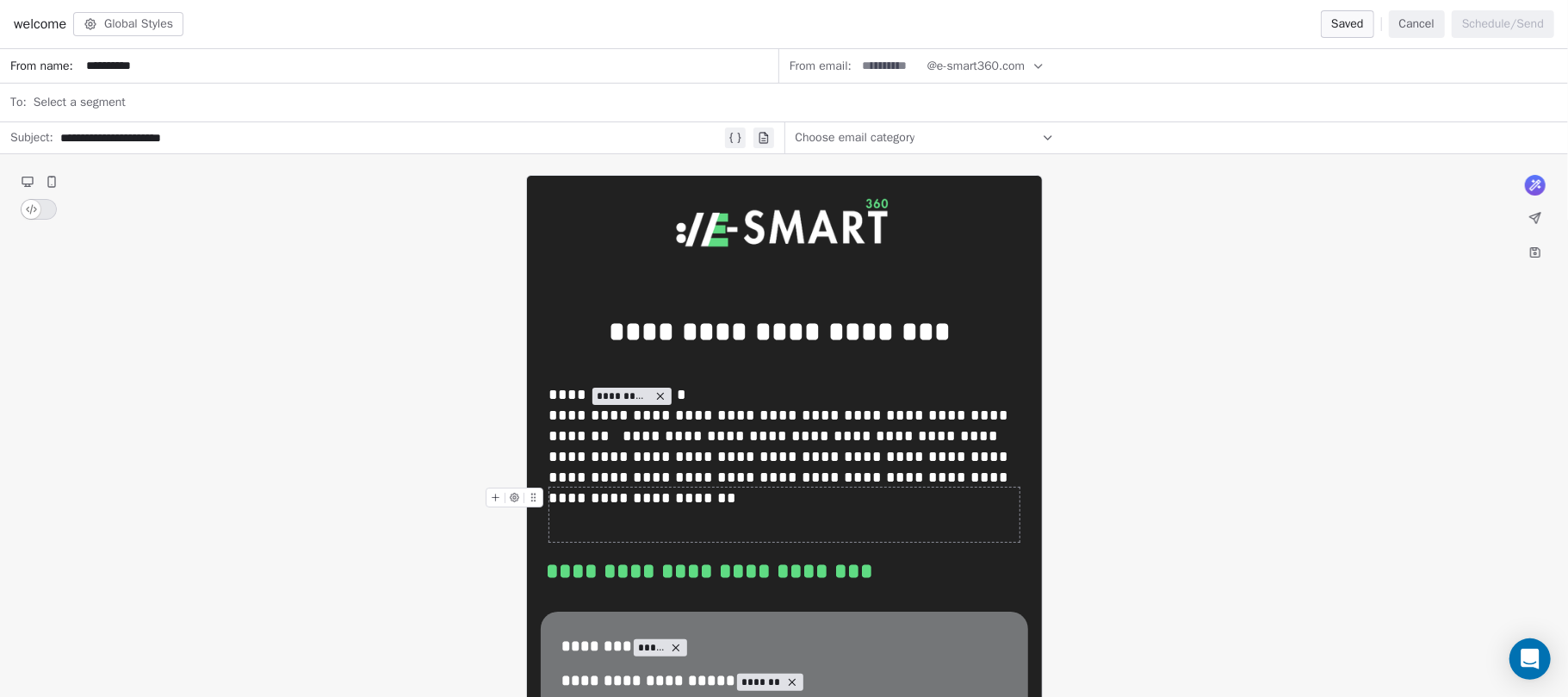 click on "Select a segment" at bounding box center [796, 103] 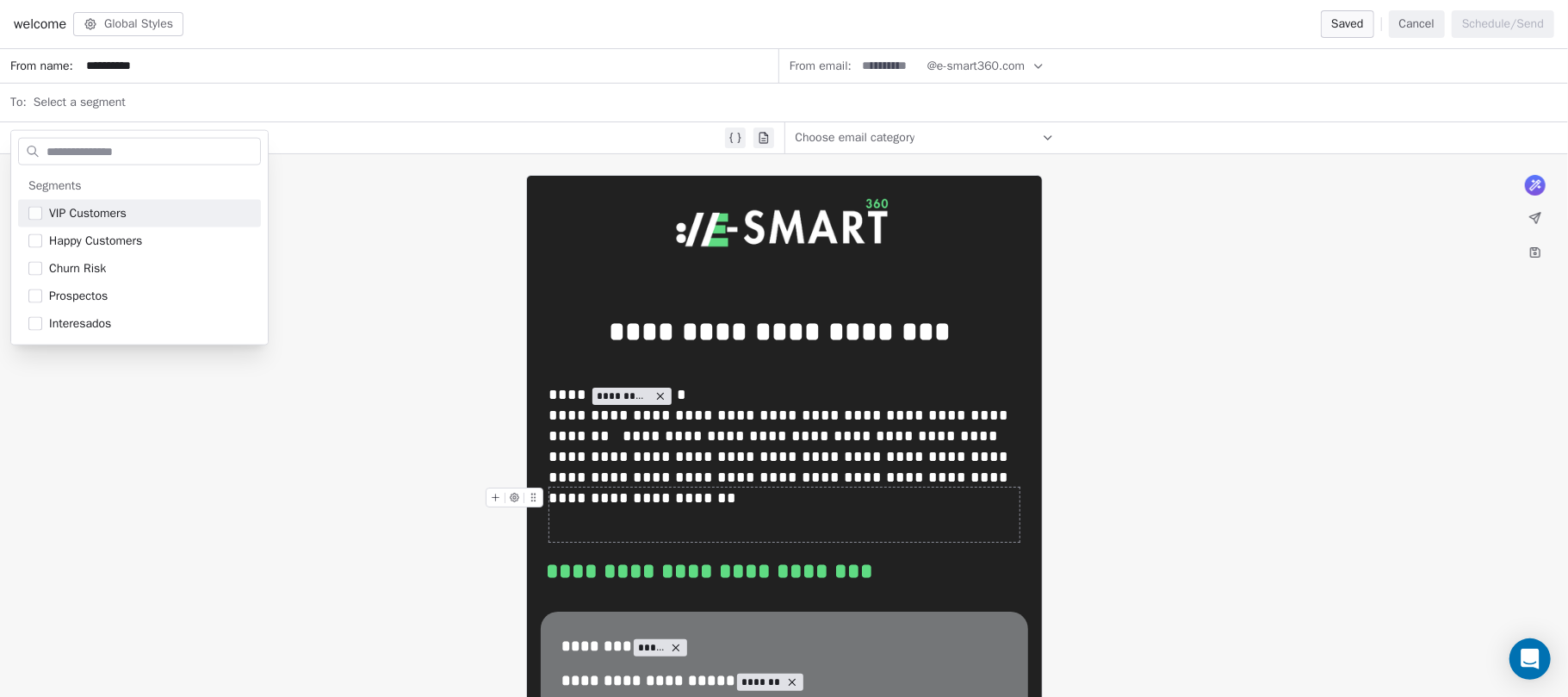 click on "**********" at bounding box center [784, 1833] 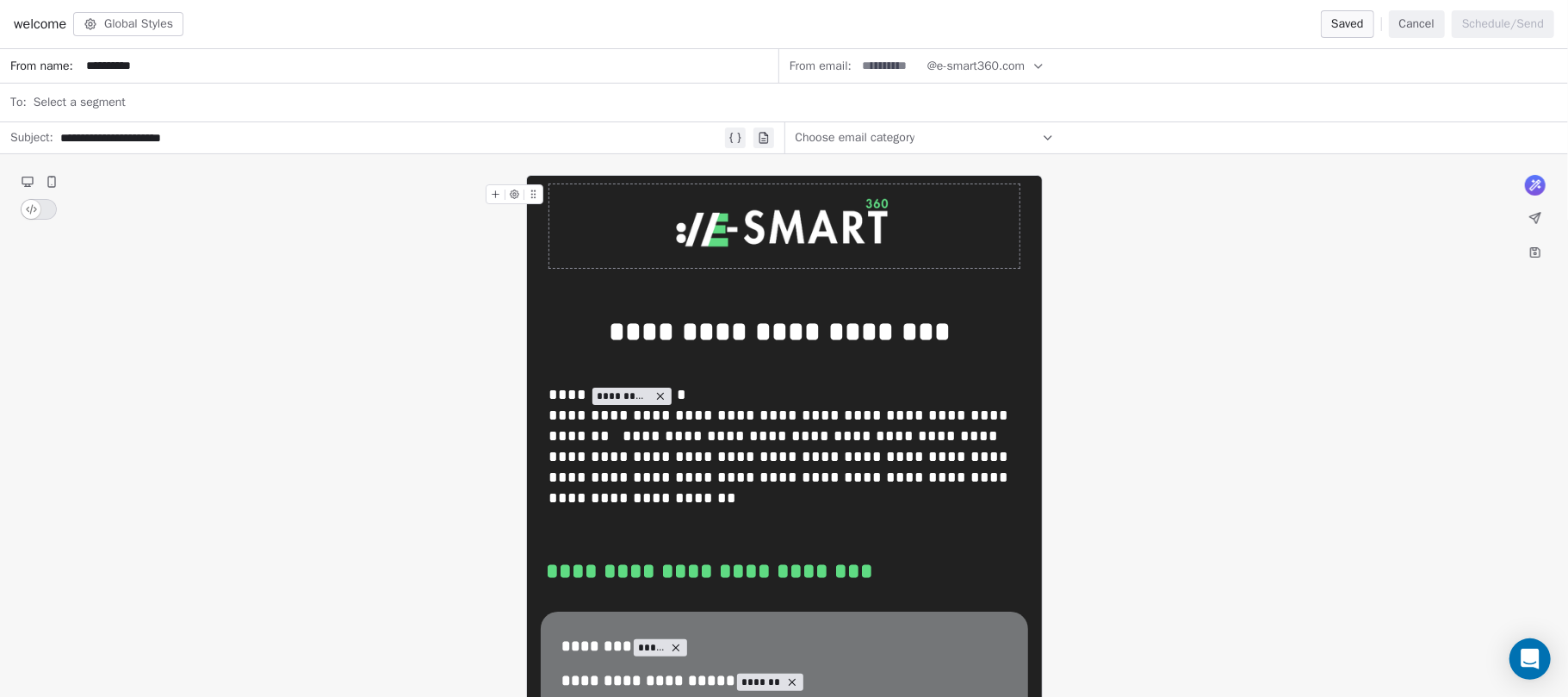 click on "**********" at bounding box center [391, 138] 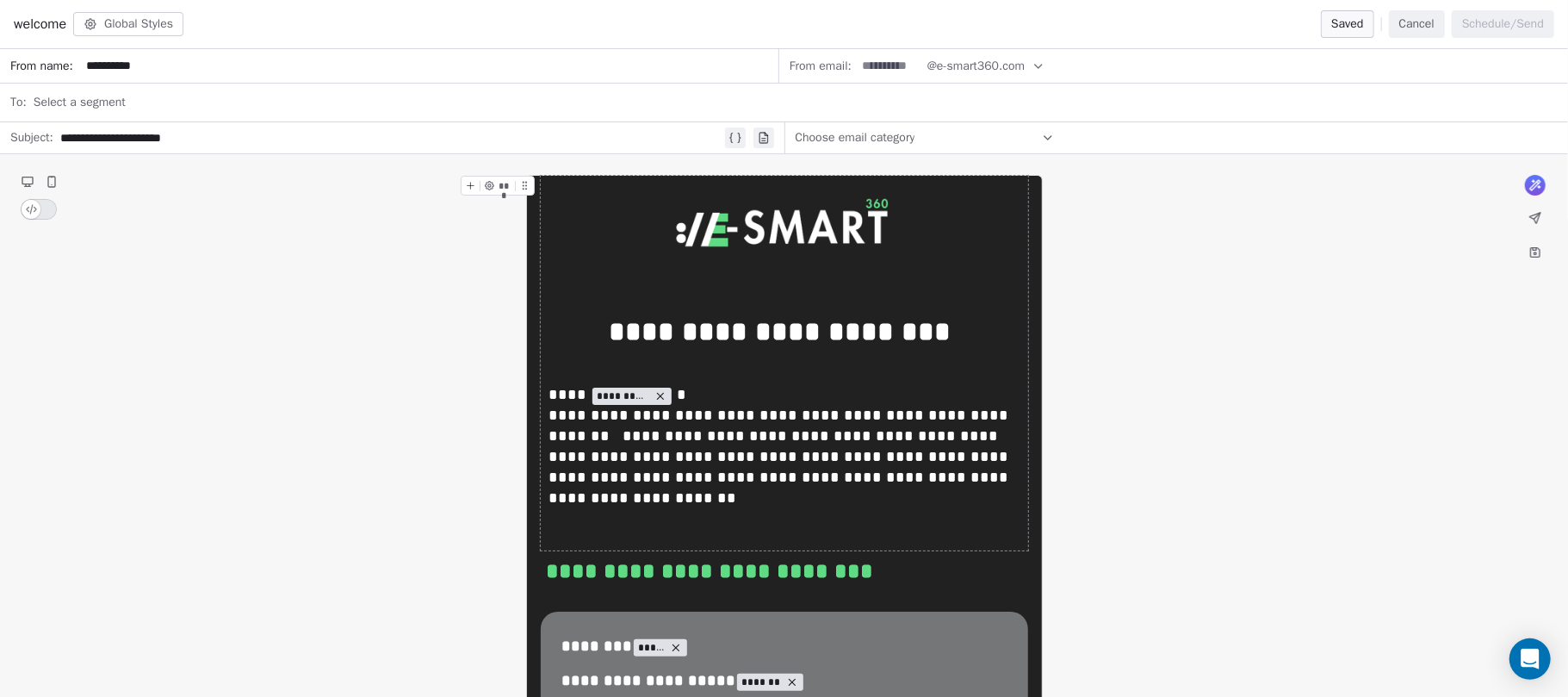 click on "**********" at bounding box center (391, 138) 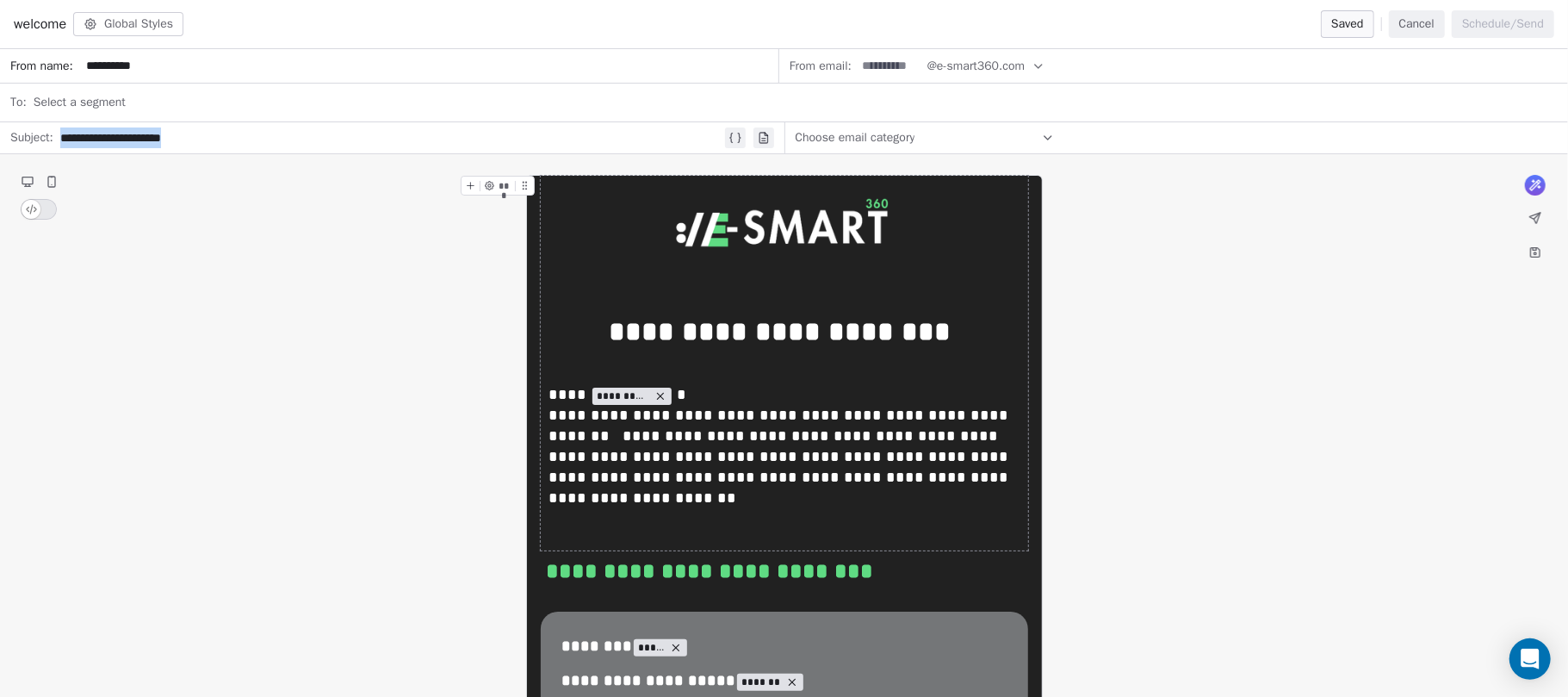 click on "**********" at bounding box center [391, 138] 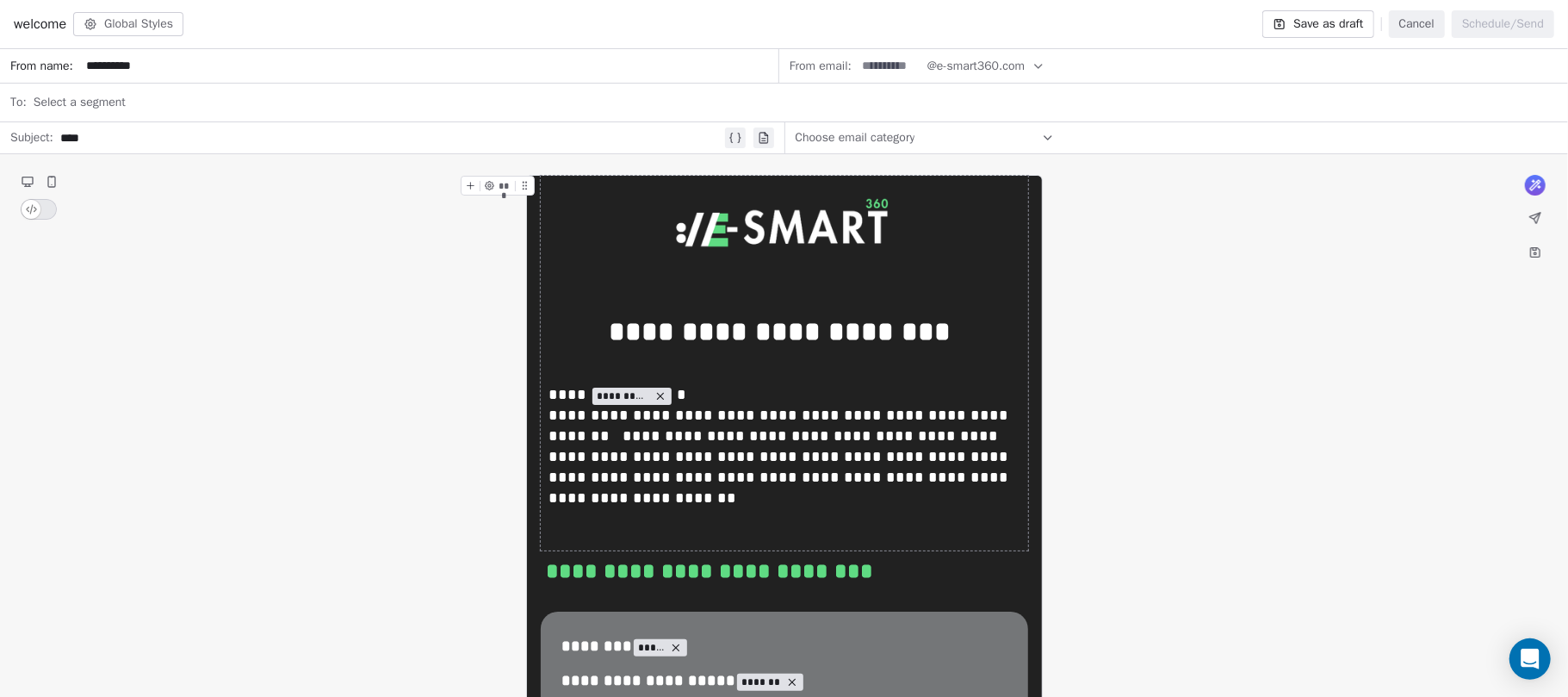 click 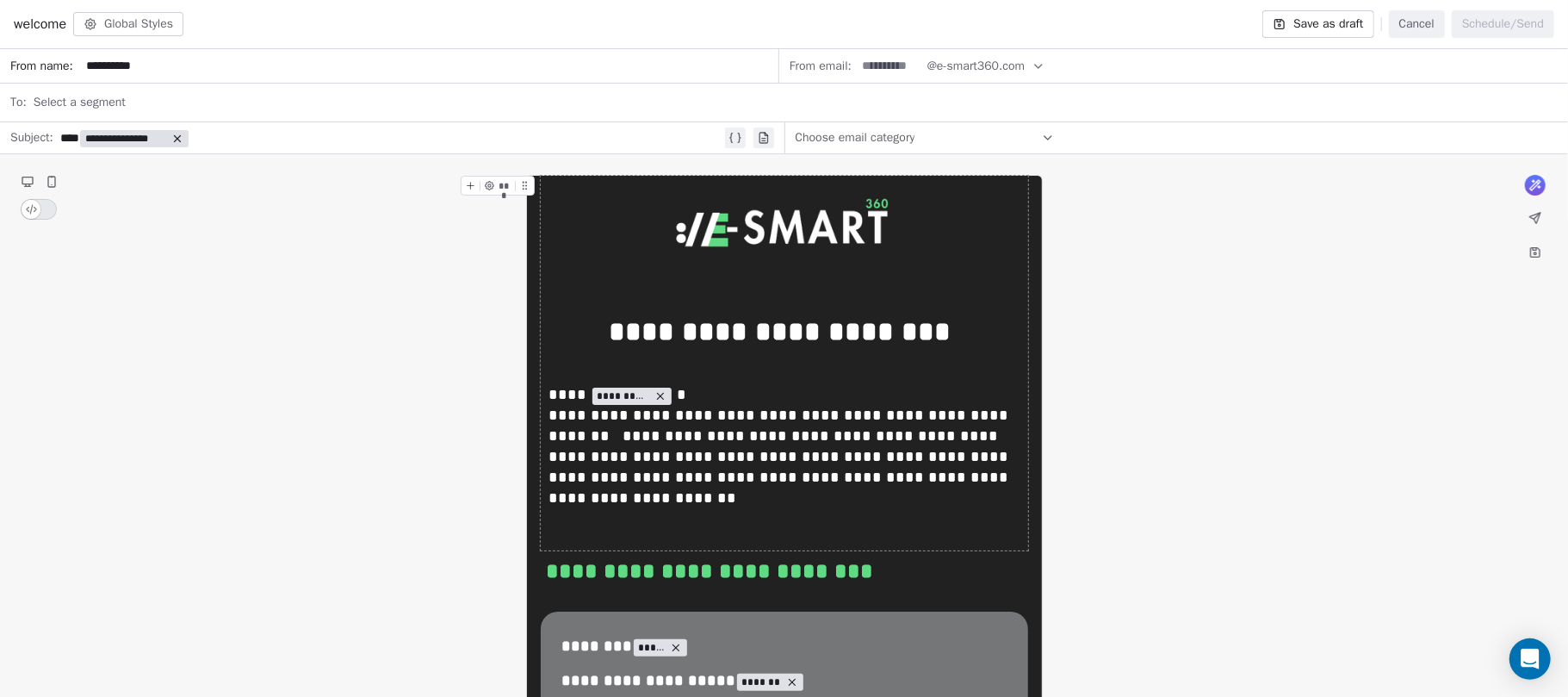 click on "**********" at bounding box center (126, 139) 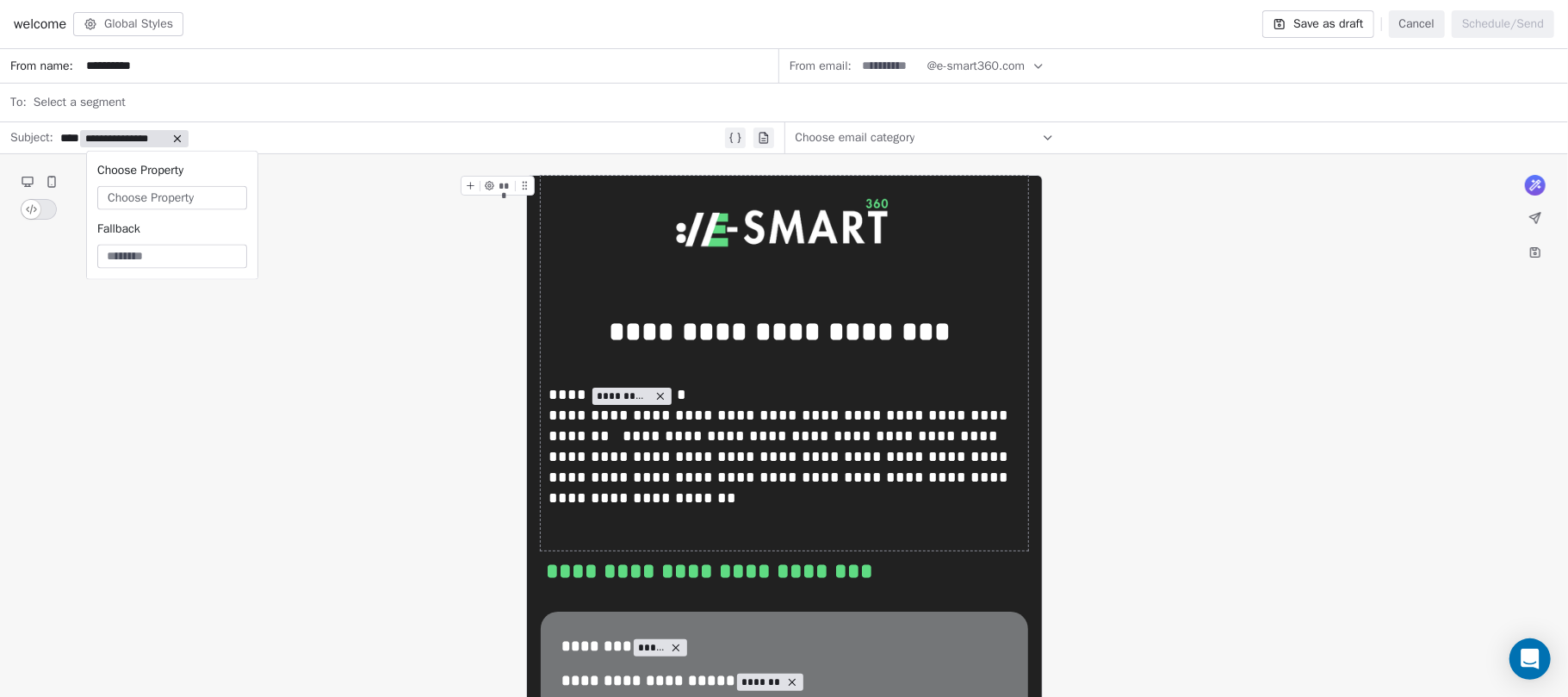 click on "Choose Property" at bounding box center (151, 198) 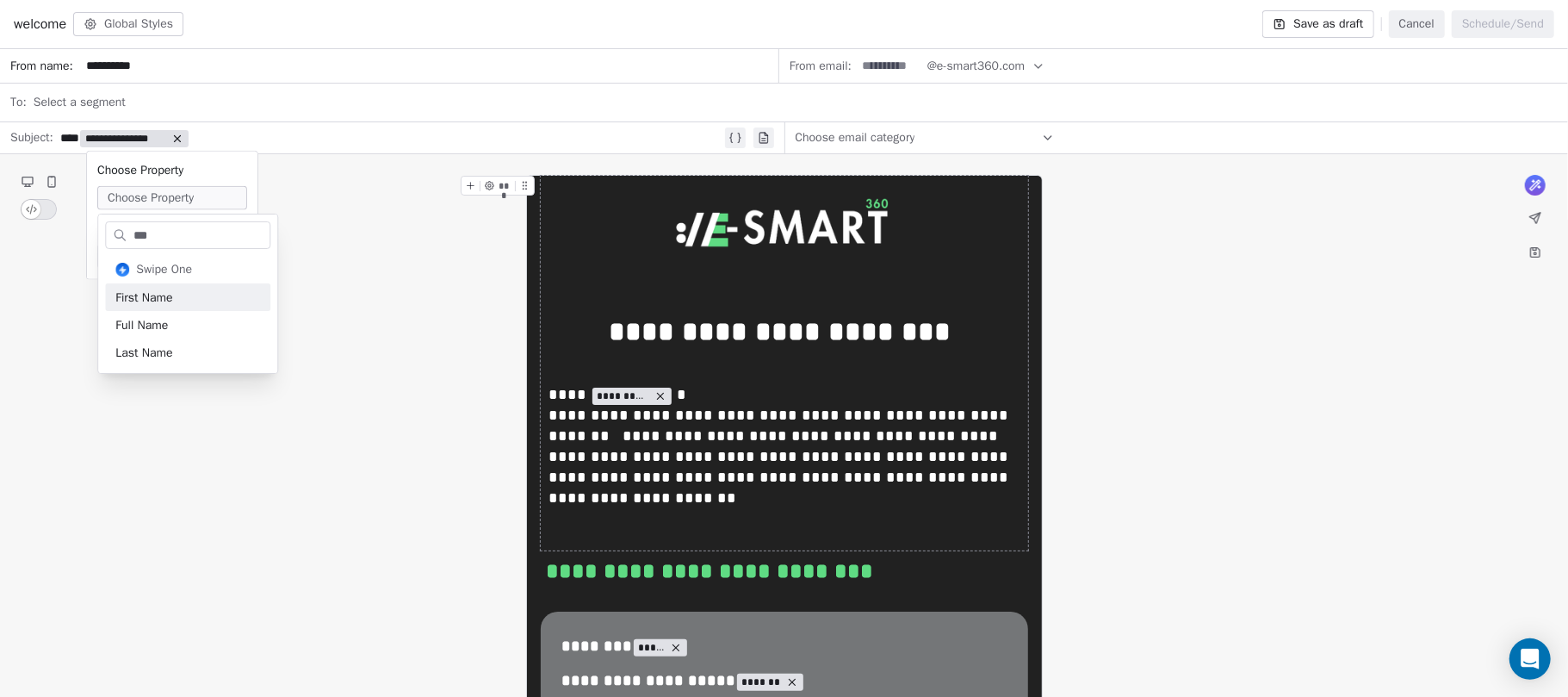 type on "***" 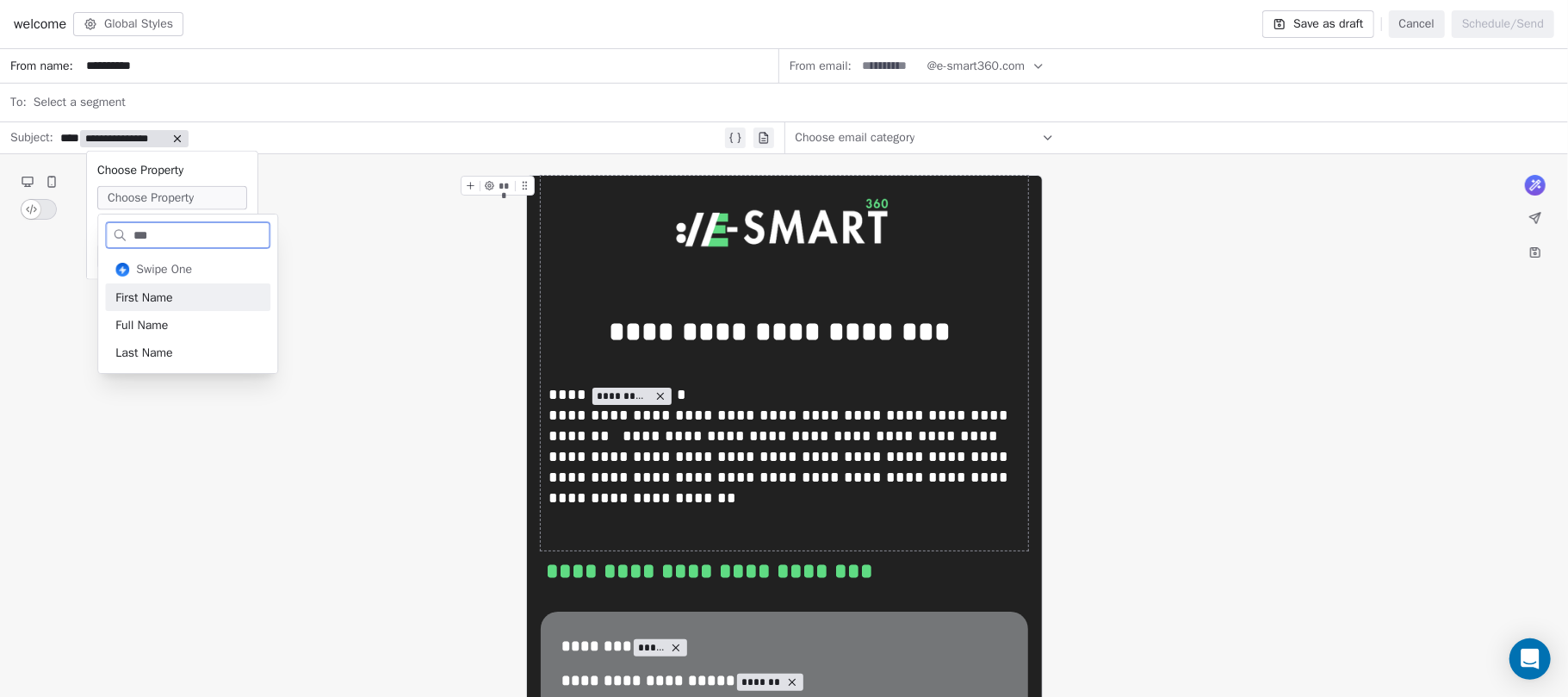click on "First Name" at bounding box center [188, 297] 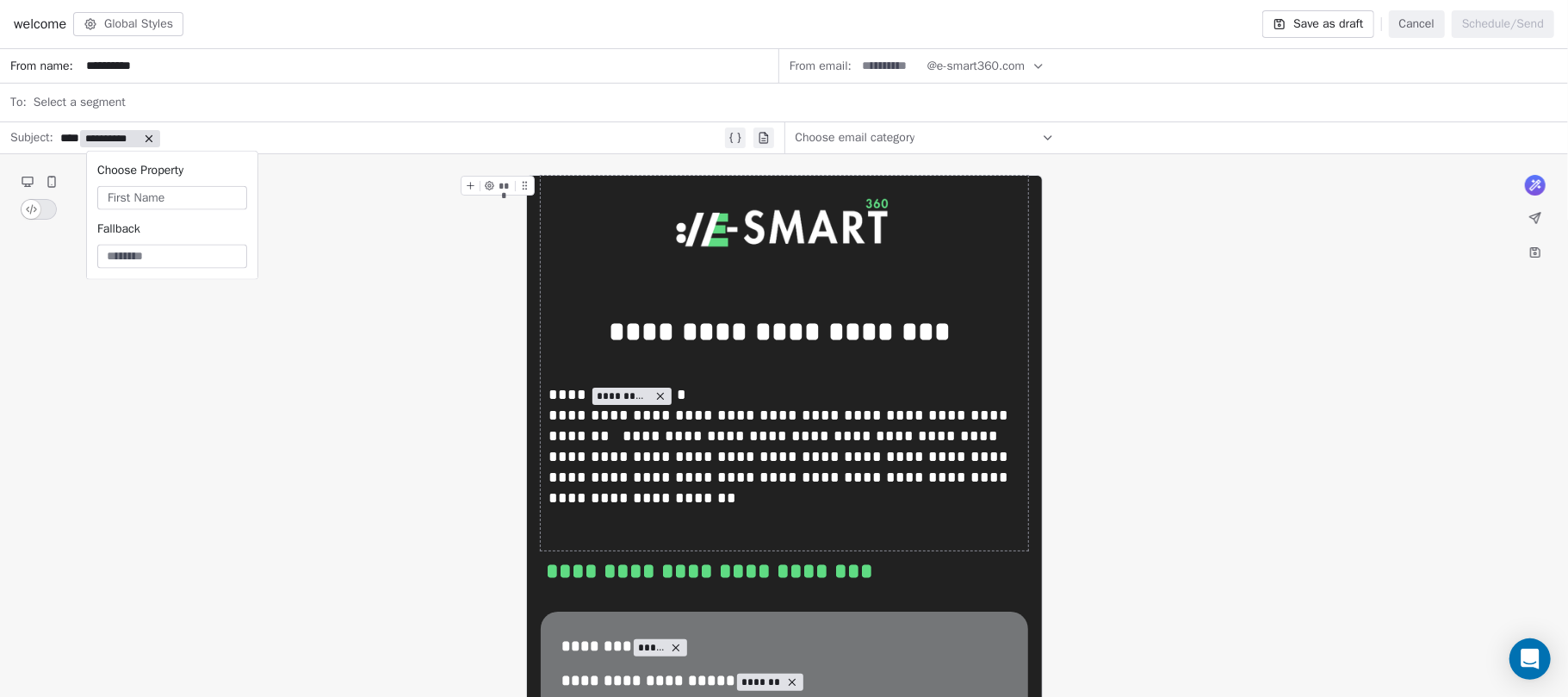 click at bounding box center [172, 257] 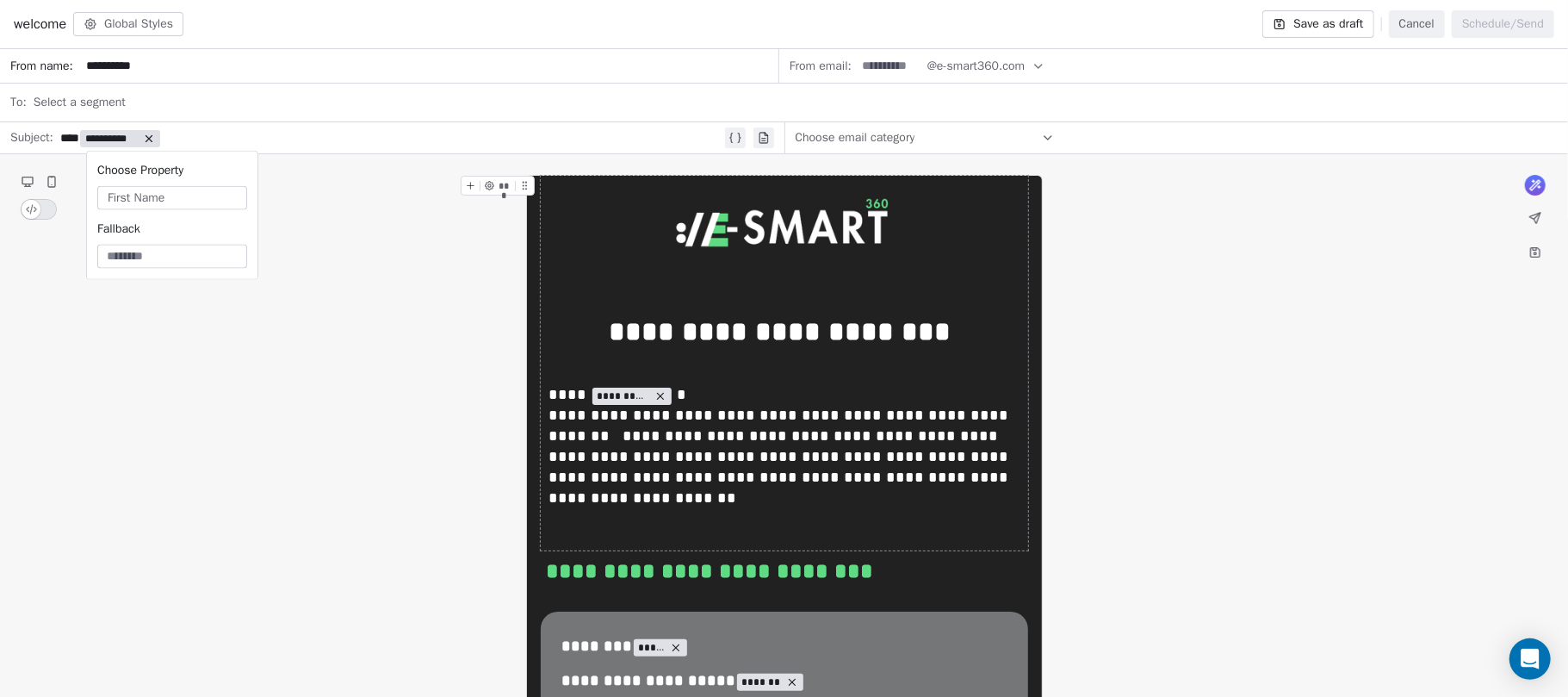 click on "**********" at bounding box center (391, 138) 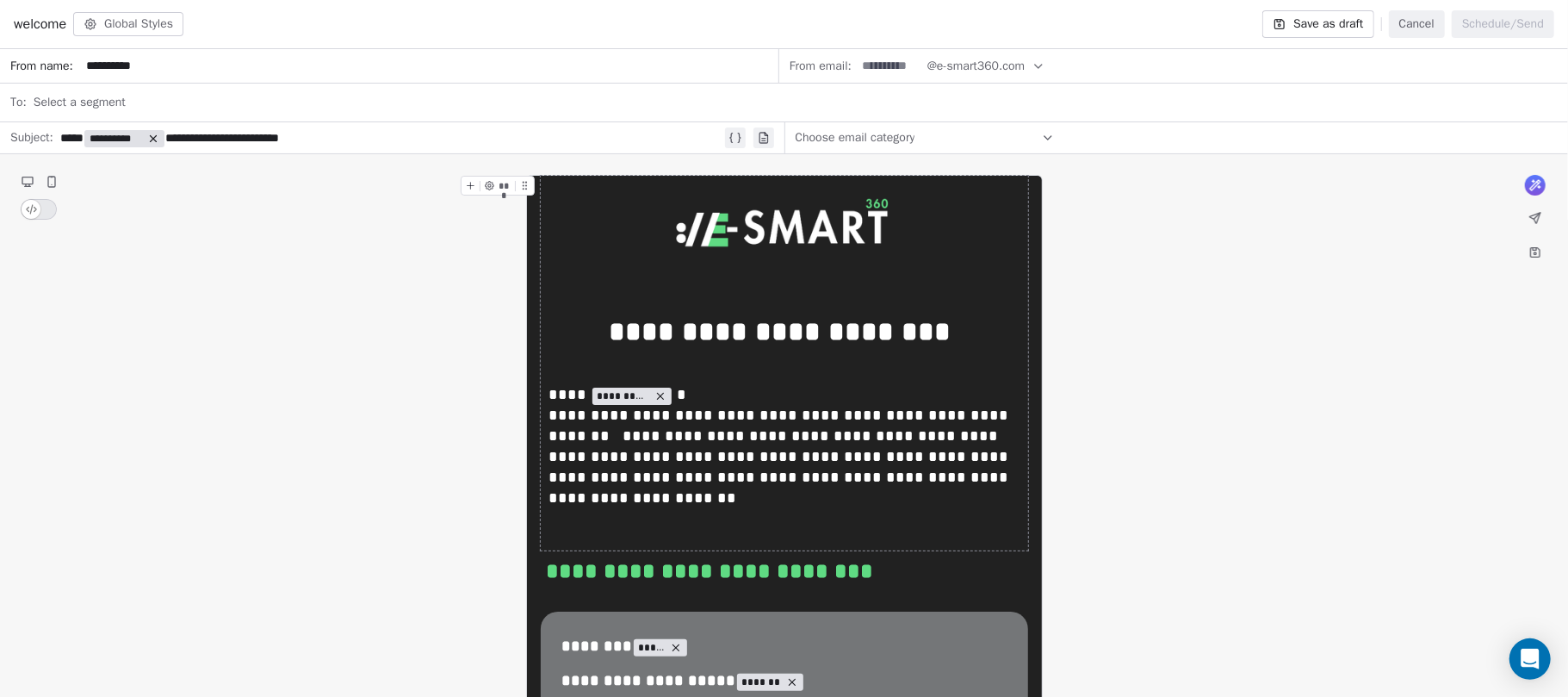 click on "**********" at bounding box center [391, 138] 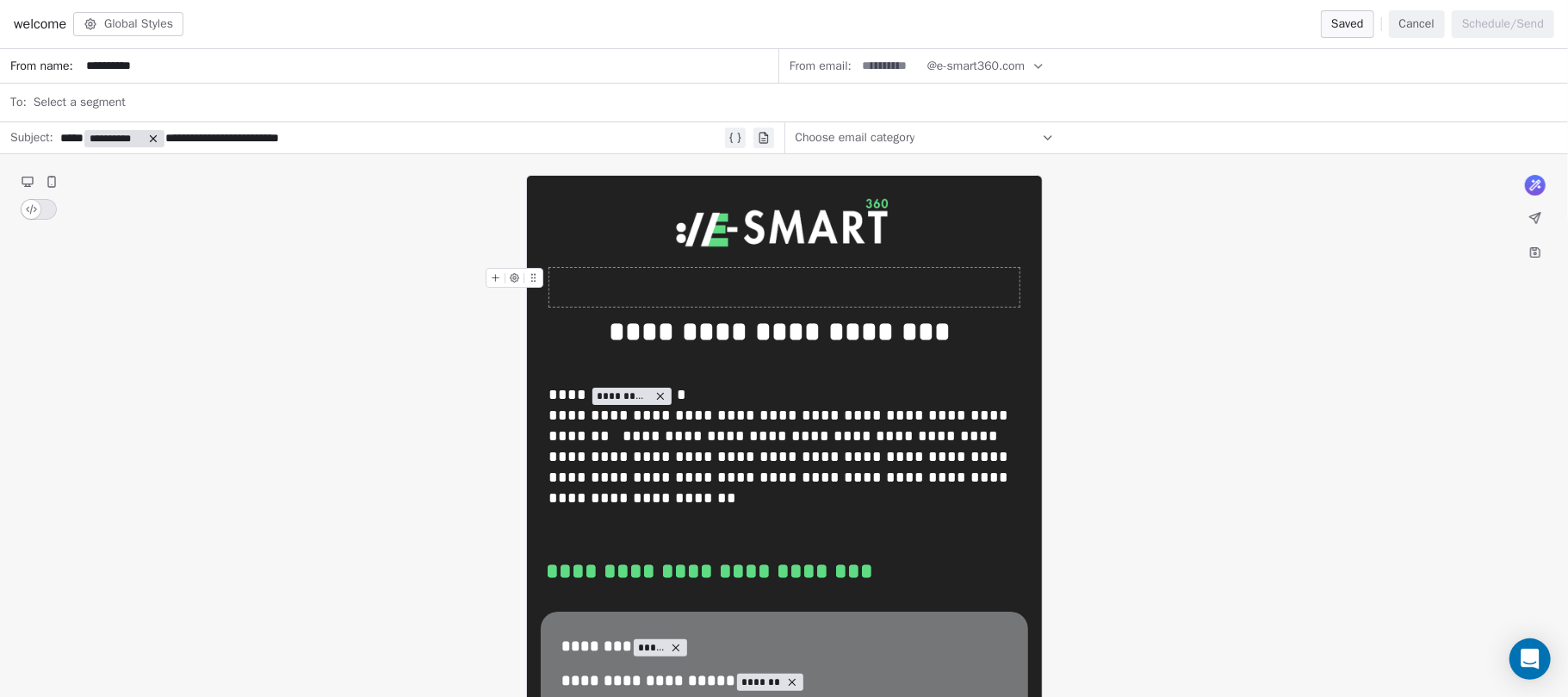 click on "**********" at bounding box center [784, 1833] 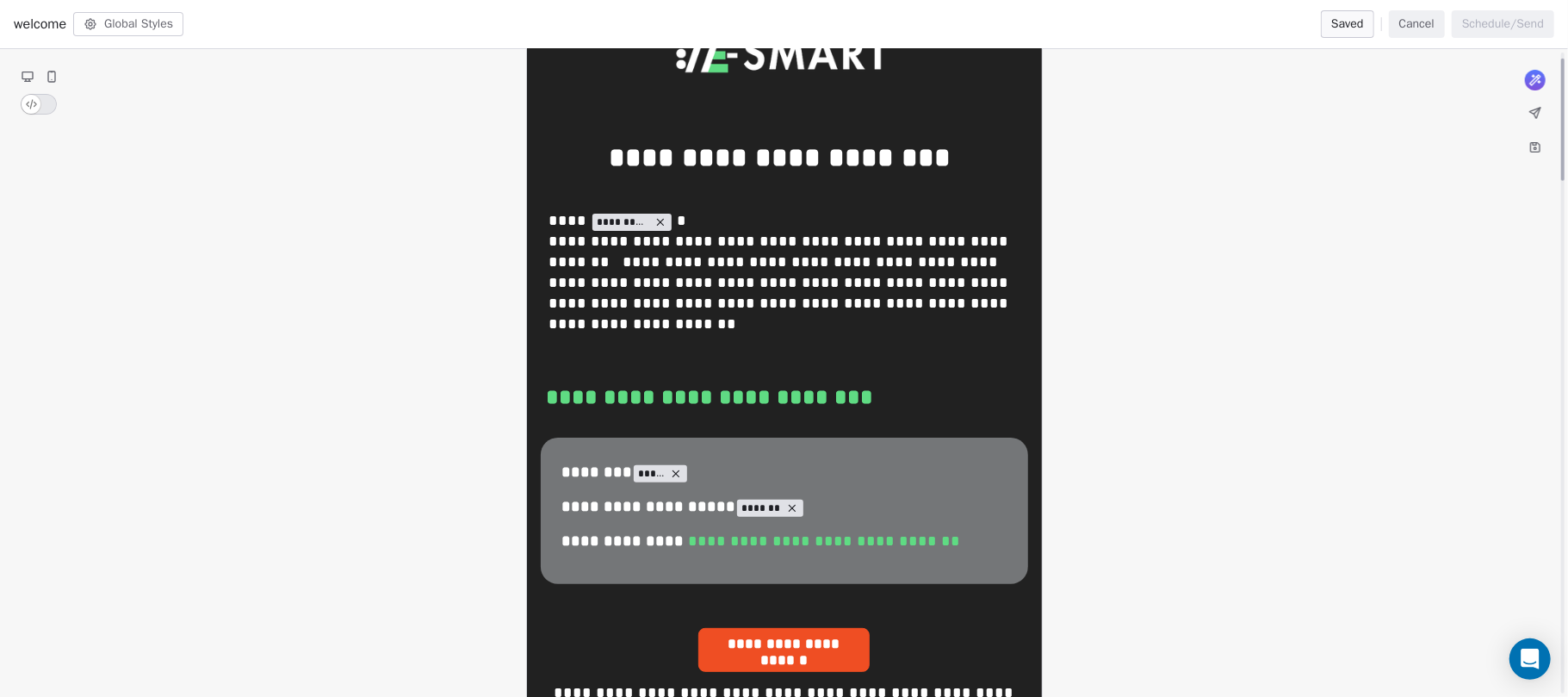 scroll, scrollTop: 0, scrollLeft: 0, axis: both 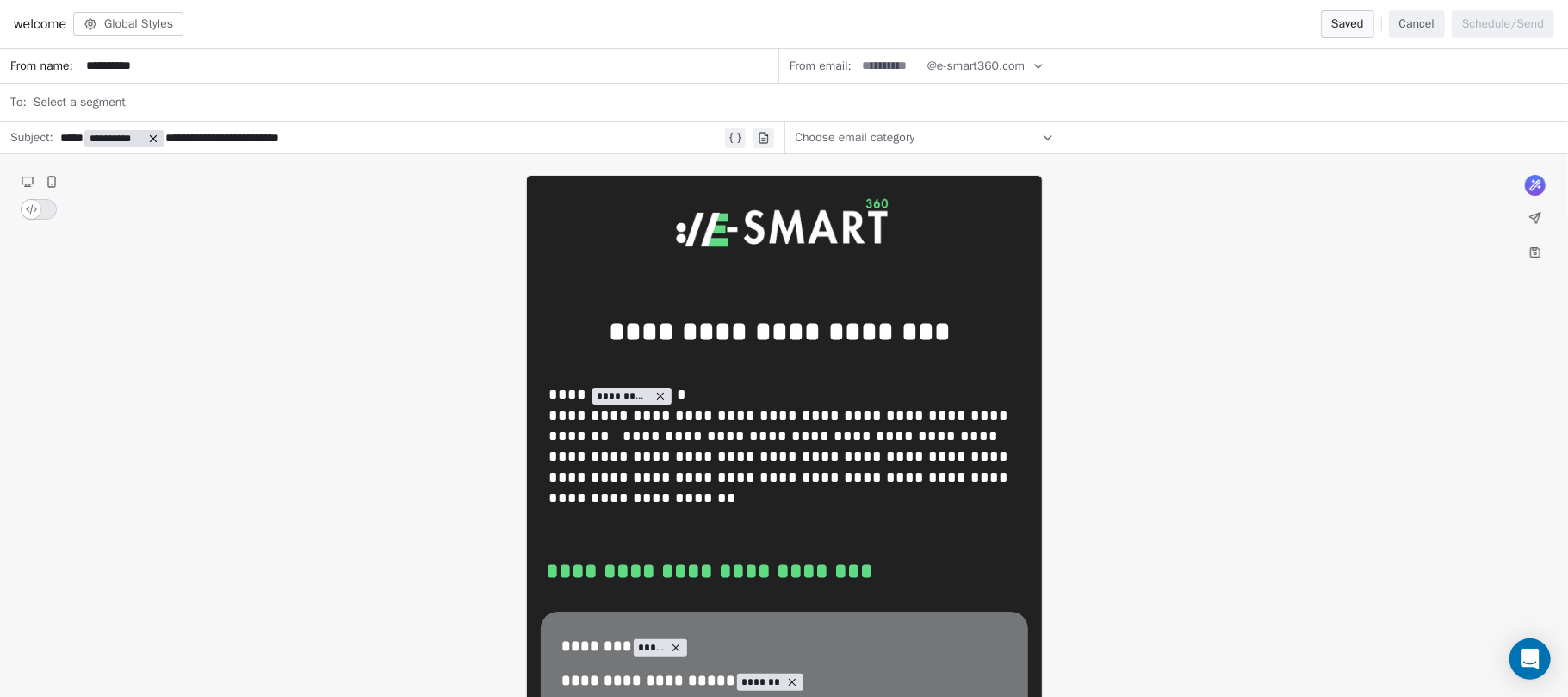 click on "**********" at bounding box center (784, 1833) 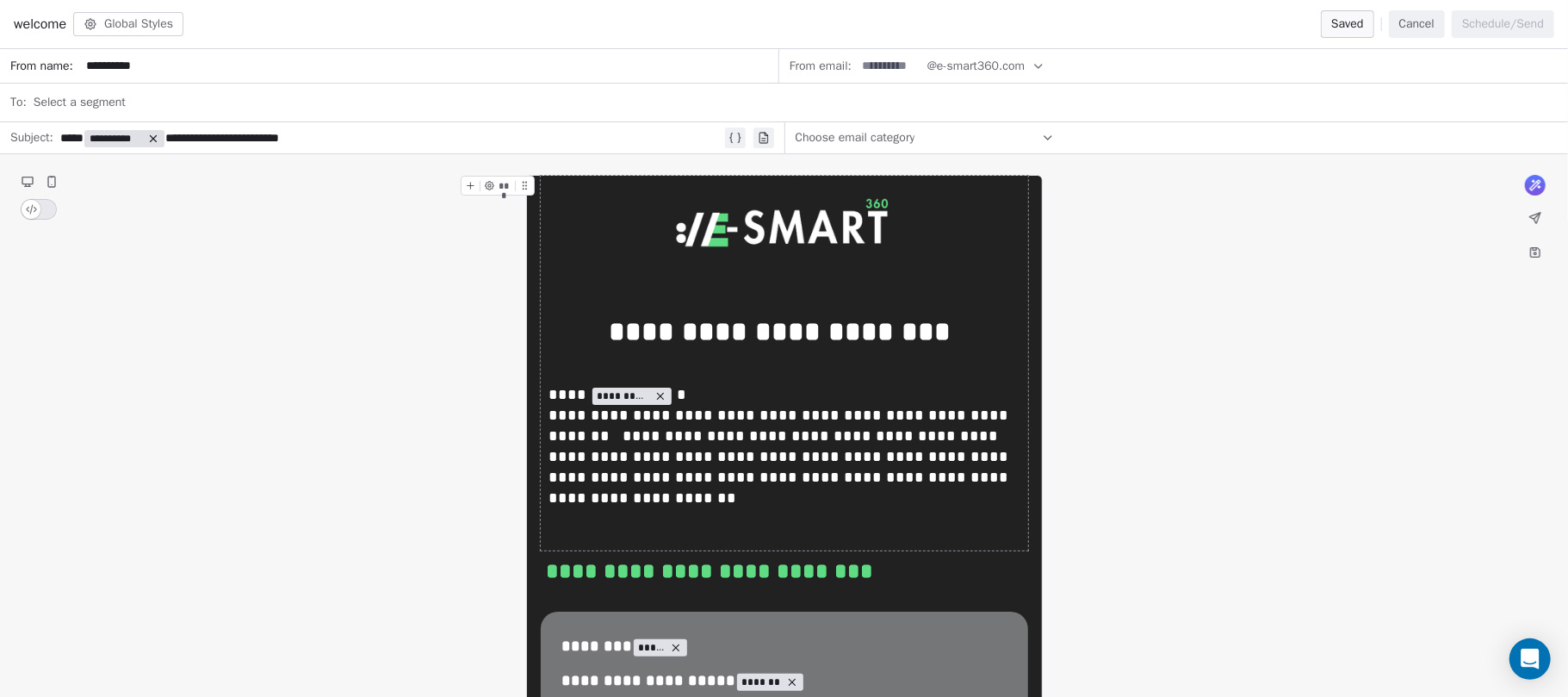 click at bounding box center (1535, 252) 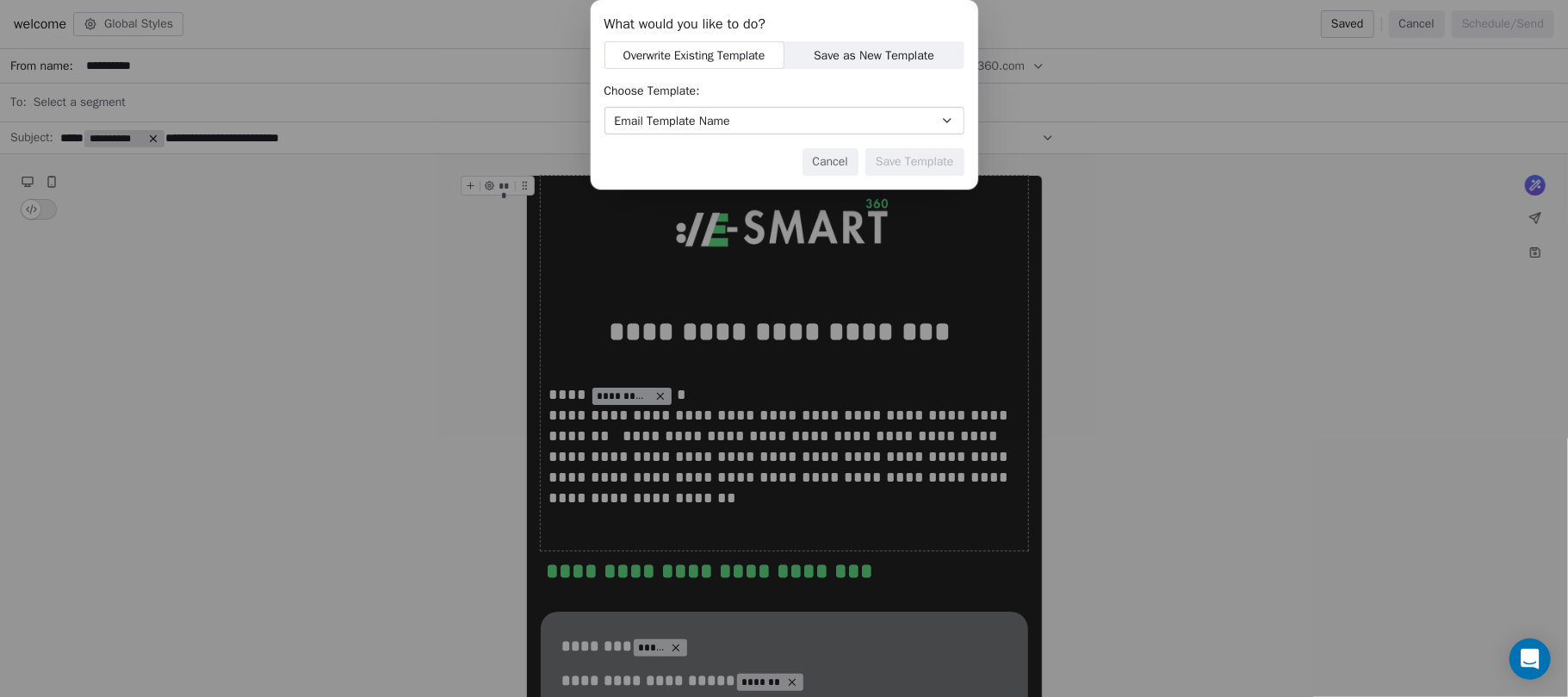 click on "Save as New Template" at bounding box center [874, 55] 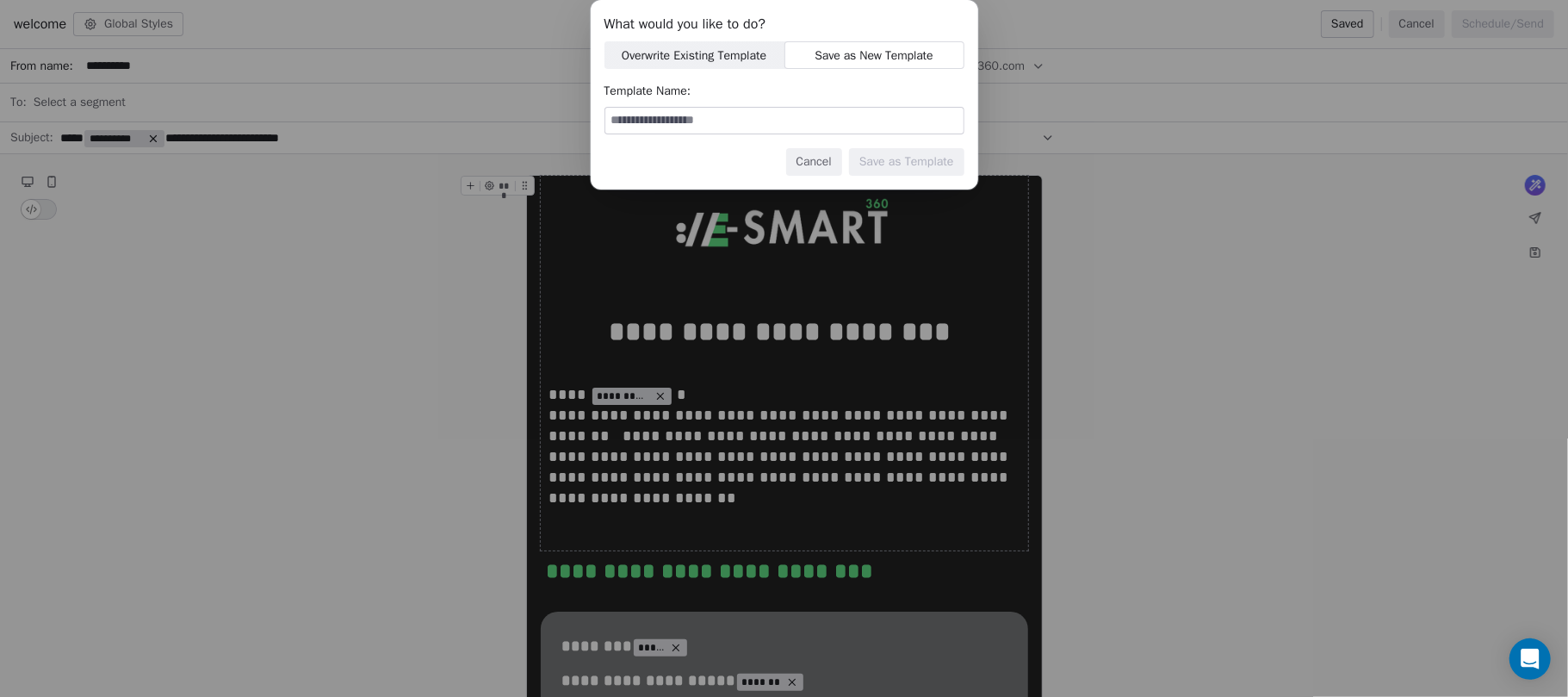 click at bounding box center (784, 121) 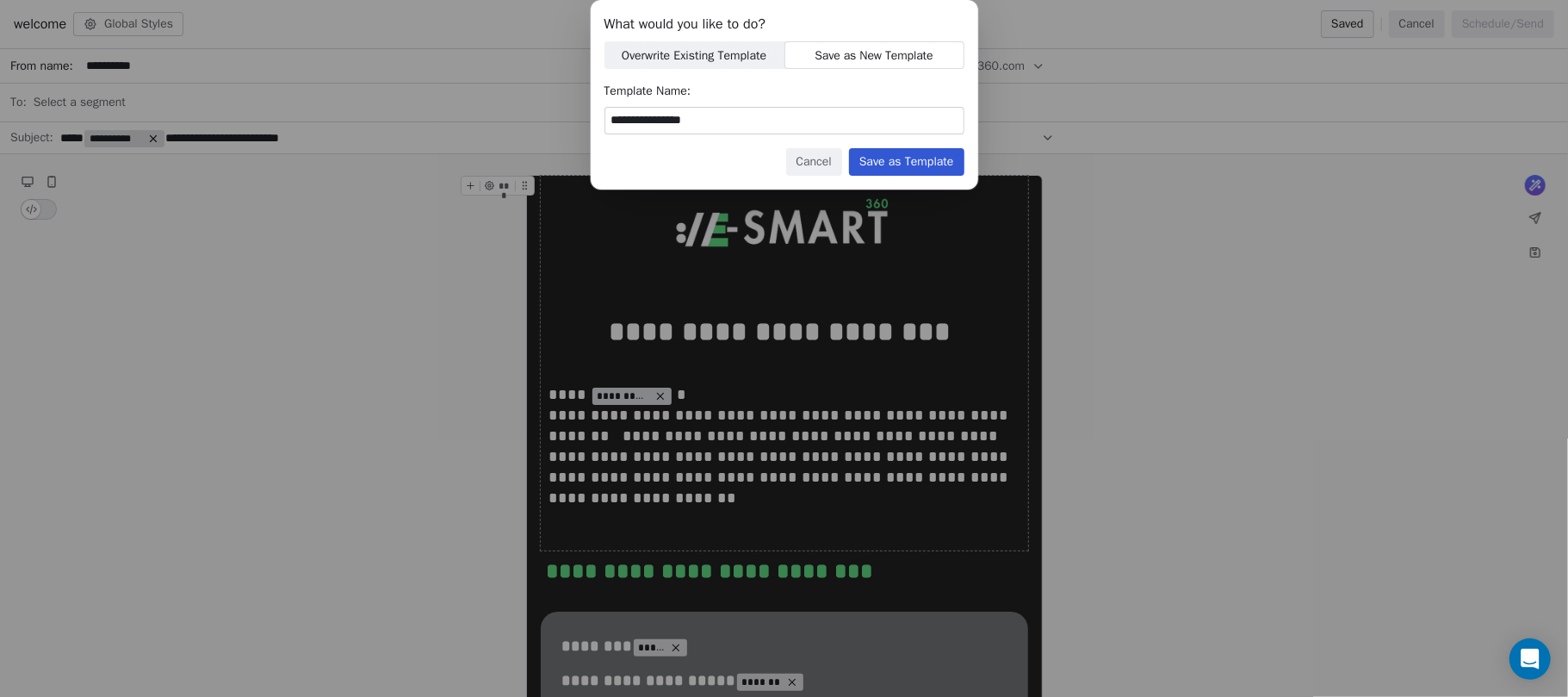 click on "**********" at bounding box center (784, 121) 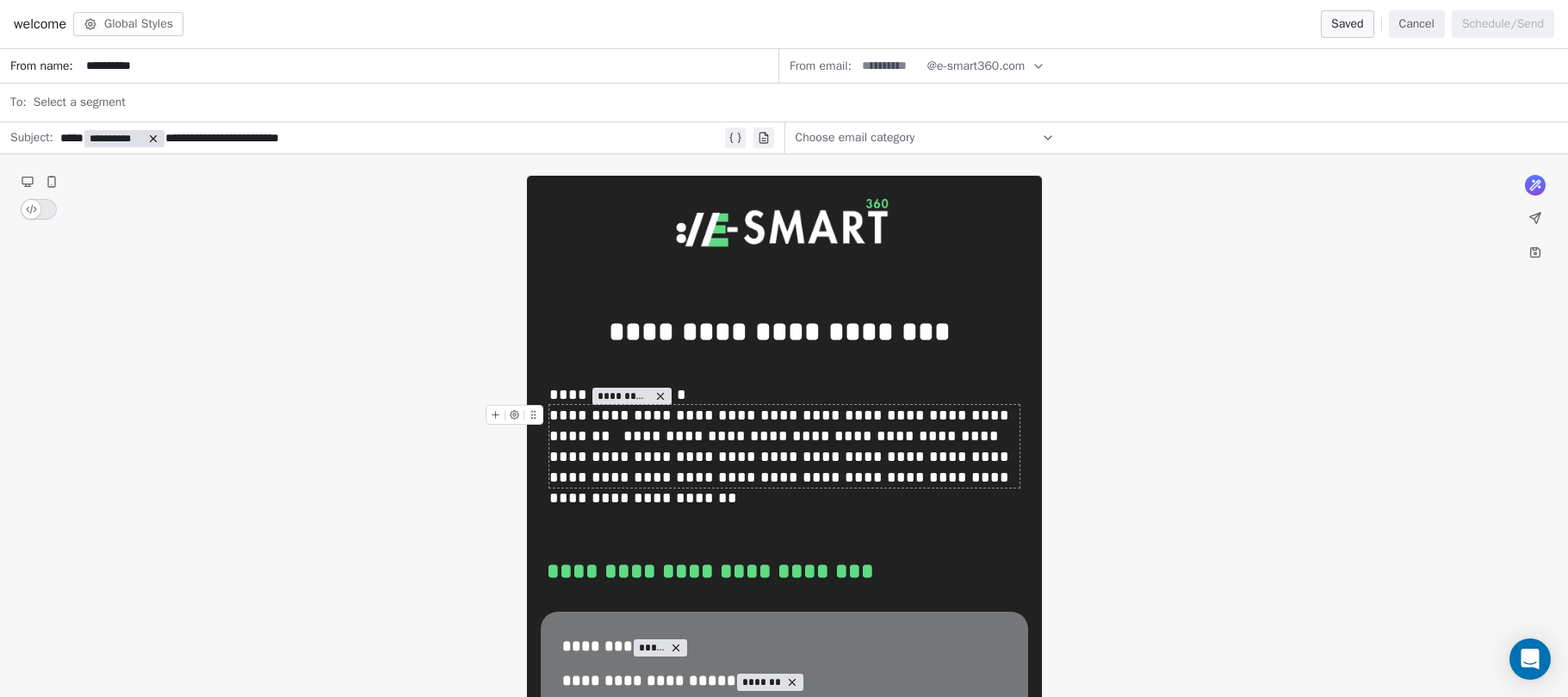 scroll, scrollTop: 0, scrollLeft: 0, axis: both 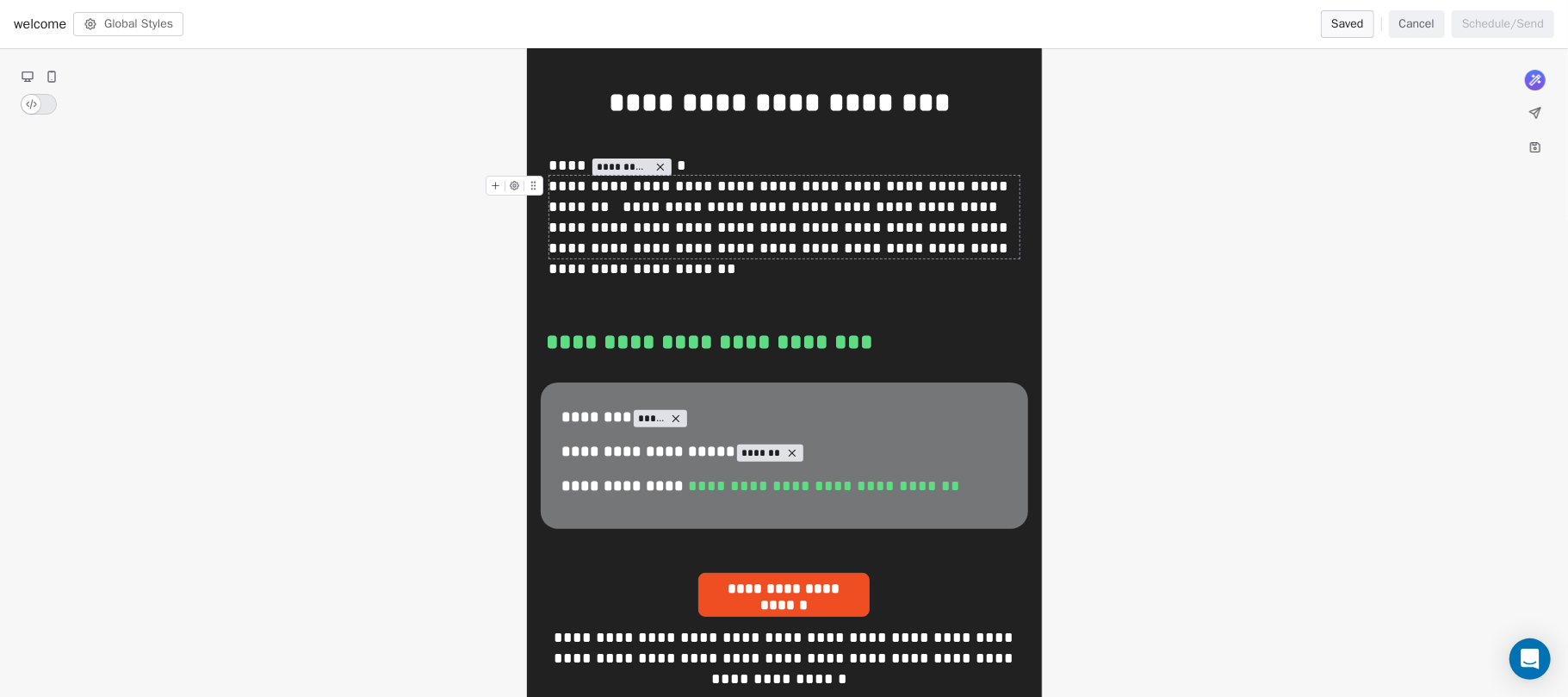 click on "**********" at bounding box center [784, 217] 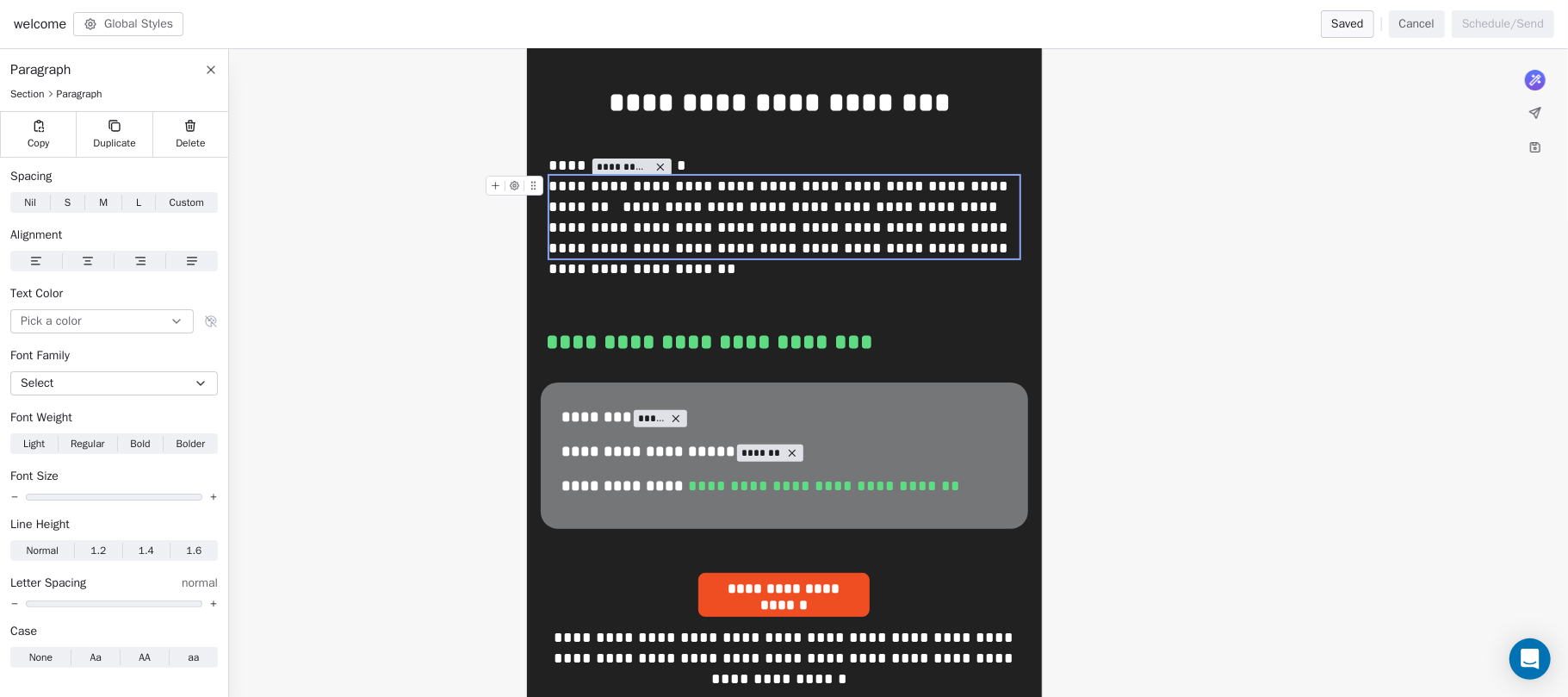 click on "**********" at bounding box center [784, 217] 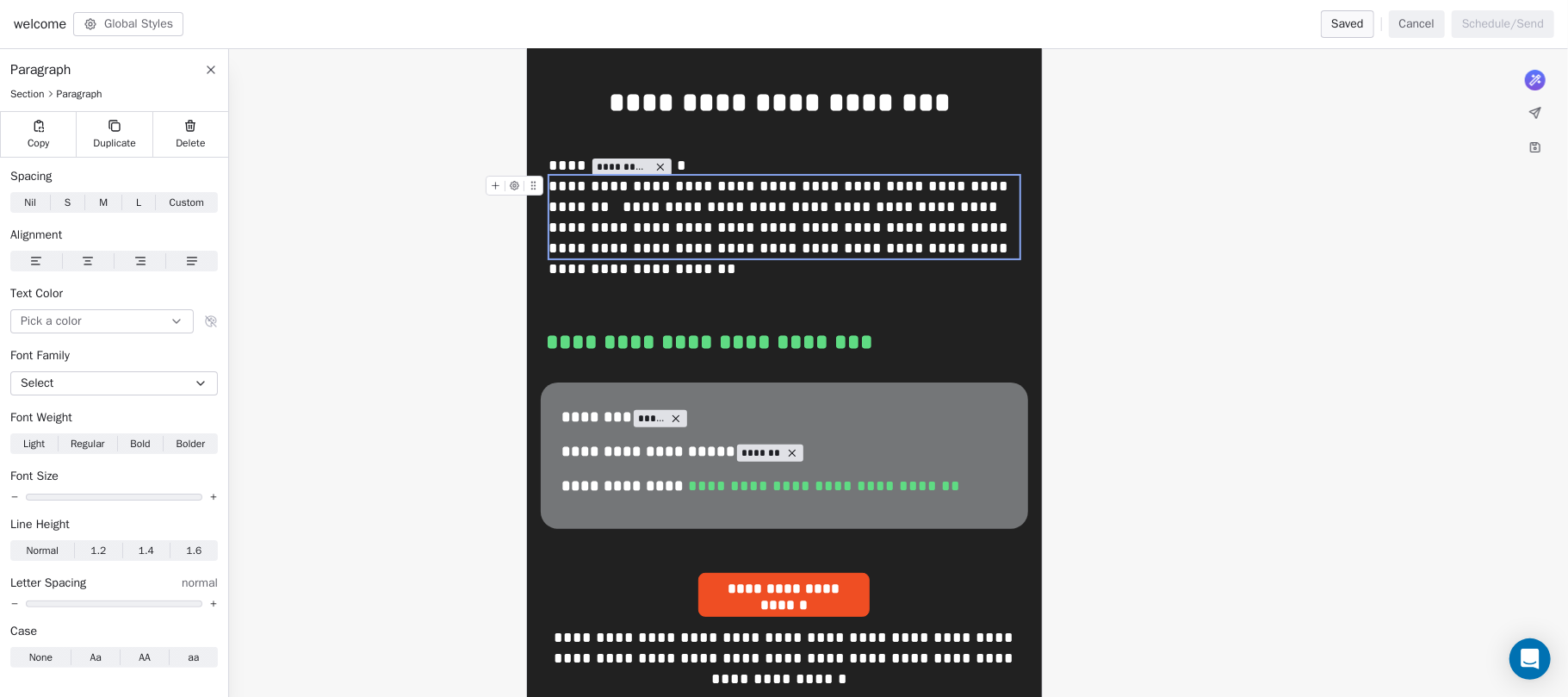 click on "**********" at bounding box center [784, 217] 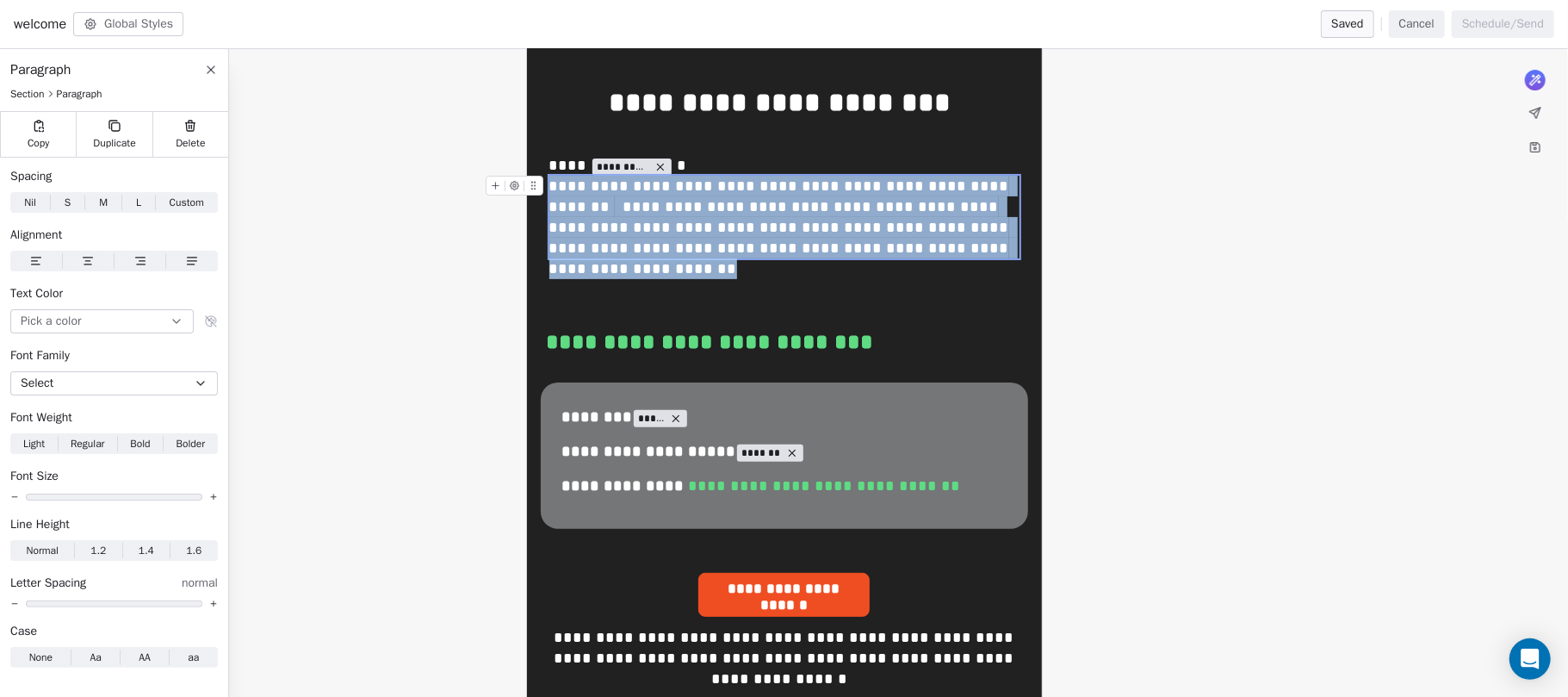 click on "**********" at bounding box center [784, 217] 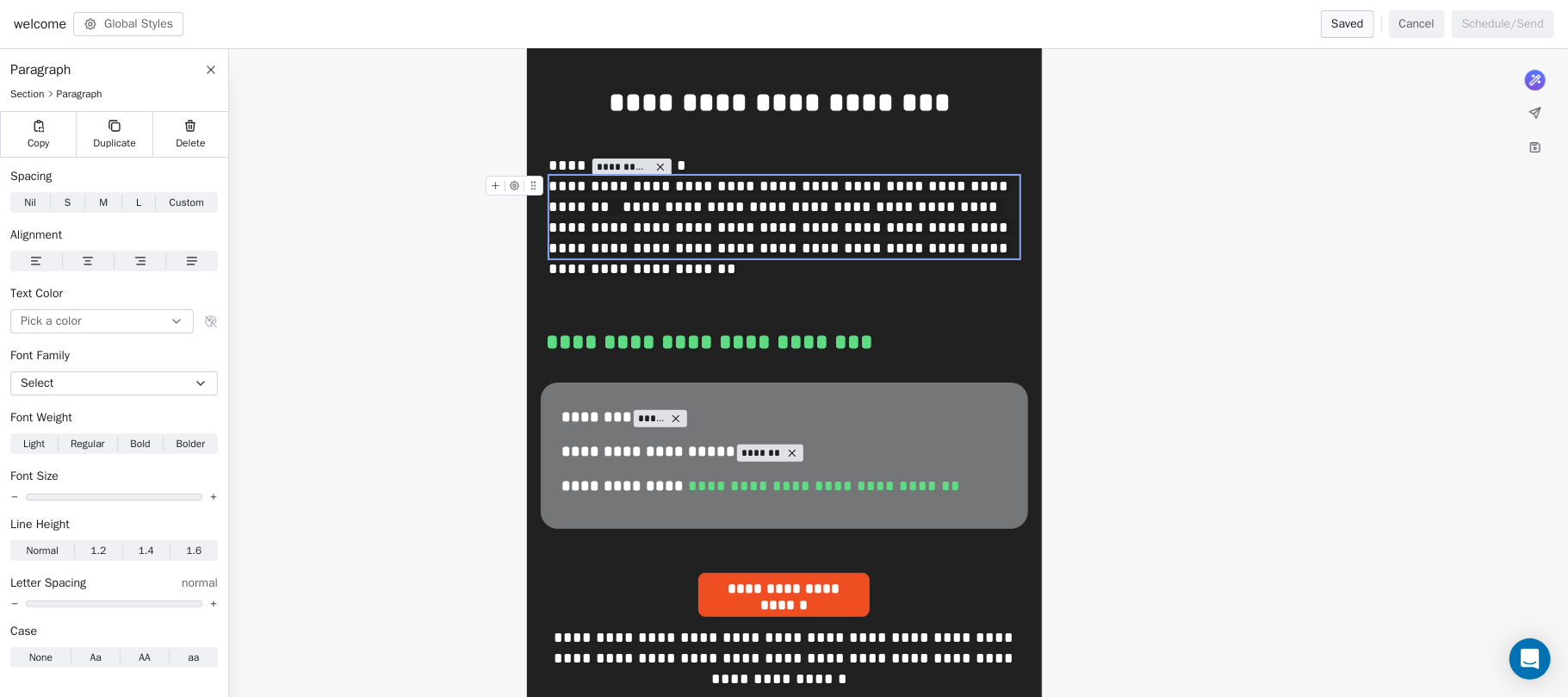 click on "**********" at bounding box center [784, 1603] 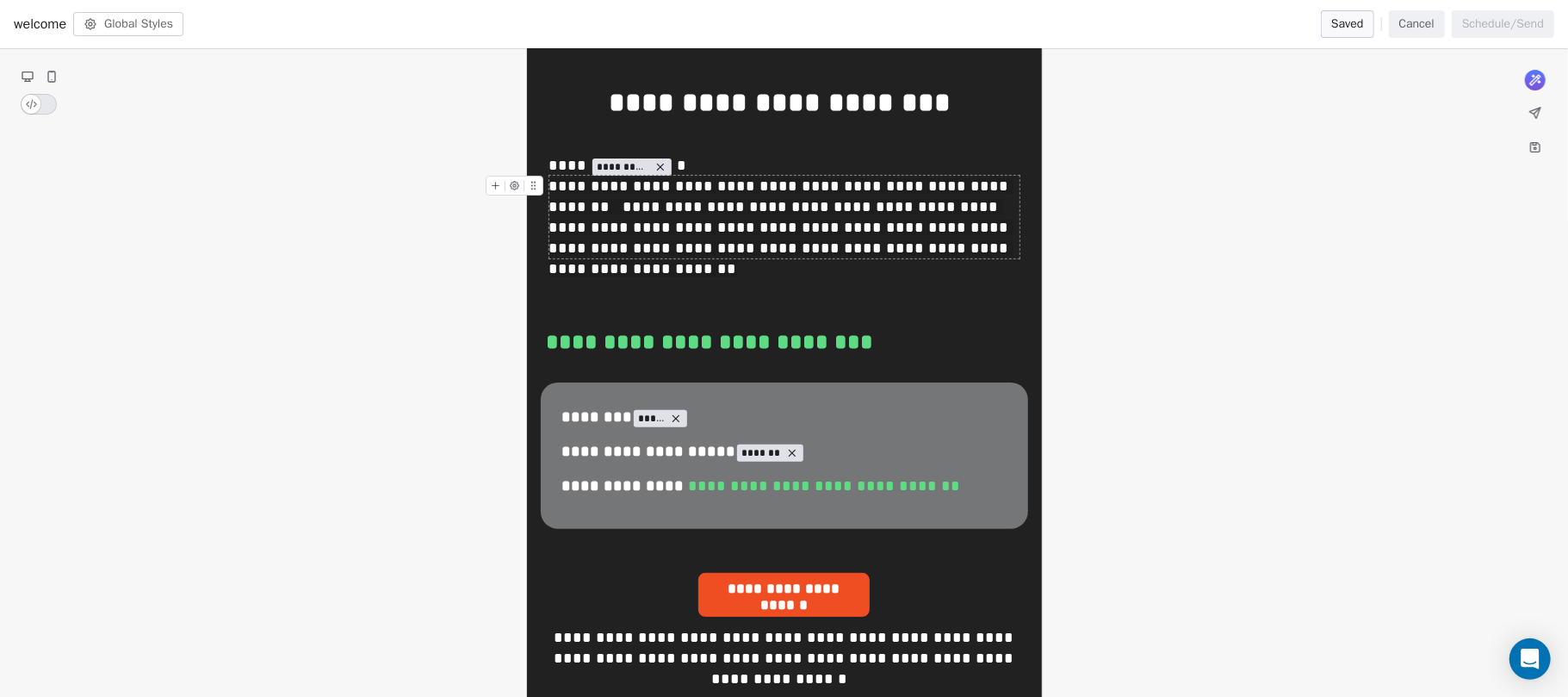 click on "**********" at bounding box center [784, 1603] 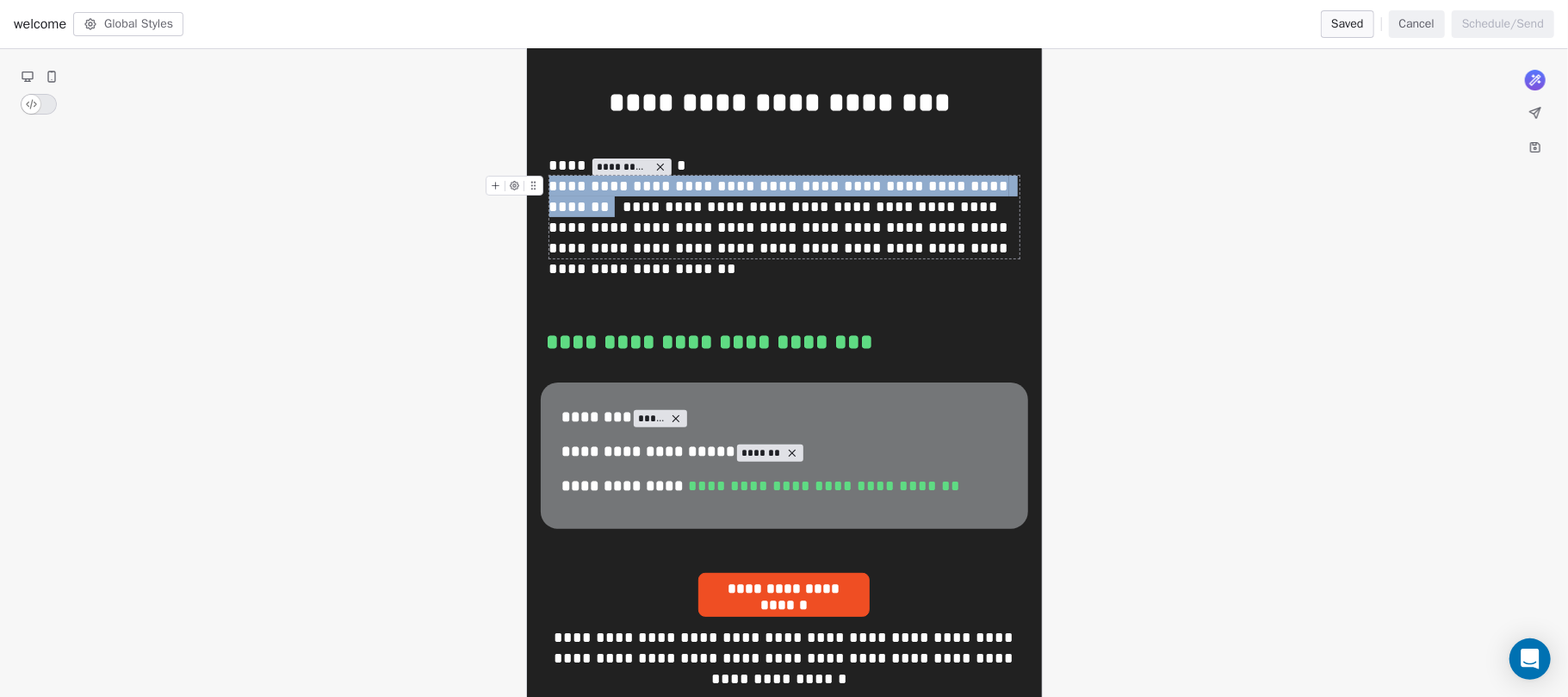 click on "**********" at bounding box center (784, 217) 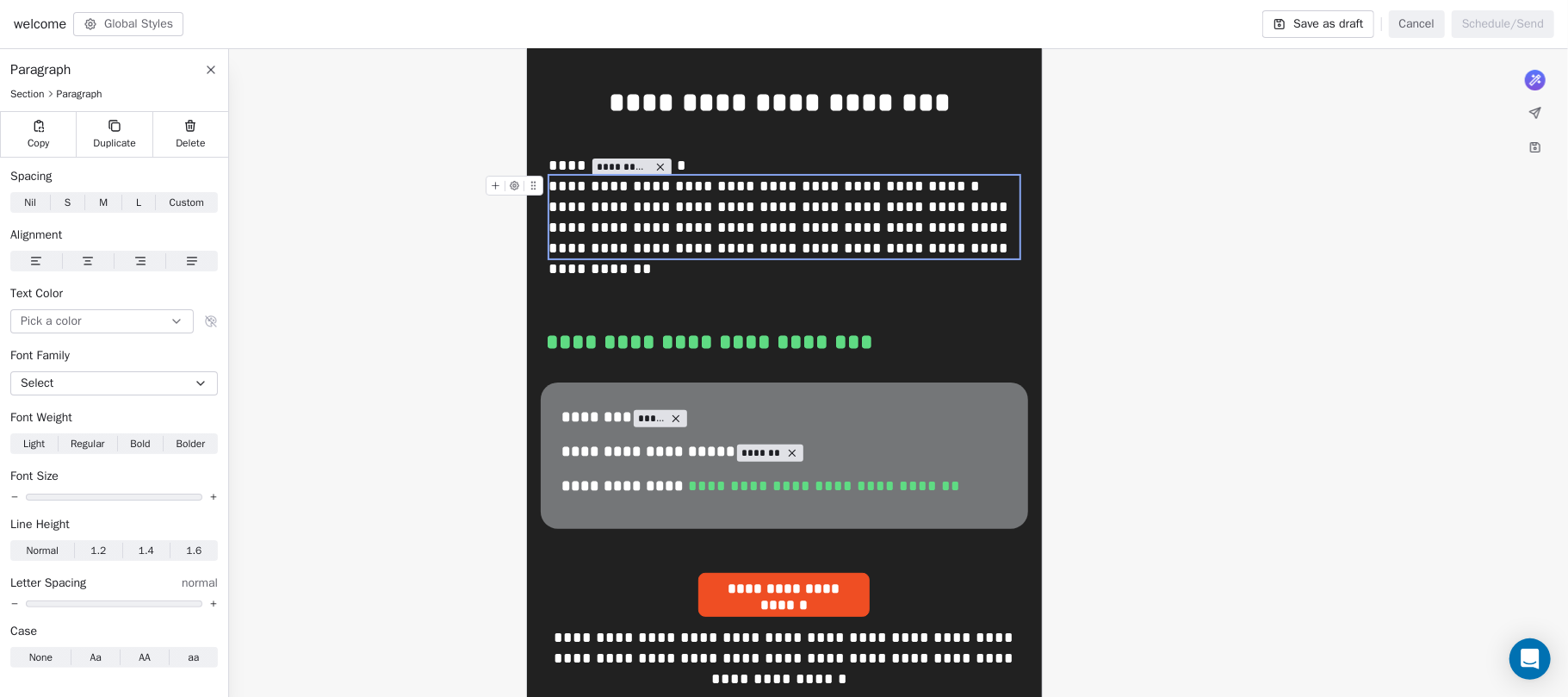 type 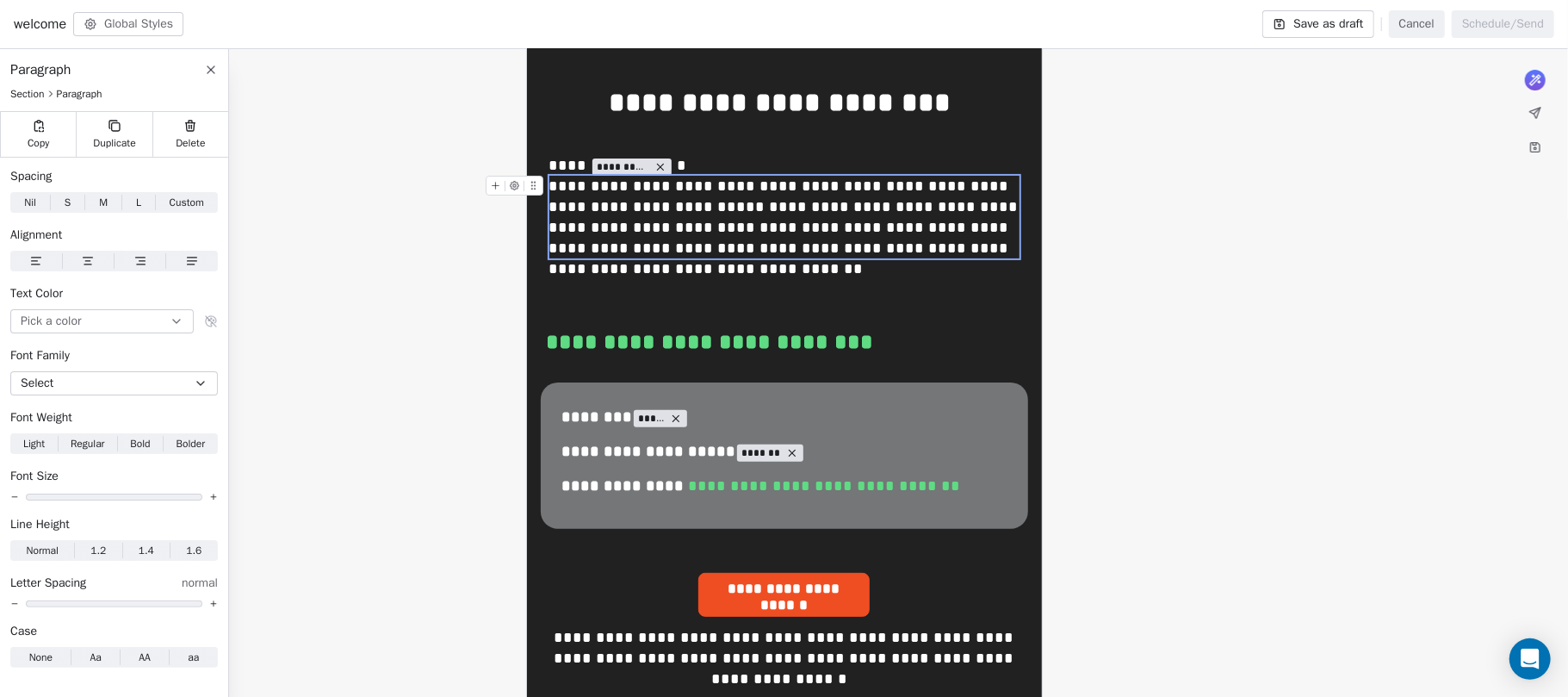 click on "**********" at bounding box center (786, 238) 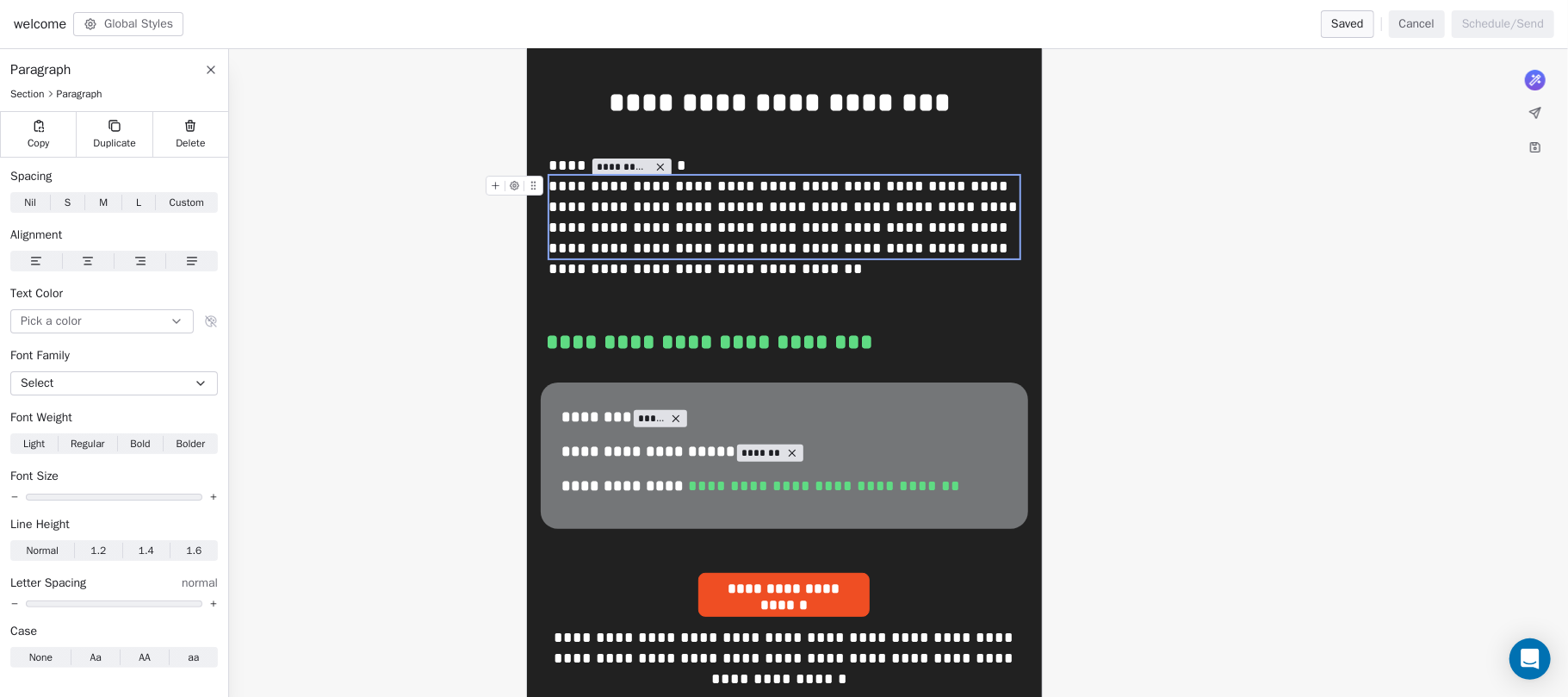 click on "**********" at bounding box center [786, 238] 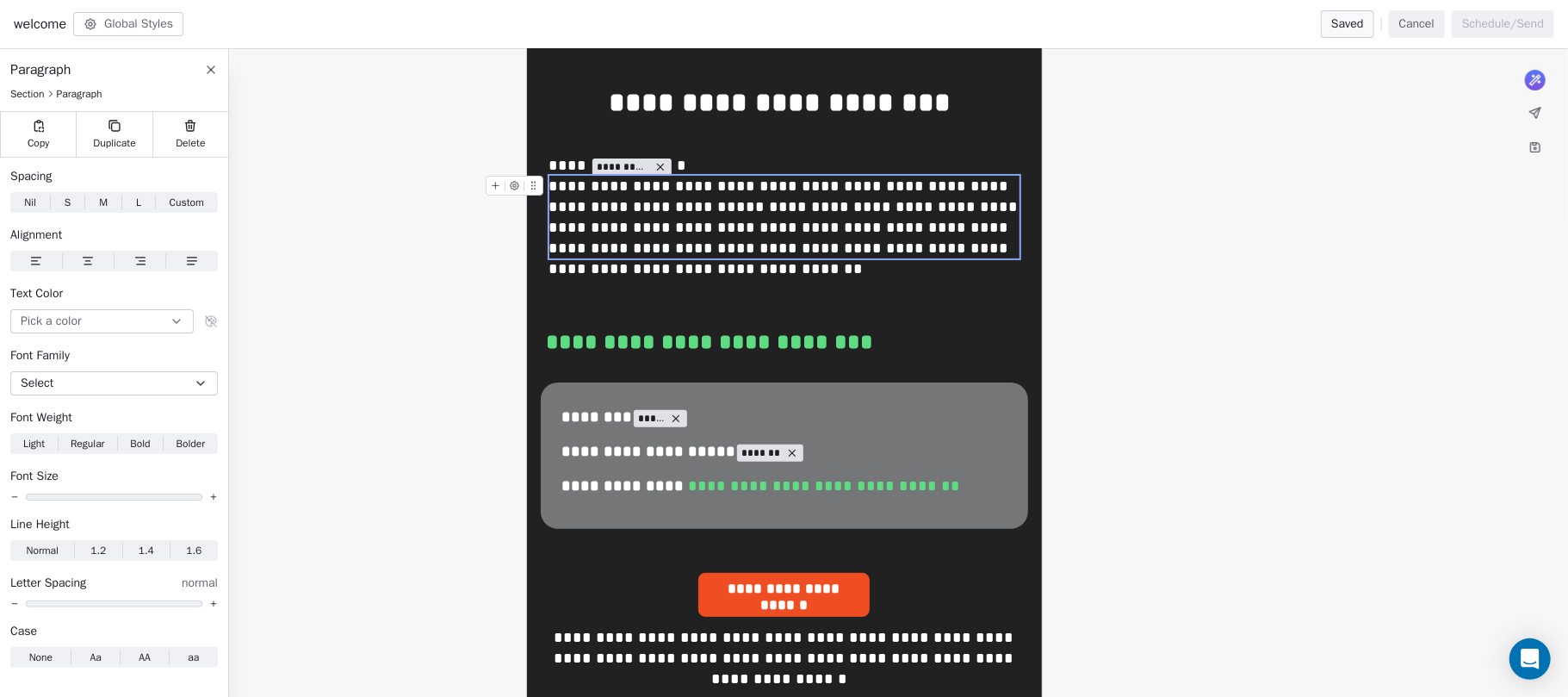 click on "**********" at bounding box center (786, 238) 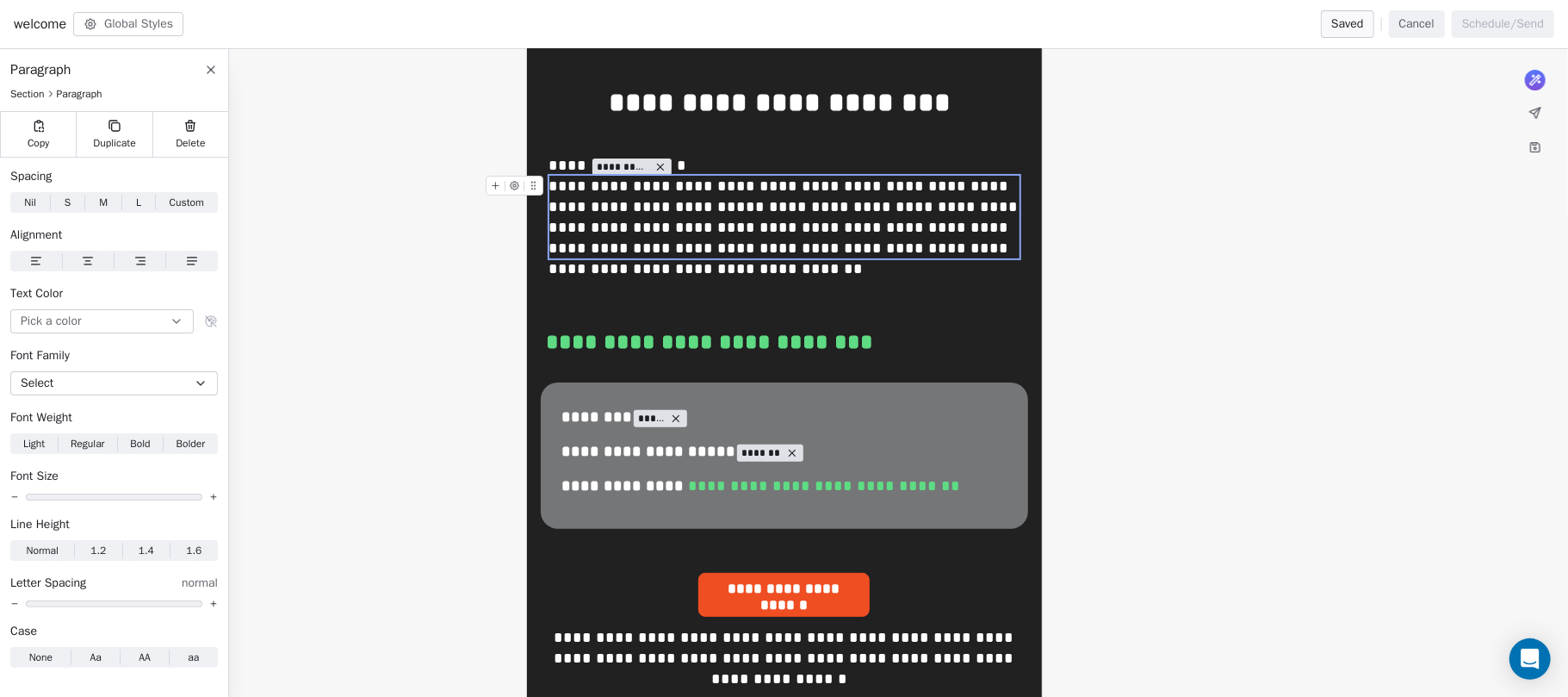 click on "**********" at bounding box center [786, 238] 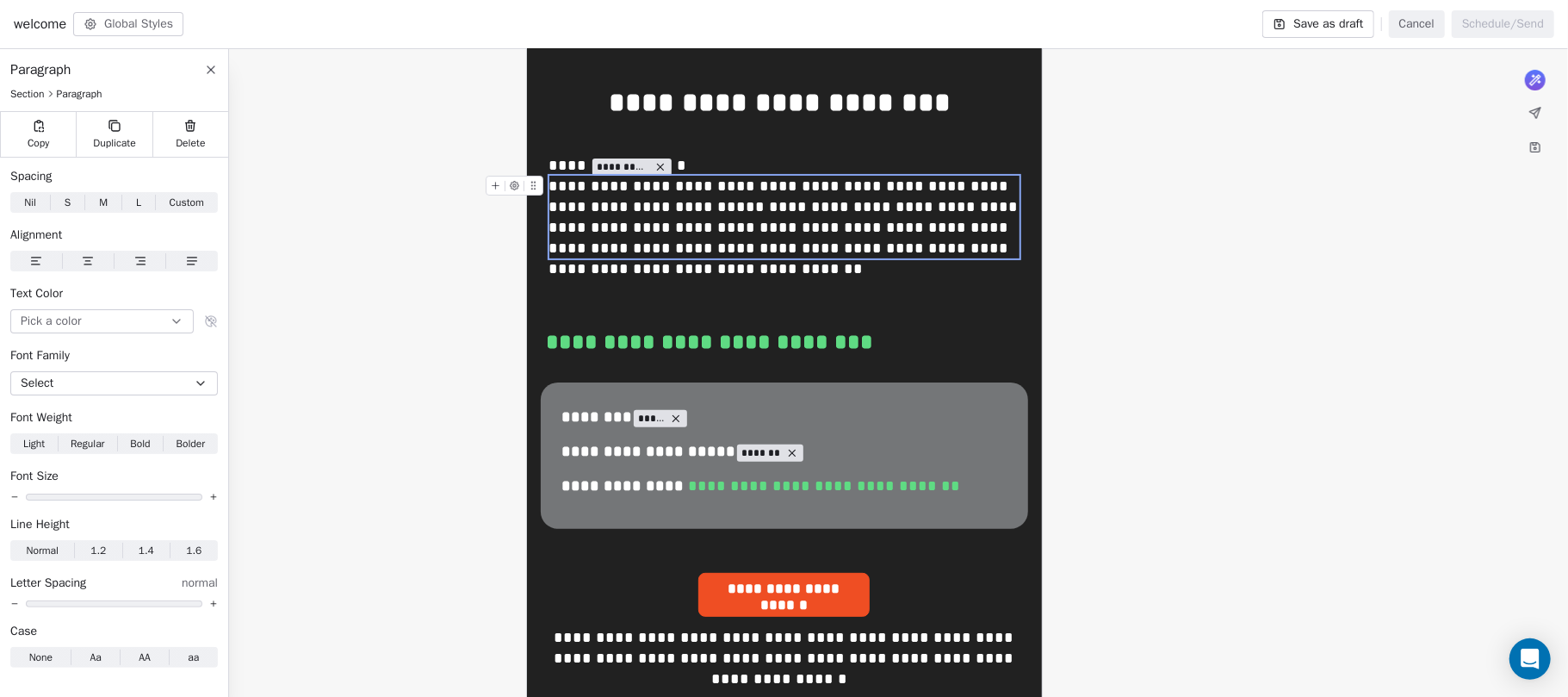 click on "**********" at bounding box center [784, 1603] 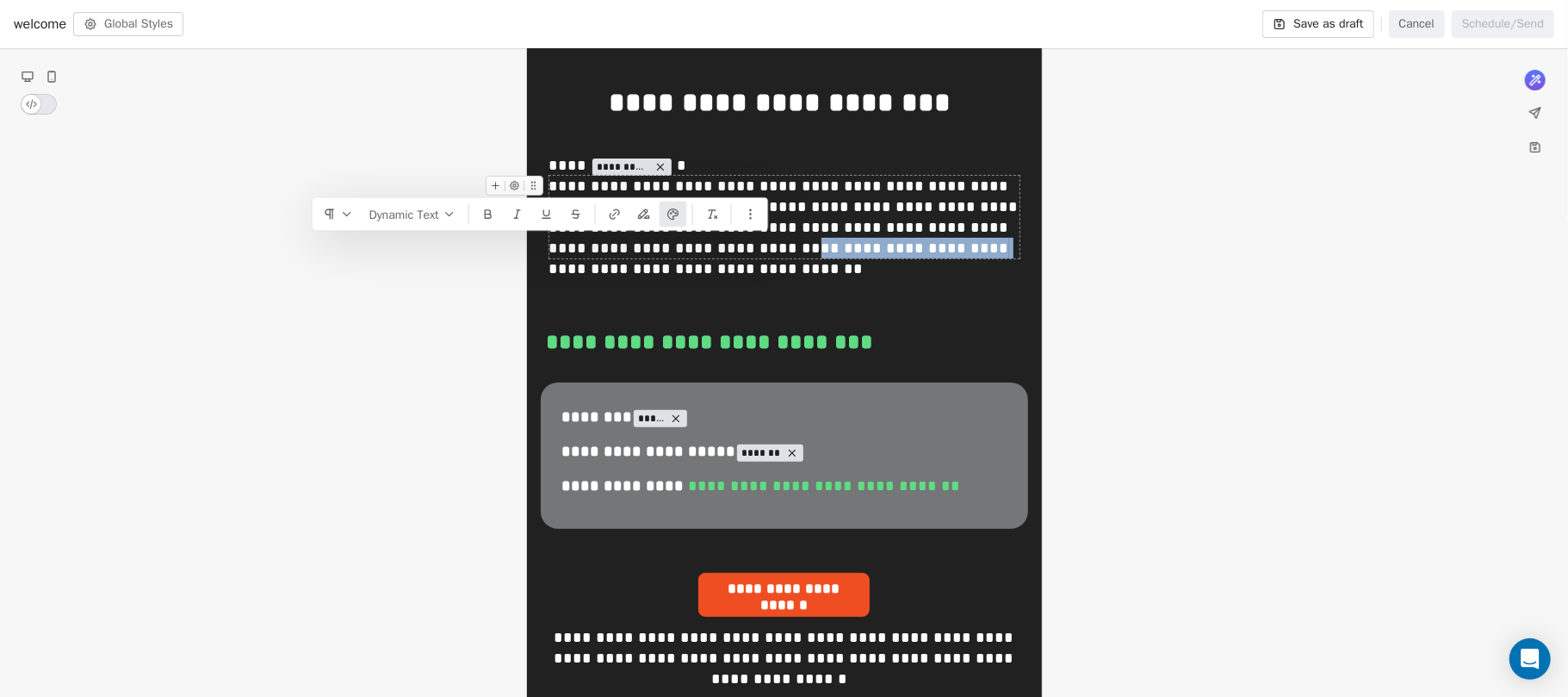 drag, startPoint x: 604, startPoint y: 246, endPoint x: 766, endPoint y: 250, distance: 162.04938 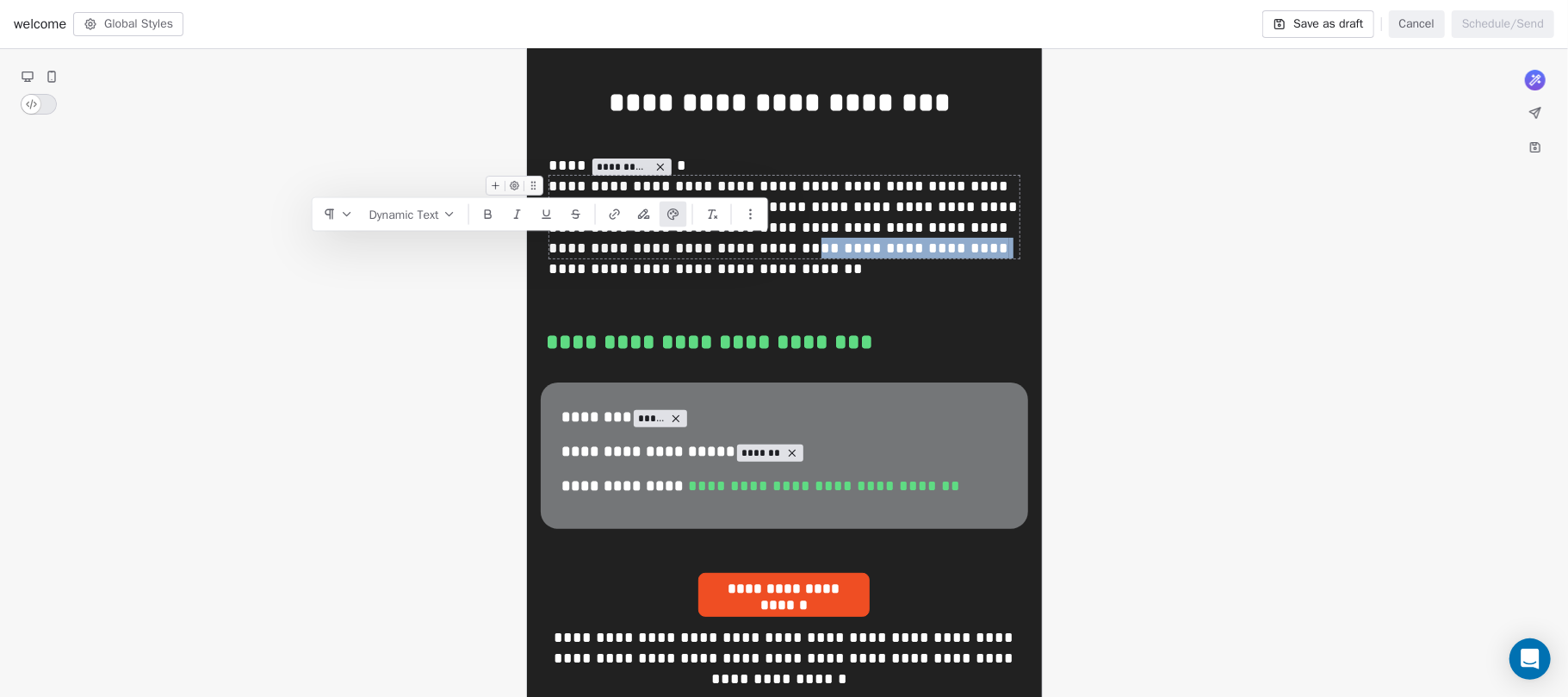 click on "**********" at bounding box center [786, 238] 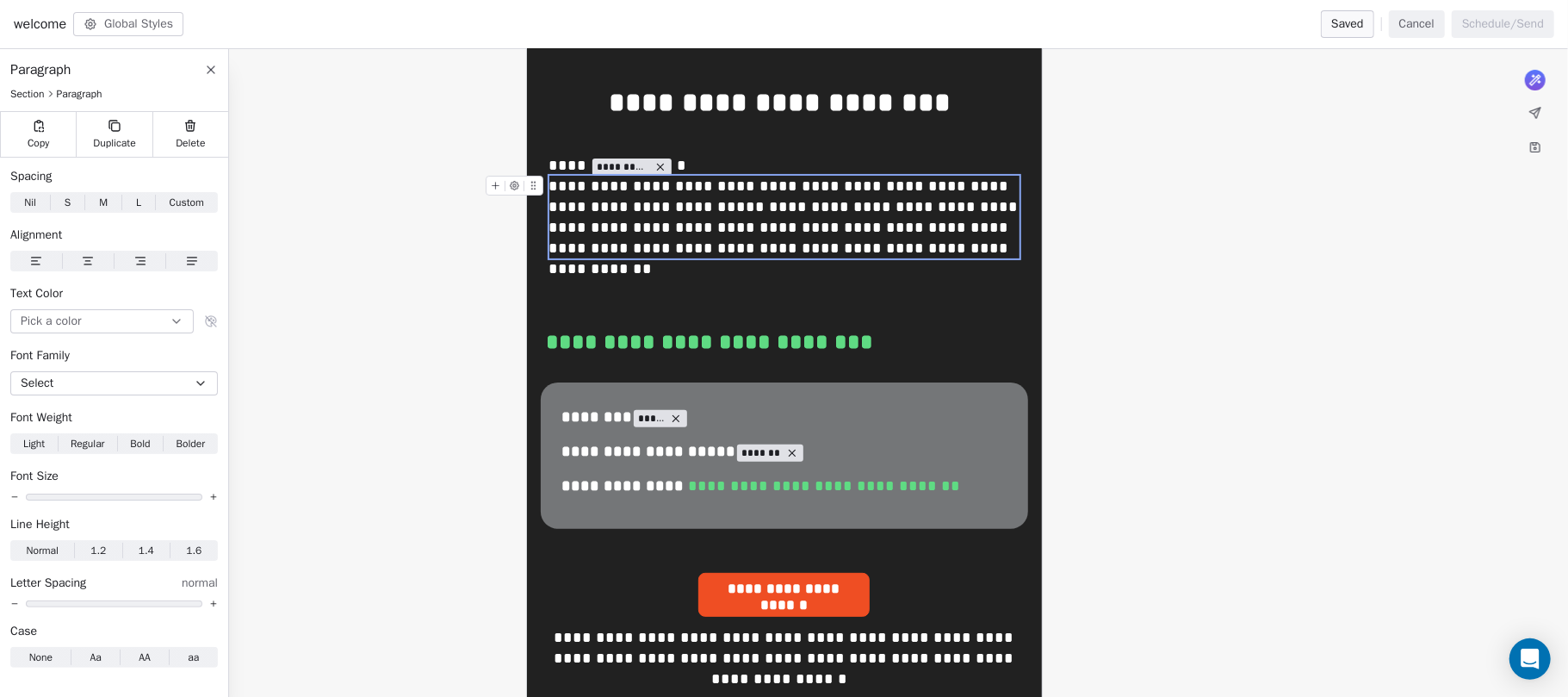 click on "**********" at bounding box center (784, 217) 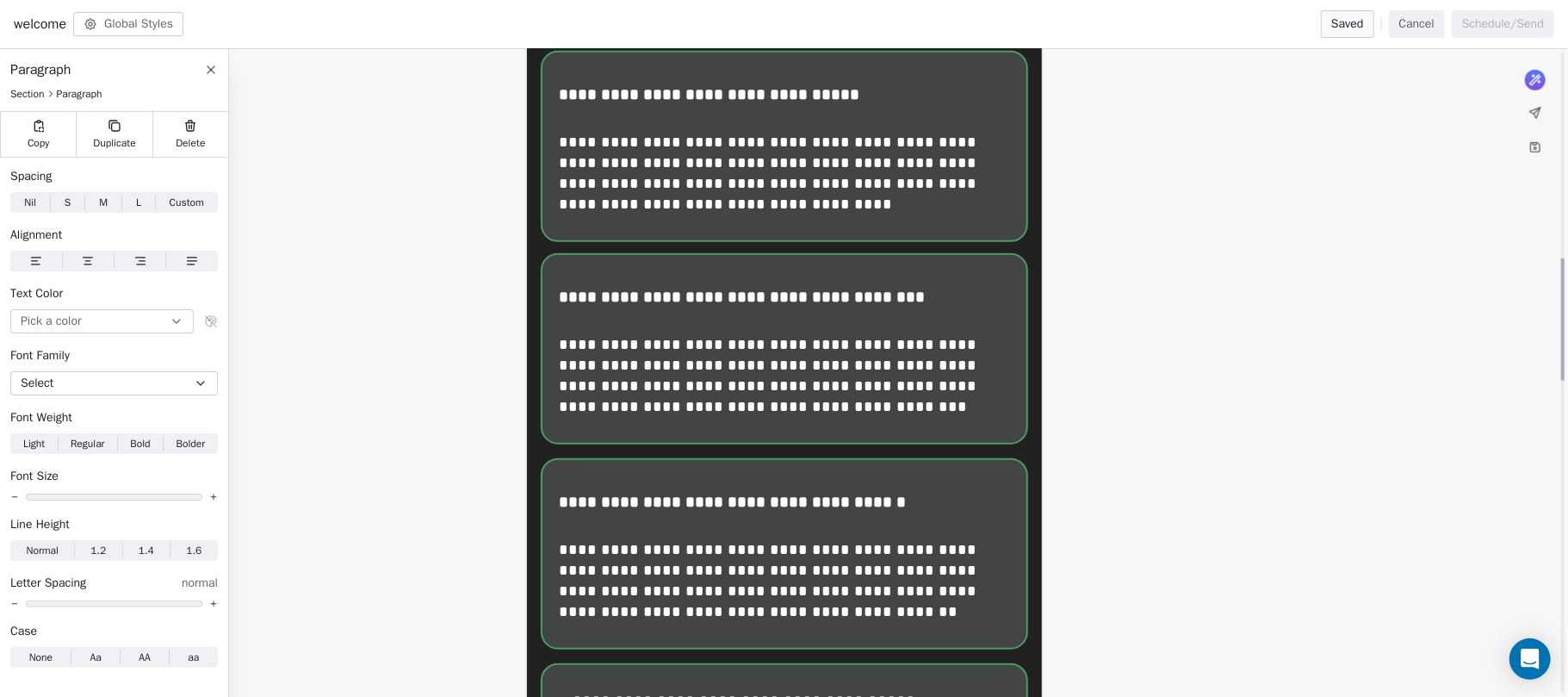 scroll, scrollTop: 1148, scrollLeft: 0, axis: vertical 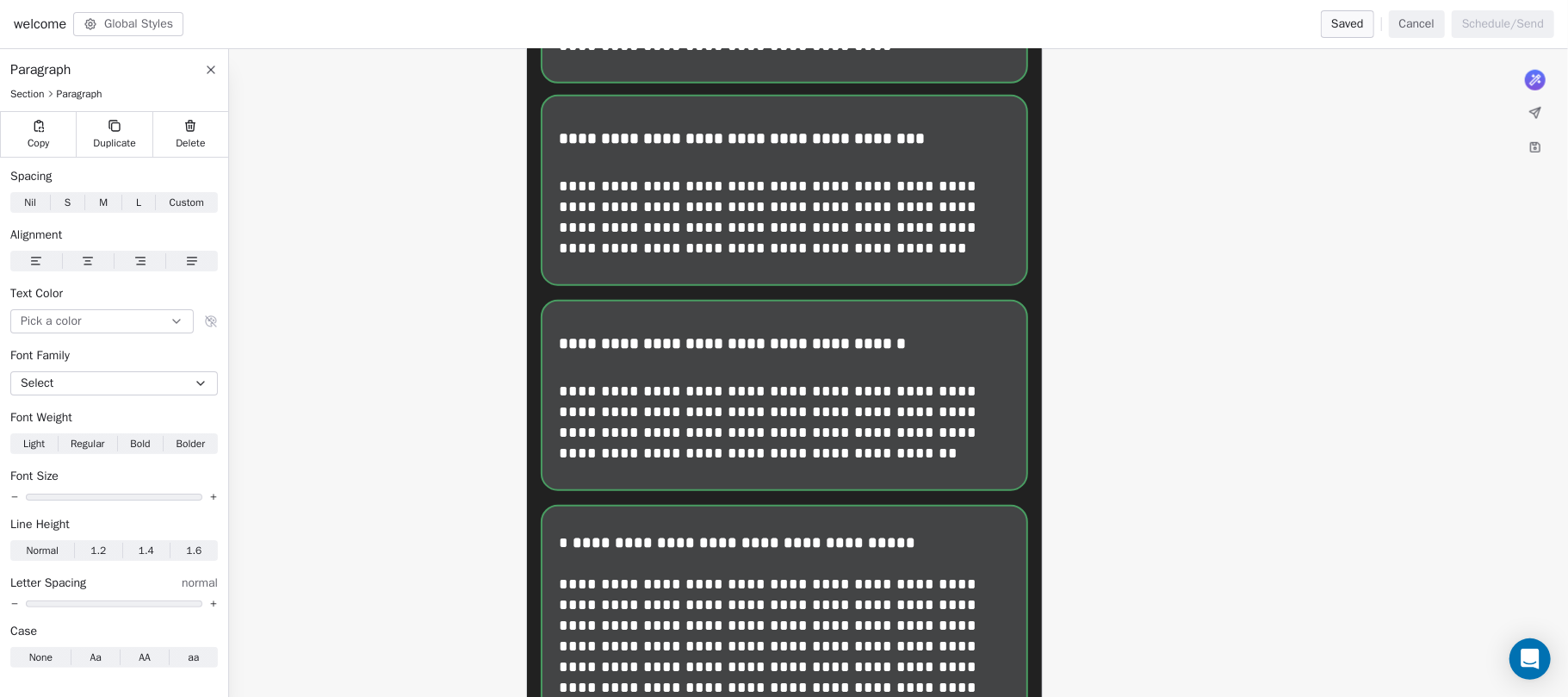 click at bounding box center [1535, 147] 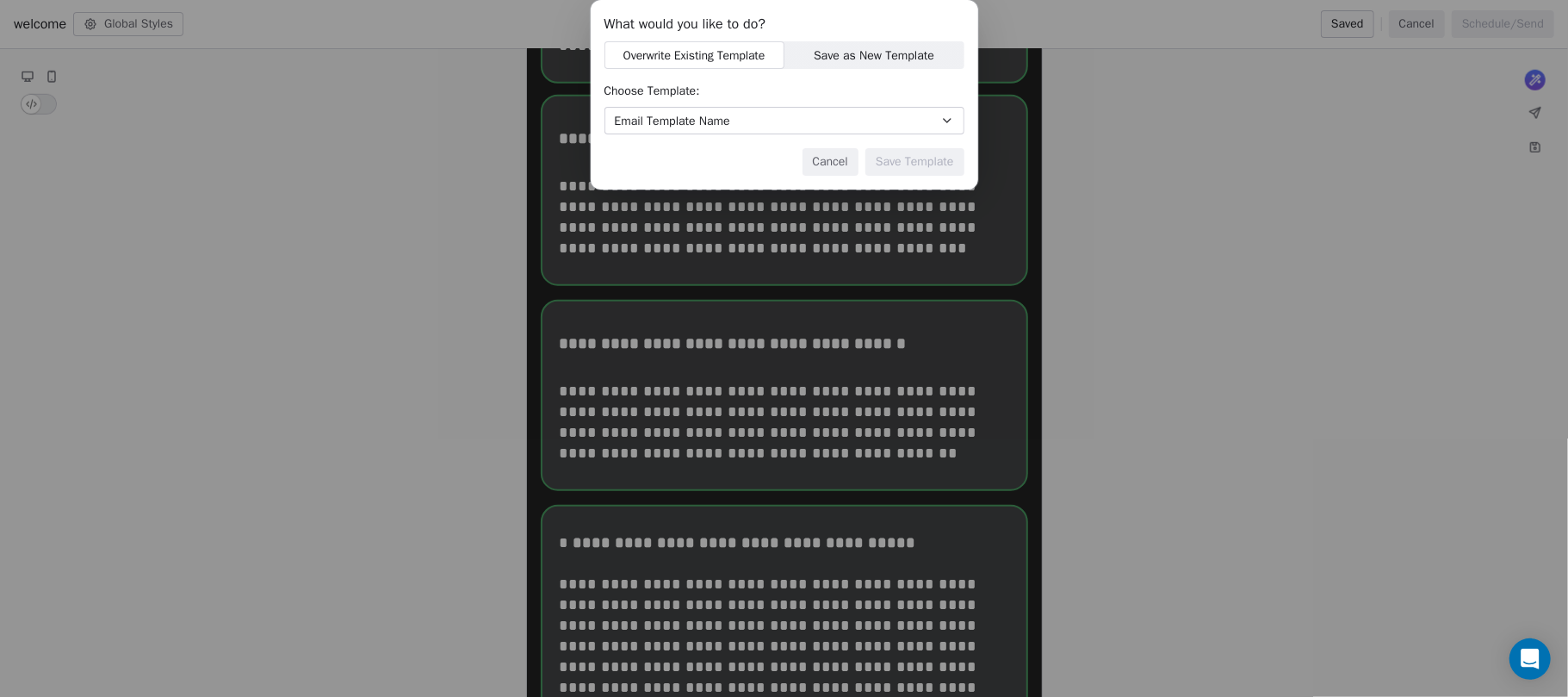 click on "Email Template Name" at bounding box center [784, 121] 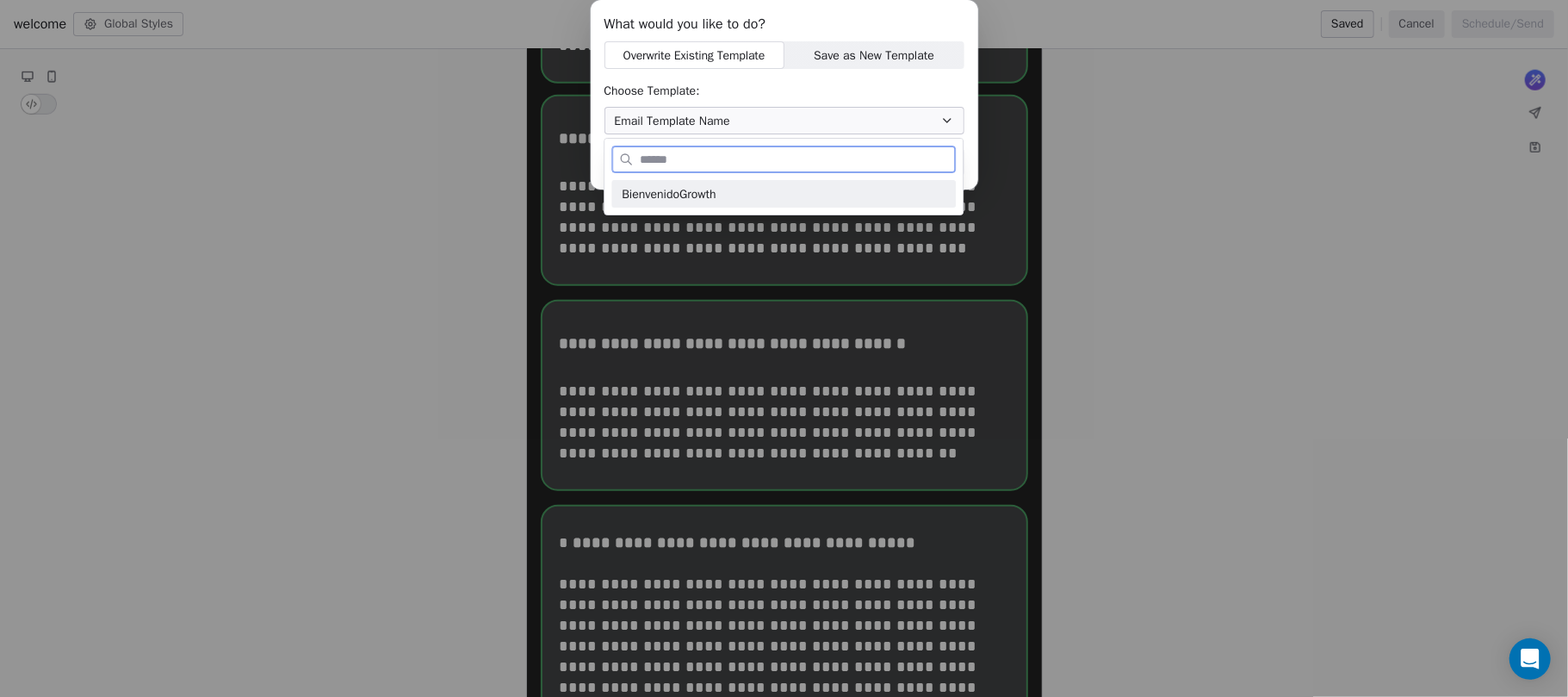 click on "BienvenidoGrowth" at bounding box center (668, 194) 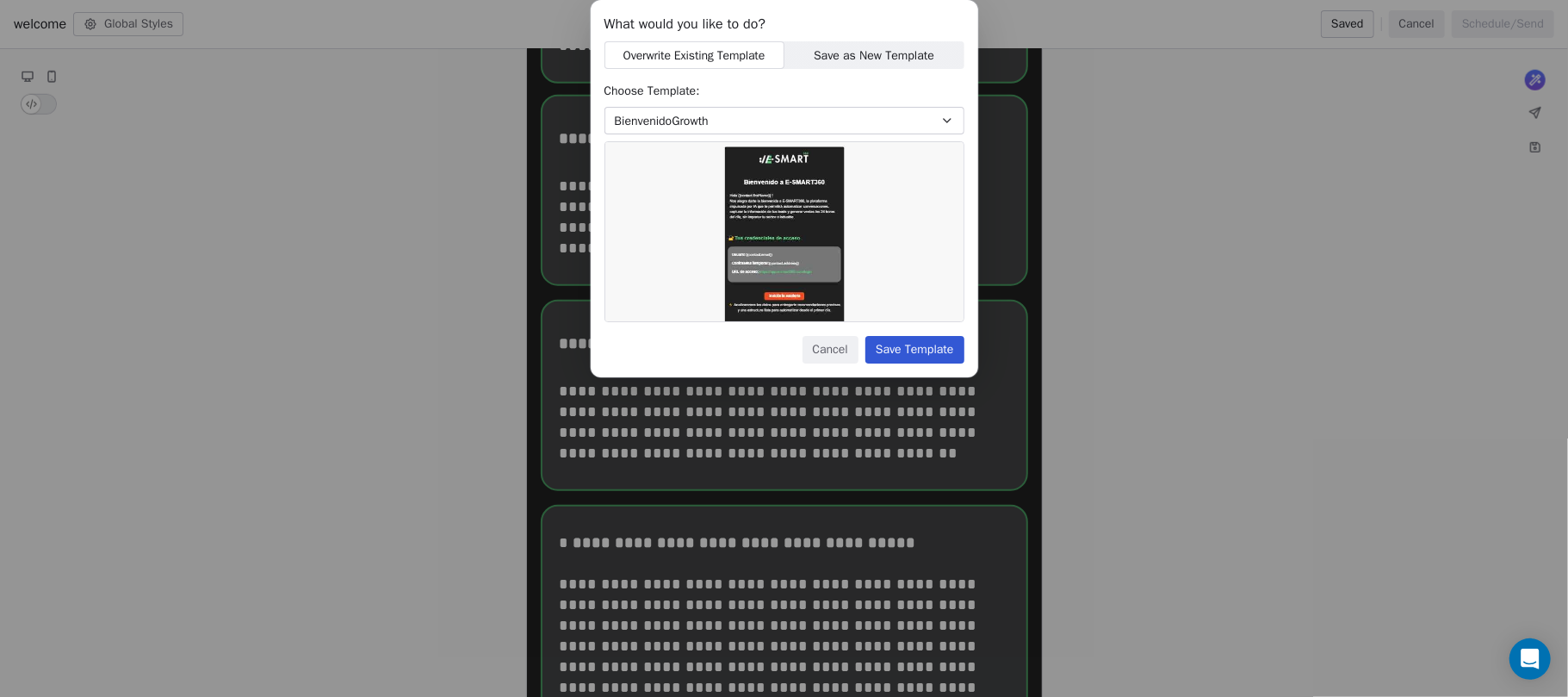 click on "Save Template" at bounding box center (914, 350) 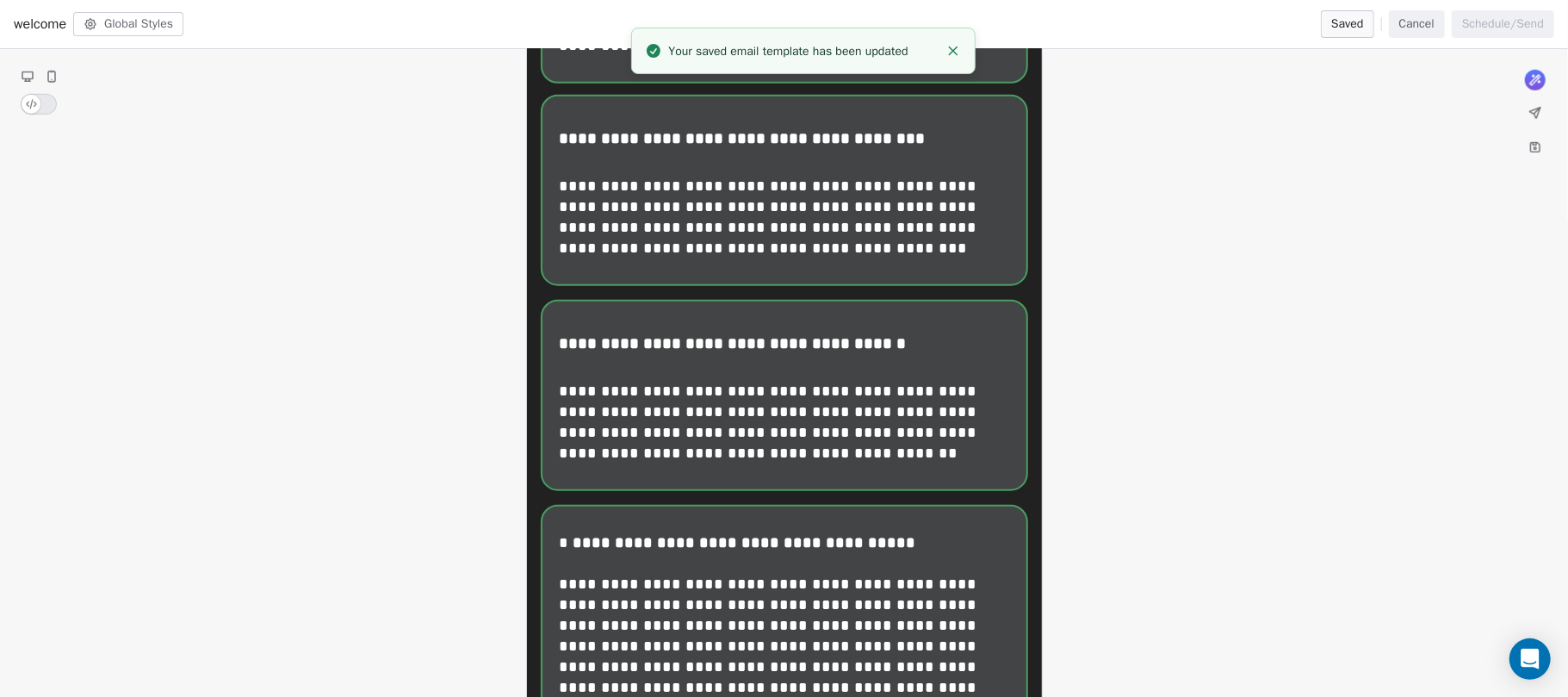 click on "**********" at bounding box center (784, 684) 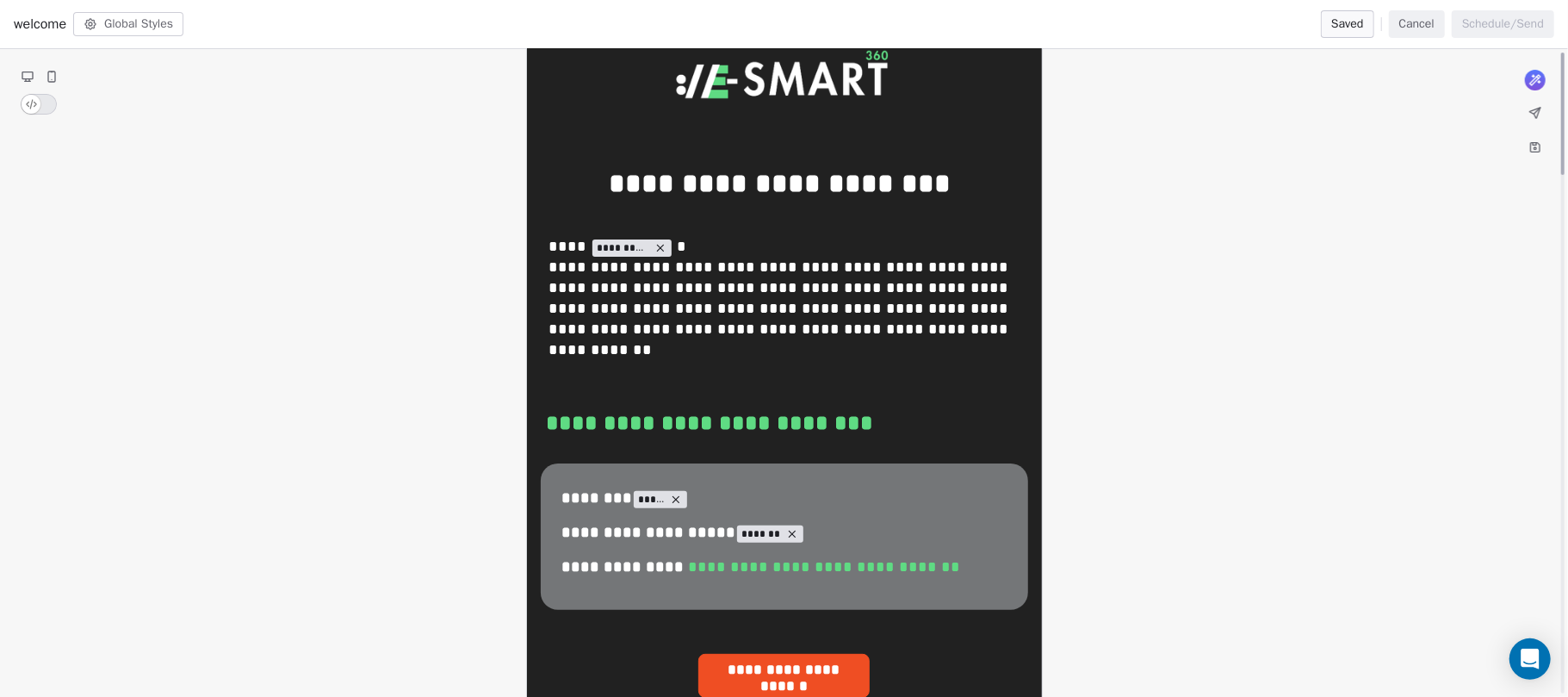 scroll, scrollTop: 0, scrollLeft: 0, axis: both 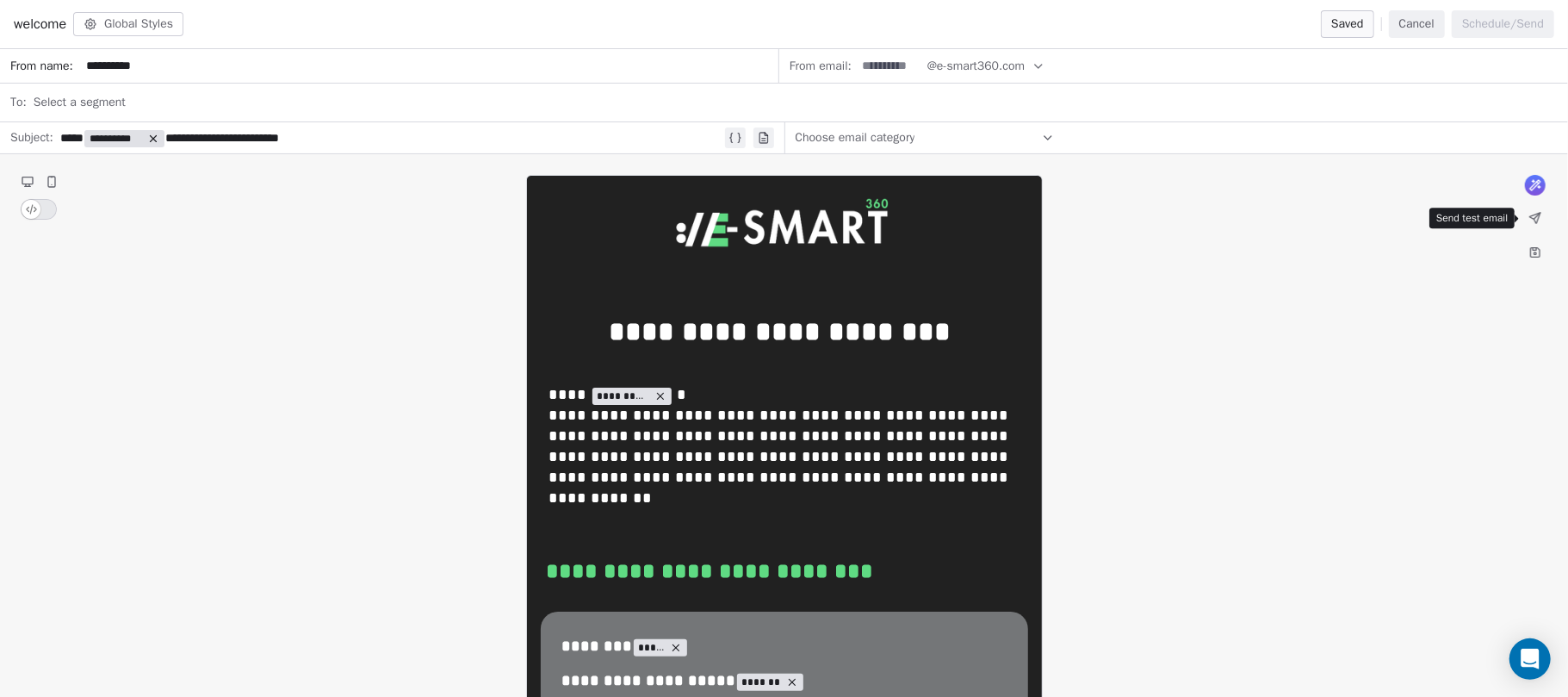 click at bounding box center [1535, 218] 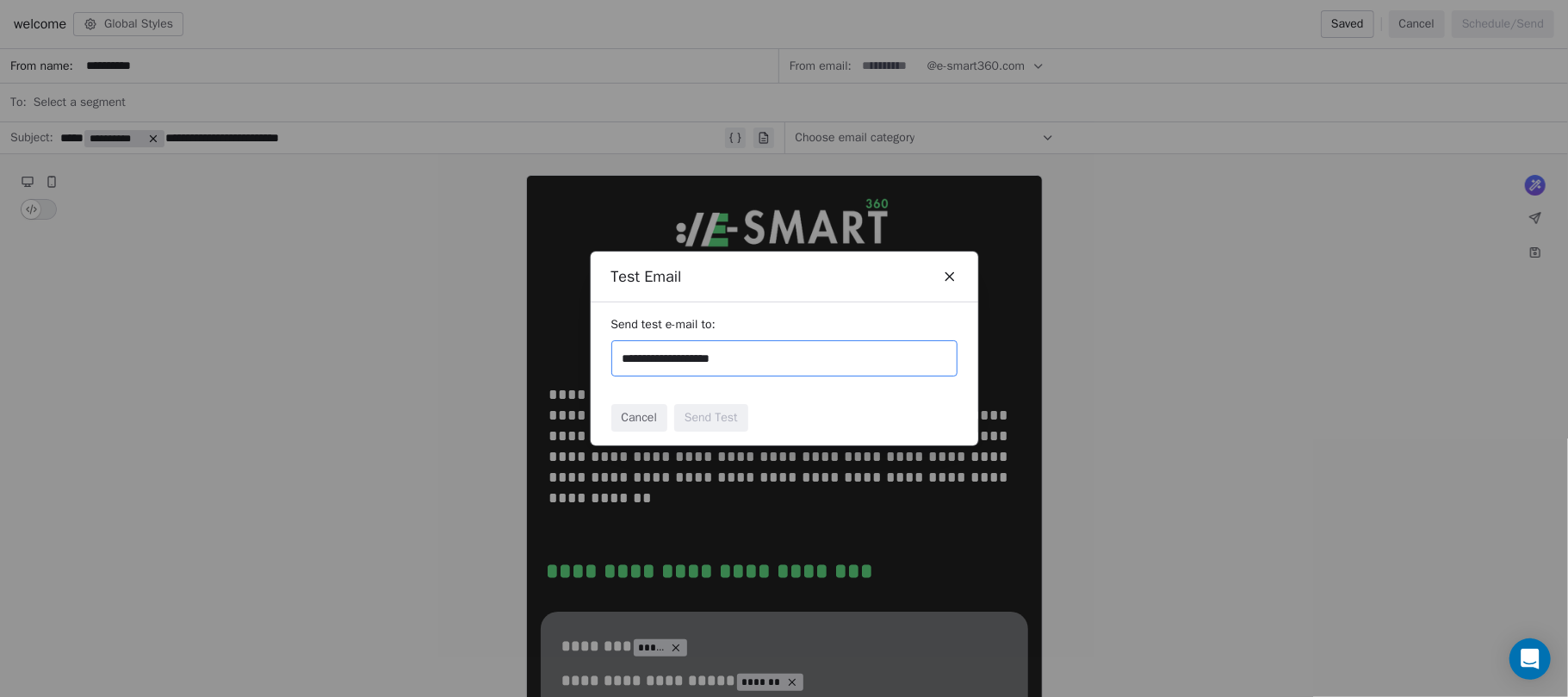type on "**********" 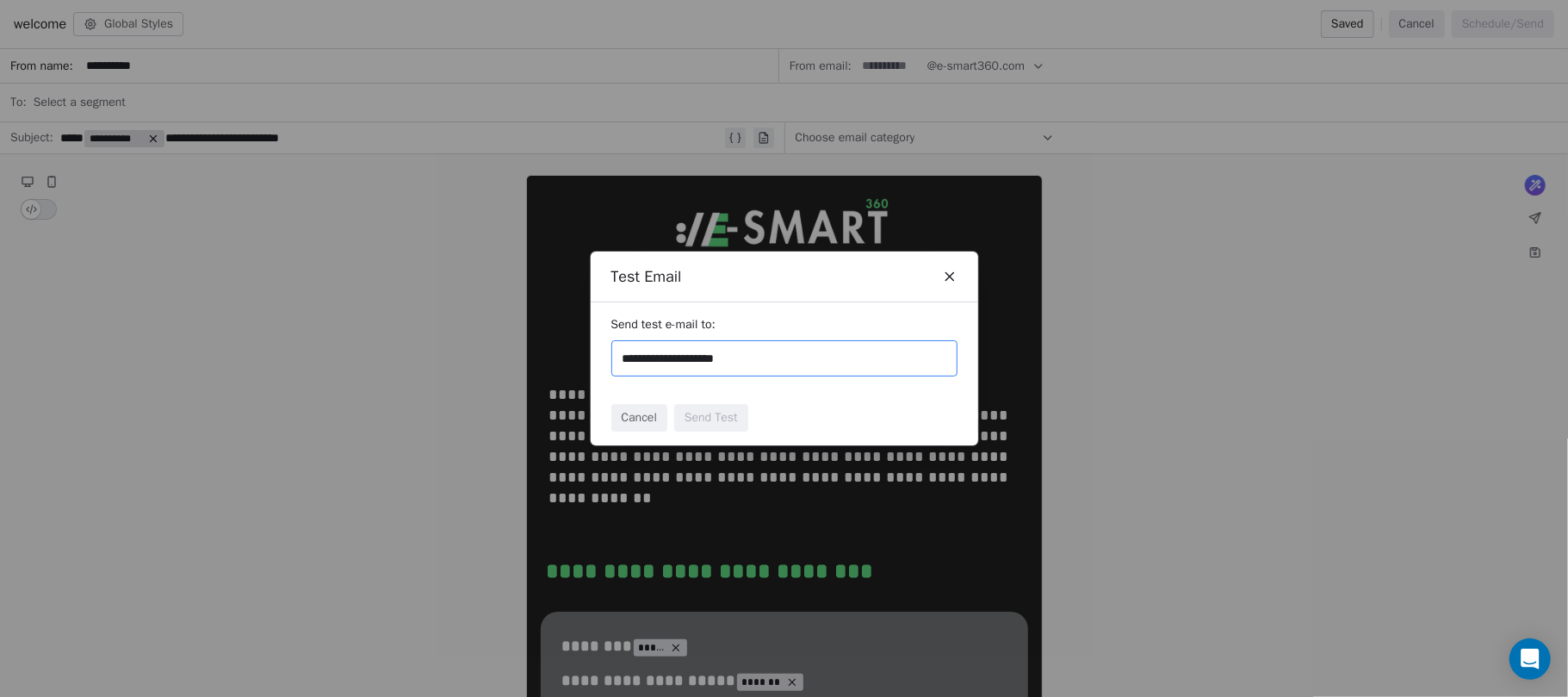 type 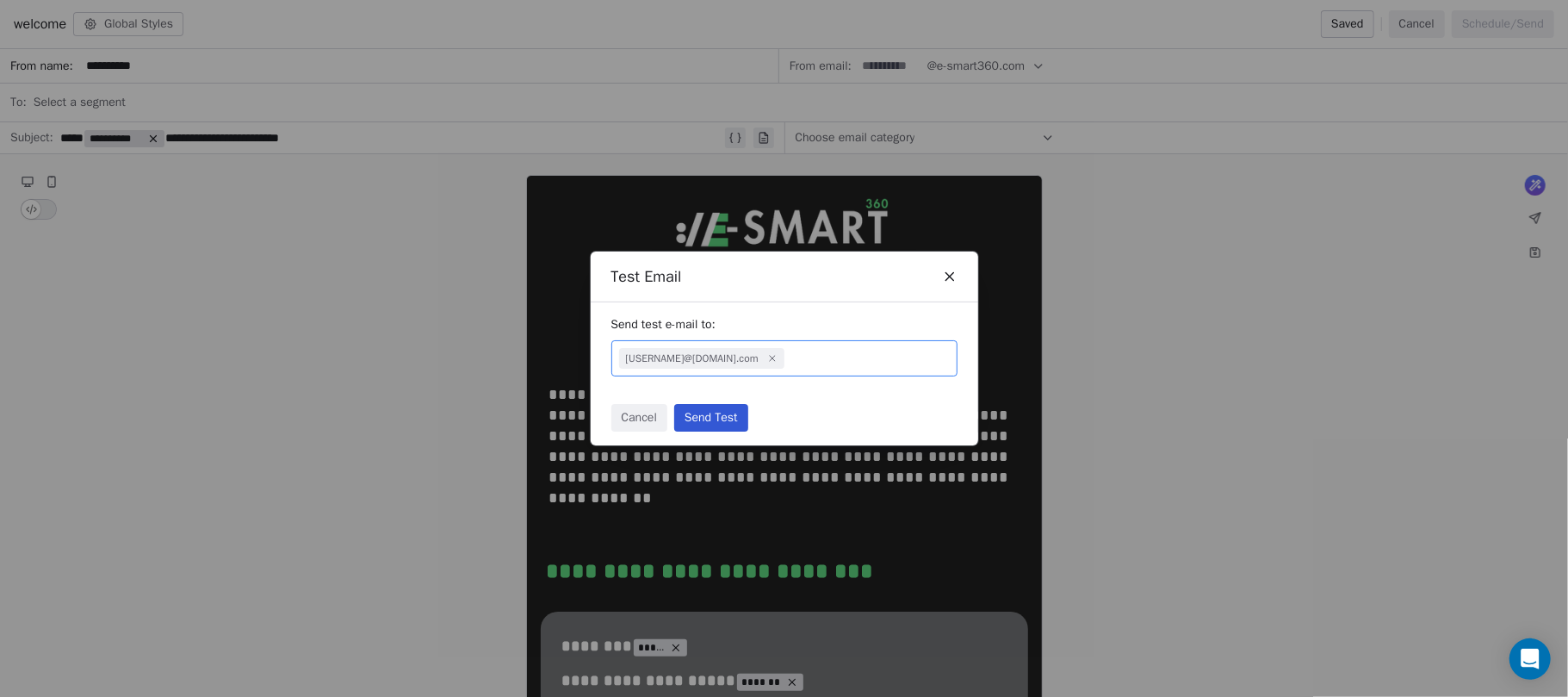 click on "Send Test" at bounding box center (711, 418) 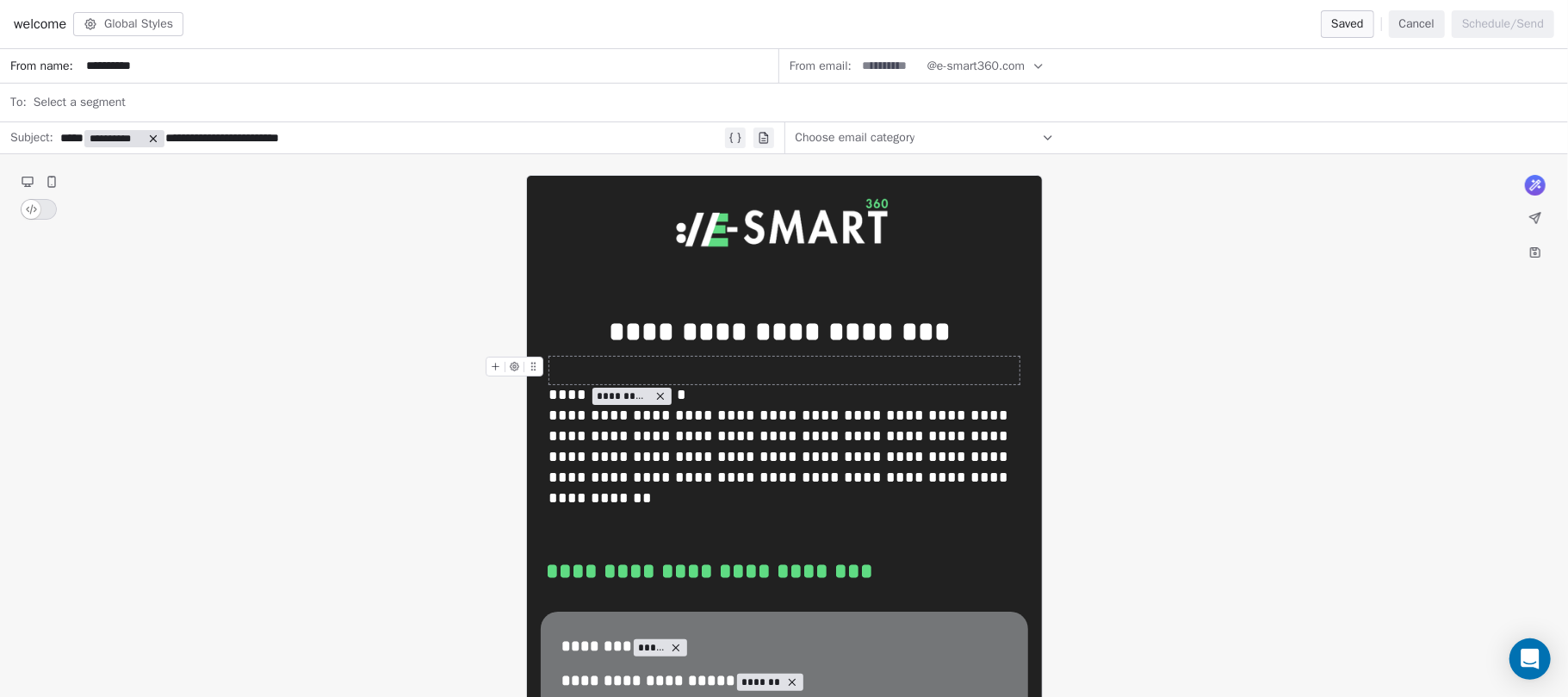 click on "**********" at bounding box center [784, 1833] 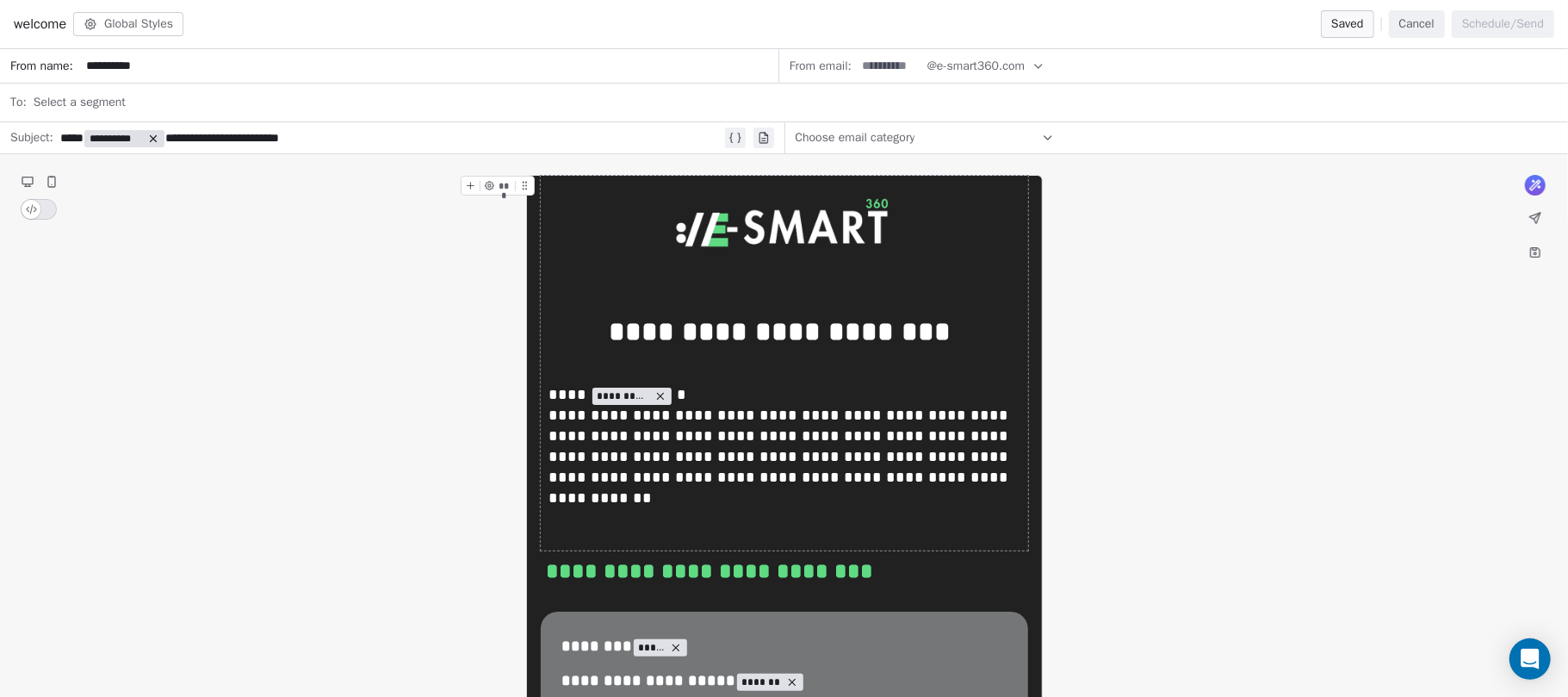 click on "**********" at bounding box center [784, 1833] 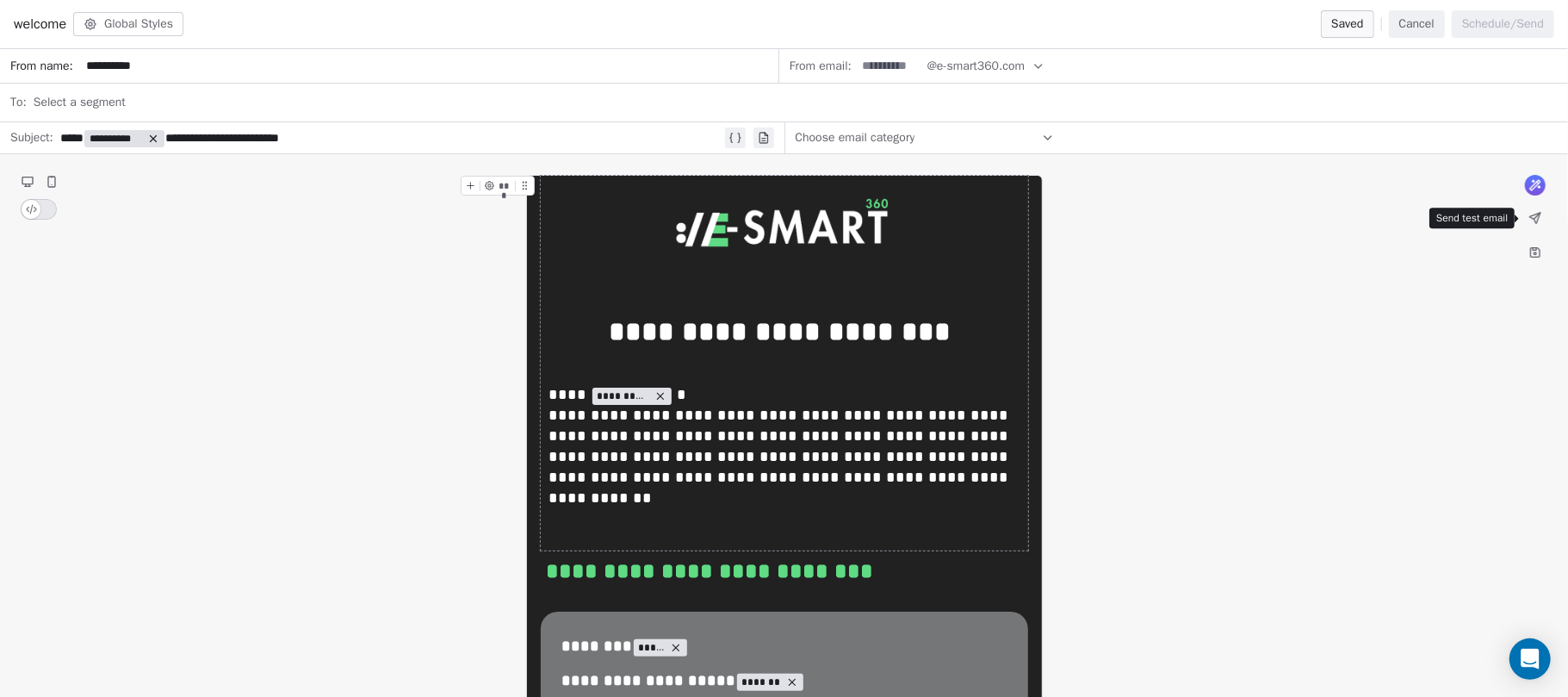 click at bounding box center [1535, 218] 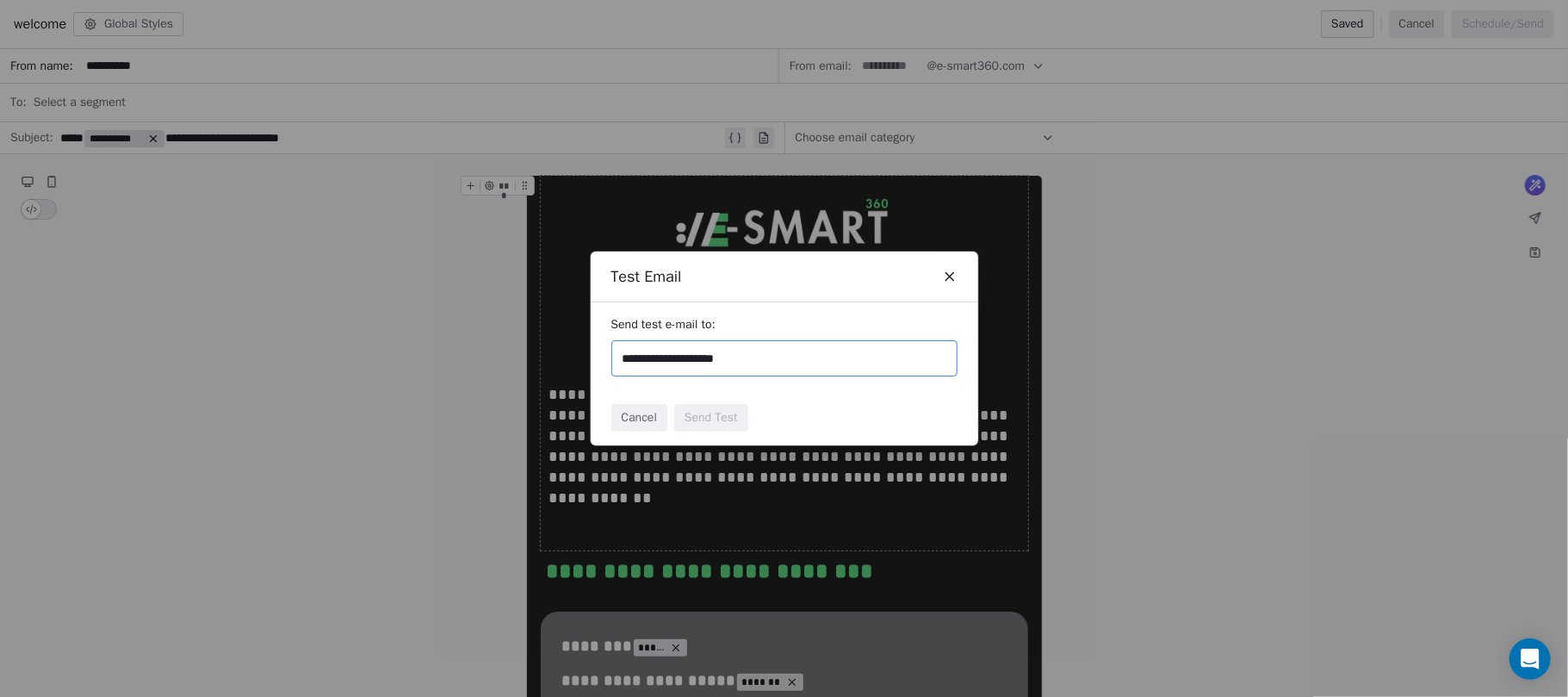 type on "**********" 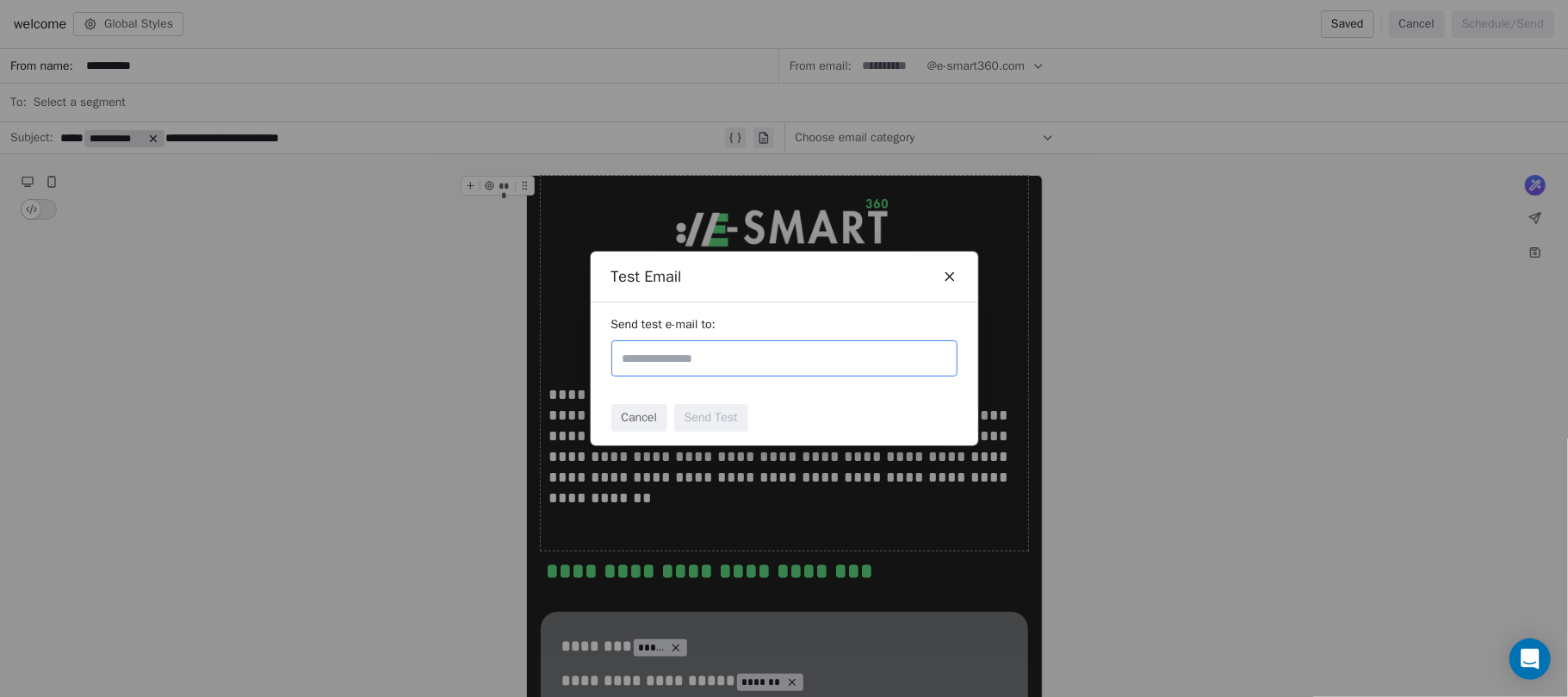 click on "Send test e-mail to:" at bounding box center (784, 346) 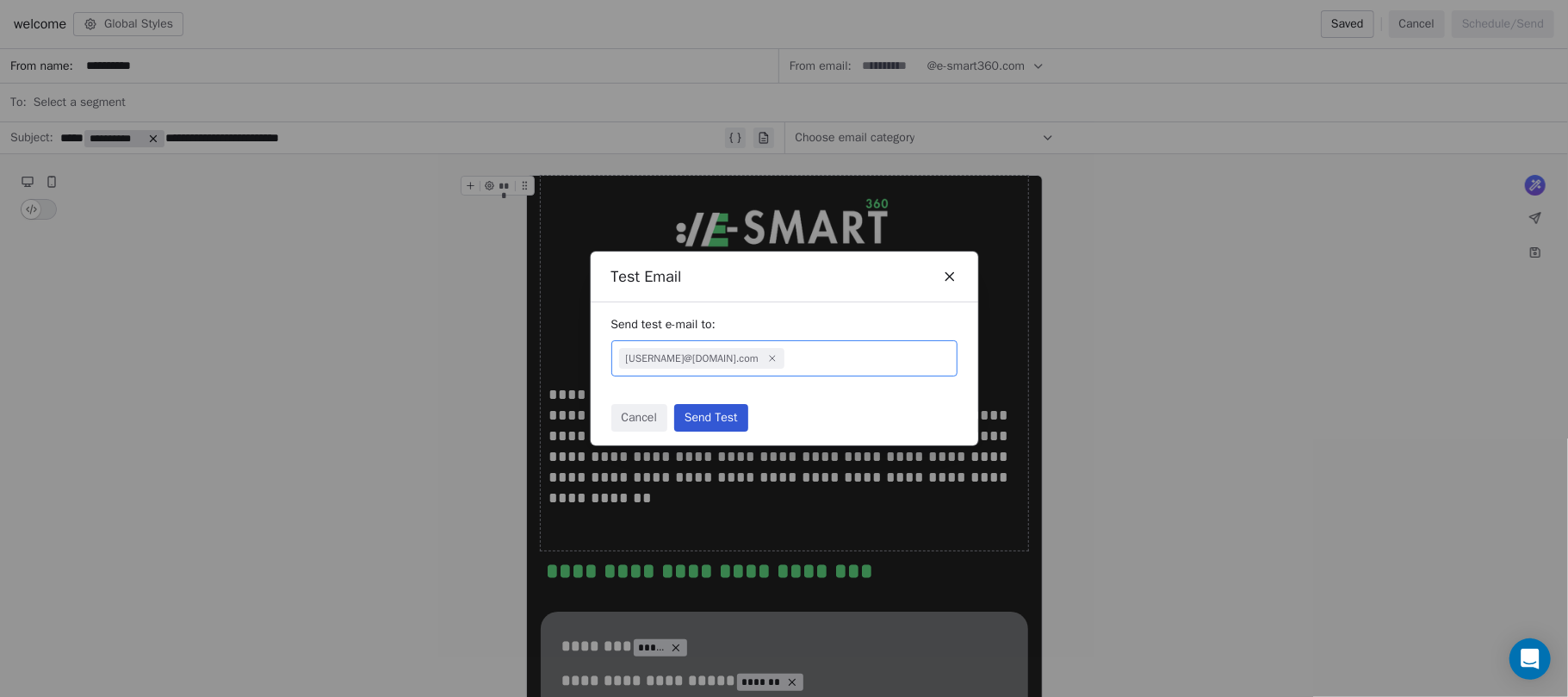 click on "Send Test" at bounding box center (711, 418) 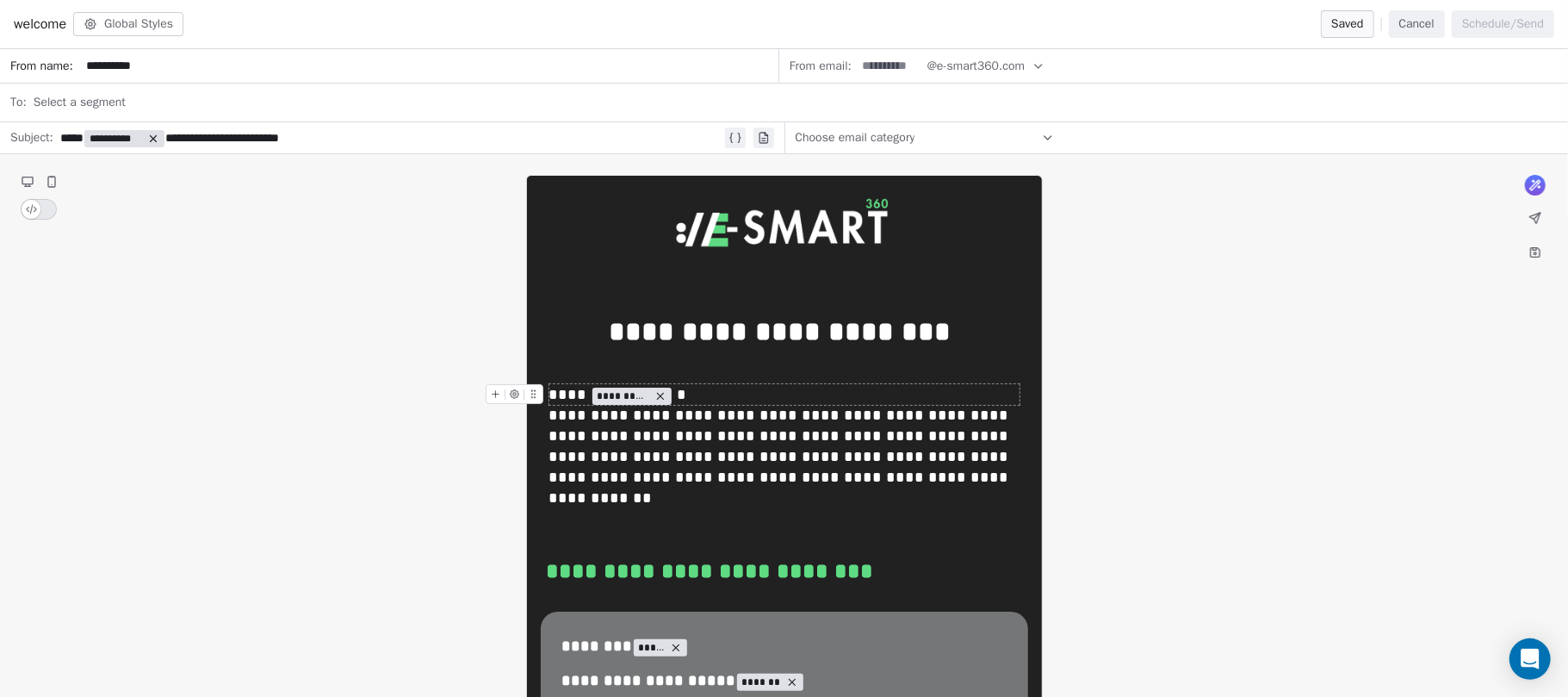 click on "**********" at bounding box center (784, 1833) 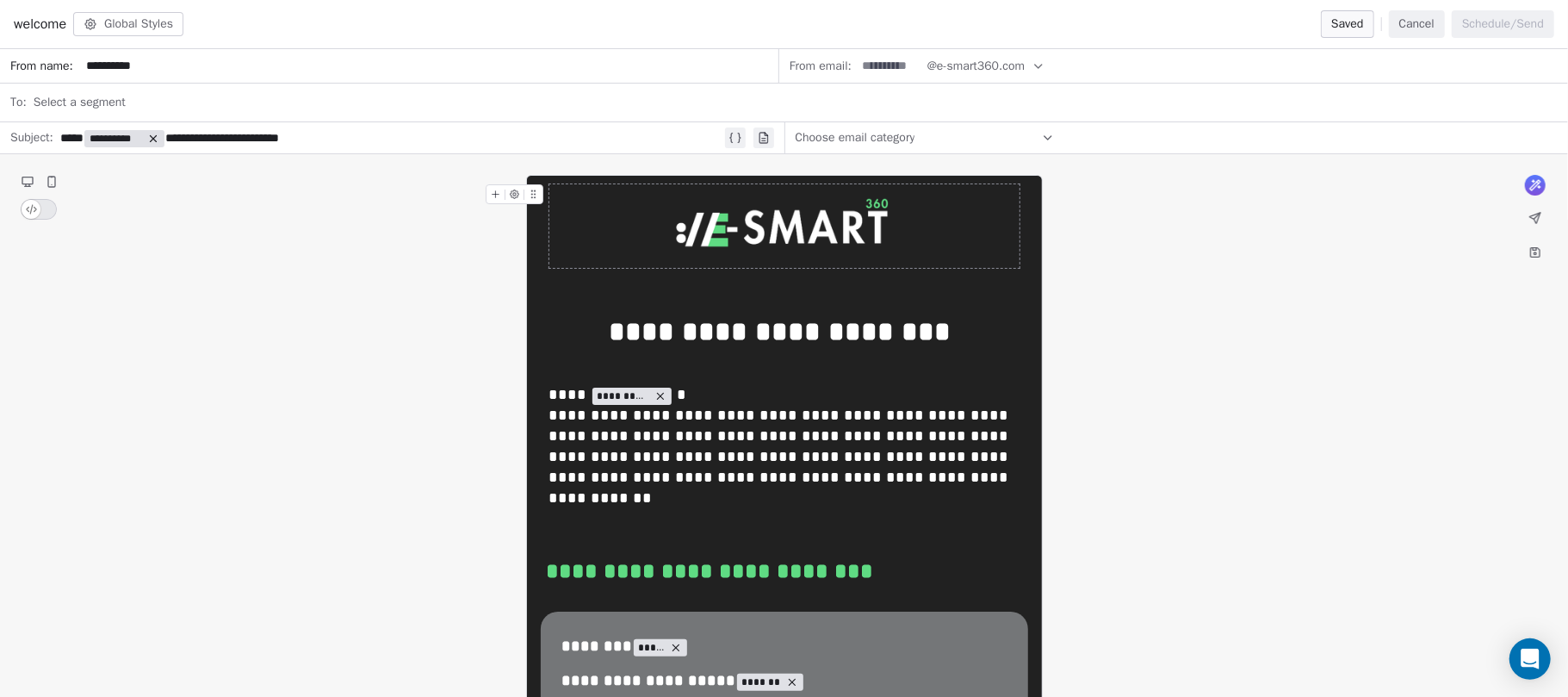 click 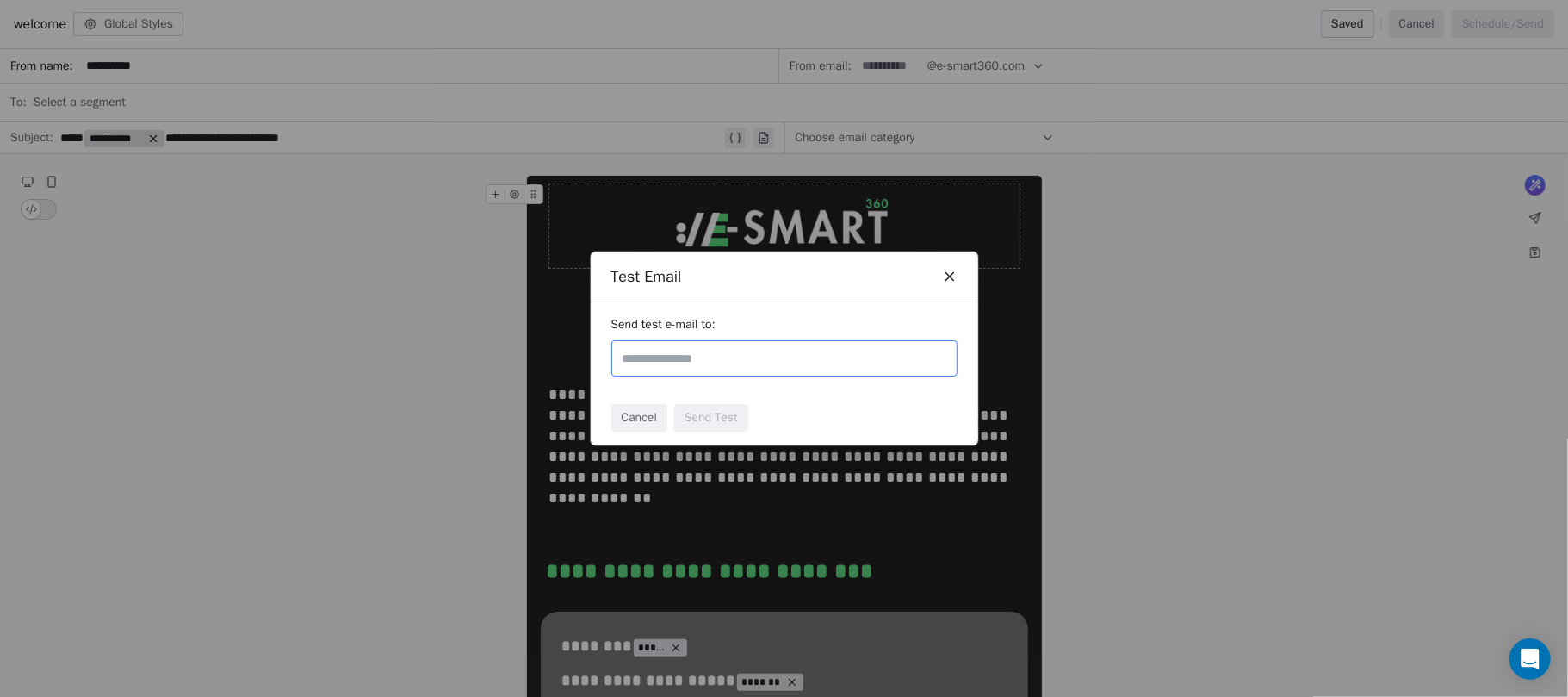 click at bounding box center (784, 358) 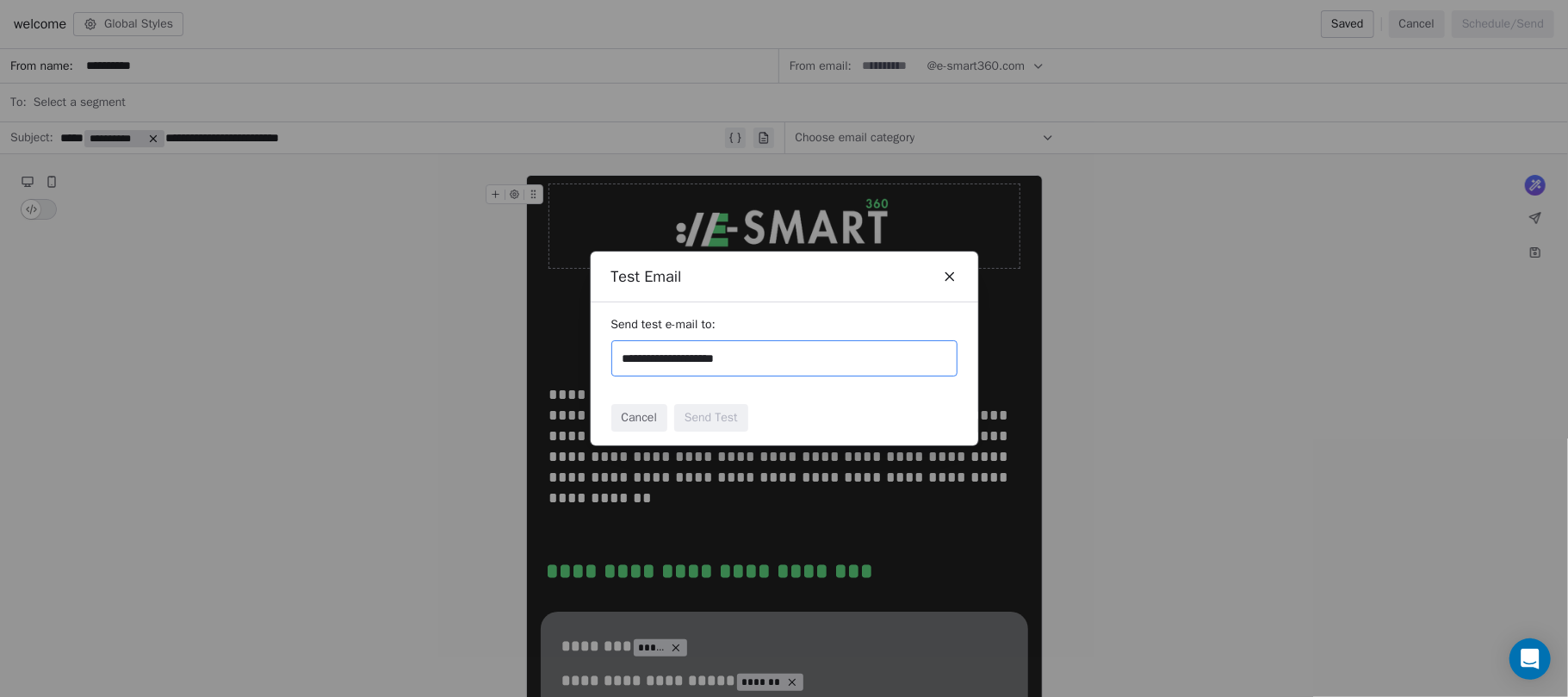 type on "**********" 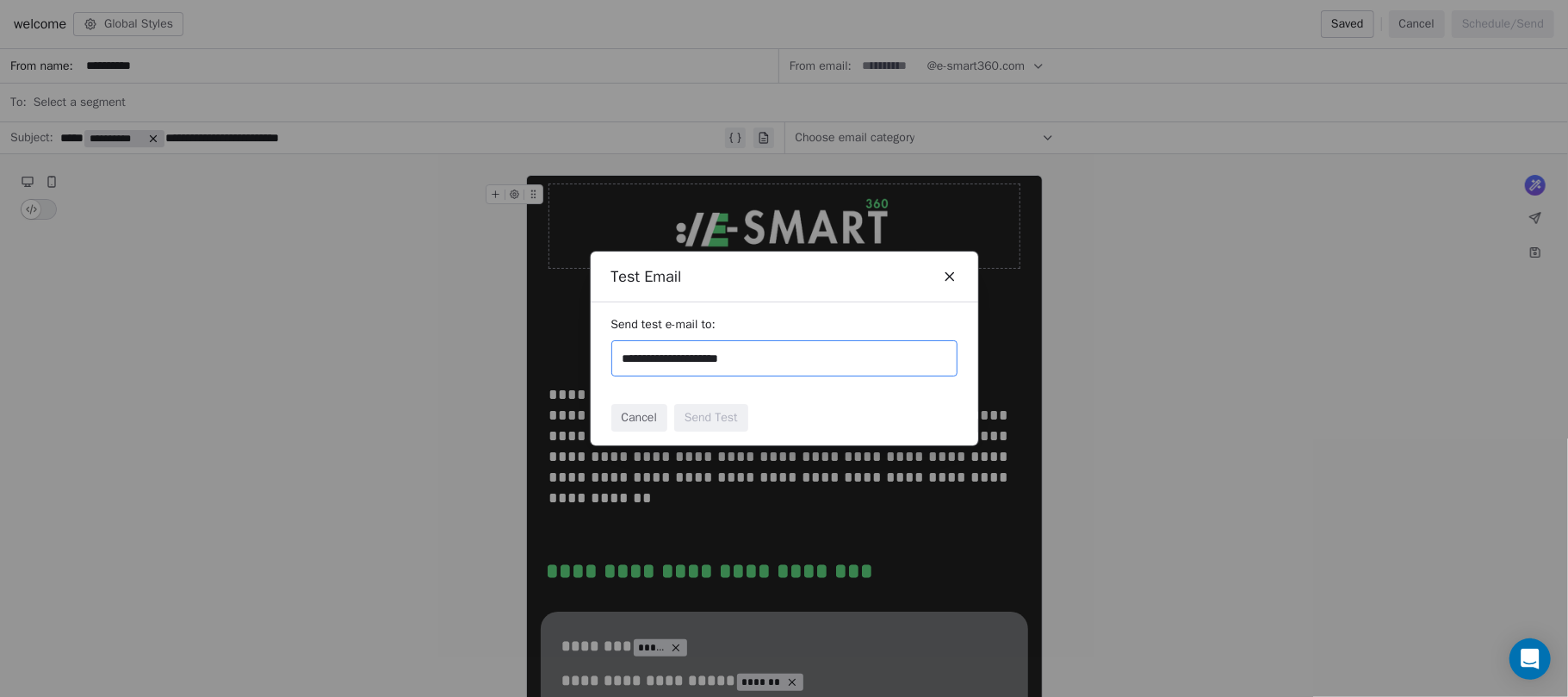 type 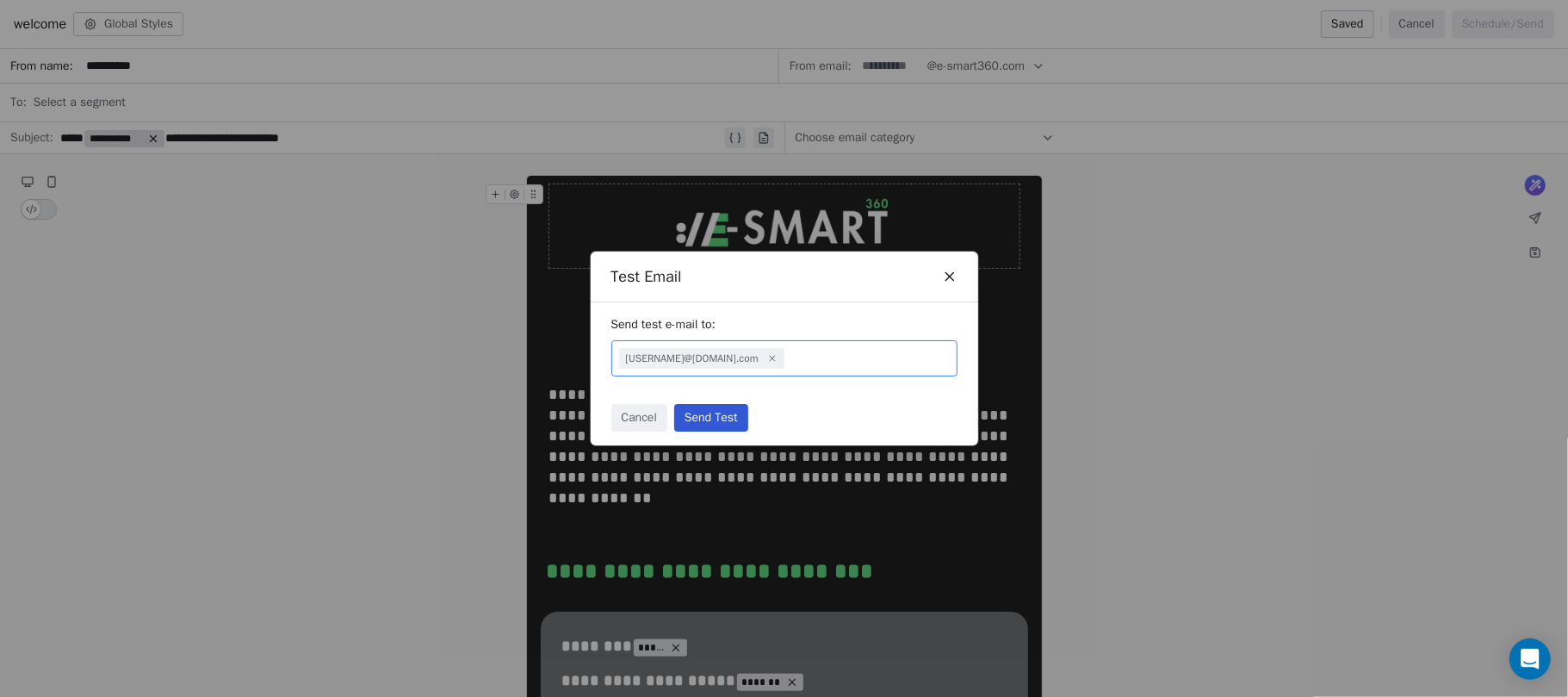 click on "Send Test" at bounding box center [711, 418] 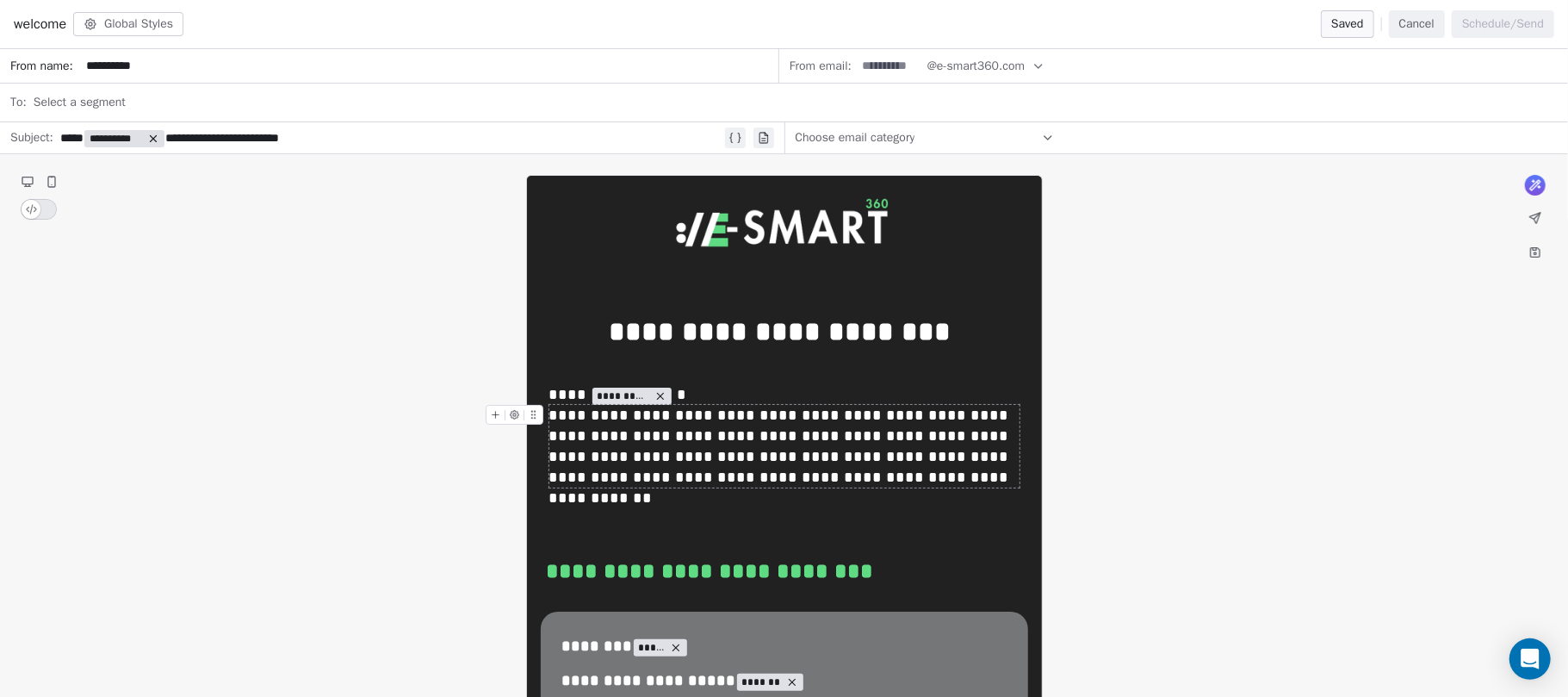 click 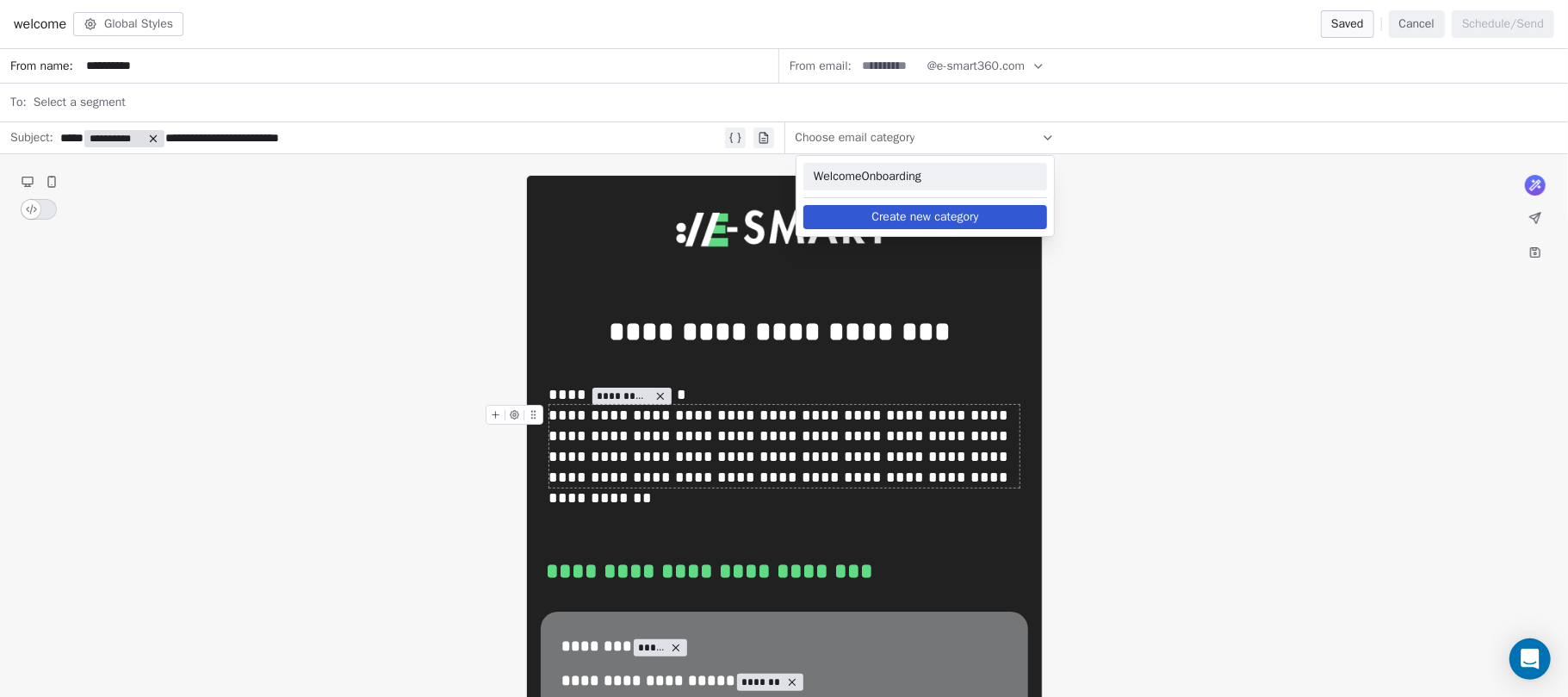 click on "WelcomeOnboarding" at bounding box center (925, 177) 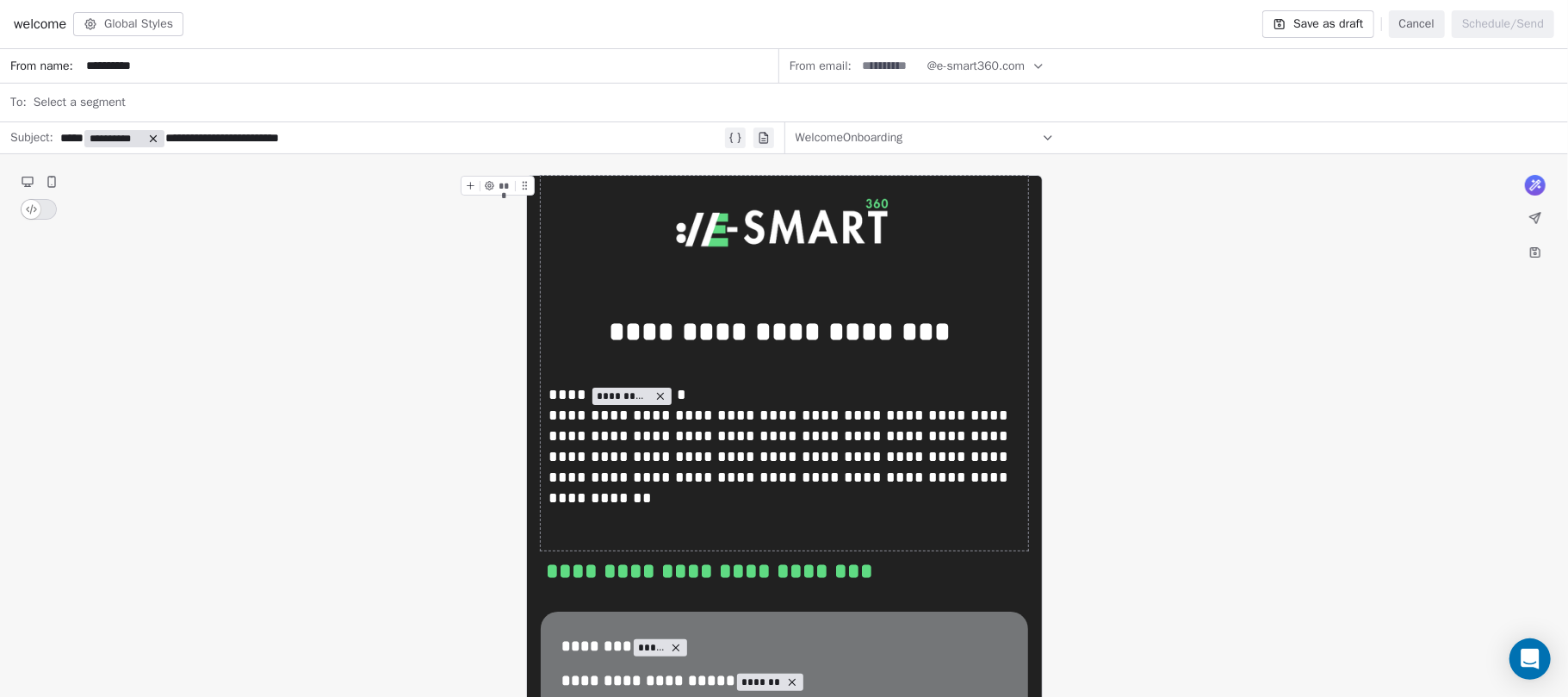click on "Save as draft" at bounding box center (1317, 24) 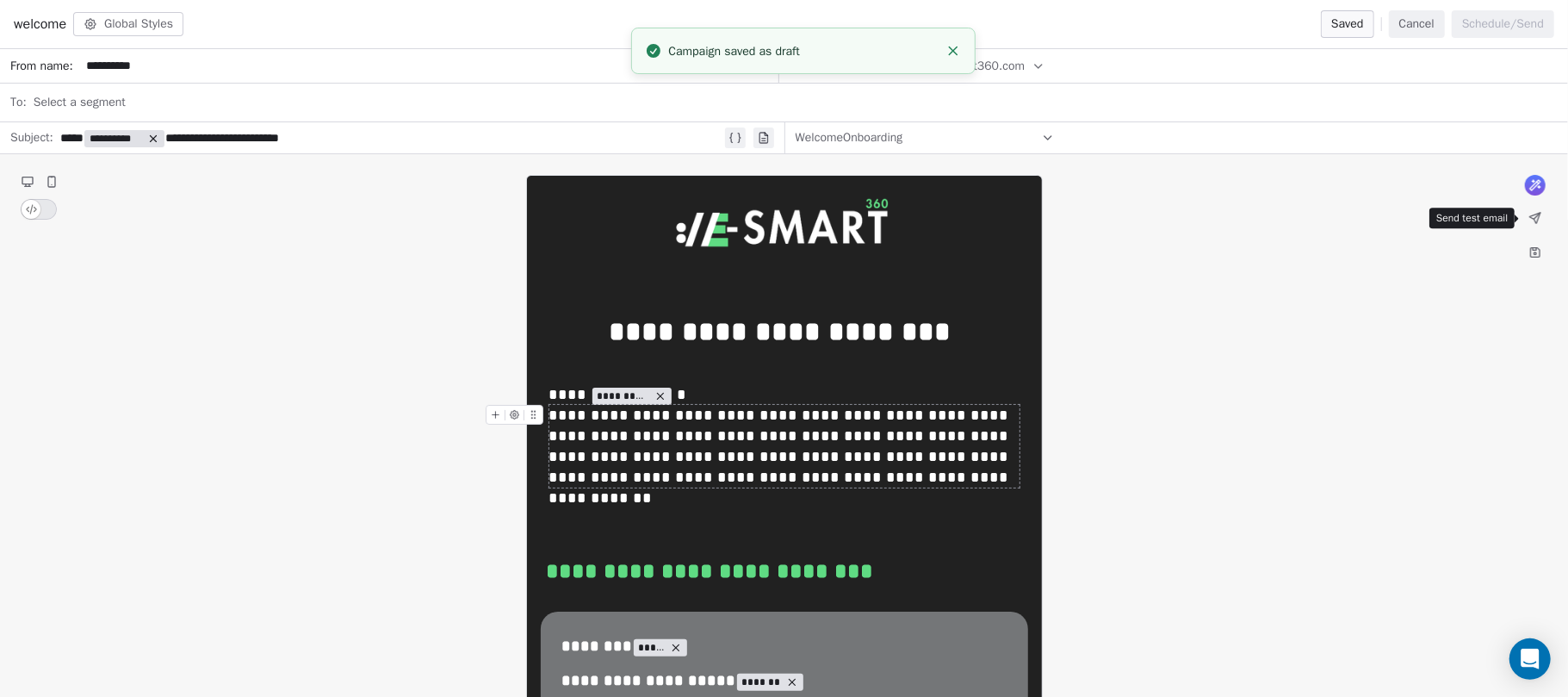 click 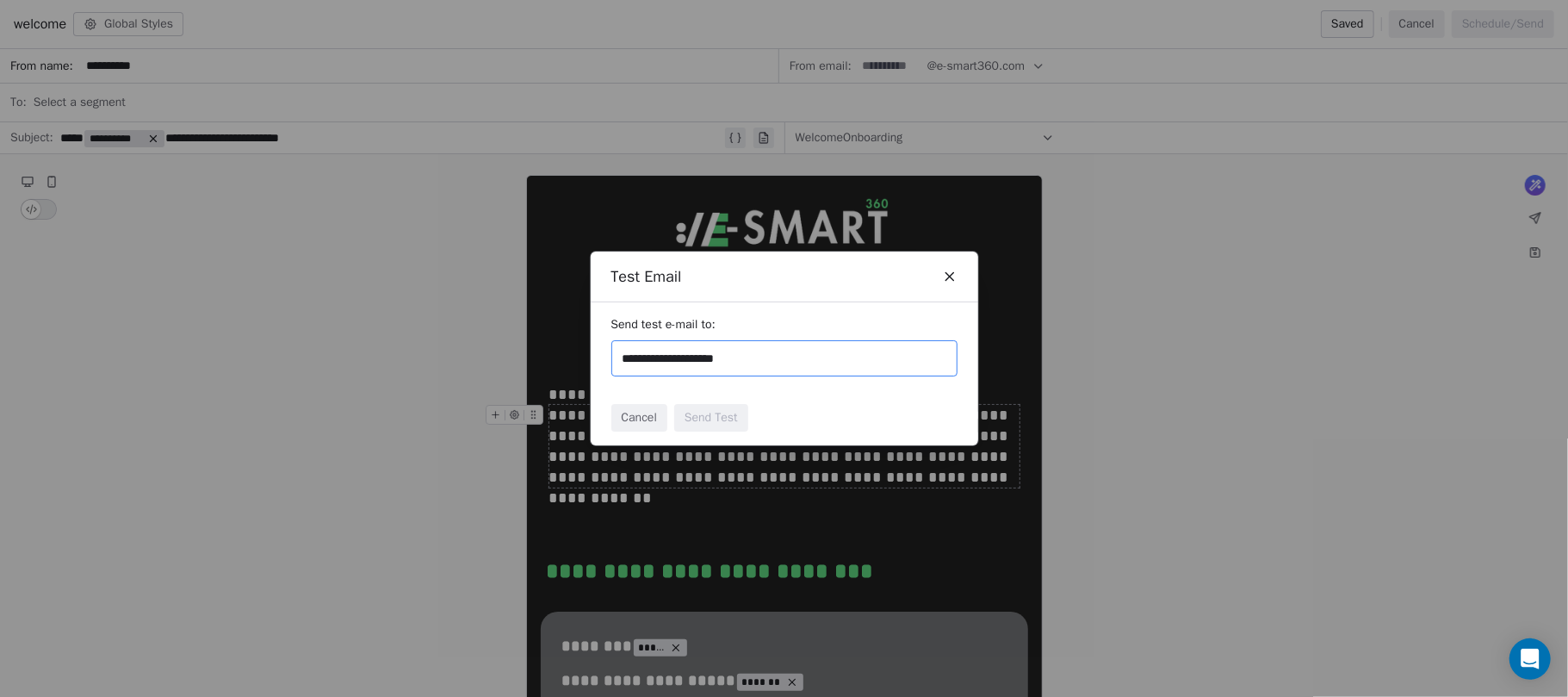 type on "**********" 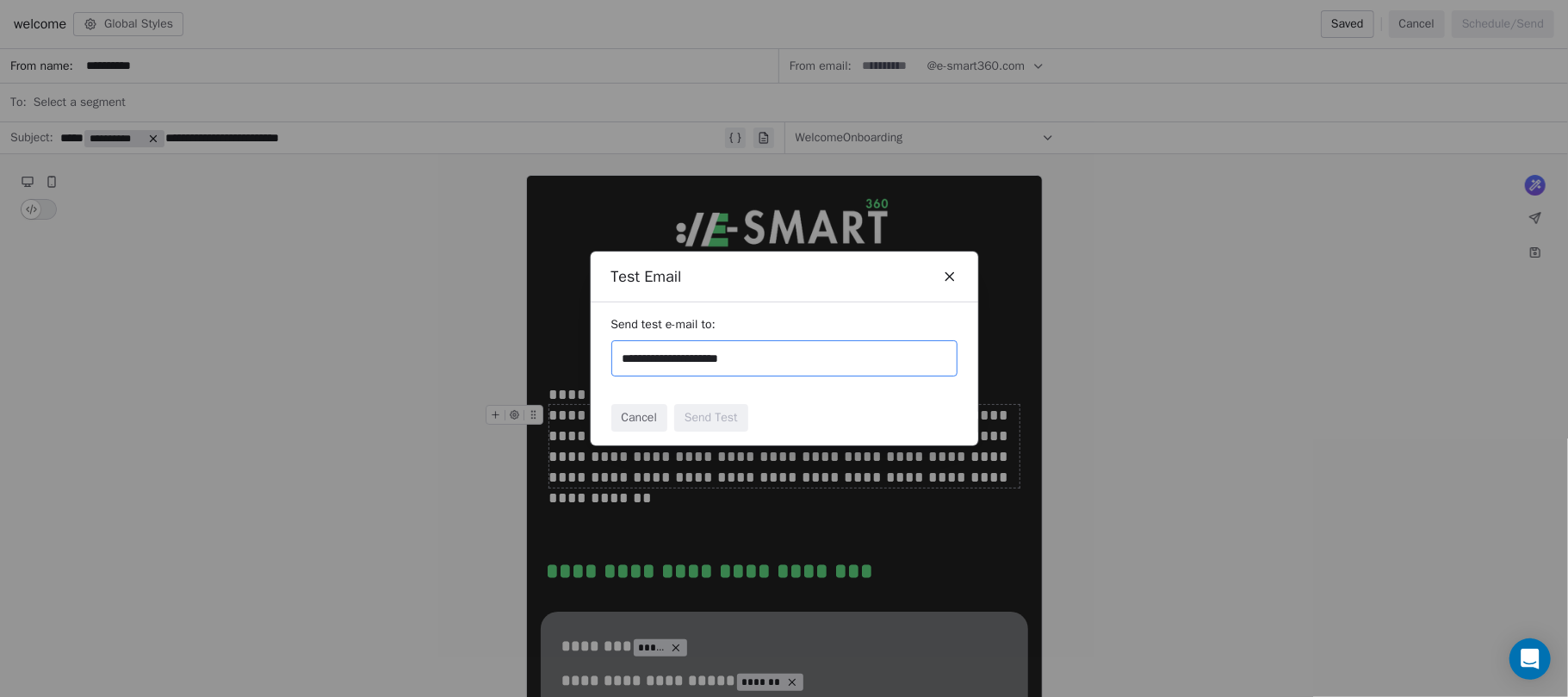 type 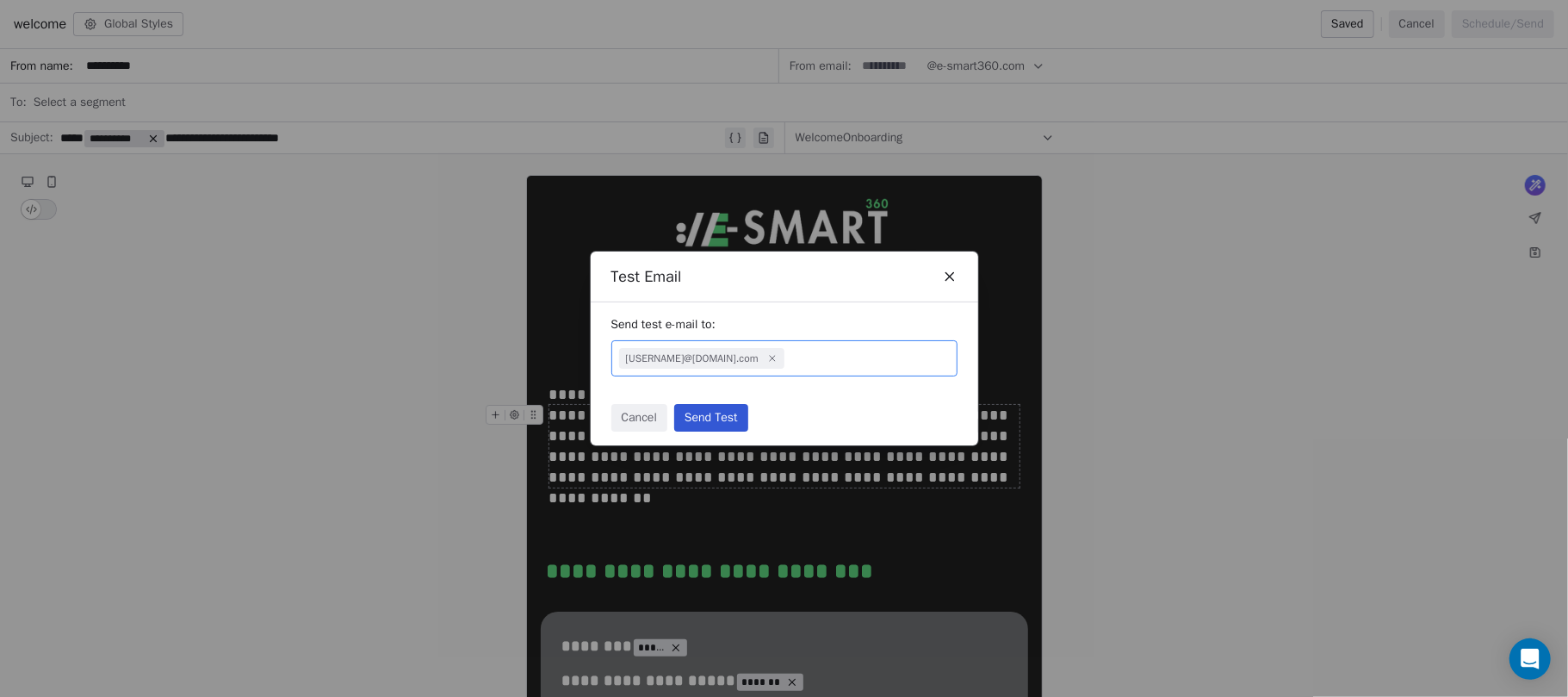 click on "Send Test" at bounding box center (711, 418) 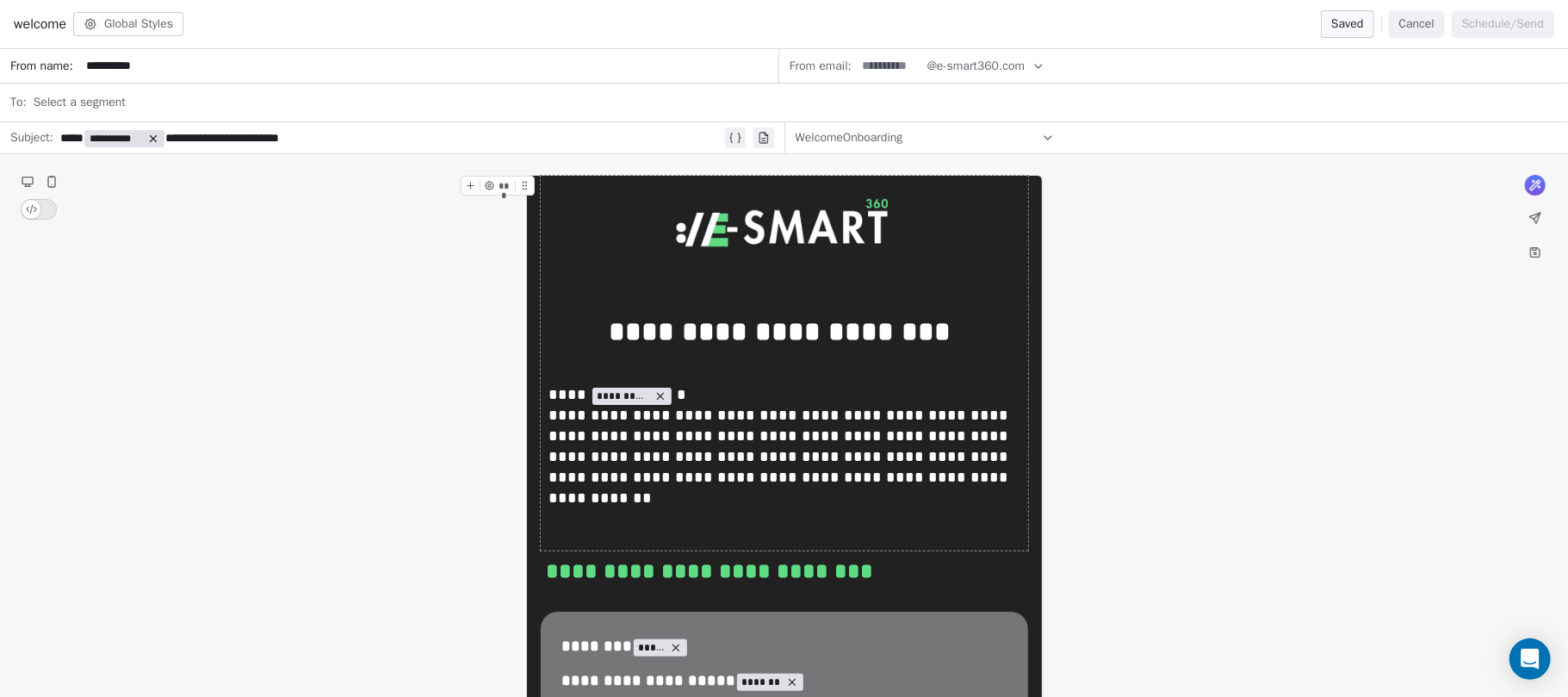 click 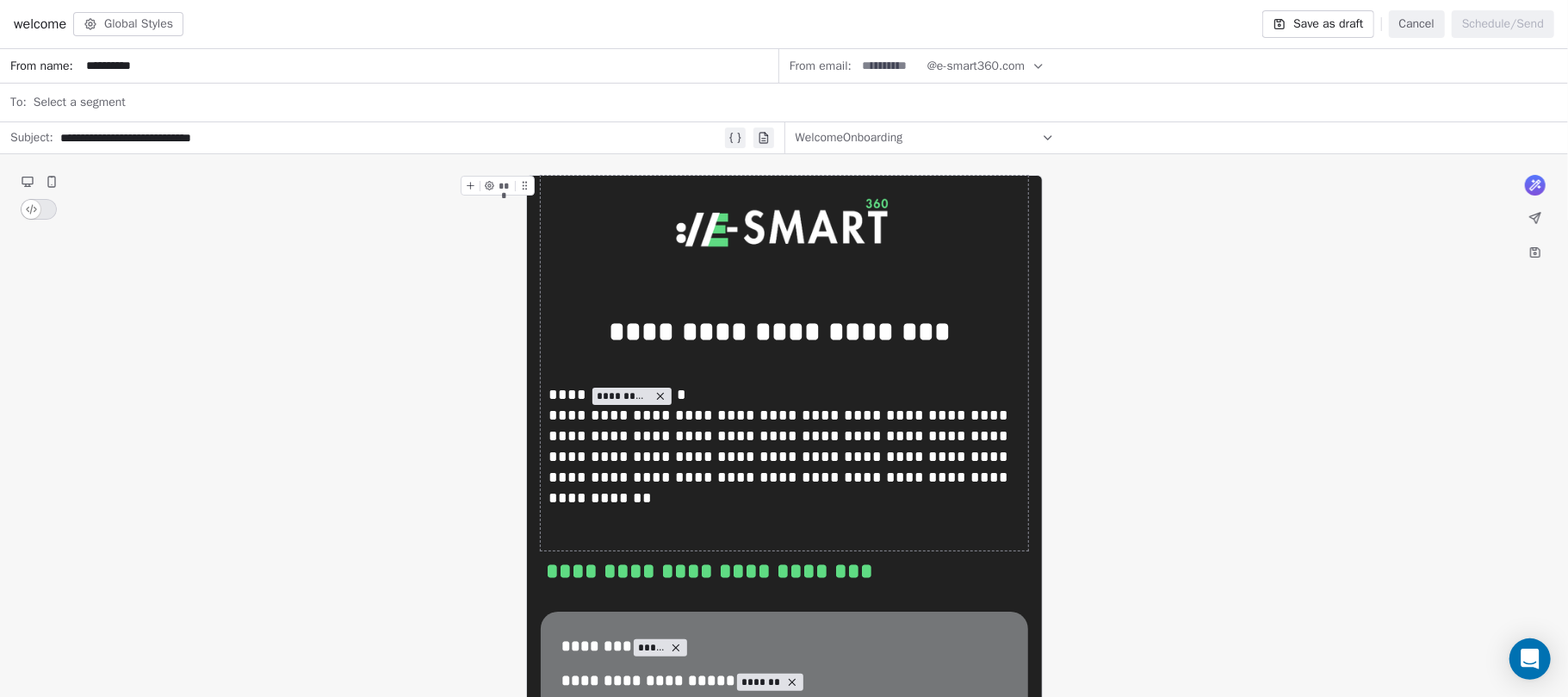 click at bounding box center [1535, 218] 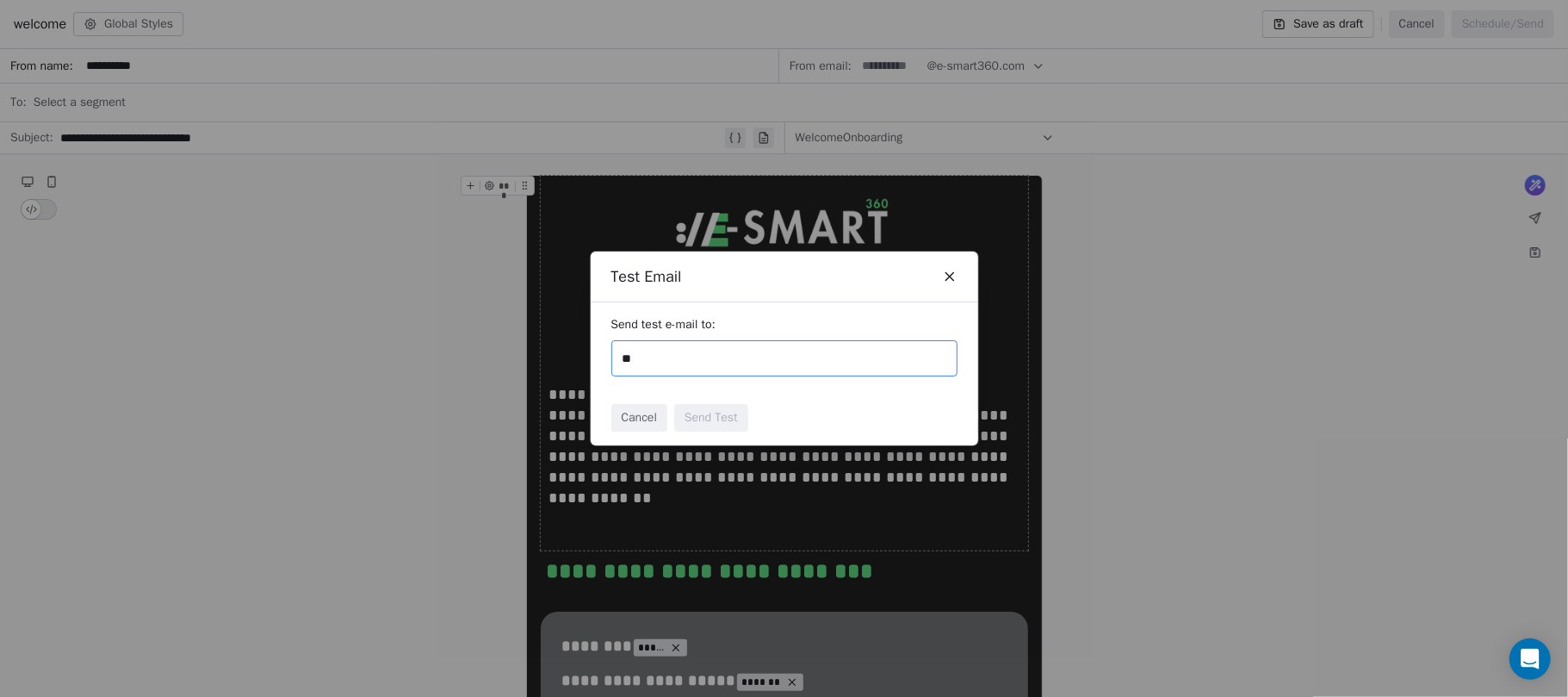 type on "*" 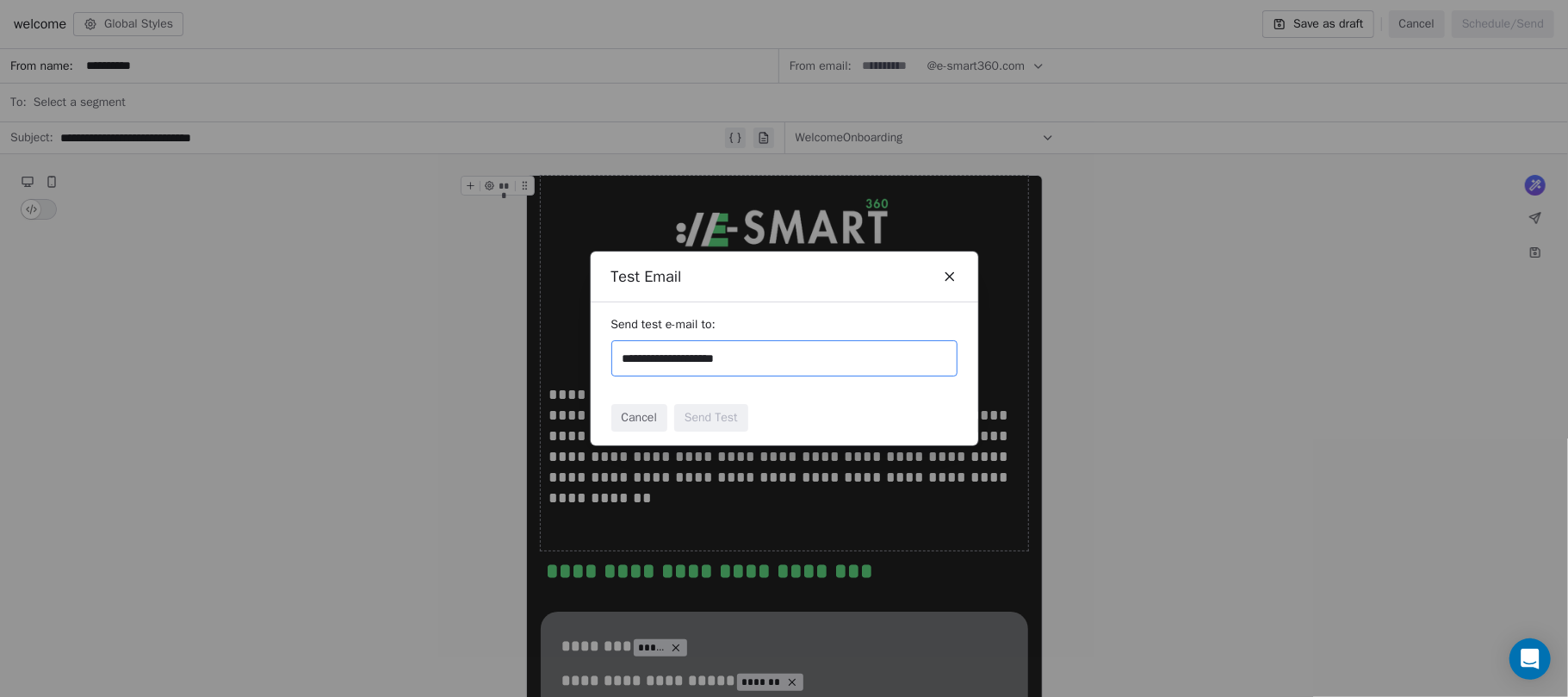 type on "**********" 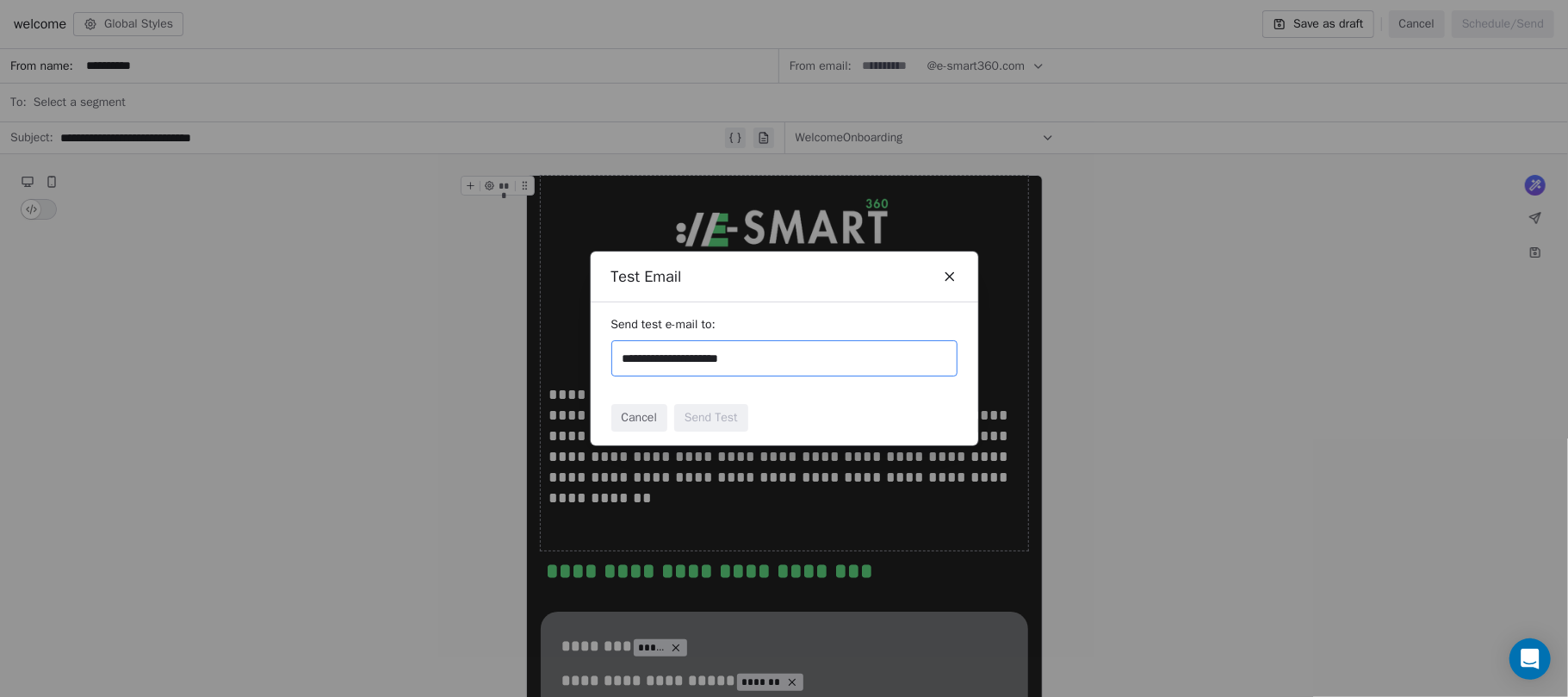 type 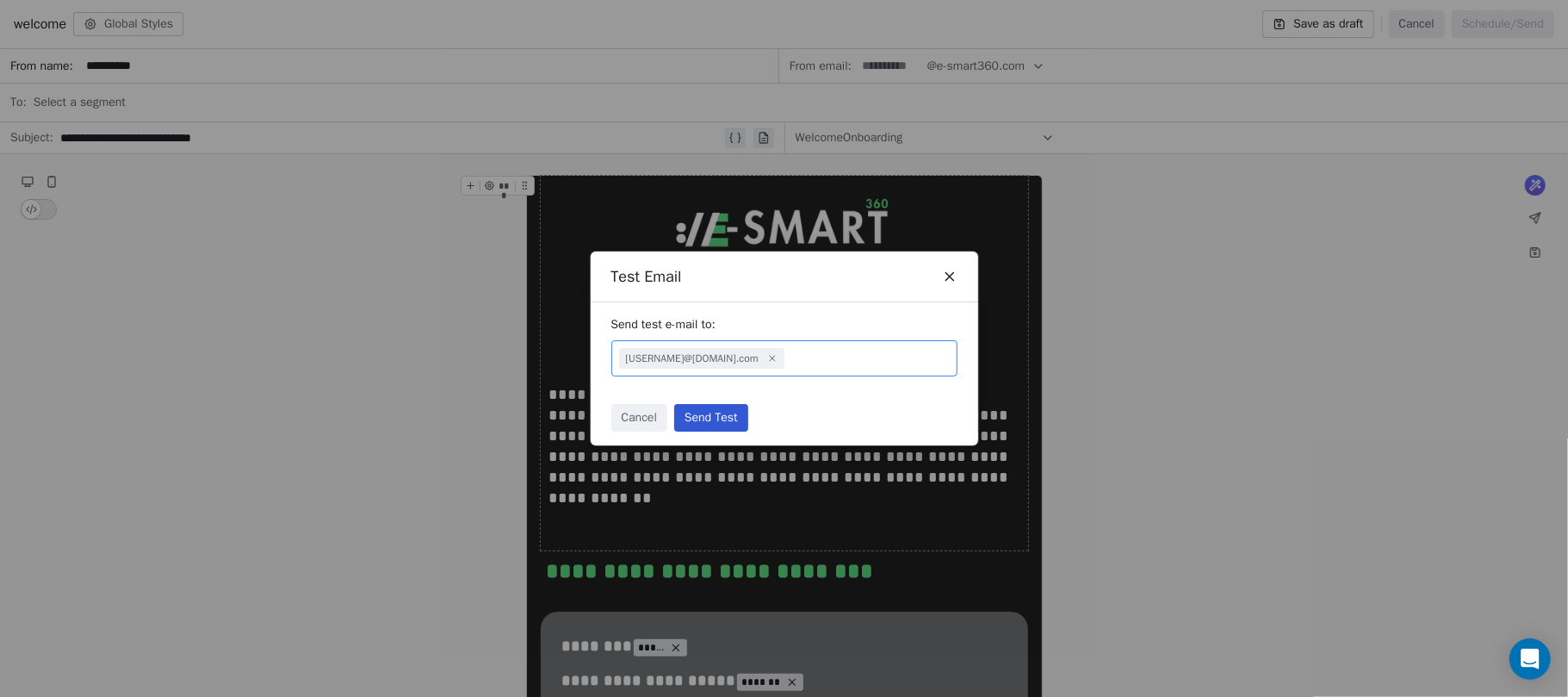 click on "Send Test" at bounding box center (711, 418) 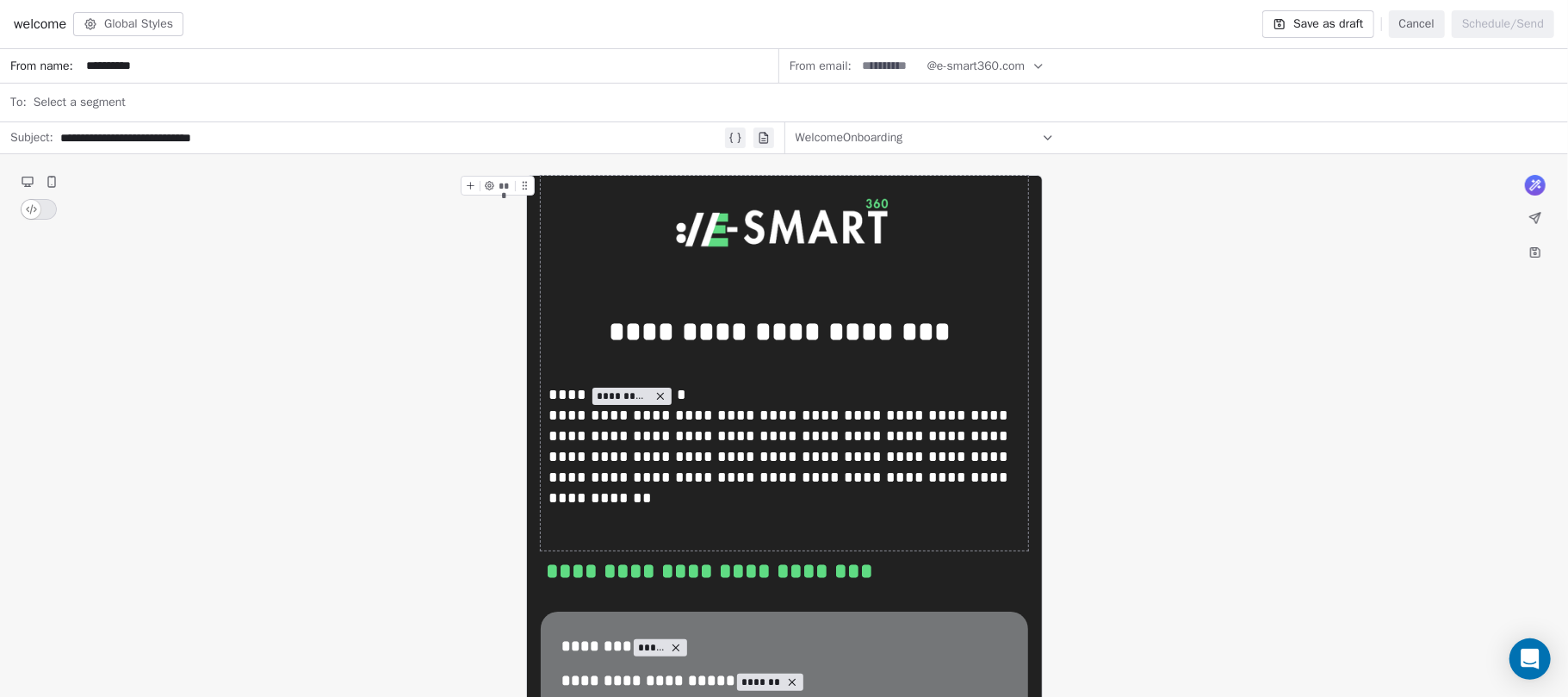 click on "**********" at bounding box center [391, 138] 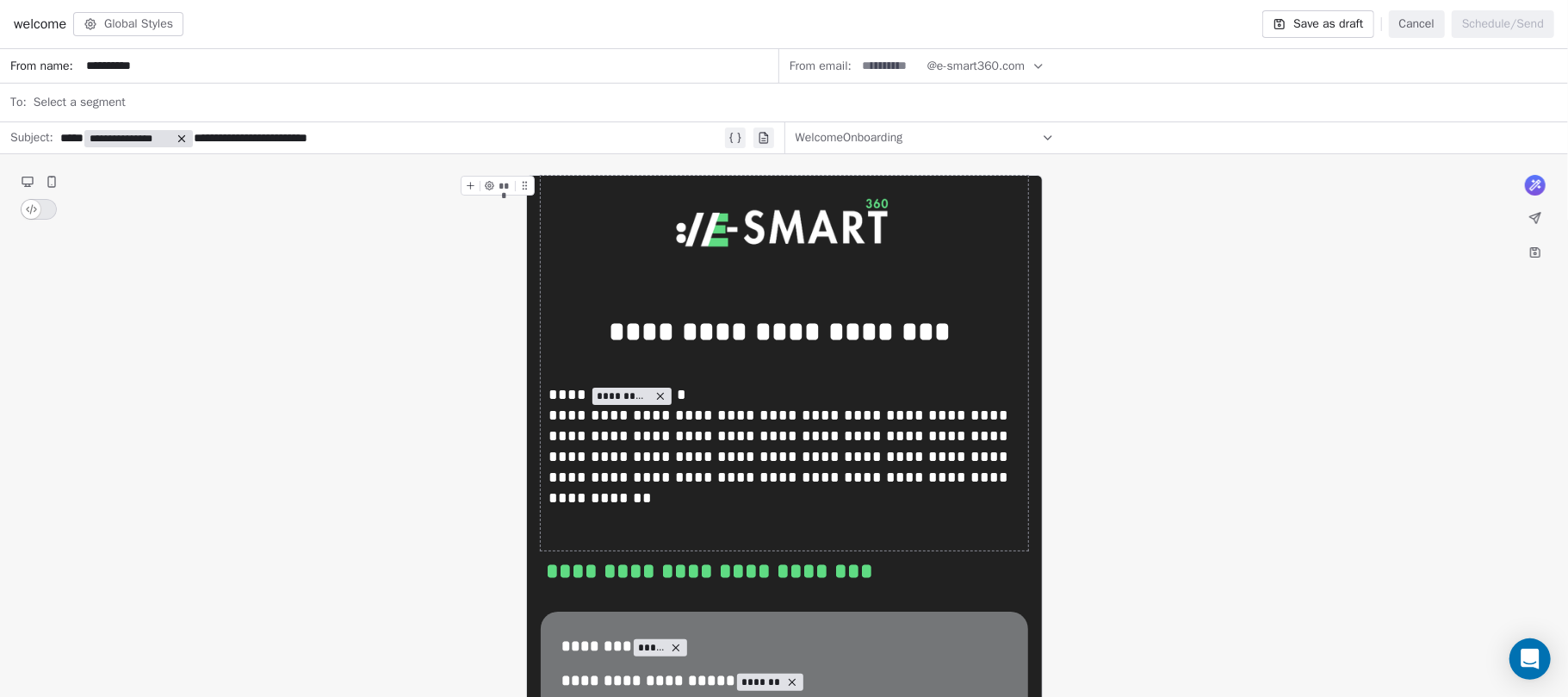 click on "**********" at bounding box center (130, 139) 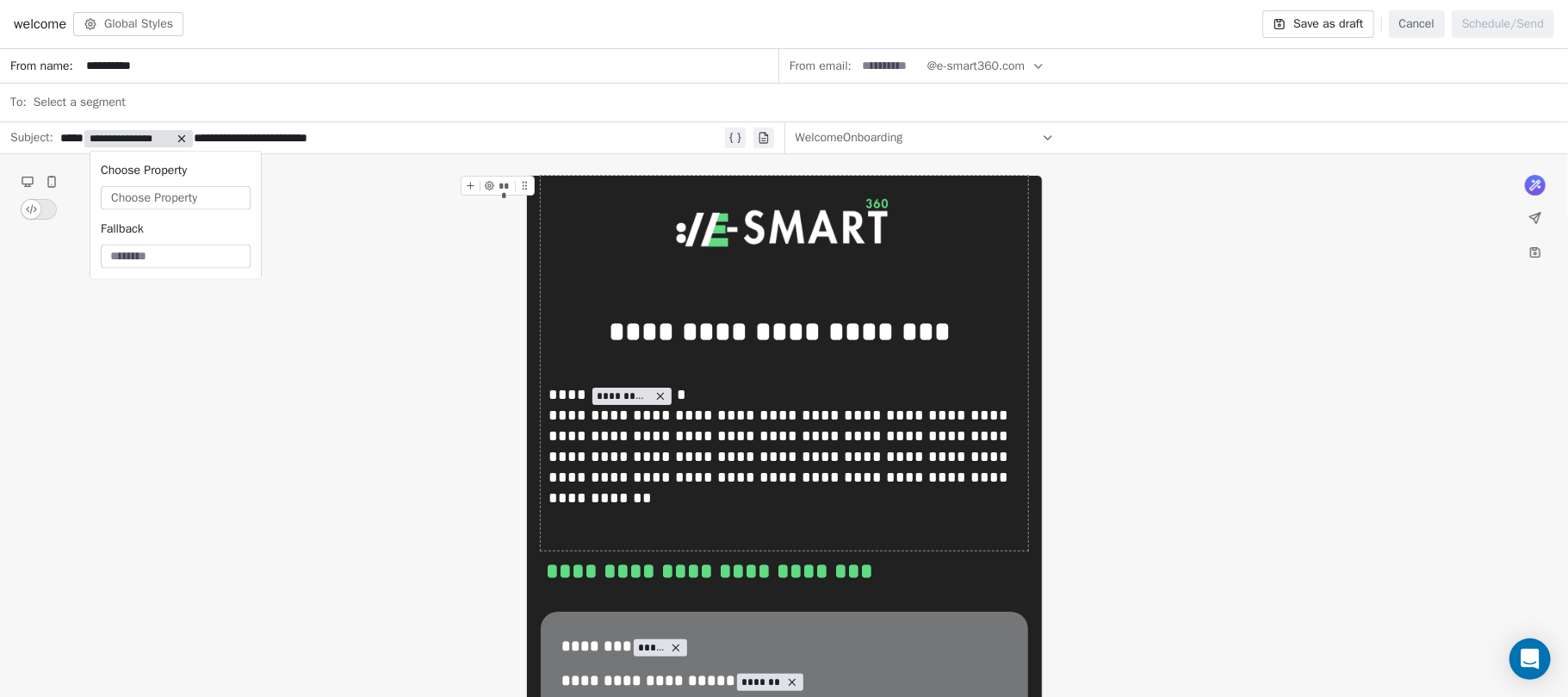 click on "Choose Property" at bounding box center (154, 198) 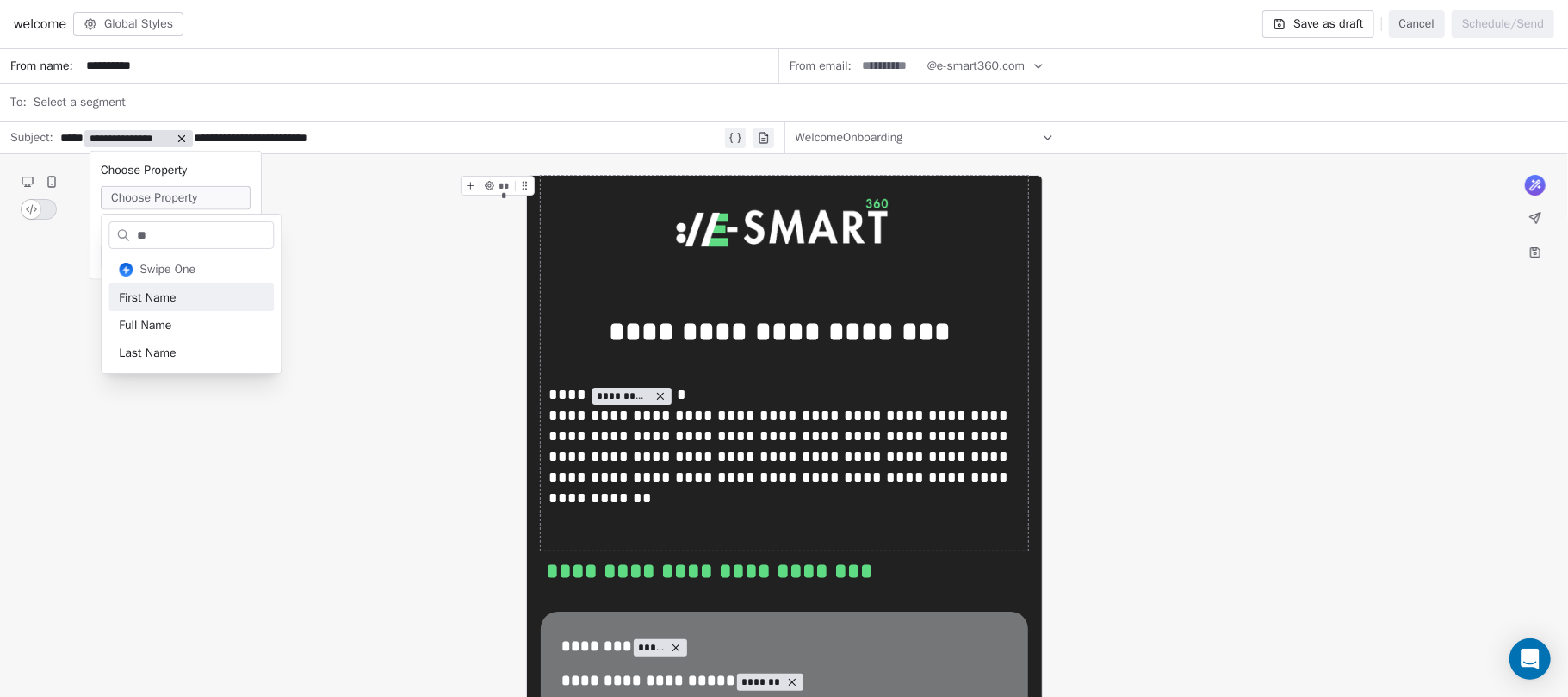 type on "**" 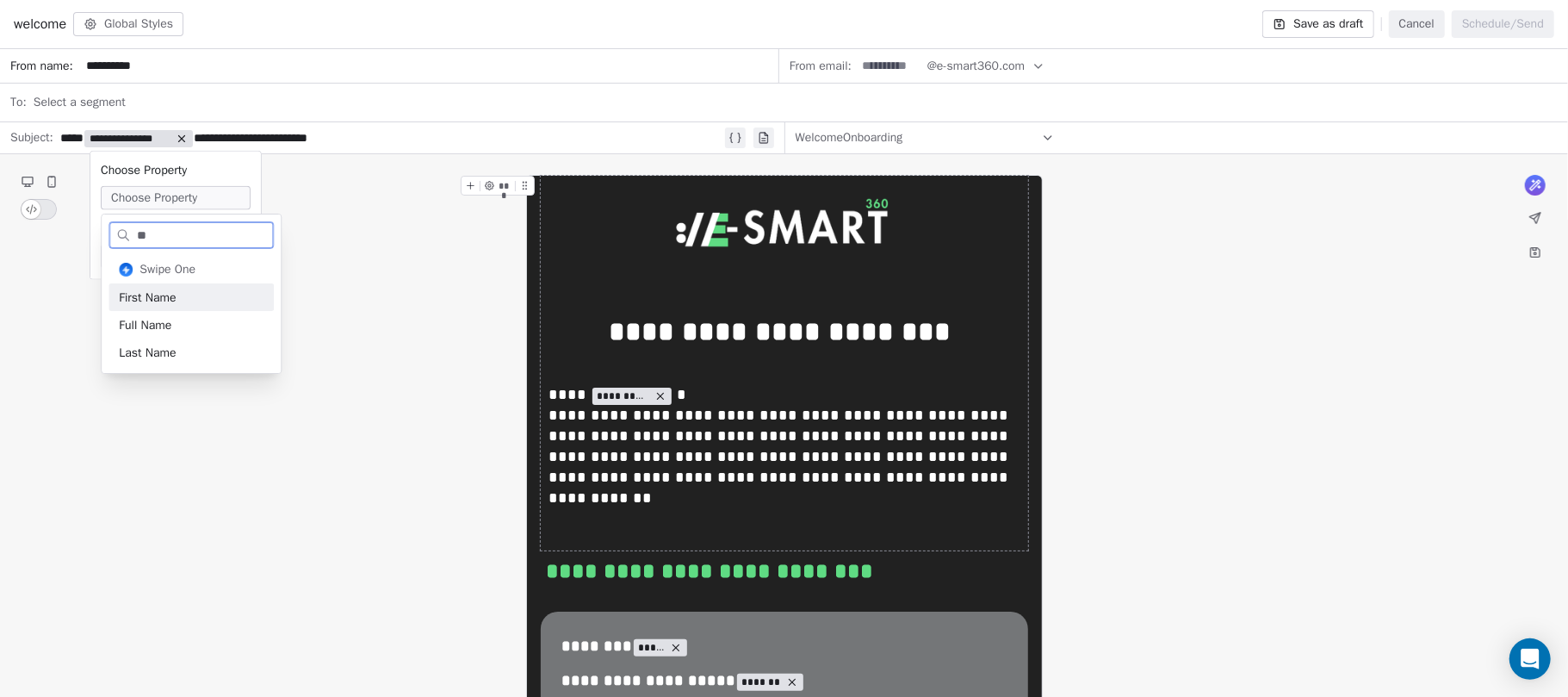 click on "First Name" at bounding box center [191, 297] 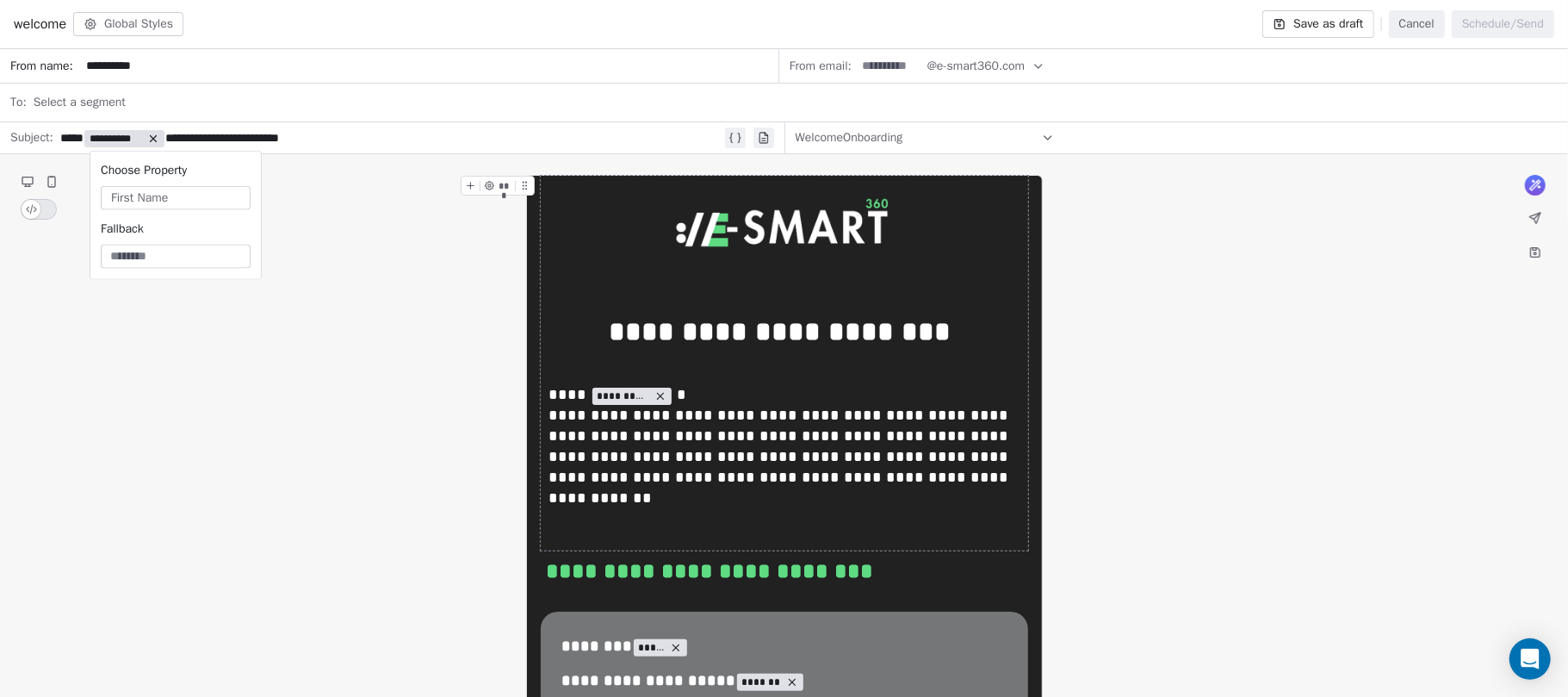 click at bounding box center [176, 257] 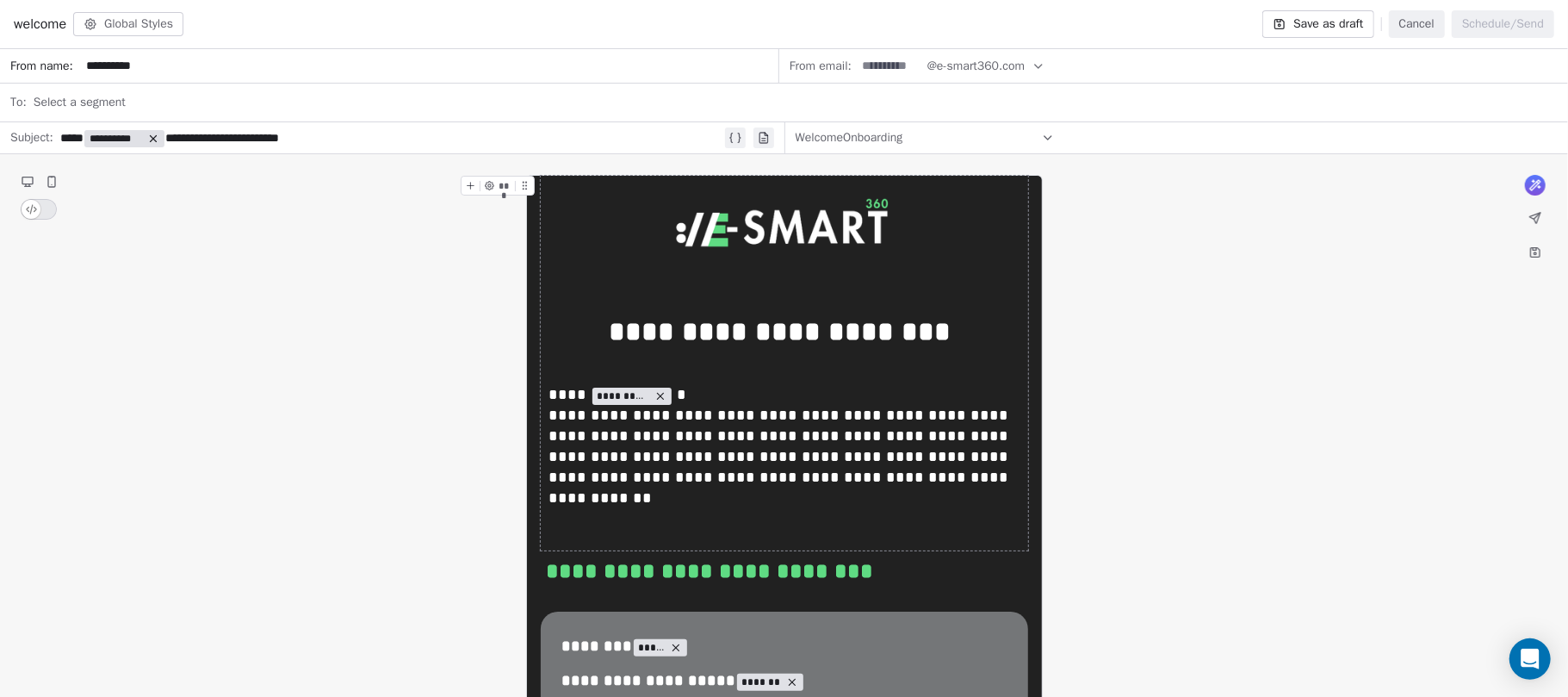 click on "**********" at bounding box center (391, 138) 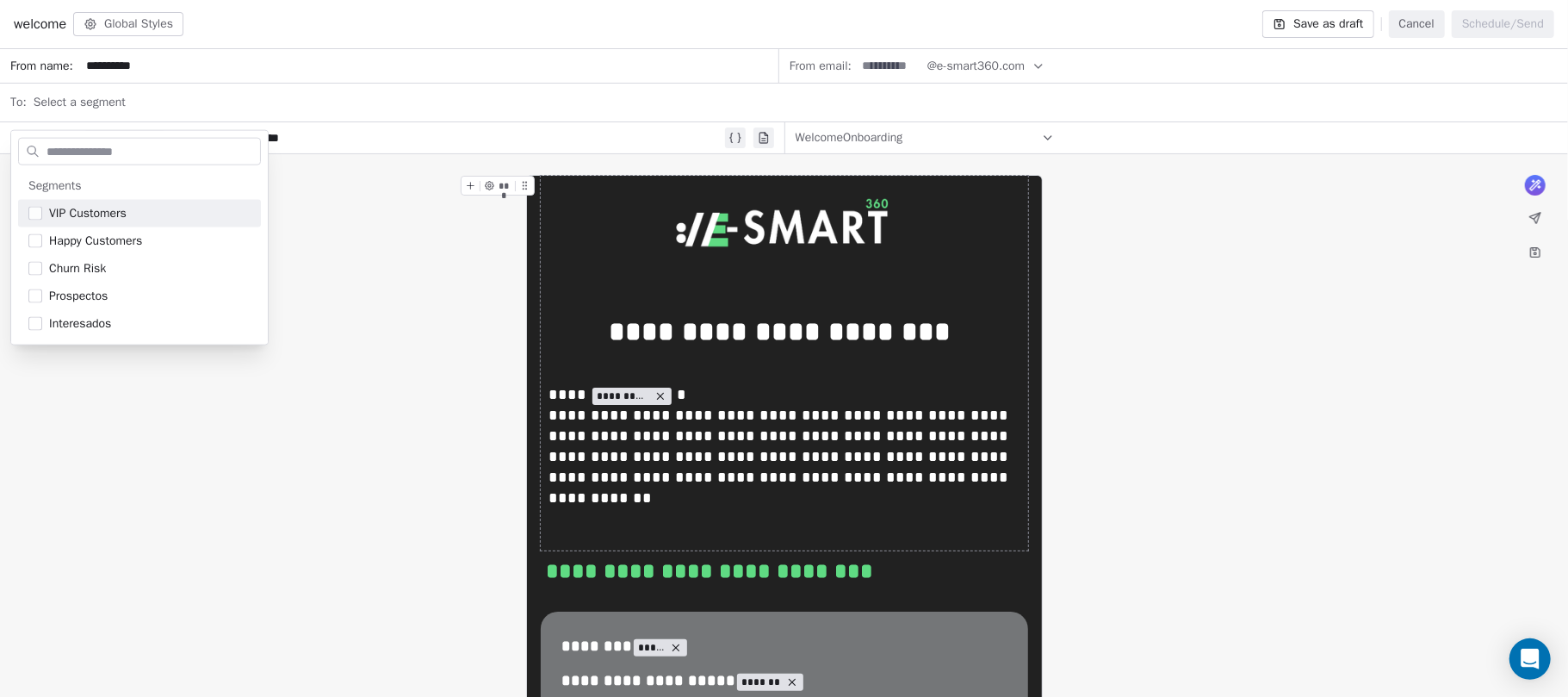 click on "**********" at bounding box center [784, 1833] 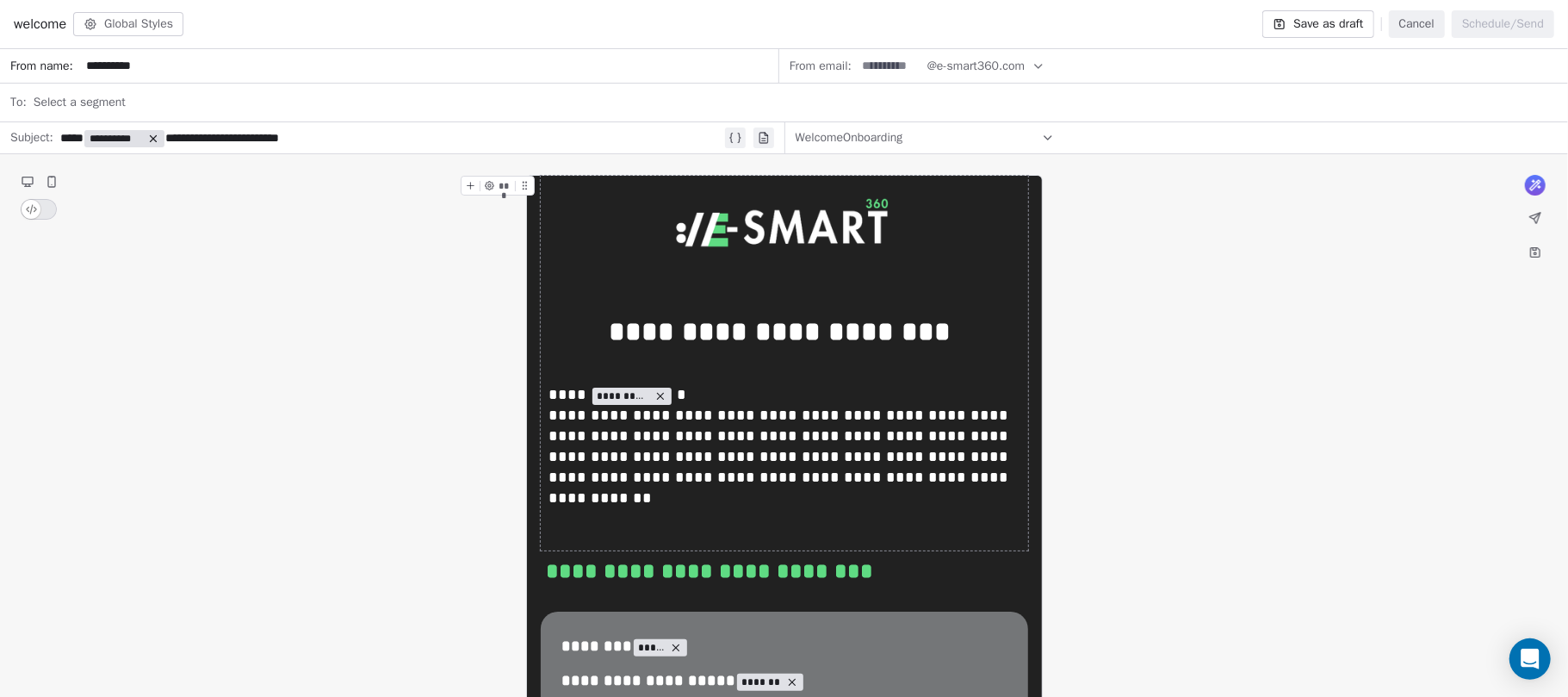 click on "**********" at bounding box center (391, 138) 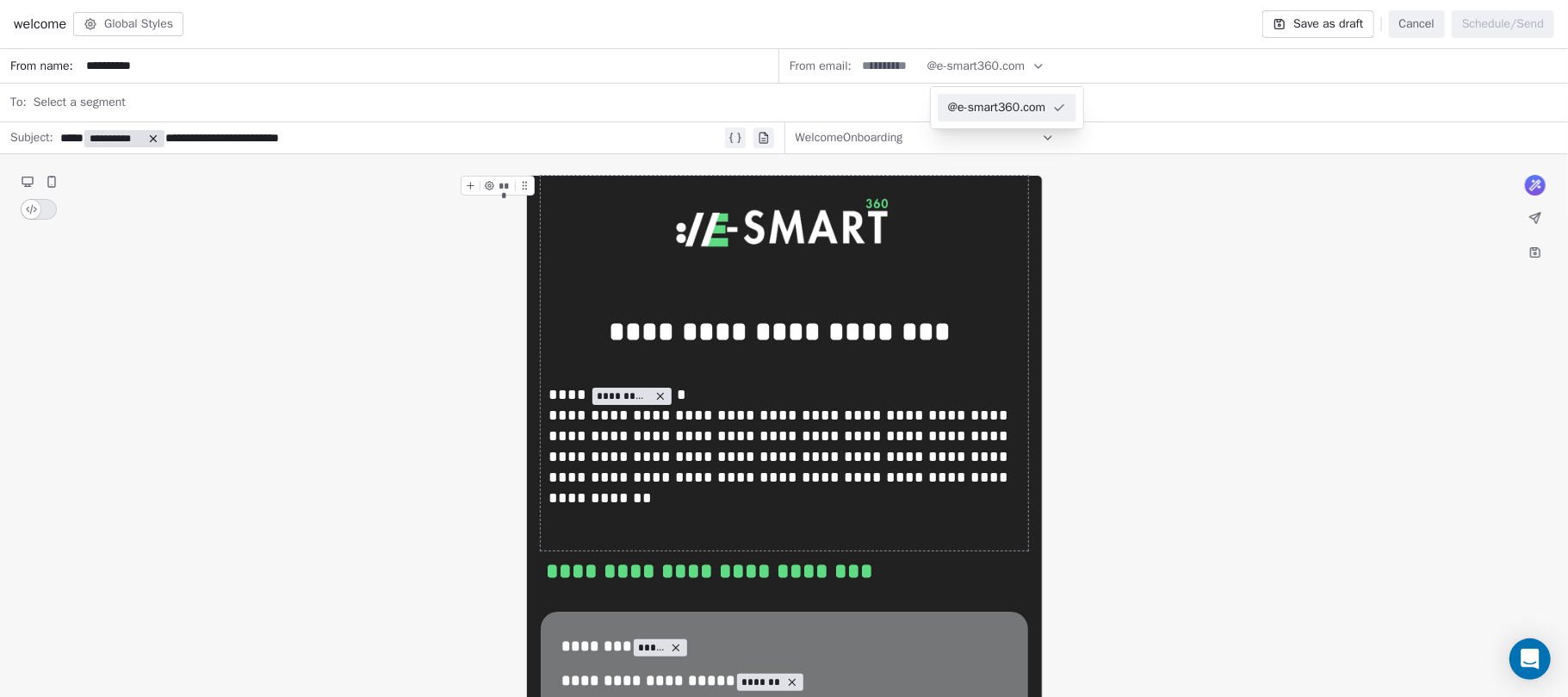 click on "From email: @e-smart360.com" at bounding box center [1174, 66] 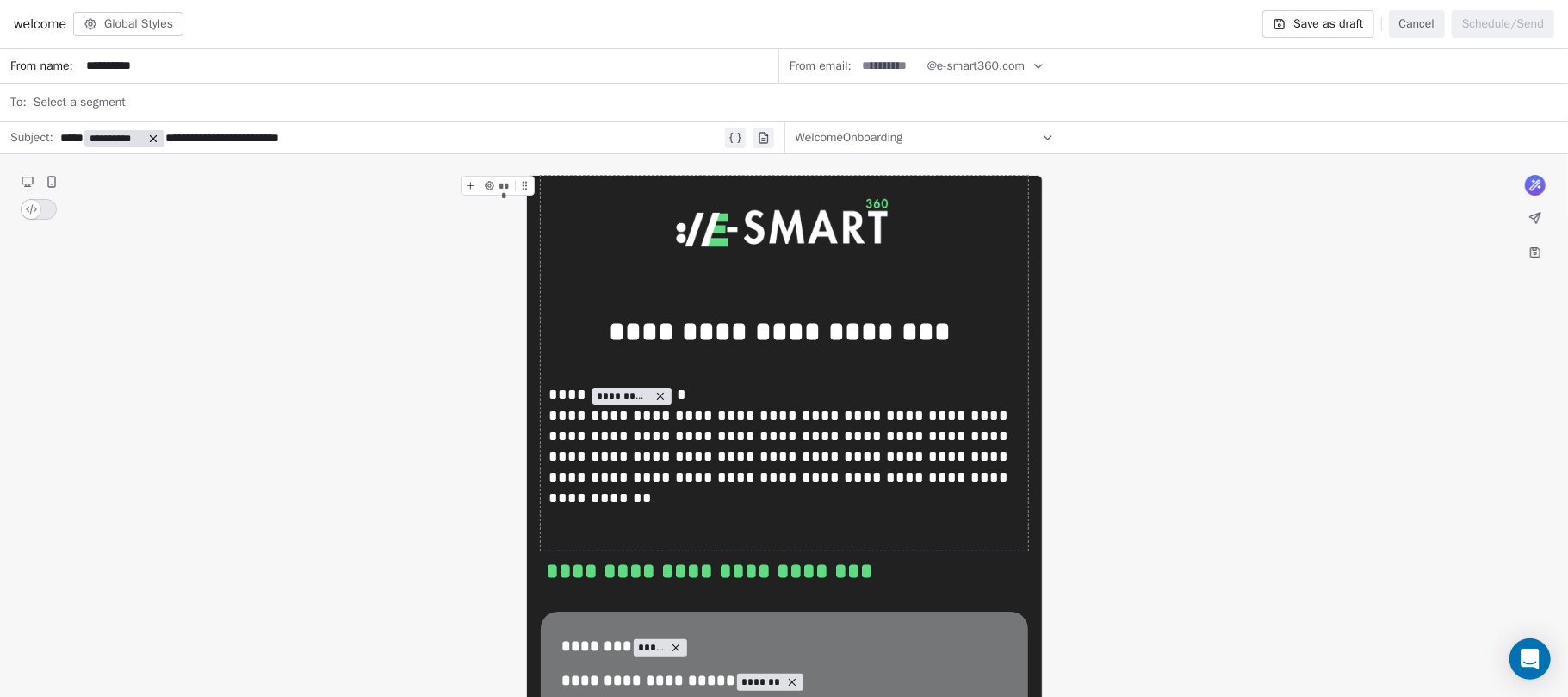 click on "WelcomeOnboarding" at bounding box center (925, 138) 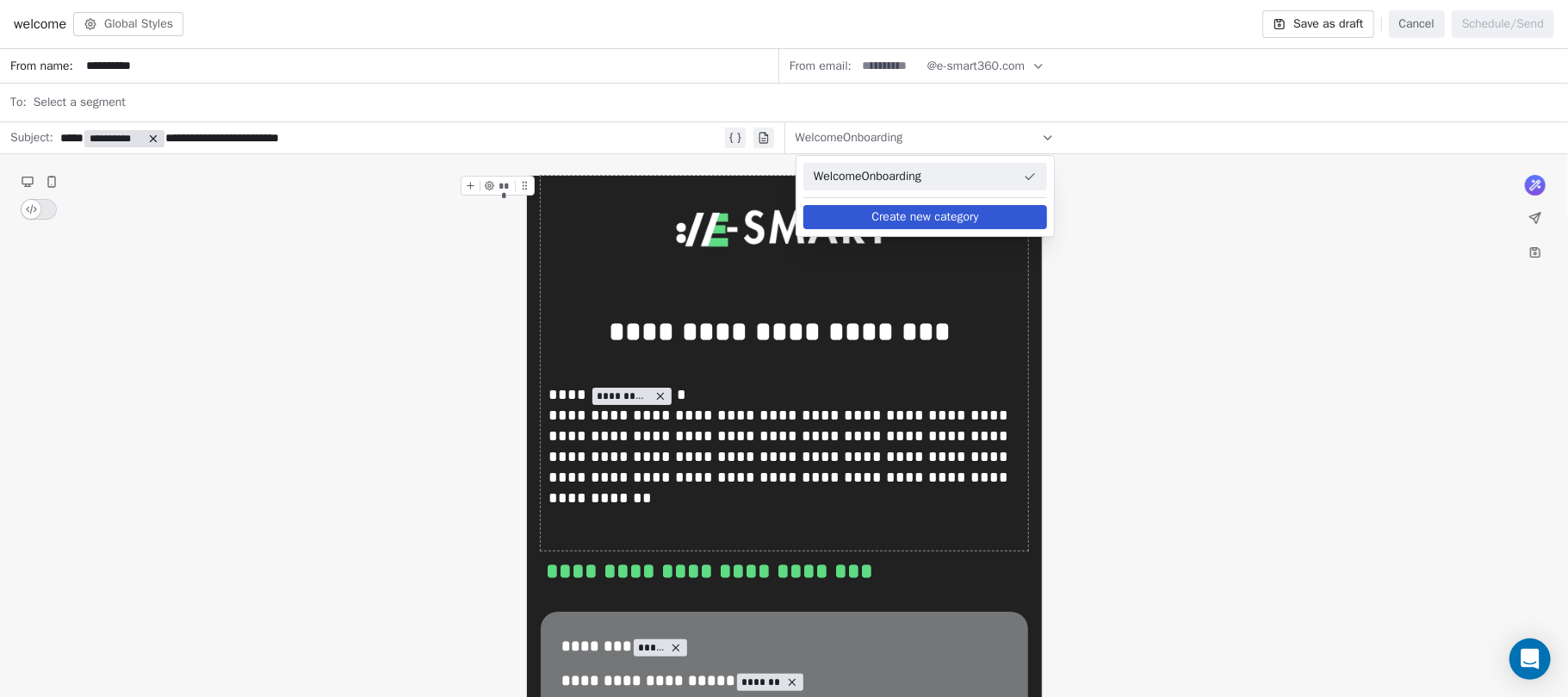 click on "**********" at bounding box center [784, 1833] 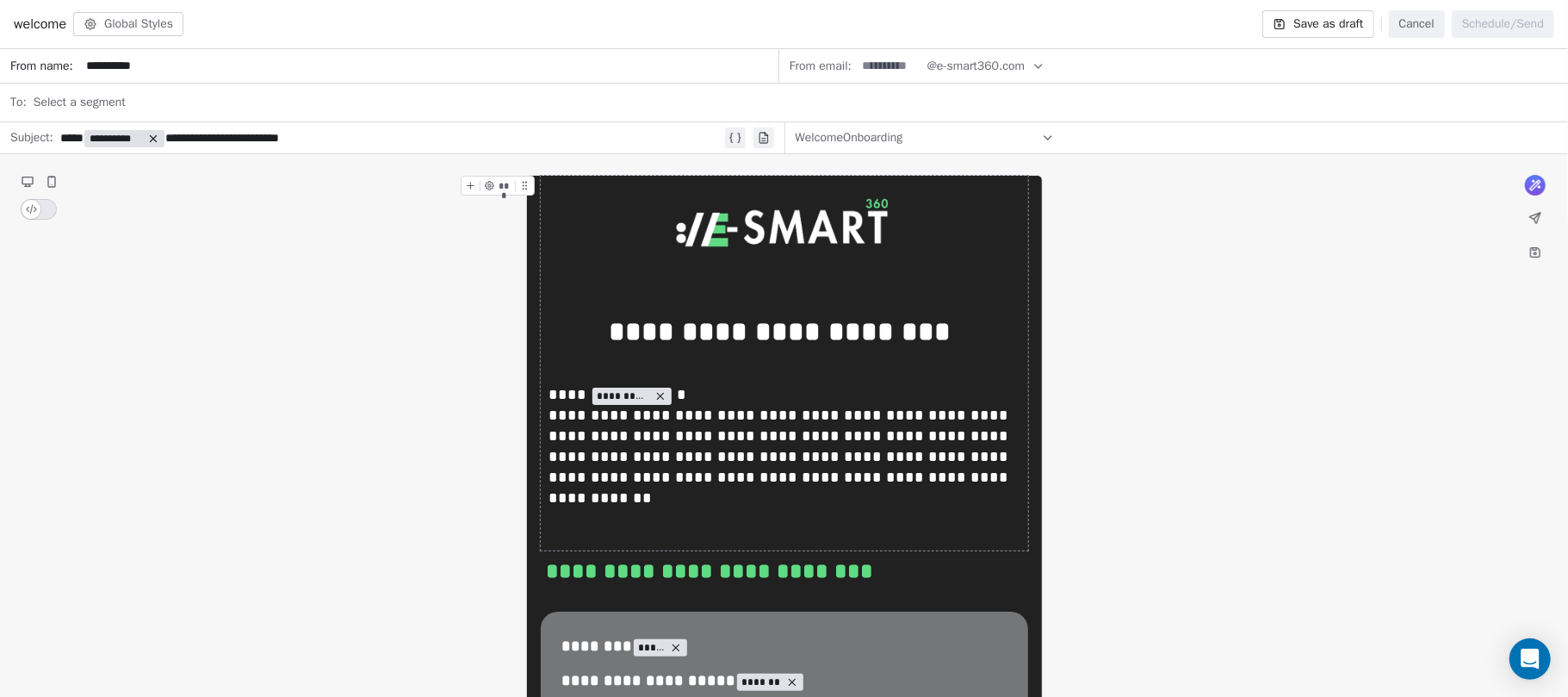 click on "WelcomeOnboarding" at bounding box center [925, 138] 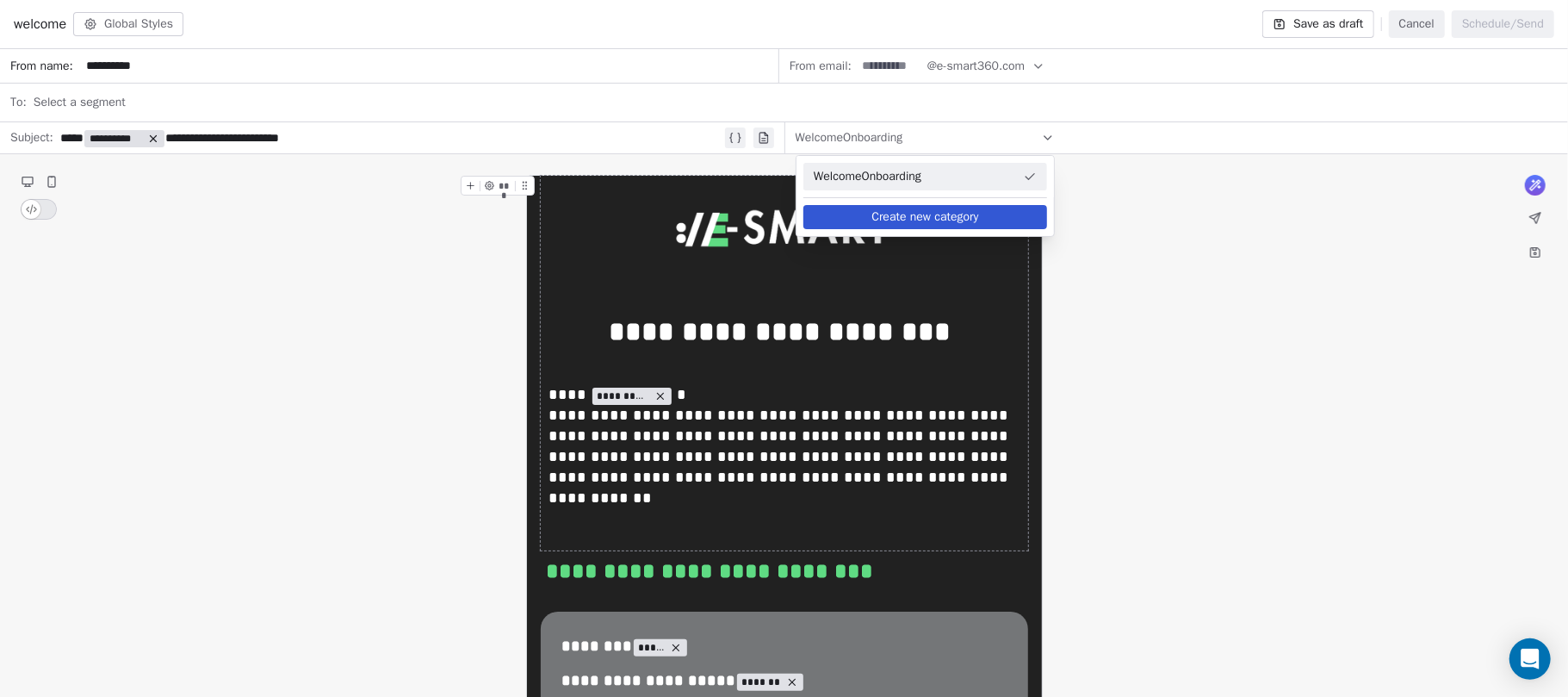click on "**********" at bounding box center [784, 1833] 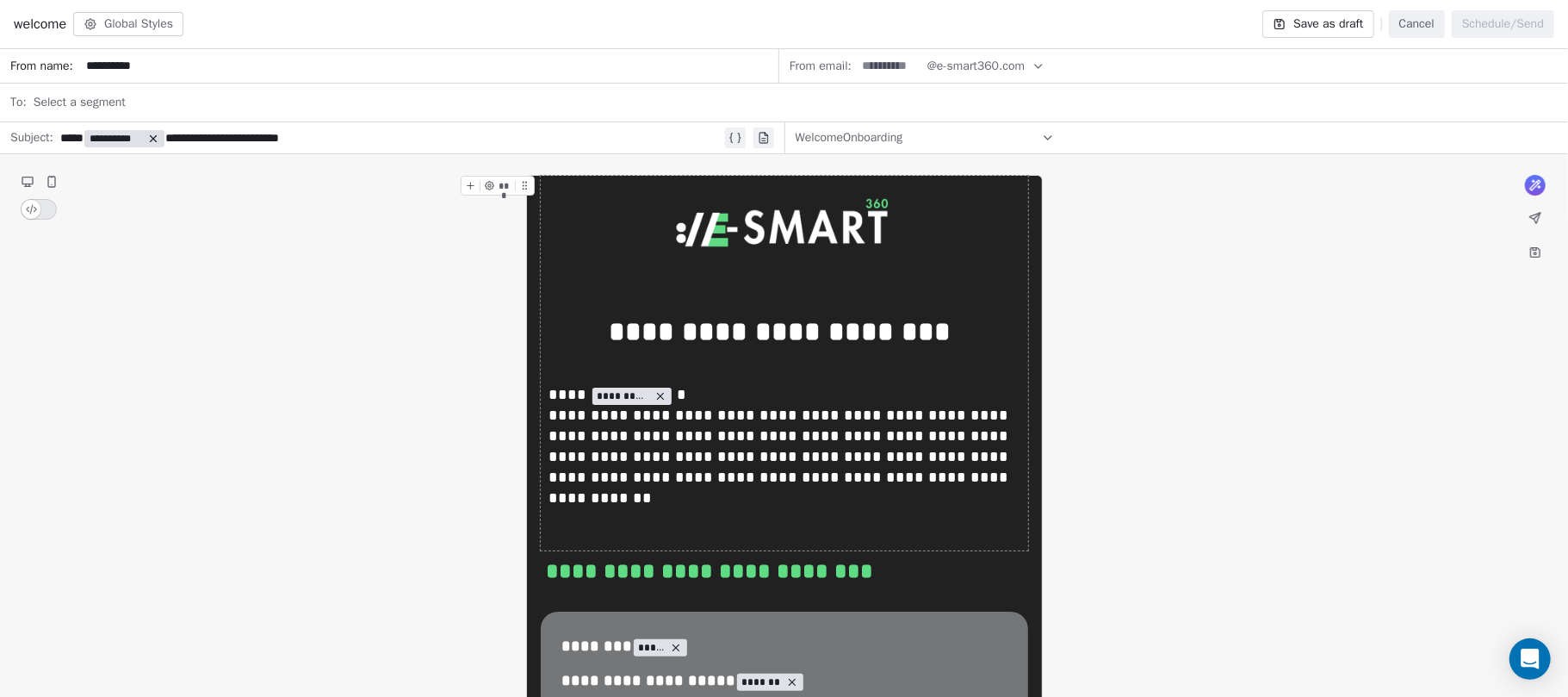 click on "Save as draft" at bounding box center [1317, 24] 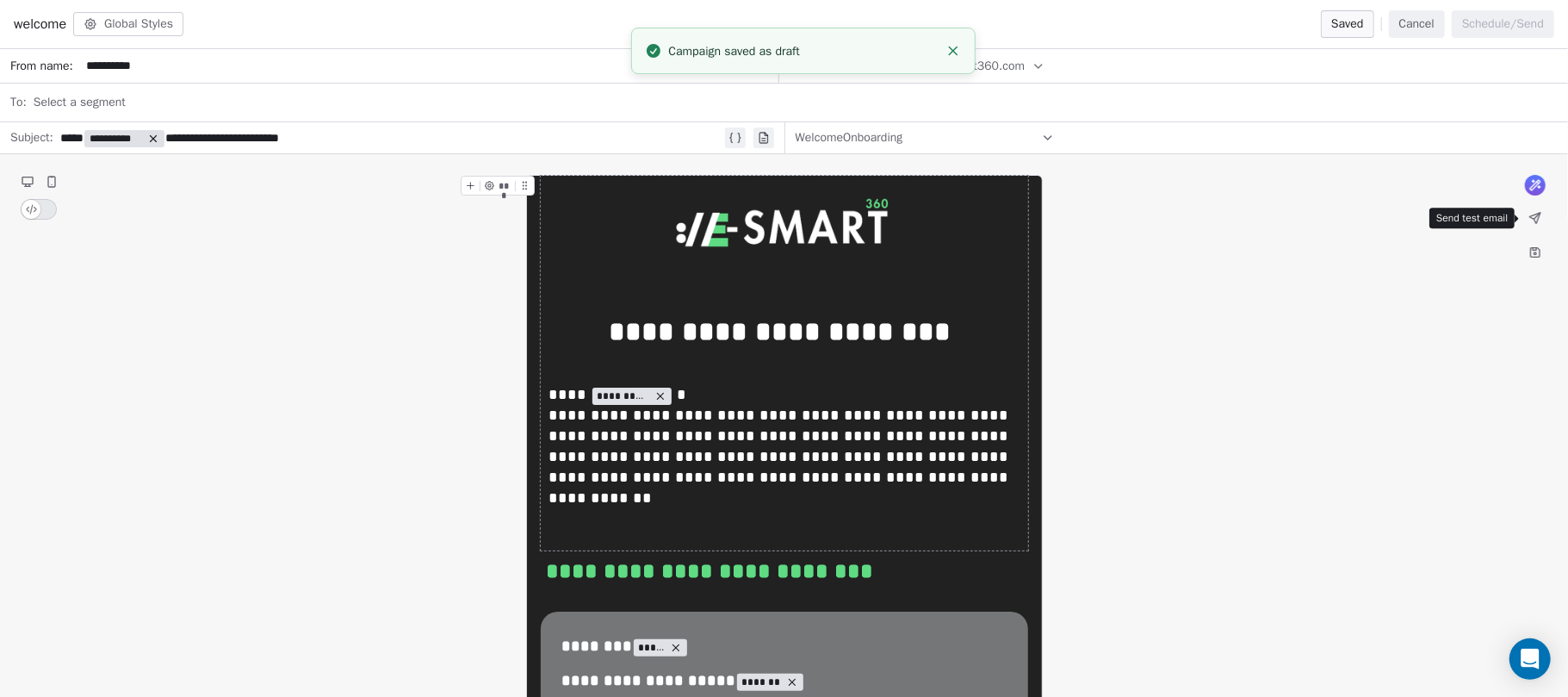 click 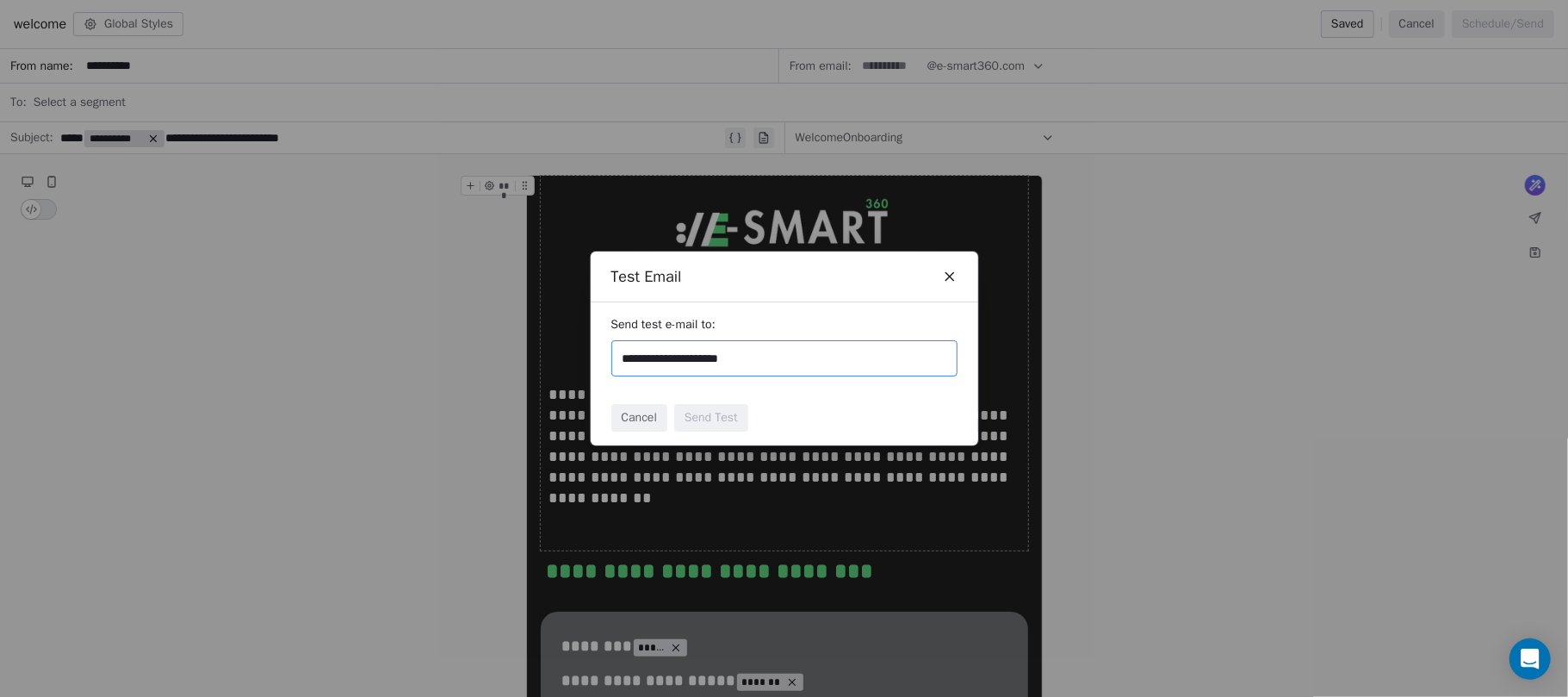 type on "**********" 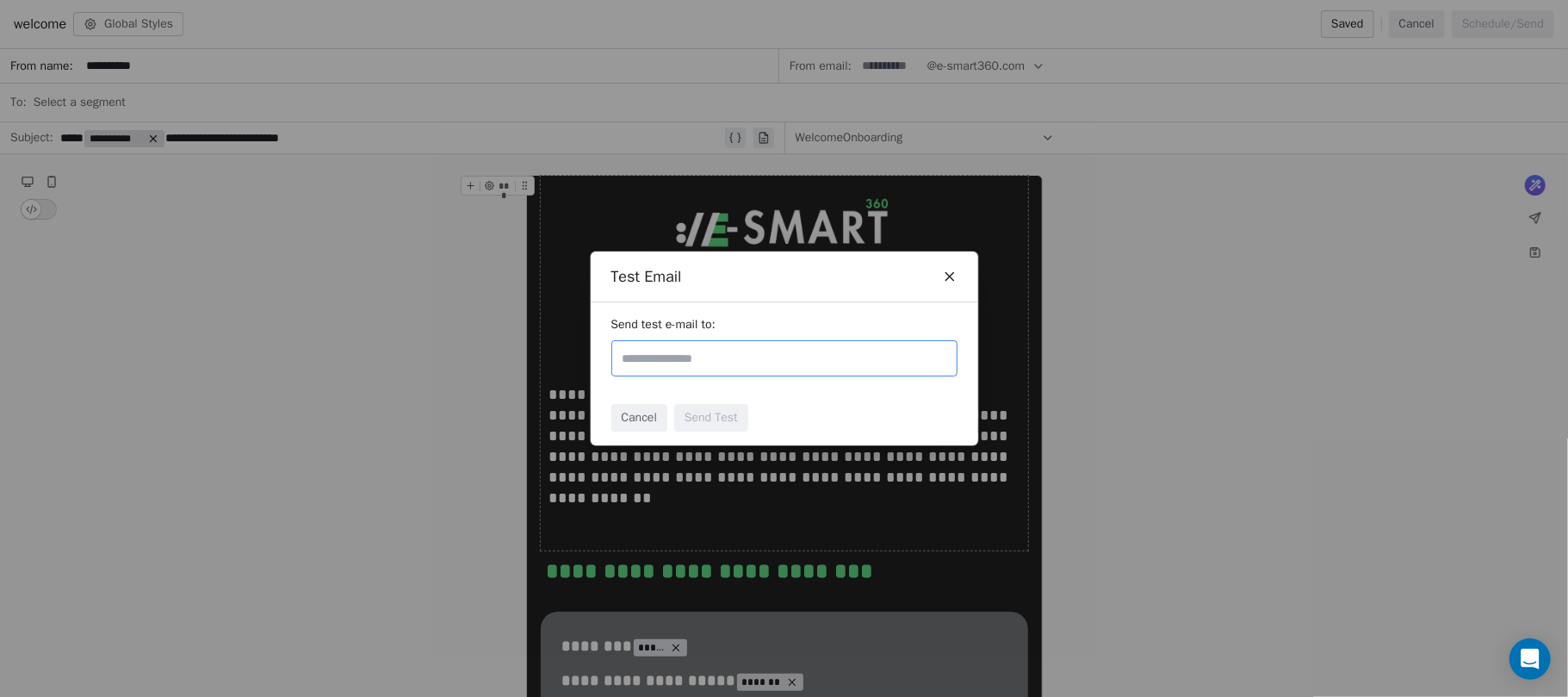 click on "Cancel Send Test" at bounding box center (784, 418) 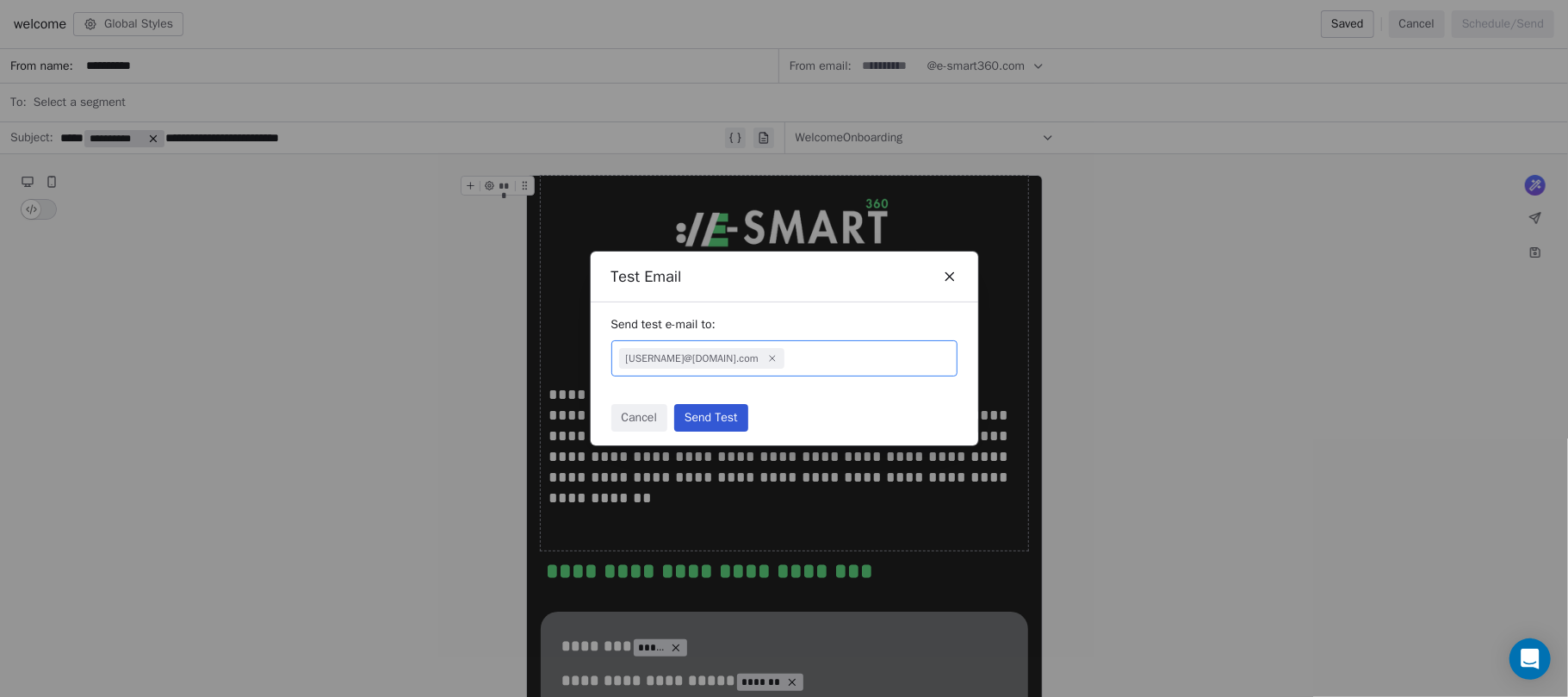 click on "Send Test" at bounding box center [711, 418] 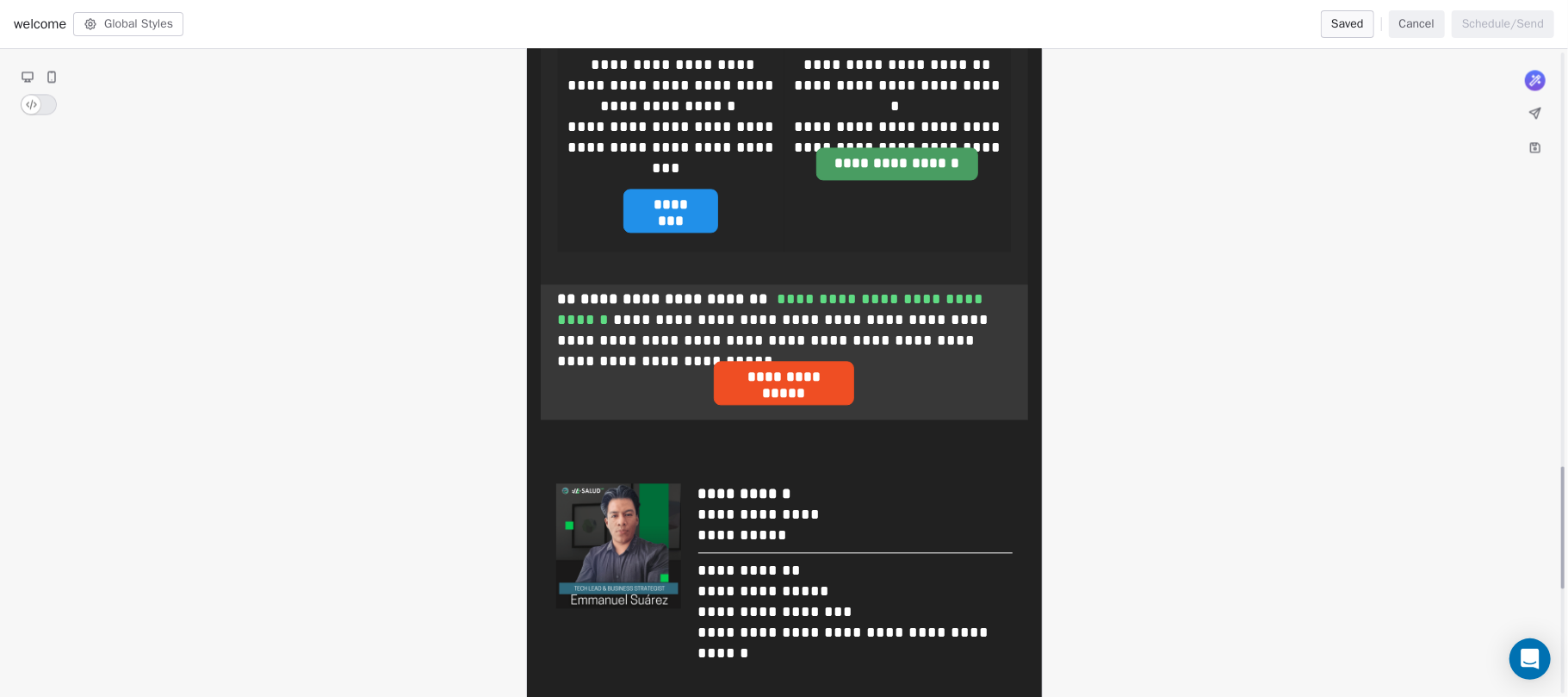 scroll, scrollTop: 2737, scrollLeft: 0, axis: vertical 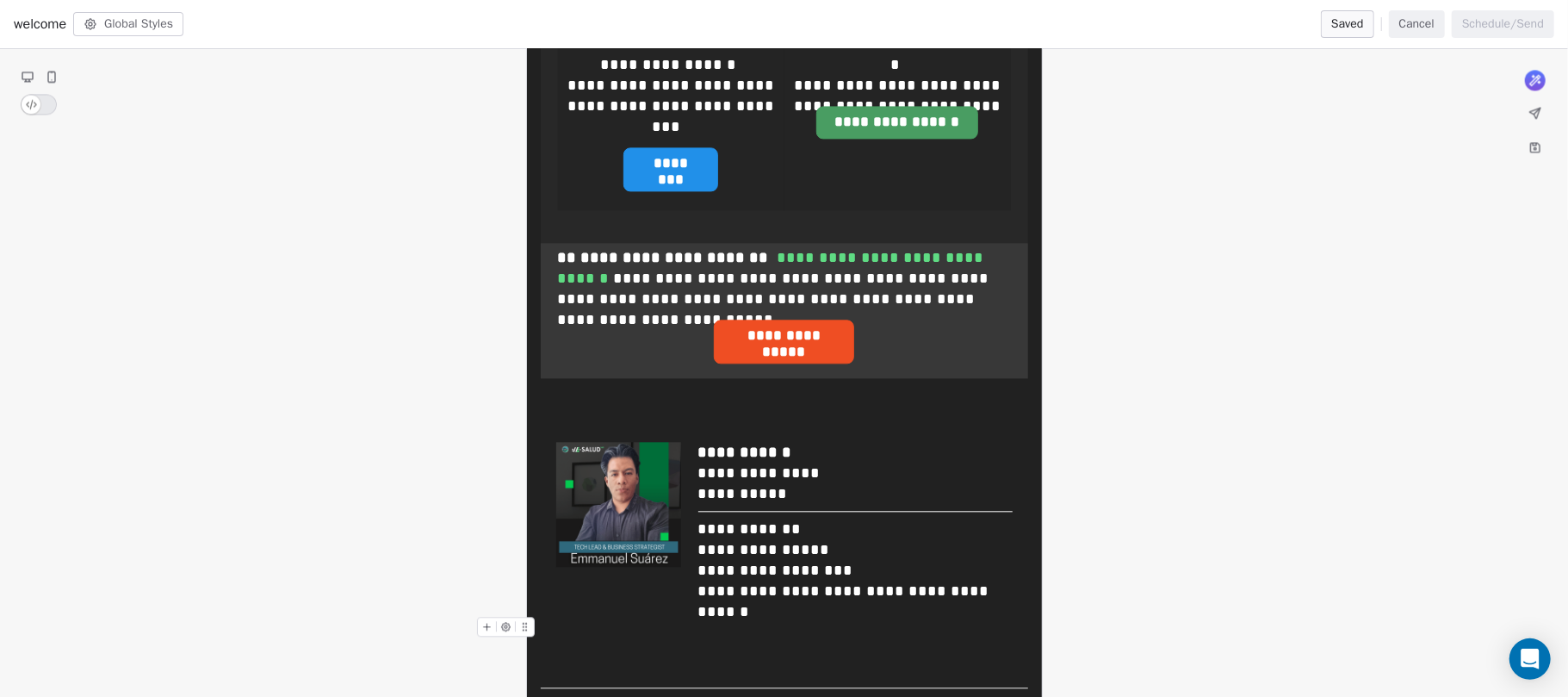 click on "welcome  Global Styles Saved Cancel Schedule/Send" at bounding box center (784, 24) 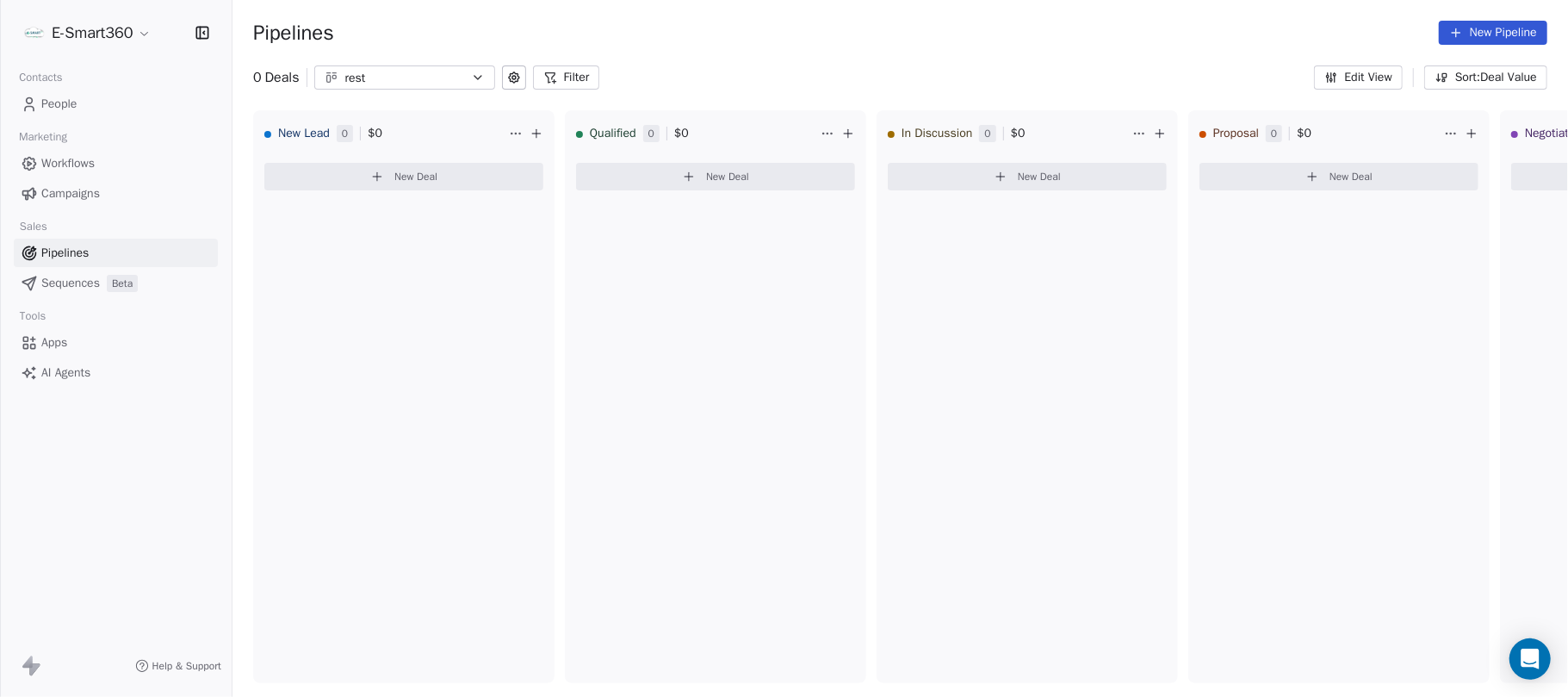 click on "Campaigns" at bounding box center (115, 193) 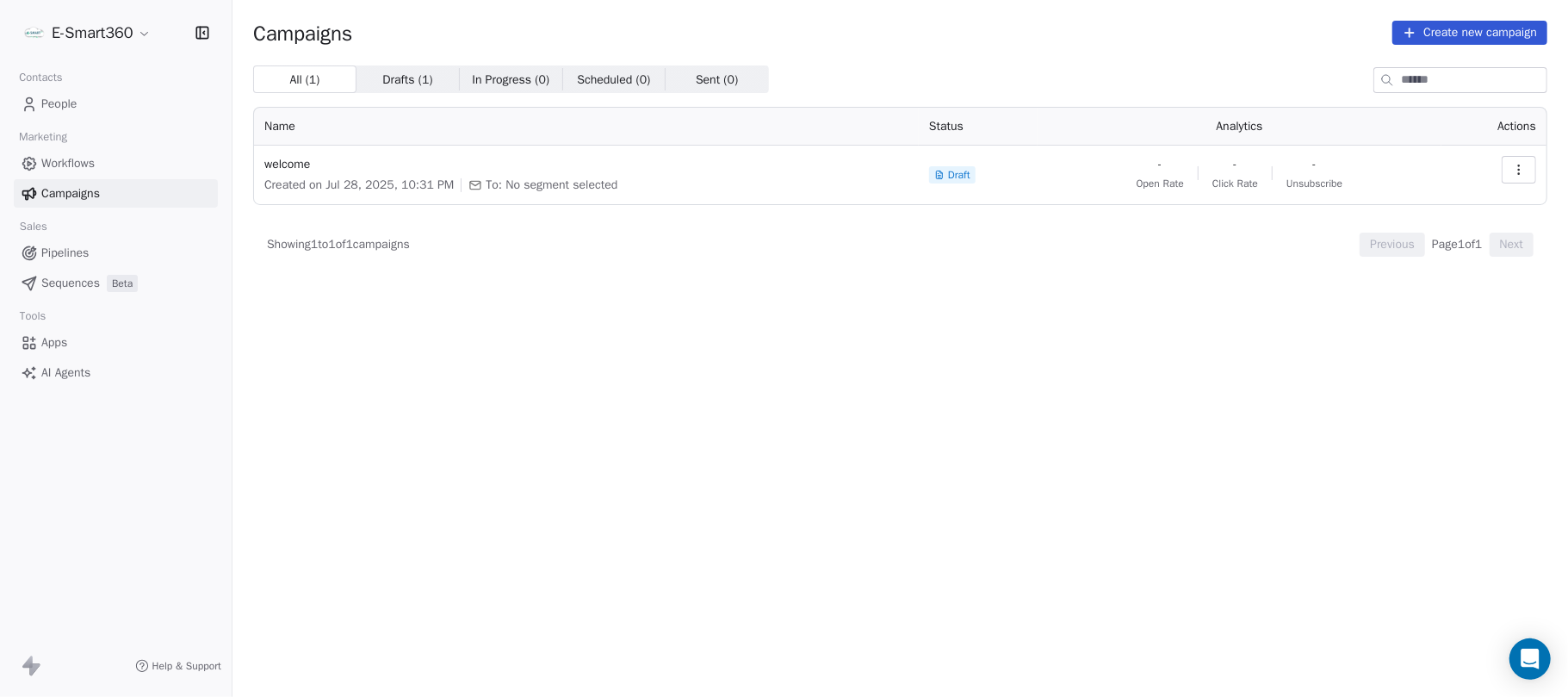 click 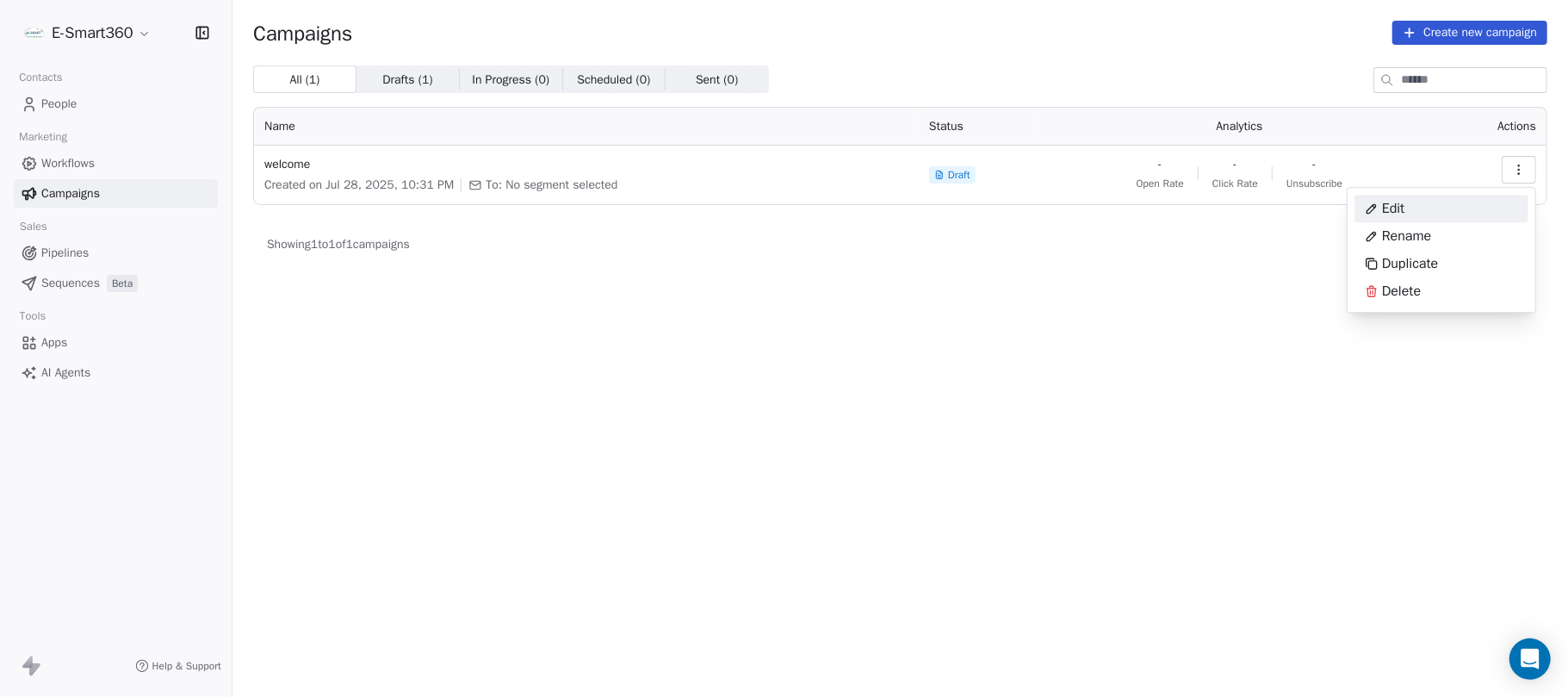 click on "E-Smart360 Contacts People Marketing Workflows Campaigns Sales Pipelines Sequences Beta Tools Apps AI Agents Help & Support Campaigns  Create new campaign All ( 1 ) All ( 1 ) Drafts ( 1 ) Drafts ( 1 ) In Progress ( 0 ) In Progress ( 0 ) Scheduled ( 0 ) Scheduled ( 0 ) Sent ( 0 ) Sent ( 0 ) Name Status Analytics Actions welcome Created on Jul 28, 2025, 10:31 PM To: No segment selected Draft - Open Rate - Click Rate - Unsubscribe Showing  1  to  1  of  1  campaigns Previous Page  1  of  1 Next
Edit Rename Duplicate Delete" at bounding box center [784, 348] 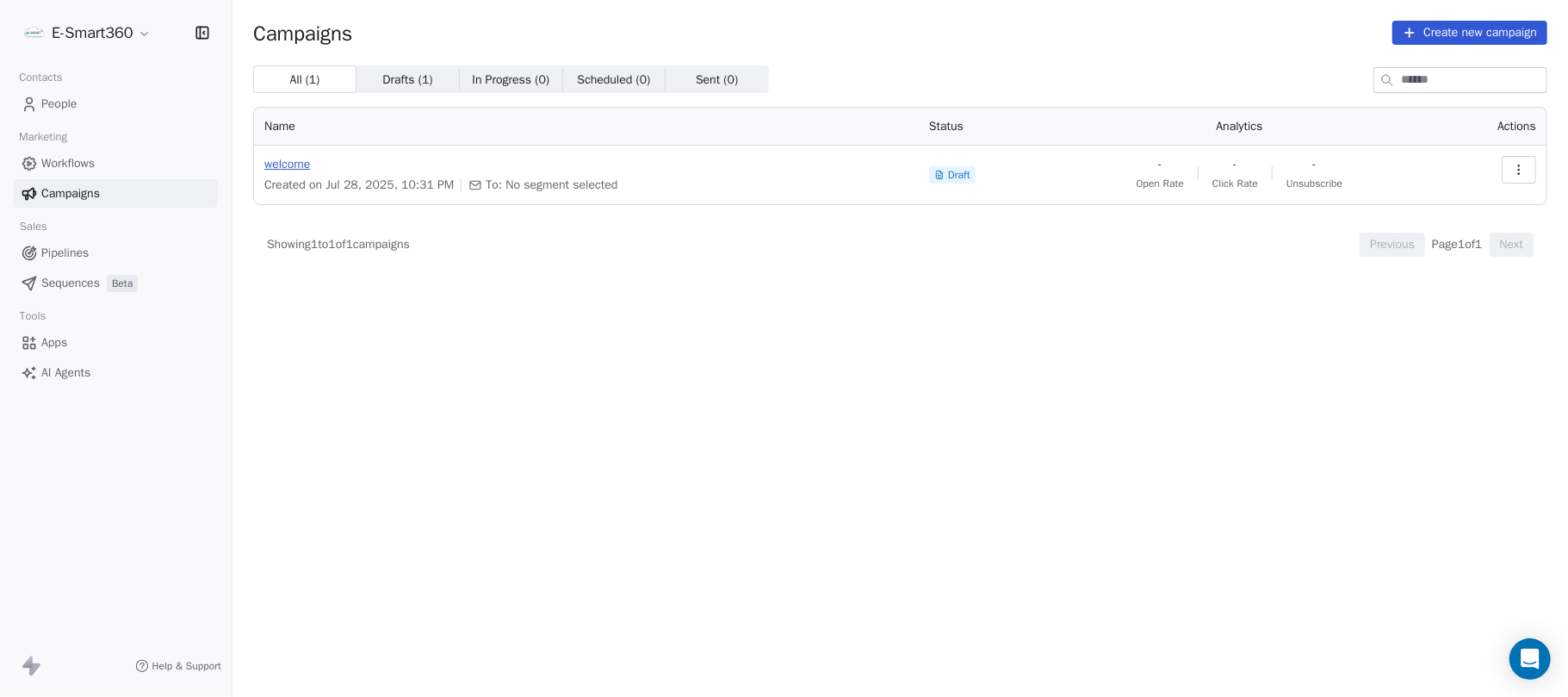 click on "welcome" at bounding box center [586, 165] 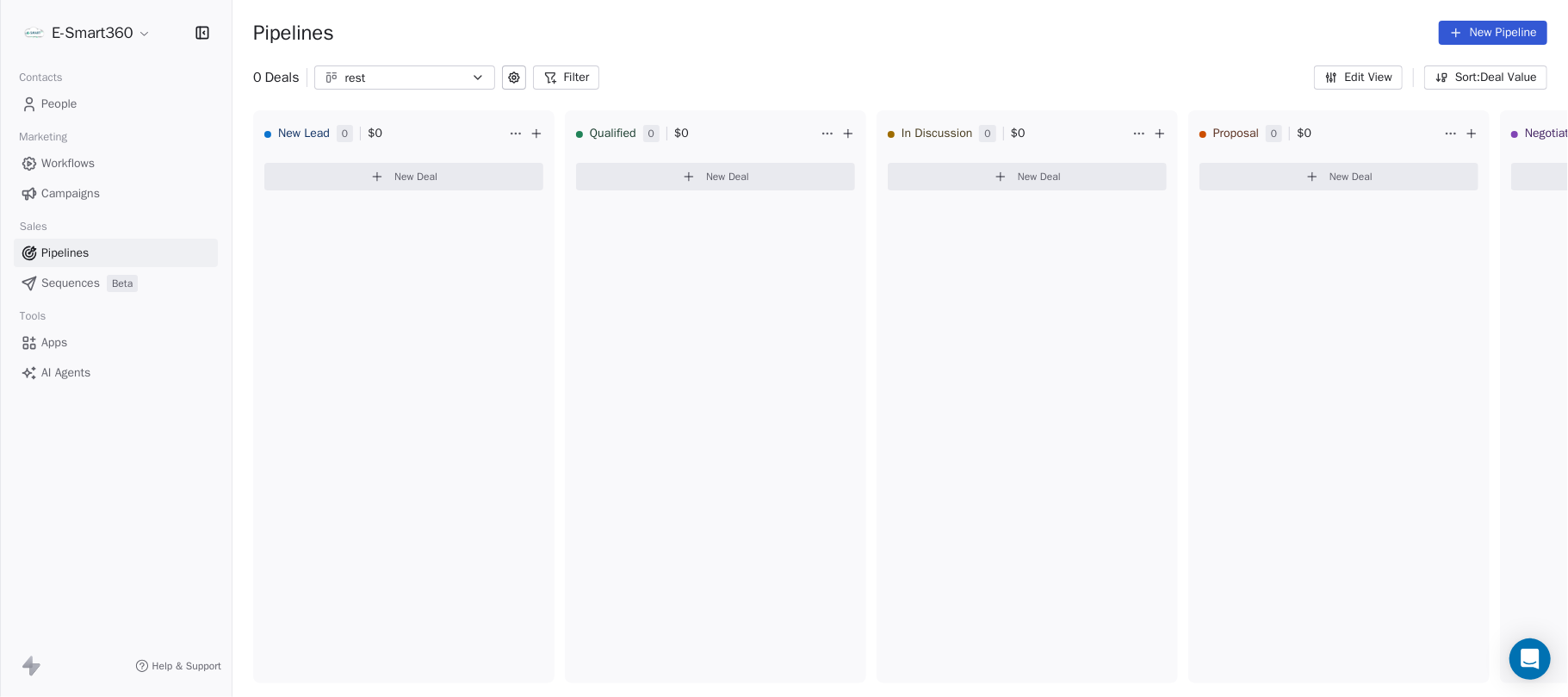 click on "Campaigns" at bounding box center (71, 193) 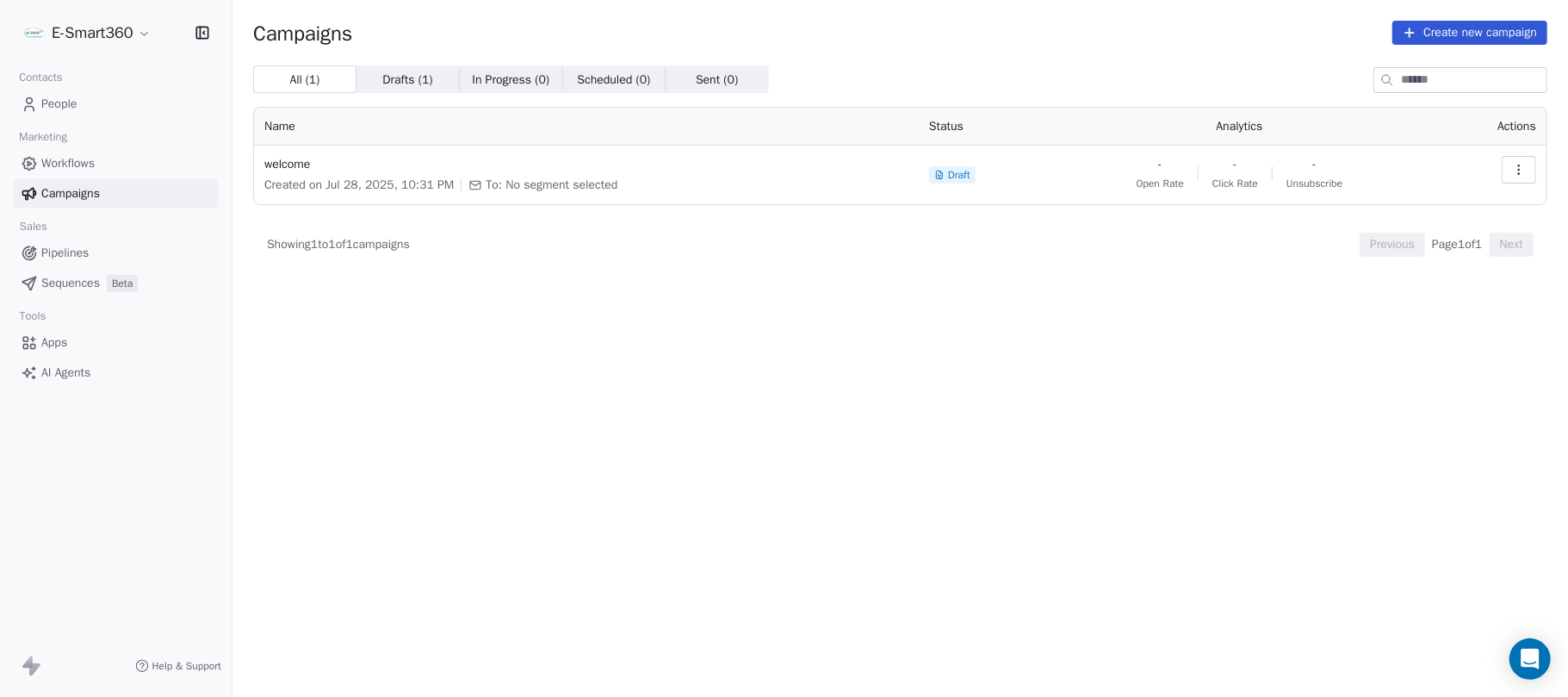 click at bounding box center (1519, 170) 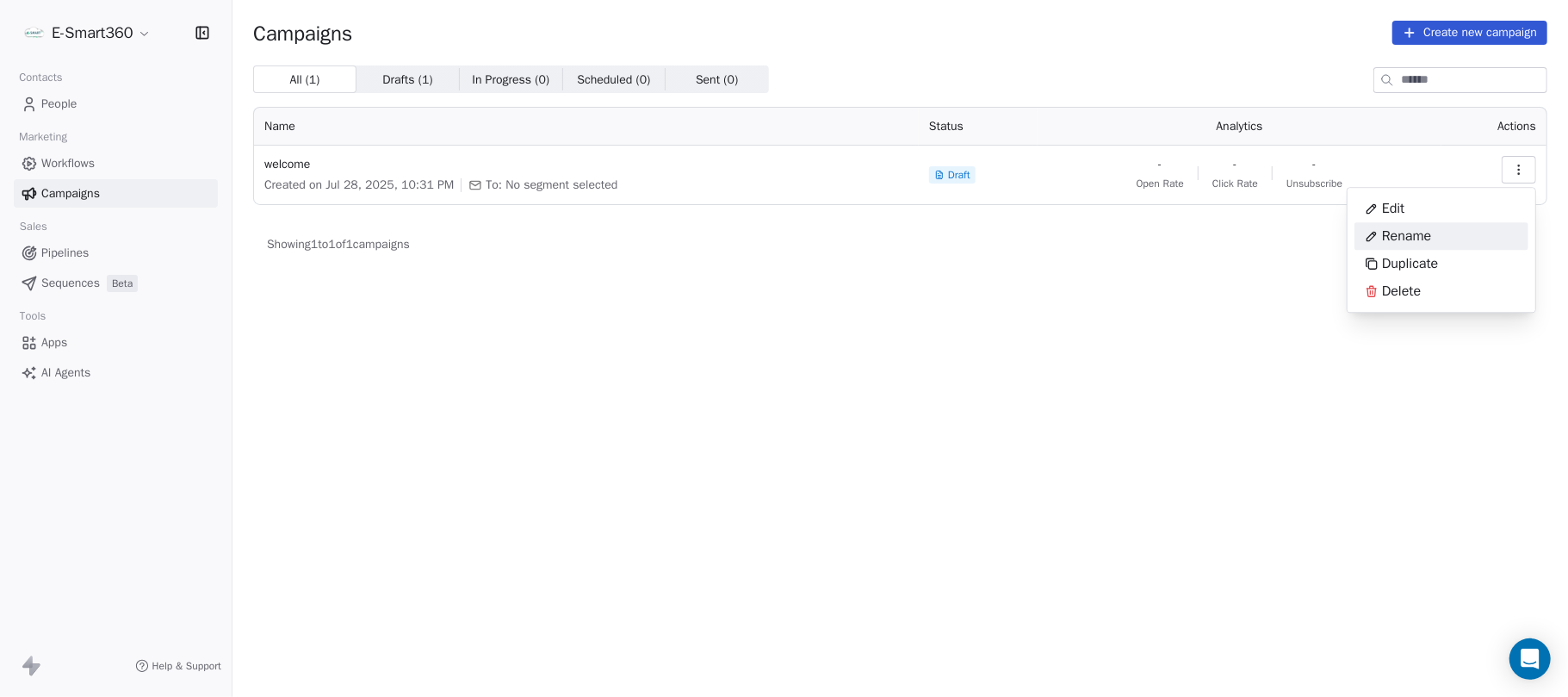 click on "E-Smart360 Contacts People Marketing Workflows Campaigns Sales Pipelines Sequences Beta Tools Apps AI Agents Help & Support Campaigns  Create new campaign All ( 1 ) All ( 1 ) Drafts ( 1 ) Drafts ( 1 ) In Progress ( 0 ) In Progress ( 0 ) Scheduled ( 0 ) Scheduled ( 0 ) Sent ( 0 ) Sent ( 0 ) Name Status Analytics Actions welcome Created on Jul 28, 2025, 10:31 PM To: No segment selected Draft - Open Rate - Click Rate - Unsubscribe Showing  1  to  1  of  1  campaigns Previous Page  1  of  1 Next
Edit Rename Duplicate Delete" at bounding box center [784, 348] 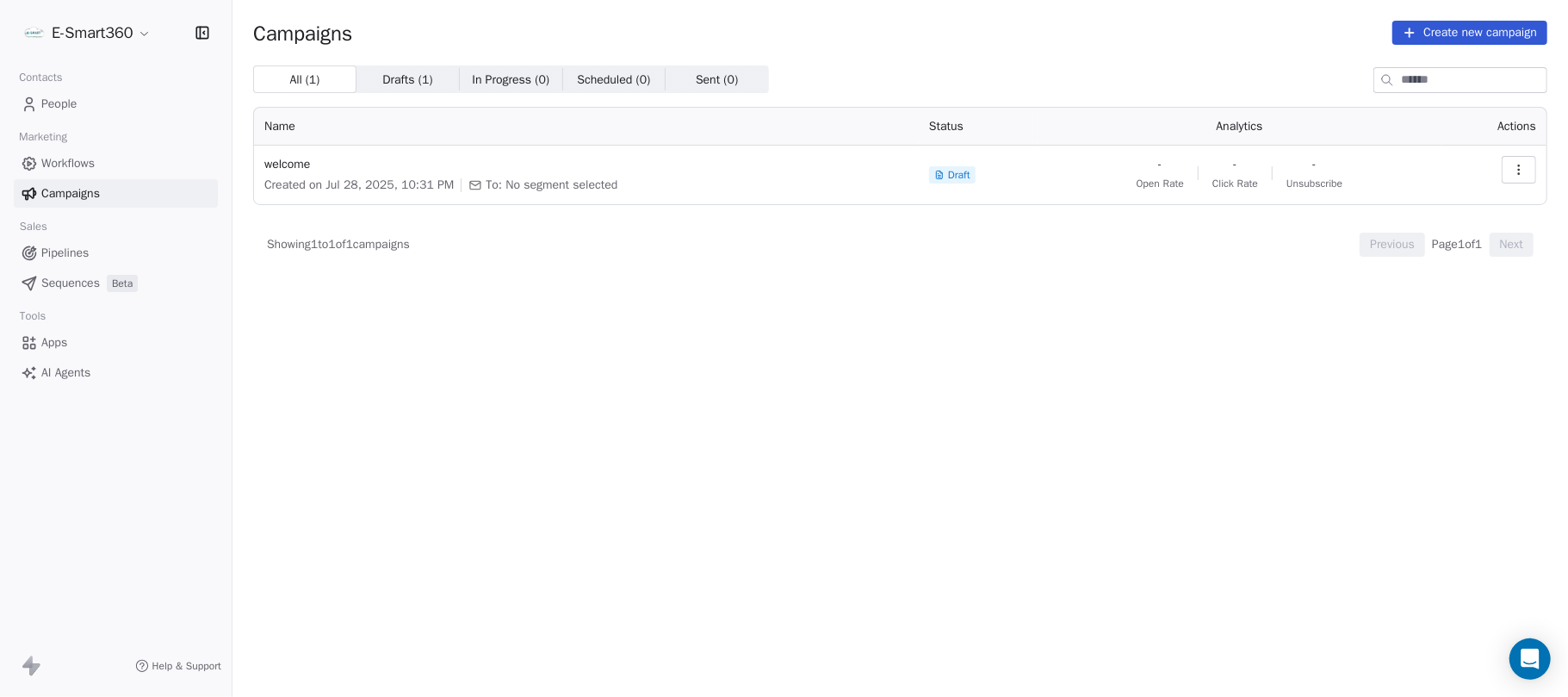 click on "Drafts ( 1 )" at bounding box center (407, 79) 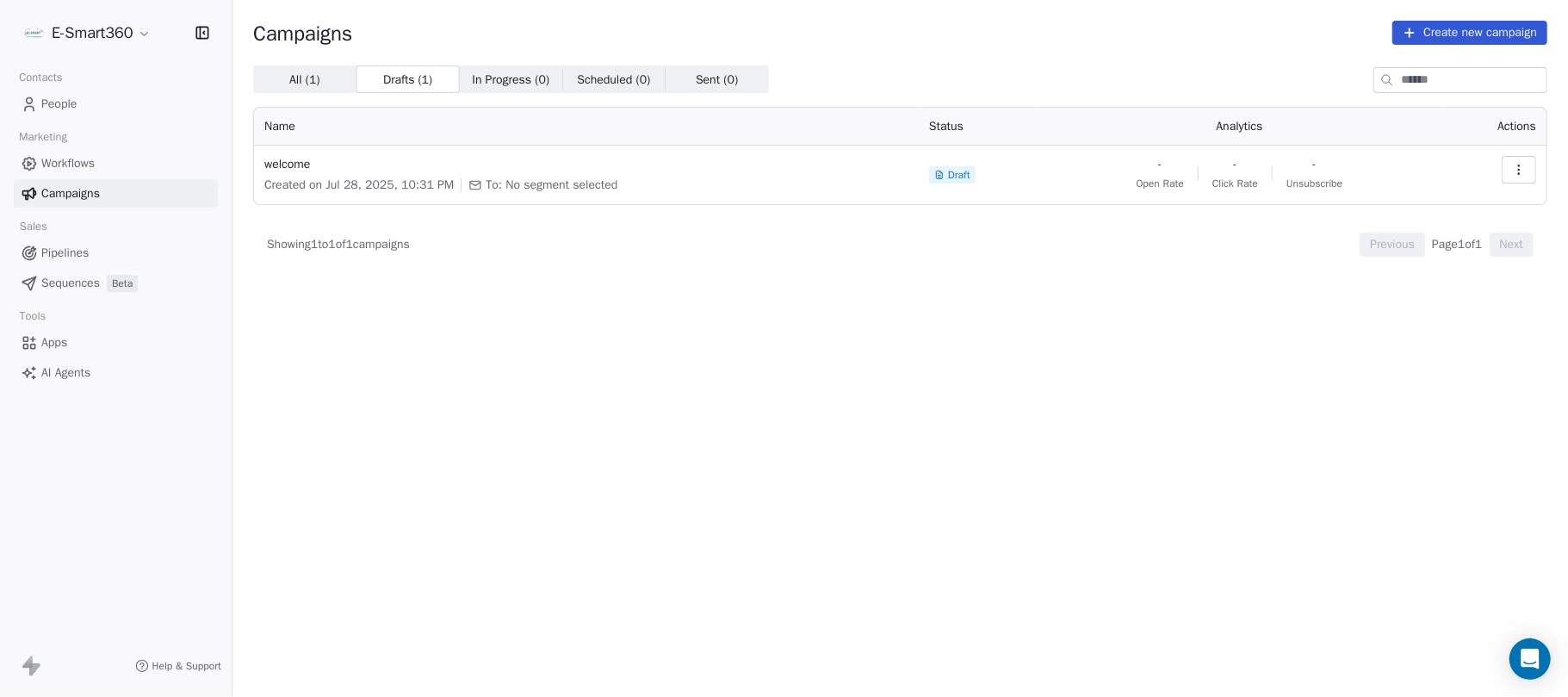 click on "All ( 1 ) All ( 1 )" at bounding box center [305, 79] 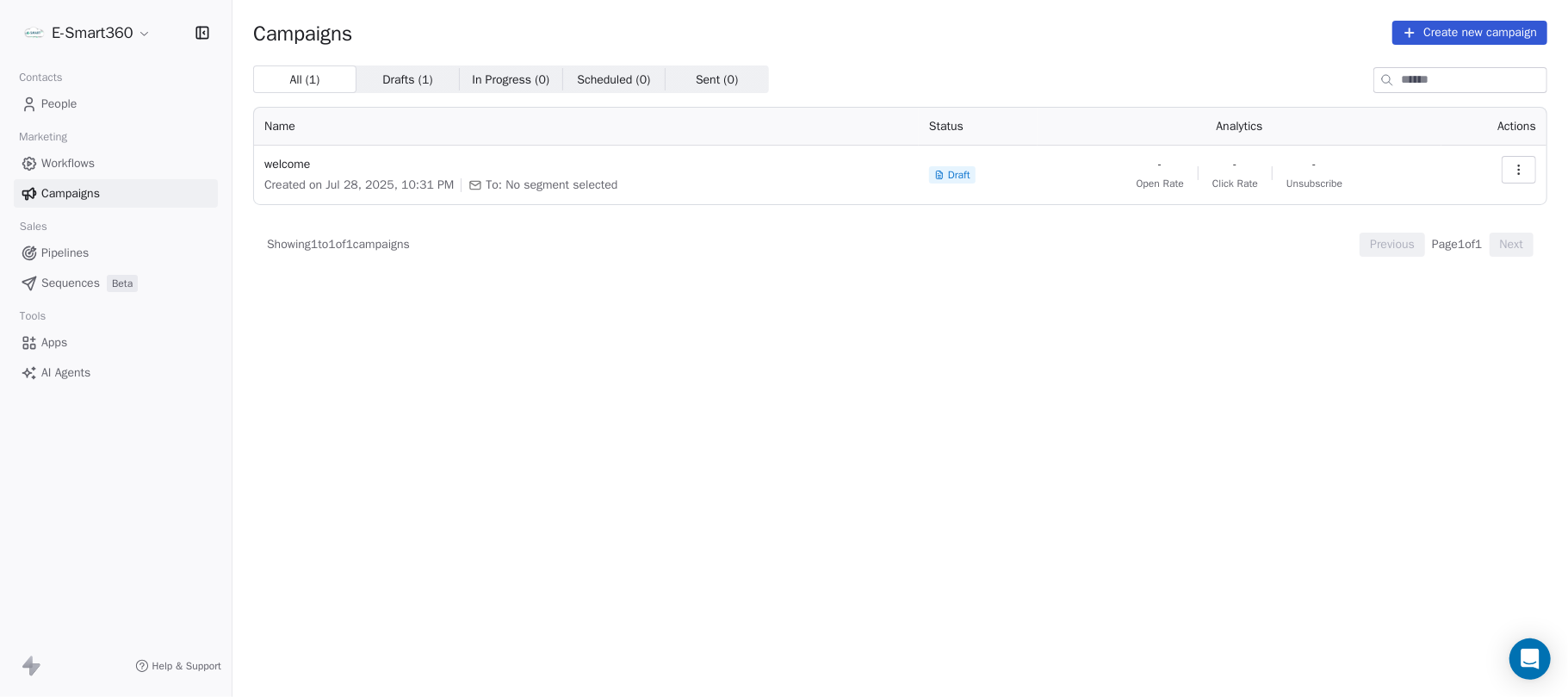 click on "Workflows" at bounding box center [68, 163] 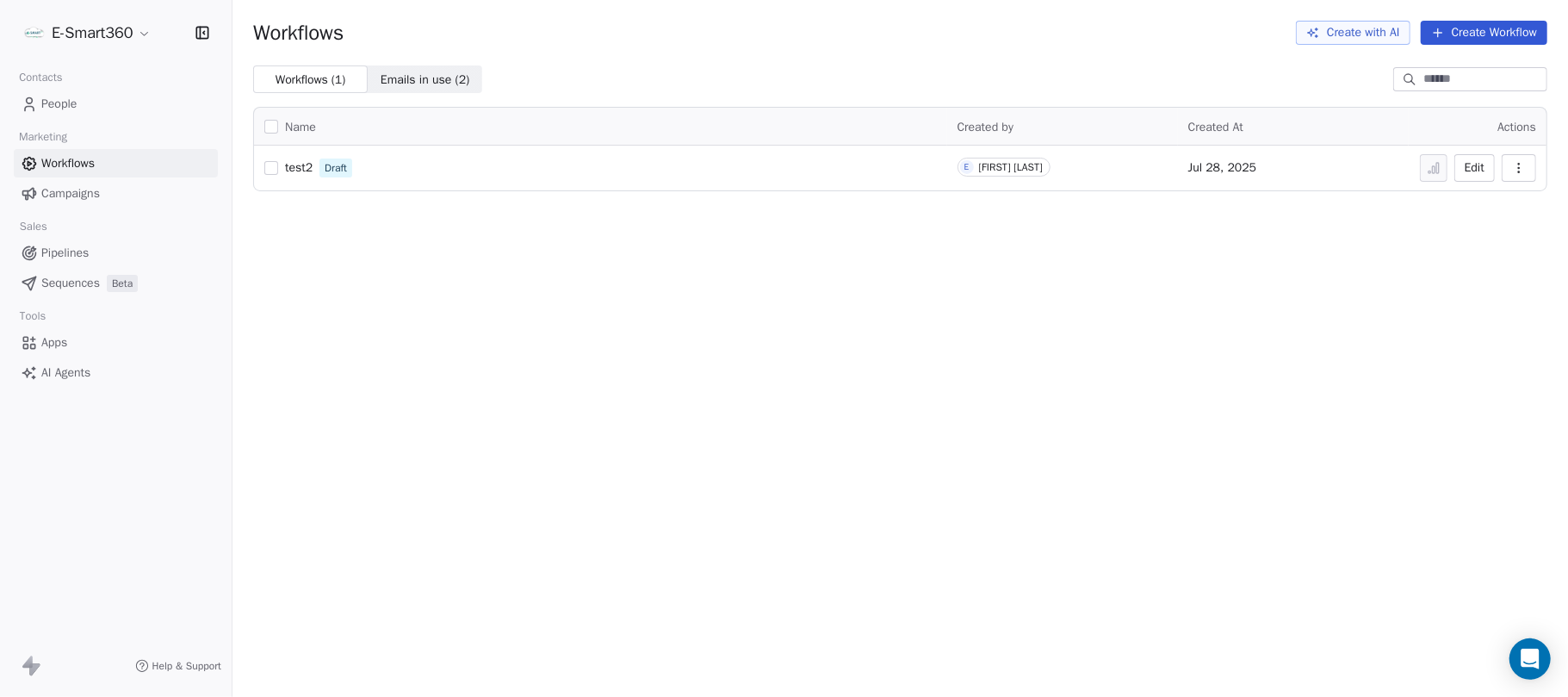 click on "People" at bounding box center (115, 103) 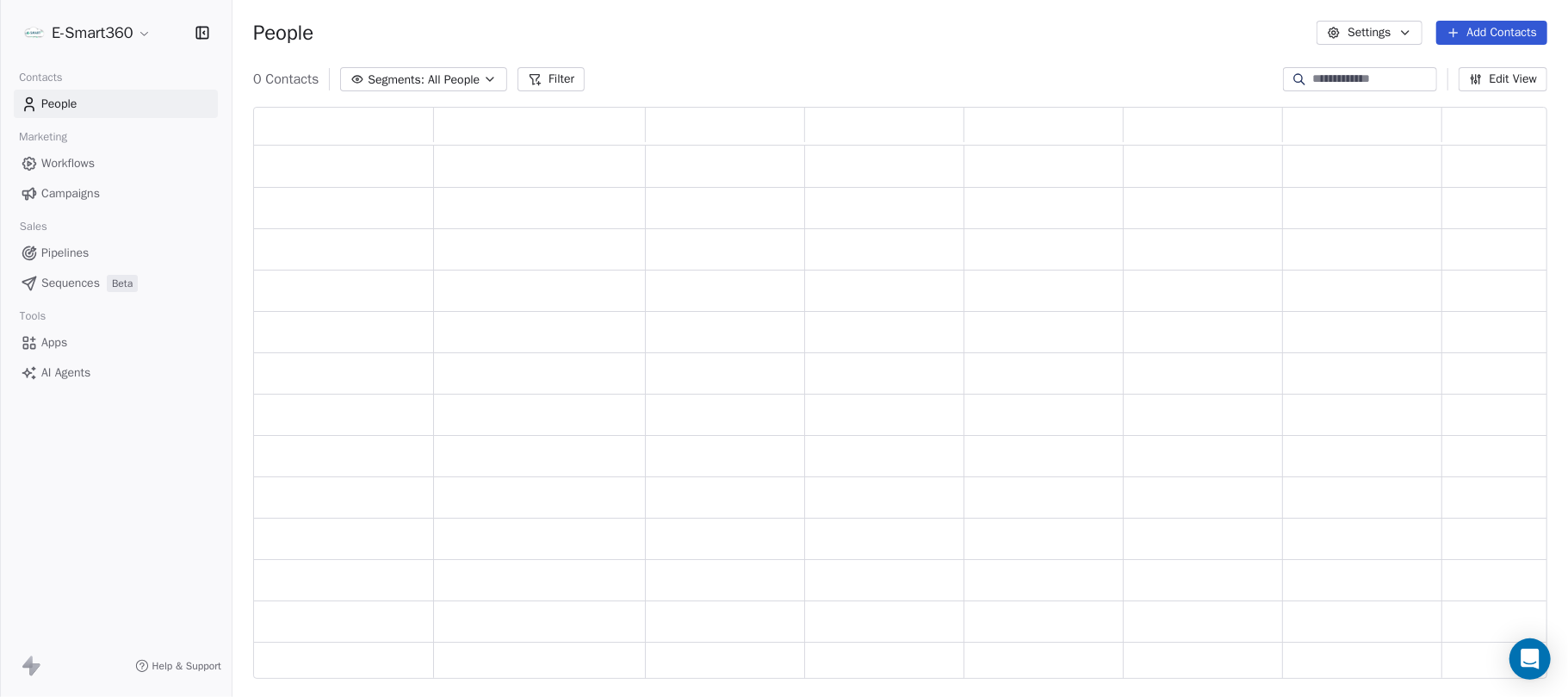 scroll, scrollTop: 18, scrollLeft: 17, axis: both 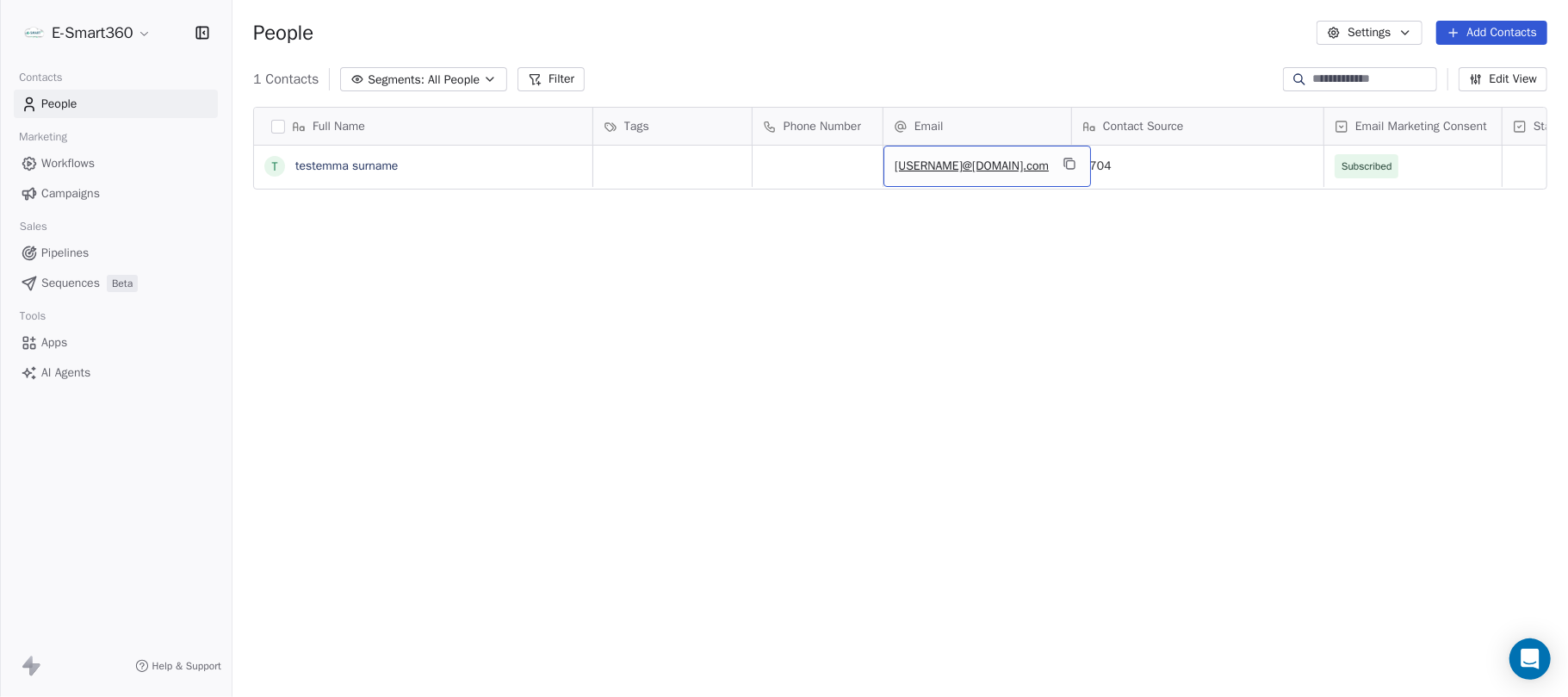 click on "etuneio27@gmail.com" at bounding box center (971, 166) 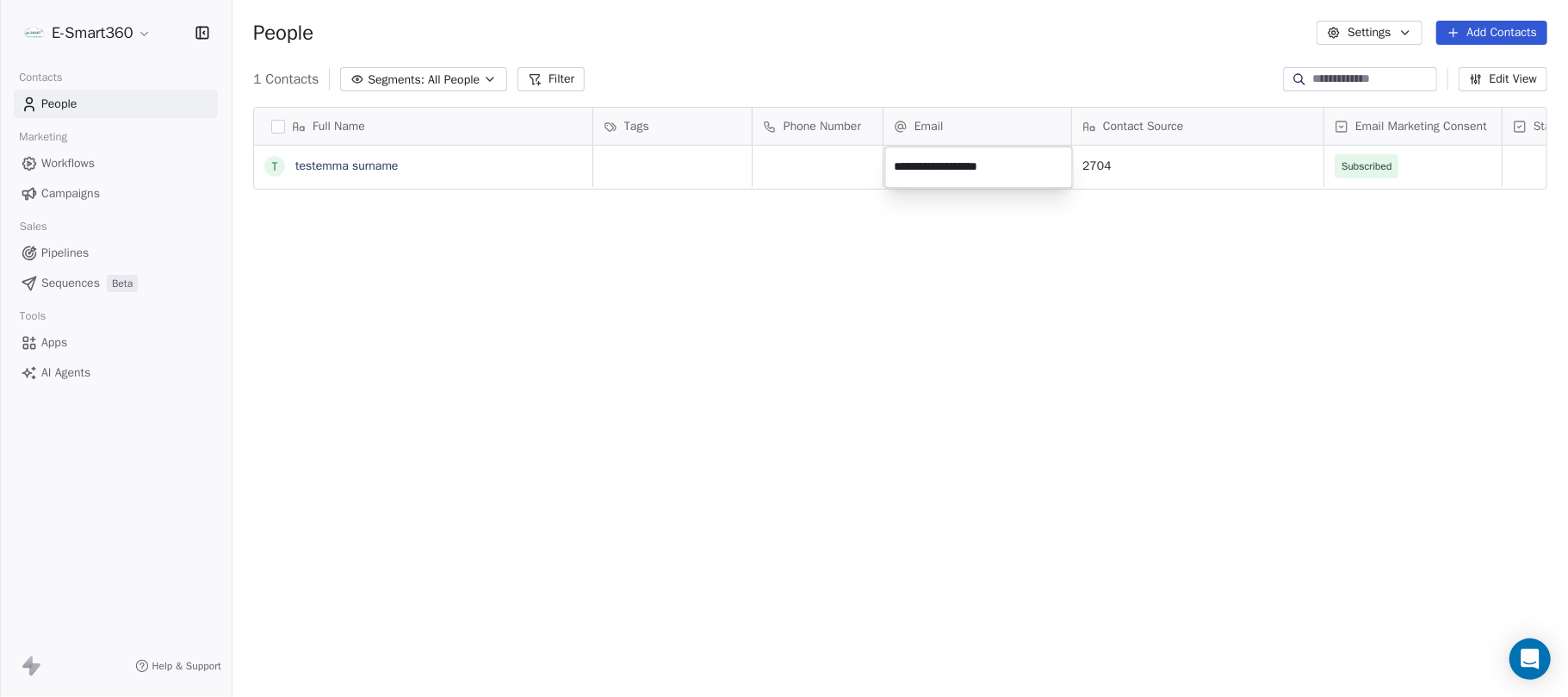 click on "**********" at bounding box center [979, 167] 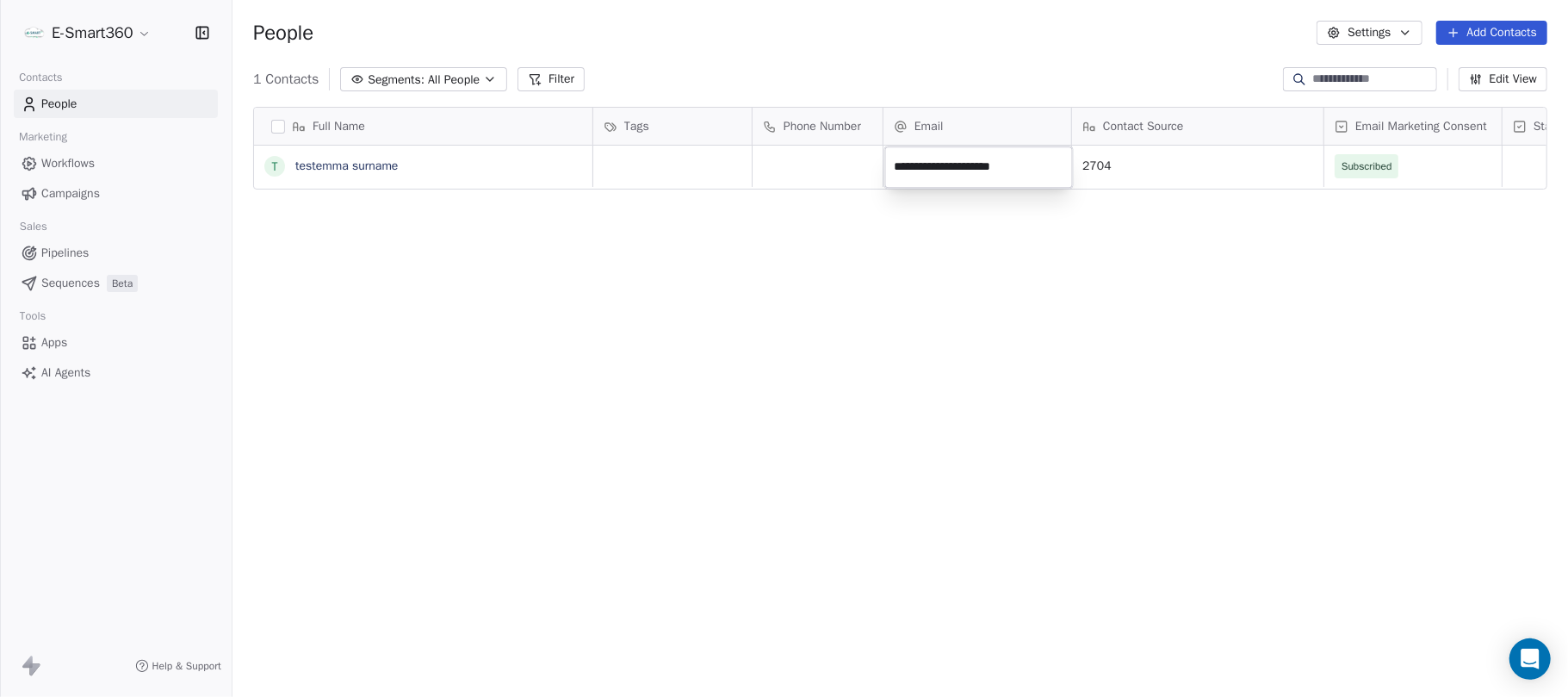 click on "**********" at bounding box center [784, 348] 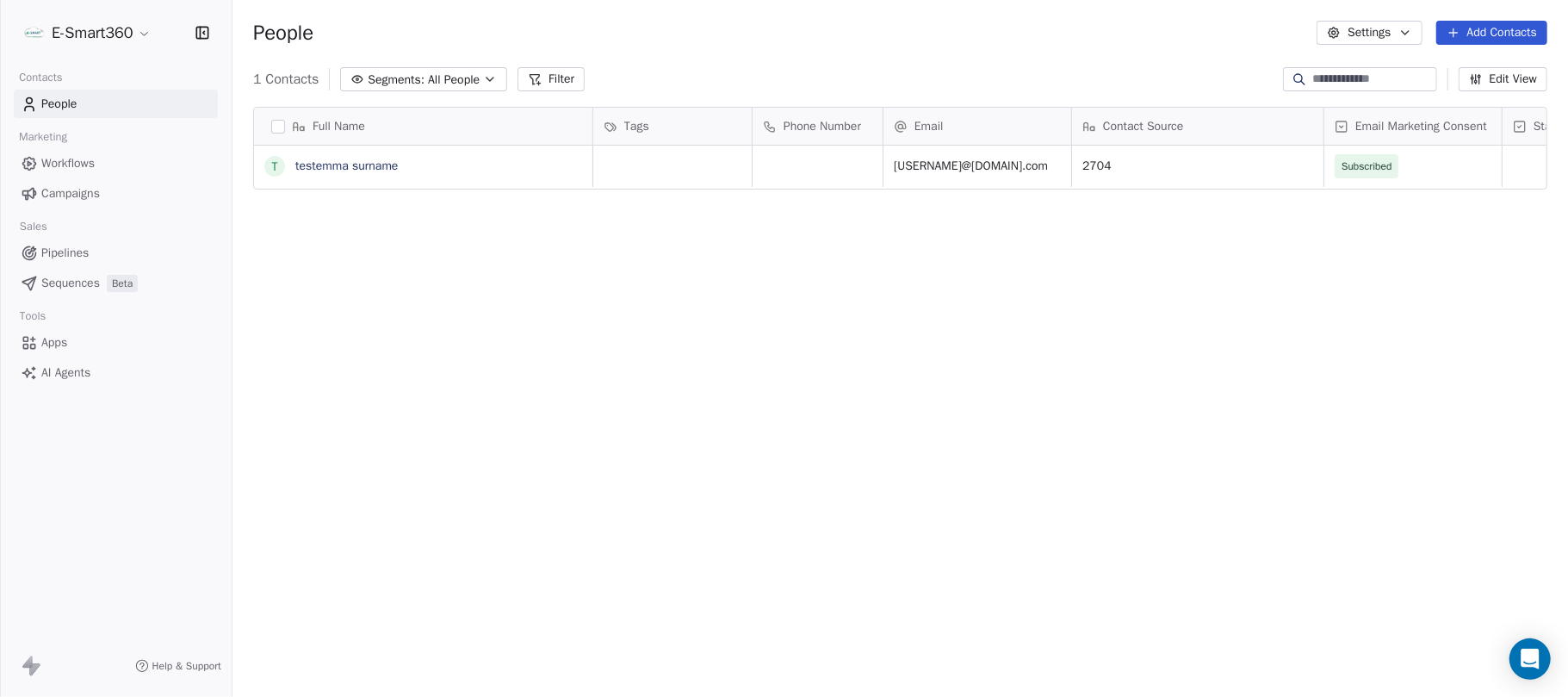 click on "Workflows" at bounding box center (68, 163) 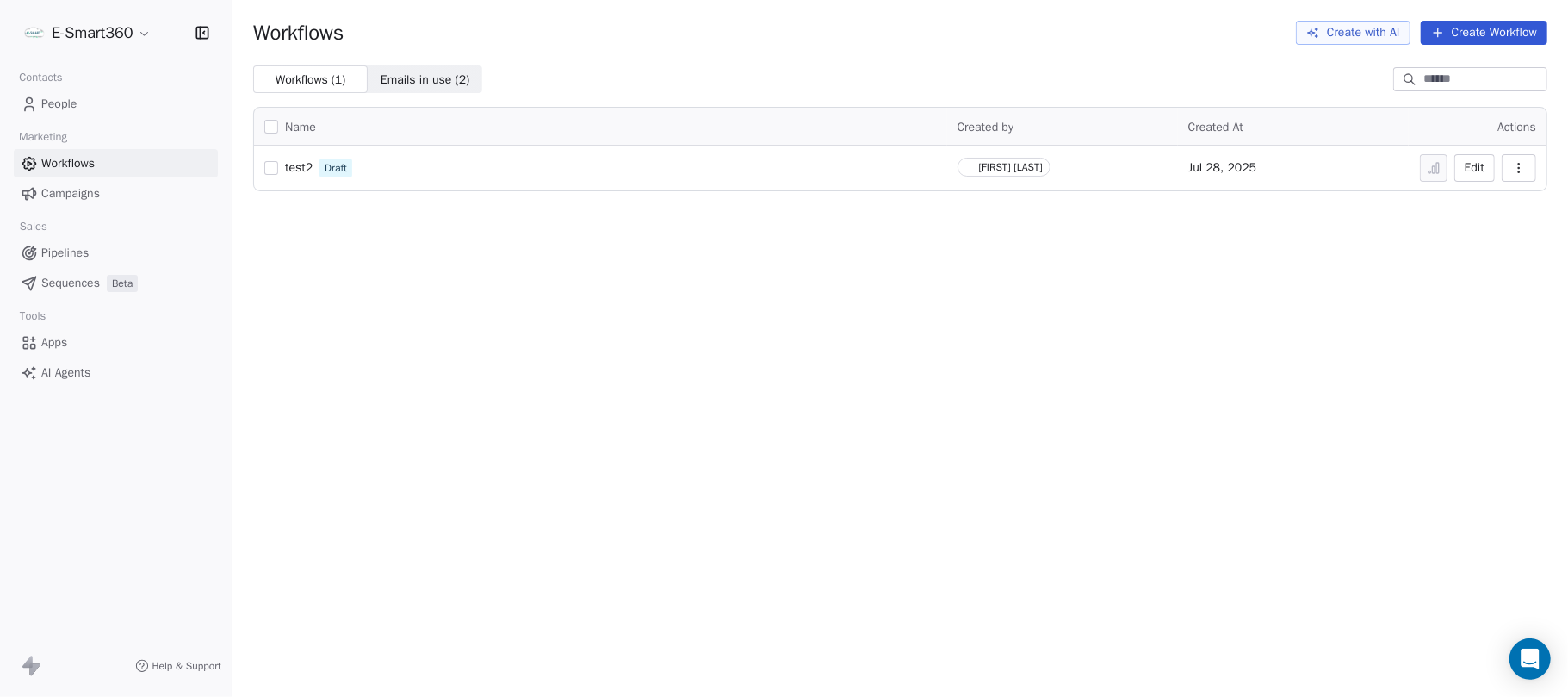 click on "Edit" at bounding box center [1474, 168] 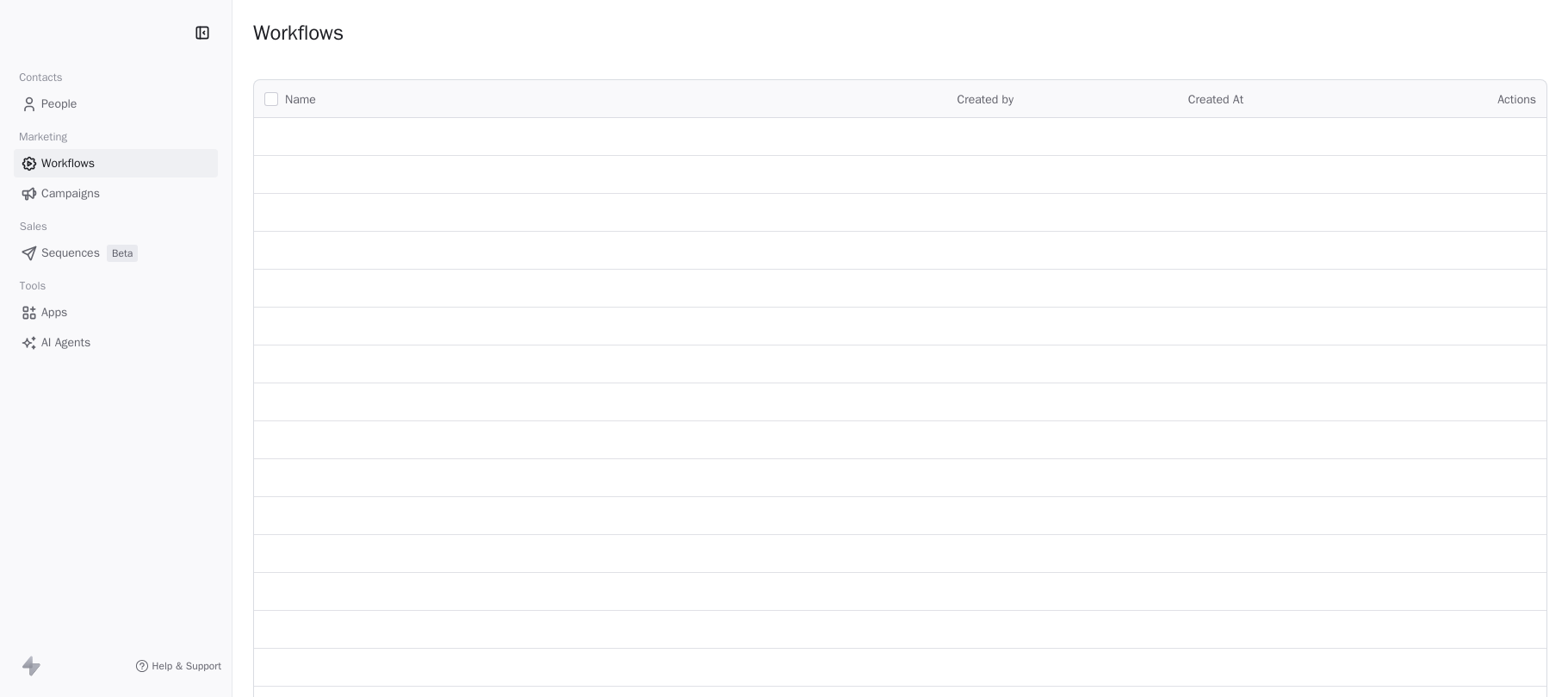 scroll, scrollTop: 0, scrollLeft: 0, axis: both 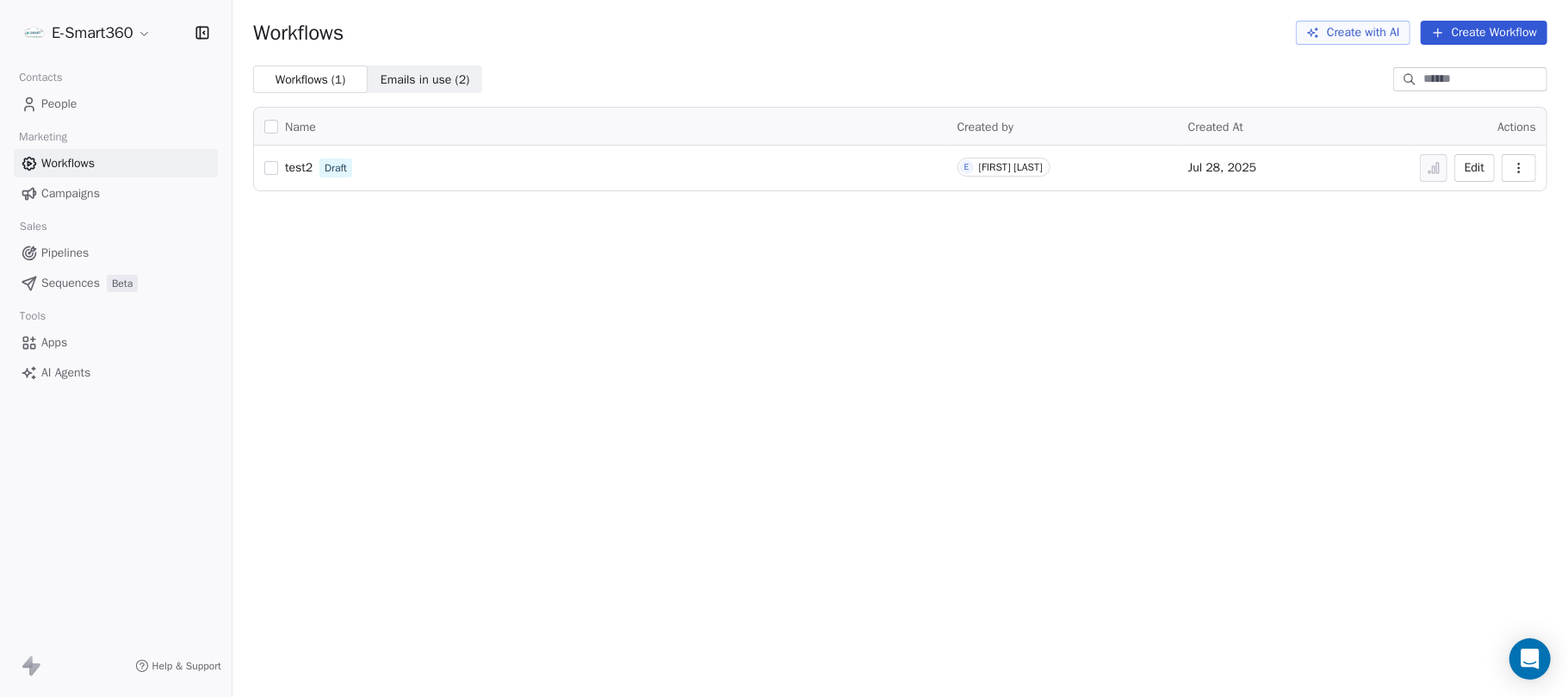 click on "Apps" at bounding box center (115, 342) 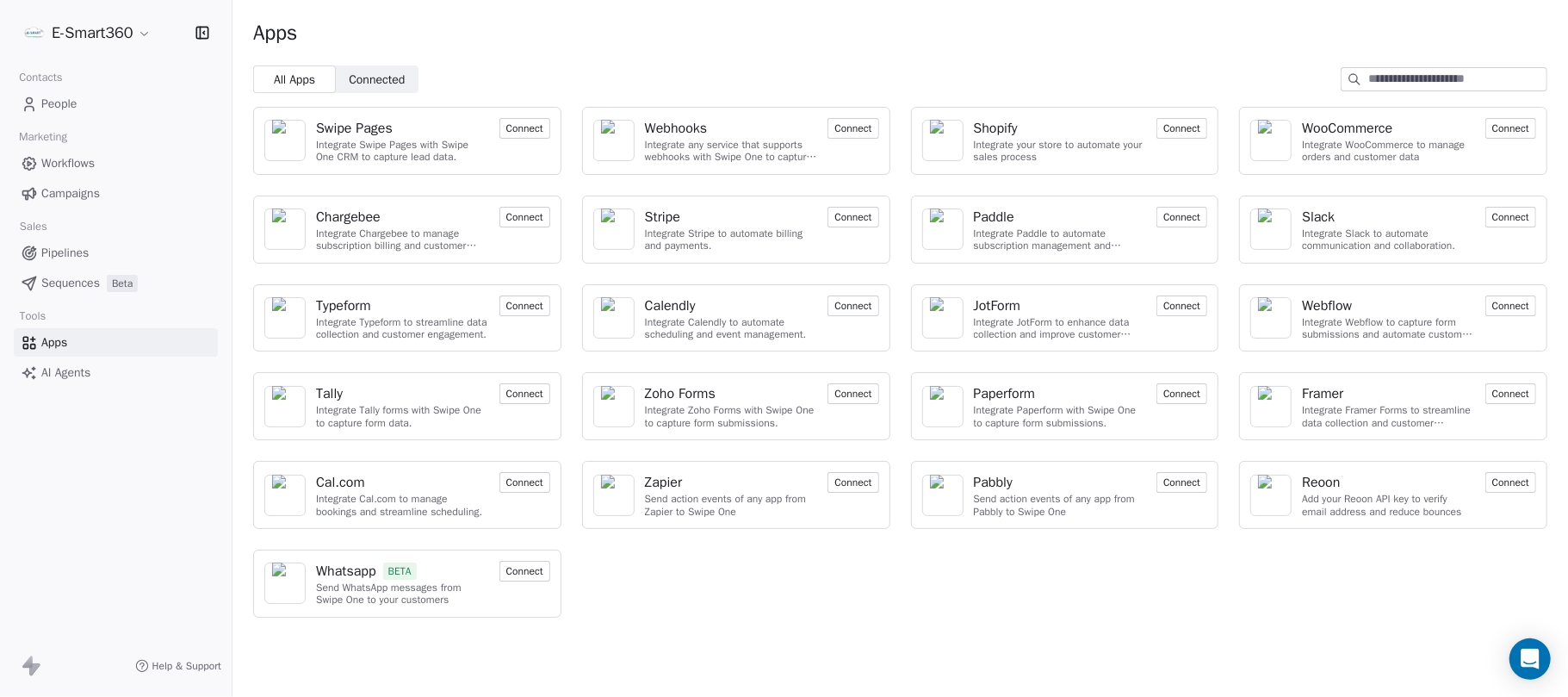 click on "Connected Connected" at bounding box center (377, 79) 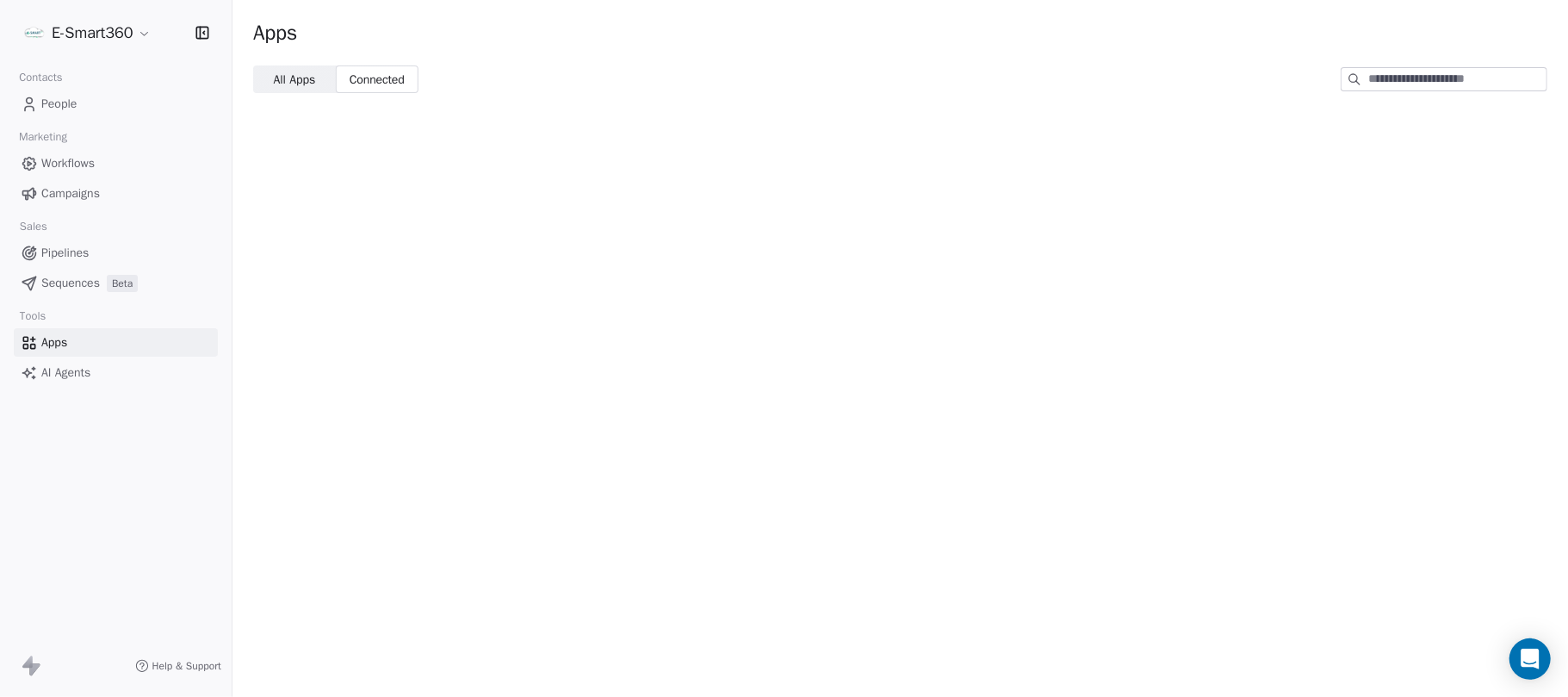 click on "All Apps" at bounding box center [294, 79] 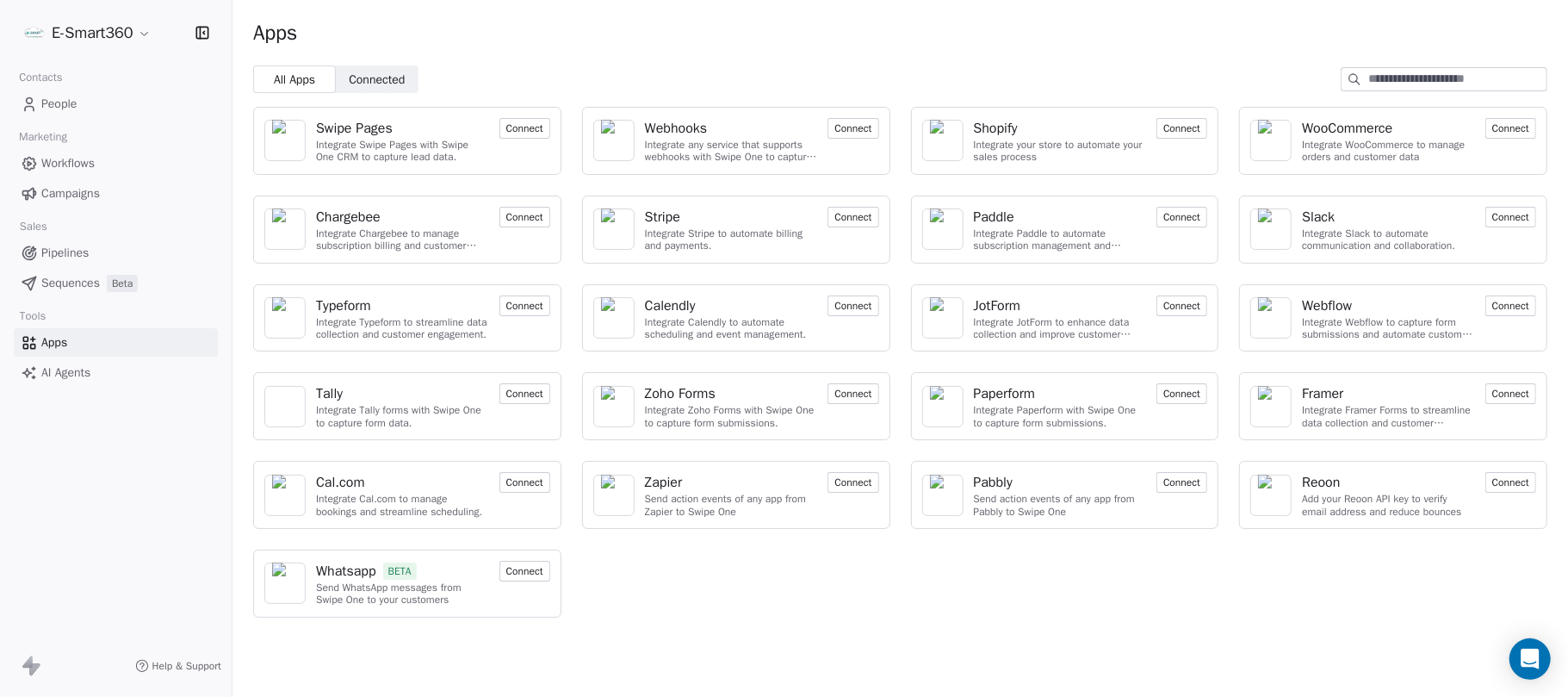 click on "AI Agents" at bounding box center (115, 372) 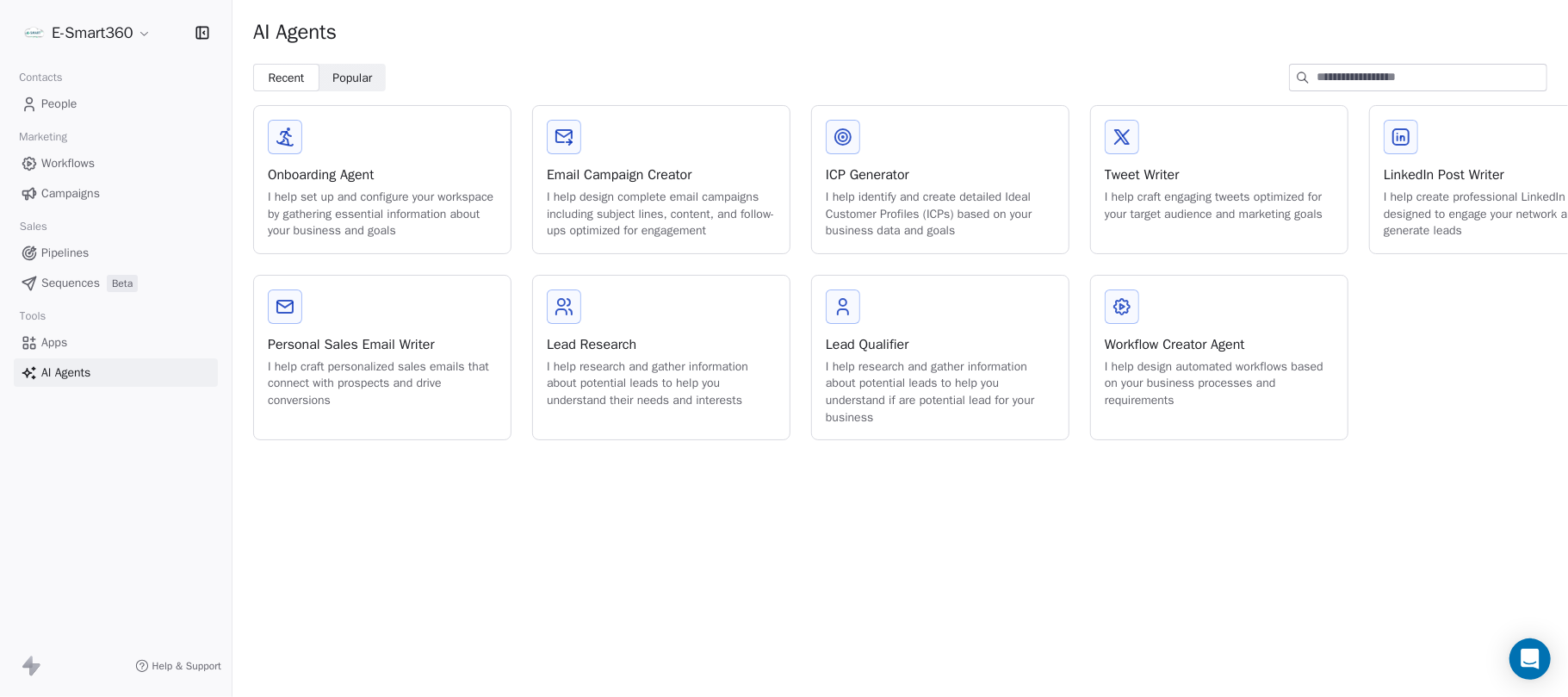 click on "Workflows" at bounding box center [115, 163] 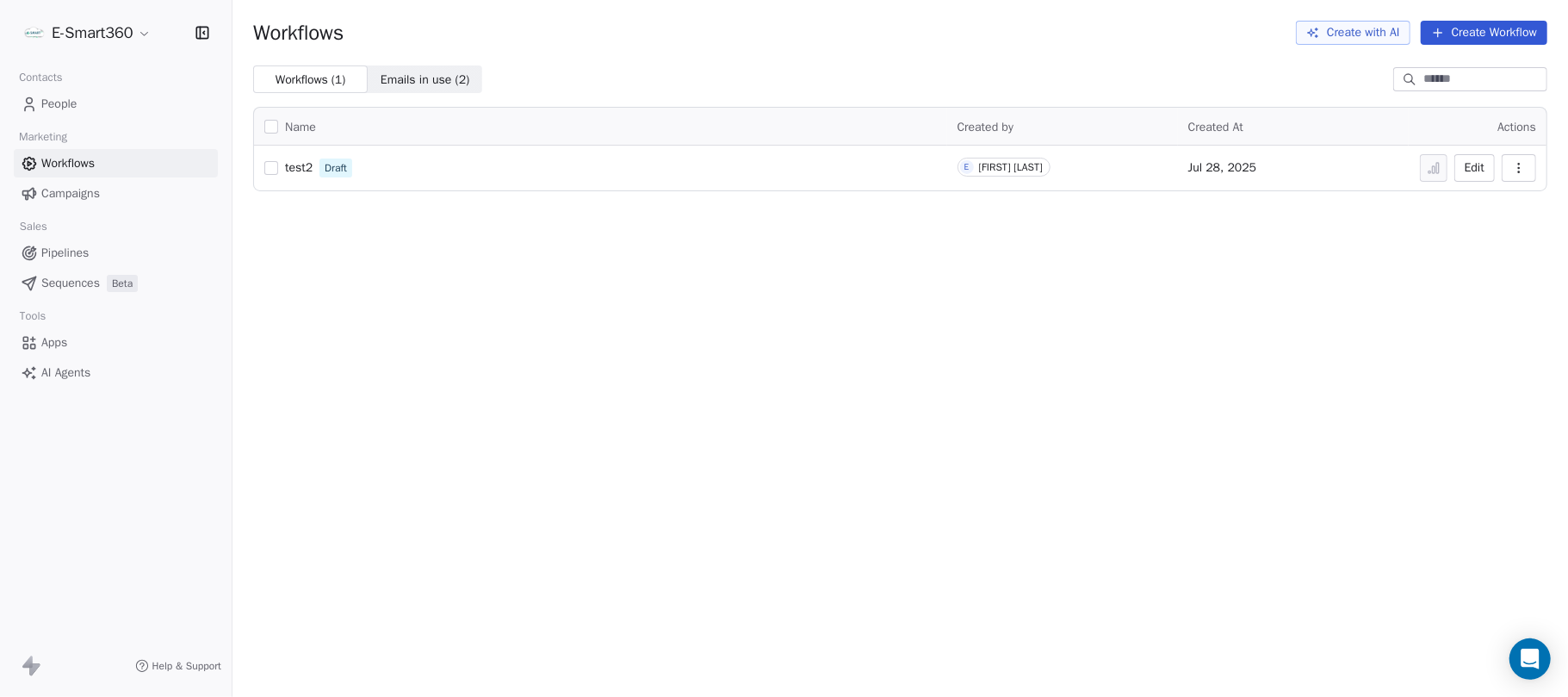 click on "Campaigns" at bounding box center (115, 193) 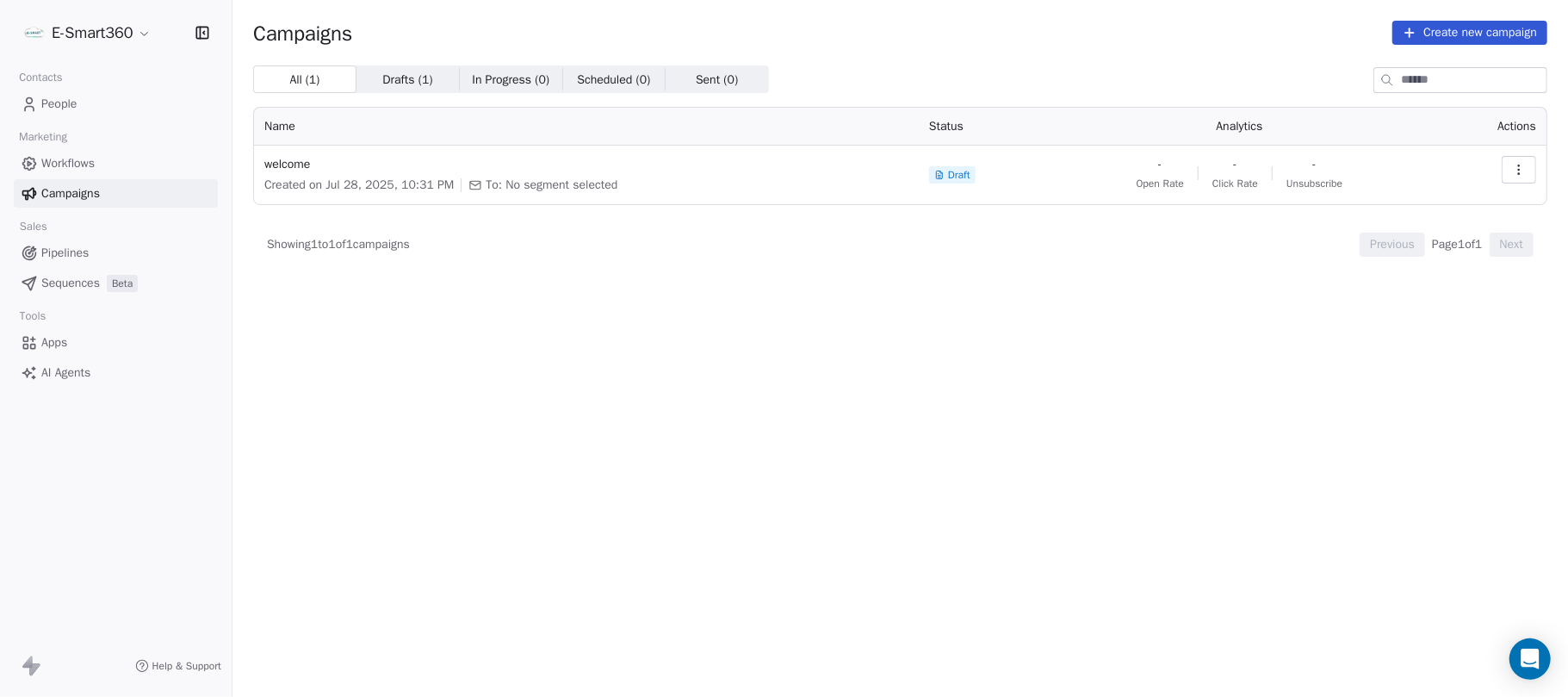click on "Pipelines" at bounding box center [115, 252] 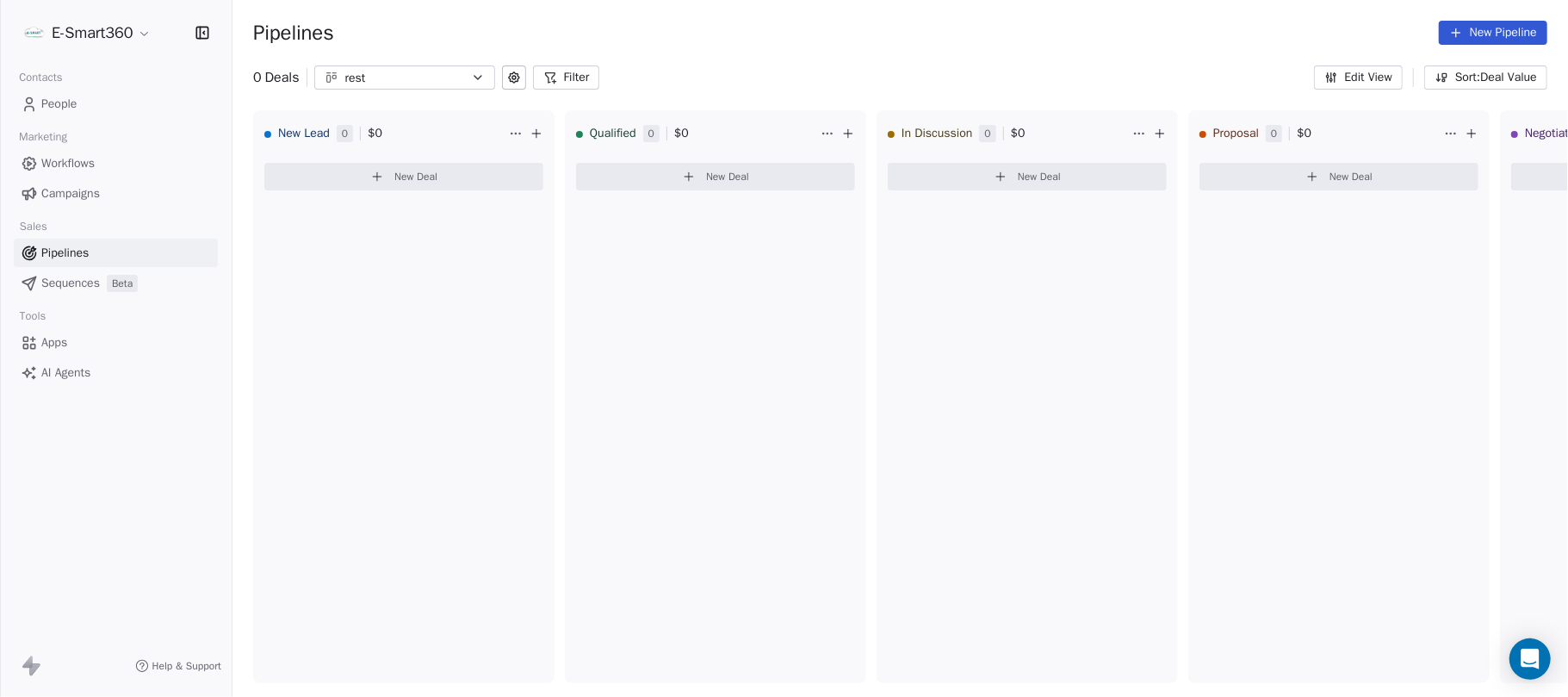 click on "Workflows" at bounding box center [68, 163] 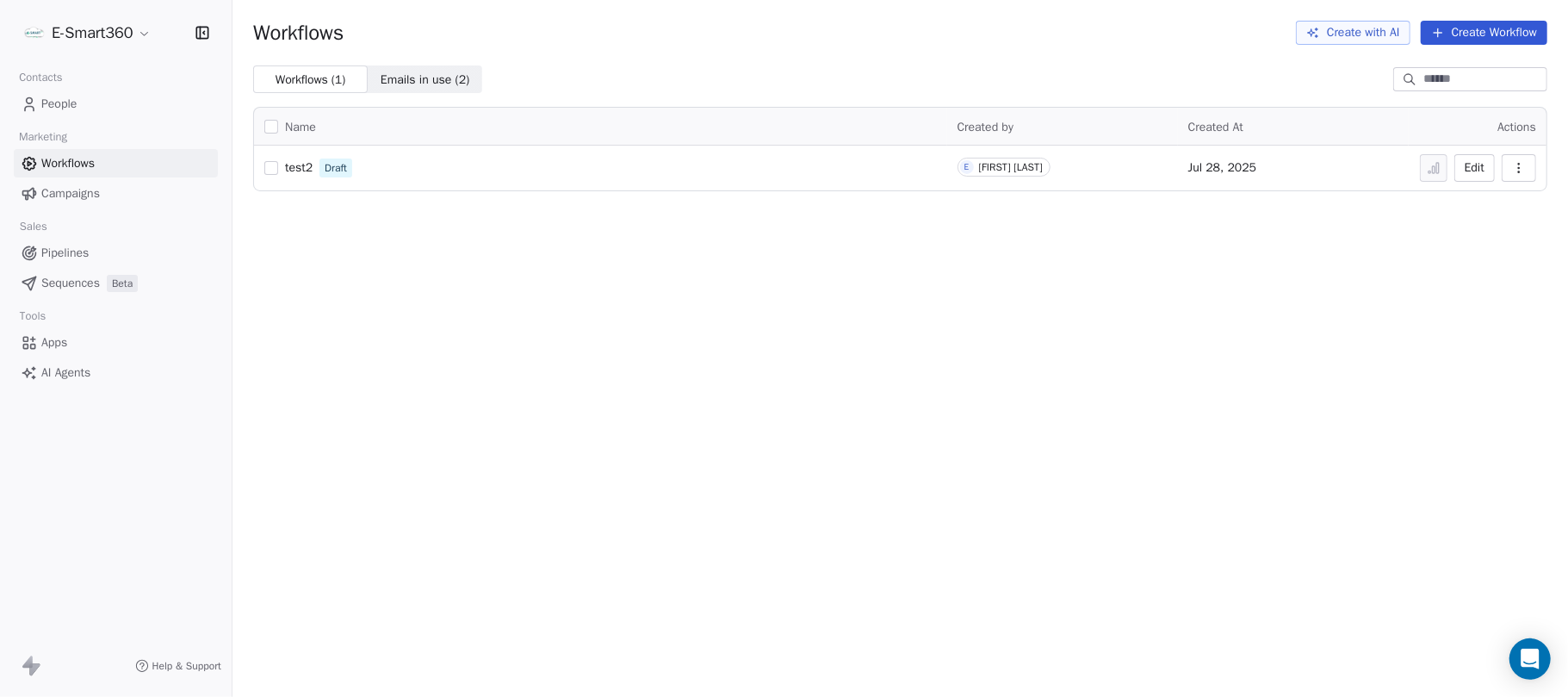 click on "Edit" at bounding box center [1474, 168] 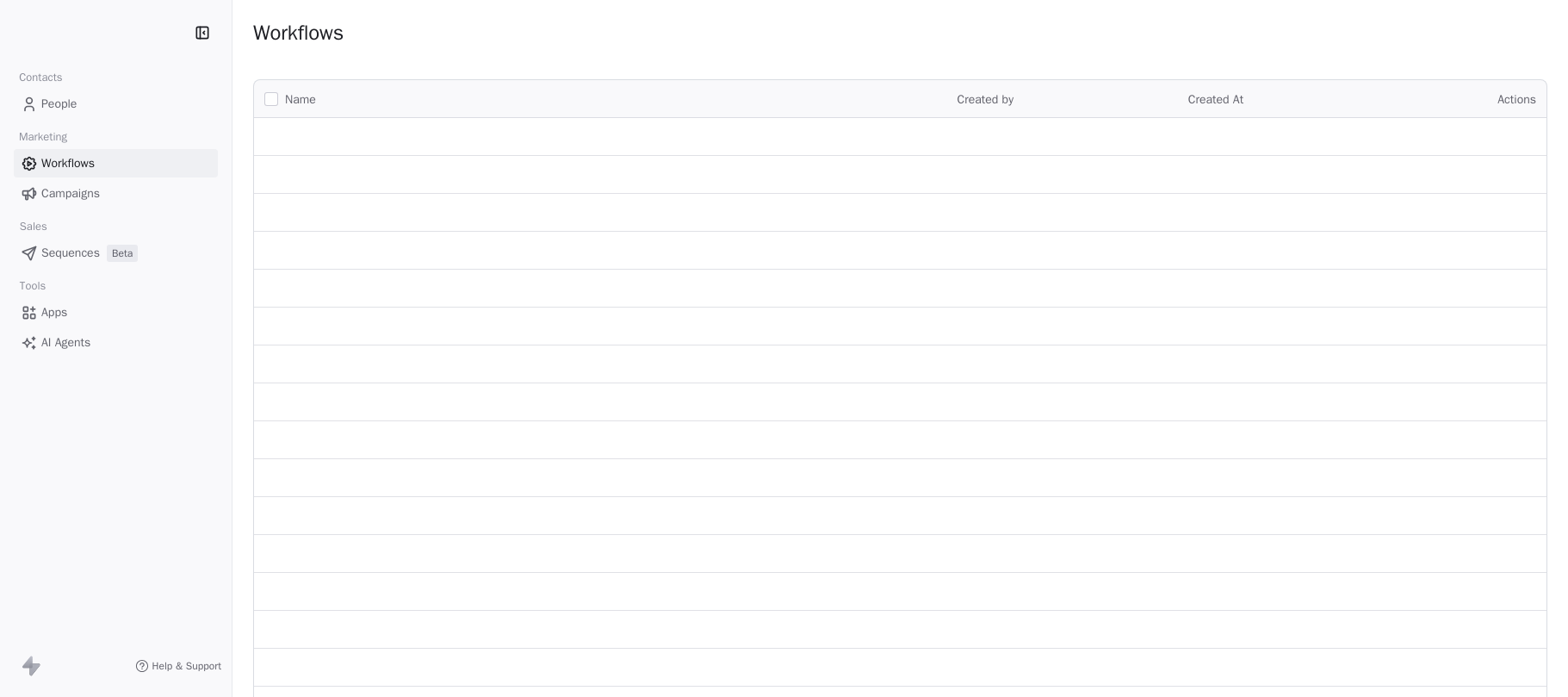 scroll, scrollTop: 0, scrollLeft: 0, axis: both 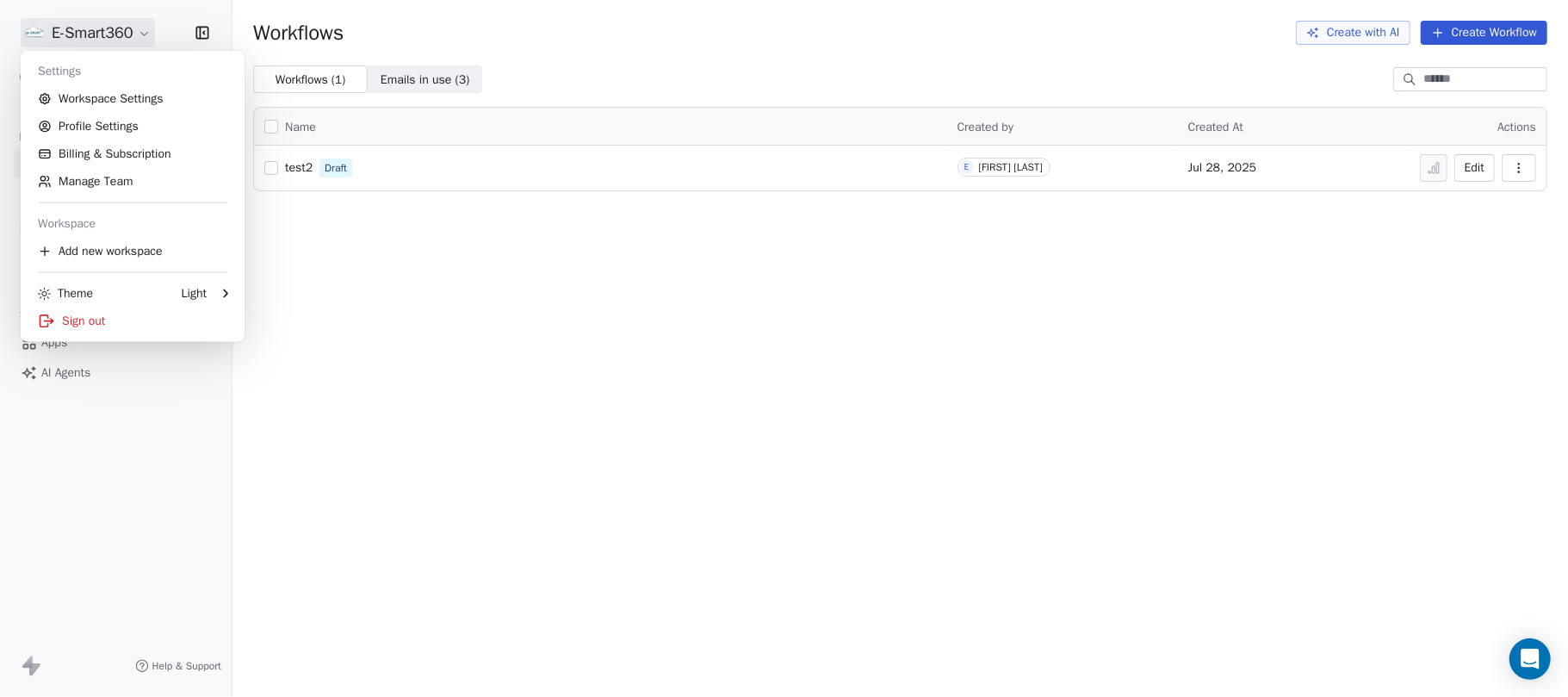 click on "E-Smart360 Contacts People Marketing Workflows Campaigns Sales Pipelines Sequences Beta Tools Apps AI Agents Help & Support Workflows Create with AI Create Workflow Workflows ( 1 ) Workflows ( 1 ) Emails in use ( 3 ) Emails in use ( 3 ) Name Created by Created At Actions test2 Draft E [FIRST] [LAST] Jul 28, 2025 Edit
Settings Workspace Settings Profile Settings Billing & Subscription Manage Team Workspace Add new workspace Theme Light Sign out" at bounding box center (784, 348) 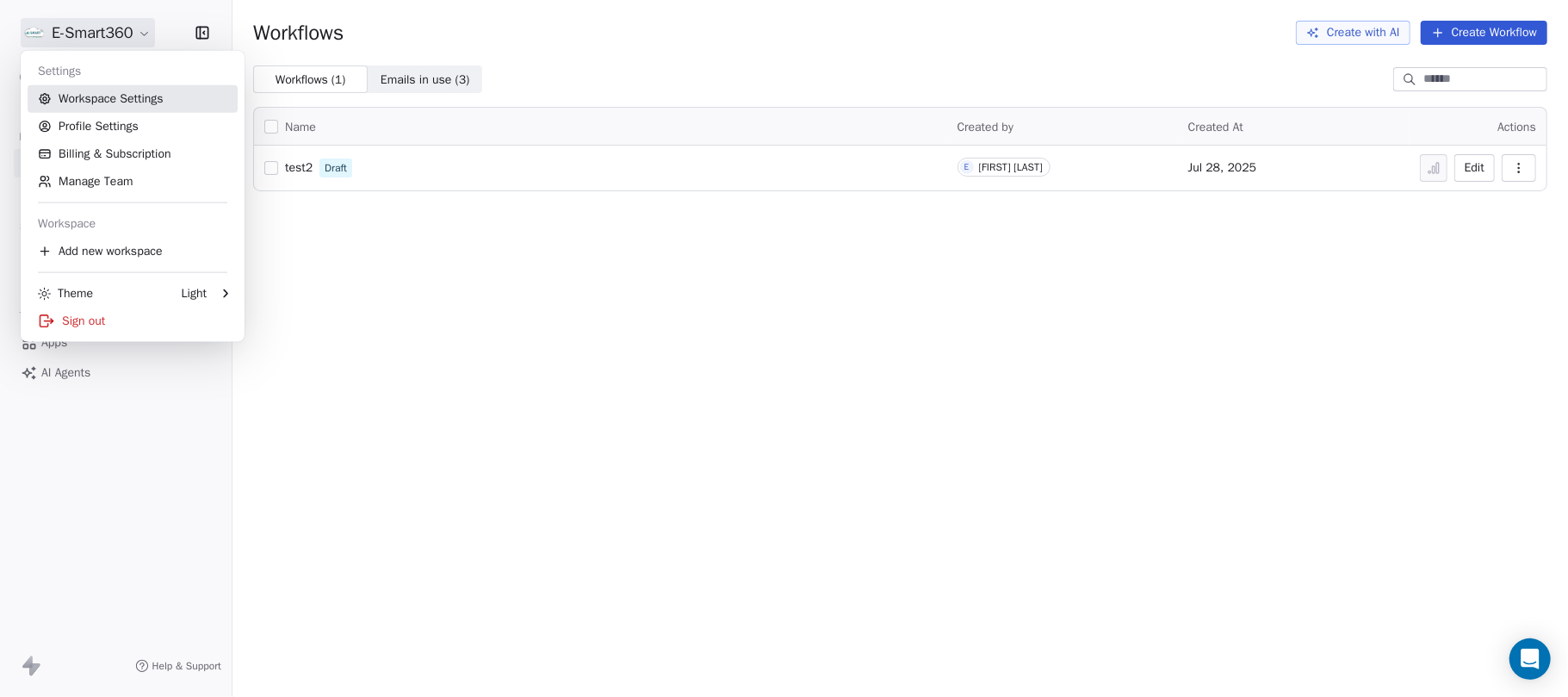 click on "Workspace Settings" at bounding box center [133, 99] 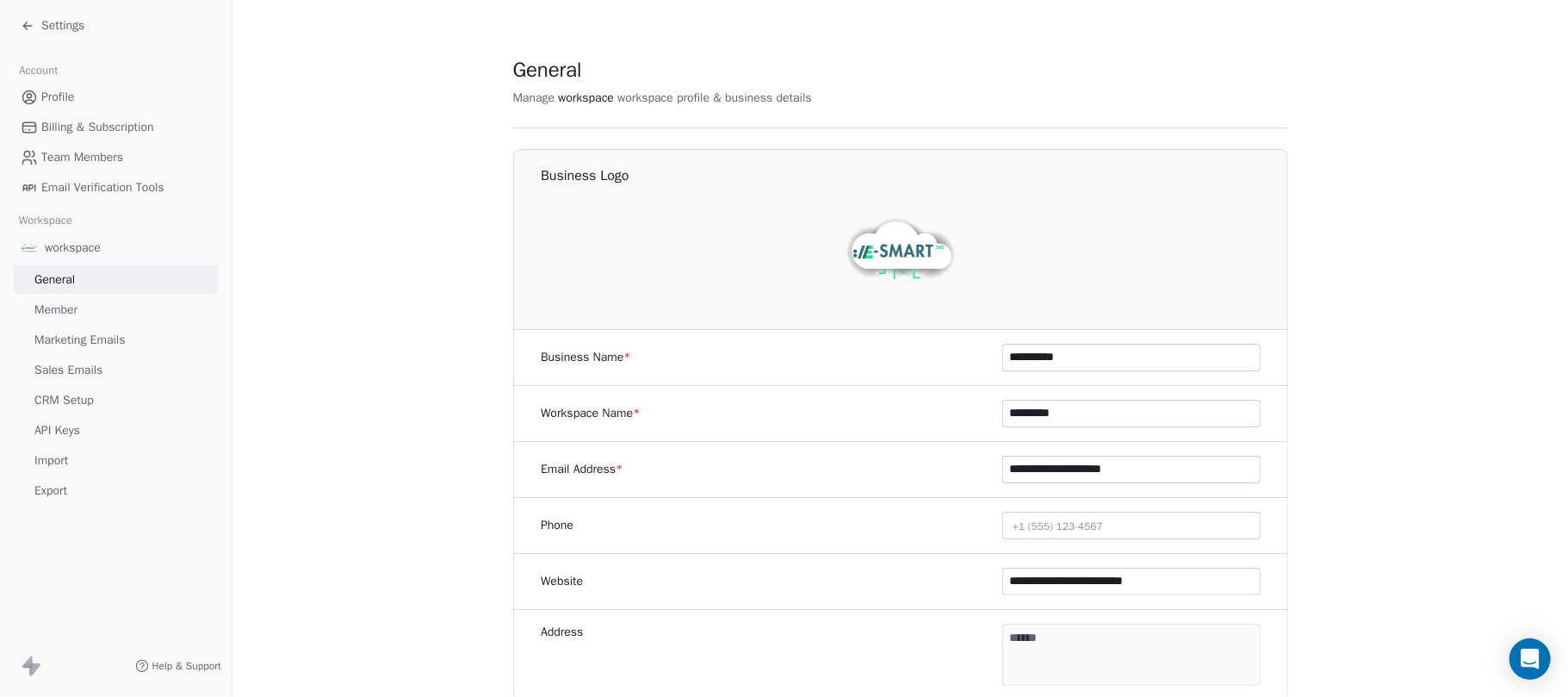 click on "**********" at bounding box center [1131, 470] 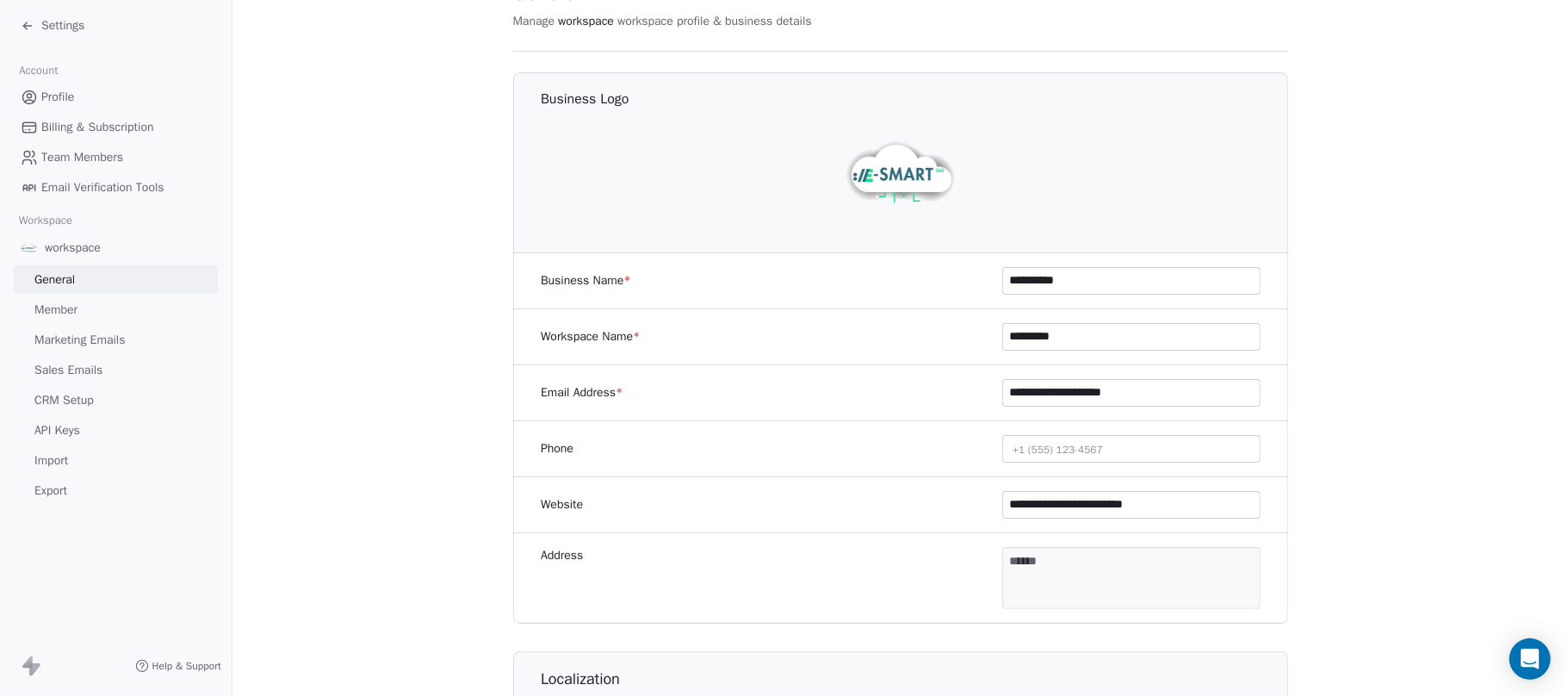 scroll, scrollTop: 115, scrollLeft: 0, axis: vertical 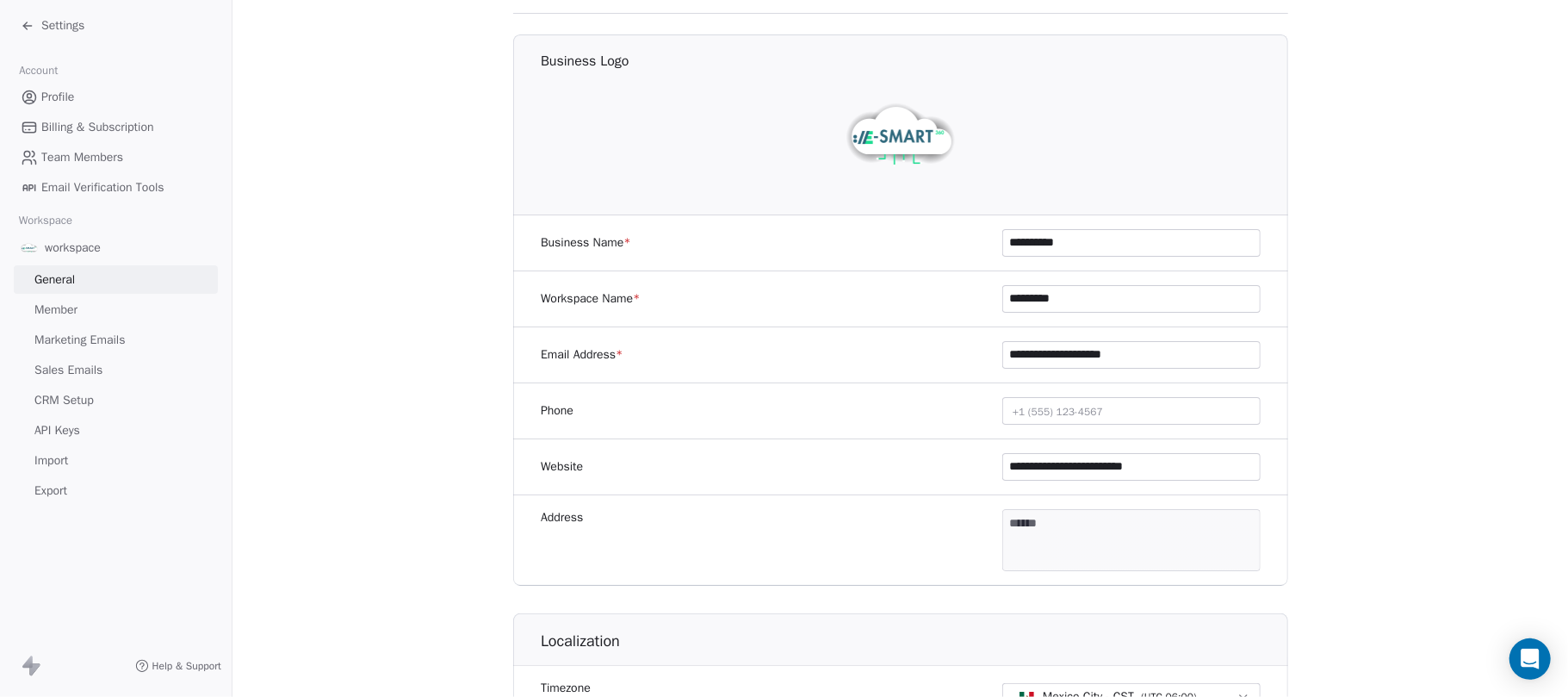 click on "**********" at bounding box center (1131, 355) 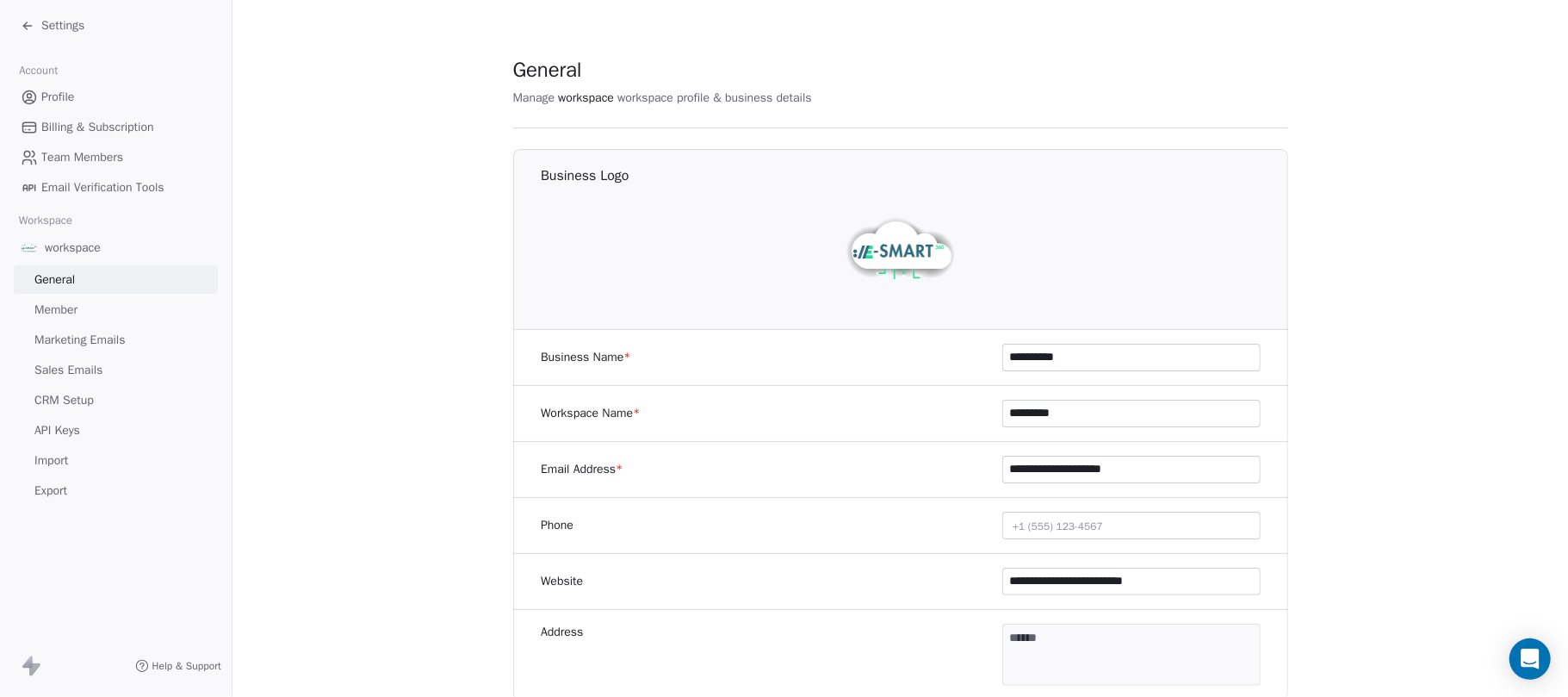 drag, startPoint x: 1035, startPoint y: 470, endPoint x: 1001, endPoint y: 470, distance: 34 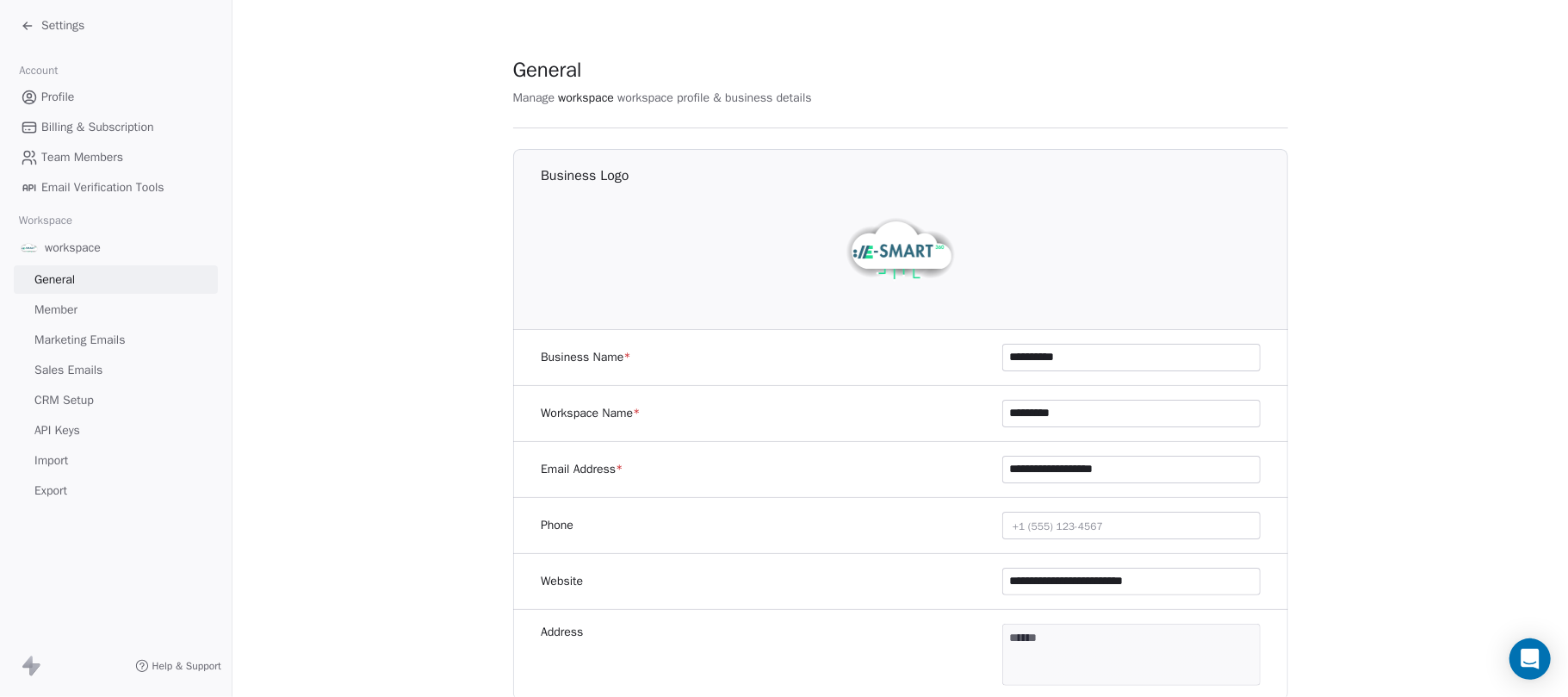 type on "**********" 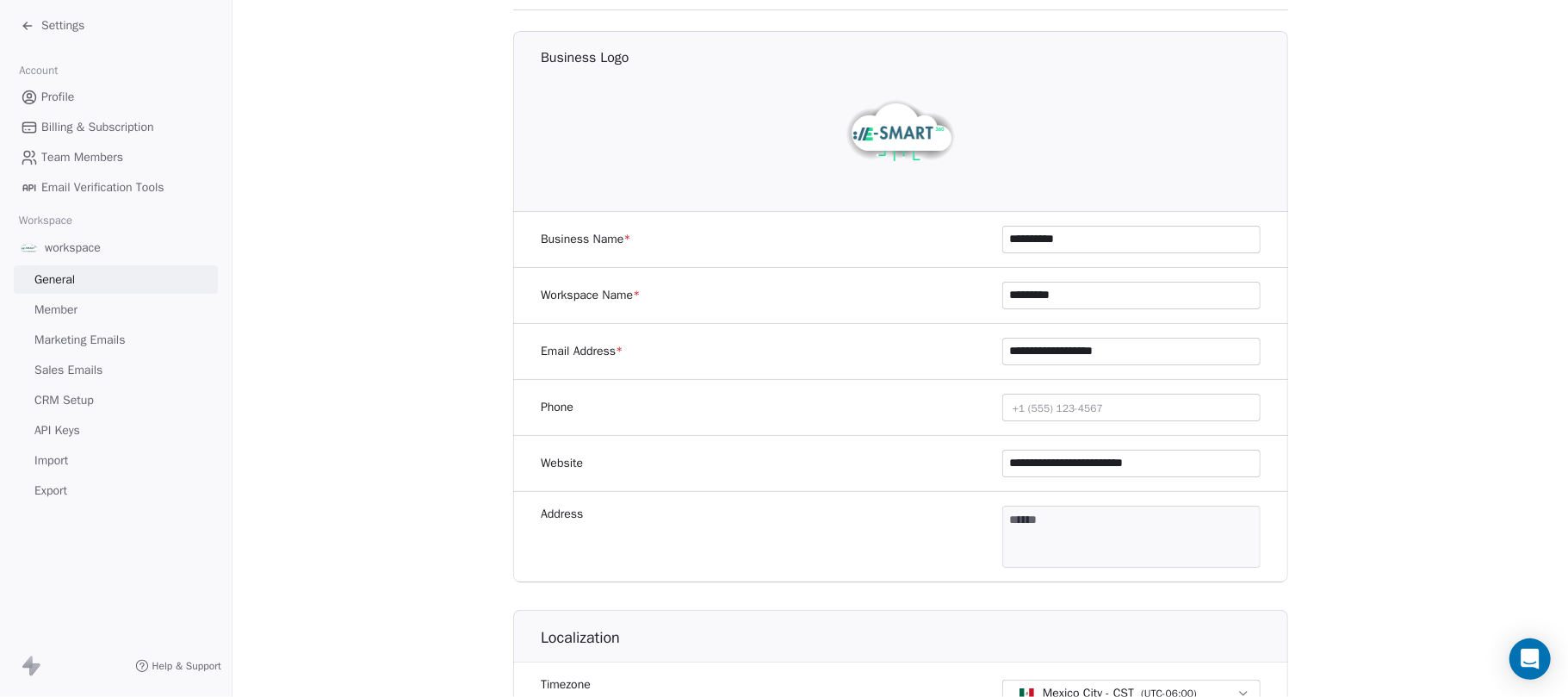 scroll, scrollTop: 229, scrollLeft: 0, axis: vertical 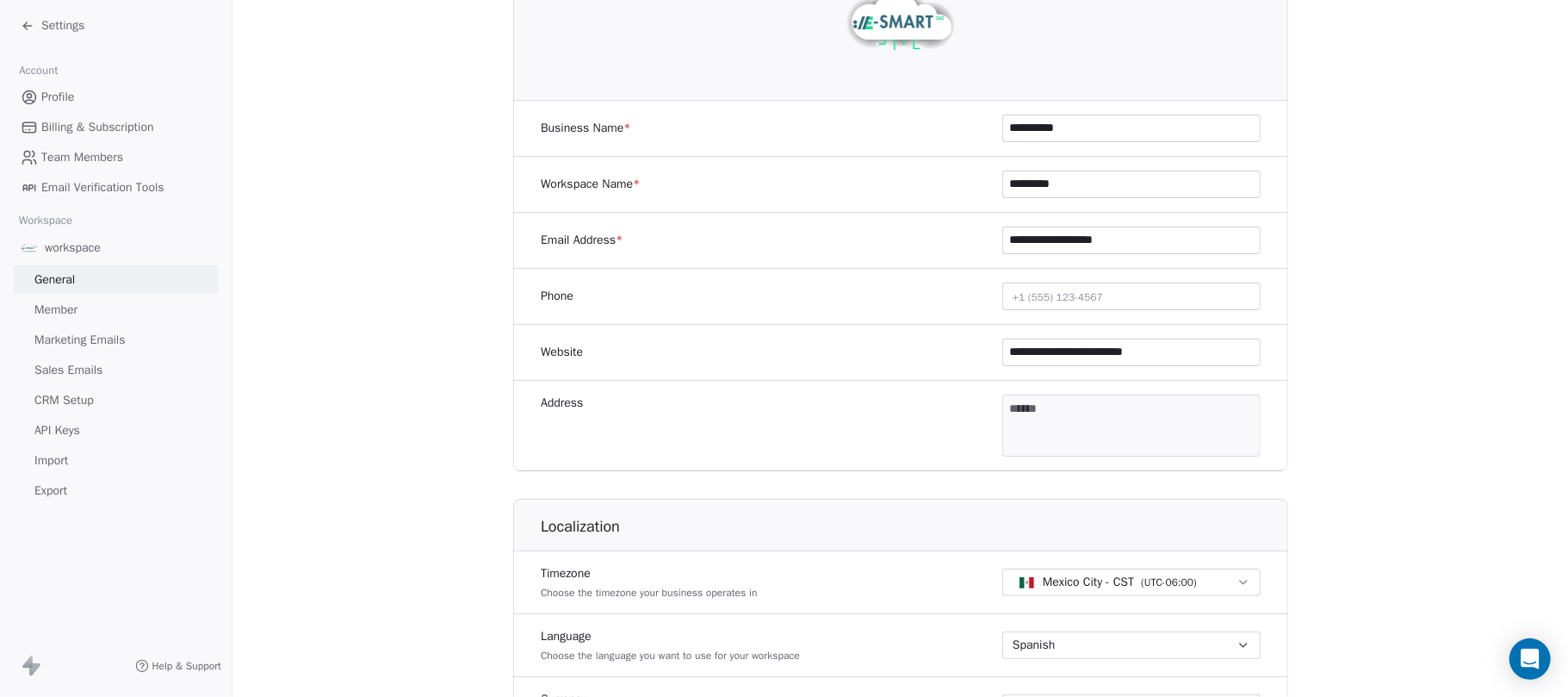 click 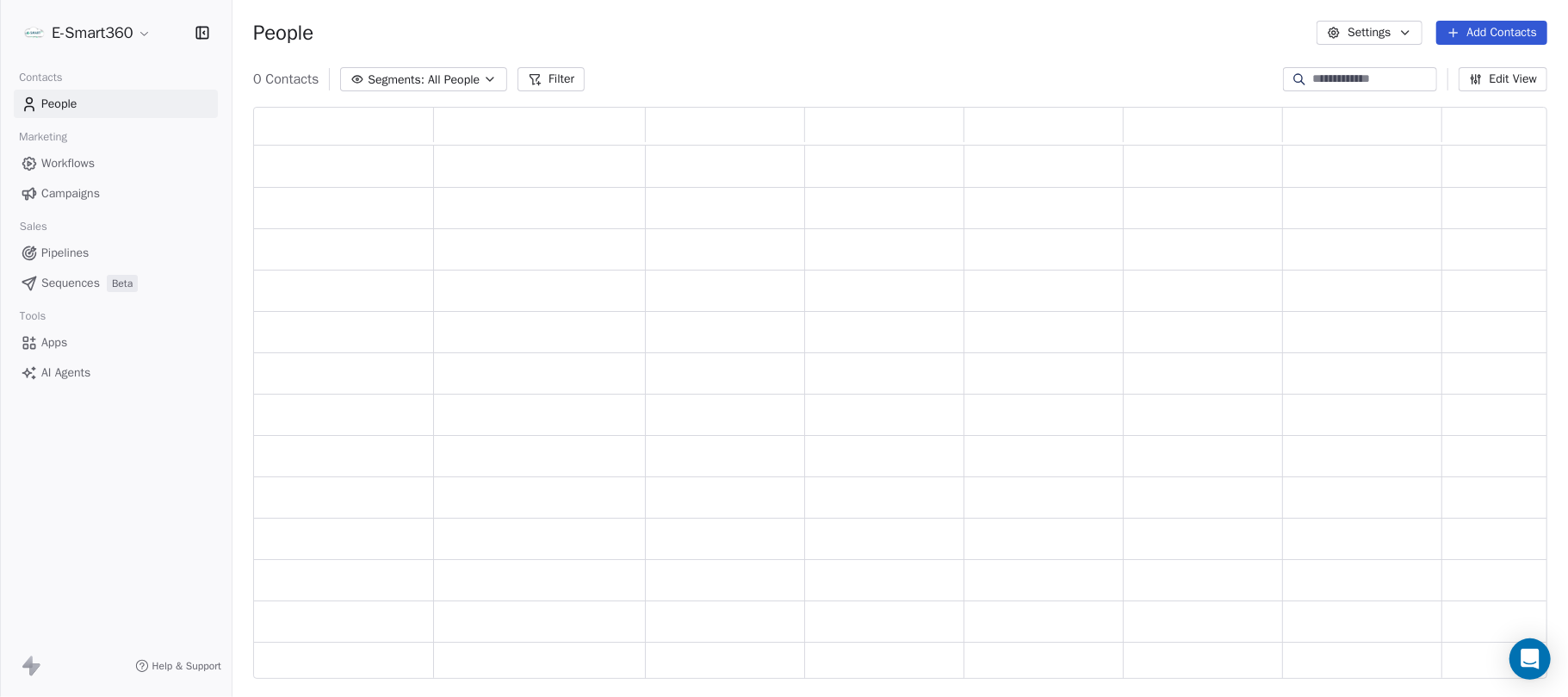 scroll, scrollTop: 18, scrollLeft: 17, axis: both 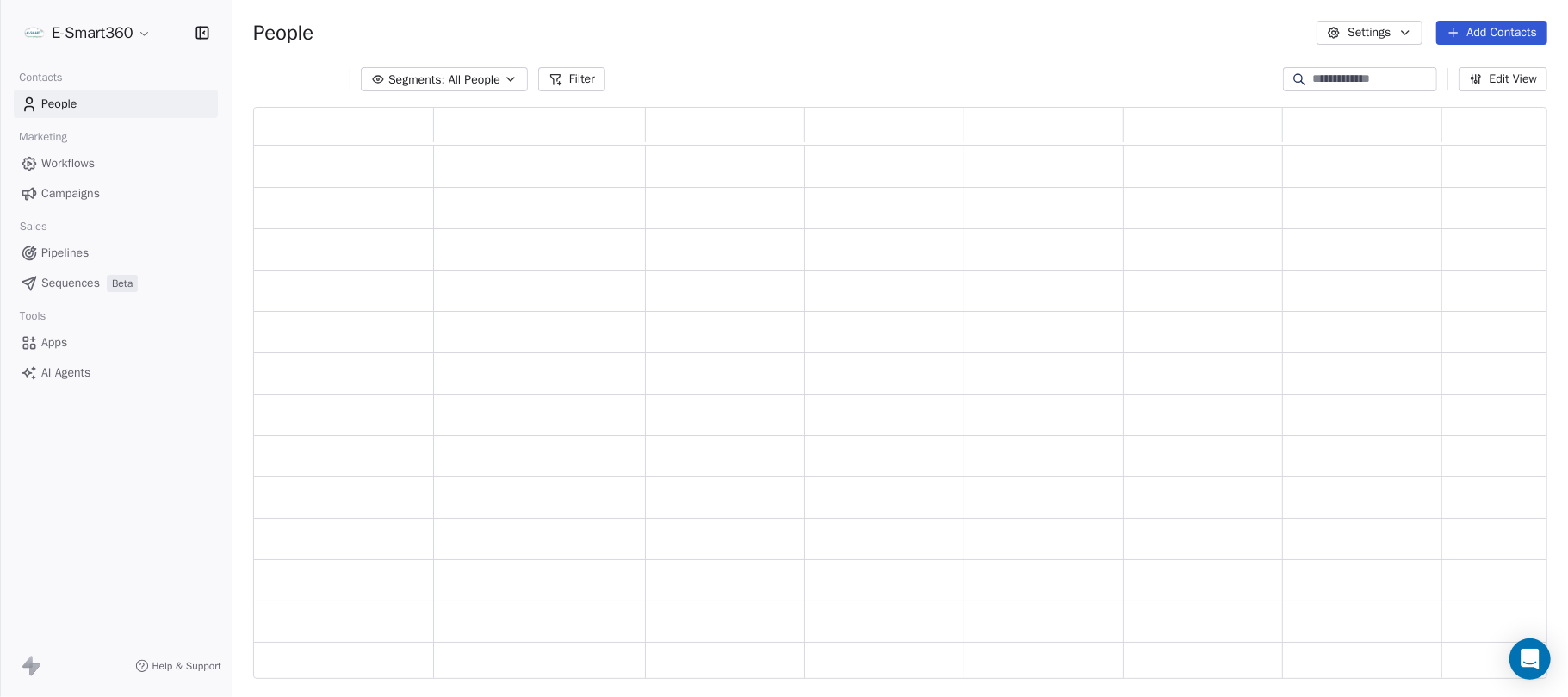 click on "Workflows" at bounding box center [68, 163] 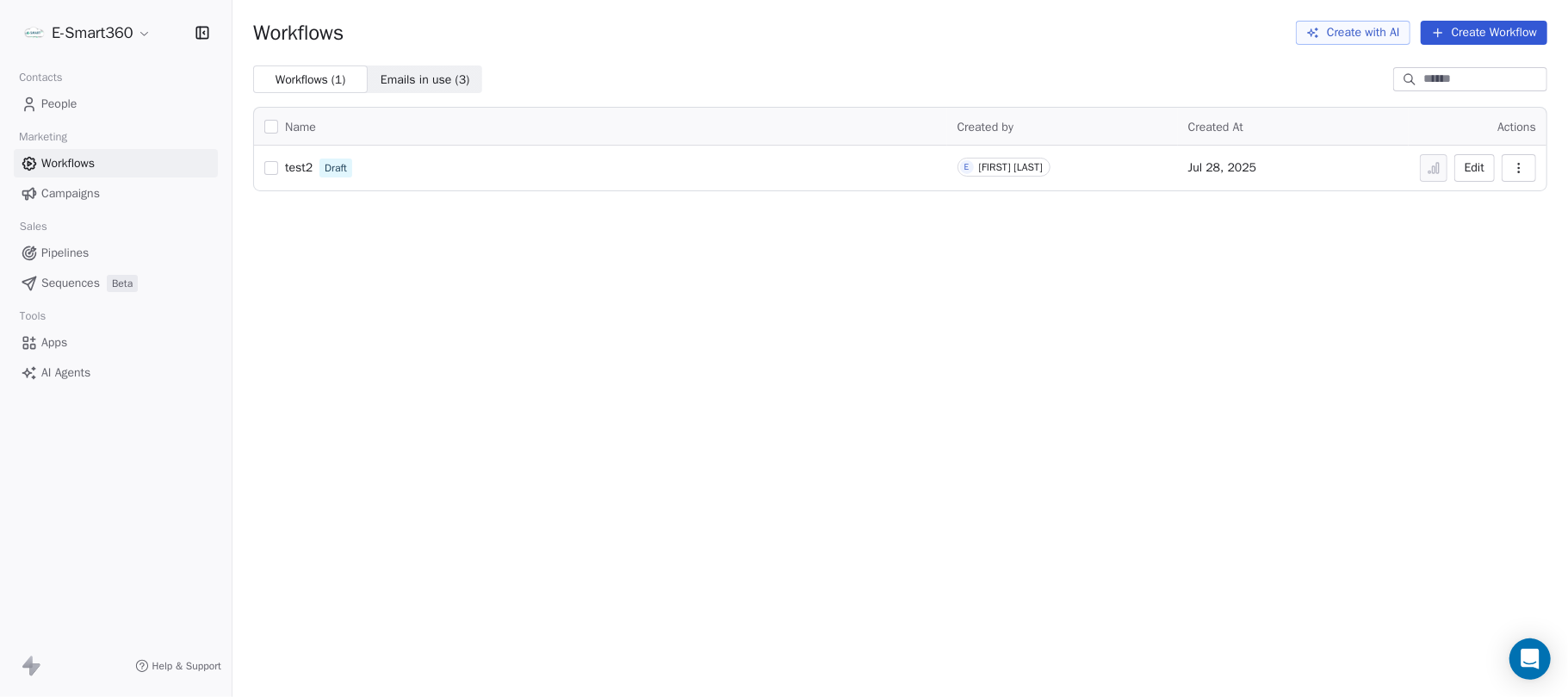 click on "Edit" at bounding box center (1474, 168) 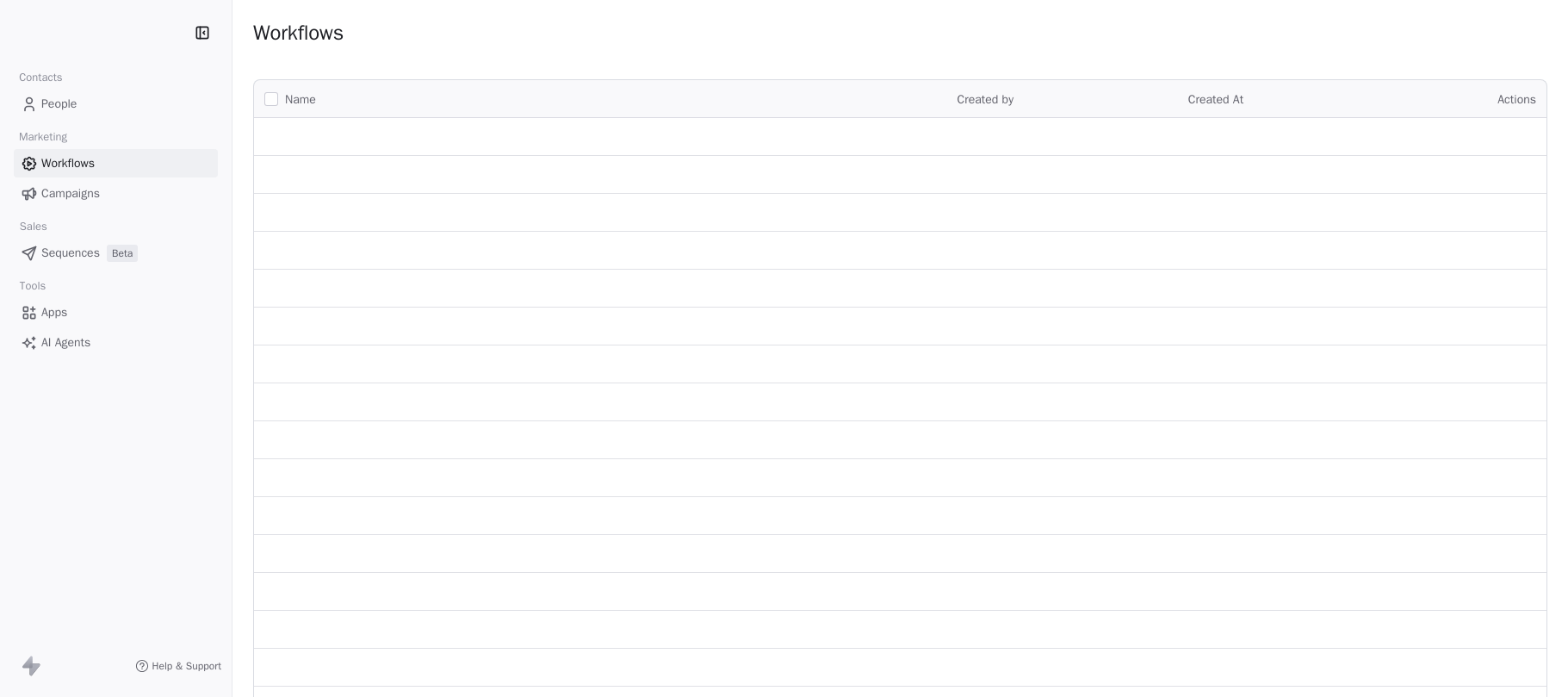 scroll, scrollTop: 0, scrollLeft: 0, axis: both 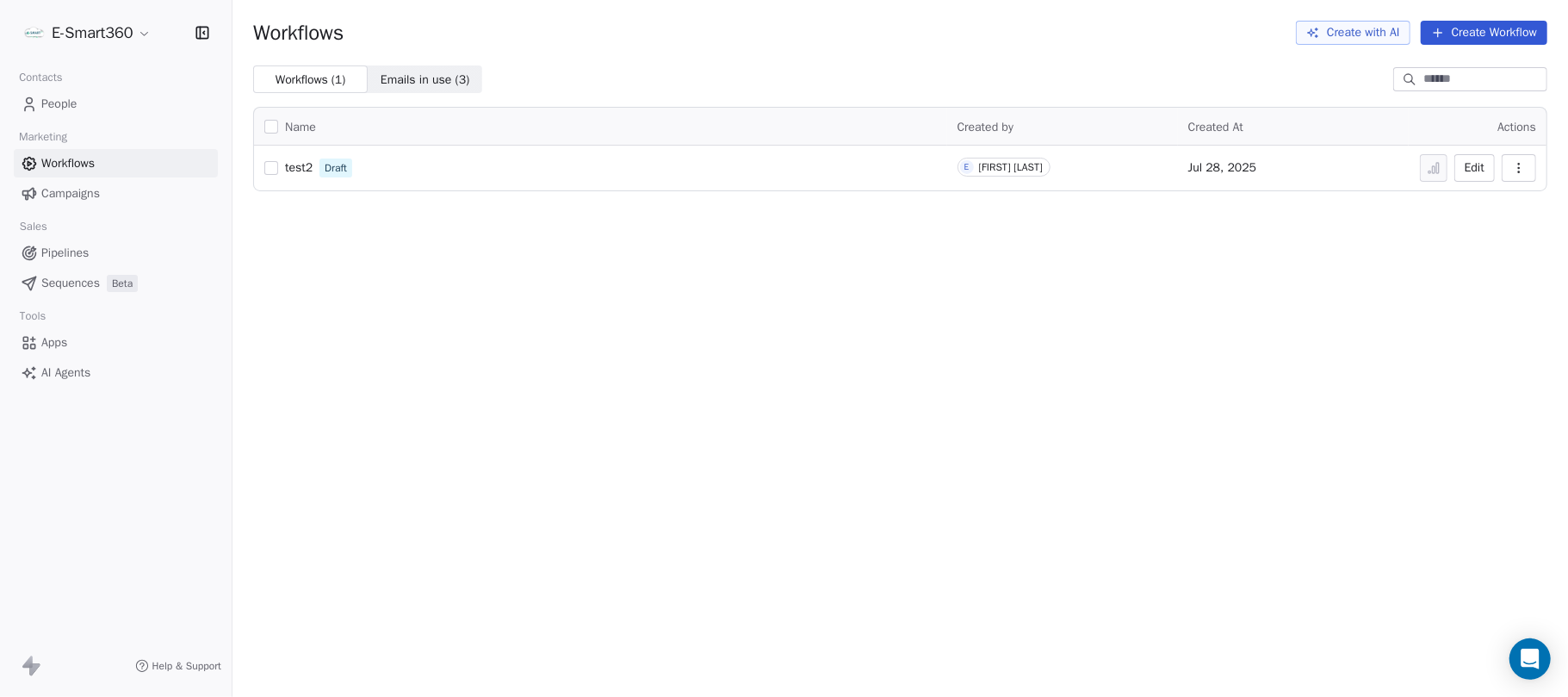 click on "E-Smart360 Contacts People Marketing Workflows Campaigns Sales Pipelines Sequences Beta Tools Apps AI Agents Help & Support Workflows  Create with AI  Create Workflow Workflows ( 1 ) Workflows ( 1 ) Emails in use ( 3 ) Emails in use ( 3 ) Name Created by Created At Actions test2 Draft E Emmanuel Suarez Jul 28, 2025 Edit" at bounding box center (784, 348) 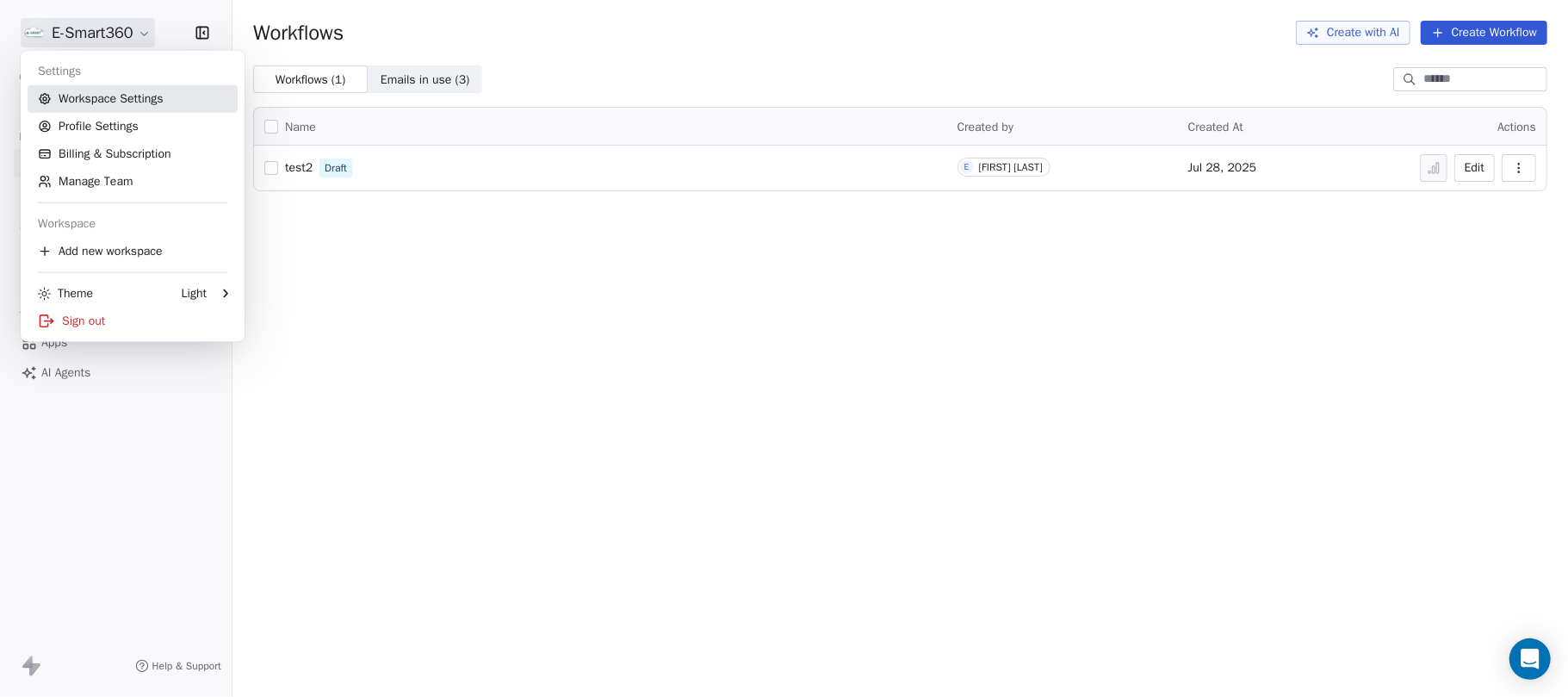 click on "Workspace Settings" at bounding box center [133, 99] 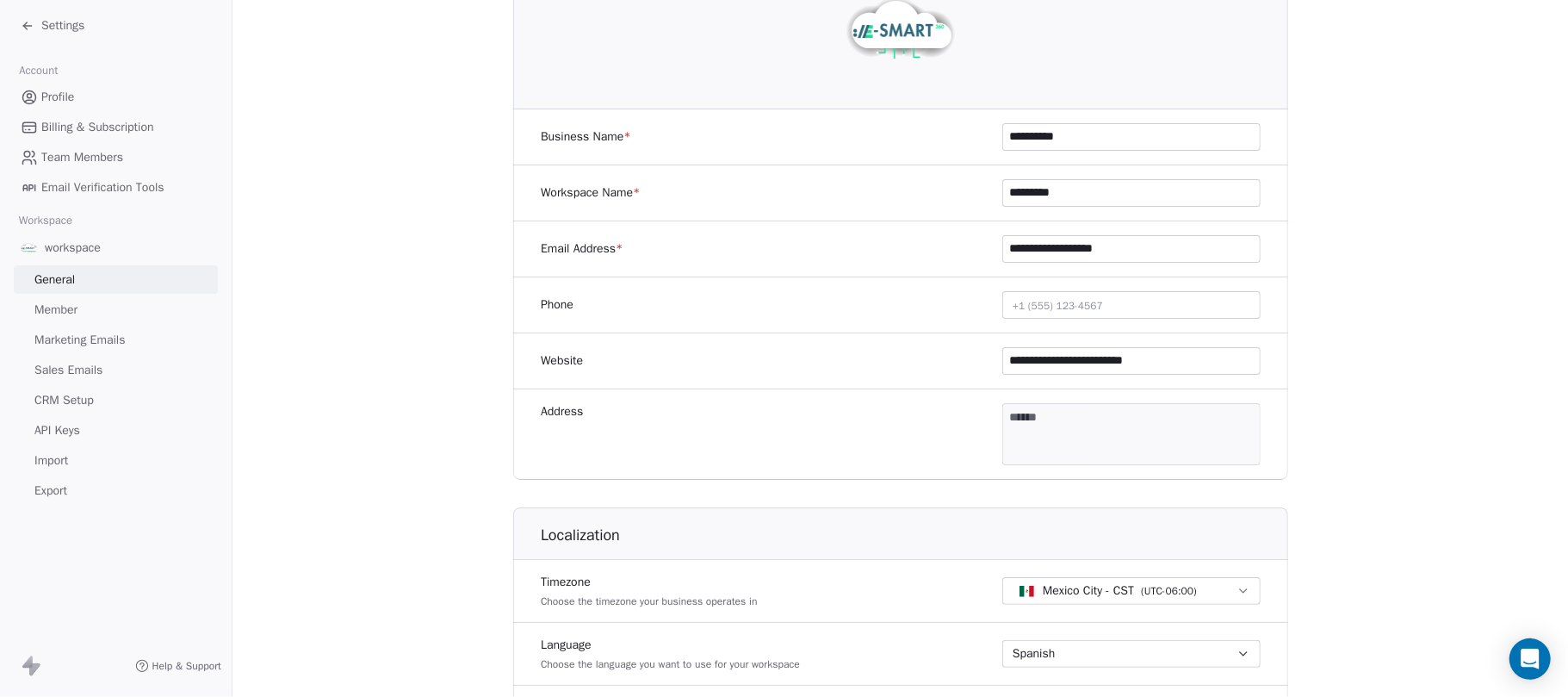 scroll, scrollTop: 229, scrollLeft: 0, axis: vertical 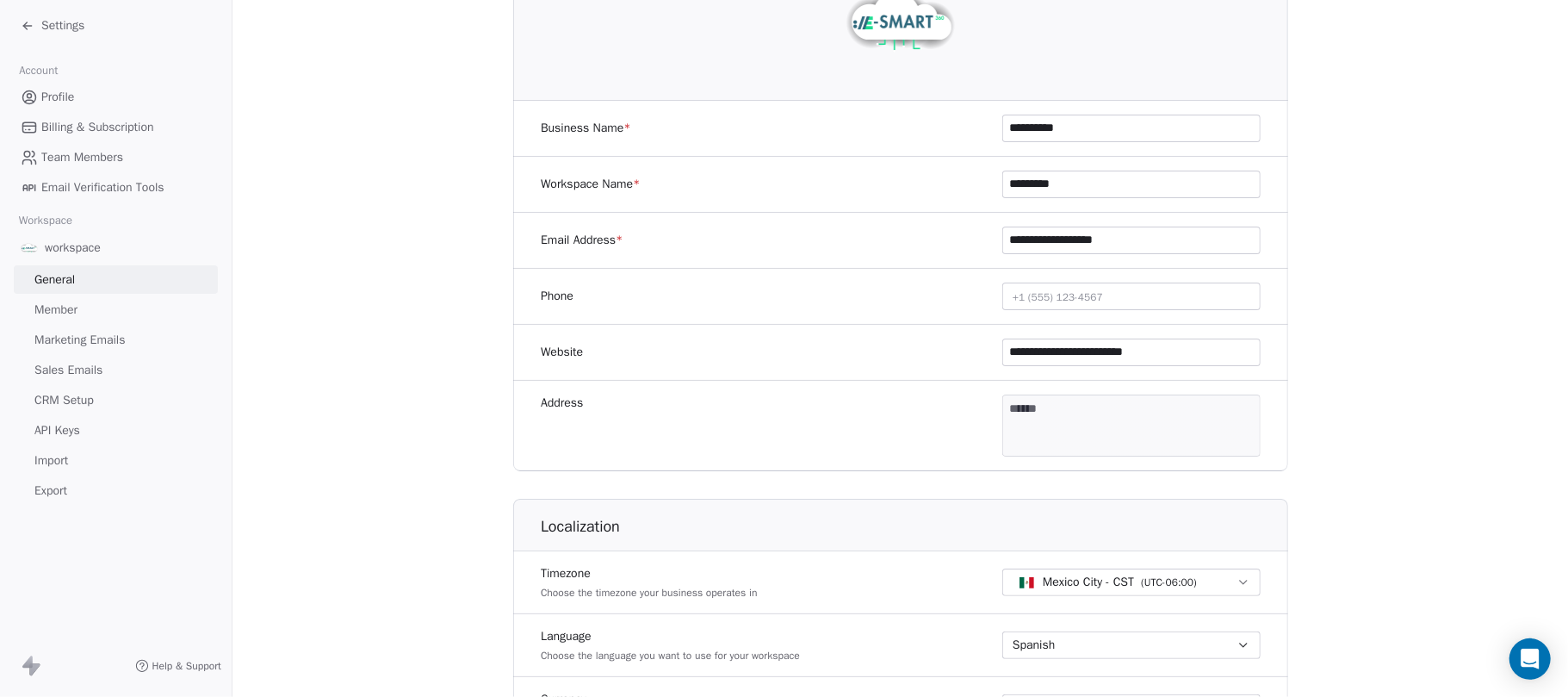 click on "**********" at bounding box center [784, 348] 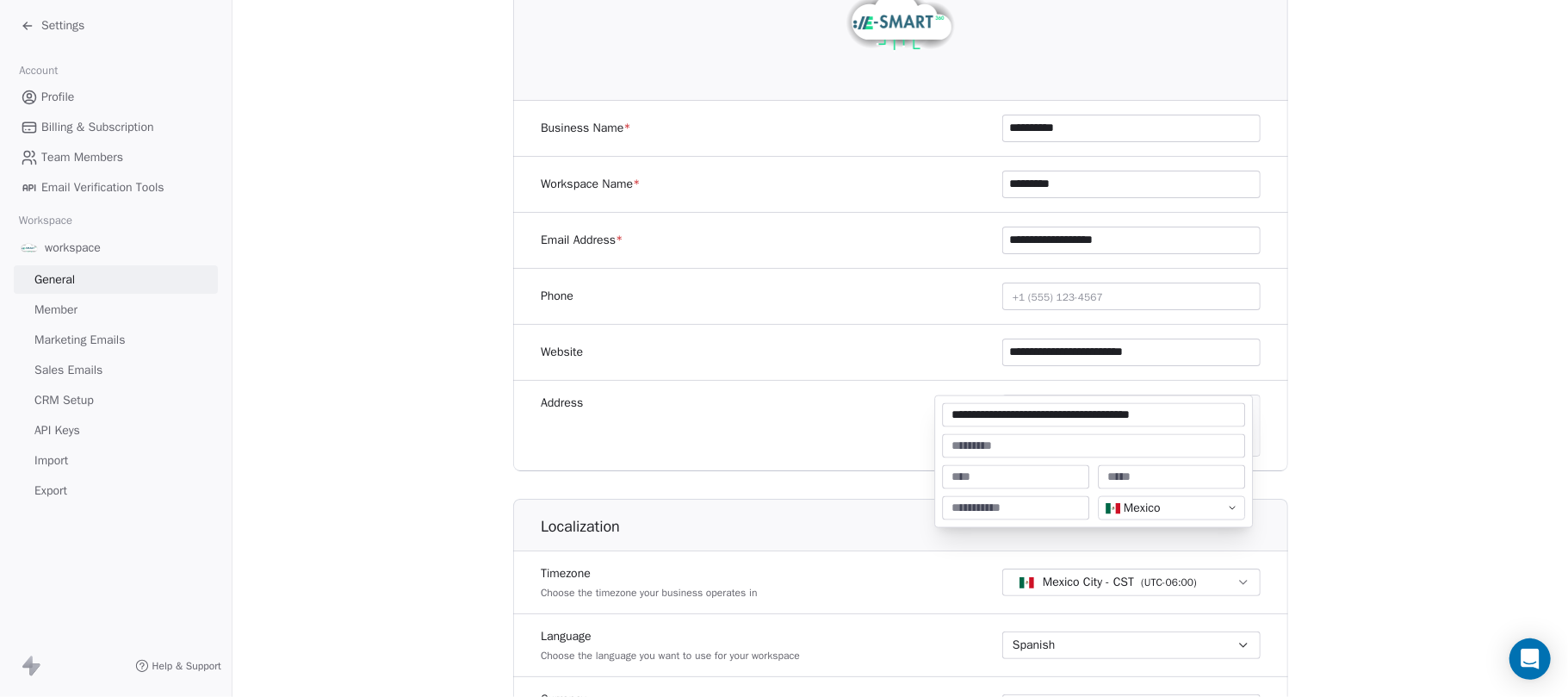 type on "**********" 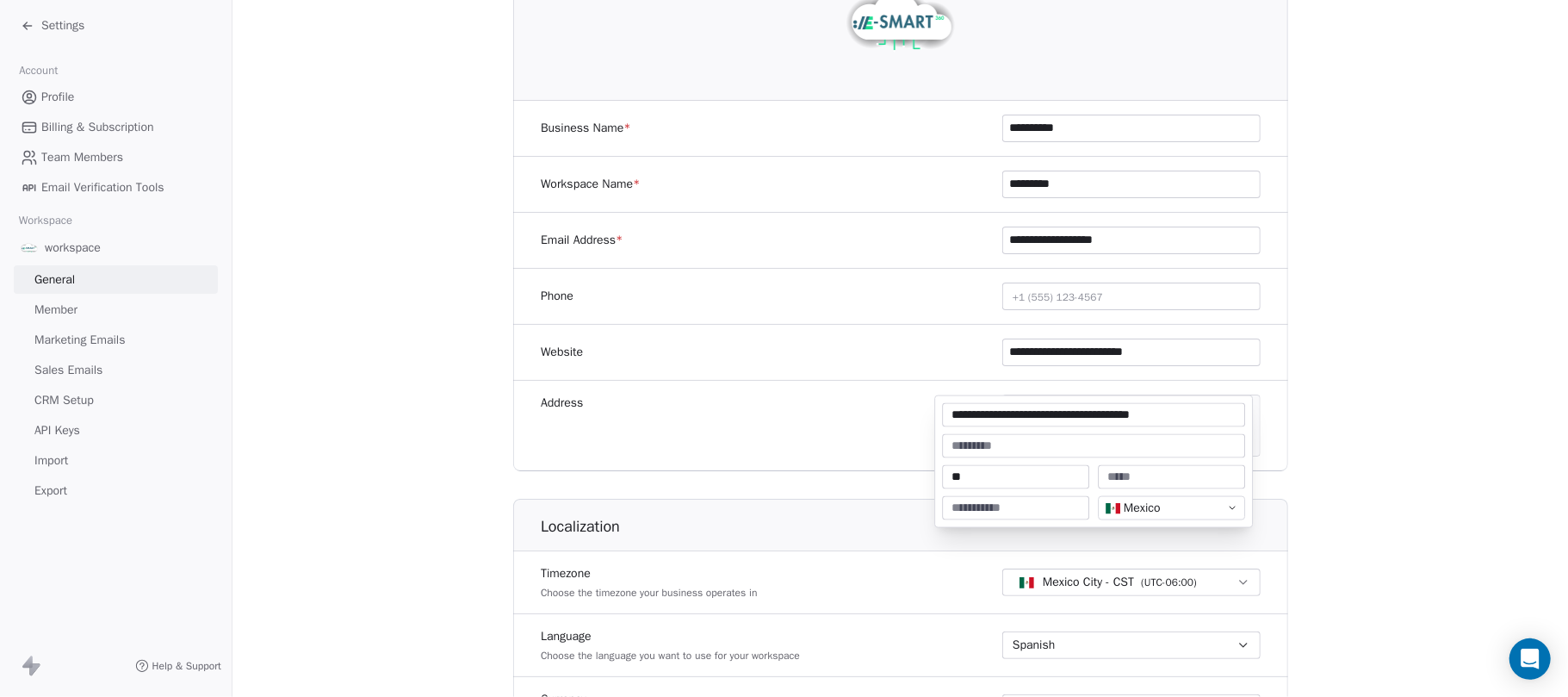 type on "**" 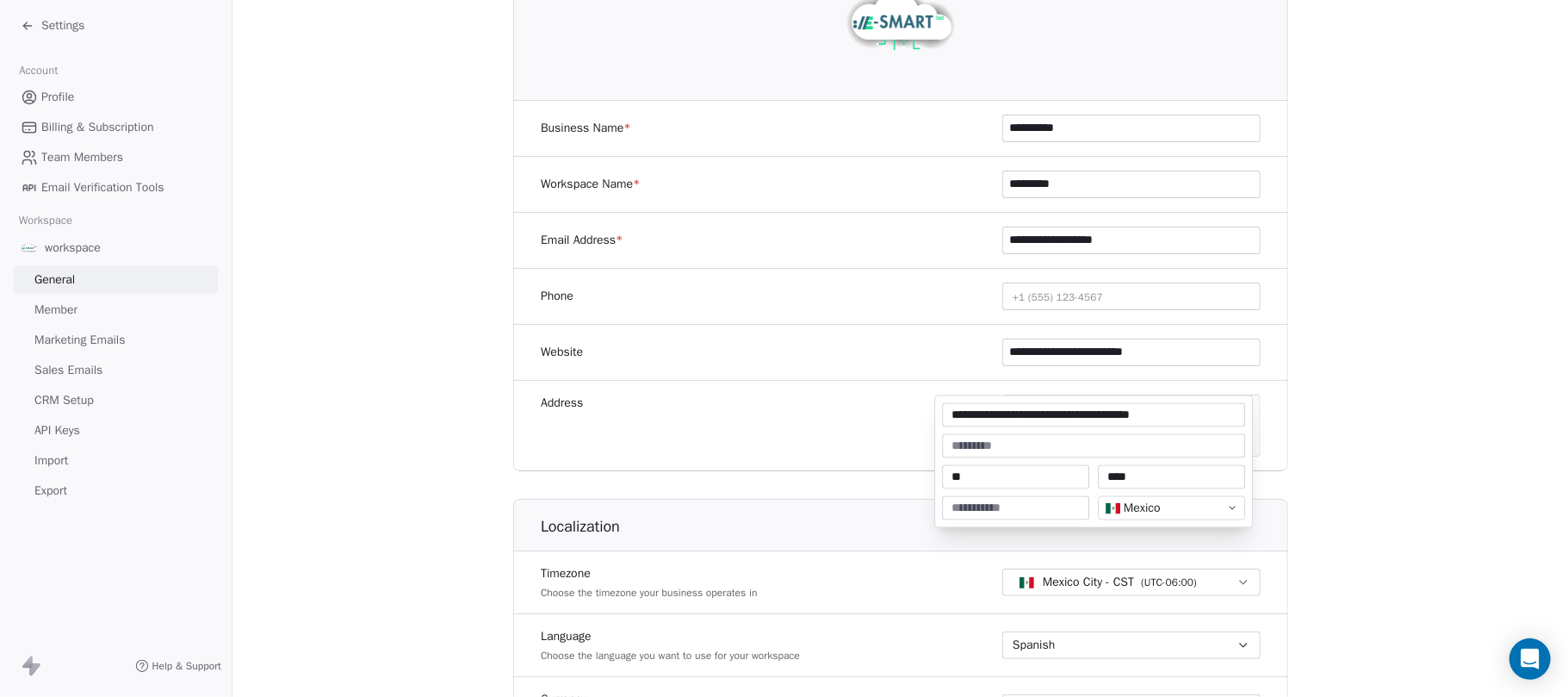 type on "****" 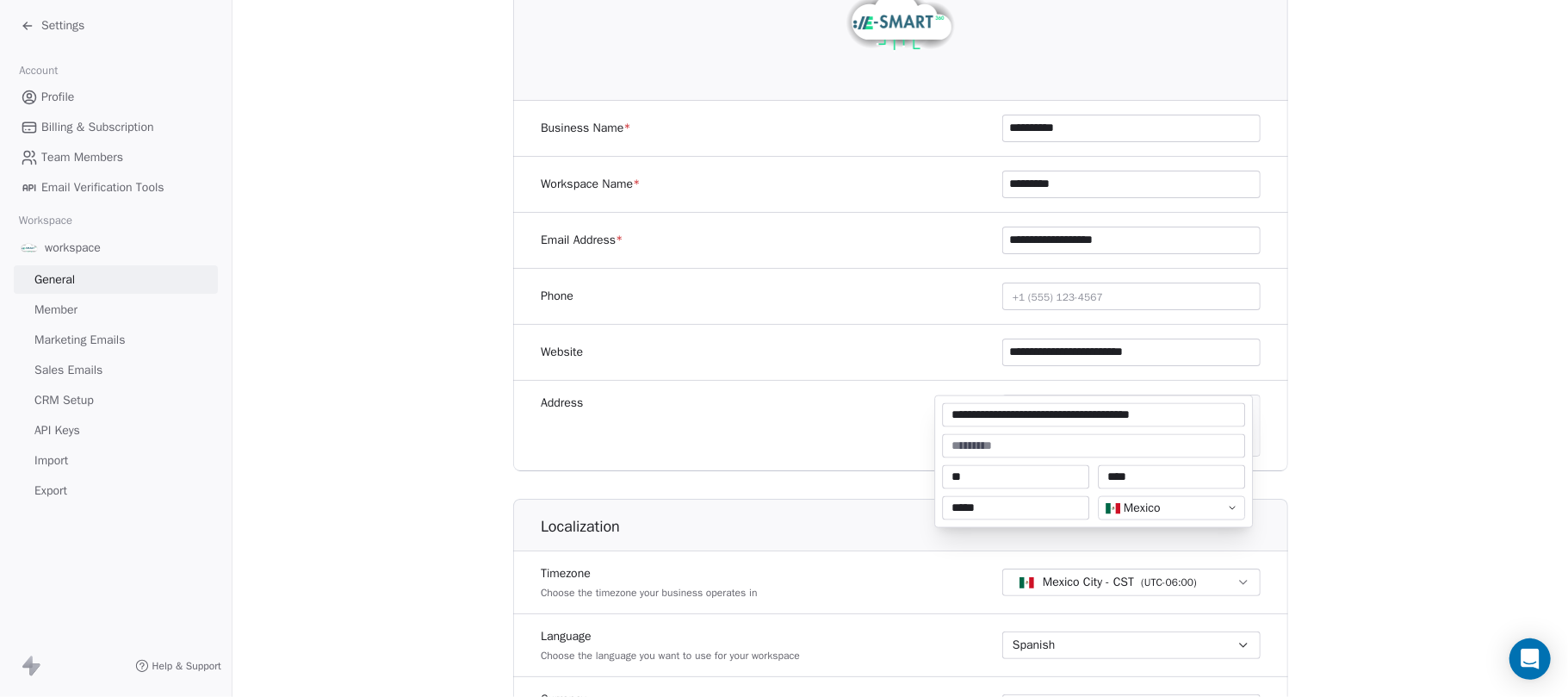 type on "*****" 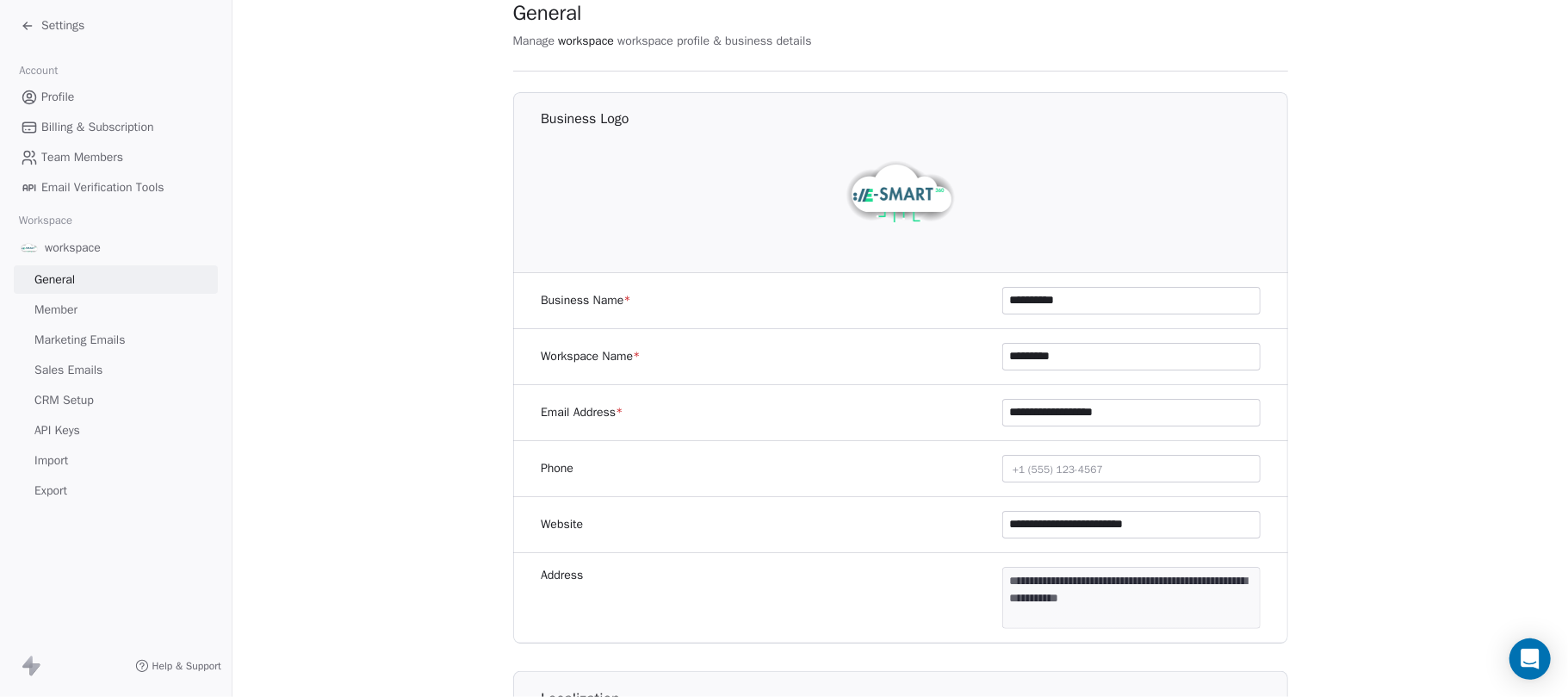 scroll, scrollTop: 115, scrollLeft: 0, axis: vertical 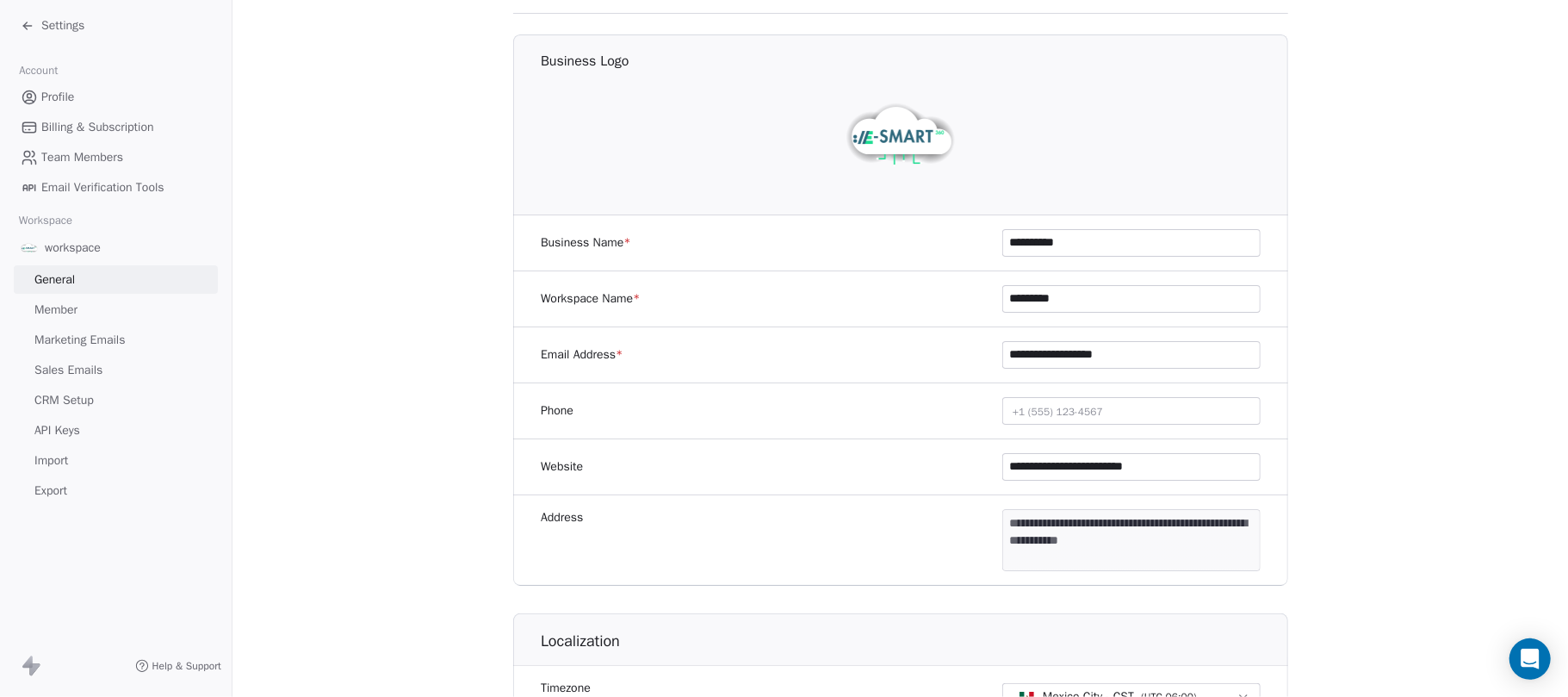 click on "+1 (555) 123-4567" at bounding box center (1131, 411) 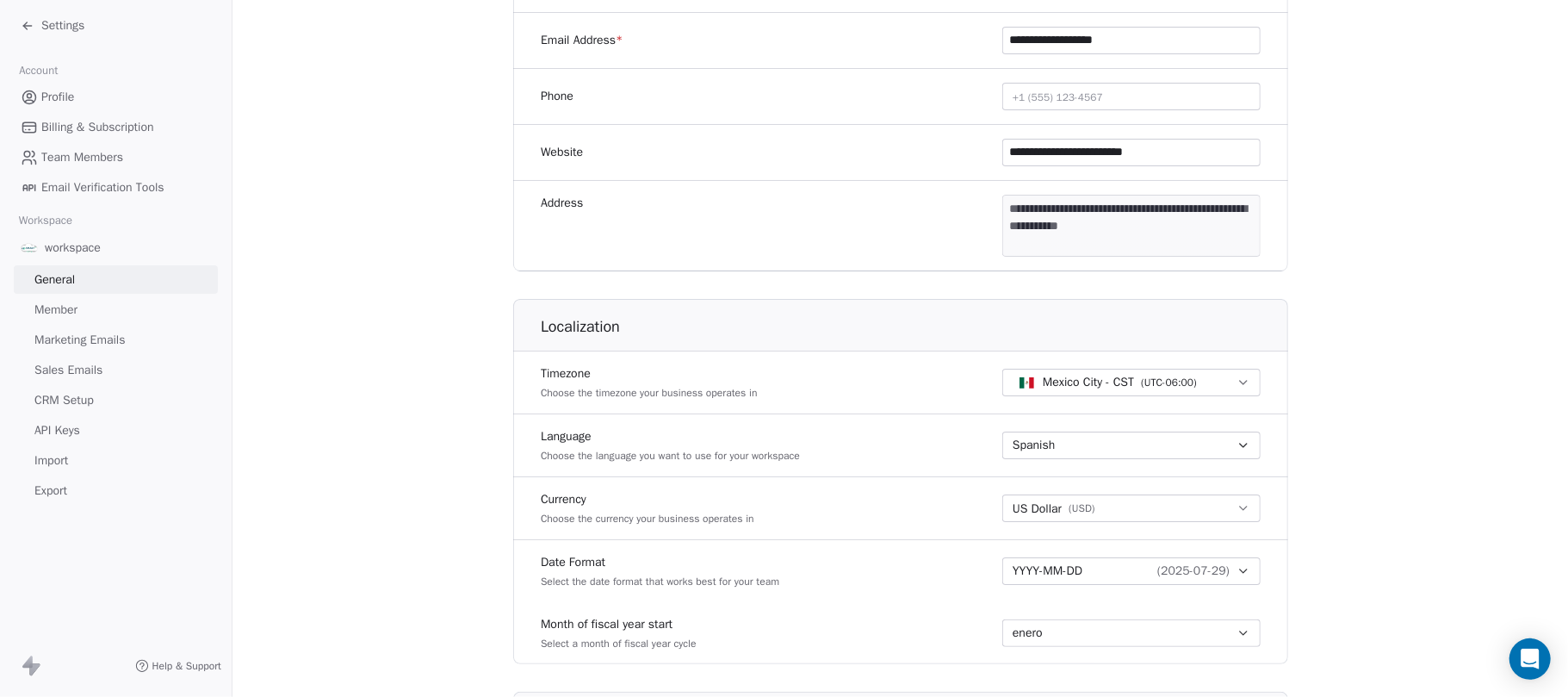 scroll, scrollTop: 0, scrollLeft: 0, axis: both 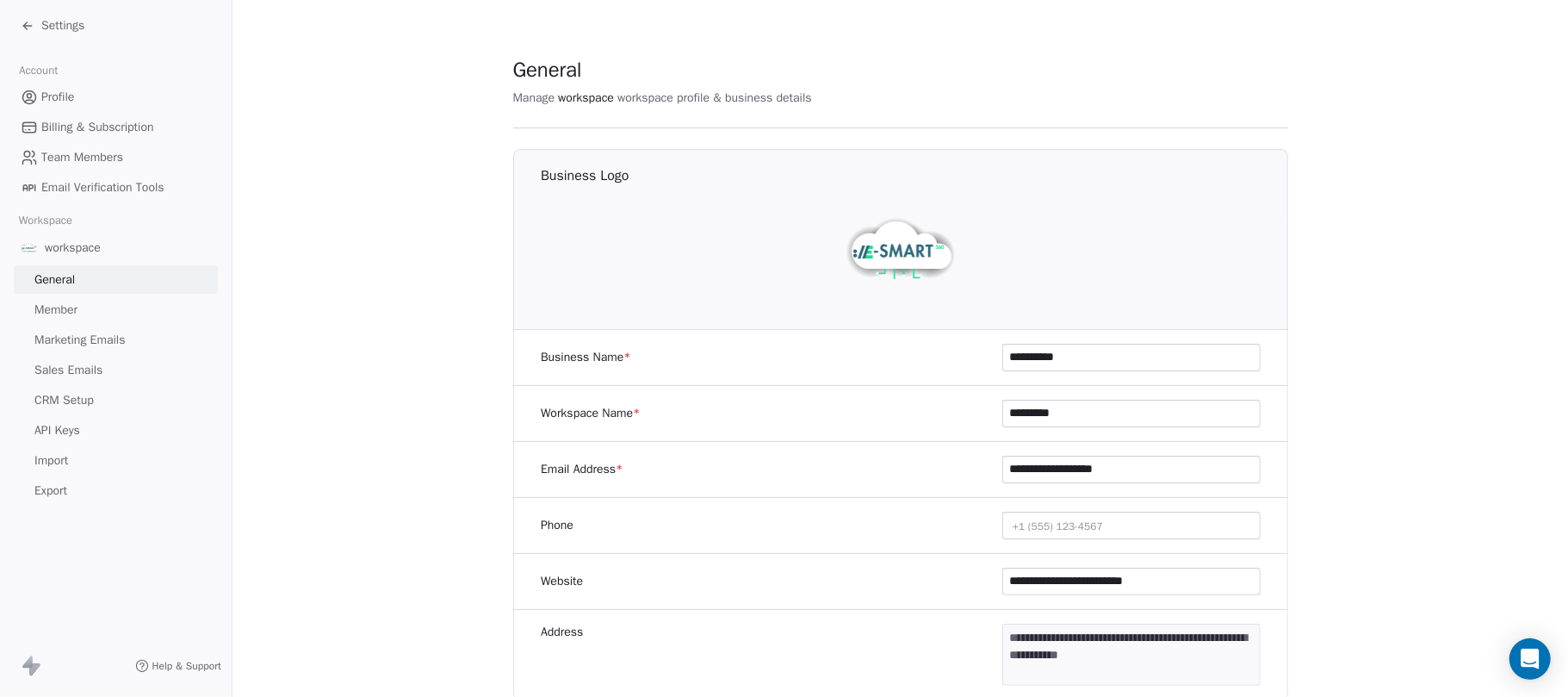 click 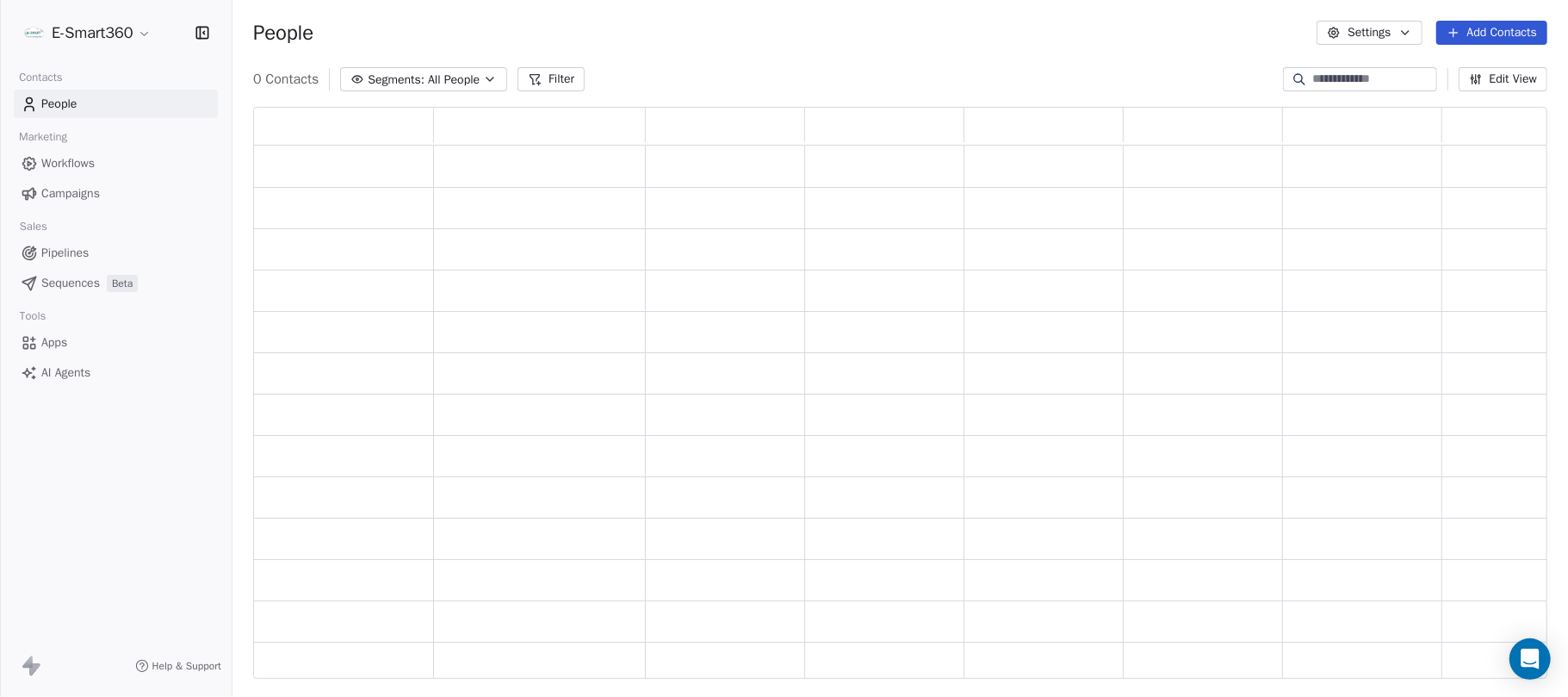 scroll, scrollTop: 18, scrollLeft: 17, axis: both 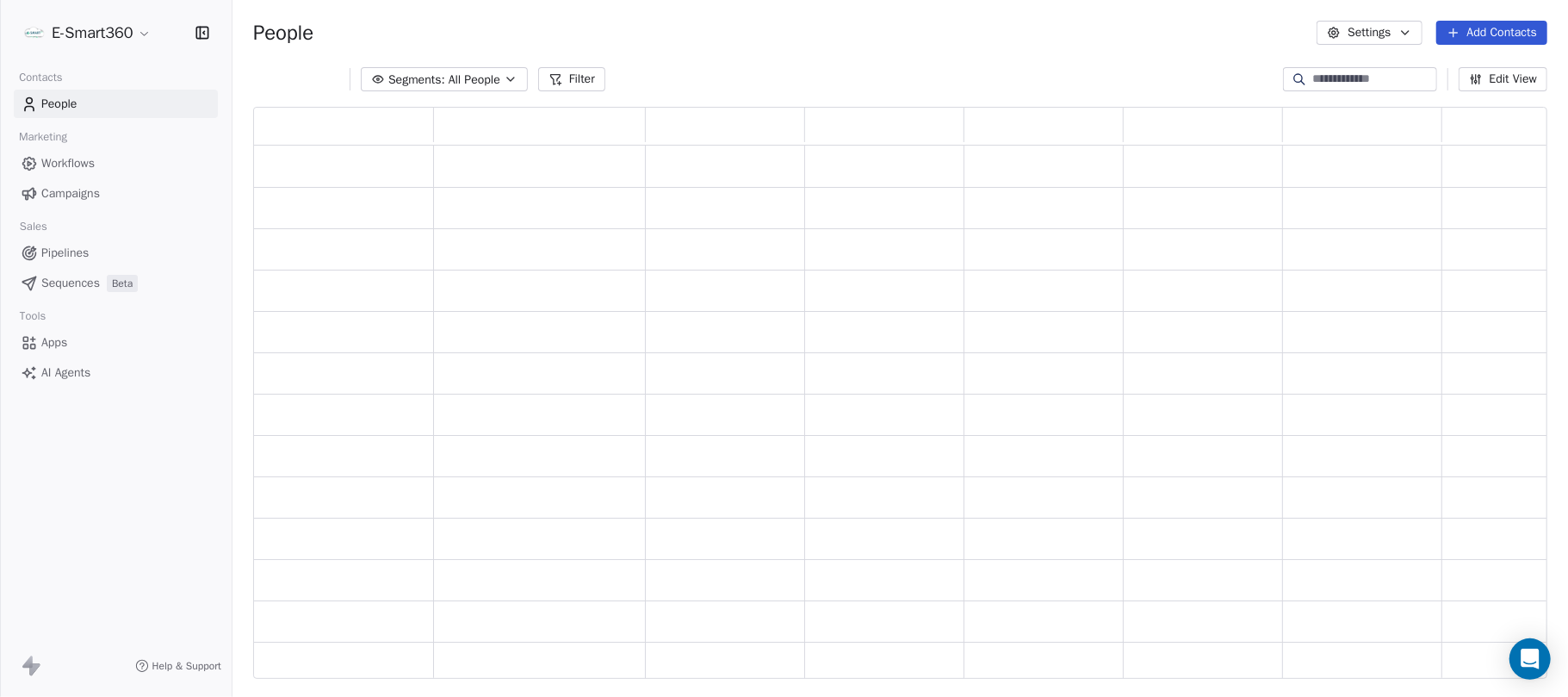 click on "Workflows" at bounding box center [68, 163] 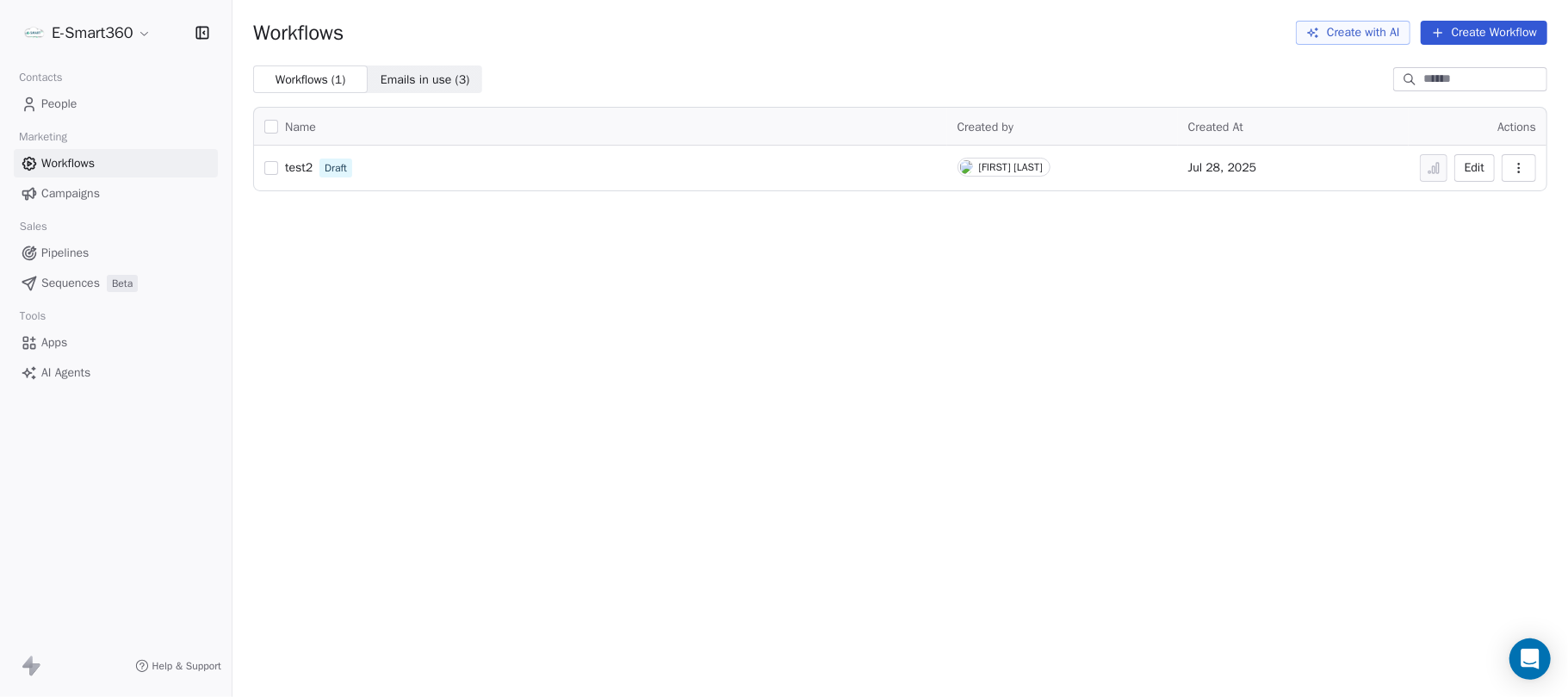 click on "Edit" at bounding box center [1474, 168] 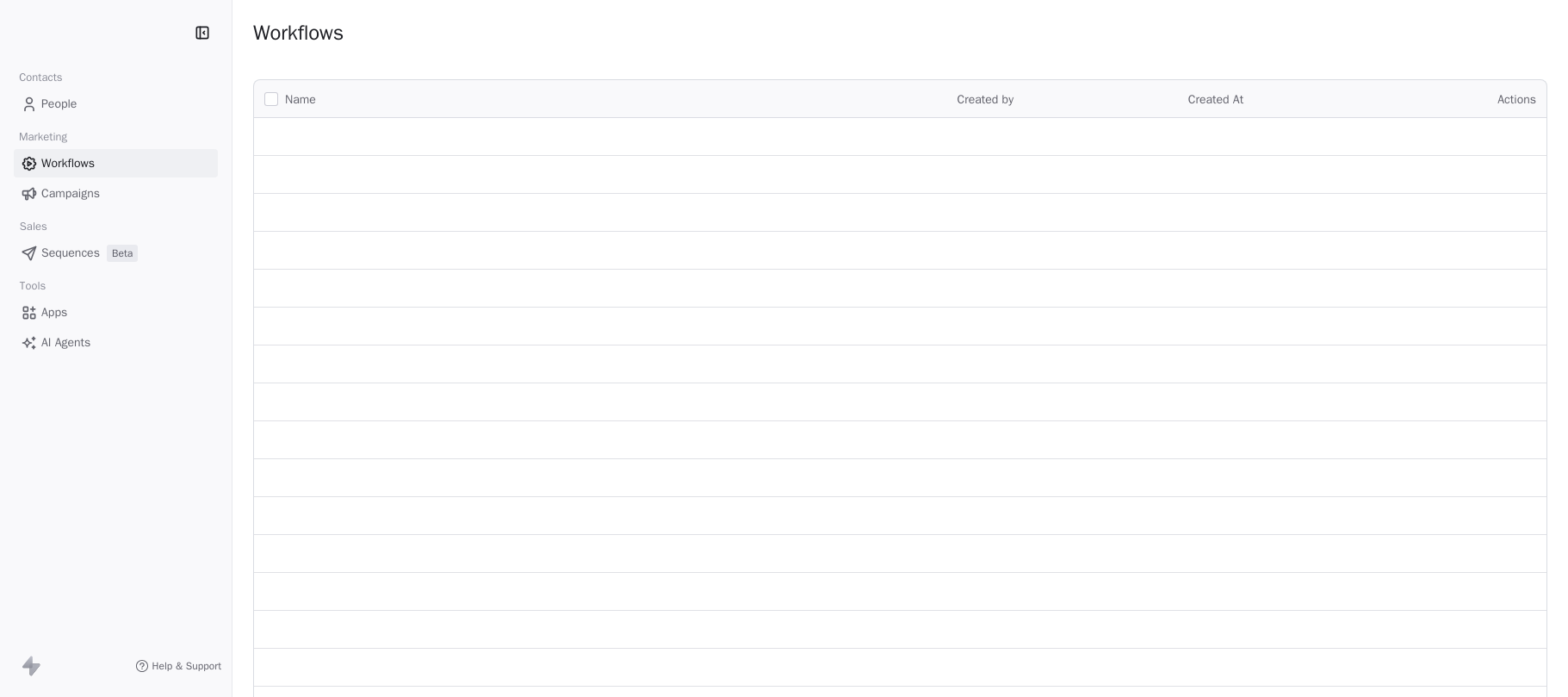 scroll, scrollTop: 0, scrollLeft: 0, axis: both 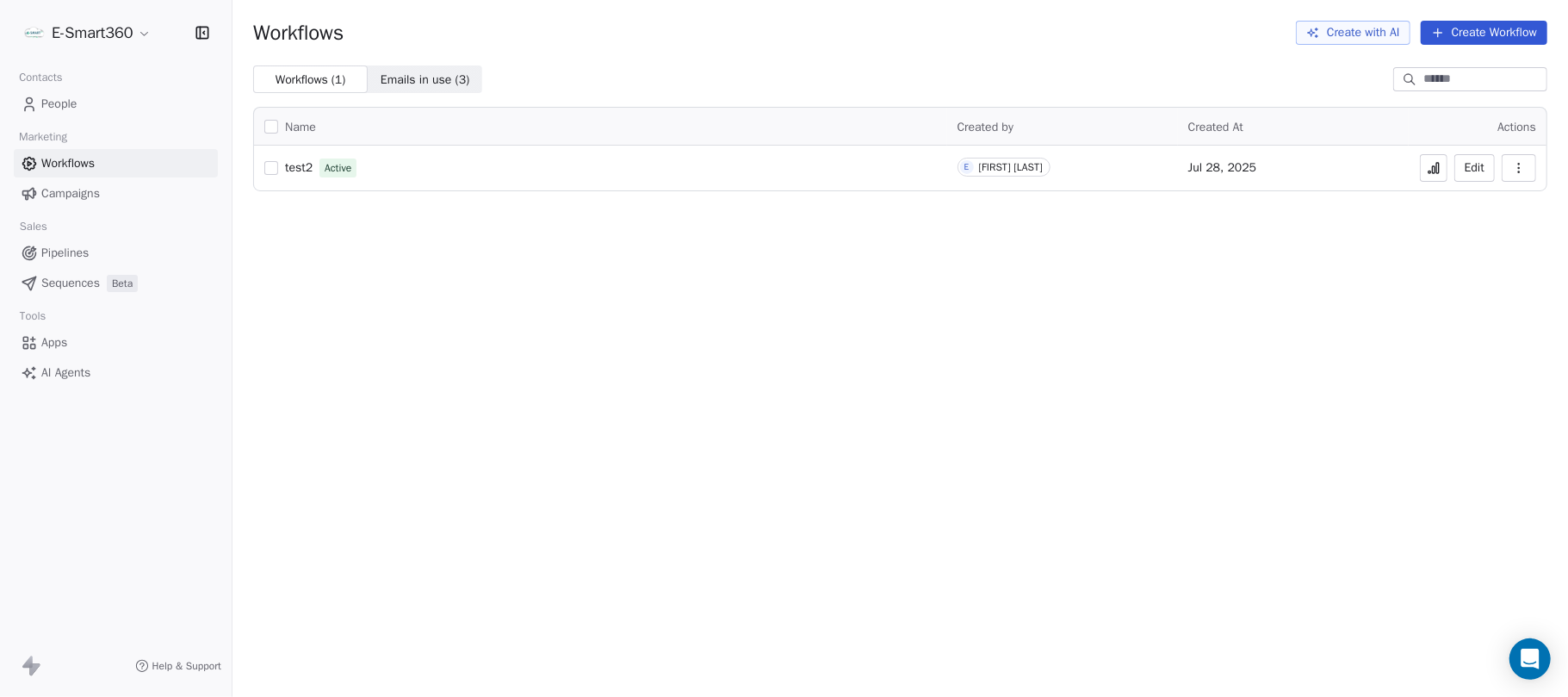 click on "Pipelines" at bounding box center [115, 252] 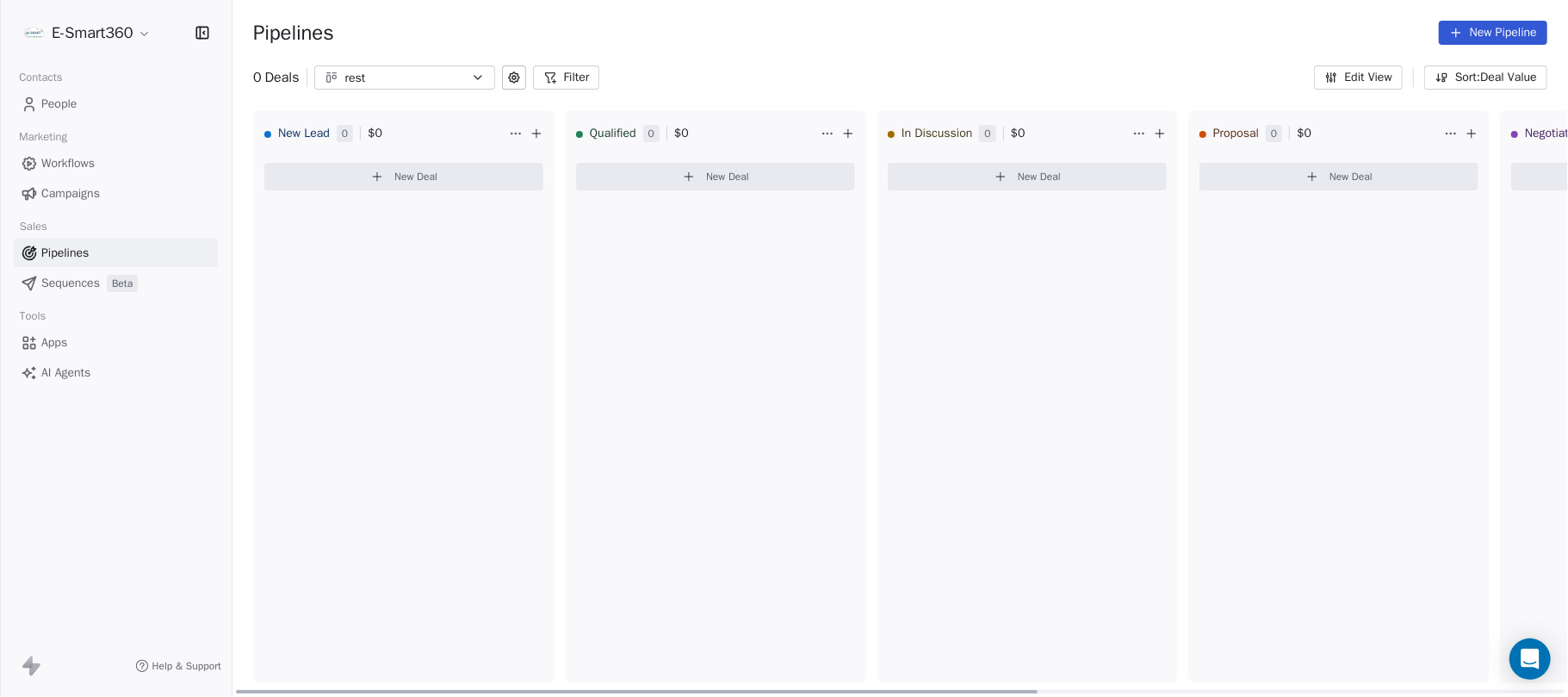 click on "New Deal" at bounding box center [416, 177] 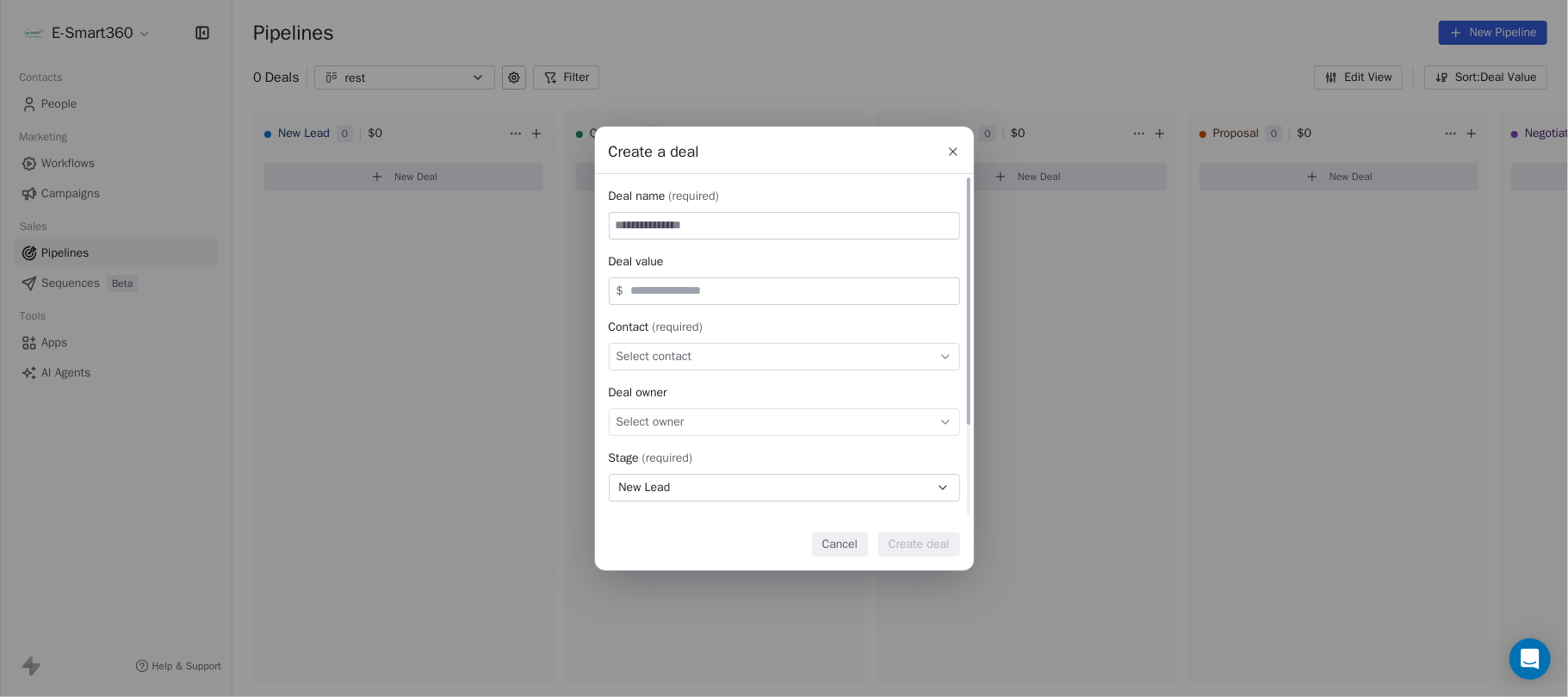 click on "Select contact" at bounding box center (654, 357) 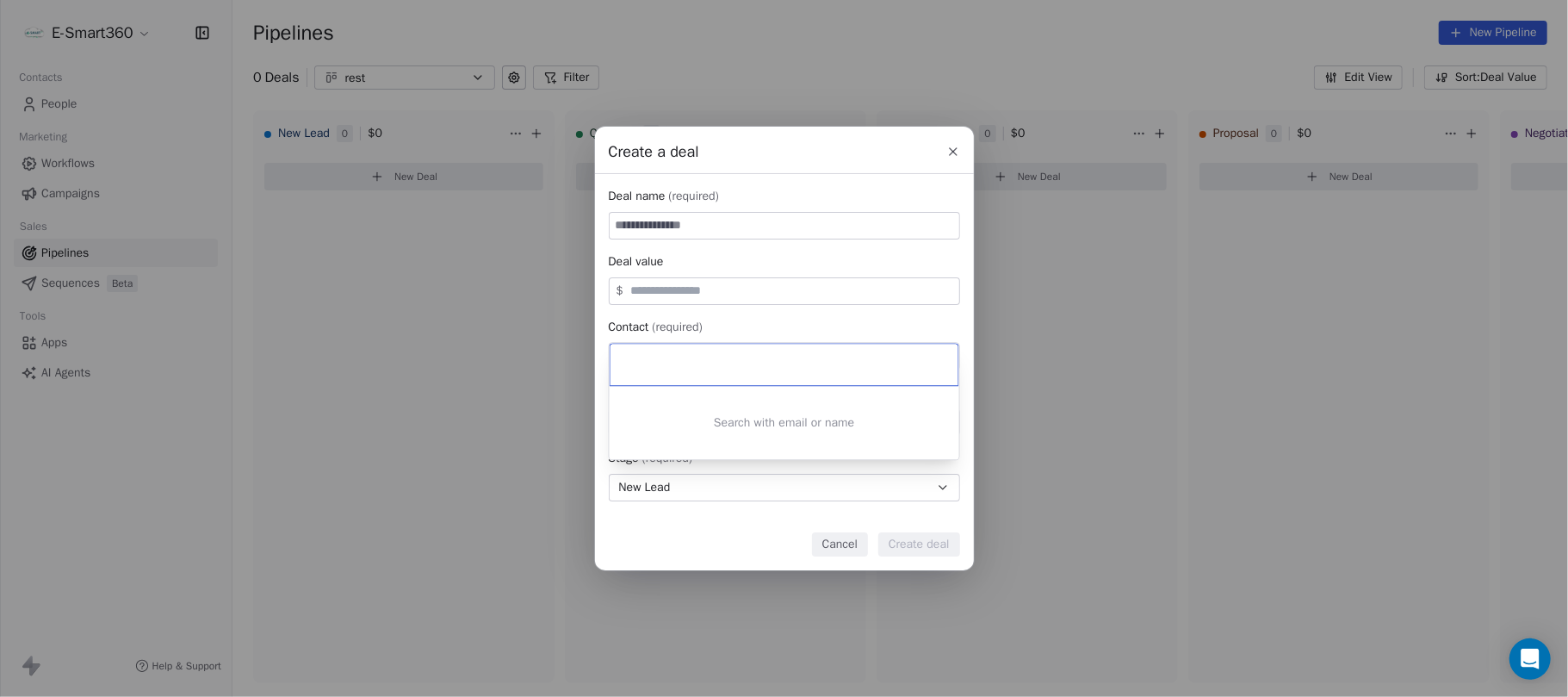 click on "Create a deal Deal name (required) Deal value $ Contact (required) Select contact Deal owner Select owner Stage (required) New Lead Expected close date Select date Priority Set priority Cancel Create deal" at bounding box center [784, 348] 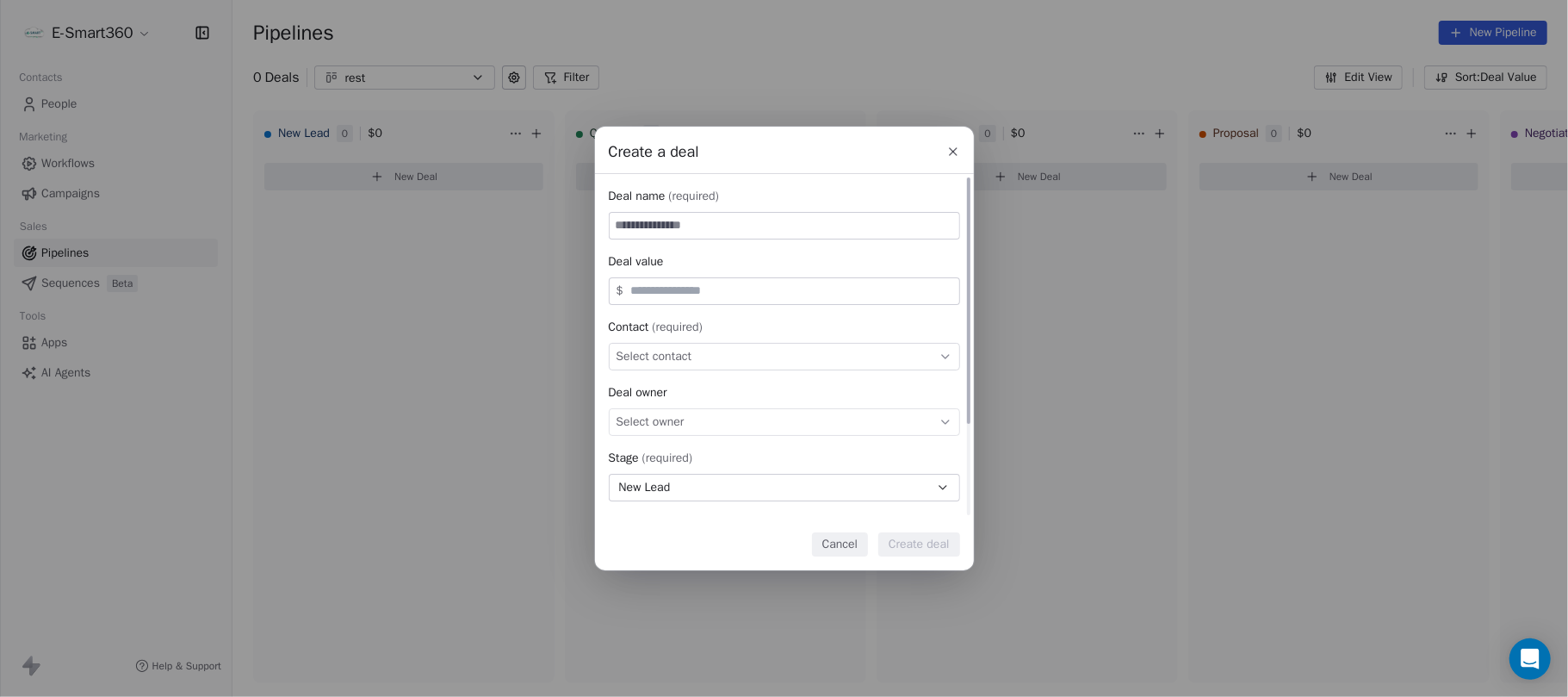 click on "Select owner" at bounding box center [784, 422] 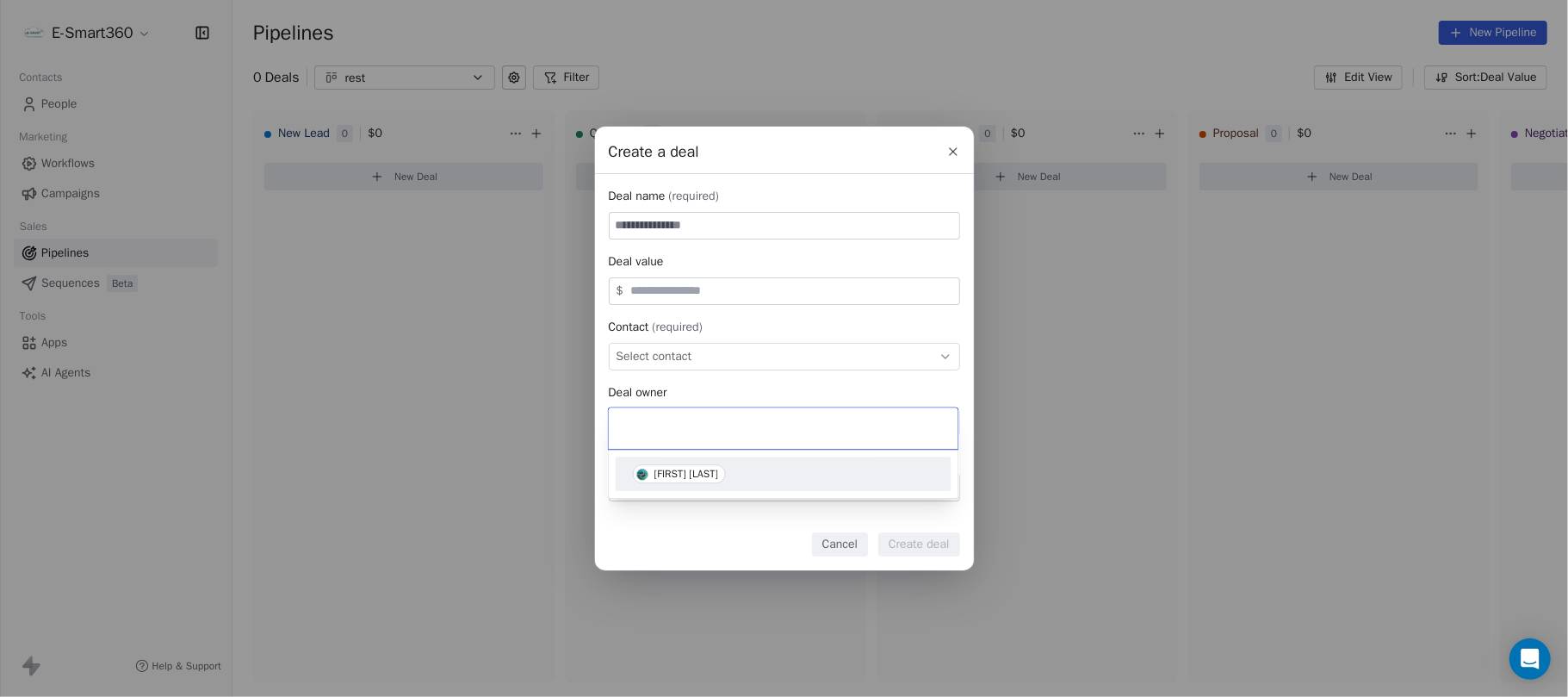 click on "[FIRST] [LAST]" at bounding box center (784, 474) 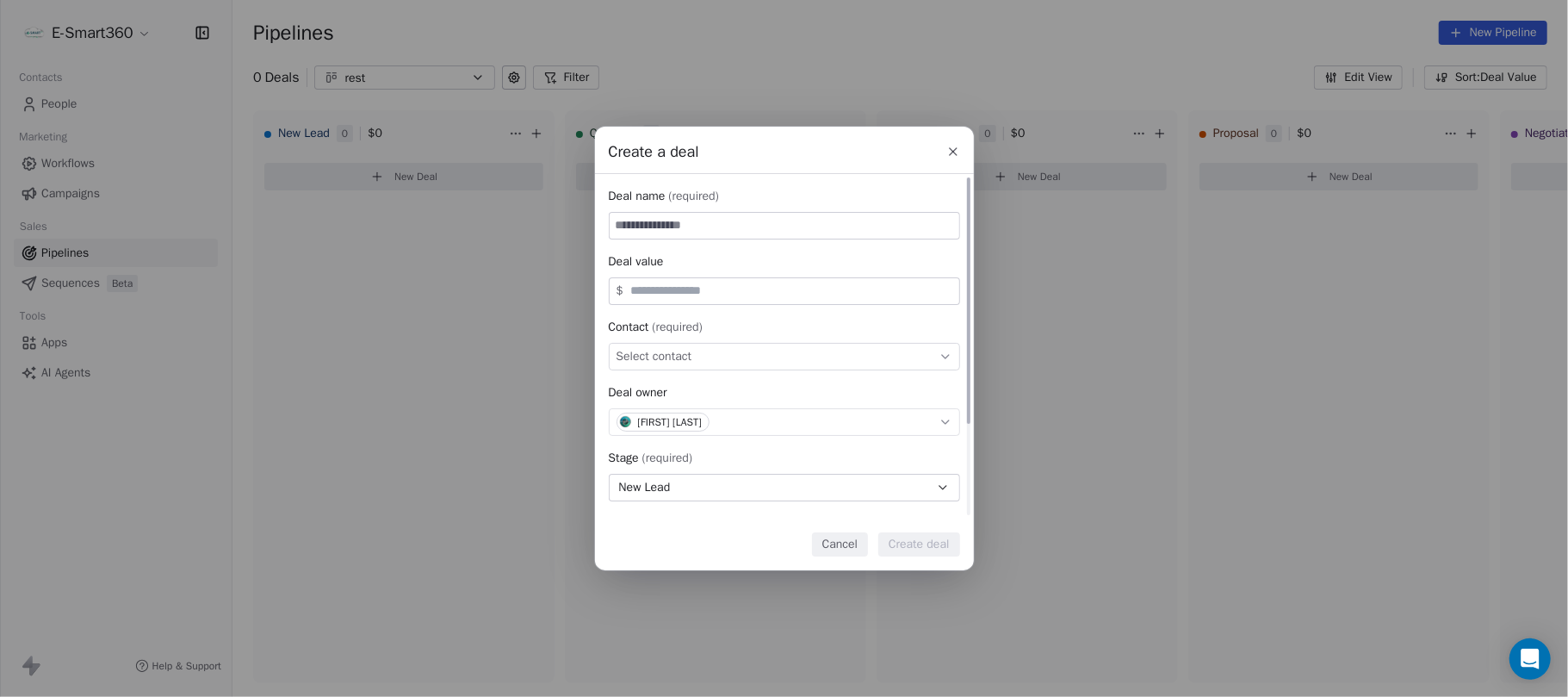 click on "Deal owner" at bounding box center (784, 393) 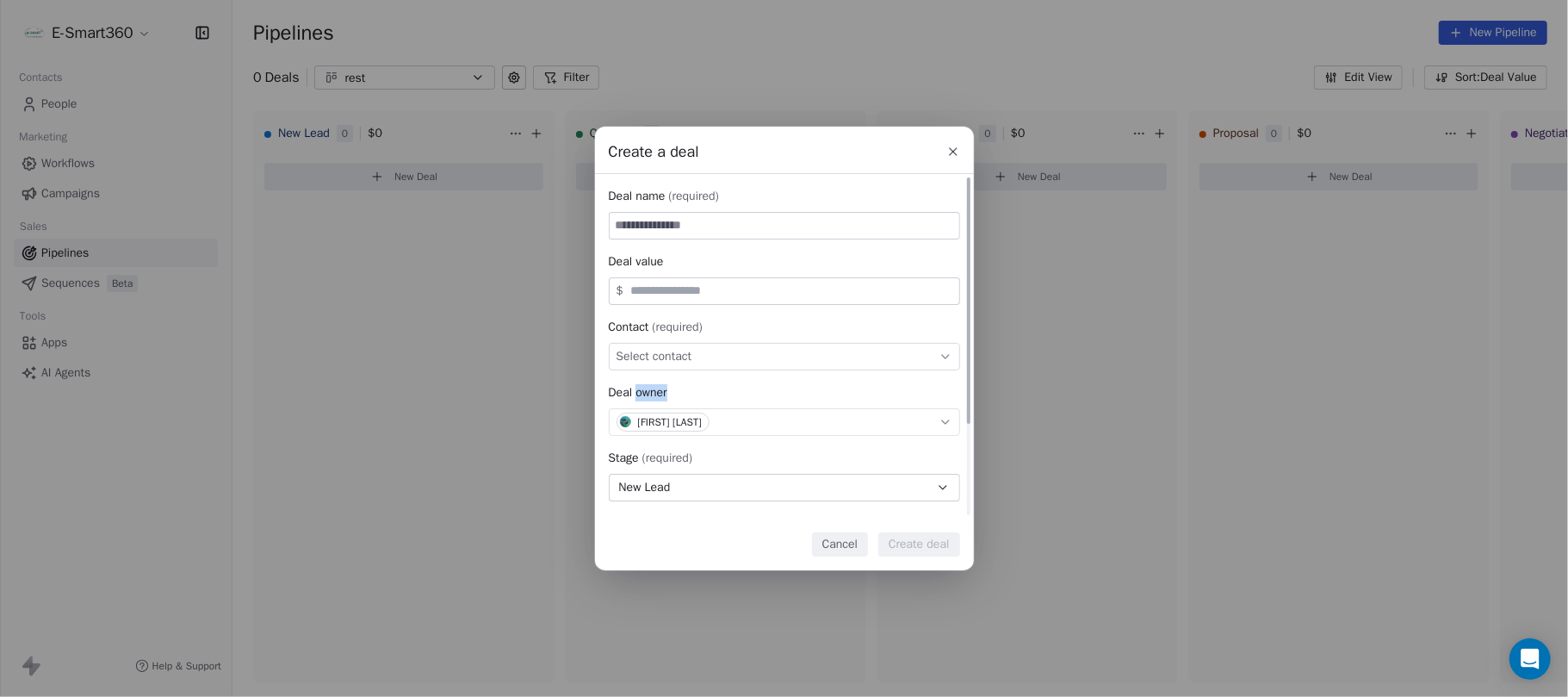 click on "Deal owner" at bounding box center (784, 393) 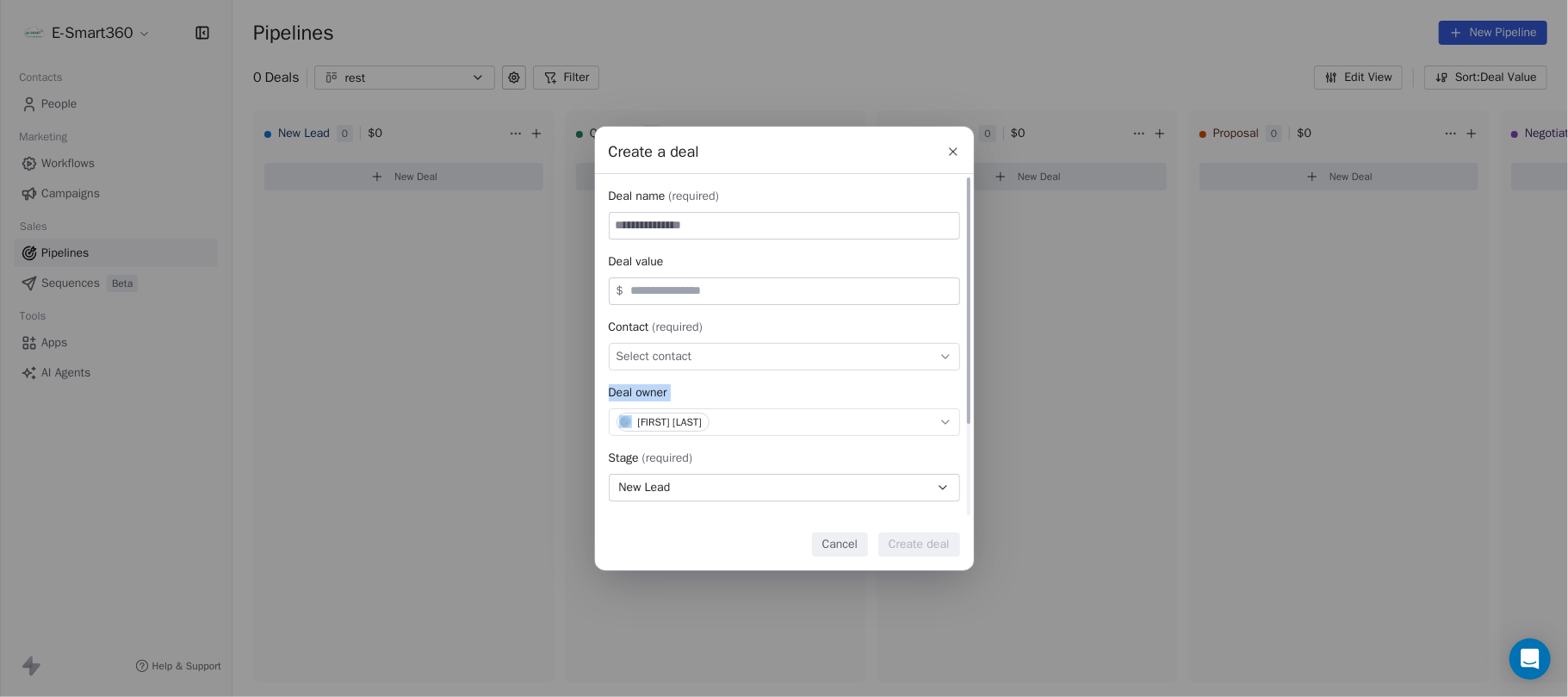 click on "Deal owner" at bounding box center [784, 393] 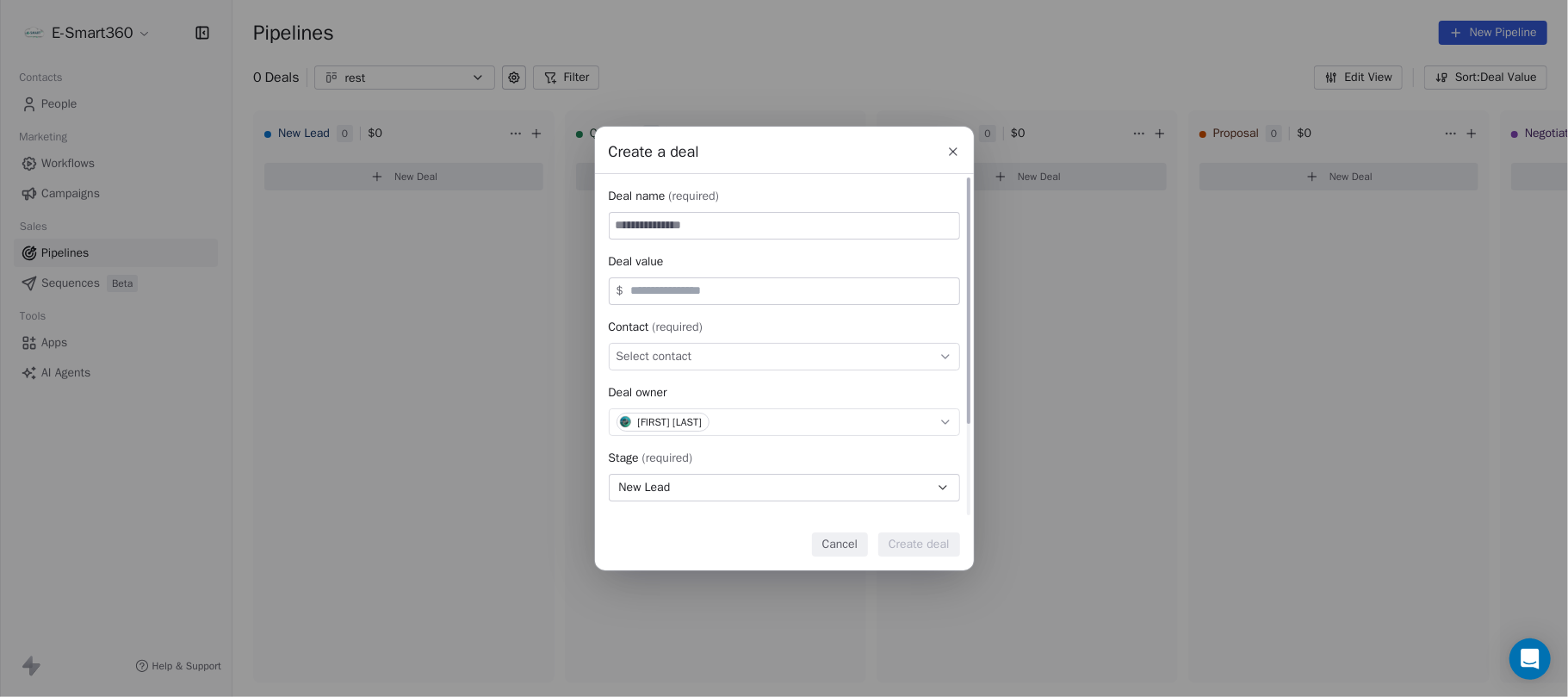 click on "Deal owner" at bounding box center [784, 393] 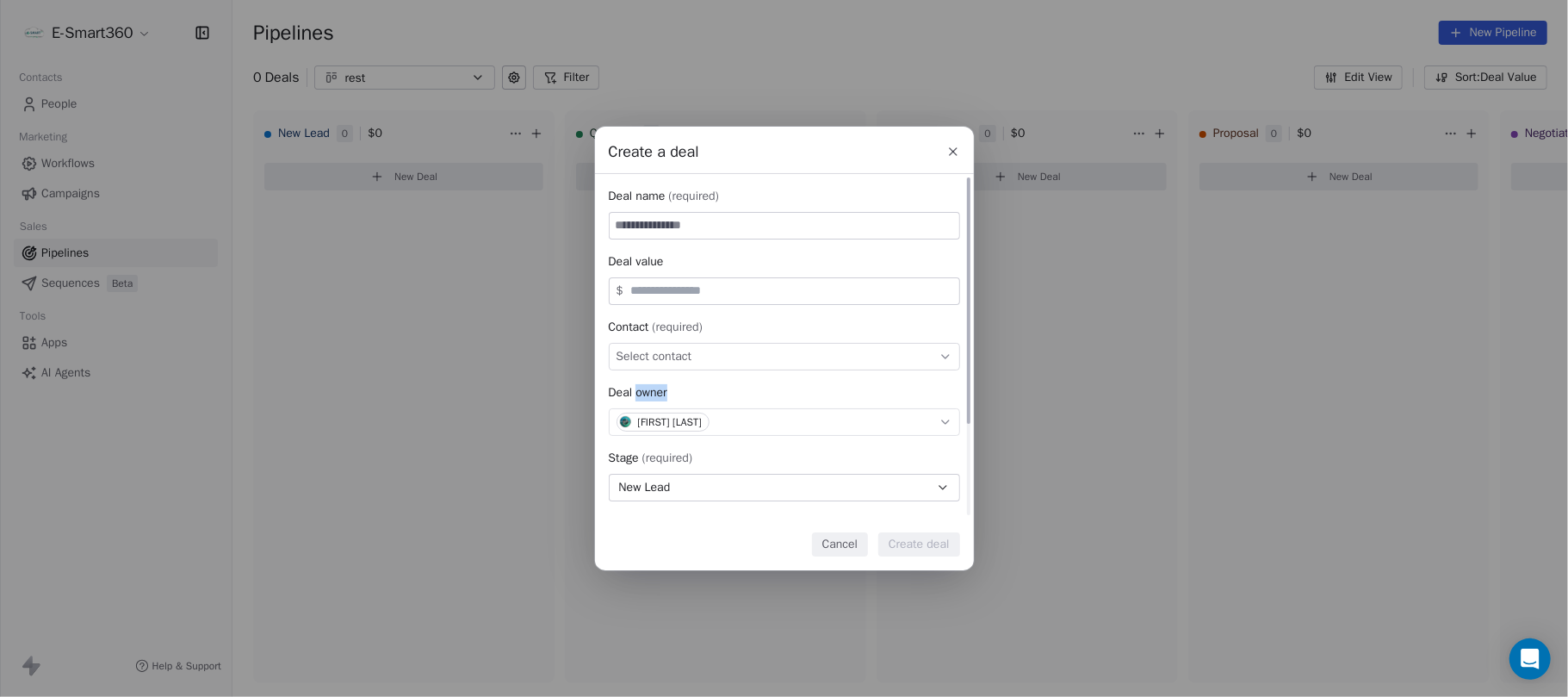 click on "Deal owner" at bounding box center (784, 393) 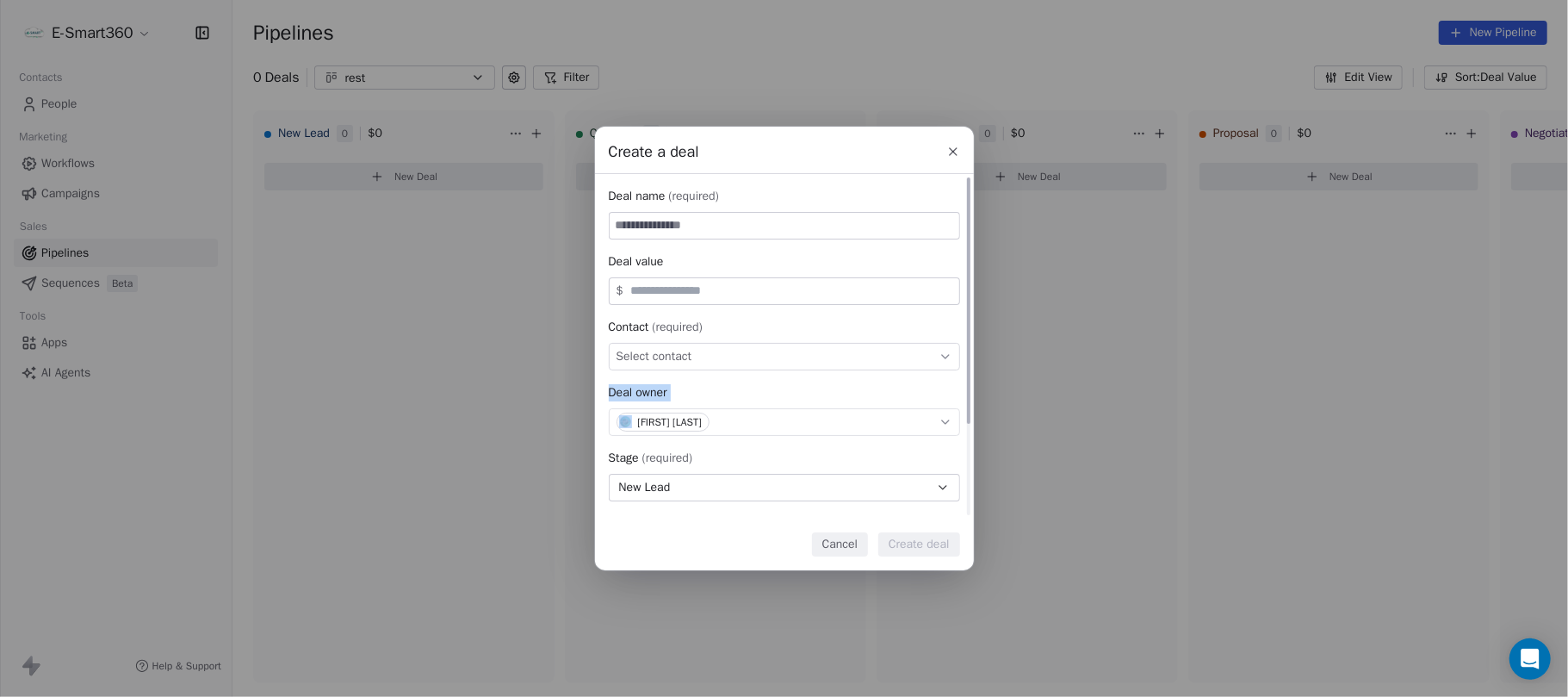click on "Deal owner" at bounding box center (784, 393) 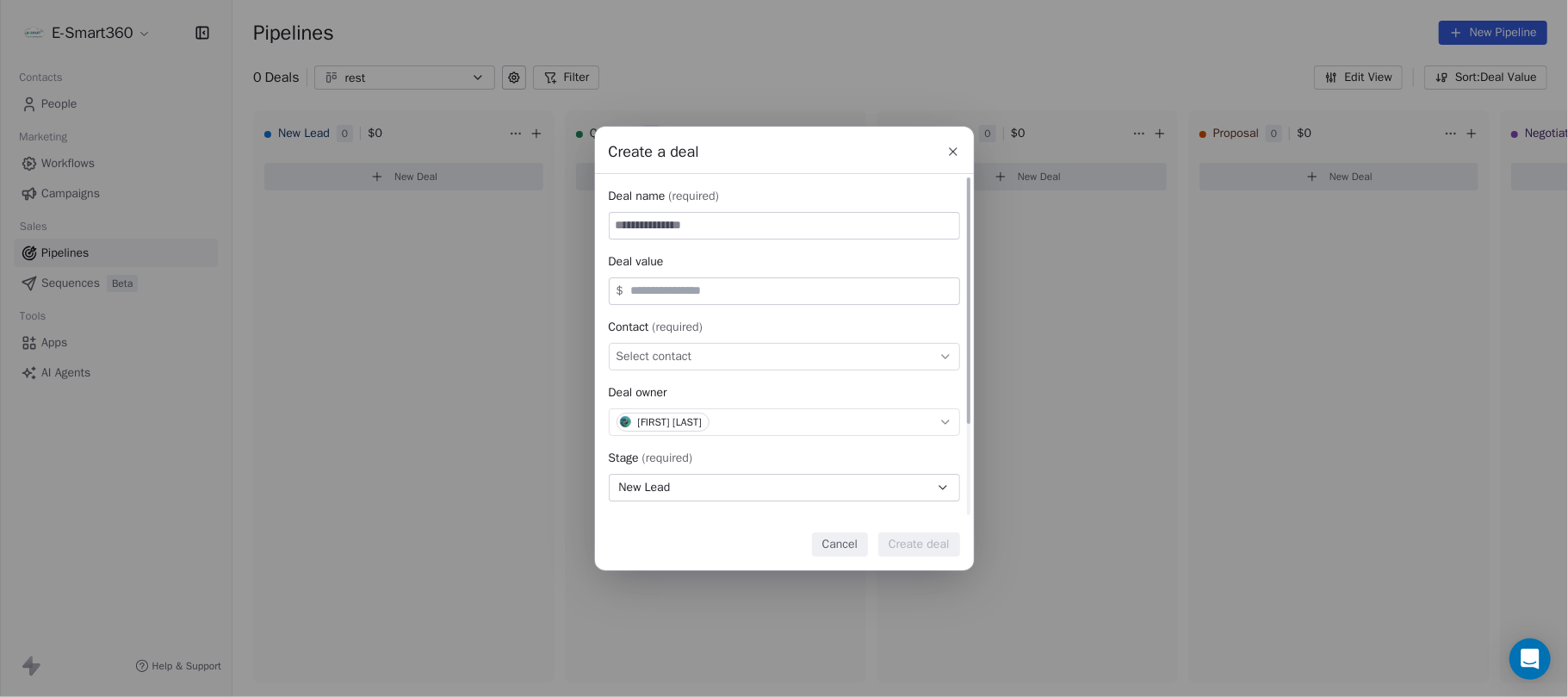 click at bounding box center (784, 226) 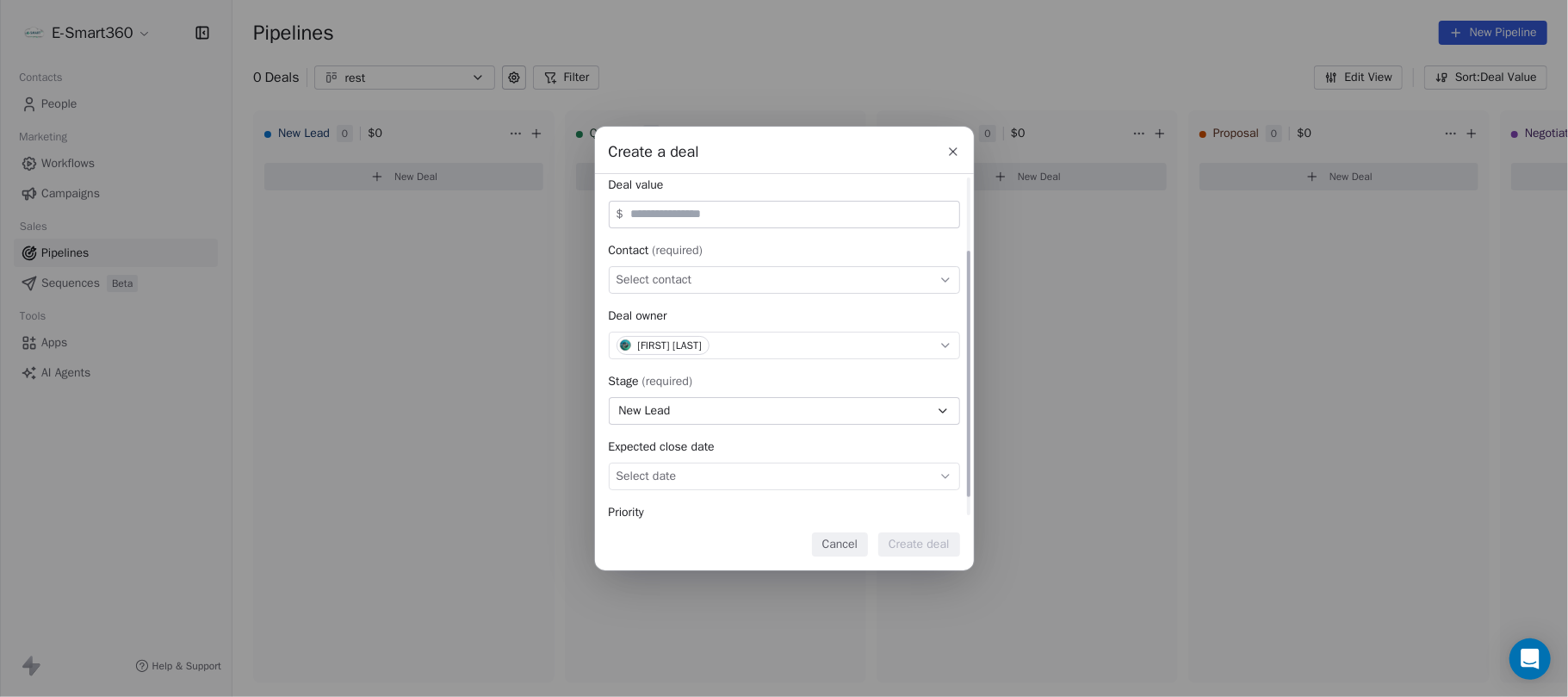 scroll, scrollTop: 128, scrollLeft: 0, axis: vertical 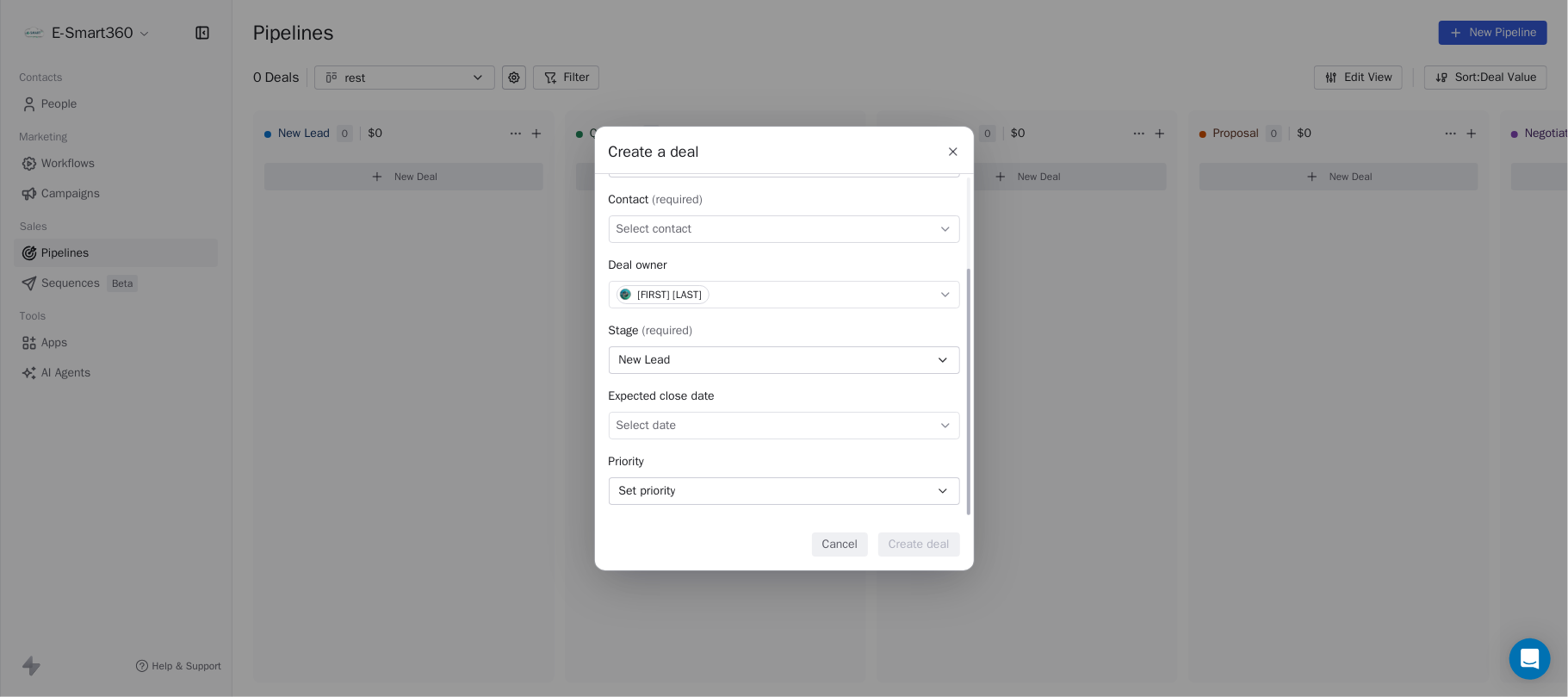 click on "New Lead" at bounding box center (784, 360) 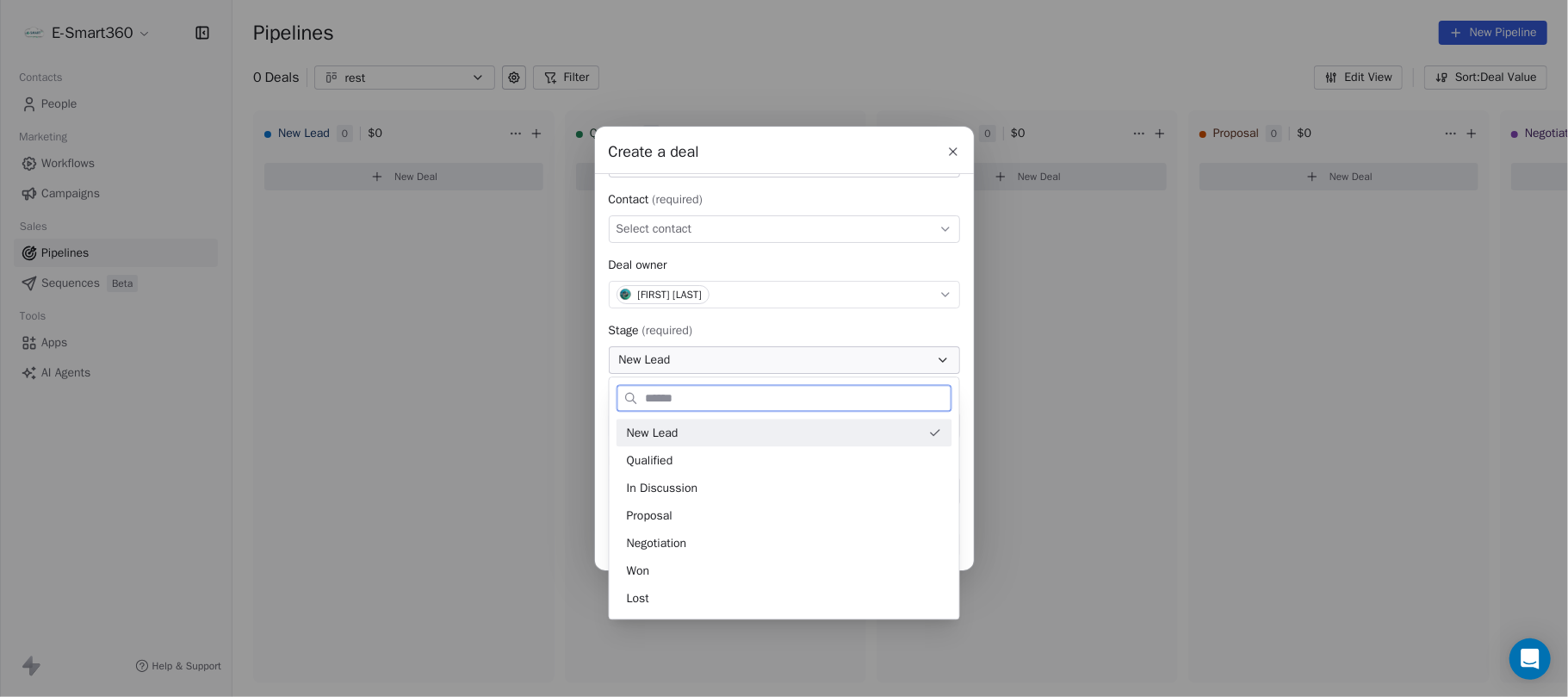 click on "New Lead" at bounding box center (774, 433) 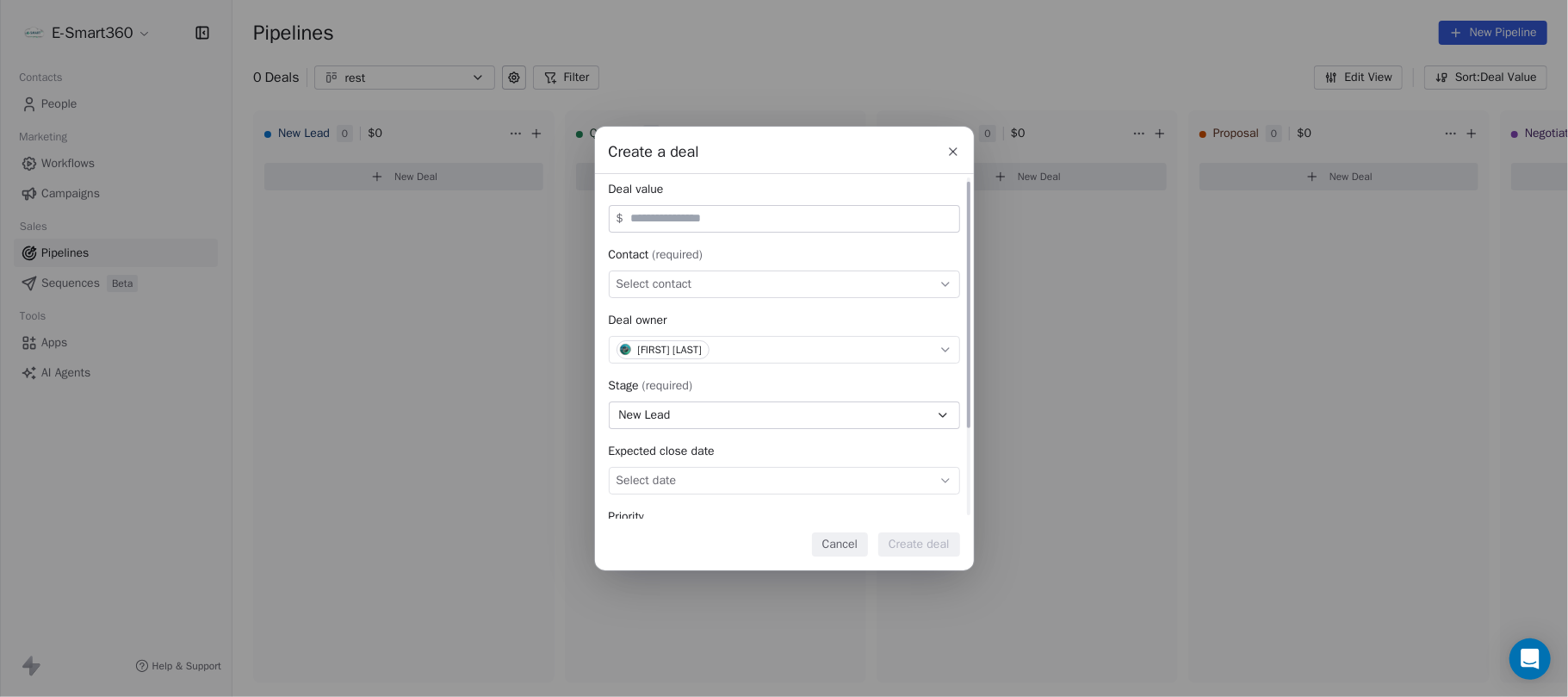 scroll, scrollTop: 0, scrollLeft: 0, axis: both 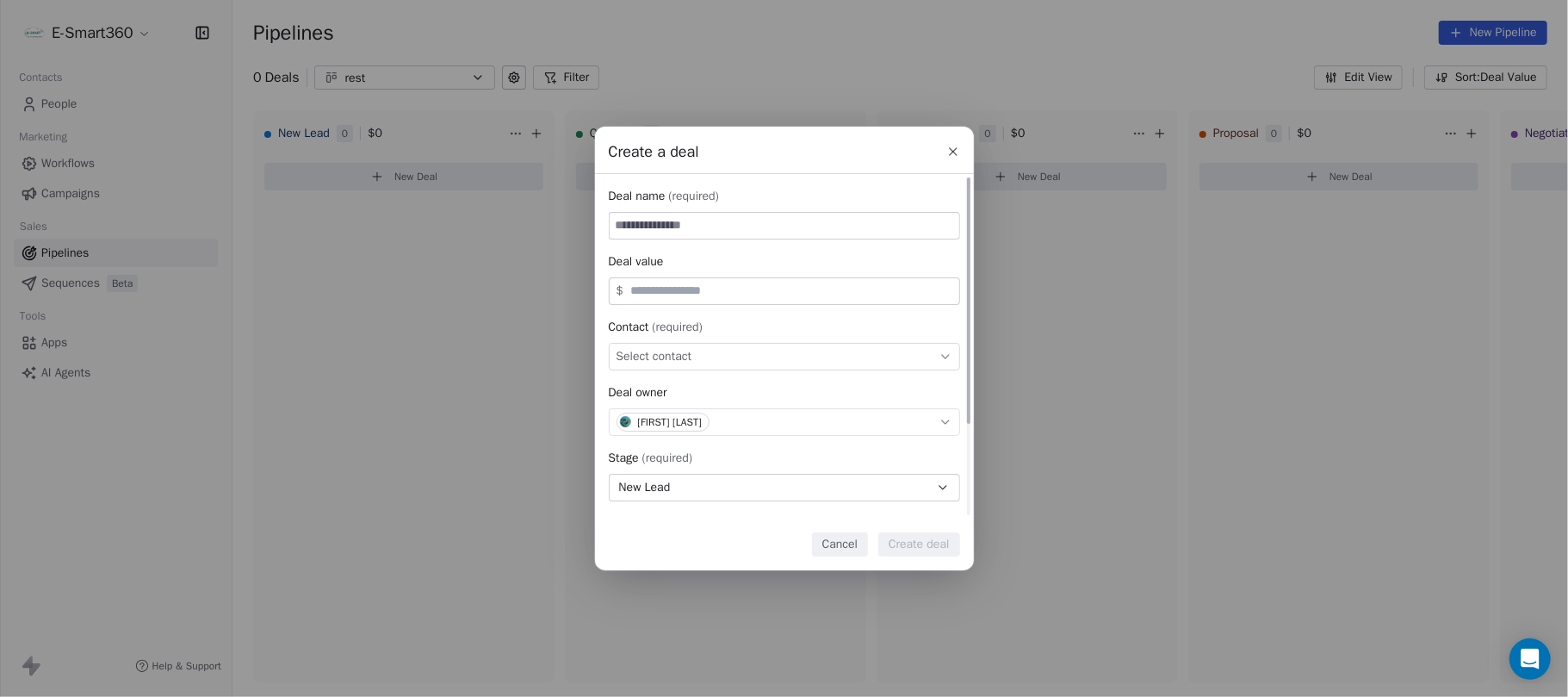 click at bounding box center (784, 226) 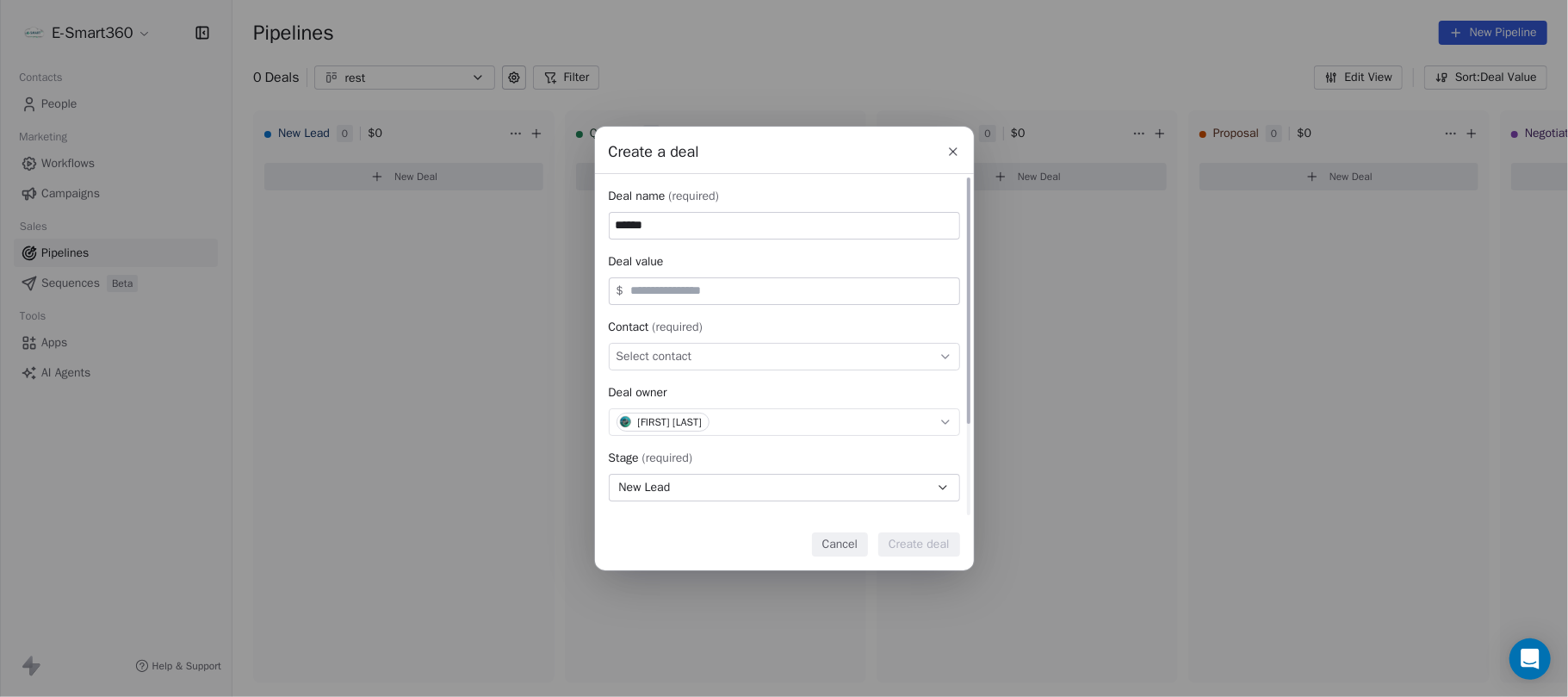 type on "******" 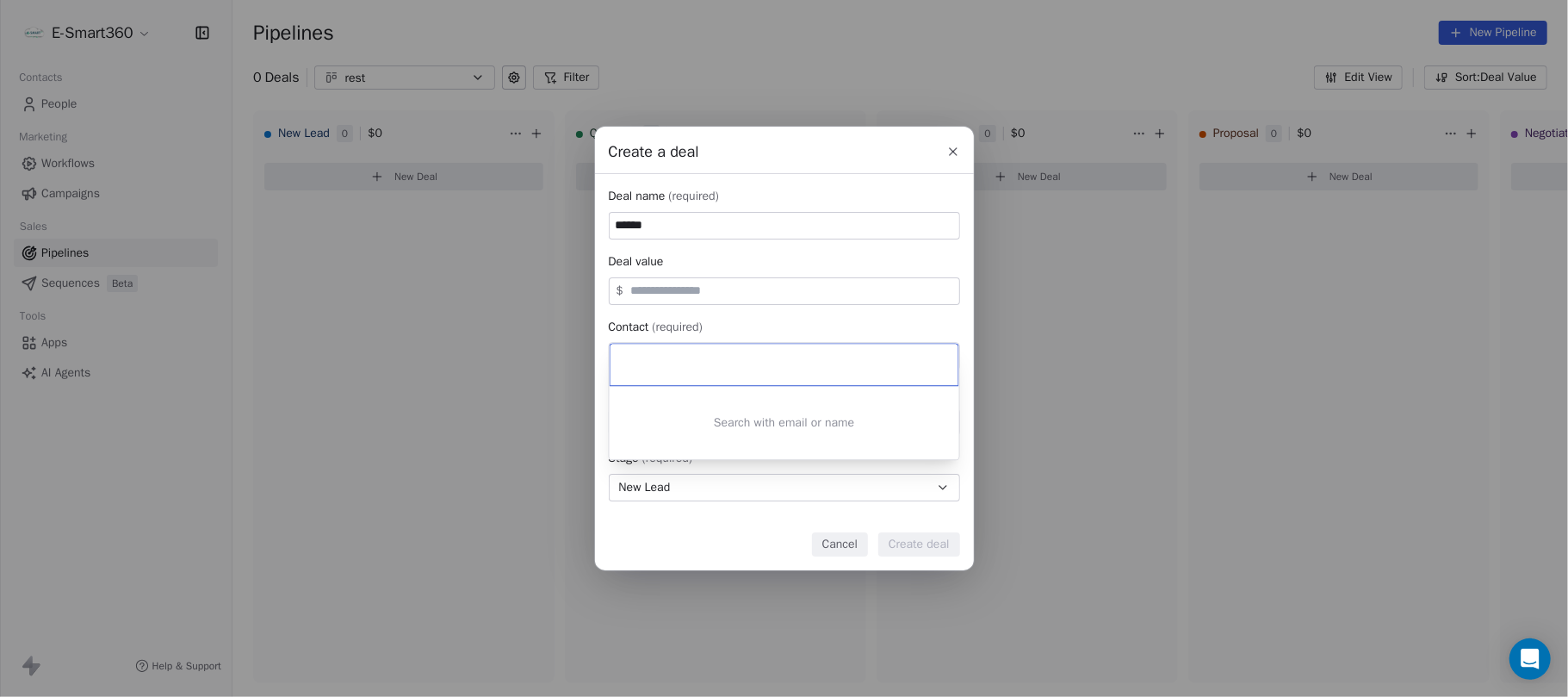 click on "Search with email or name" at bounding box center (784, 422) 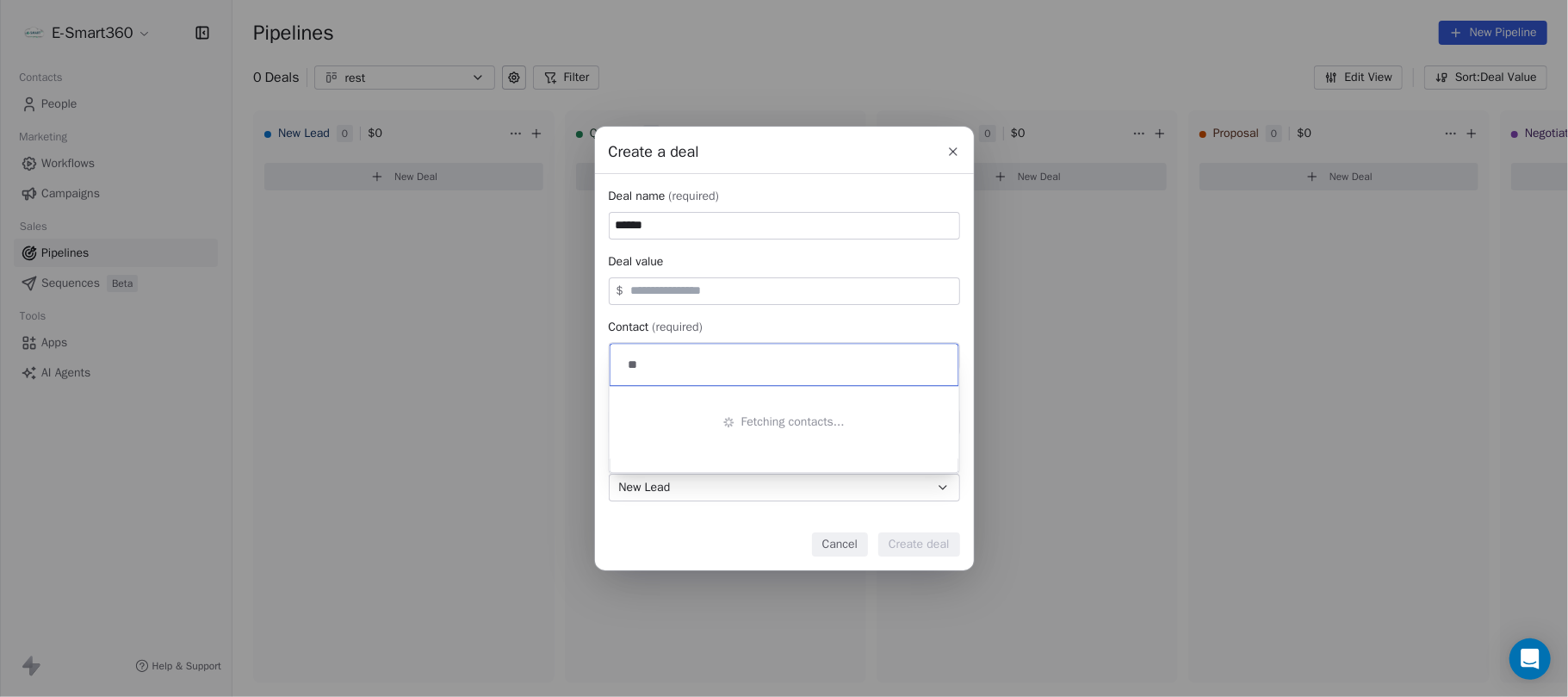 type on "*" 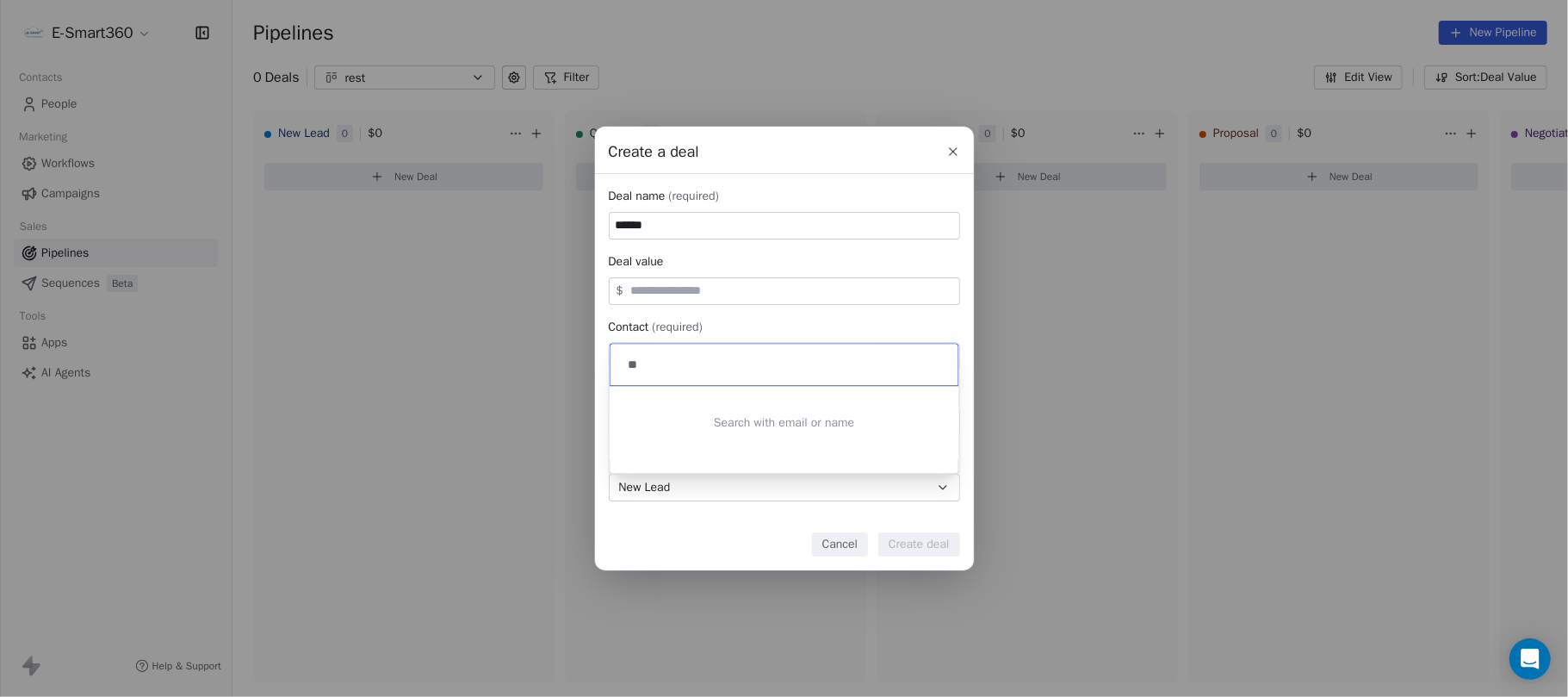 type on "*" 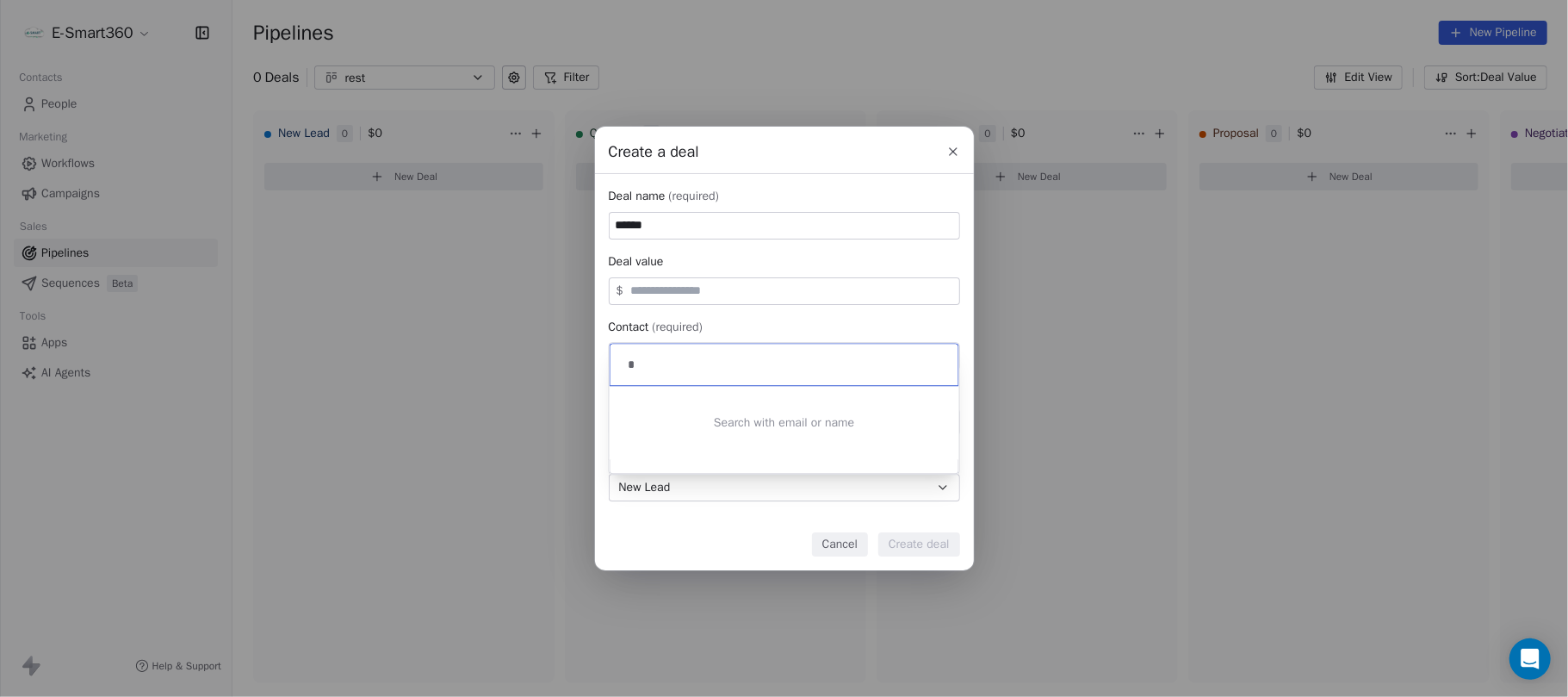 type 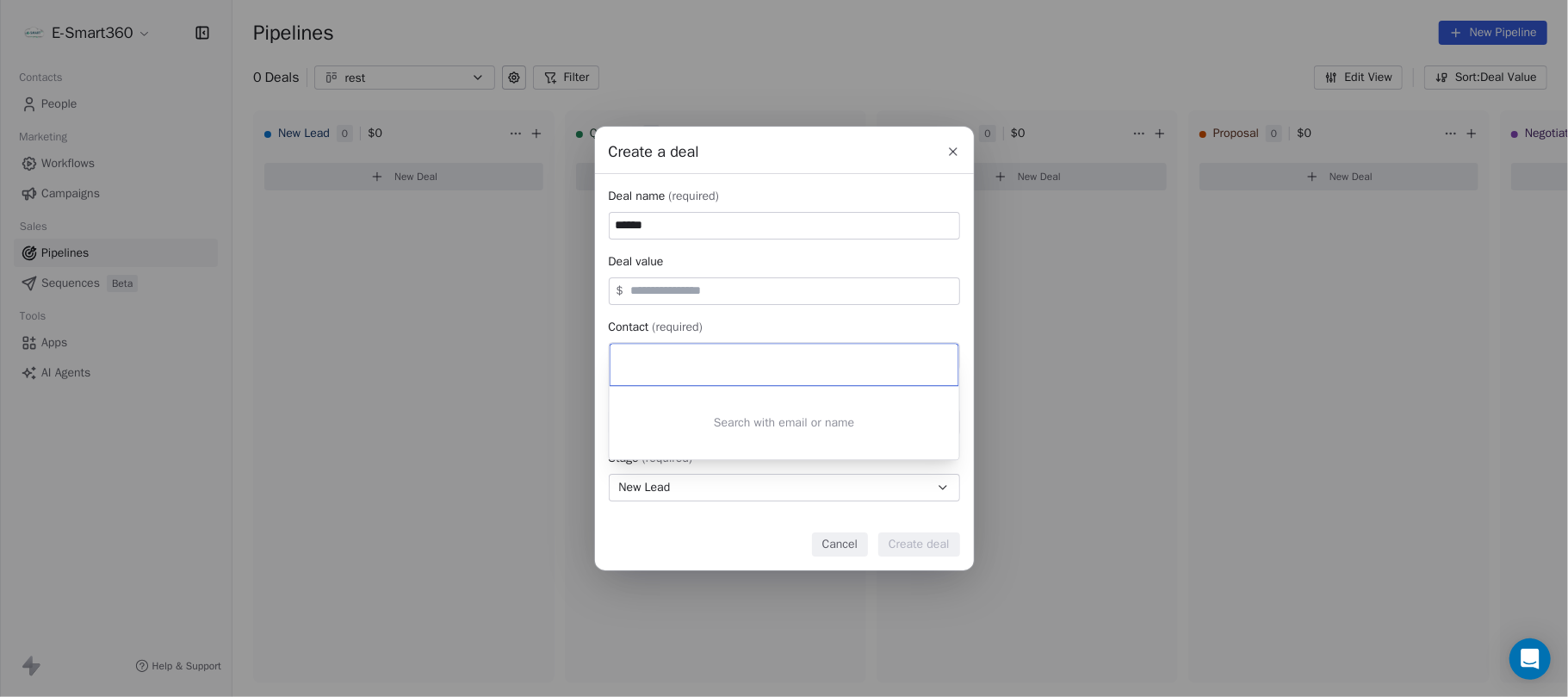 click on "Create a deal Deal name (required) ****** Deal value $ Contact (required) Select contact Deal owner [FIRST] [LAST] Stage (required) New Lead Expected close date Select date Priority Set priority Cancel Create deal" at bounding box center (784, 348) 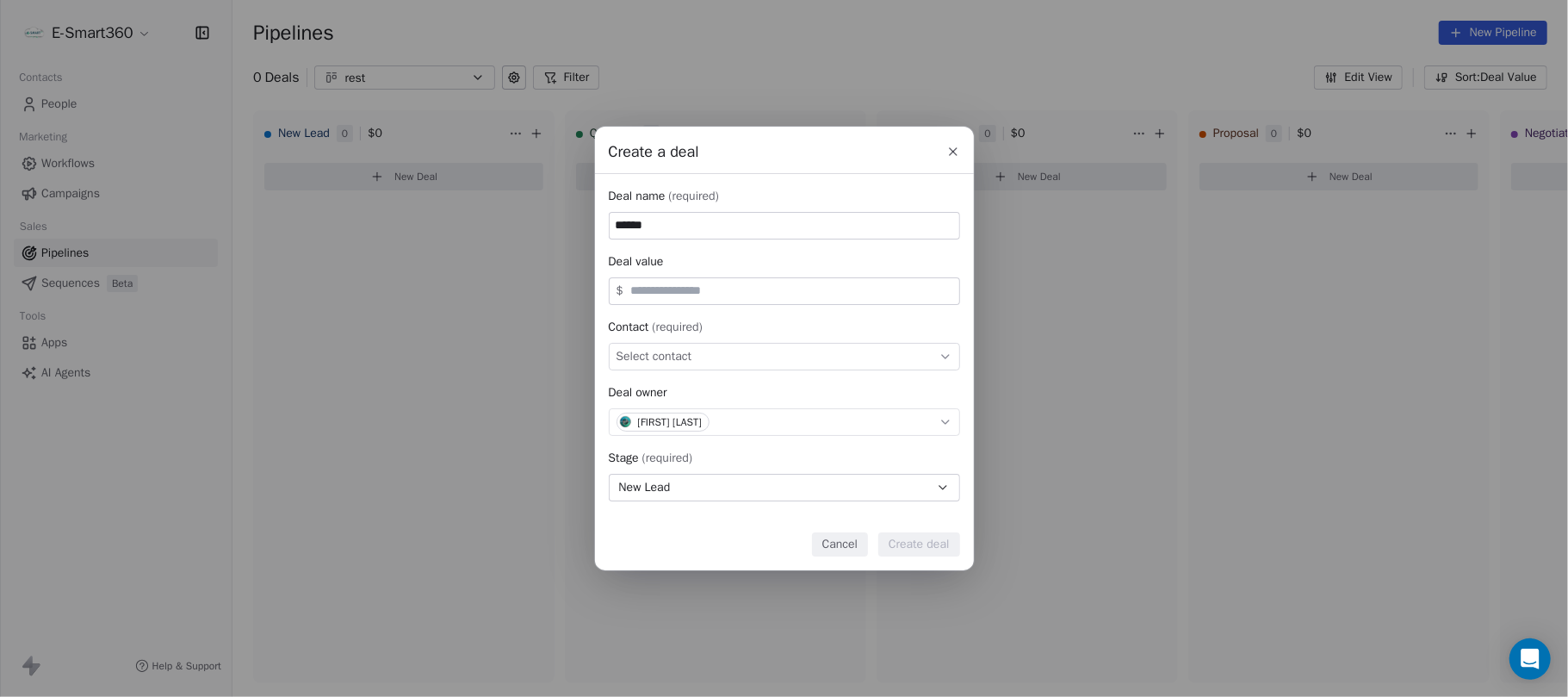click on "Cancel" at bounding box center (840, 545) 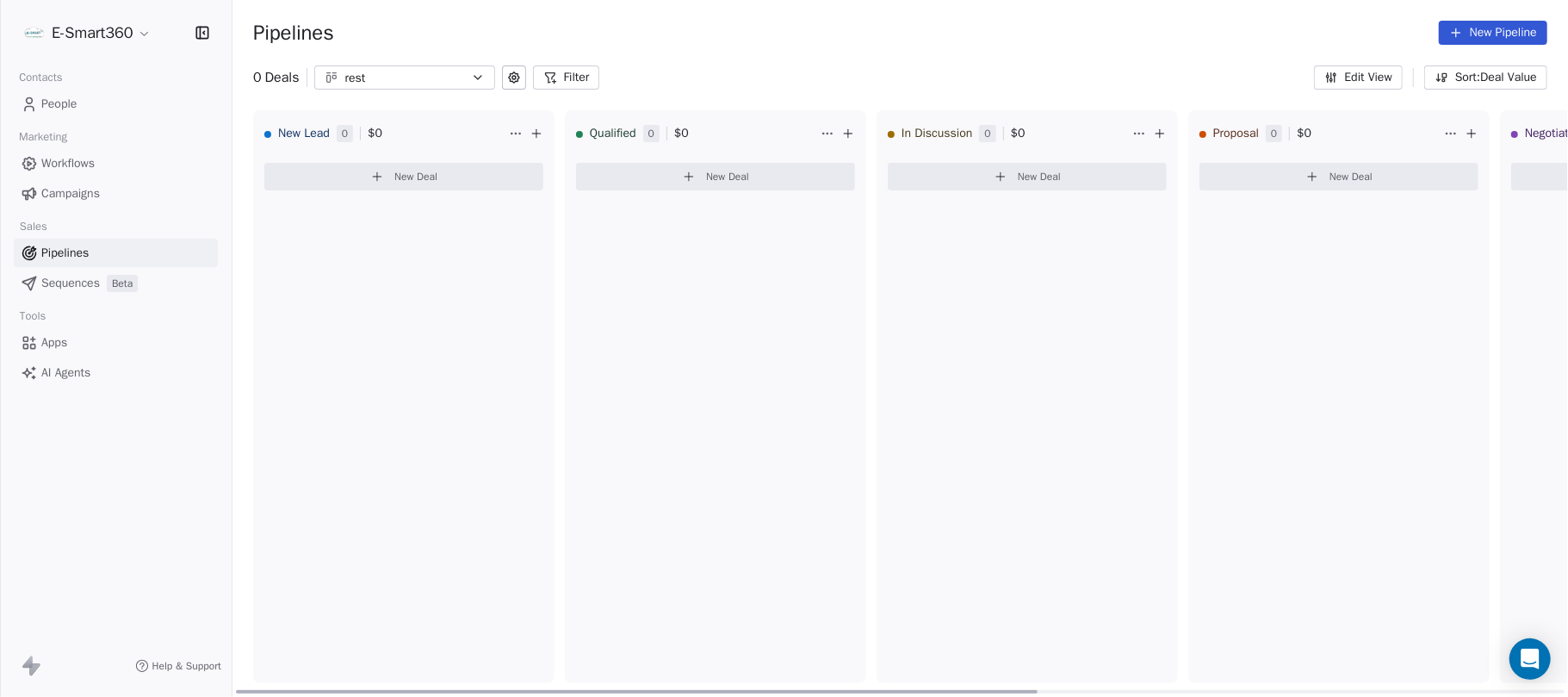 click 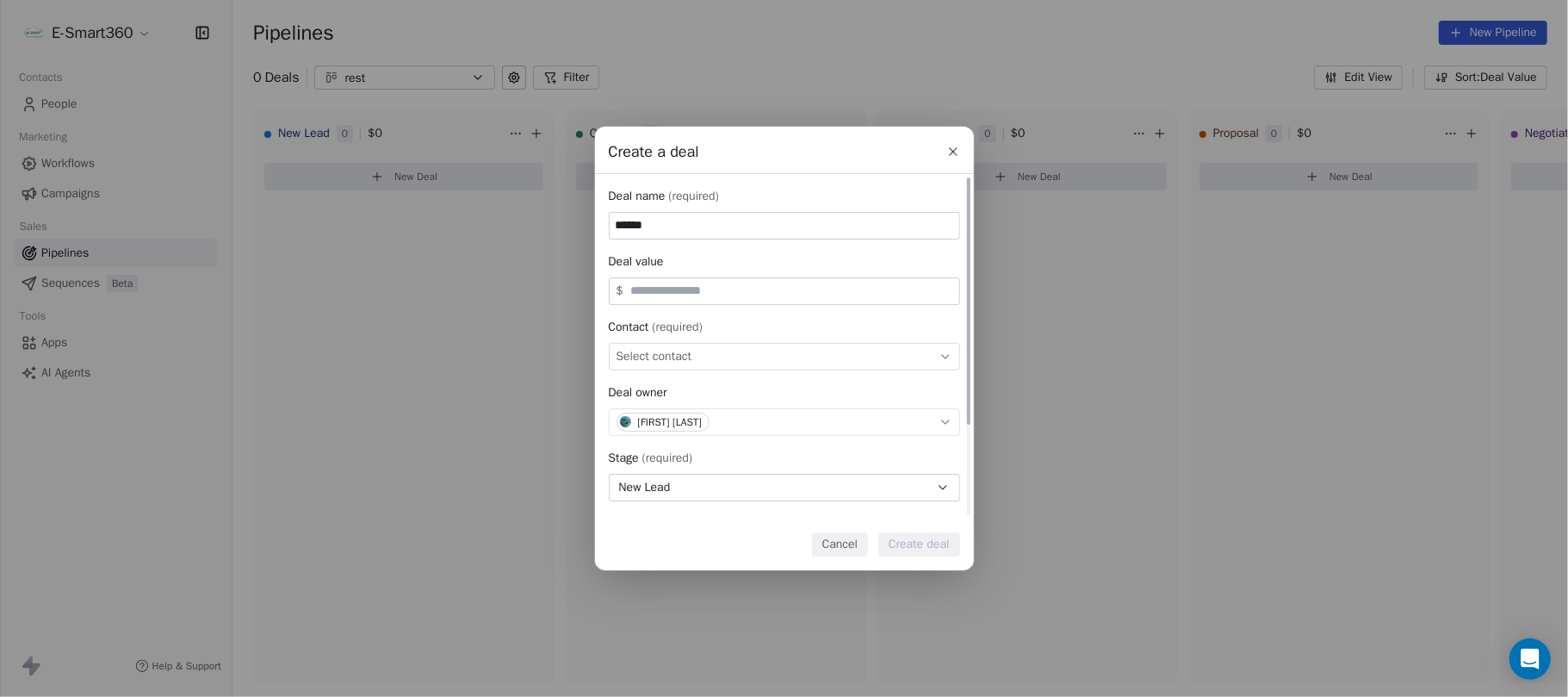 click on "Create a deal Deal name (required) ****** Deal value $ Contact (required) Select contact Deal owner Emmanuel Suarez Stage (required) New Lead Expected close date Select date Priority Set priority Cancel Create deal" at bounding box center (784, 348) 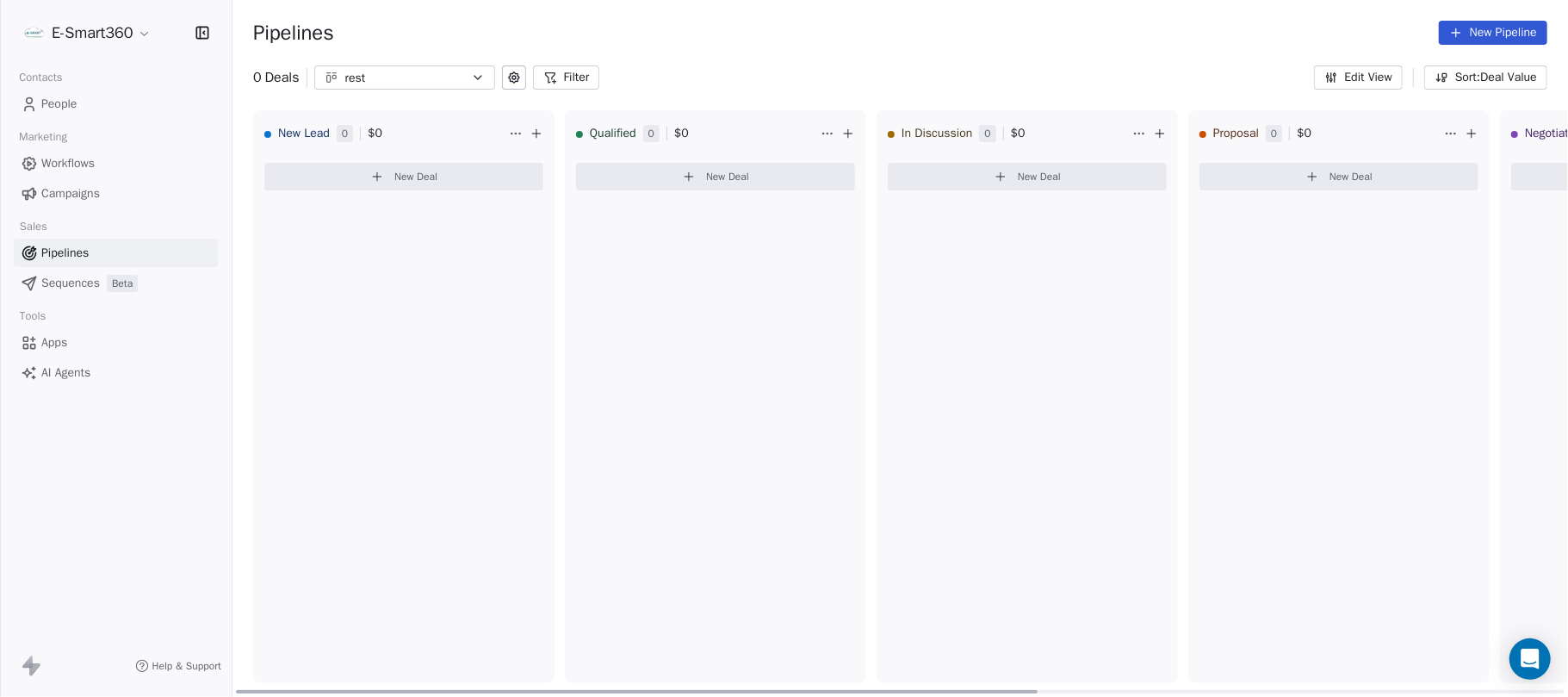 click on "New Deal" at bounding box center [404, 177] 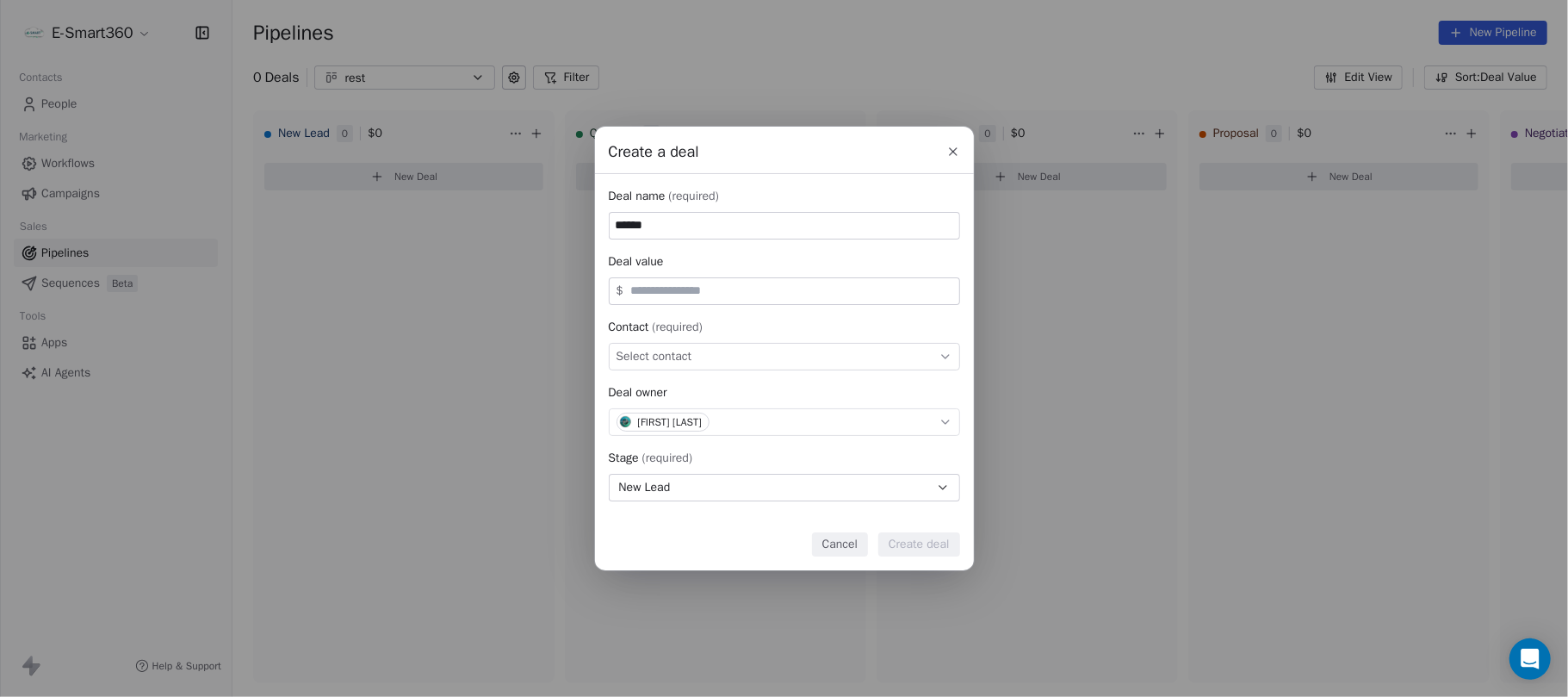 click on "Create a deal Deal name (required) ****** Deal value $ Contact (required) Select contact Deal owner Emmanuel Suarez Stage (required) New Lead Expected close date Select date Priority Set priority Cancel Create deal" at bounding box center [784, 348] 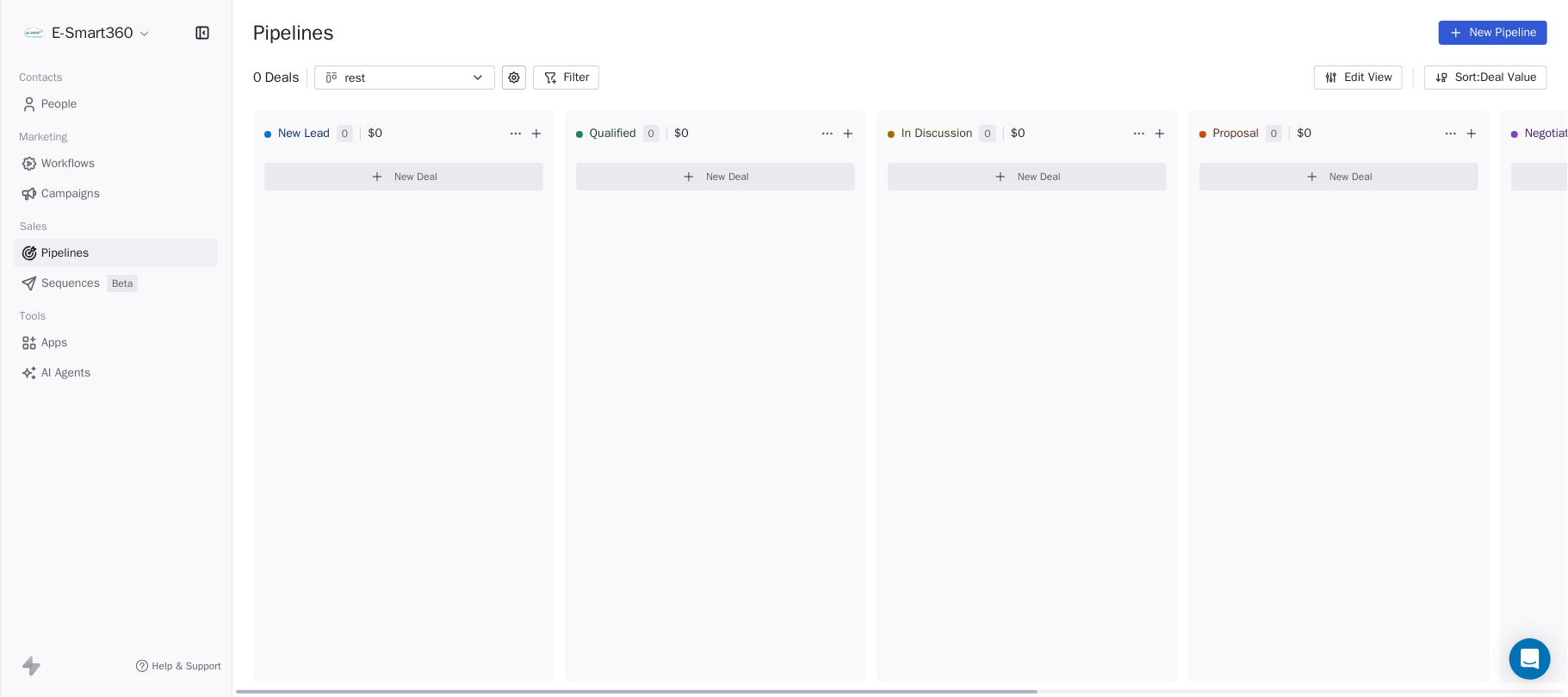 click on "$ 0" at bounding box center [375, 134] 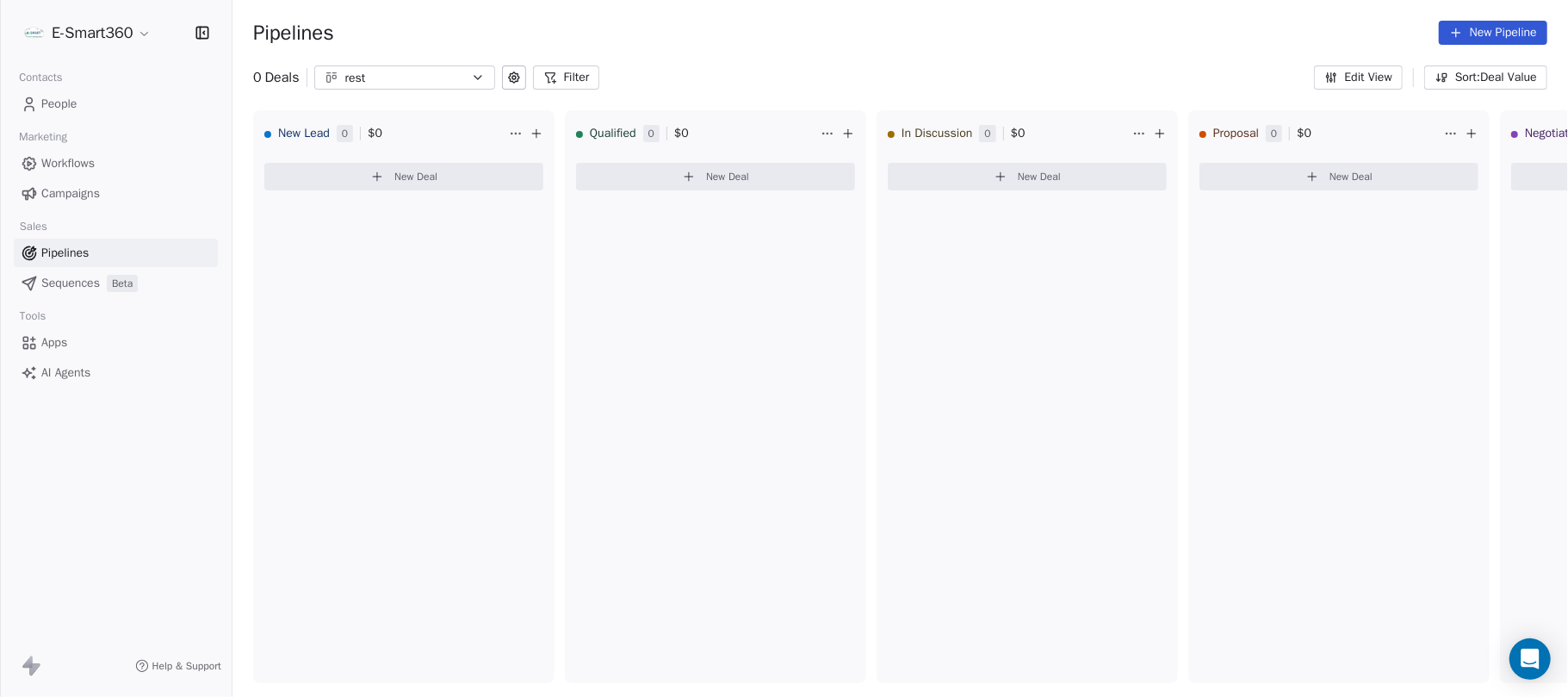 click 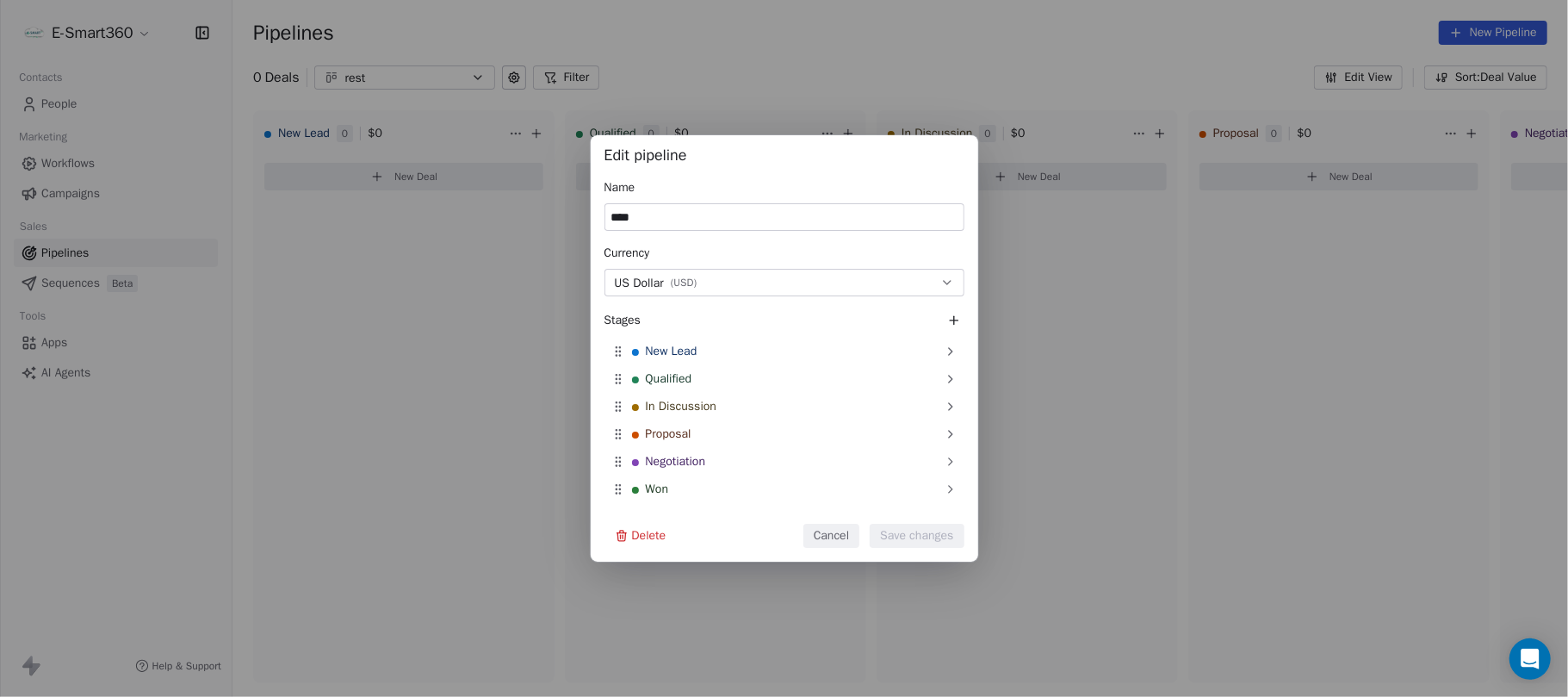 click on "Edit pipeline Name **** Currency US Dollar ( USD ) Stages New Lead Qualified In Discussion Proposal Negotiation Won Lost
To pick up a draggable item, press the space bar.
While dragging, use the arrow keys to move the item.
Press space again to drop the item in its new position, or press escape to cancel.
Delete Cancel Save changes" at bounding box center [784, 349] 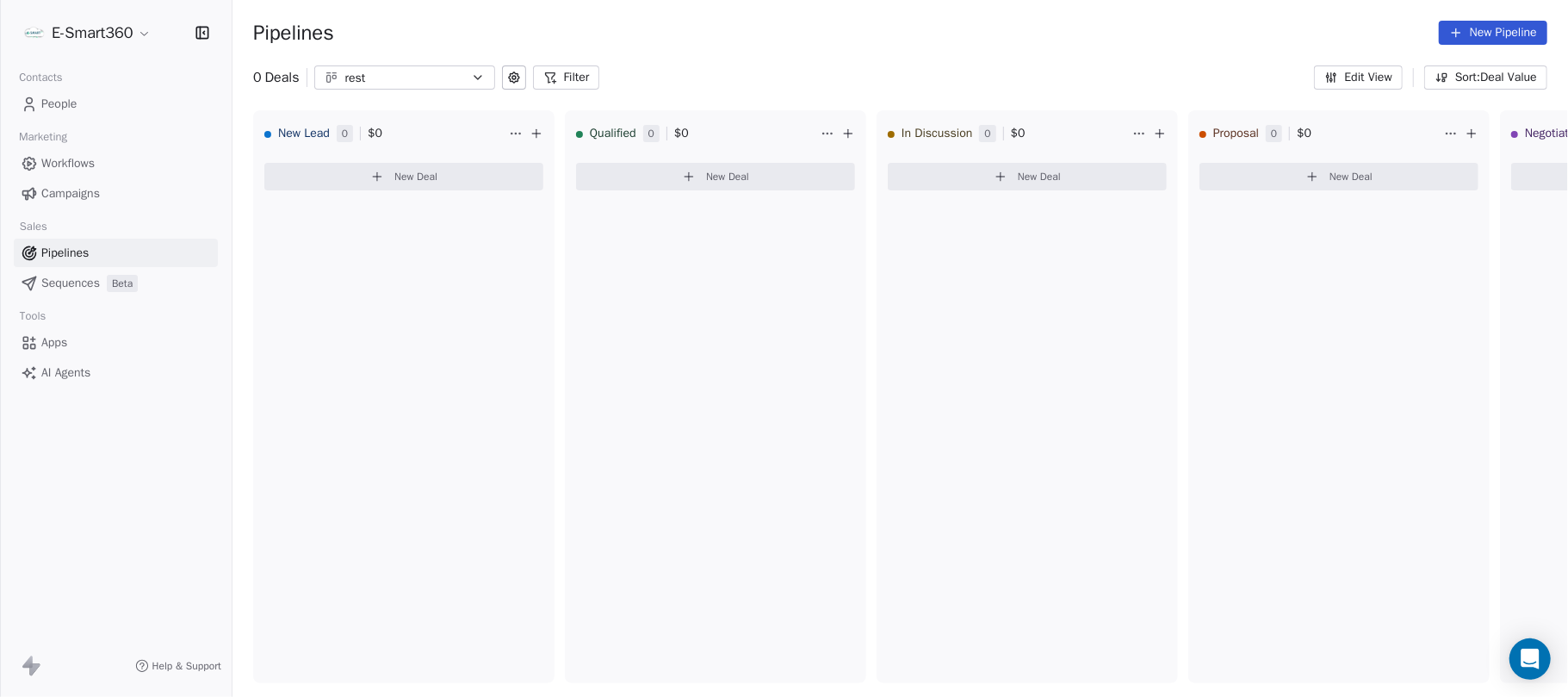 click 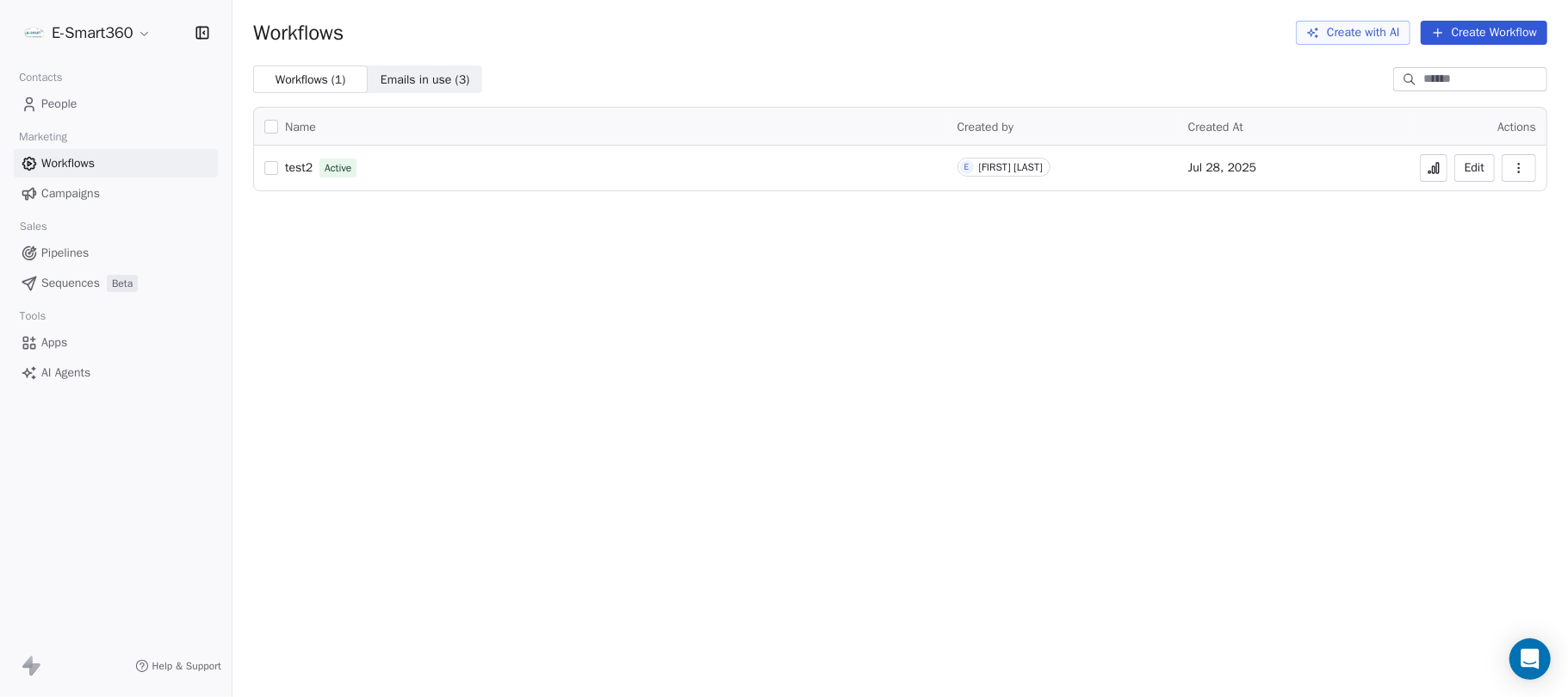 click on "Campaigns" at bounding box center (115, 193) 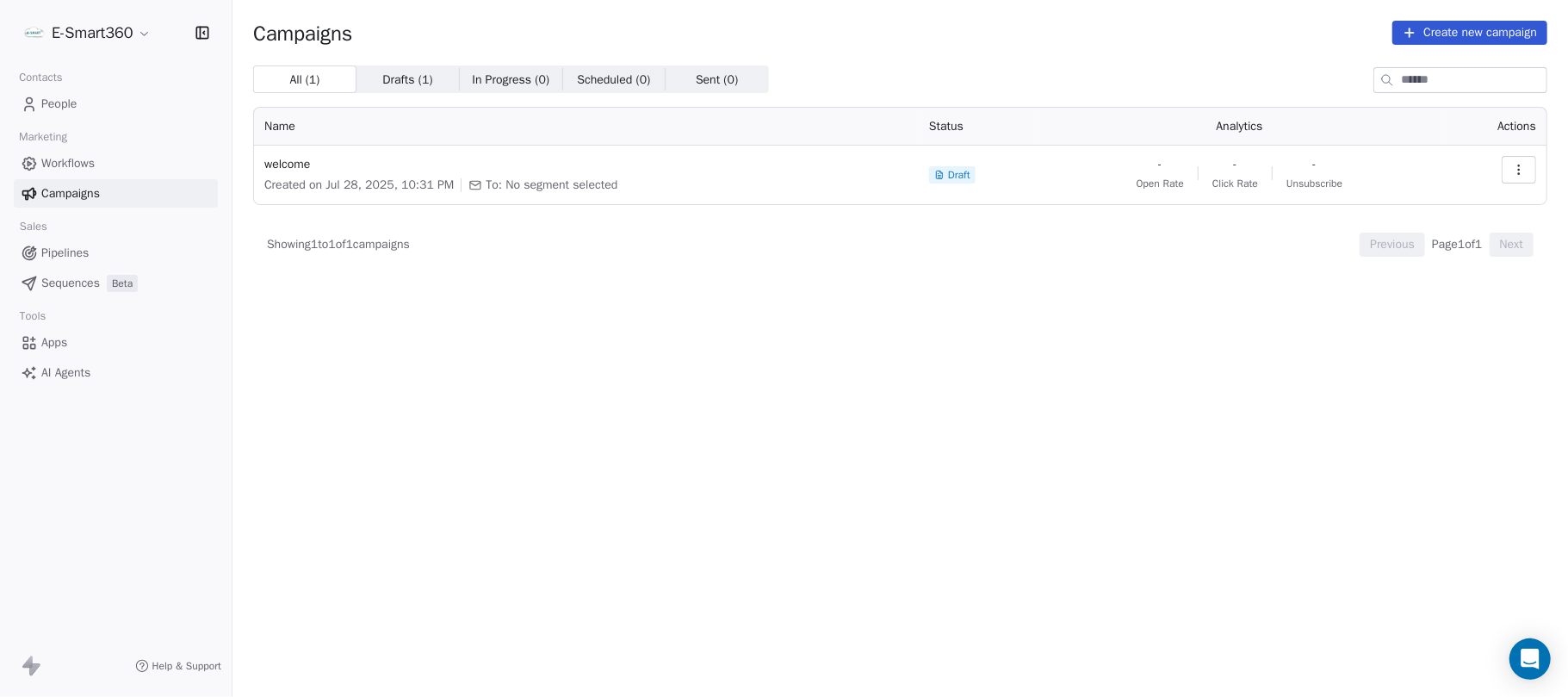 click on "People" at bounding box center [115, 103] 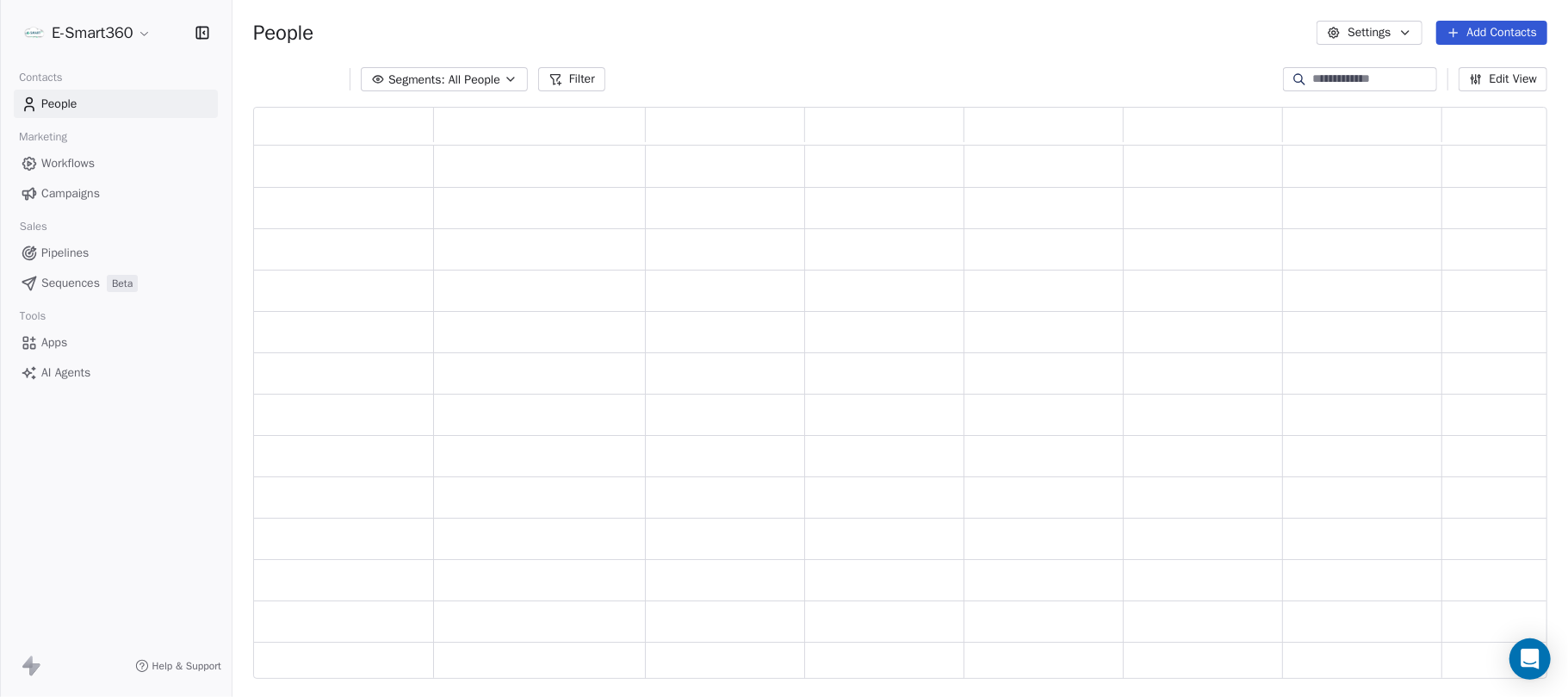 scroll, scrollTop: 18, scrollLeft: 17, axis: both 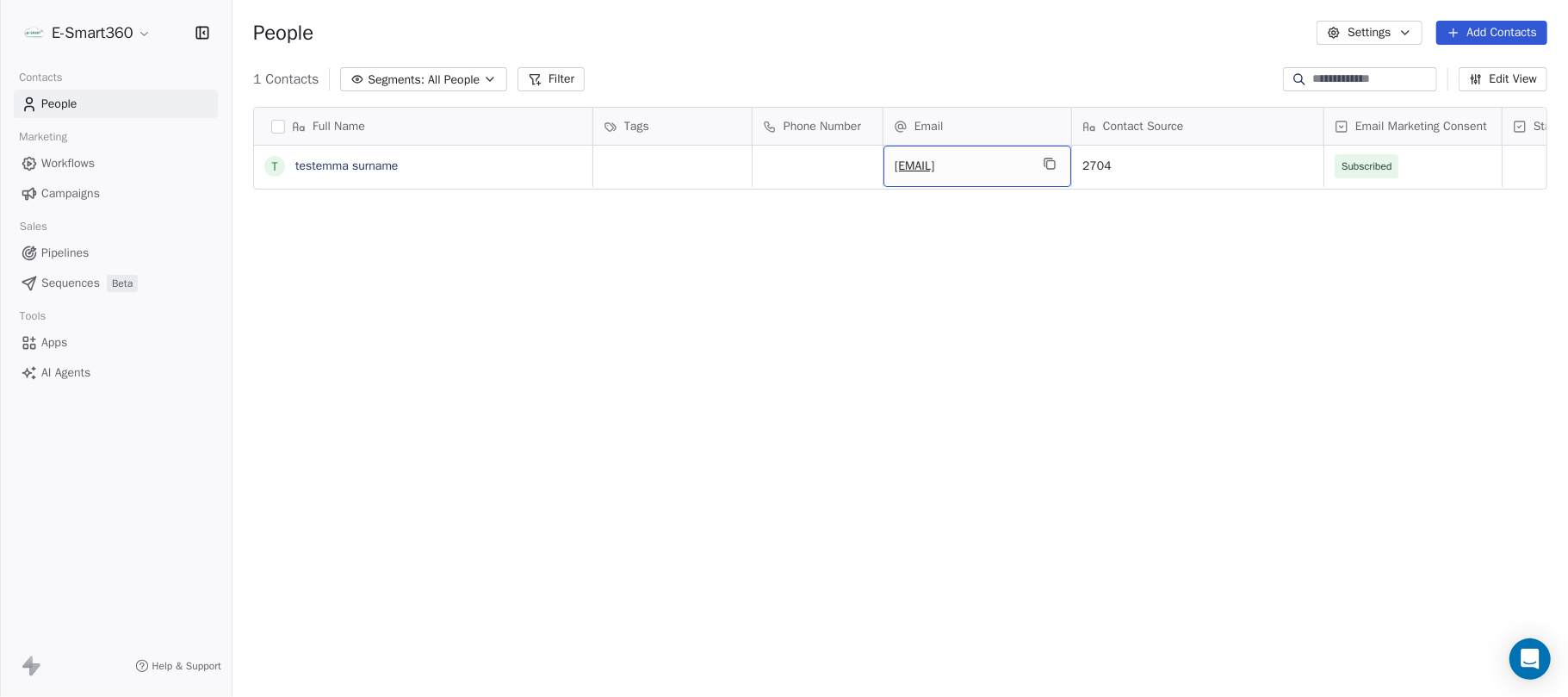 click on "[EMAIL]" at bounding box center [962, 166] 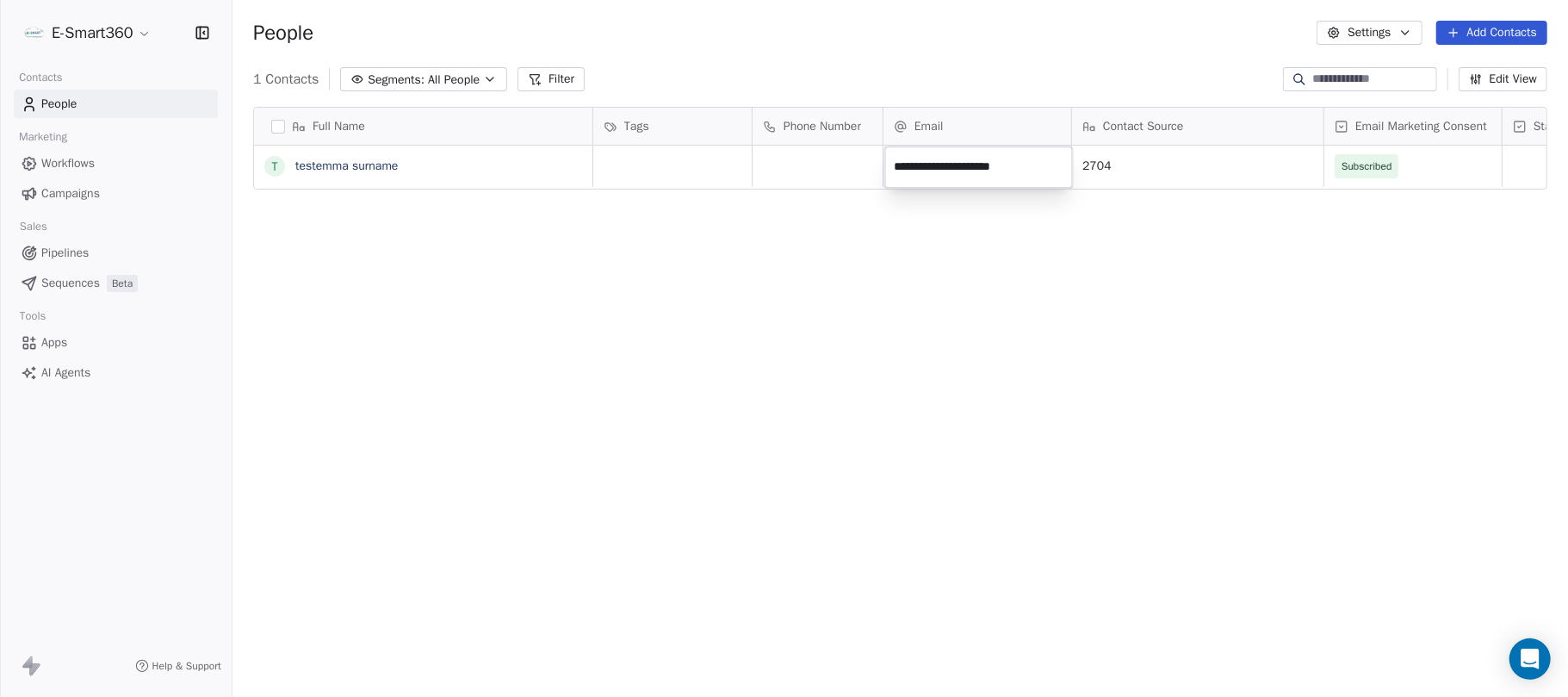 click on "**********" at bounding box center [784, 348] 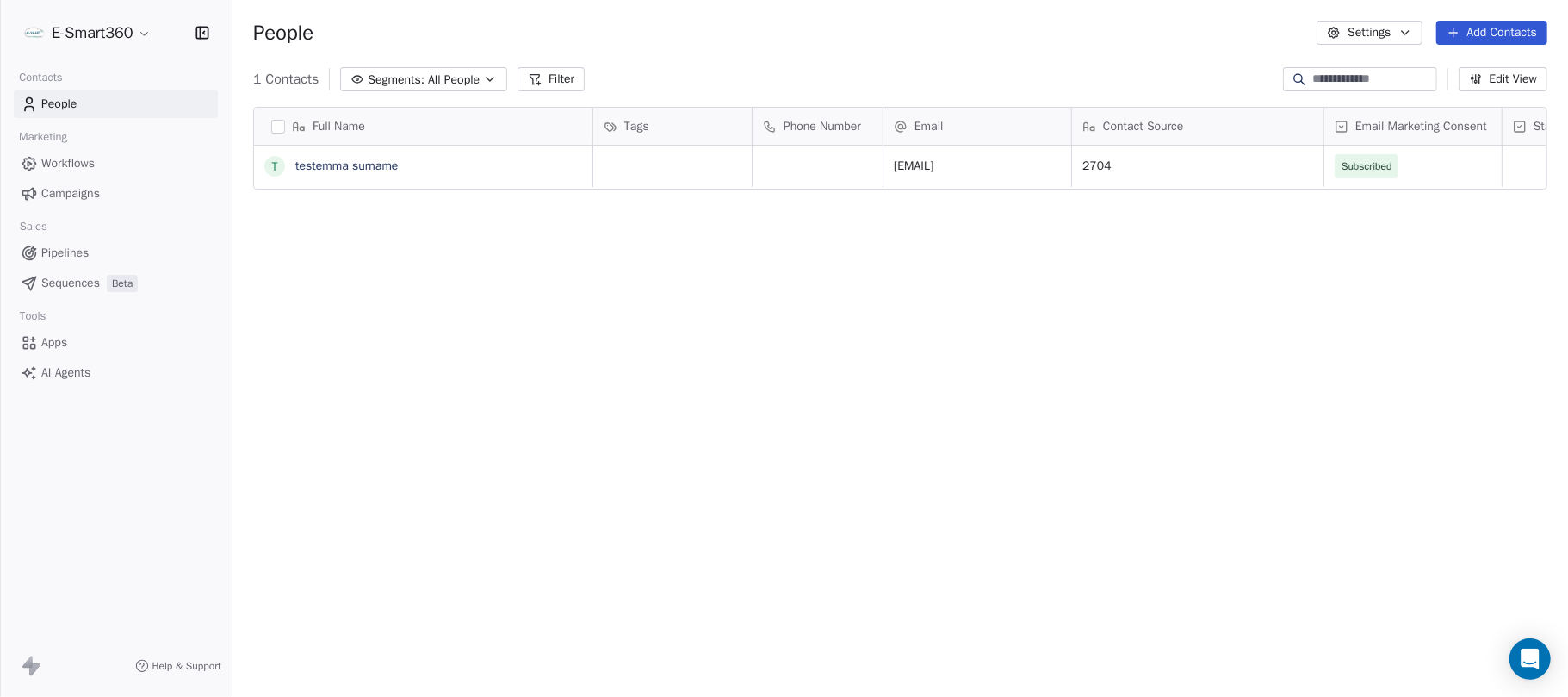 click on "Pipelines" at bounding box center [65, 252] 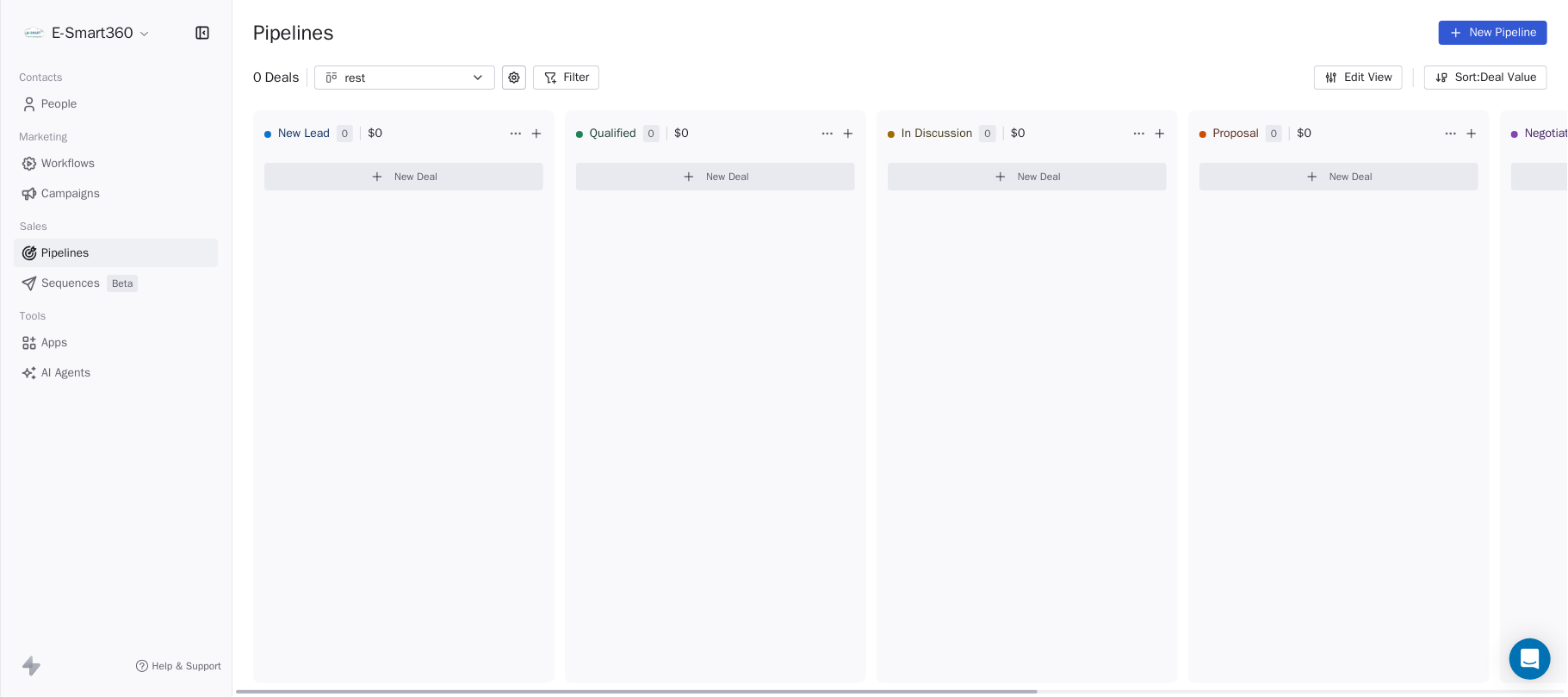 click on "New Deal" at bounding box center (416, 177) 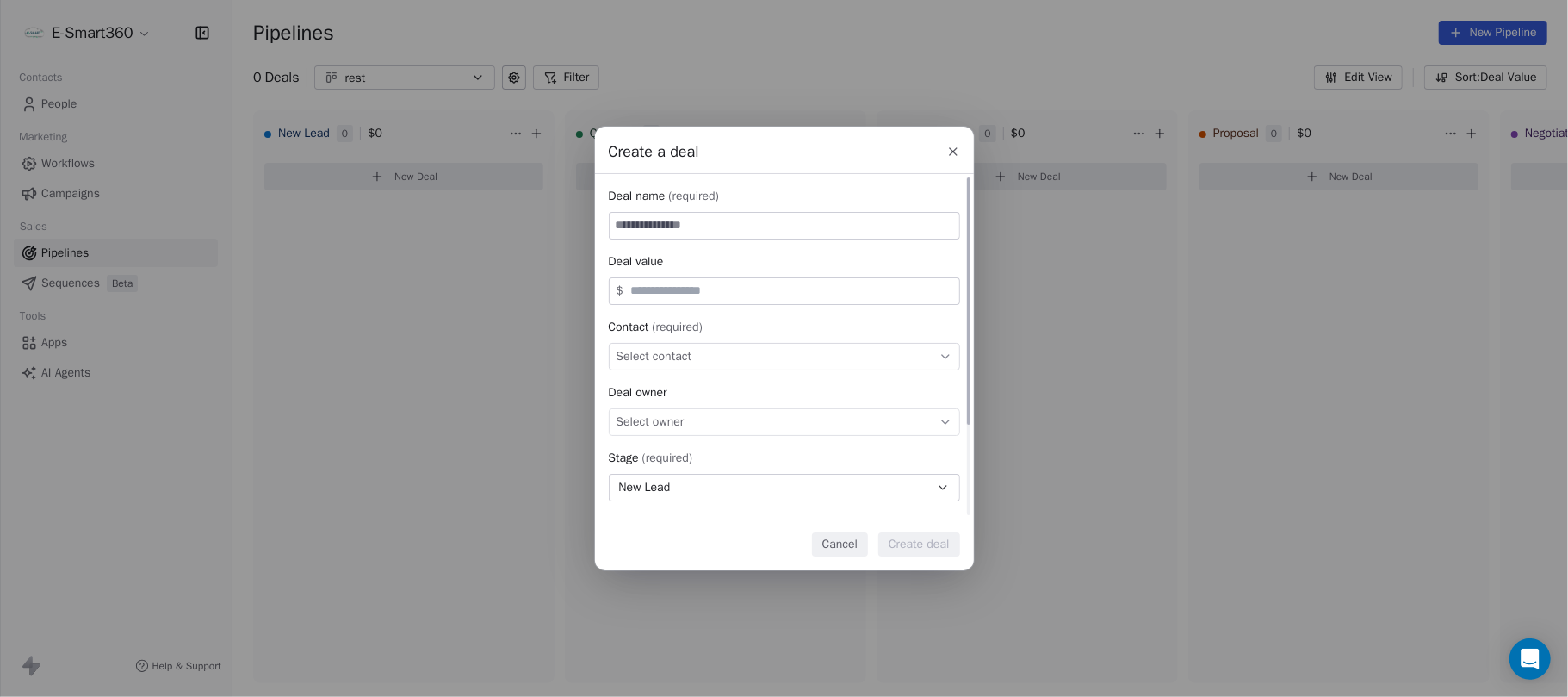 click on "Select contact" at bounding box center (784, 357) 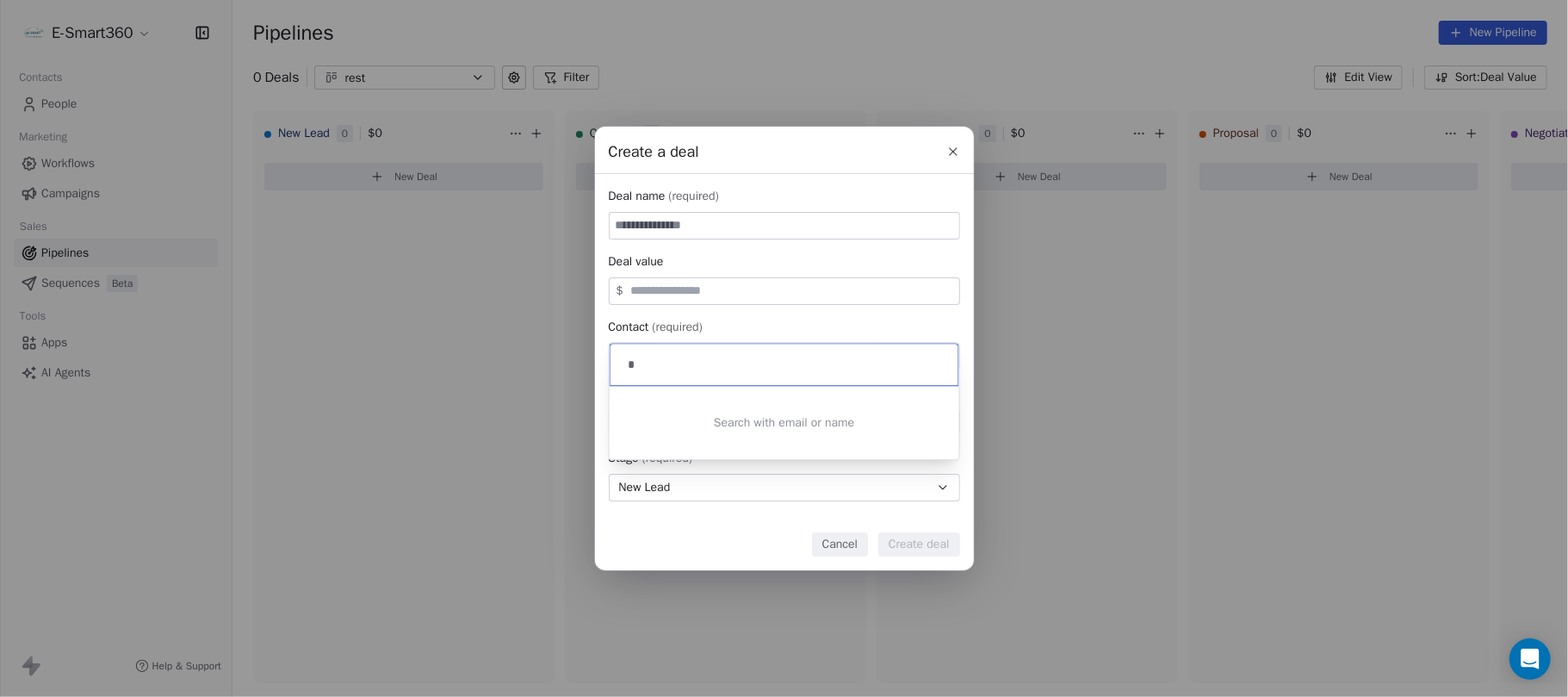 type on "**" 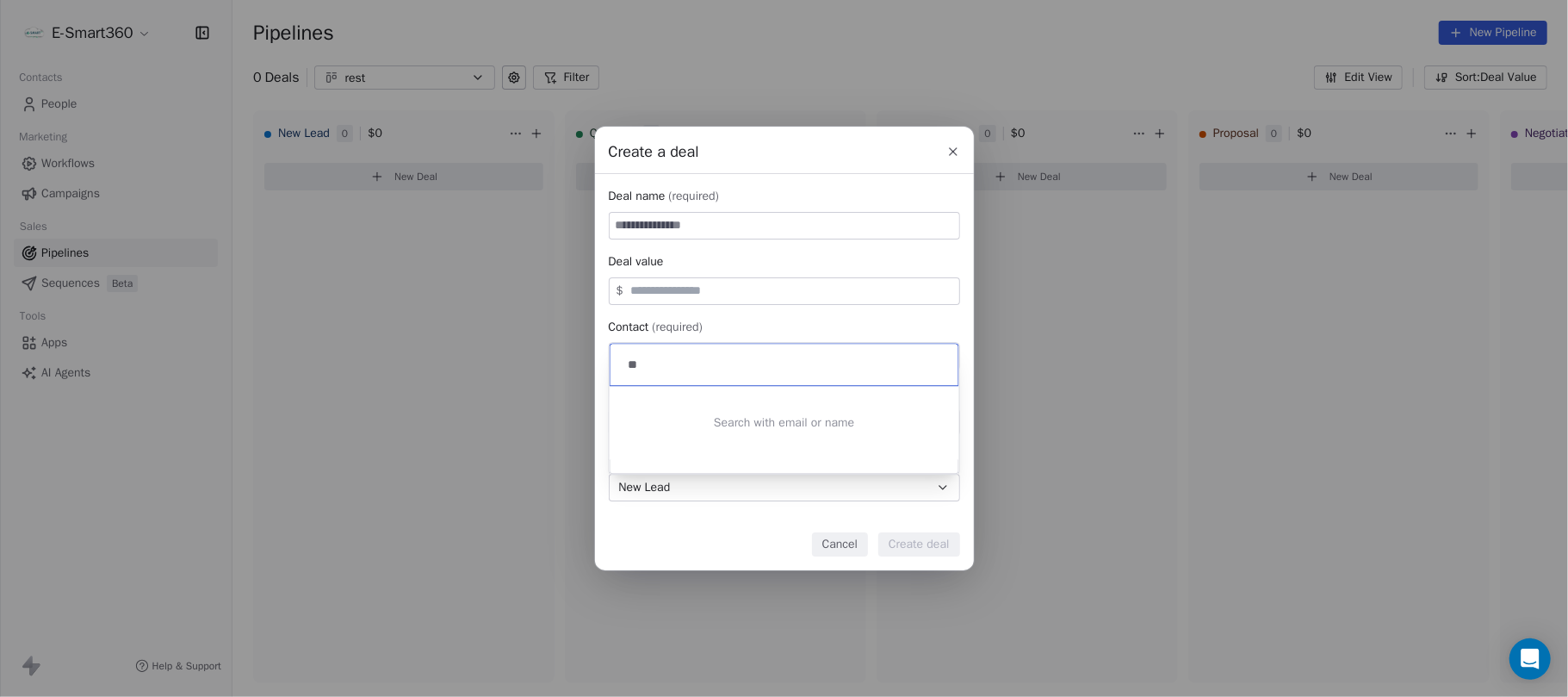 type 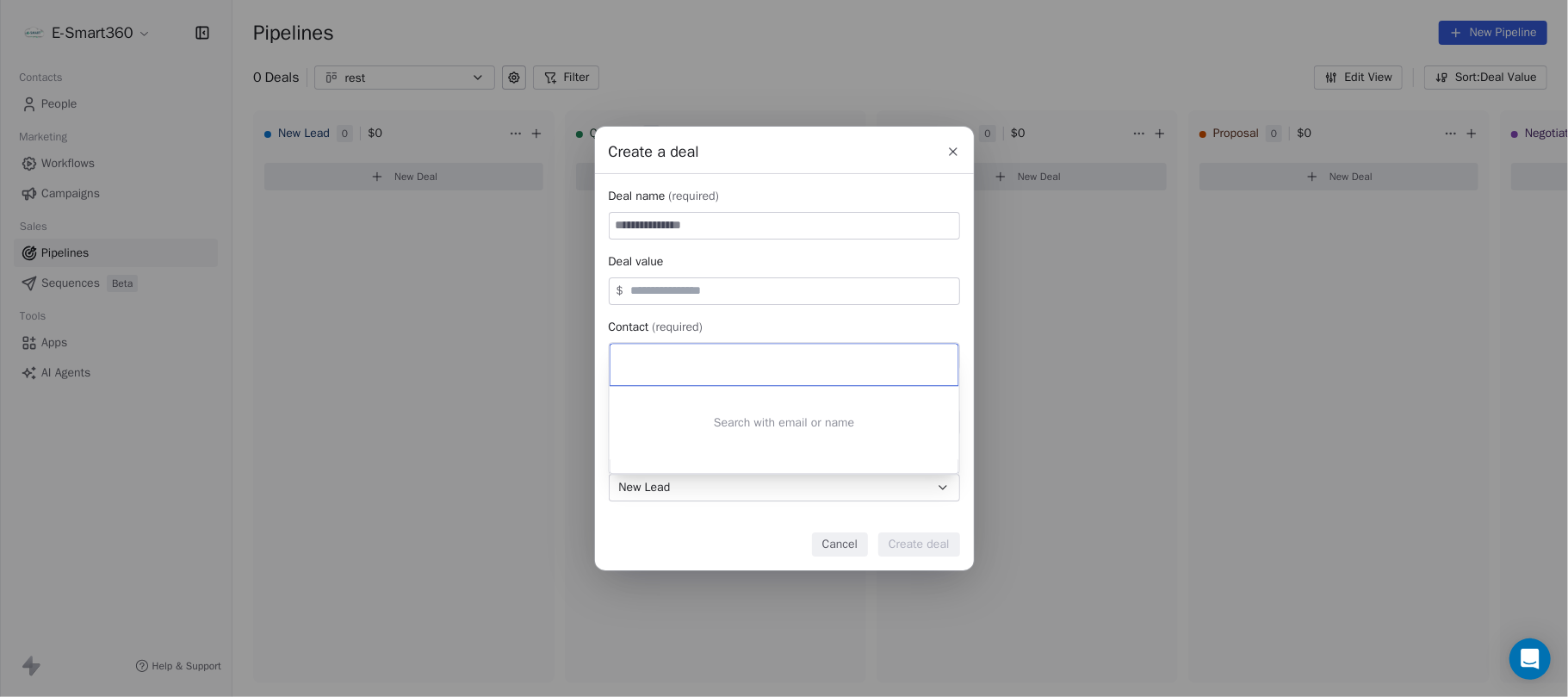 click on "Create a deal Deal name (required) Deal value $ Contact (required) Select contact Deal owner Select owner Stage (required) New Lead Expected close date Select date Priority Set priority Cancel Create deal" at bounding box center [784, 348] 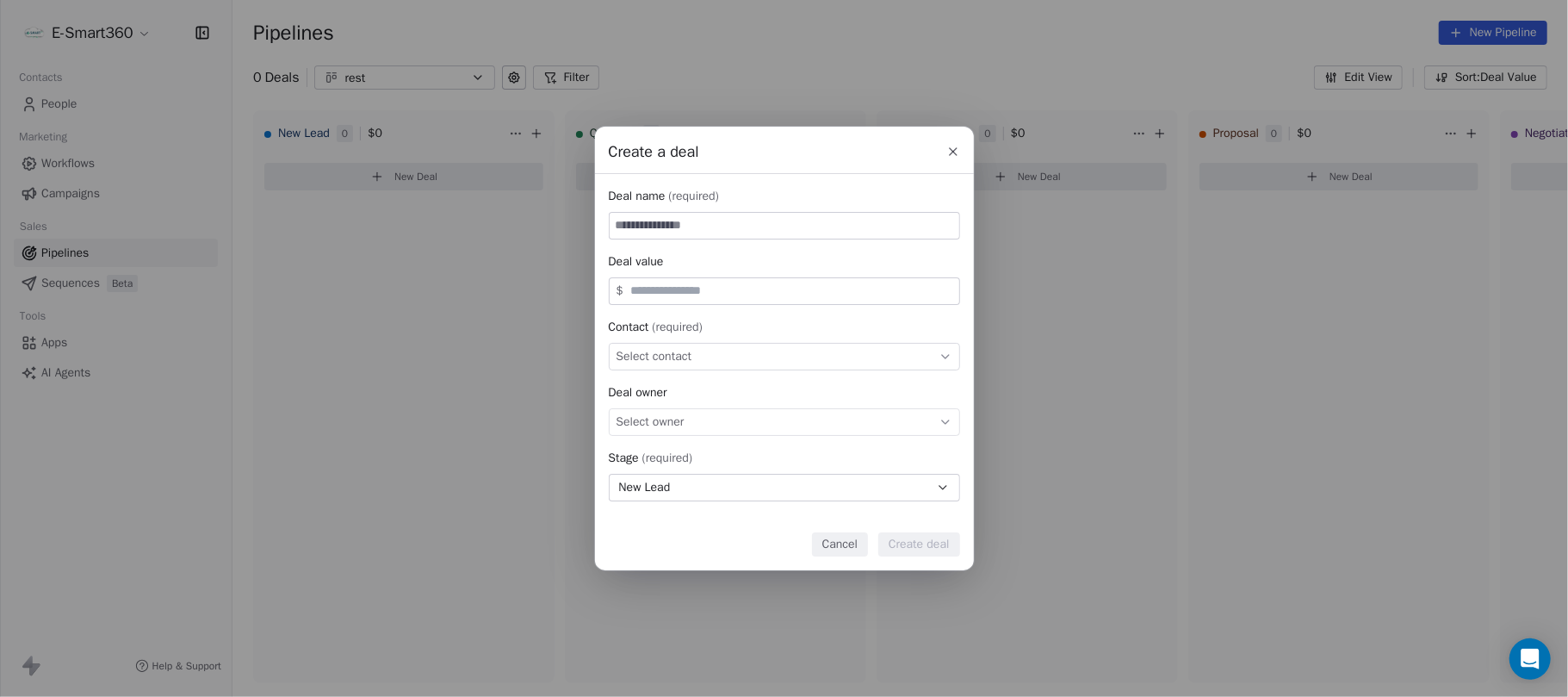 click on "Create a deal Deal name (required) Deal value $ Contact (required) Select contact Deal owner Select owner Stage (required) New Lead Expected close date Select date Priority Set priority Cancel Create deal" at bounding box center (784, 348) 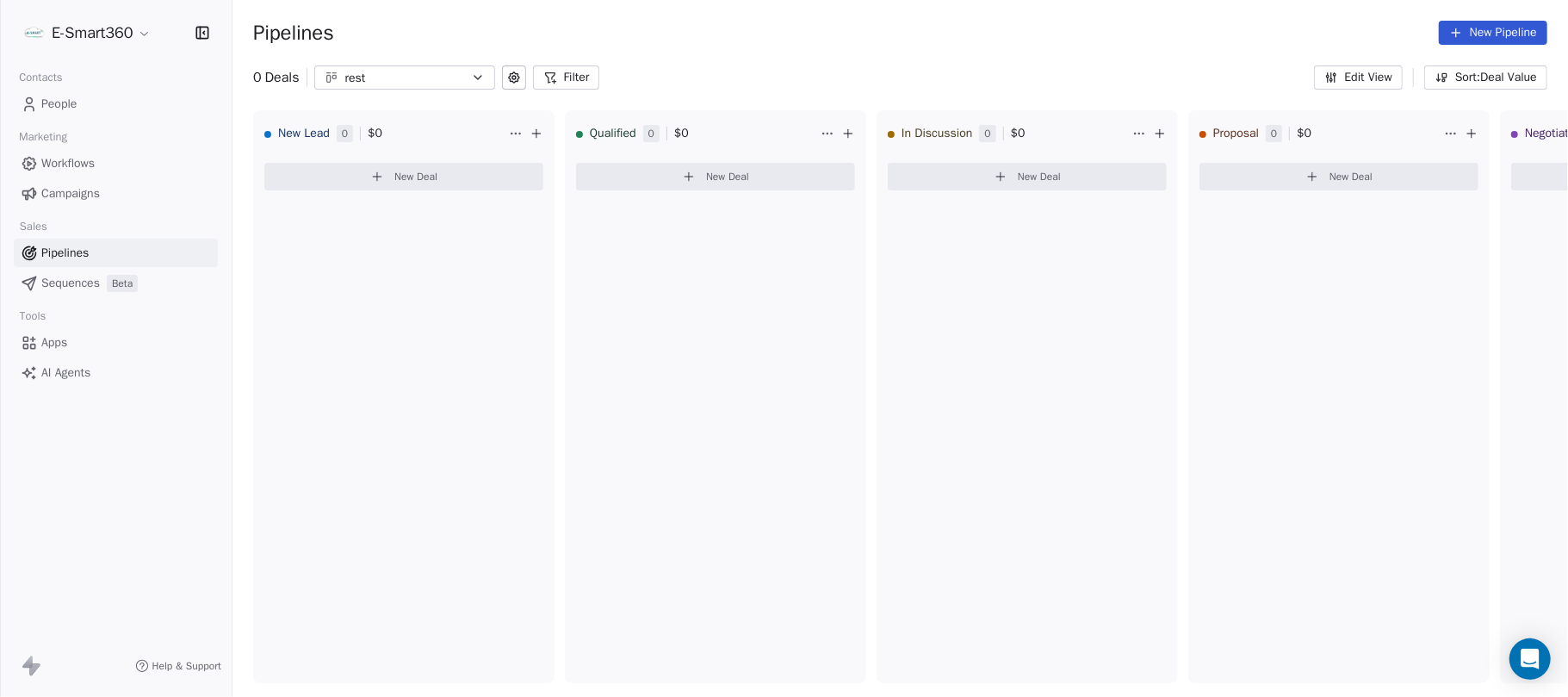 click on "People" at bounding box center (59, 103) 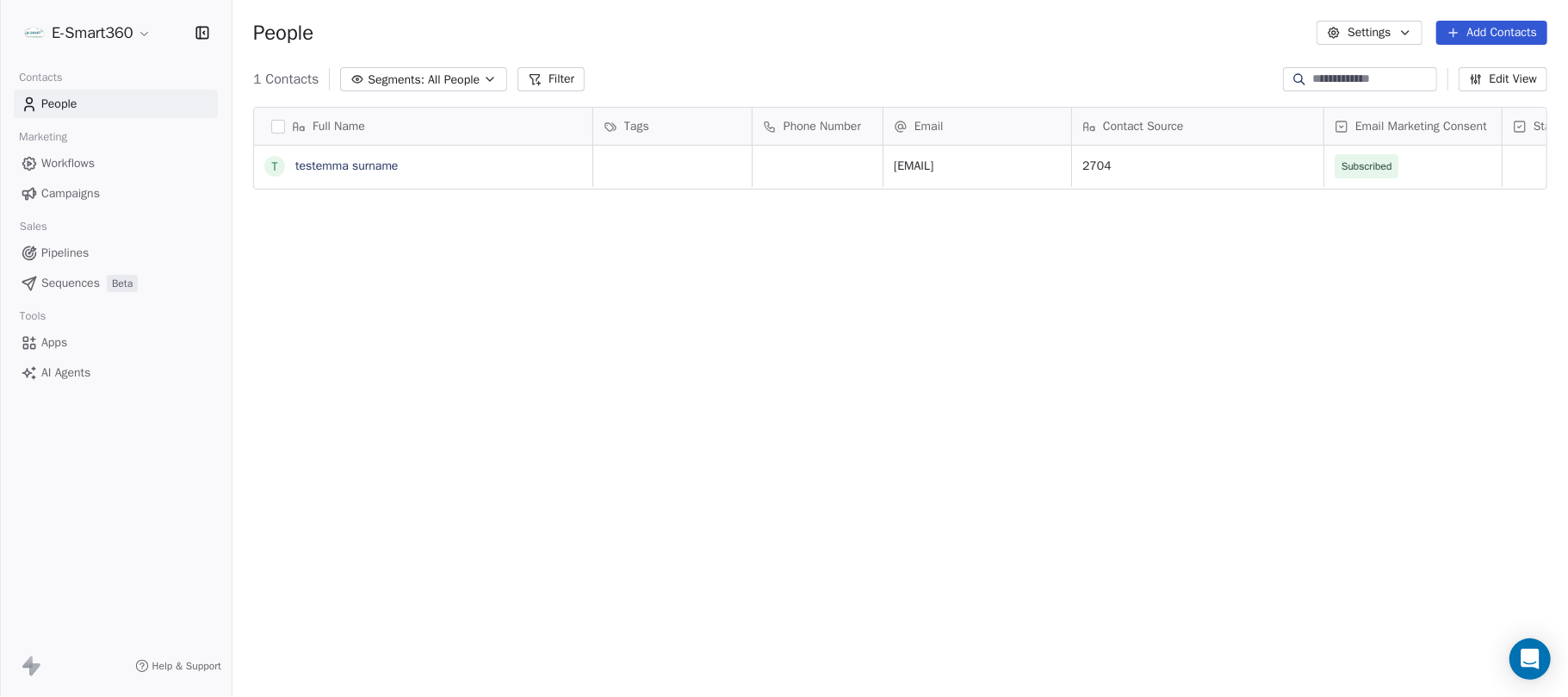 scroll, scrollTop: 18, scrollLeft: 17, axis: both 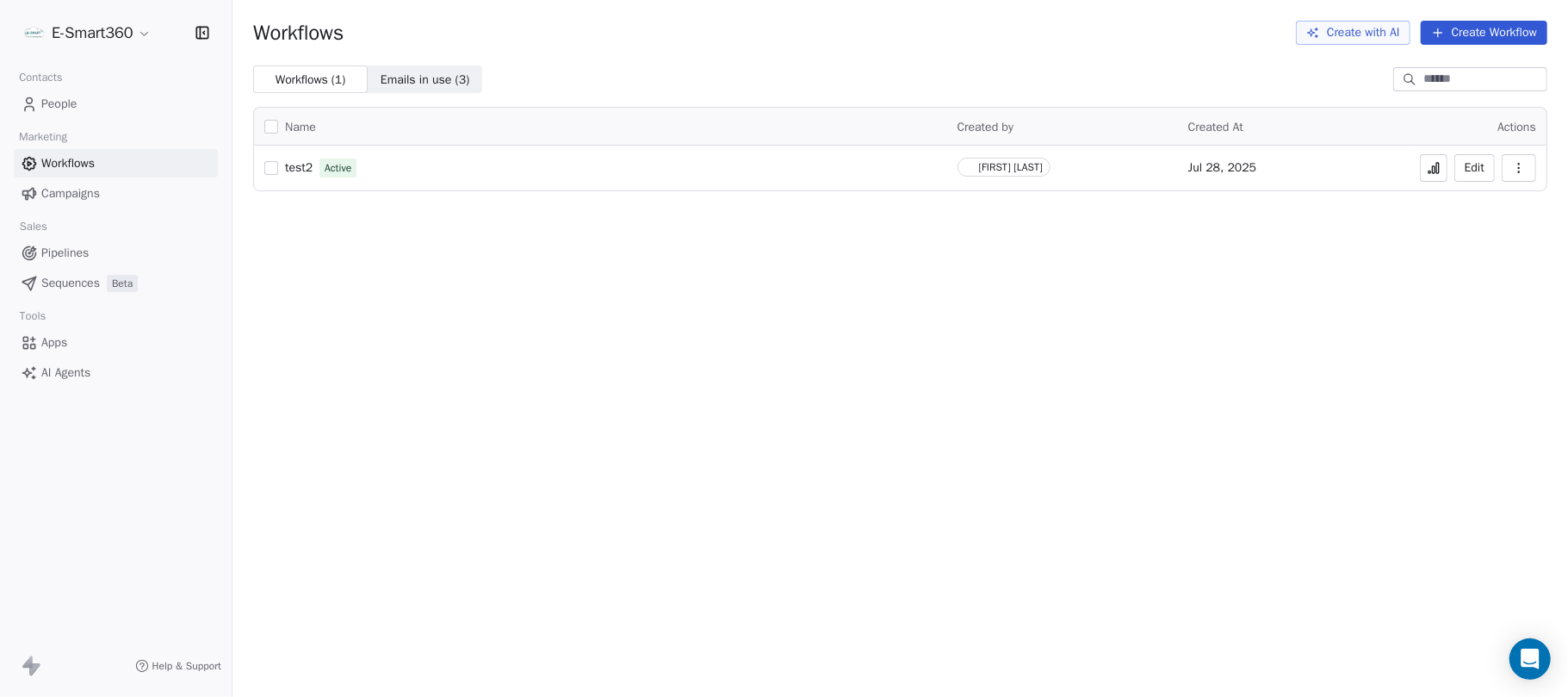 click on "Pipelines" at bounding box center [115, 252] 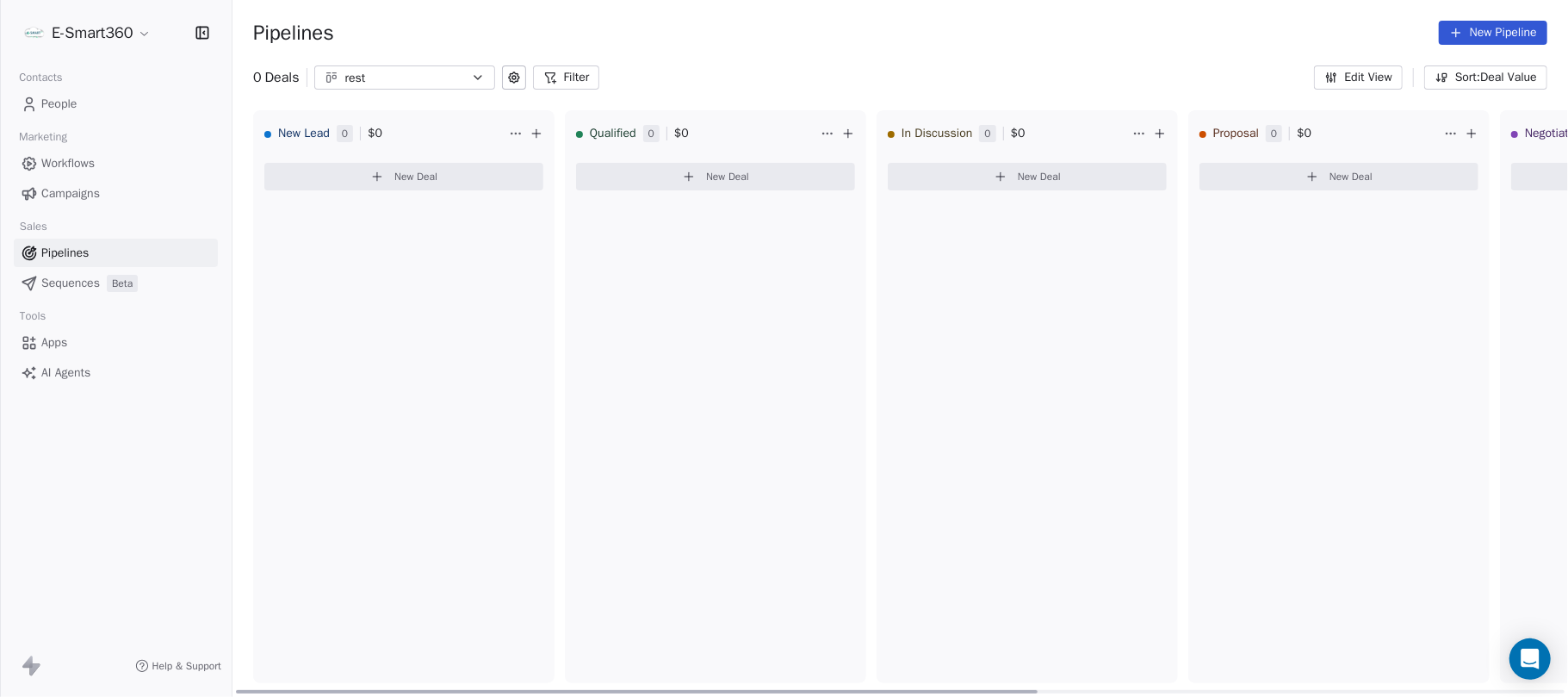 click on "New Deal" at bounding box center [404, 177] 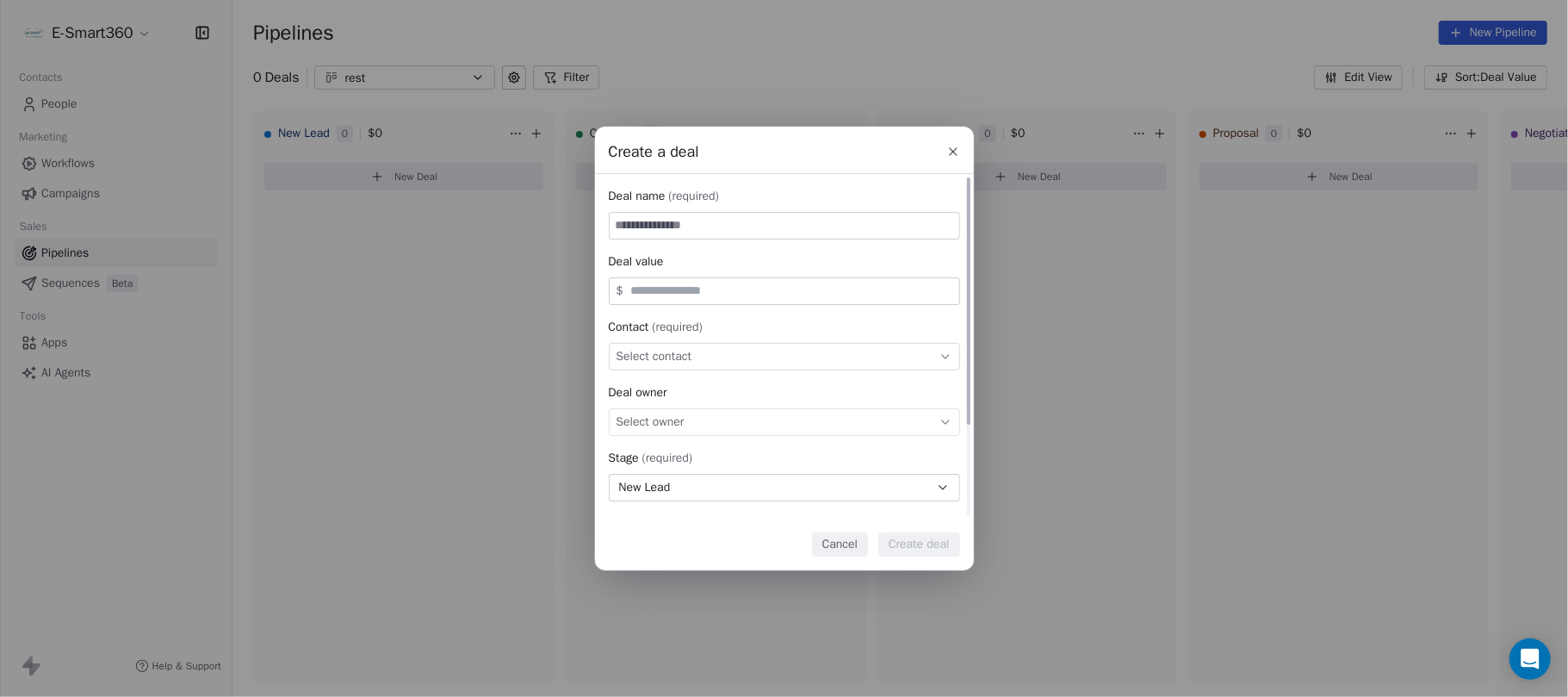 click on "Select owner" at bounding box center (650, 422) 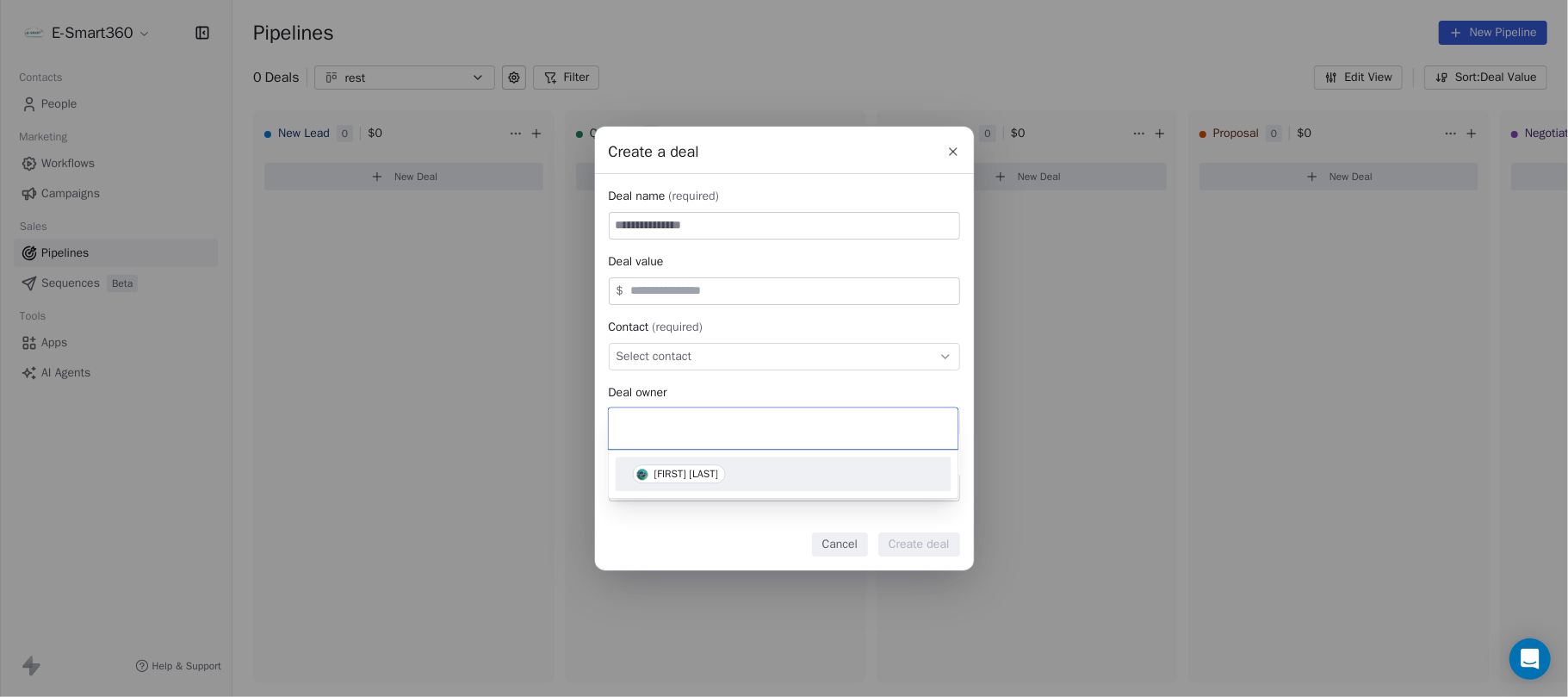 click on "Create a deal Deal name (required) Deal value $ Contact (required) Select contact Deal owner Select owner Stage (required) New Lead Expected close date Select date Priority Set priority Cancel Create deal" at bounding box center (784, 348) 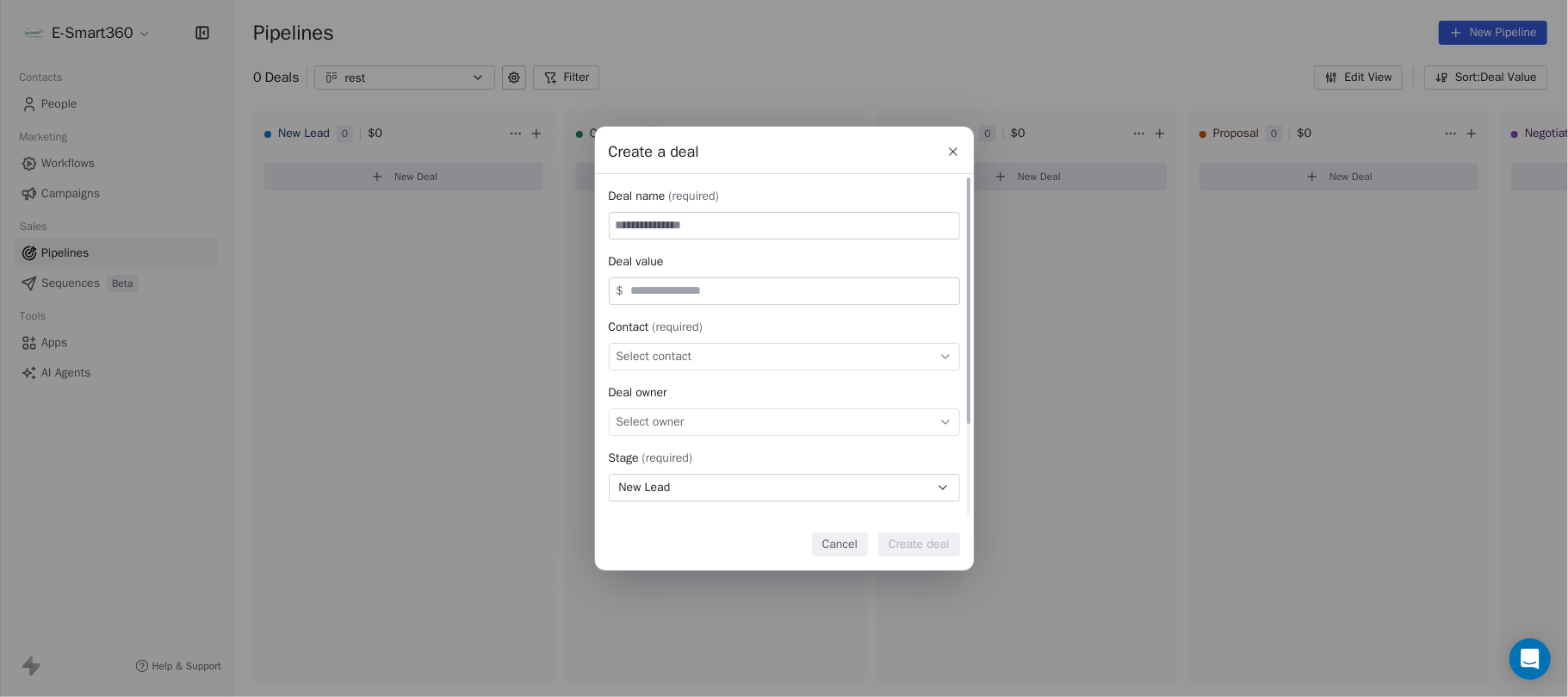 click on "Select contact" at bounding box center (654, 357) 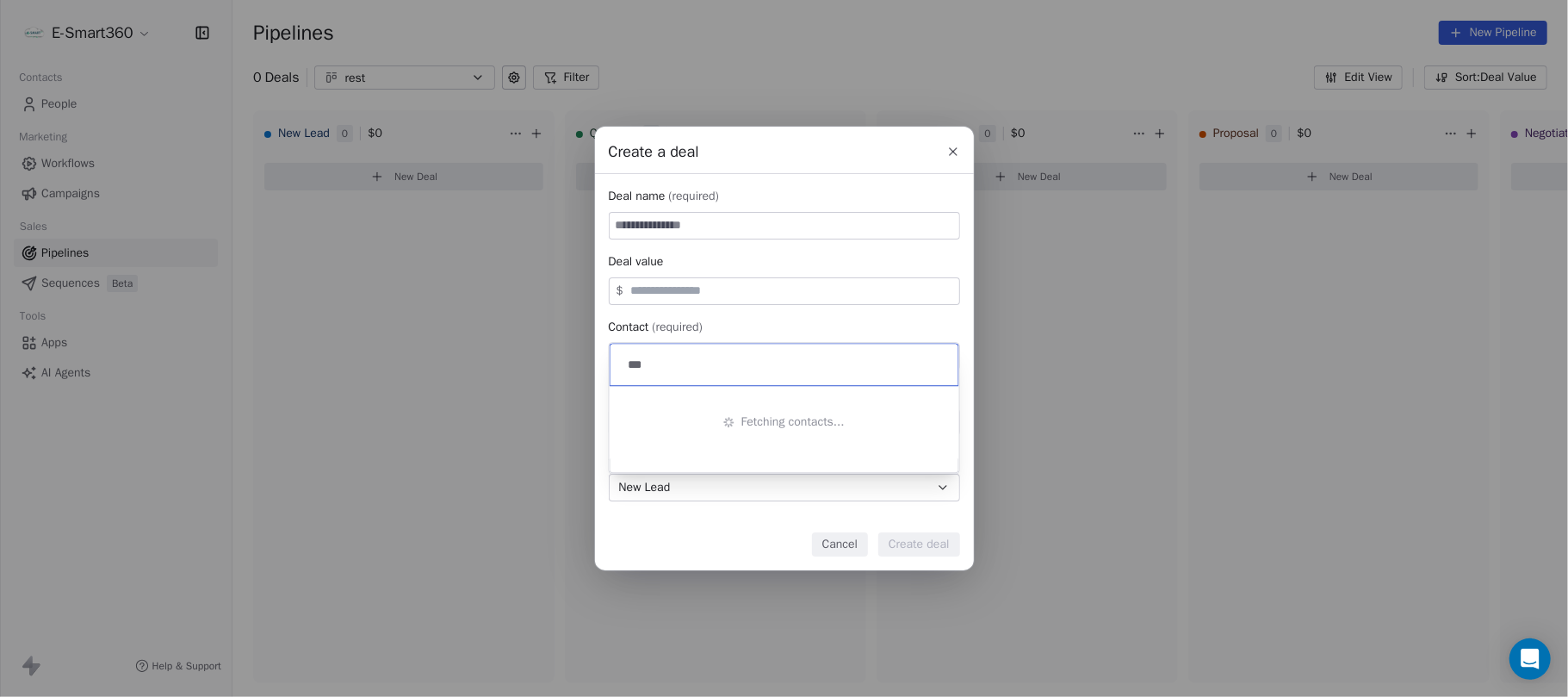 type on "****" 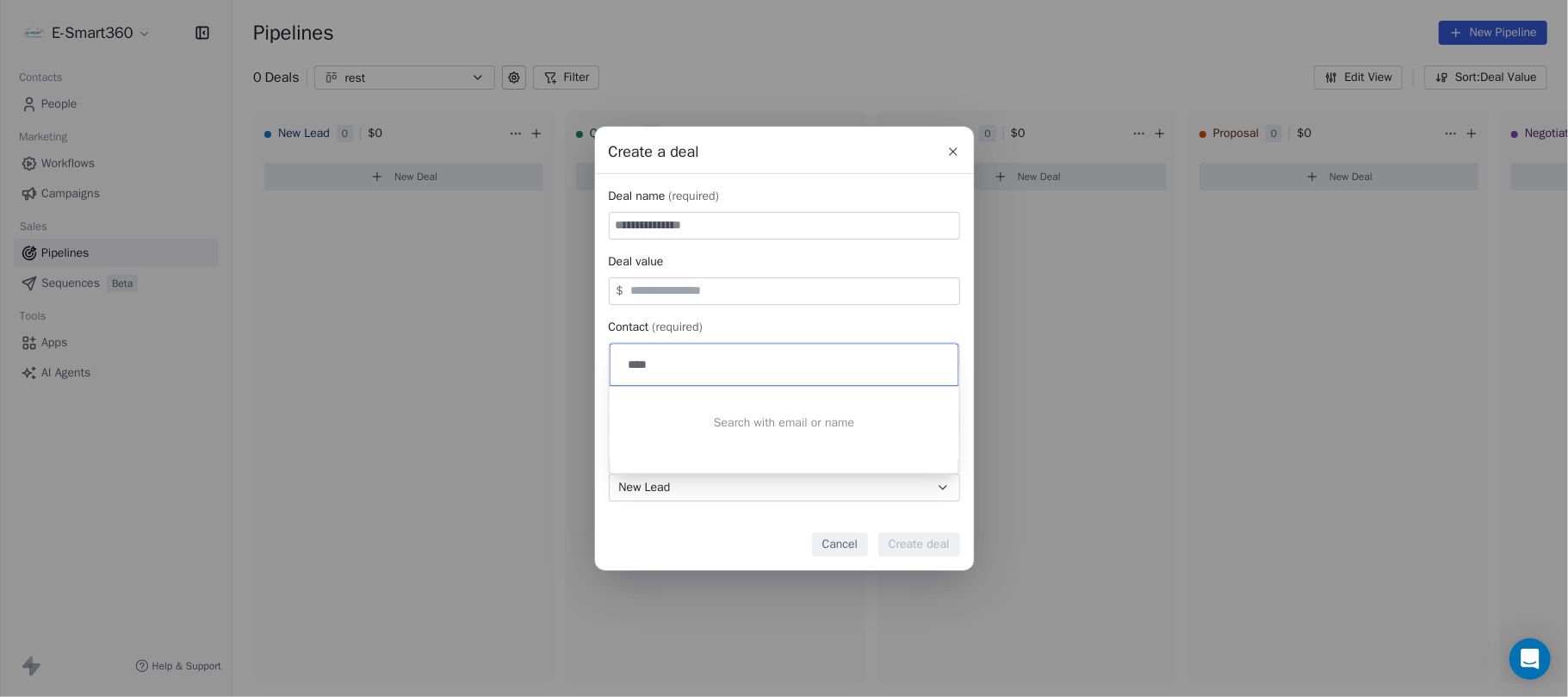 type 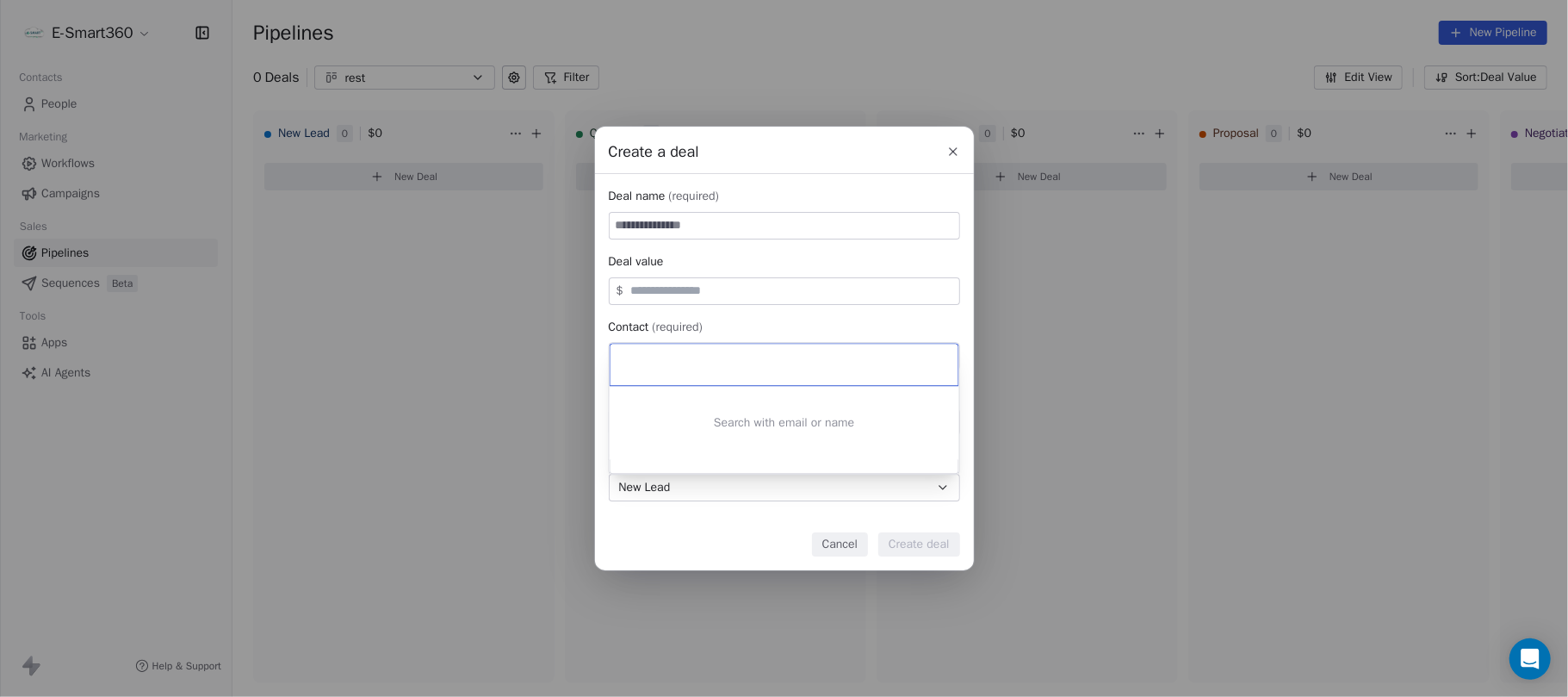 click on "Create a deal Deal name (required) Deal value $ Contact (required) Select contact Deal owner Select owner Stage (required) New Lead Expected close date Select date Priority Set priority Cancel Create deal" at bounding box center [784, 348] 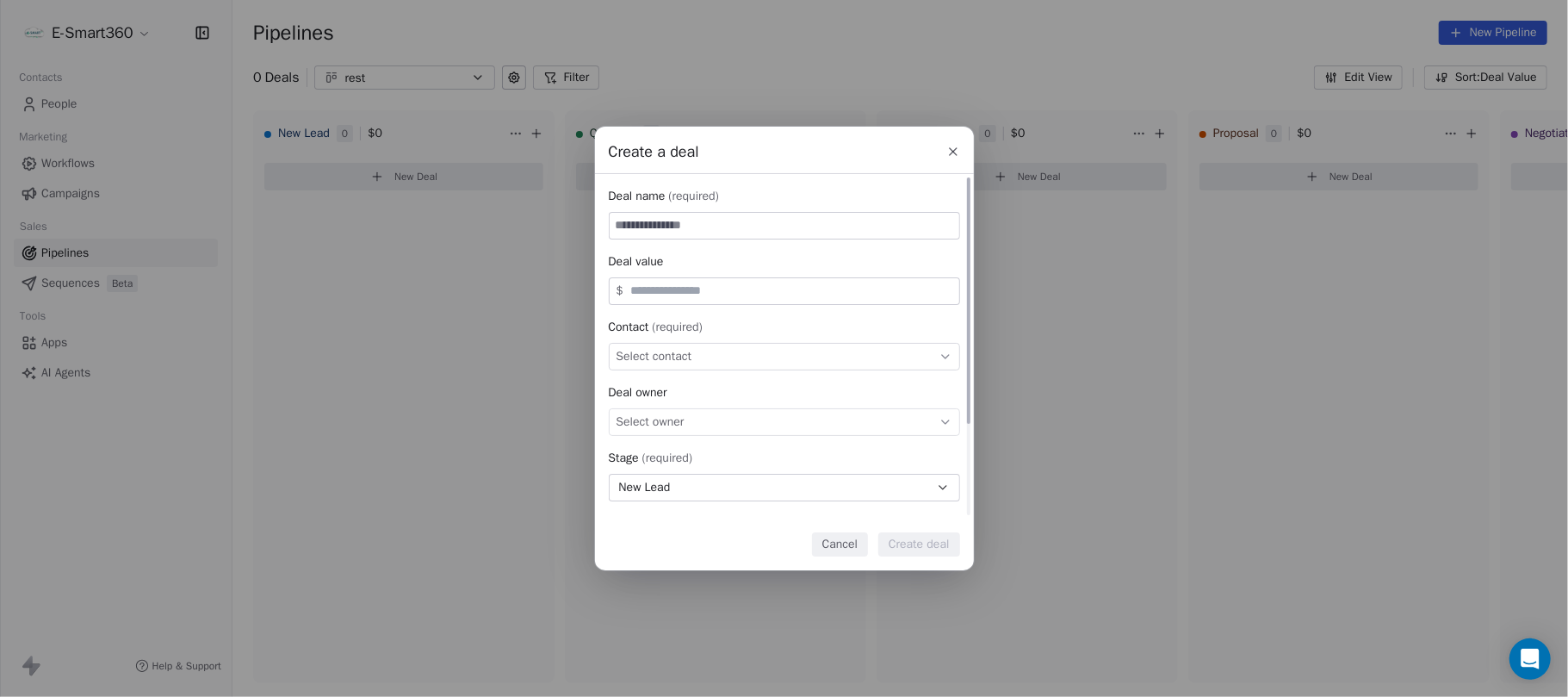 click at bounding box center (791, 290) 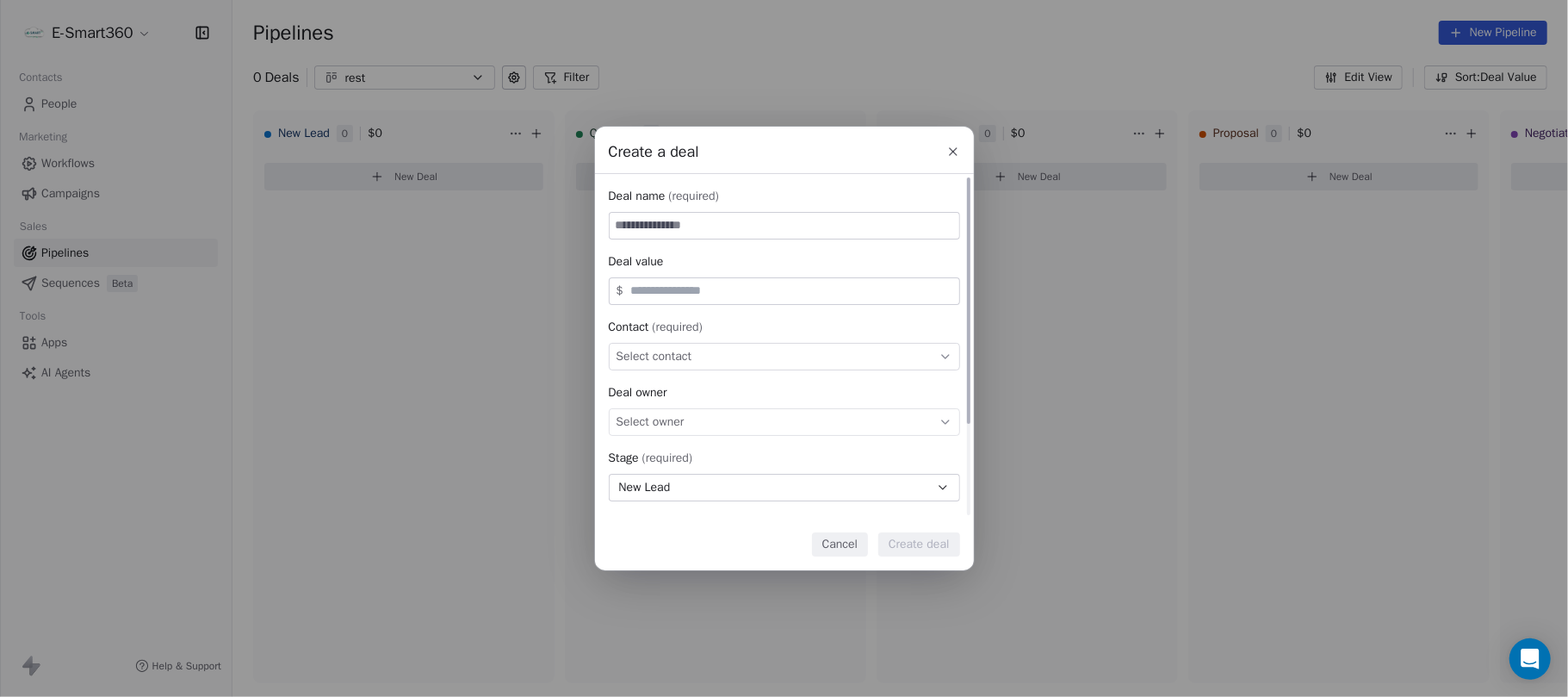 click on "Cancel" at bounding box center [840, 545] 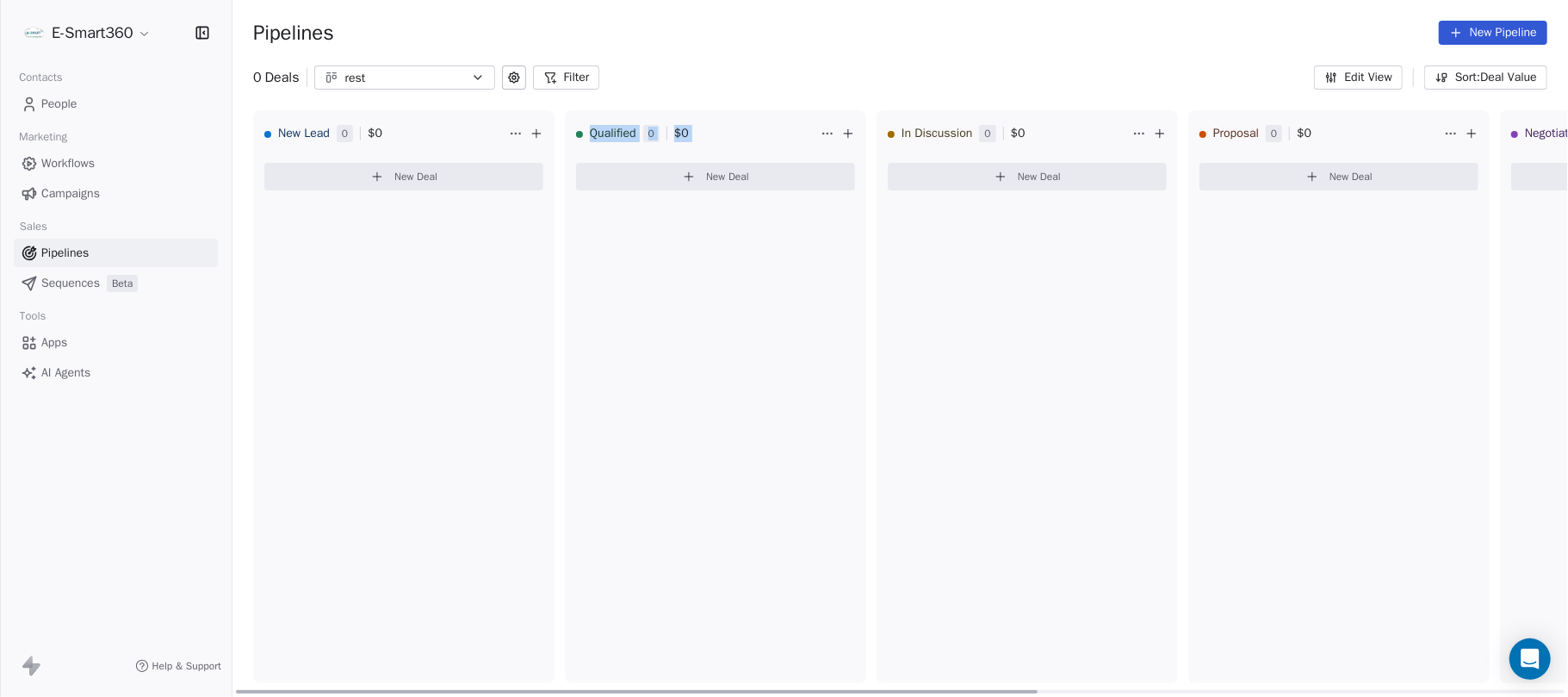 drag, startPoint x: 474, startPoint y: 288, endPoint x: 577, endPoint y: 320, distance: 107.856386 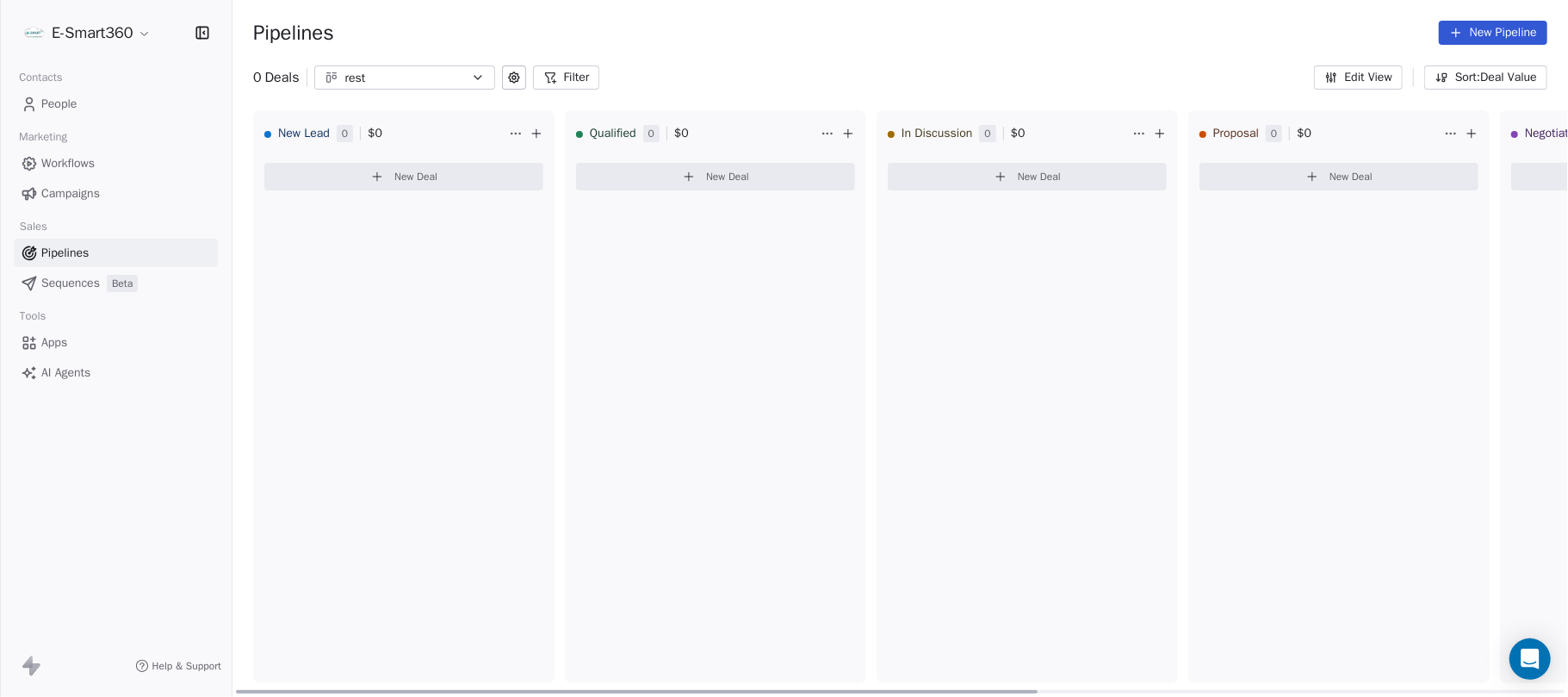drag, startPoint x: 529, startPoint y: 288, endPoint x: 491, endPoint y: 253, distance: 51.662365 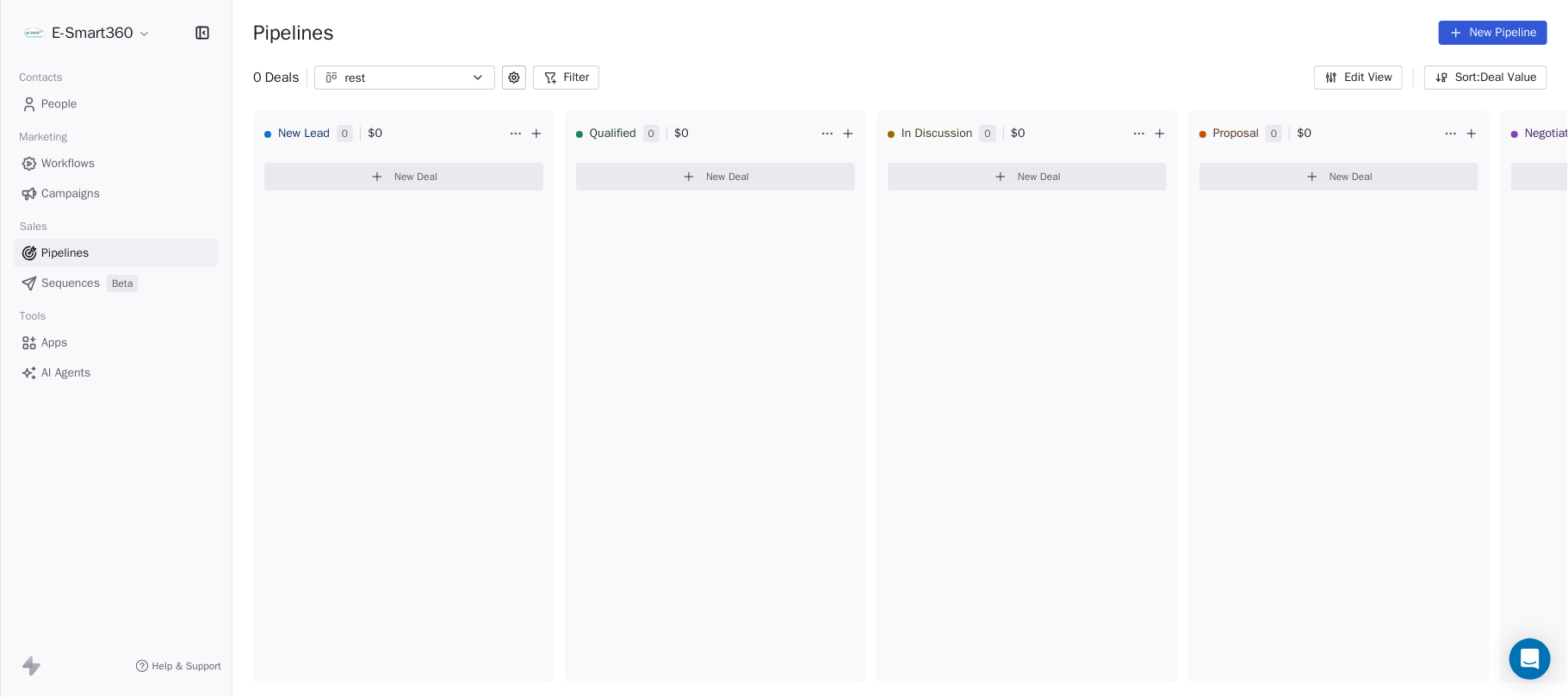 click 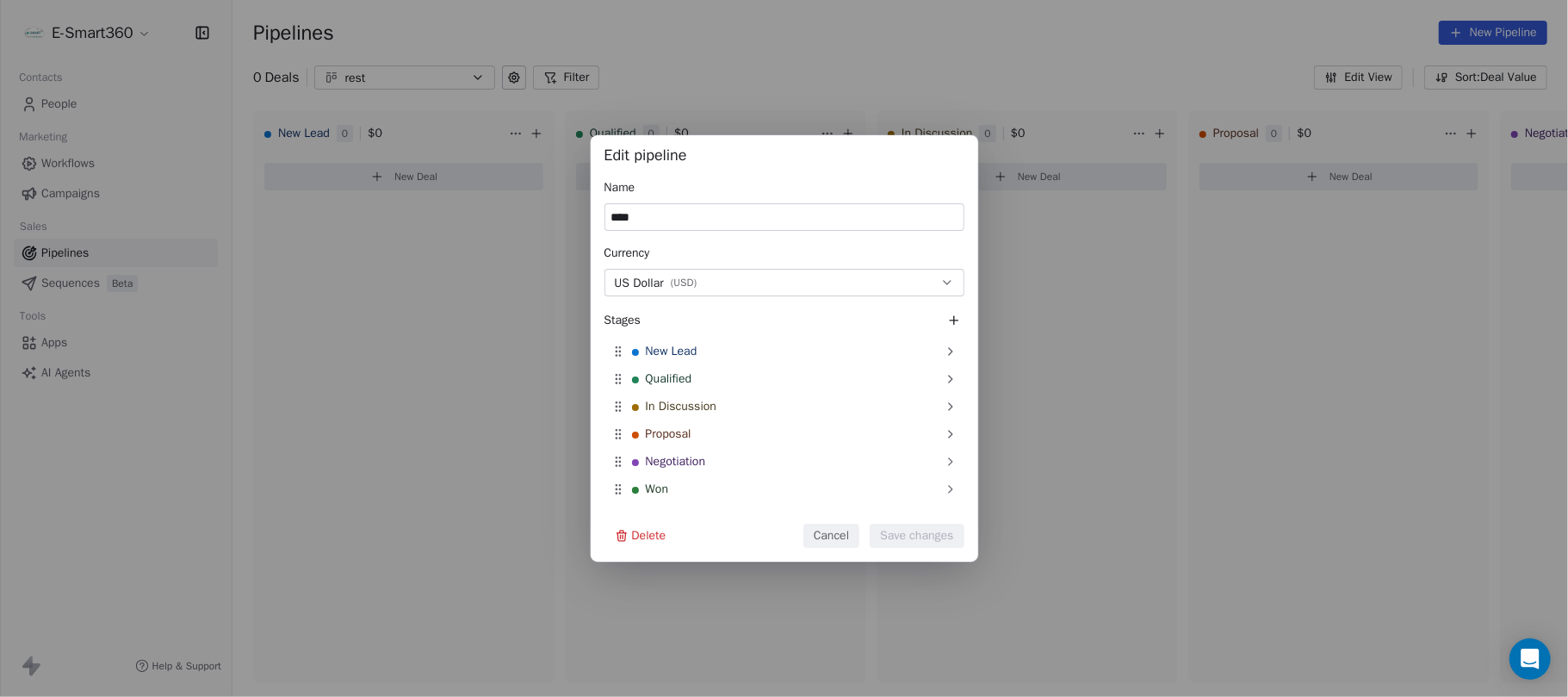 click on "Edit pipeline Name **** Currency US Dollar ( USD ) Stages New Lead Qualified In Discussion Proposal Negotiation Won Lost
To pick up a draggable item, press the space bar.
While dragging, use the arrow keys to move the item.
Press space again to drop the item in its new position, or press escape to cancel.
Delete Cancel Save changes" at bounding box center [784, 348] 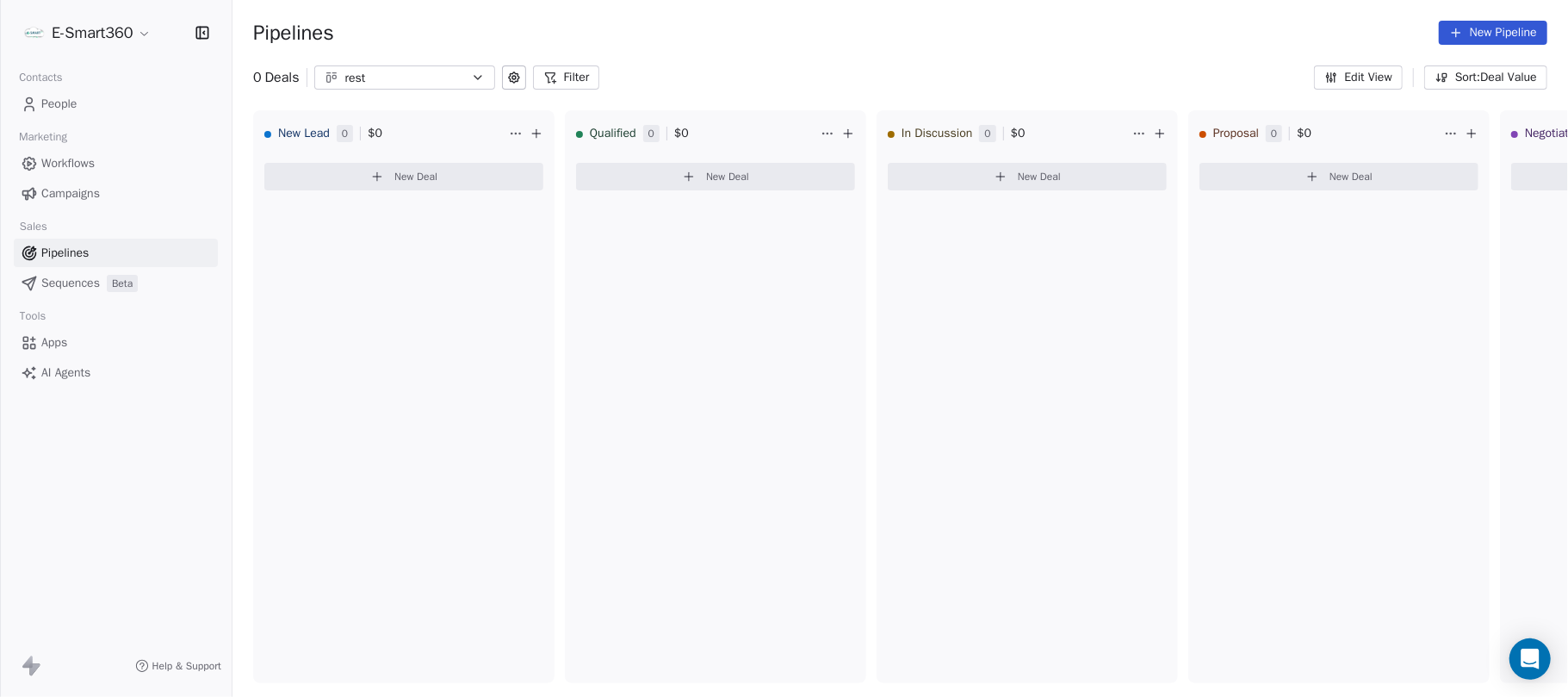 click on "Edit View" at bounding box center [1358, 78] 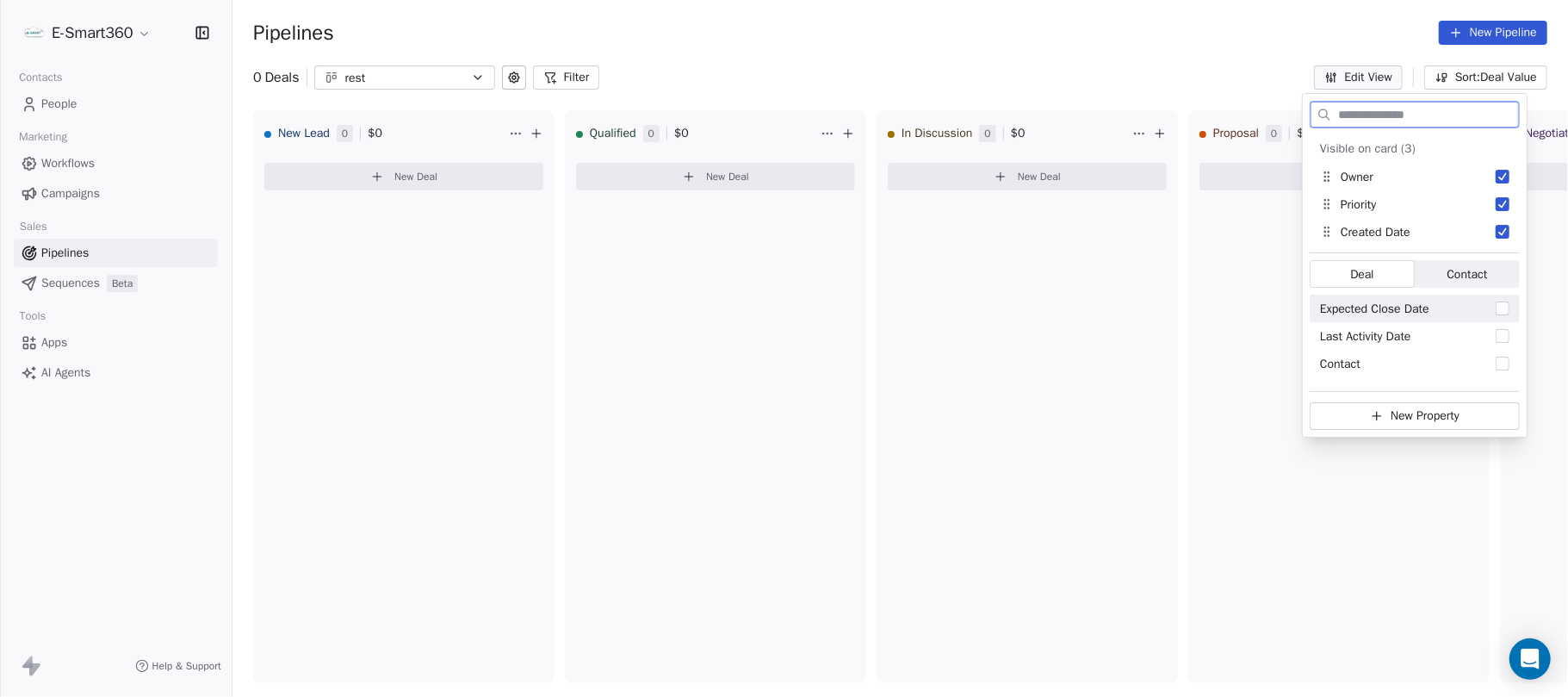click on "Contact" at bounding box center [1467, 274] 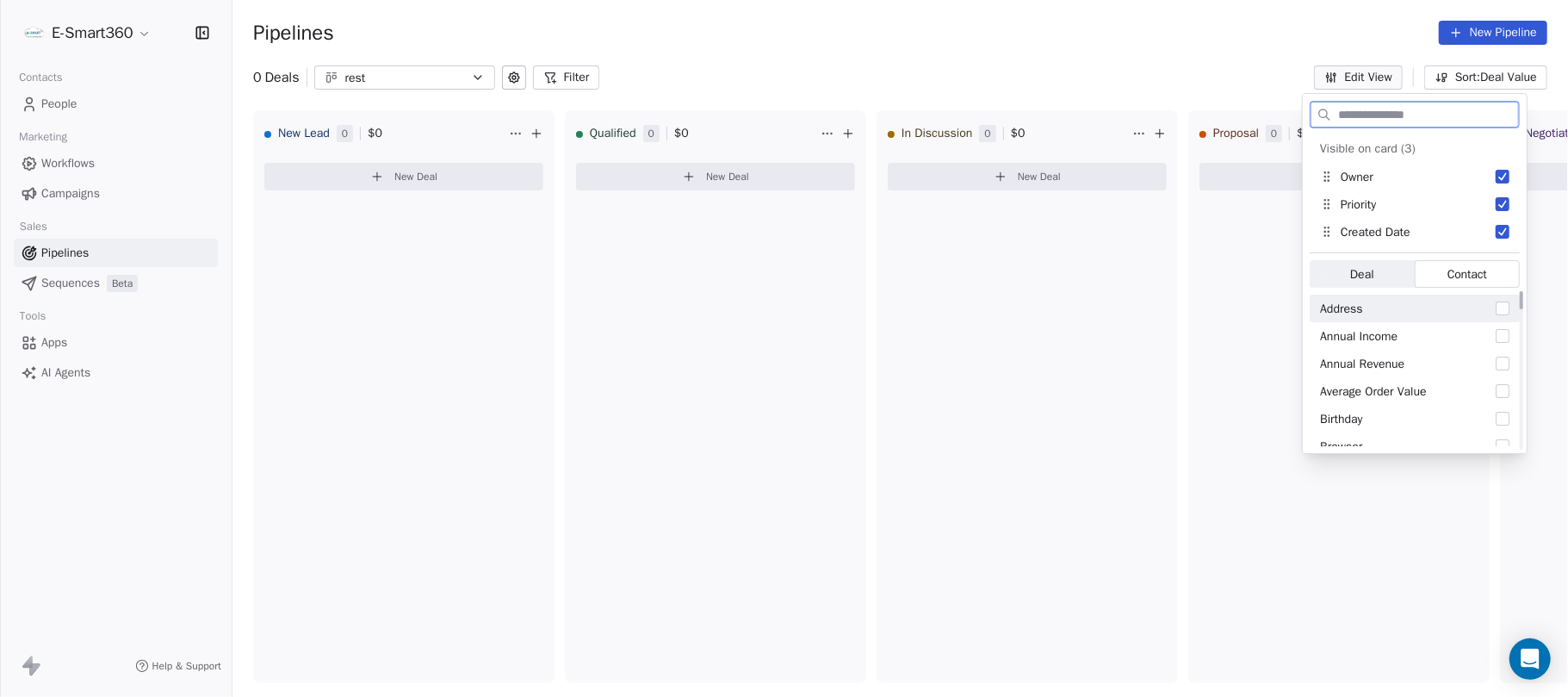 click on "Deal" at bounding box center (1362, 274) 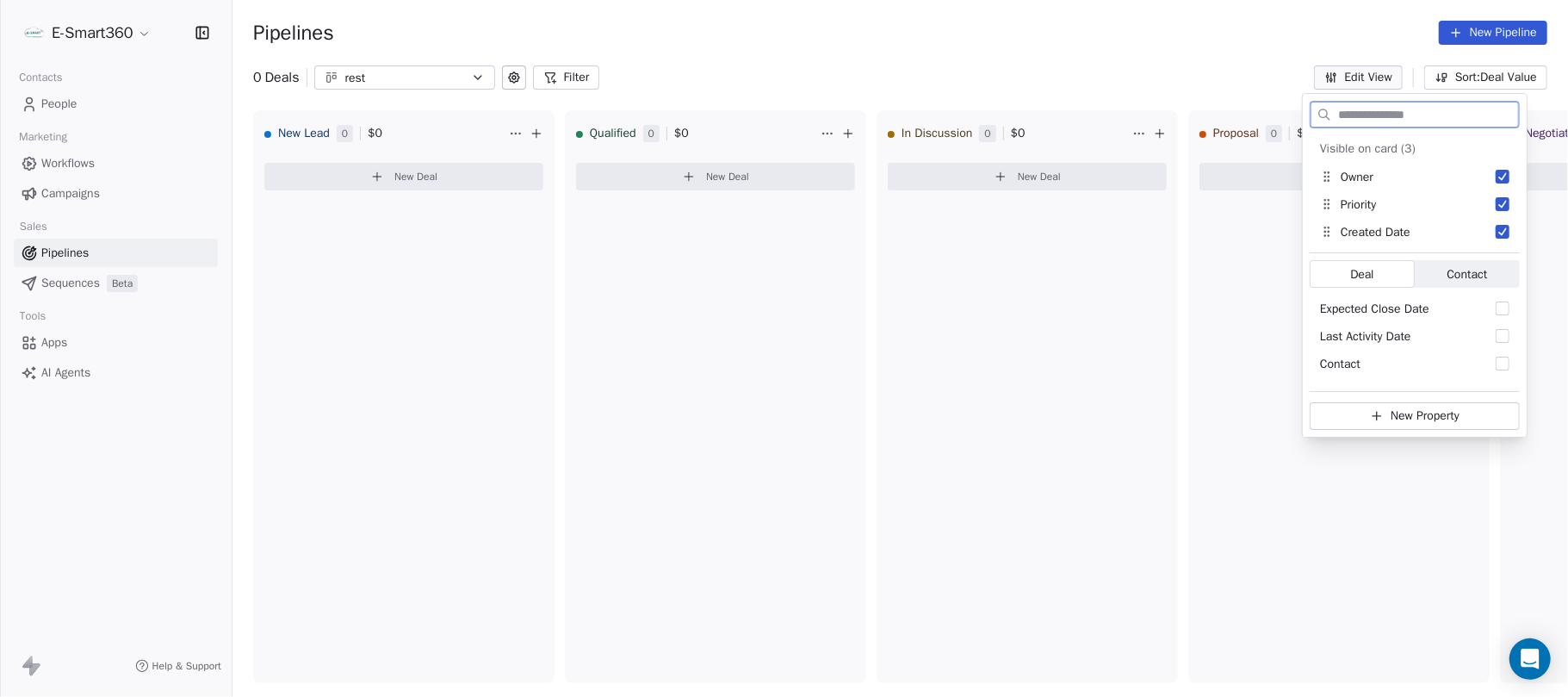 click on "Contact" at bounding box center [1467, 274] 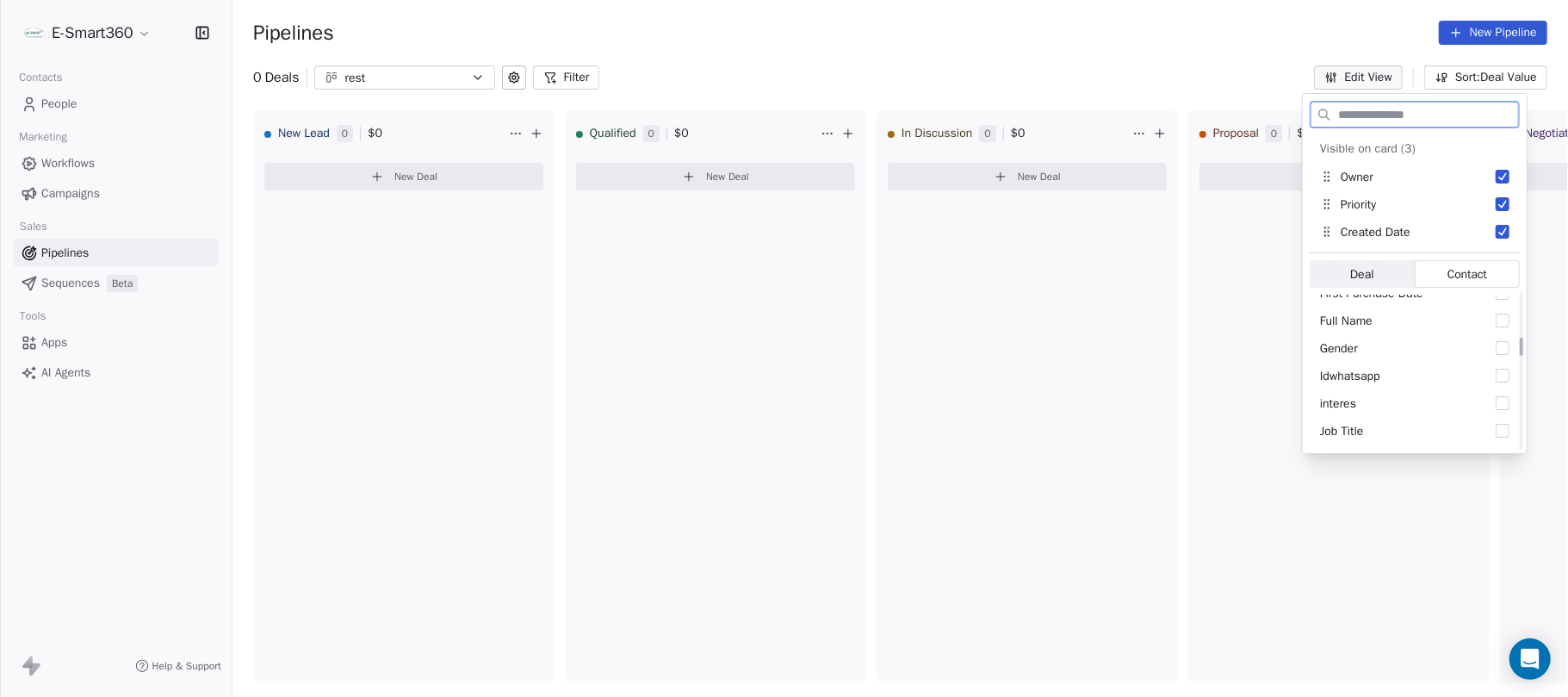 scroll, scrollTop: 395, scrollLeft: 0, axis: vertical 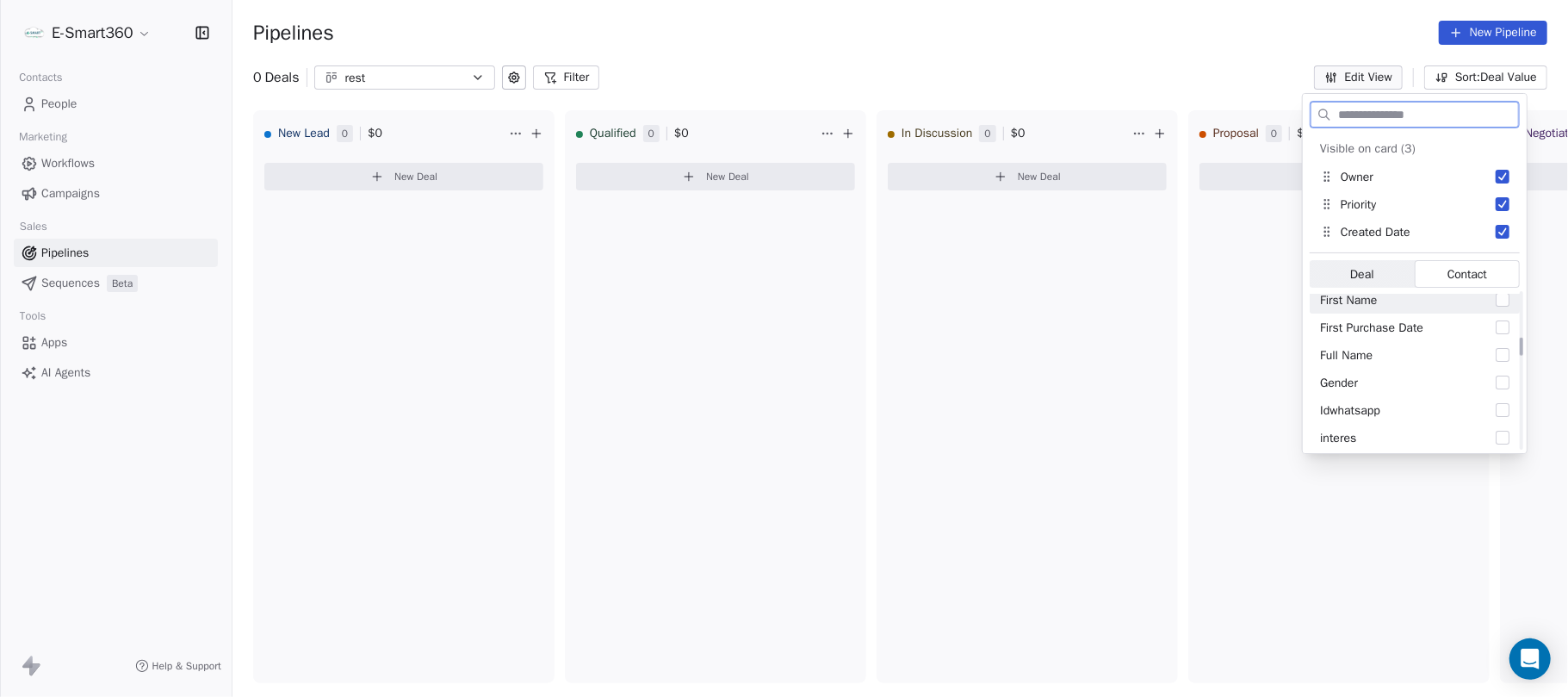click on "First Name" at bounding box center (1415, 300) 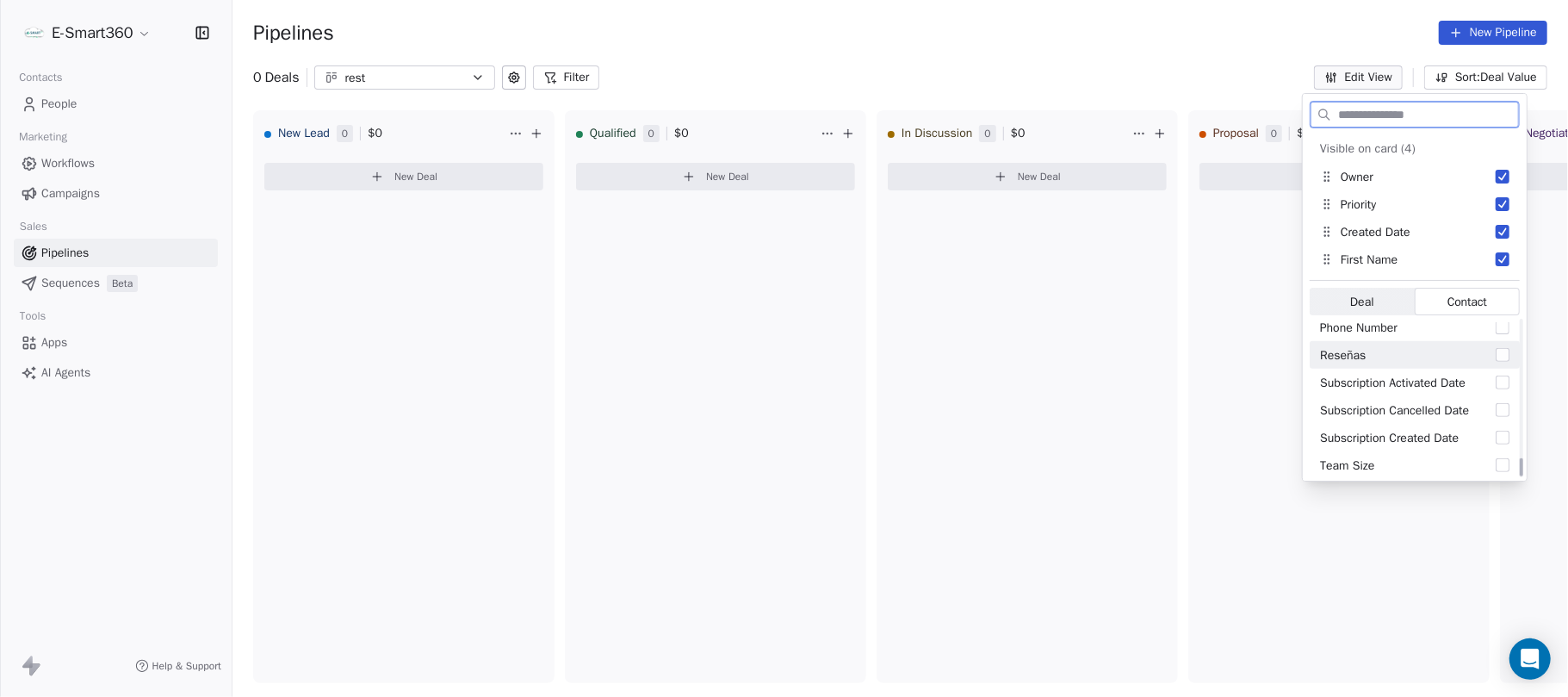 scroll, scrollTop: 1172, scrollLeft: 0, axis: vertical 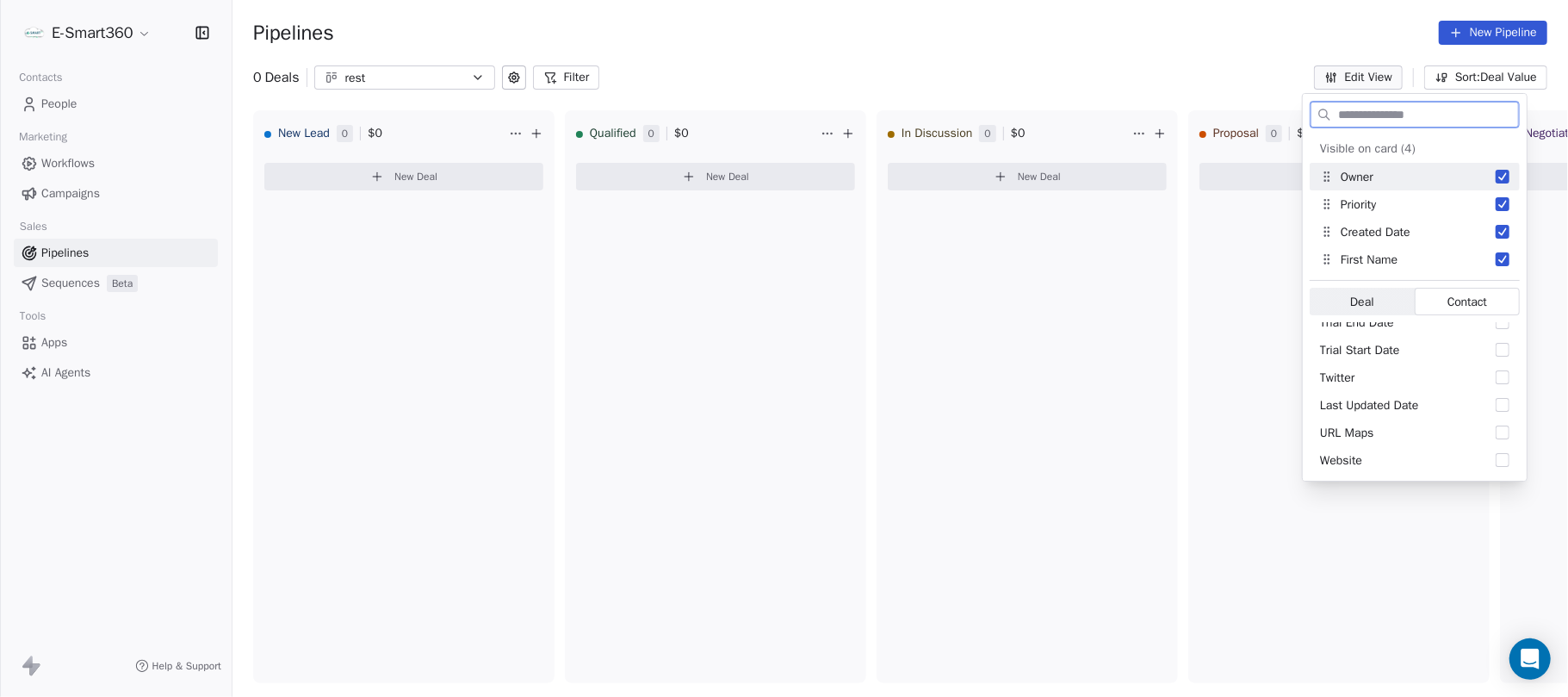 click at bounding box center [1427, 115] 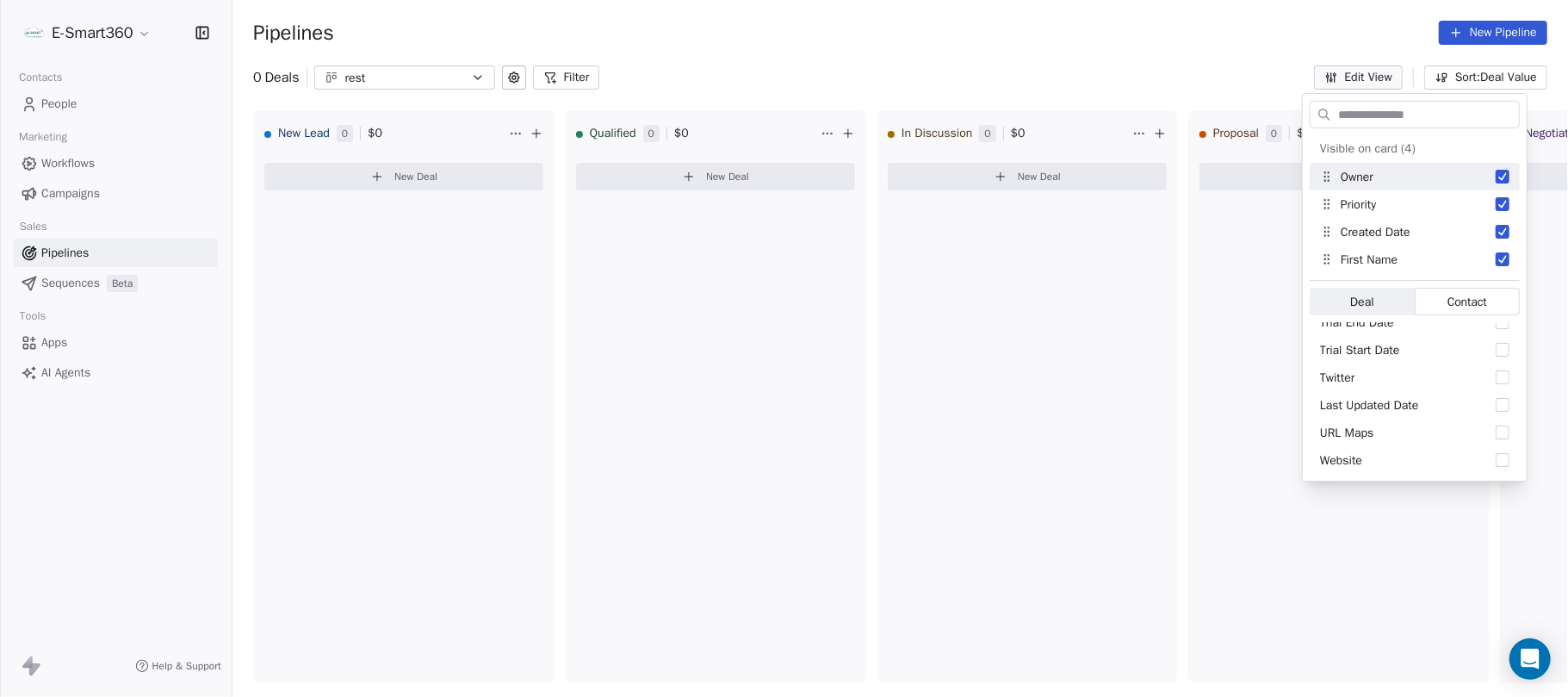 click on "Pipelines  New Pipeline" at bounding box center (900, 33) 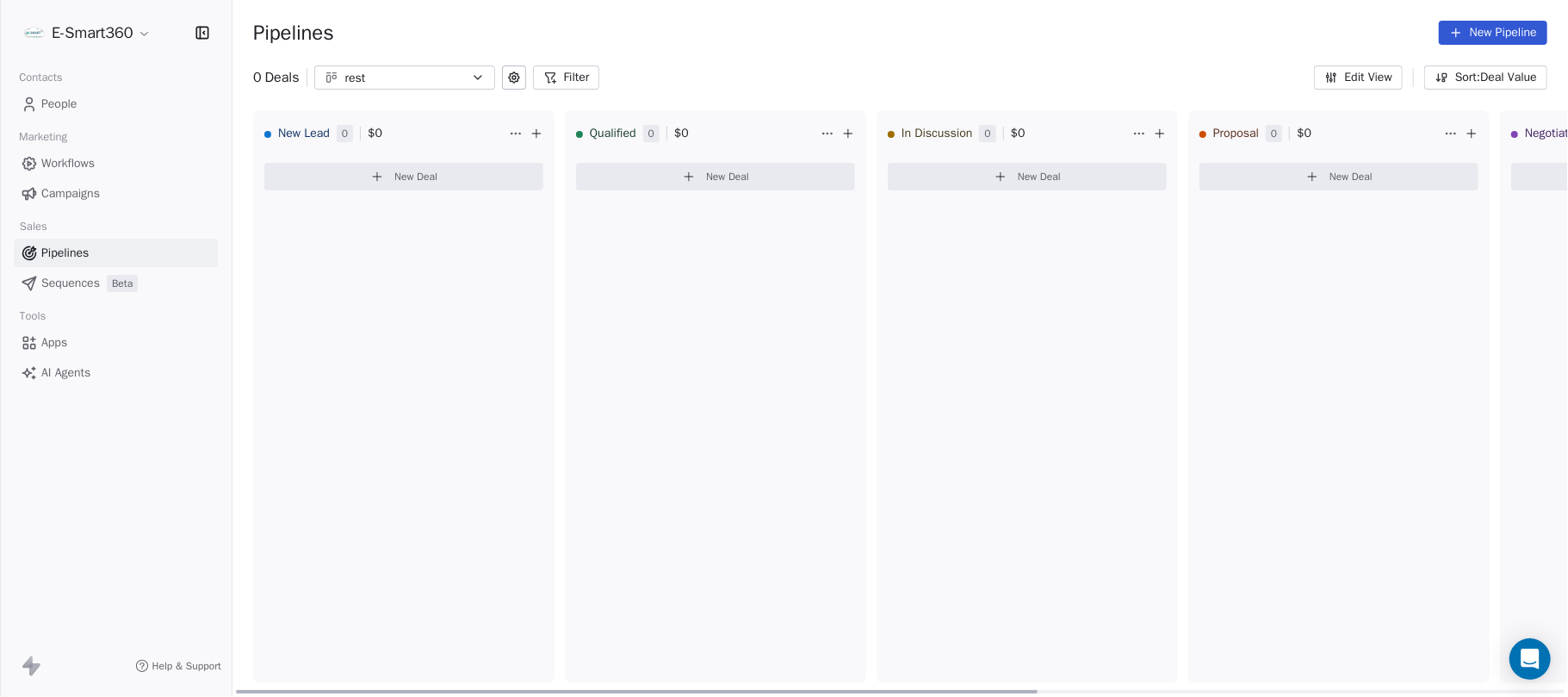 click on "New Deal" at bounding box center [404, 180] 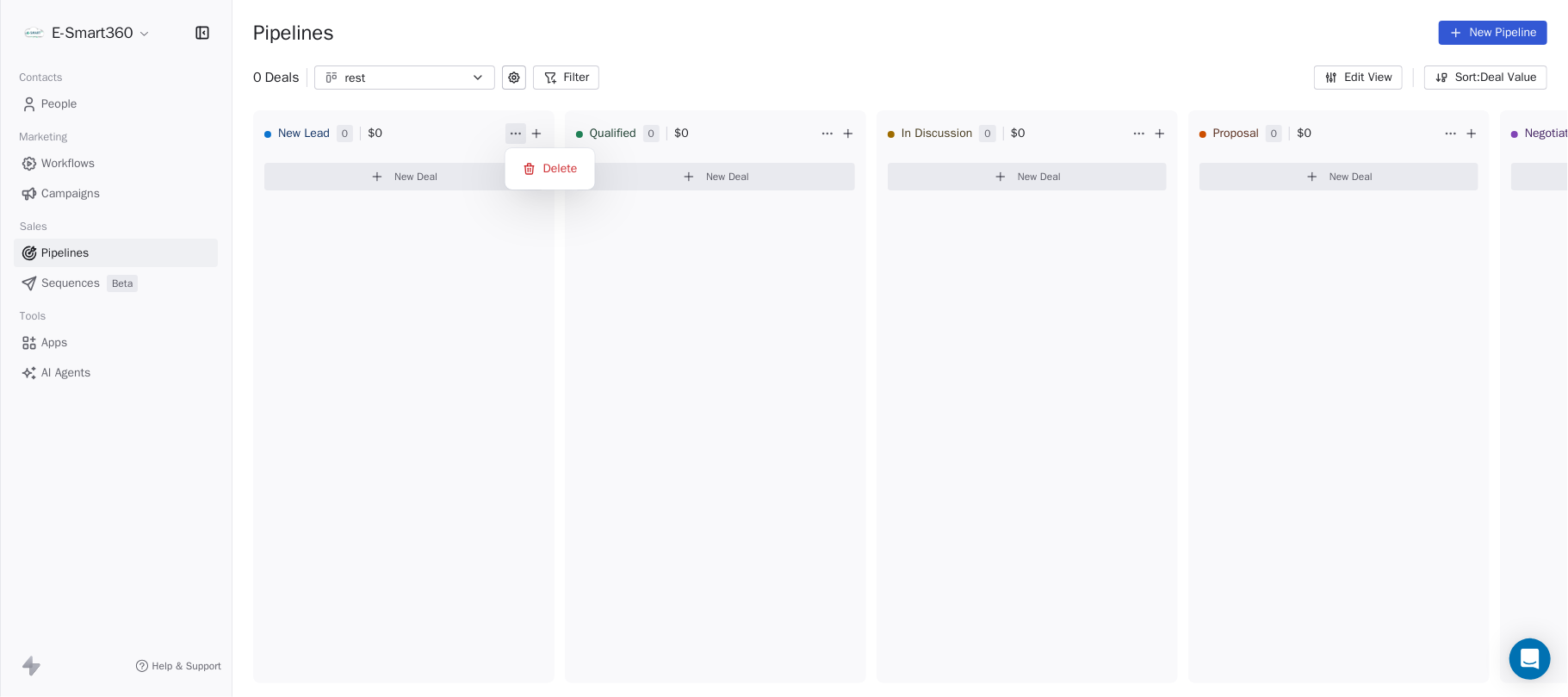 click on "E-Smart360 Contacts People Marketing Workflows Campaigns Sales Pipelines Sequences Beta Tools Apps AI Agents Help & Support Pipelines  New Pipeline 0 Deals rest Filter  Edit View Sort:  Deal Value New Lead 0 $ 0 New Deal Qualified 0 $ 0 New Deal In Discussion 0 $ 0 New Deal Proposal 0 $ 0 New Deal Negotiation 0 $ 0 New Deal Won 0 $ 0 New Deal Lost 0 $ 0 New Deal
To pick up a draggable item, press the space bar.
While dragging, use the arrow keys to move the item.
Press space again to drop the item in its new position, or press escape to cancel.
Delete" at bounding box center [784, 348] 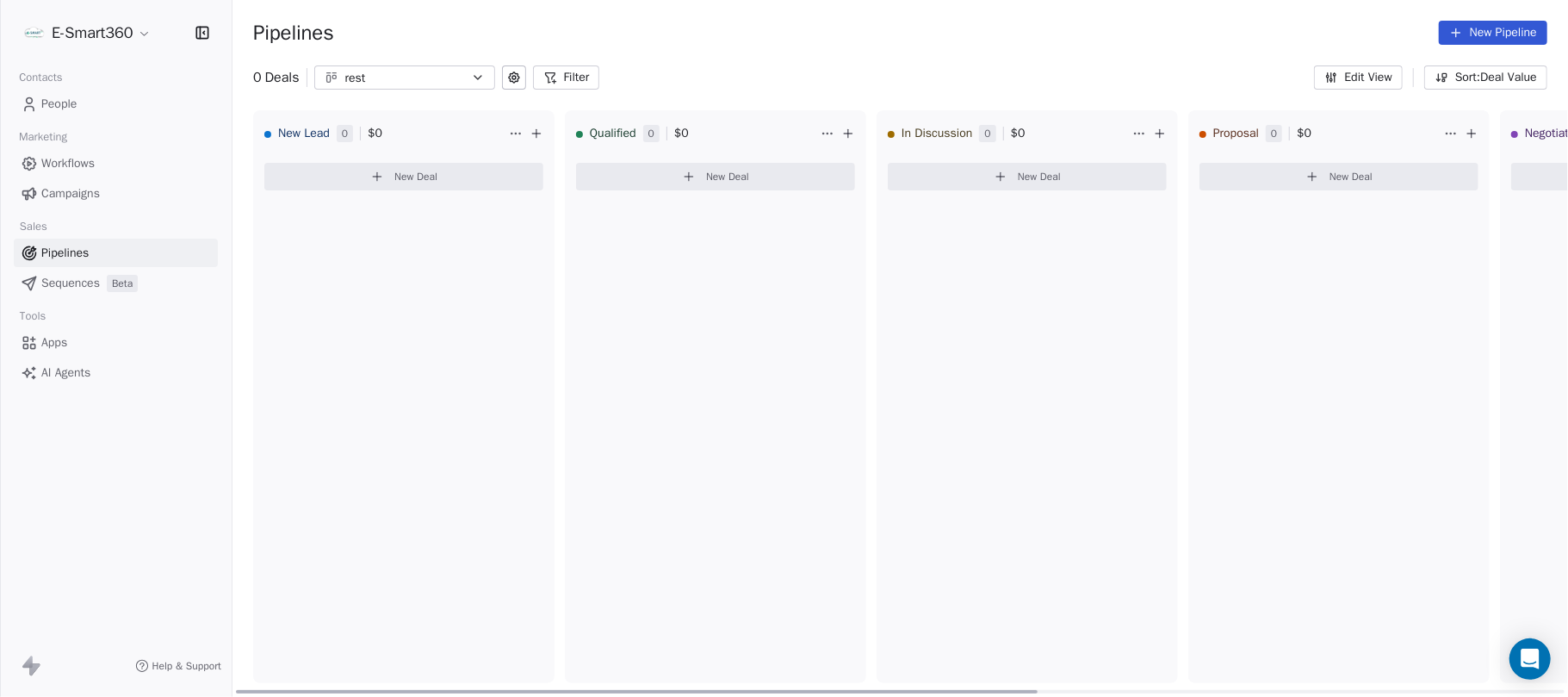 click at bounding box center [536, 134] 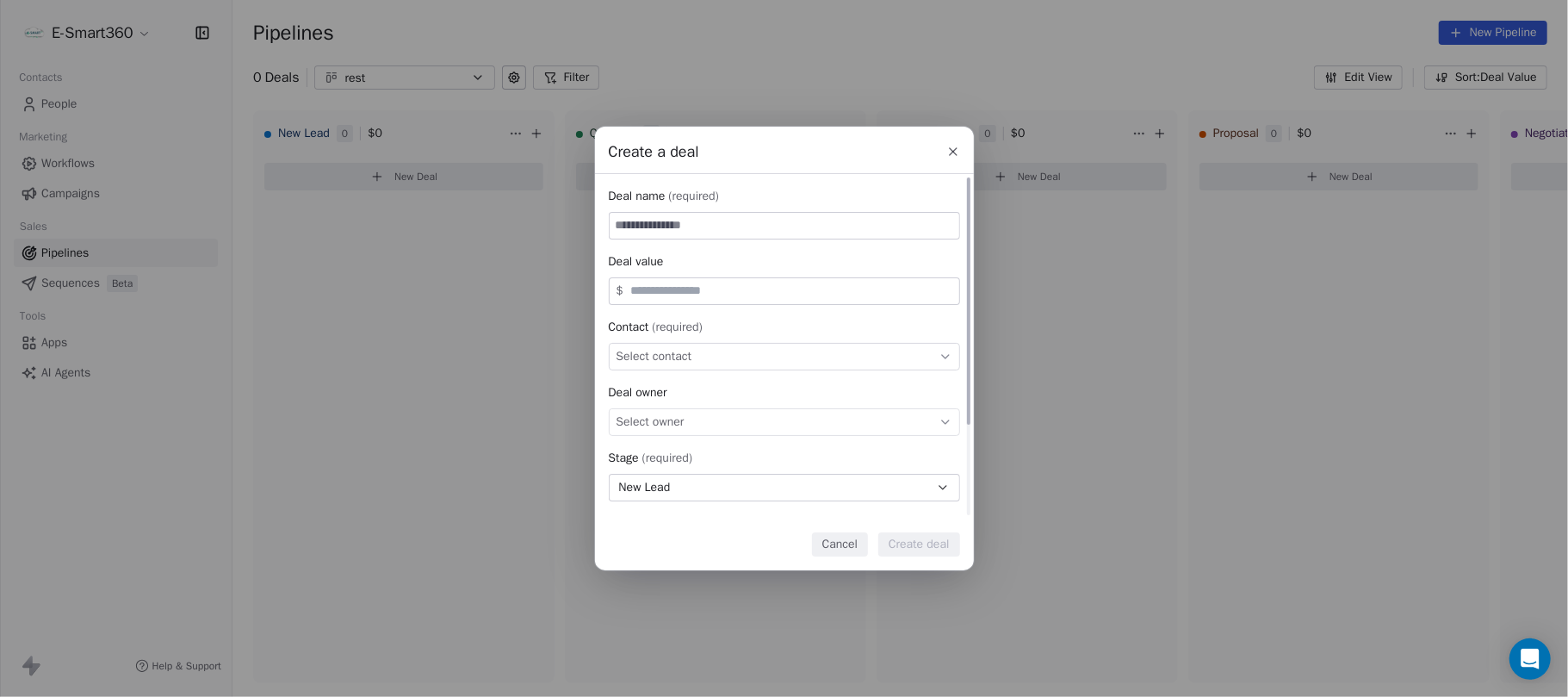 click on "Select contact" at bounding box center (784, 357) 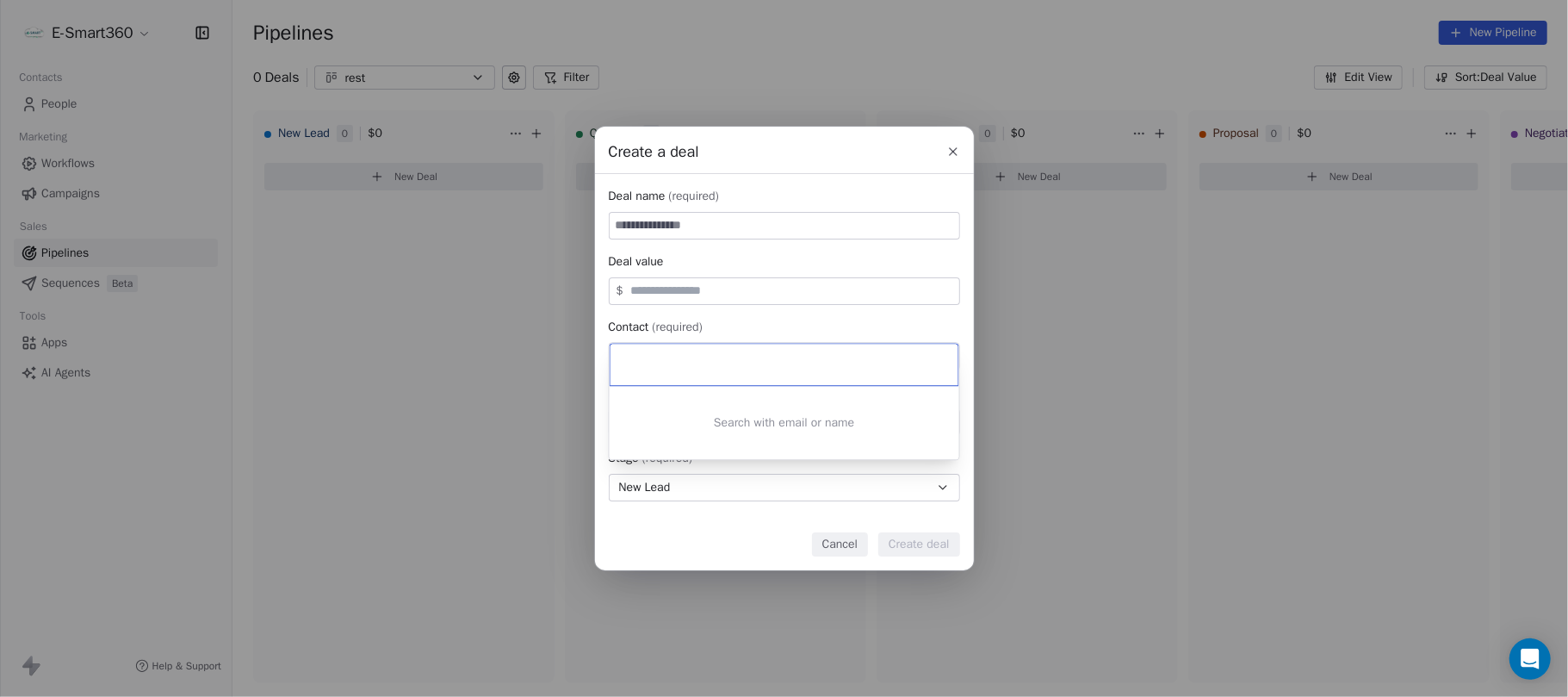 click on "Create a deal Deal name (required) Deal value $ Contact (required) Select contact Deal owner Select owner Stage (required) New Lead Expected close date Select date Priority Set priority Cancel Create deal" at bounding box center [784, 348] 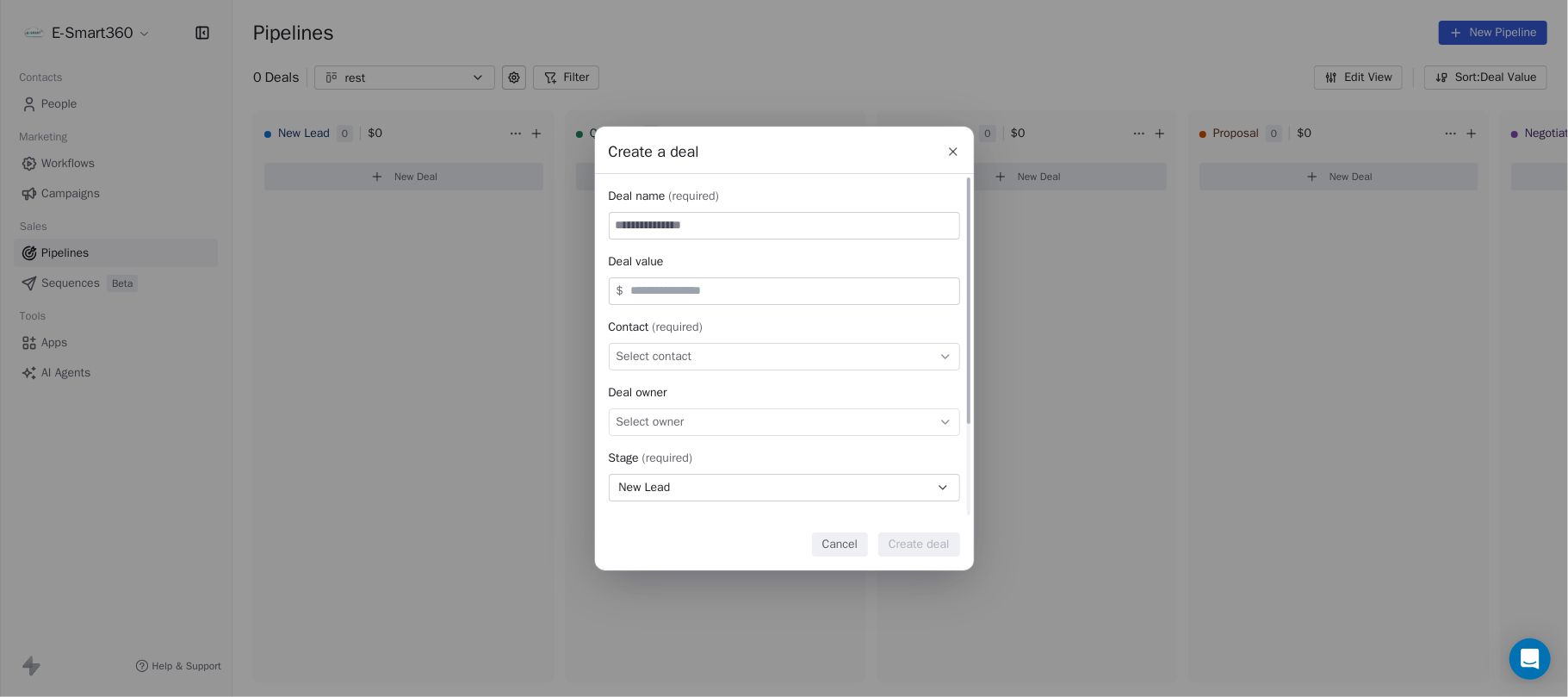 click at bounding box center (784, 226) 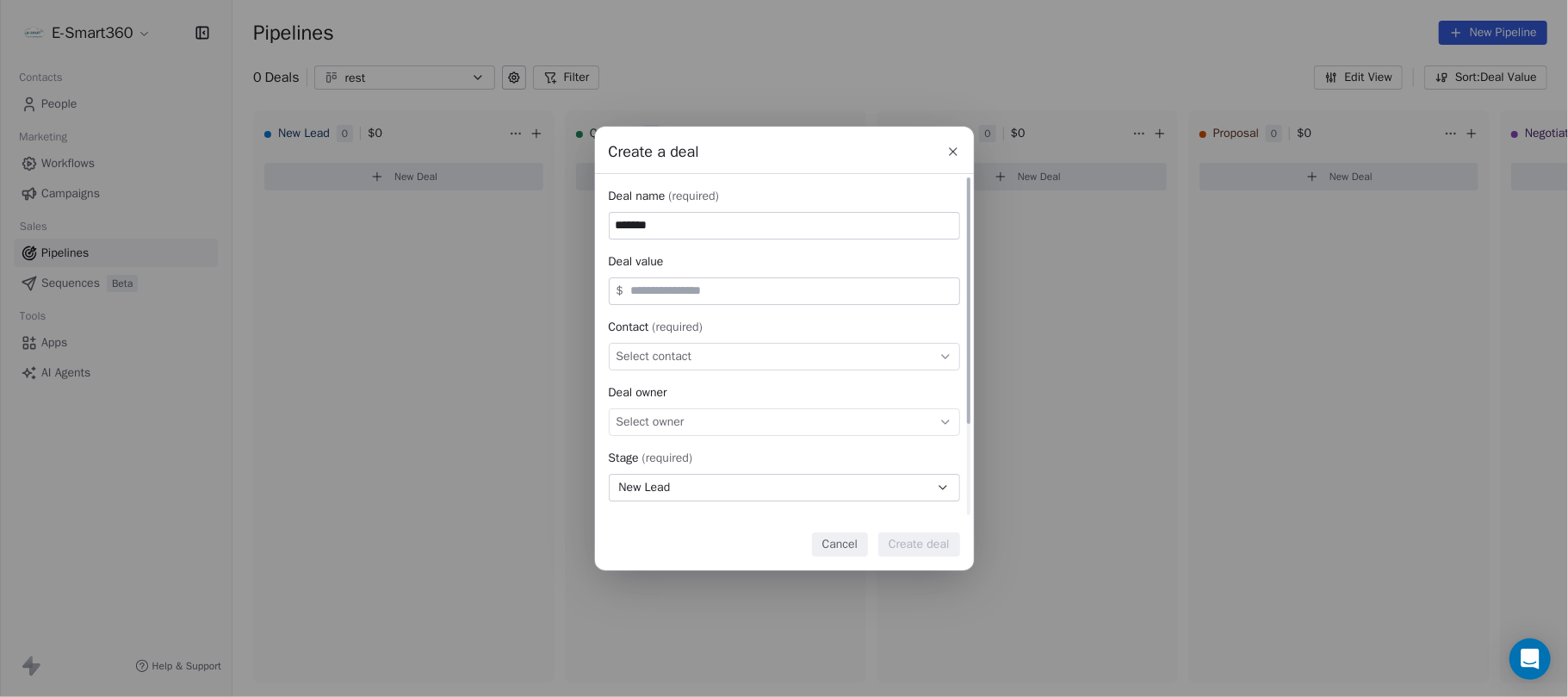 click on "******" at bounding box center (784, 226) 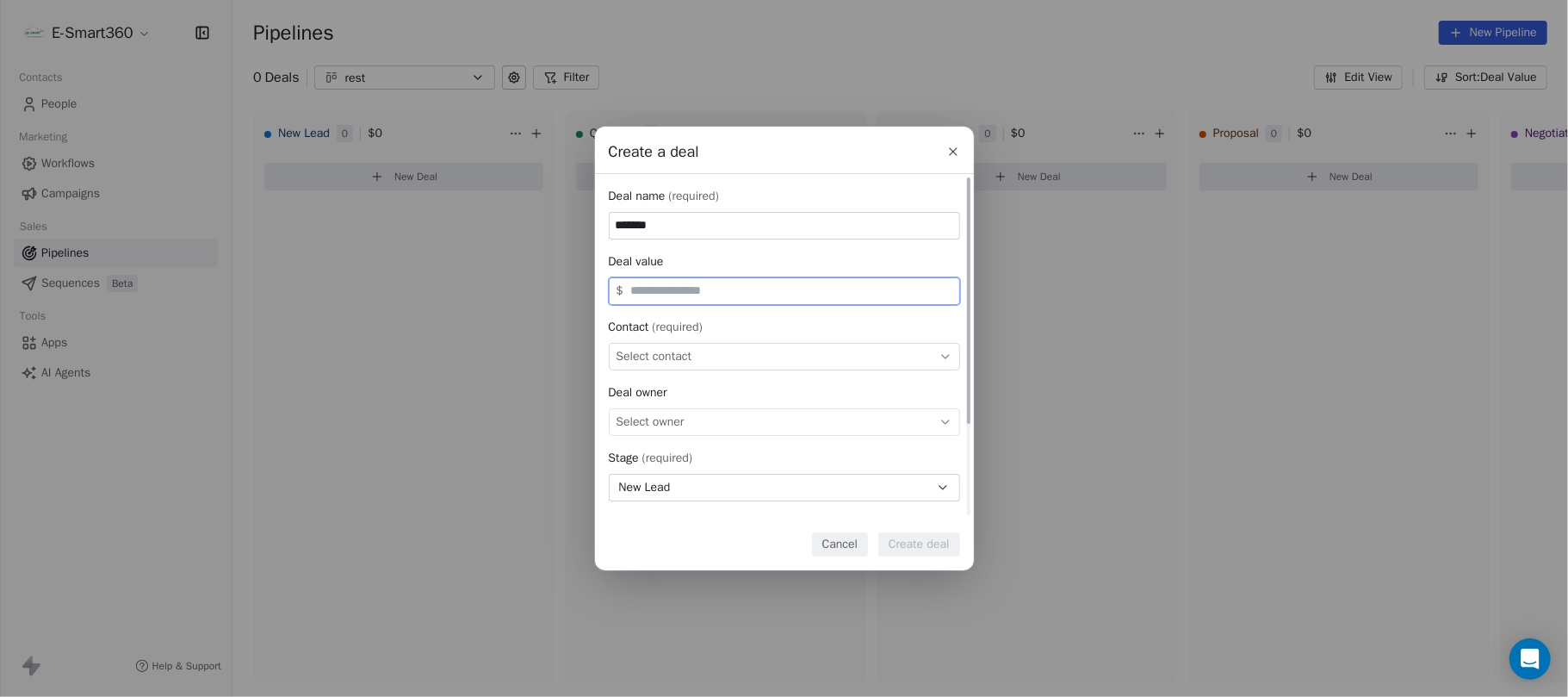 click at bounding box center [791, 290] 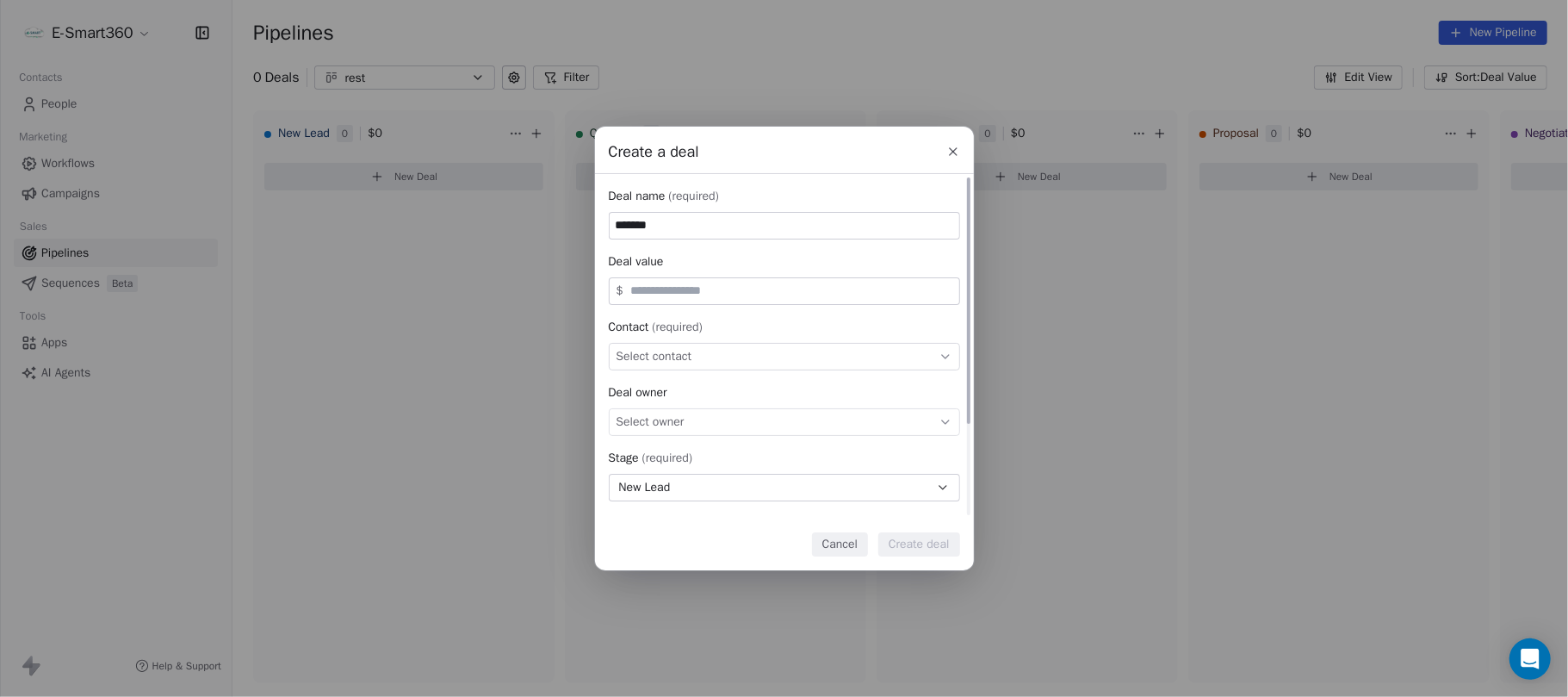 click on "Contact (required)" at bounding box center (784, 327) 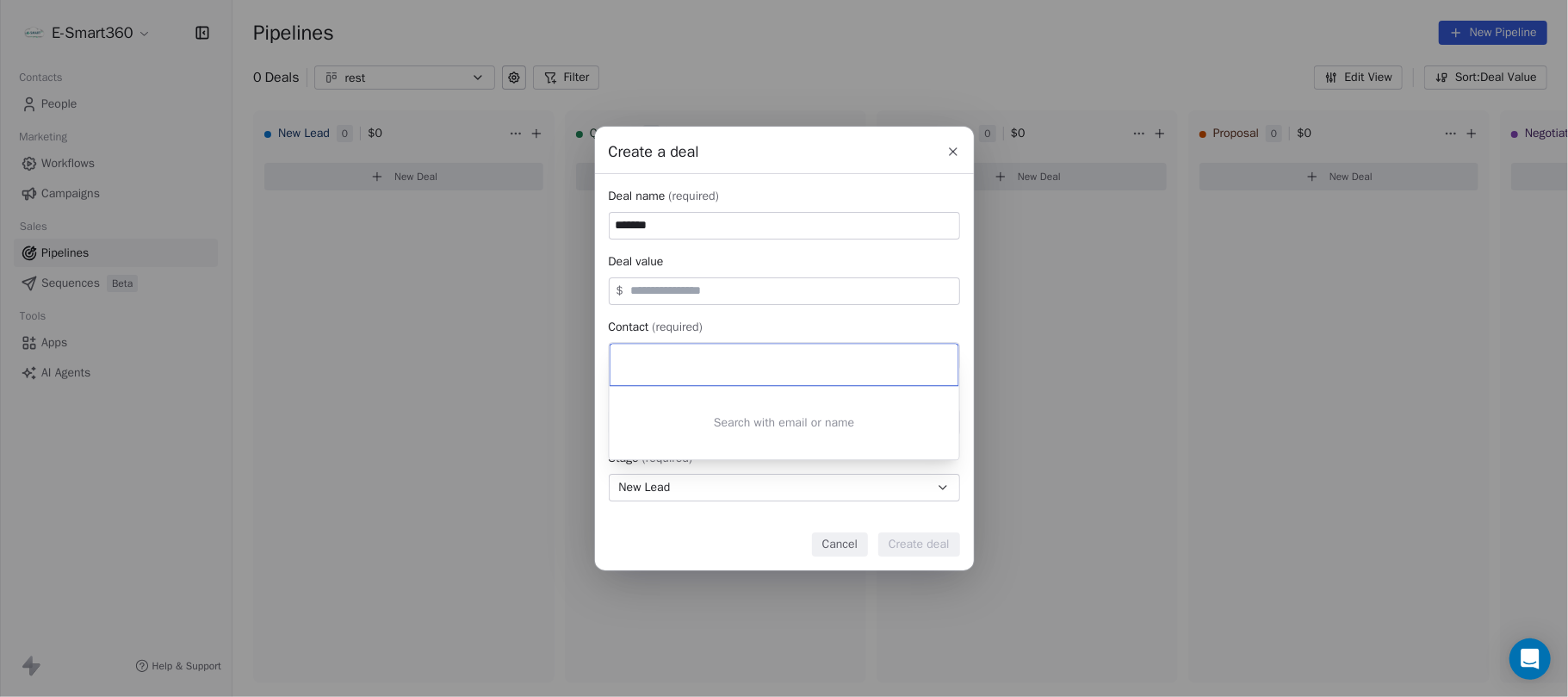 click on "Create a deal Deal name (required) ******* Deal value $ Contact (required) Select contact Deal owner Select owner Stage (required) New Lead Expected close date Select date Priority Set priority Cancel Create deal" at bounding box center [784, 348] 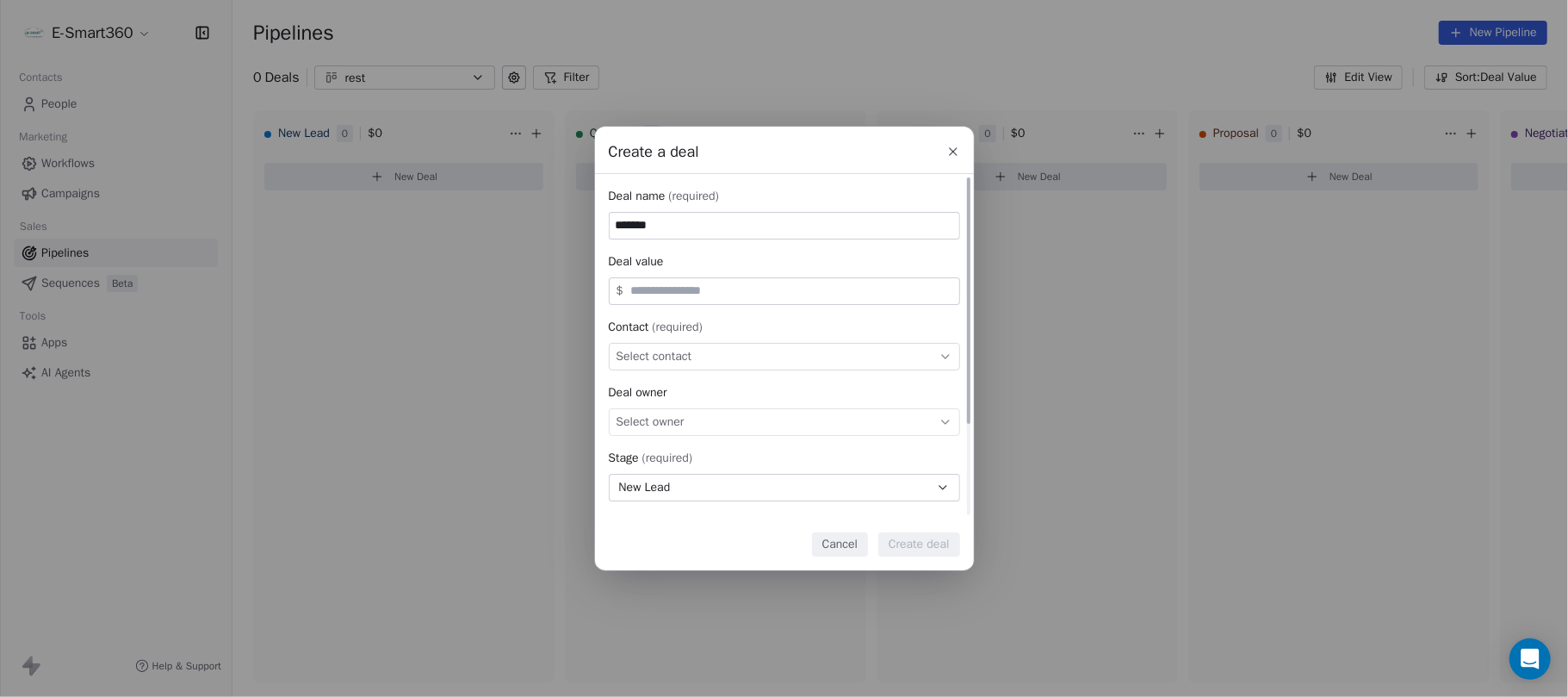 click on "Select contact" at bounding box center (784, 357) 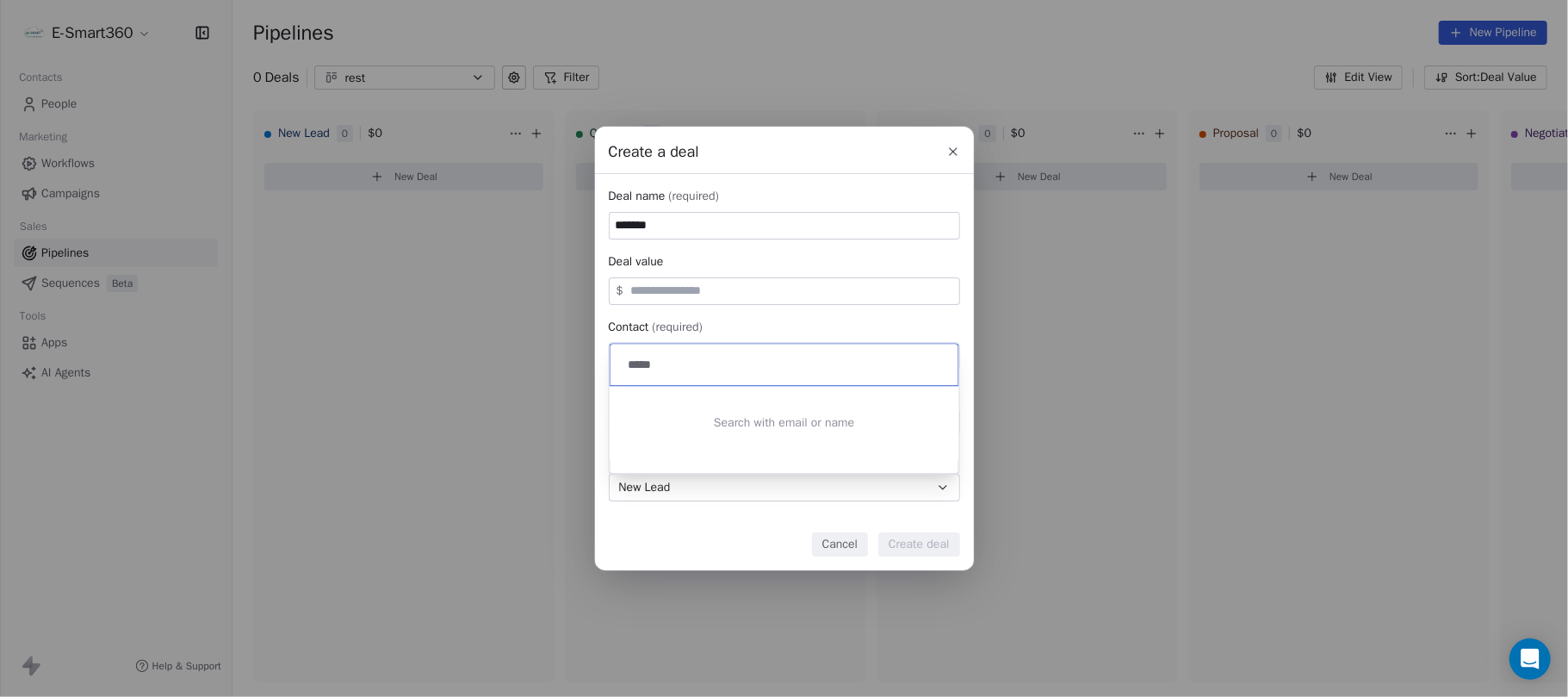 click on "****" at bounding box center [784, 364] 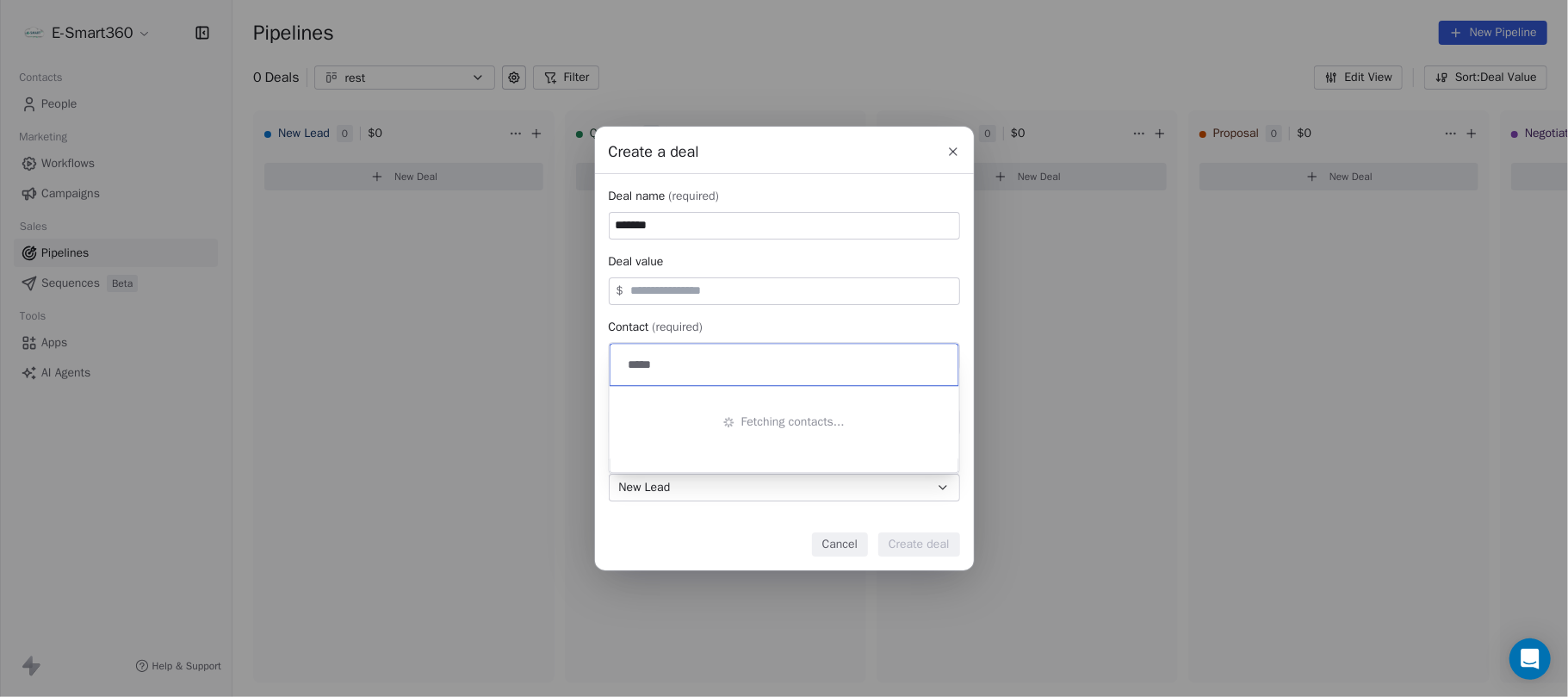 click on "****" at bounding box center [784, 364] 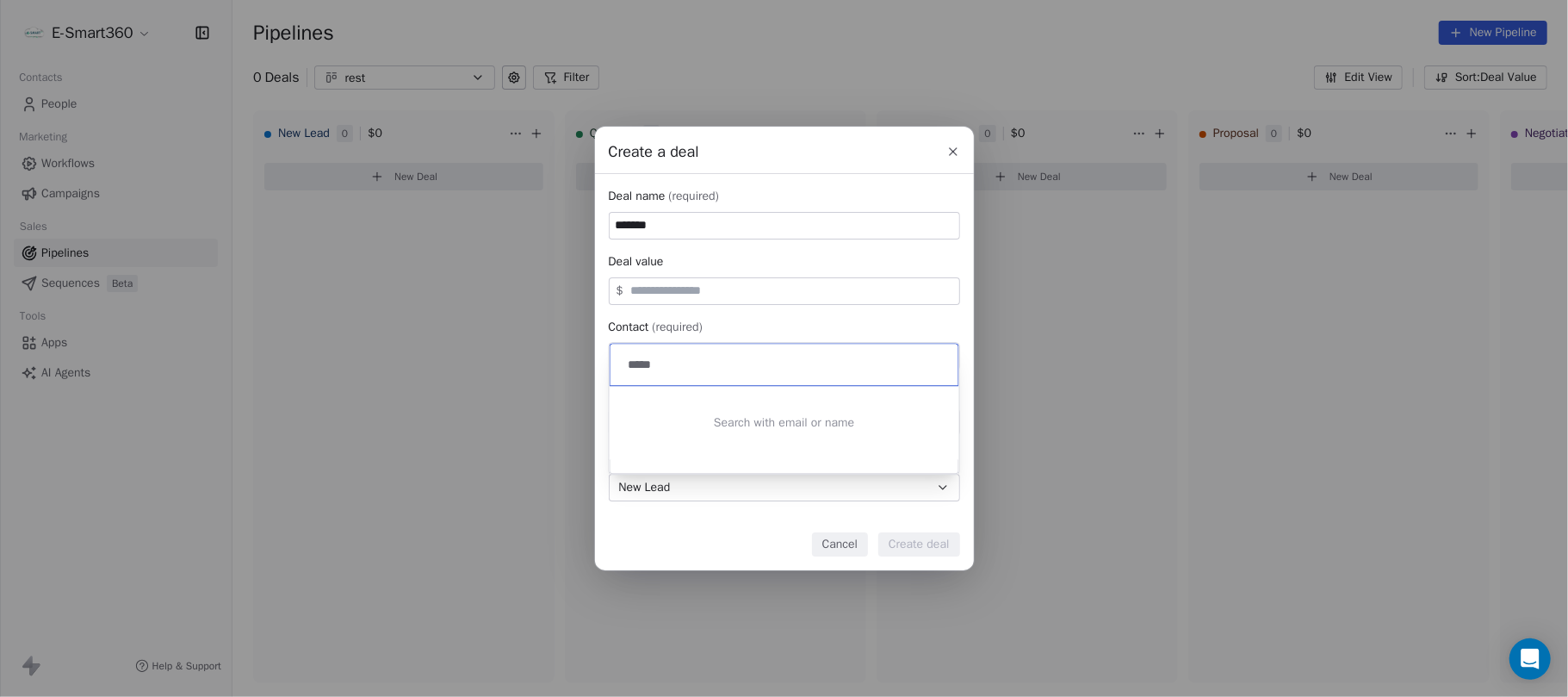 click on "****" at bounding box center (786, 364) 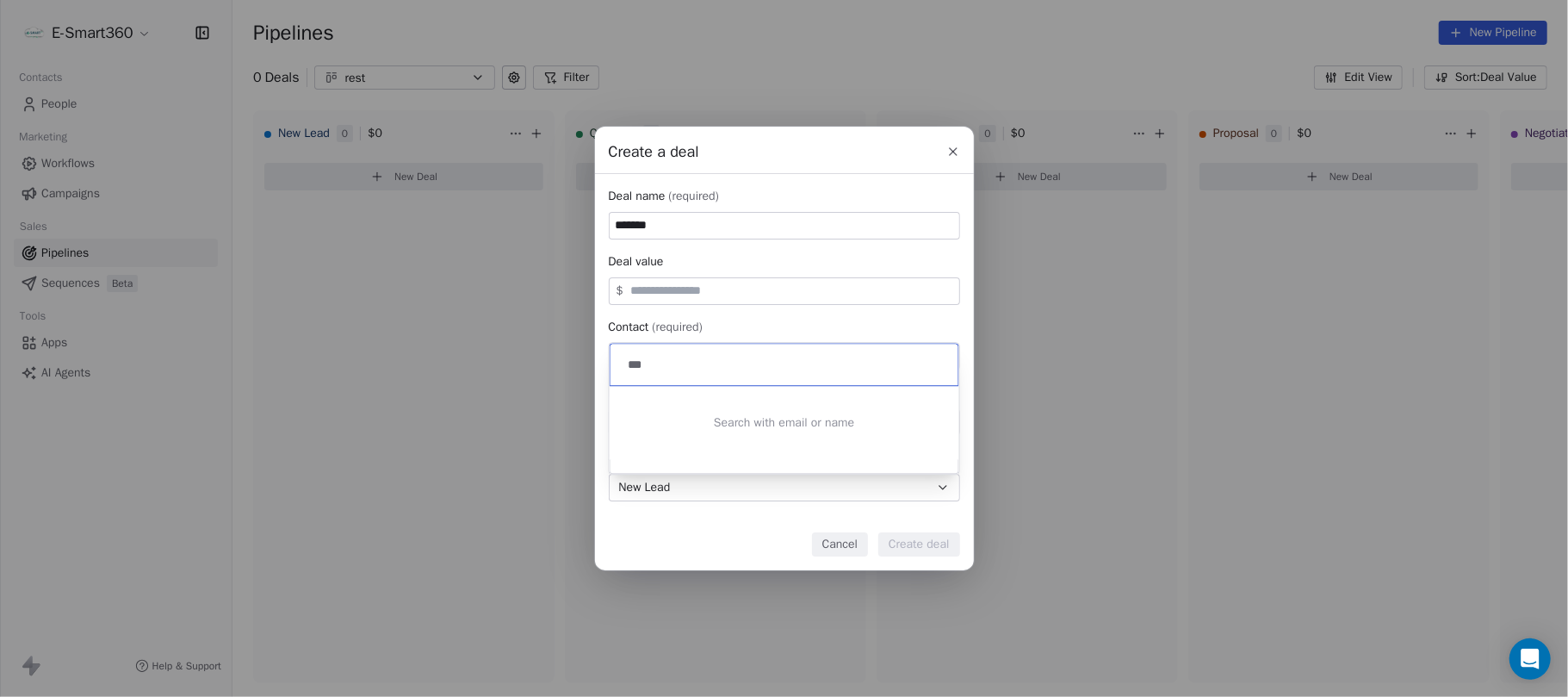 type on "***" 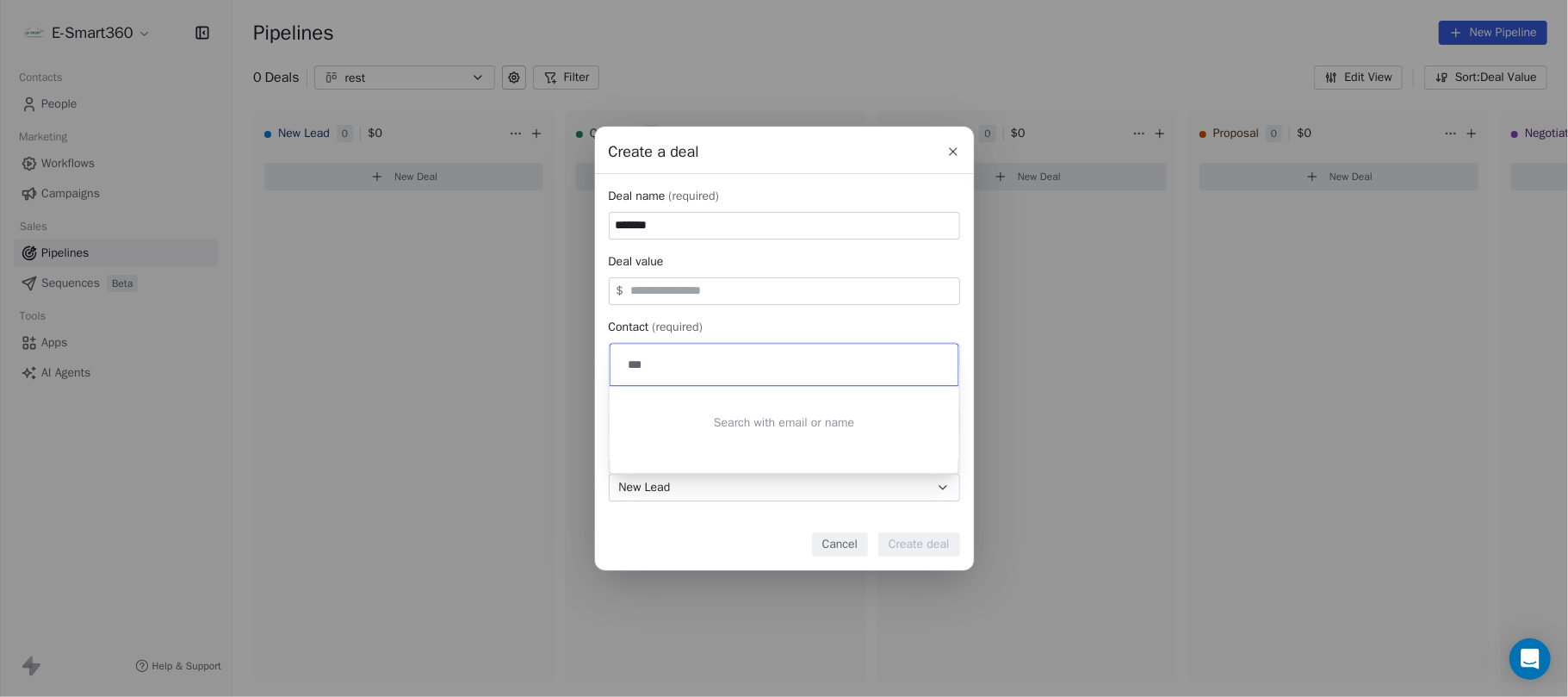 click on "Search with email or name" at bounding box center (784, 422) 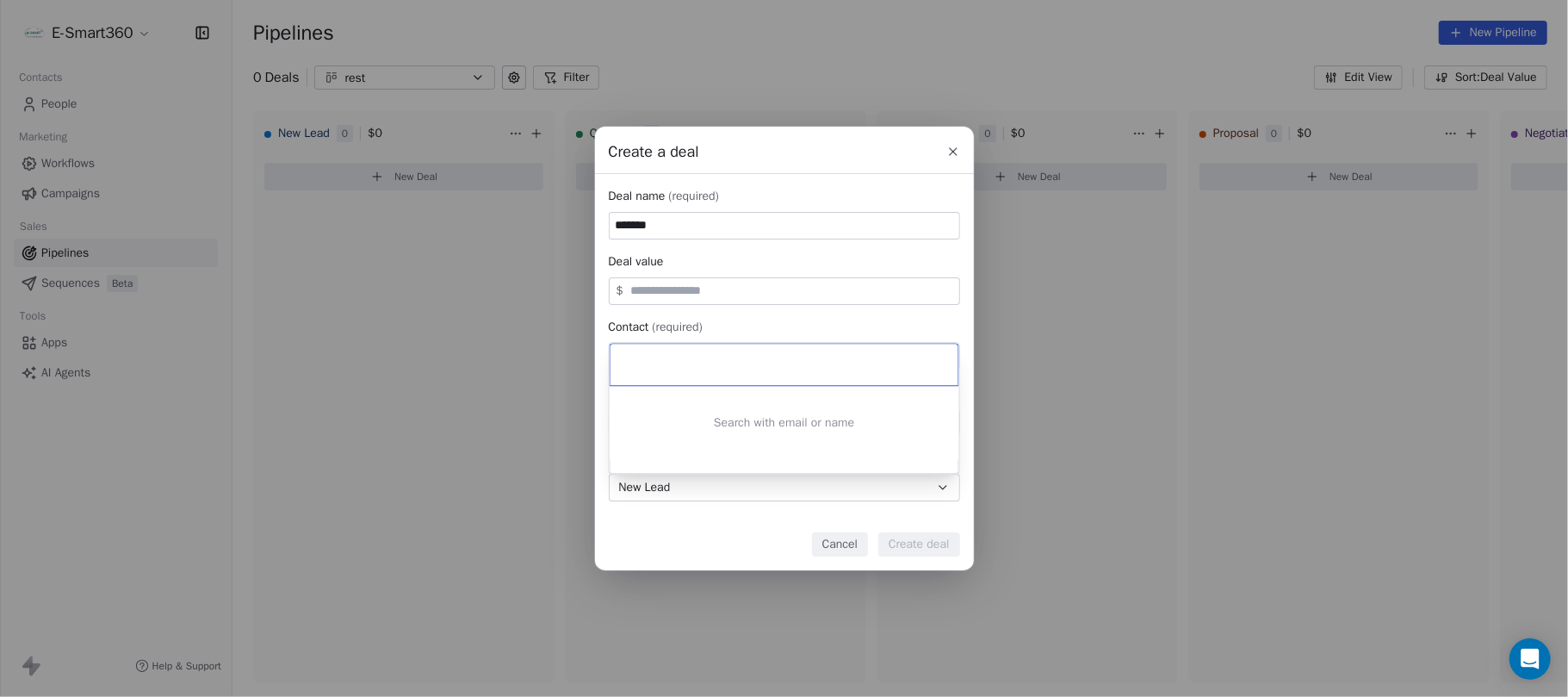 click on "Create a deal Deal name (required) ******* Deal value $ Contact (required) Select contact Deal owner Select owner Stage (required) New Lead Expected close date Select date Priority Set priority Cancel Create deal" at bounding box center (784, 348) 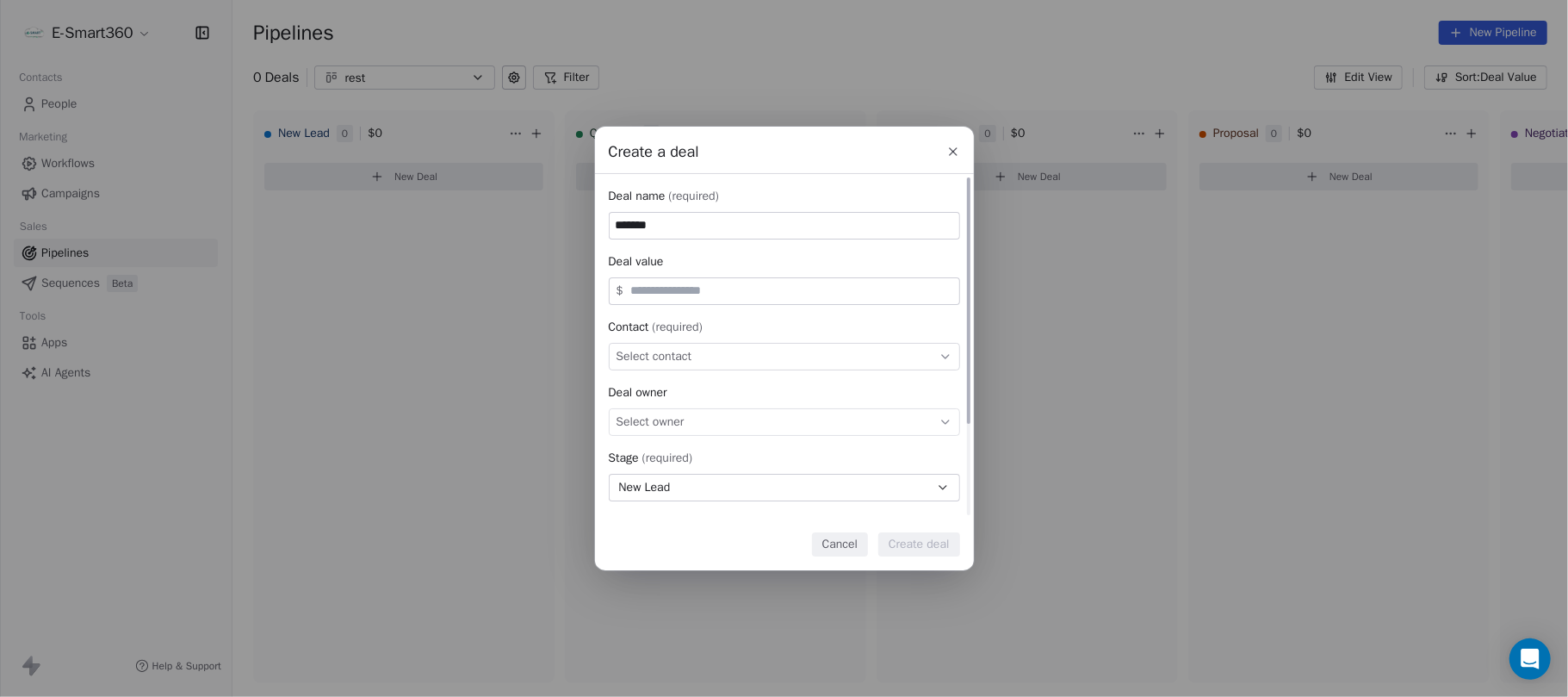click on "Select owner" at bounding box center [784, 422] 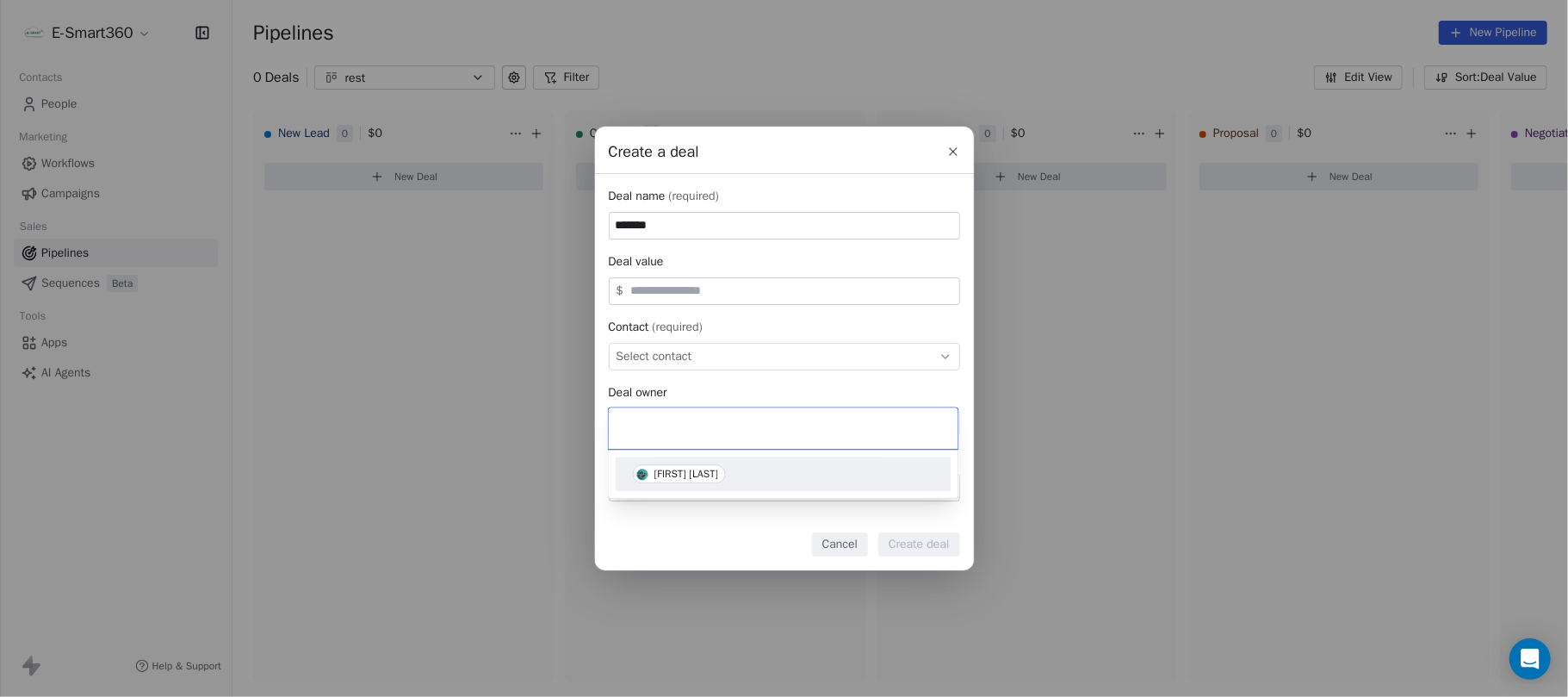 click on "[FIRST] [LAST]" at bounding box center [686, 474] 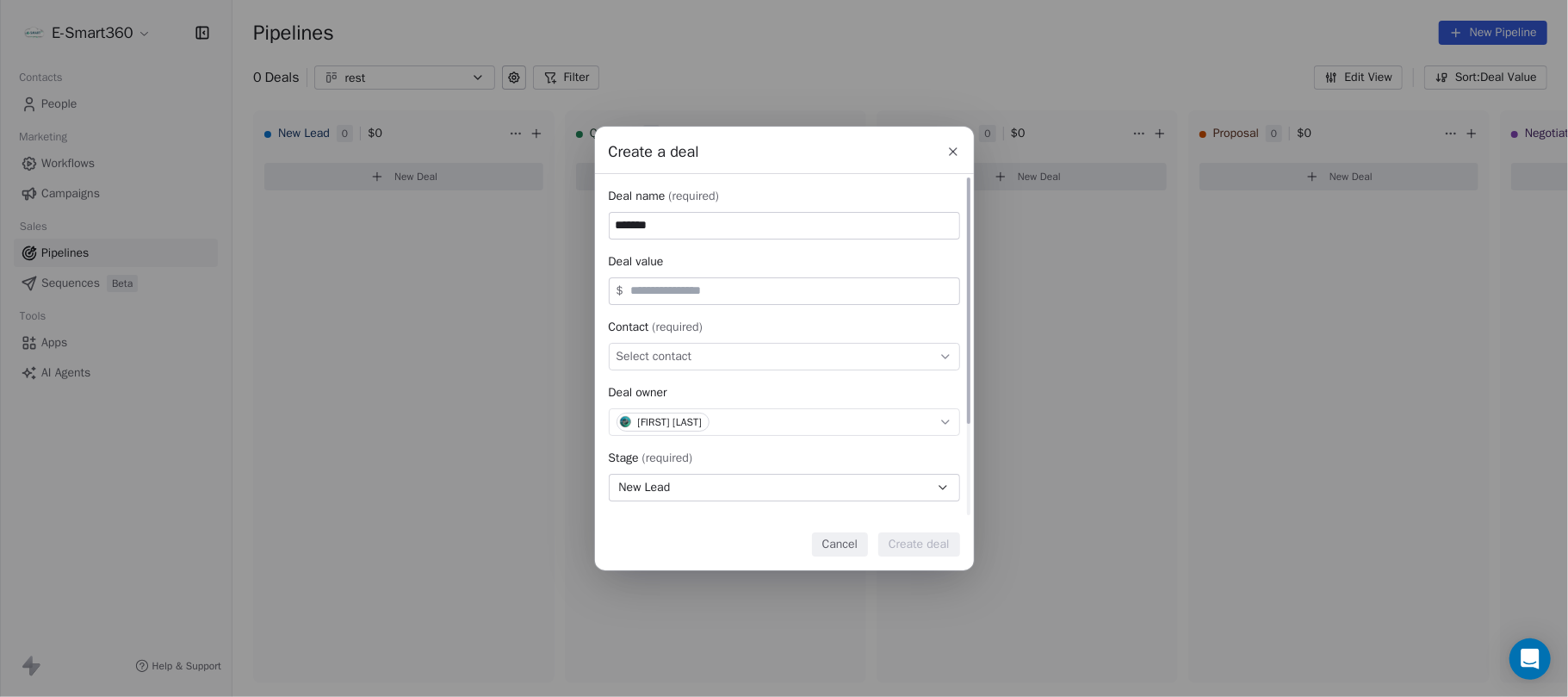 click on "New Lead" at bounding box center [784, 488] 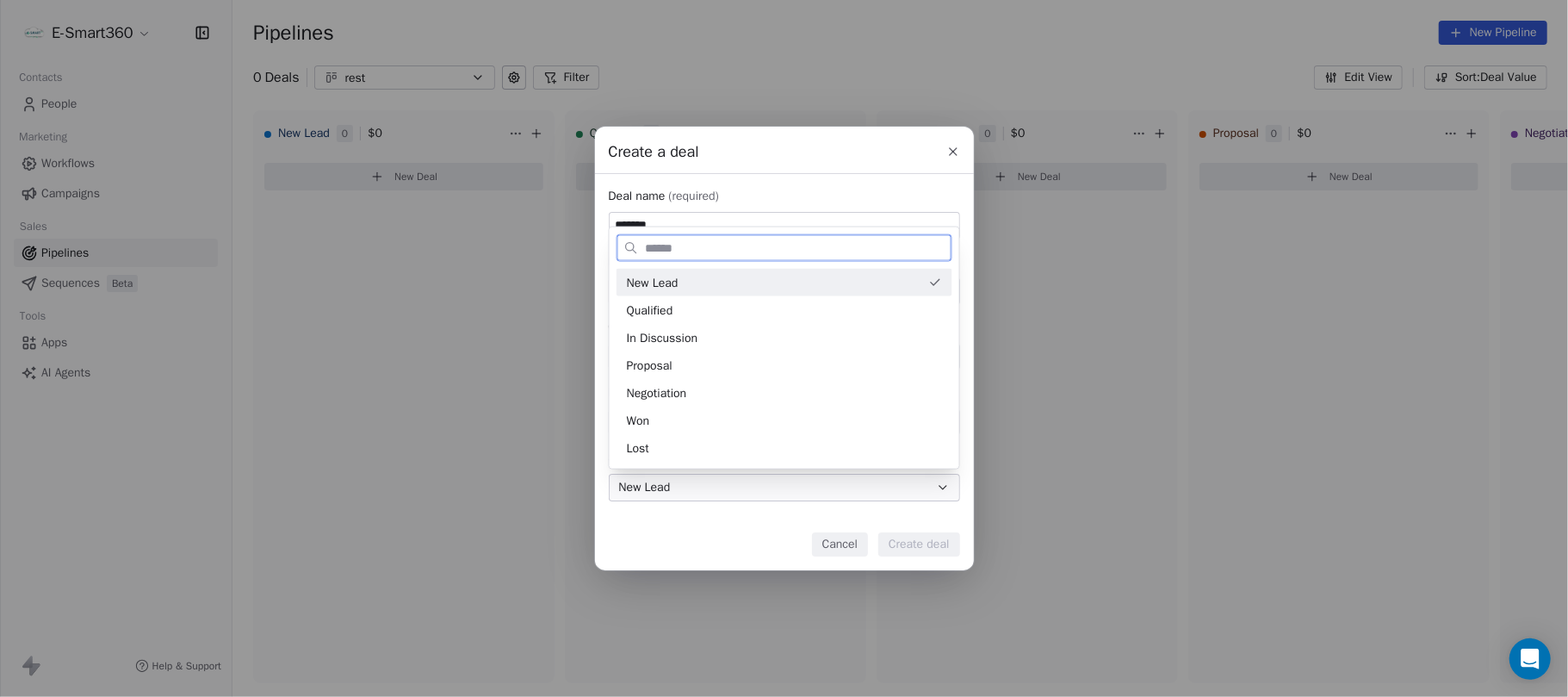 click on "New Lead" at bounding box center [774, 282] 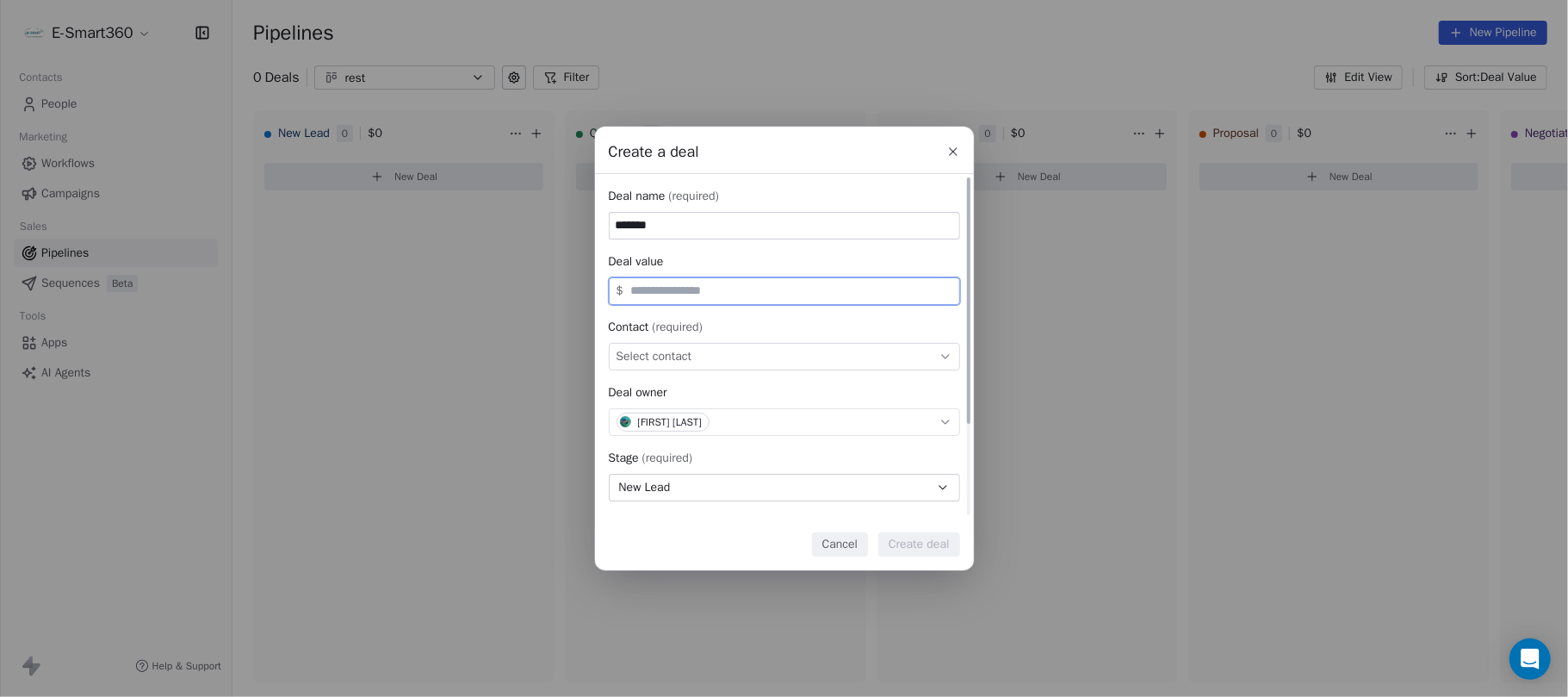 click at bounding box center [791, 290] 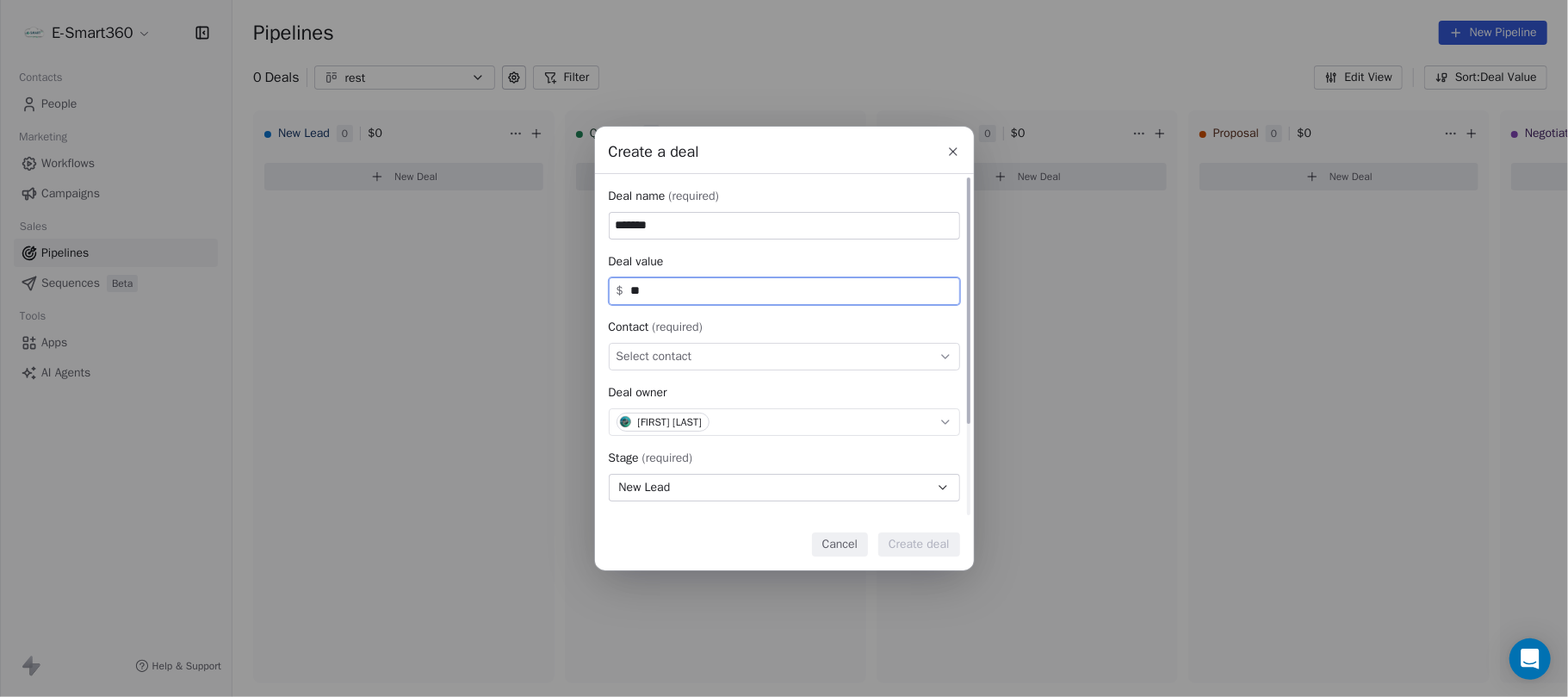 type on "**" 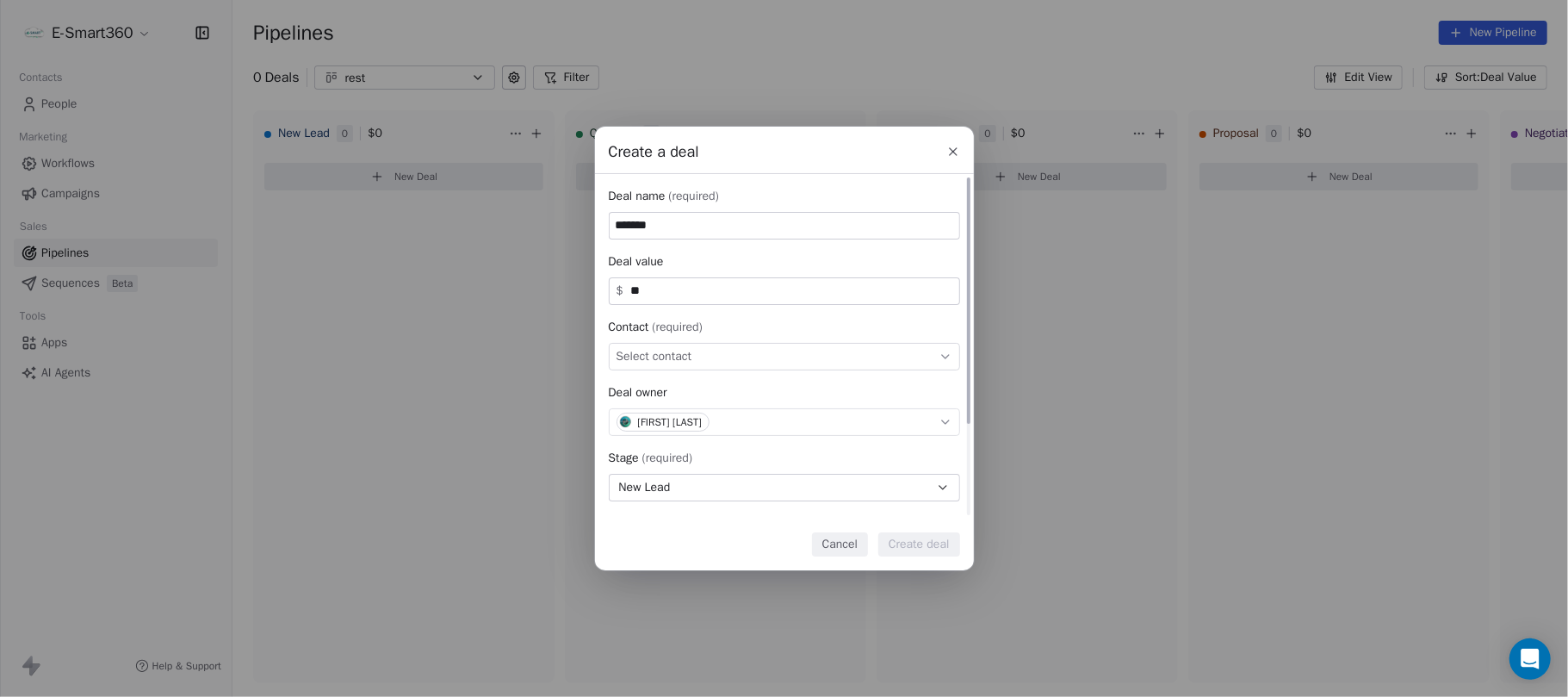 click on "Select contact" at bounding box center [784, 357] 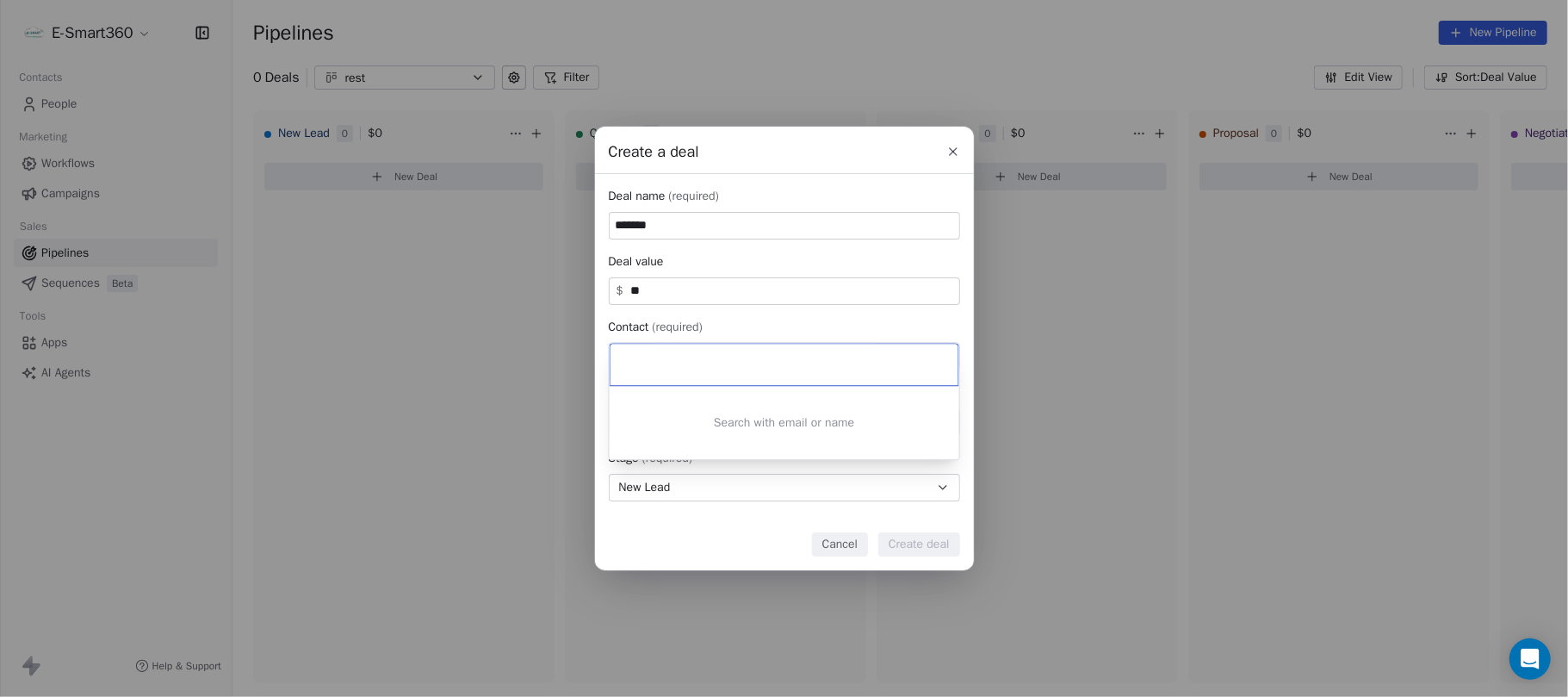 click on "Create a deal Deal name (required) ******* Deal value $ ** Contact (required) Select contact Deal owner Emmanuel Suarez Stage (required) New Lead Expected close date Select date Priority Set priority Cancel Create deal" at bounding box center [784, 348] 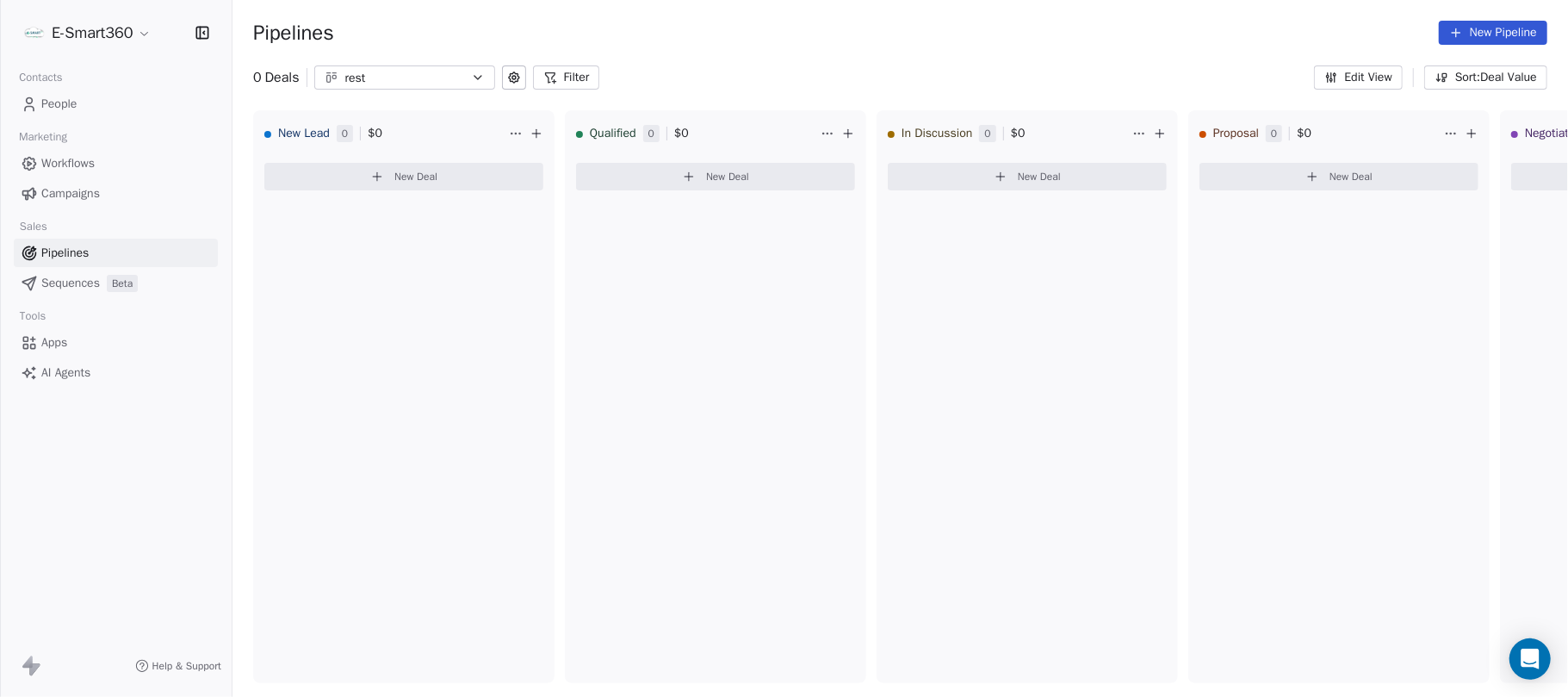 click on "Create a deal Deal name (required) ******* Deal value $ ** Contact (required) Select contact Deal owner Emmanuel Suarez Stage (required) New Lead Expected close date Select date Priority Set priority Cancel Create deal" at bounding box center [784, 348] 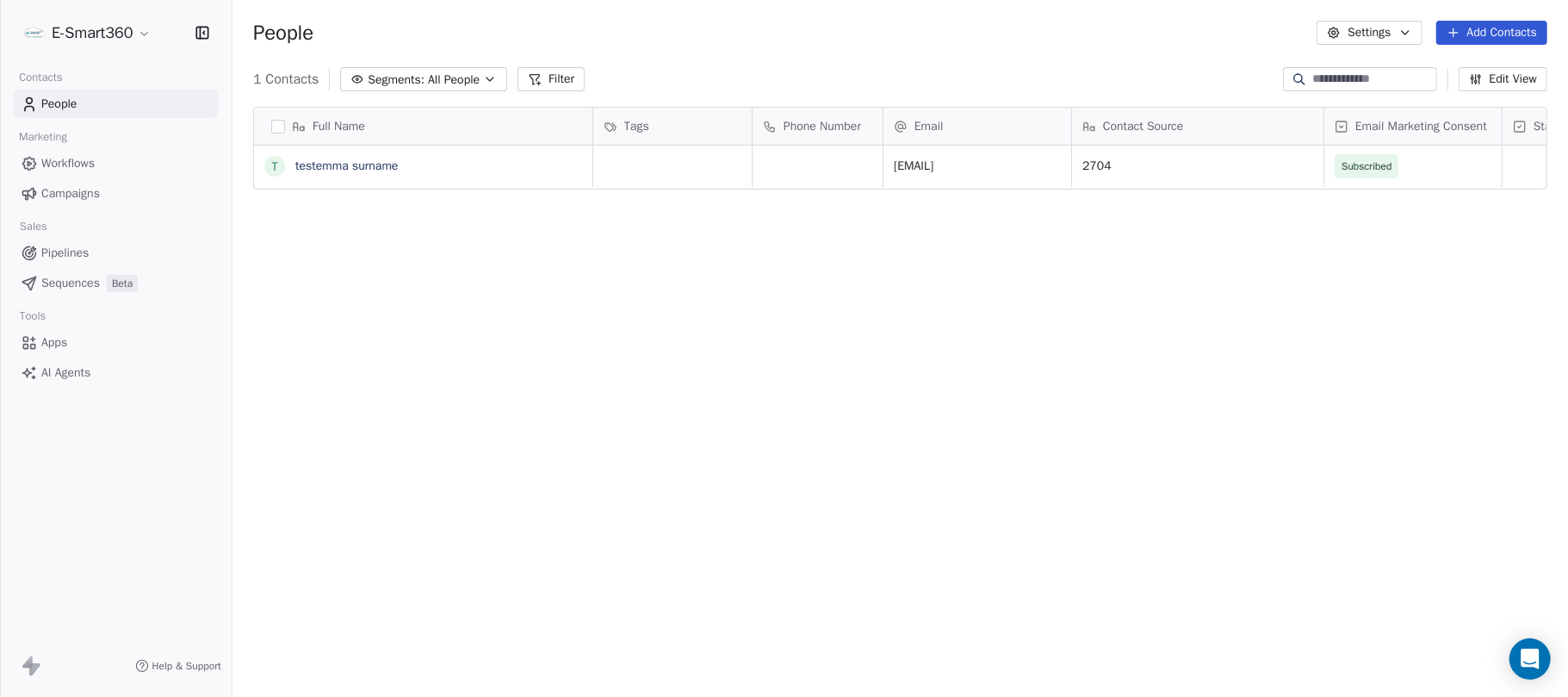 scroll, scrollTop: 18, scrollLeft: 17, axis: both 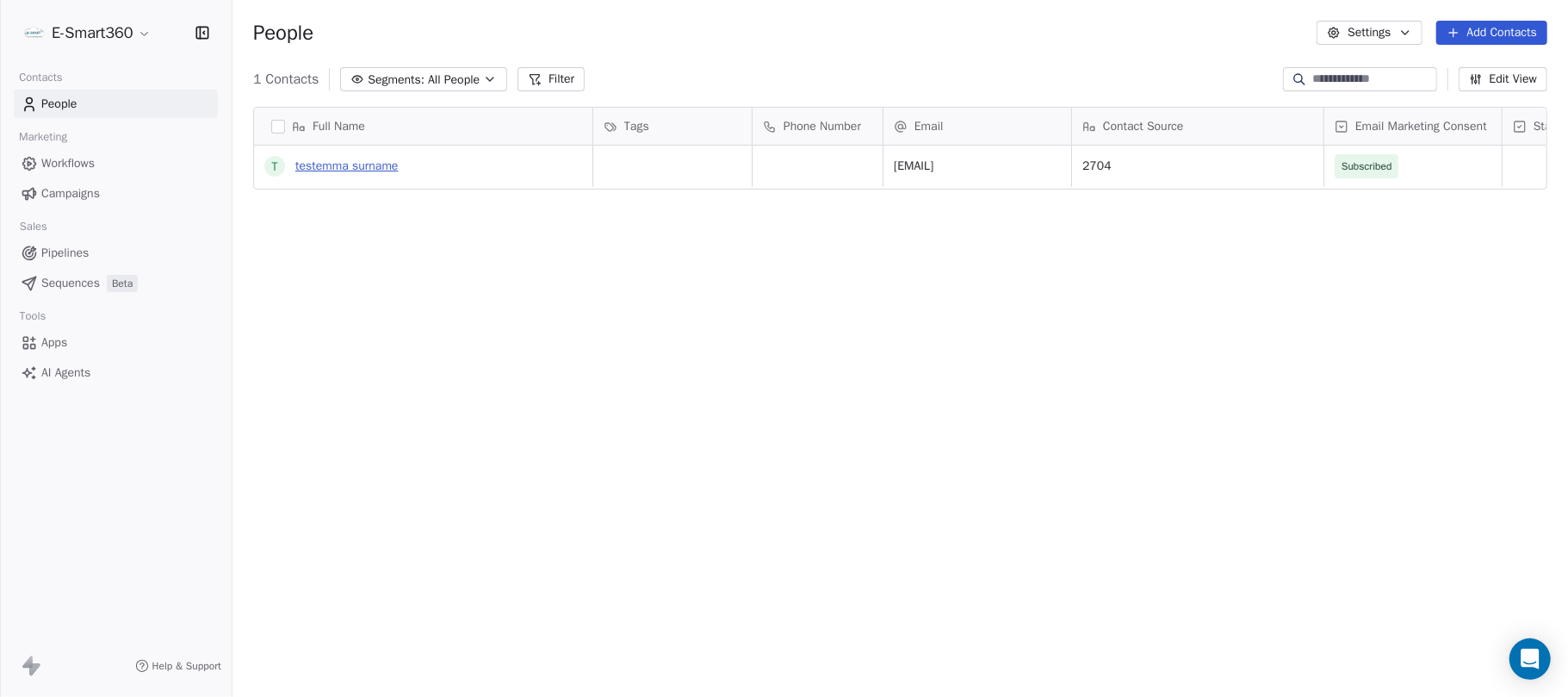 click on "testemma surname" at bounding box center [346, 165] 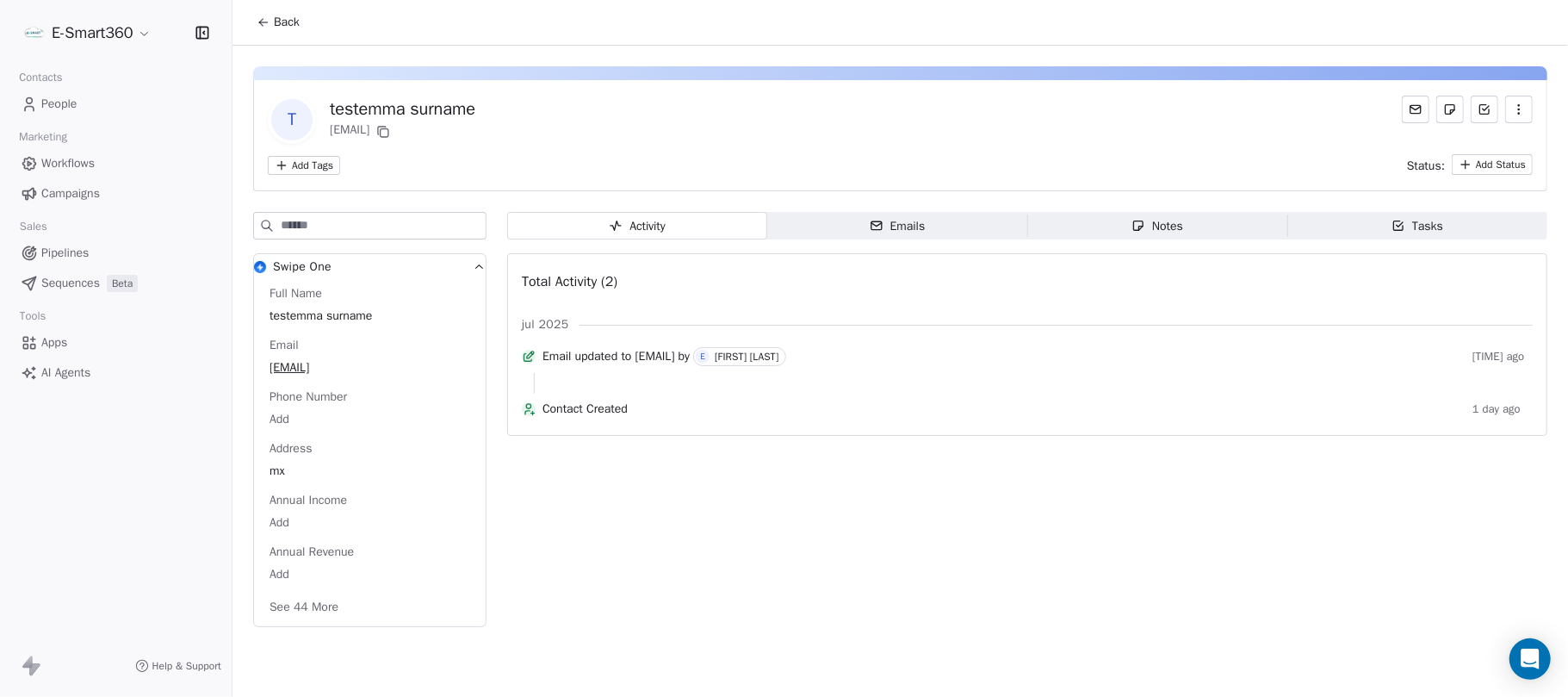 click on "Emails Emails" at bounding box center [897, 226] 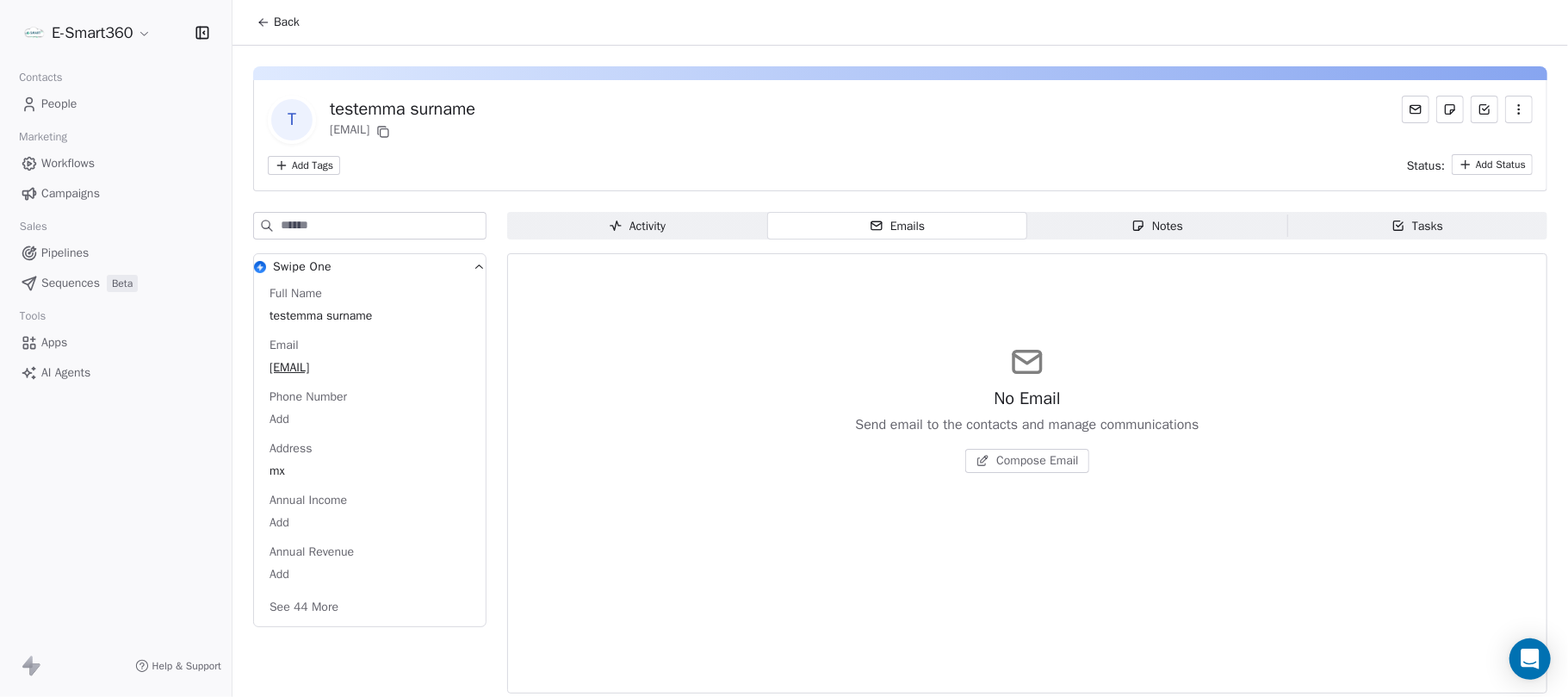 click on "Compose Email" at bounding box center [1037, 461] 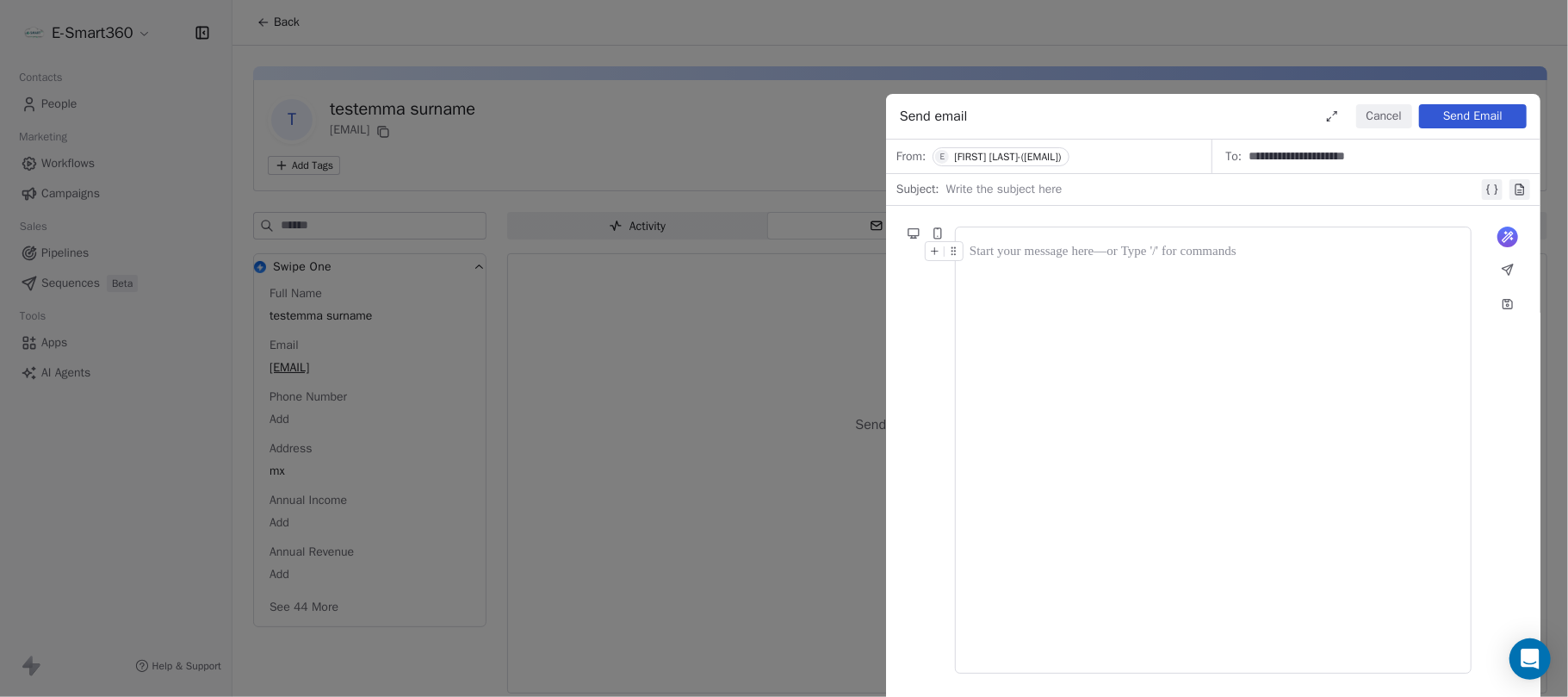 click on "Emmanuel Suarez-(esalud360@gmail.com)" at bounding box center [1007, 157] 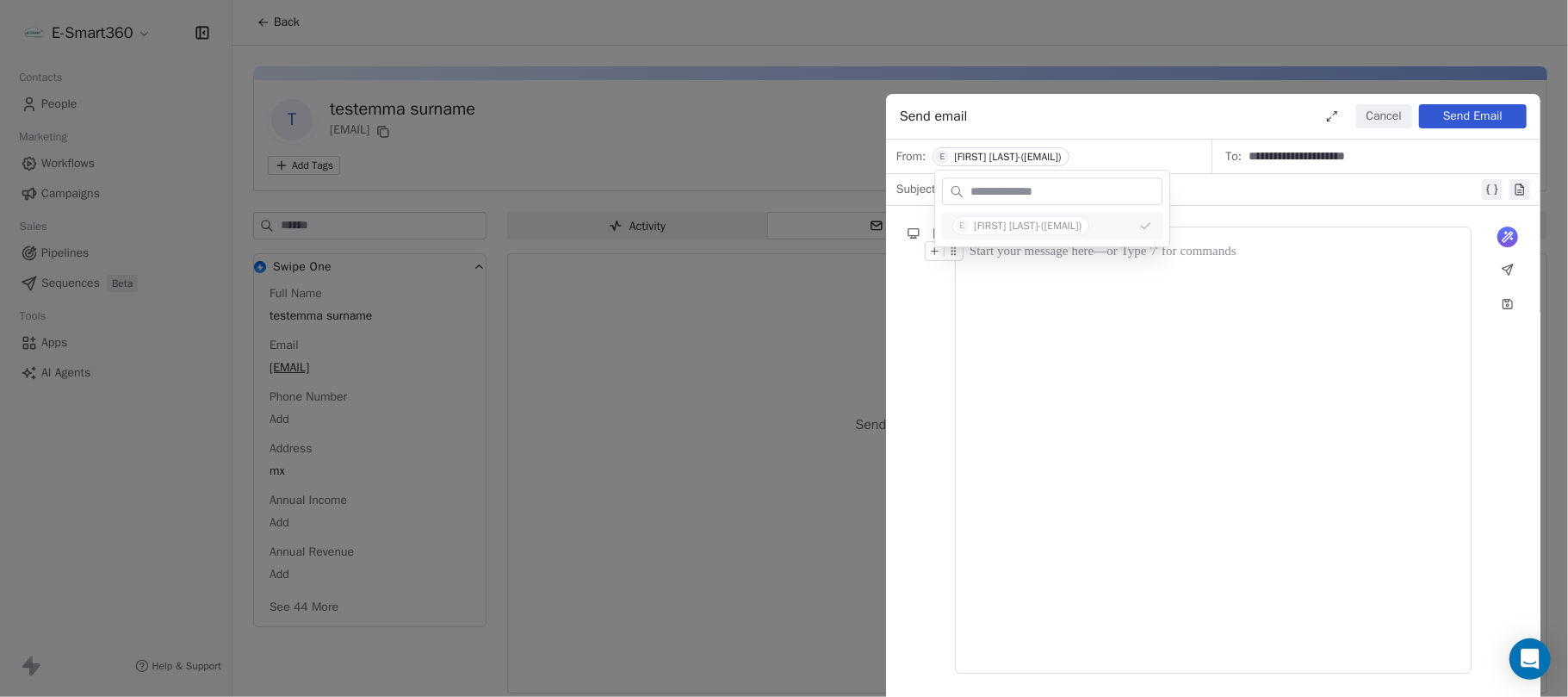 click on "**********" at bounding box center (784, 348) 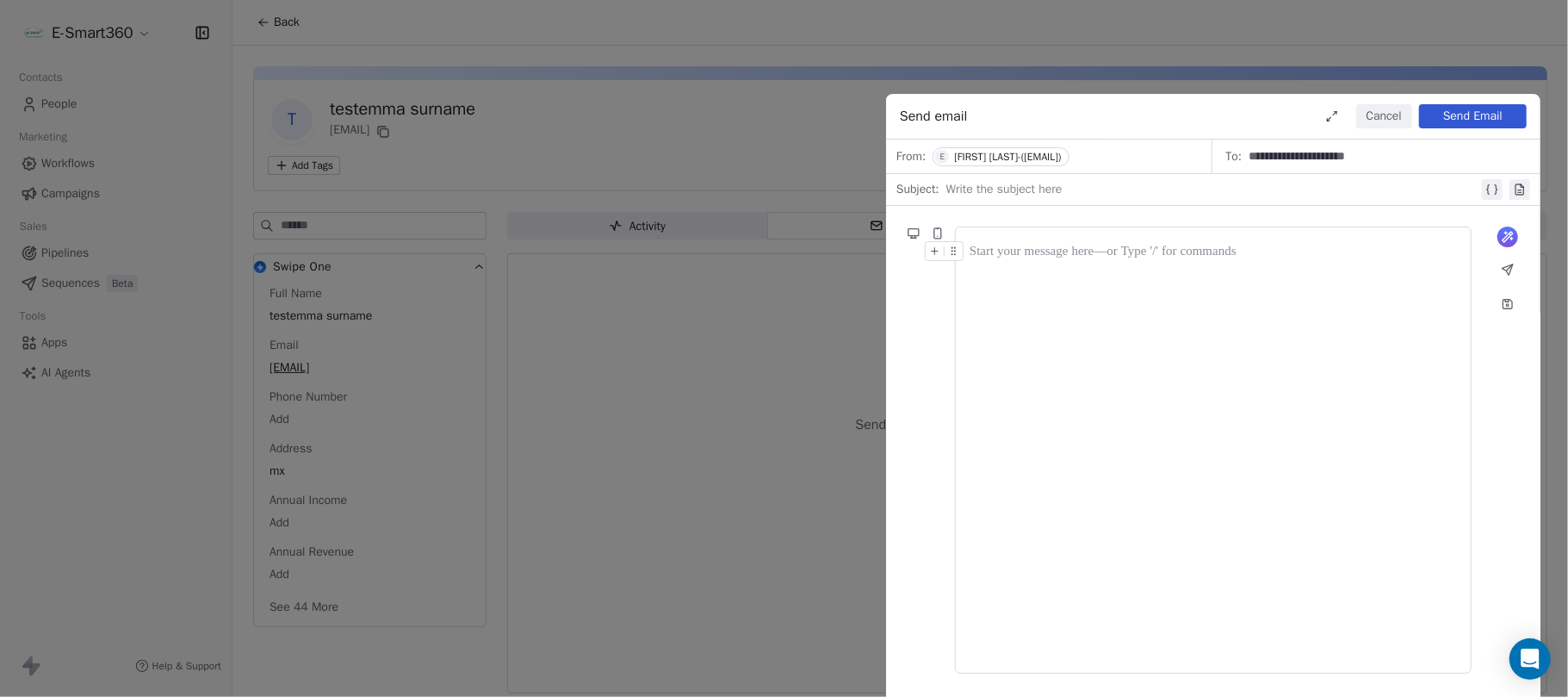 click on "Cancel" at bounding box center (1384, 116) 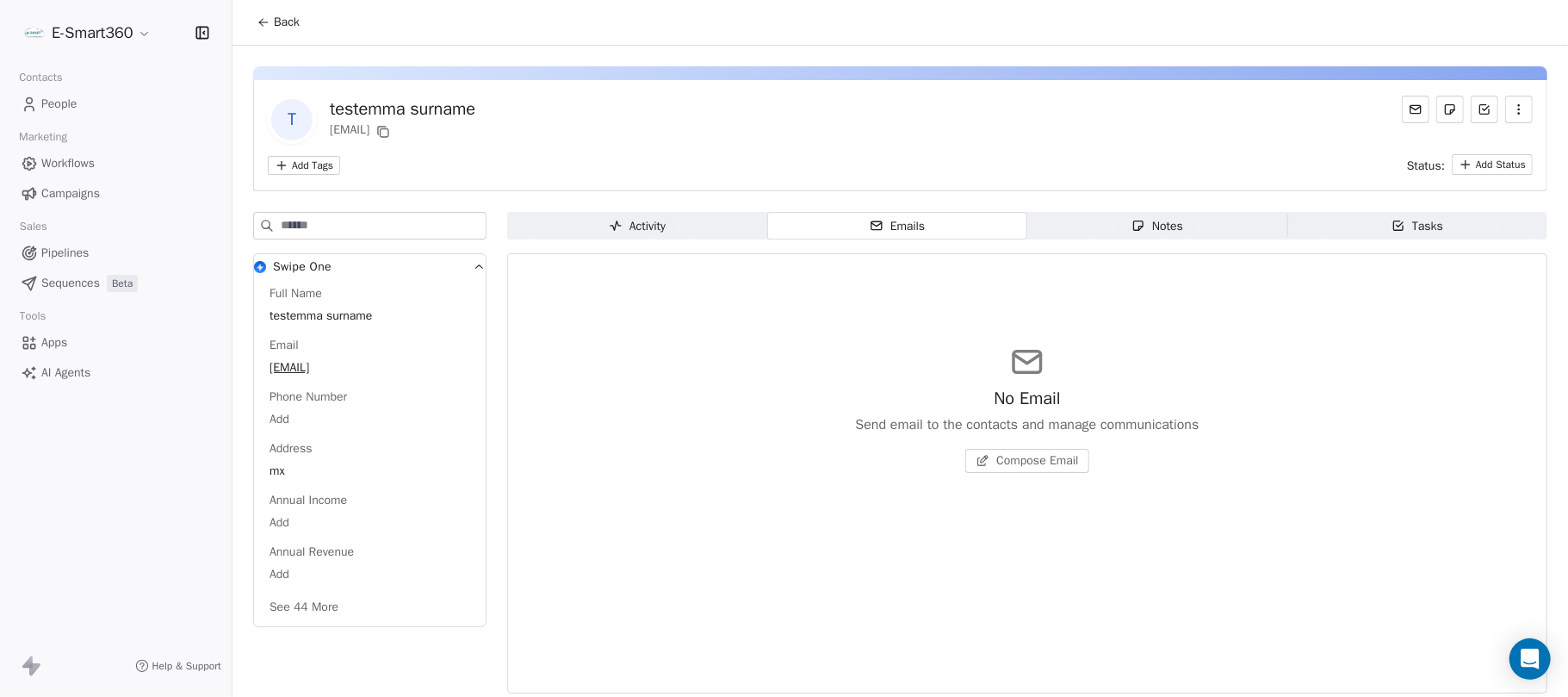 click on "People" at bounding box center (115, 103) 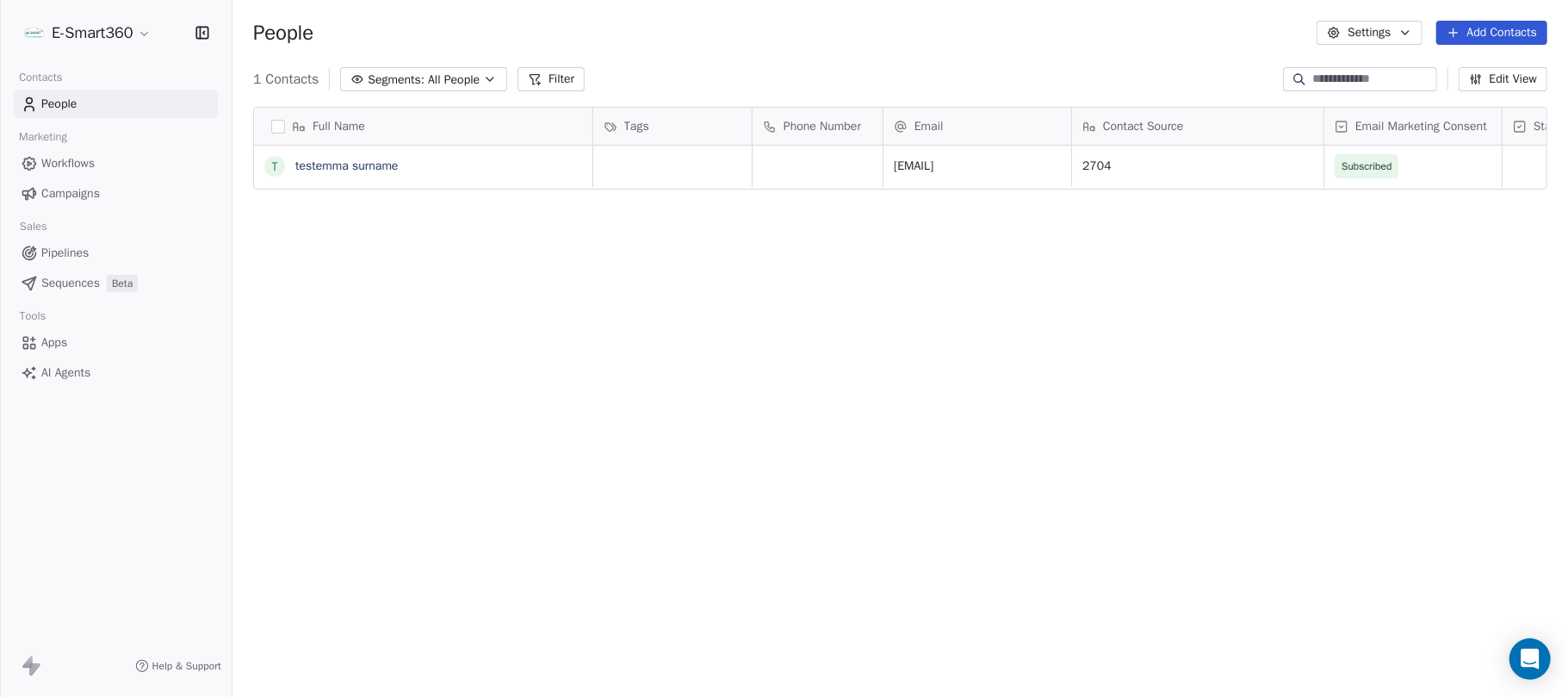 scroll, scrollTop: 18, scrollLeft: 17, axis: both 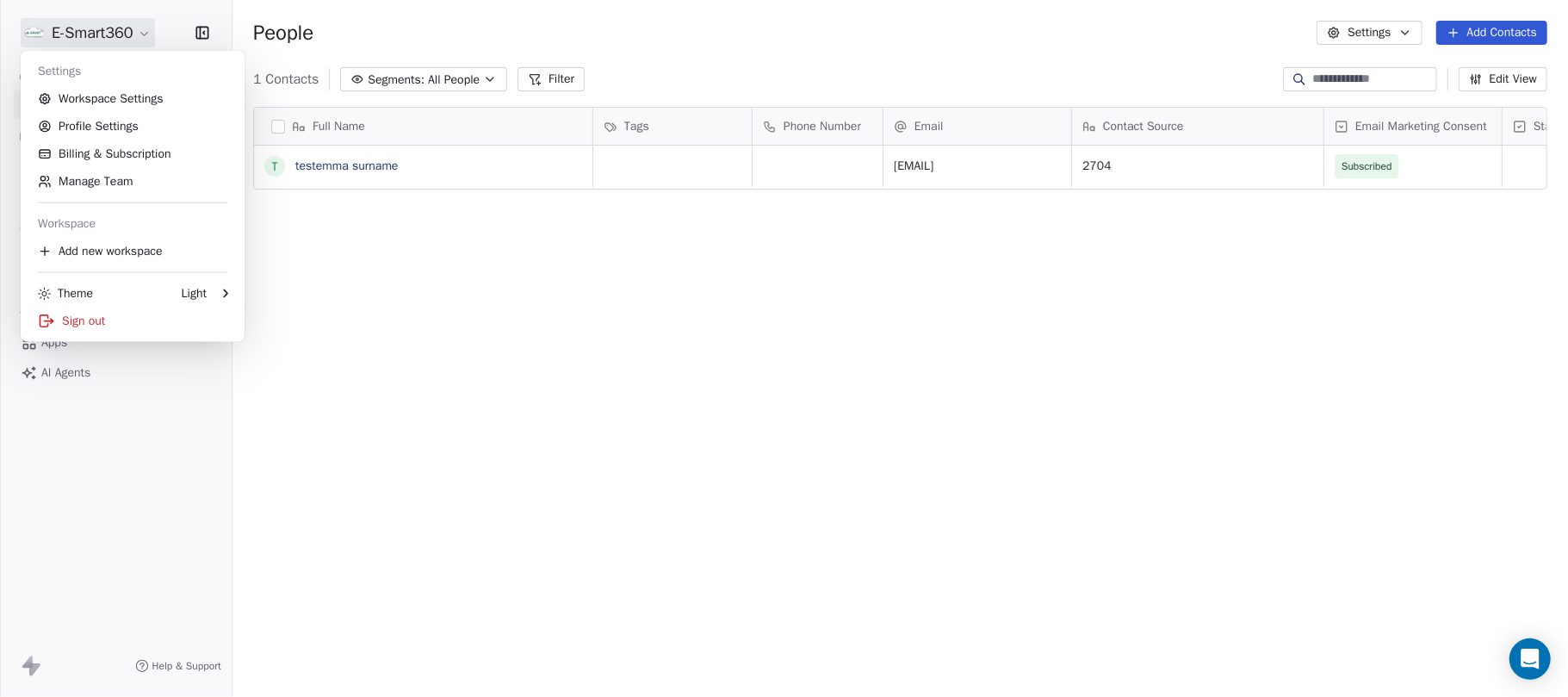 click on "E-Smart360 Contacts People Marketing Workflows Campaigns Sales Pipelines Sequences Beta Tools Apps AI Agents Help & Support People Settings  Add Contacts 1 Contacts Segments: All People Filter  Edit View Tag Add to Sequence Export Full Name t testemma surname Tags Phone Number Email Contact Source Email Marketing Consent Status Country Last Activity Date CST Website slfamilia769@gmail.com 2704 Subscribed Mexico
To pick up a draggable item, press the space bar.
While dragging, use the arrow keys to move the item.
Press space again to drop the item in its new position, or press escape to cancel.
Settings Workspace Settings Profile Settings Billing & Subscription Manage Team   Workspace Add new workspace Theme Light Sign out" at bounding box center (784, 348) 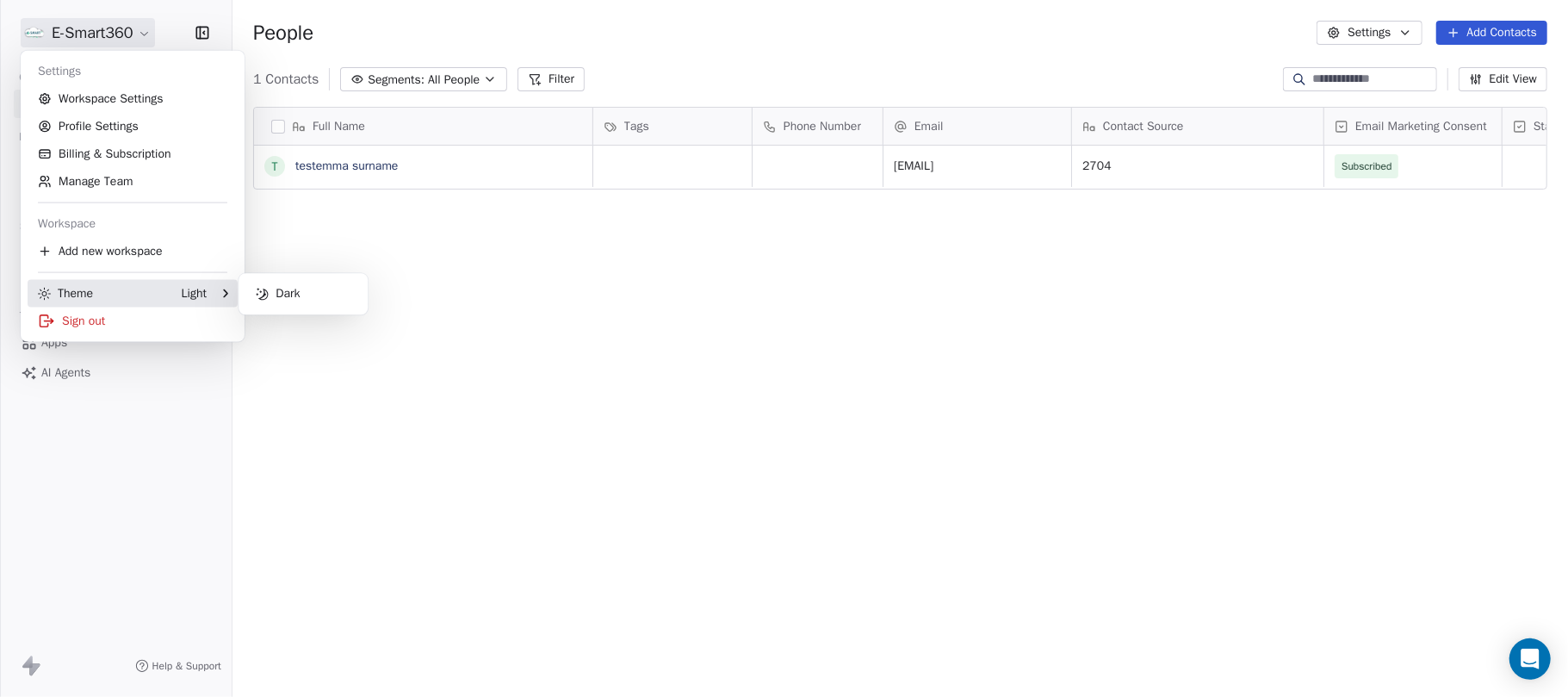 click on "Light" at bounding box center (194, 294) 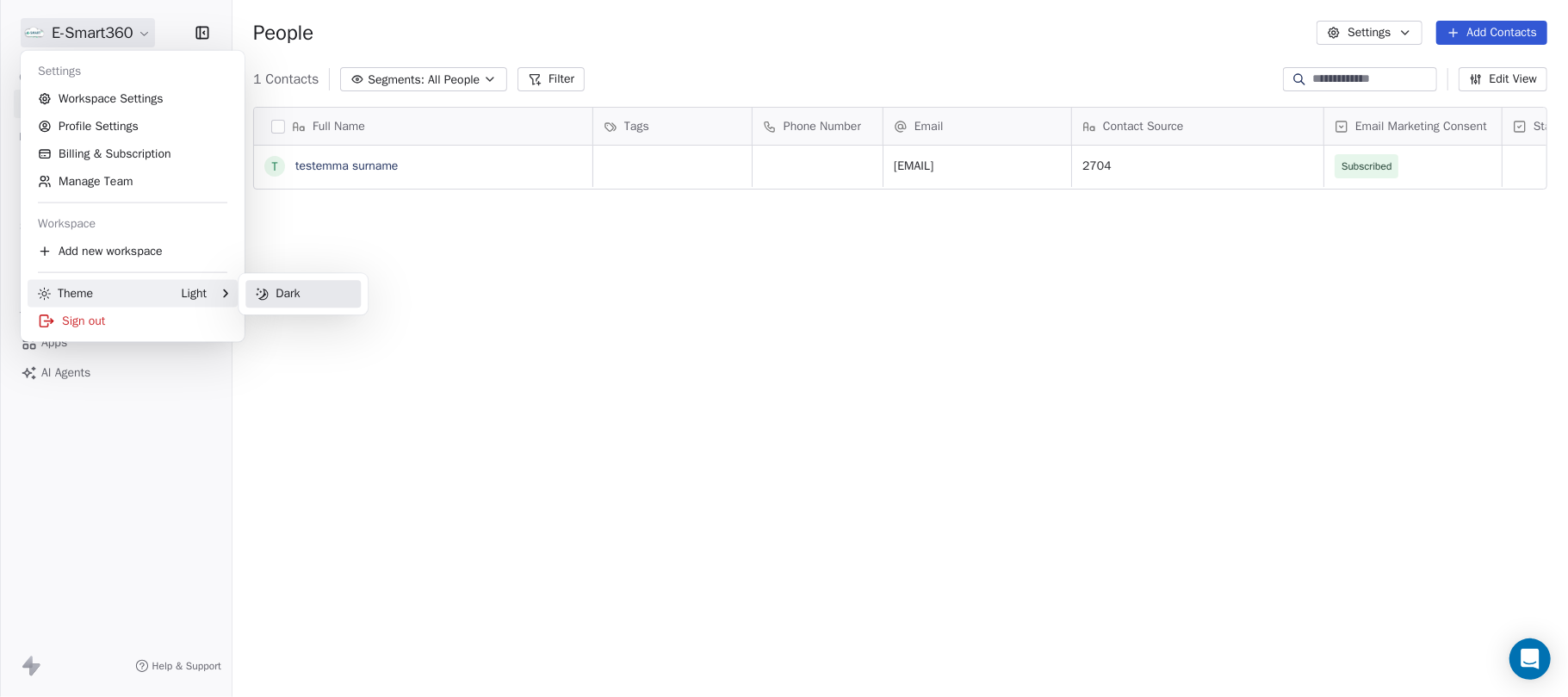 click 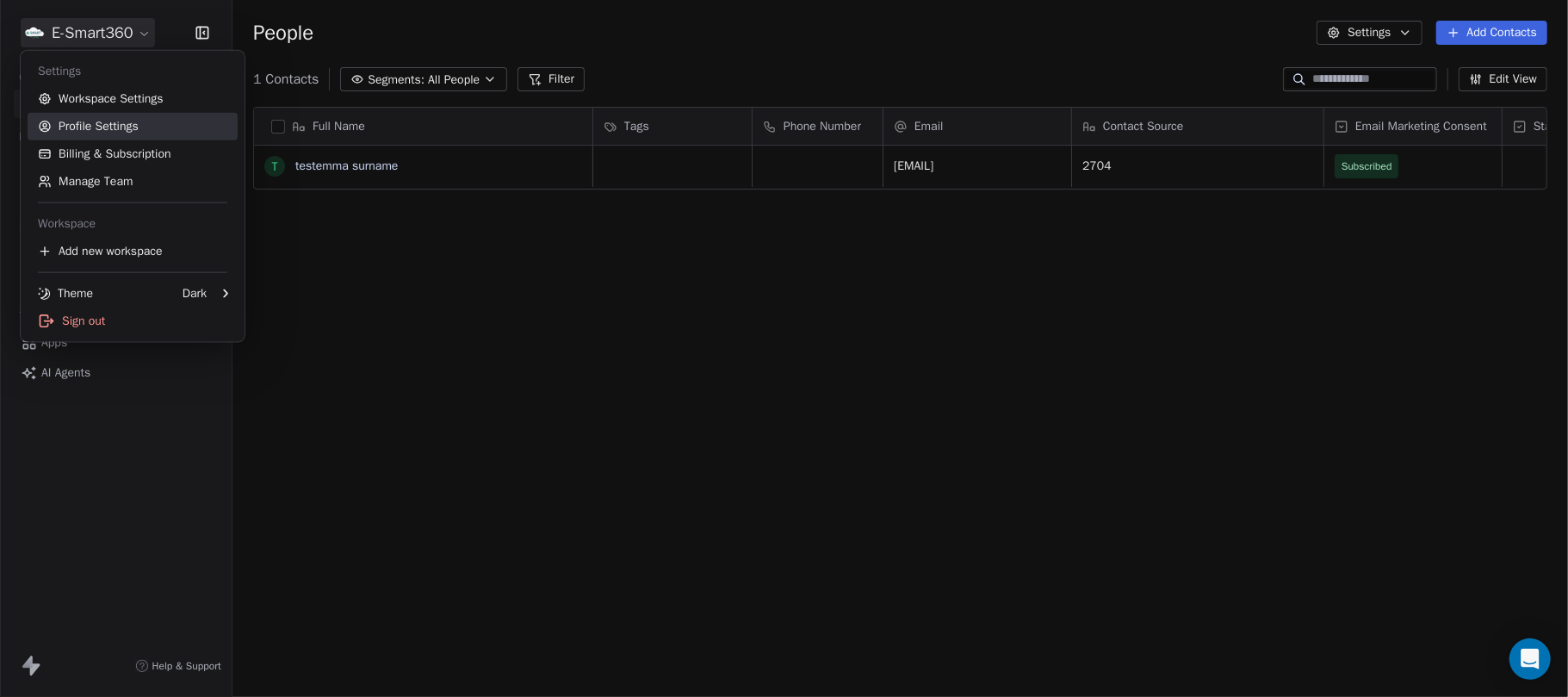 click on "Profile Settings" at bounding box center (133, 127) 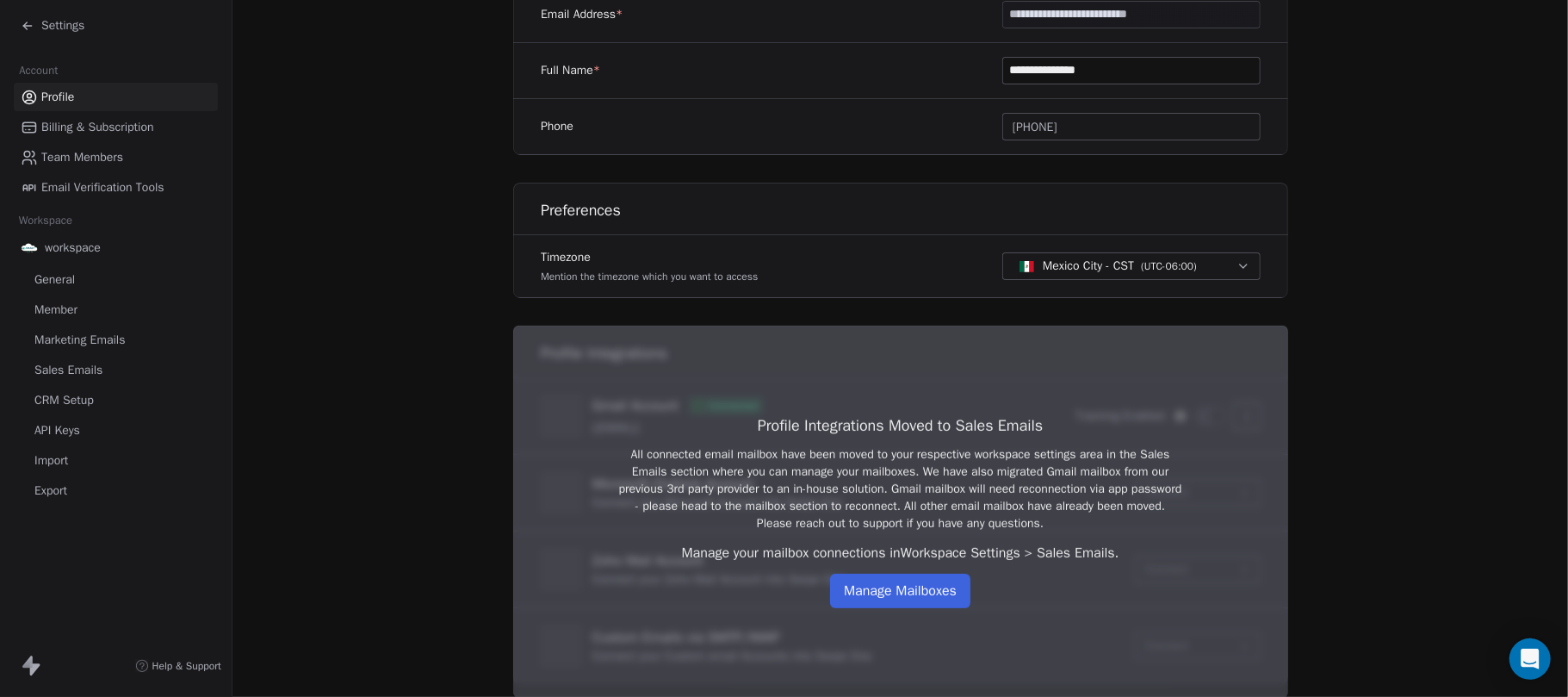 scroll, scrollTop: 401, scrollLeft: 0, axis: vertical 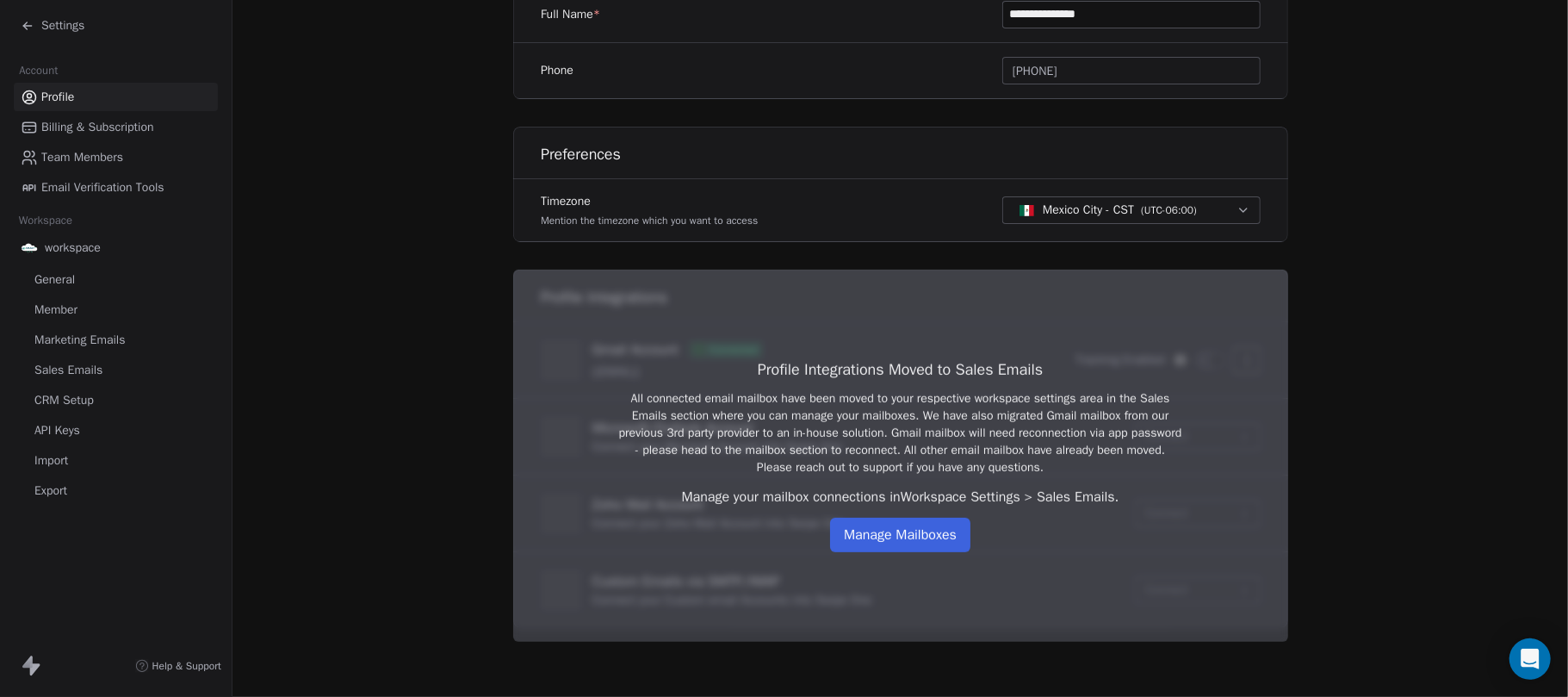 click on "Manage Mailboxes" at bounding box center [900, 535] 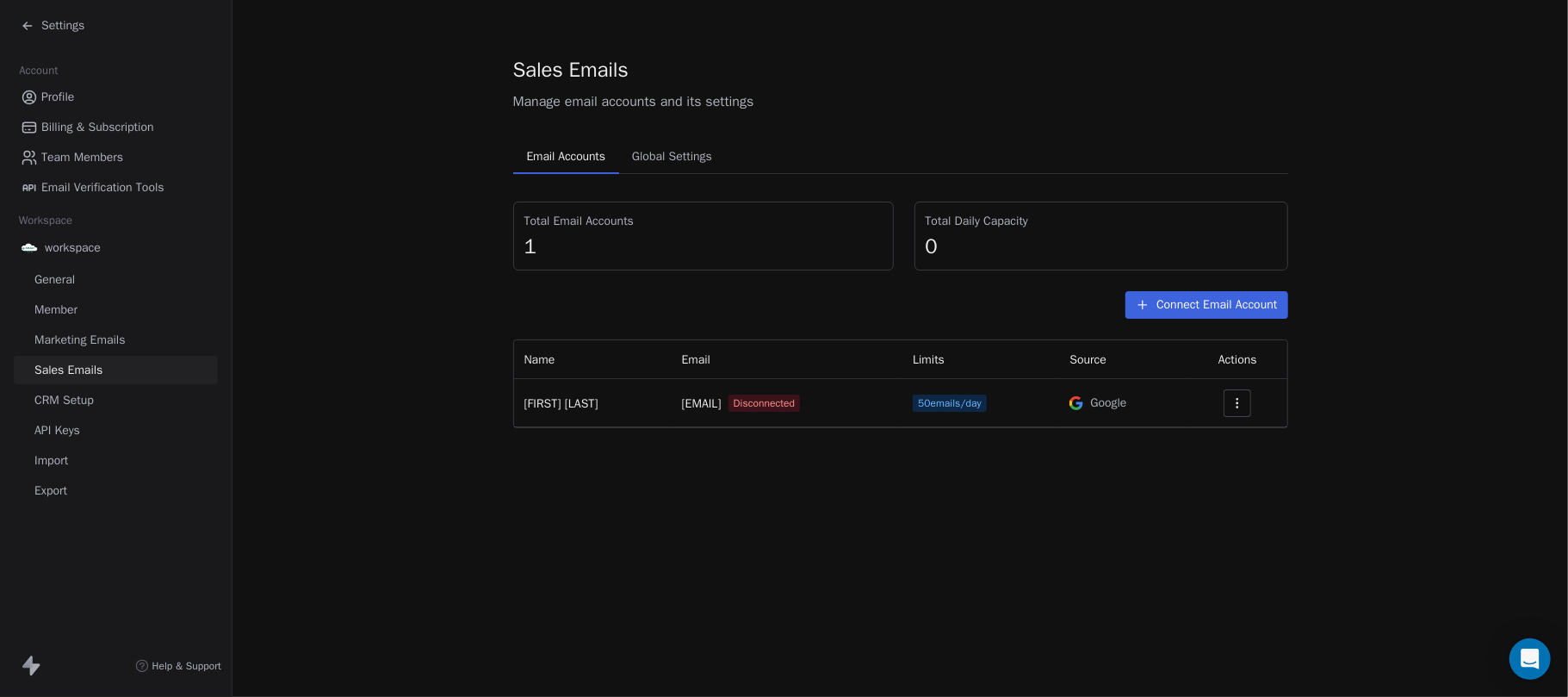 scroll, scrollTop: 0, scrollLeft: 0, axis: both 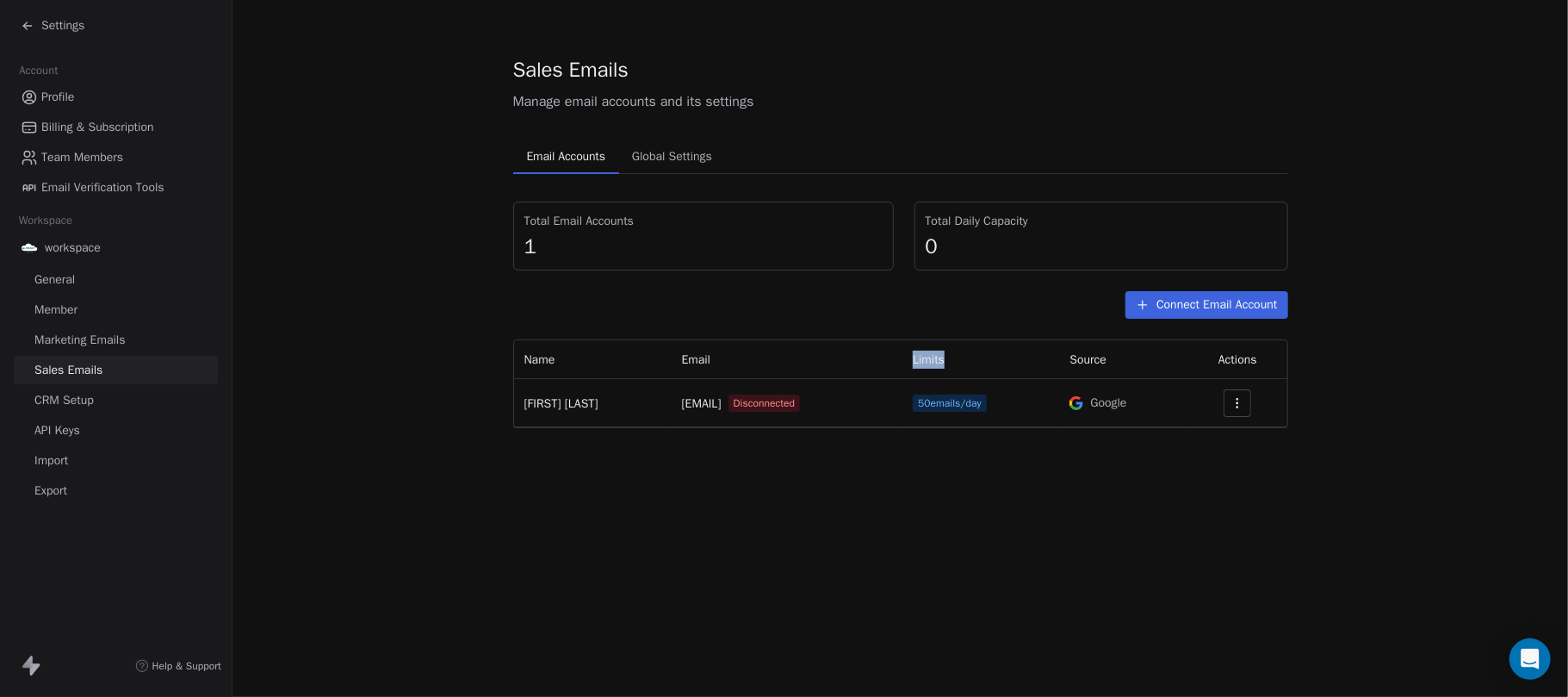 click on "Limits" at bounding box center [981, 359] 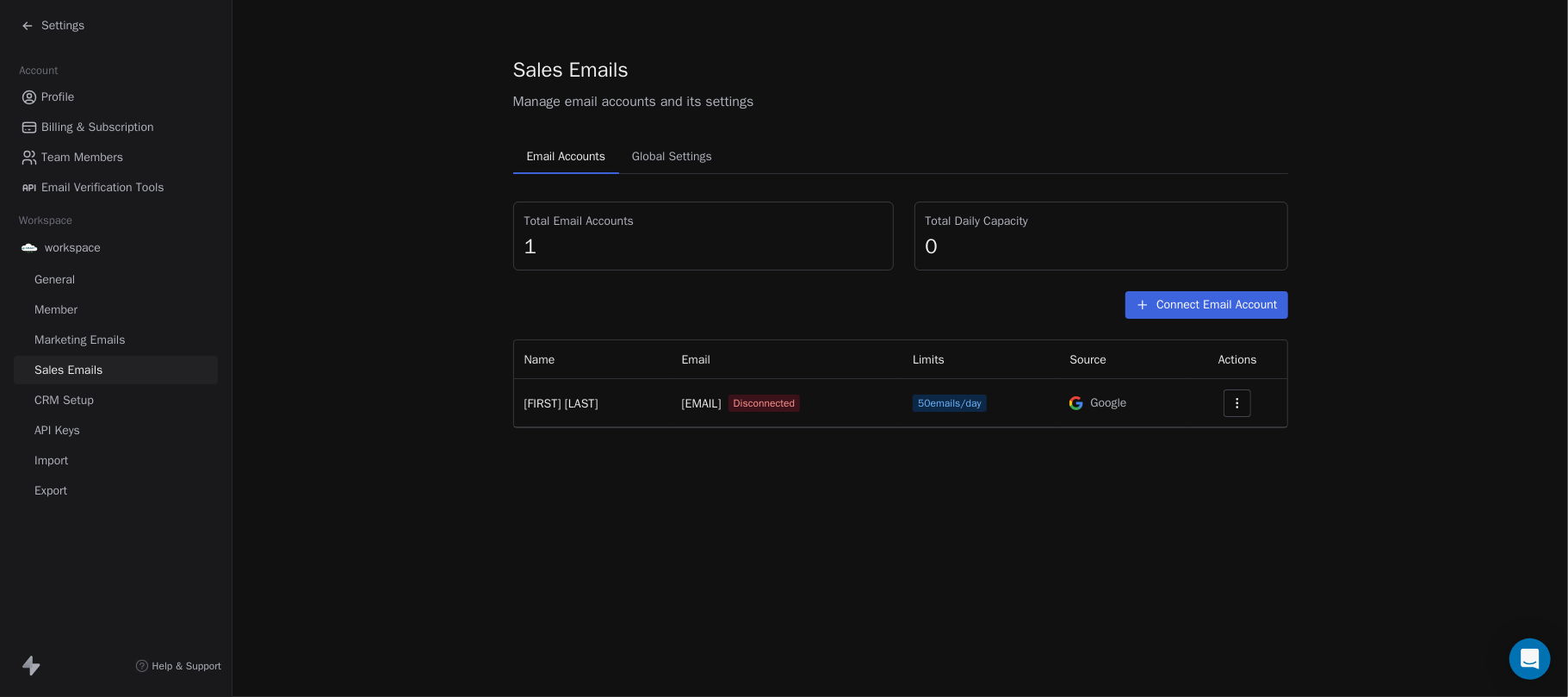 click on "50  emails/day" at bounding box center (981, 403) 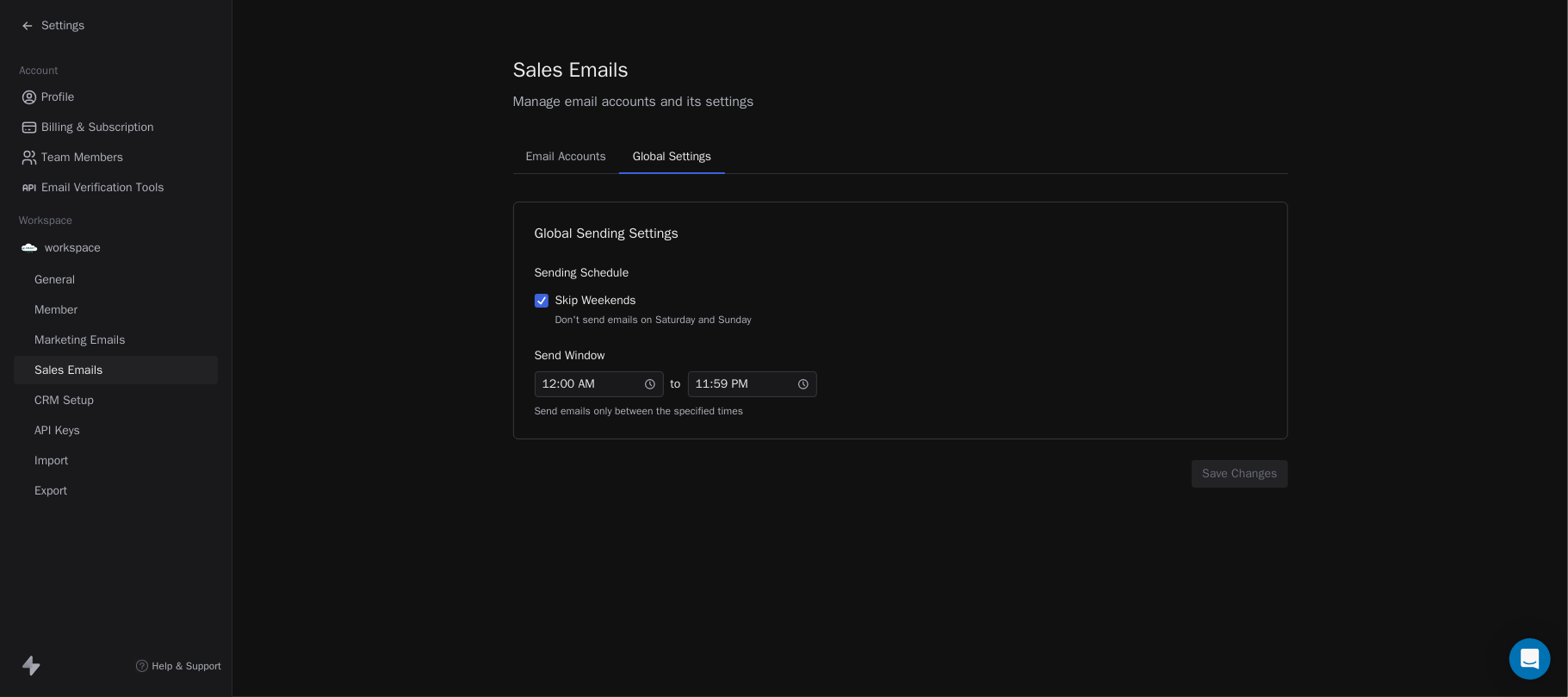 click on "Skip Weekends Don't send emails on Saturday and Sunday" at bounding box center (901, 309) 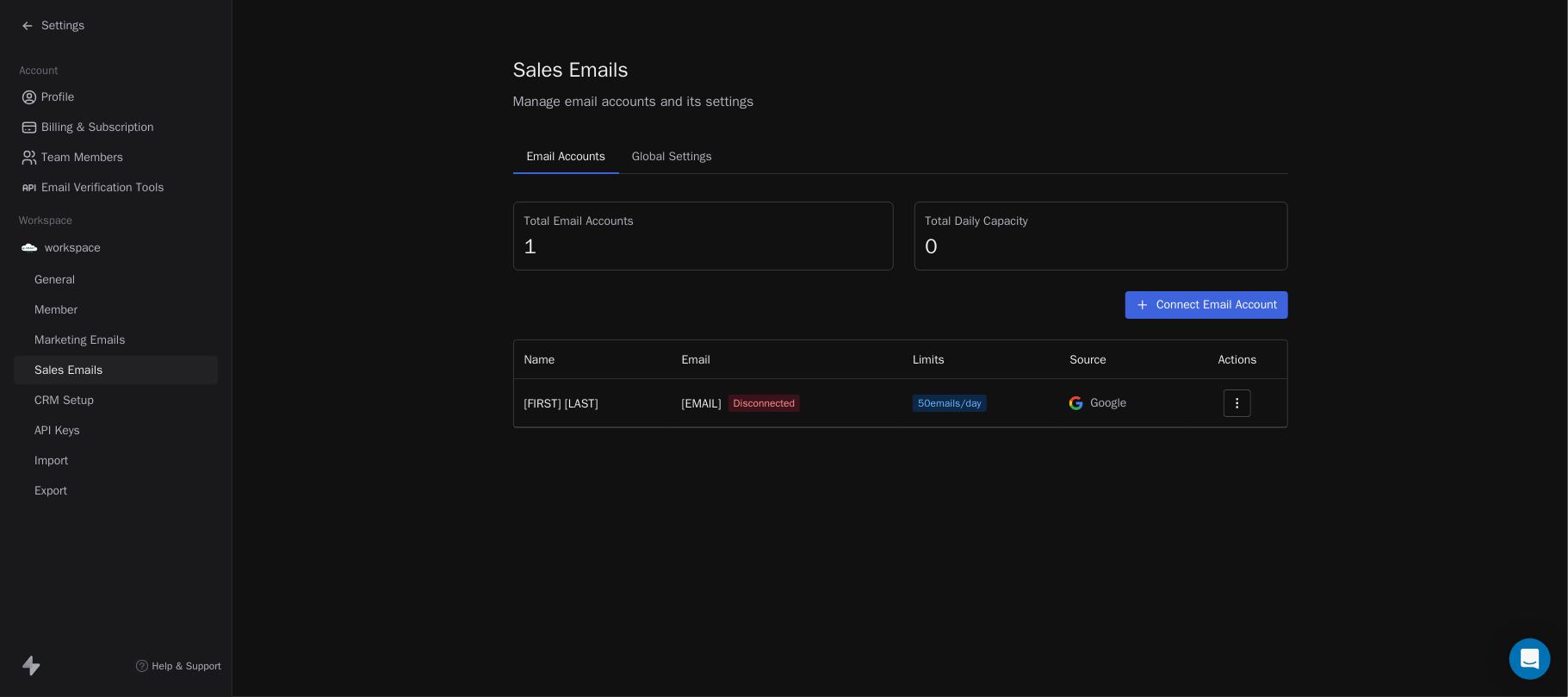 click on "Email Accounts" at bounding box center (566, 157) 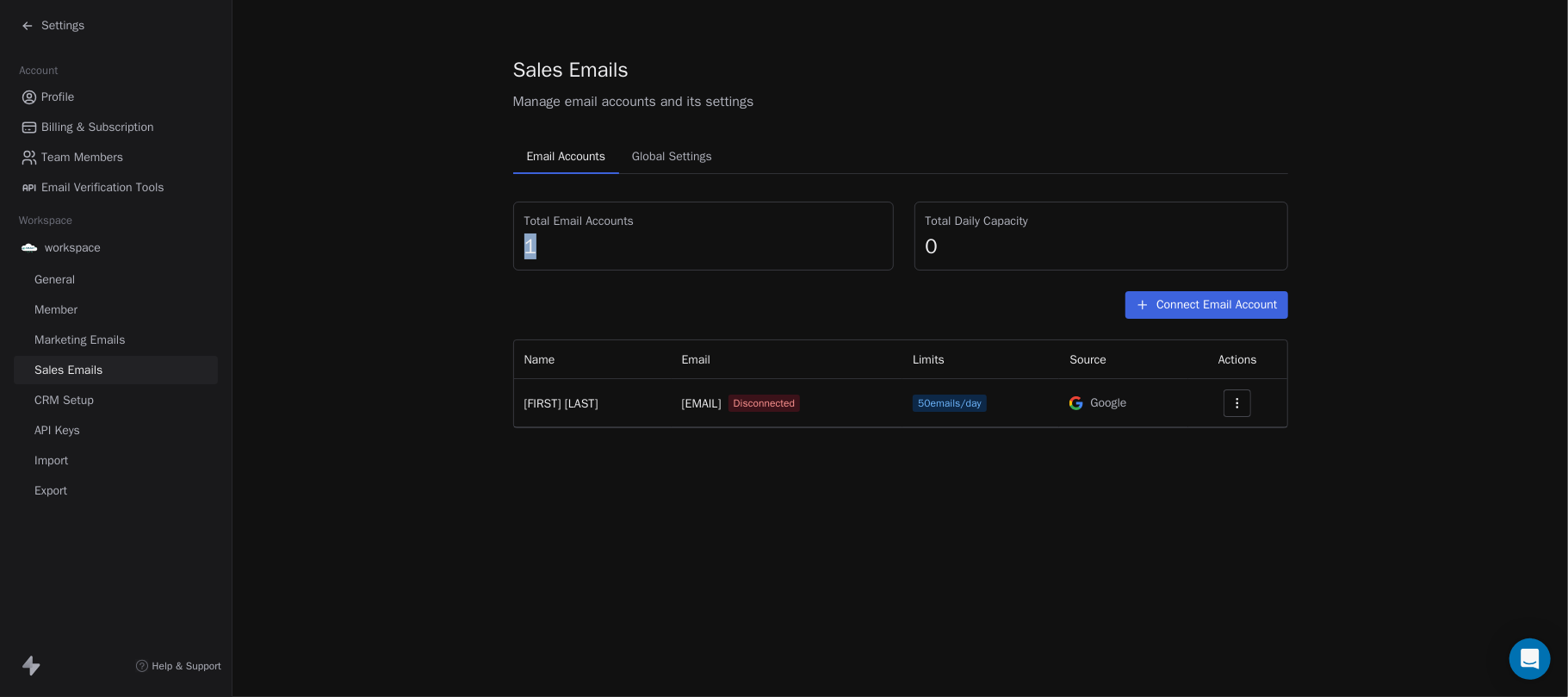 drag, startPoint x: 537, startPoint y: 246, endPoint x: 517, endPoint y: 243, distance: 20.223748 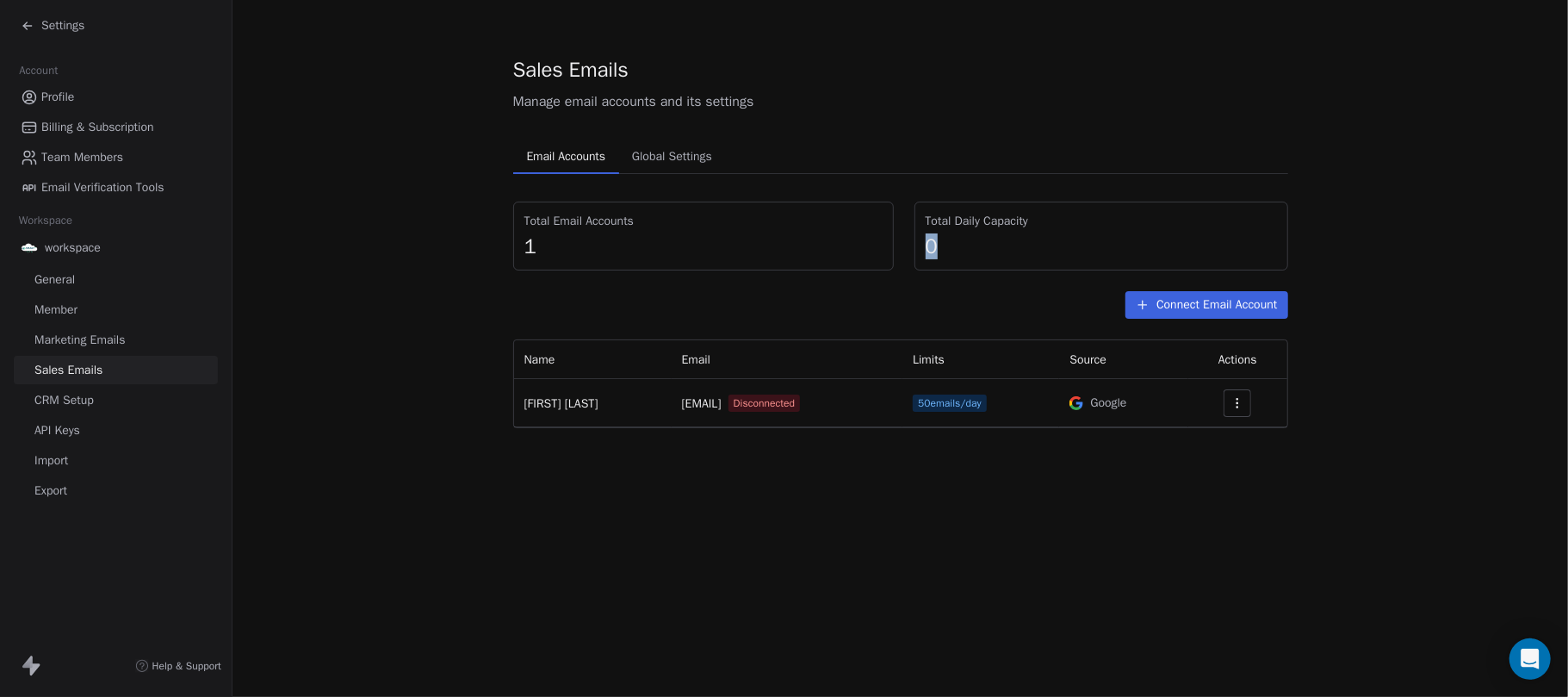 drag, startPoint x: 940, startPoint y: 234, endPoint x: 920, endPoint y: 232, distance: 20.099751 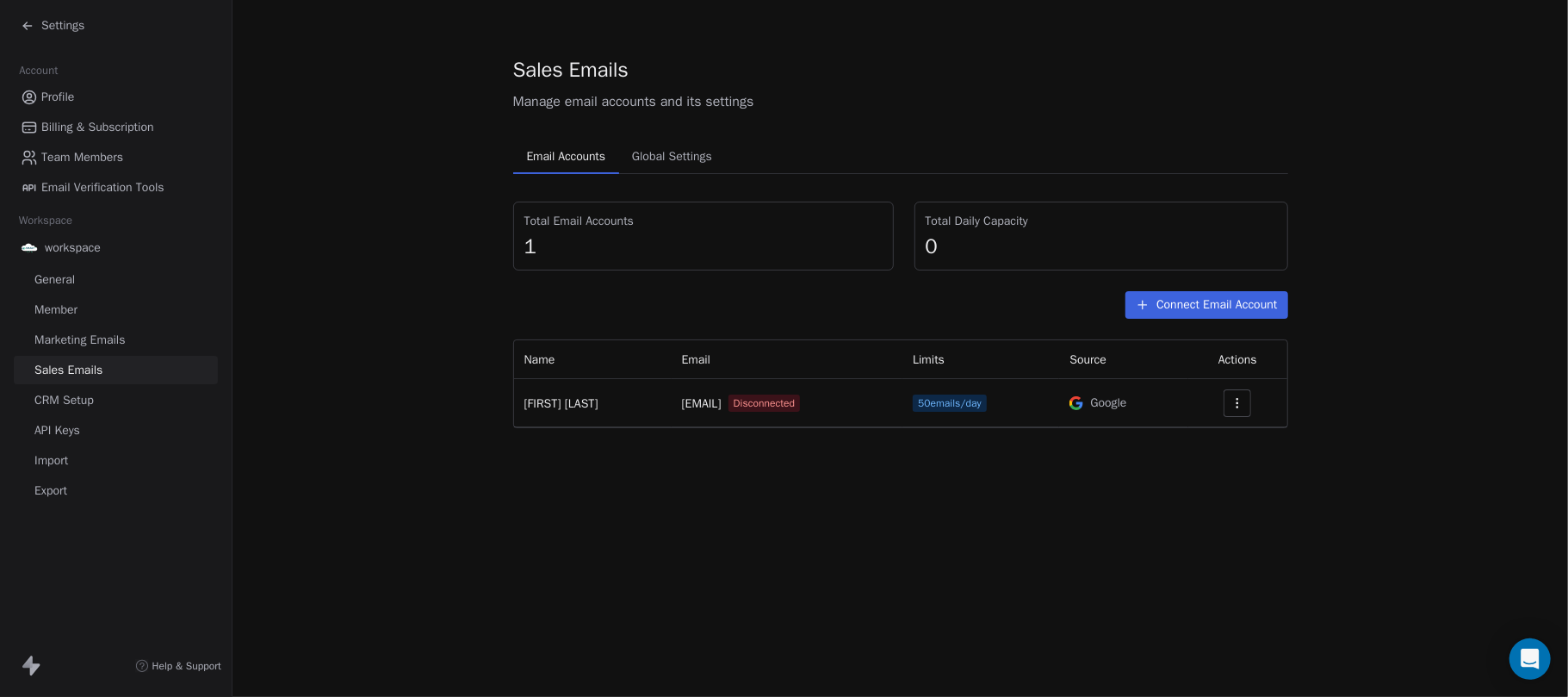 click on "Total Email Accounts" at bounding box center (703, 221) 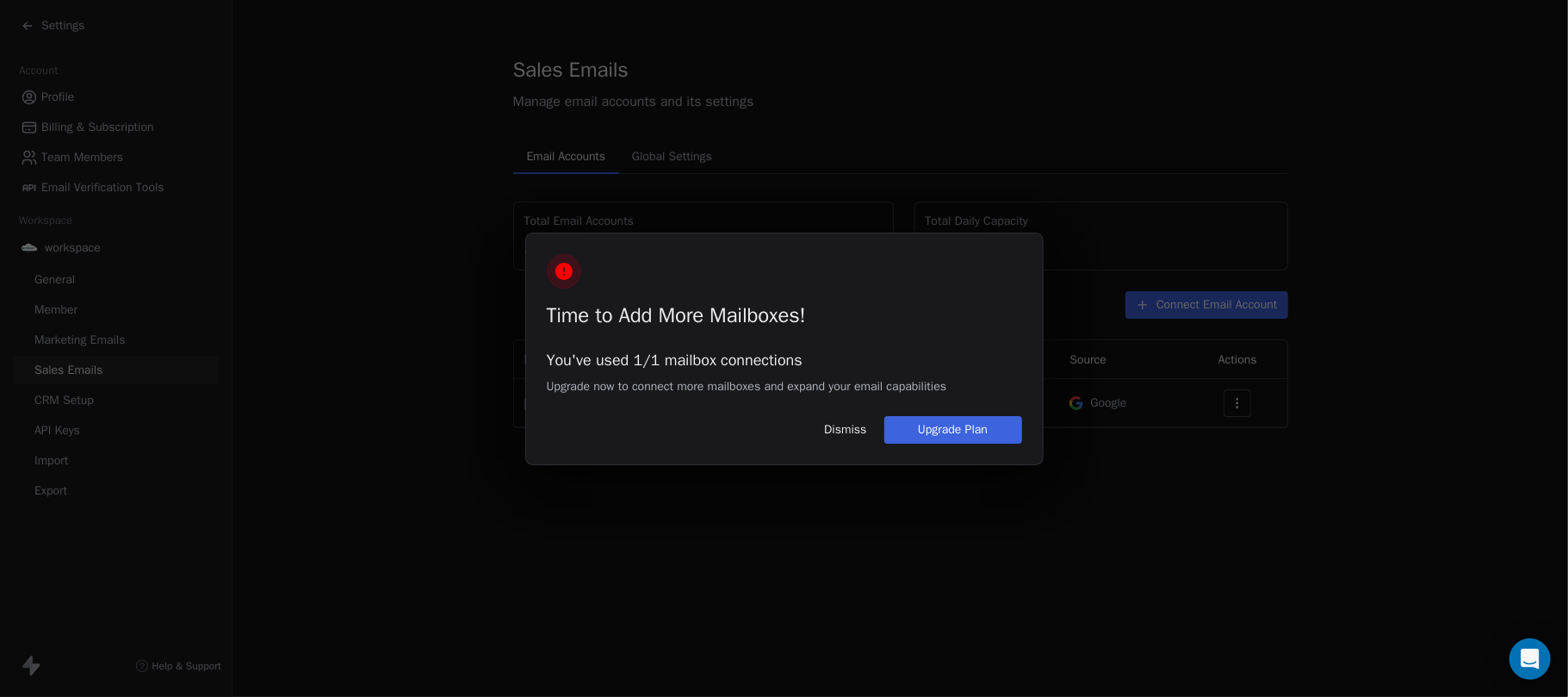 click on "Time to Add More Mailboxes! You've used 1/1 mailbox connections Upgrade now to connect more mailboxes and expand your email capabilities Dismiss Upgrade Plan" at bounding box center [784, 348] 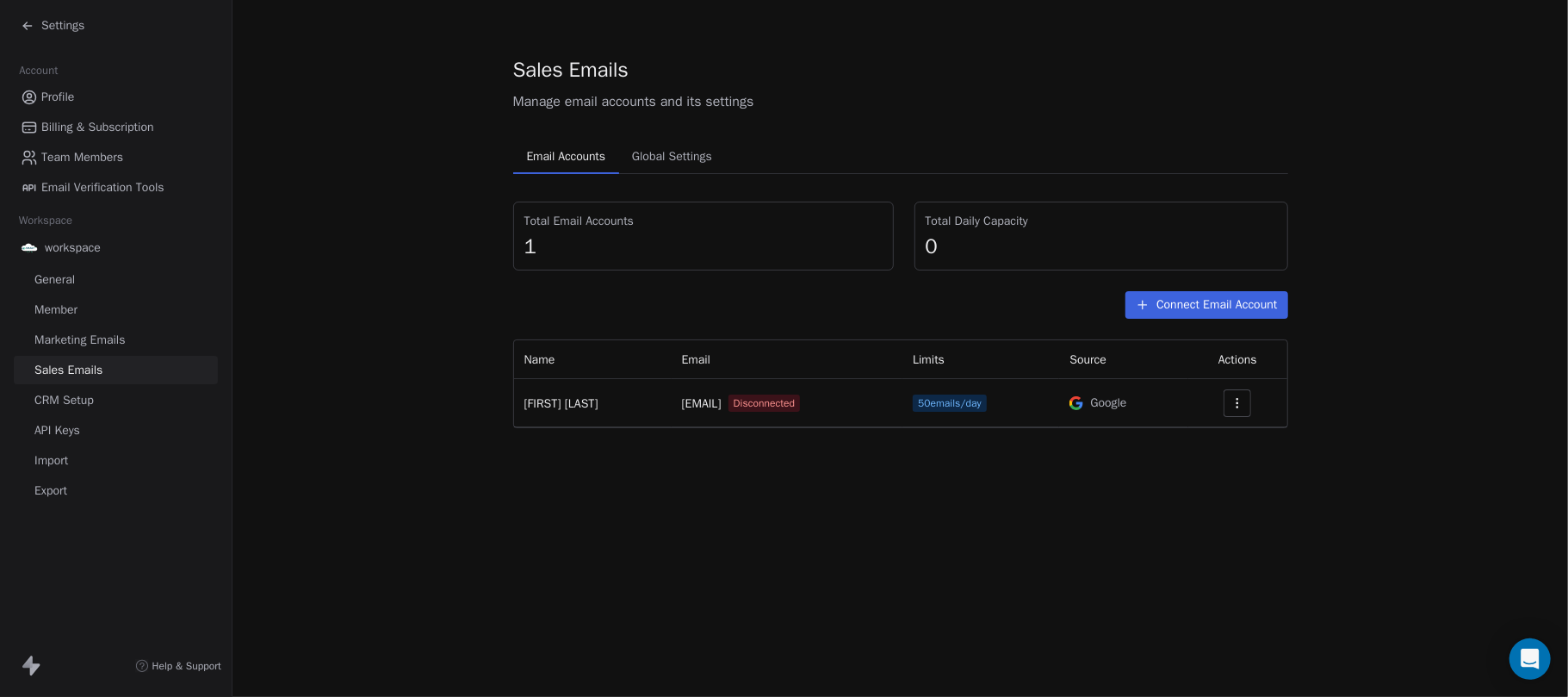 click 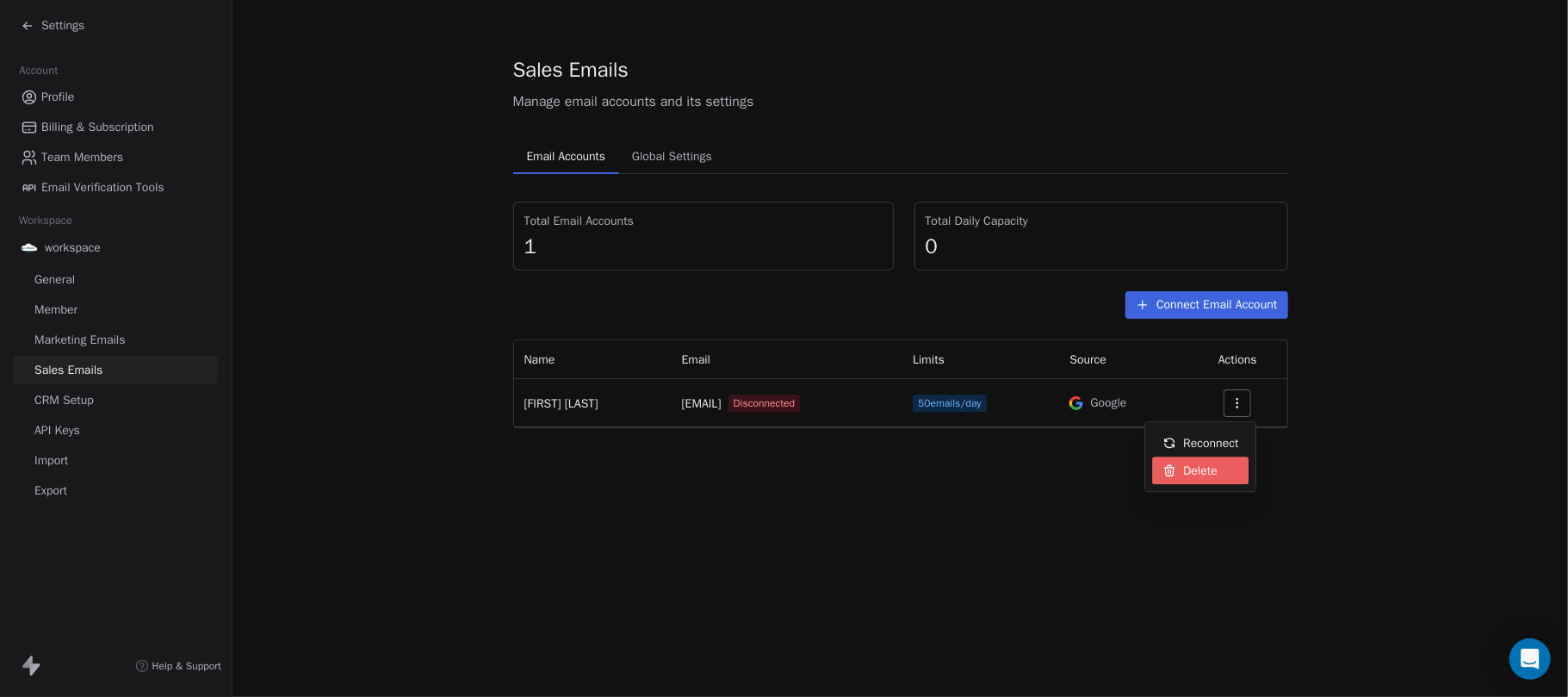 click on "Delete" at bounding box center [1190, 470] 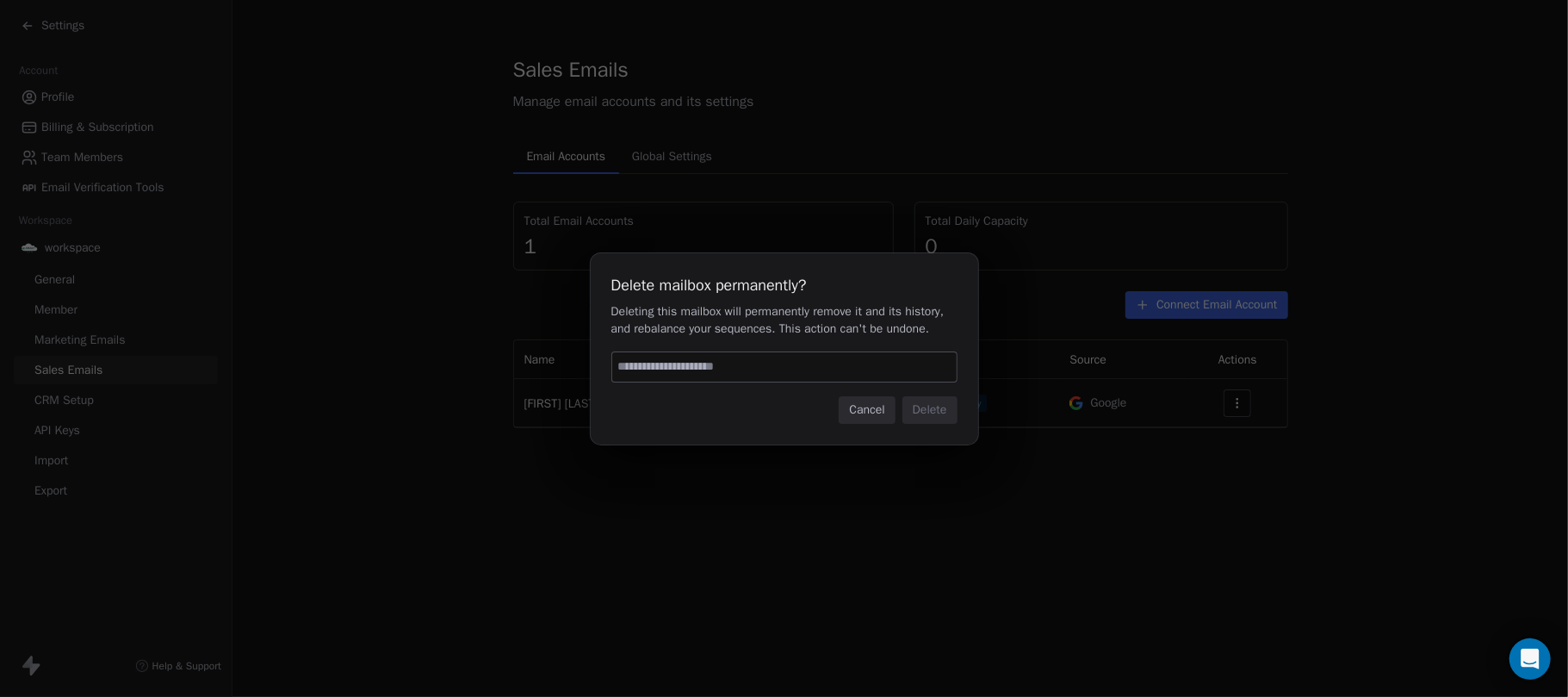 click at bounding box center [784, 367] 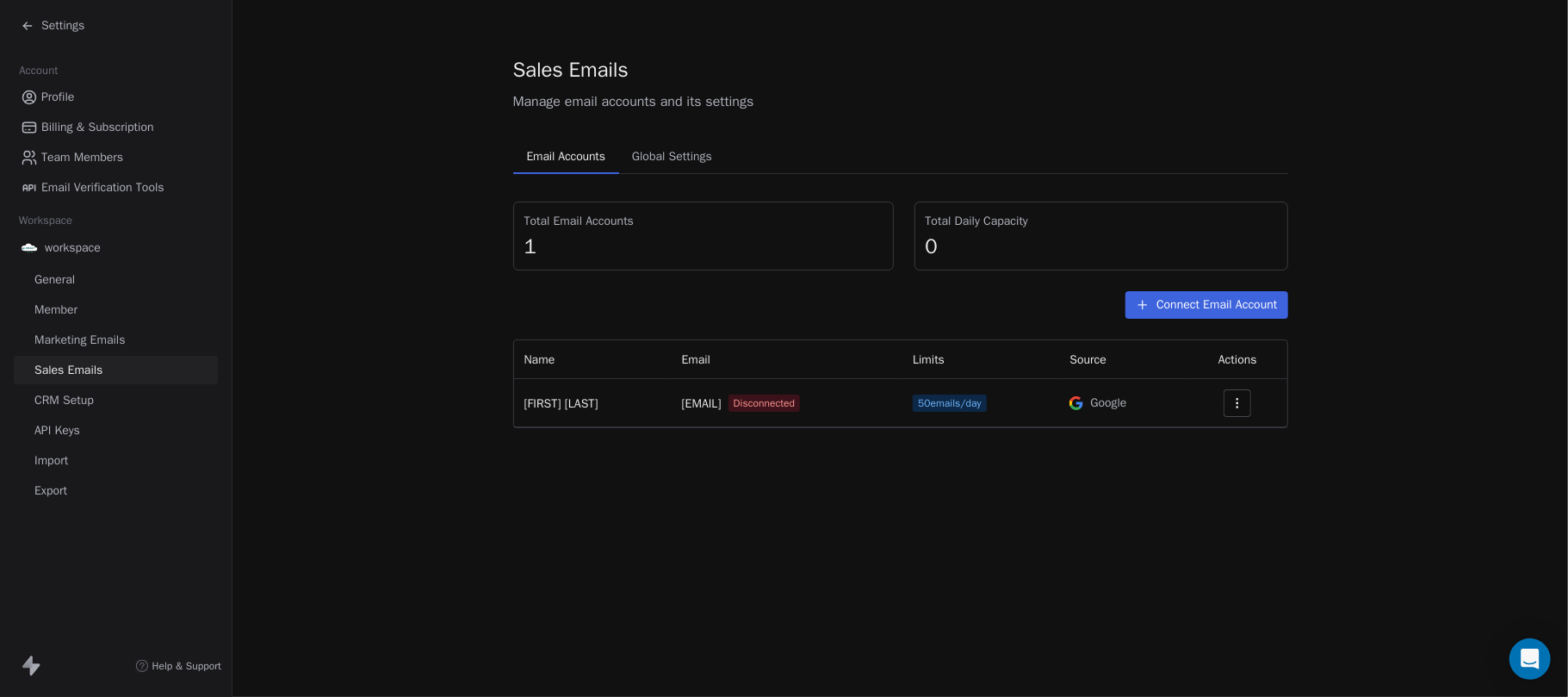 click 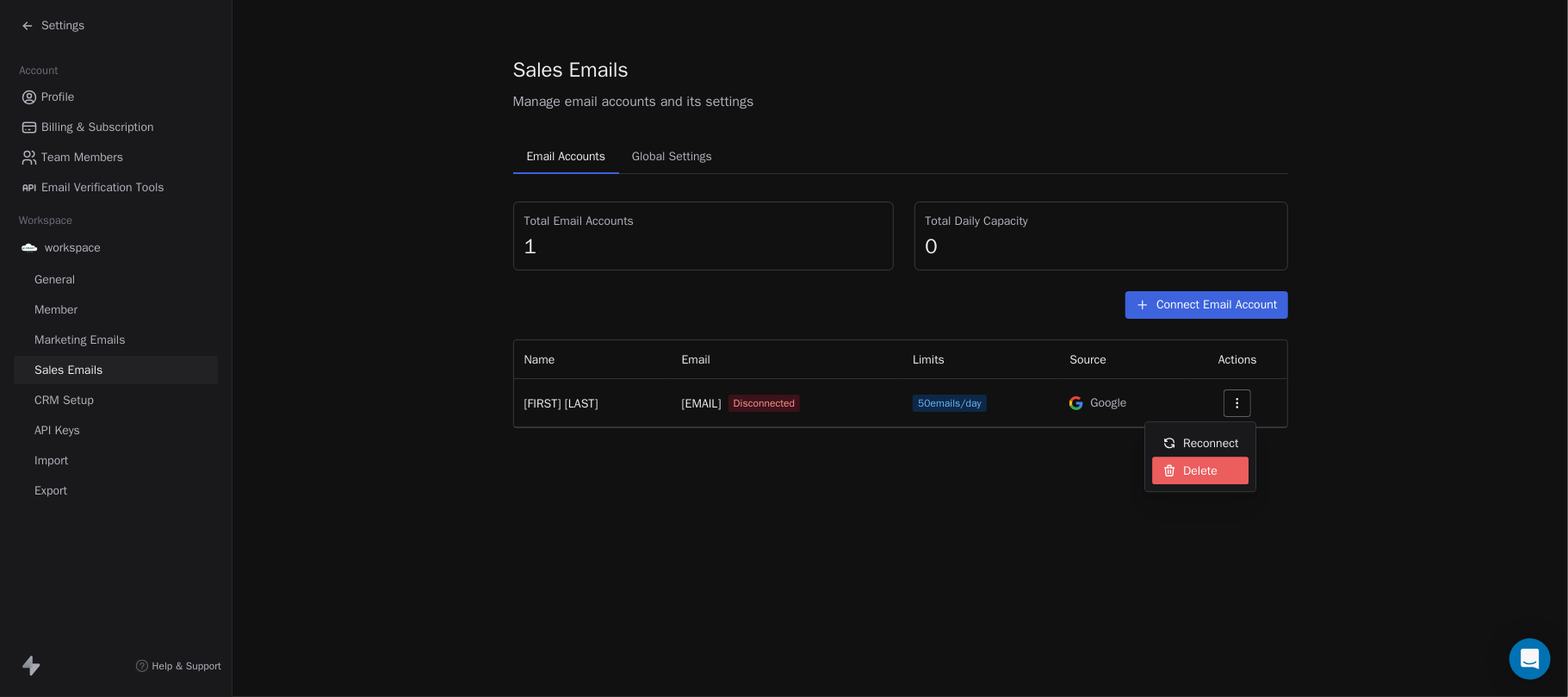 click on "Delete" at bounding box center [1200, 470] 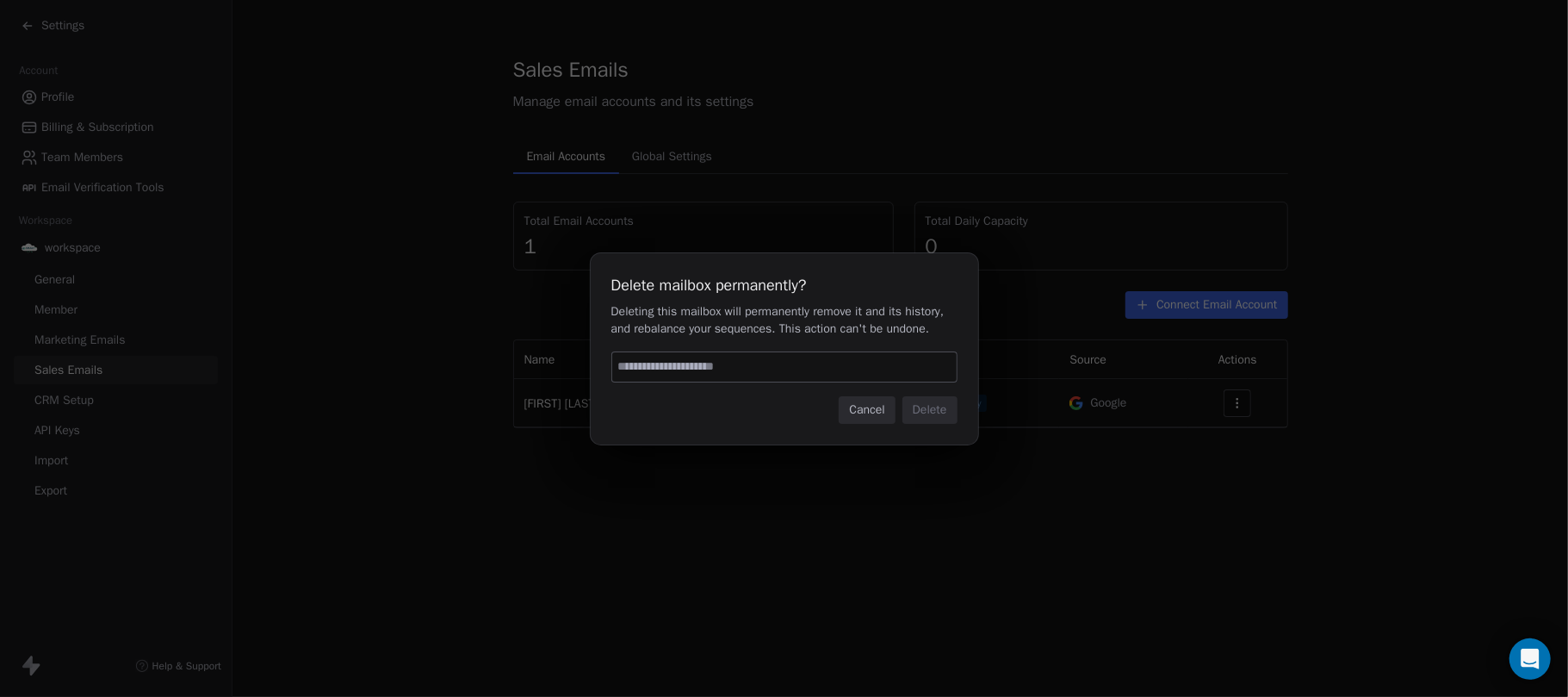 click at bounding box center (784, 367) 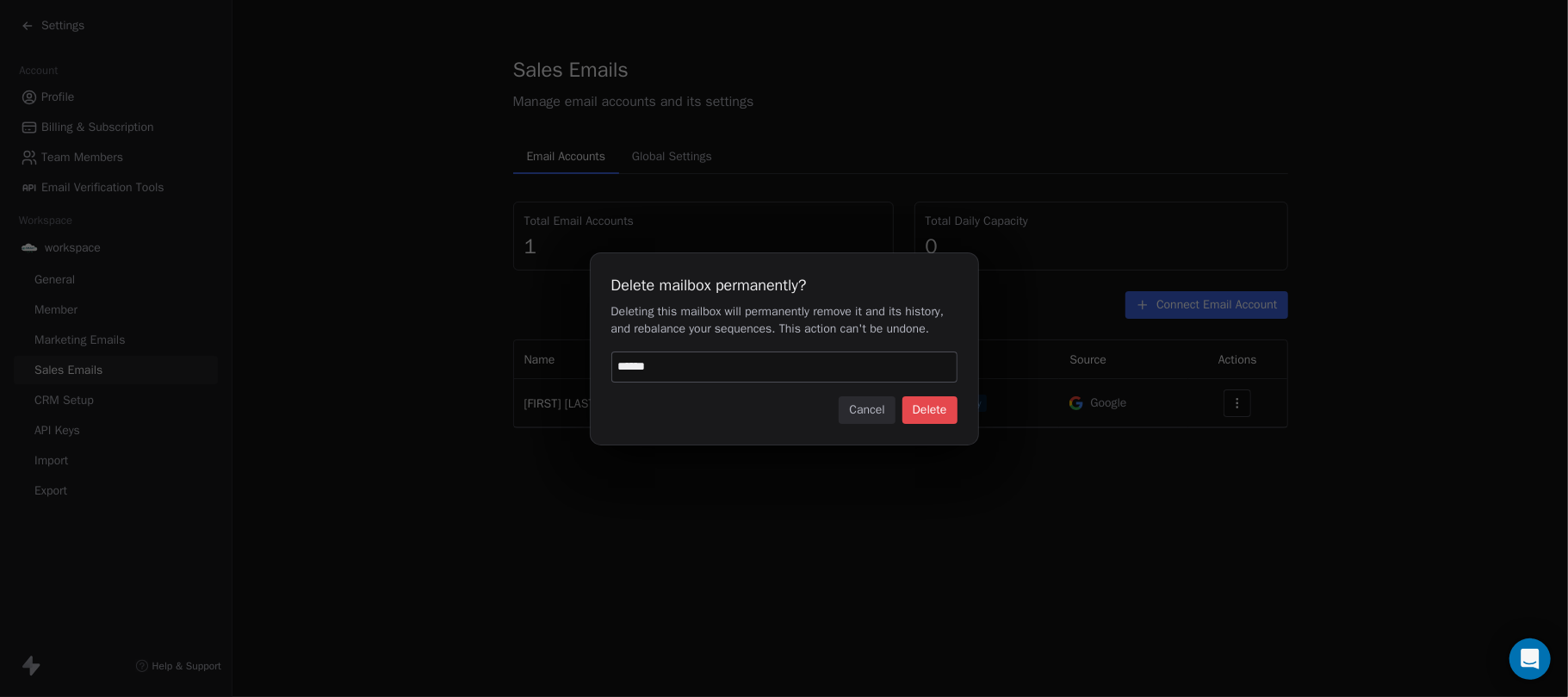 type on "******" 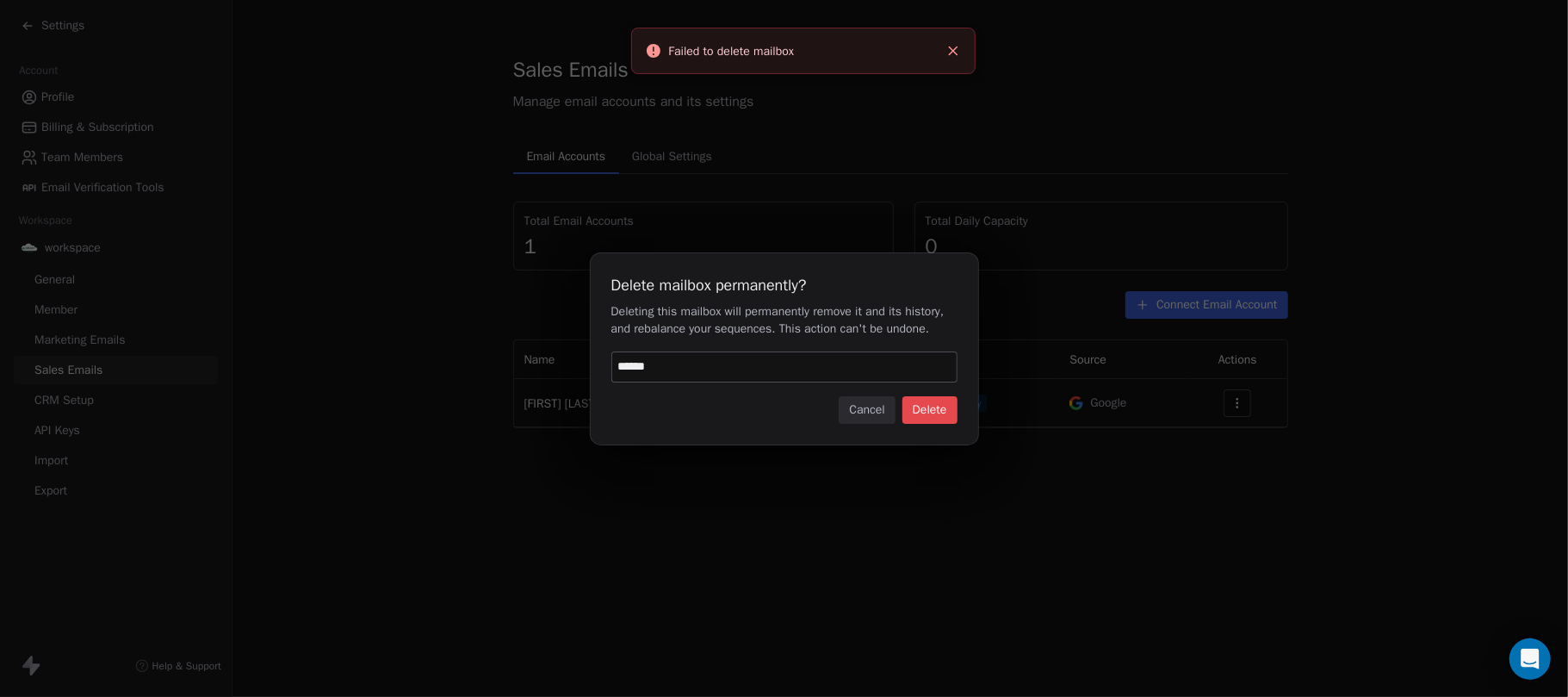 click on "Cancel" at bounding box center [866, 410] 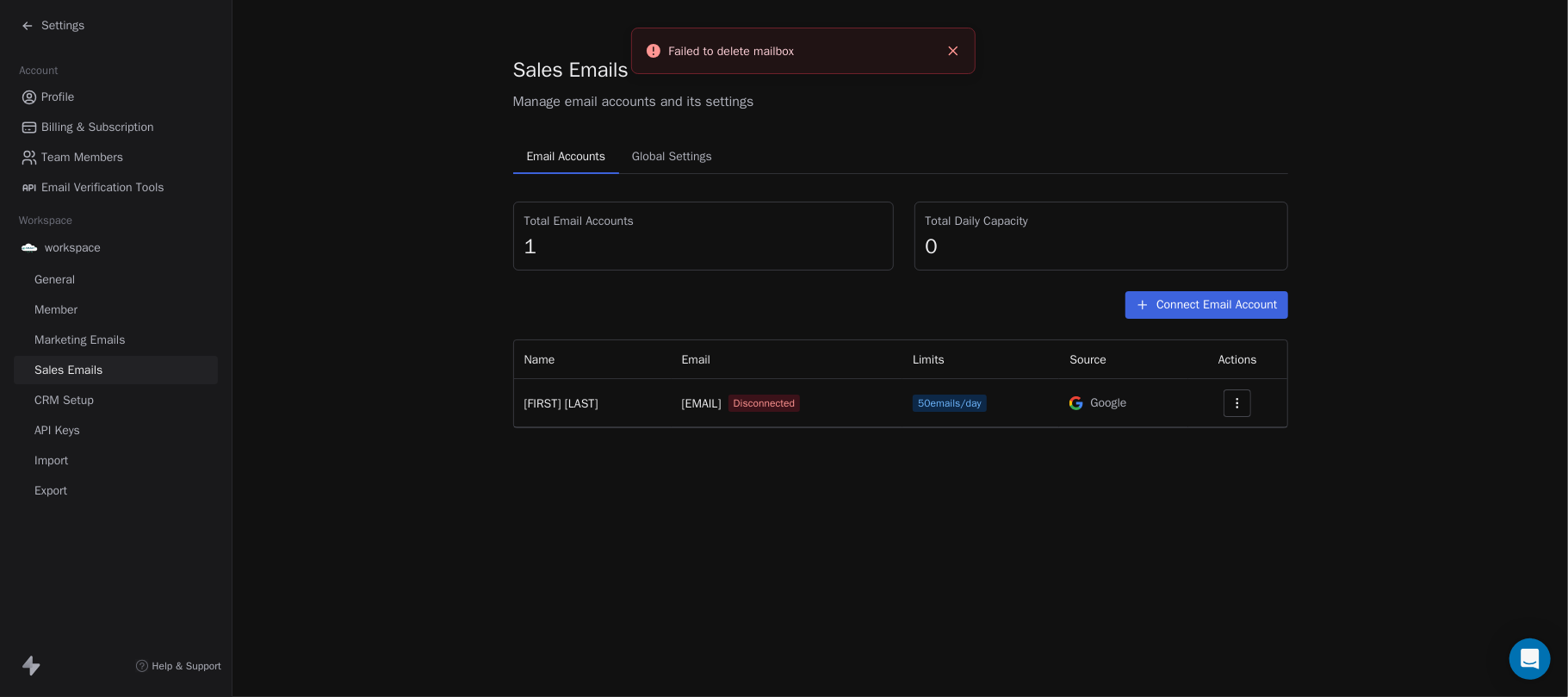 click on "Sales Emails Manage email accounts and its settings Email Accounts Email Accounts Global Settings Global Settings Total Email Accounts 1 Total Daily Capacity 0 Connect Email Account Name Email Limits Source Actions Emmanuel Suarez esalud360@gmail.com Disconnected 50  emails/day Google" at bounding box center [900, 241] 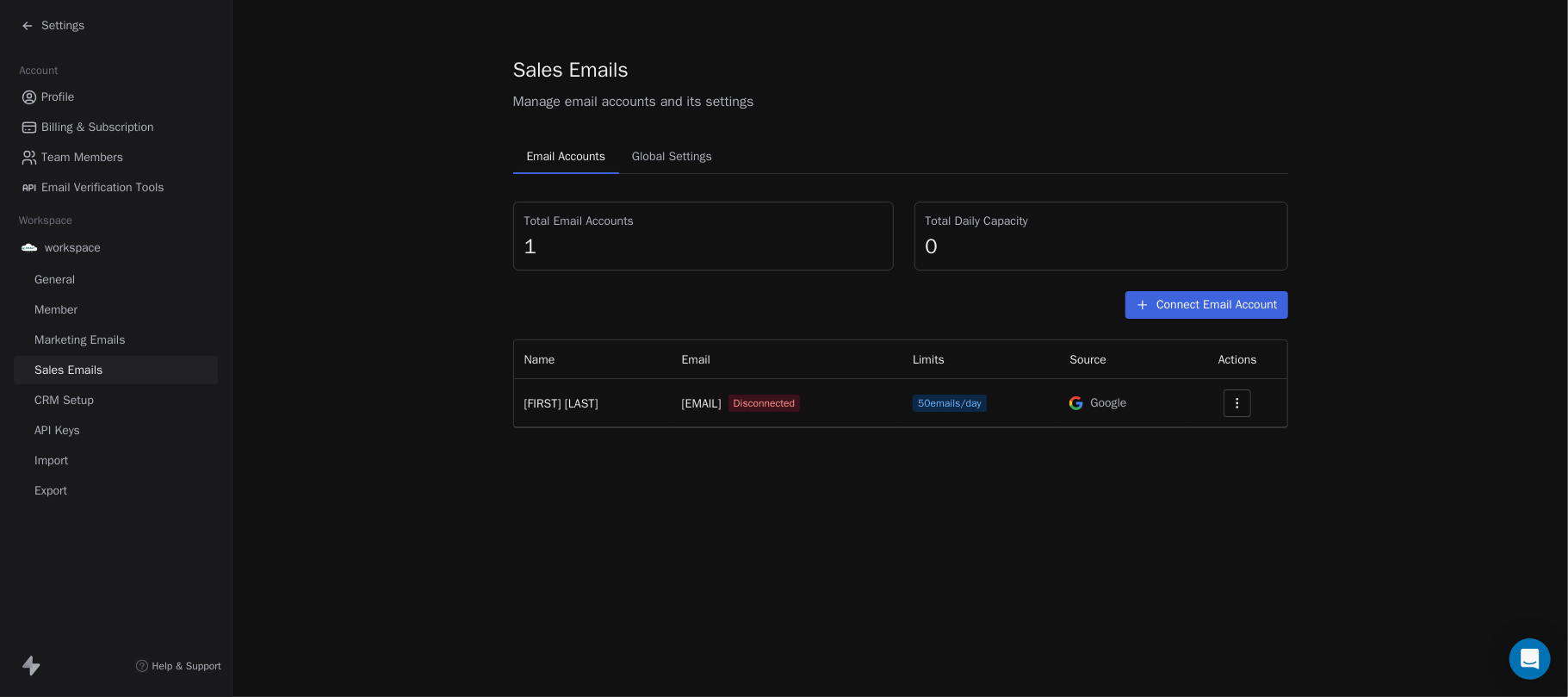 click on "Disconnected" at bounding box center (765, 403) 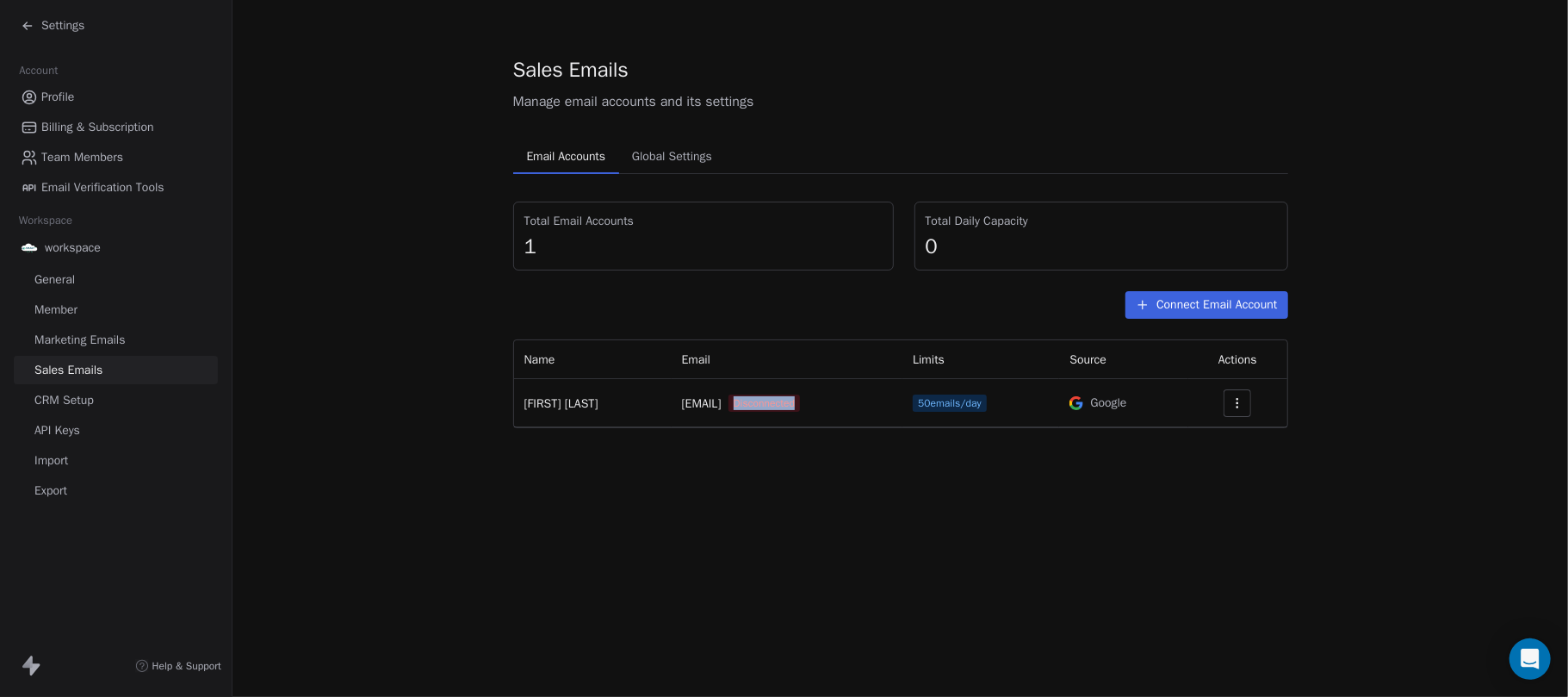 click on "Disconnected" at bounding box center [765, 403] 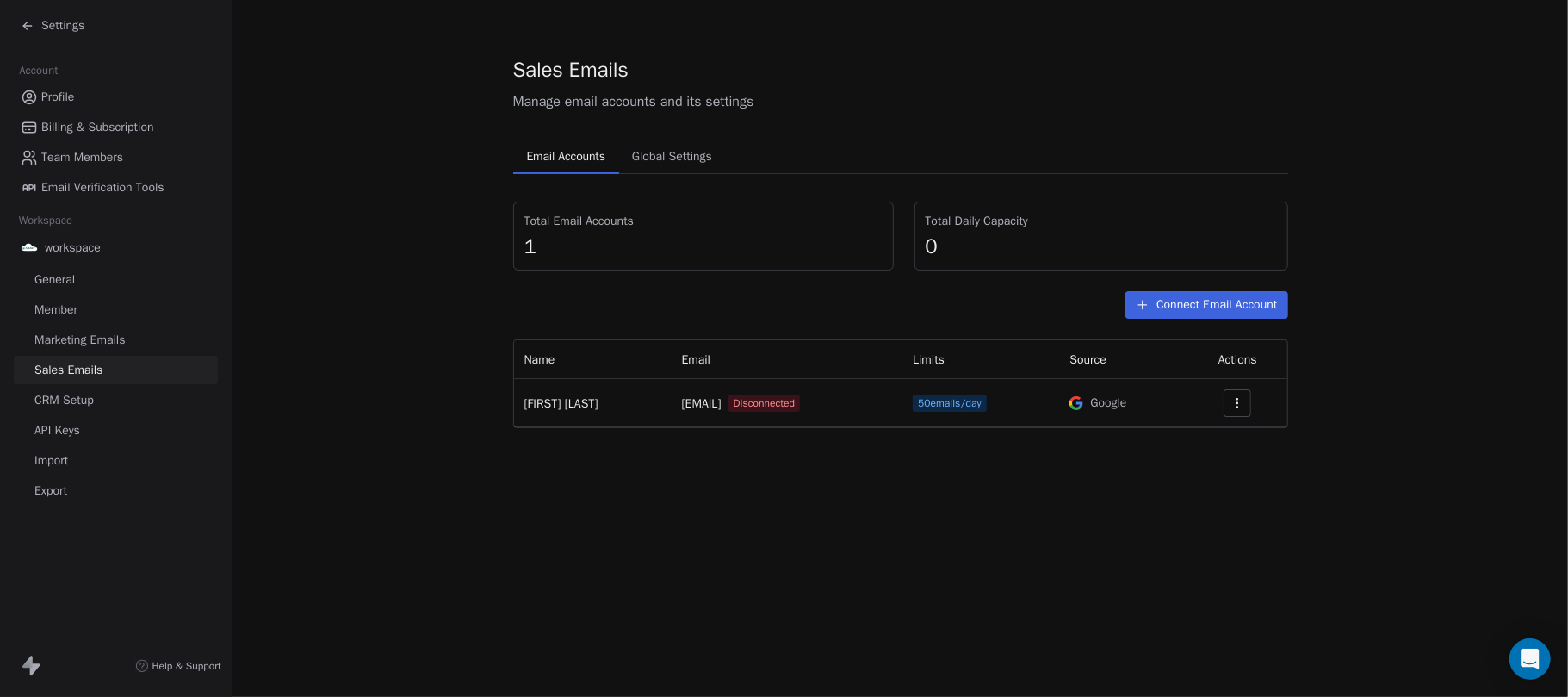 click on "Sales Emails Manage email accounts and its settings Email Accounts Email Accounts Global Settings Global Settings Total Email Accounts 1 Total Daily Capacity 0 Connect Email Account Name Email Limits Source Actions Emmanuel Suarez esalud360@gmail.com Disconnected 50  emails/day Google" at bounding box center [900, 241] 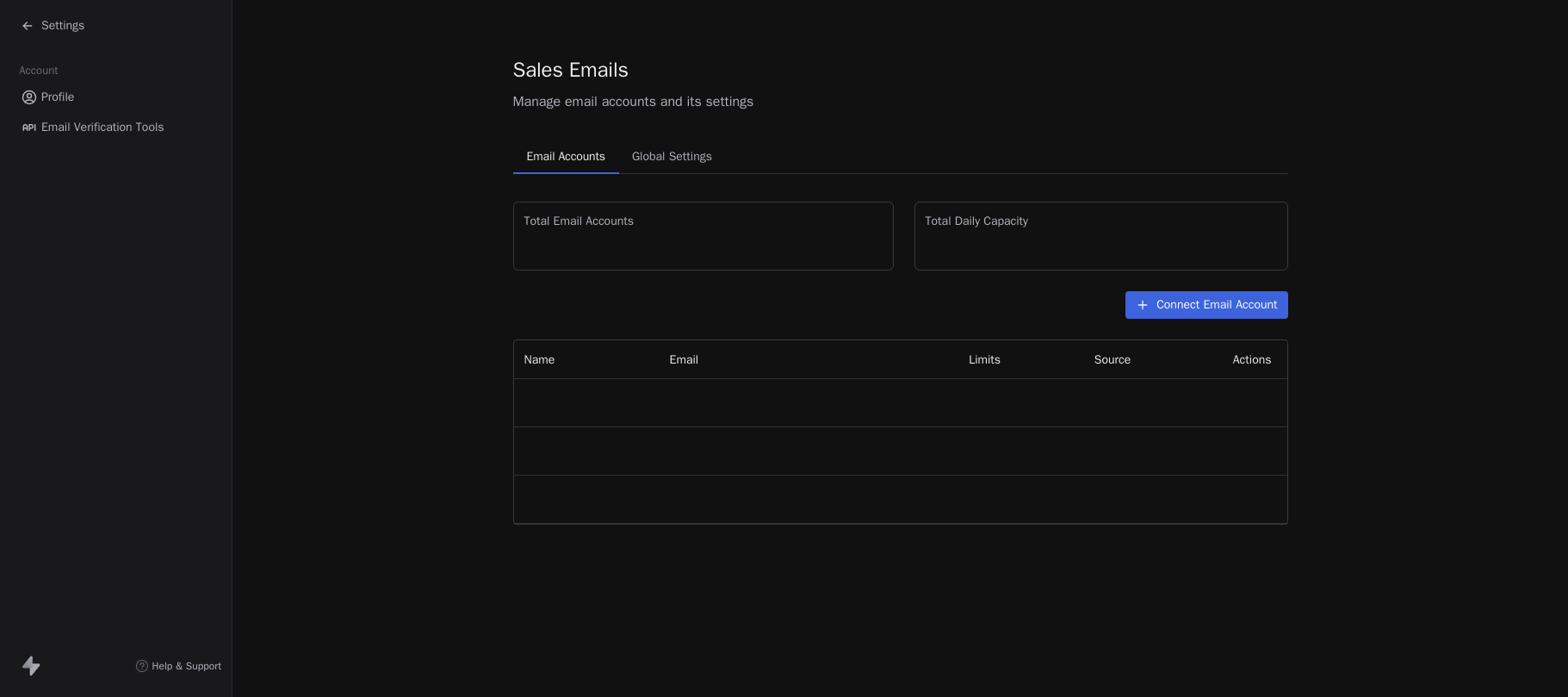 scroll, scrollTop: 0, scrollLeft: 0, axis: both 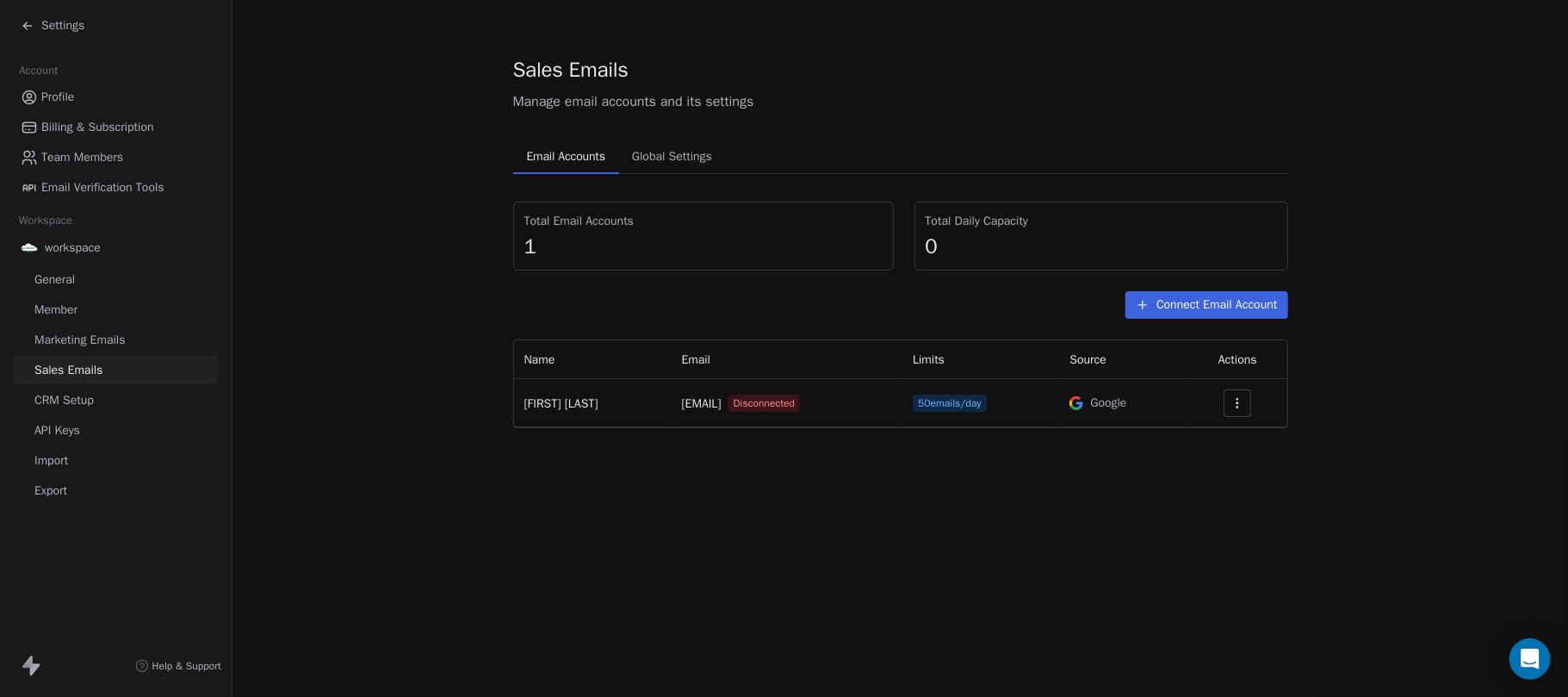 click 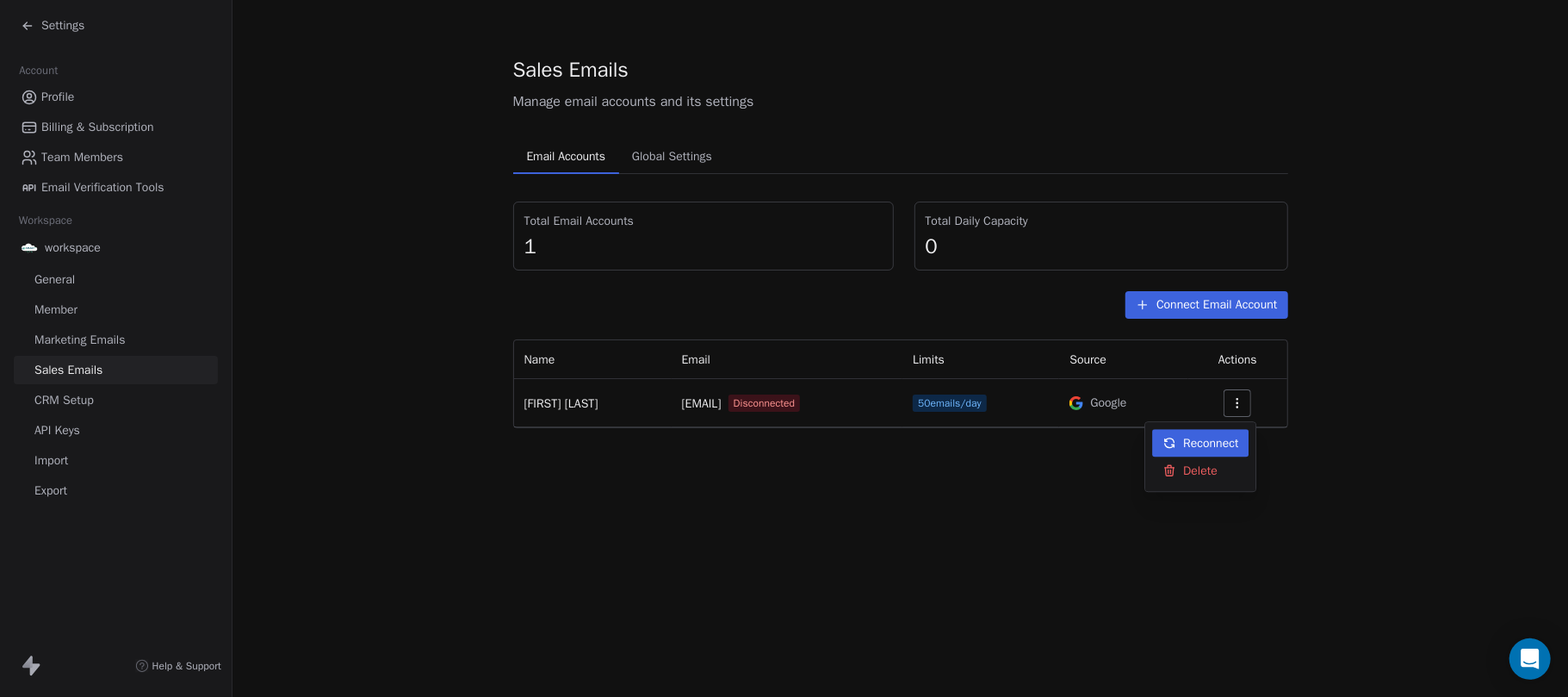 click on "Reconnect" at bounding box center (1211, 443) 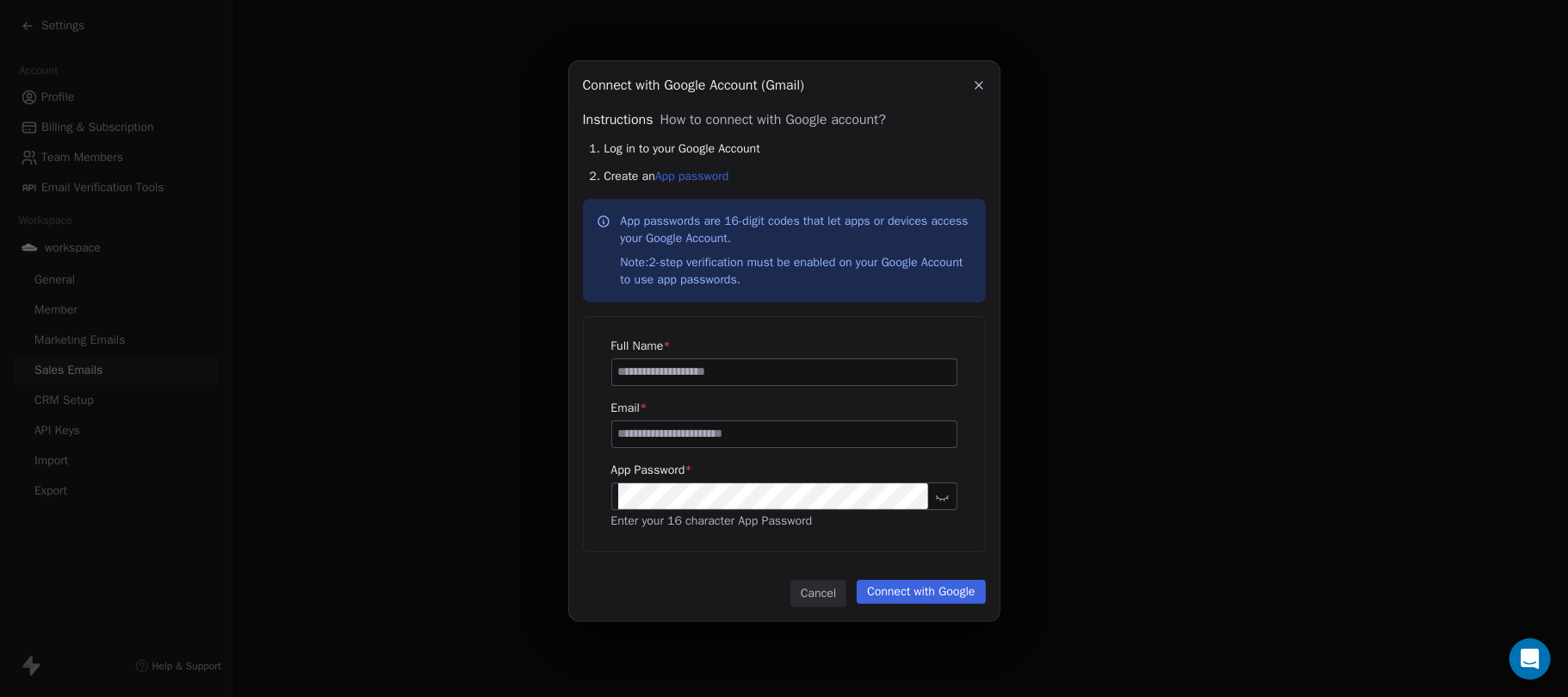 click at bounding box center [784, 372] 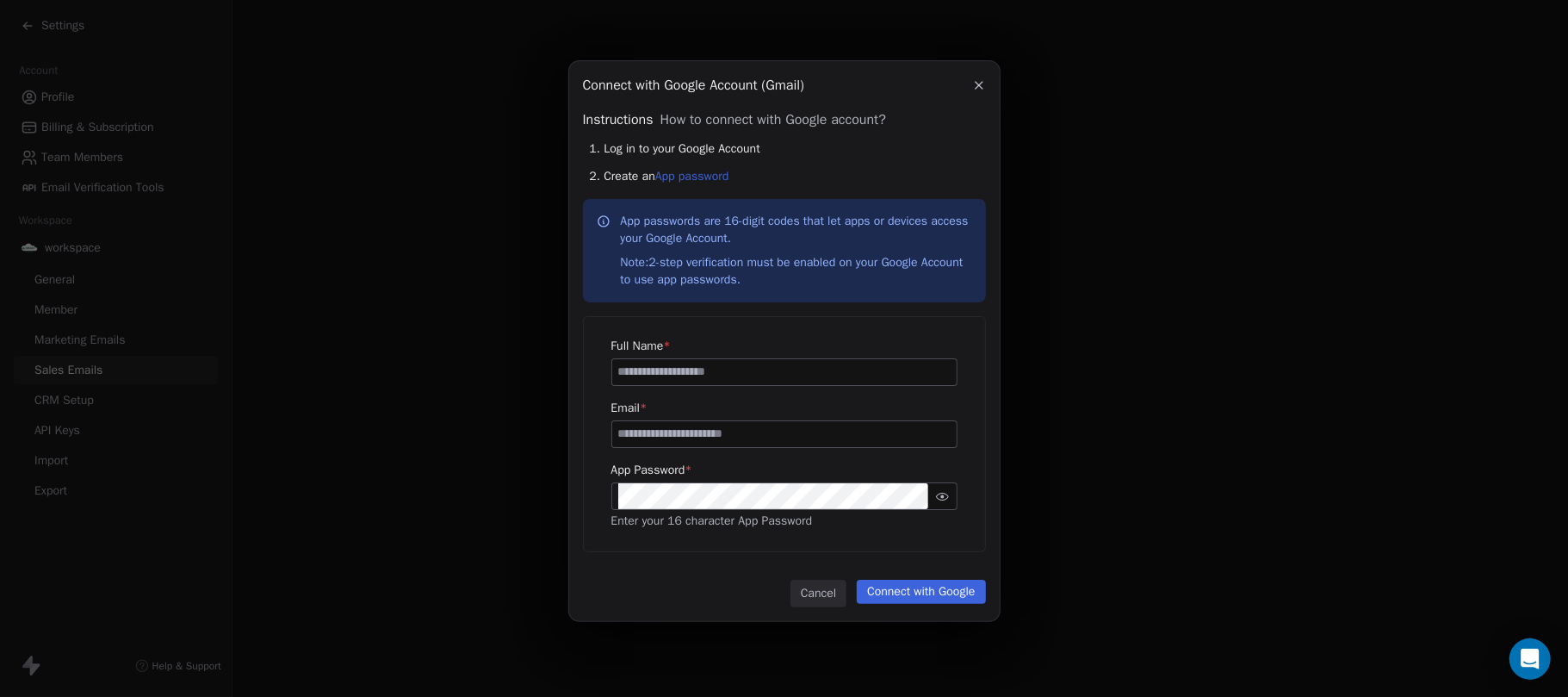 click 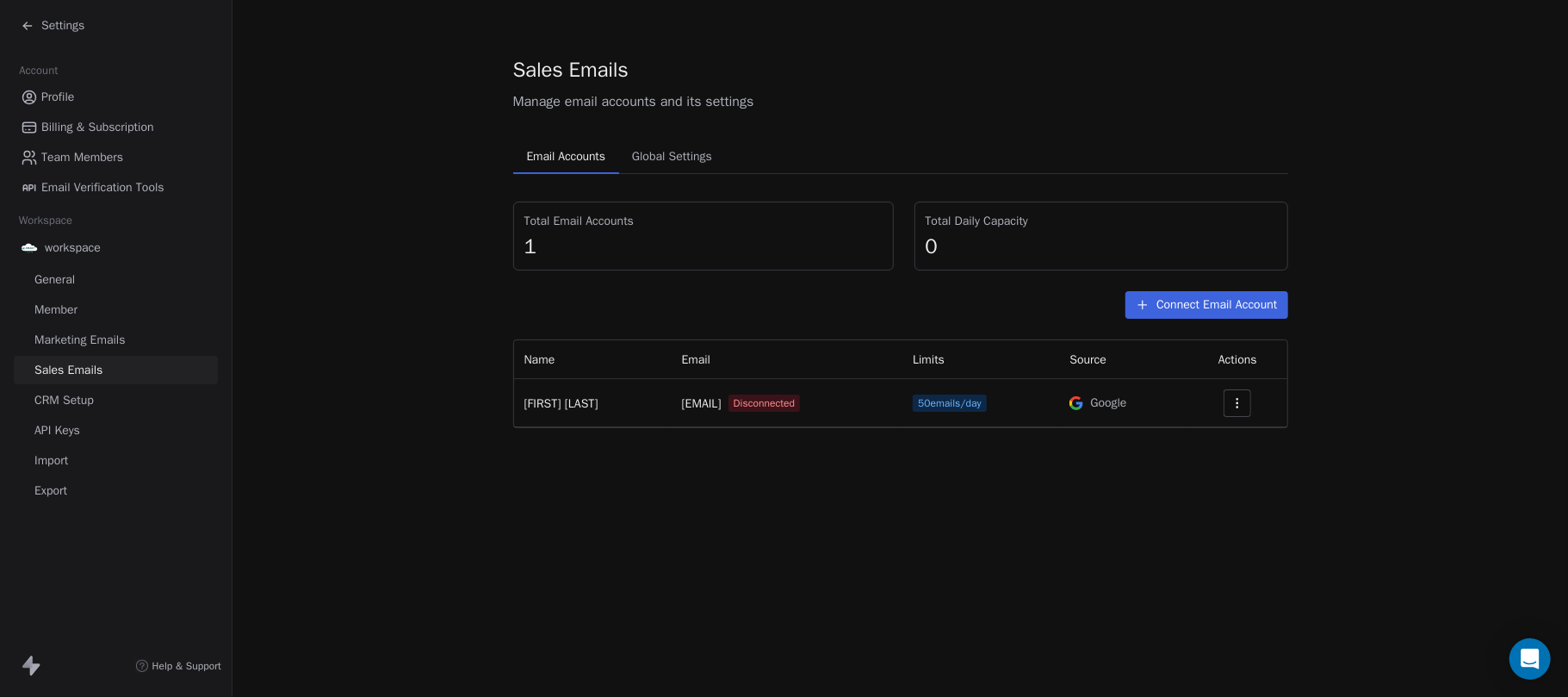 click on "Manage email accounts and its settings" at bounding box center [901, 102] 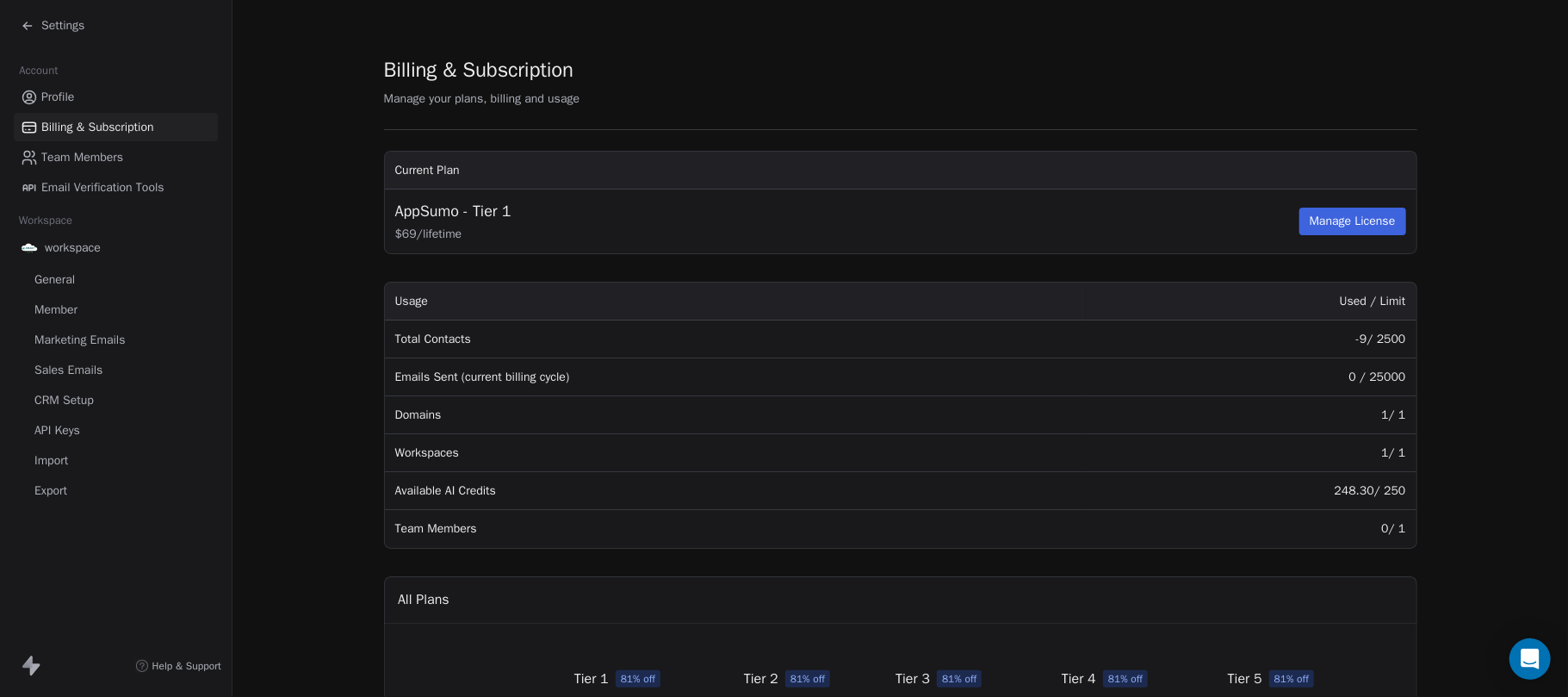 click on "General" at bounding box center (115, 279) 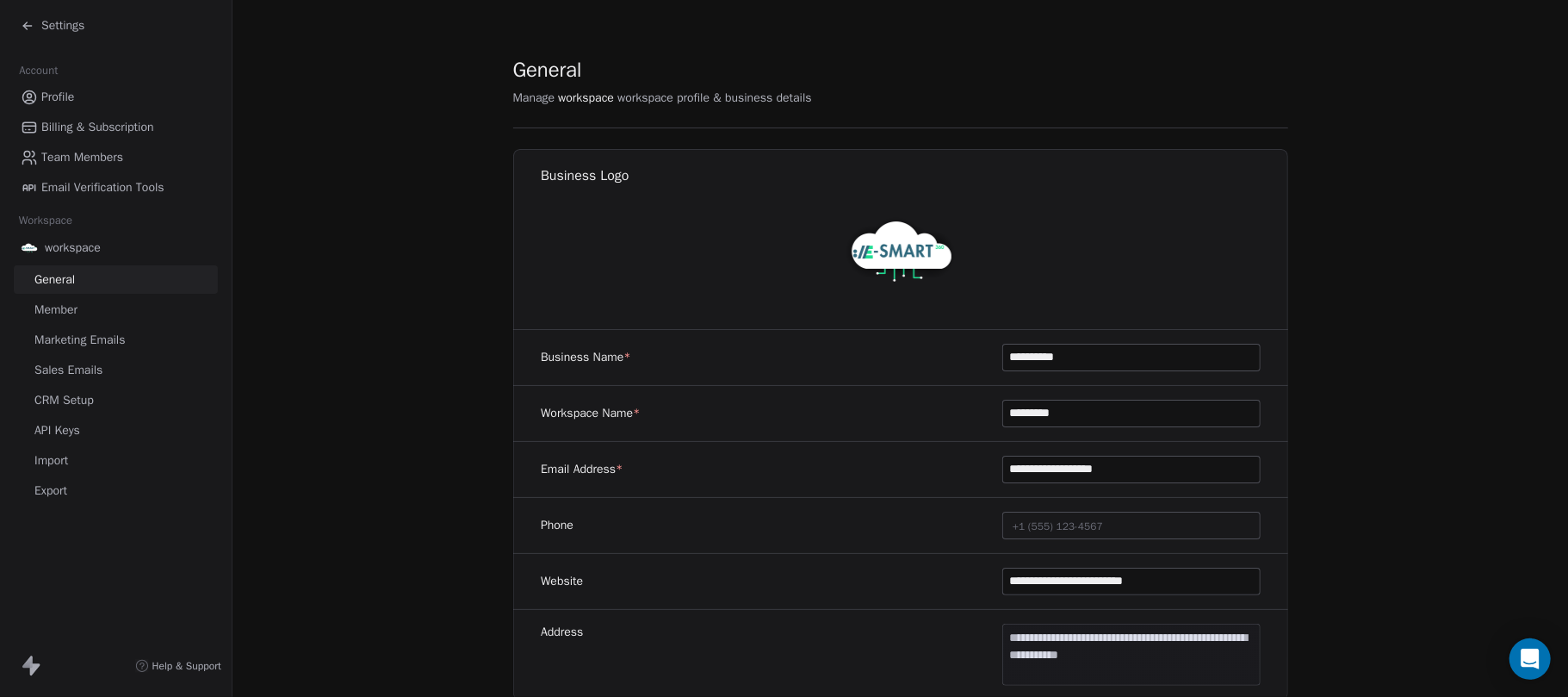 click on "API Keys" at bounding box center [57, 430] 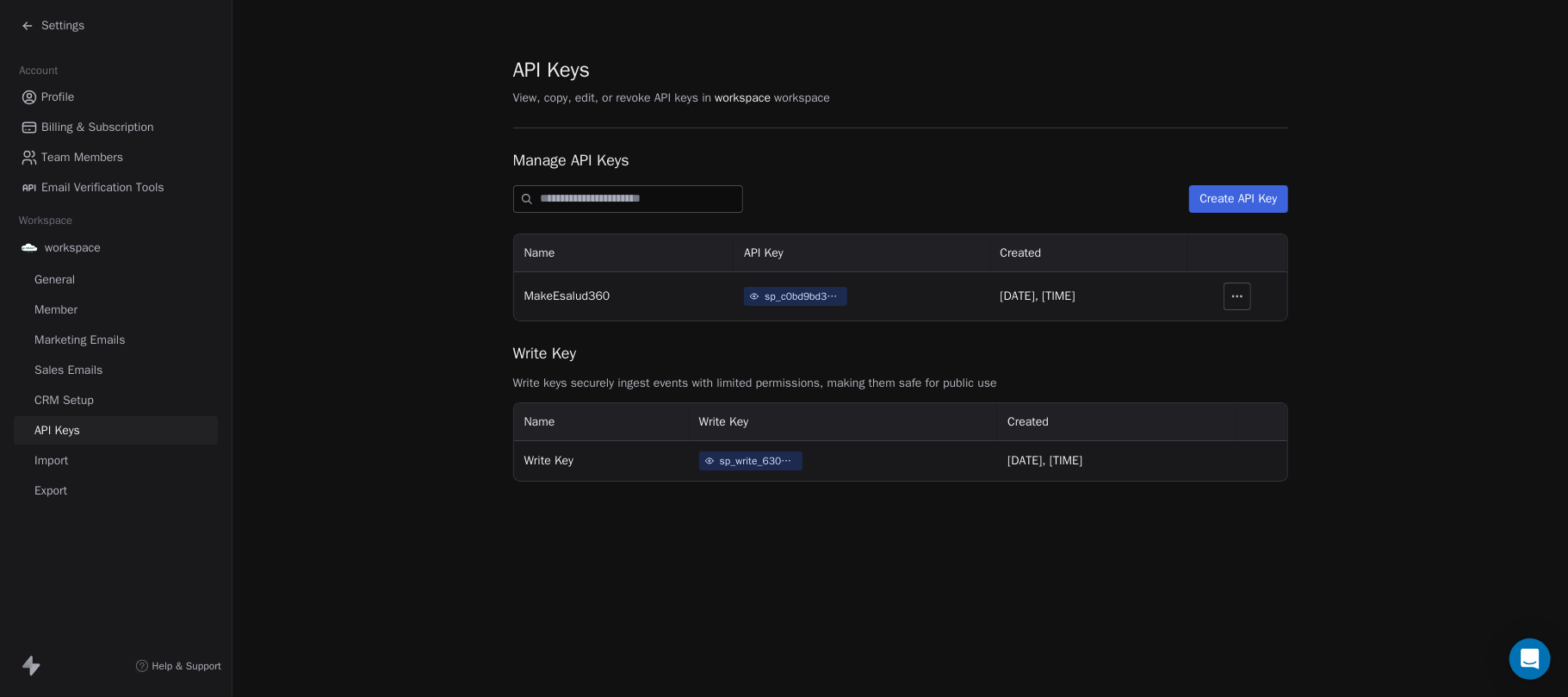 click on "CRM Setup" at bounding box center (64, 400) 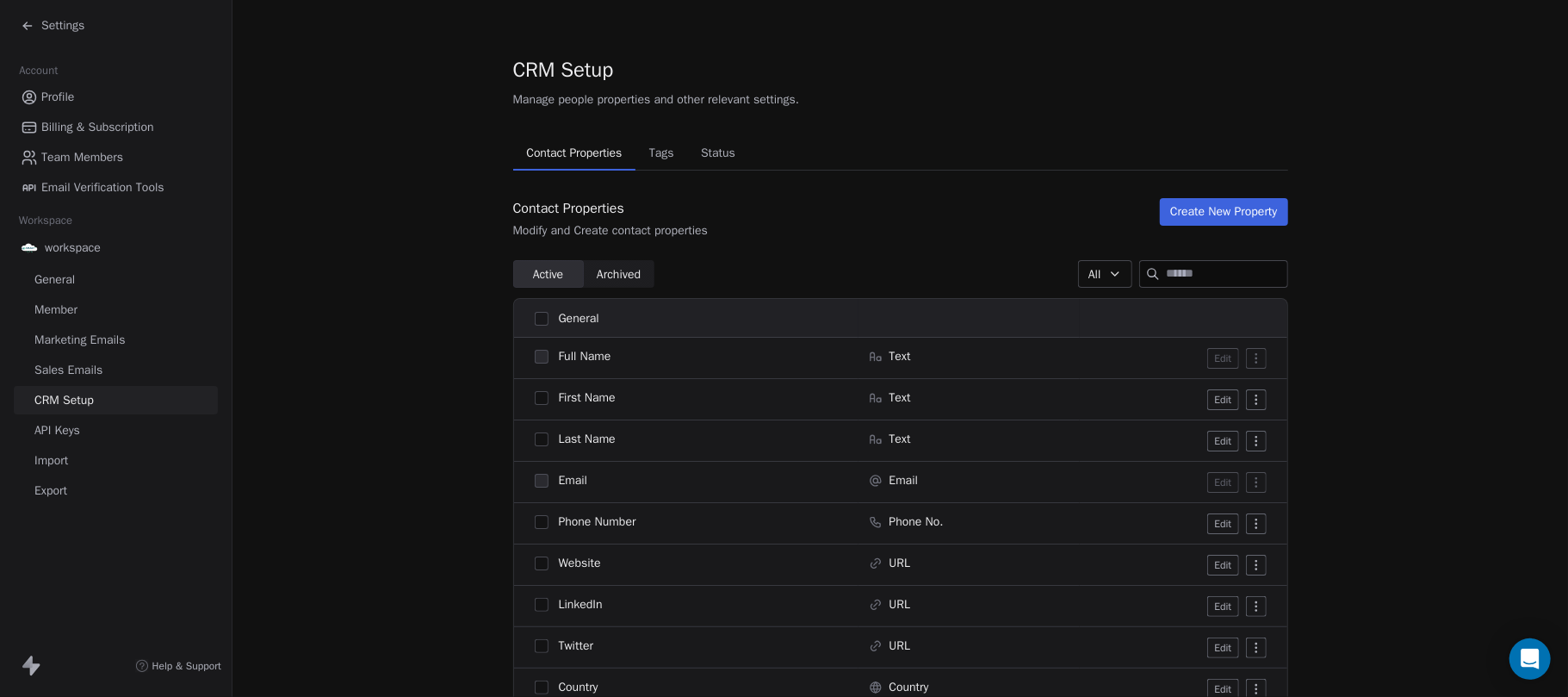 click on "Tags" at bounding box center (661, 153) 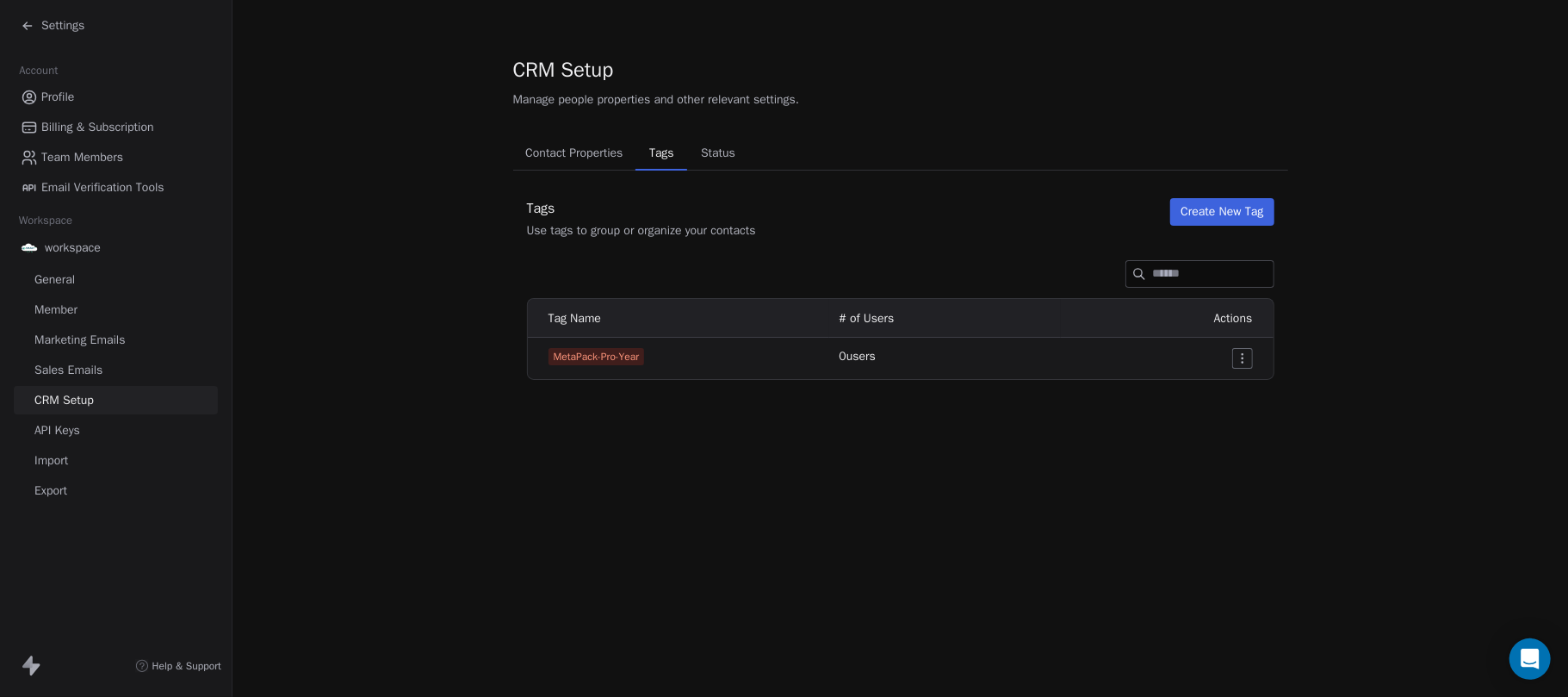click on "Status Status" at bounding box center [717, 153] 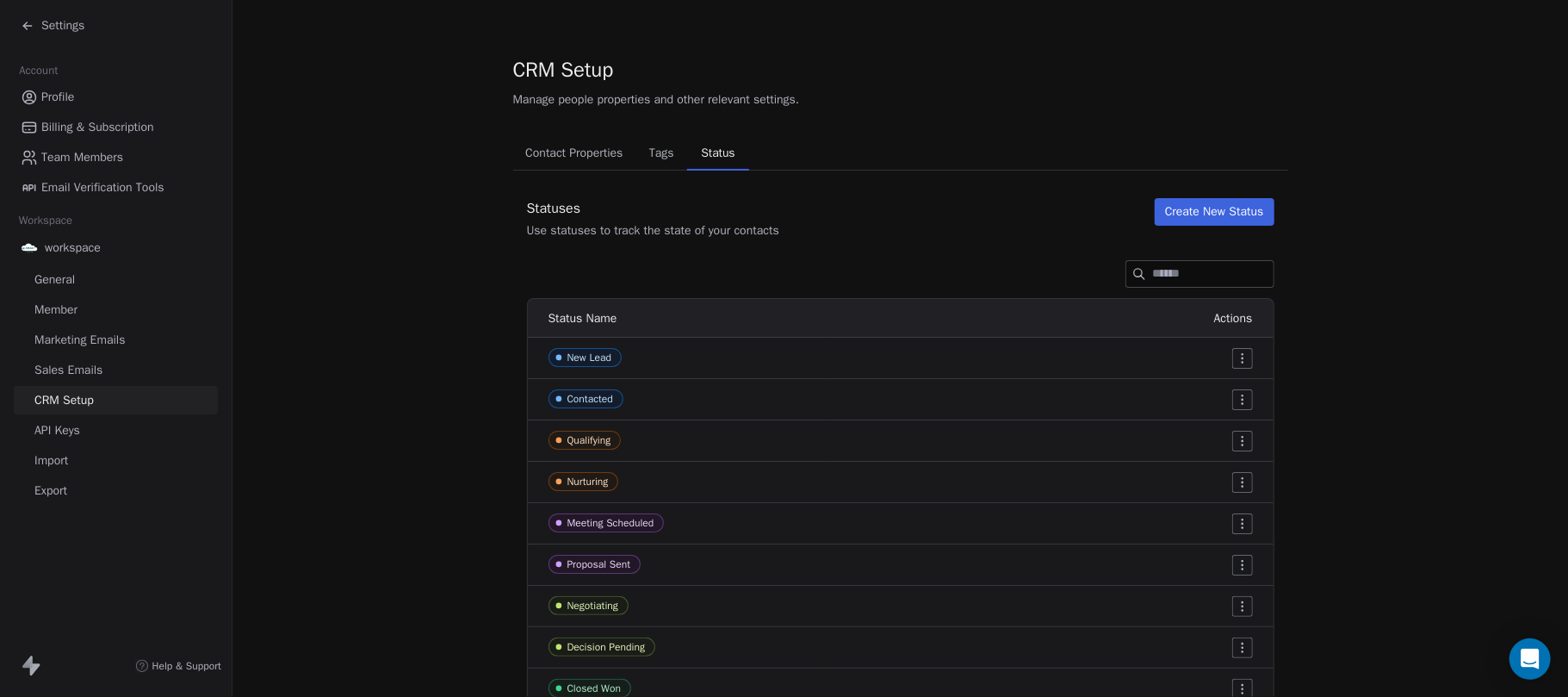 click on "Contact Properties" at bounding box center (573, 153) 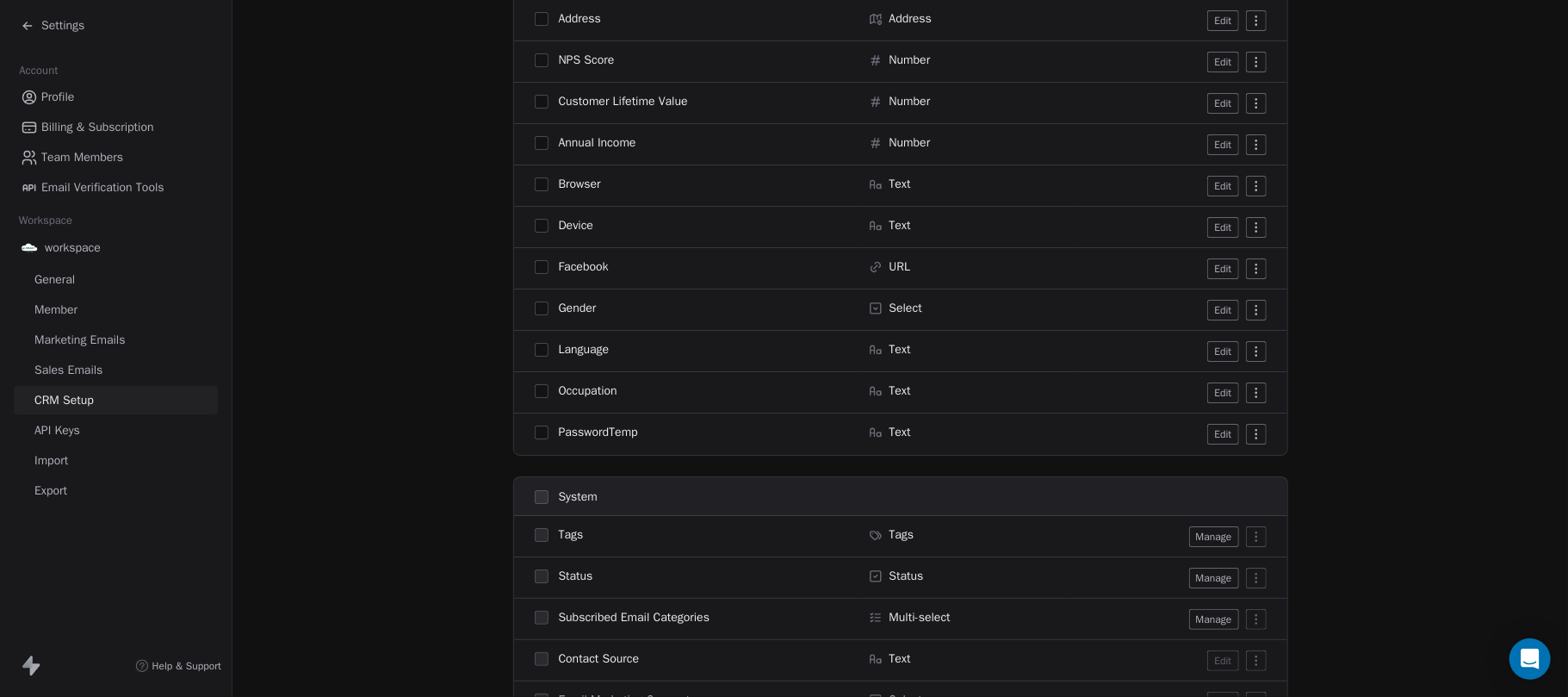 scroll, scrollTop: 574, scrollLeft: 0, axis: vertical 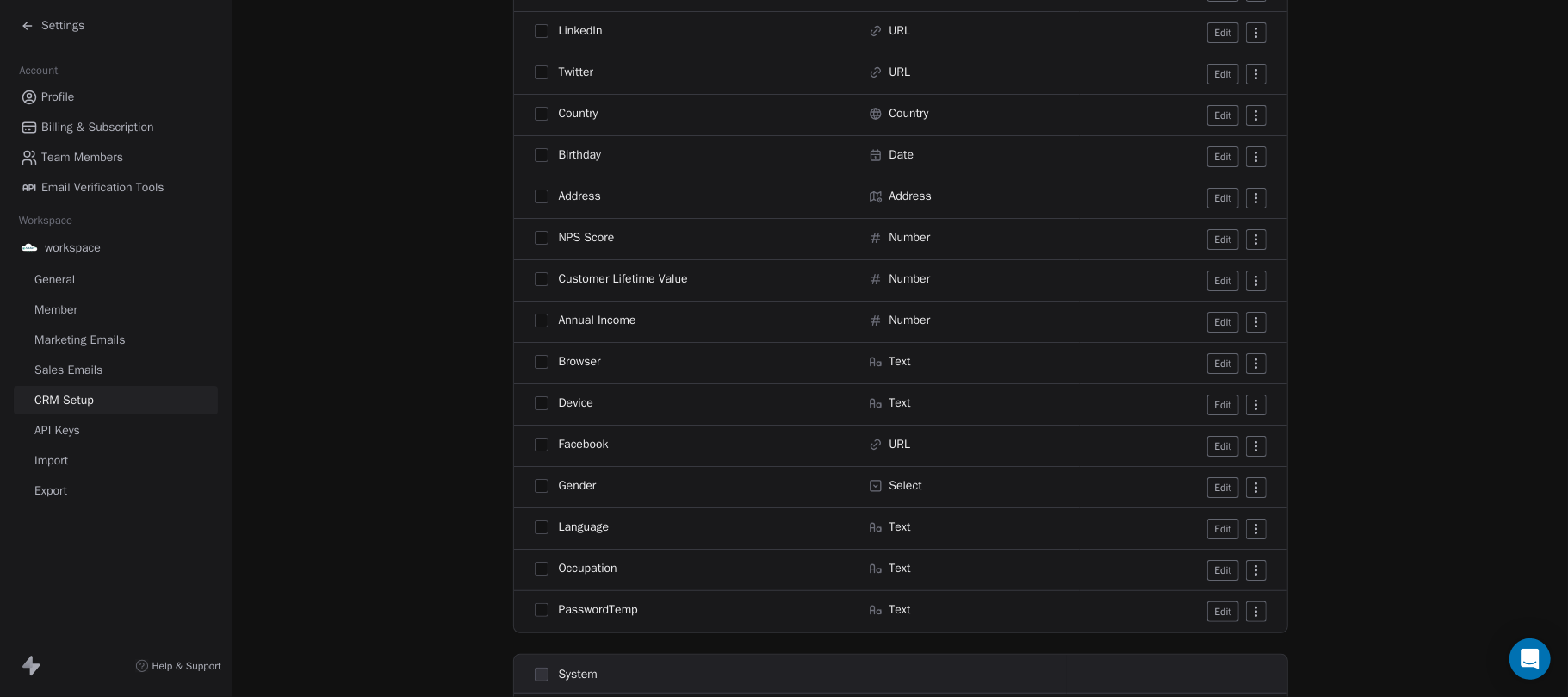 click on "Sales Emails" at bounding box center [68, 370] 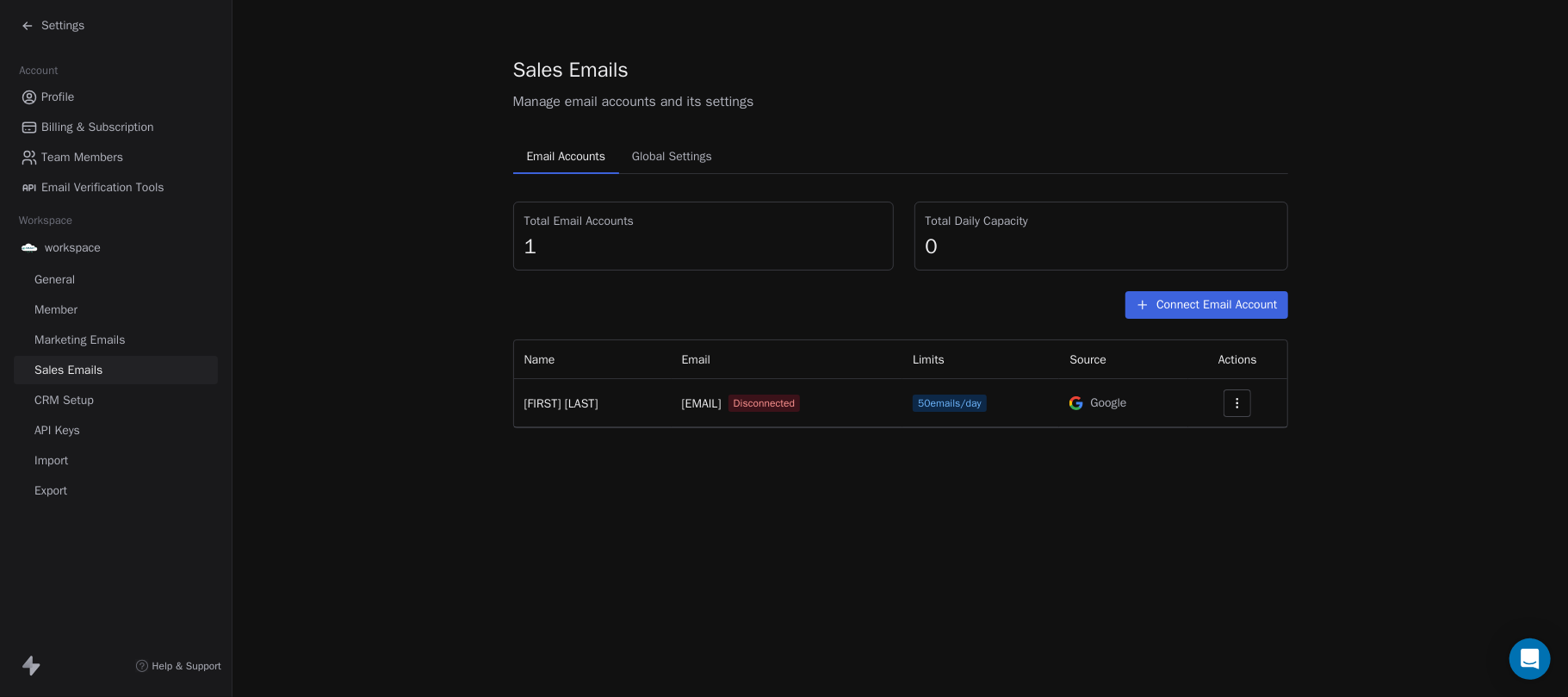 click on "Marketing Emails" at bounding box center (79, 339) 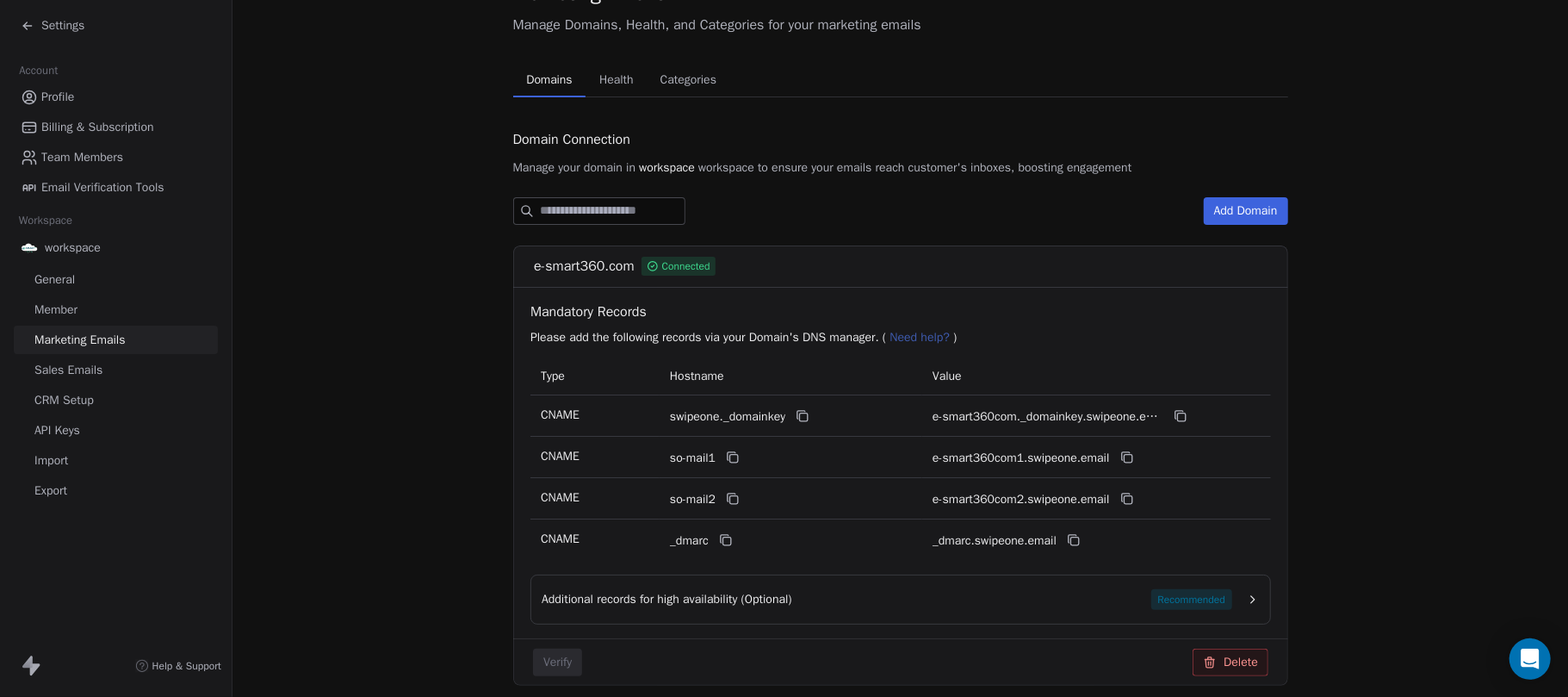 scroll, scrollTop: 149, scrollLeft: 0, axis: vertical 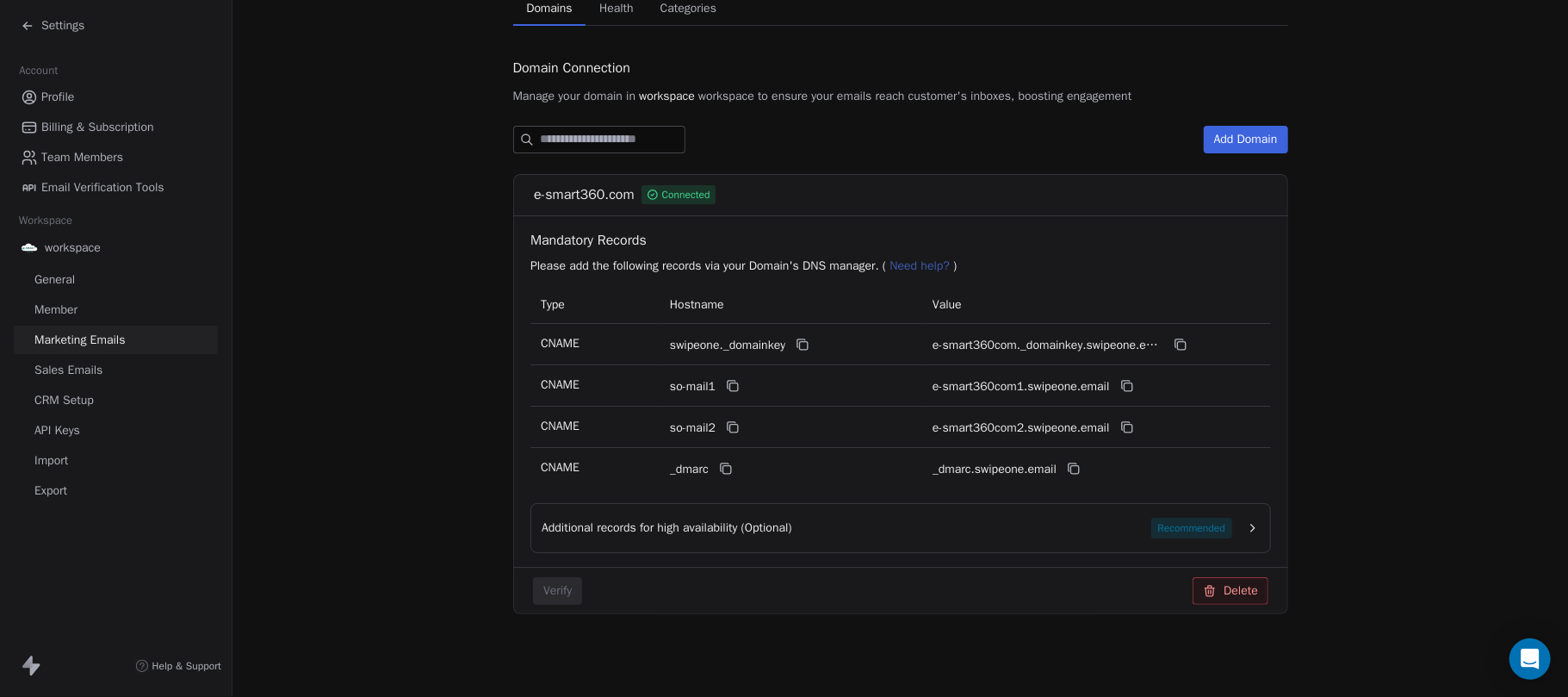click on "Recommended" at bounding box center (1191, 528) 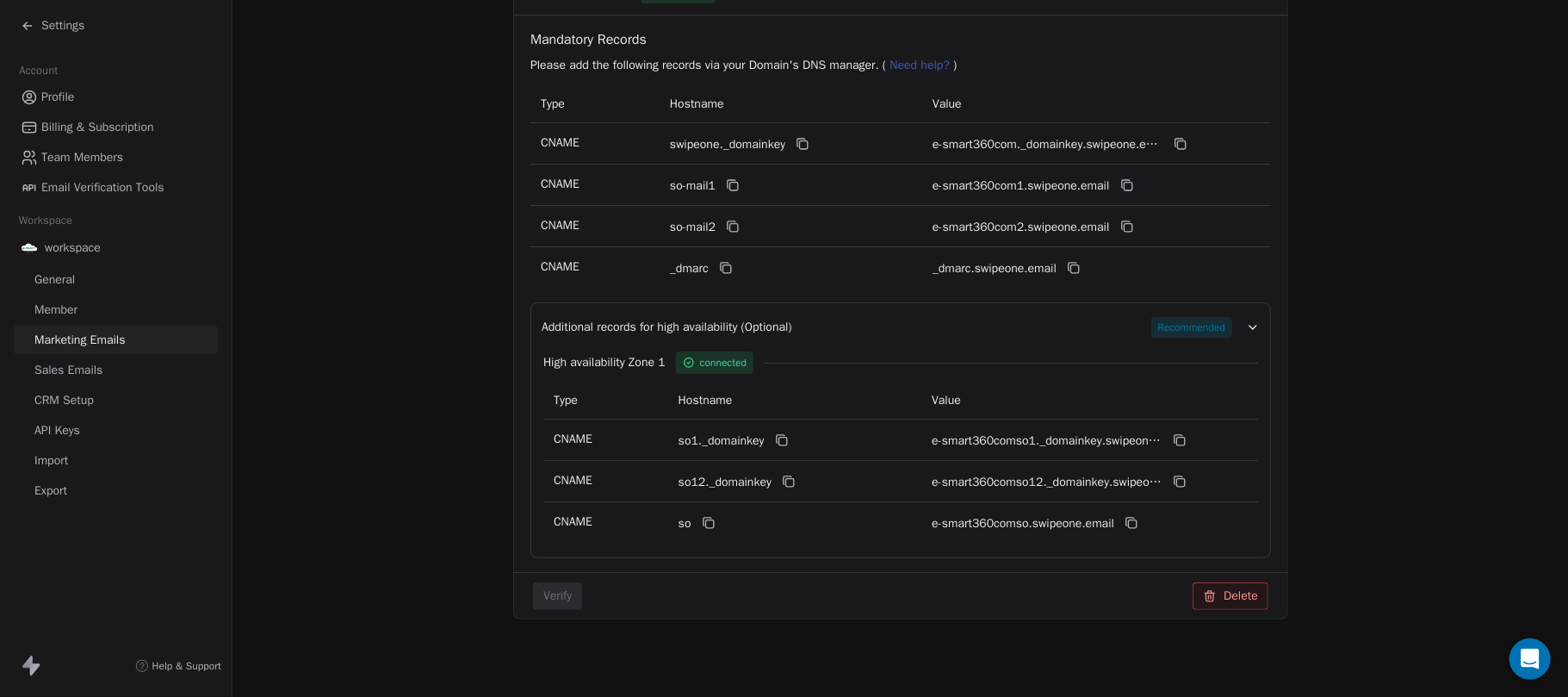 scroll, scrollTop: 355, scrollLeft: 0, axis: vertical 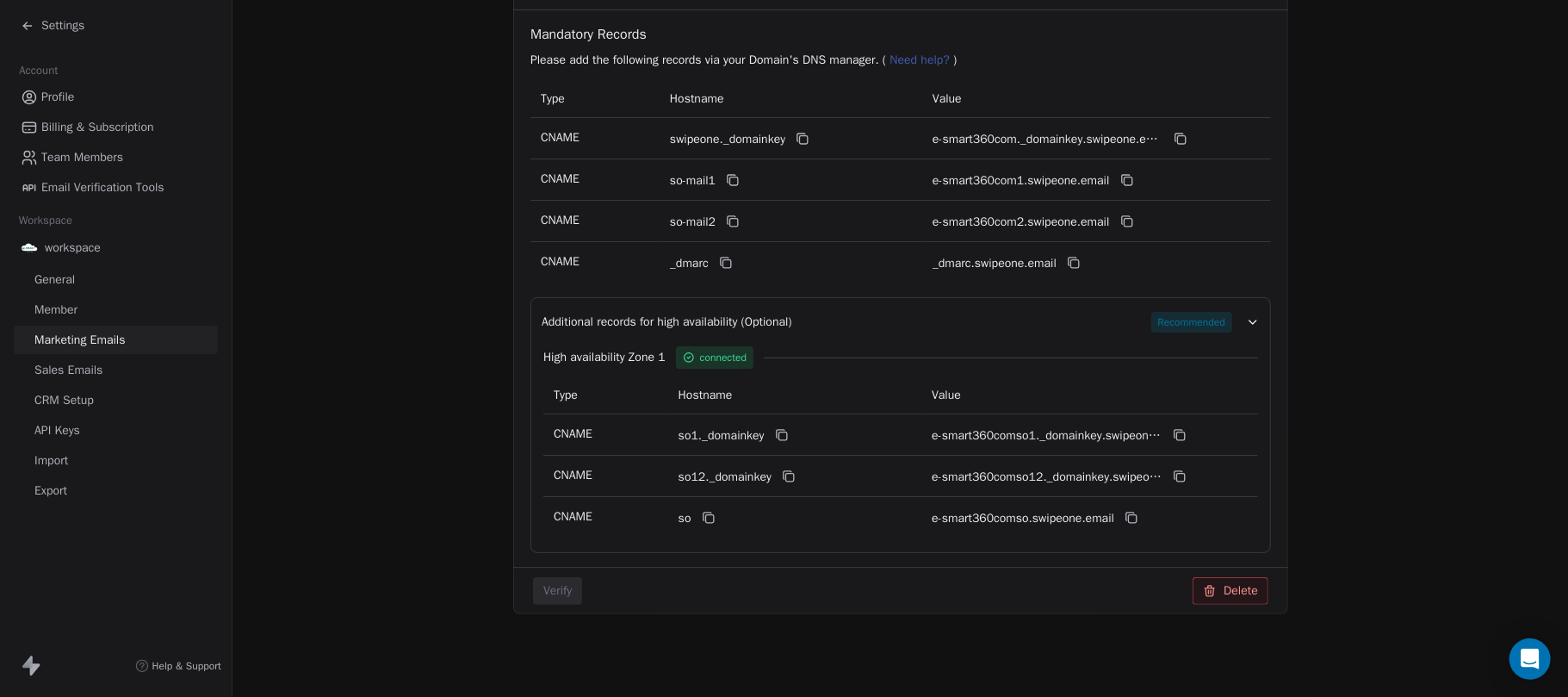 click 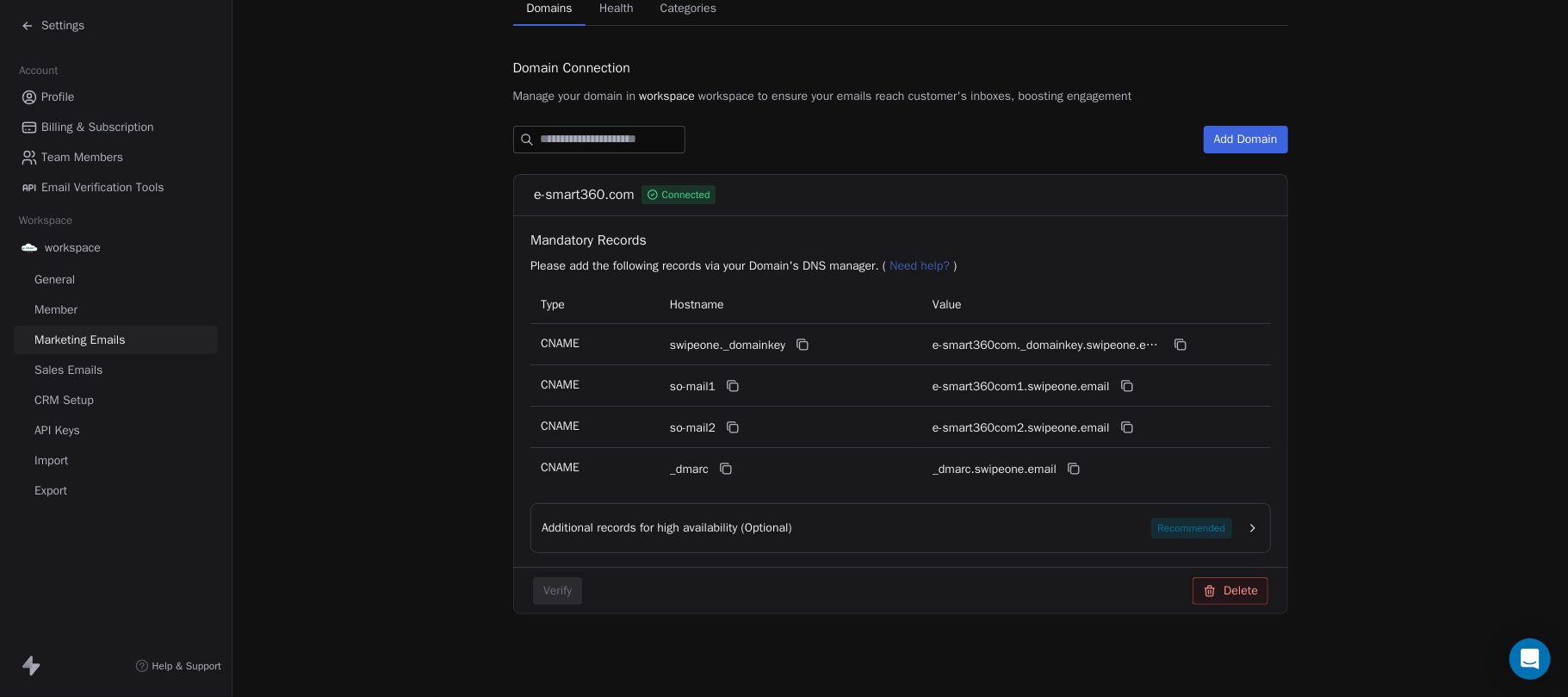 scroll, scrollTop: 149, scrollLeft: 0, axis: vertical 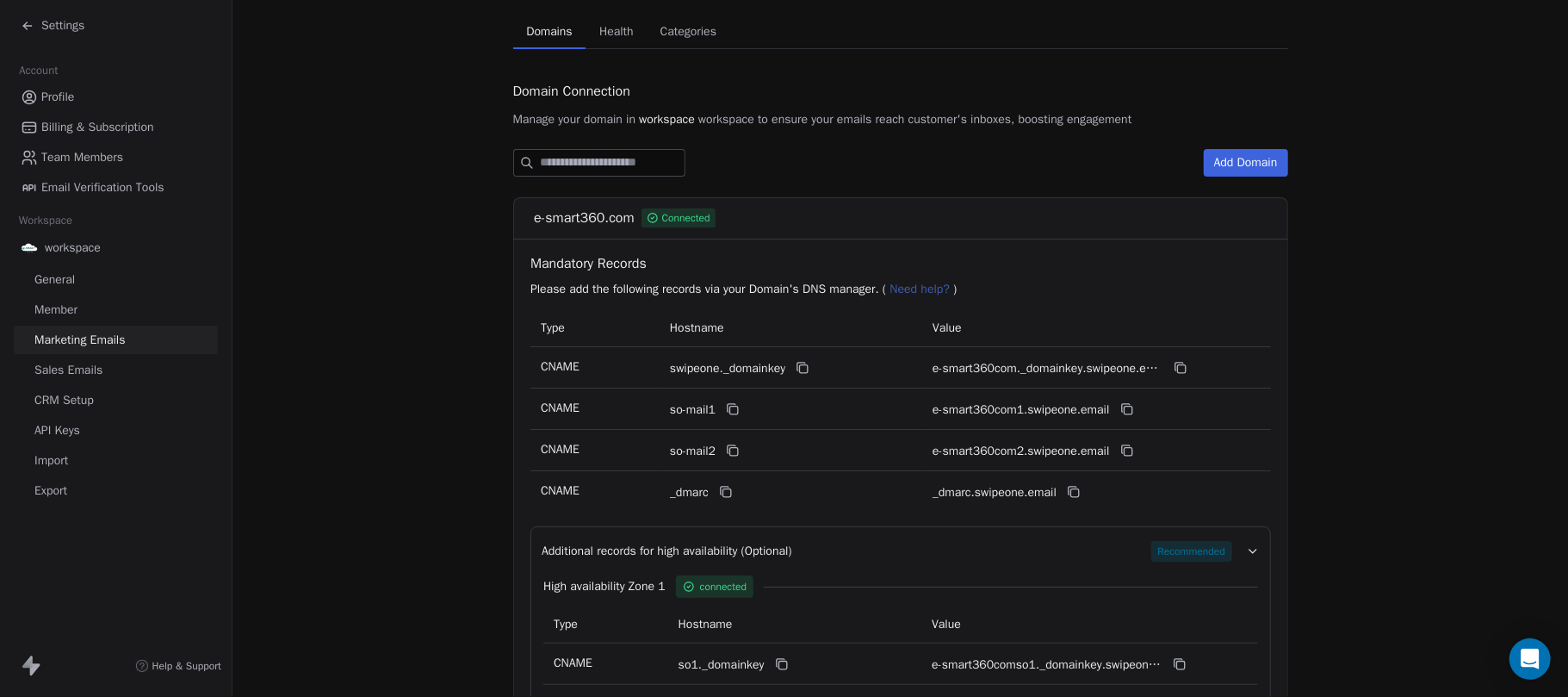 click at bounding box center [612, 163] 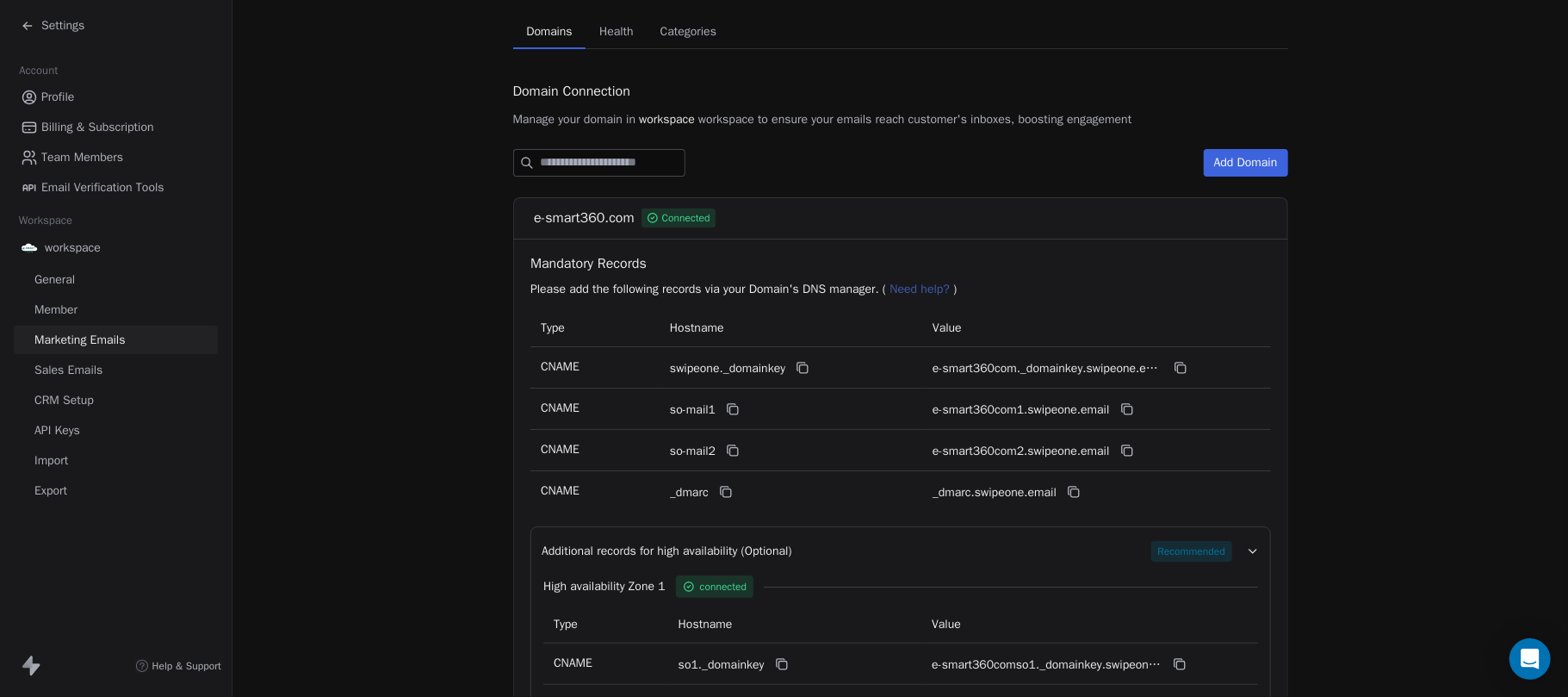 click at bounding box center (784, 348) 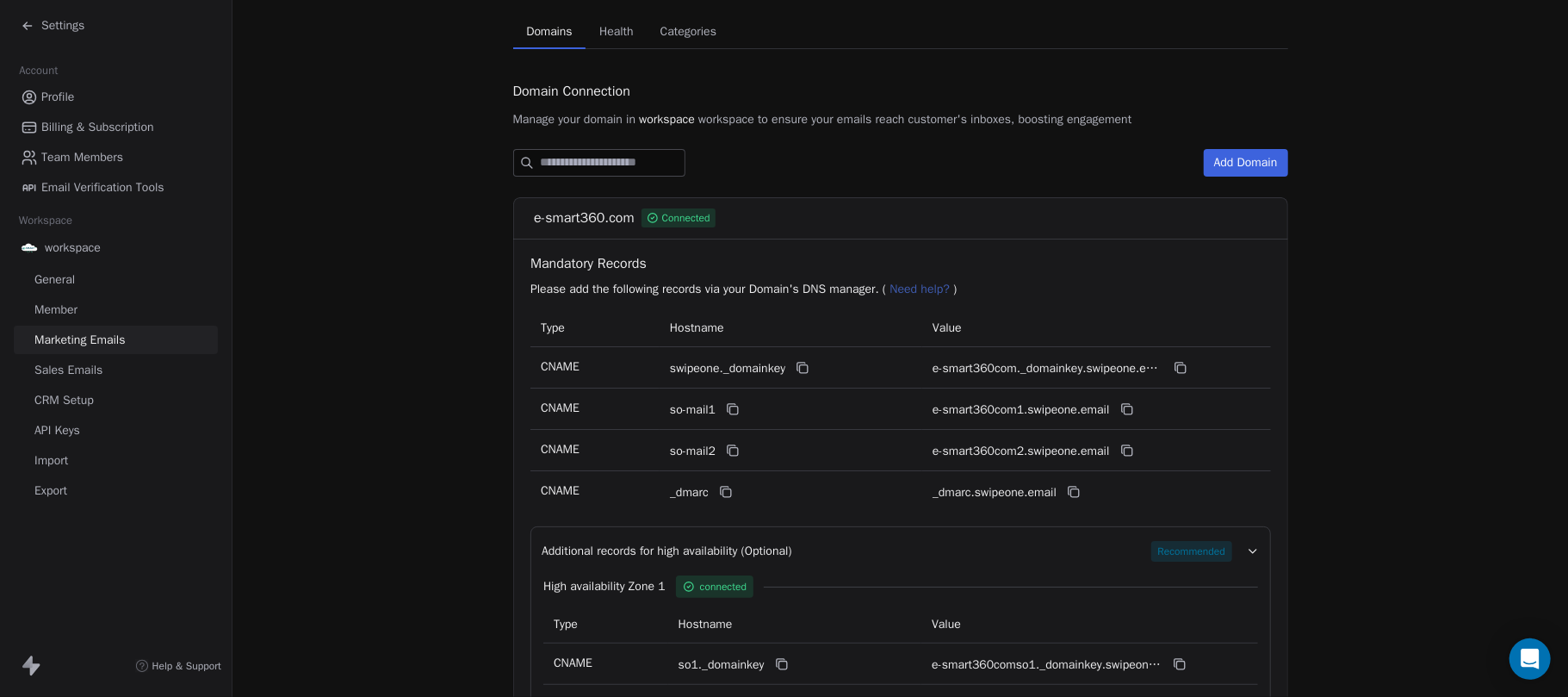 click on "Marketing Emails Manage Domains, Health, and Categories for your marketing emails Domains Domains Health Health Categories Categories Domain Connection Manage your domain in workspace workspace to ensure your emails reach customer's inboxes, boosting engagement Add Domain [DOMAIN]   Connected Mandatory Records Please add the following records via your Domain's DNS manager. (   Need help?   ) Type Hostname Value CNAME swipeone._domainkey [DOMAIN] CNAME so-mail1 [DOMAIN] CNAME so-mail2 [DOMAIN] CNAME _dmarc _dmarc.swipeone.email Additional records for high availability (Optional) Recommended High availability Zone 1   connected Type Hostname Value CNAME so1._domainkey [DOMAIN] CNAME so12._domainkey [DOMAIN] CNAME so [DOMAIN] Verify Delete" at bounding box center (900, 401) 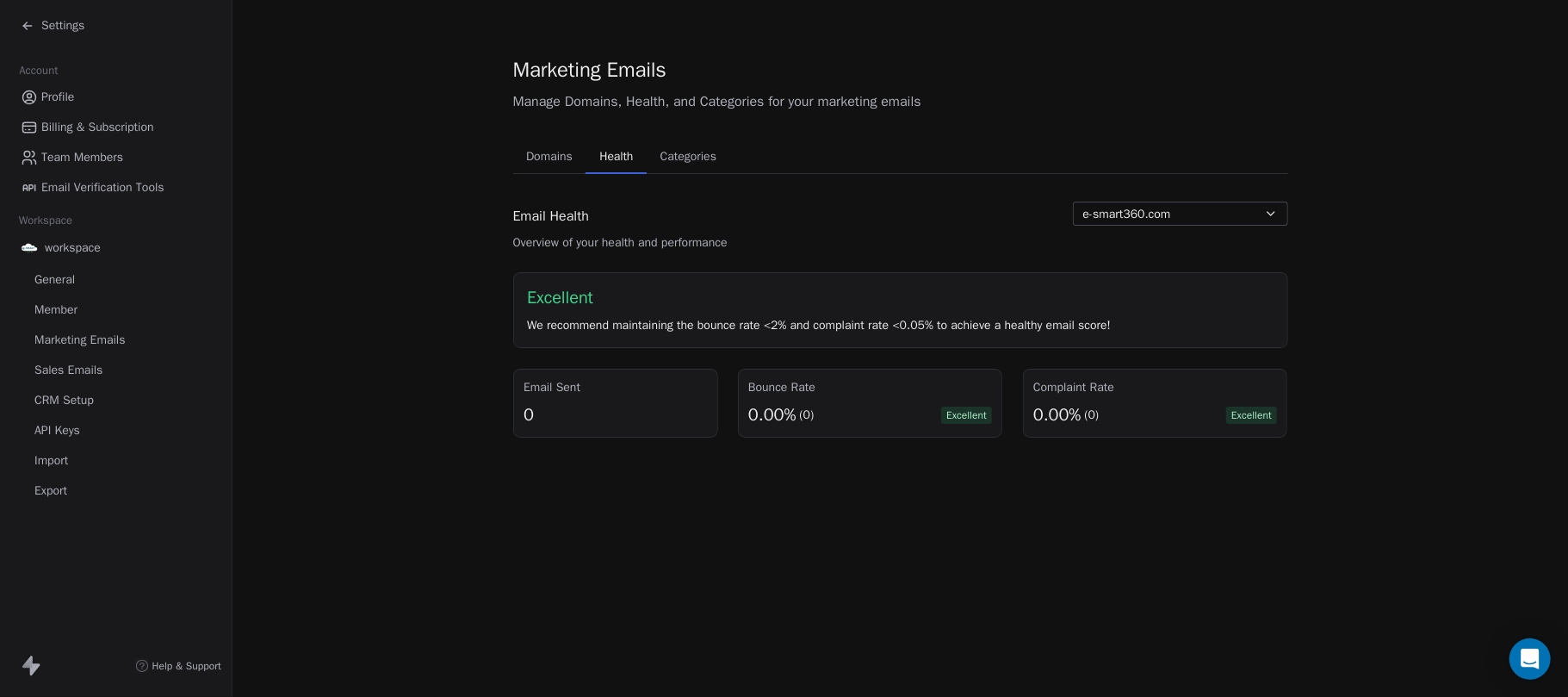 click on "e-smart360.com" at bounding box center [1181, 214] 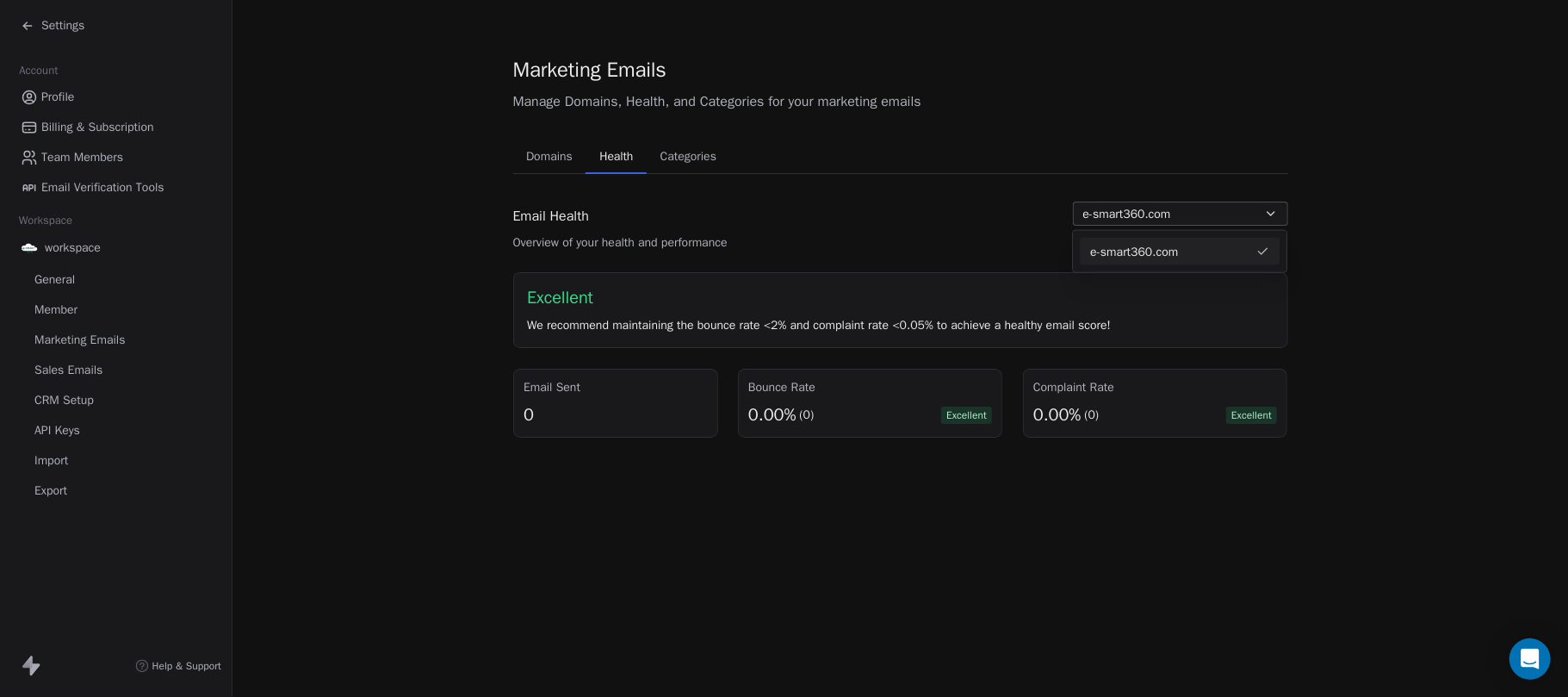 click on "Settings Account Profile Billing & Subscription Team Members Email Verification Tools Workspace workspace General Member Marketing Emails Sales Emails CRM Setup API Keys Import Export Help & Support Marketing Emails Manage Domains, Health, and Categories for your marketing emails Domains Domains Health Health Categories Categories Email Health Overview of your health and performance [DOMAIN] Excellent We recommend maintaining the bounce rate <2% and complaint rate <0.05% to achieve a healthy email score! Email Sent 0 Bounce Rate 0.00% (0) Excellent Complaint Rate 0.00% (0) Excellent
[DOMAIN]" at bounding box center (784, 348) 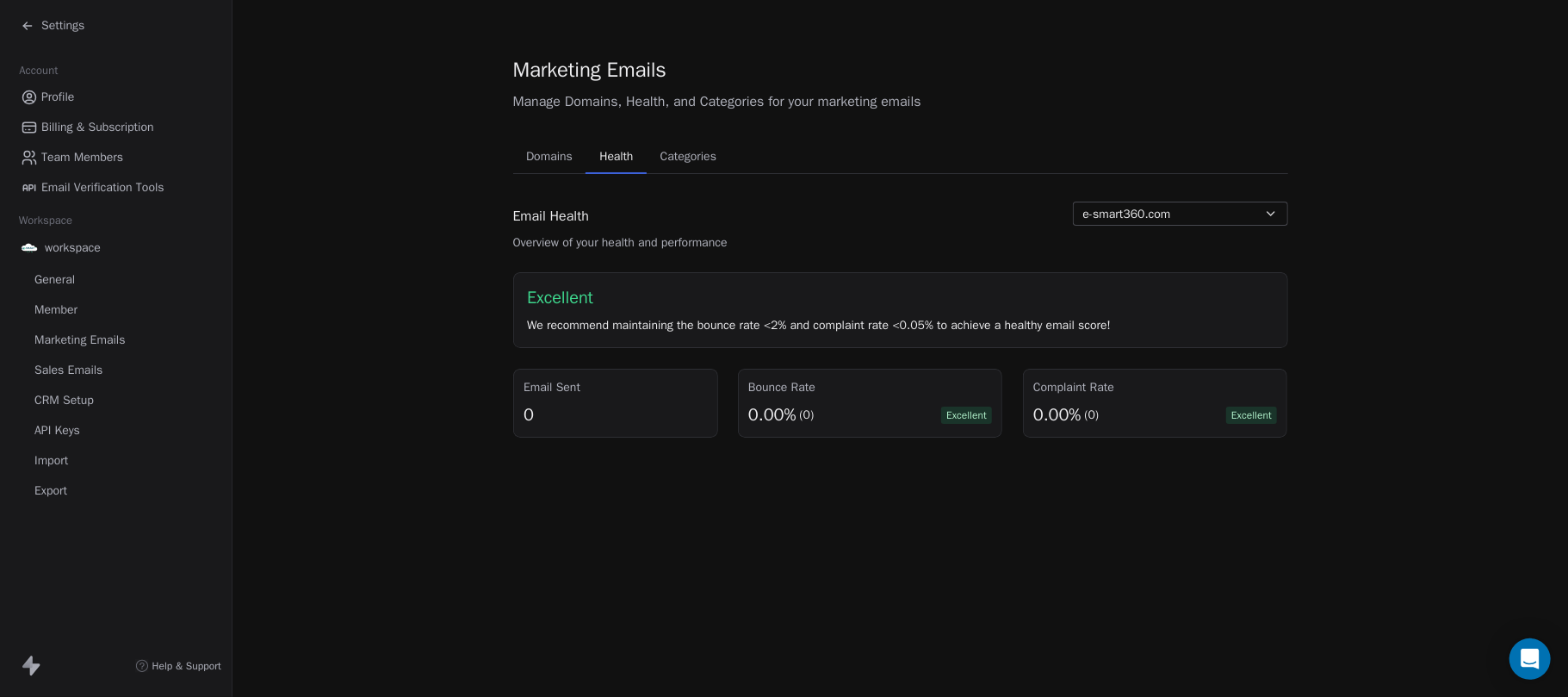 click on "Categories" at bounding box center [688, 157] 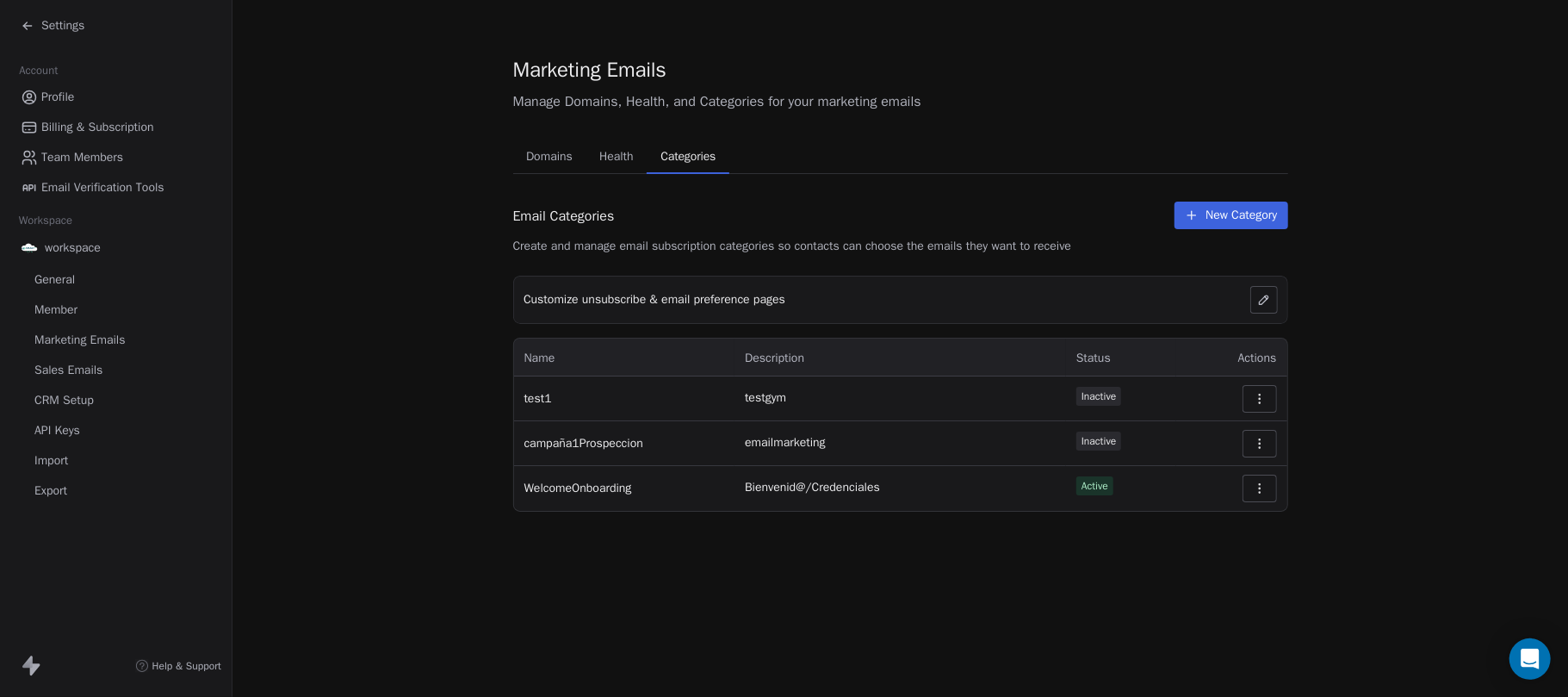 click 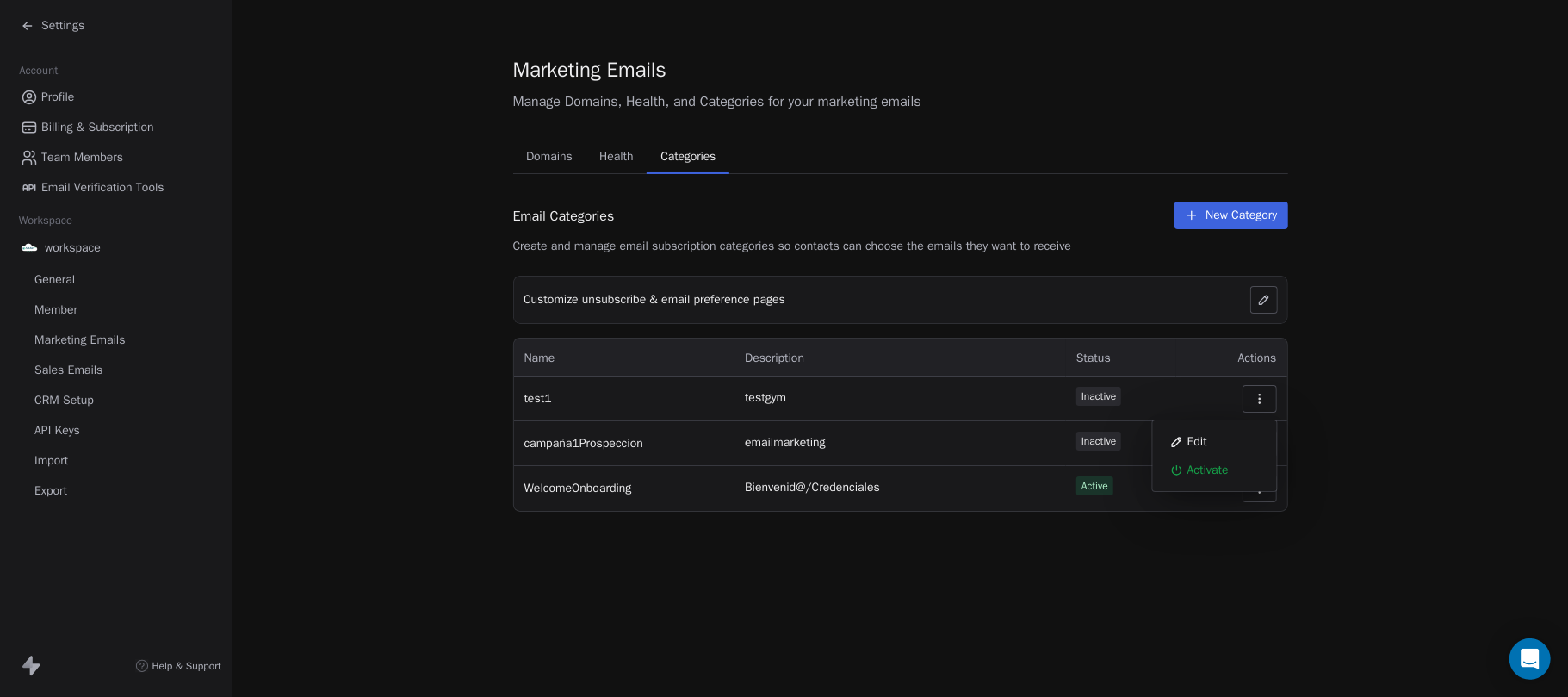 click on "Marketing Emails Manage Domains, Health, and Categories for your marketing emails Domains Domains Health Health Categories Categories Email Categories Create and manage email subscription categories so contacts can choose the emails they want to receive New Category Customize unsubscribe & email preference pages Name Description Status Actions test1 testgym Inactive campaña1Prospeccion emailmarketing Inactive WelcomeOnboarding Bienvenid@/Credenciales Active" at bounding box center [900, 283] 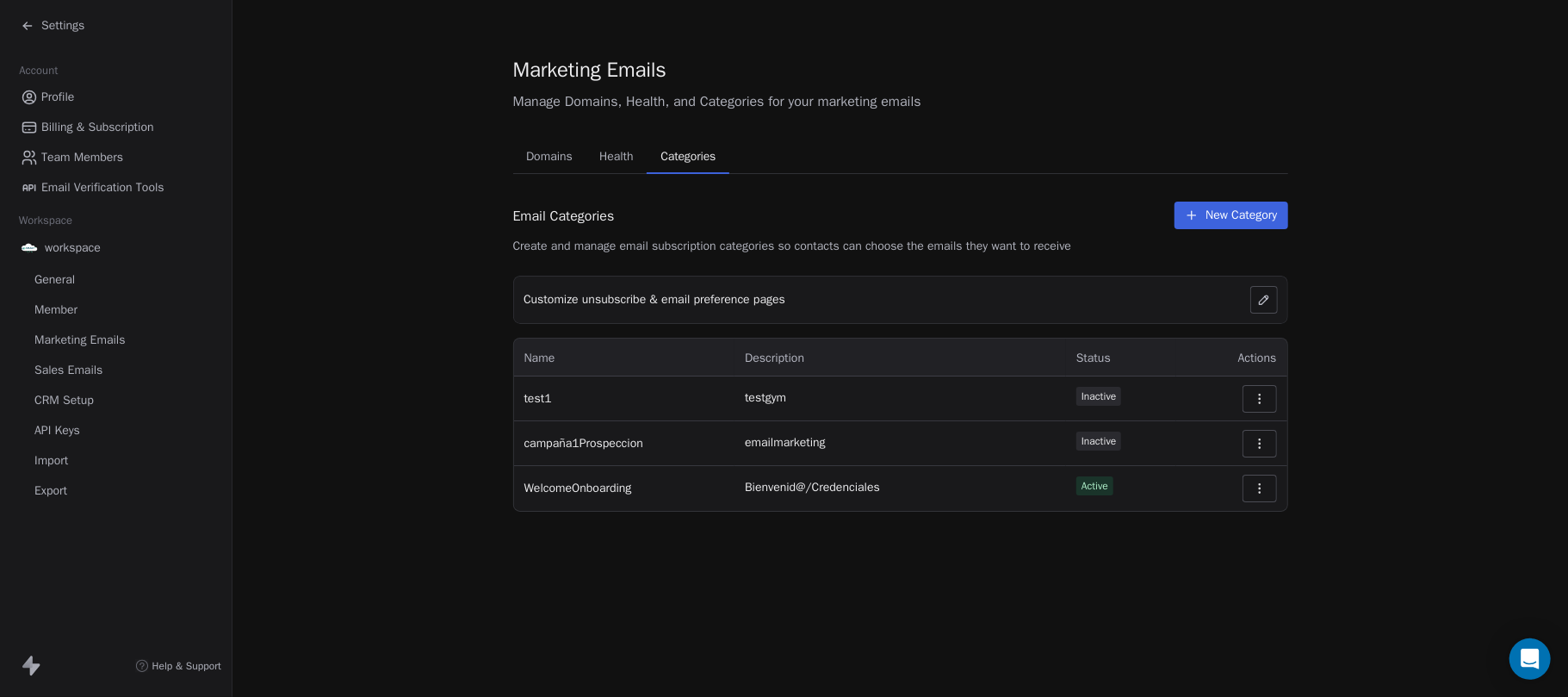 click at bounding box center (1260, 489) 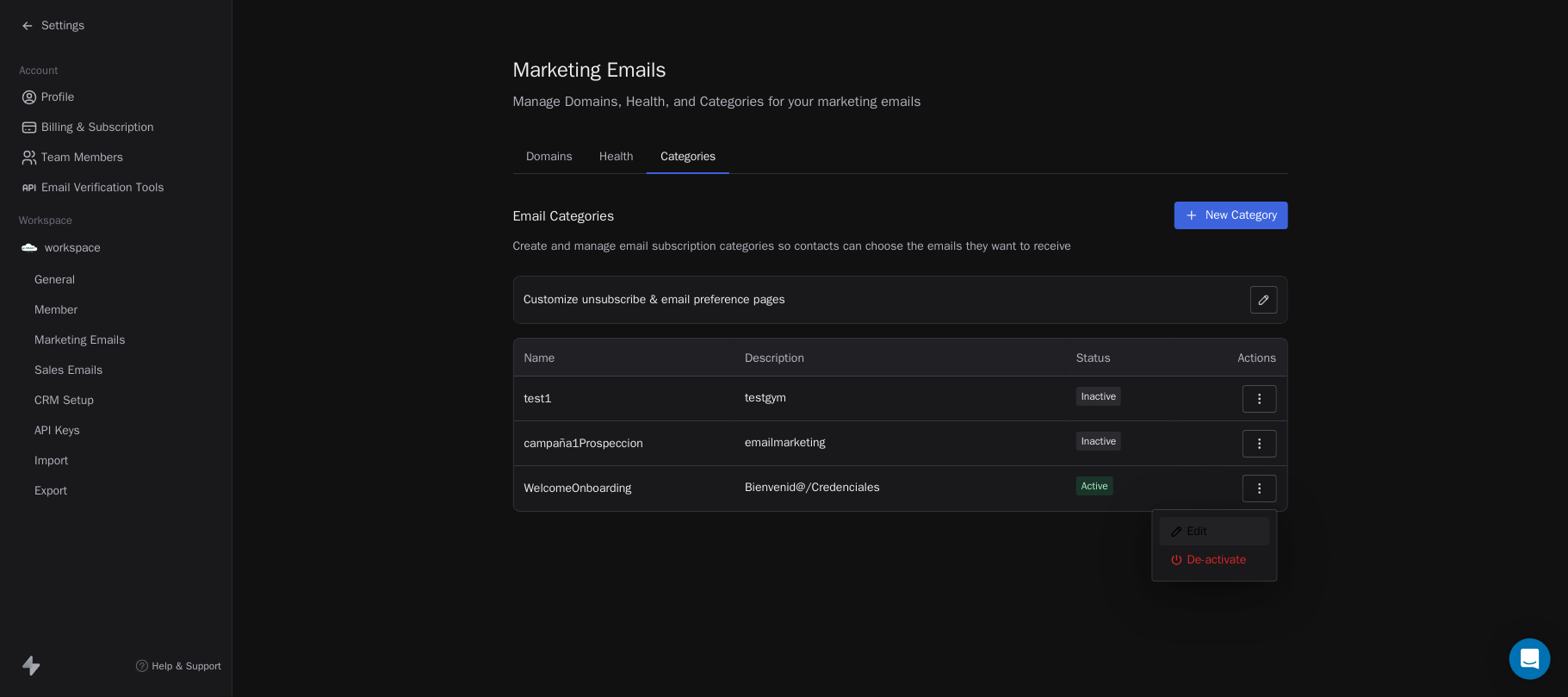 click on "Edit" at bounding box center (1215, 531) 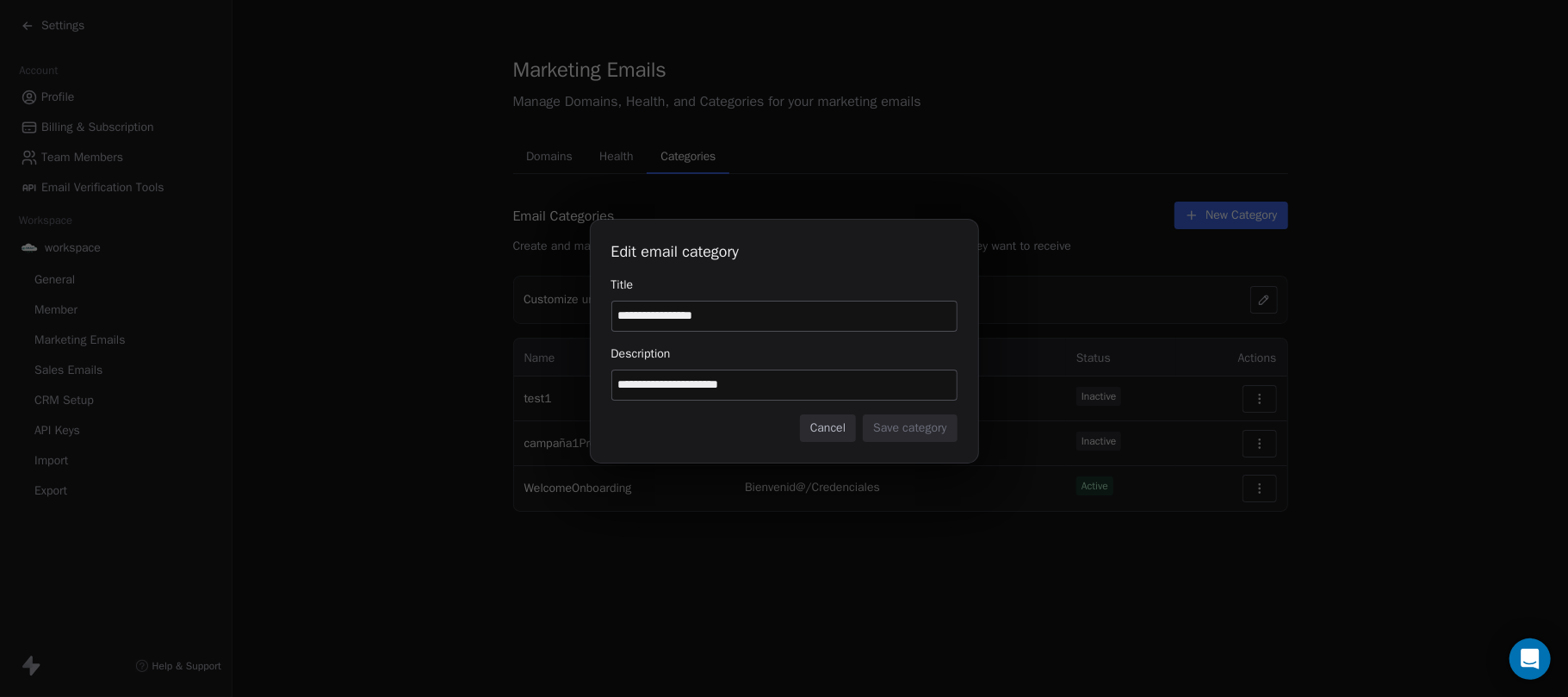 click on "**********" at bounding box center [784, 385] 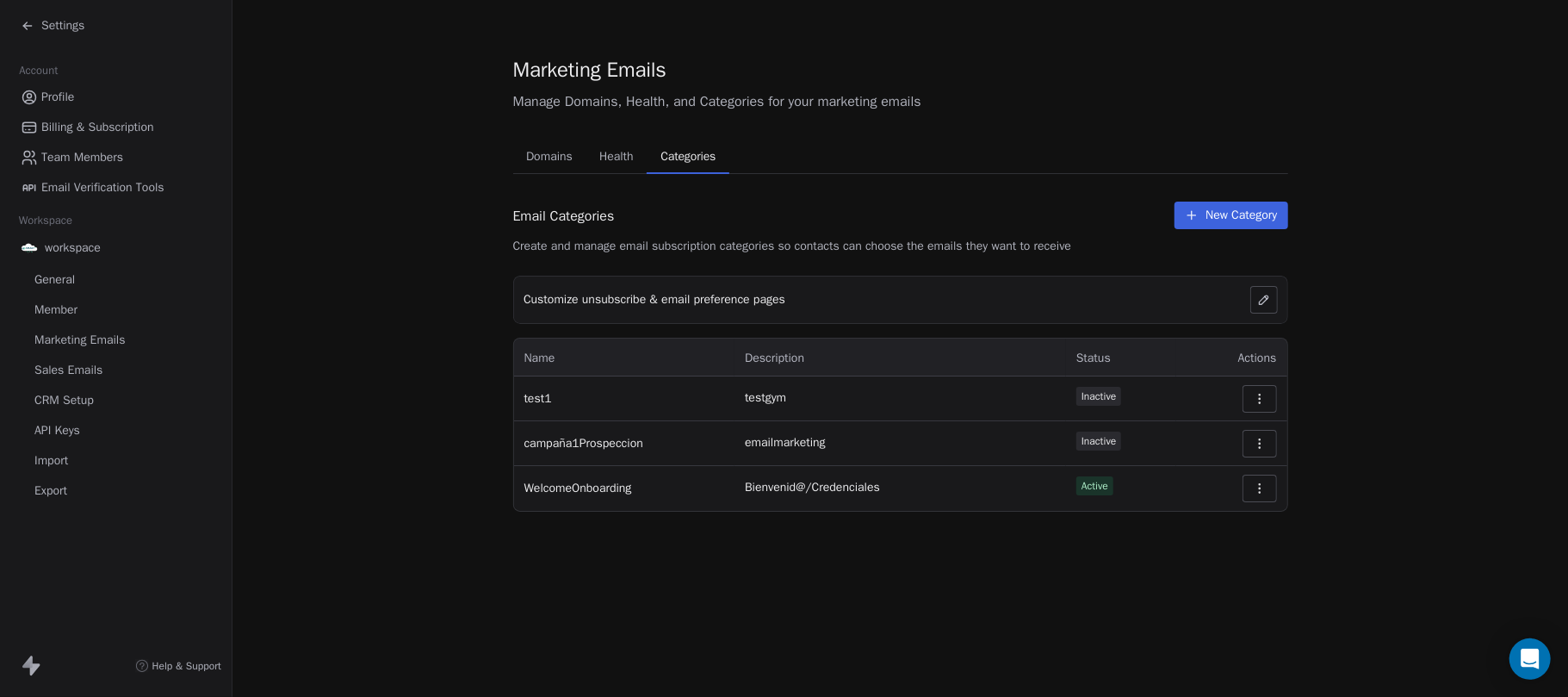 click on "Customize unsubscribe & email preference pages" at bounding box center [654, 300] 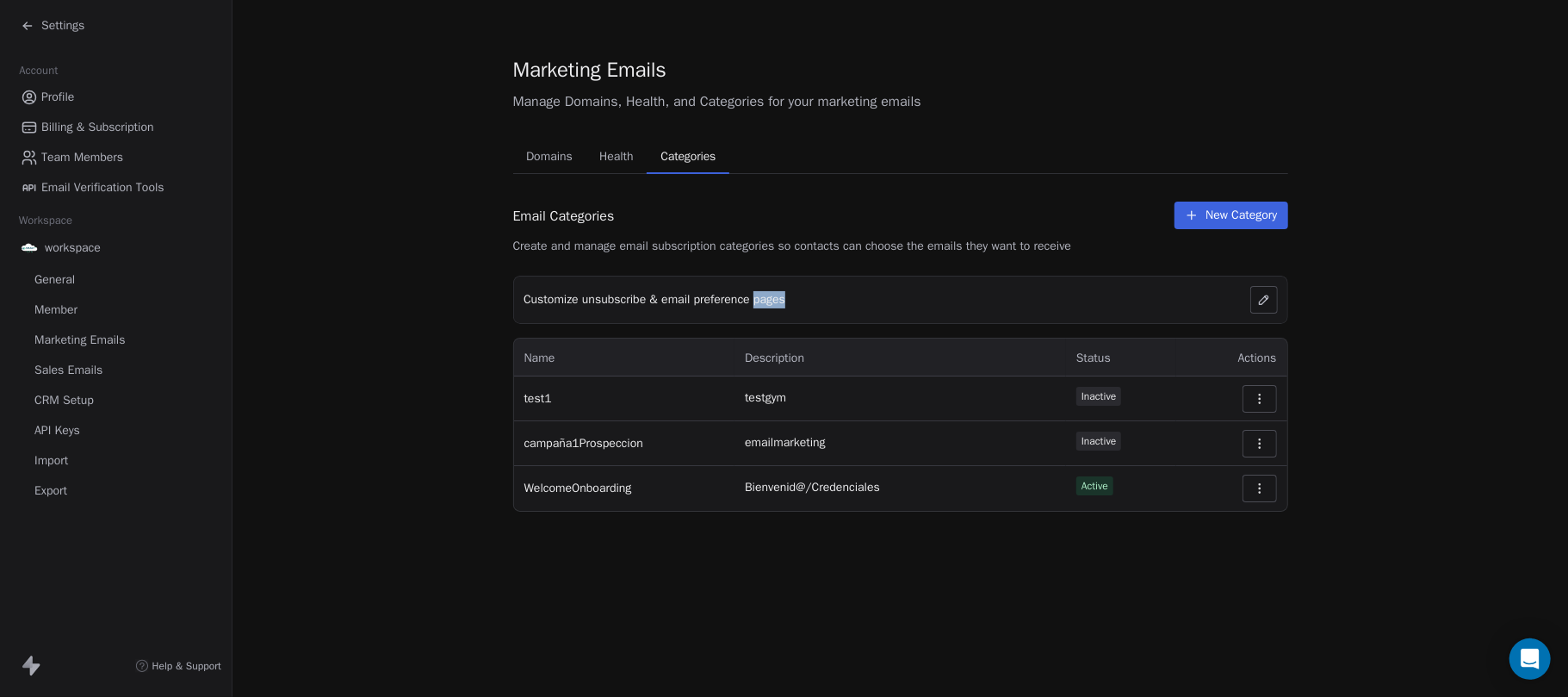 click on "Customize unsubscribe & email preference pages" at bounding box center (654, 300) 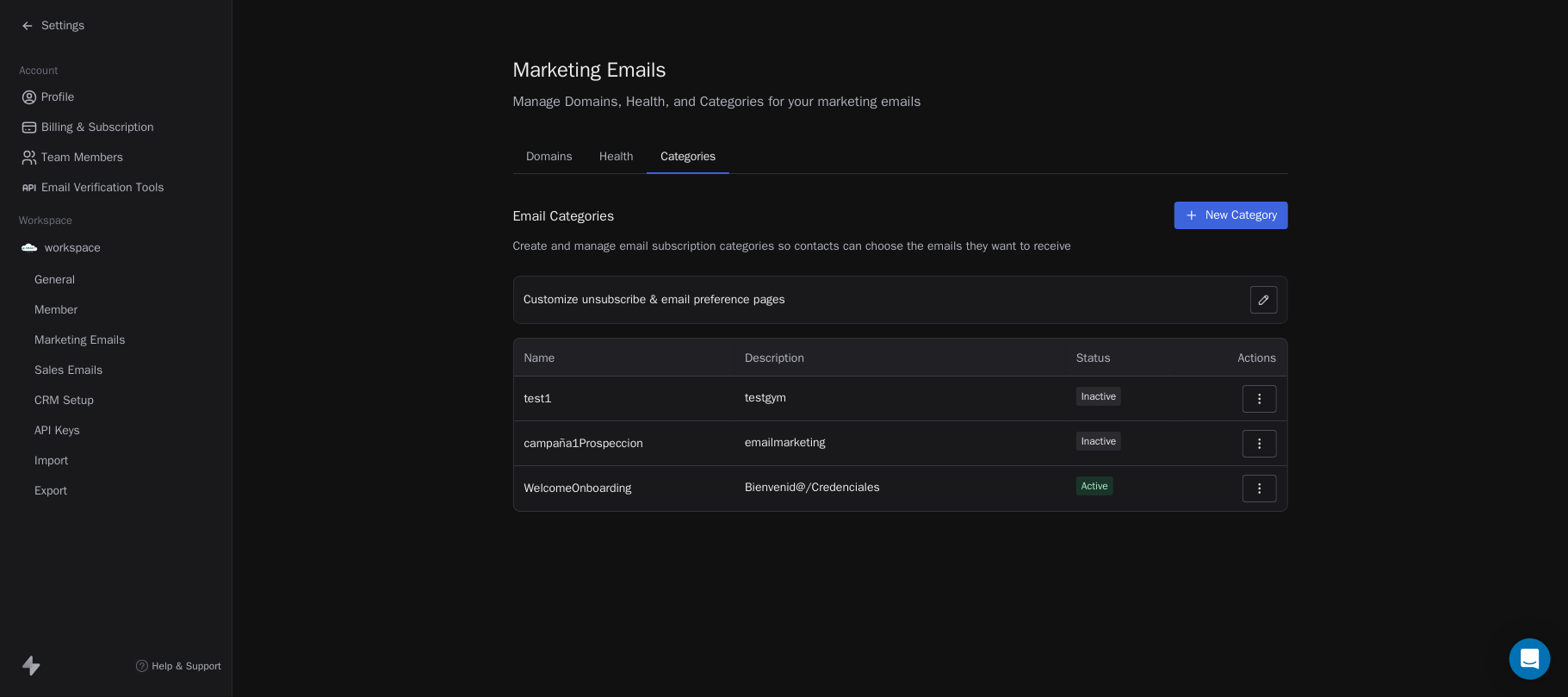click on "Domains" at bounding box center [549, 157] 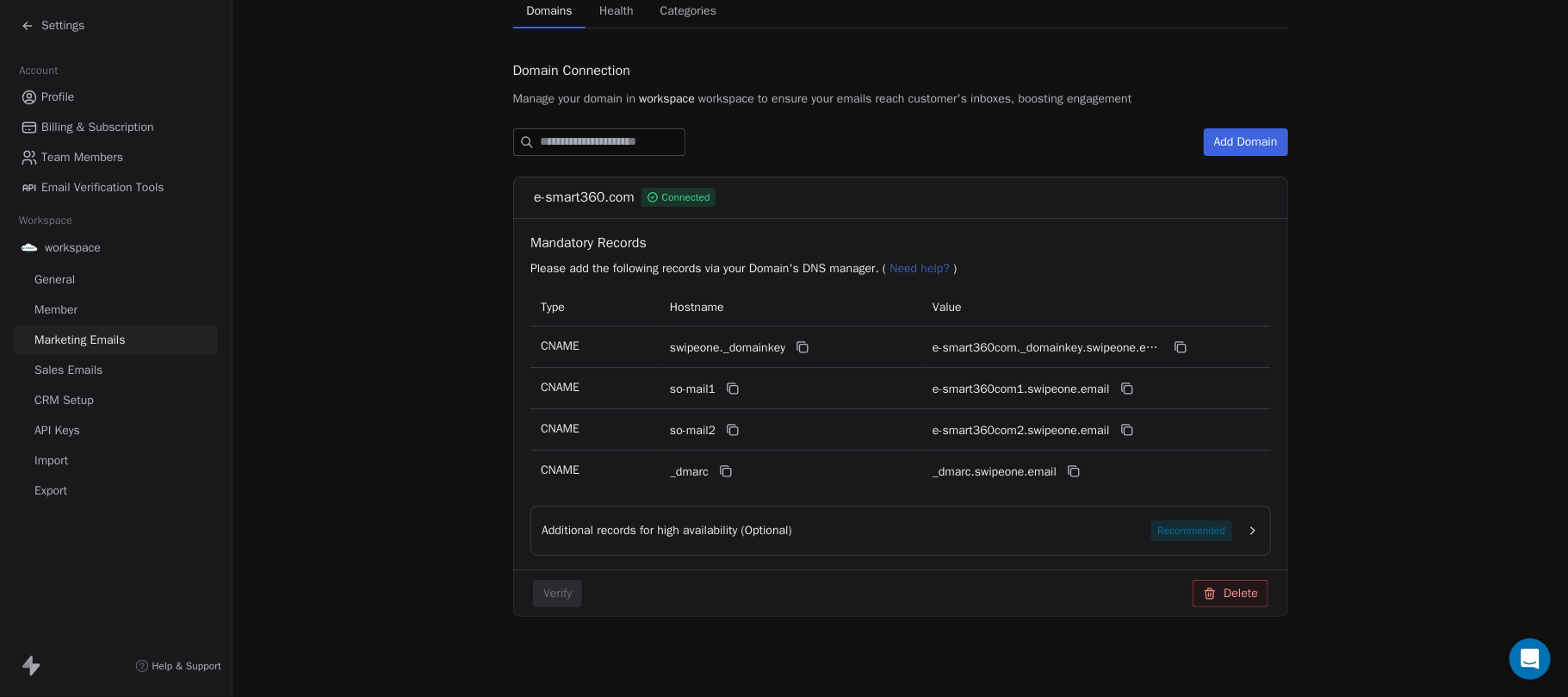 scroll, scrollTop: 149, scrollLeft: 0, axis: vertical 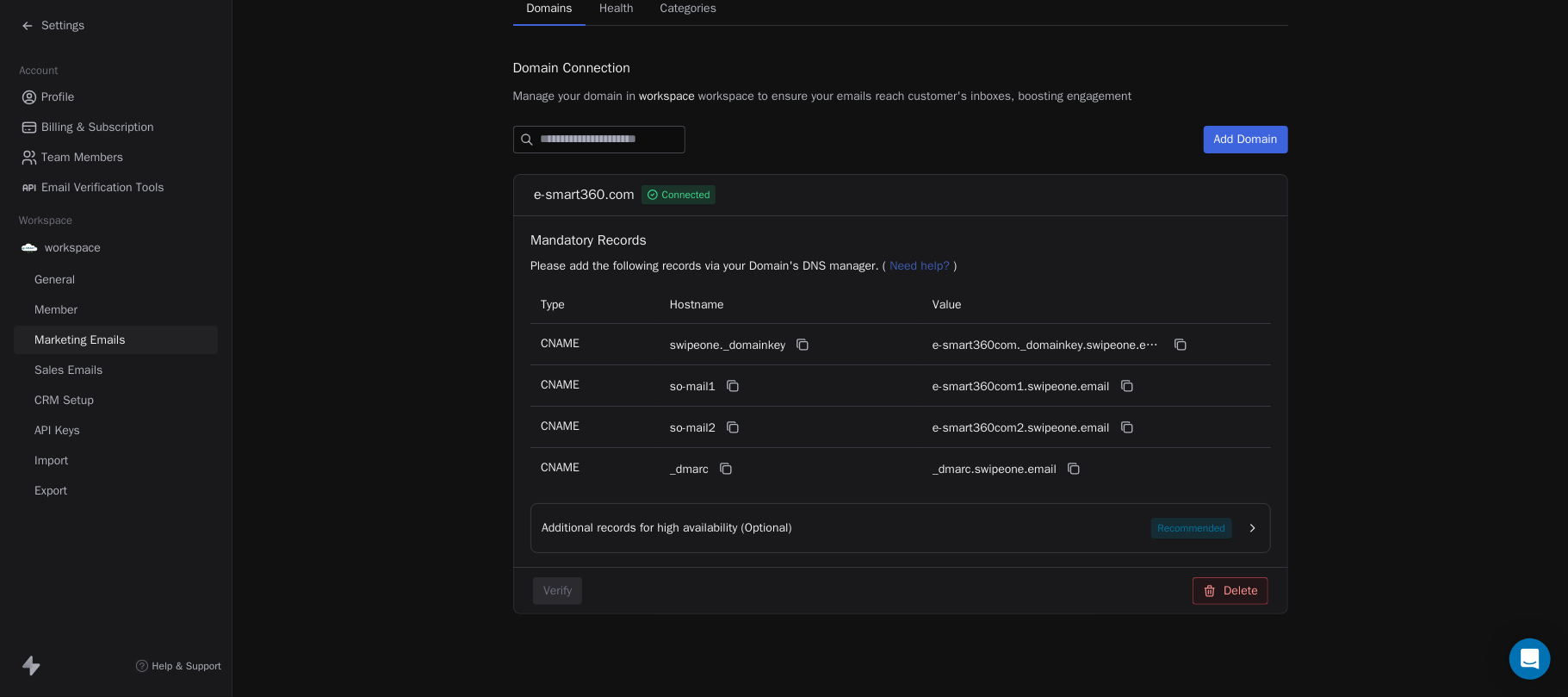 click on "Sales Emails" at bounding box center [115, 370] 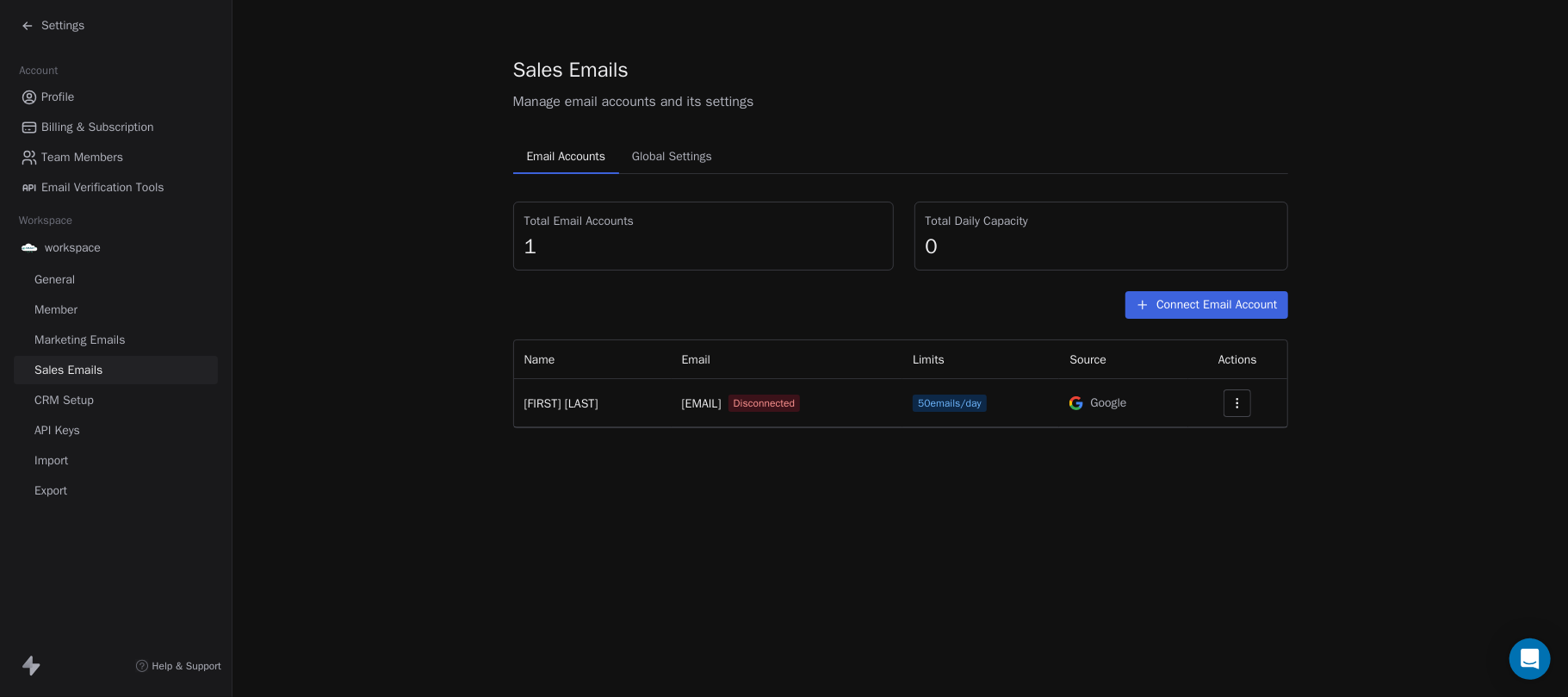 scroll, scrollTop: 0, scrollLeft: 0, axis: both 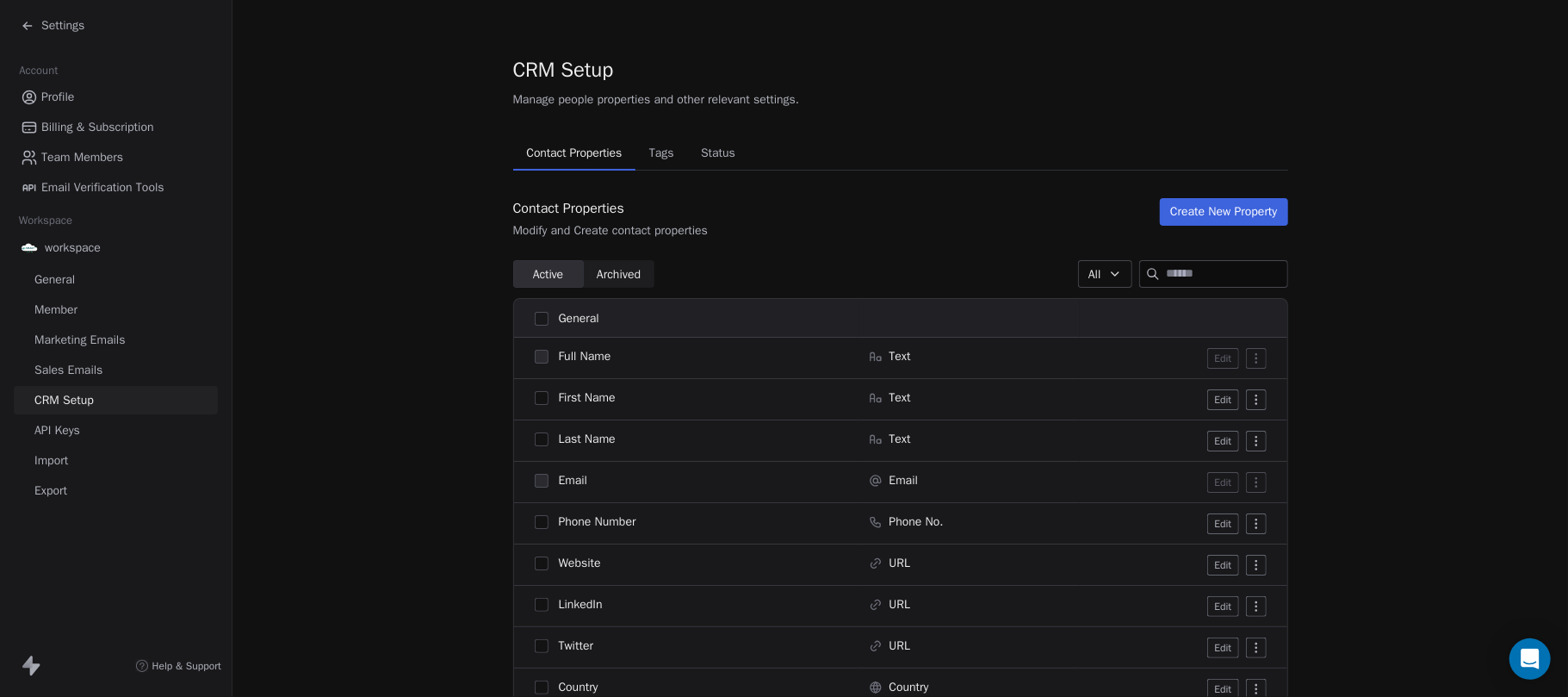 click on "Sales Emails" at bounding box center (68, 370) 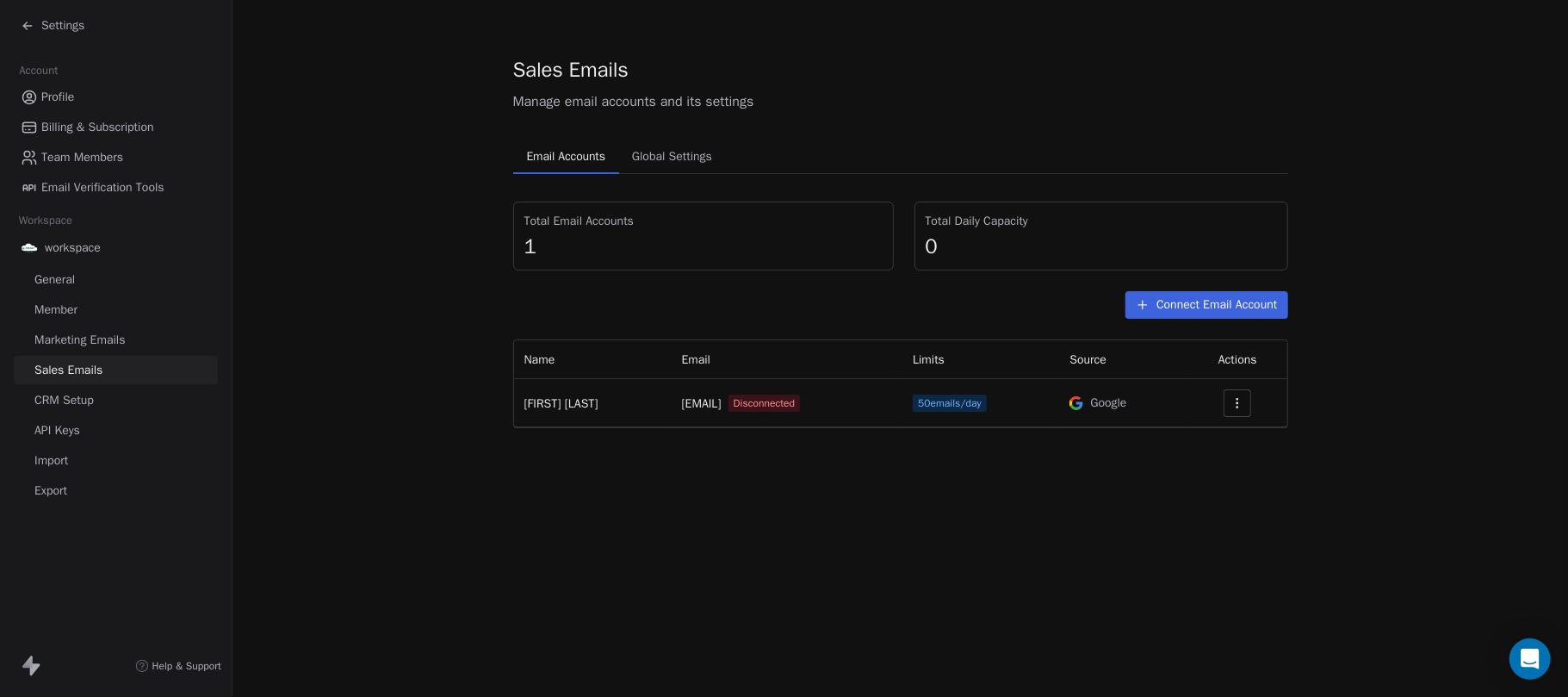 click on "50  emails/day" at bounding box center (950, 403) 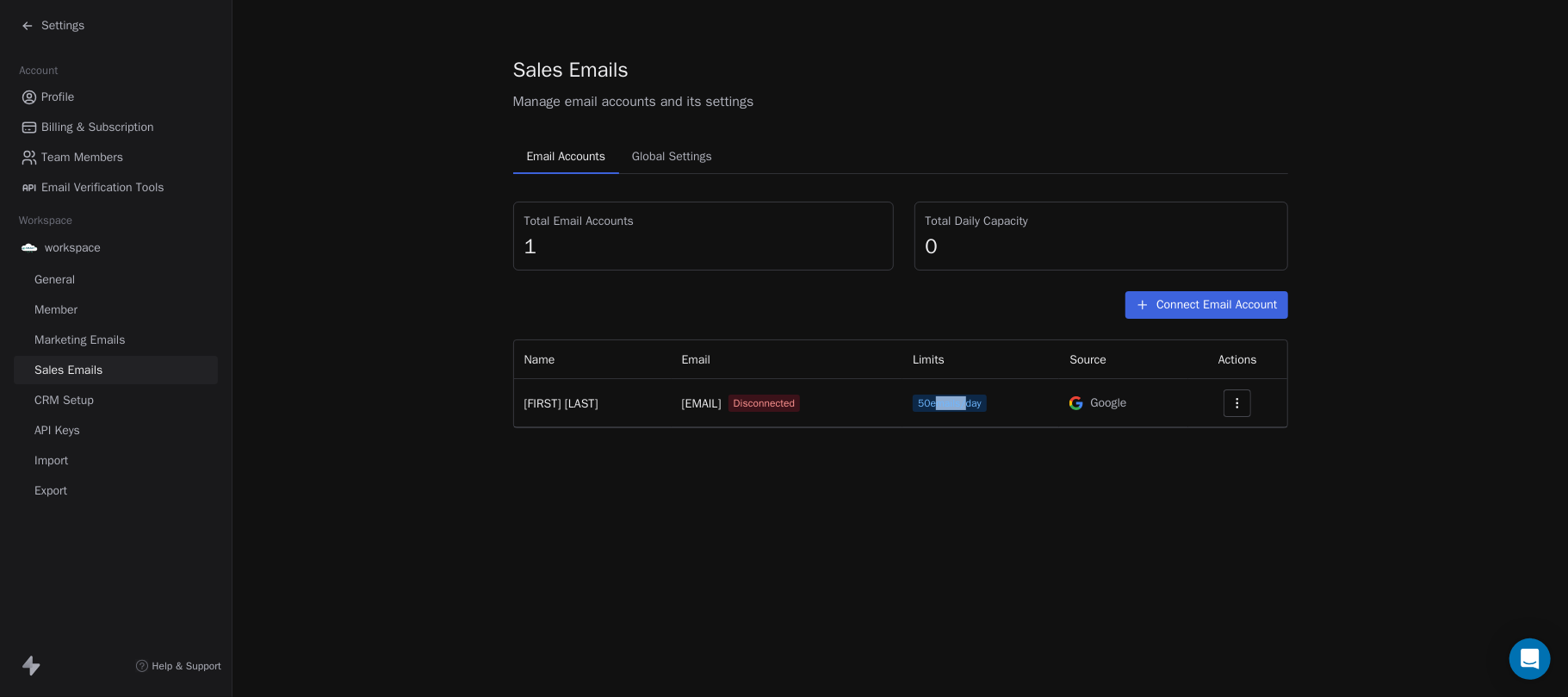 click on "50  emails/day" at bounding box center (950, 403) 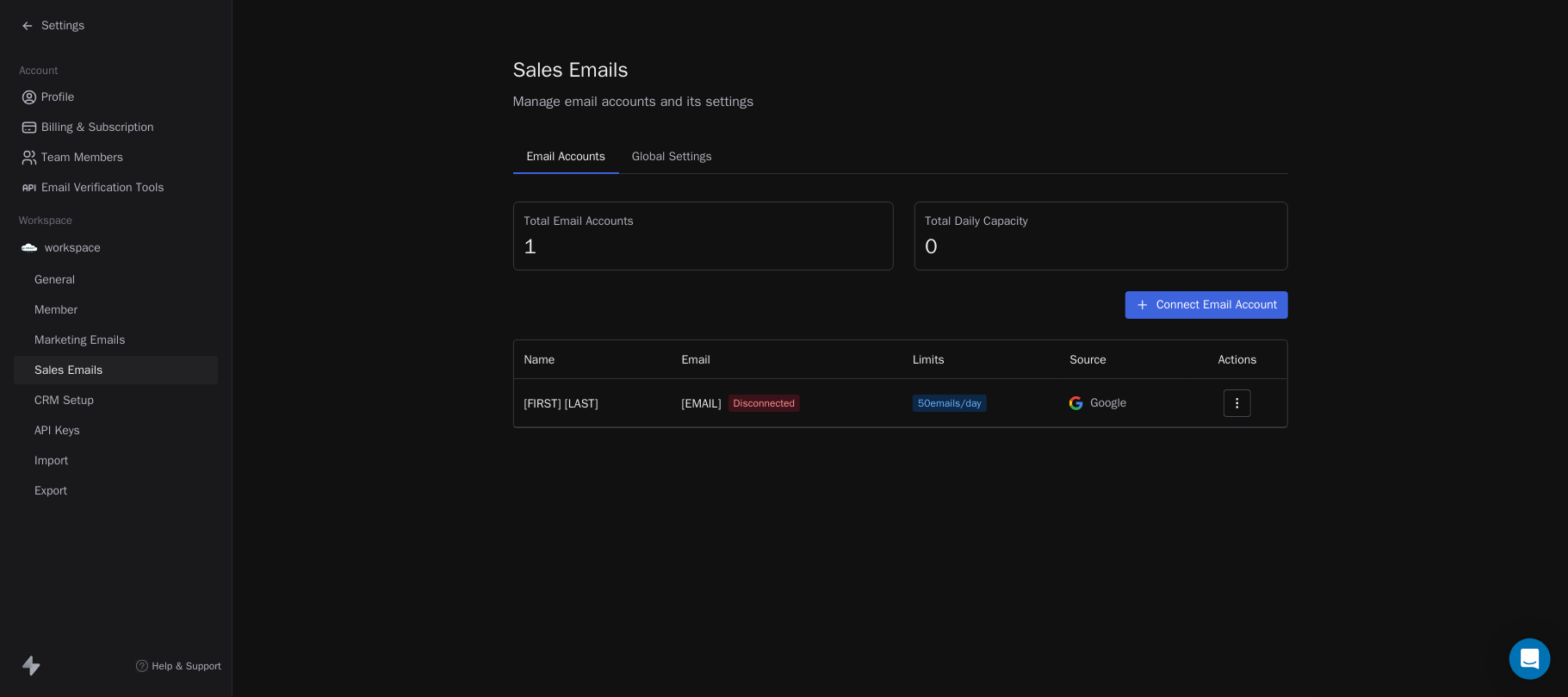 click on "50  emails/day" at bounding box center [950, 403] 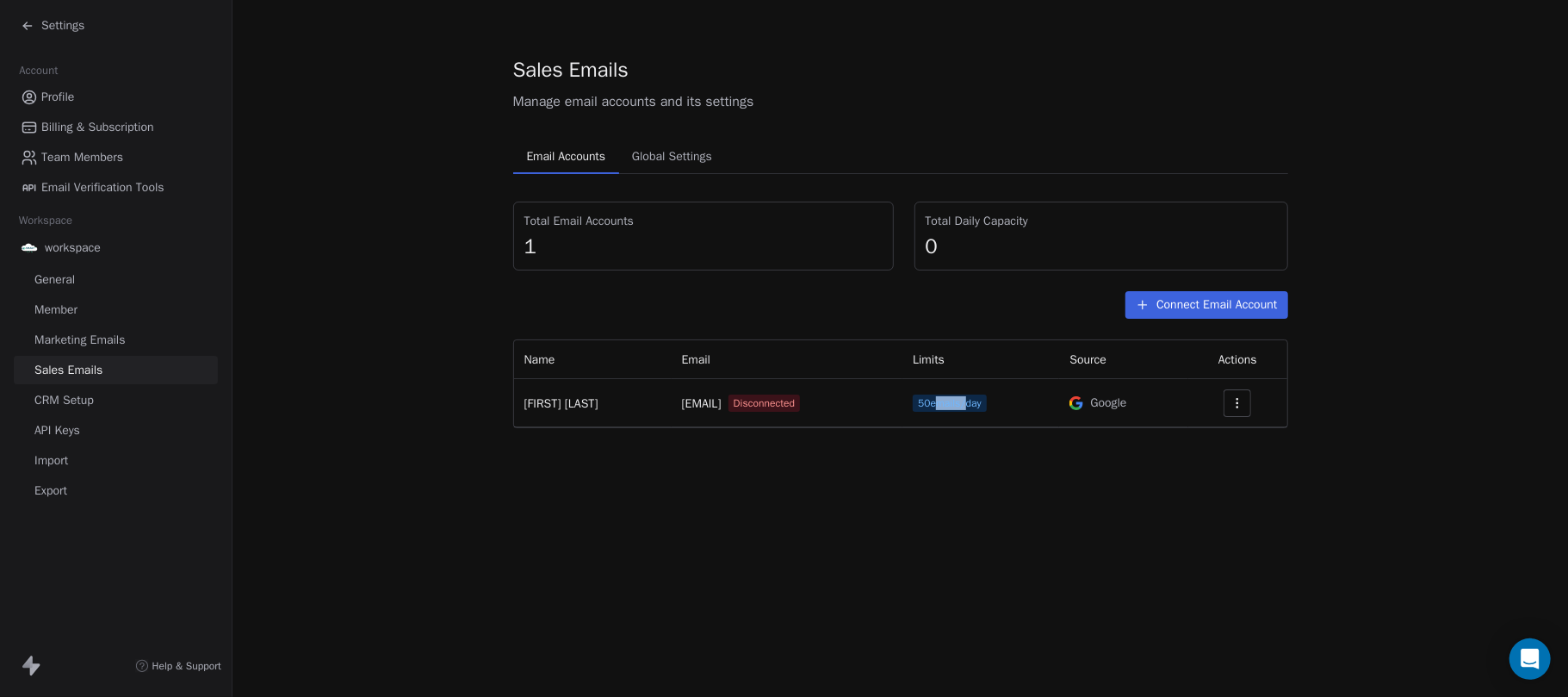 click on "50  emails/day" at bounding box center [950, 403] 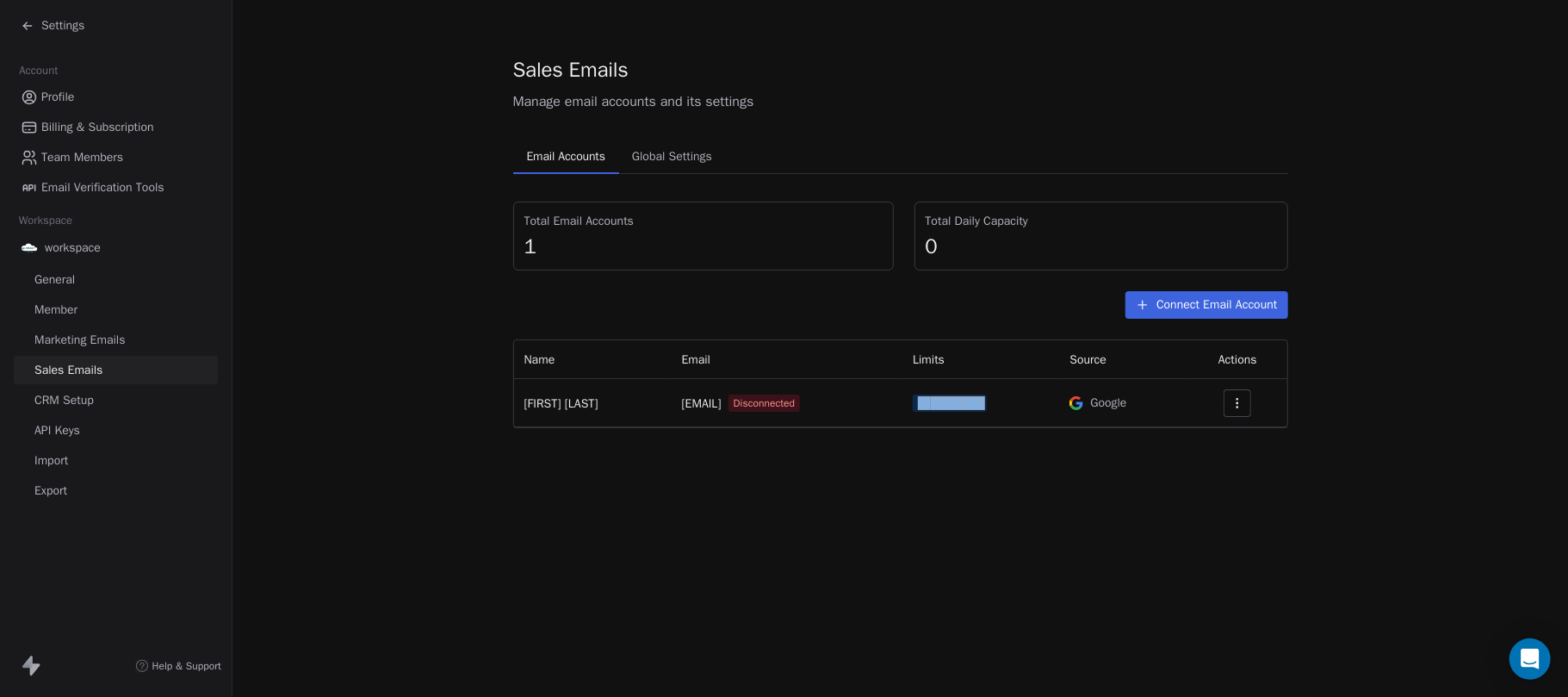 click on "50  emails/day" at bounding box center [950, 403] 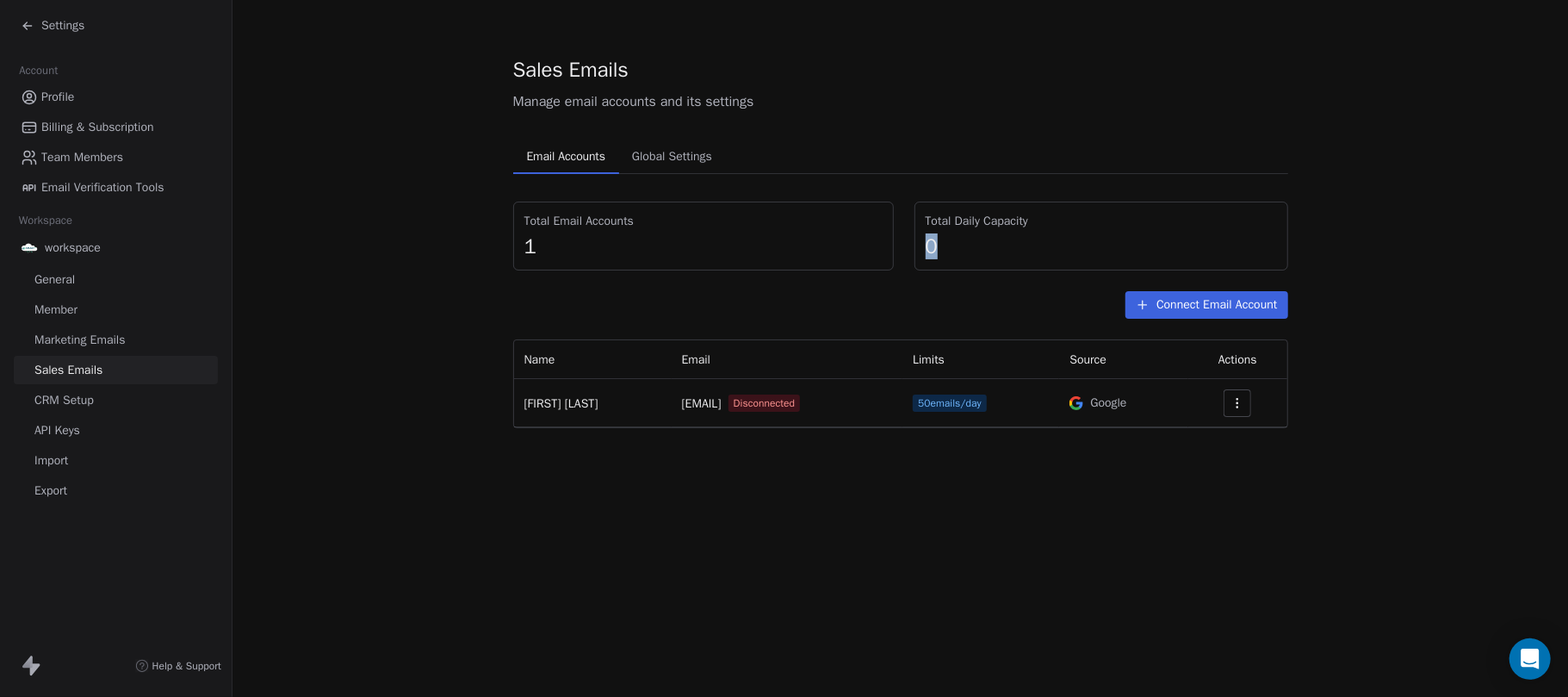 drag, startPoint x: 907, startPoint y: 250, endPoint x: 941, endPoint y: 250, distance: 34 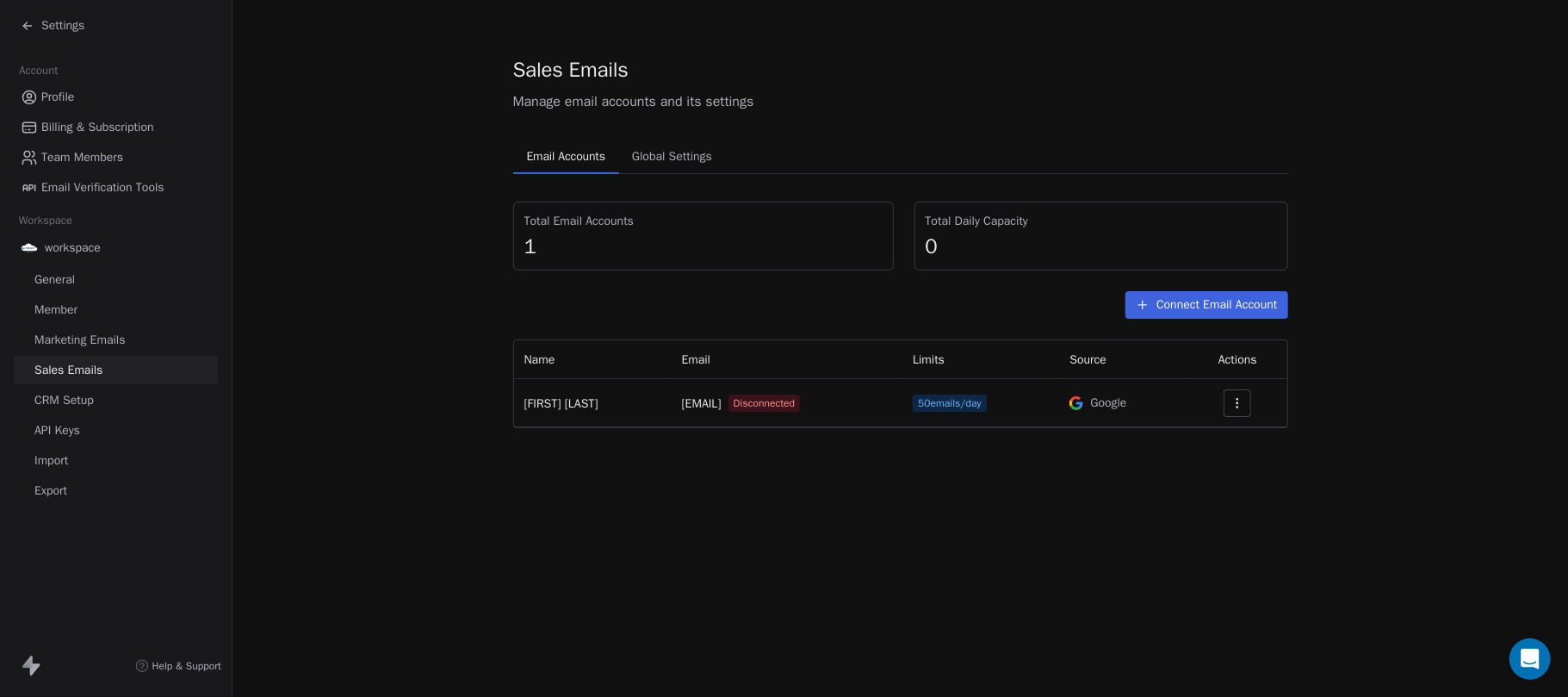 click on "0" at bounding box center (1101, 246) 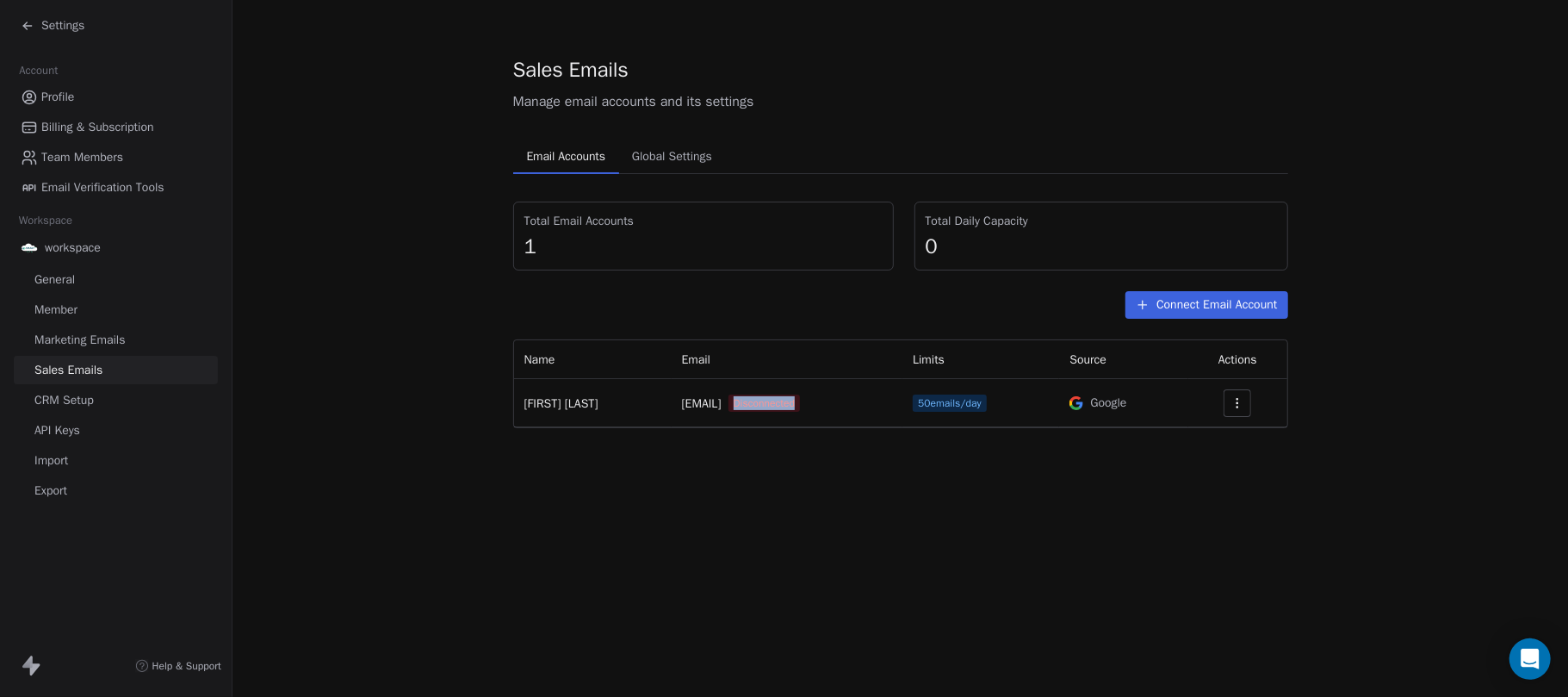 click on "Disconnected" at bounding box center [765, 403] 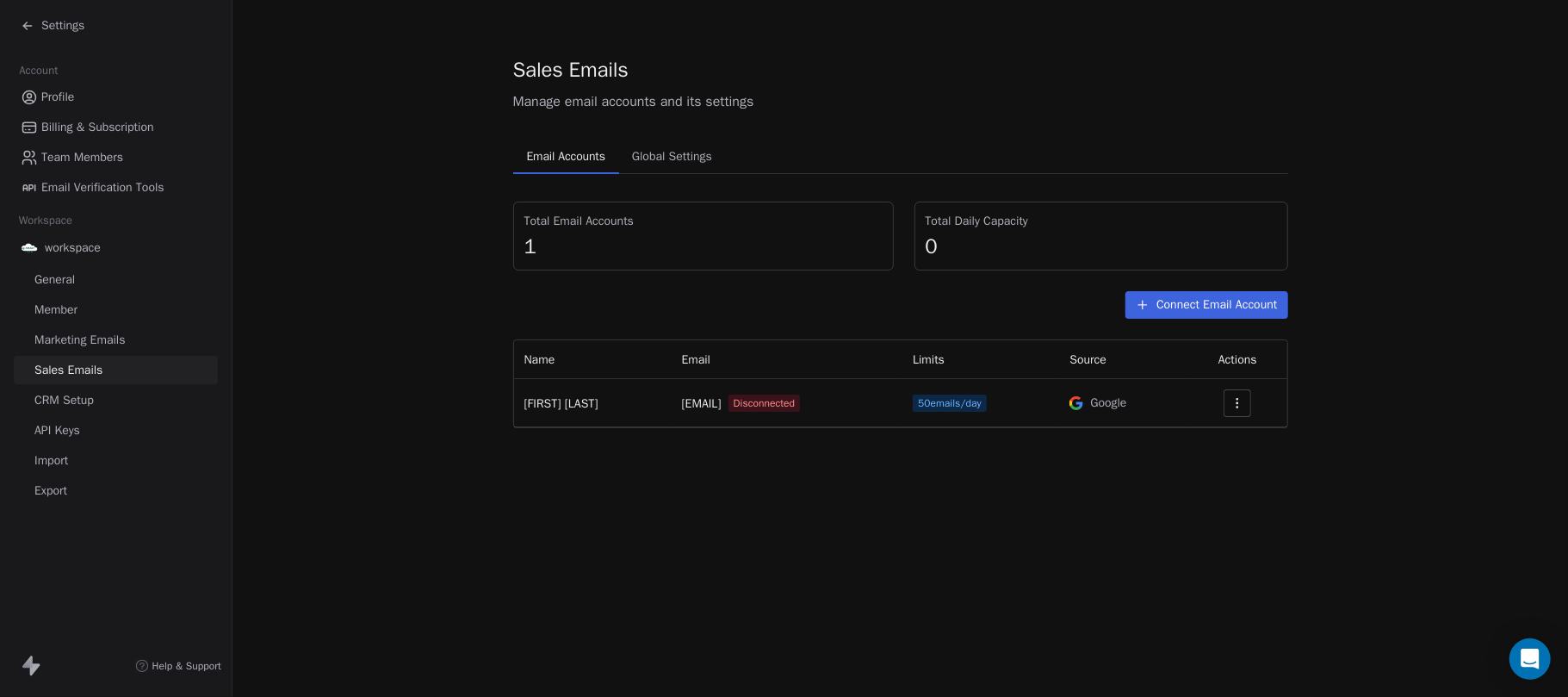 click on "esalud360@gmail.com Disconnected" at bounding box center (787, 403) 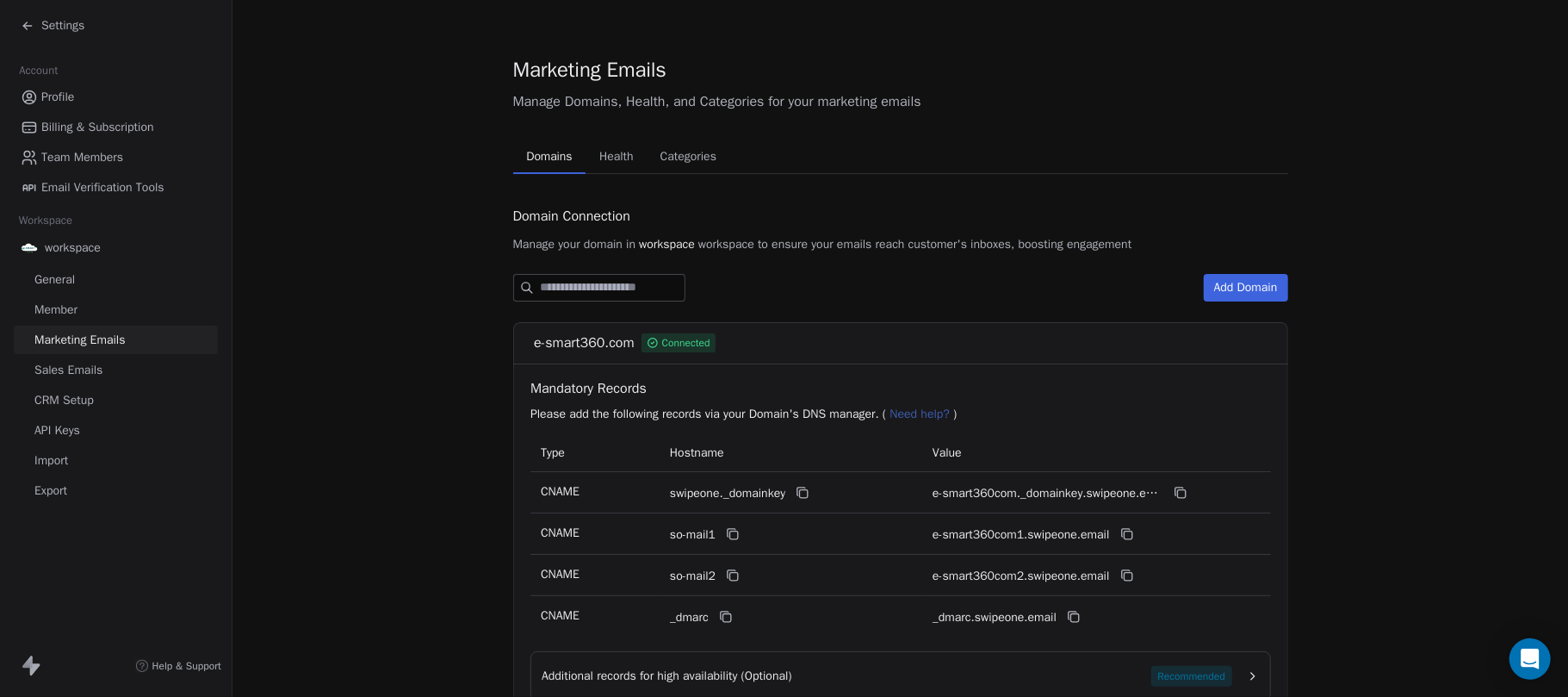 click on "Billing & Subscription" at bounding box center (97, 127) 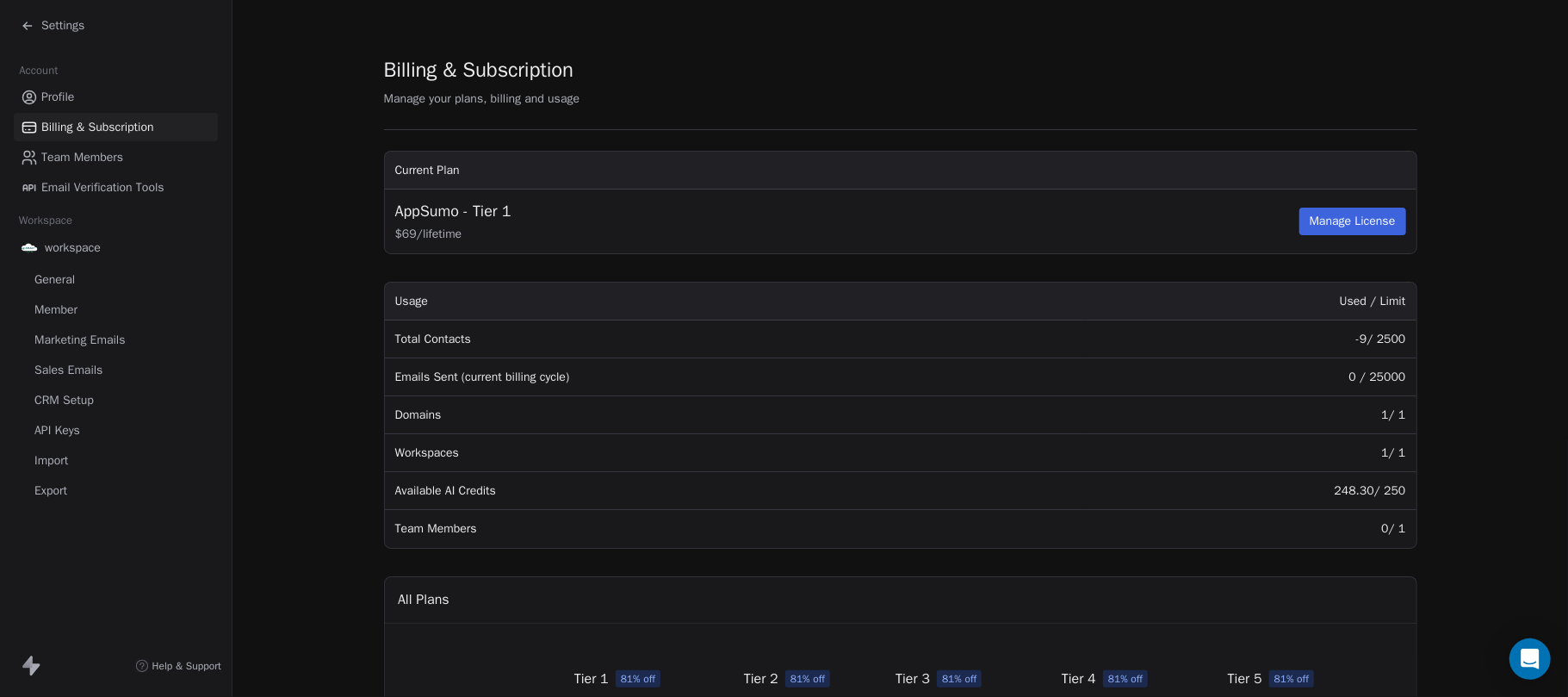 click on "Manage License" at bounding box center [1353, 221] 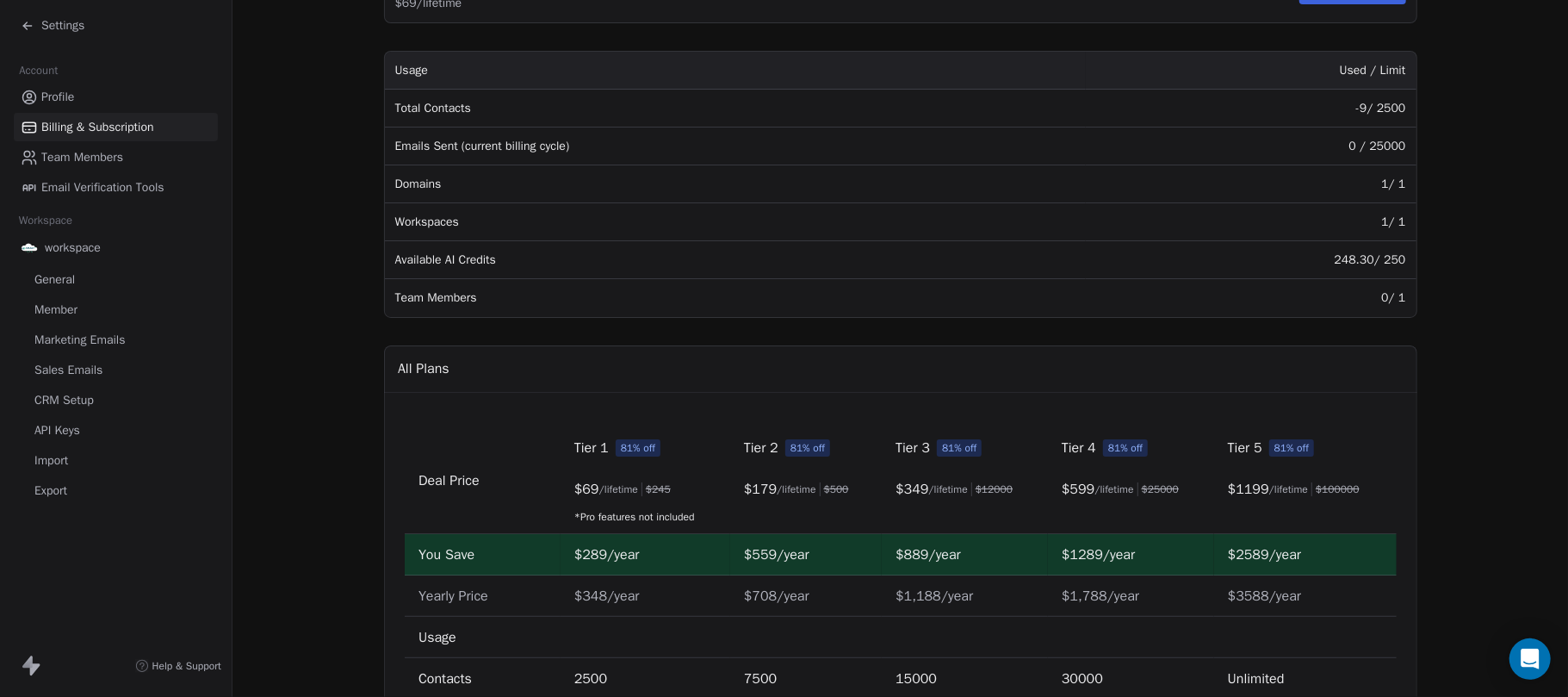 scroll, scrollTop: 229, scrollLeft: 0, axis: vertical 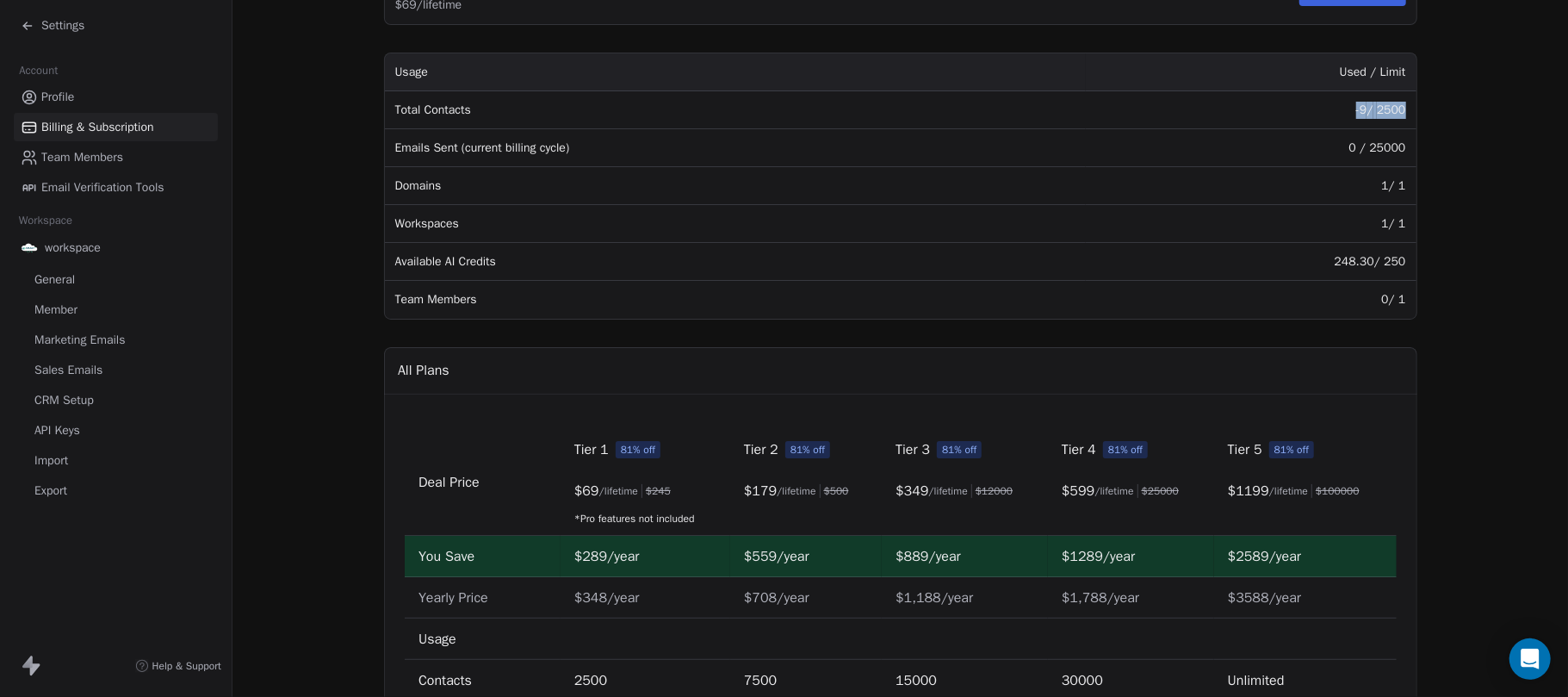 drag, startPoint x: 1340, startPoint y: 115, endPoint x: 1395, endPoint y: 108, distance: 55.44367 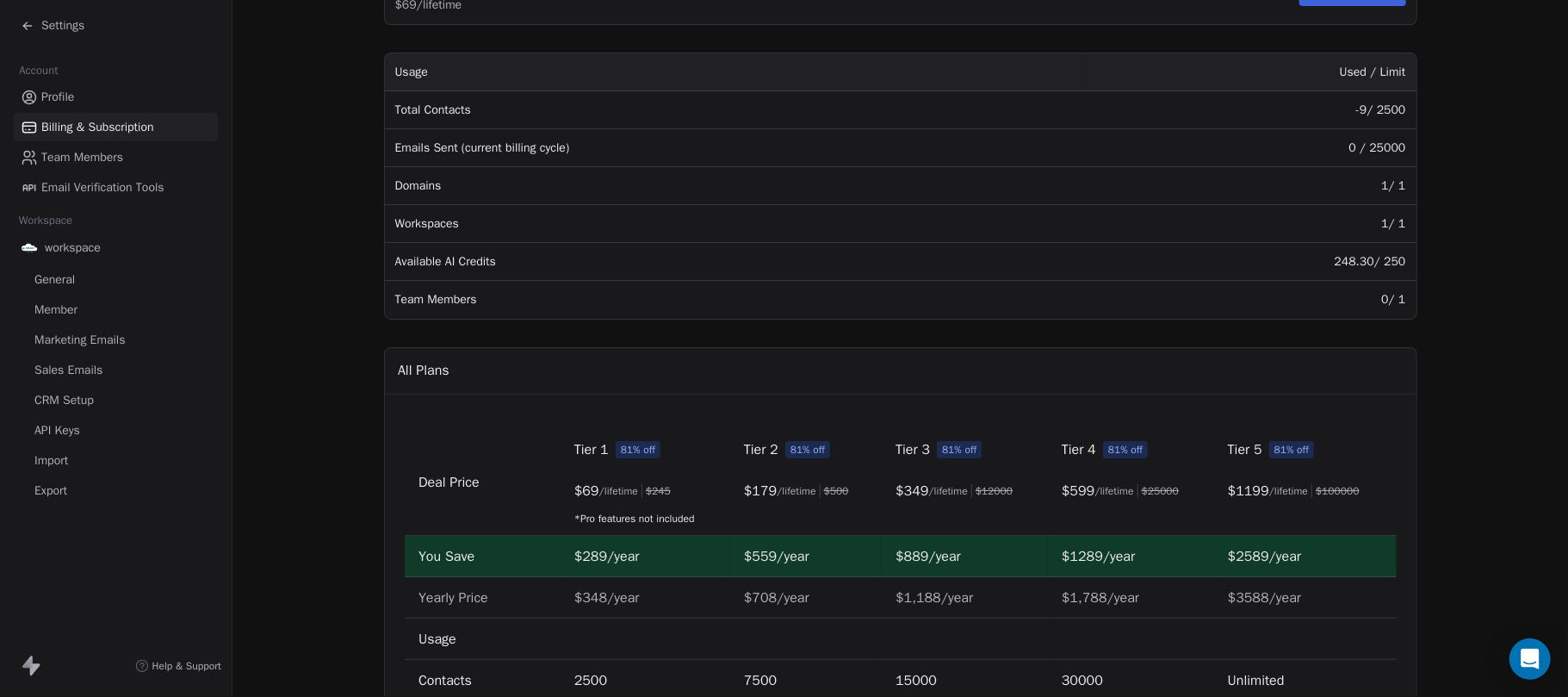 click on "-9  /   2500" at bounding box center [1251, 110] 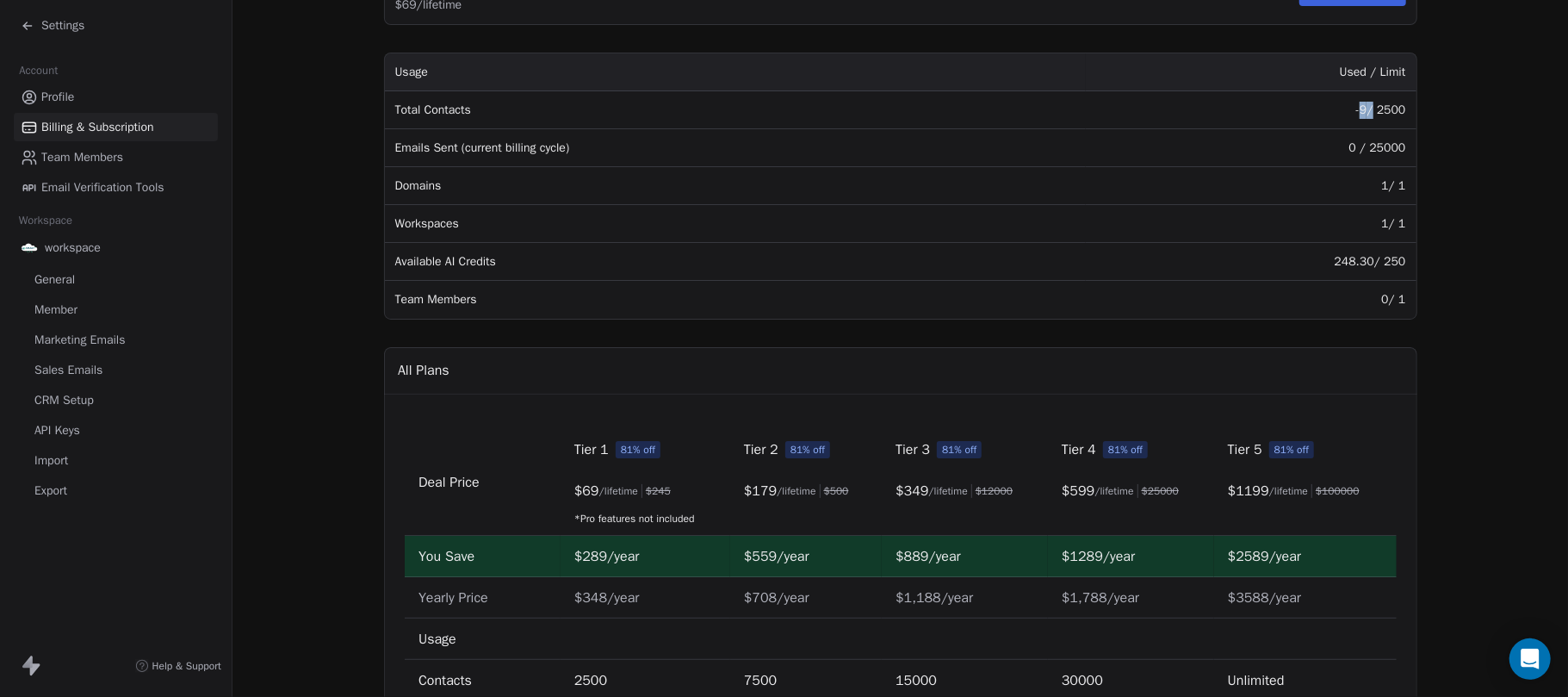 click on "-9  /   2500" at bounding box center (1251, 110) 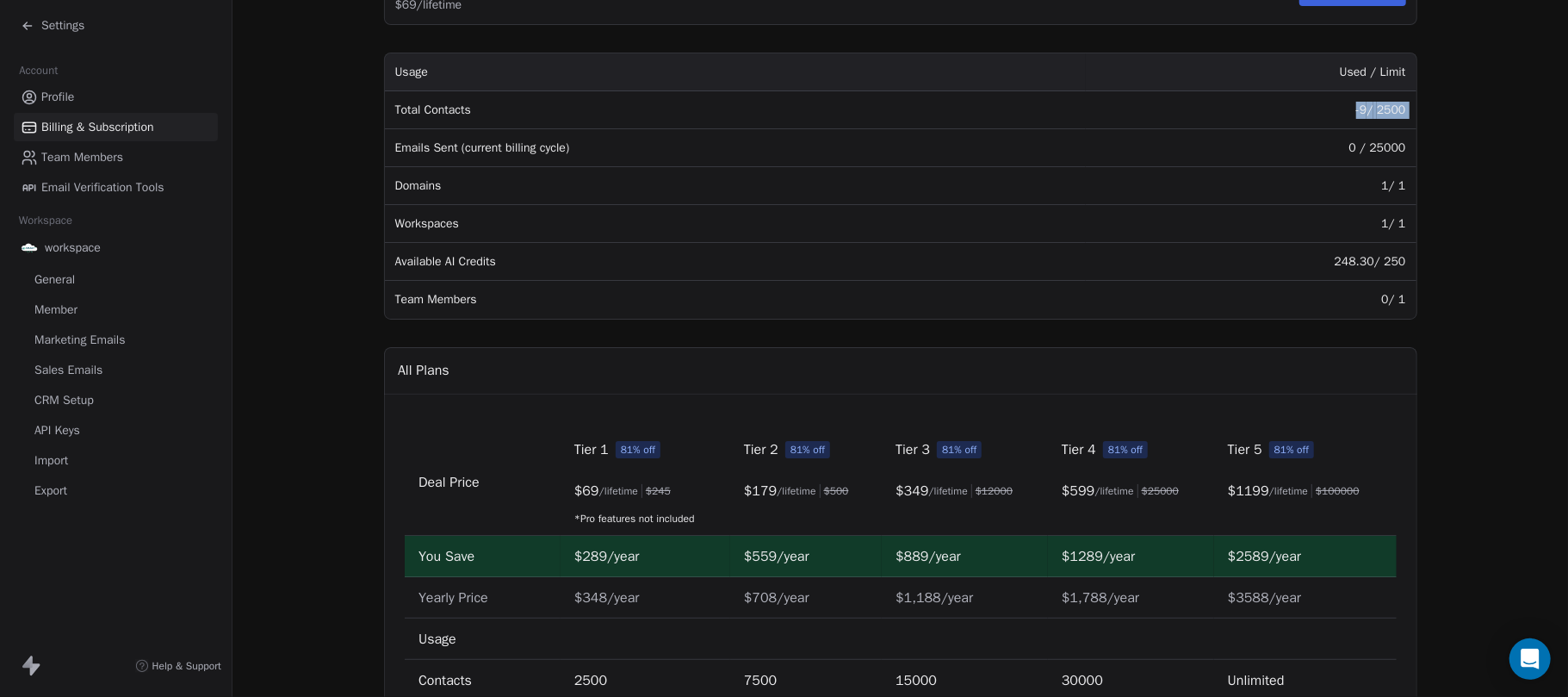 click on "-9  /   2500" at bounding box center (1251, 110) 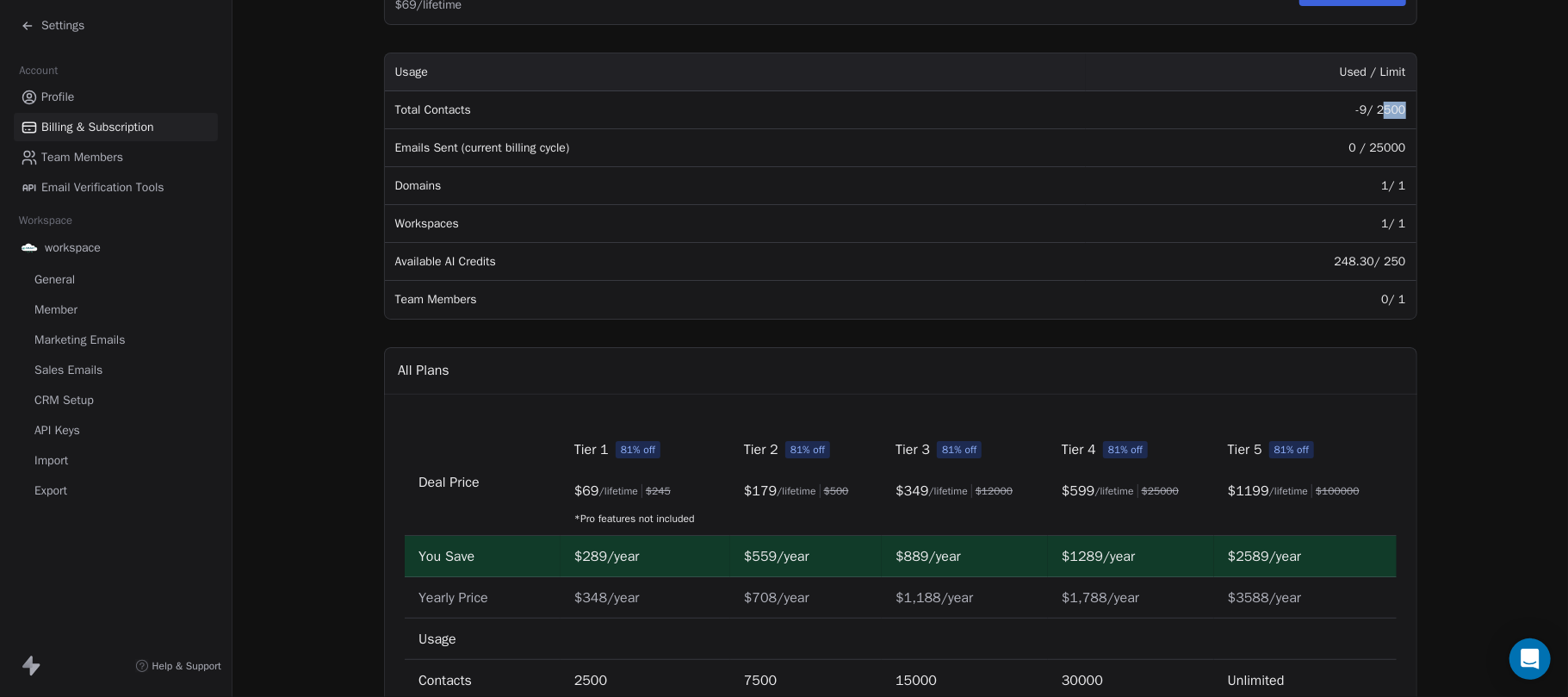 drag, startPoint x: 1375, startPoint y: 111, endPoint x: 1405, endPoint y: 112, distance: 30.016662 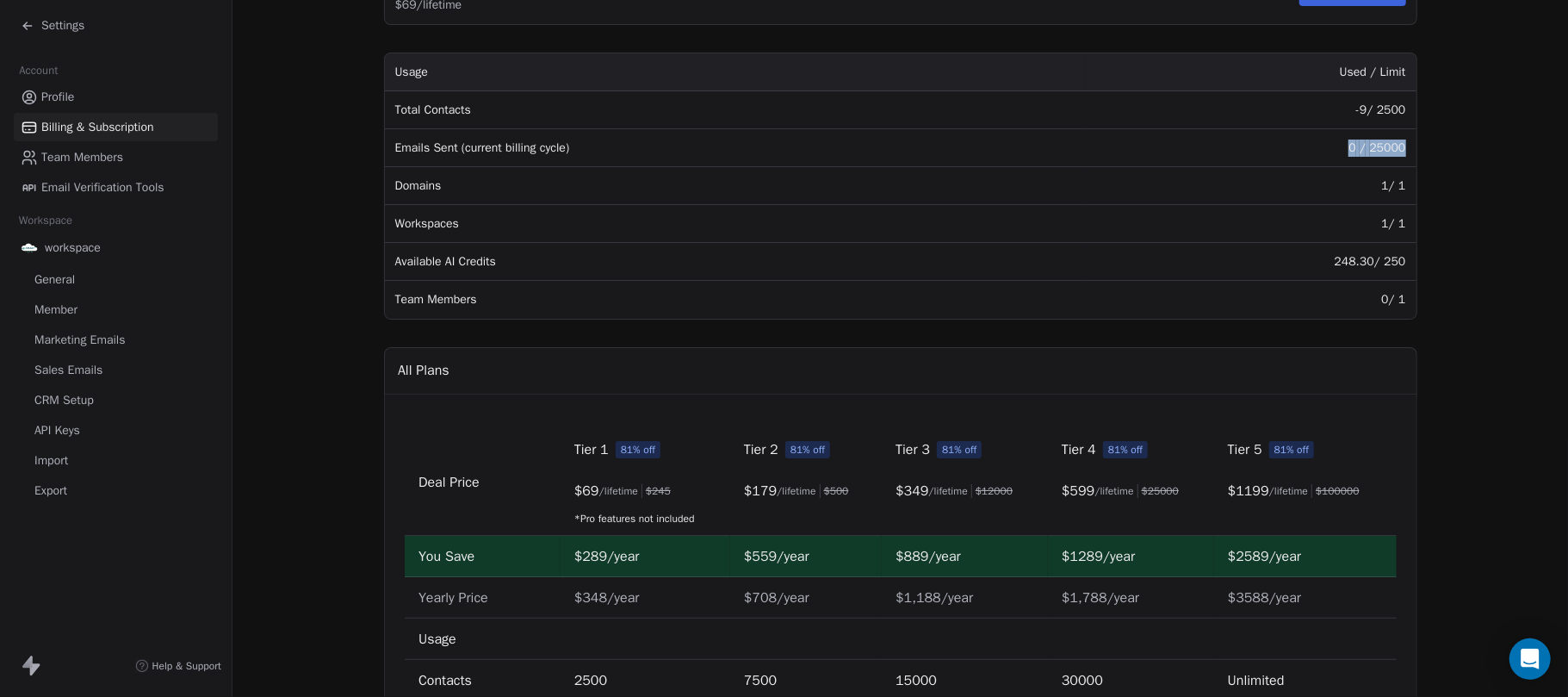 drag, startPoint x: 1343, startPoint y: 142, endPoint x: 1403, endPoint y: 142, distance: 60 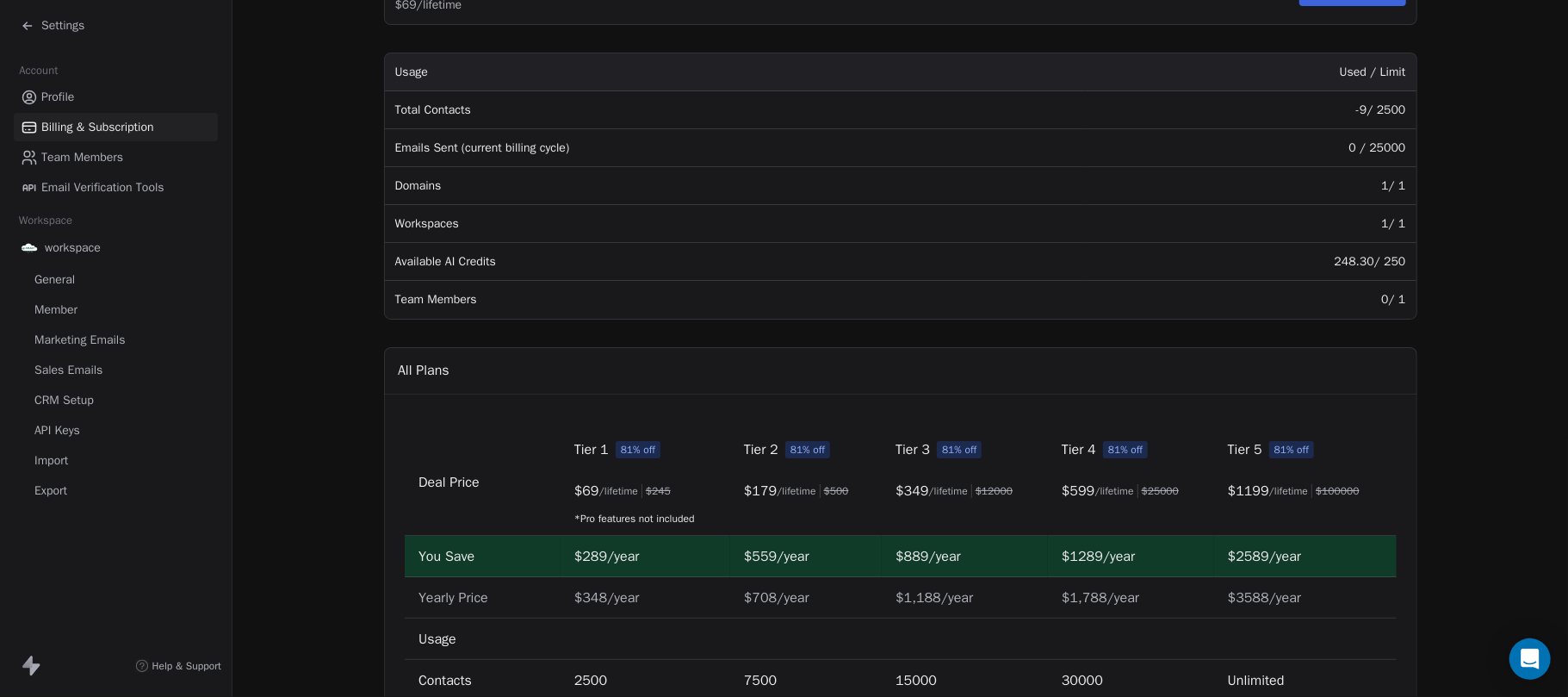 click on "Billing & Subscription Manage your plans, billing and usage Current Plan AppSumo - Tier 1      $ 69 / lifetime Manage License Usage Used / Limit Total Contacts -9  /   2500 Emails Sent (current billing cycle) 0   /   25000 Domains 1  /   1 Workspaces 1  /   1 Available AI Credits 248.30  /   250 Team Members 0  /   1 All Plans Deal Price Tier 1 81% off $ 69 /lifetime $ 245 *Pro features not included Tier 2 81% off $ 179 /lifetime $ 500 Tier 3 81% off $ 349 /lifetime $ 12000 Tier 4 81% off $ 599 /lifetime $ 25000 Tier 5 81% off $ 1199 /lifetime $ 100000 You Save $289/year $559/year $889/year $1289/year $2589/year   Yearly Price $348/year $708/year $1,188/year $1,788/year $3588/year   Usage Contacts 2500 7500 15000 30000 Unlimited Emails Sends/mo 25000 75000 150000 300000 1000000 Team Members 1 5 10 20 100 Workspaces 1 2 4 8 15 Domains 1 2 4 8 15 AI Credits/mo 250 1000 2000 5000 30000" at bounding box center [900, 384] 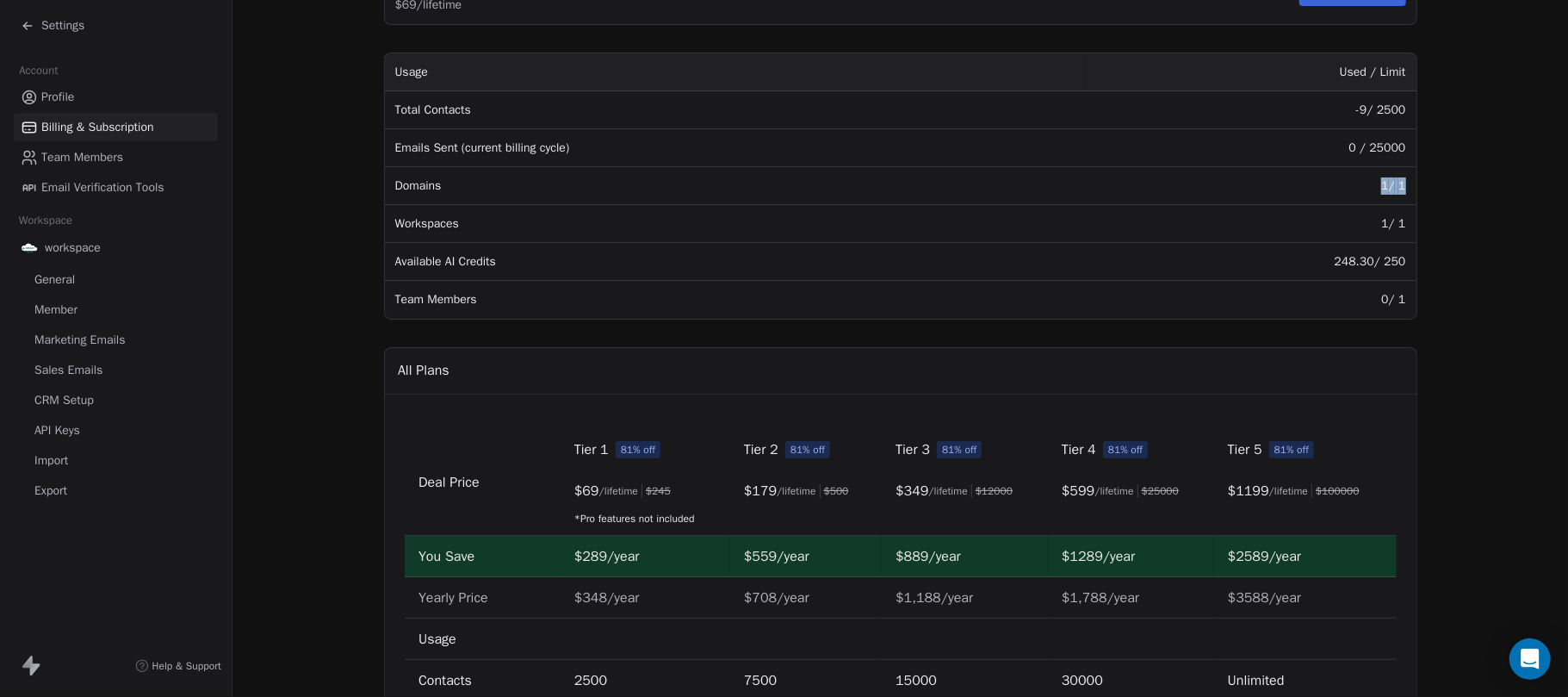 drag, startPoint x: 1362, startPoint y: 177, endPoint x: 1398, endPoint y: 177, distance: 36 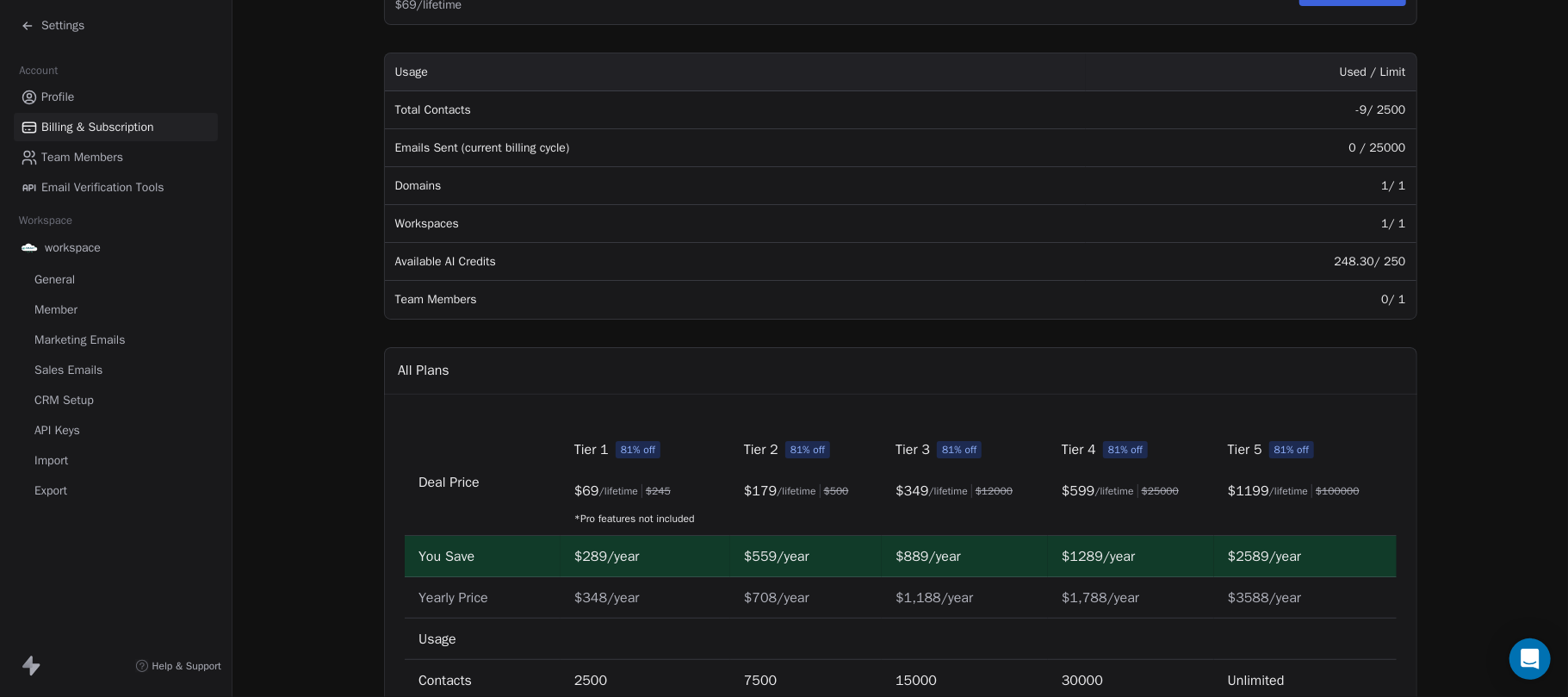 click on "1  /   1" at bounding box center [1251, 224] 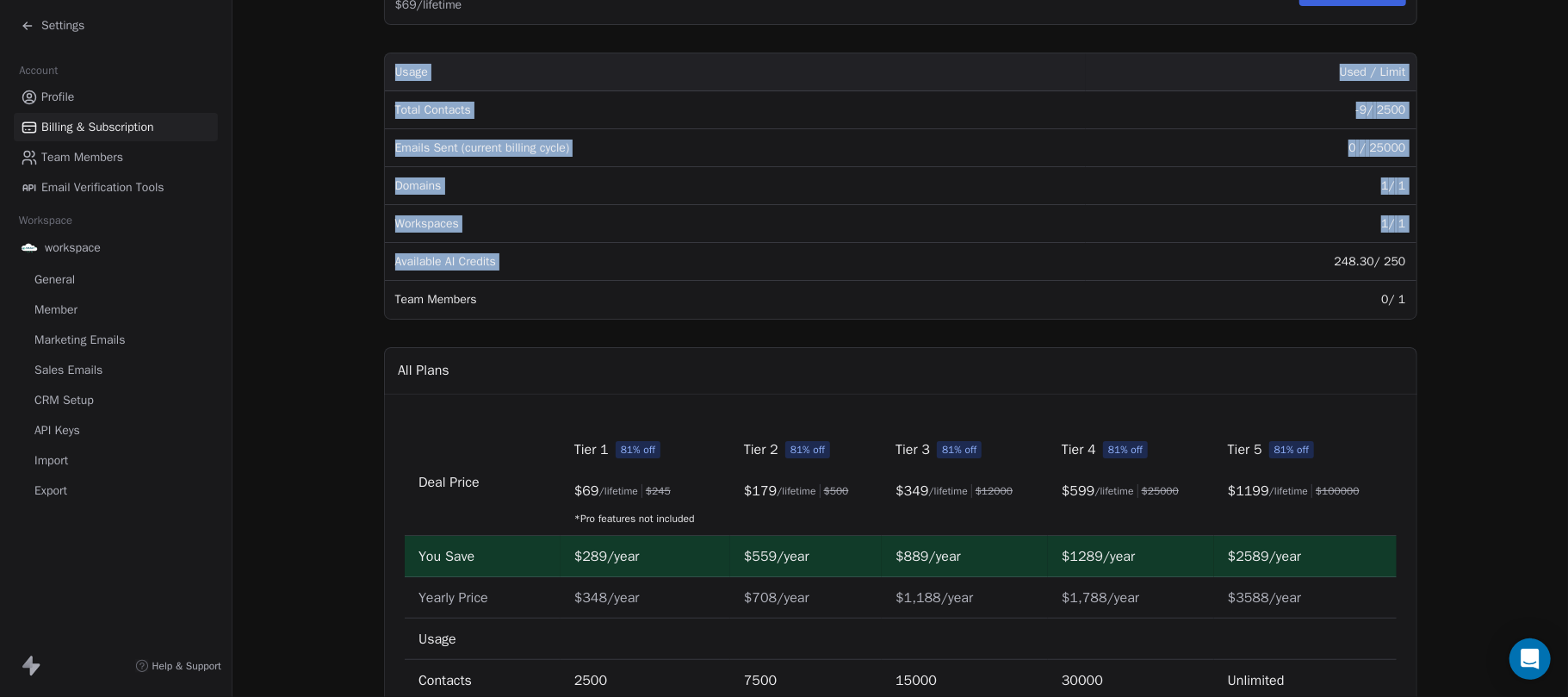 drag, startPoint x: 1337, startPoint y: 264, endPoint x: 1419, endPoint y: 267, distance: 82.05486 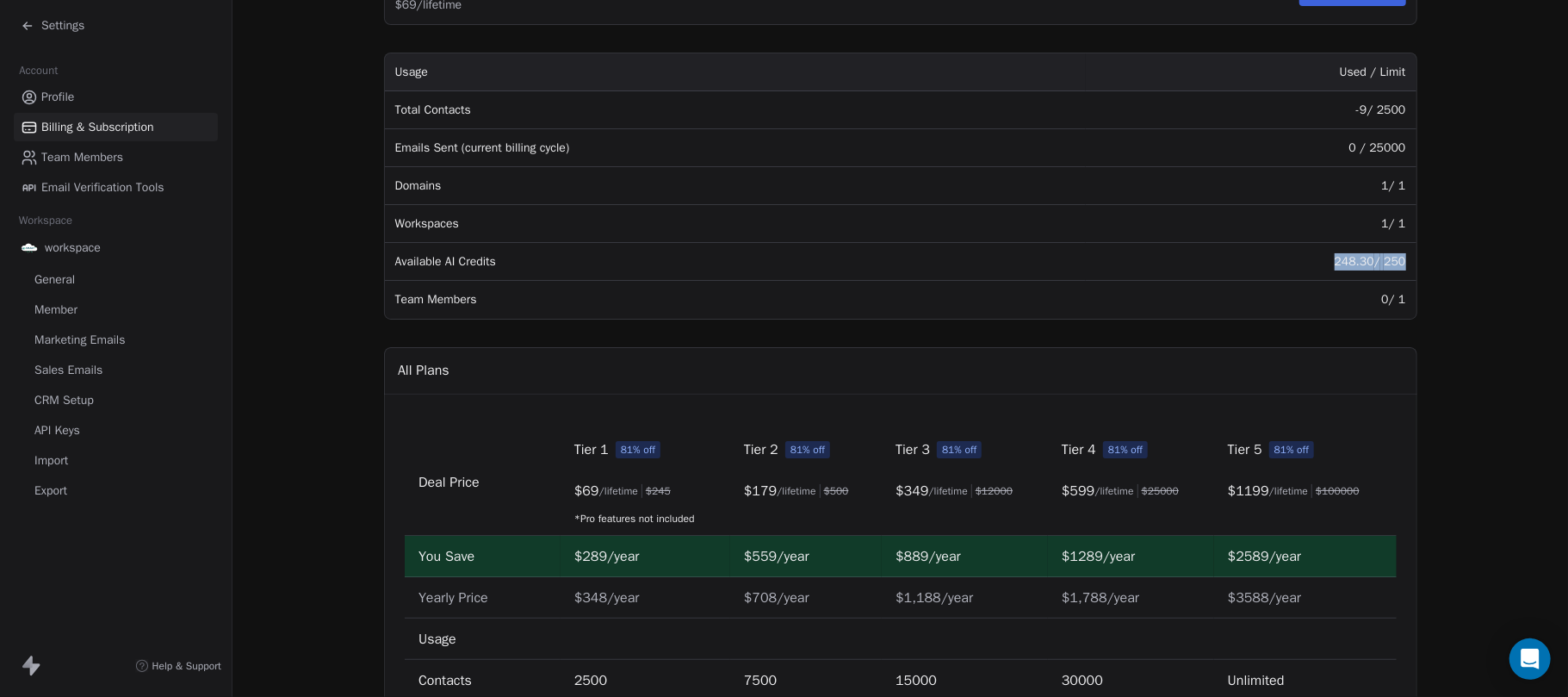 drag, startPoint x: 1328, startPoint y: 258, endPoint x: 1405, endPoint y: 253, distance: 77.162167 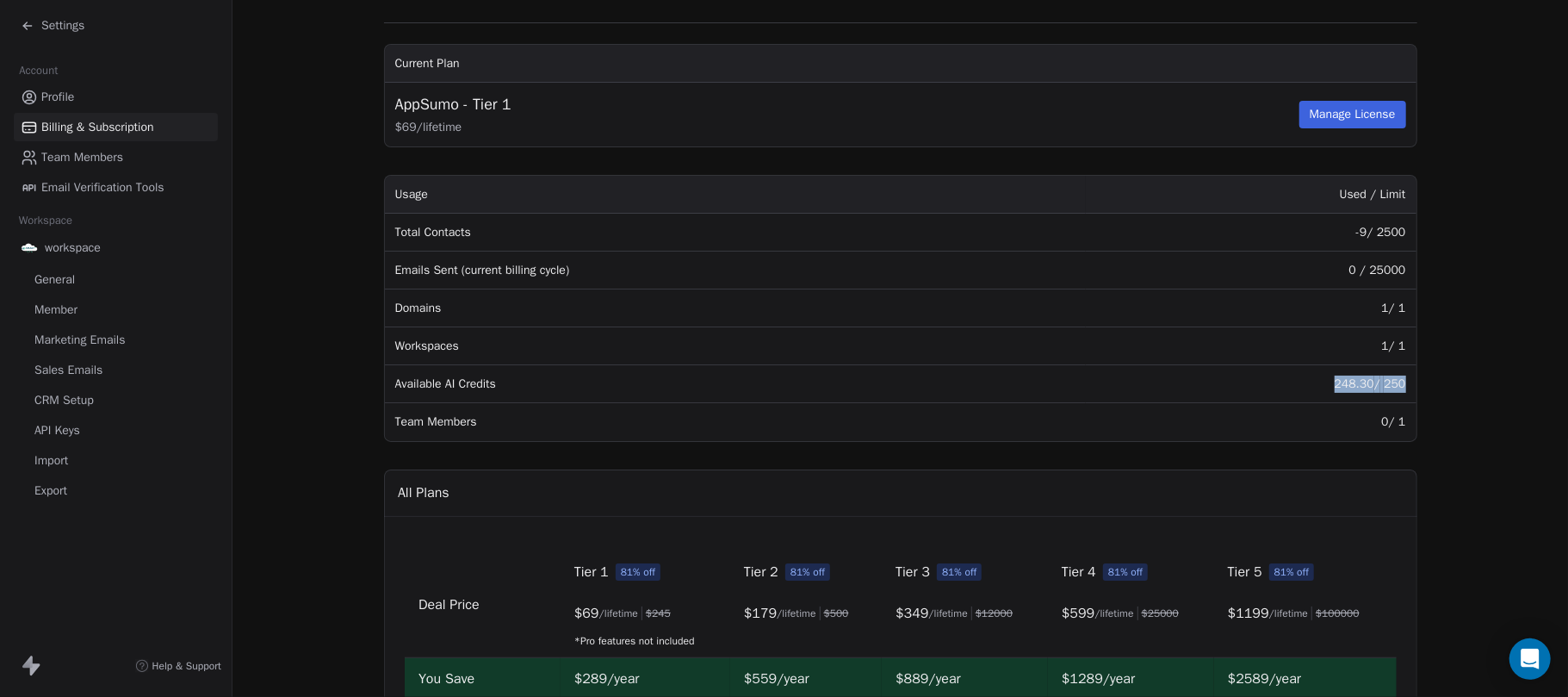scroll, scrollTop: 0, scrollLeft: 0, axis: both 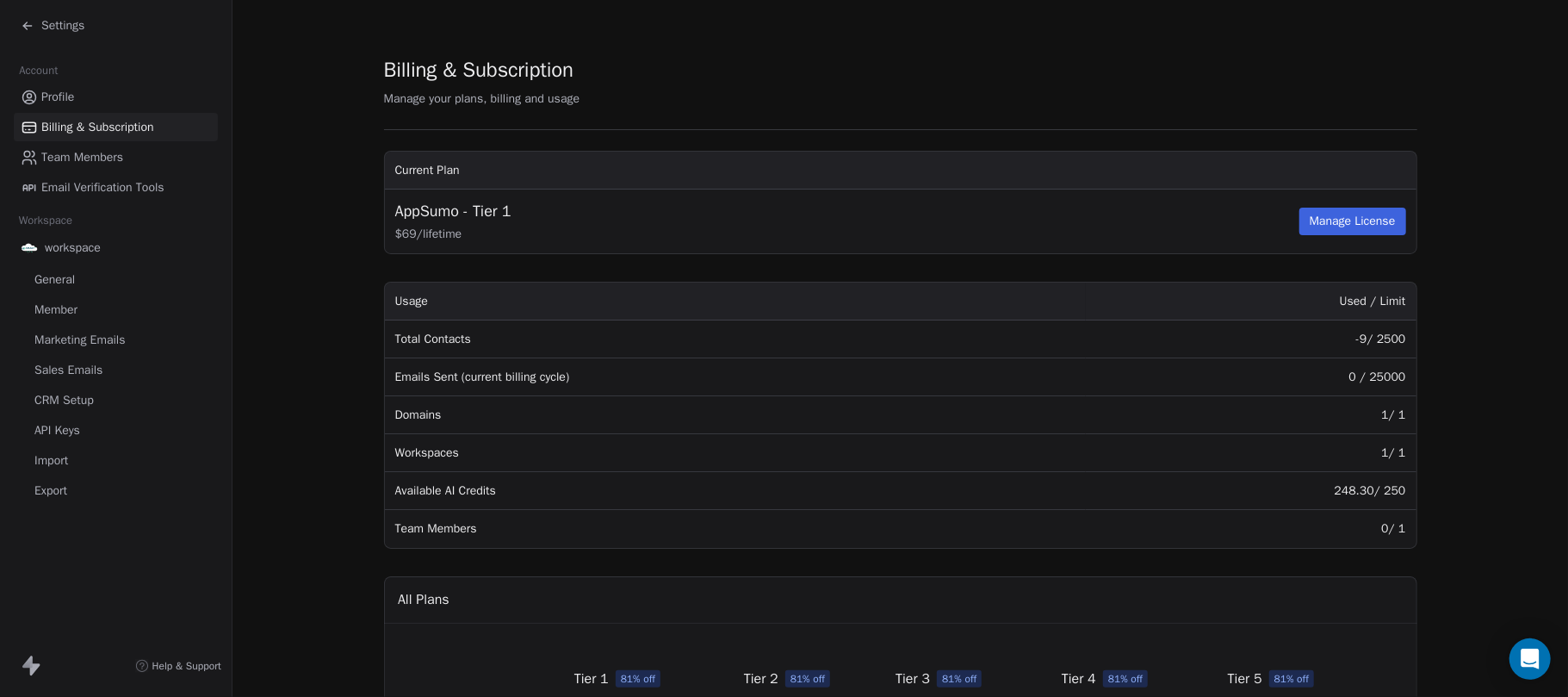 click on "-9  /   2500" at bounding box center [1251, 339] 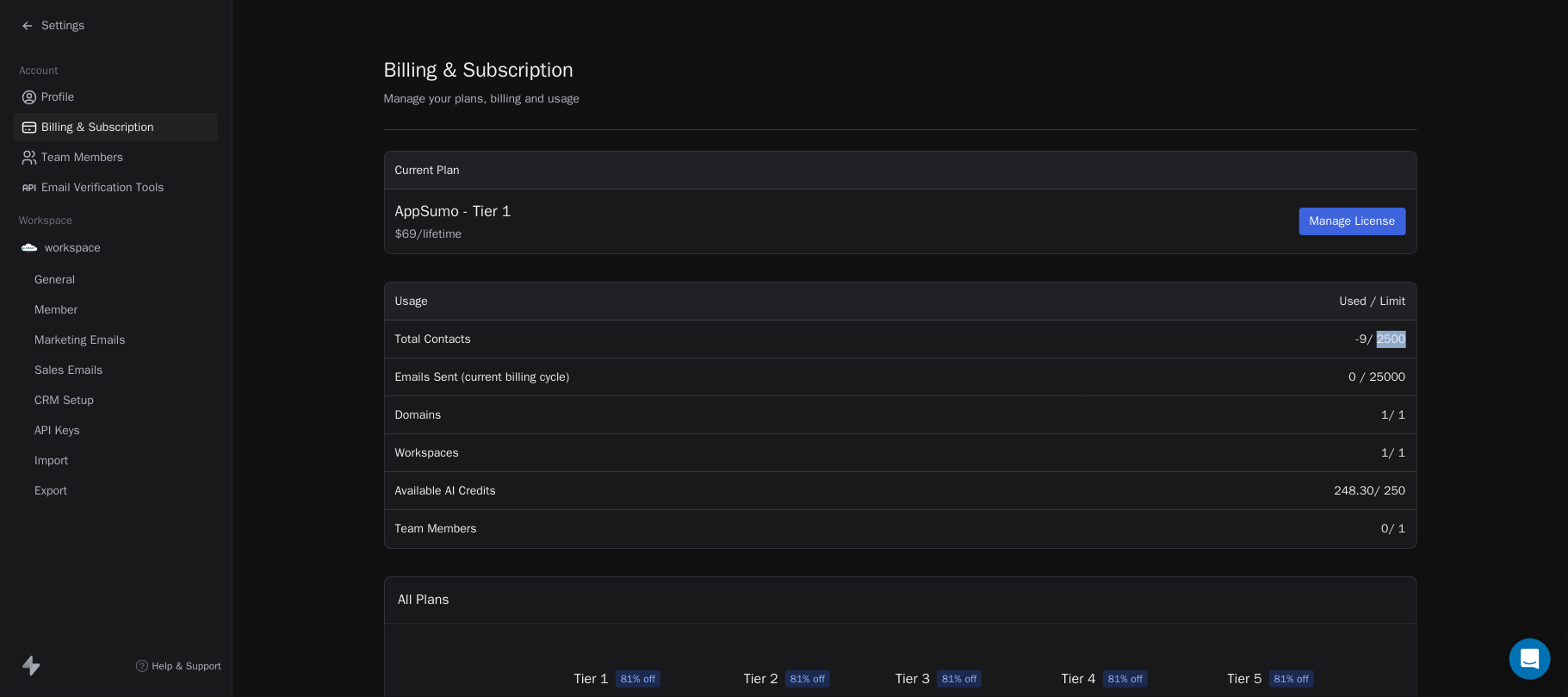 click on "-9  /   2500" at bounding box center [1251, 339] 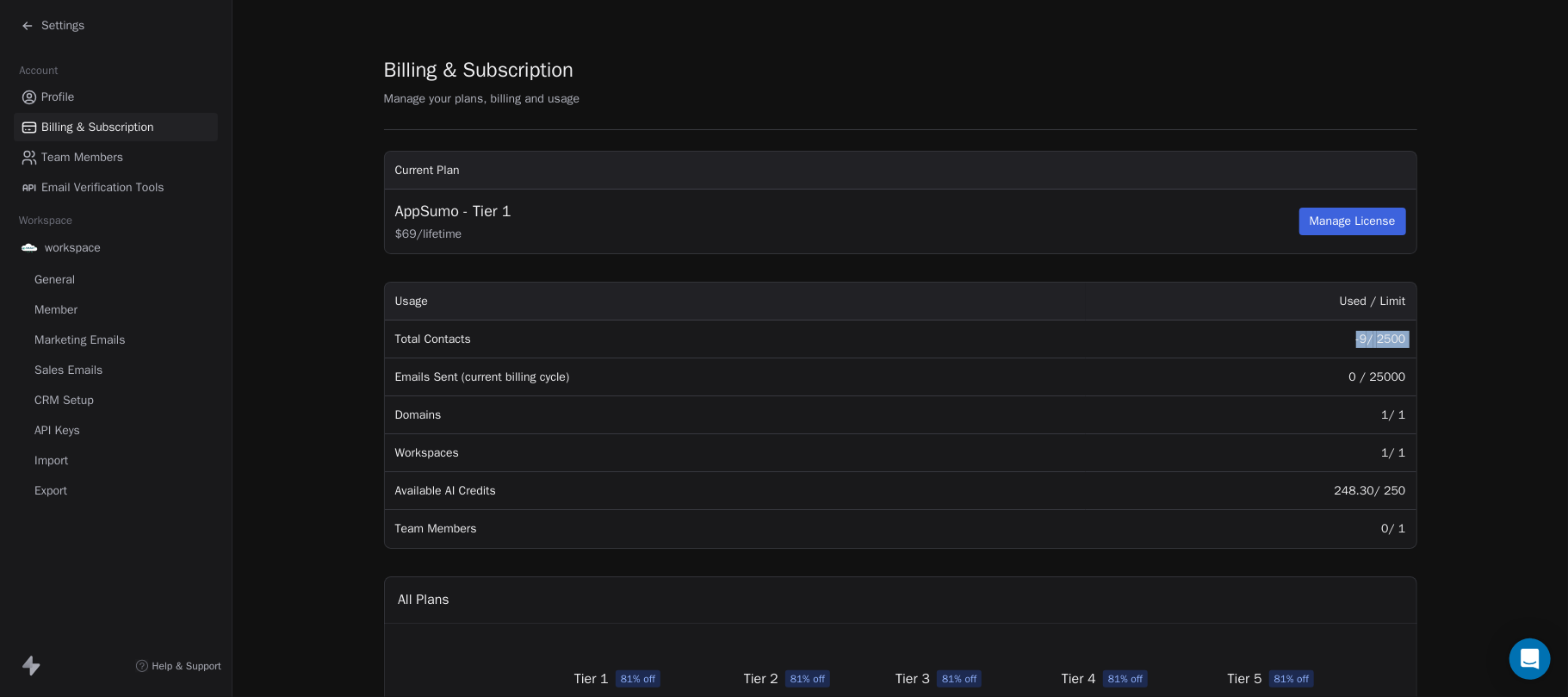 click on "-9  /   2500" at bounding box center (1251, 339) 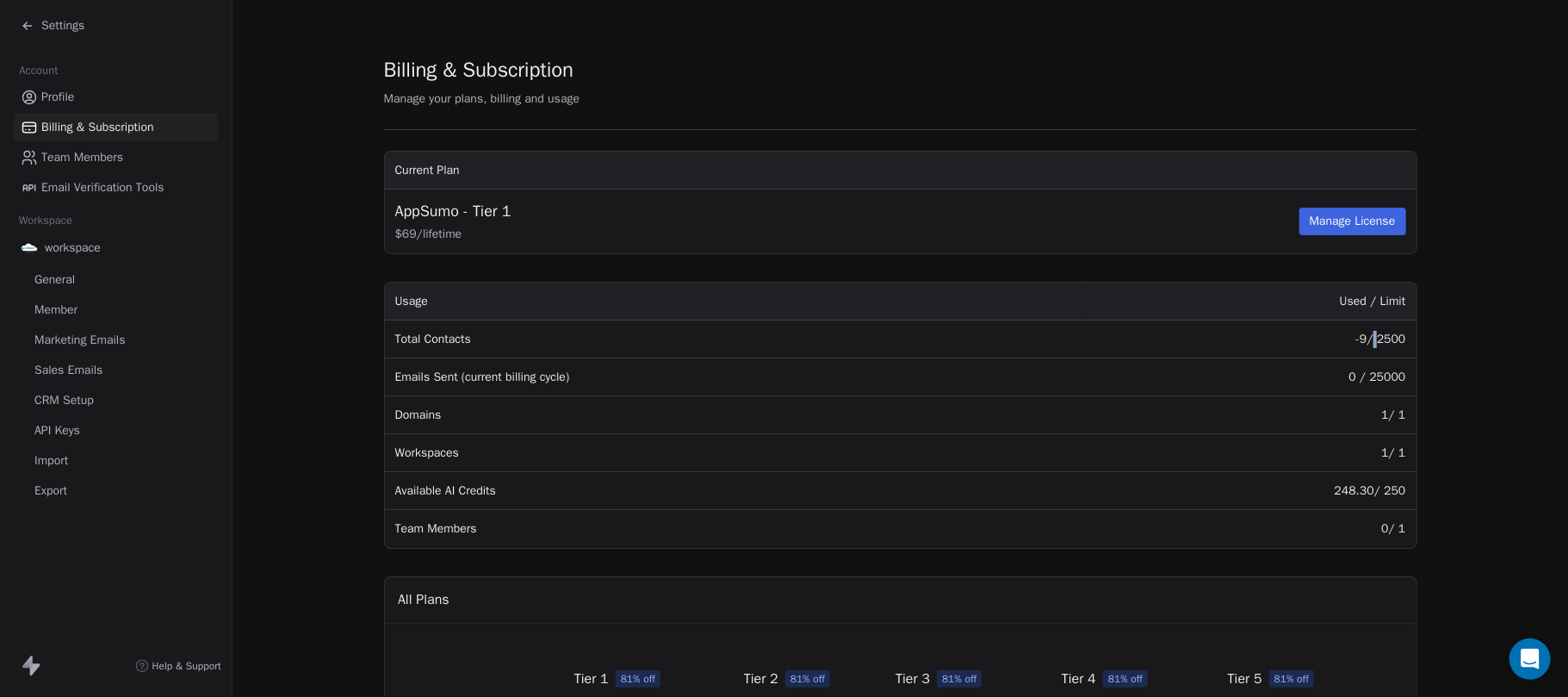 click on "-9  /   2500" at bounding box center [1251, 339] 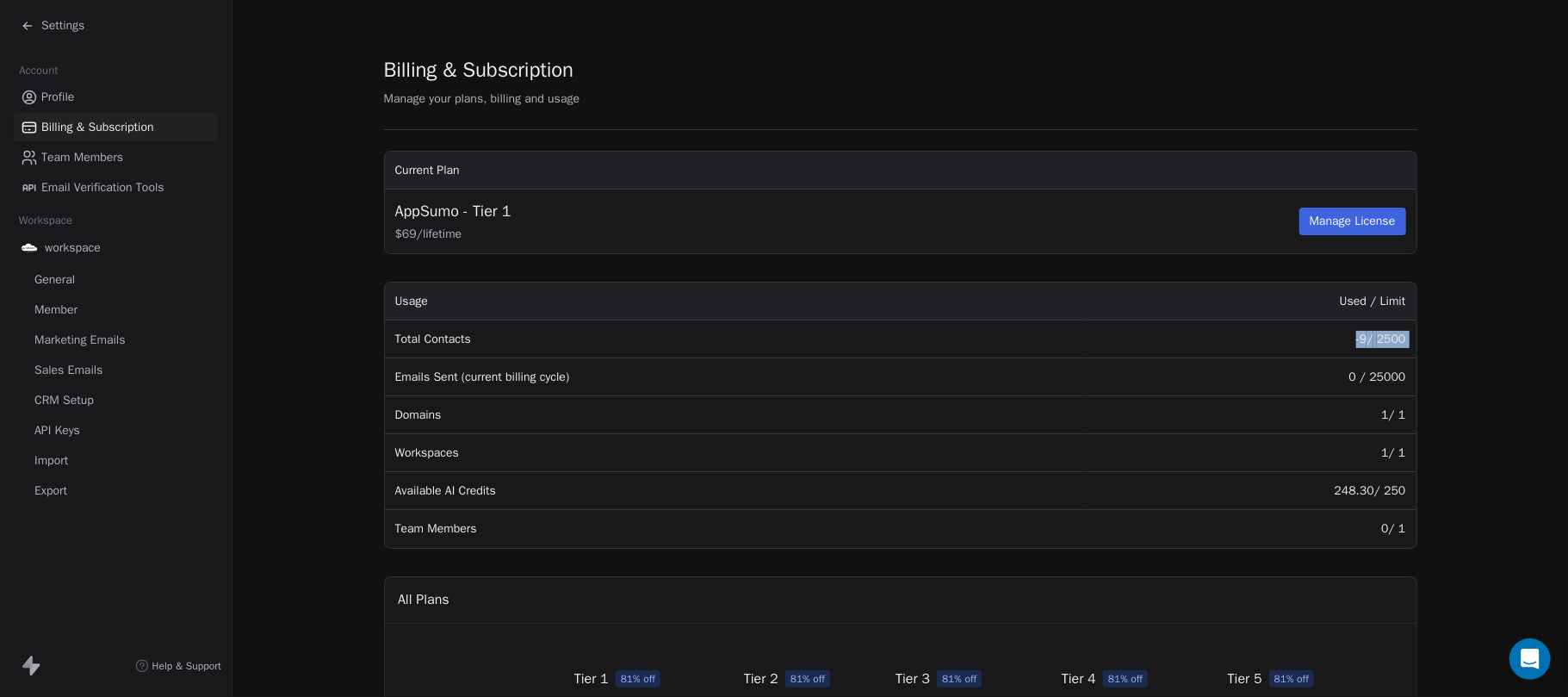 click on "-9  /   2500" at bounding box center [1251, 339] 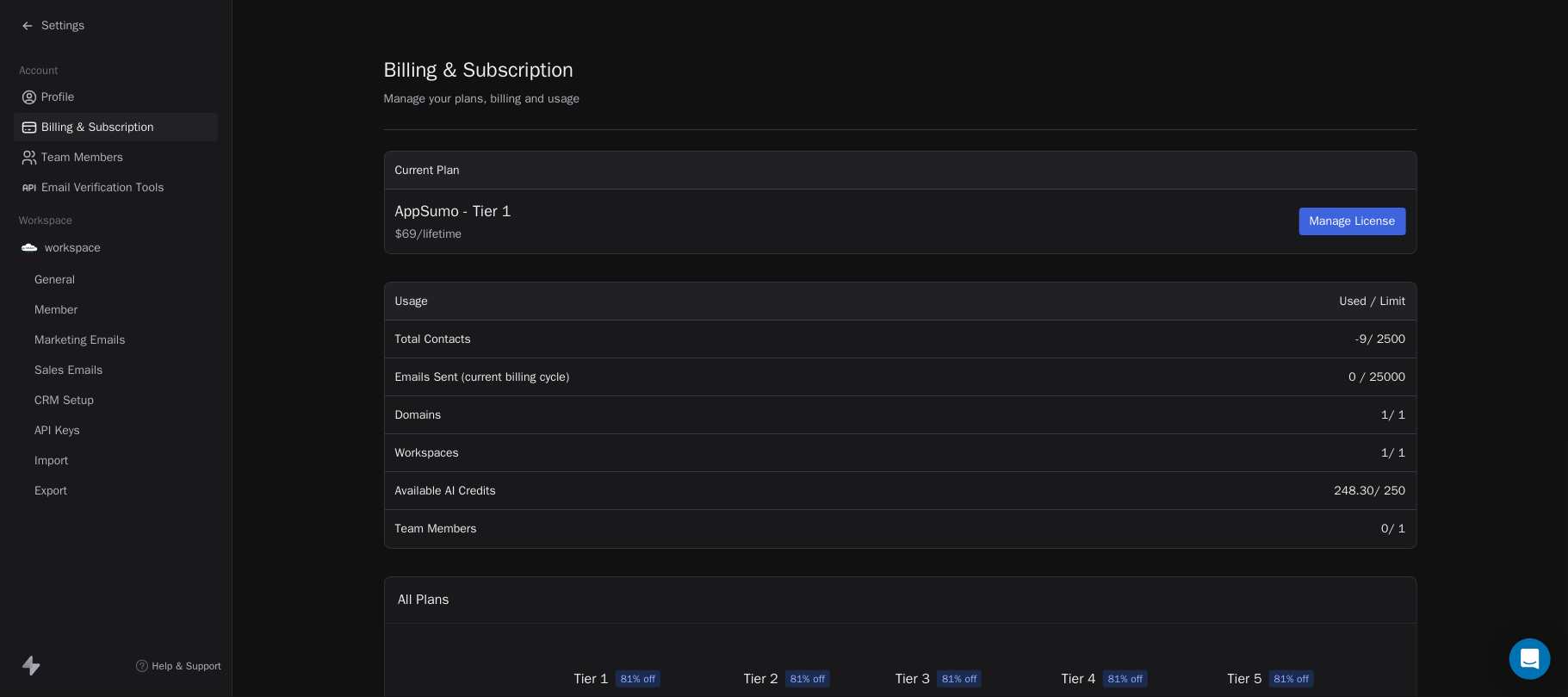 click on "0   /   25000" at bounding box center (1251, 377) 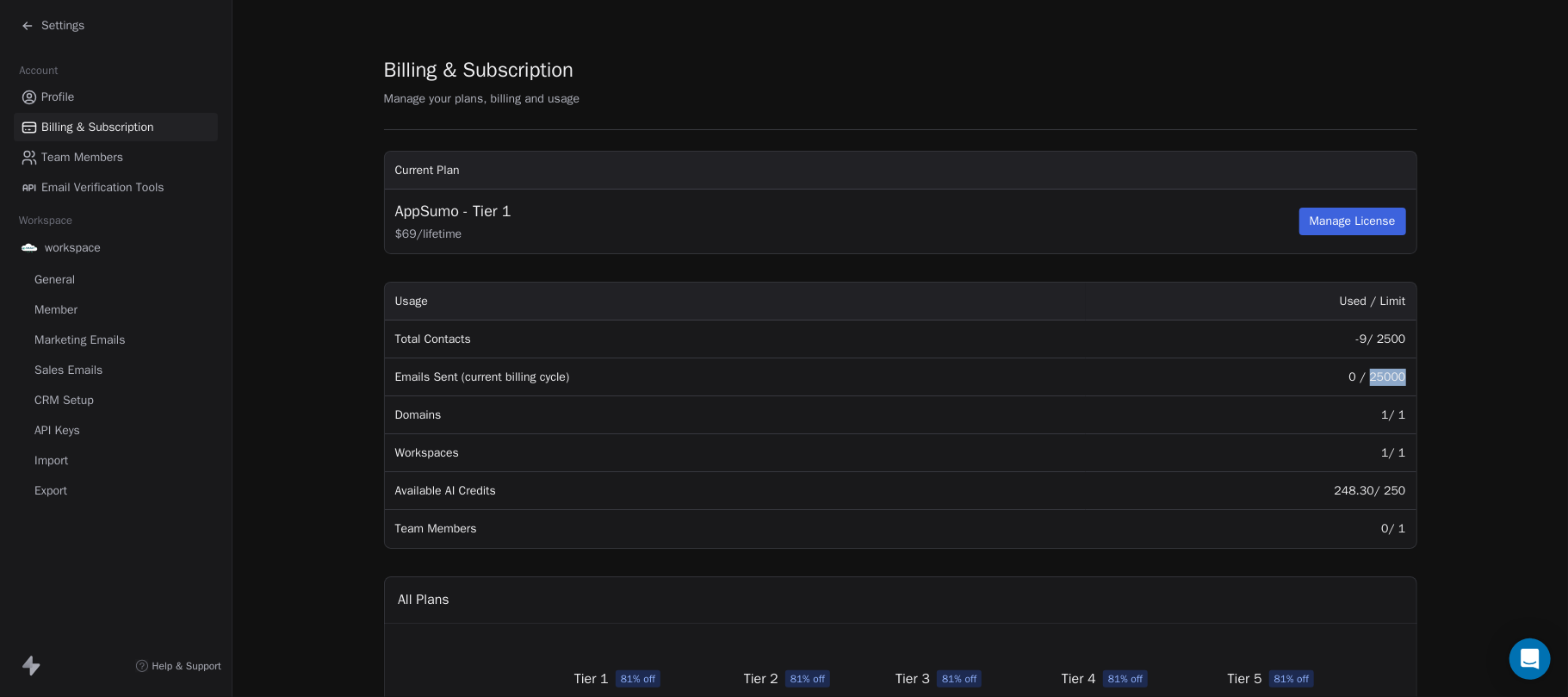 click on "0   /   25000" at bounding box center [1251, 377] 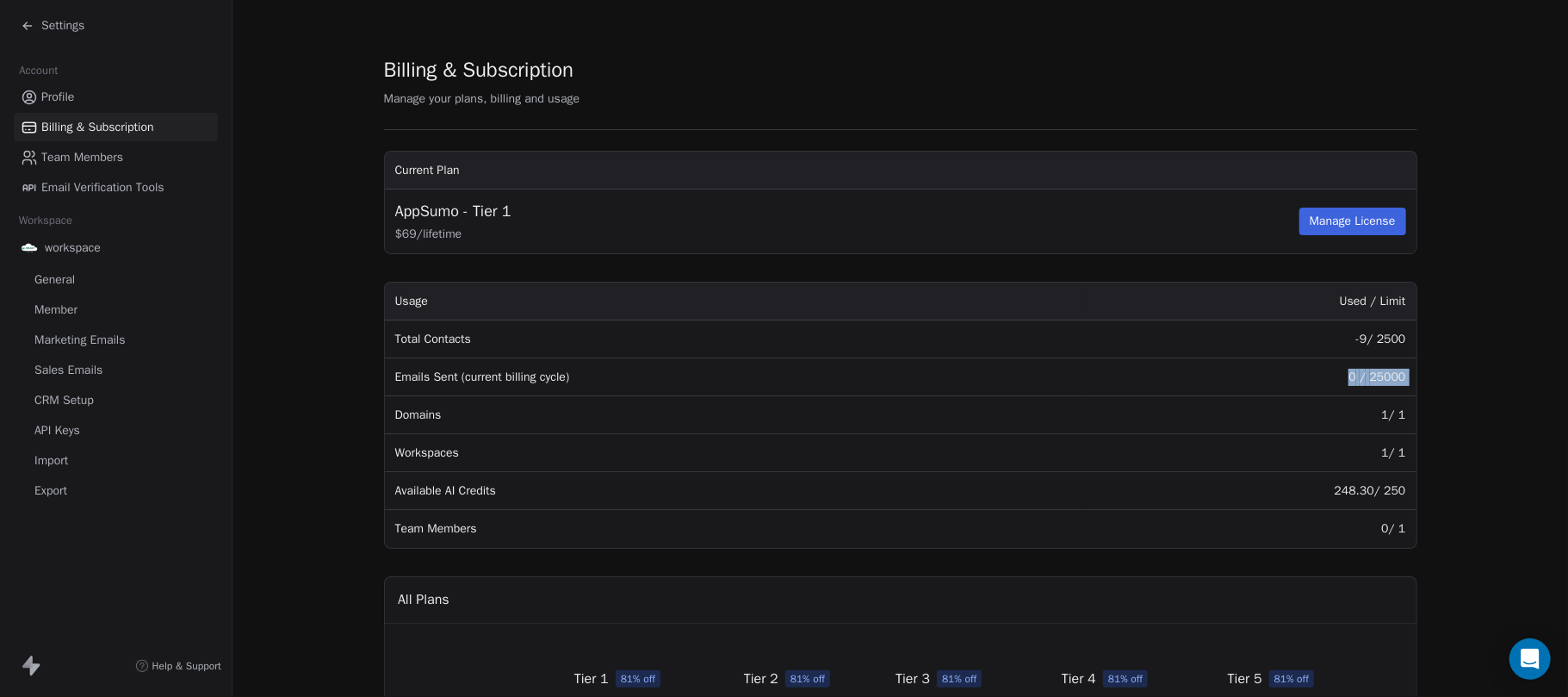 click on "0   /   25000" at bounding box center [1251, 377] 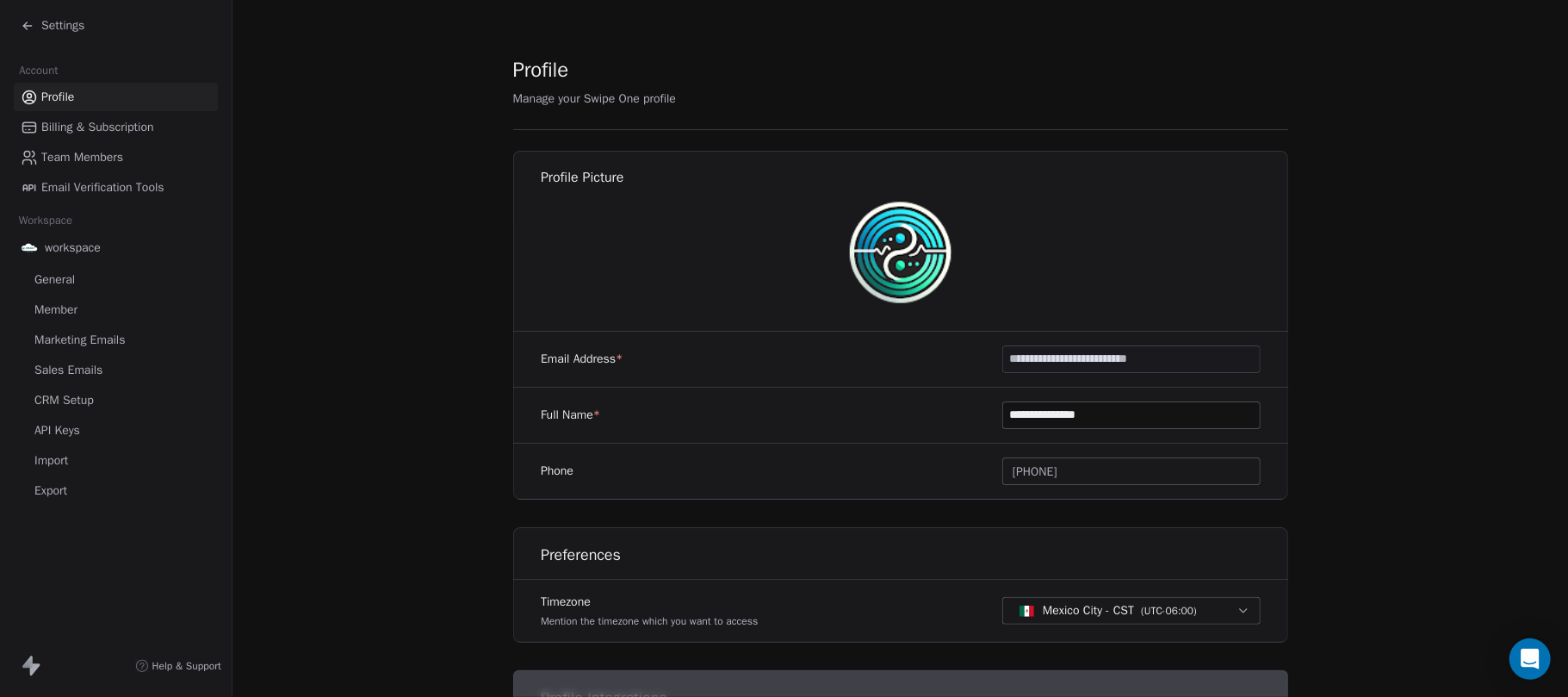 click at bounding box center (901, 252) 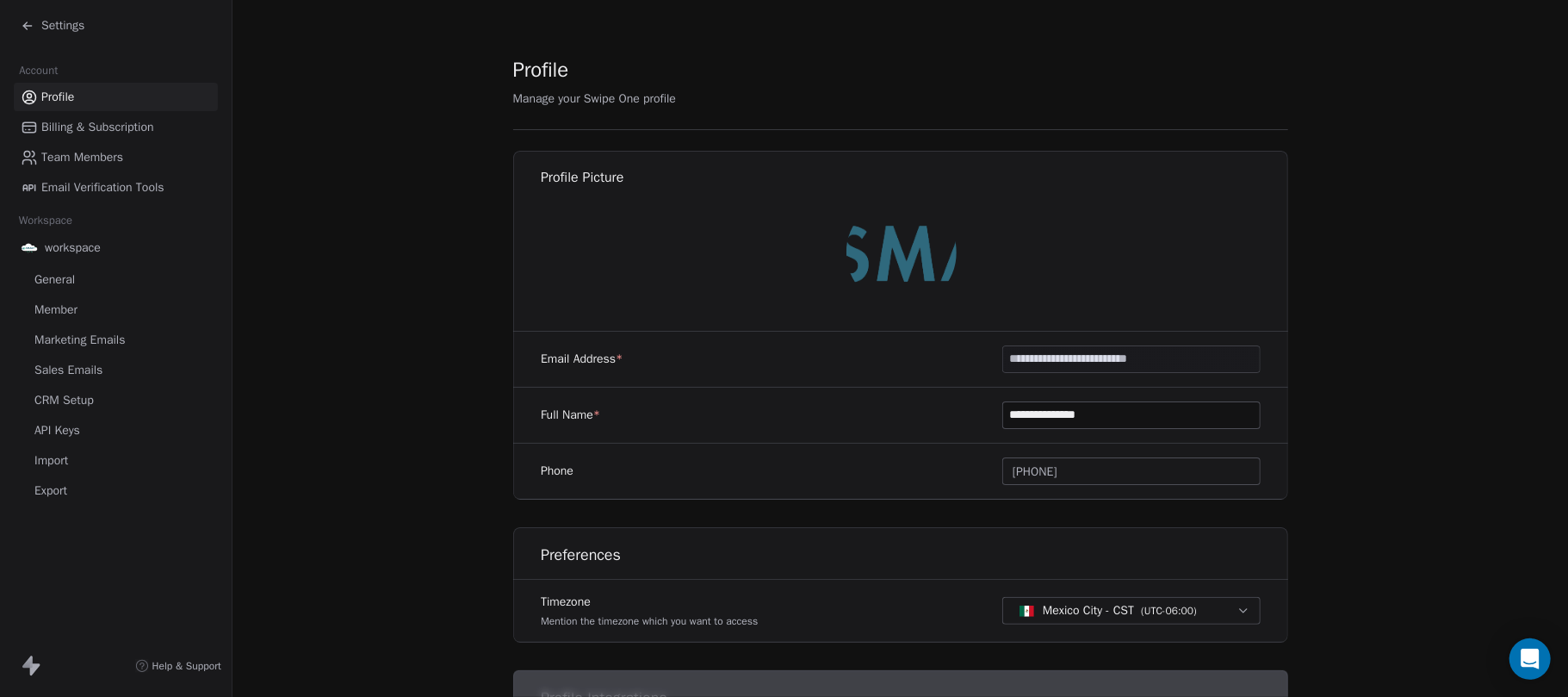 click at bounding box center (901, 252) 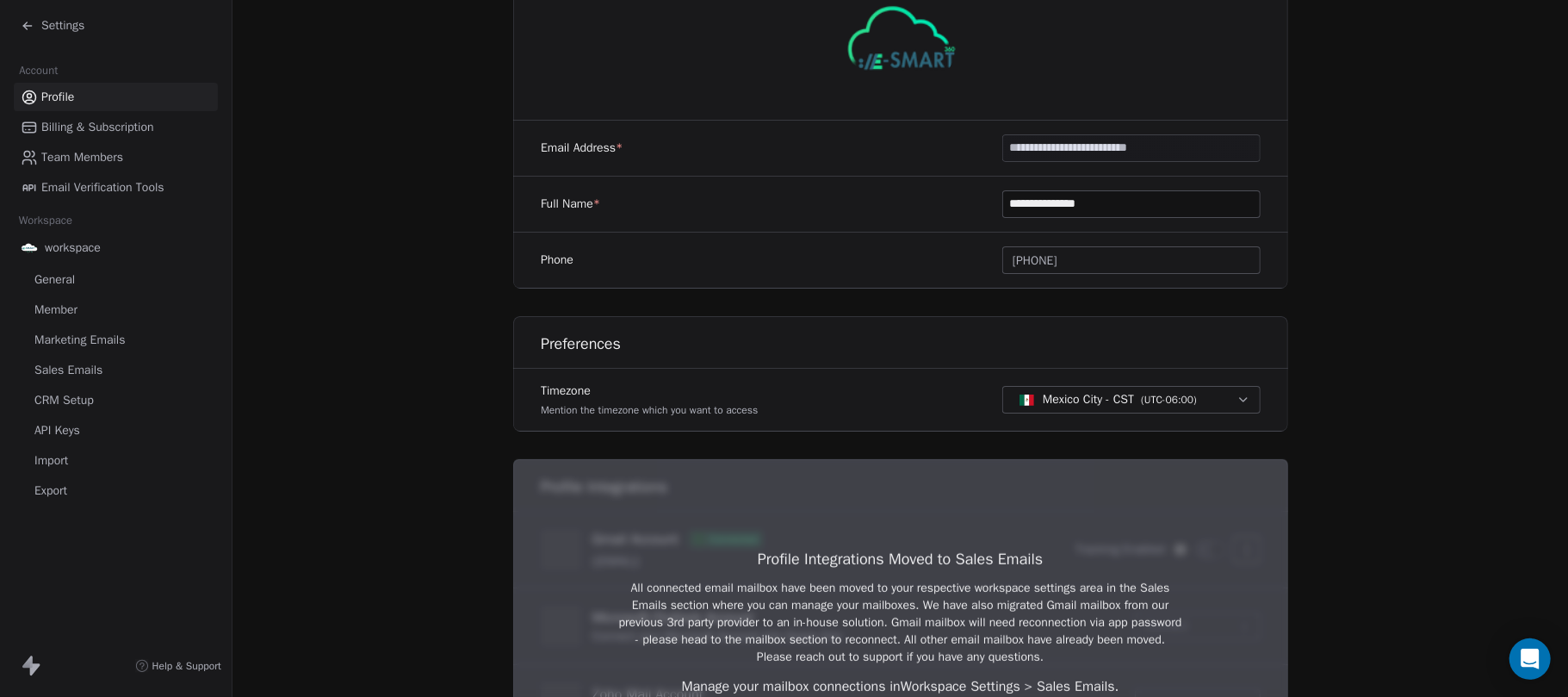 scroll, scrollTop: 229, scrollLeft: 0, axis: vertical 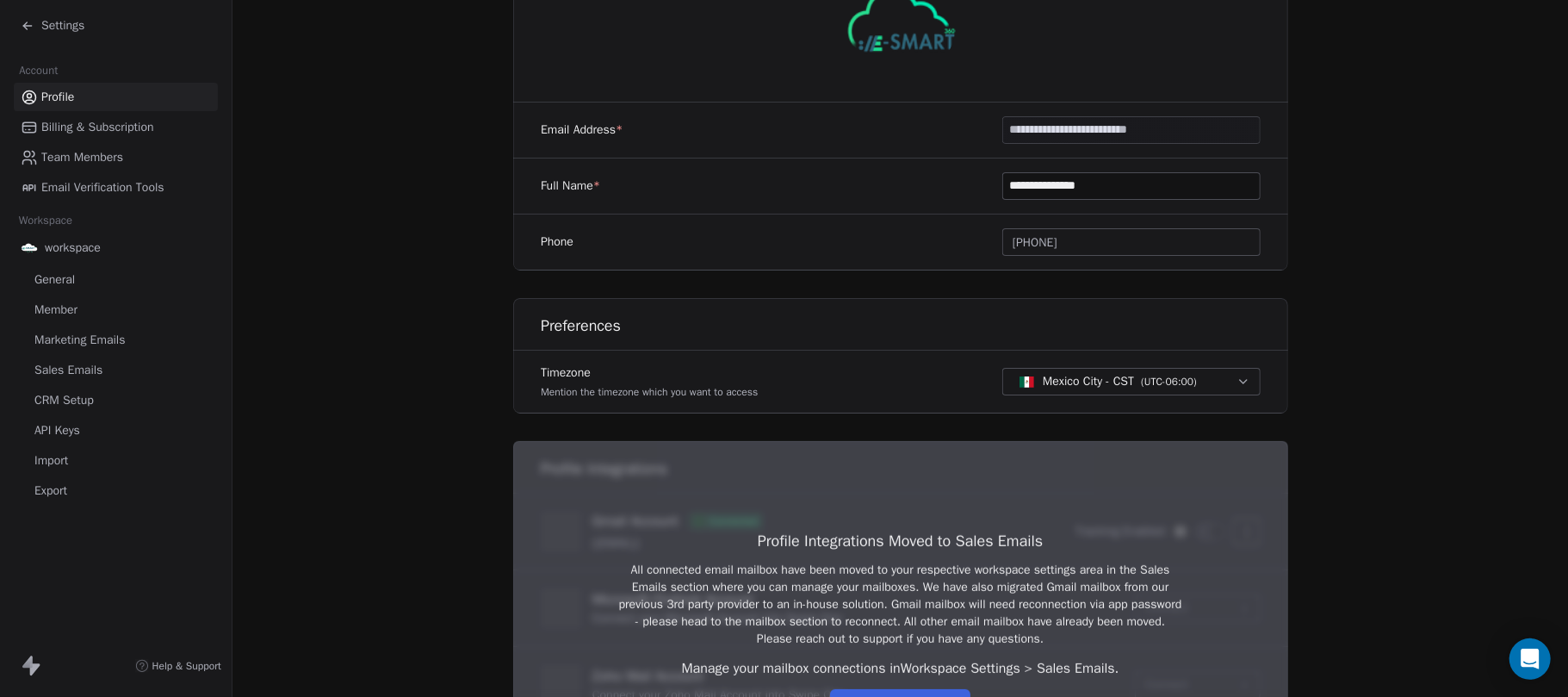 click on "**********" at bounding box center (1131, 130) 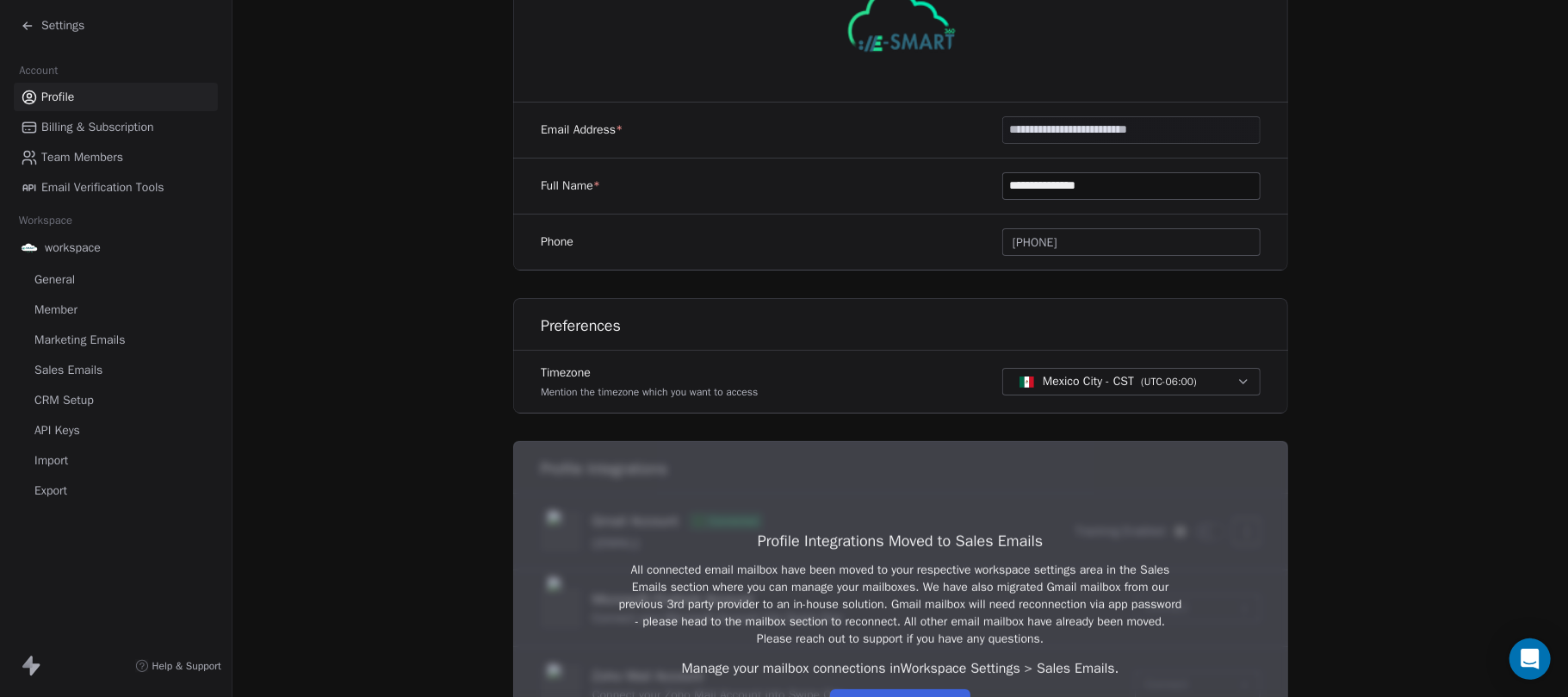 click on "**********" at bounding box center (1131, 186) 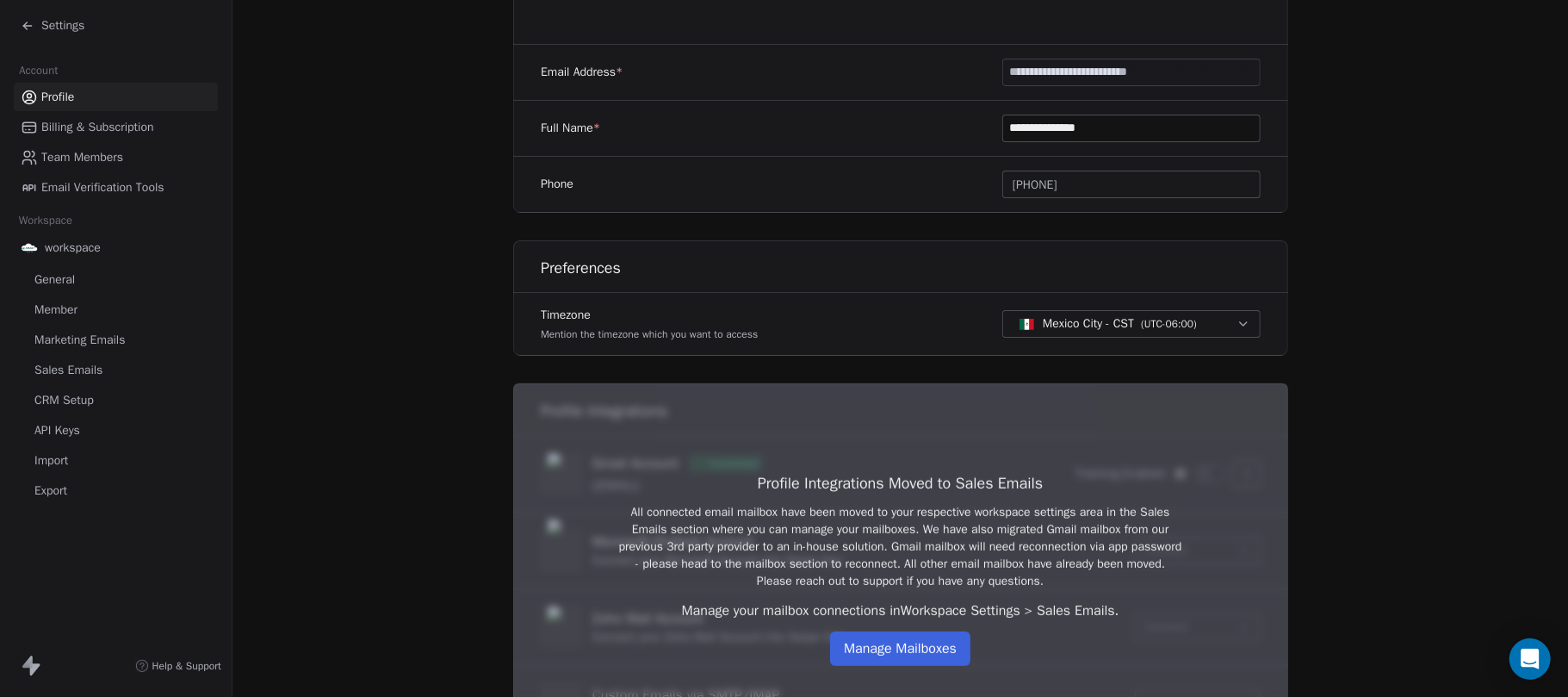scroll, scrollTop: 345, scrollLeft: 0, axis: vertical 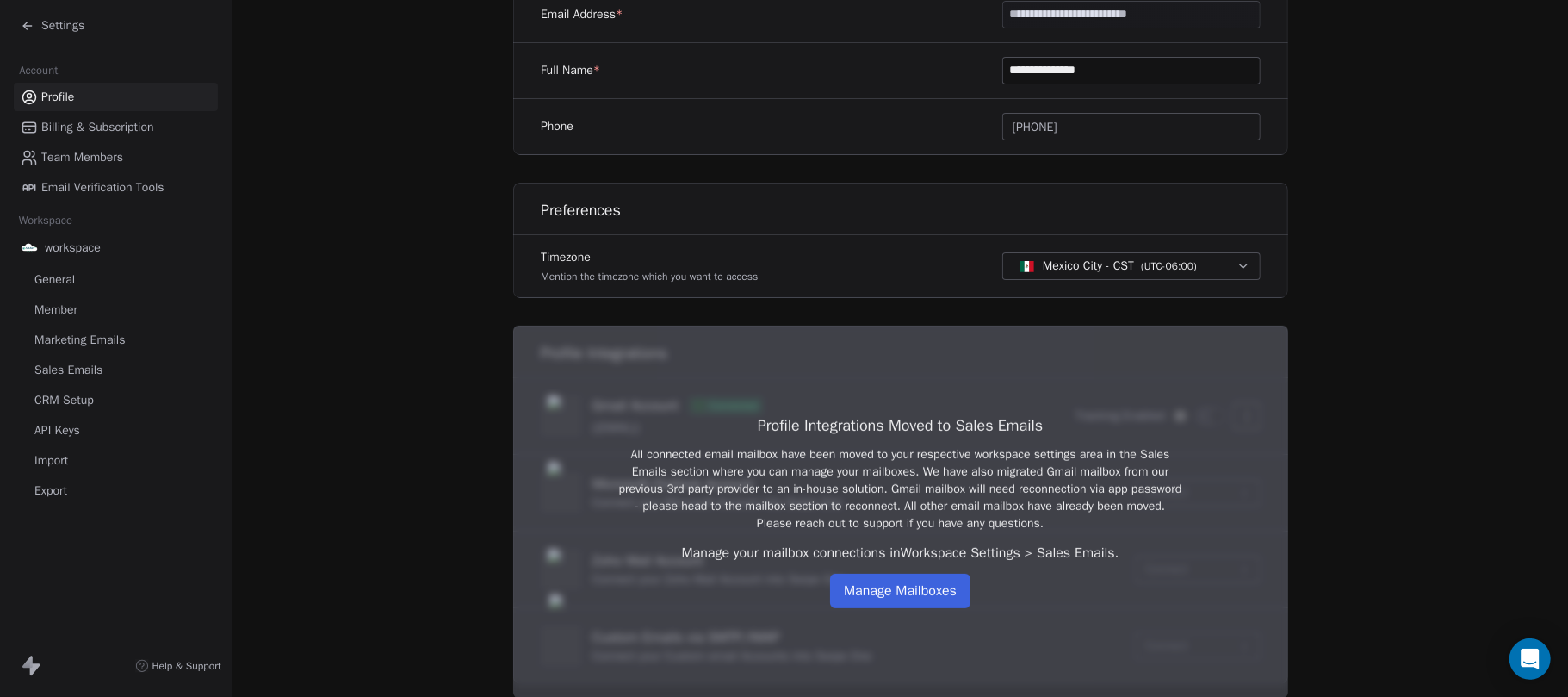 click on "Manage Mailboxes" at bounding box center (900, 591) 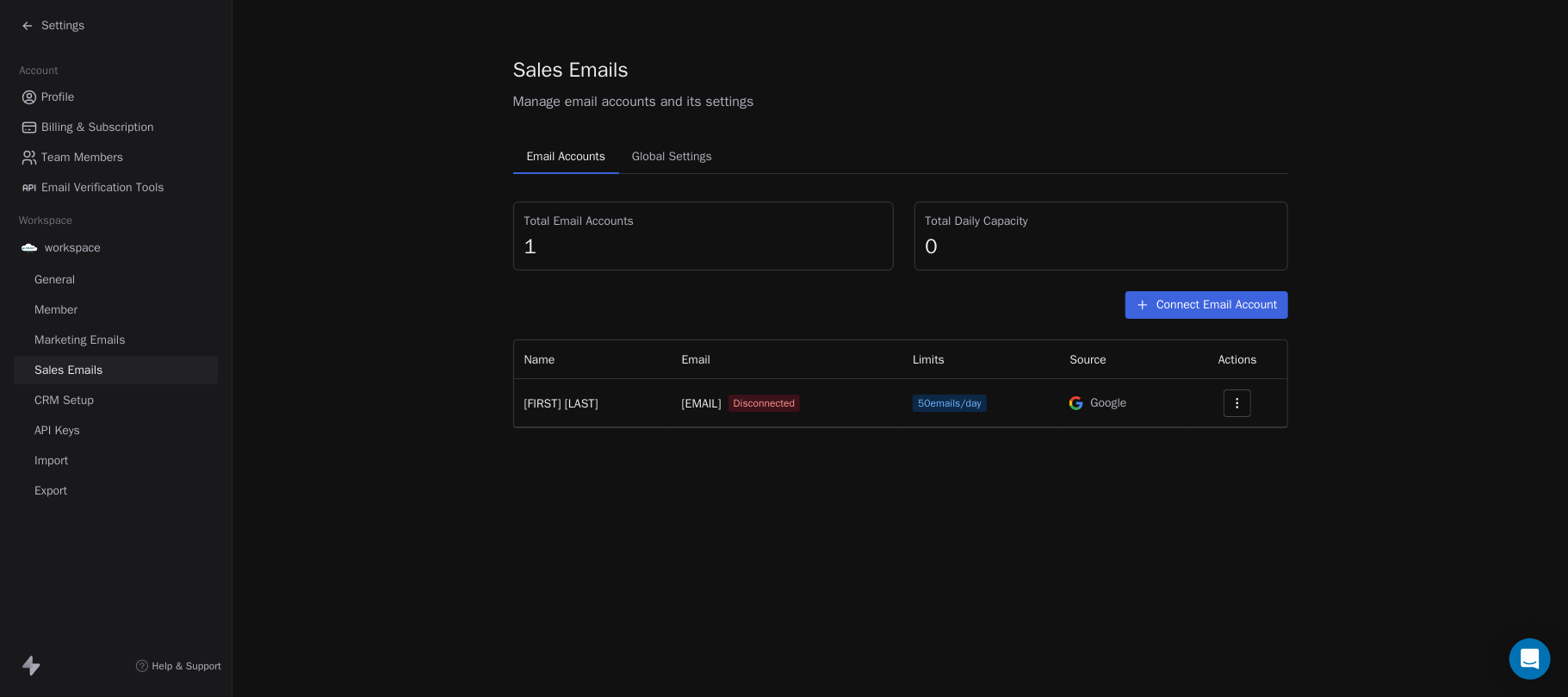 scroll, scrollTop: 0, scrollLeft: 0, axis: both 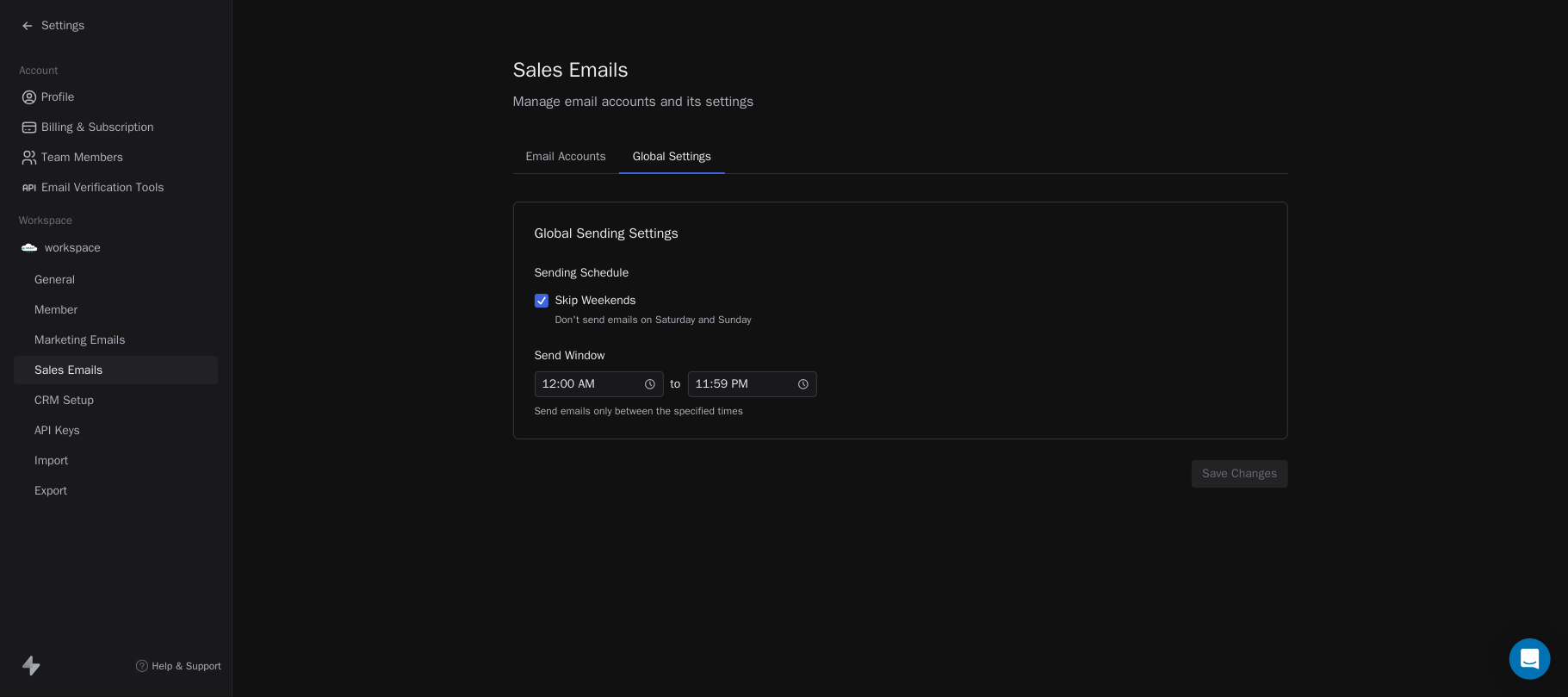 click on "Marketing Emails" at bounding box center (115, 339) 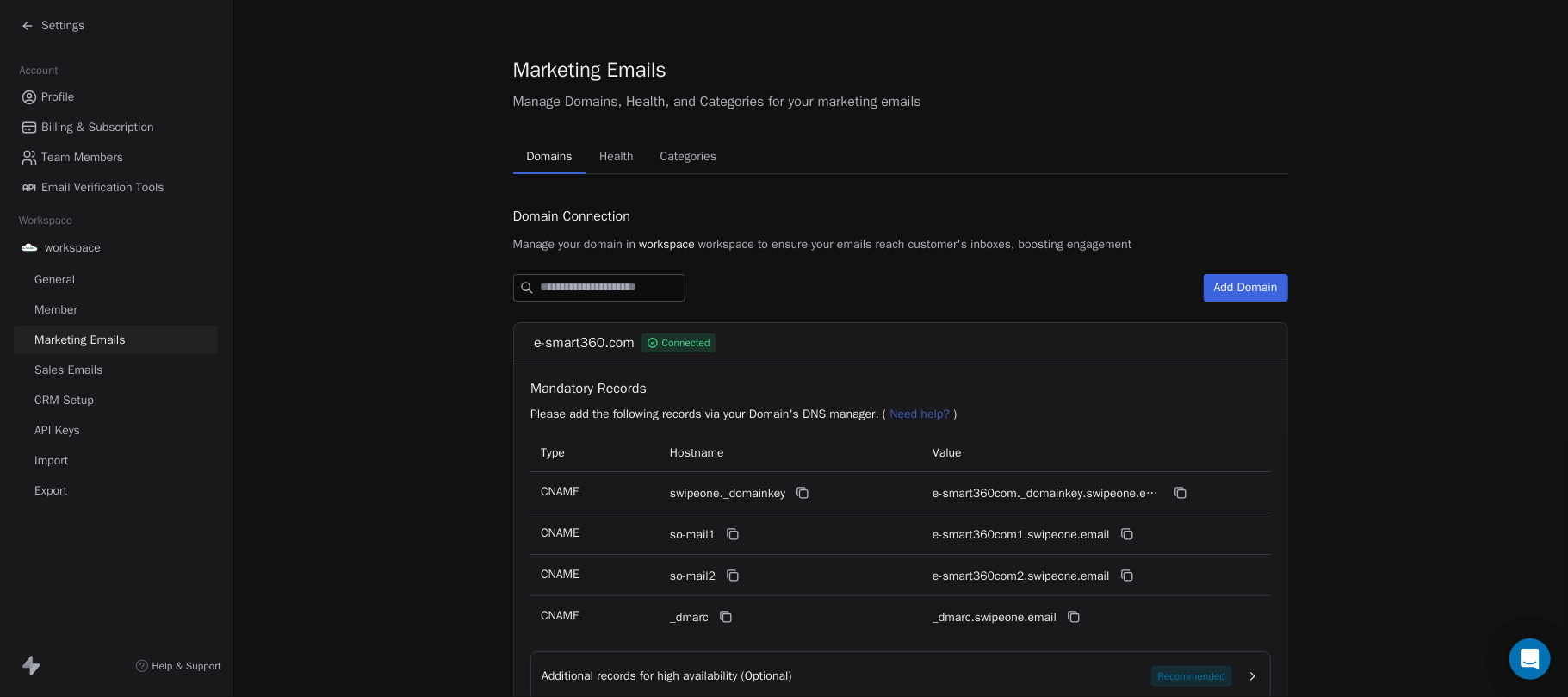 click on "Settings" at bounding box center (53, 26) 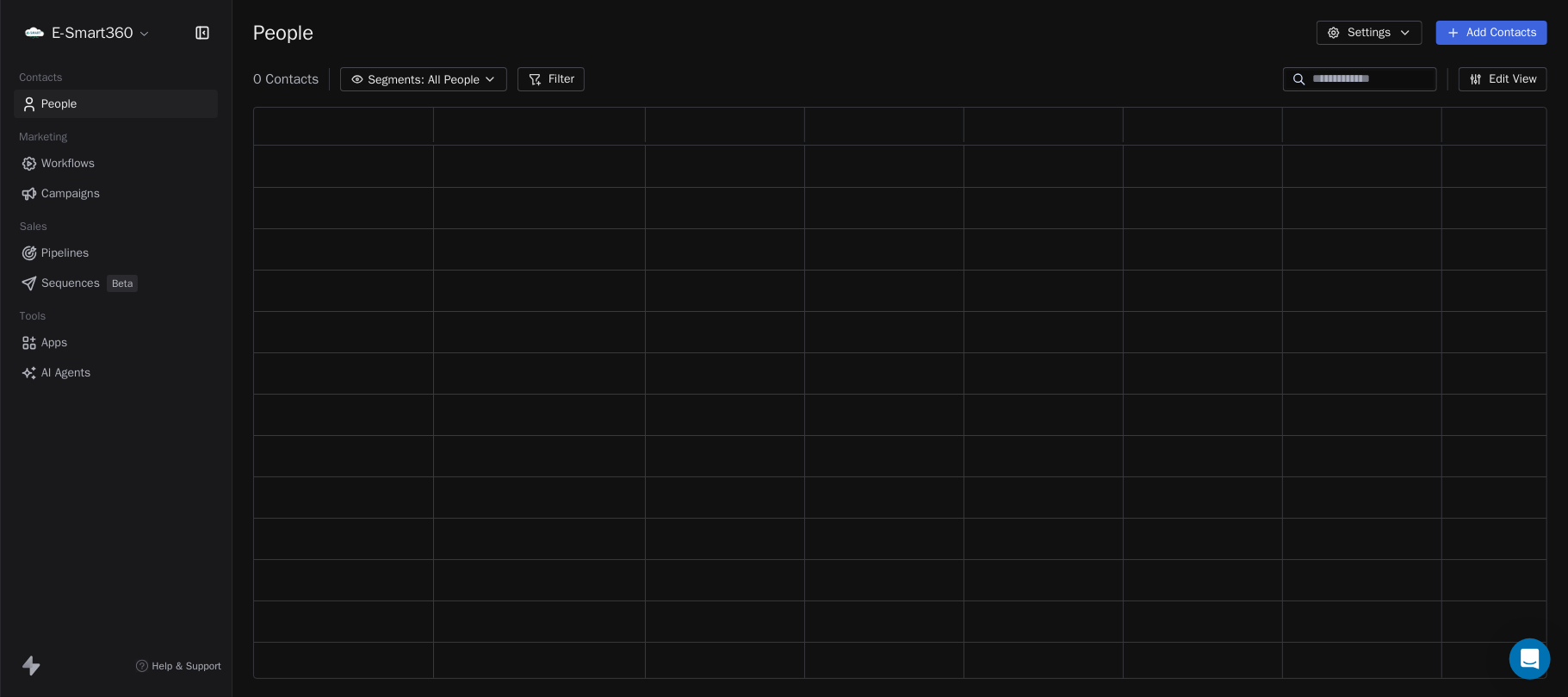 scroll, scrollTop: 18, scrollLeft: 17, axis: both 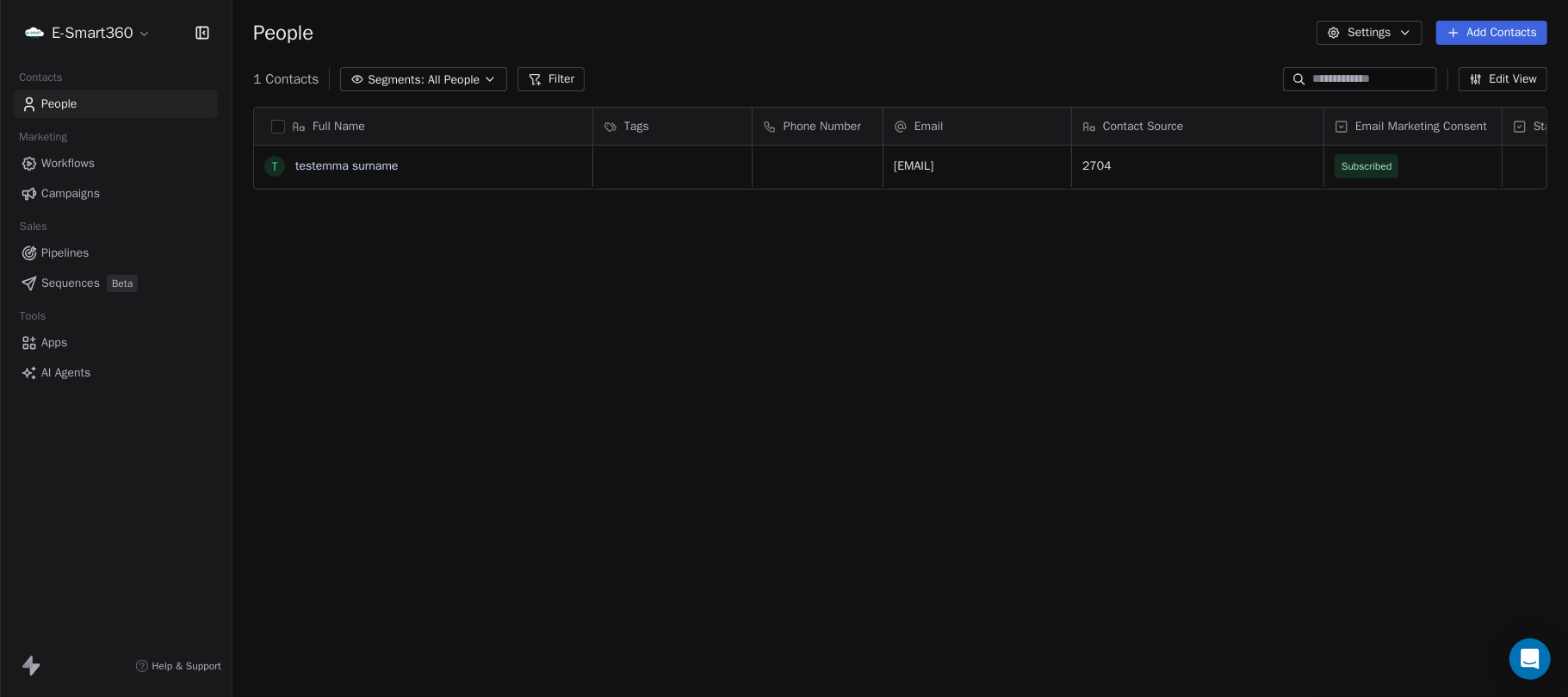click on "Campaigns" at bounding box center (115, 193) 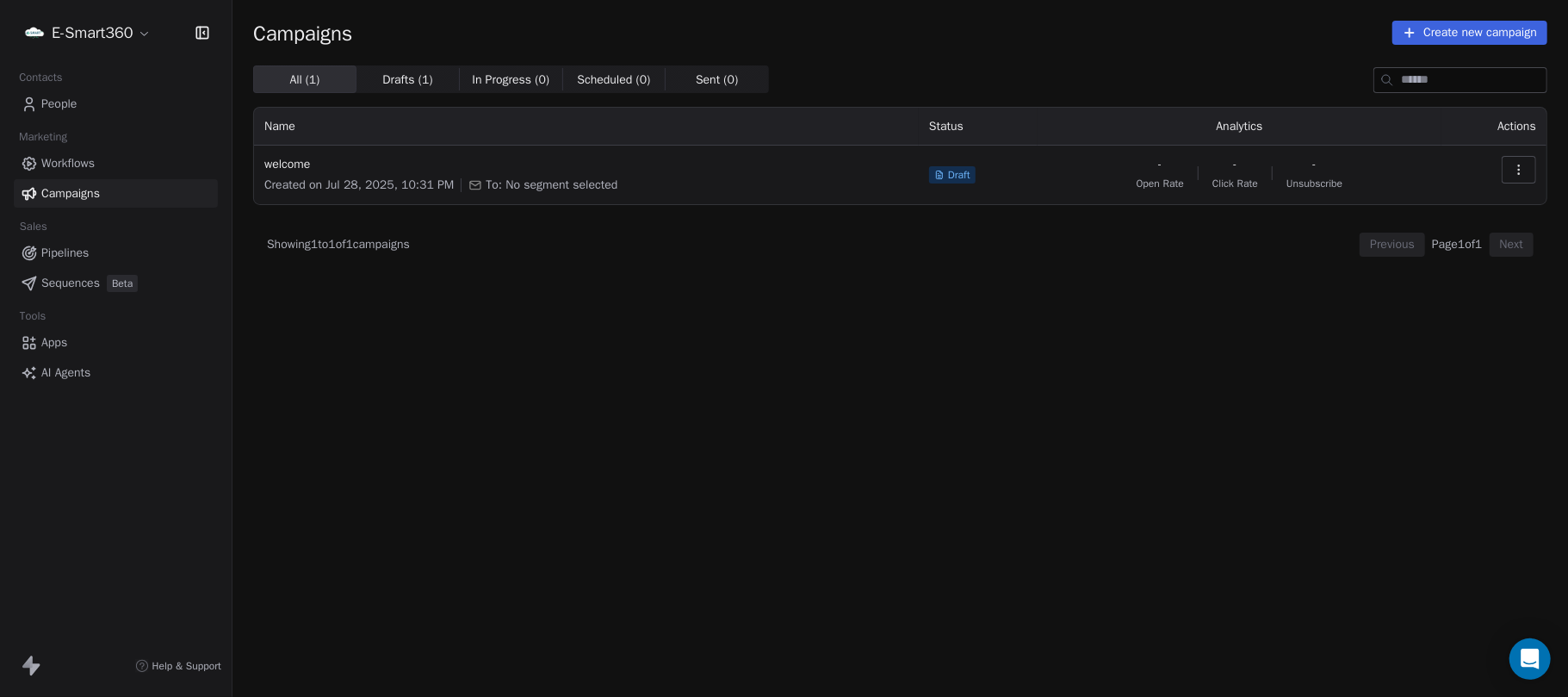 click on "To: No segment selected" at bounding box center (551, 185) 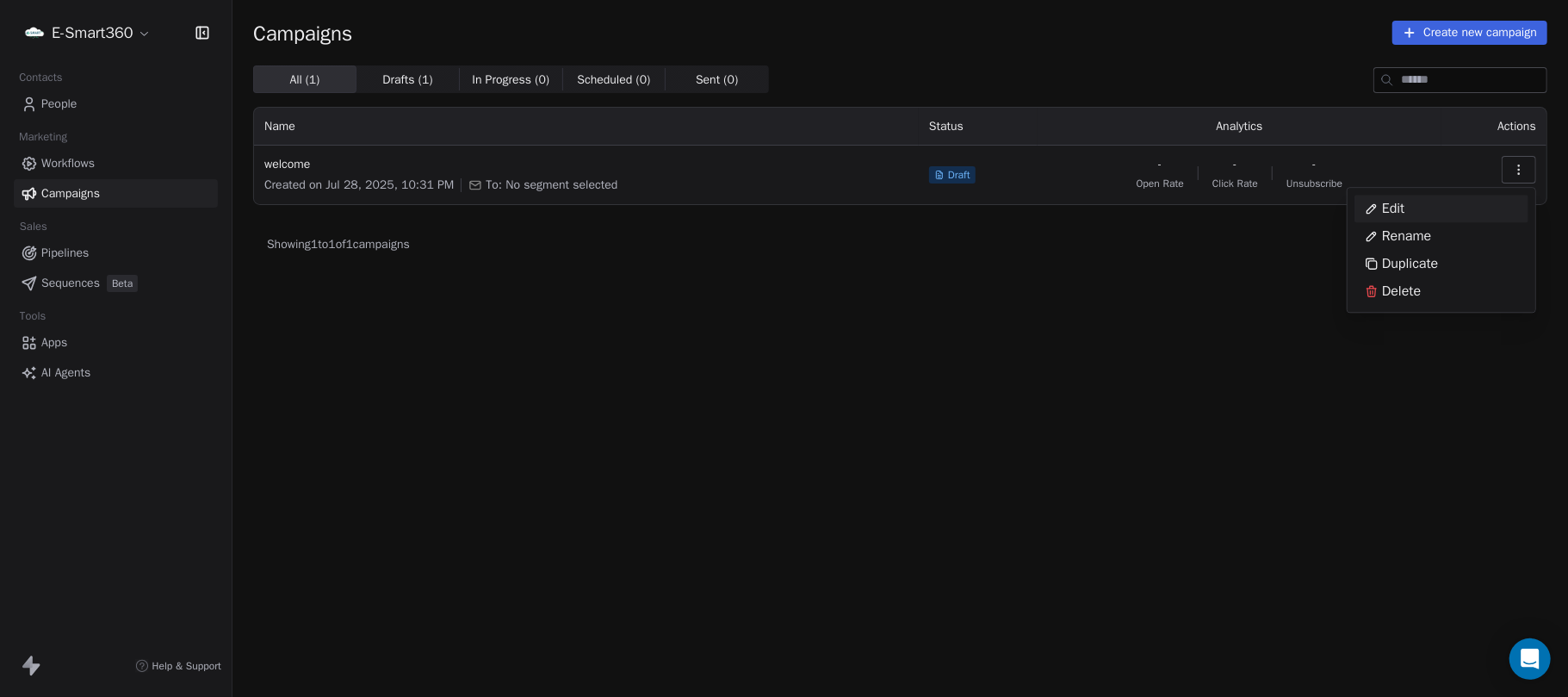 click on "E-Smart360 Contacts People Marketing Workflows Campaigns Sales Pipelines Sequences Beta Tools Apps AI Agents Help & Support Campaigns  Create new campaign All ( 1 ) All ( 1 ) Drafts ( 1 ) Drafts ( 1 ) In Progress ( 0 ) In Progress ( 0 ) Scheduled ( 0 ) Scheduled ( 0 ) Sent ( 0 ) Sent ( 0 ) Name Status Analytics Actions welcome Created on Jul 28, 2025, 10:31 PM To: No segment selected Draft - Open Rate - Click Rate - Unsubscribe Showing  1  to  1  of  1  campaigns Previous Page  1  of  1 Next
Edit Rename Duplicate Delete" at bounding box center (784, 348) 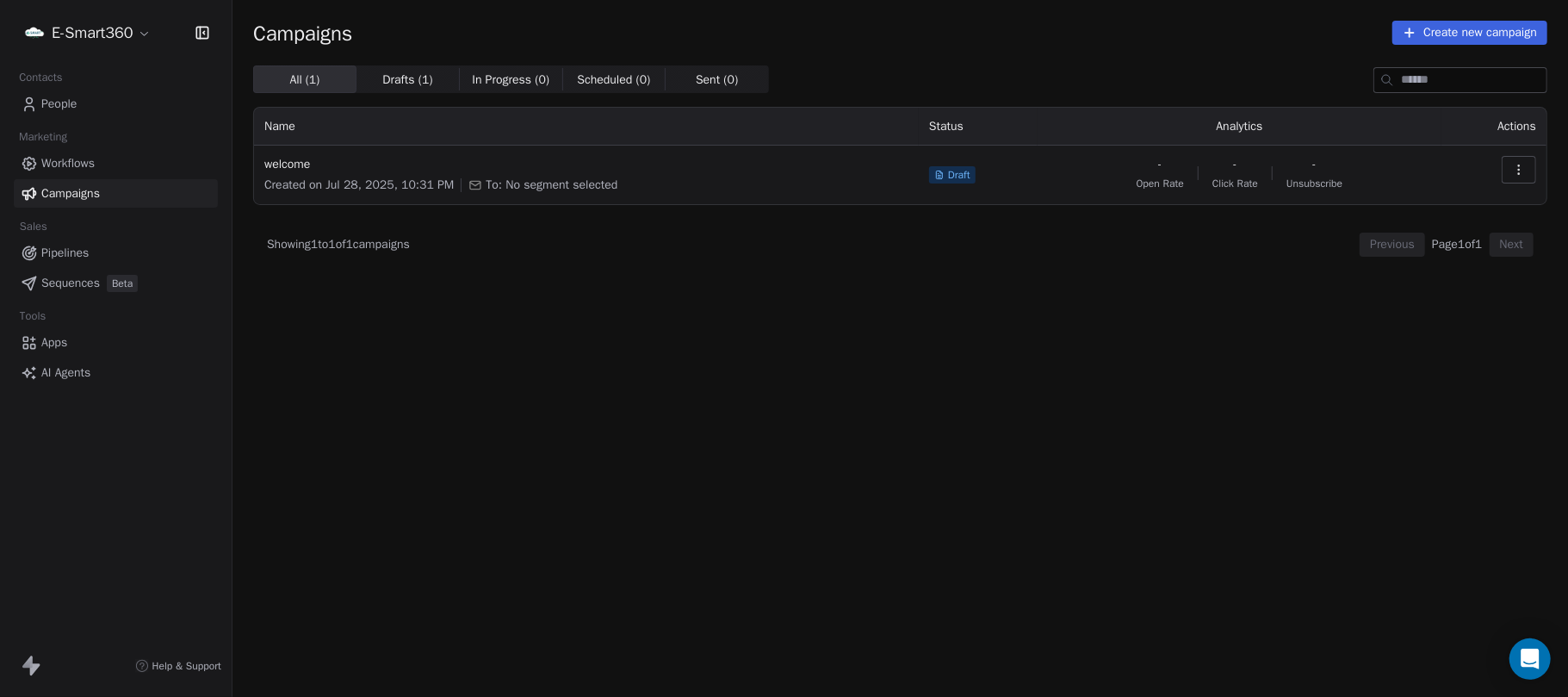 click 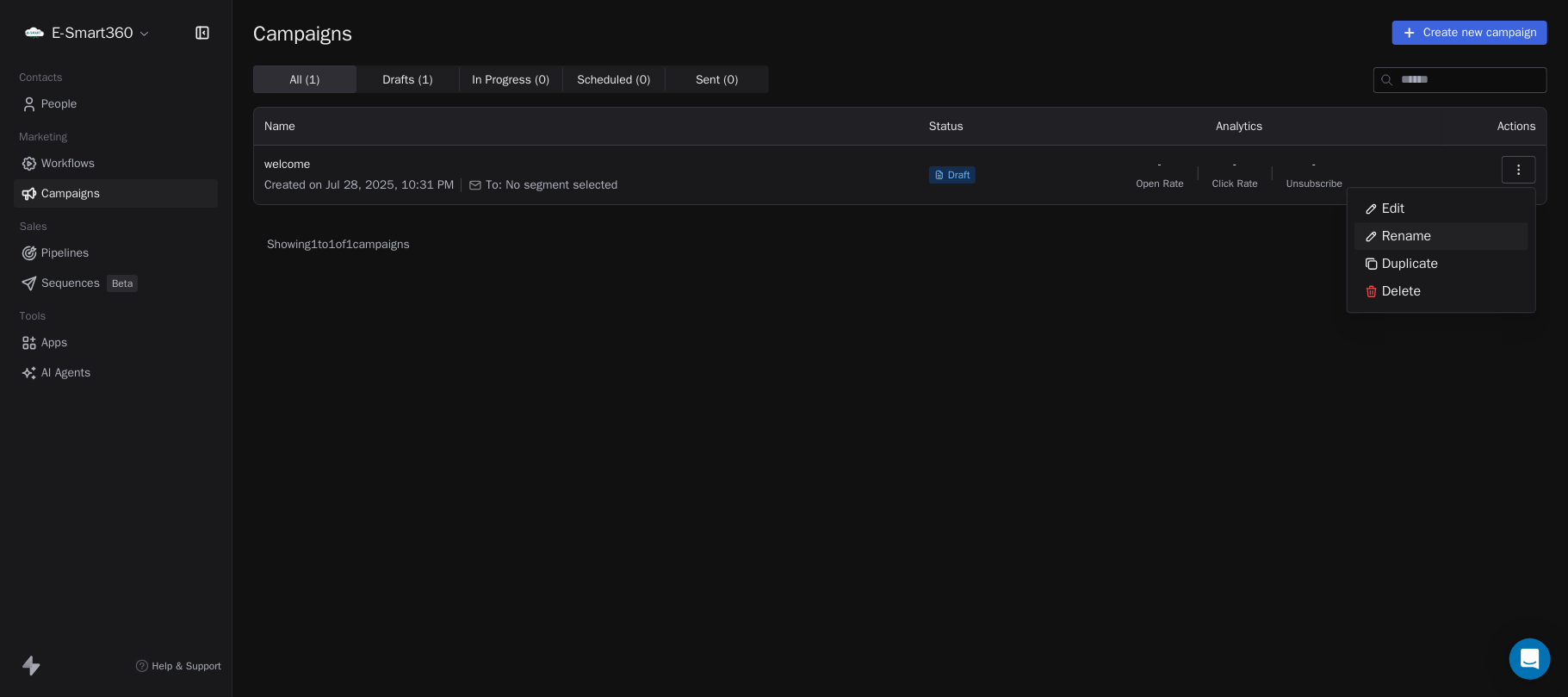 click on "E-Smart360 Contacts People Marketing Workflows Campaigns Sales Pipelines Sequences Beta Tools Apps AI Agents Help & Support Campaigns  Create new campaign All ( 1 ) All ( 1 ) Drafts ( 1 ) Drafts ( 1 ) In Progress ( 0 ) In Progress ( 0 ) Scheduled ( 0 ) Scheduled ( 0 ) Sent ( 0 ) Sent ( 0 ) Name Status Analytics Actions welcome Created on Jul 28, 2025, 10:31 PM To: No segment selected Draft - Open Rate - Click Rate - Unsubscribe Showing  1  to  1  of  1  campaigns Previous Page  1  of  1 Next
Edit Rename Duplicate Delete" at bounding box center [784, 348] 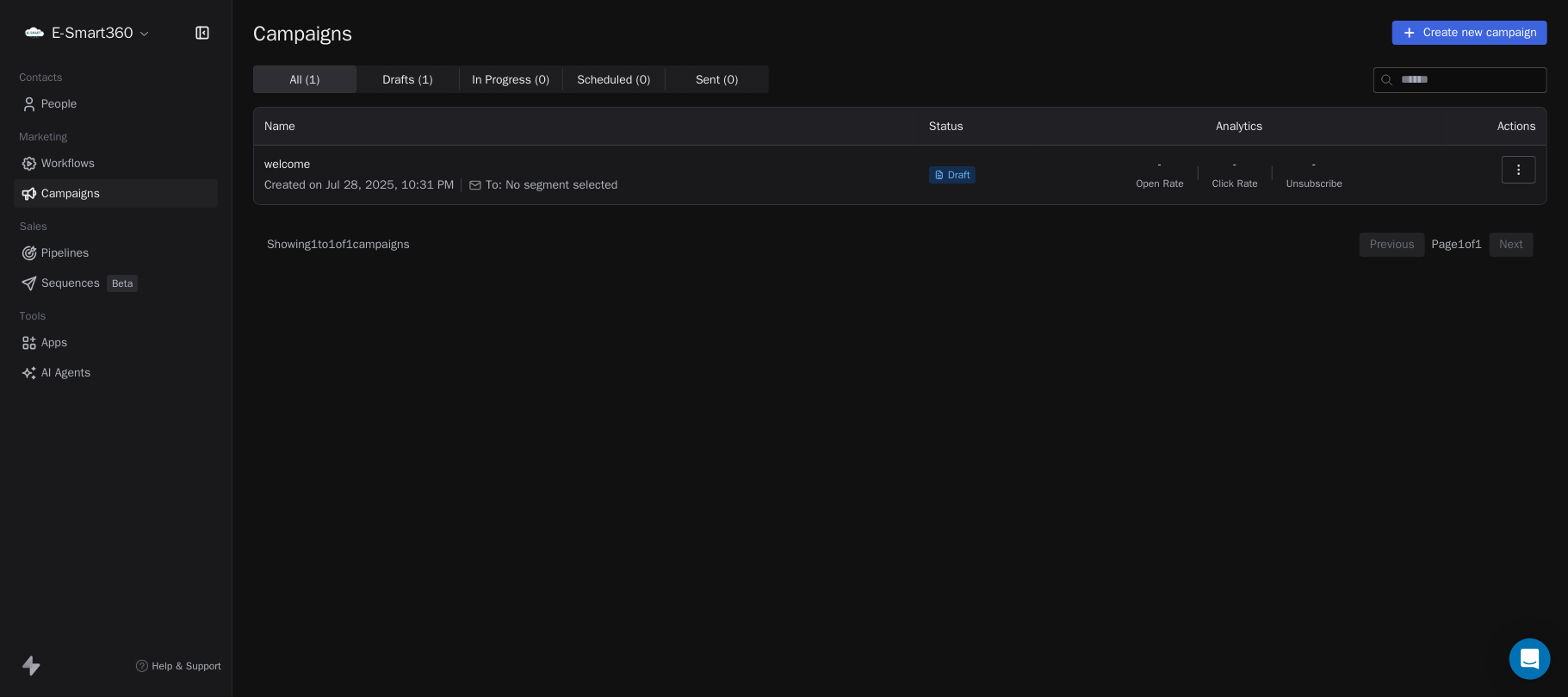 click on "To: No segment selected" at bounding box center (551, 185) 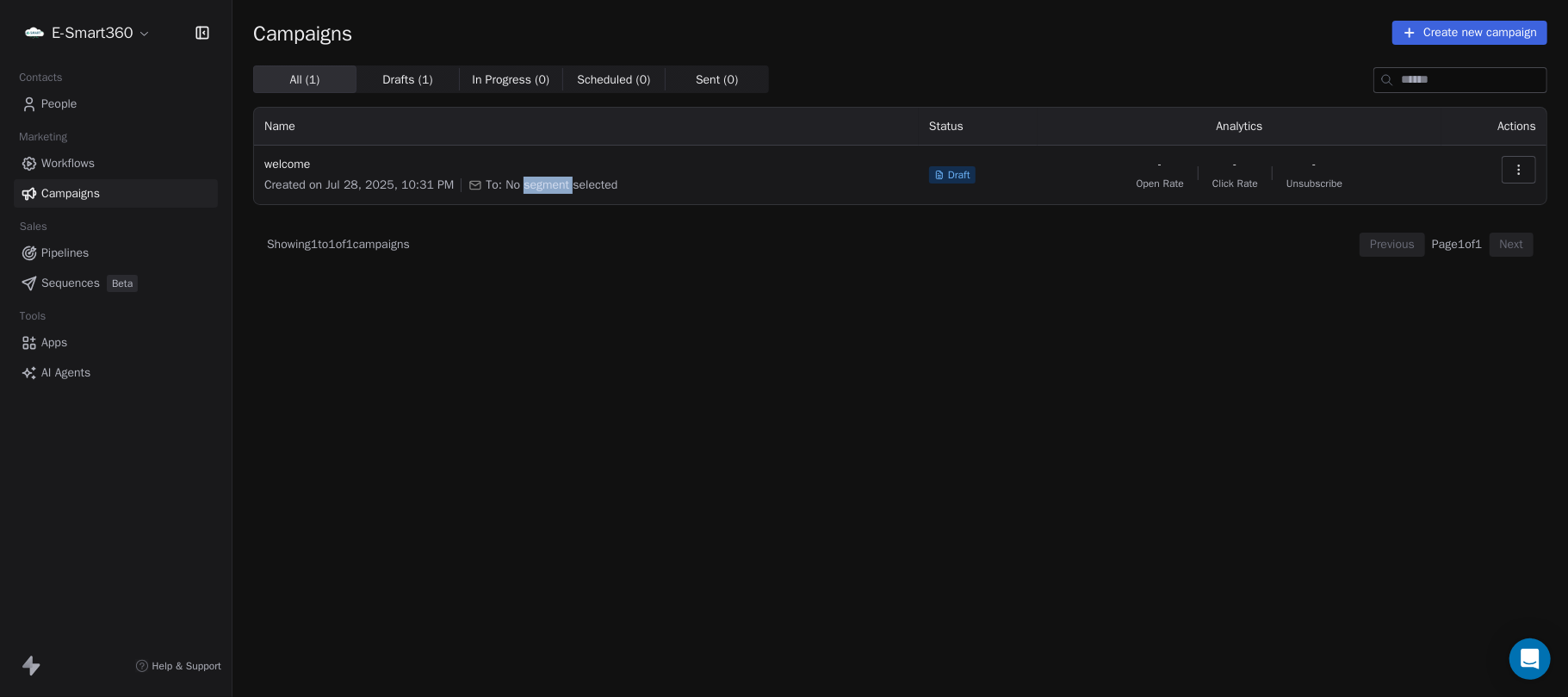 click on "To: No segment selected" at bounding box center [551, 185] 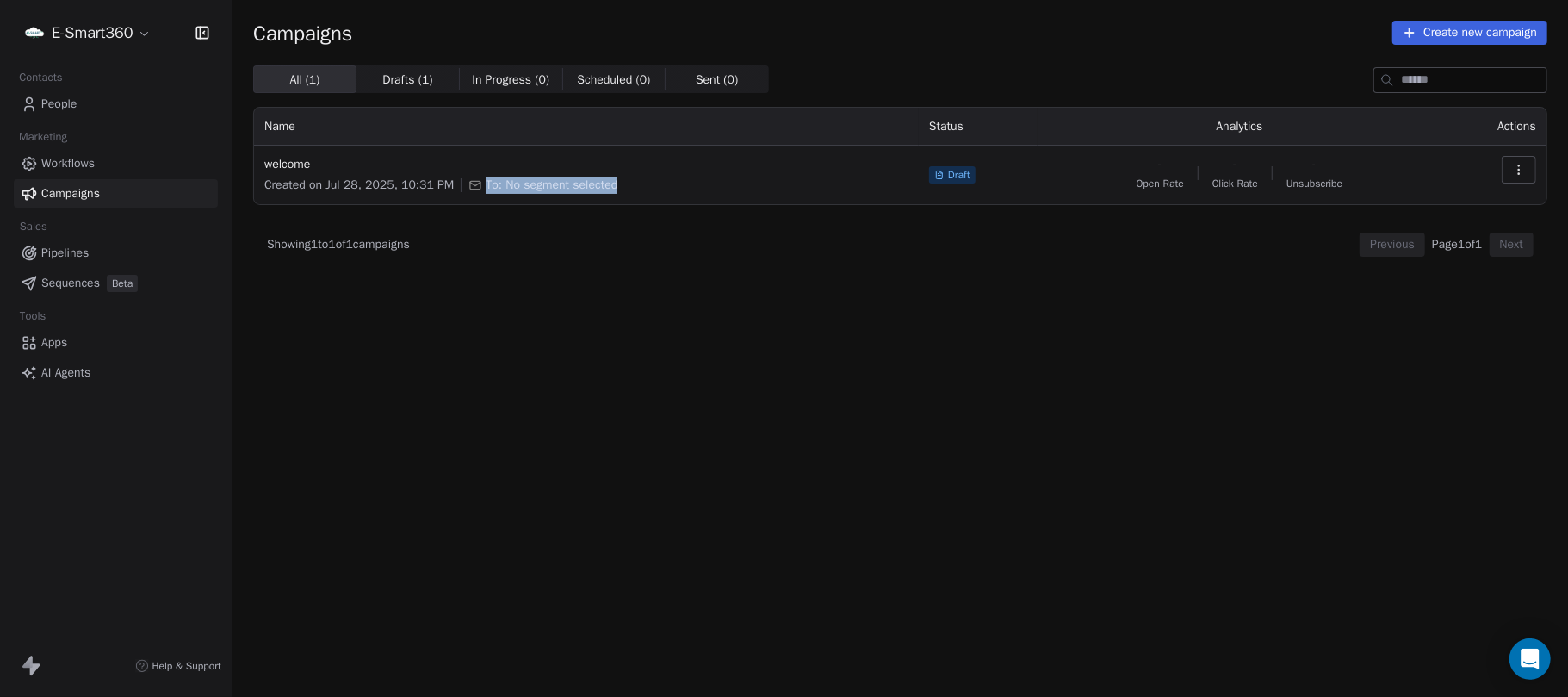 click on "To: No segment selected" at bounding box center [551, 185] 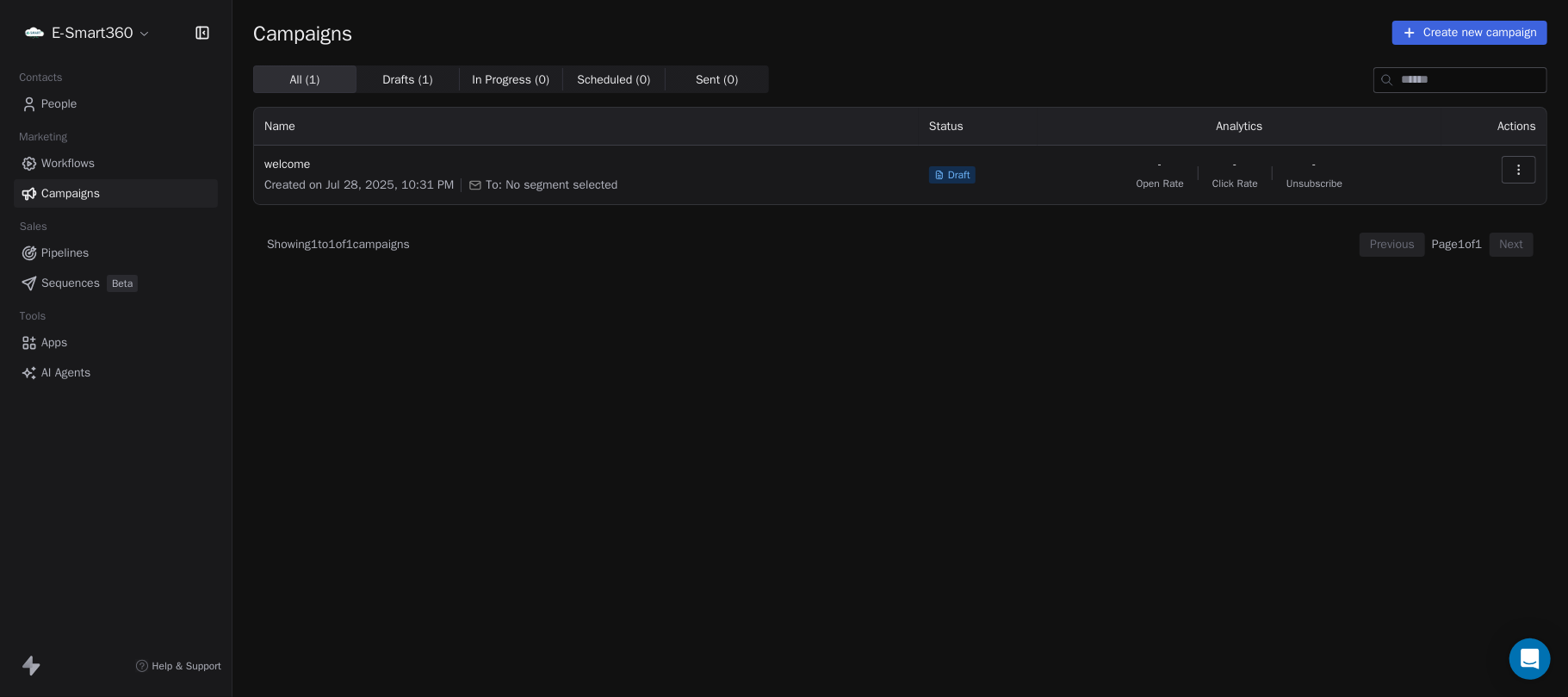 click on "Created on Jul 28, 2025, 10:31 PM" at bounding box center [359, 185] 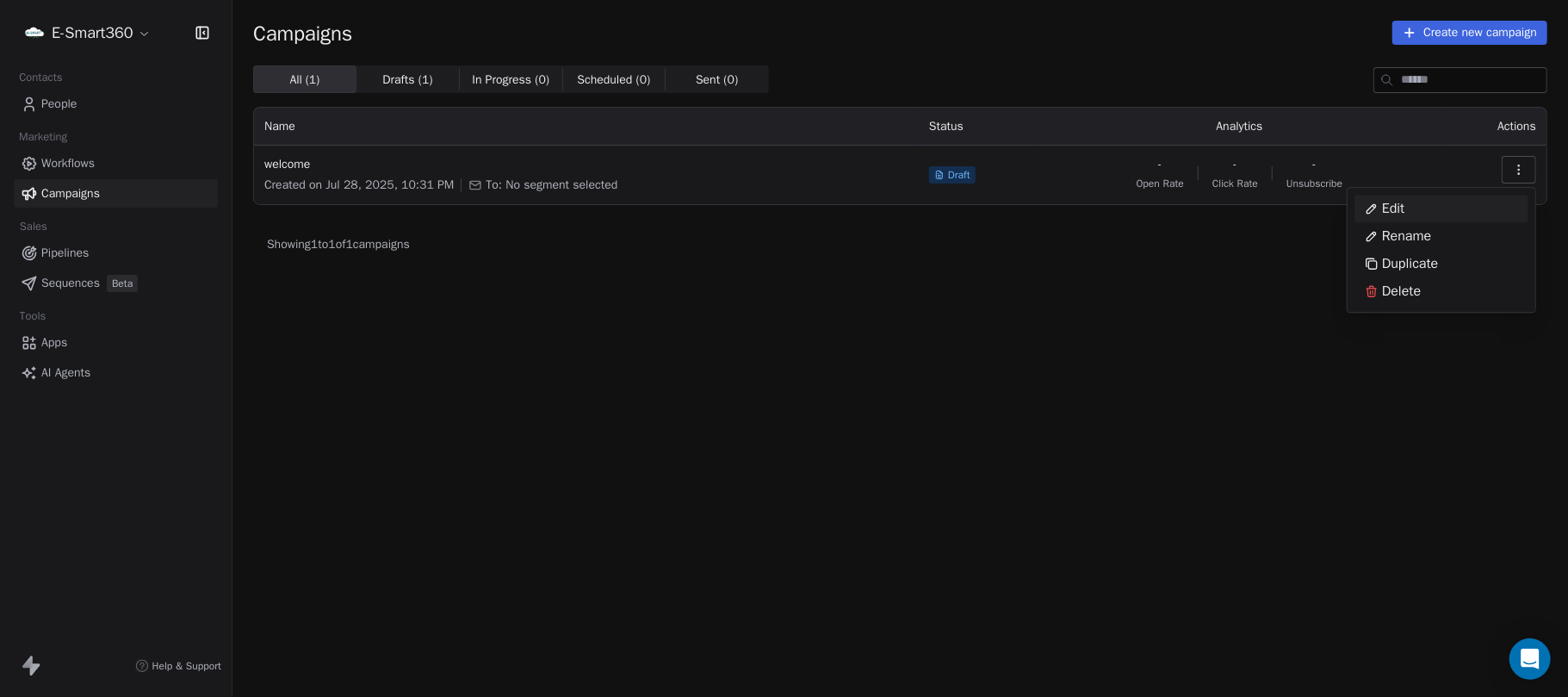 click on "Edit" at bounding box center (1441, 208) 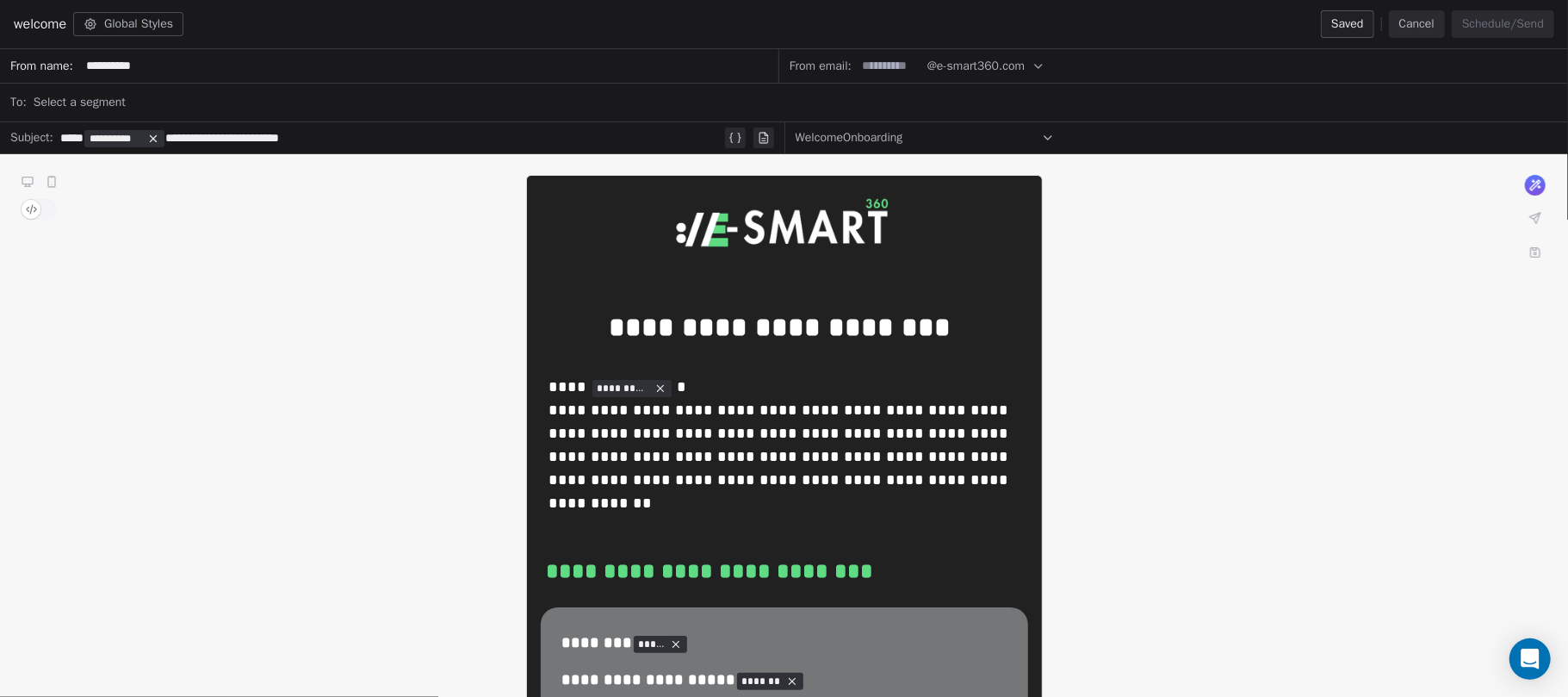 click on "Select a segment" at bounding box center (796, 103) 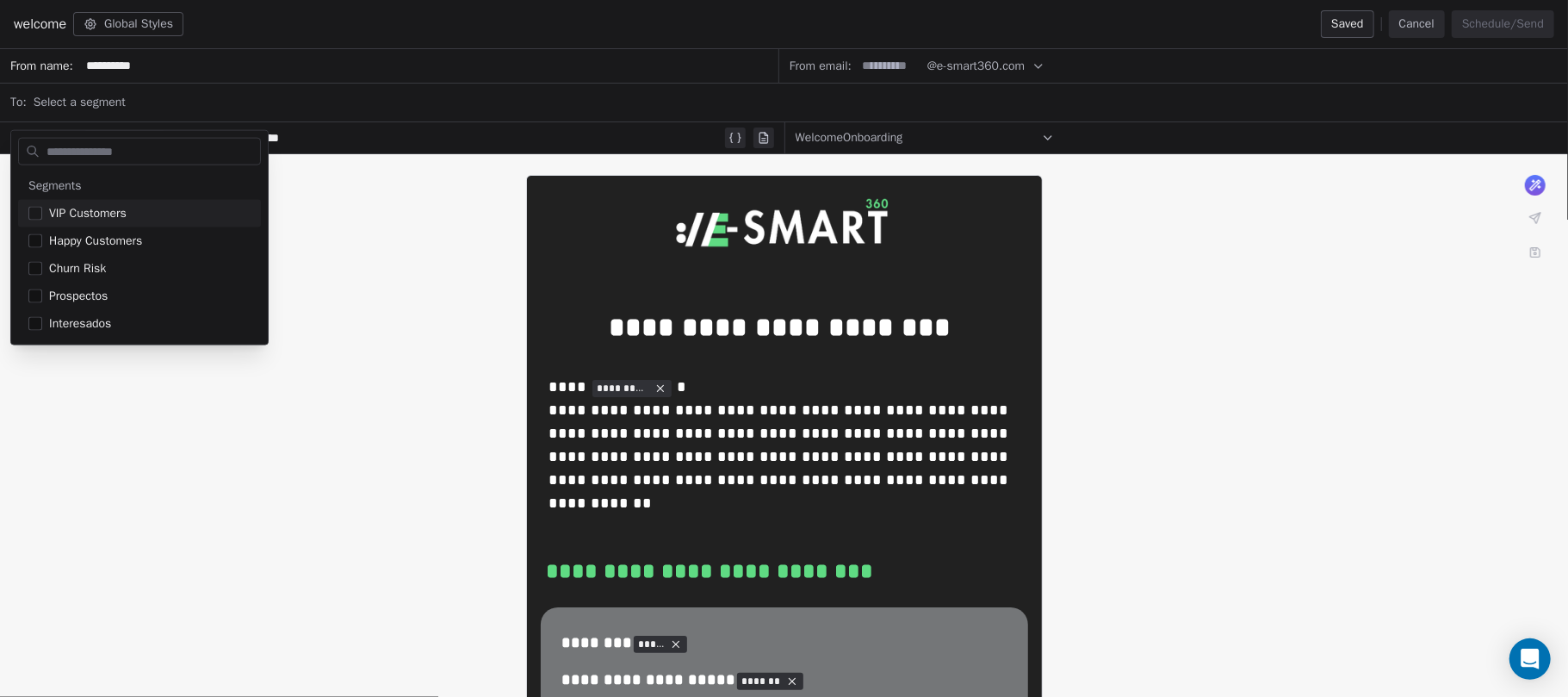 click on "Select a segment" at bounding box center (796, 103) 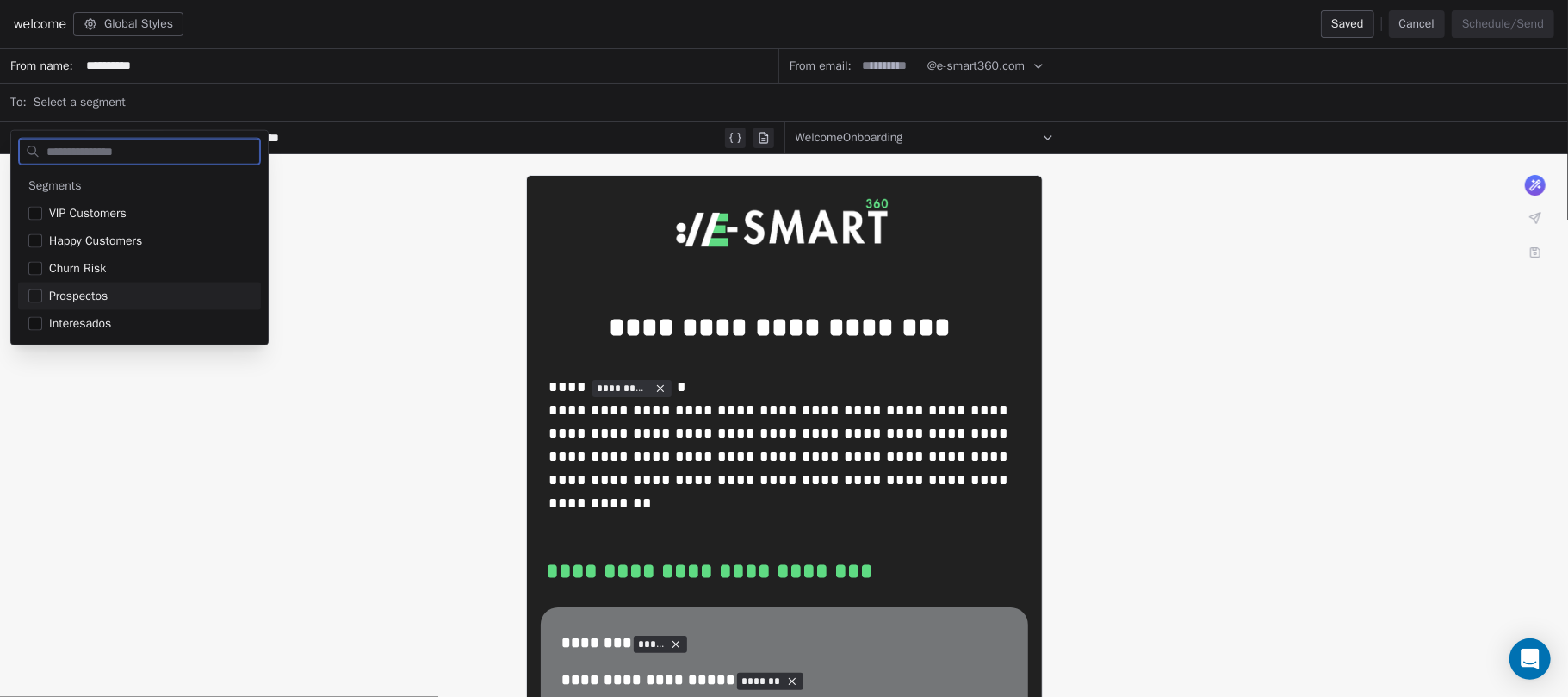 click on "Prospectos" at bounding box center (139, 296) 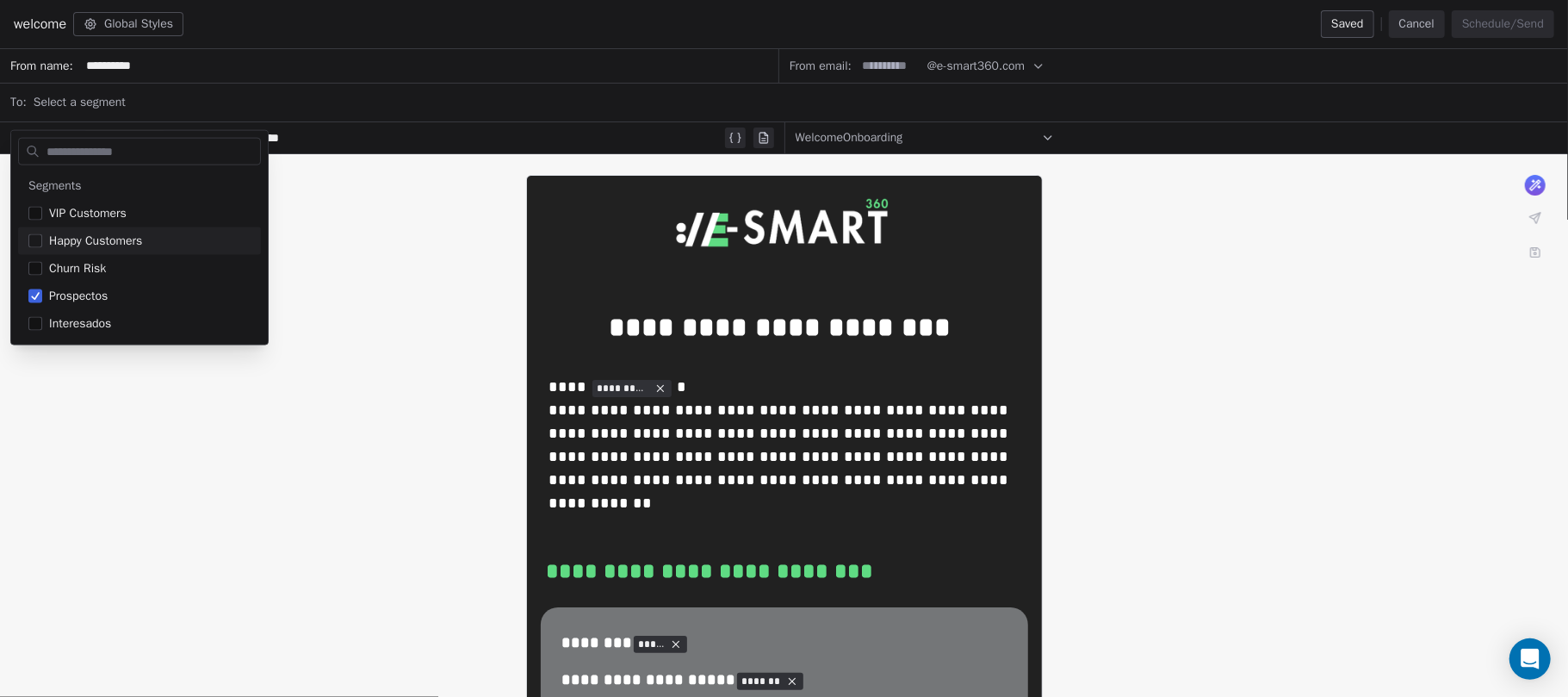 click on "Select a segment" at bounding box center (796, 103) 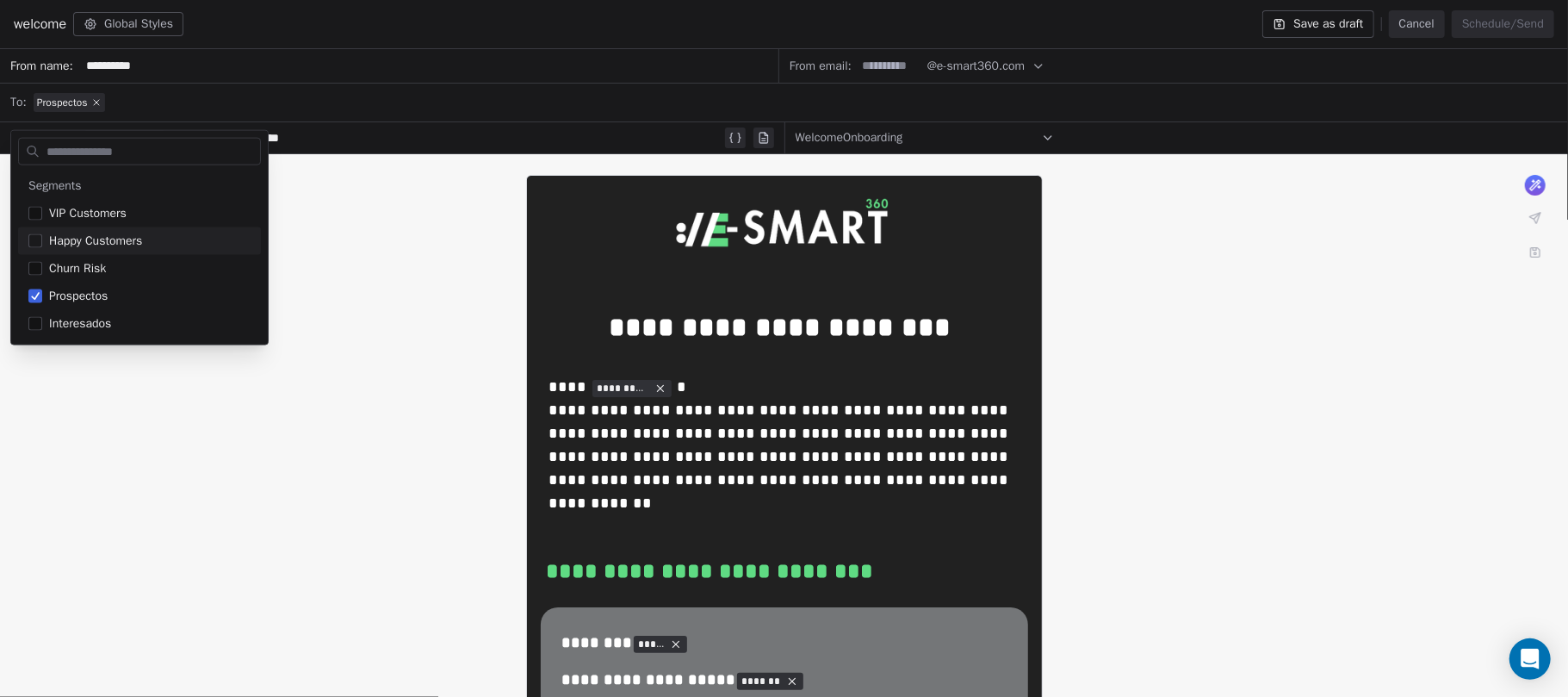 click on "Prospectos" at bounding box center [796, 103] 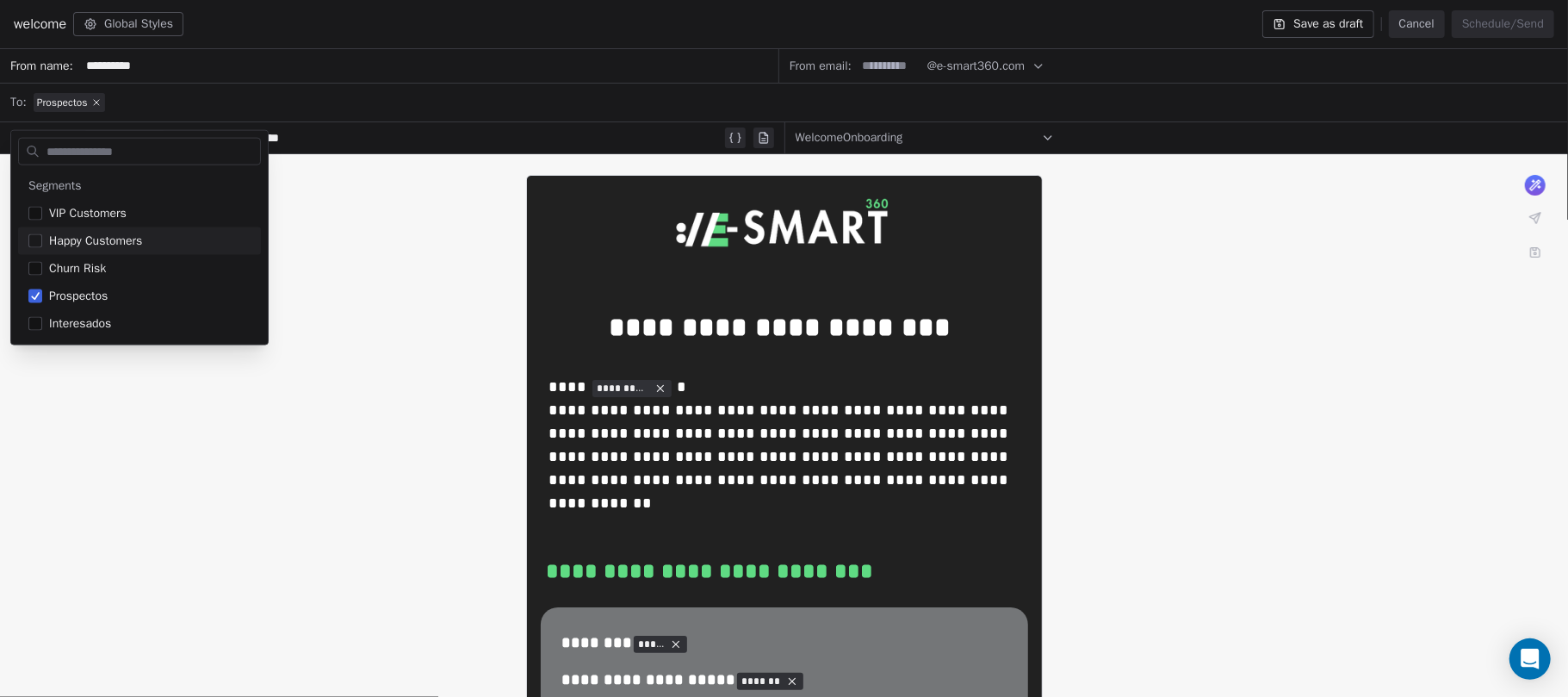 click on "Prospectos" at bounding box center (796, 103) 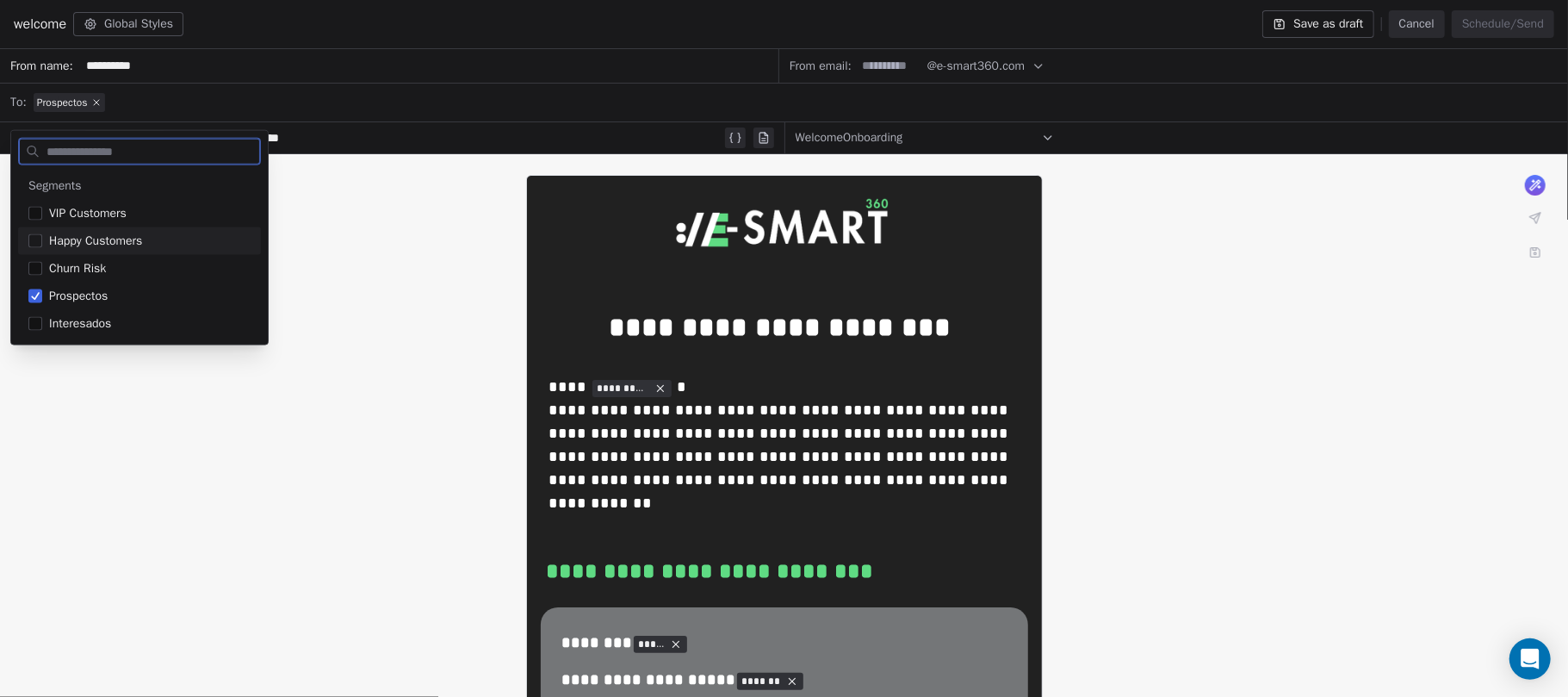 click on "**********" at bounding box center (391, 138) 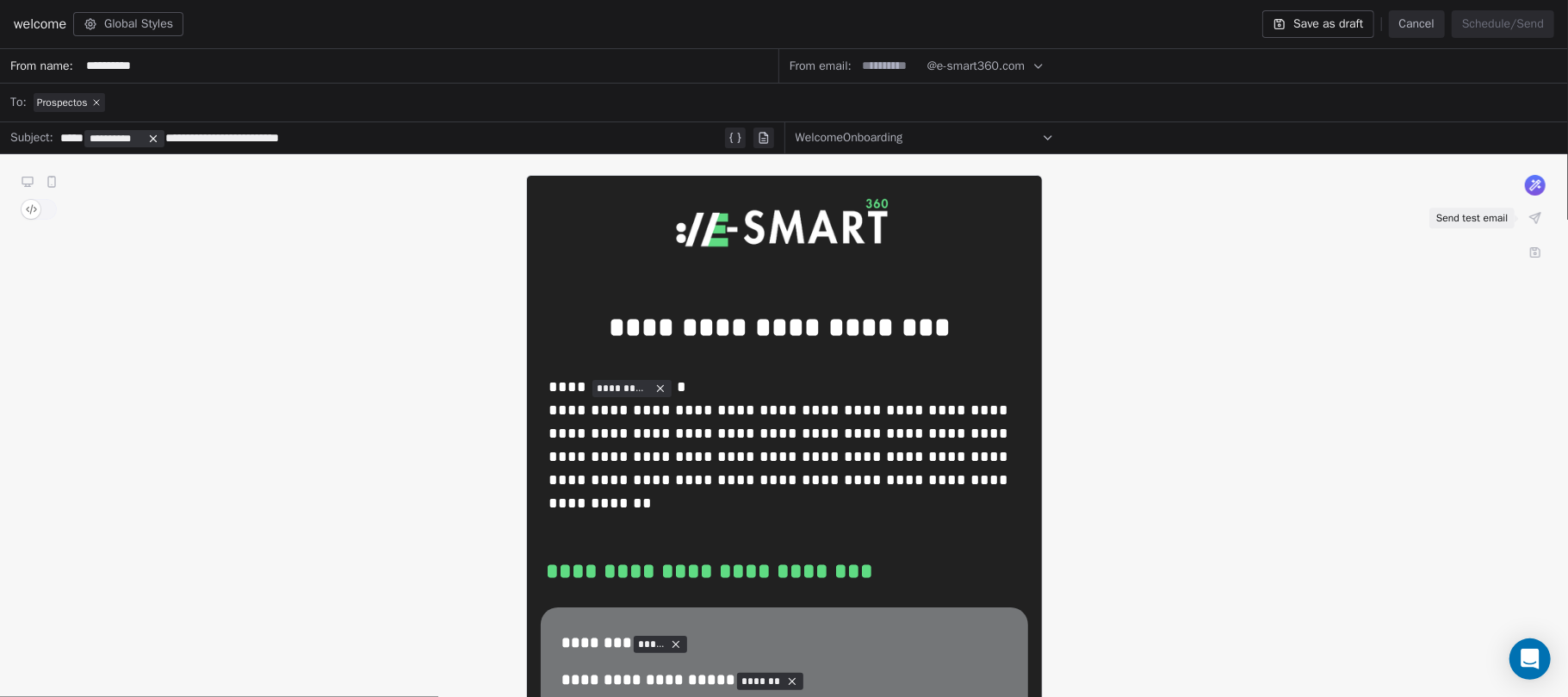 click 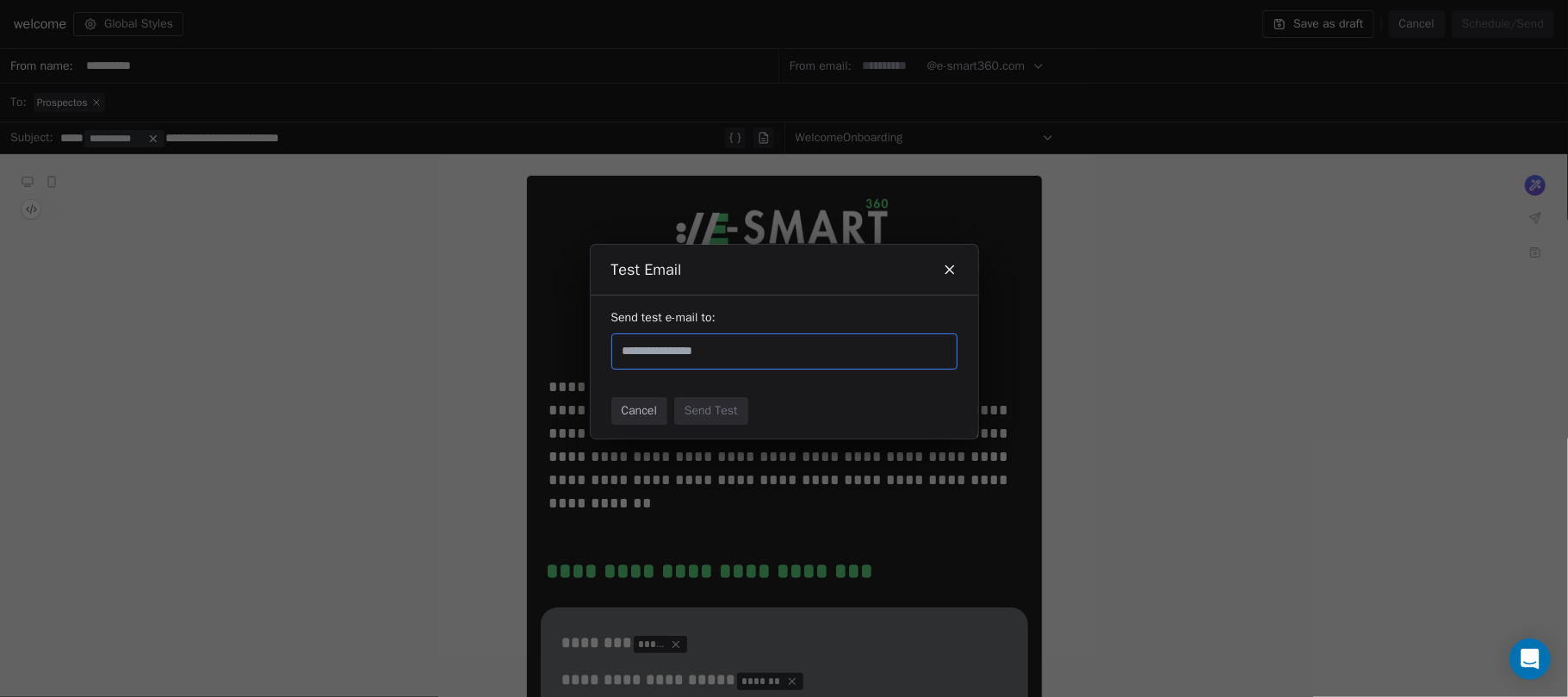 click at bounding box center (784, 352) 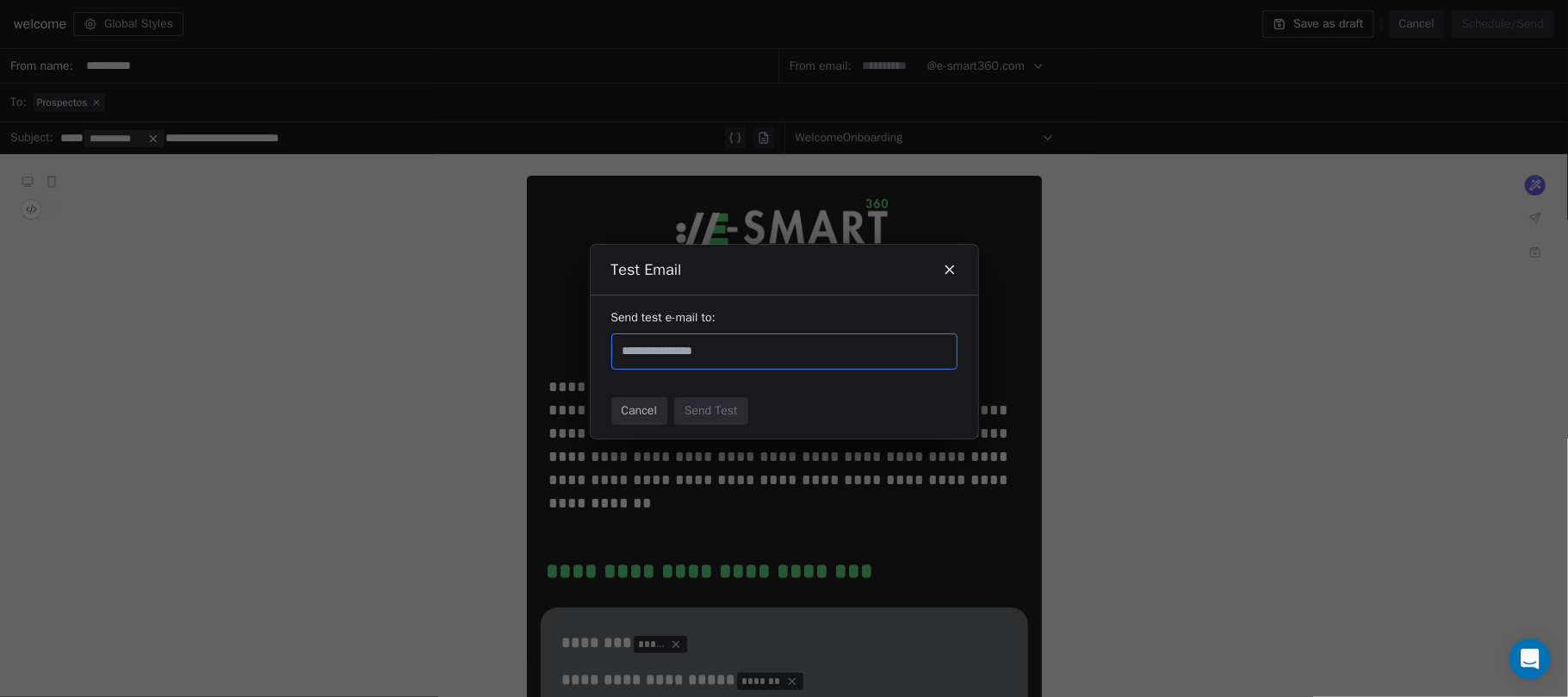 type on "**********" 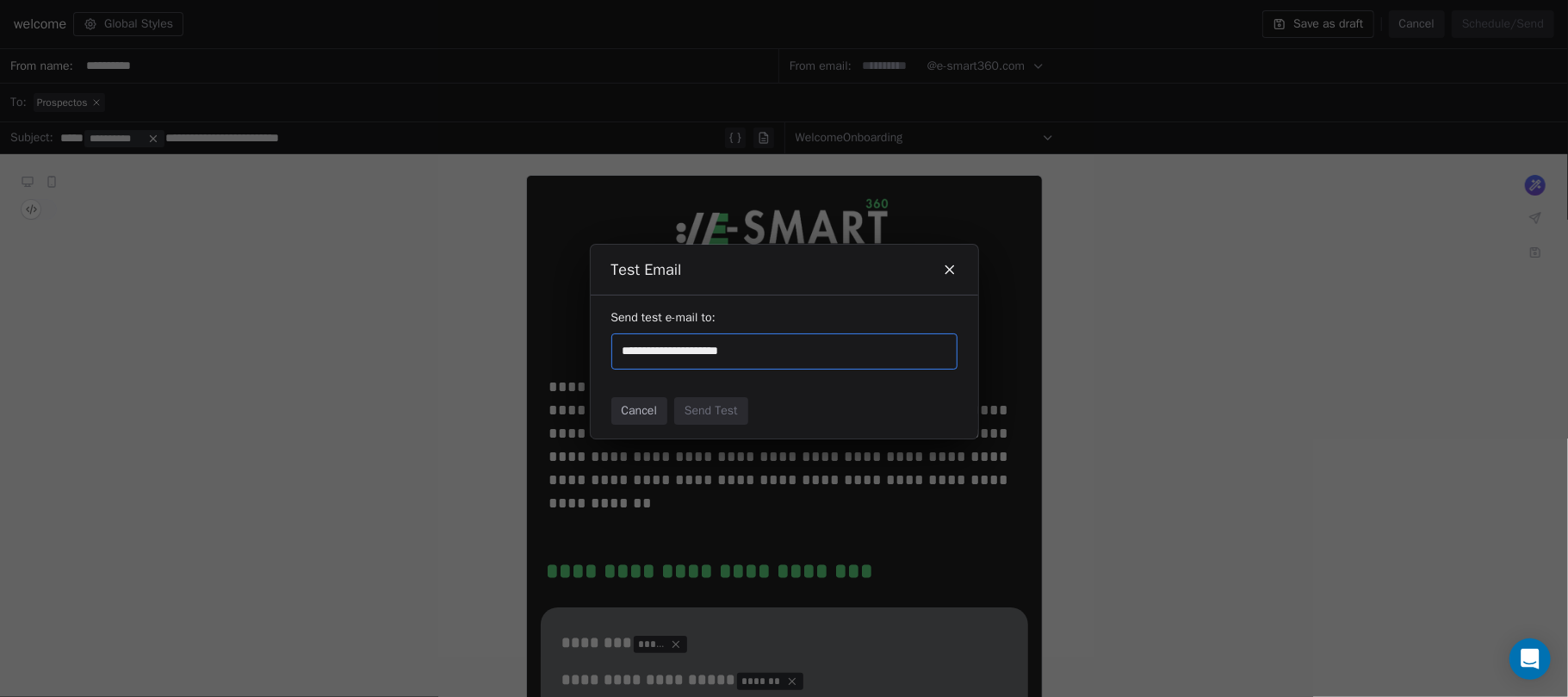 type 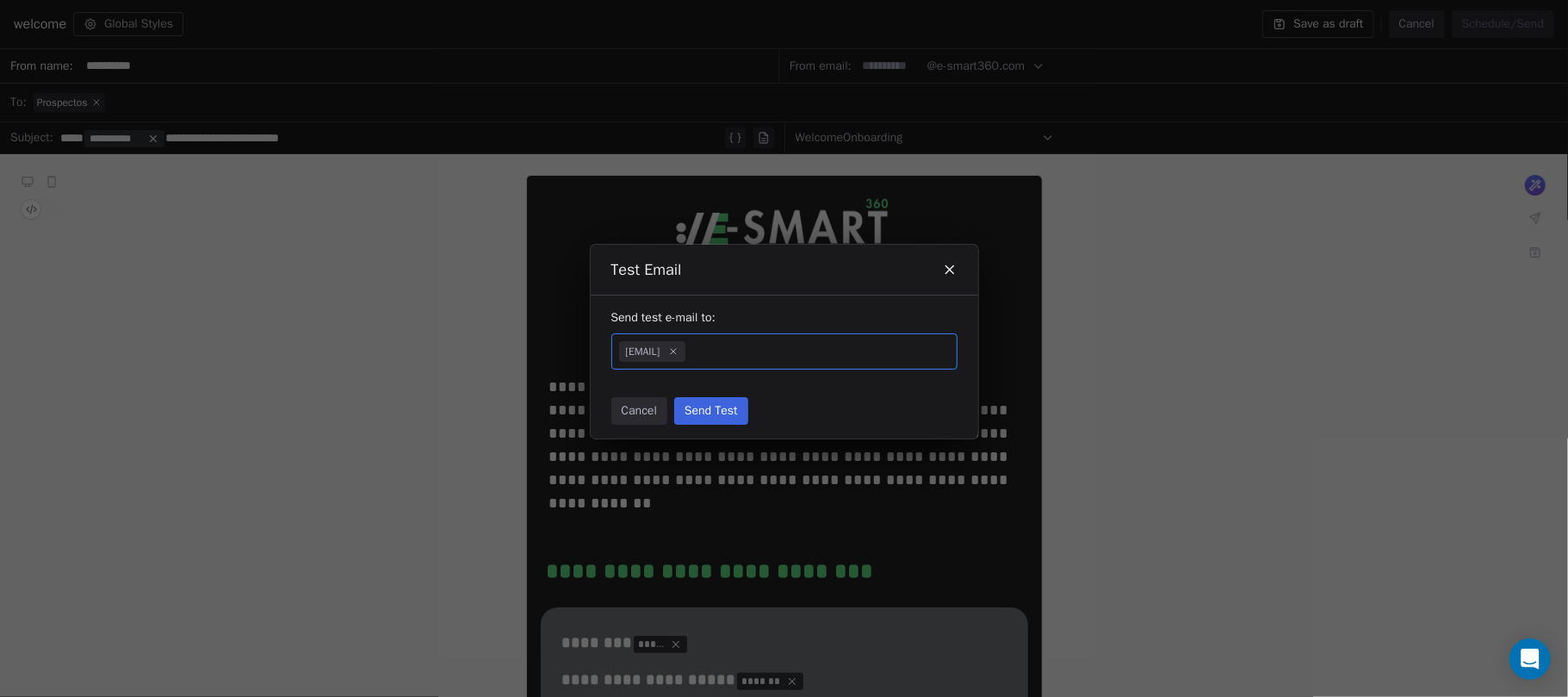 click on "Send Test" at bounding box center [711, 411] 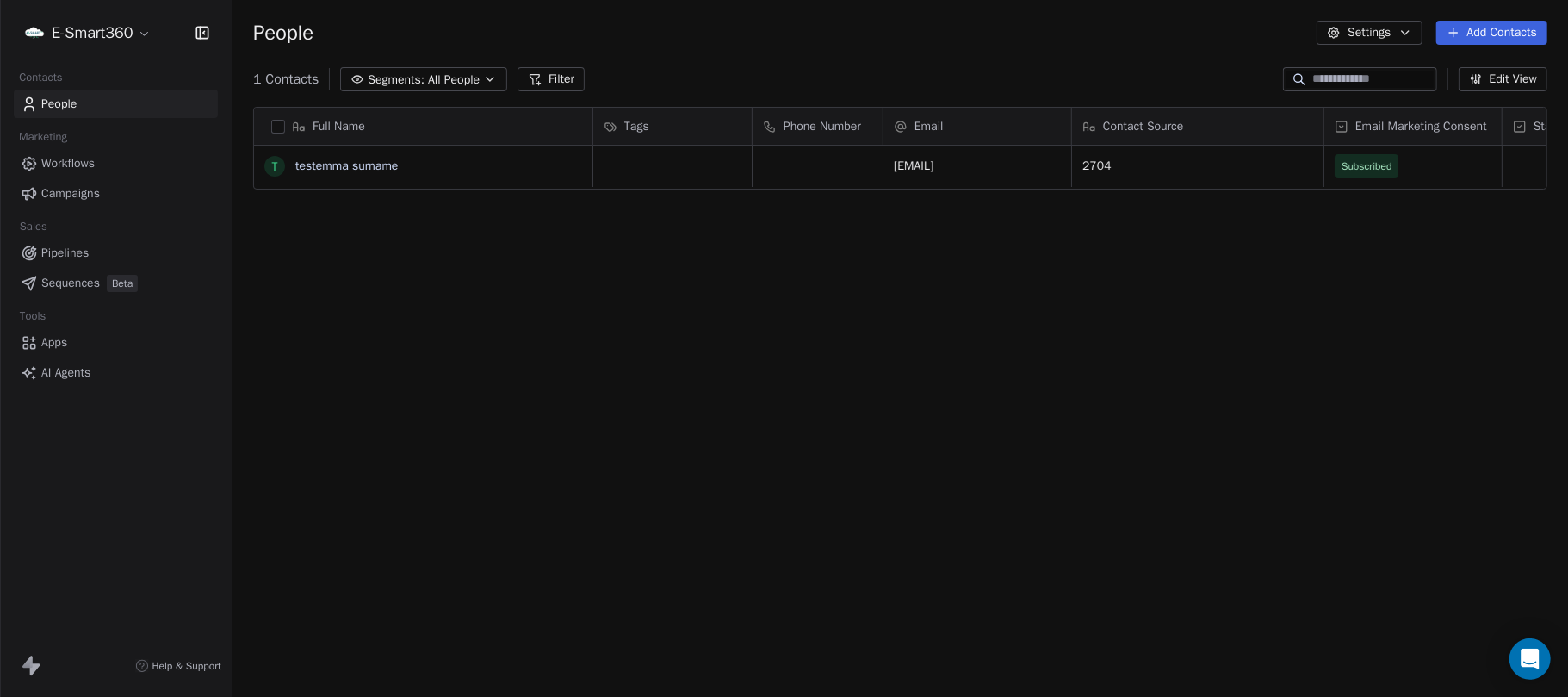 scroll, scrollTop: 18, scrollLeft: 17, axis: both 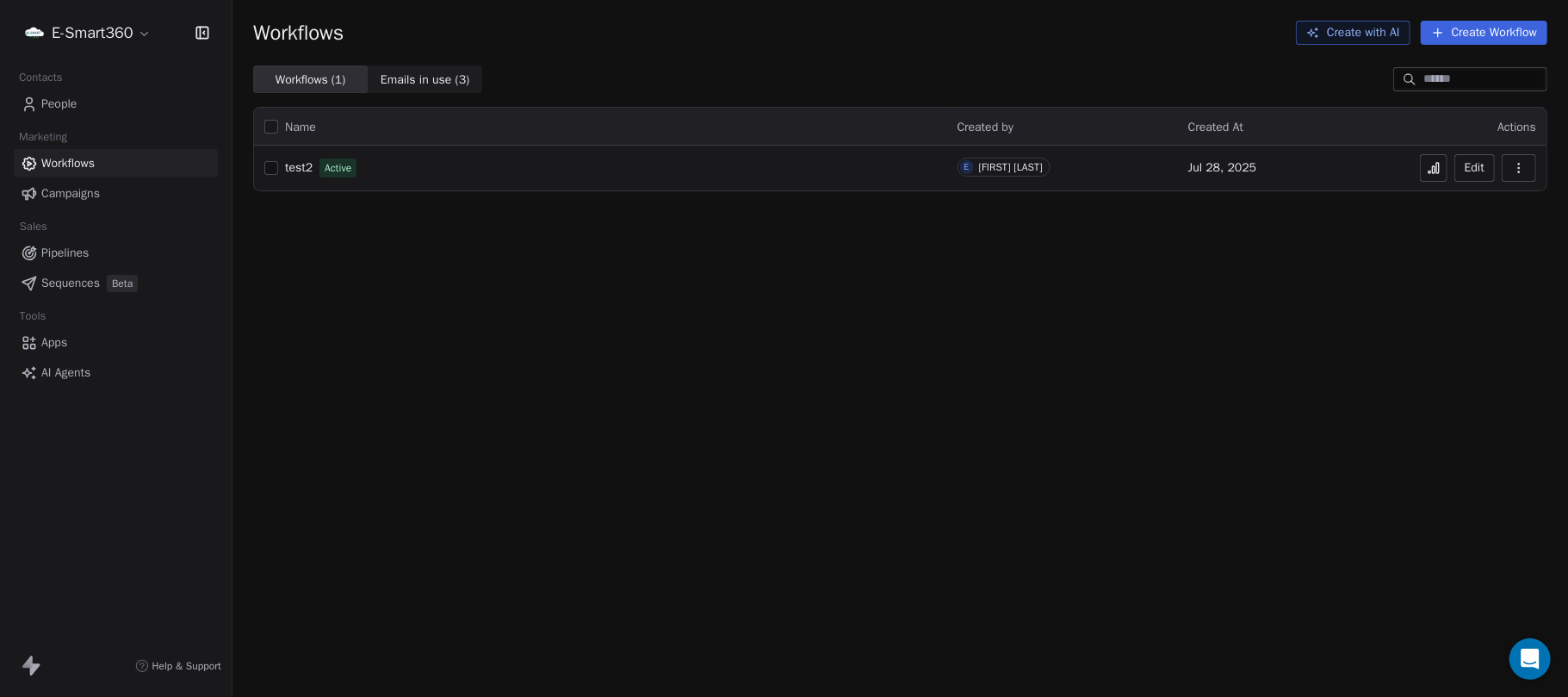 click 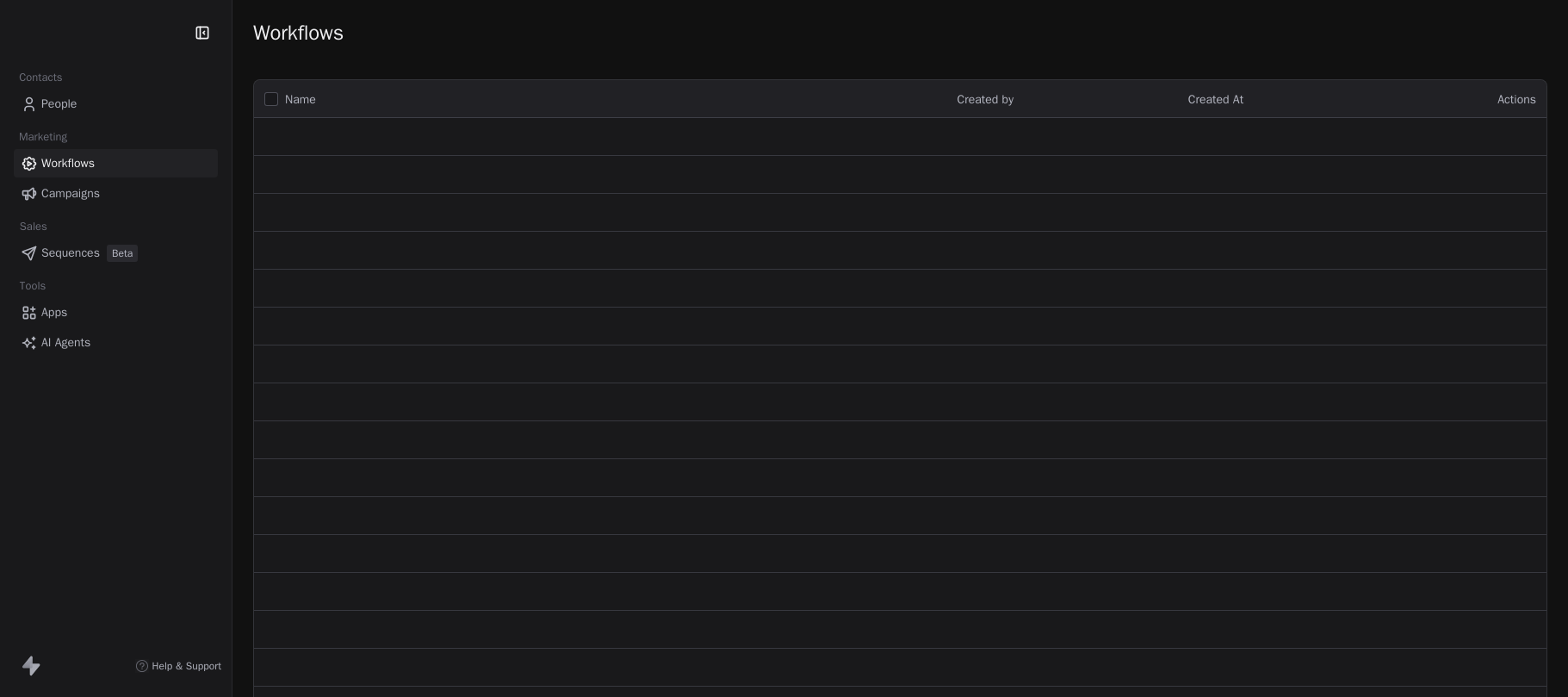 scroll, scrollTop: 0, scrollLeft: 0, axis: both 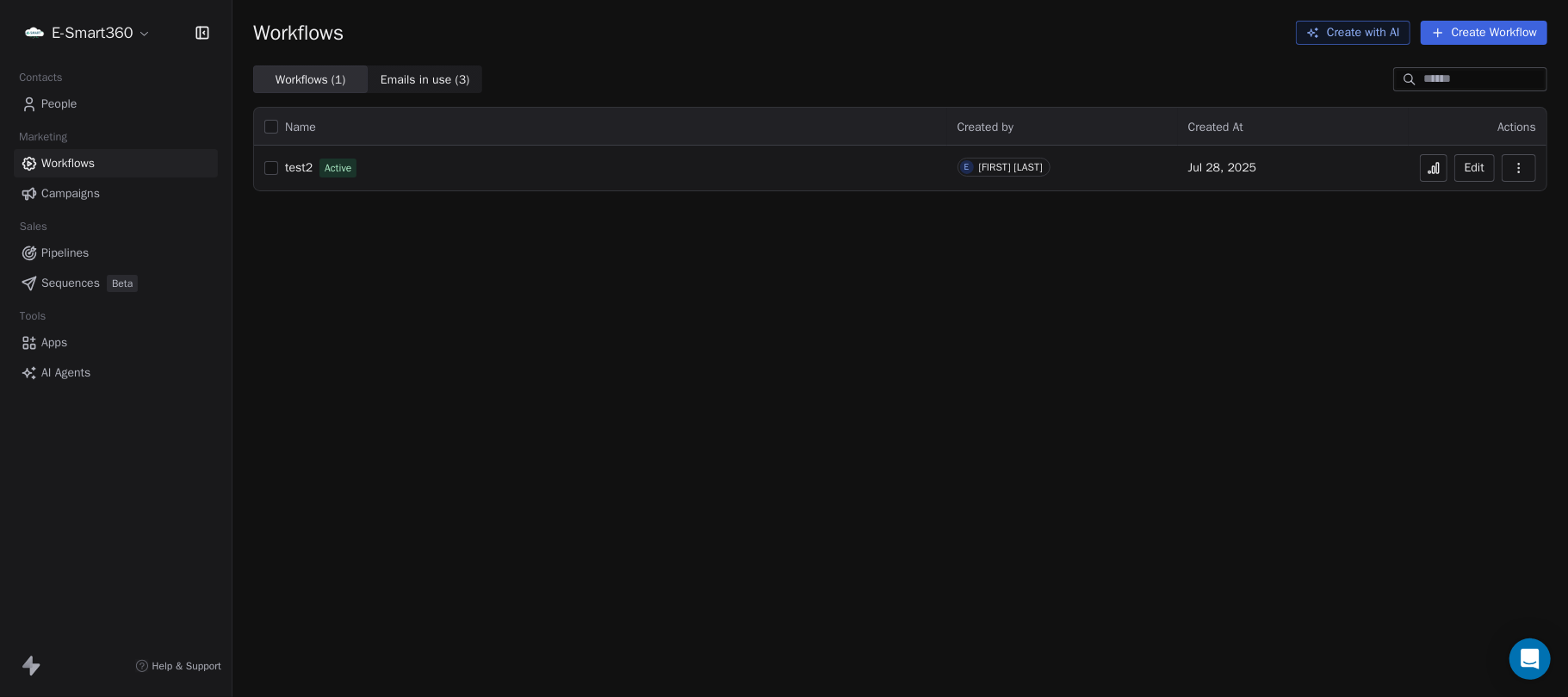 click on "test2 Active" at bounding box center [600, 168] 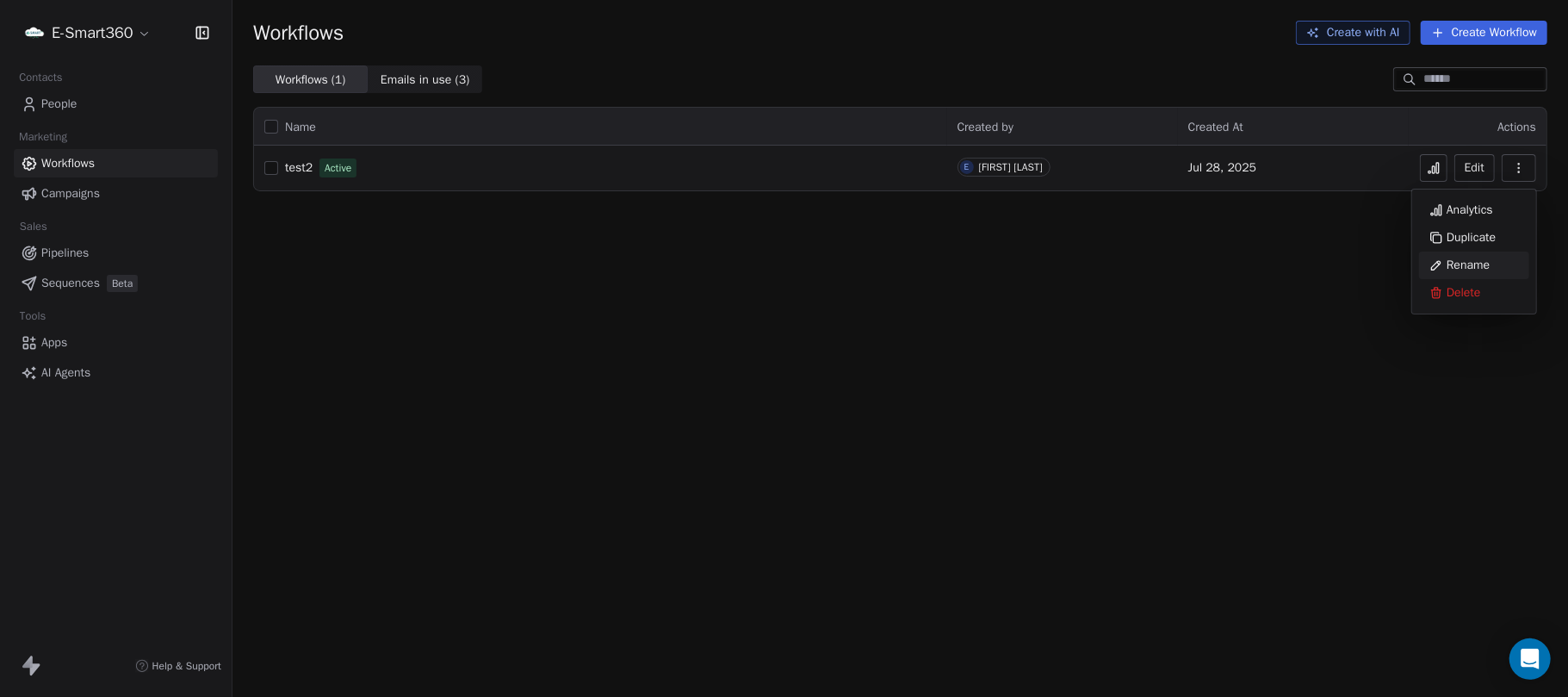 click on "Rename" at bounding box center (1474, 265) 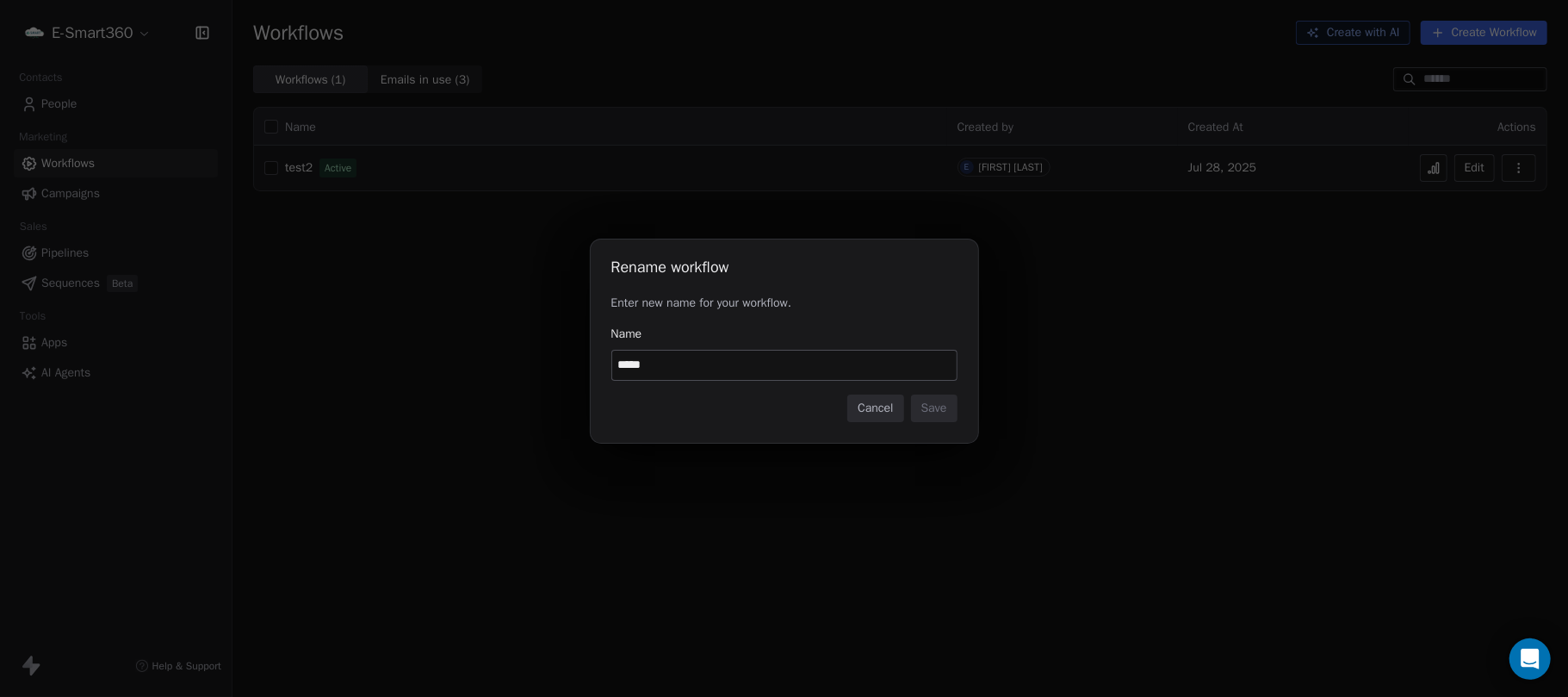 click on "Cancel" at bounding box center [875, 408] 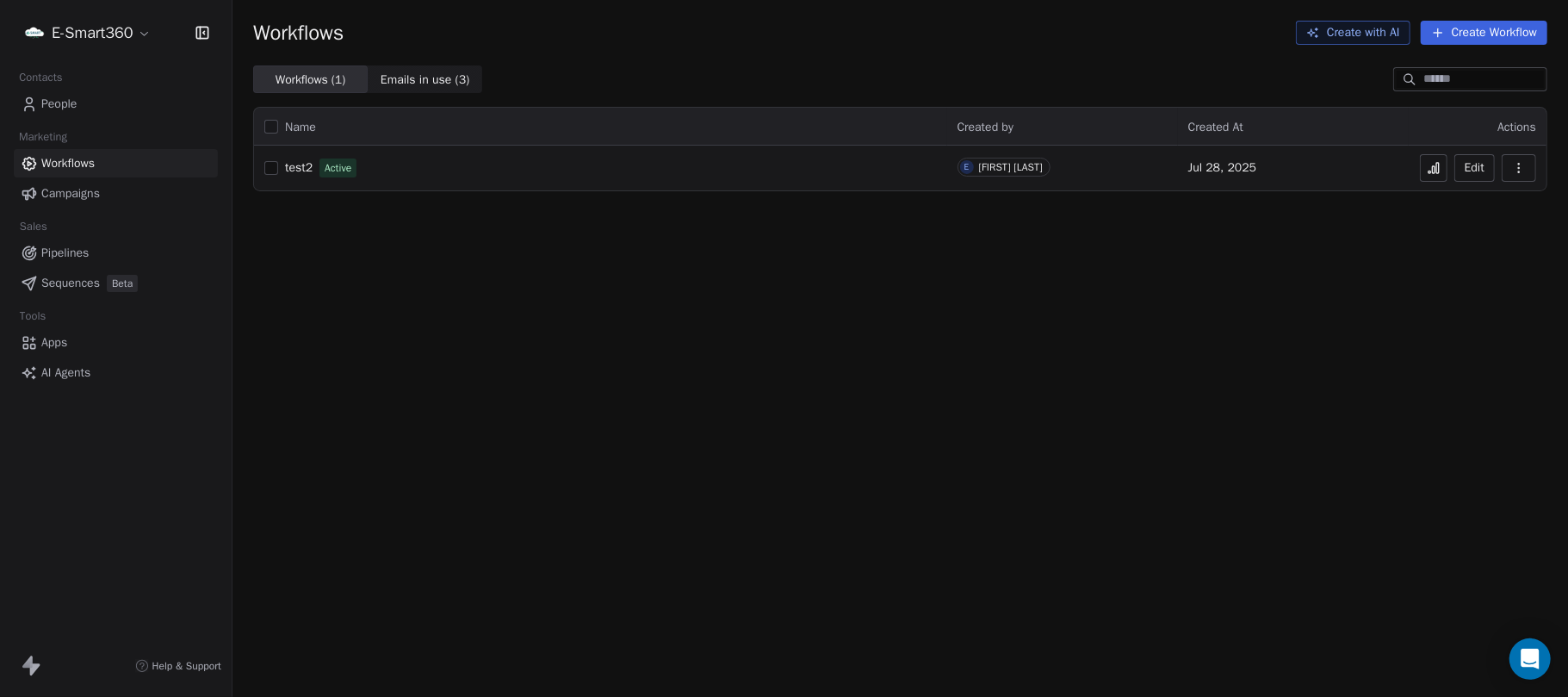 click on "Edit" at bounding box center [1474, 168] 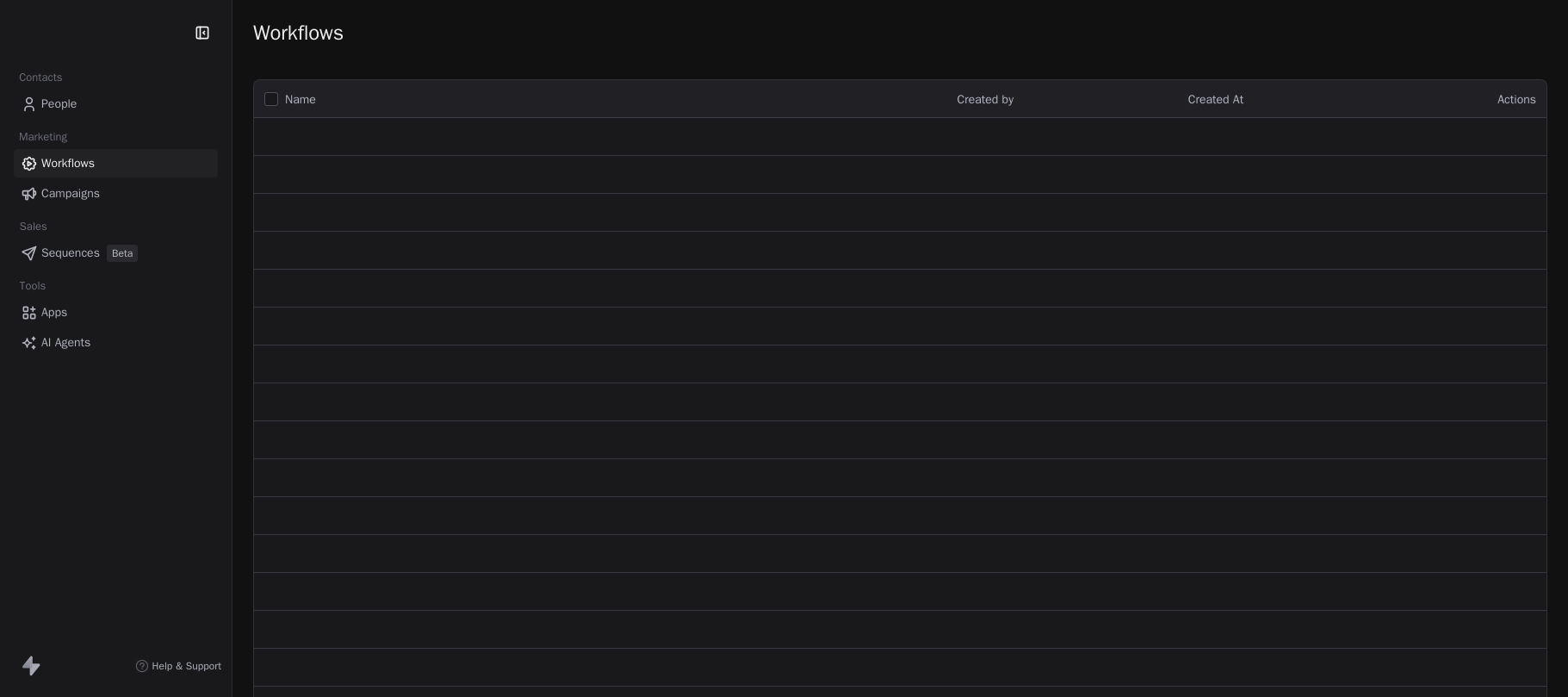 scroll, scrollTop: 0, scrollLeft: 0, axis: both 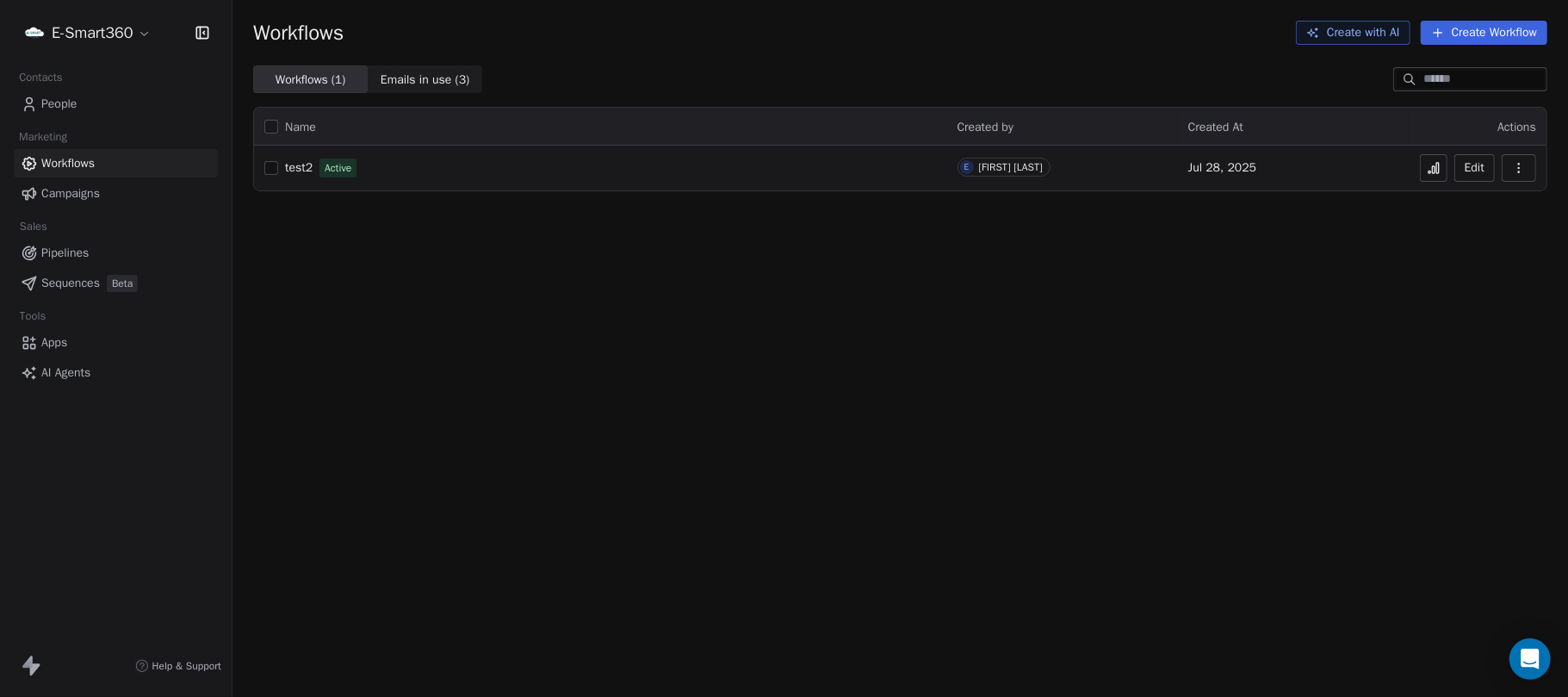 click on "Create Workflow" at bounding box center [1484, 33] 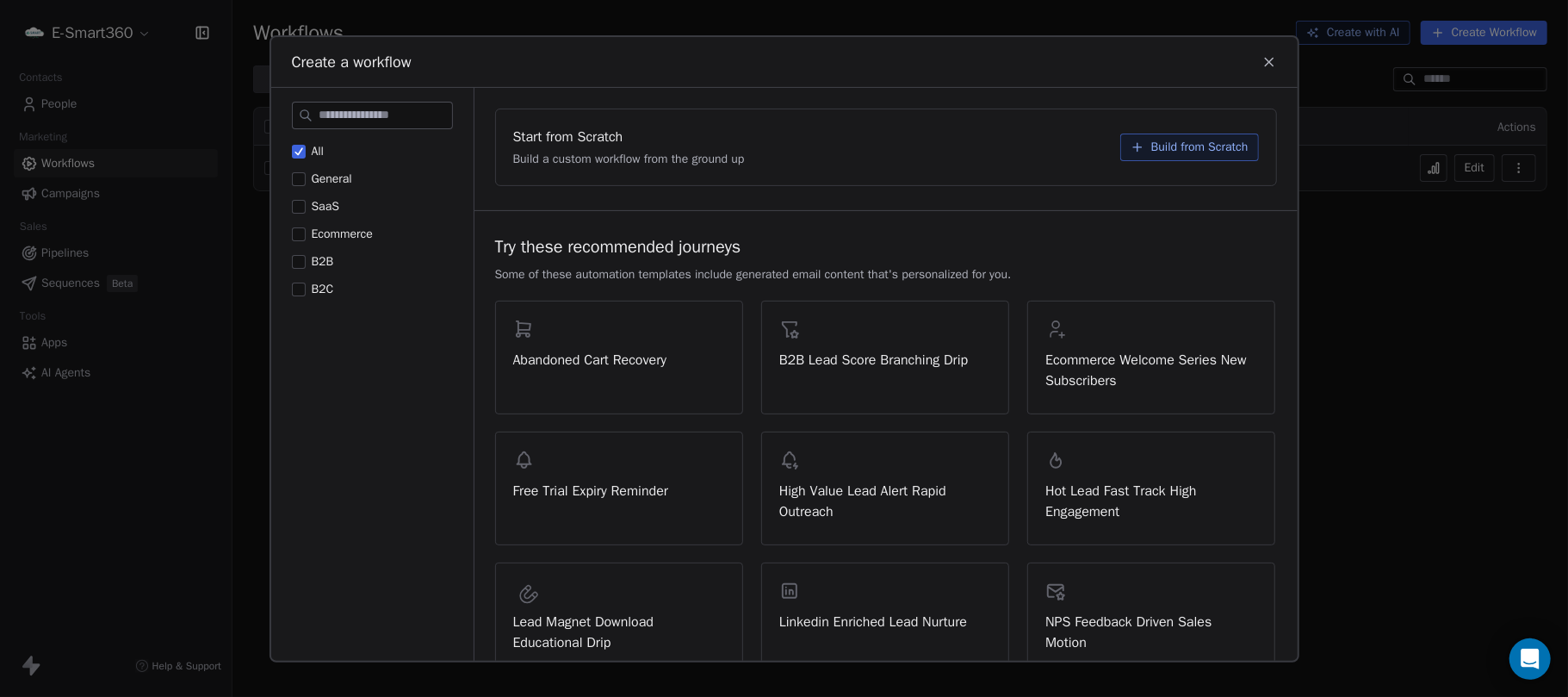 click 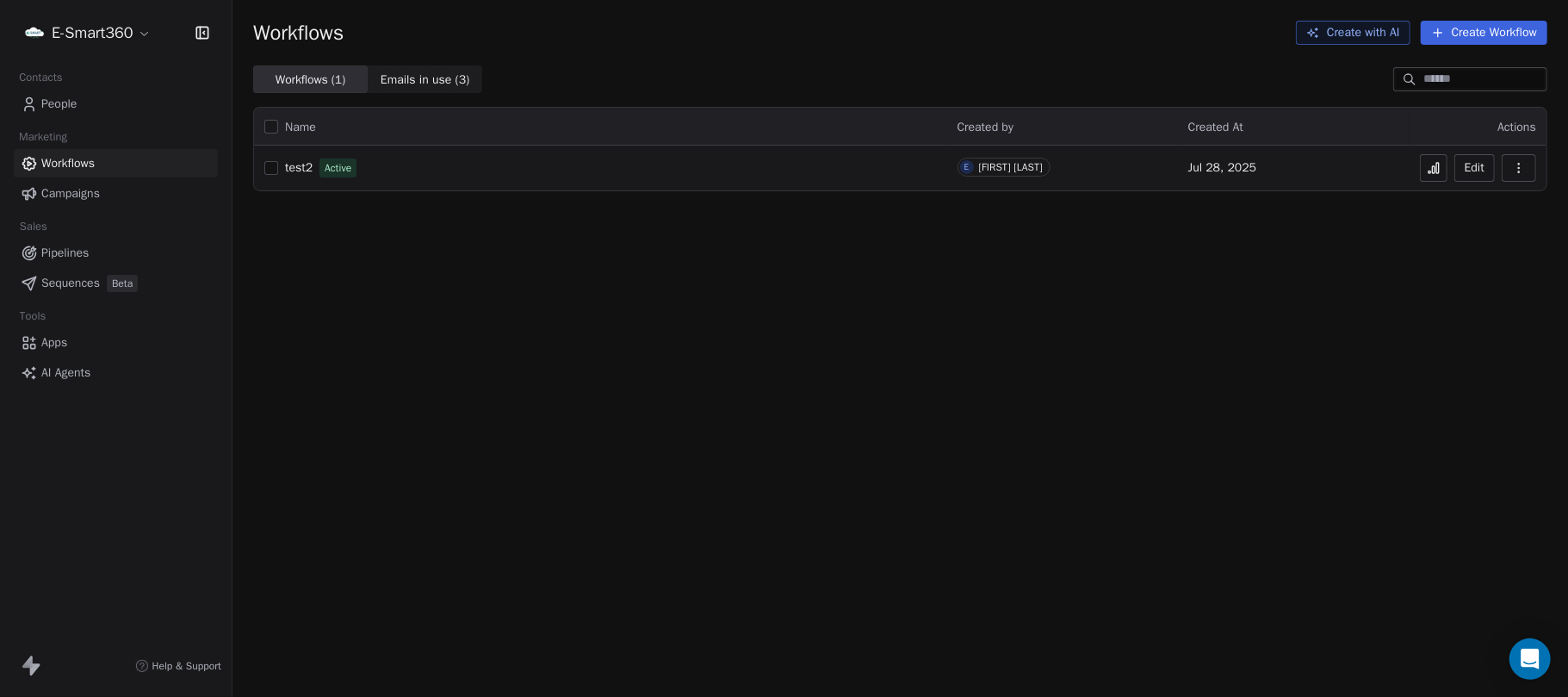 click on "Edit" at bounding box center (1474, 168) 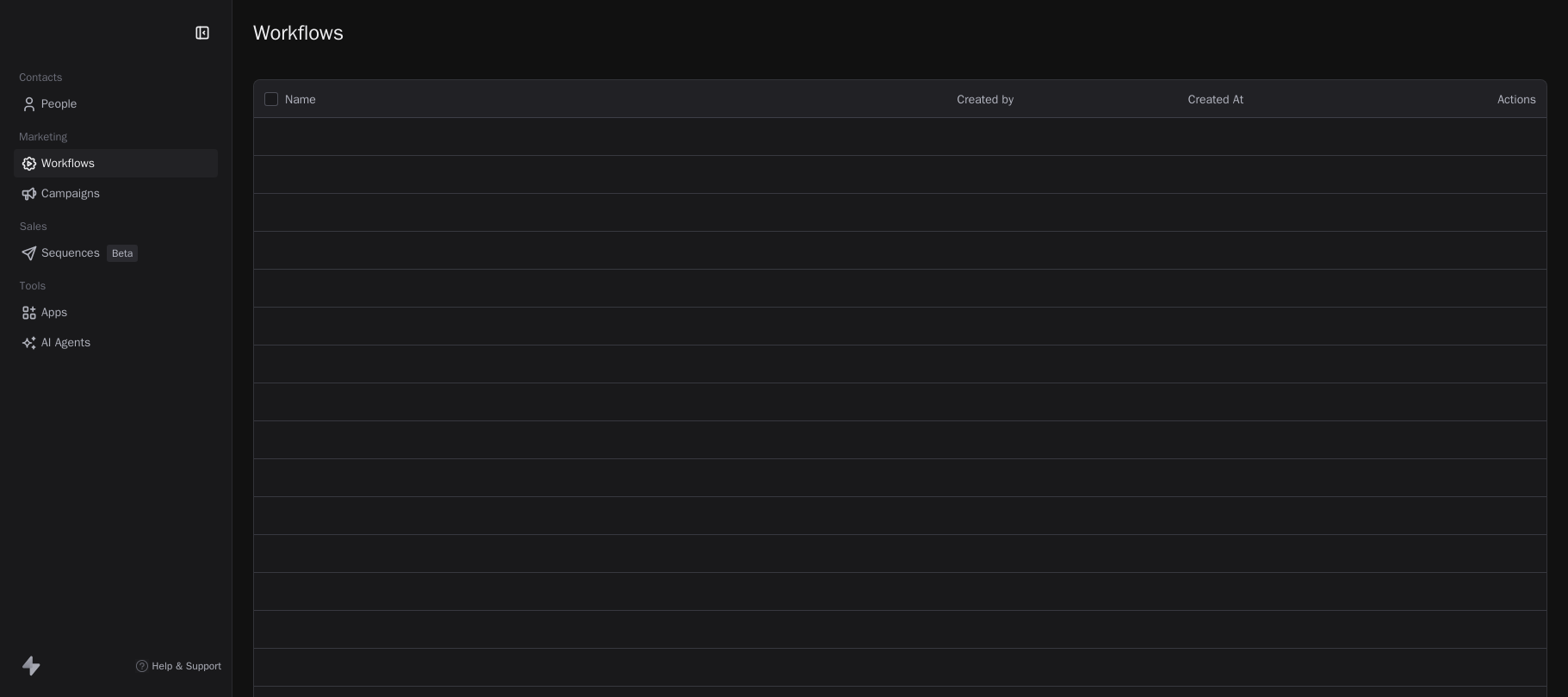 scroll, scrollTop: 0, scrollLeft: 0, axis: both 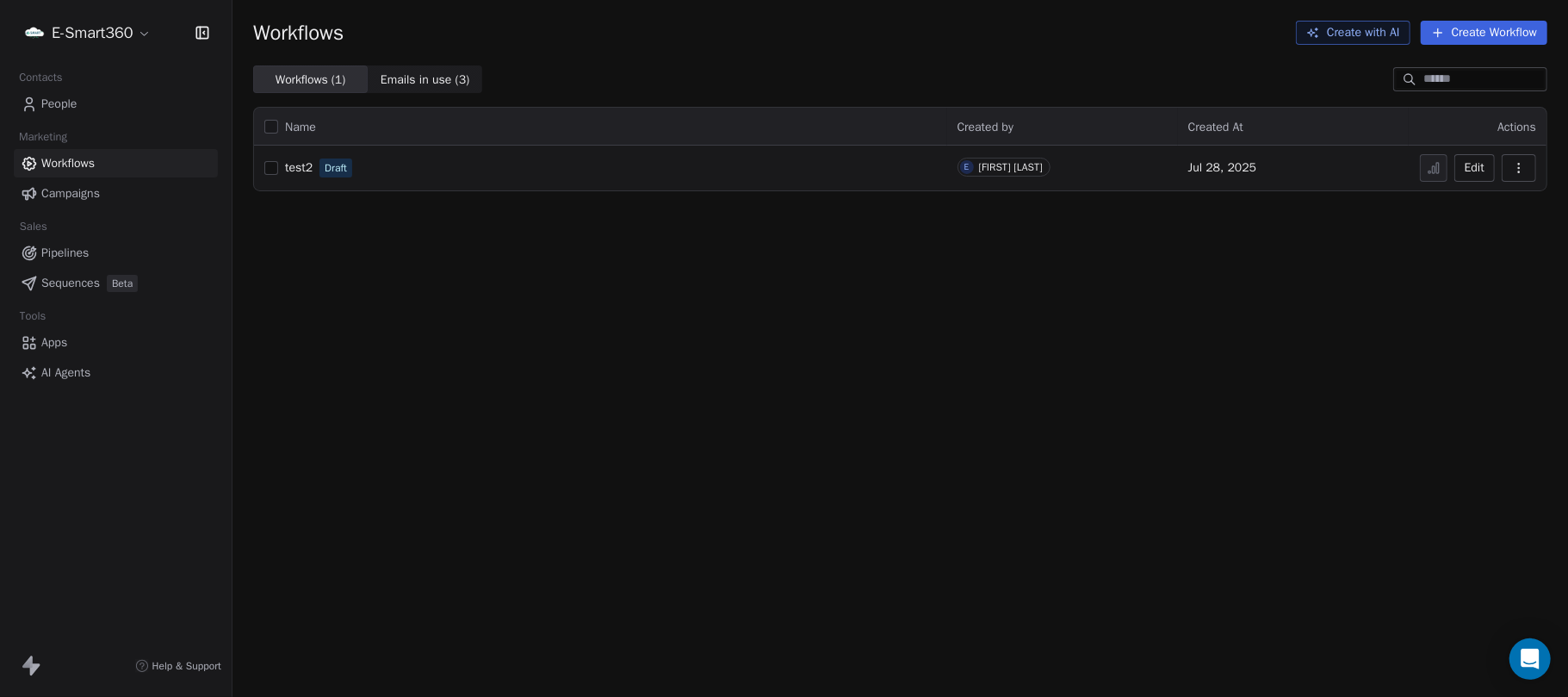 click on "Emails in use ( 3 )" at bounding box center [425, 79] 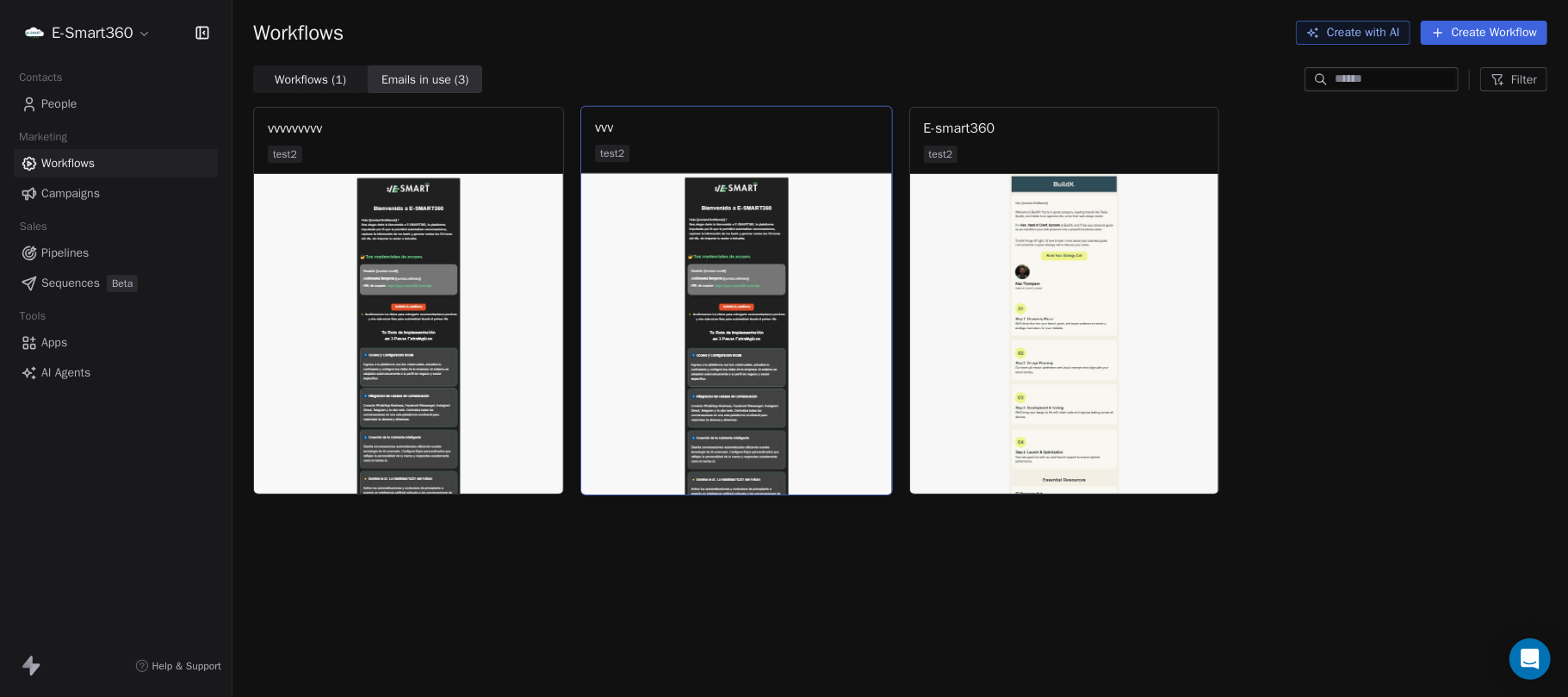 click on "vvv test2" at bounding box center (736, 140) 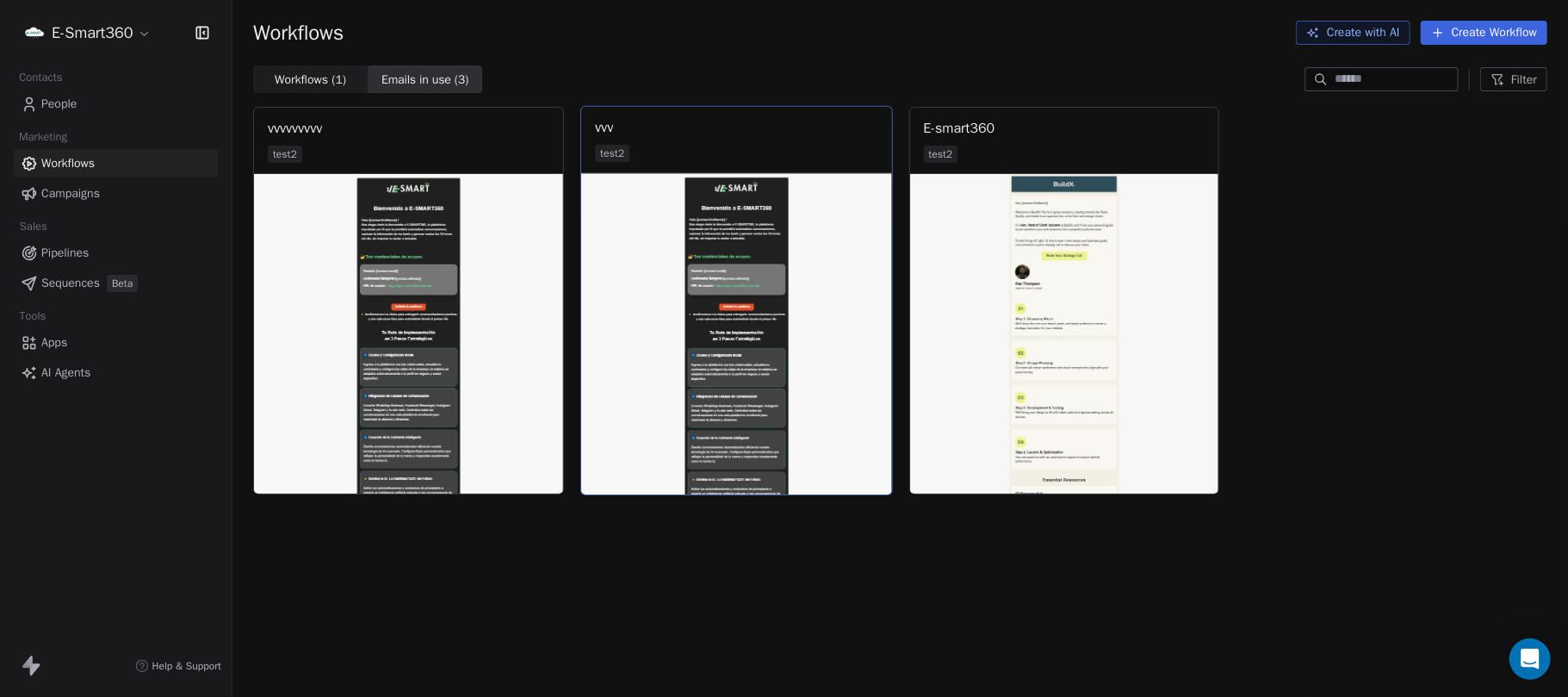 click on "vvv" at bounding box center (736, 128) 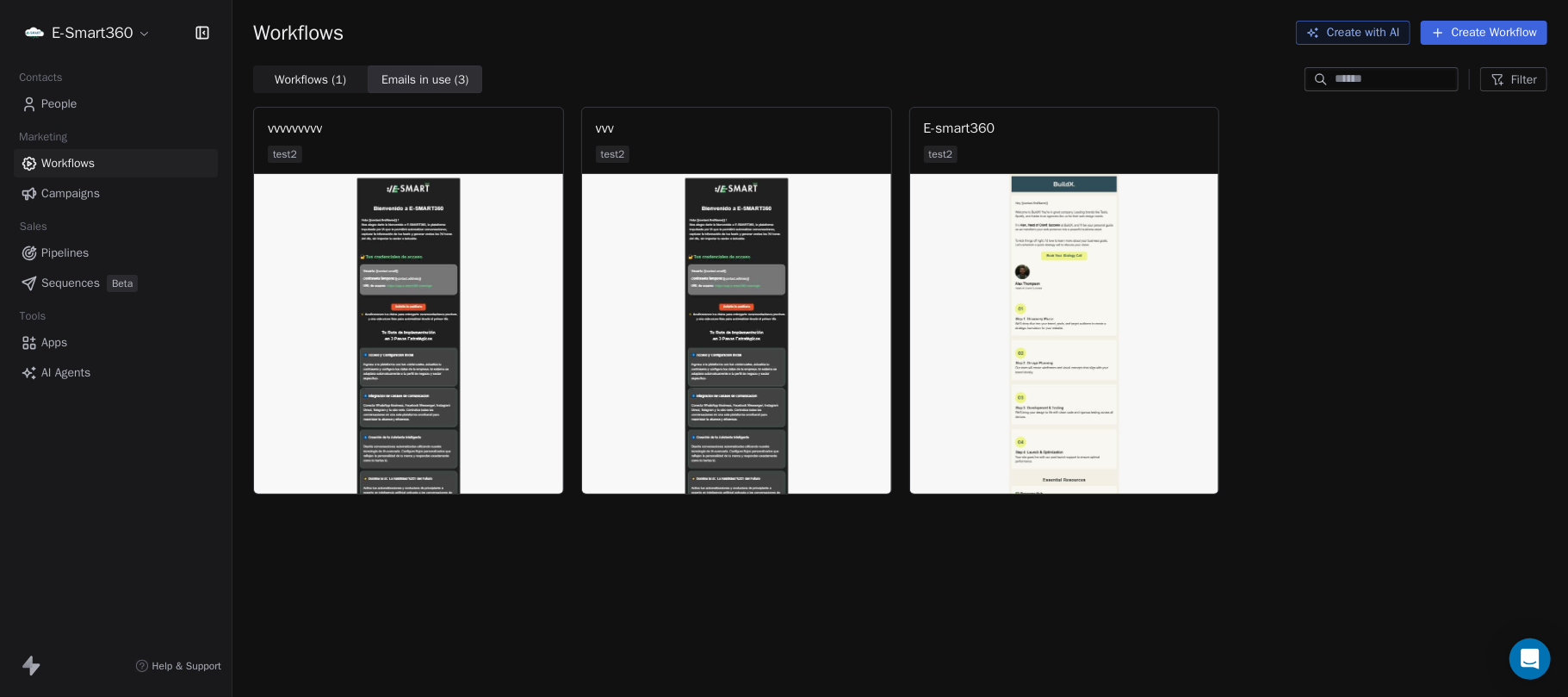 click on "Emails in use ( 3 )" at bounding box center [425, 79] 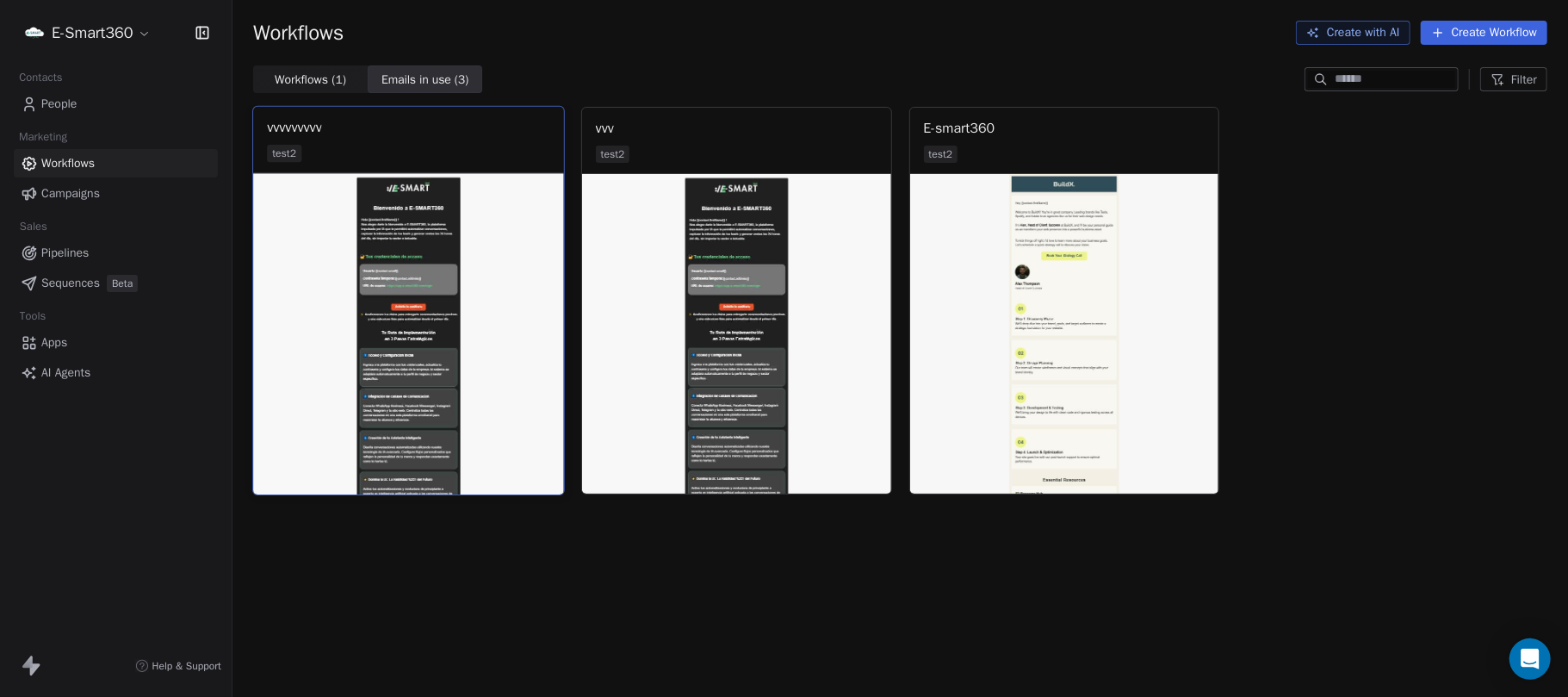 click on "vvvvvvvvv test2" at bounding box center [408, 140] 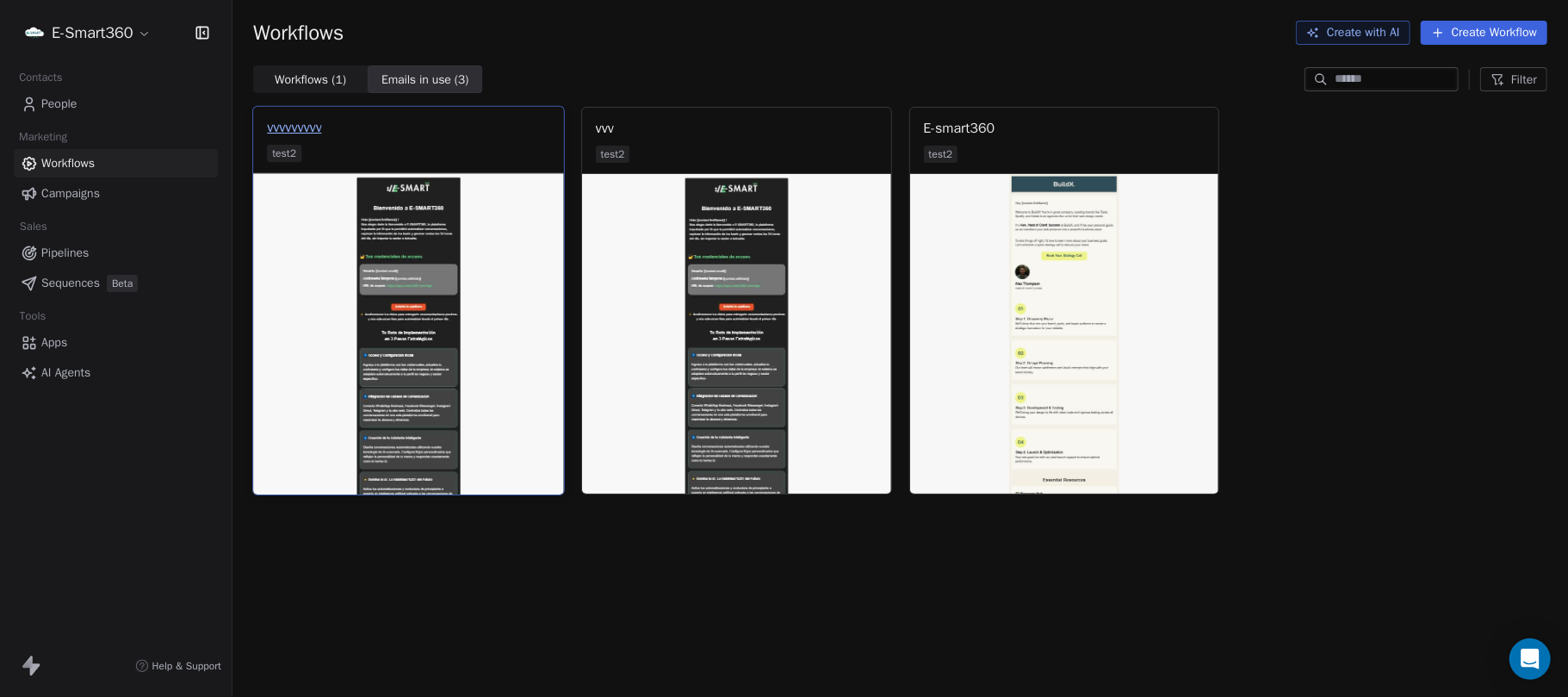 click on "vvvvvvvvv" at bounding box center (294, 128) 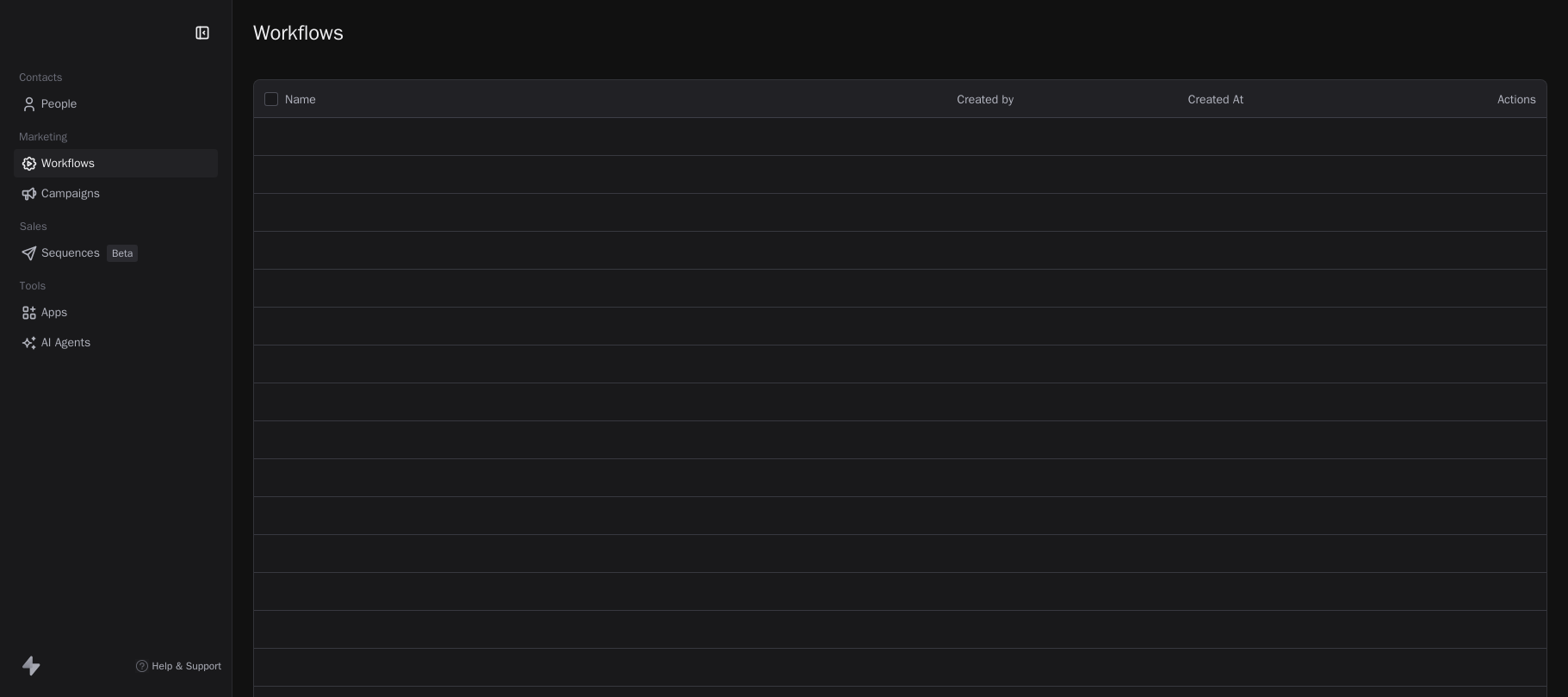 scroll, scrollTop: 0, scrollLeft: 0, axis: both 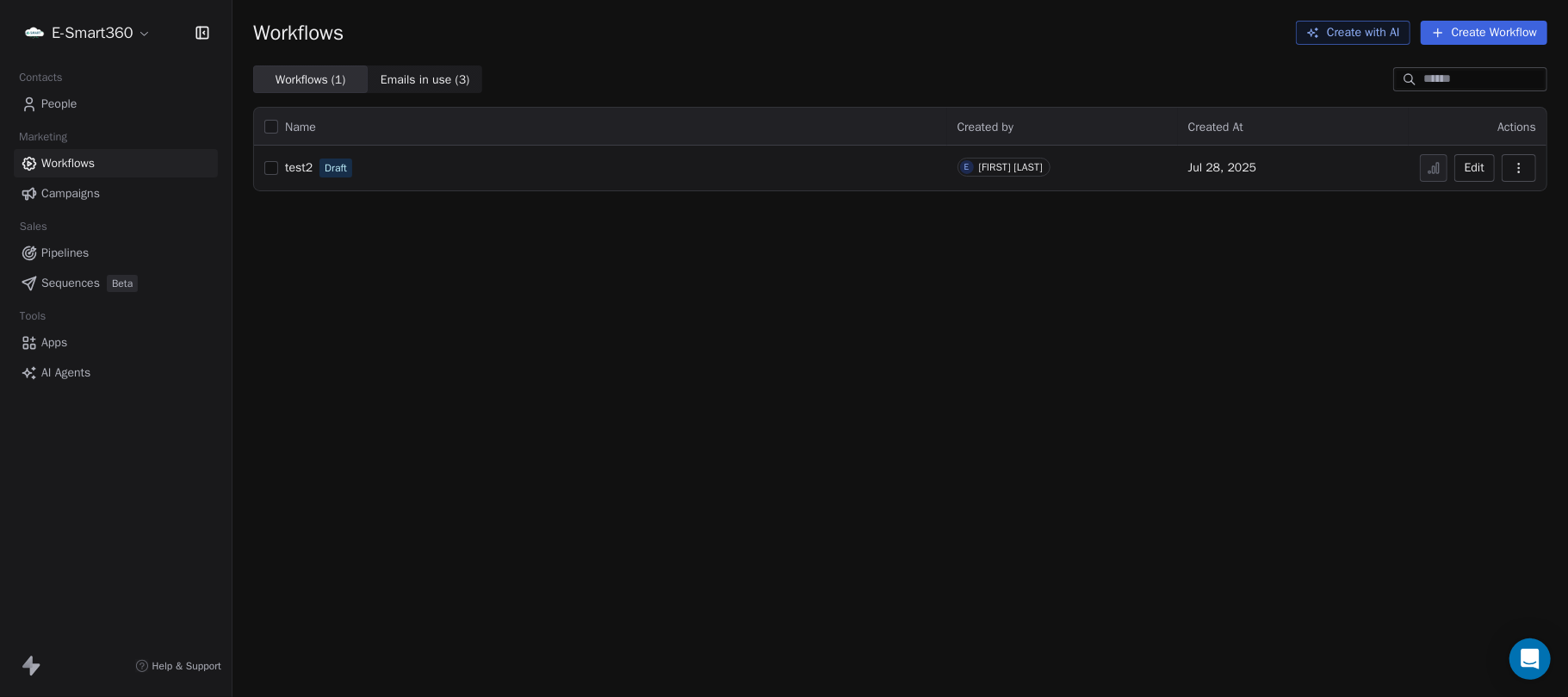 click on "People" at bounding box center [59, 103] 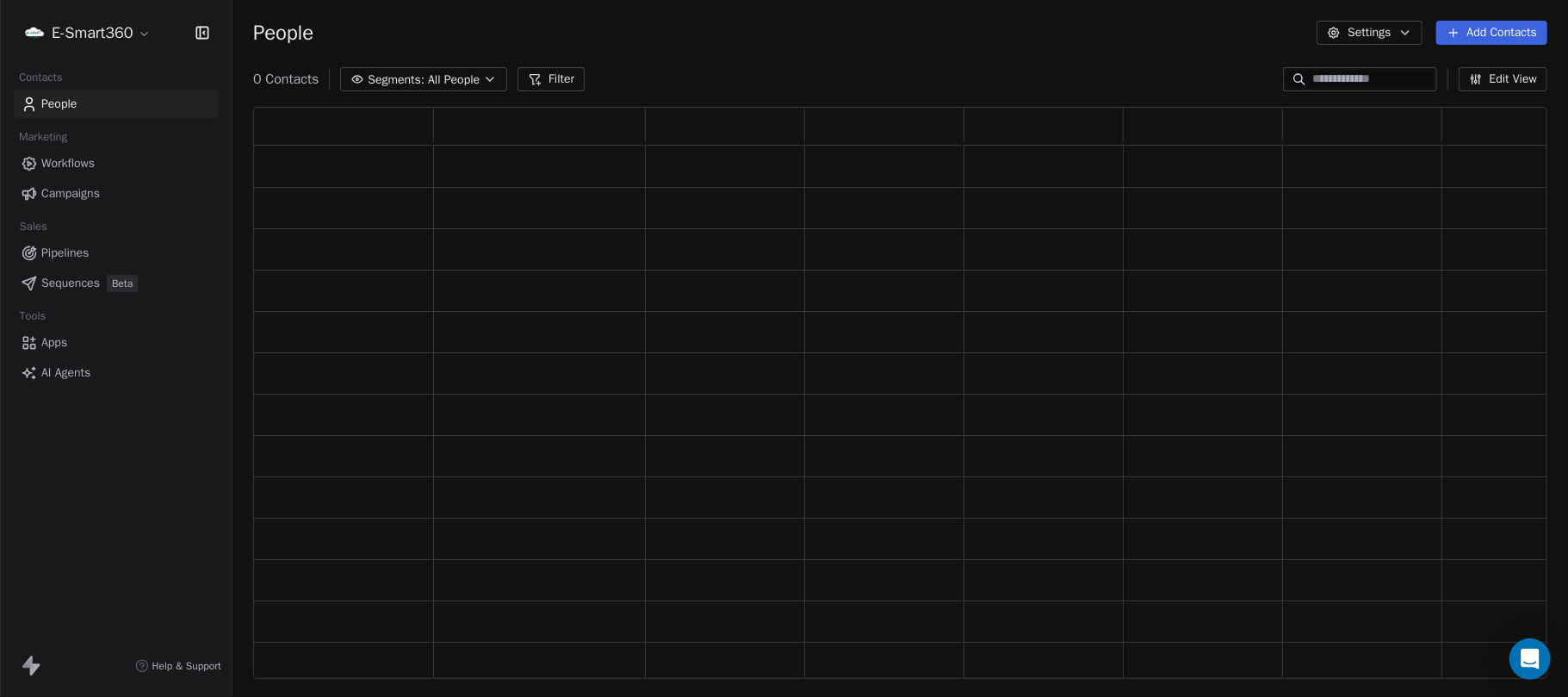 scroll, scrollTop: 18, scrollLeft: 17, axis: both 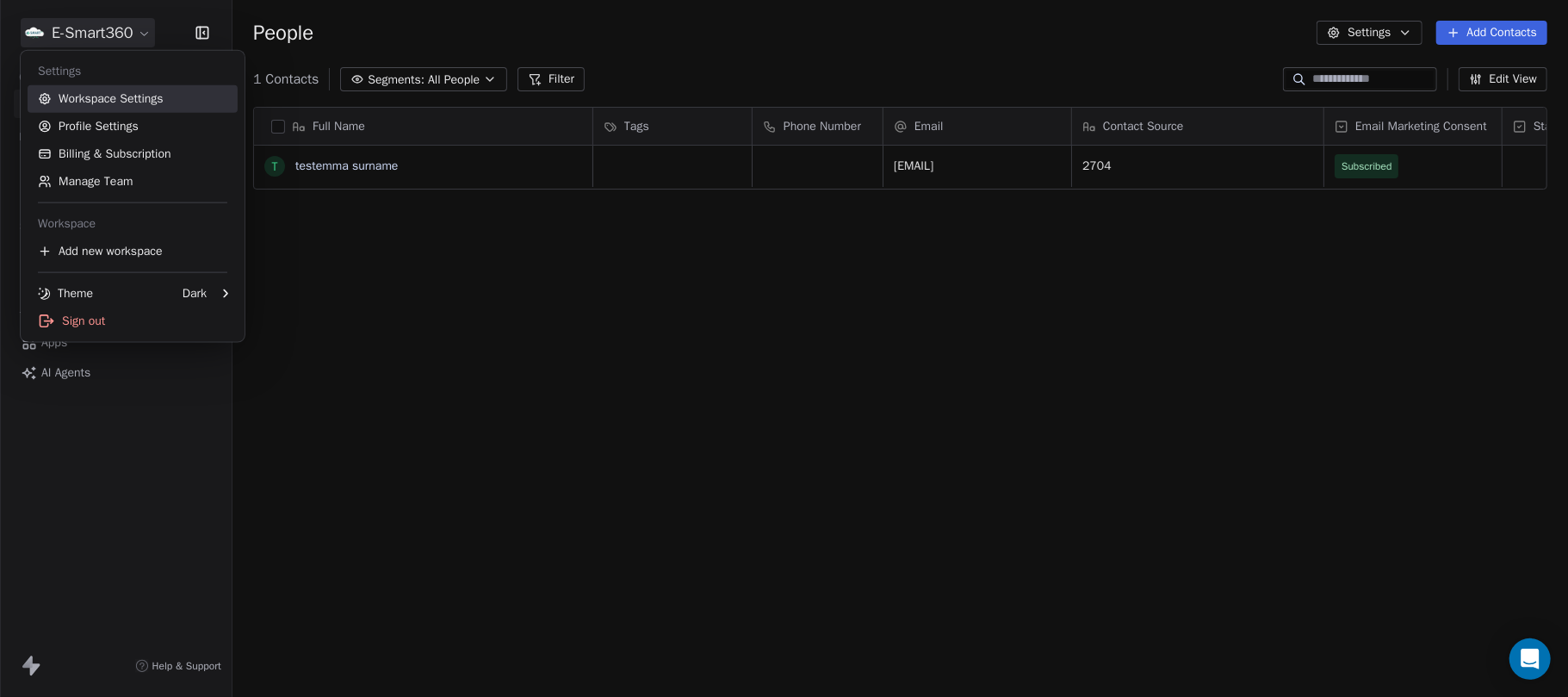 click on "Workspace Settings" at bounding box center [133, 99] 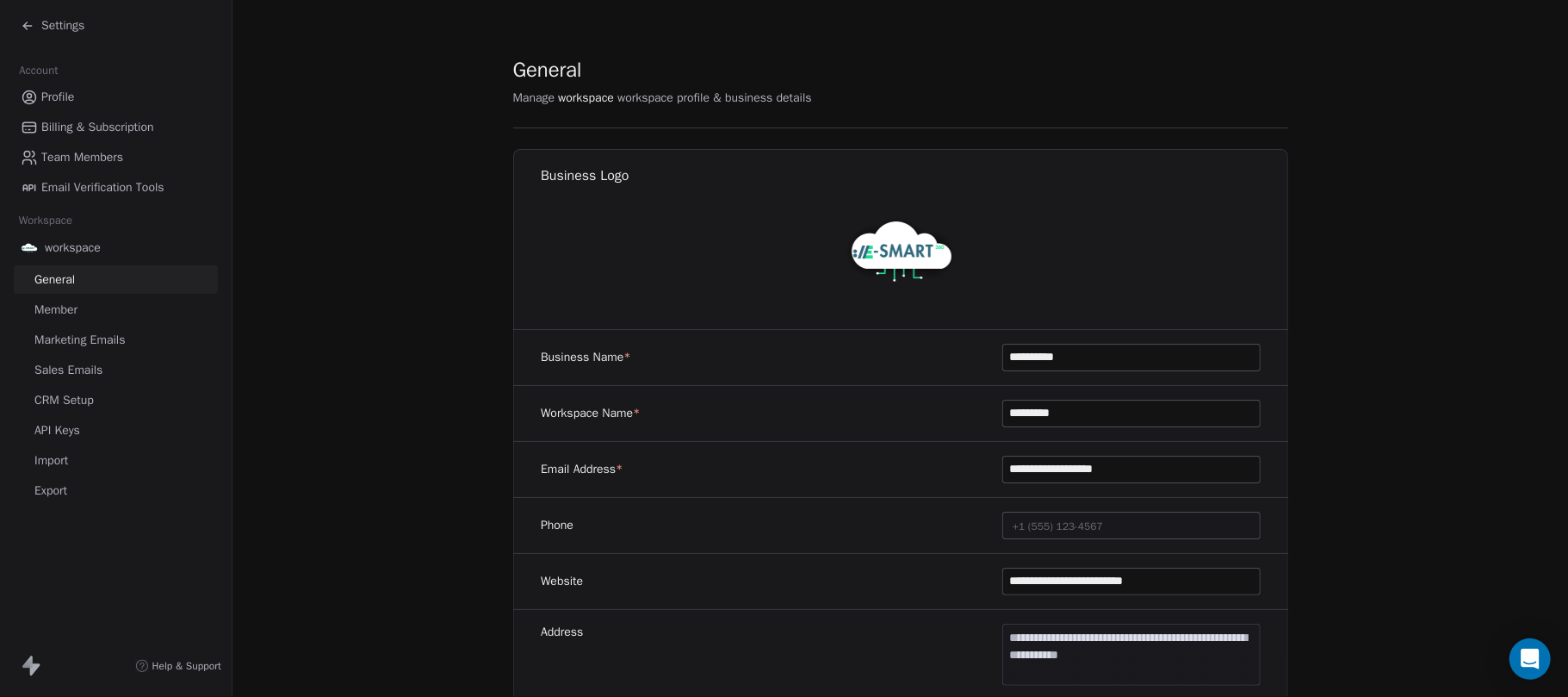 drag, startPoint x: 1024, startPoint y: 466, endPoint x: 975, endPoint y: 466, distance: 49 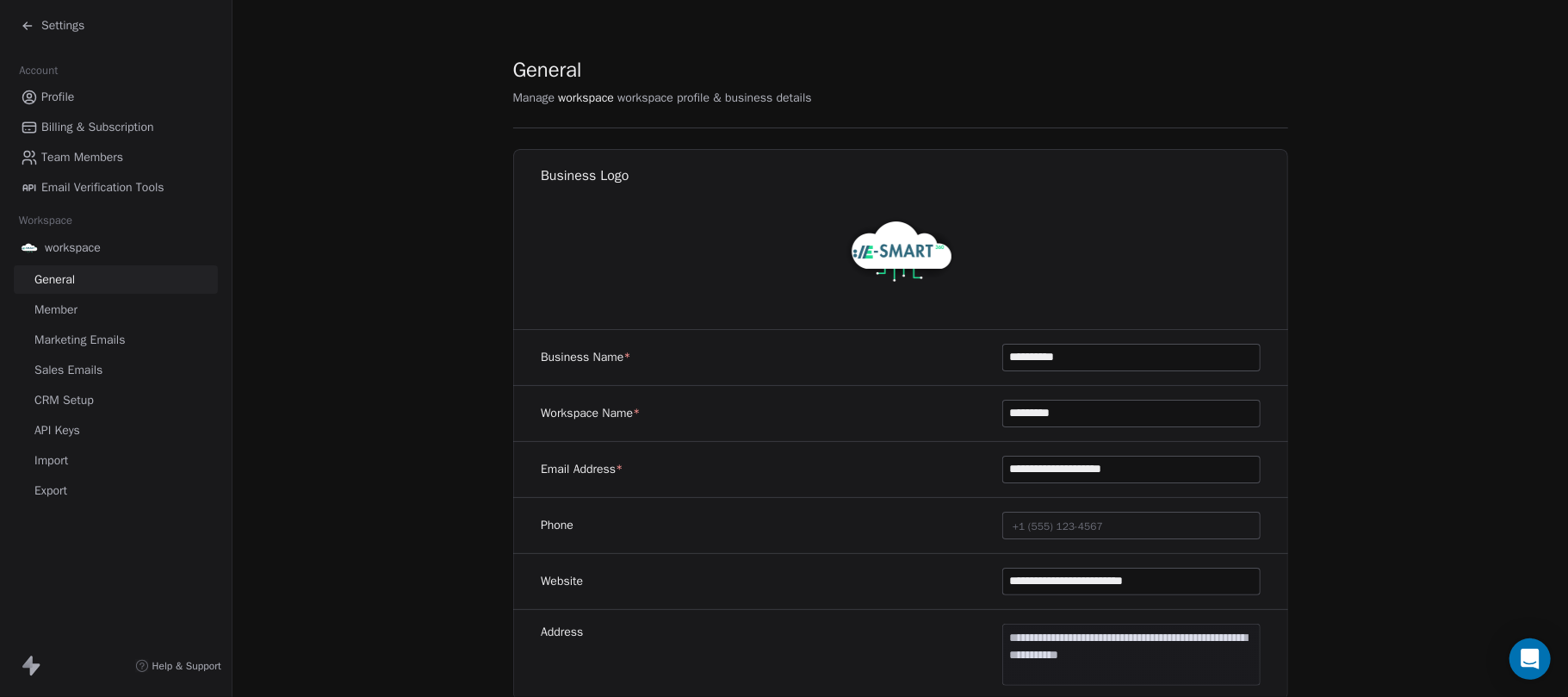 type on "**********" 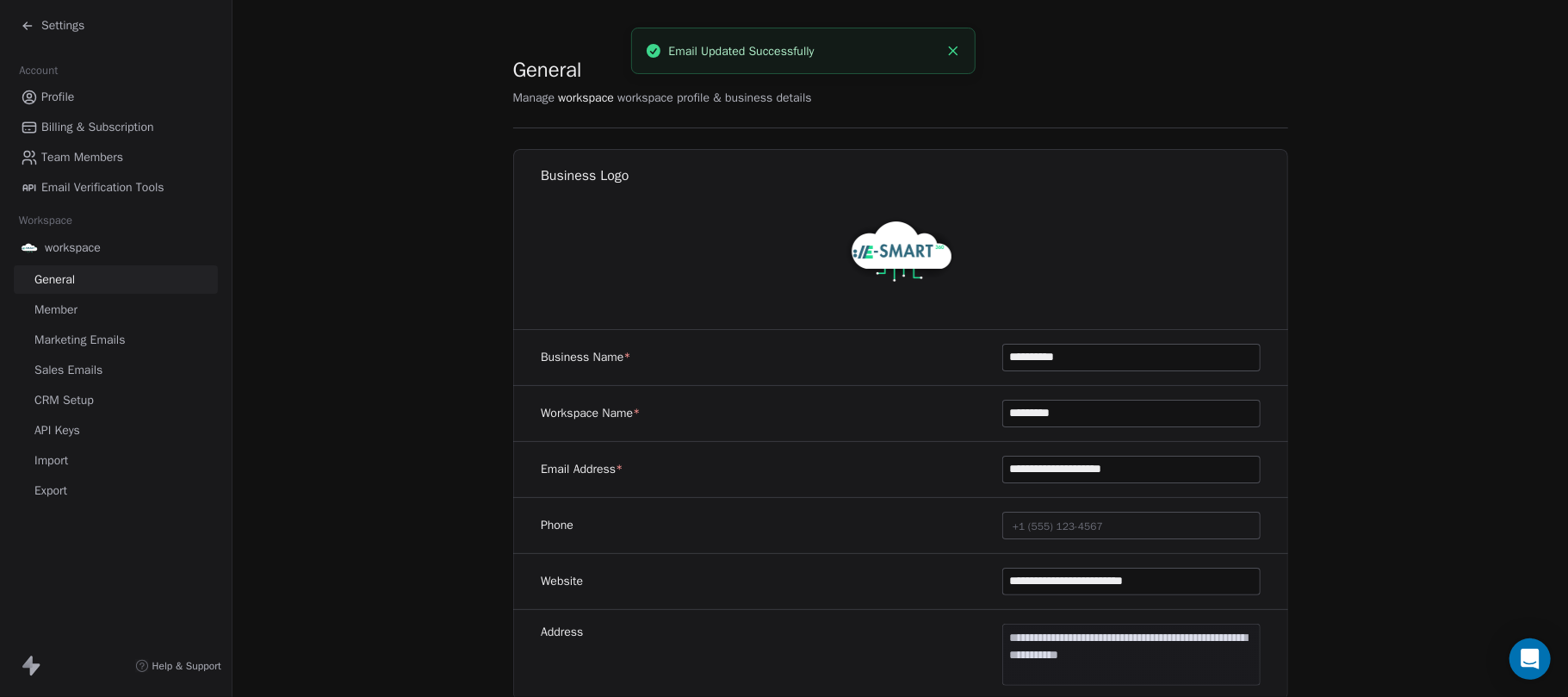 click on "*********" at bounding box center (1131, 414) 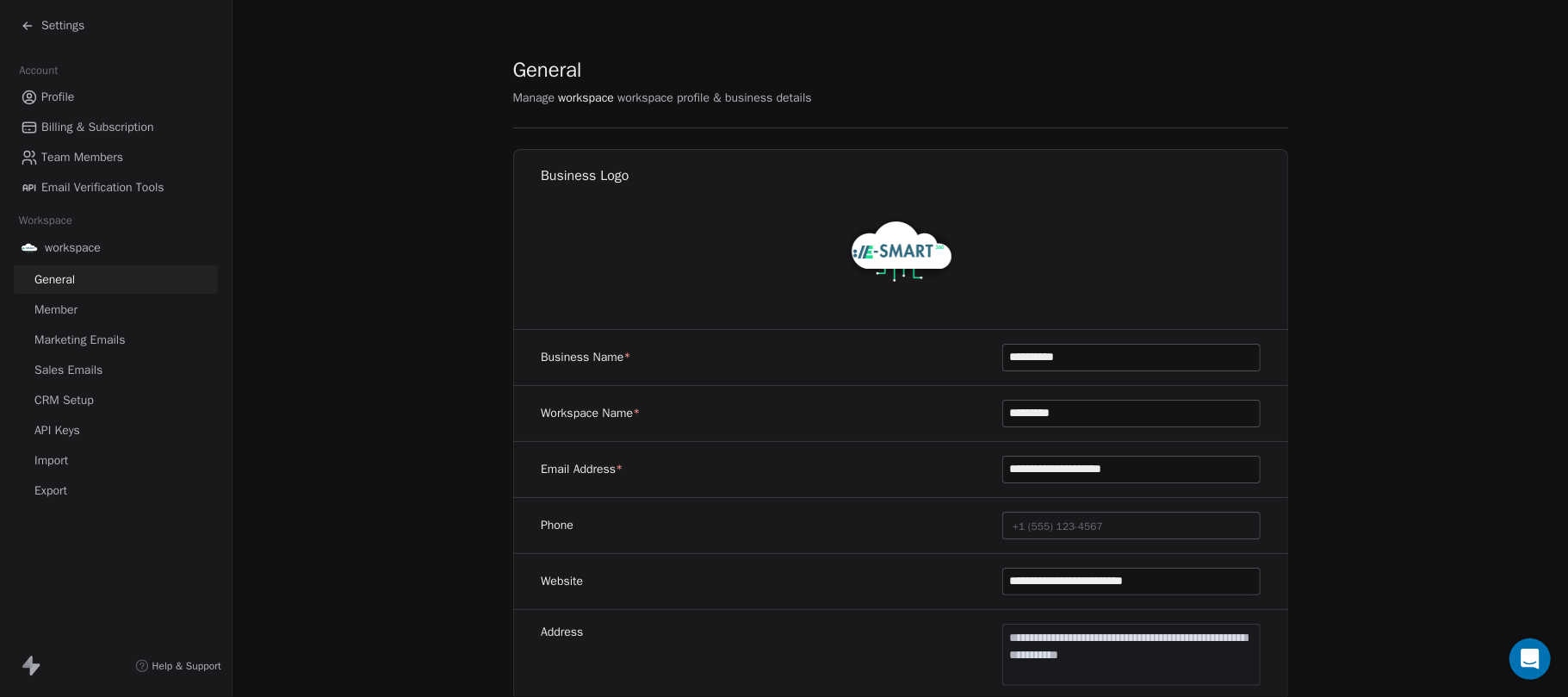 click on "*********" at bounding box center (1131, 414) 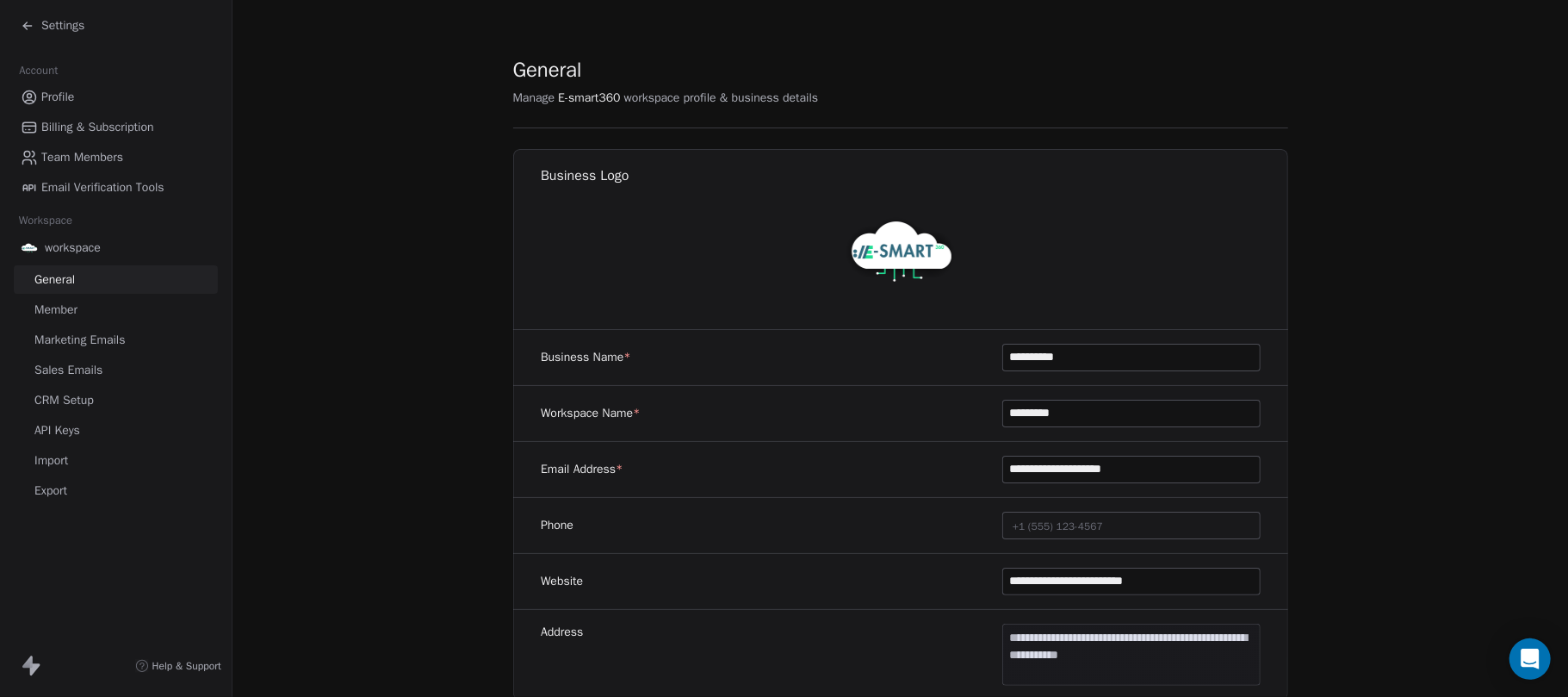 click on "**********" at bounding box center [901, 358] 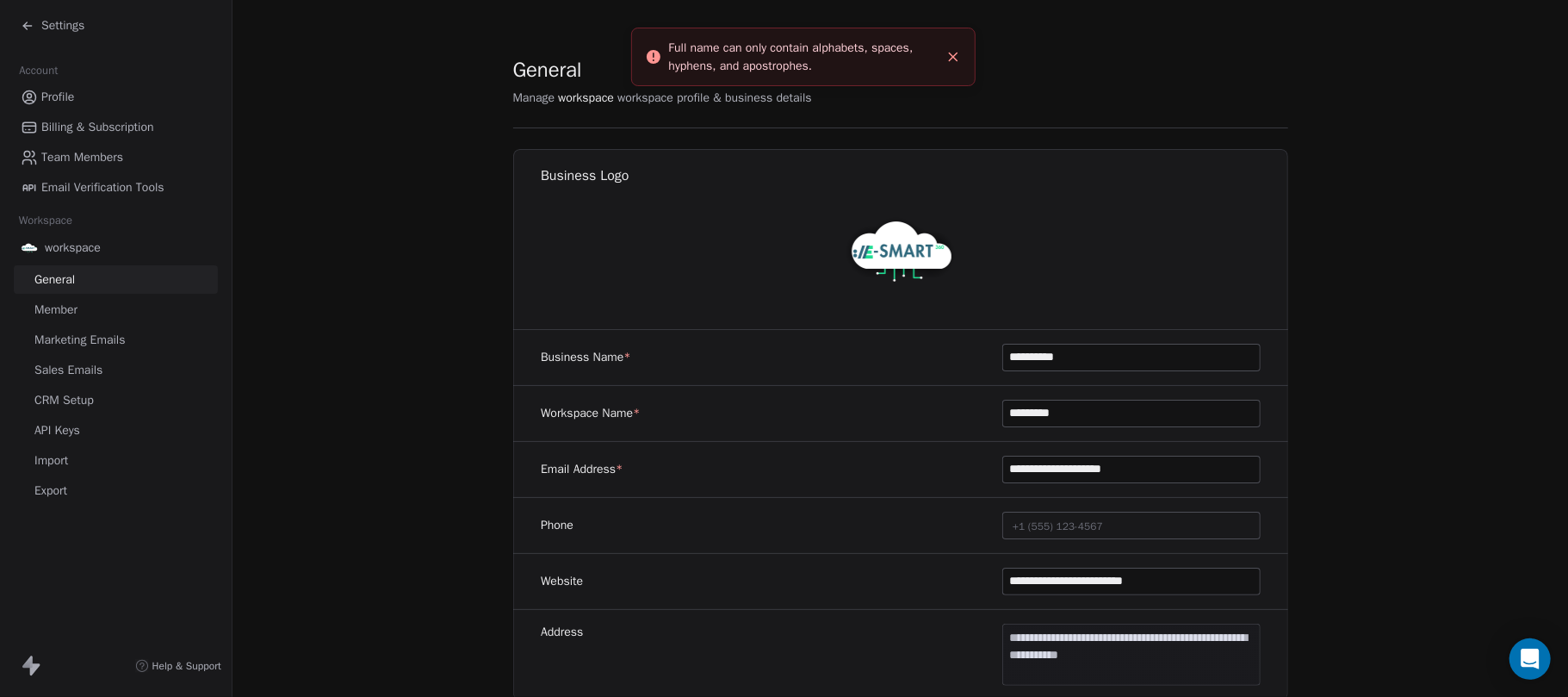 click on "*********" at bounding box center (1131, 414) 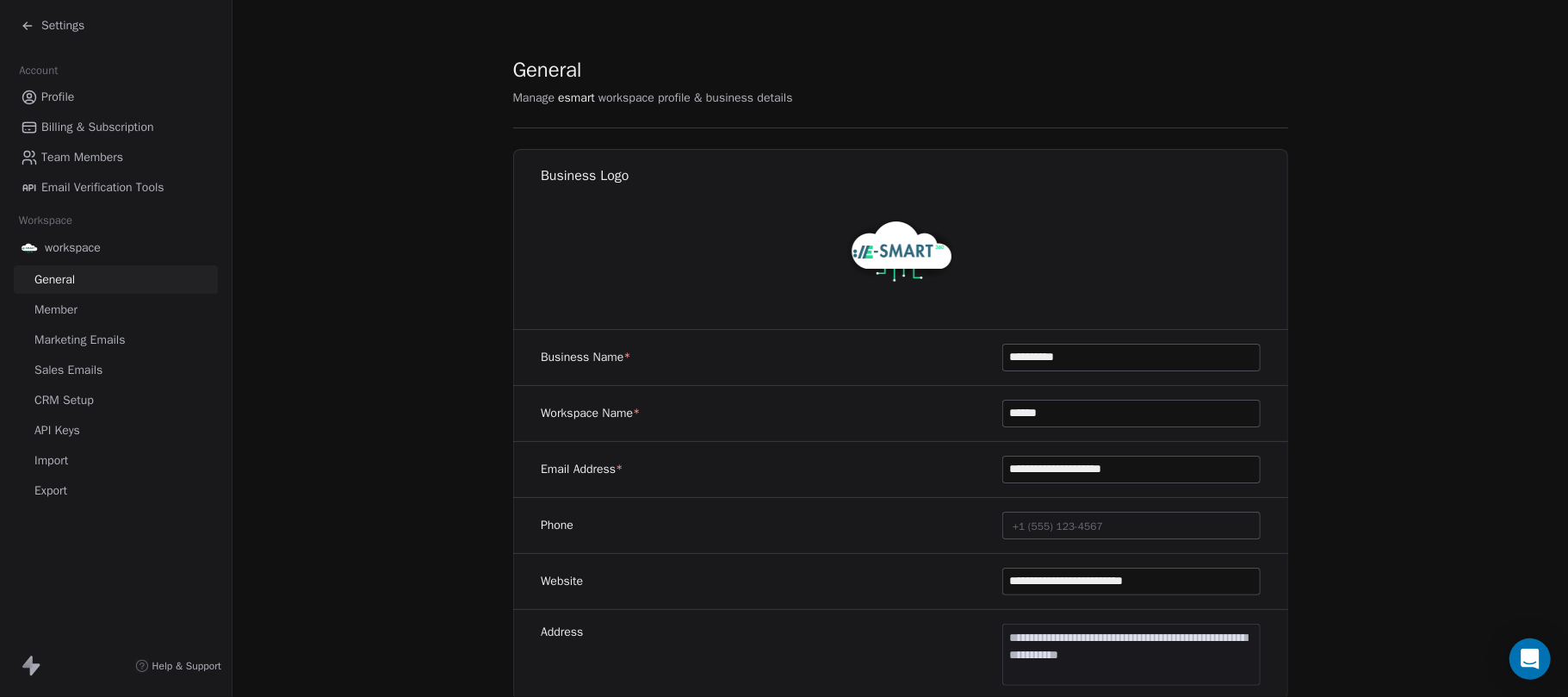 type on "******" 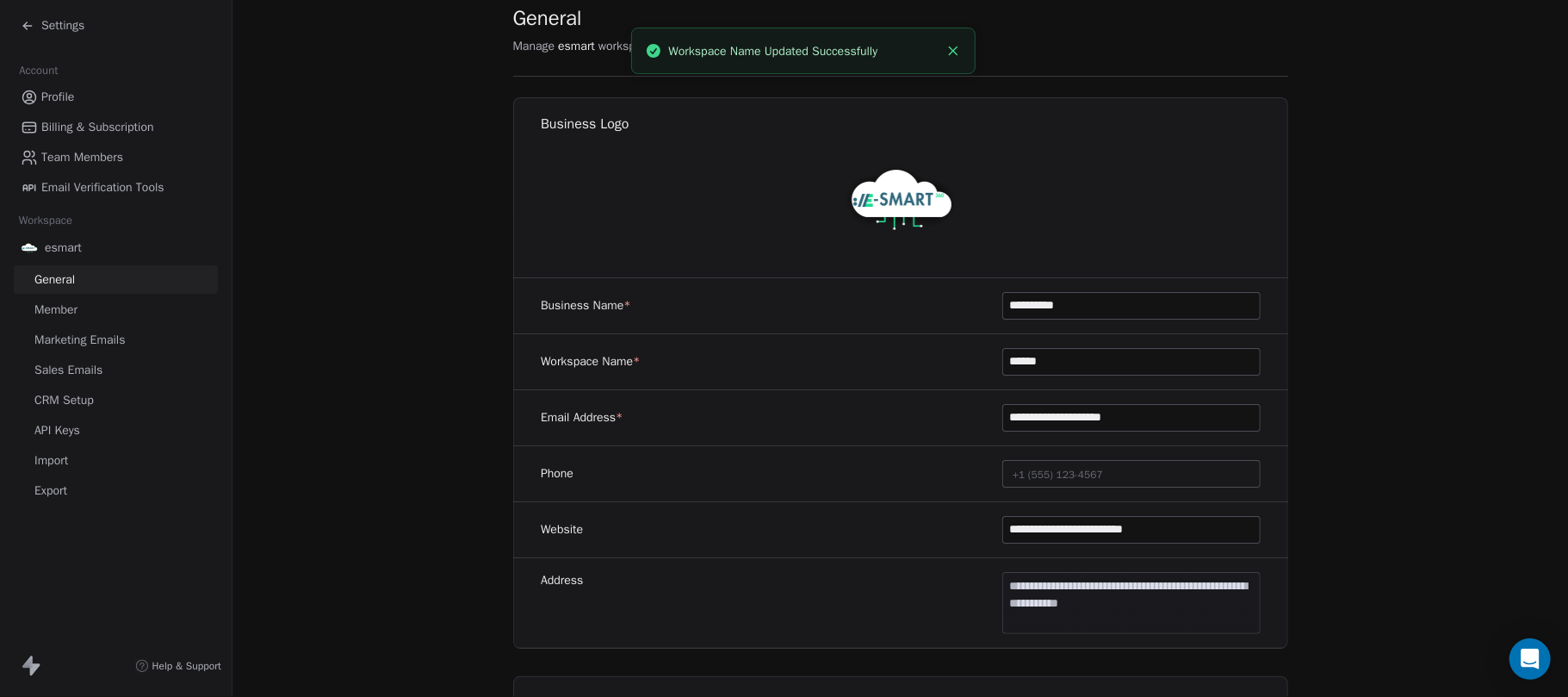 scroll, scrollTop: 0, scrollLeft: 0, axis: both 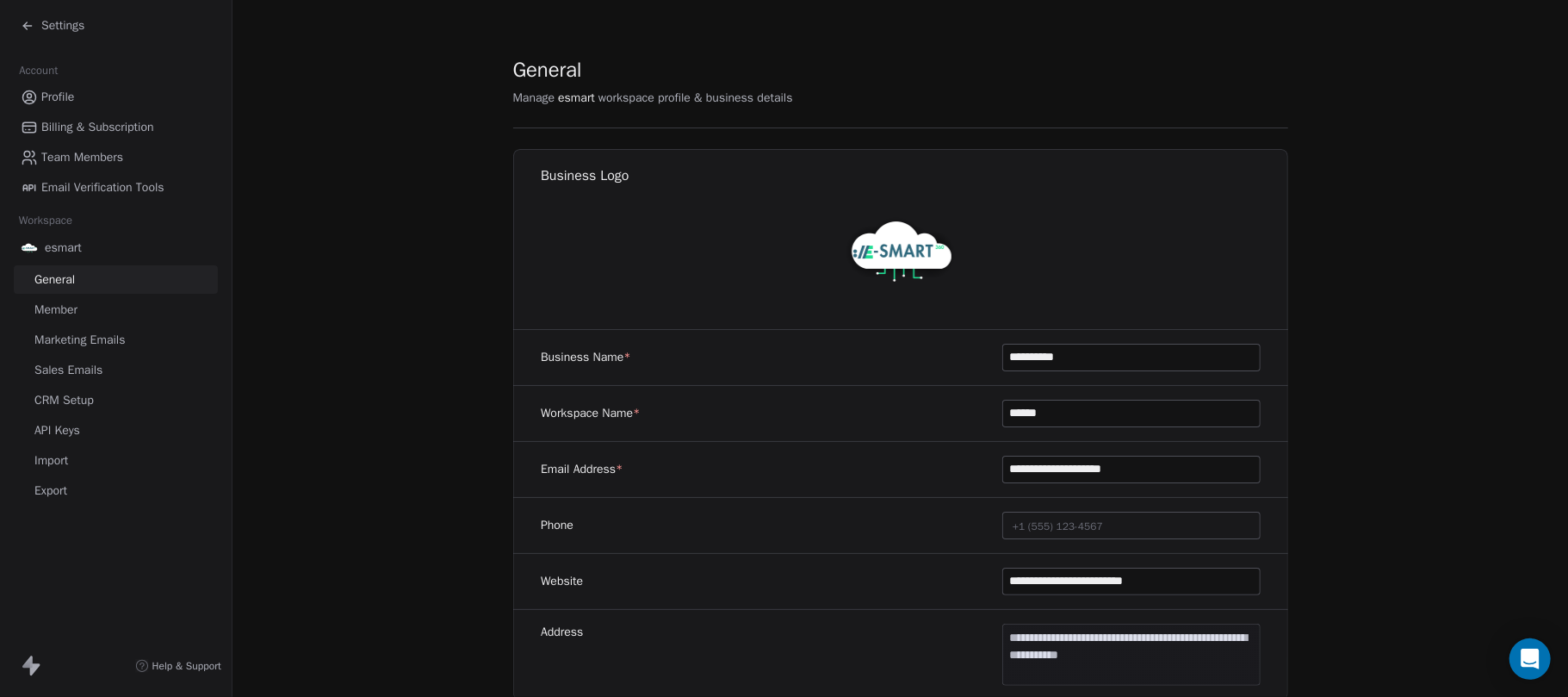 click on "+1 (555) 123-4567" at bounding box center (1131, 526) 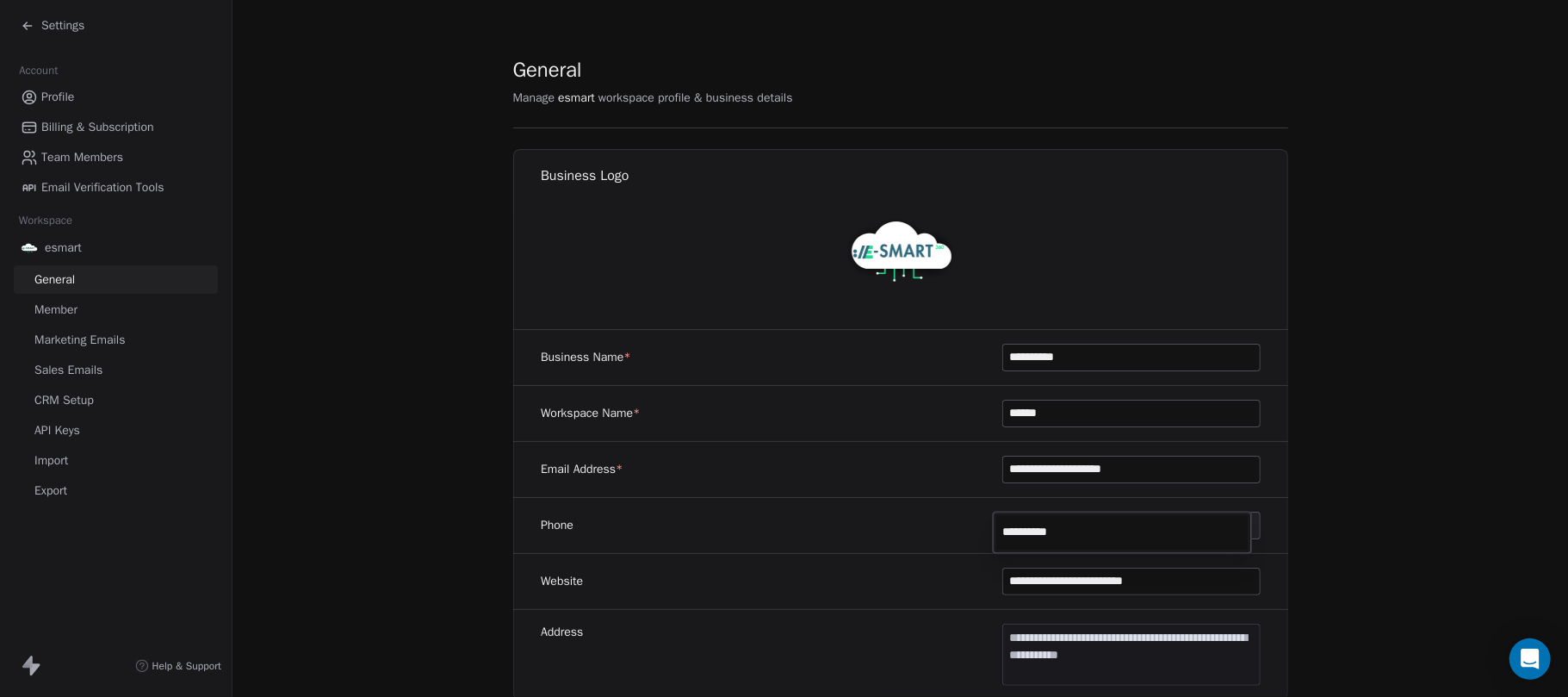 type on "**********" 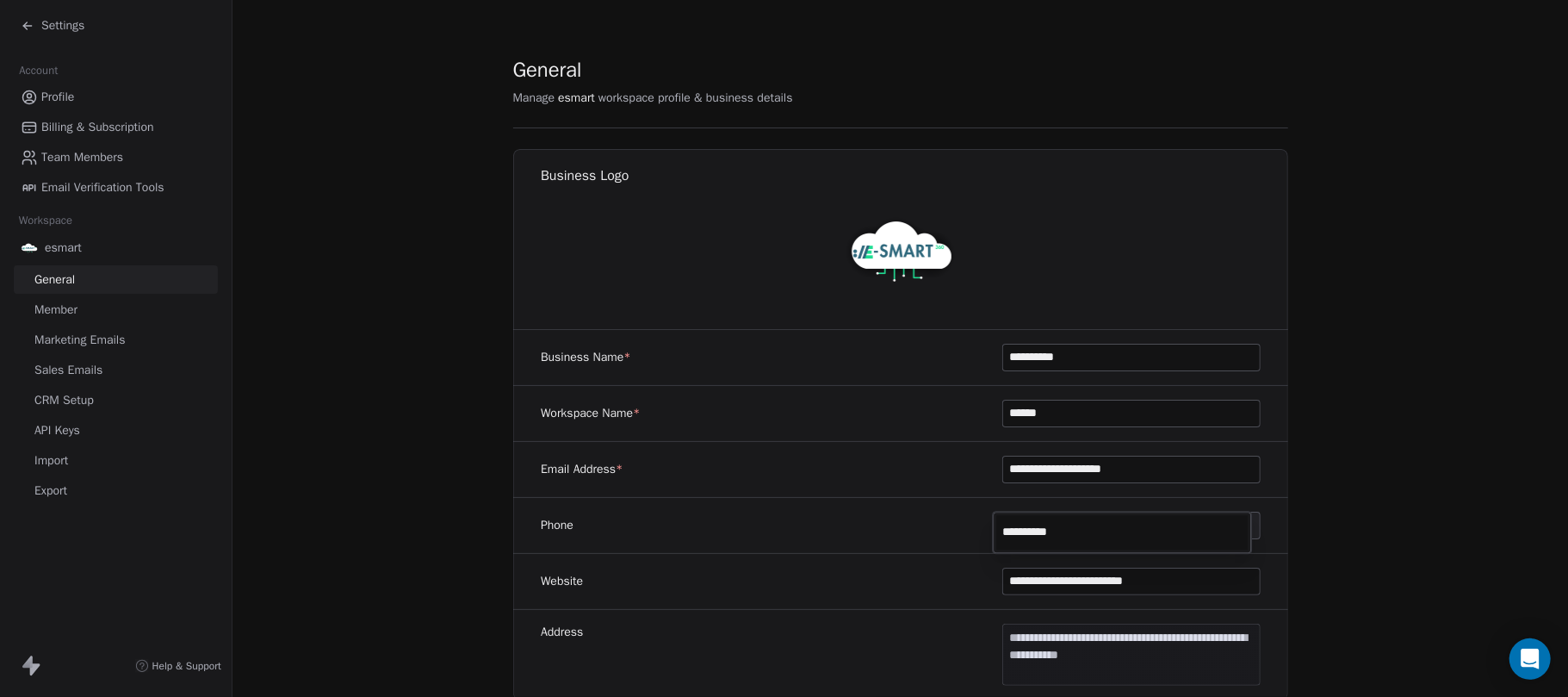 click on "**********" at bounding box center (784, 348) 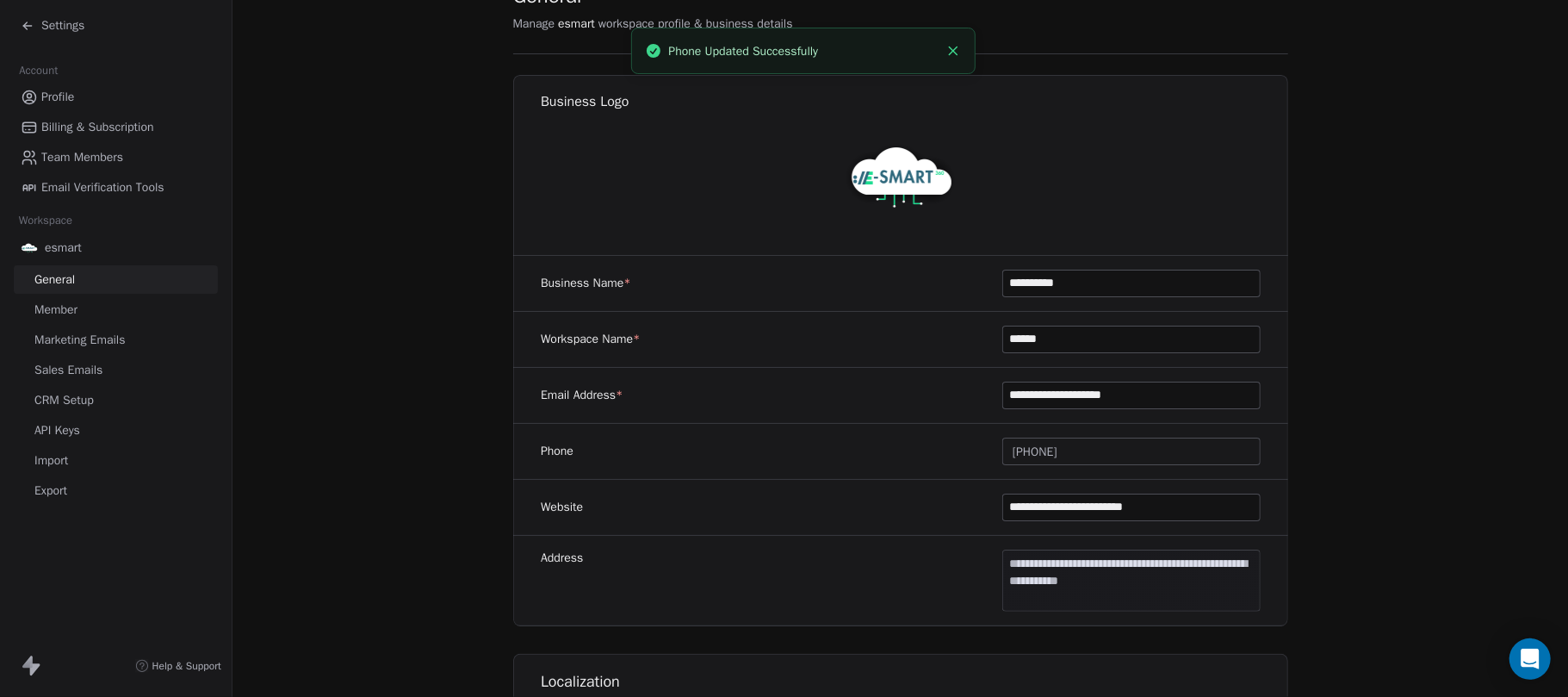 scroll, scrollTop: 115, scrollLeft: 0, axis: vertical 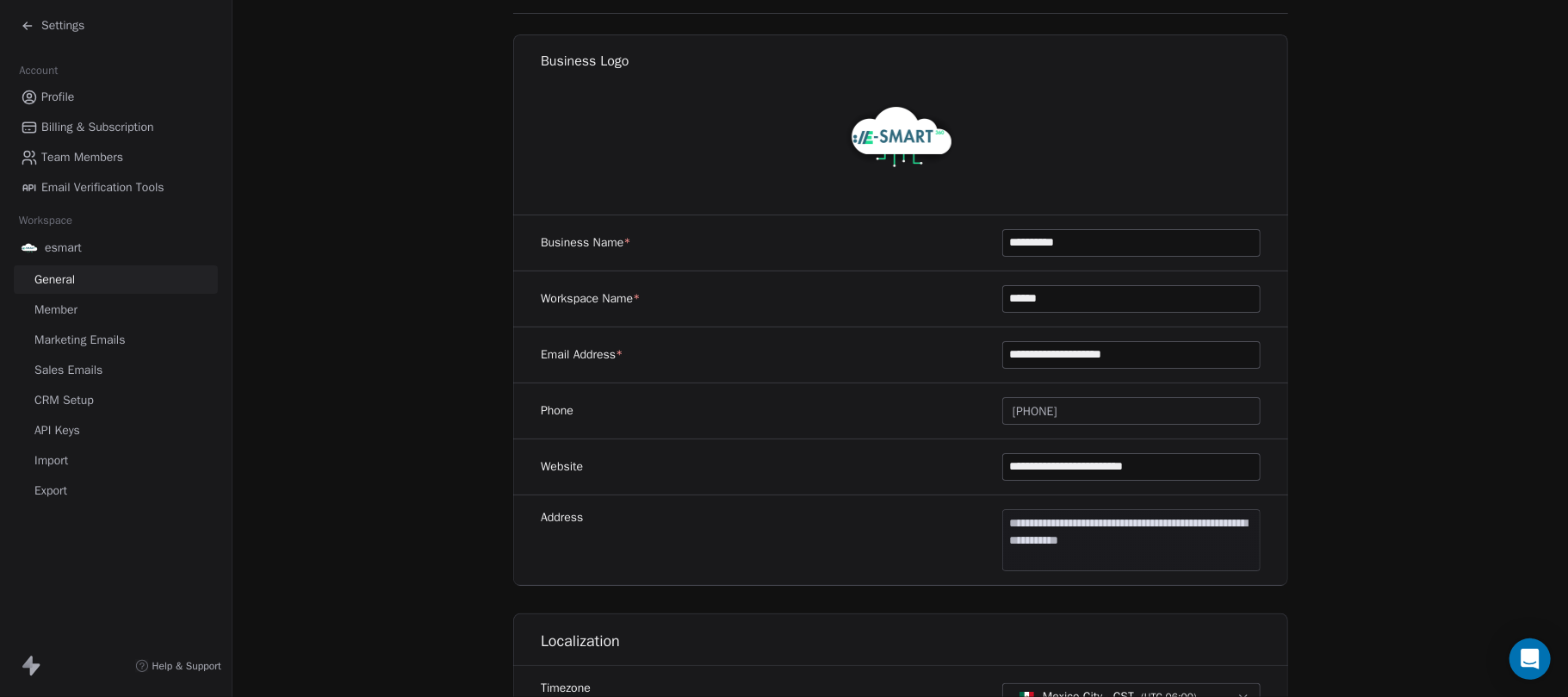 click on "**********" at bounding box center [1131, 467] 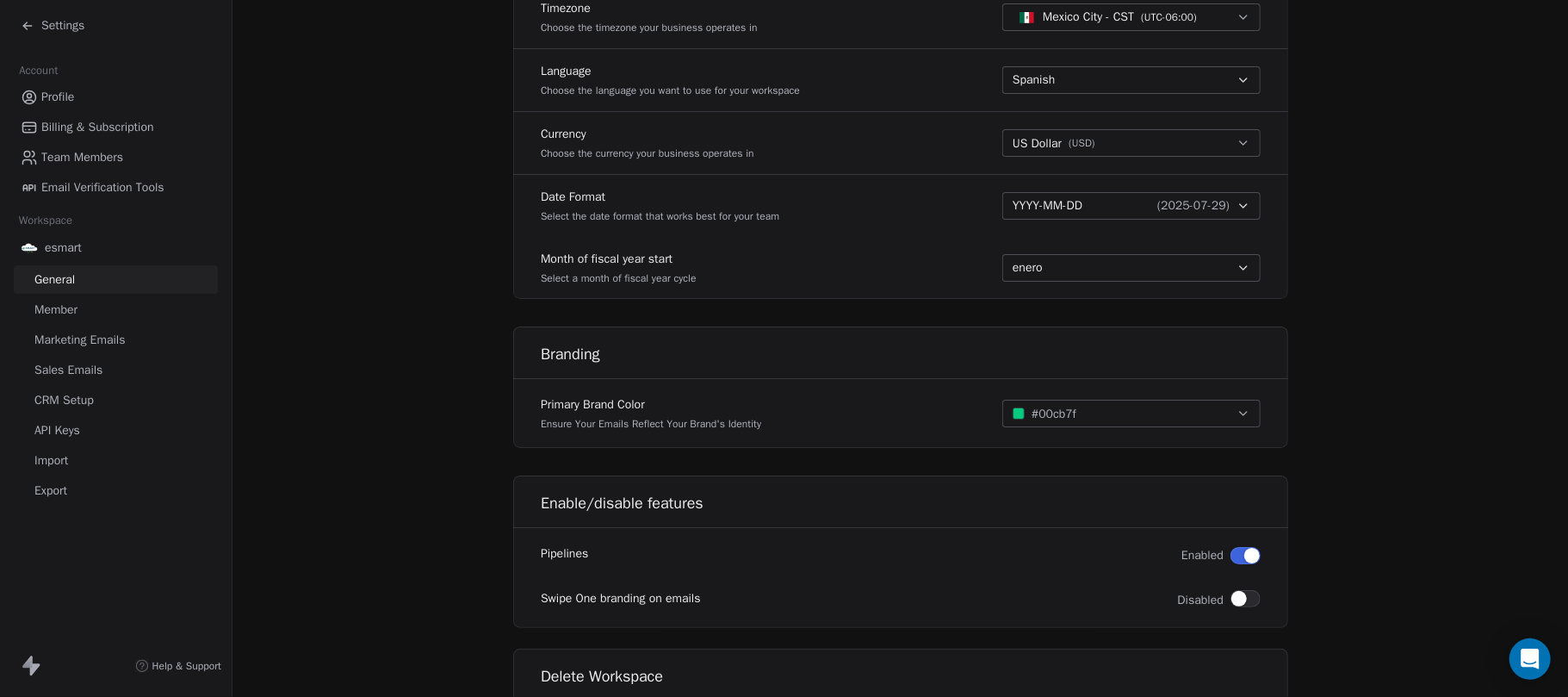 scroll, scrollTop: 920, scrollLeft: 0, axis: vertical 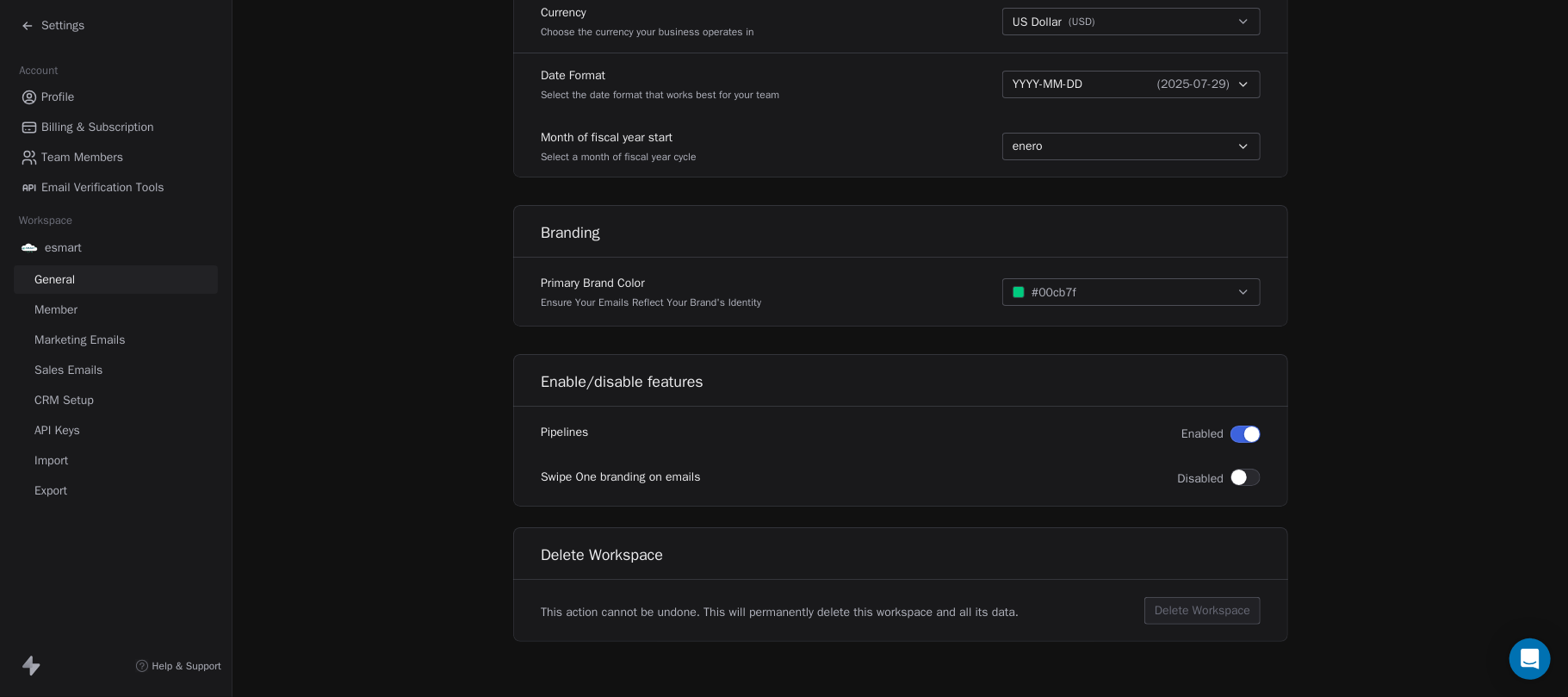 click at bounding box center (1245, 477) 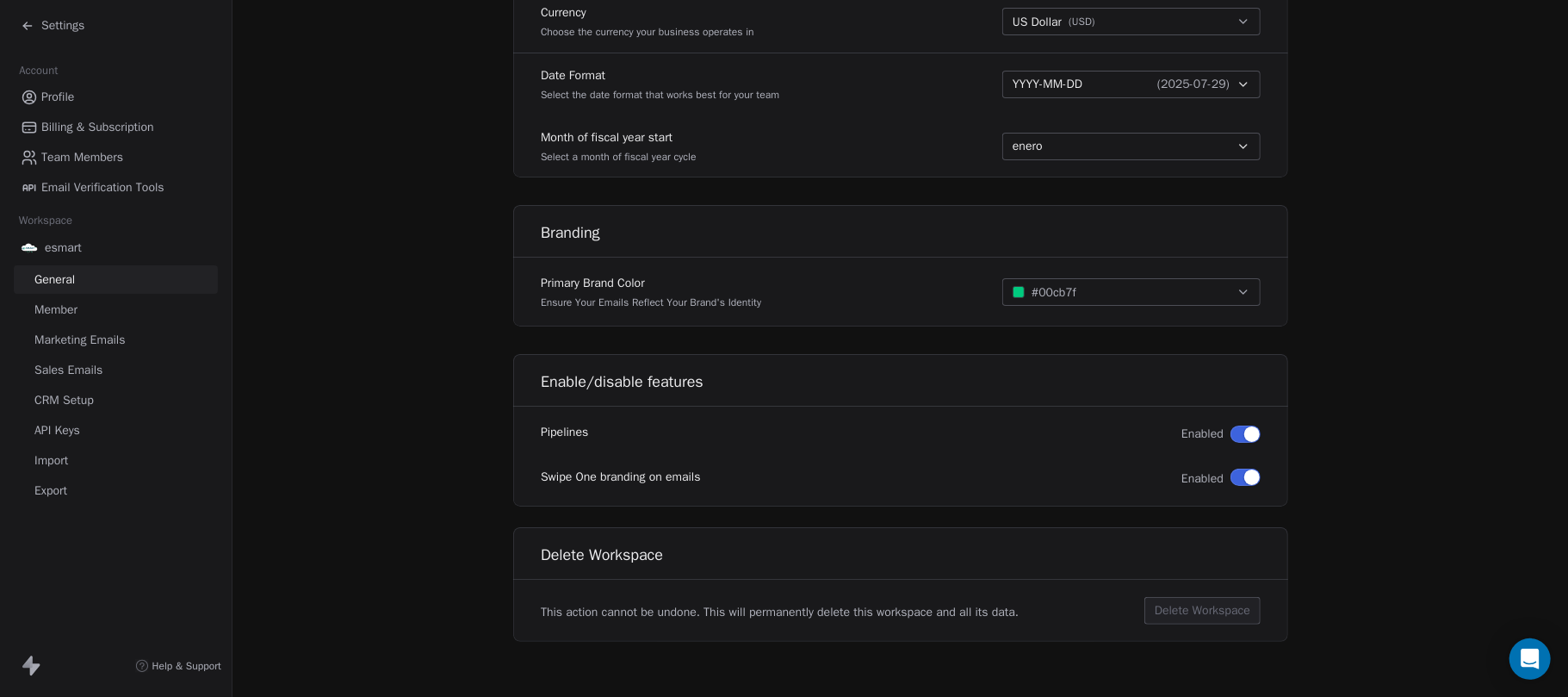 click on "Sales Emails" at bounding box center (68, 370) 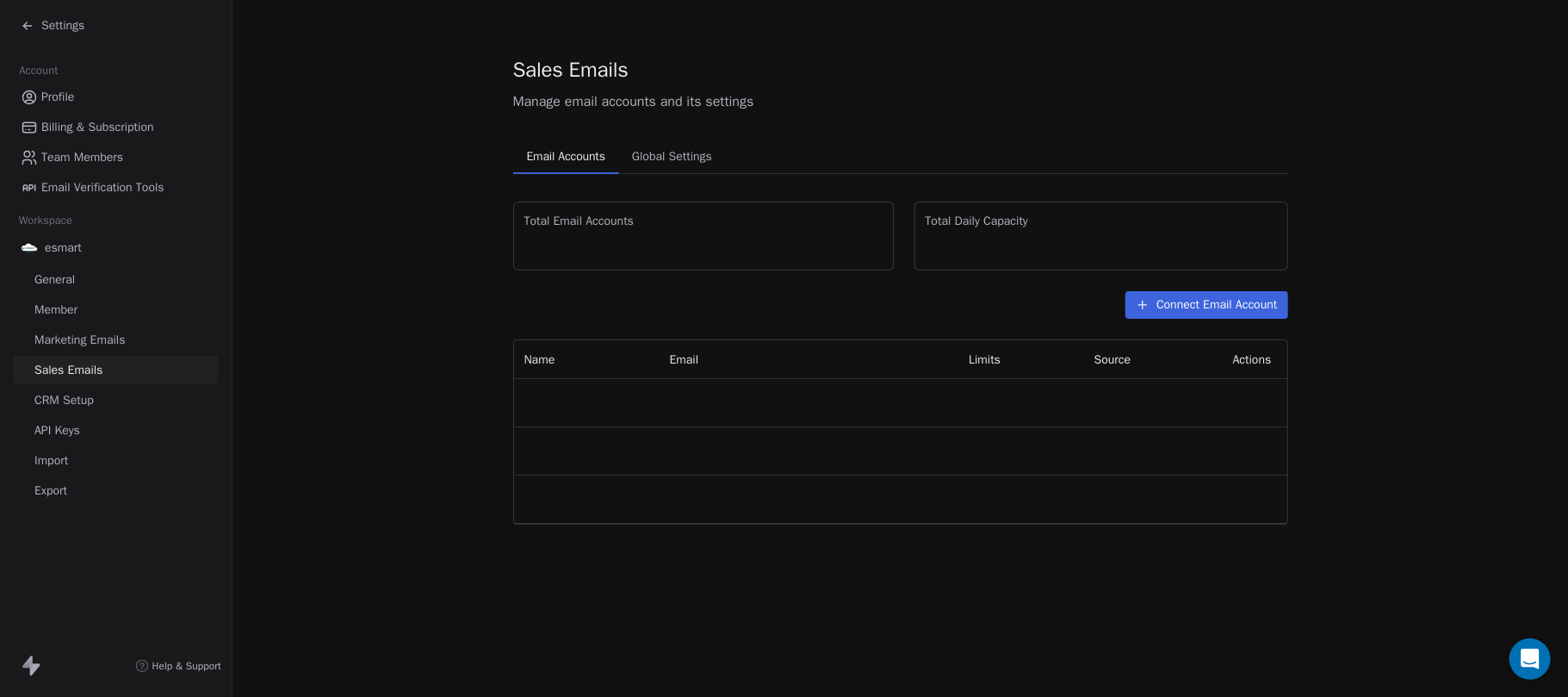 scroll, scrollTop: 0, scrollLeft: 0, axis: both 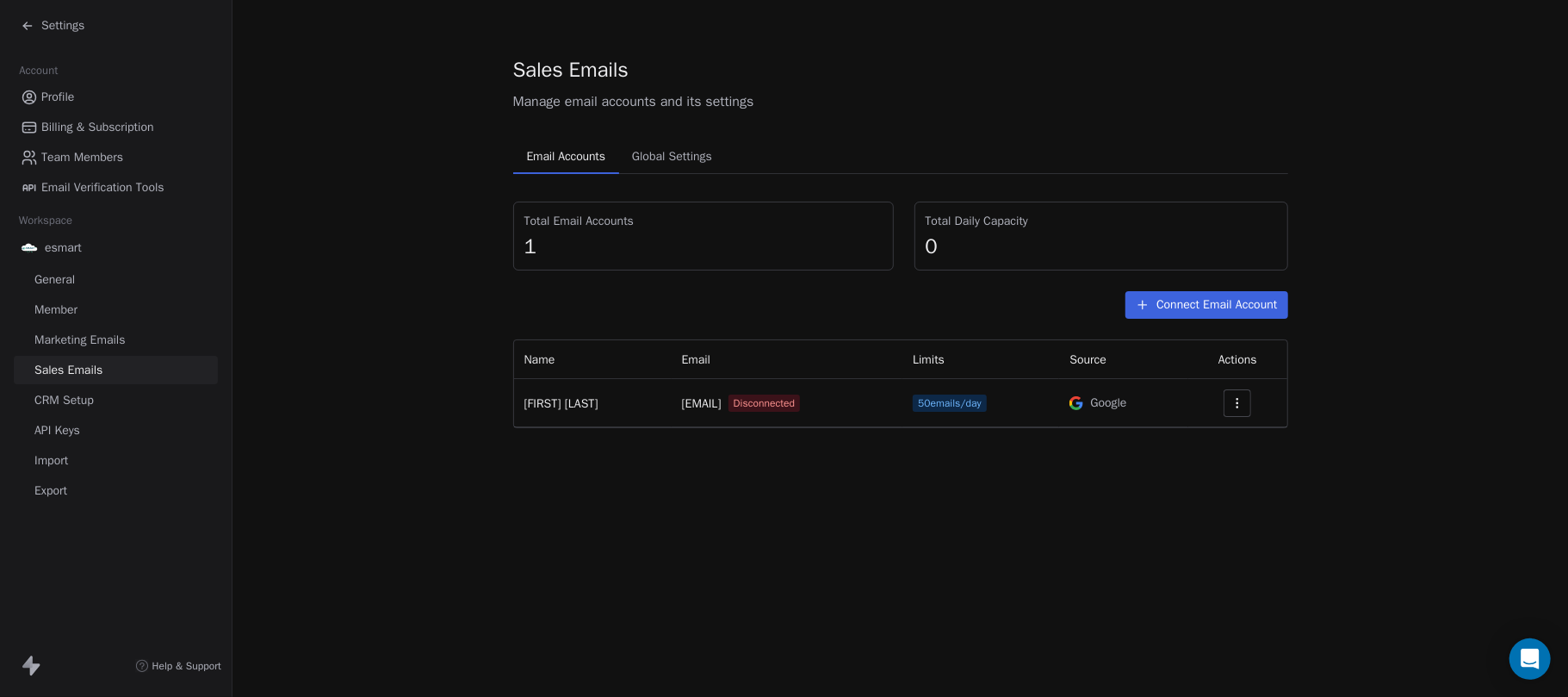 click on "Marketing Emails" at bounding box center (79, 339) 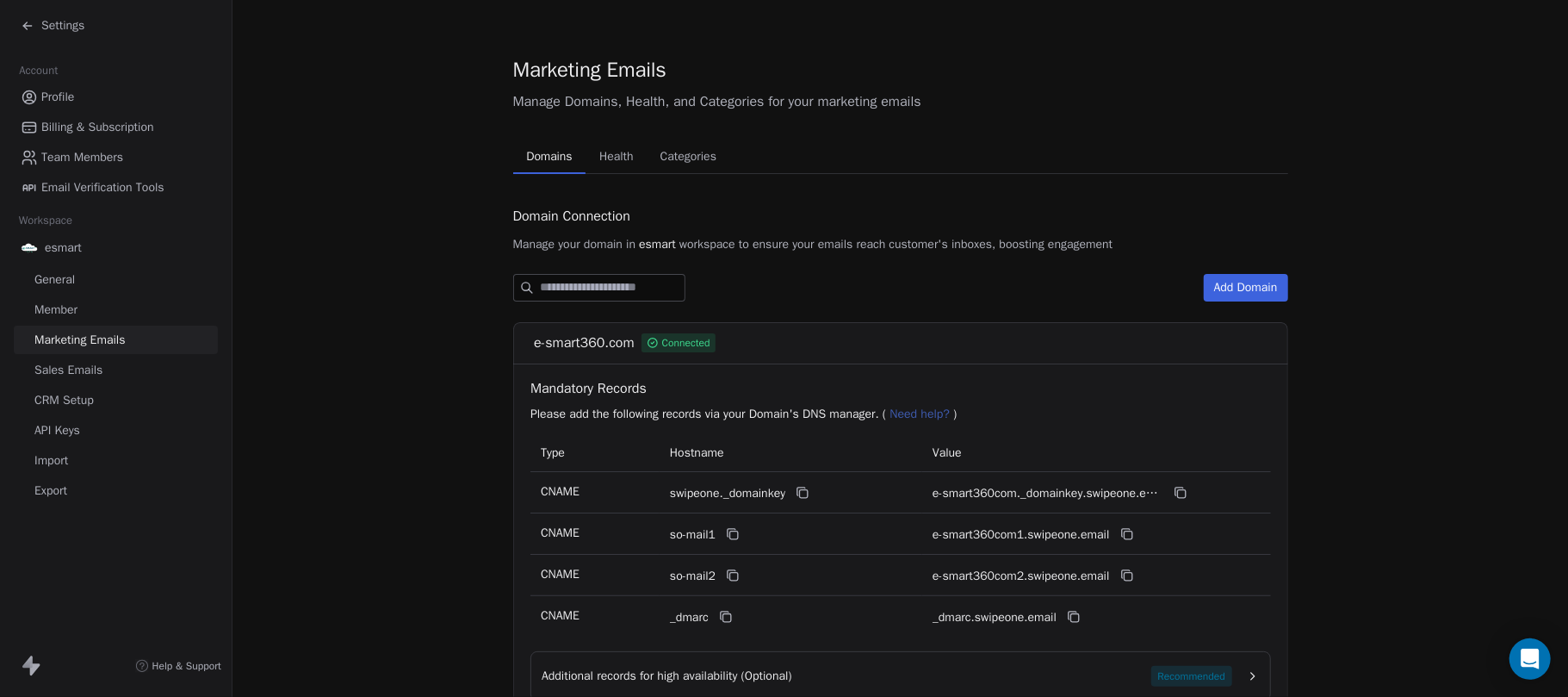 click on "e-smart360.com" at bounding box center (584, 343) 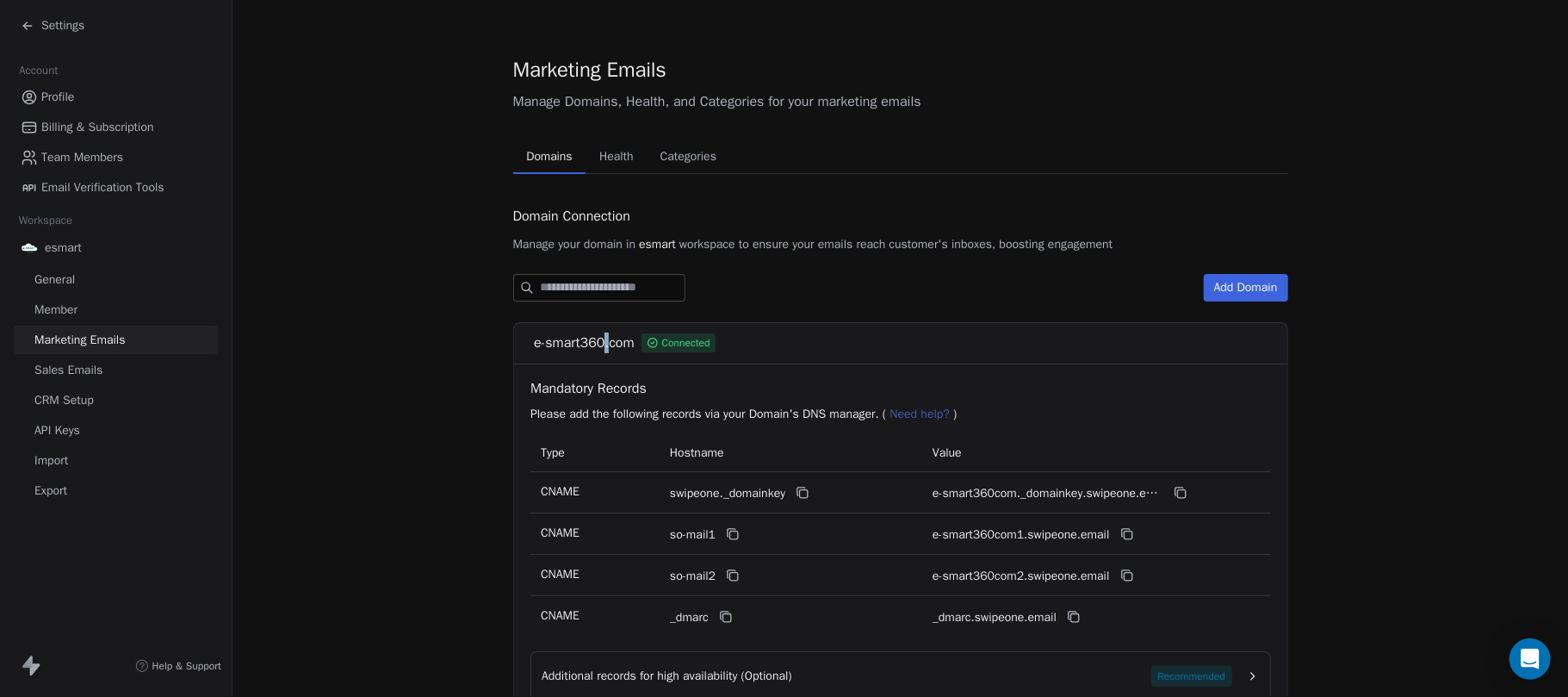 click on "e-smart360.com" at bounding box center [584, 343] 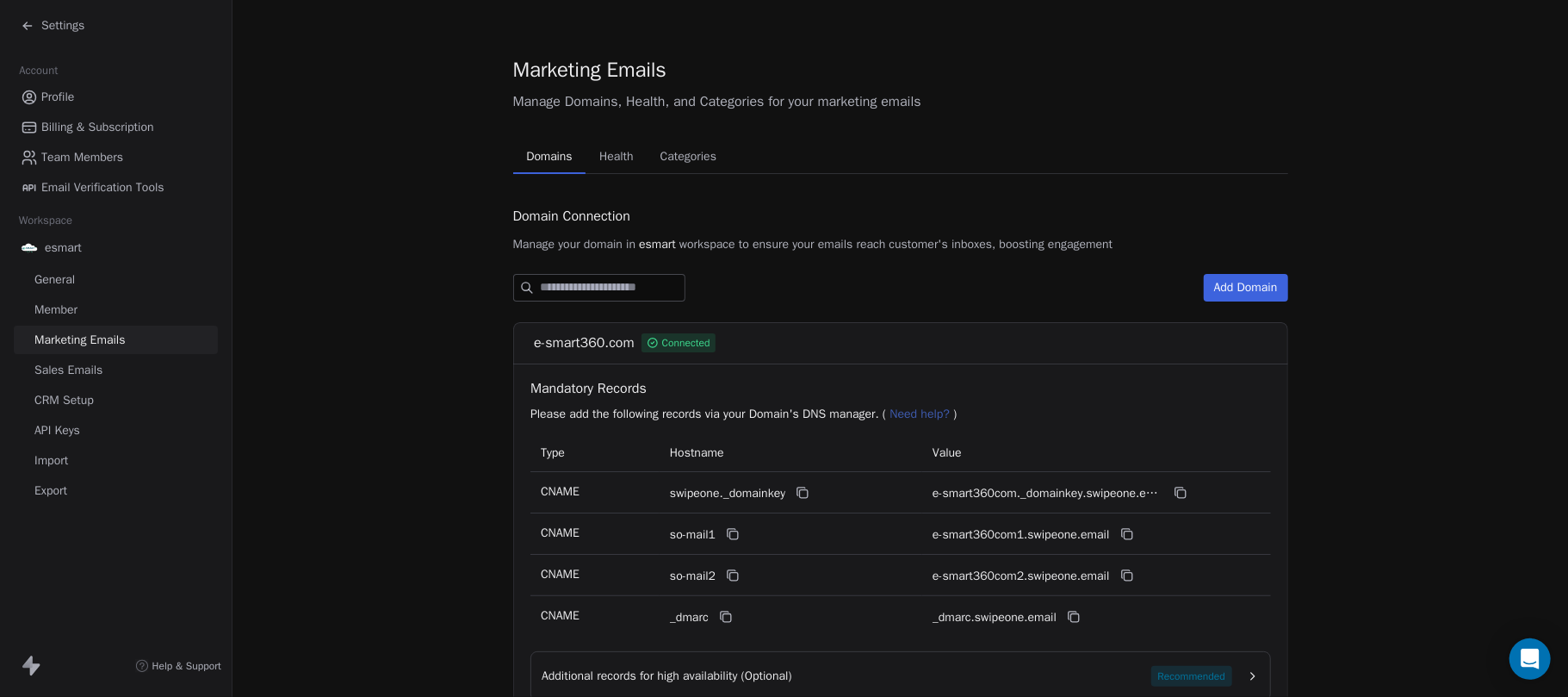 click on "Need help?" at bounding box center (920, 414) 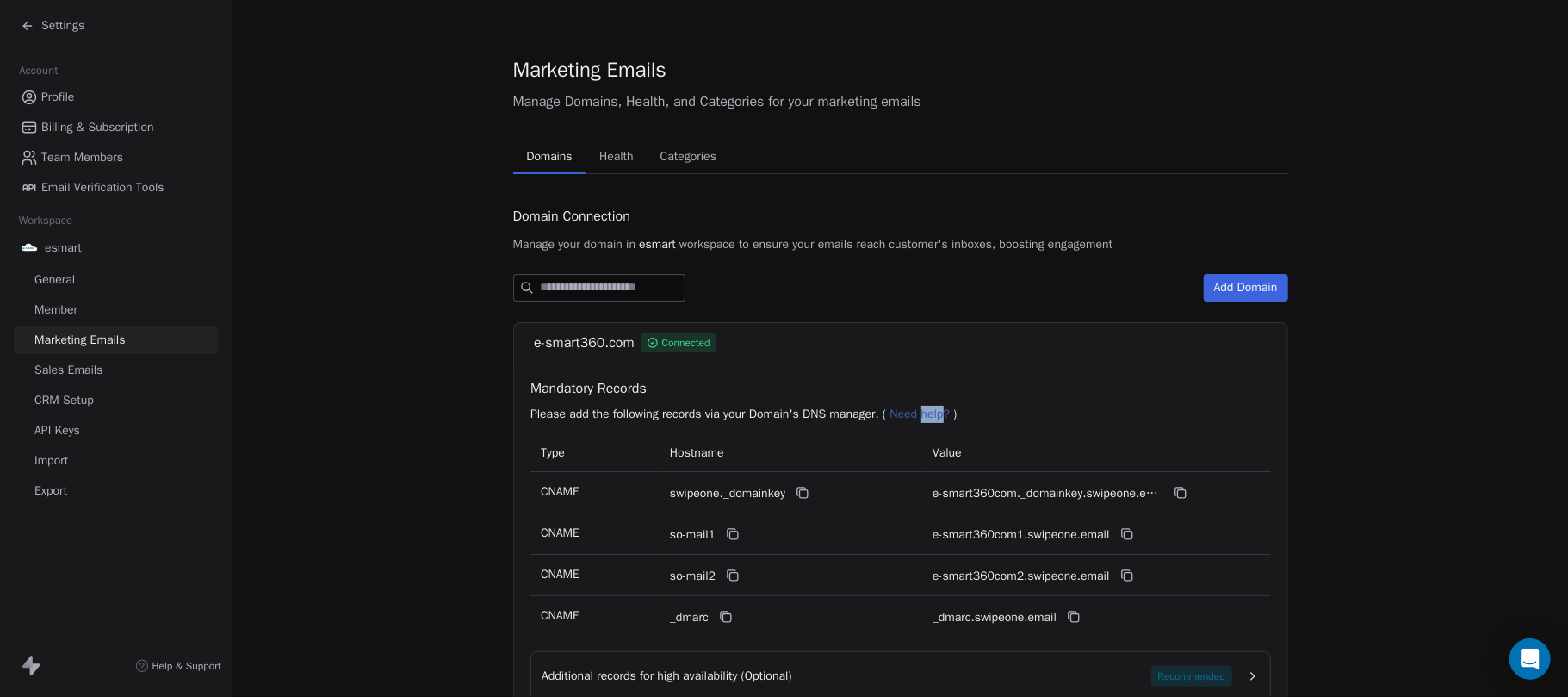 click on "Need help?" at bounding box center [920, 414] 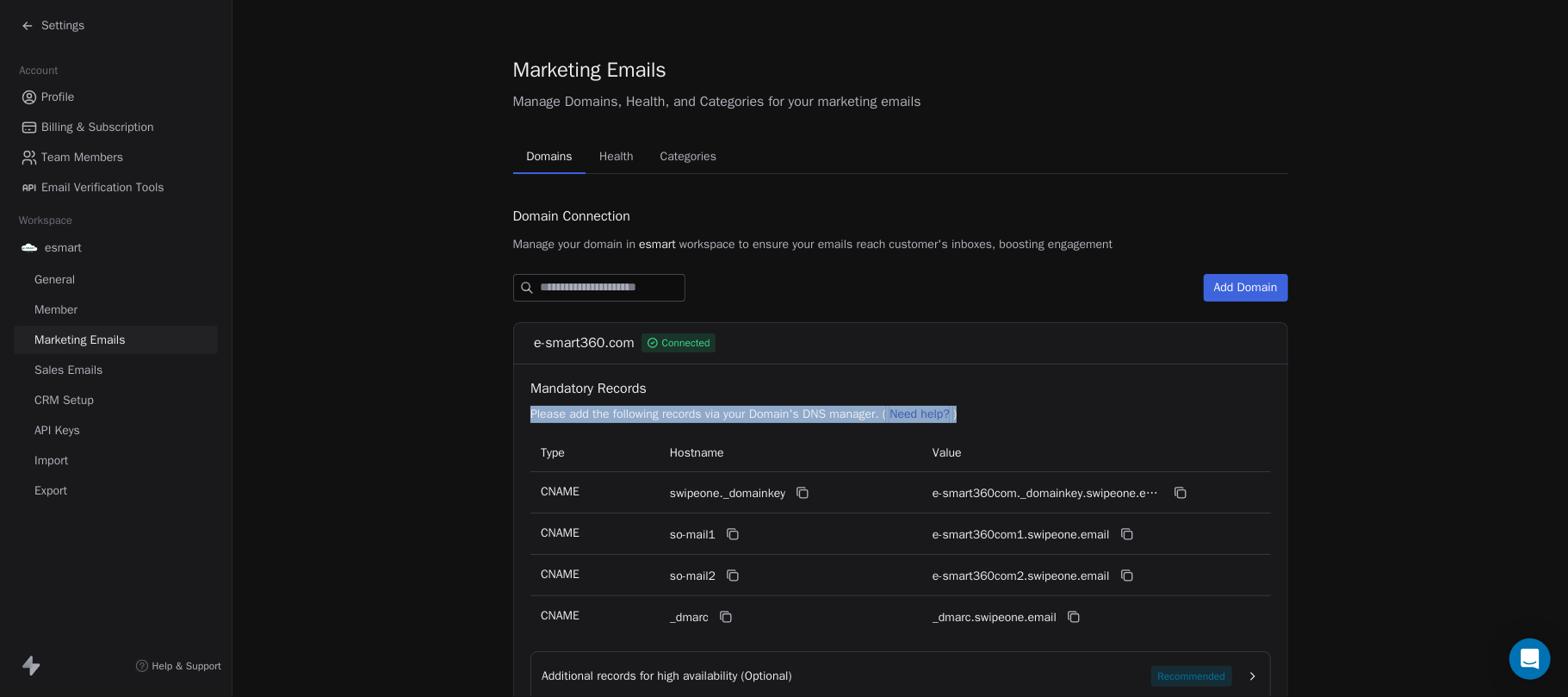 click on "Need help?" at bounding box center (920, 414) 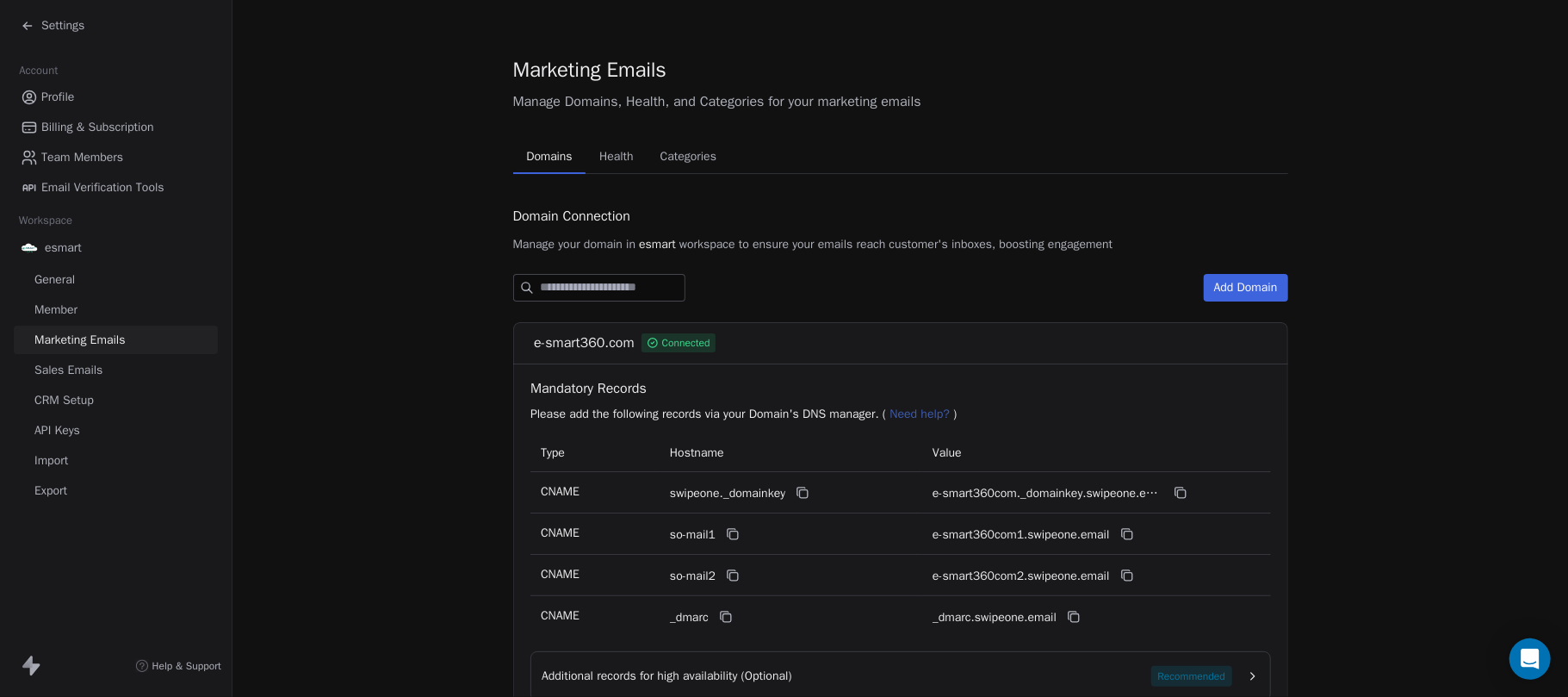 click on "Mandatory Records" at bounding box center (904, 389) 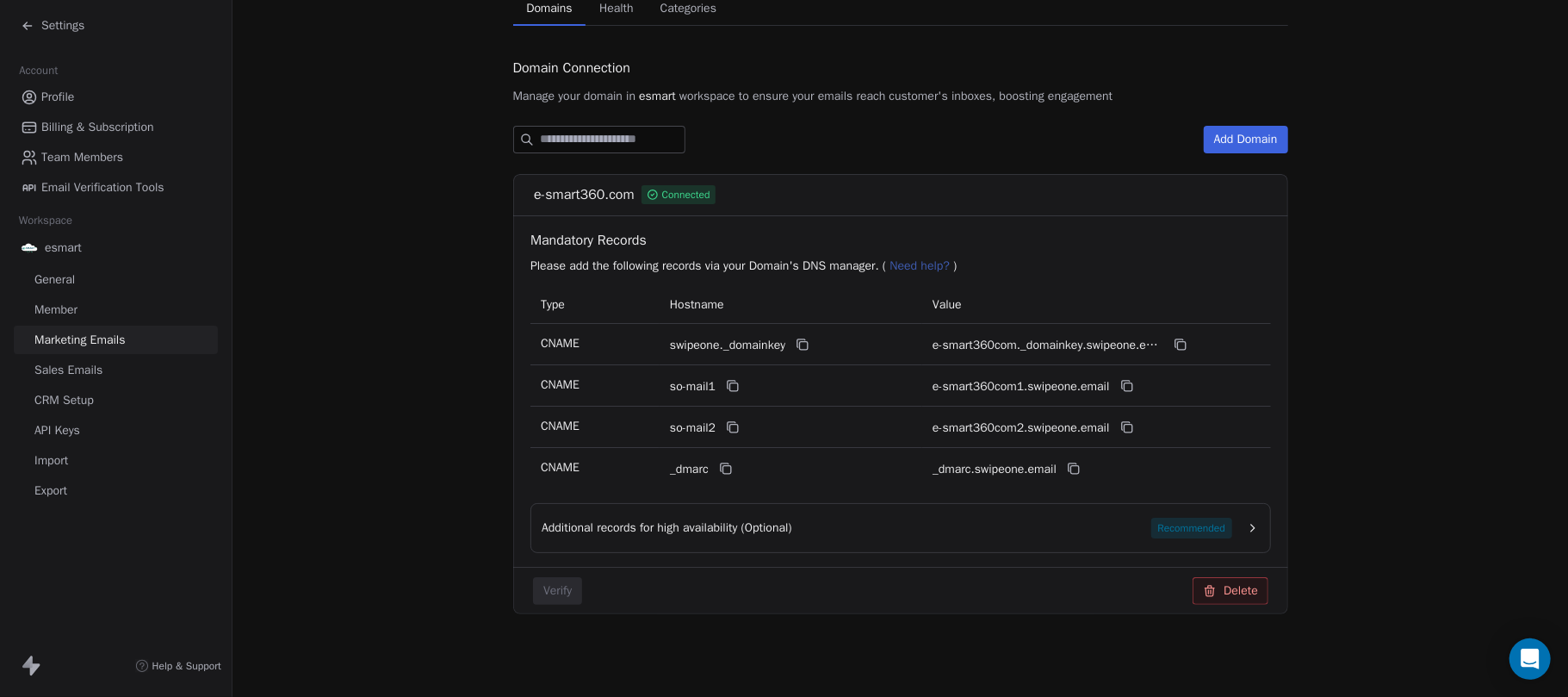 click on "Need help?" at bounding box center [920, 265] 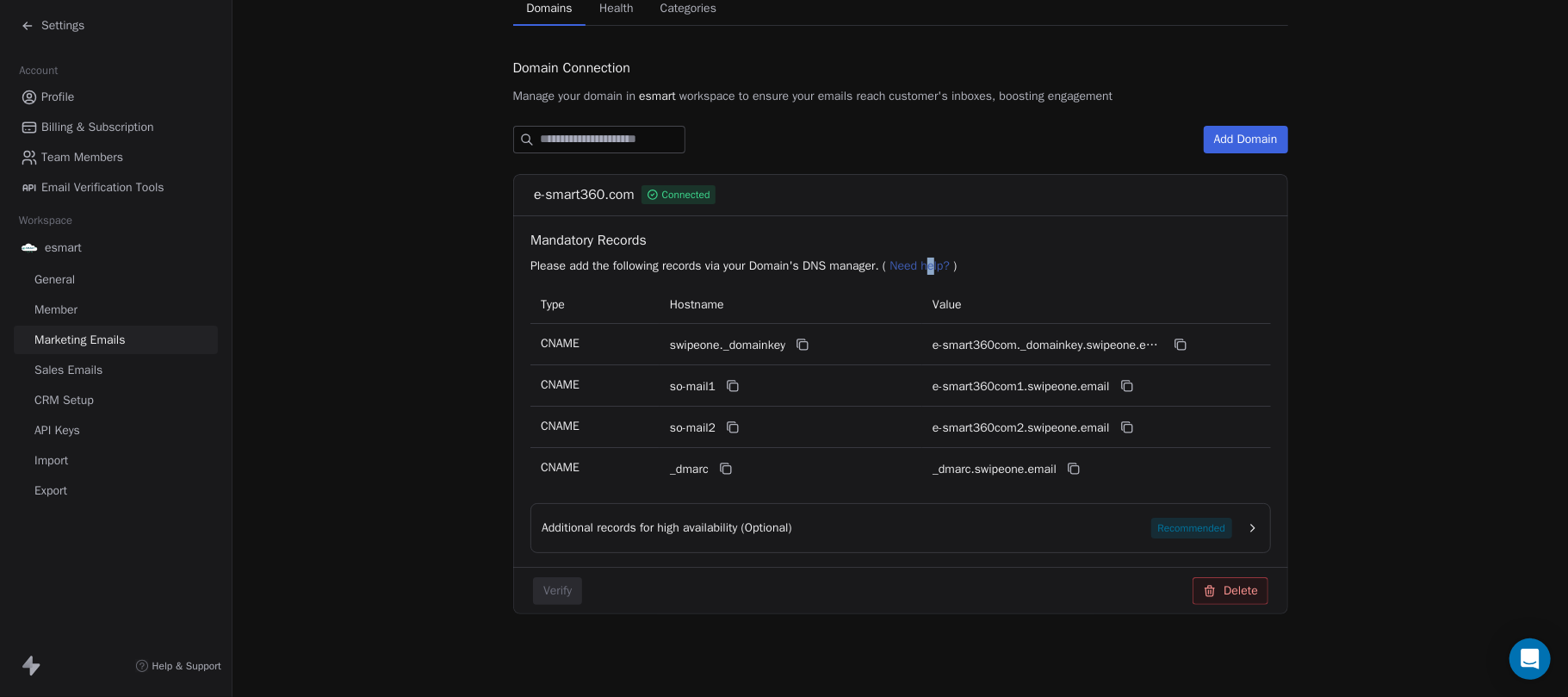 click on "Recommended" at bounding box center [1191, 528] 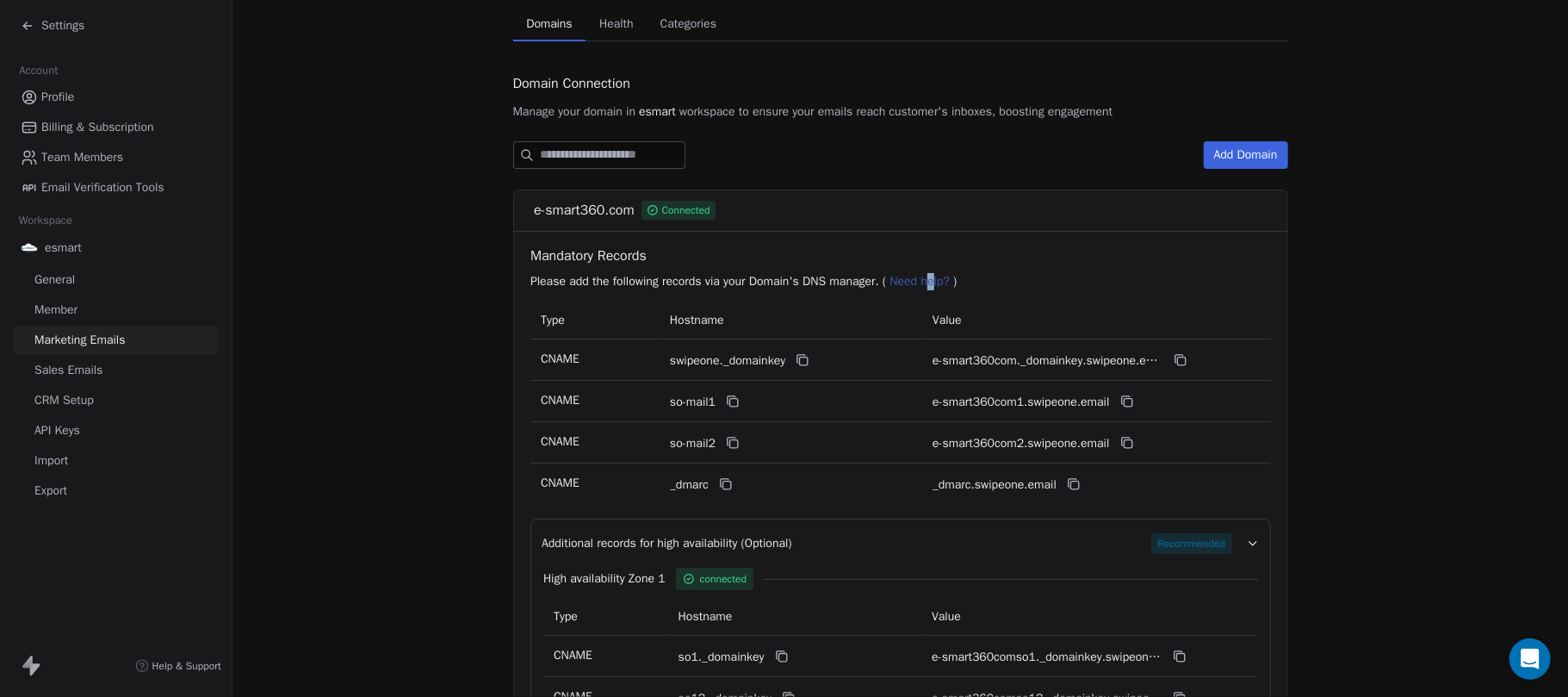 scroll, scrollTop: 125, scrollLeft: 0, axis: vertical 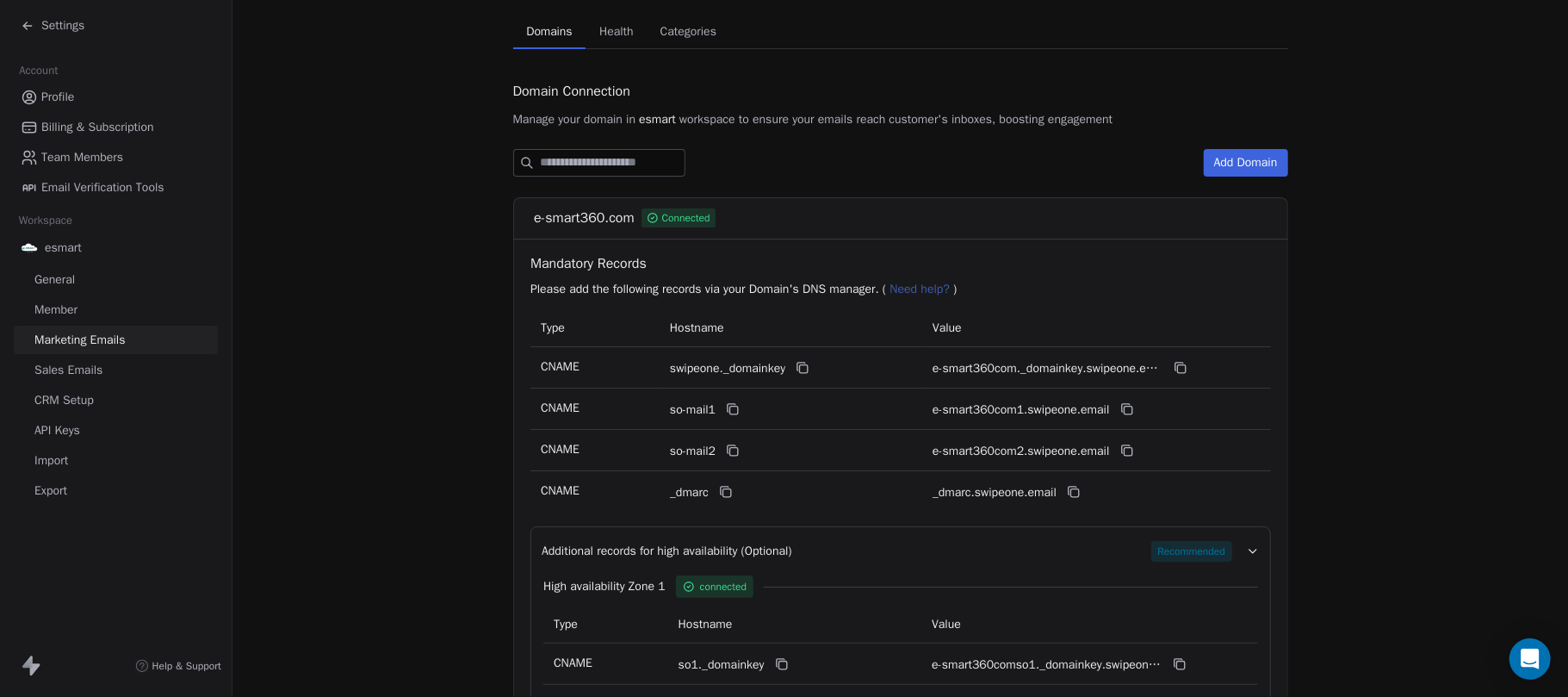 click on "Mandatory Records" at bounding box center (904, 264) 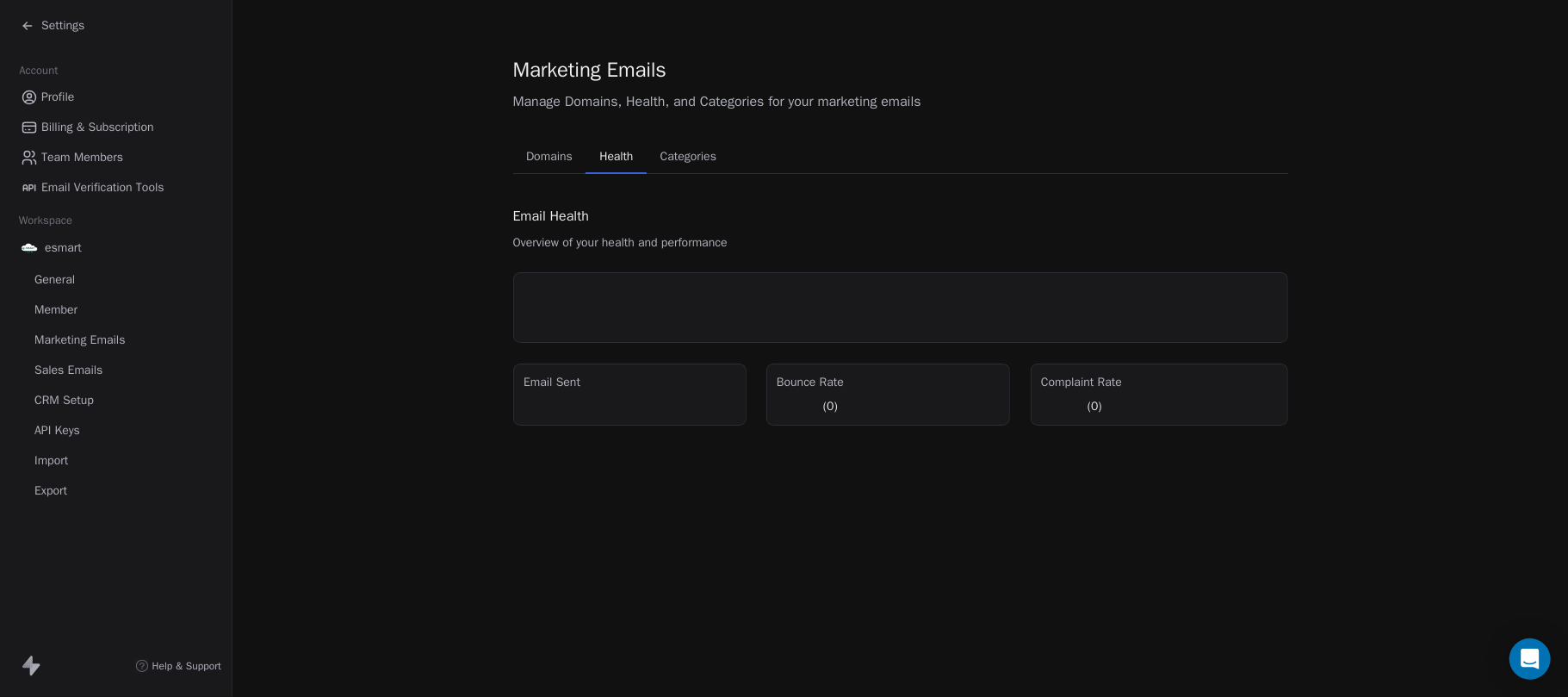 scroll, scrollTop: 0, scrollLeft: 0, axis: both 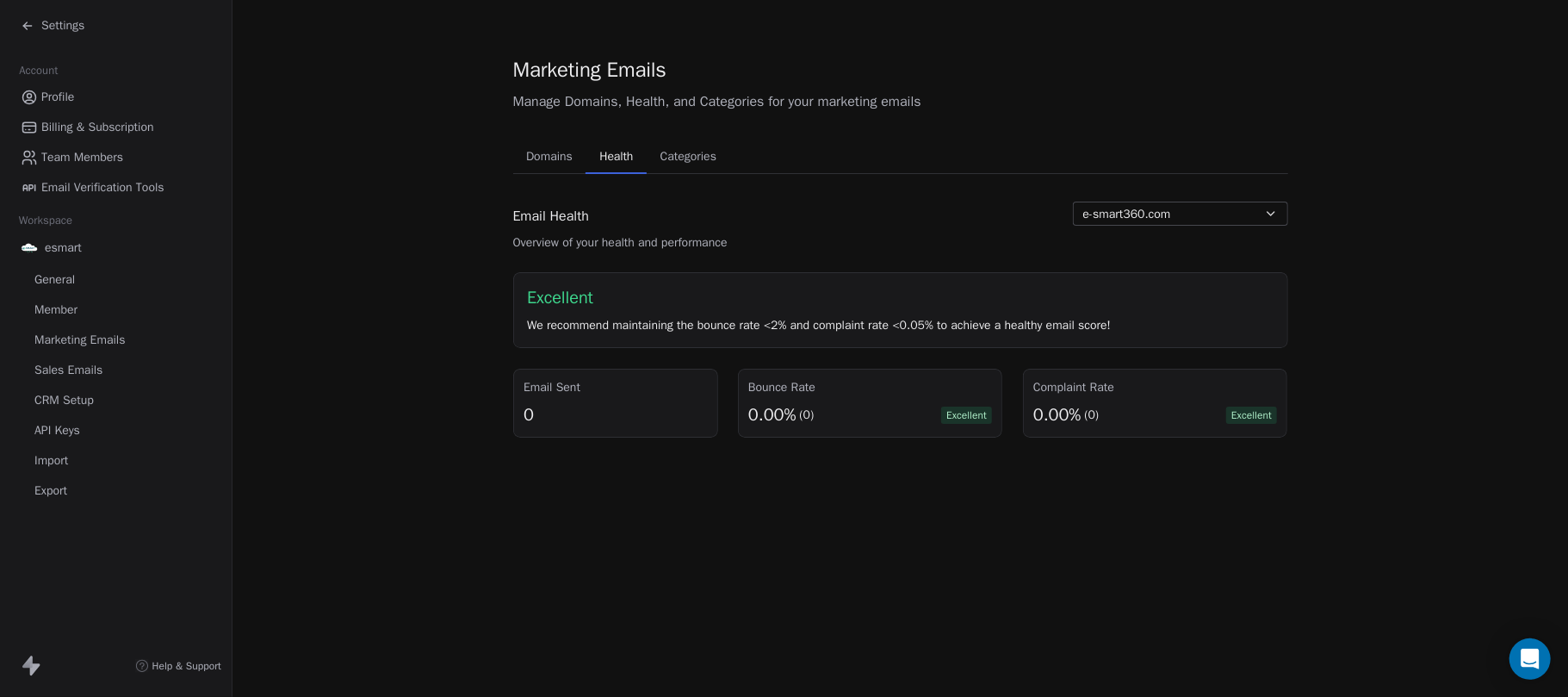 click on "Categories" at bounding box center [688, 157] 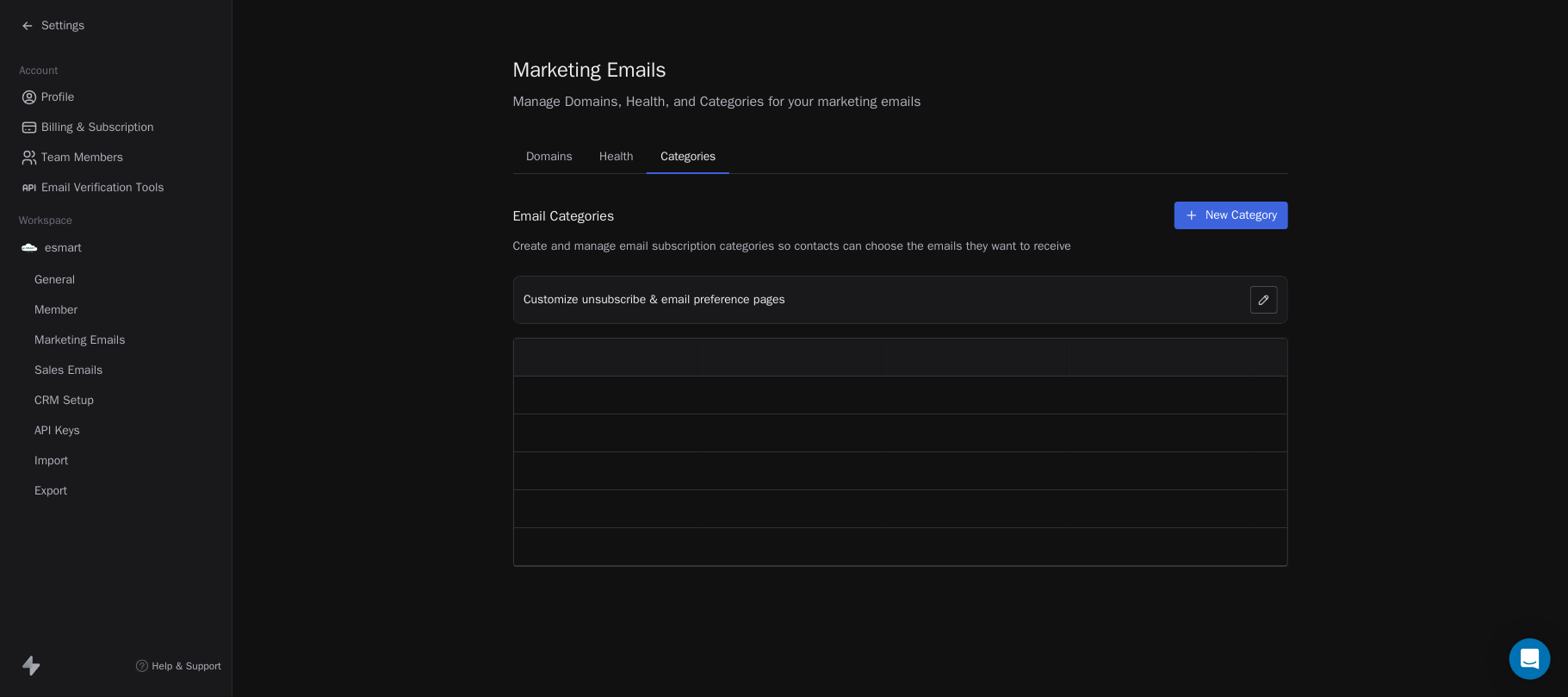 click on "Marketing Emails Manage Domains, Health, and Categories for your marketing emails Domains Domains Health Health Categories Categories Email Categories Create and manage email subscription categories so contacts can choose the emails they want to receive New Category Customize unsubscribe & email preference pages" at bounding box center (900, 311) 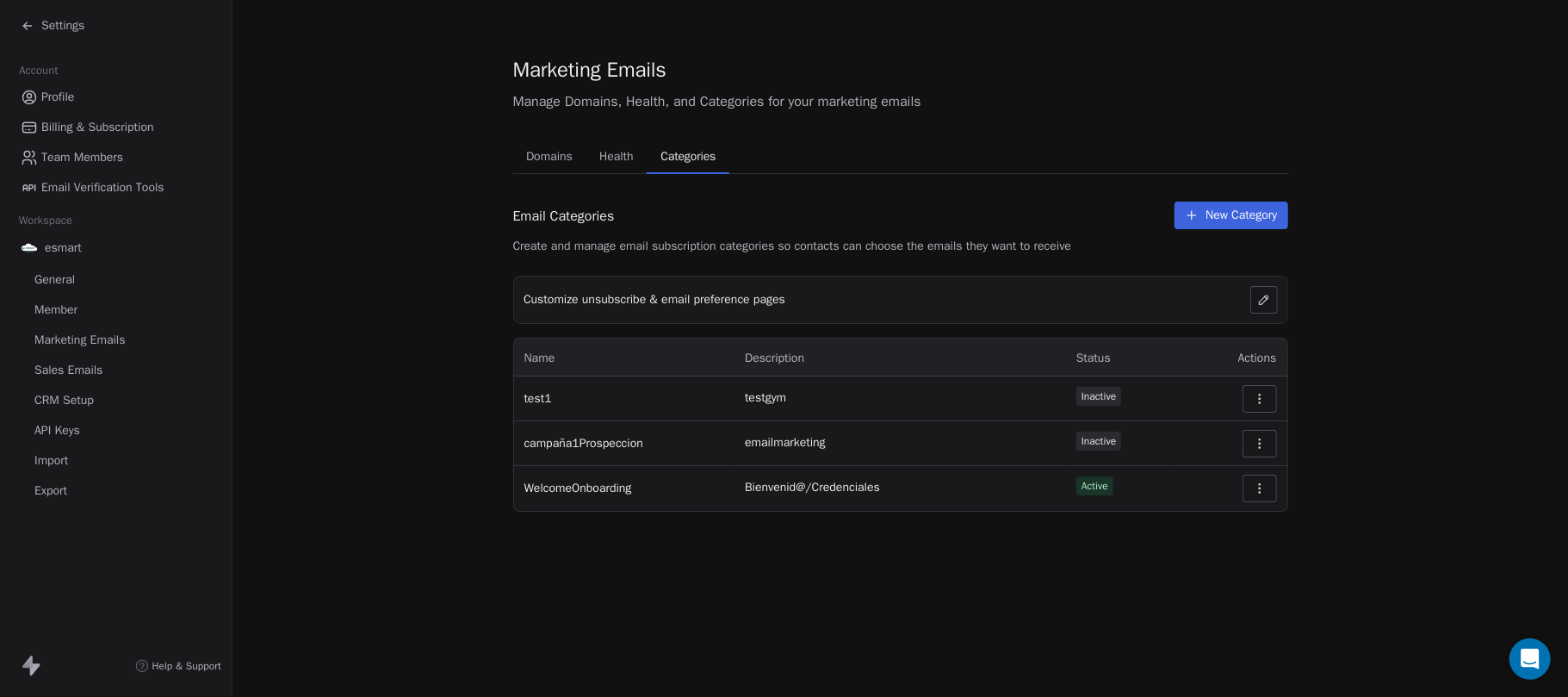 click at bounding box center [1260, 444] 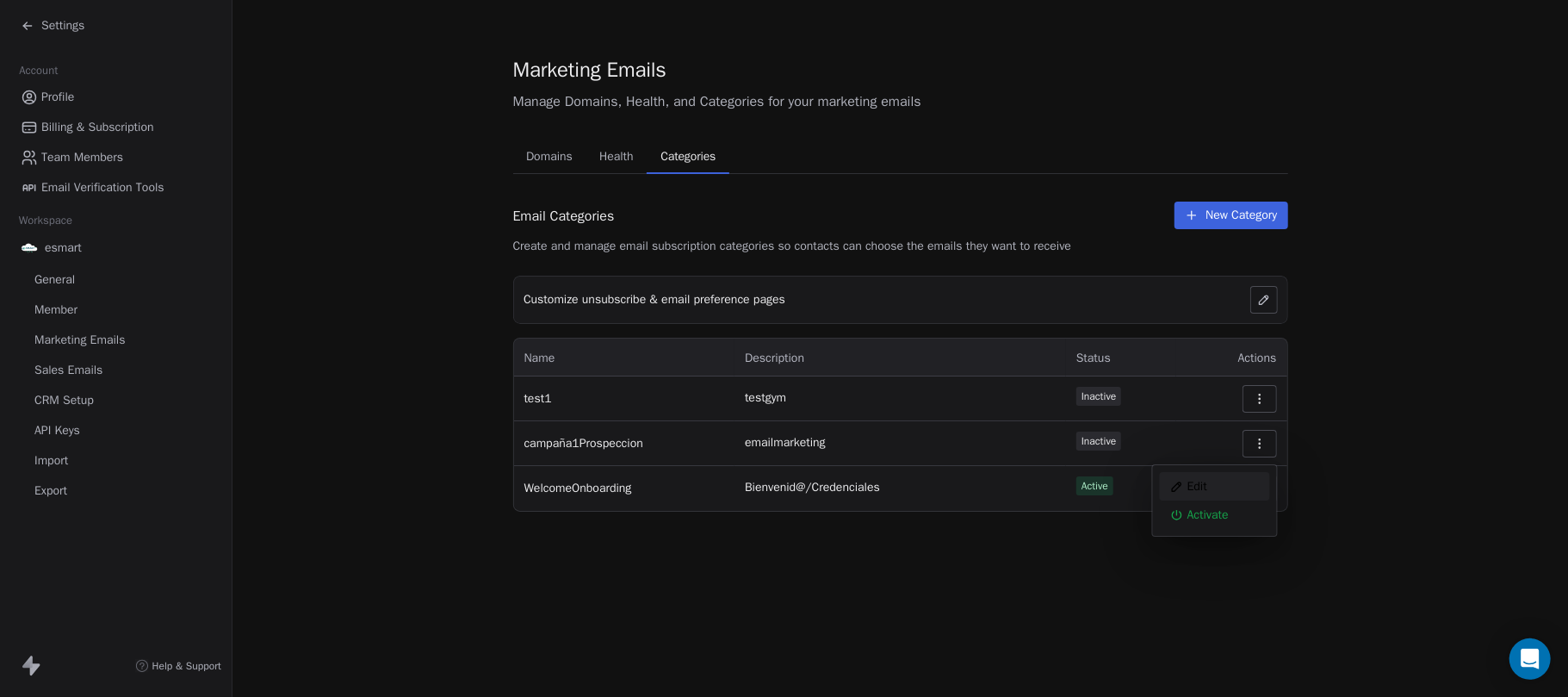 click on "Edit" at bounding box center [1215, 486] 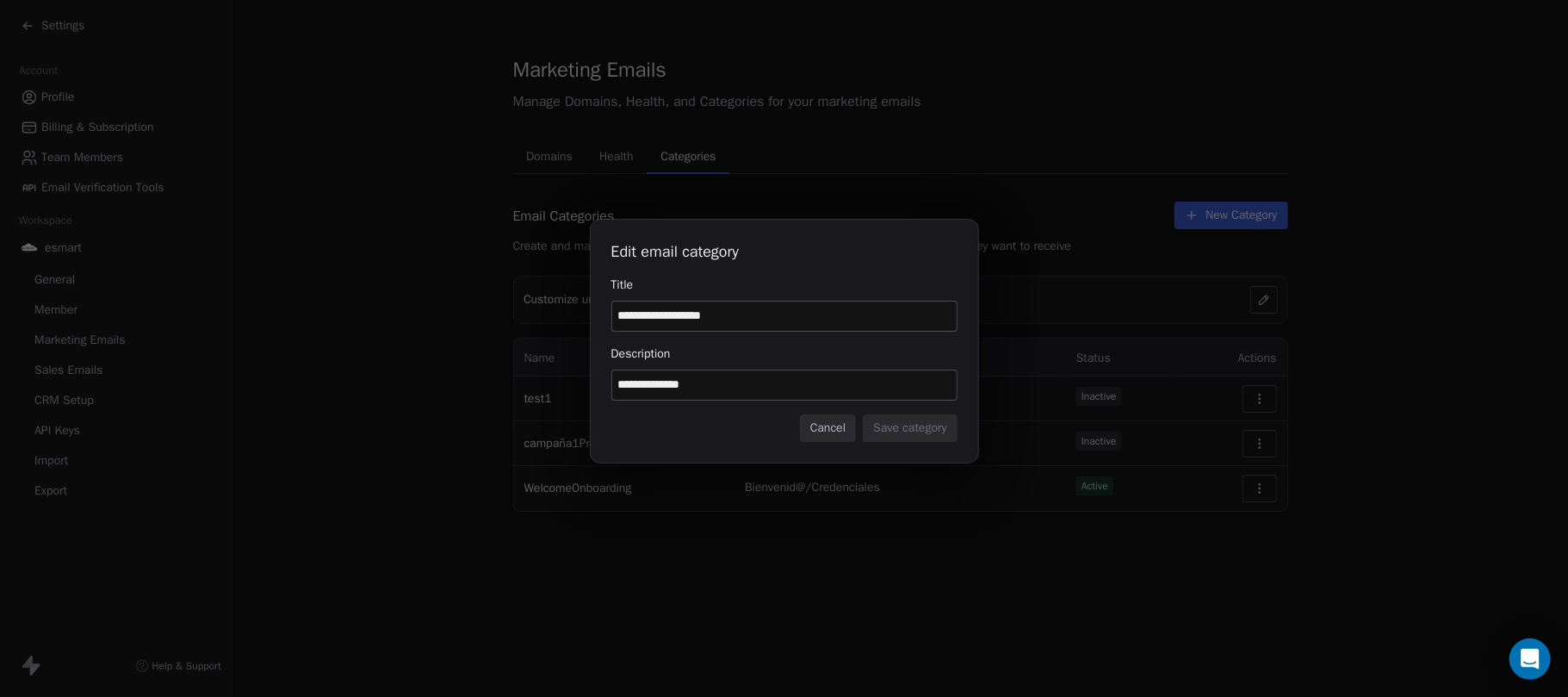 click on "**********" at bounding box center [784, 385] 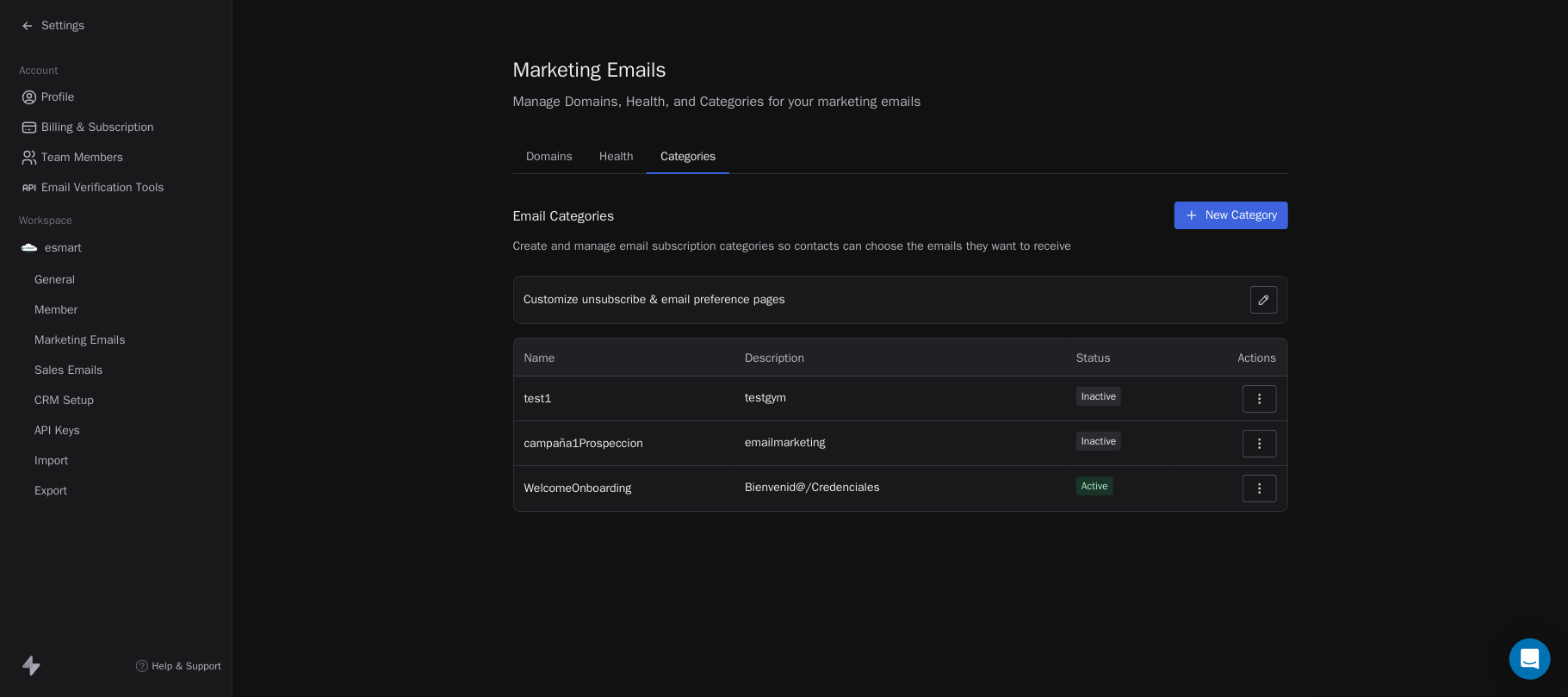 click 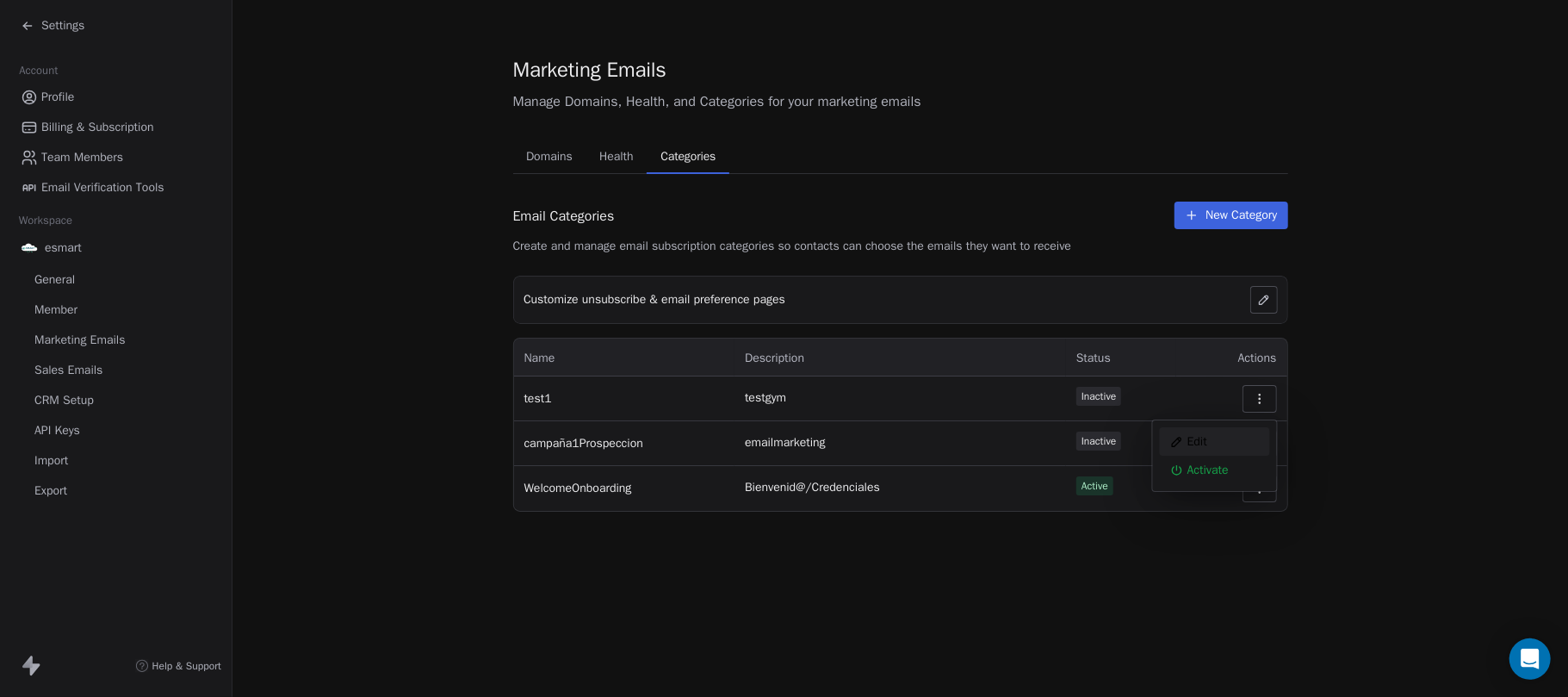 click on "Edit" at bounding box center (1215, 441) 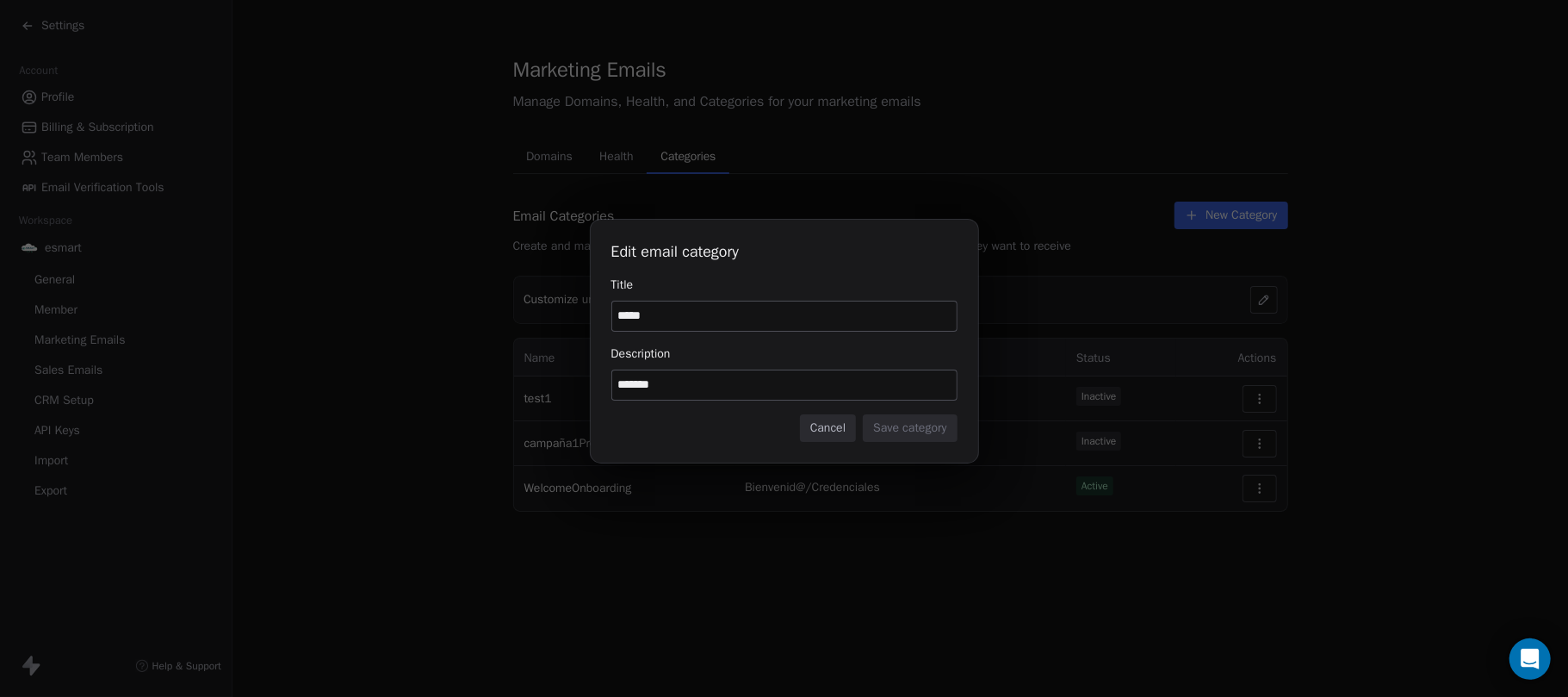 click on "*****" at bounding box center [784, 316] 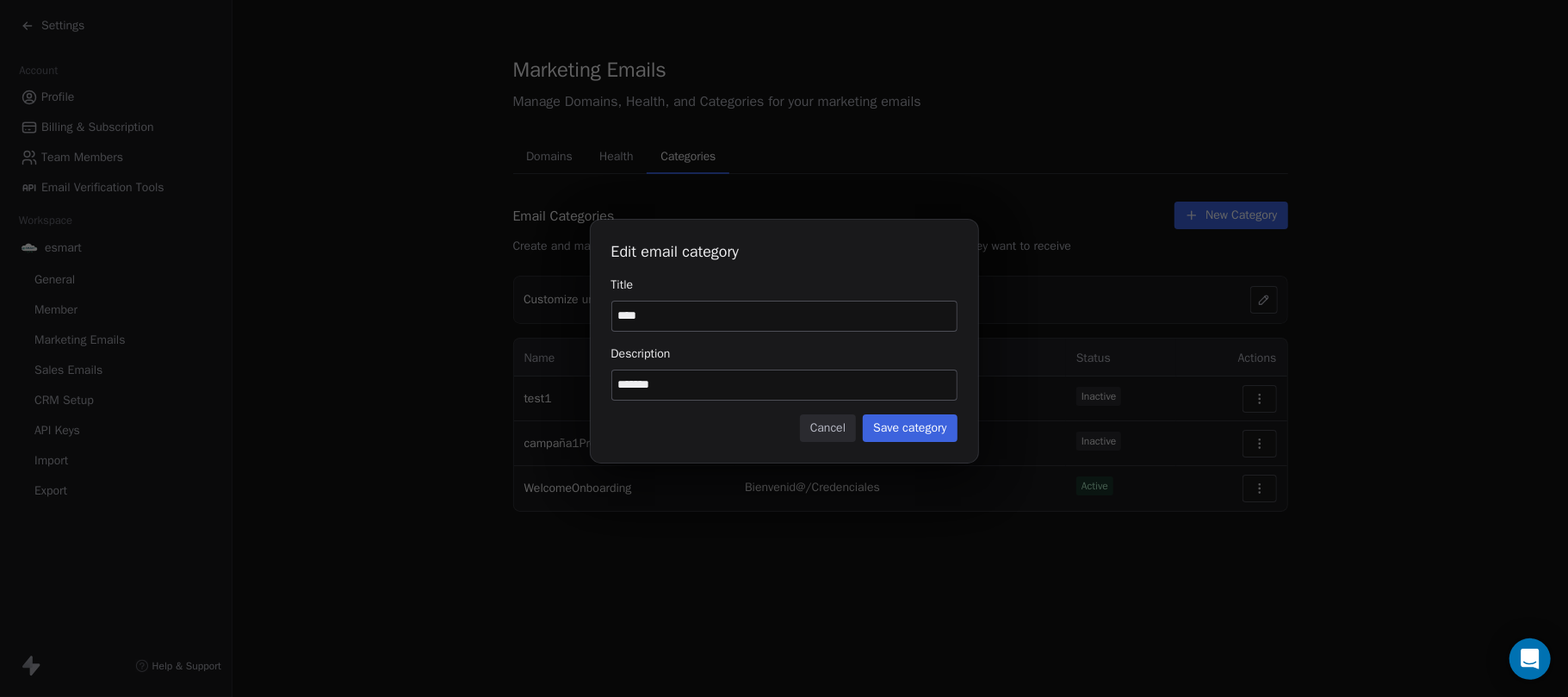 type on "****" 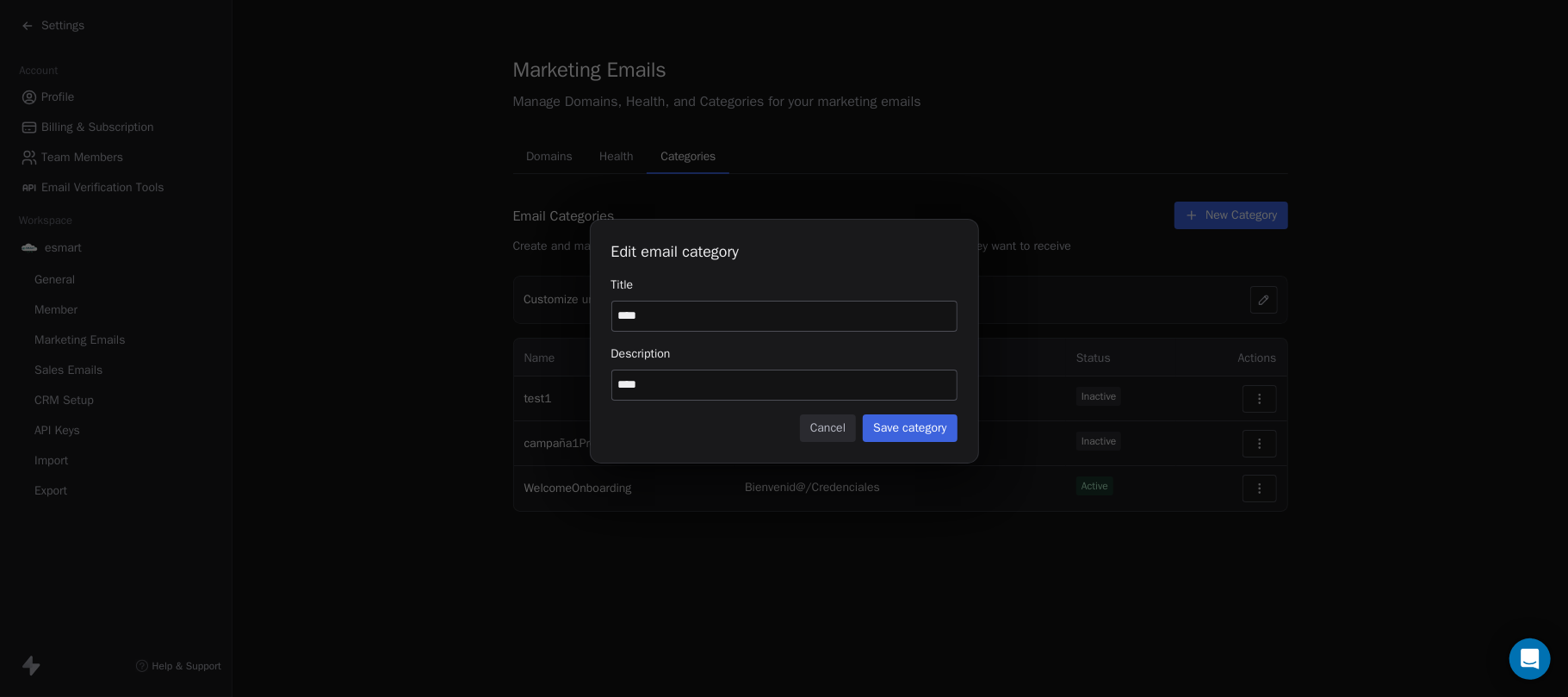 type on "****" 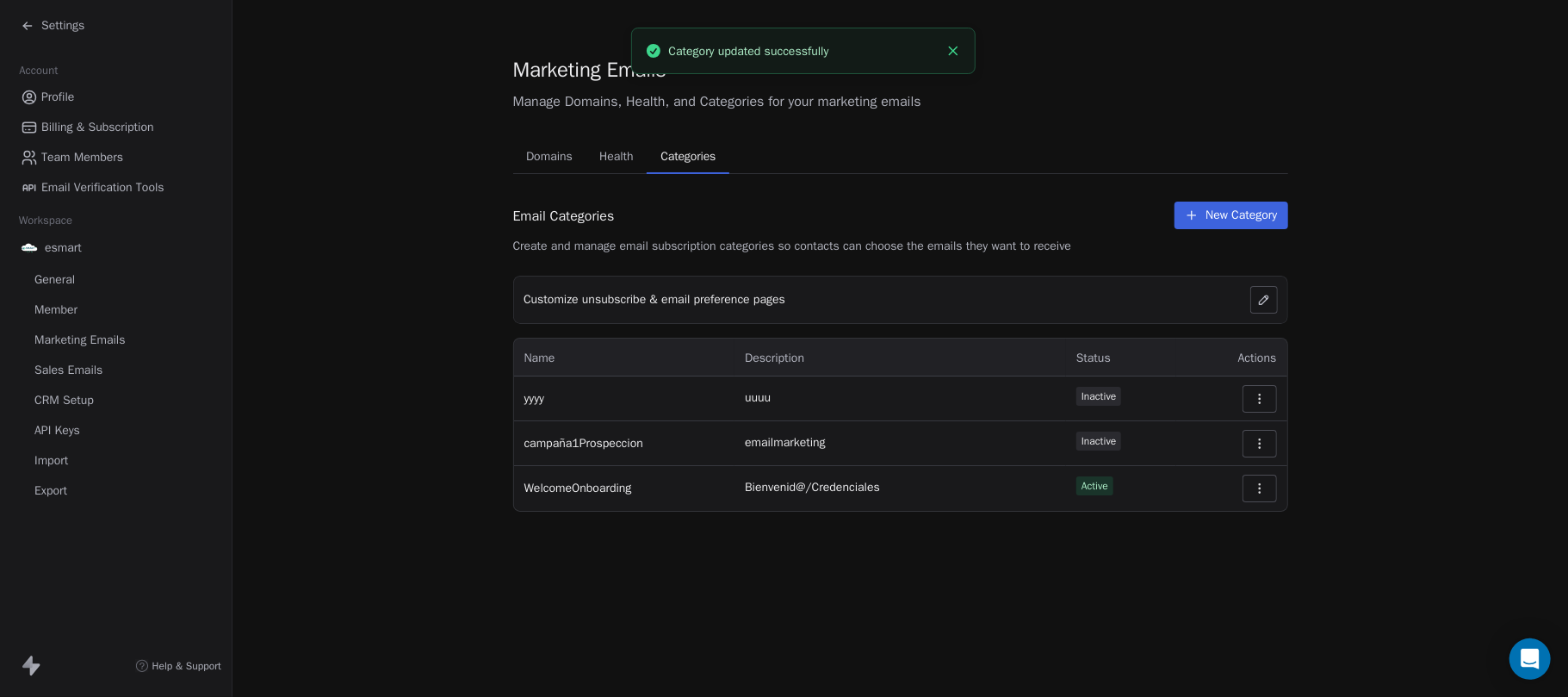 click at bounding box center (1264, 300) 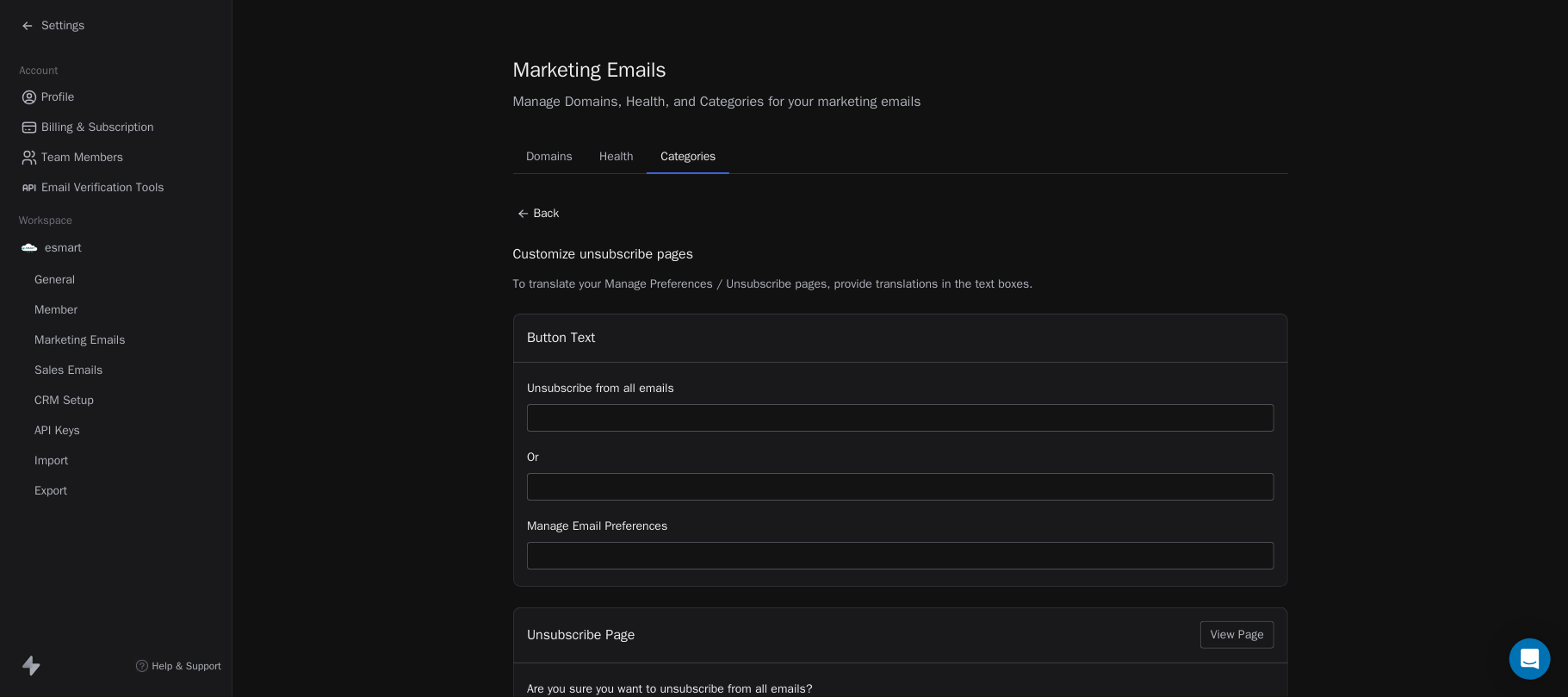 click on "Unsubscribe from all emails" at bounding box center (901, 406) 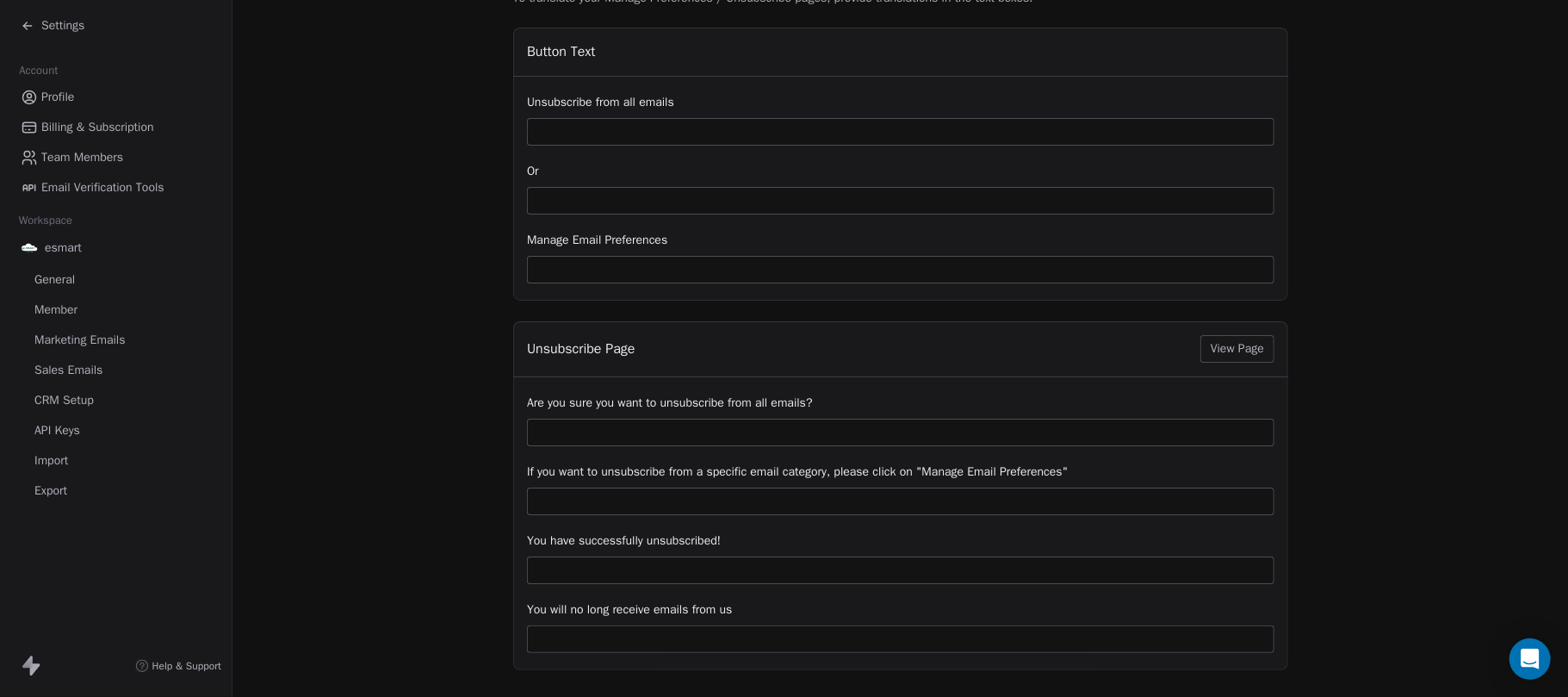 scroll, scrollTop: 314, scrollLeft: 0, axis: vertical 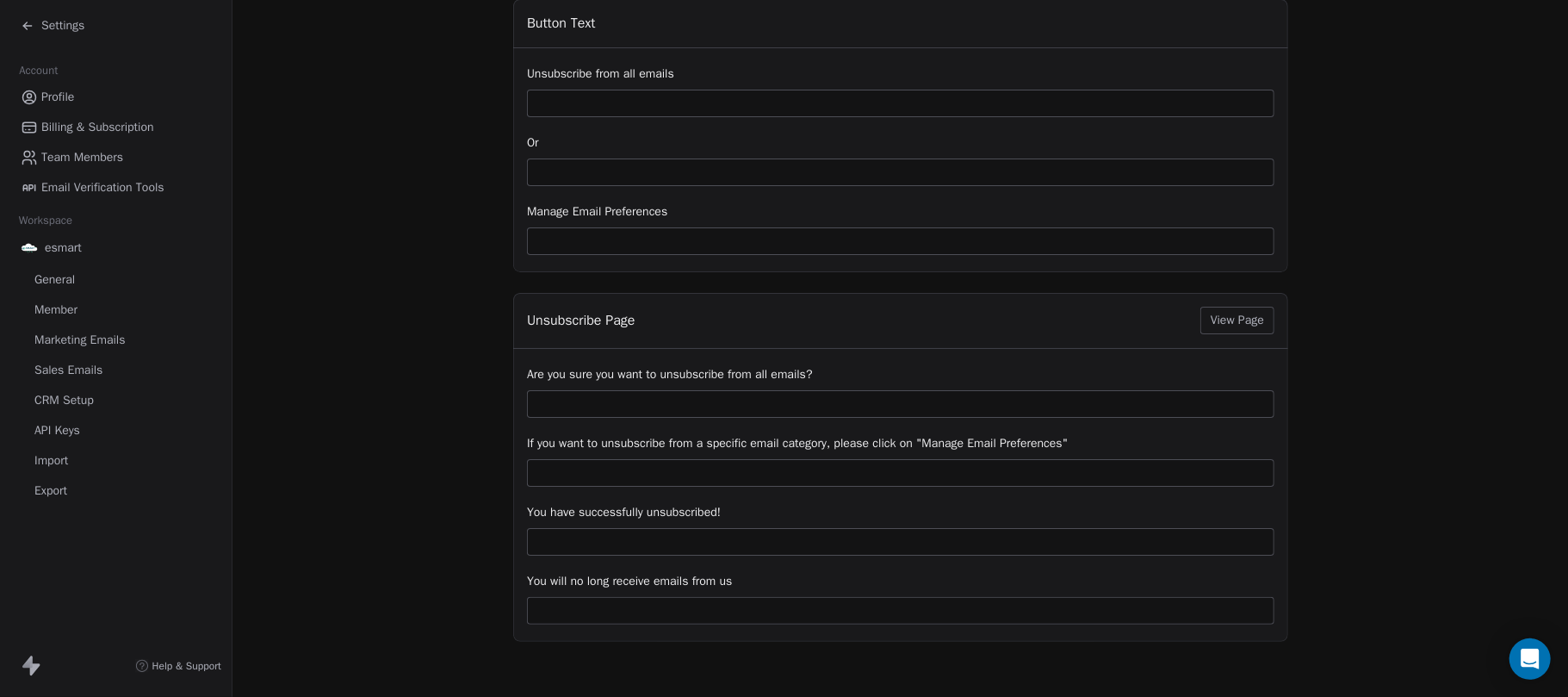 click on "View Page" at bounding box center [1236, 320] 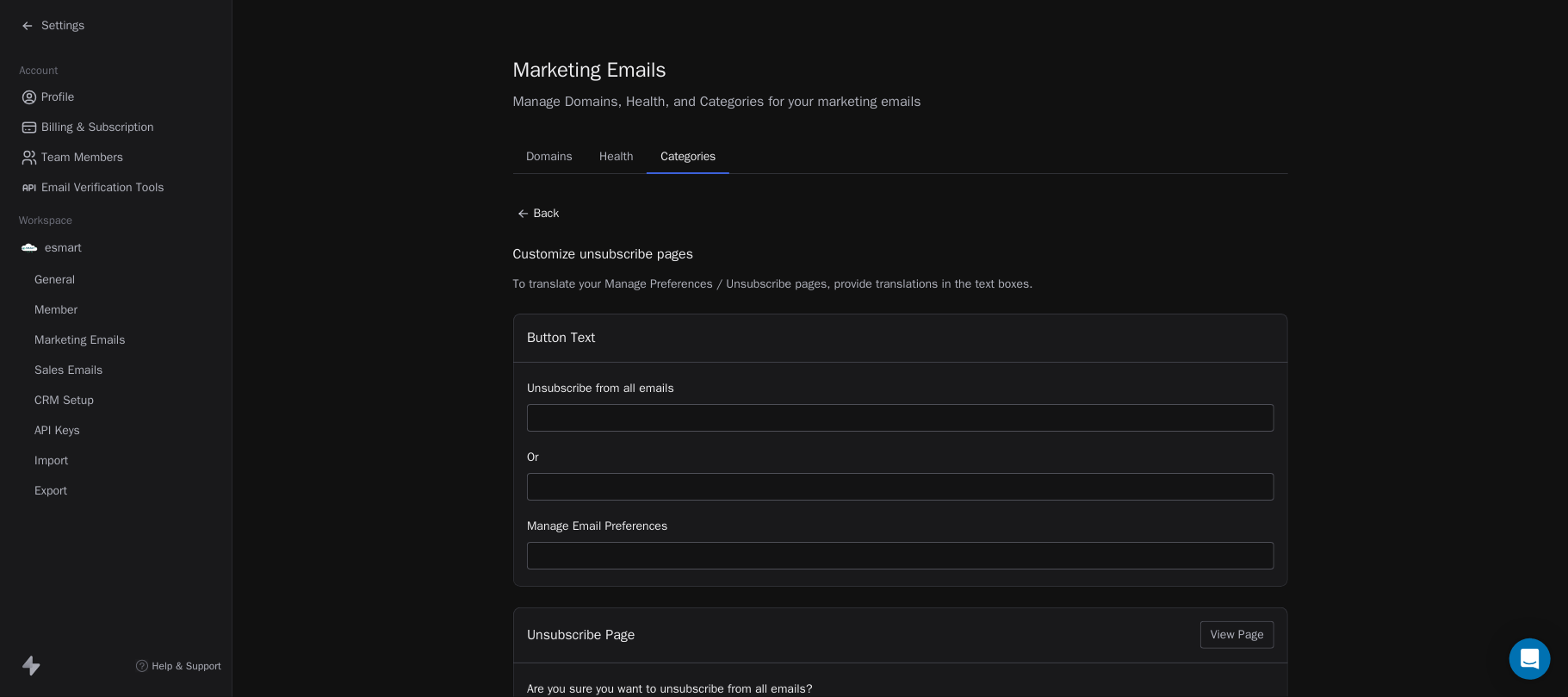 click on "Domains Domains" at bounding box center [549, 157] 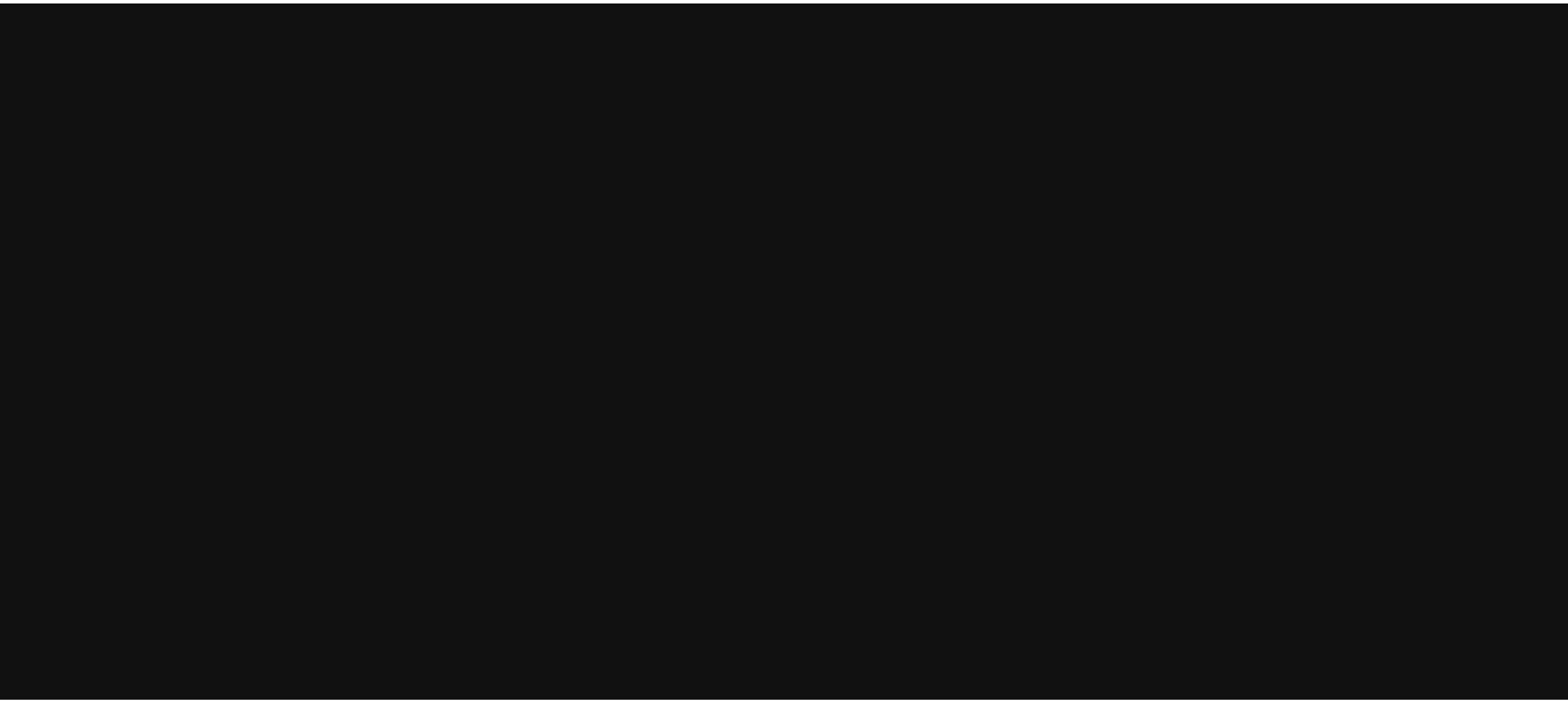 scroll, scrollTop: 0, scrollLeft: 0, axis: both 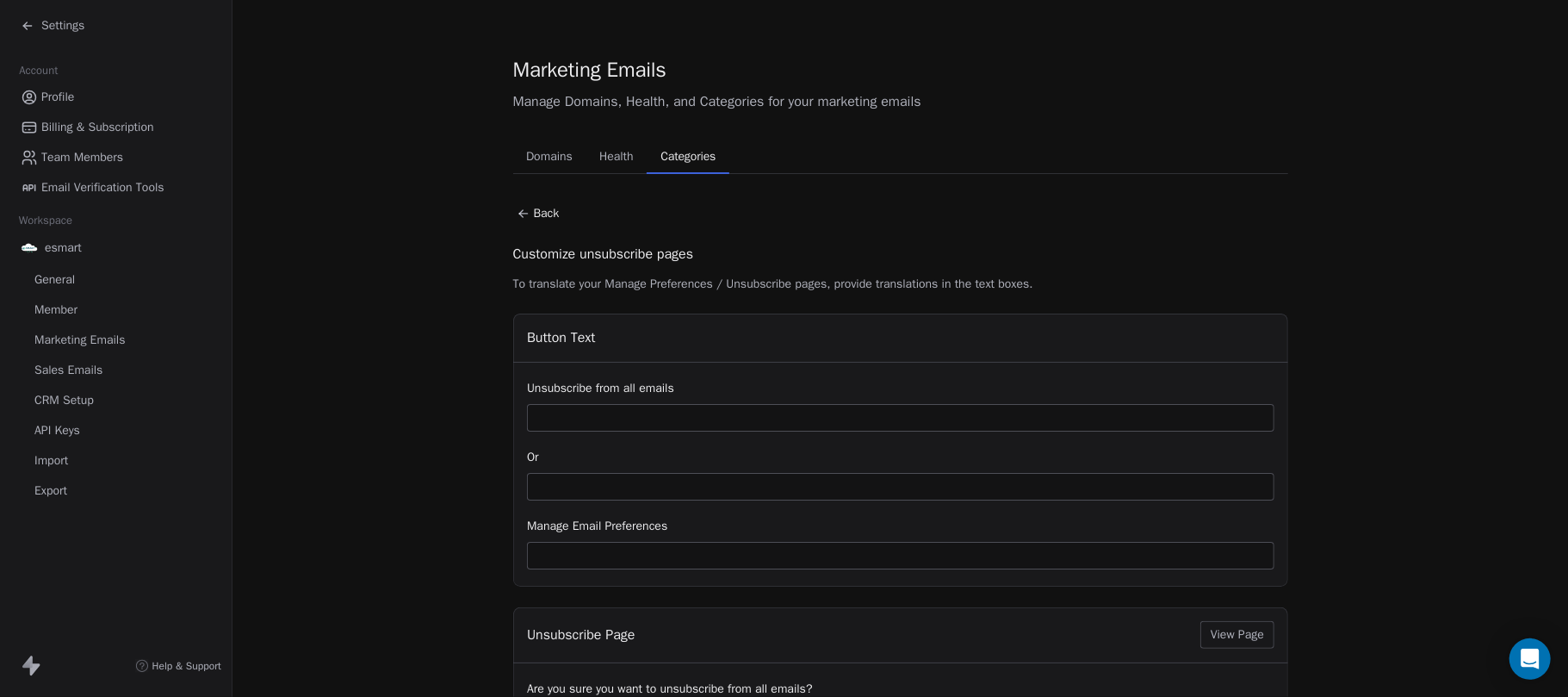 click on "Sales Emails" at bounding box center [68, 370] 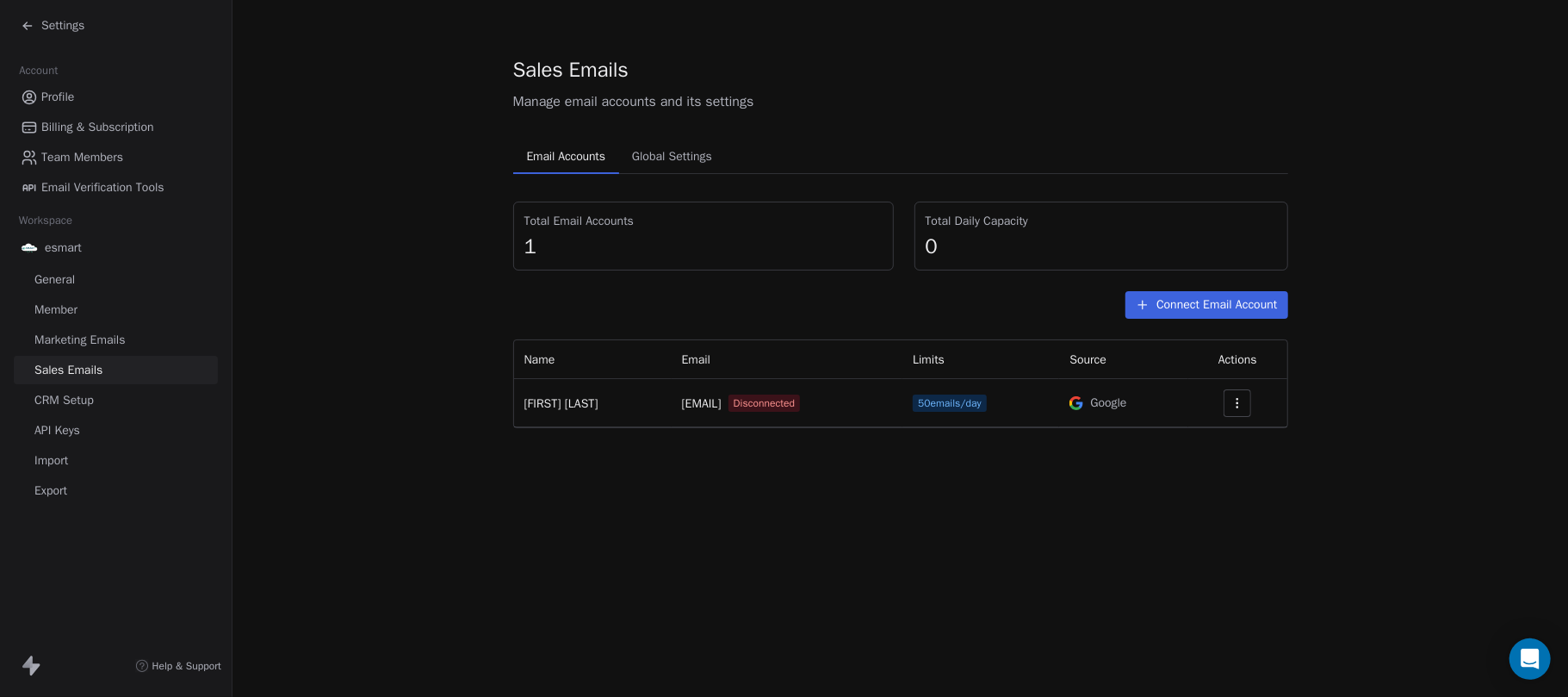 click on "1" at bounding box center [703, 246] 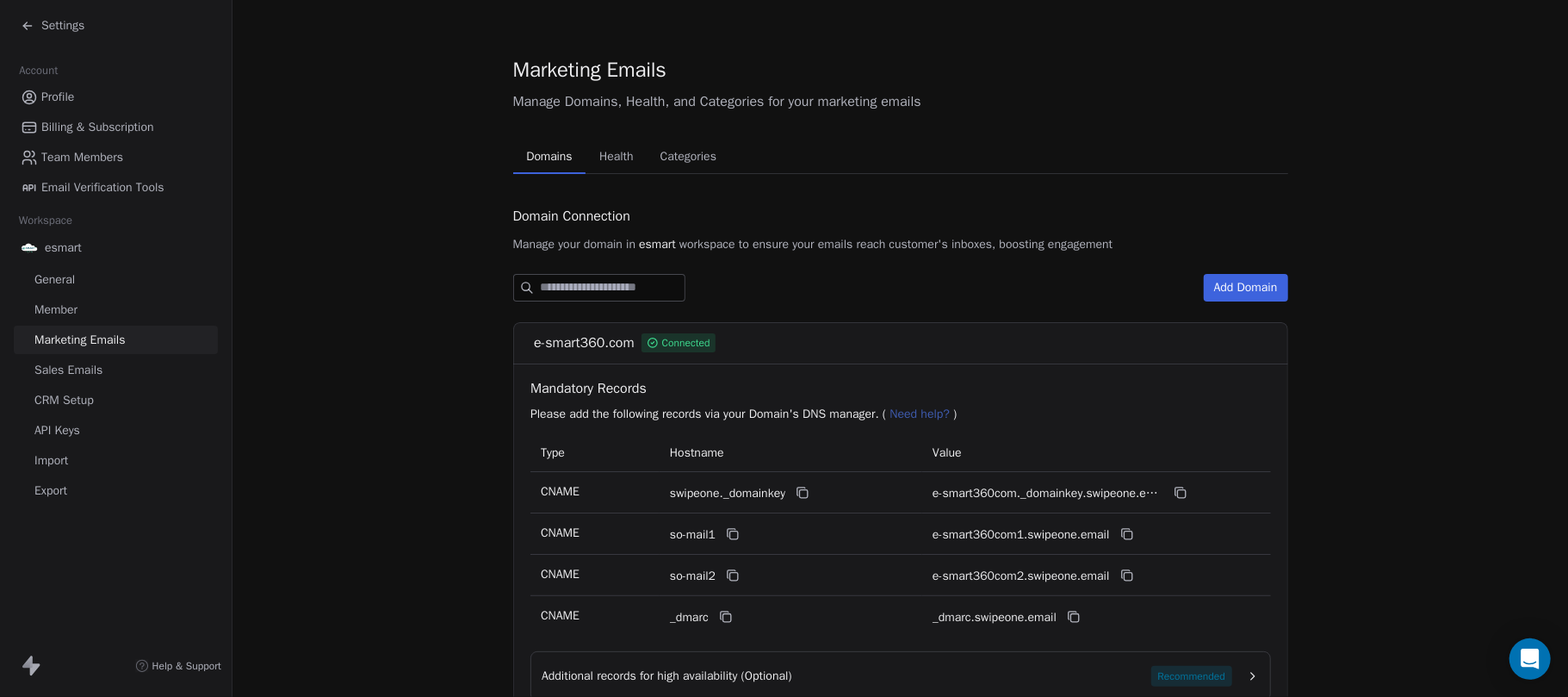 click 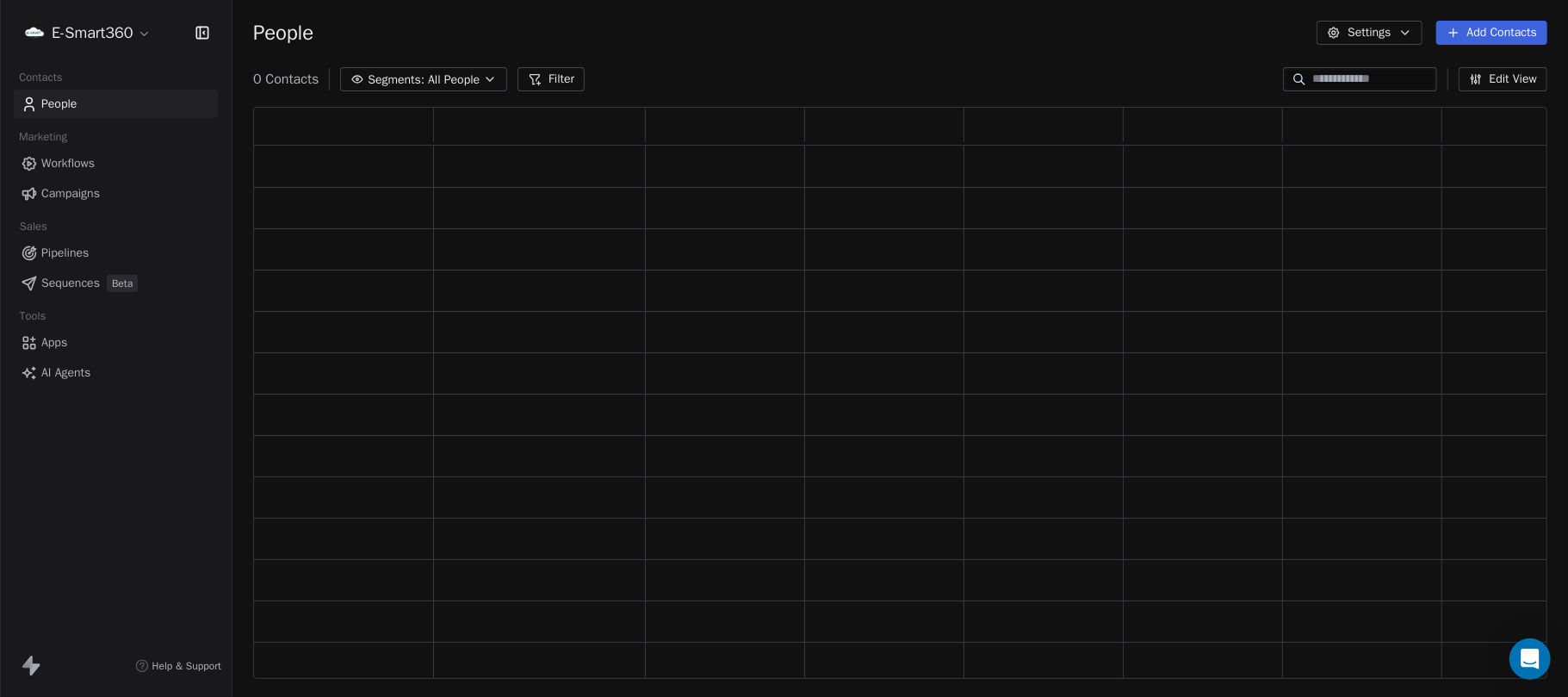 scroll, scrollTop: 18, scrollLeft: 17, axis: both 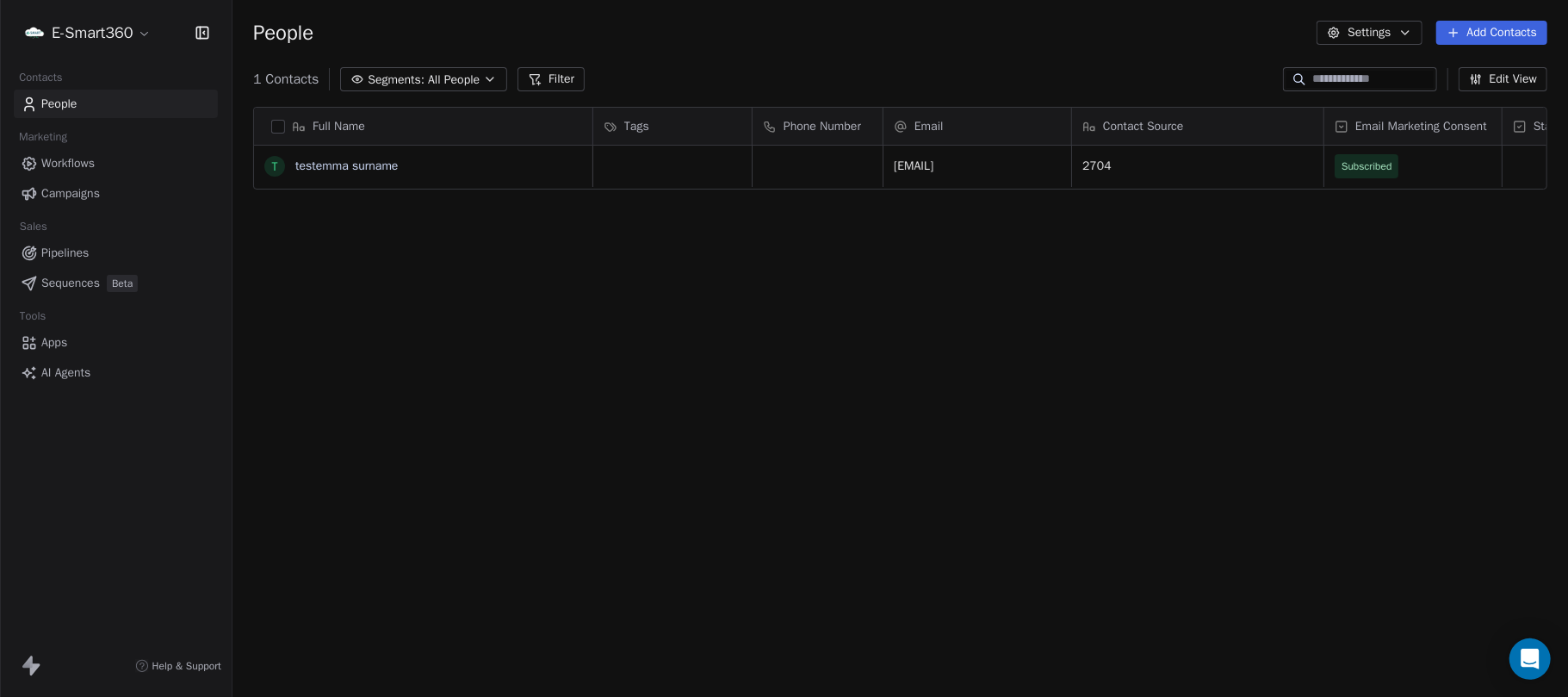 click on "Sequences" at bounding box center [71, 283] 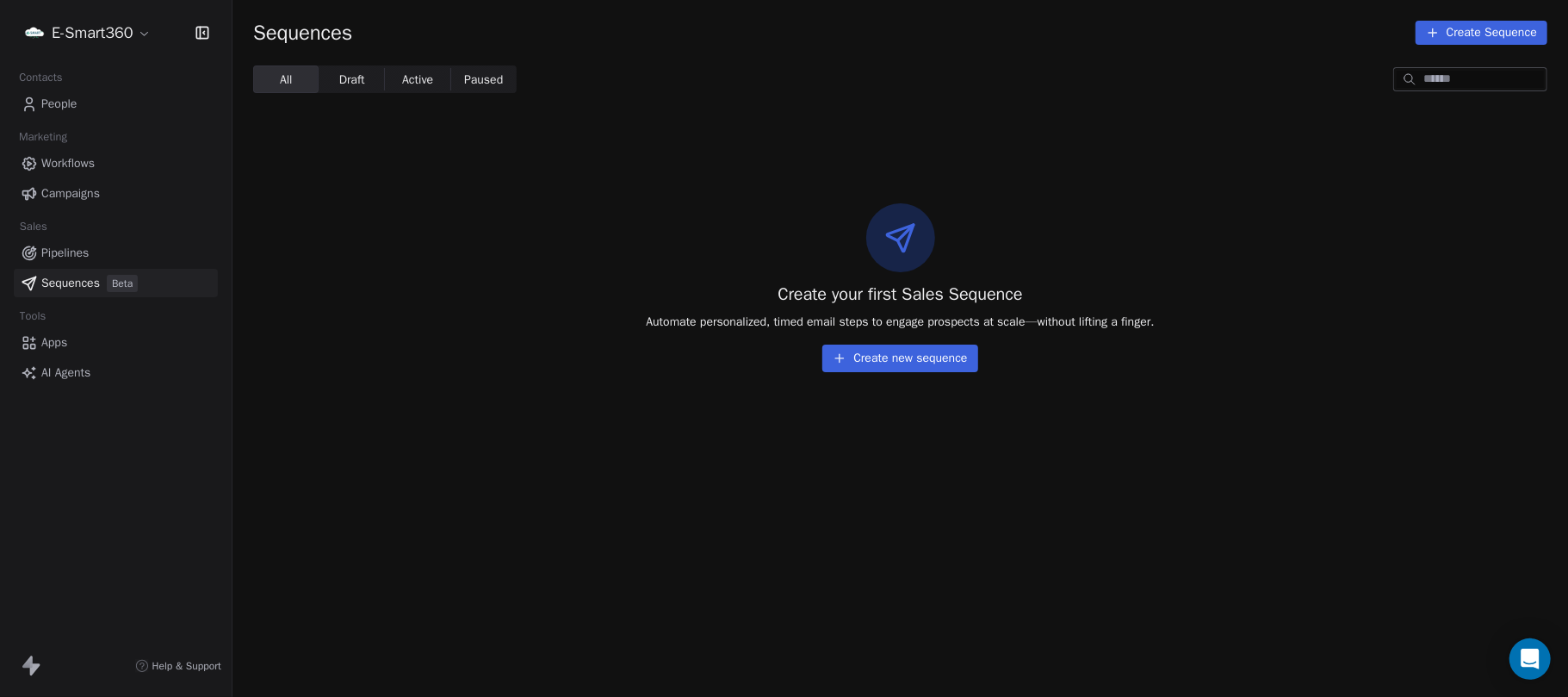 click on "Create new sequence" at bounding box center (900, 358) 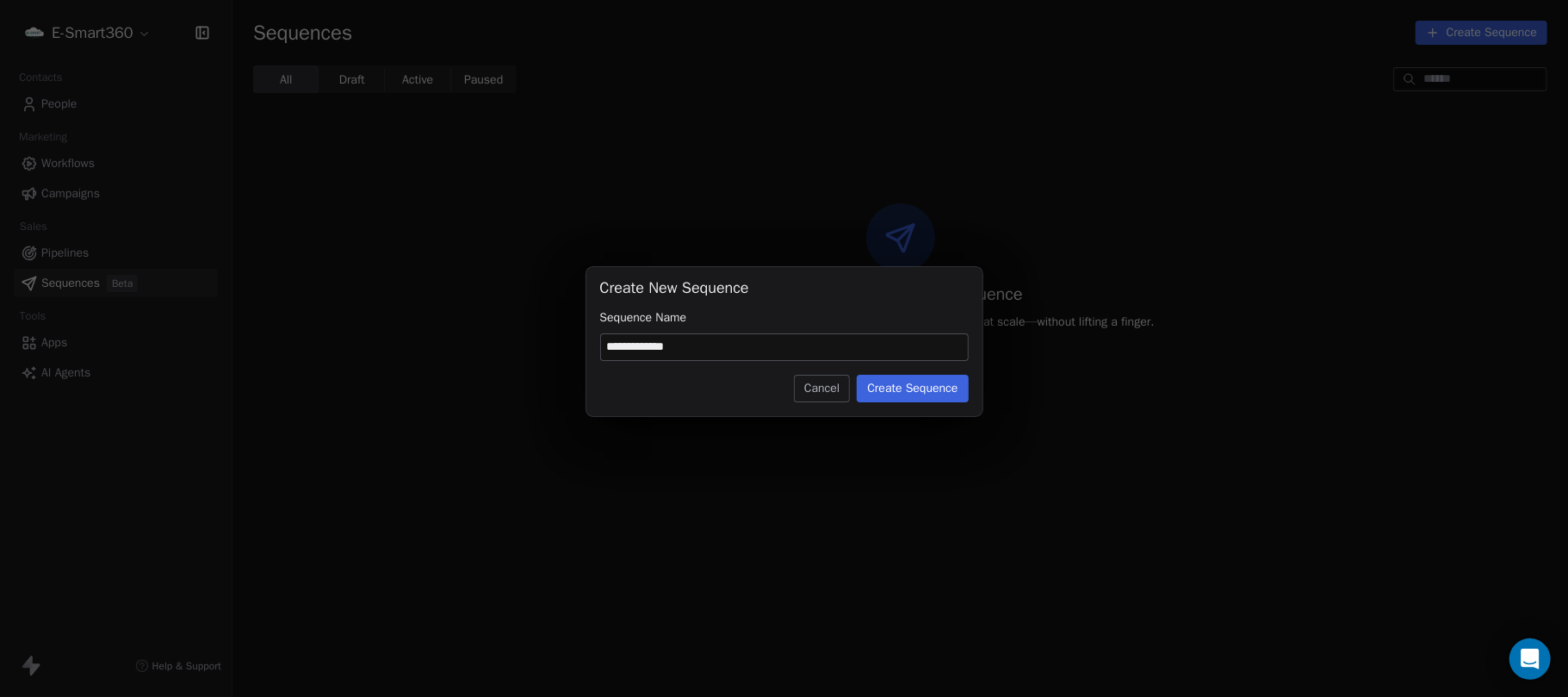type on "**********" 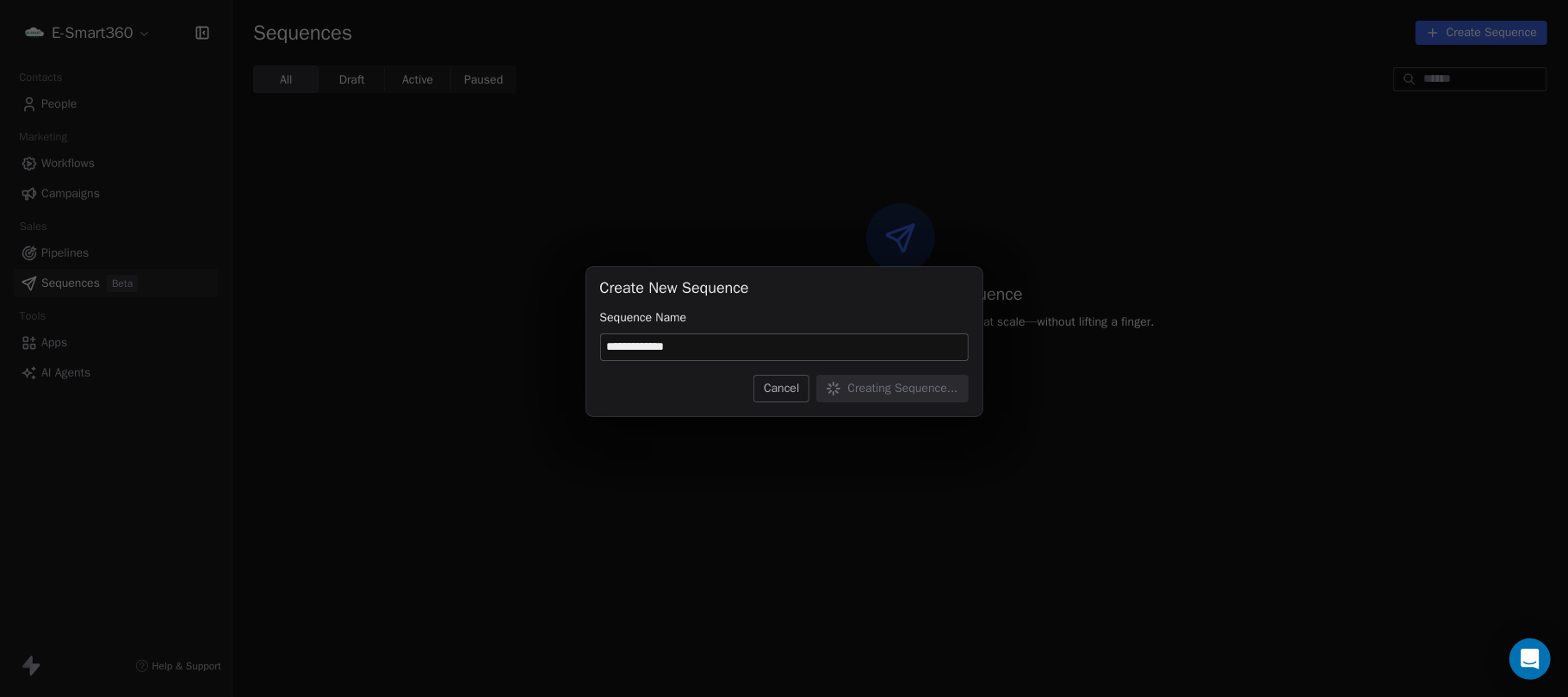 type 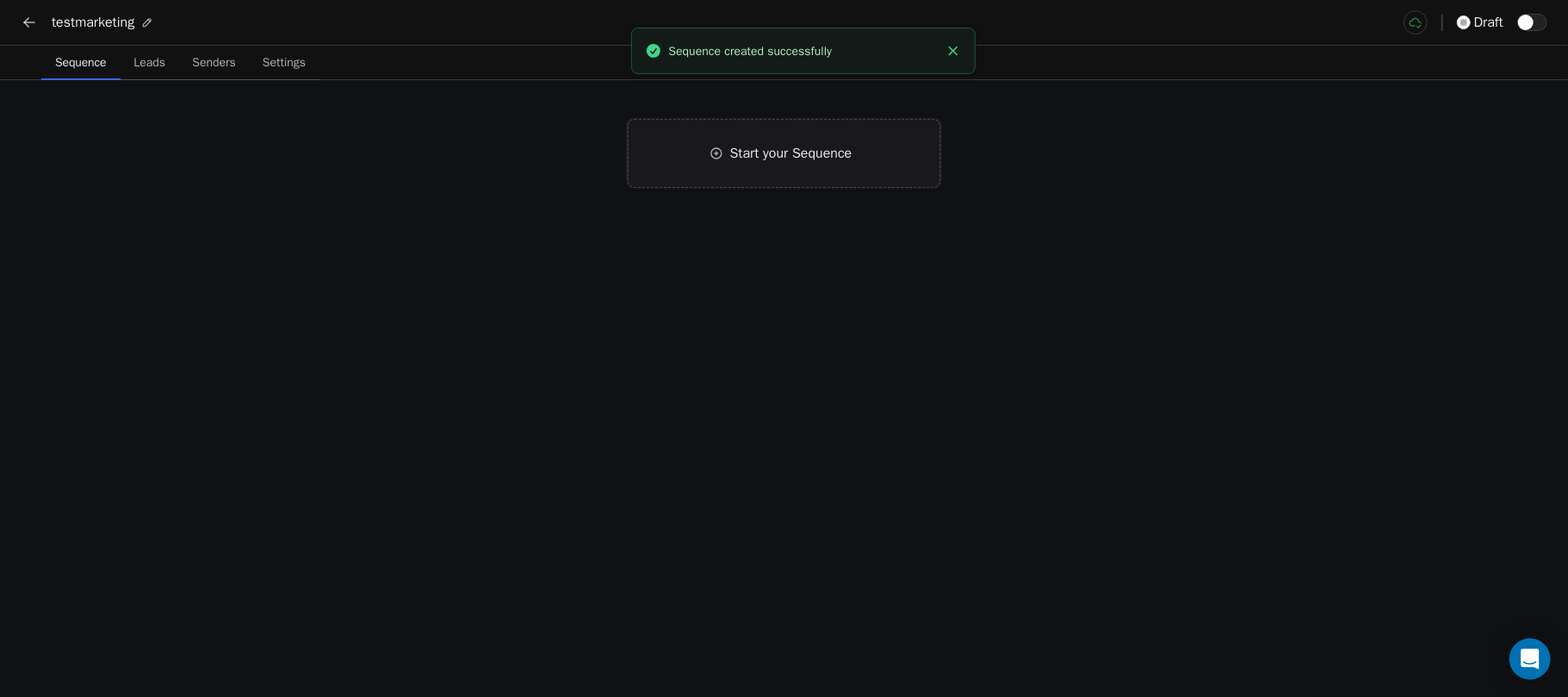 click on "Start your Sequence" at bounding box center [791, 153] 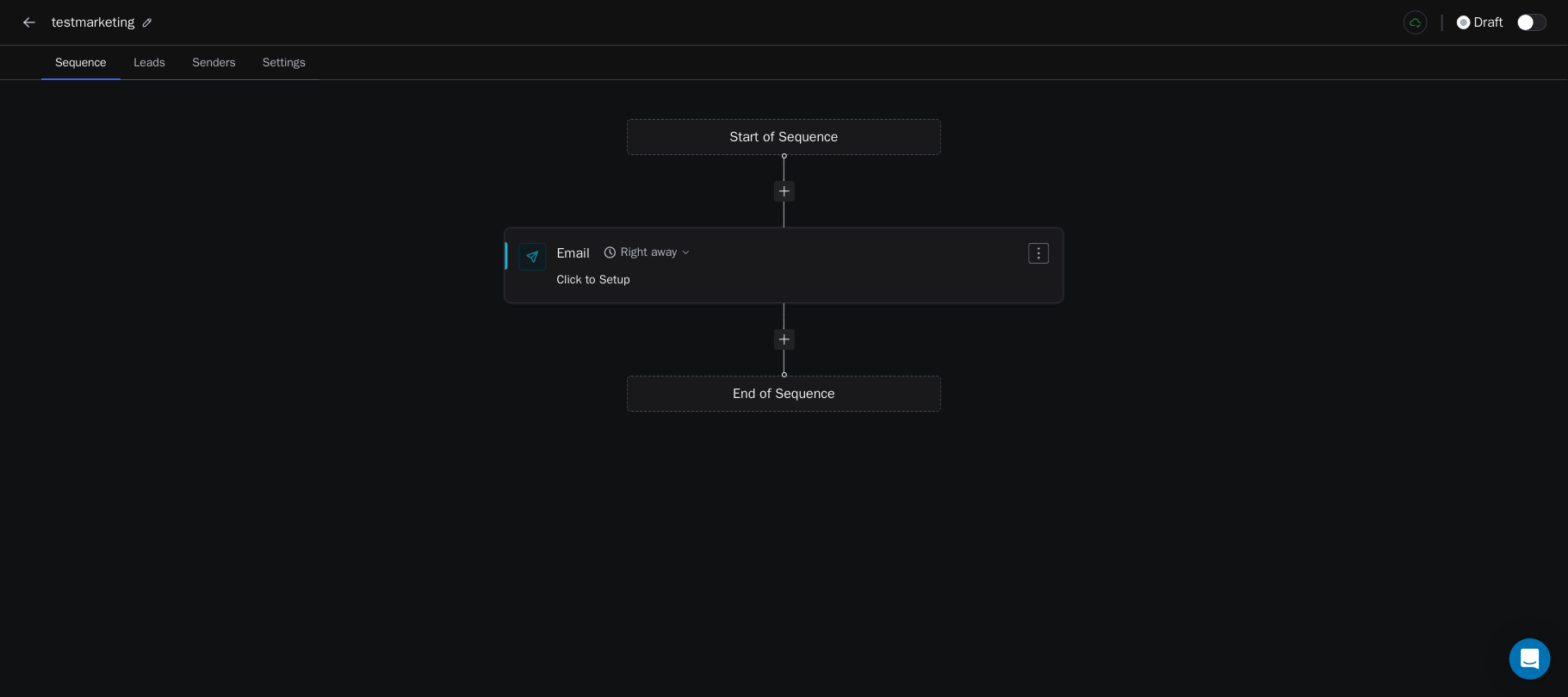 click on "Email Right away Click to Setup" at bounding box center [791, 265] 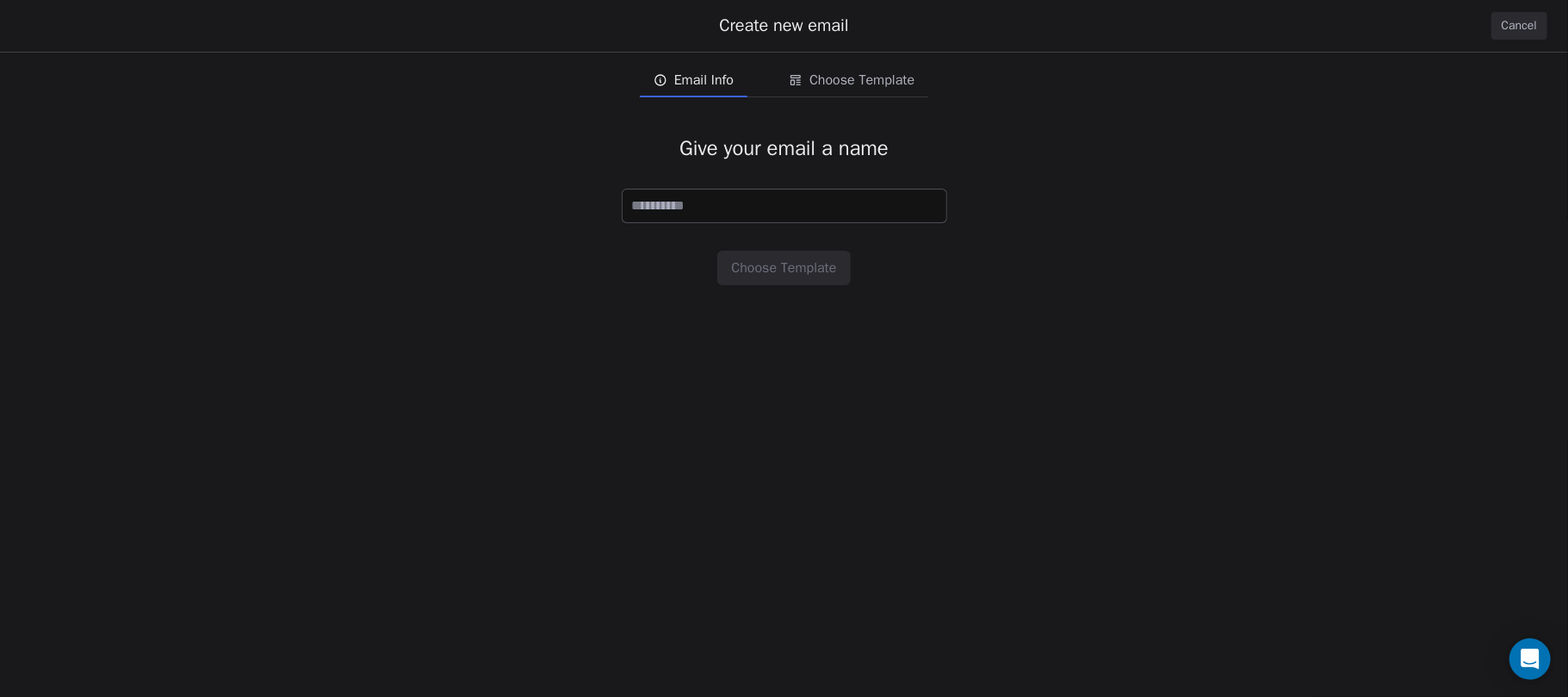 click at bounding box center (784, 206) 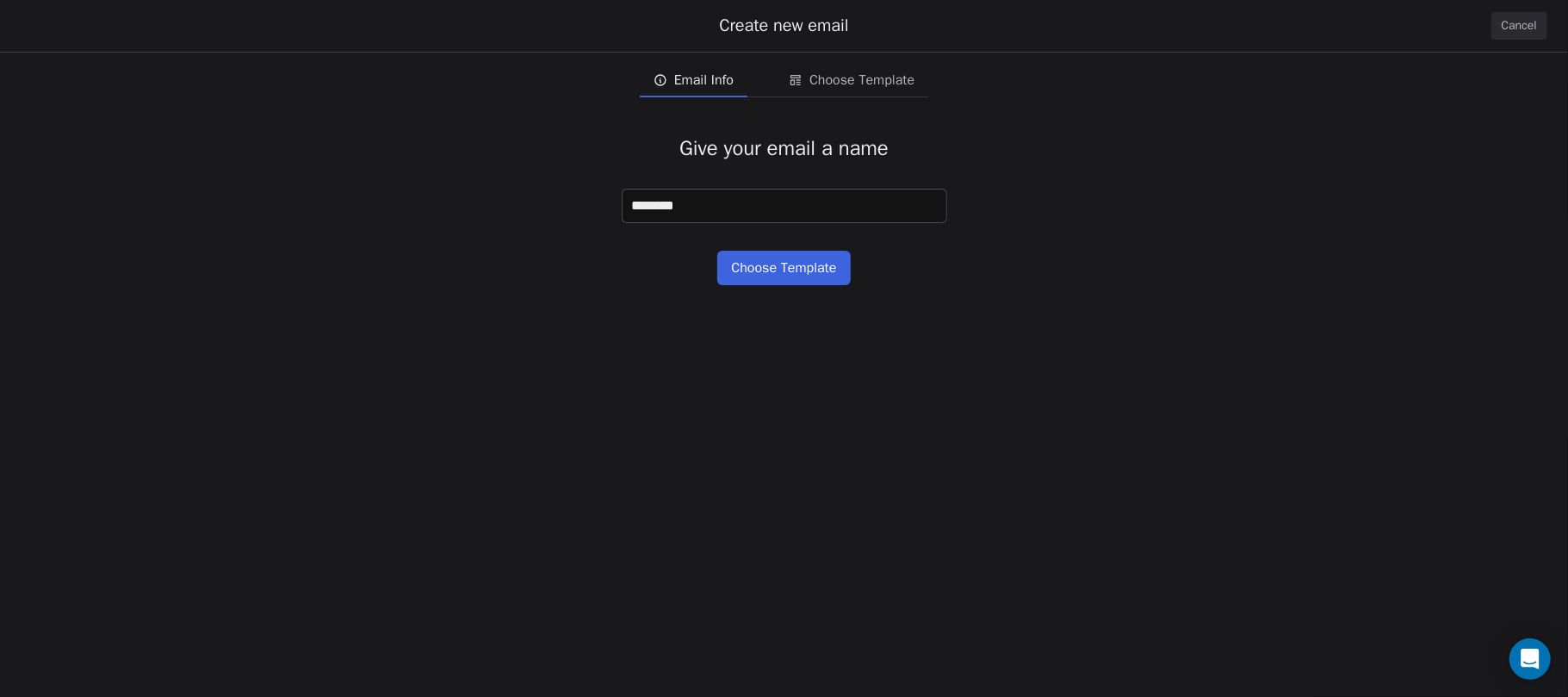 type on "********" 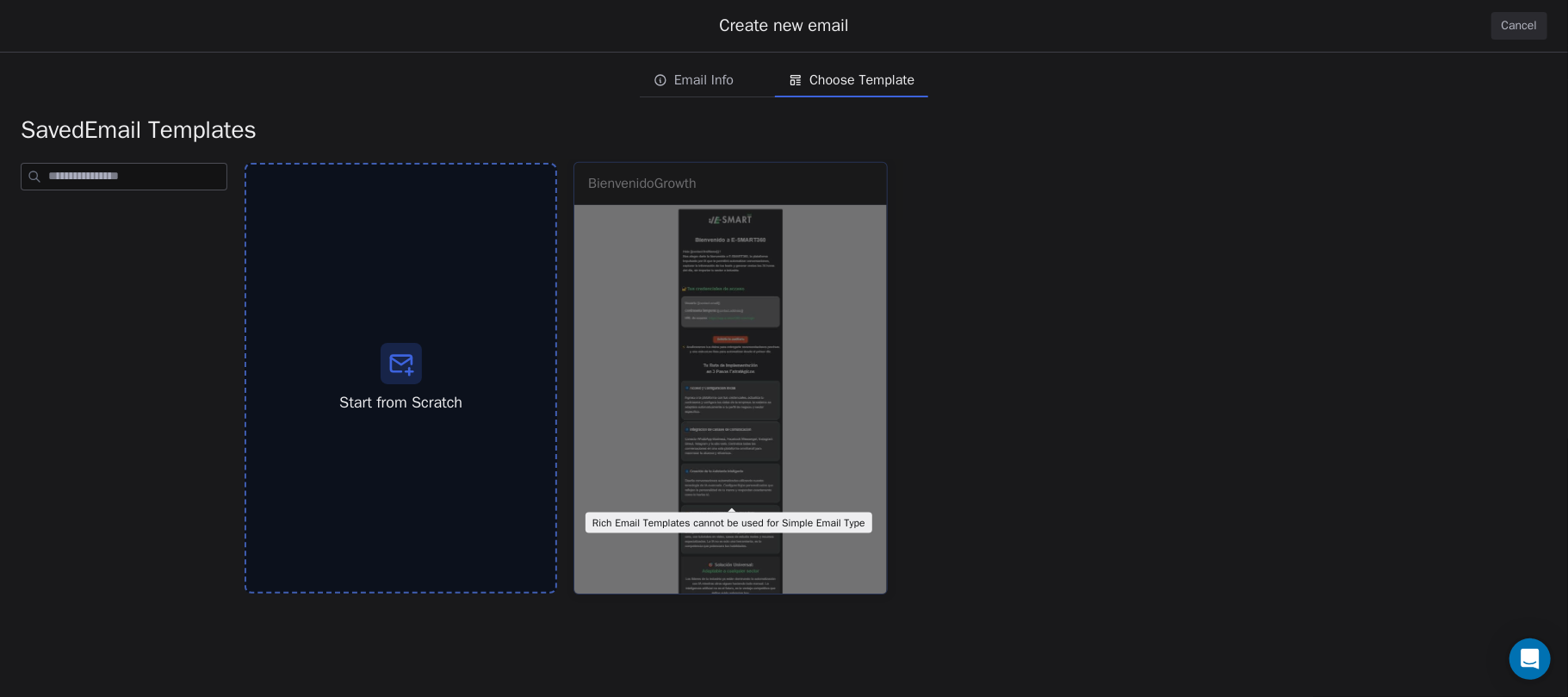 click on "BienvenidoGrowth Use Template Preview" at bounding box center (730, 378) 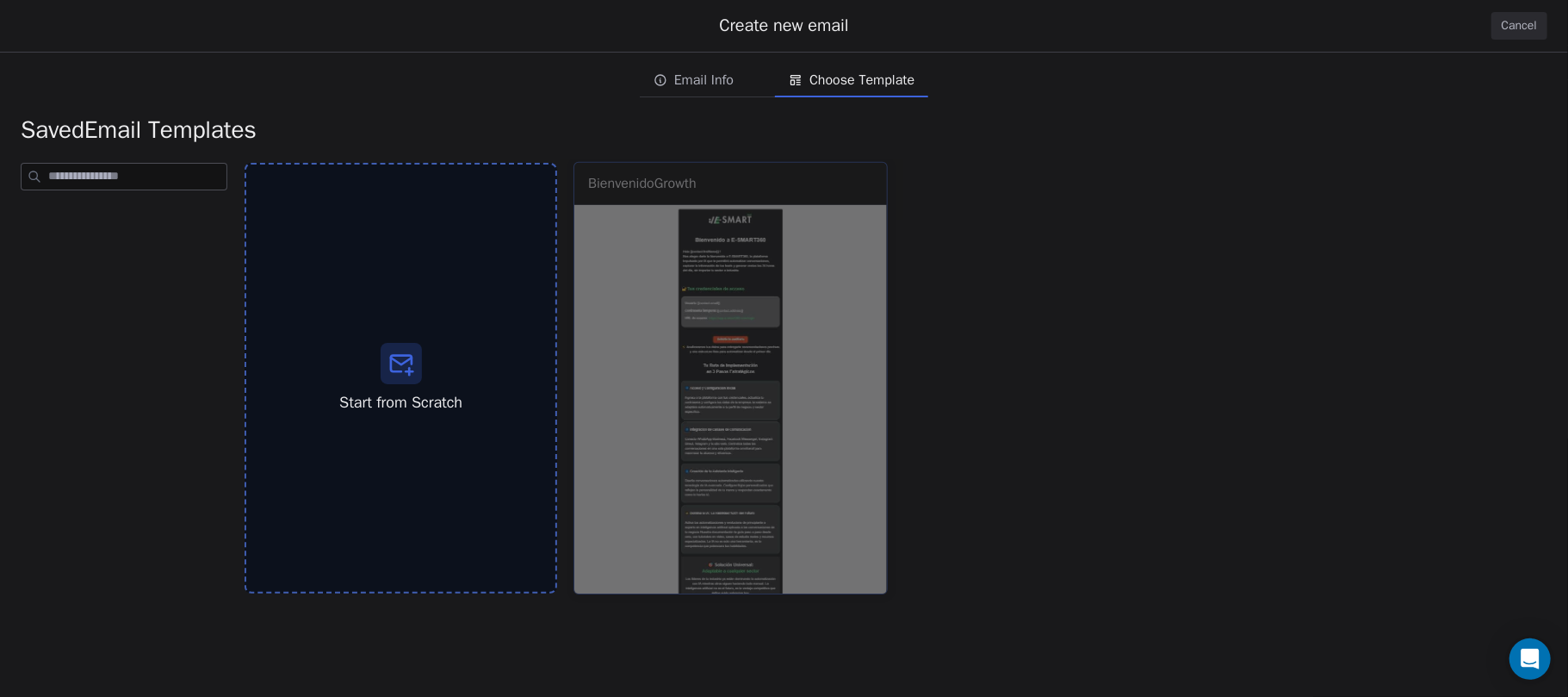 click on "BienvenidoGrowth Use Template Preview" at bounding box center [730, 378] 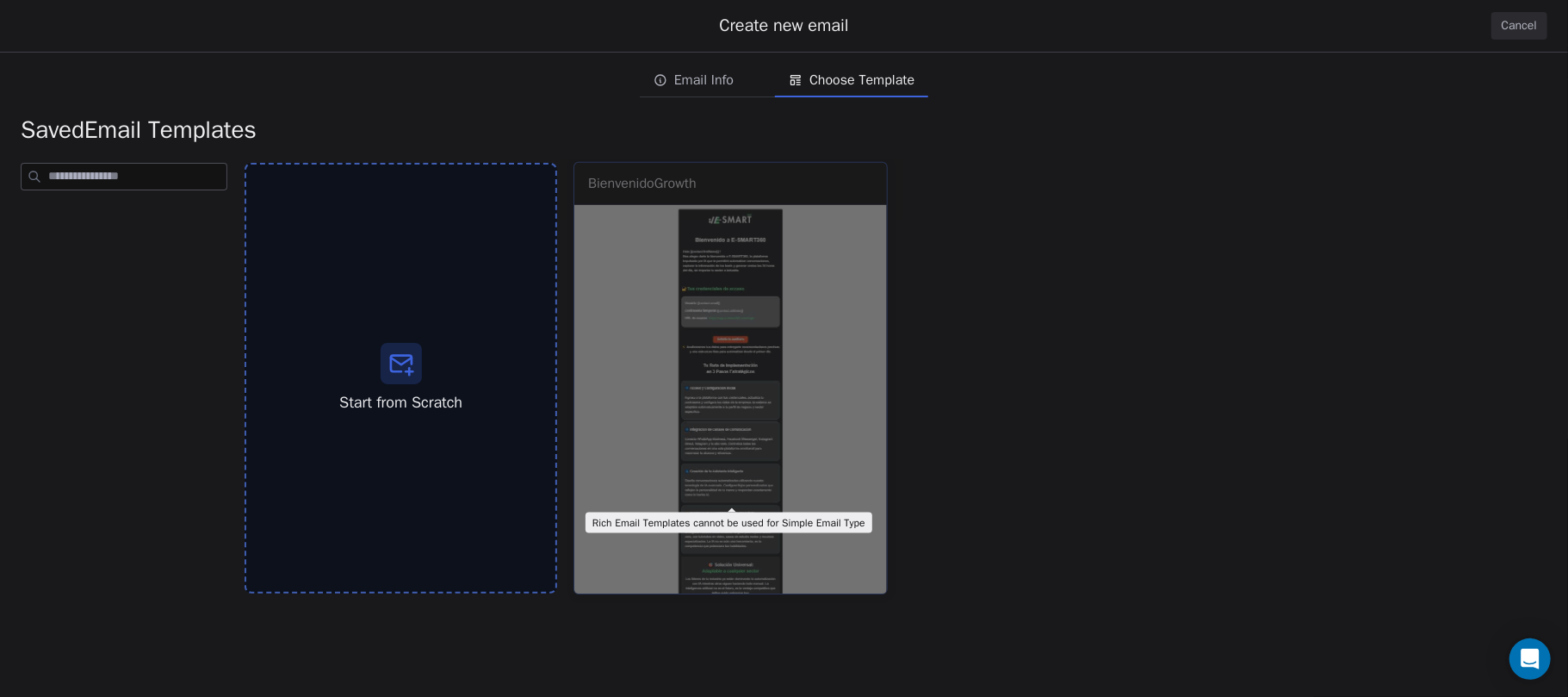 click on "BienvenidoGrowth Use Template Preview" at bounding box center (730, 378) 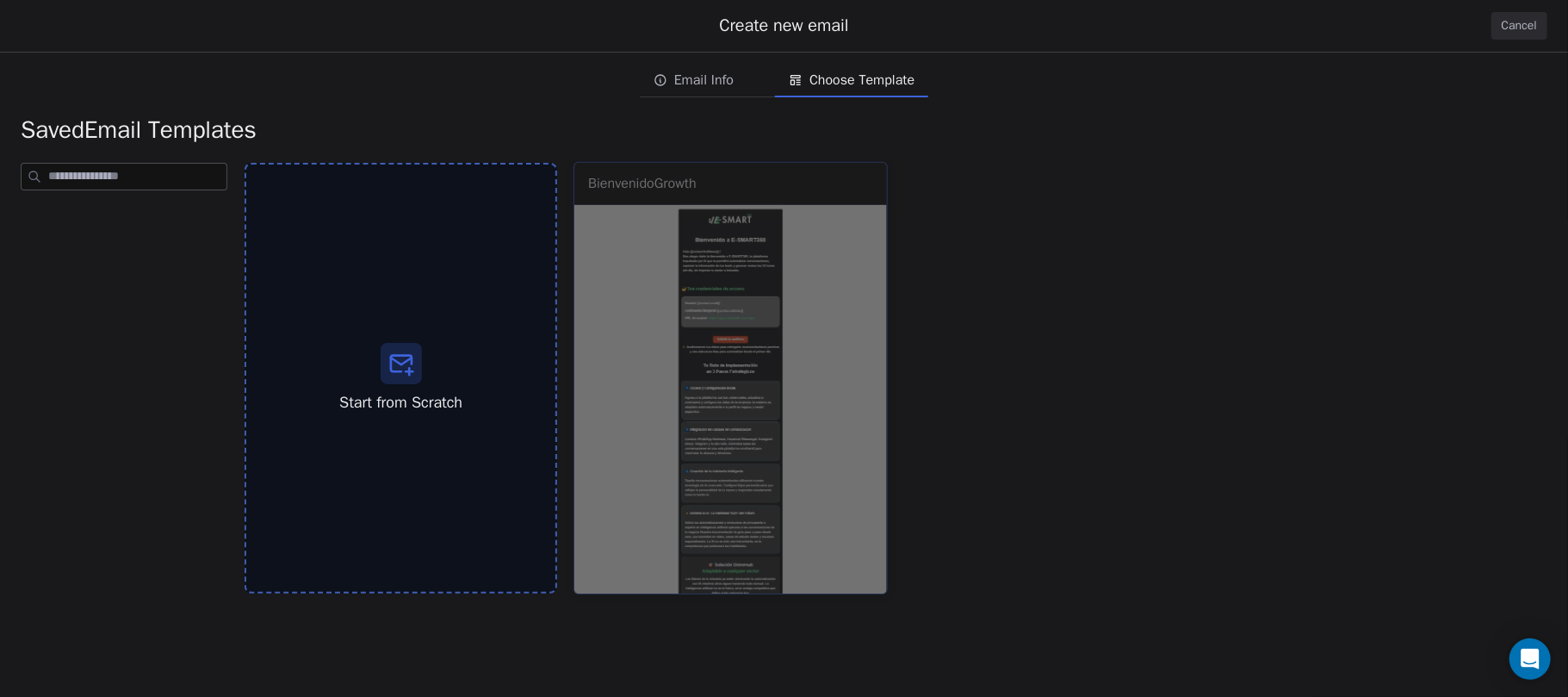 click on "BienvenidoGrowth Use Template Preview" at bounding box center (730, 378) 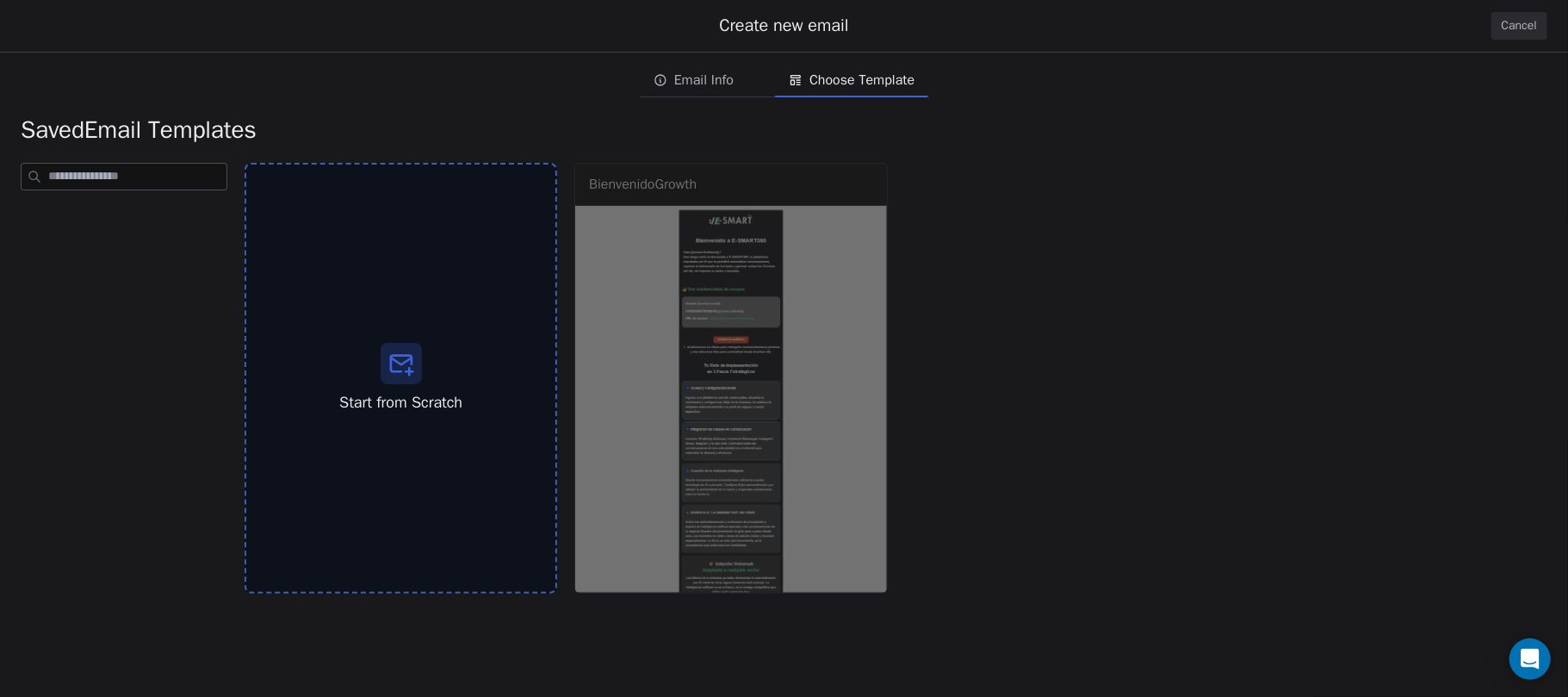 click on "Start from Scratch BienvenidoGrowth Use Template Preview" at bounding box center (896, 378) 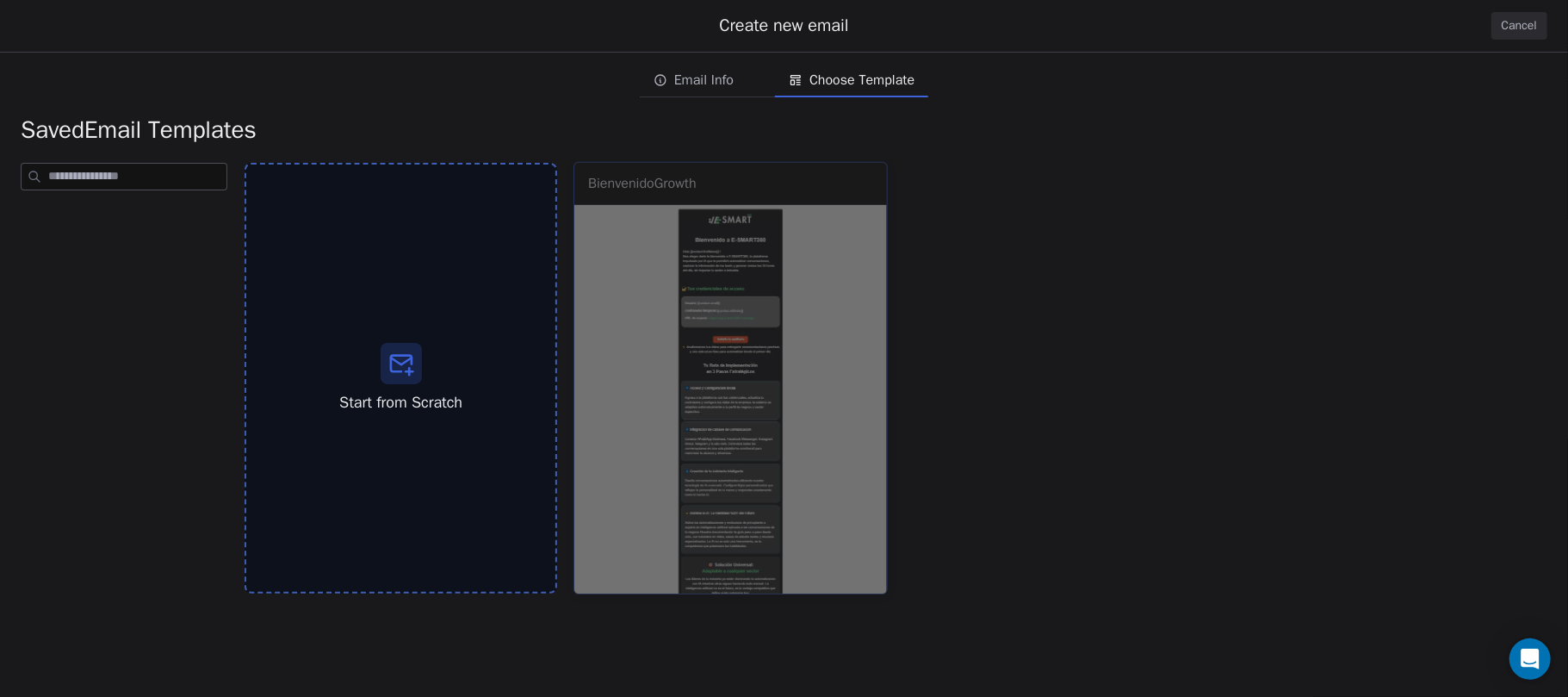 click on "BienvenidoGrowth Use Template Preview" at bounding box center (730, 378) 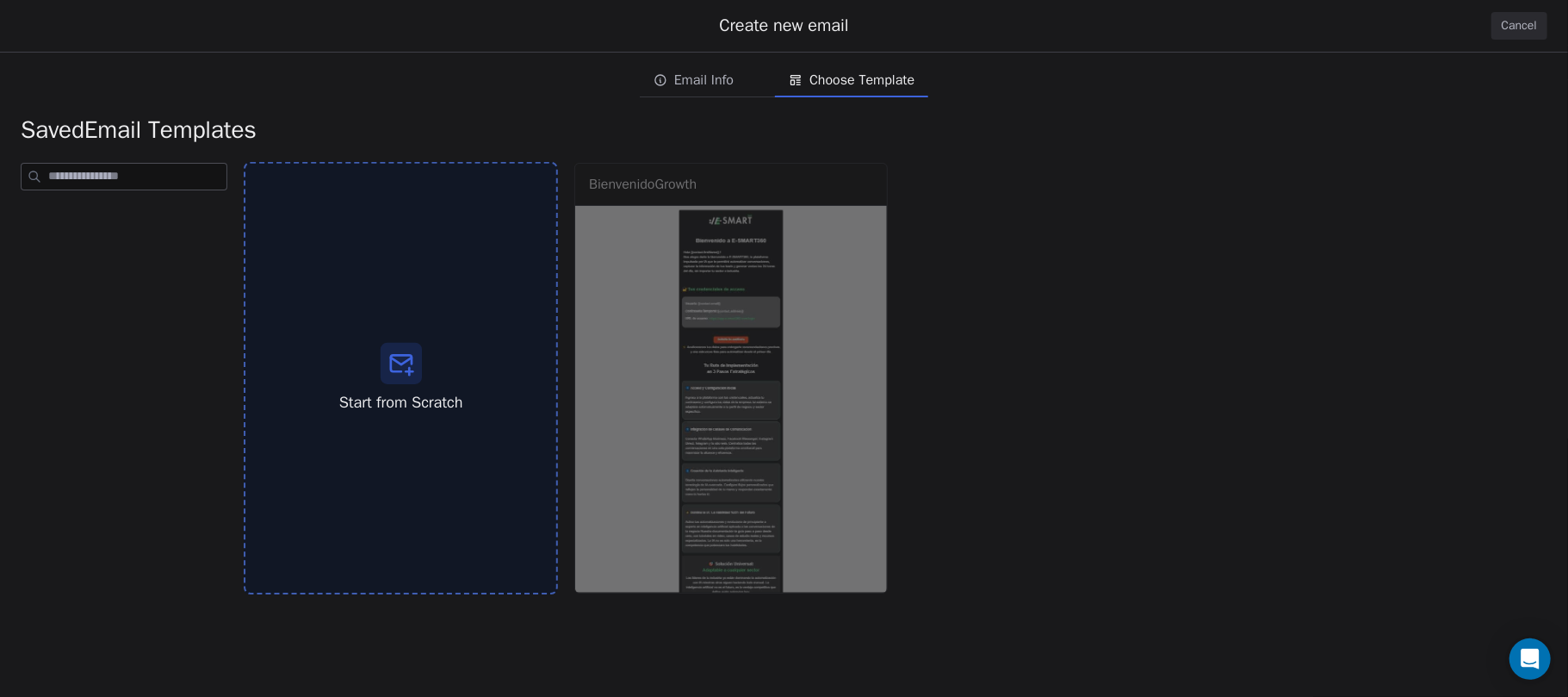 click on "Start from Scratch" at bounding box center (400, 378) 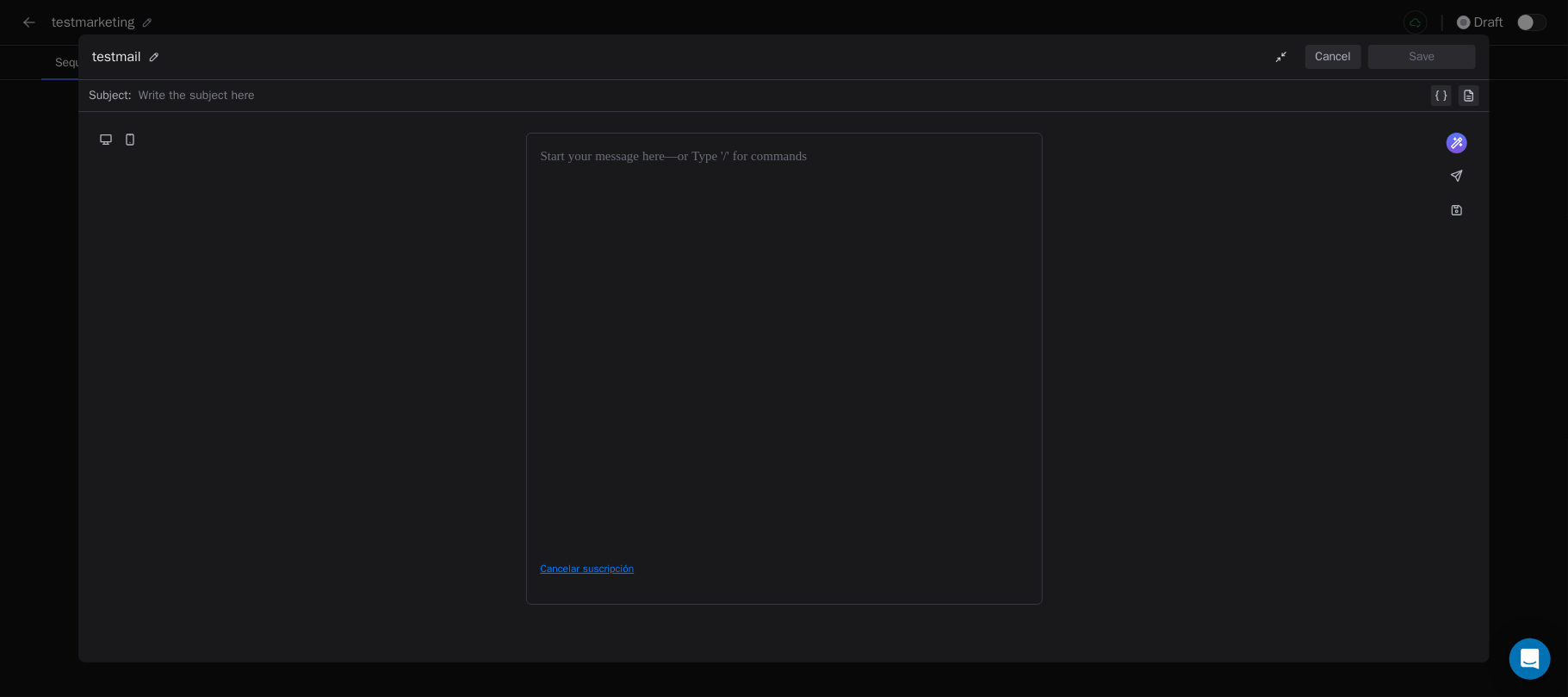 type 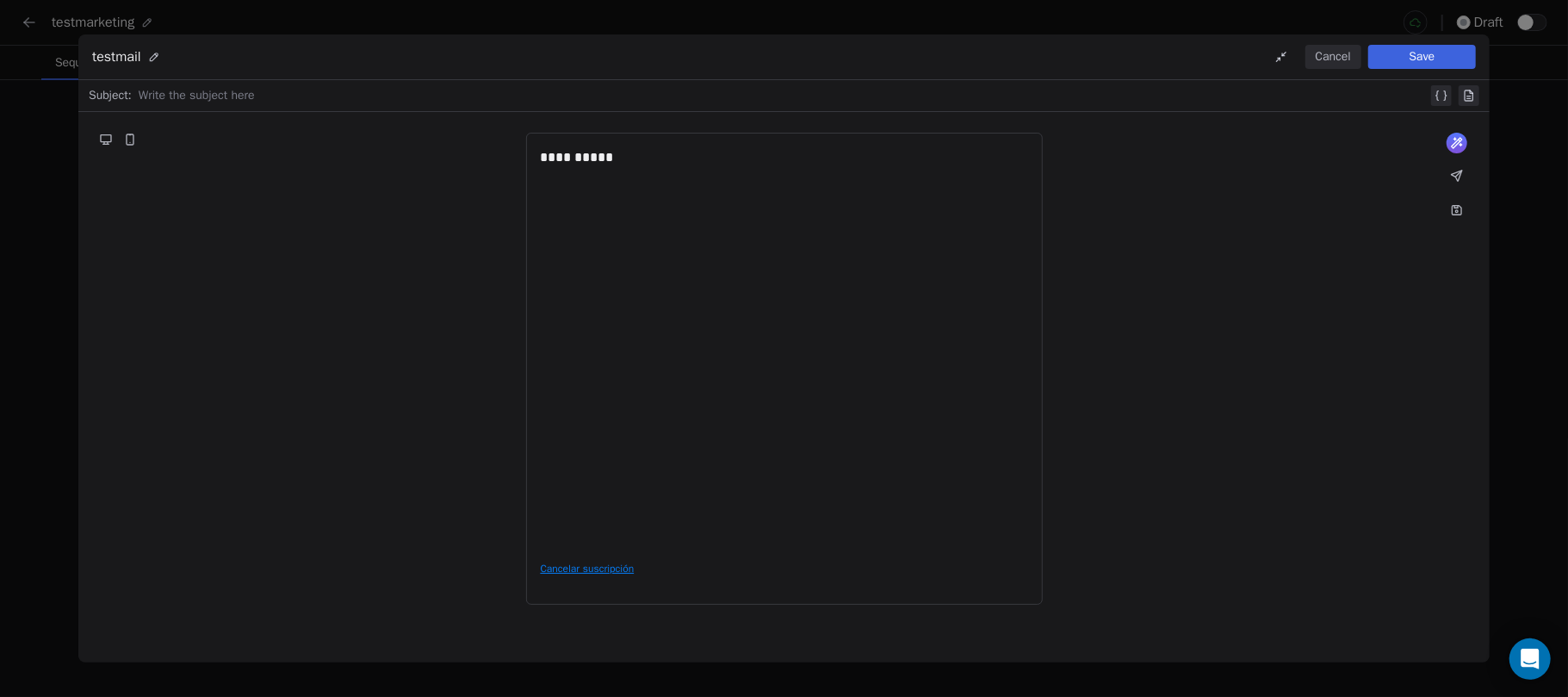 click on "**********" at bounding box center (784, 346) 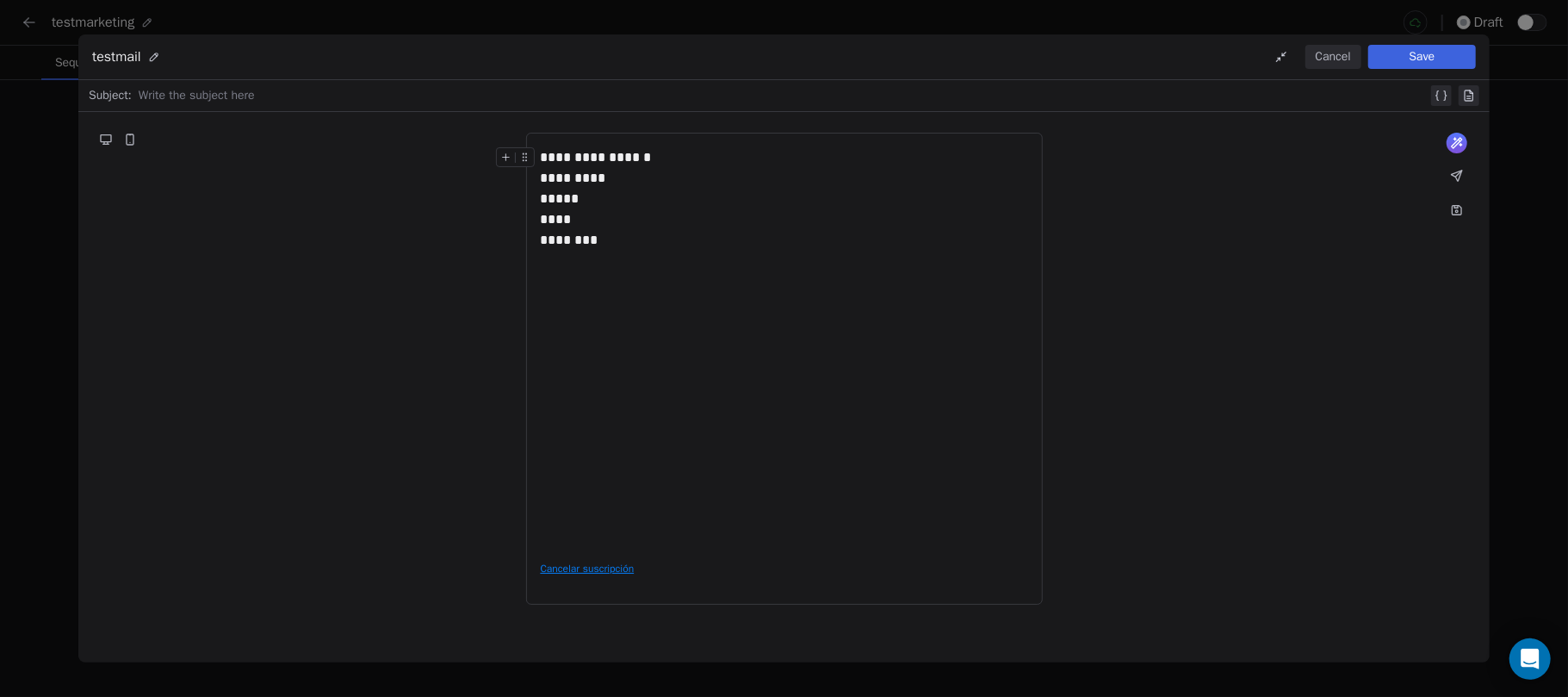 click at bounding box center [783, 96] 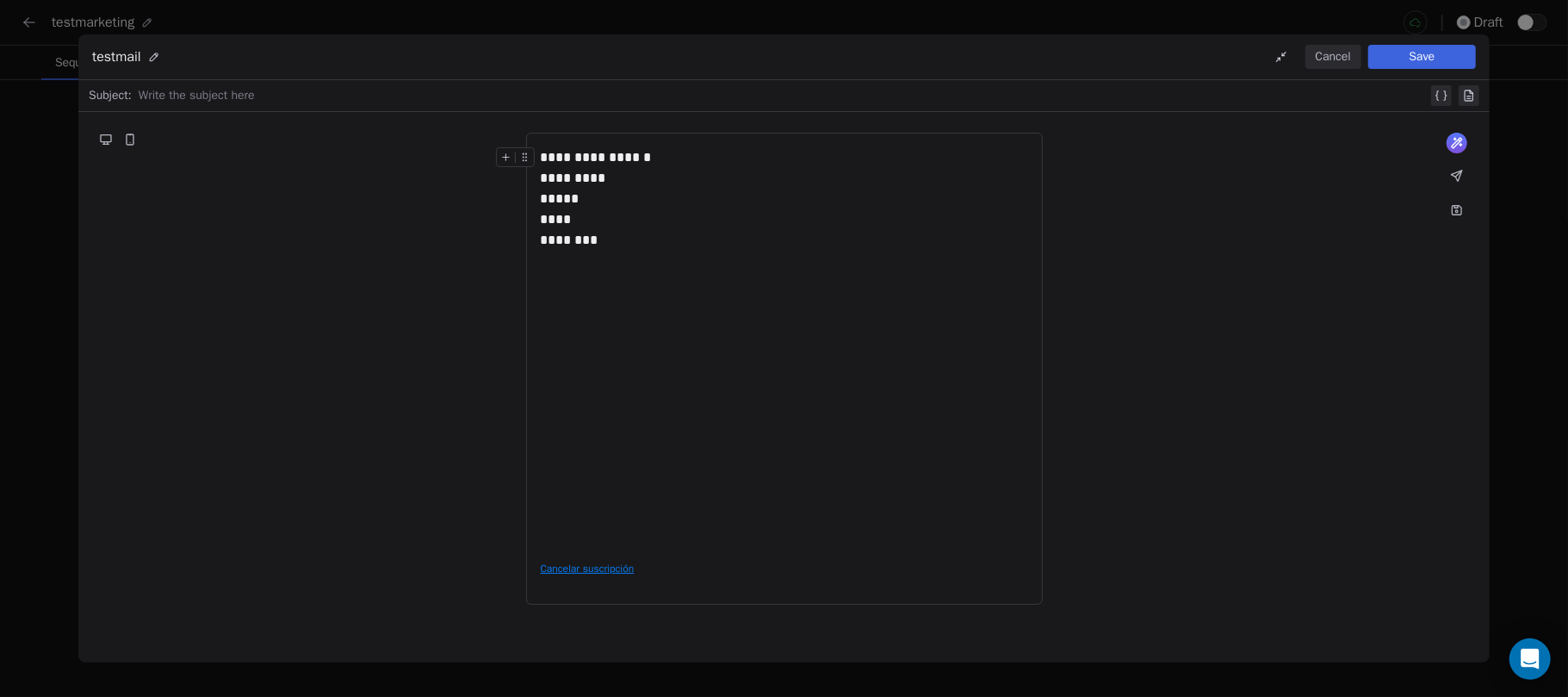 type 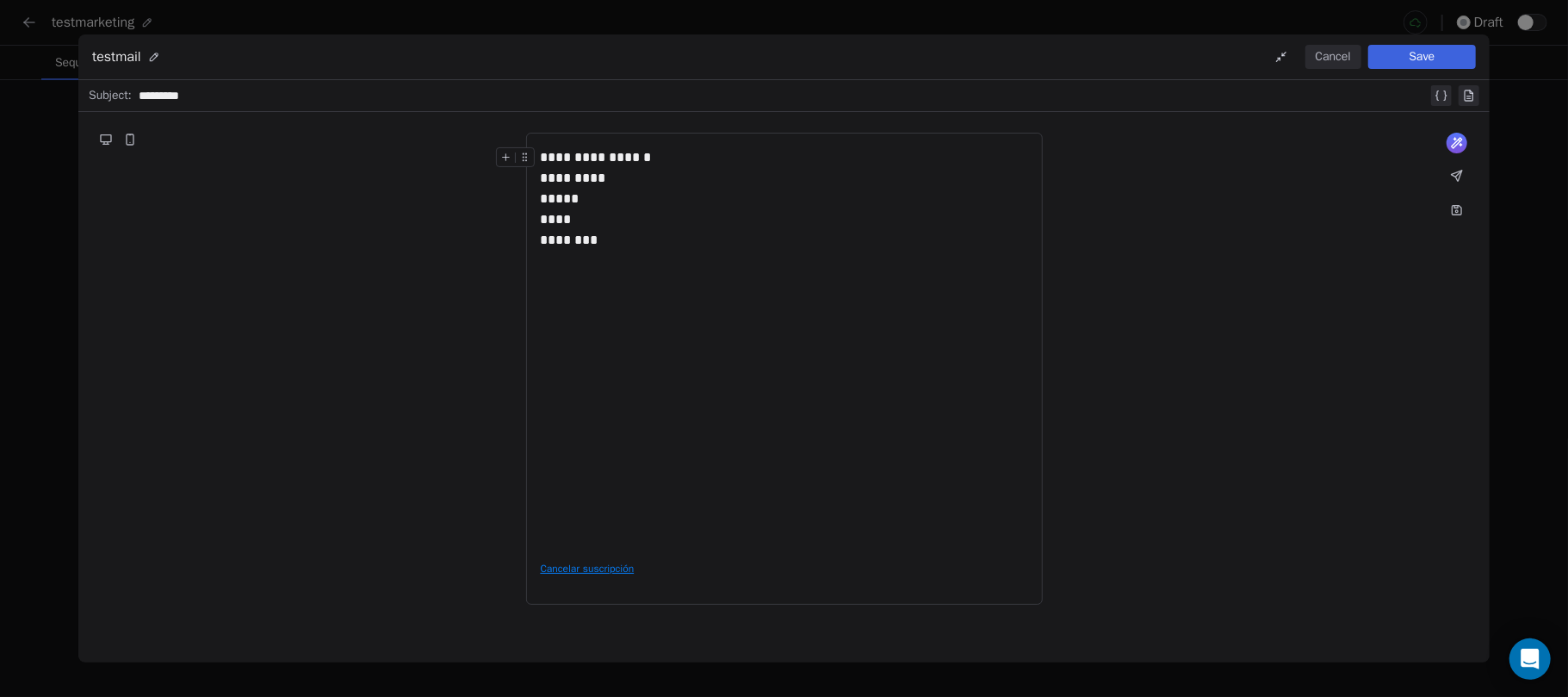click 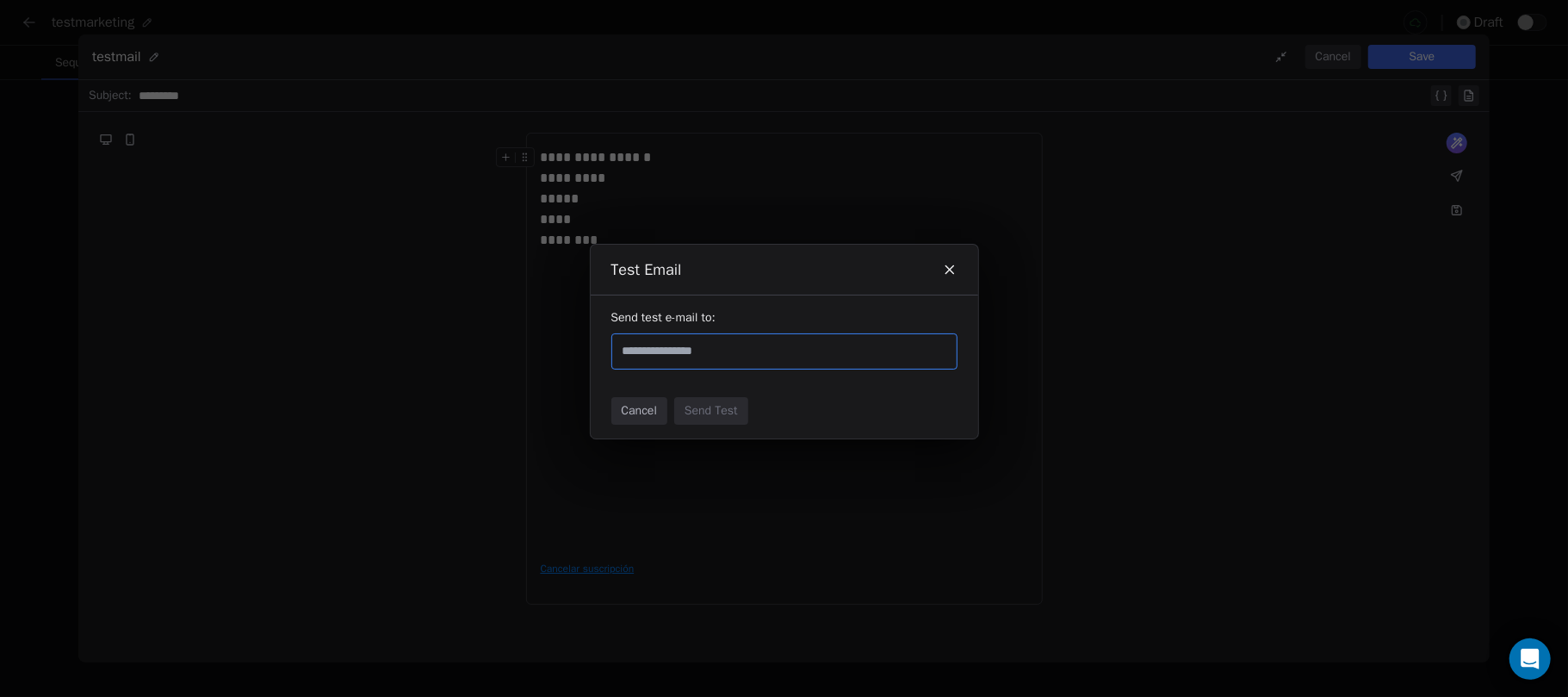 type on "**********" 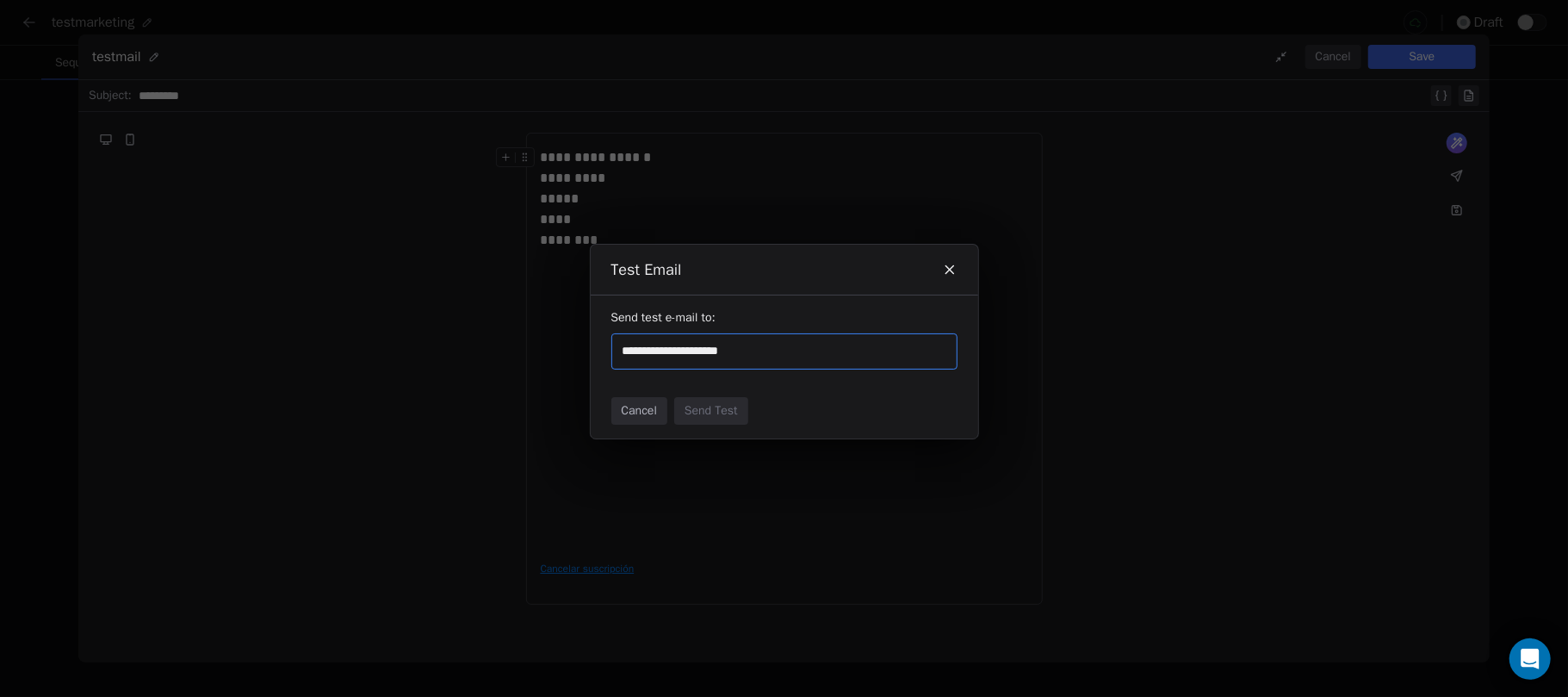 type 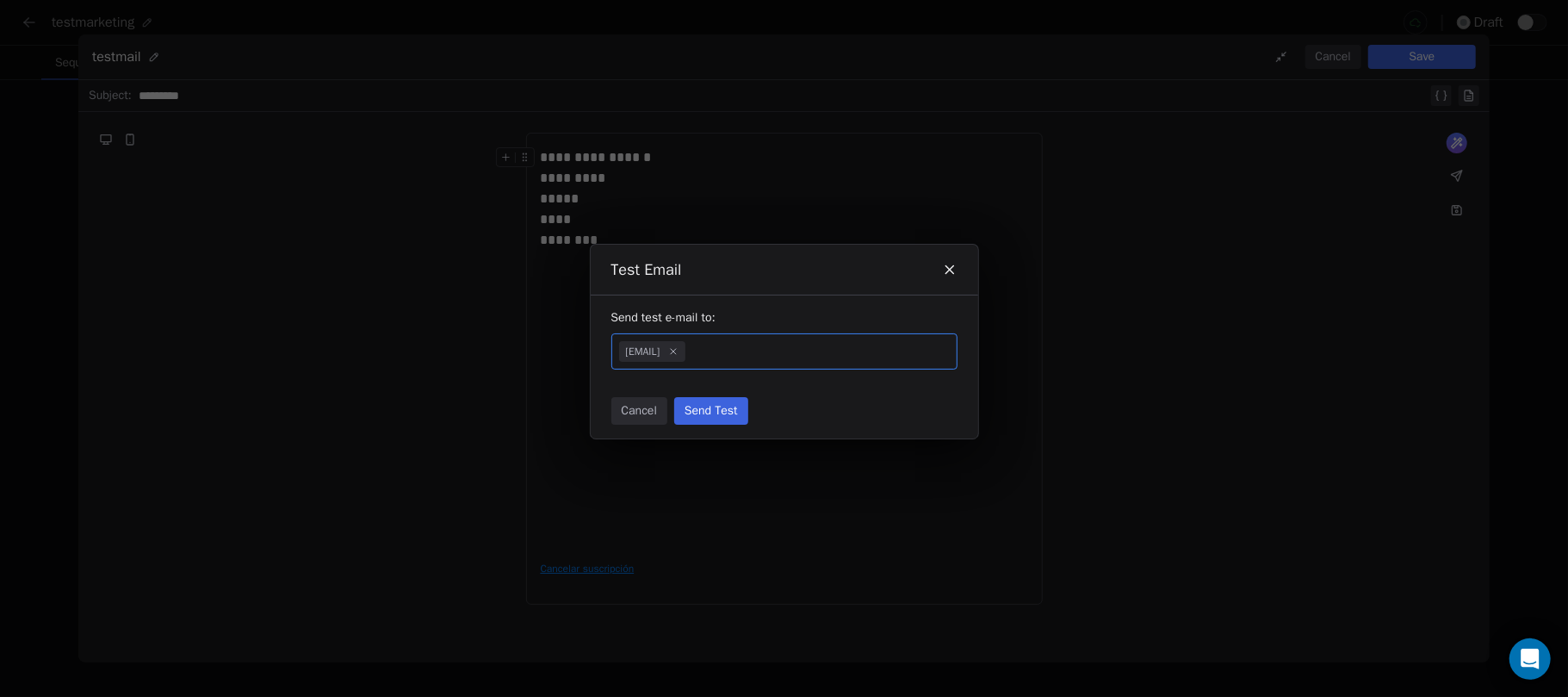 click on "Send Test" at bounding box center (711, 411) 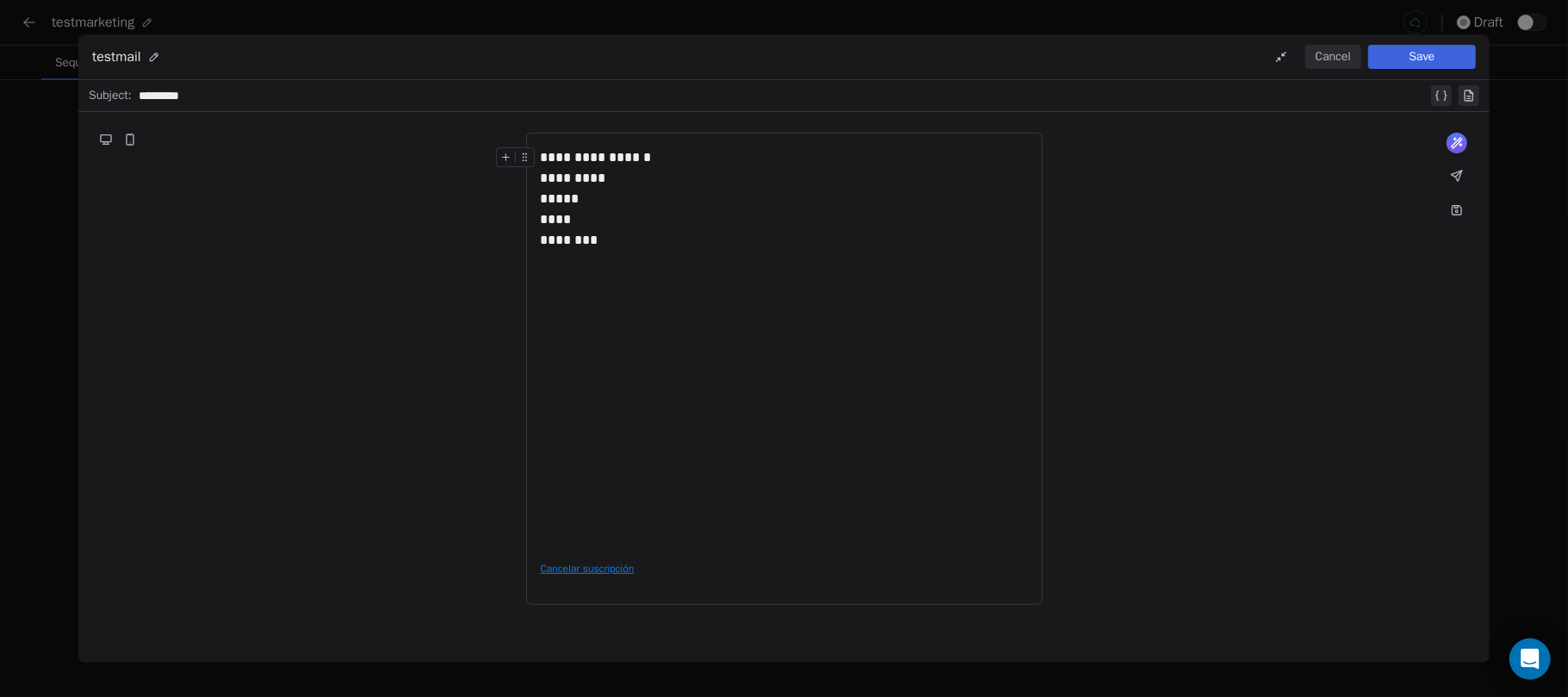 click on "**********" at bounding box center (784, 348) 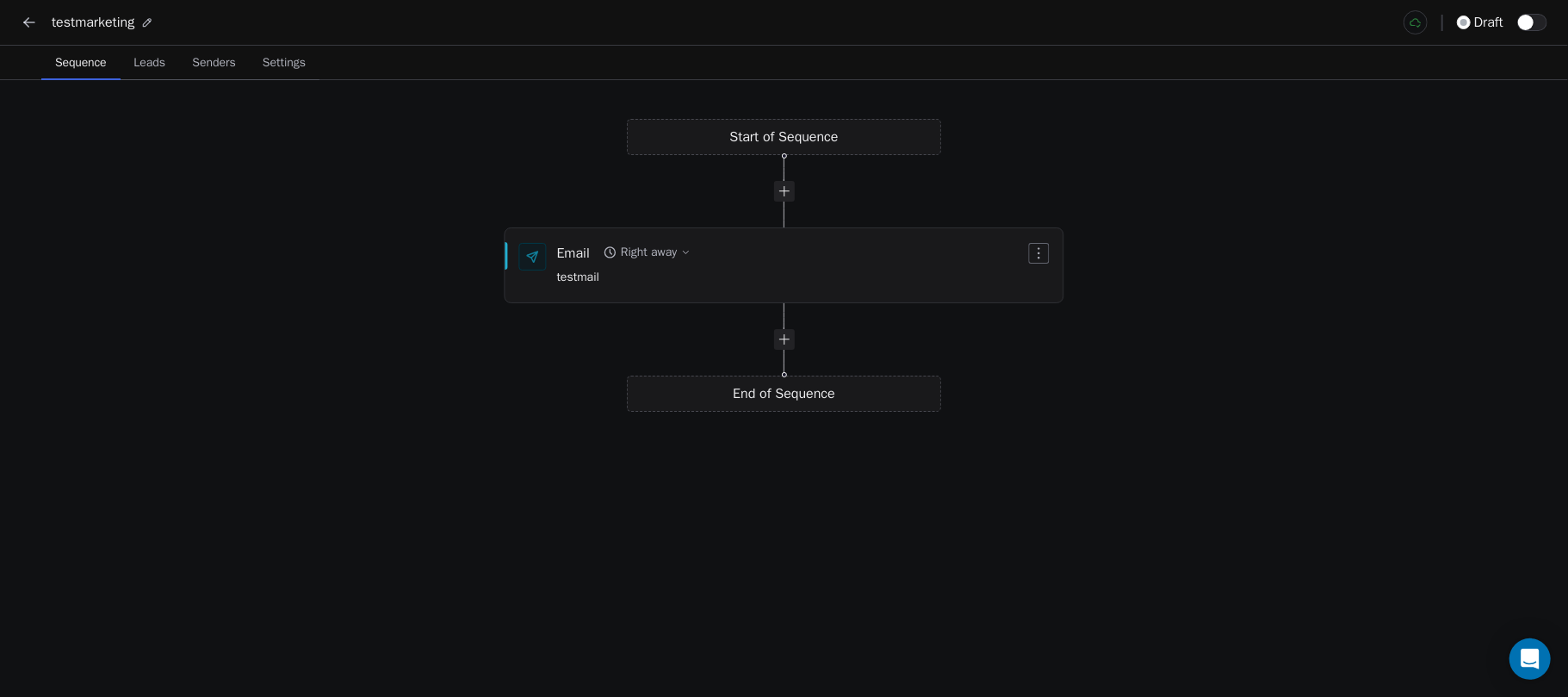 click on "Leads" at bounding box center [149, 63] 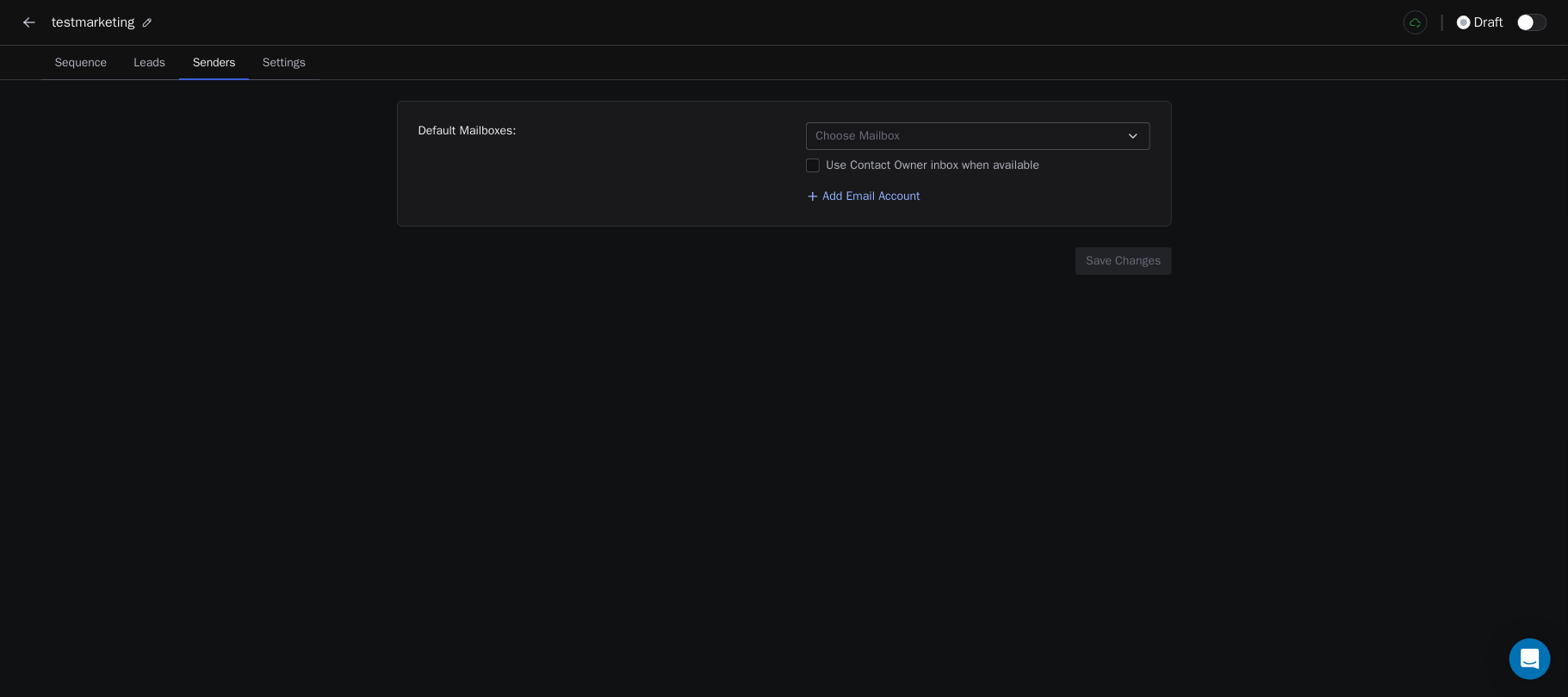 click on "Senders" at bounding box center [214, 63] 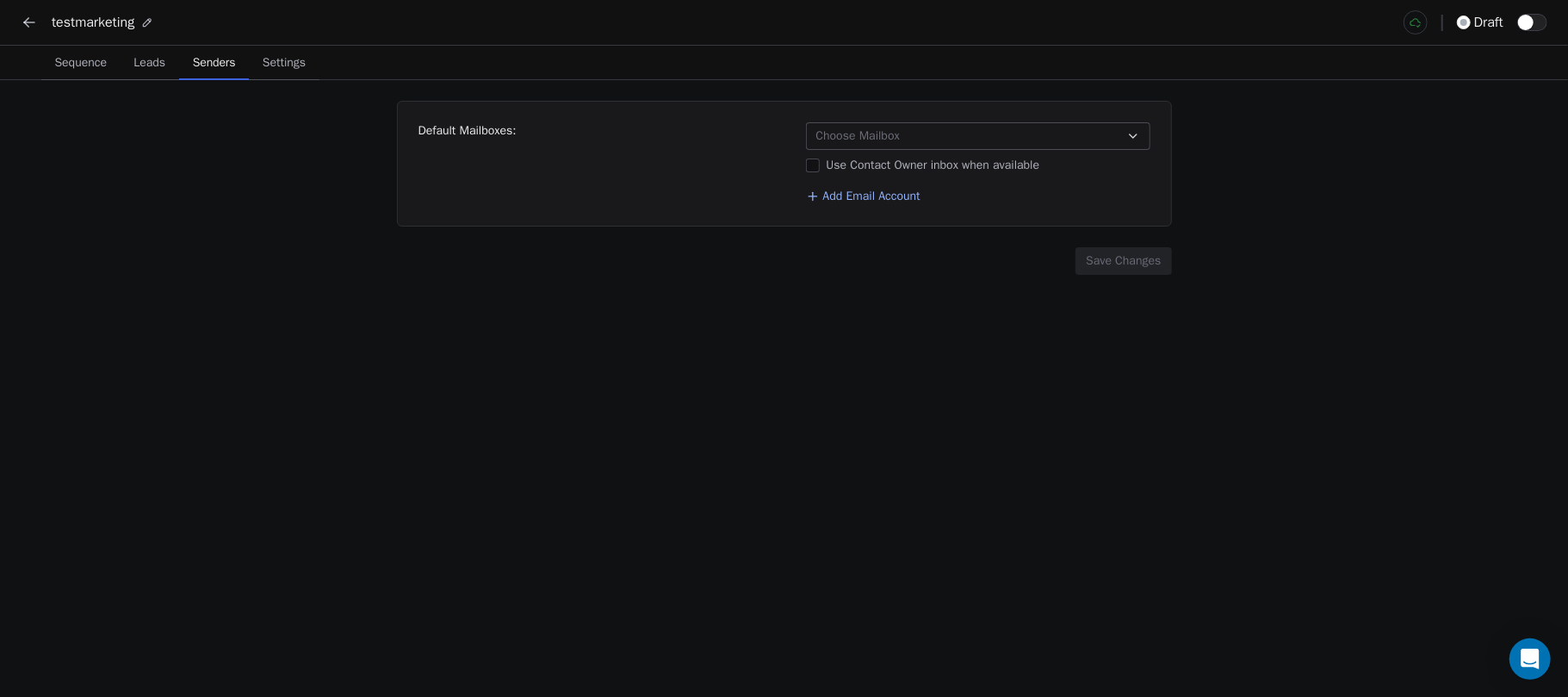 click on "testmarketing draft Sequence Sequence Leads Leads Senders Senders Settings Settings Default Mailboxes: Choose Mailbox Use Contact Owner inbox when available Add Email Account Save Changes
[EMAIL]" at bounding box center (784, 348) 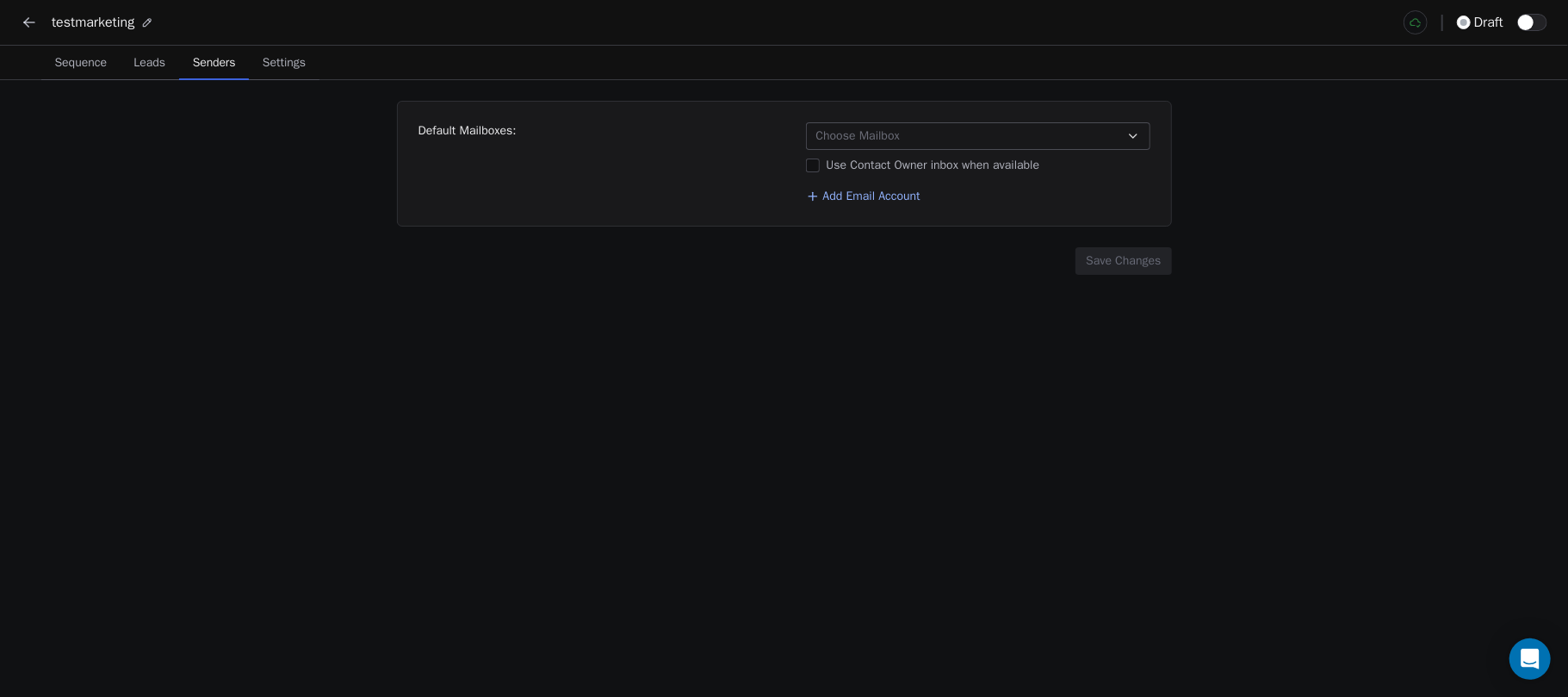 click on "Use Contact Owner inbox when available" at bounding box center (978, 165) 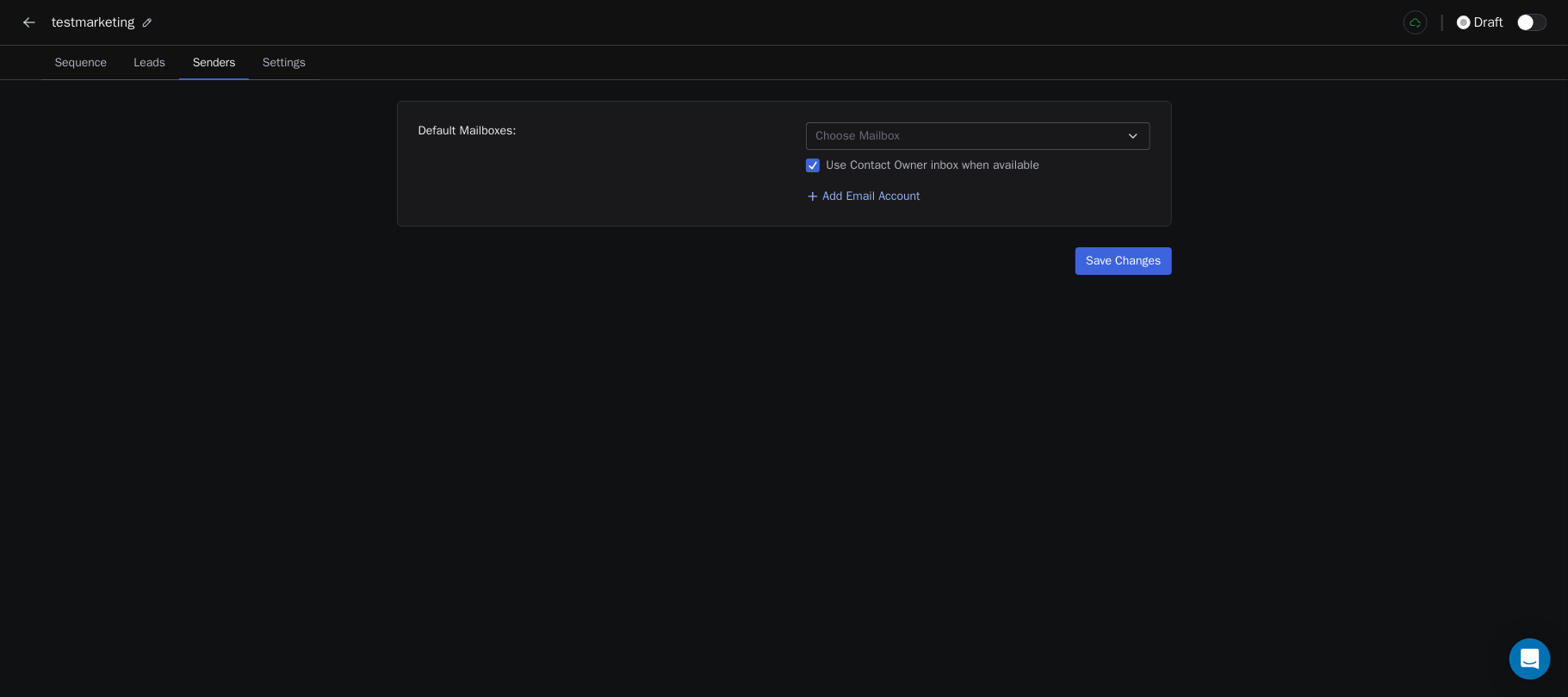 click on "Use Contact Owner inbox when available" at bounding box center [978, 165] 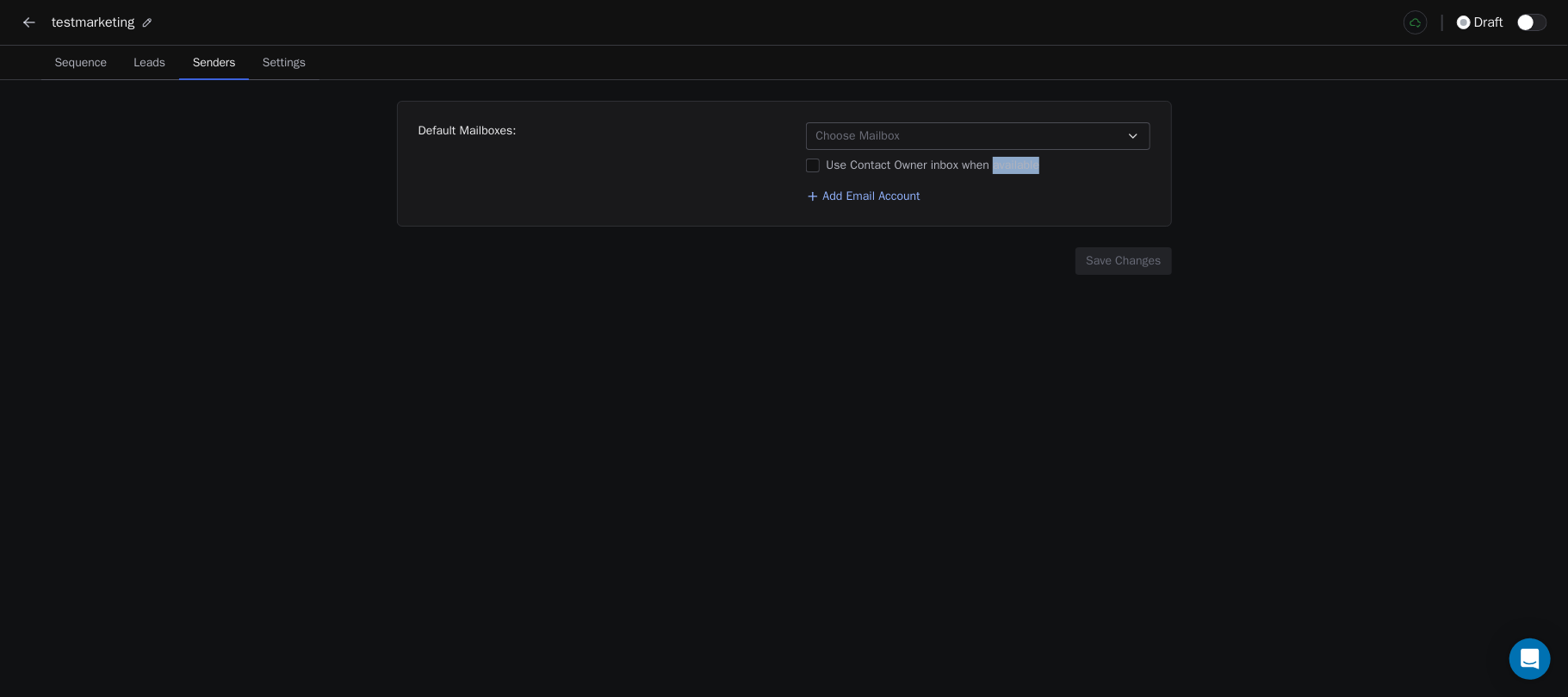 click on "Use Contact Owner inbox when available" at bounding box center [978, 165] 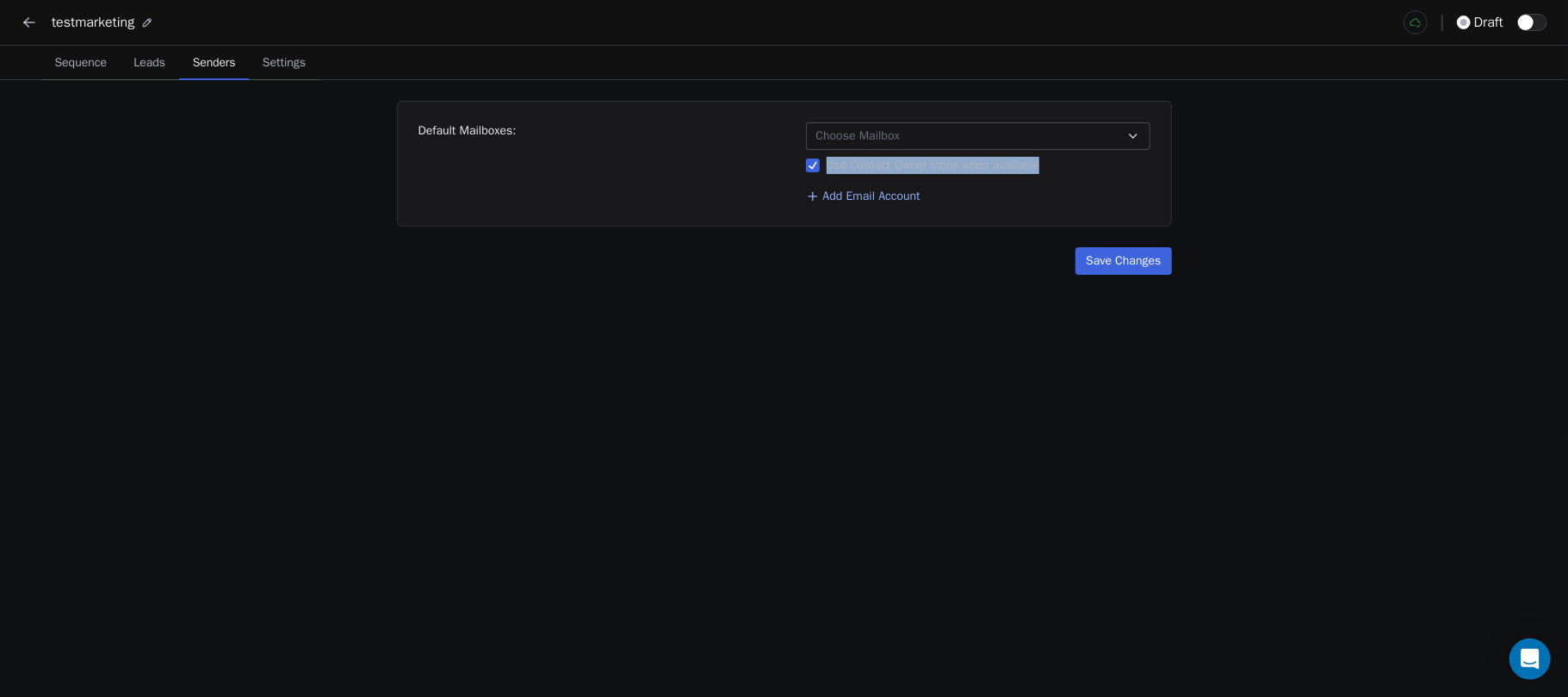 click on "Use Contact Owner inbox when available" at bounding box center [978, 165] 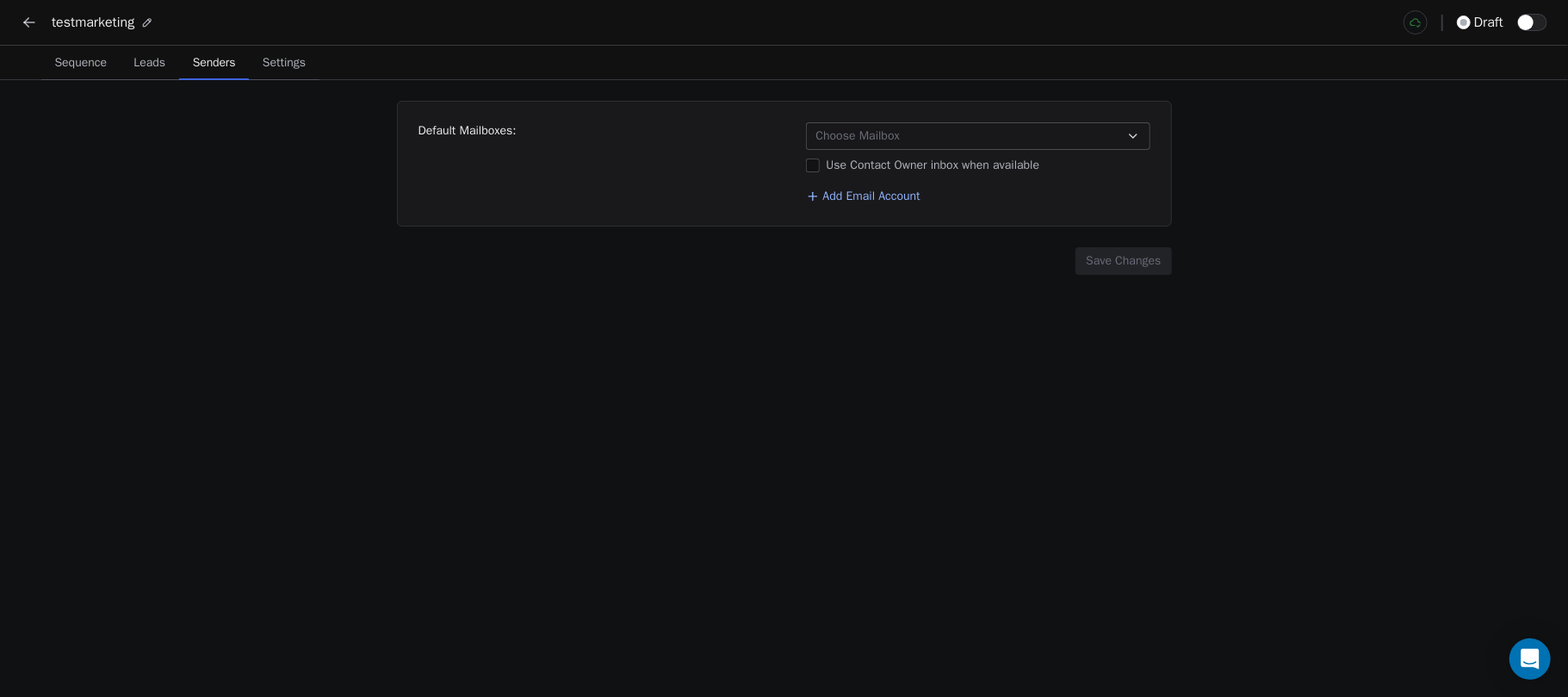 click on "Default Mailboxes: Choose Mailbox Use Contact Owner inbox when available Add Email Account Save Changes" at bounding box center [784, 389] 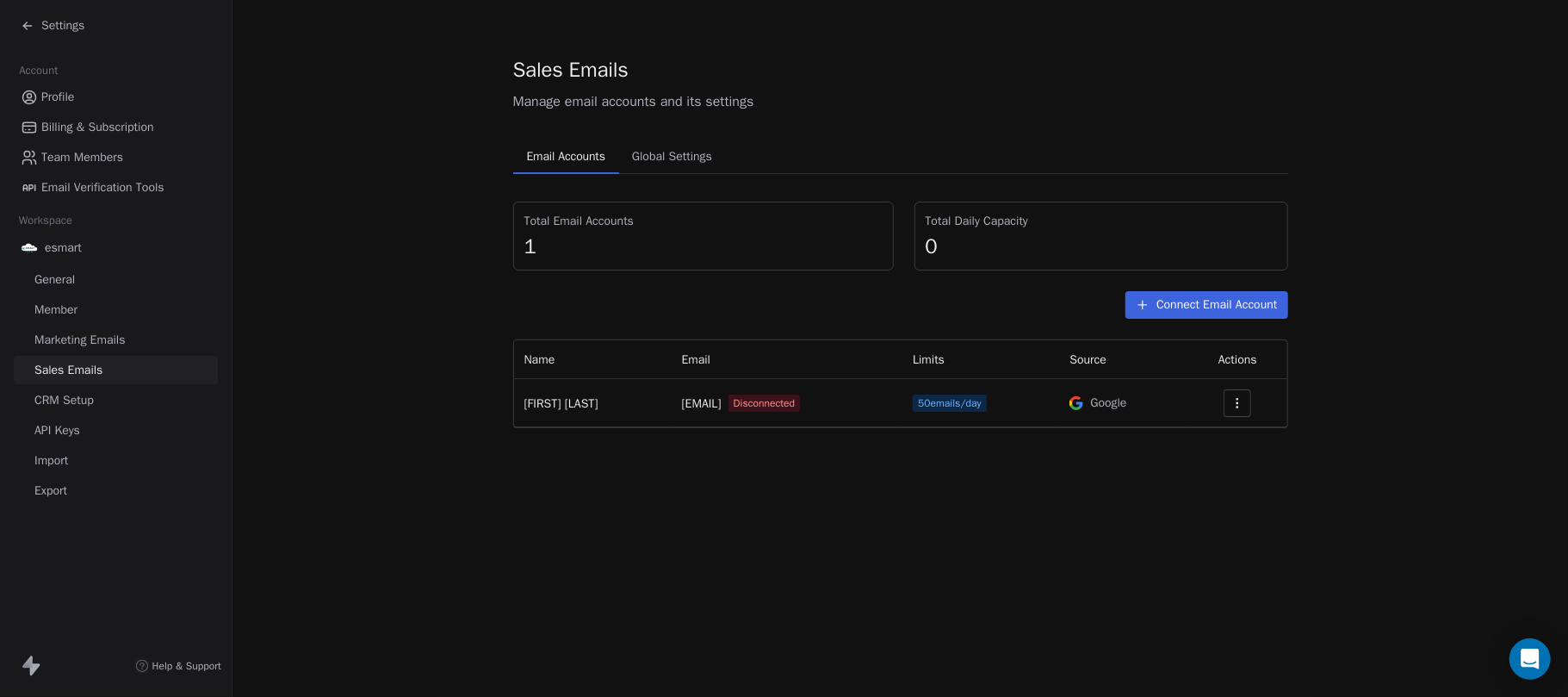 click on "[EMAIL]" at bounding box center [702, 403] 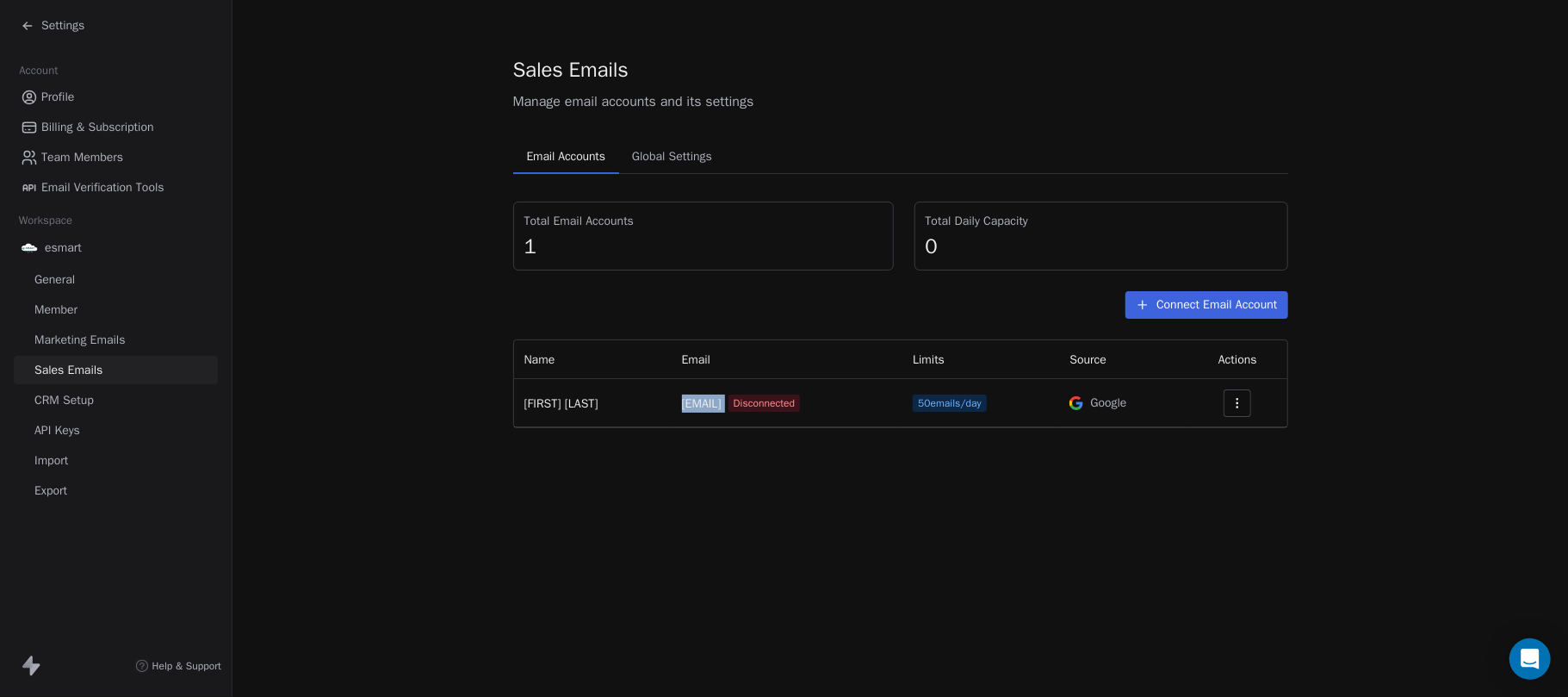 click on "[EMAIL]" at bounding box center [702, 403] 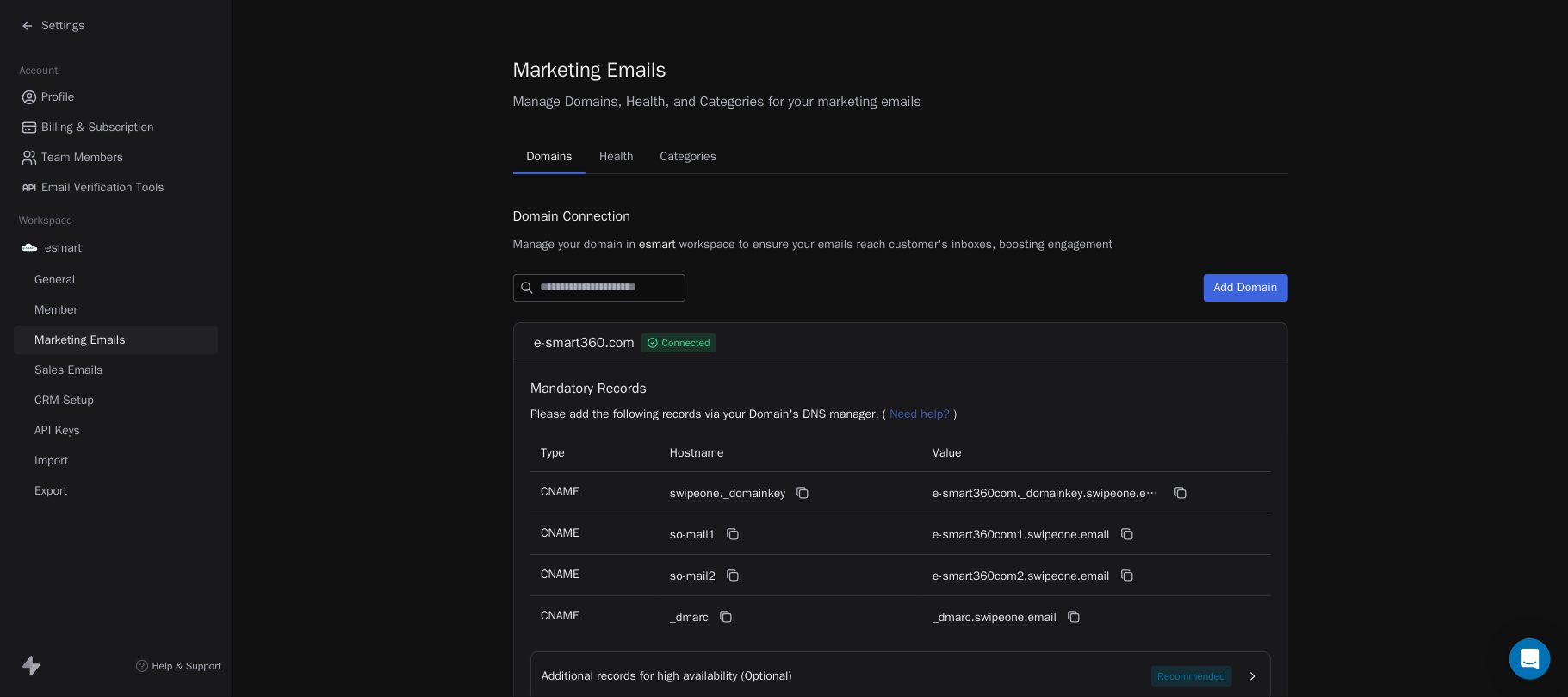 click 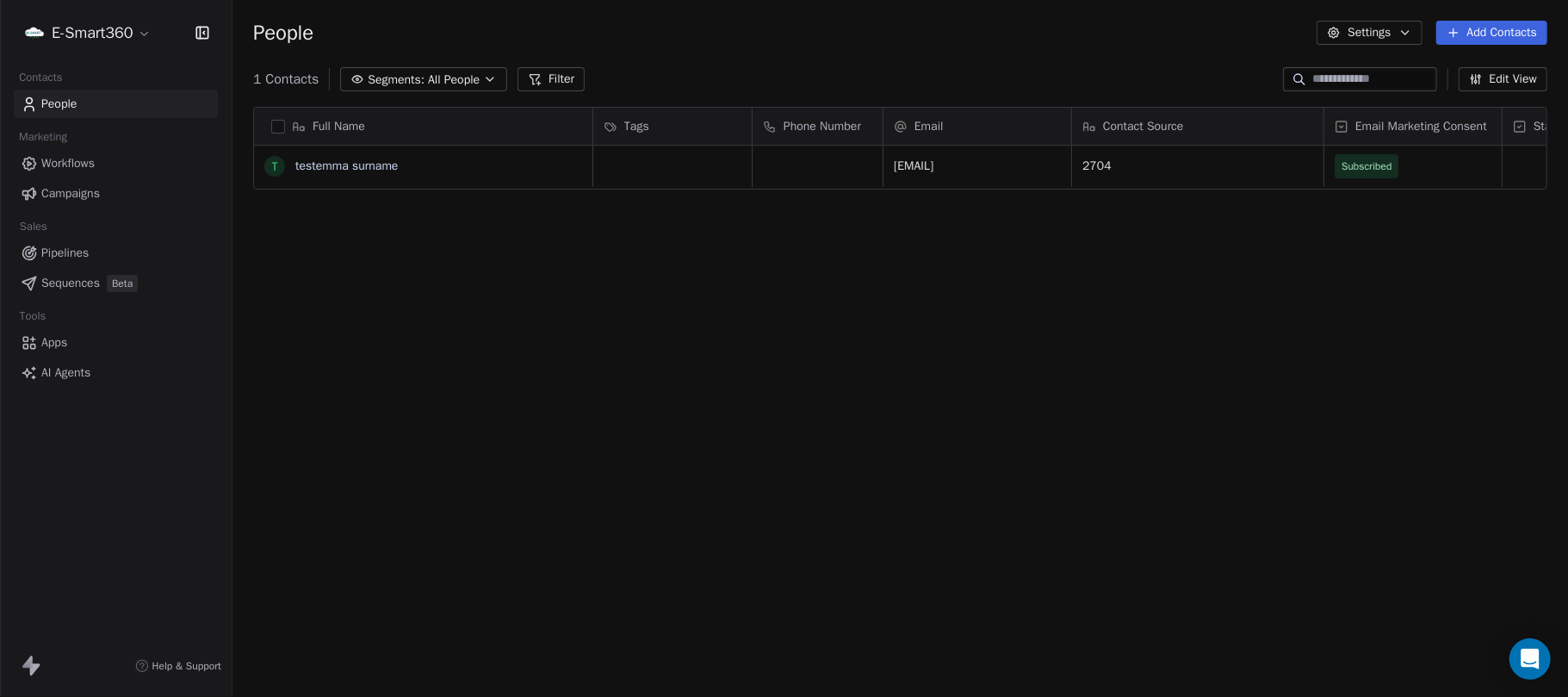 scroll, scrollTop: 18, scrollLeft: 17, axis: both 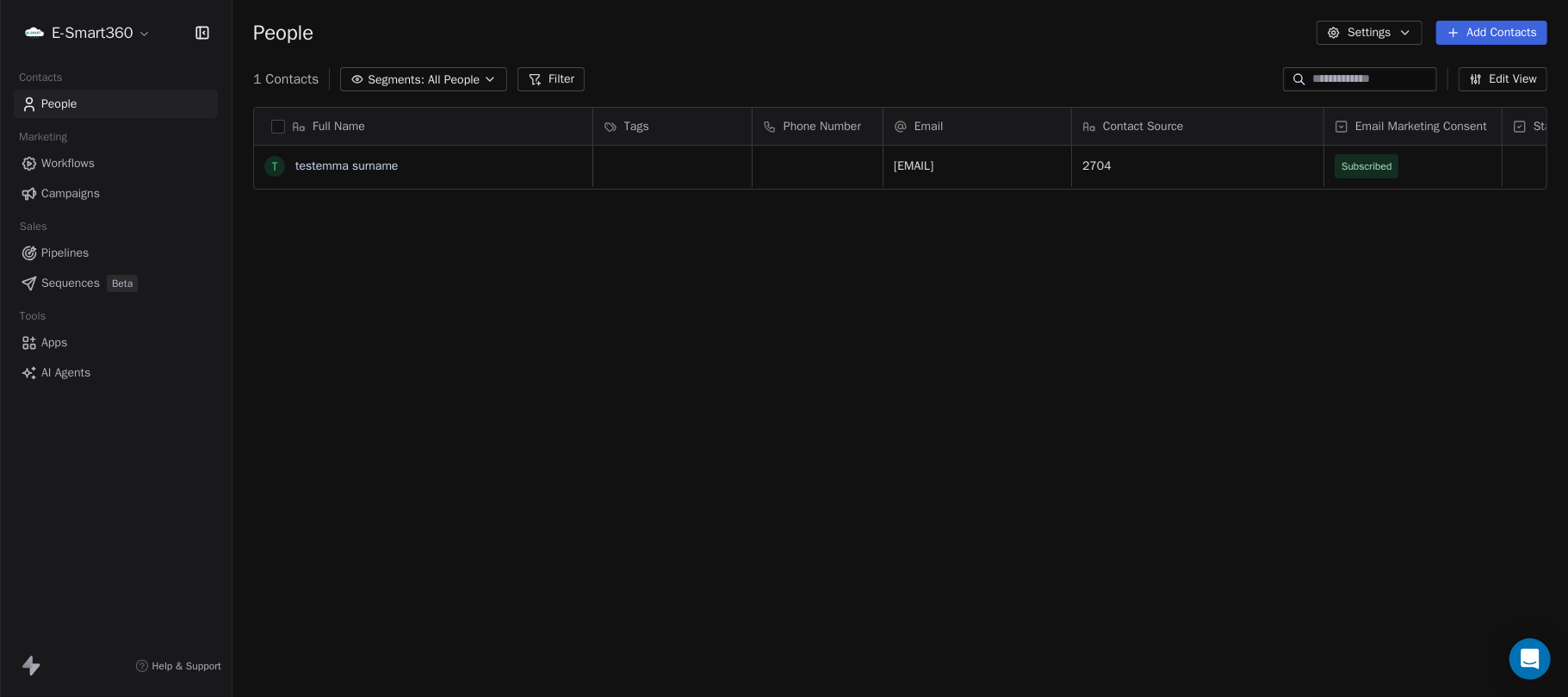 click on "Workflows" at bounding box center [68, 163] 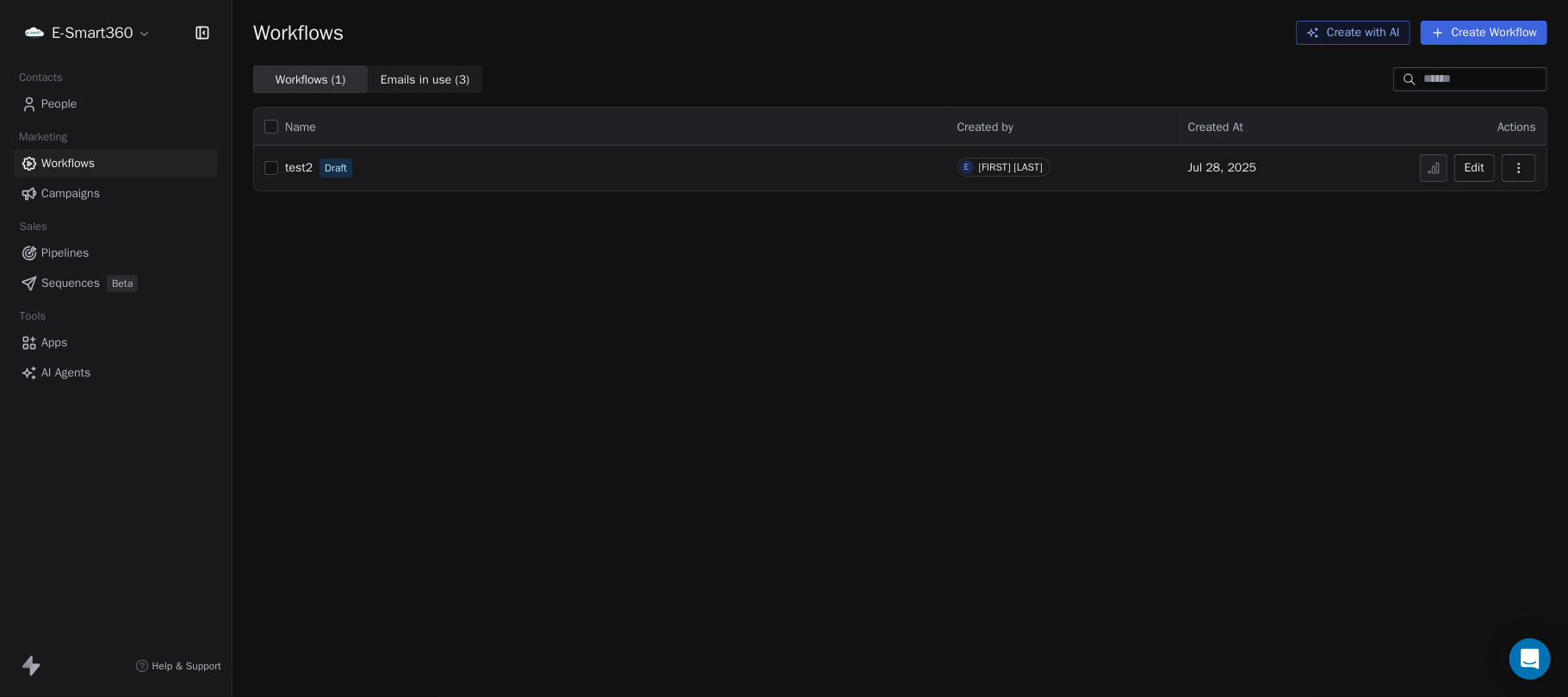 click on "Marketing" at bounding box center (42, 137) 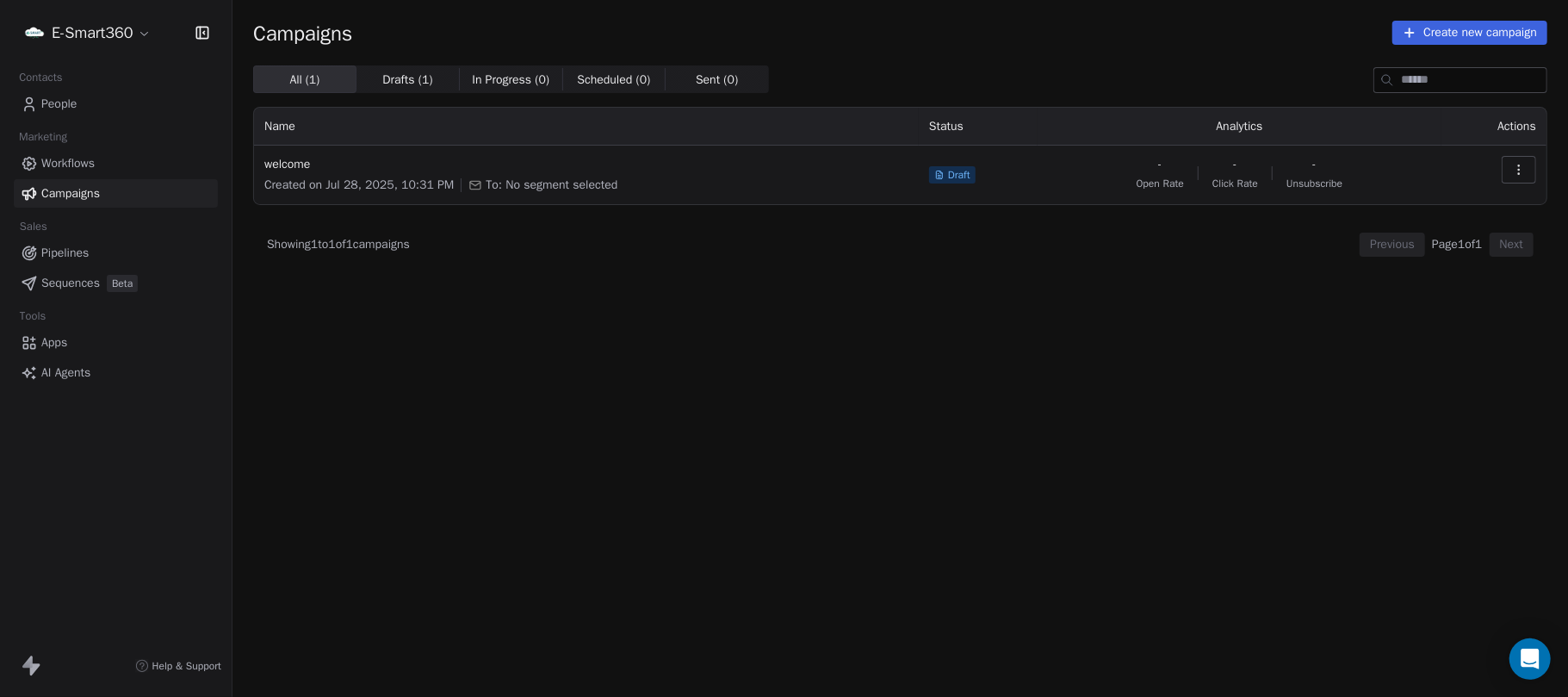 click 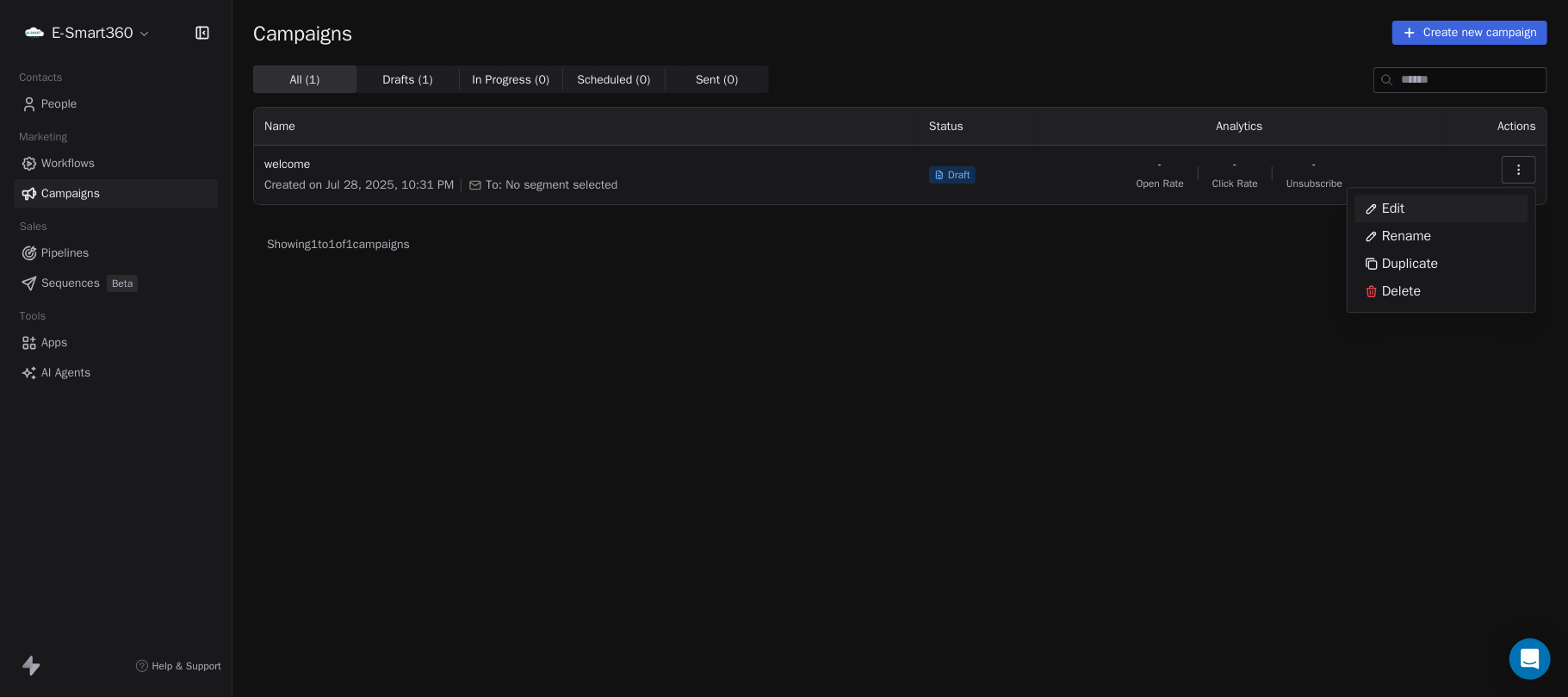 click on "E-Smart360 Contacts People Marketing Workflows Campaigns Sales Pipelines Sequences Beta Tools Apps AI Agents Help & Support Campaigns  Create new campaign All ( 1 ) All ( 1 ) Drafts ( 1 ) Drafts ( 1 ) In Progress ( 0 ) In Progress ( 0 ) Scheduled ( 0 ) Scheduled ( 0 ) Sent ( 0 ) Sent ( 0 ) Name Status Analytics Actions welcome Created on Jul 28, 2025, 10:31 PM To: No segment selected Draft - Open Rate - Click Rate - Unsubscribe Showing  1  to  1  of  1  campaigns Previous Page  1  of  1 Next
Edit Rename Duplicate Delete" at bounding box center (784, 348) 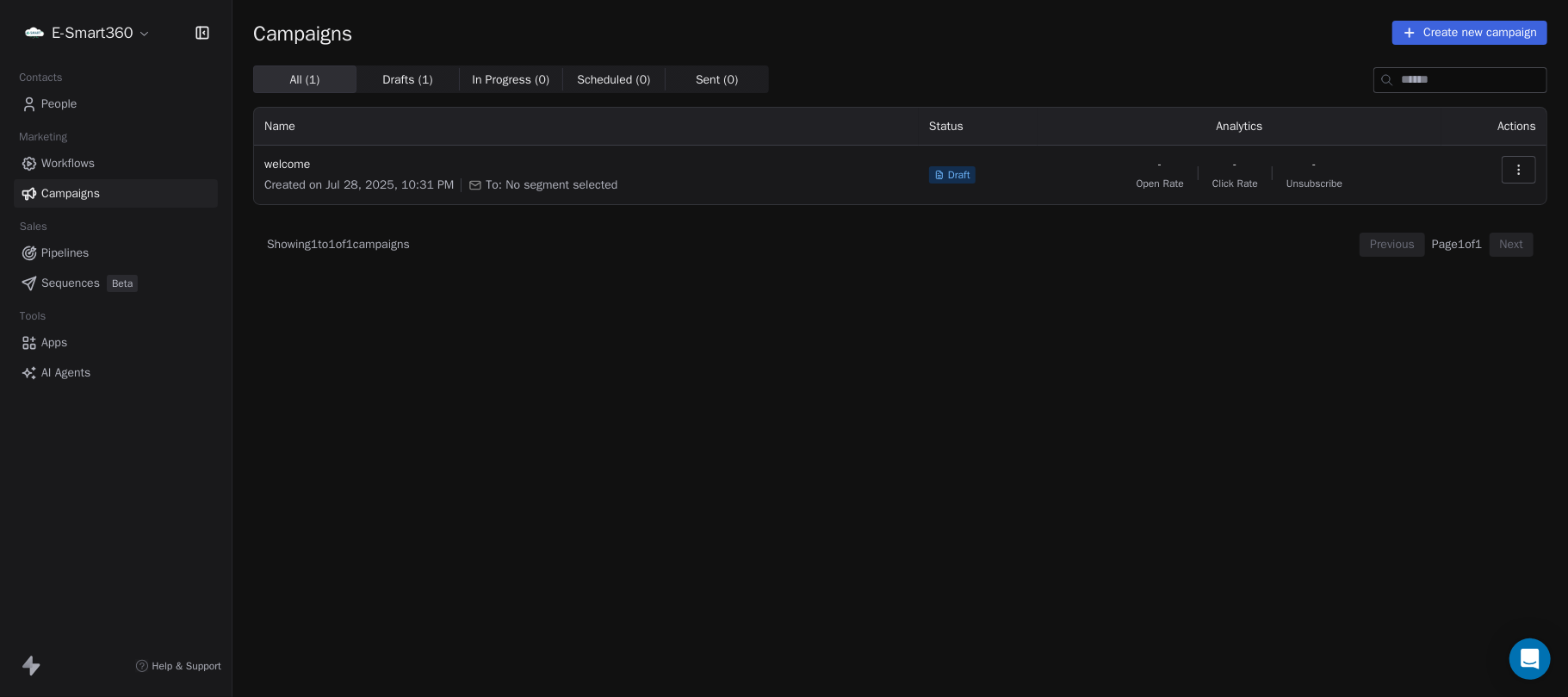 click on "Drafts ( 1 ) Drafts ( 1 )" at bounding box center (408, 79) 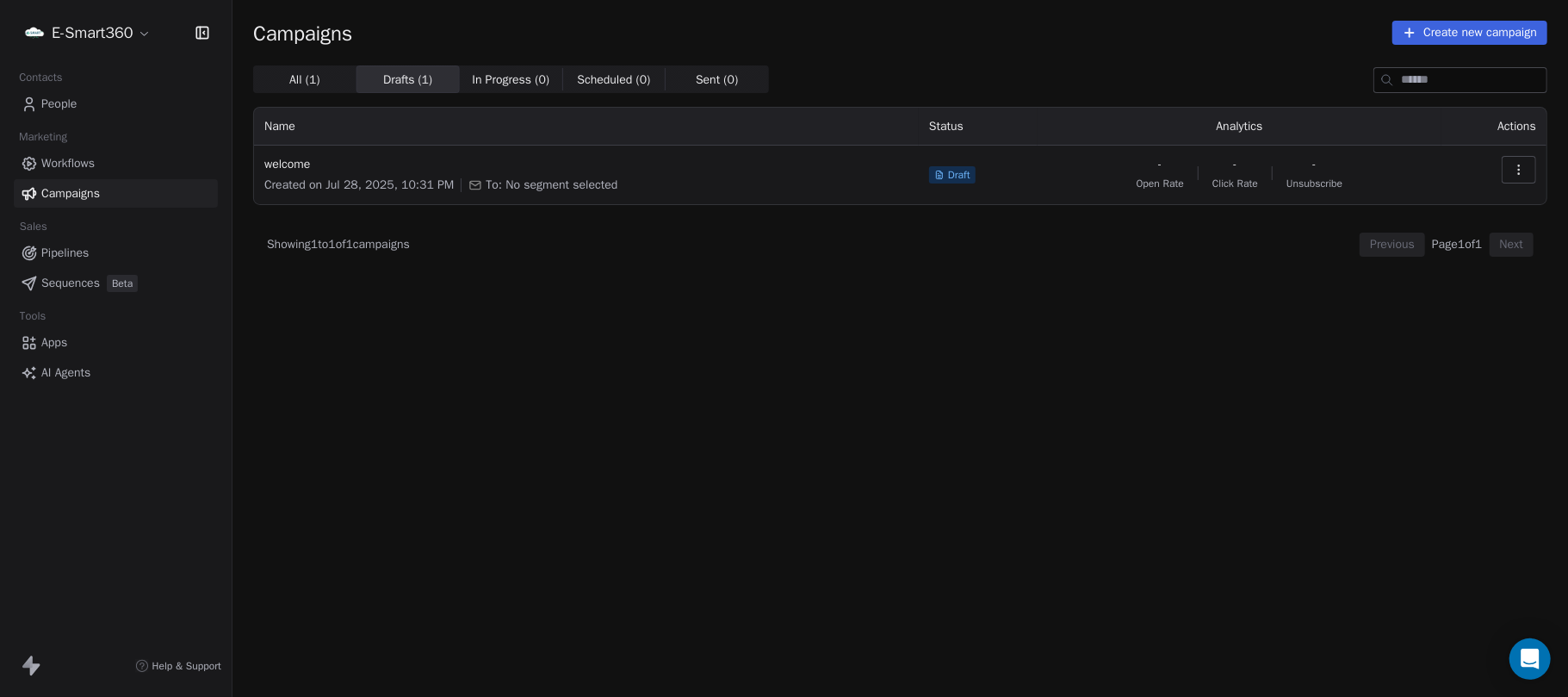 click at bounding box center (1519, 170) 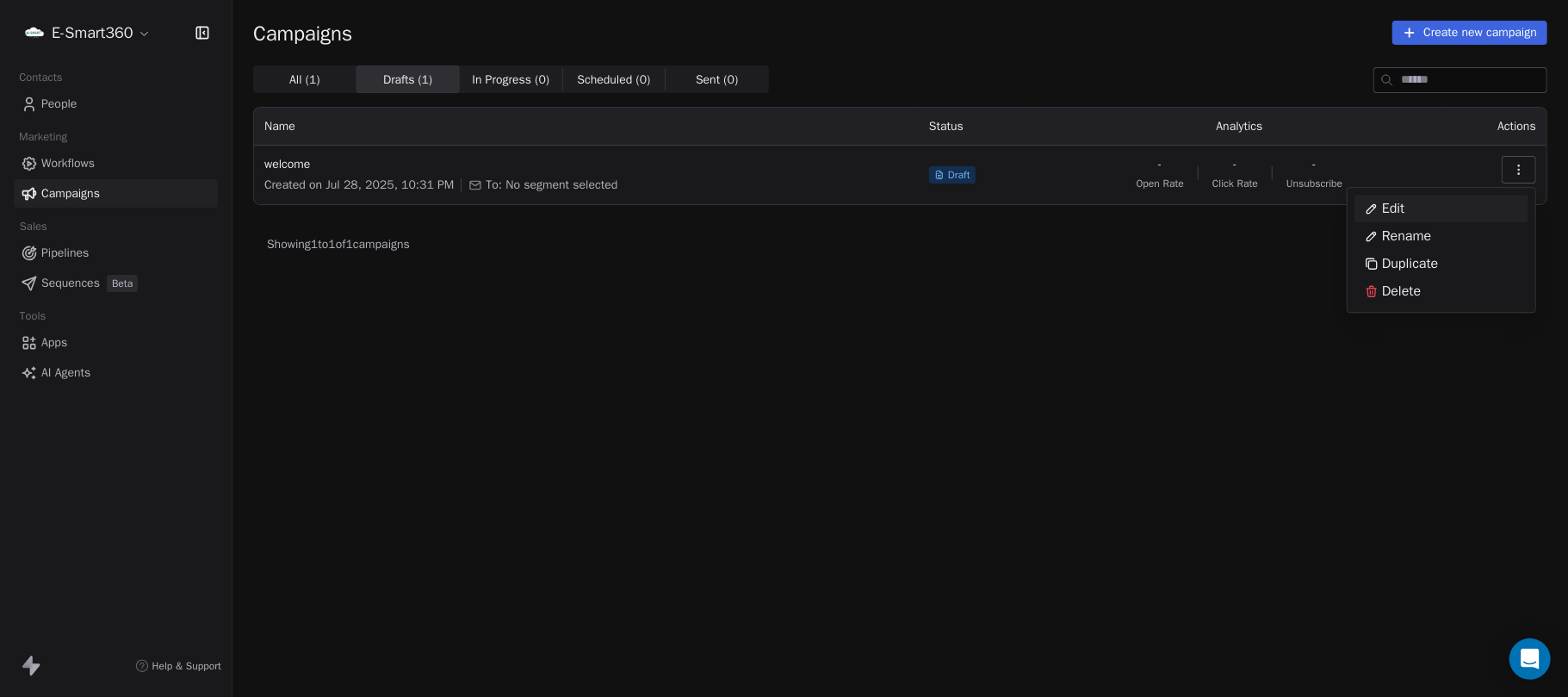 click on "Edit" at bounding box center (1393, 208) 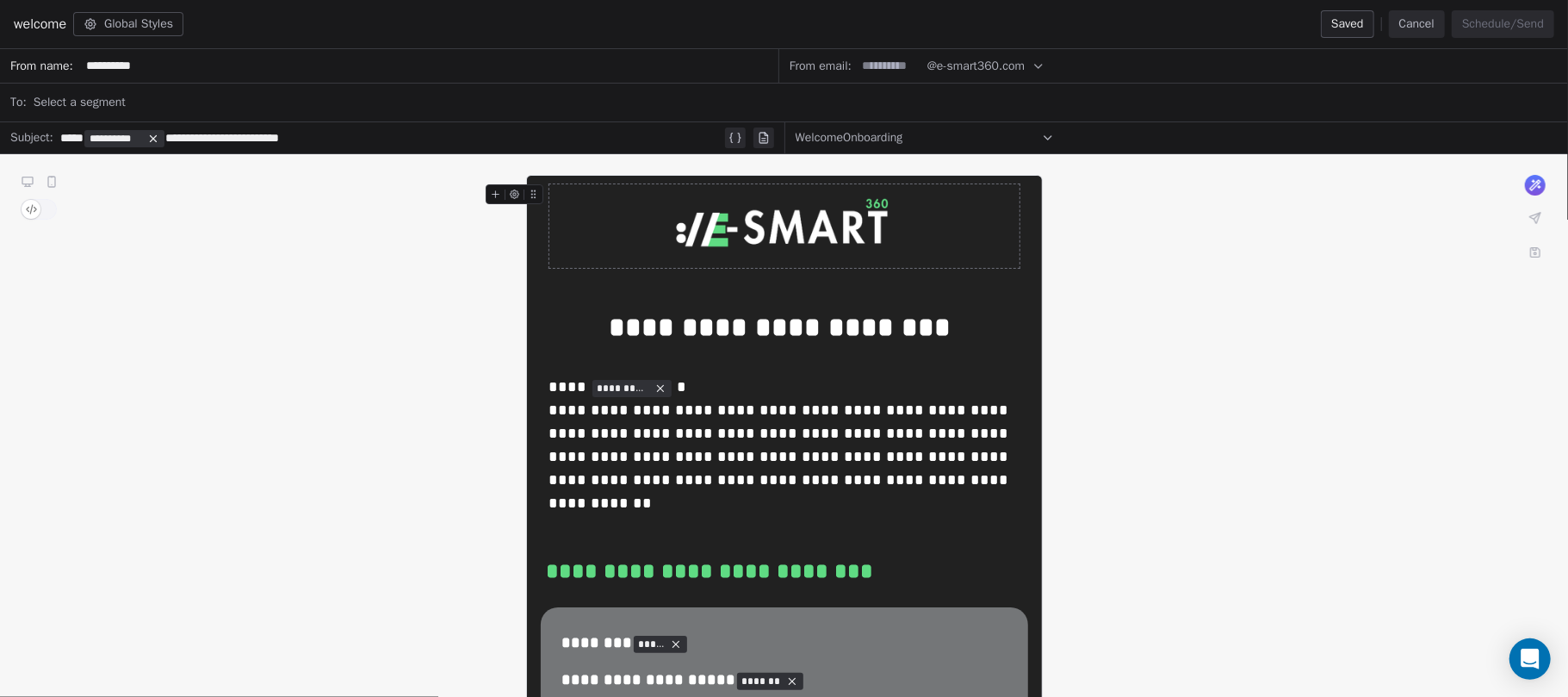 click on "Select a segment" at bounding box center [796, 103] 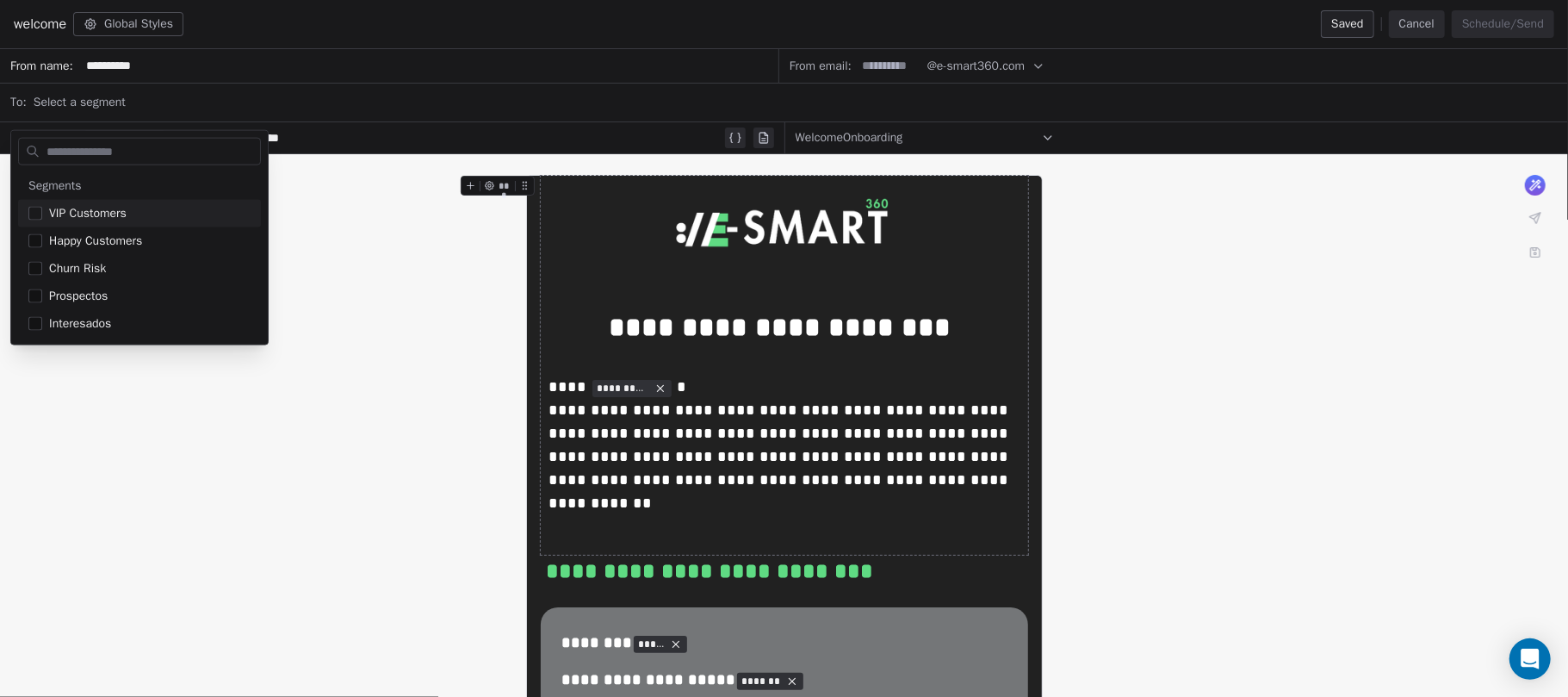 click on "**********" at bounding box center (784, 1905) 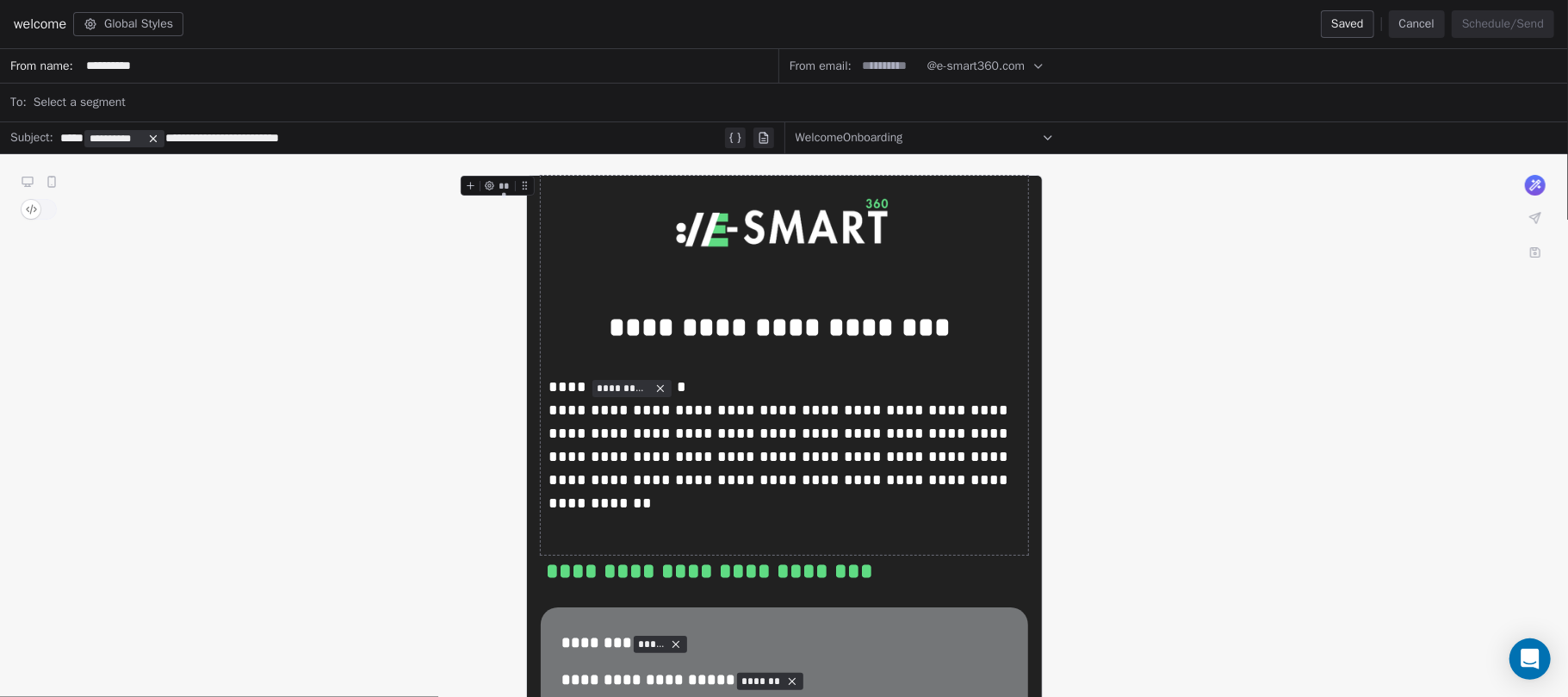 click at bounding box center [889, 65] 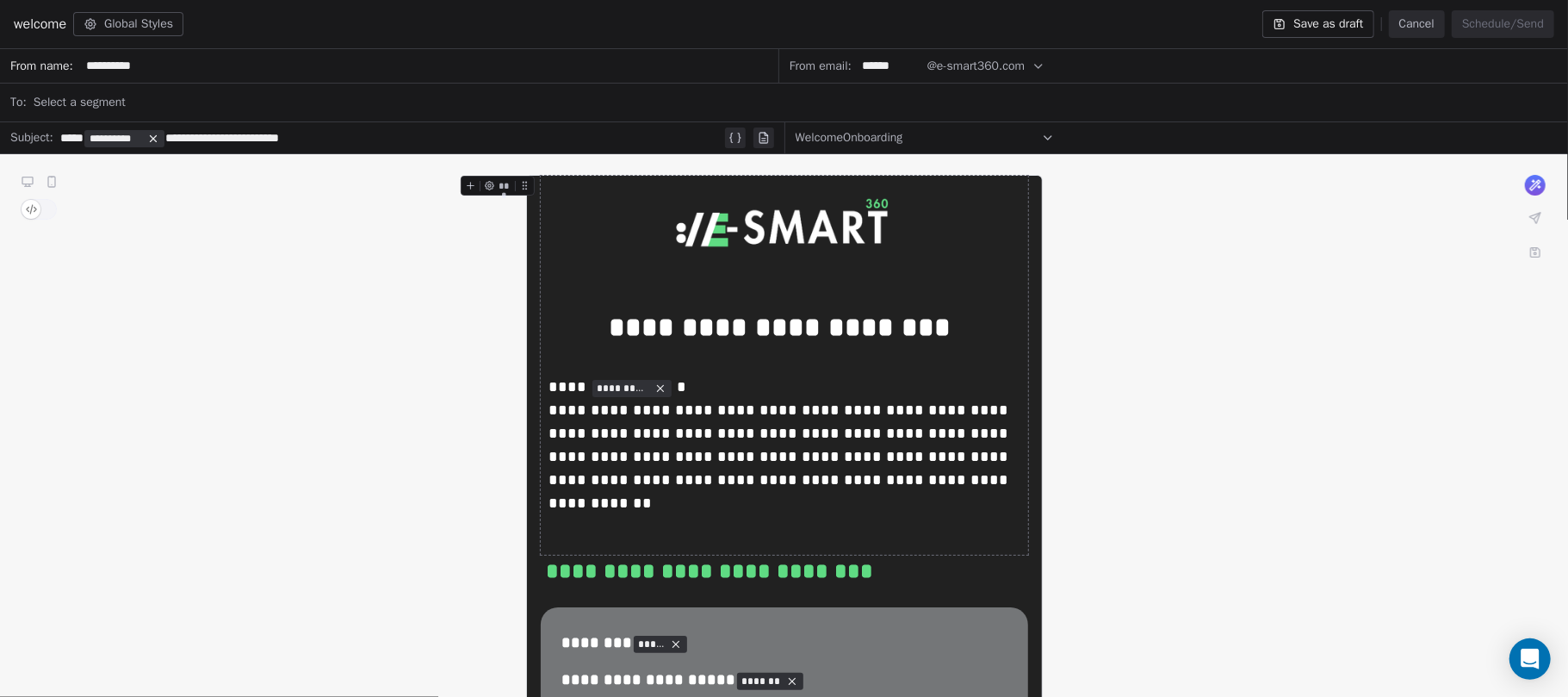 type on "******" 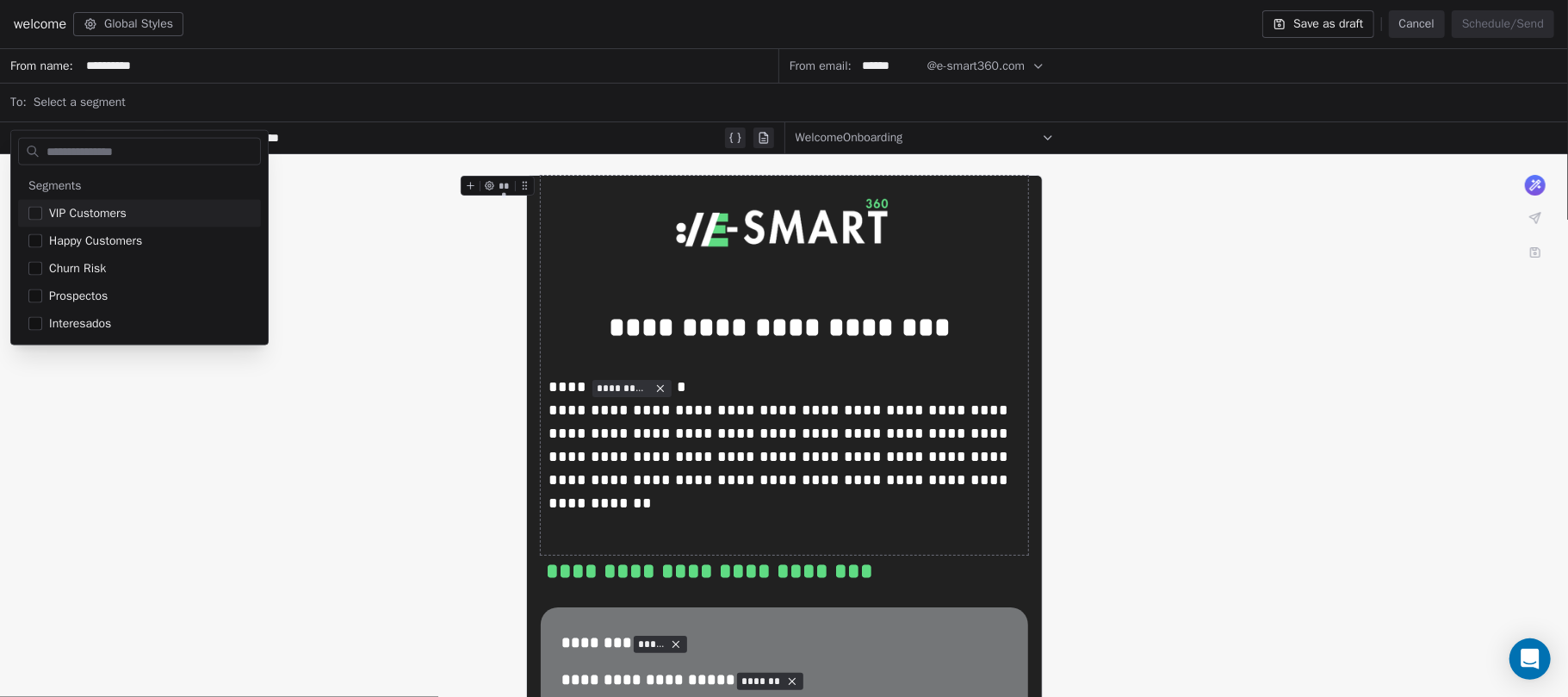 click on "Select a segment" at bounding box center (796, 103) 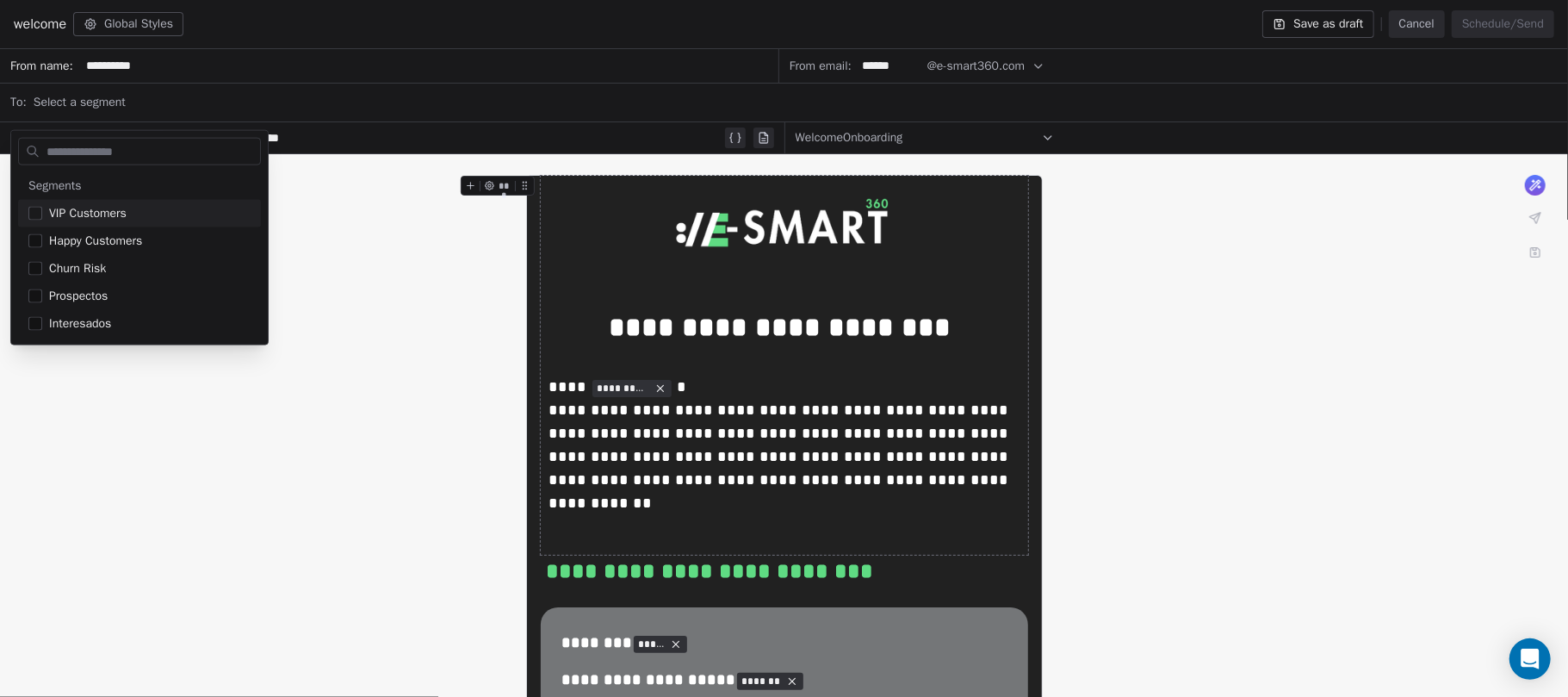 click on "Select a segment" at bounding box center (796, 103) 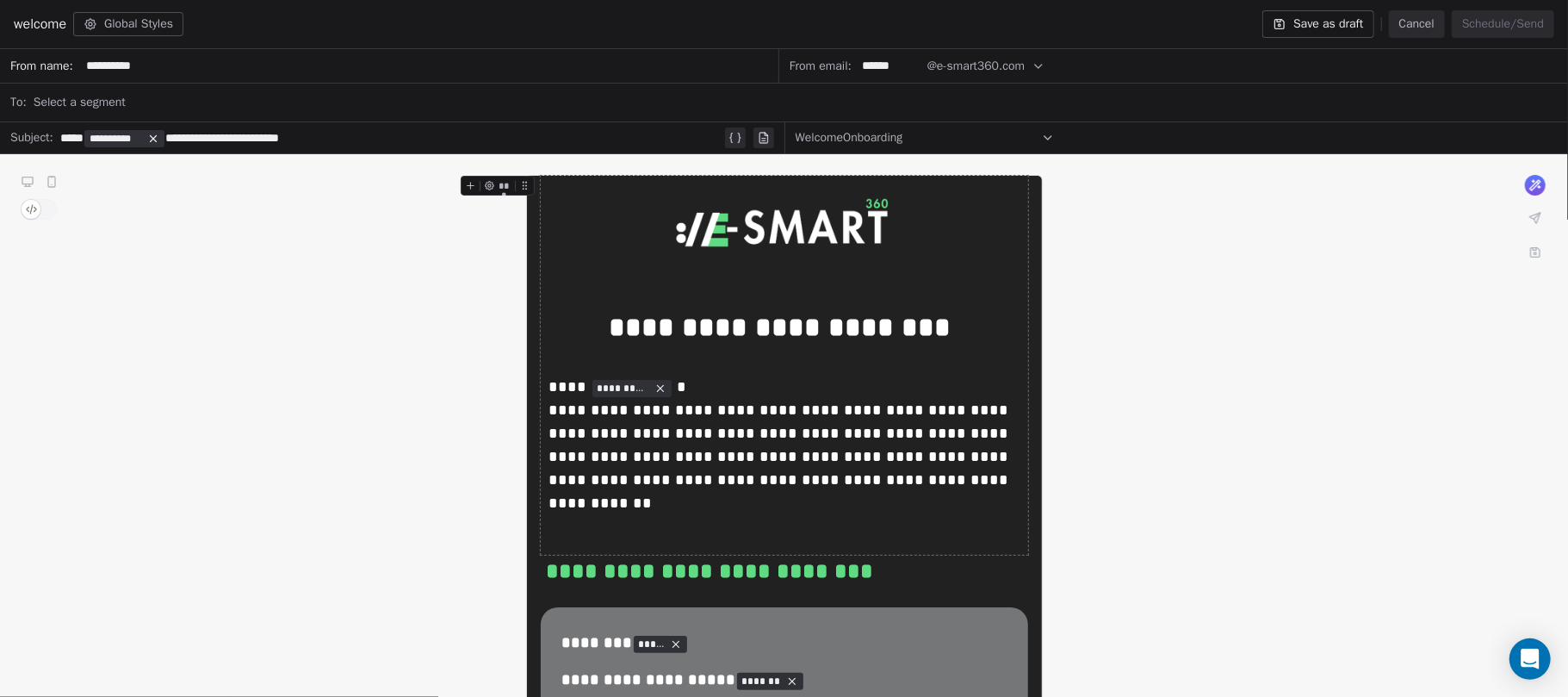 click 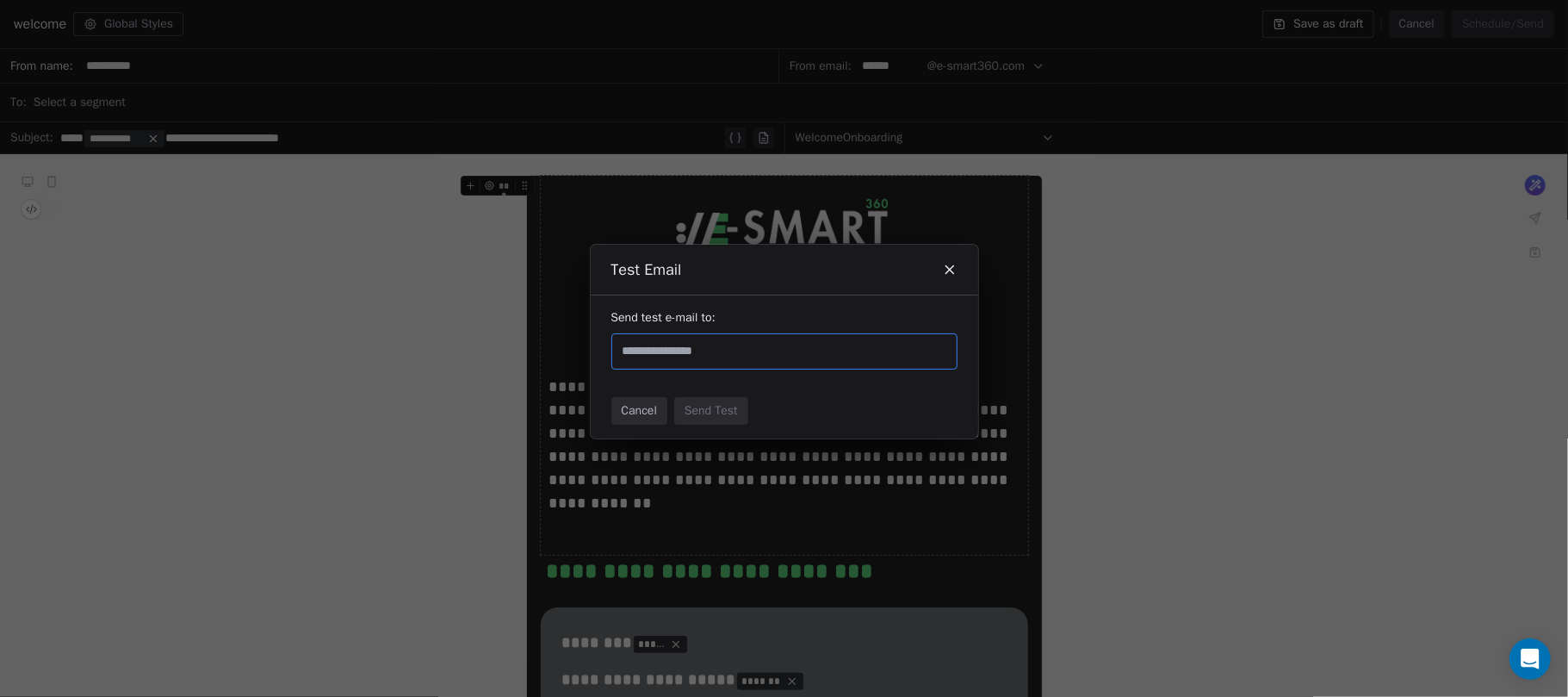 type on "**********" 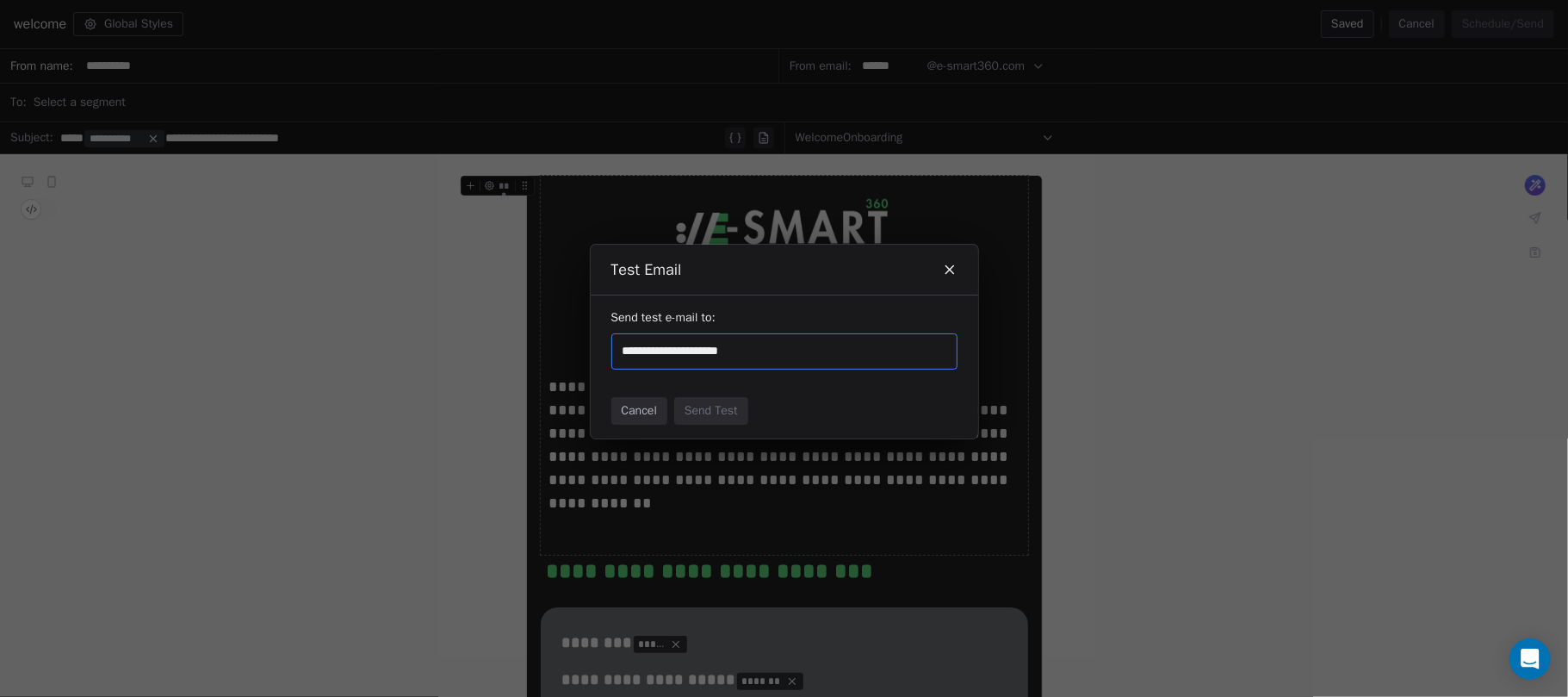 type 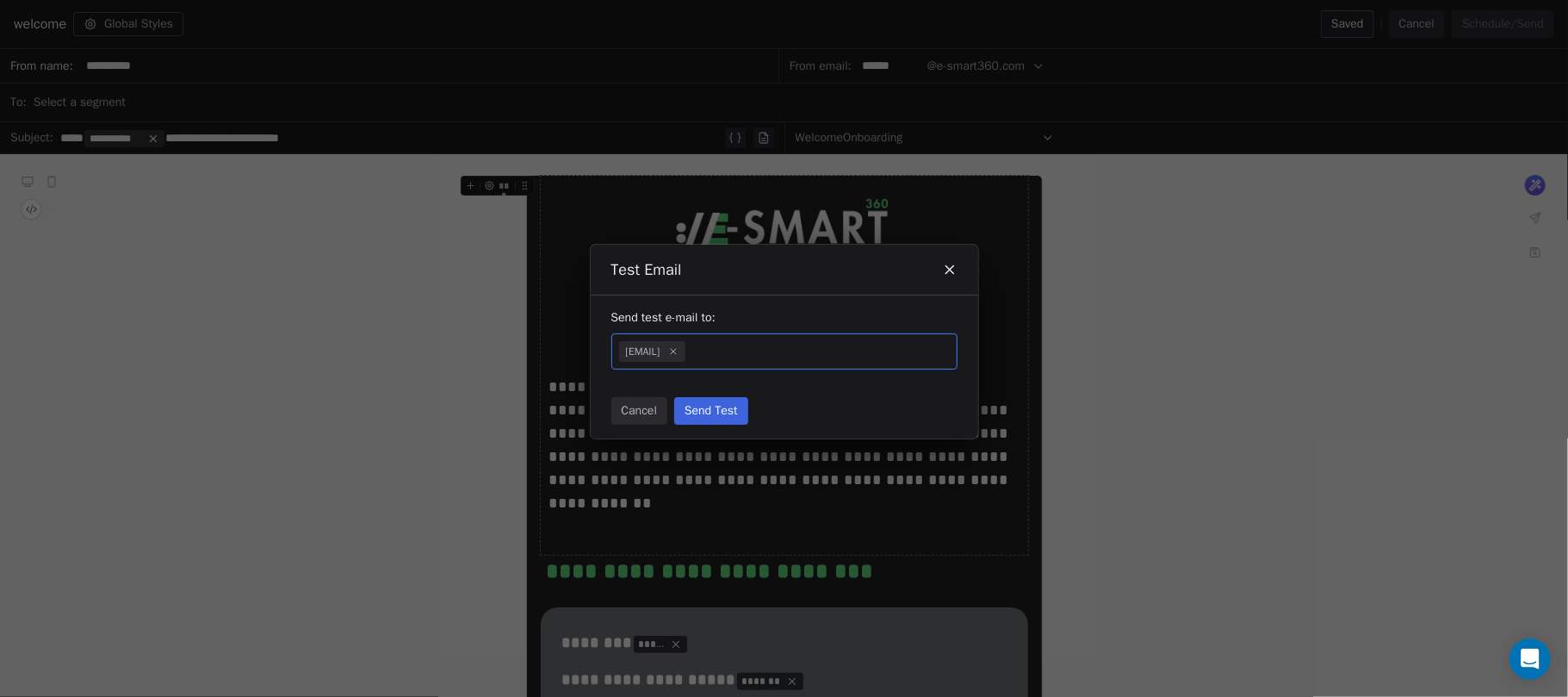 click on "Send Test" at bounding box center (711, 411) 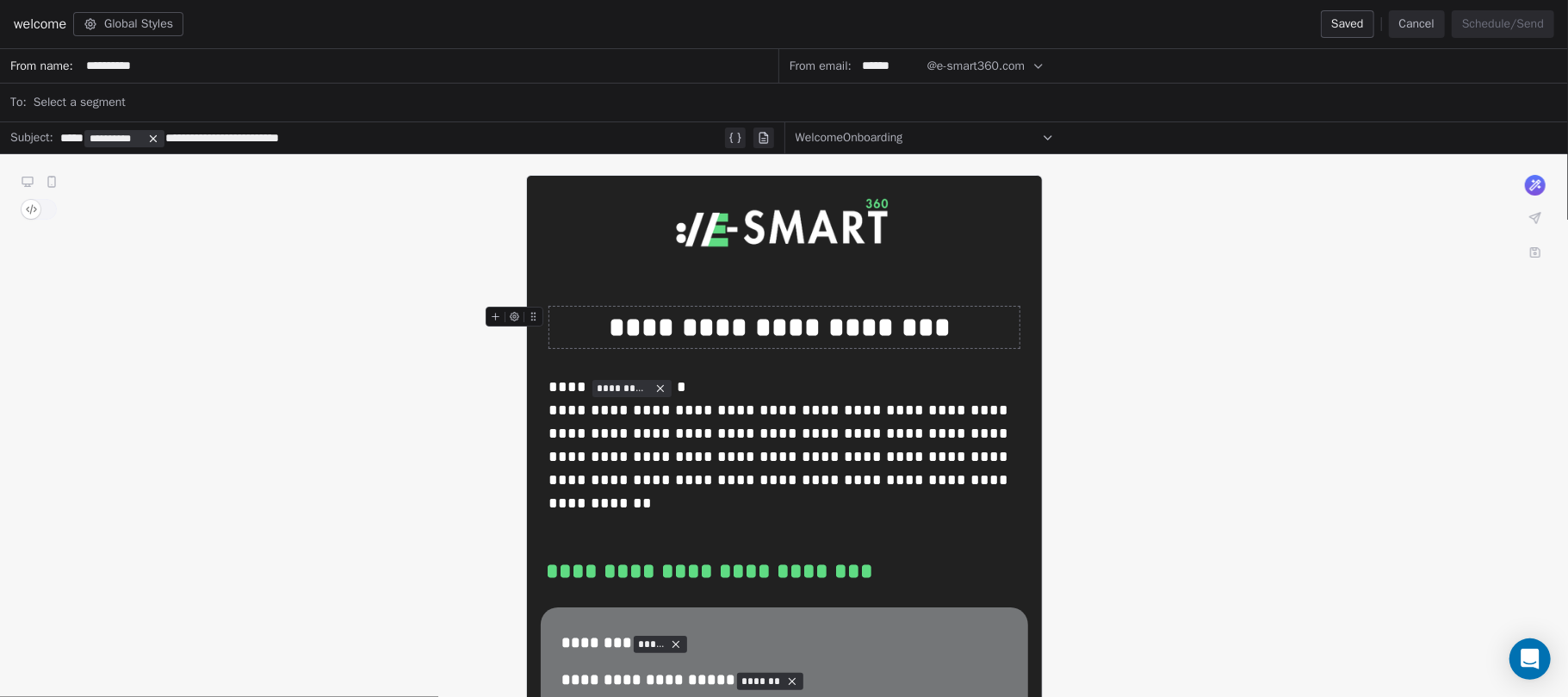 click on "Cancel" at bounding box center [1416, 24] 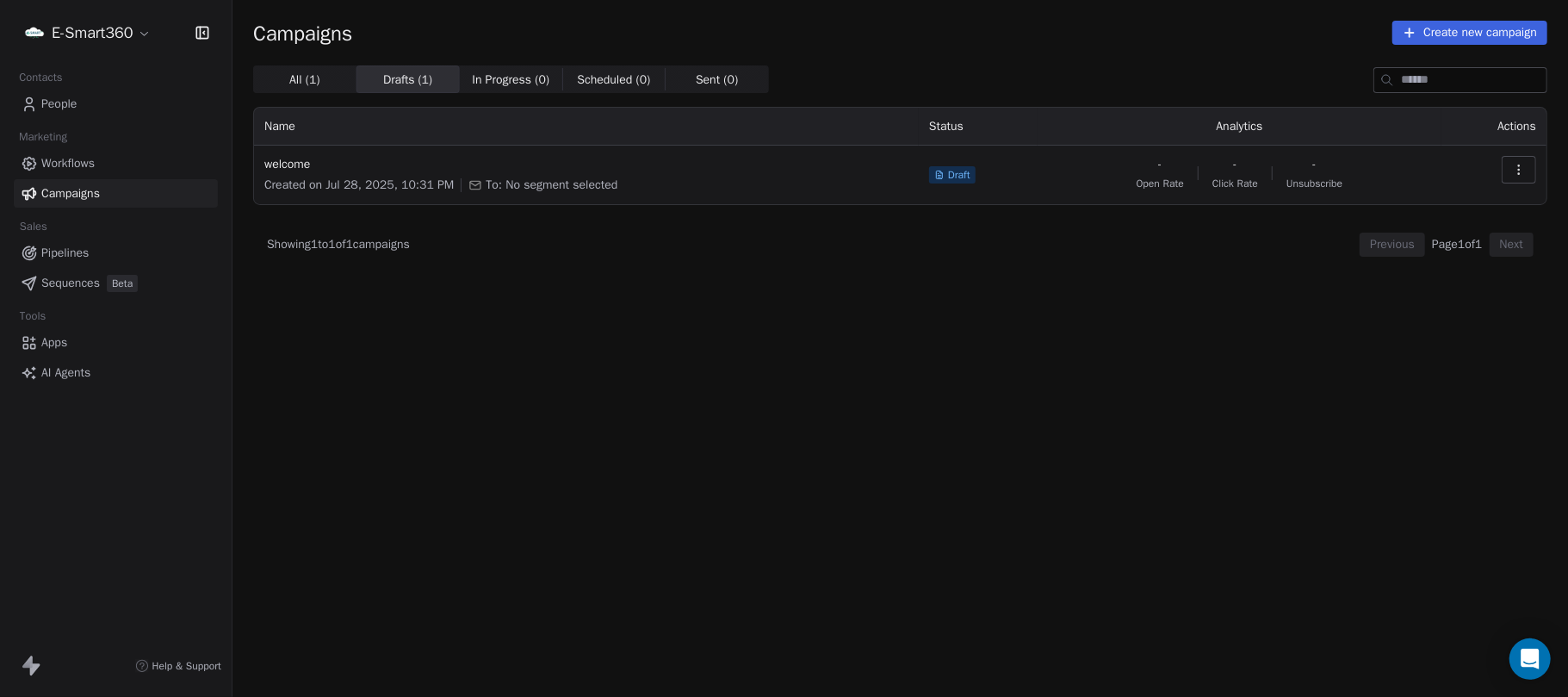 click on "Workflows" at bounding box center (68, 163) 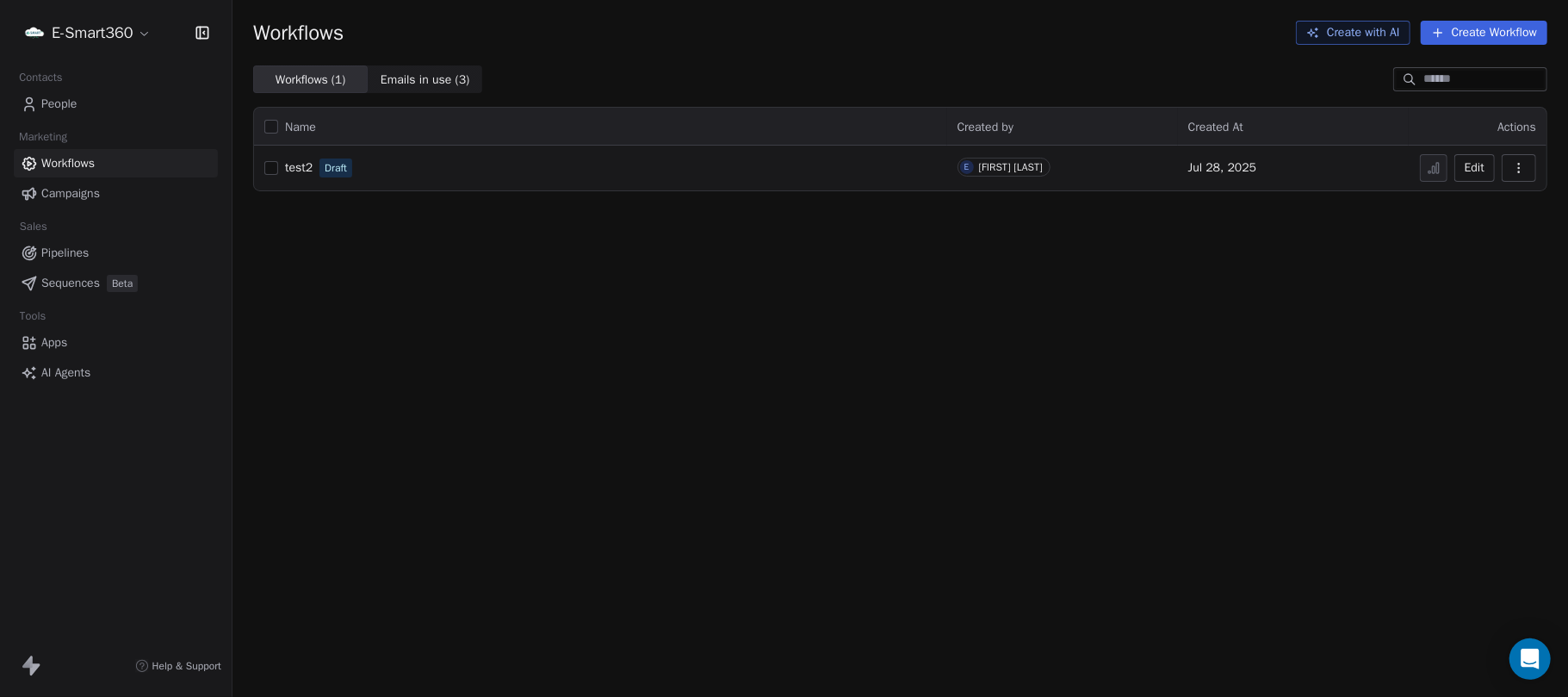 click on "[FIRST] [LAST]" at bounding box center [1011, 167] 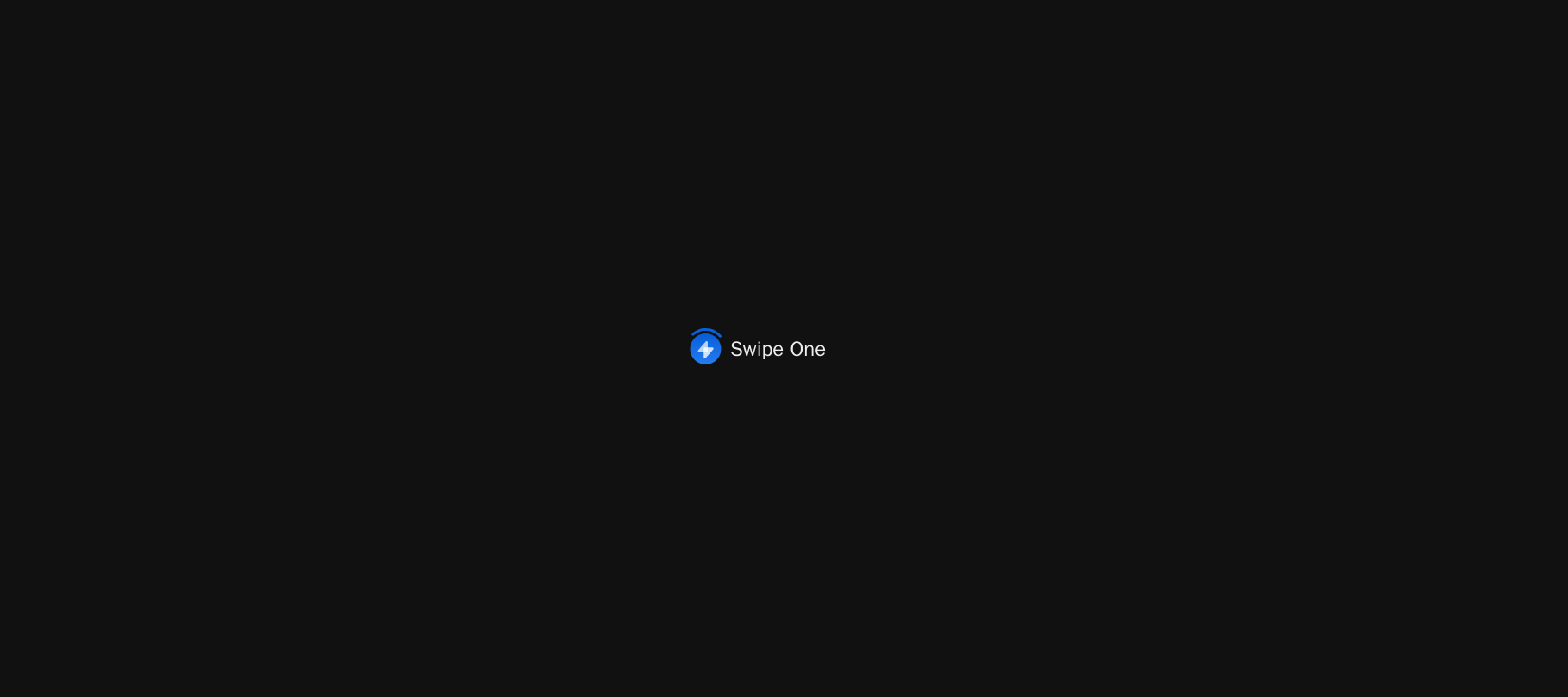 scroll, scrollTop: 0, scrollLeft: 0, axis: both 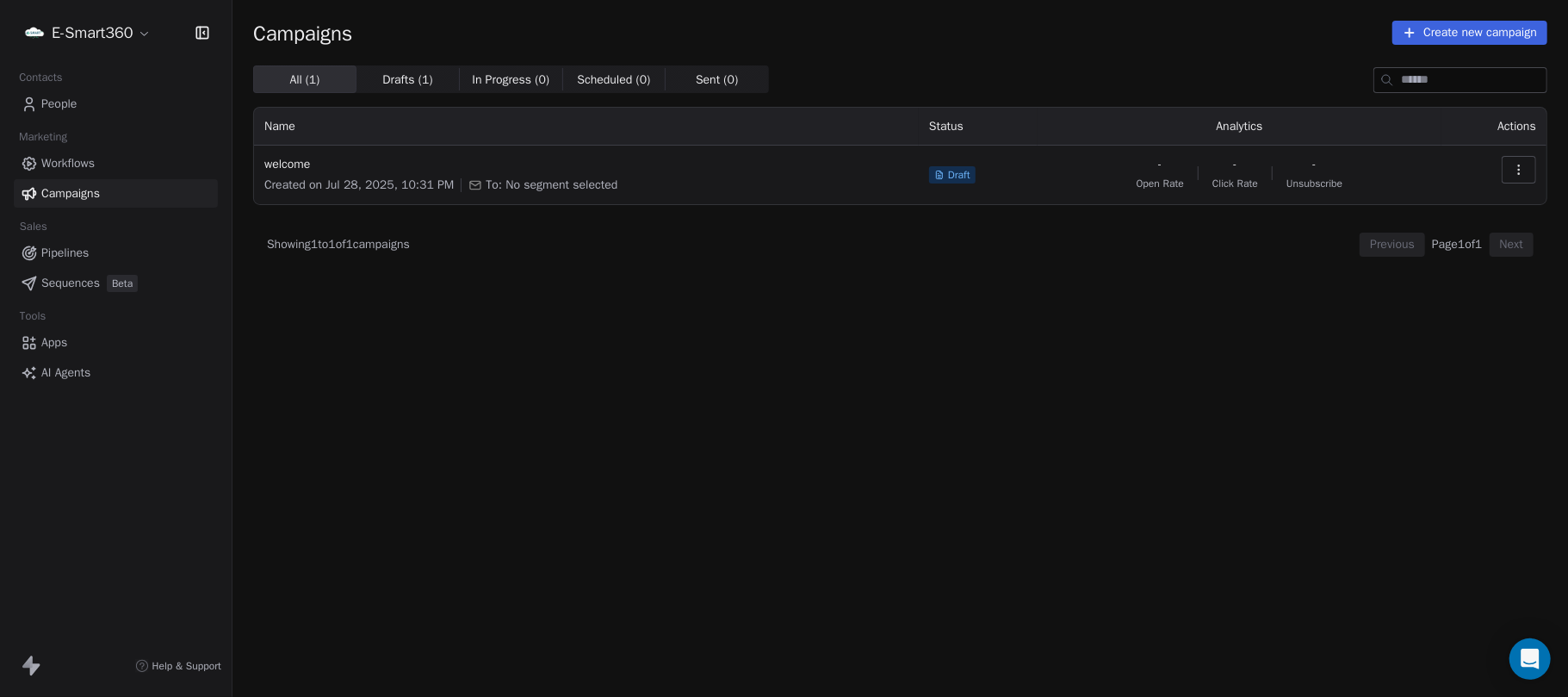 click on "E-Smart360 Contacts People Marketing Workflows Campaigns Sales Pipelines Sequences Beta Tools Apps AI Agents Help & Support Campaigns  Create new campaign All ( 1 ) All ( 1 ) Drafts ( 1 ) Drafts ( 1 ) In Progress ( 0 ) In Progress ( 0 ) Scheduled ( 0 ) Scheduled ( 0 ) Sent ( 0 ) Sent ( 0 ) Name Status Analytics Actions welcome Created on Jul 28, 2025, 10:31 PM To: No segment selected Draft - Open Rate - Click Rate - Unsubscribe Showing  1  to  1  of  1  campaigns Previous Page  1  of  1 Next" at bounding box center (784, 348) 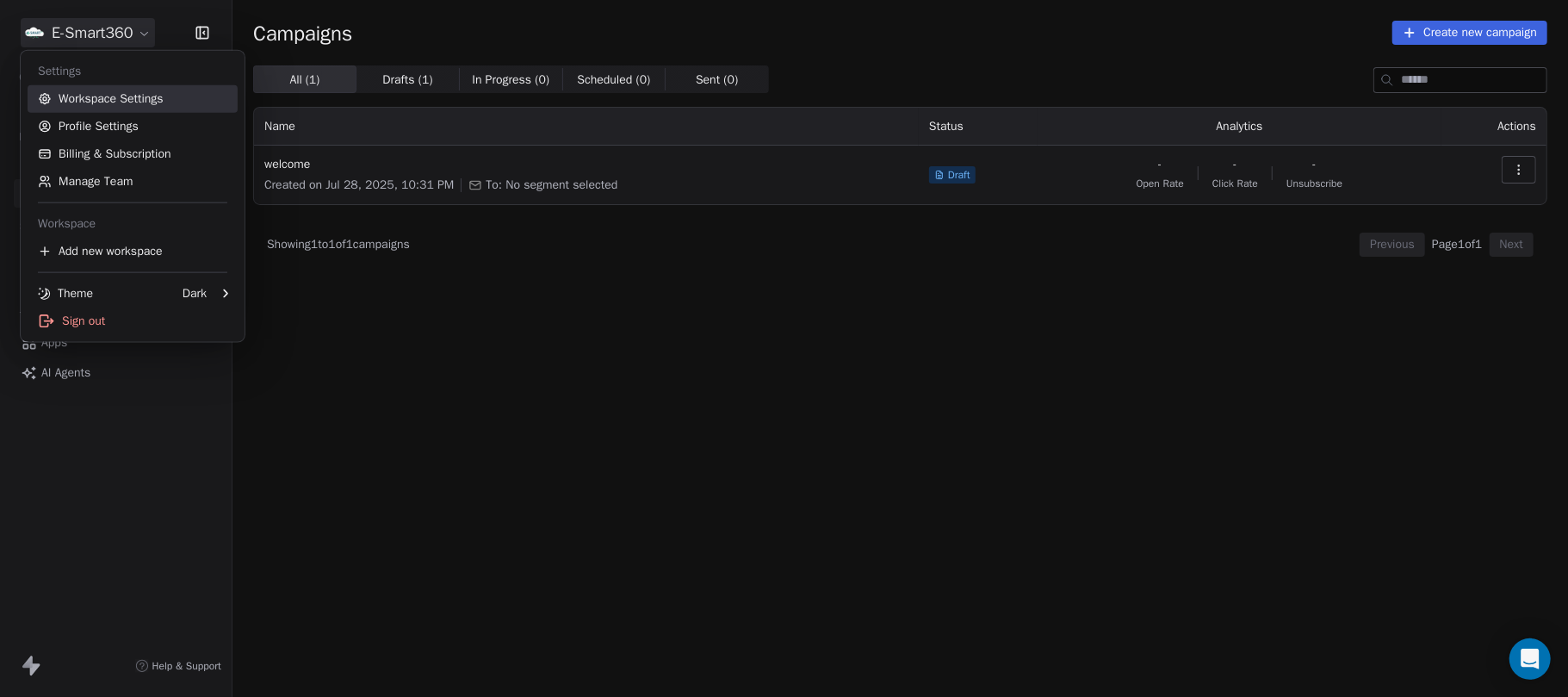 click on "Workspace Settings" at bounding box center [133, 99] 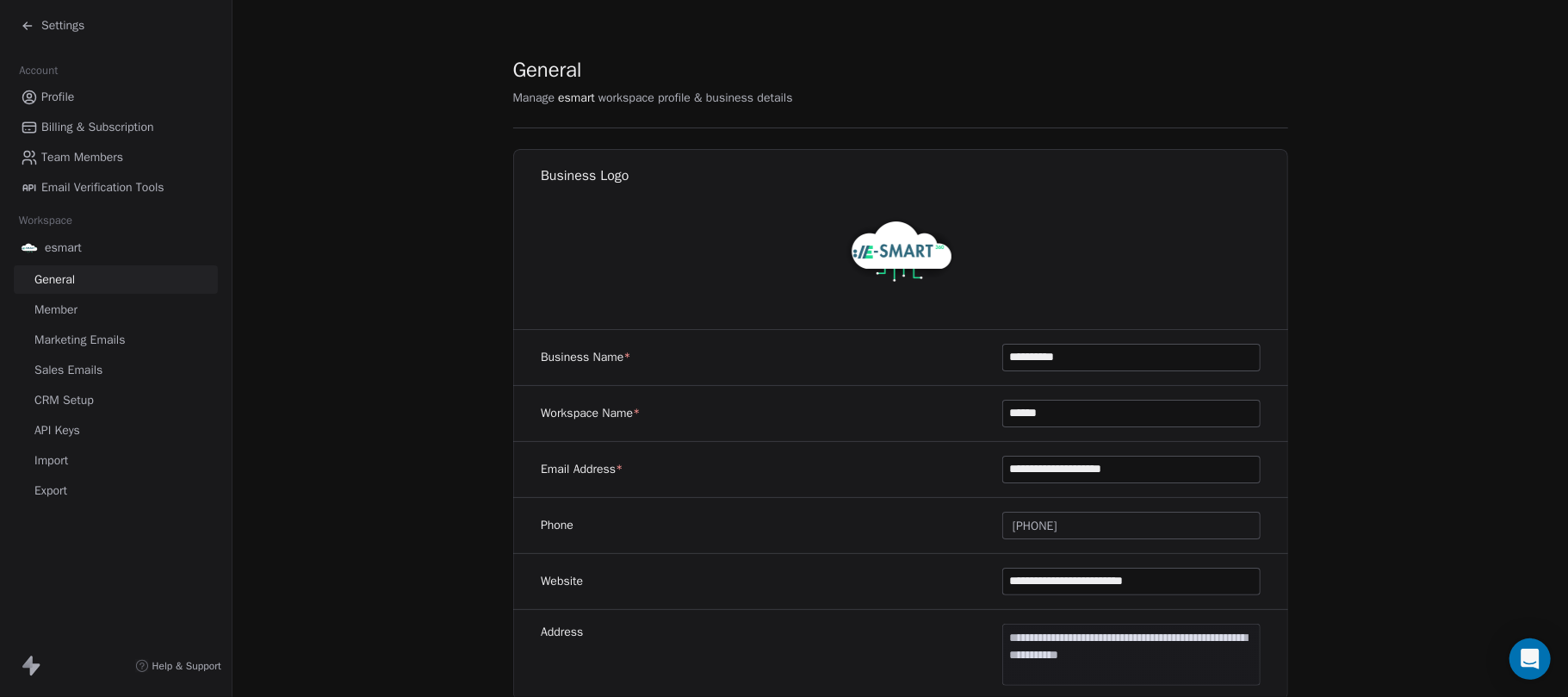click on "Marketing Emails" at bounding box center [79, 339] 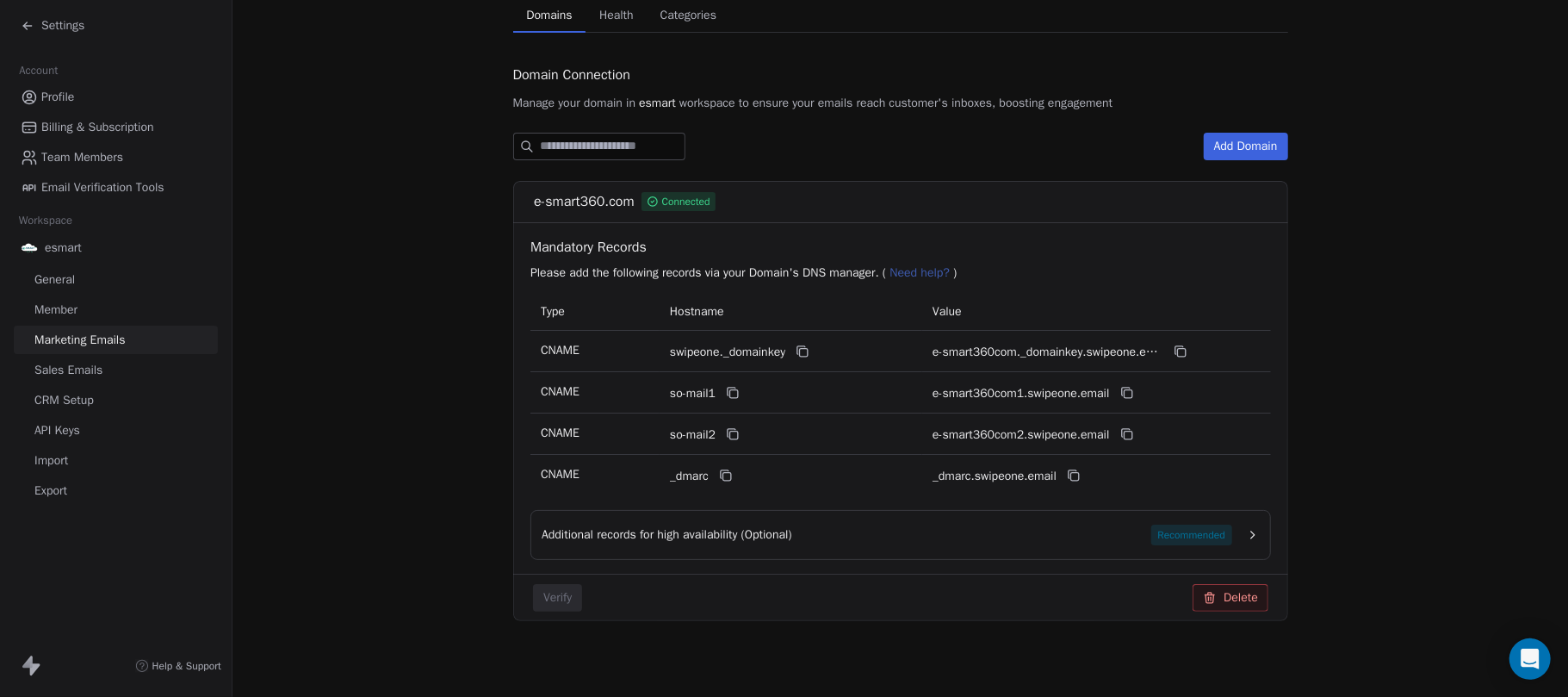 scroll, scrollTop: 149, scrollLeft: 0, axis: vertical 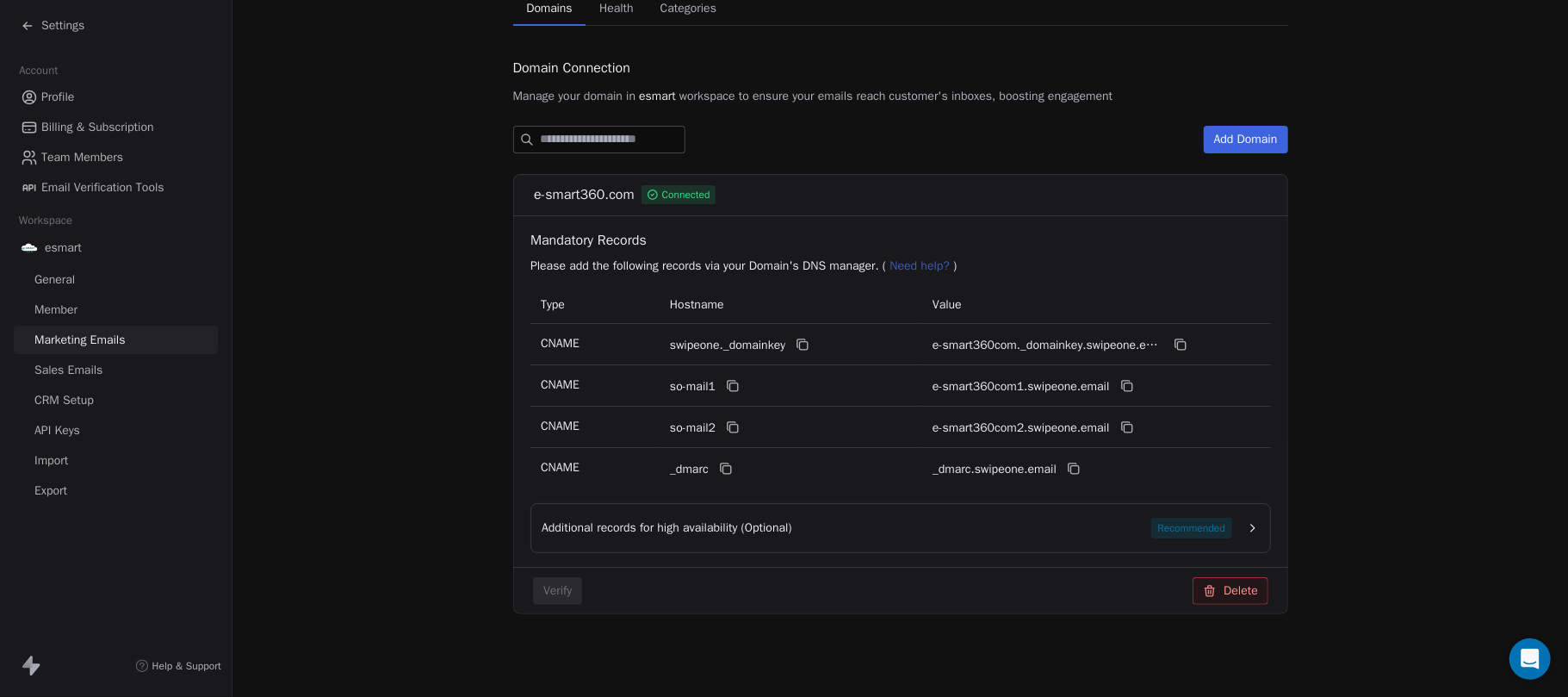click on "Connected" at bounding box center (685, 195) 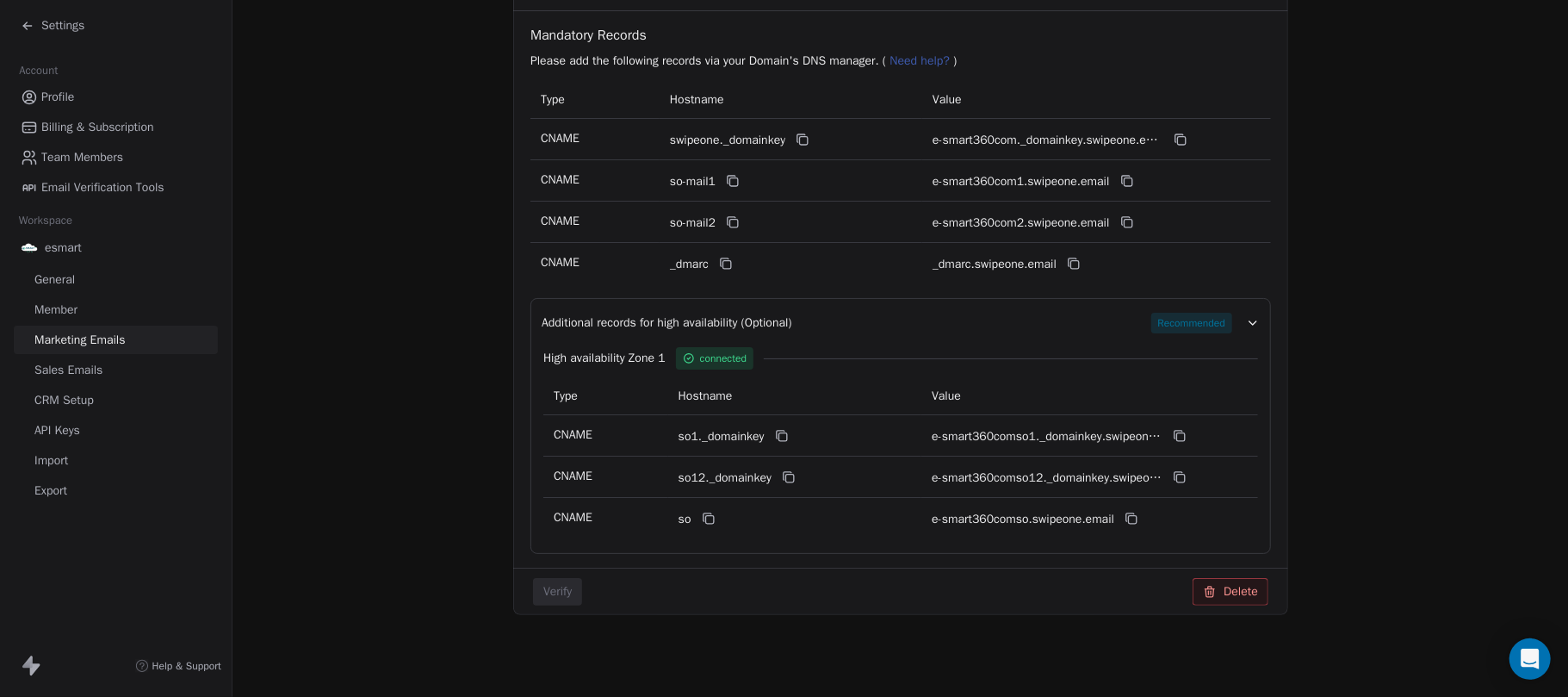 scroll, scrollTop: 355, scrollLeft: 0, axis: vertical 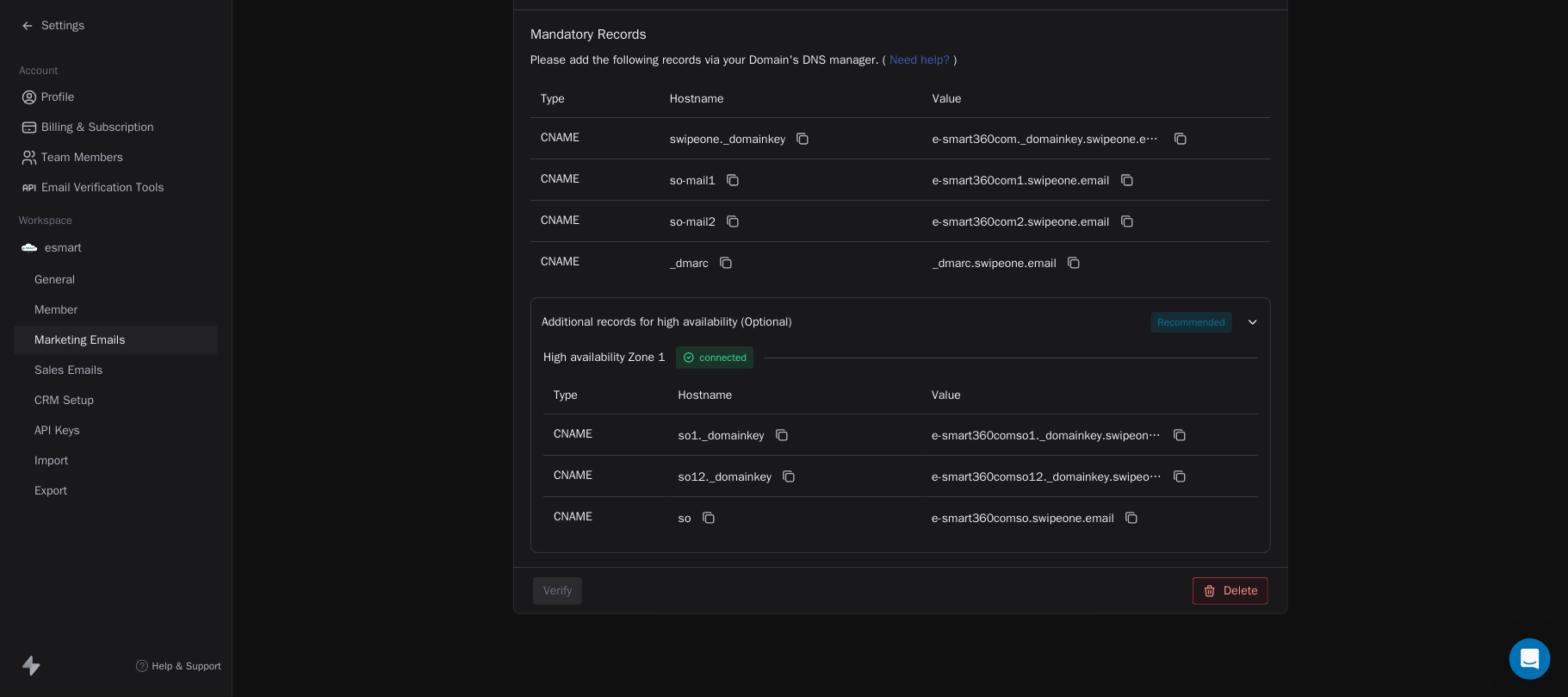 click on "Settings" at bounding box center (115, 26) 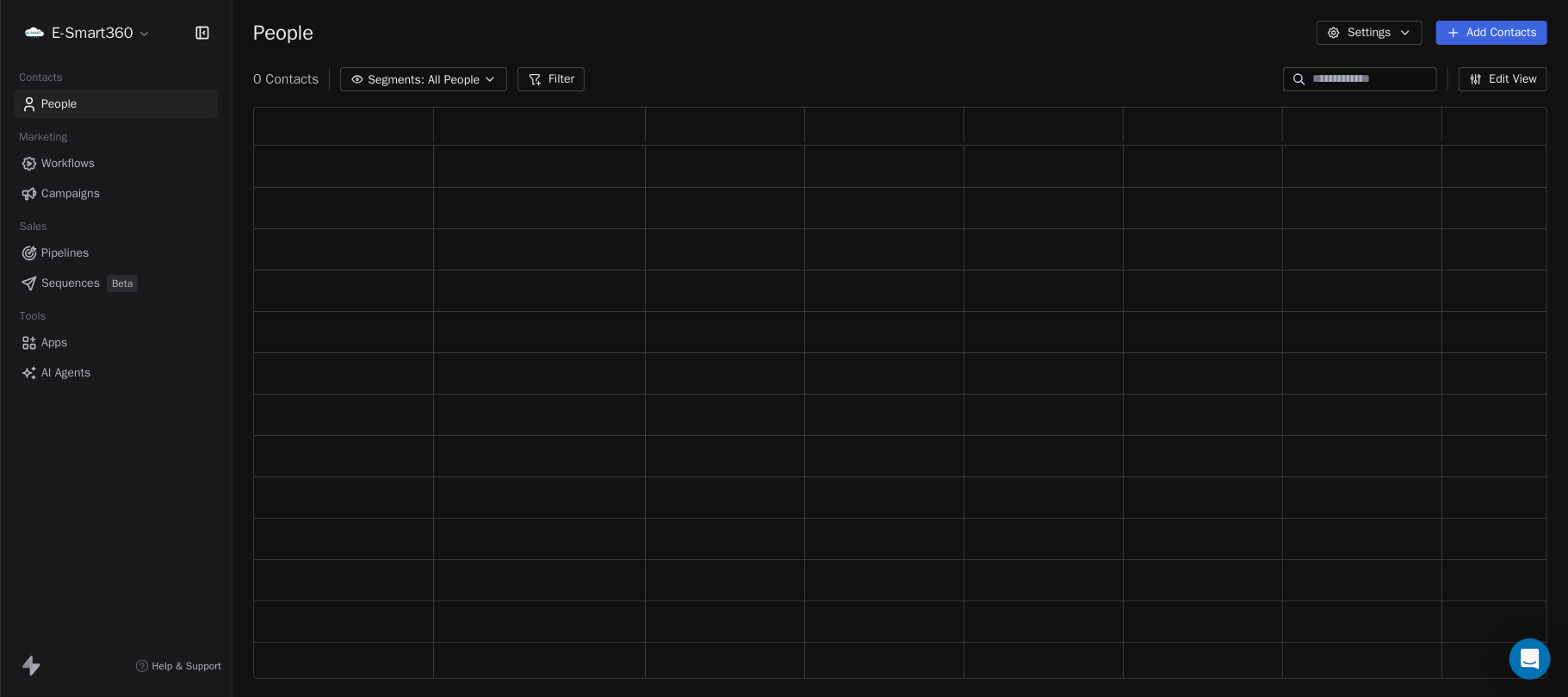 scroll, scrollTop: 18, scrollLeft: 17, axis: both 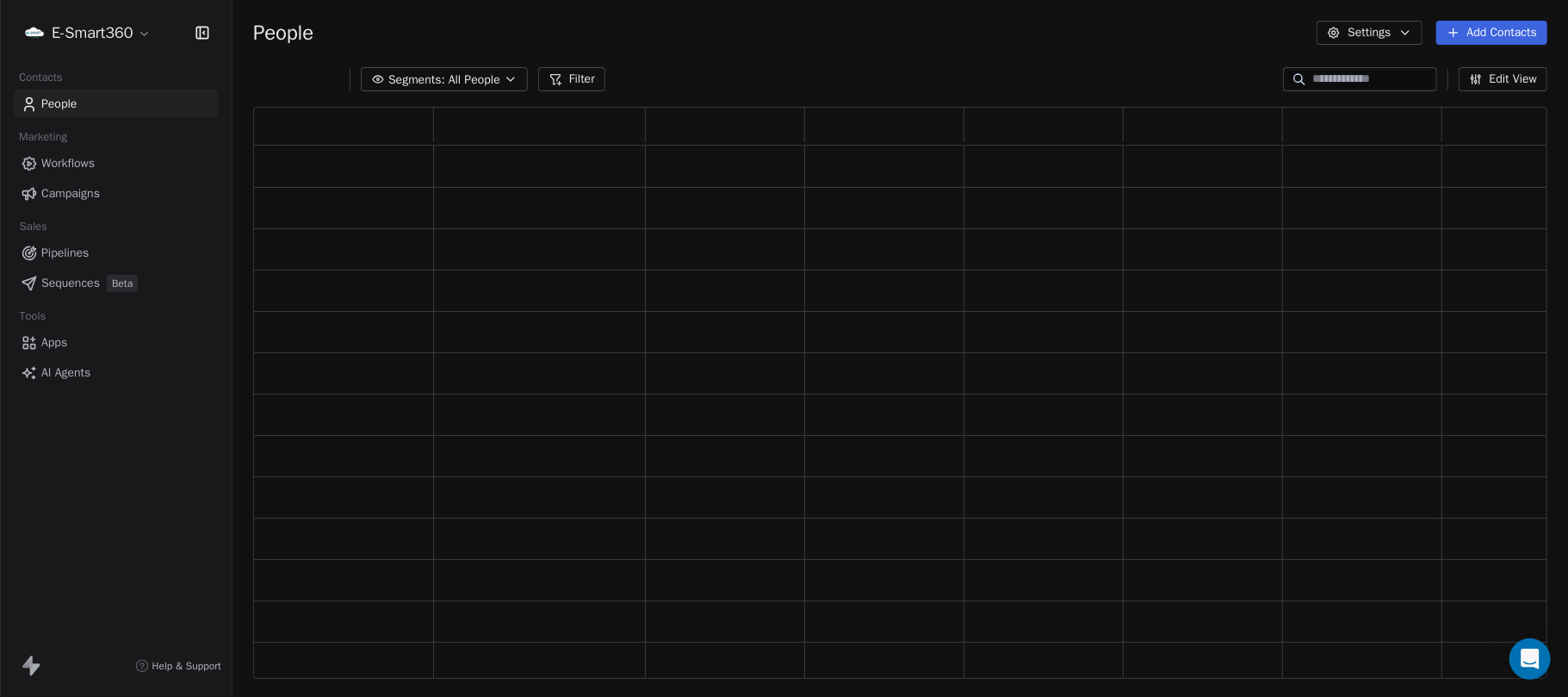 click on "Workflows" at bounding box center [115, 163] 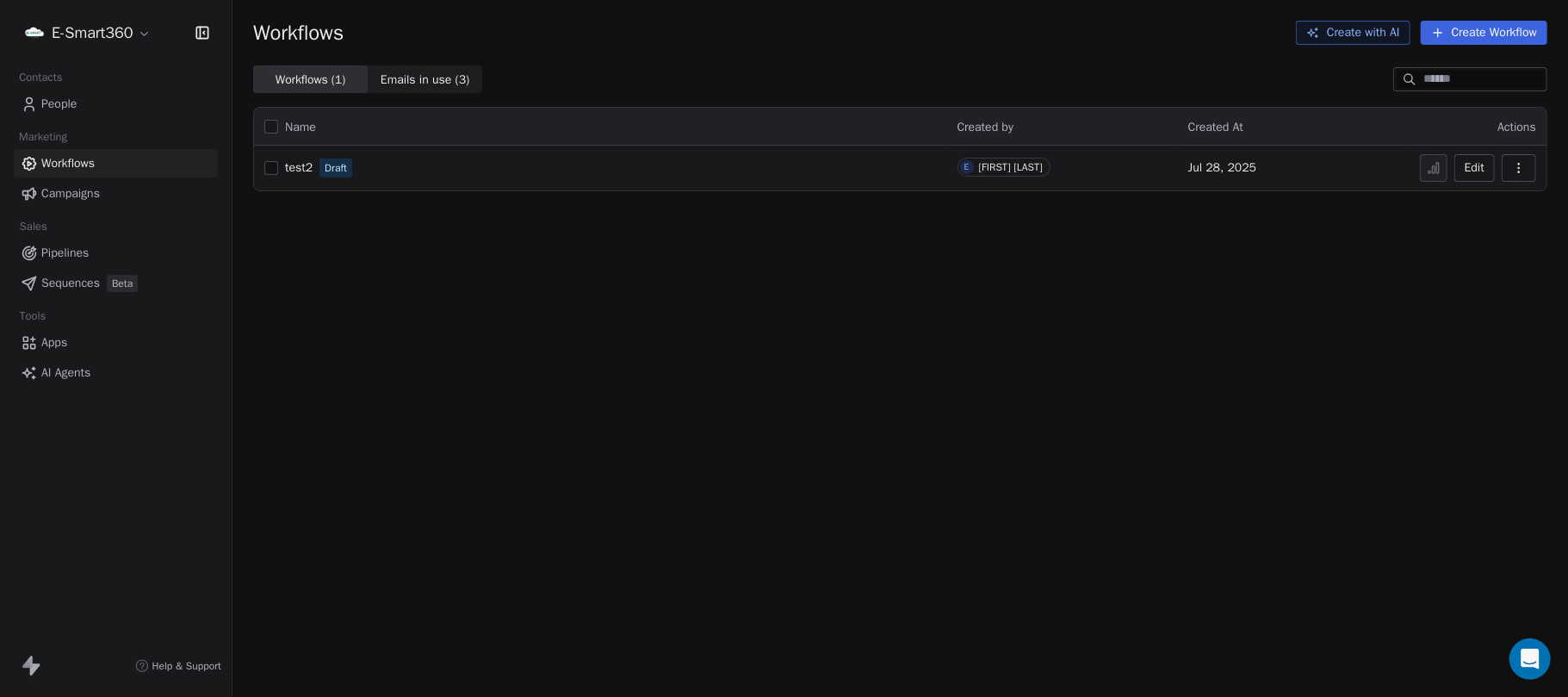 click on "Edit" at bounding box center [1474, 168] 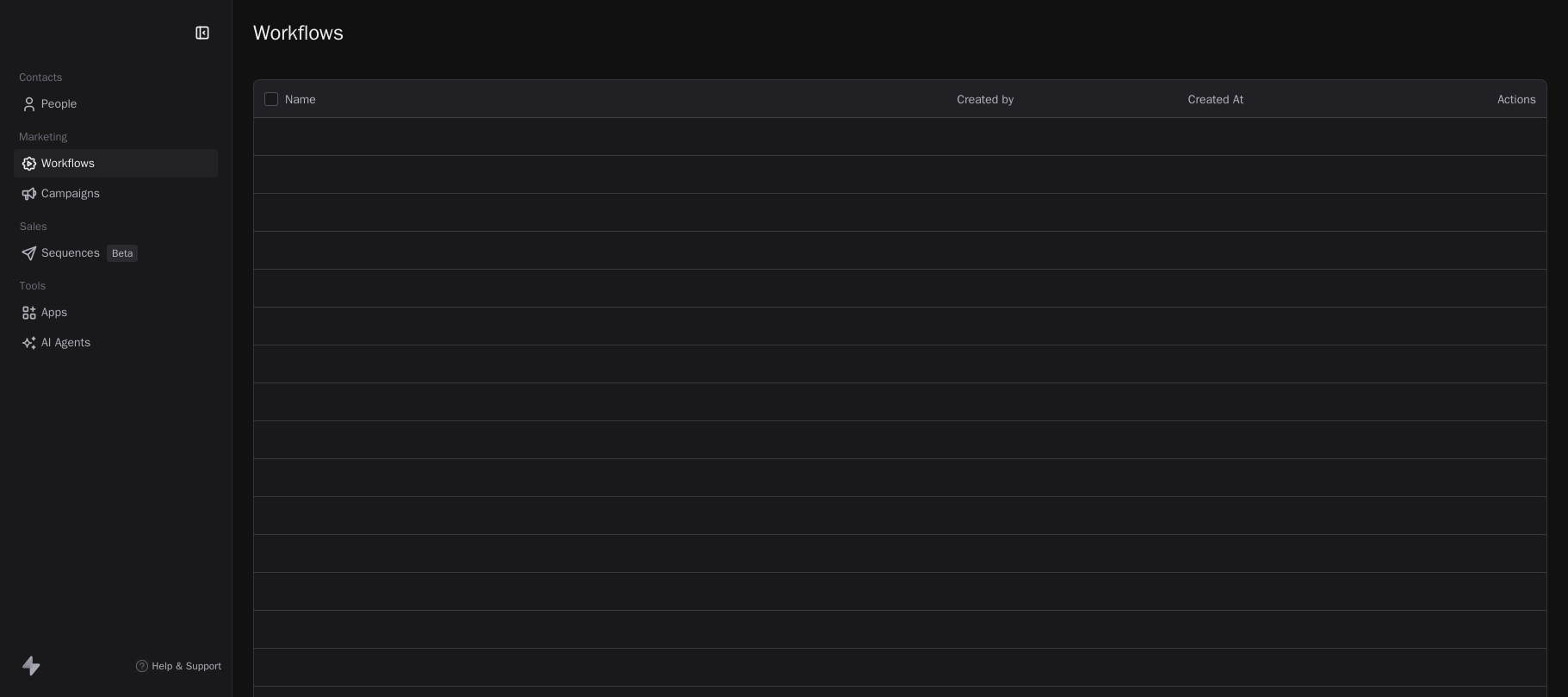 scroll, scrollTop: 0, scrollLeft: 0, axis: both 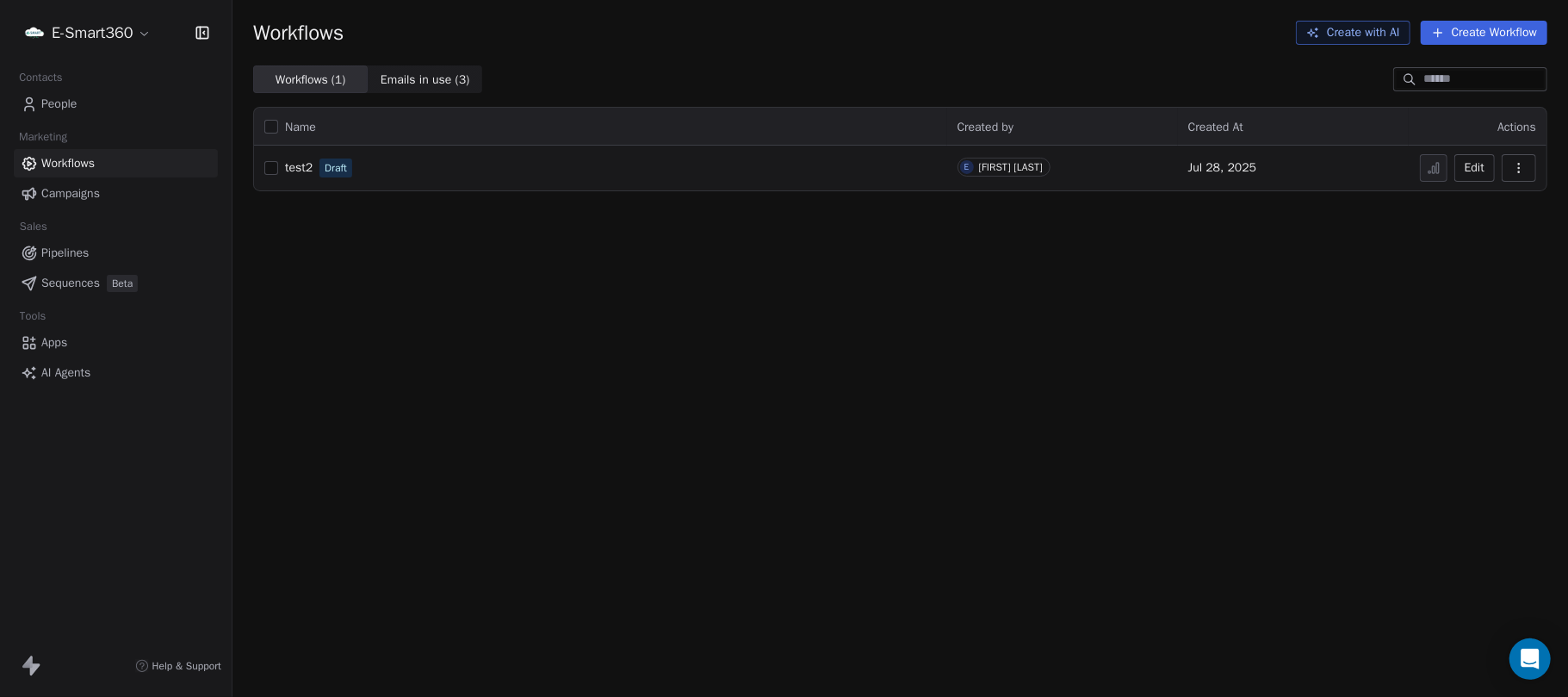 click on "Sequences" at bounding box center [71, 283] 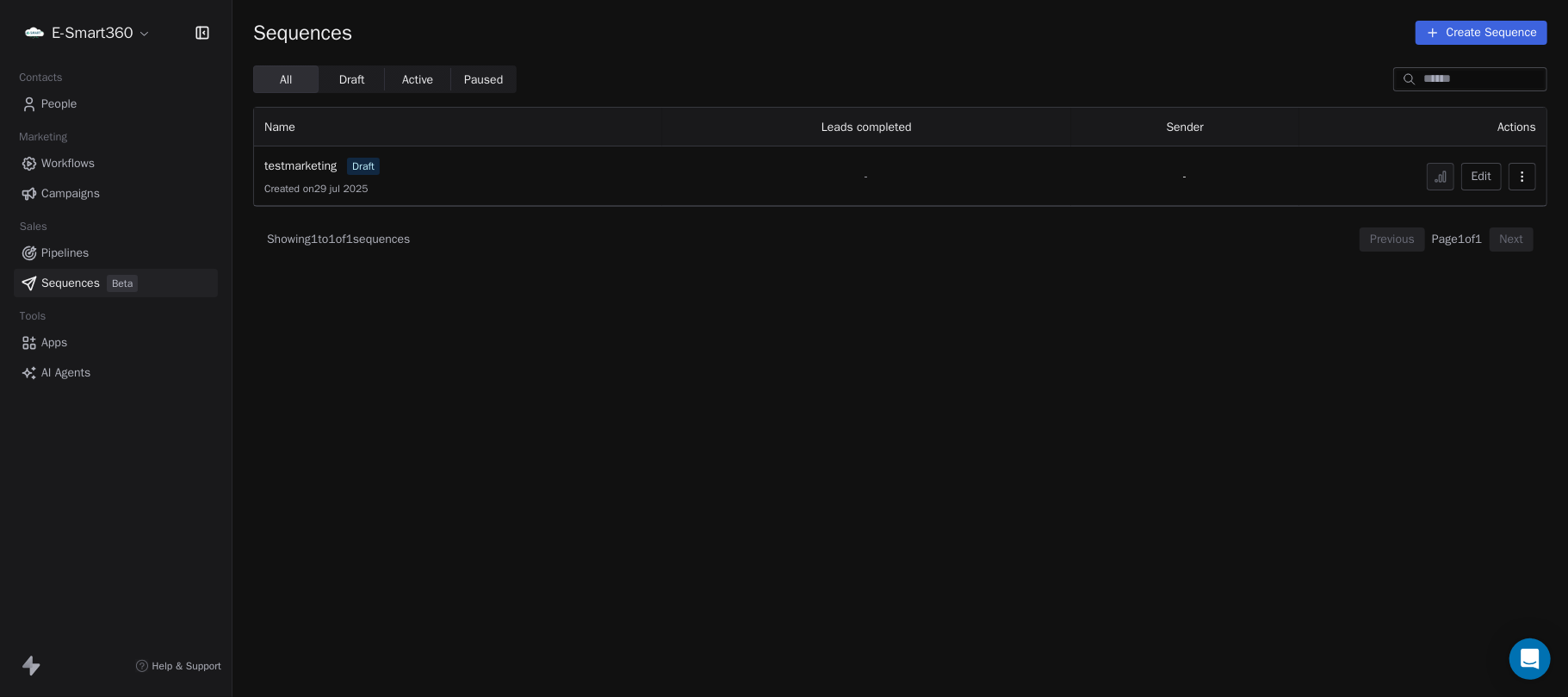 click on "Apps" at bounding box center (115, 342) 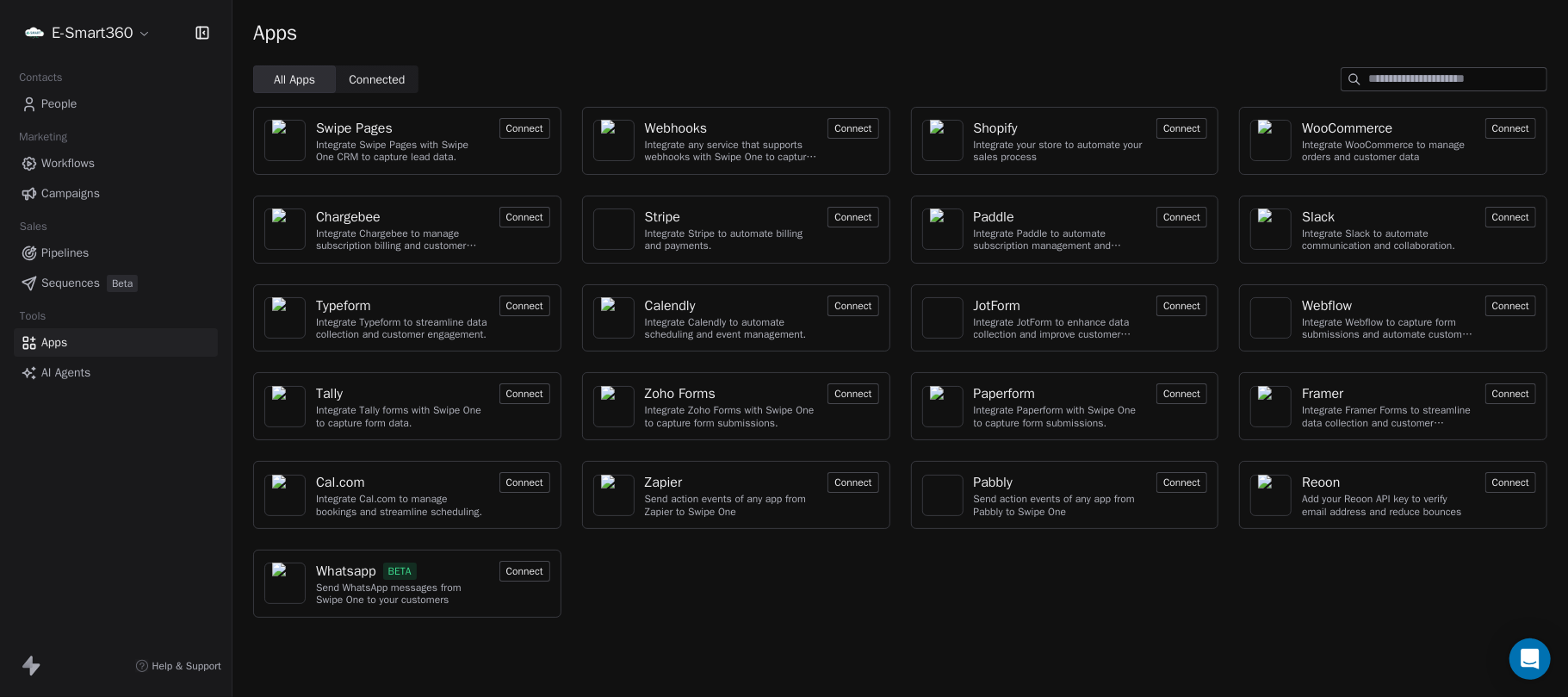 click on "AI Agents" at bounding box center [115, 372] 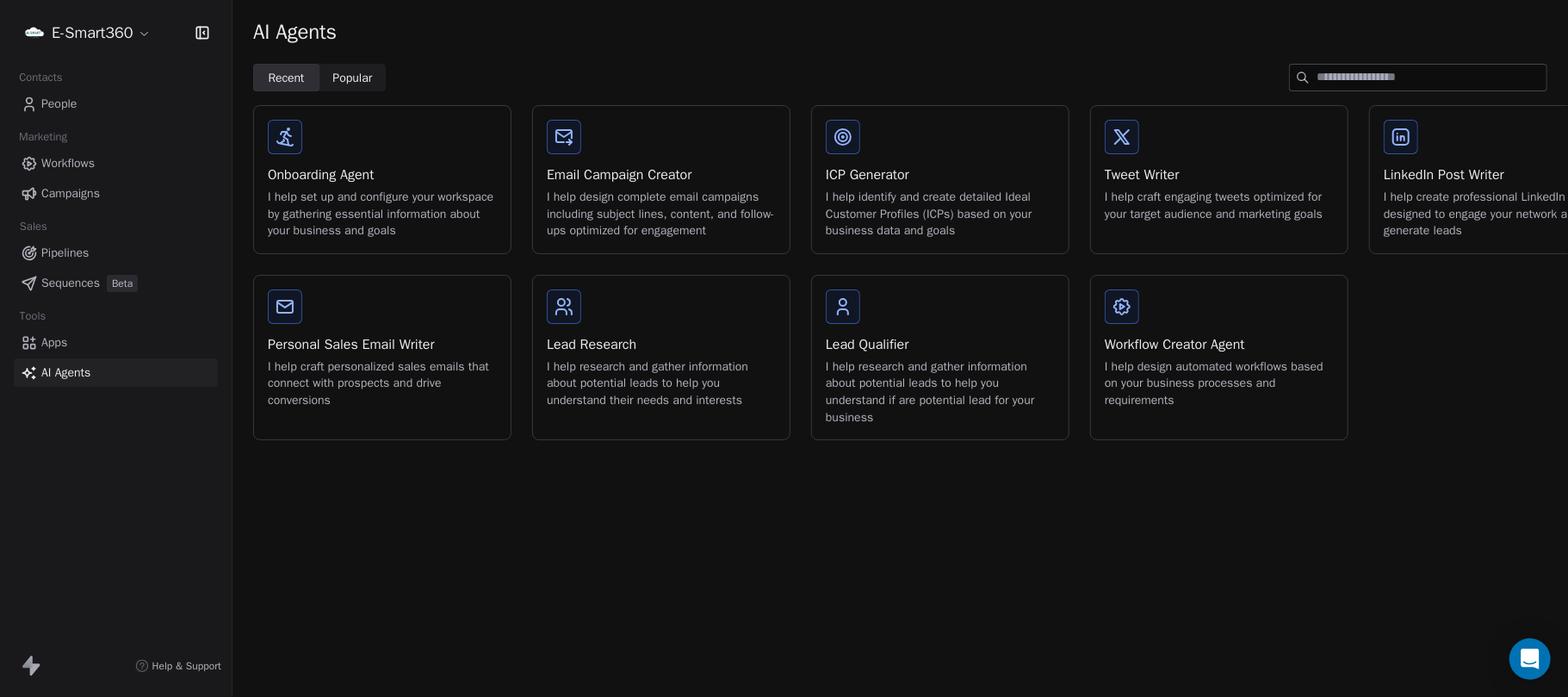 click on "Popular Popular" at bounding box center (352, 78) 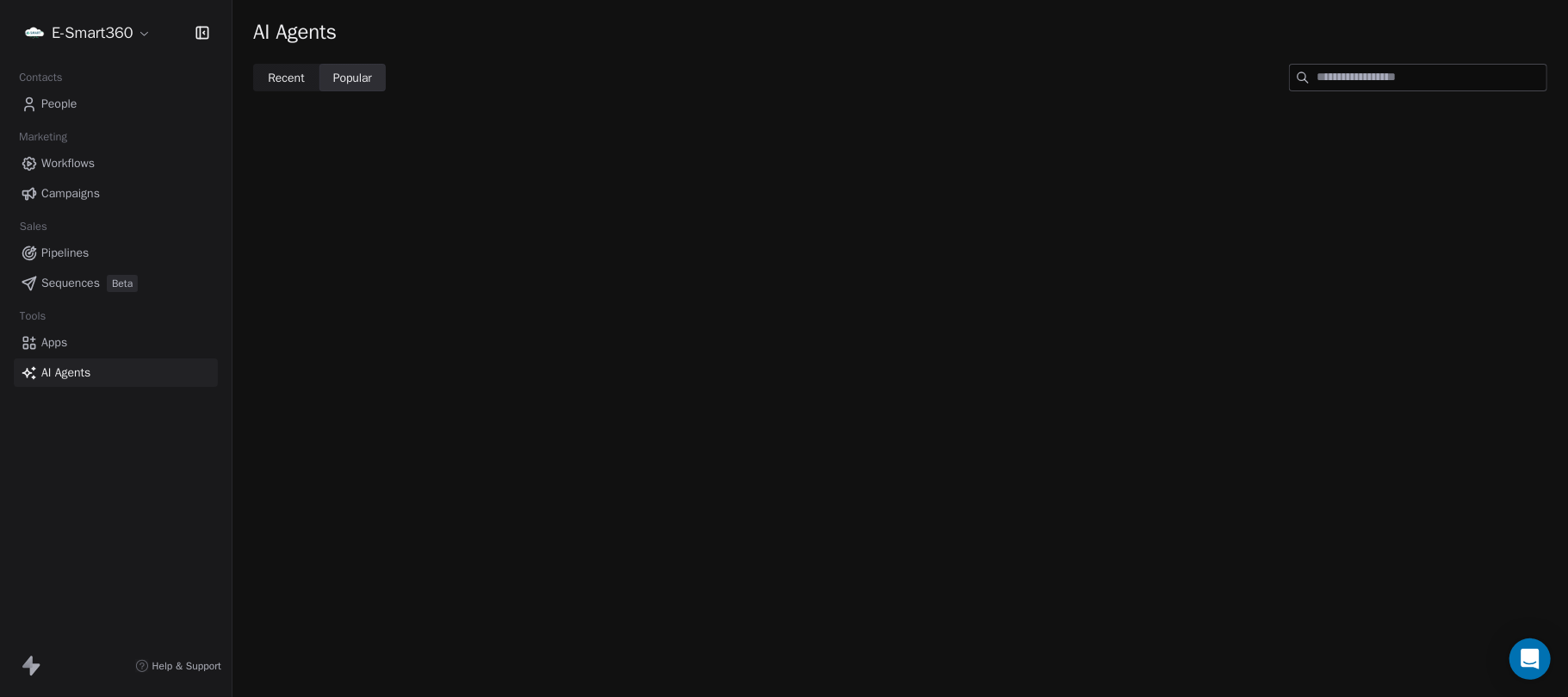 click on "Recent" at bounding box center (286, 78) 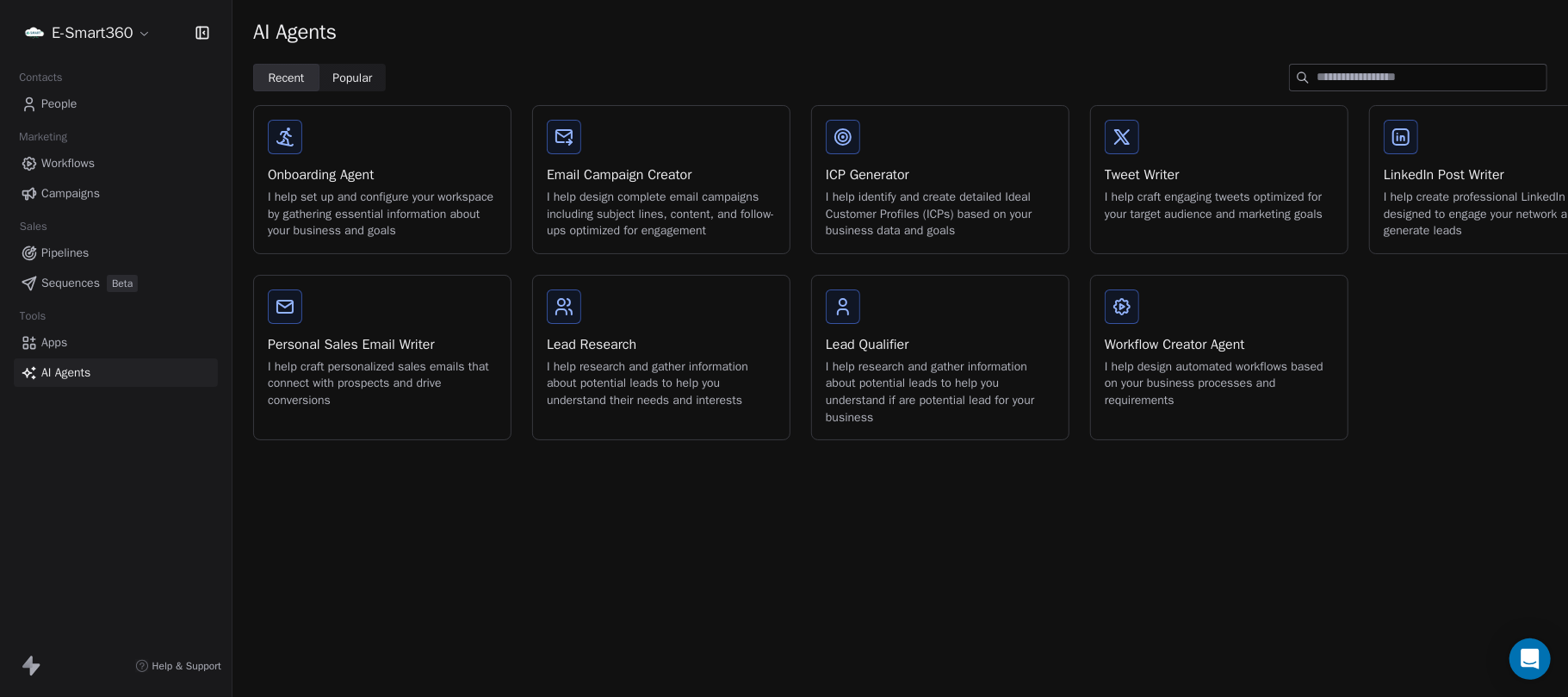 click on "Workflows" at bounding box center [68, 163] 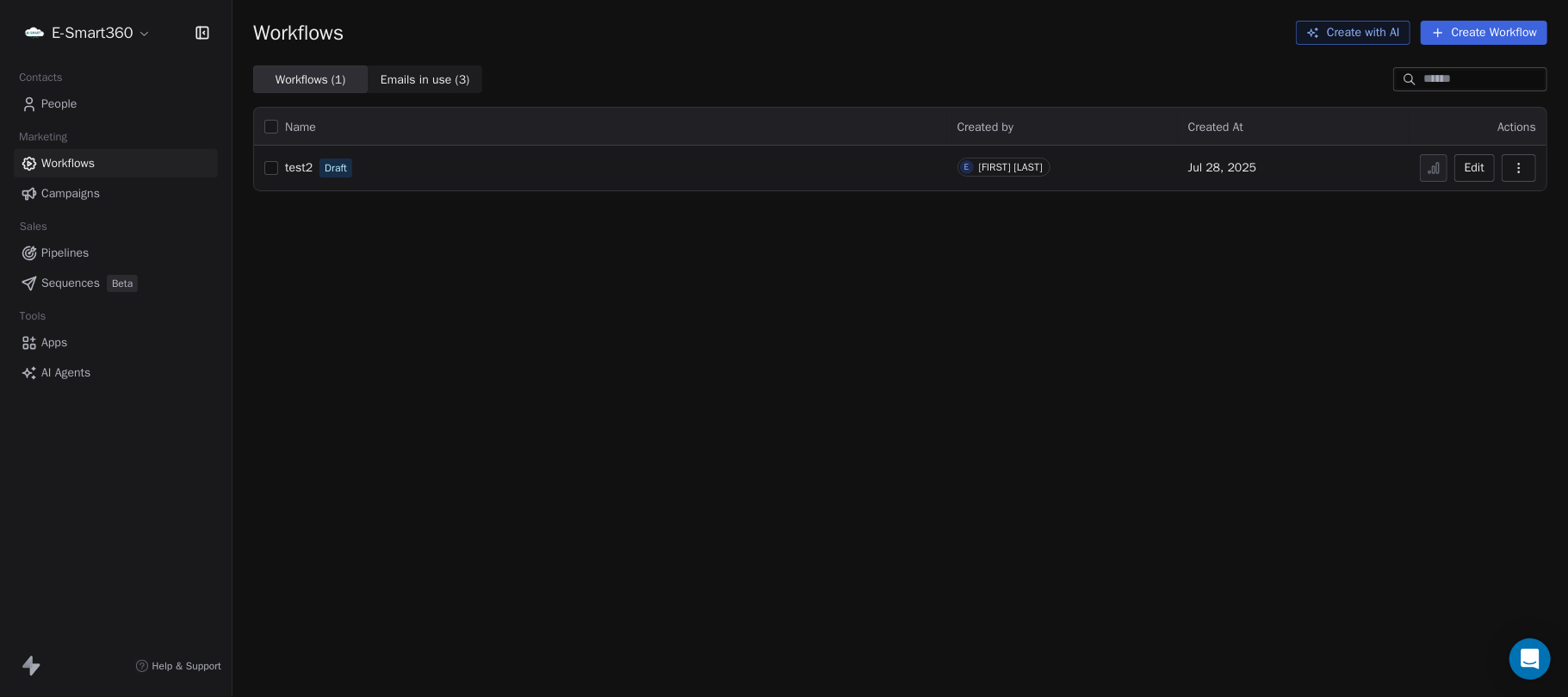 click at bounding box center [271, 168] 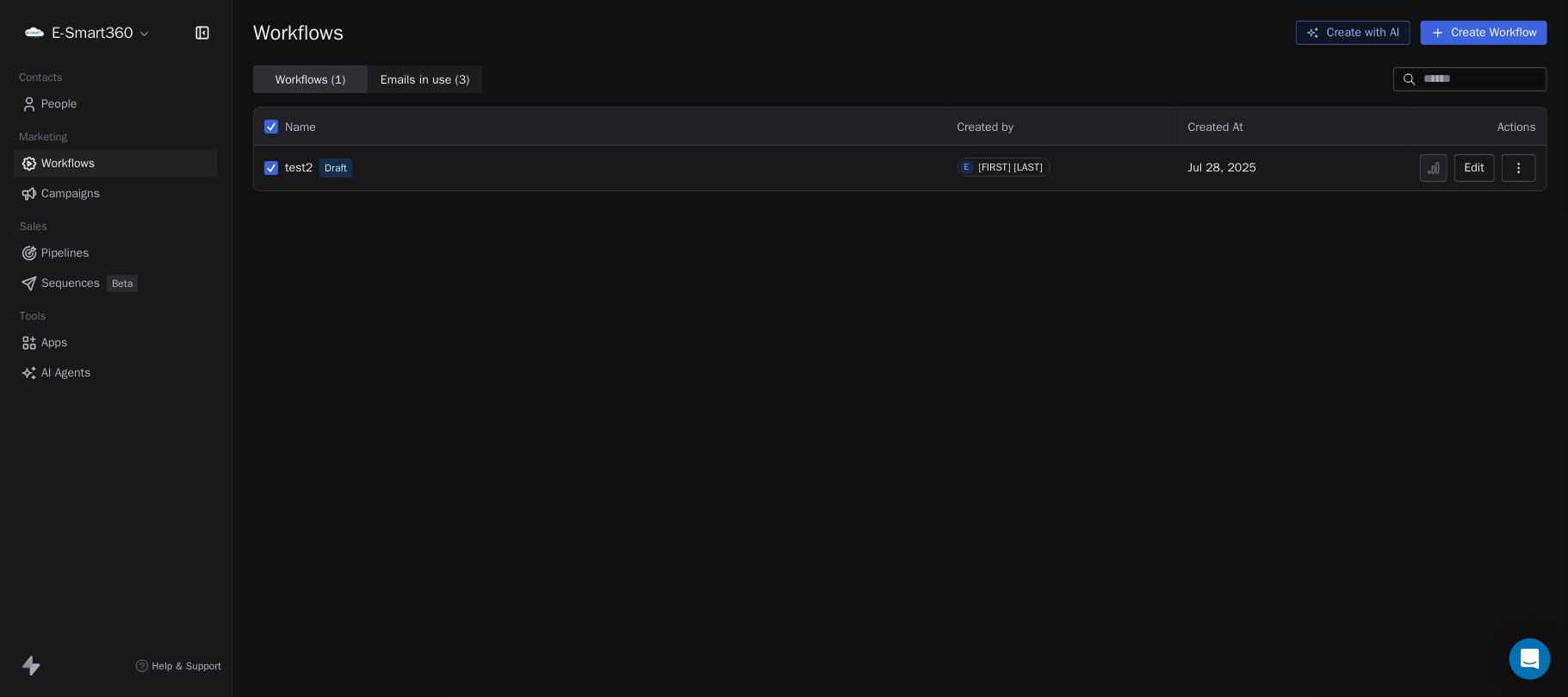 click at bounding box center [271, 168] 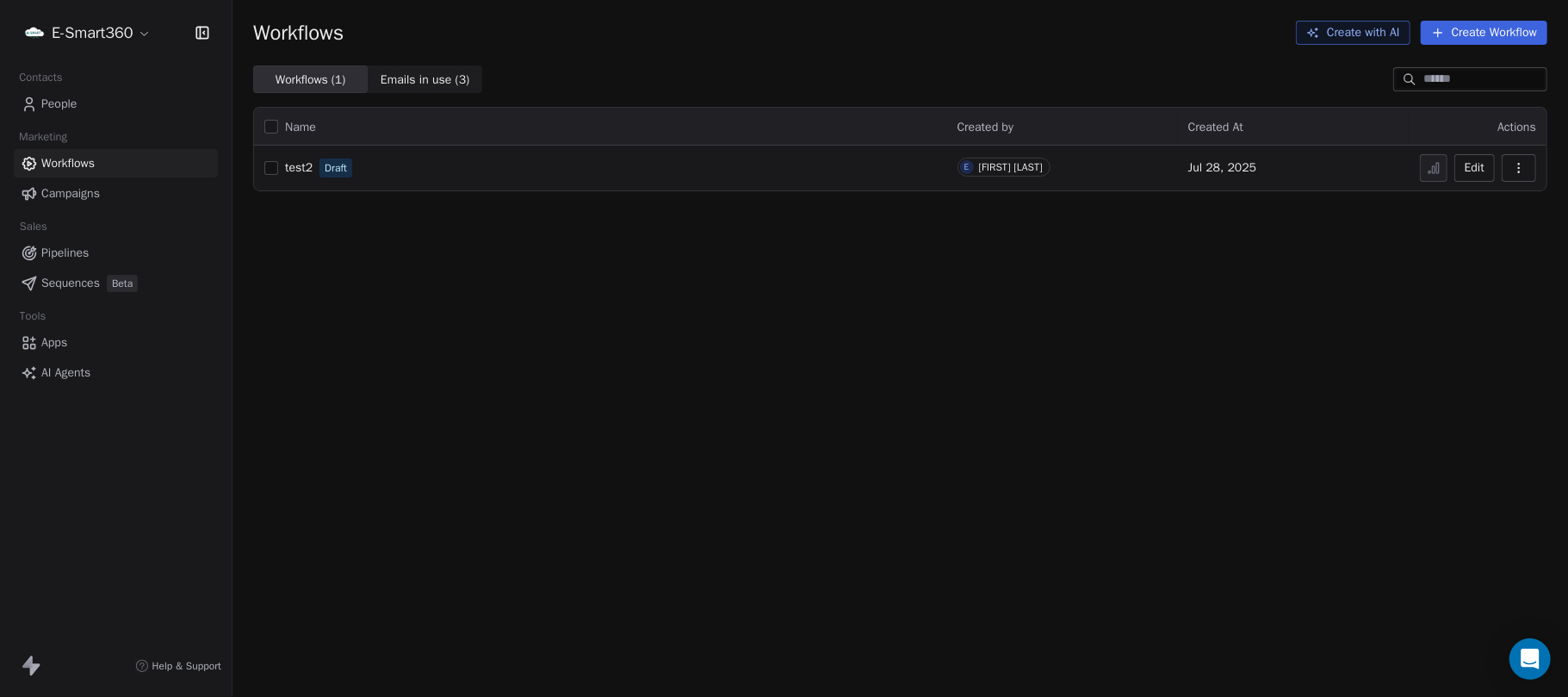 click on "Jul 28, 2025" at bounding box center [1222, 168] 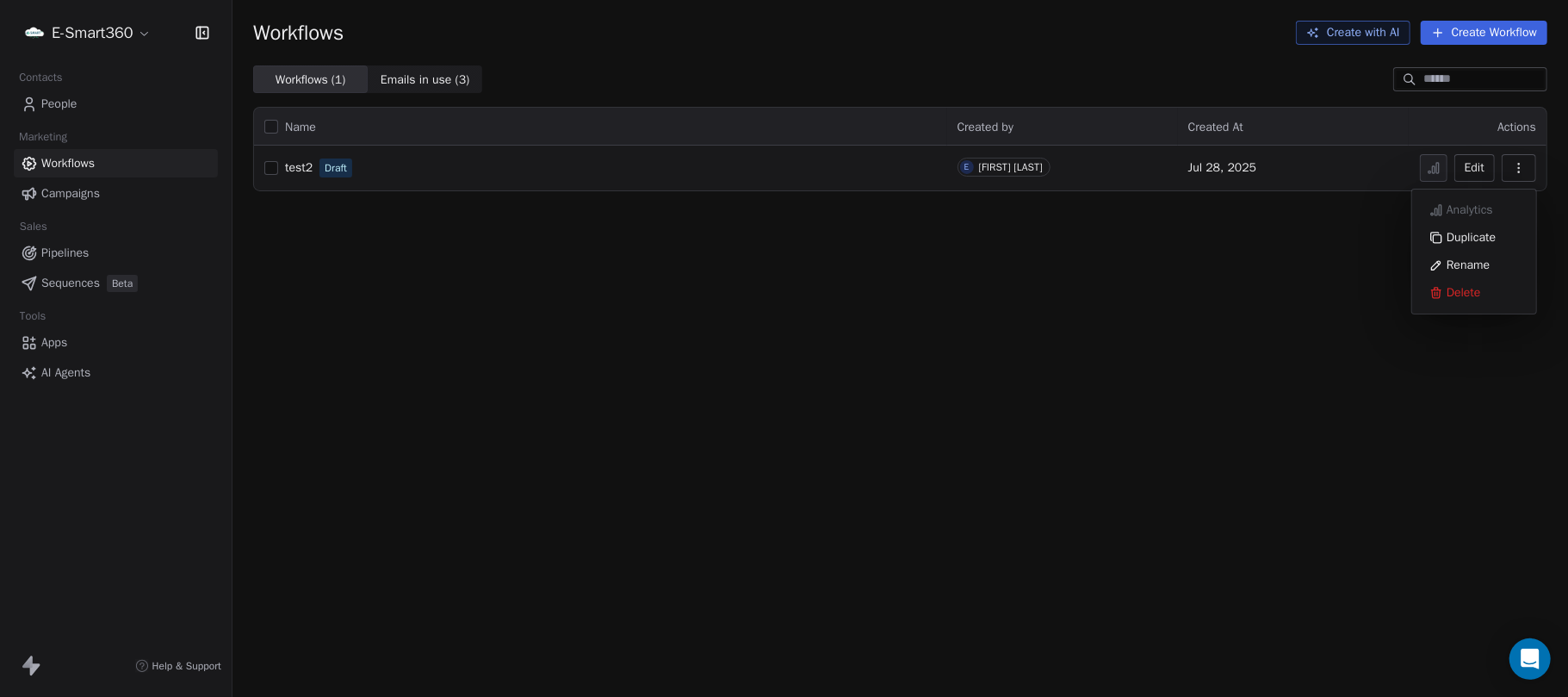 click on "Workflows Create with AI Create Workflow Workflows ( 1 ) Workflows ( 1 ) Emails in use ( 3 ) Emails in use ( 3 ) Name Created by Created At Actions test2 Draft E [FIRST] [LAST] Jul 28, 2025 Edit" at bounding box center [900, 348] 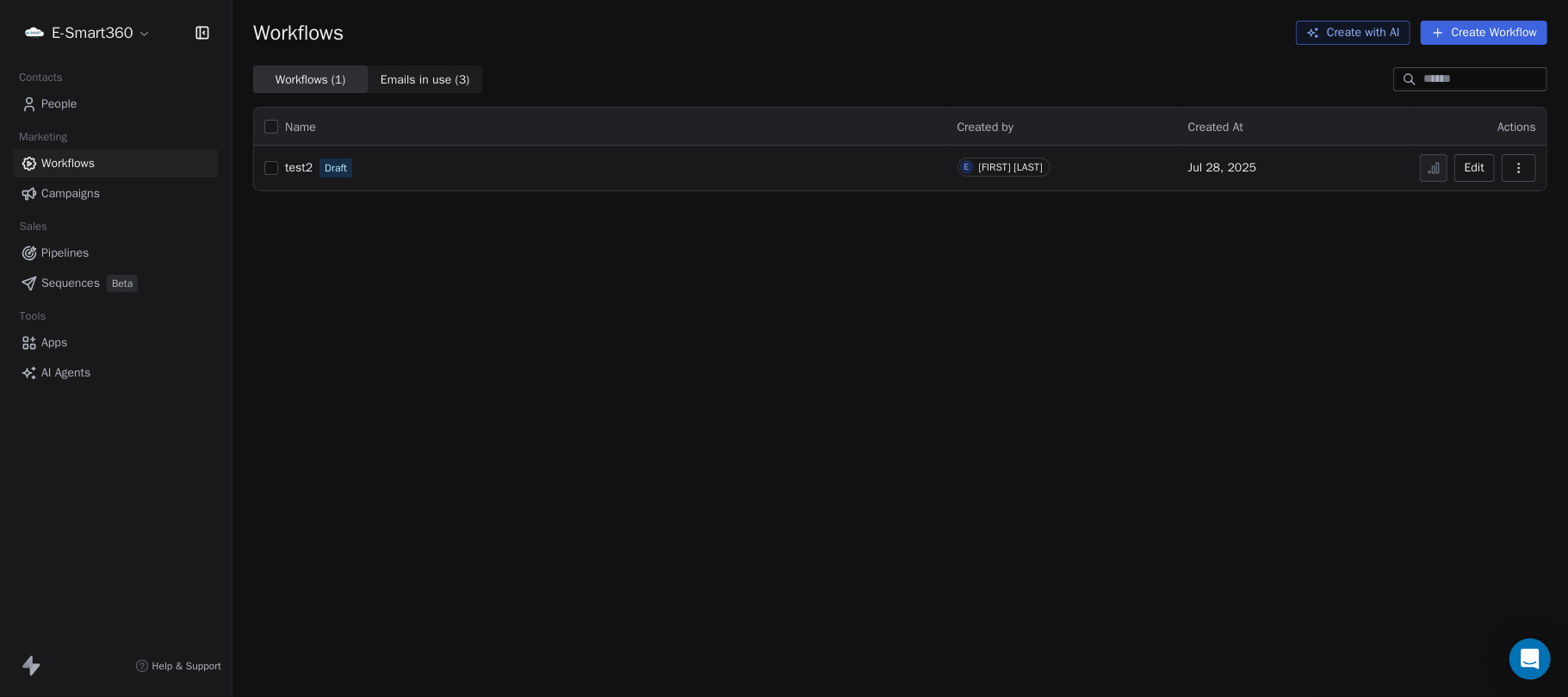 click on "People" at bounding box center (59, 103) 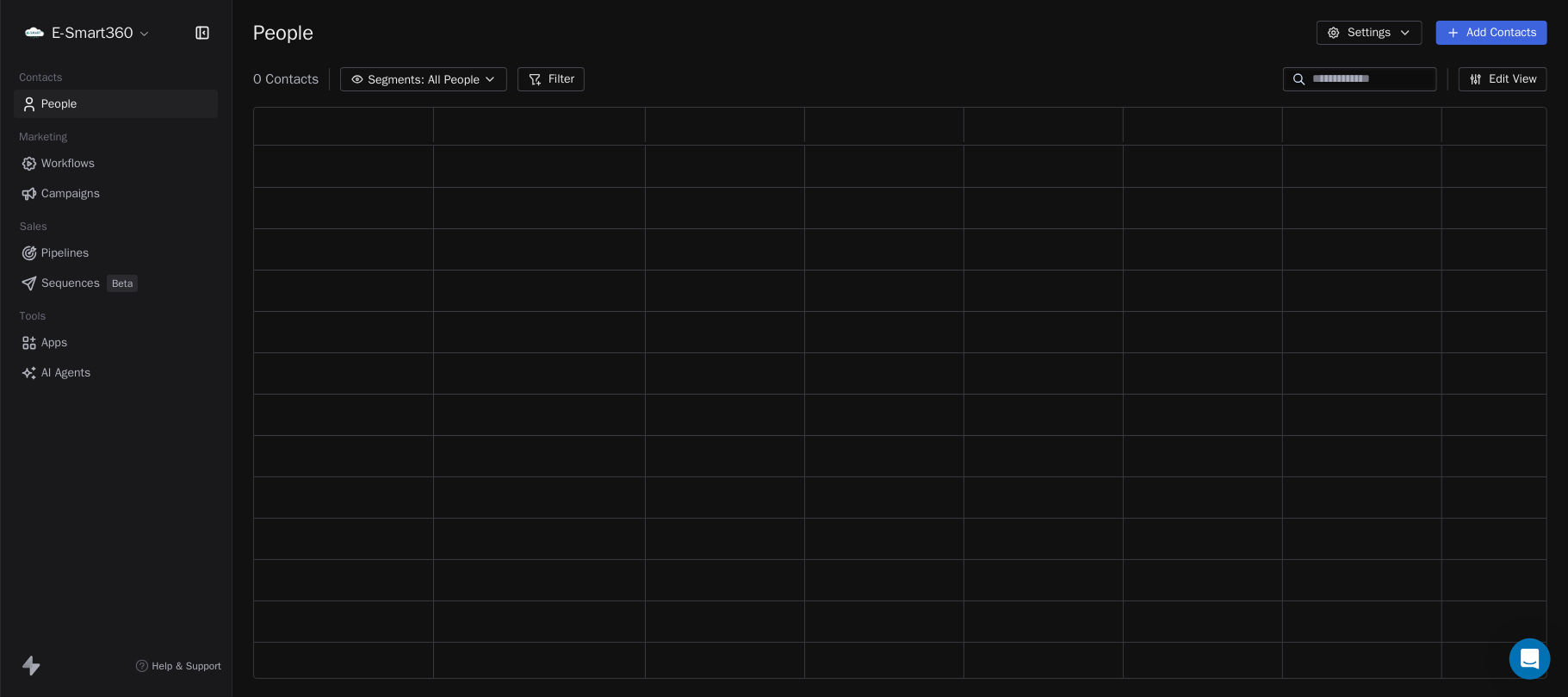 scroll, scrollTop: 18, scrollLeft: 17, axis: both 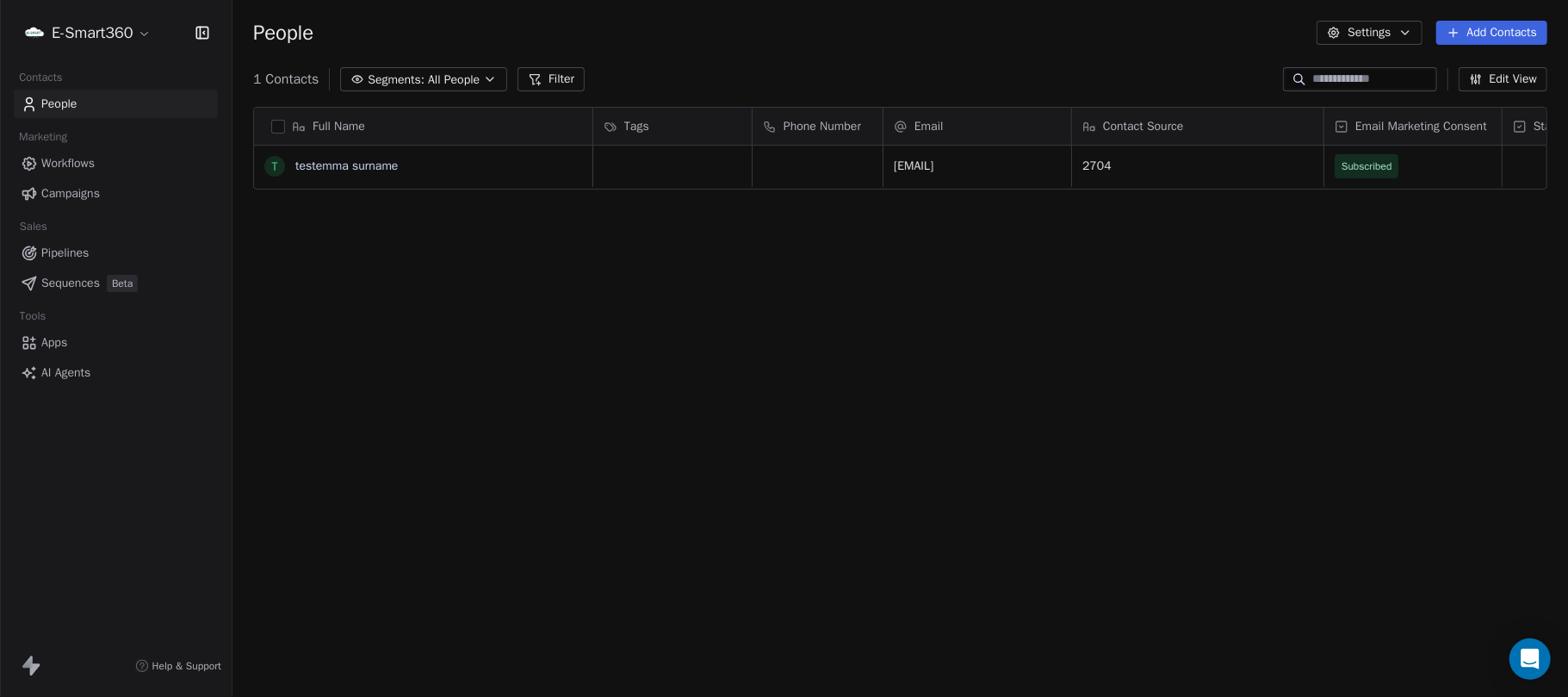 click on "Edit View" at bounding box center (1503, 79) 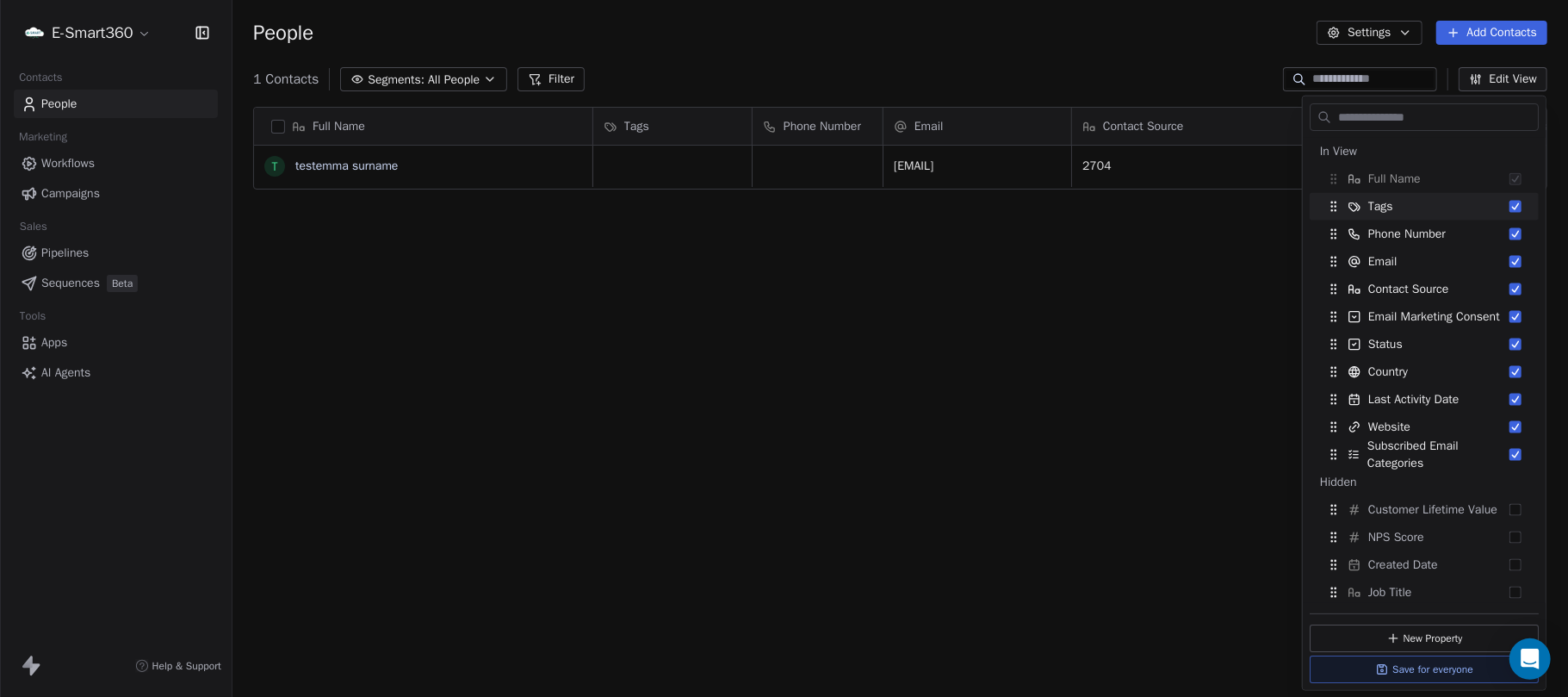 click on "Full Name t [FIRST] [LAST] Tags Phone Number Email Contact Source Email Marketing Consent Status Country Last Activity Date CST Website [EMAIL] 2704 Subscribed Mexico
To pick up a draggable item, press the space bar.
While dragging, use the arrow keys to move the item.
Press space again to drop the item in its new position, or press escape to cancel." at bounding box center [900, 400] 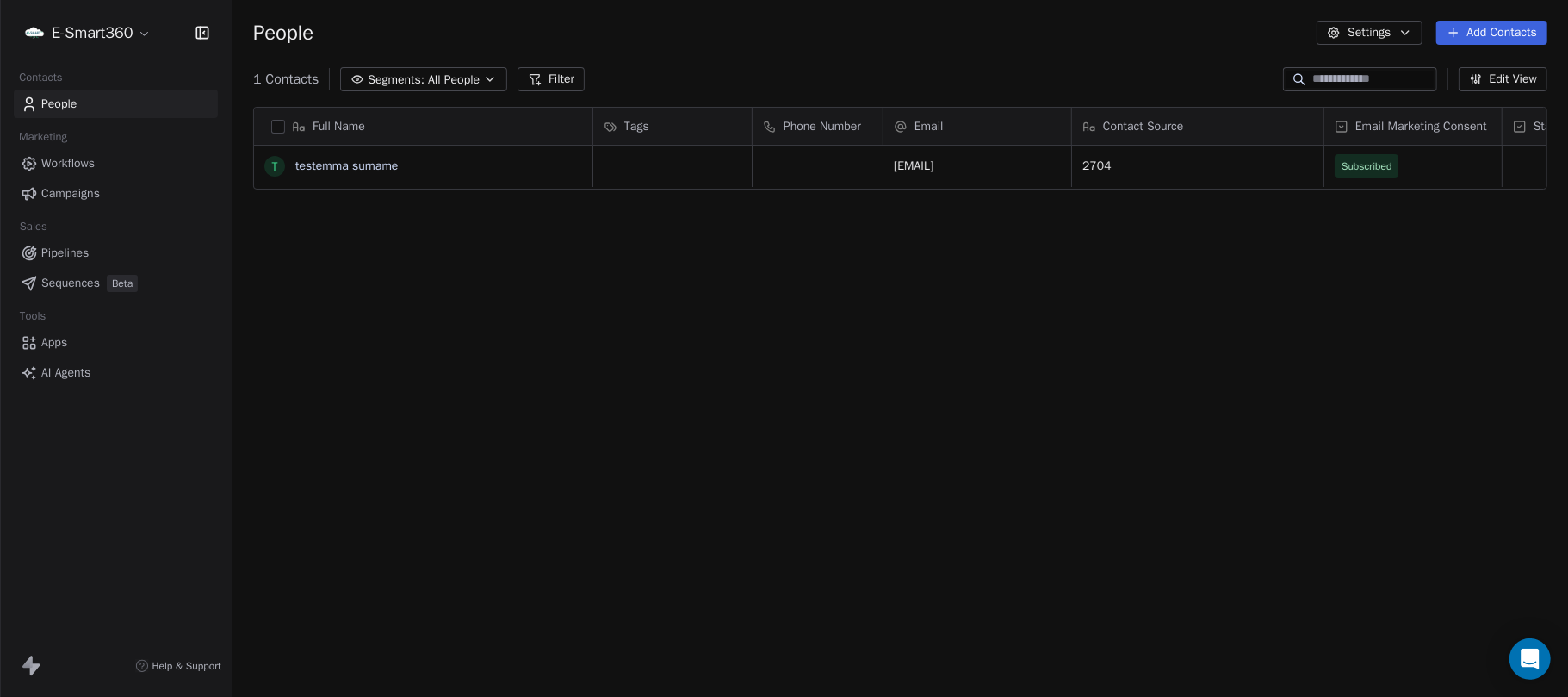 scroll, scrollTop: 0, scrollLeft: 0, axis: both 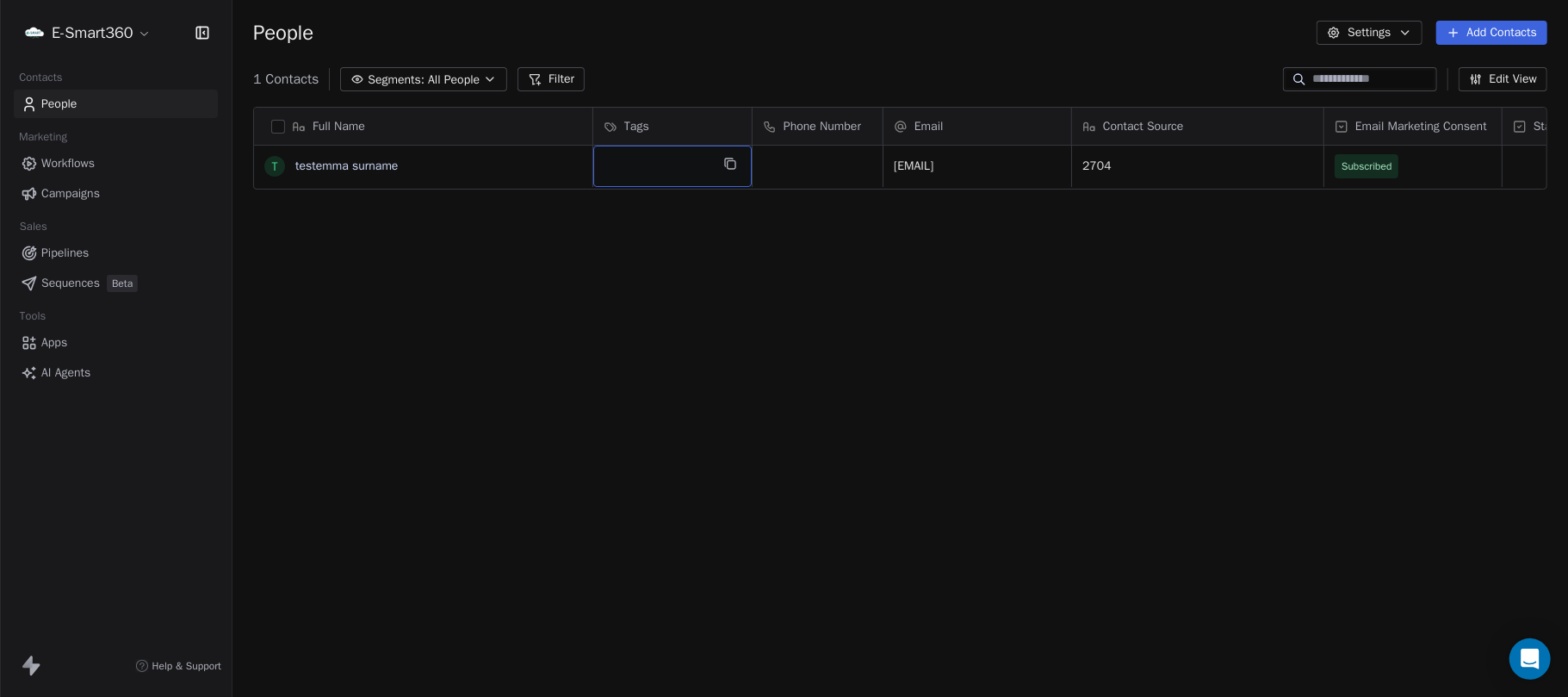 click at bounding box center [672, 166] 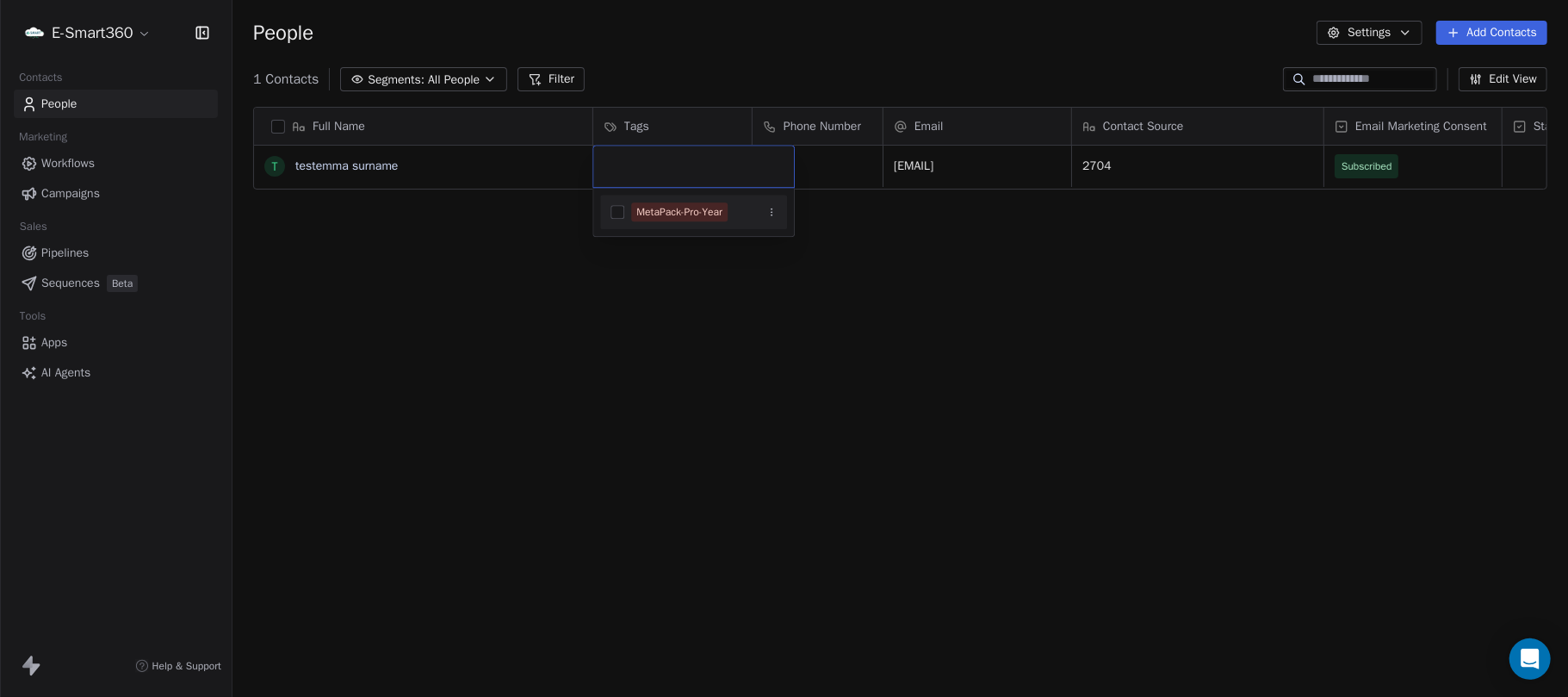 click on "MetaPack-Pro-Year" at bounding box center [679, 212] 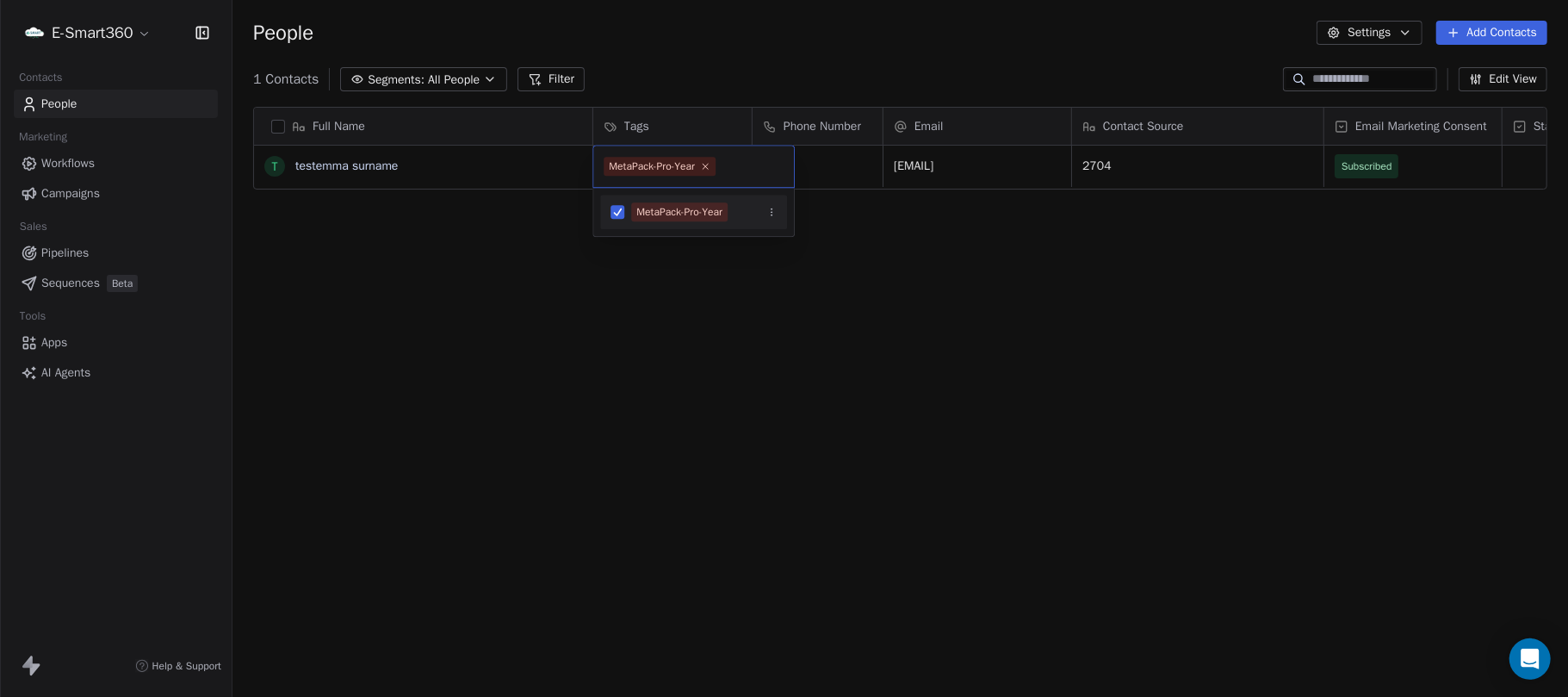 click on "E-Smart360 Contacts People Marketing Workflows Campaigns Sales Pipelines Sequences Beta Tools Apps AI Agents Help & Support People Settings Add Contacts 1 Contacts Segments: All People Filter Edit View Tag Add to Sequence Export Full Name t [FIRST] [LAST] Tags Phone Number Email Contact Source Email Marketing Consent Status Country Last Activity Date CST Website [EMAIL] 2704 Subscribed Mexico
To pick up a draggable item, press the space bar.
While dragging, use the arrow keys to move the item.
Press space again to drop the item in its new position, or press escape to cancel.
MetaPack-Pro-Year MetaPack-Pro-Year" at bounding box center [784, 348] 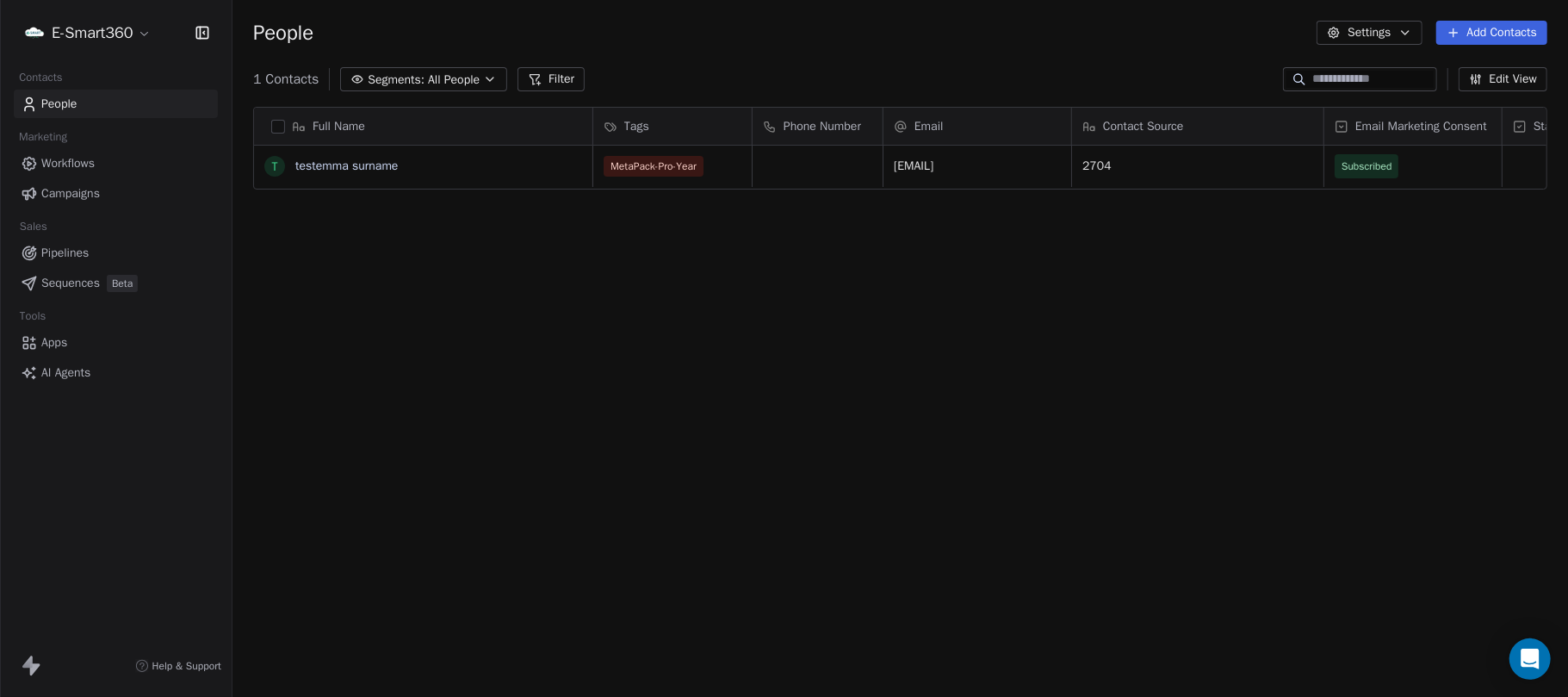 scroll, scrollTop: 0, scrollLeft: 0, axis: both 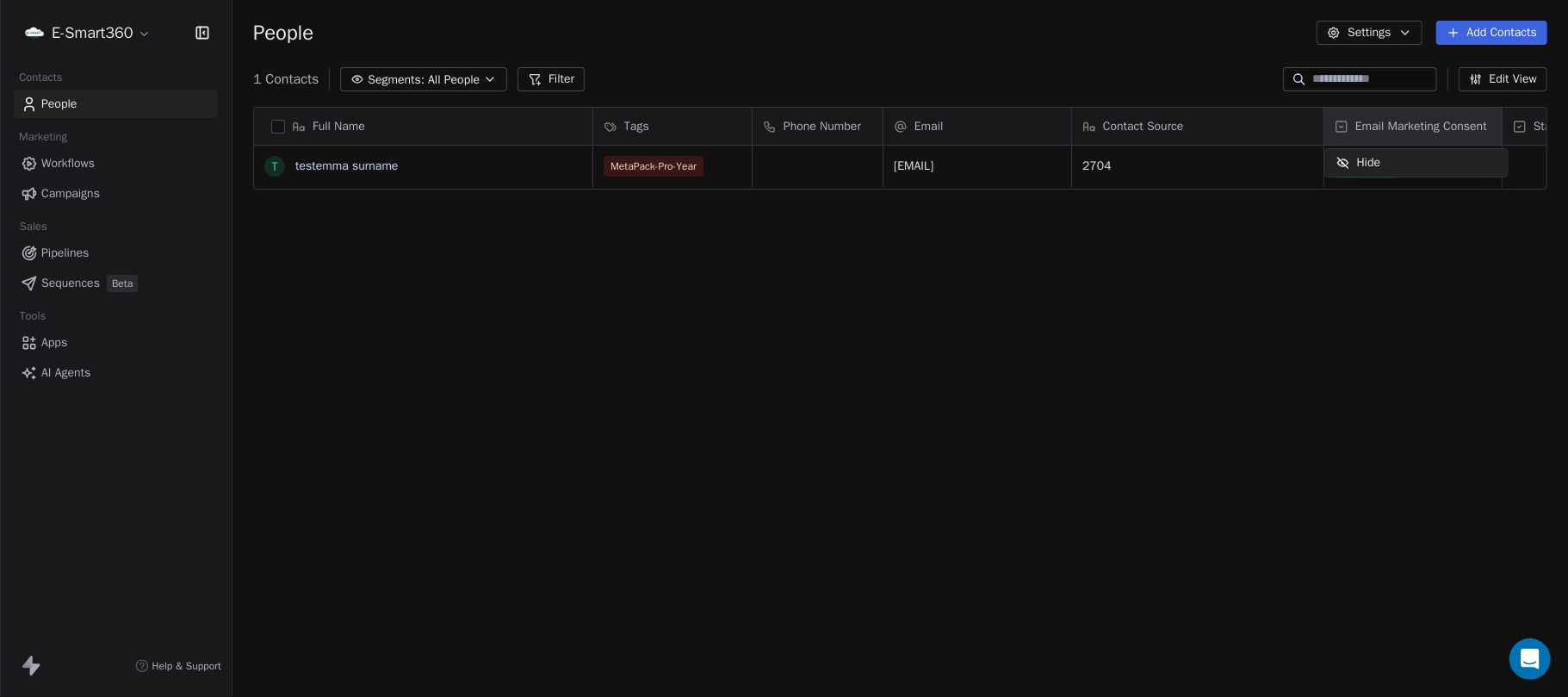 click on "E-Smart360 Contacts People Marketing Workflows Campaigns Sales Pipelines Sequences Beta Tools Apps AI Agents Help & Support People Settings Add Contacts 1 Contacts Segments: All People Filter Edit View Tag Add to Sequence Export Full Name t [FIRST] [LAST] Tags Phone Number Email Contact Source Email Marketing Consent Status Country Last Activity Date CST Website MetaPack-Pro-Year [EMAIL] 2704 Subscribed Mexico
To pick up a draggable item, press the space bar.
While dragging, use the arrow keys to move the item.
Press space again to drop the item in its new position, or press escape to cancel.
Hide" at bounding box center [784, 348] 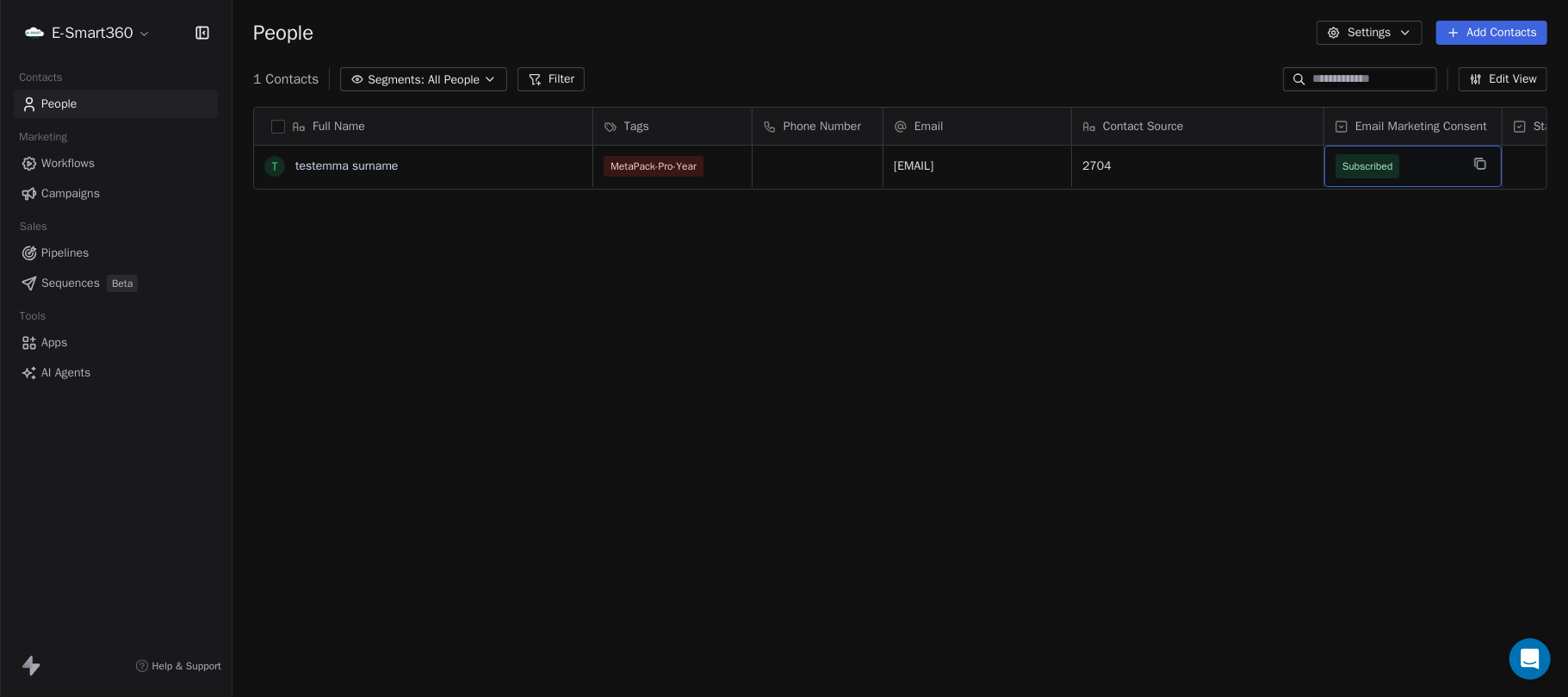 click on "Subscribed" at bounding box center [1367, 166] 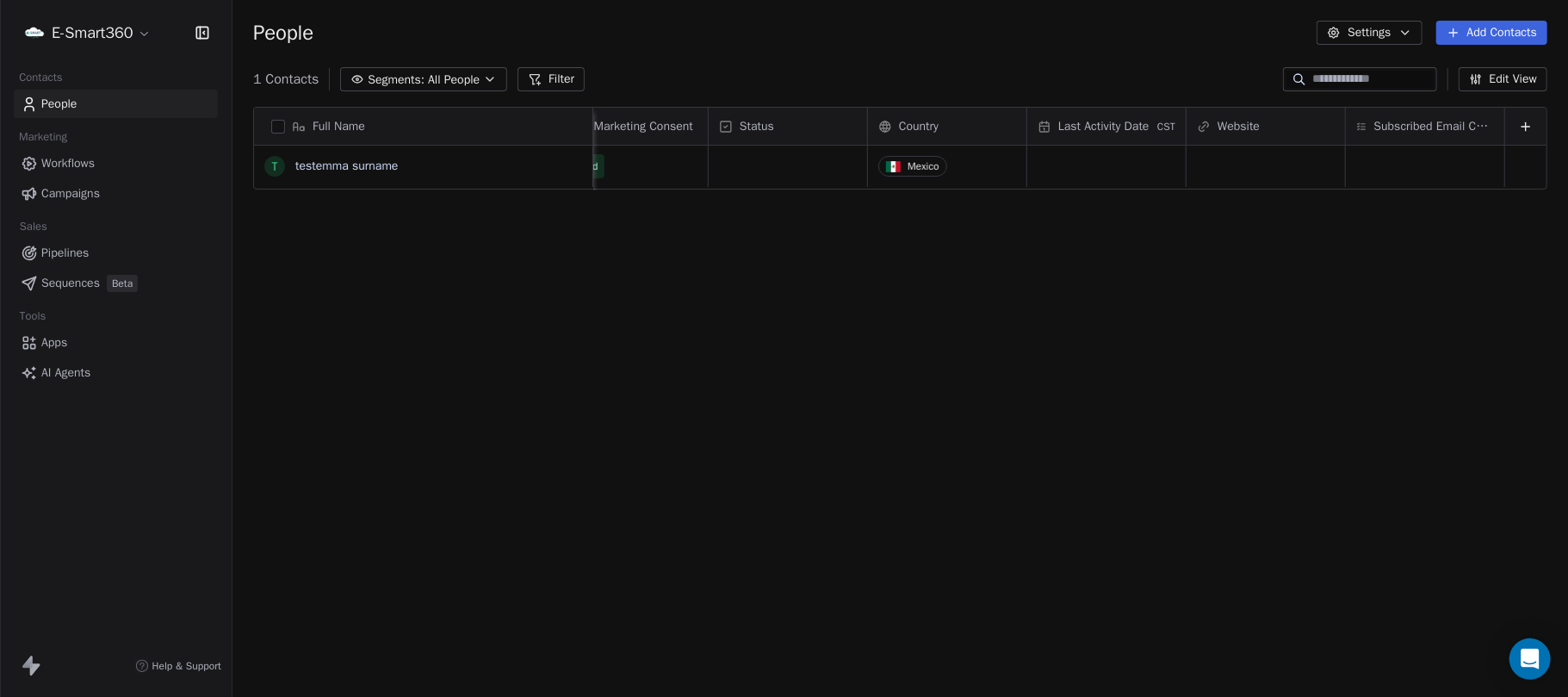 scroll, scrollTop: 0, scrollLeft: 811, axis: horizontal 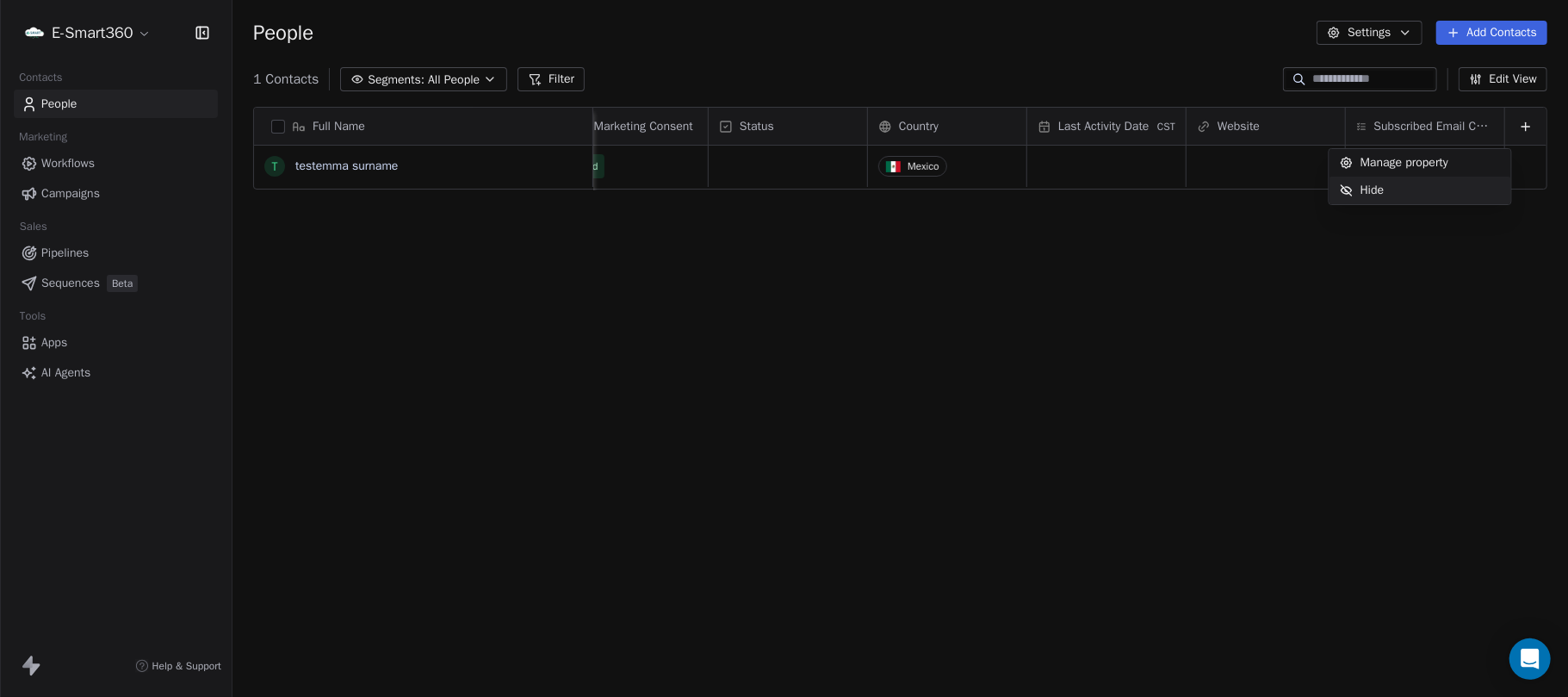 click on "E-Smart360 Contacts People Marketing Workflows Campaigns Sales Pipelines Sequences Beta Tools Apps AI Agents Help & Support People Settings  Add Contacts 1 Contacts Segments: All People Filter  Edit View Tag Add to Sequence Export Full Name t testemma surname Phone Number Email Contact Source Email Marketing Consent Status Country Last Activity Date CST Website Subscribed Email Categories   slfamilia769@gmail.com 2704 Subscribed Mexico
To pick up a draggable item, press the space bar.
While dragging, use the arrow keys to move the item.
Press space again to drop the item in its new position, or press escape to cancel.
Manage property Hide" at bounding box center (784, 348) 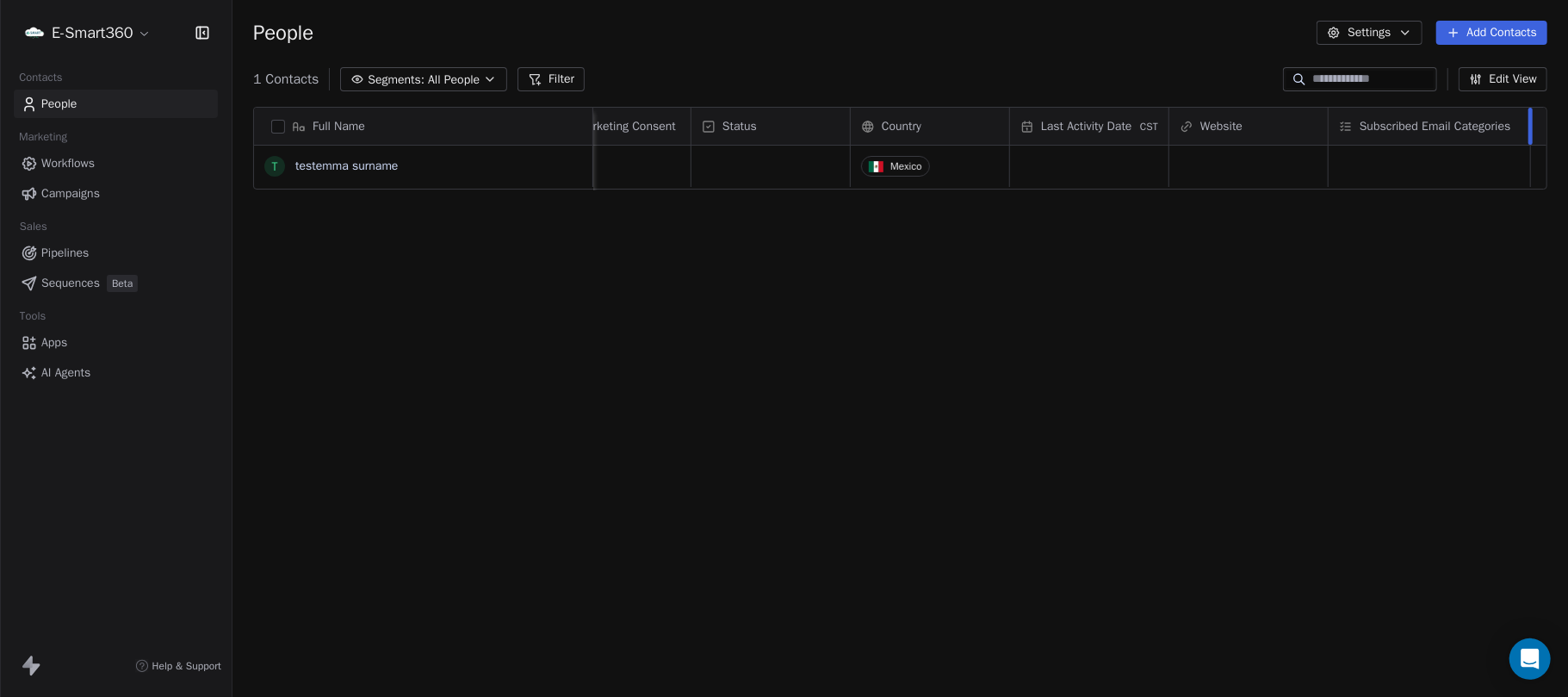 drag, startPoint x: 1486, startPoint y: 125, endPoint x: 1529, endPoint y: 117, distance: 43.737855 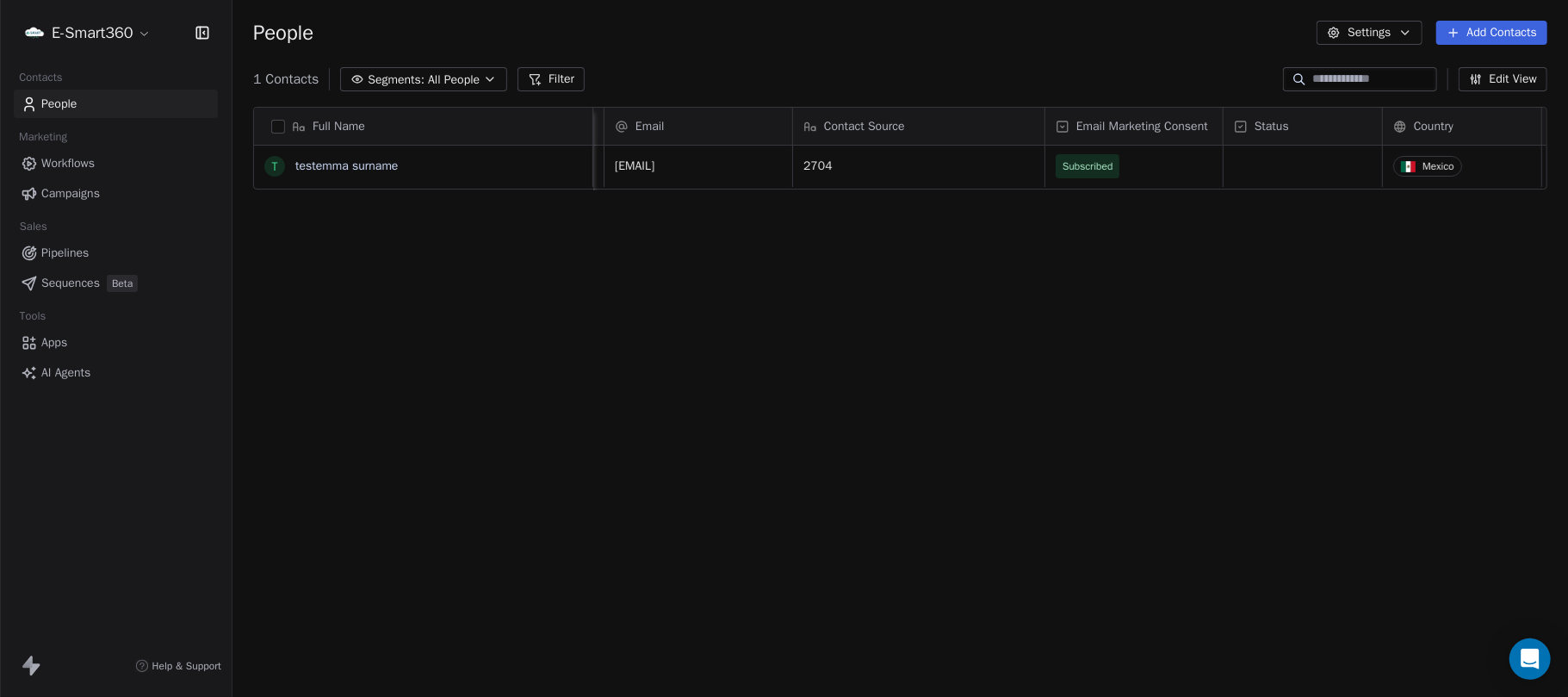 scroll, scrollTop: 0, scrollLeft: 459, axis: horizontal 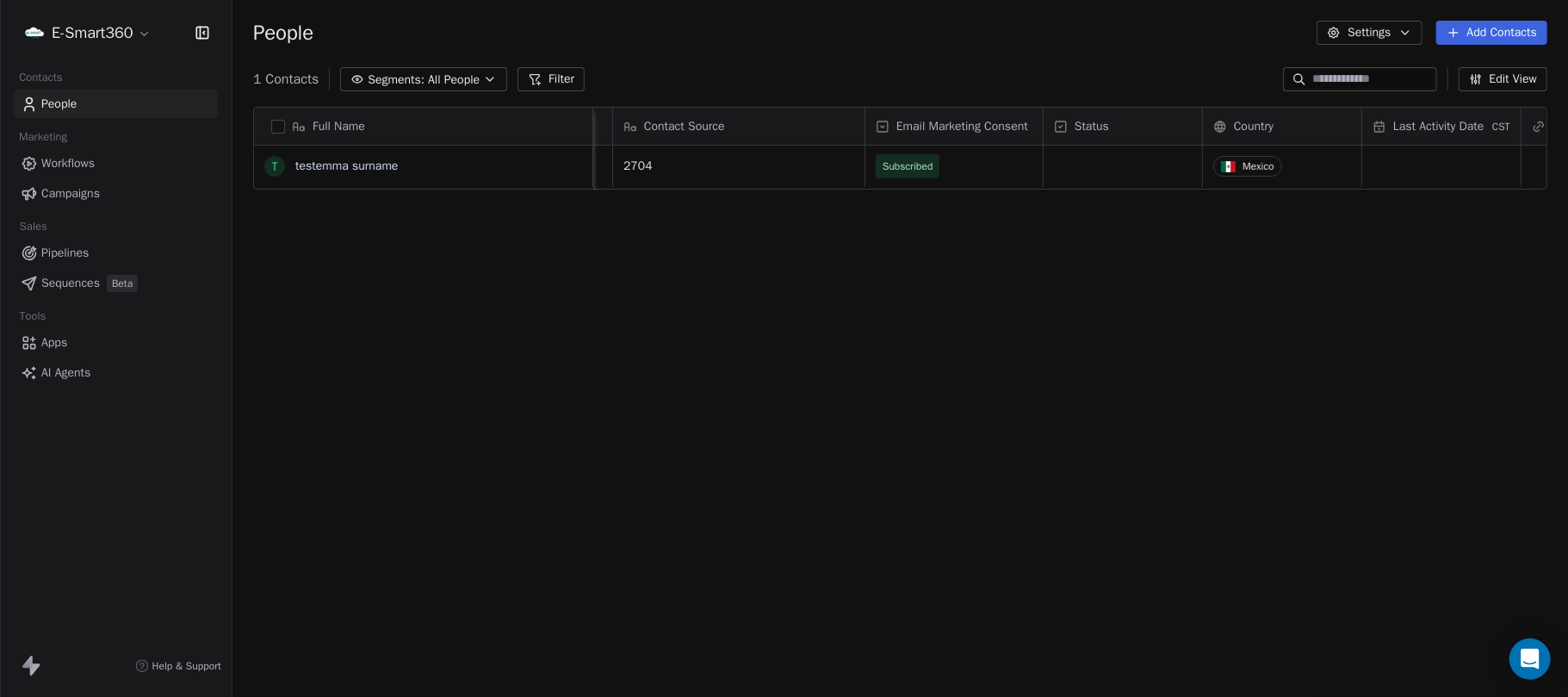 click on "Status" at bounding box center [1123, 126] 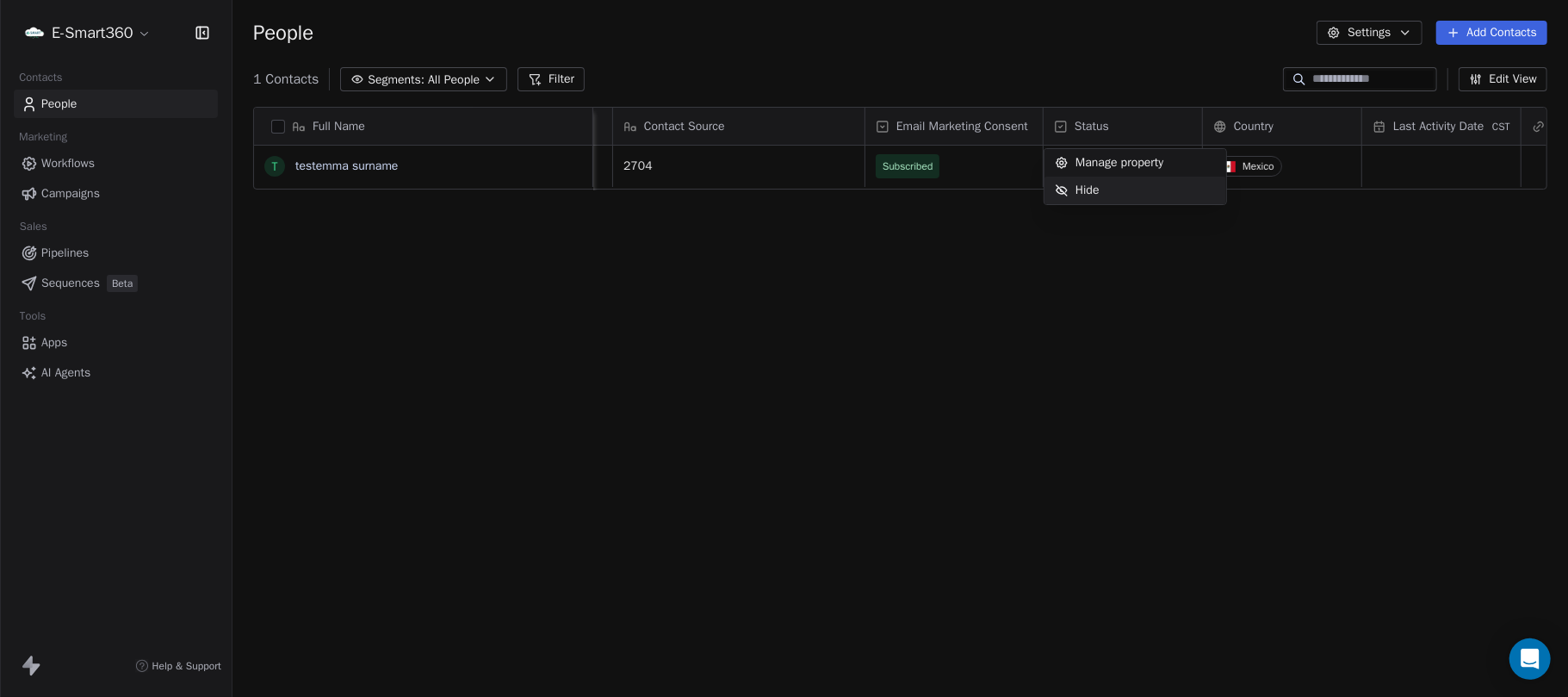 click on "E-Smart360 Contacts People Marketing Workflows Campaigns Sales Pipelines Sequences Beta Tools Apps AI Agents Help & Support People Settings  Add Contacts 1 Contacts Segments: All People Filter  Edit View Tag Add to Sequence Export Full Name t testemma surname Tags Phone Number Email Contact Source Email Marketing Consent Status Country Last Activity Date CST Website Subscribed Email Categories MetaPack-Pro-Year slfamilia769@gmail.com 2704 Subscribed Mexico
To pick up a draggable item, press the space bar.
While dragging, use the arrow keys to move the item.
Press space again to drop the item in its new position, or press escape to cancel.
Manage property Hide" at bounding box center (784, 348) 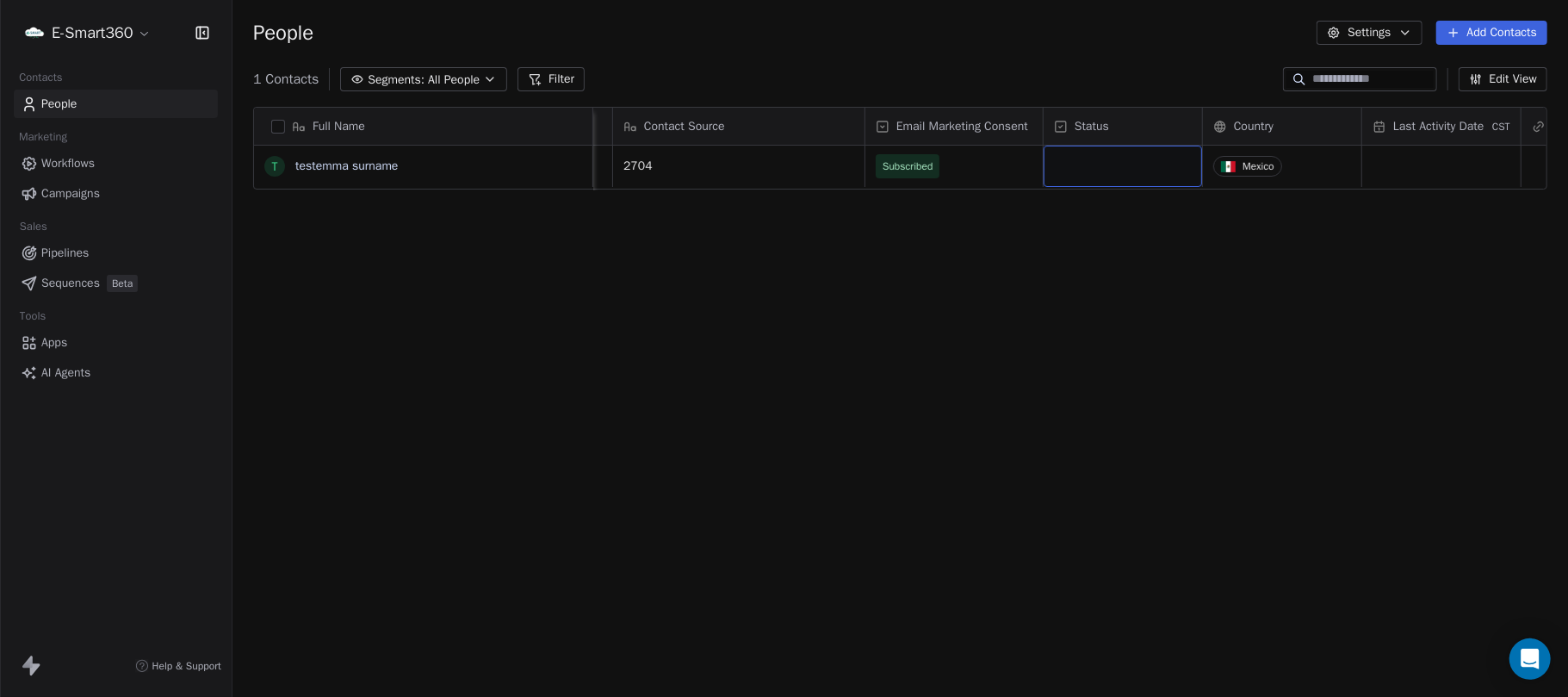 click at bounding box center [1123, 166] 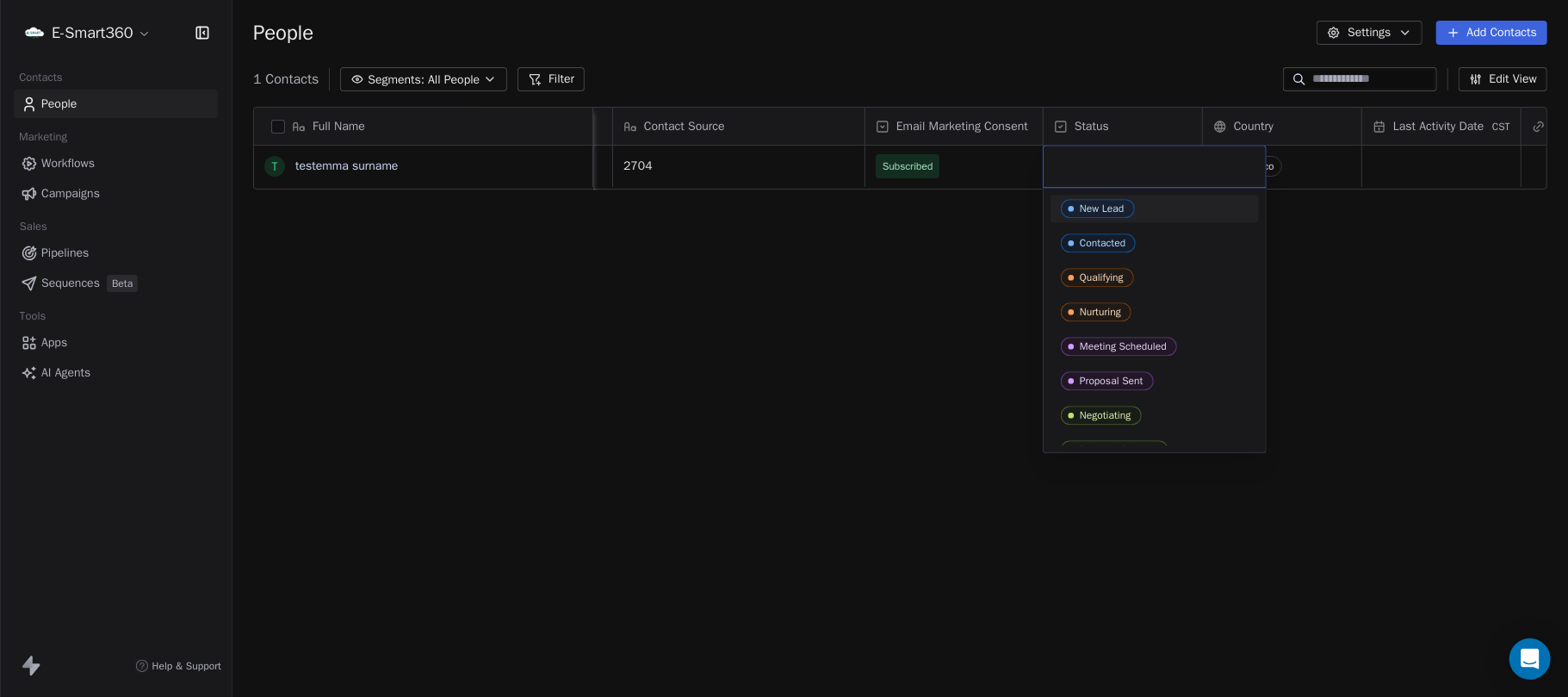 click on "New Lead" at bounding box center [1155, 208] 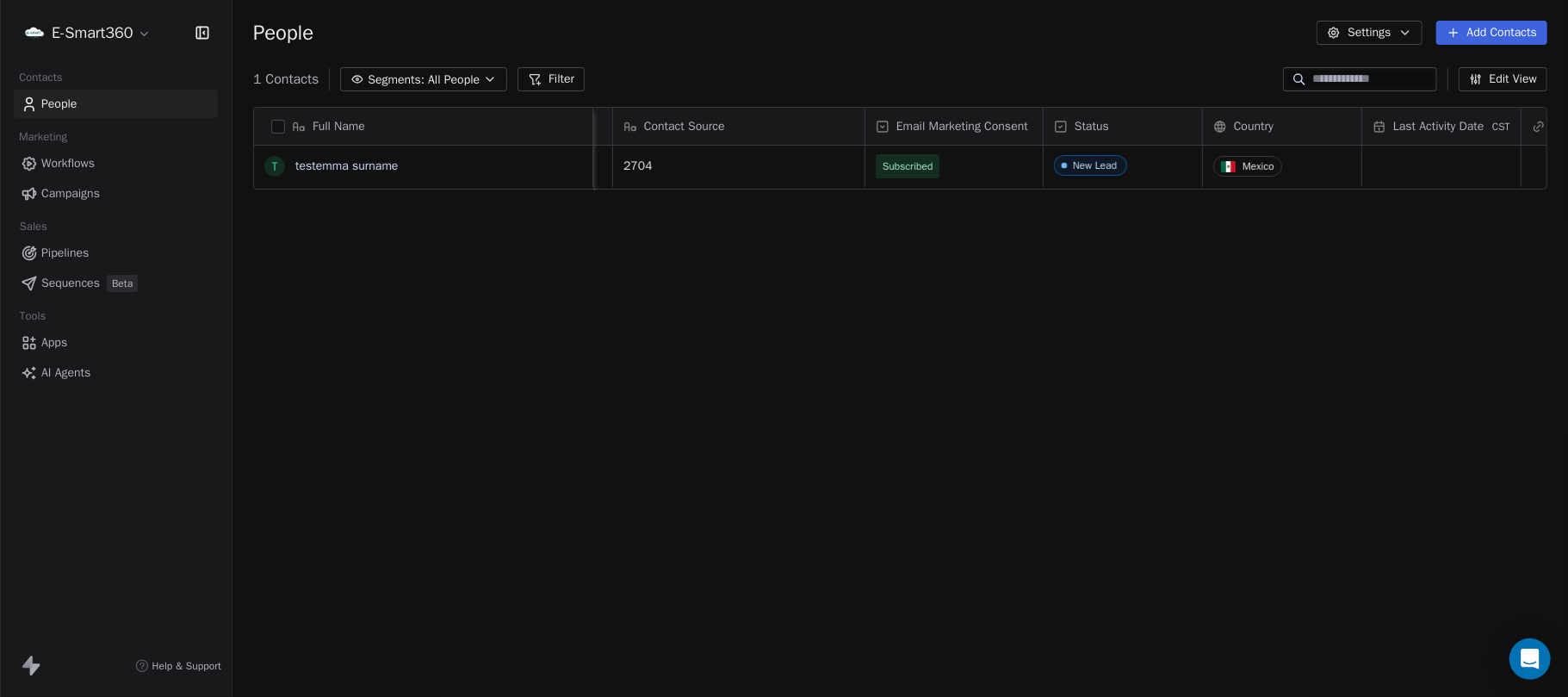 click on "Pipelines" at bounding box center (115, 252) 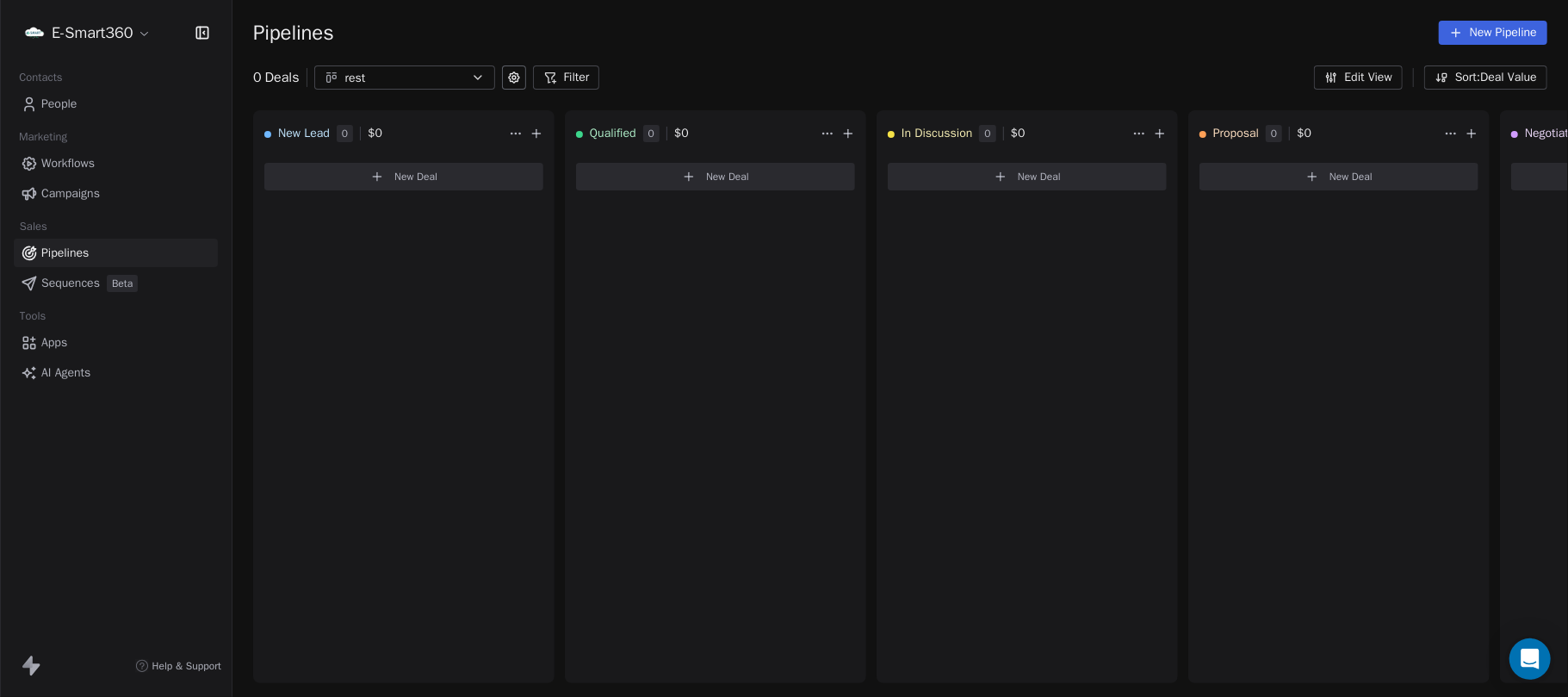 click on "Edit View" at bounding box center [1358, 78] 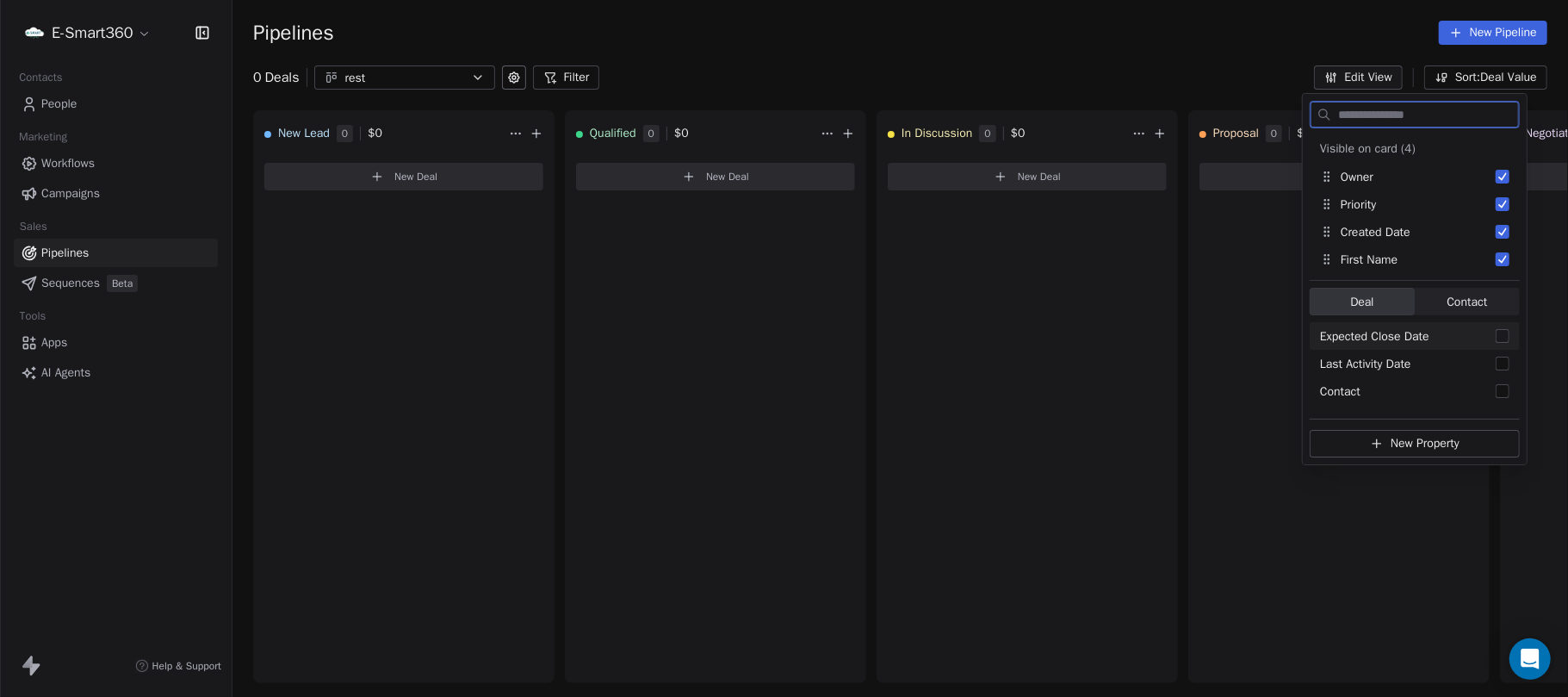 click on "Contact" at bounding box center (1467, 302) 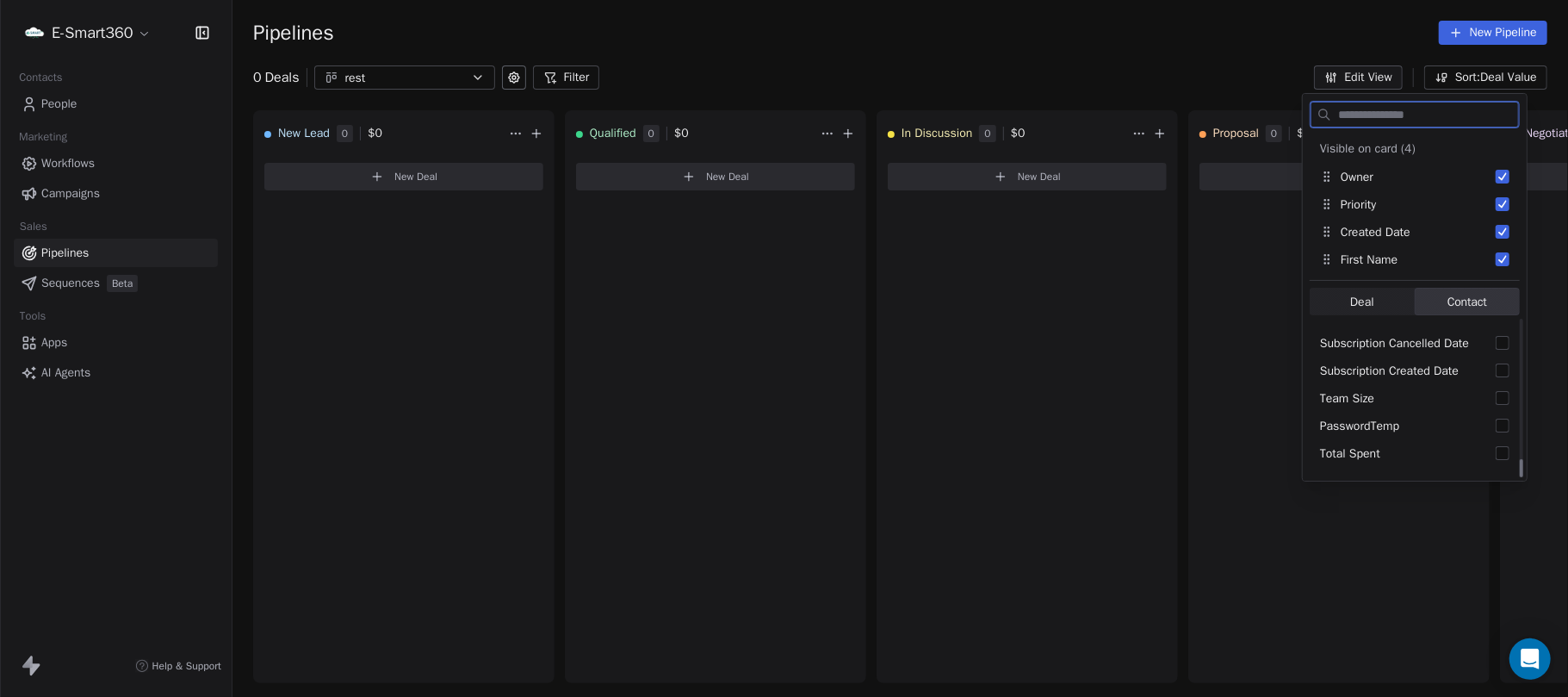 scroll, scrollTop: 1172, scrollLeft: 0, axis: vertical 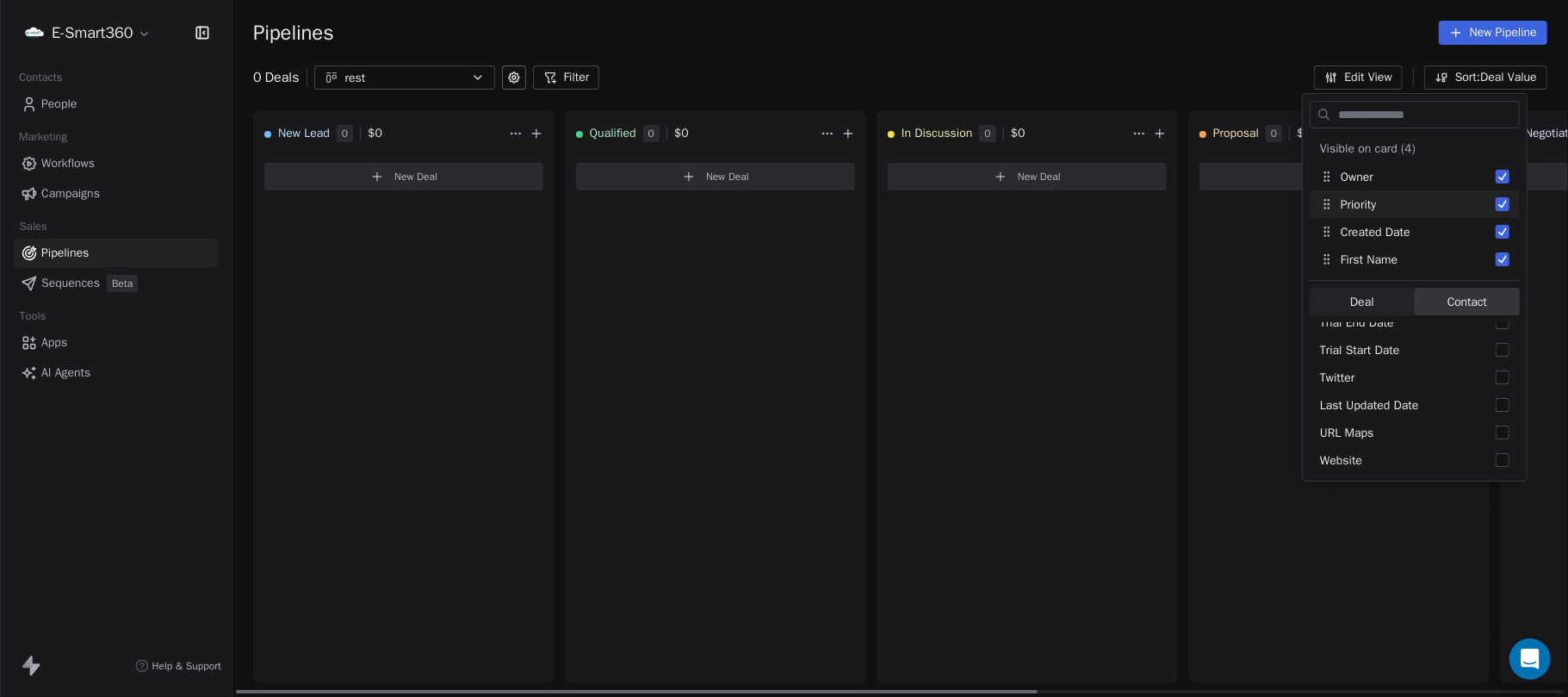click on "$ 0" at bounding box center [375, 134] 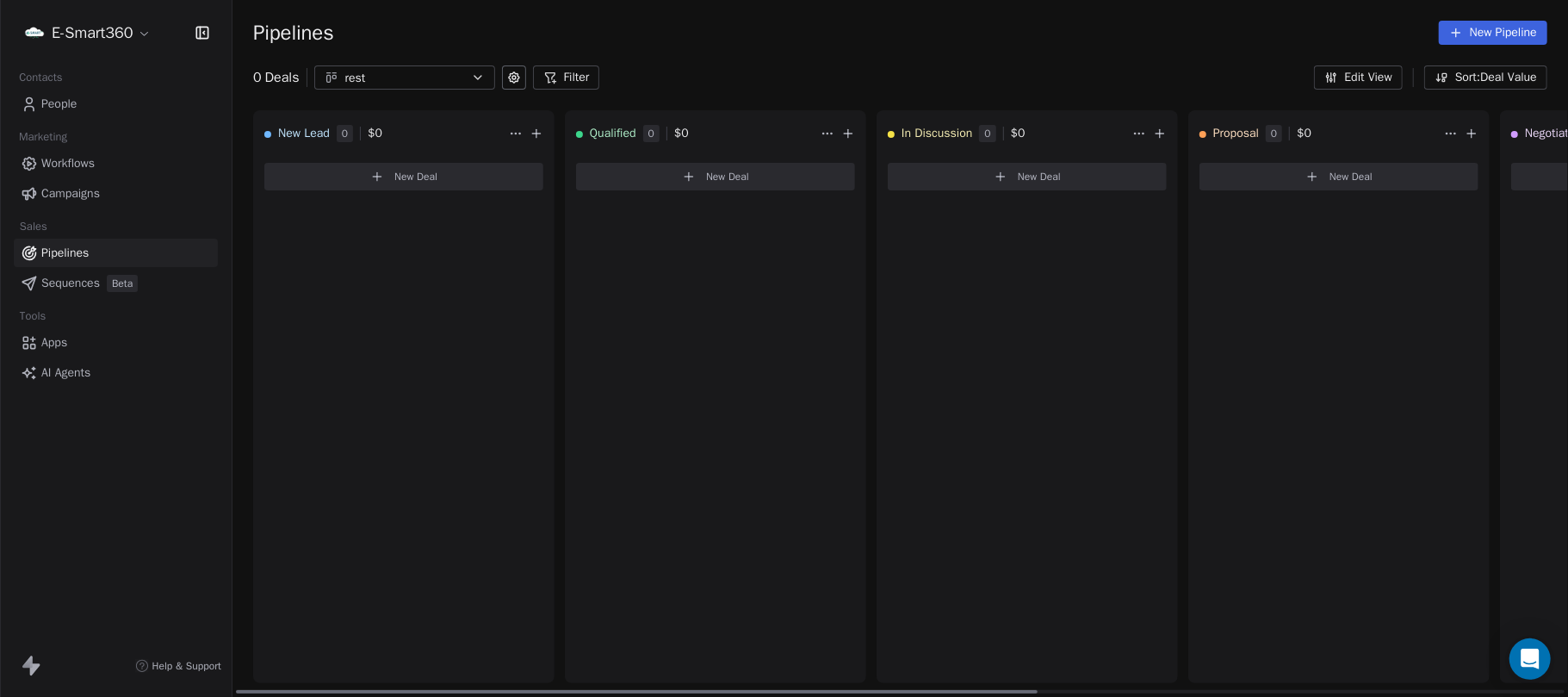 click on "$ 0" at bounding box center (375, 134) 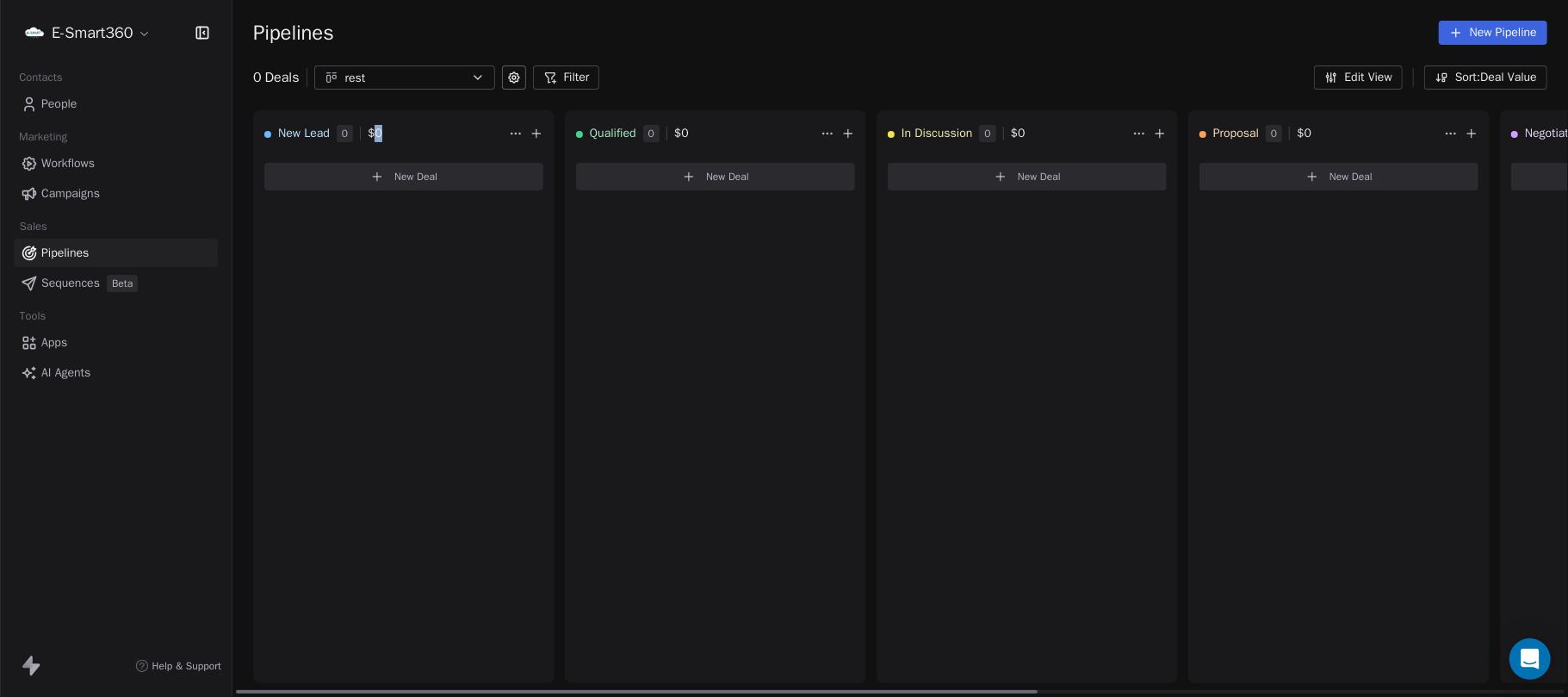 click on "$ 0" at bounding box center (375, 134) 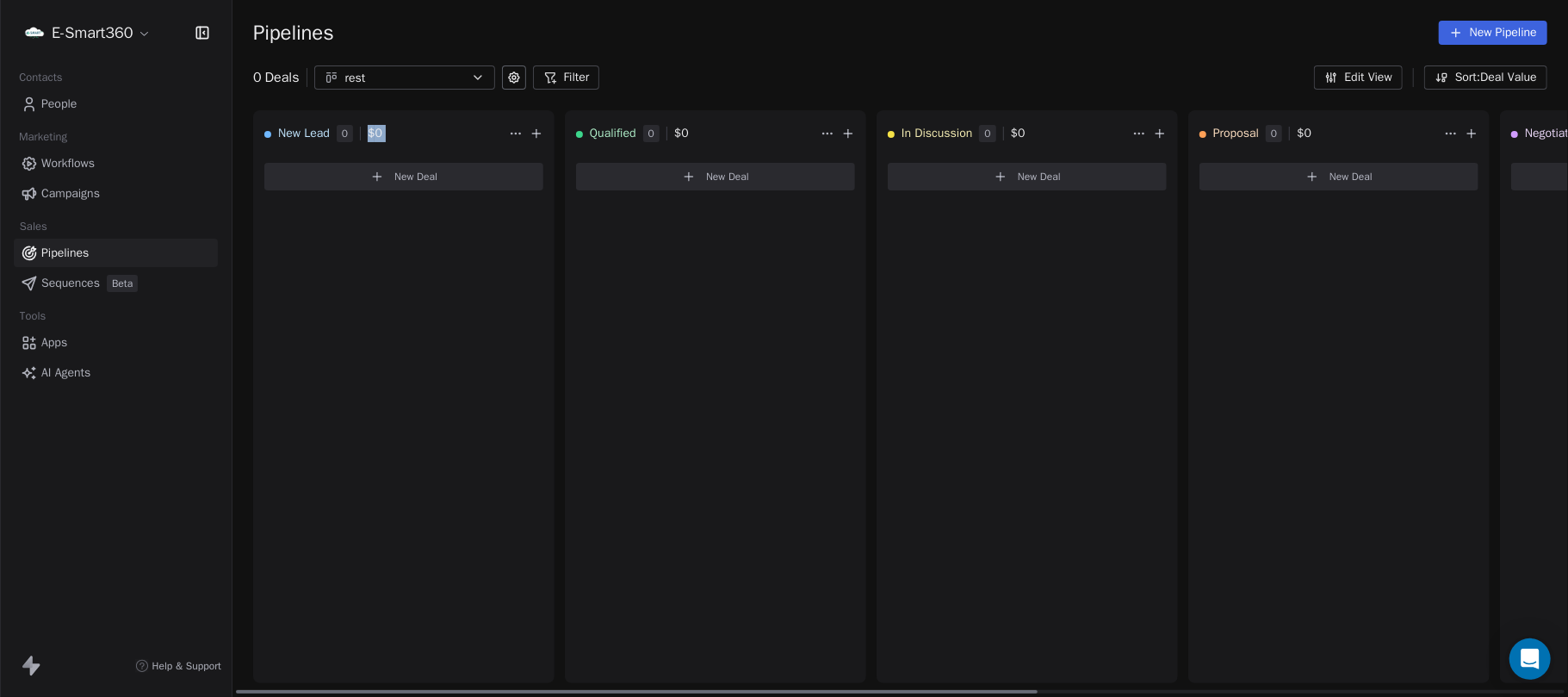 click on "$ 0" at bounding box center [375, 134] 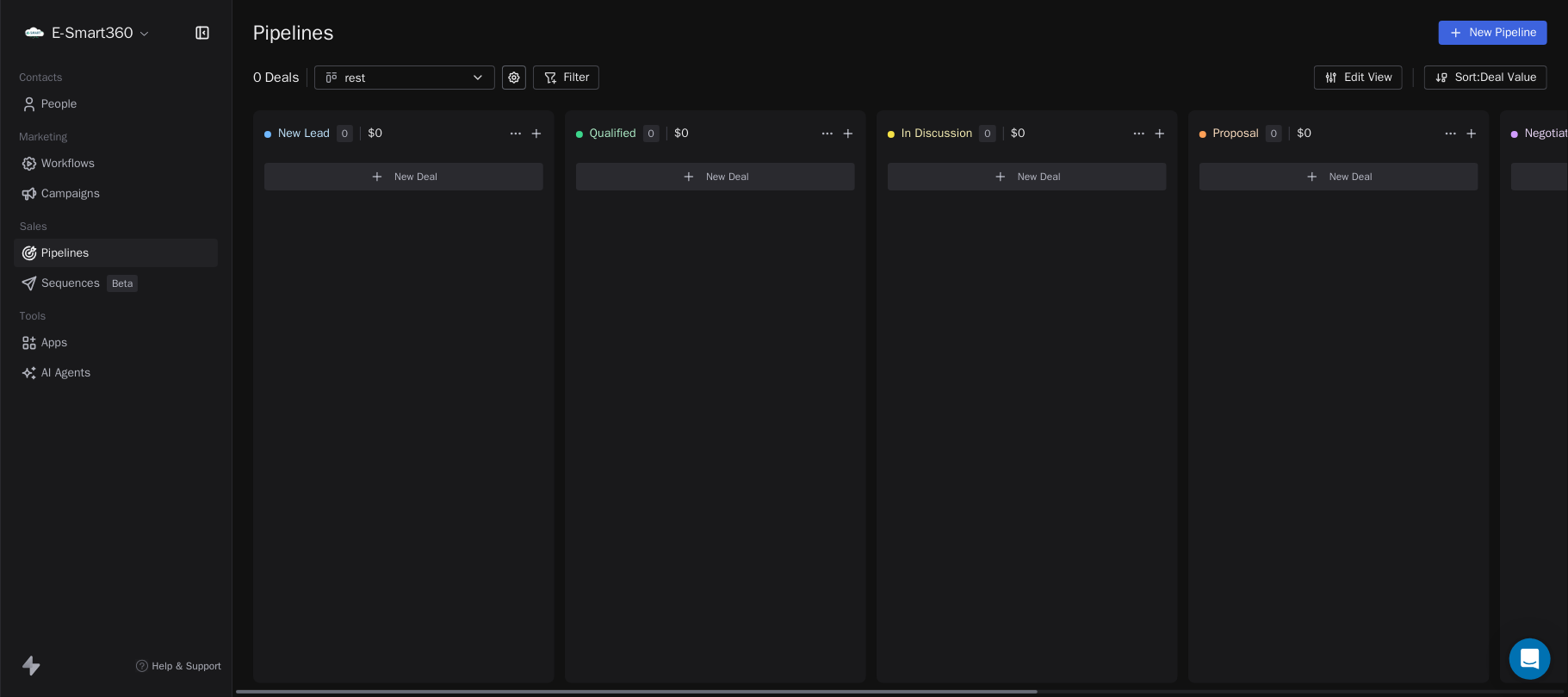 click on "New Lead" at bounding box center [304, 134] 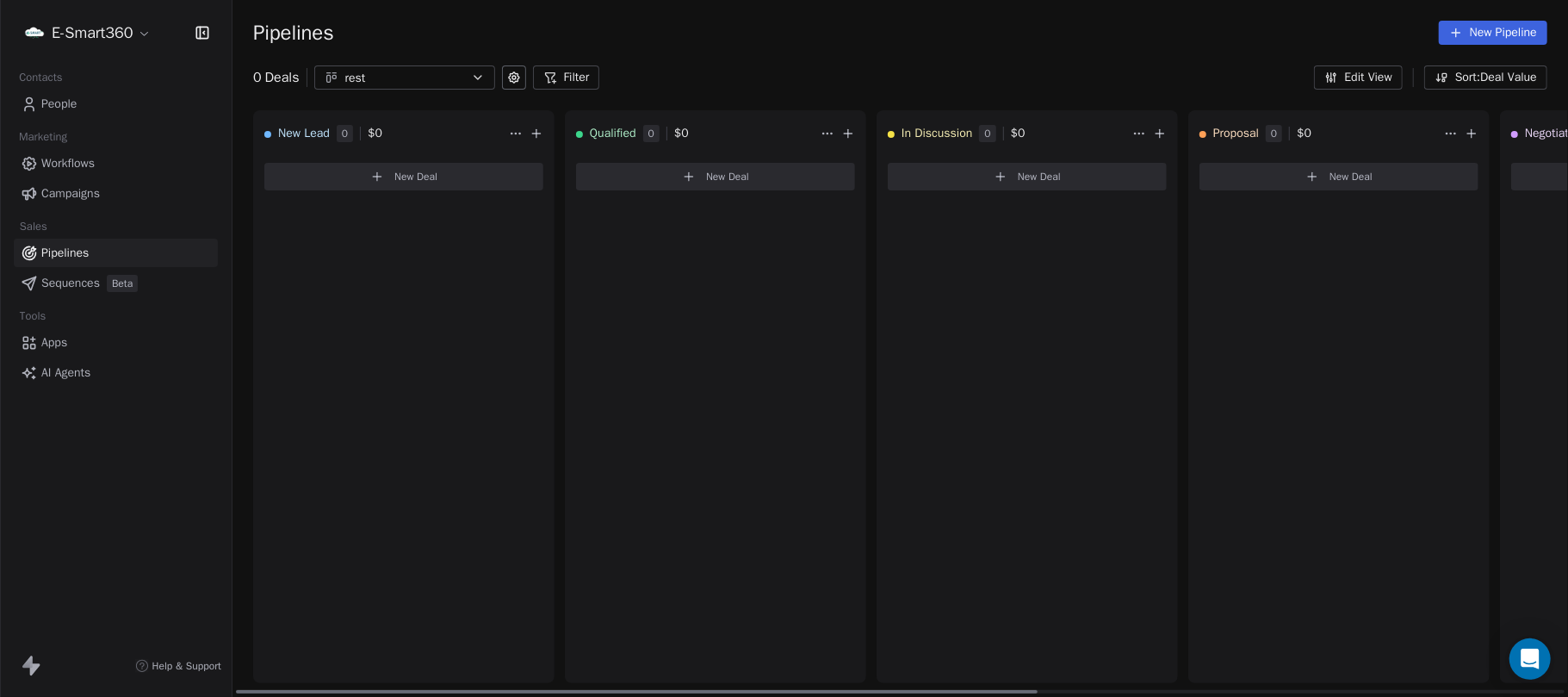 click on "E-Smart360 Contacts People Marketing Workflows Campaigns Sales Pipelines Sequences Beta Tools Apps AI Agents Help & Support Pipelines  New Pipeline 0 Deals rest Filter  Edit View Sort:  Deal Value New Lead 0 $ 0 New Deal Qualified 0 $ 0 New Deal In Discussion 0 $ 0 New Deal Proposal 0 $ 0 New Deal Negotiation 0 $ 0 New Deal Won 0 $ 0 New Deal Lost 0 $ 0 New Deal
To pick up a draggable item, press the space bar.
While dragging, use the arrow keys to move the item.
Press space again to drop the item in its new position, or press escape to cancel." at bounding box center (784, 348) 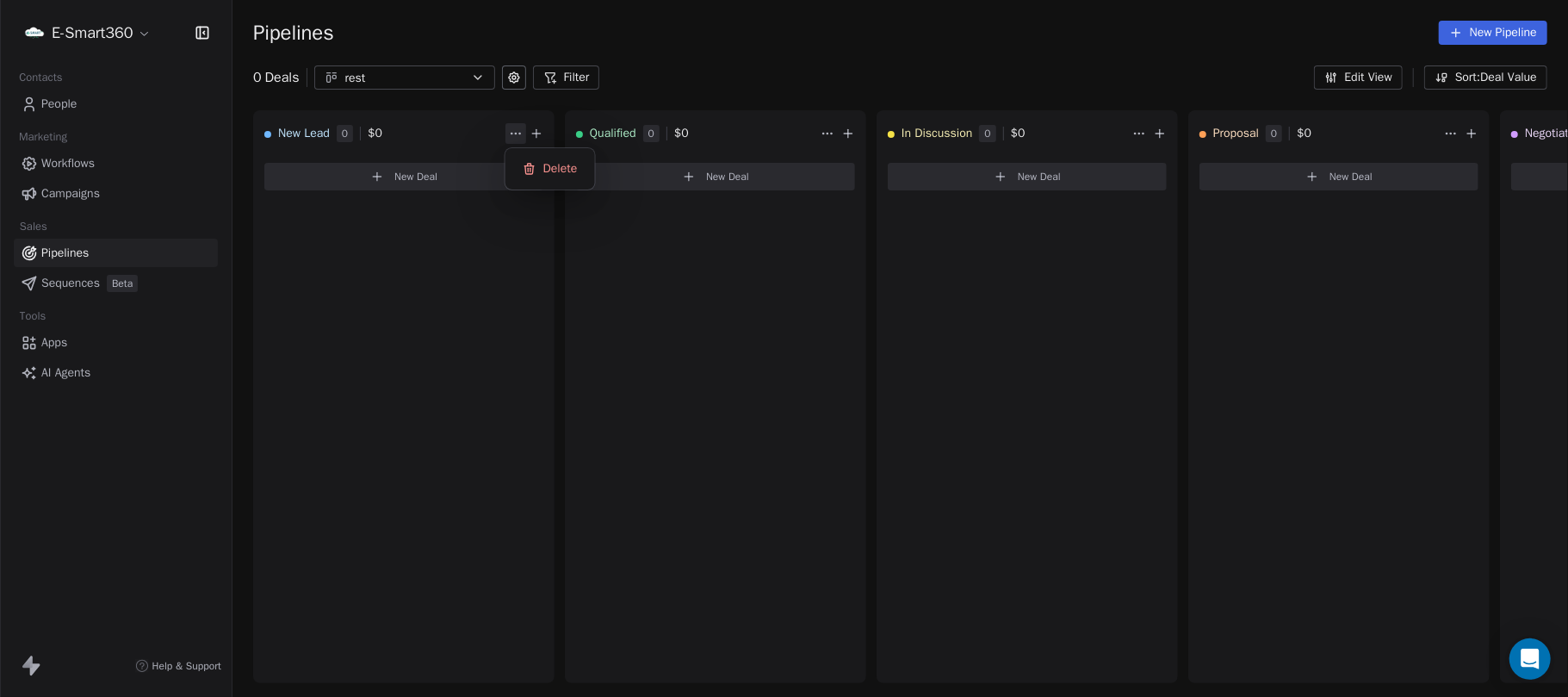 click on "E-Smart360 Contacts People Marketing Workflows Campaigns Sales Pipelines Sequences Beta Tools Apps AI Agents Help & Support Pipelines  New Pipeline 0 Deals rest Filter  Edit View Sort:  Deal Value New Lead 0 $ 0 New Deal Qualified 0 $ 0 New Deal In Discussion 0 $ 0 New Deal Proposal 0 $ 0 New Deal Negotiation 0 $ 0 New Deal Won 0 $ 0 New Deal Lost 0 $ 0 New Deal
To pick up a draggable item, press the space bar.
While dragging, use the arrow keys to move the item.
Press space again to drop the item in its new position, or press escape to cancel.
Delete" at bounding box center [784, 348] 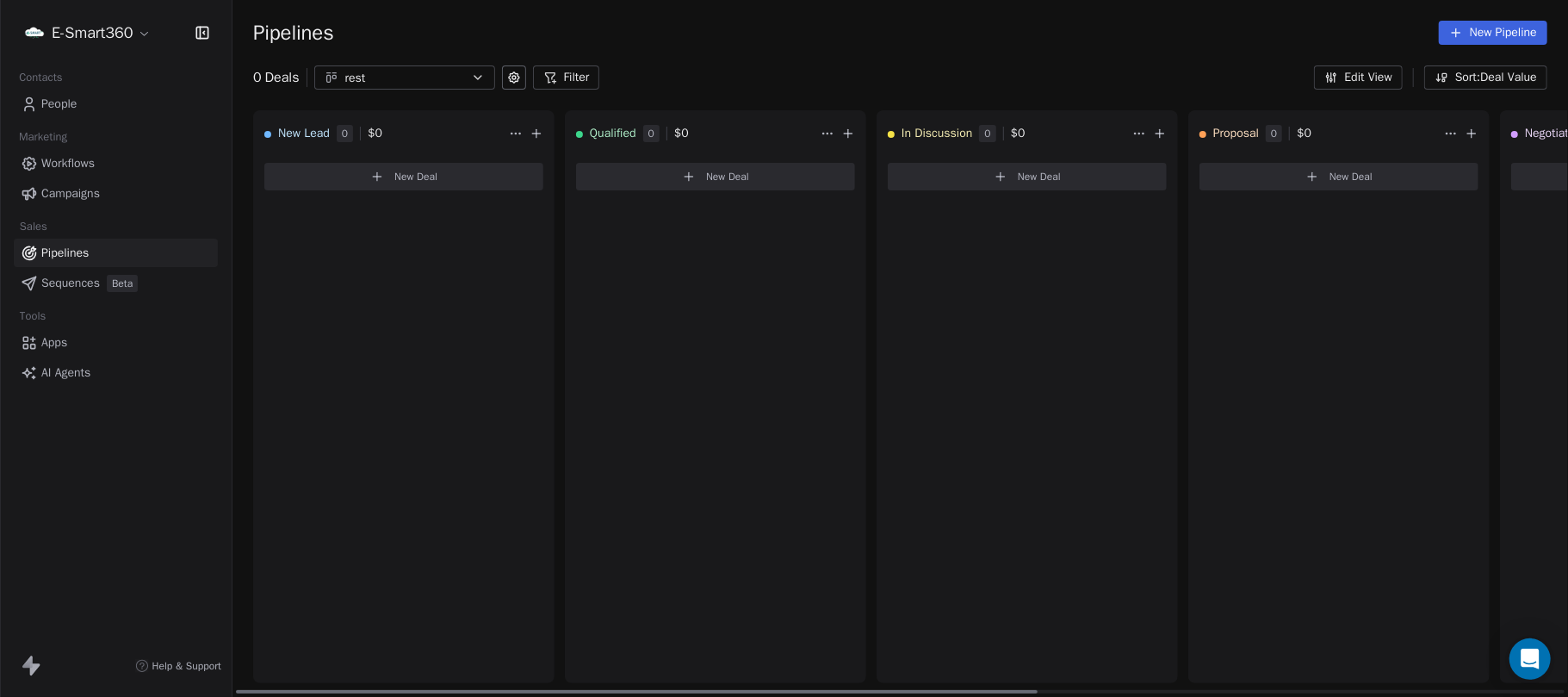 click on "Qualified 0 $ 0 New Deal" at bounding box center [716, 396] 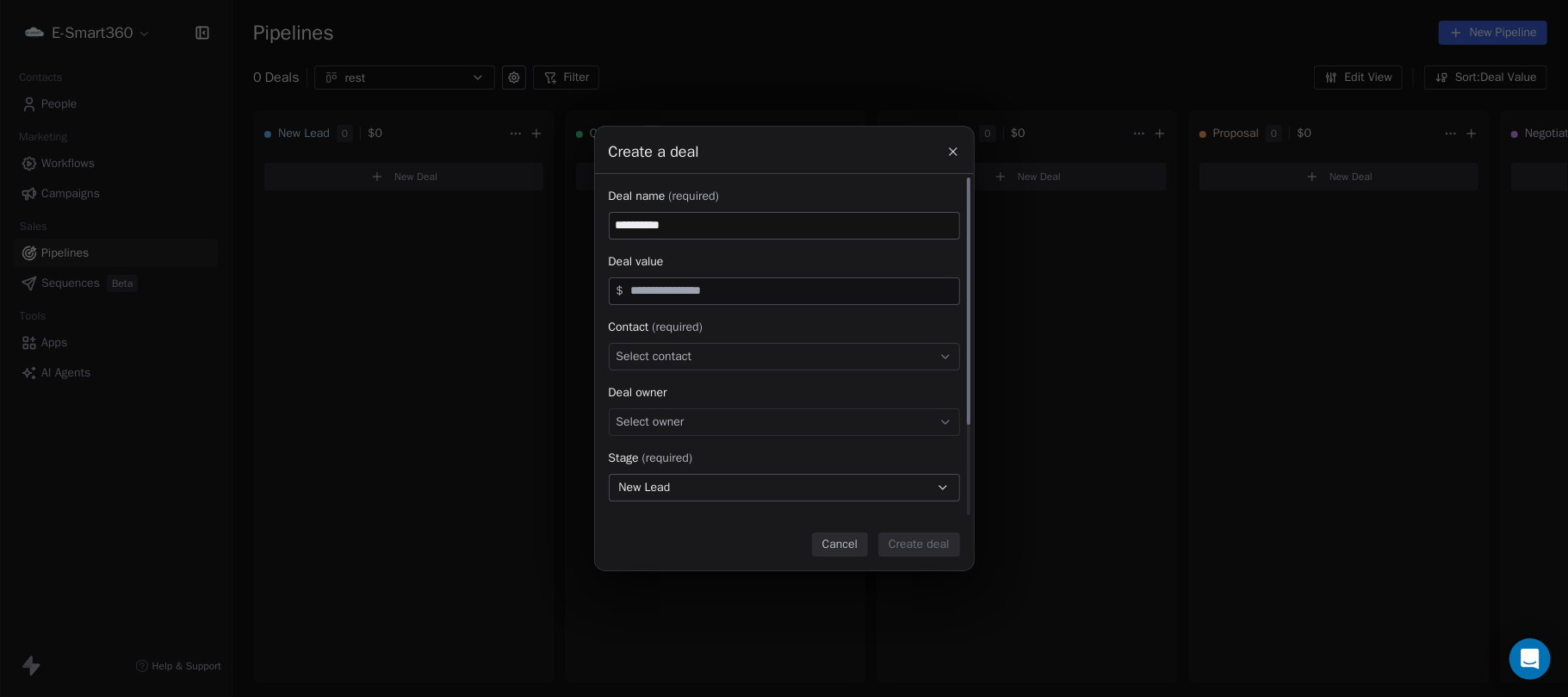 type on "**********" 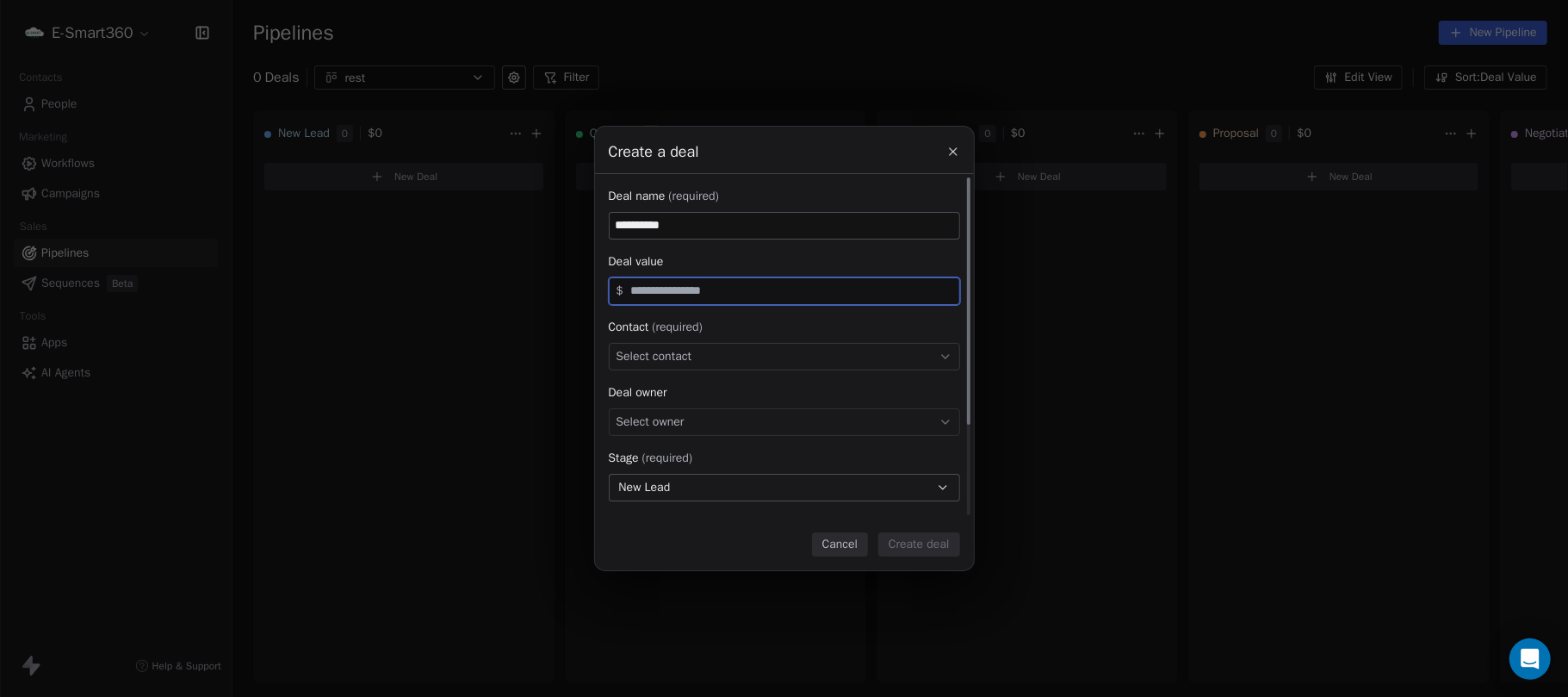 click at bounding box center (791, 290) 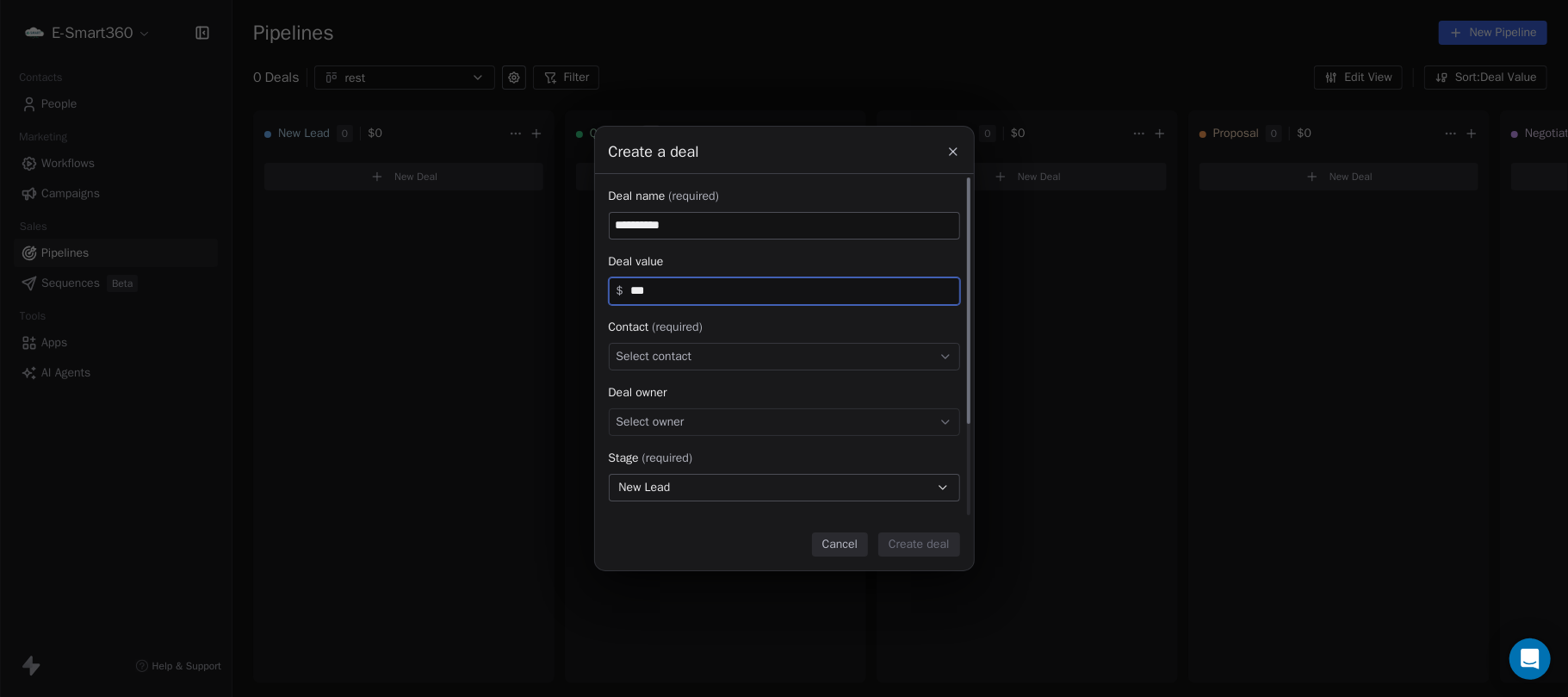 type on "***" 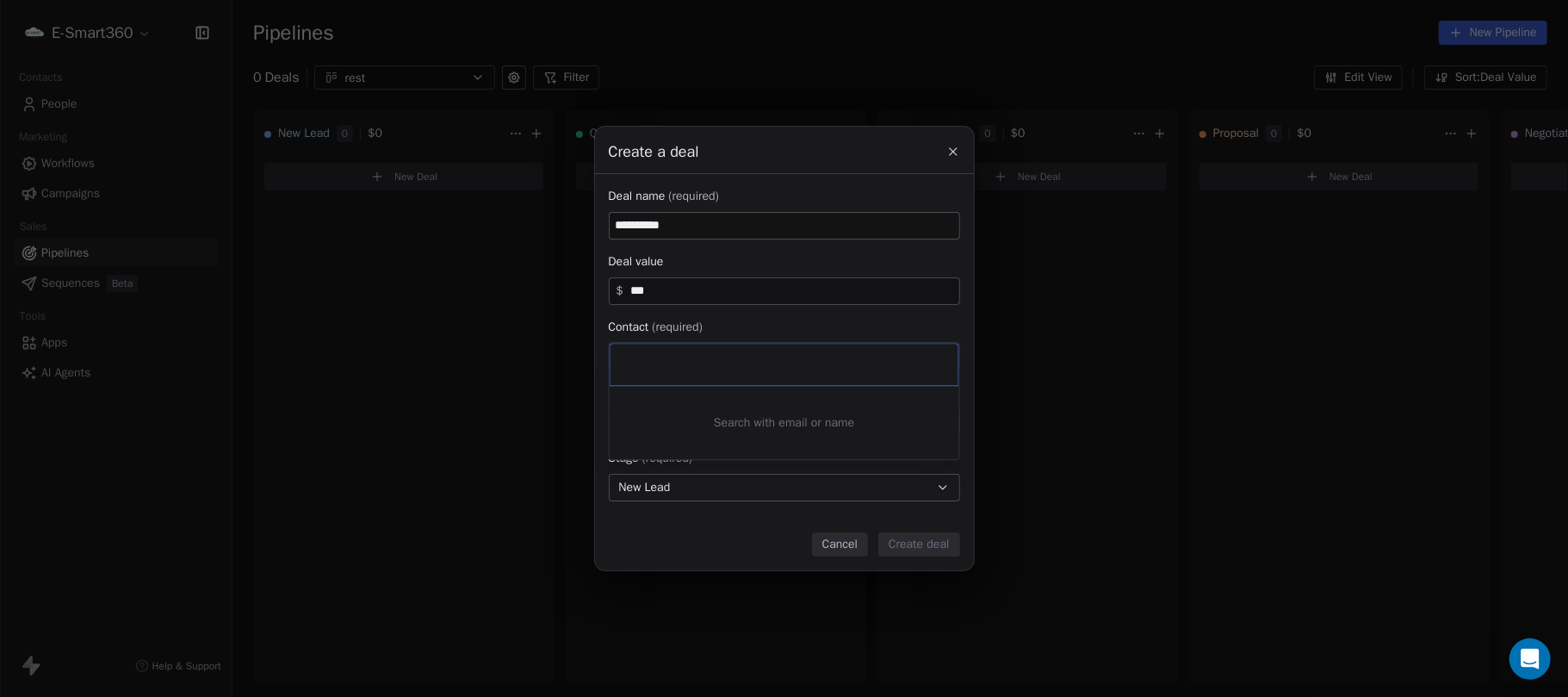 click on "**********" at bounding box center [784, 348] 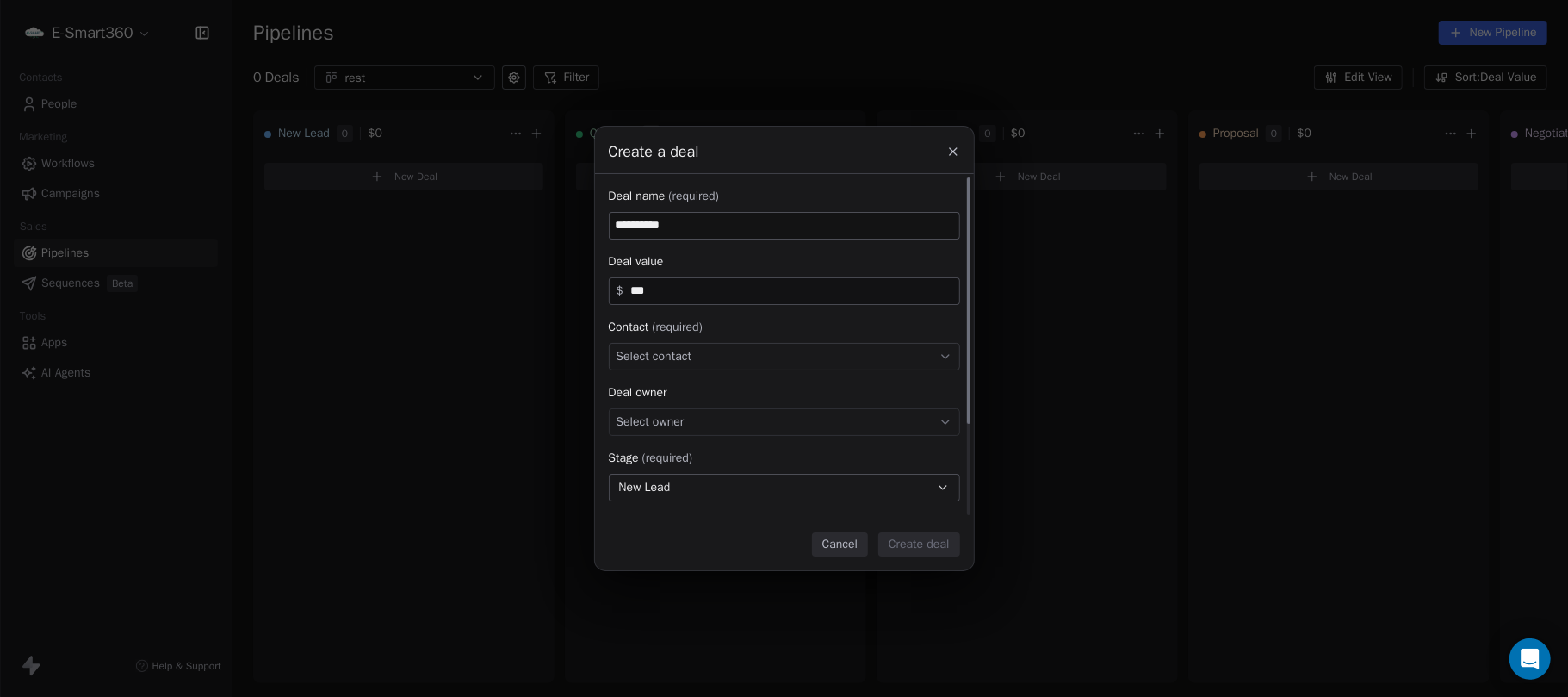 click on "Select contact" at bounding box center [784, 357] 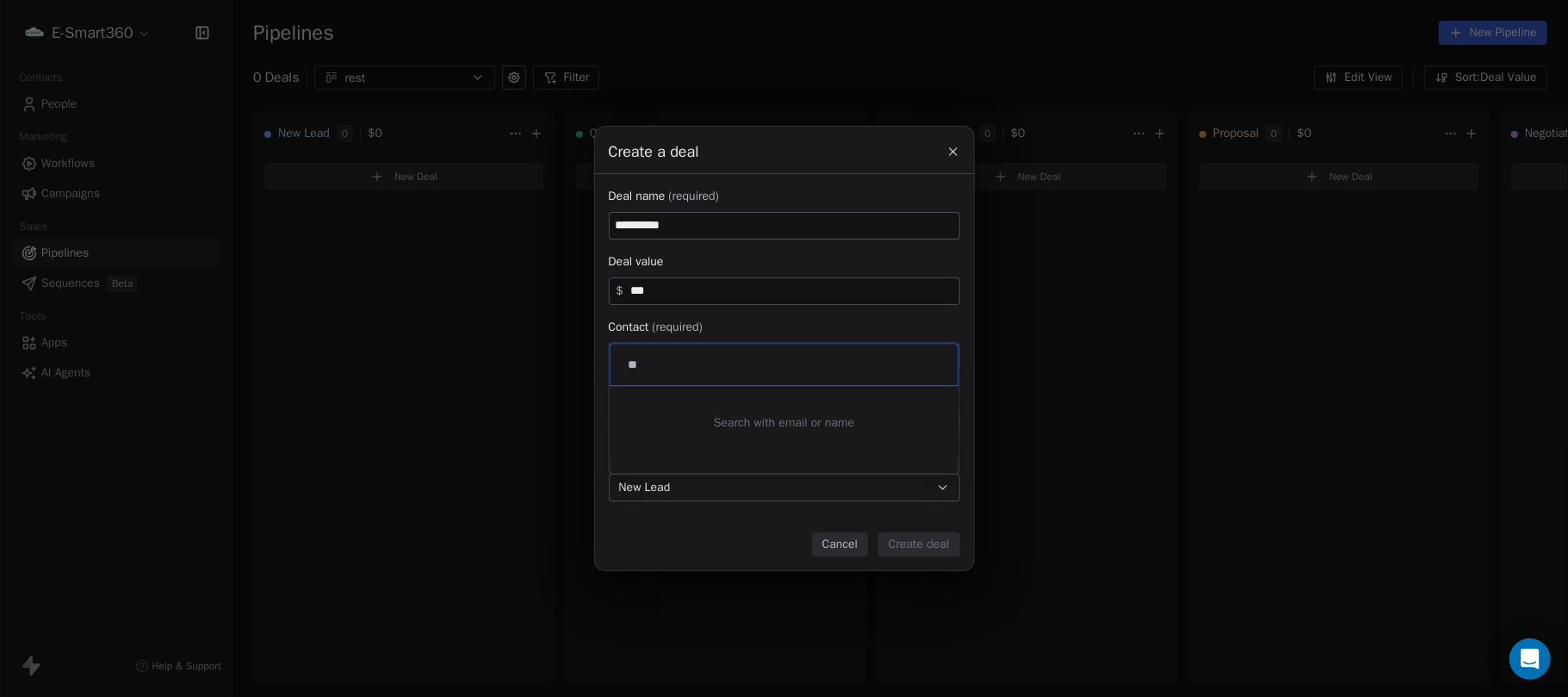 type on "*" 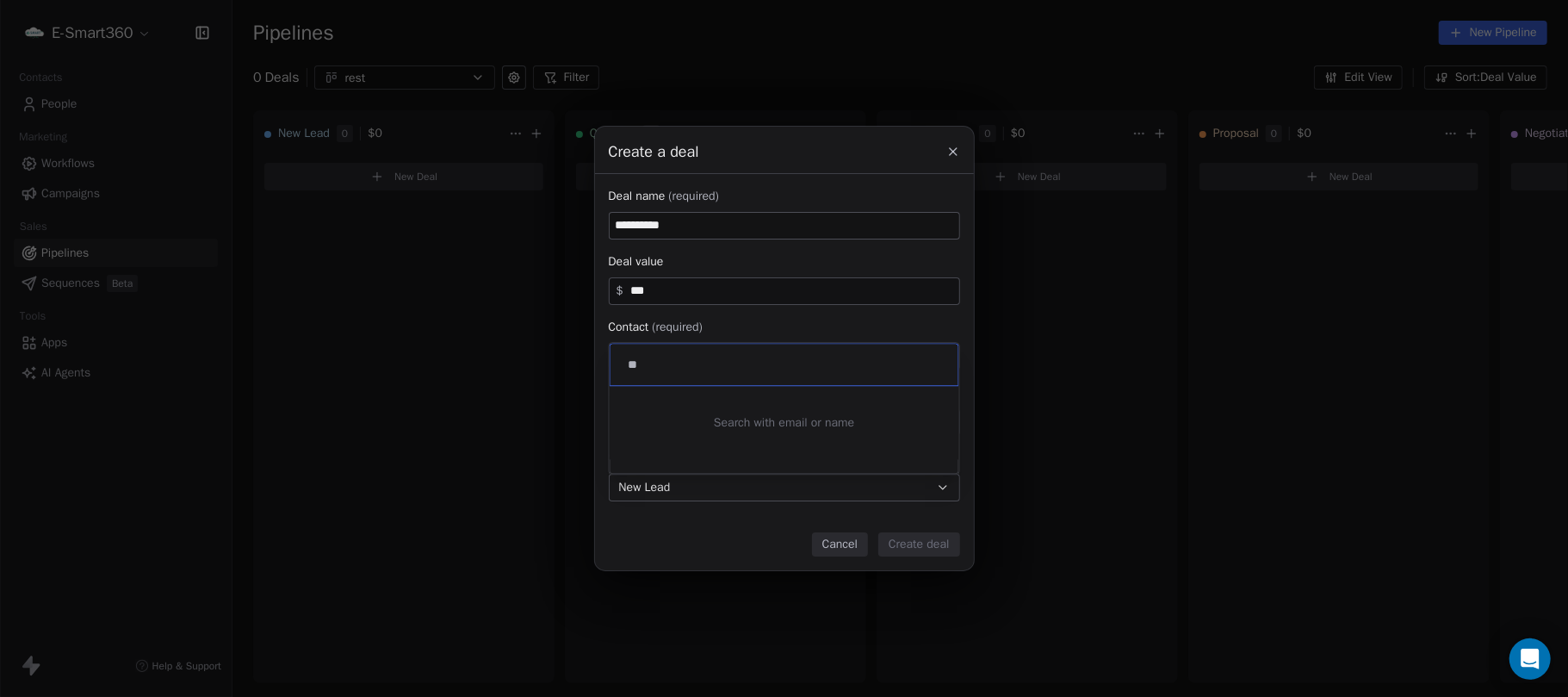 type on "*" 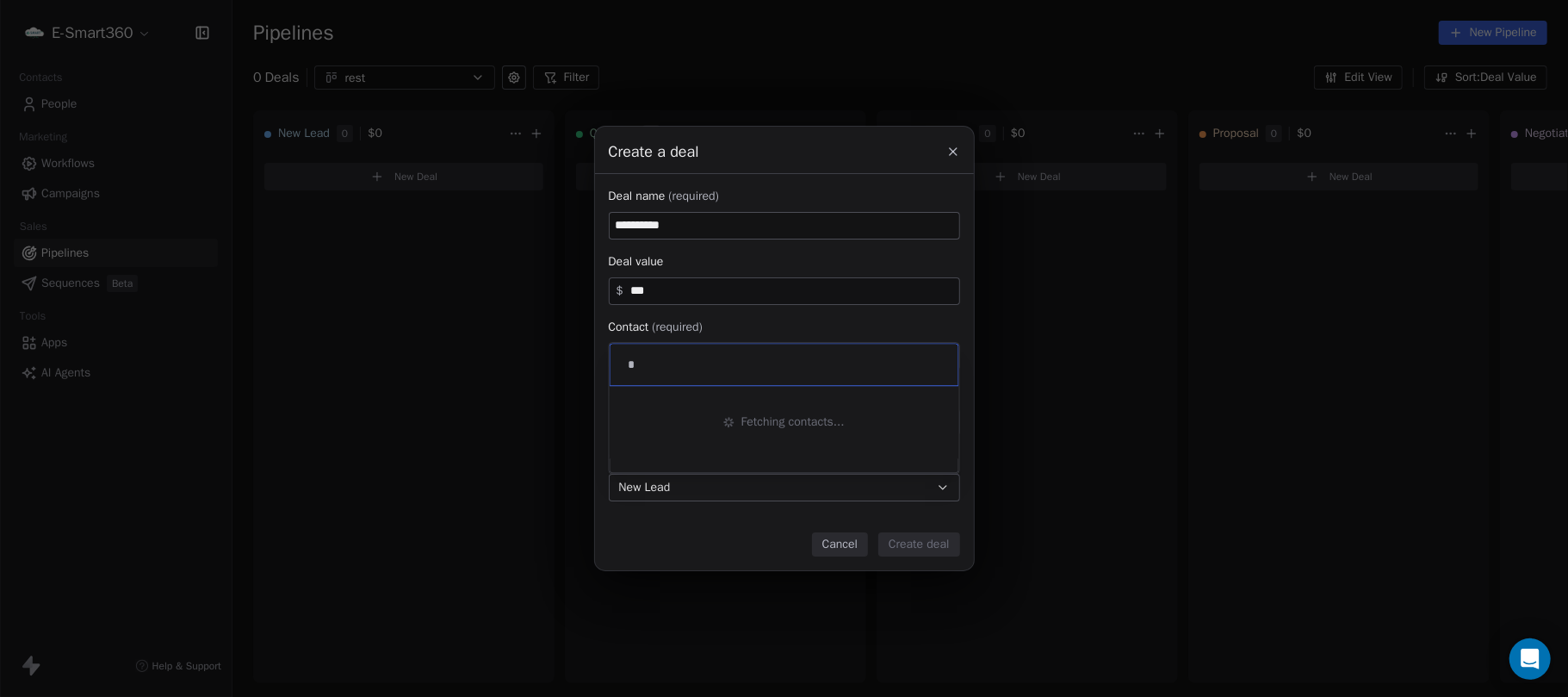 type 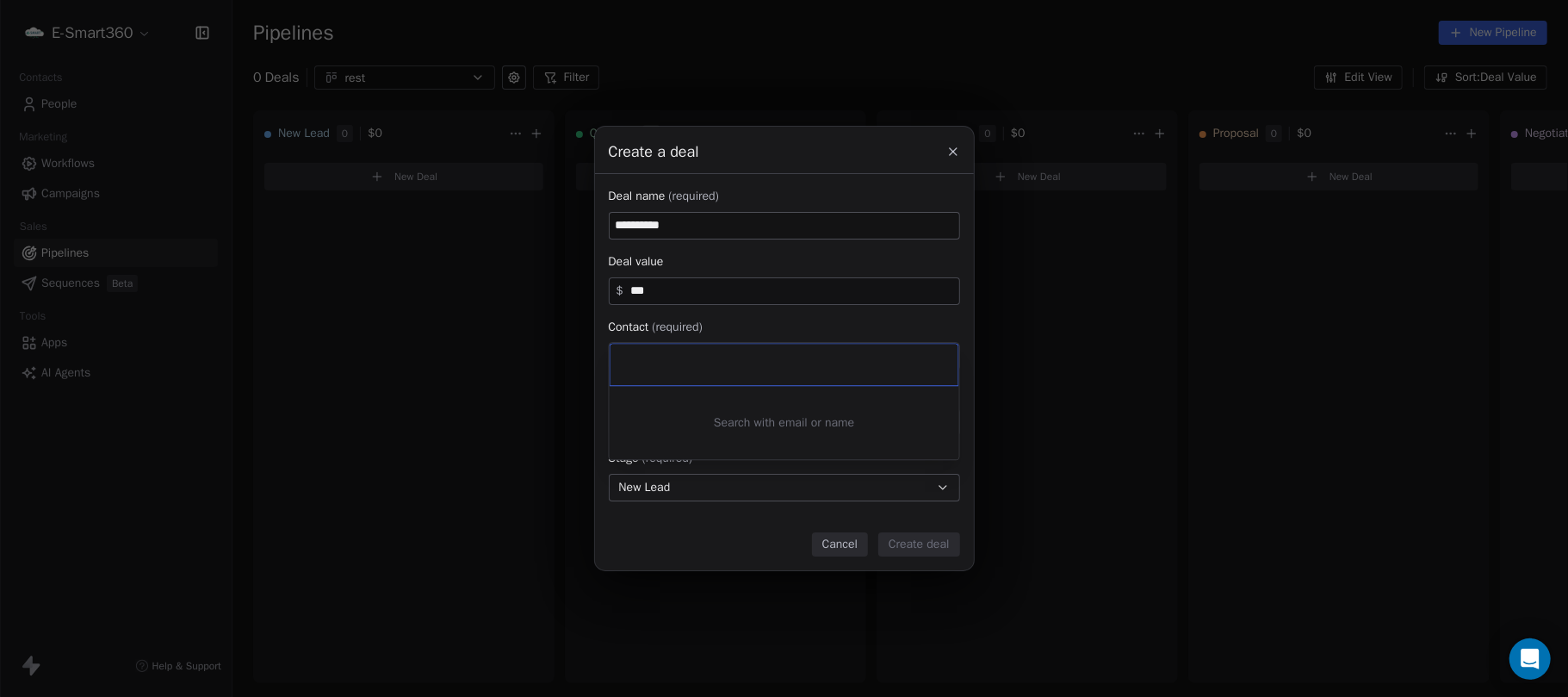 click on "**********" at bounding box center [784, 348] 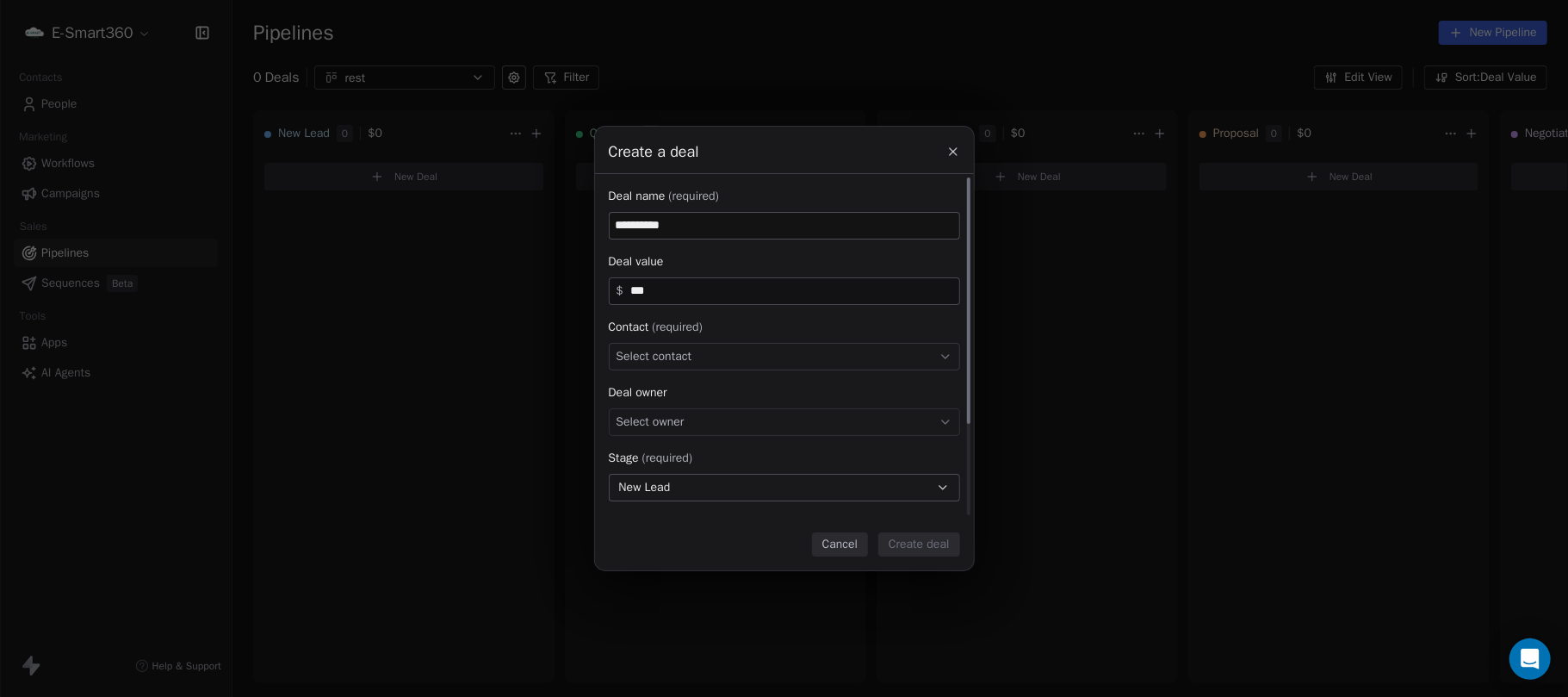 click on "Select contact" at bounding box center [784, 357] 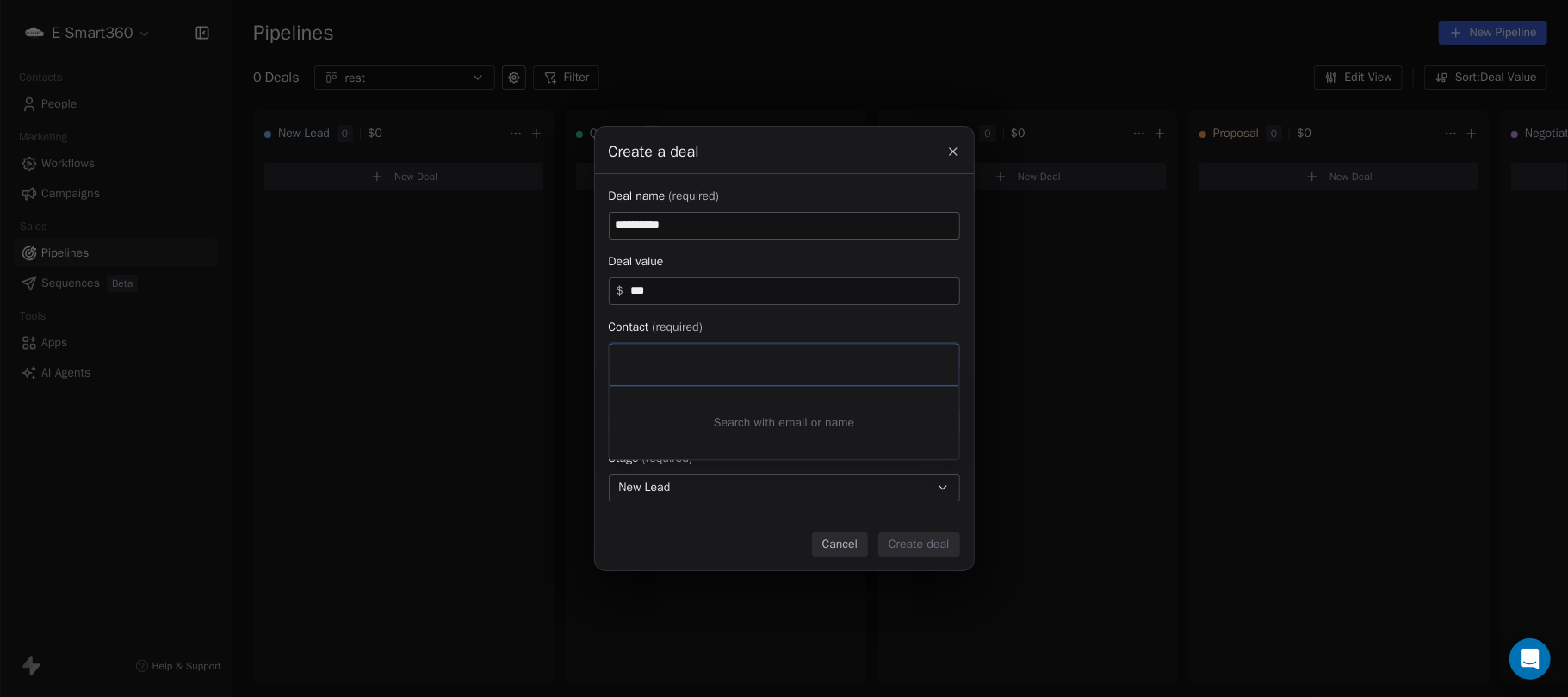click at bounding box center (784, 364) 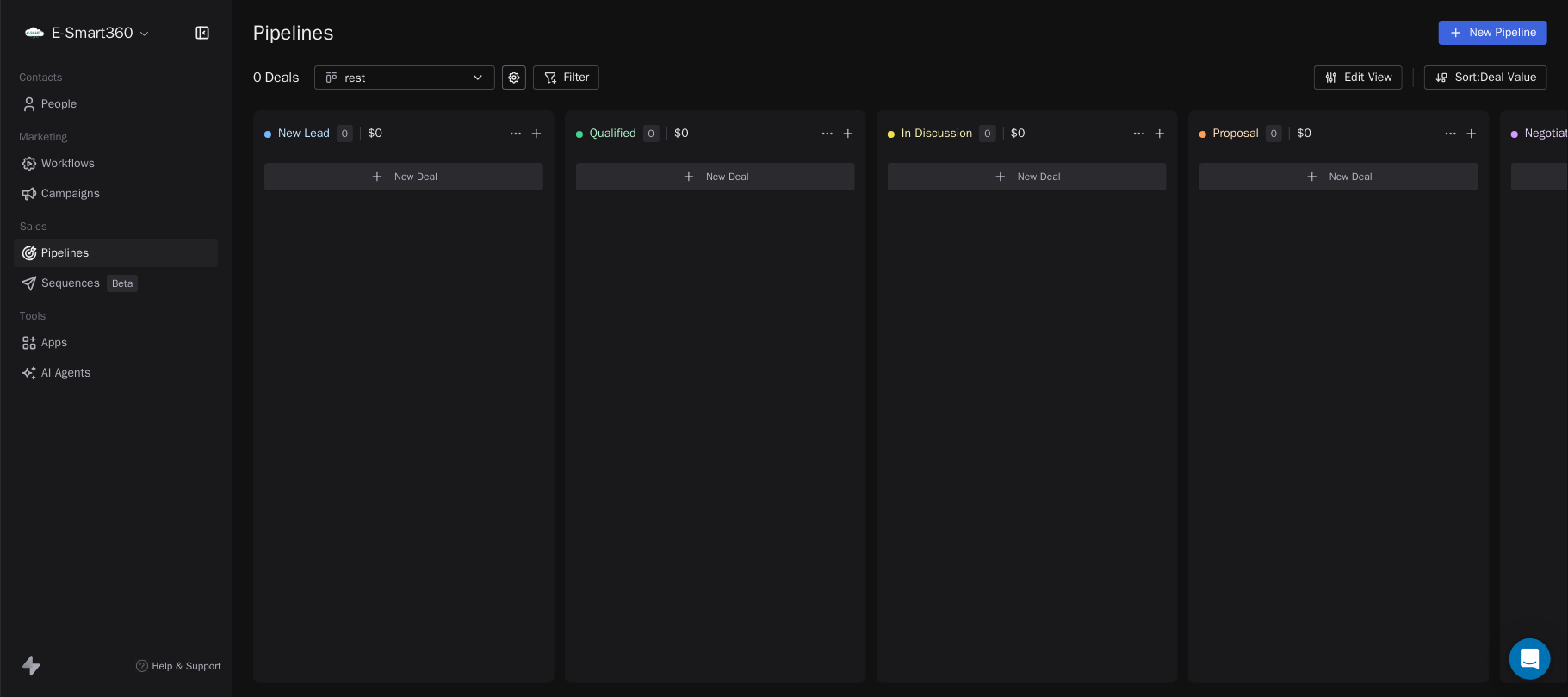 click on "**********" at bounding box center [784, 348] 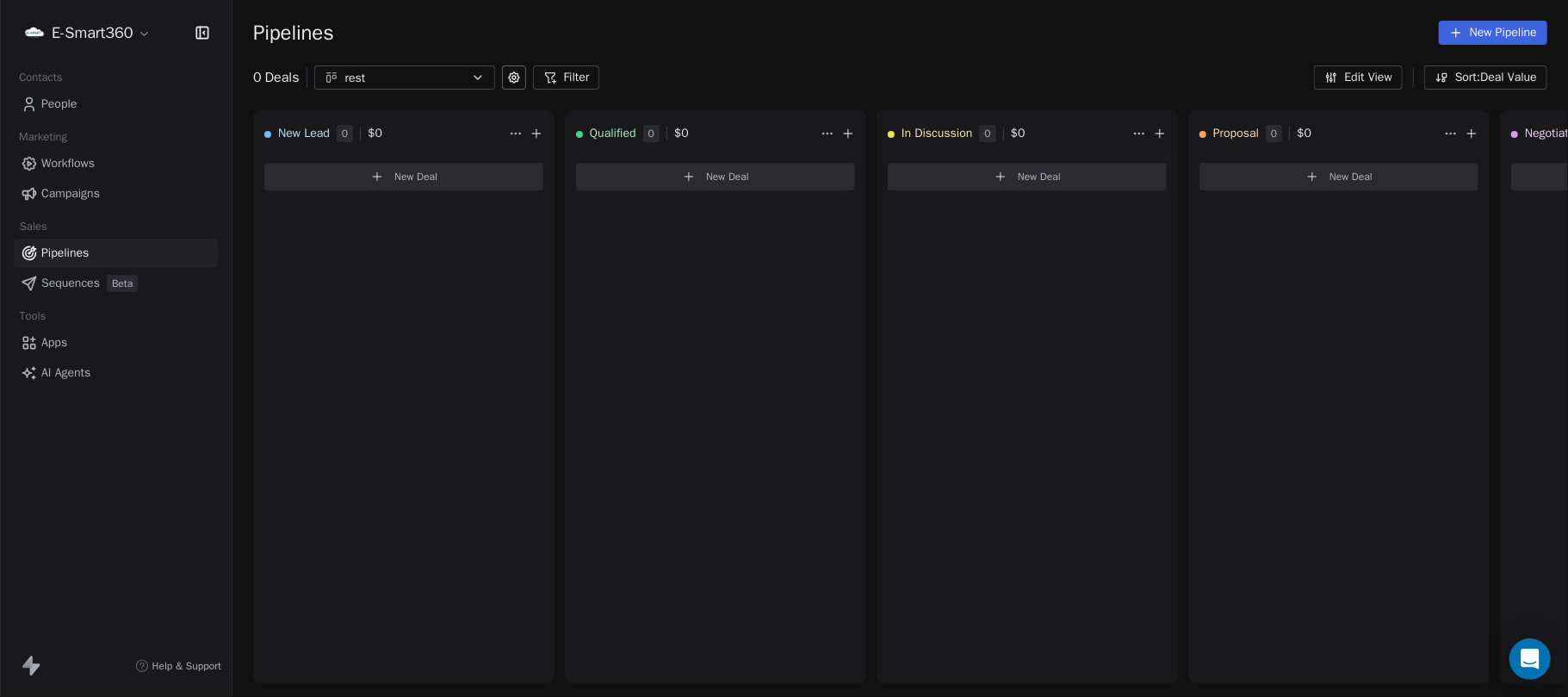 click on "People" at bounding box center (59, 103) 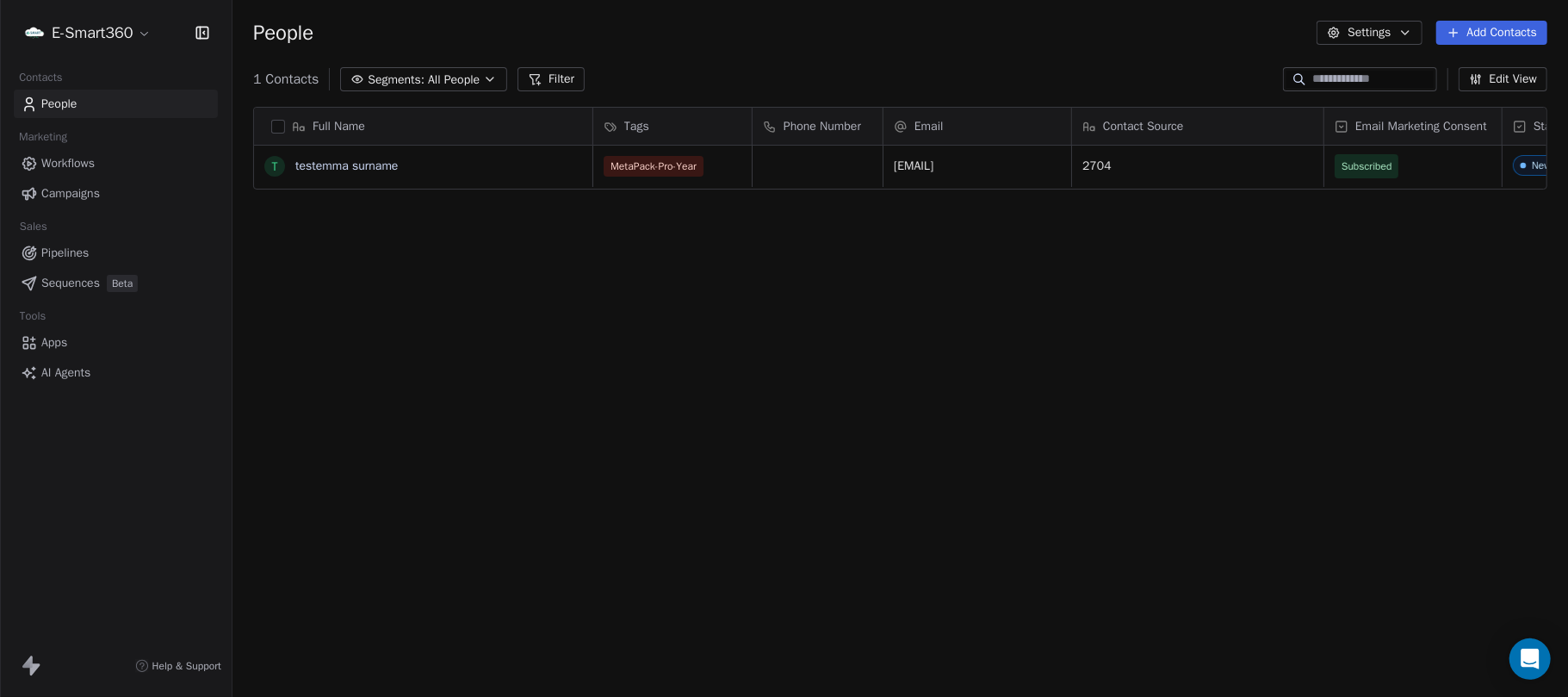 scroll, scrollTop: 18, scrollLeft: 17, axis: both 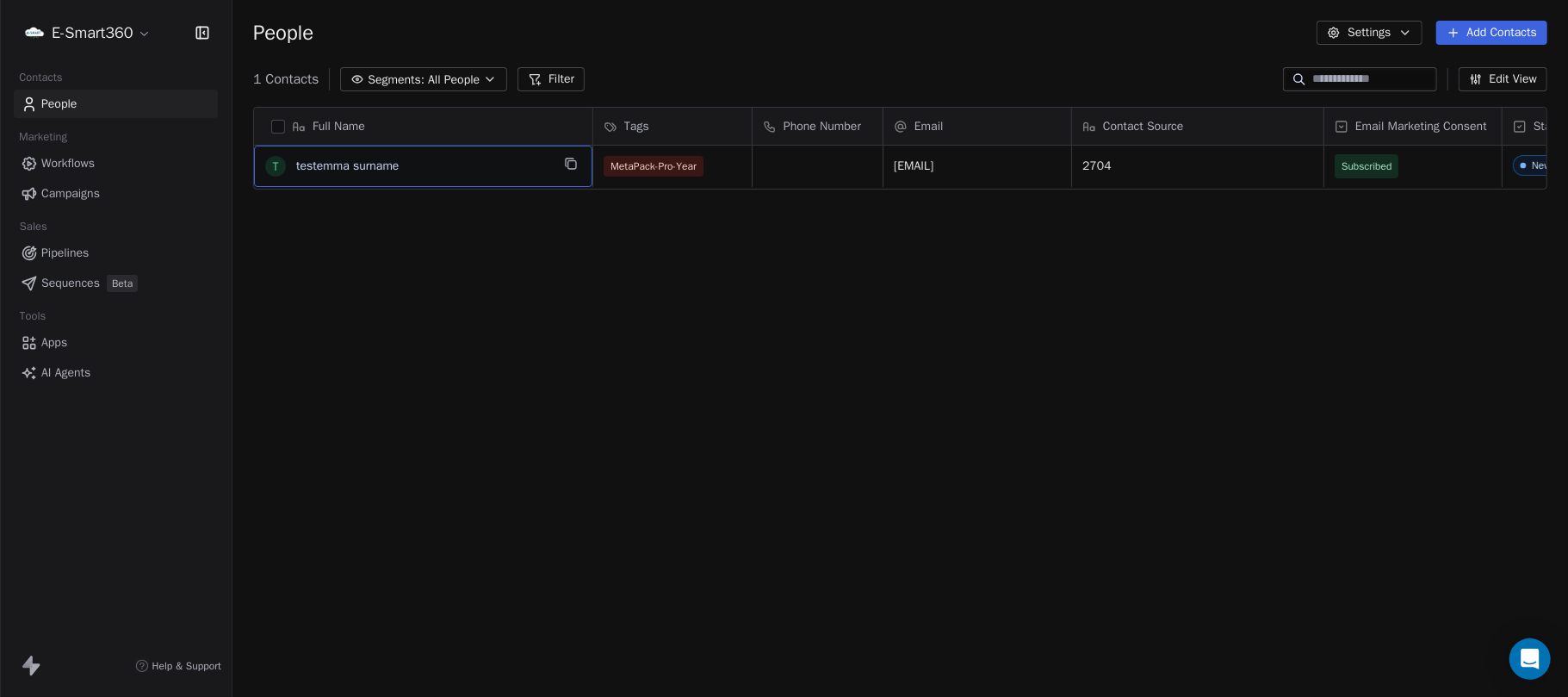 click on "testemma surname" at bounding box center [423, 166] 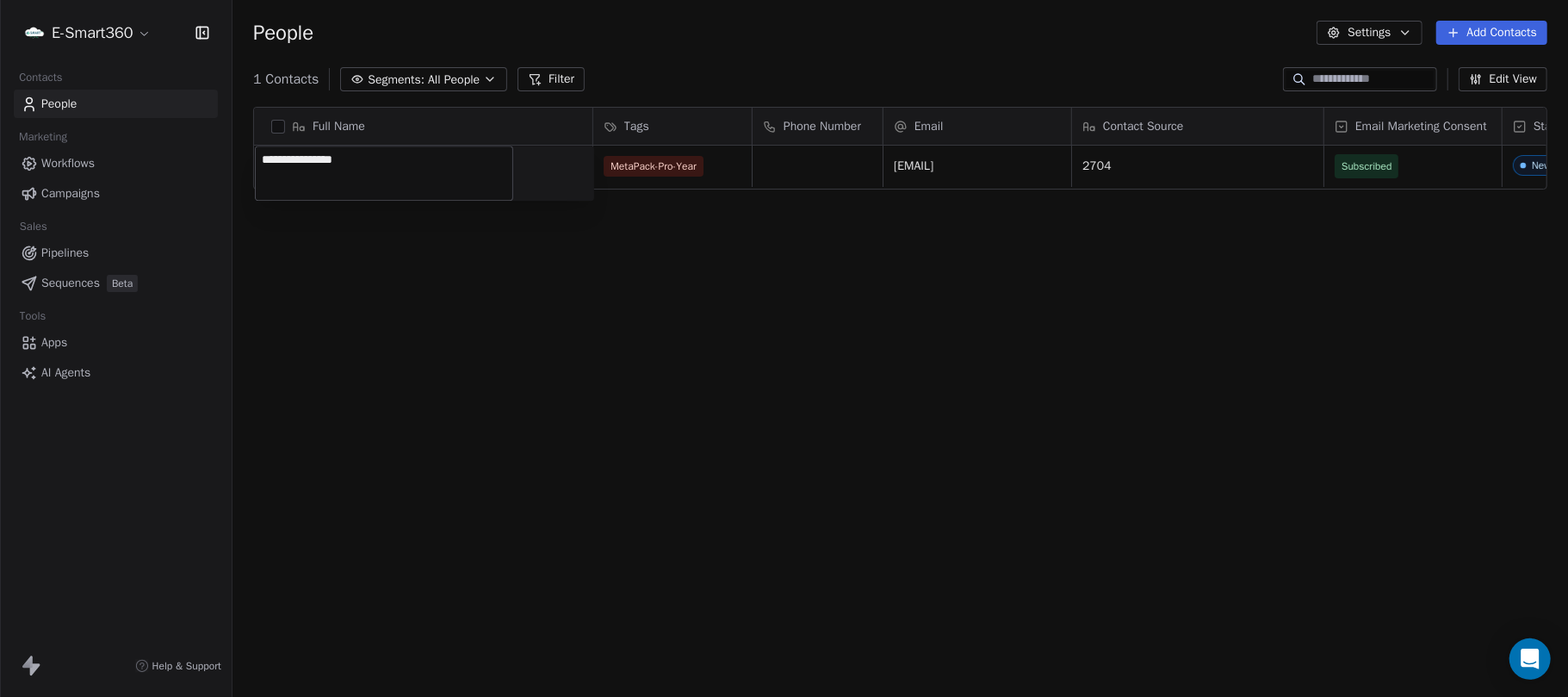 click on "**********" at bounding box center (784, 348) 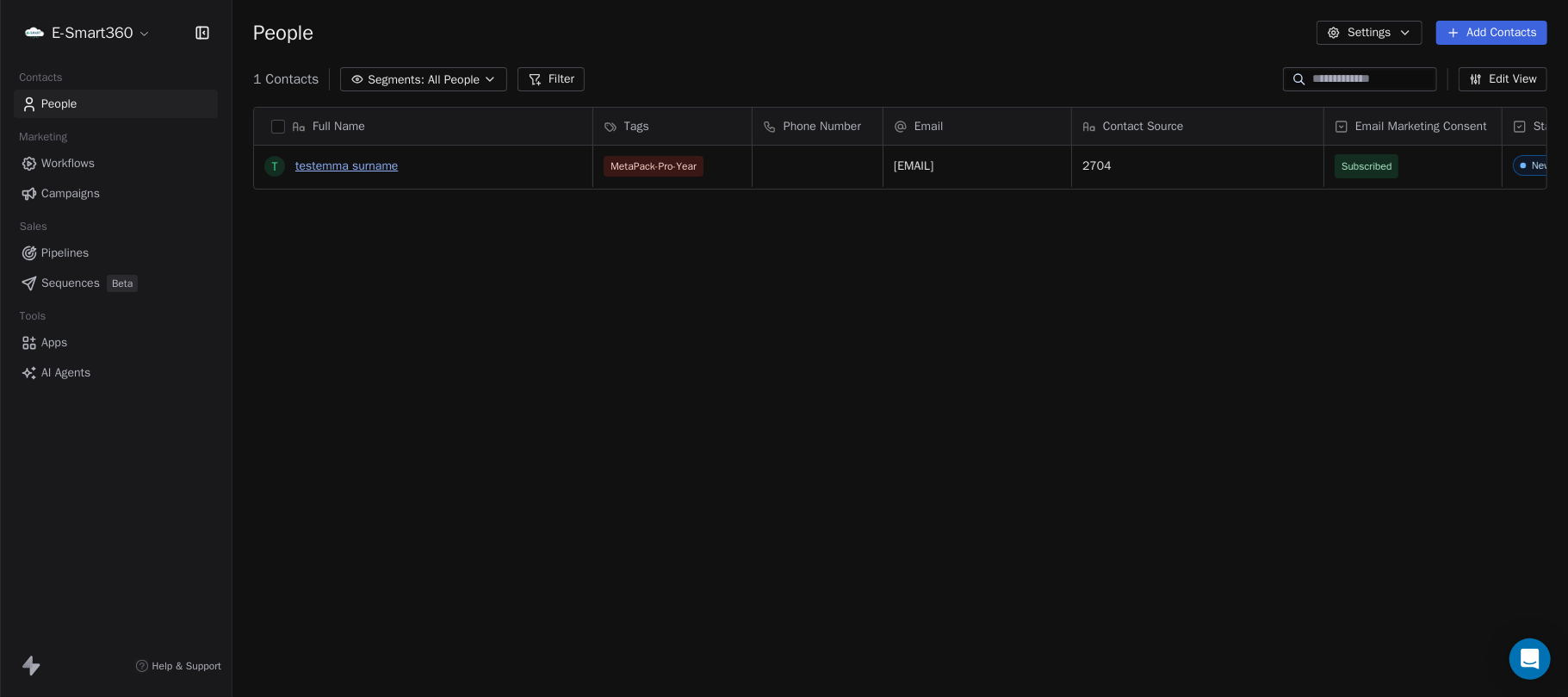 click on "testemma surname" at bounding box center [346, 165] 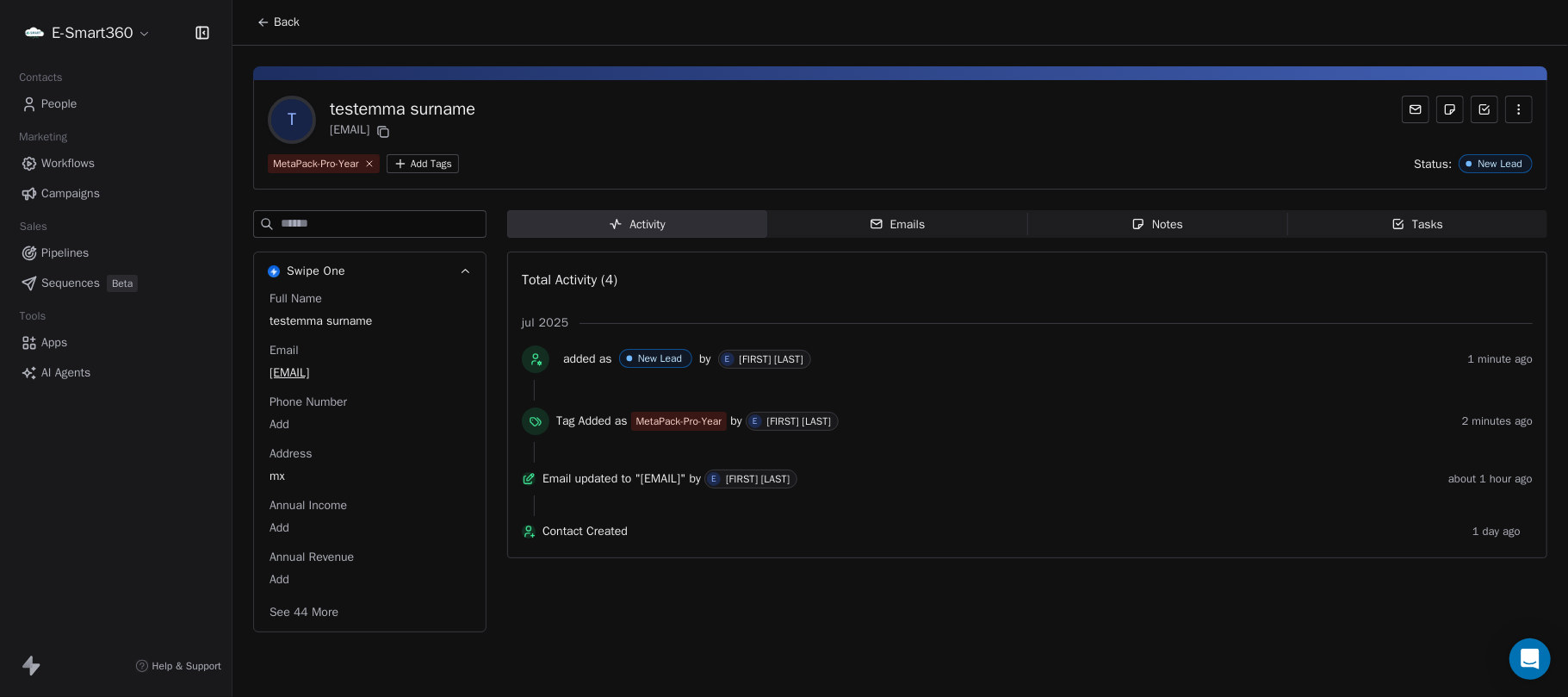 click at bounding box center (1416, 109) 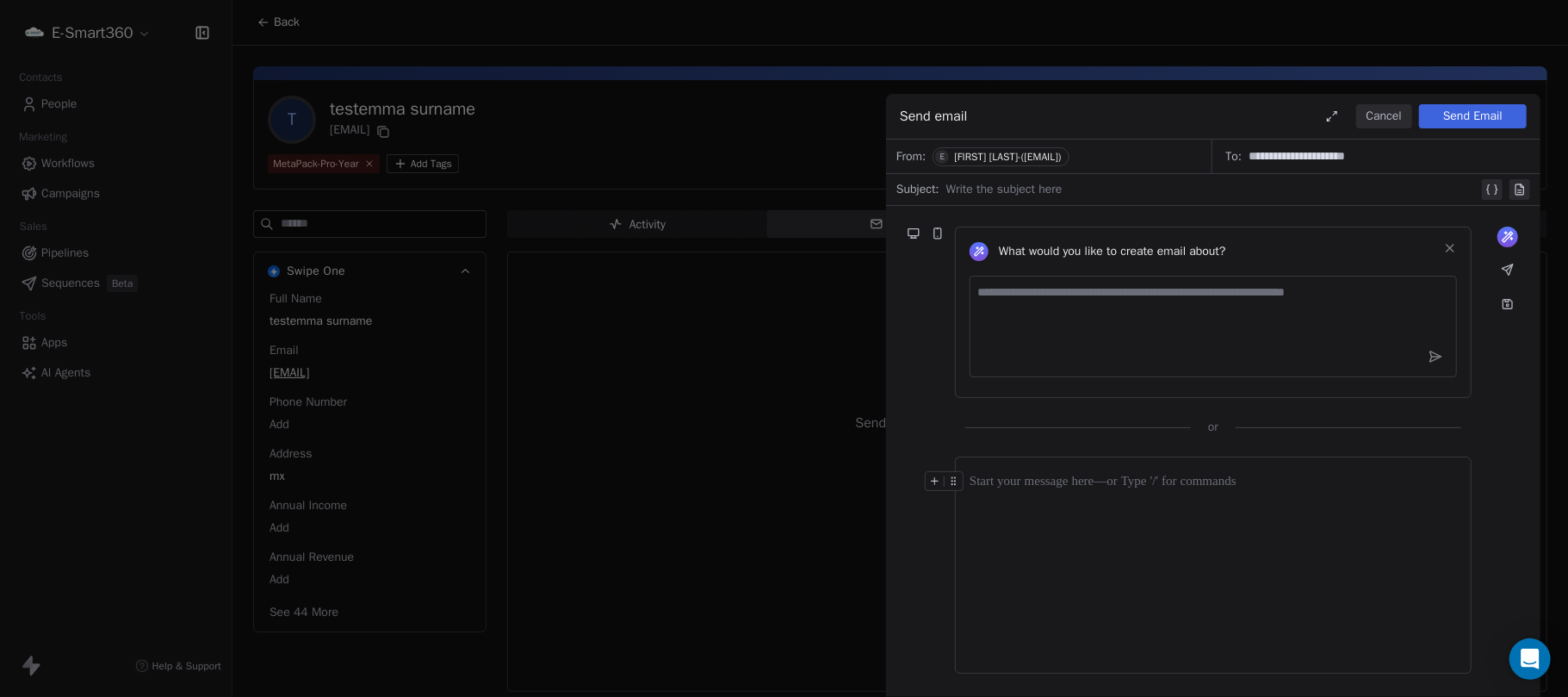 type 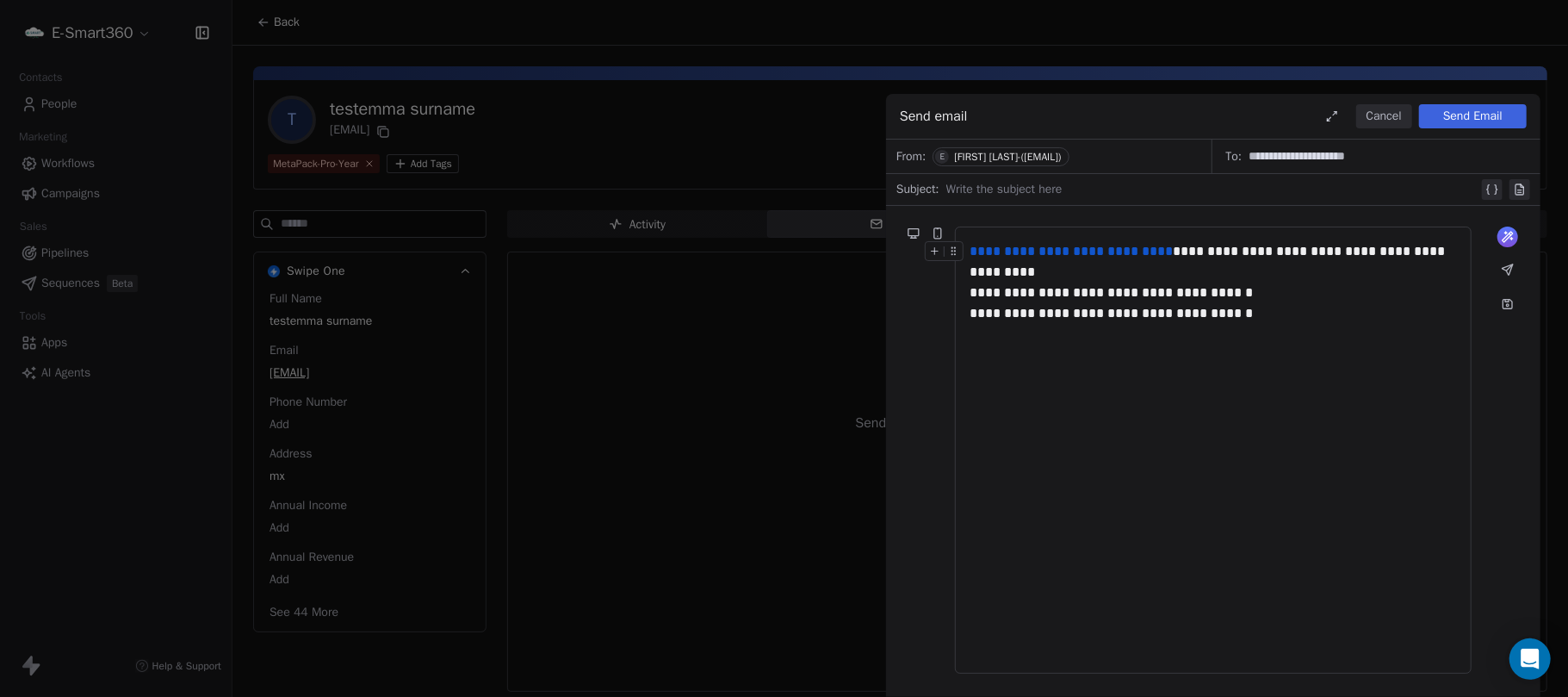 click on "**********" at bounding box center [1213, 450] 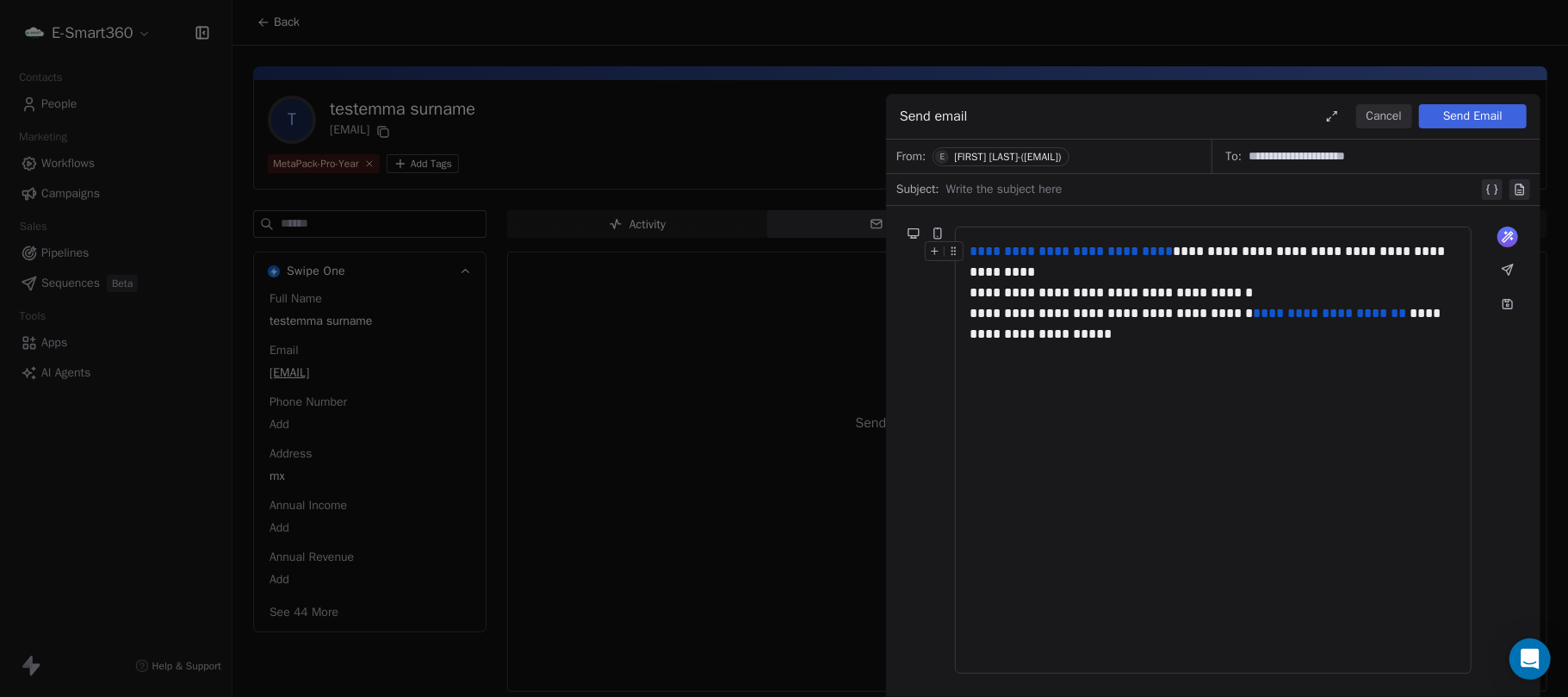 click on "Emmanuel Suarez-(esalud360@gmail.com)" at bounding box center (1007, 157) 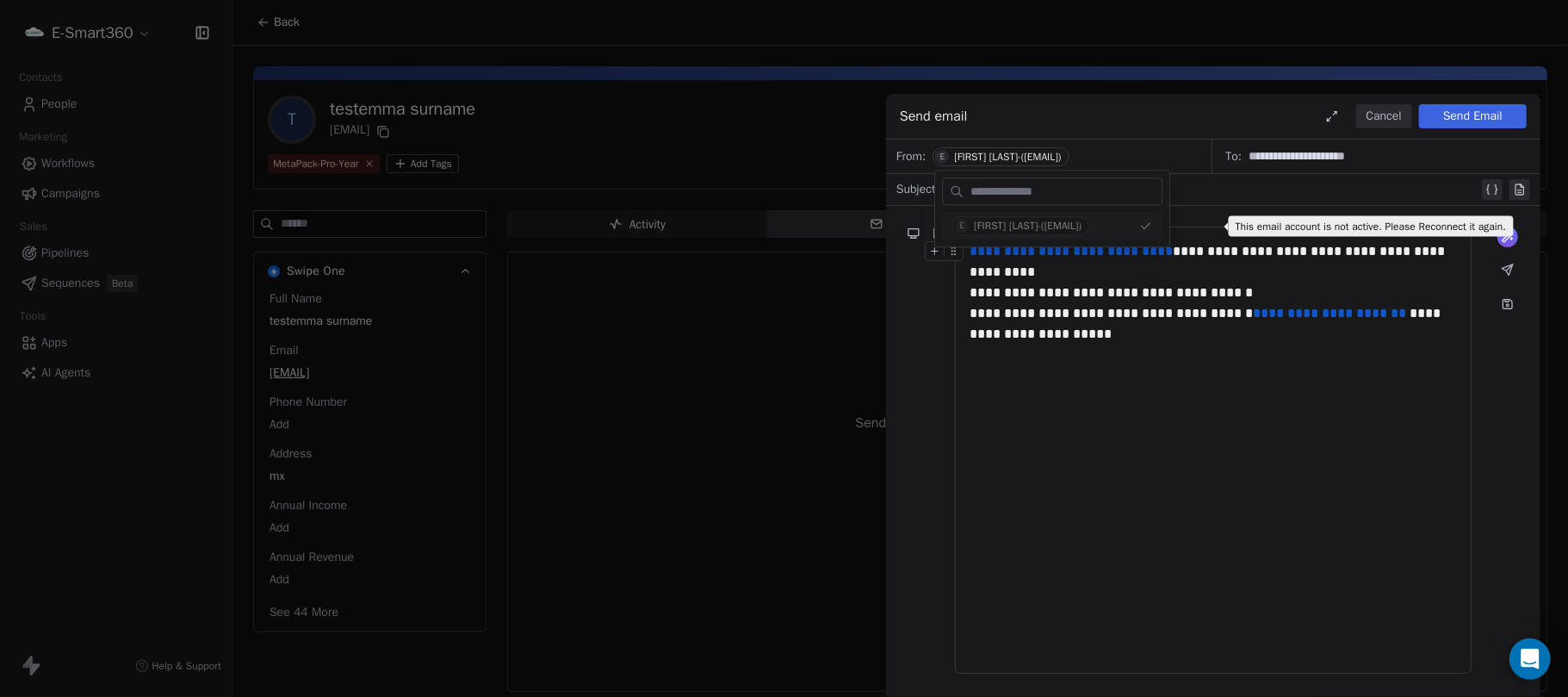 type on "*" 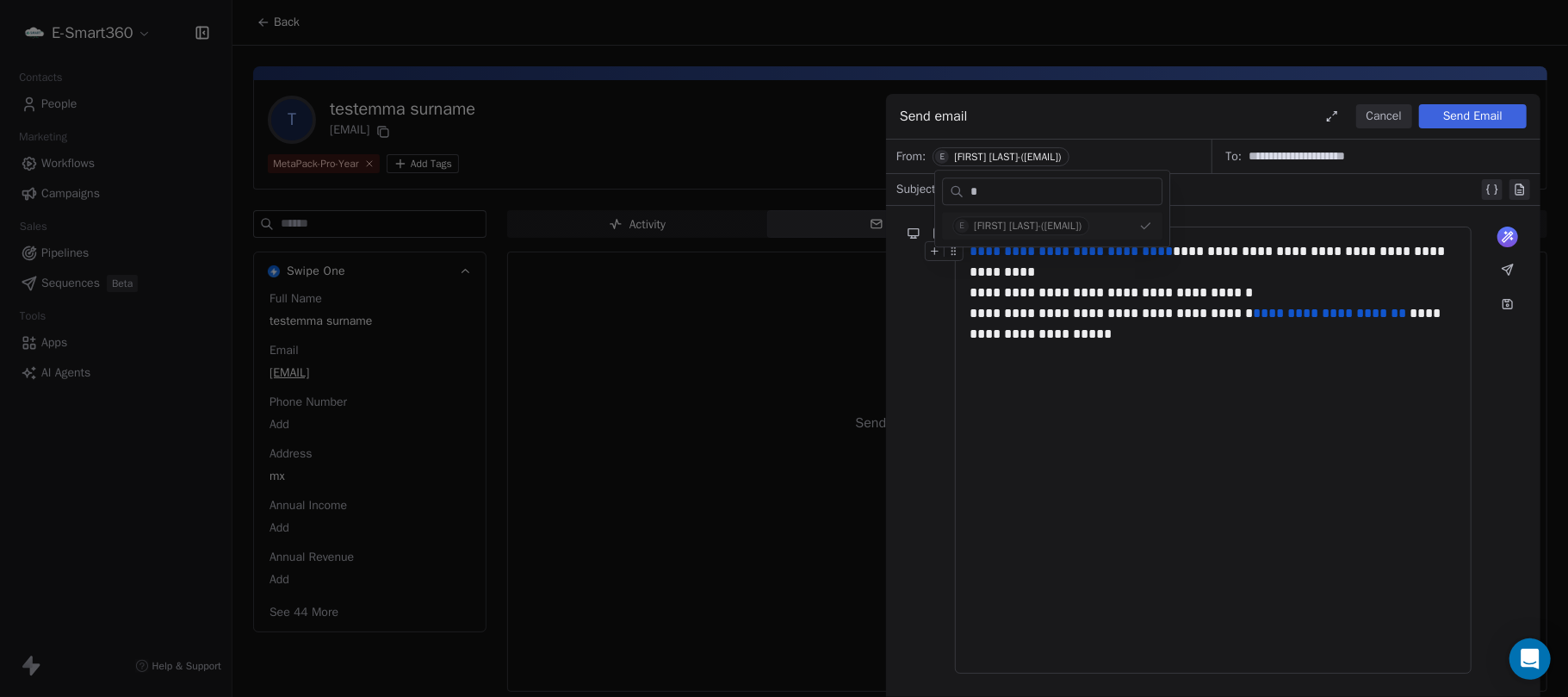 click on "*" at bounding box center (1064, 191) 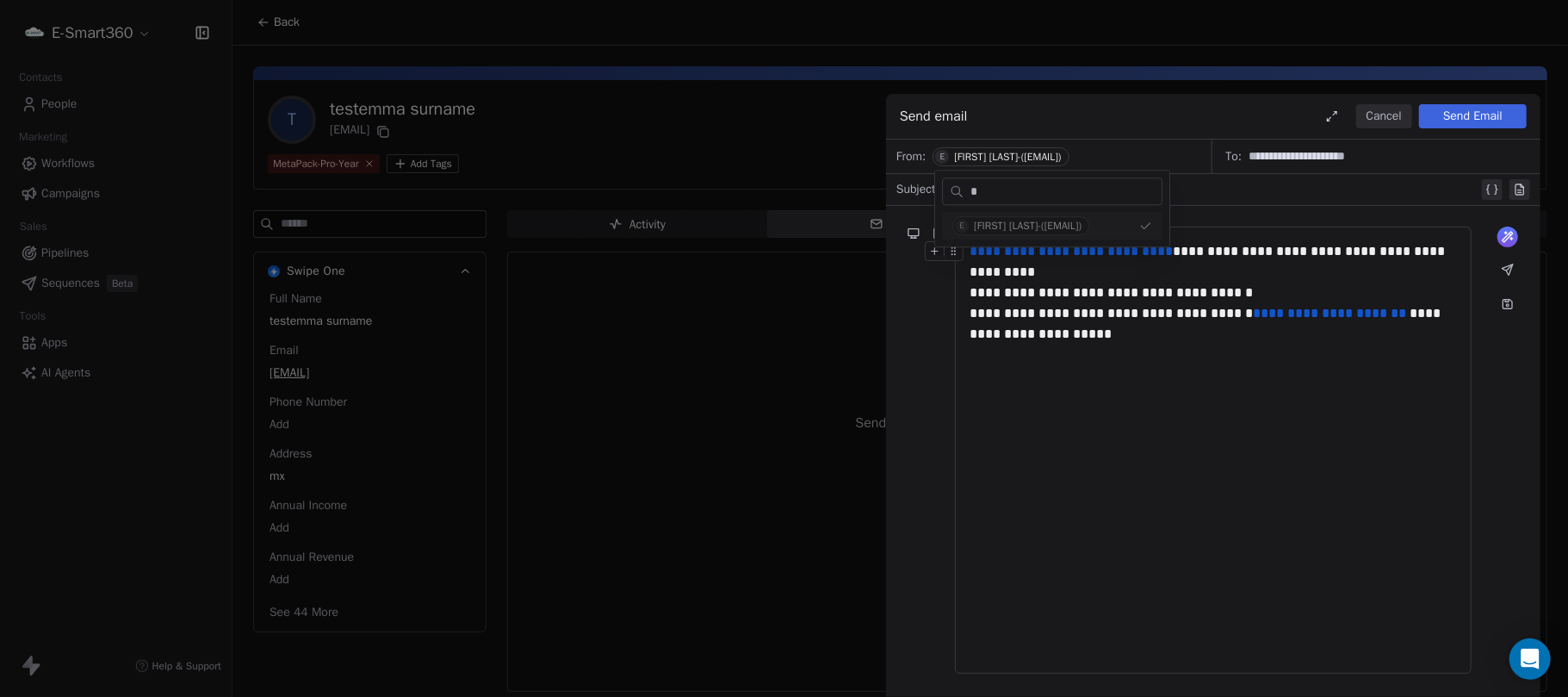 type 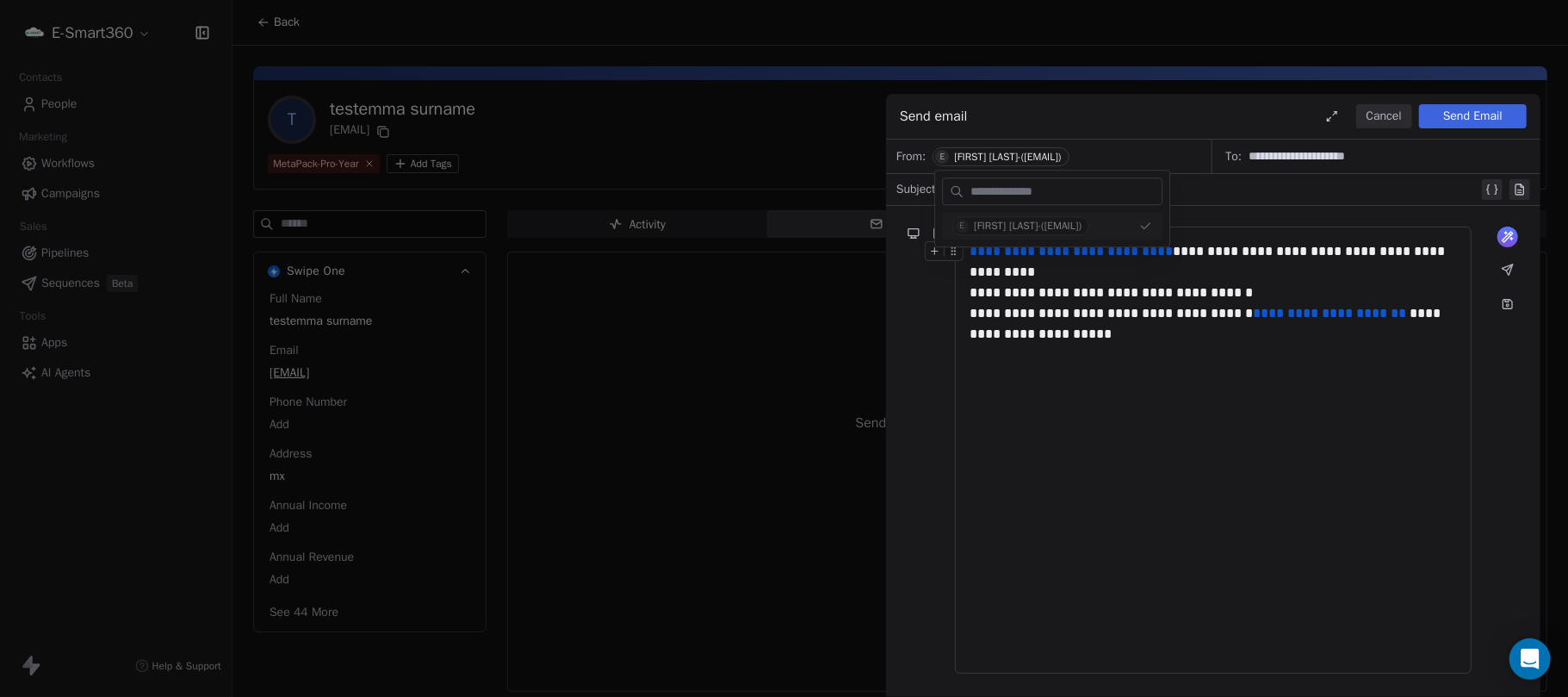 click on "Send email Cancel Send Email" at bounding box center [1213, 116] 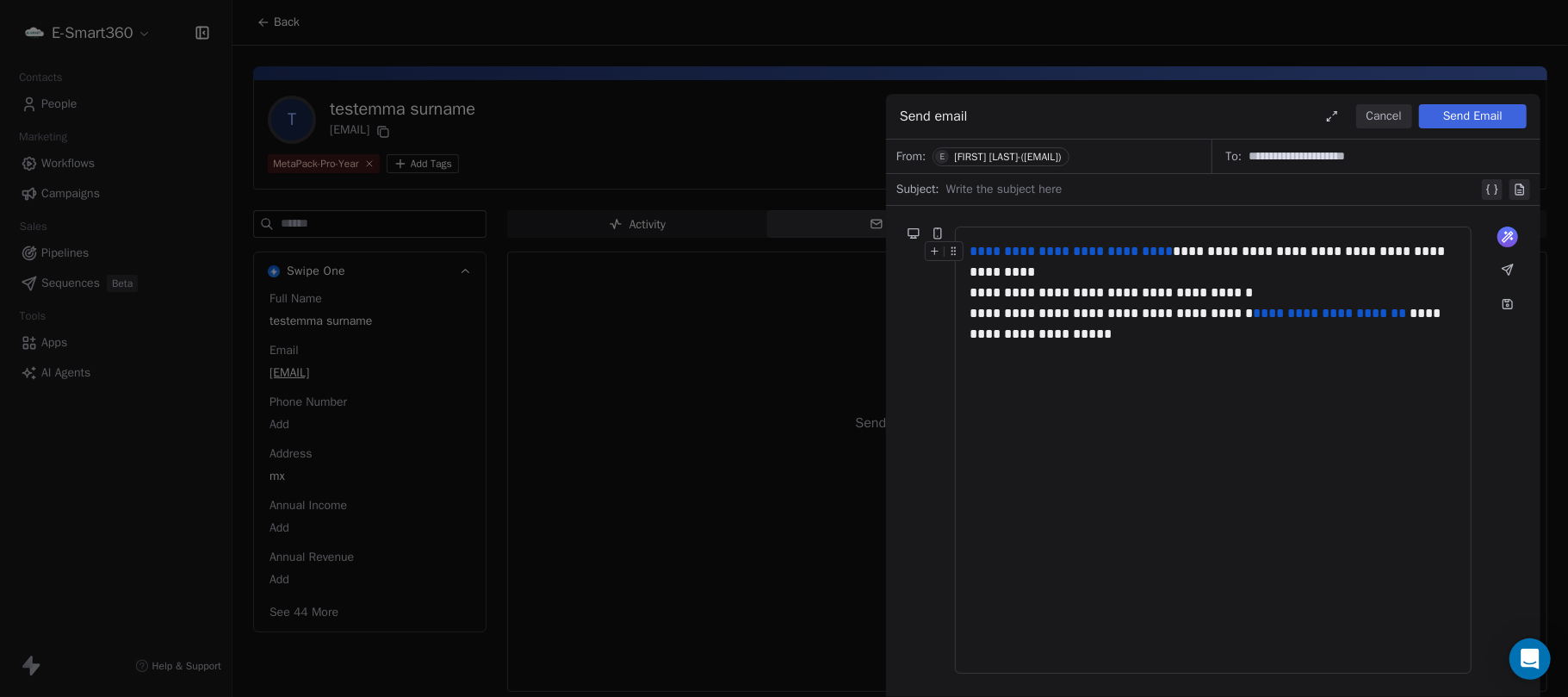 click at bounding box center (1212, 190) 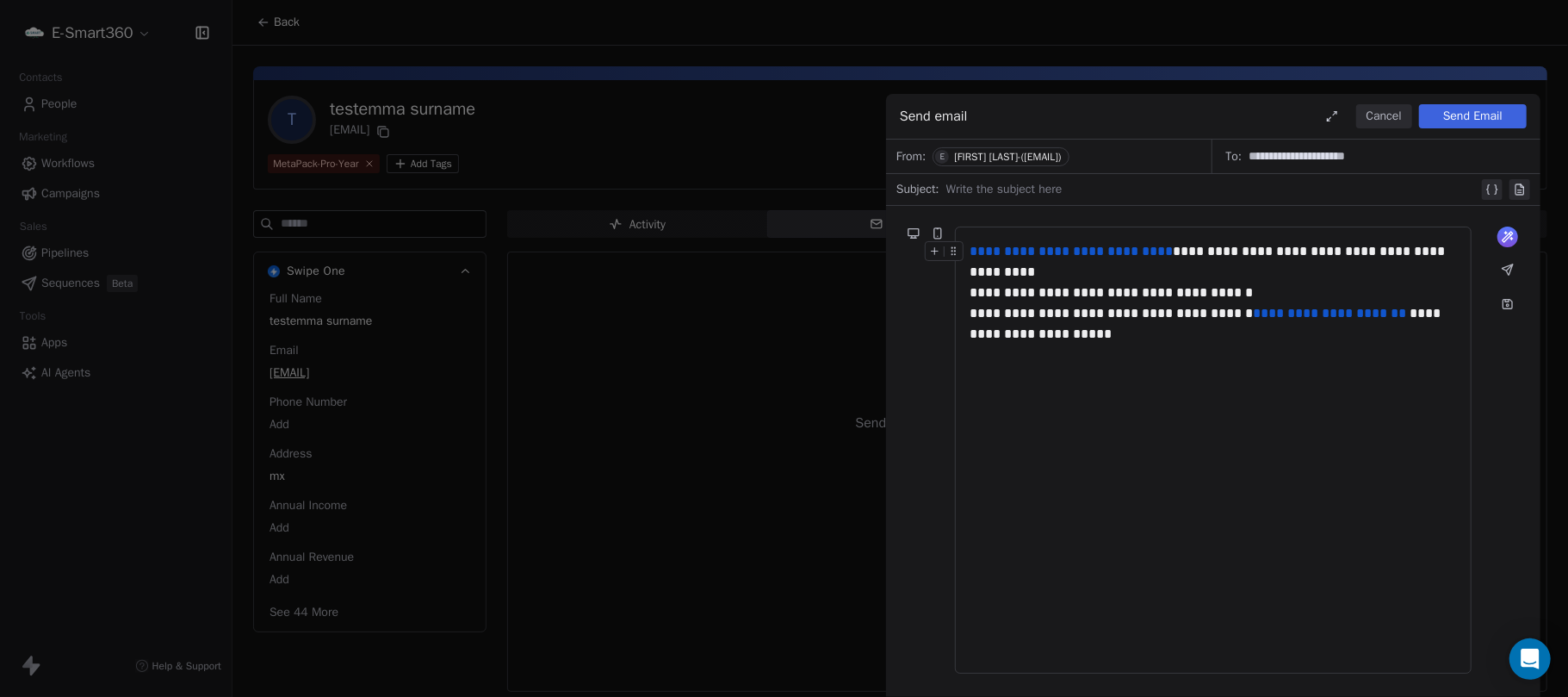type 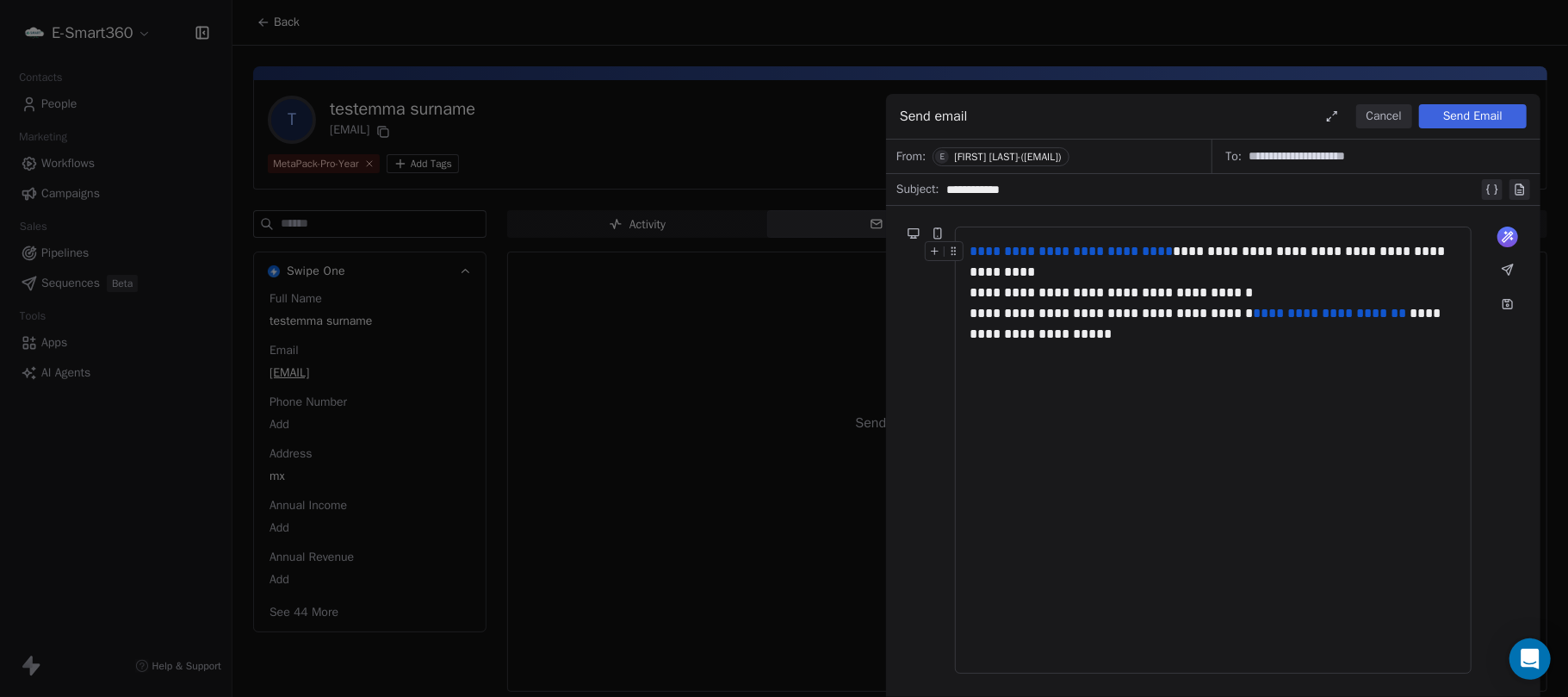 click on "Emmanuel Suarez-(esalud360@gmail.com)" at bounding box center (1007, 157) 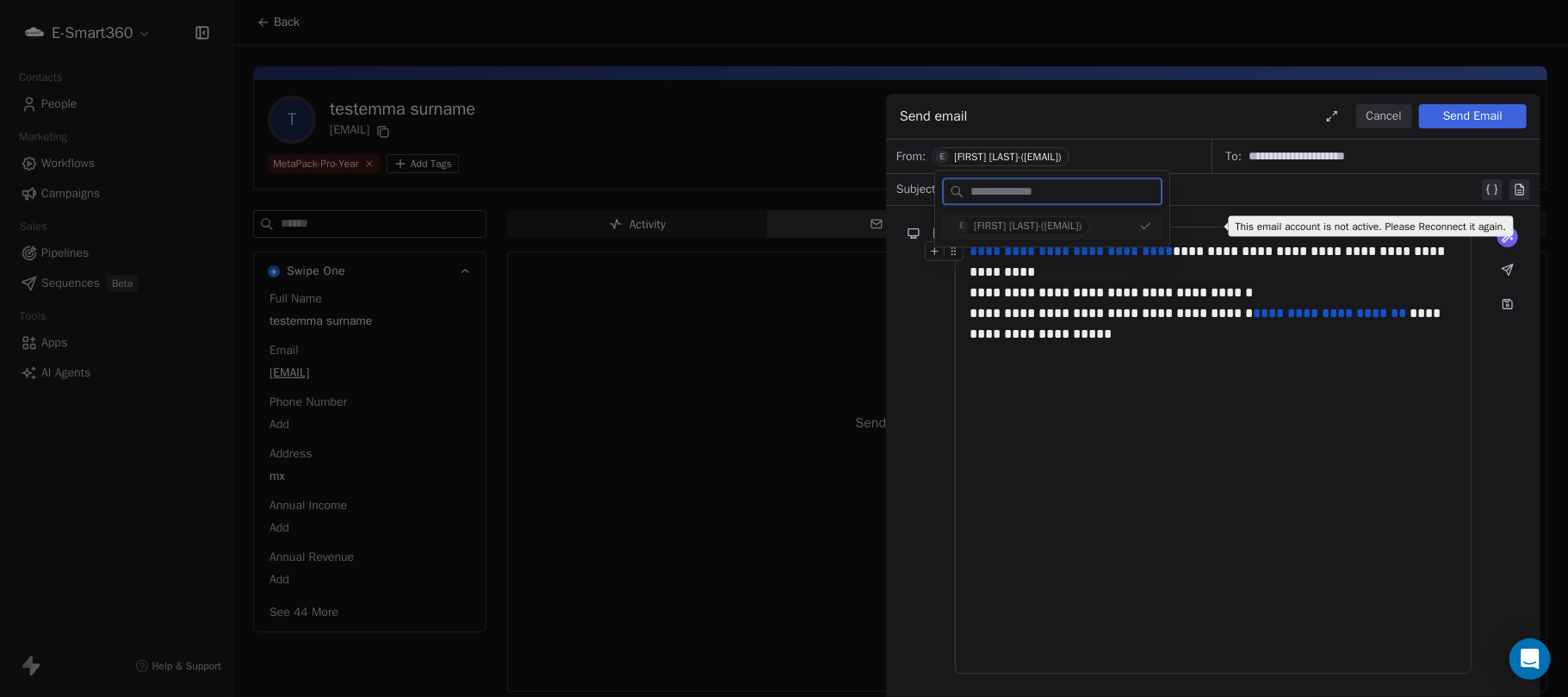 click on "Emmanuel Suarez-(esalud360@gmail.com)" at bounding box center [1027, 226] 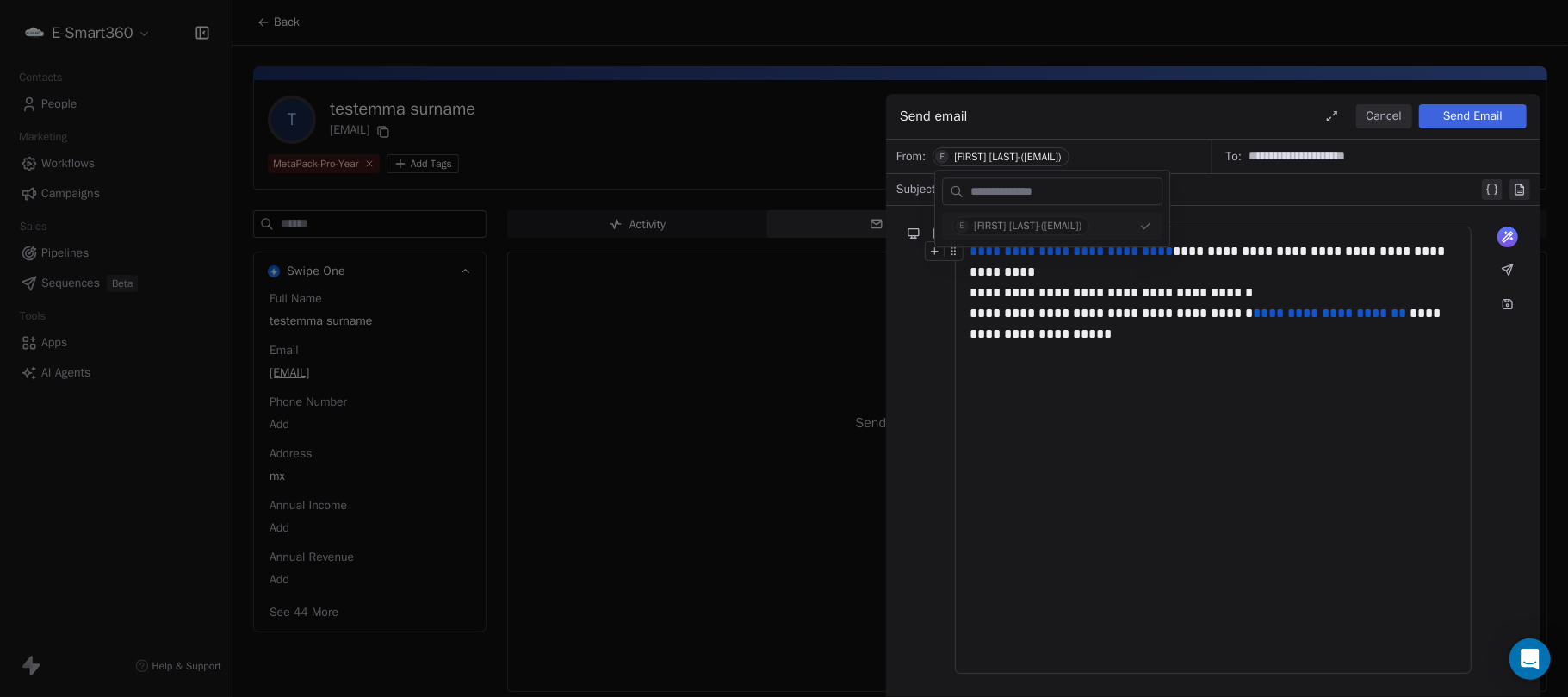 click on "Send email Cancel Send Email" at bounding box center (1213, 116) 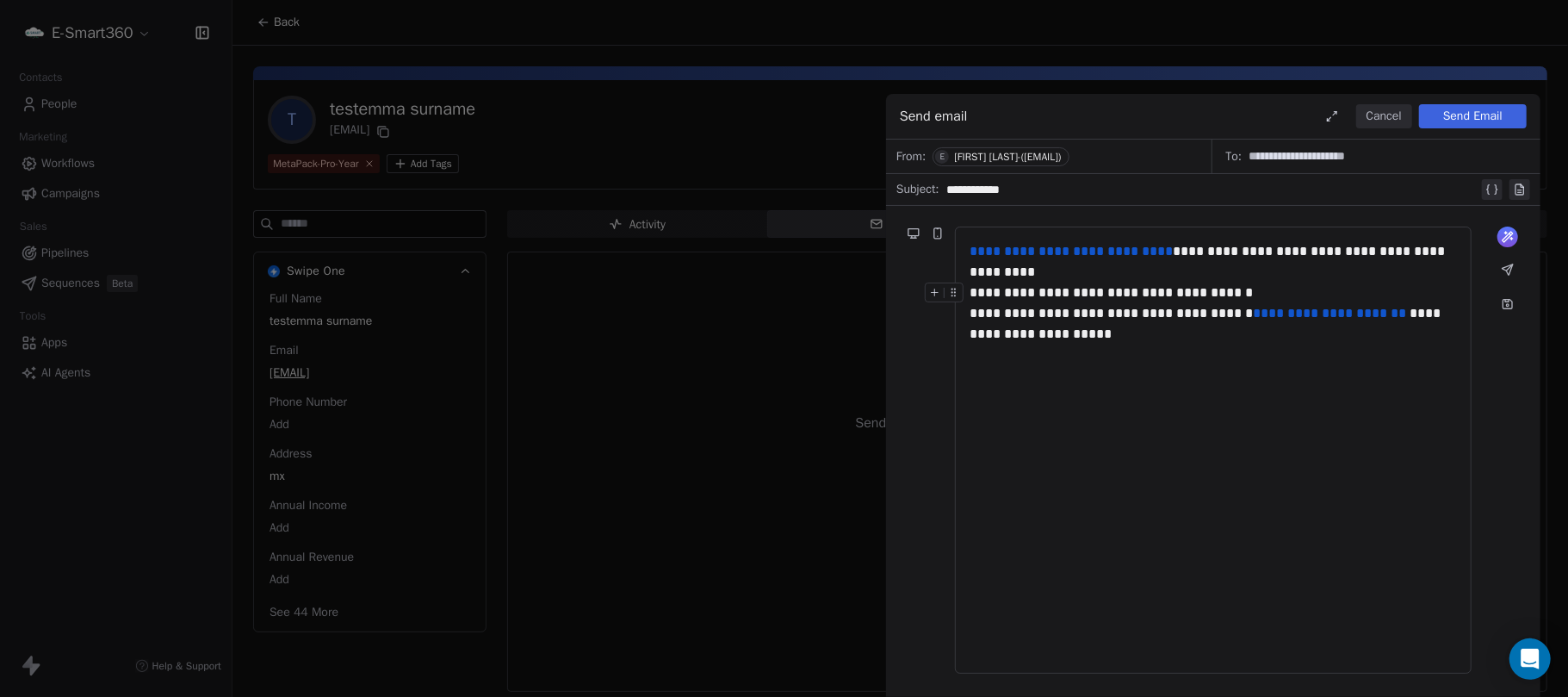 click 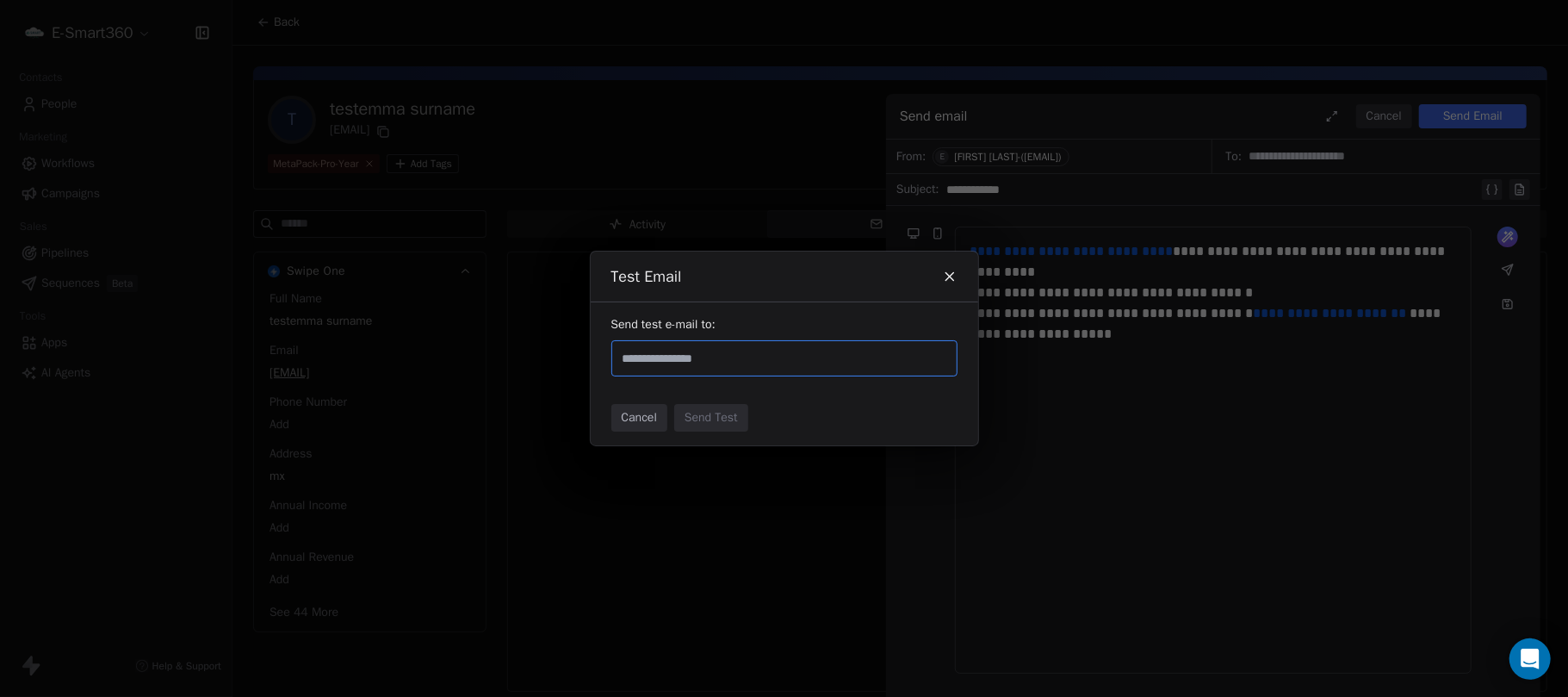 type on "**********" 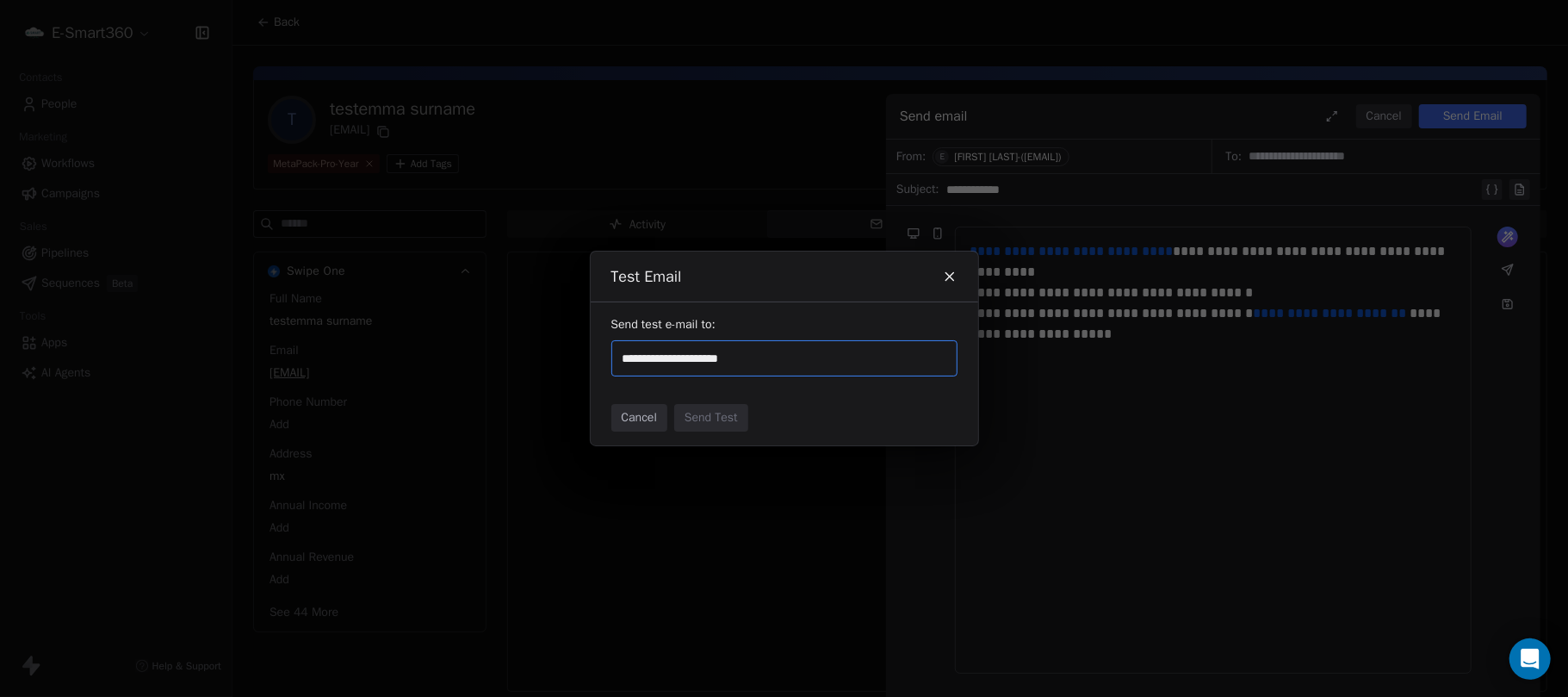 type 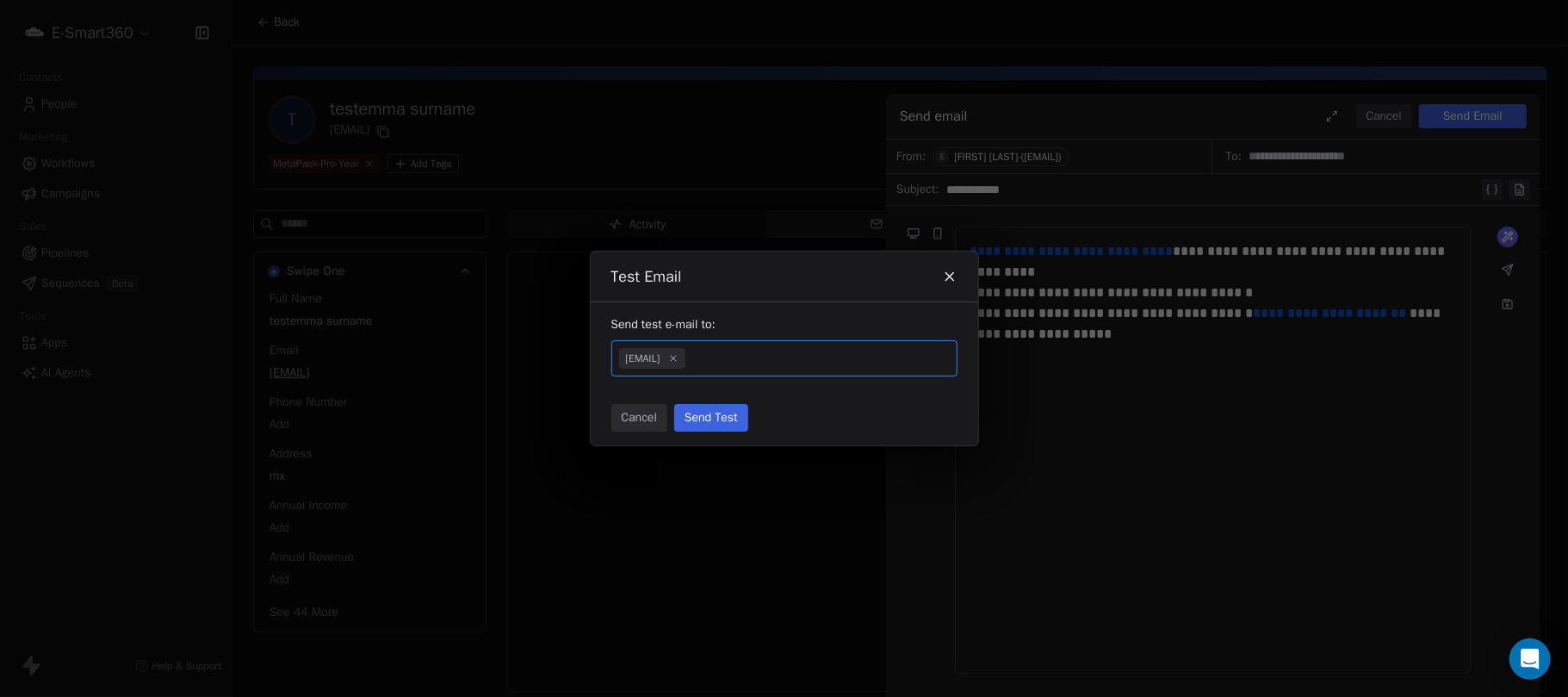 click on "Send Test" at bounding box center (711, 418) 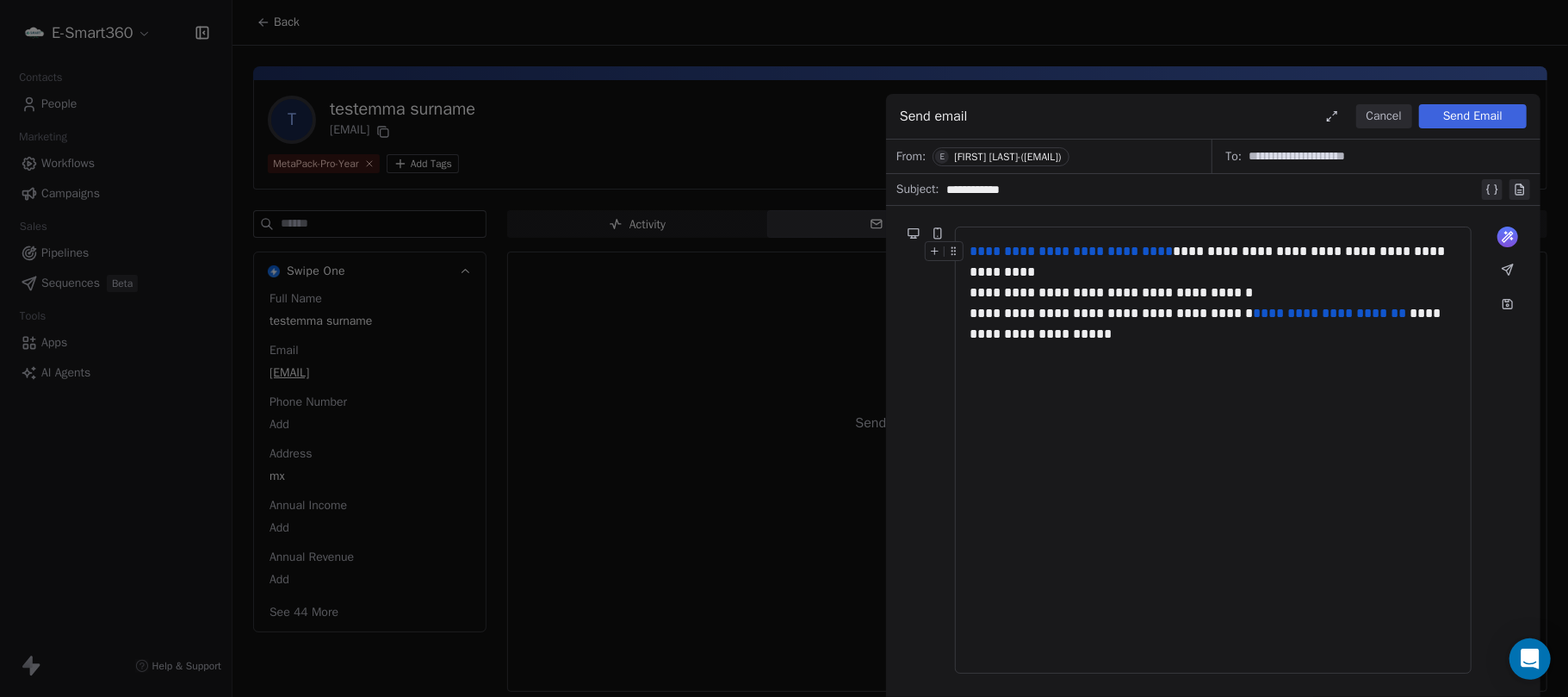 click at bounding box center [938, 233] 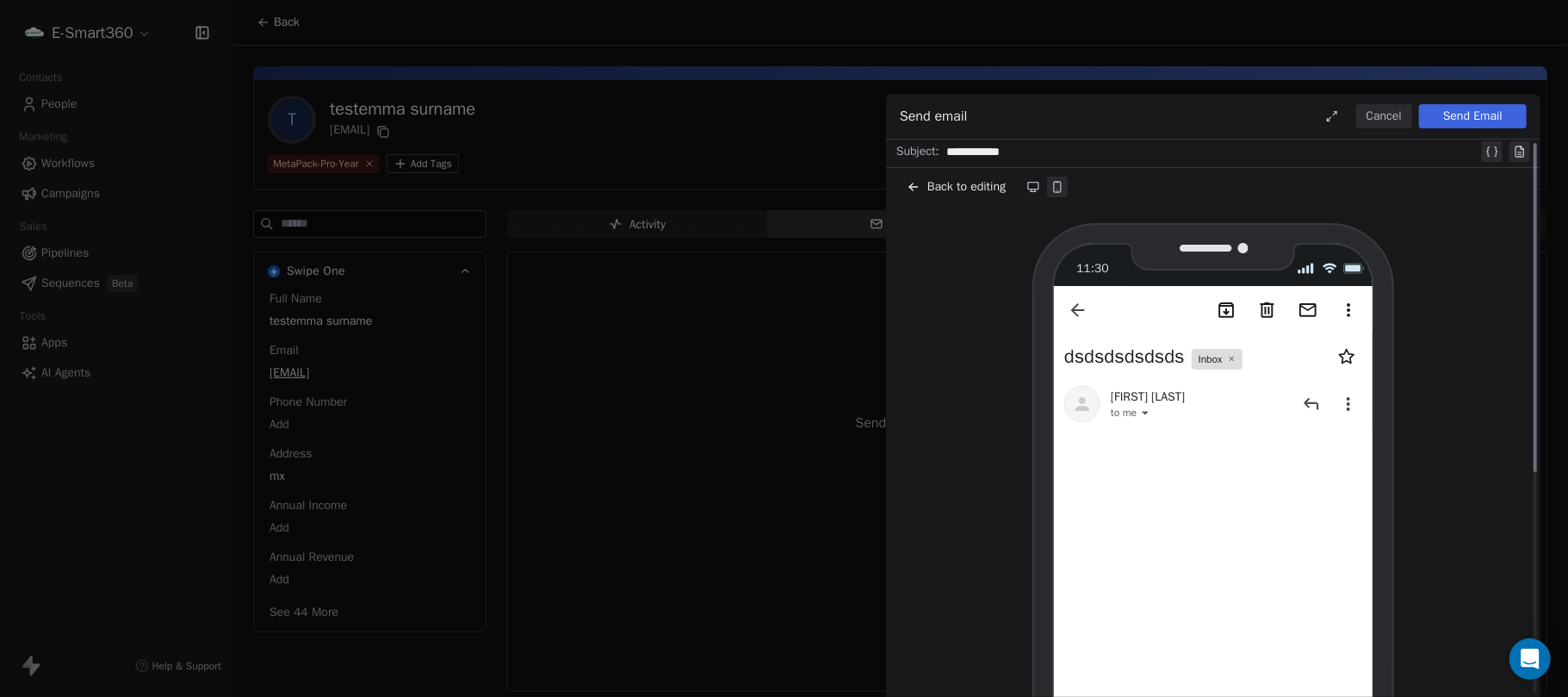 scroll, scrollTop: 0, scrollLeft: 0, axis: both 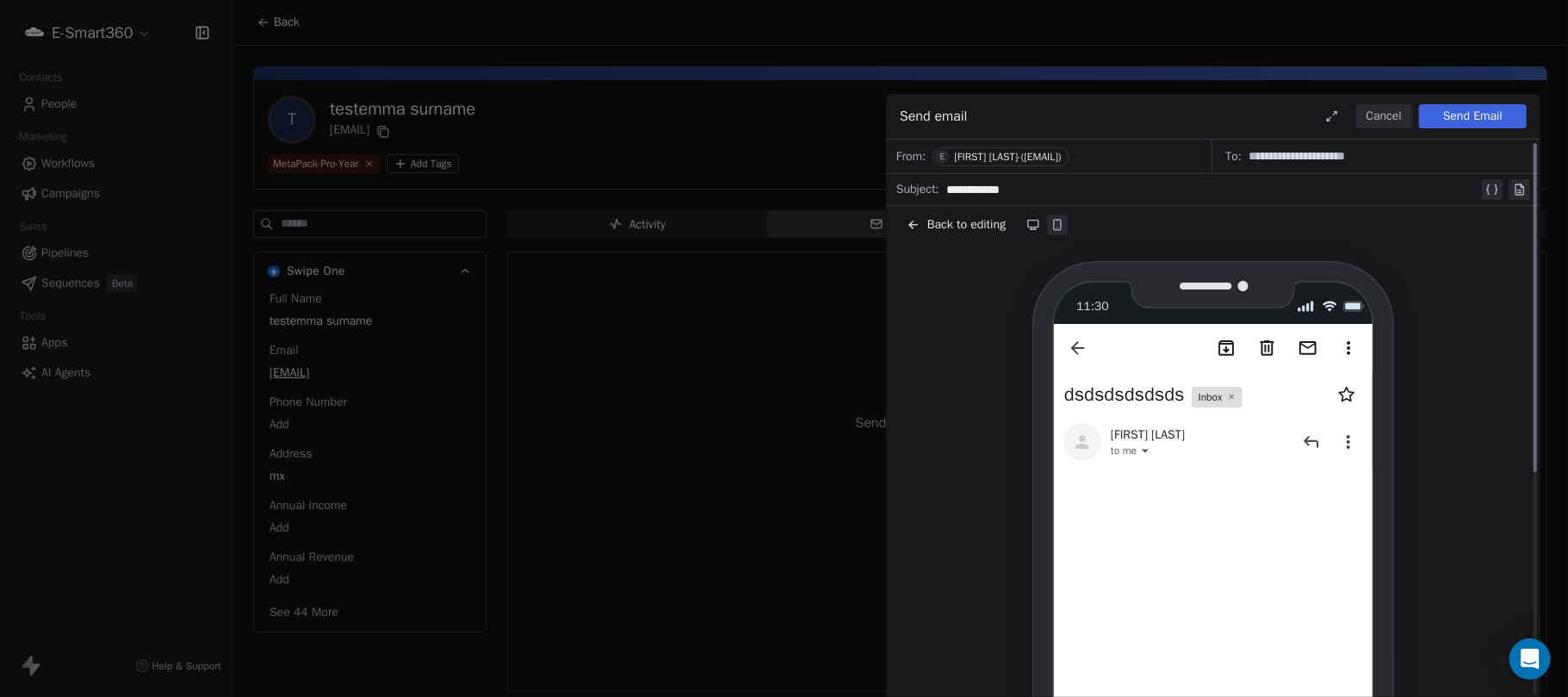 click on "Back to editing" at bounding box center [956, 225] 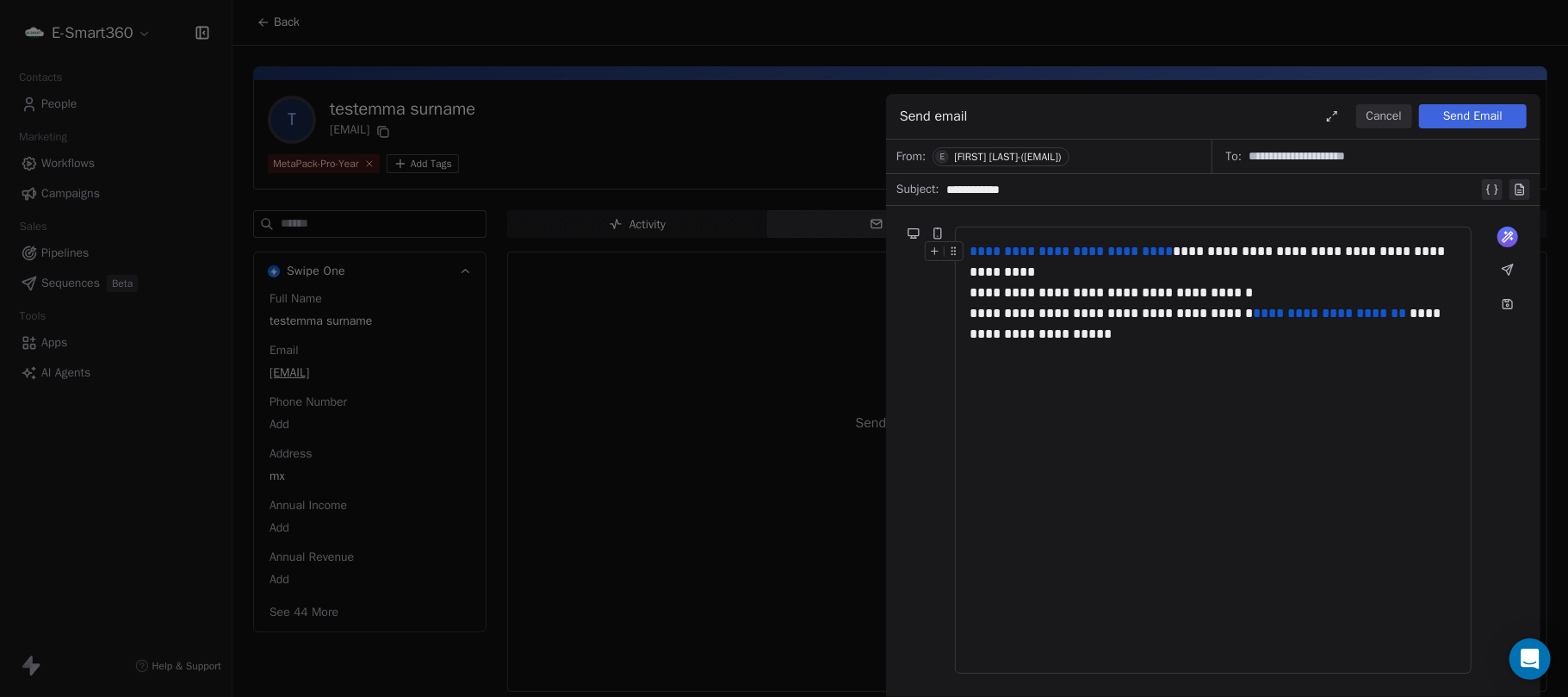 click on "Send email Cancel Send Email" at bounding box center [1213, 116] 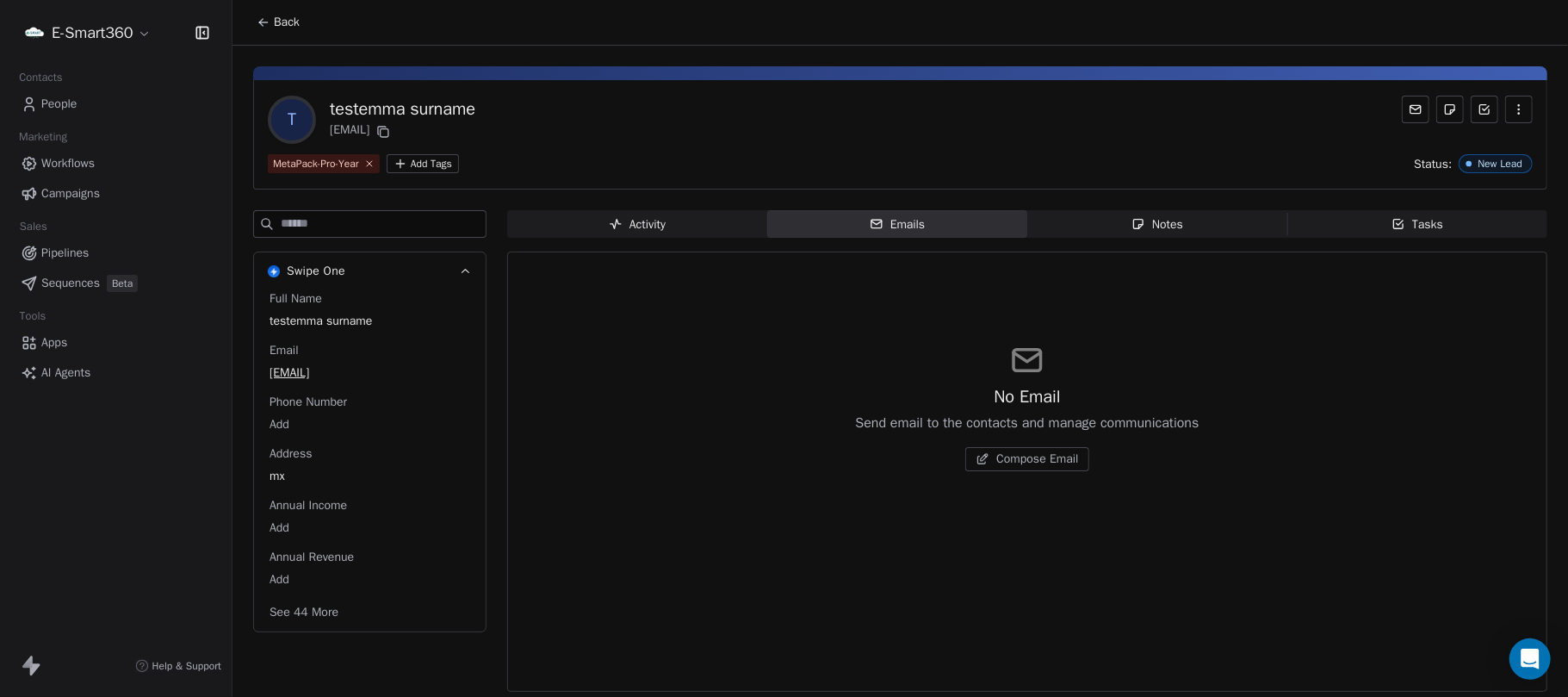 click on "Notes" at bounding box center (1157, 224) 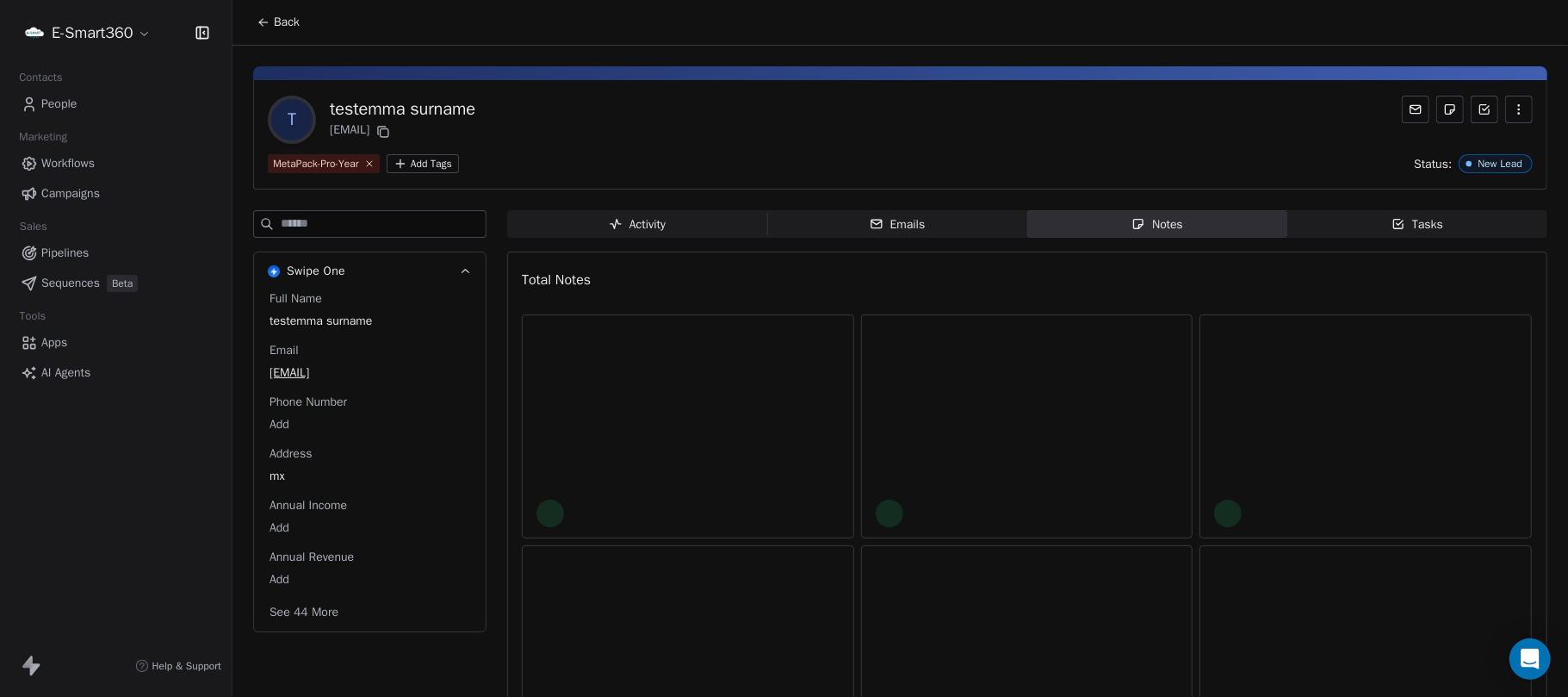 click 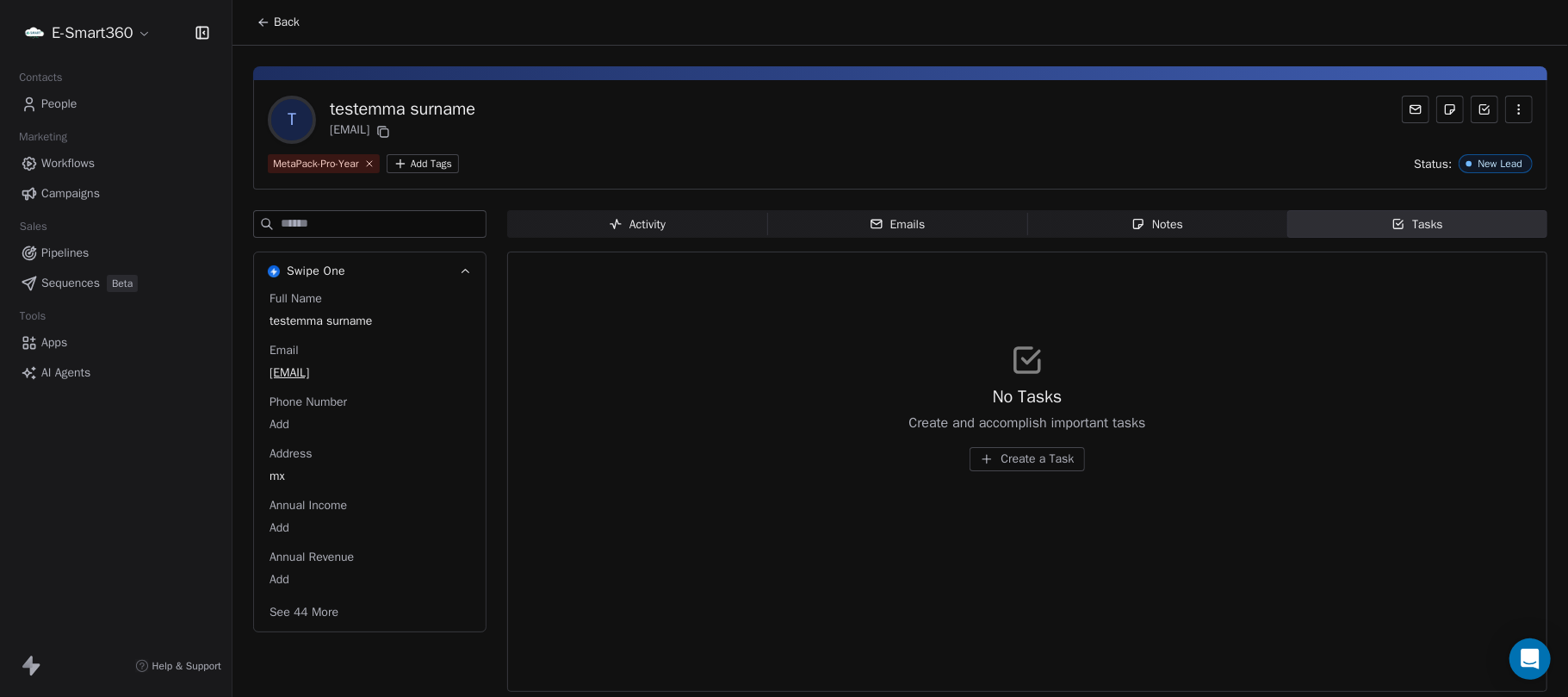 click on "Create a Task" at bounding box center [1026, 459] 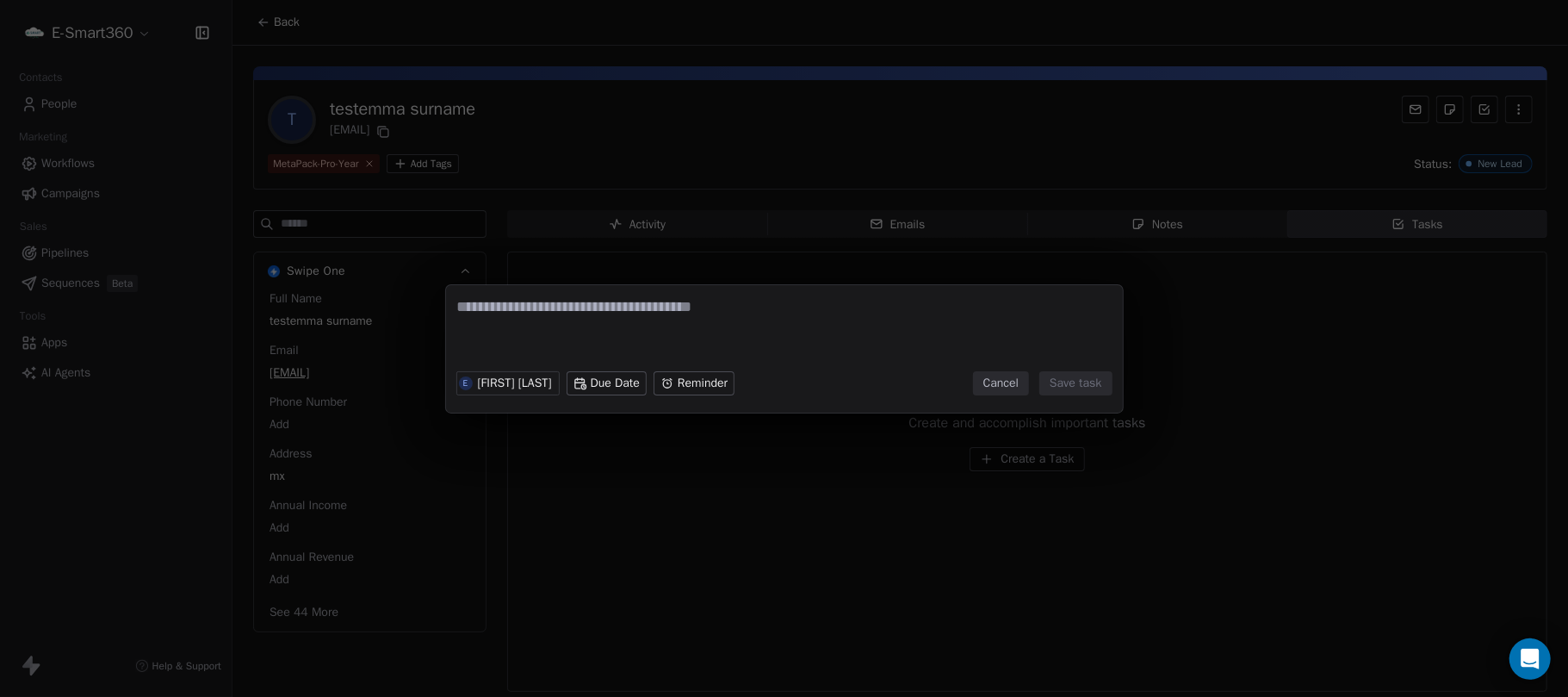 click on "E Emmanuel Suarez   Due Date   Reminder Cancel Save task" at bounding box center [784, 348] 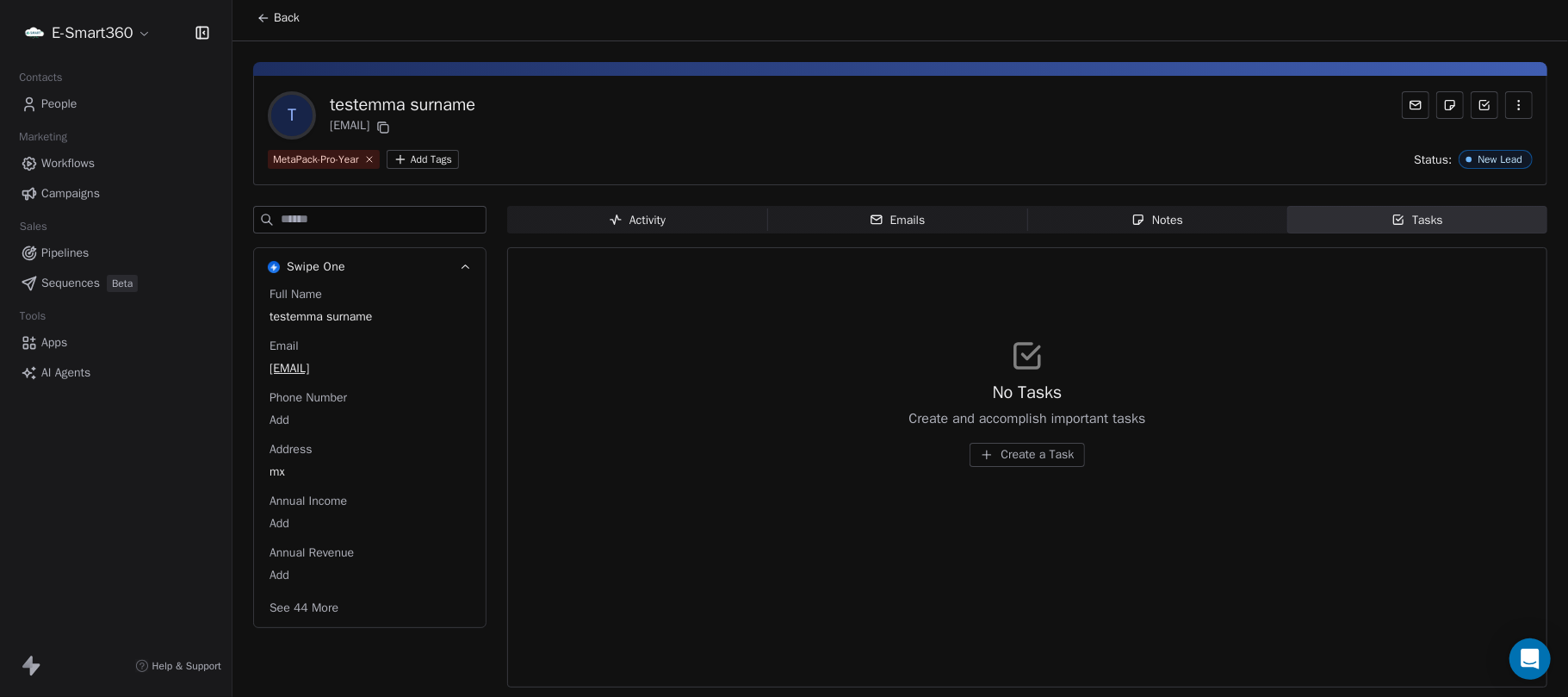 scroll, scrollTop: 5, scrollLeft: 0, axis: vertical 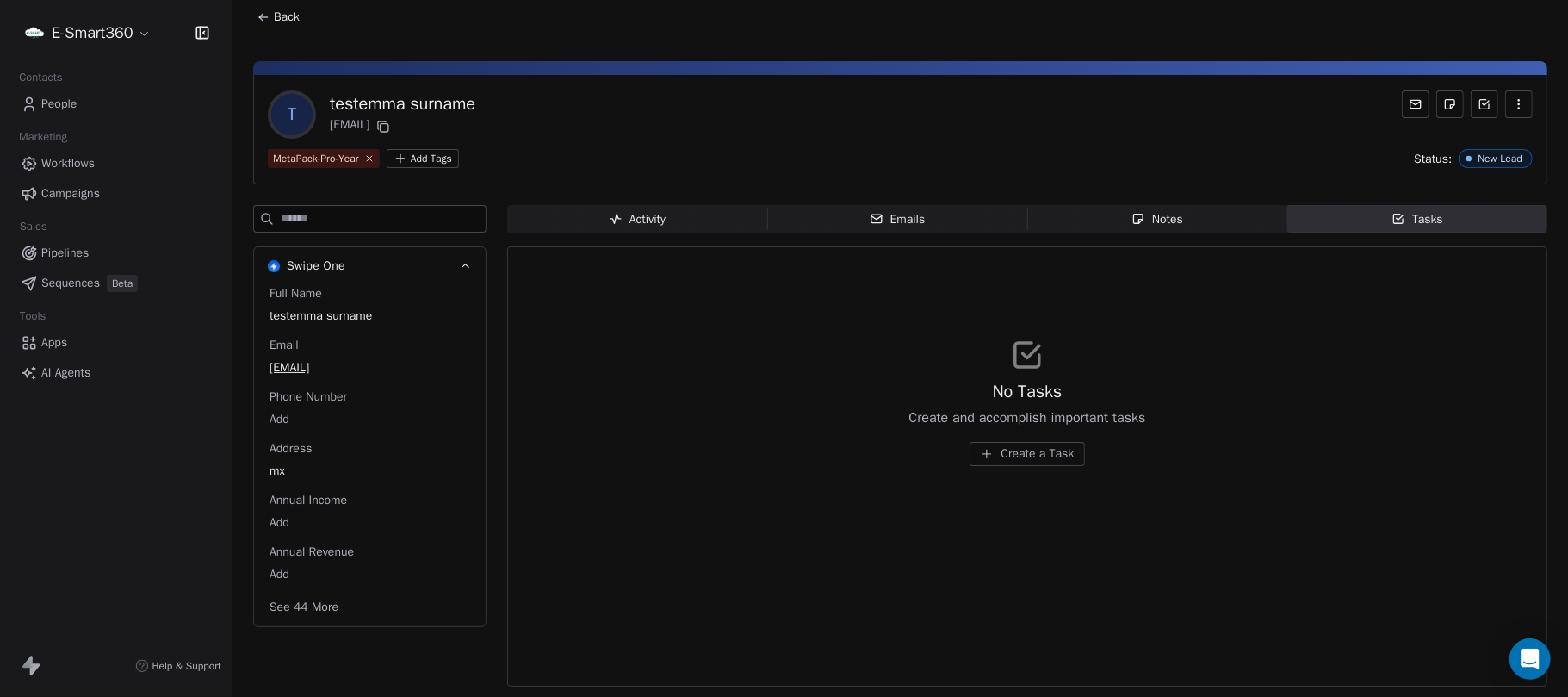 click on "See   44   More" at bounding box center [304, 607] 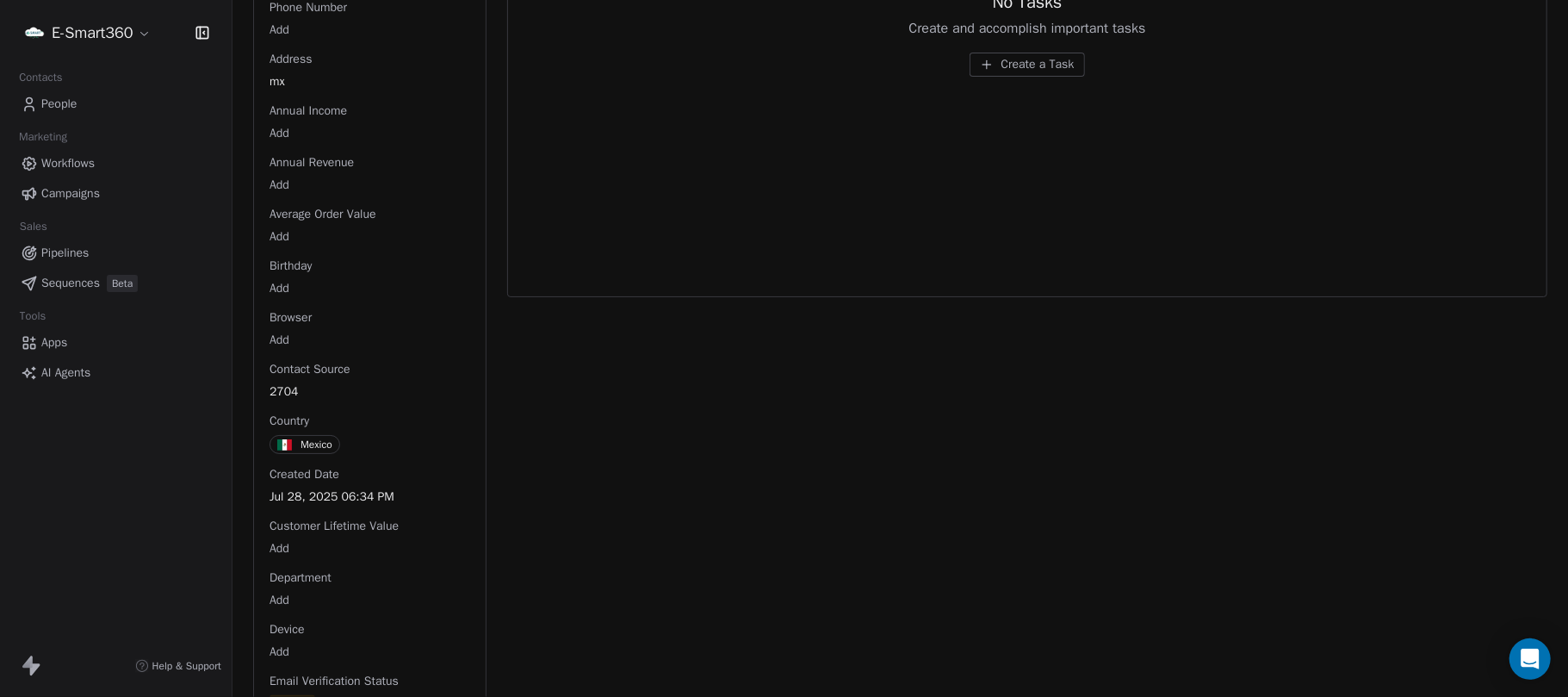 scroll, scrollTop: 0, scrollLeft: 0, axis: both 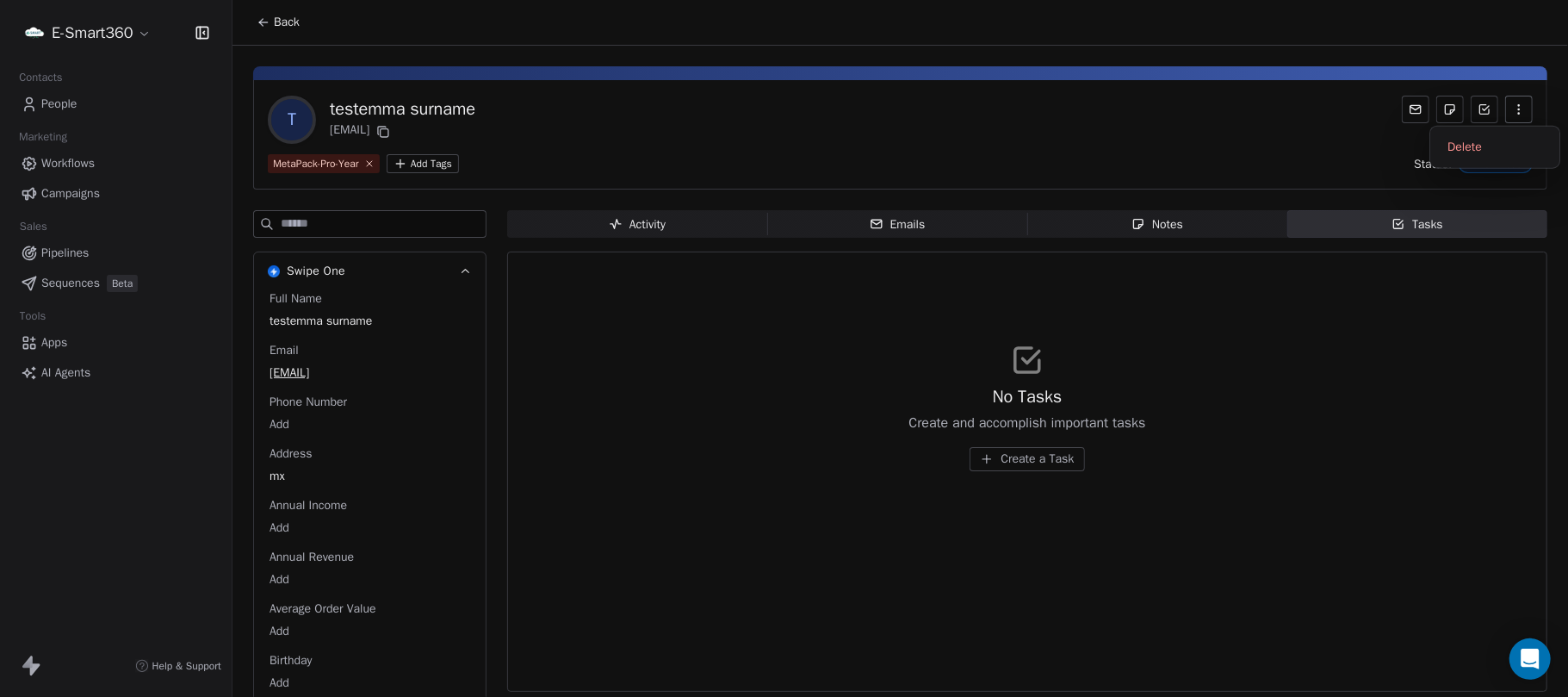 click 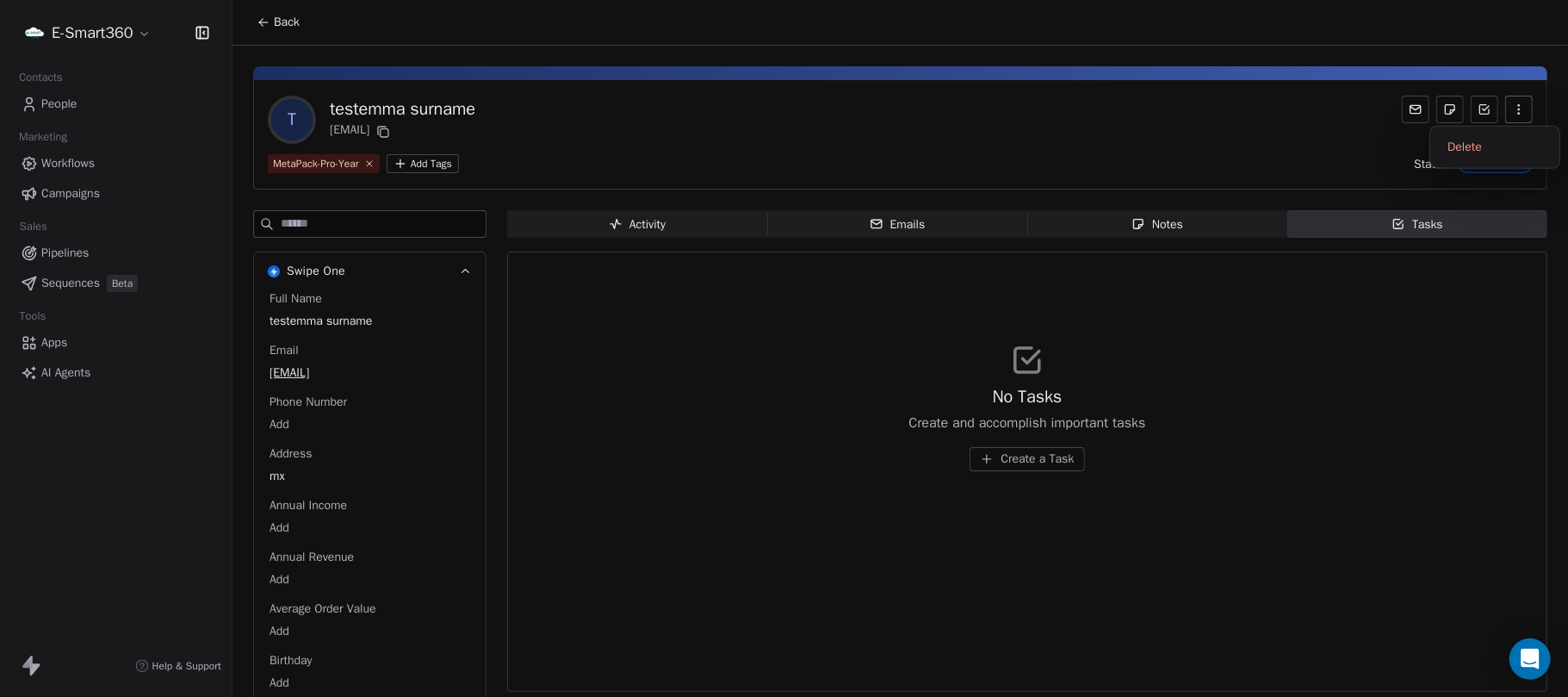 click on "t testemma surname slfamilia769@gmail.com" at bounding box center [900, 120] 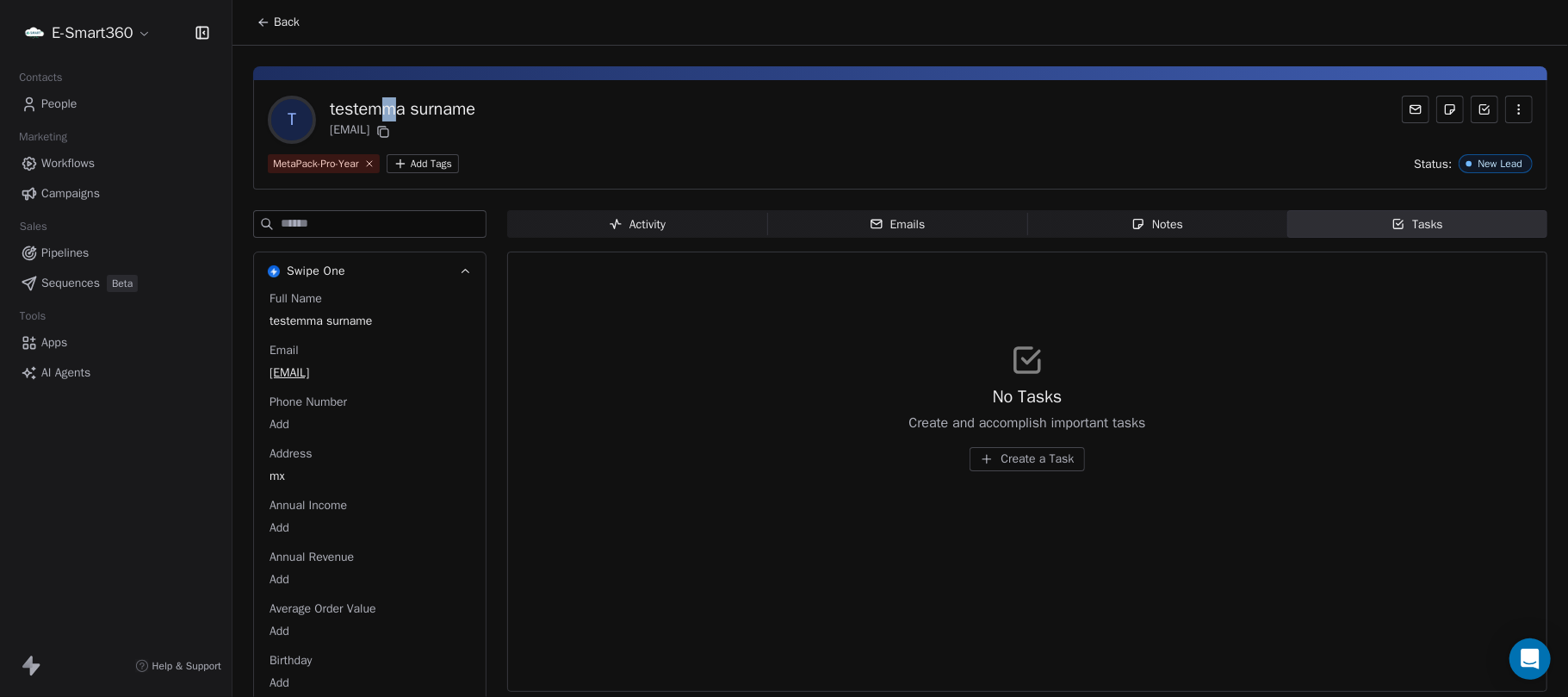 click on "testemma surname" at bounding box center [402, 109] 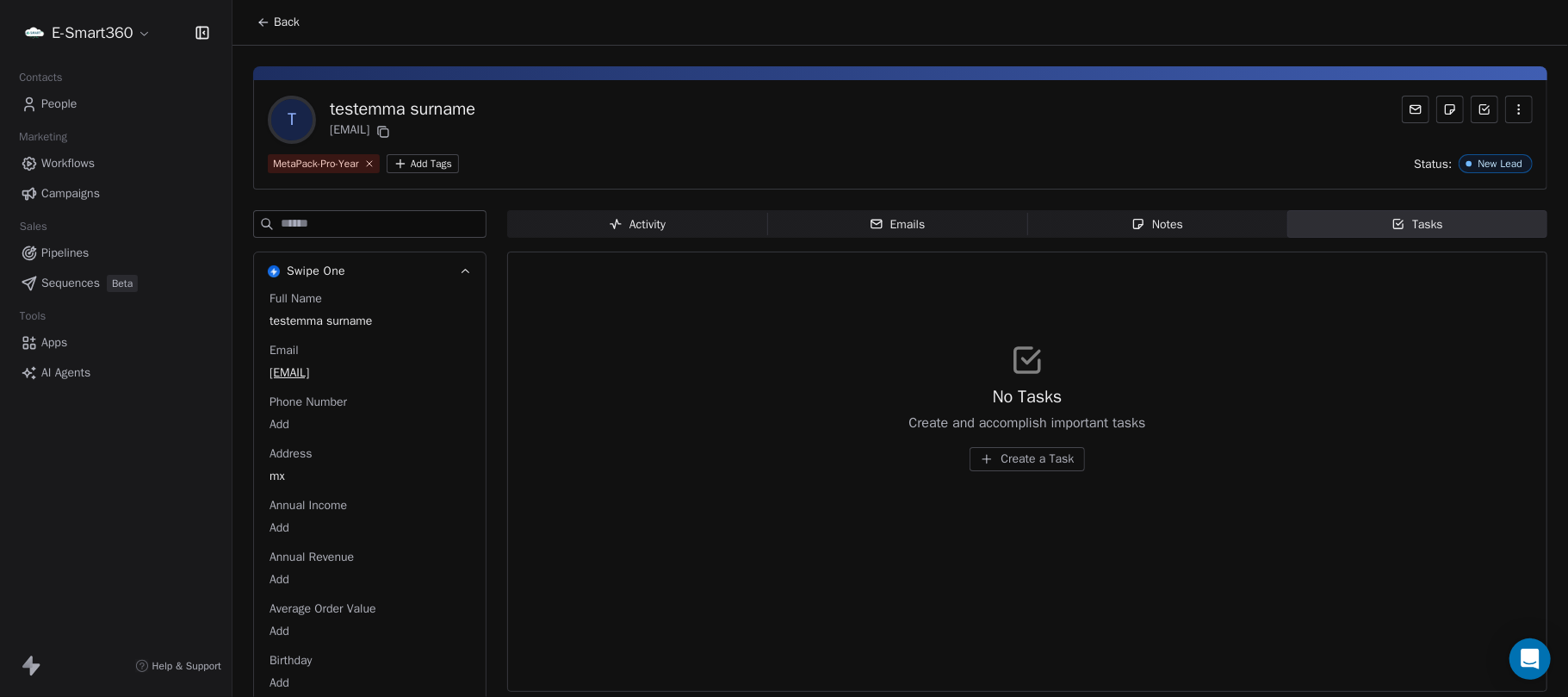 click on "testemma surname" at bounding box center (402, 109) 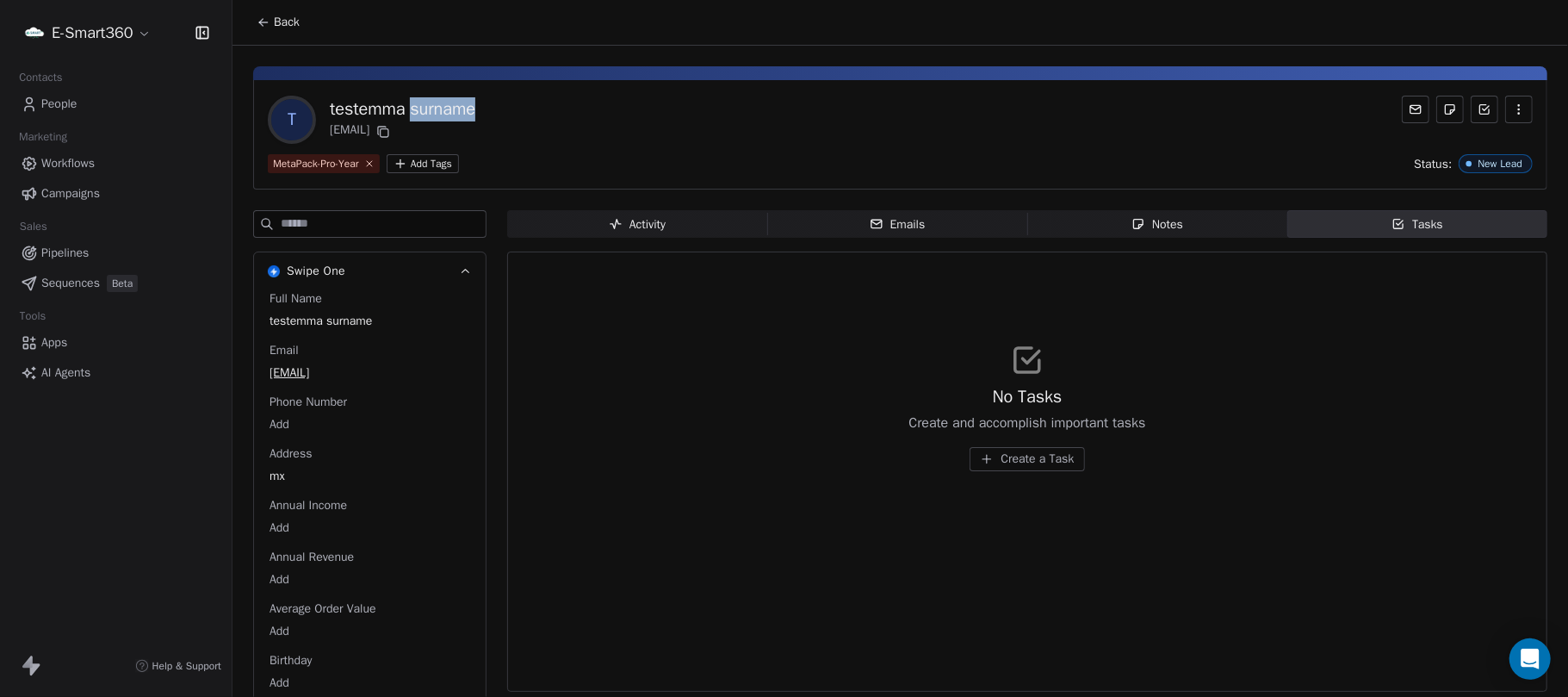 click on "testemma surname" at bounding box center (402, 109) 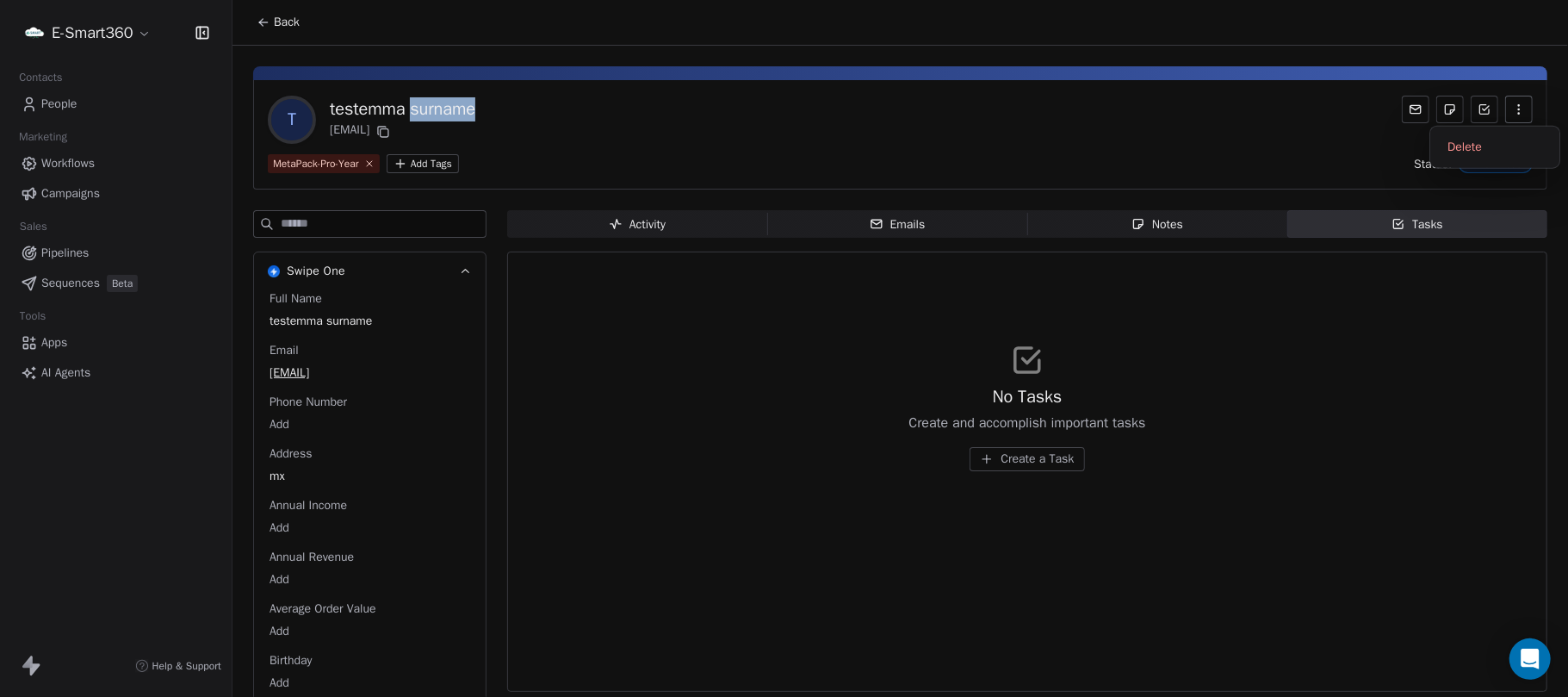 click 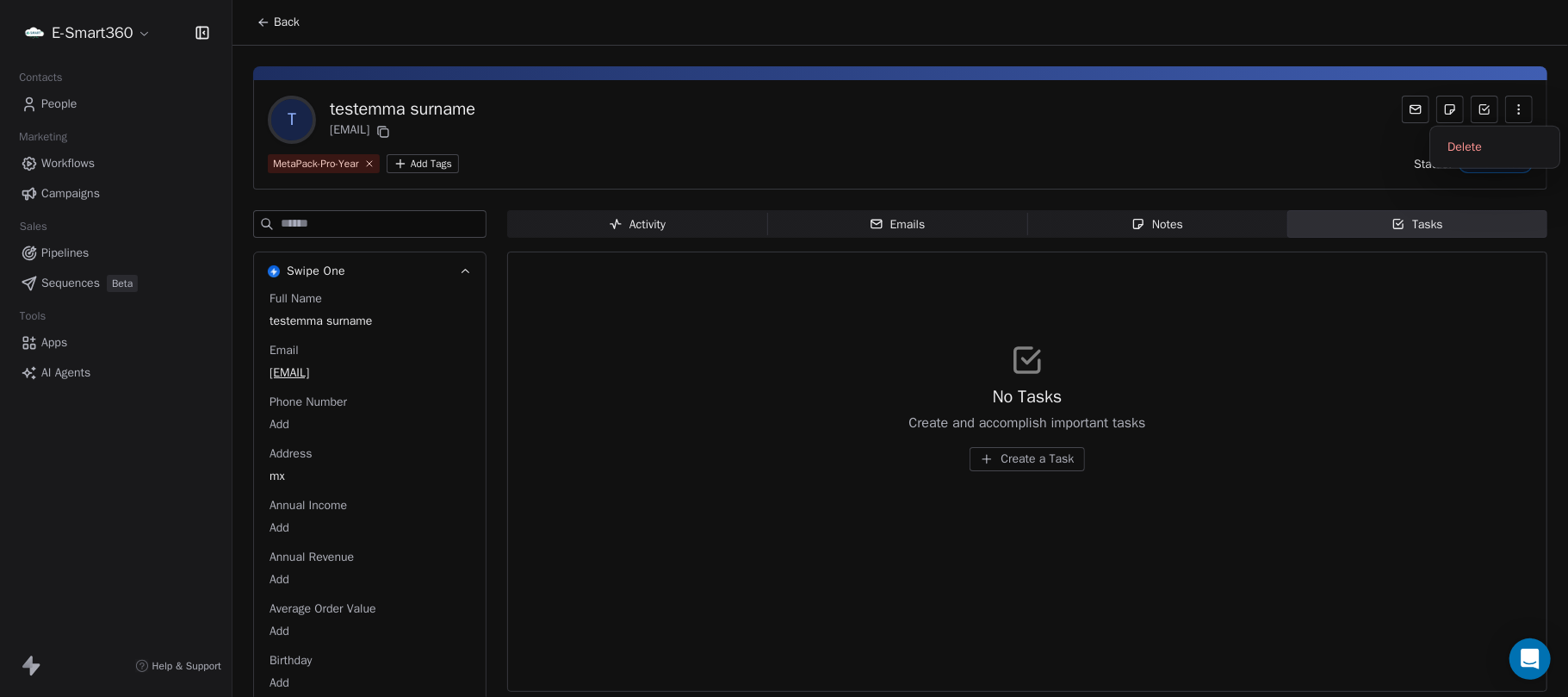 click on "t testemma surname slfamilia769@gmail.com MetaPack-Pro-Year  Add Tags Status:  New Lead" at bounding box center [900, 134] 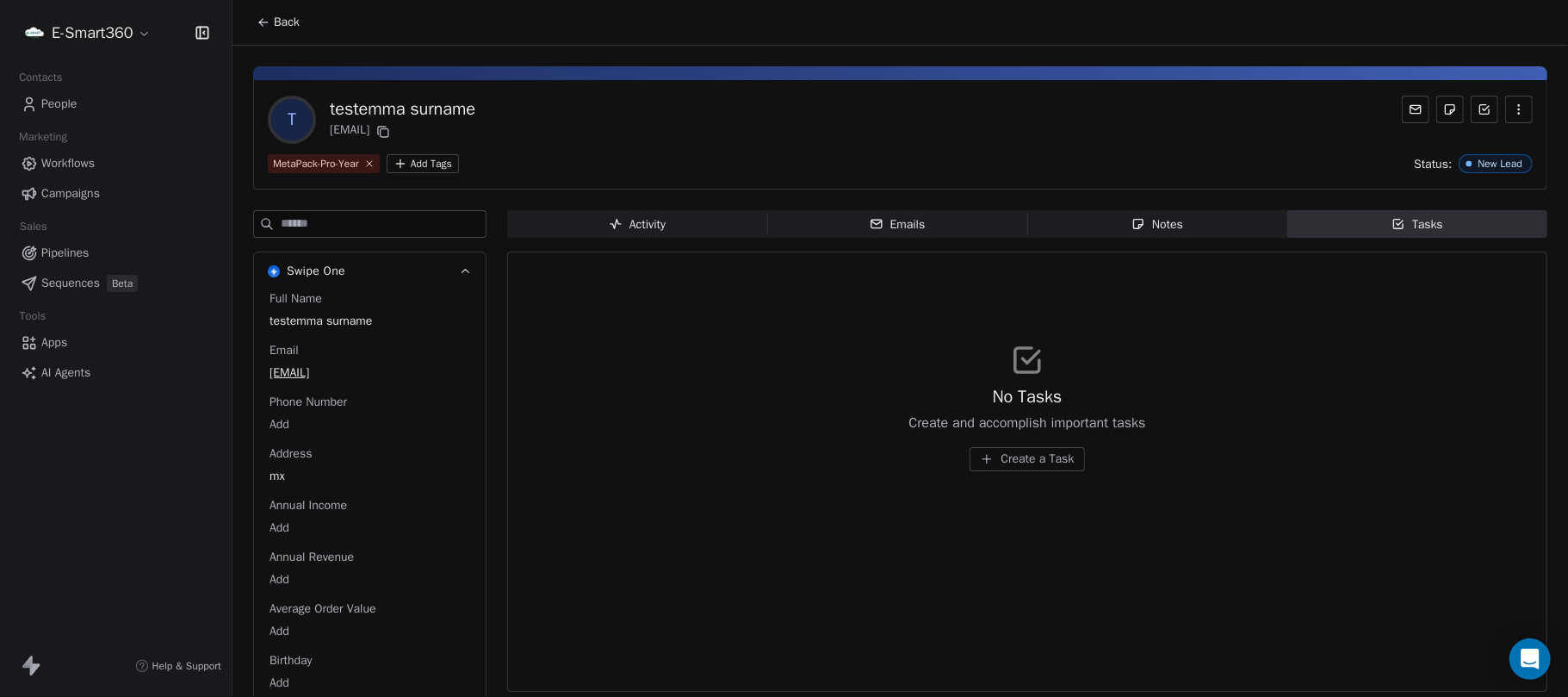 click on "[EMAIL]" at bounding box center (402, 132) 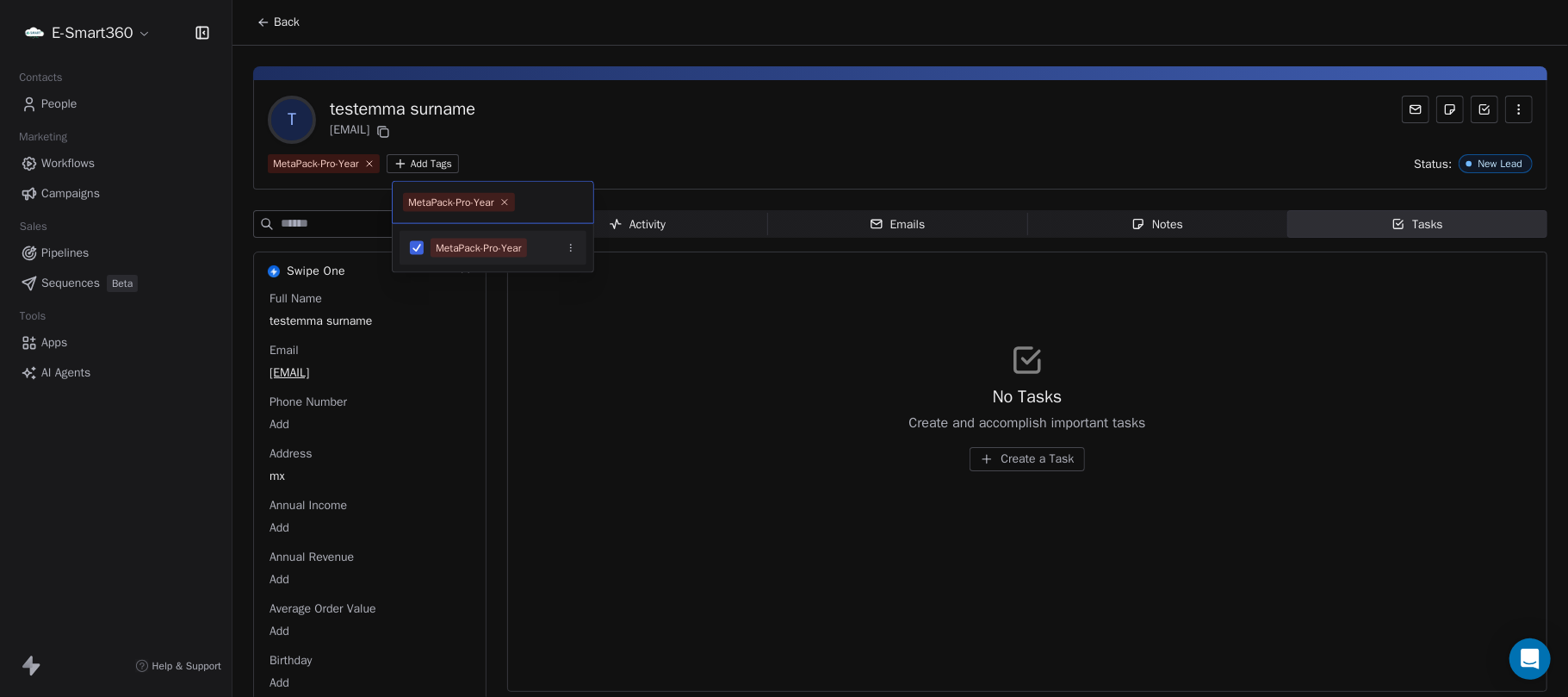 click on "E-Smart360 Contacts People Marketing Workflows Campaigns Sales Pipelines Sequences Beta Tools Apps AI Agents Help & Support Back t testemma surname slfamilia769@gmail.com MetaPack-Pro-Year  Add Tags Status:  New Lead Swipe One Full Name testemma surname Email slfamilia769@gmail.com Phone Number Add Address mx Annual Income Add Annual Revenue Add Average Order Value Add Birthday Add Browser Add Contact Source 2704 Country Mexico Created Date Jul 28, 2025 06:34 PM Customer Lifetime Value Add Department Add Device Add Email Verification Status Pending Facebook Add First Purchase Date Add First Name testemma Gender Add Idwhatsapp Add interes Add Job Title Add Language Add Last Abandoned Date Add Last Purchase Date Add Last Activity Date Add Last Name surname LinkedIn Add Marketing Contact Status Add Email Marketing Consent Subscribed MRR Add Next Billing Date Add Nombre Del Negocio Add NPS Score Add Occupation Add Orders Count Add Reseñas Add Subscription Activated Date Add Subscription Cancelled Date Add Add" at bounding box center (784, 348) 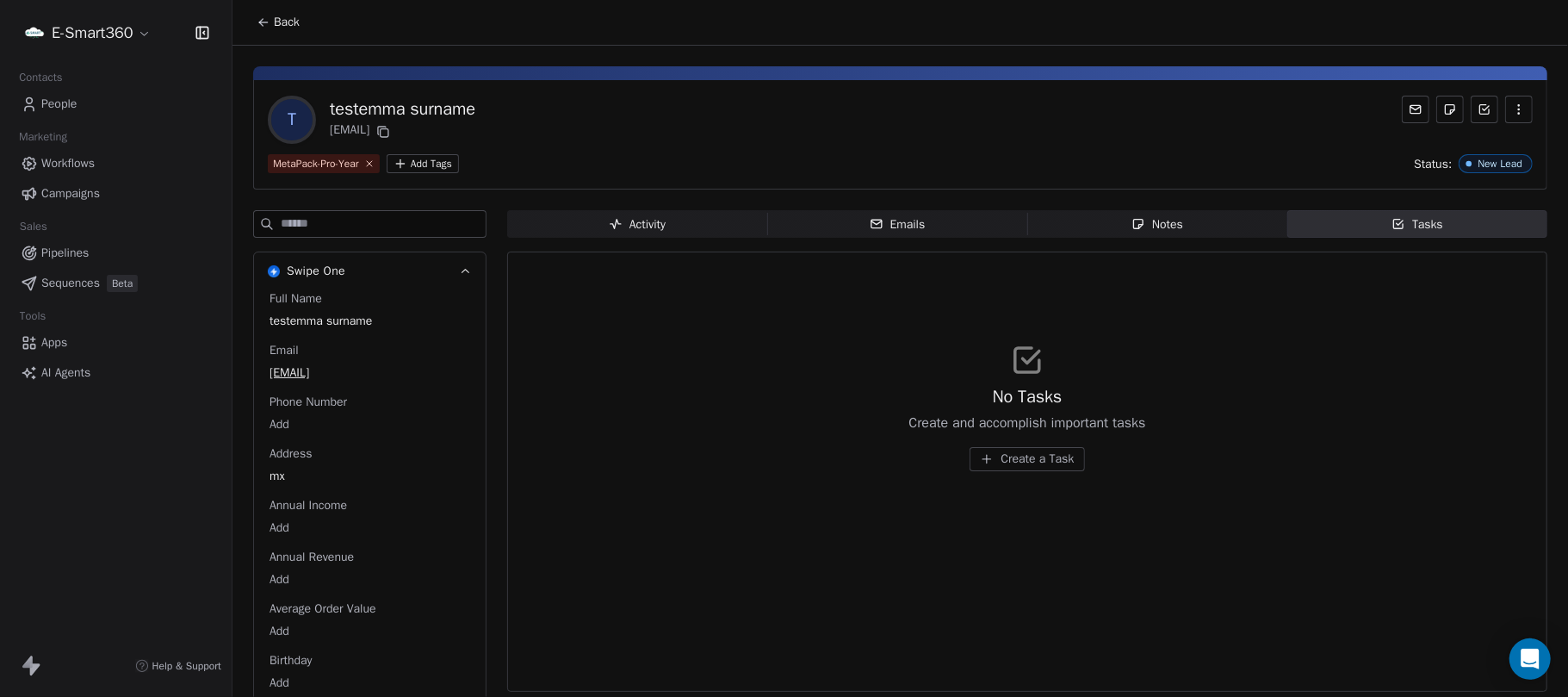 click on "t" at bounding box center [292, 120] 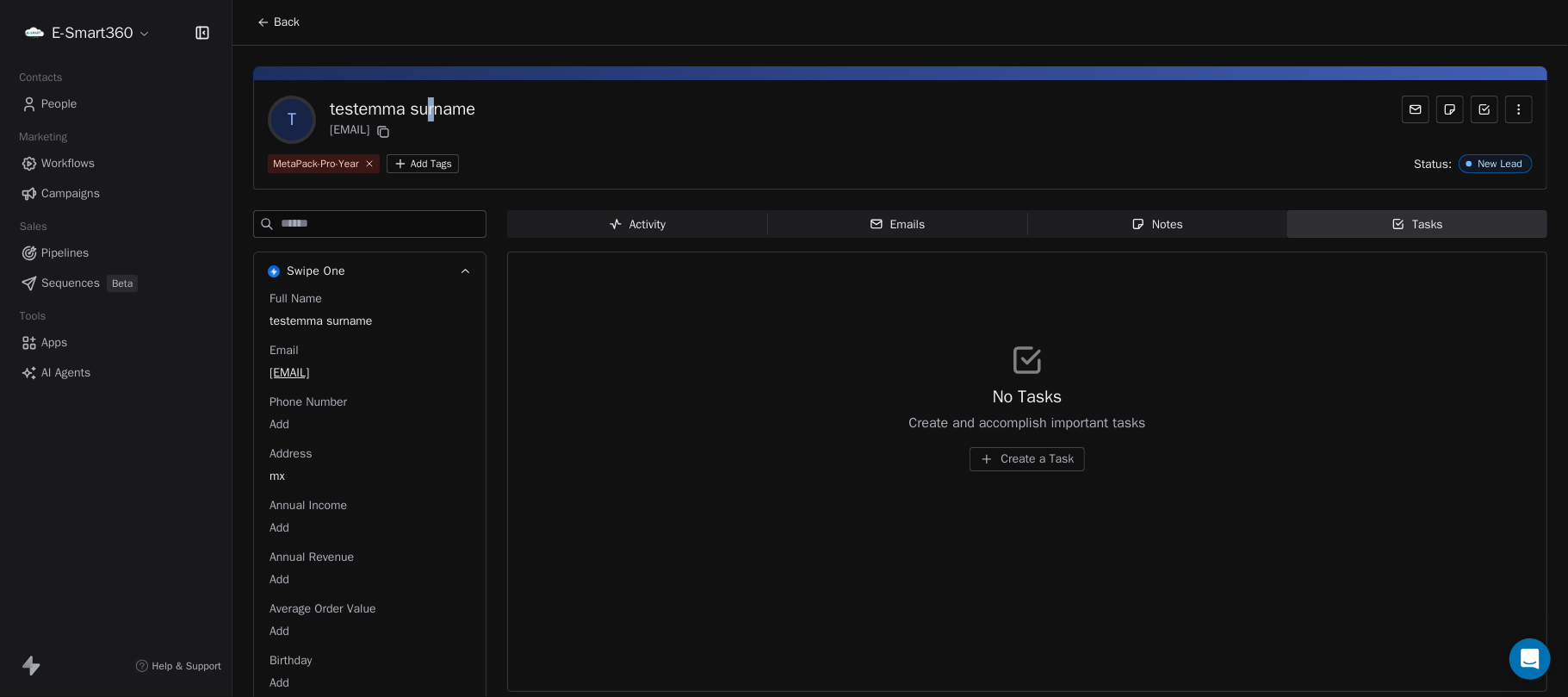 click on "testemma surname" at bounding box center [402, 109] 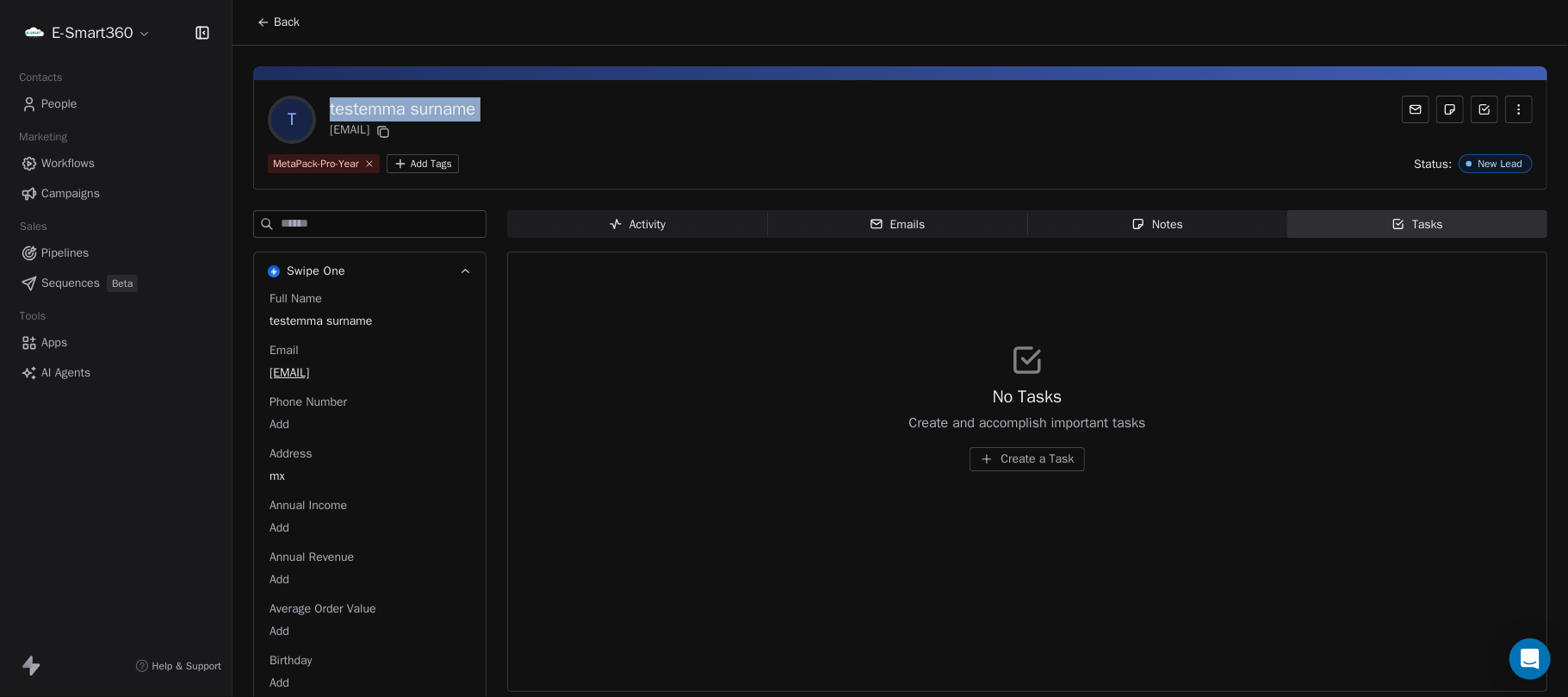 click on "testemma surname" at bounding box center [402, 109] 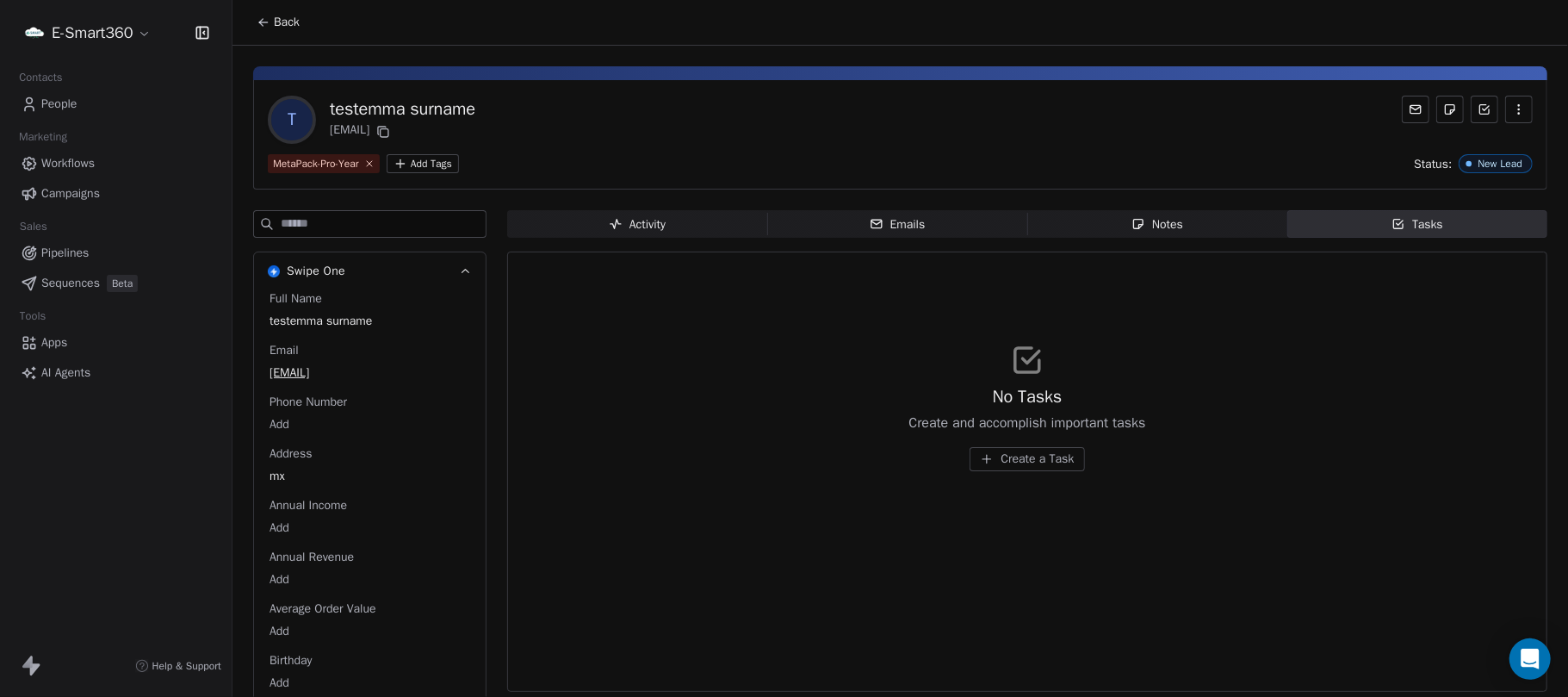 click on "t testemma surname slfamilia769@gmail.com" at bounding box center (900, 120) 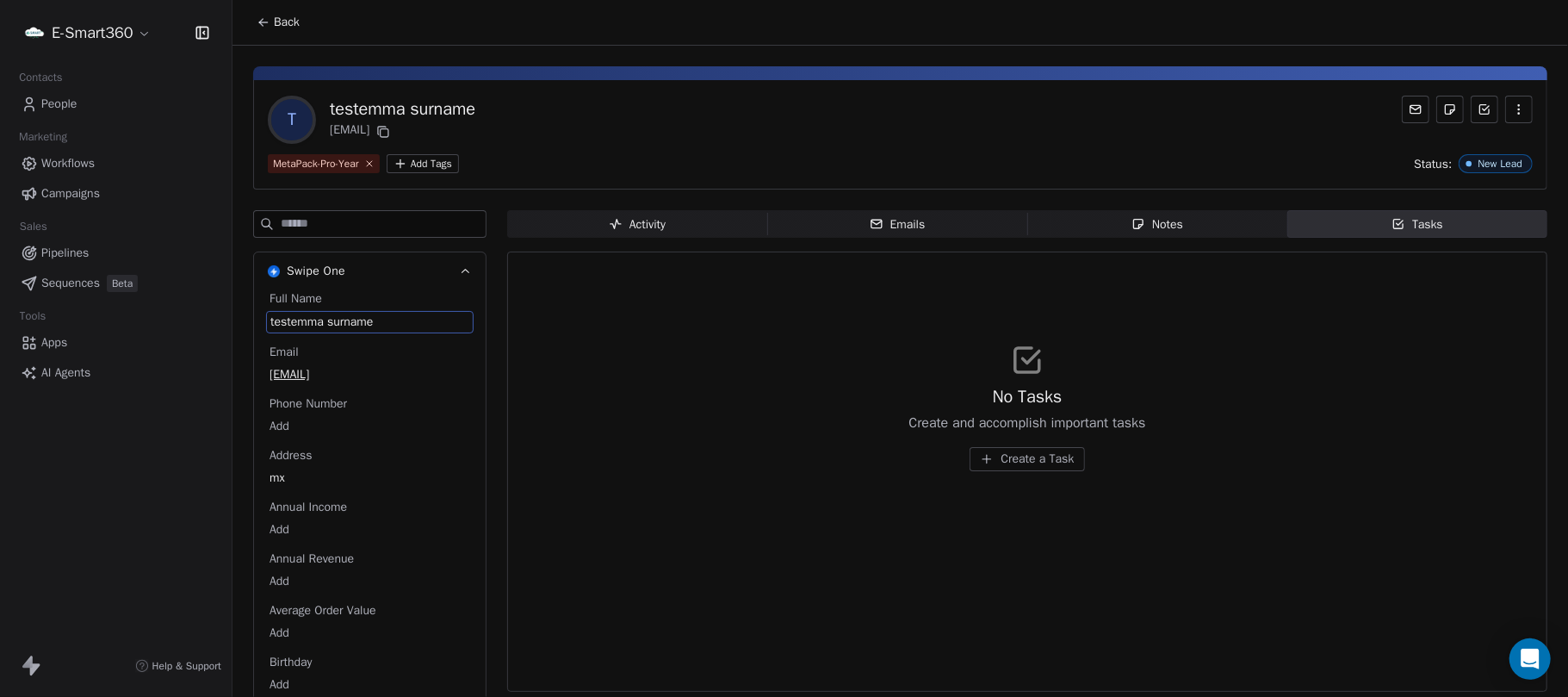 click on "testemma surname" at bounding box center [369, 322] 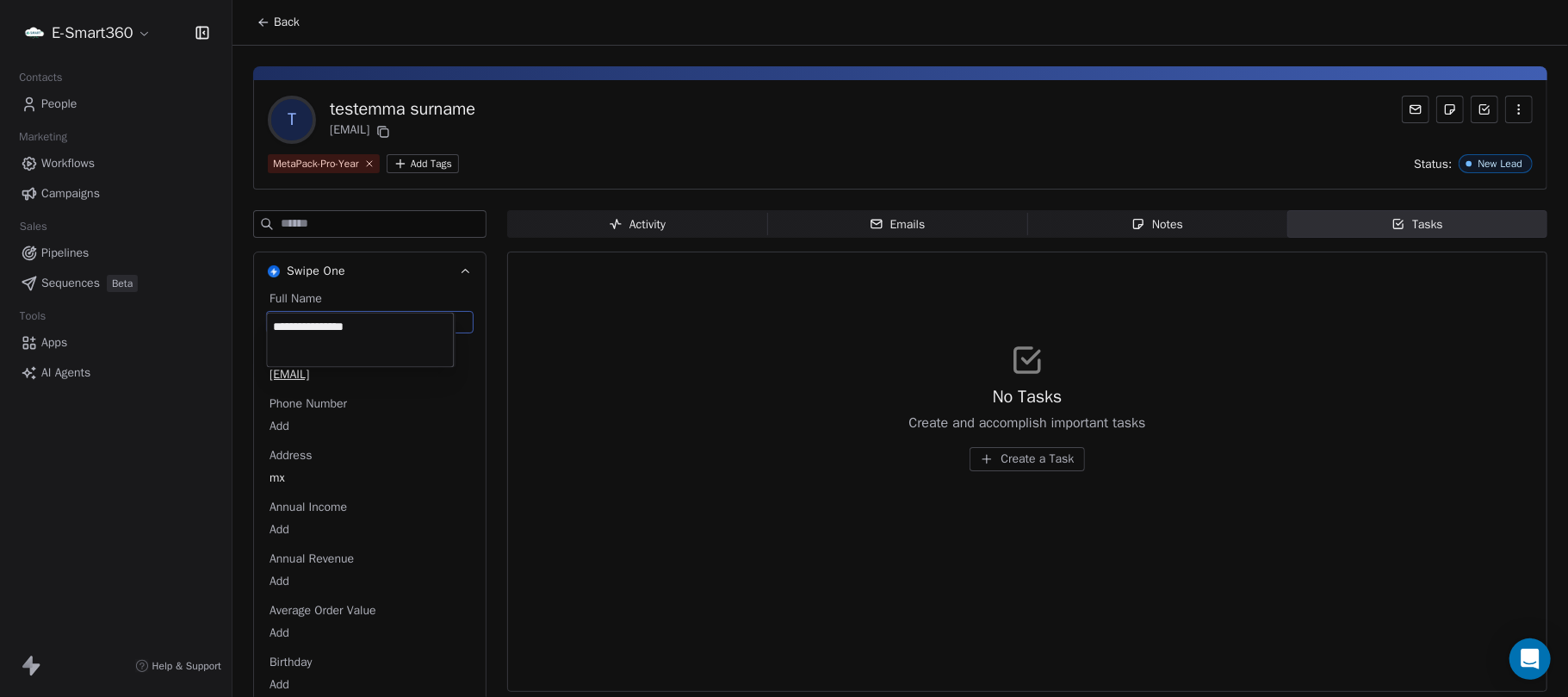 click on "**********" at bounding box center [360, 340] 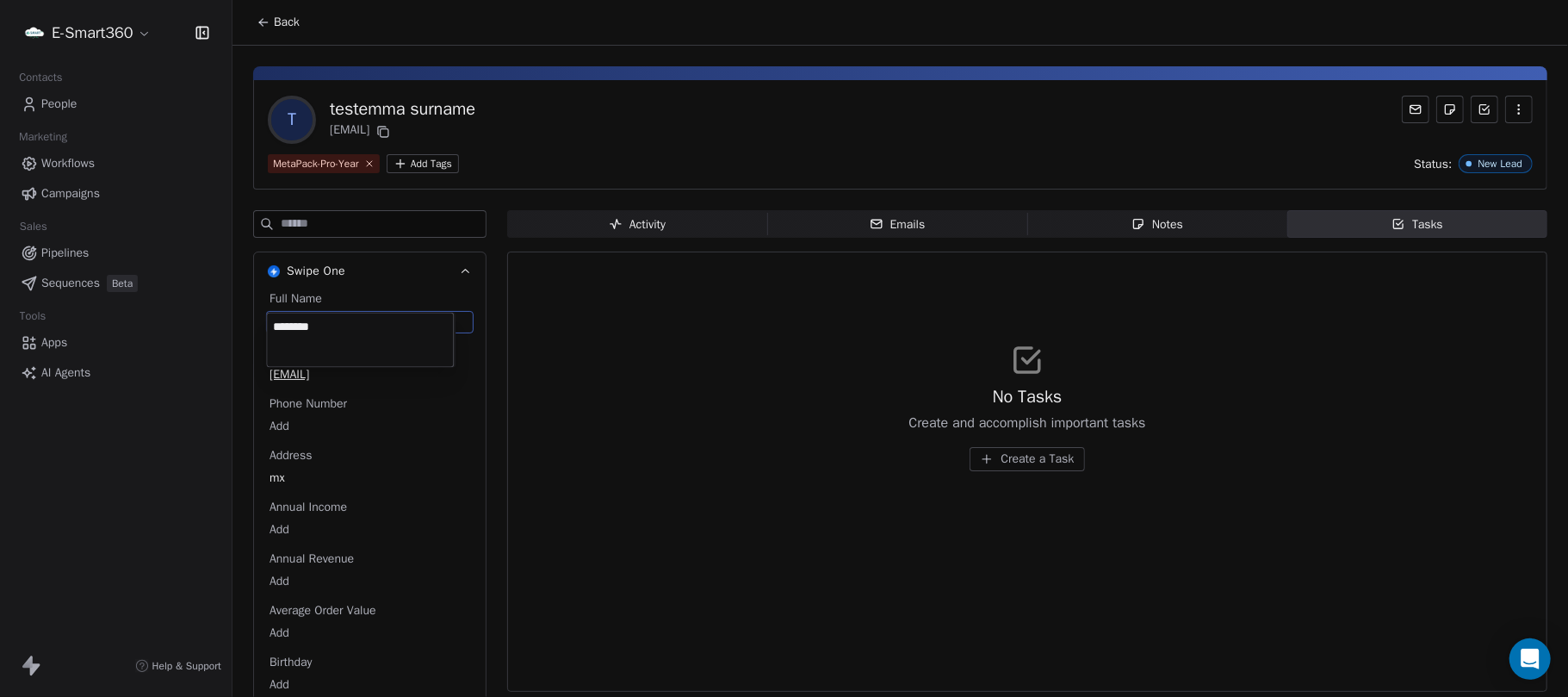type on "********" 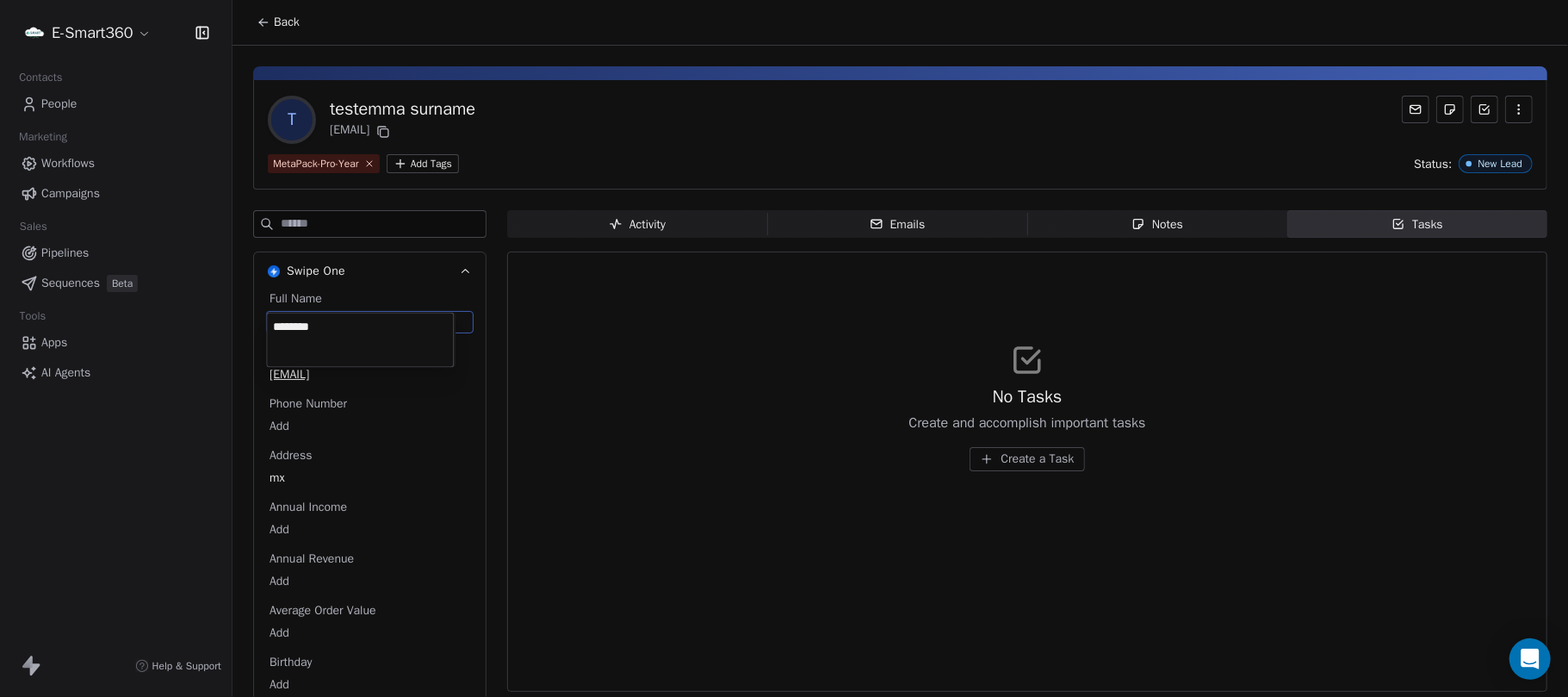 click on "E-Smart360 Contacts People Marketing Workflows Campaigns Sales Pipelines Sequences Beta Tools Apps AI Agents Help & Support Back t testemma surname slfamilia769@gmail.com MetaPack-Pro-Year  Add Tags Status:  New Lead Swipe One Full Name testemma surname Email slfamilia769@gmail.com Phone Number Add Address mx Annual Income Add Annual Revenue Add Average Order Value Add Birthday Add Browser Add Contact Source 2704 Country Mexico Created Date Jul 28, 2025 06:34 PM Customer Lifetime Value Add Department Add Device Add Email Verification Status Pending Facebook Add First Purchase Date Add First Name testemma Gender Add Idwhatsapp Add interes Add Job Title Add Language Add Last Abandoned Date Add Last Purchase Date Add Last Activity Date Add Last Name surname LinkedIn Add Marketing Contact Status Add Email Marketing Consent Subscribed MRR Add Next Billing Date Add Nombre Del Negocio Add NPS Score Add Occupation Add Orders Count Add Reseñas Add Subscription Activated Date Add Subscription Cancelled Date Add Add" at bounding box center [784, 348] 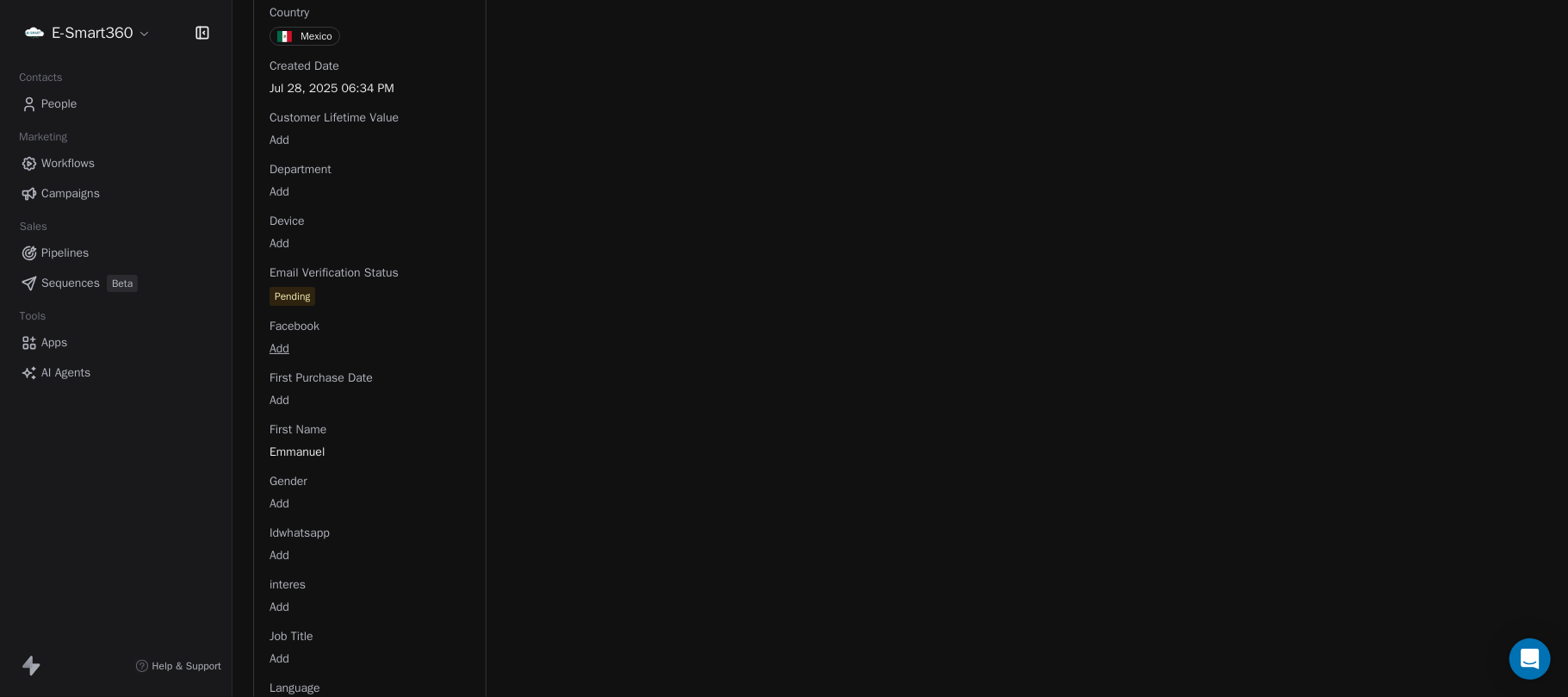 scroll, scrollTop: 804, scrollLeft: 0, axis: vertical 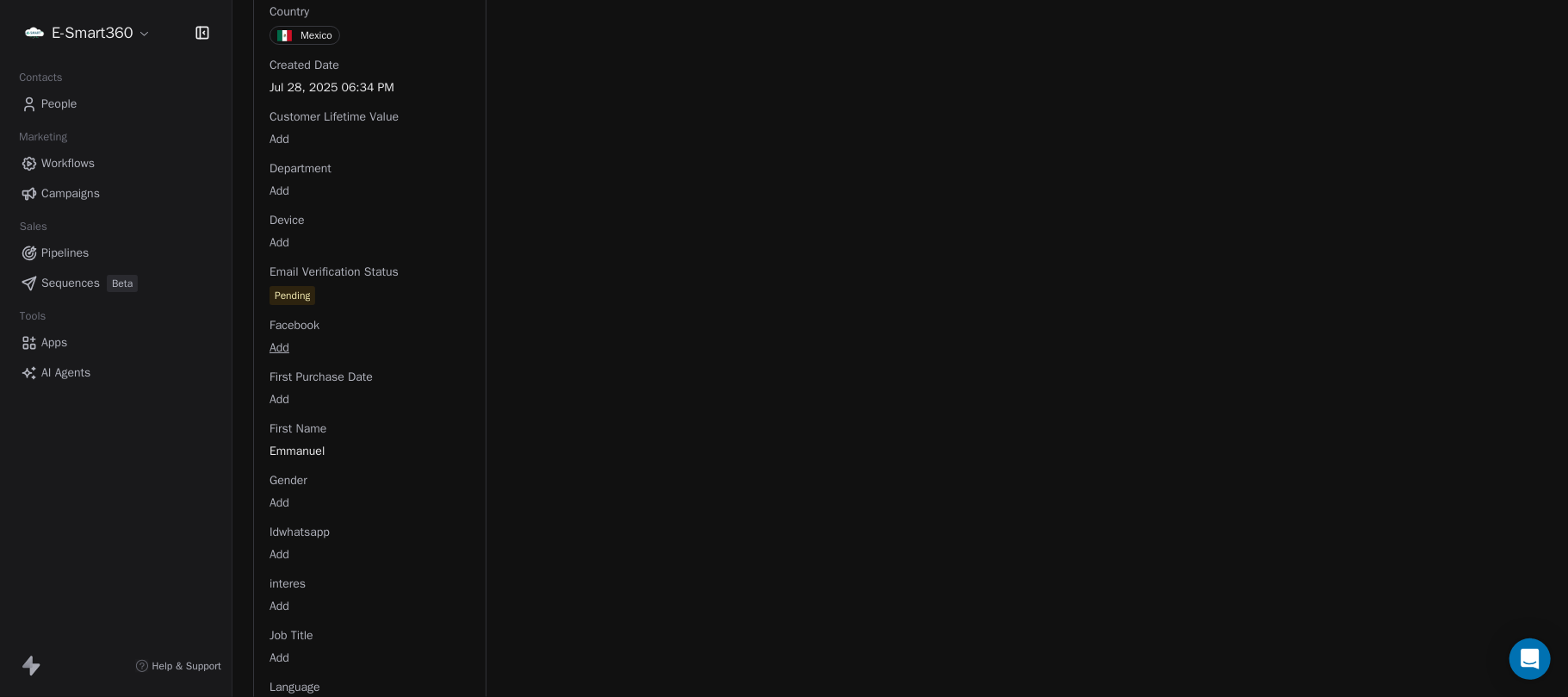 click on "People" at bounding box center [59, 103] 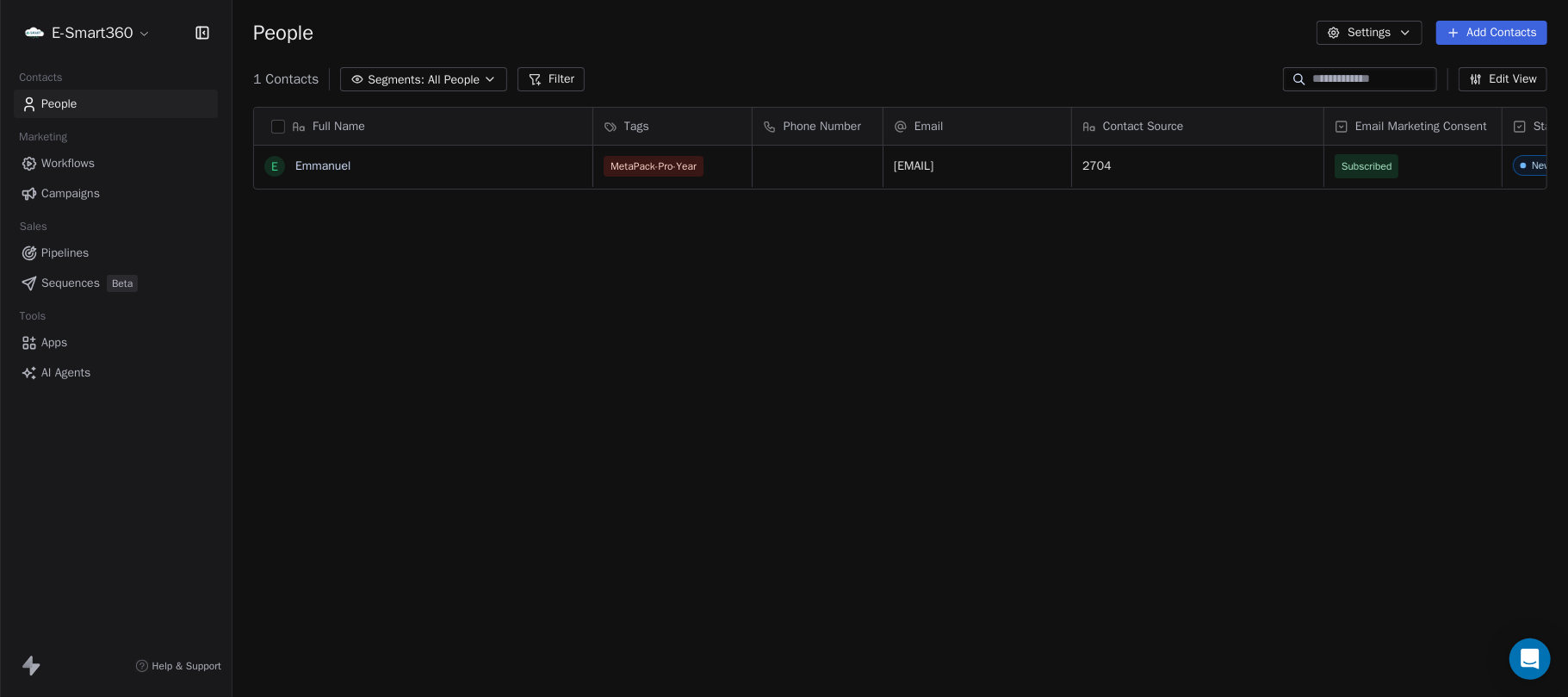 scroll, scrollTop: 0, scrollLeft: 0, axis: both 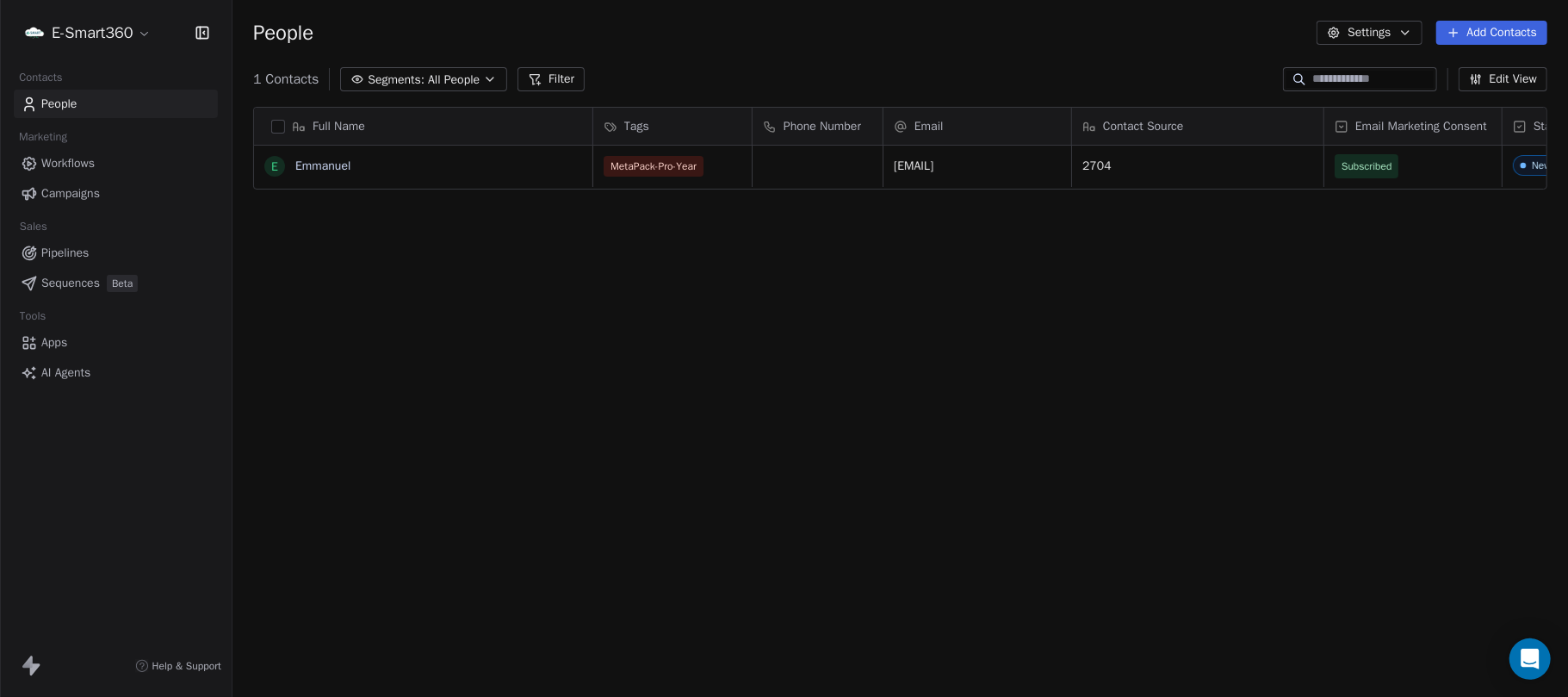 click on "Pipelines" at bounding box center (115, 252) 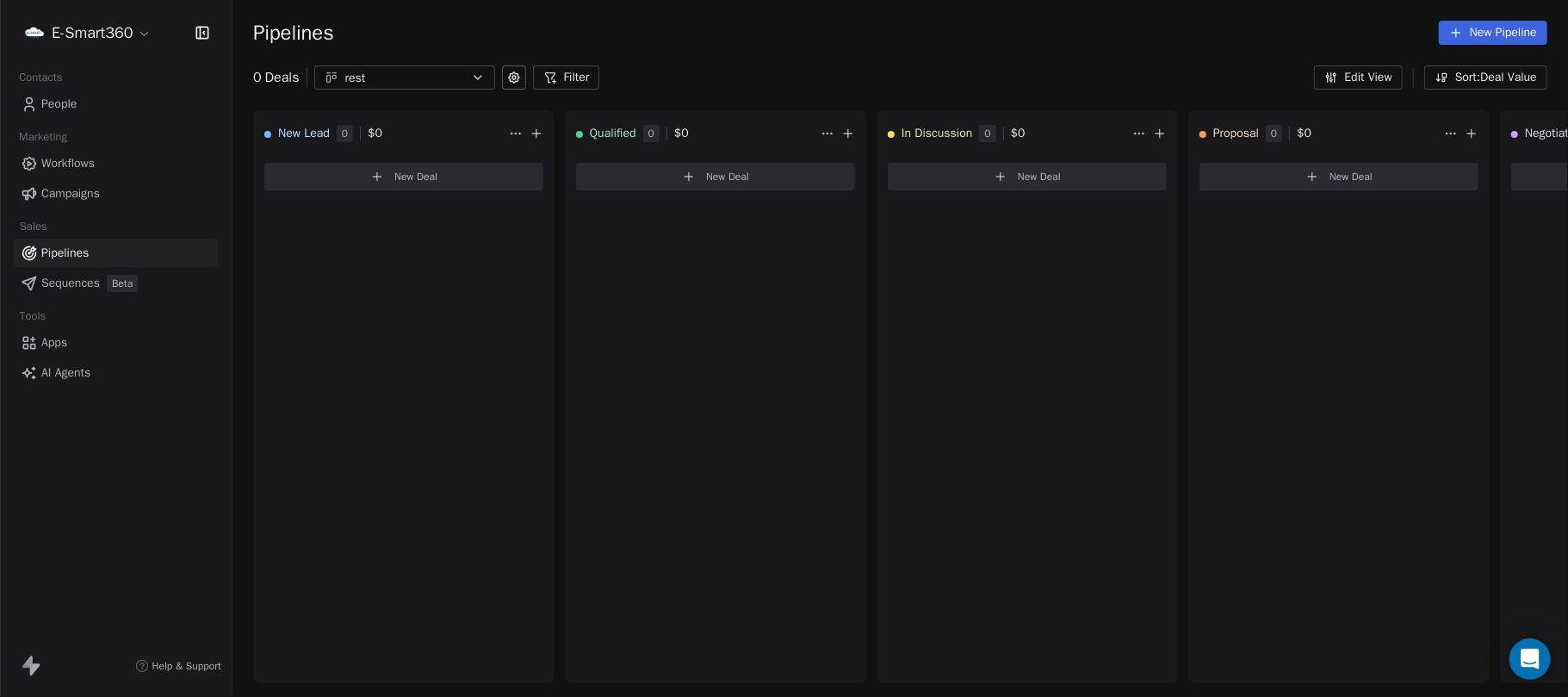 click 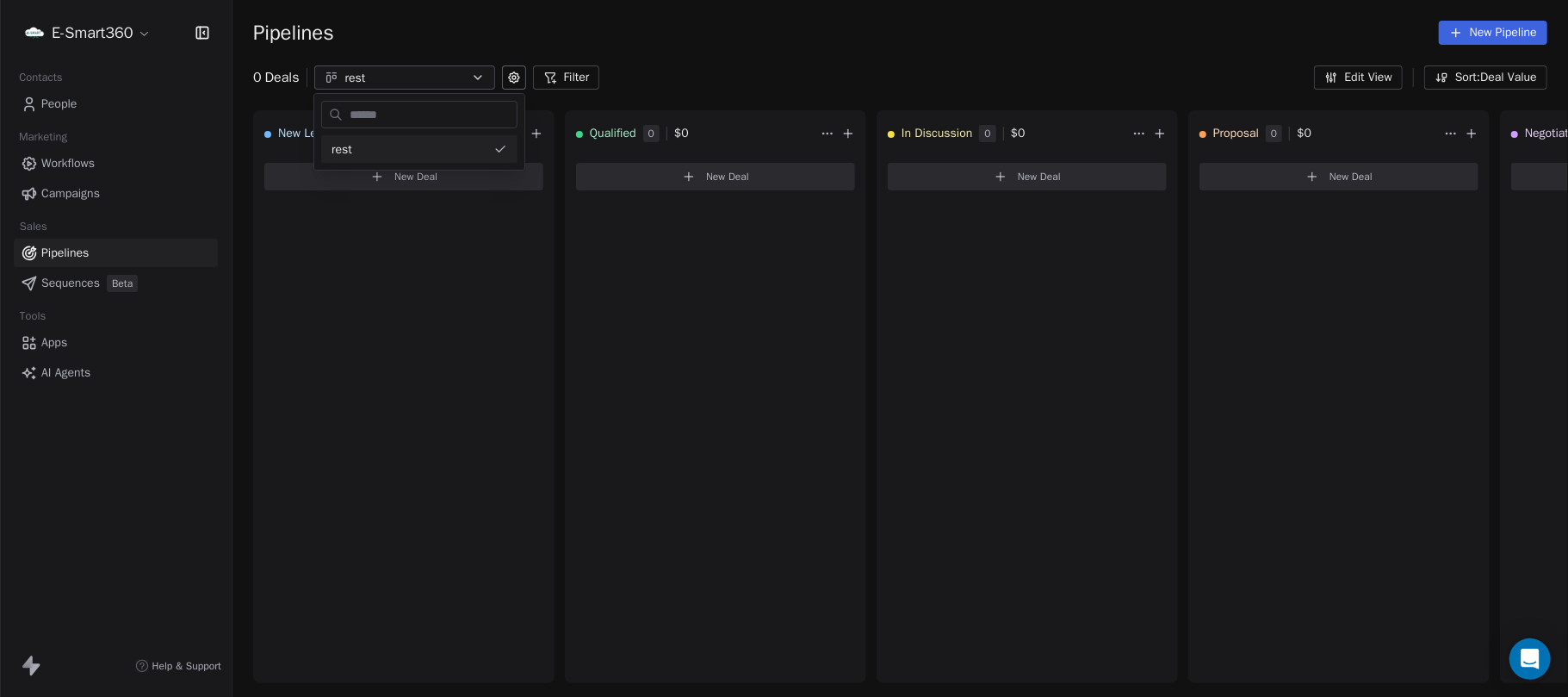 click on "E-Smart360 Contacts People Marketing Workflows Campaigns Sales Pipelines Sequences Beta Tools Apps AI Agents Help & Support Pipelines  New Pipeline 0 Deals rest Filter  Edit View Sort:  Deal Value New Lead 0 $ 0 New Deal Qualified 0 $ 0 New Deal In Discussion 0 $ 0 New Deal Proposal 0 $ 0 New Deal Negotiation 0 $ 0 New Deal Won 0 $ 0 New Deal Lost 0 $ 0 New Deal
To pick up a draggable item, press the space bar.
While dragging, use the arrow keys to move the item.
Press space again to drop the item in its new position, or press escape to cancel.
rest" at bounding box center [784, 348] 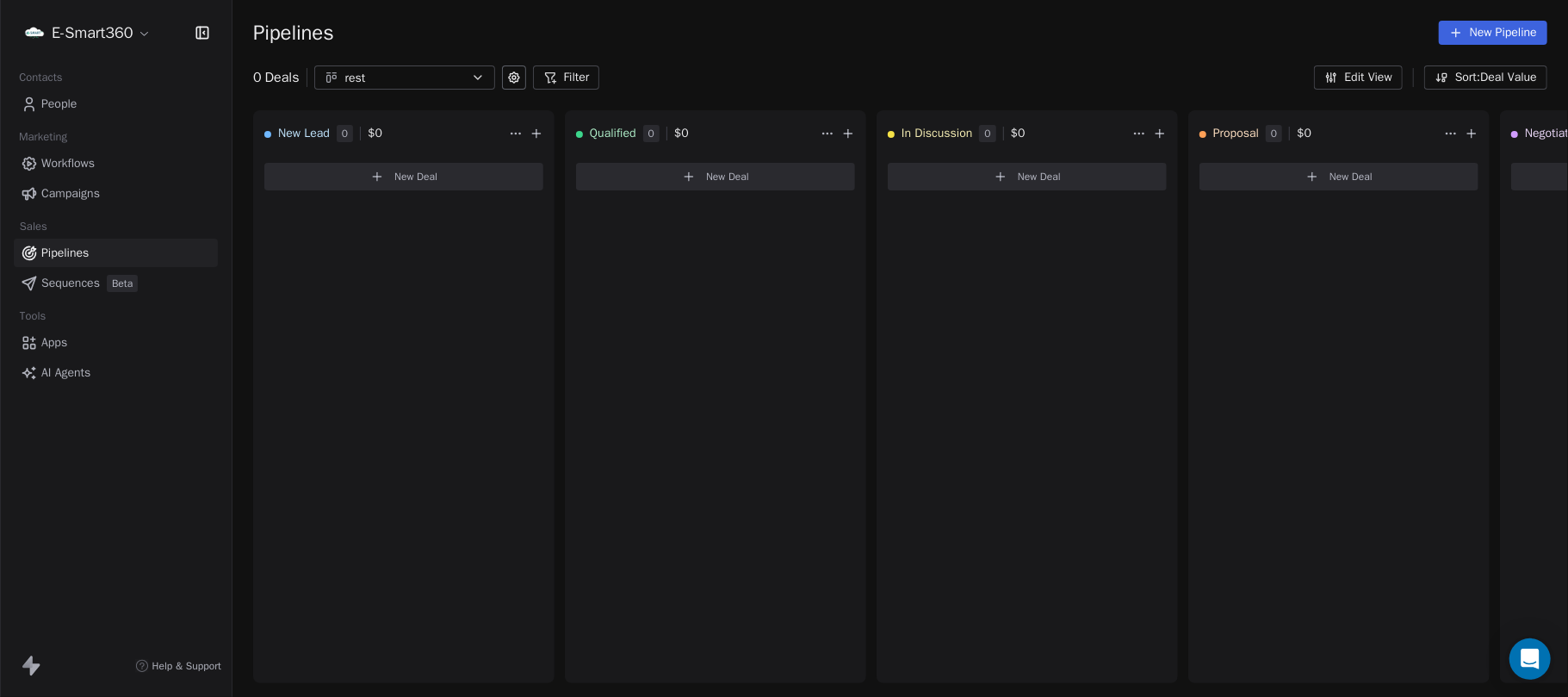 click on "Deals" at bounding box center (282, 78) 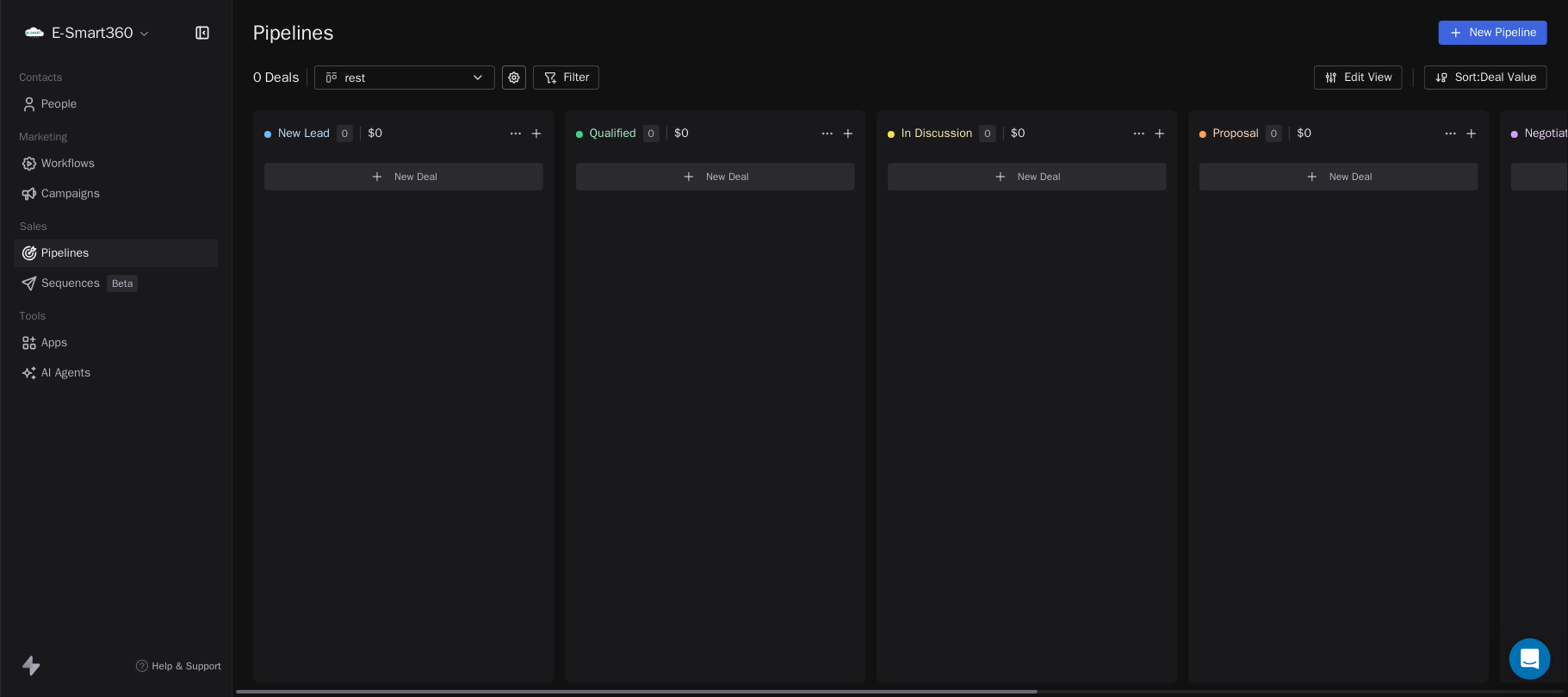 click on "New Deal" at bounding box center [728, 177] 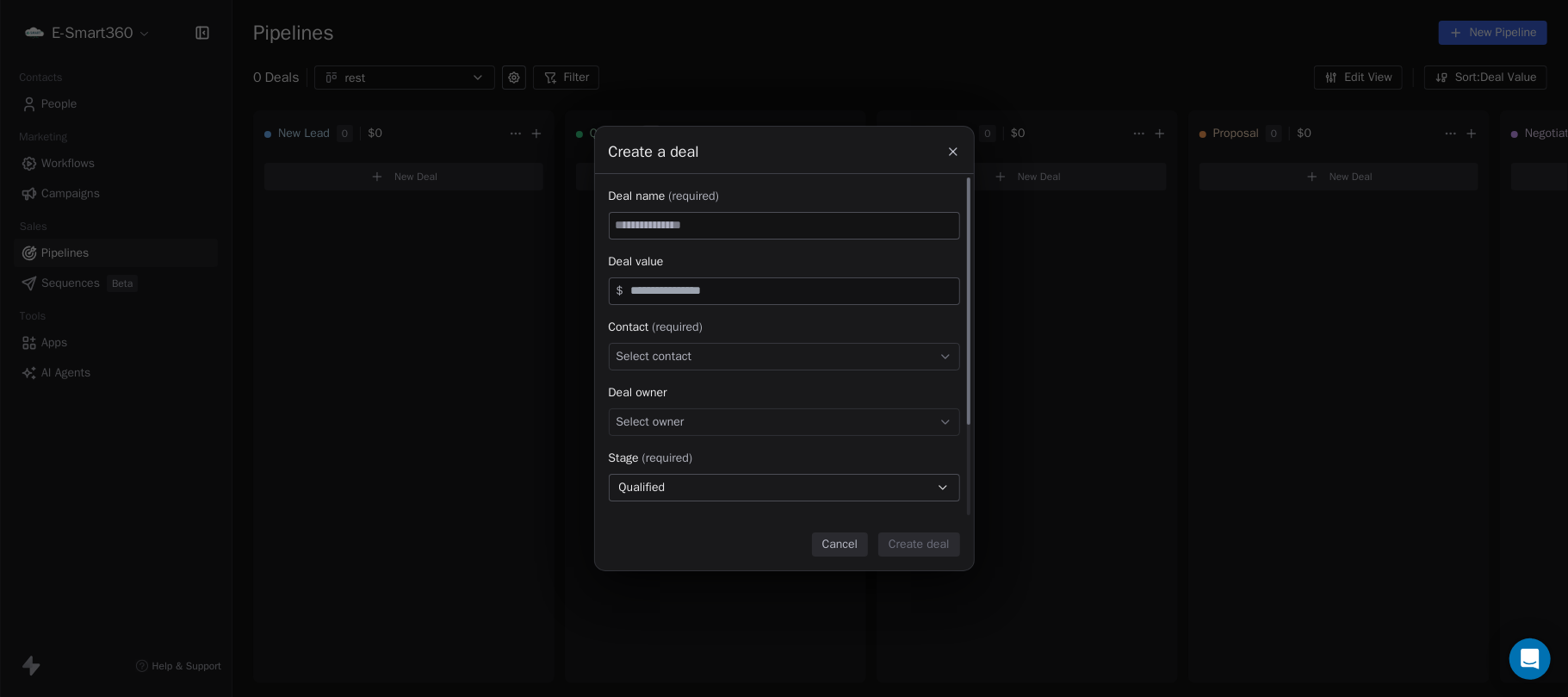 click at bounding box center (784, 226) 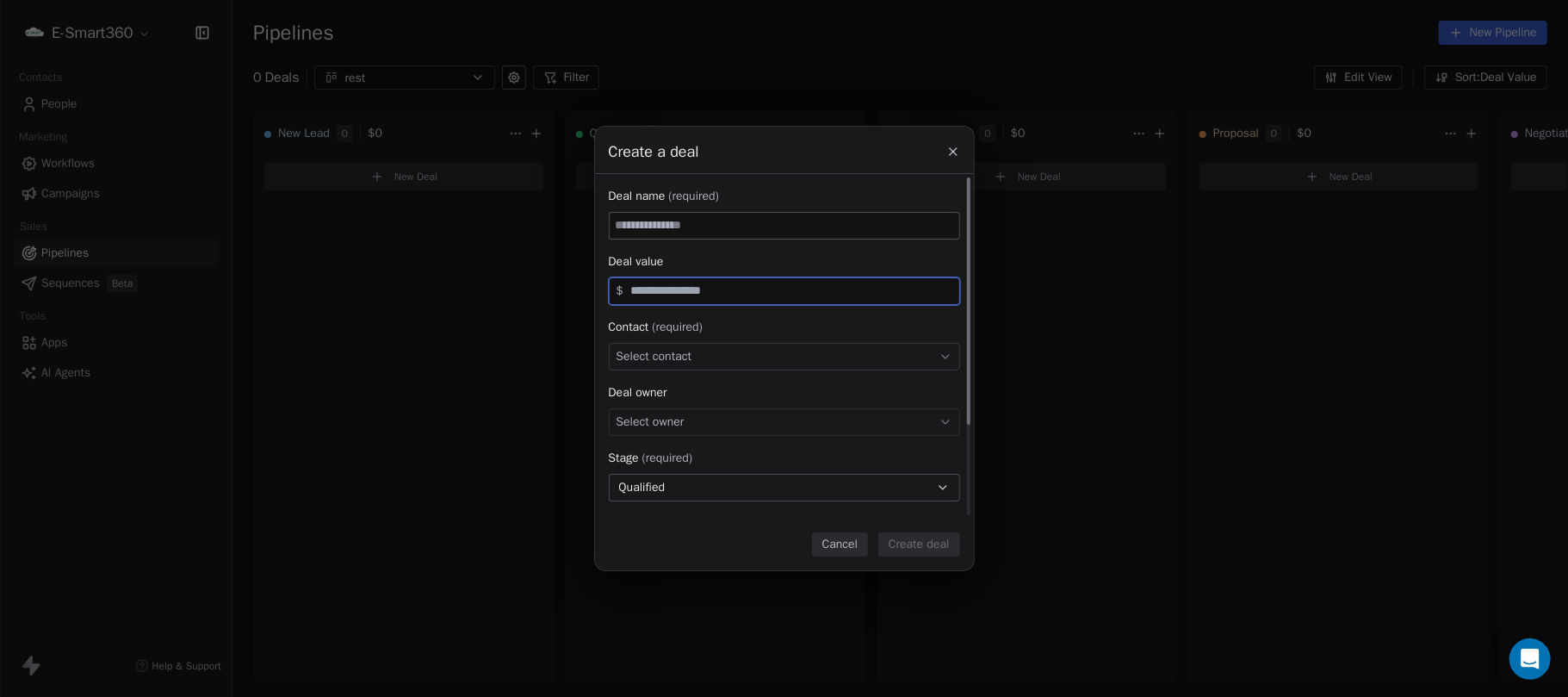 click on "Select contact" at bounding box center [784, 357] 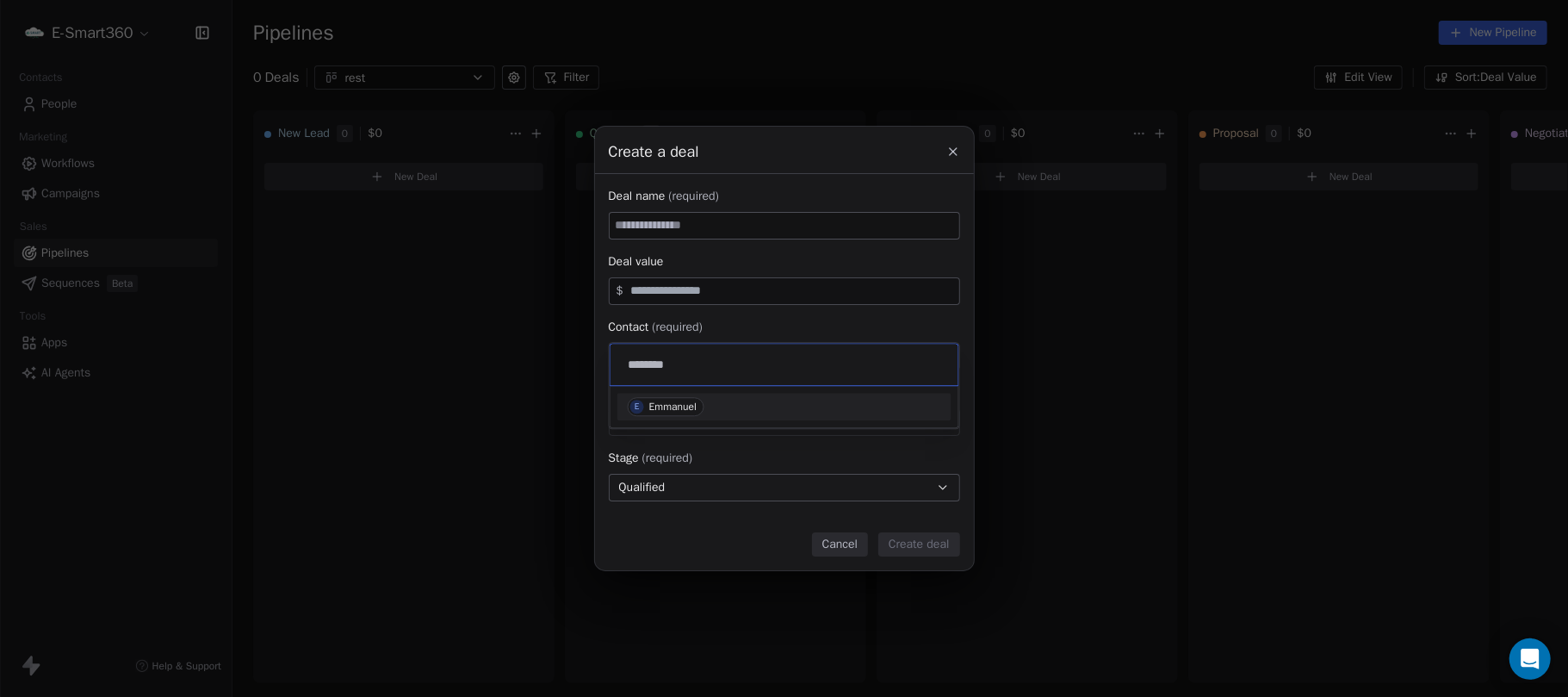 type on "********" 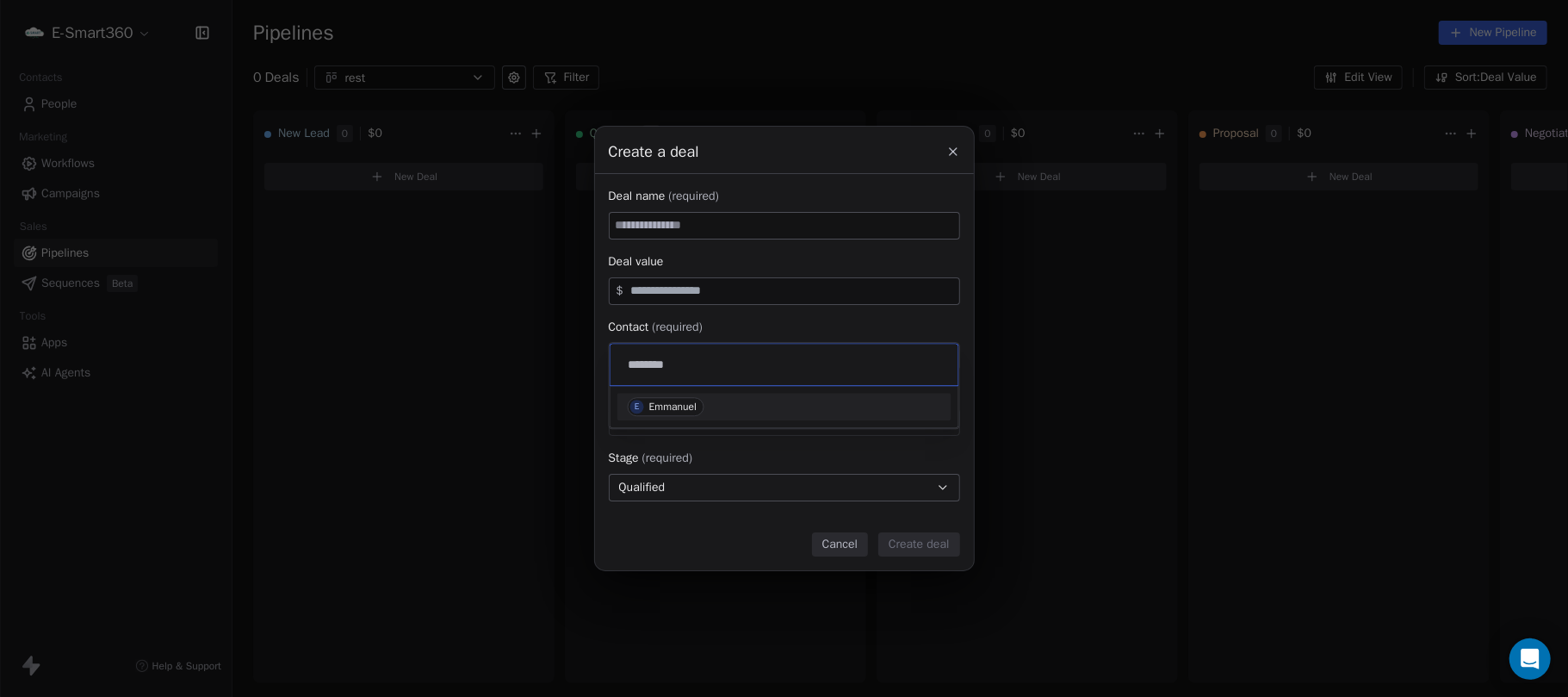 click on "E Emmanuel" at bounding box center [784, 407] 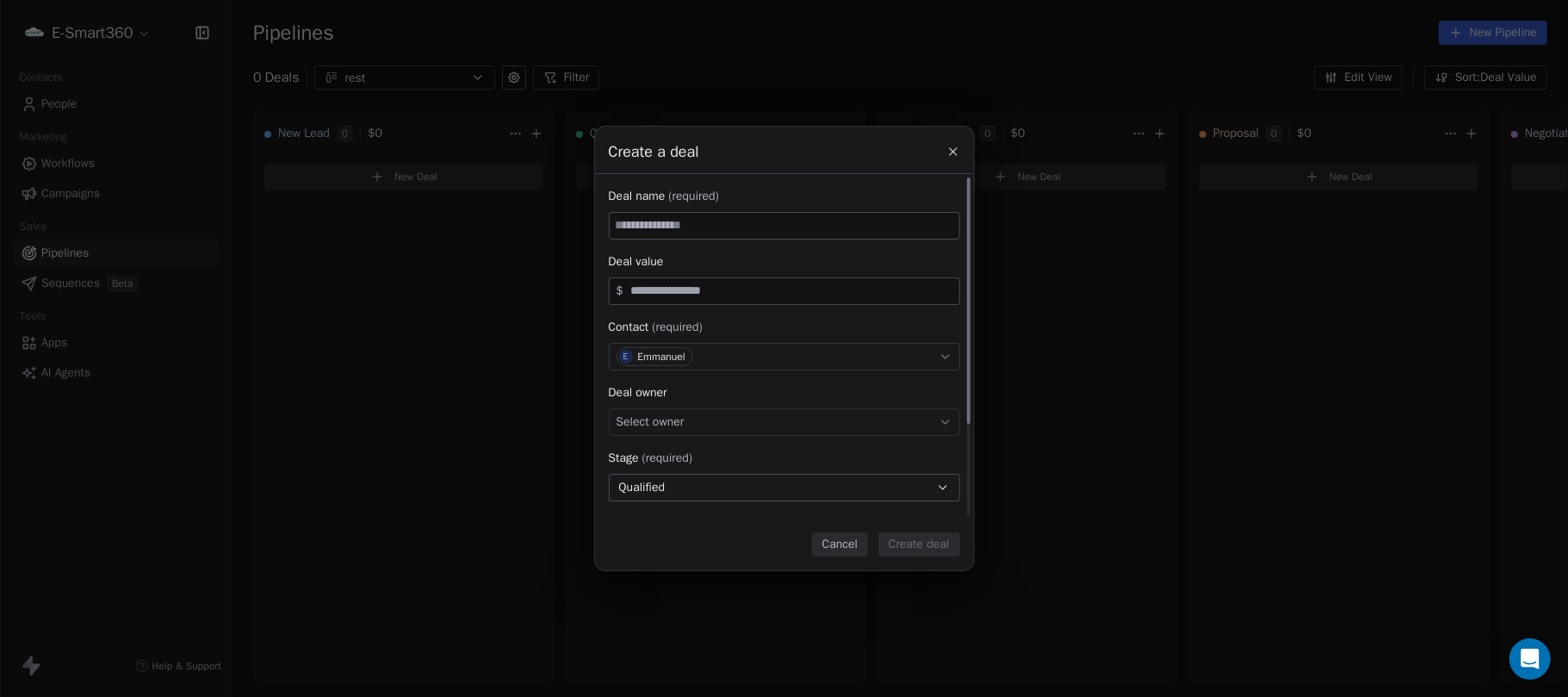 click on "E Emmanuel" at bounding box center [784, 357] 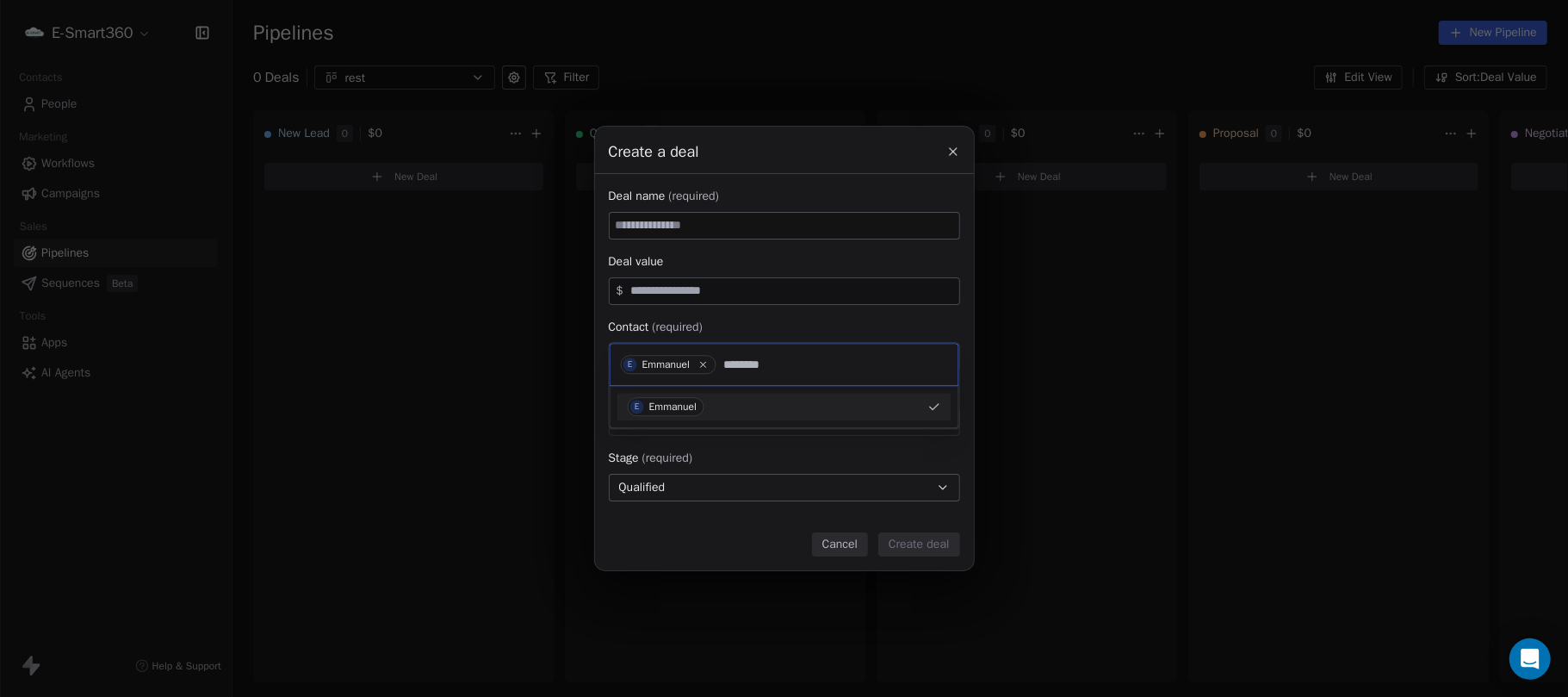 click on "E Emmanuel ********" at bounding box center (784, 364) 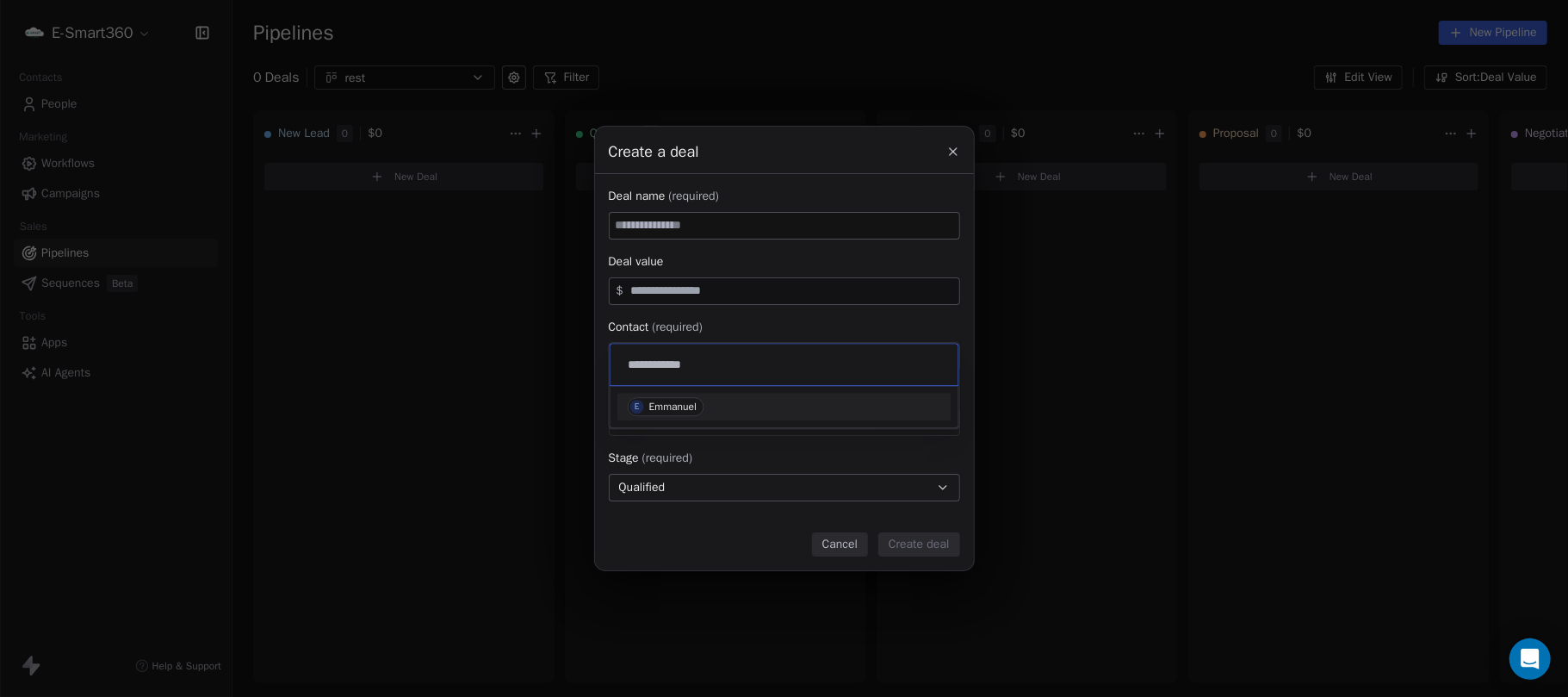 type on "**********" 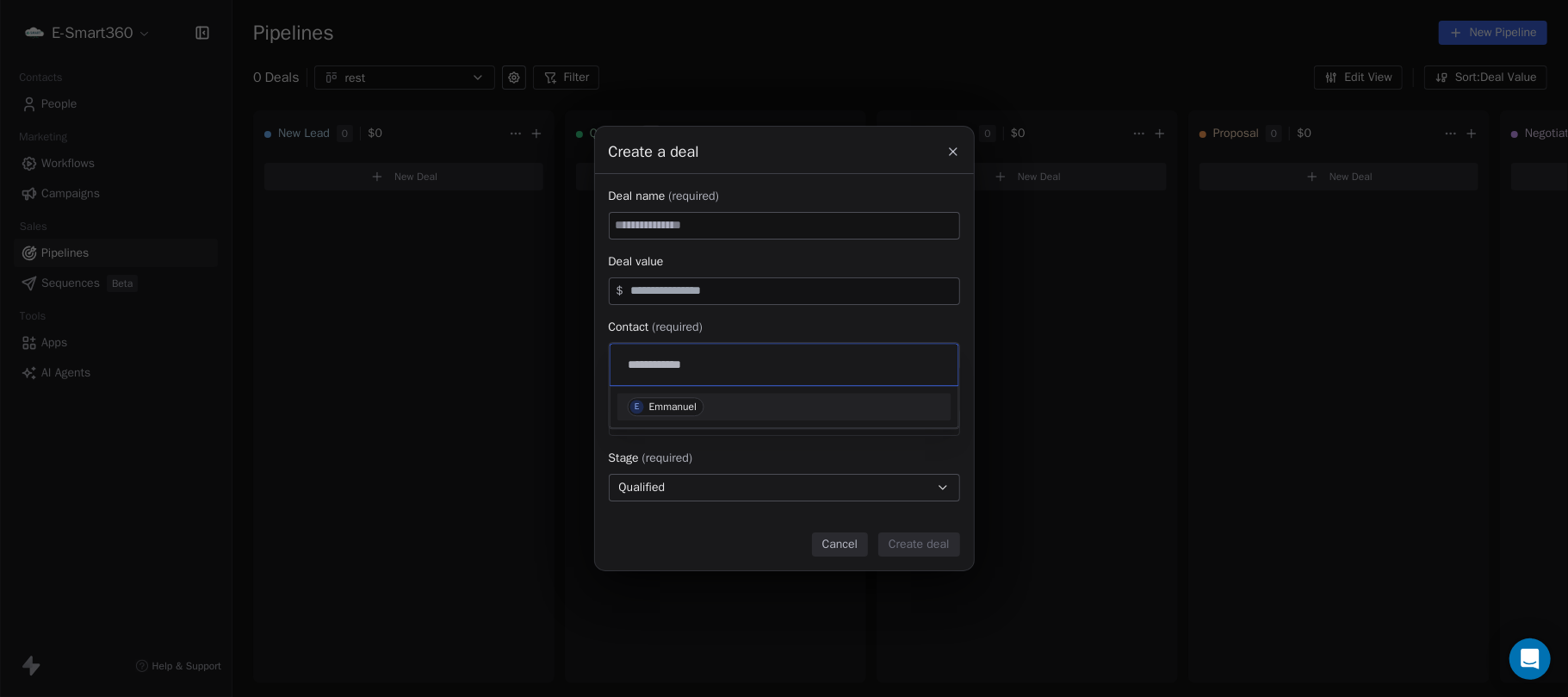 click on "E Emmanuel" at bounding box center (784, 407) 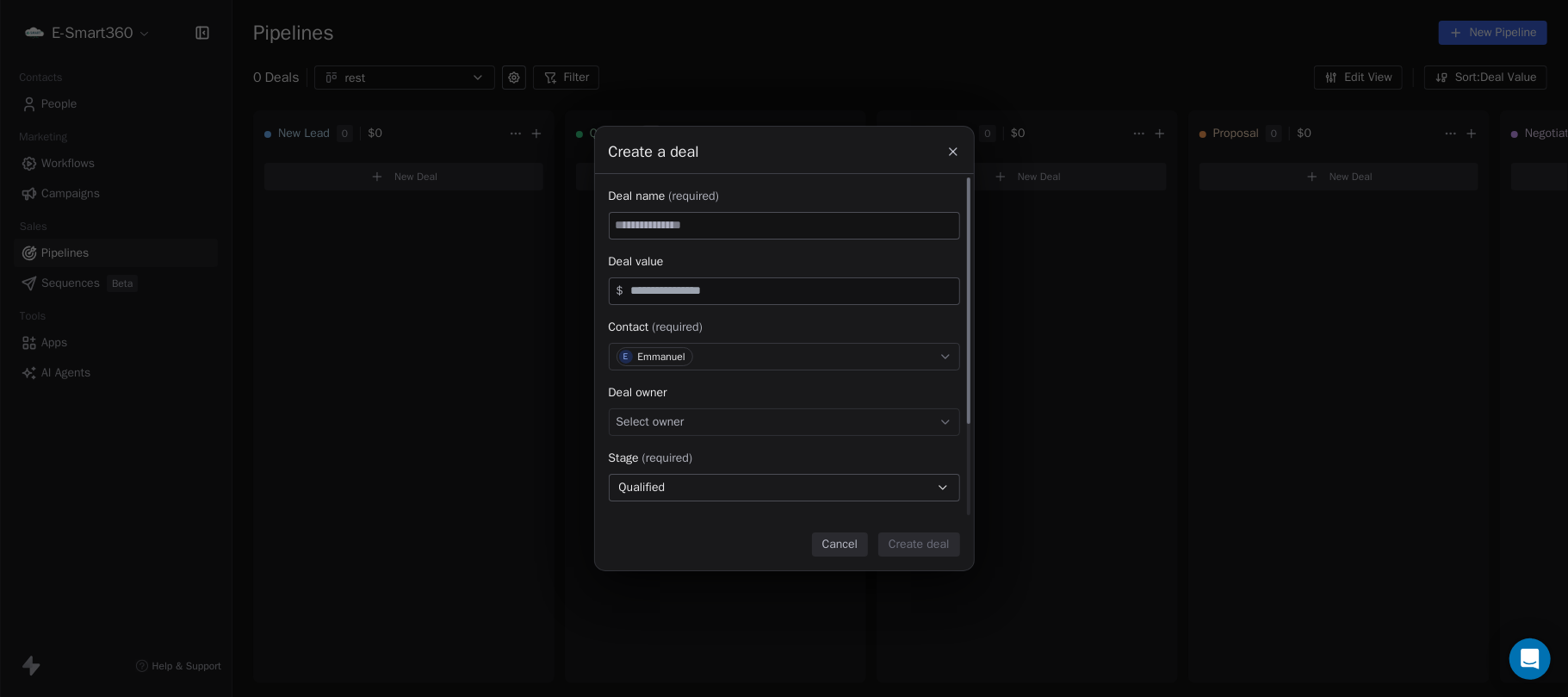 click on "Select owner" at bounding box center (784, 422) 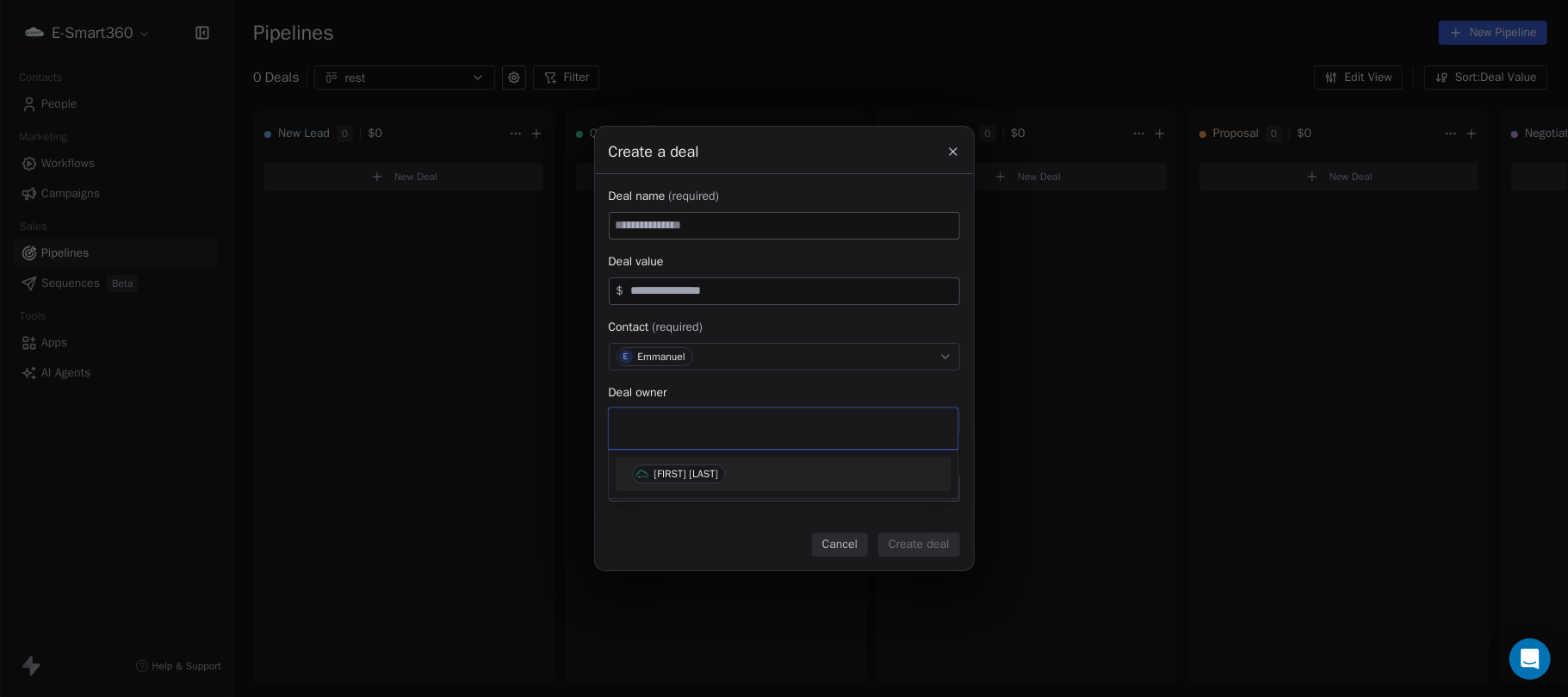 click on "E-Smart360 Contacts People Marketing Workflows Campaigns Sales Pipelines Sequences Beta Tools Apps AI Agents Help & Support Pipelines  New Pipeline 0 Deals rest Filter  Edit View Sort:  Deal Value New Lead 0 $ 0 New Deal Qualified 0 $ 0 New Deal In Discussion 0 $ 0 New Deal Proposal 0 $ 0 New Deal Negotiation 0 $ 0 New Deal Won 0 $ 0 New Deal Lost 0 $ 0 New Deal
To pick up a draggable item, press the space bar.
While dragging, use the arrow keys to move the item.
Press space again to drop the item in its new position, or press escape to cancel.
Create a deal Deal name (required) Deal value $ Contact (required) E Emmanuel Deal owner Select owner Stage (required) Qualified Expected close date Select date Priority Set priority Cancel Create deal Emmanuel Suarez" at bounding box center [784, 348] 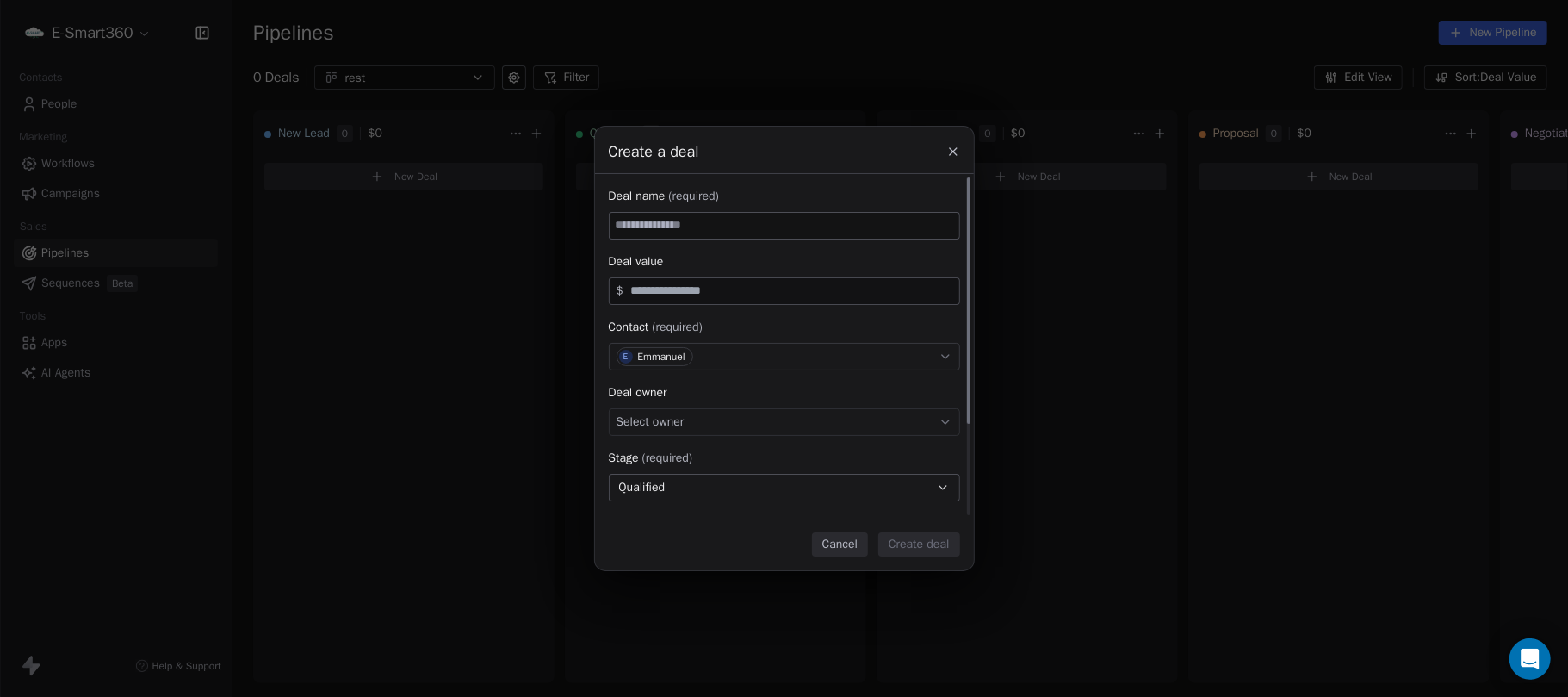 click at bounding box center [784, 226] 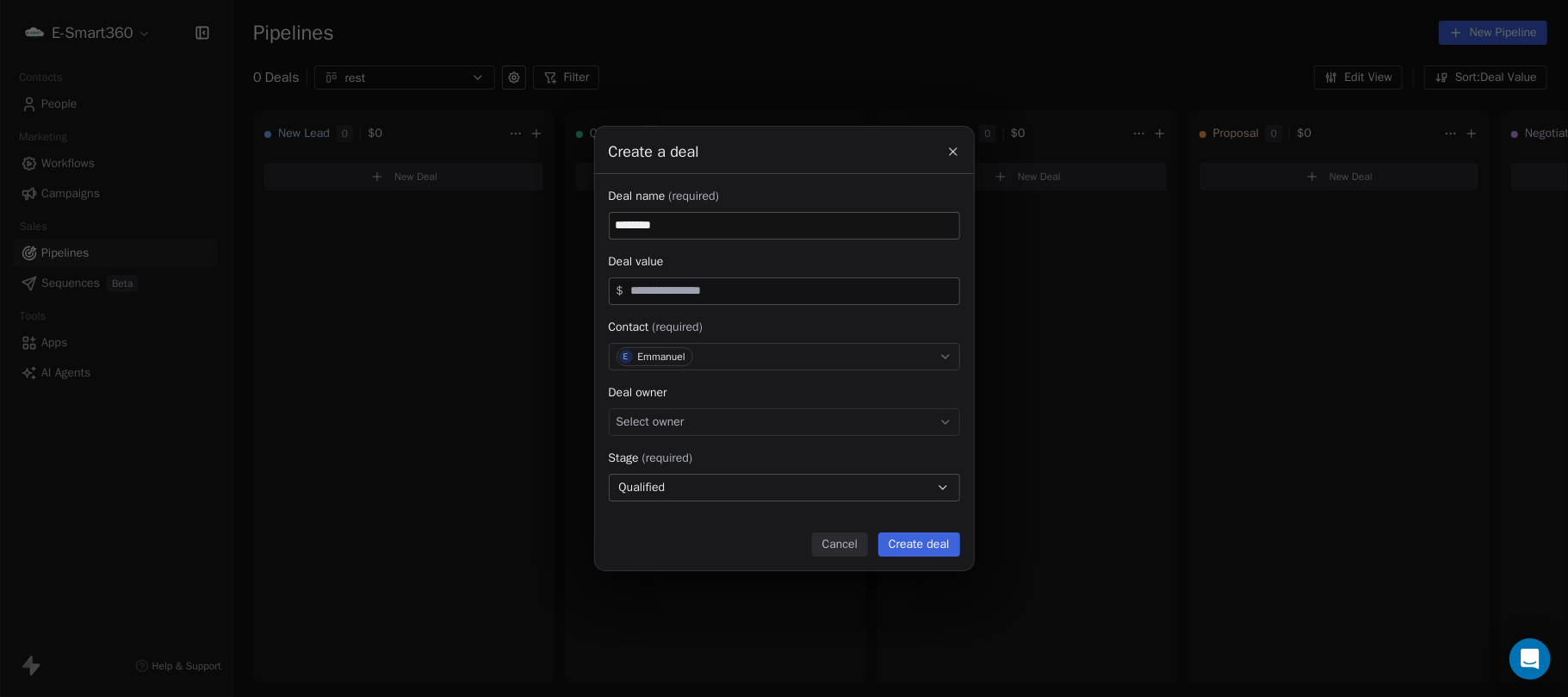 type on "********" 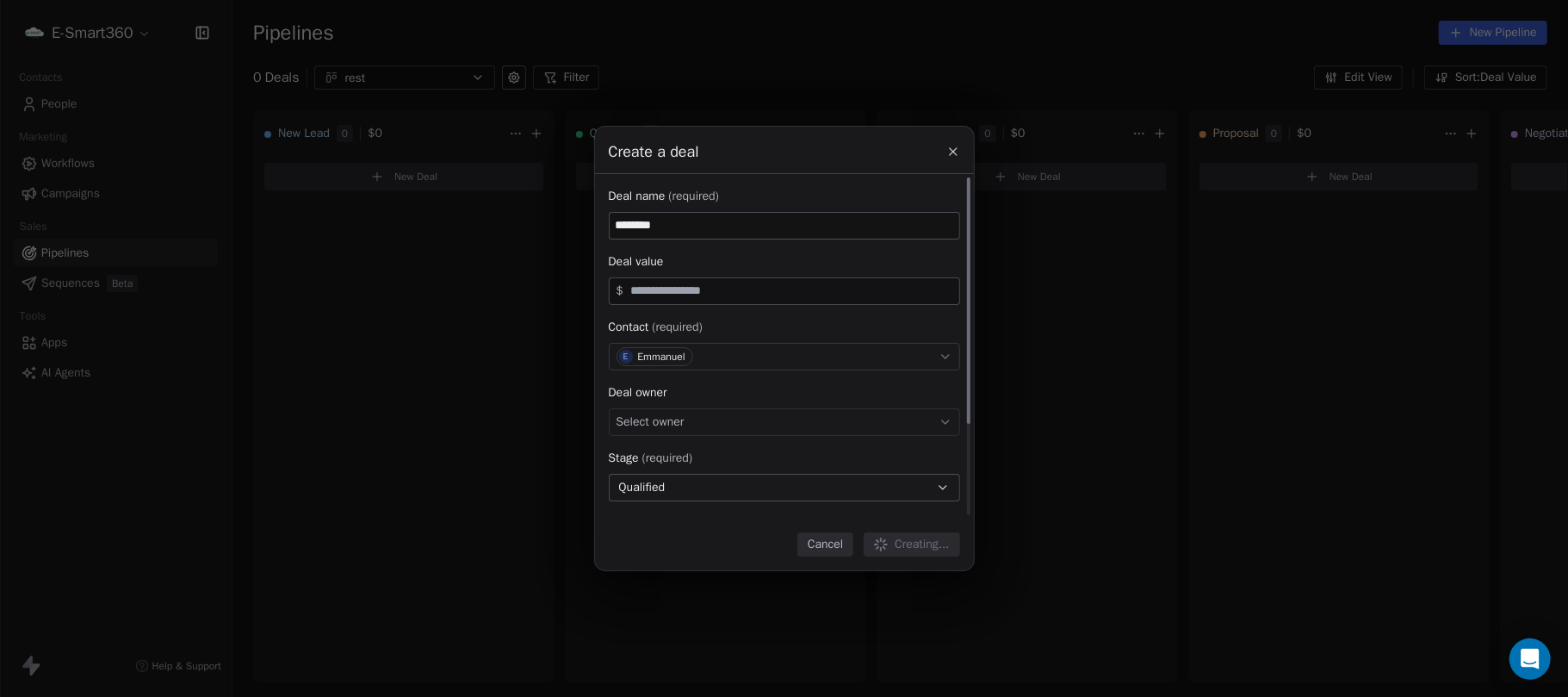 type 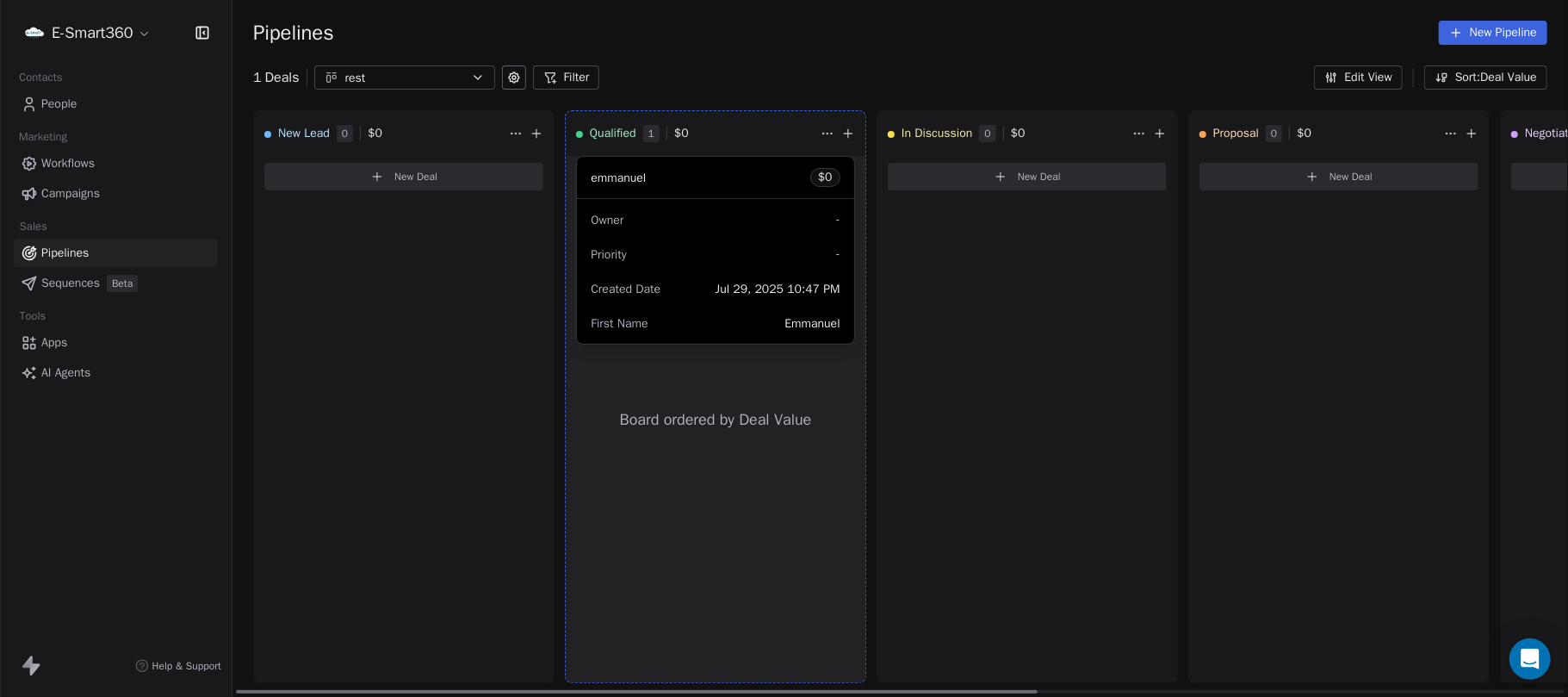 drag, startPoint x: 697, startPoint y: 286, endPoint x: 703, endPoint y: 350, distance: 64.280635 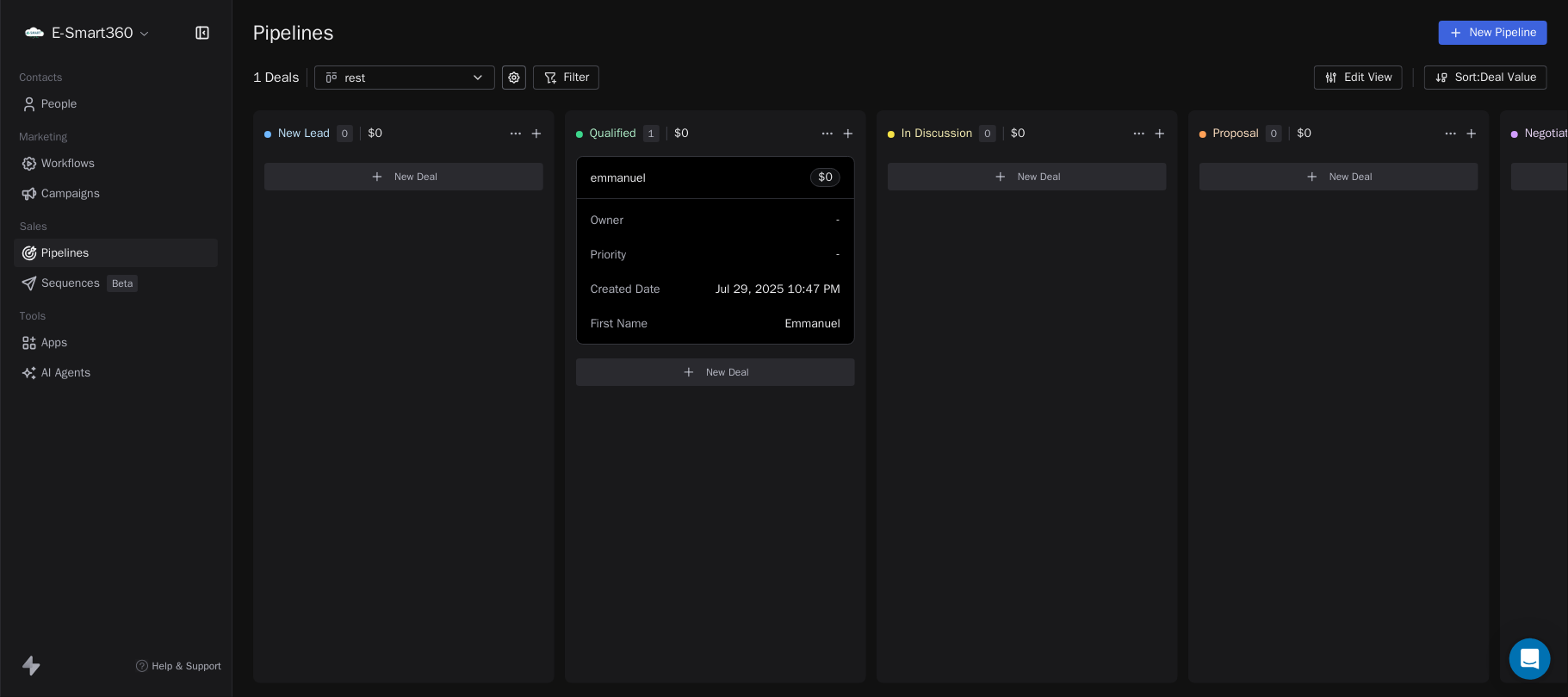 click on "Workflows" at bounding box center (68, 163) 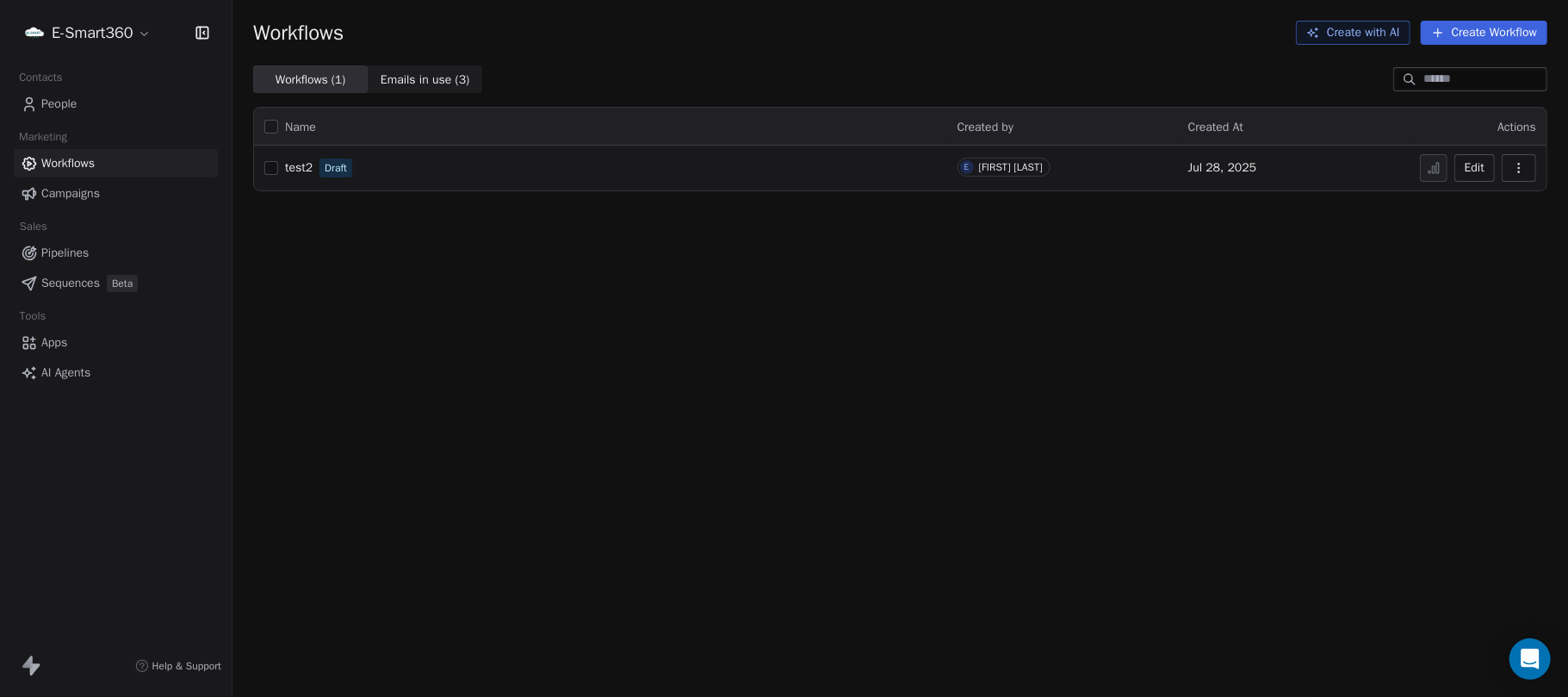 click on "test2 Draft" at bounding box center (600, 168) 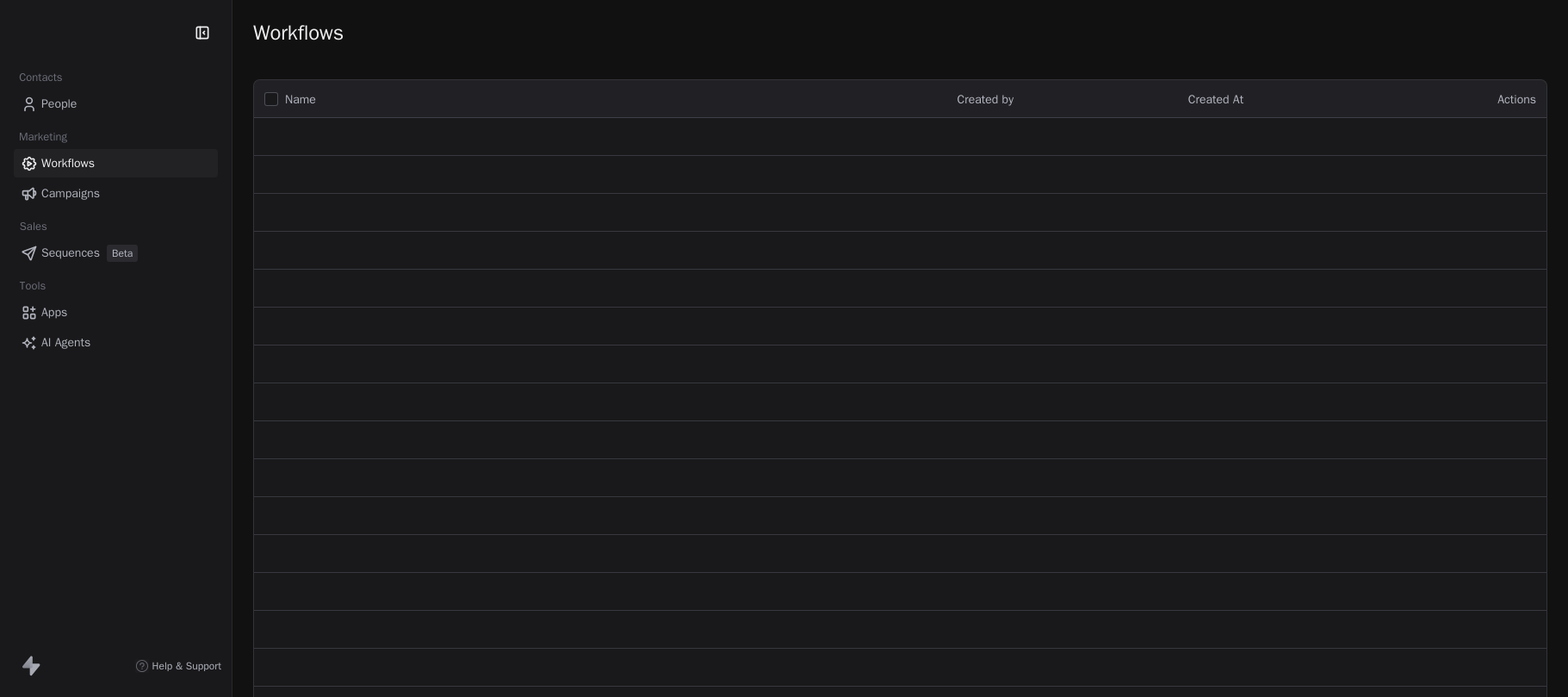 scroll, scrollTop: 0, scrollLeft: 0, axis: both 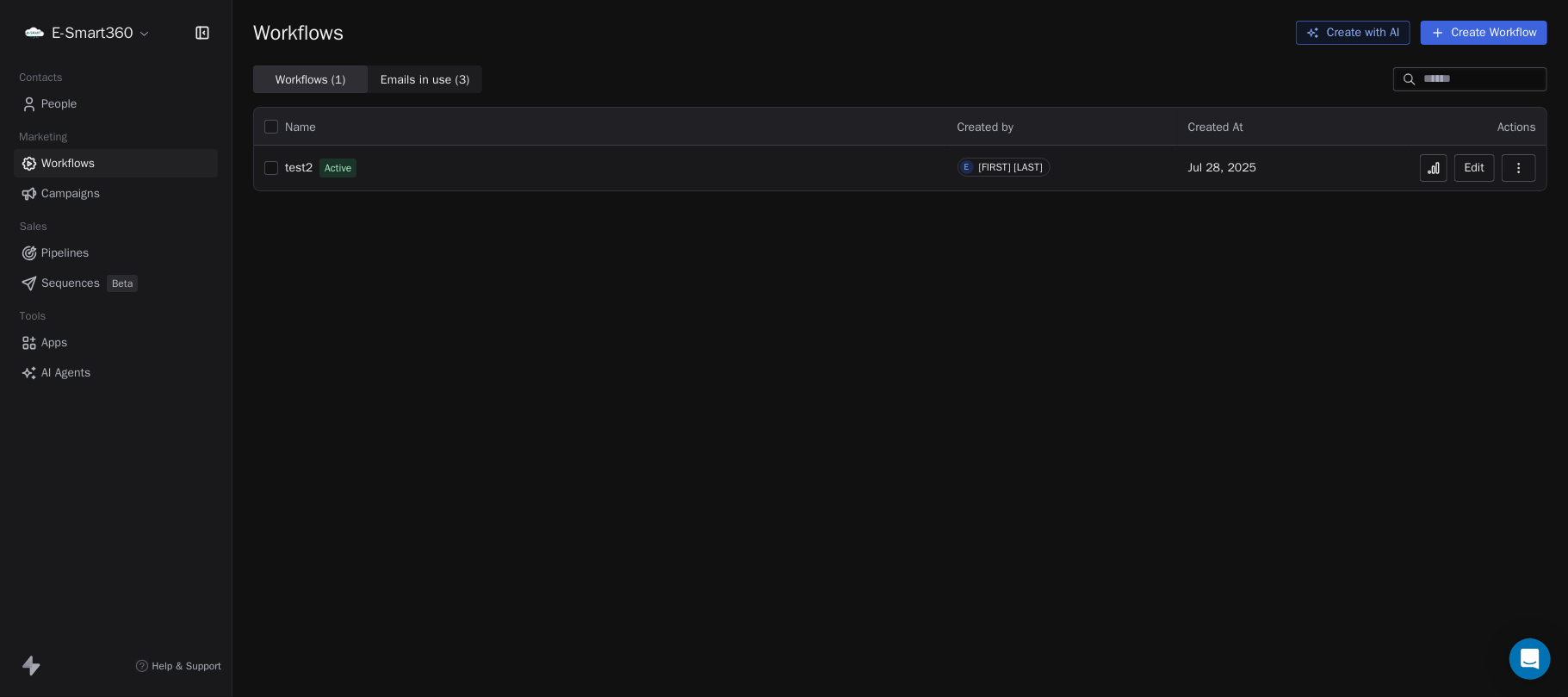 click on "Sales" at bounding box center (115, 227) 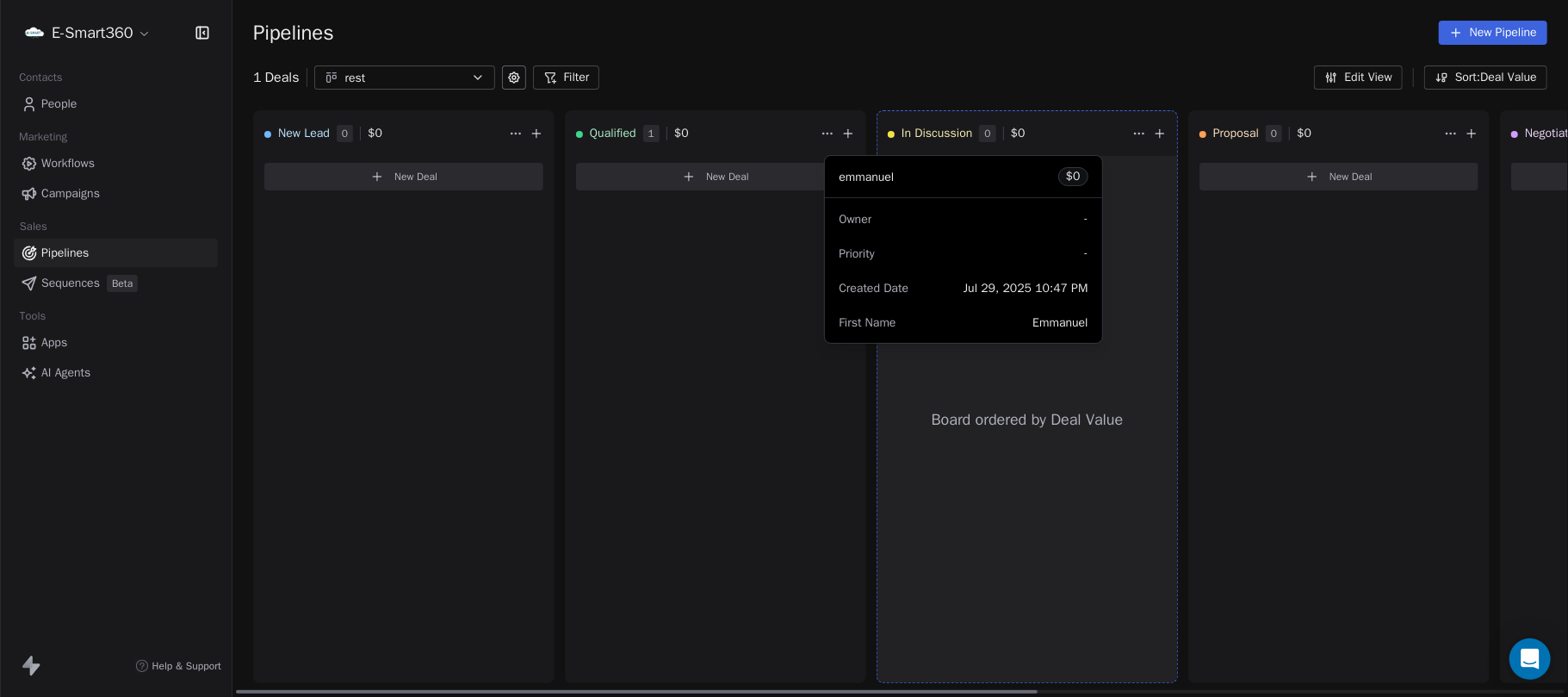 drag, startPoint x: 742, startPoint y: 300, endPoint x: 997, endPoint y: 301, distance: 255.00196 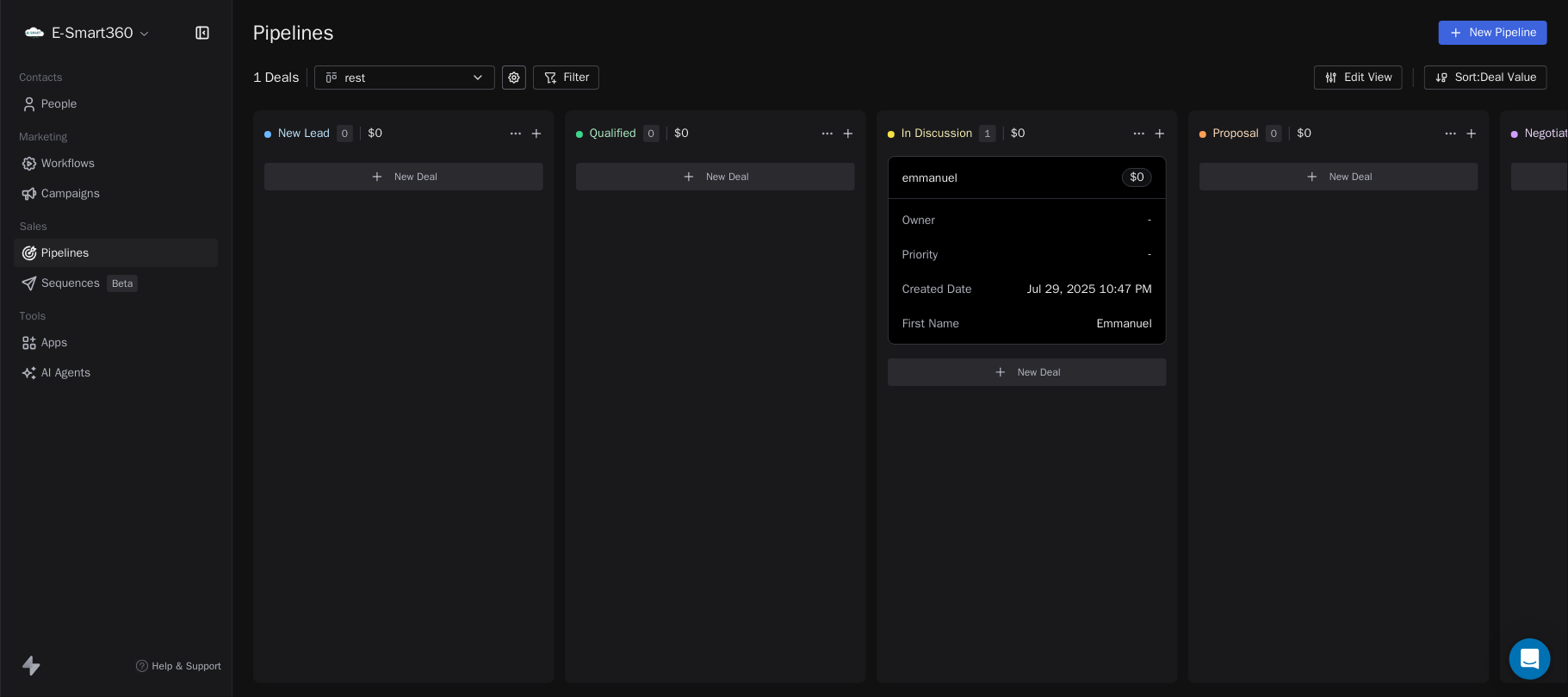 click on "Workflows" at bounding box center (68, 163) 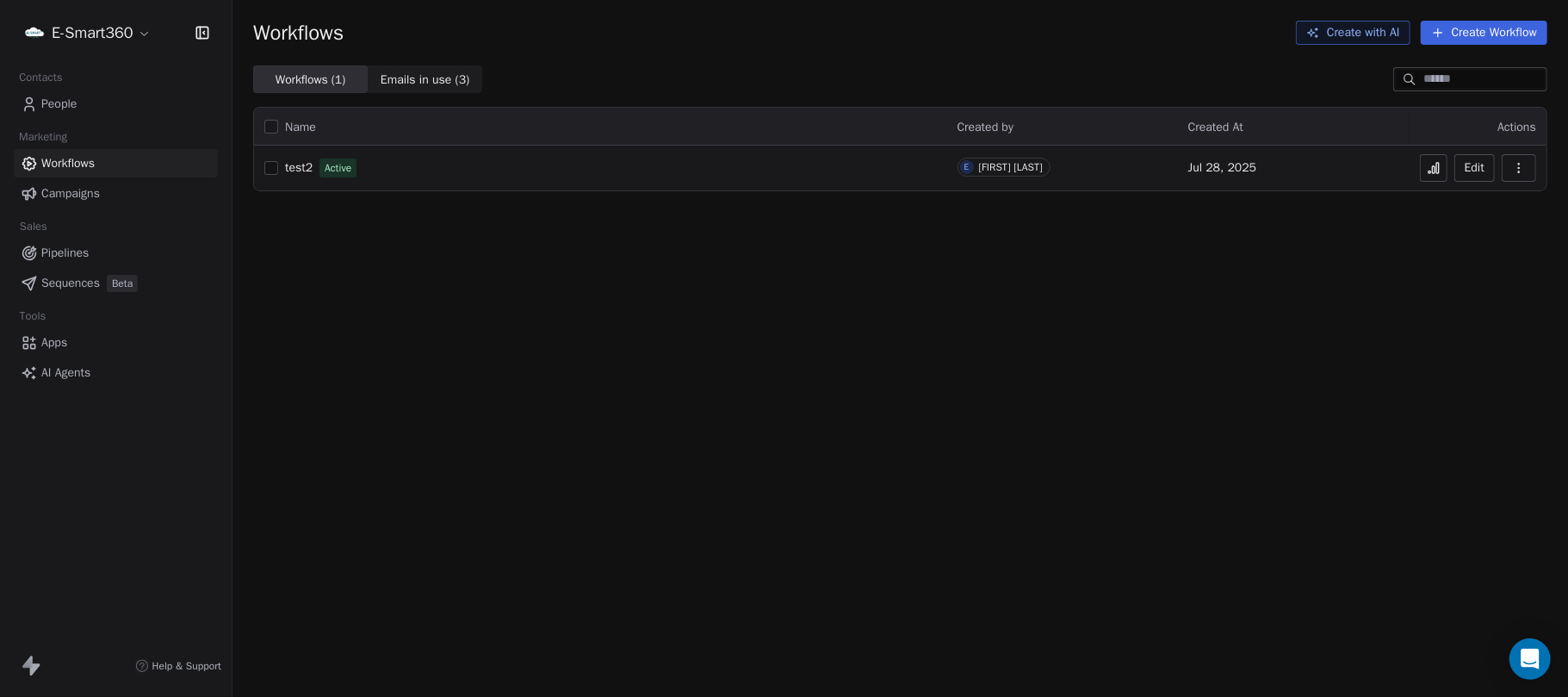 click 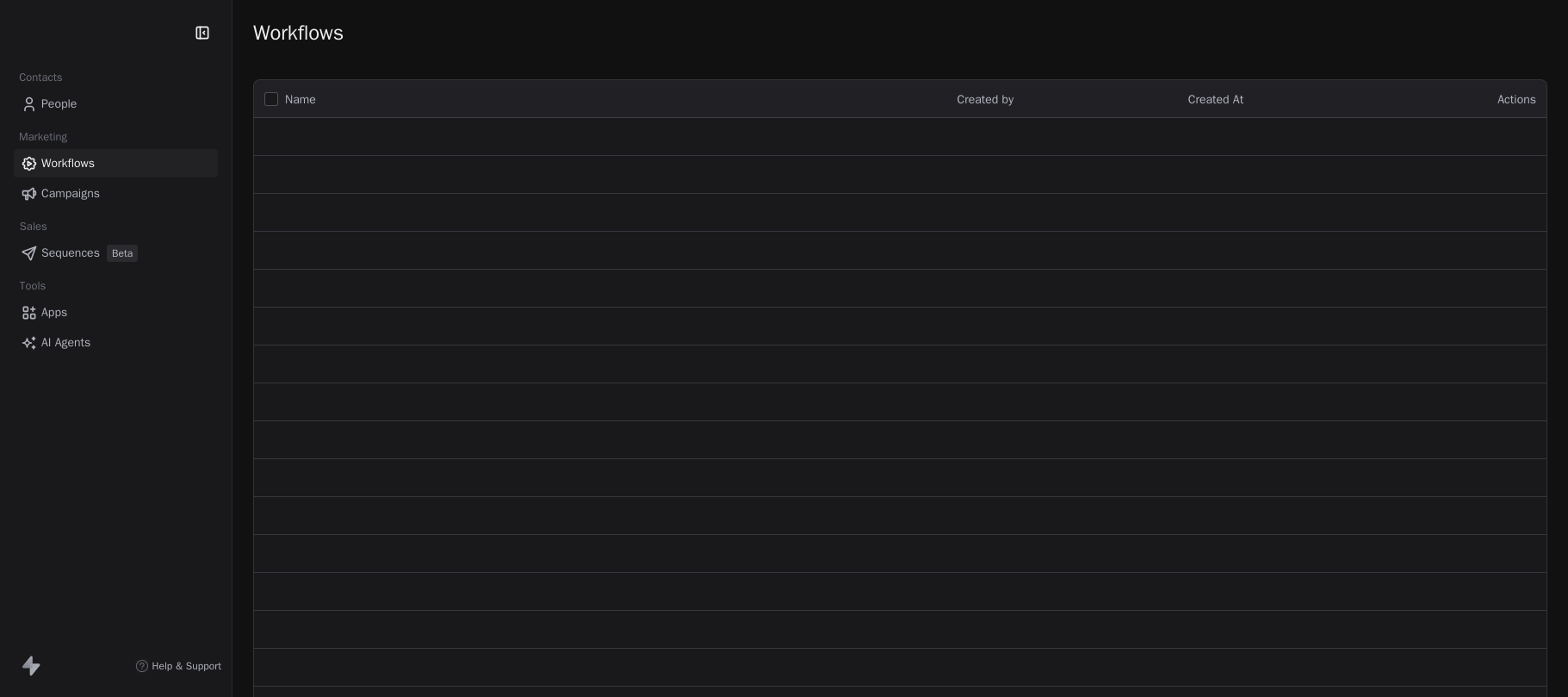 scroll, scrollTop: 0, scrollLeft: 0, axis: both 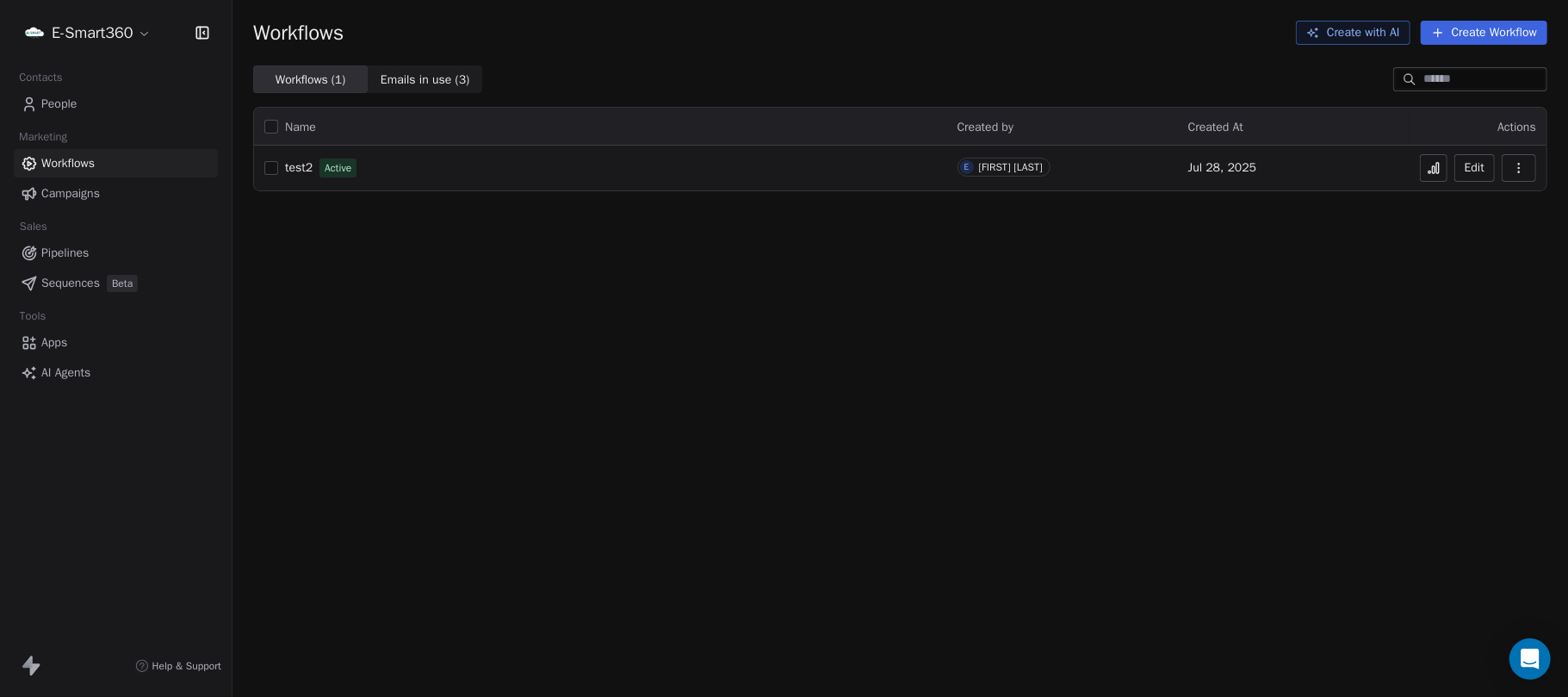 click 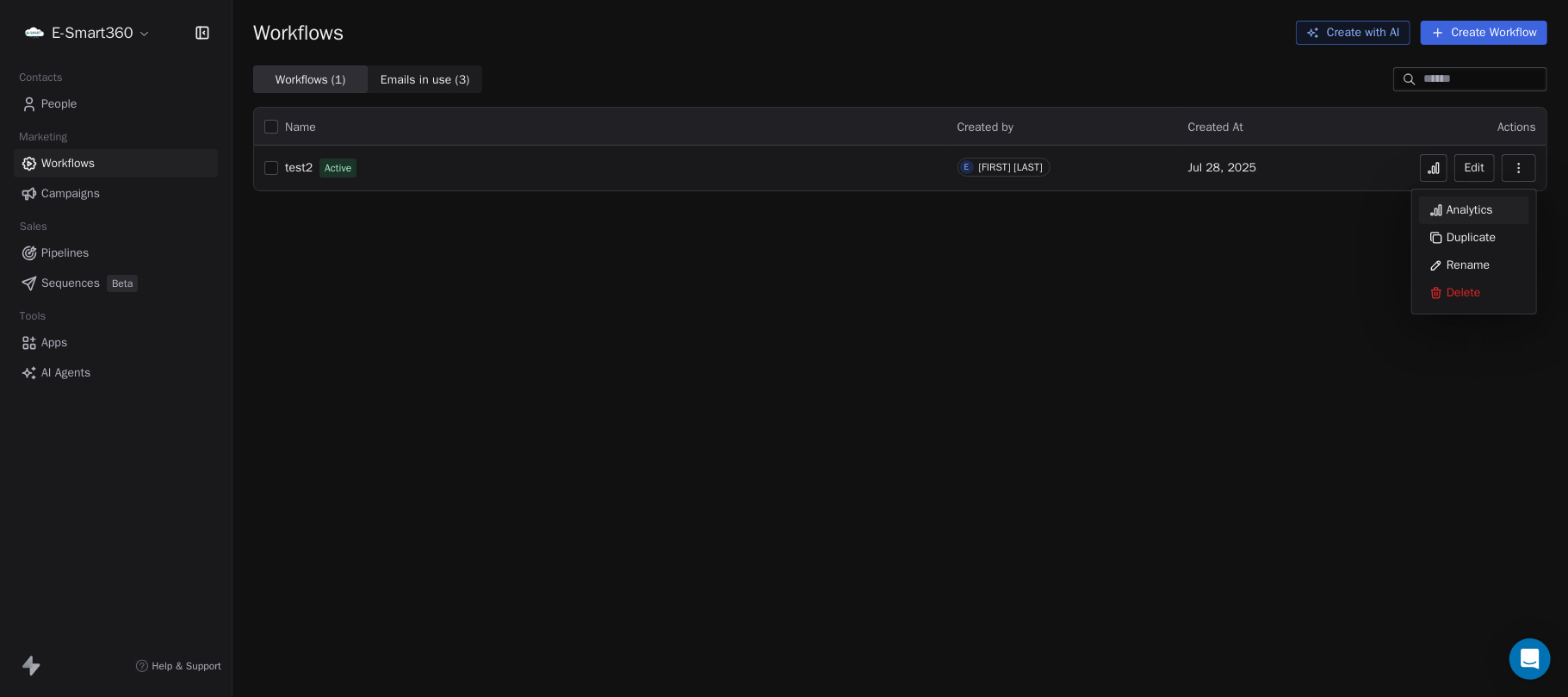 click on "Analytics" at bounding box center [1474, 210] 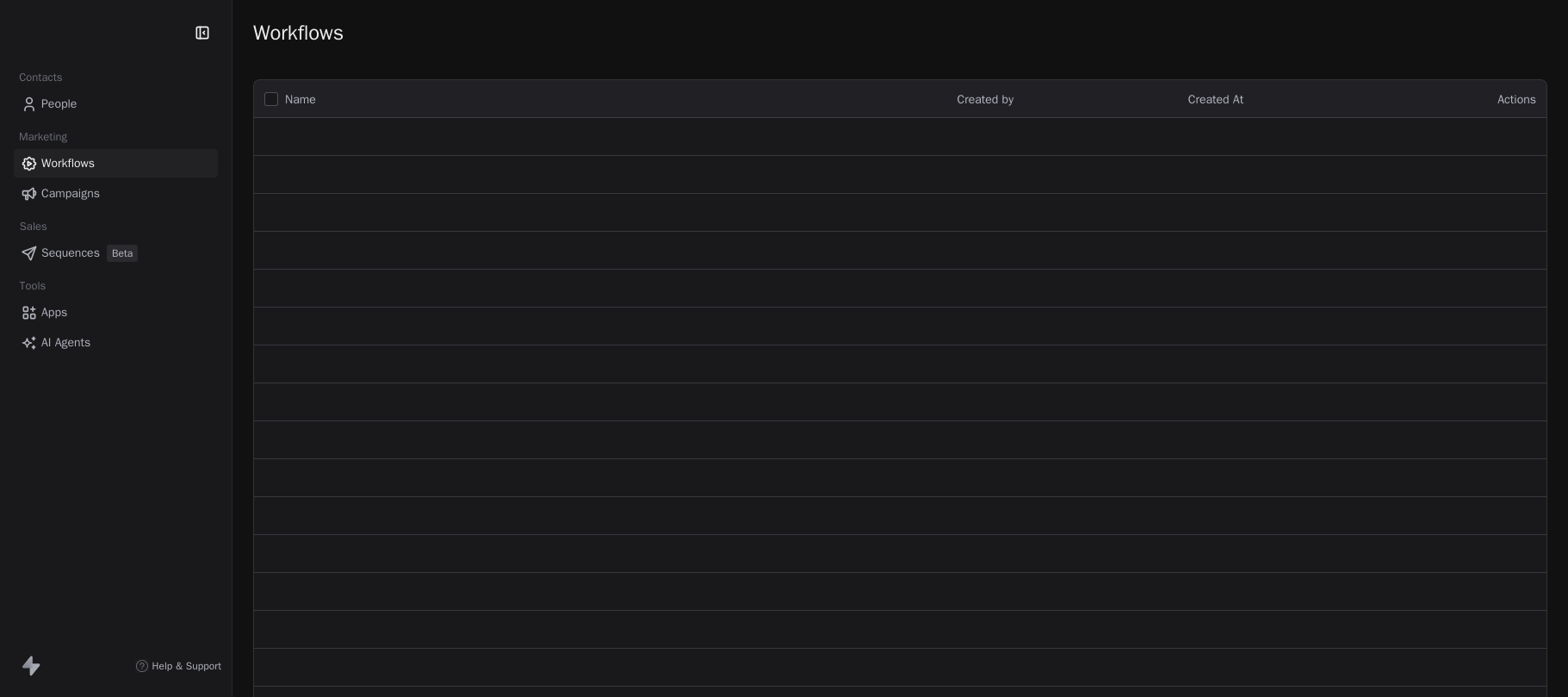 scroll, scrollTop: 0, scrollLeft: 0, axis: both 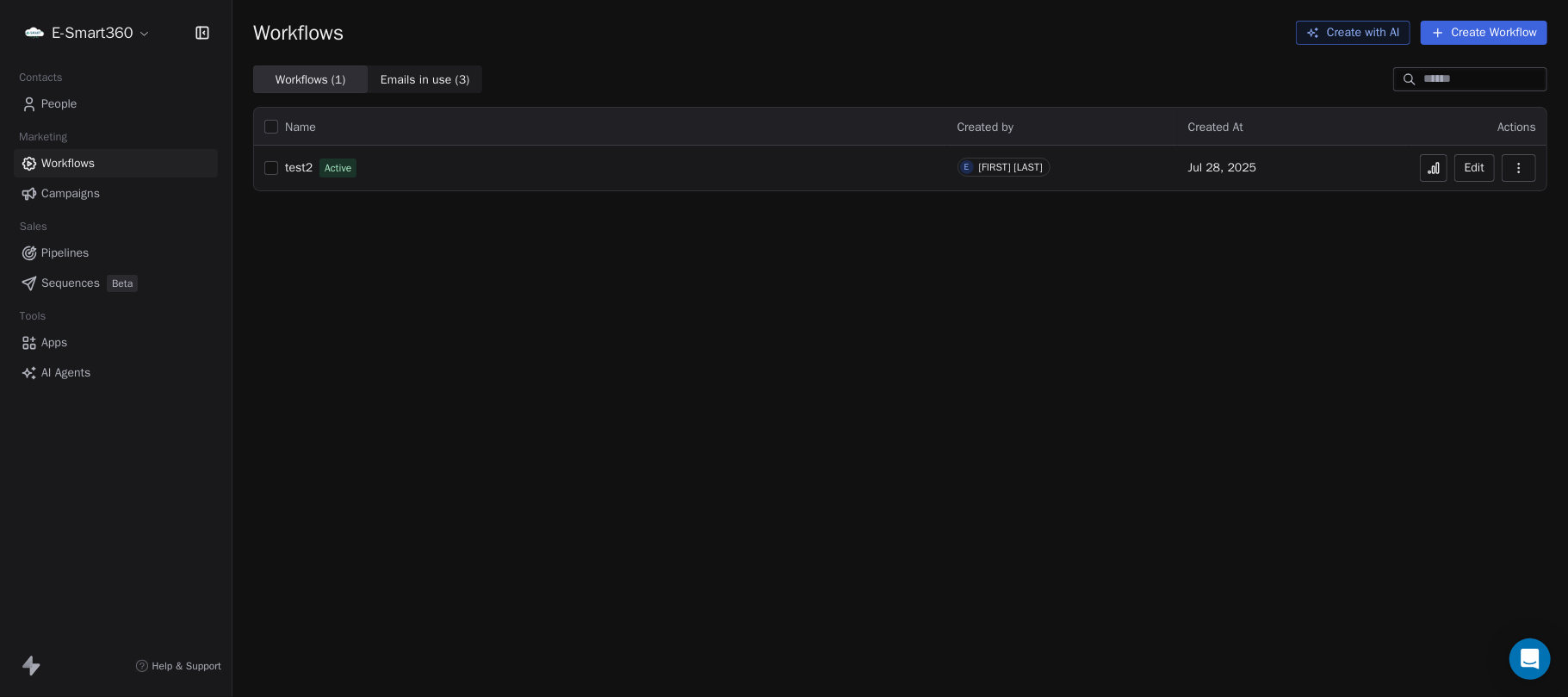 click on "Pipelines" at bounding box center [65, 252] 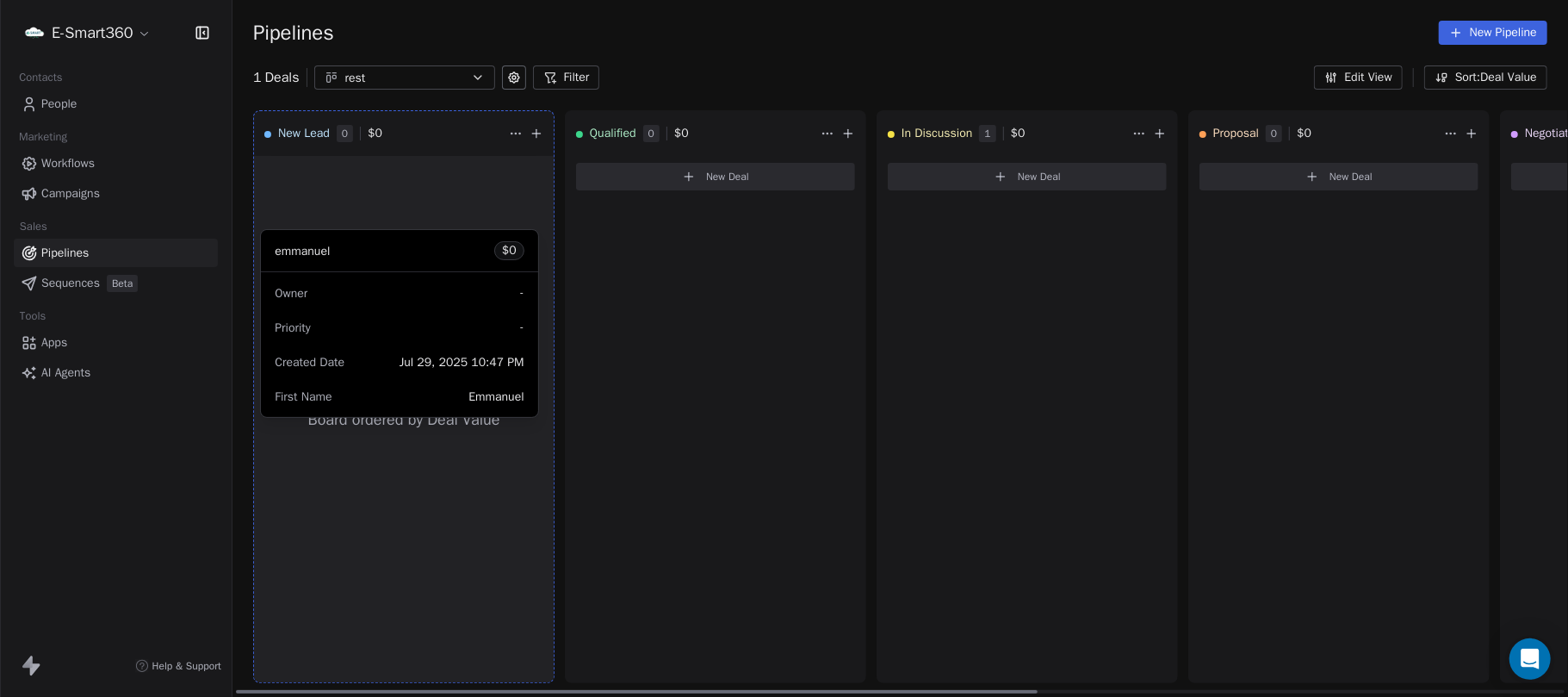 drag, startPoint x: 1082, startPoint y: 212, endPoint x: 455, endPoint y: 286, distance: 631.3517 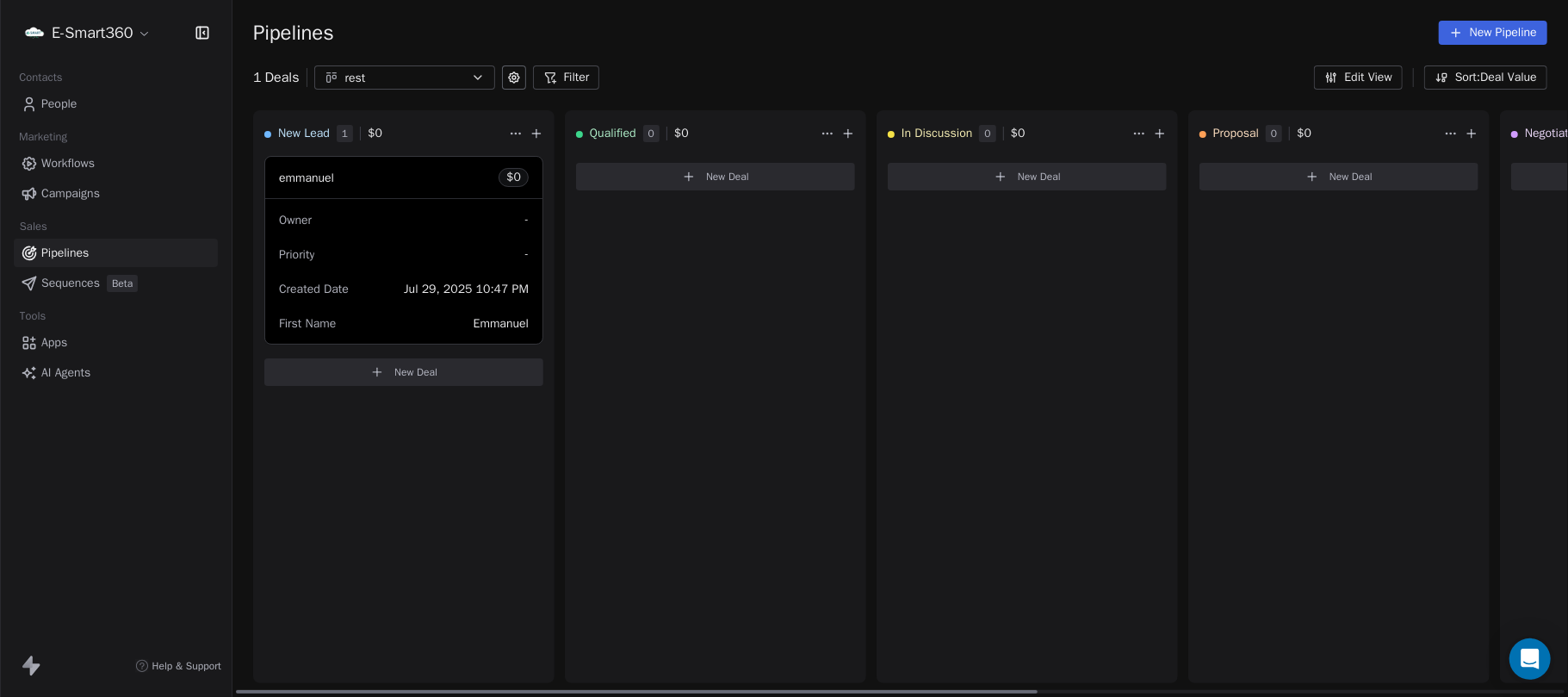 click on "New Lead 1 $ 0 [FIRST] $ 0 Owner - Priority - Created Date [DATE] [TIME] [FIRST] New Deal" at bounding box center (404, 396) 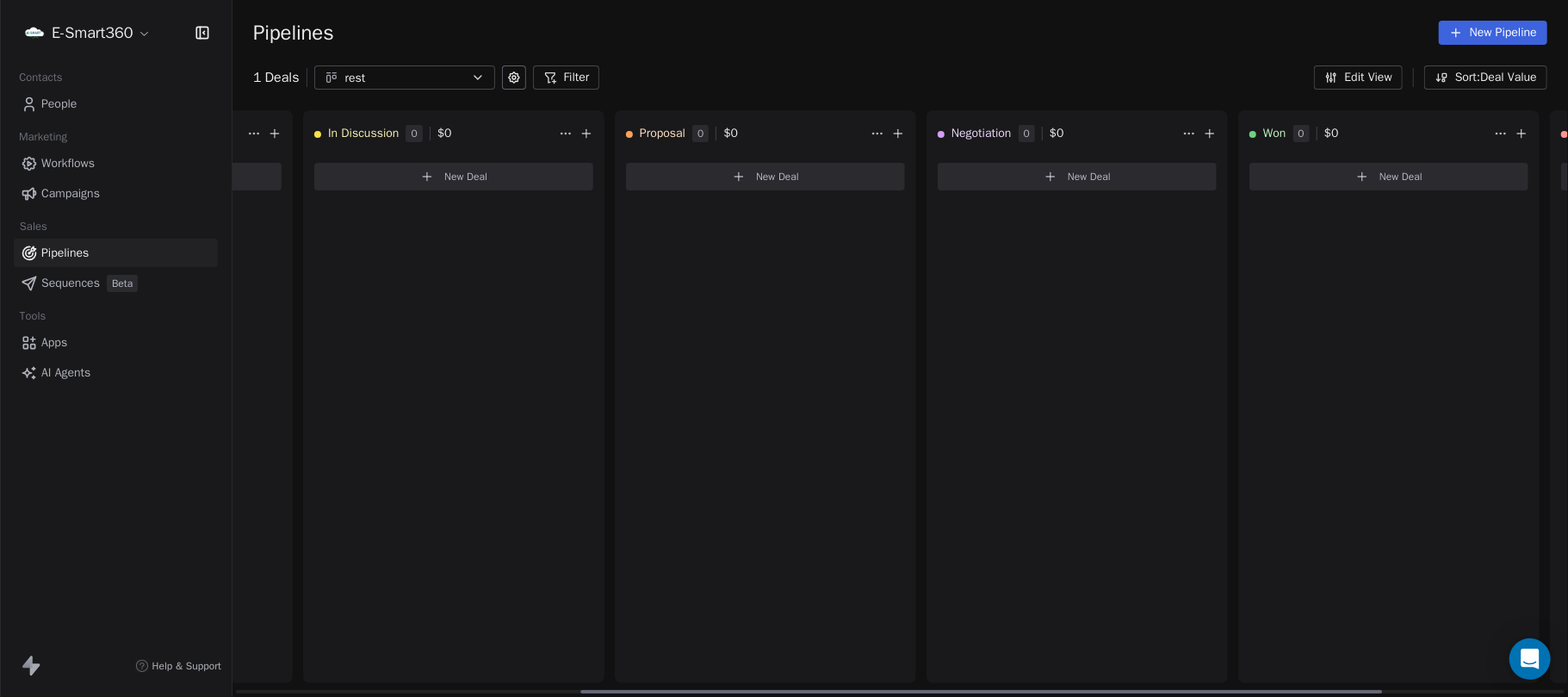 scroll, scrollTop: 0, scrollLeft: 0, axis: both 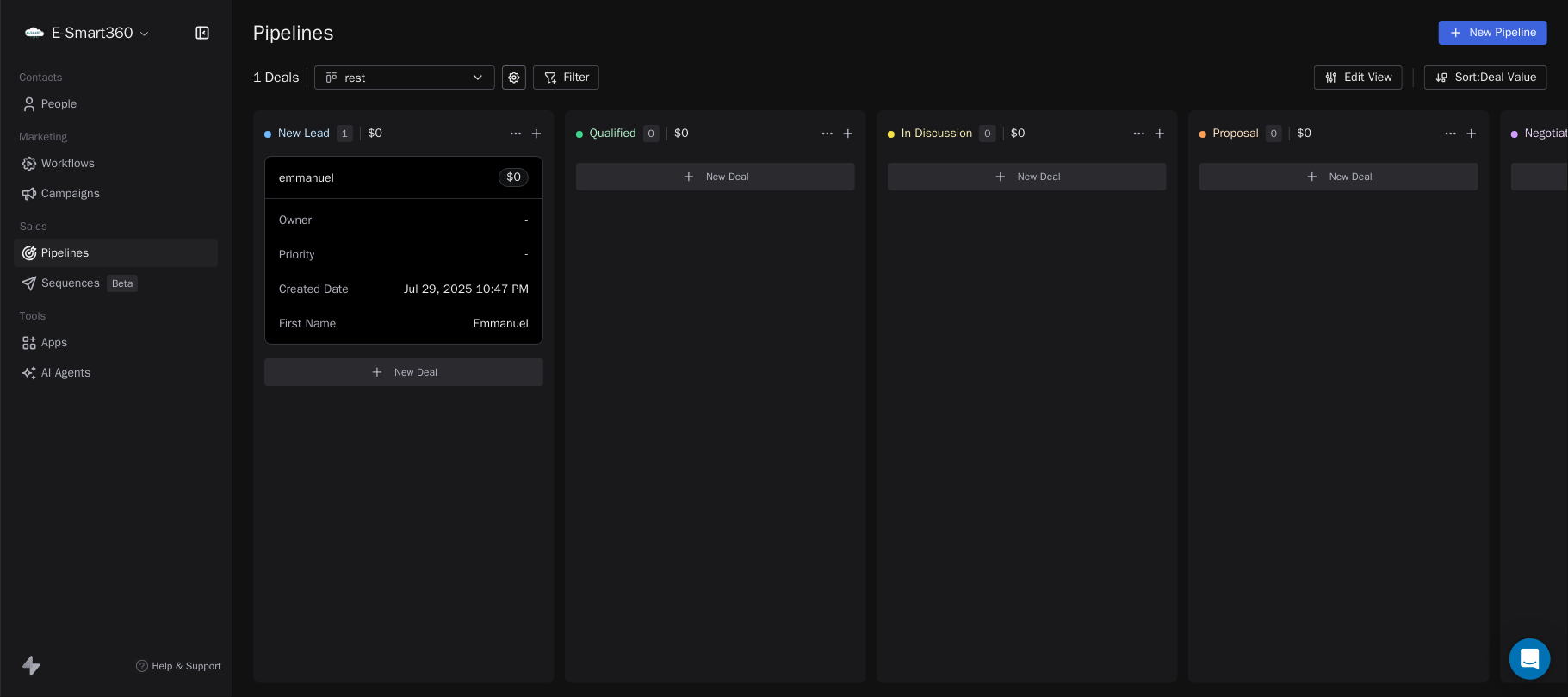 click on "Workflows" at bounding box center [115, 163] 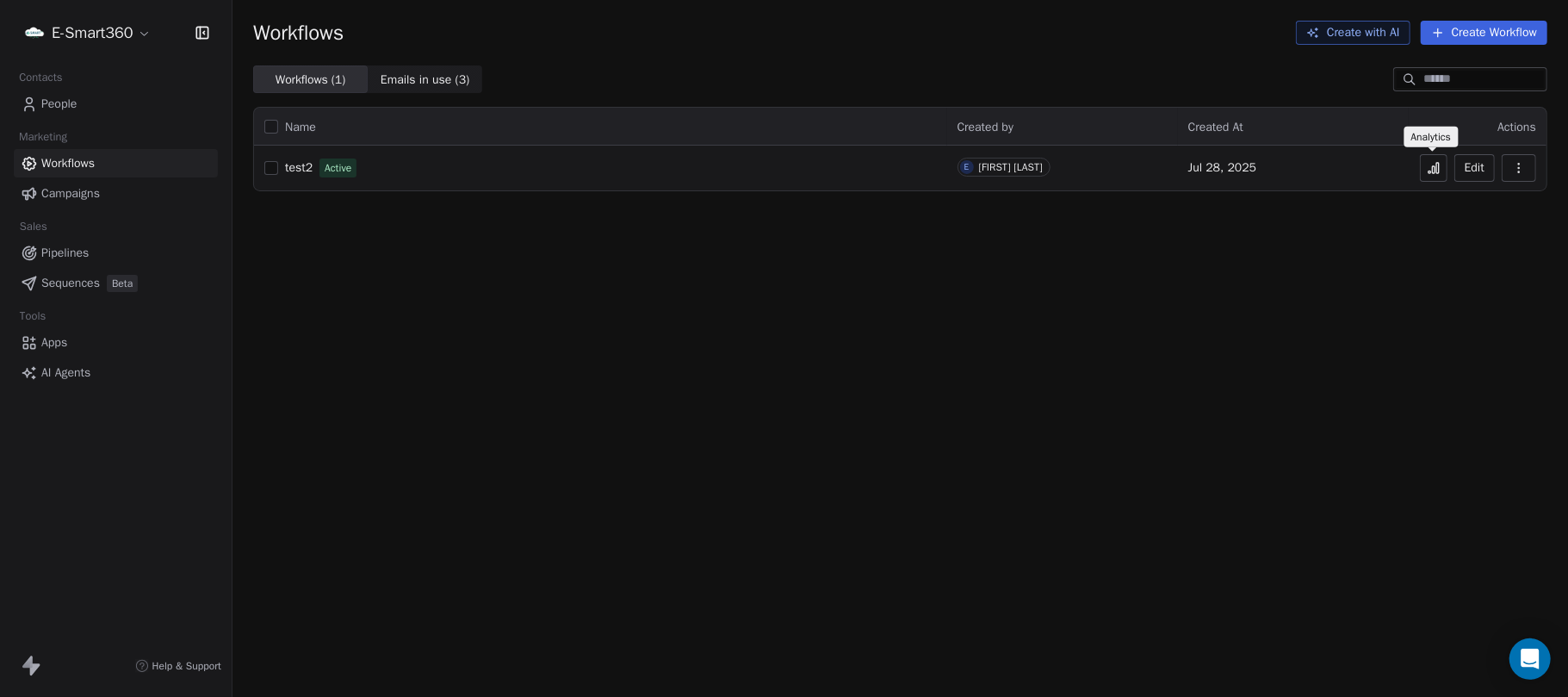 click at bounding box center (1434, 168) 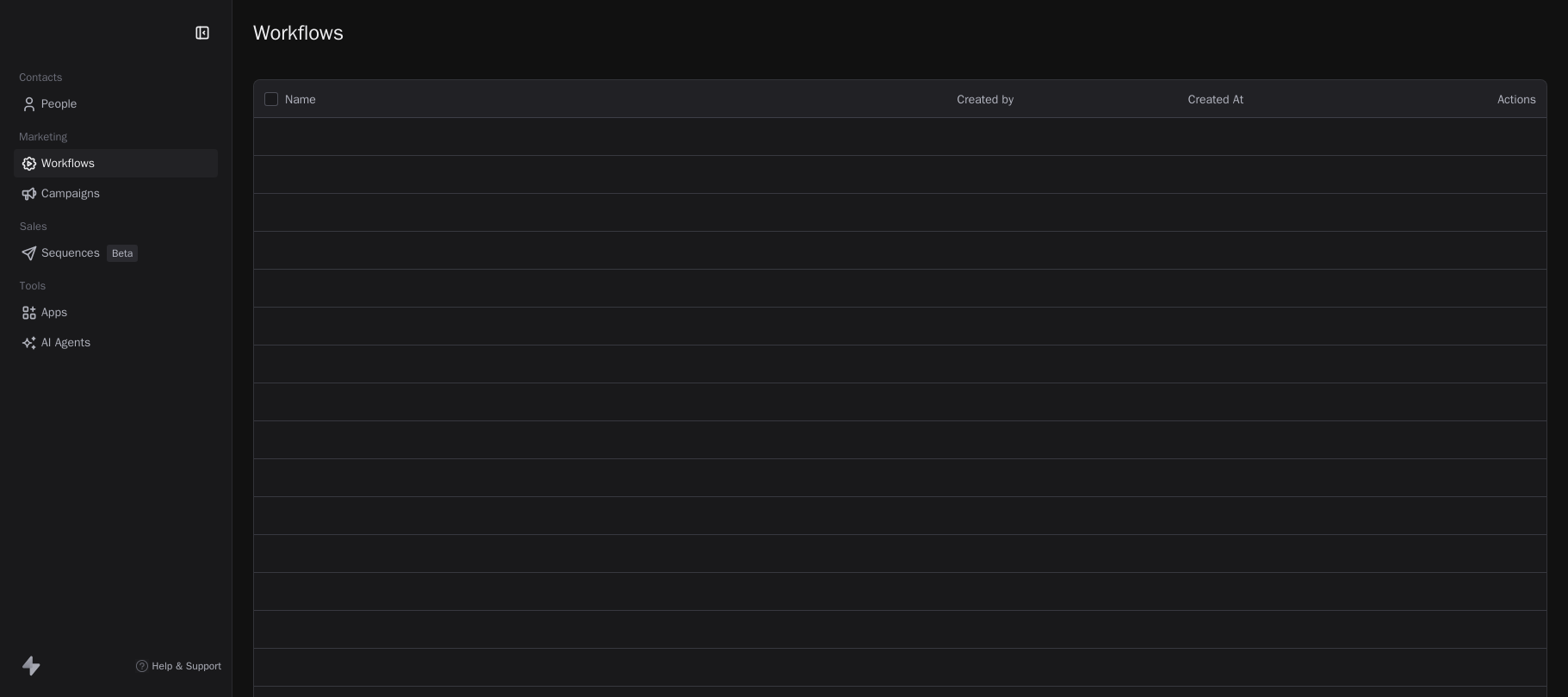 scroll, scrollTop: 0, scrollLeft: 0, axis: both 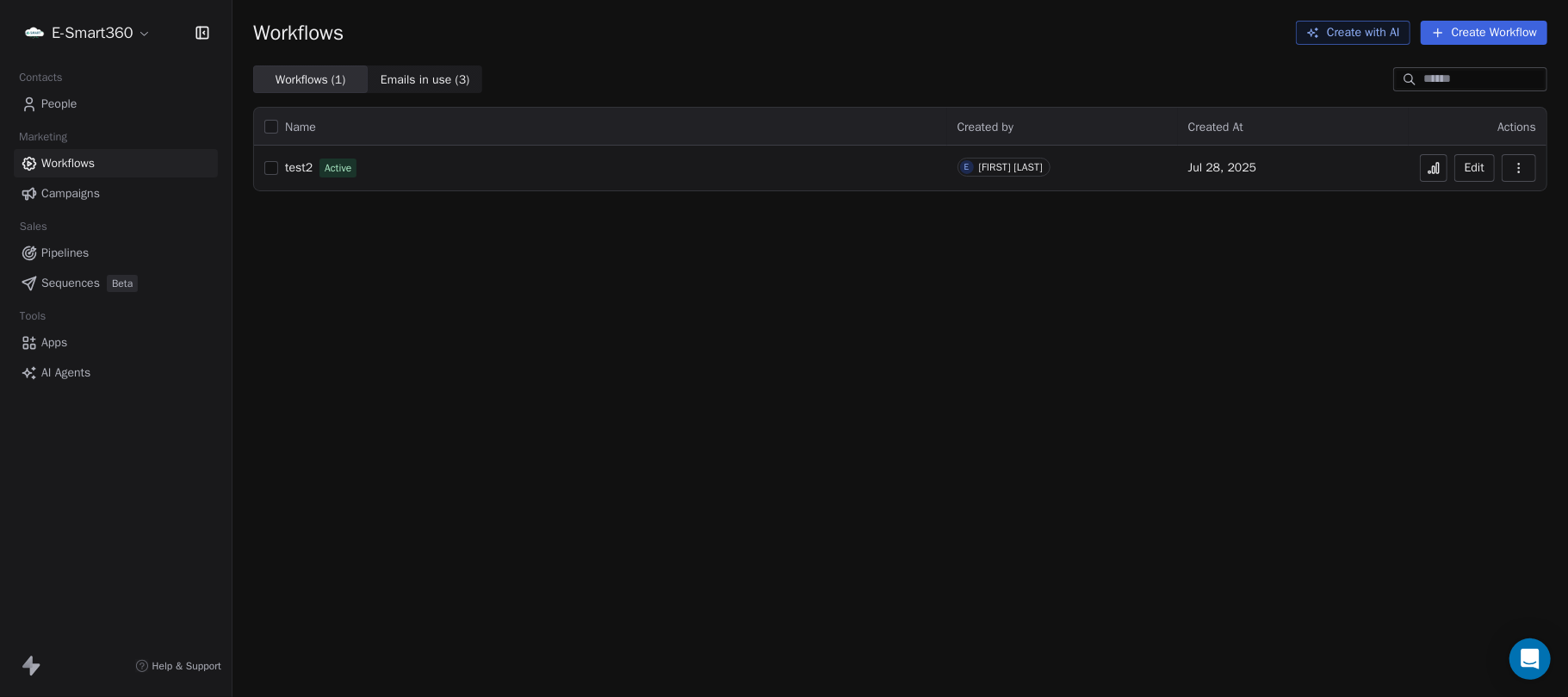 click at bounding box center [1434, 168] 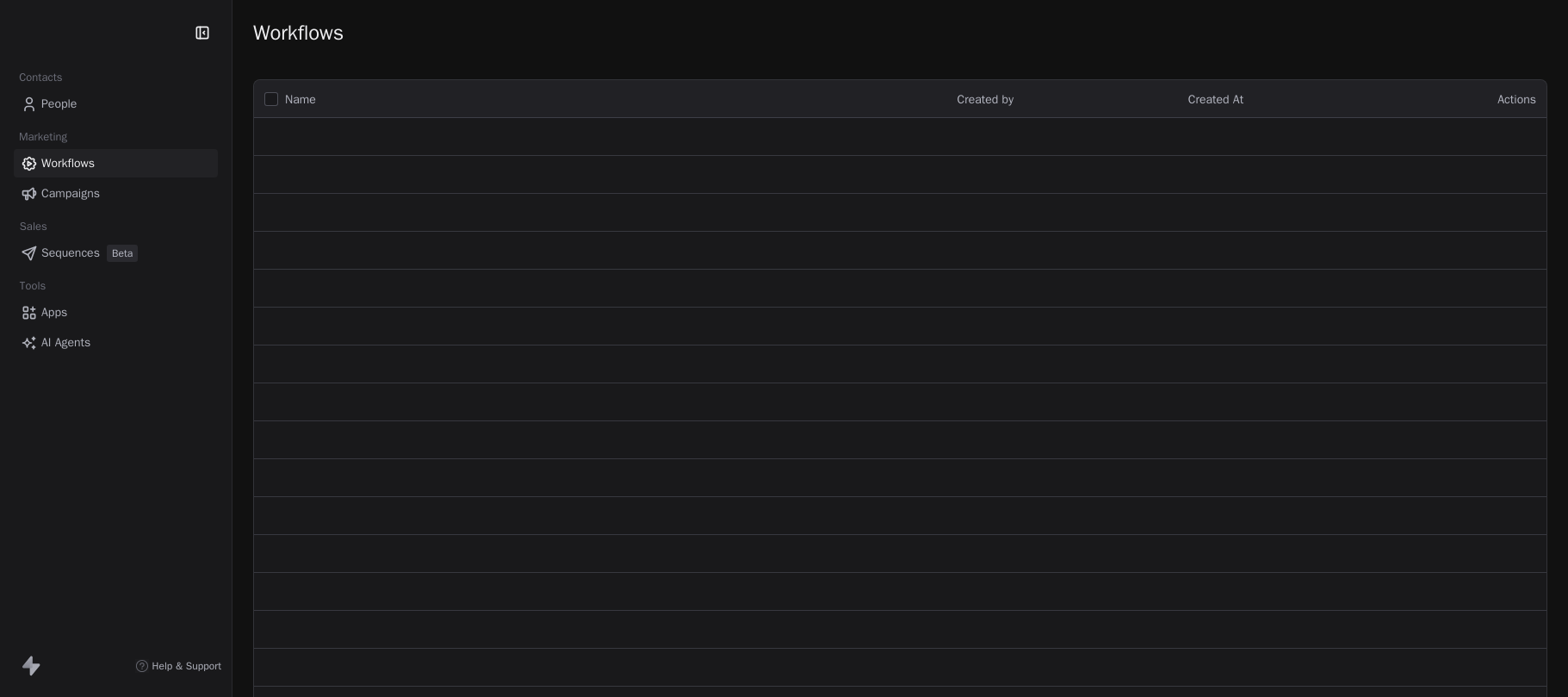 scroll, scrollTop: 0, scrollLeft: 0, axis: both 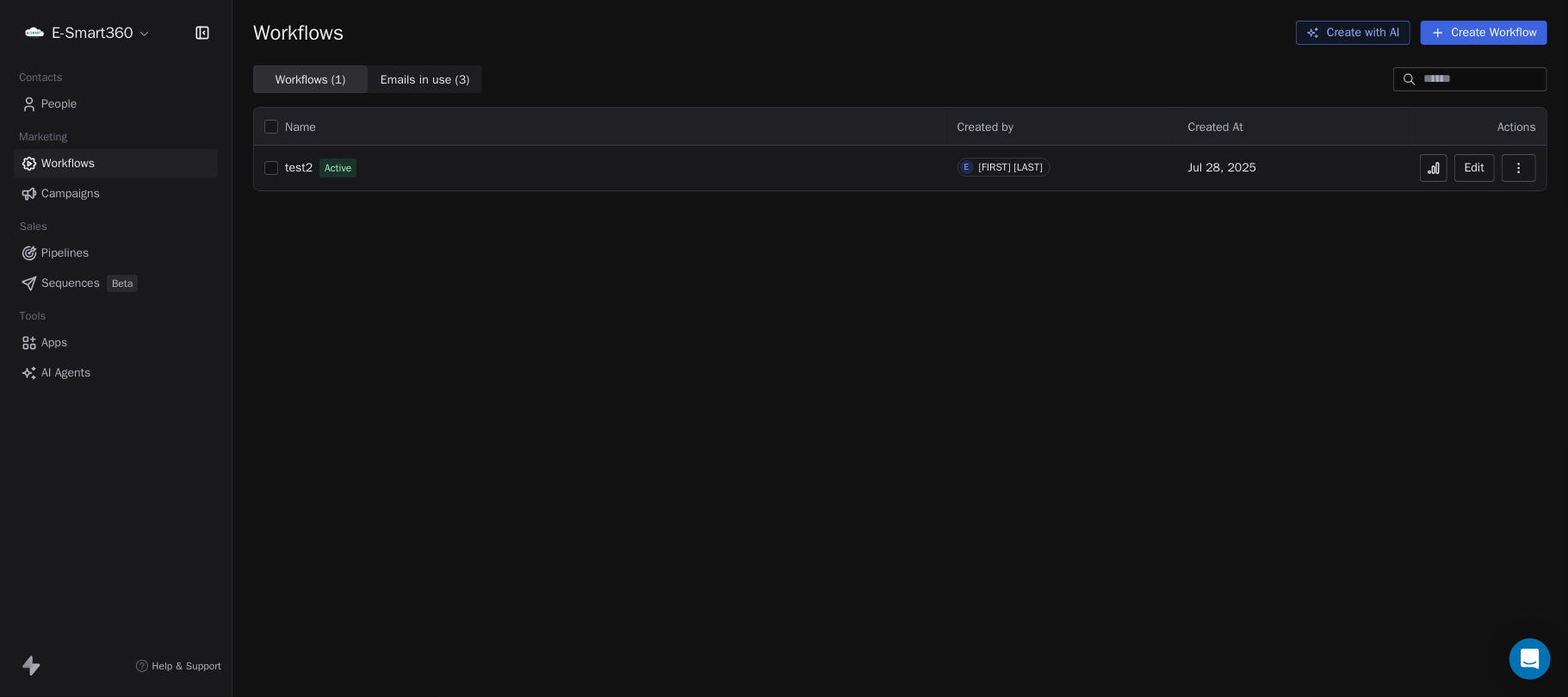 click on "Edit" at bounding box center (1474, 168) 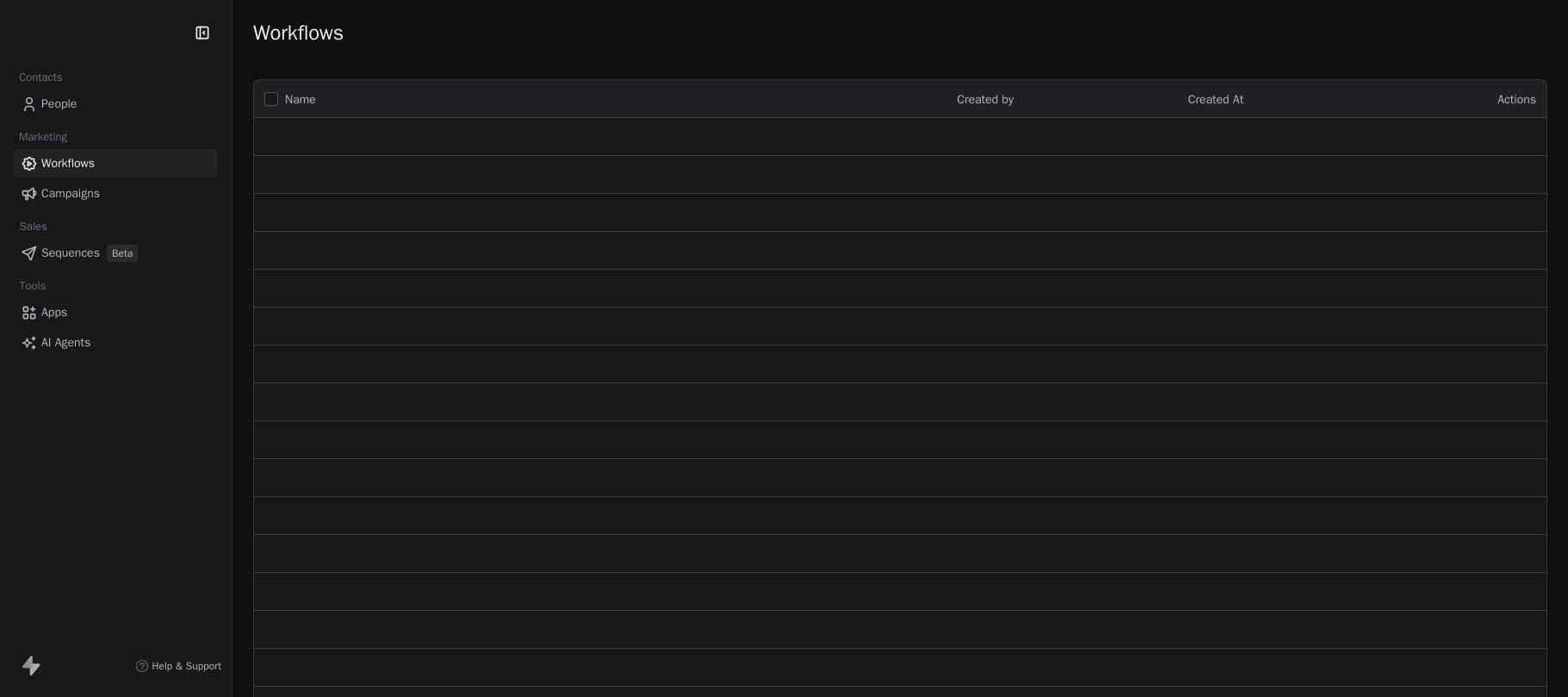 scroll, scrollTop: 0, scrollLeft: 0, axis: both 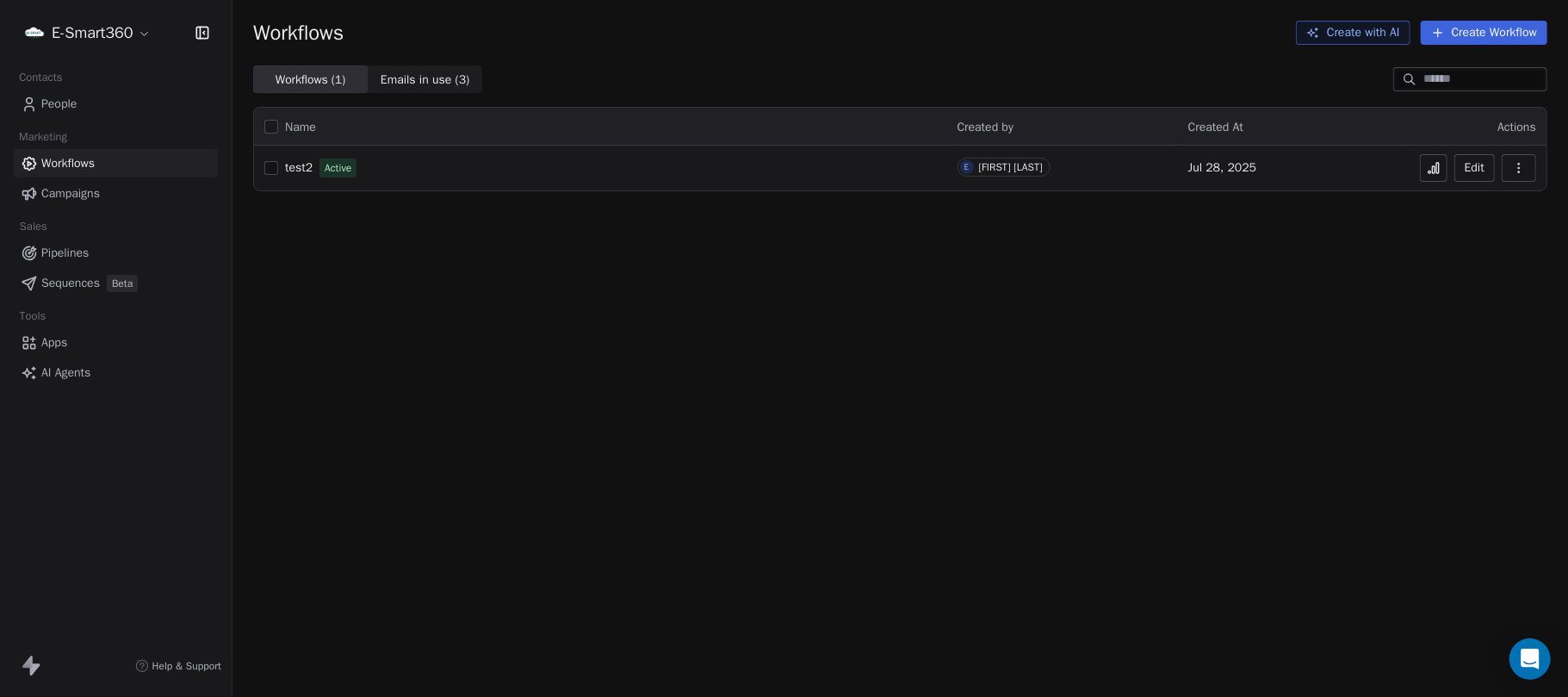 click on "Edit" at bounding box center [1474, 168] 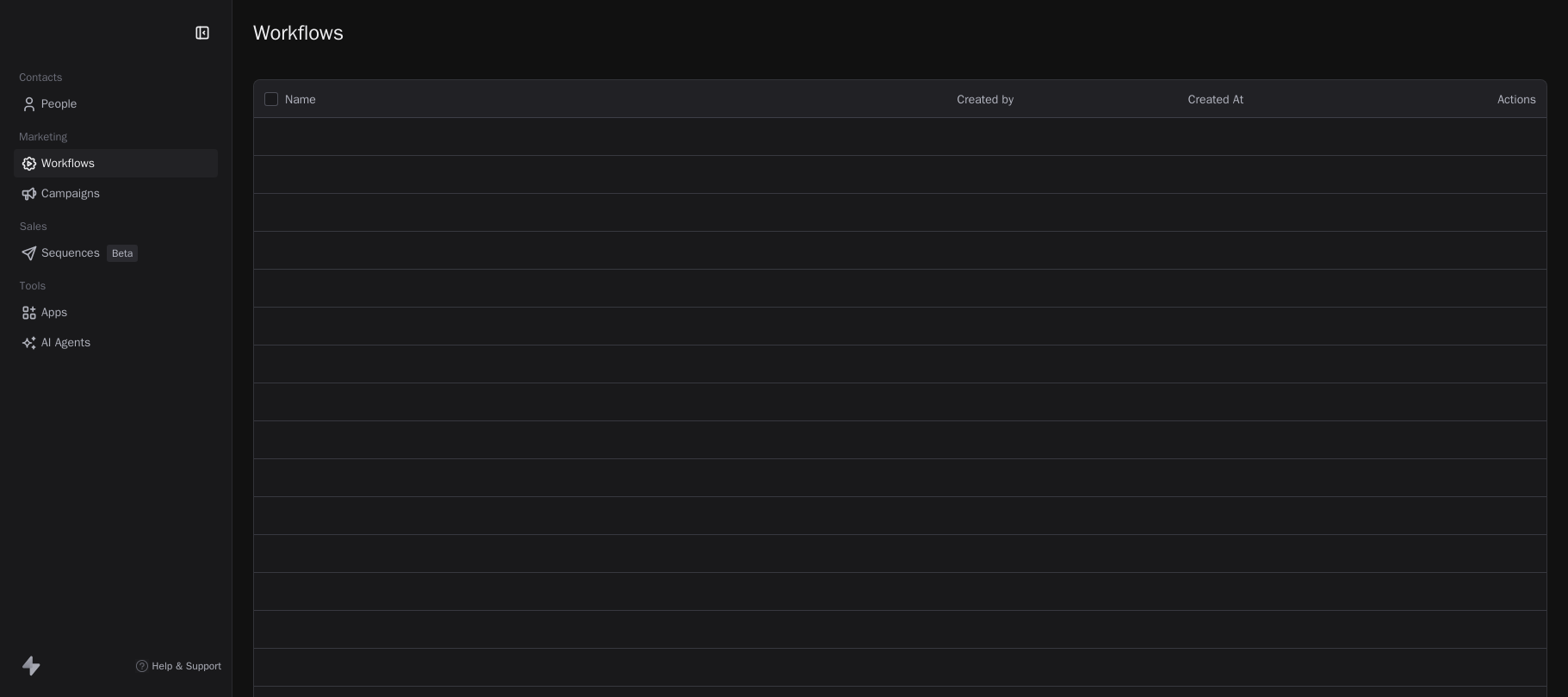 scroll, scrollTop: 0, scrollLeft: 0, axis: both 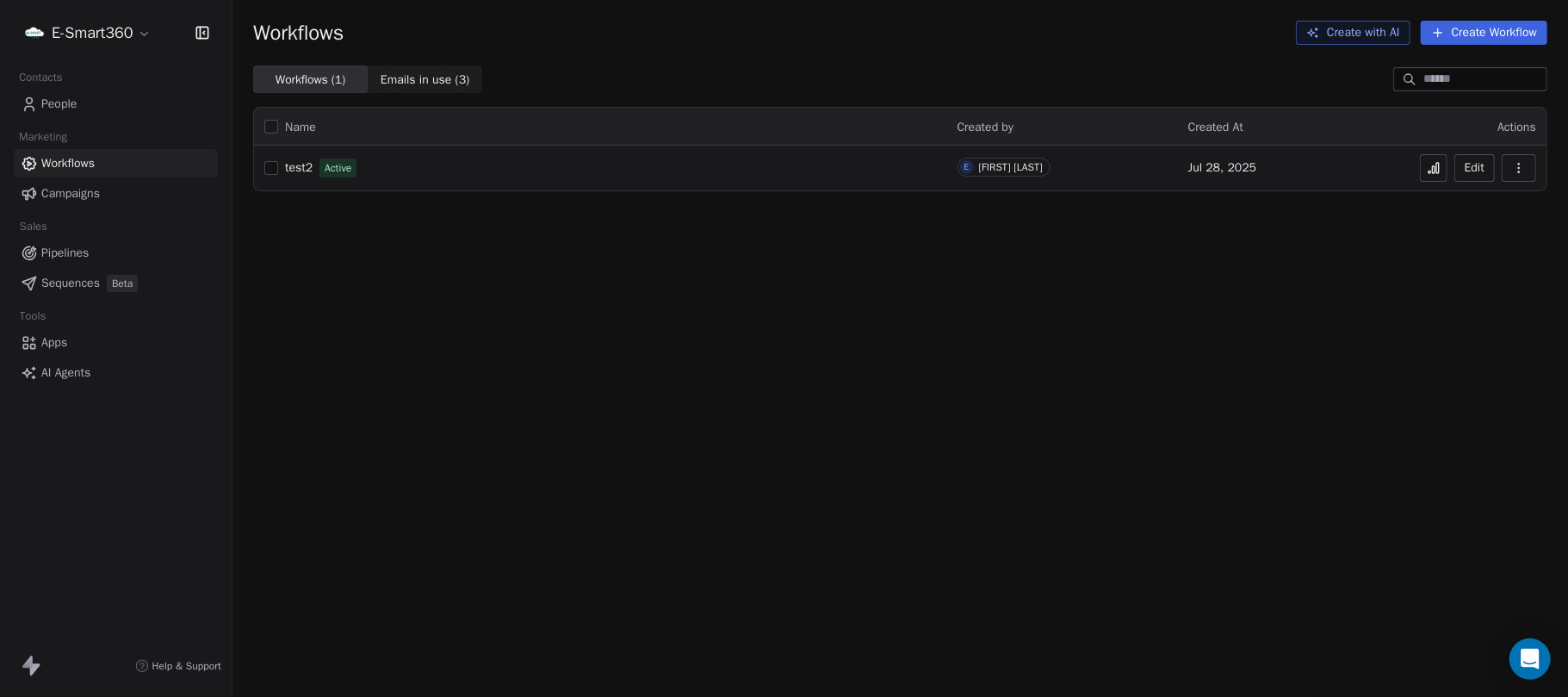 click on "Campaigns" at bounding box center (115, 193) 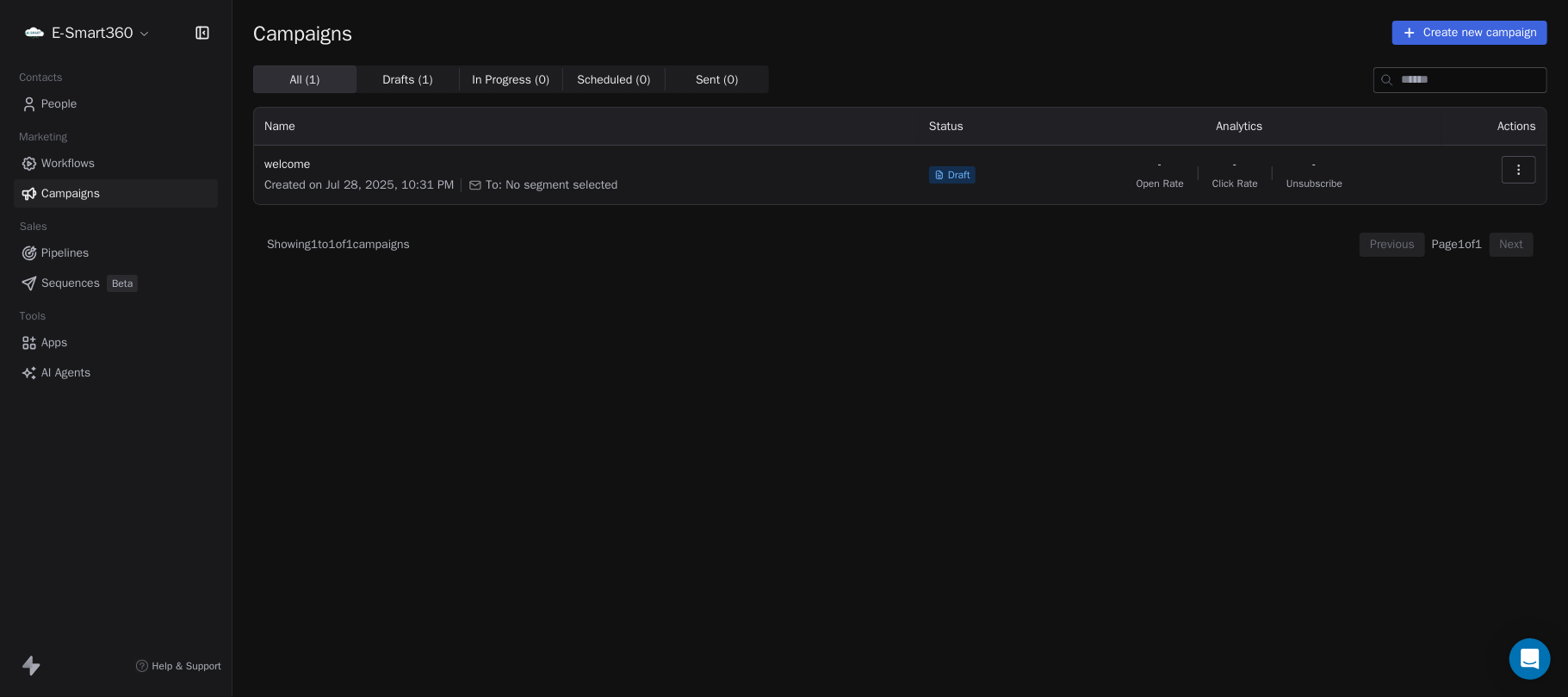 click 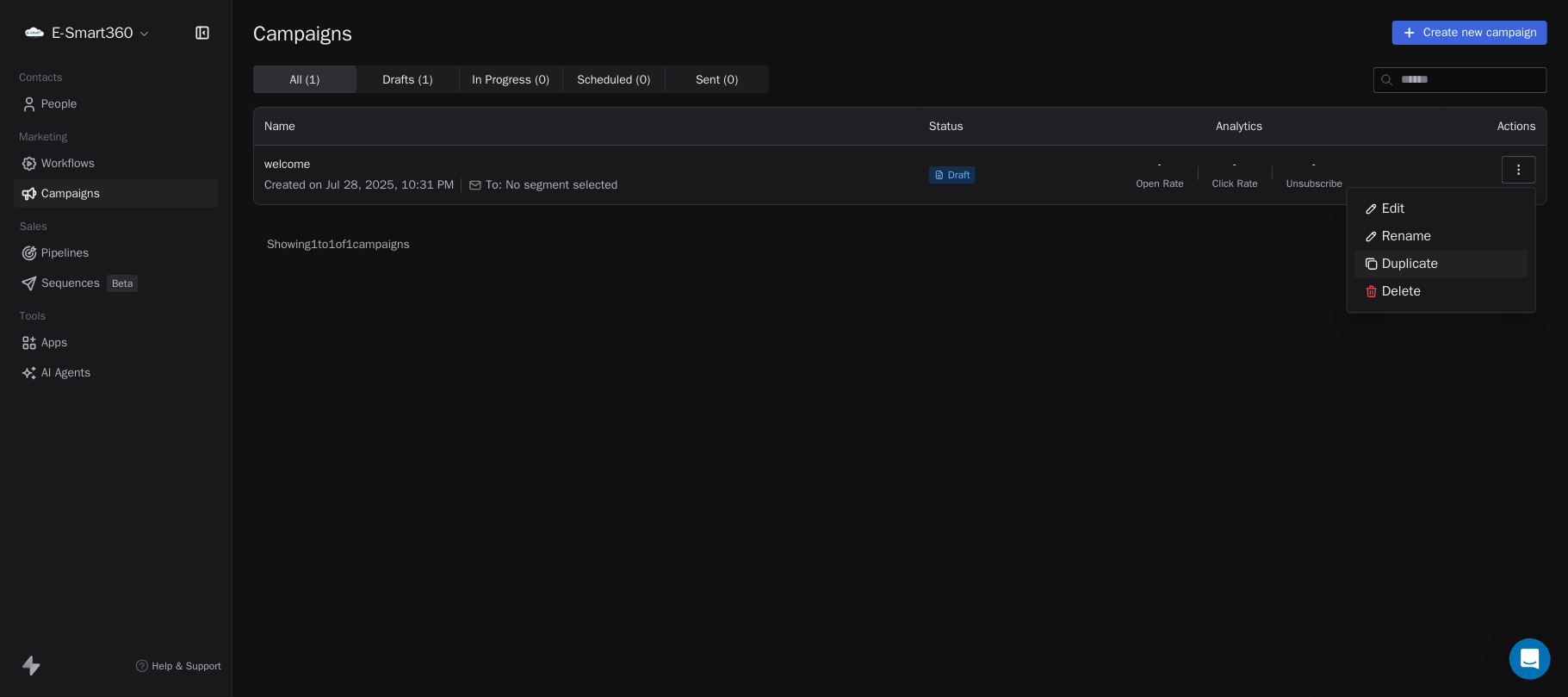 click on "E-Smart360 Contacts People Marketing Workflows Campaigns Sales Pipelines Sequences Beta Tools Apps AI Agents Help & Support Campaigns  Create new campaign All ( 1 ) All ( 1 ) Drafts ( 1 ) Drafts ( 1 ) In Progress ( 0 ) In Progress ( 0 ) Scheduled ( 0 ) Scheduled ( 0 ) Sent ( 0 ) Sent ( 0 ) Name Status Analytics Actions welcome Created on Jul 28, 2025, 10:31 PM To: No segment selected Draft - Open Rate - Click Rate - Unsubscribe Showing  1  to  1  of  1  campaigns Previous Page  1  of  1 Next
Edit Rename Duplicate Delete" at bounding box center [784, 348] 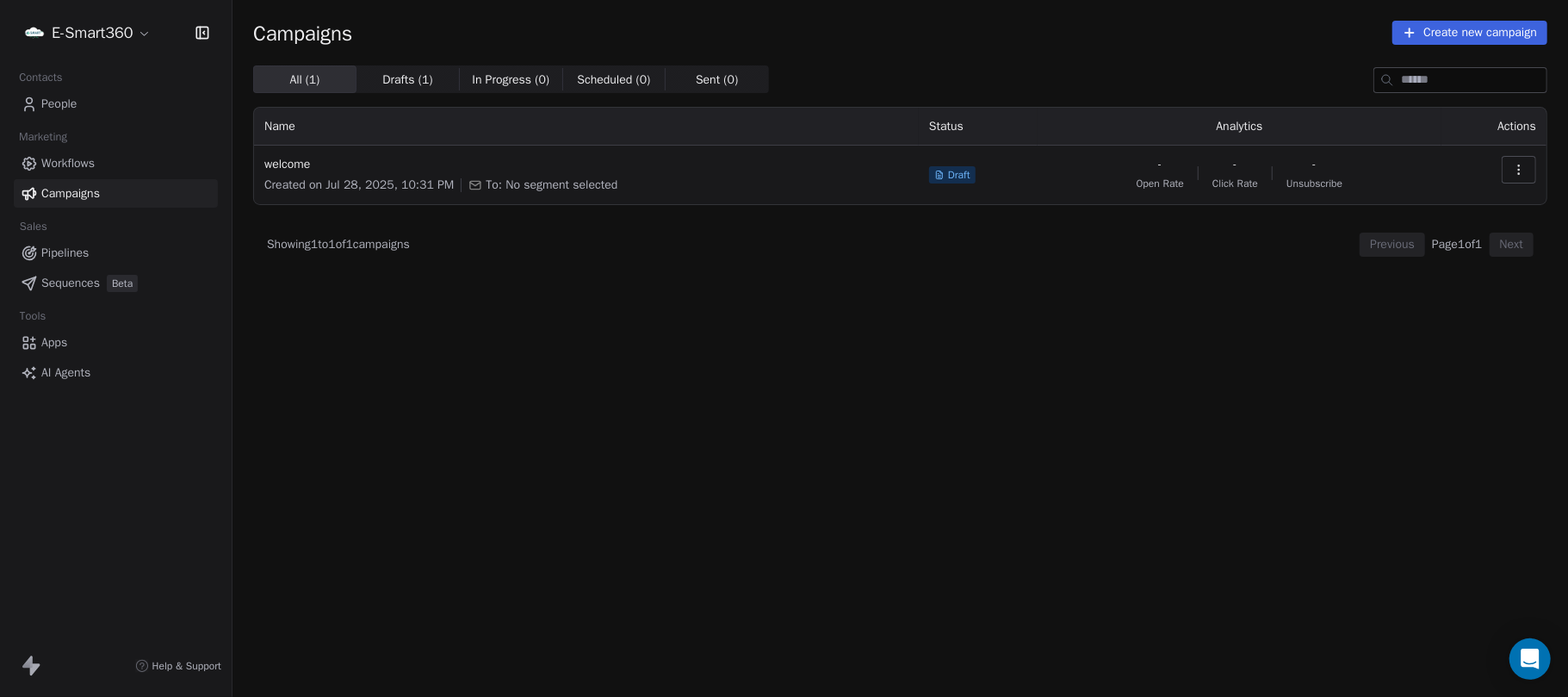 click on "Workflows" at bounding box center [68, 163] 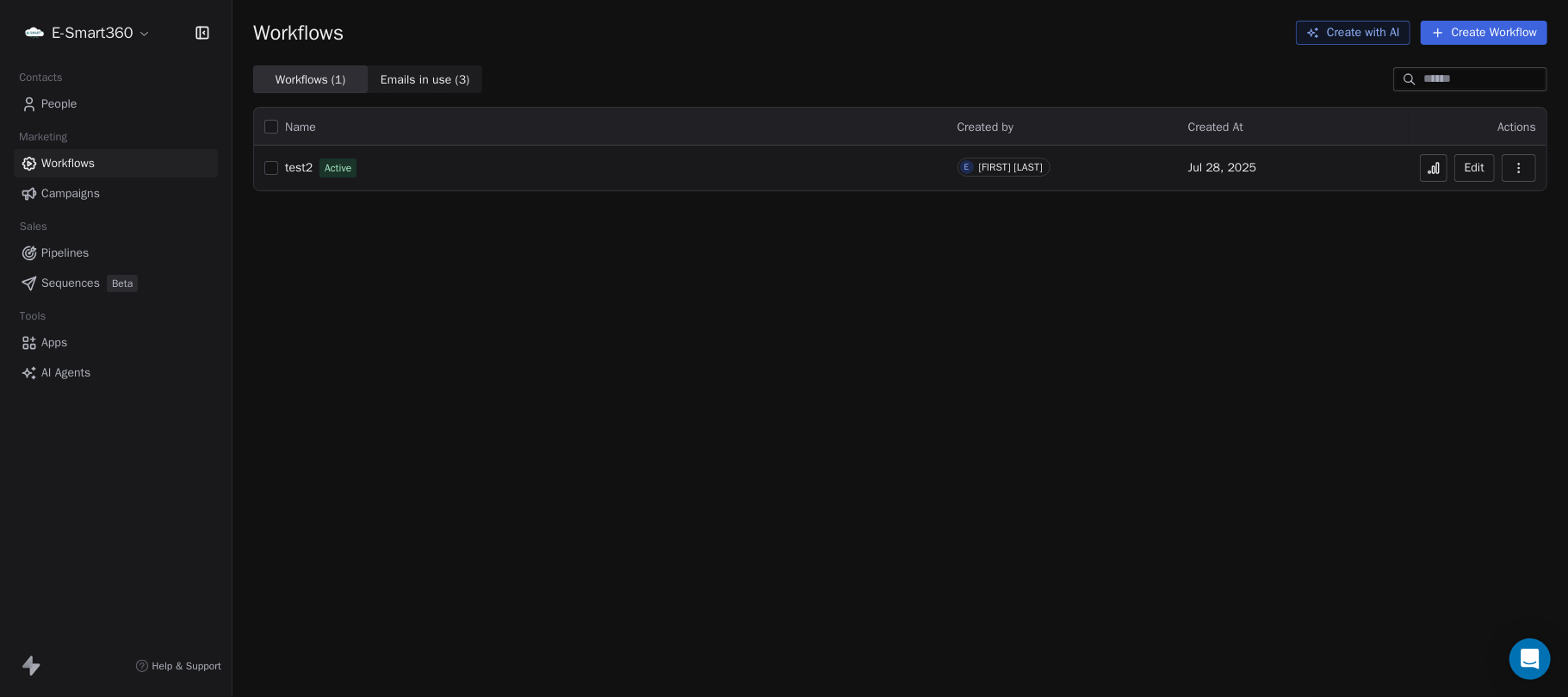 click 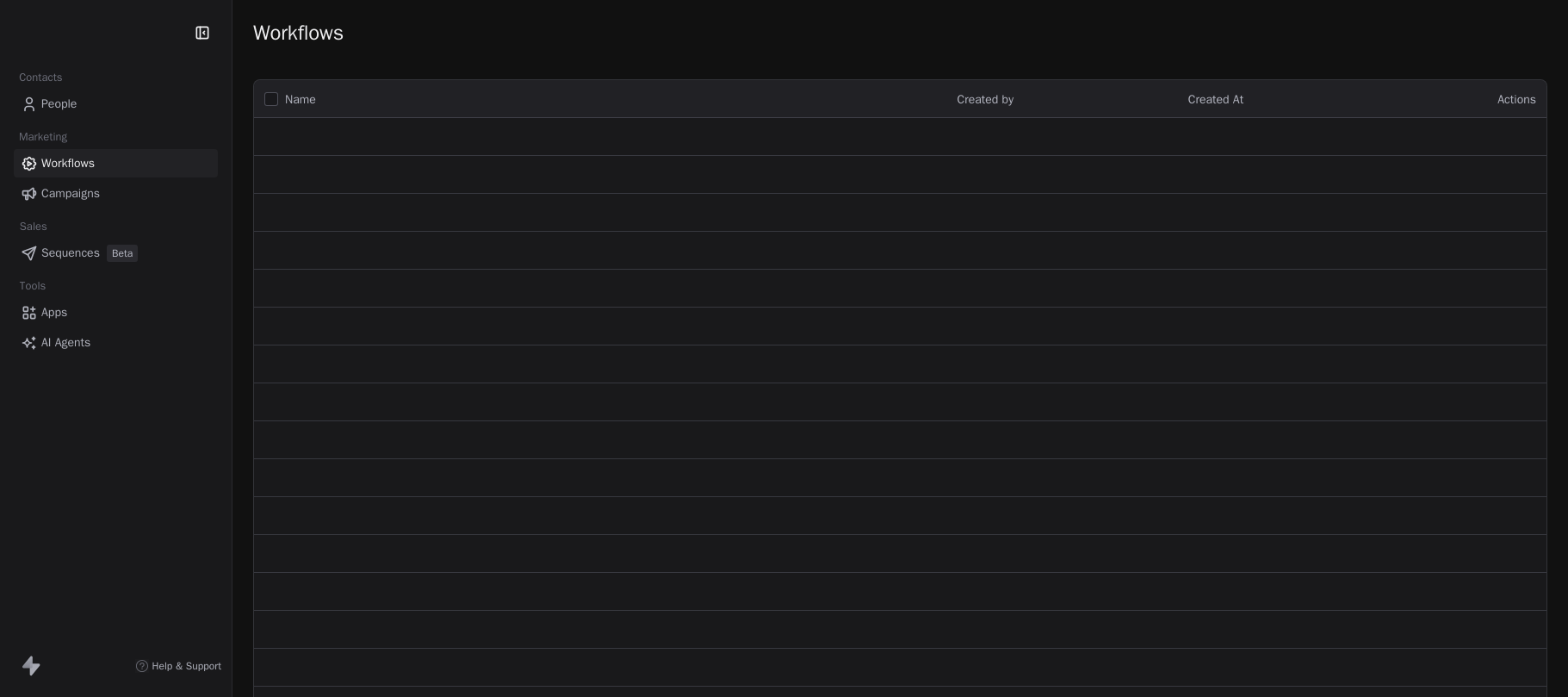 scroll, scrollTop: 0, scrollLeft: 0, axis: both 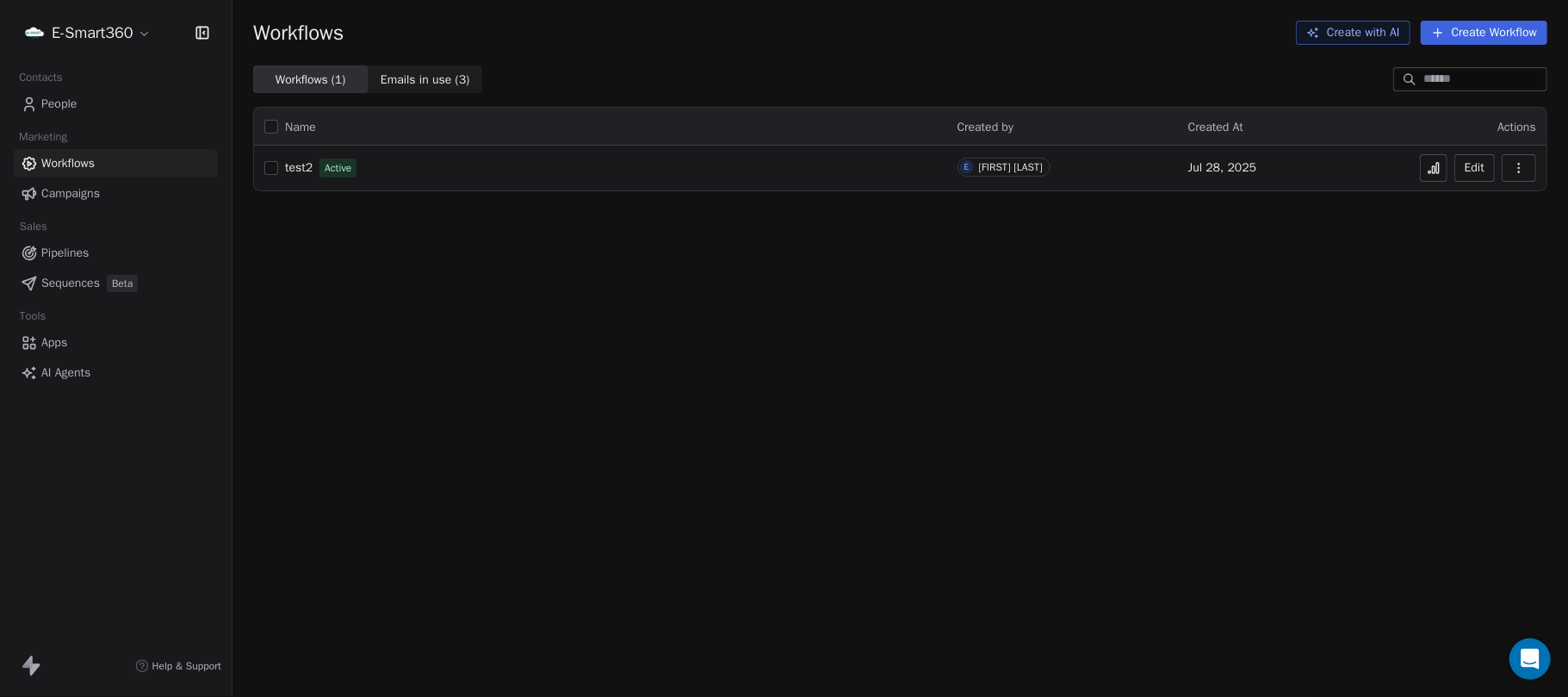 click on "Campaigns" at bounding box center (115, 193) 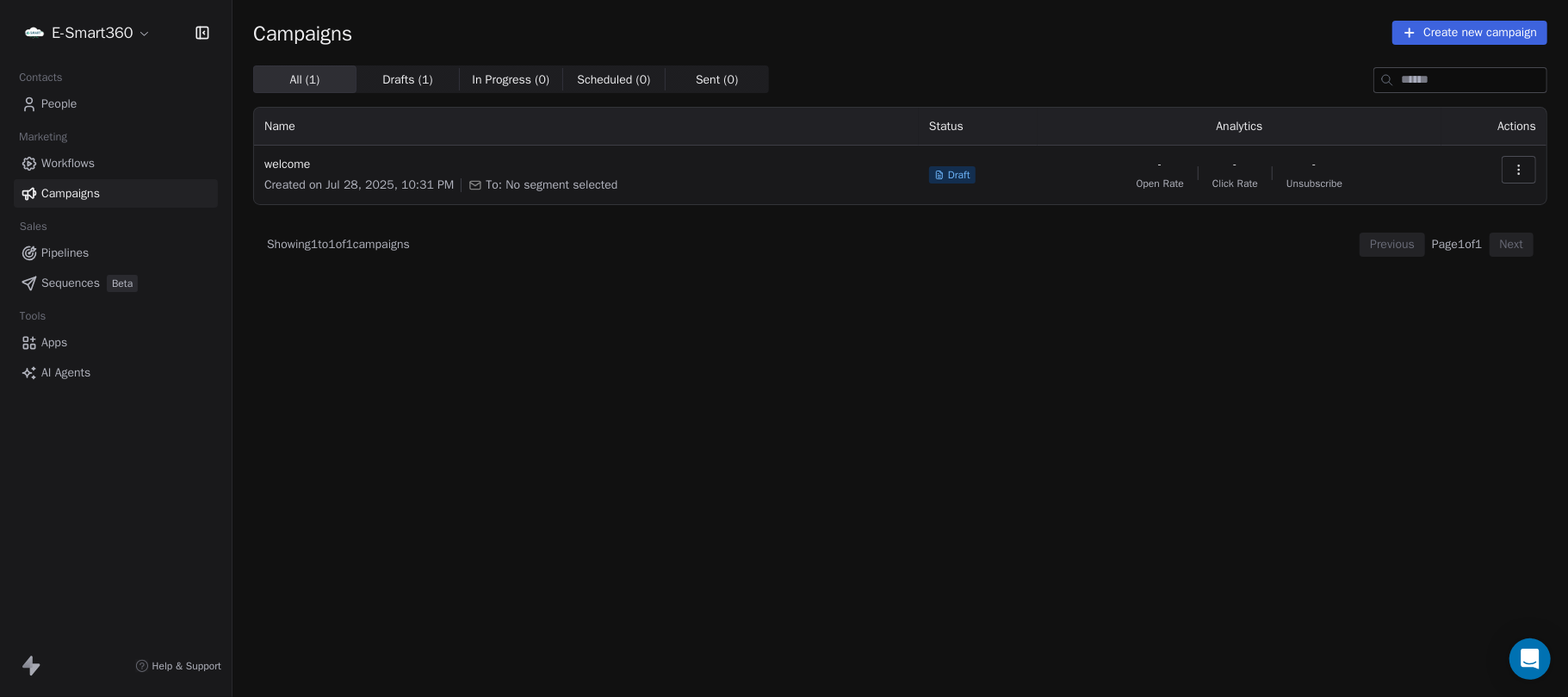 click on "E-Smart360 Contacts People Marketing Workflows Campaigns Sales Pipelines Sequences Beta Tools Apps AI Agents Help & Support Campaigns  Create new campaign All ( 1 ) All ( 1 ) Drafts ( 1 ) Drafts ( 1 ) In Progress ( 0 ) In Progress ( 0 ) Scheduled ( 0 ) Scheduled ( 0 ) Sent ( 0 ) Sent ( 0 ) Name Status Analytics Actions welcome Created on Jul 28, 2025, 10:31 PM To: No segment selected Draft - Open Rate - Click Rate - Unsubscribe Showing  1  to  1  of  1  campaigns Previous Page  1  of  1 Next" at bounding box center [784, 348] 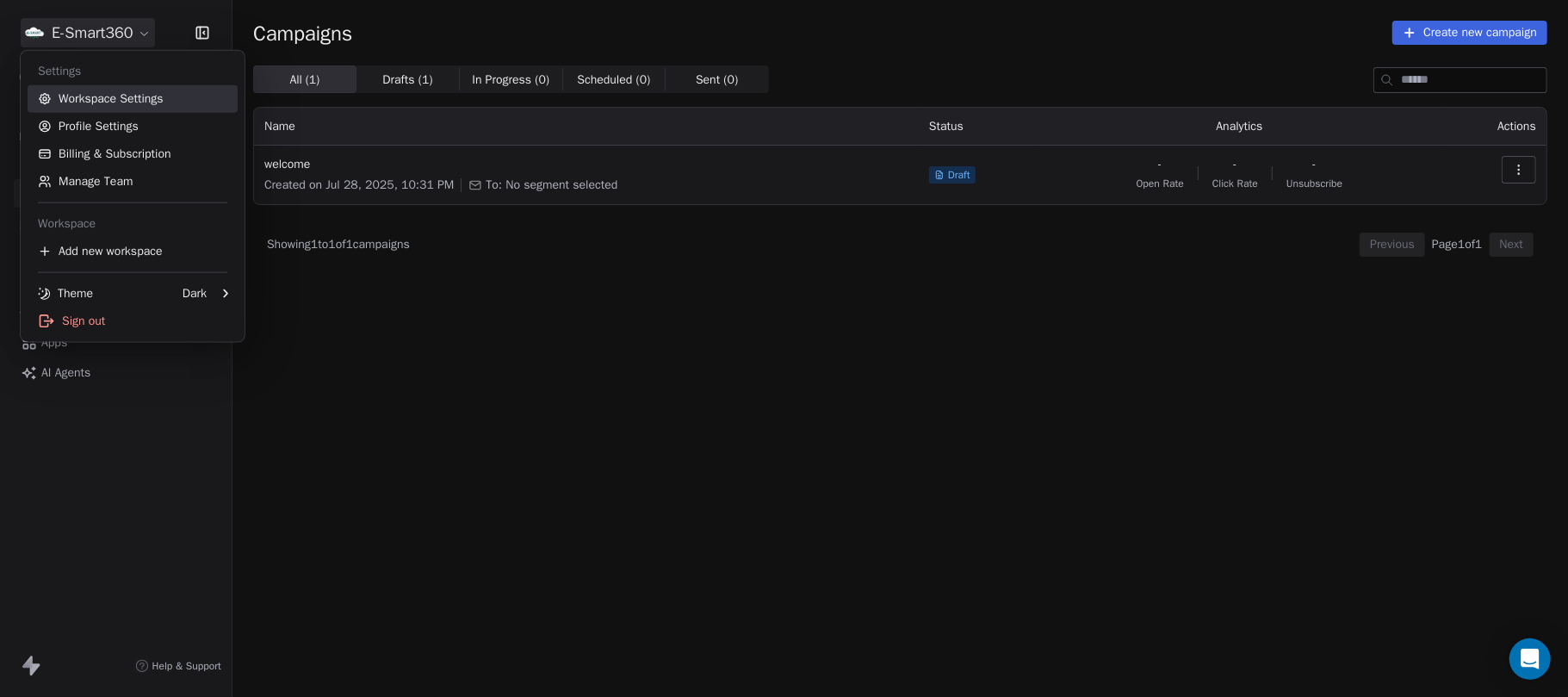 click on "Workspace Settings" at bounding box center [133, 99] 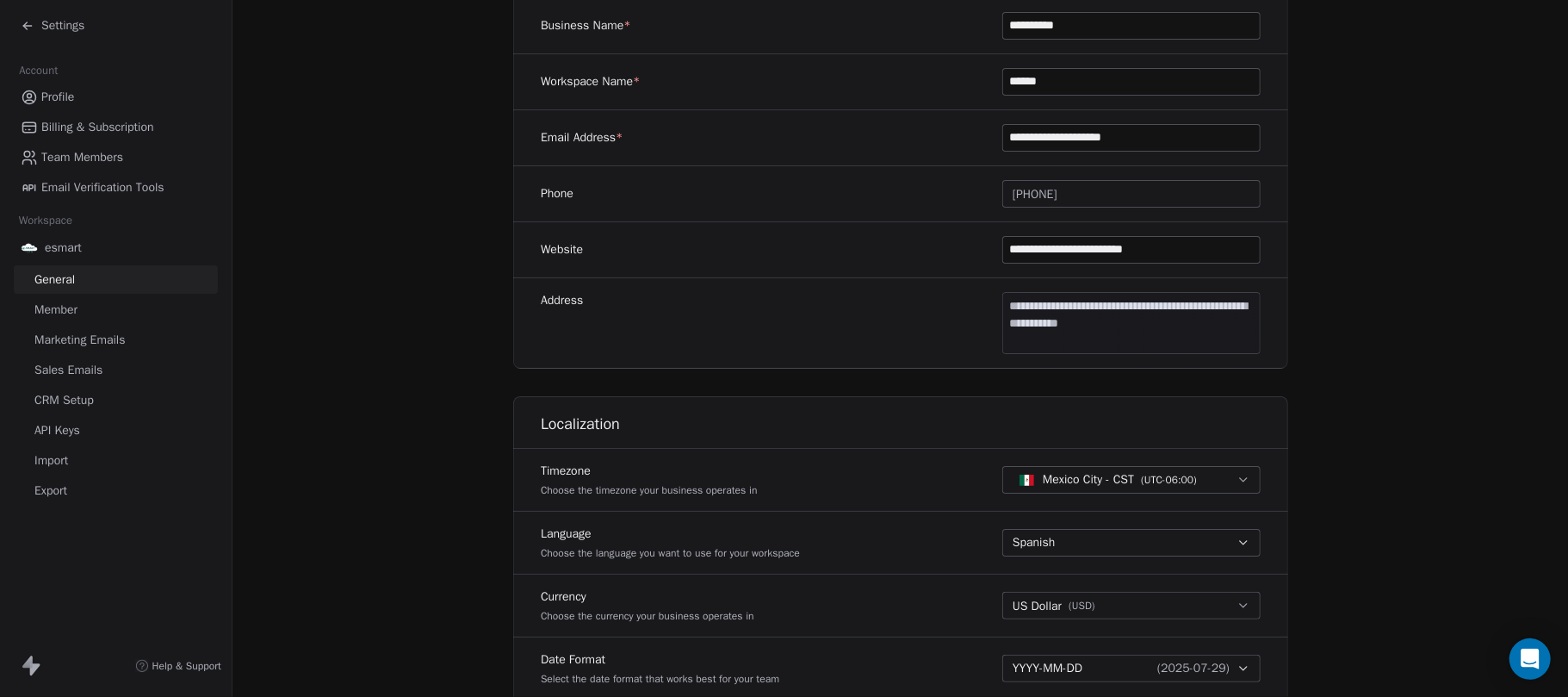 scroll, scrollTop: 459, scrollLeft: 0, axis: vertical 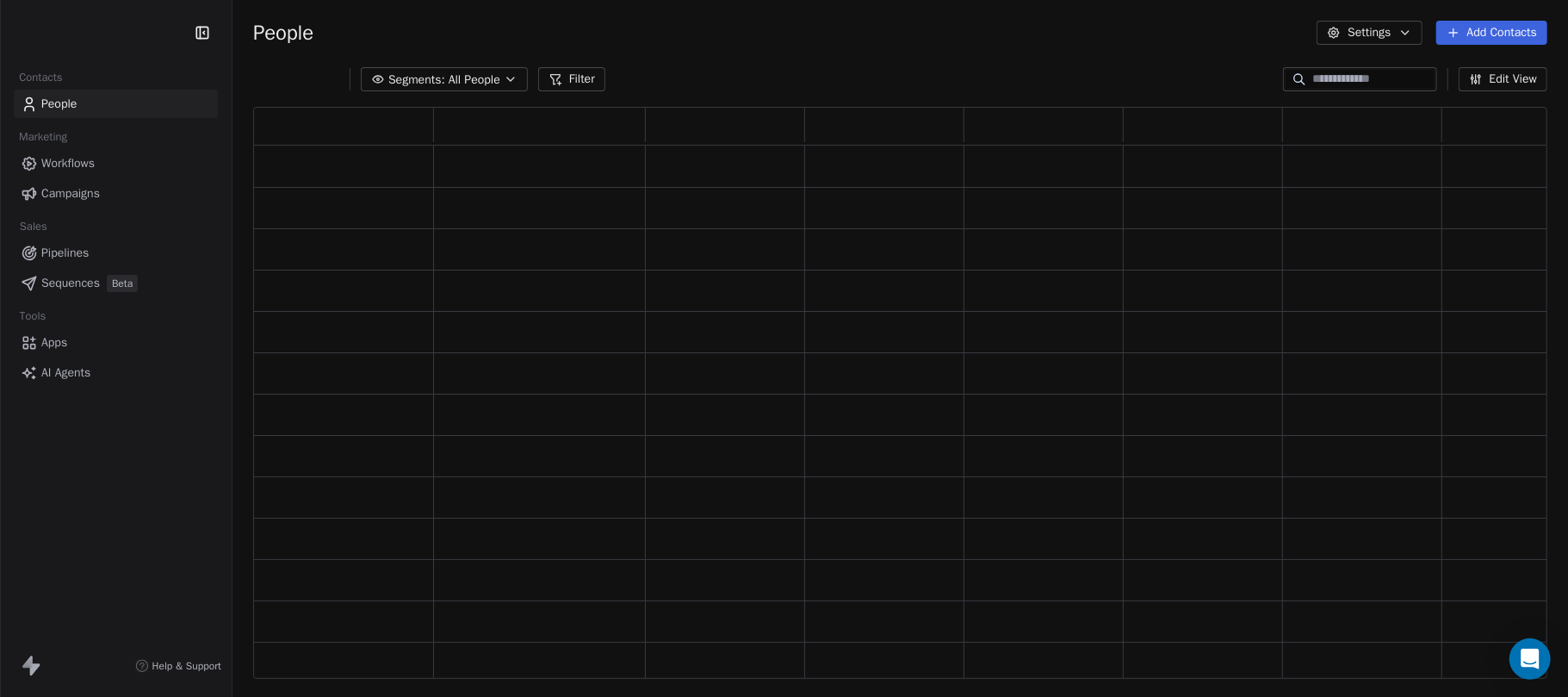 click on "Contacts People Marketing Workflows Campaigns Sales Pipelines Sequences Beta Tools Apps AI Agents Help & Support People Settings  Add Contacts Segments: All People Filter  Edit View Tag Add to Sequence Export" at bounding box center (784, 348) 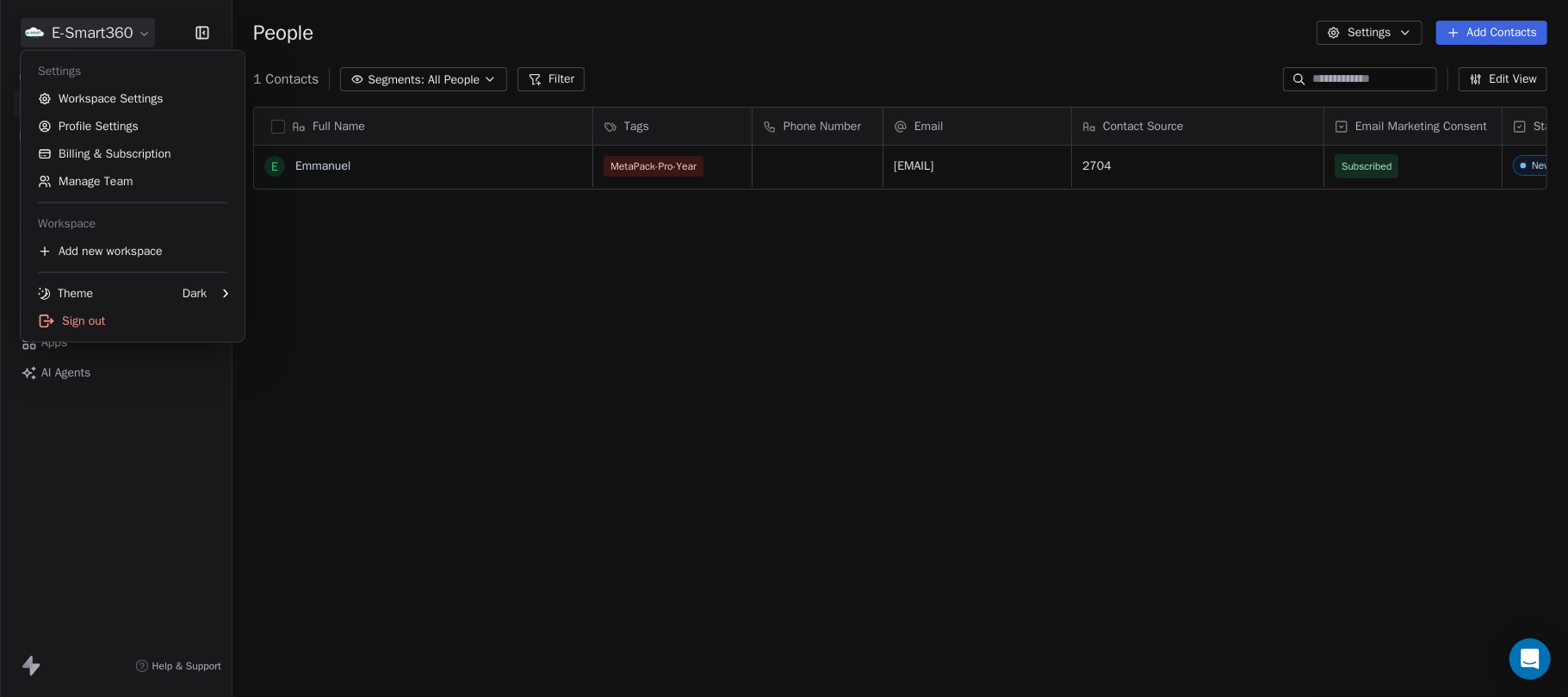scroll, scrollTop: 18, scrollLeft: 17, axis: both 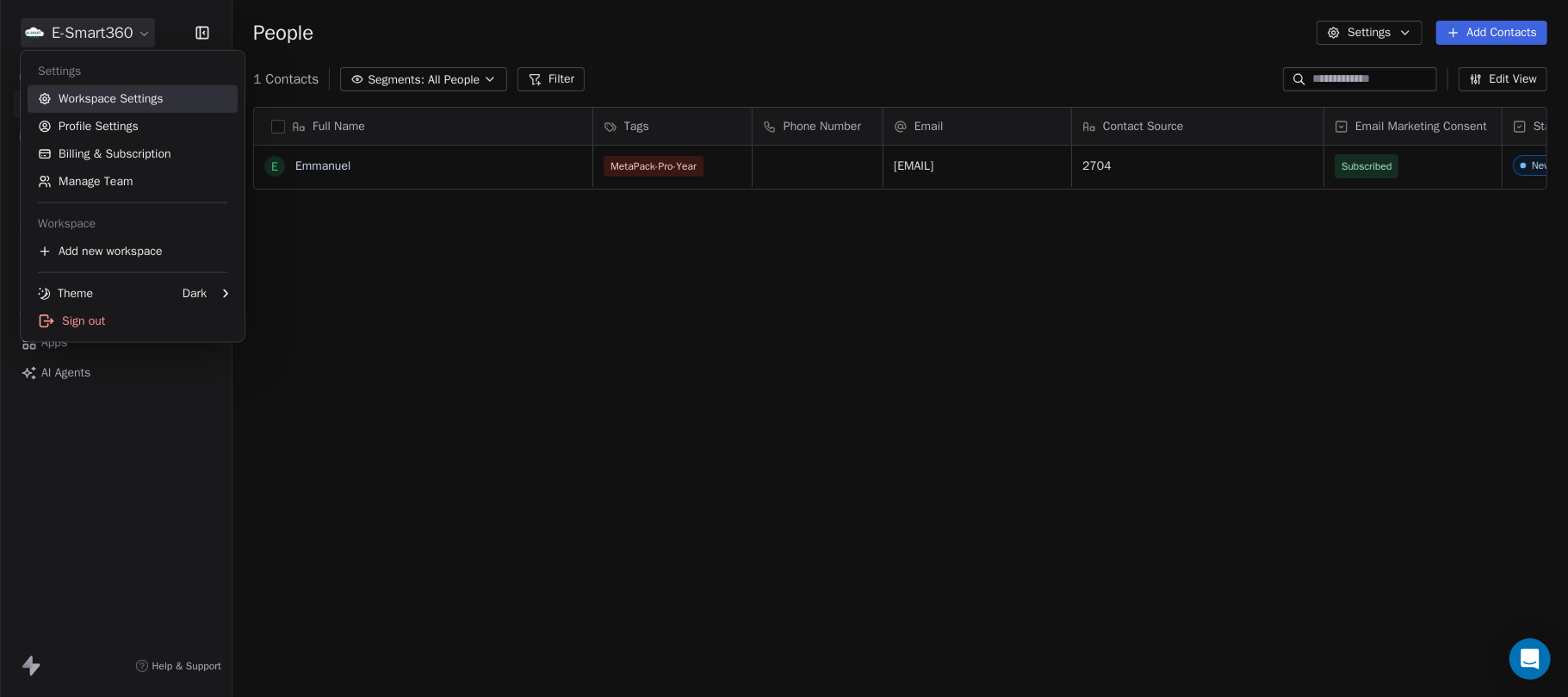 click on "Workspace Settings" at bounding box center [133, 99] 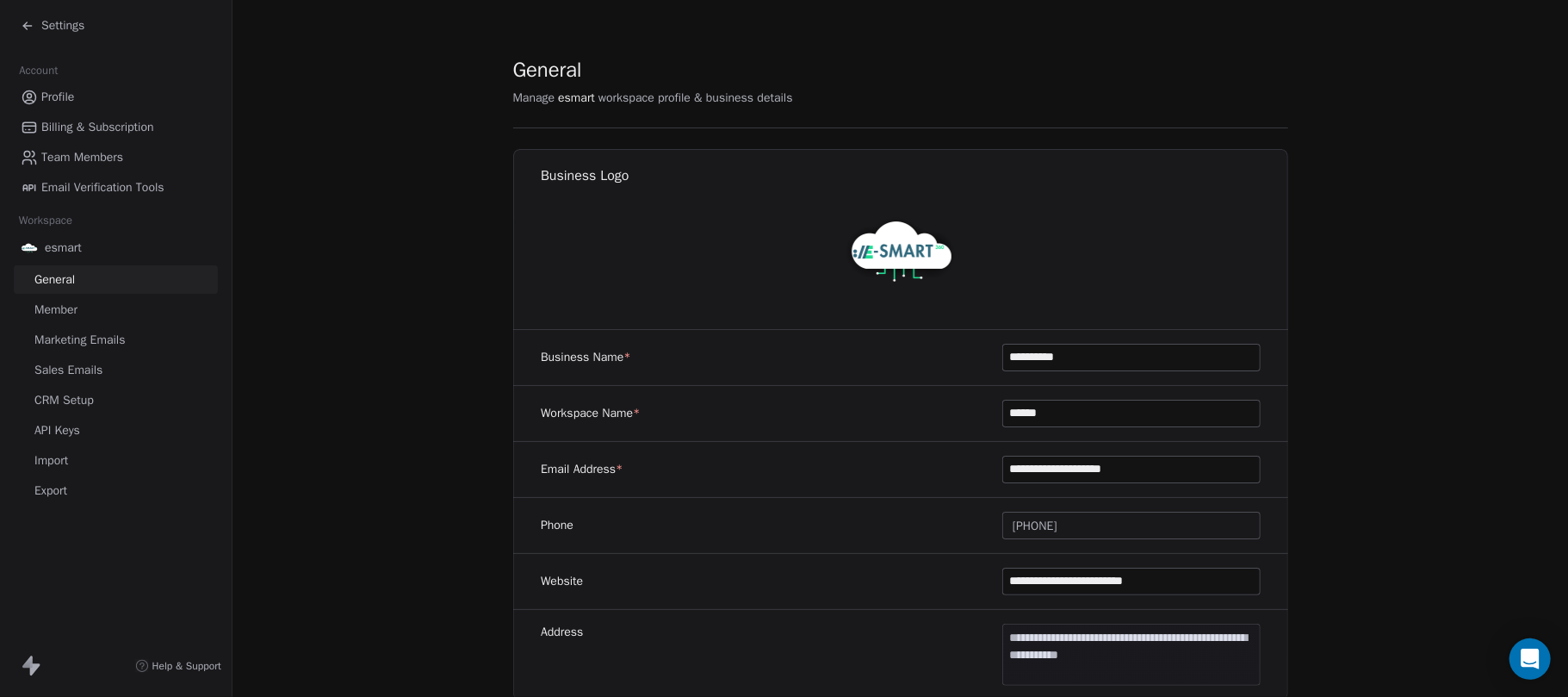 click on "Marketing Emails" at bounding box center (79, 339) 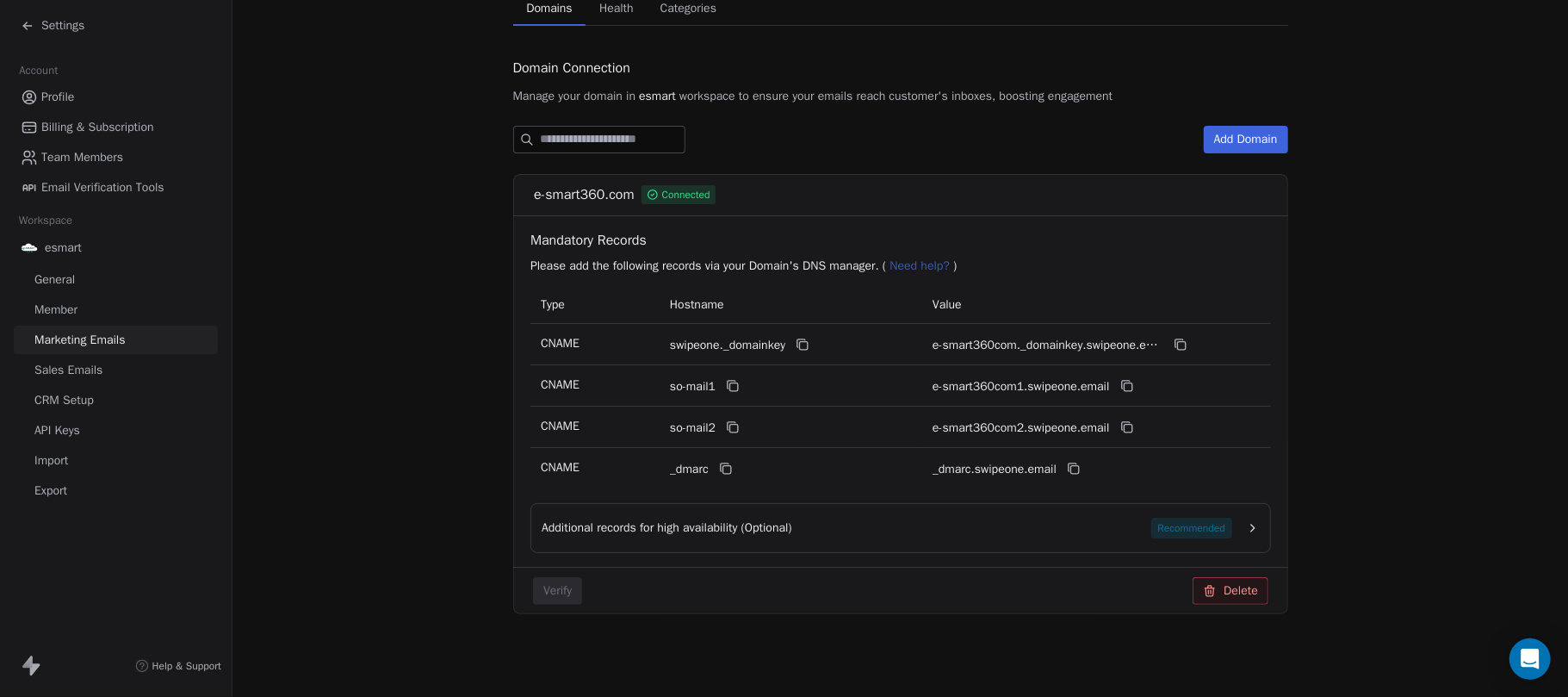 scroll, scrollTop: 149, scrollLeft: 0, axis: vertical 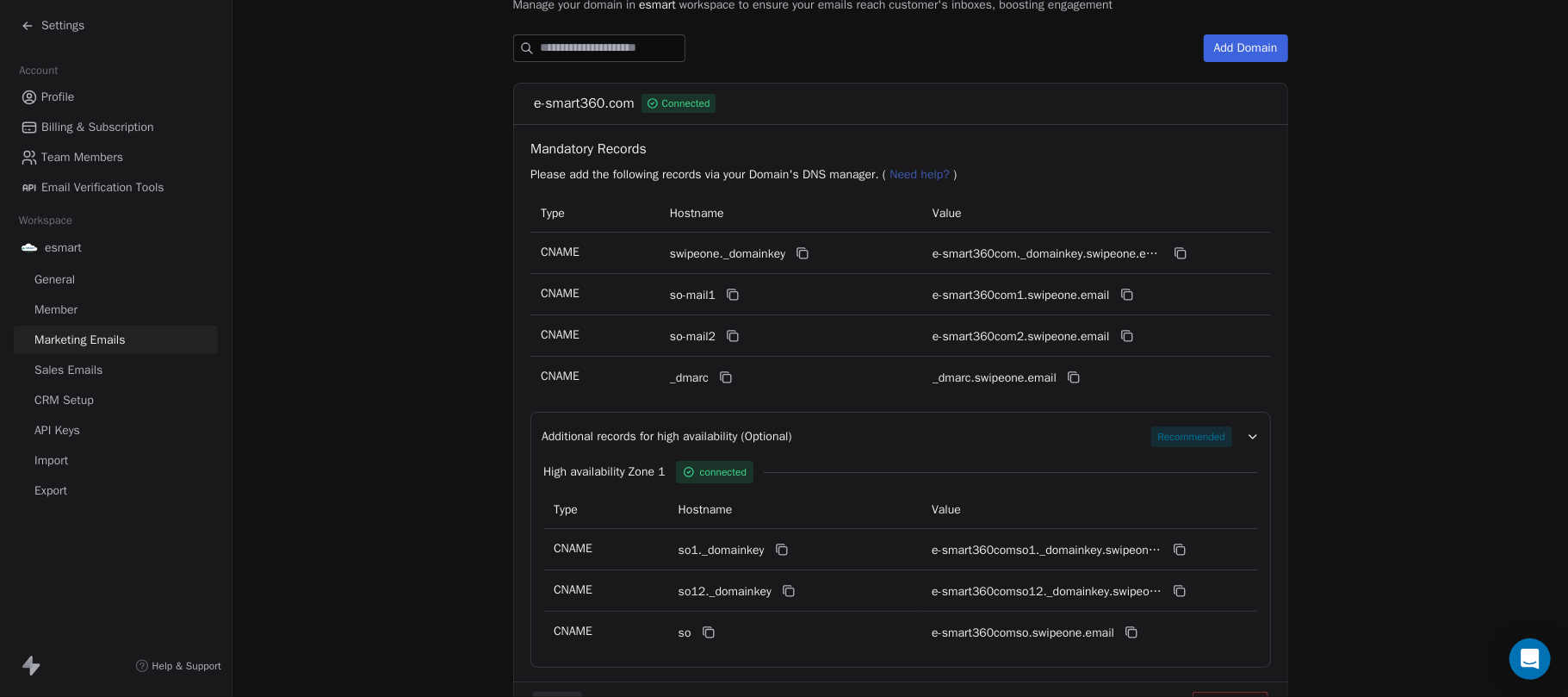type 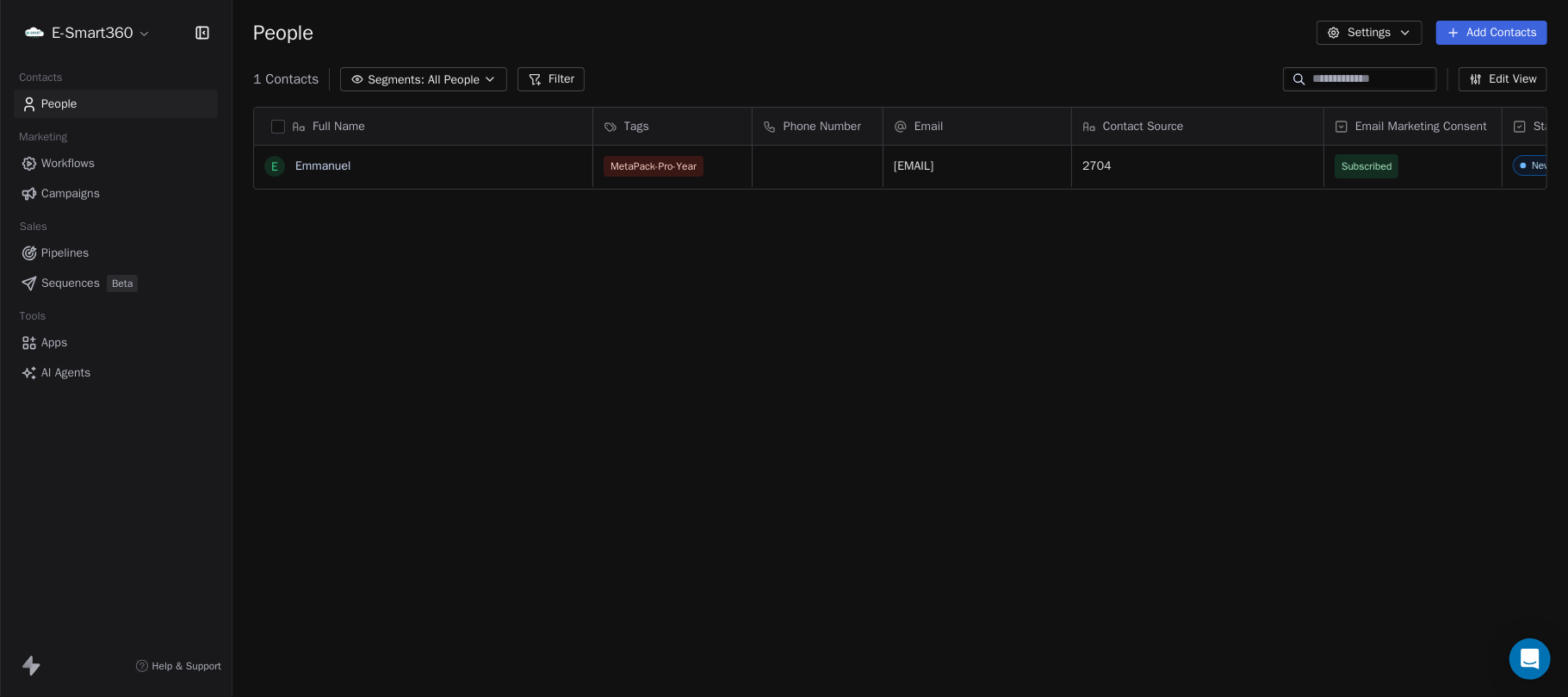 scroll, scrollTop: 18, scrollLeft: 17, axis: both 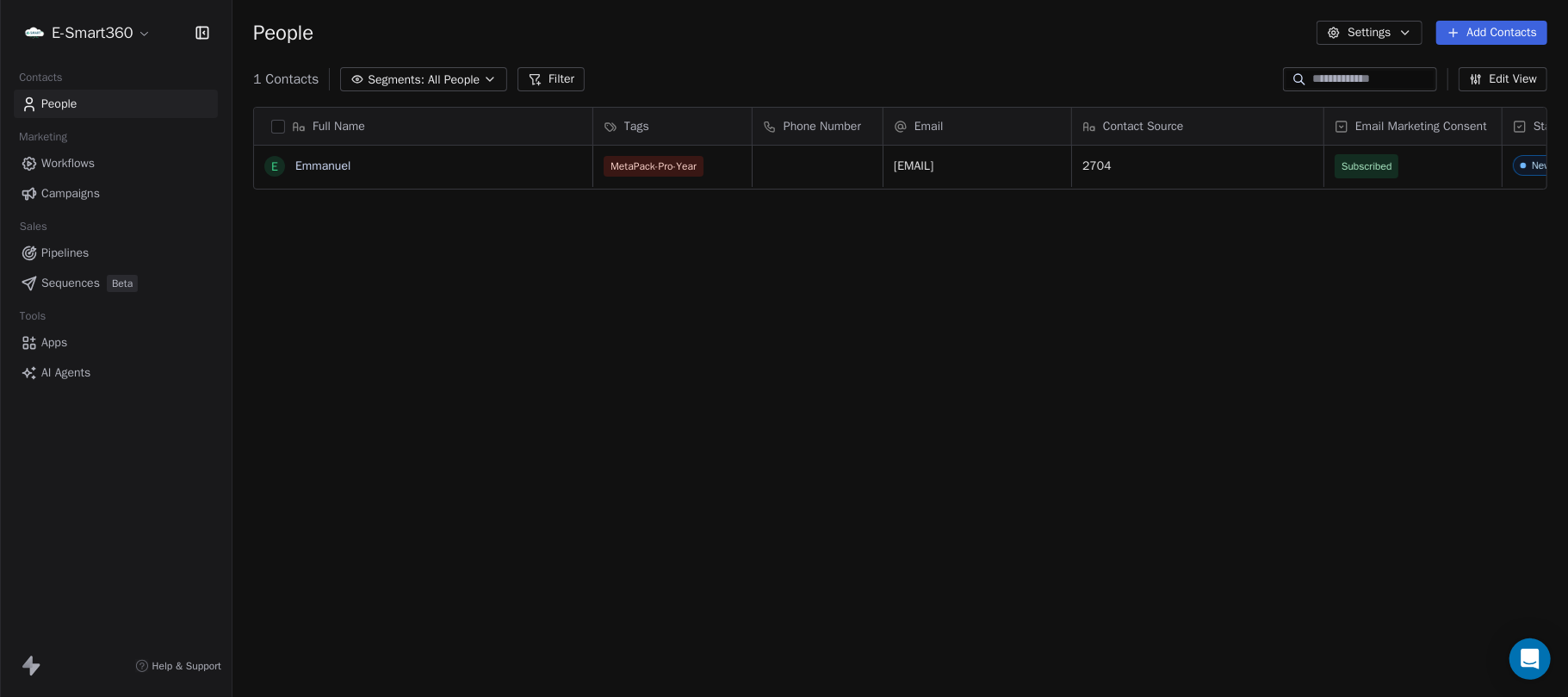 click on "Workflows" at bounding box center [115, 163] 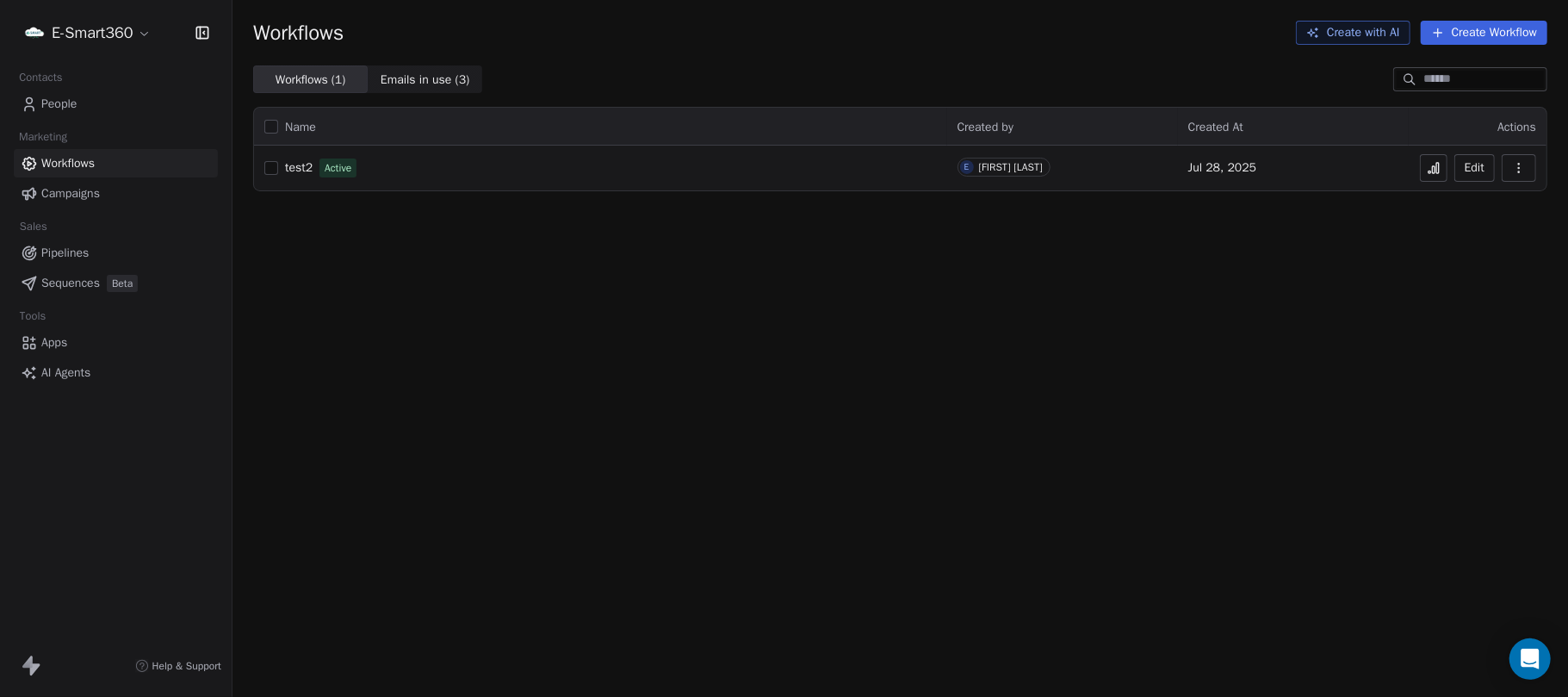 click on "Edit" at bounding box center [1474, 168] 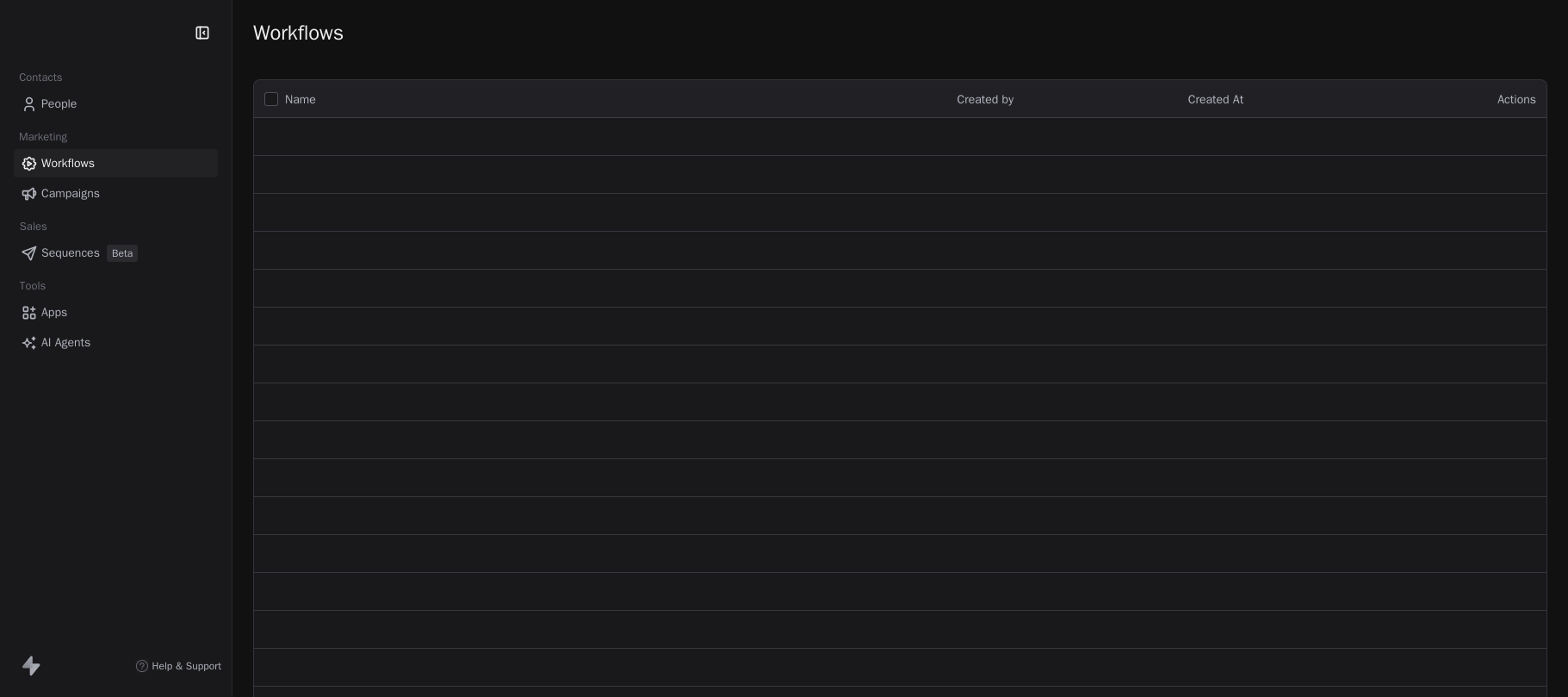 scroll, scrollTop: 0, scrollLeft: 0, axis: both 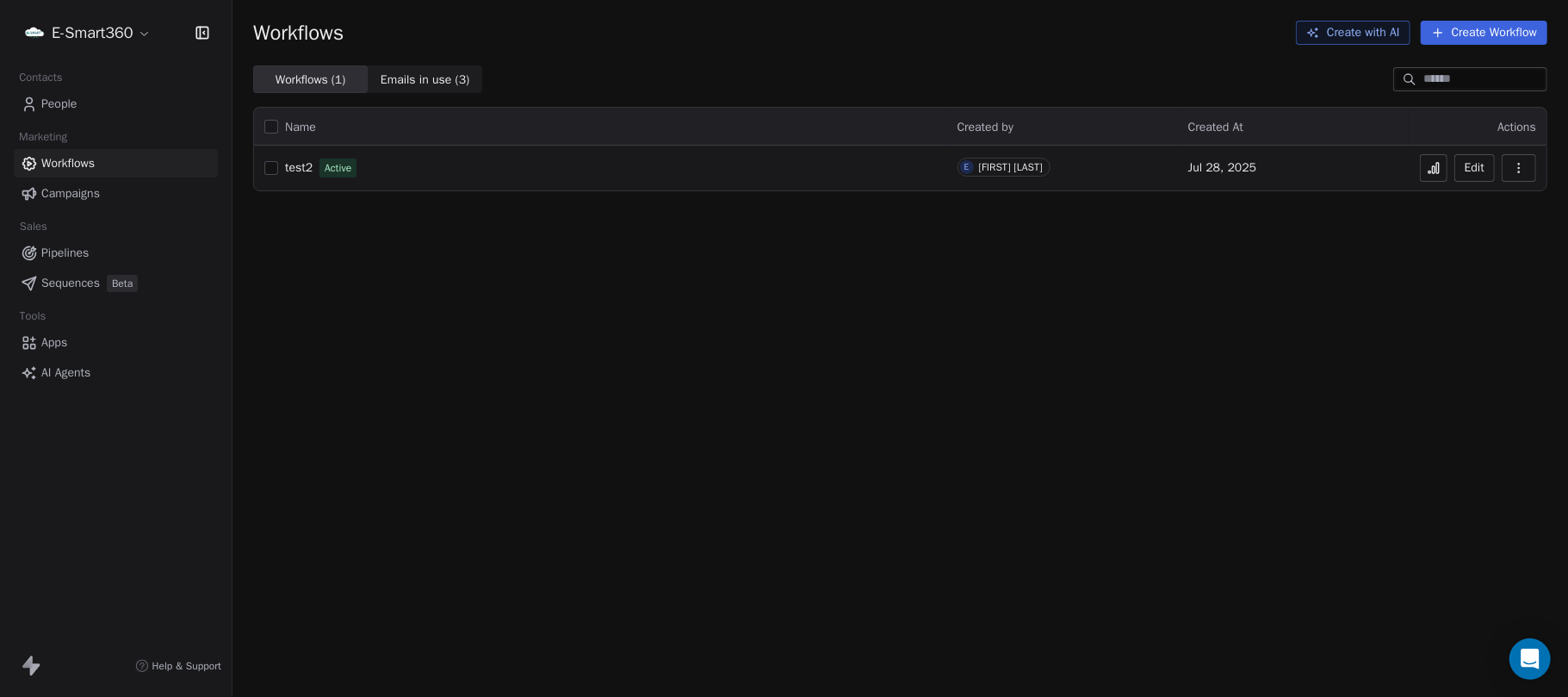 click on "Pipelines" at bounding box center (65, 252) 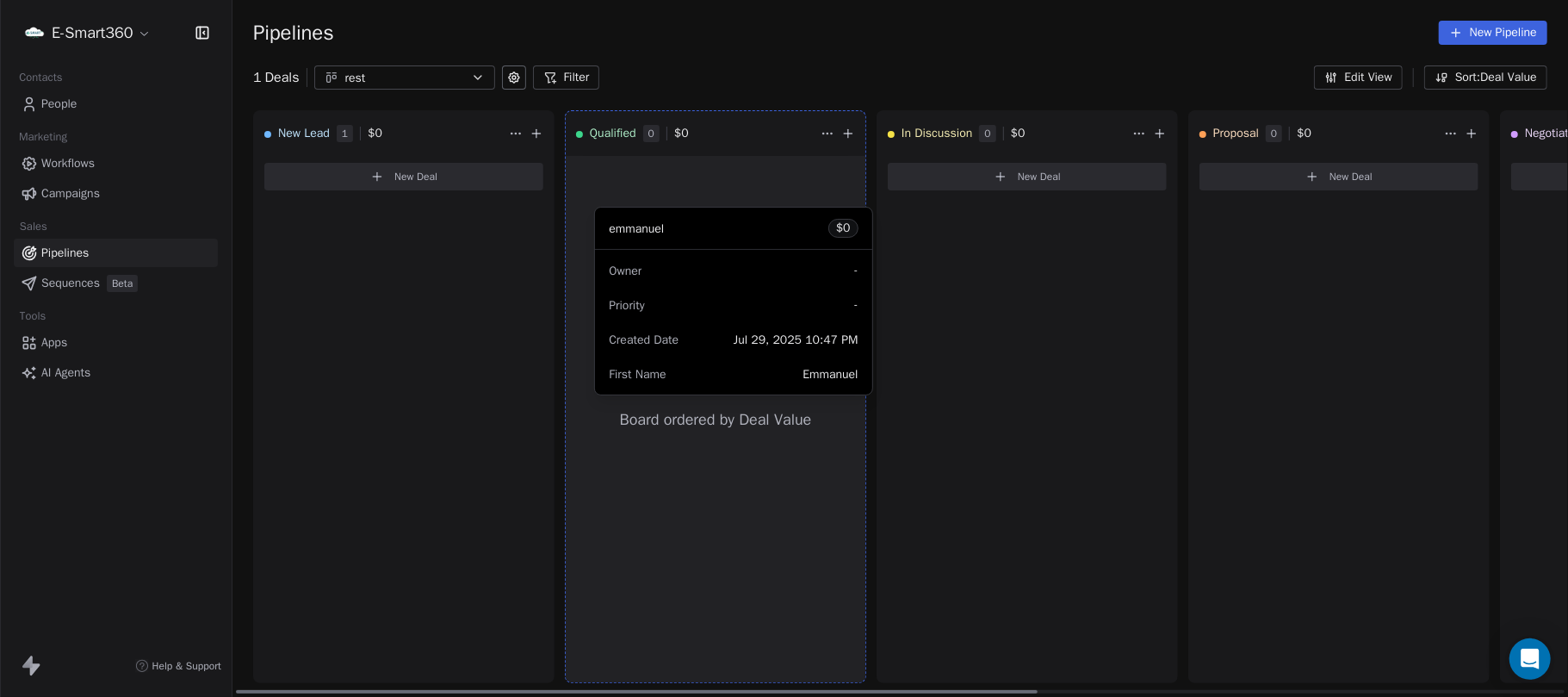 drag, startPoint x: 387, startPoint y: 222, endPoint x: 714, endPoint y: 273, distance: 330.95317 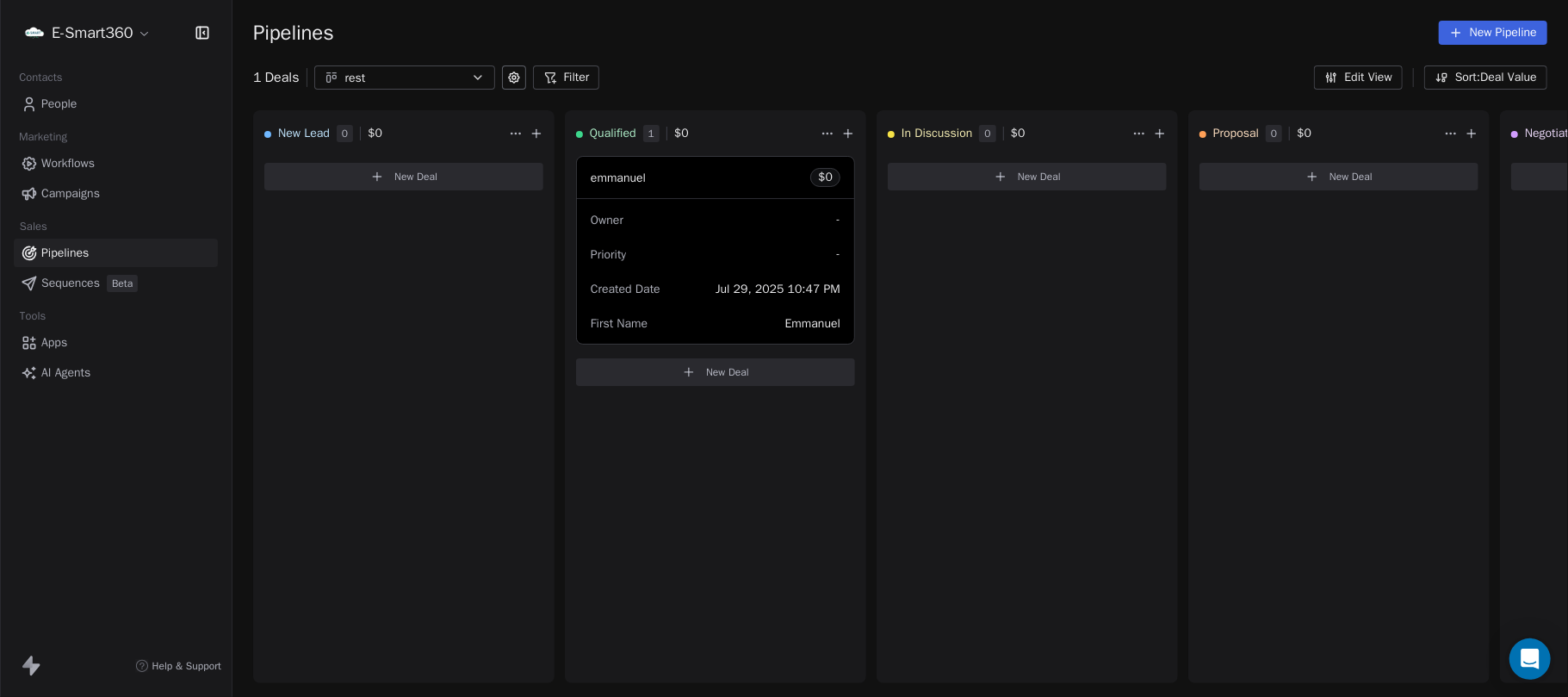 click on "Workflows" at bounding box center [115, 163] 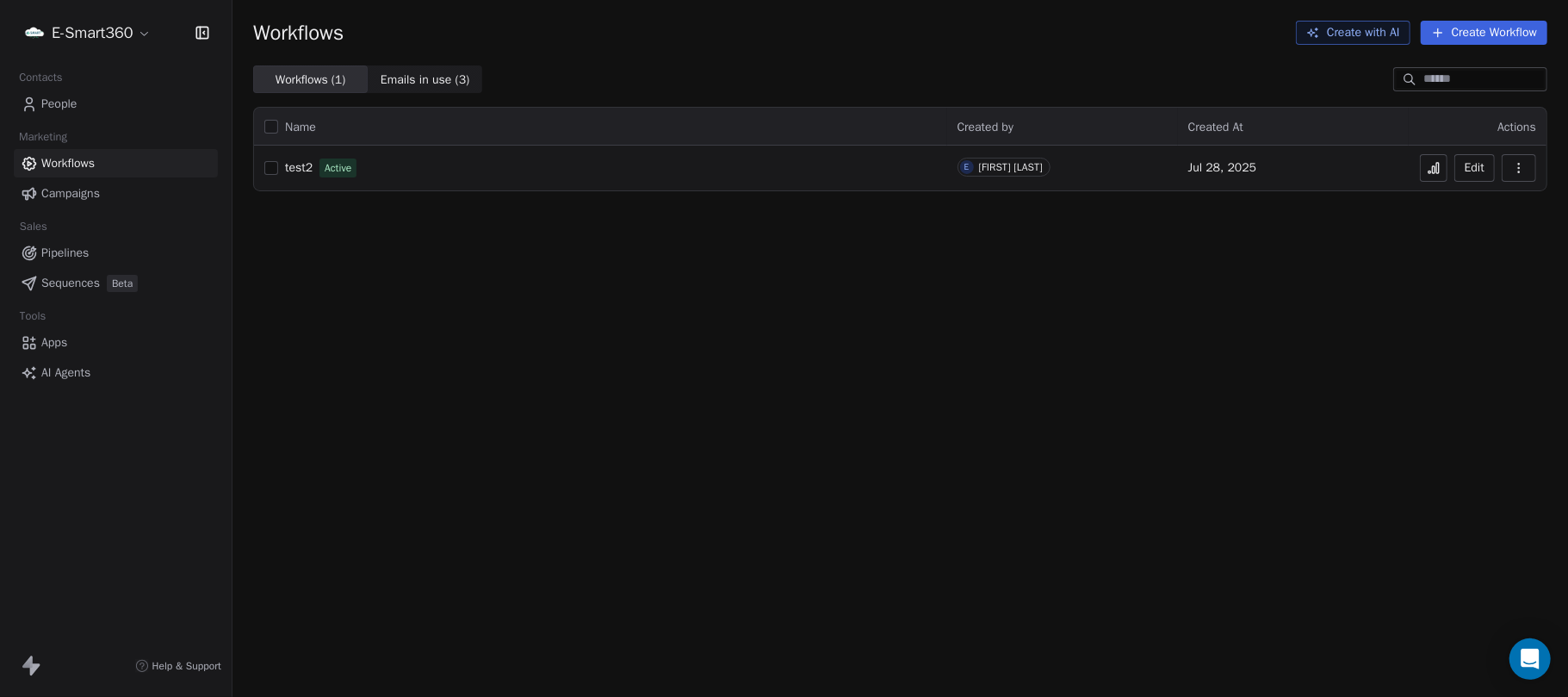 click on "Edit" at bounding box center (1474, 168) 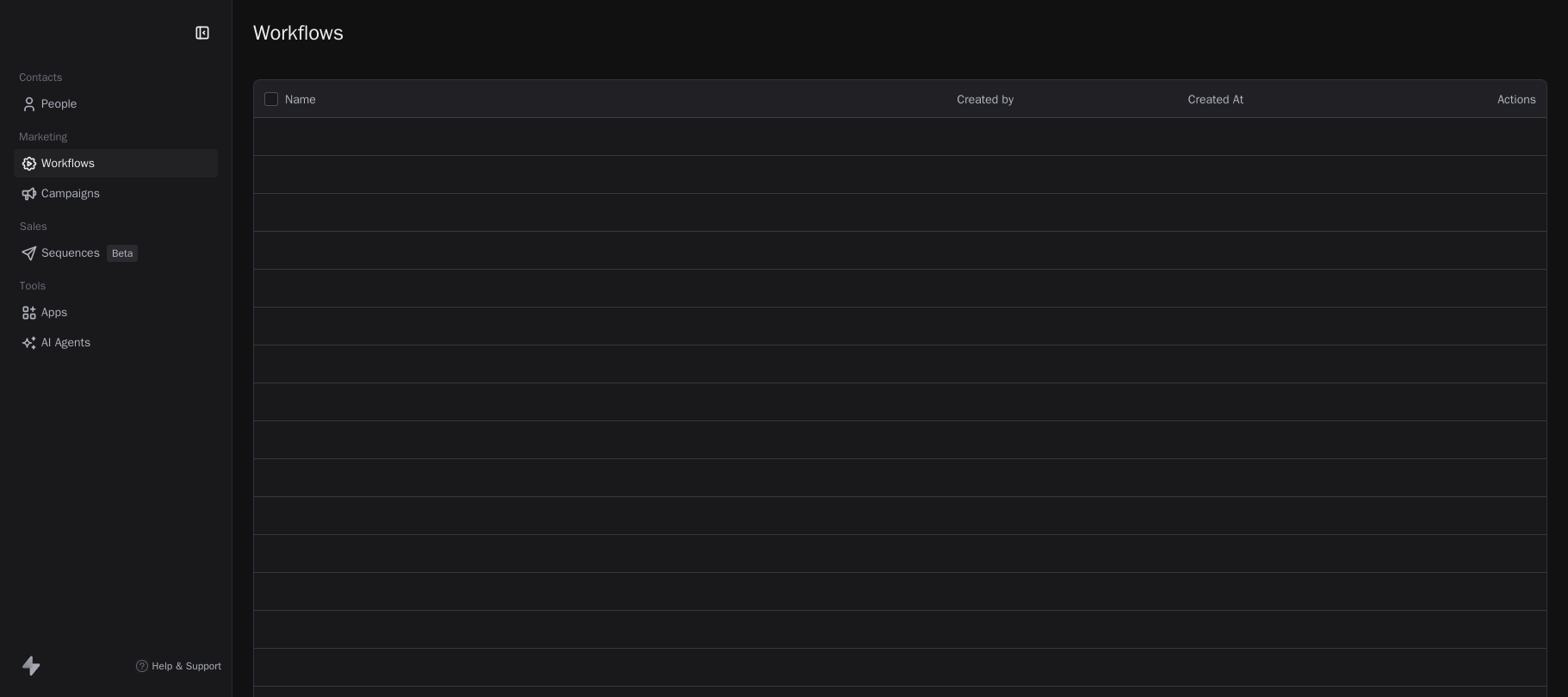 scroll, scrollTop: 0, scrollLeft: 0, axis: both 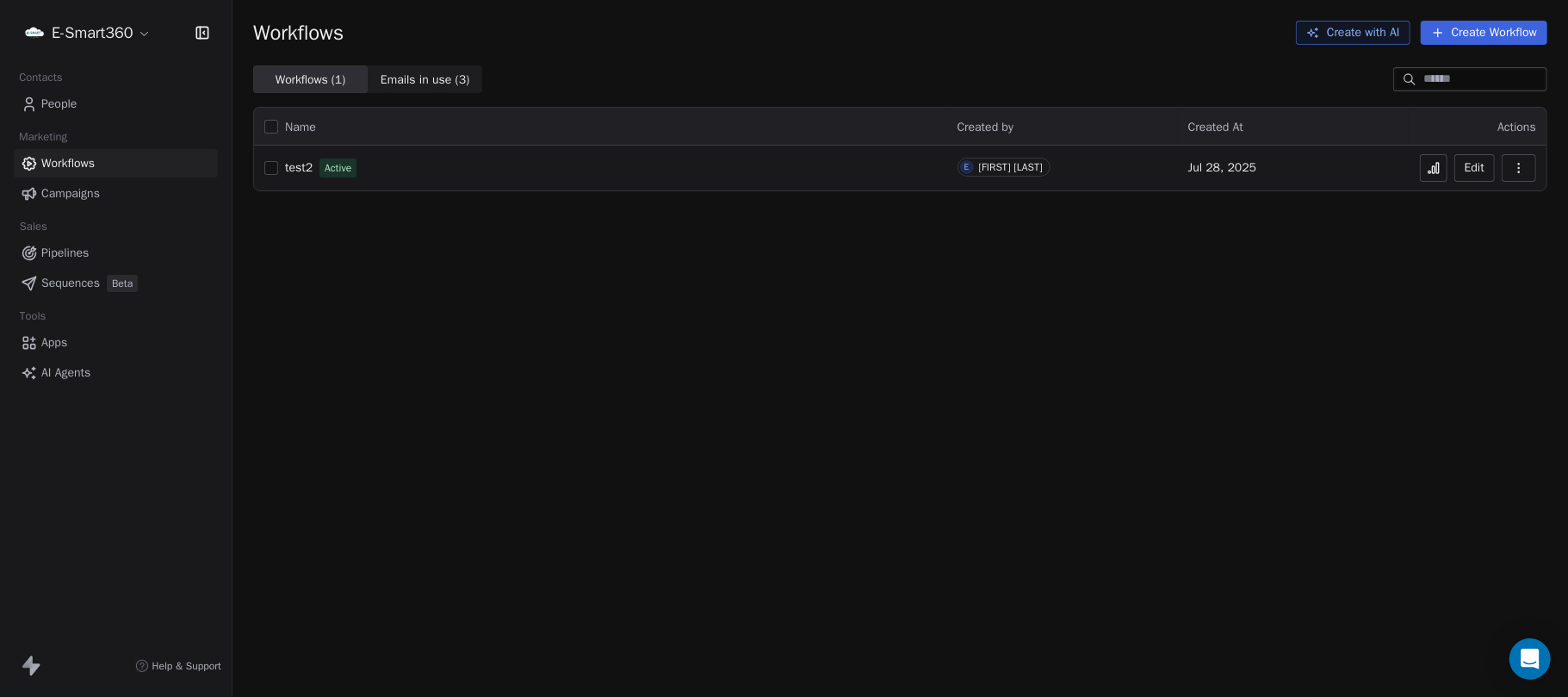 click on "Edit" at bounding box center (1474, 168) 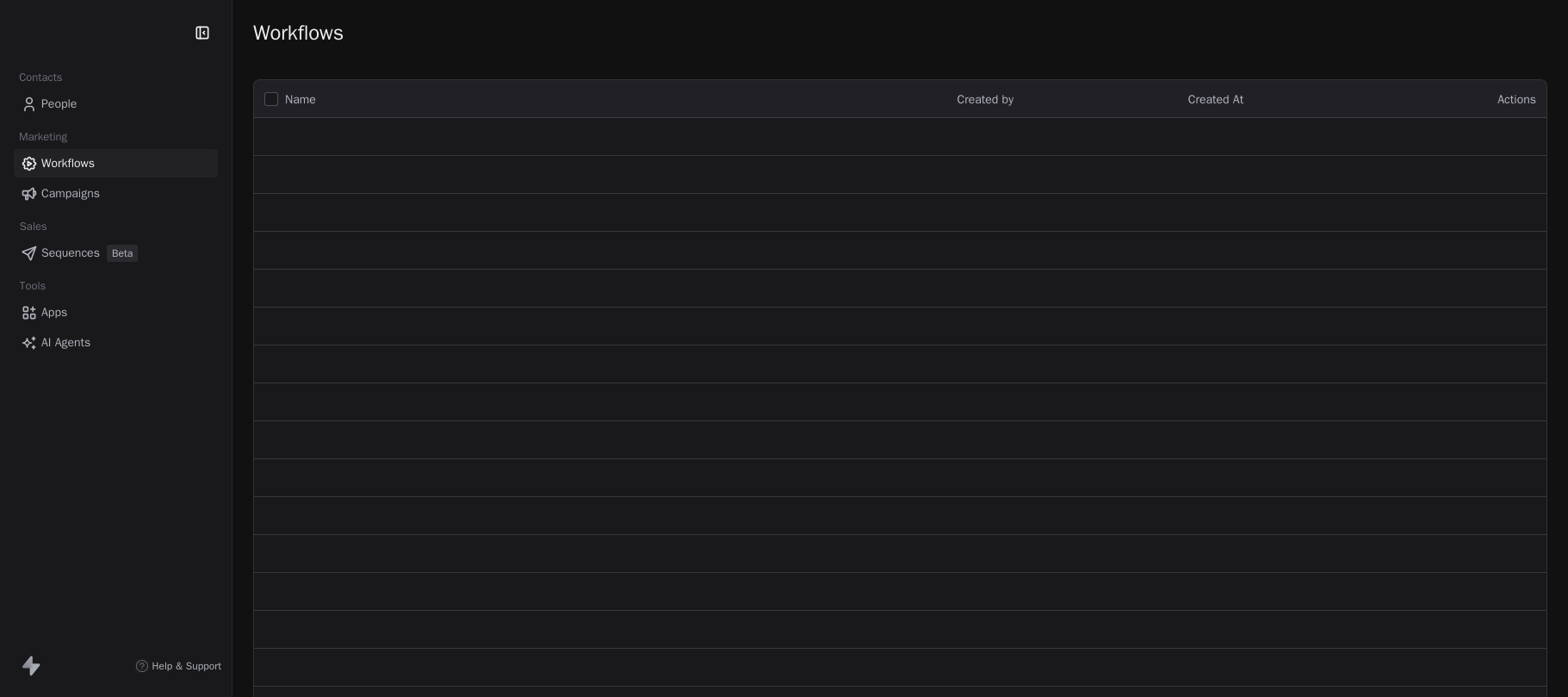 scroll, scrollTop: 0, scrollLeft: 0, axis: both 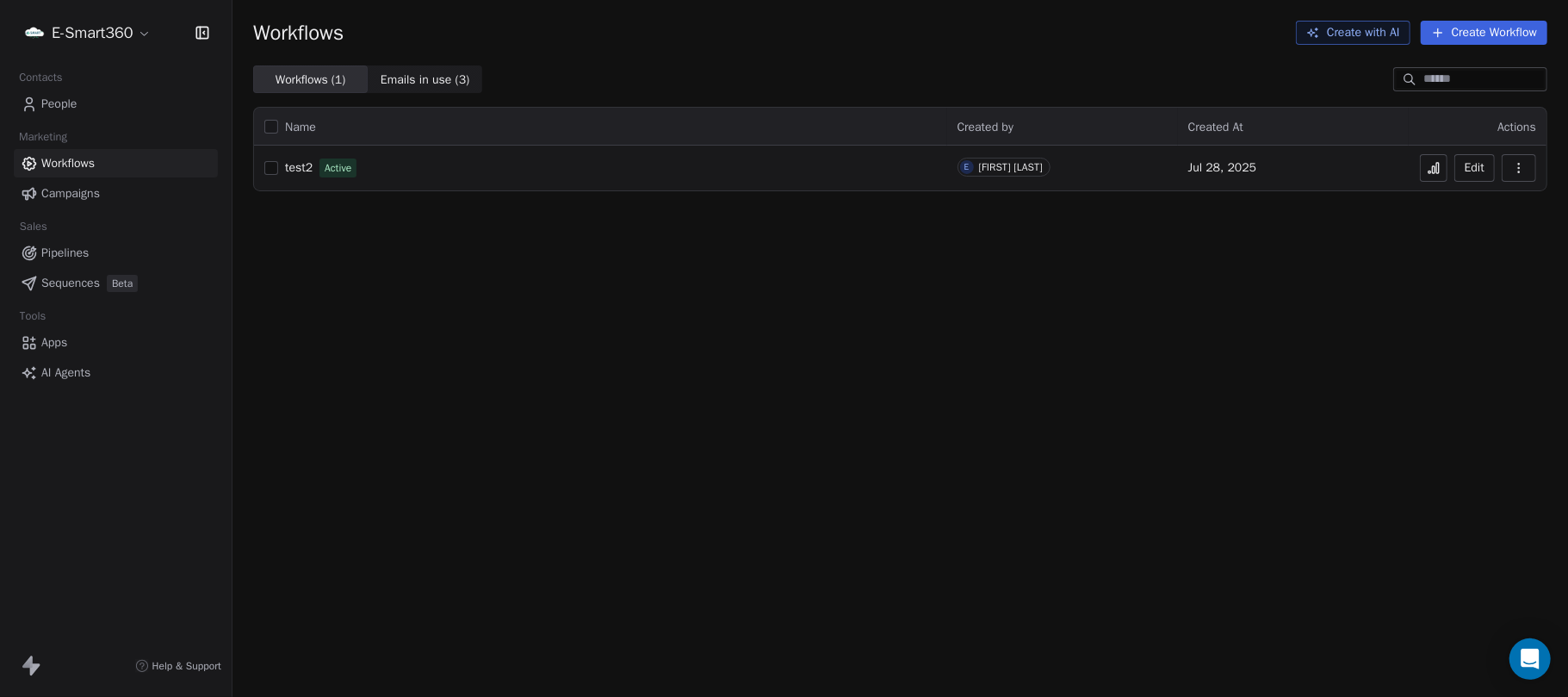 click on "Pipelines" at bounding box center [65, 252] 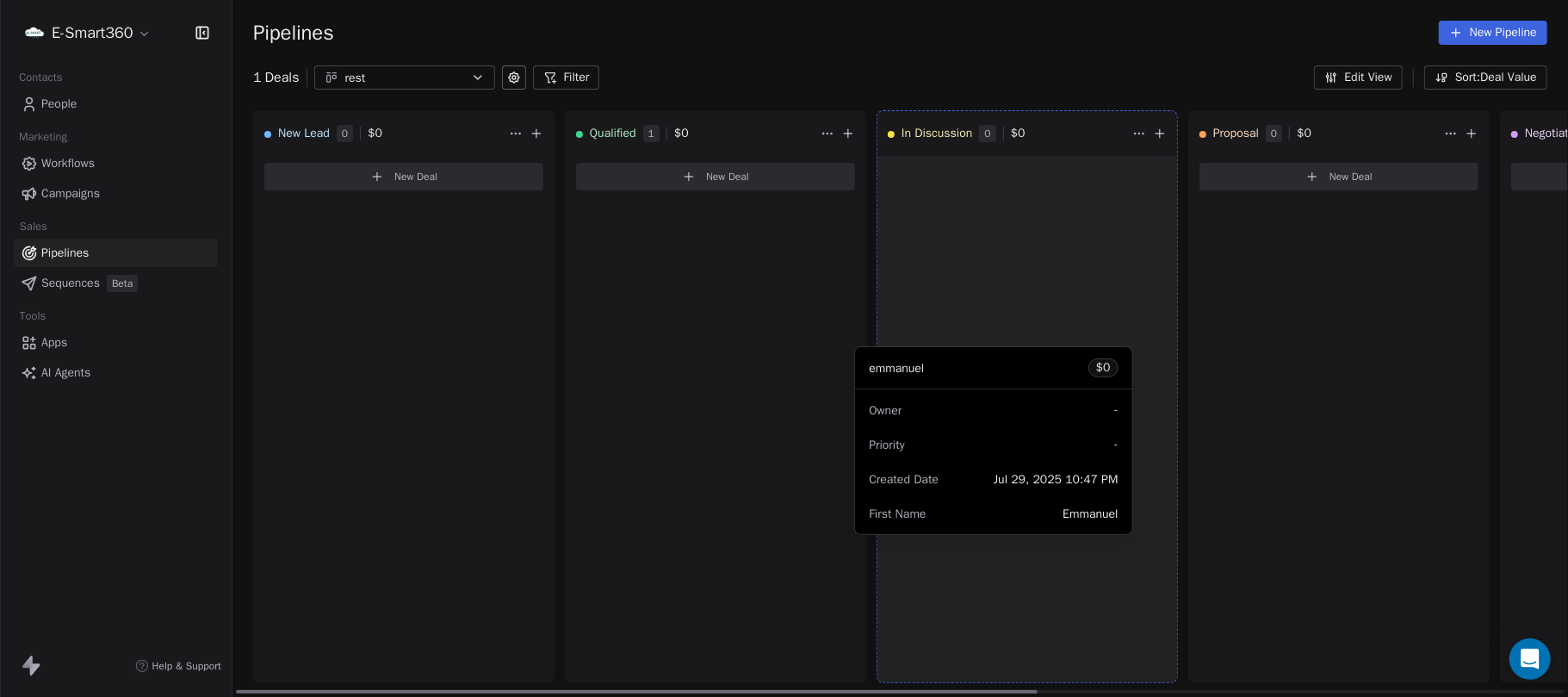drag, startPoint x: 663, startPoint y: 240, endPoint x: 951, endPoint y: 425, distance: 342.29958 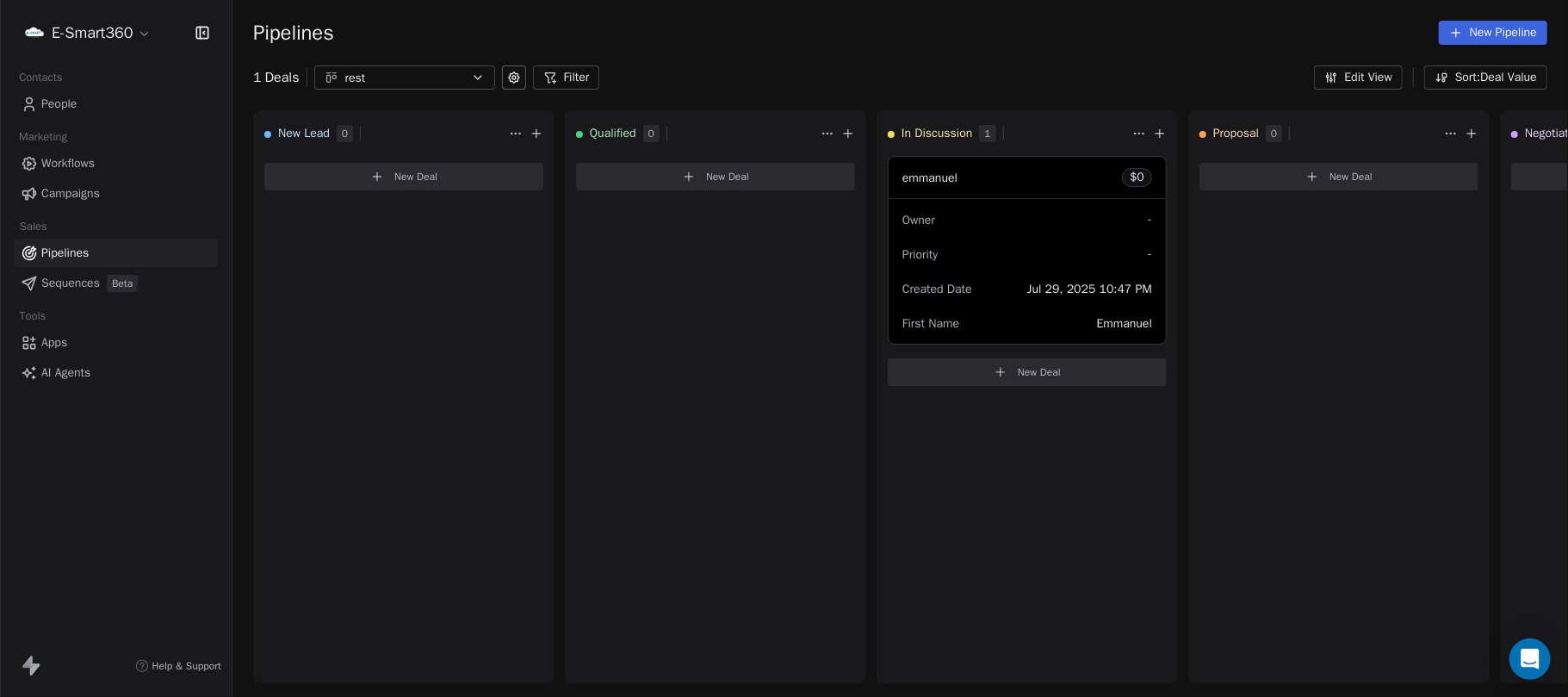 click on "E-Smart360 Contacts People Marketing Workflows Campaigns Sales Pipelines Sequences Beta Tools Apps AI Agents Help & Support Pipelines  New Pipeline 1 Deals rest Filter  Edit View Sort:  Deal Value New Lead 0 New Deal Qualified 0 New Deal In Discussion 1 emmanuel $ 0 Owner - Priority - Created Date Jul 29, 2025 10:47 PM First Name Emmanuel New Deal Proposal 0 New Deal Negotiation 0 New Deal Won 0 New Deal Lost 0 New Deal
To pick up a draggable item, press the space bar.
While dragging, use the arrow keys to move the item.
Press space again to drop the item in its new position, or press escape to cancel.
Draggable item 6889a3f3a6b8d3484c86ec93 was dropped over droppable area 6889a3f3a6b8d3484c86ec93" at bounding box center (784, 348) 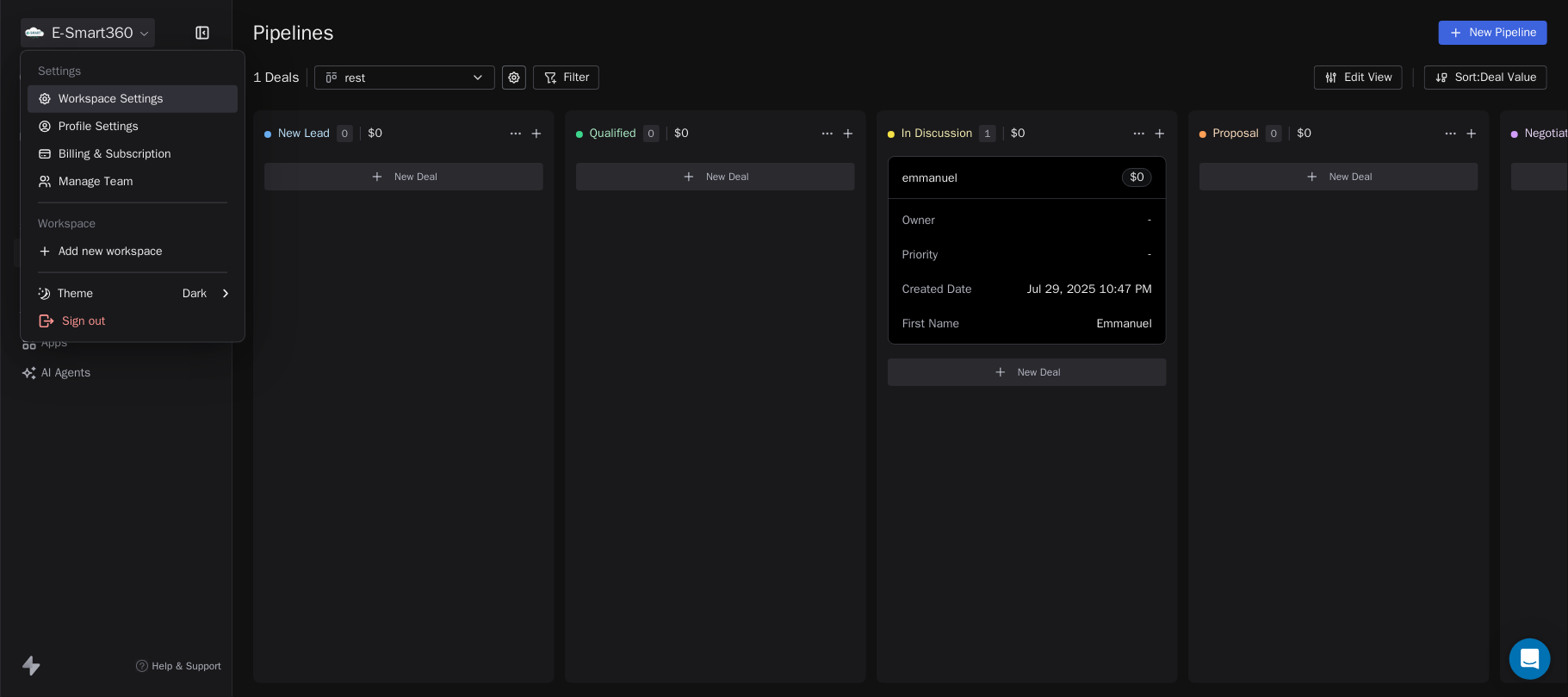 click on "Workspace Settings" at bounding box center [133, 99] 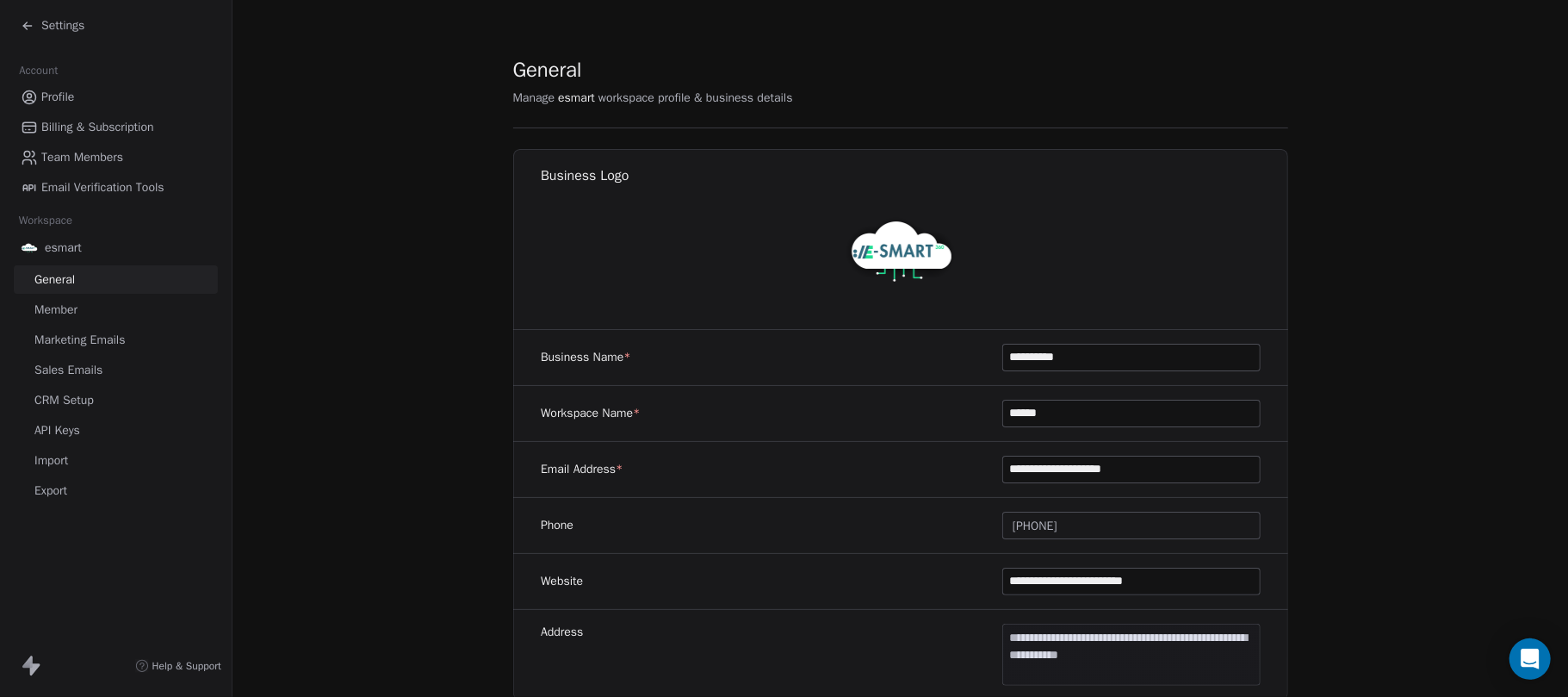 click on "Marketing Emails" at bounding box center [115, 339] 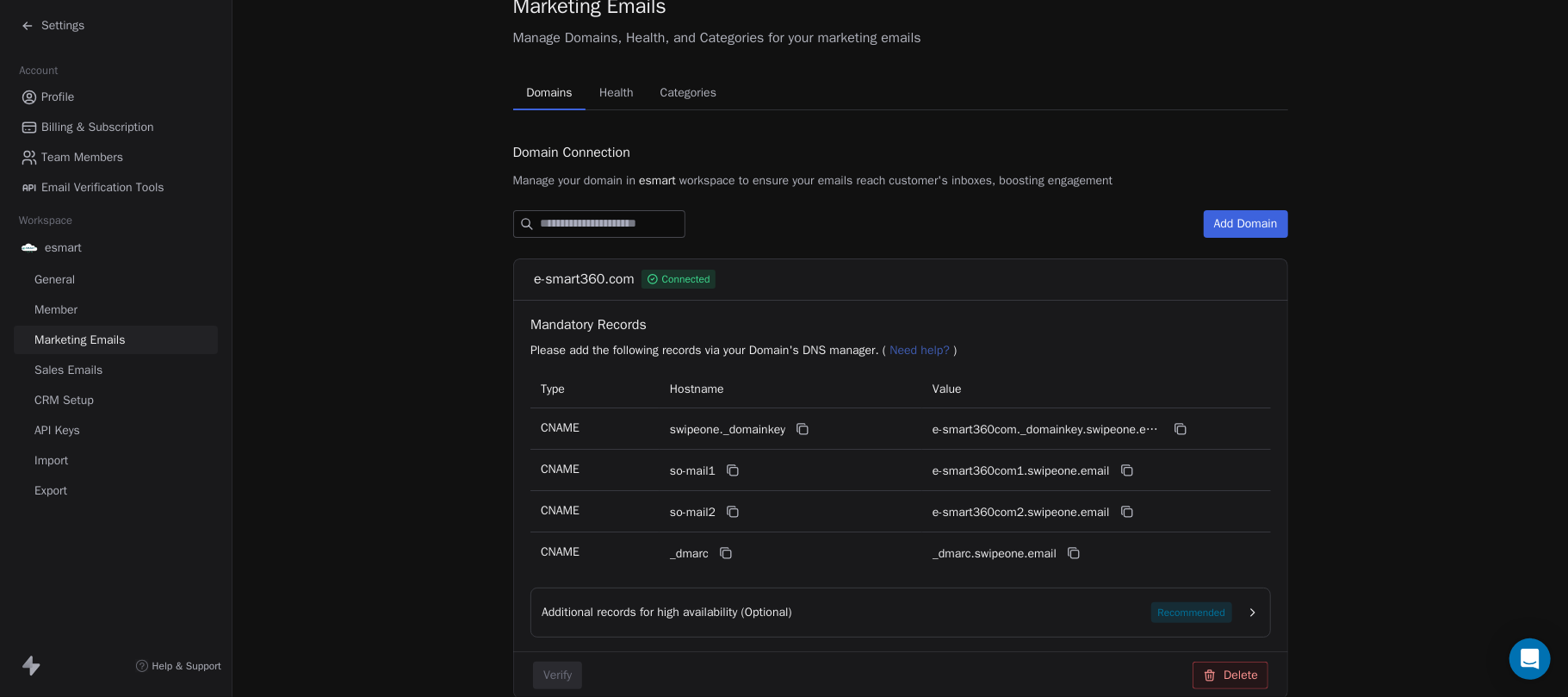 scroll, scrollTop: 115, scrollLeft: 0, axis: vertical 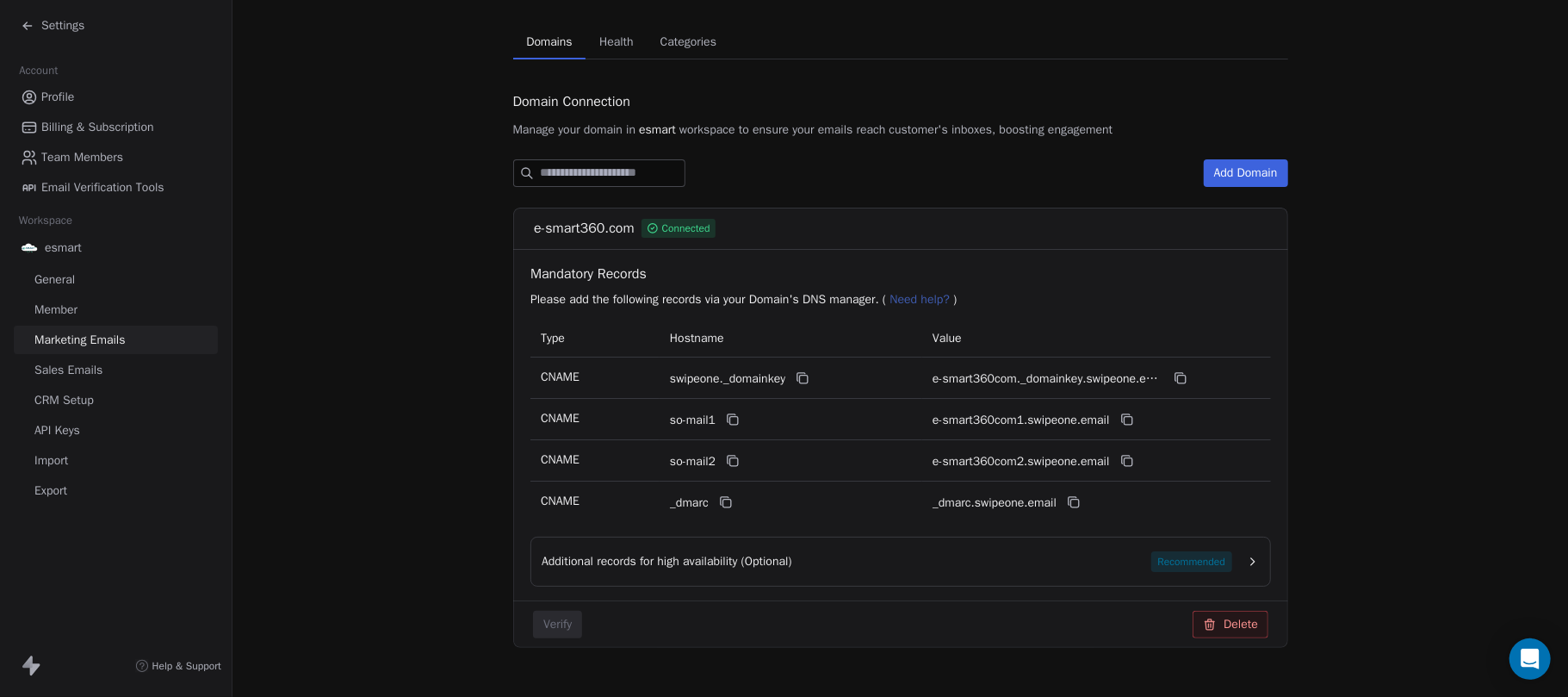 click on "Additional records for high availability (Optional)" at bounding box center (666, 562) 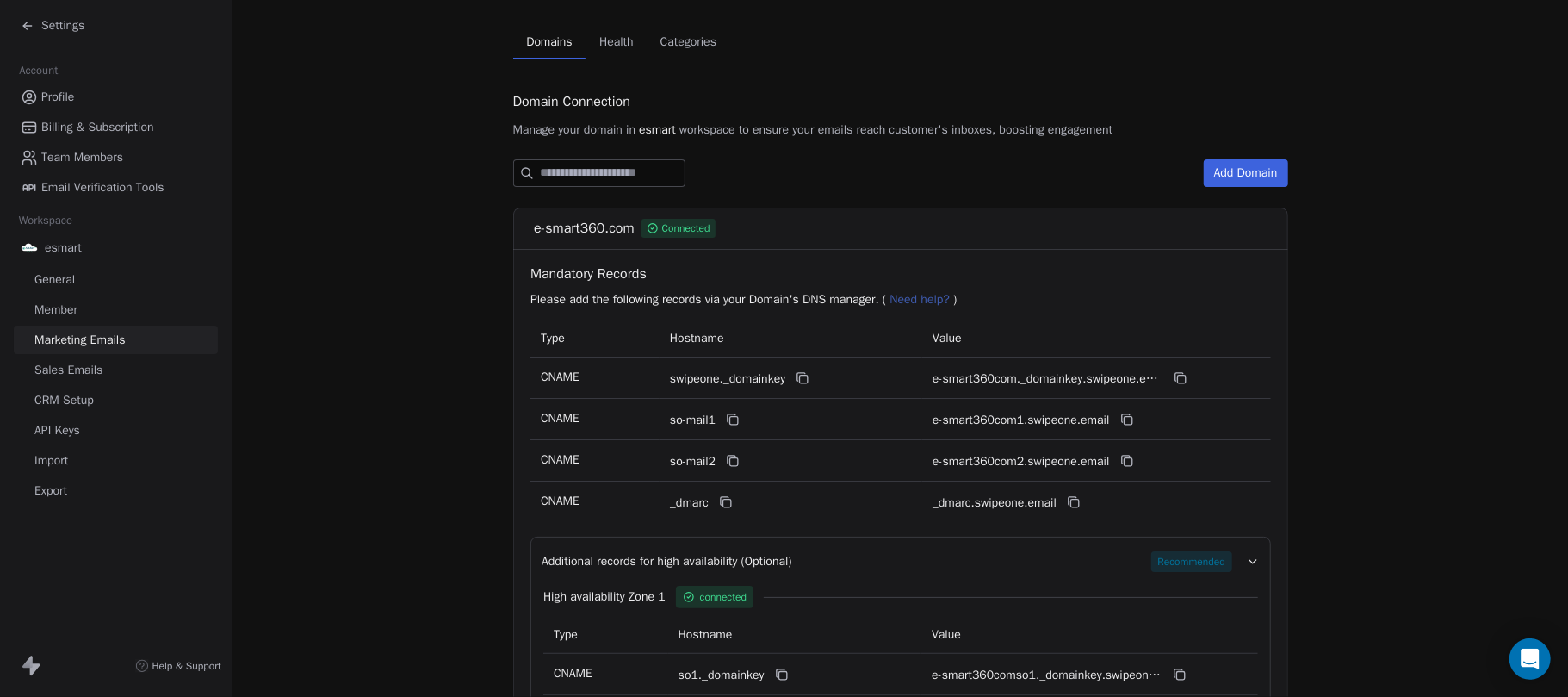 scroll, scrollTop: 345, scrollLeft: 0, axis: vertical 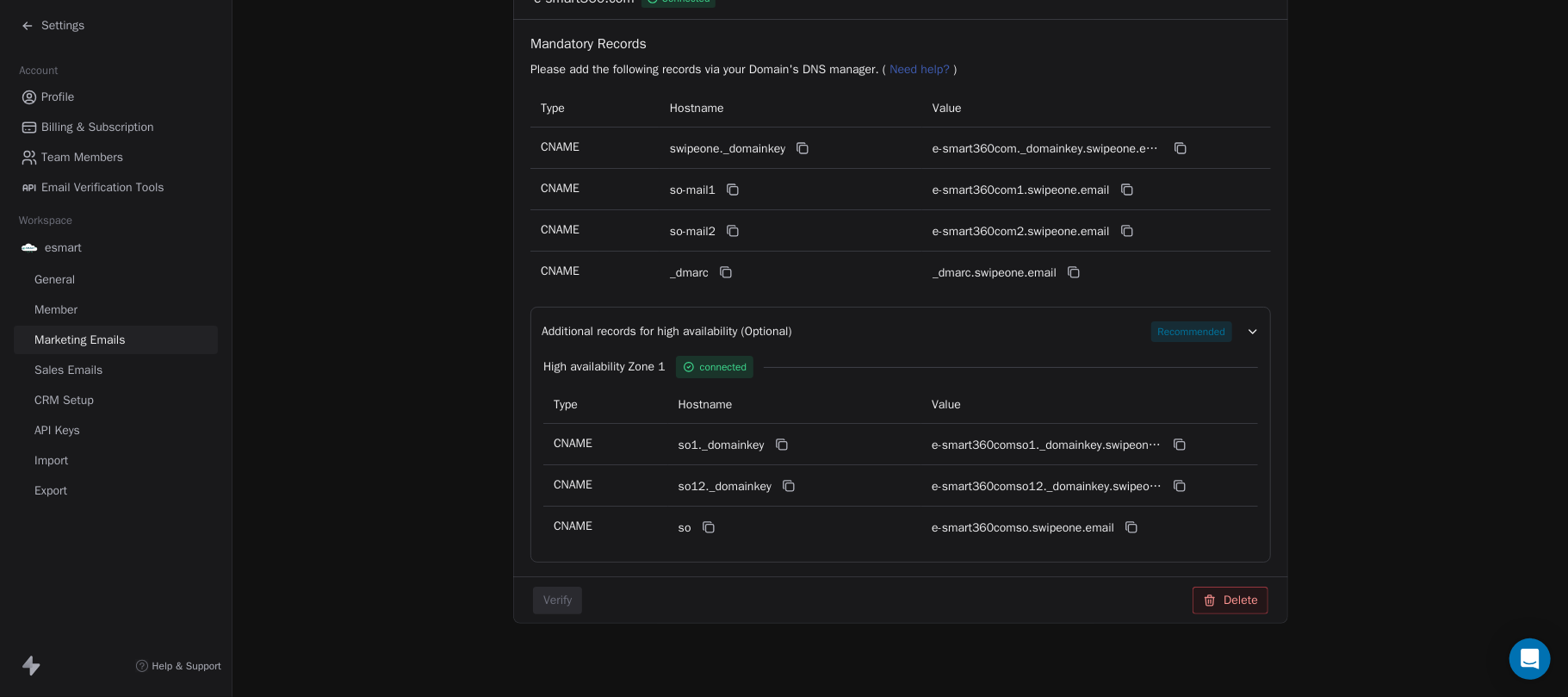 type 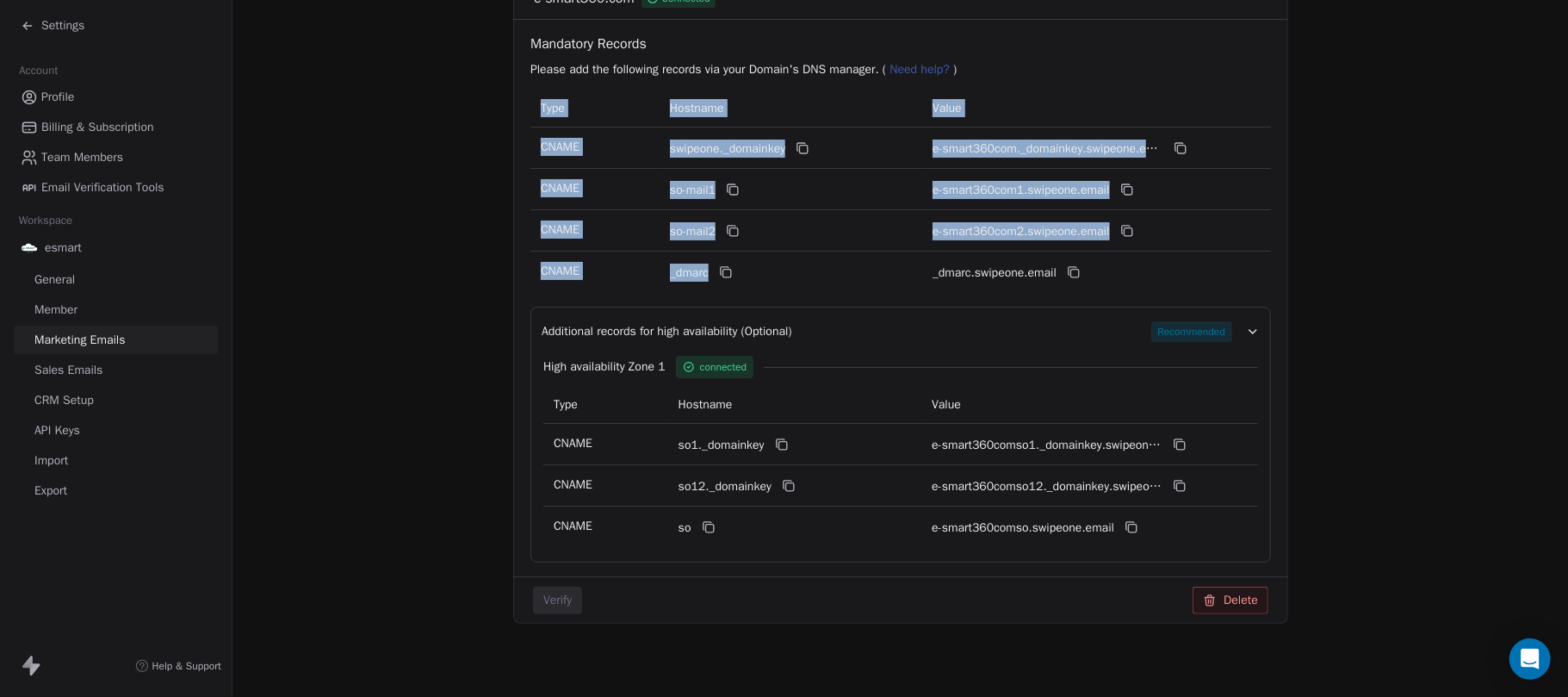 drag, startPoint x: 916, startPoint y: 272, endPoint x: 1052, endPoint y: 286, distance: 136.71869 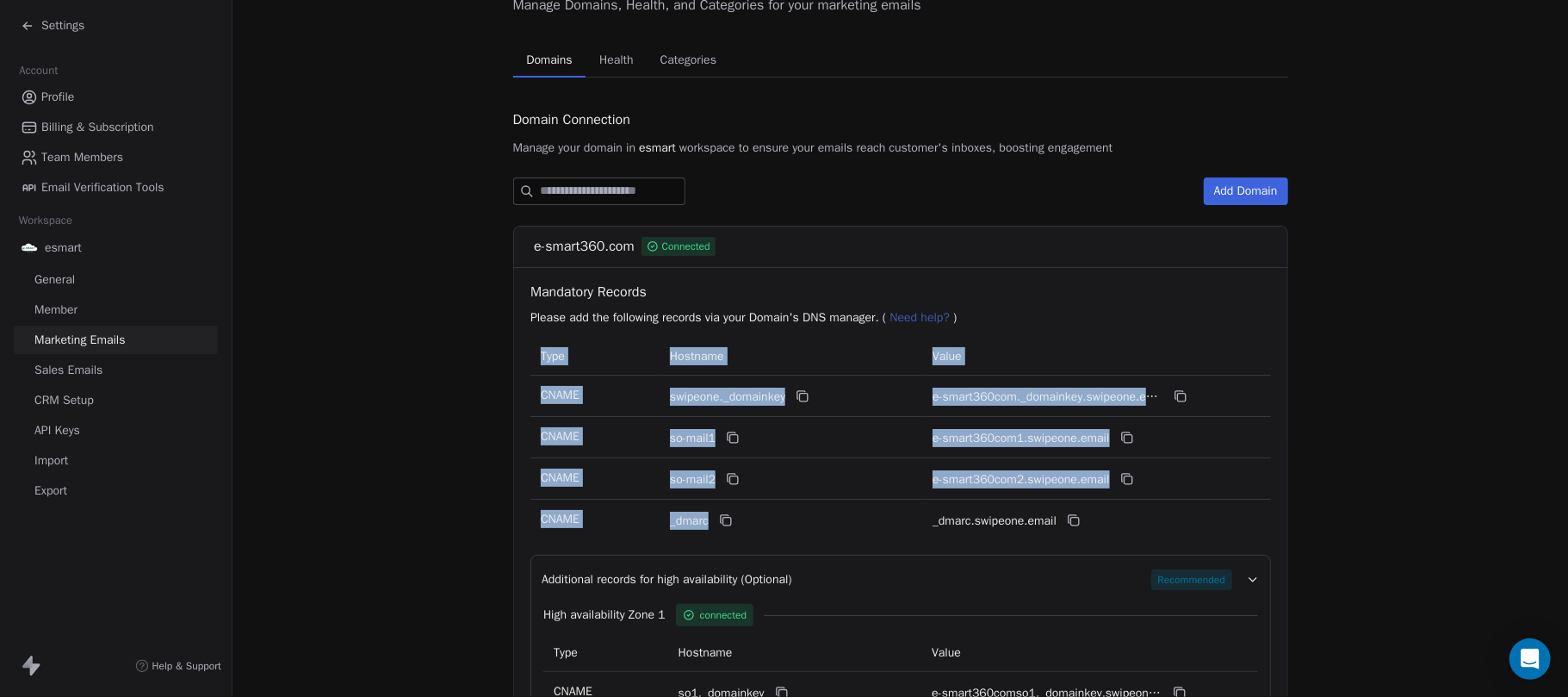 scroll, scrollTop: 0, scrollLeft: 0, axis: both 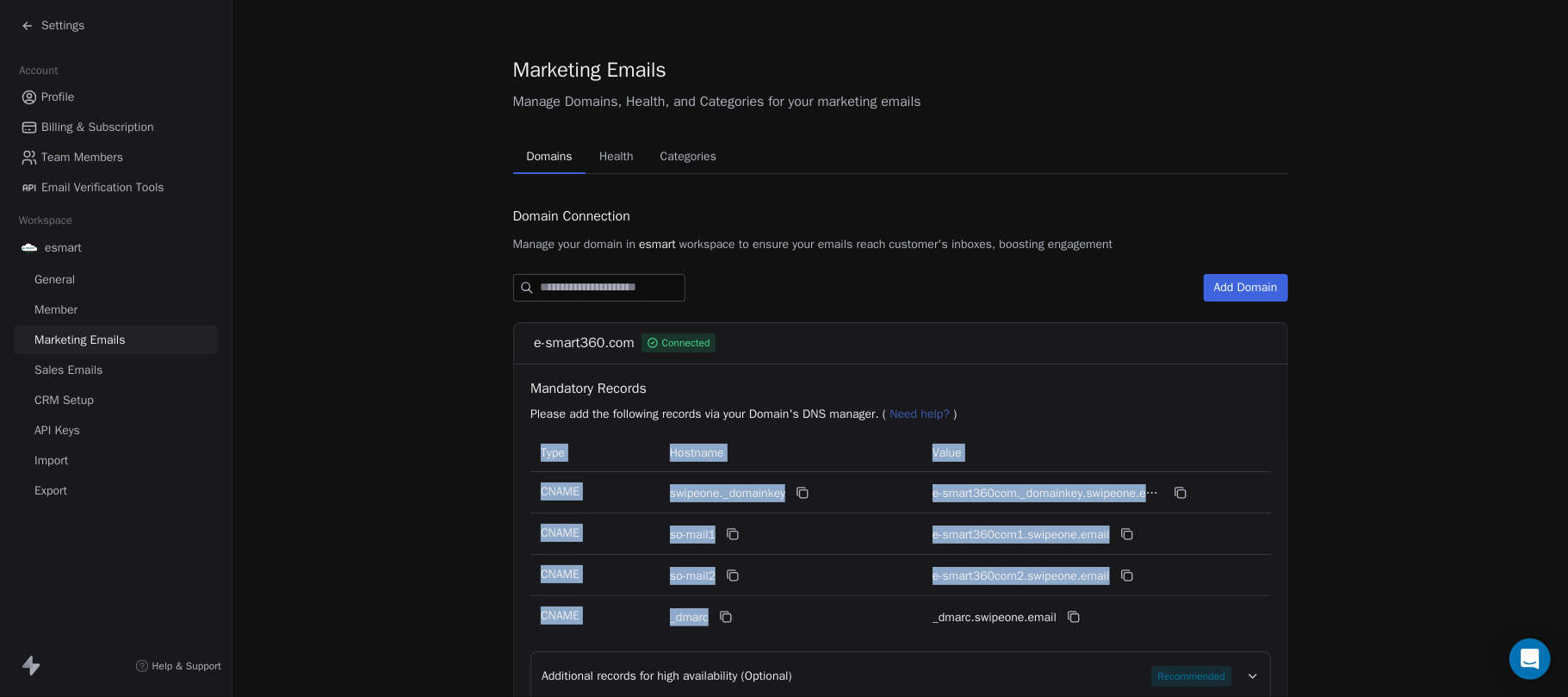 click on "Marketing Emails" at bounding box center [79, 339] 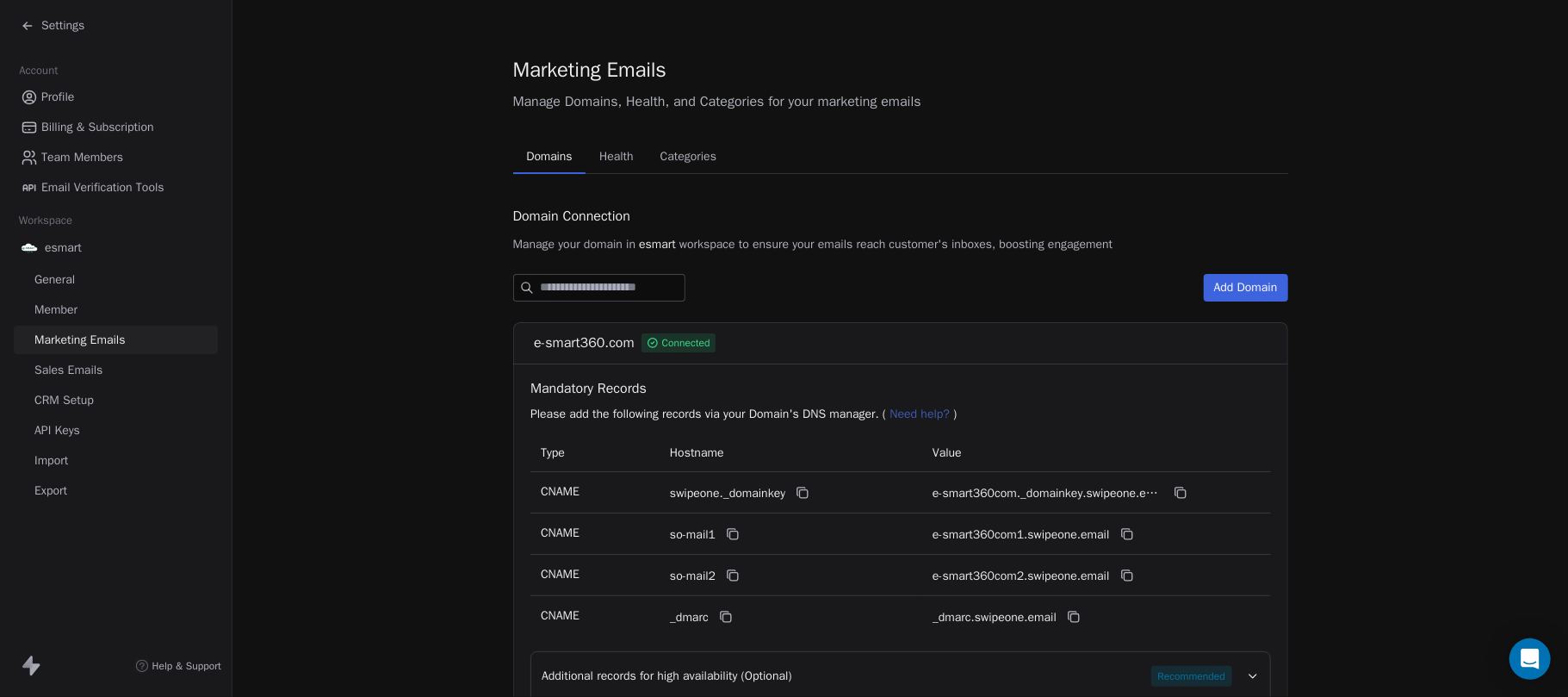 click on "esmart" at bounding box center [63, 248] 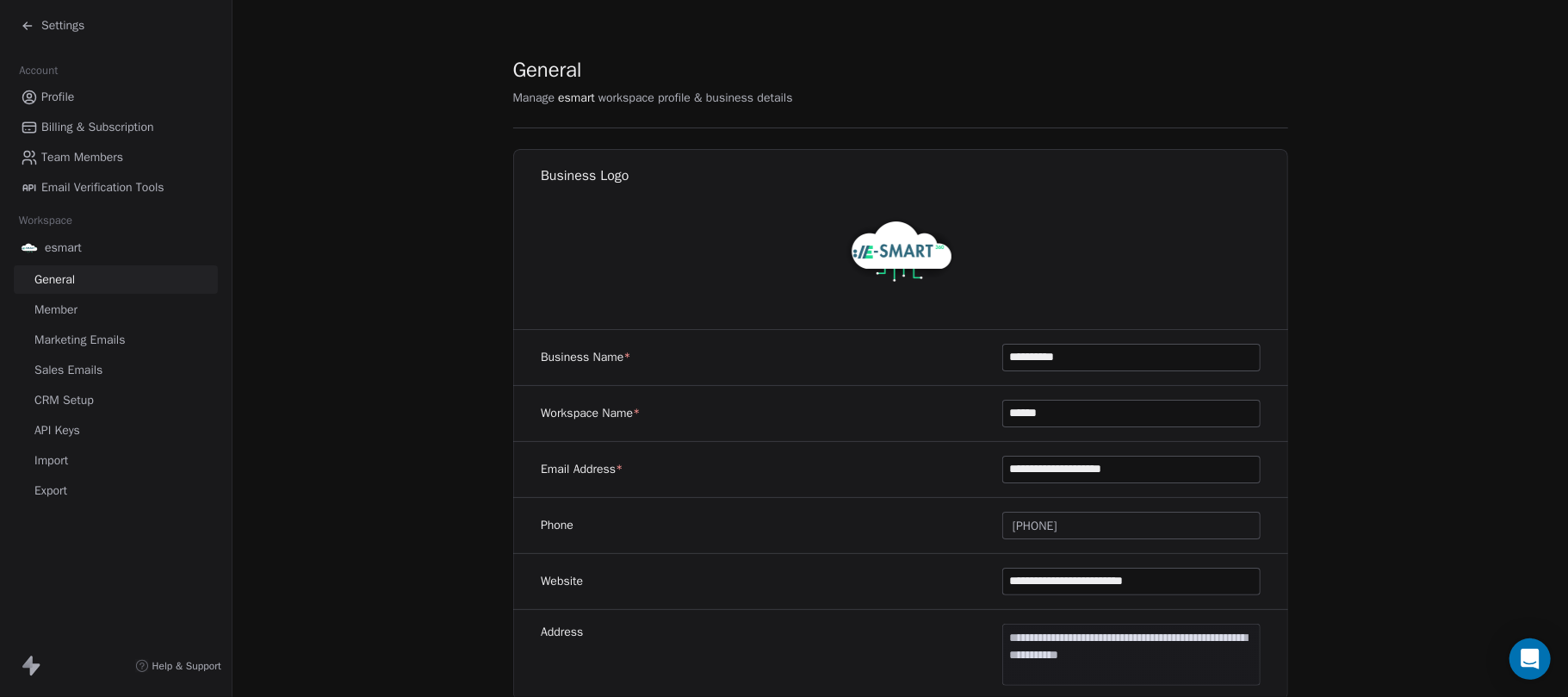 click at bounding box center (901, 251) 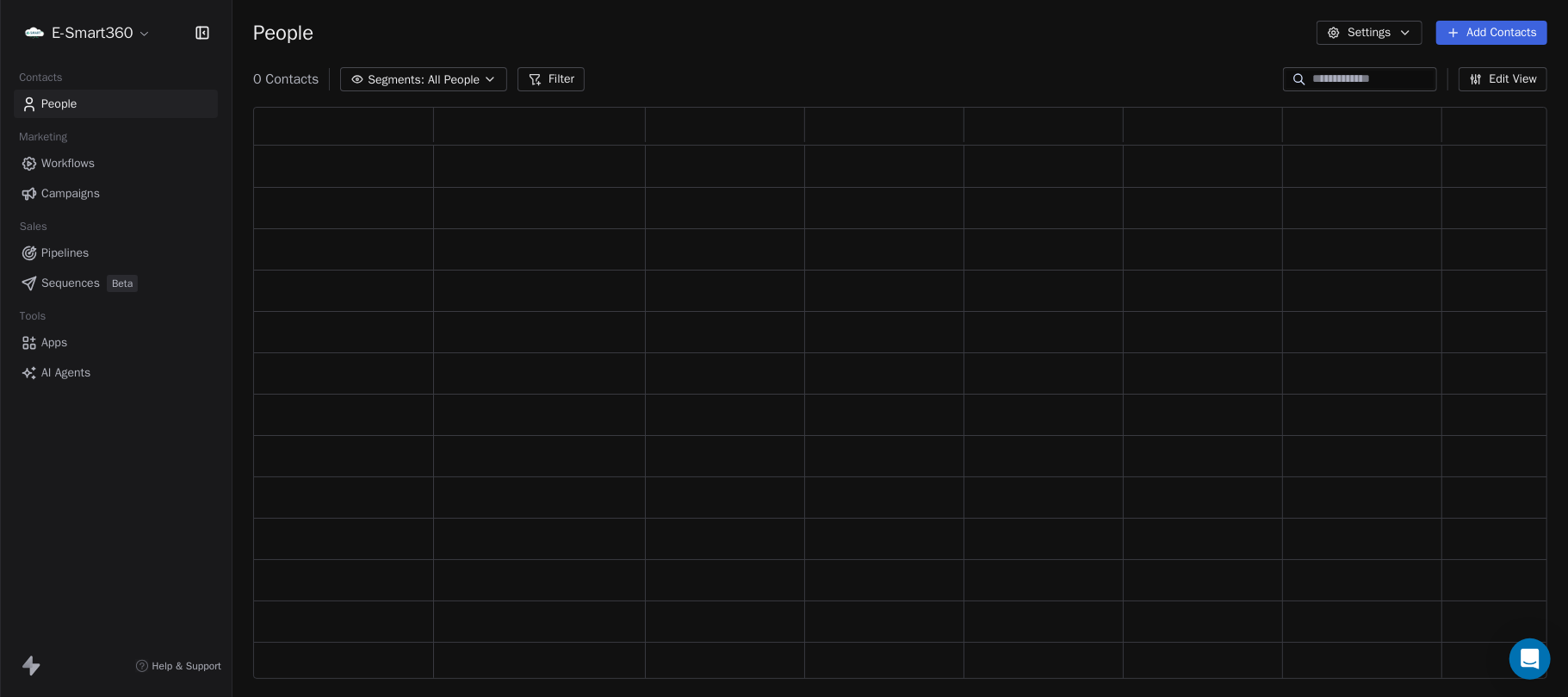scroll, scrollTop: 18, scrollLeft: 17, axis: both 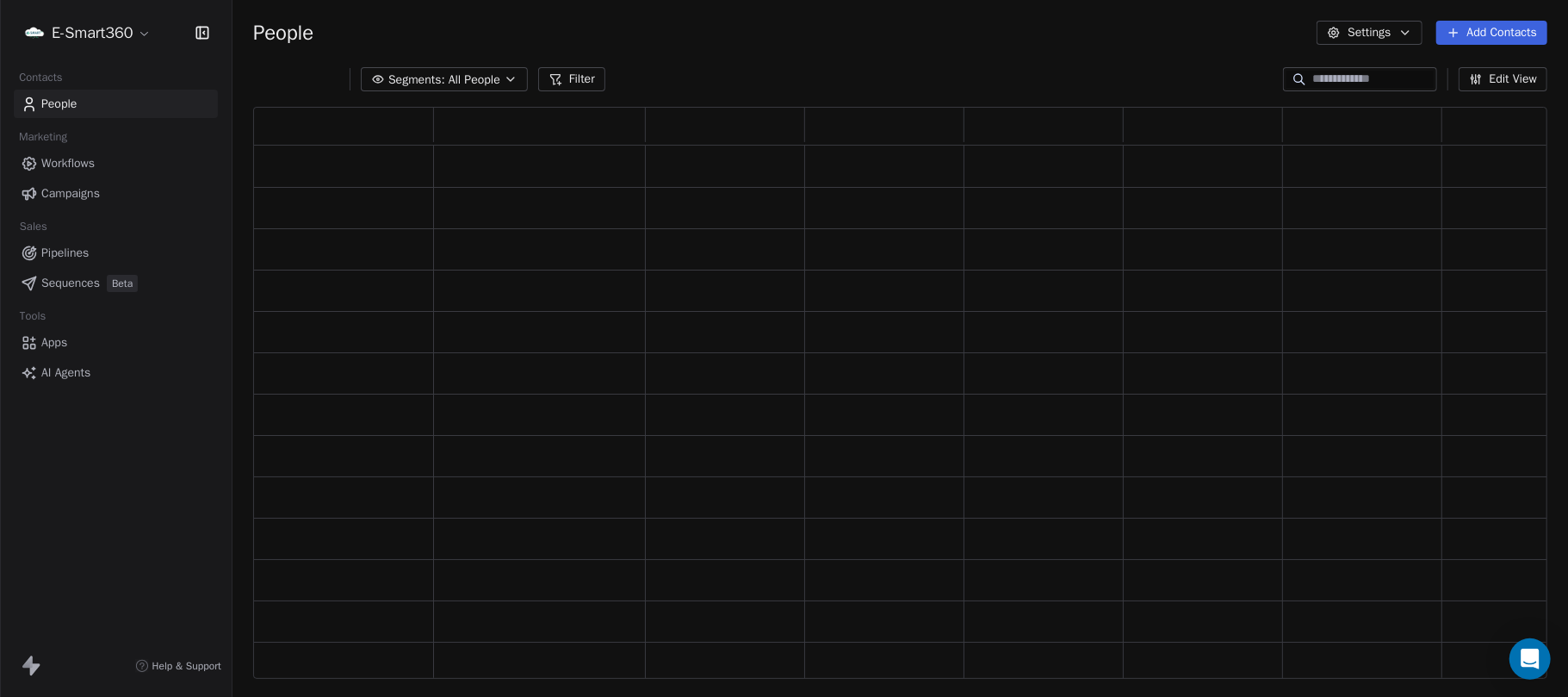 click on "E-Smart360 Contacts People Marketing Workflows Campaigns Sales Pipelines Sequences Beta Tools Apps AI Agents Help & Support People Settings  Add Contacts Segments: All People Filter  Edit View Tag Add to Sequence Export" at bounding box center [784, 348] 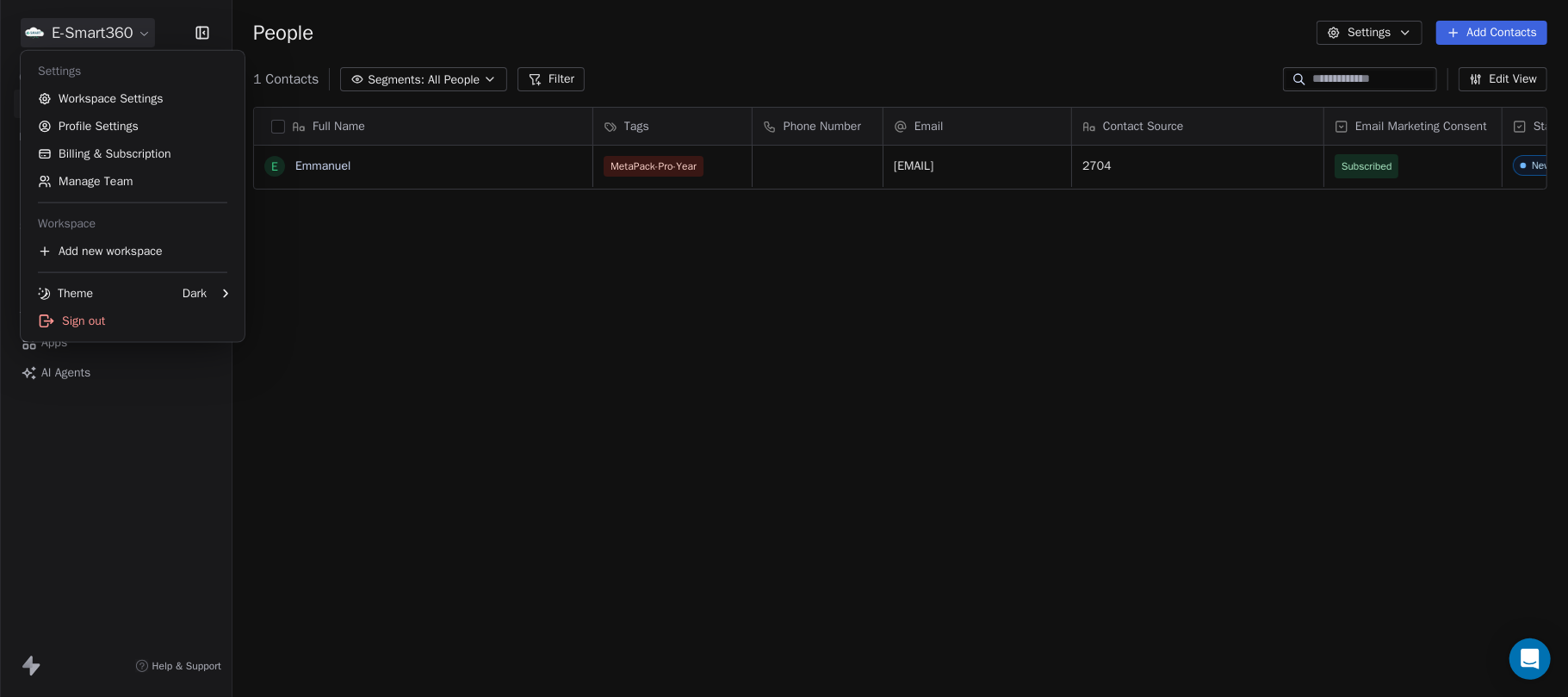 scroll, scrollTop: 18, scrollLeft: 17, axis: both 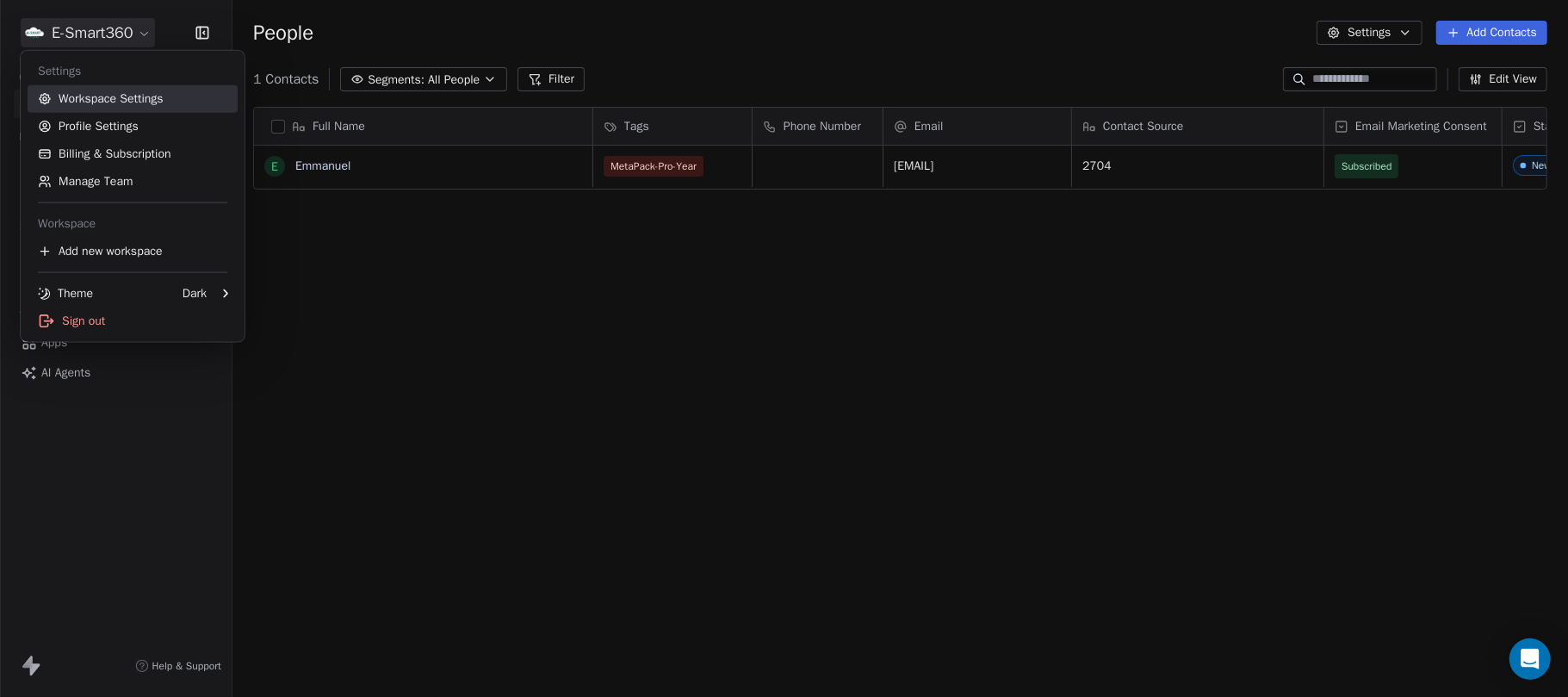 click on "Workspace Settings" at bounding box center (133, 99) 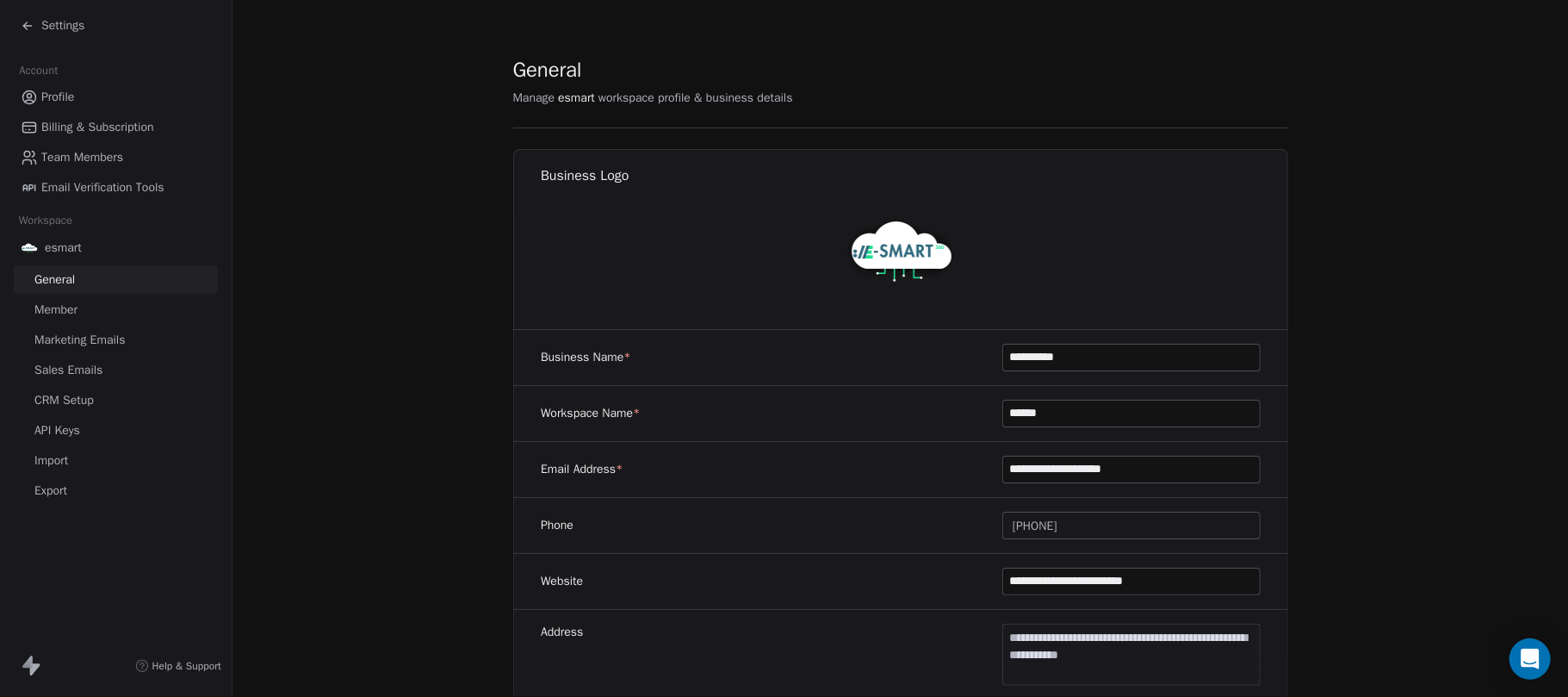 click on "Marketing Emails" at bounding box center (115, 339) 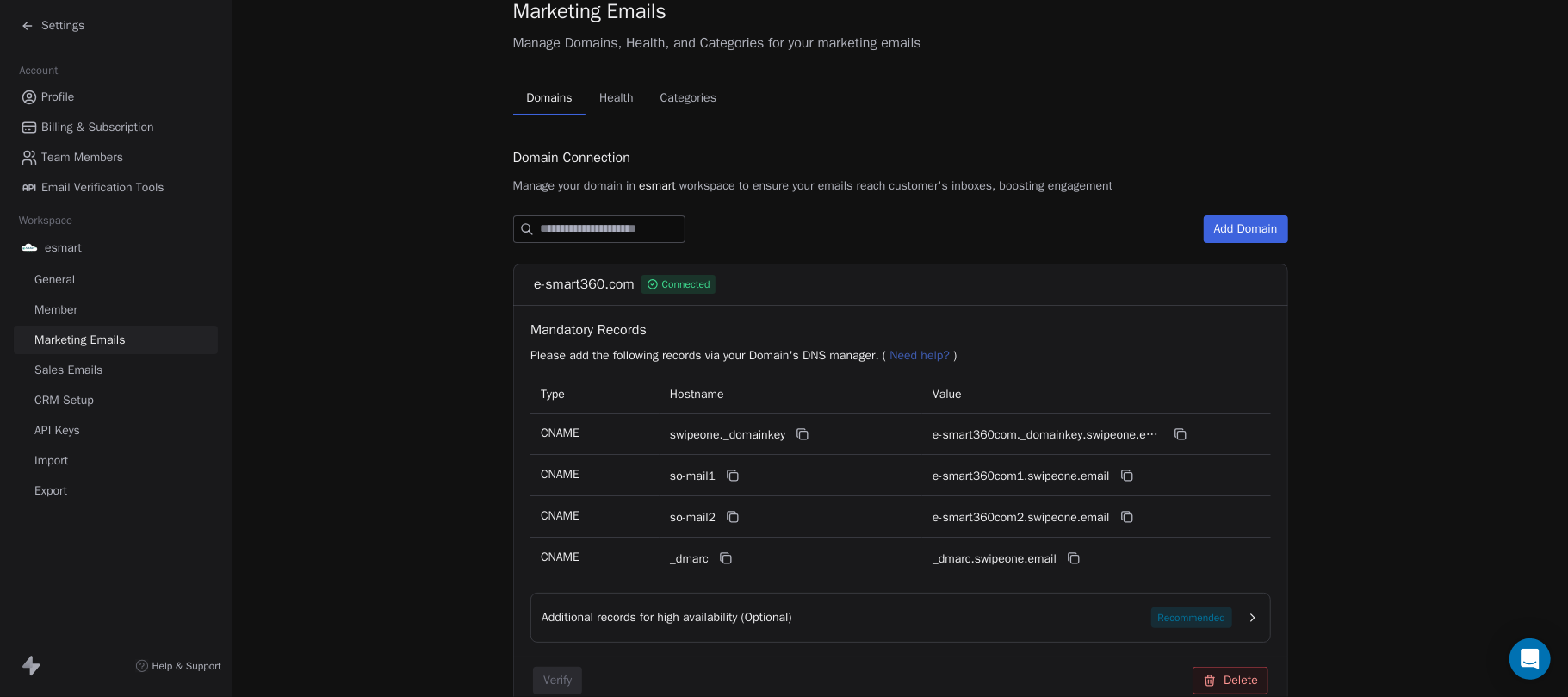 scroll, scrollTop: 115, scrollLeft: 0, axis: vertical 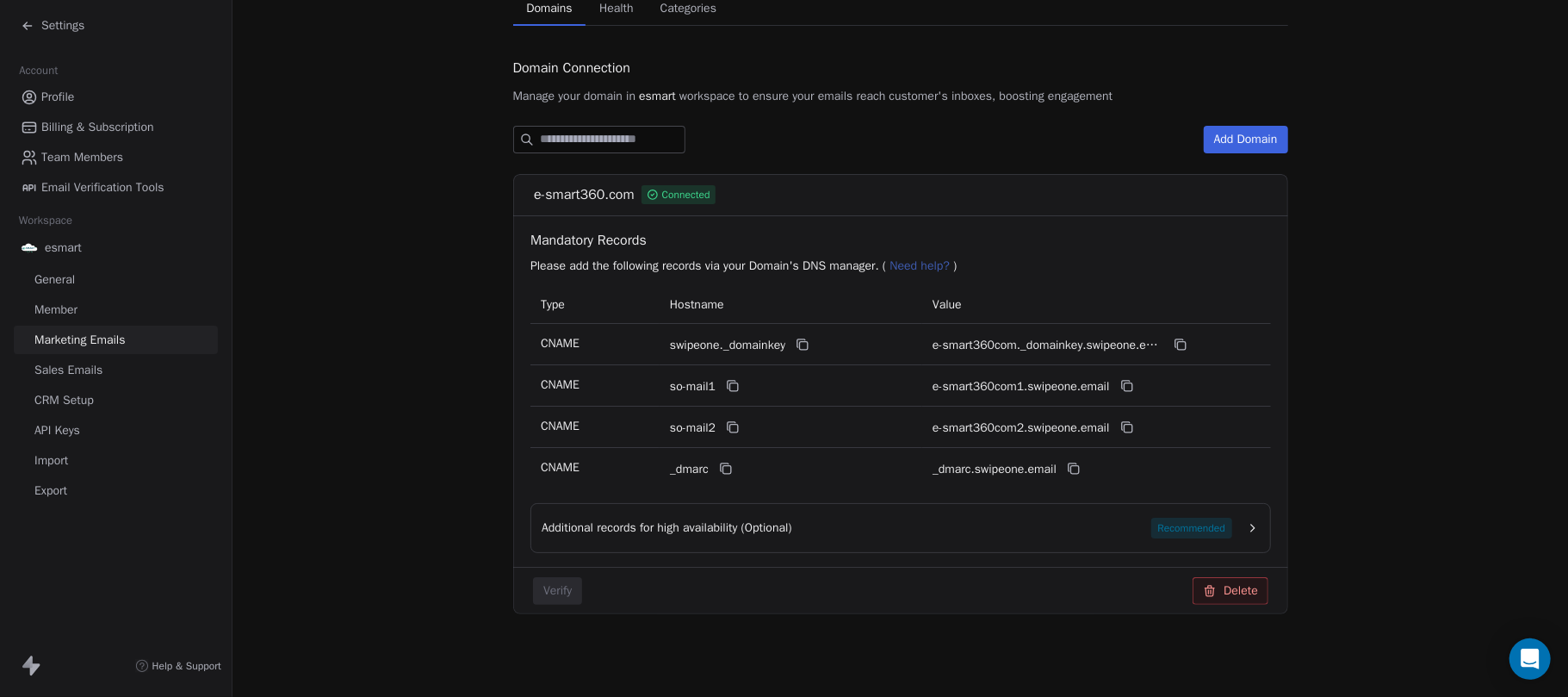 click on "Additional records for high availability (Optional) Recommended" at bounding box center (887, 528) 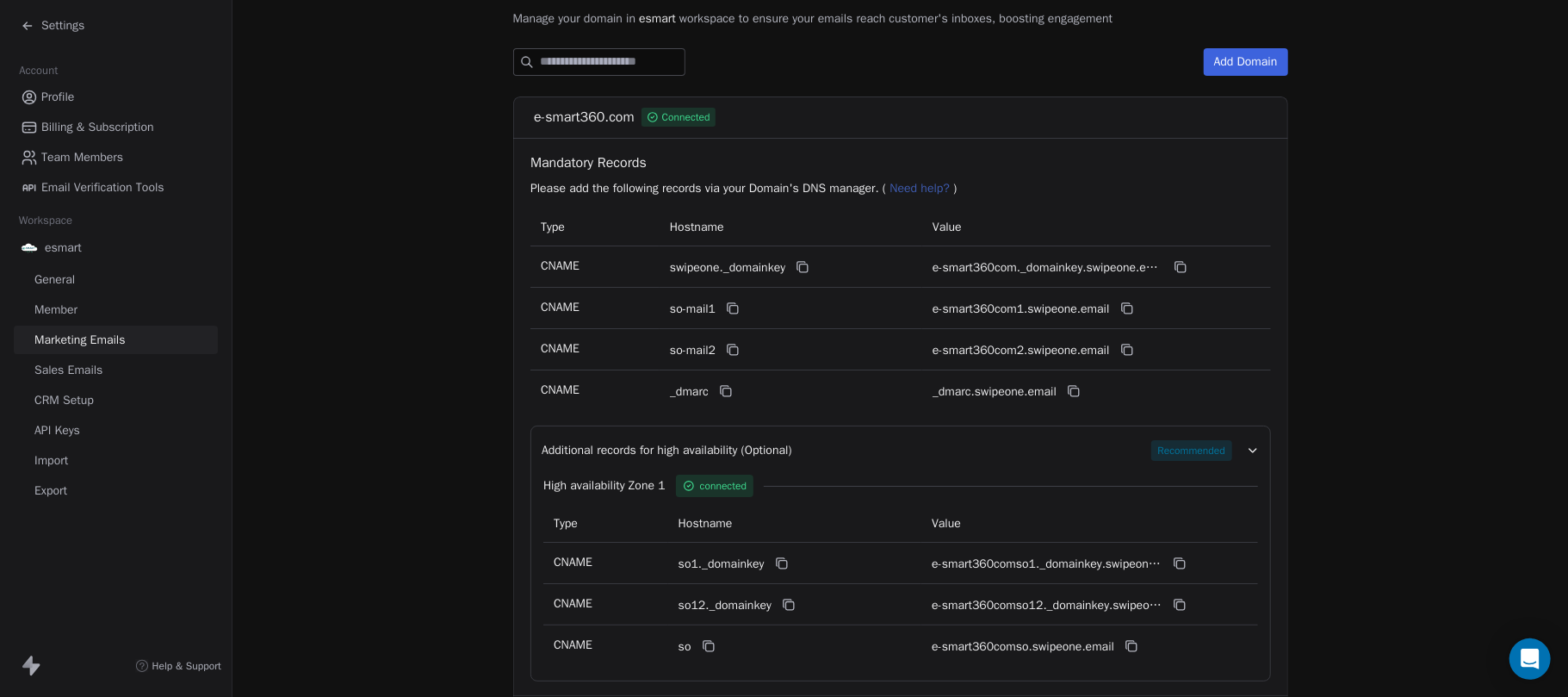 scroll, scrollTop: 264, scrollLeft: 0, axis: vertical 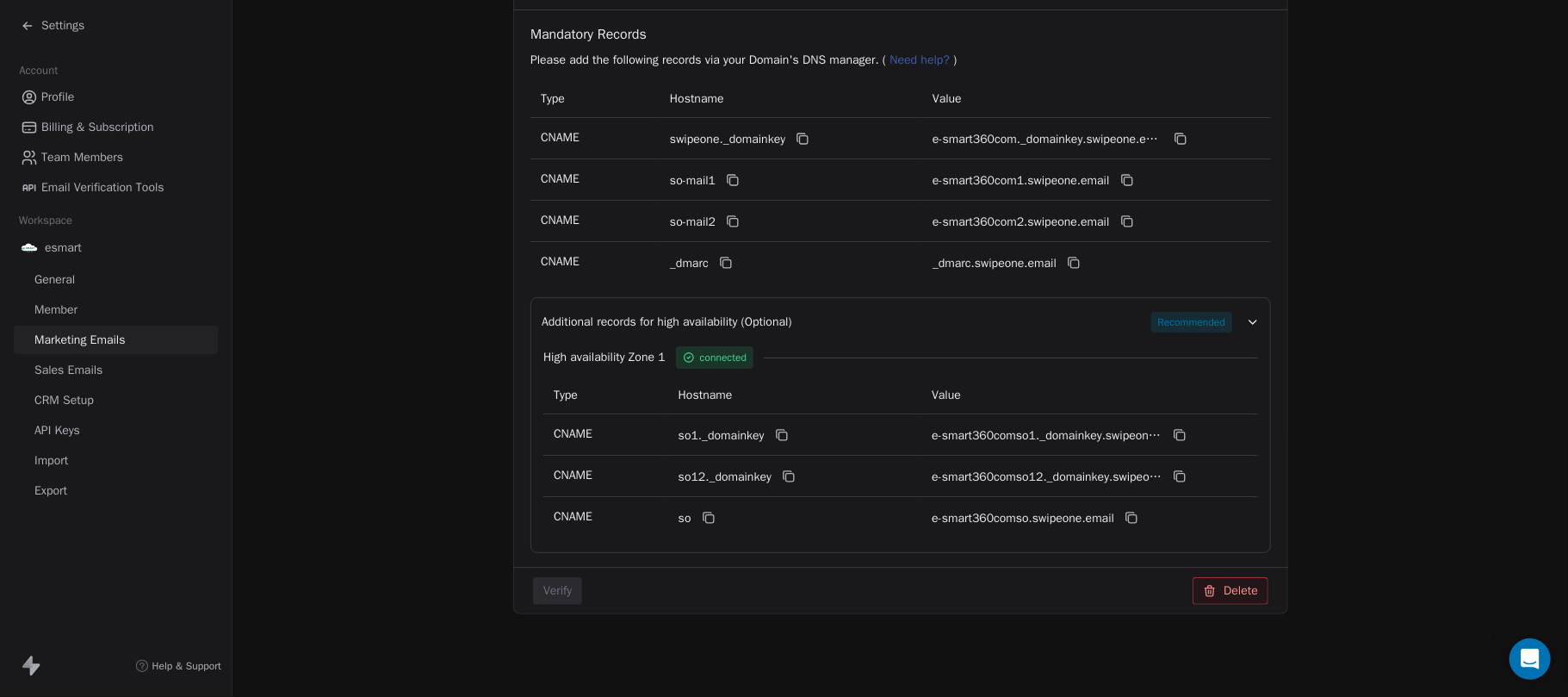 type 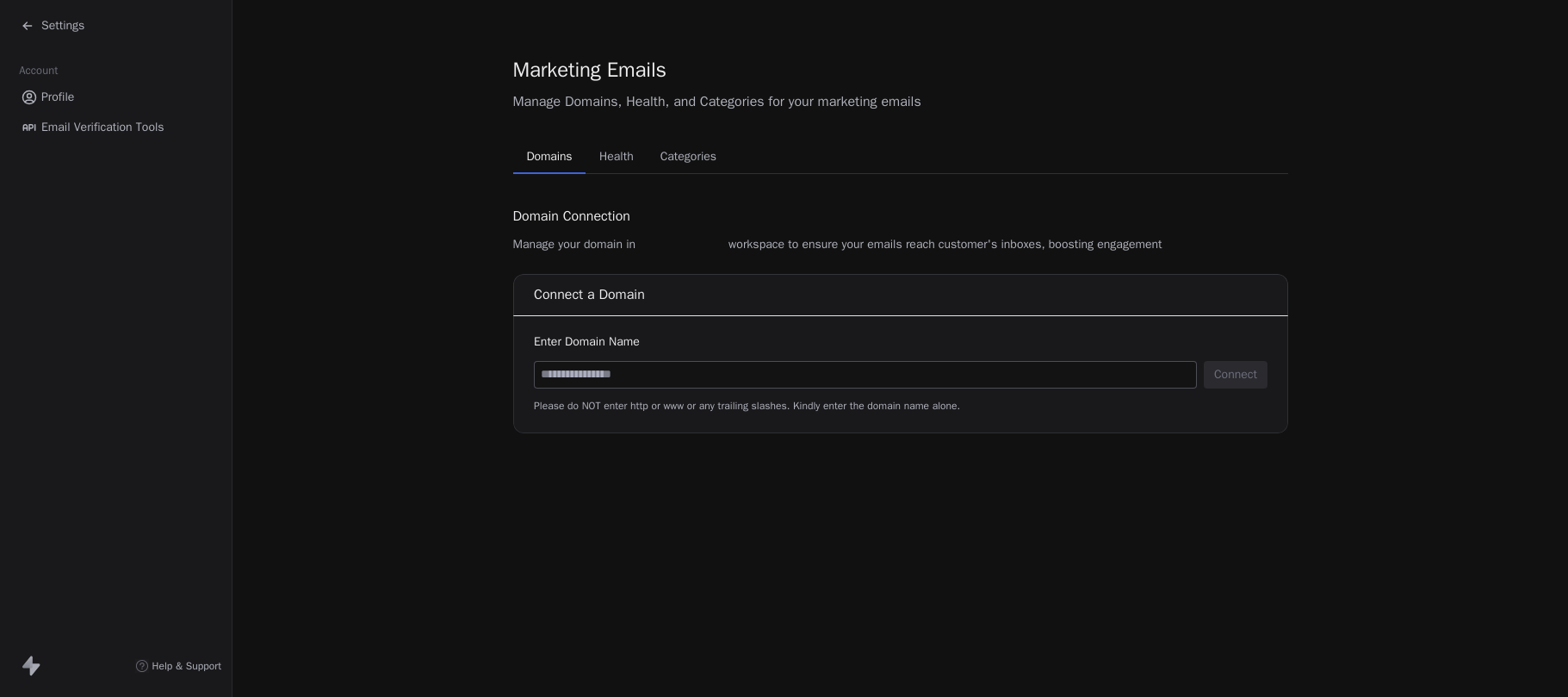 scroll, scrollTop: 0, scrollLeft: 0, axis: both 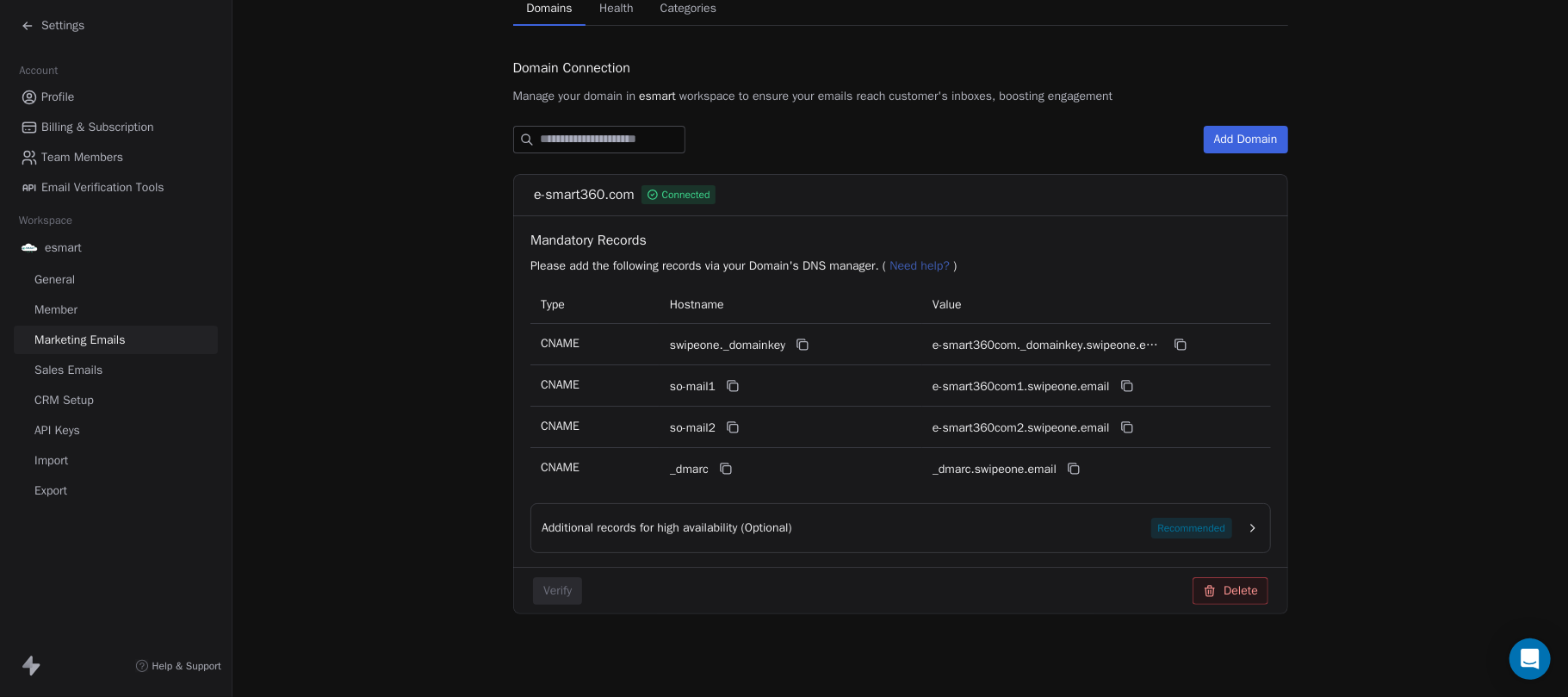 click on "Additional records for high availability (Optional) Recommended" at bounding box center [901, 528] 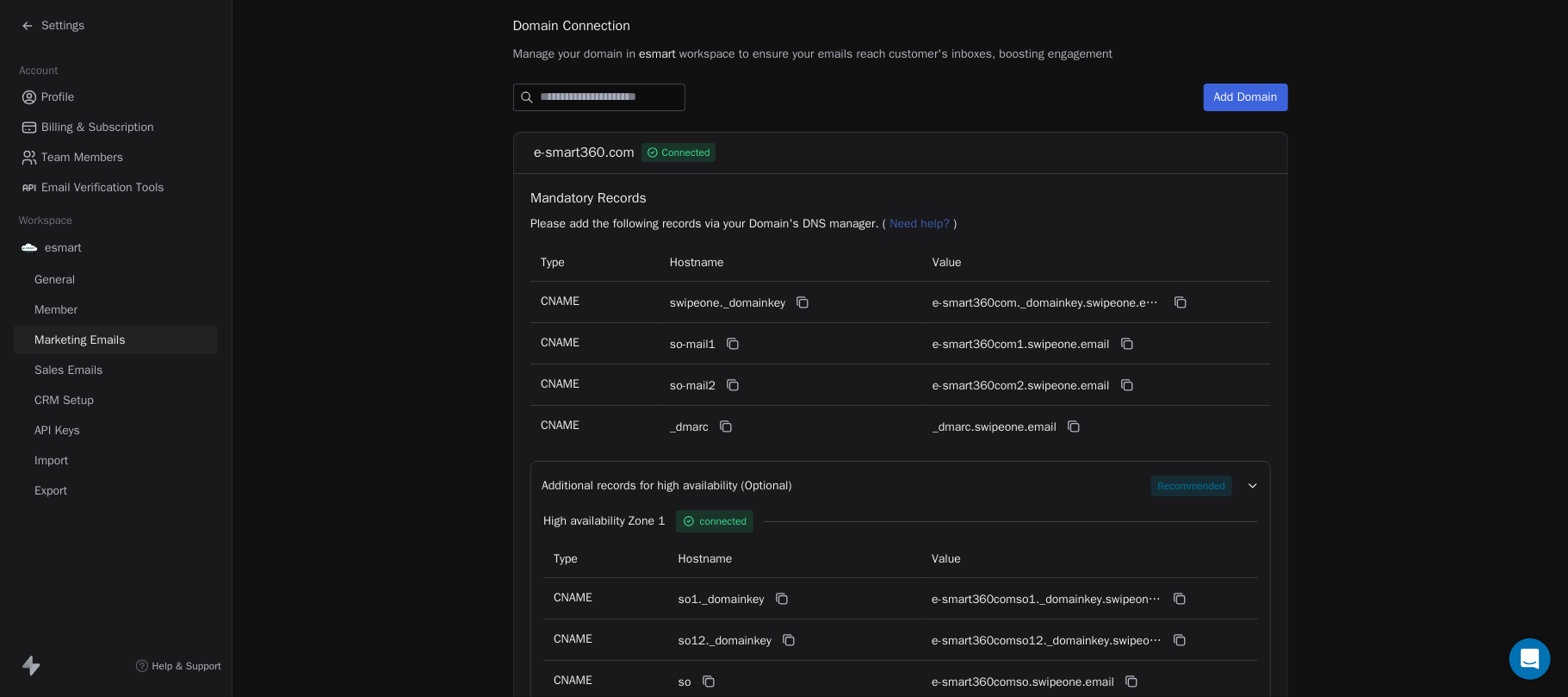 scroll, scrollTop: 181, scrollLeft: 0, axis: vertical 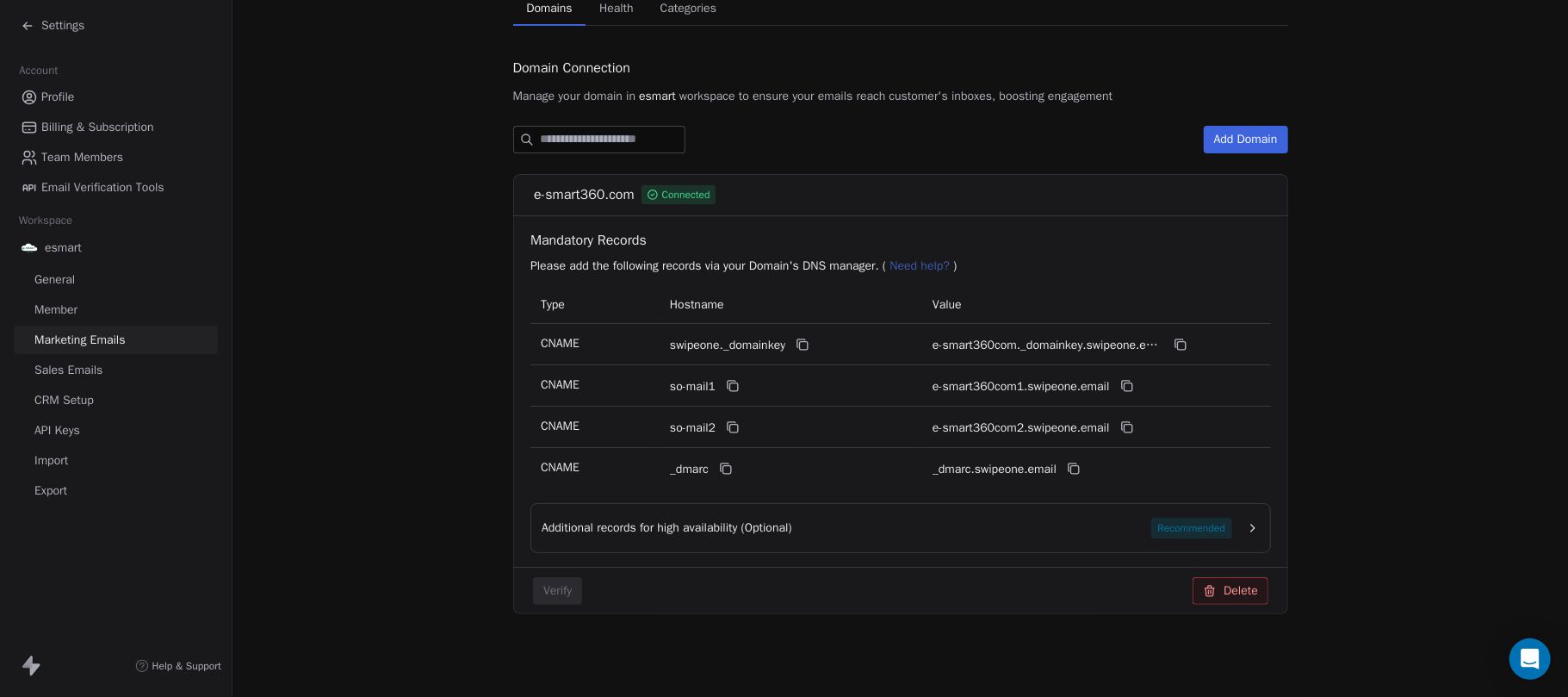 click on "Additional records for high availability (Optional) Recommended" at bounding box center (901, 528) 